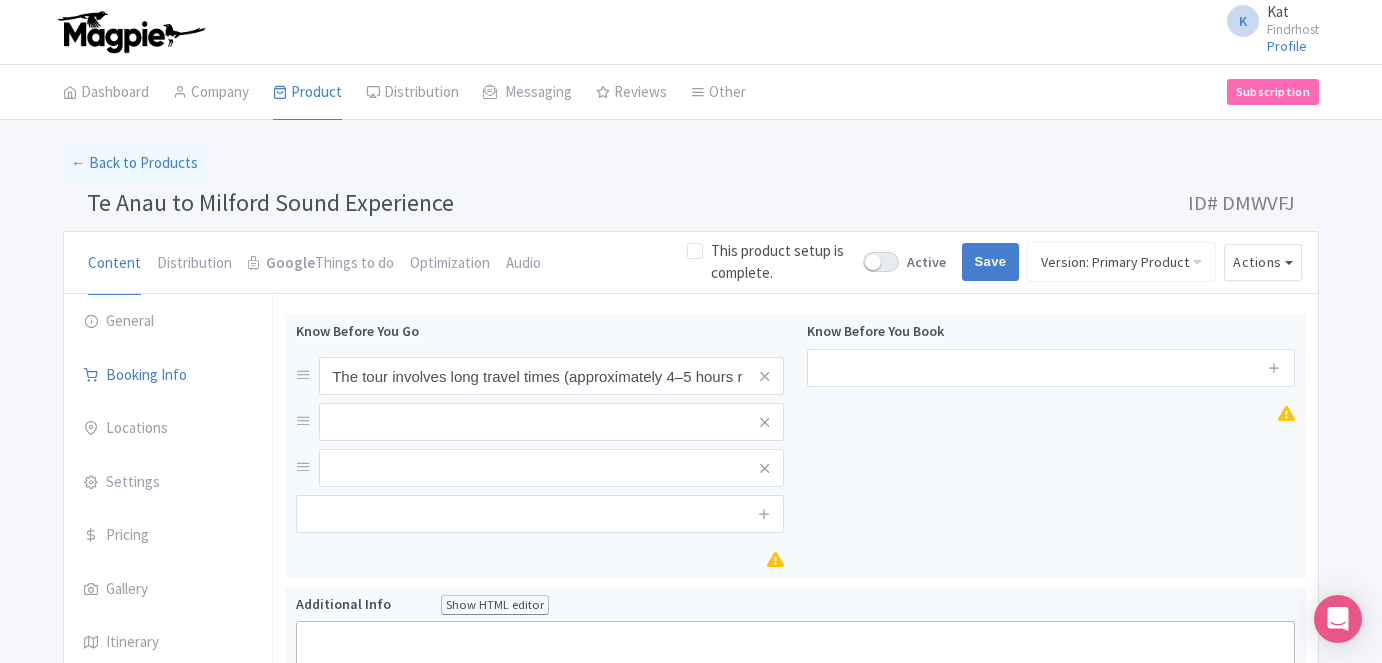 scroll, scrollTop: 0, scrollLeft: 0, axis: both 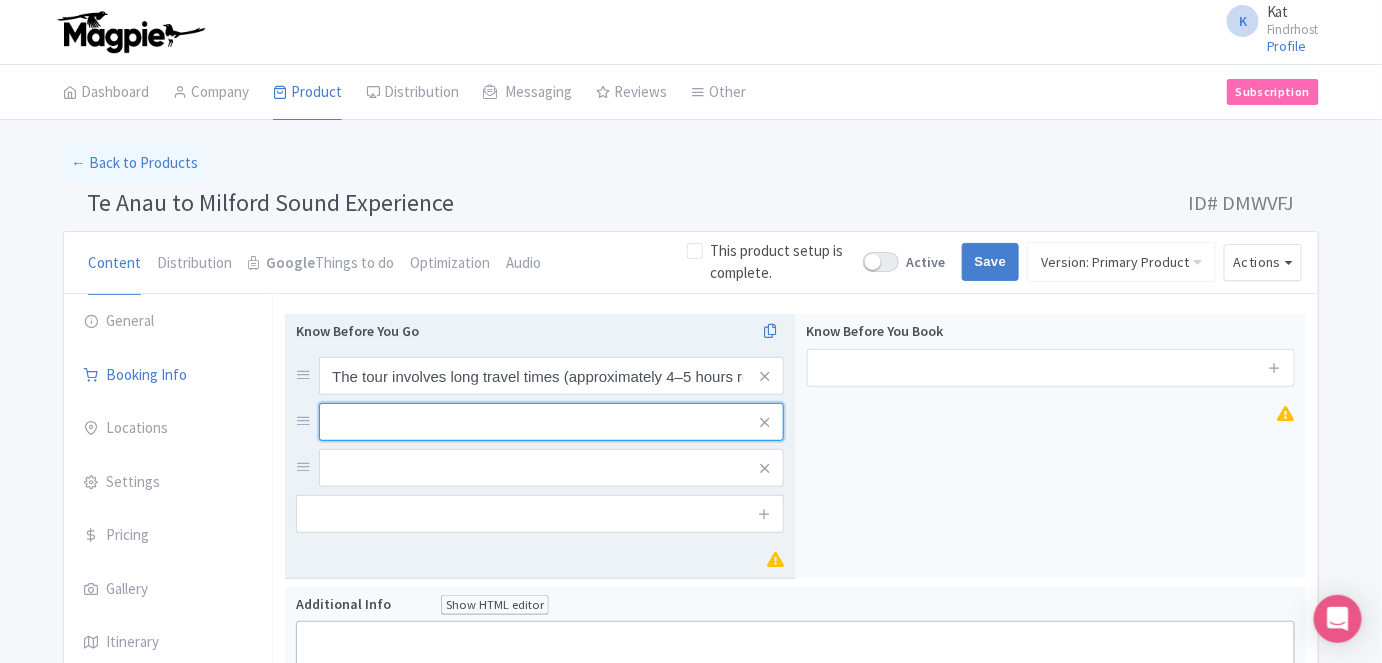 drag, startPoint x: 400, startPoint y: 422, endPoint x: 436, endPoint y: 376, distance: 58.412327 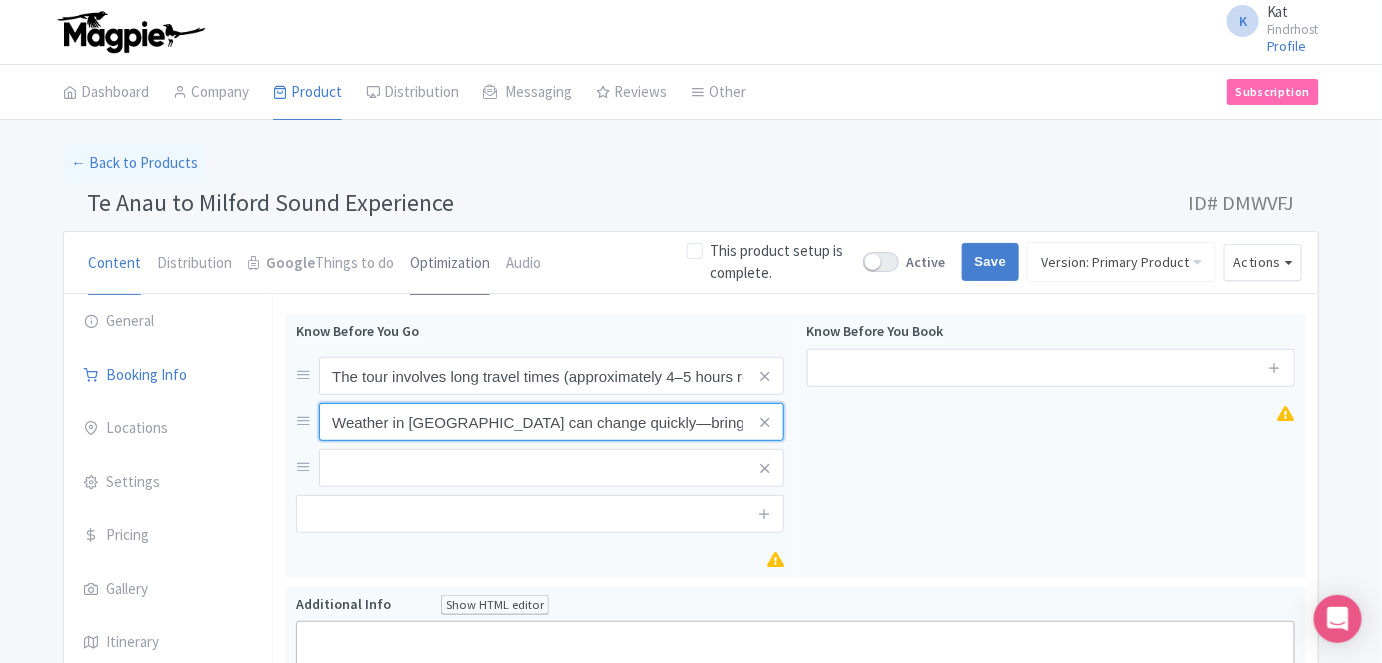 scroll, scrollTop: 0, scrollLeft: 266, axis: horizontal 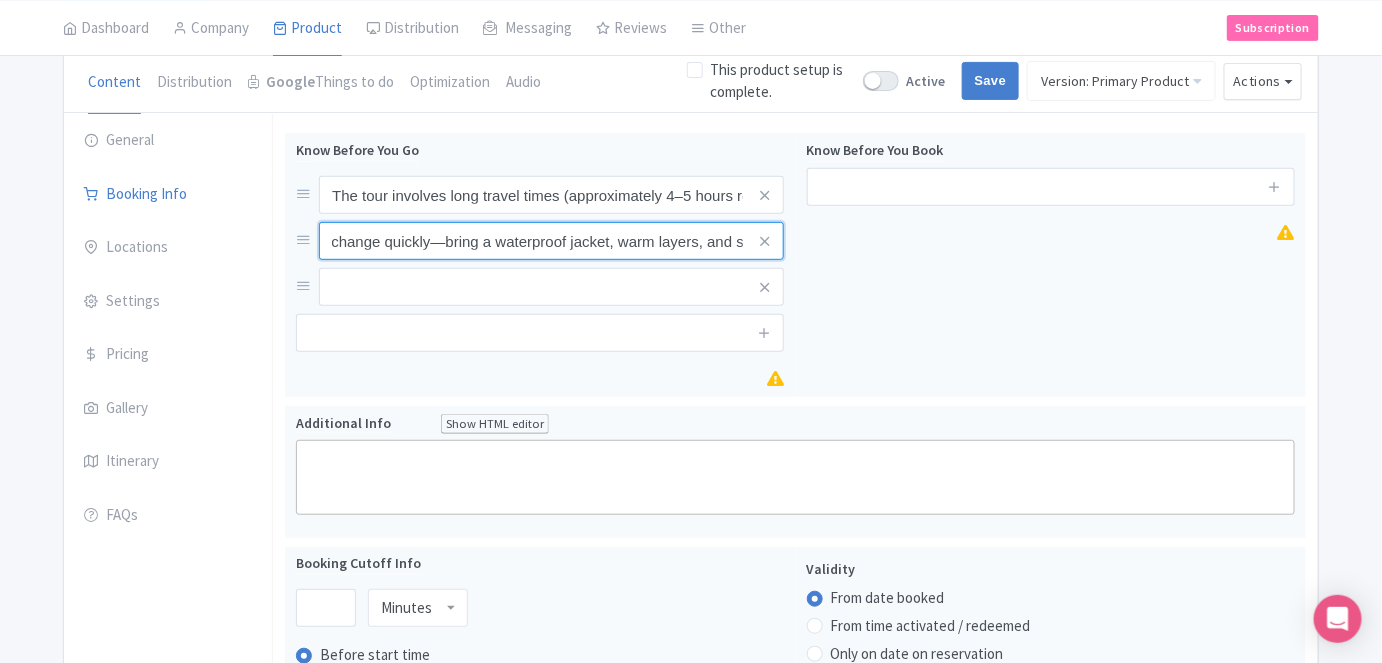type on "Weather in [GEOGRAPHIC_DATA] can change quickly—bring a waterproof jacket, warm layers, and sturdy footwear" 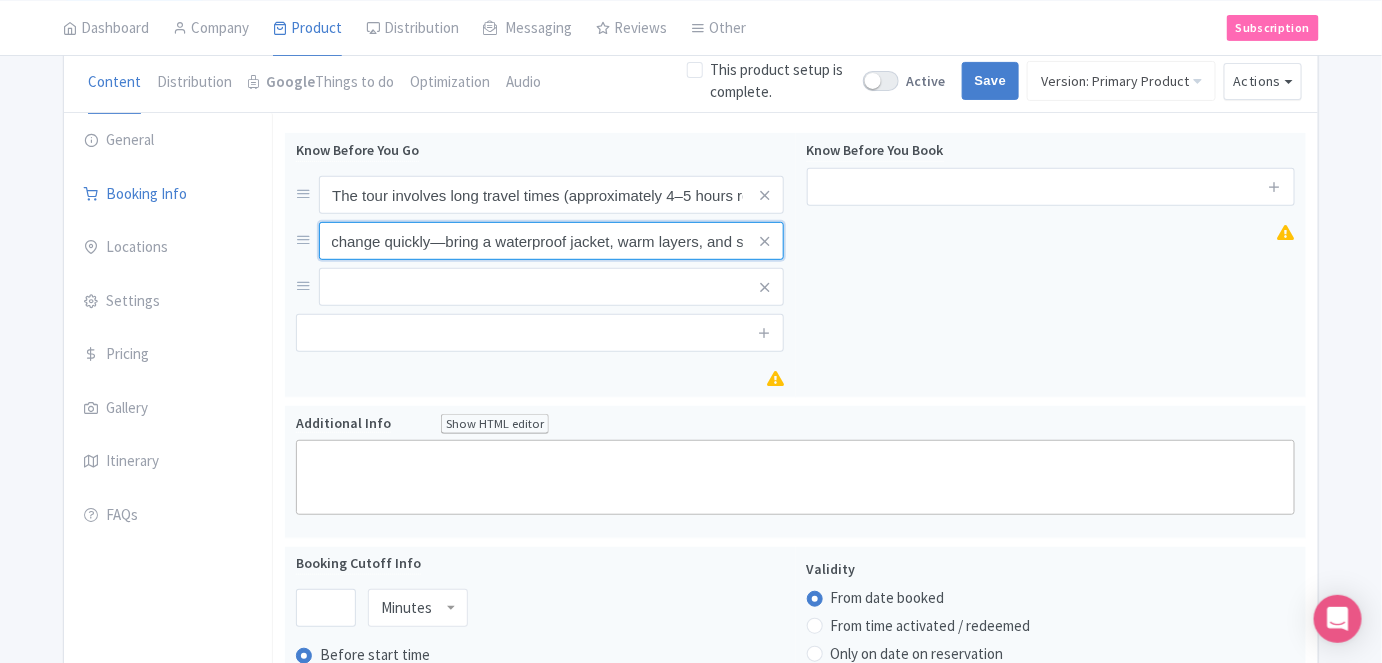 scroll, scrollTop: 0, scrollLeft: 0, axis: both 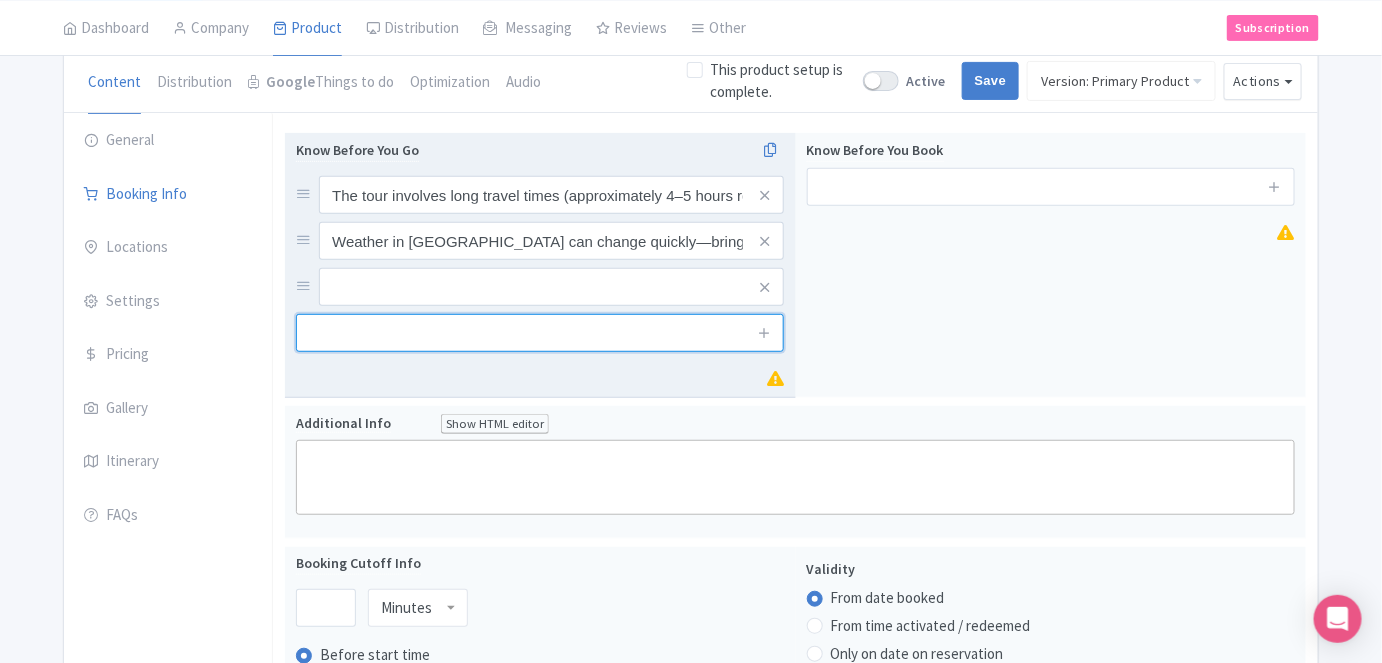 click at bounding box center (540, 333) 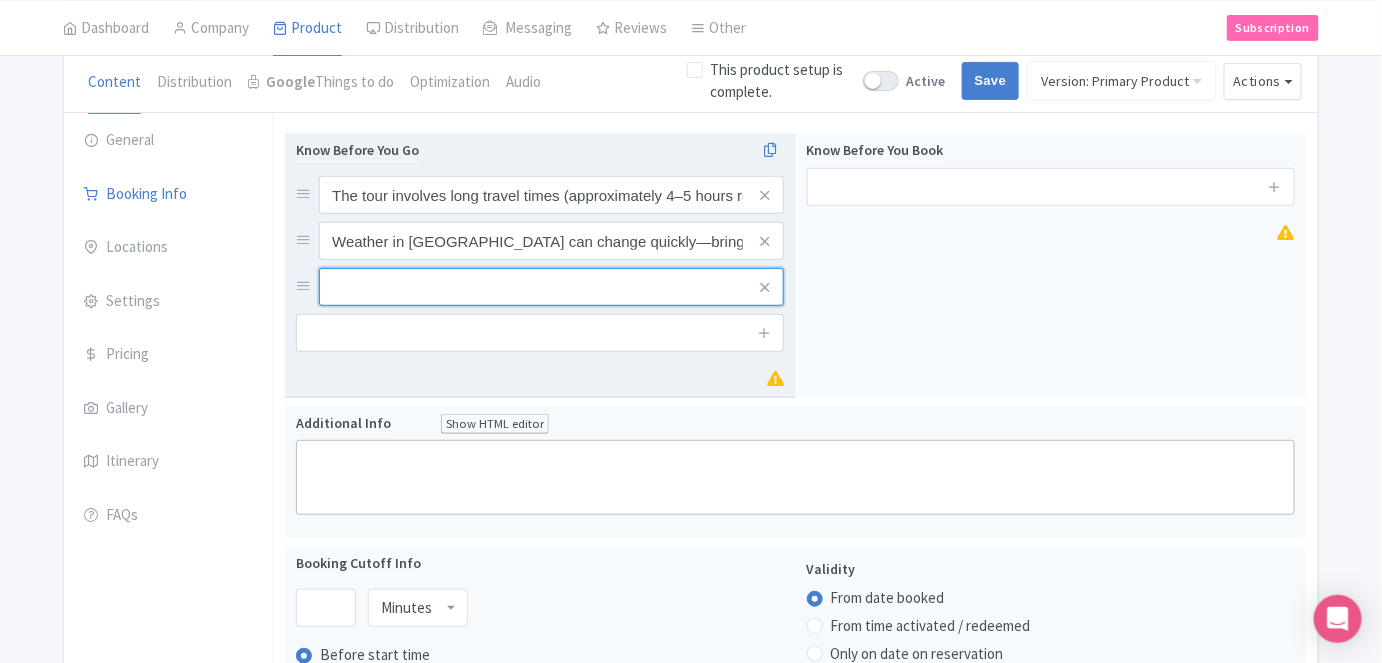 click at bounding box center (551, 195) 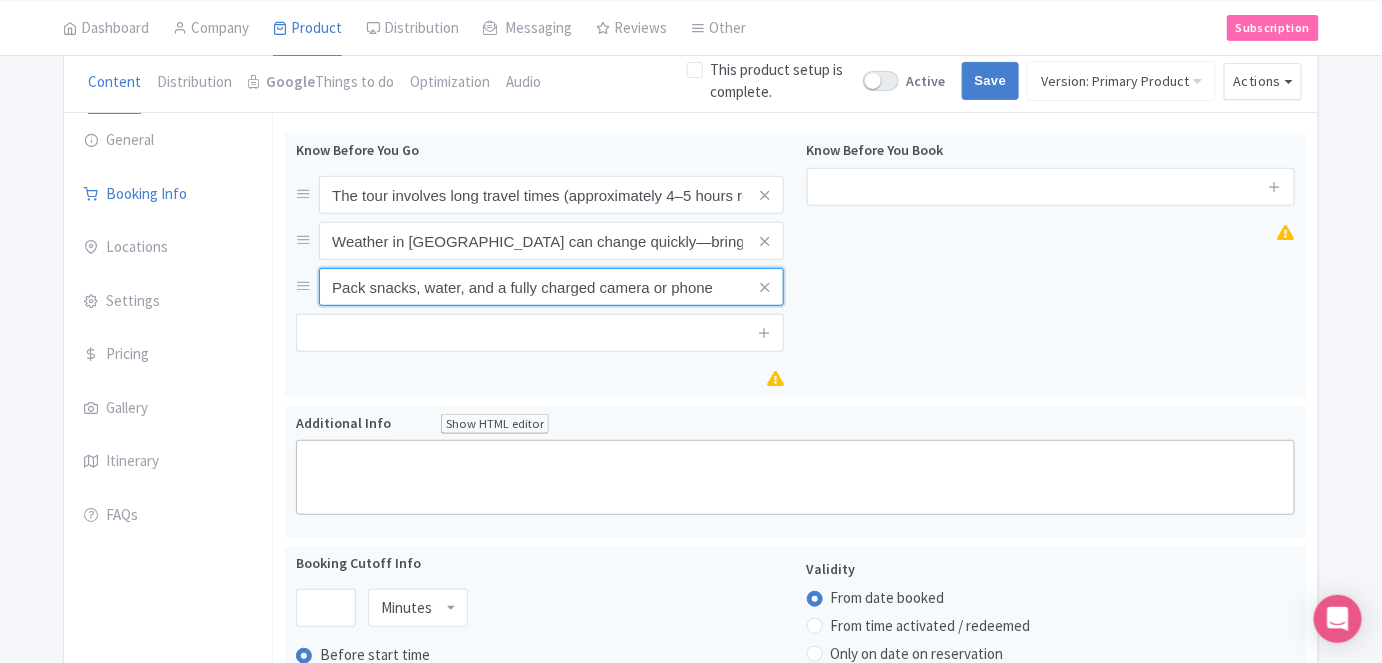 type on "Pack snacks, water, and a fully charged camera or phone" 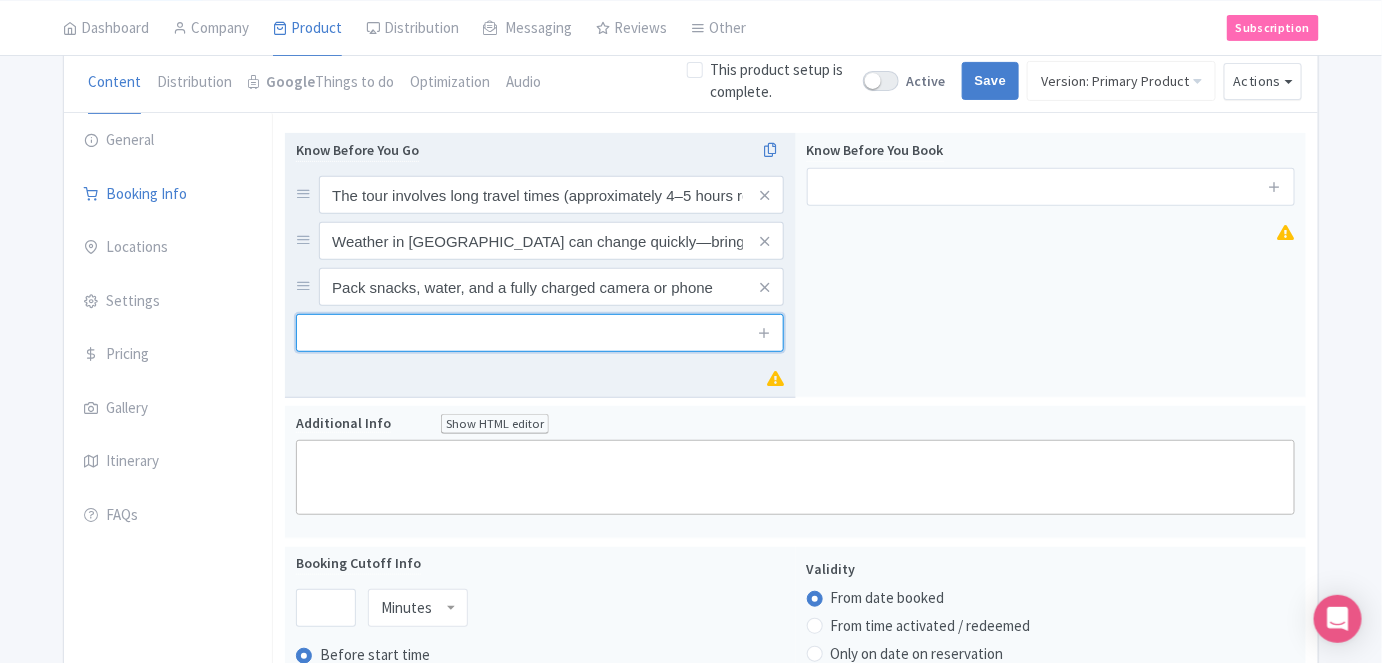 click at bounding box center [540, 333] 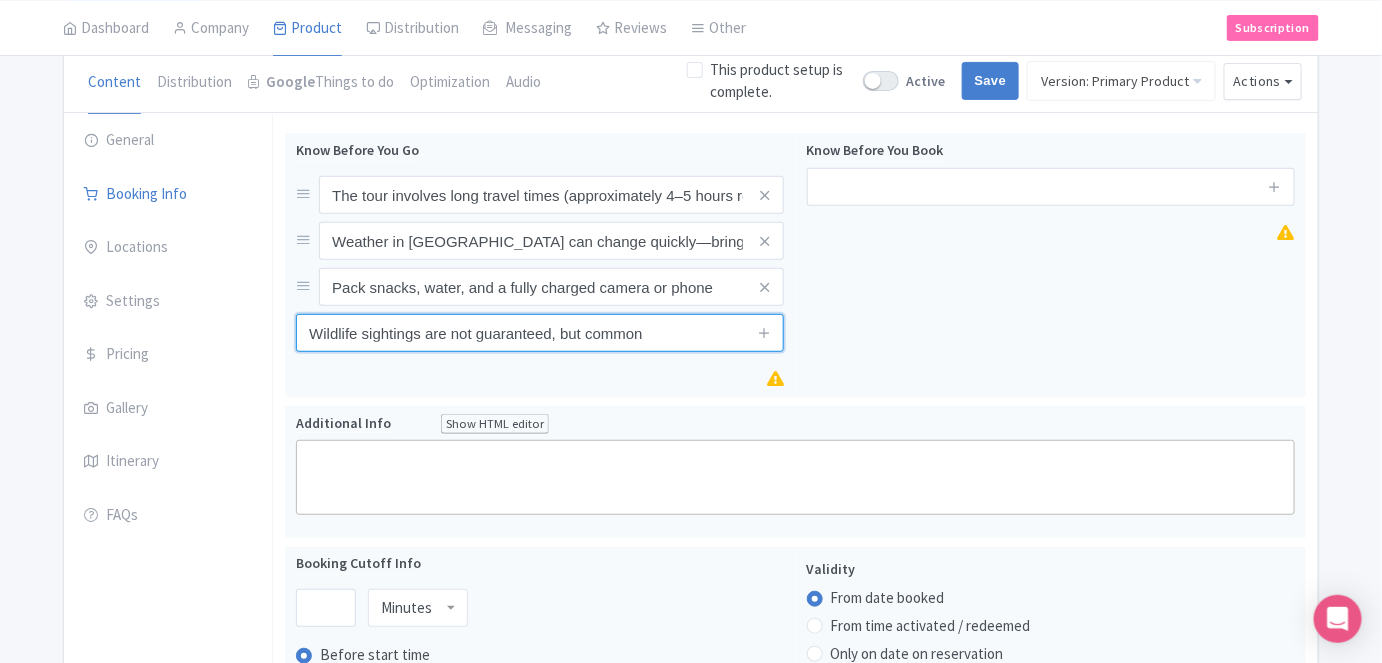 type on "Wildlife sightings are not guaranteed, but common" 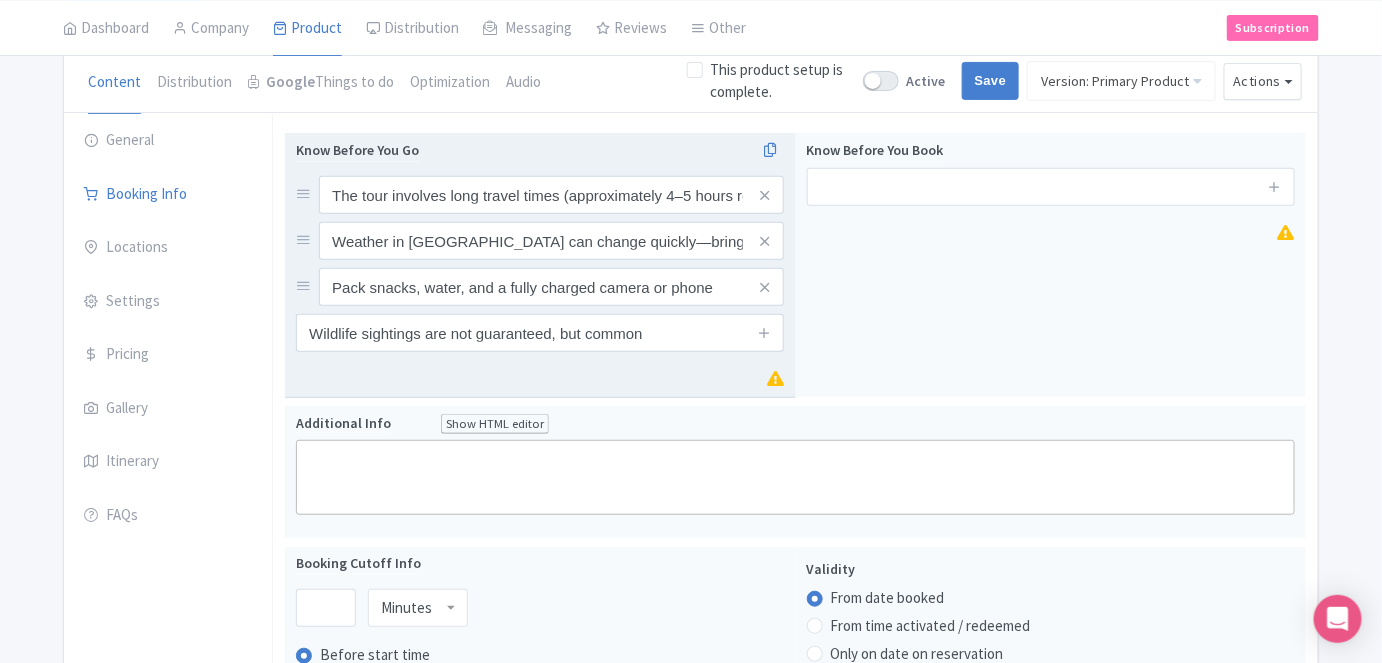click on "Know Before You Go The tour involves long travel times (approximately 4–5 hours round-trip by road) Weather in Fiordland can change quickly—bring a waterproof jacket, warm layers, and sturdy footwear Pack snacks, water, and a fully charged camera or phone Wildlife sightings are not guaranteed, but common" at bounding box center (540, 265) 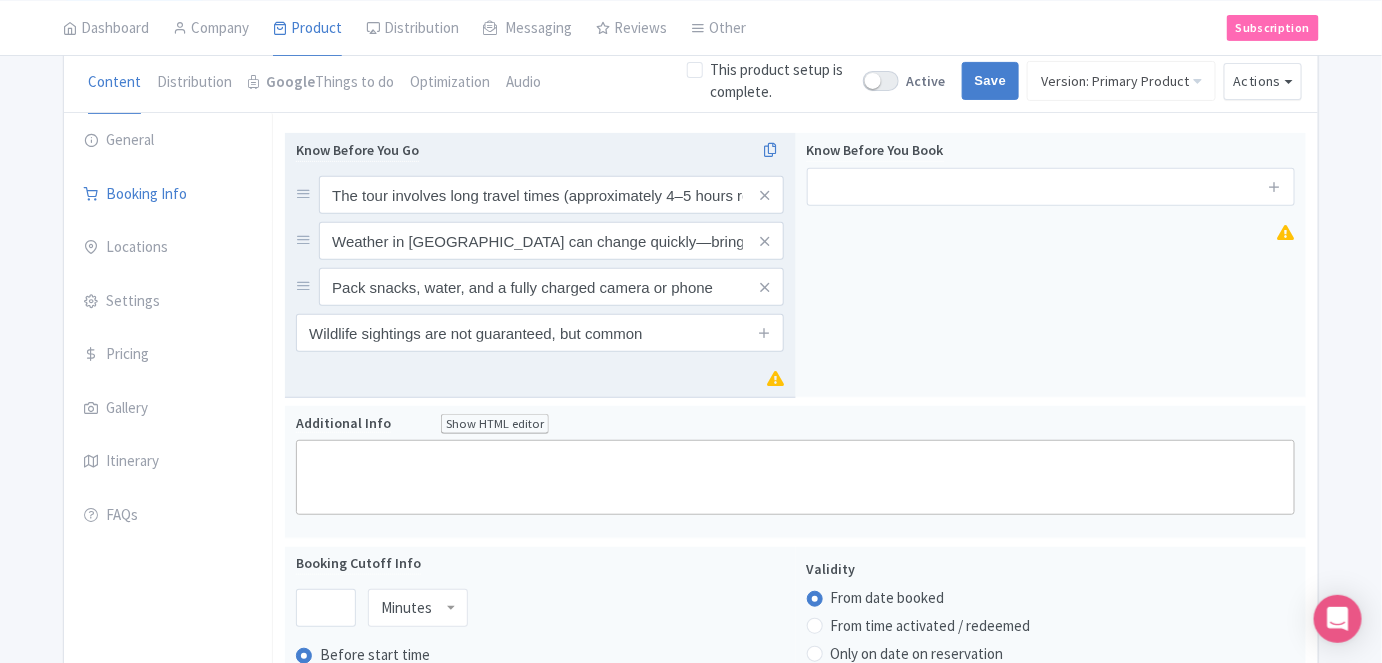click on "Know Before You Go The tour involves long travel times (approximately 4–5 hours round-trip by road) Weather in Fiordland can change quickly—bring a waterproof jacket, warm layers, and sturdy footwear Pack snacks, water, and a fully charged camera or phone Wildlife sightings are not guaranteed, but common" at bounding box center (540, 265) 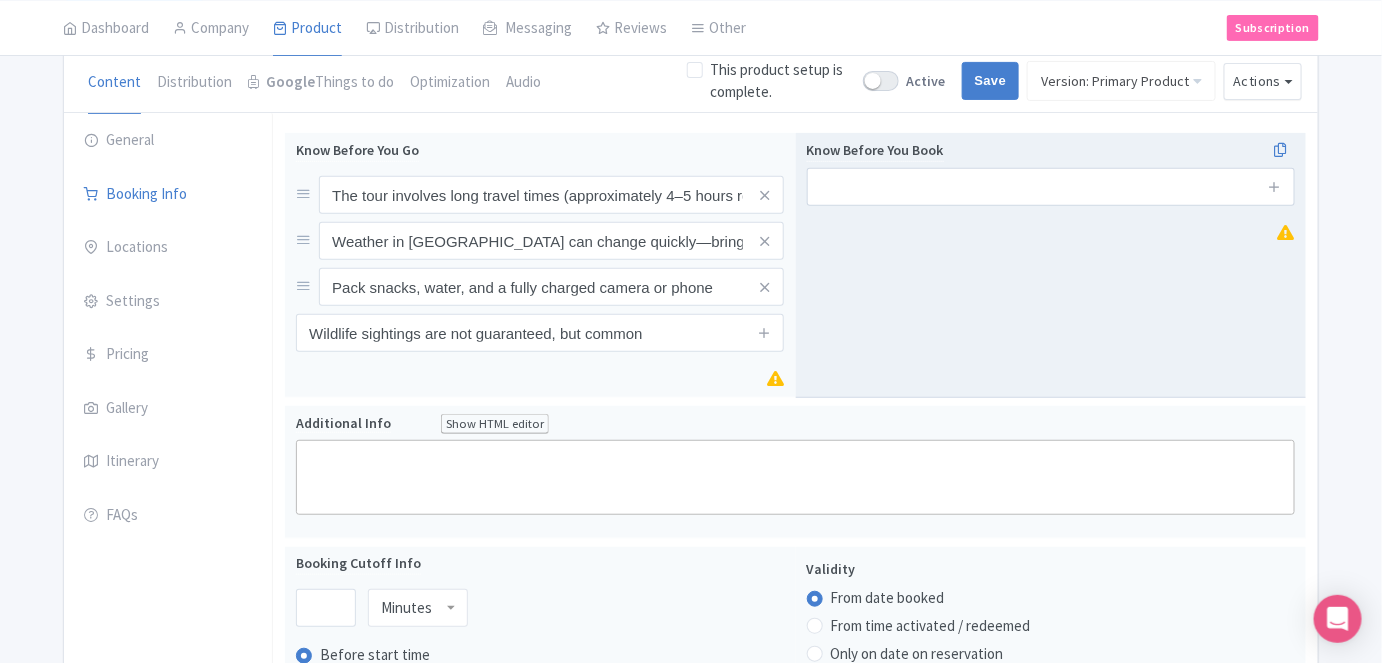 click on "Know Before You Book" at bounding box center [1051, 265] 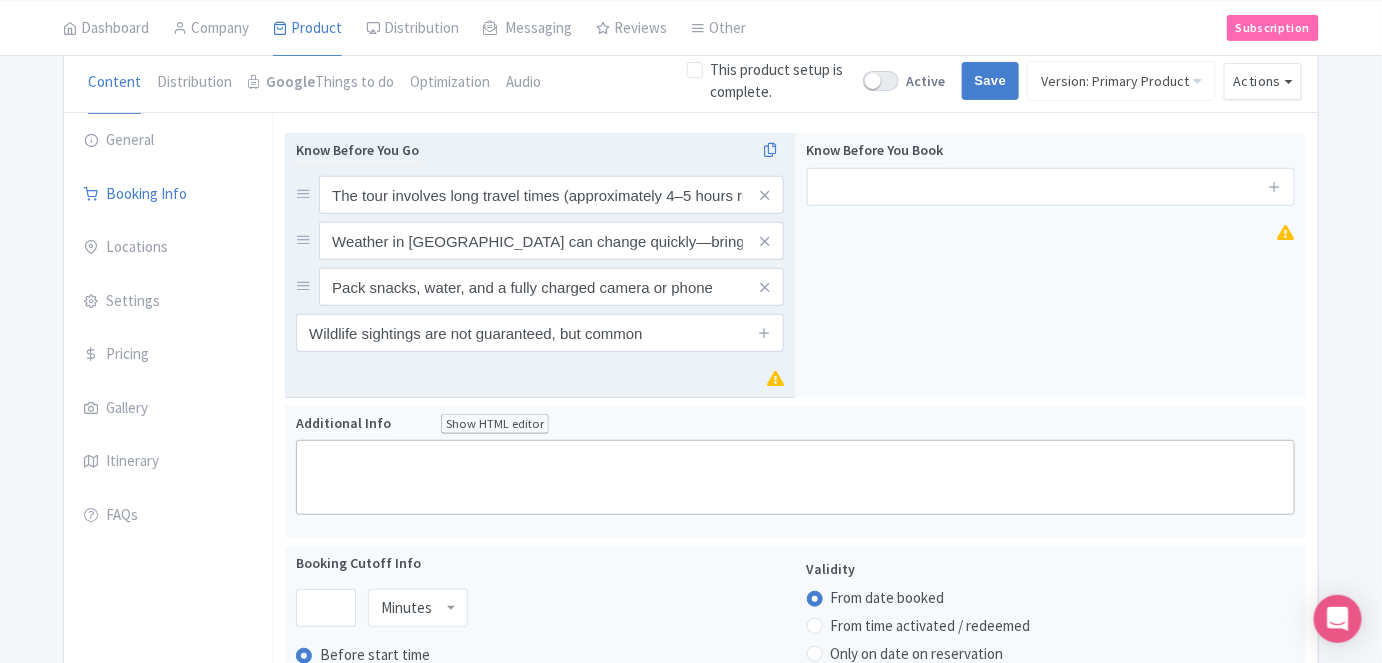 click on "Know Before You Go The tour involves long travel times (approximately 4–5 hours round-trip by road) Weather in Fiordland can change quickly—bring a waterproof jacket, warm layers, and sturdy footwear Pack snacks, water, and a fully charged camera or phone Wildlife sightings are not guaranteed, but common" at bounding box center (540, 265) 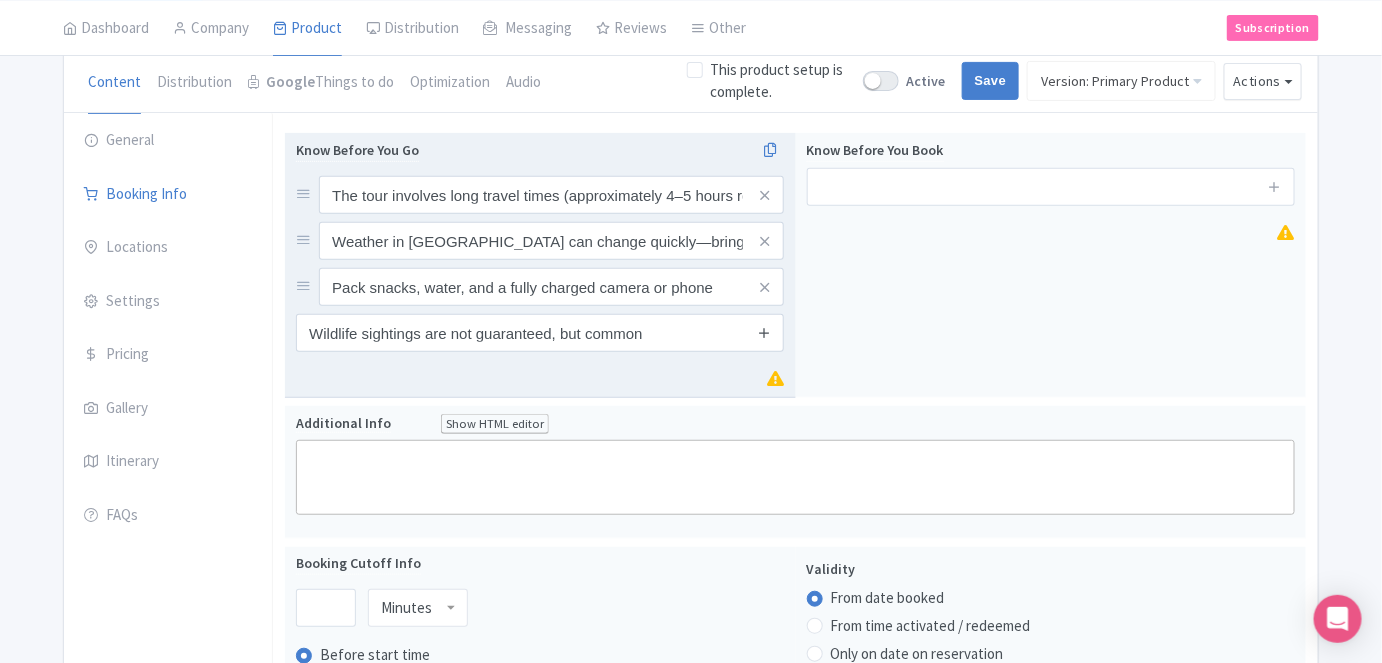 click at bounding box center (764, 332) 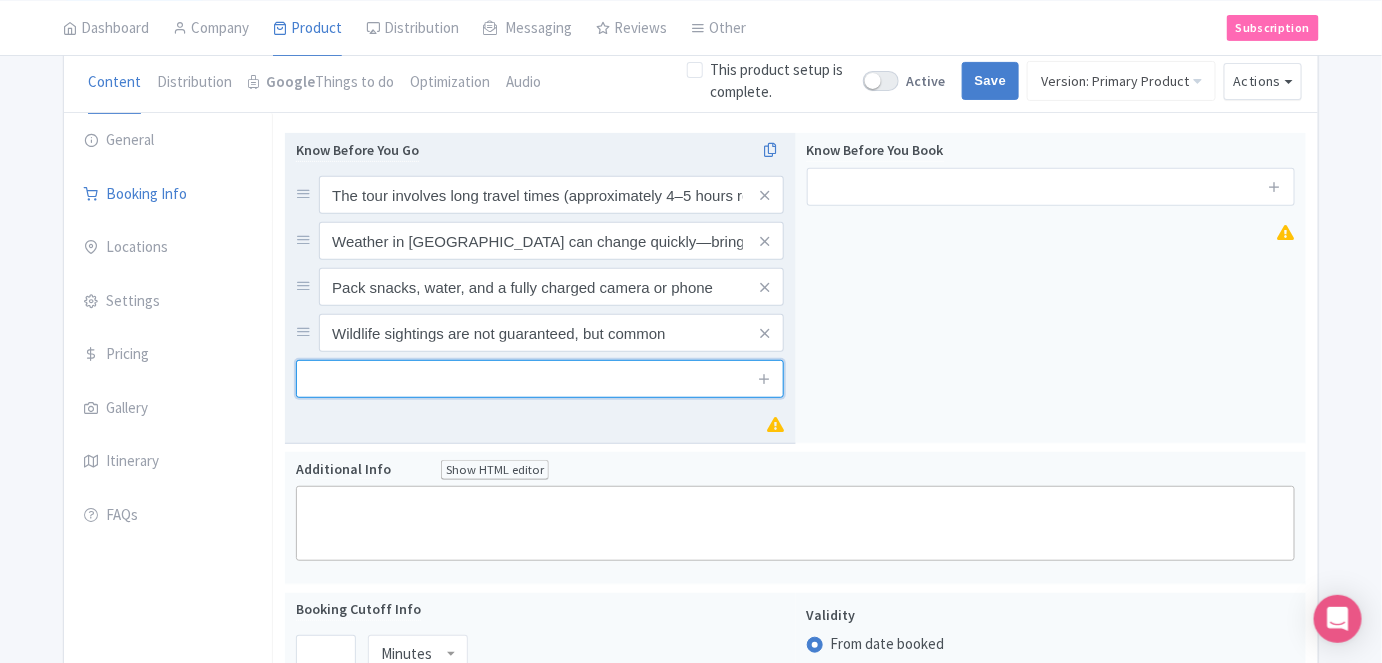 click at bounding box center (540, 379) 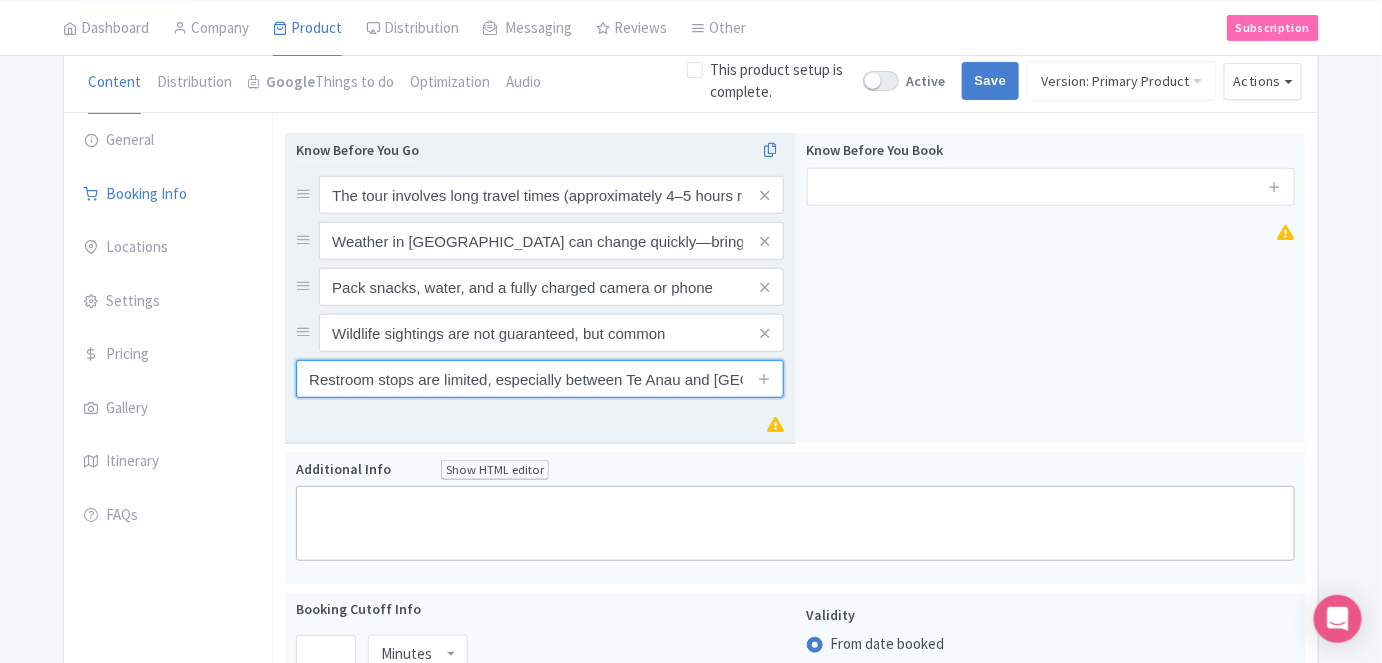 scroll, scrollTop: 0, scrollLeft: 62, axis: horizontal 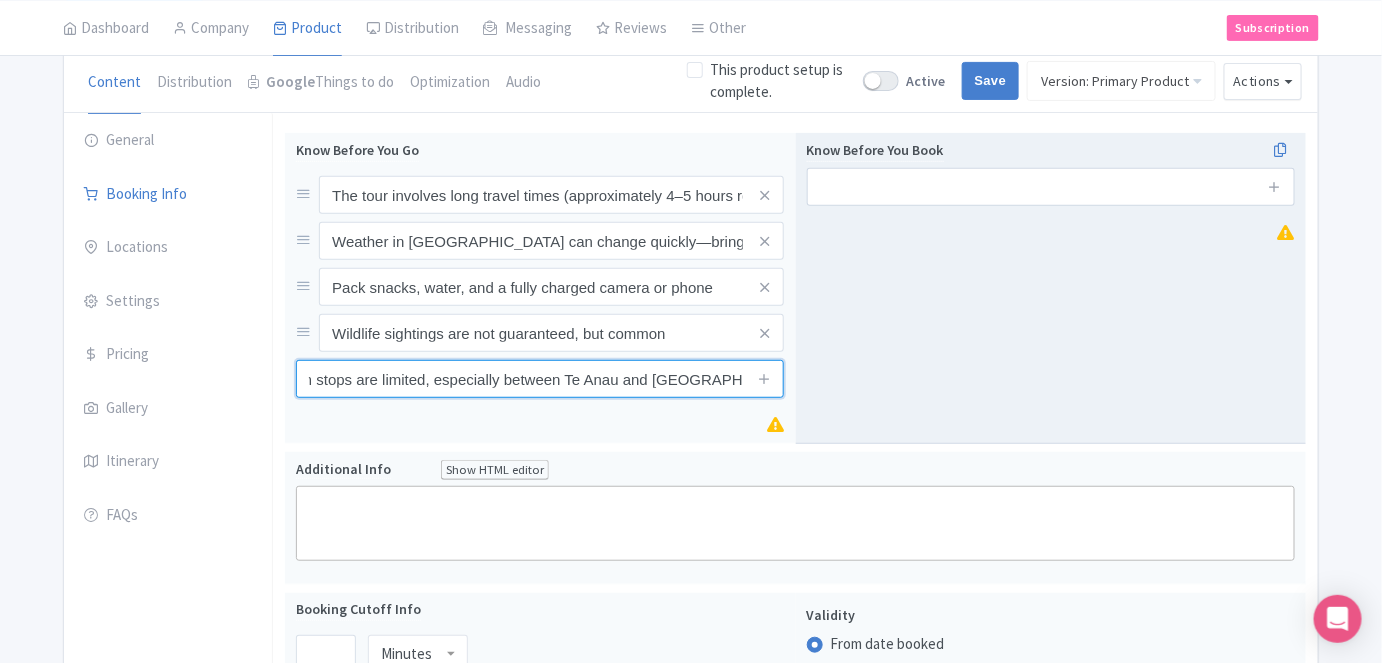 type on "Restroom stops are limited, especially between Te Anau and Milford Sound" 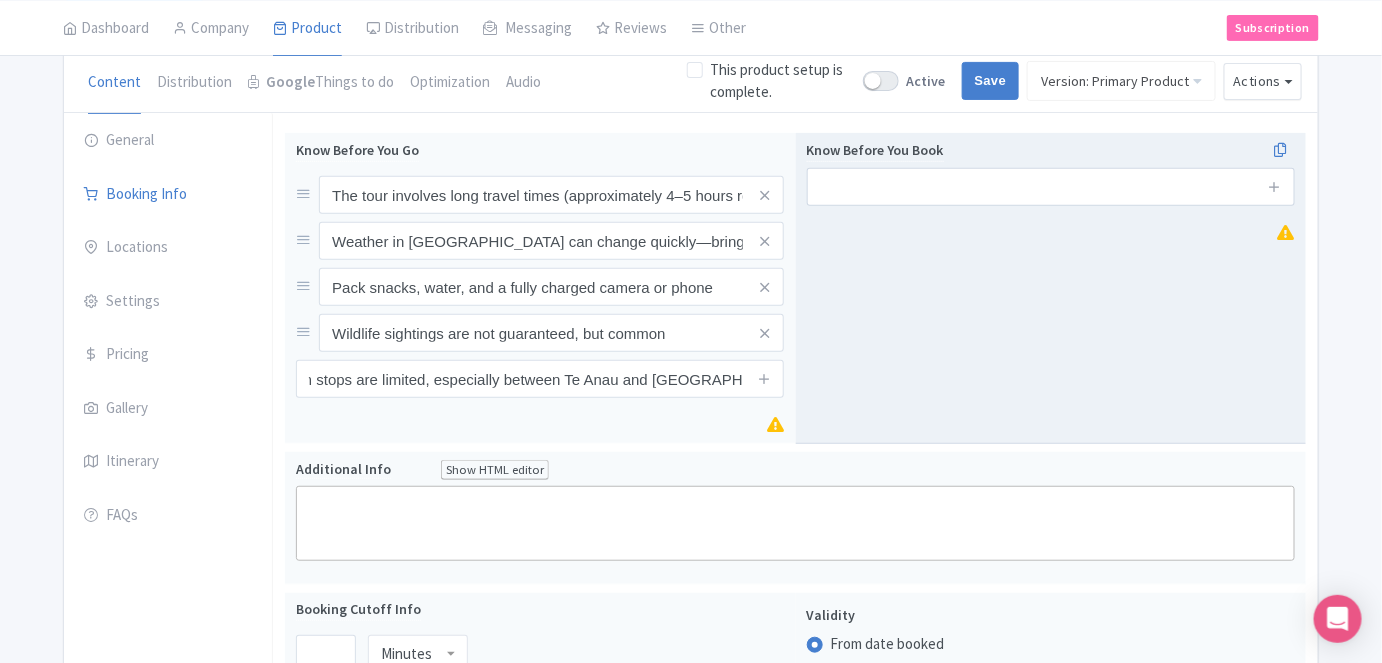 click on "Know Before You Book" at bounding box center [1051, 288] 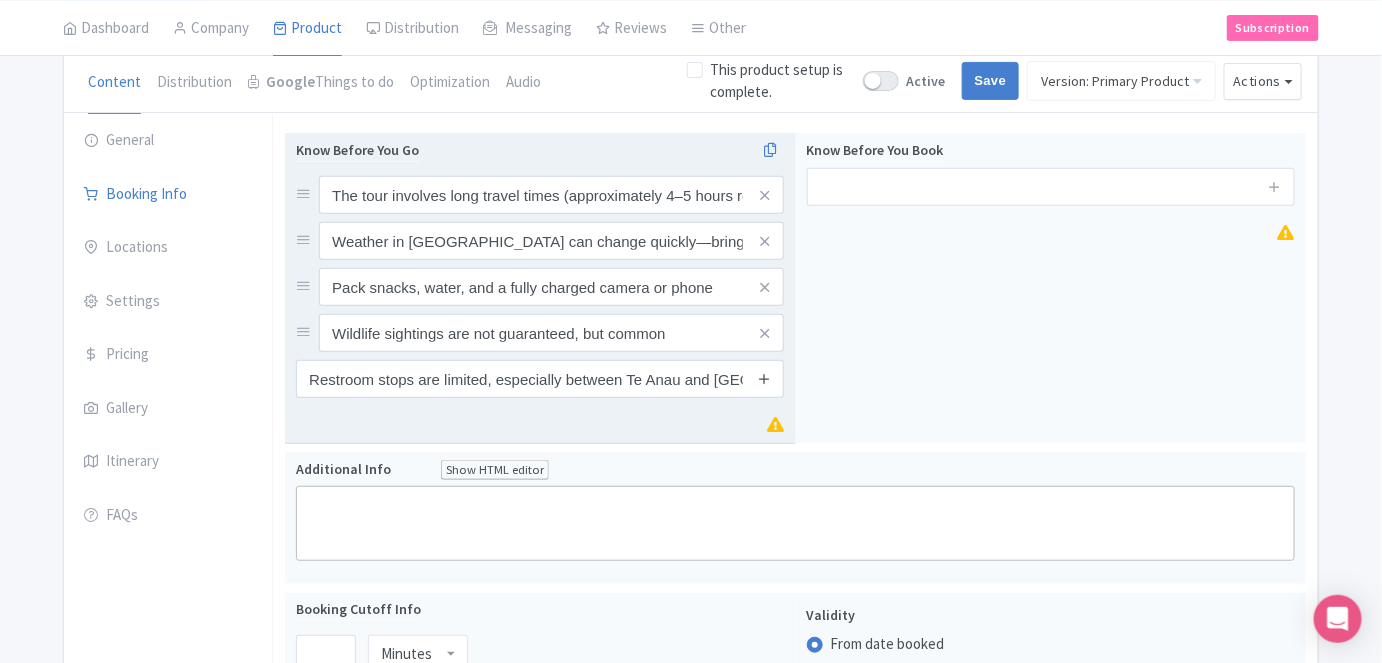 click at bounding box center (764, 378) 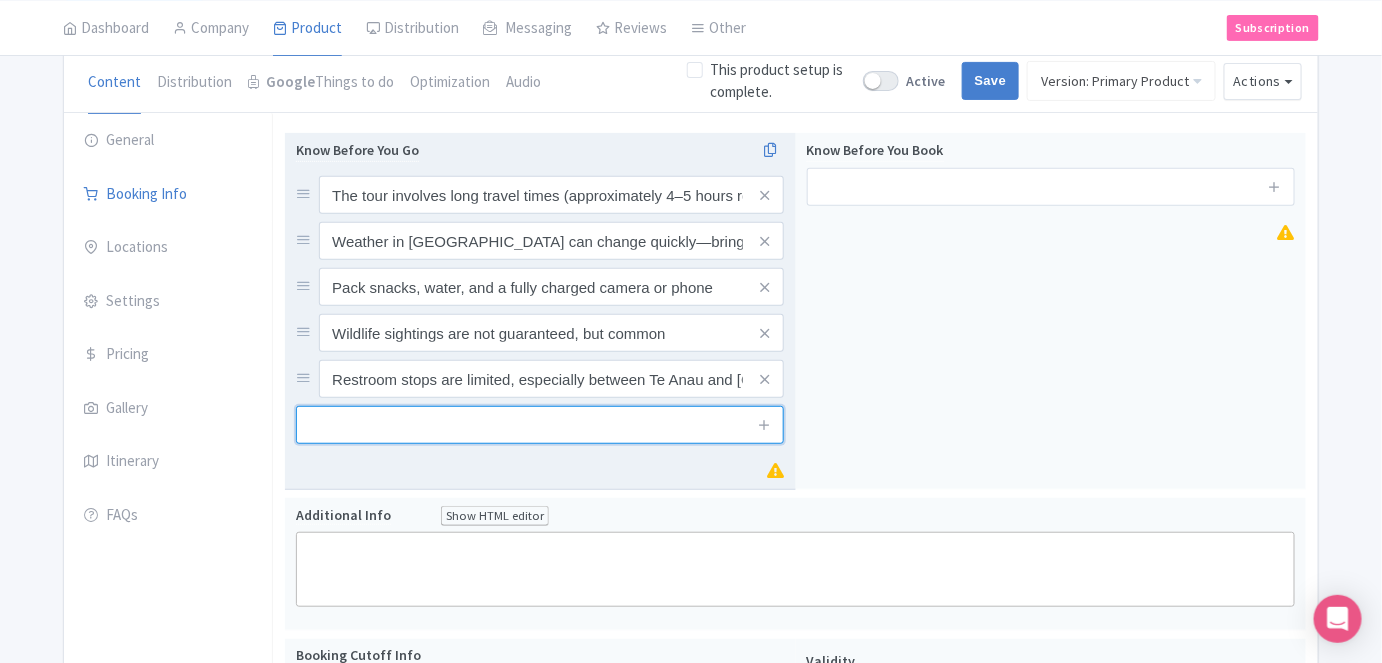click at bounding box center [540, 425] 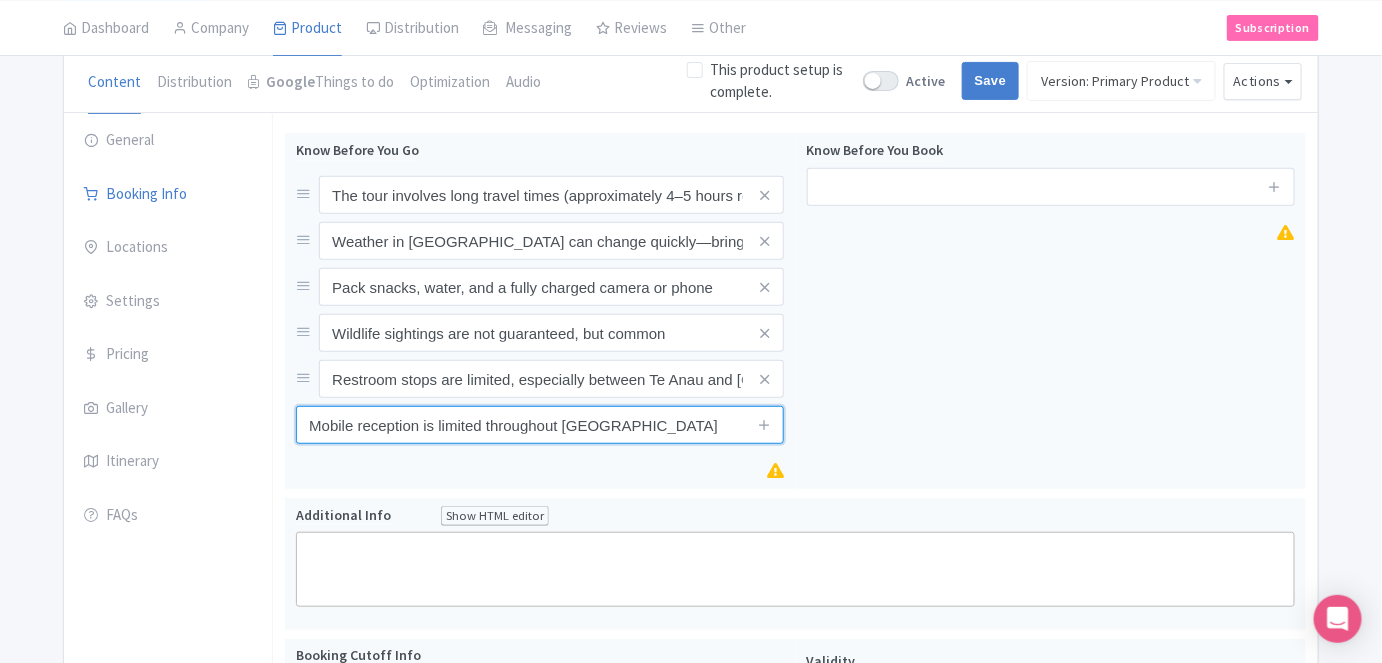 type on "Mobile reception is limited throughout Fiordland National Park" 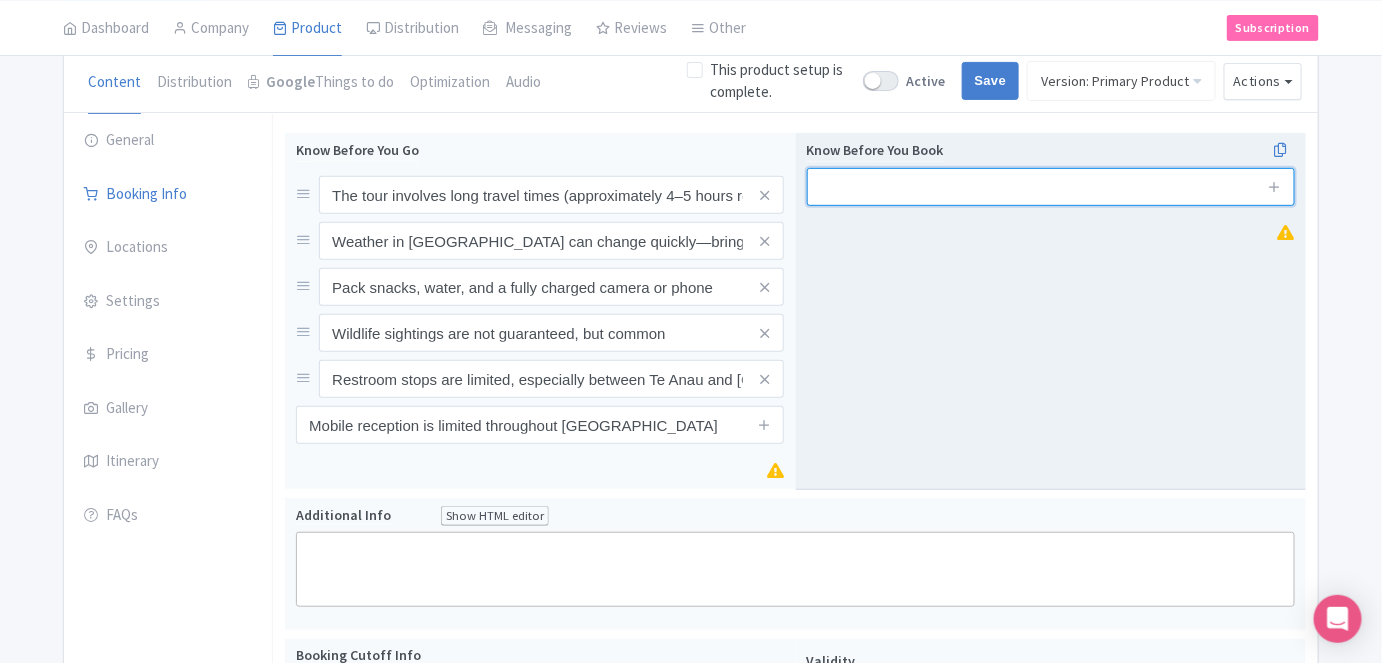 click at bounding box center [1051, 187] 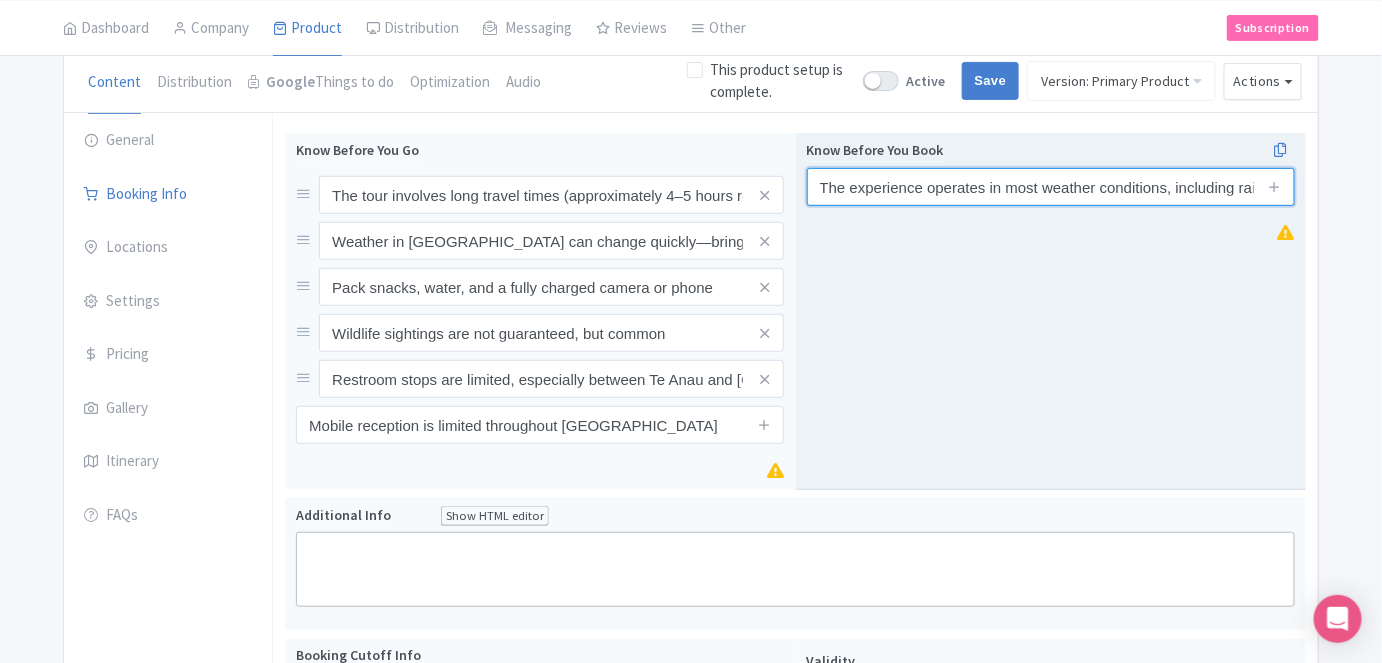 scroll, scrollTop: 0, scrollLeft: 392, axis: horizontal 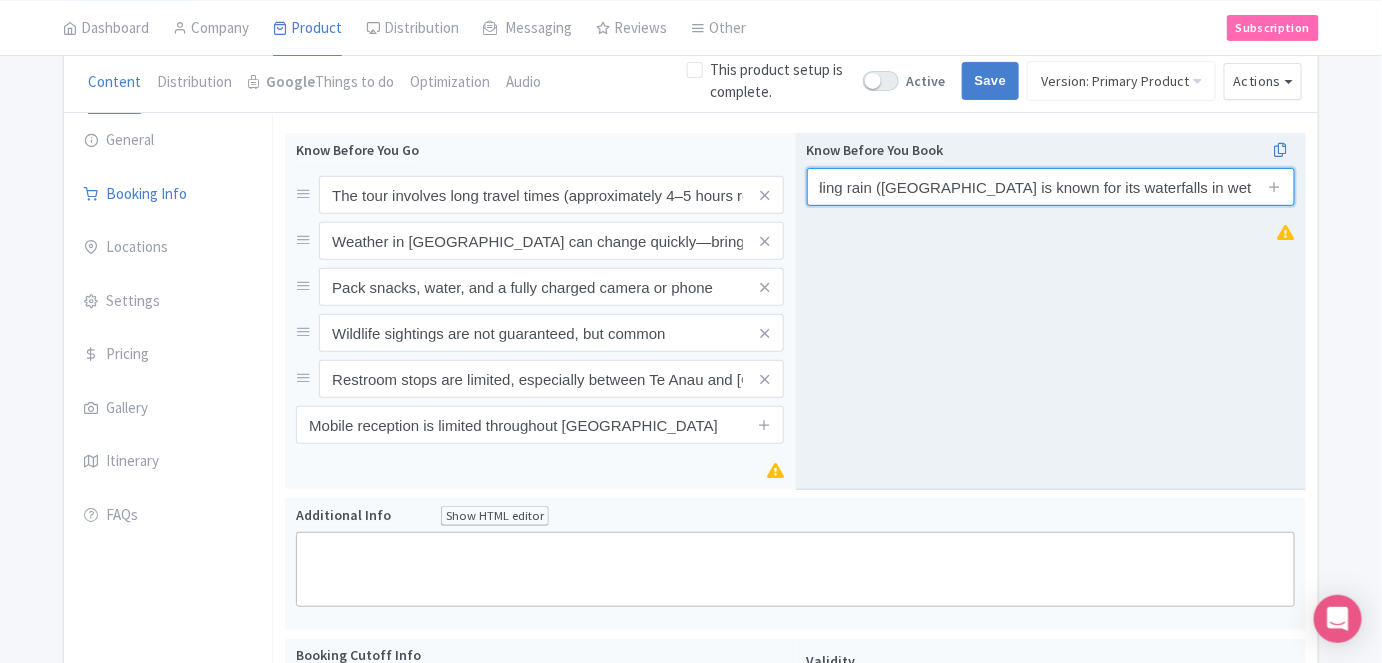 type on "The experience operates in most weather conditions, including rain (Milford Sound is known for its waterfalls in wet weather!)" 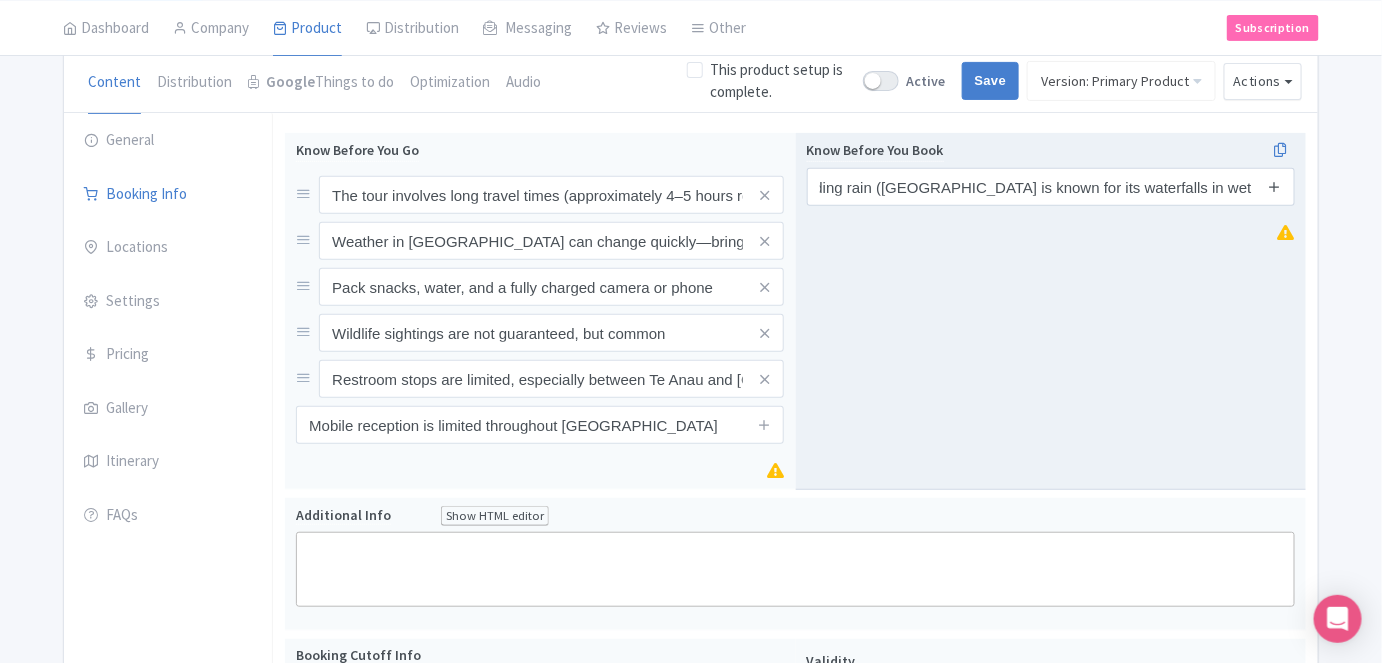 drag, startPoint x: 1264, startPoint y: 198, endPoint x: 1277, endPoint y: 186, distance: 17.691807 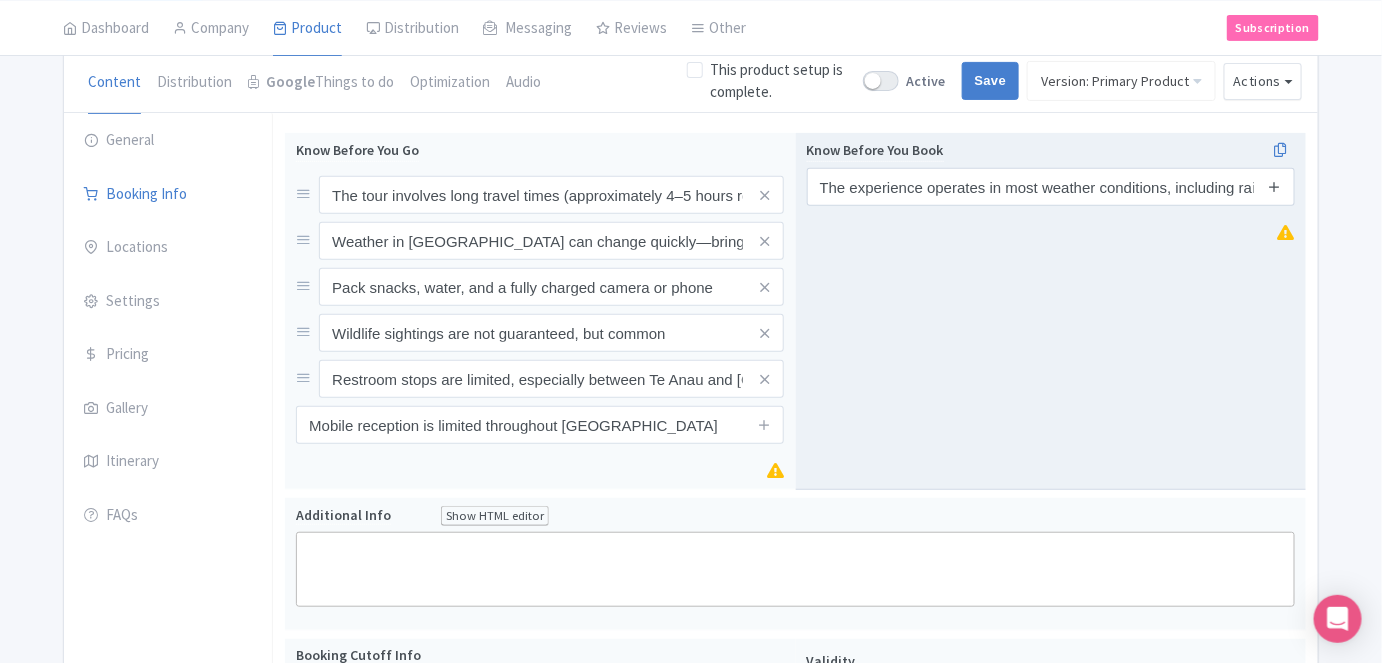click at bounding box center [1274, 186] 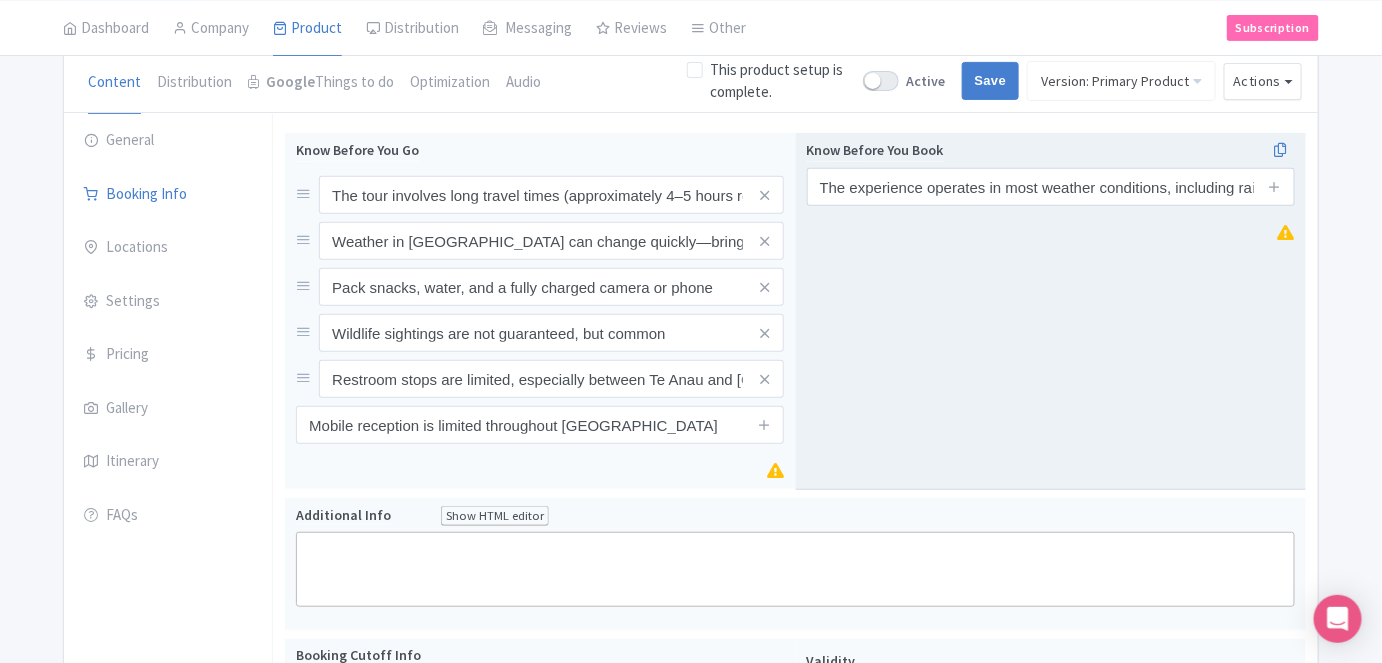 type 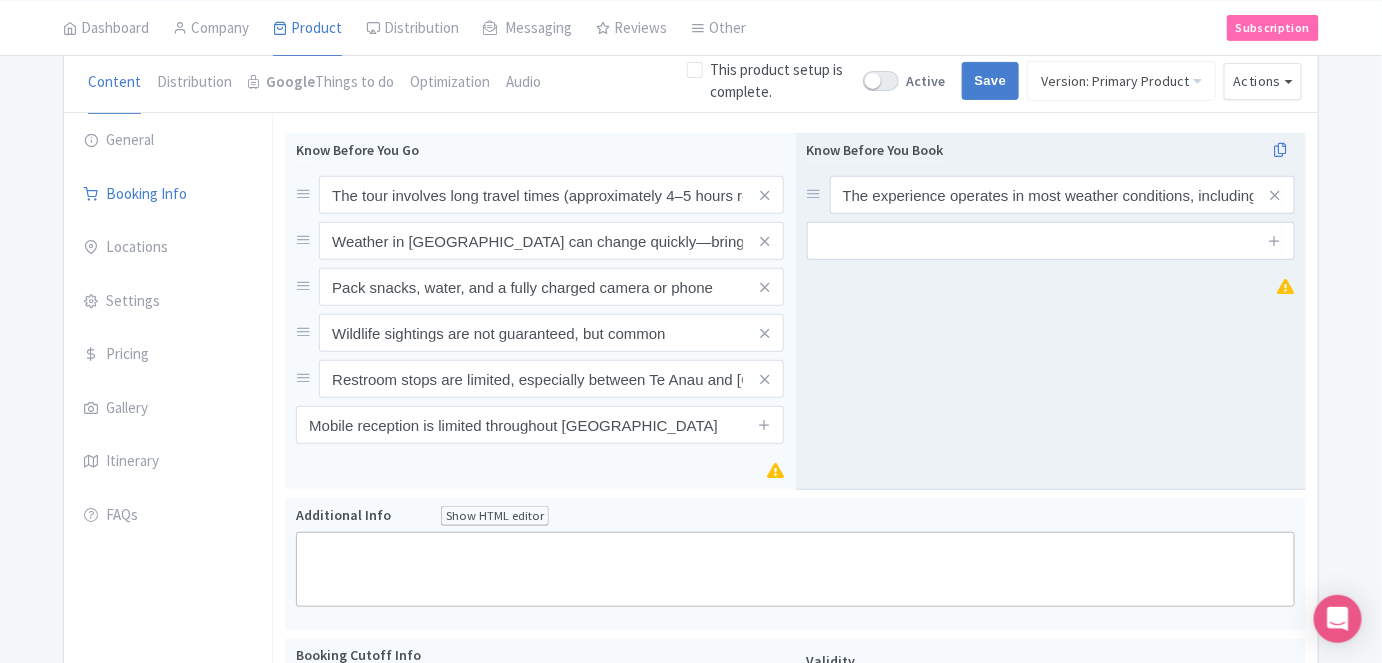 click at bounding box center [1274, 241] 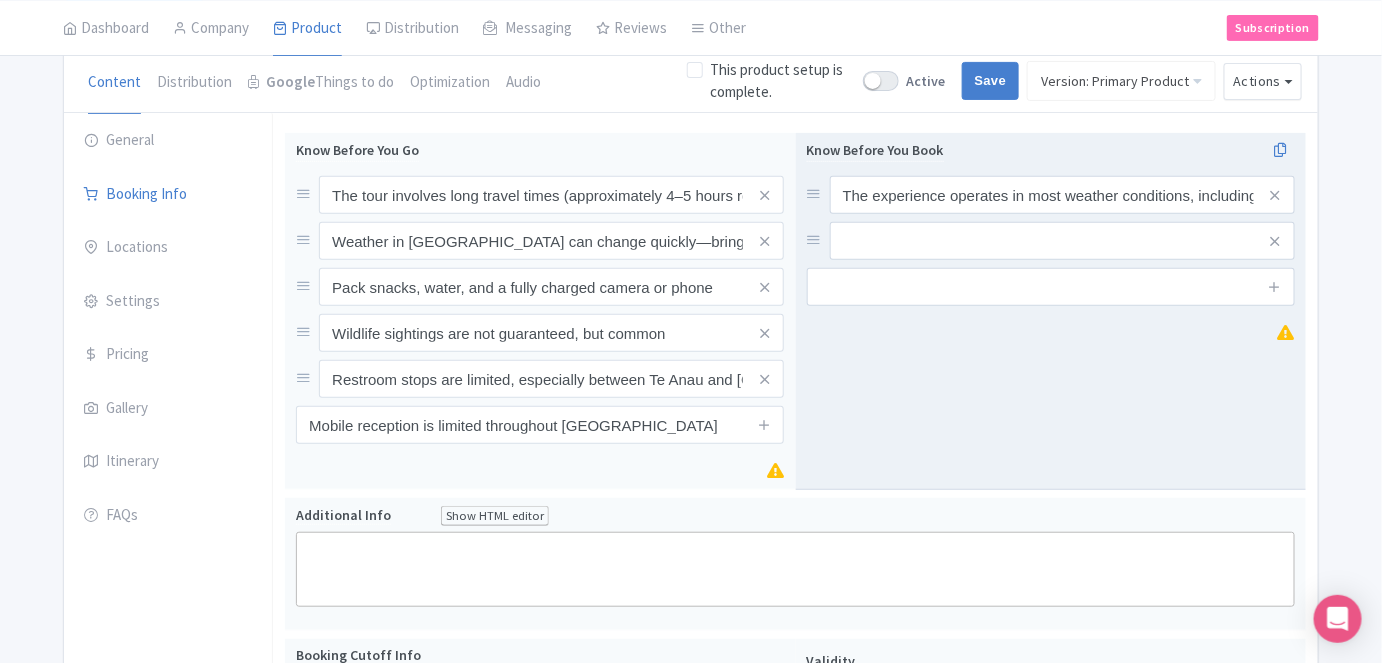 click at bounding box center (1275, 241) 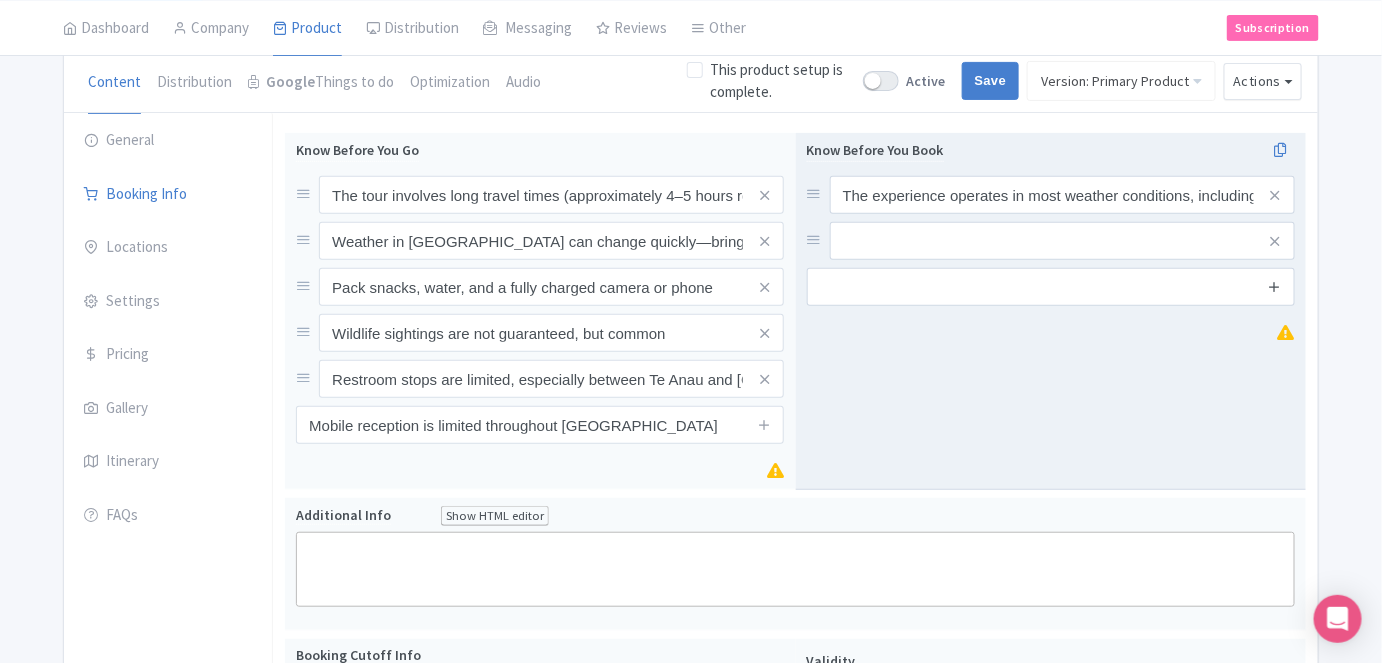 click at bounding box center [1274, 286] 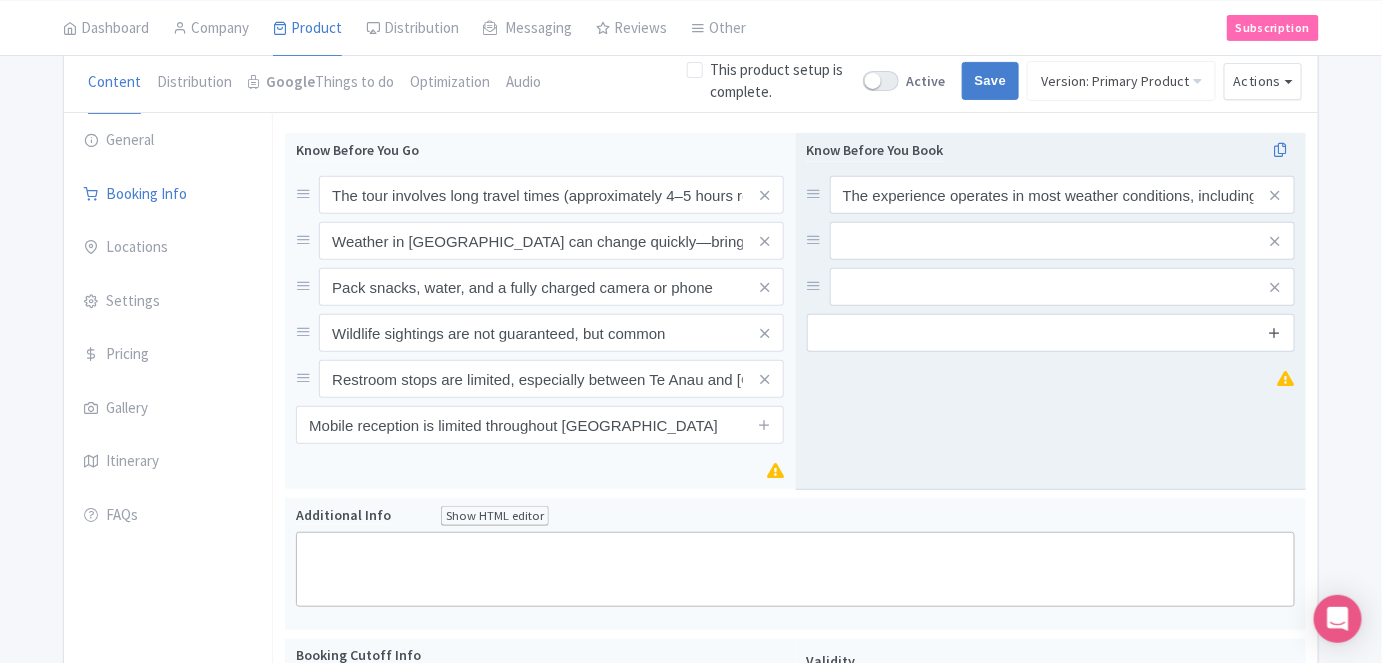 click at bounding box center (1274, 333) 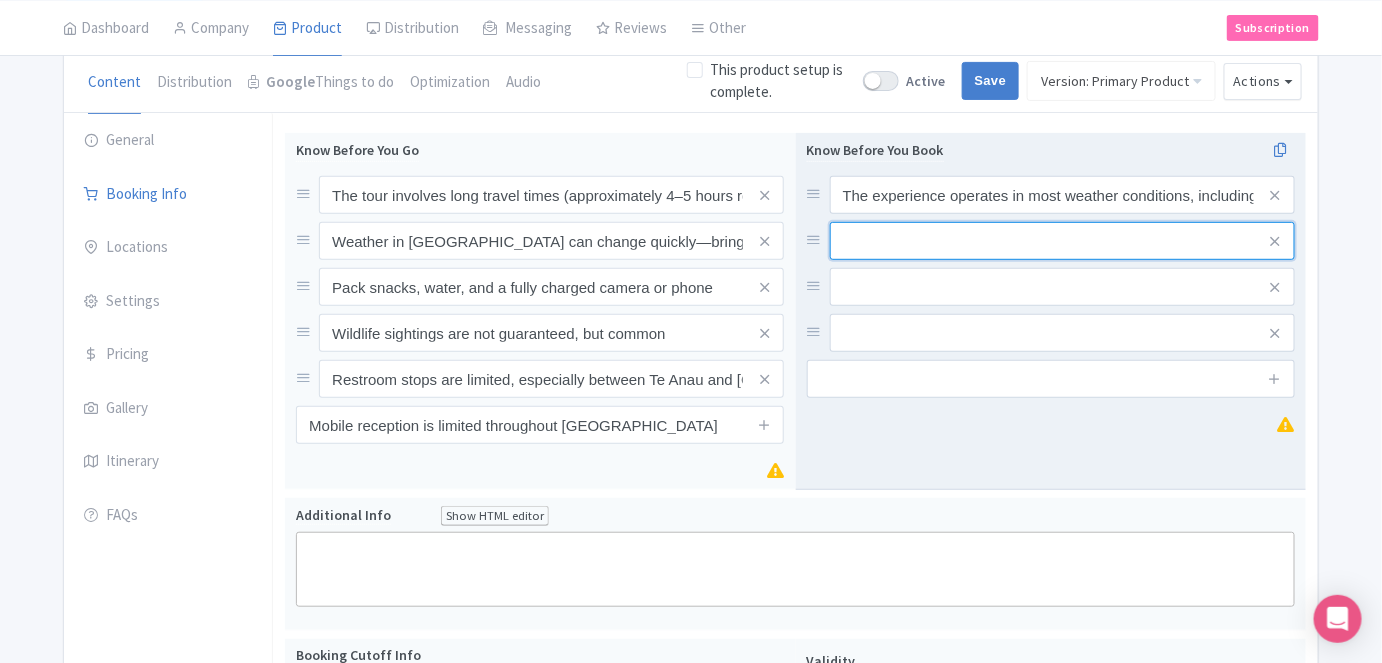 click at bounding box center (1062, 195) 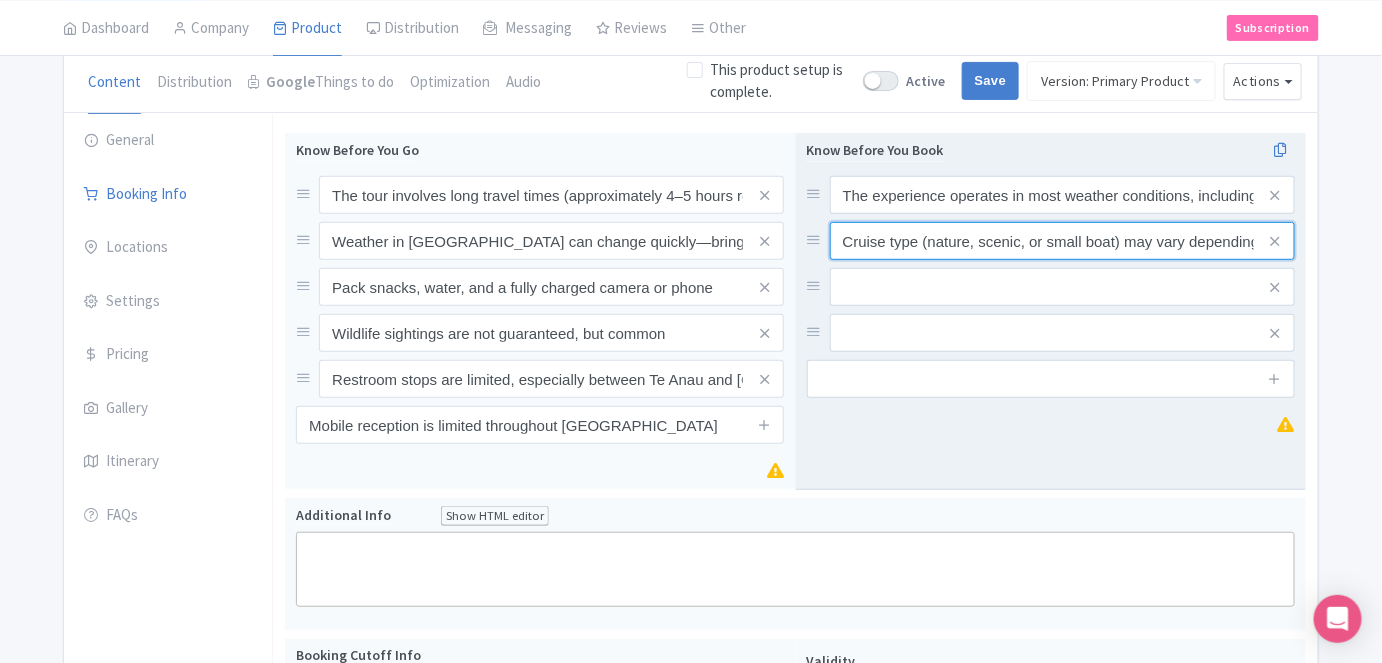 scroll, scrollTop: 0, scrollLeft: 144, axis: horizontal 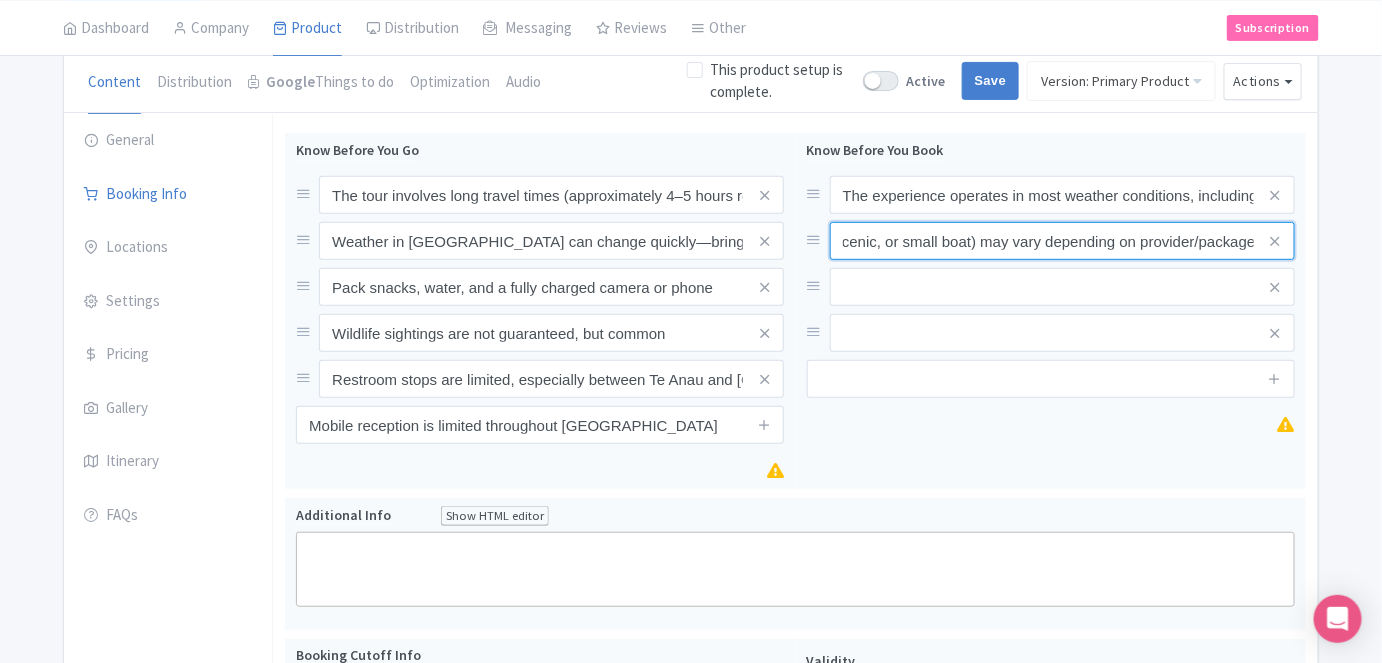 type on "Cruise type (nature, scenic, or small boat) may vary depending on provider/package" 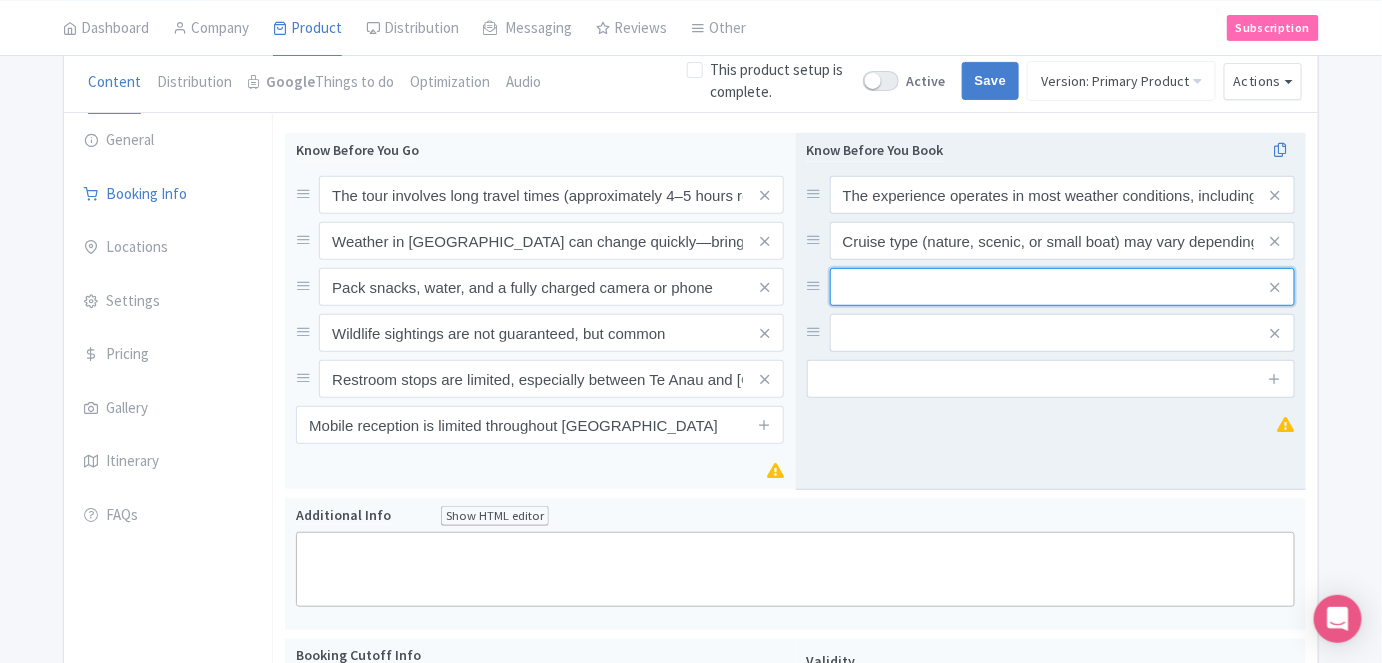 click at bounding box center (1062, 195) 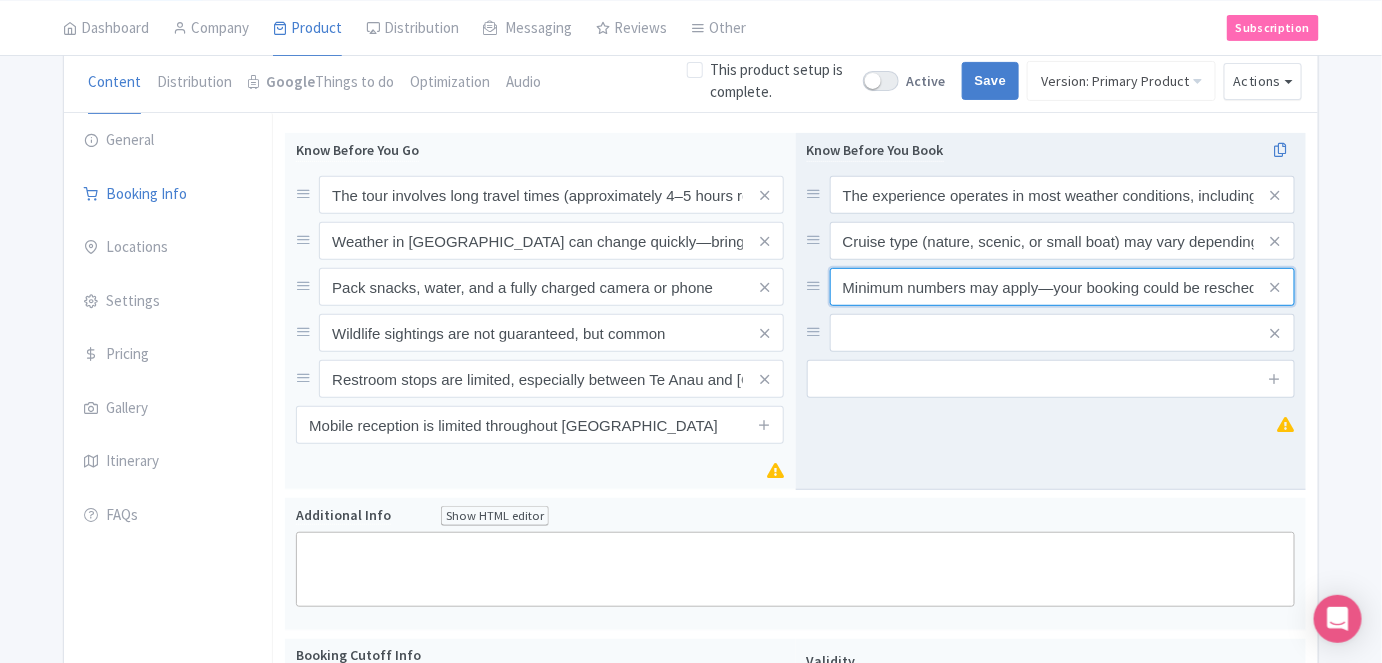 scroll, scrollTop: 0, scrollLeft: 97, axis: horizontal 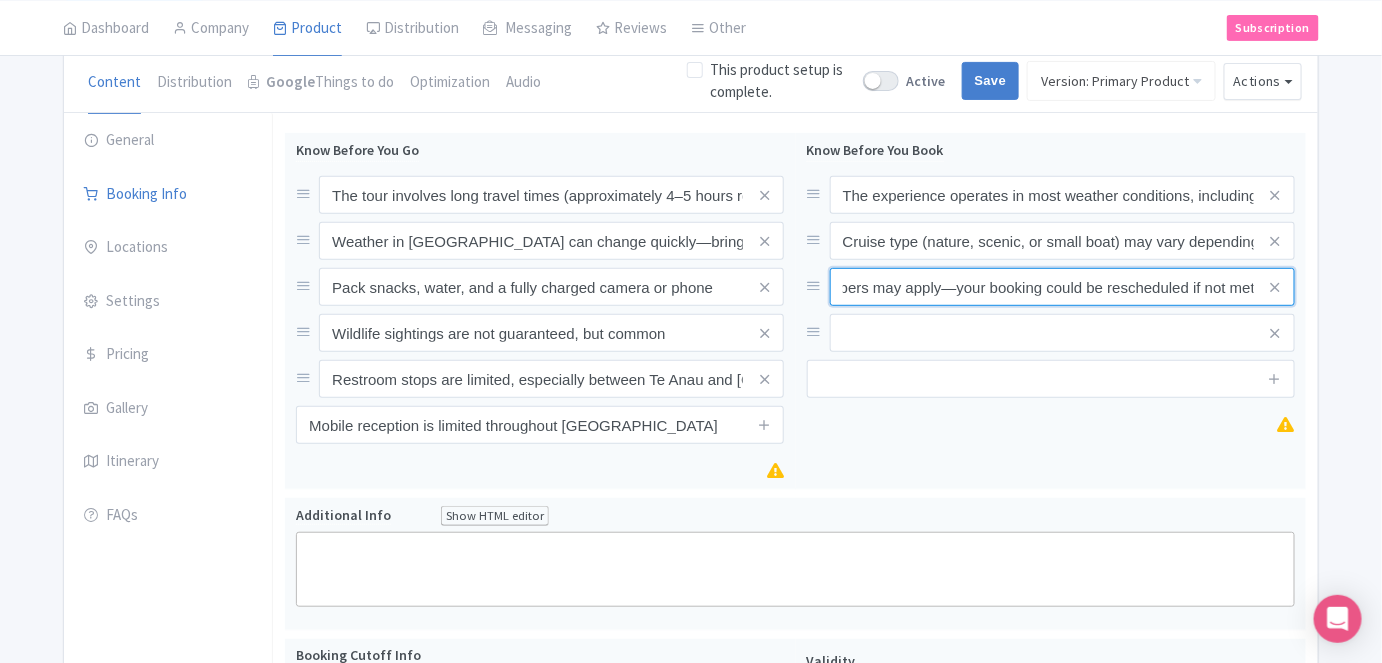 type on "Minimum numbers may apply—your booking could be rescheduled if not met" 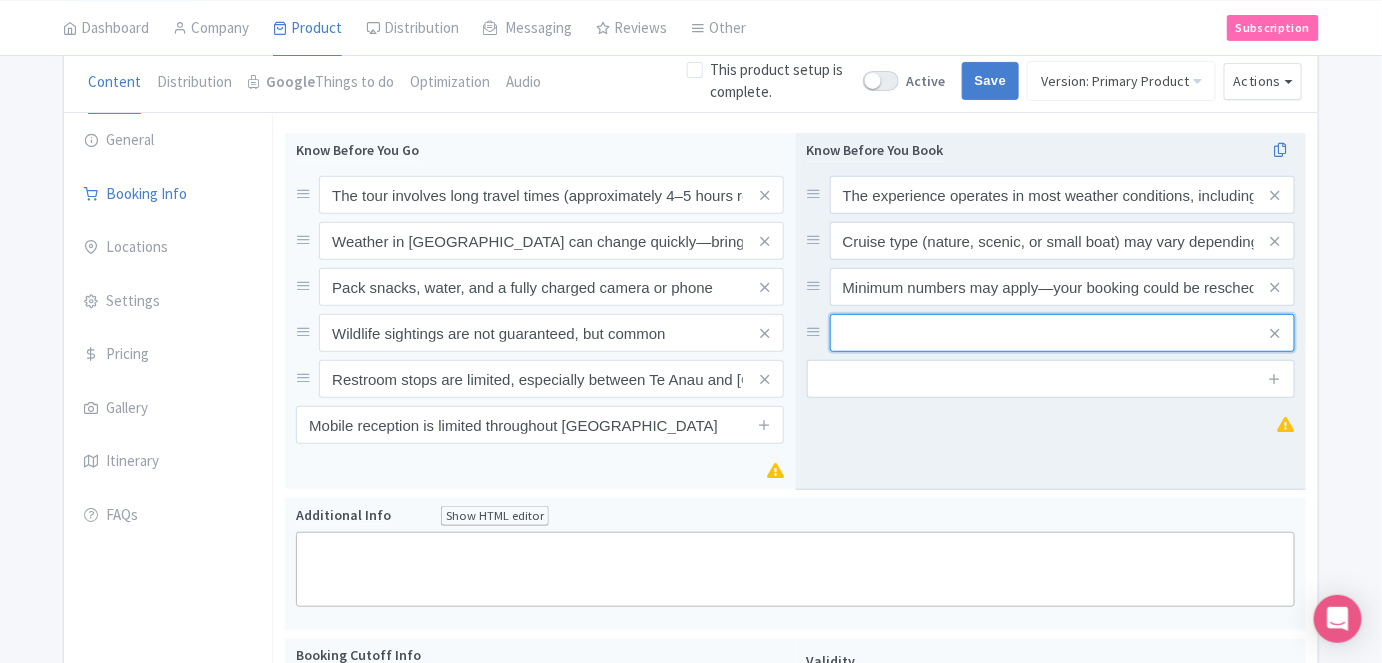 click at bounding box center [1062, 195] 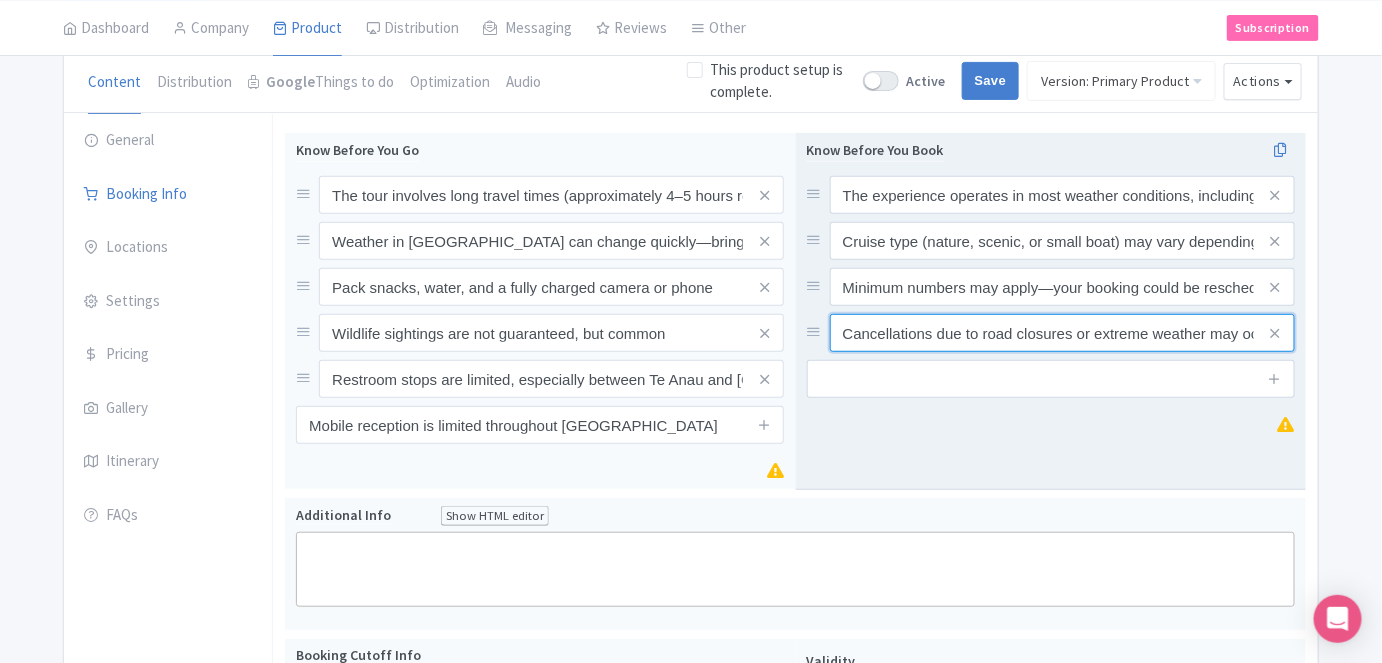 scroll, scrollTop: 0, scrollLeft: 157, axis: horizontal 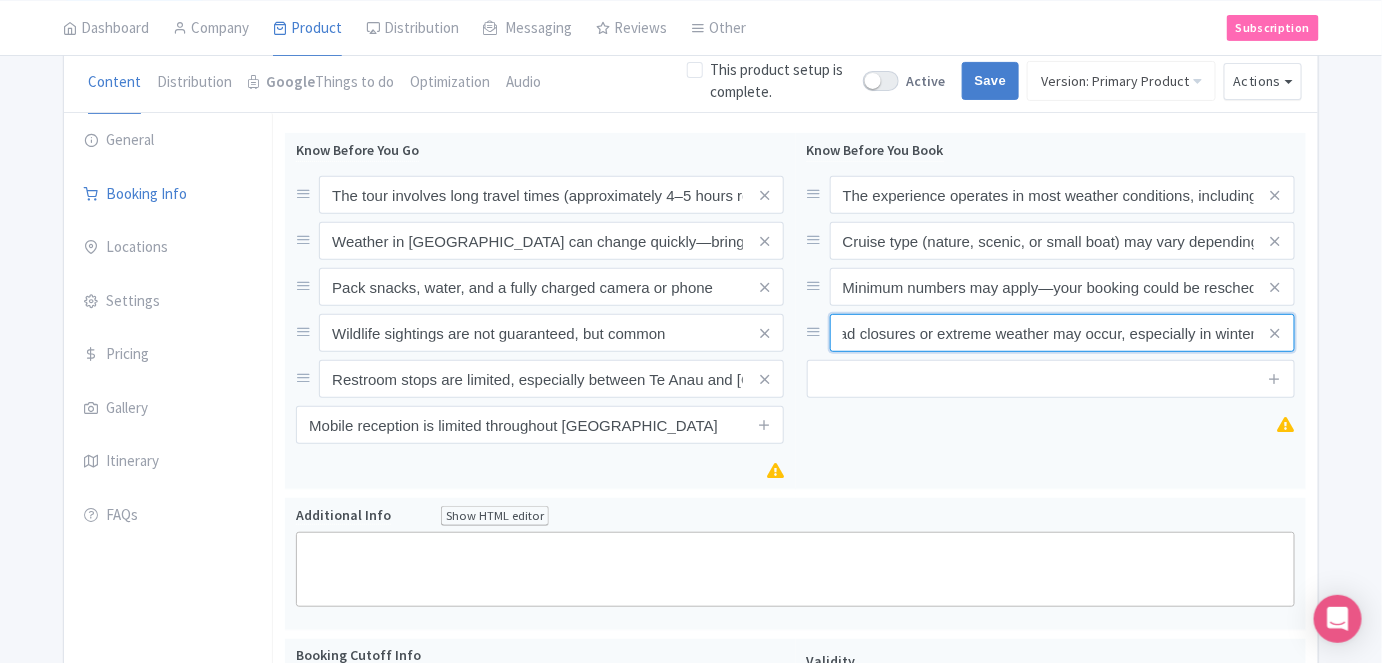 type on "Cancellations due to road closures or extreme weather may occur, especially in winter" 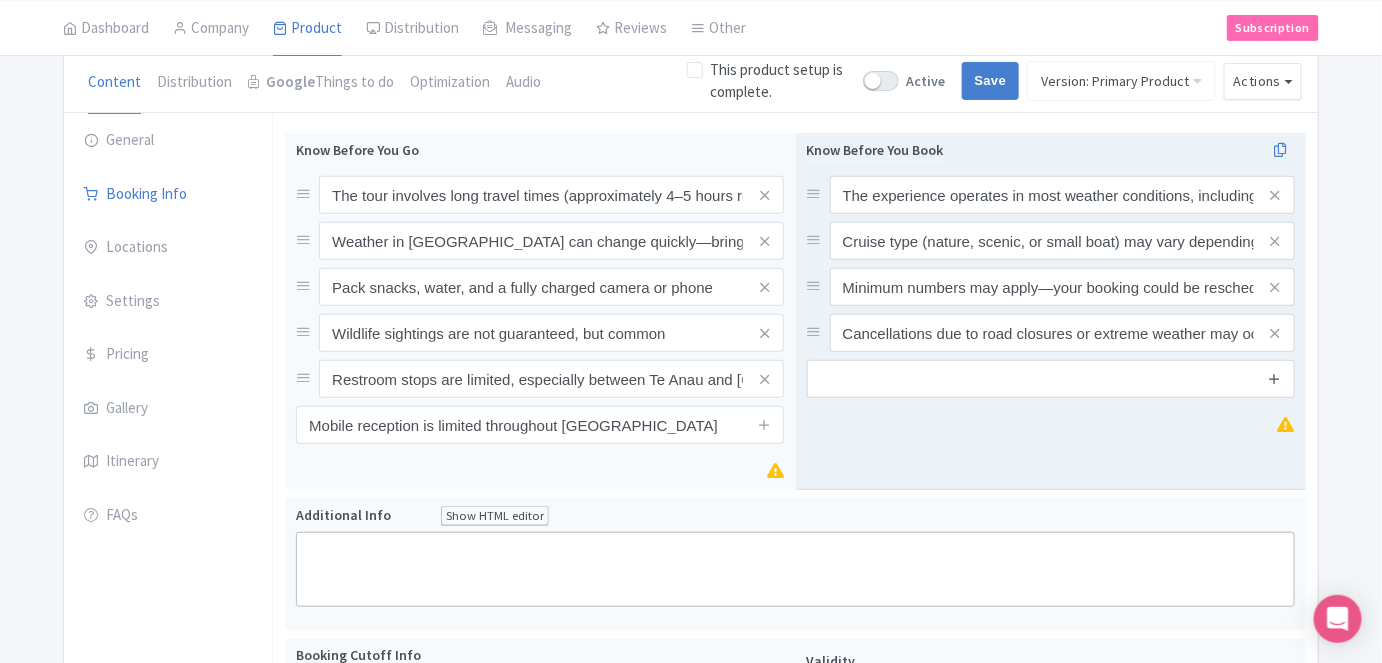 click at bounding box center (1274, 378) 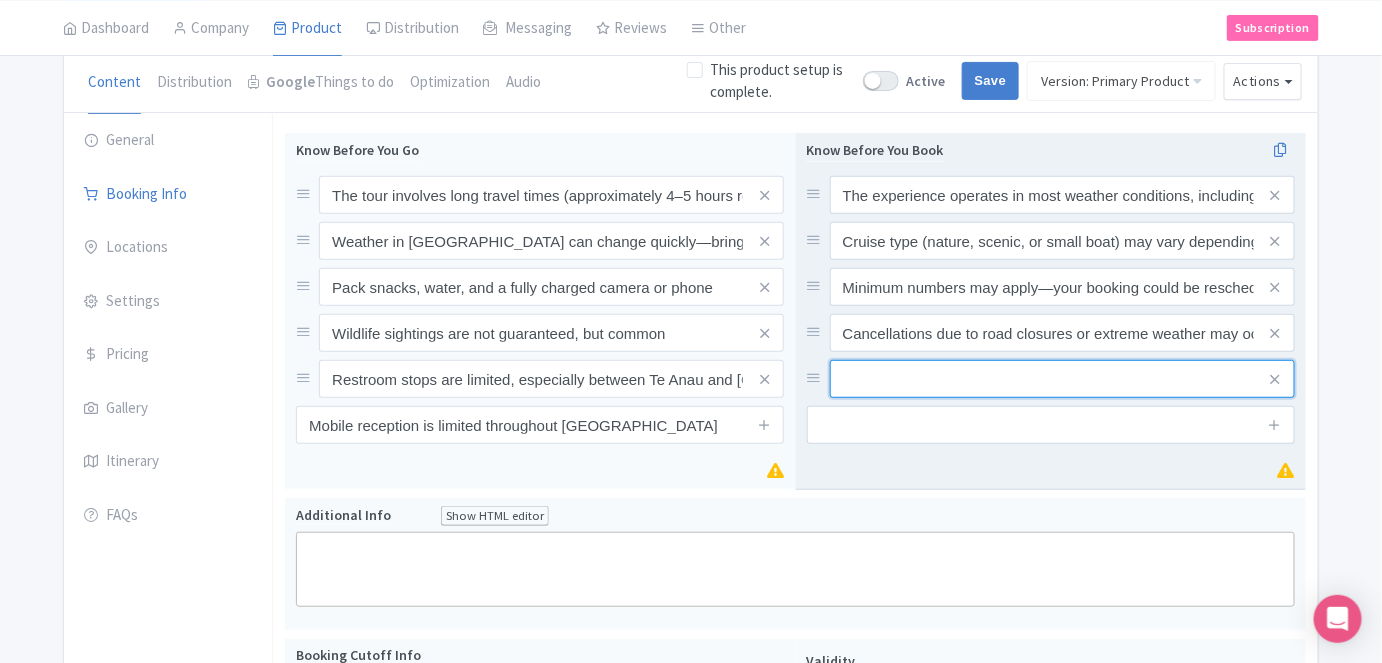click at bounding box center [1062, 195] 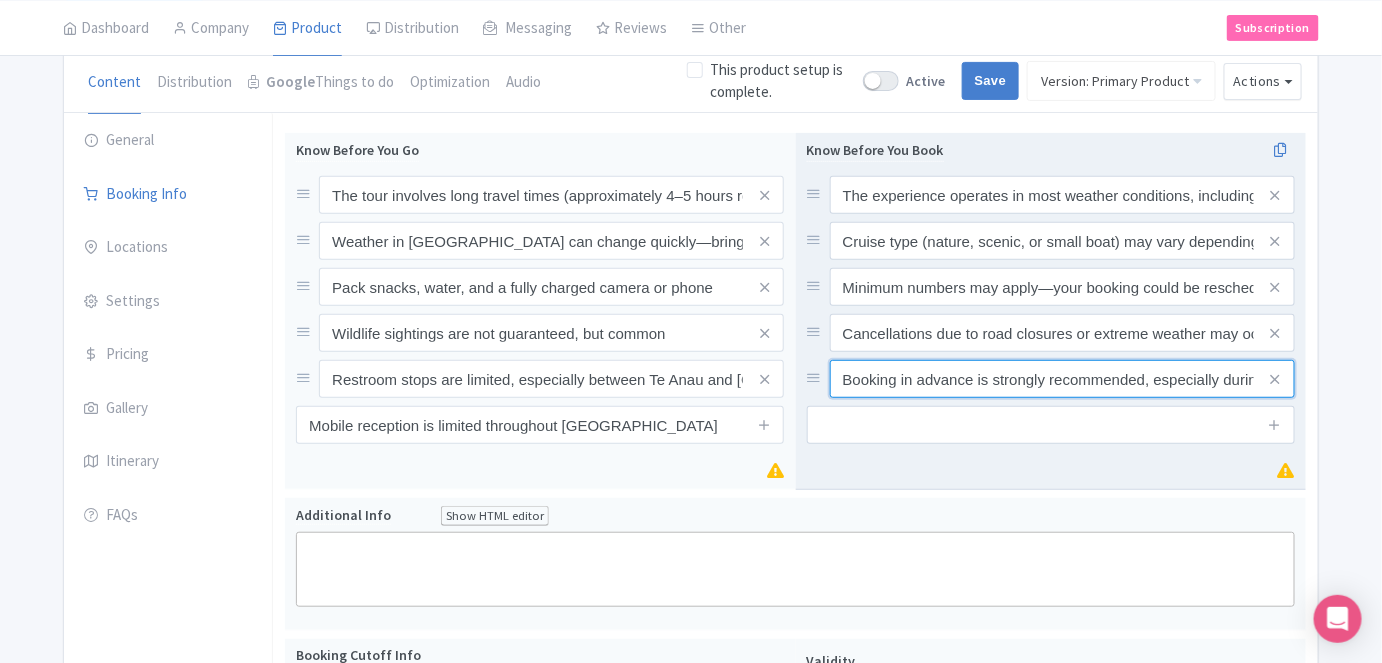 scroll, scrollTop: 0, scrollLeft: 226, axis: horizontal 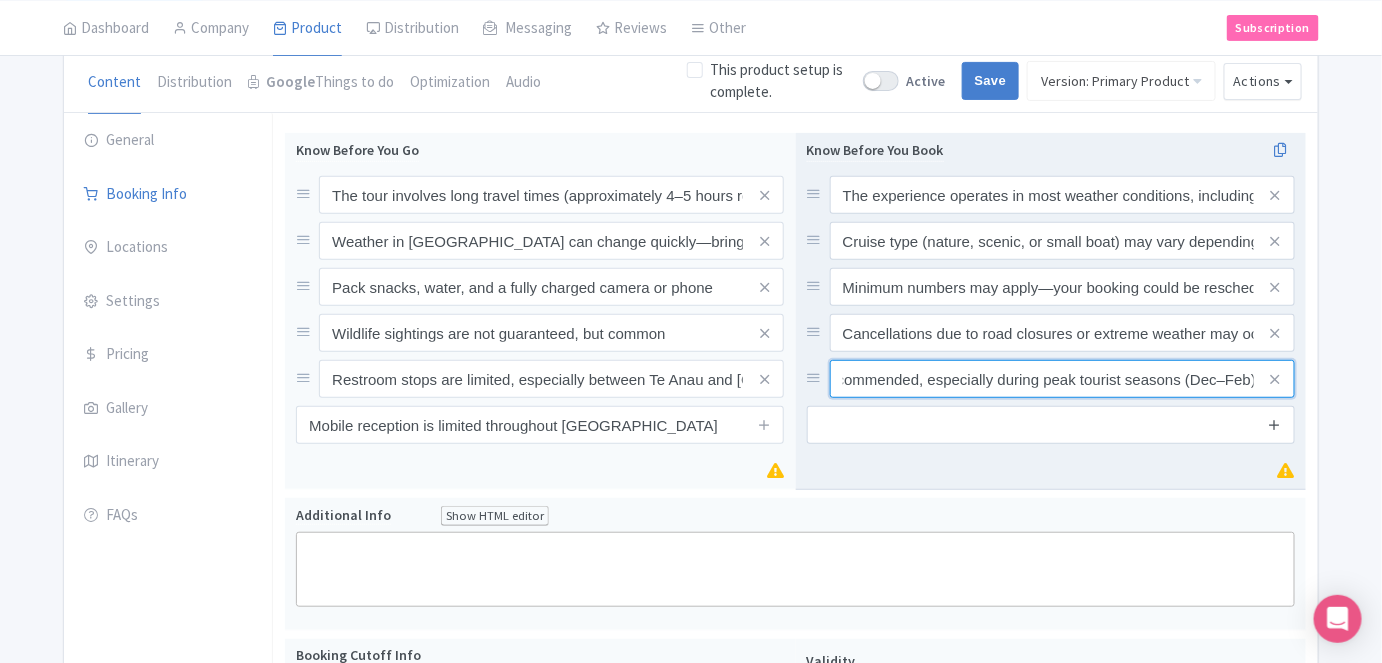 type on "Booking in advance is strongly recommended, especially during peak tourist seasons (Dec–Feb)" 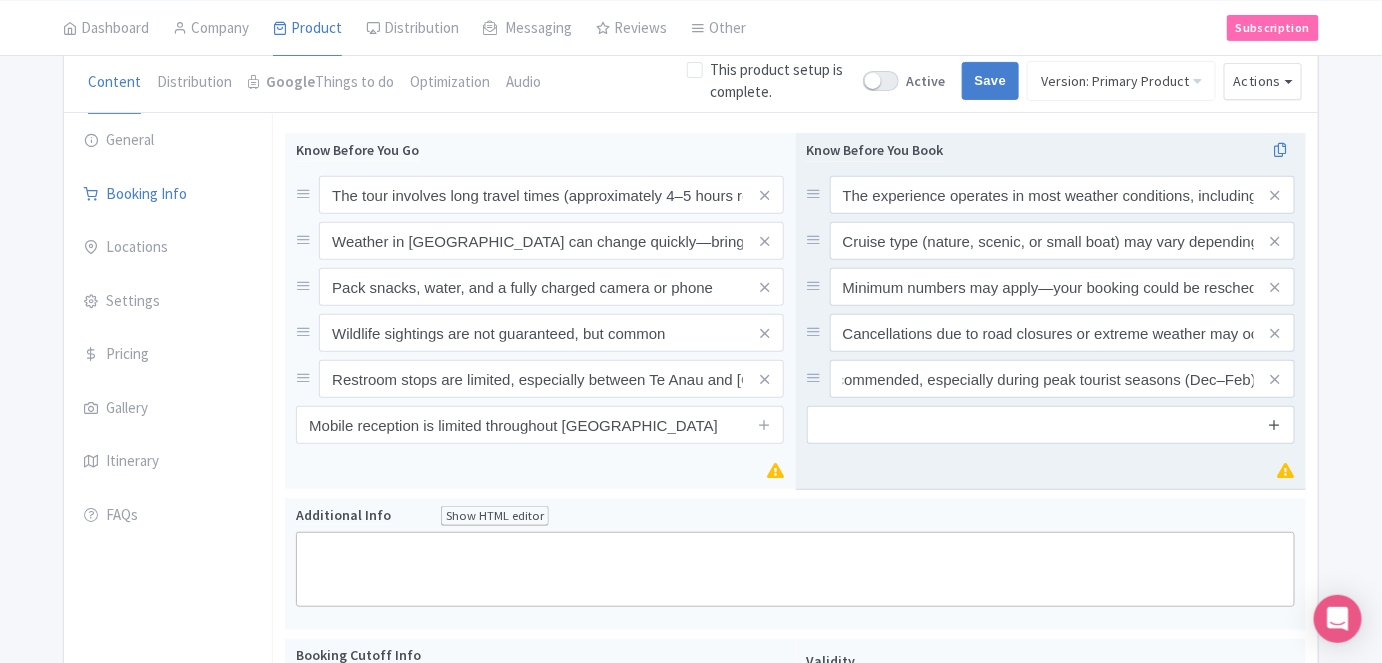 click at bounding box center (1274, 424) 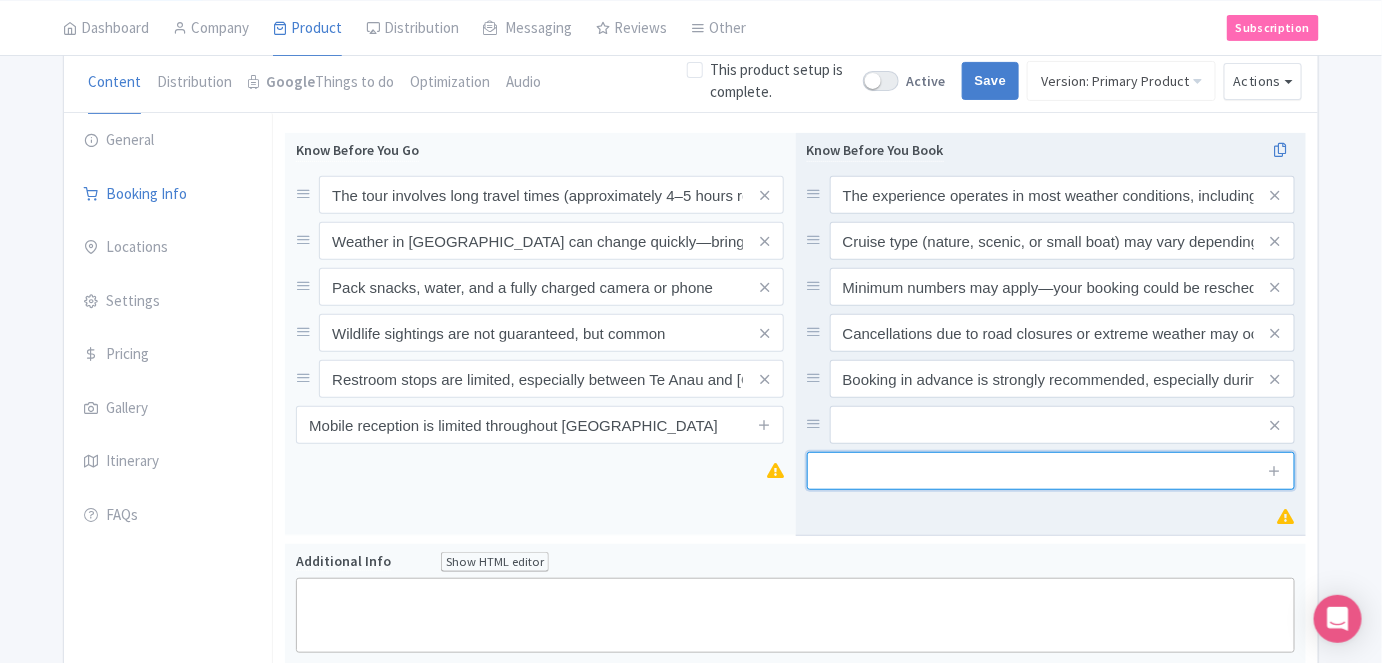 click at bounding box center (1051, 471) 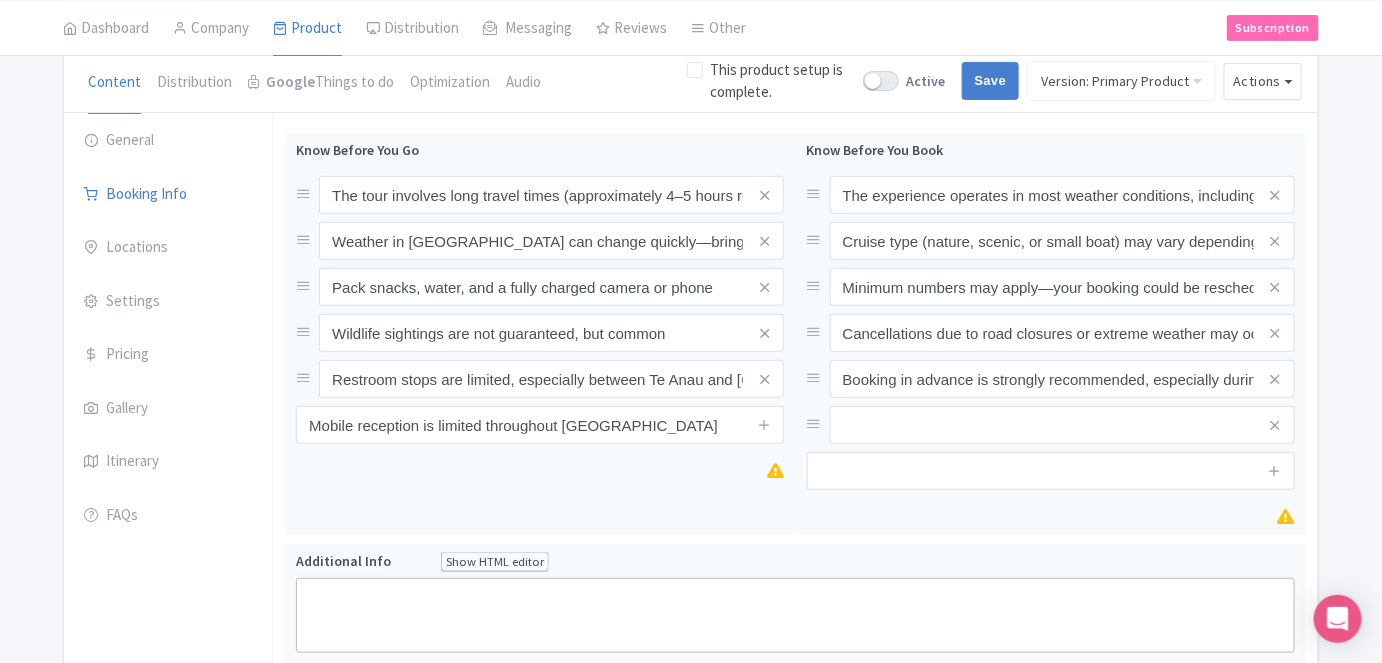 click on "Success
Data saved automatically
← Back to Products
Te Anau to Milford Sound Experience
ID# DMWVFJ
Content
Distribution
Google  Things to do
Optimization
Audio
This product setup is complete.
Active
Save
Version: Primary Product
Primary Product
Version: Primary Product
Version type   * Primary
Version name   * Primary Product
Version description
Date from
Date to
Select all resellers for version
Share with Resellers:
Done
Actions
View on Magpie
Customer View
Industry Partner View
Download
Excel
Word
All Images ZIP
Share Products
Delete Product
Create new version" at bounding box center (691, 824) 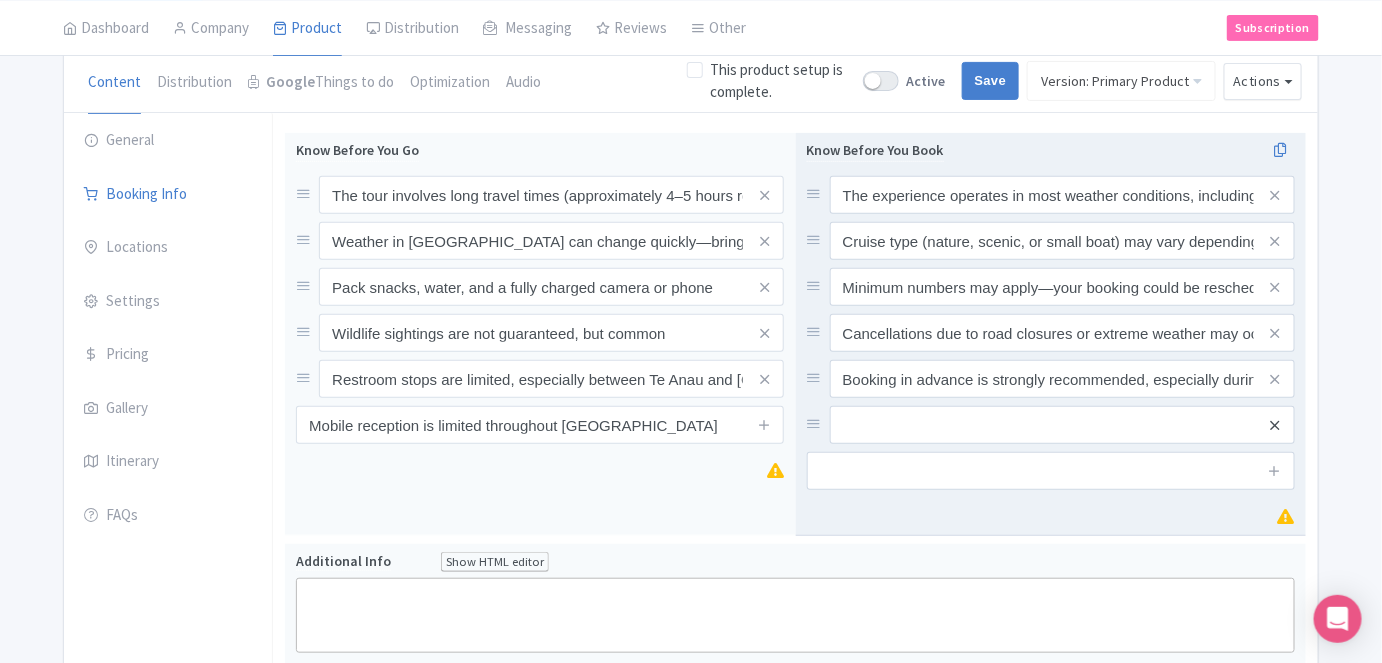 click at bounding box center [1274, 425] 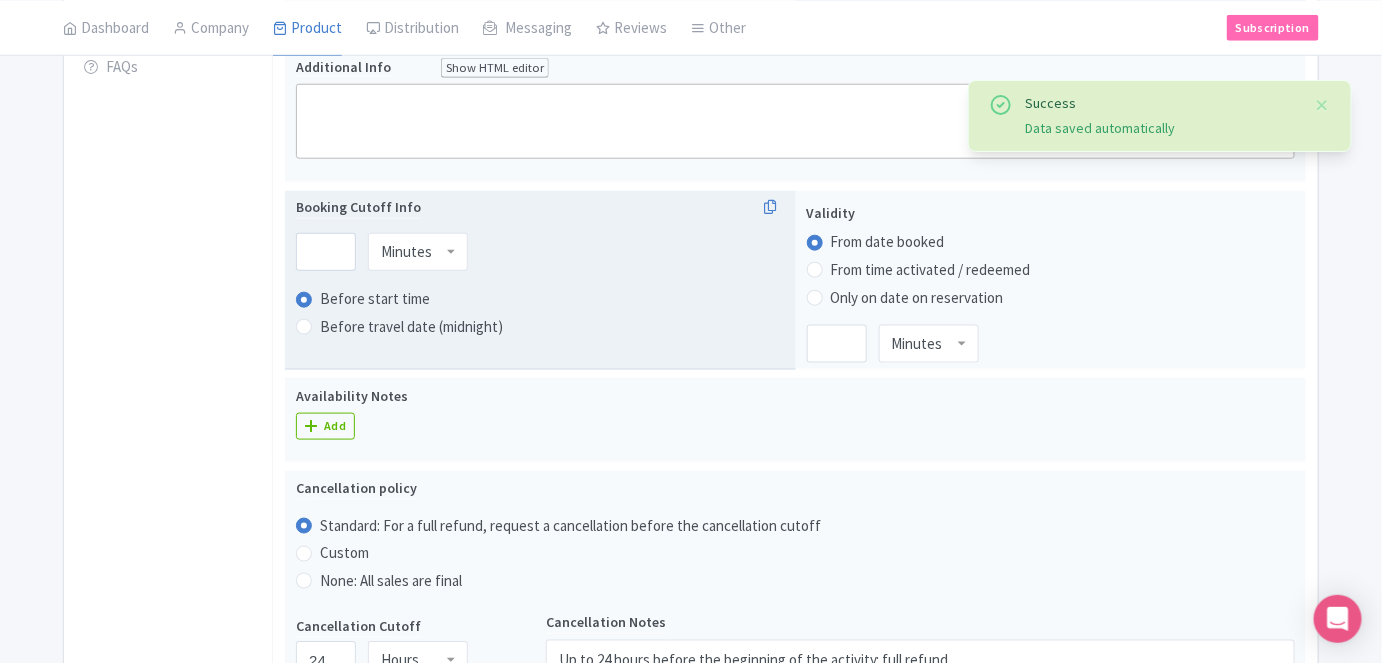 scroll, scrollTop: 727, scrollLeft: 0, axis: vertical 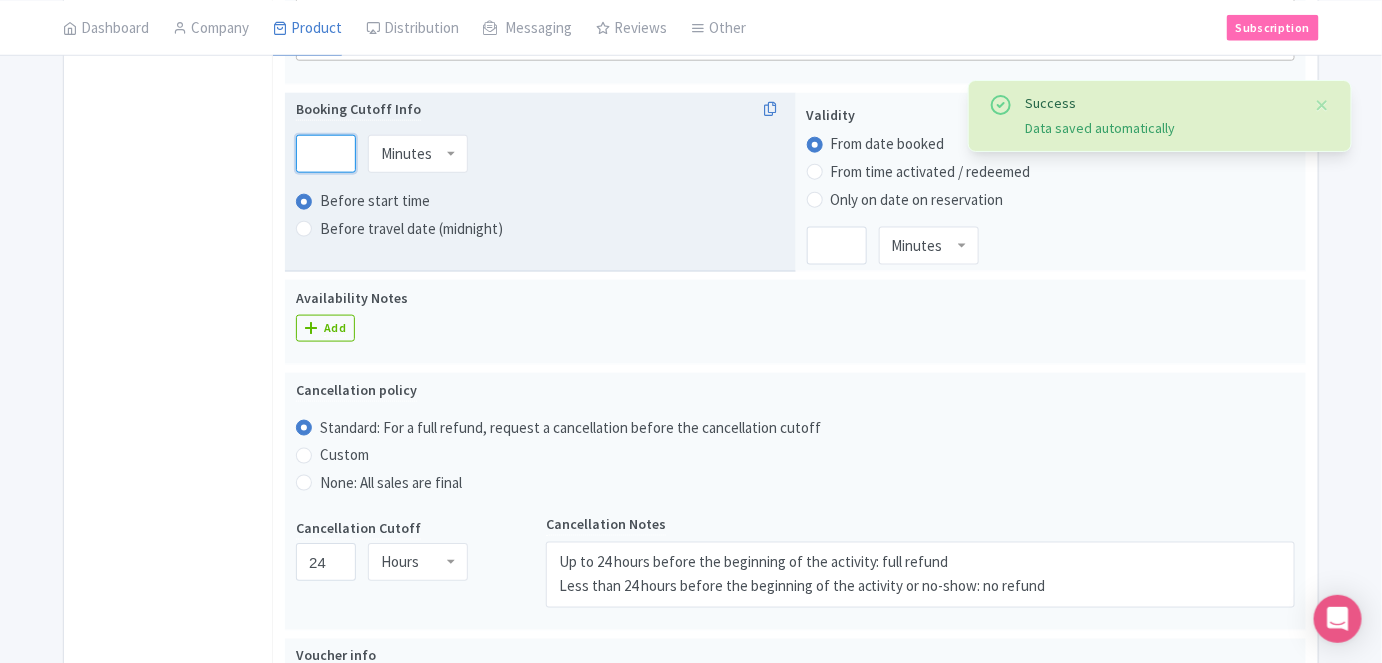 click at bounding box center [326, 154] 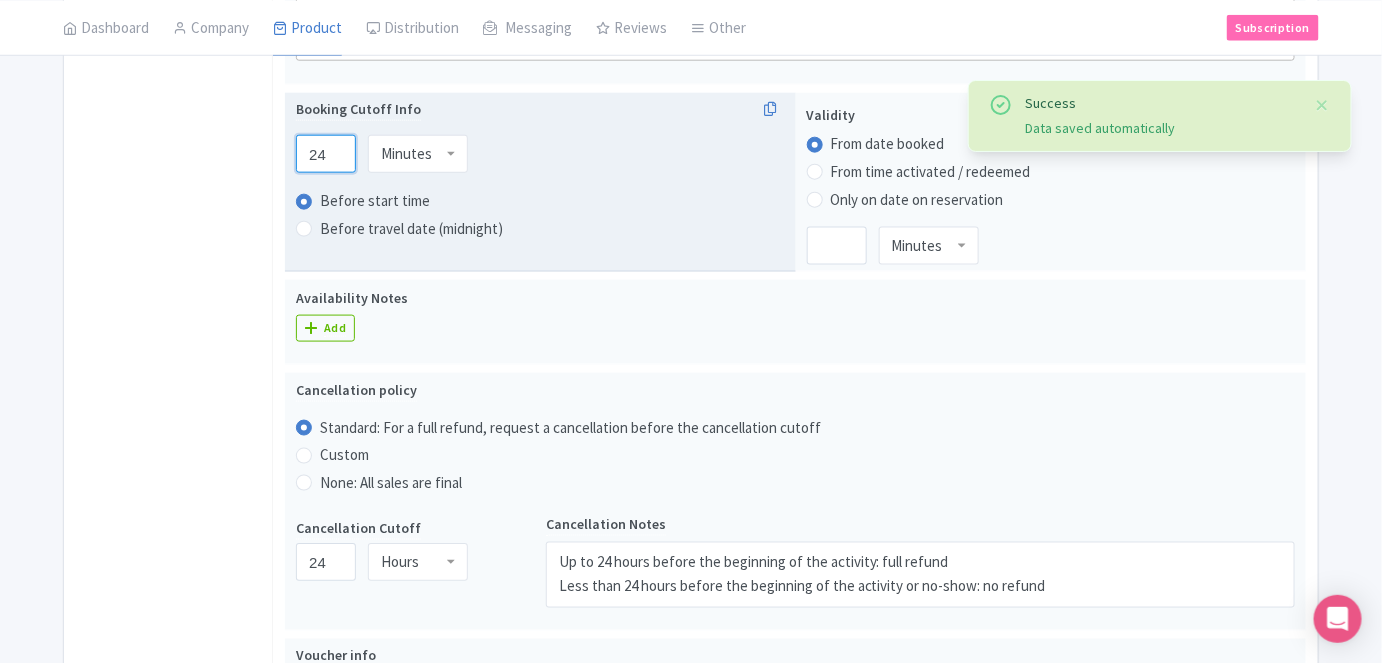 type on "24" 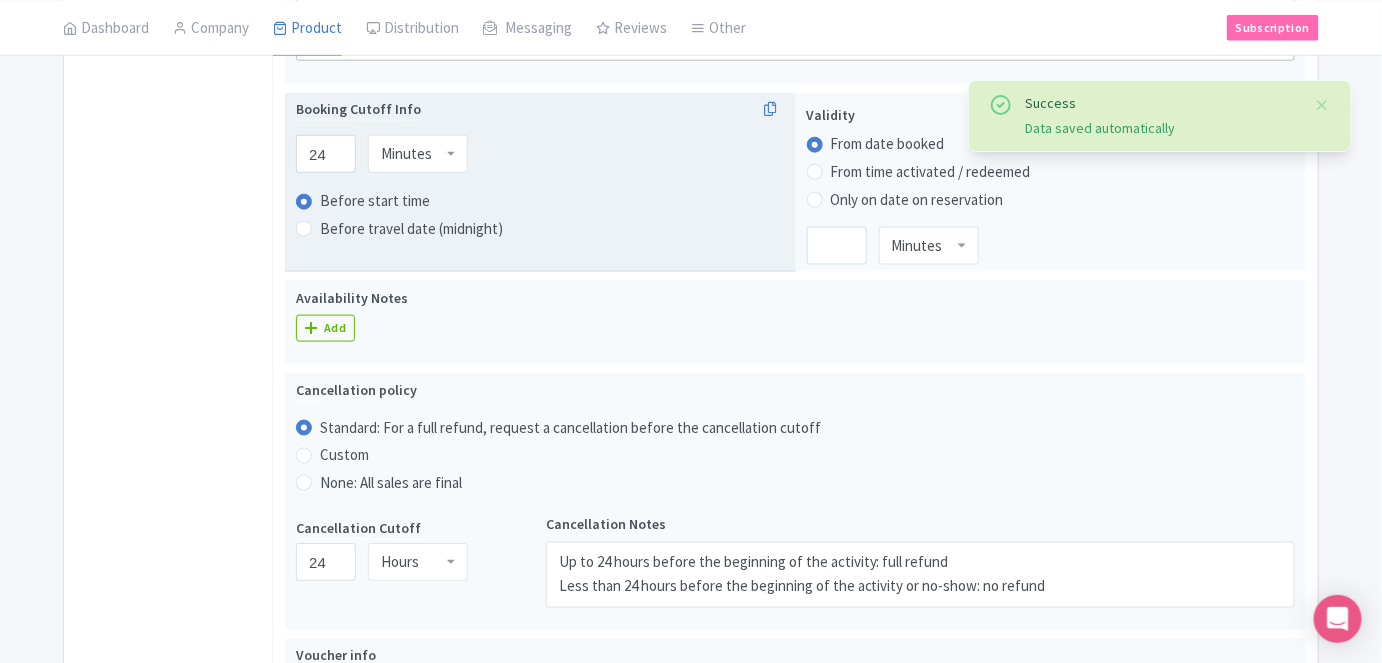 click on "Minutes" at bounding box center (406, 154) 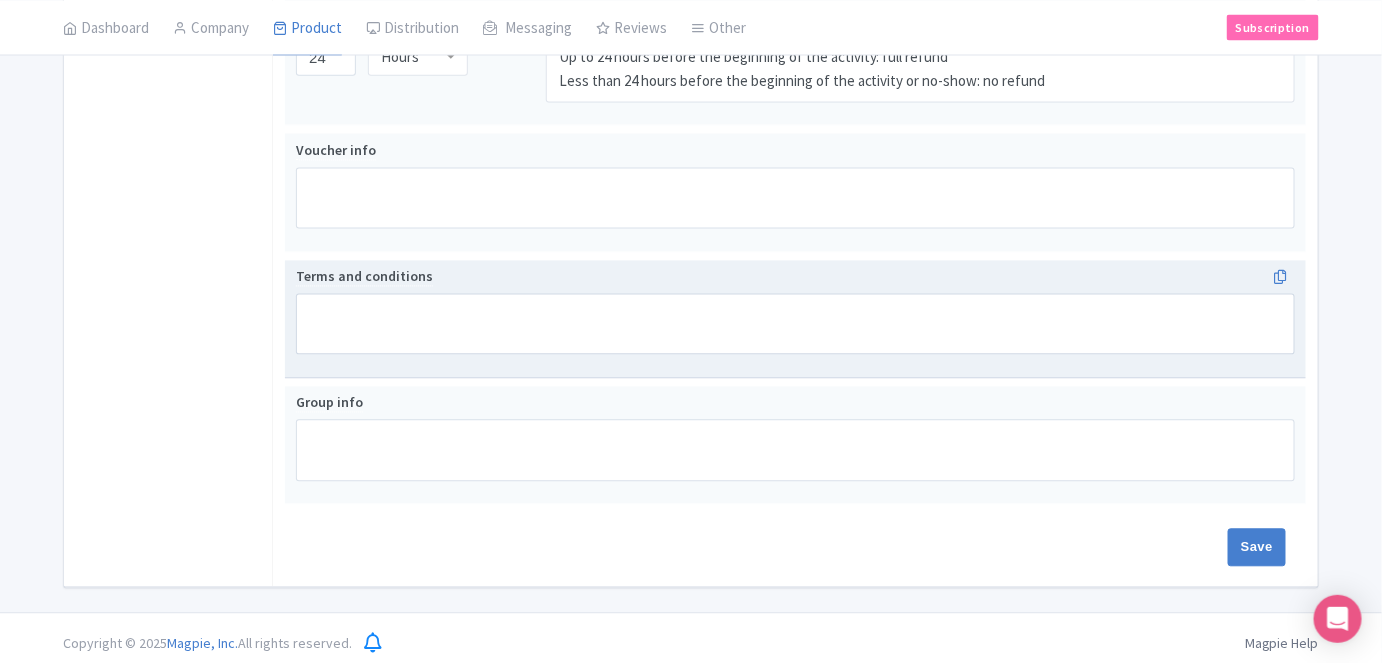 scroll, scrollTop: 1236, scrollLeft: 0, axis: vertical 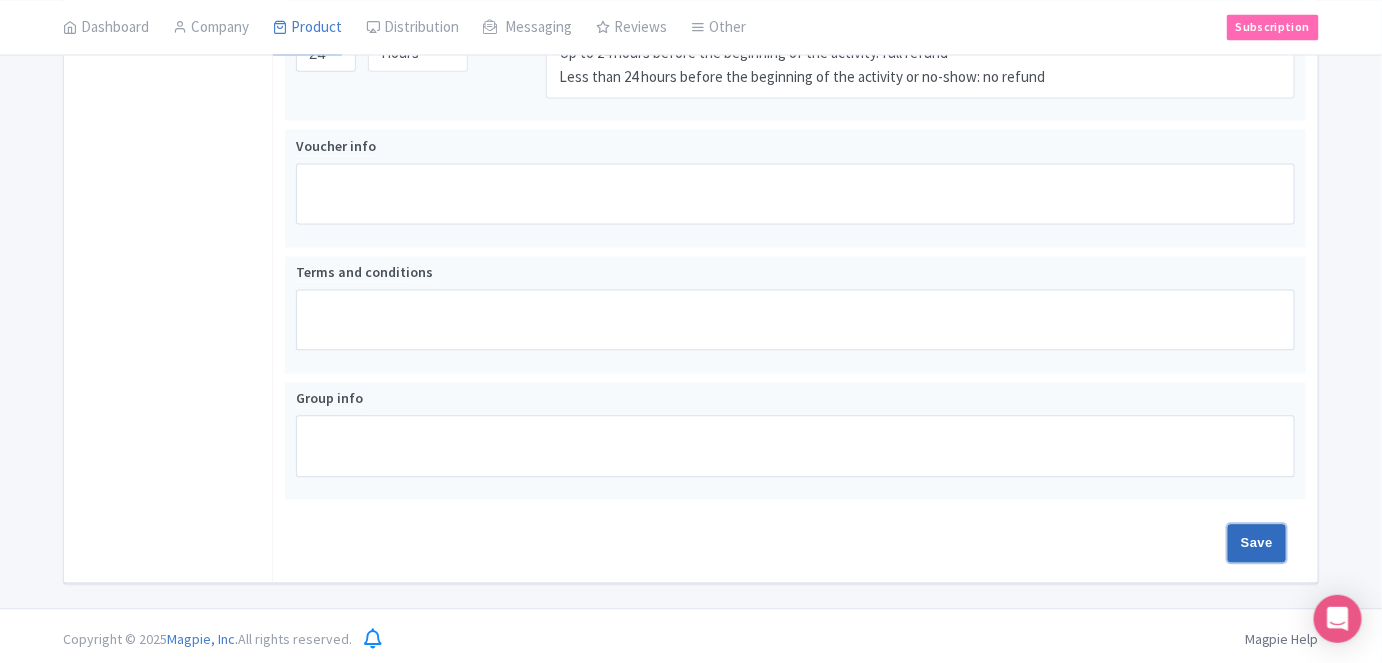 click on "Save" at bounding box center (1257, 544) 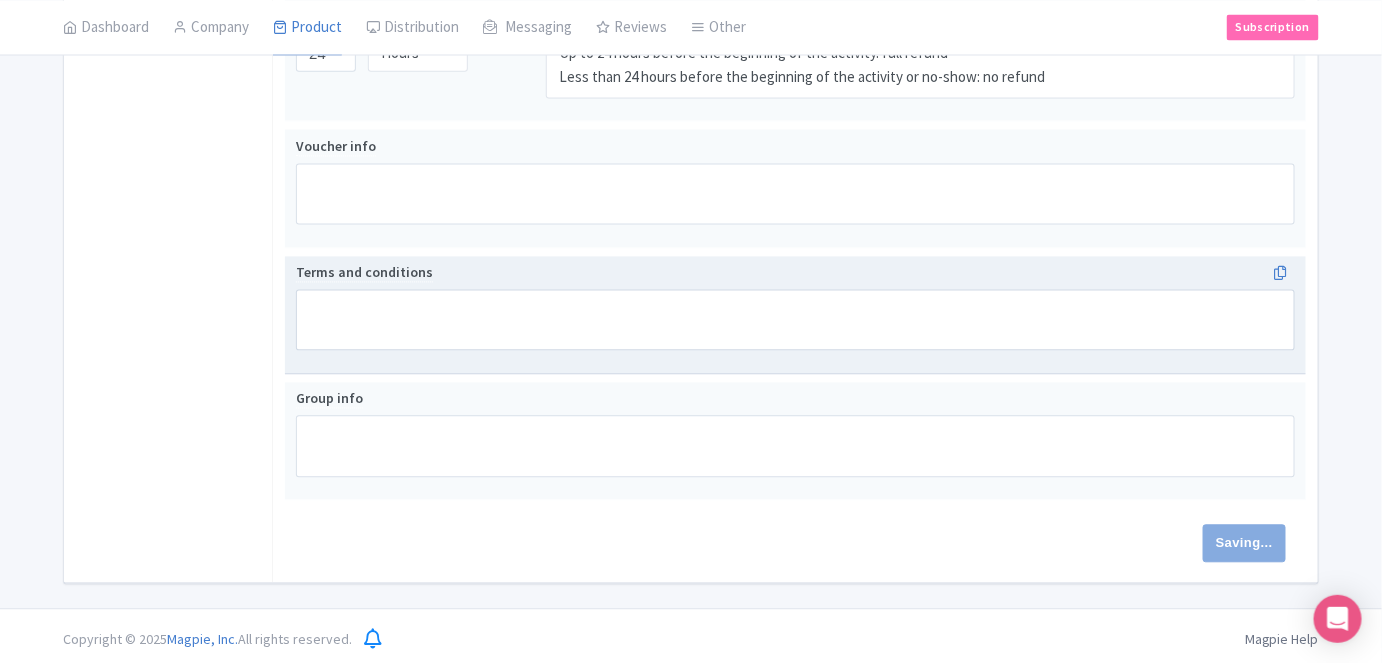 type on "Saving..." 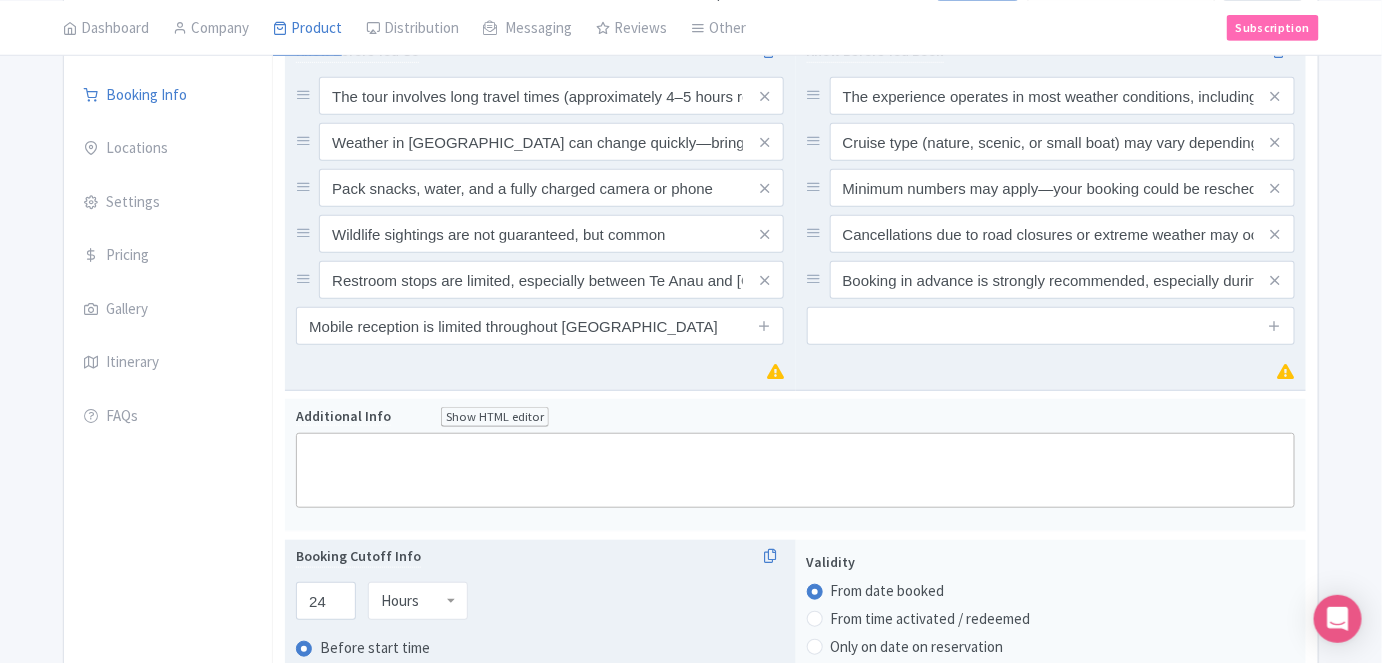 scroll, scrollTop: 236, scrollLeft: 0, axis: vertical 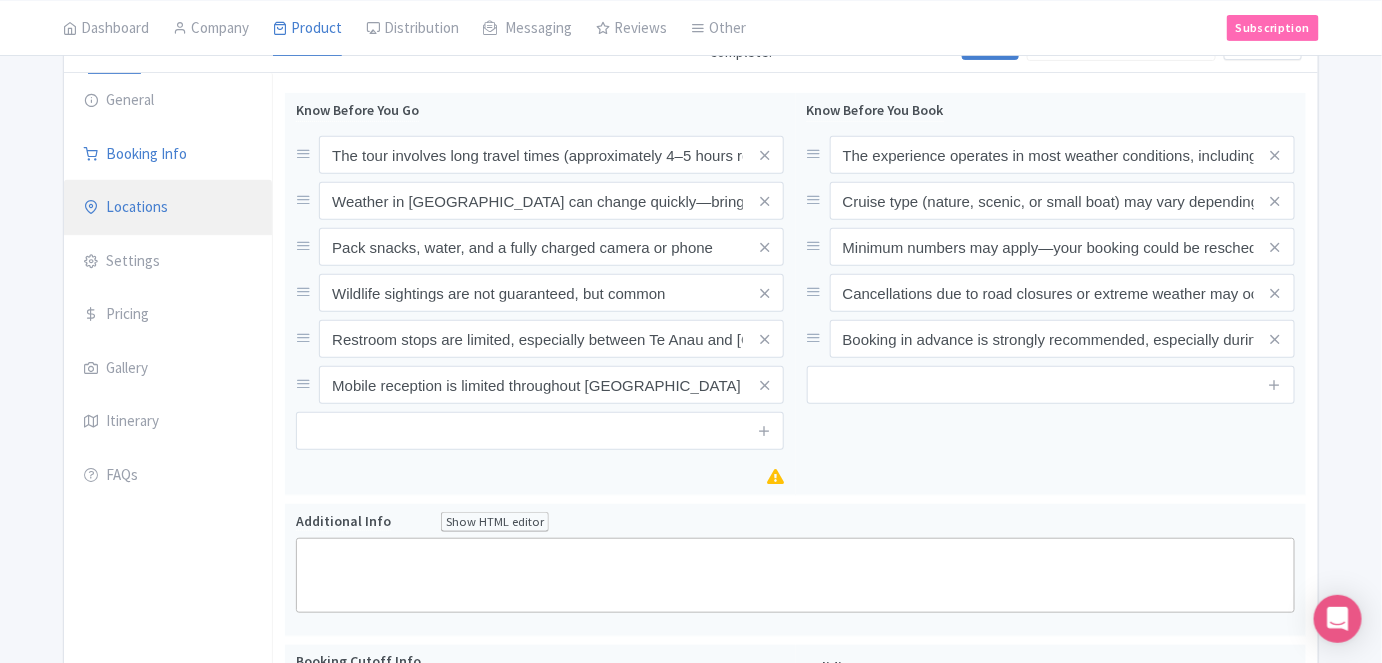 click on "Locations" at bounding box center [168, 208] 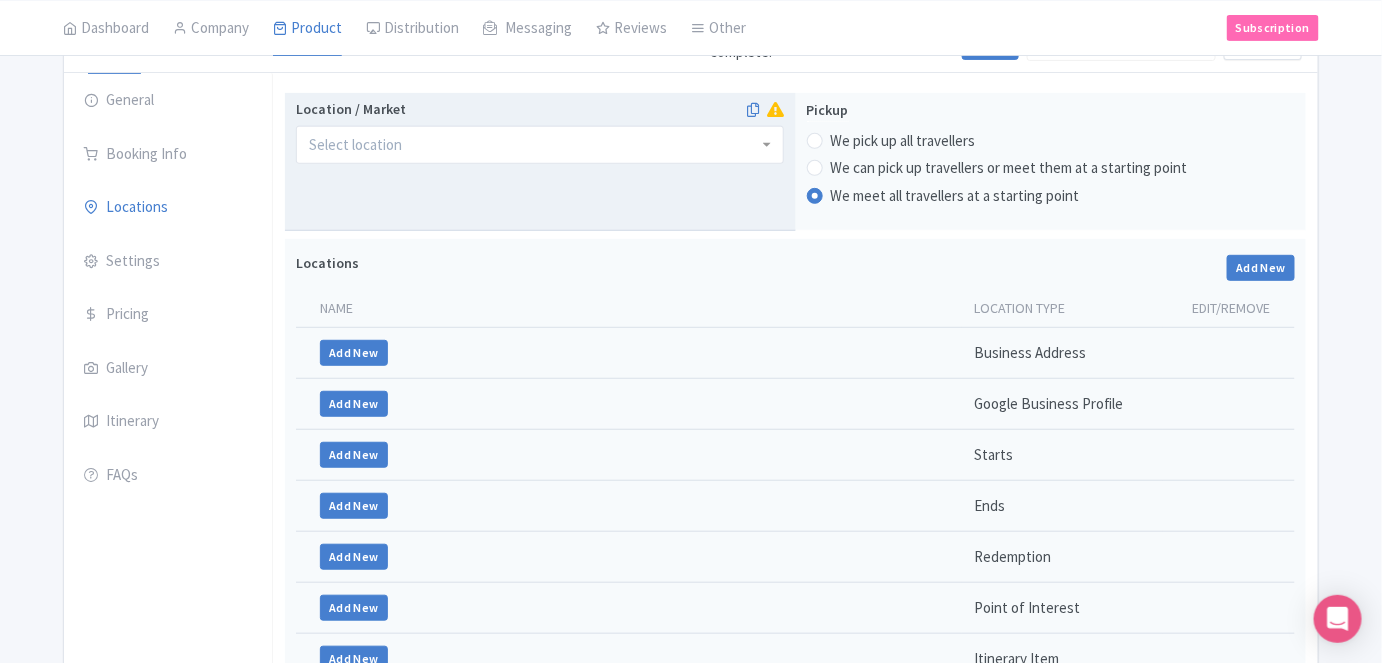 click on "Location / Market" at bounding box center [540, 131] 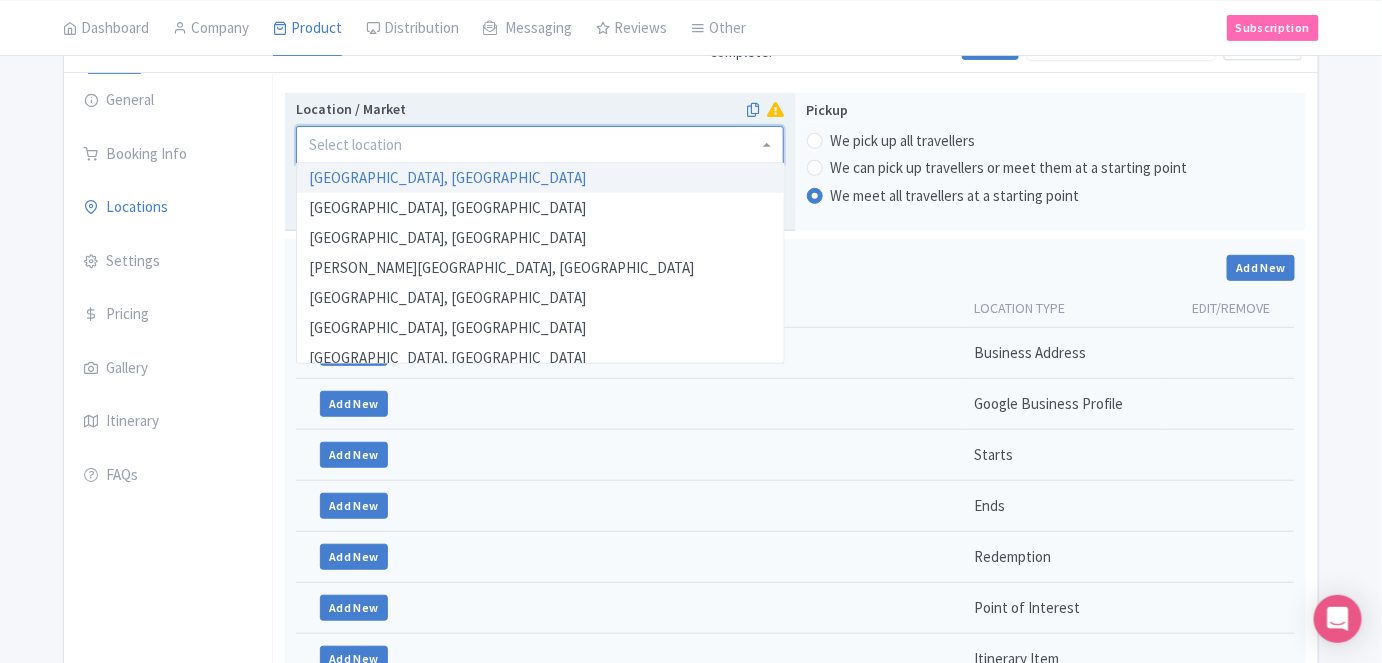 click on "Location / Market" at bounding box center [357, 145] 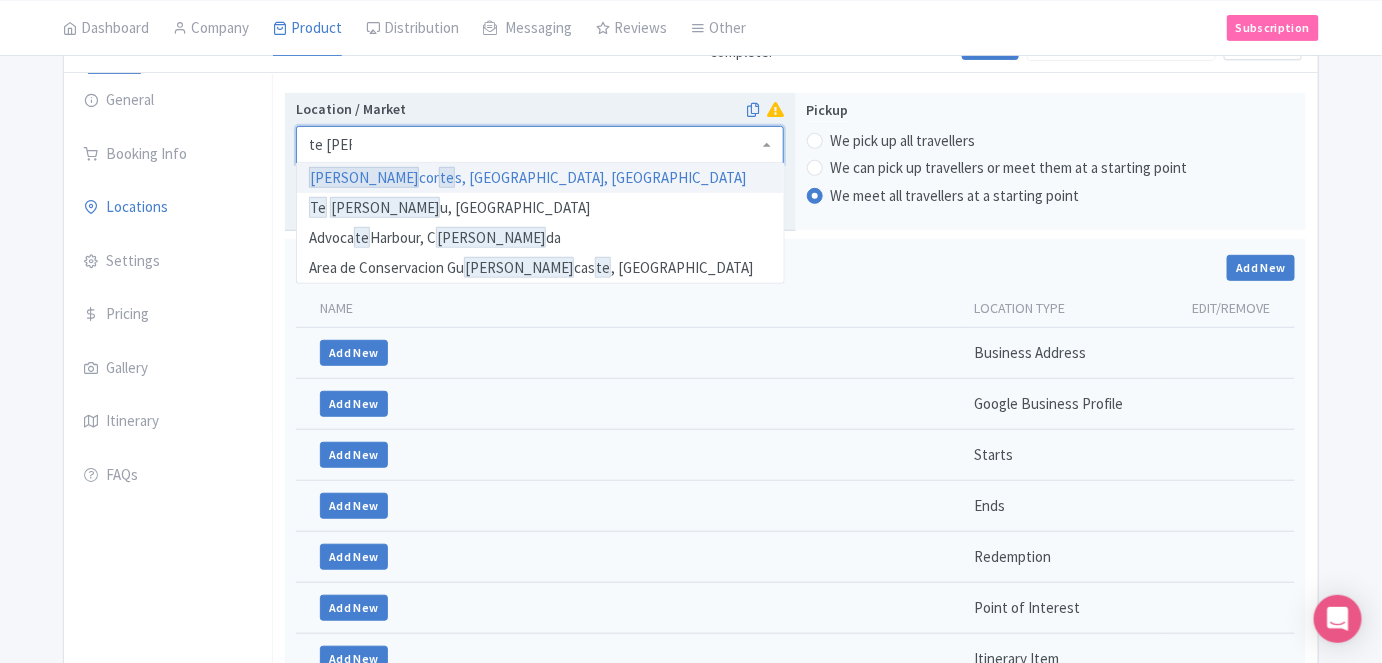 type on "te anau" 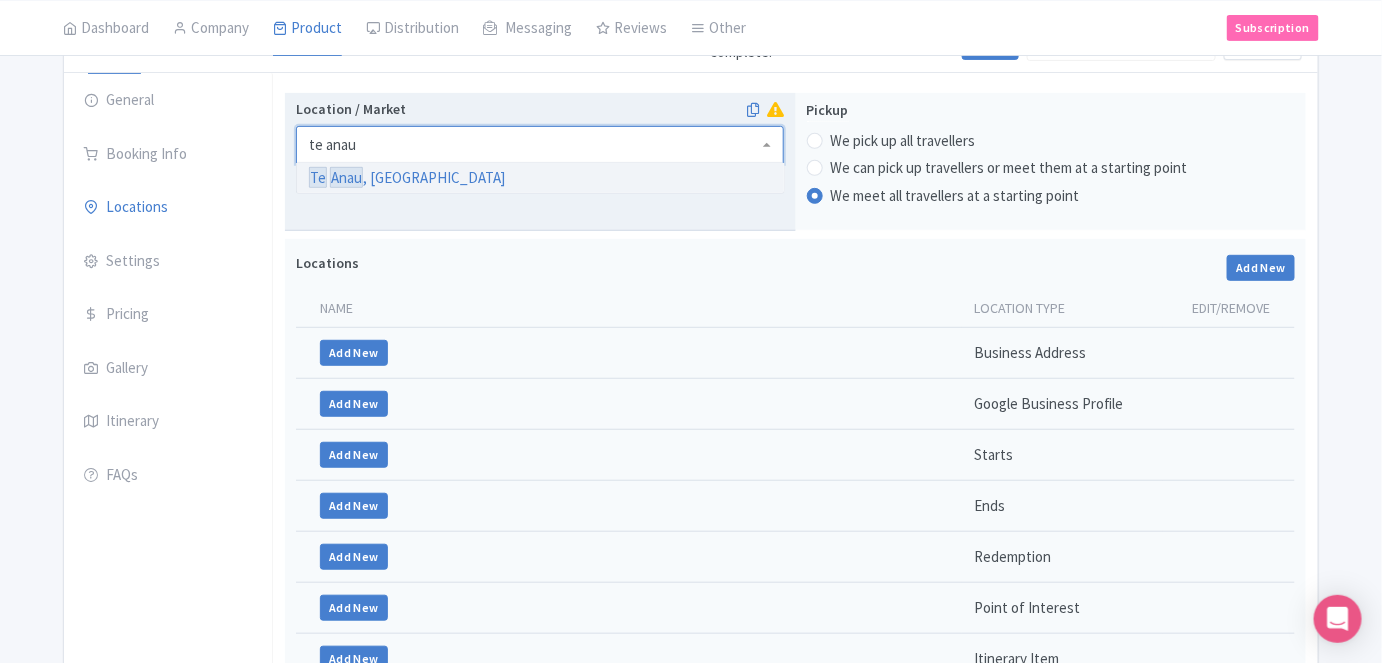 type 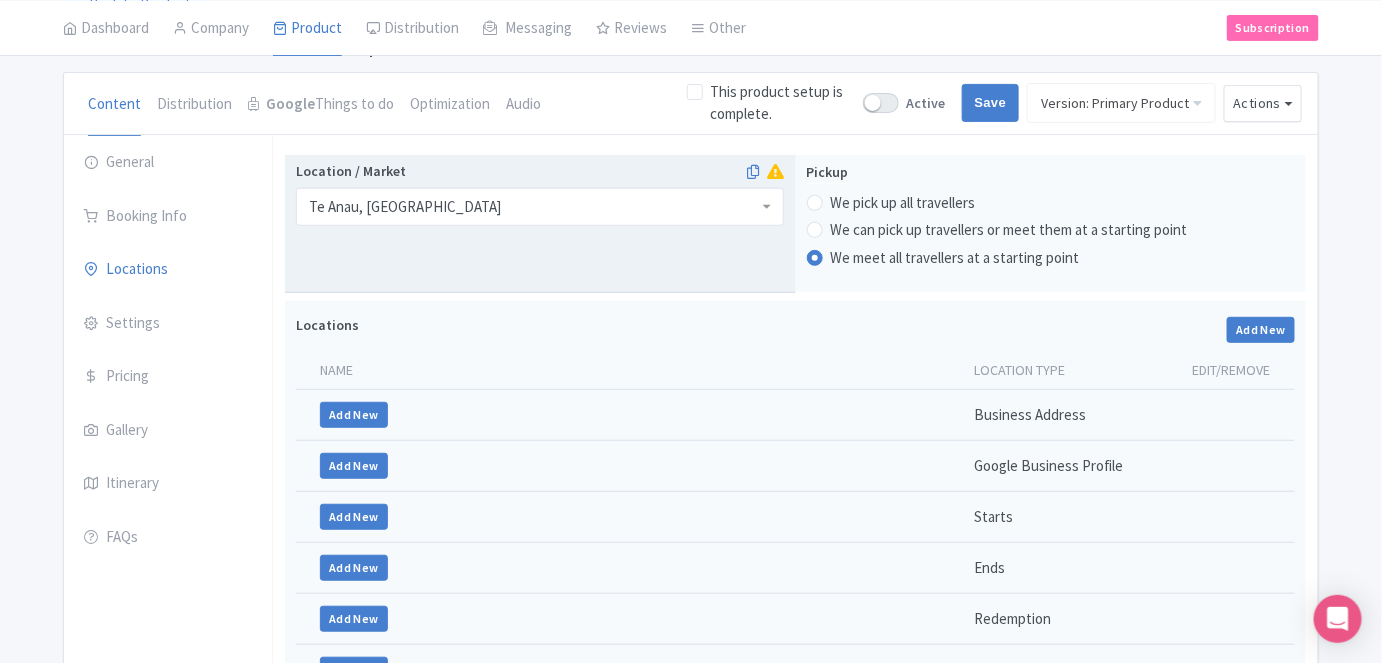 scroll, scrollTop: 40, scrollLeft: 0, axis: vertical 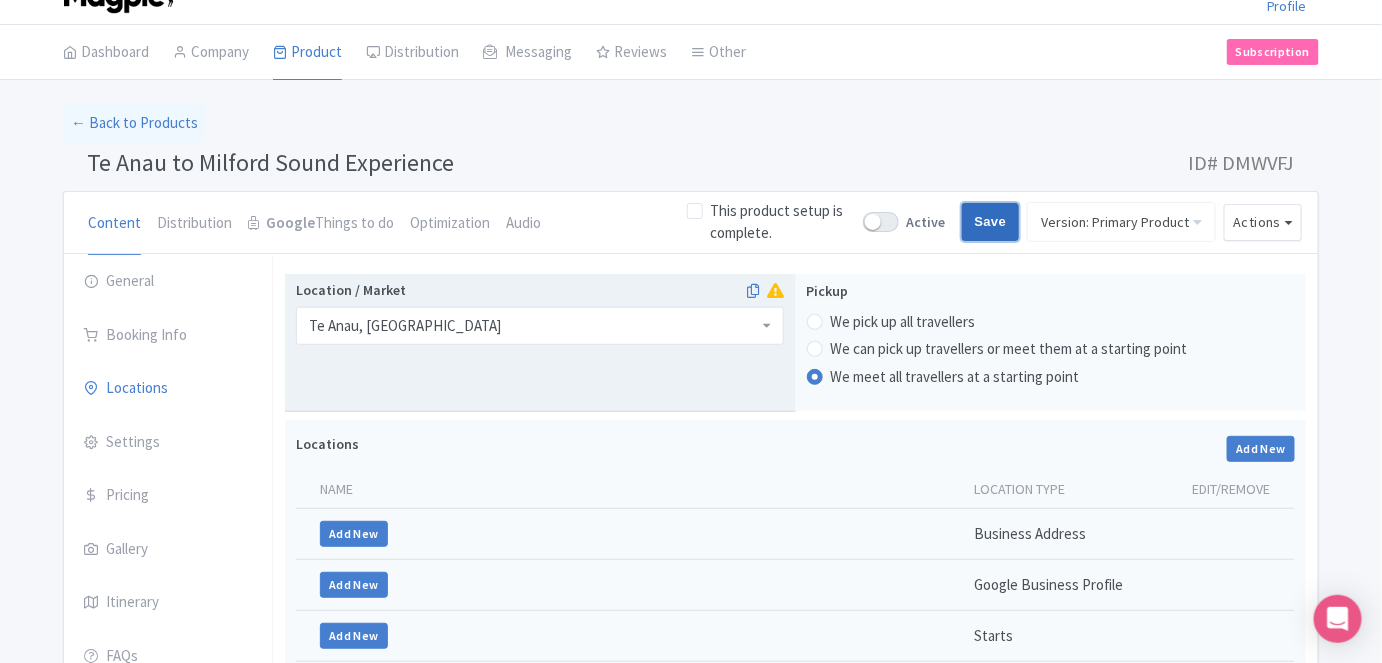 click on "Save" at bounding box center (991, 222) 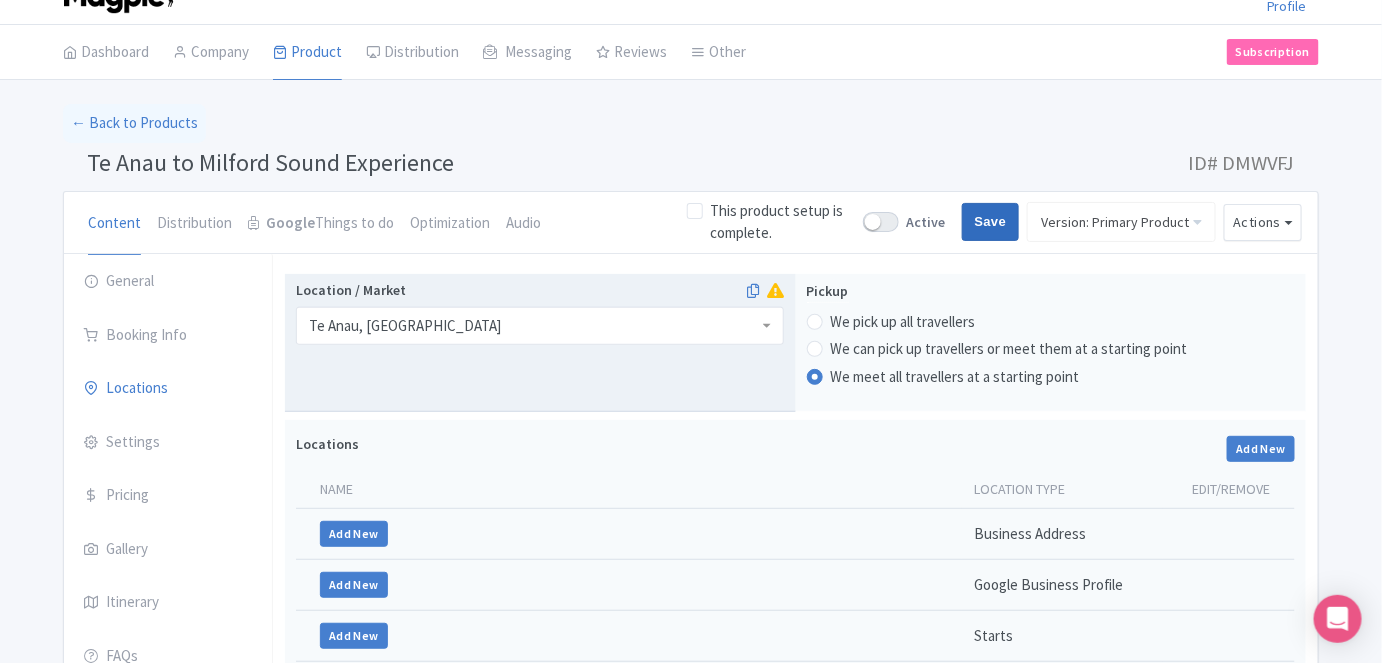 type on "Saving..." 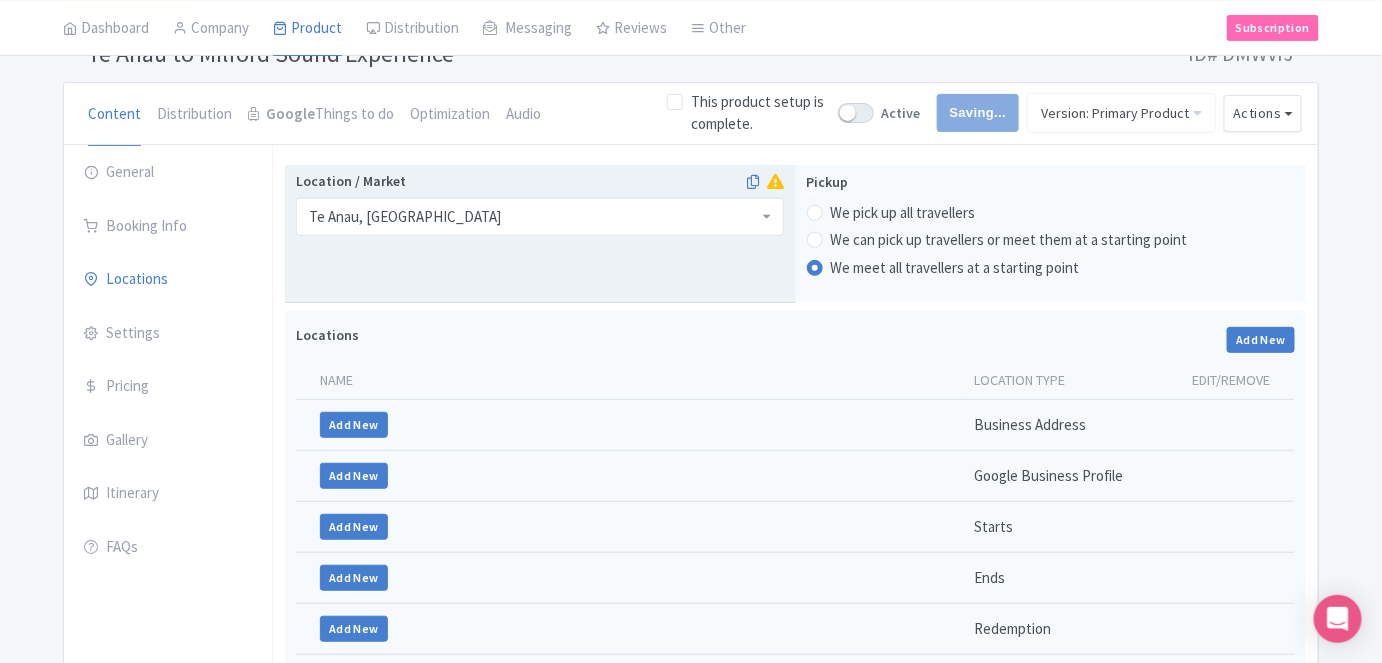 scroll, scrollTop: 312, scrollLeft: 0, axis: vertical 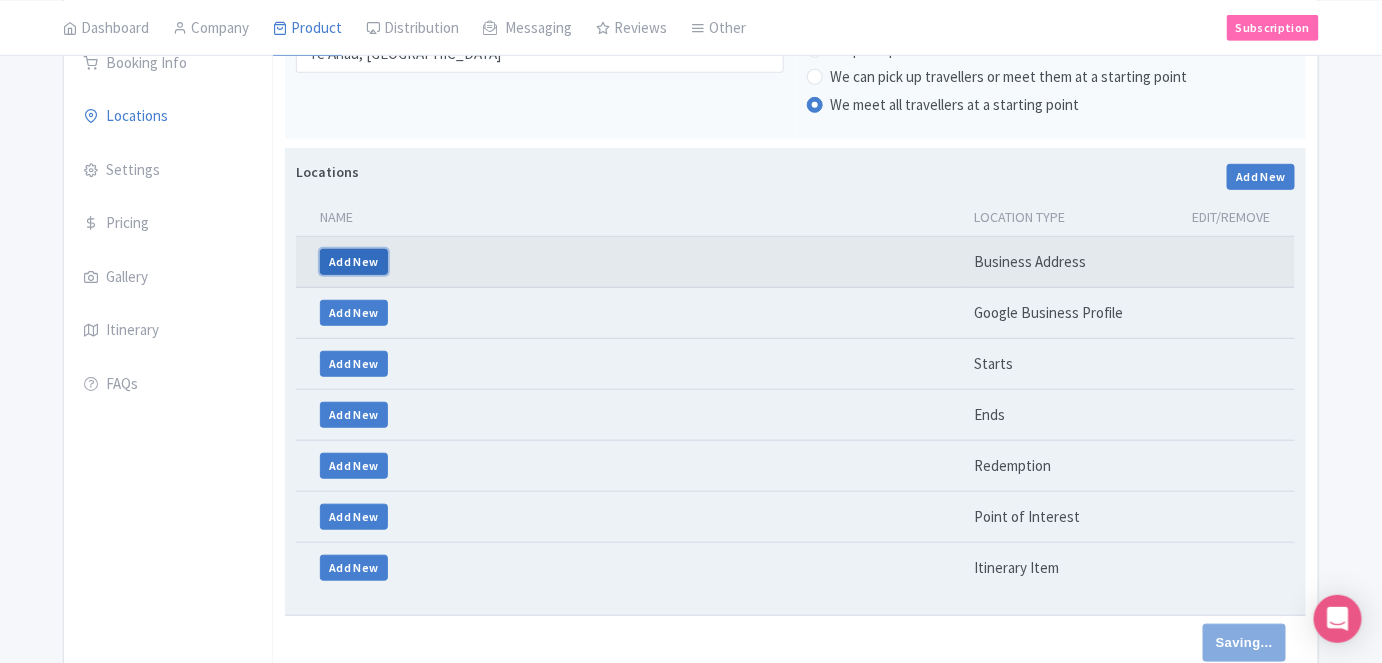 click on "Add New" at bounding box center (354, 262) 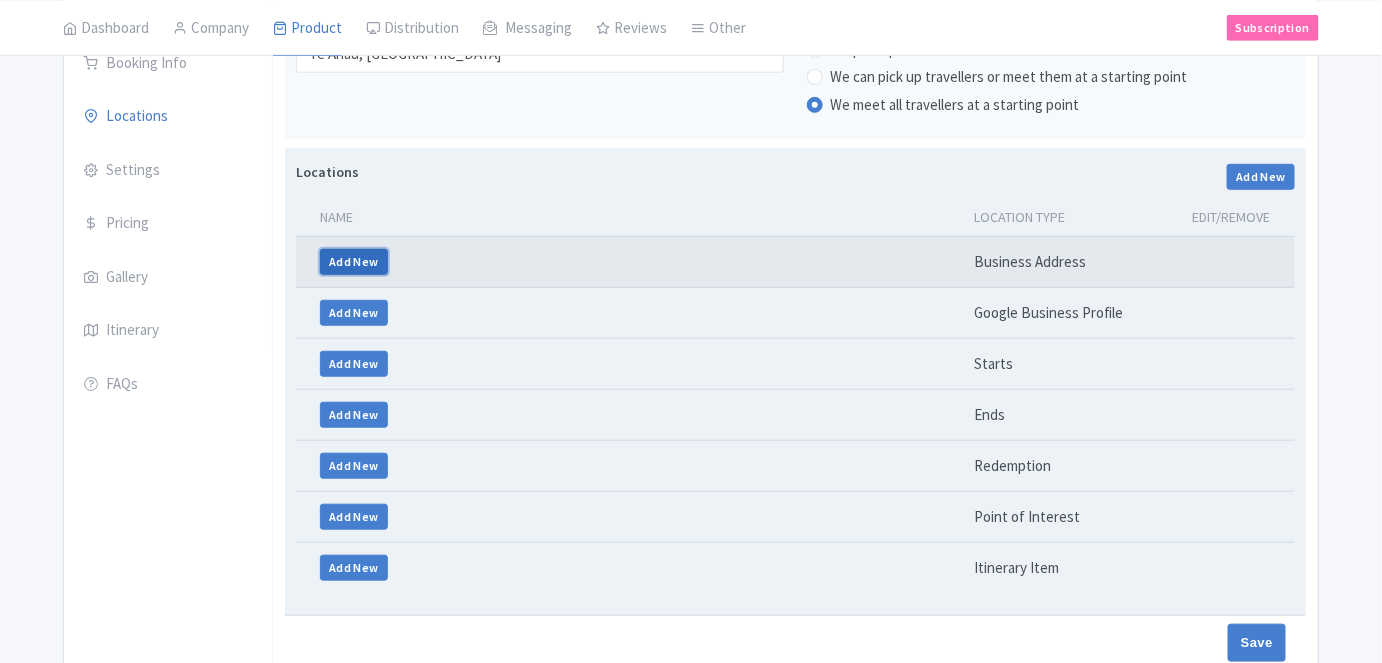 click on "Add New" at bounding box center [354, 262] 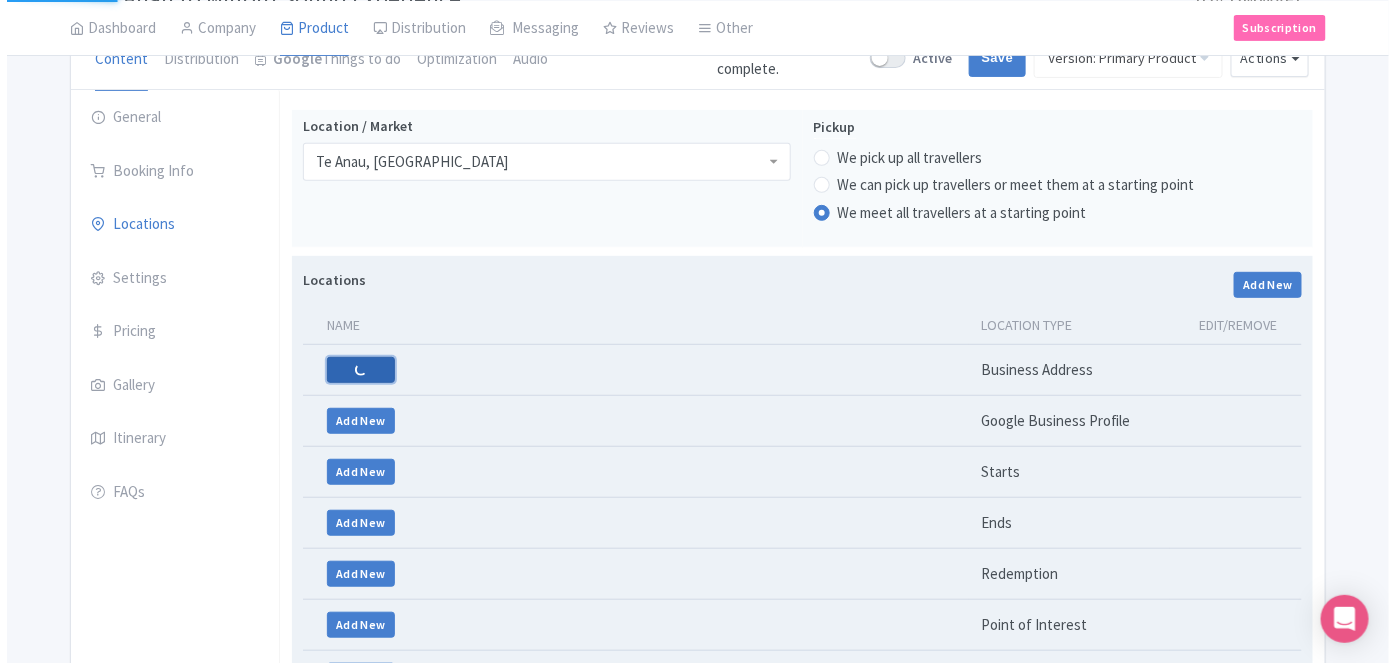 scroll, scrollTop: 130, scrollLeft: 0, axis: vertical 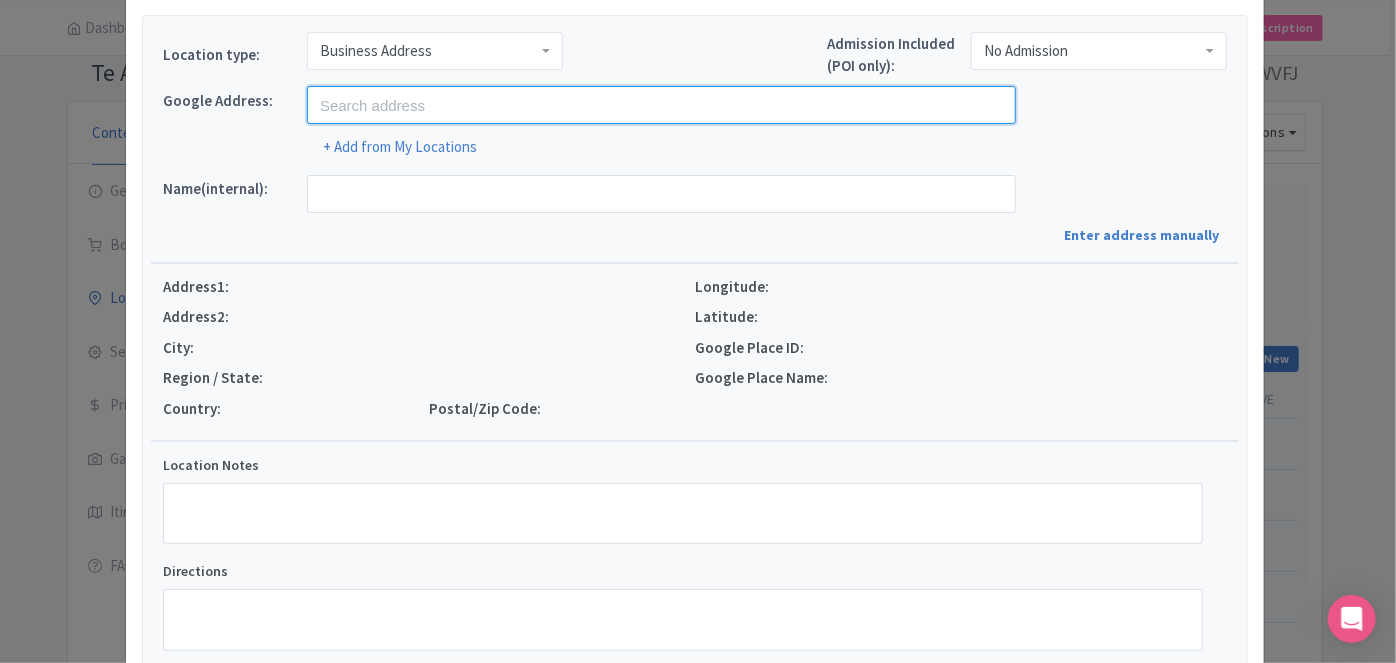 click at bounding box center (661, 105) 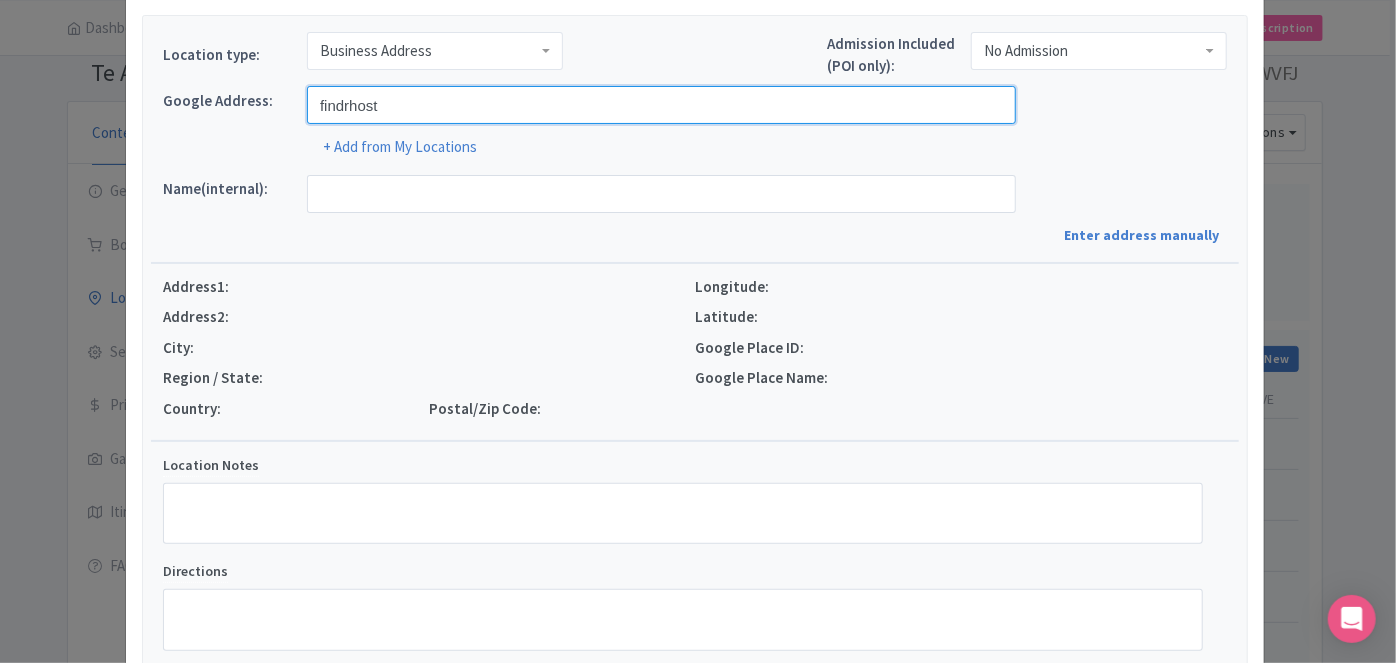 type on "Findrhost, [GEOGRAPHIC_DATA], [GEOGRAPHIC_DATA], [GEOGRAPHIC_DATA]" 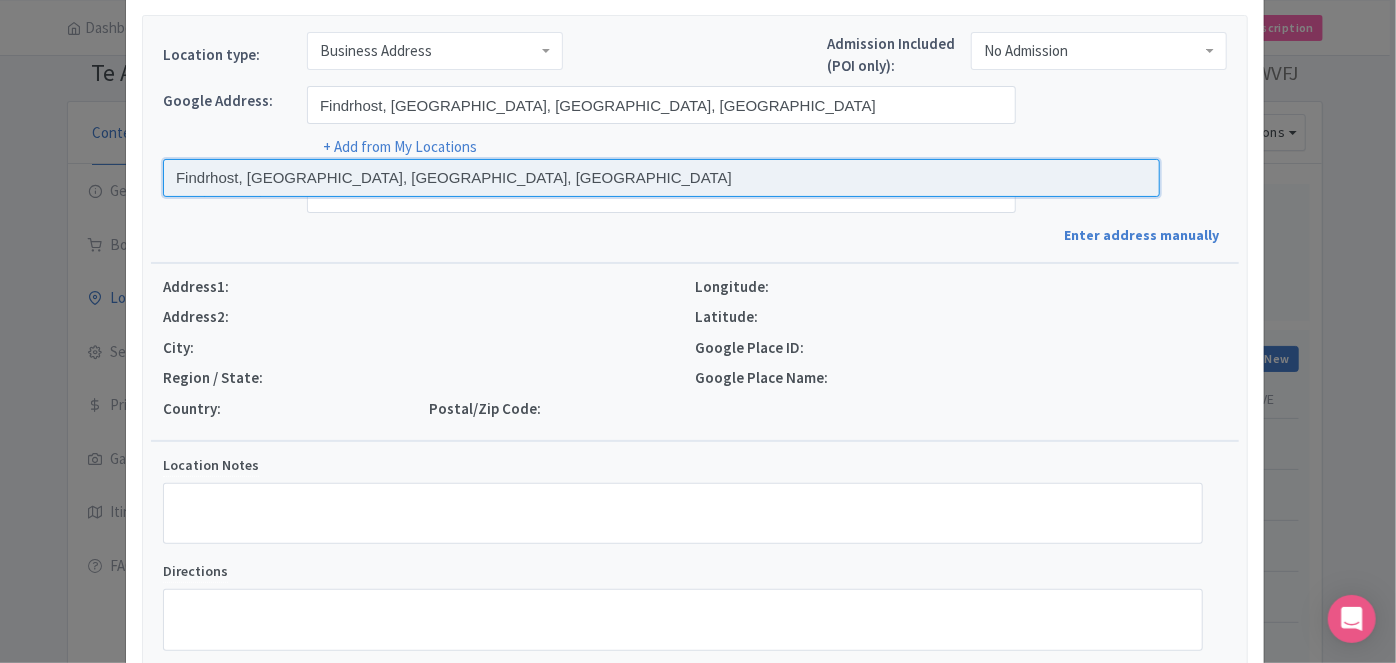 click at bounding box center (661, 178) 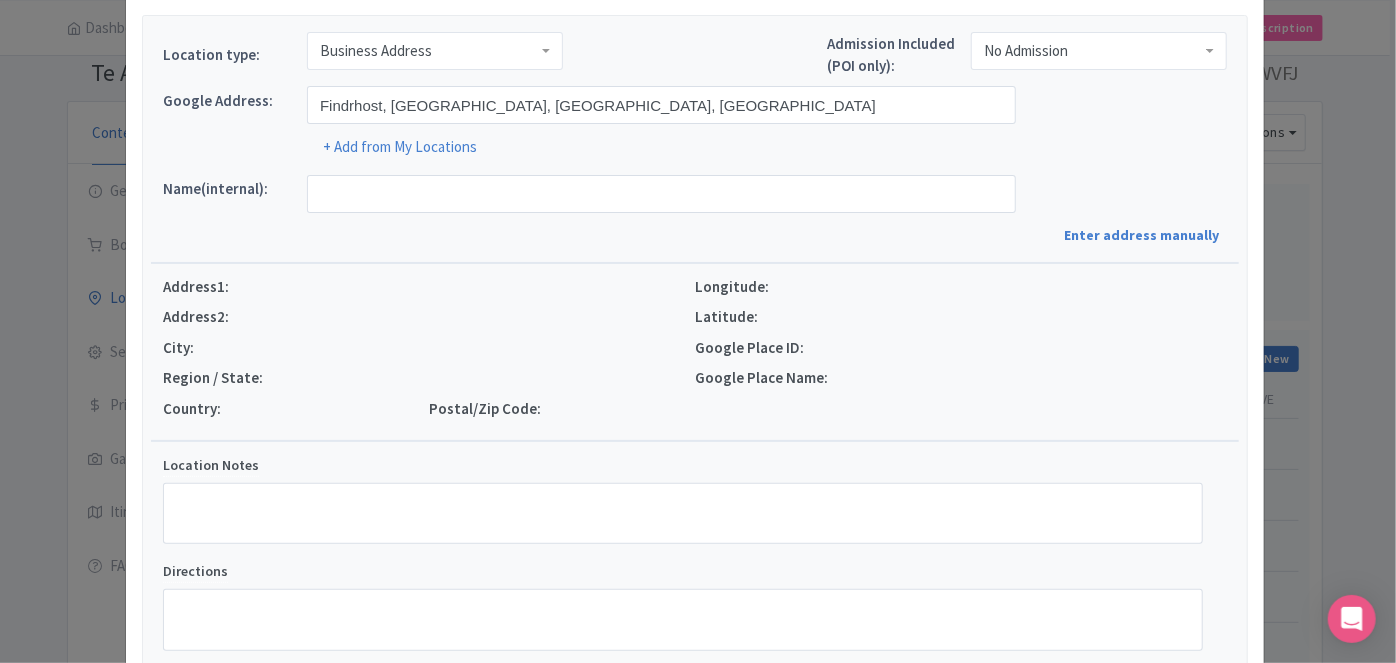 type on "Findrhost, [STREET_ADDRESS]" 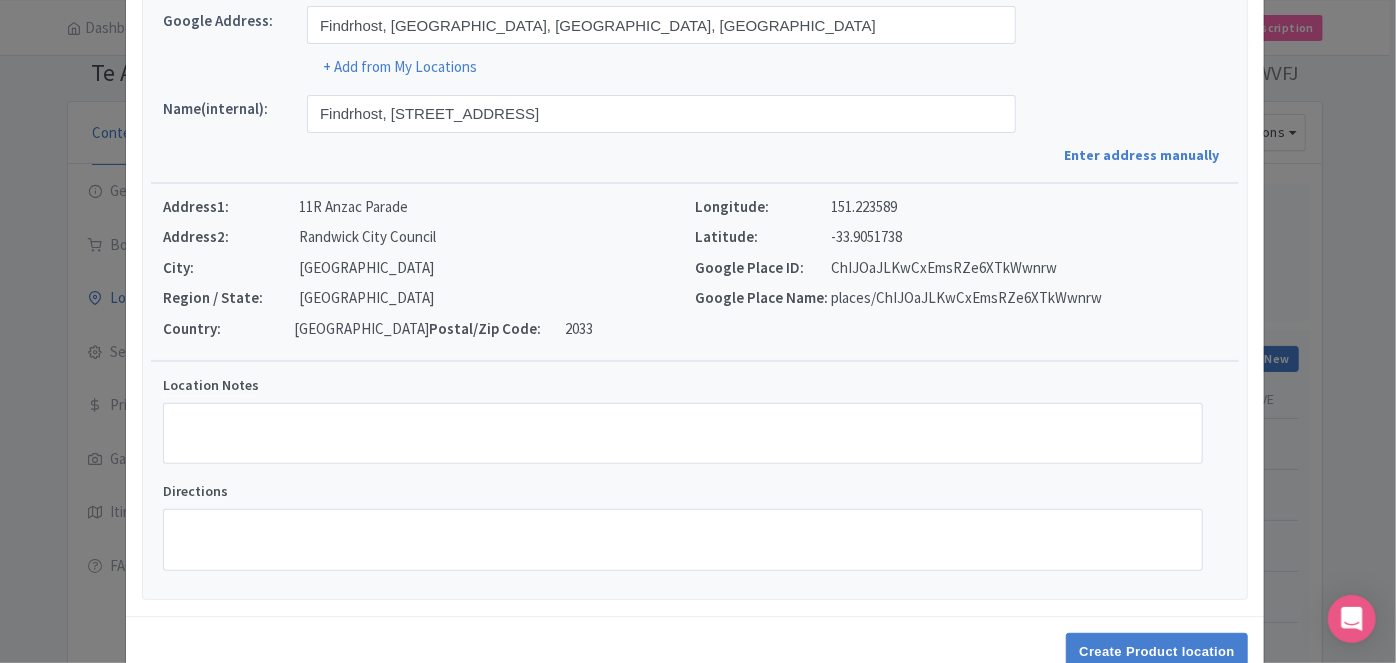 scroll, scrollTop: 217, scrollLeft: 0, axis: vertical 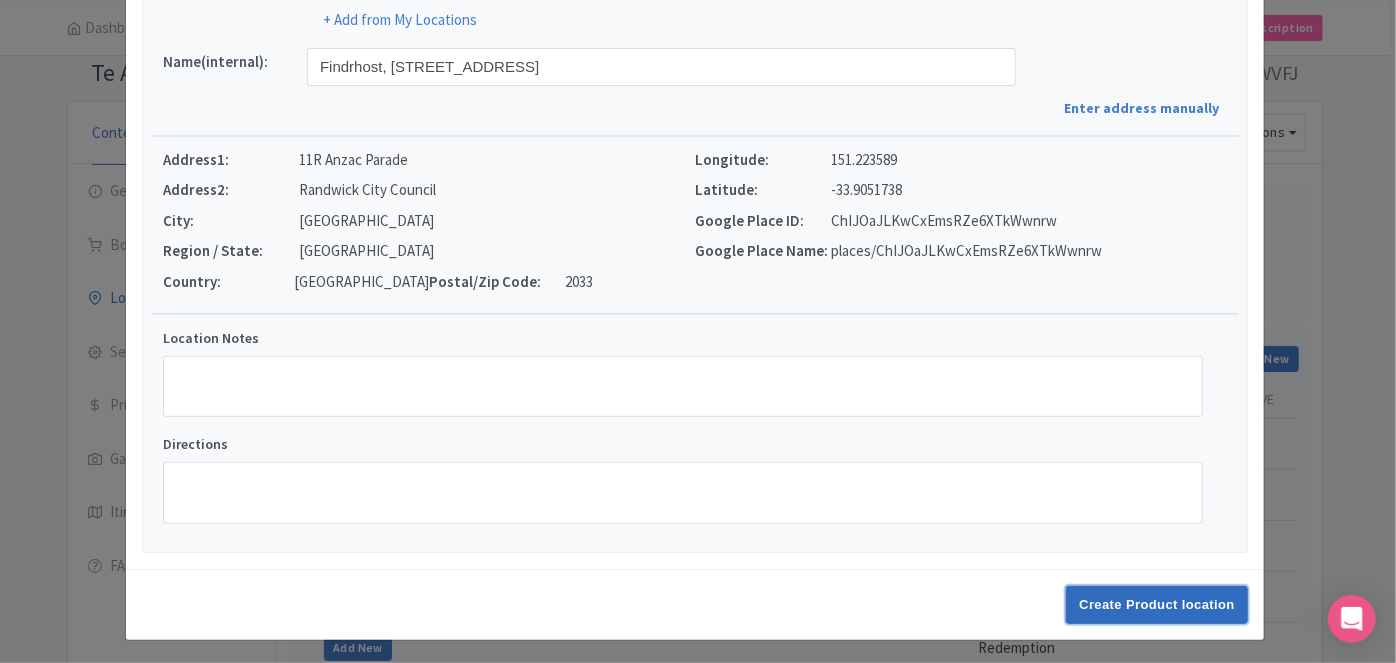 click on "Create Product location" at bounding box center (1157, 605) 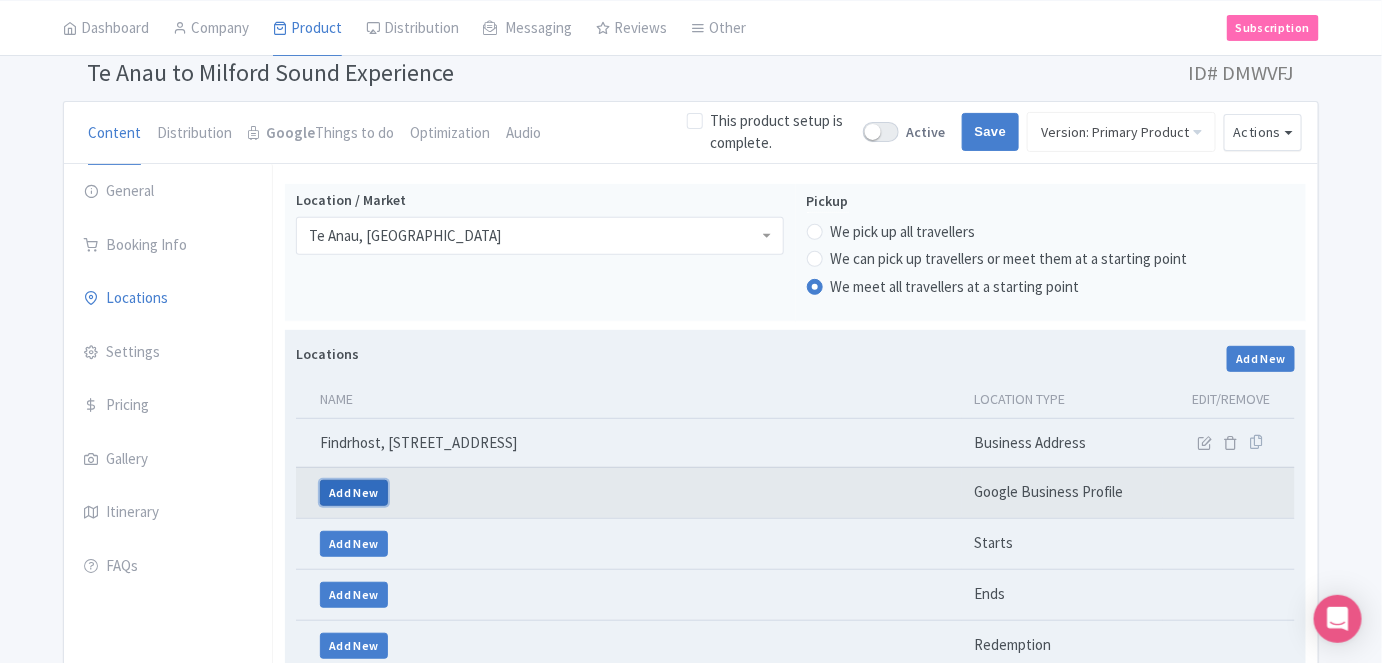 click on "Add New" at bounding box center (354, 493) 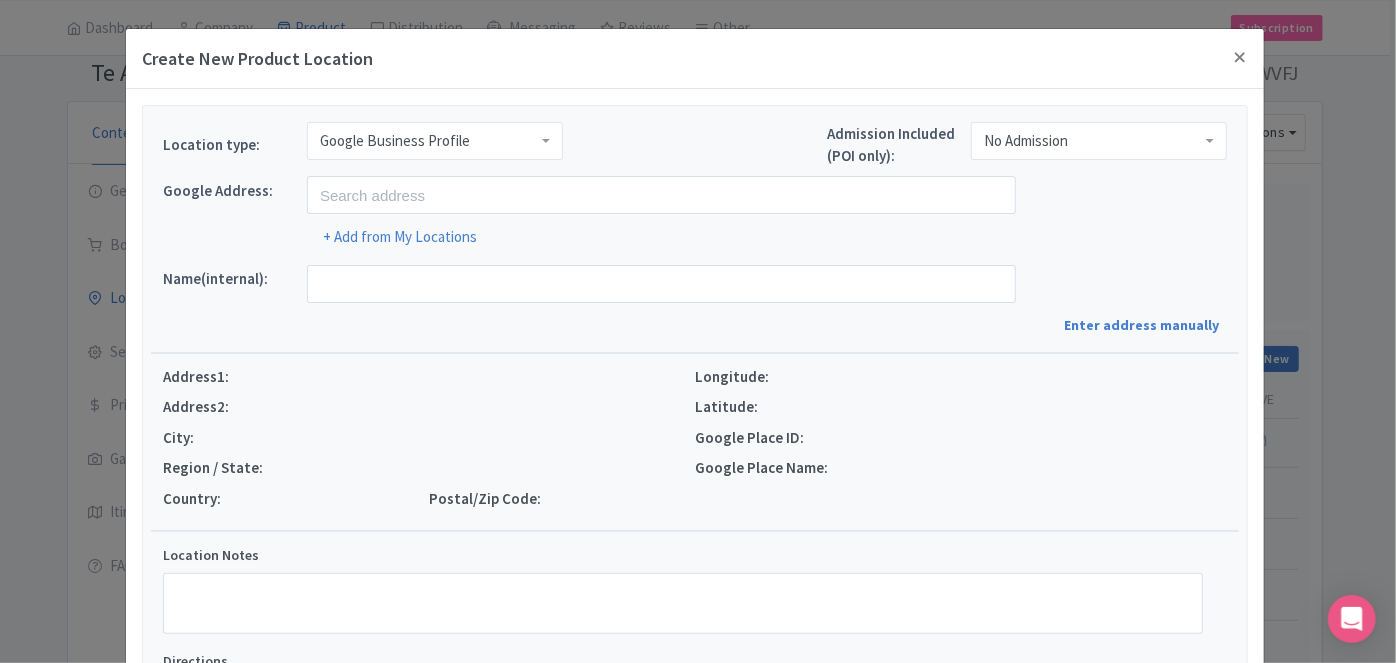 click on "Google Business Profile" at bounding box center (435, 141) 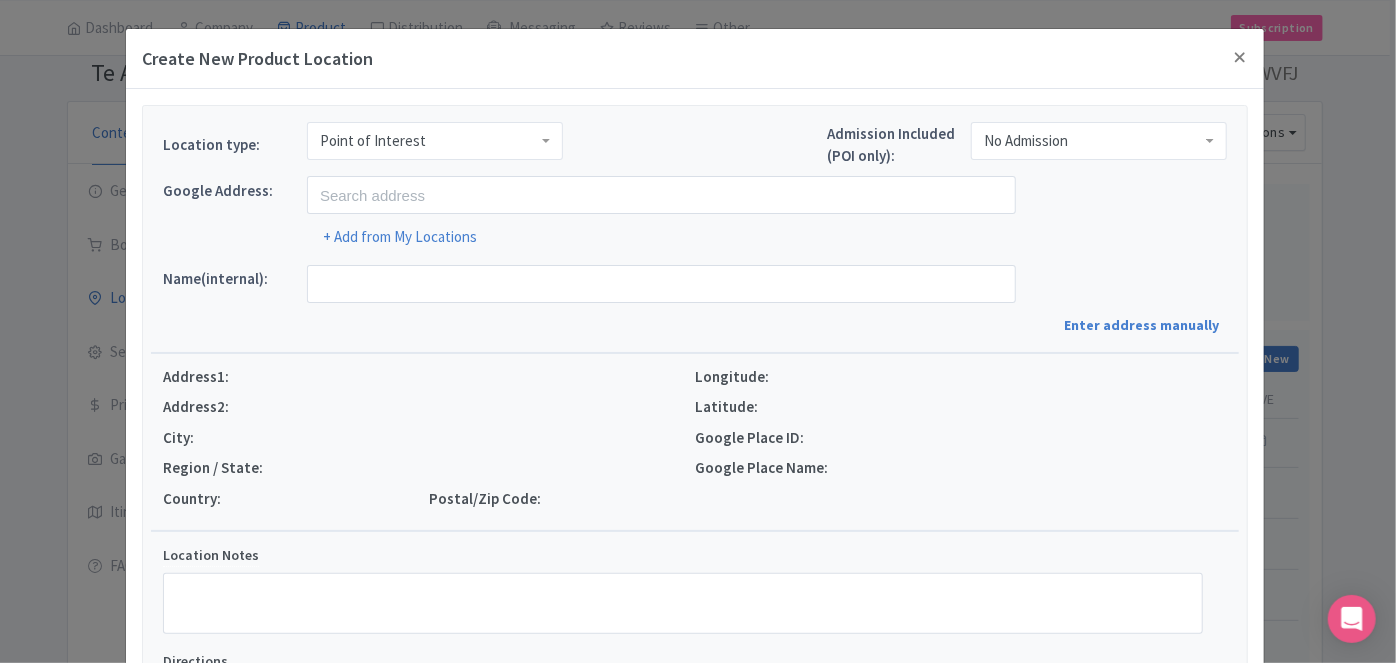 scroll, scrollTop: 0, scrollLeft: 0, axis: both 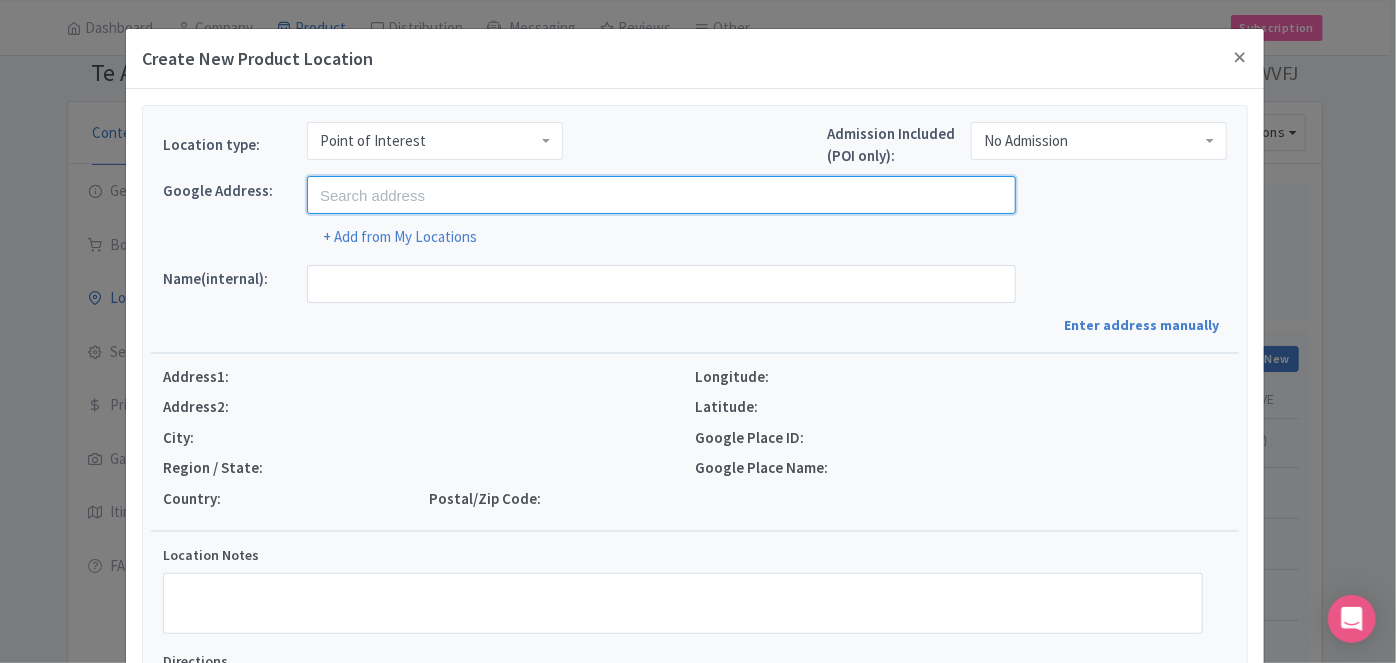 drag, startPoint x: 509, startPoint y: 194, endPoint x: 521, endPoint y: 174, distance: 23.323807 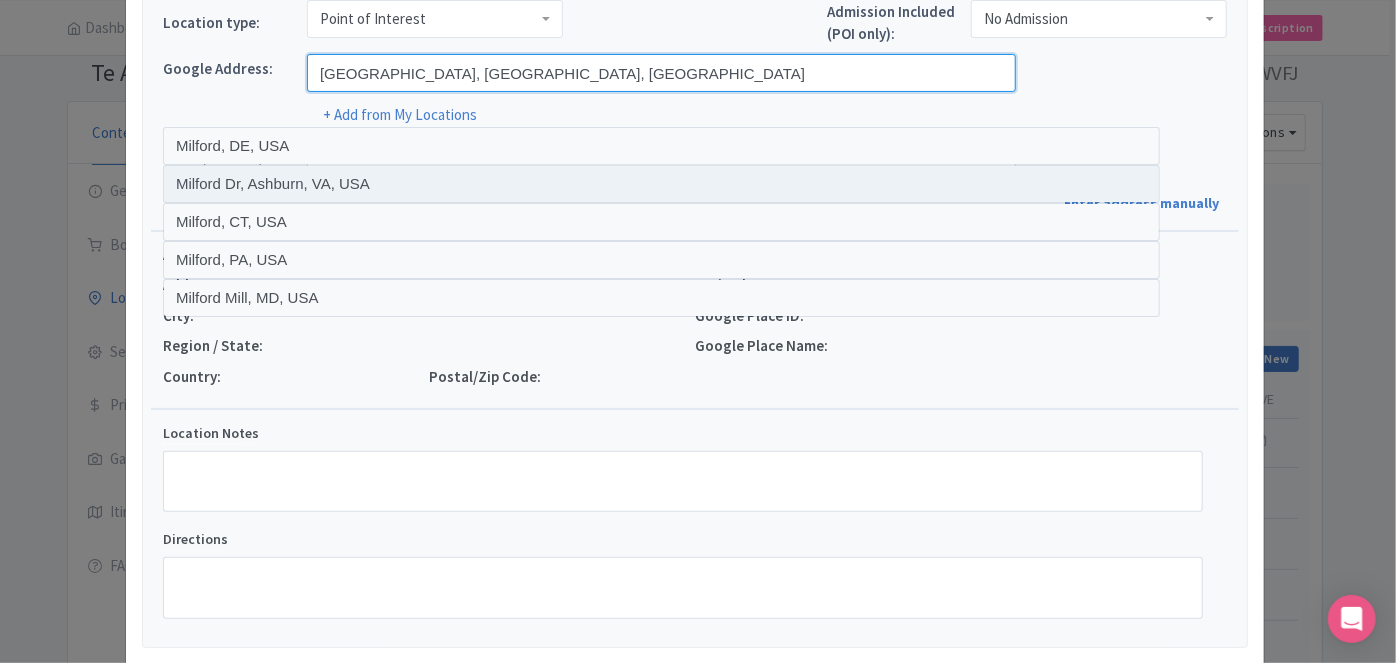 scroll, scrollTop: 90, scrollLeft: 0, axis: vertical 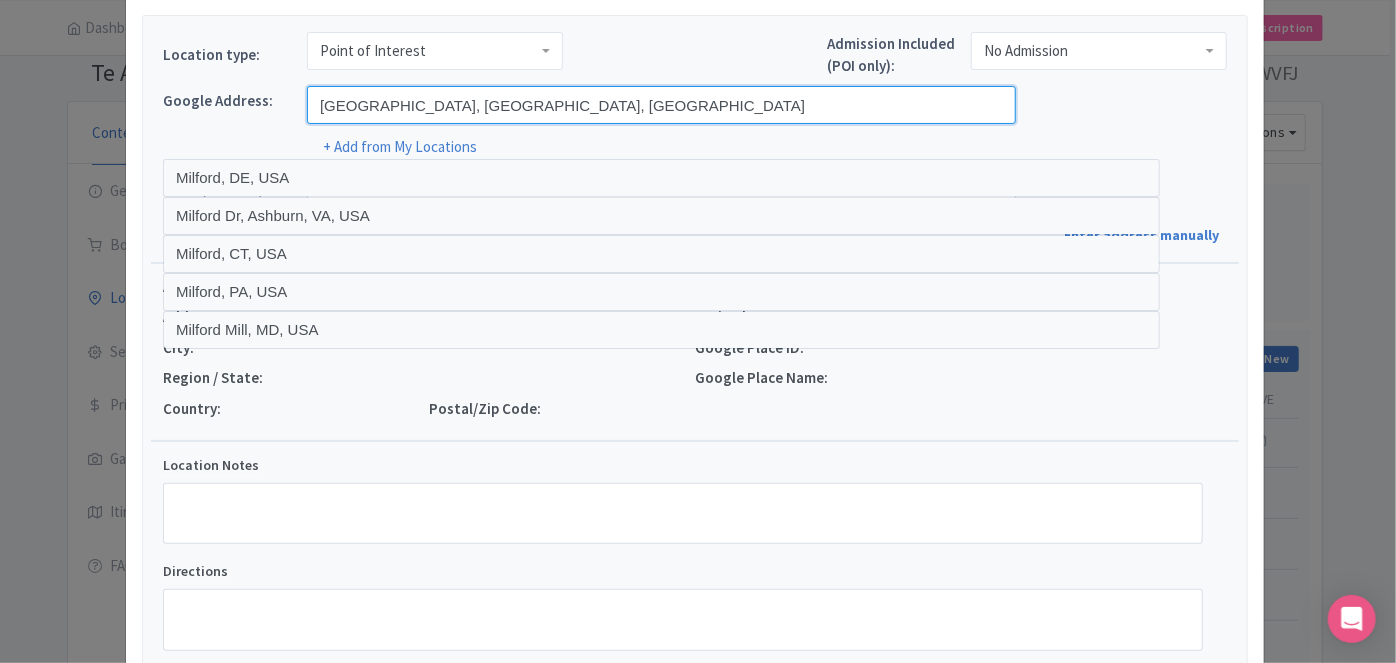drag, startPoint x: 419, startPoint y: 101, endPoint x: 731, endPoint y: 116, distance: 312.36038 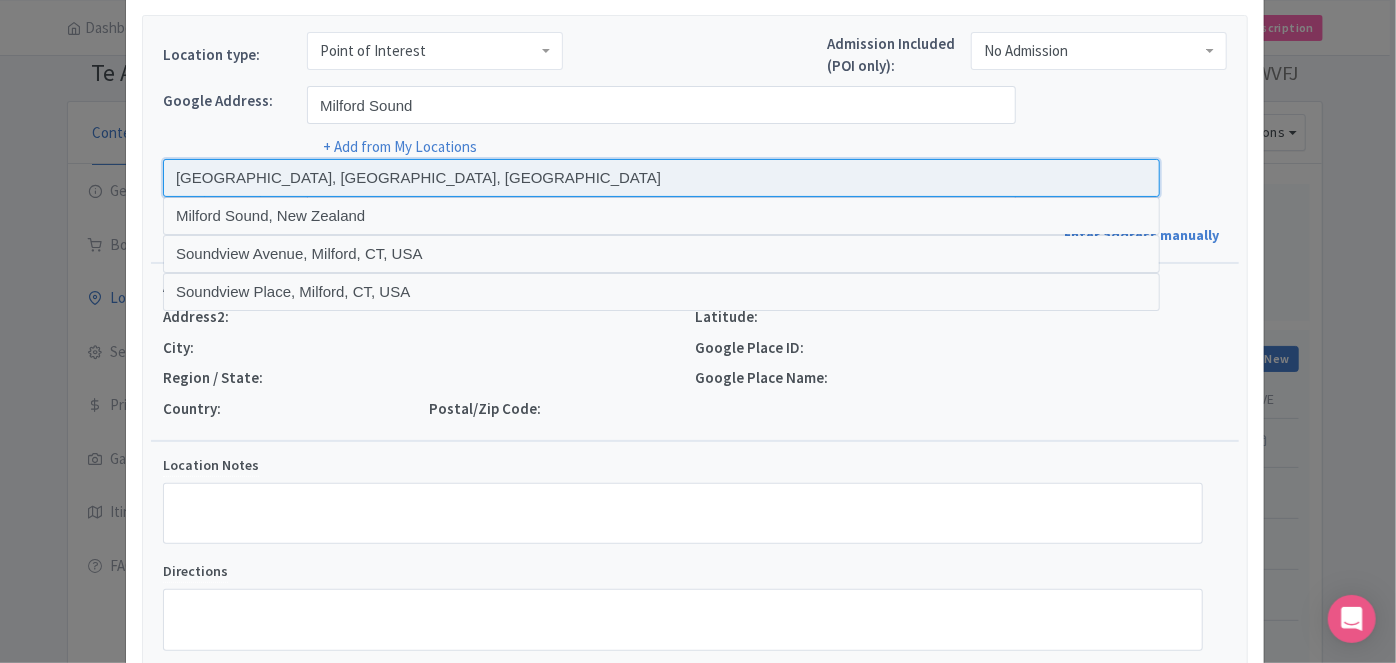 click at bounding box center (661, 178) 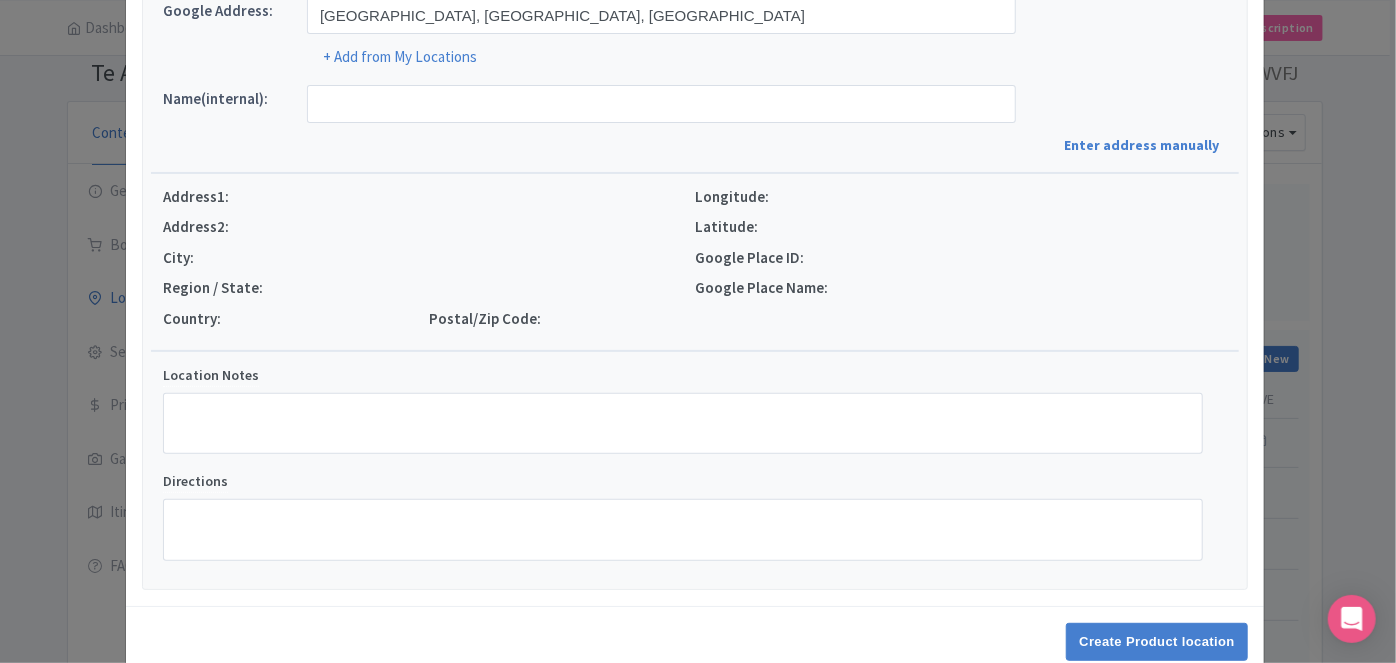 type on "Milford Sound / [GEOGRAPHIC_DATA], [GEOGRAPHIC_DATA] / [GEOGRAPHIC_DATA], [GEOGRAPHIC_DATA], [GEOGRAPHIC_DATA]" 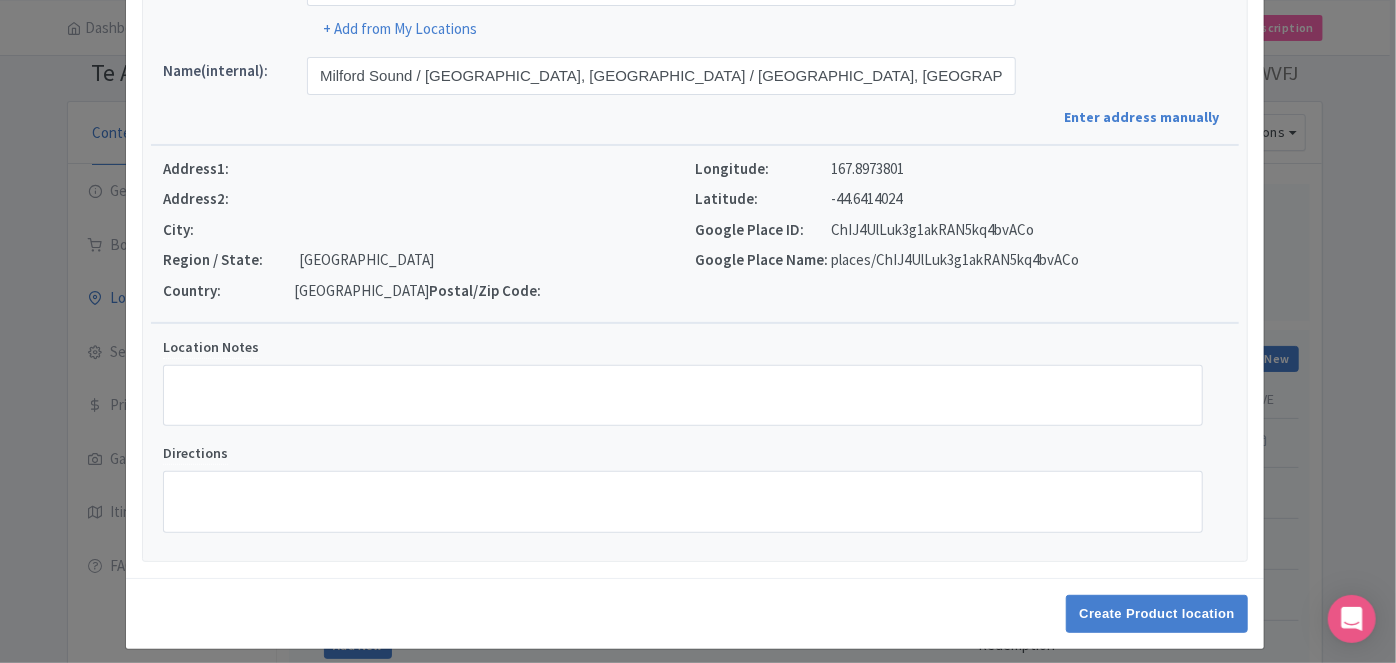 scroll, scrollTop: 217, scrollLeft: 0, axis: vertical 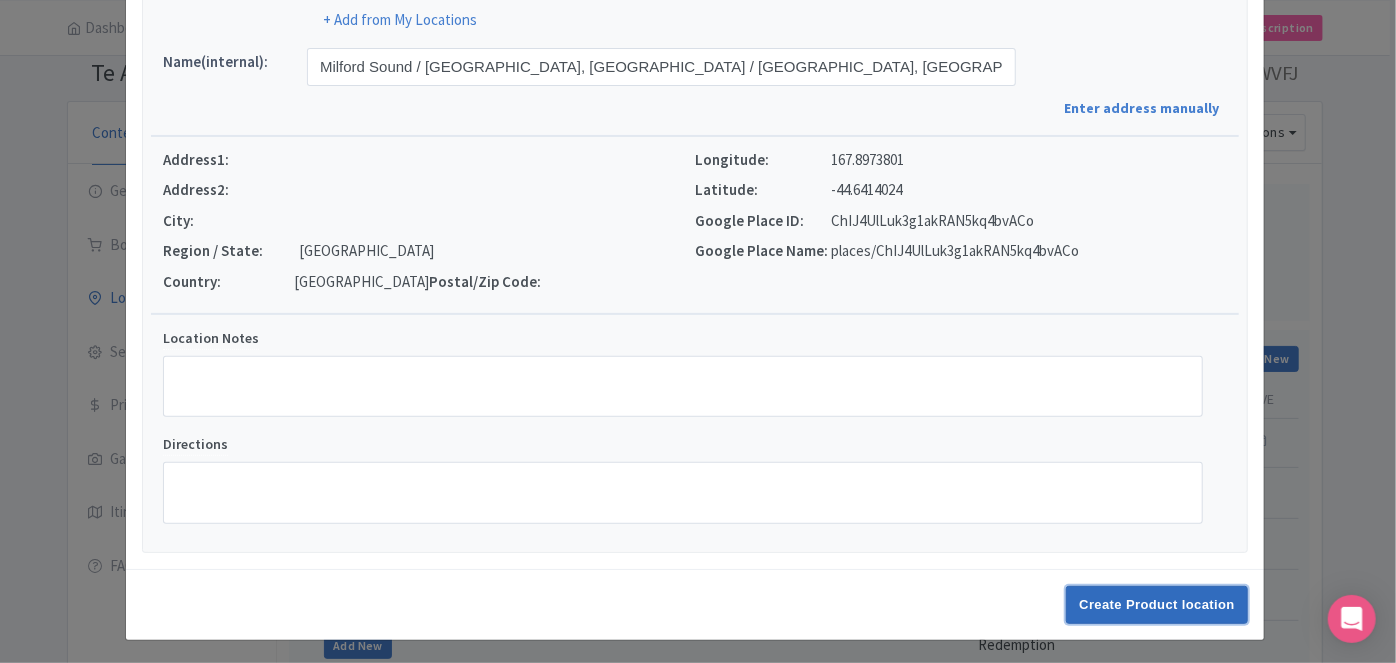 click on "Create Product location" at bounding box center (1157, 605) 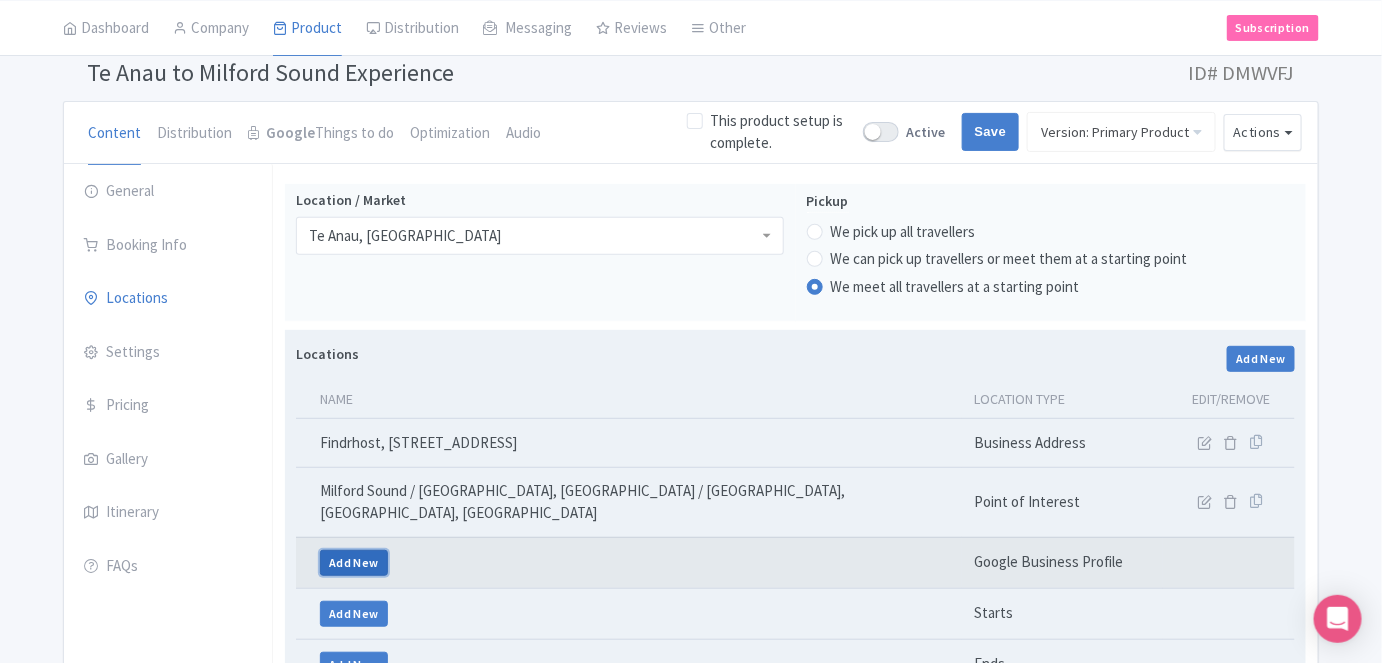 click on "Add New" at bounding box center [354, 563] 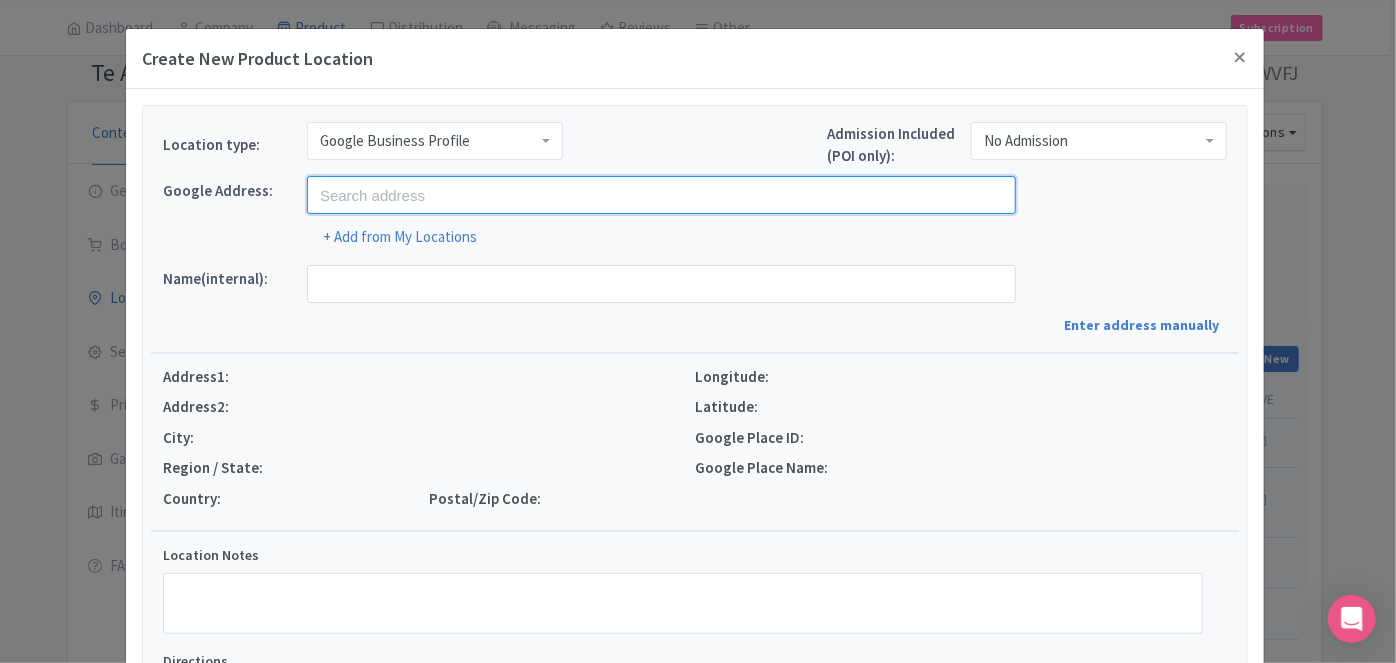 click at bounding box center (661, 195) 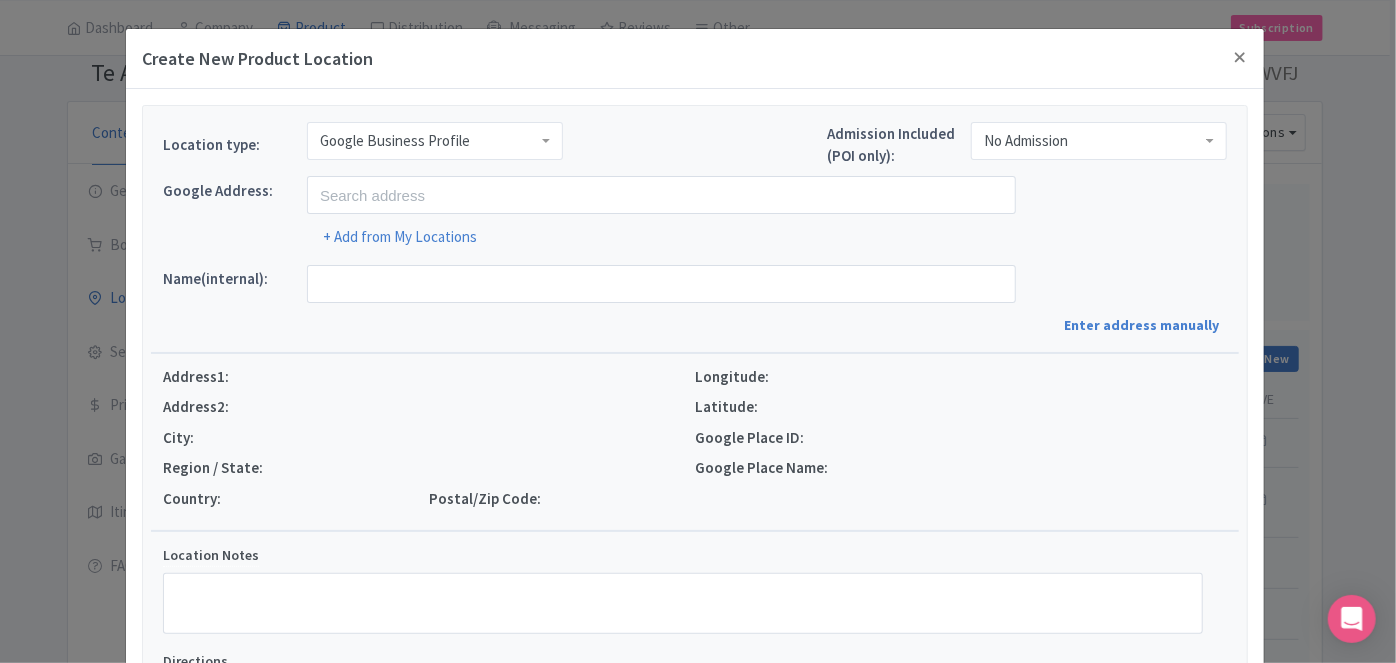 click on "Google Business Profile" at bounding box center [435, 141] 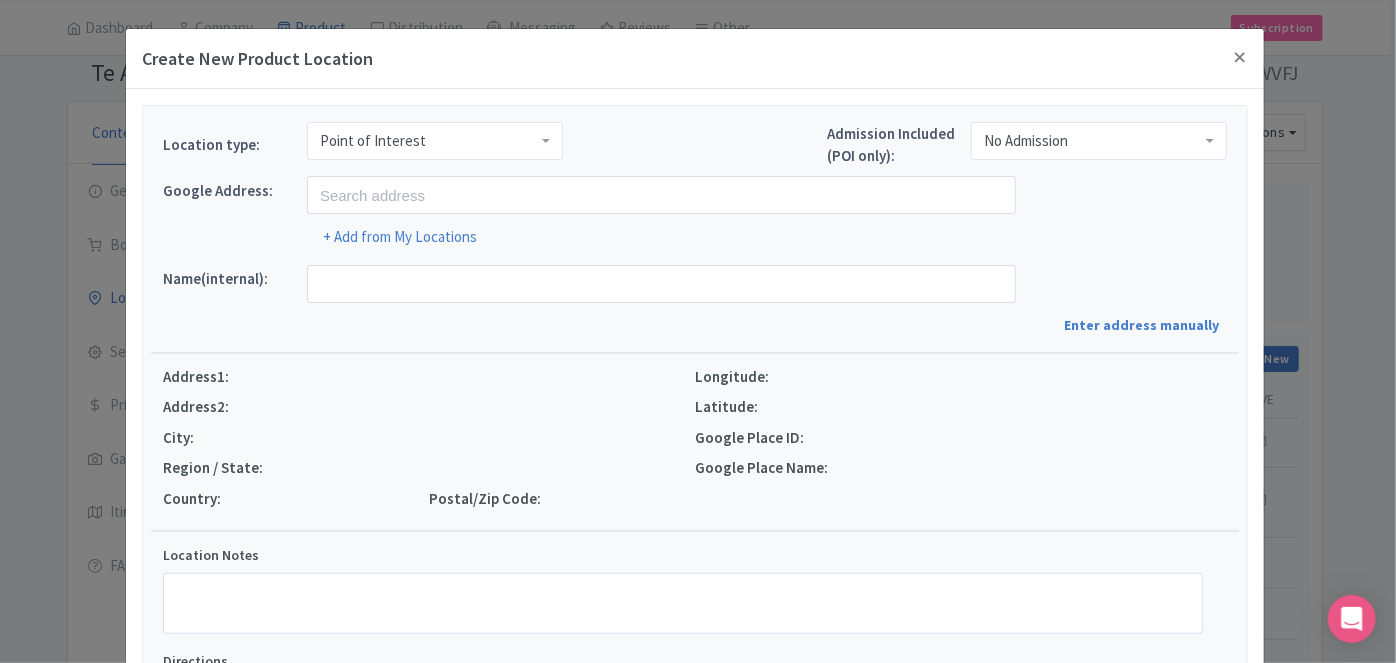 scroll, scrollTop: 0, scrollLeft: 0, axis: both 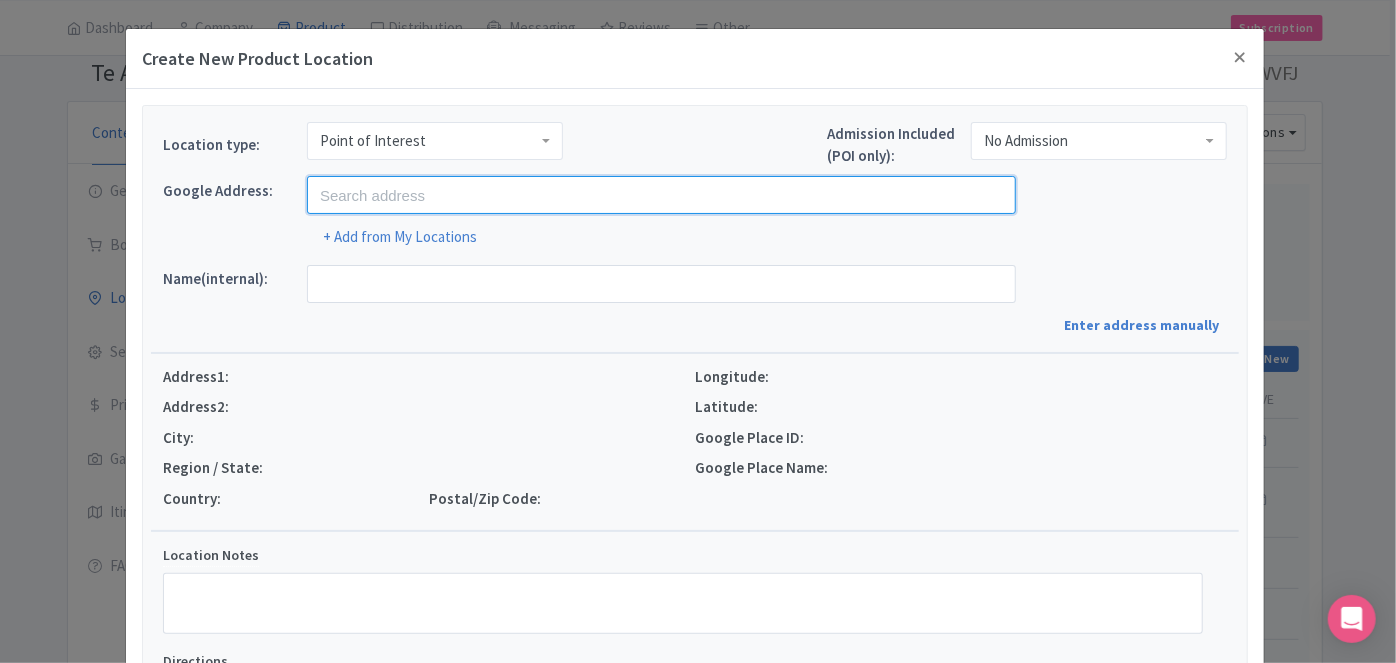 click at bounding box center [661, 195] 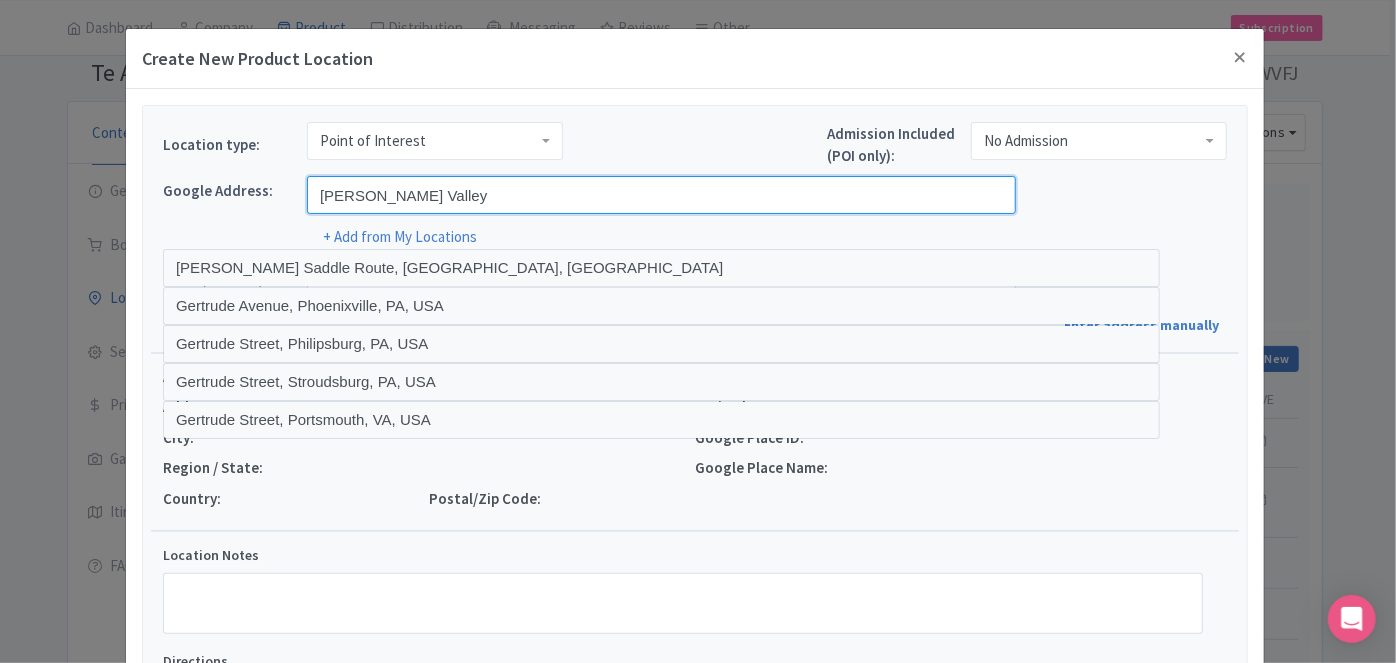 click on "Gertrude Valley" at bounding box center [661, 195] 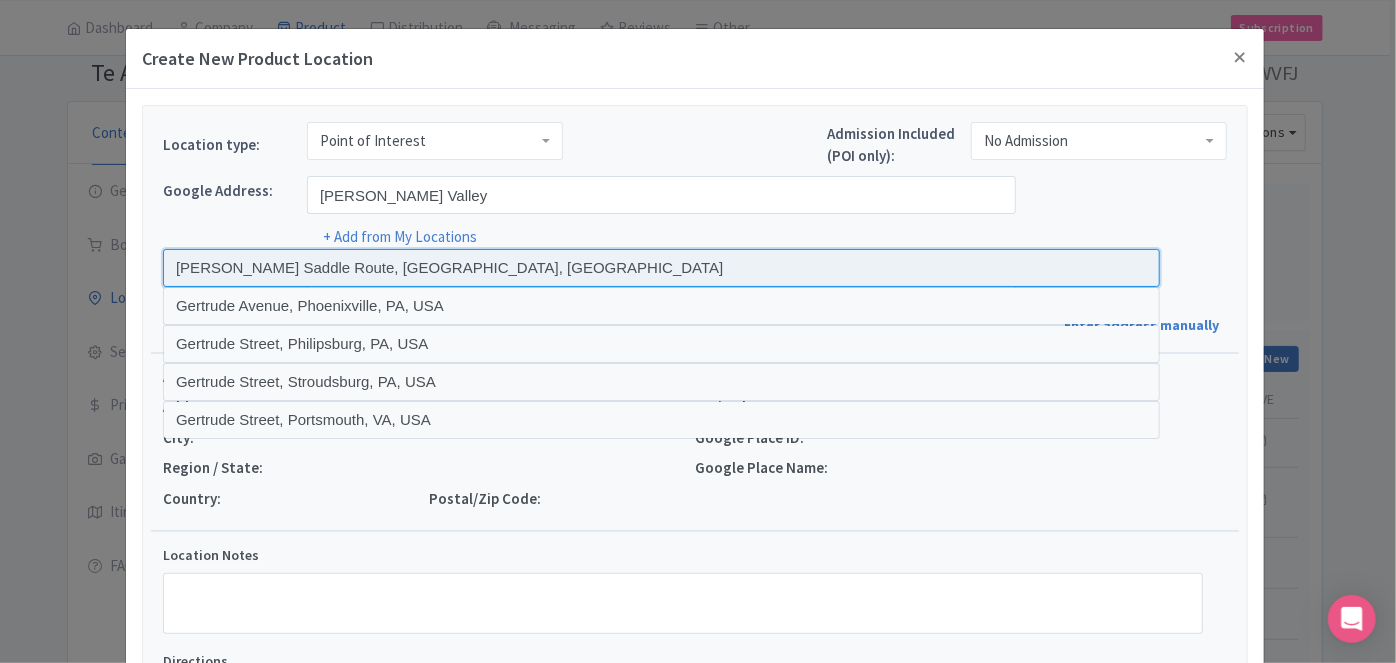click at bounding box center [661, 268] 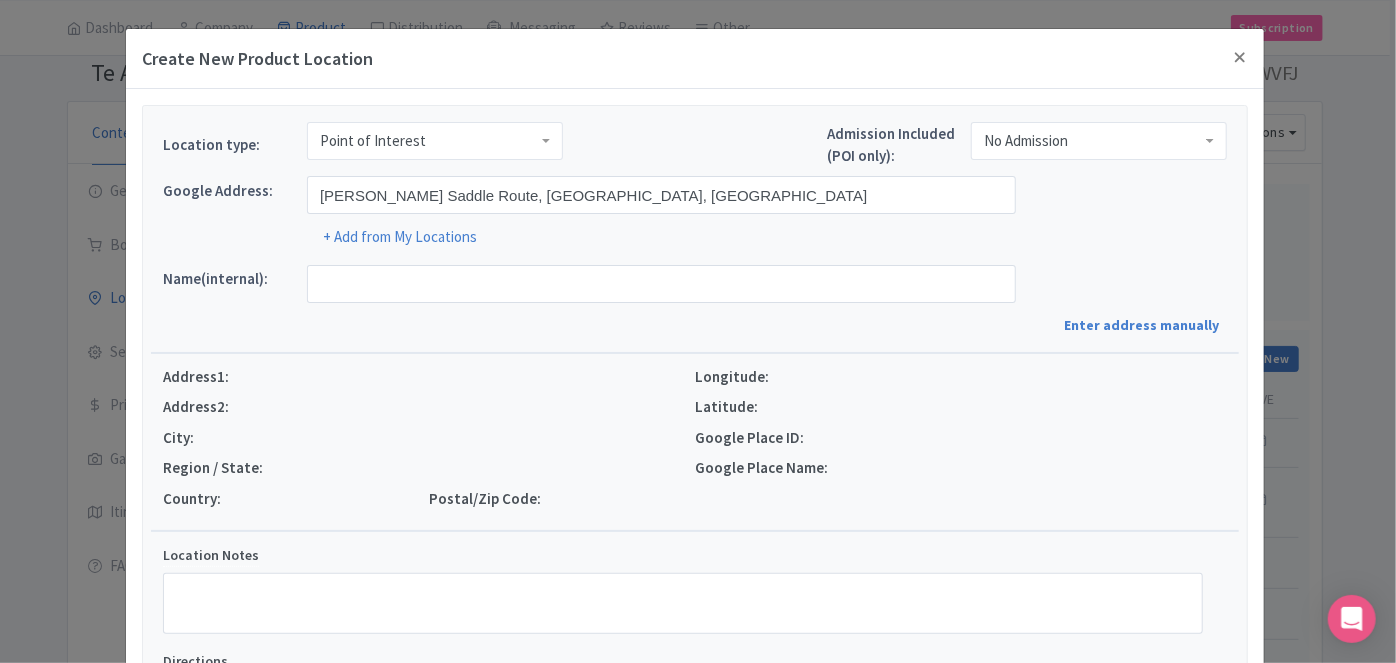 scroll, scrollTop: 90, scrollLeft: 0, axis: vertical 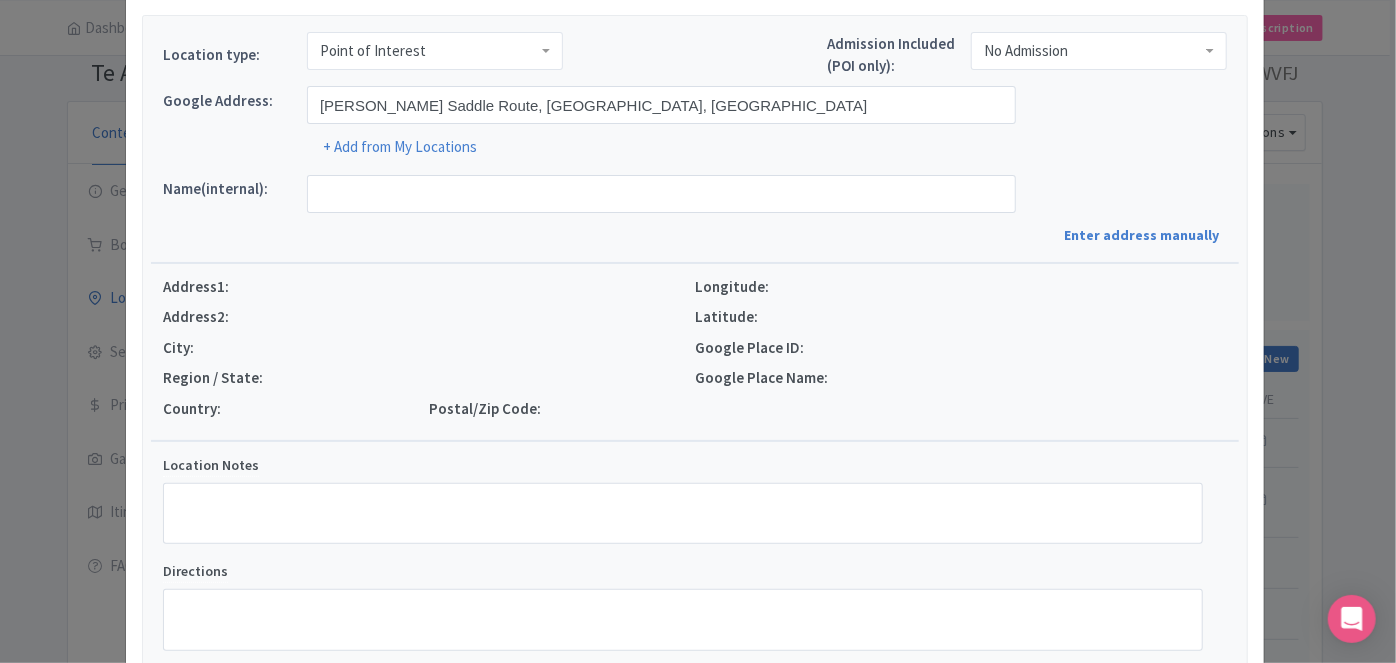 type on "Gertrude Saddle Route, Gertrude Saddle Route, Southland Region 9679, New Zealand" 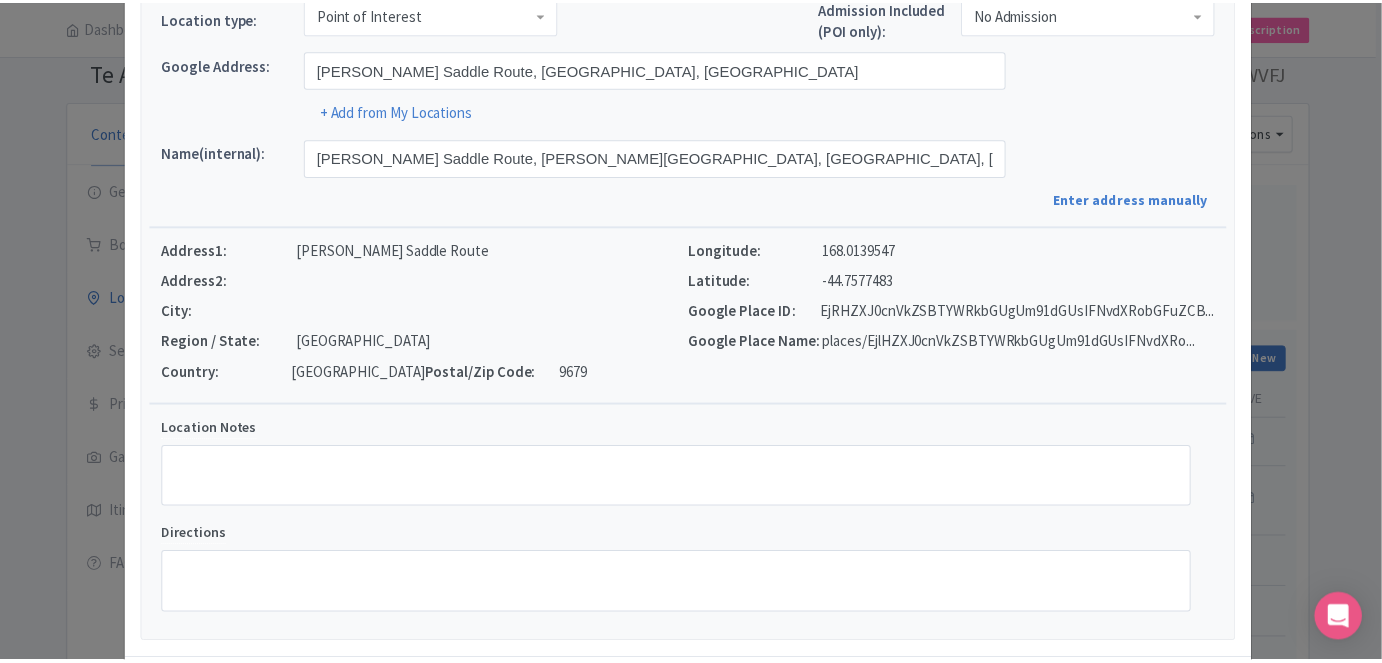 scroll, scrollTop: 217, scrollLeft: 0, axis: vertical 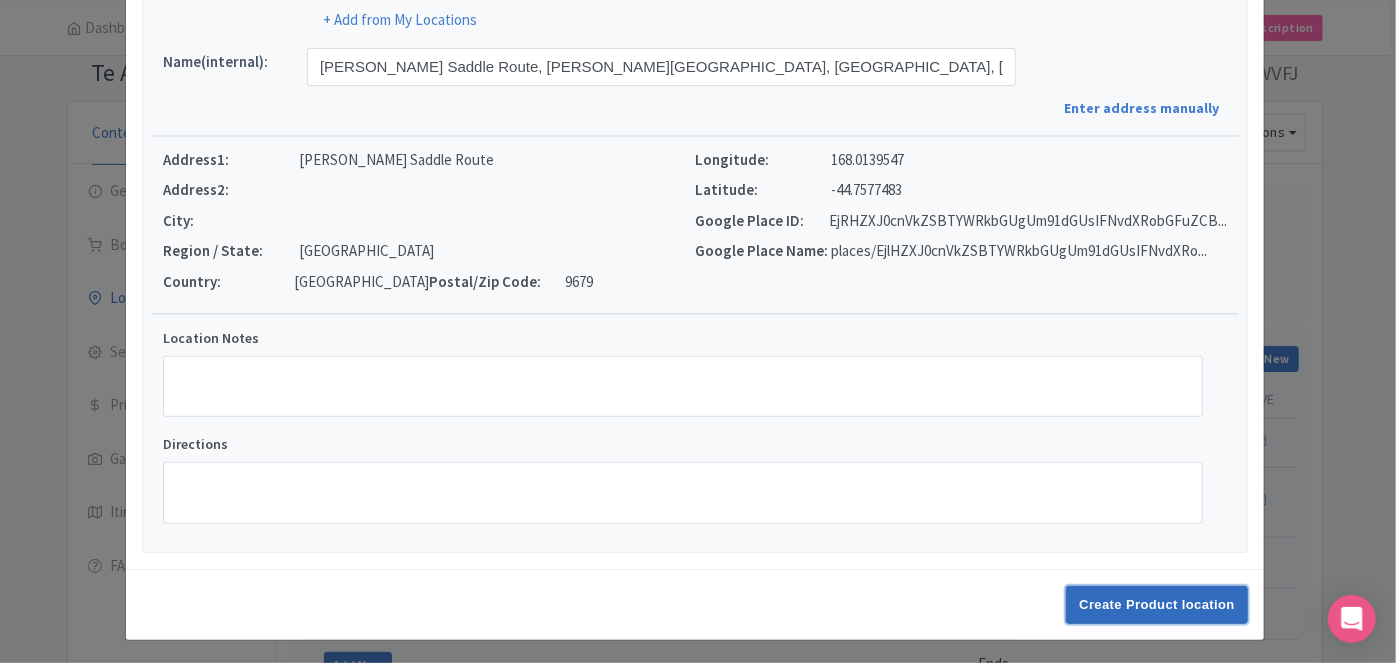 click on "Create Product location" at bounding box center [1157, 605] 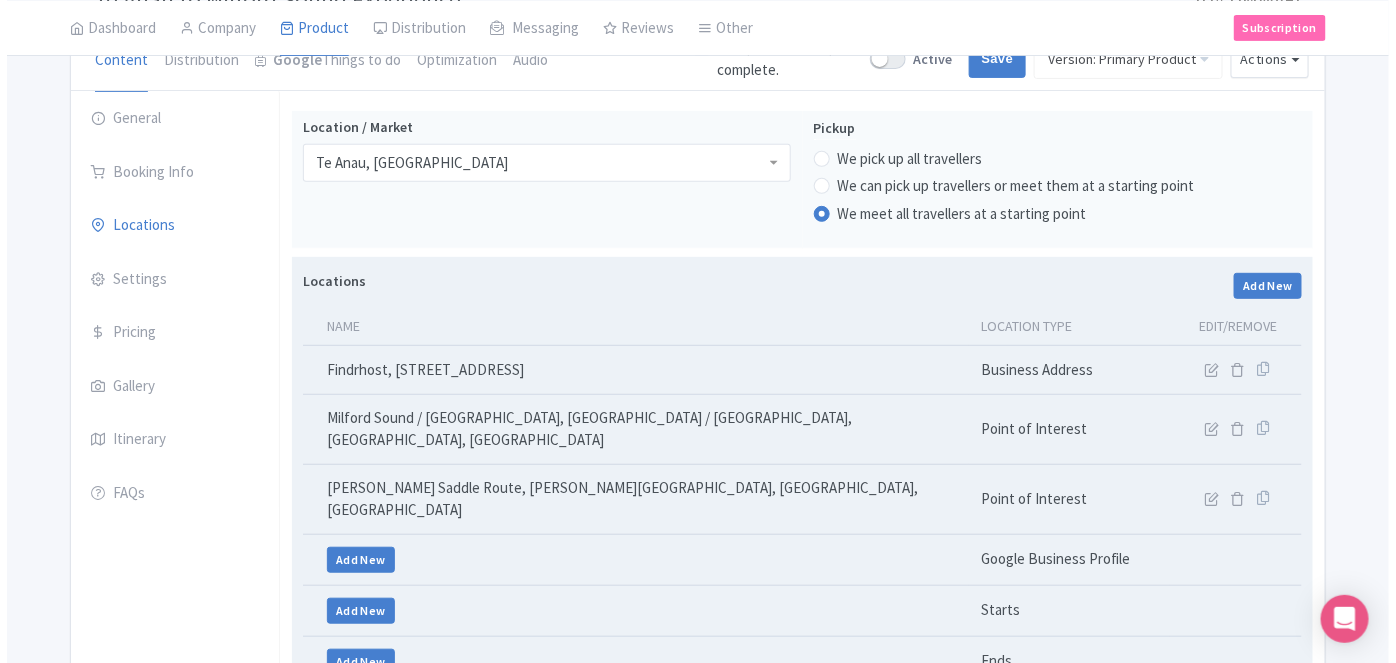 scroll, scrollTop: 403, scrollLeft: 0, axis: vertical 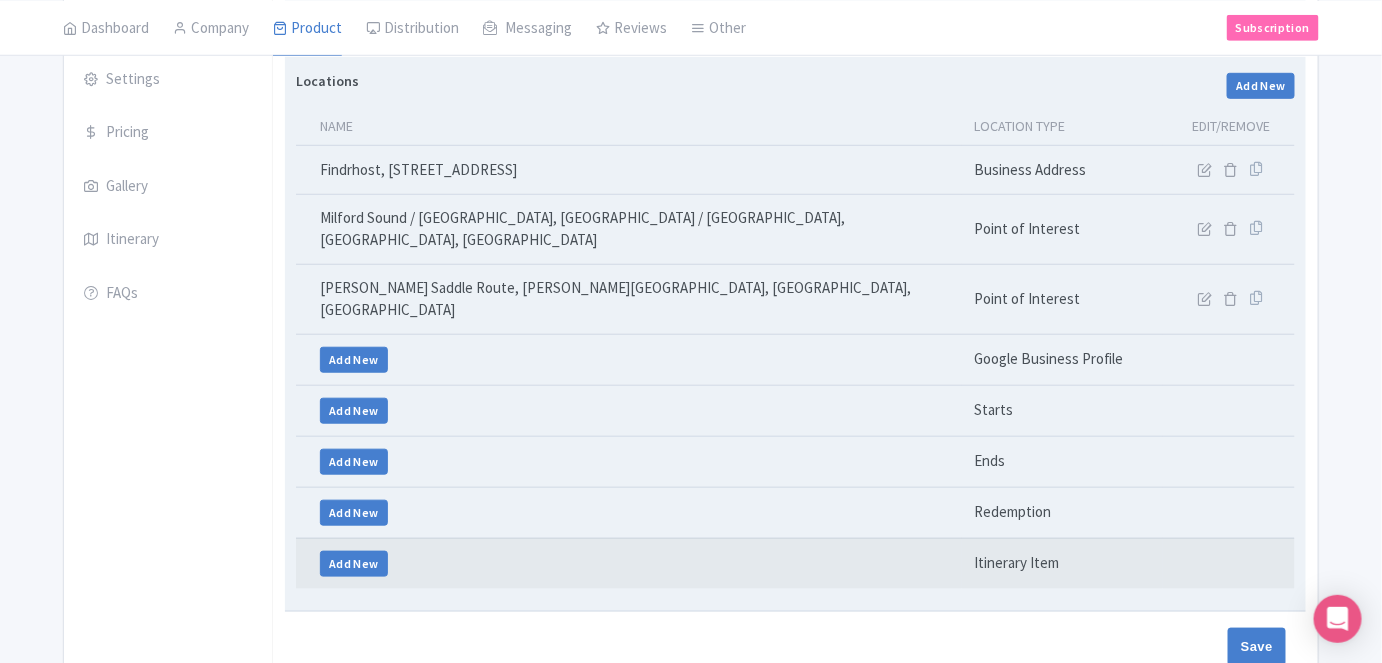 click on "Add New" at bounding box center (629, 563) 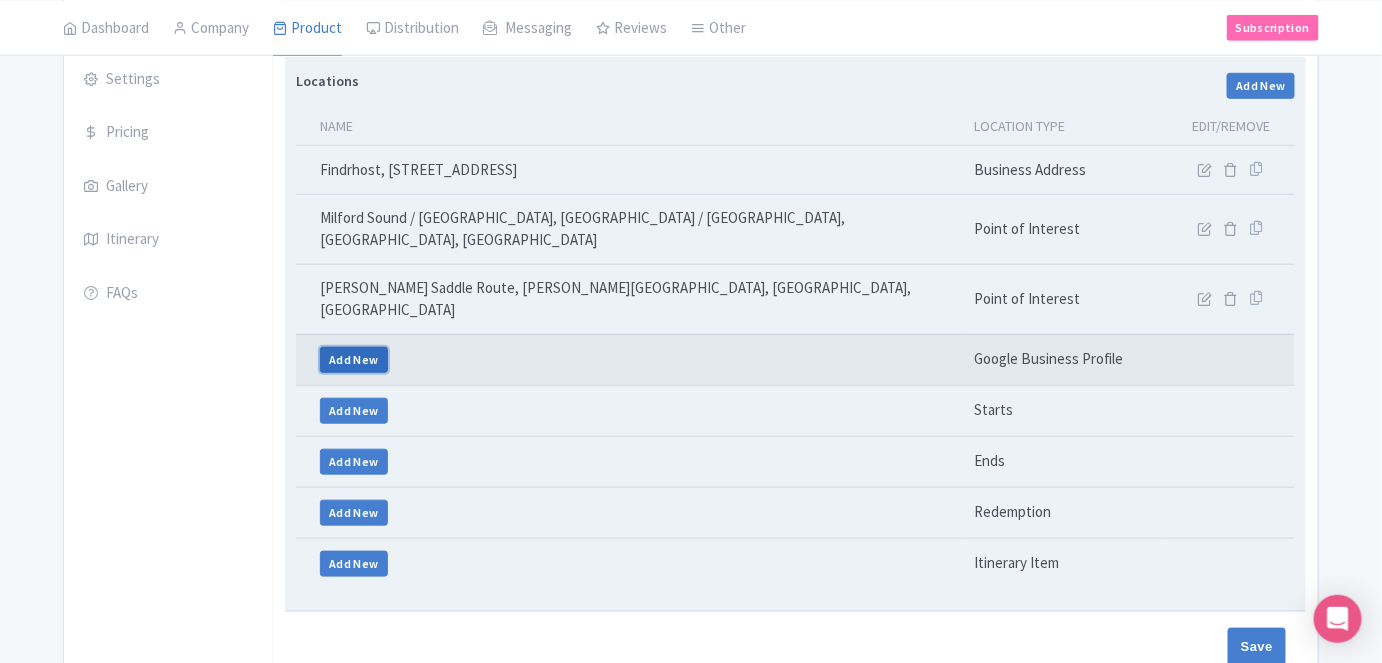 click on "Add New" at bounding box center (354, 360) 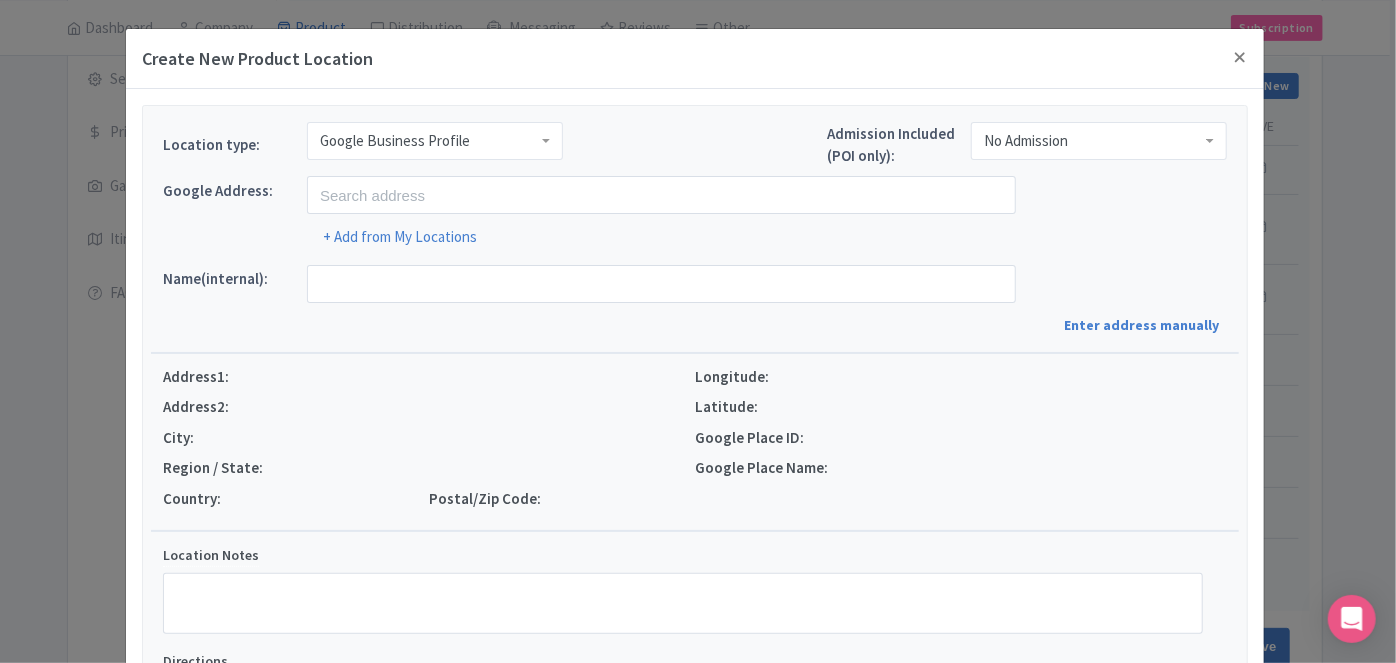 click on "Google Business Profile" at bounding box center (435, 141) 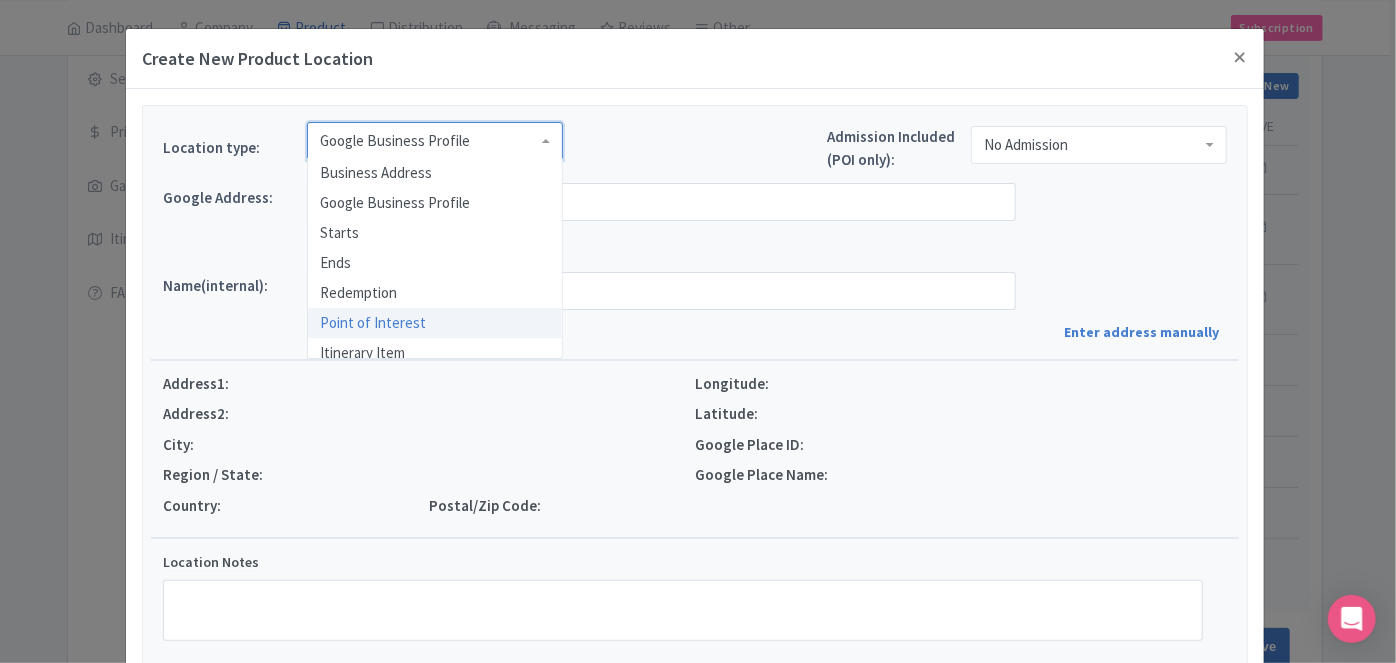 scroll, scrollTop: 0, scrollLeft: 0, axis: both 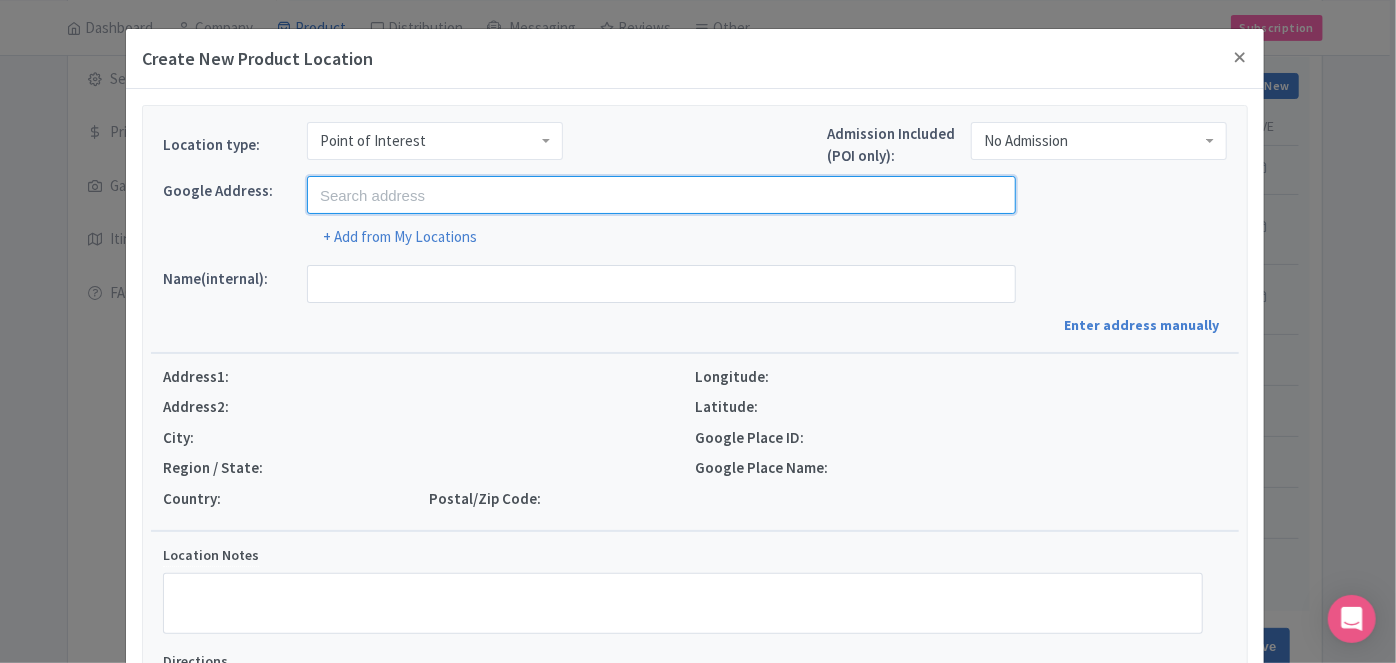 click at bounding box center [661, 195] 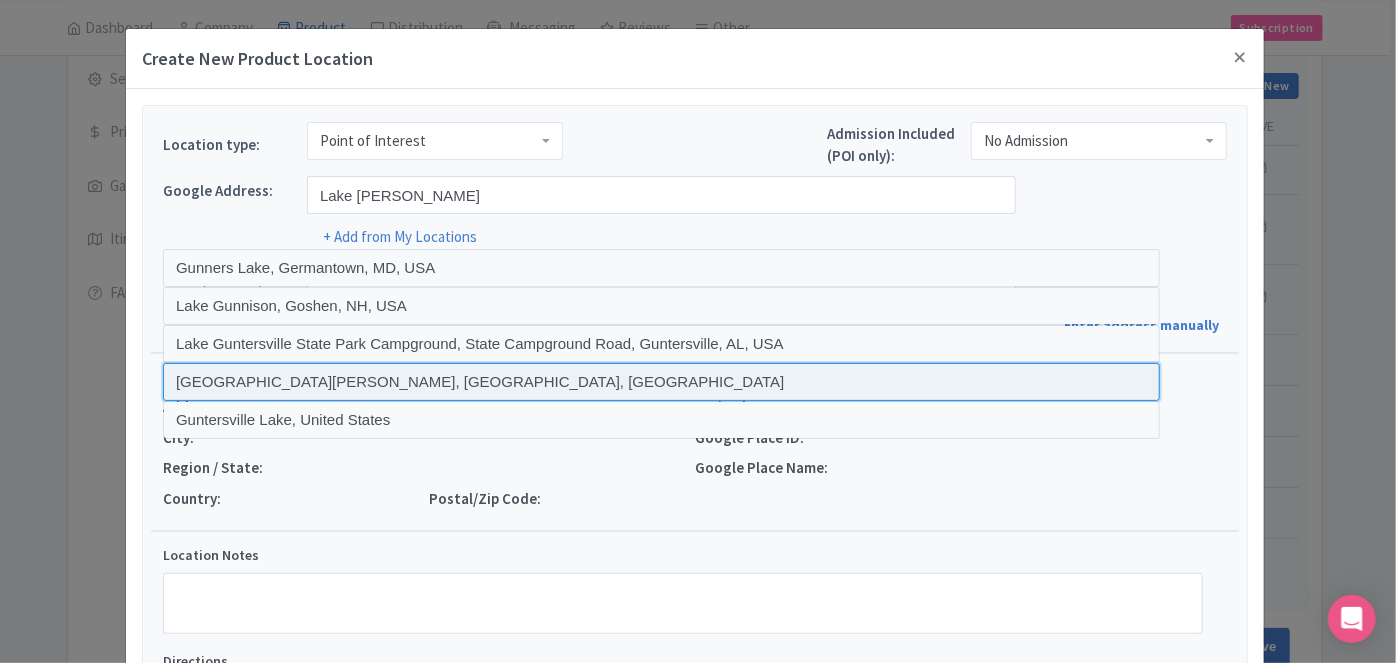 click at bounding box center (661, 382) 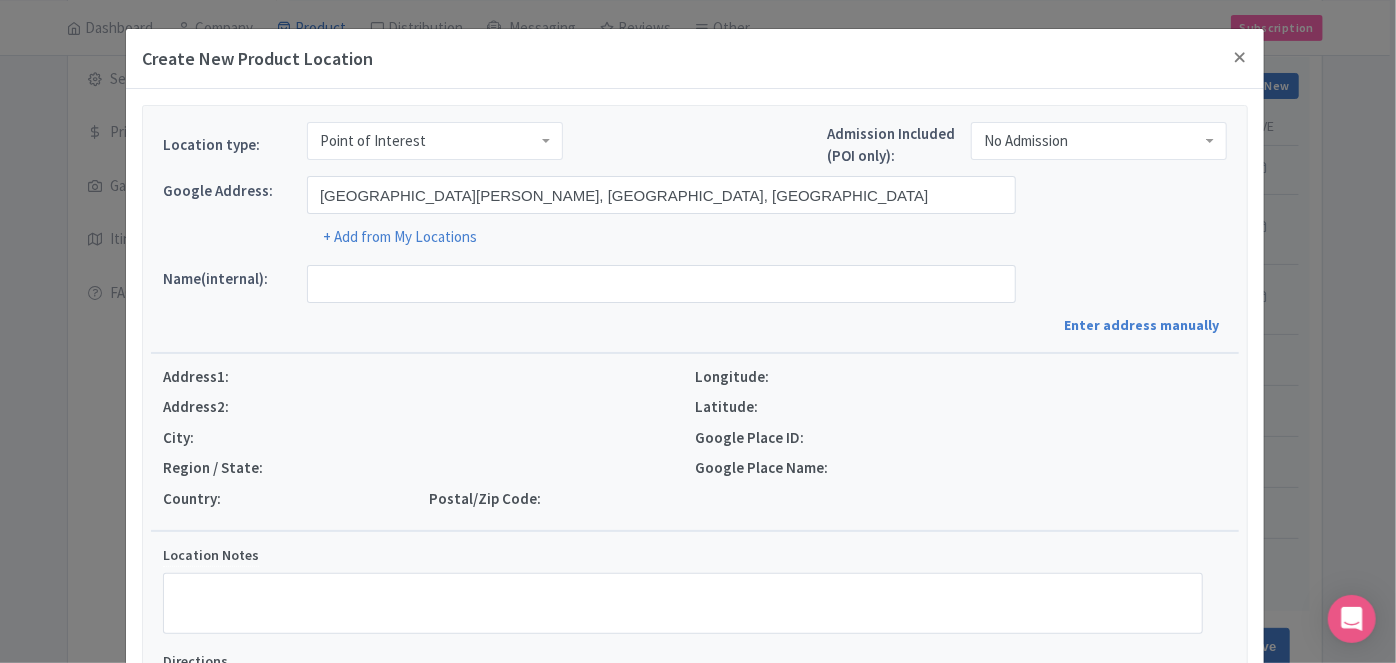 type on "Lake Gunn, Lake Gunn, Southland Region 9679, New Zealand" 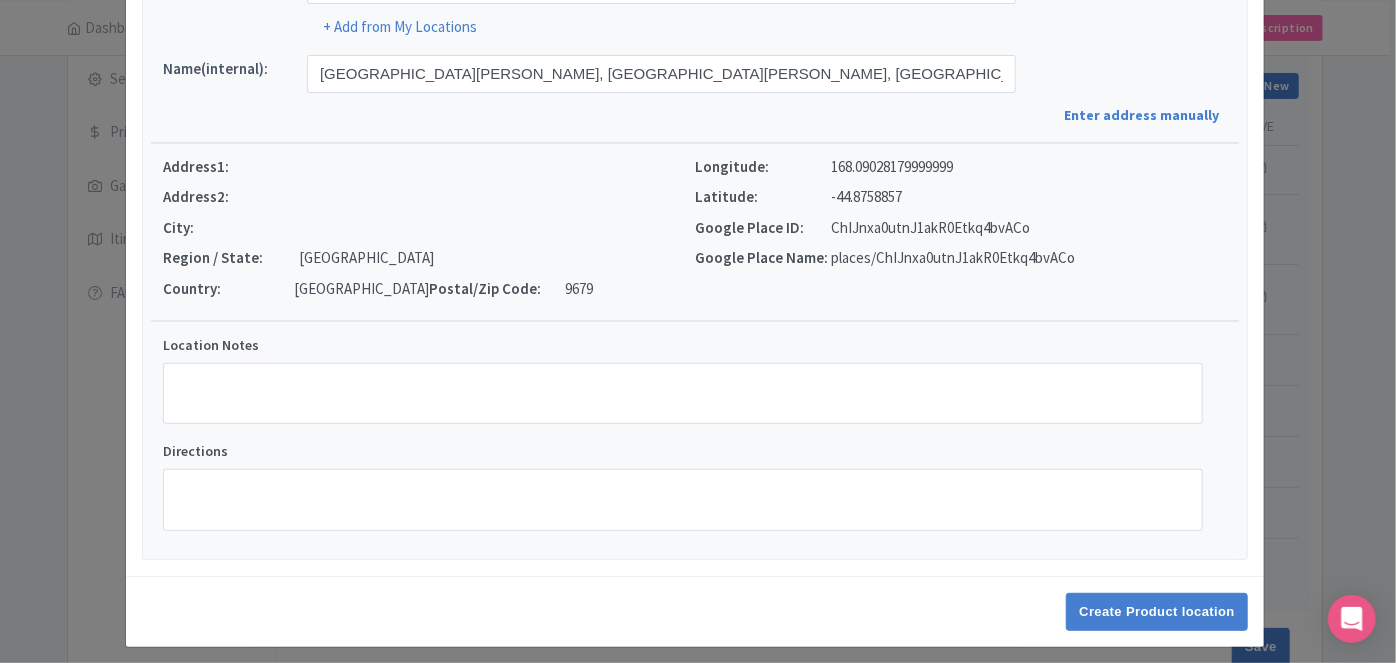 scroll, scrollTop: 217, scrollLeft: 0, axis: vertical 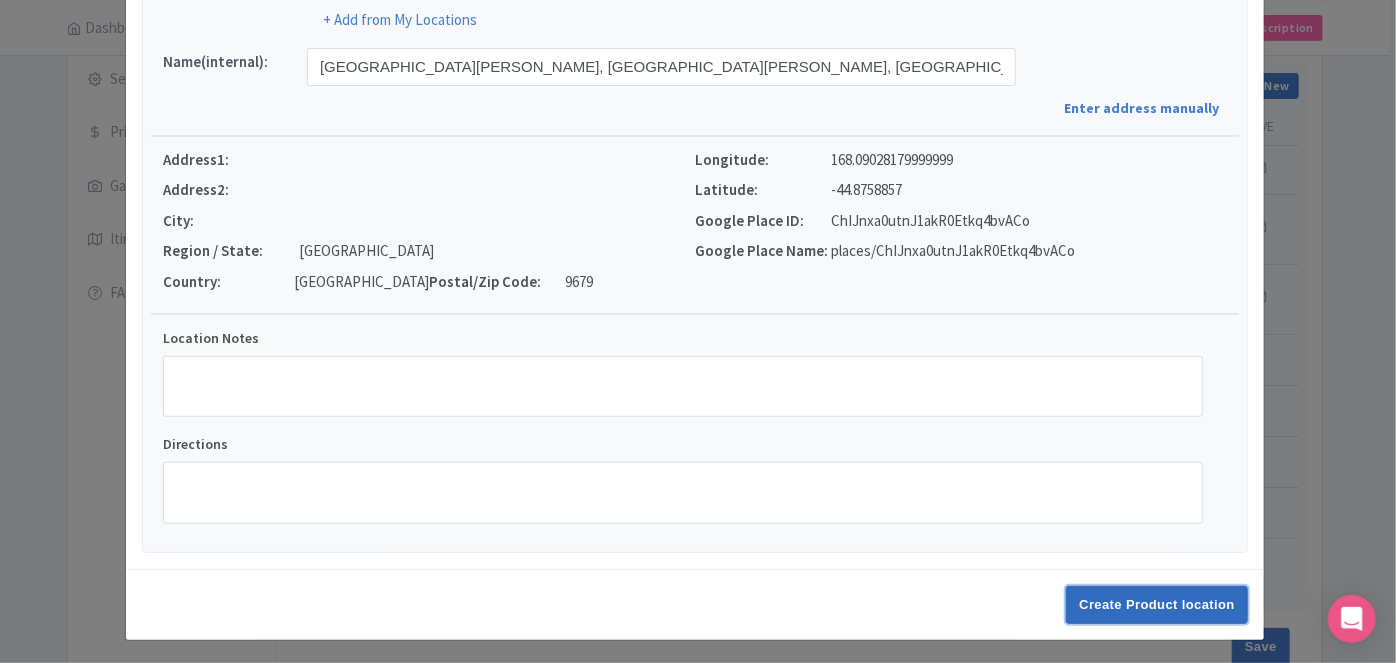 click on "Create Product location" at bounding box center [1157, 605] 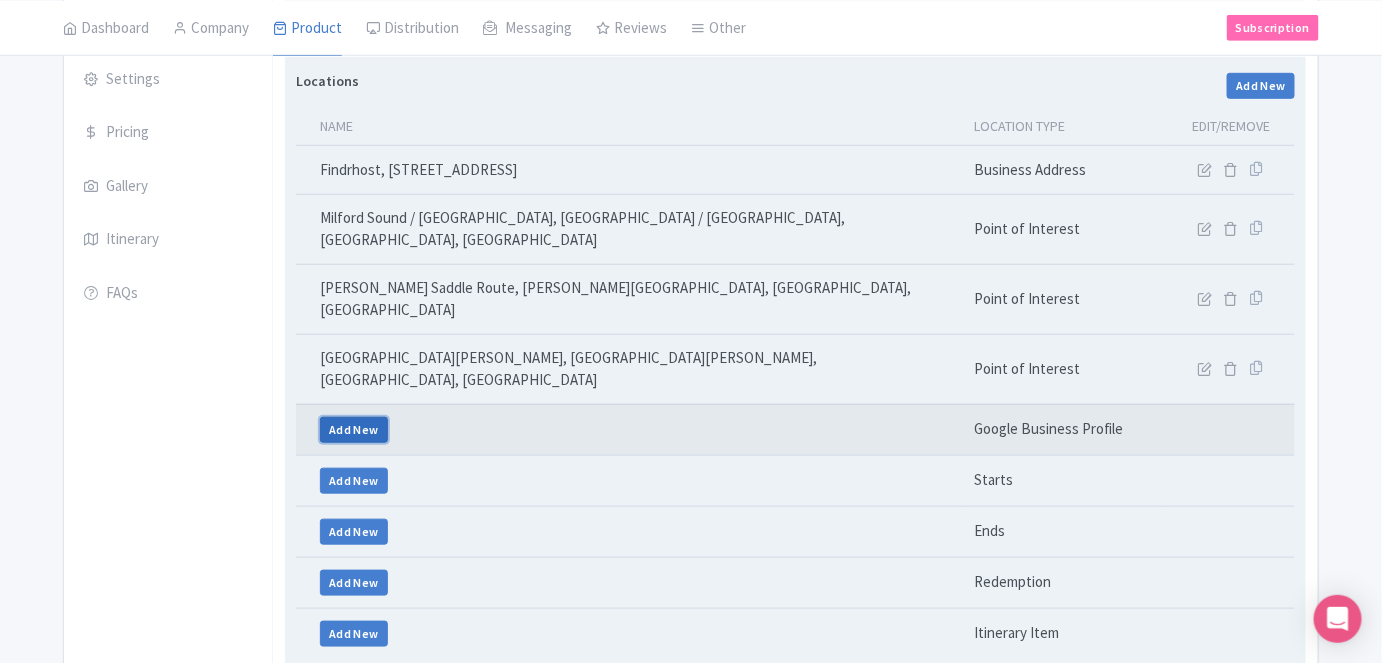 click on "Add New" at bounding box center [354, 430] 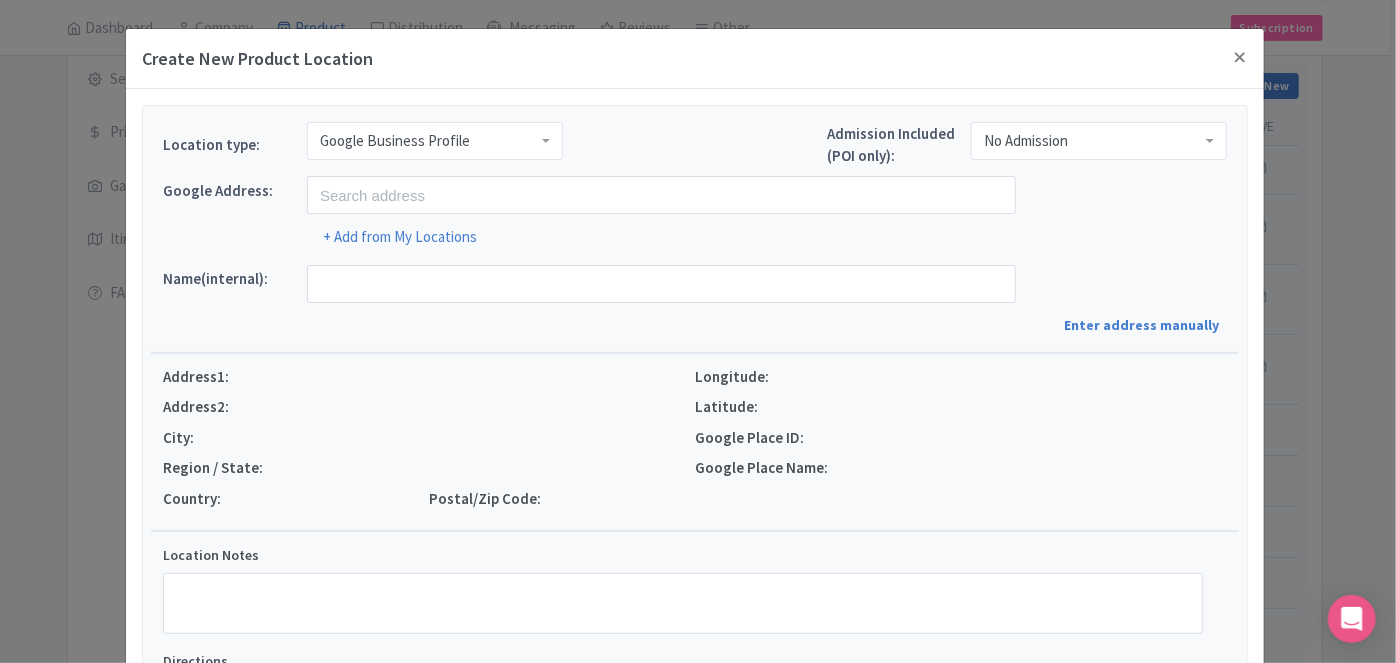 click on "Google Business Profile" at bounding box center (395, 141) 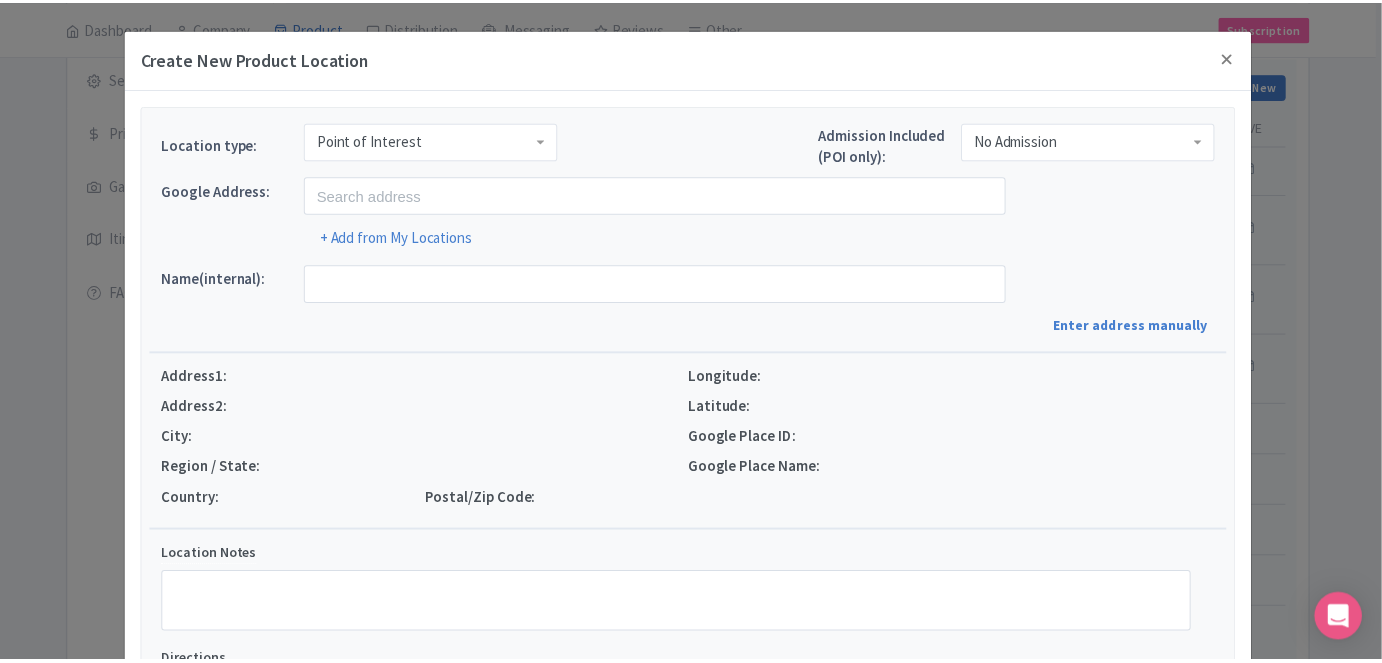 scroll, scrollTop: 0, scrollLeft: 0, axis: both 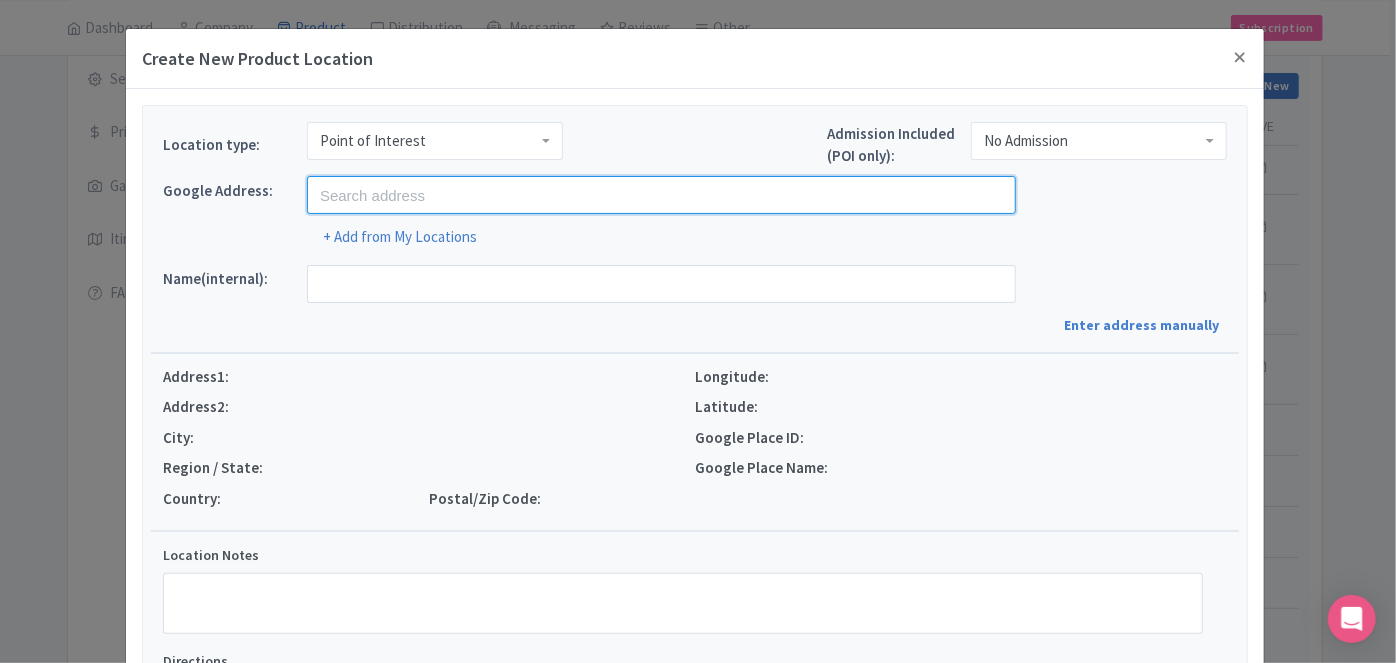 click at bounding box center (661, 195) 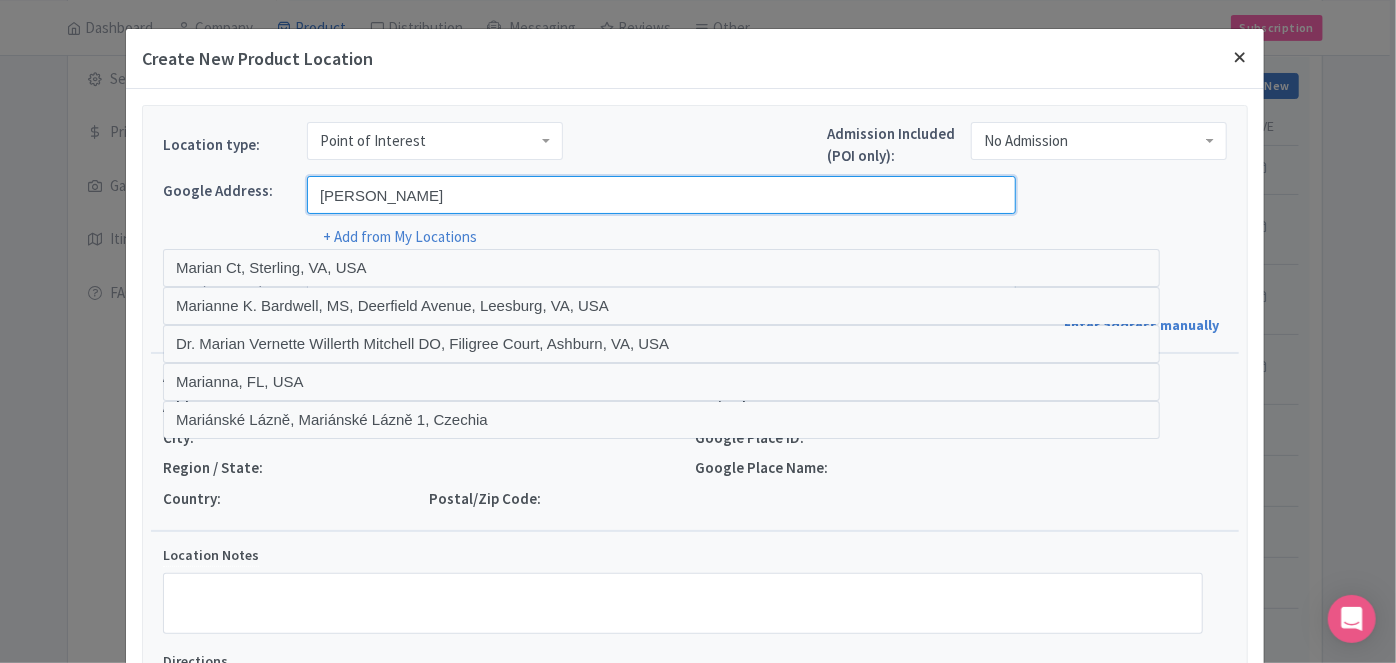 type on "Marian" 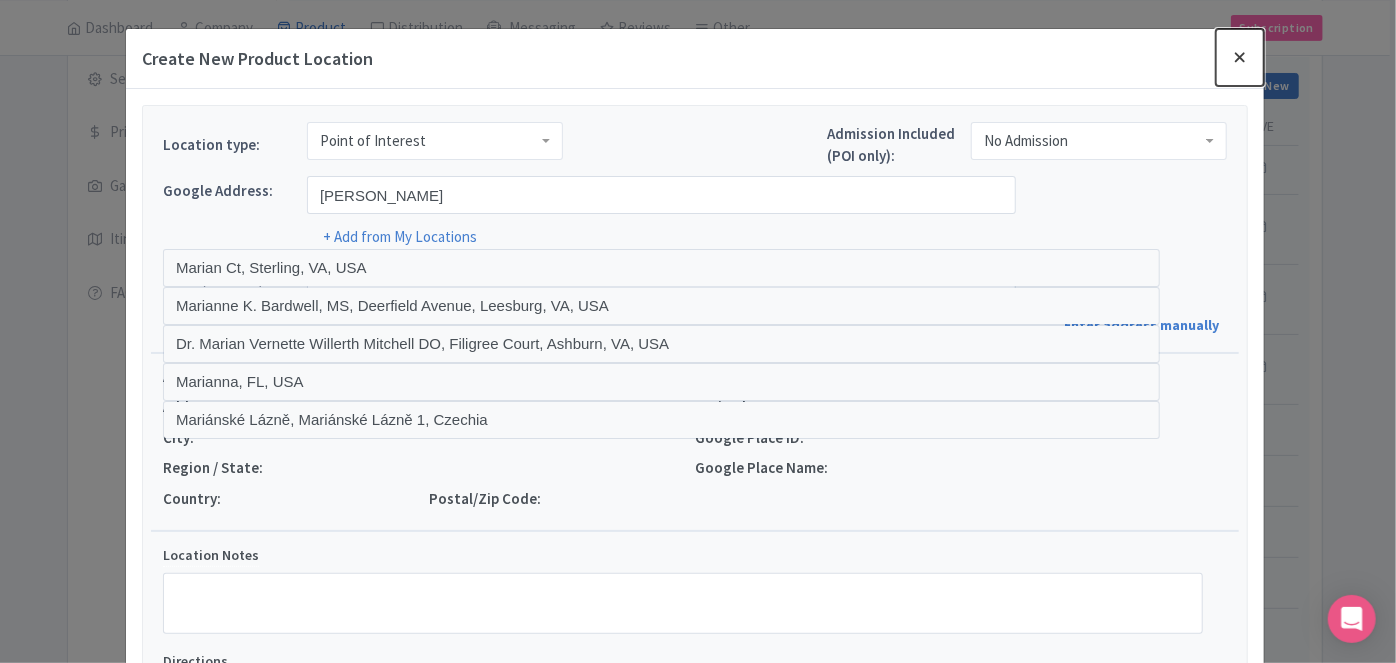 click at bounding box center (1240, 57) 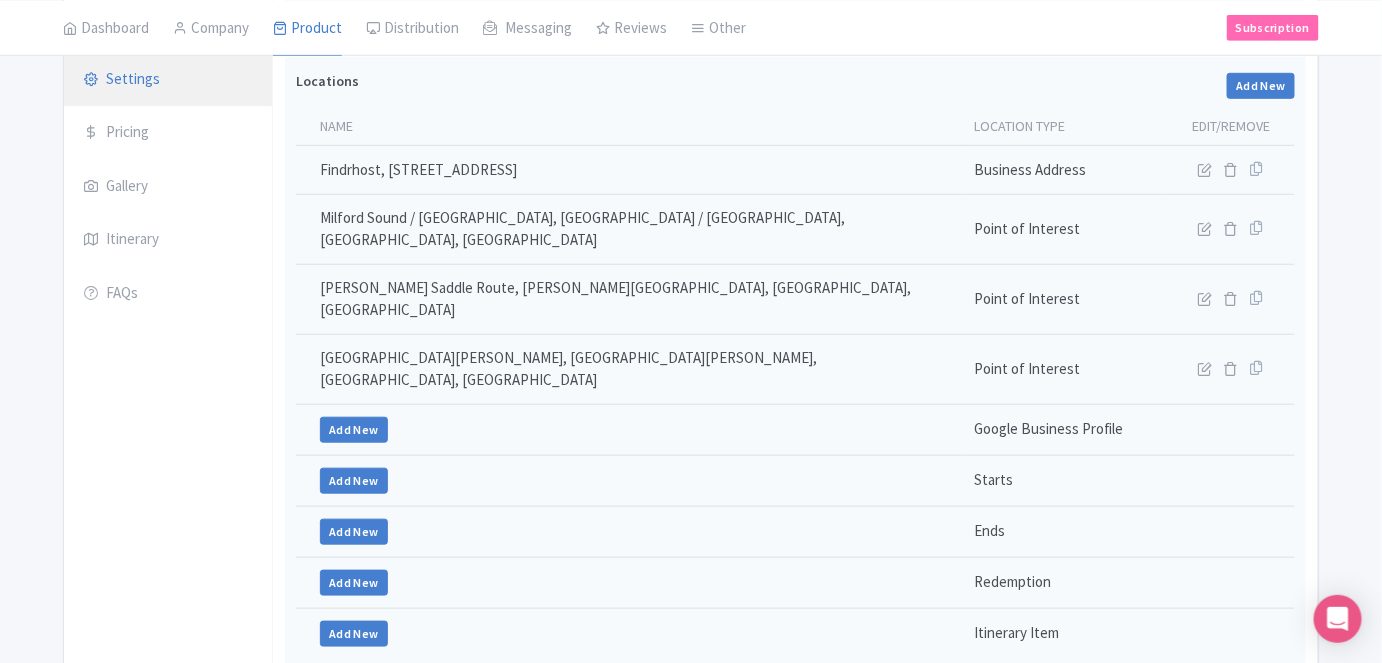 click on "Settings" at bounding box center (168, 80) 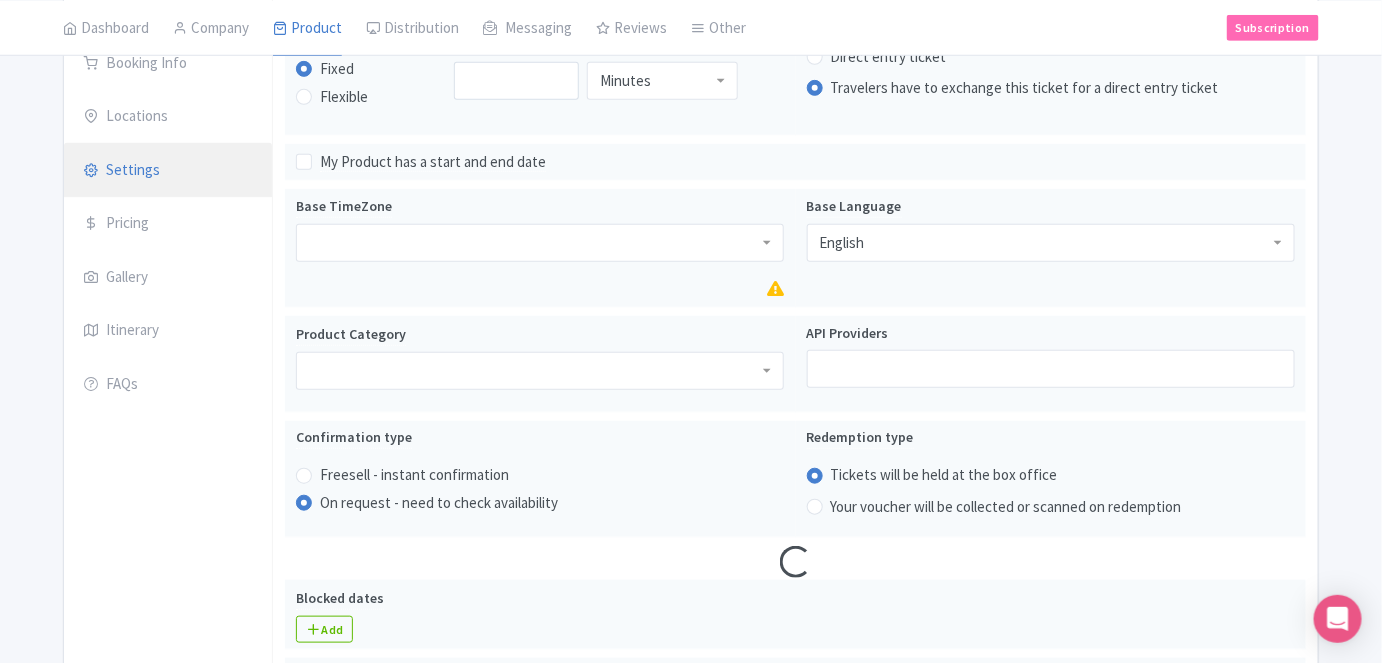 scroll, scrollTop: 221, scrollLeft: 0, axis: vertical 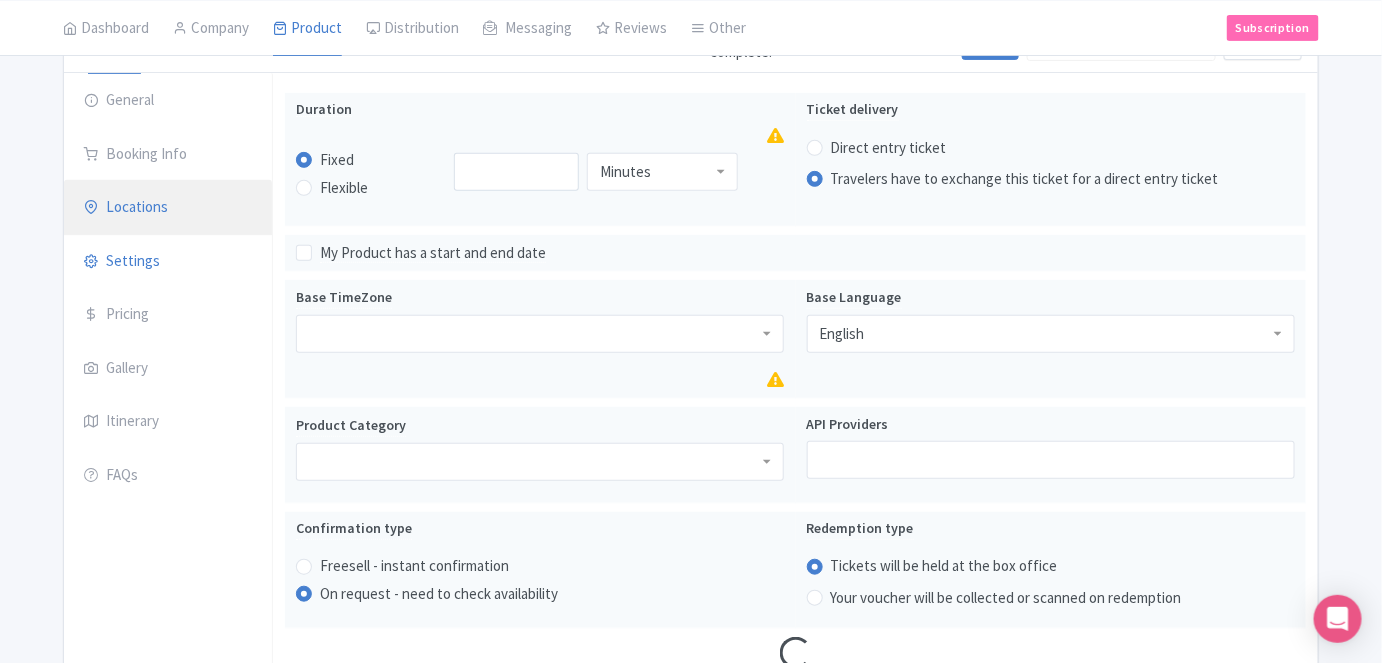 click on "Locations" at bounding box center (168, 208) 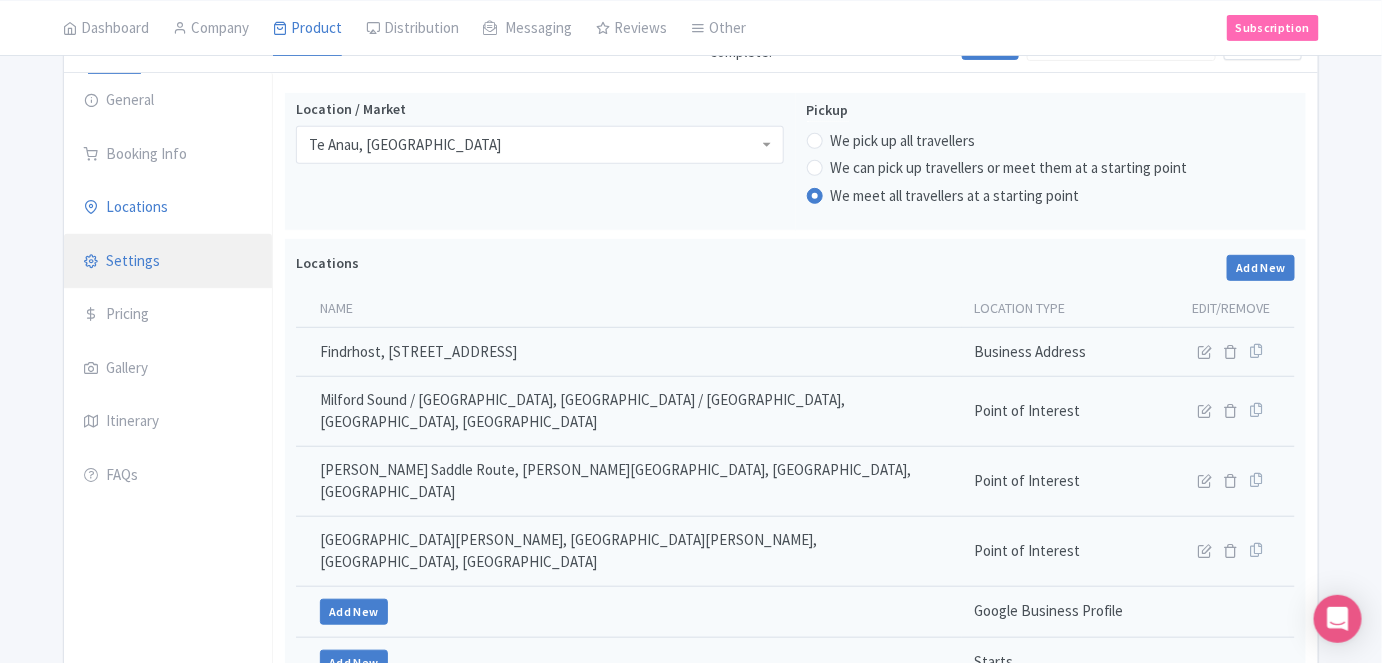 click on "Settings" at bounding box center [168, 262] 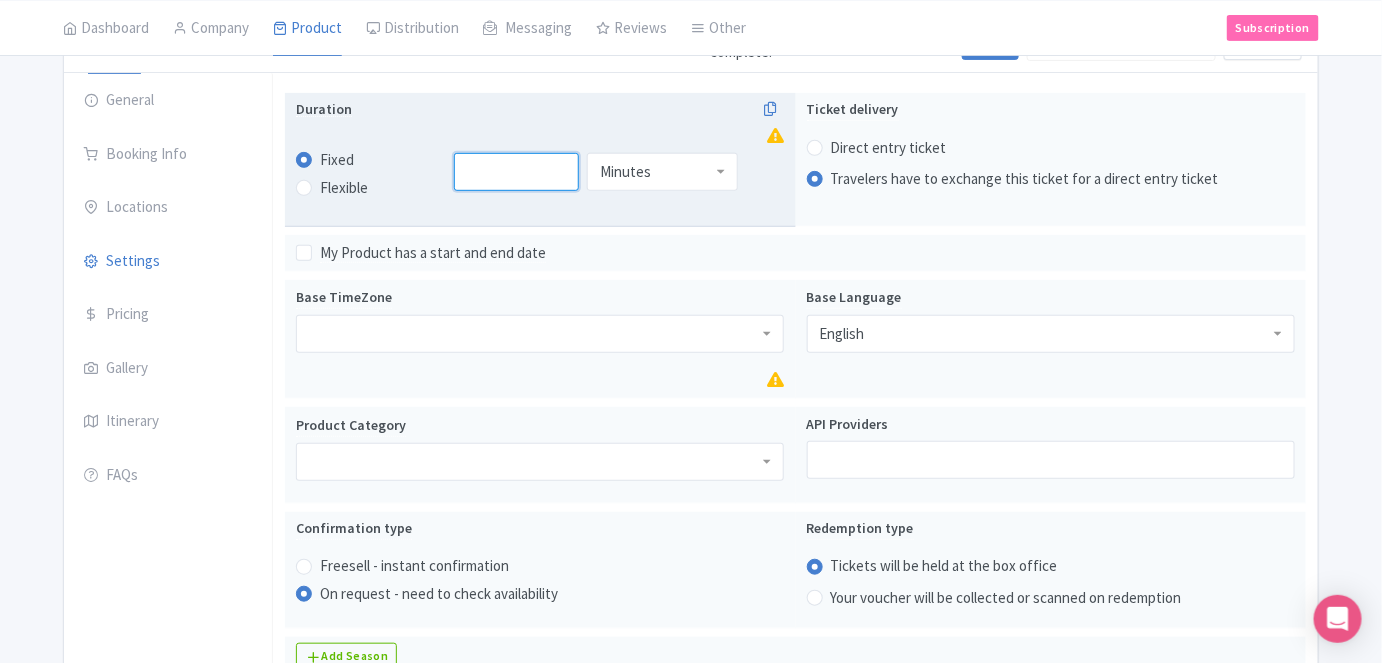 click at bounding box center (517, 172) 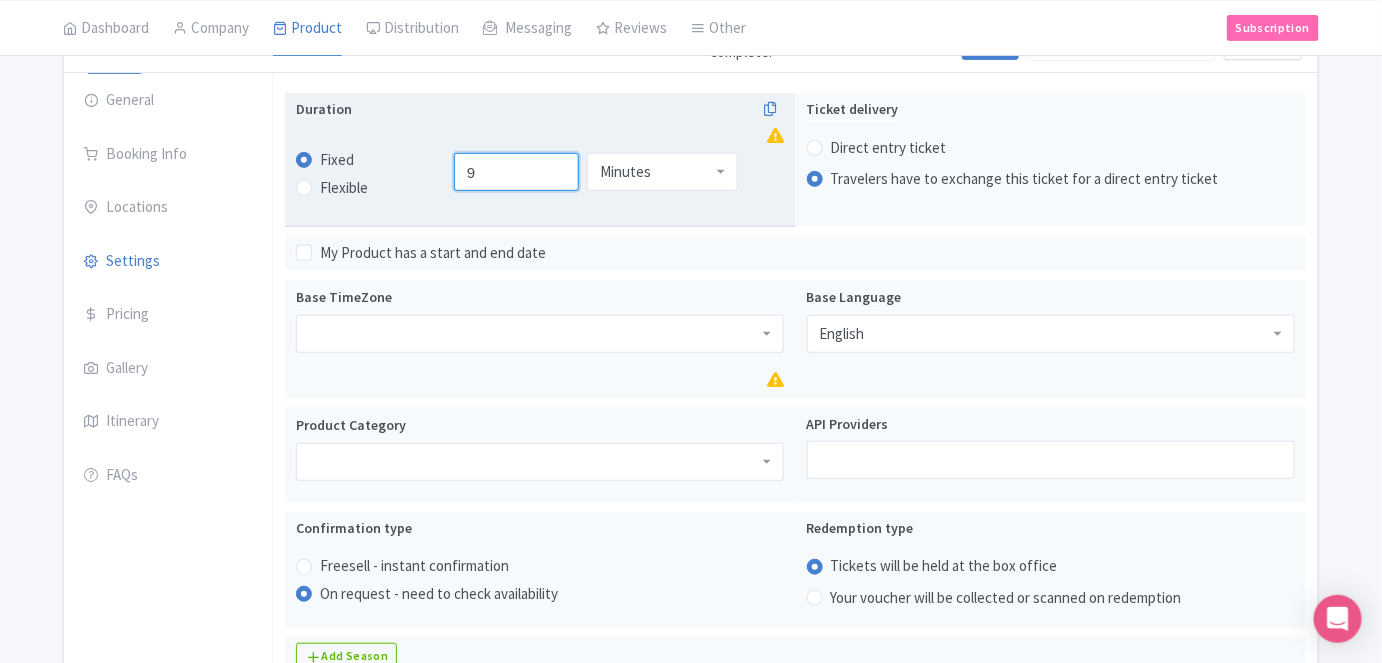 type on "9" 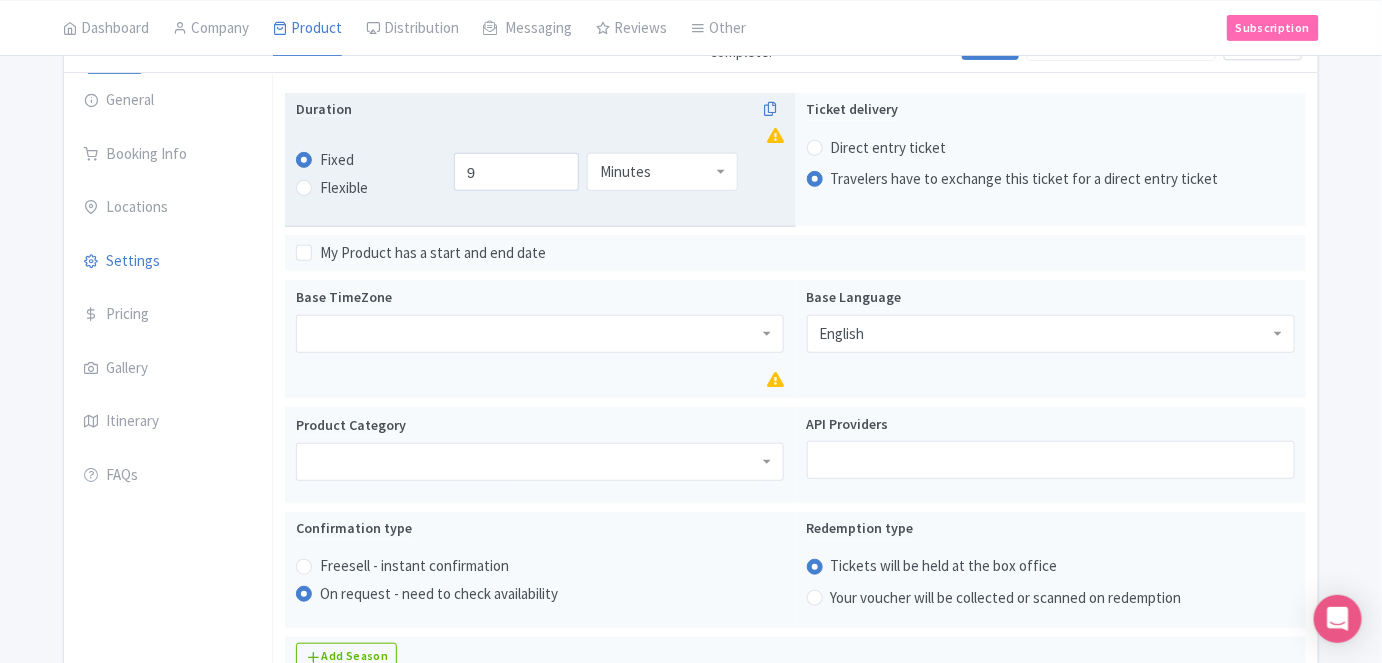 click on "Minutes" at bounding box center [625, 172] 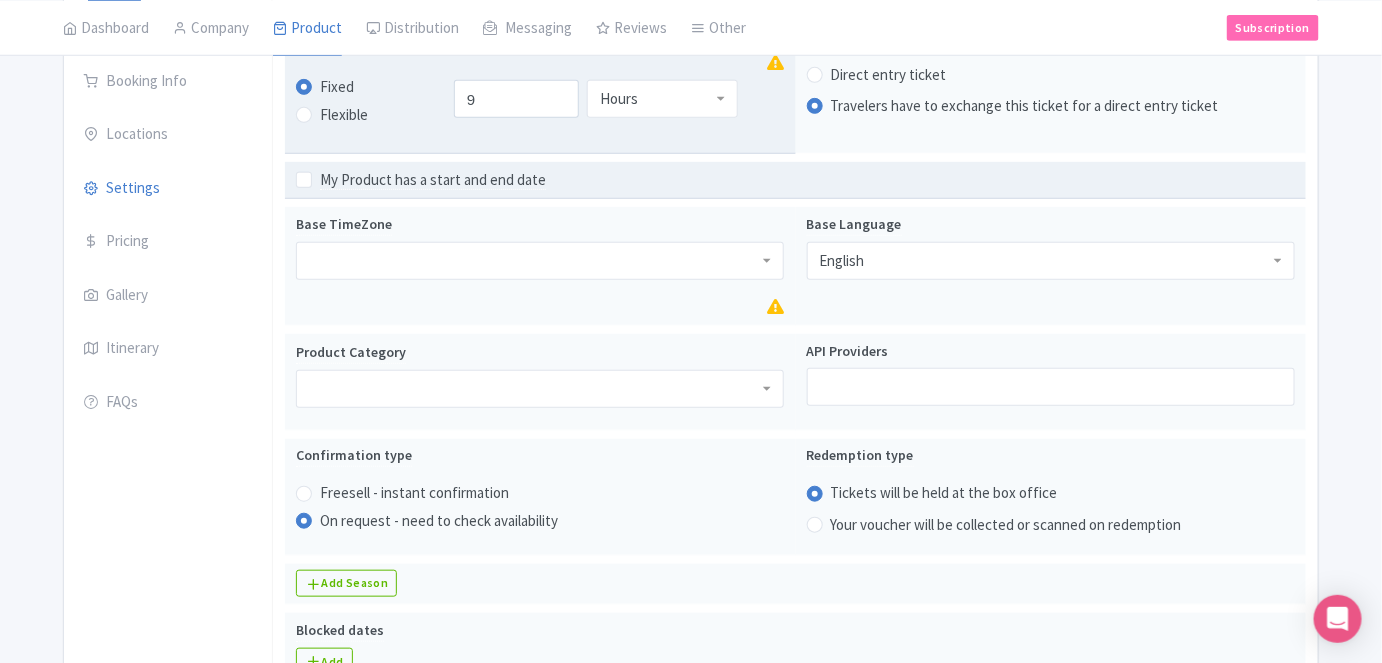 scroll, scrollTop: 403, scrollLeft: 0, axis: vertical 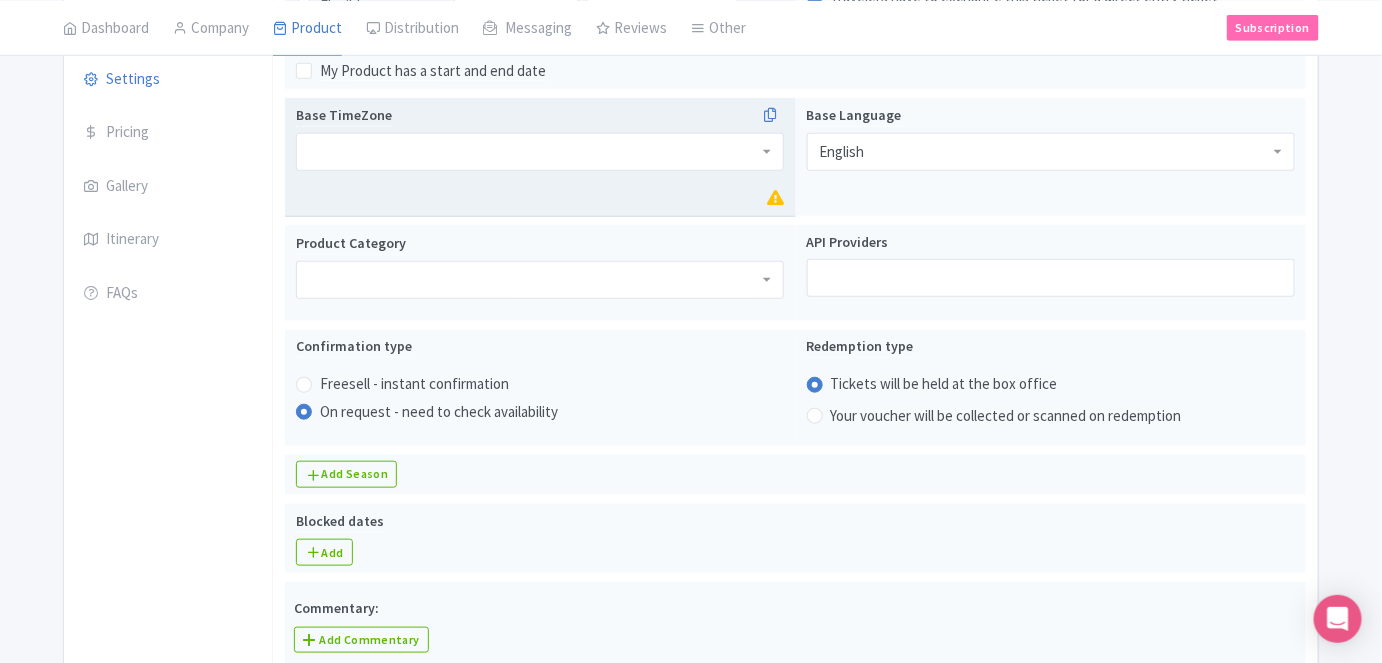 click at bounding box center (540, 152) 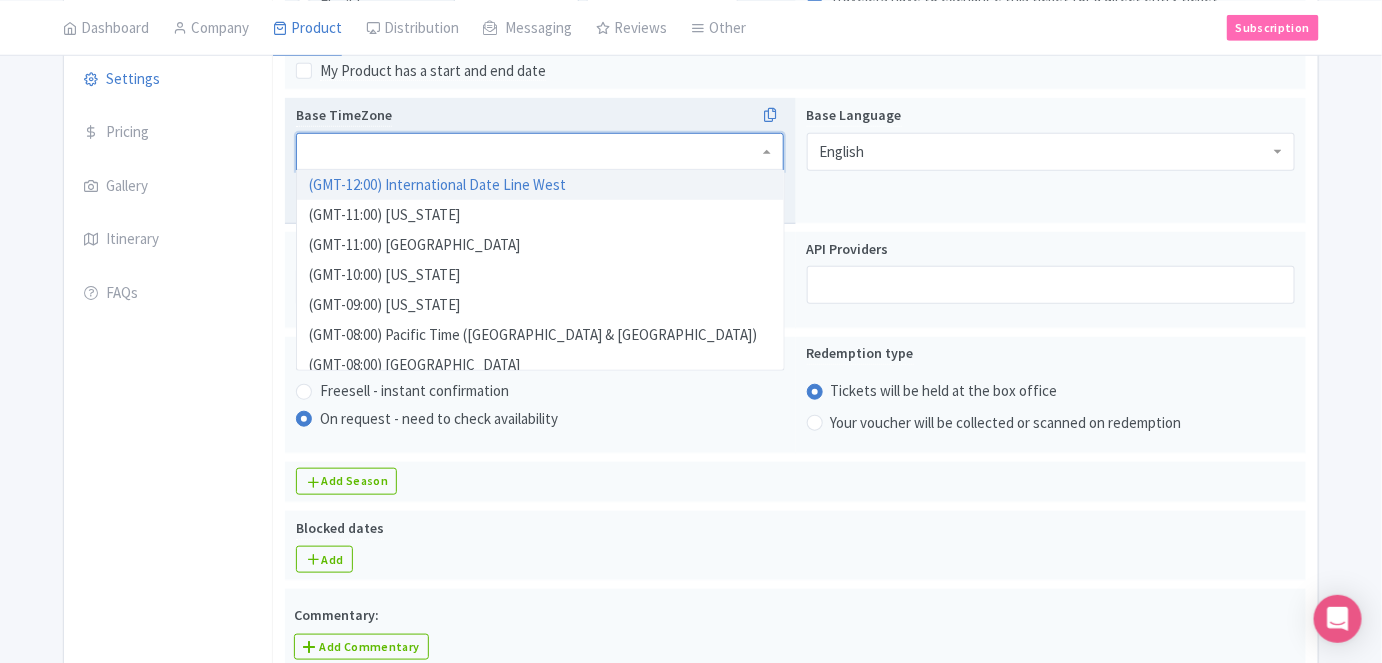 type on "a" 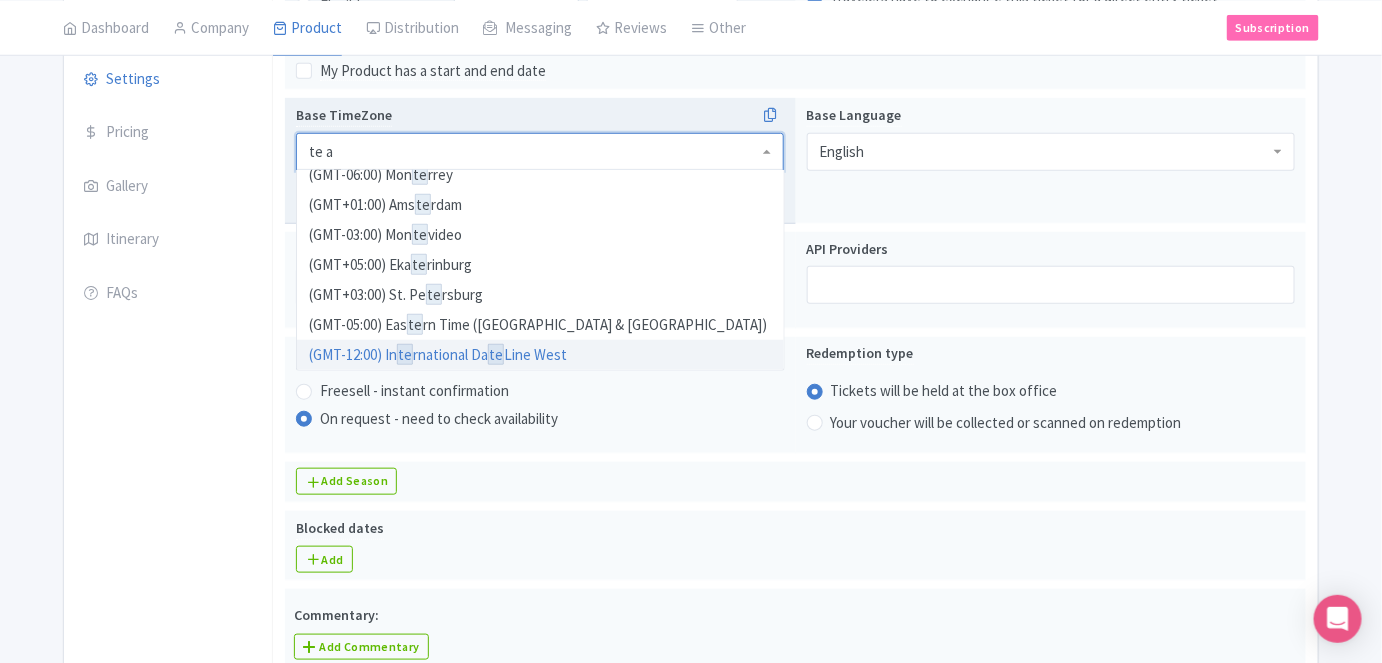 scroll, scrollTop: 0, scrollLeft: 0, axis: both 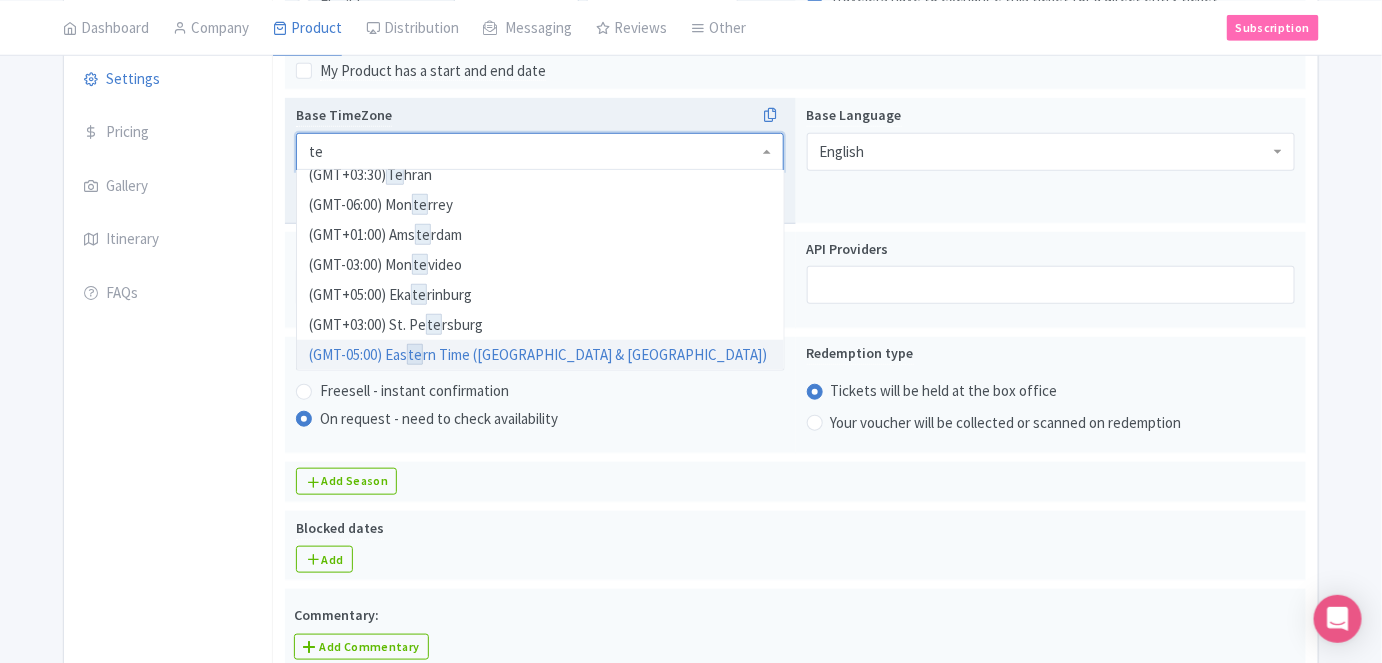 type on "t" 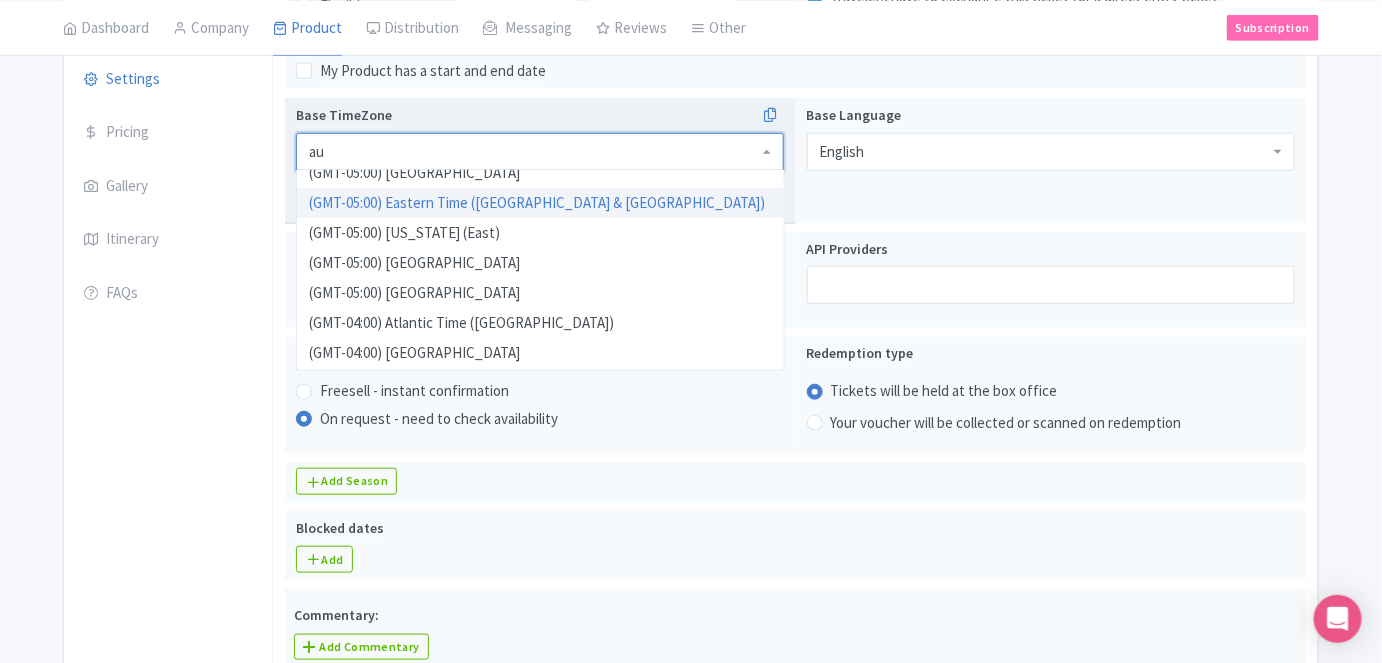 scroll, scrollTop: 0, scrollLeft: 0, axis: both 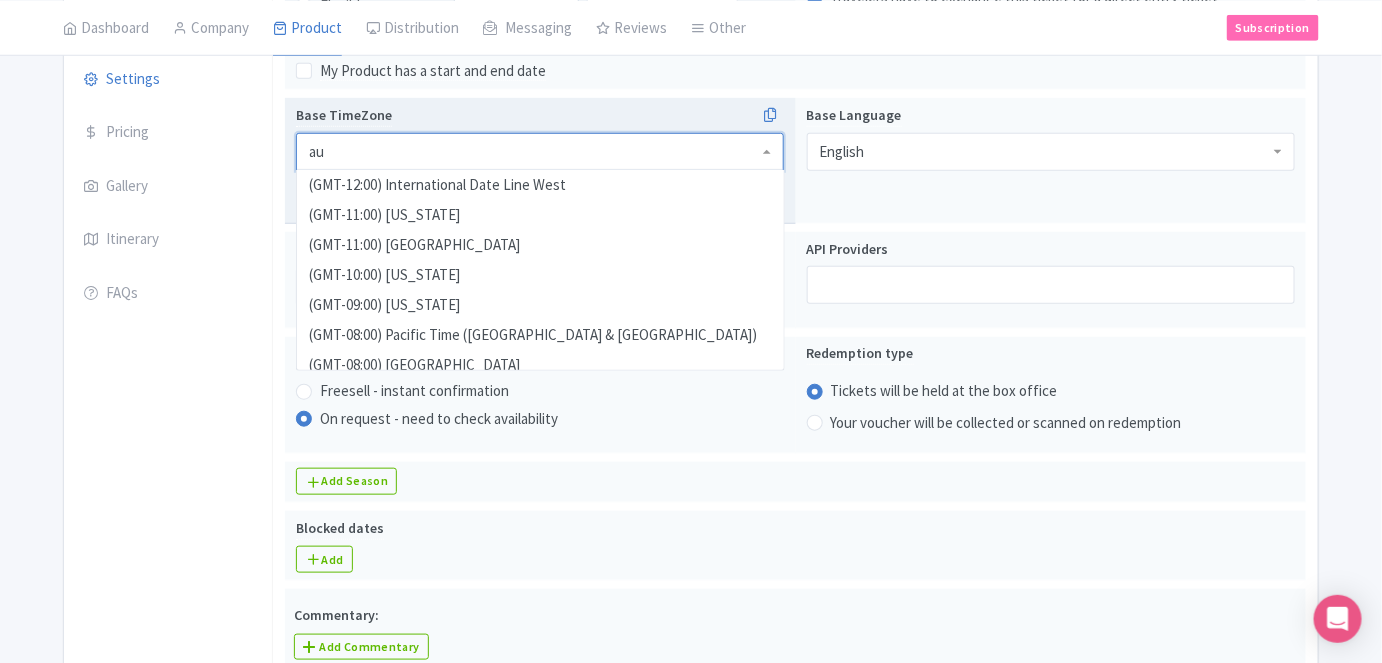 type on "auc" 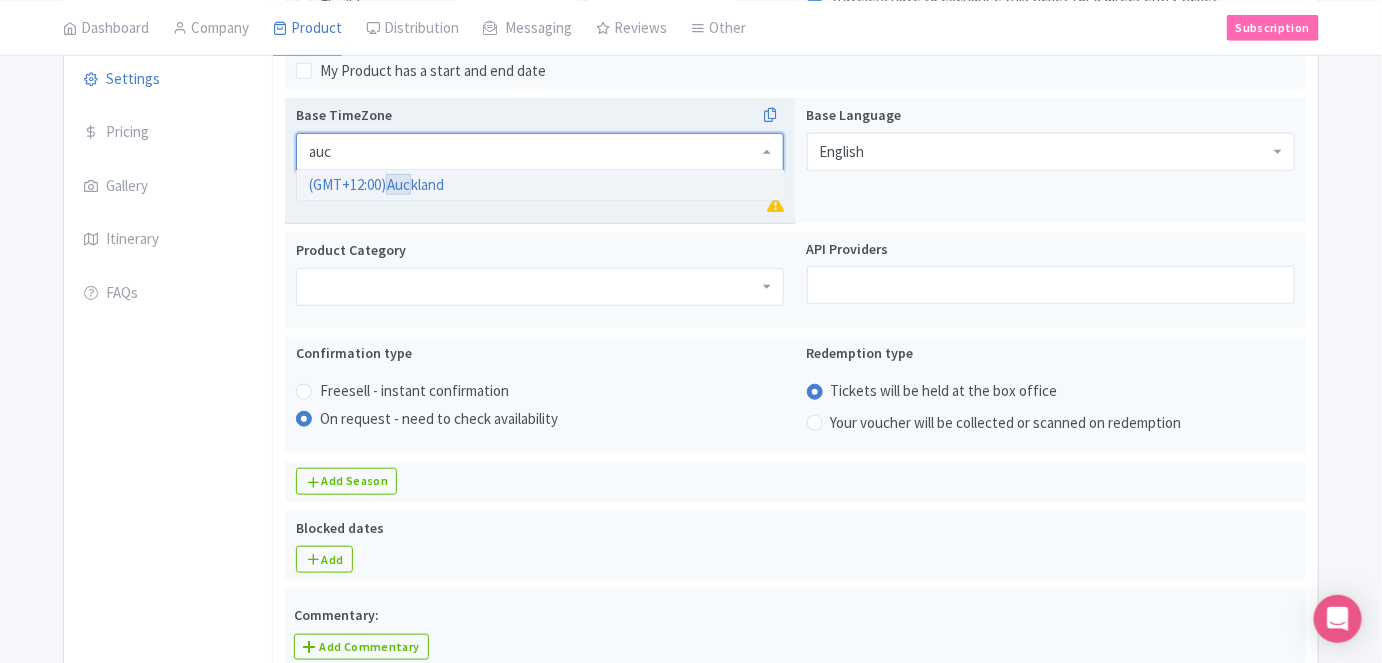 type 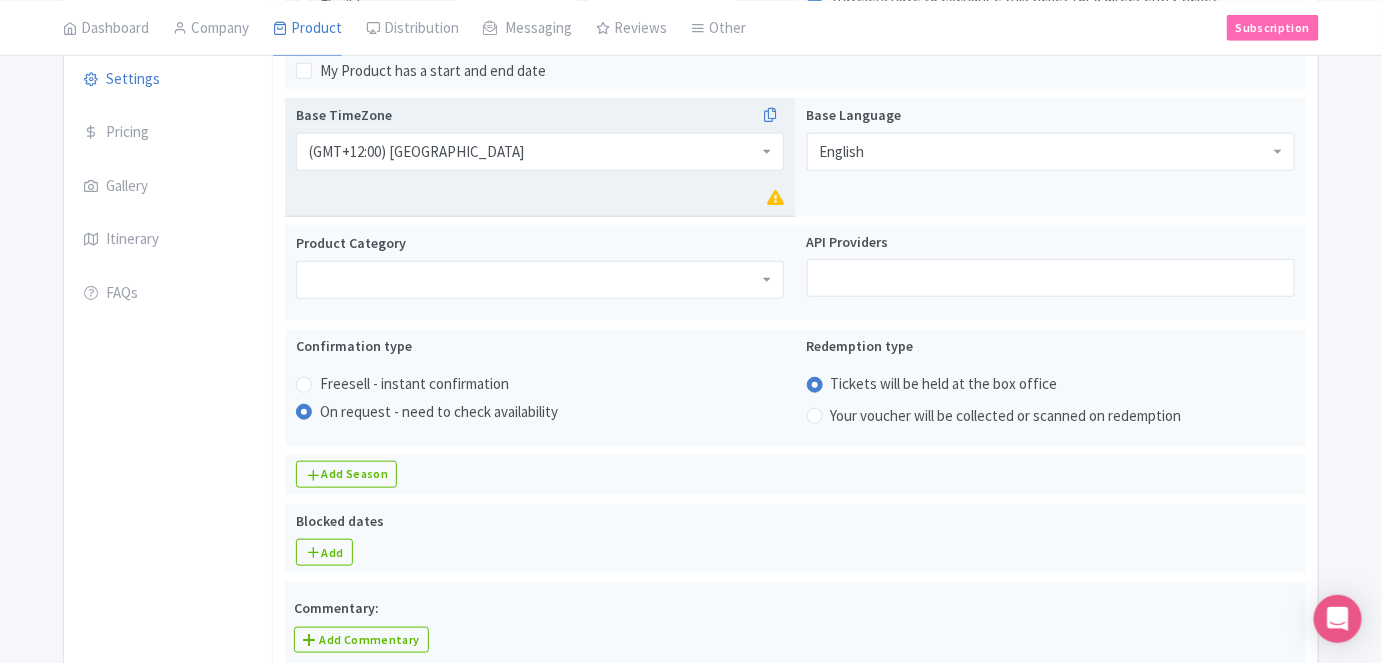 scroll, scrollTop: 0, scrollLeft: 0, axis: both 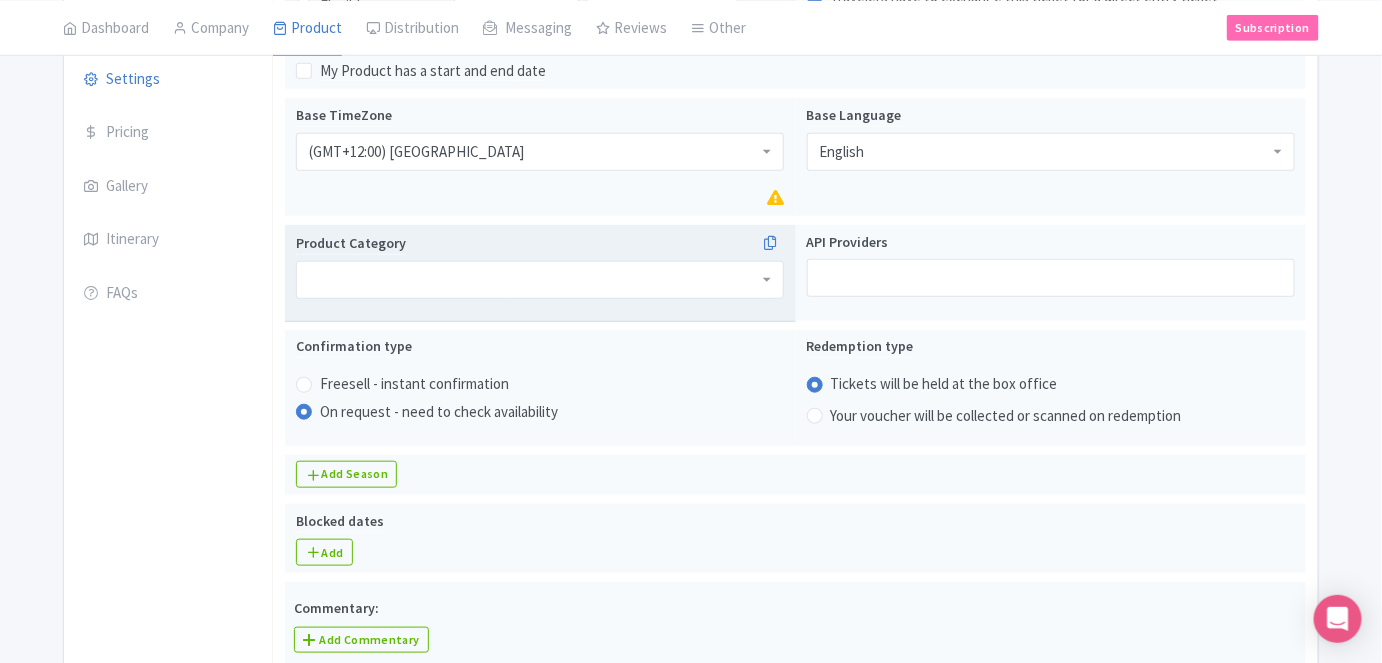 click at bounding box center [540, 280] 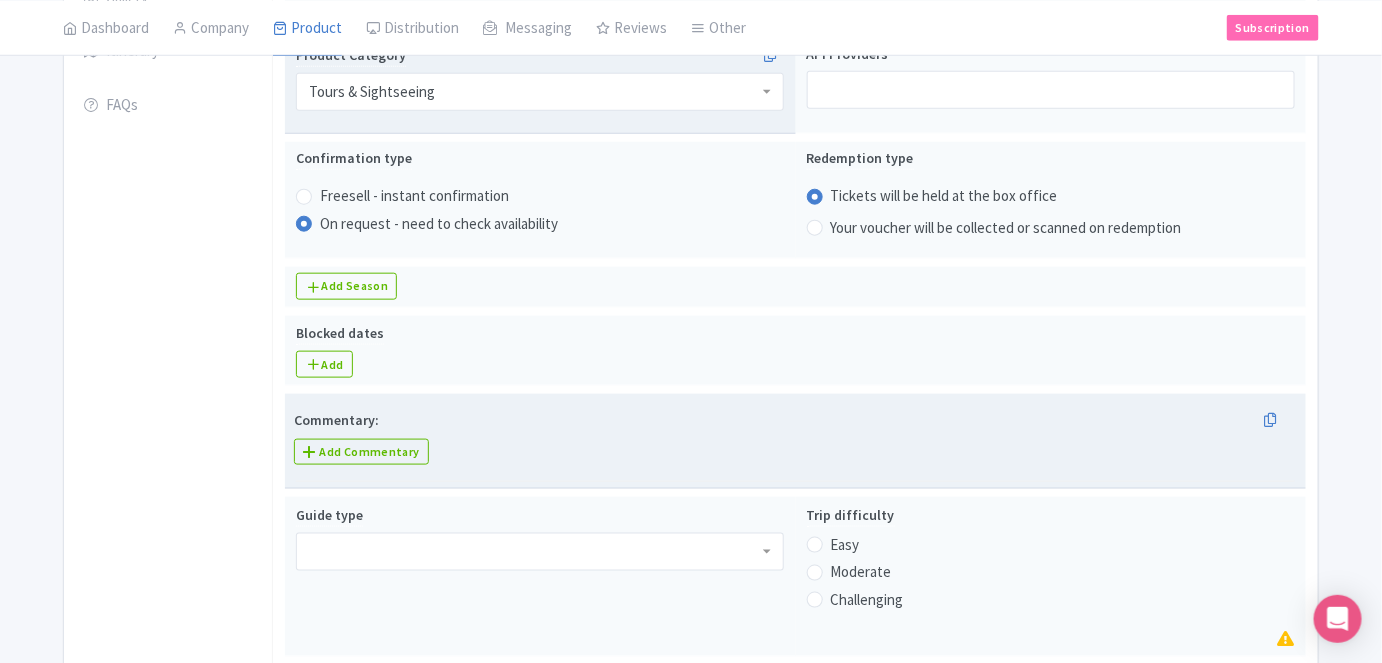 scroll, scrollTop: 767, scrollLeft: 0, axis: vertical 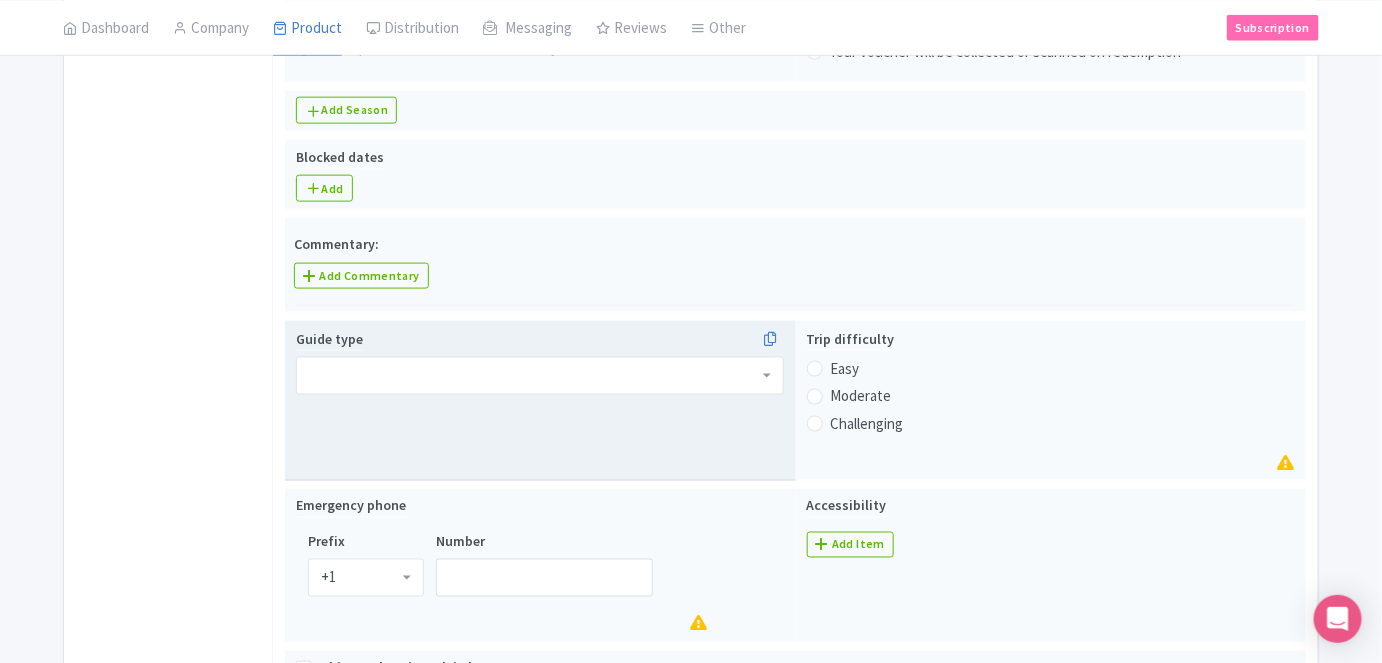 click at bounding box center (540, 376) 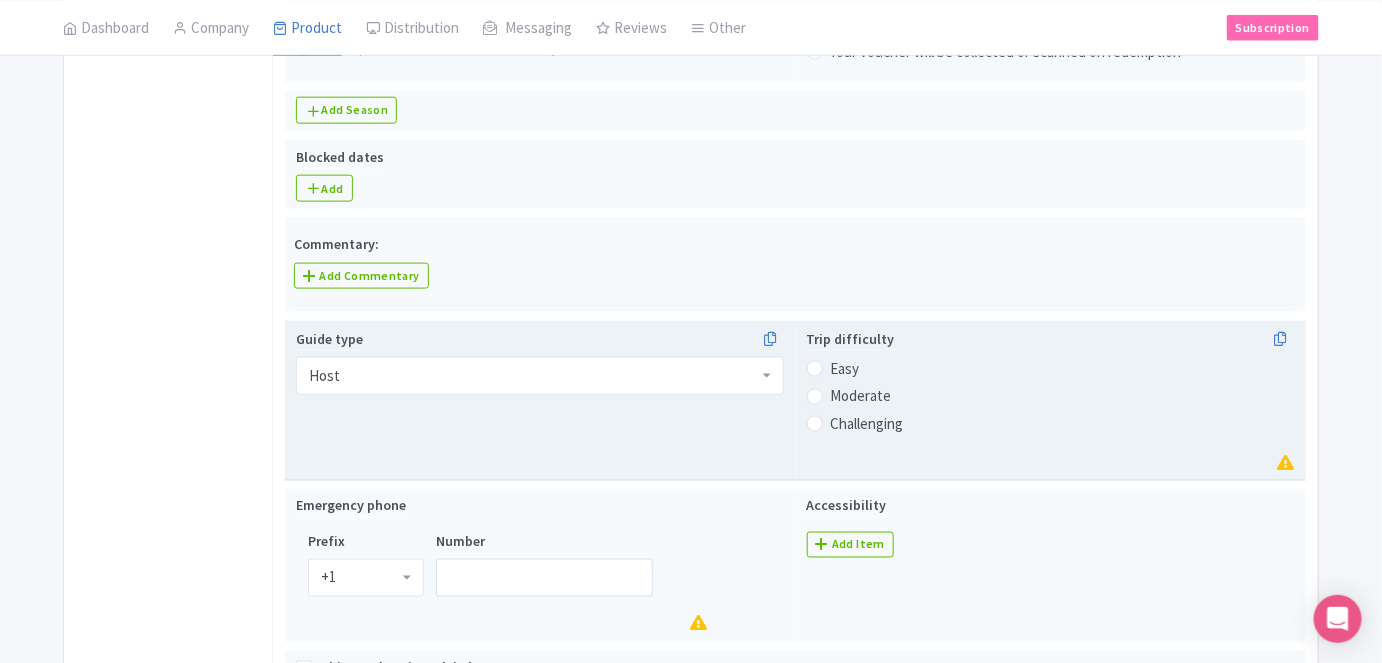 click on "Easy" at bounding box center [845, 369] 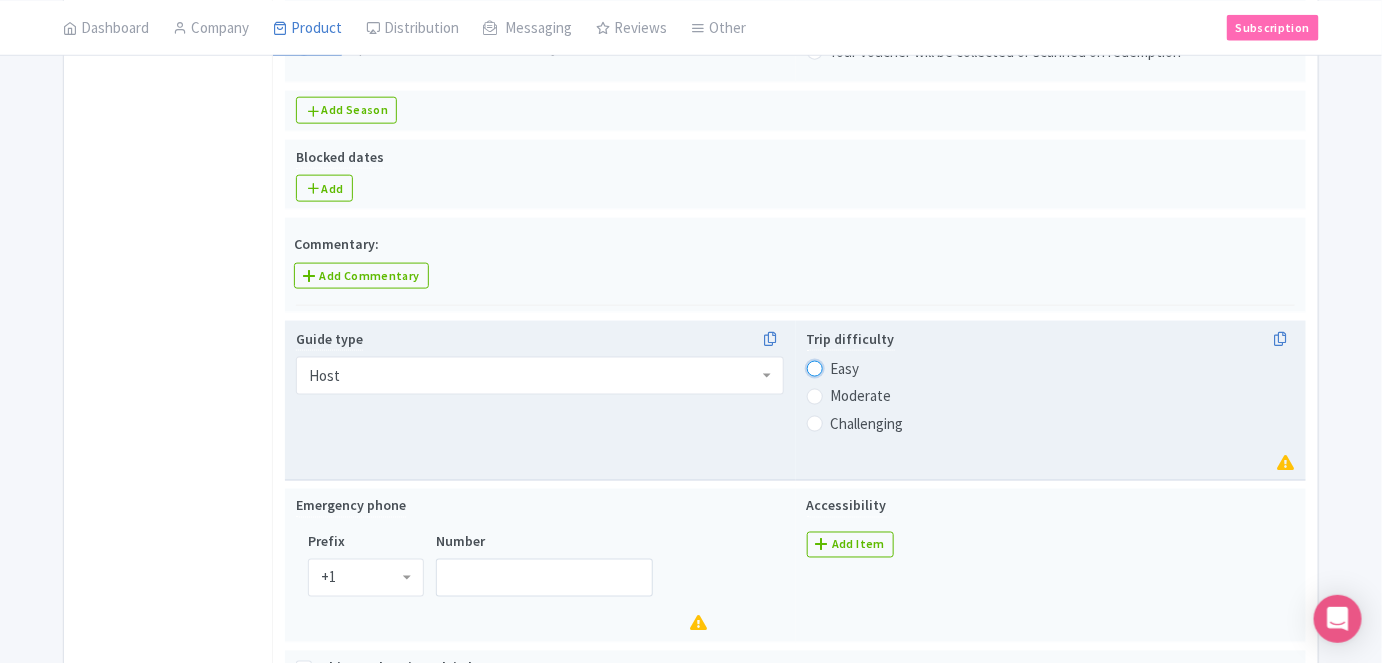 click on "Easy" at bounding box center [841, 367] 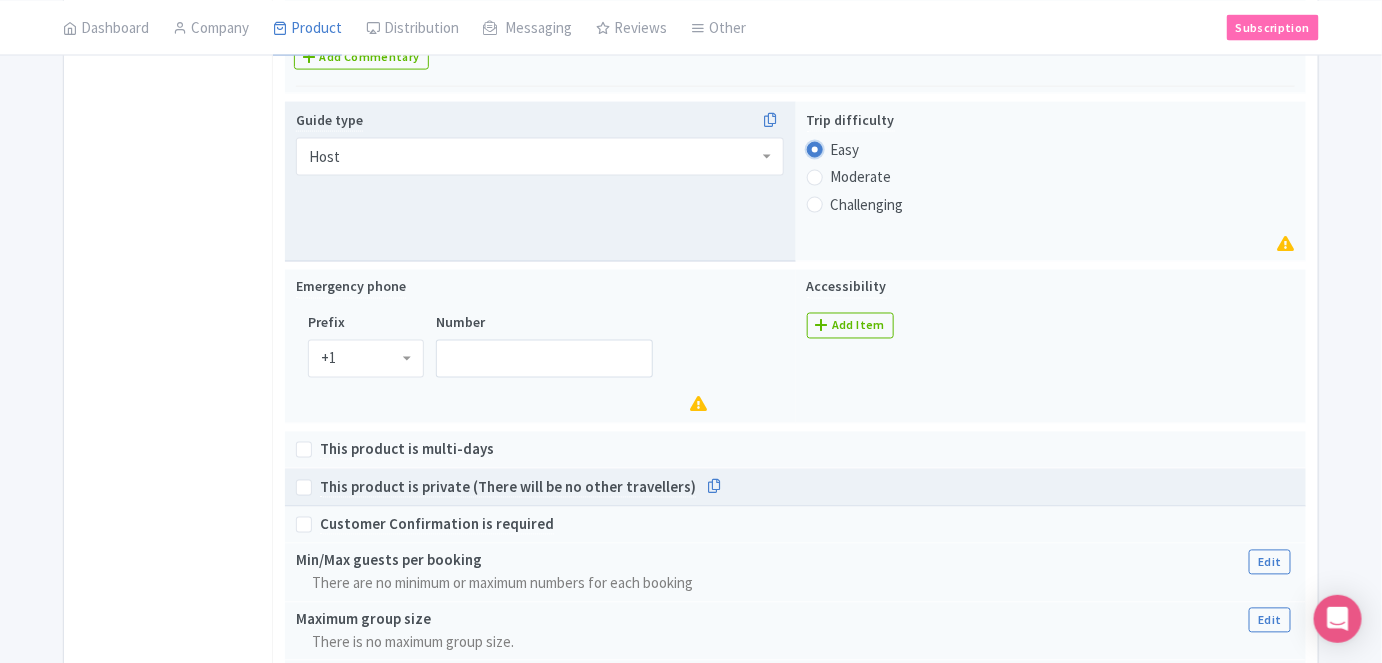 scroll, scrollTop: 1130, scrollLeft: 0, axis: vertical 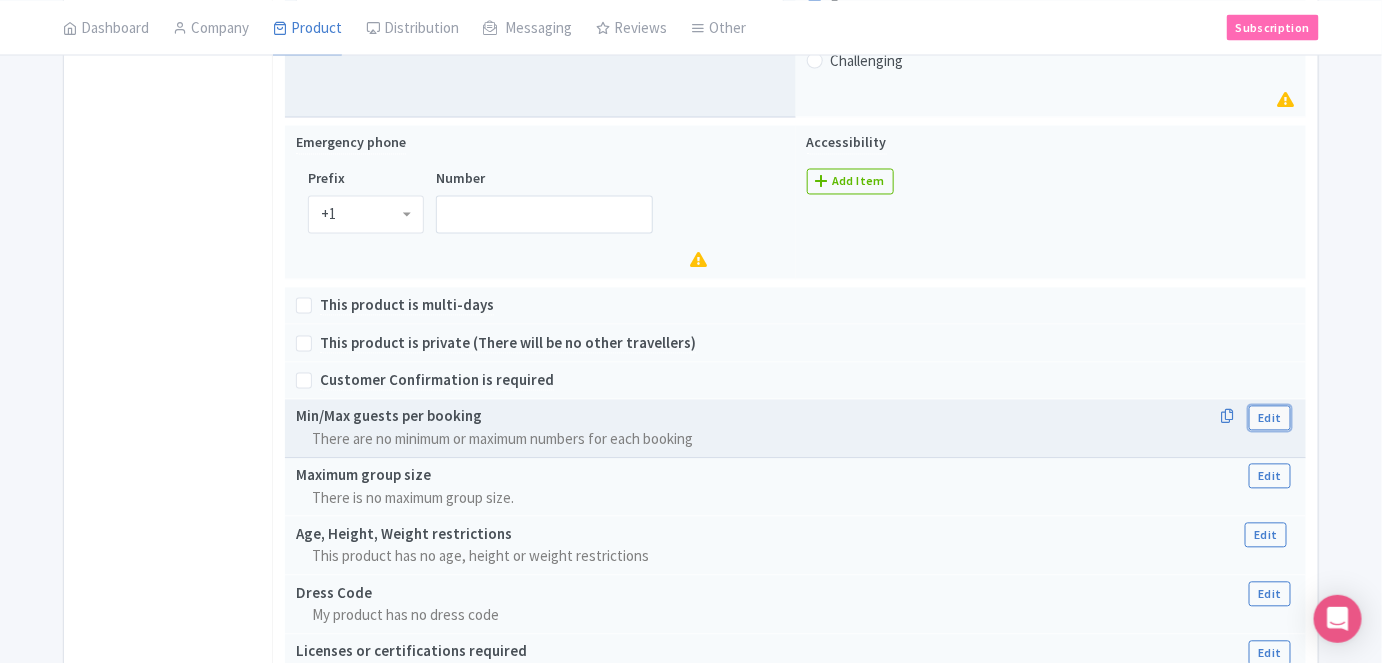 click on "Edit" at bounding box center [1269, 418] 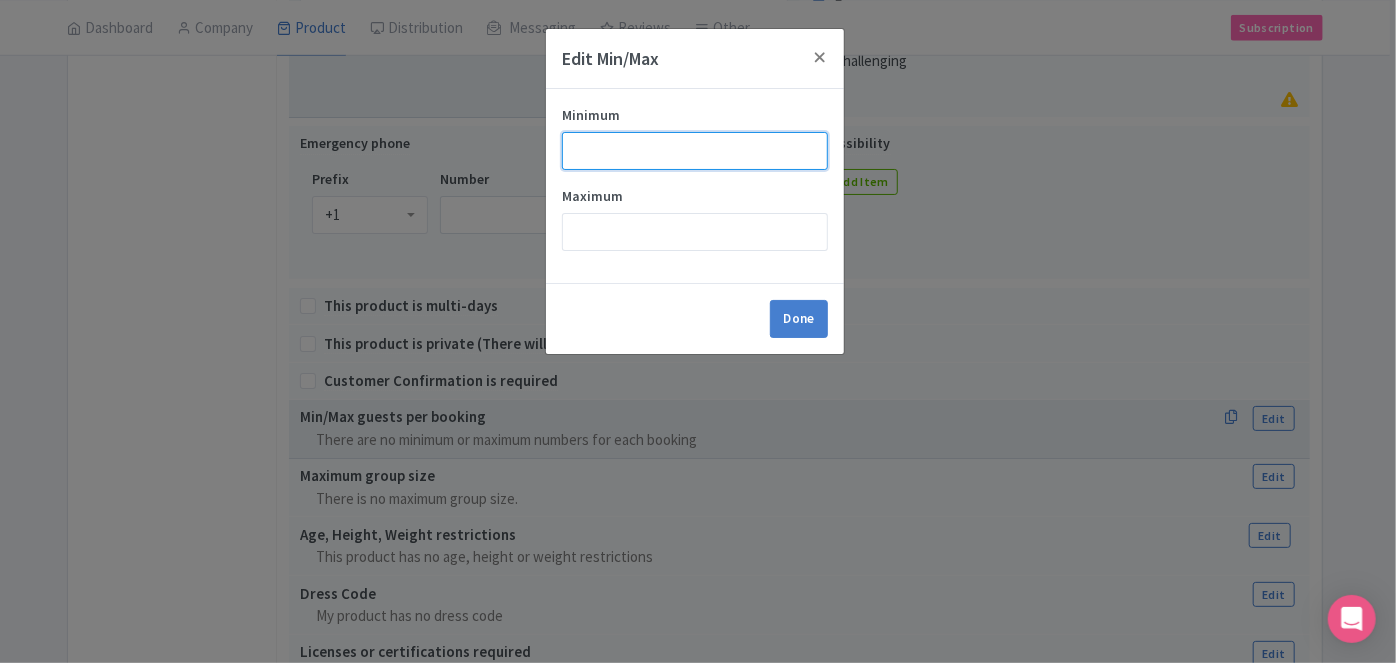 click on "Minimum" at bounding box center (695, 151) 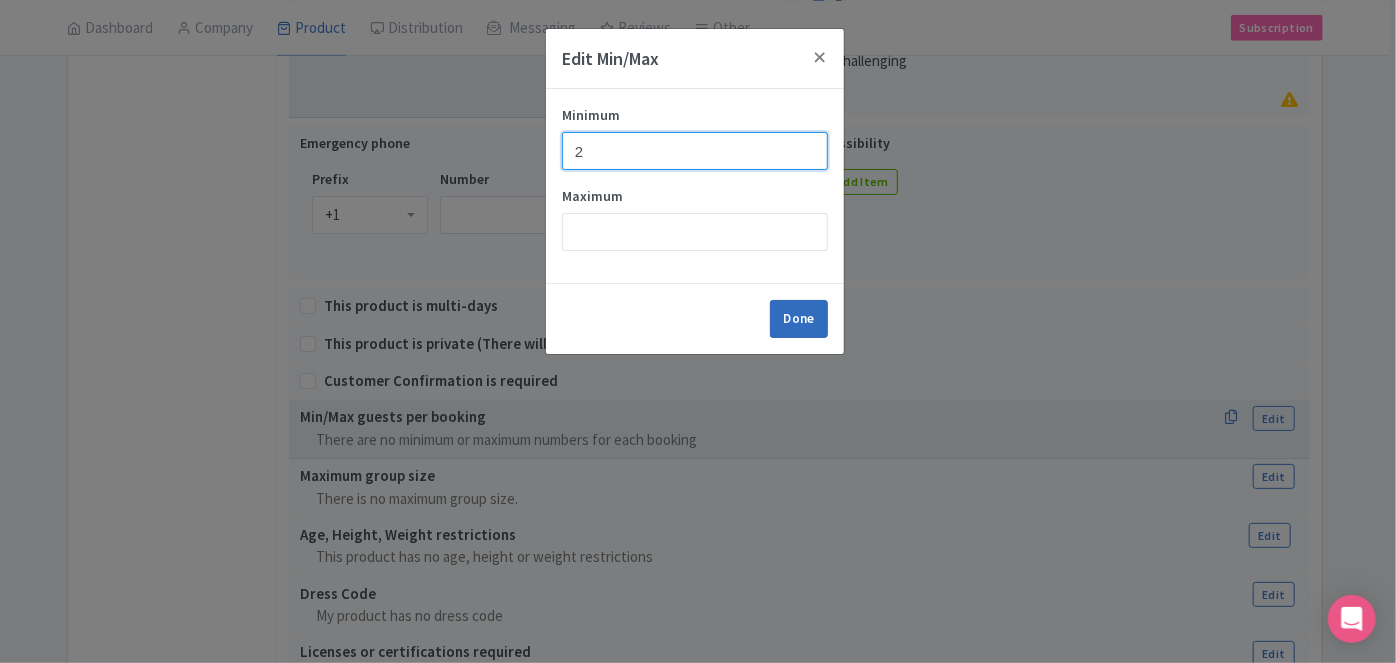 type on "2" 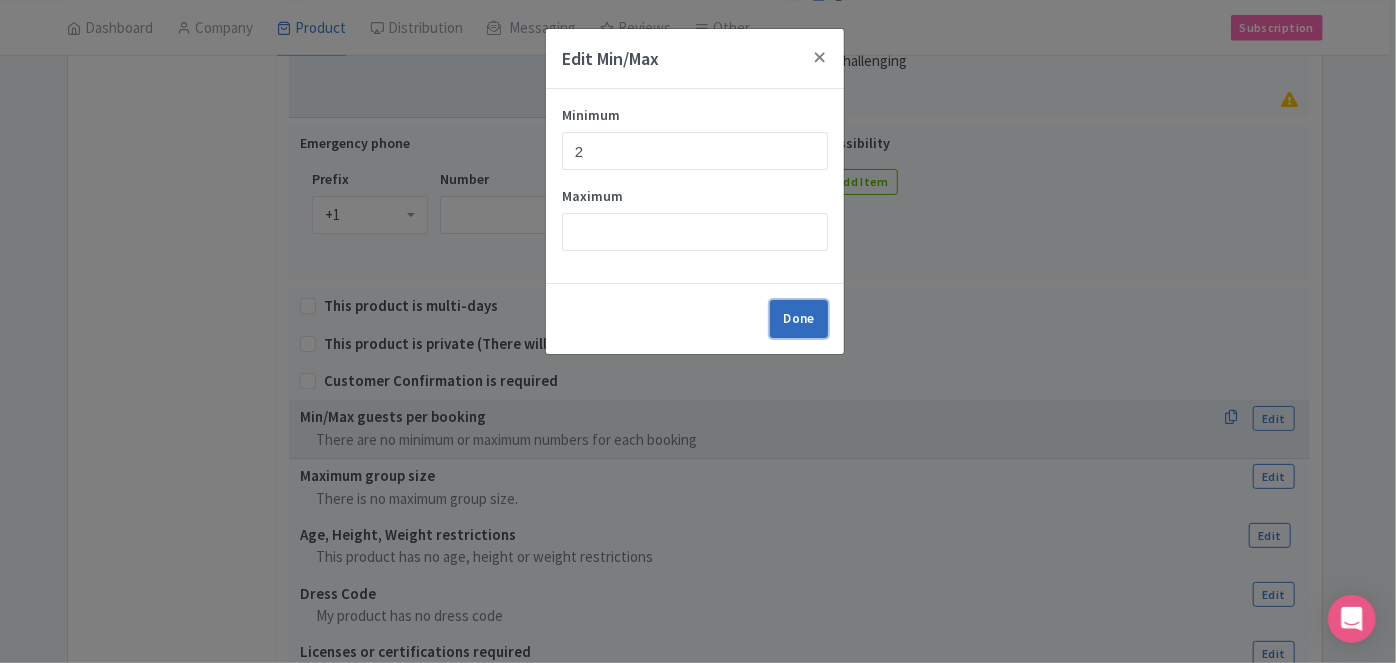 click on "Done" at bounding box center [799, 319] 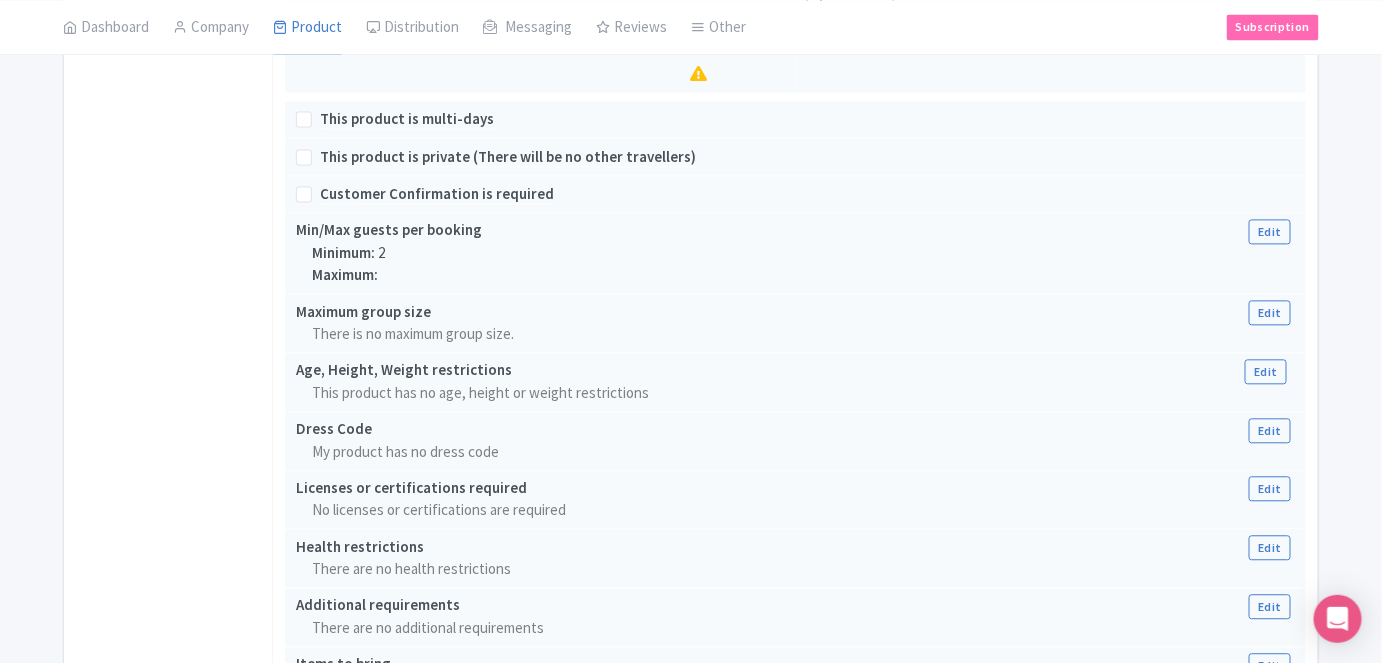 scroll, scrollTop: 1727, scrollLeft: 0, axis: vertical 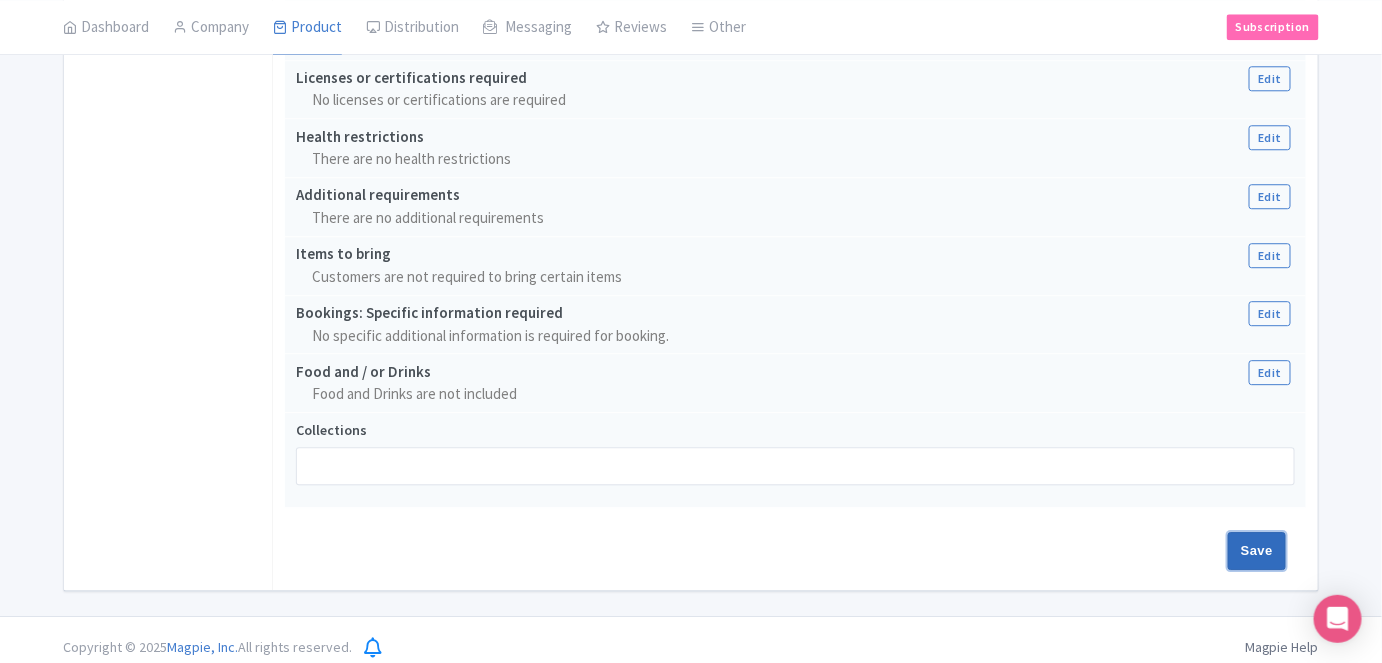 click on "Save" at bounding box center [1257, 551] 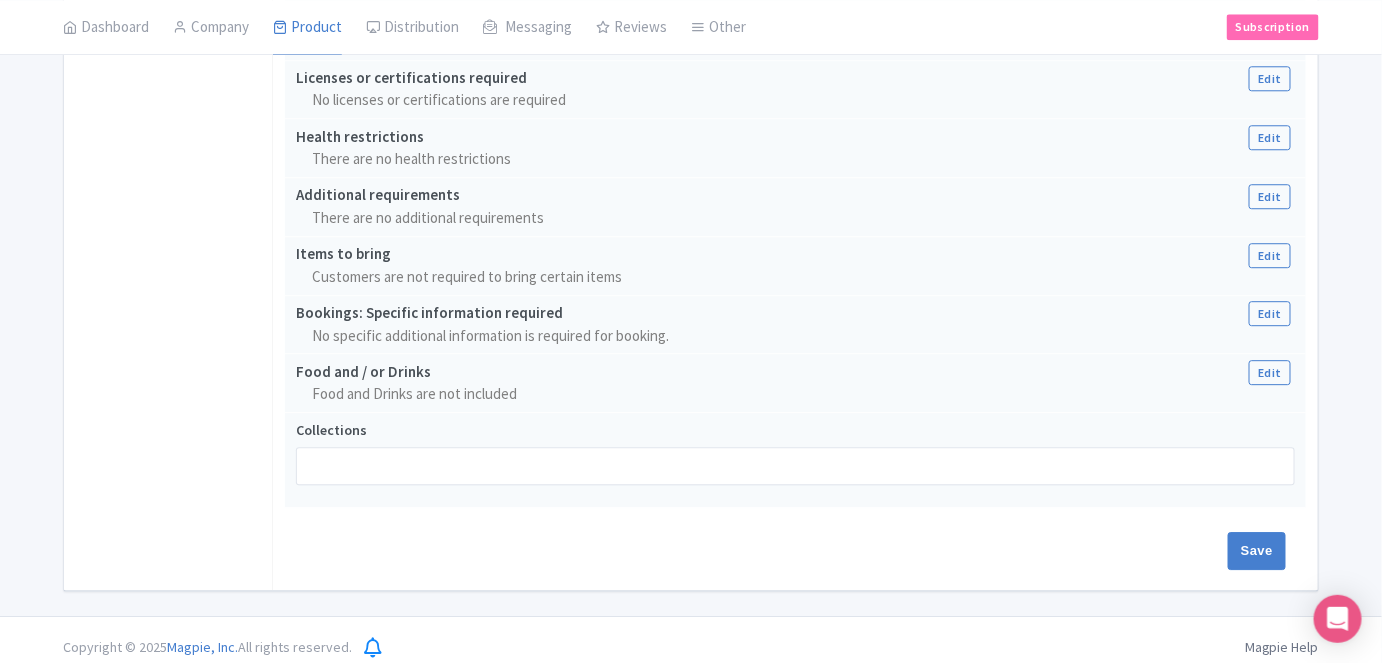 type on "Update Product" 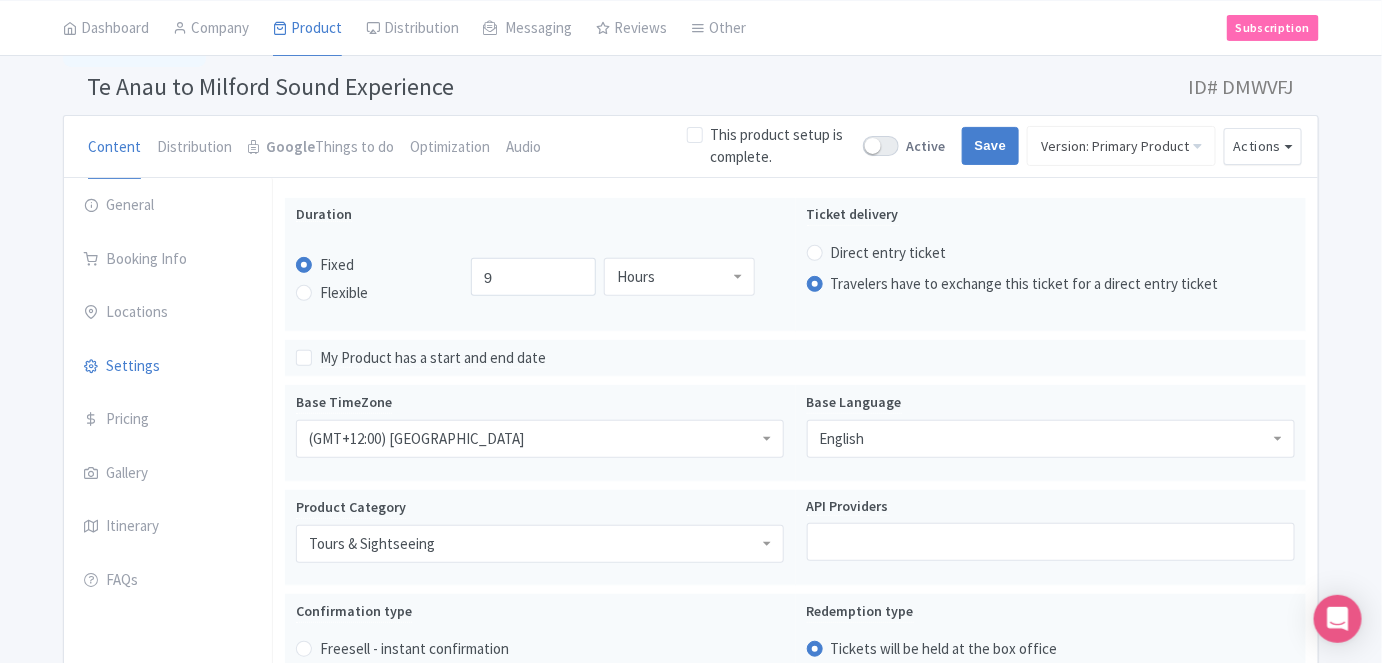 scroll, scrollTop: 0, scrollLeft: 0, axis: both 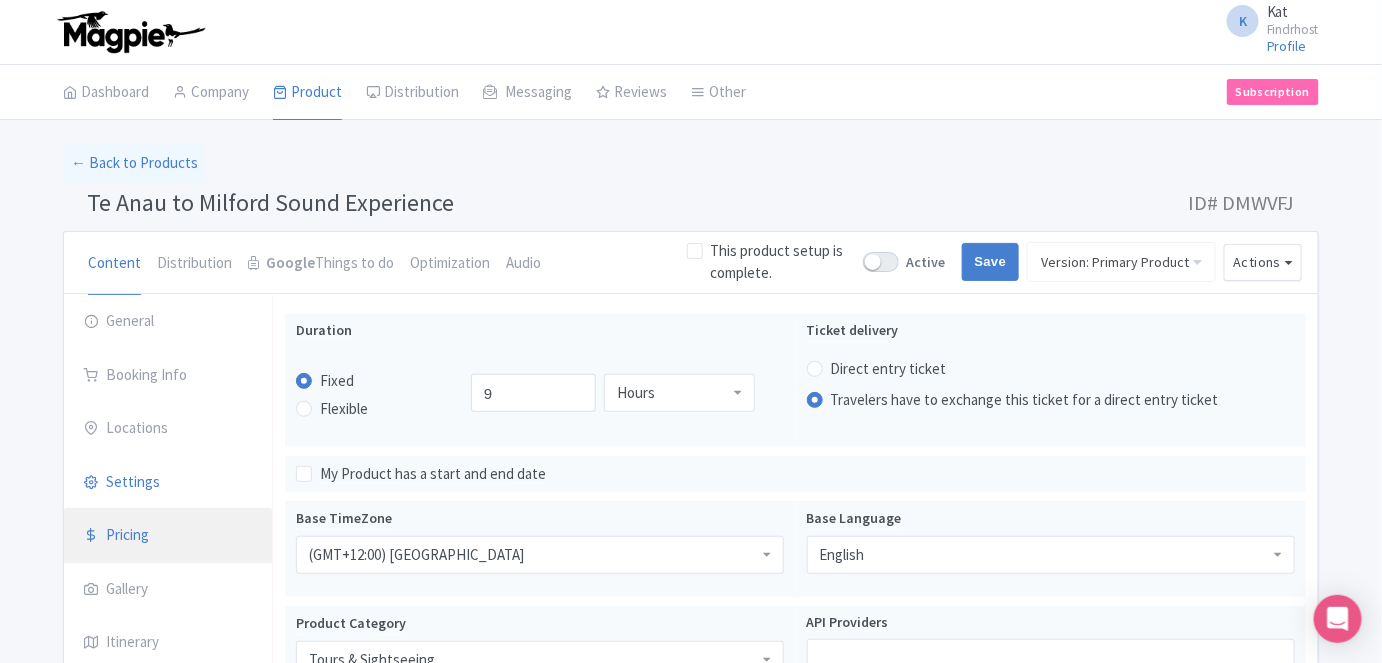 click on "Pricing" at bounding box center [168, 536] 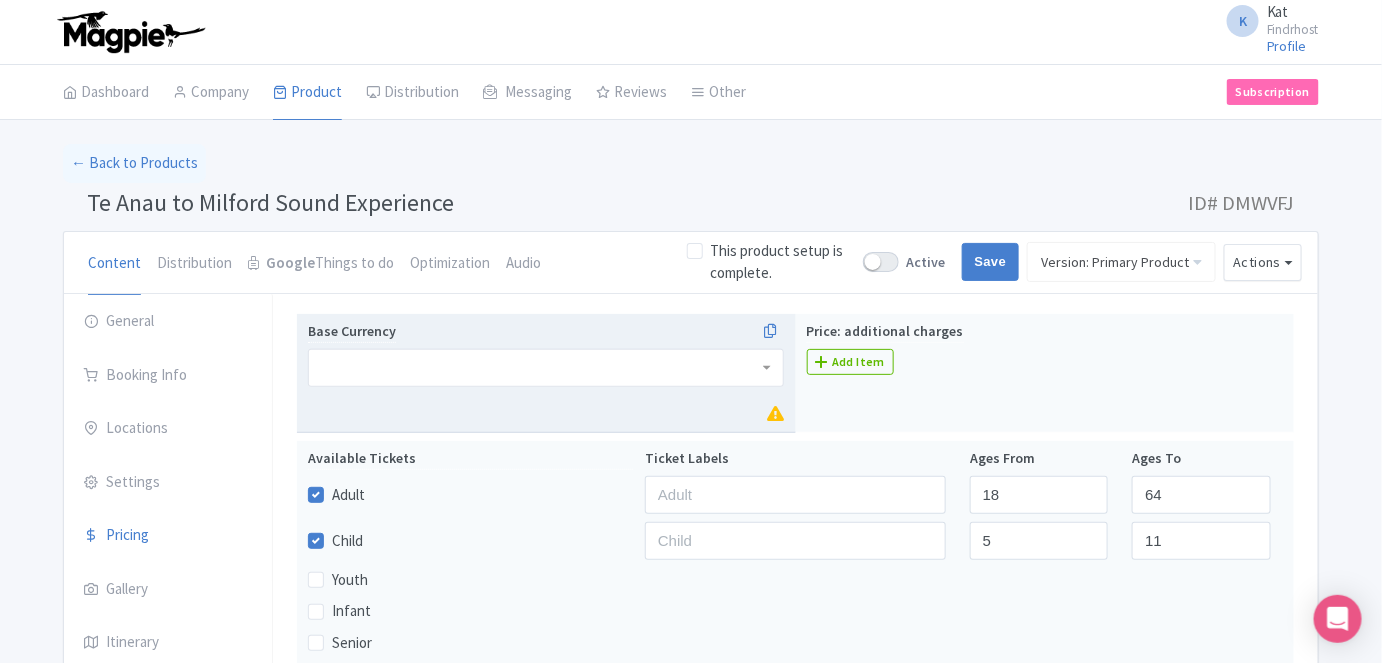 click at bounding box center [546, 368] 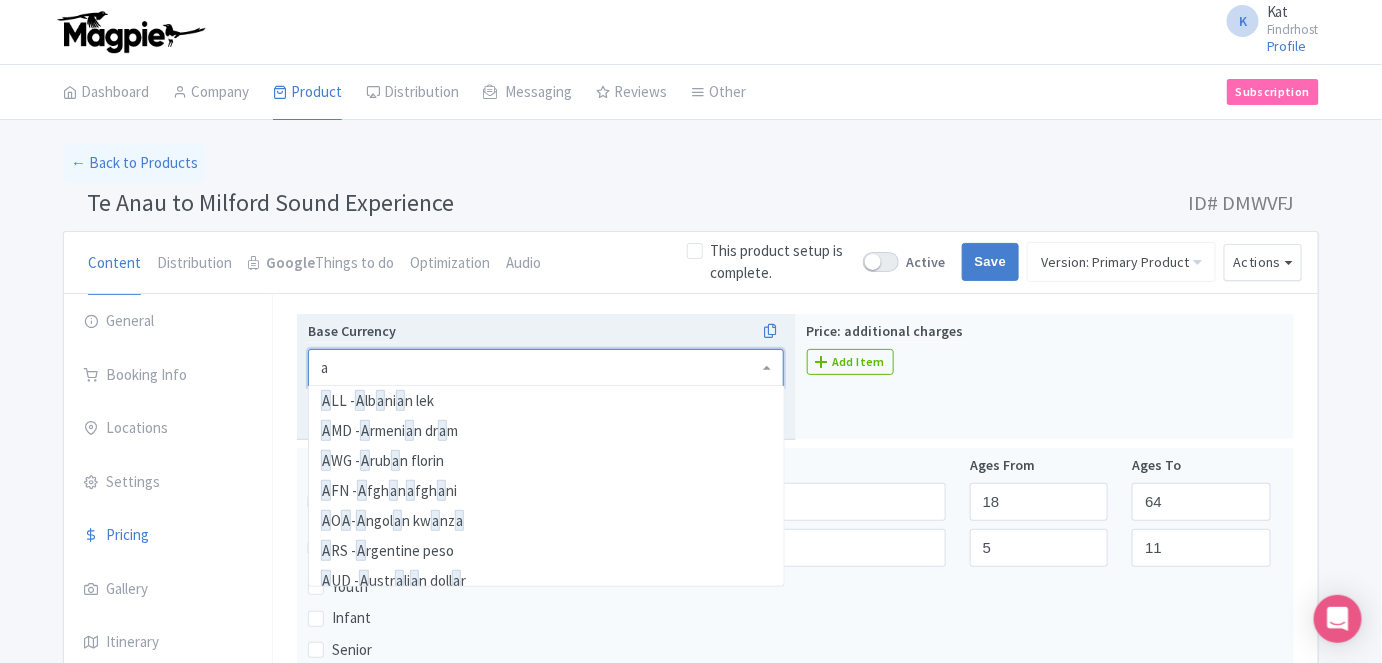 scroll, scrollTop: 189, scrollLeft: 0, axis: vertical 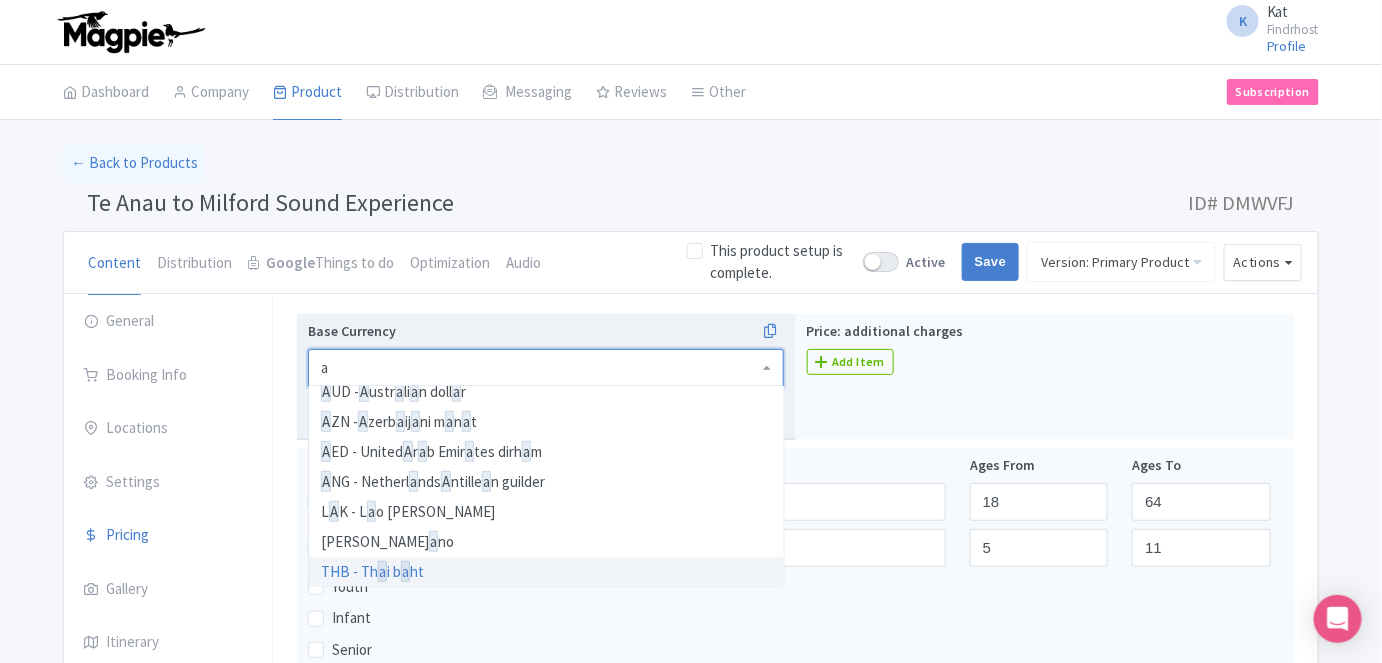 type on "au" 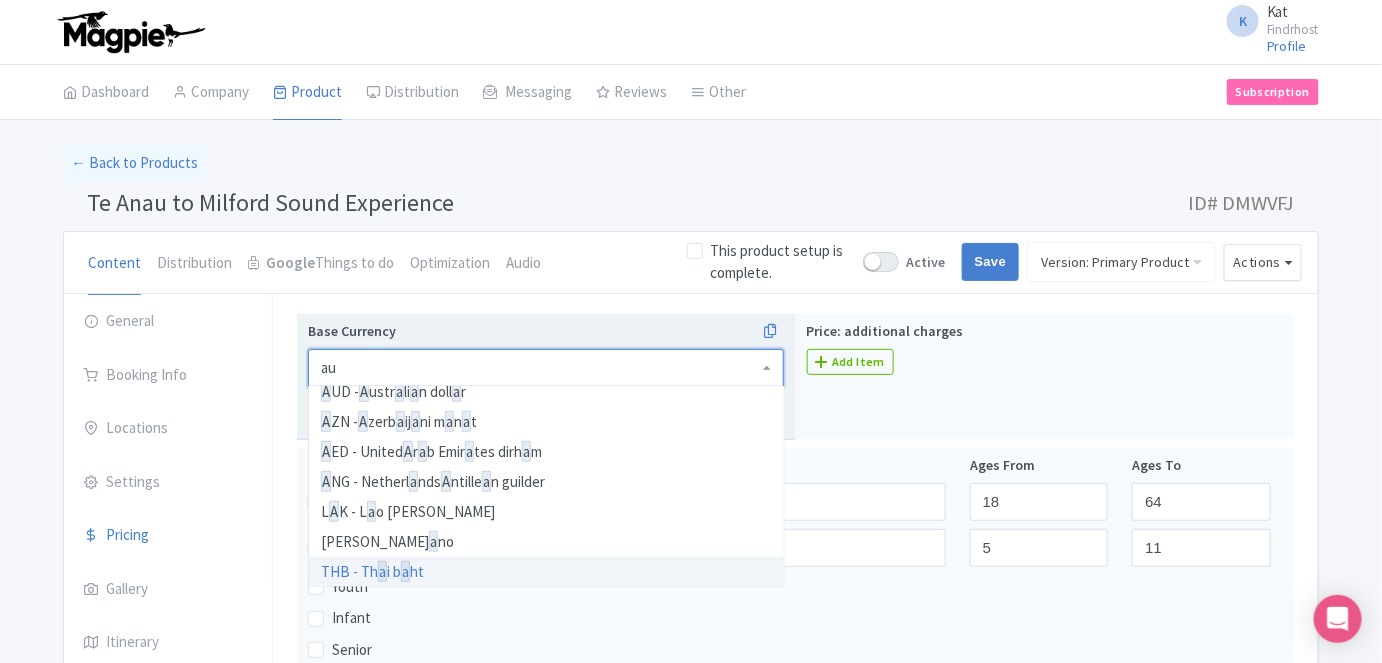 scroll, scrollTop: 0, scrollLeft: 0, axis: both 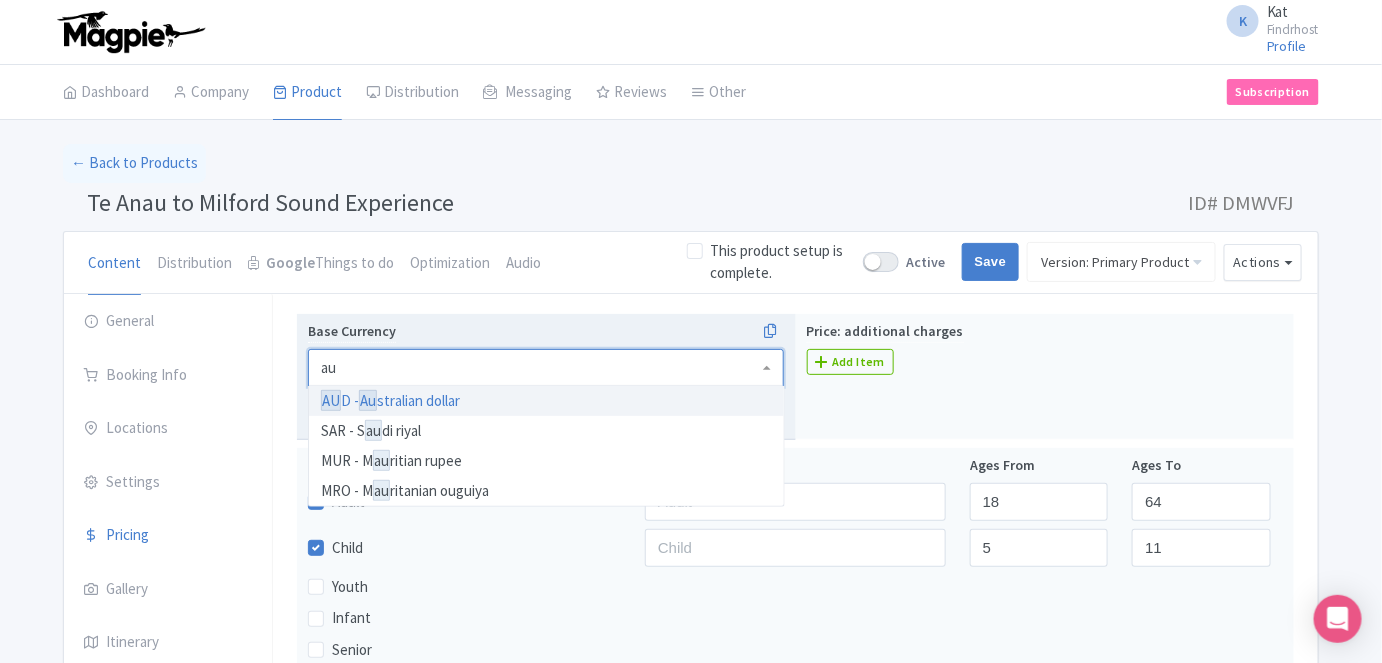 type 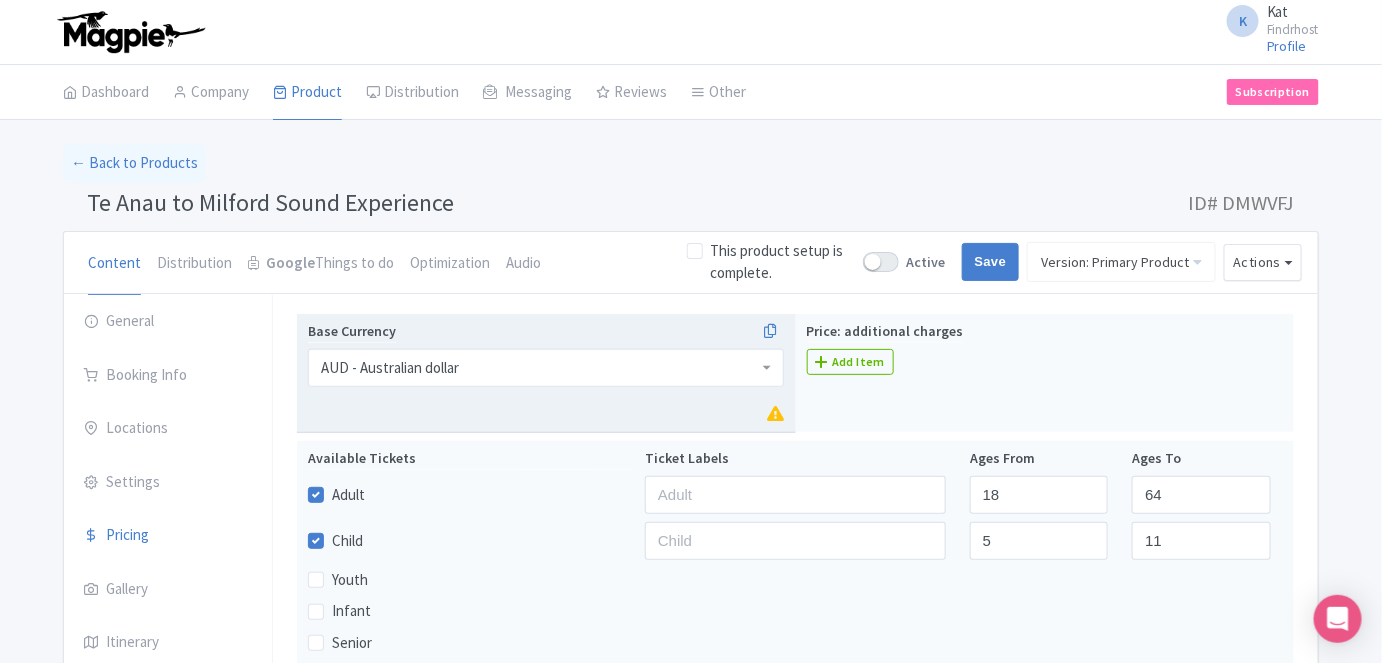scroll, scrollTop: 0, scrollLeft: 0, axis: both 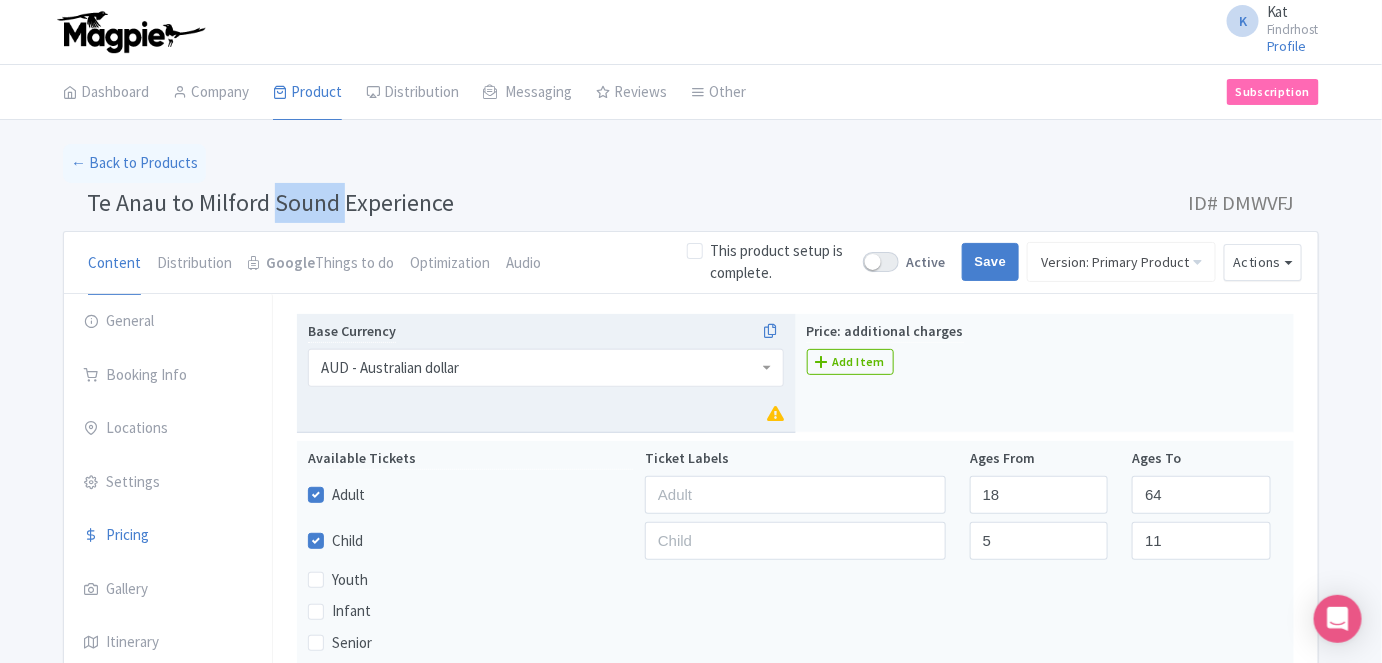 click on "Te Anau to Milford Sound Experience" at bounding box center [270, 202] 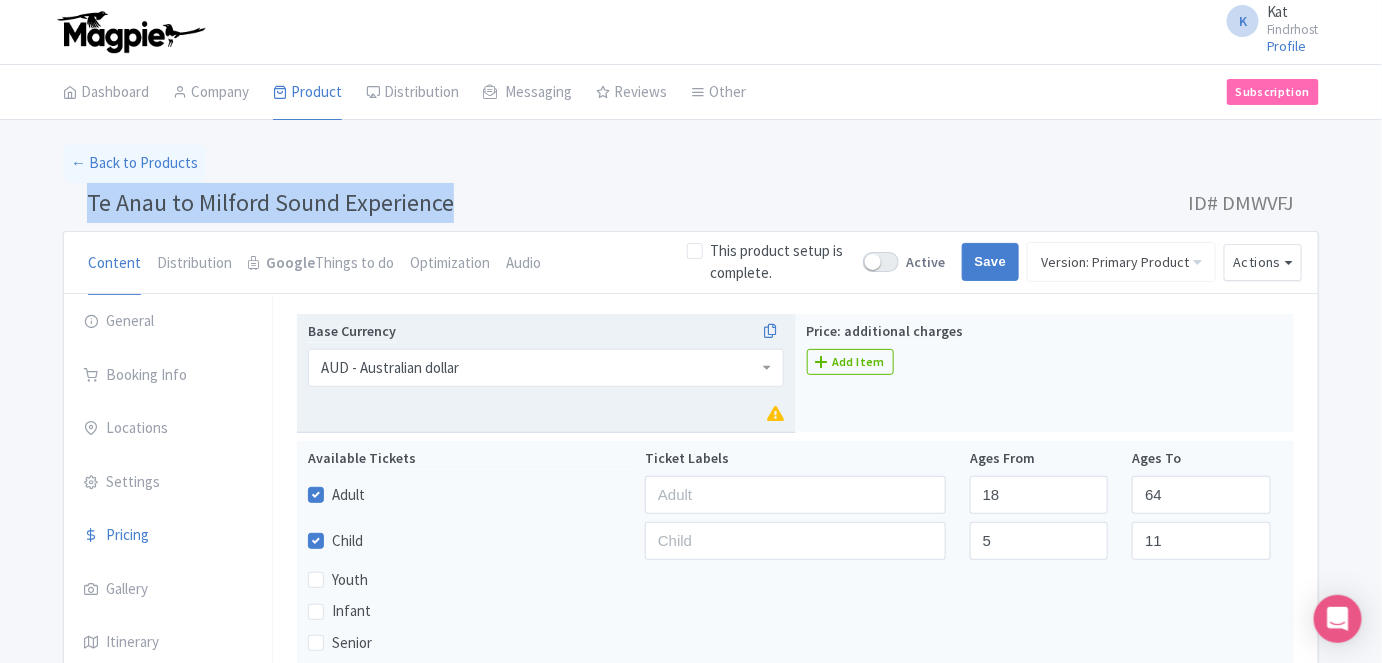 click on "Te Anau to Milford Sound Experience" at bounding box center [270, 202] 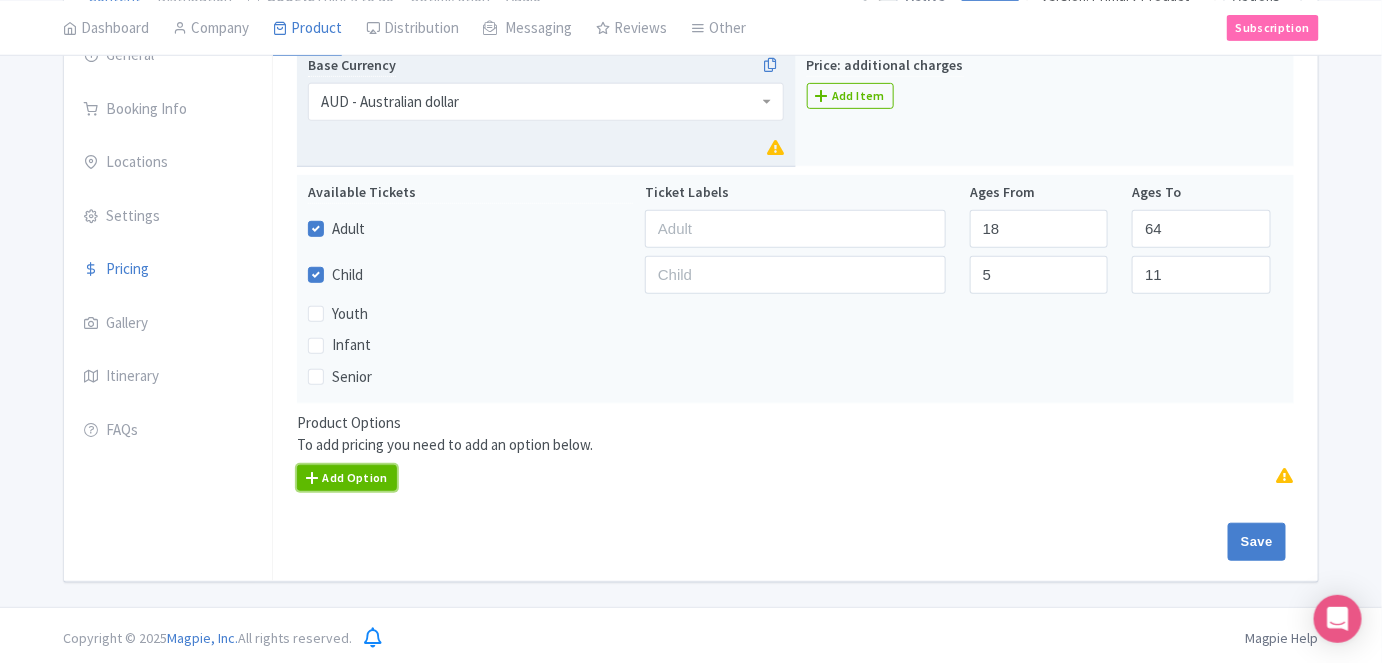 click on "Add Option" at bounding box center [347, 478] 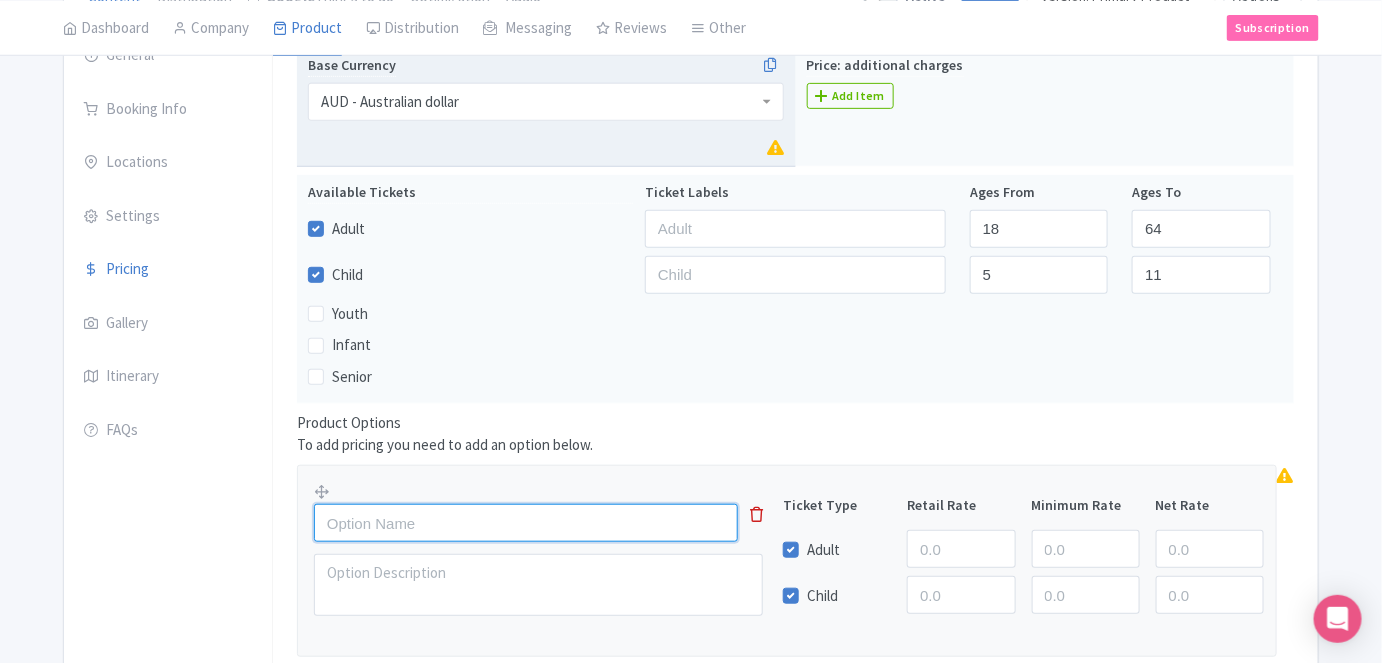 click at bounding box center [526, 523] 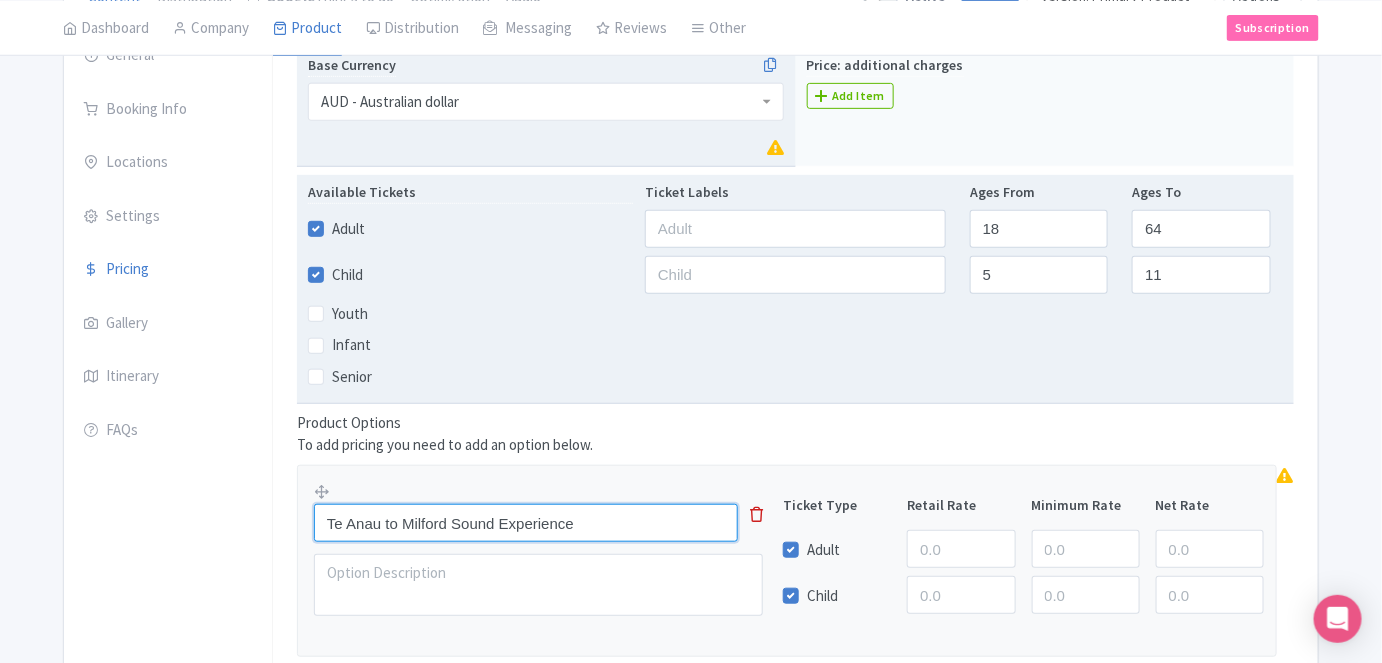 type on "Te Anau to Milford Sound Experience" 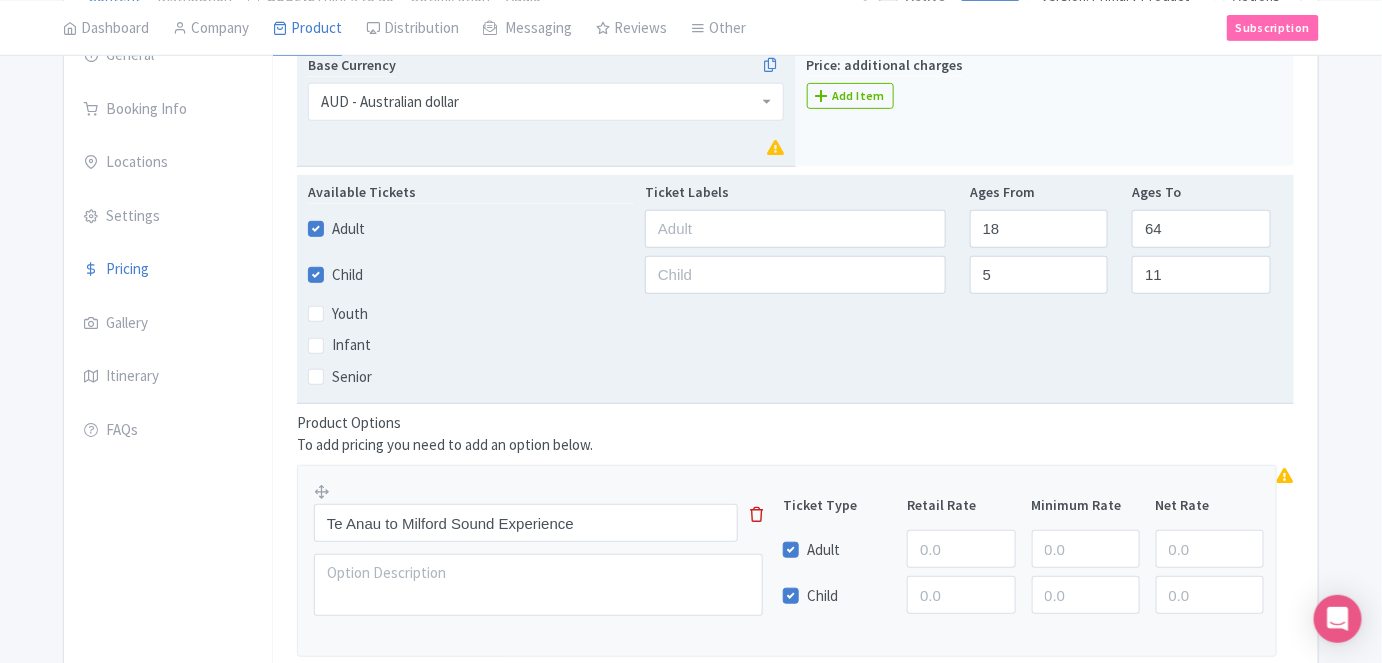 click on "Child" at bounding box center [347, 275] 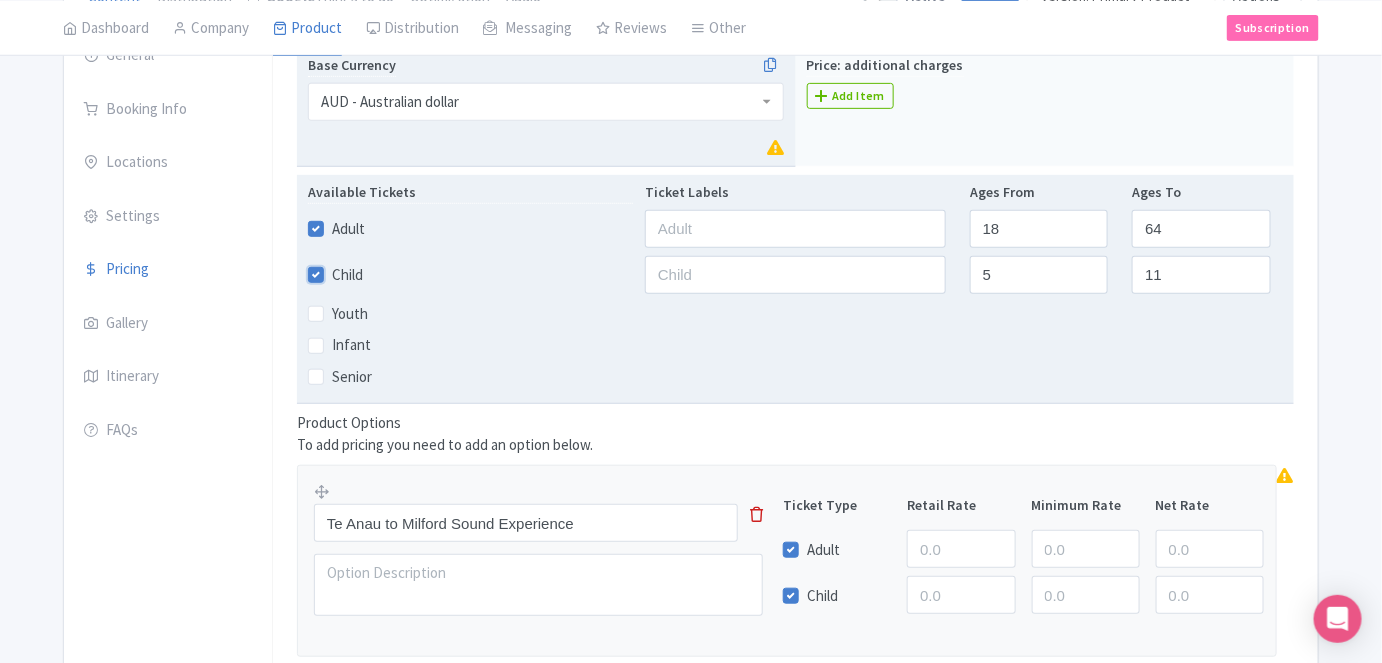 click on "Child" at bounding box center [338, 269] 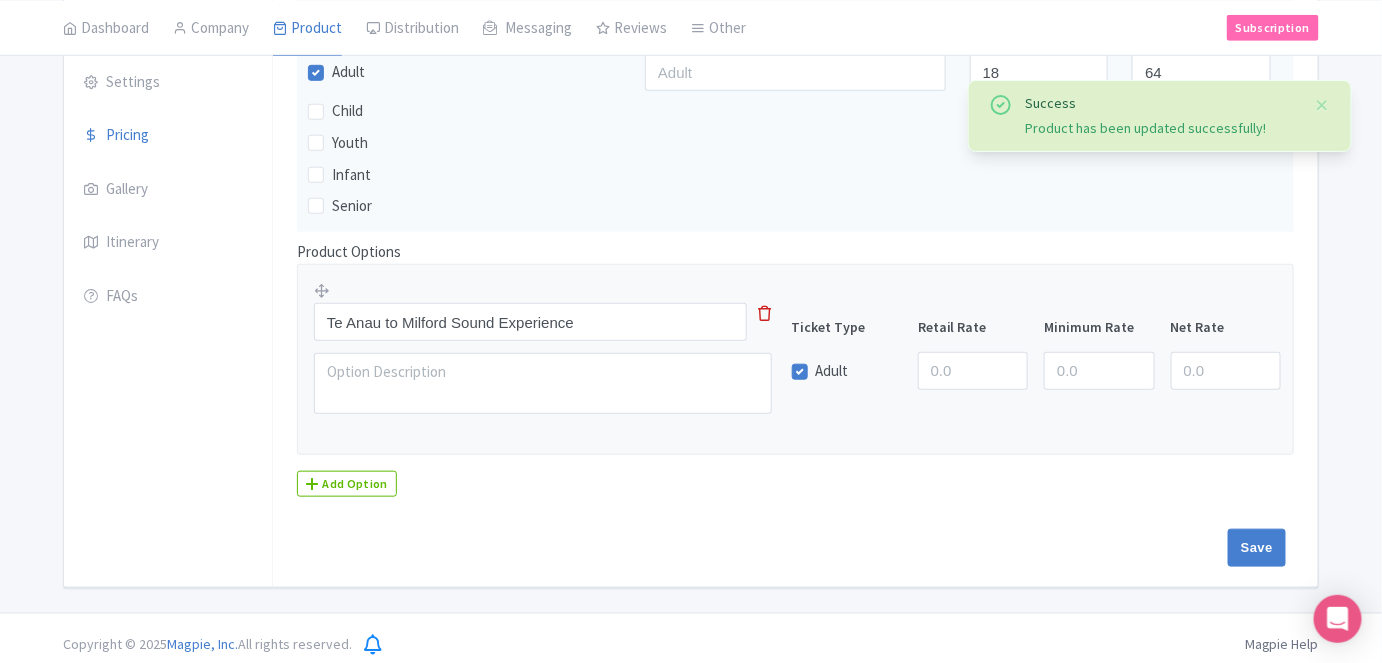 scroll, scrollTop: 406, scrollLeft: 0, axis: vertical 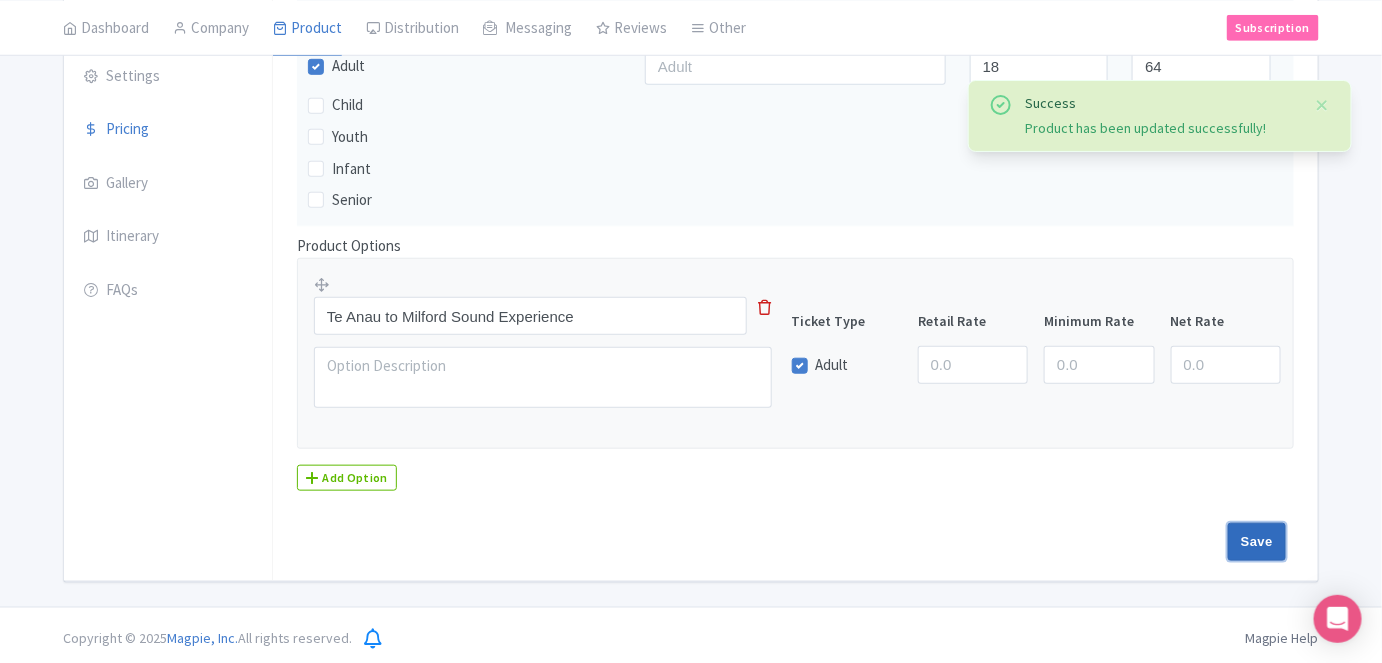 click on "Save" at bounding box center [1257, 542] 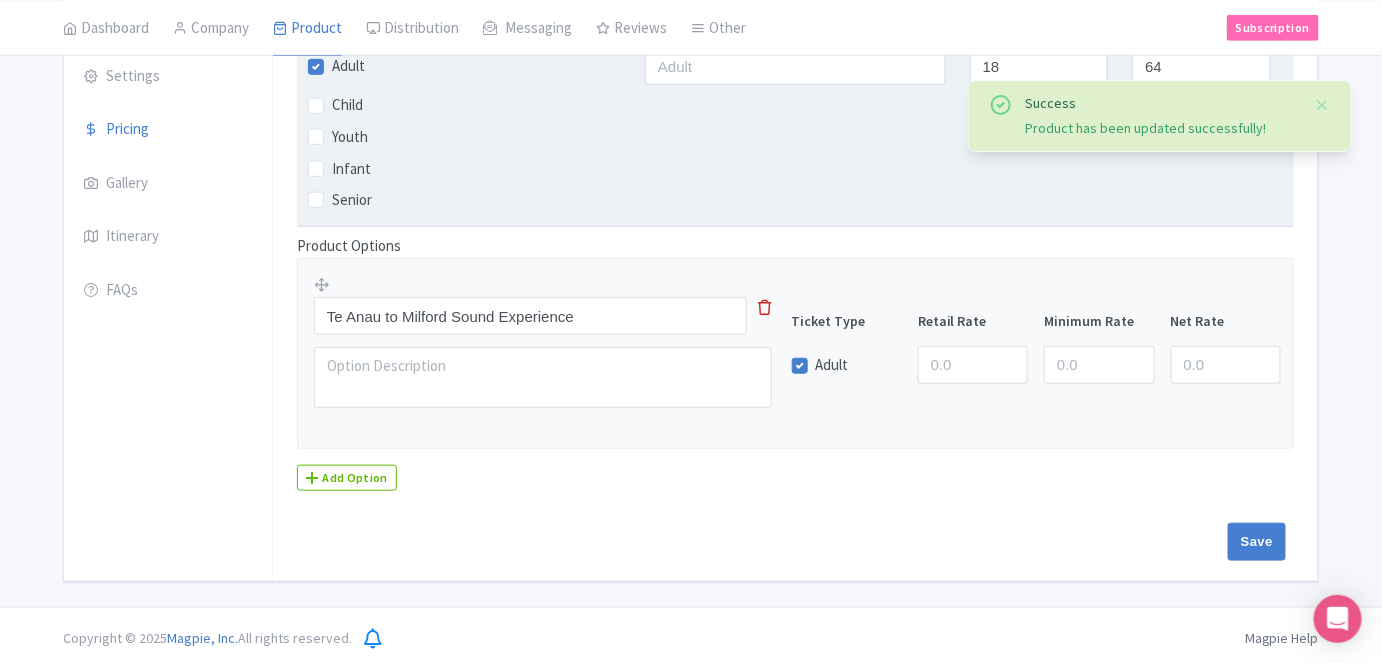 type on "Update Product" 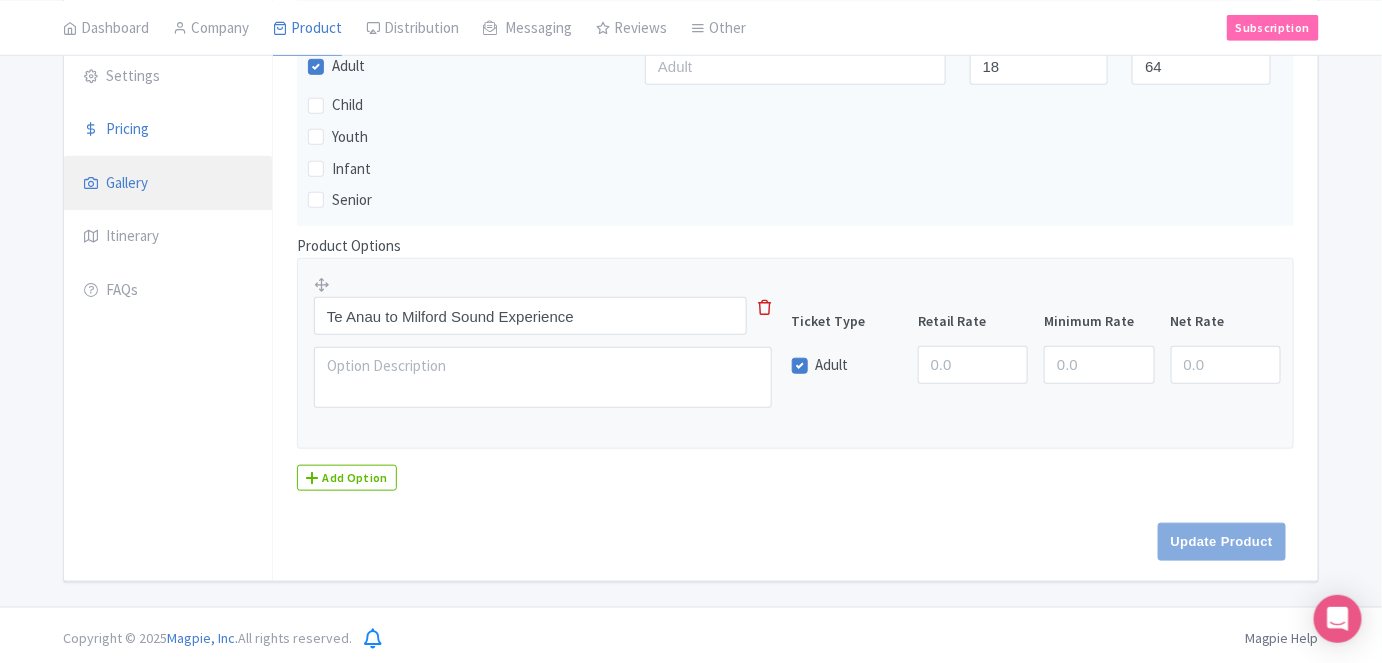 click on "Gallery" at bounding box center (168, 184) 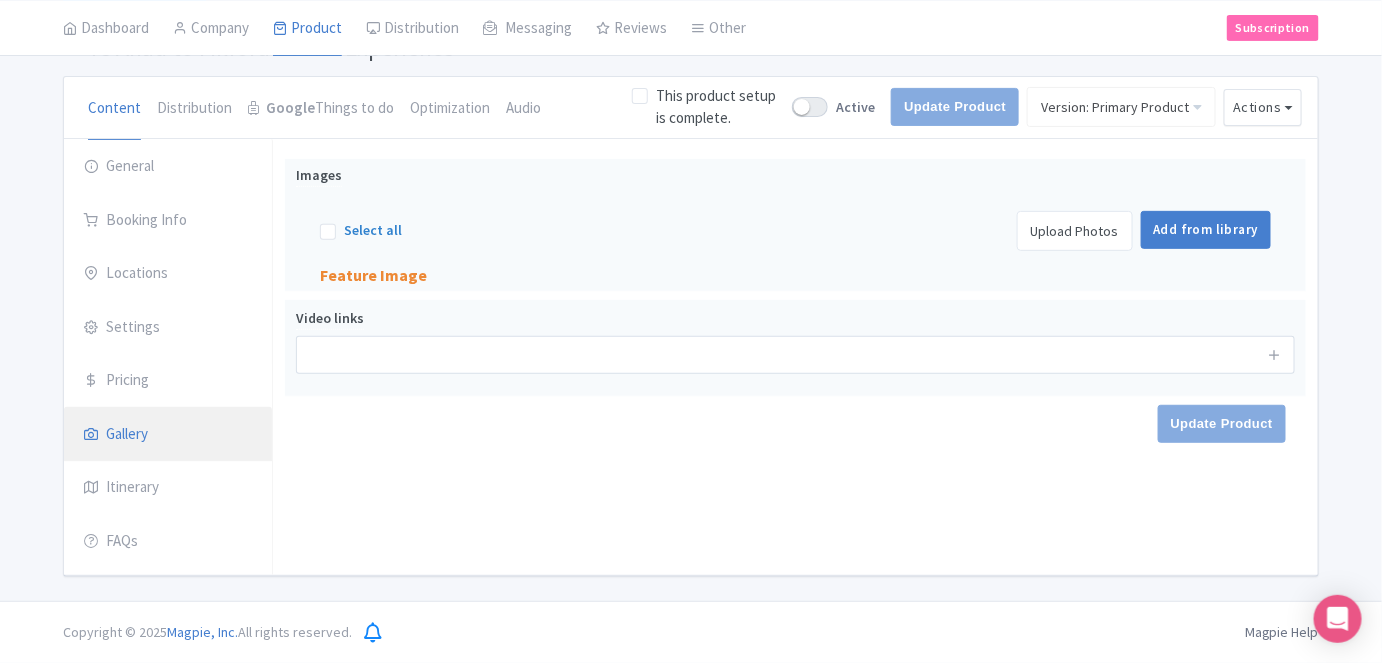 scroll, scrollTop: 149, scrollLeft: 0, axis: vertical 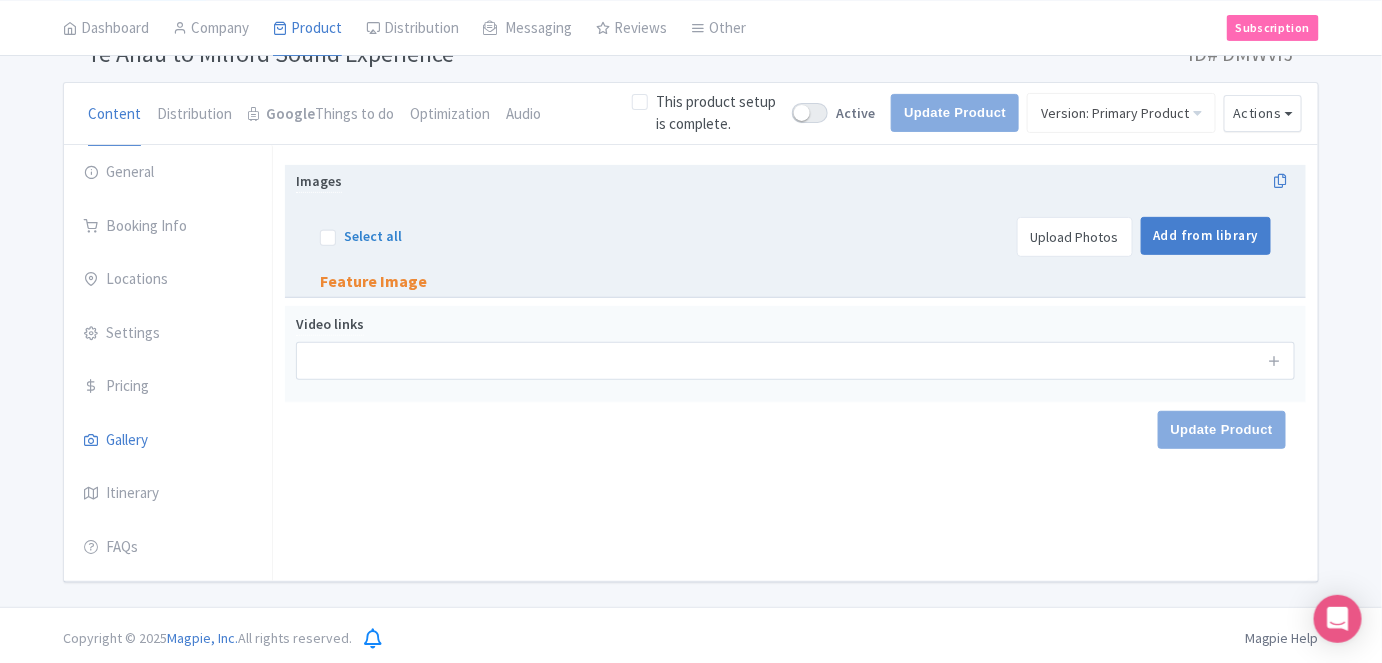 click on "Upload Photos" at bounding box center [1075, 237] 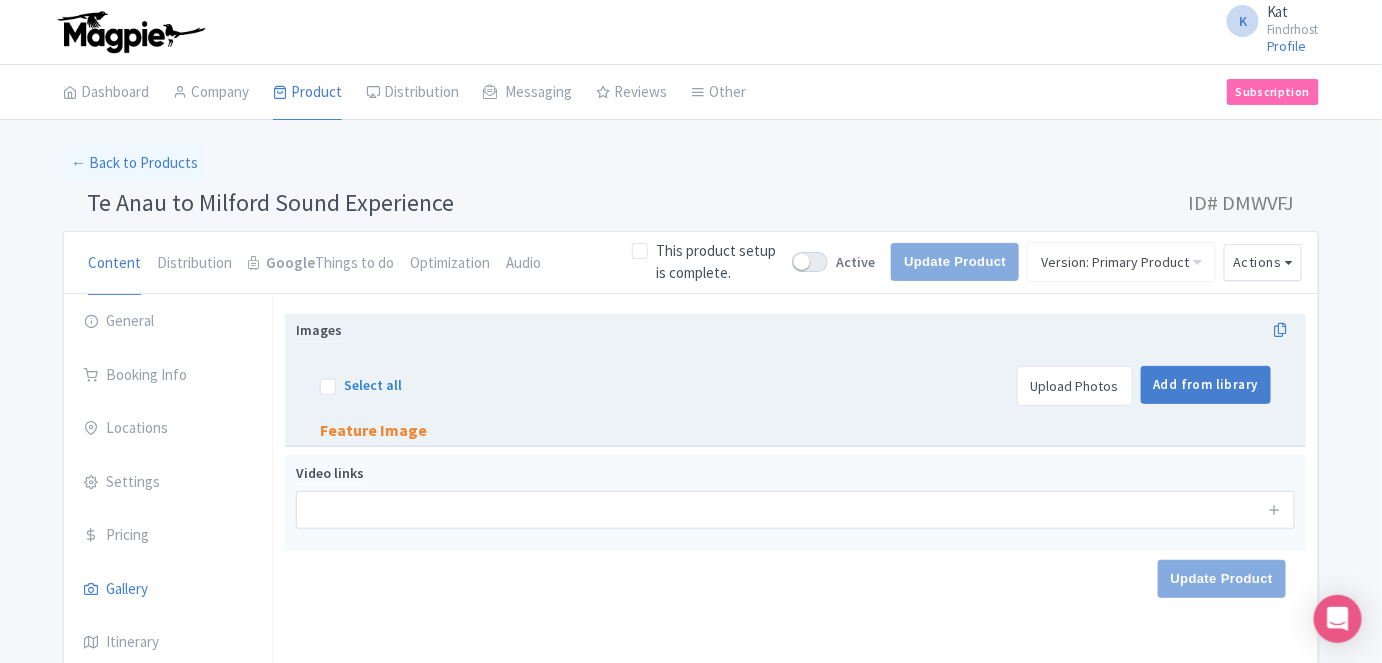 scroll, scrollTop: 0, scrollLeft: 0, axis: both 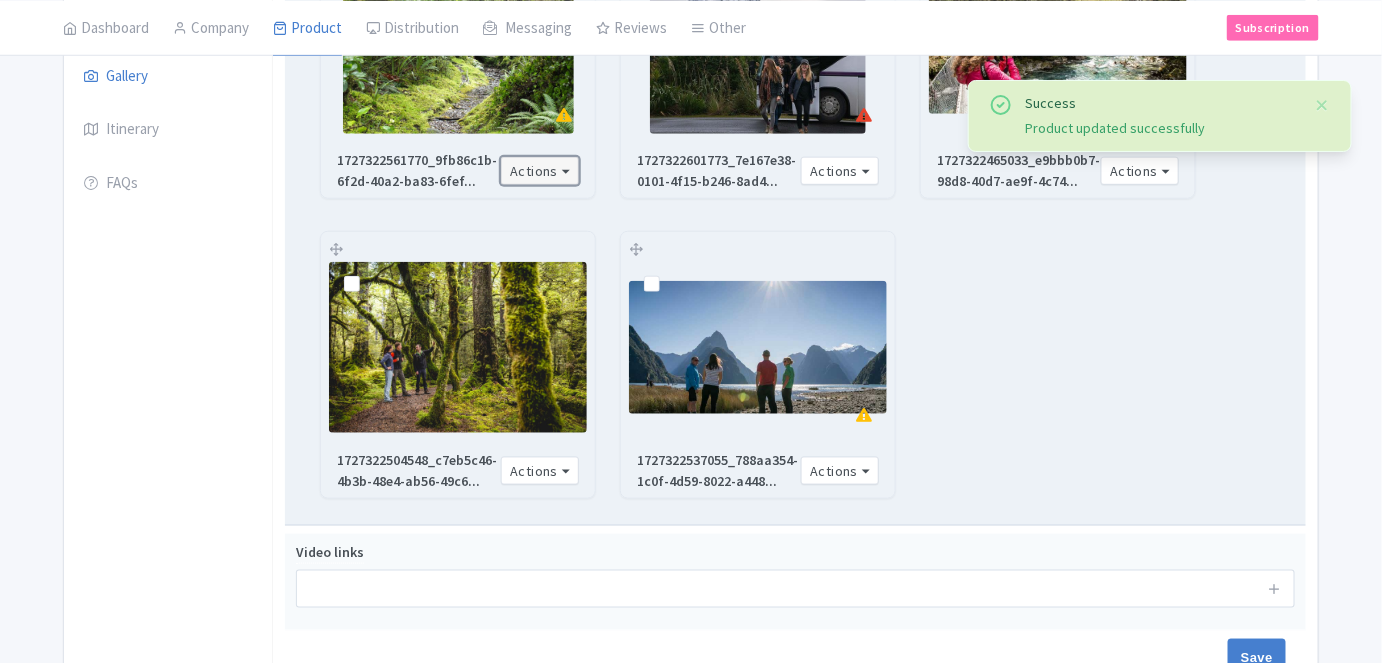 click on "Actions" at bounding box center (540, 171) 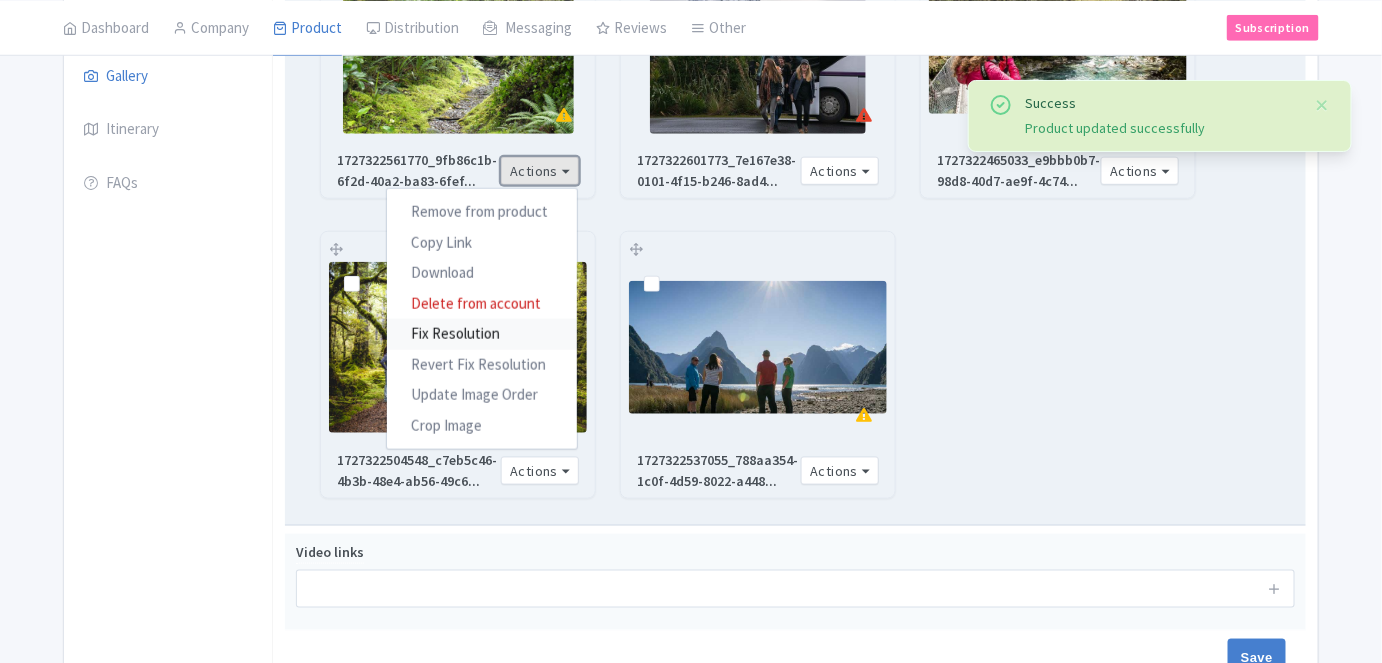 click on "Fix Resolution" at bounding box center [482, 334] 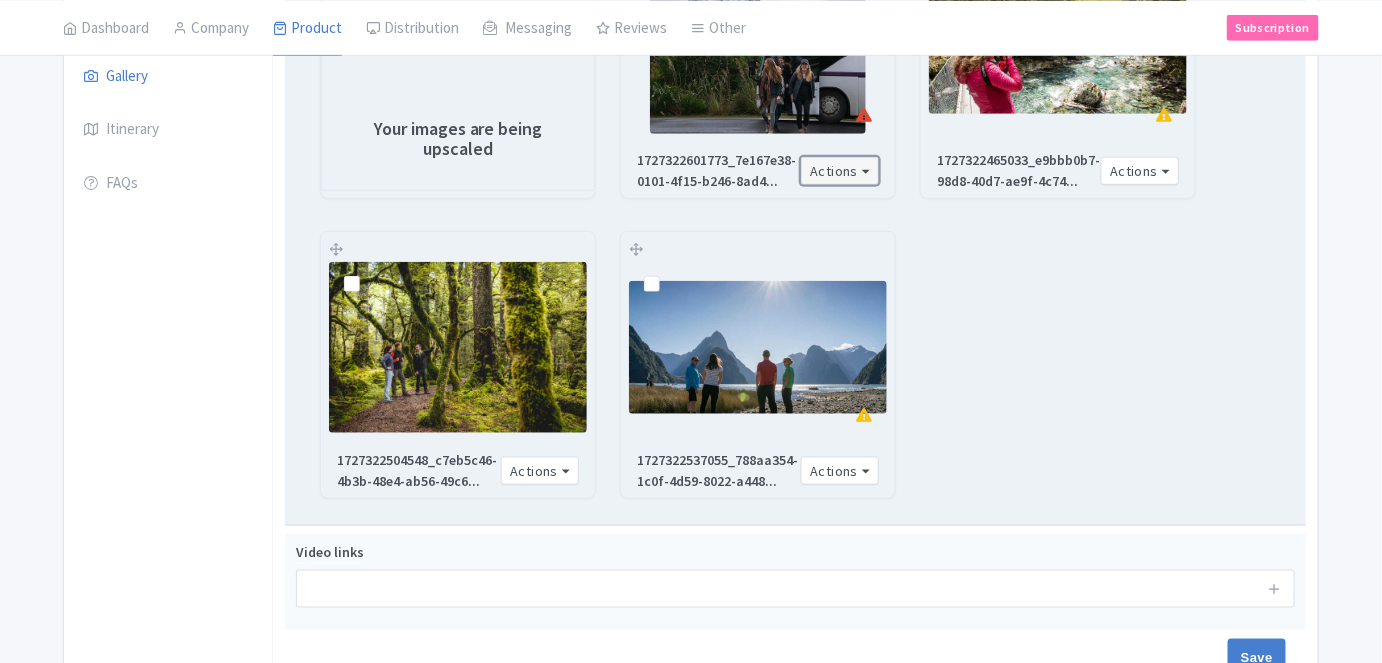 click on "Actions" at bounding box center [840, 171] 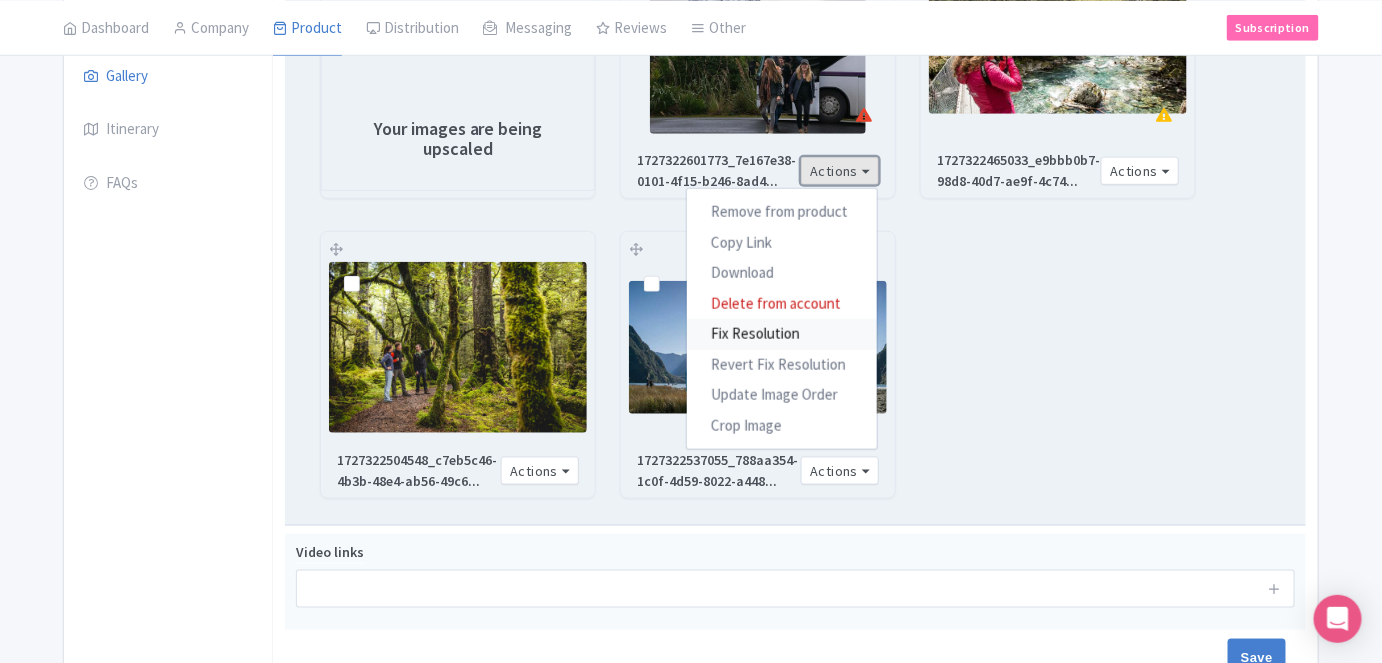 click on "Fix Resolution" at bounding box center (782, 334) 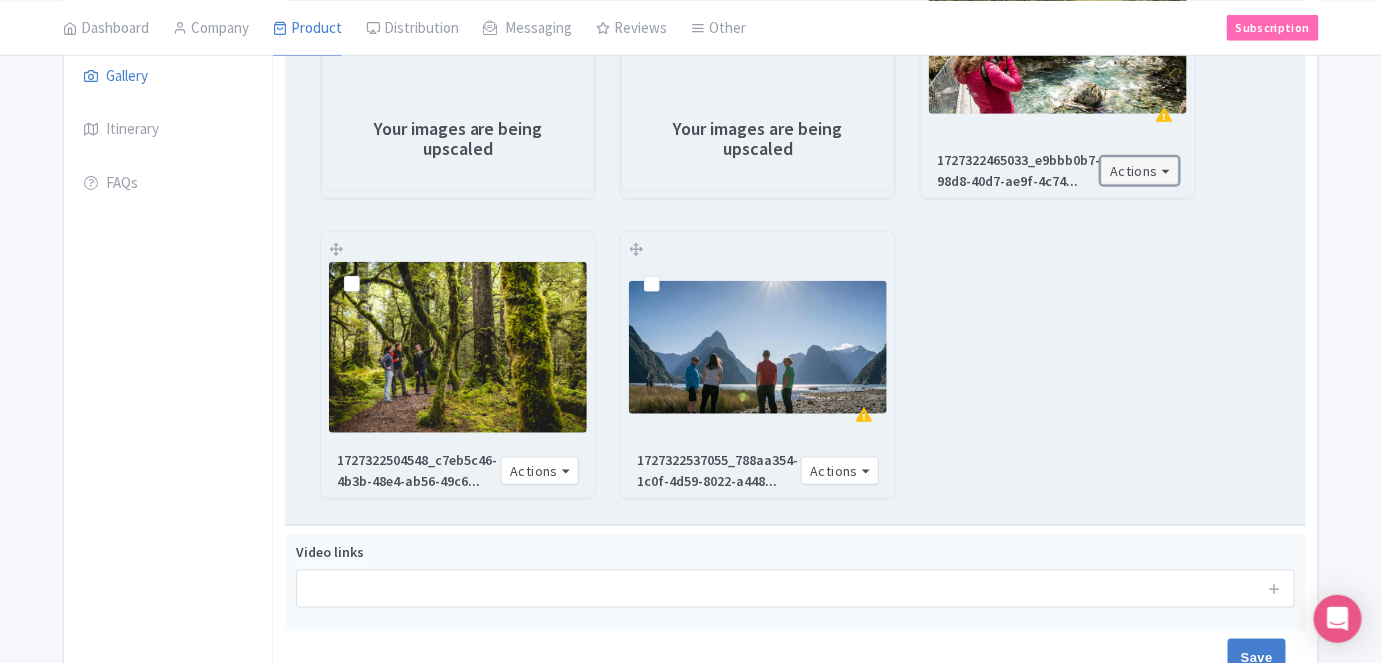 click on "Actions" at bounding box center [1140, 171] 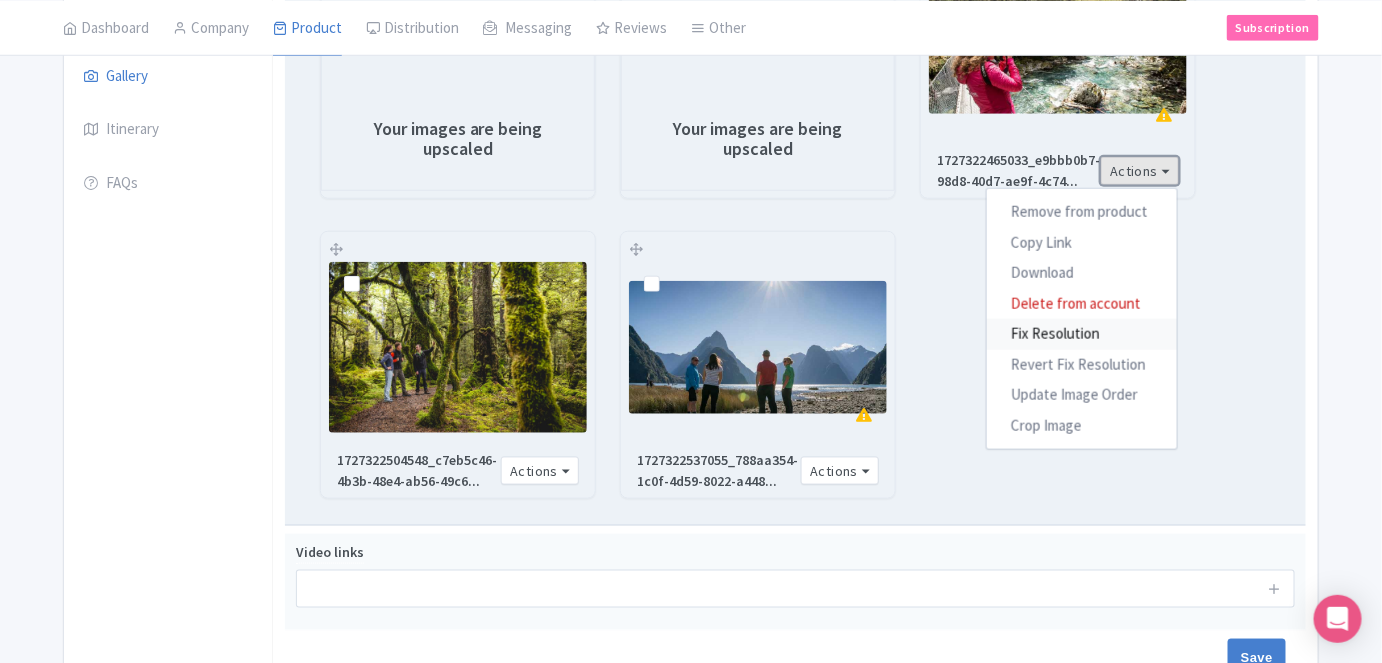 click on "Fix Resolution" at bounding box center [1082, 334] 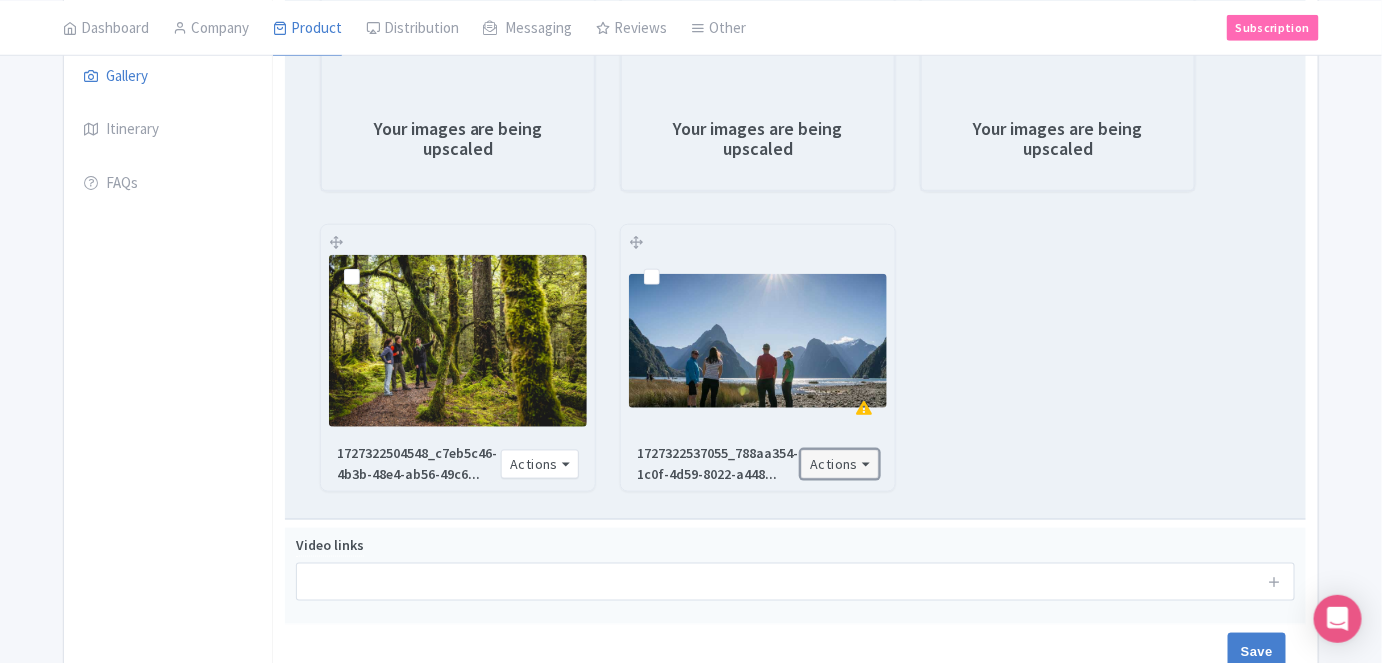 click on "Actions" at bounding box center [840, 464] 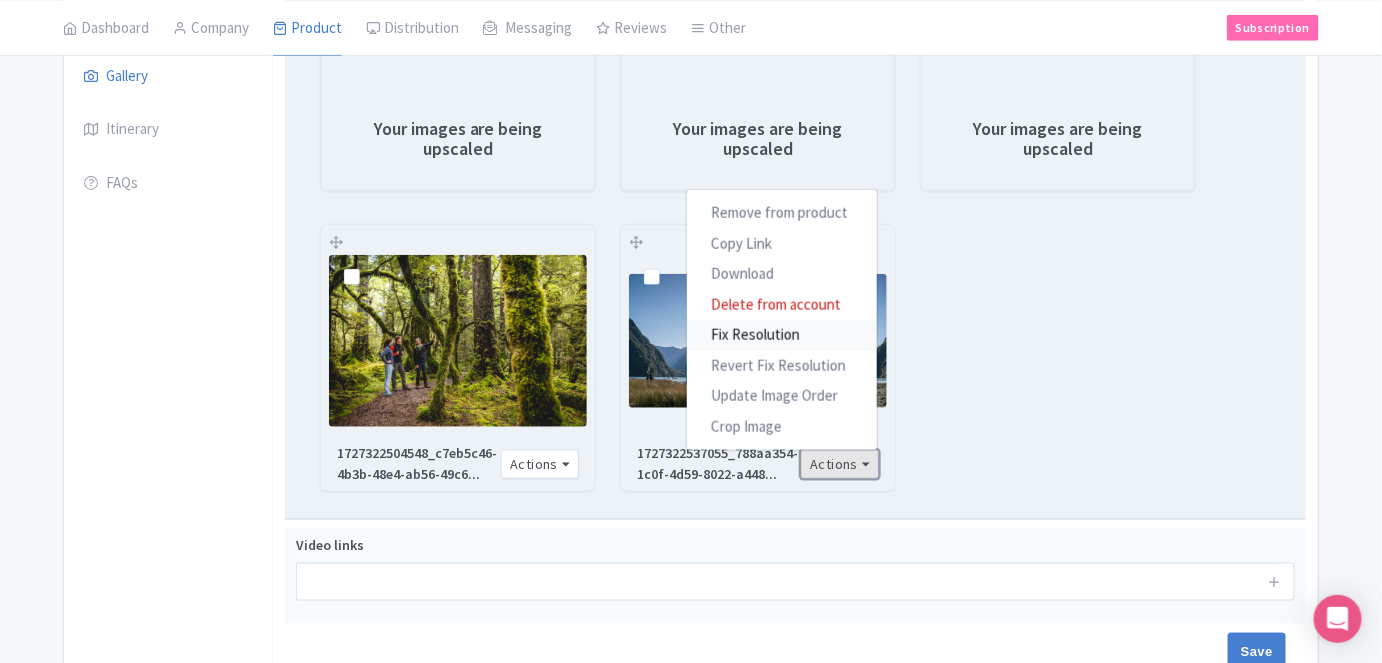 click on "Fix Resolution" at bounding box center [782, 335] 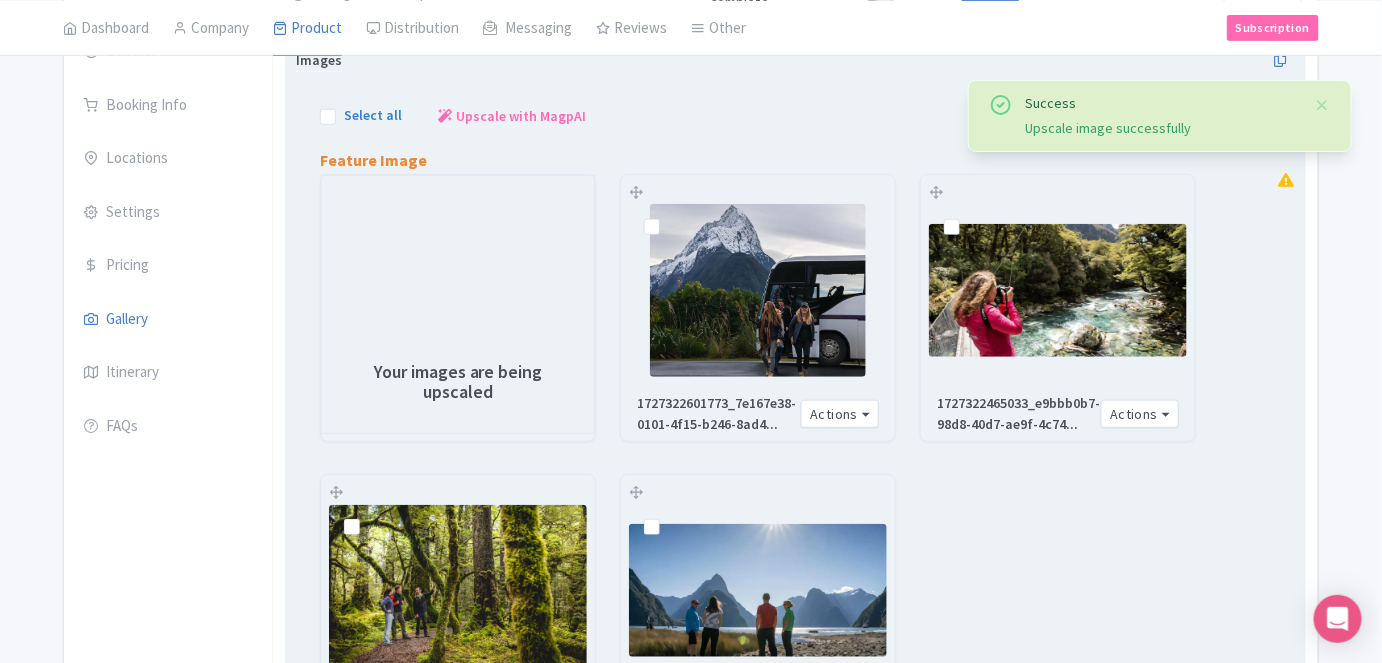 scroll, scrollTop: 240, scrollLeft: 0, axis: vertical 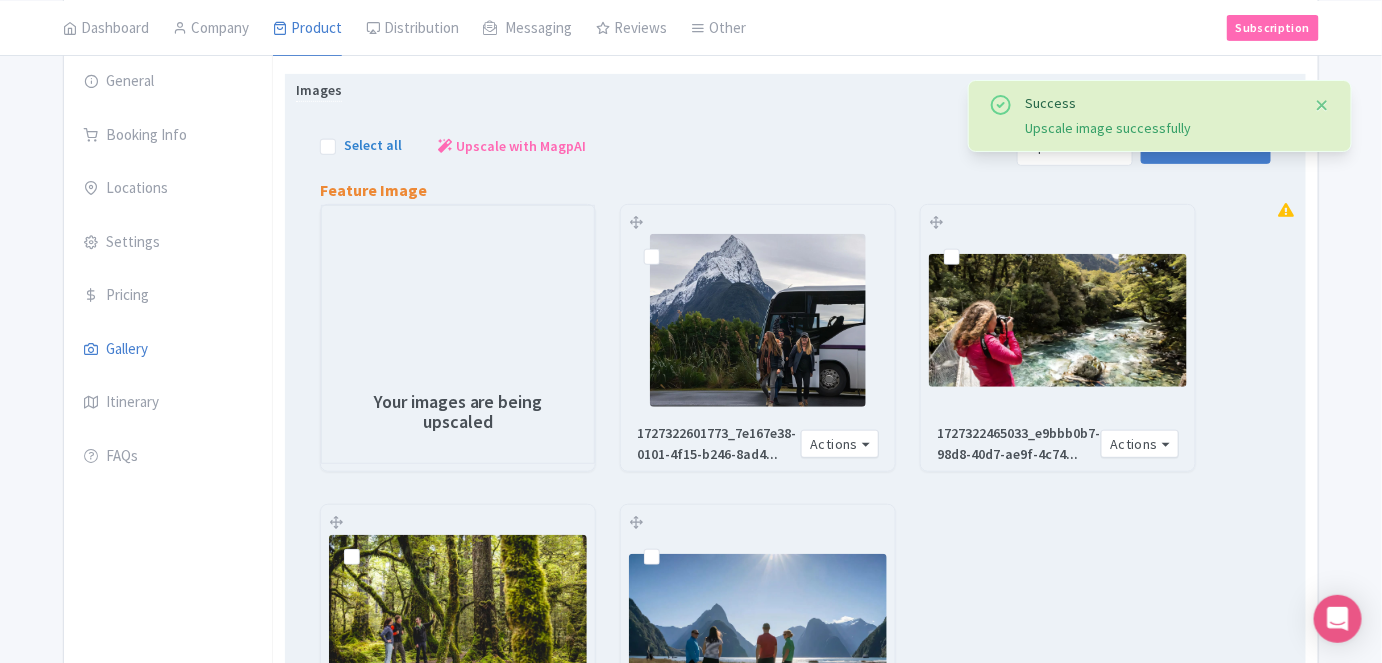 click at bounding box center [1323, 105] 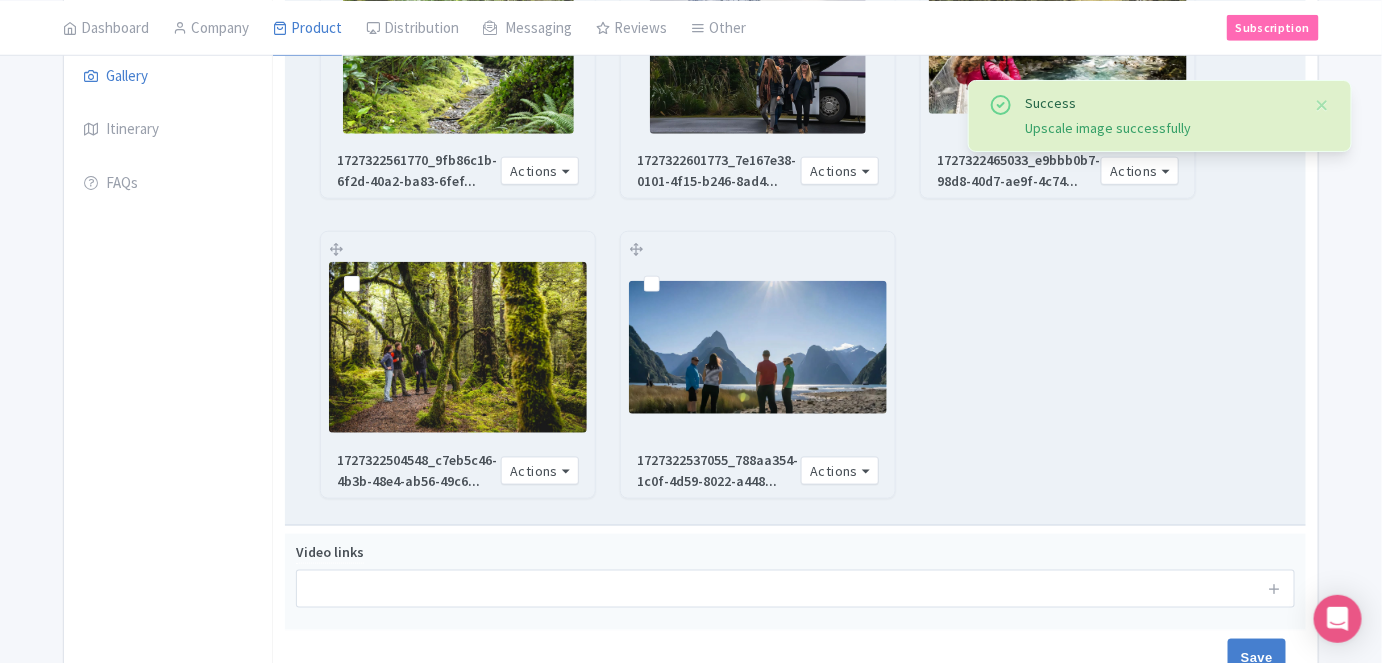 scroll, scrollTop: 628, scrollLeft: 0, axis: vertical 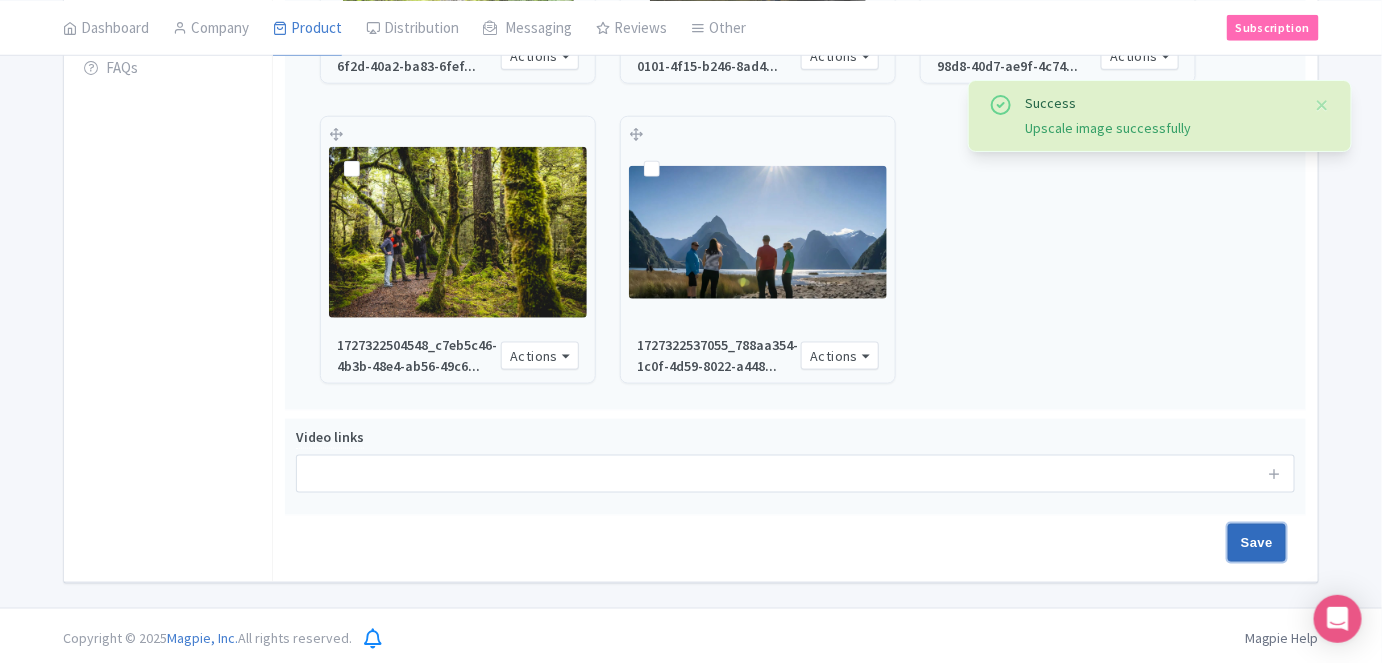 click on "Save" at bounding box center [1257, 543] 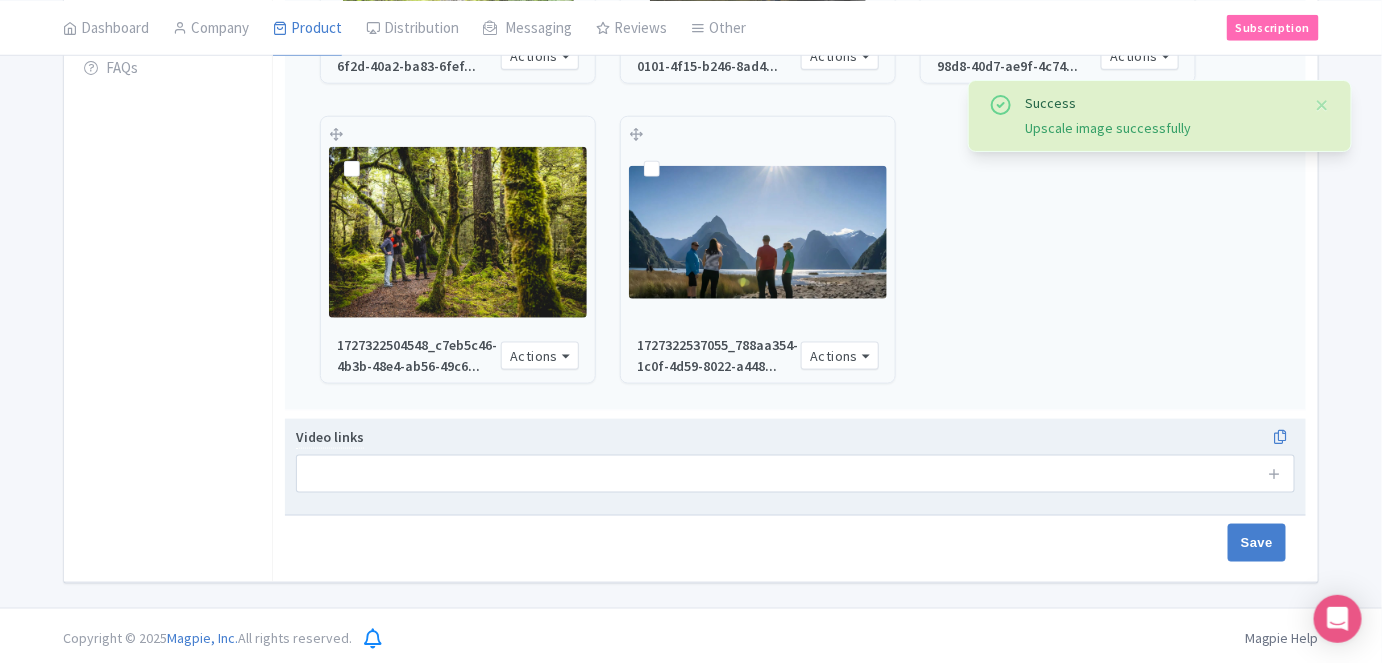 type on "Saving..." 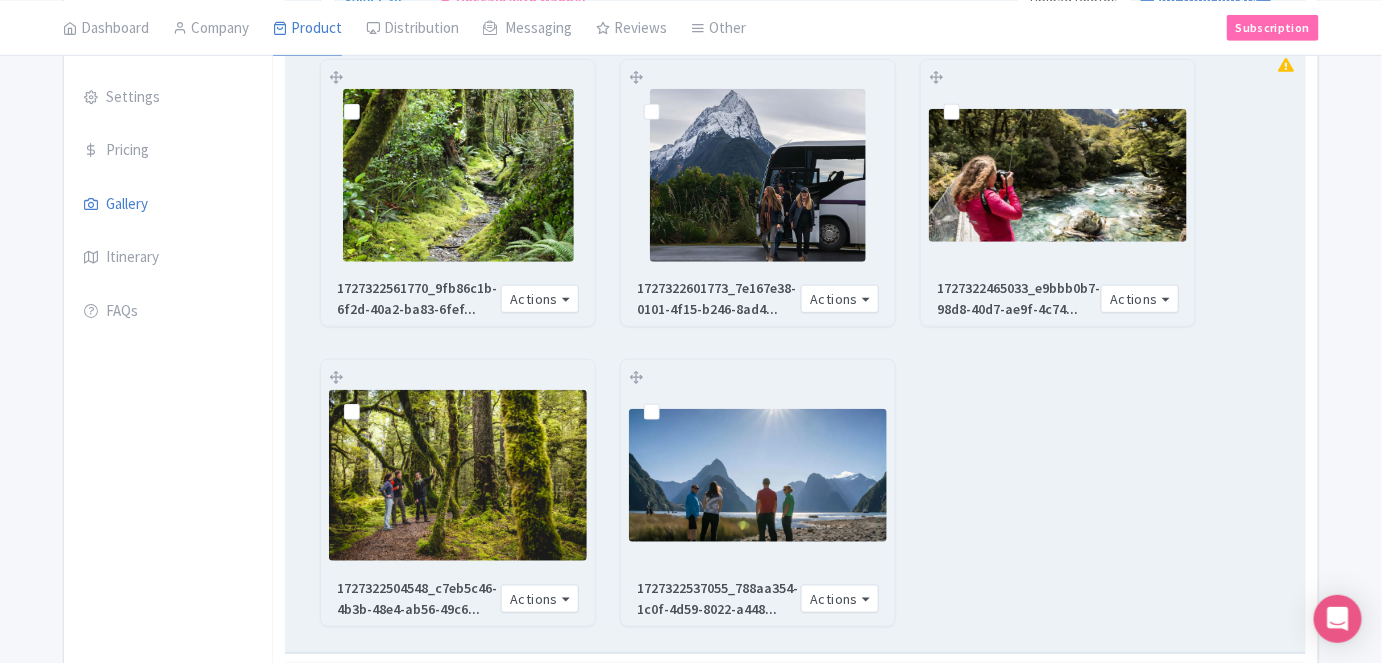 scroll, scrollTop: 88, scrollLeft: 0, axis: vertical 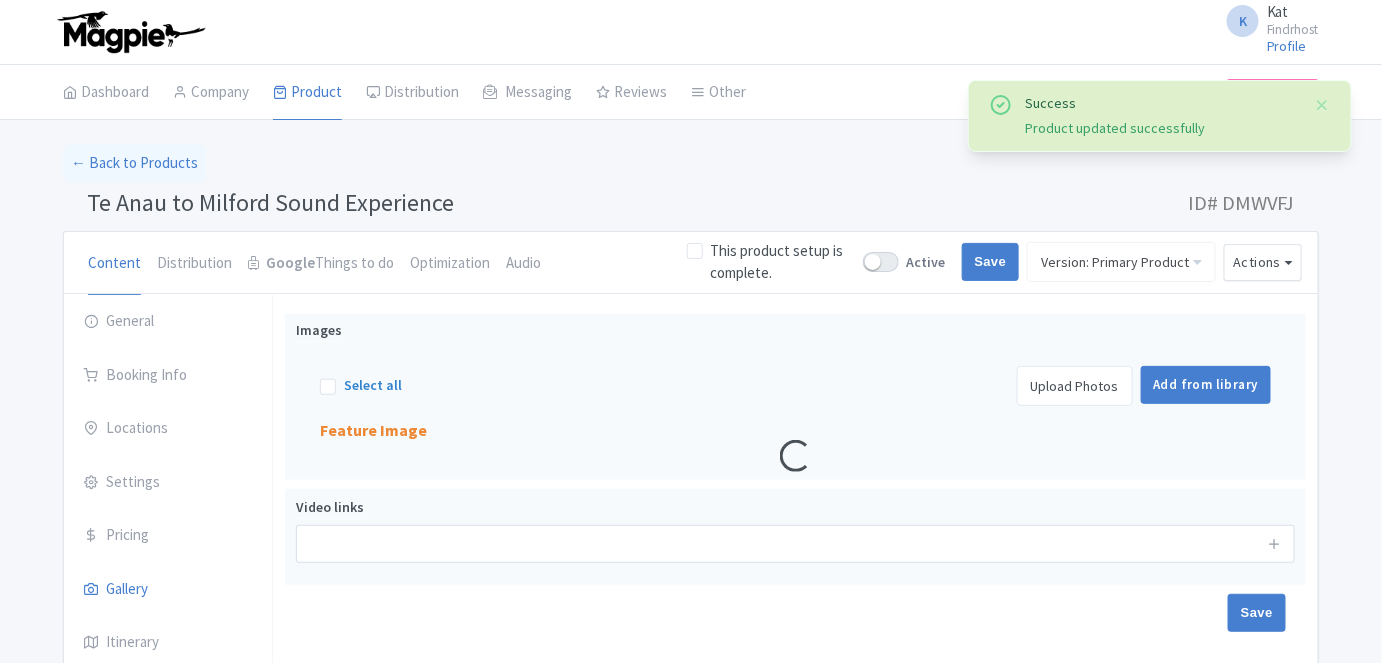 click on "Te Anau to Milford Sound Experience" at bounding box center (270, 202) 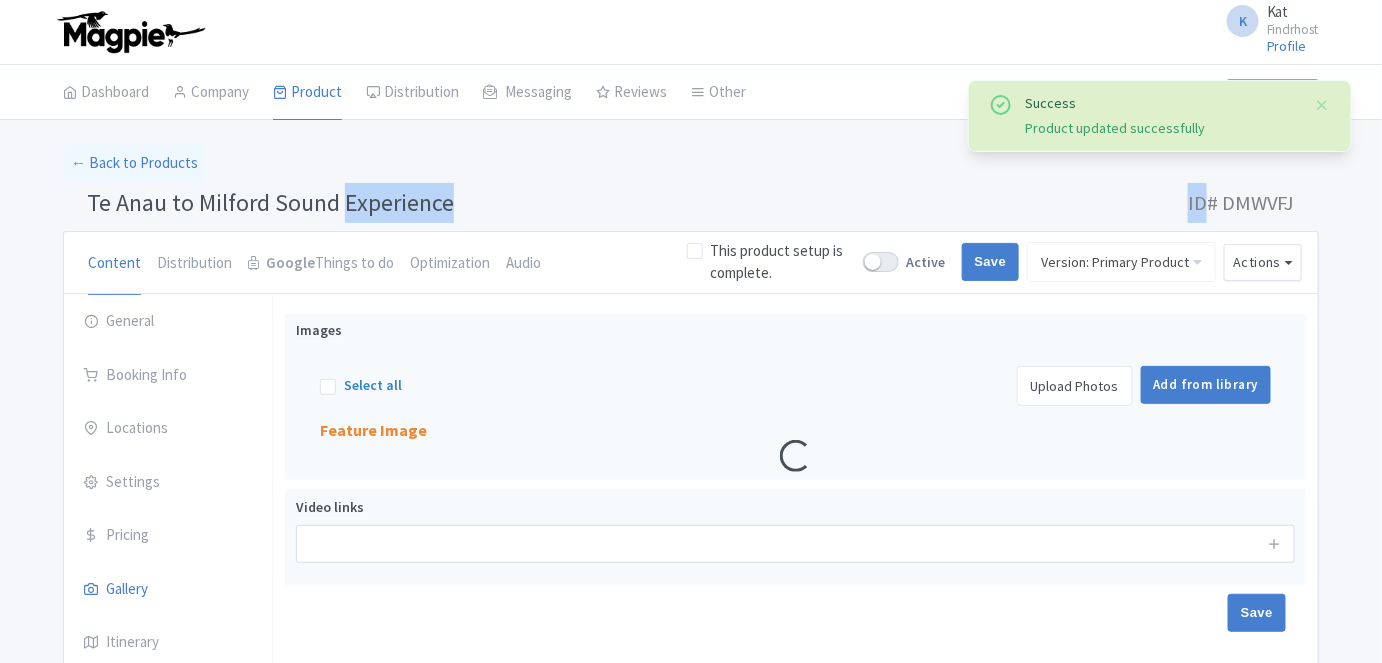 click on "Te Anau to Milford Sound Experience" at bounding box center (270, 202) 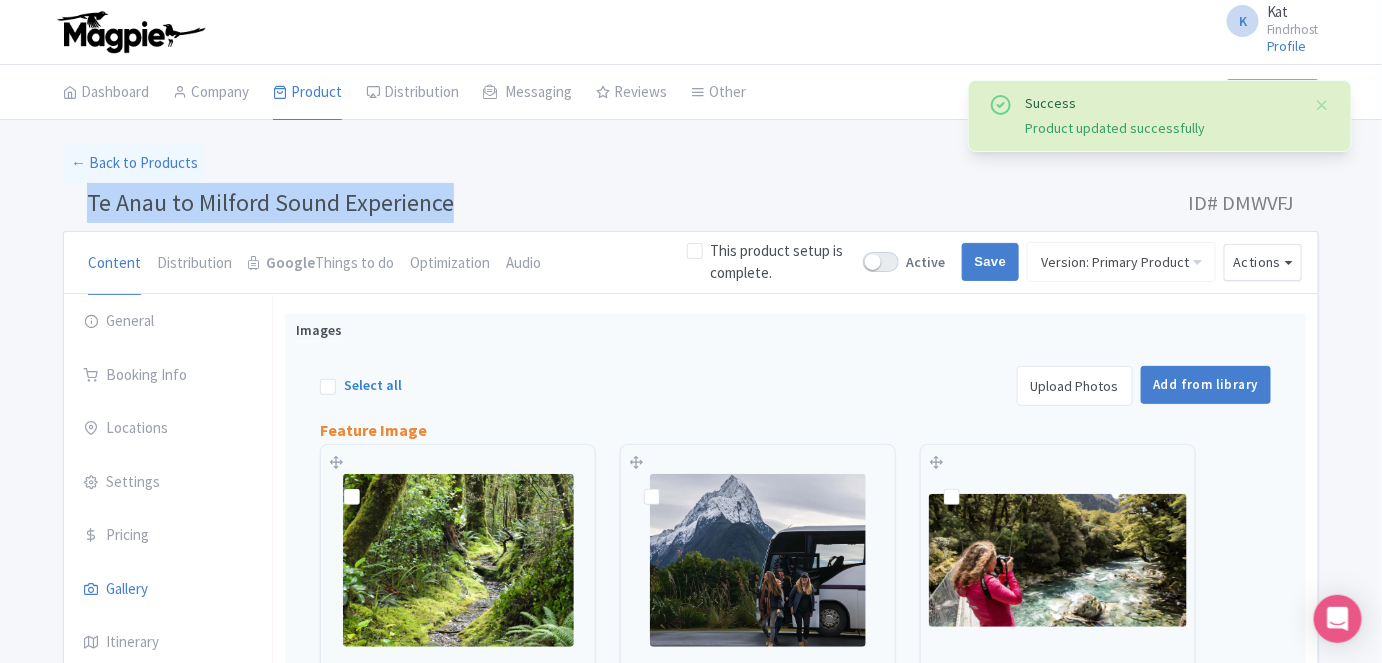copy on "Te Anau to Milford Sound Experience" 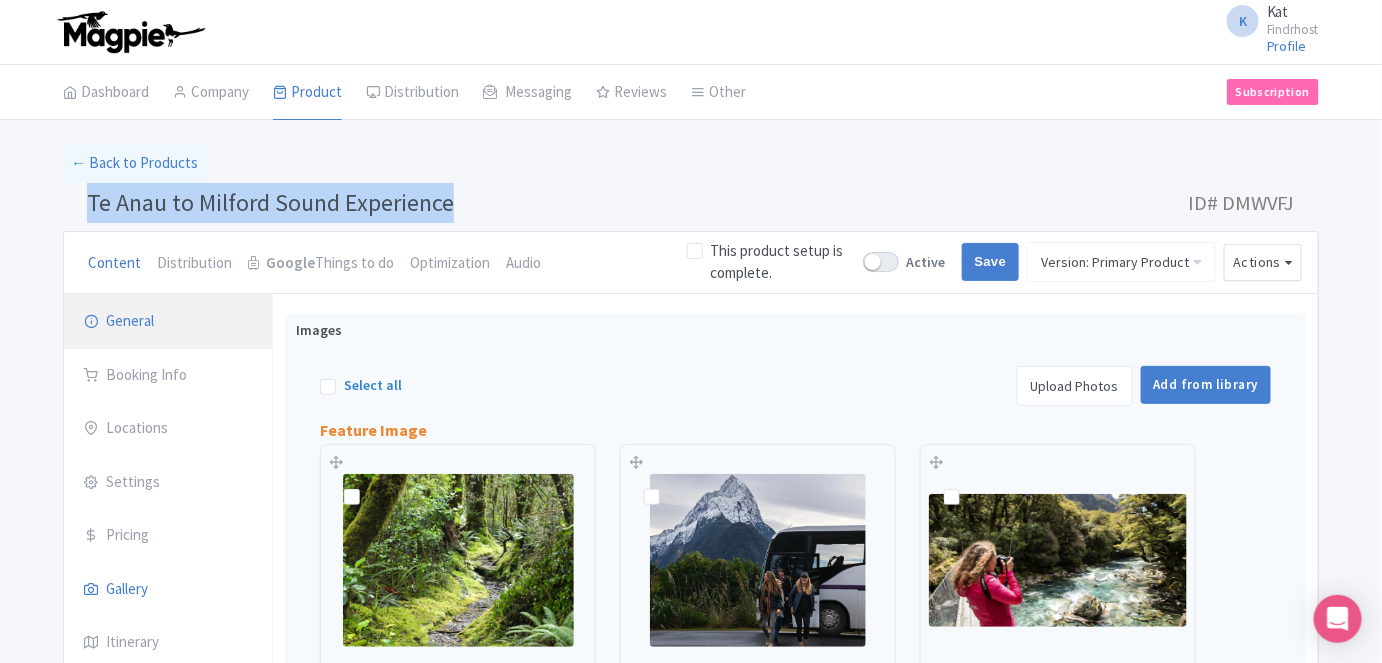 click on "General" at bounding box center (168, 322) 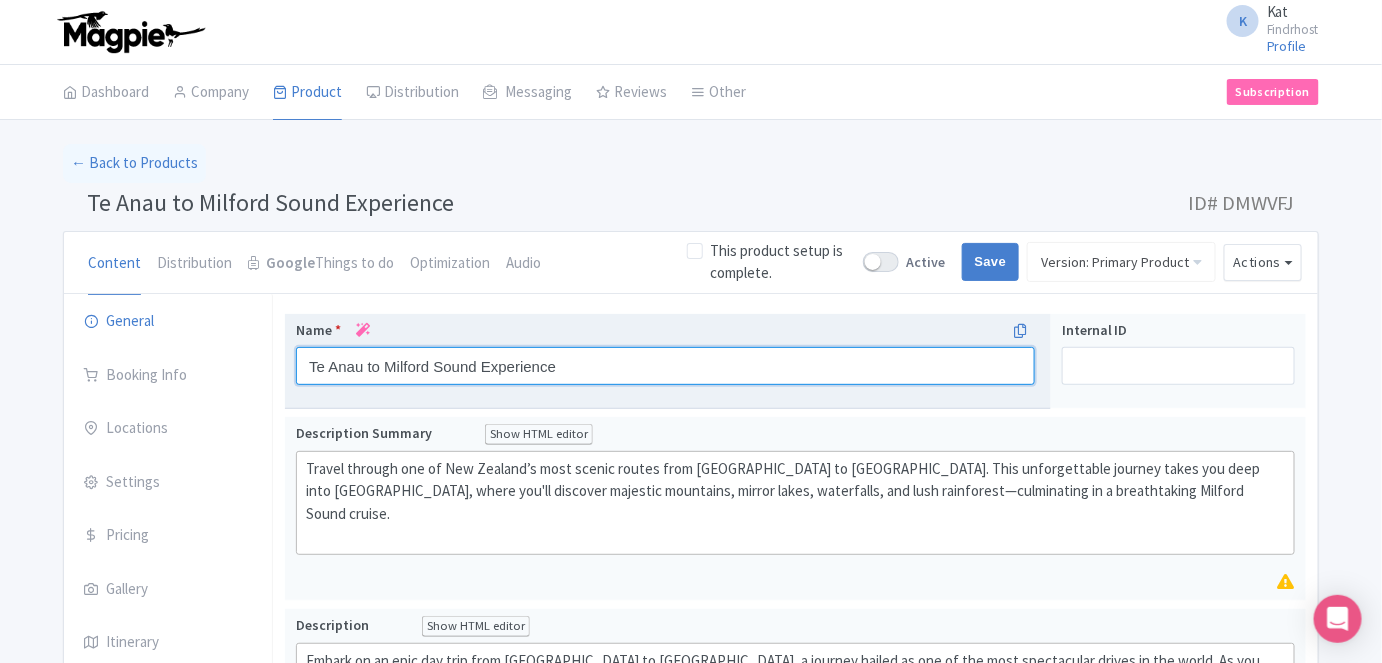 click on "Te Anau to Milford Sound Experience" at bounding box center [665, 366] 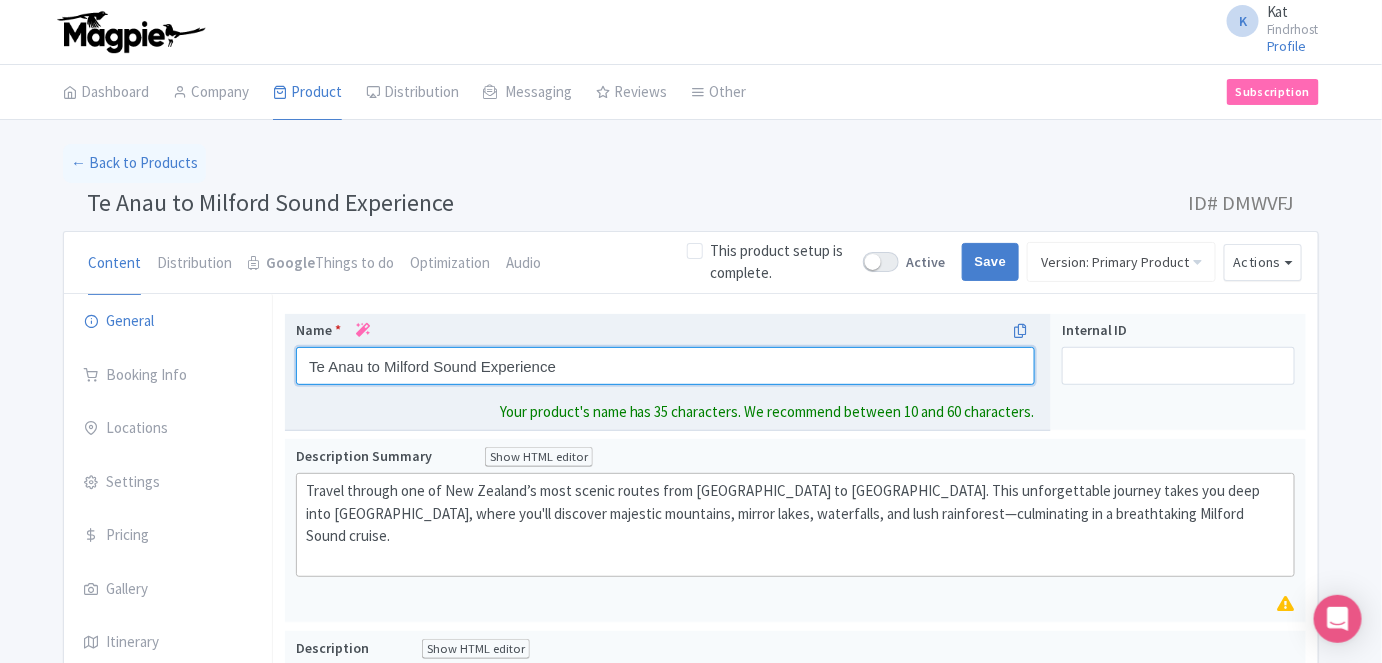 paste on "Scenic Day Tour" 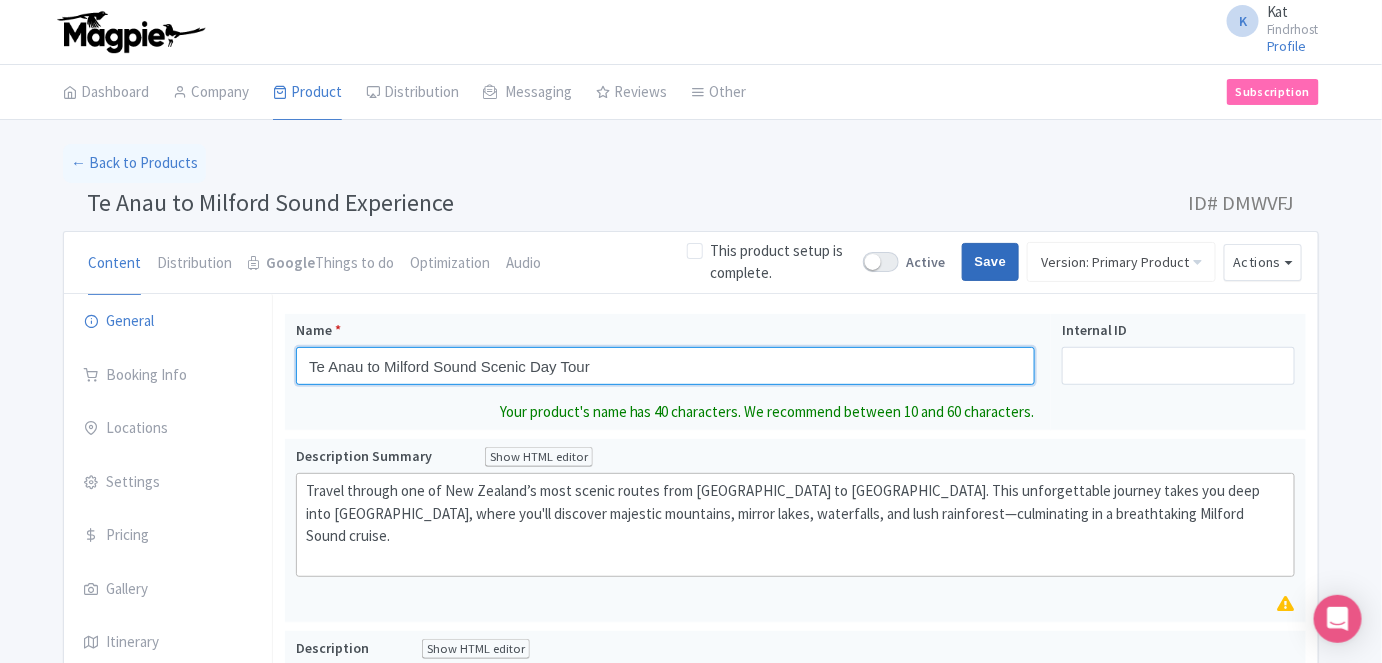 type on "Te Anau to Milford Sound Scenic Day Tour" 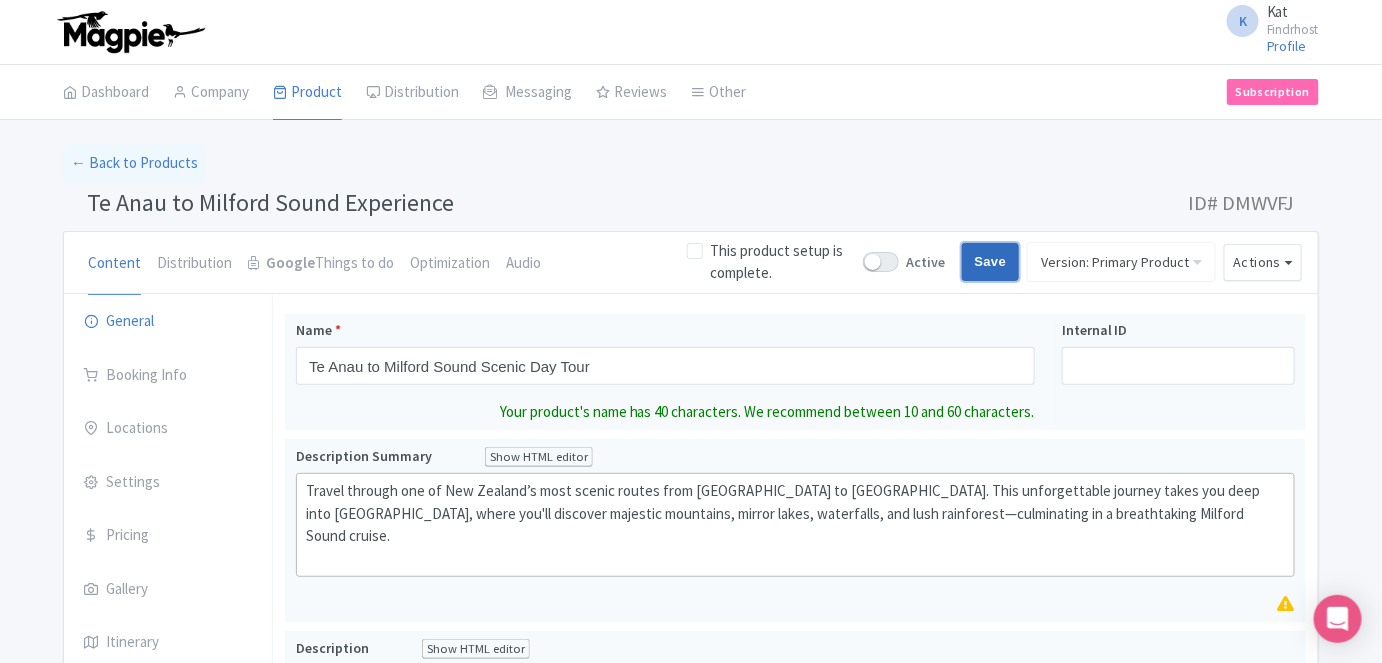 click on "Save" at bounding box center [991, 262] 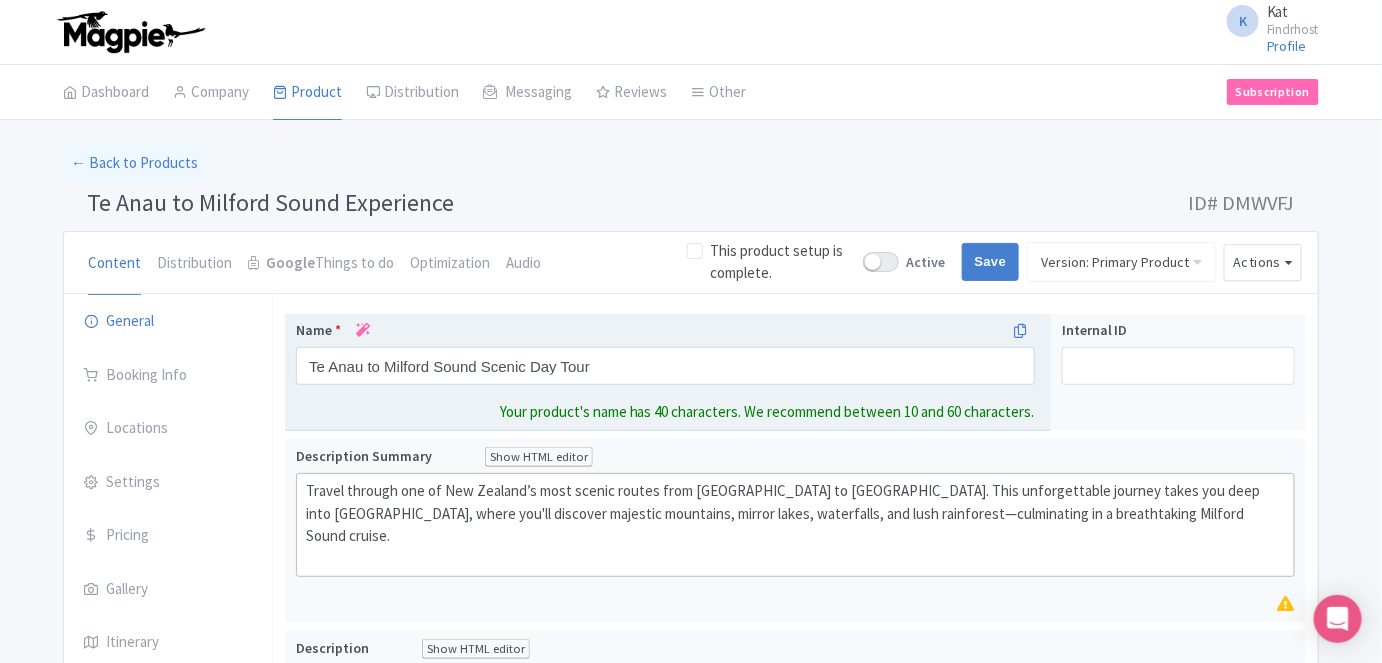 type on "Saving..." 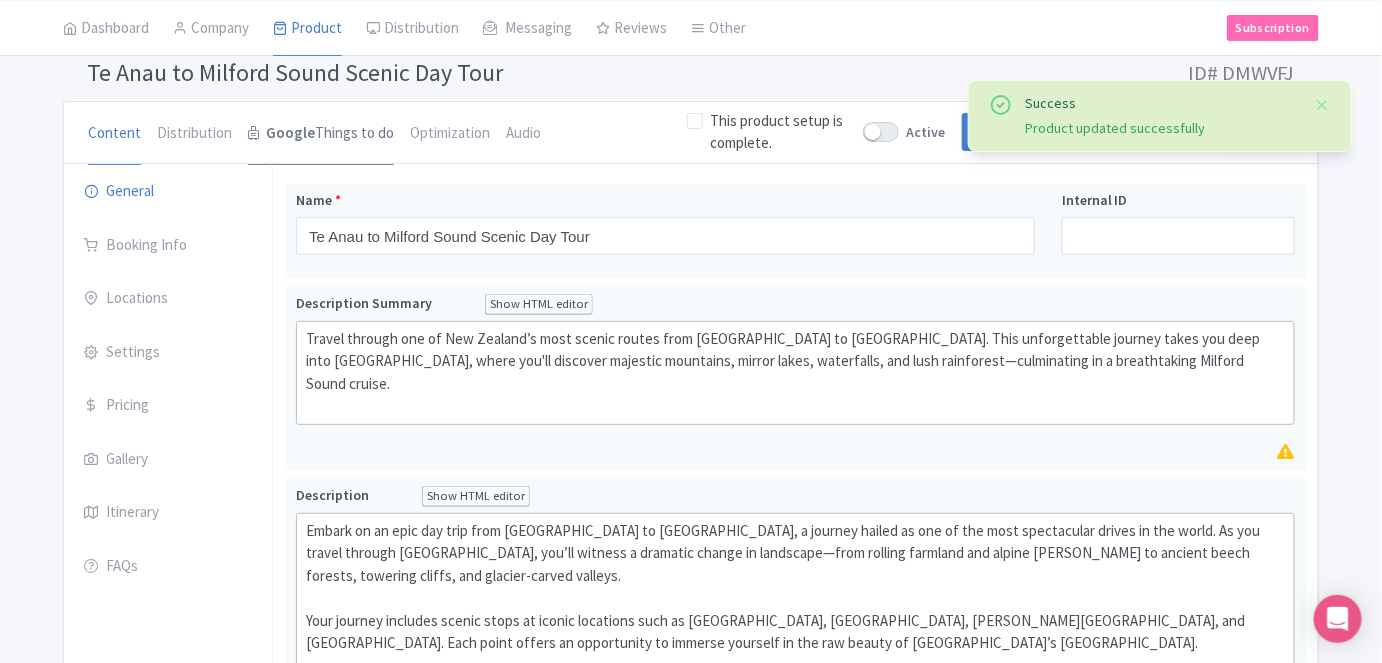 scroll, scrollTop: 130, scrollLeft: 0, axis: vertical 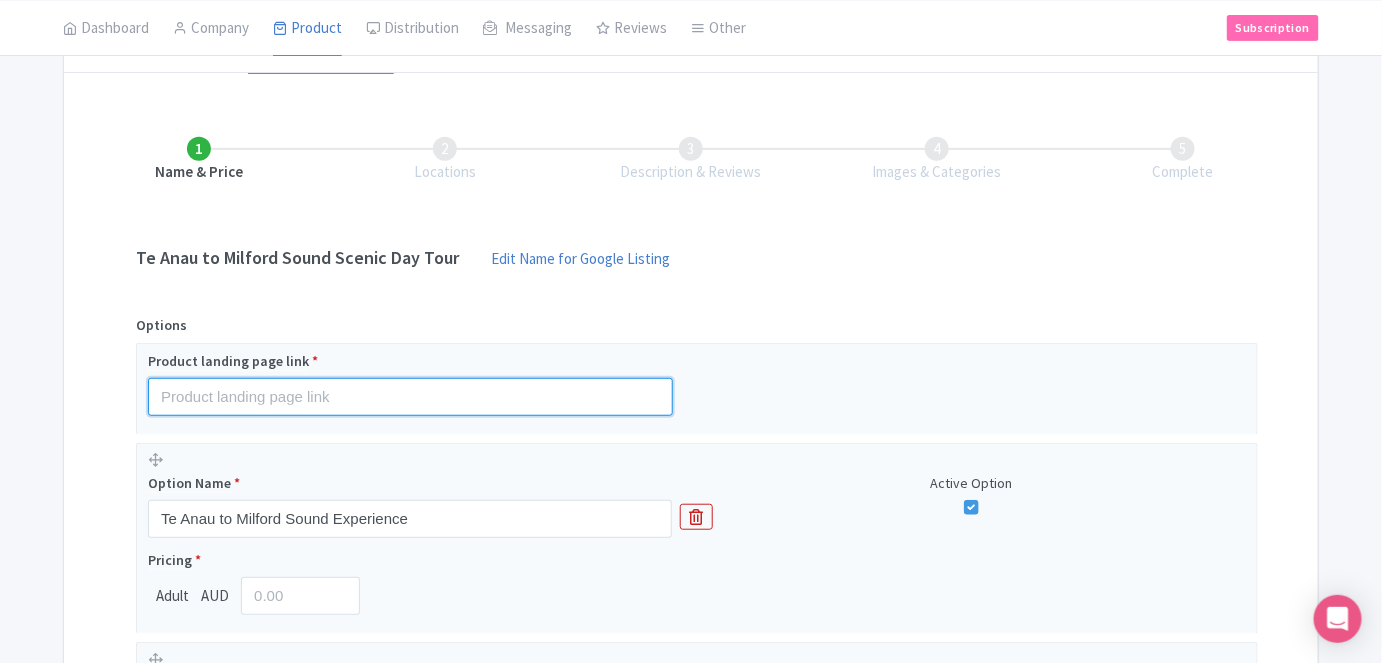 drag, startPoint x: 287, startPoint y: 400, endPoint x: 288, endPoint y: 326, distance: 74.00676 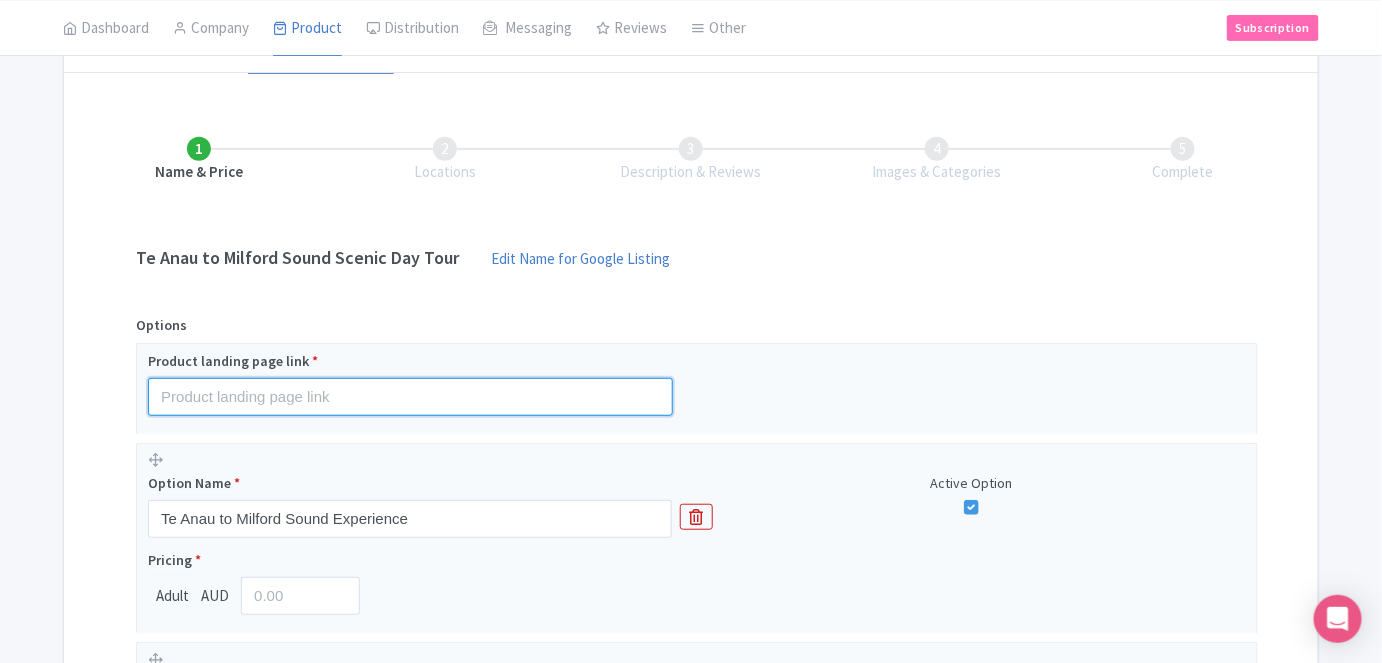 click at bounding box center [410, 397] 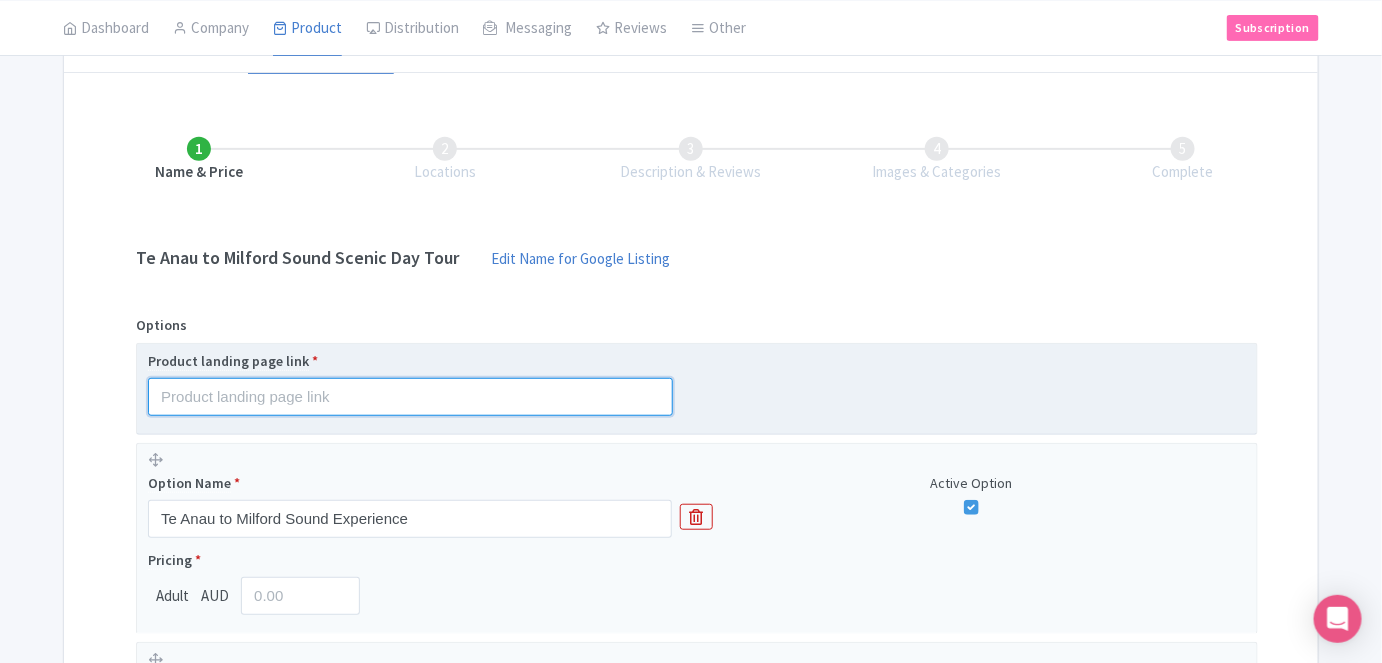paste on "https://www.findrhost.com/tours/te-anau-to-milford-sound-experience" 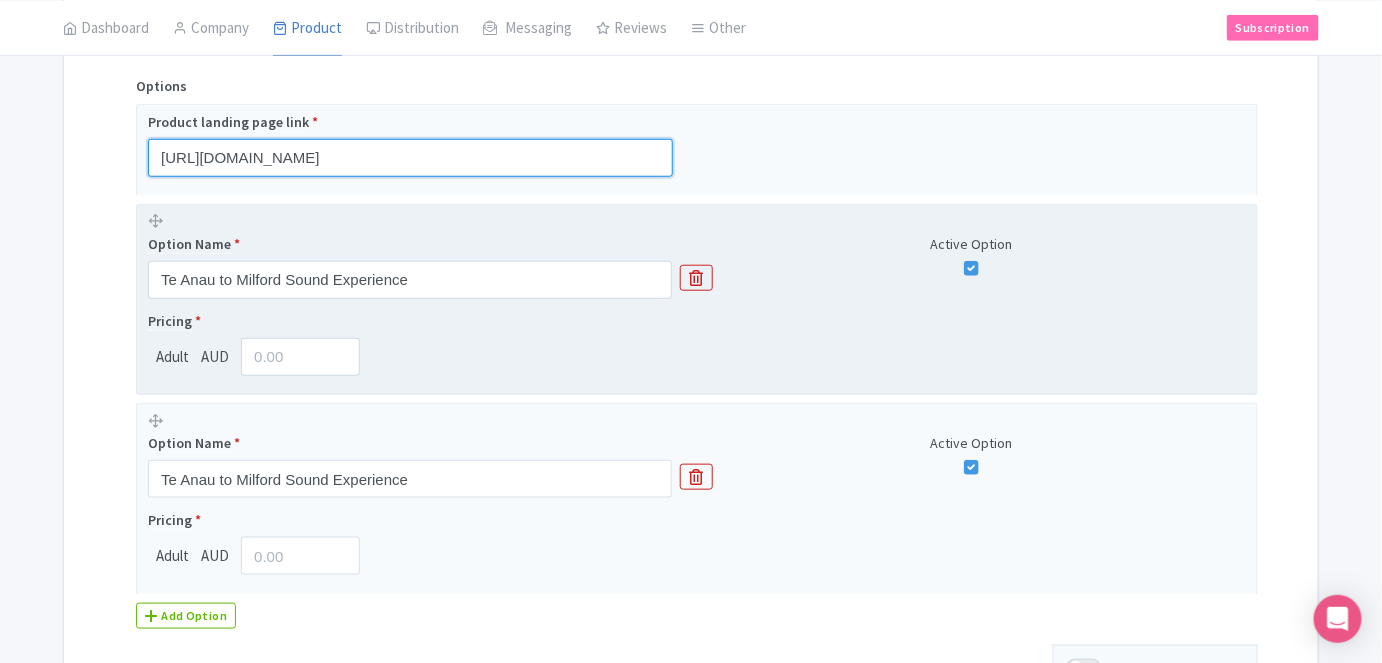 scroll, scrollTop: 494, scrollLeft: 0, axis: vertical 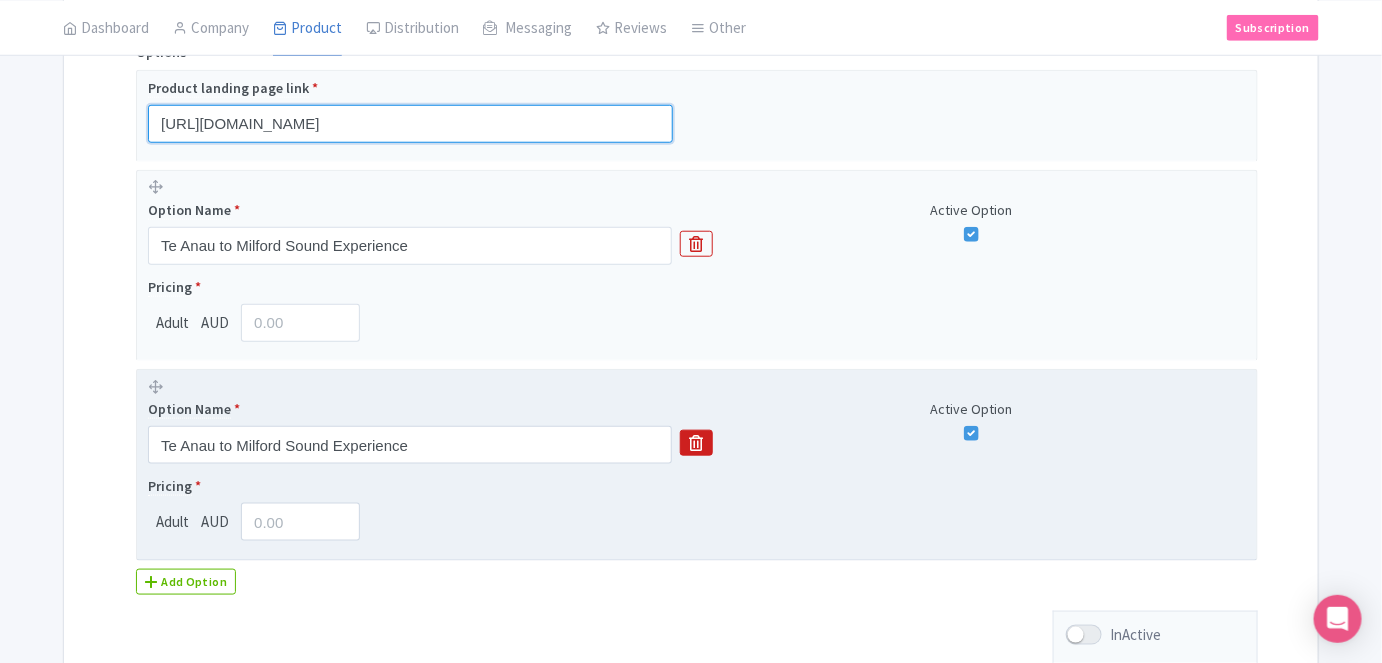 type on "https://www.findrhost.com/tours/te-anau-to-milford-sound-experience" 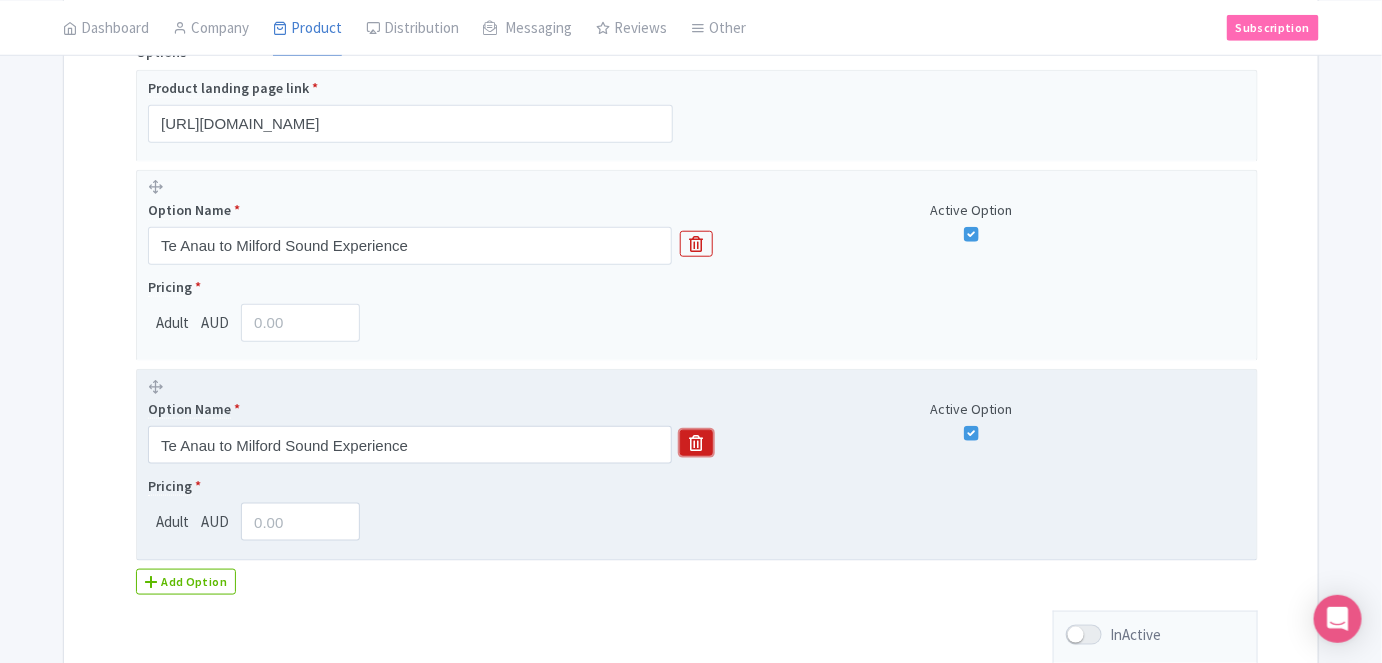 click at bounding box center (696, 443) 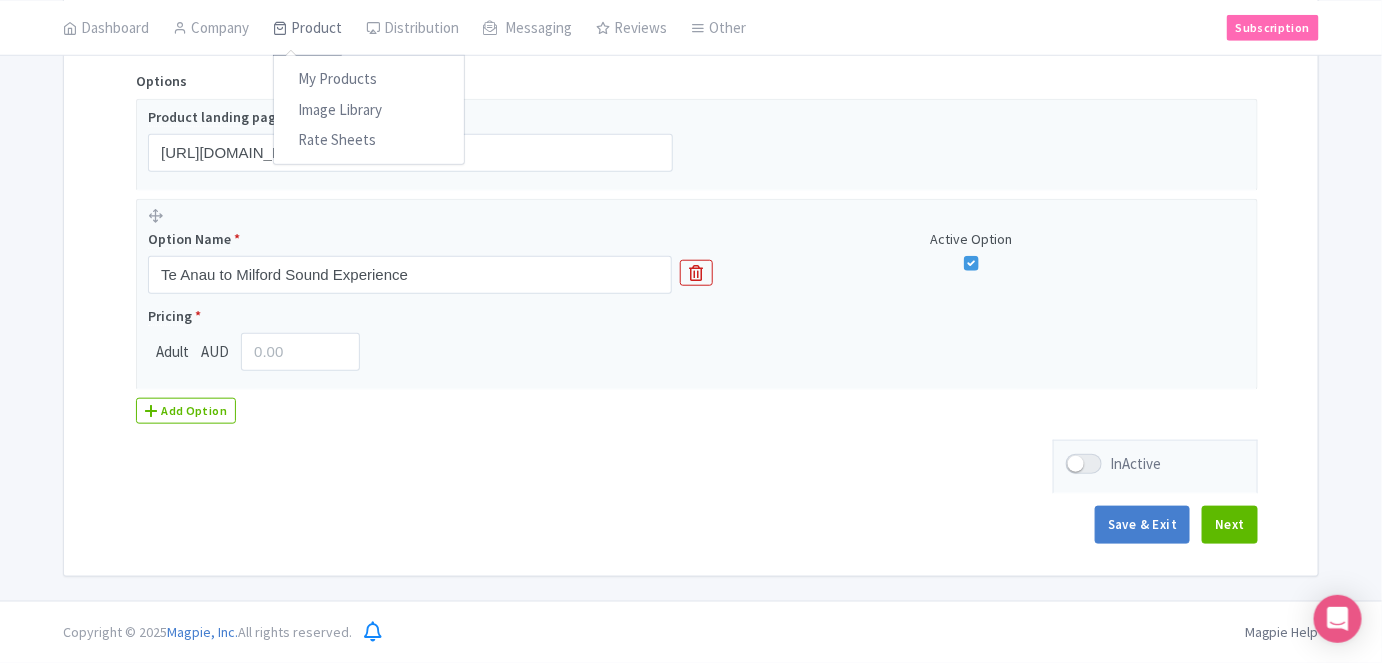 scroll, scrollTop: 459, scrollLeft: 0, axis: vertical 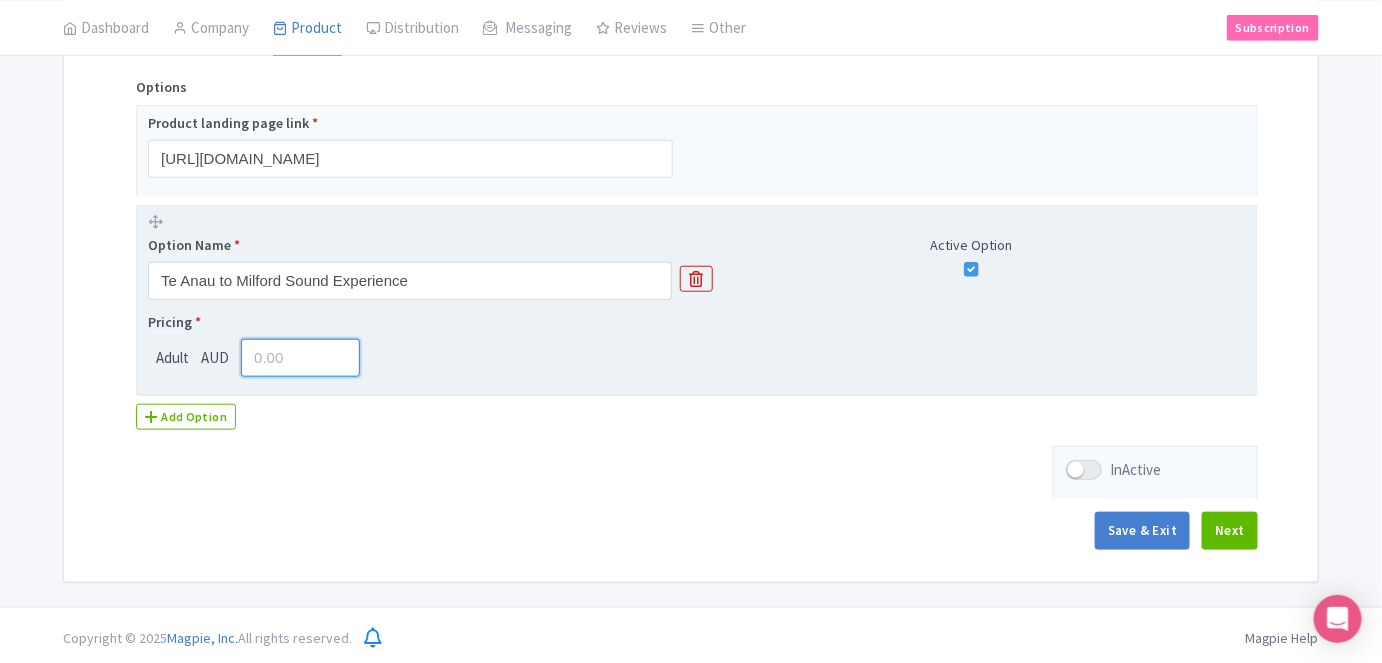 click at bounding box center (300, 358) 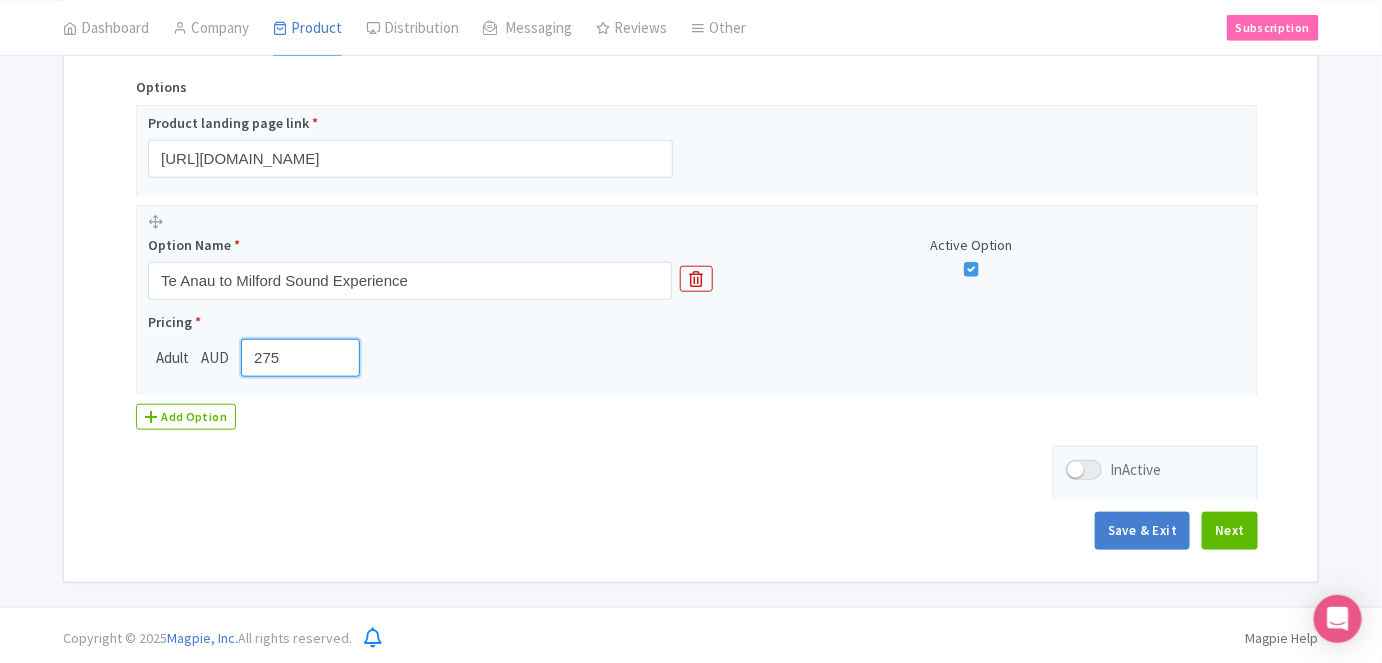 type on "275" 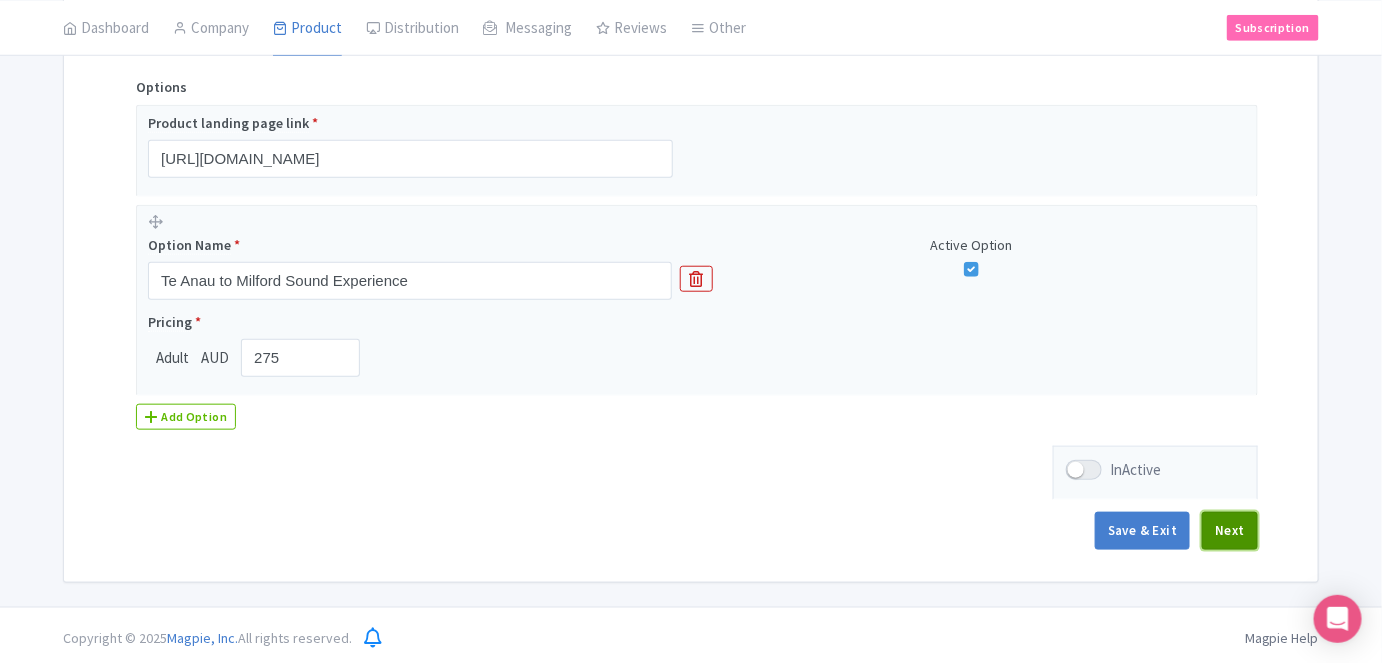 click on "Next" at bounding box center (1230, 531) 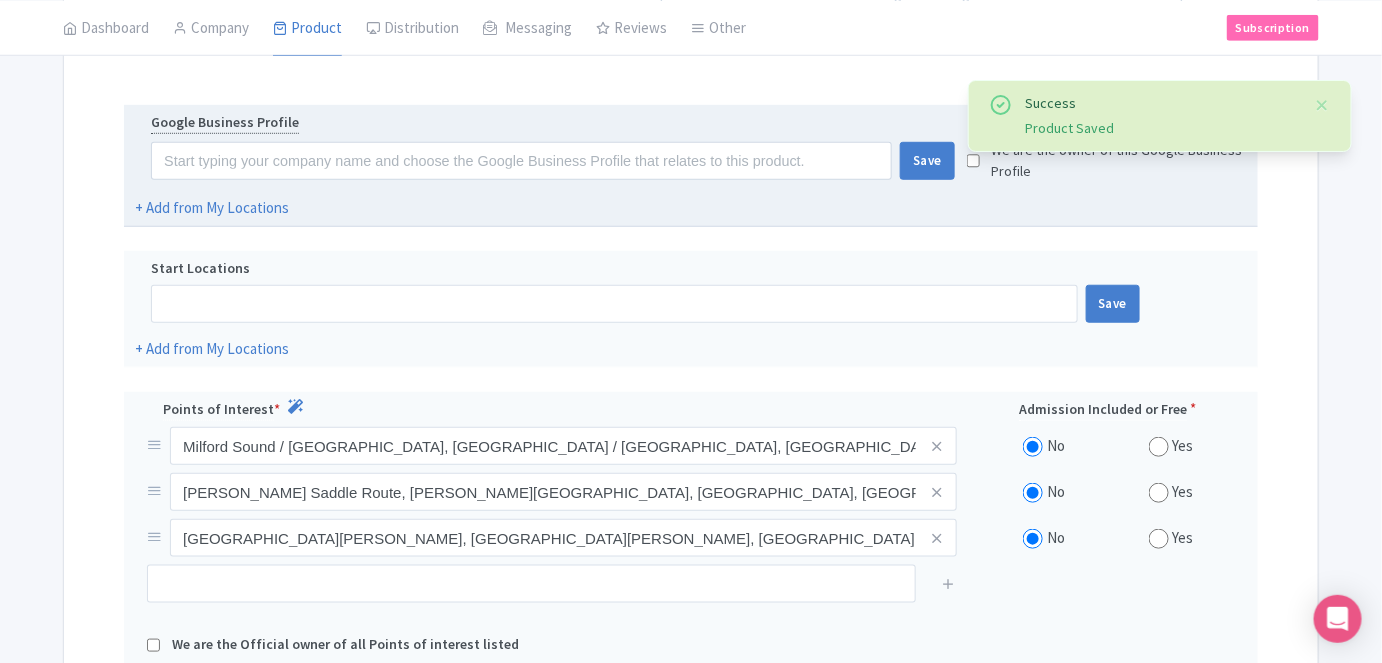 scroll, scrollTop: 368, scrollLeft: 0, axis: vertical 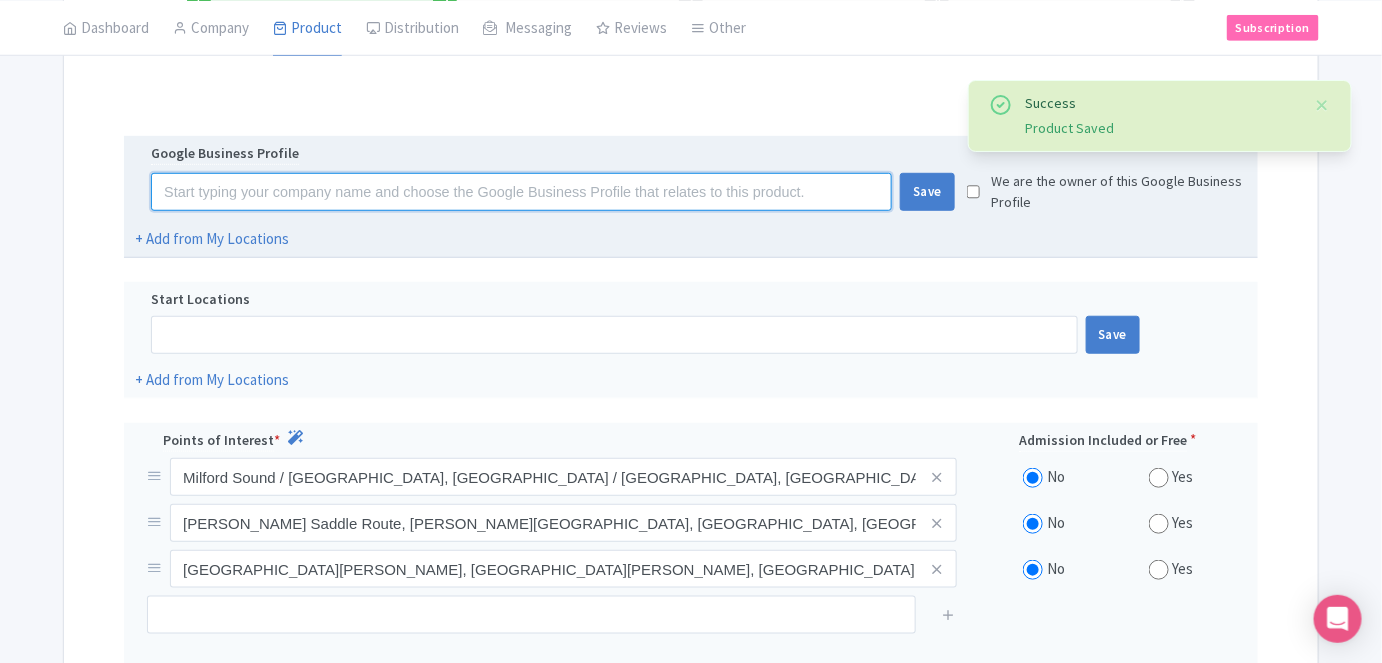 click at bounding box center [521, 192] 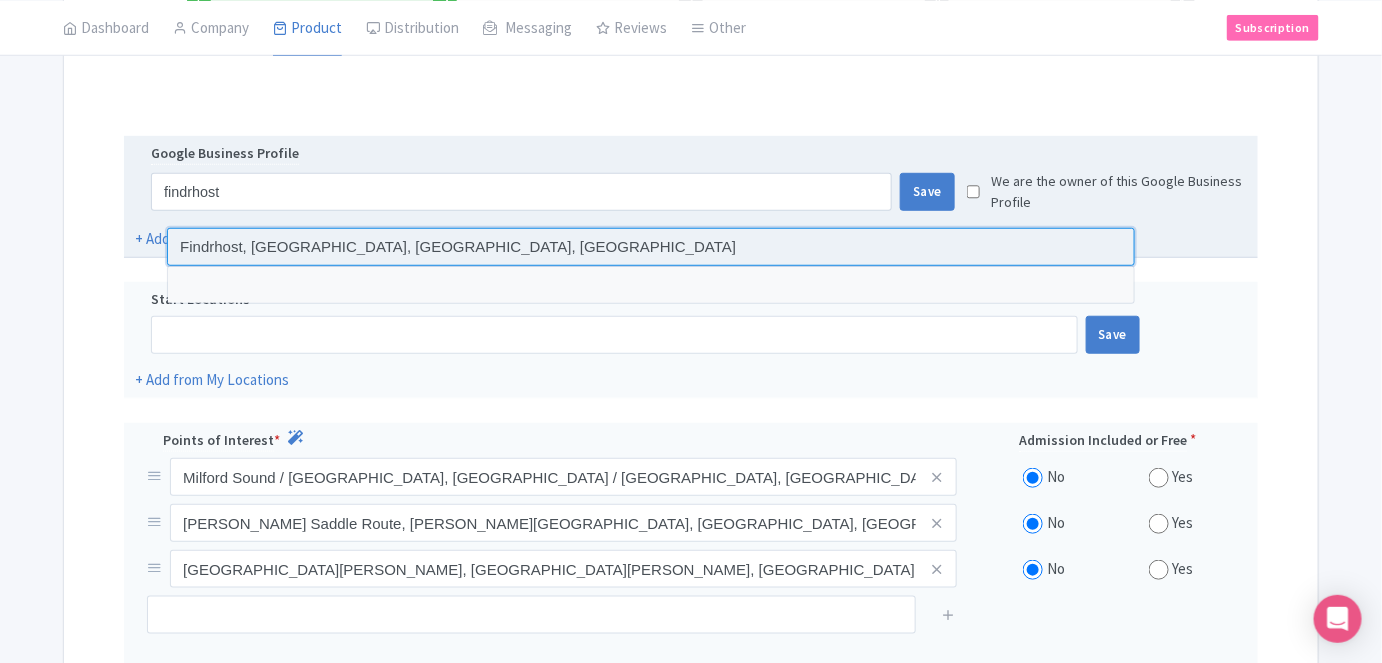 click at bounding box center [651, 247] 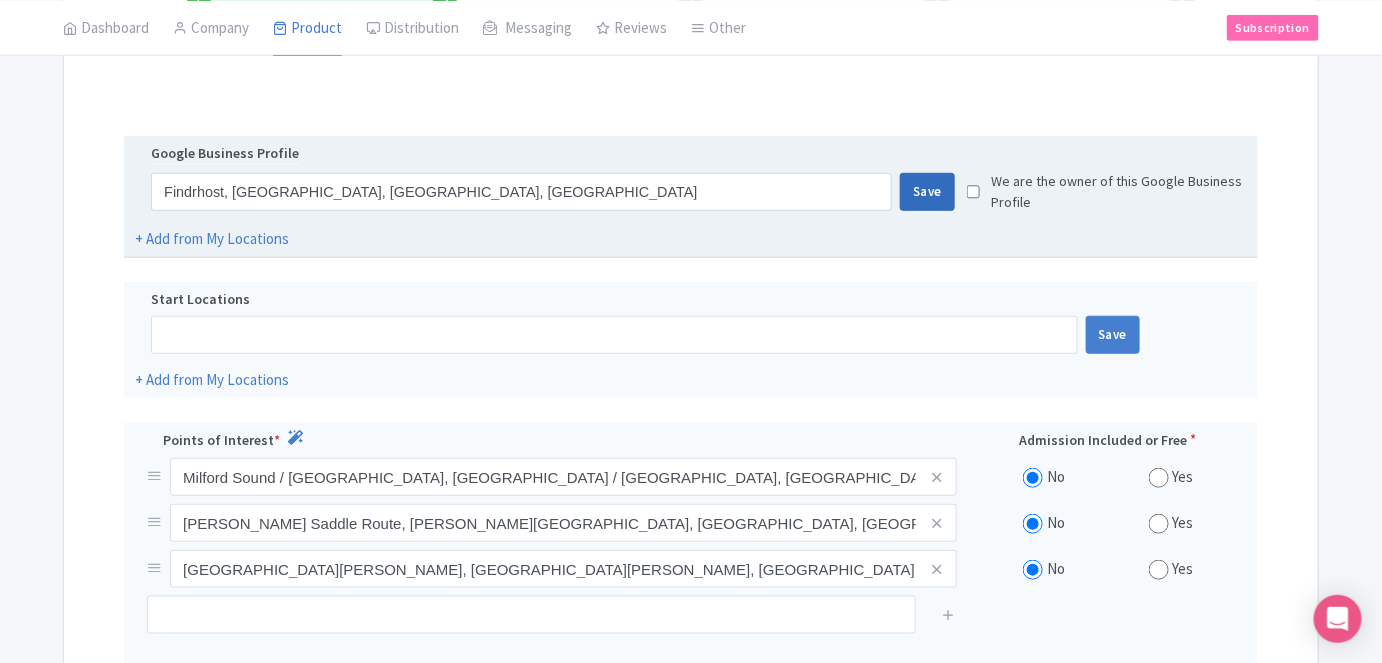 click on "Save" at bounding box center (927, 192) 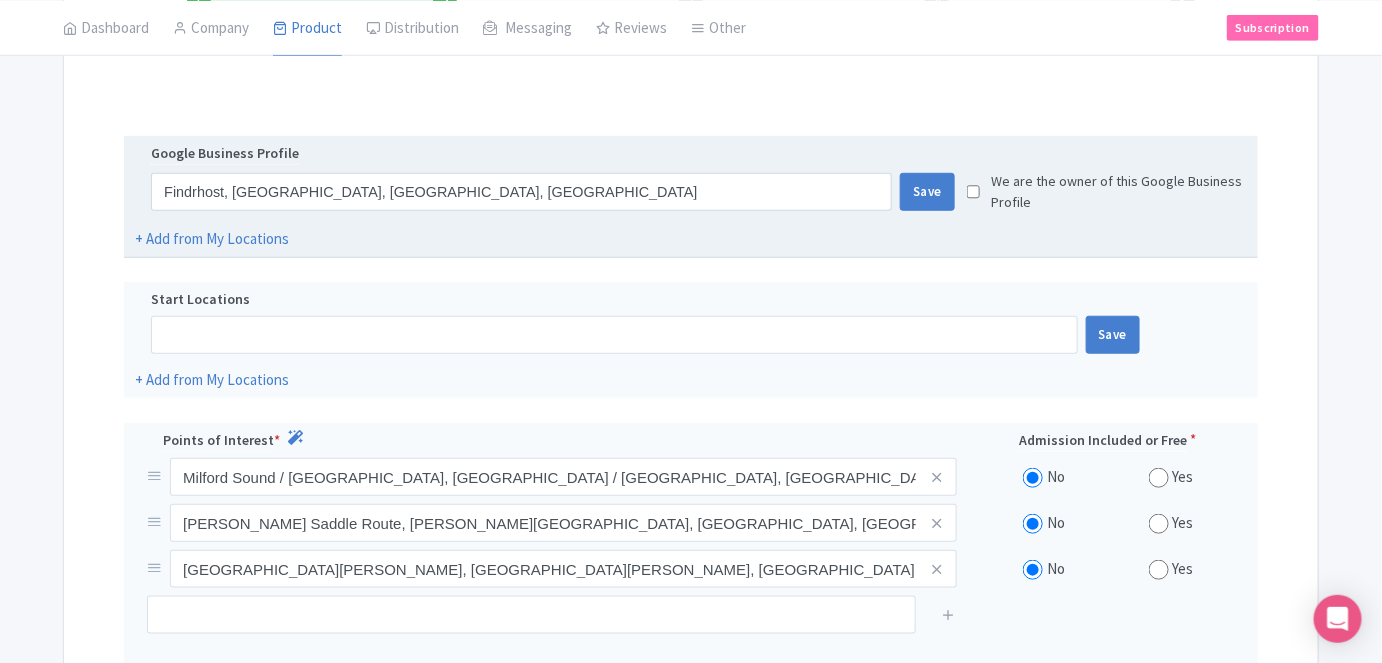 click at bounding box center [973, 192] 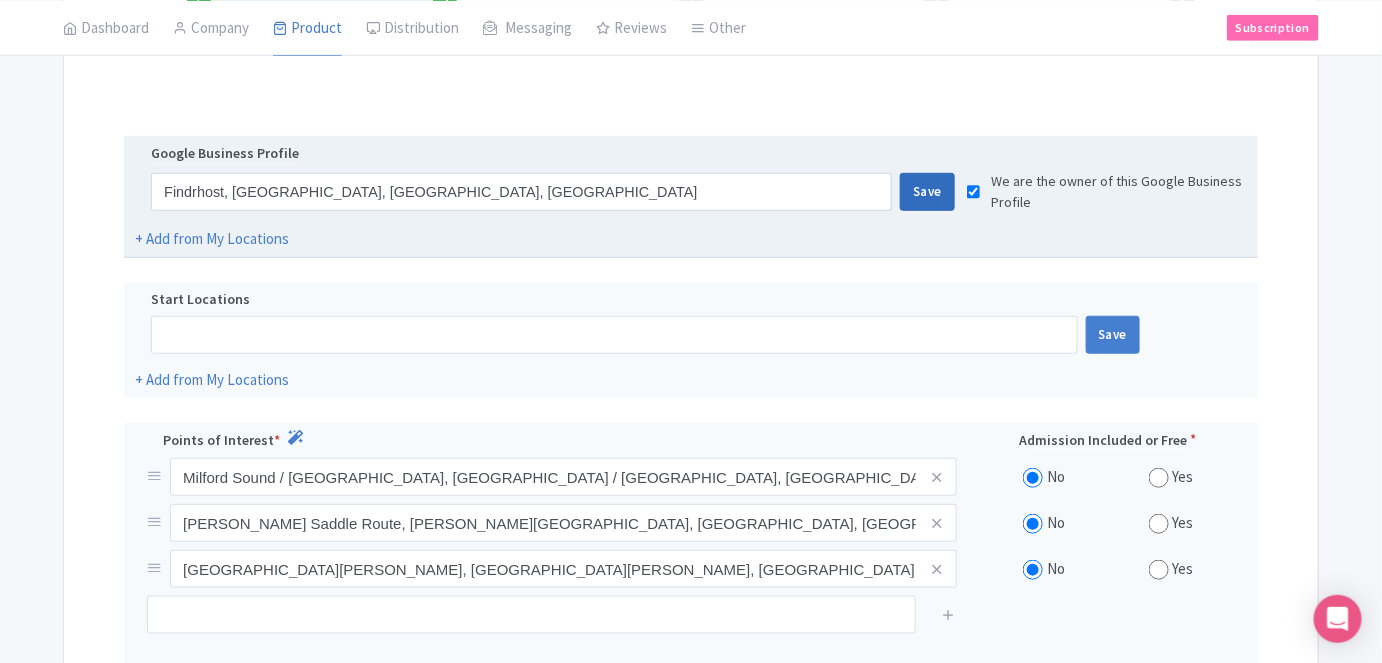 click on "Save" at bounding box center [927, 192] 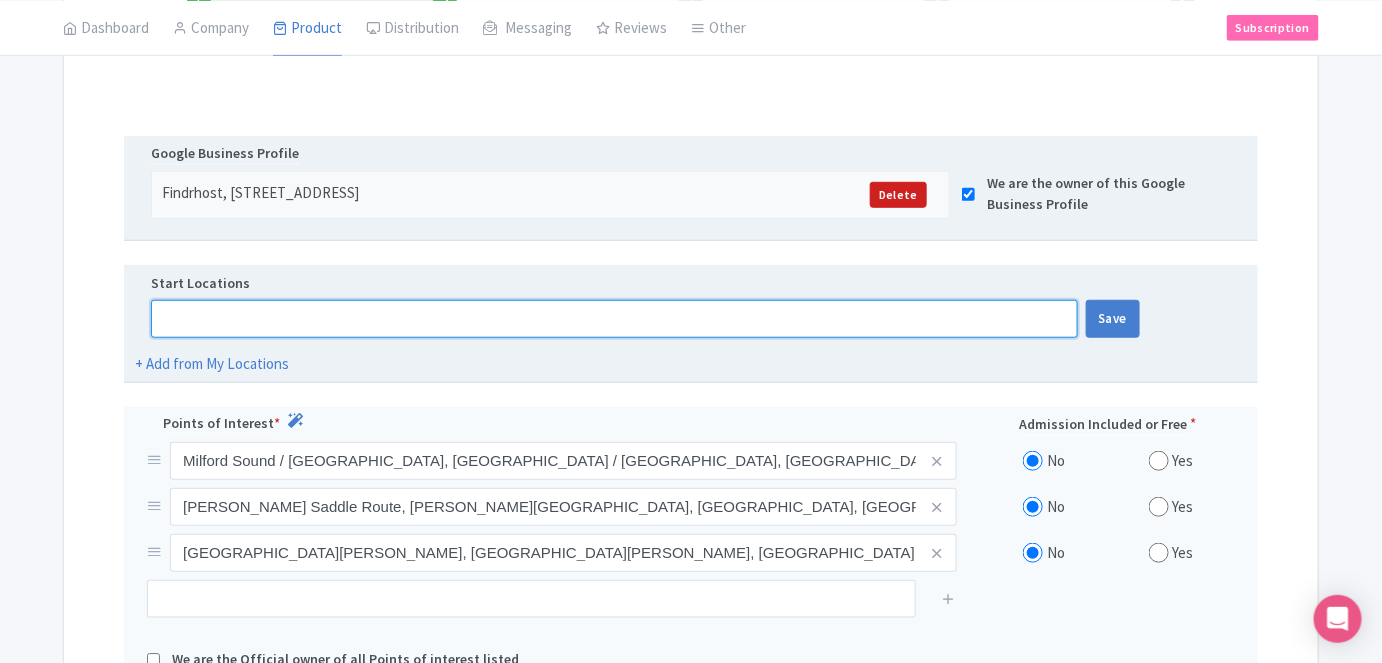click at bounding box center [614, 319] 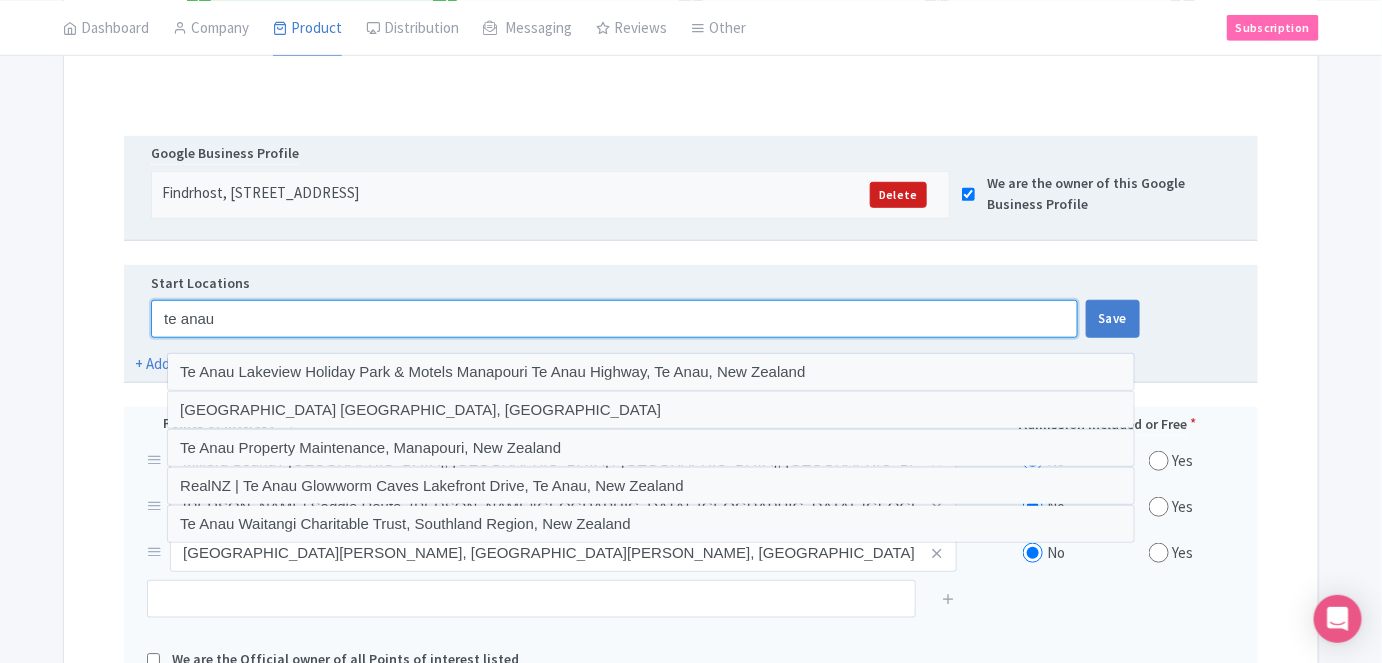 click on "te anau" at bounding box center (614, 319) 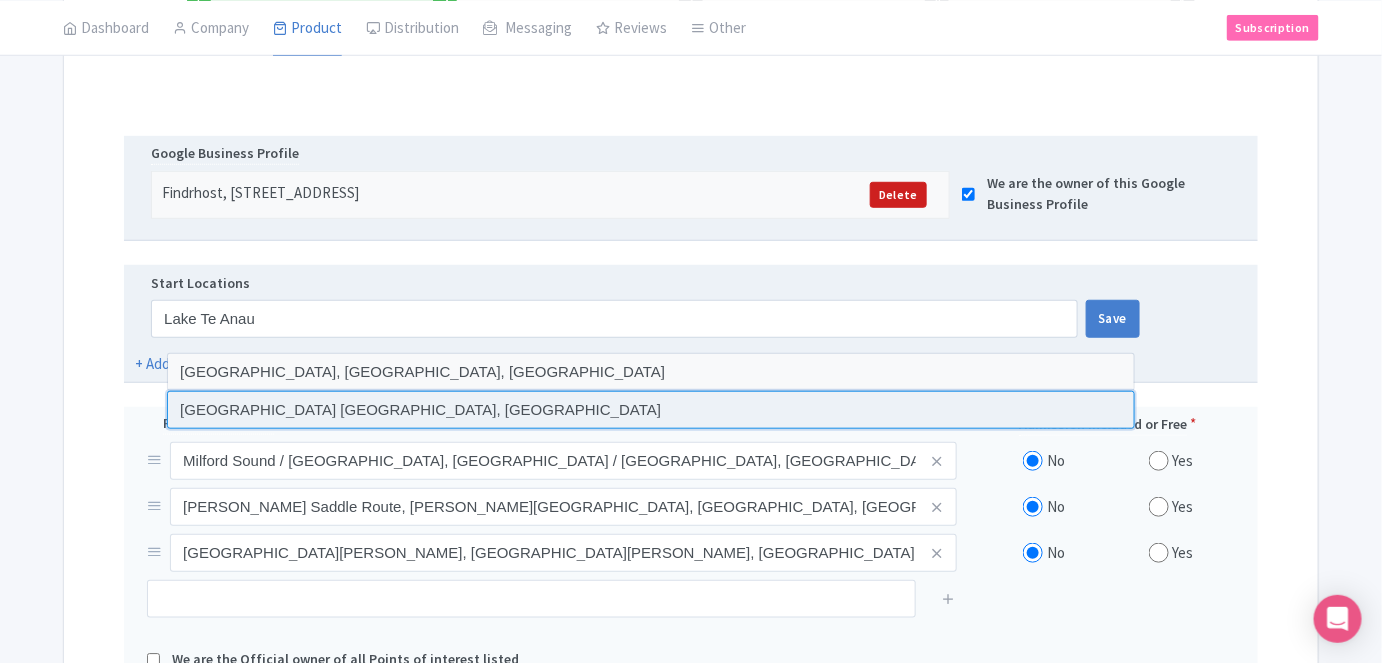 click at bounding box center [651, 410] 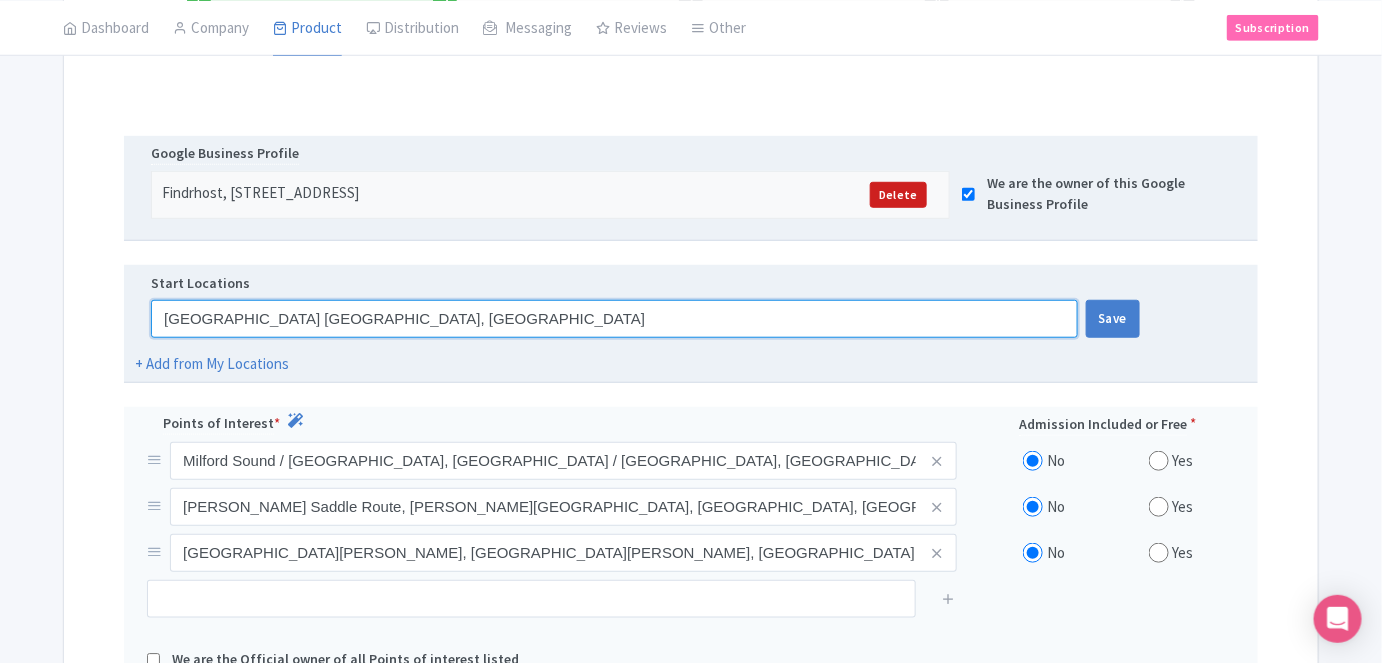 click on "Te Anau Lakefront Backpackers Lakefront Drive, Te Anau, New Zealand" at bounding box center [614, 319] 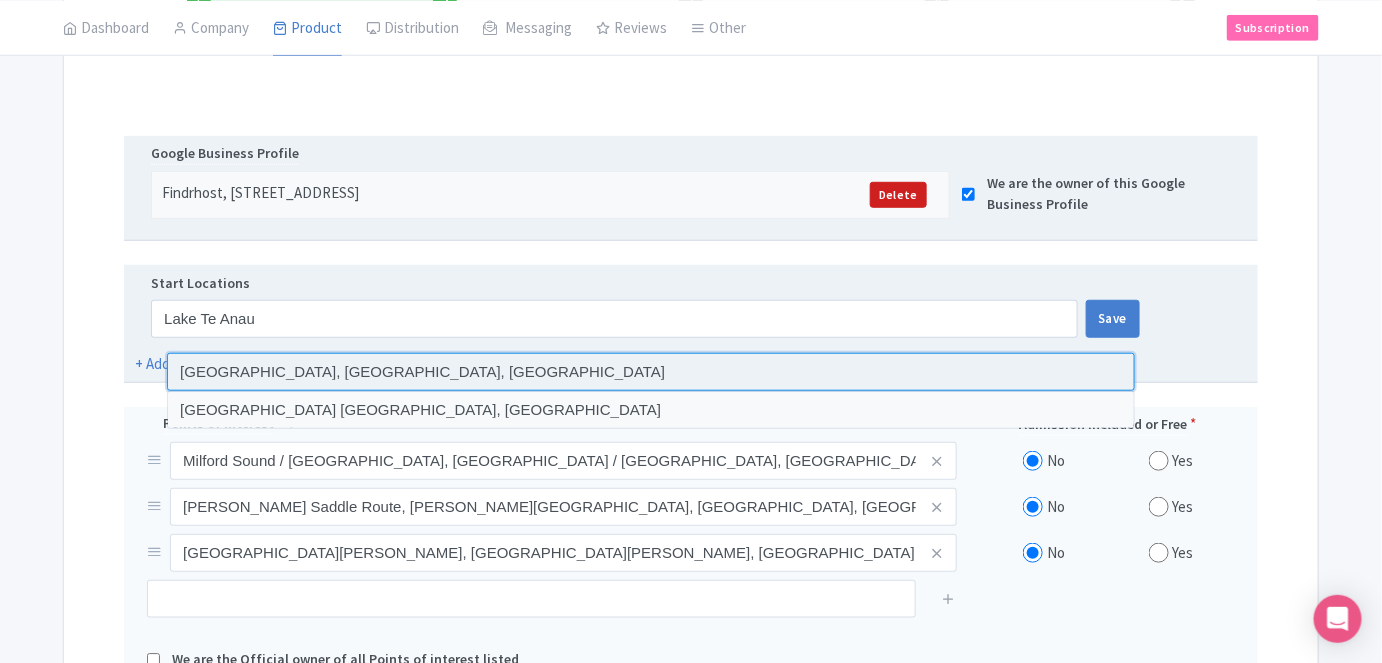 click at bounding box center [651, 372] 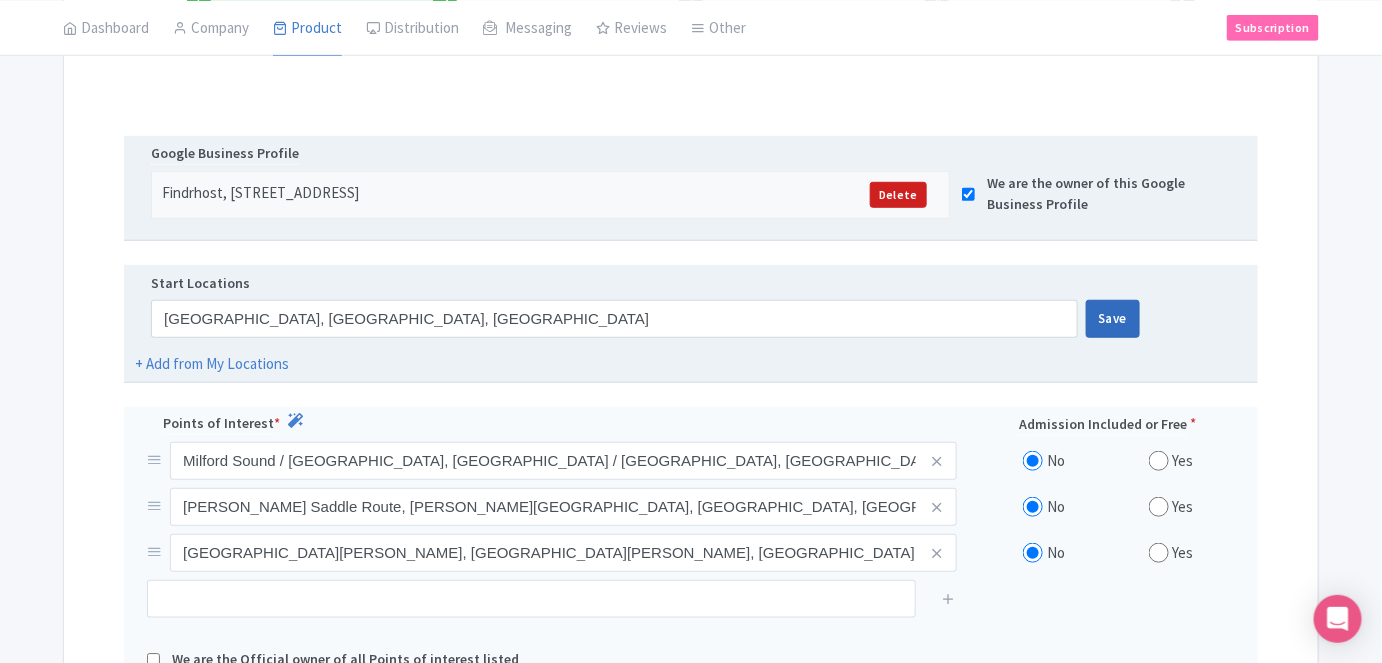 click on "Save" at bounding box center [1113, 319] 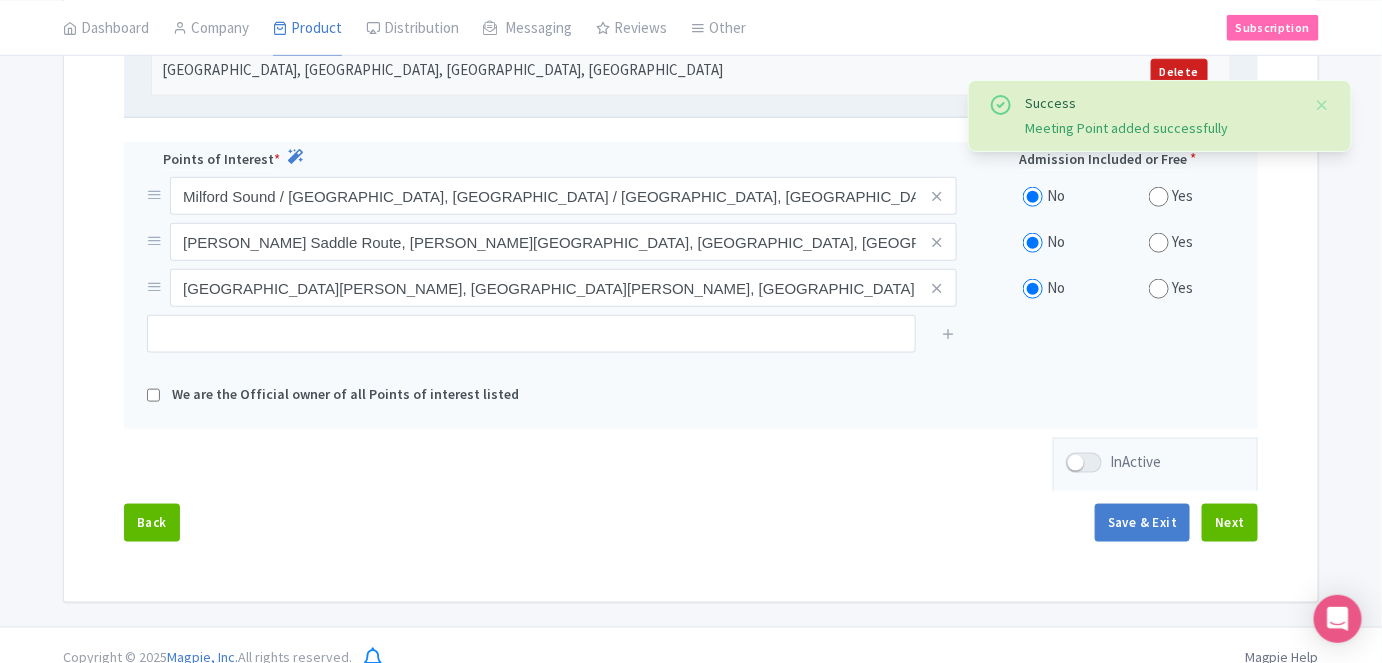 scroll, scrollTop: 638, scrollLeft: 0, axis: vertical 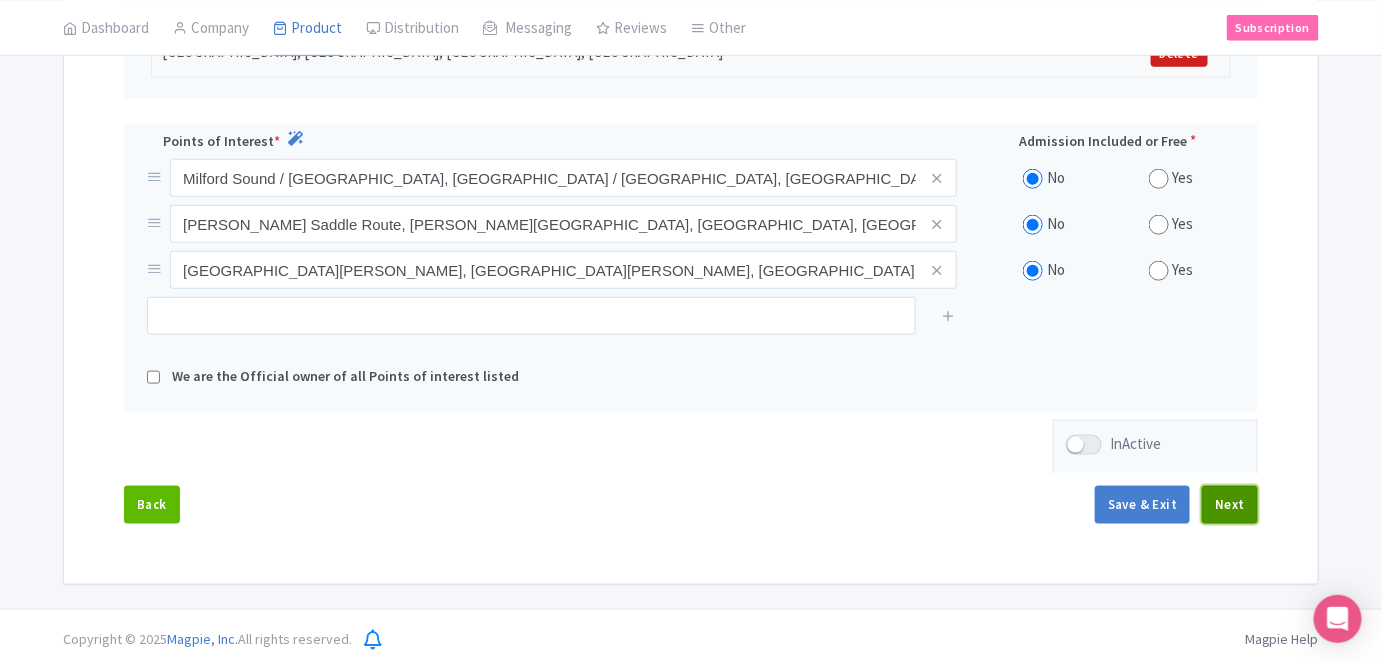 click on "Next" at bounding box center (1230, 505) 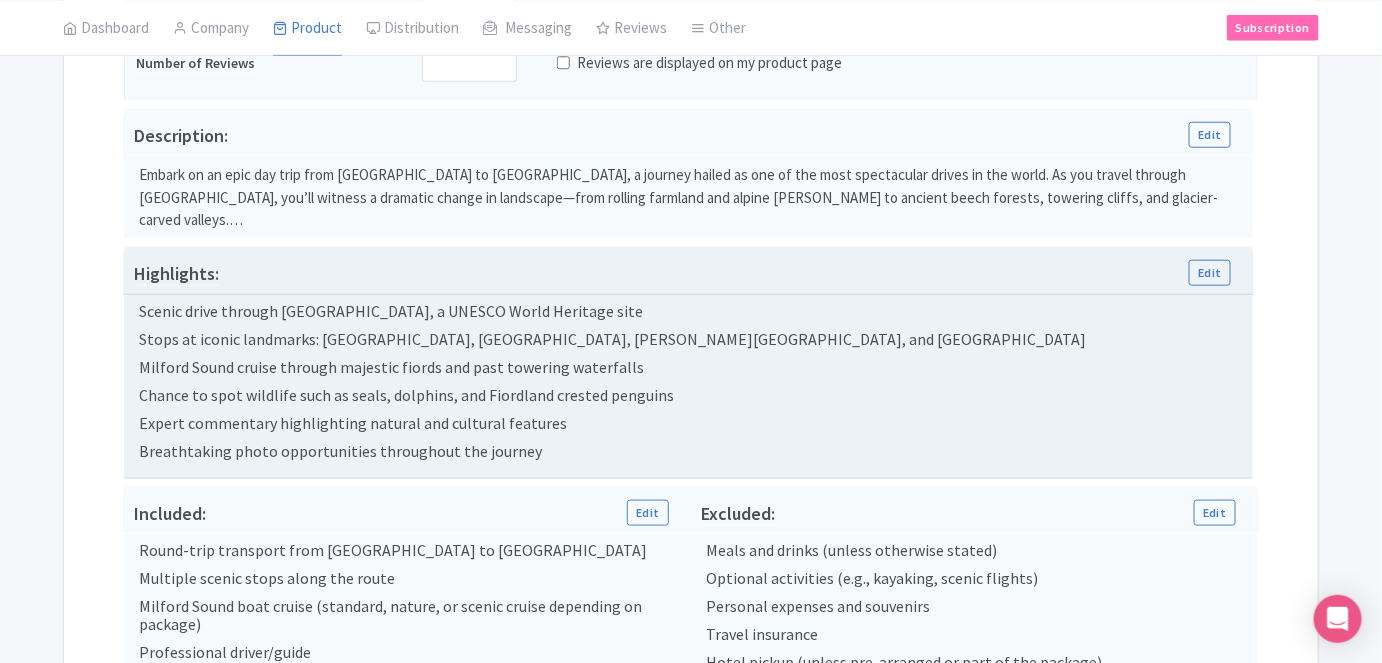 scroll, scrollTop: 454, scrollLeft: 0, axis: vertical 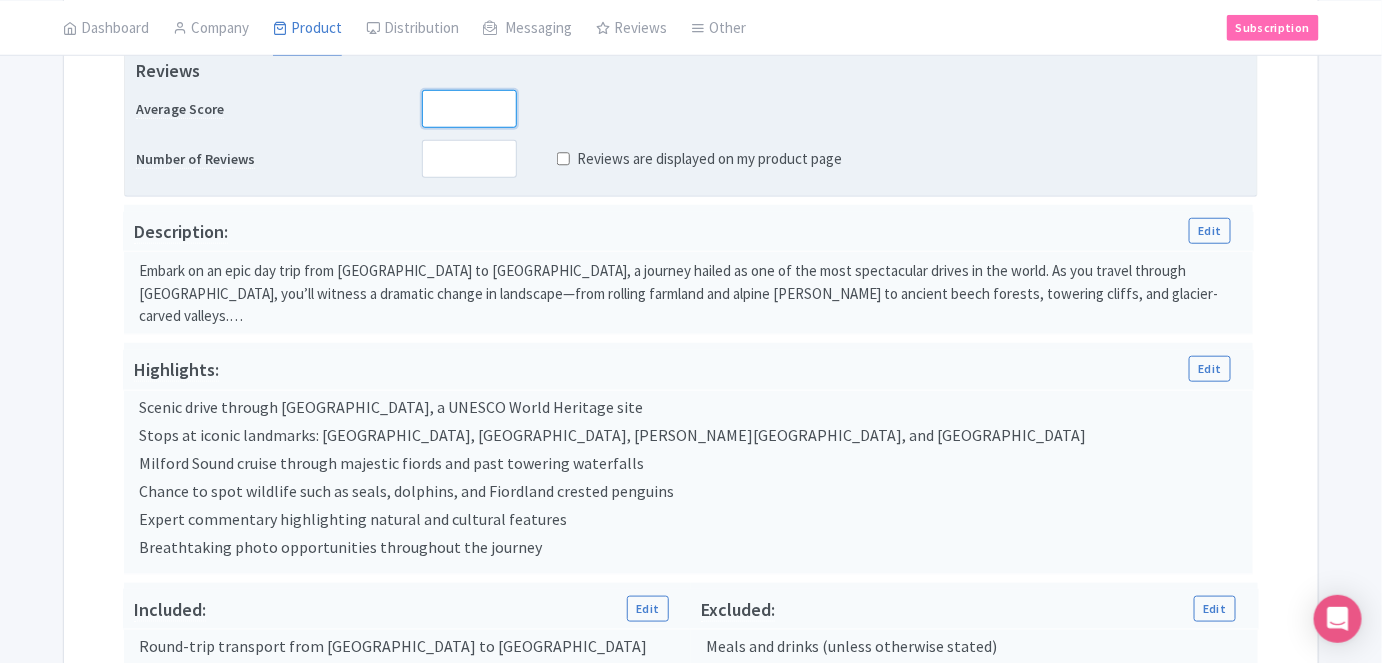 click at bounding box center (469, 109) 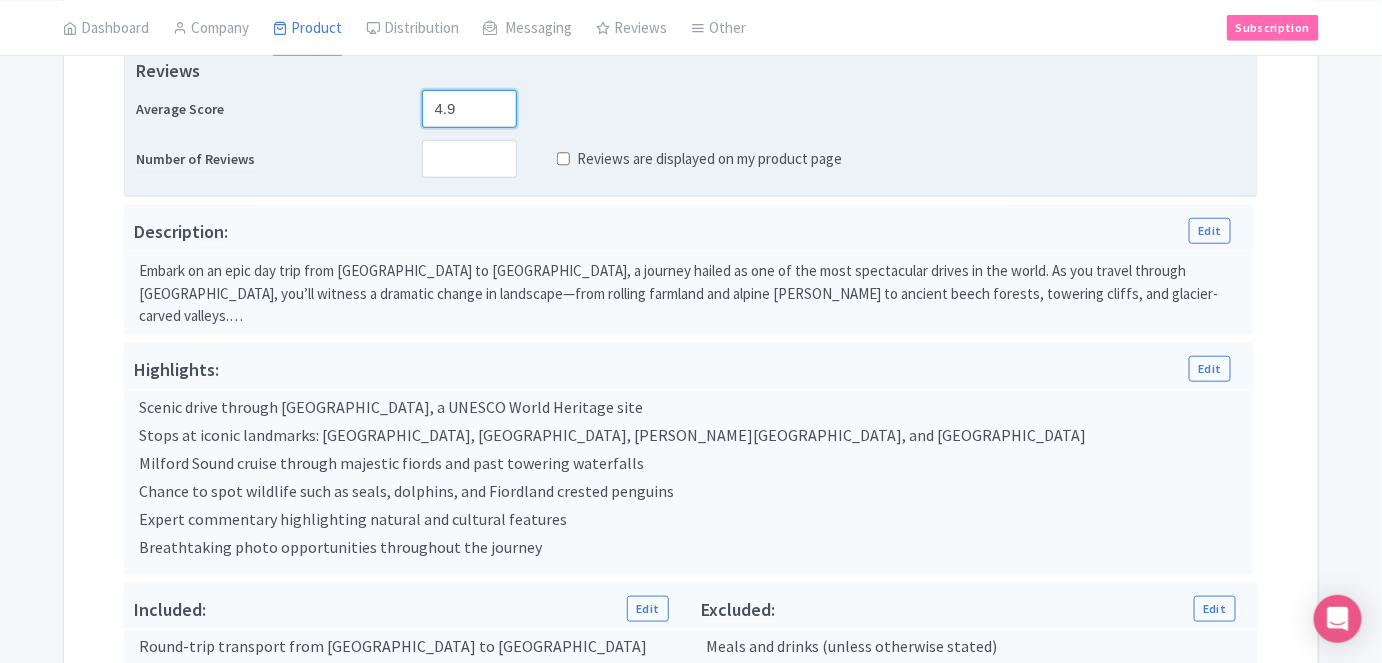 type on "4.9" 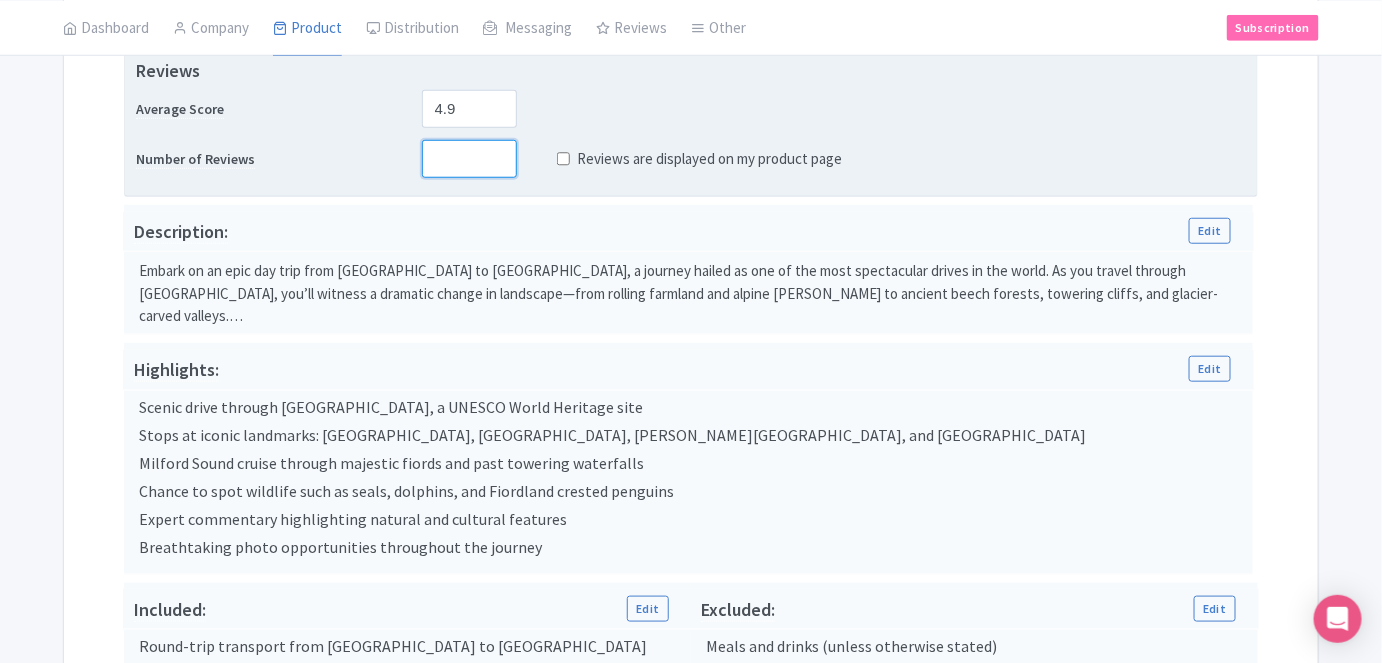 click at bounding box center (469, 159) 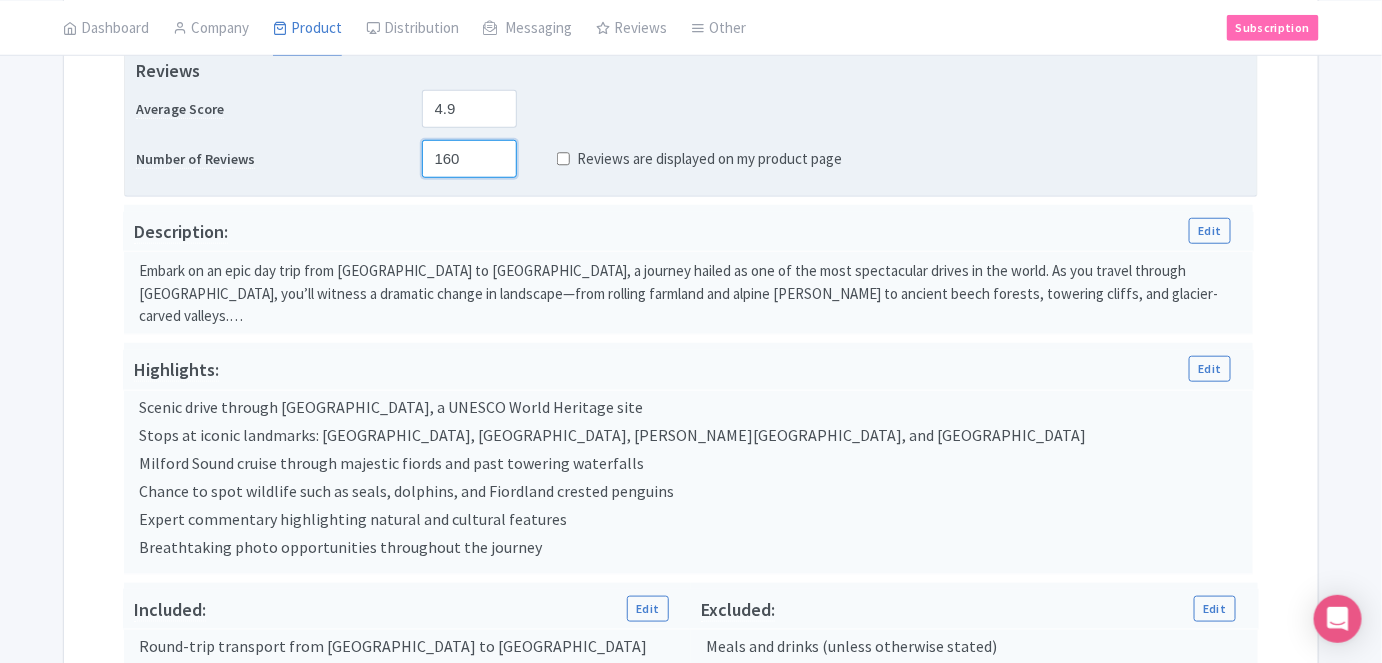 type on "160" 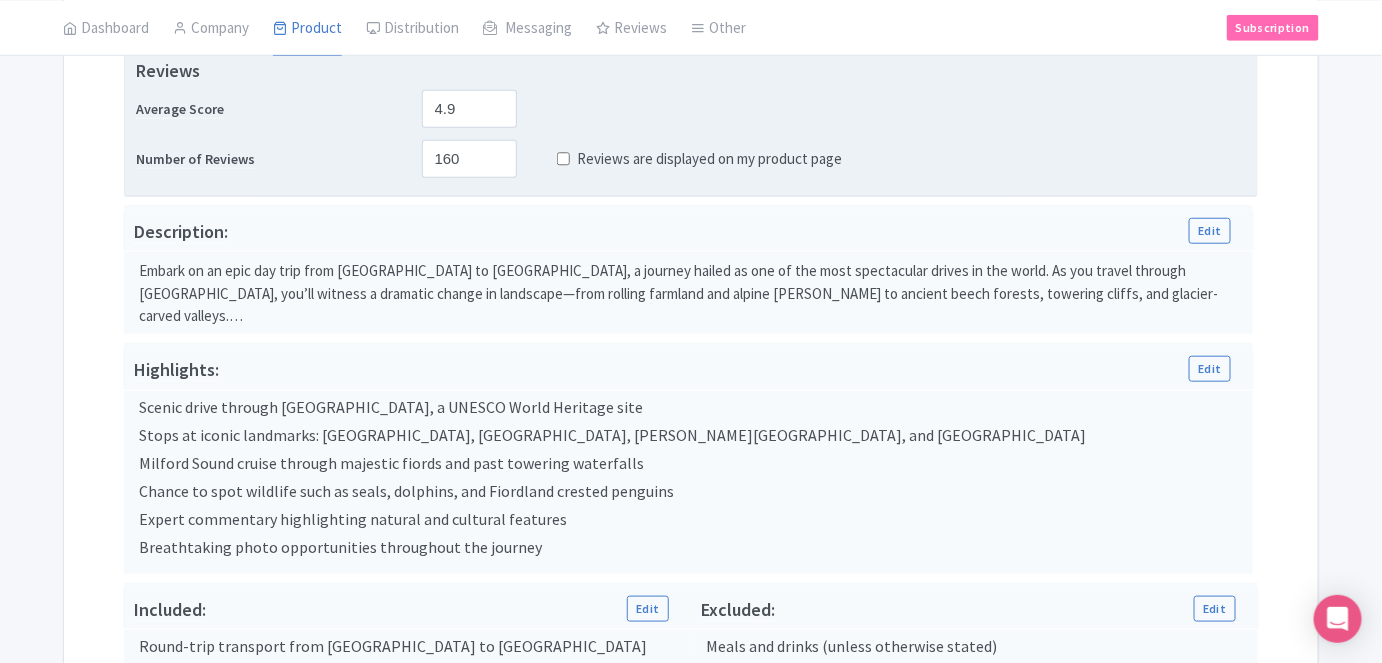 click on "Reviews are displayed on my product page" at bounding box center [563, 159] 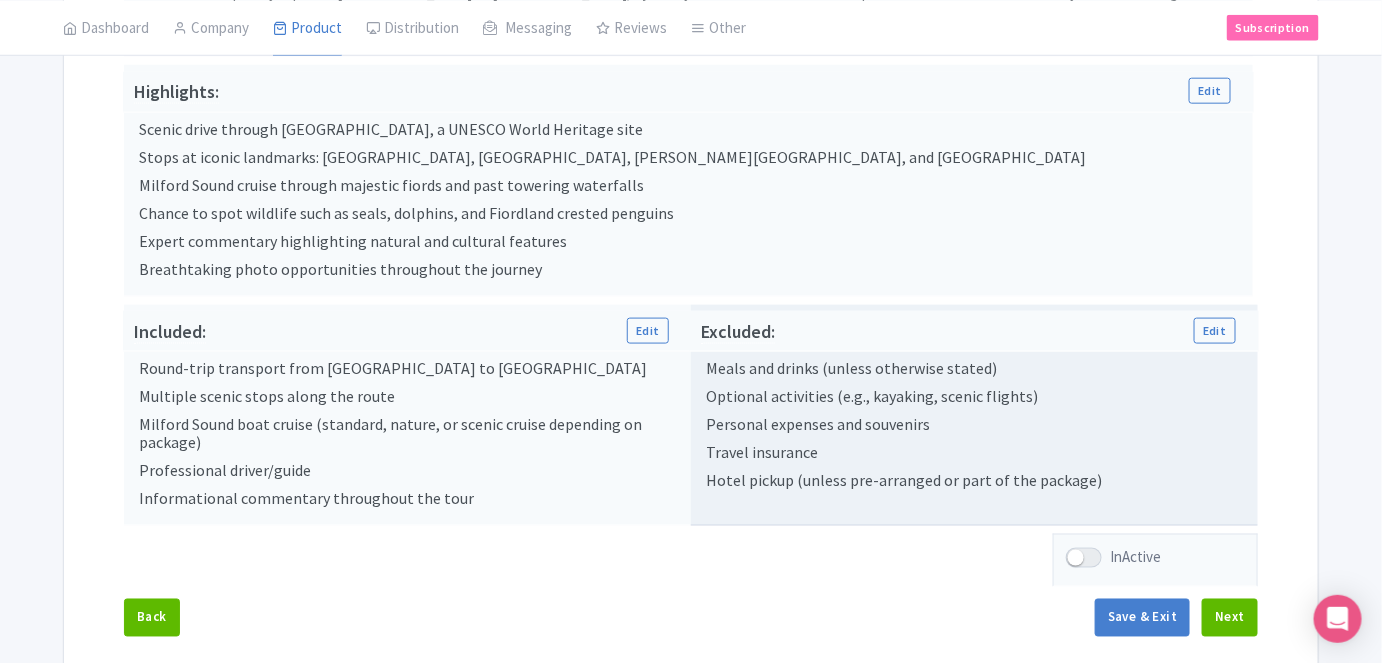 scroll, scrollTop: 819, scrollLeft: 0, axis: vertical 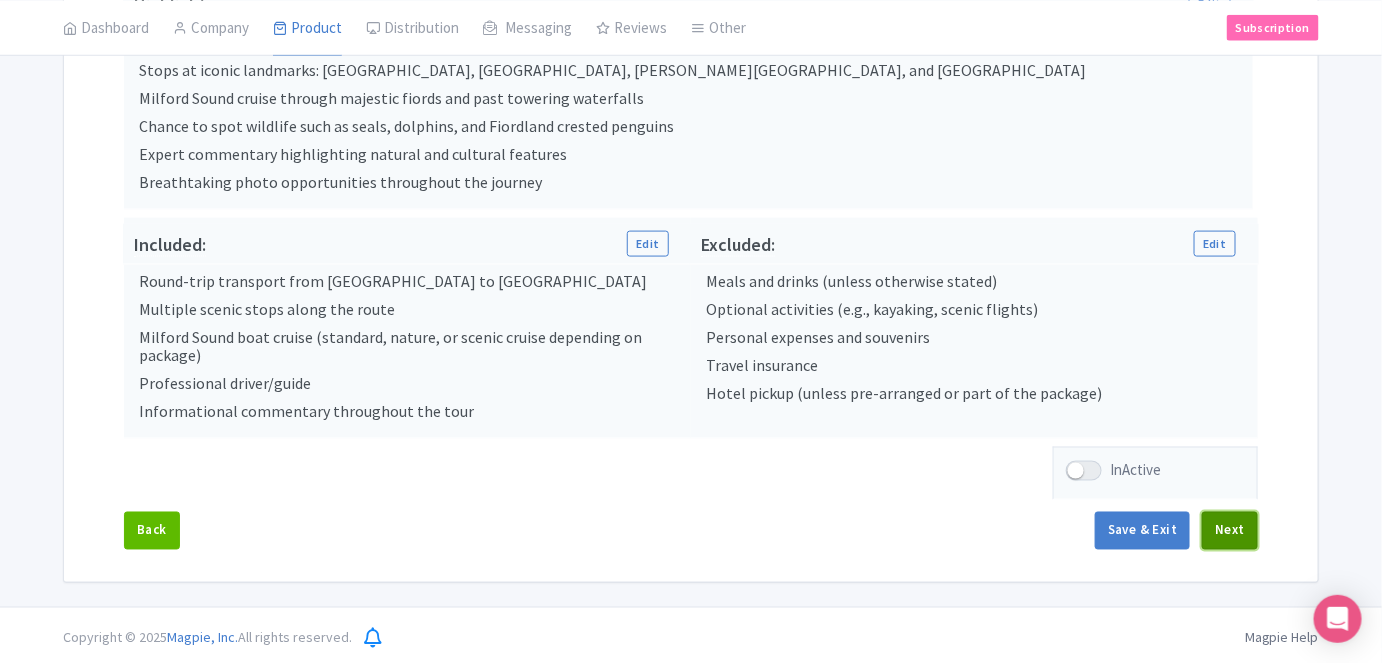 click on "Next" at bounding box center (1230, 531) 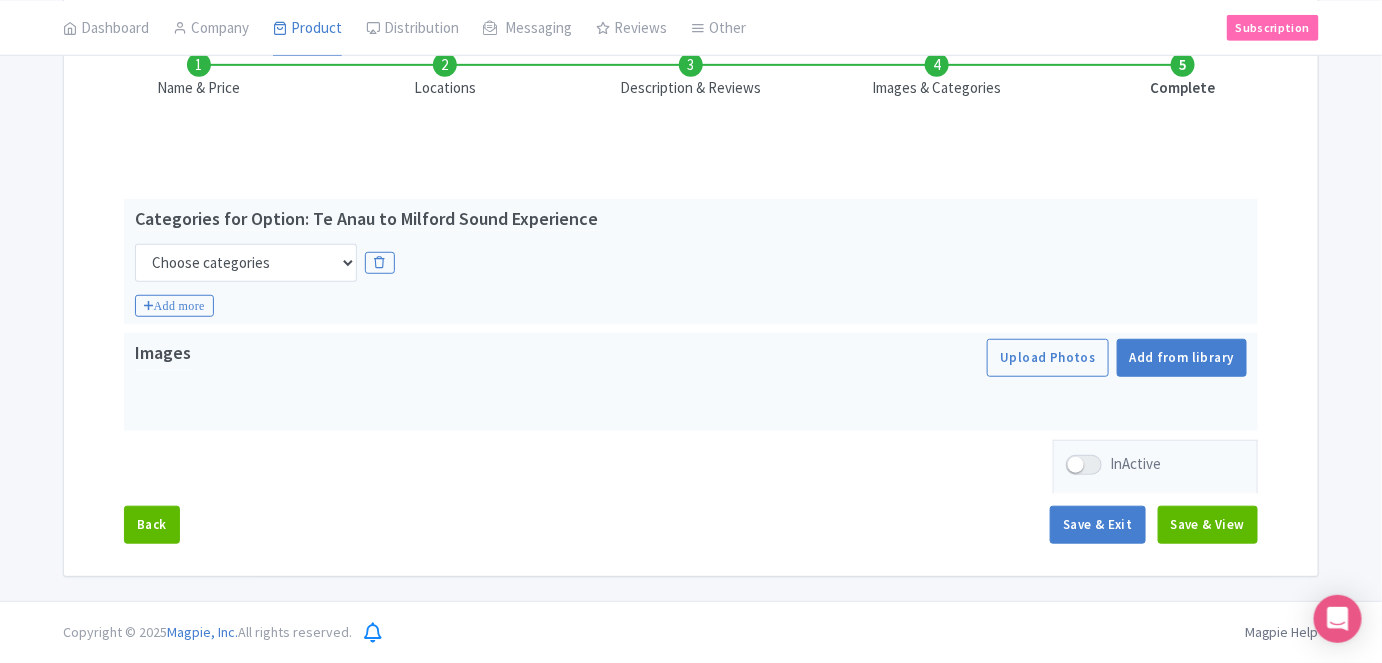 scroll, scrollTop: 300, scrollLeft: 0, axis: vertical 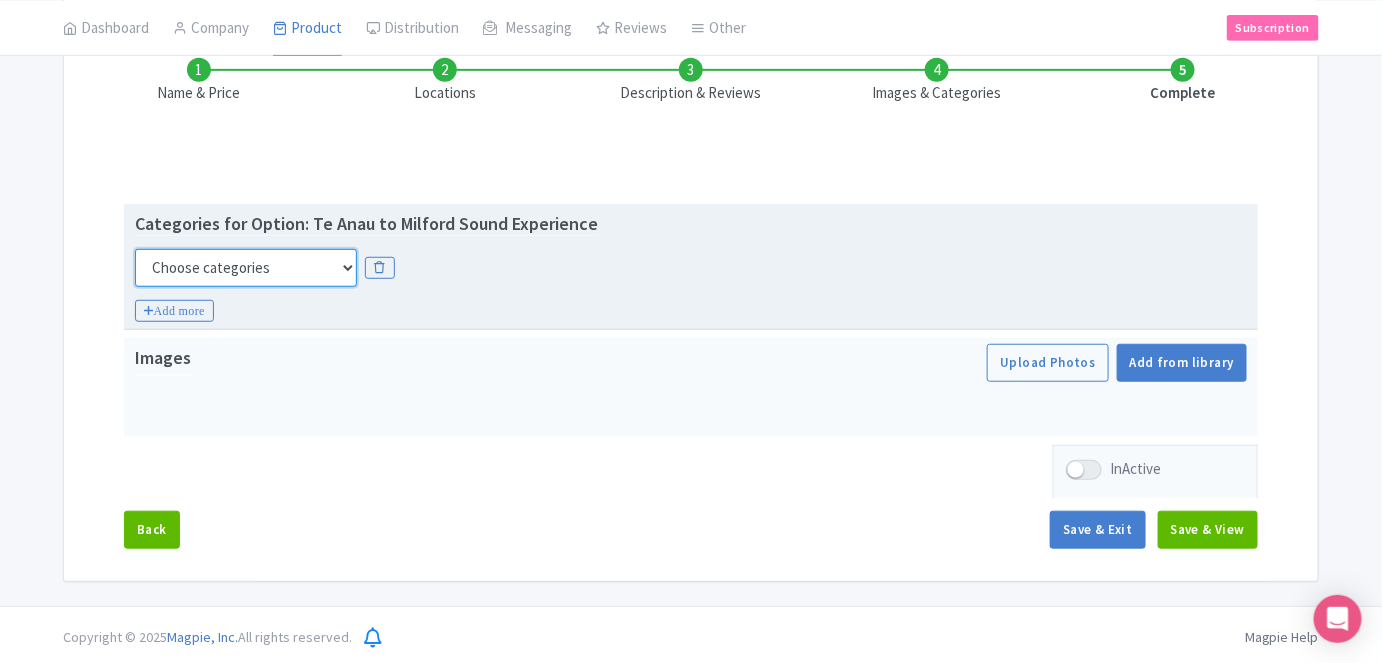 click on "Choose categories Adults Only
Animals
Audio Guide
Beaches
Bike Tours
Boat Tours
City Cards
Classes
Day Trips
Family Friendly
Fast Track
Food
Guided Tours
History
Hop On Hop Off
Literature
Live Music
Museums
Nightlife
Outdoors
Private Tours
Romantic
Self Guided
Small Group Tours
Sports
Theme Parks
Walking Tours
Wheelchair Accessible
Recurring Events" at bounding box center [246, 268] 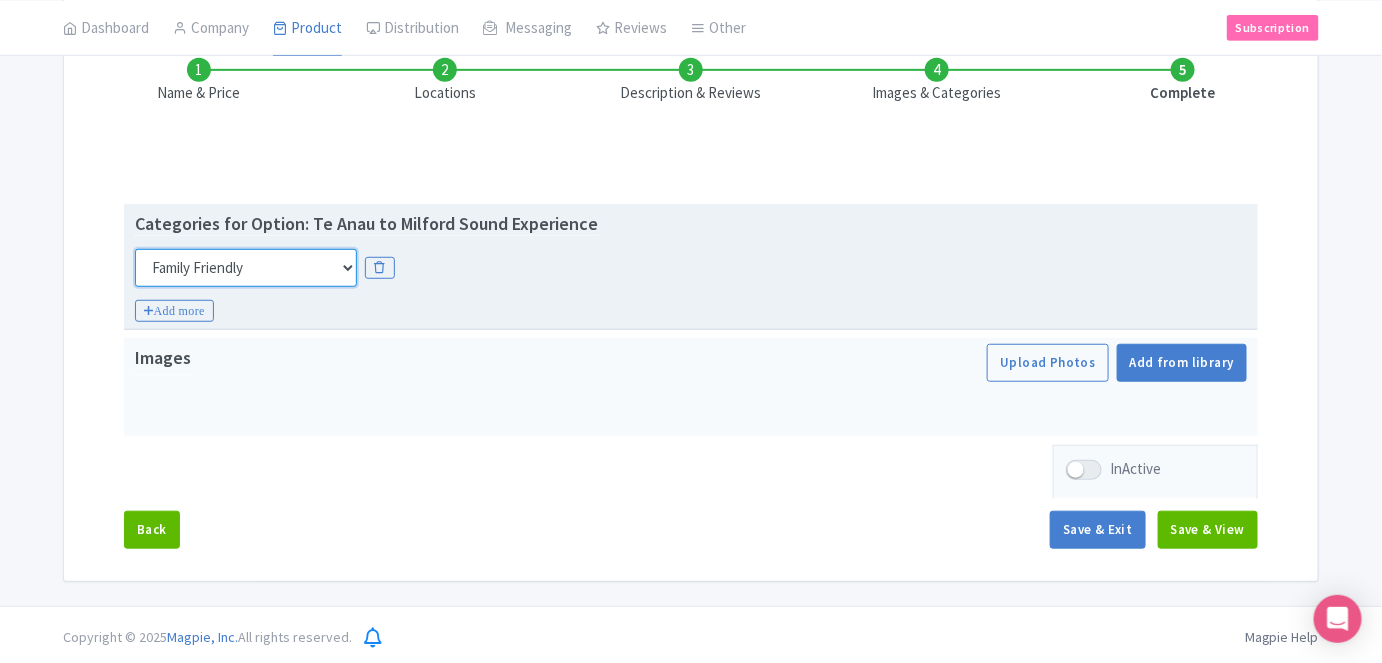 click on "Choose categories Adults Only
Animals
Audio Guide
Beaches
Bike Tours
Boat Tours
City Cards
Classes
Day Trips
Family Friendly
Fast Track
Food
Guided Tours
History
Hop On Hop Off
Literature
Live Music
Museums
Nightlife
Outdoors
Private Tours
Romantic
Self Guided
Small Group Tours
Sports
Theme Parks
Walking Tours
Wheelchair Accessible
Recurring Events" at bounding box center (246, 268) 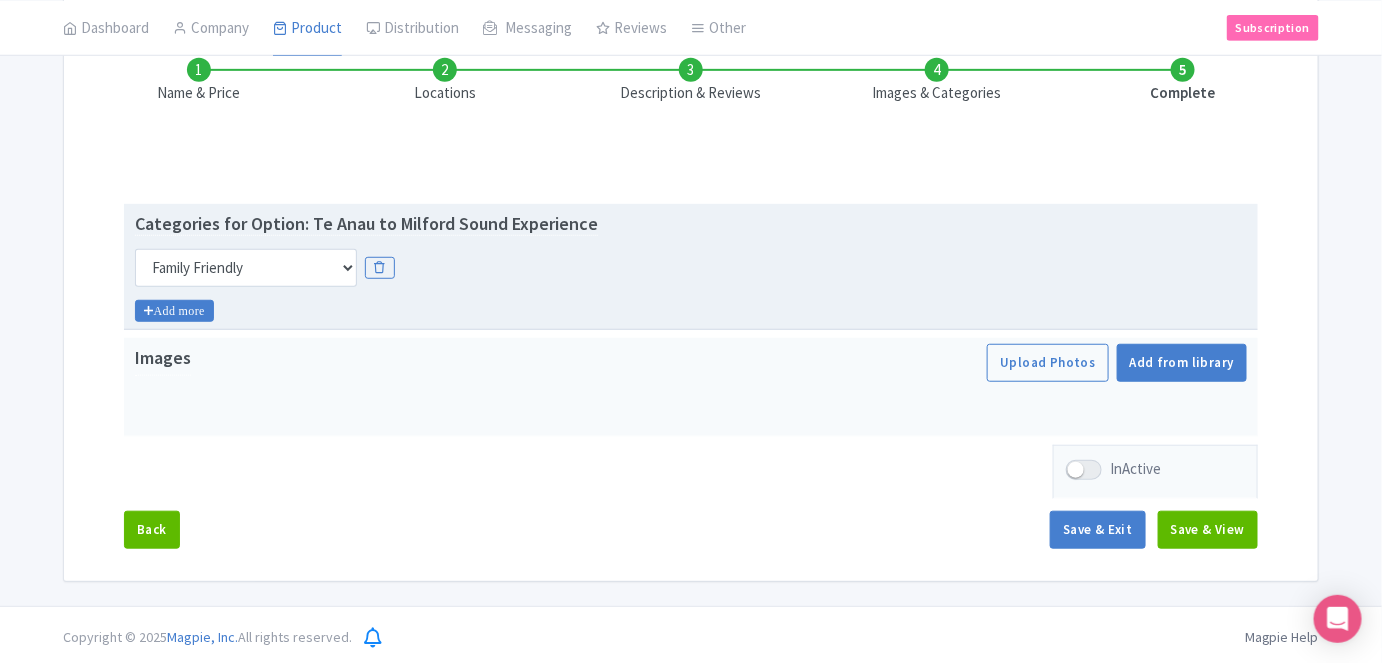 click on "Add more" at bounding box center (174, 311) 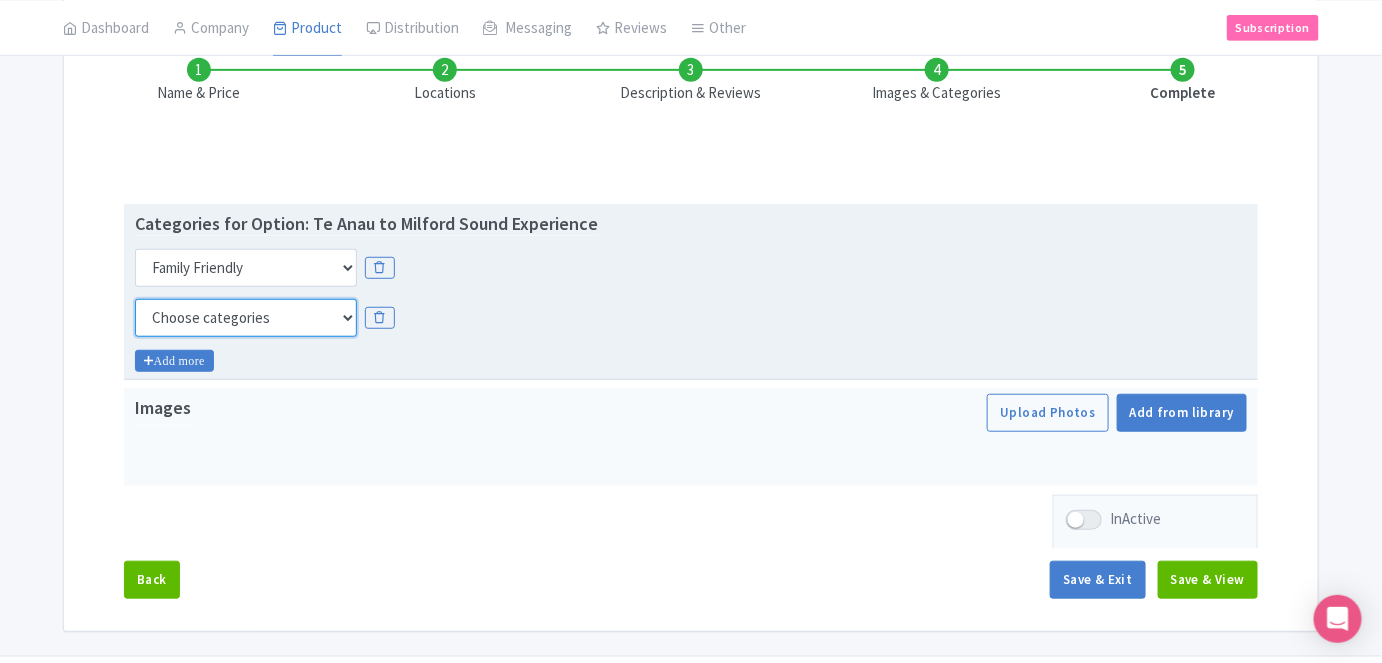 drag, startPoint x: 200, startPoint y: 318, endPoint x: 200, endPoint y: 359, distance: 41 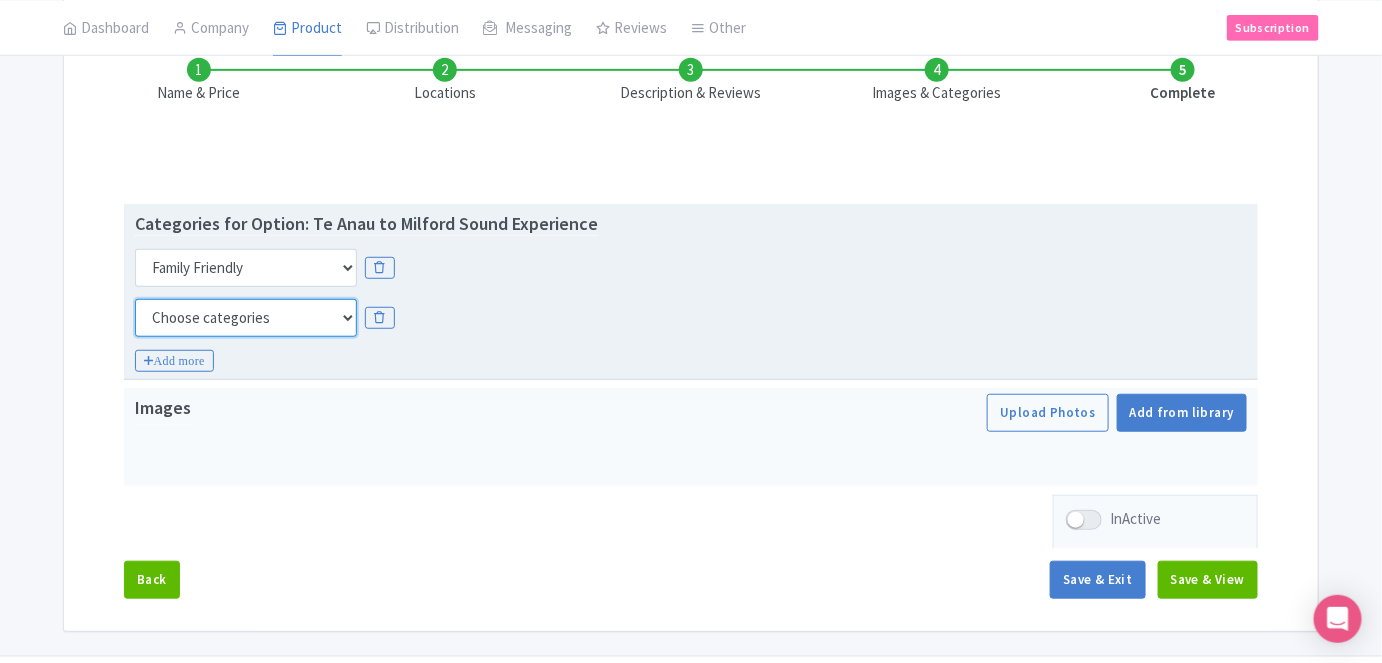 select on "guided-tours" 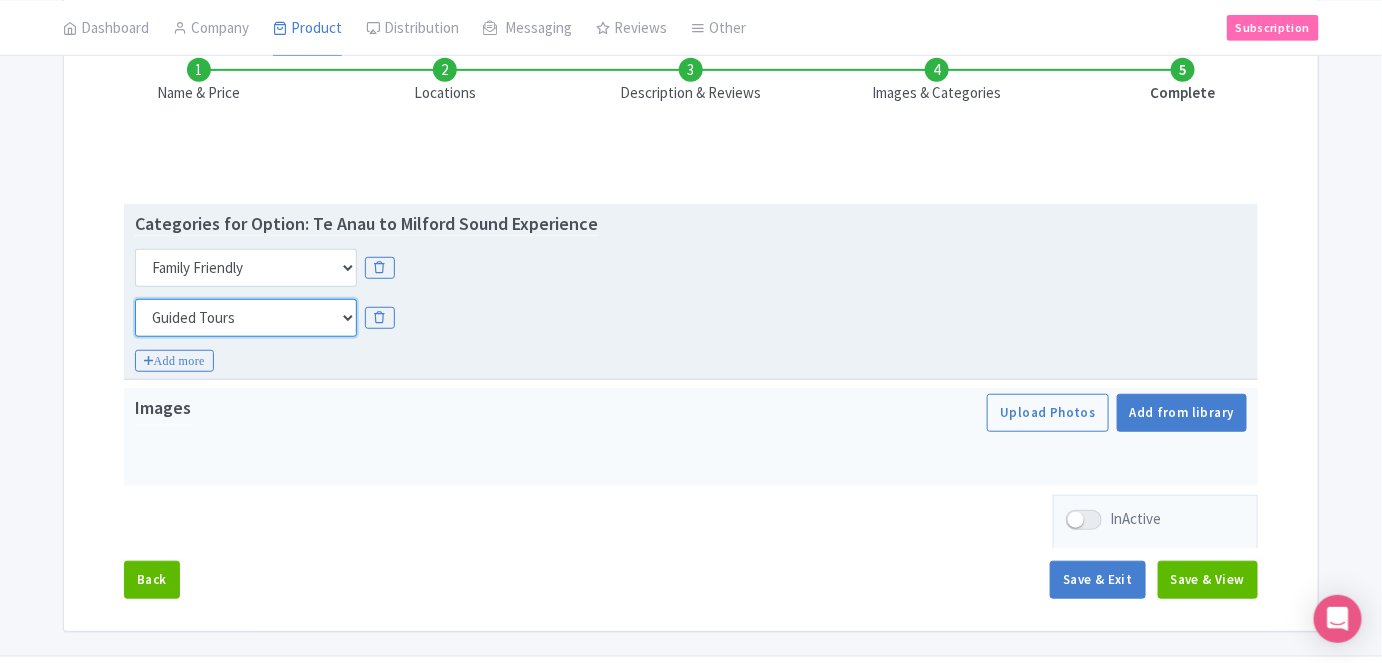 click on "Choose categories Adults Only
Animals
Audio Guide
Beaches
Bike Tours
Boat Tours
City Cards
Classes
Day Trips
Family Friendly
Fast Track
Food
Guided Tours
History
Hop On Hop Off
Literature
Live Music
Museums
Nightlife
Outdoors
Private Tours
Romantic
Self Guided
Small Group Tours
Sports
Theme Parks
Walking Tours
Wheelchair Accessible
Recurring Events" at bounding box center [246, 318] 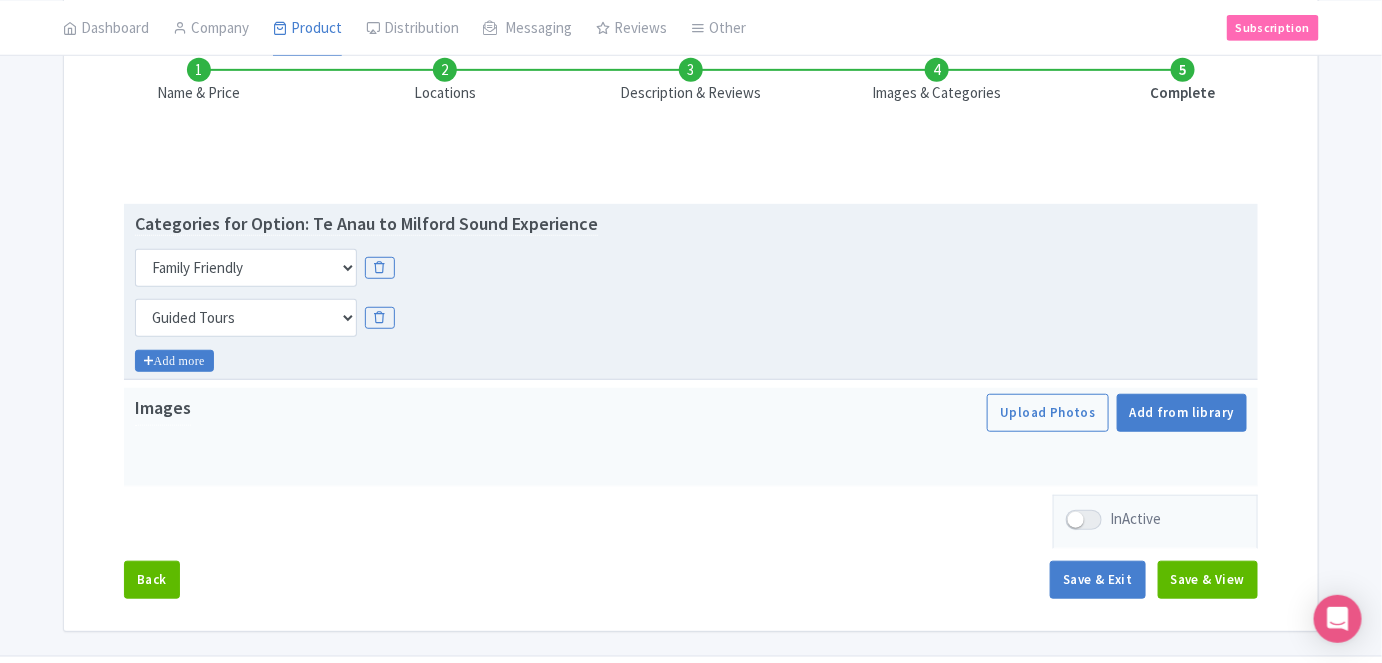 click on "Add more" at bounding box center (174, 361) 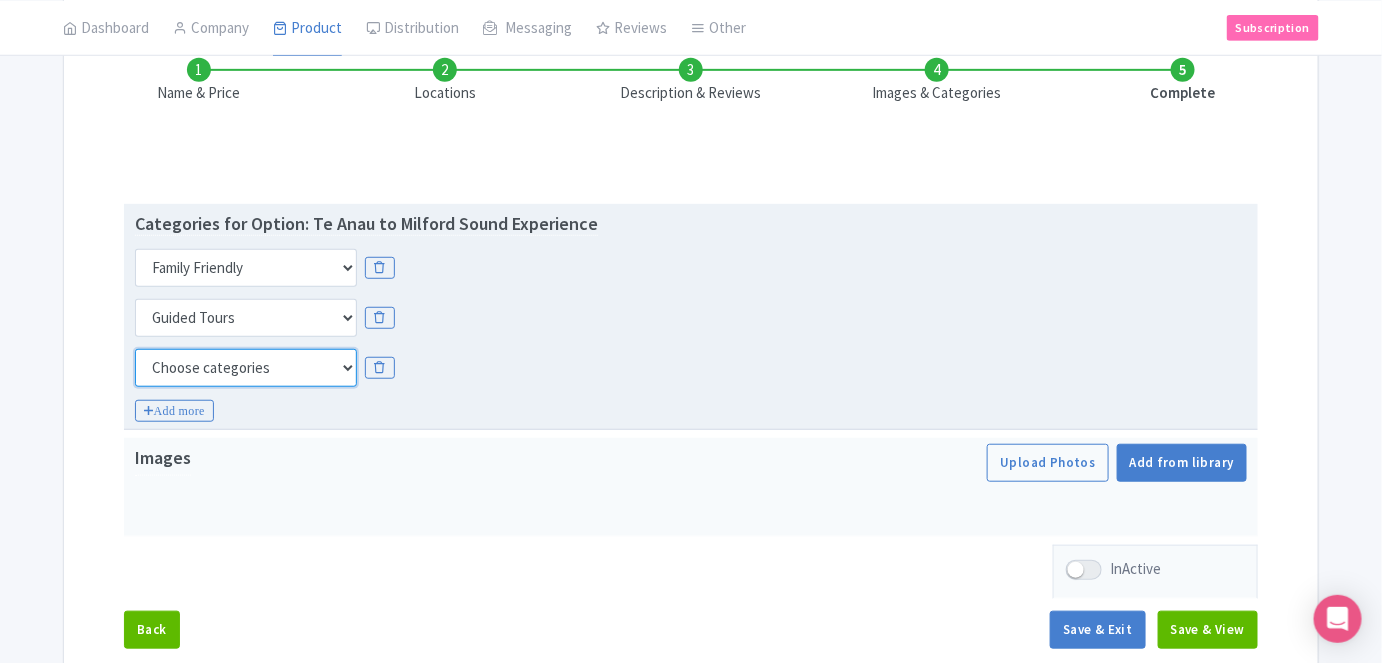 click on "Choose categories Adults Only
Animals
Audio Guide
Beaches
Bike Tours
Boat Tours
City Cards
Classes
Day Trips
Family Friendly
Fast Track
Food
Guided Tours
History
Hop On Hop Off
Literature
Live Music
Museums
Nightlife
Outdoors
Private Tours
Romantic
Self Guided
Small Group Tours
Sports
Theme Parks
Walking Tours
Wheelchair Accessible
Recurring Events" at bounding box center (246, 368) 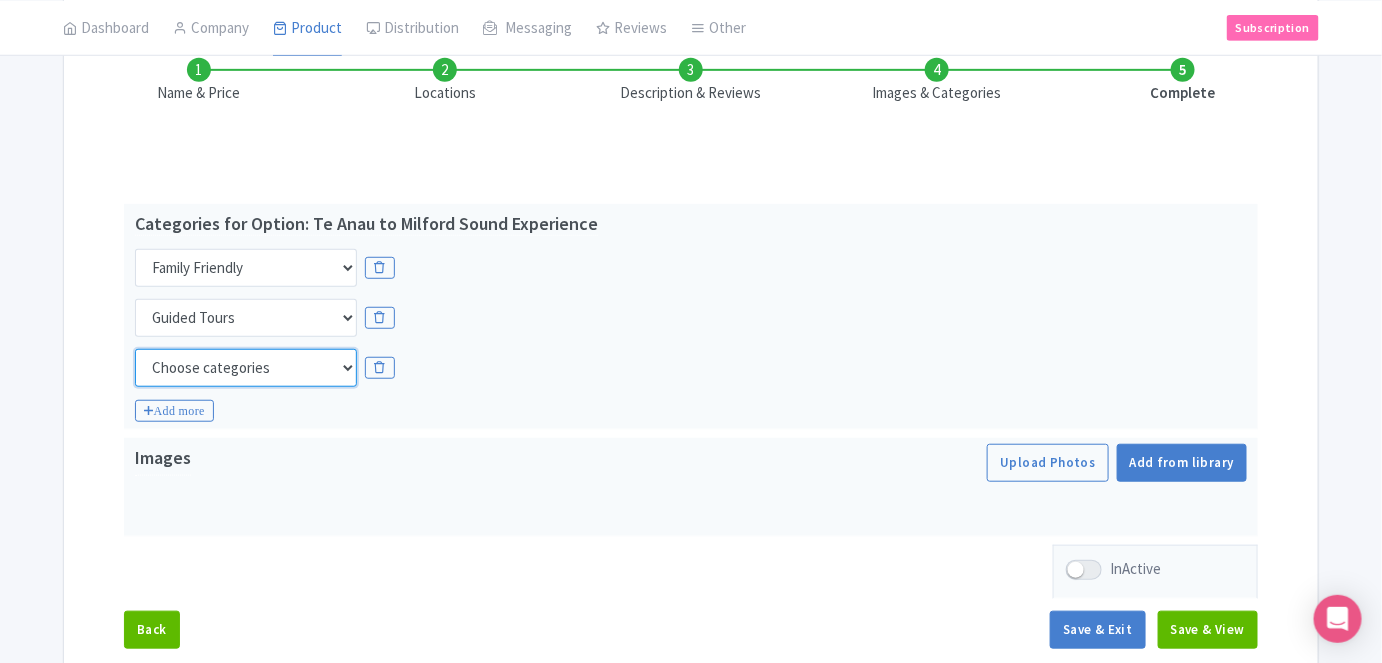 select on "day-trips" 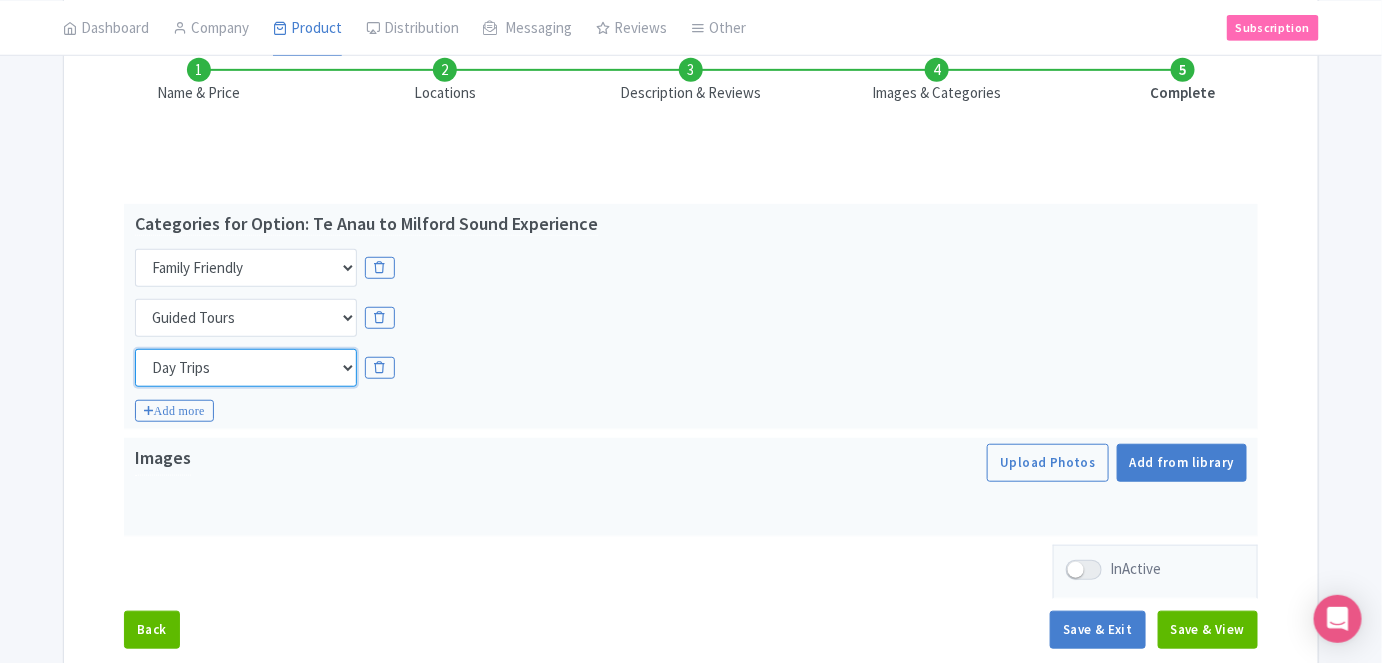 click on "Choose categories Adults Only
Animals
Audio Guide
Beaches
Bike Tours
Boat Tours
City Cards
Classes
Day Trips
Family Friendly
Fast Track
Food
Guided Tours
History
Hop On Hop Off
Literature
Live Music
Museums
Nightlife
Outdoors
Private Tours
Romantic
Self Guided
Small Group Tours
Sports
Theme Parks
Walking Tours
Wheelchair Accessible
Recurring Events" at bounding box center [246, 368] 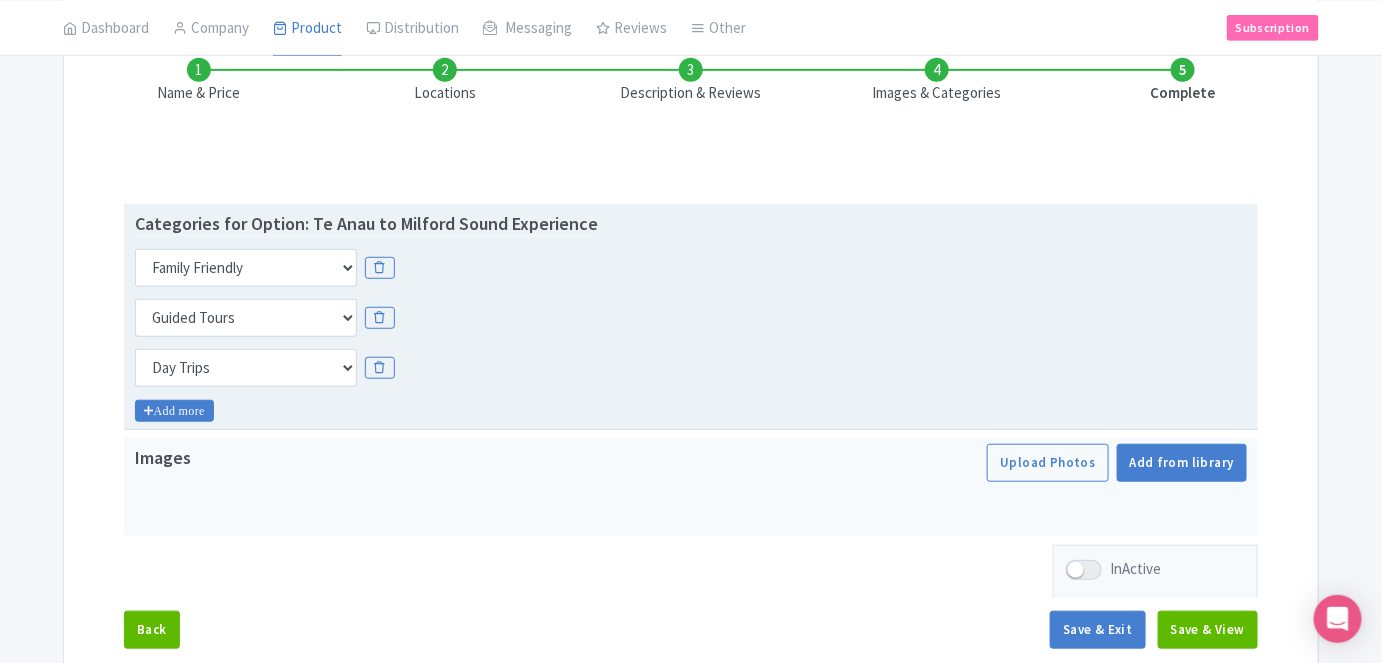 click on "Add more" at bounding box center (174, 411) 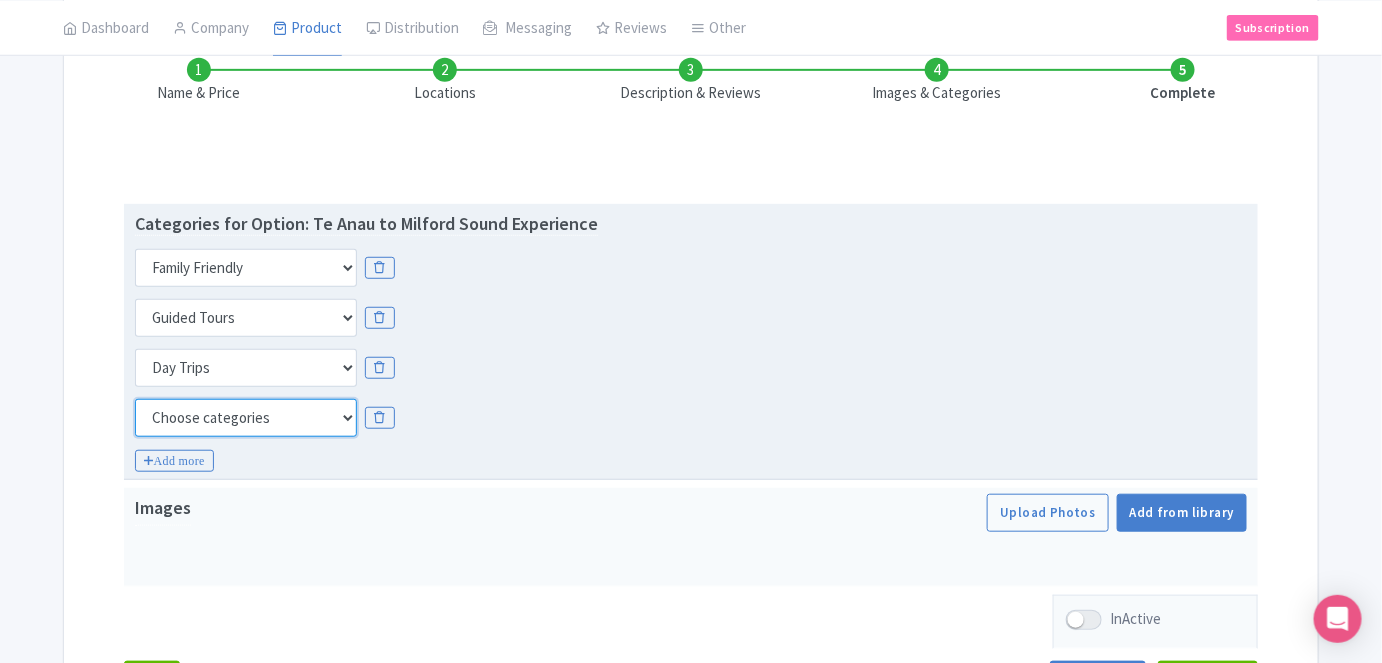 click on "Choose categories Adults Only
Animals
Audio Guide
Beaches
Bike Tours
Boat Tours
City Cards
Classes
Day Trips
Family Friendly
Fast Track
Food
Guided Tours
History
Hop On Hop Off
Literature
Live Music
Museums
Nightlife
Outdoors
Private Tours
Romantic
Self Guided
Small Group Tours
Sports
Theme Parks
Walking Tours
Wheelchair Accessible
Recurring Events" at bounding box center (246, 418) 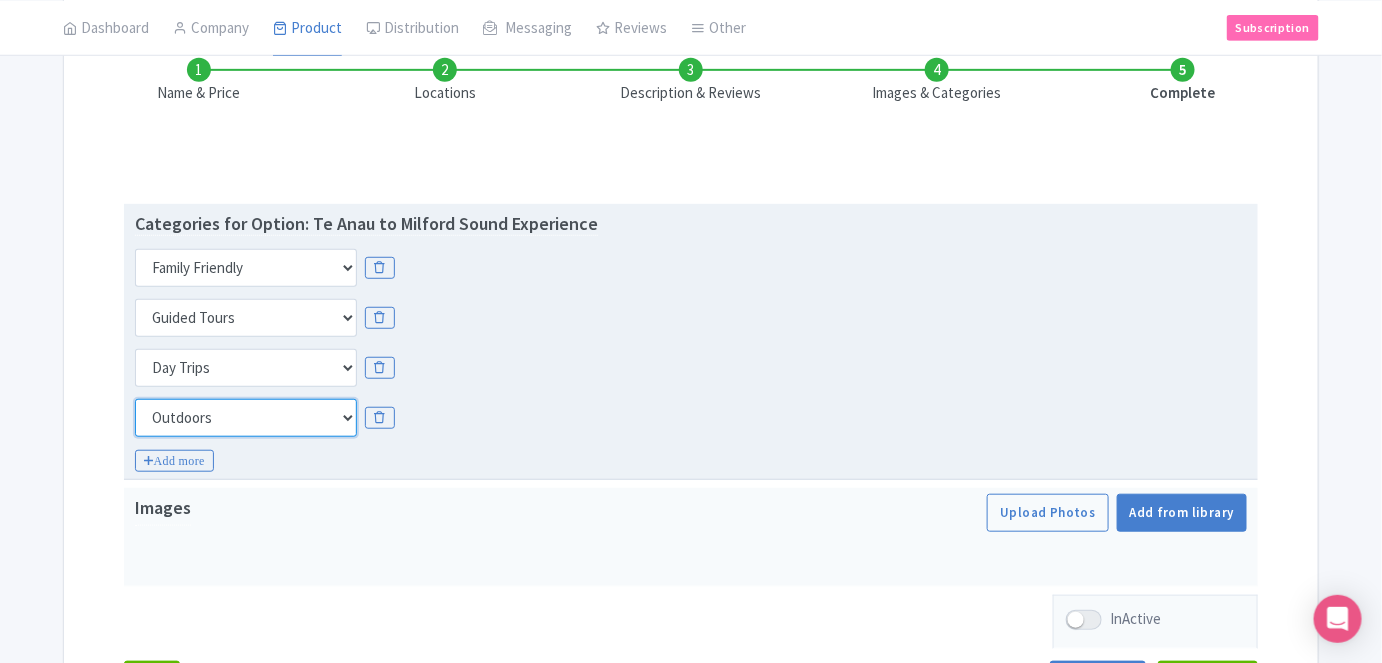 click on "Choose categories Adults Only
Animals
Audio Guide
Beaches
Bike Tours
Boat Tours
City Cards
Classes
Day Trips
Family Friendly
Fast Track
Food
Guided Tours
History
Hop On Hop Off
Literature
Live Music
Museums
Nightlife
Outdoors
Private Tours
Romantic
Self Guided
Small Group Tours
Sports
Theme Parks
Walking Tours
Wheelchair Accessible
Recurring Events" at bounding box center (246, 418) 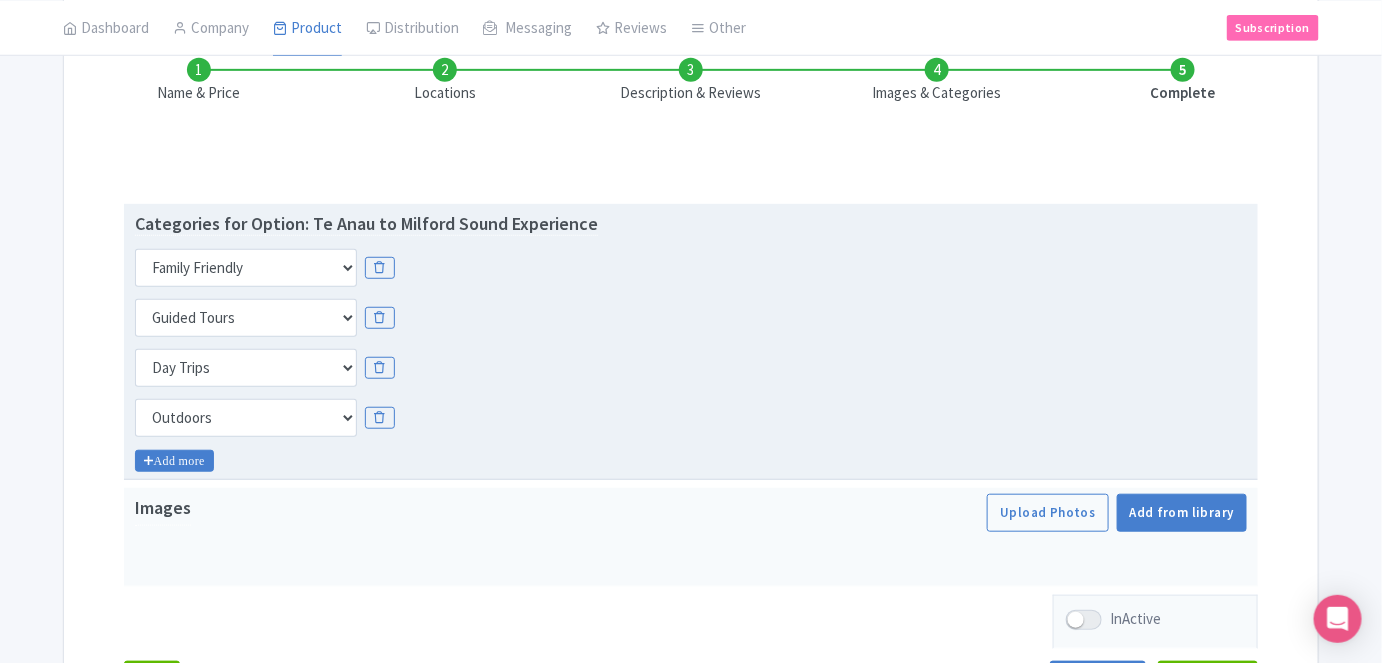 click on "Add more" at bounding box center [174, 461] 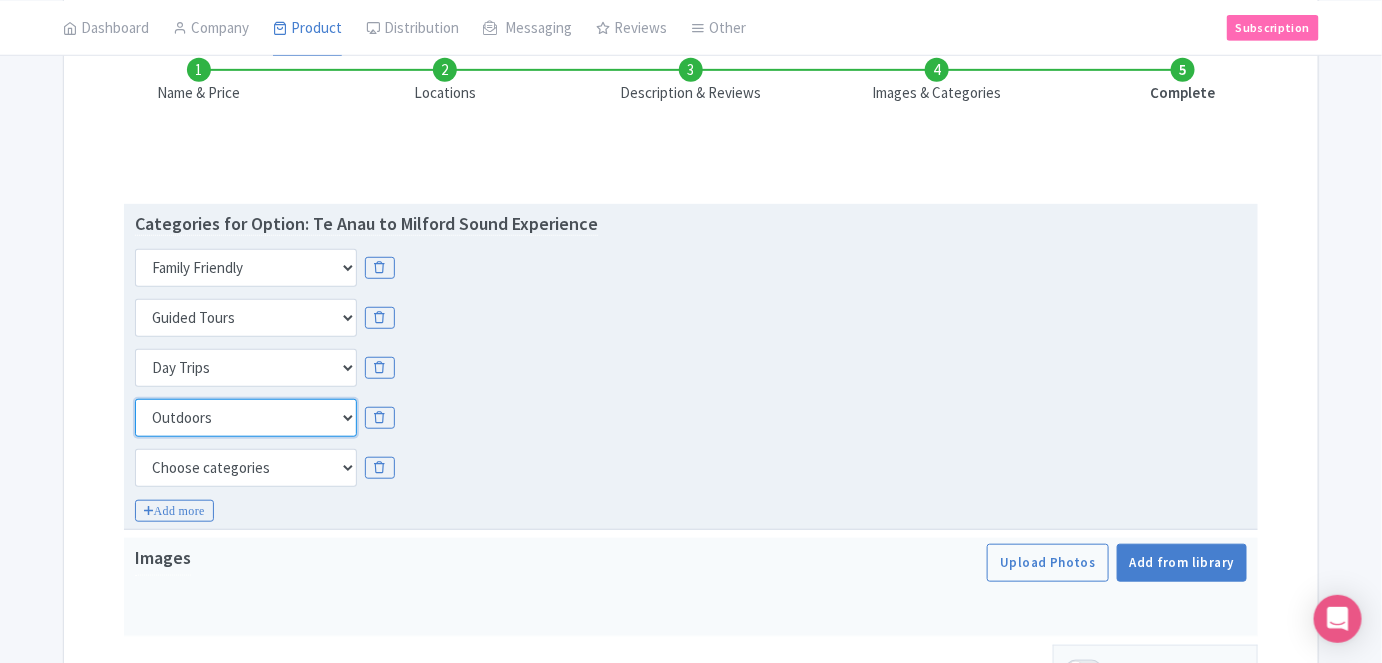 click on "Choose categories Adults Only
Animals
Audio Guide
Beaches
Bike Tours
Boat Tours
City Cards
Classes
Day Trips
Family Friendly
Fast Track
Food
Guided Tours
History
Hop On Hop Off
Literature
Live Music
Museums
Nightlife
Outdoors
Private Tours
Romantic
Self Guided
Small Group Tours
Sports
Theme Parks
Walking Tours
Wheelchair Accessible
Recurring Events" at bounding box center (246, 418) 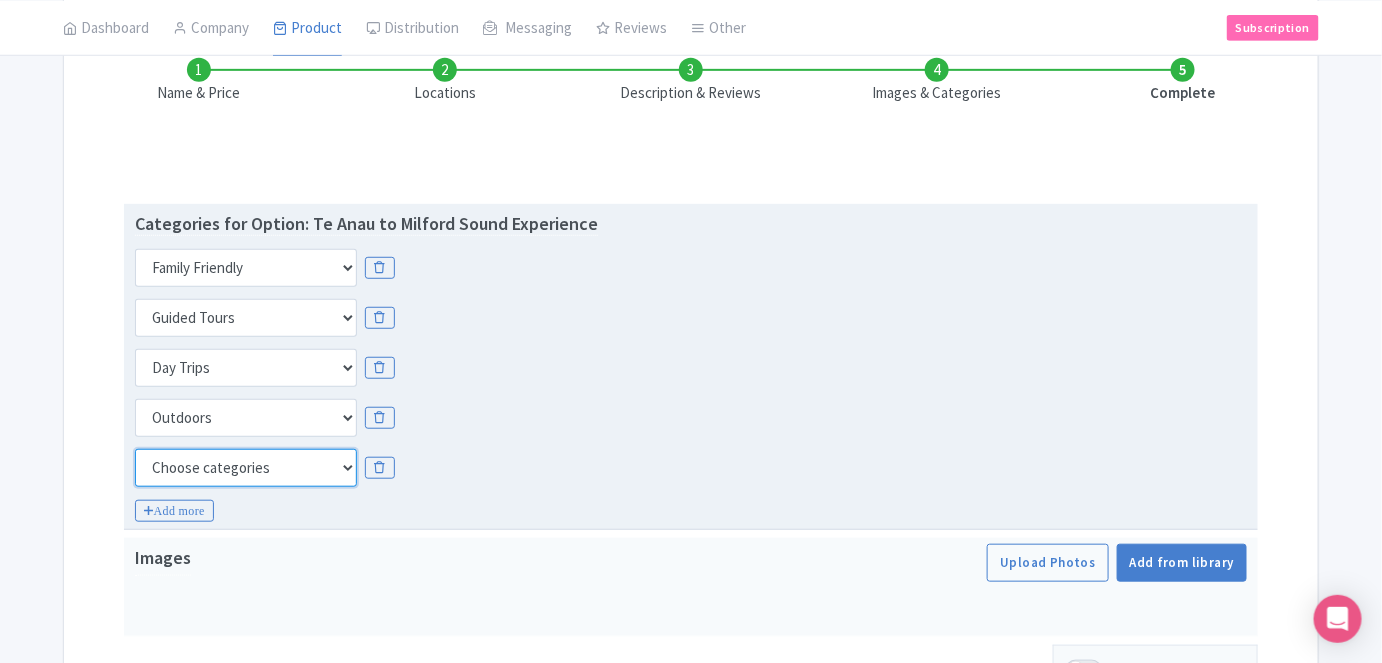 click on "Choose categories Adults Only
Animals
Audio Guide
Beaches
Bike Tours
Boat Tours
City Cards
Classes
Day Trips
Family Friendly
Fast Track
Food
Guided Tours
History
Hop On Hop Off
Literature
Live Music
Museums
Nightlife
Outdoors
Private Tours
Romantic
Self Guided
Small Group Tours
Sports
Theme Parks
Walking Tours
Wheelchair Accessible
Recurring Events" at bounding box center [246, 468] 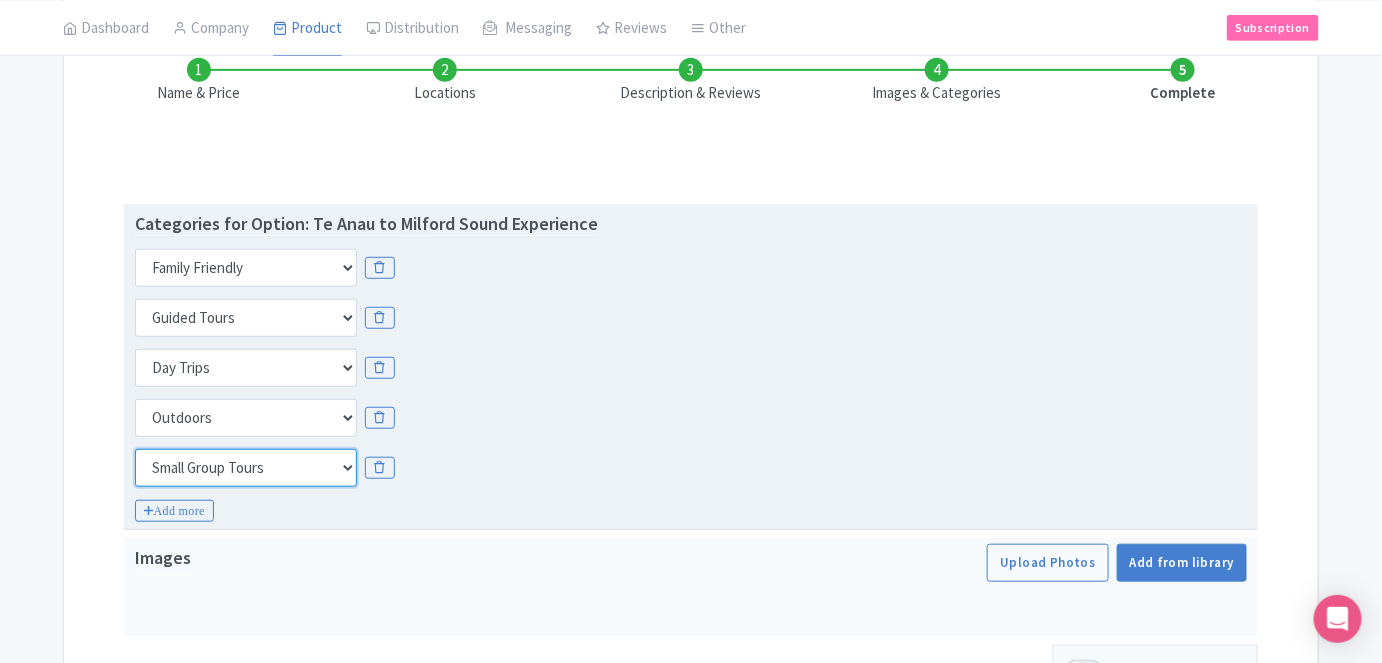 click on "Choose categories Adults Only
Animals
Audio Guide
Beaches
Bike Tours
Boat Tours
City Cards
Classes
Day Trips
Family Friendly
Fast Track
Food
Guided Tours
History
Hop On Hop Off
Literature
Live Music
Museums
Nightlife
Outdoors
Private Tours
Romantic
Self Guided
Small Group Tours
Sports
Theme Parks
Walking Tours
Wheelchair Accessible
Recurring Events" at bounding box center [246, 468] 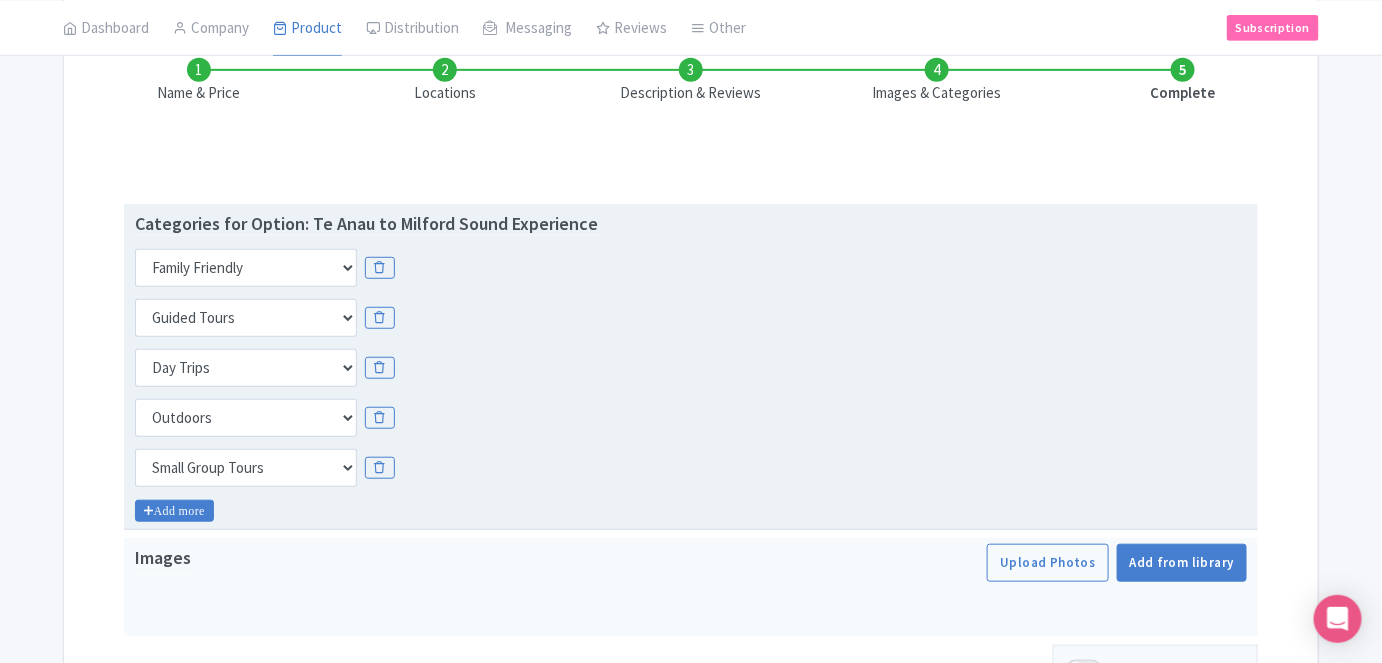 click on "Add more" at bounding box center [174, 511] 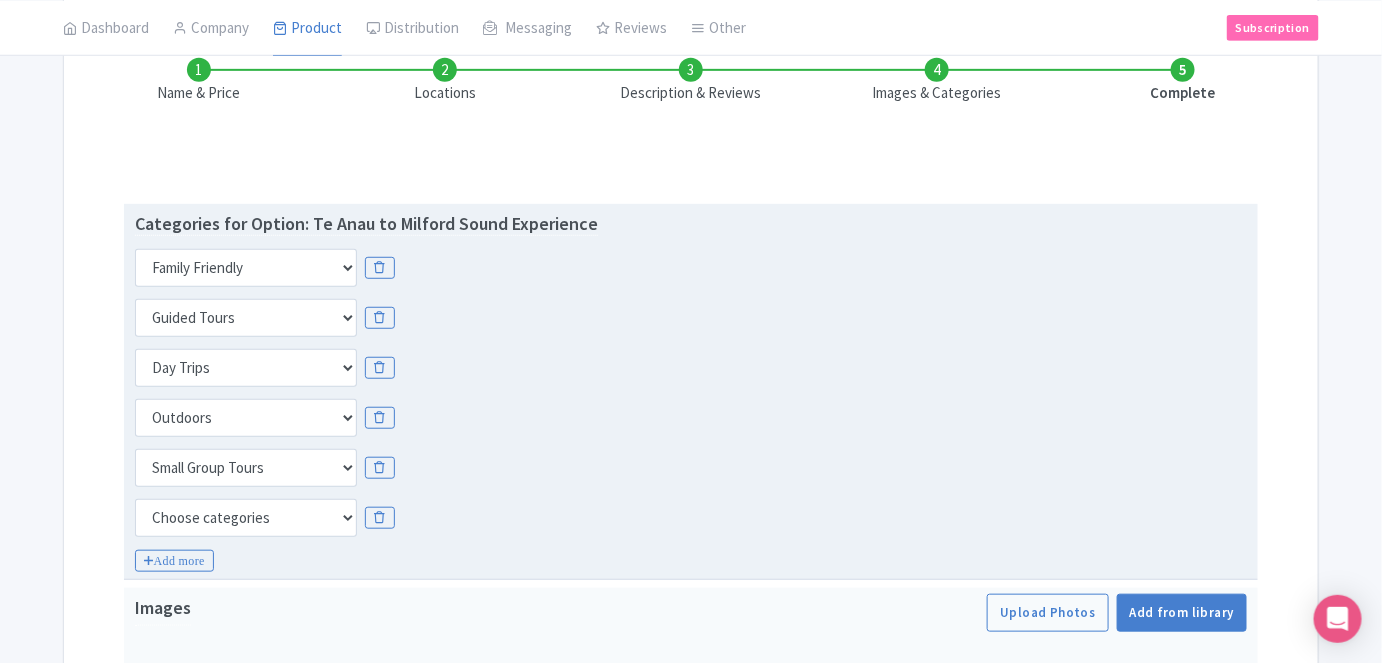 click on "Categories for Option: Te Anau to Milford Sound Experience
Choose categories Adults Only
Animals
Audio Guide
Beaches
Bike Tours
Boat Tours
City Cards
Classes
Day Trips
Family Friendly
Fast Track
Food
Guided Tours
History
Hop On Hop Off
Literature
Live Music
Museums
Nightlife
Outdoors
Private Tours
Romantic
Self Guided
Small Group Tours
Sports
Theme Parks
Walking Tours
Wheelchair Accessible
Recurring Events
Choose categories Adults Only
Animals
Audio Guide
Beaches
Bike Tours
Boat Tours
City Cards
Classes
Day Trips
Family Friendly
Fast Track
Food
Guided Tours
History
Hop On Hop Off
Literature
Live Music
Museums
Nightlife
Outdoors
Private Tours
Romantic
Self Guided
Small Group Tours
Sports
Theme Parks
Walking Tours
Wheelchair Accessible
Recurring Events
Choose categories Adults Only
Animals
Audio Guide
Beaches
Bike Tours
Boat Tours
City Cards
Classes
Day Trips" at bounding box center [691, 373] 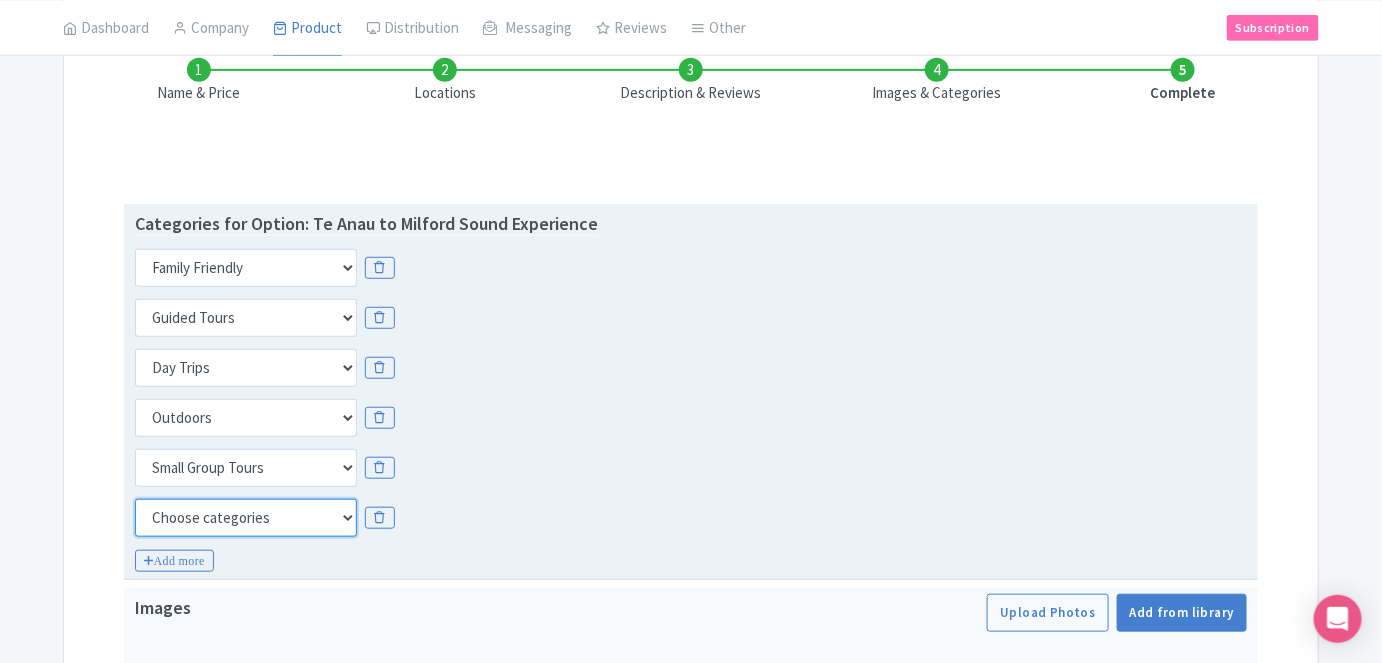 click on "Choose categories Adults Only
Animals
Audio Guide
Beaches
Bike Tours
Boat Tours
City Cards
Classes
Day Trips
Family Friendly
Fast Track
Food
Guided Tours
History
Hop On Hop Off
Literature
Live Music
Museums
Nightlife
Outdoors
Private Tours
Romantic
Self Guided
Small Group Tours
Sports
Theme Parks
Walking Tours
Wheelchair Accessible
Recurring Events" at bounding box center [246, 518] 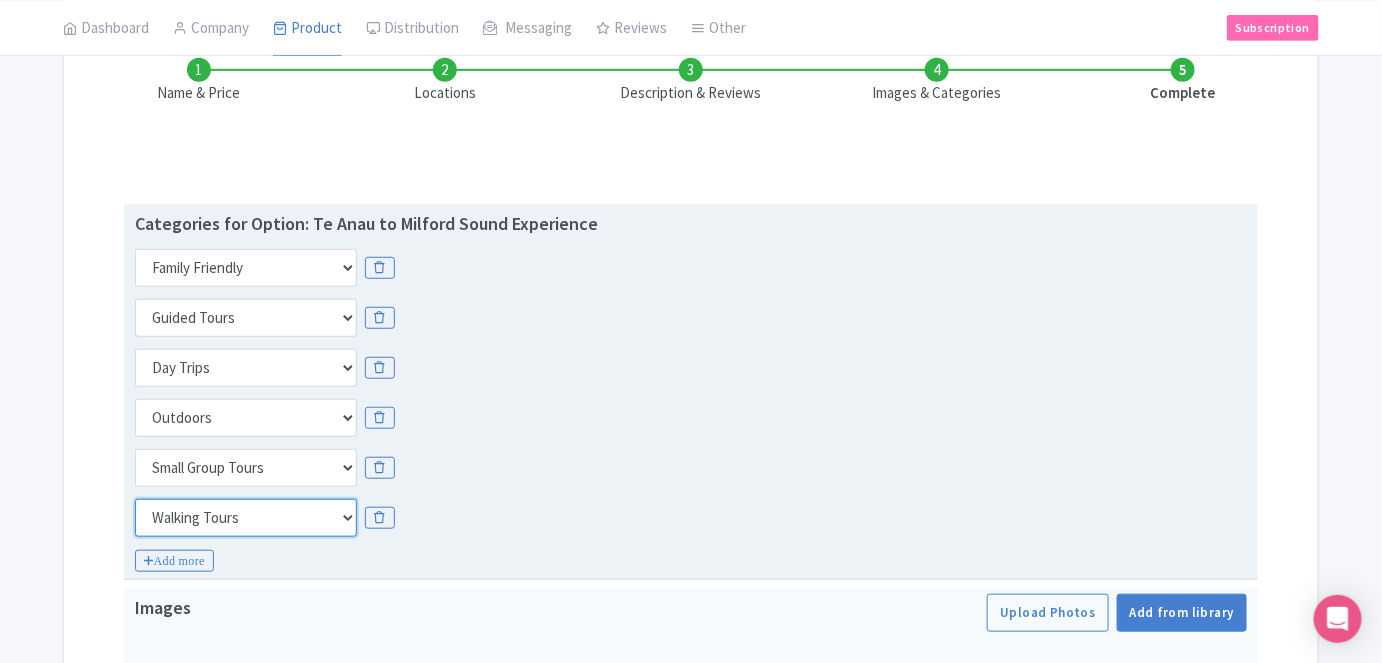 click on "Choose categories Adults Only
Animals
Audio Guide
Beaches
Bike Tours
Boat Tours
City Cards
Classes
Day Trips
Family Friendly
Fast Track
Food
Guided Tours
History
Hop On Hop Off
Literature
Live Music
Museums
Nightlife
Outdoors
Private Tours
Romantic
Self Guided
Small Group Tours
Sports
Theme Parks
Walking Tours
Wheelchair Accessible
Recurring Events" at bounding box center [246, 518] 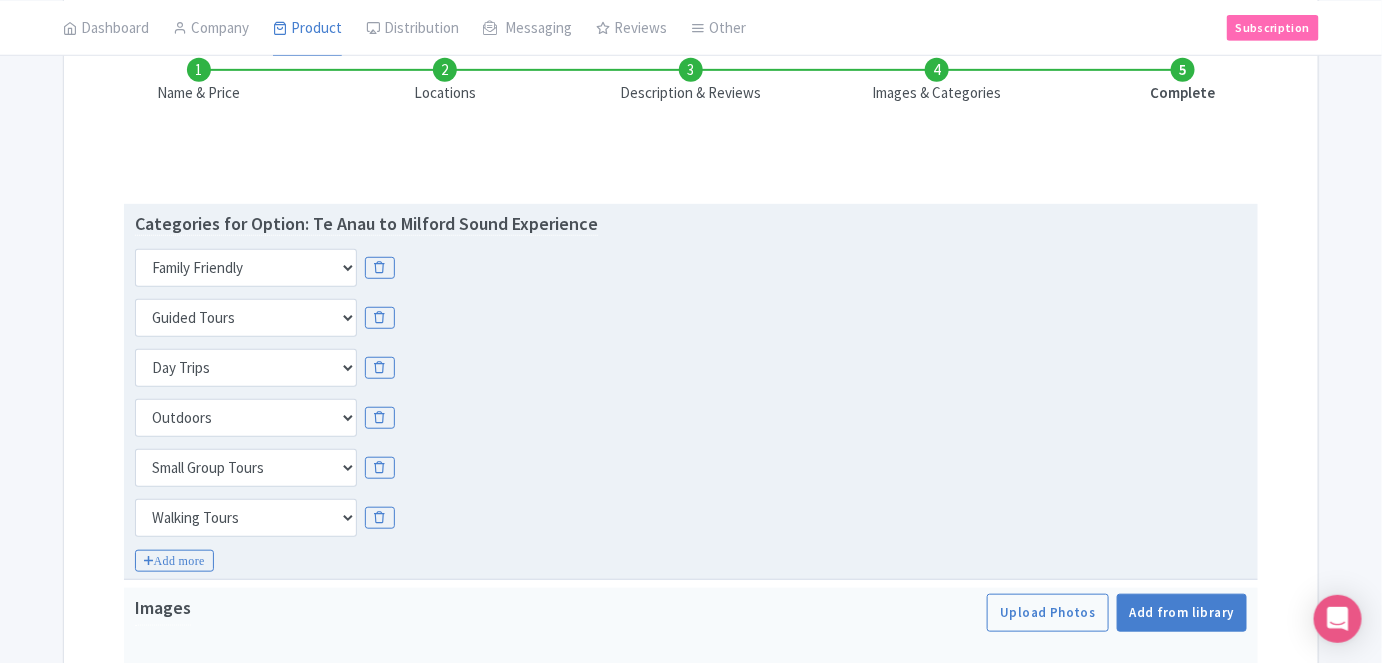 click on "Categories for Option: Te Anau to Milford Sound Experience
Choose categories Adults Only
Animals
Audio Guide
Beaches
Bike Tours
Boat Tours
City Cards
Classes
Day Trips
Family Friendly
Fast Track
Food
Guided Tours
History
Hop On Hop Off
Literature
Live Music
Museums
Nightlife
Outdoors
Private Tours
Romantic
Self Guided
Small Group Tours
Sports
Theme Parks
Walking Tours
Wheelchair Accessible
Recurring Events
Choose categories Adults Only
Animals
Audio Guide
Beaches
Bike Tours
Boat Tours
City Cards
Classes
Day Trips
Family Friendly
Fast Track
Food
Guided Tours
History
Hop On Hop Off
Literature
Live Music
Museums
Nightlife
Outdoors
Private Tours
Romantic
Self Guided
Small Group Tours
Sports
Theme Parks
Walking Tours
Wheelchair Accessible
Recurring Events
Choose categories Adults Only
Animals
Audio Guide
Beaches
Bike Tours
Boat Tours
City Cards
Classes
Day Trips" at bounding box center [691, 373] 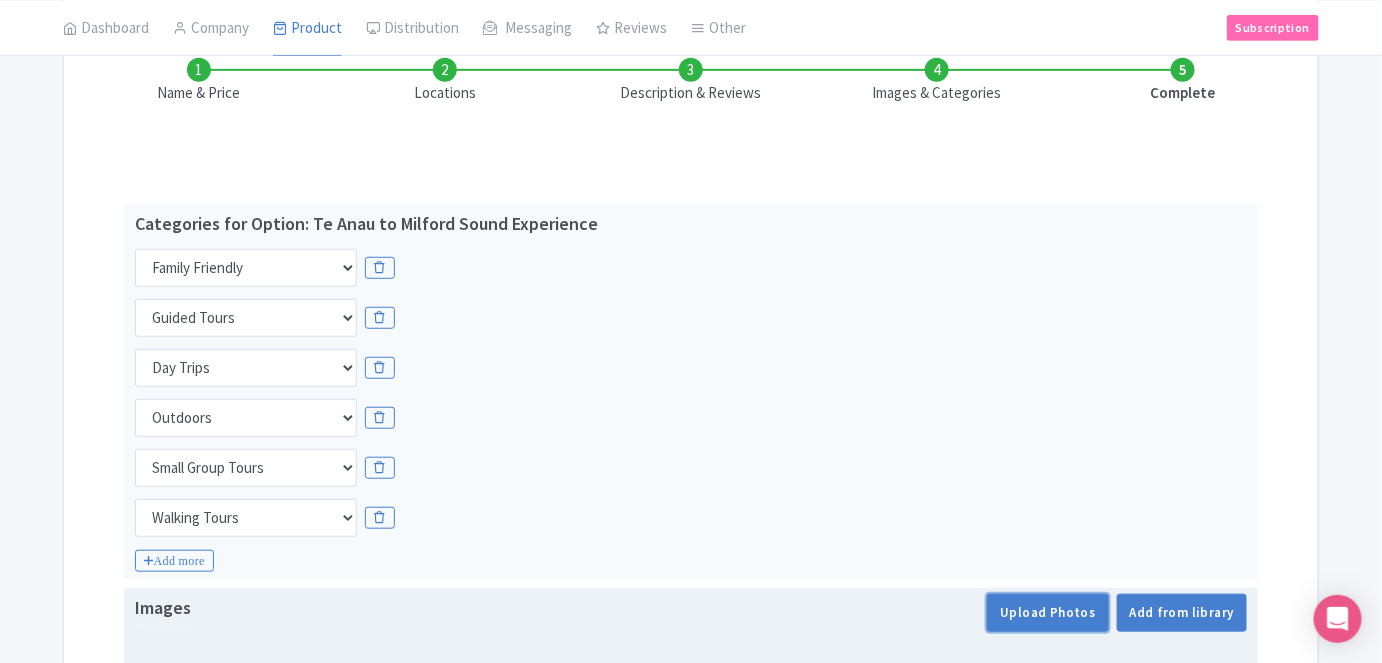 click on "Upload Photos" at bounding box center [1047, 613] 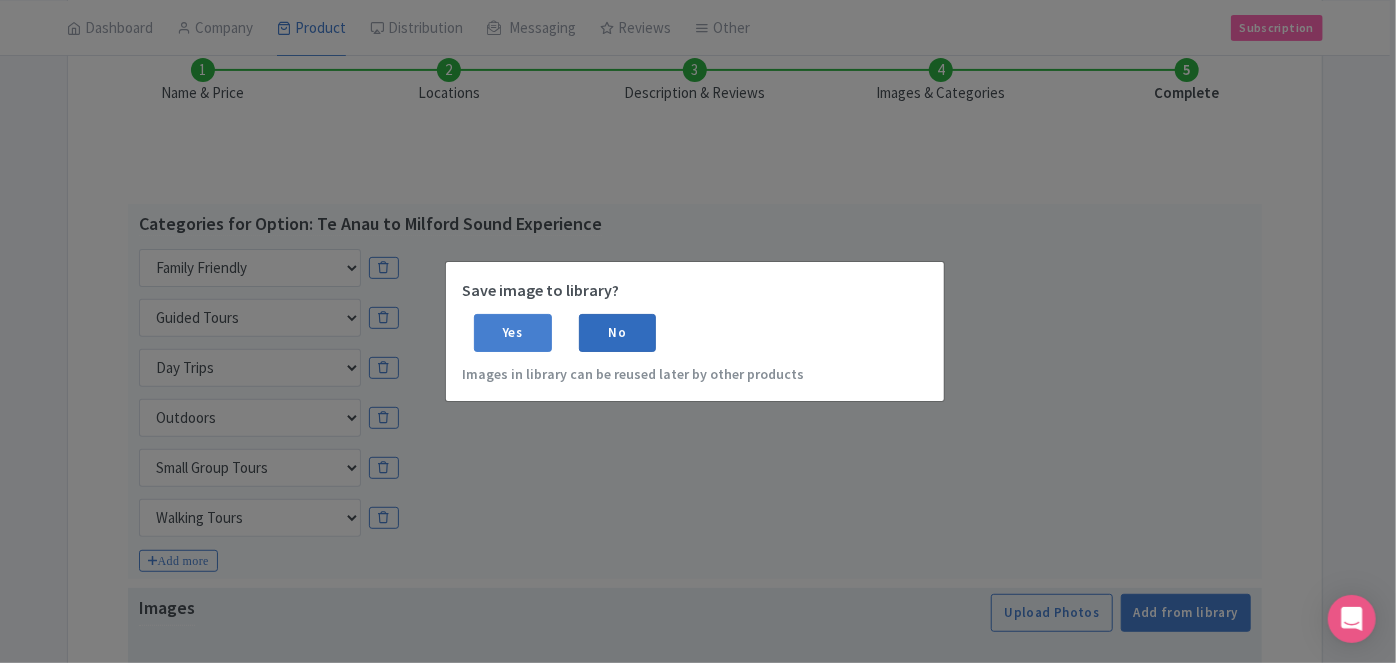 click on "No" at bounding box center [618, 333] 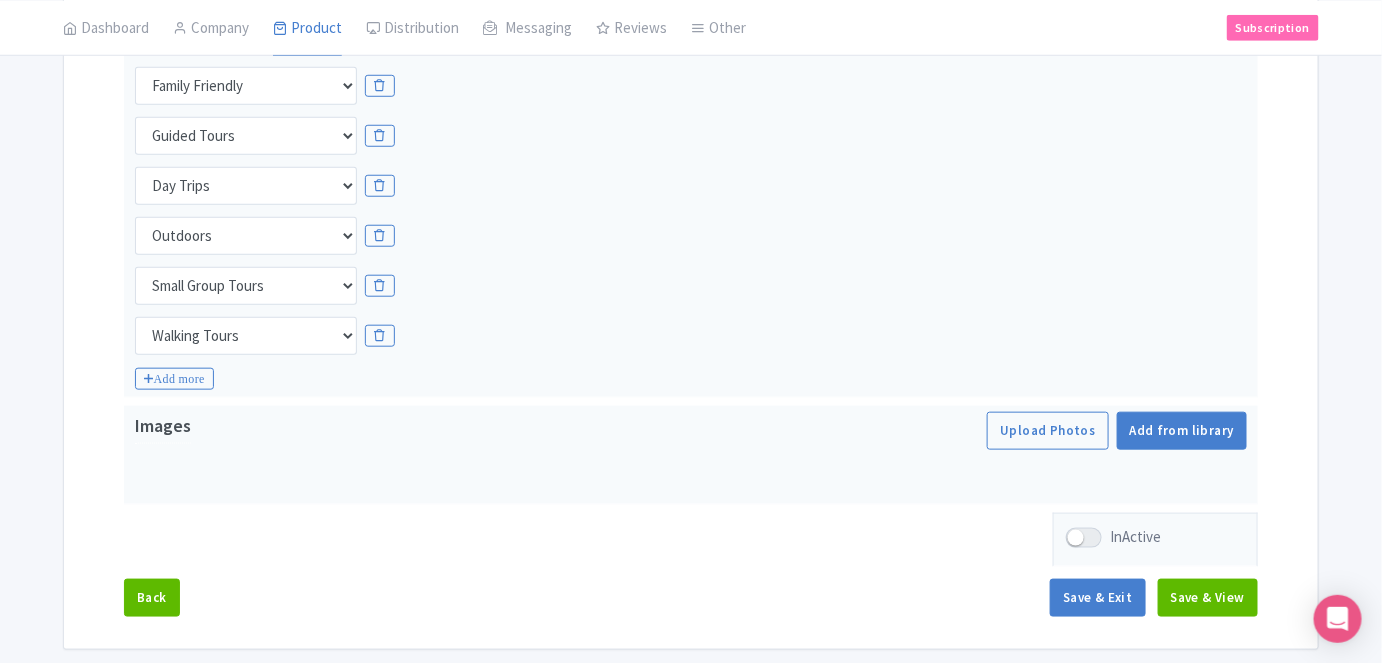 scroll, scrollTop: 550, scrollLeft: 0, axis: vertical 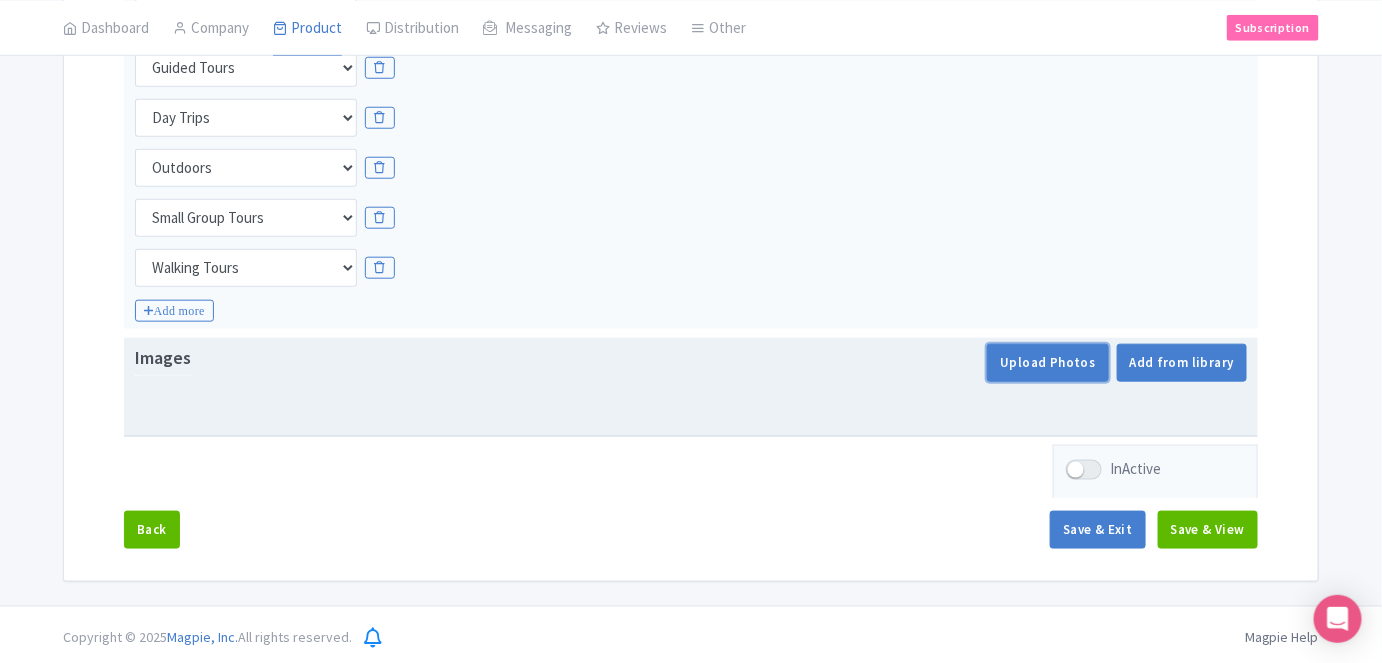 click on "Upload Photos" at bounding box center [1047, 363] 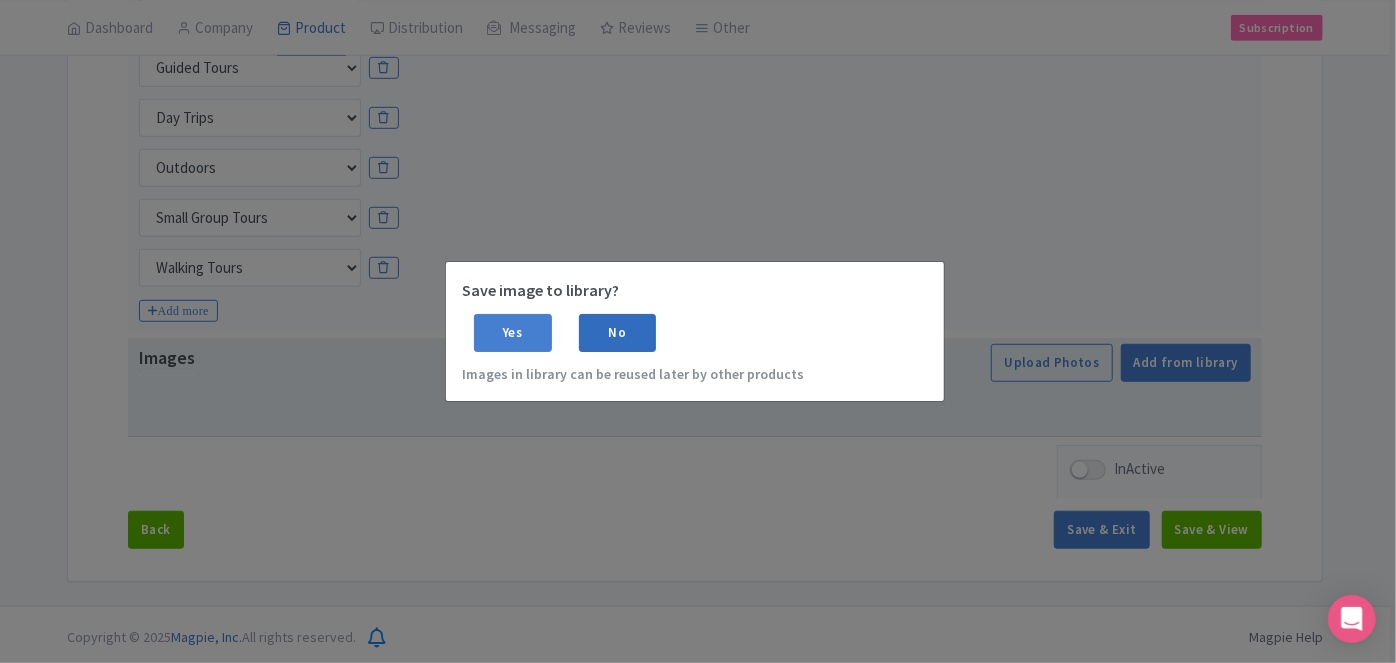 click on "No" at bounding box center (618, 333) 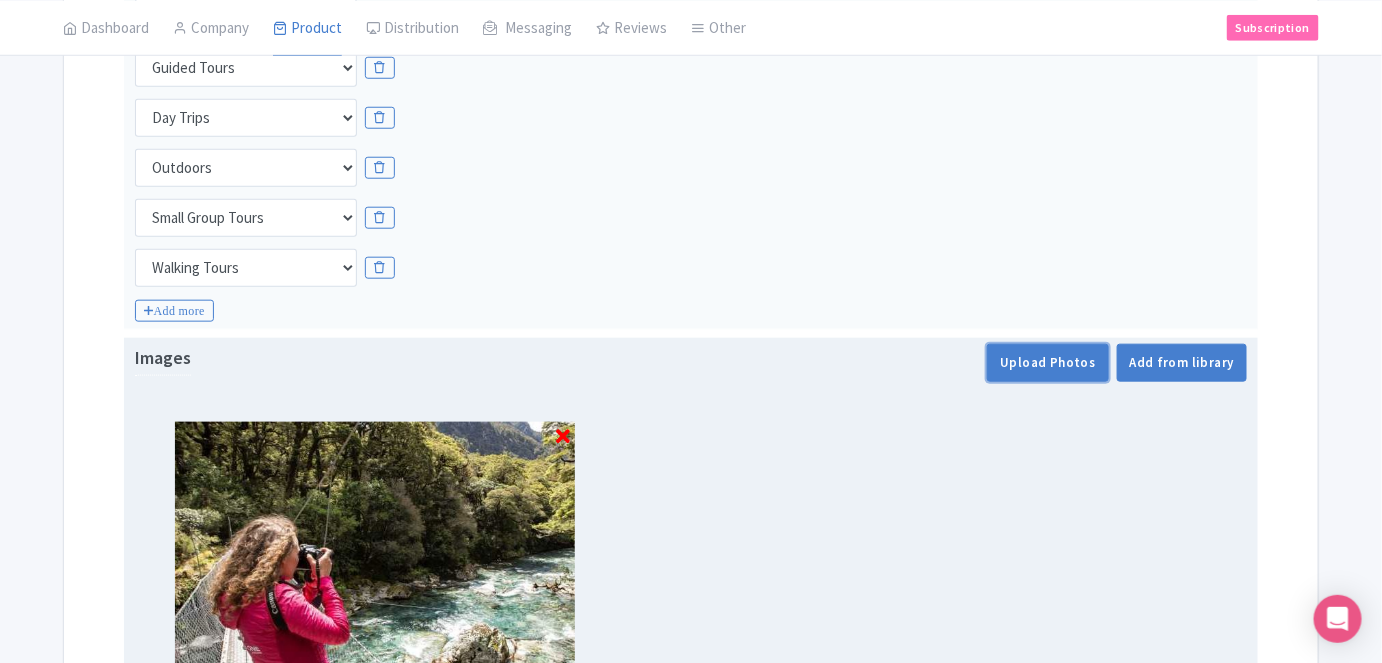 click on "Upload Photos" at bounding box center [1047, 363] 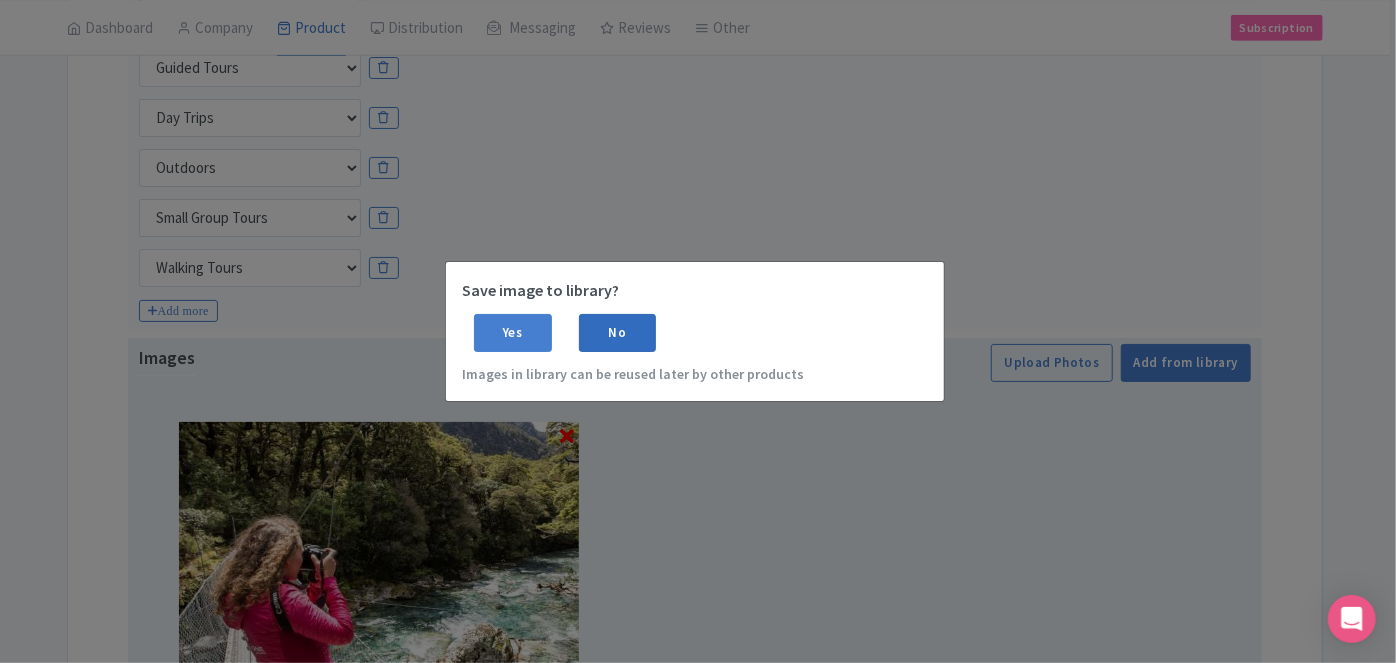 click on "No" at bounding box center (618, 333) 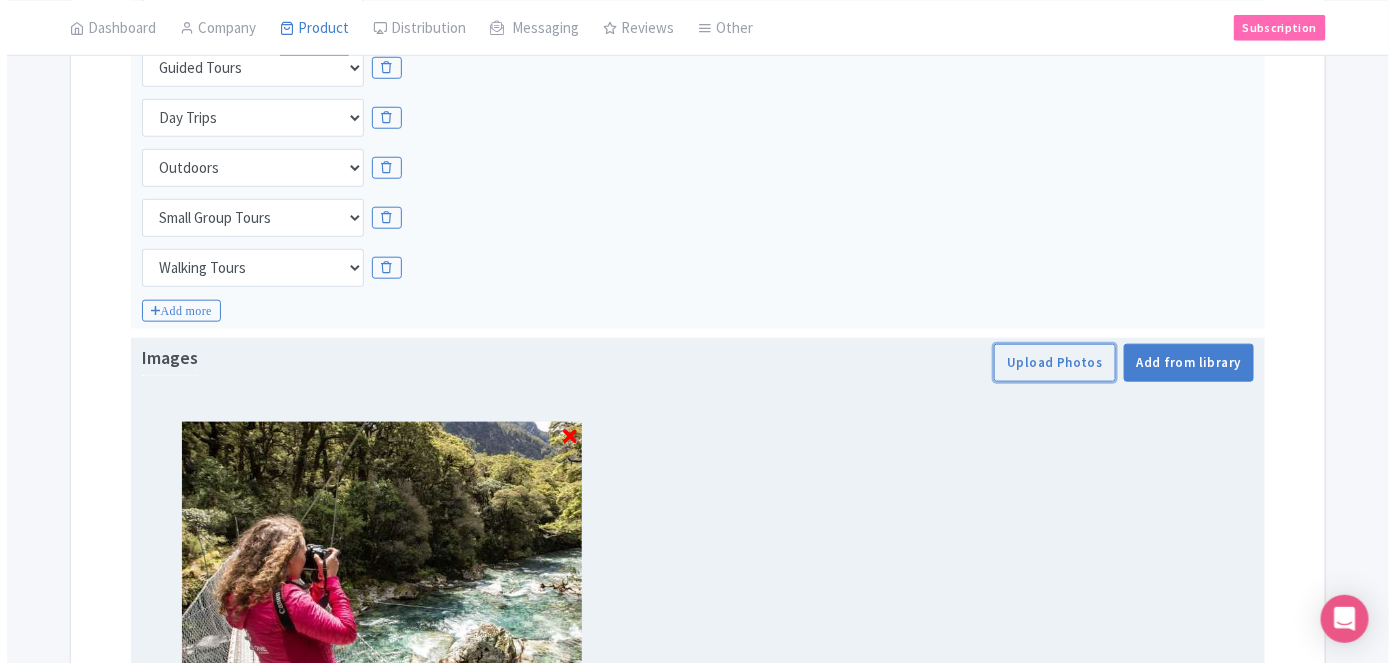 scroll, scrollTop: 459, scrollLeft: 0, axis: vertical 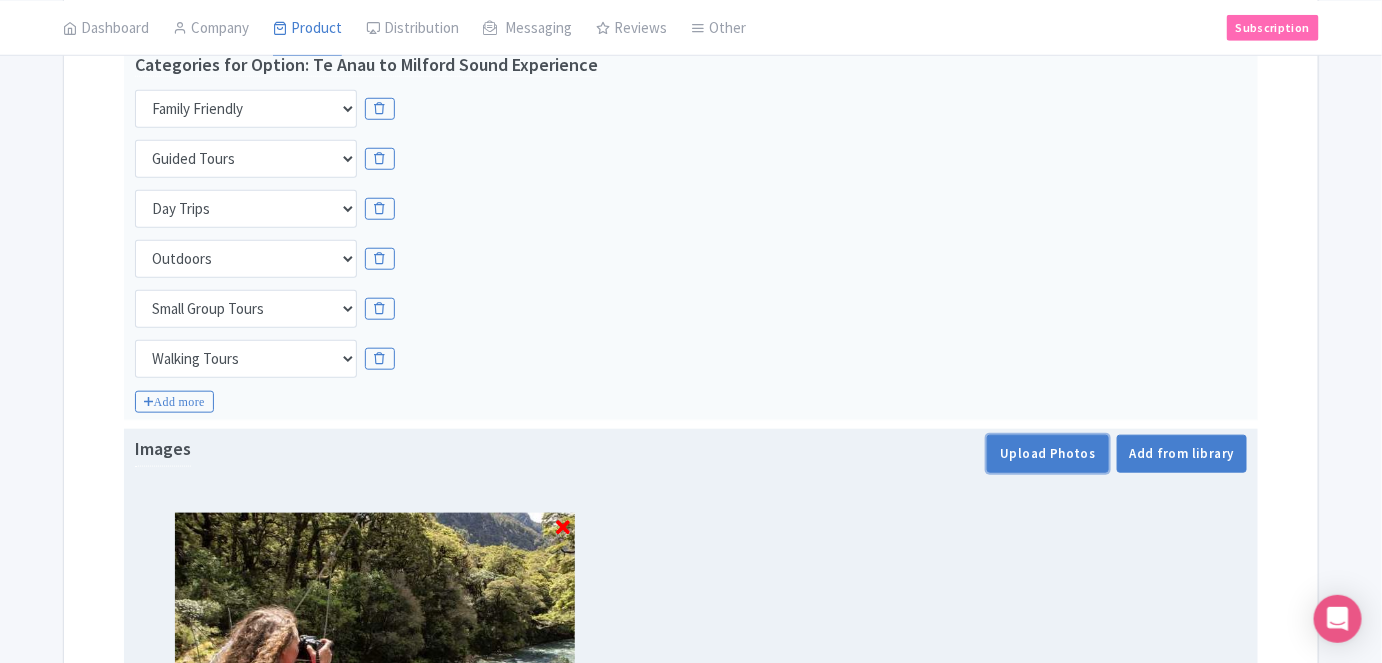 click on "Upload Photos" at bounding box center [1047, 454] 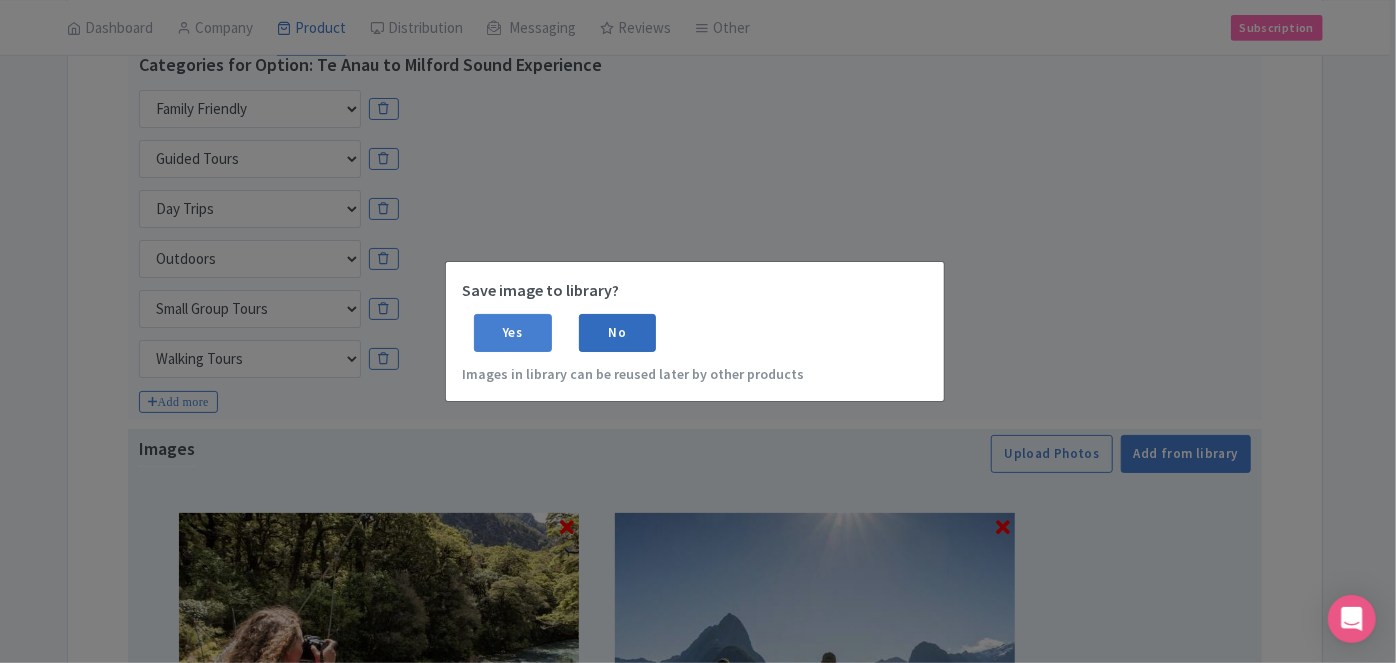 click on "No" at bounding box center (618, 333) 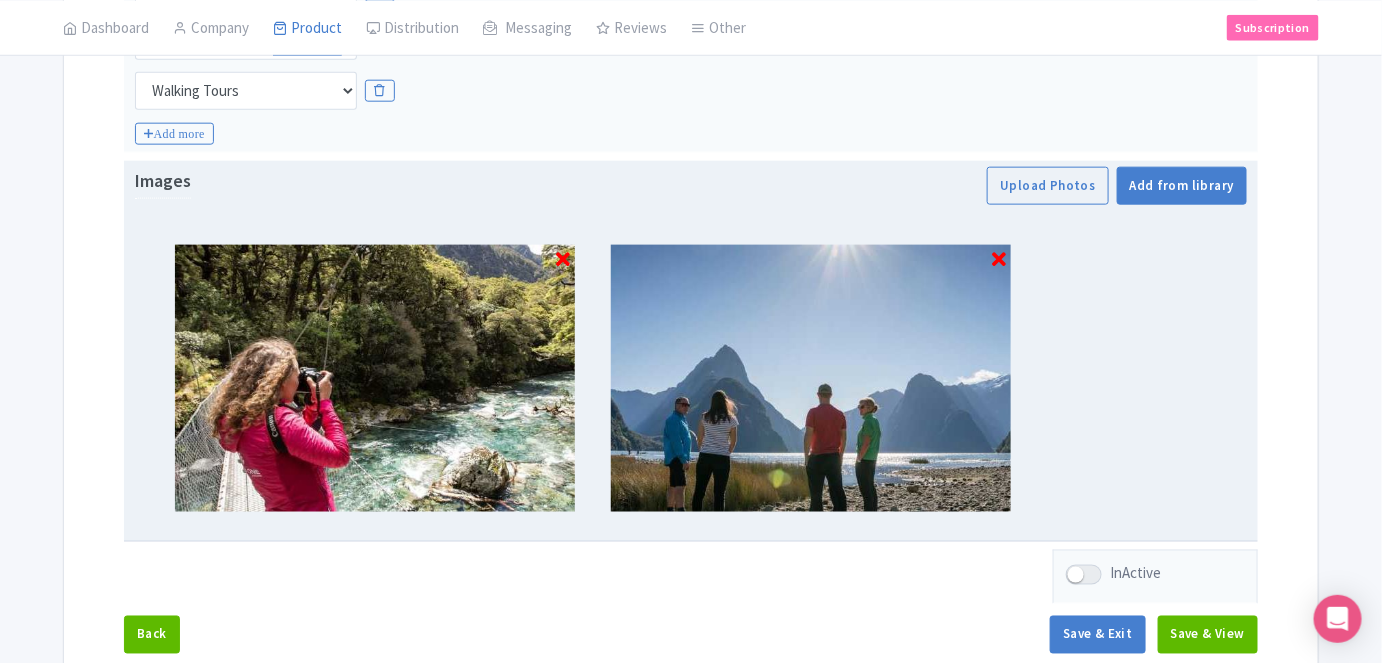 scroll, scrollTop: 832, scrollLeft: 0, axis: vertical 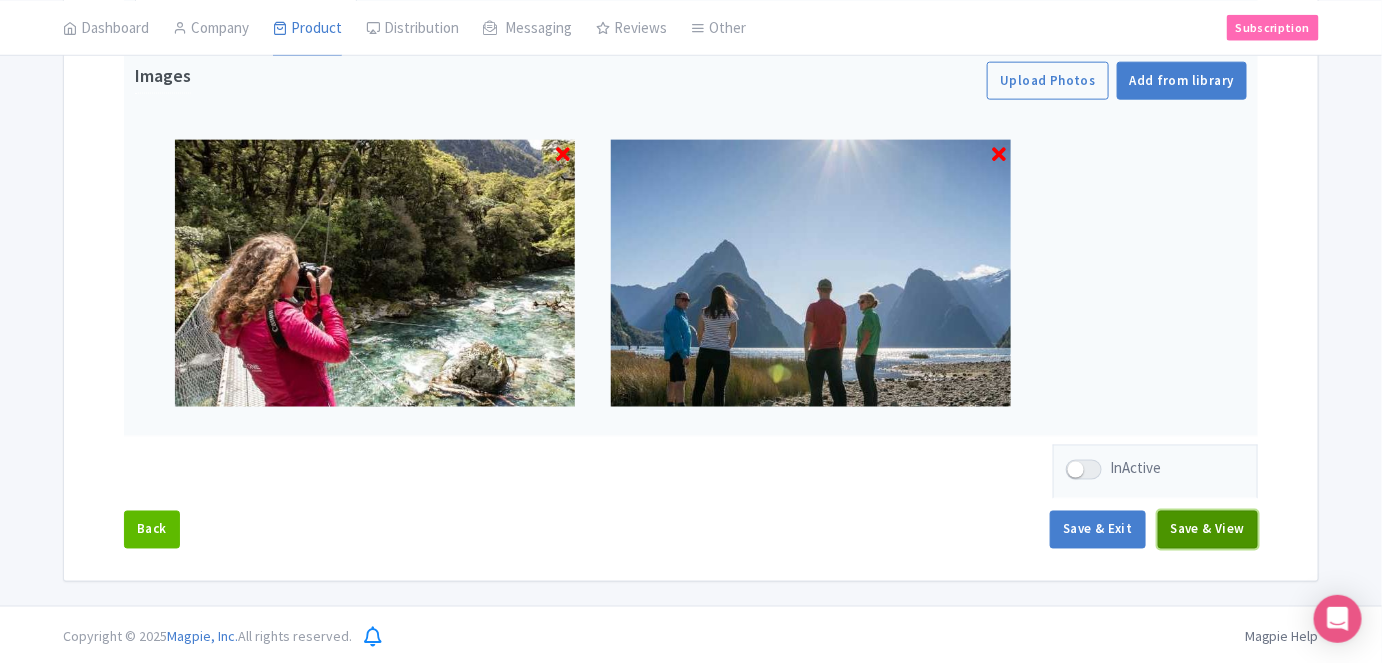 click on "Save & View" at bounding box center [1208, 530] 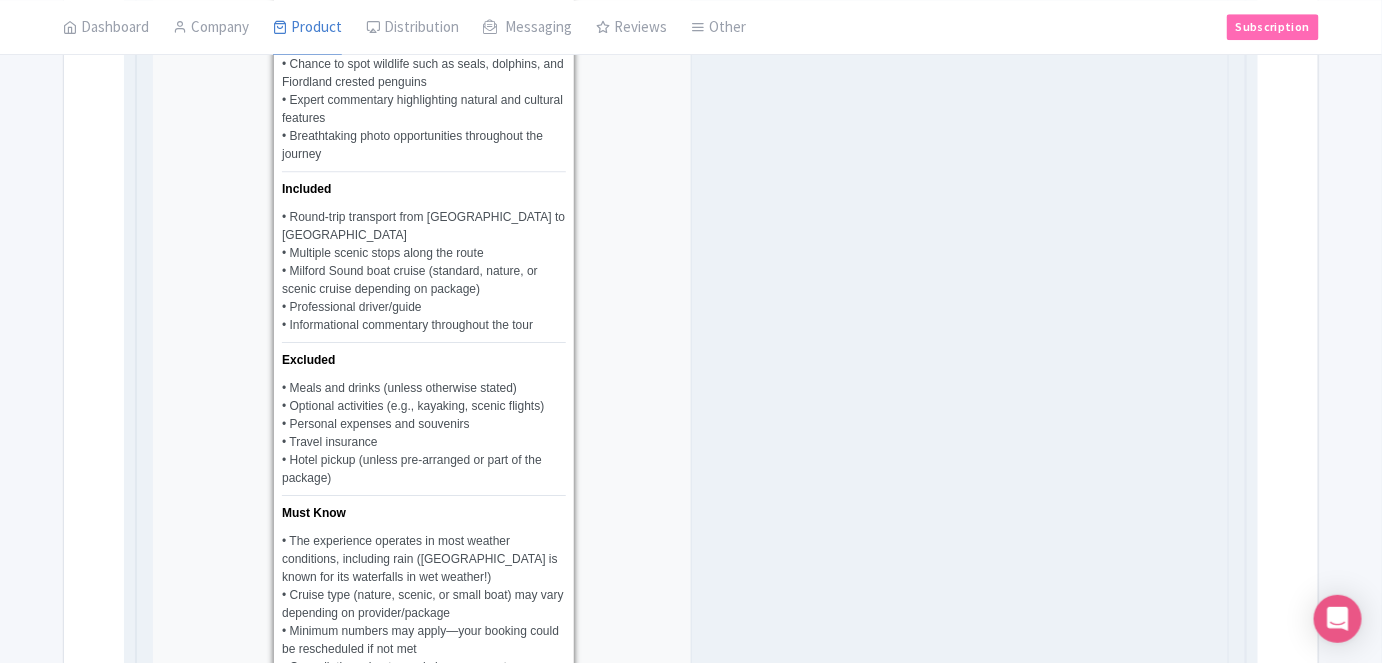 scroll, scrollTop: 2195, scrollLeft: 0, axis: vertical 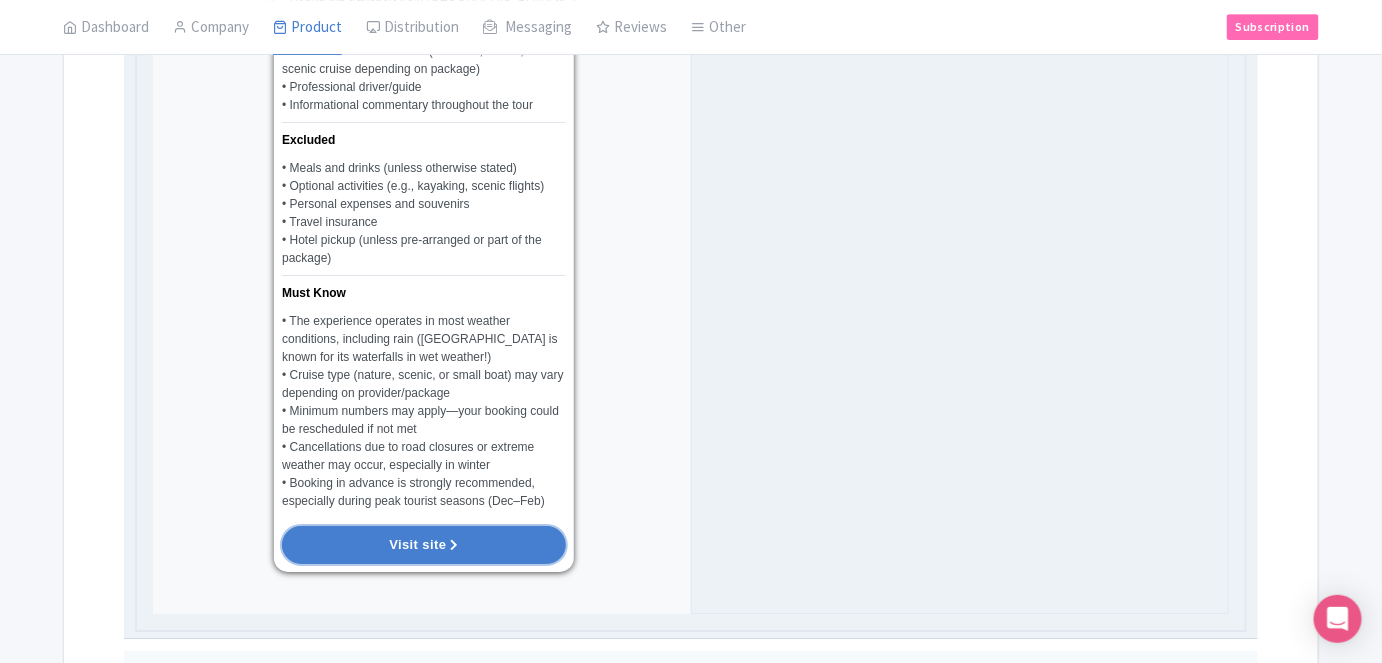 click on "Visit site" at bounding box center (424, 545) 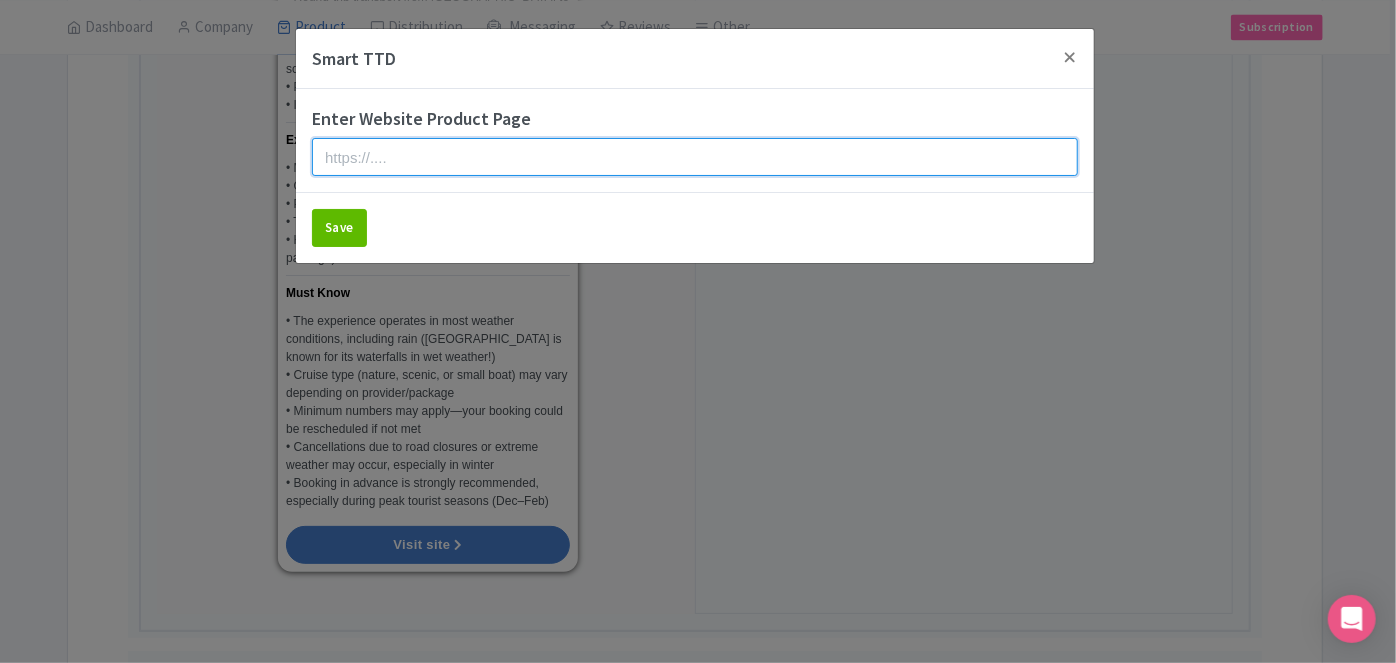 click at bounding box center [695, 157] 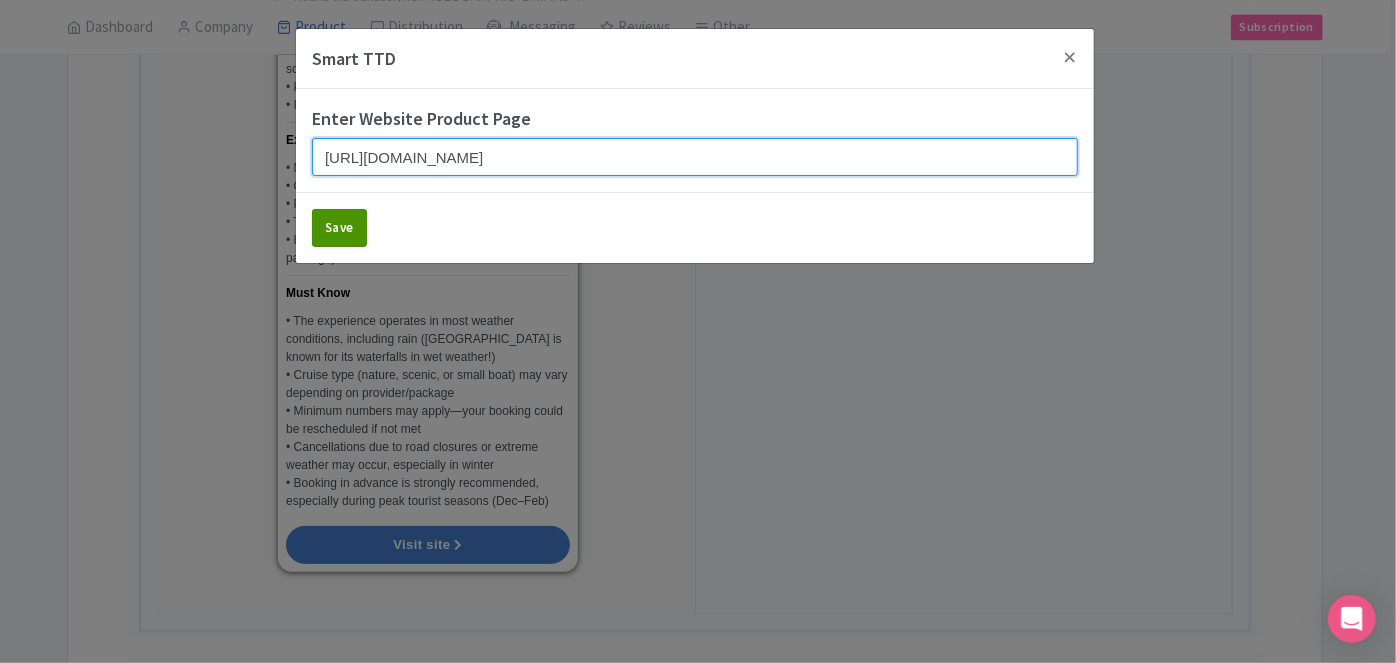 type on "https://www.findrhost.com/tours/te-anau-to-milford-sound-experience" 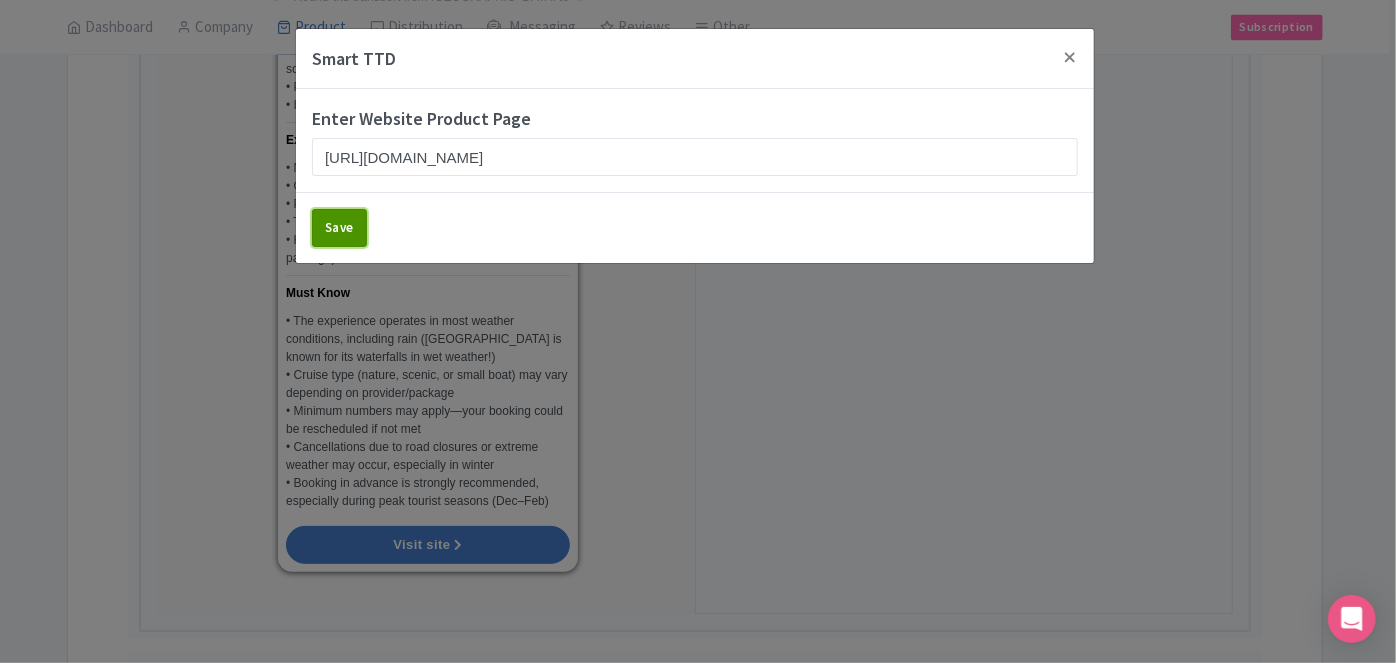 click on "Save" at bounding box center (339, 228) 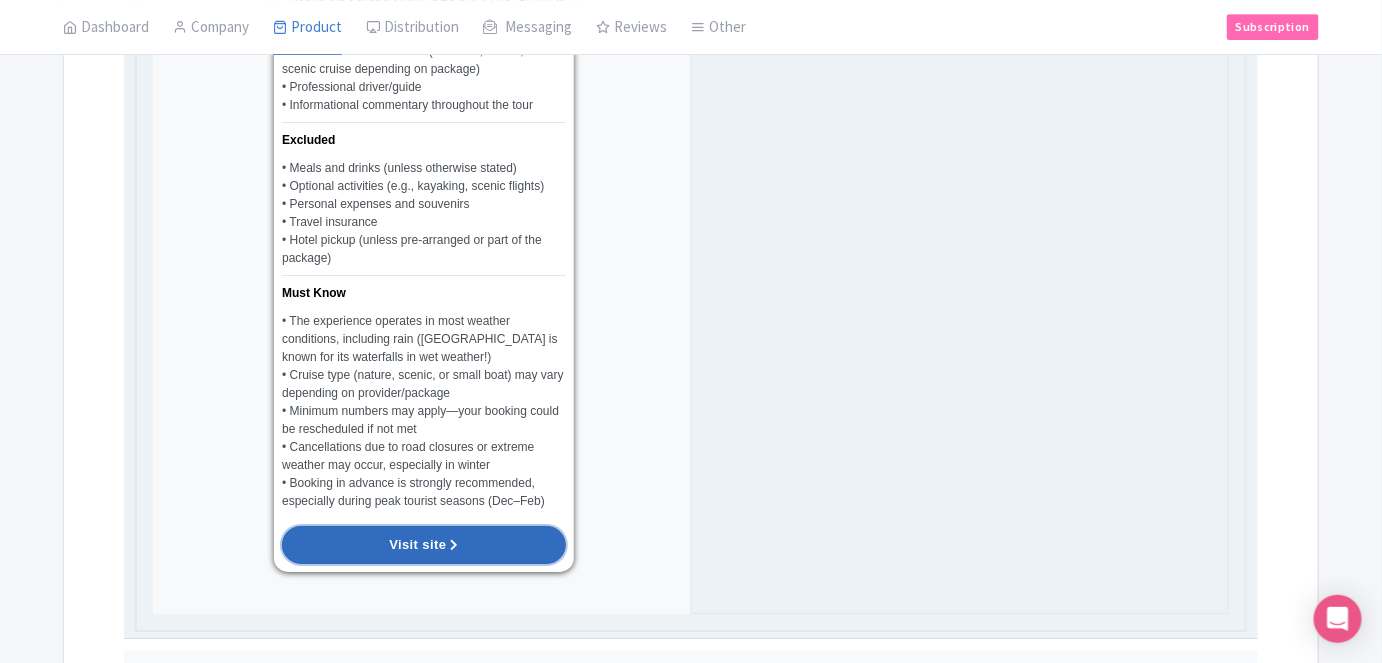 click on "Visit site" at bounding box center (424, 545) 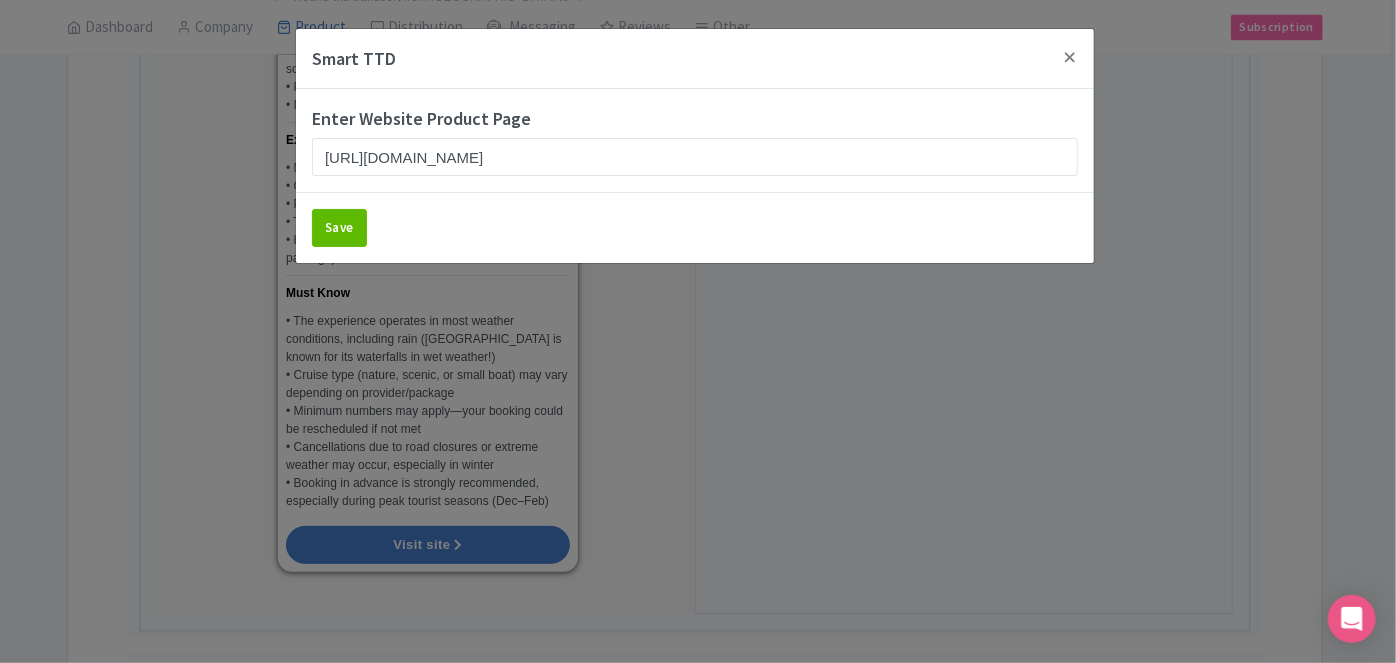 click on "Save" at bounding box center (695, 227) 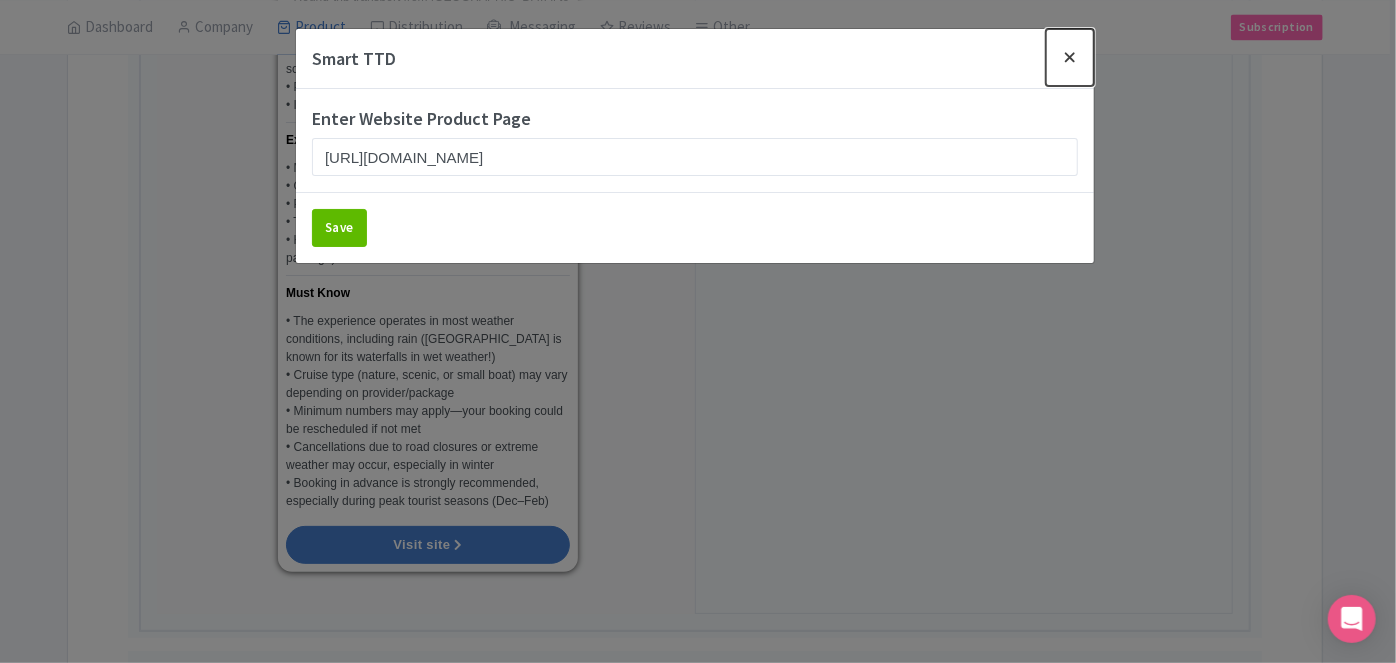 click at bounding box center (1070, 57) 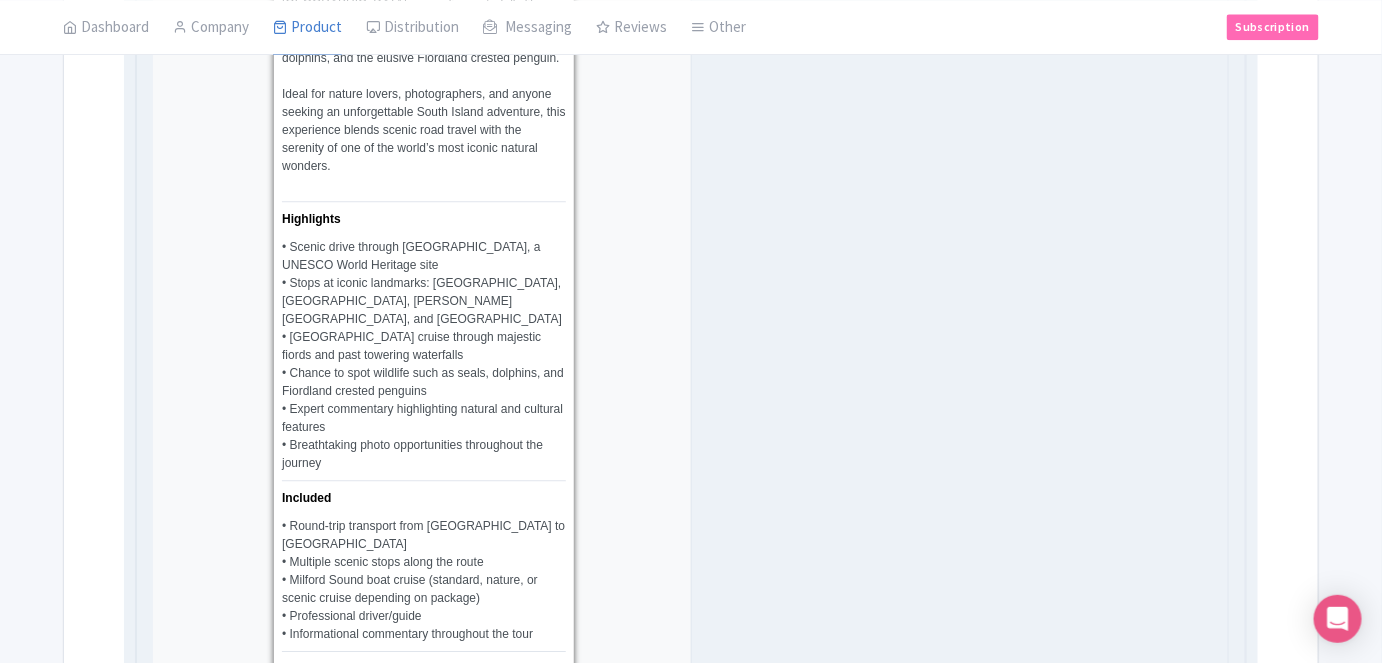 scroll, scrollTop: 1377, scrollLeft: 0, axis: vertical 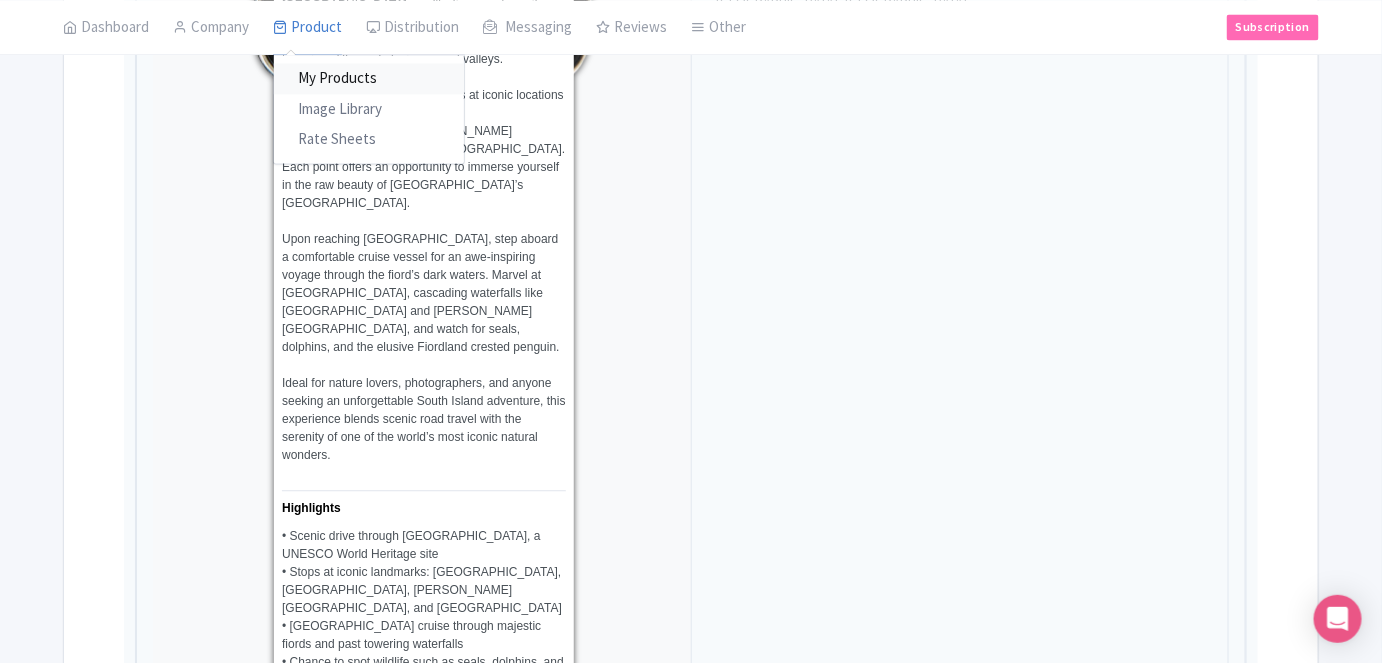 click on "My Products" at bounding box center [369, 79] 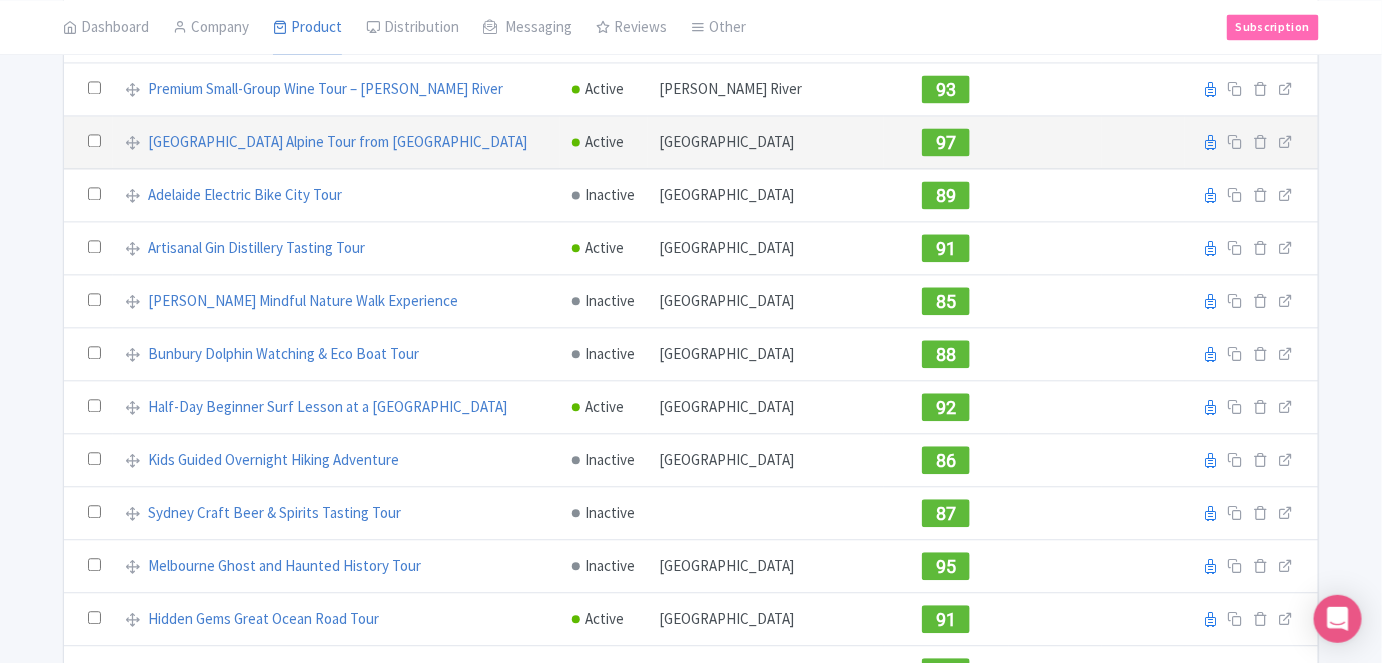 scroll, scrollTop: 3224, scrollLeft: 0, axis: vertical 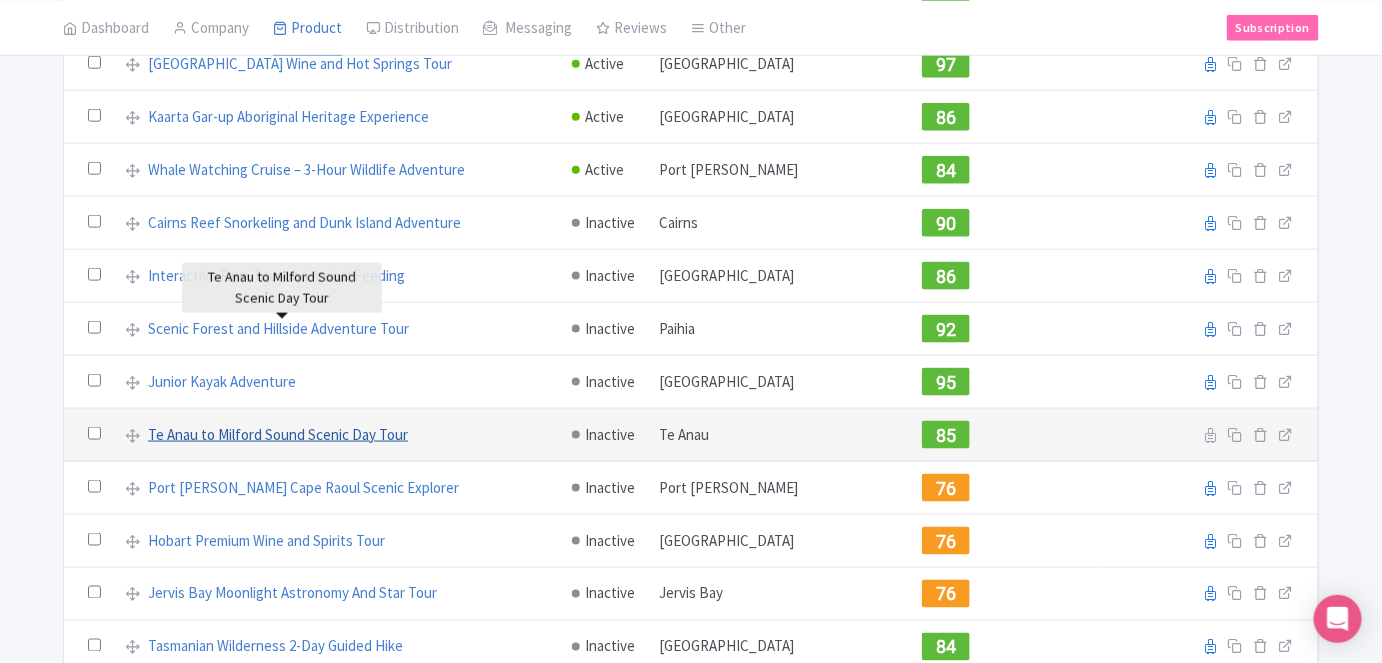 click on "Te Anau to Milford Sound Scenic Day Tour" at bounding box center (278, 435) 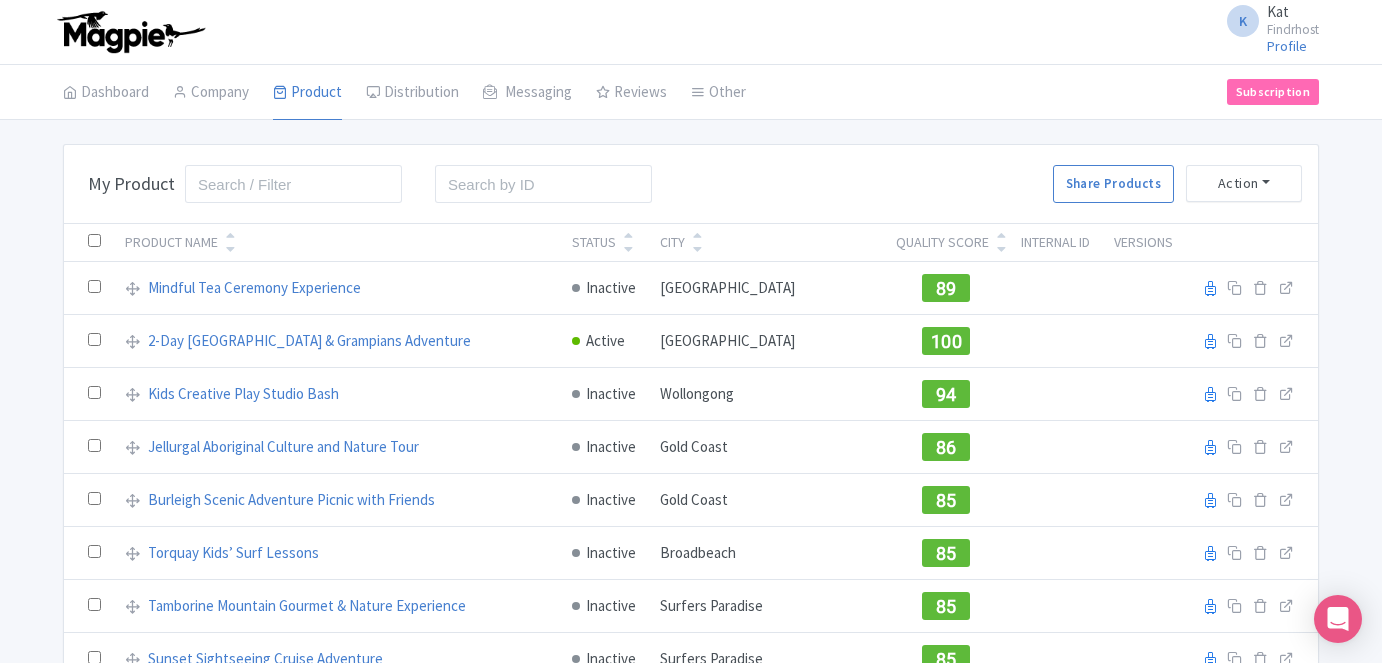 scroll, scrollTop: 0, scrollLeft: 0, axis: both 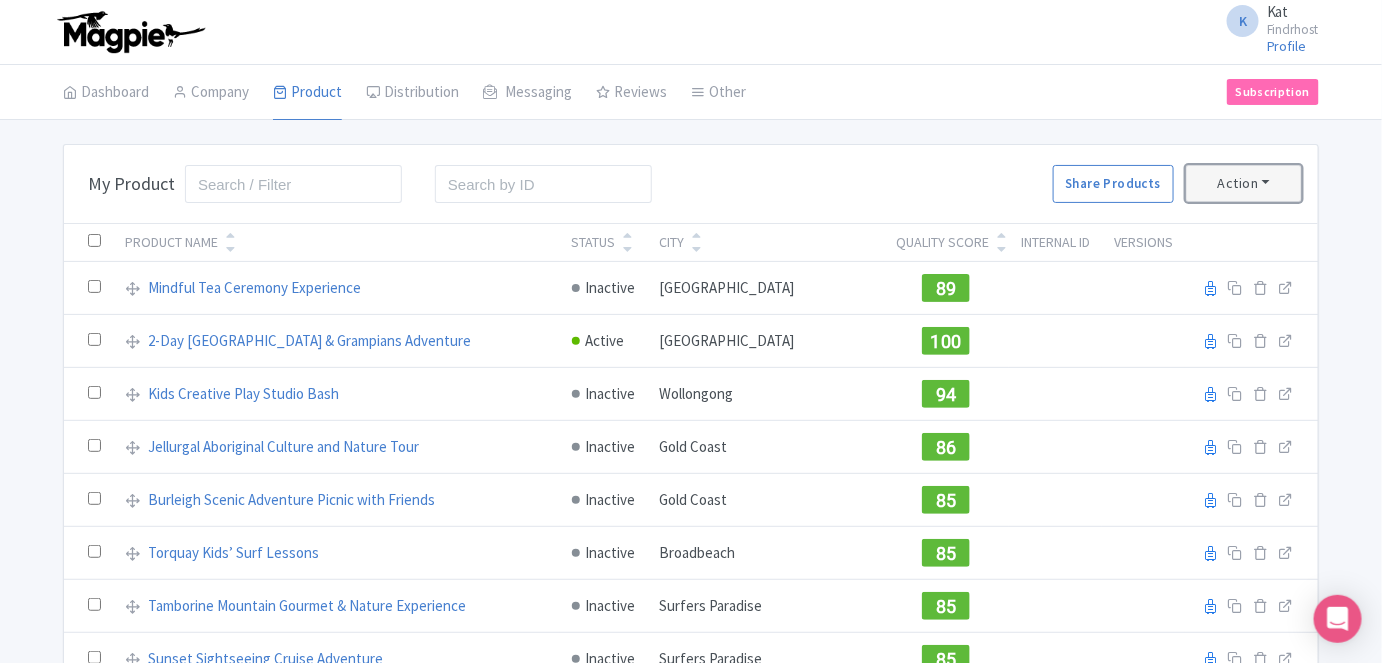 click on "Action" at bounding box center (1244, 183) 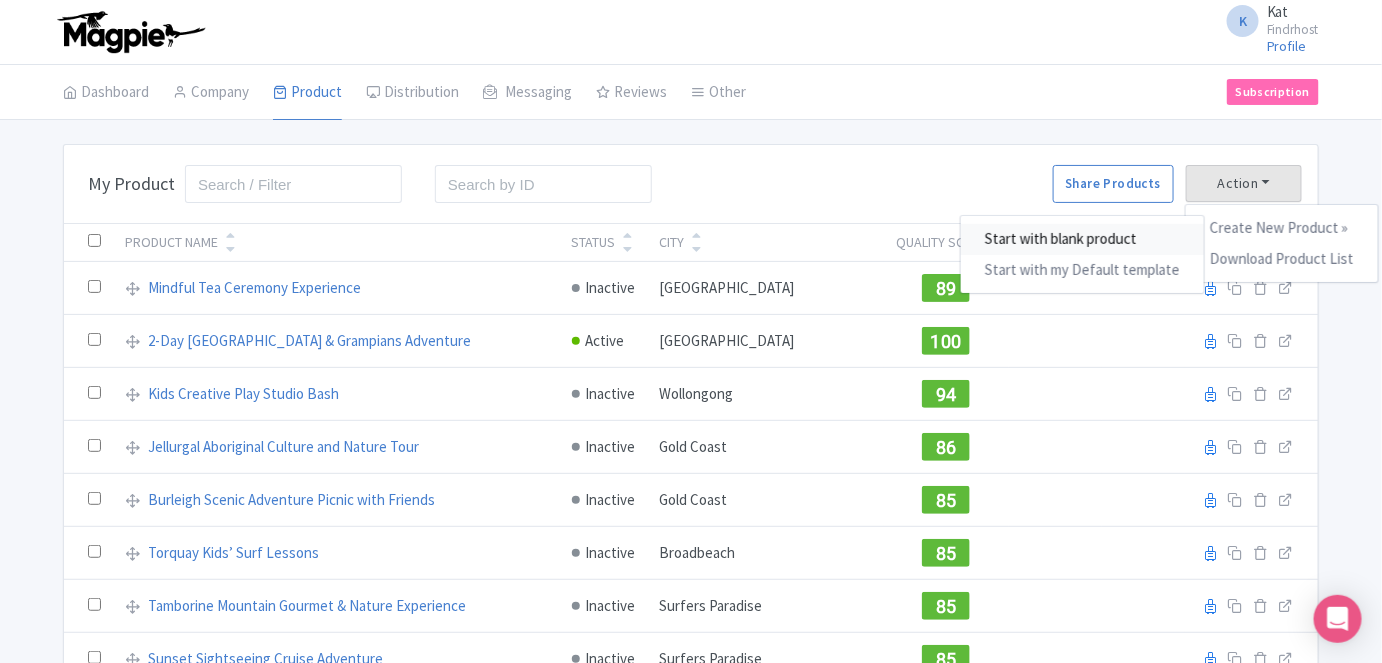 click on "Start with blank product" at bounding box center [1082, 239] 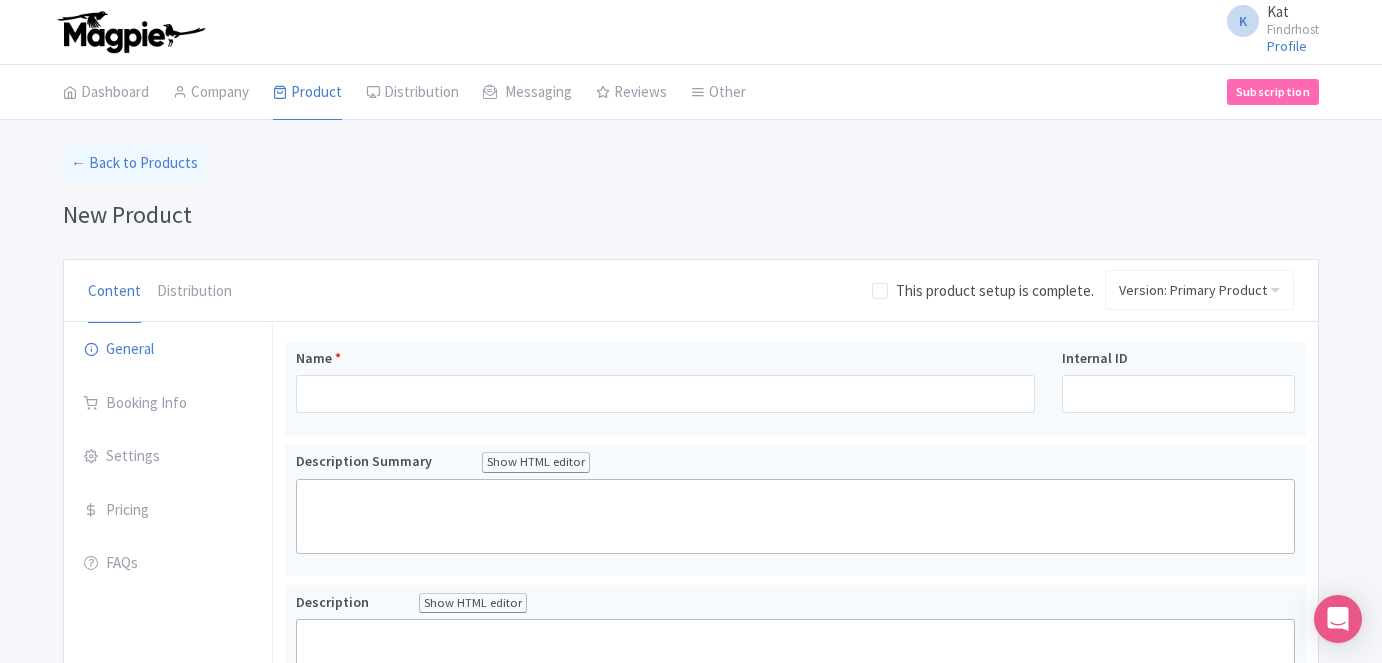 scroll, scrollTop: 0, scrollLeft: 0, axis: both 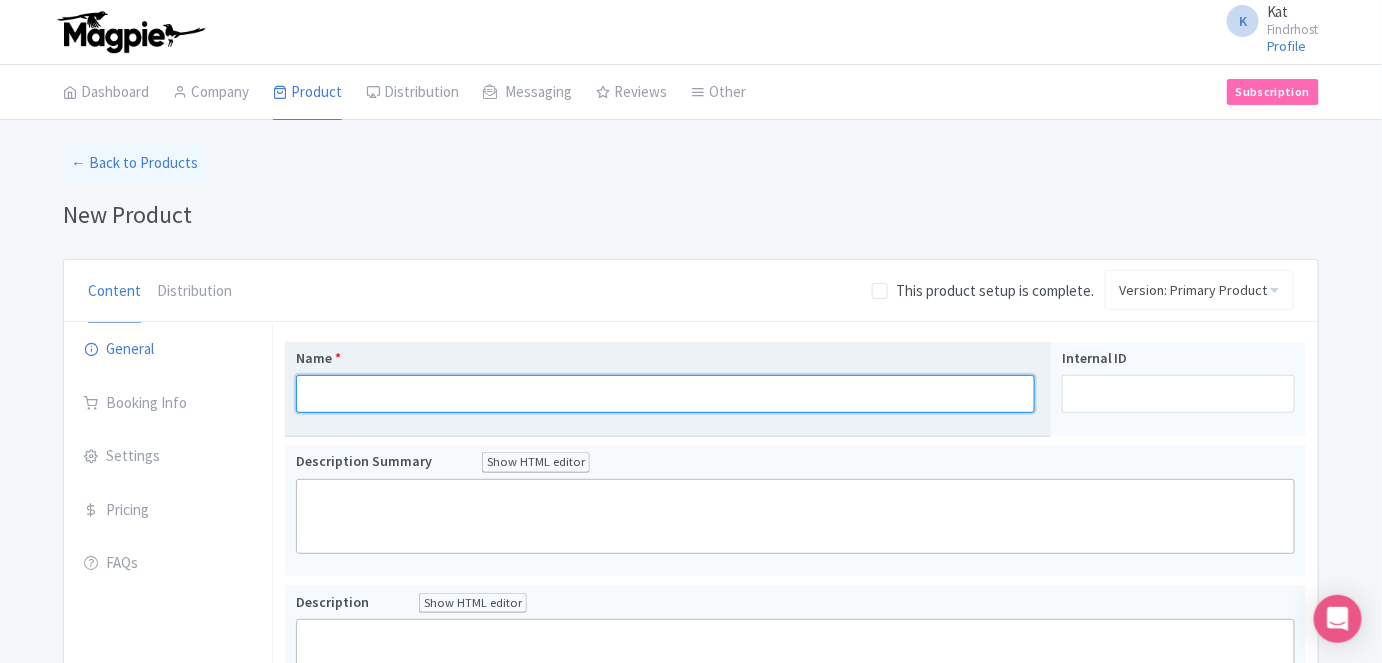 click on "Name   *" at bounding box center (665, 394) 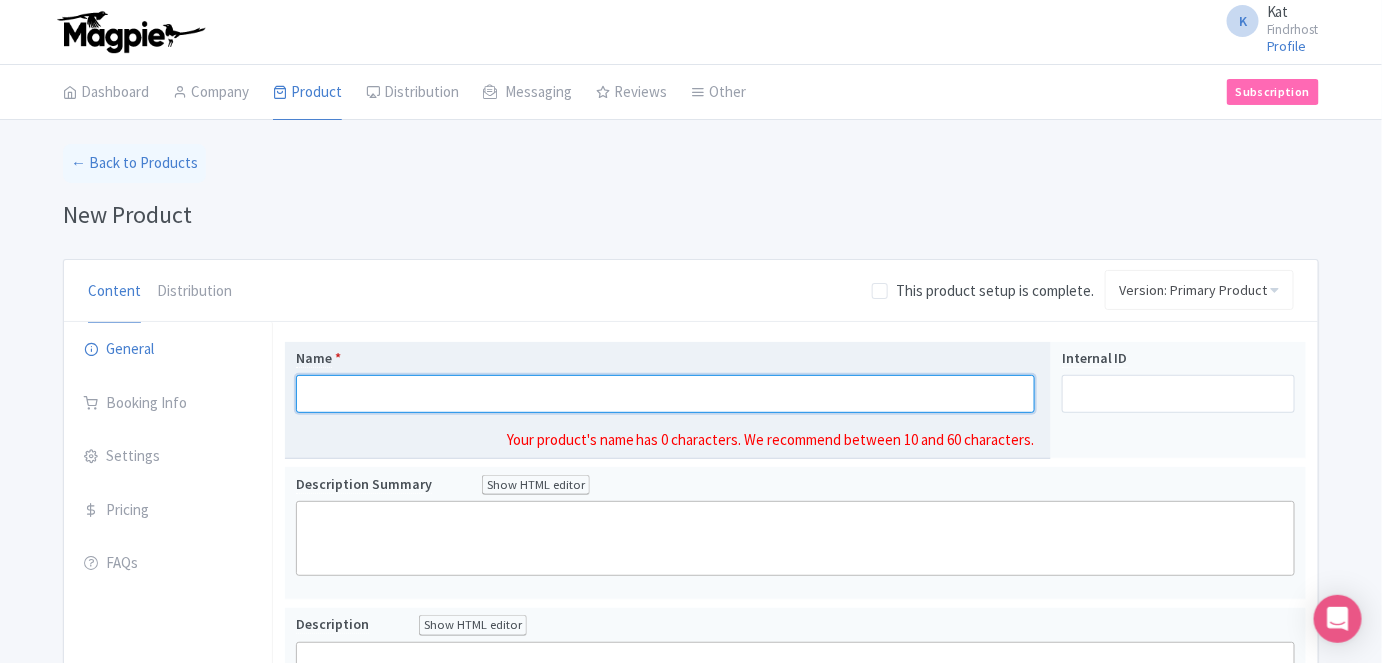 paste on "2-Hour Private Scenic Charter Cruise" 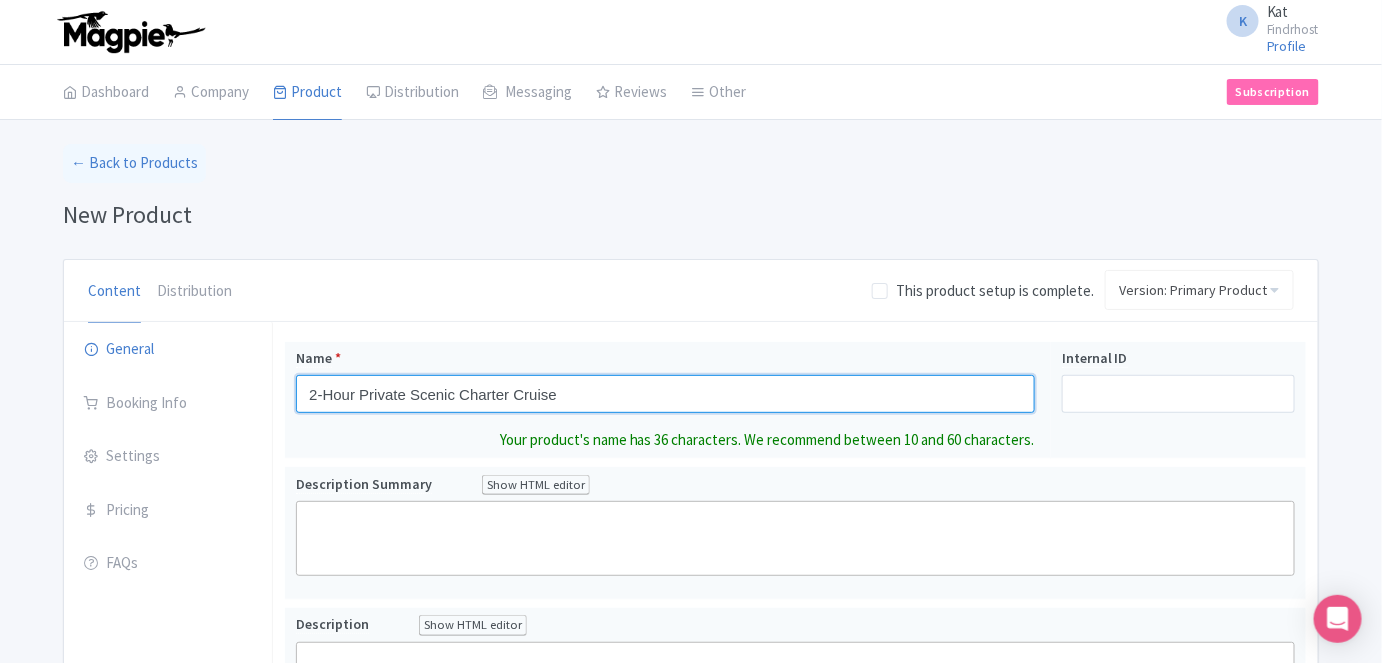 type on "2-Hour Private Scenic Charter Cruise" 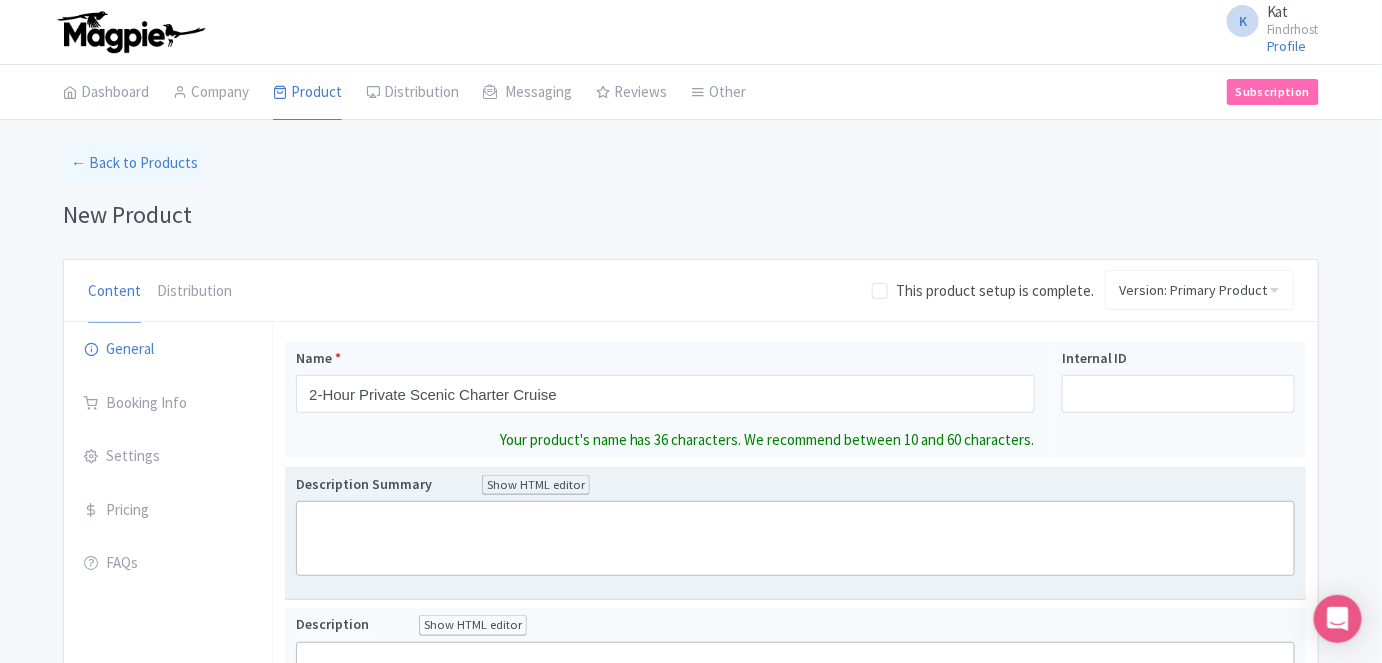 click 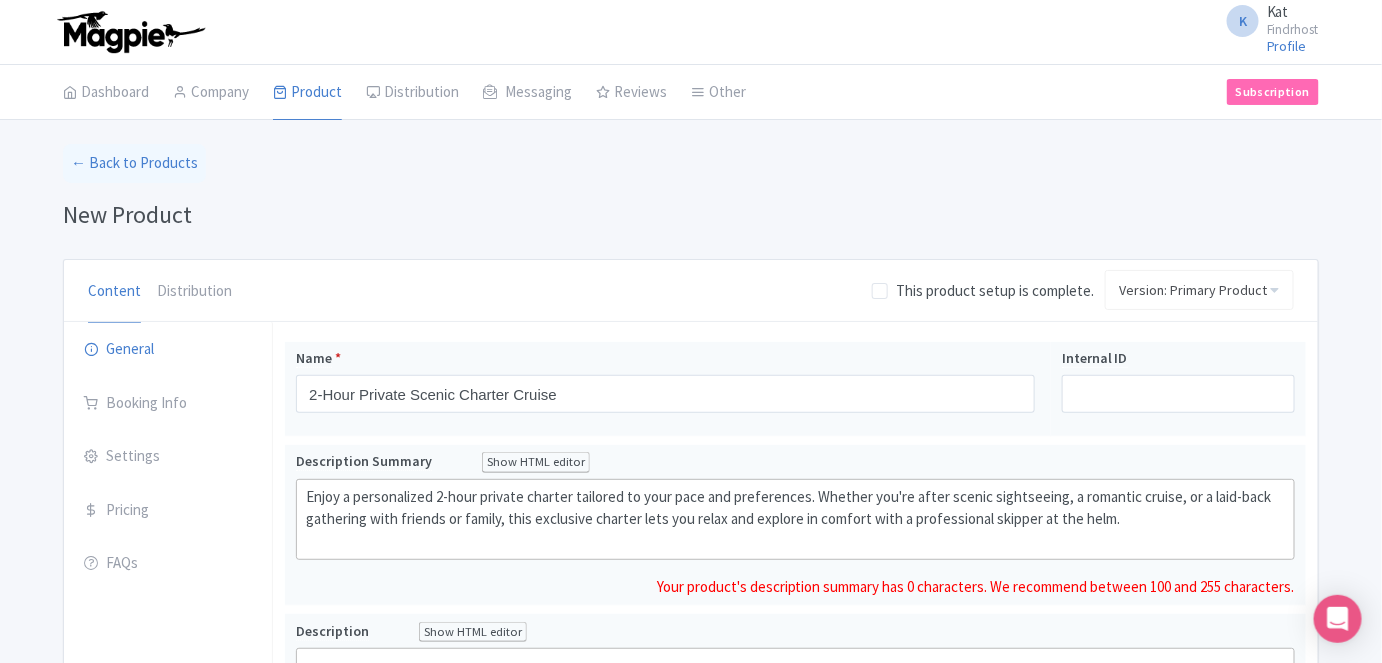 type on "<div>Enjoy a personalized 2-hour private charter tailored to your pace and preferences. Whether you're after scenic sightseeing, a romantic cruise, or a laid-back gathering with friends or family, this exclusive charter lets you relax and explore in comfort with a professional skipper at the helm.<br><br></div>" 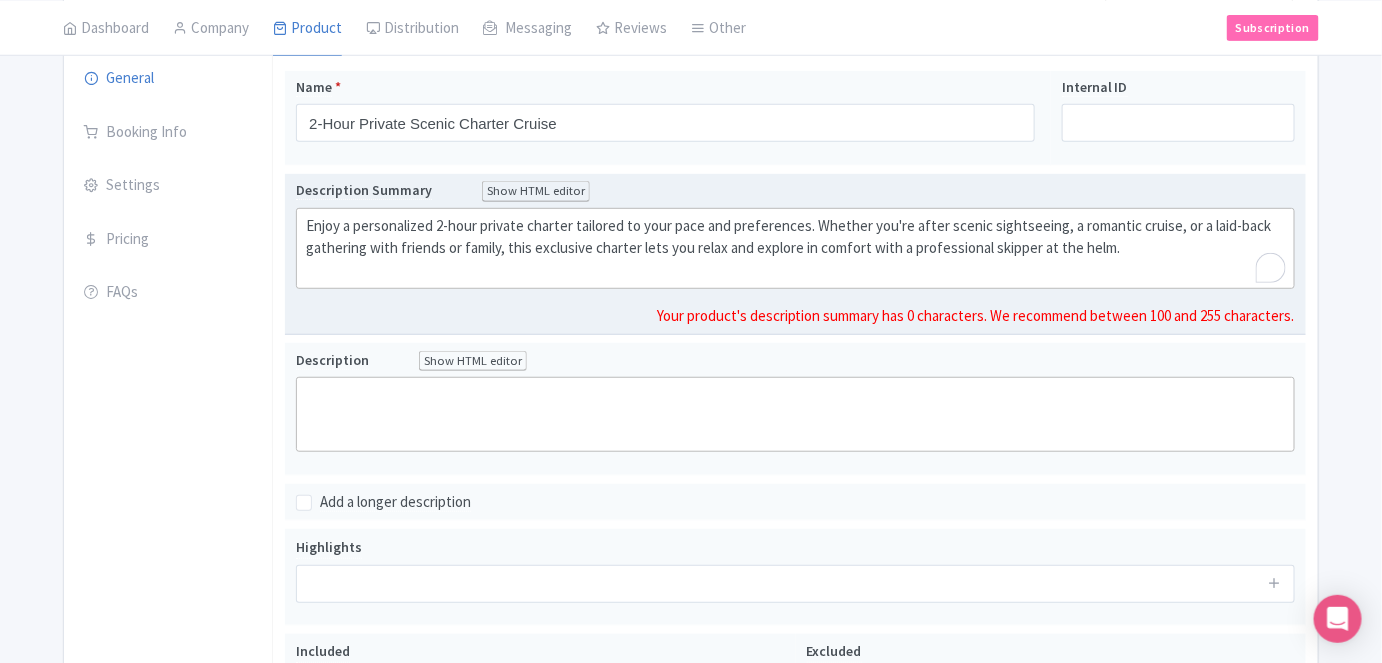scroll, scrollTop: 272, scrollLeft: 0, axis: vertical 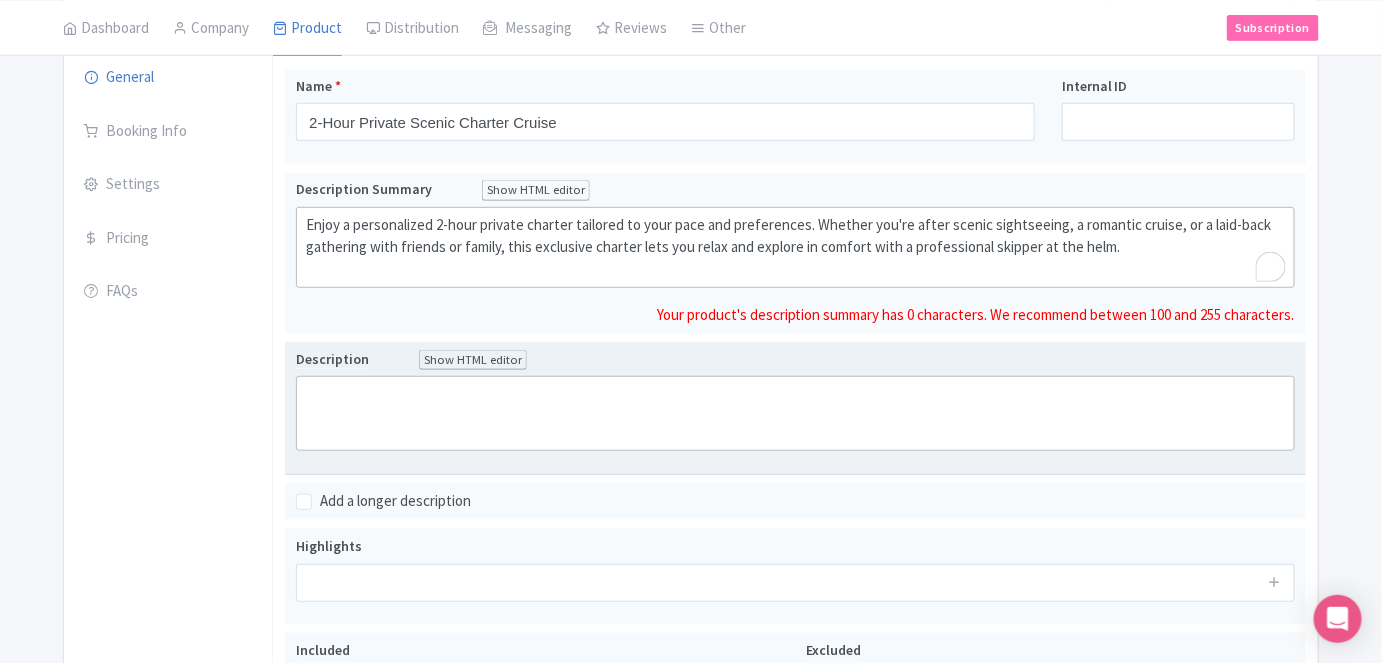 click 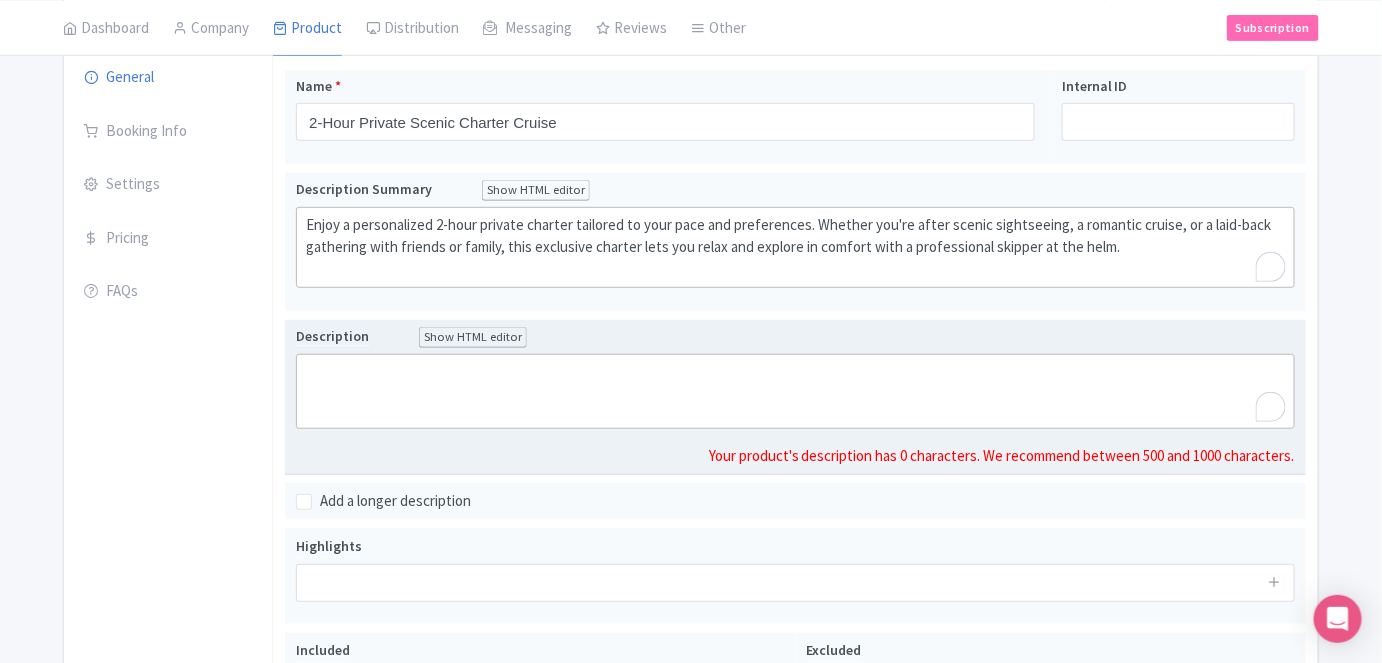 paste on "<div>Step aboard for a <strong>2-hour private charter experience</strong> designed entirely around you. This exclusive outing offers the perfect balance of freedom, privacy, and relaxation on the water (or land, if applicable), whether you're celebrating a special moment or simply looking to escape the crowds.<br><br></div><div>Your private skipper or guide will take you through scenic waterways or along a custom route, pointing out local landmarks, hidden gems, and wildlife along the way. You’ll have the flexibility to pause for photos, enjoy a swim (if allowed), or simply sit back and soak in the stunning views.<br><br></div><div>Ideal for <strong>couples, small groups, families, or corporate outings</strong>, the 2-hour private charter can be adjusted to include sightseeing, light refreshments, music, and more—making it a truly unforgettable experience.<br><br></div>" 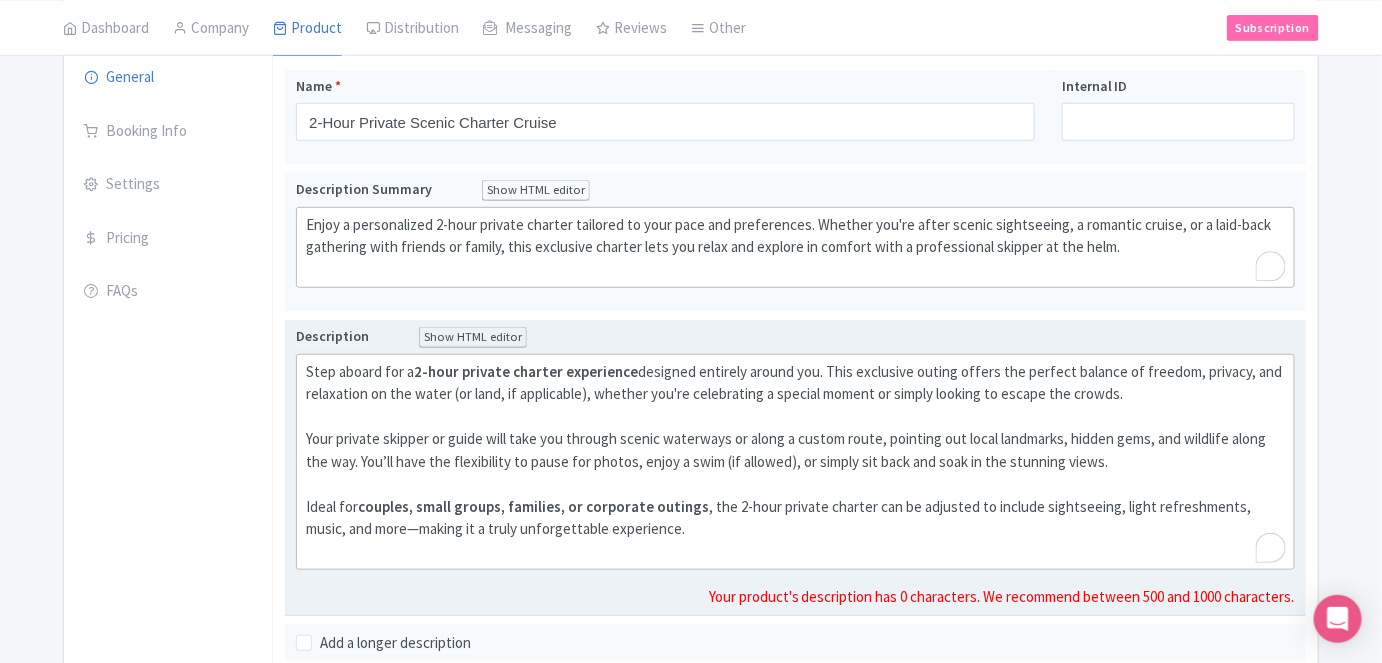 click on "2-hour private charter experience" 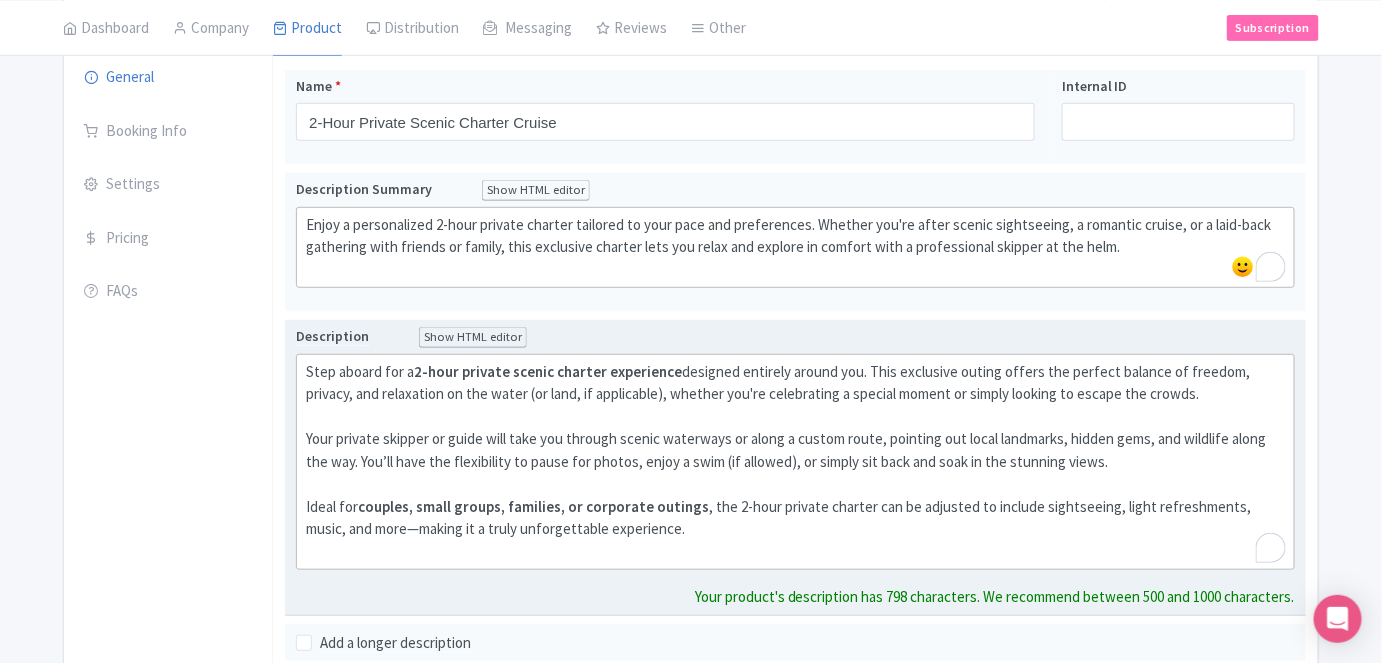 click on "2-hour private scenic charter experience" 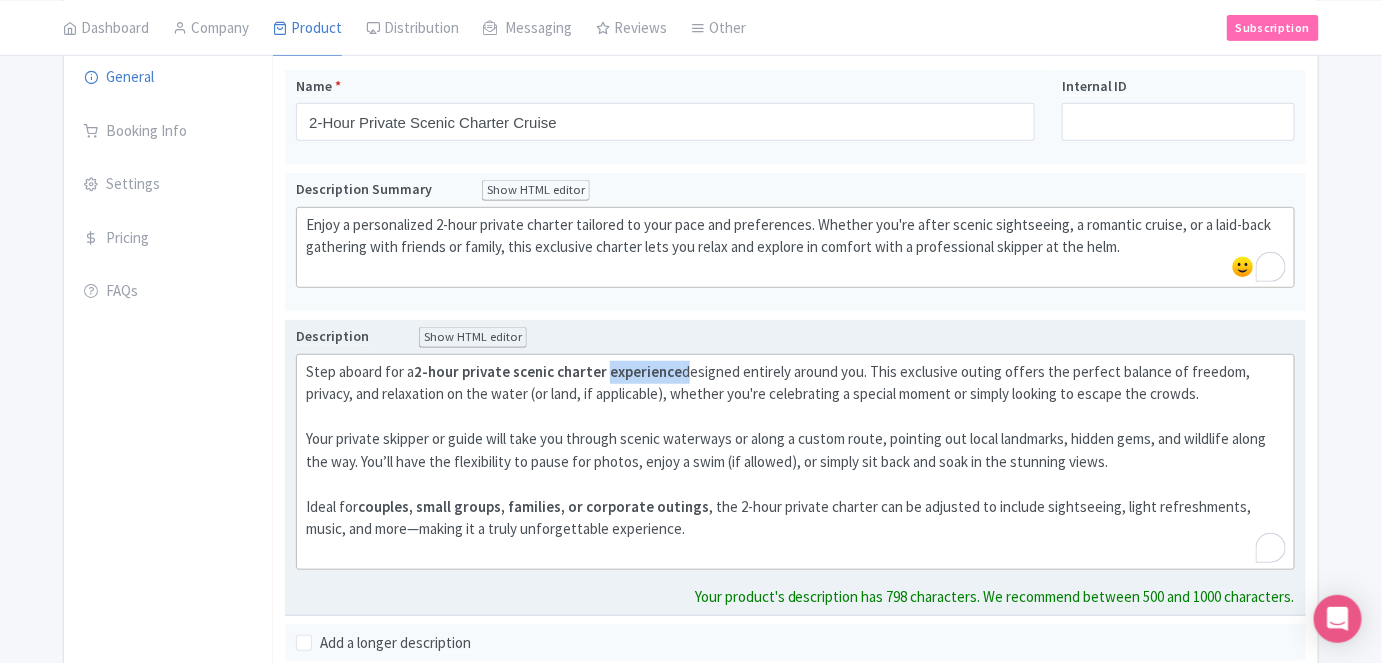 click on "2-hour private scenic charter experience" 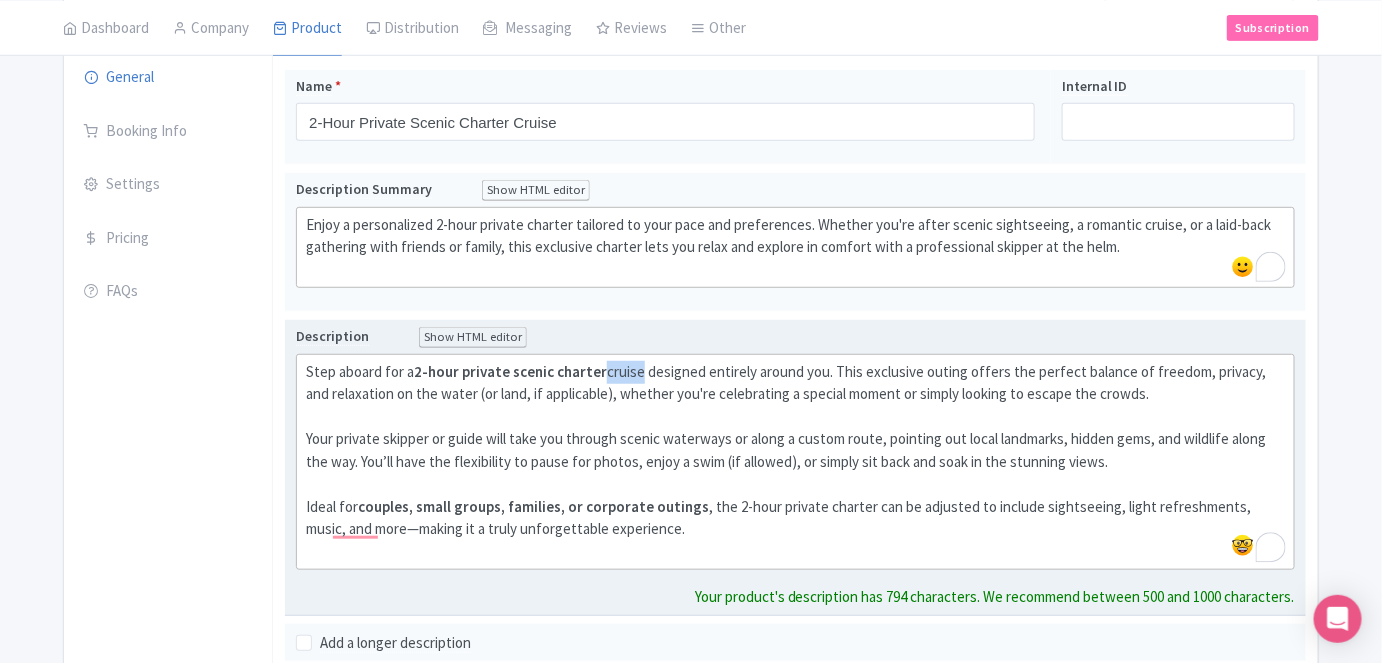 drag, startPoint x: 605, startPoint y: 369, endPoint x: 640, endPoint y: 376, distance: 35.69314 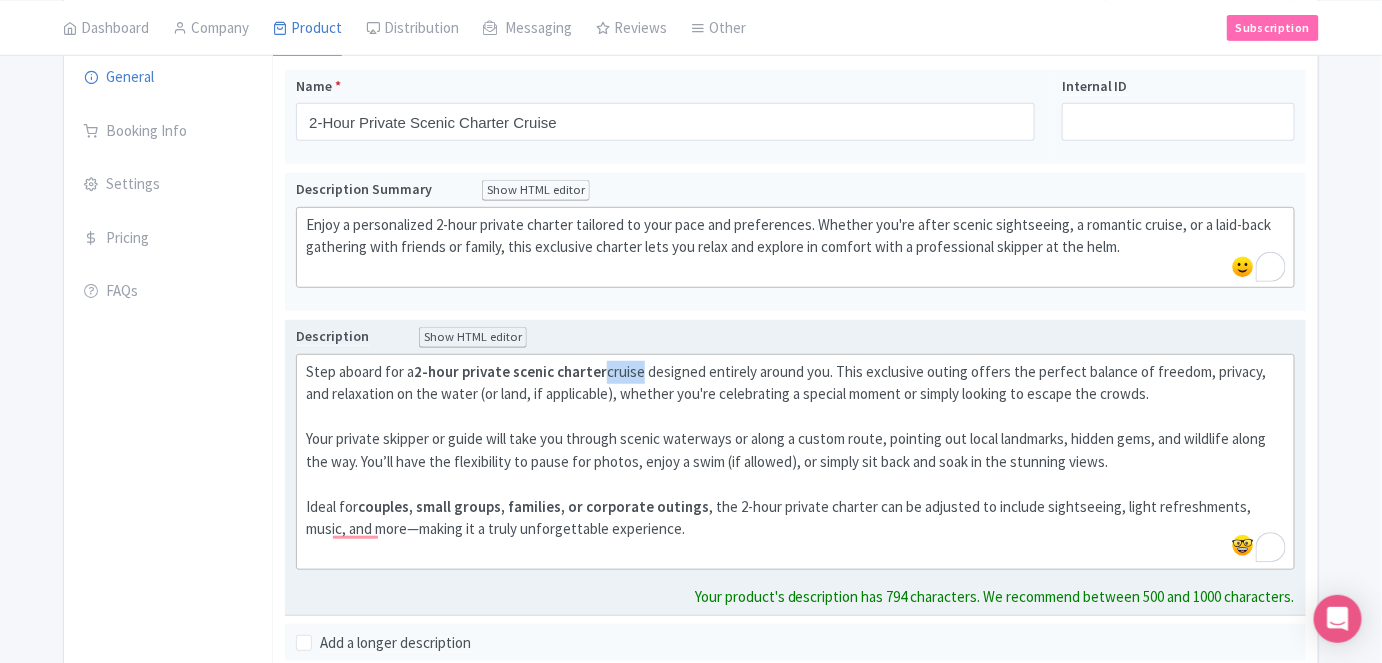 click on "Step aboard for a  2-hour private scenic charter  cruise designed entirely around you. This exclusive outing offers the perfect balance of freedom, privacy, and relaxation on the water (or land, if applicable), whether you're celebrating a special moment or simply looking to escape the crowds." 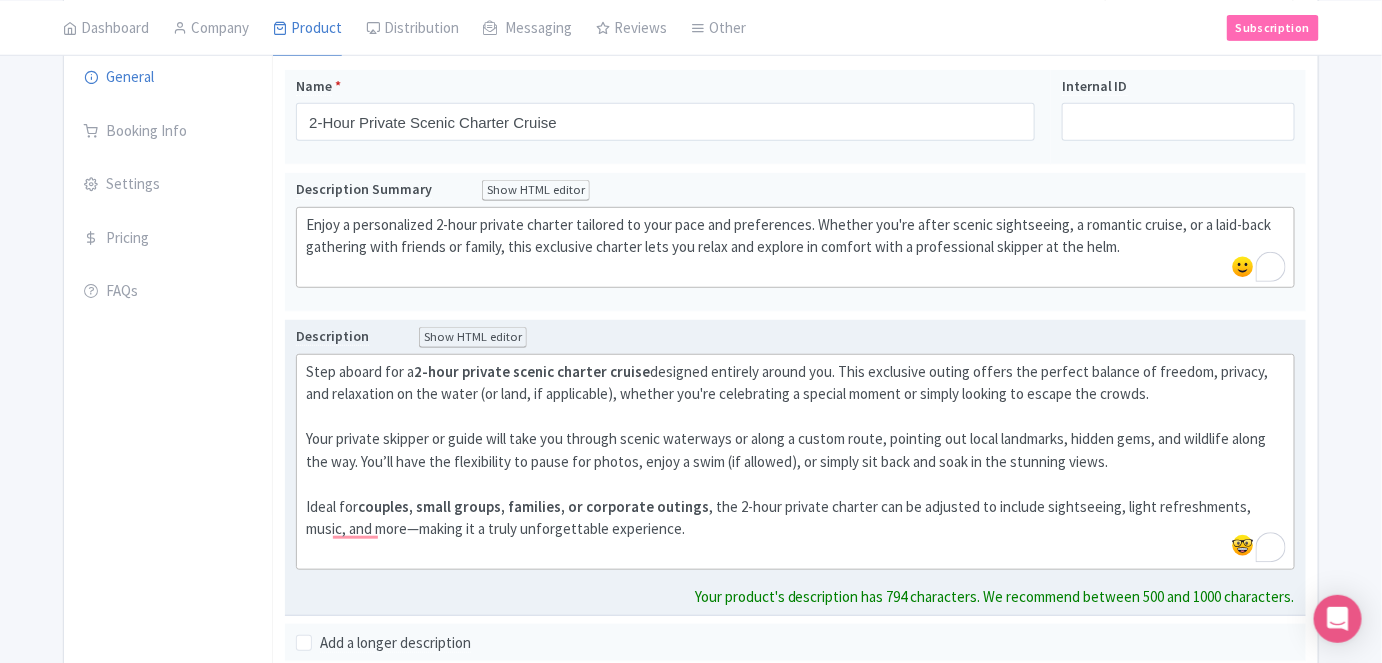 type on "<div>Step aboard for a <strong>2-hour private scenic charter cruise</strong> designed entirely around you. This exclusive outing offers the perfect balance of freedom, privacy, and relaxation on the water (or land, if applicable), whether you're celebrating a special moment or simply looking to escape the crowds.<br><br></div><div>Your private skipper or guide will take you through scenic waterways or along a custom route, pointing out local landmarks, hidden gems, and wildlife along the way. You’ll have the flexibility to pause for photos, enjoy a swim (if allowed), or simply sit back and soak in the stunning views.<br><br></div><div>Ideal for <strong>couples, small groups, families, or corporate outings</strong>, the 2-hour private charter can be adjusted to include sightseeing, light refreshments, music, and more—making it a truly unforgettable experience.<br><br></div>" 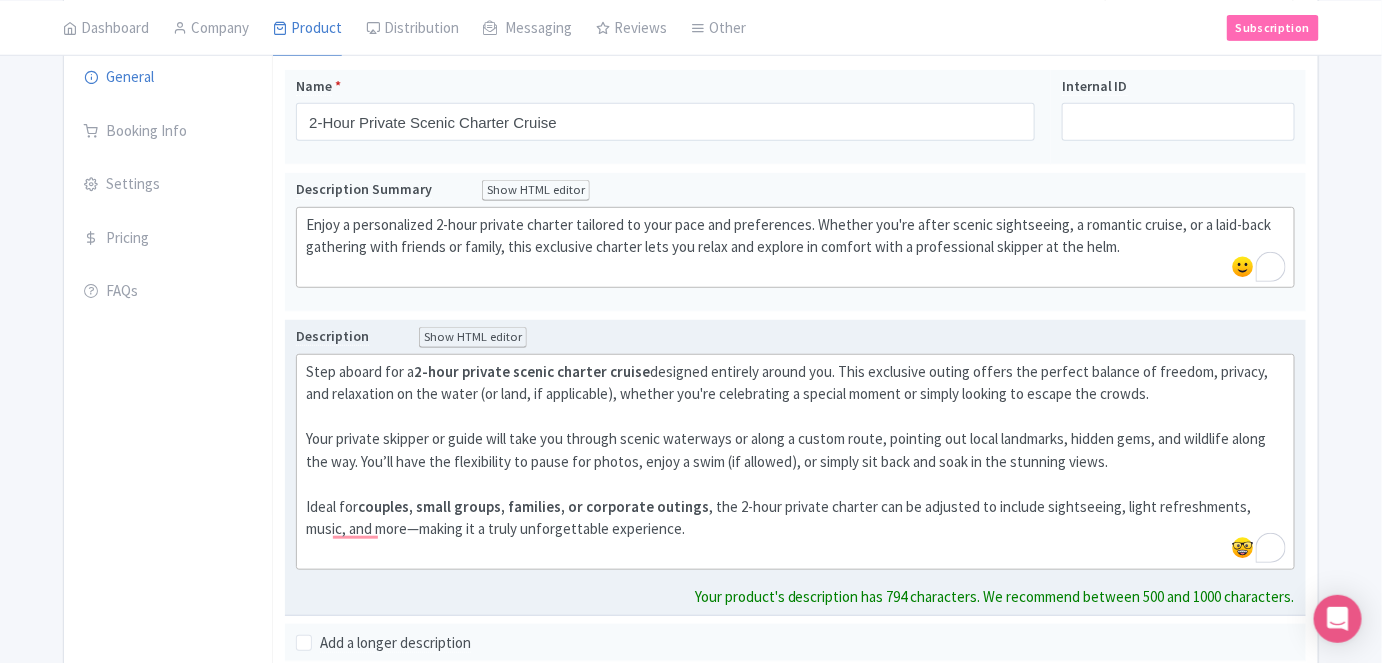 click on "Your private skipper or guide will take you through scenic waterways or along a custom route, pointing out local landmarks, hidden gems, and wildlife along the way. You’ll have the flexibility to pause for photos, enjoy a swim (if allowed), or simply sit back and soak in the stunning views." 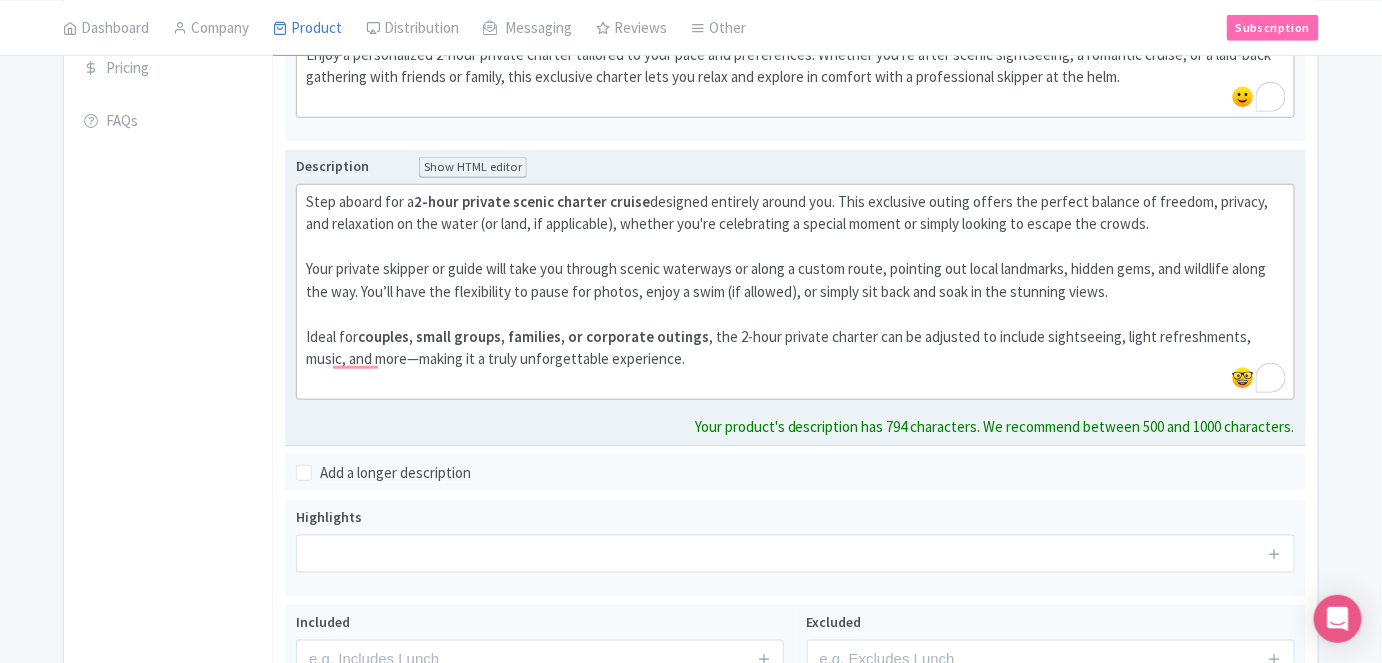 scroll, scrollTop: 454, scrollLeft: 0, axis: vertical 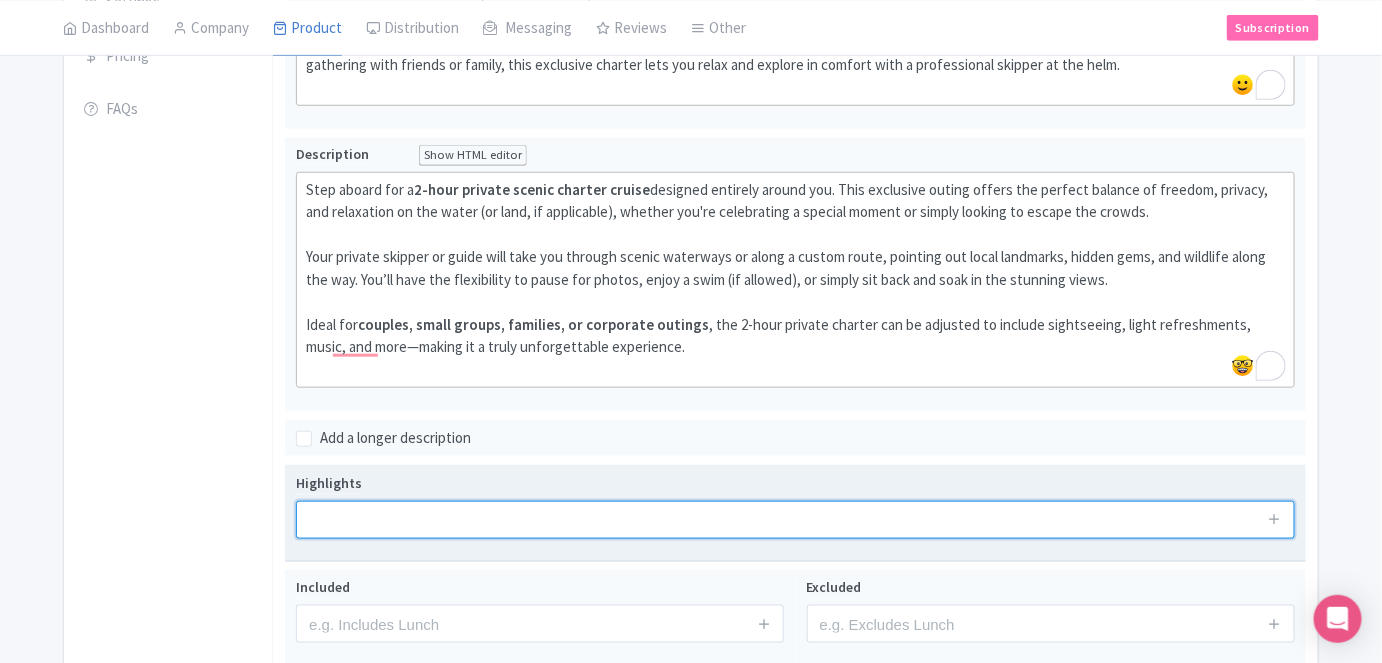 click at bounding box center (795, 520) 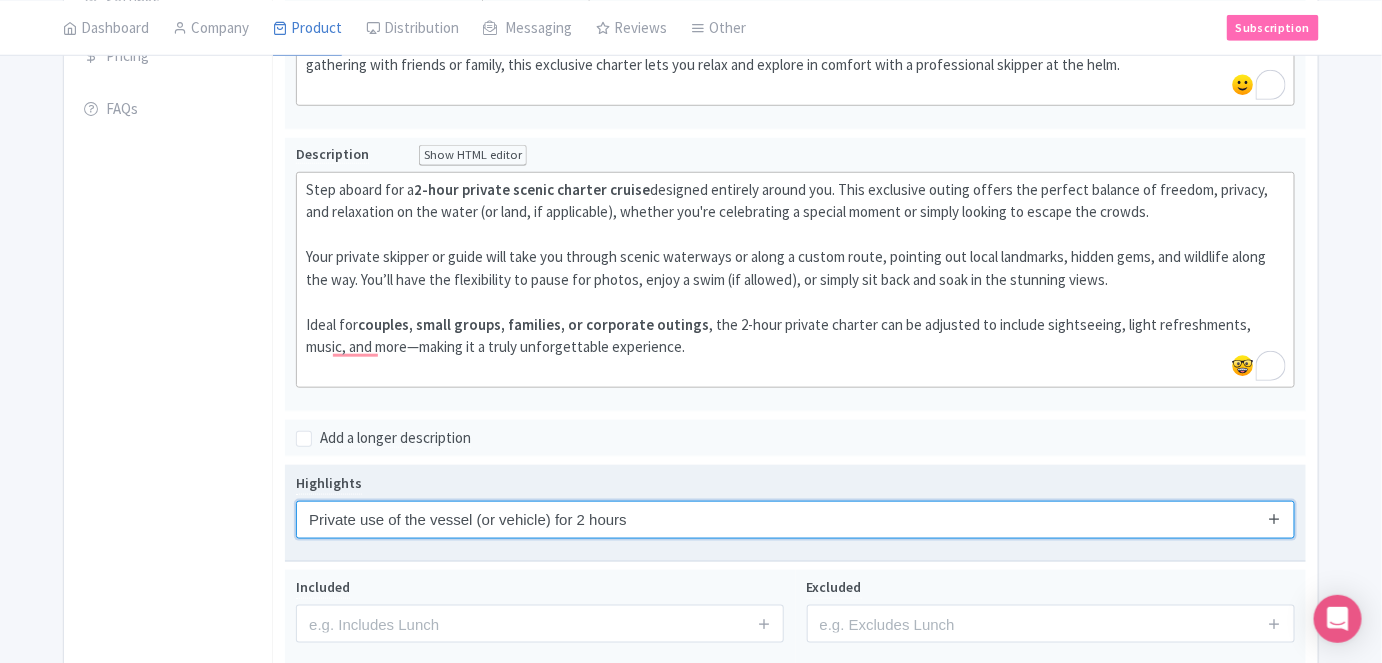 type on "Private use of the vessel (or vehicle) for 2 hours" 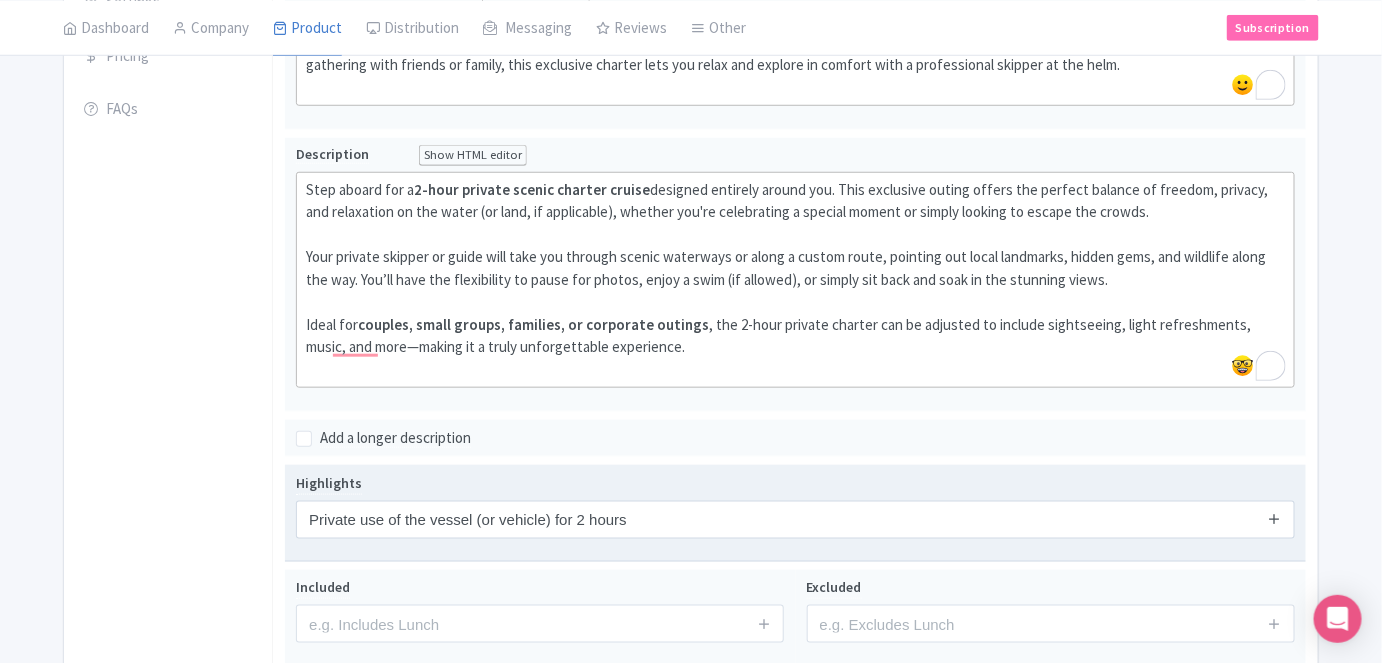 click at bounding box center (1274, 518) 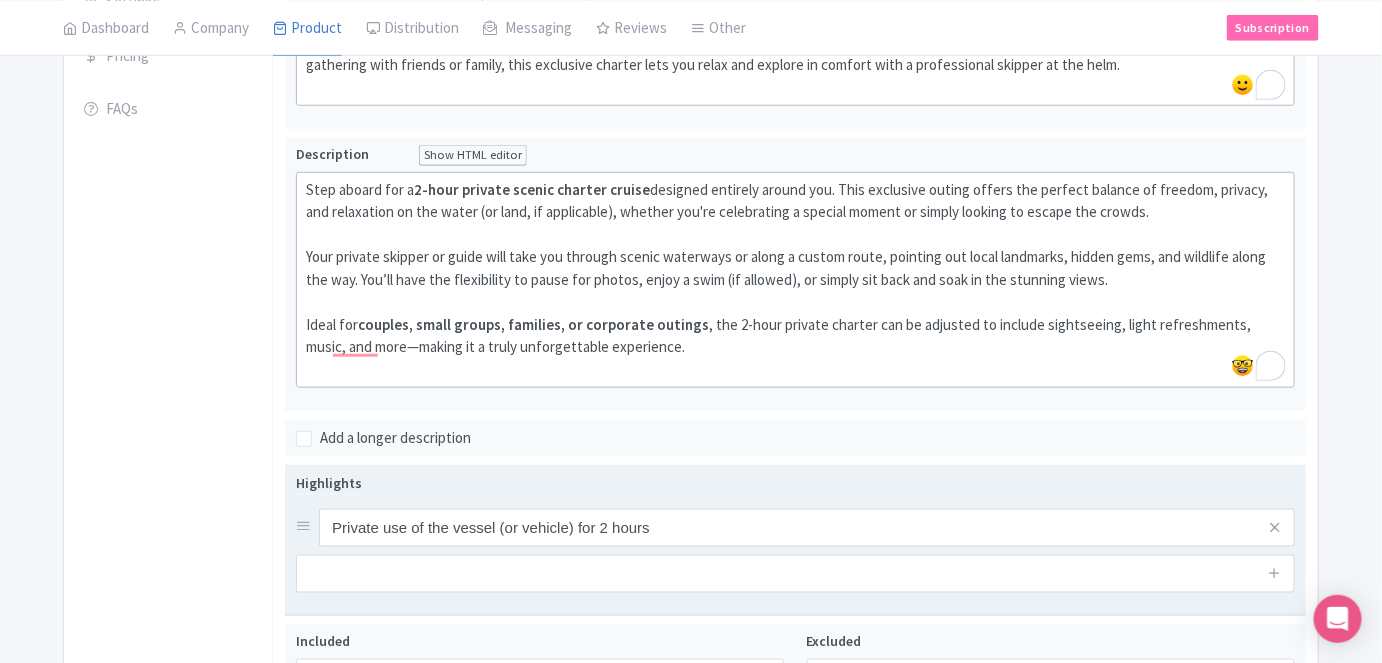 click at bounding box center [1275, 528] 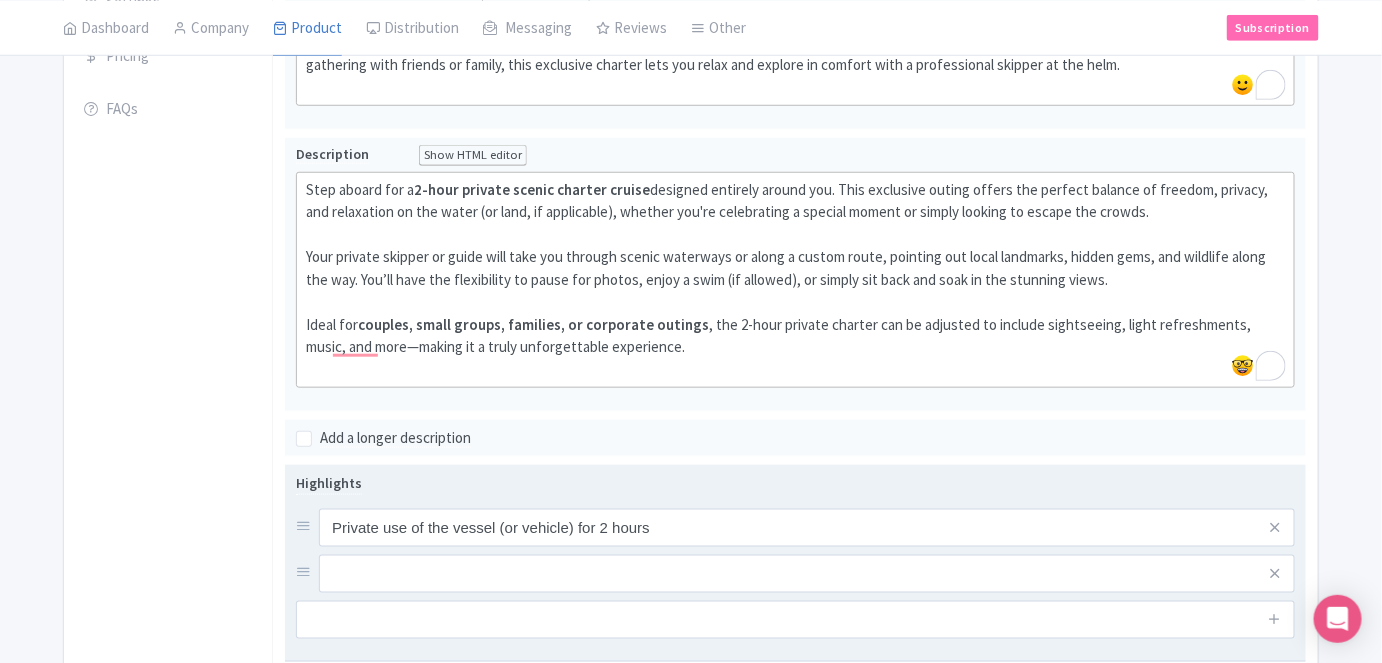 click at bounding box center (1275, 620) 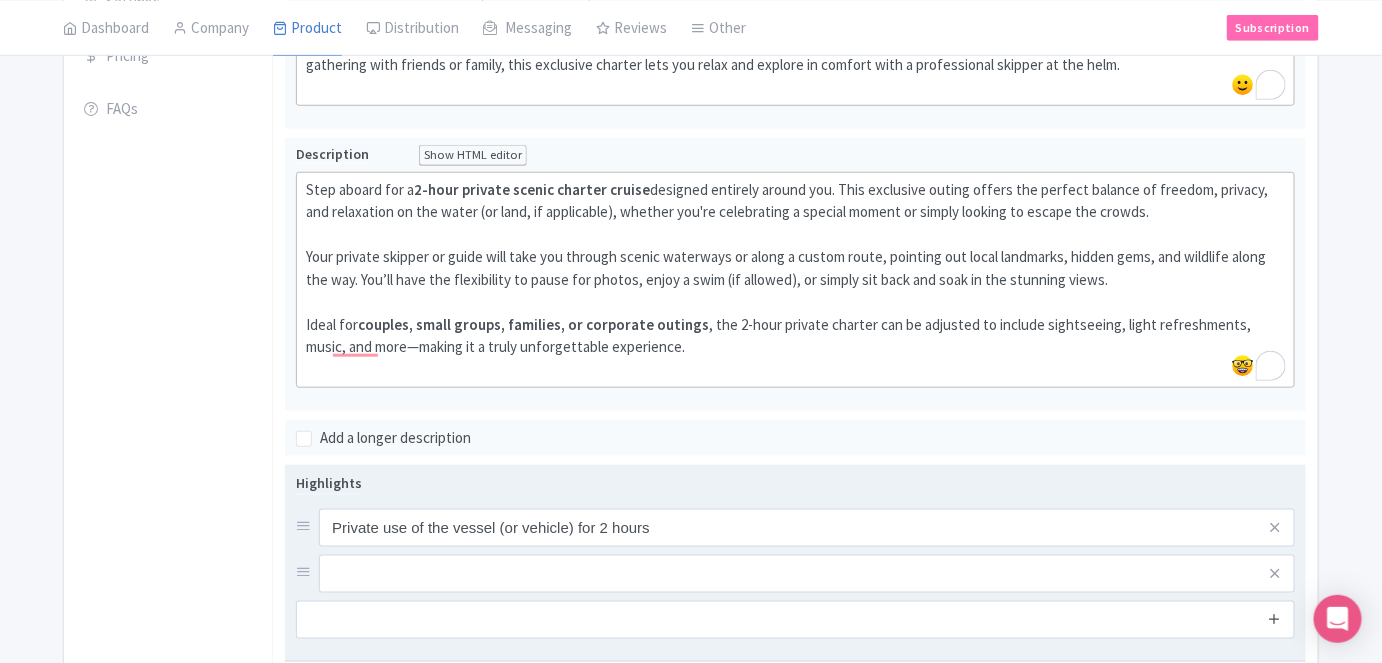 click at bounding box center (1274, 618) 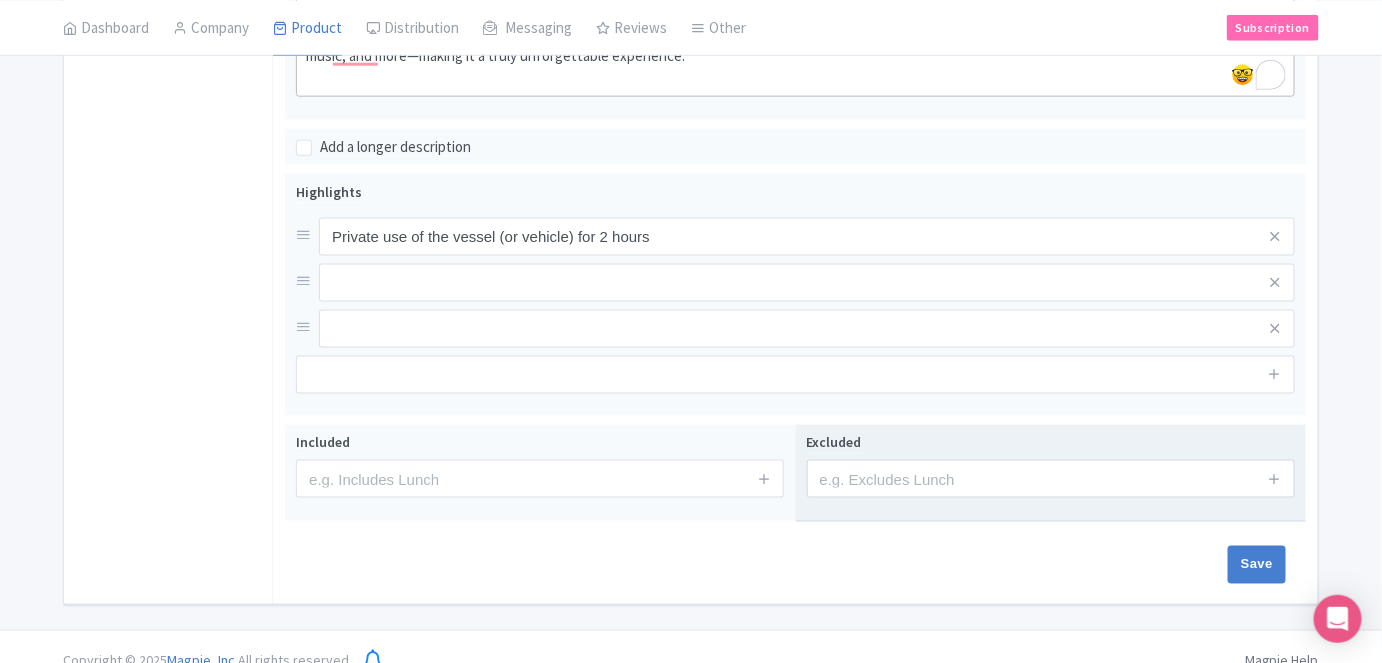 scroll, scrollTop: 766, scrollLeft: 0, axis: vertical 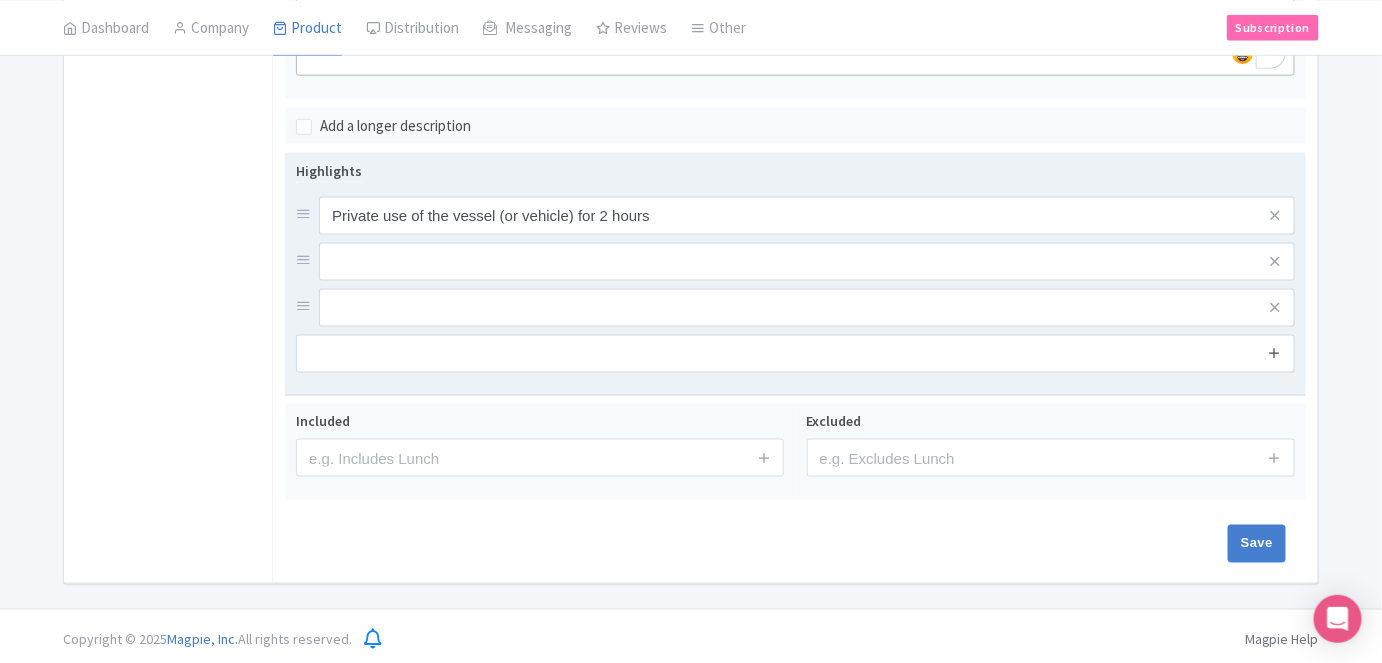 click at bounding box center (1274, 352) 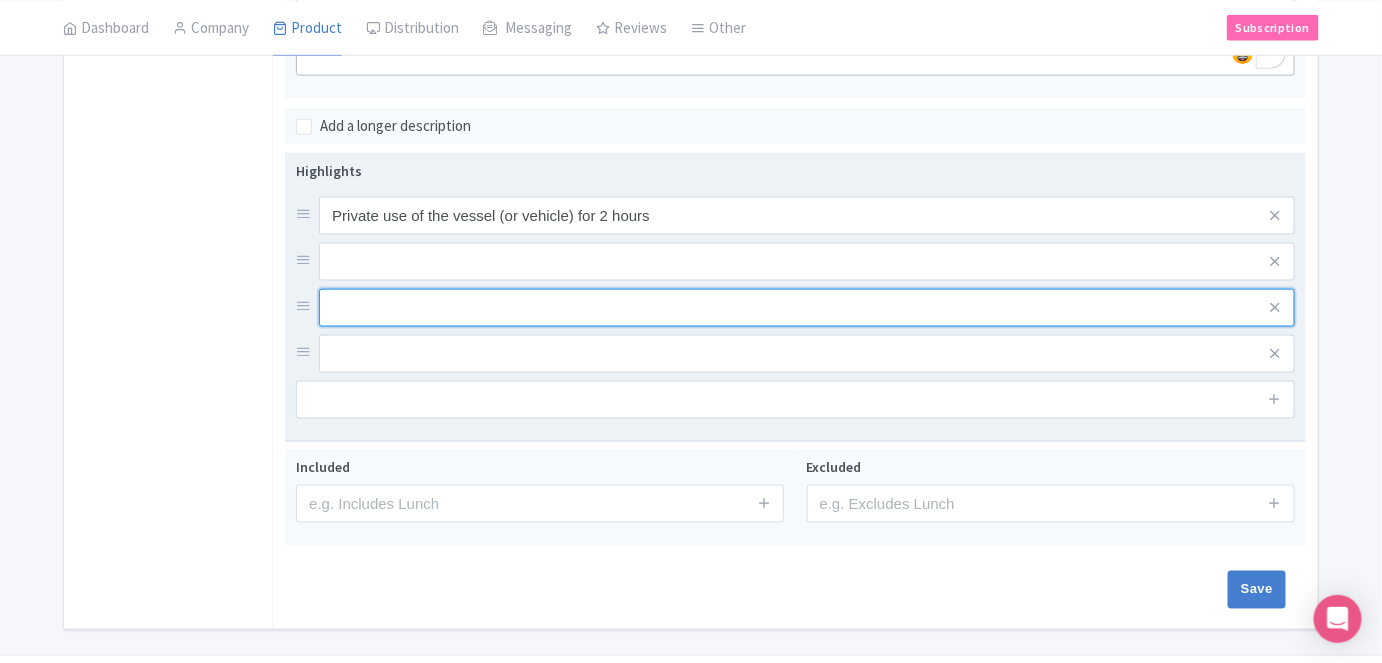 click at bounding box center [807, 216] 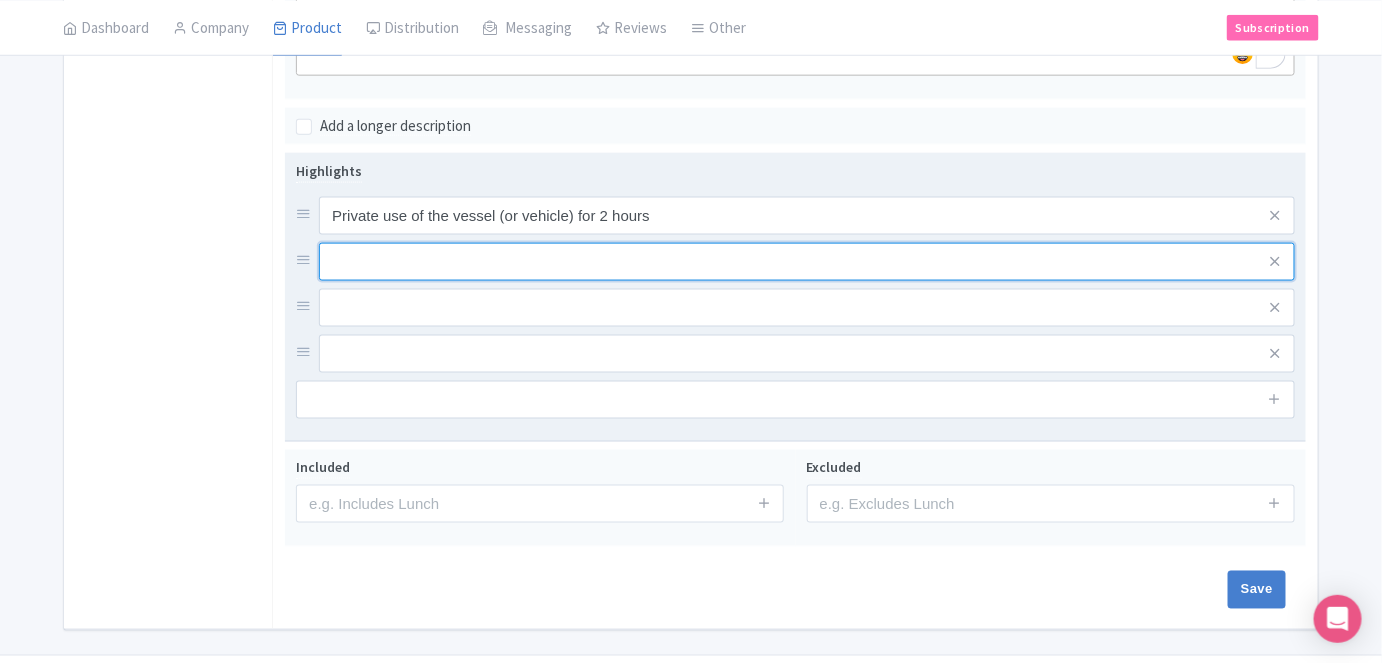 click at bounding box center (807, 216) 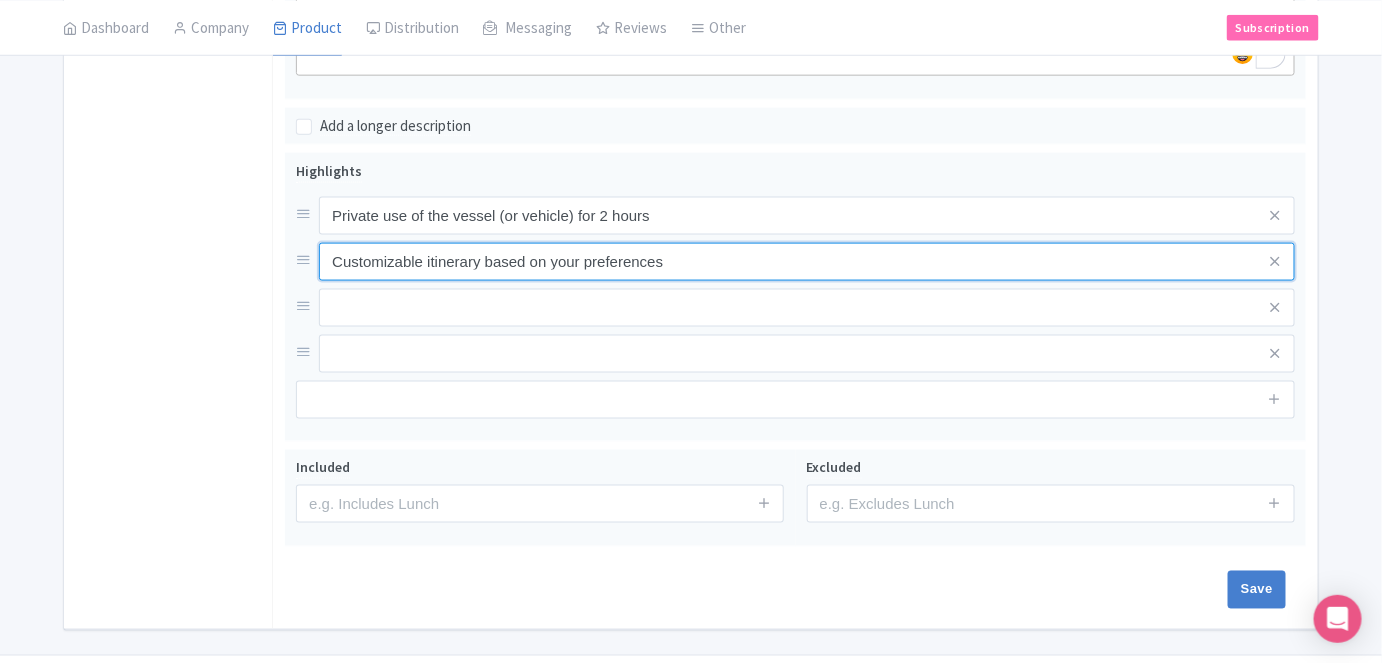 type on "Customizable itinerary based on your preferences" 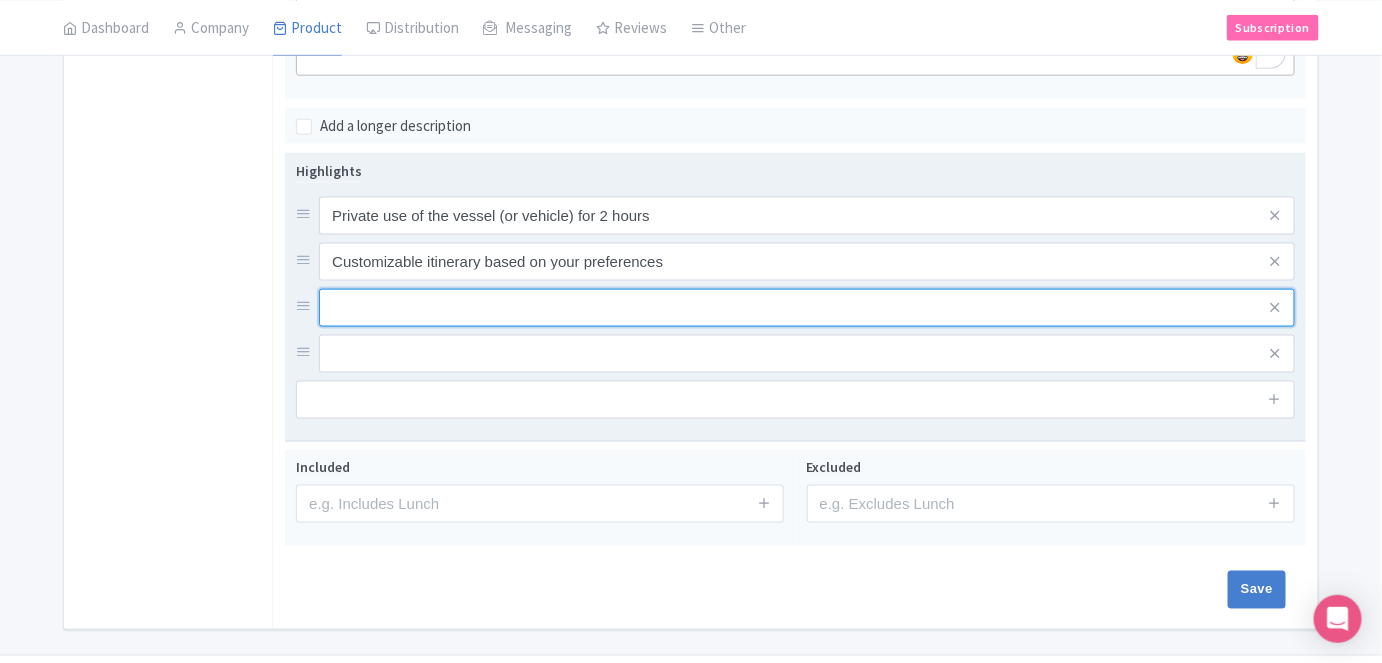 click at bounding box center [807, 216] 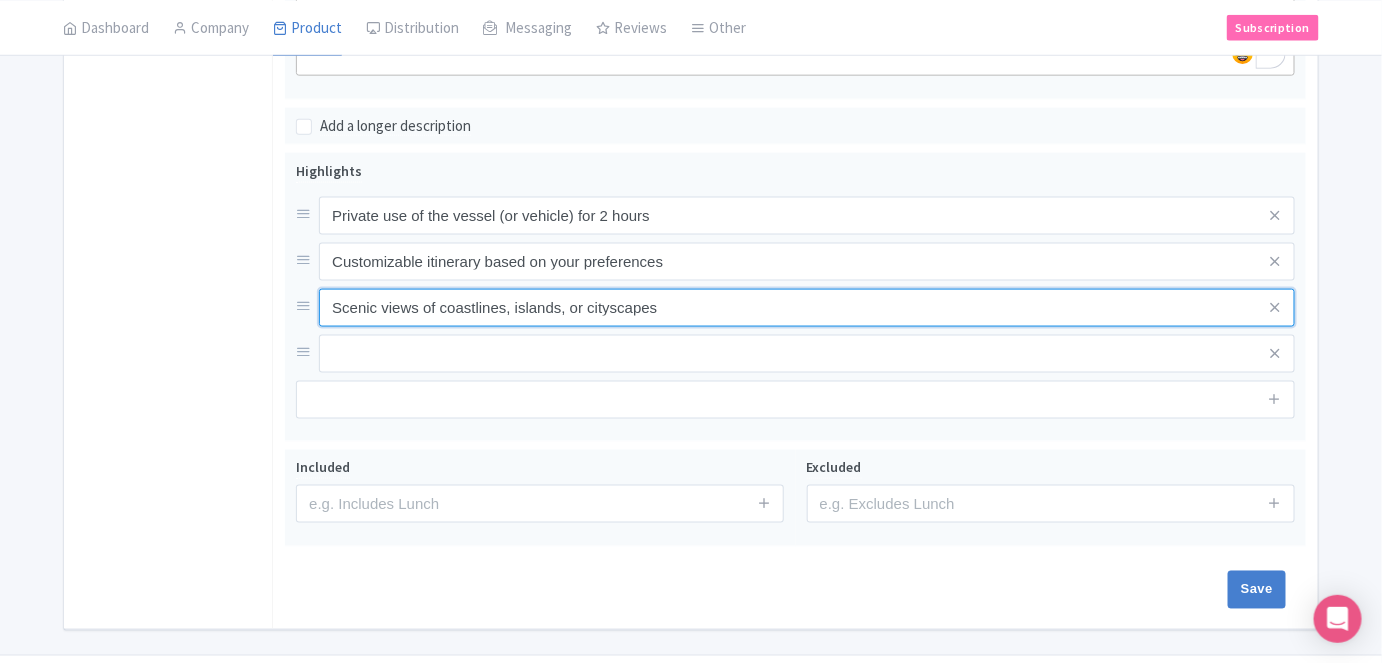 type on "Scenic views of coastlines, islands, or cityscapes" 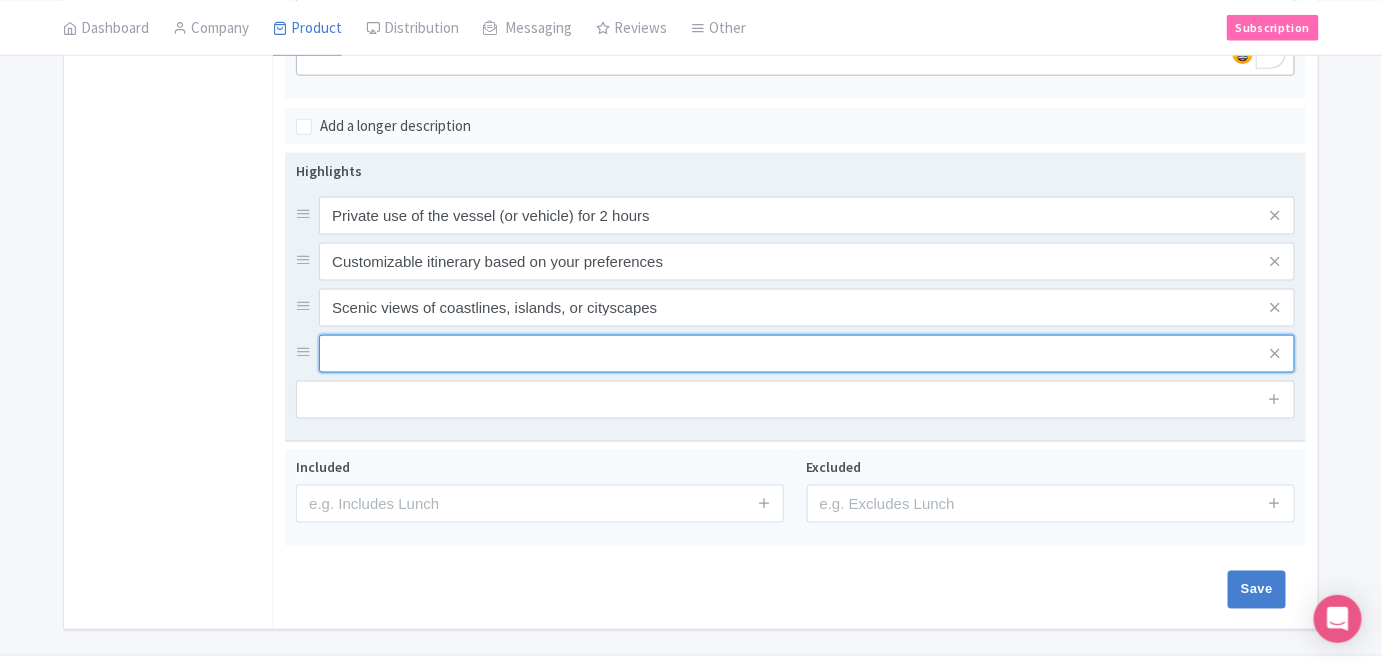 click at bounding box center [807, 216] 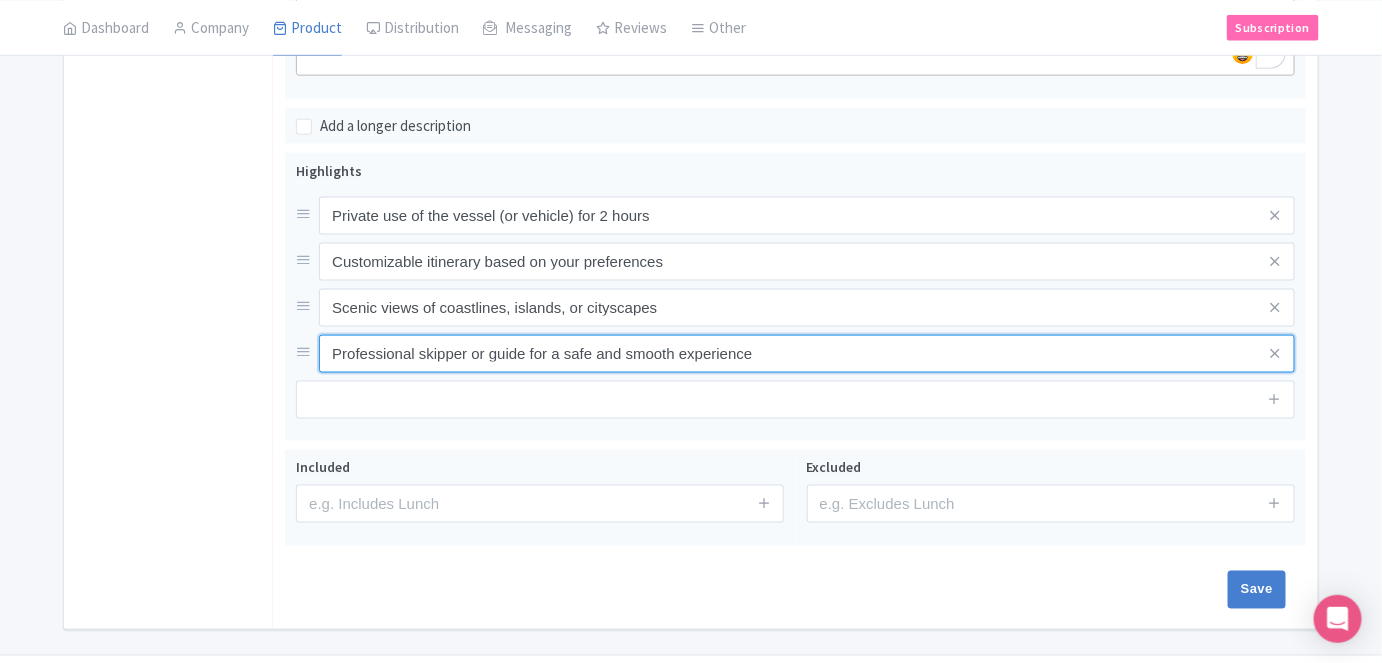 type on "Professional skipper or guide for a safe and smooth experience" 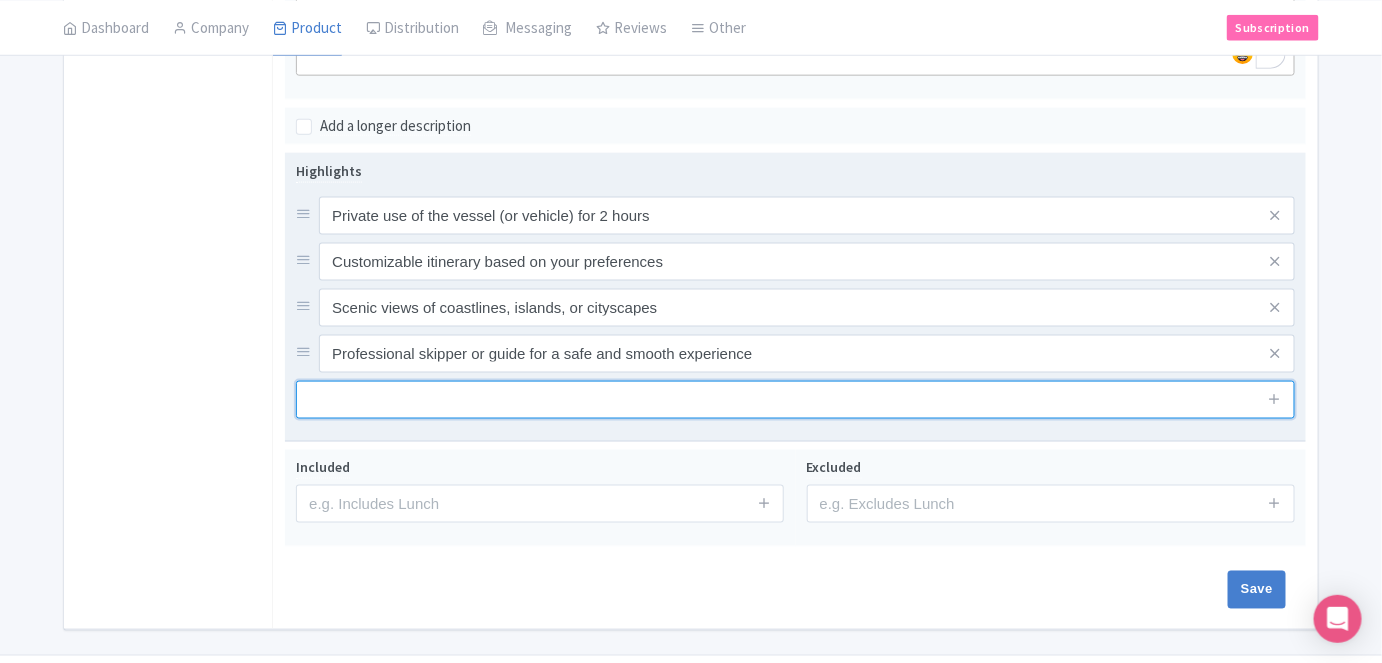 click at bounding box center [795, 400] 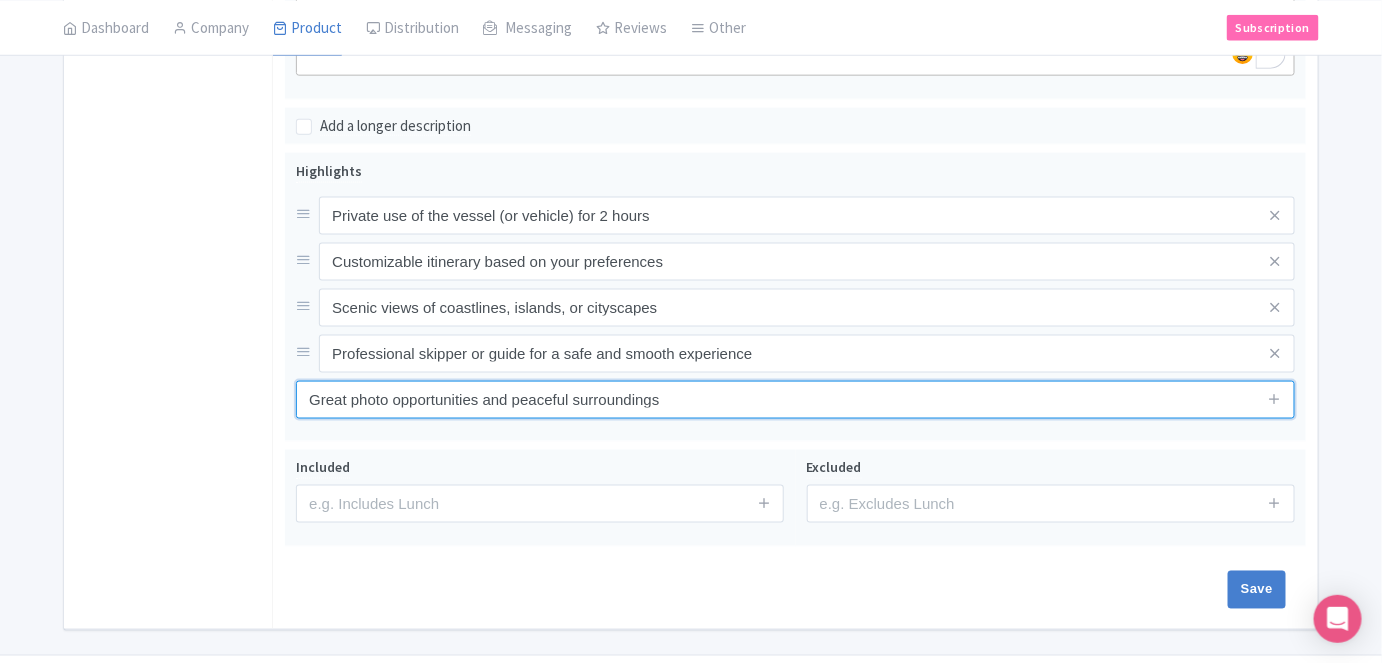 type on "Great photo opportunities and peaceful surroundings" 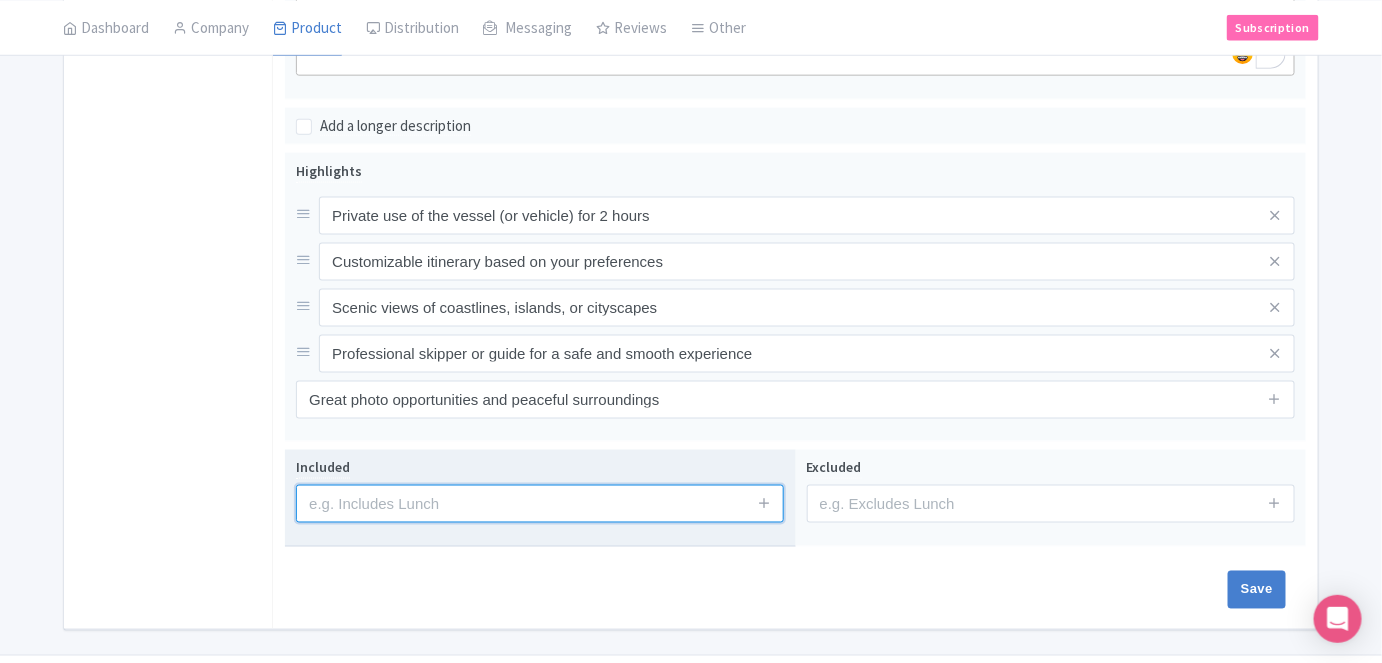 click at bounding box center [540, 504] 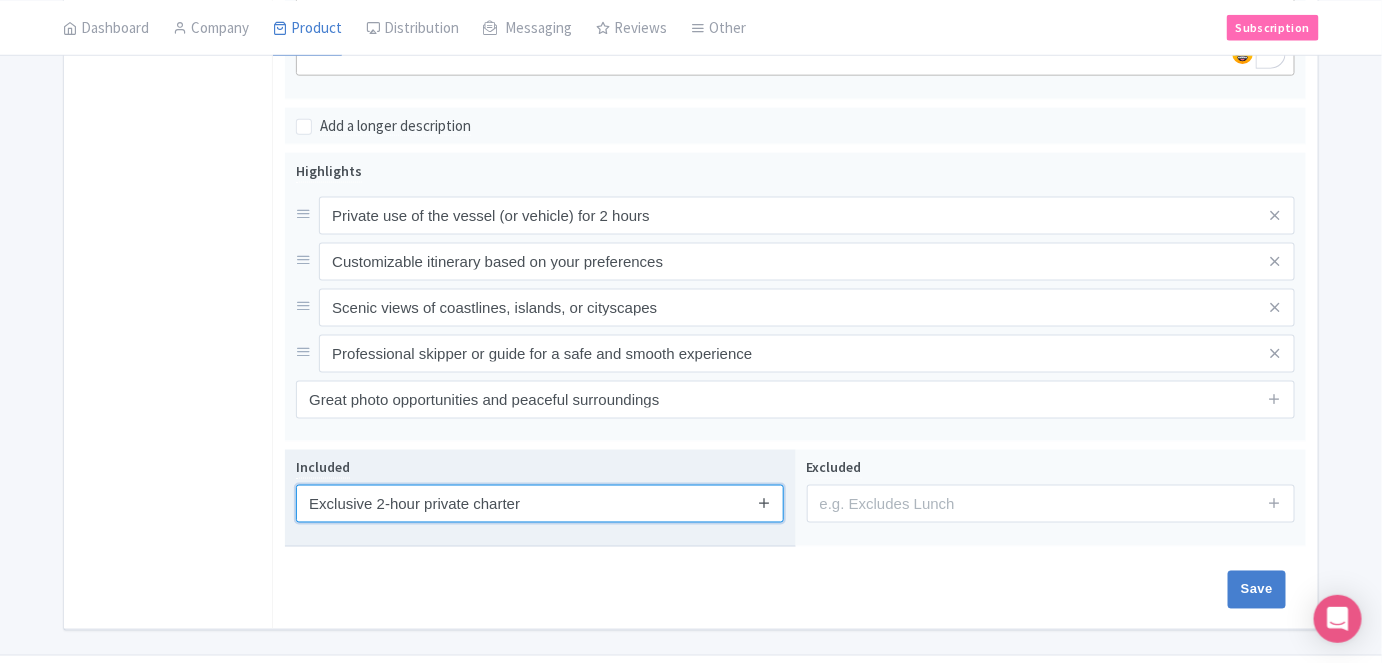 type on "Exclusive 2-hour private charter" 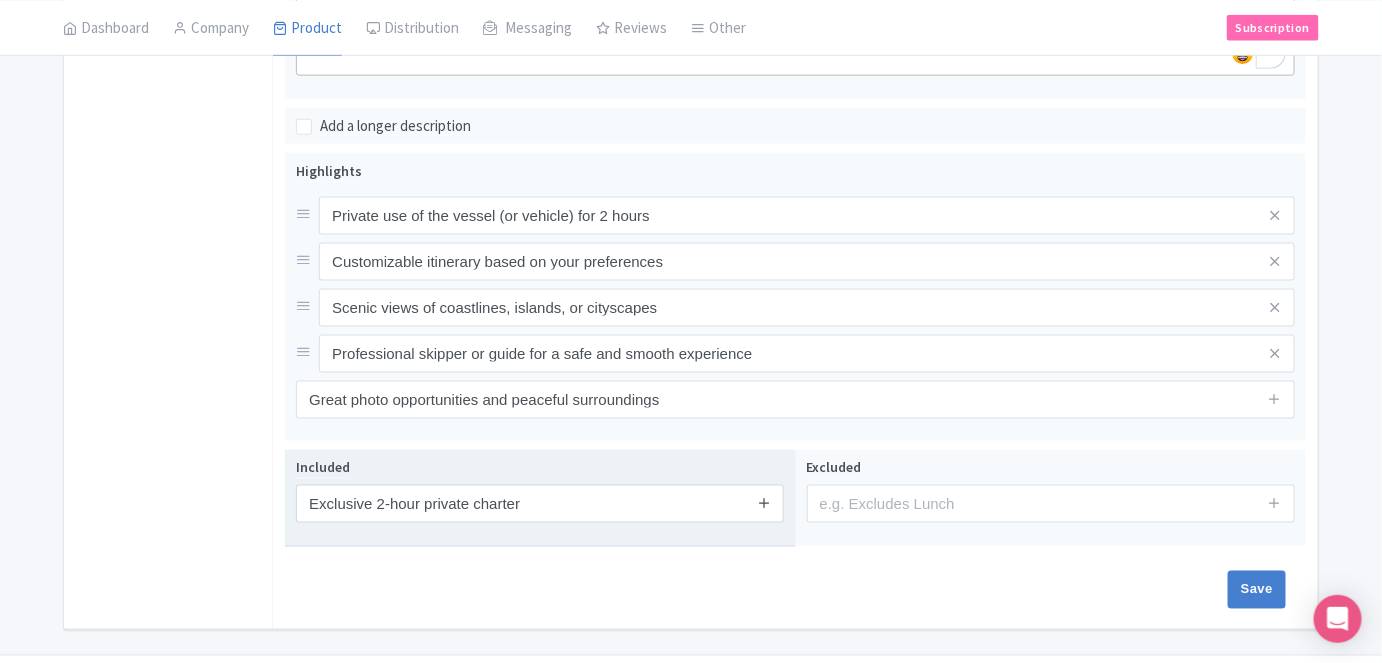 click at bounding box center [764, 503] 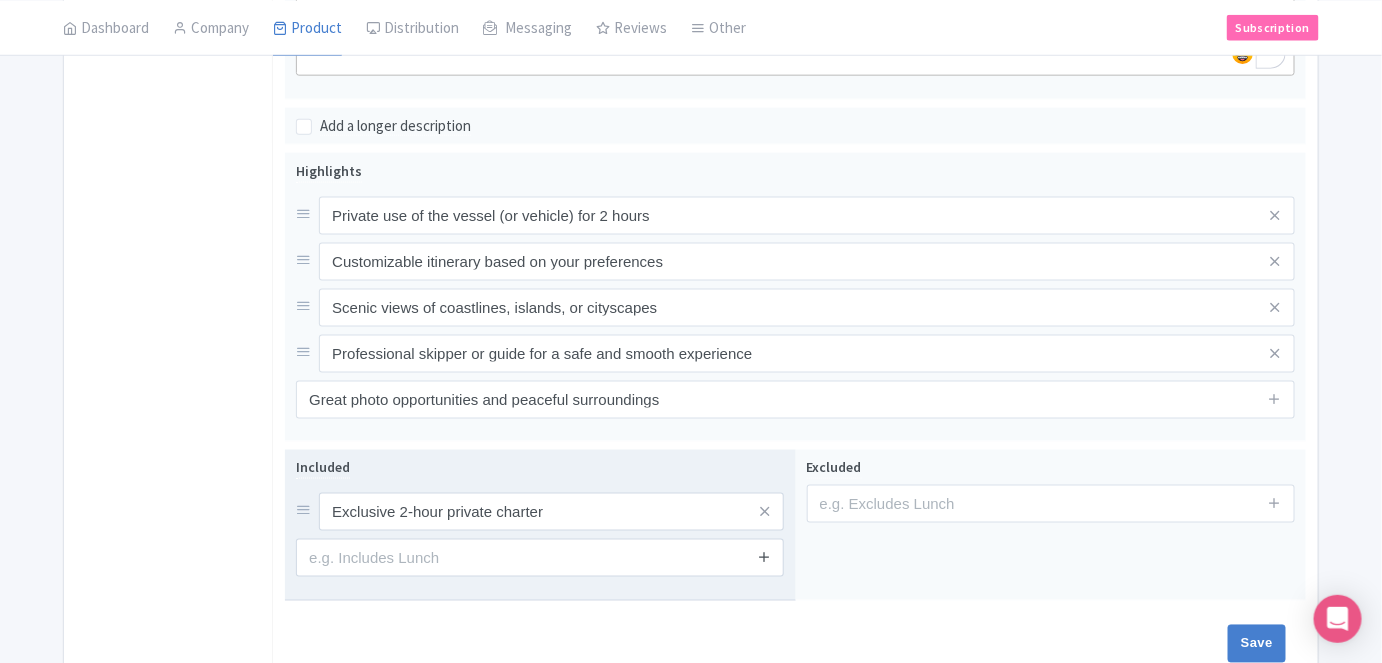 click at bounding box center (764, 557) 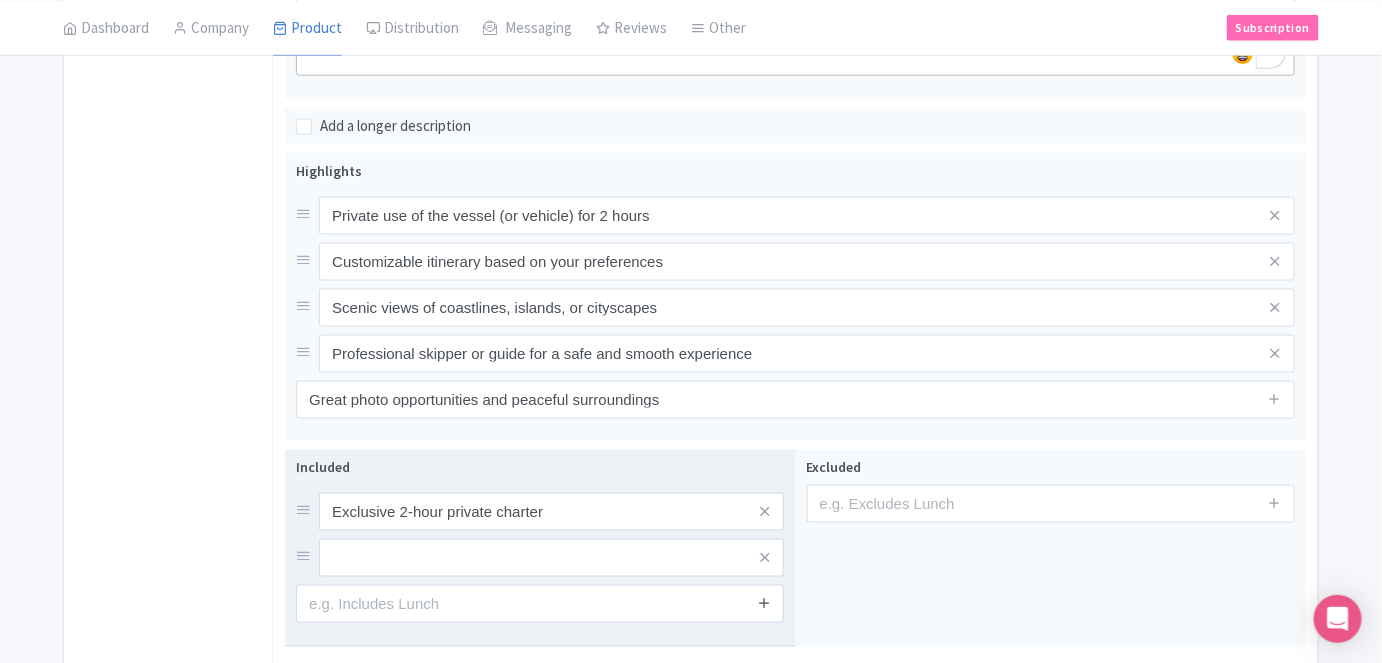click at bounding box center (764, 603) 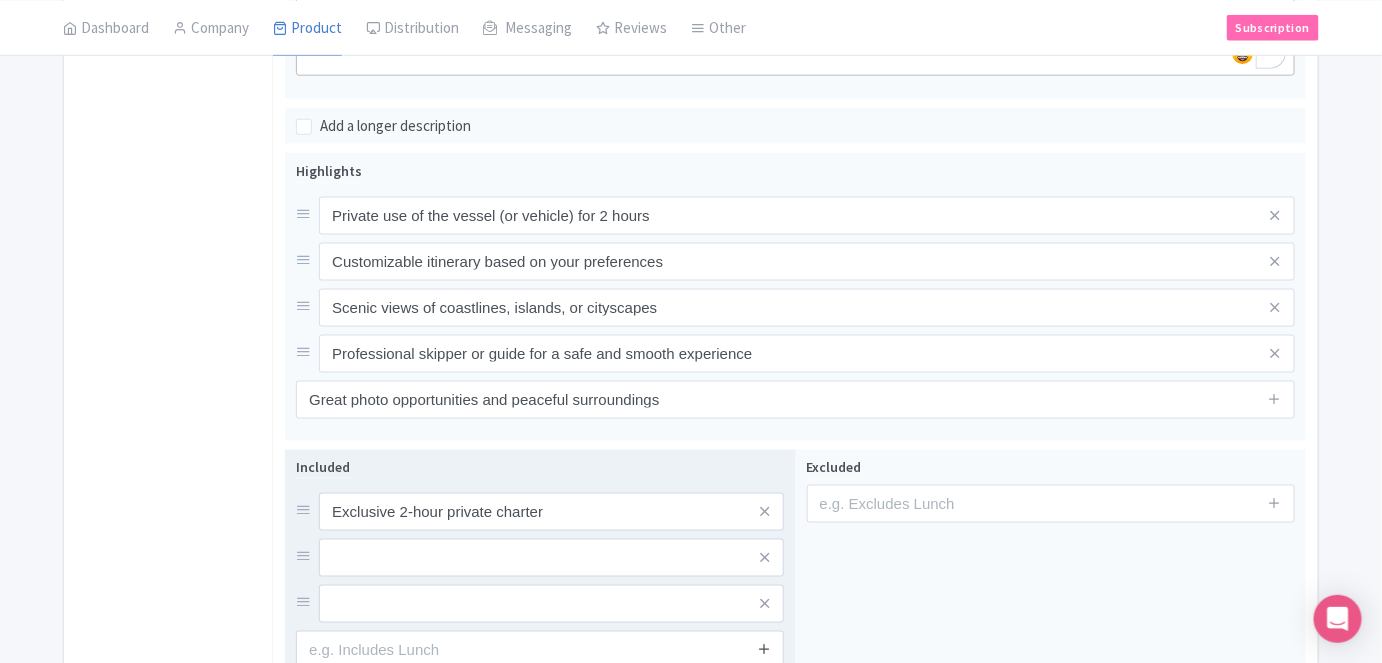click at bounding box center (764, 649) 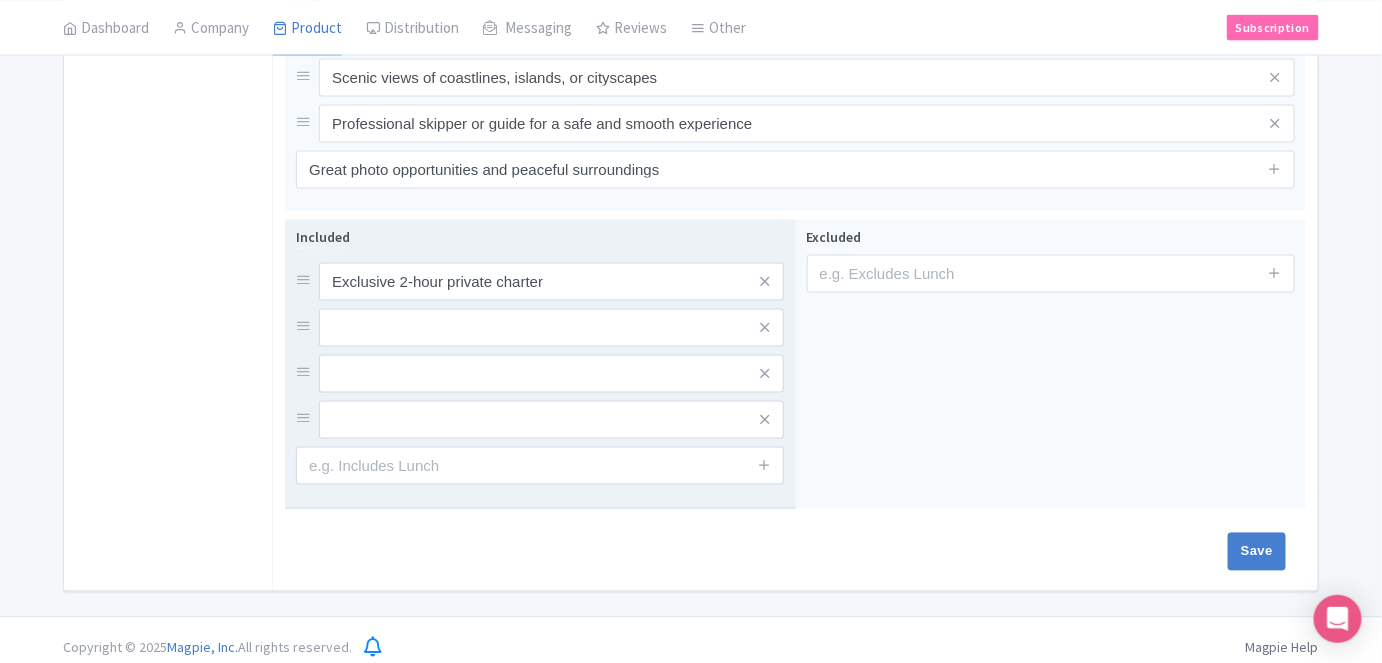 scroll, scrollTop: 1004, scrollLeft: 0, axis: vertical 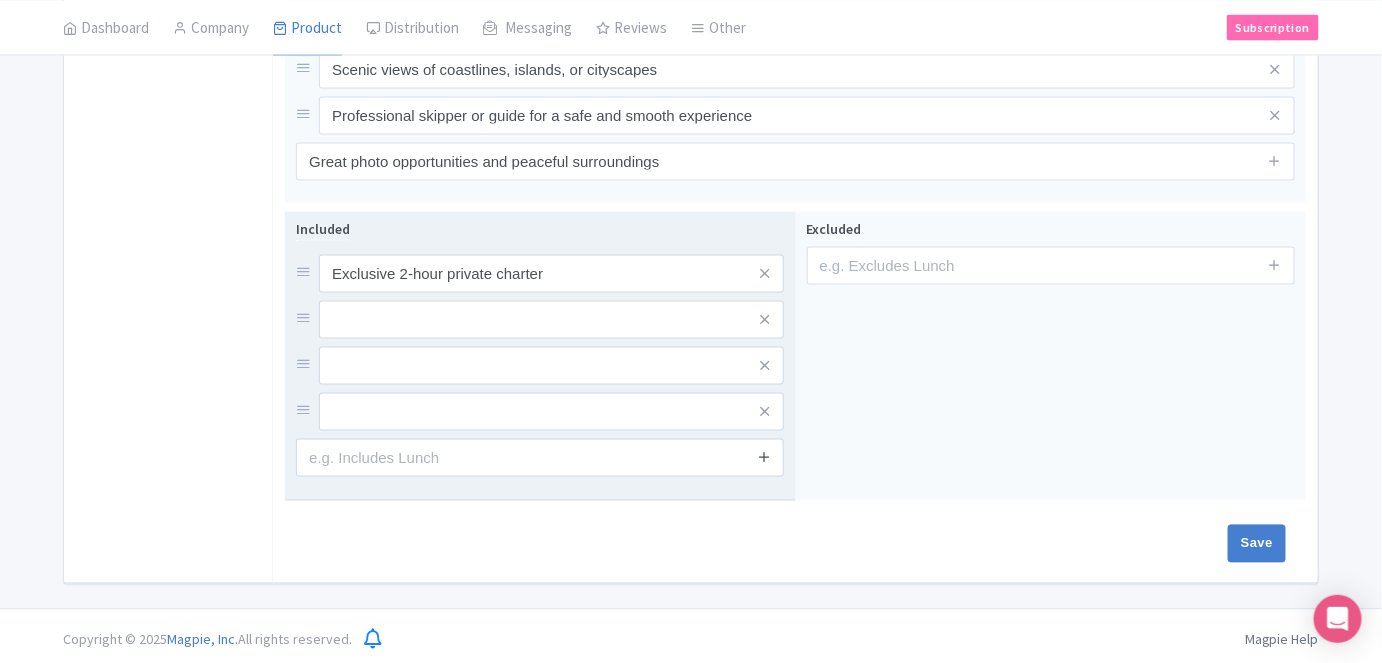 click at bounding box center [764, 457] 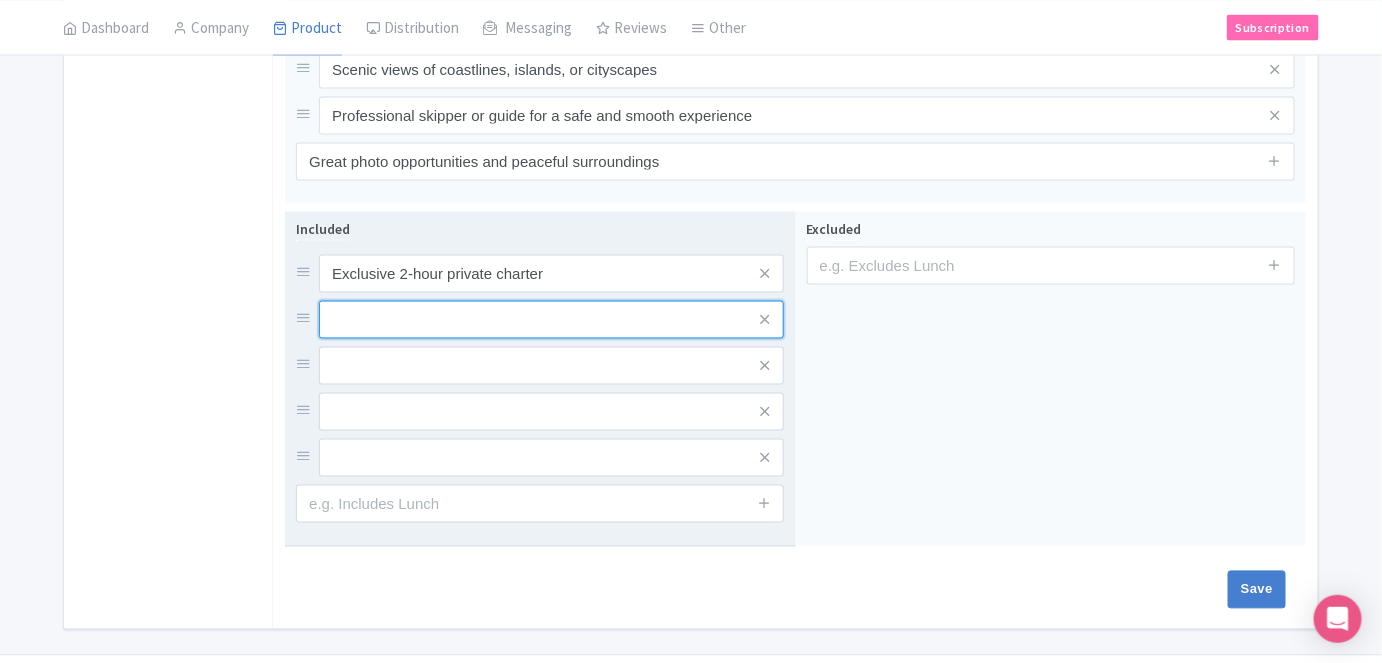 click at bounding box center (551, 274) 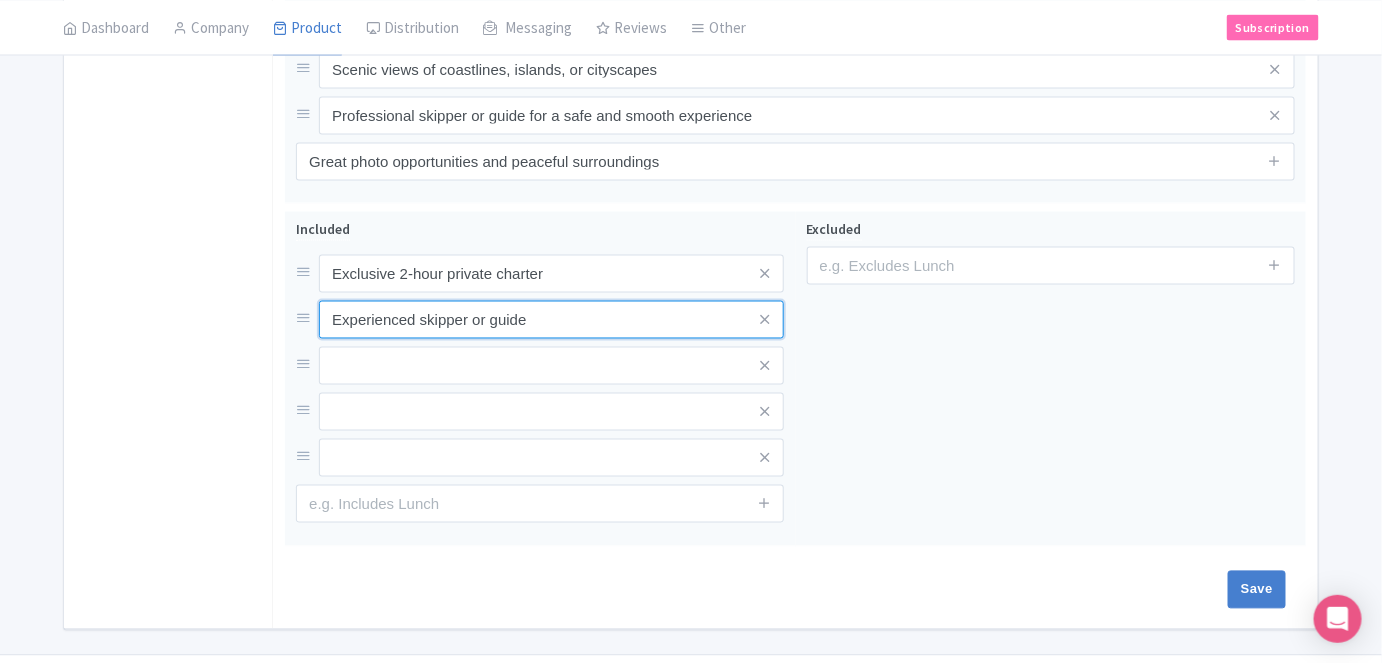 type on "Experienced skipper or guide" 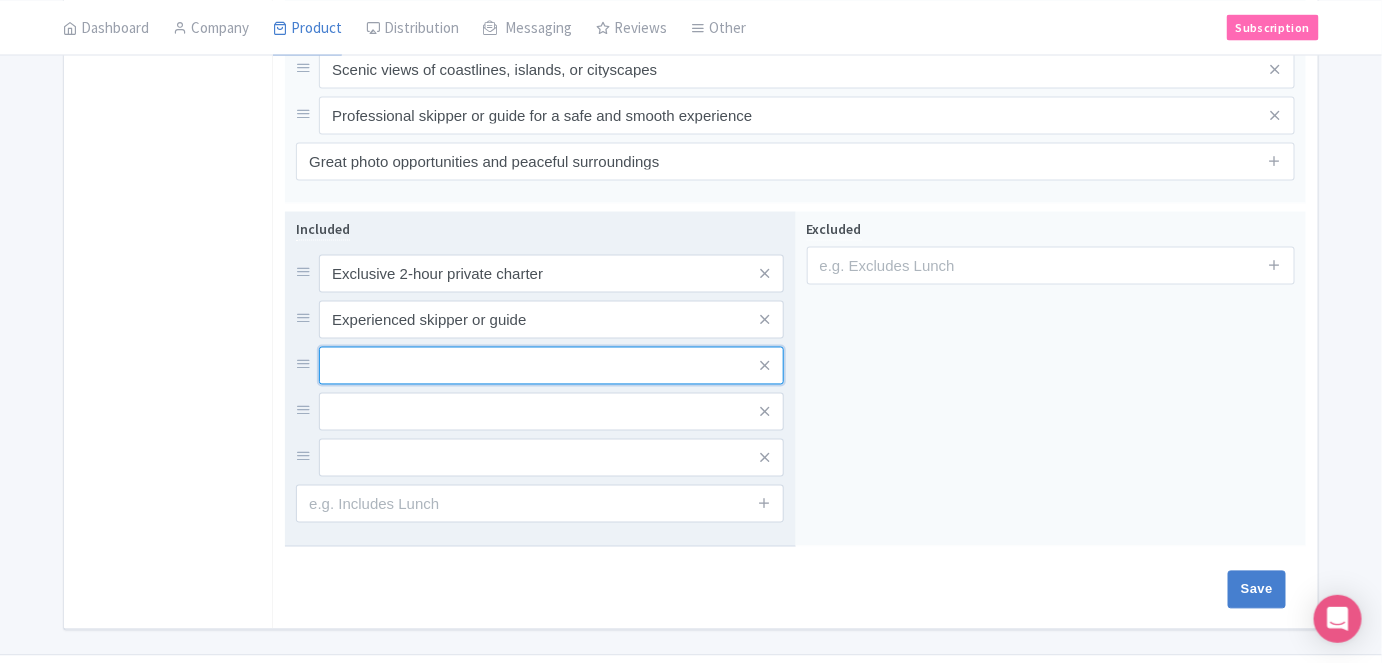 click at bounding box center [551, 274] 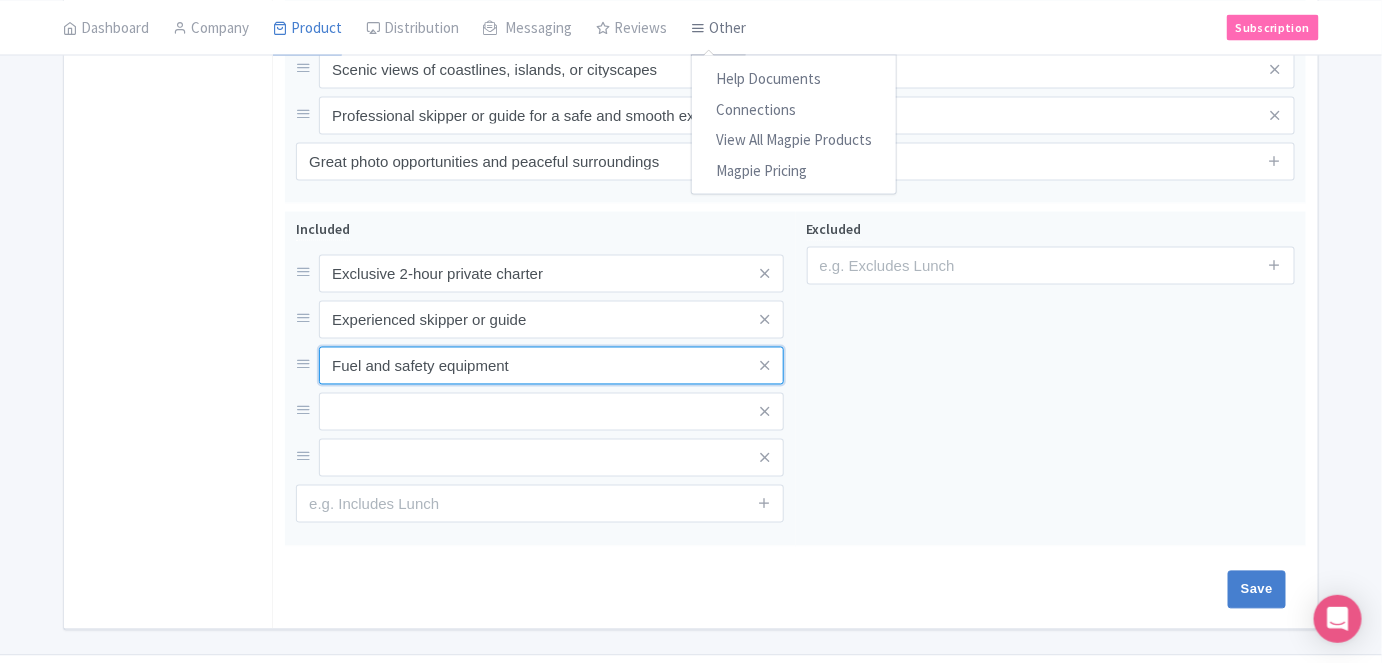 type on "Fuel and safety equipment" 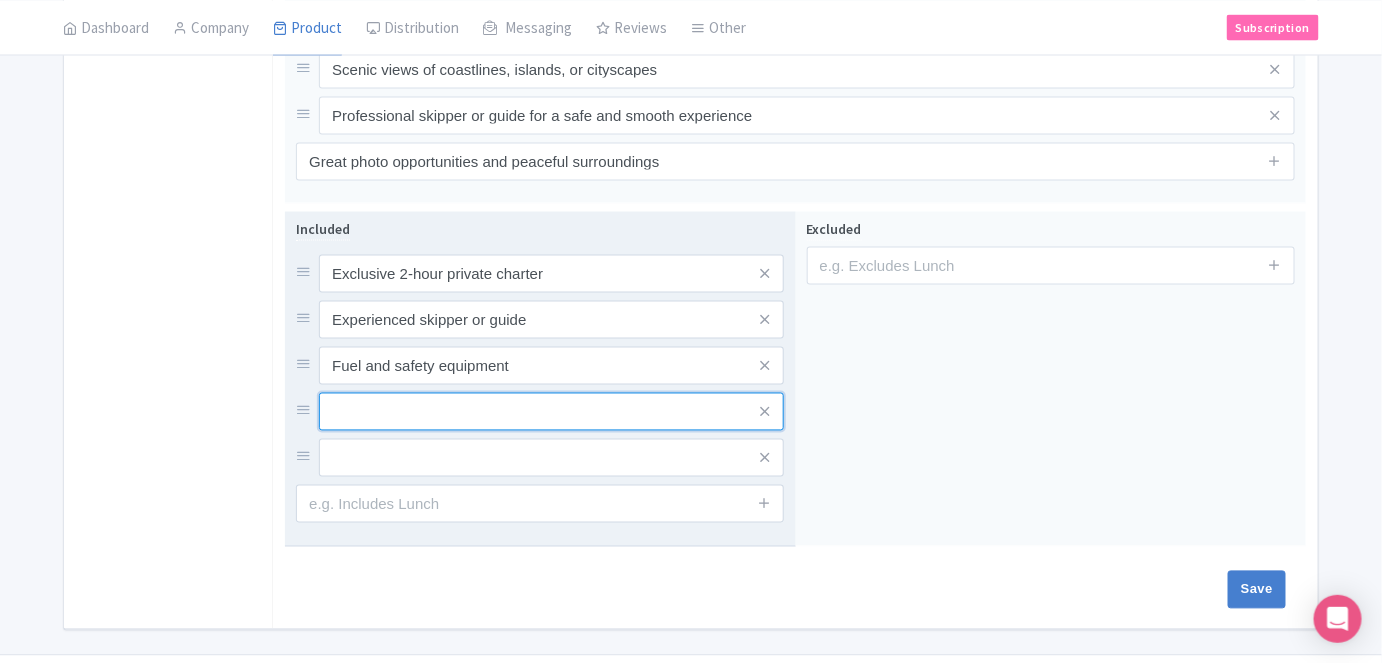 click at bounding box center [551, 274] 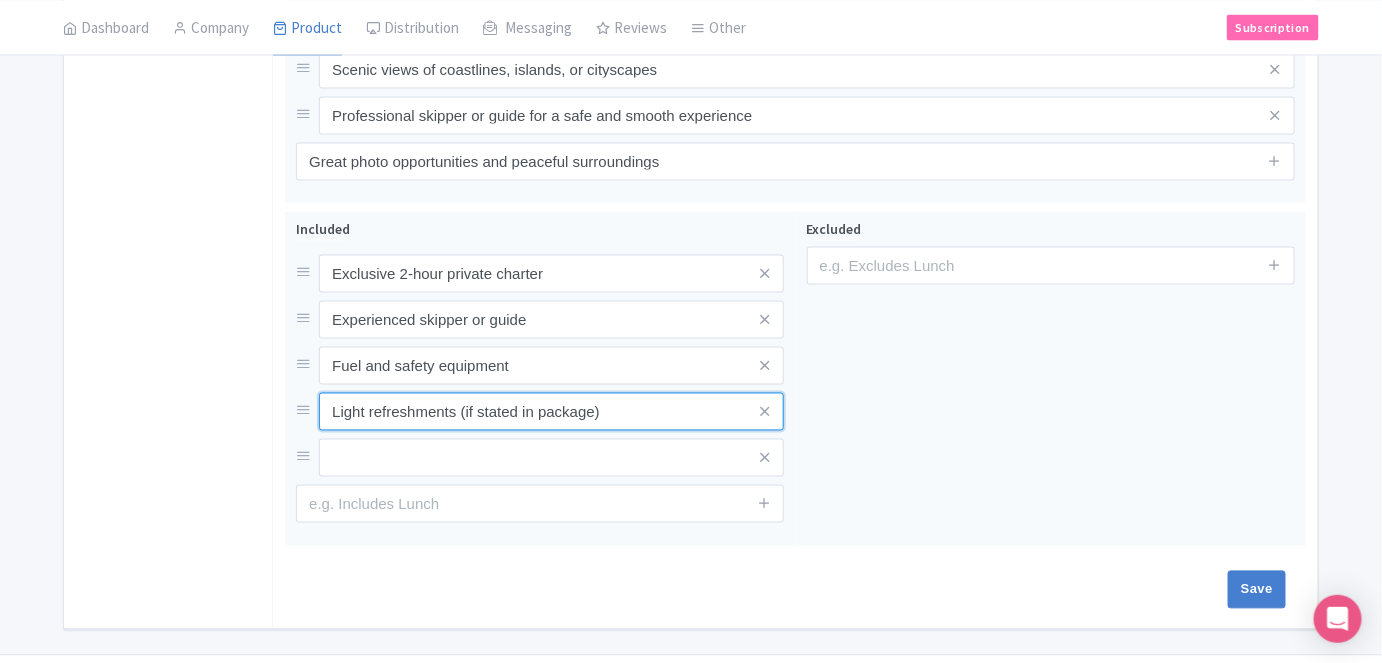 type on "Light refreshments (if stated in package)" 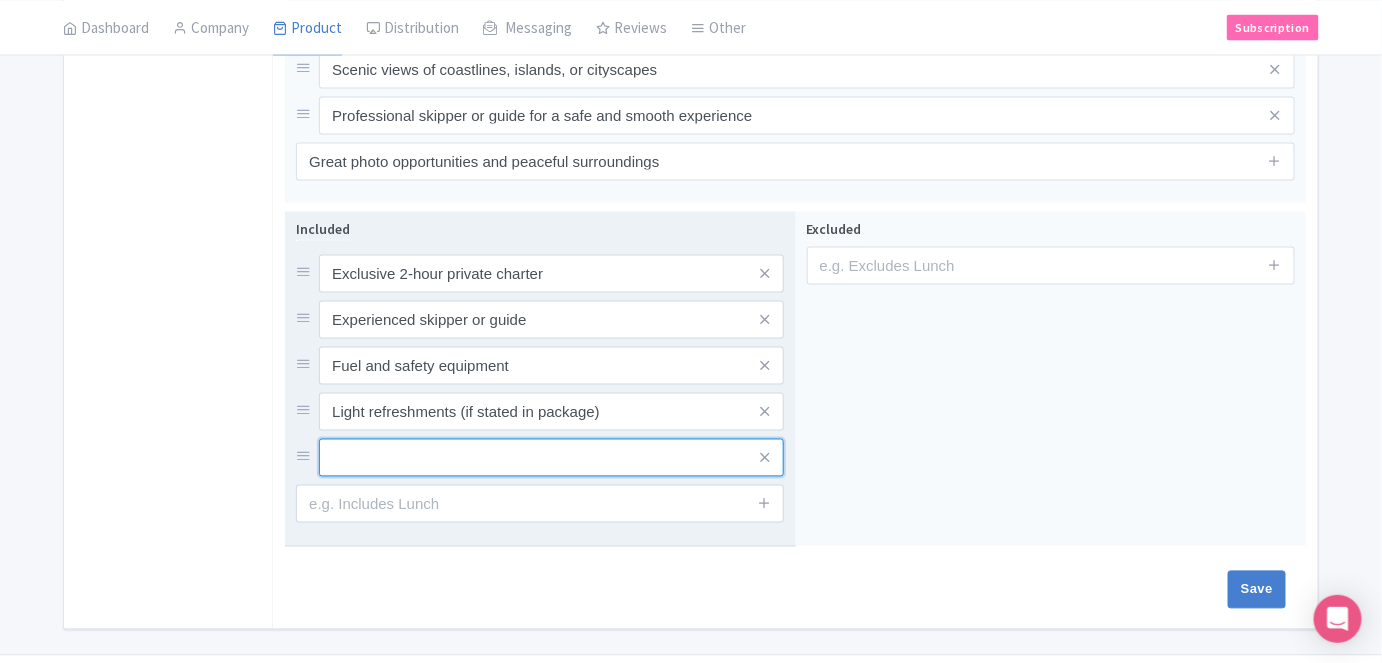 click at bounding box center (551, 274) 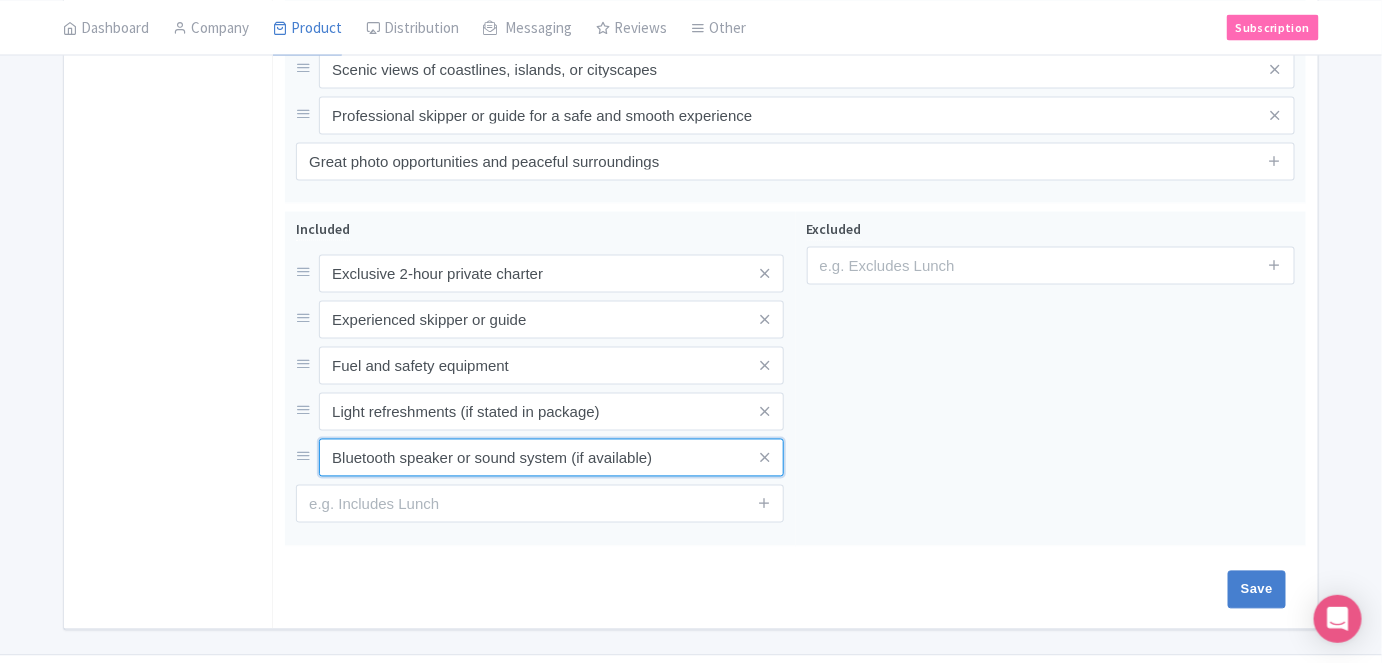 type on "Bluetooth speaker or sound system (if available)" 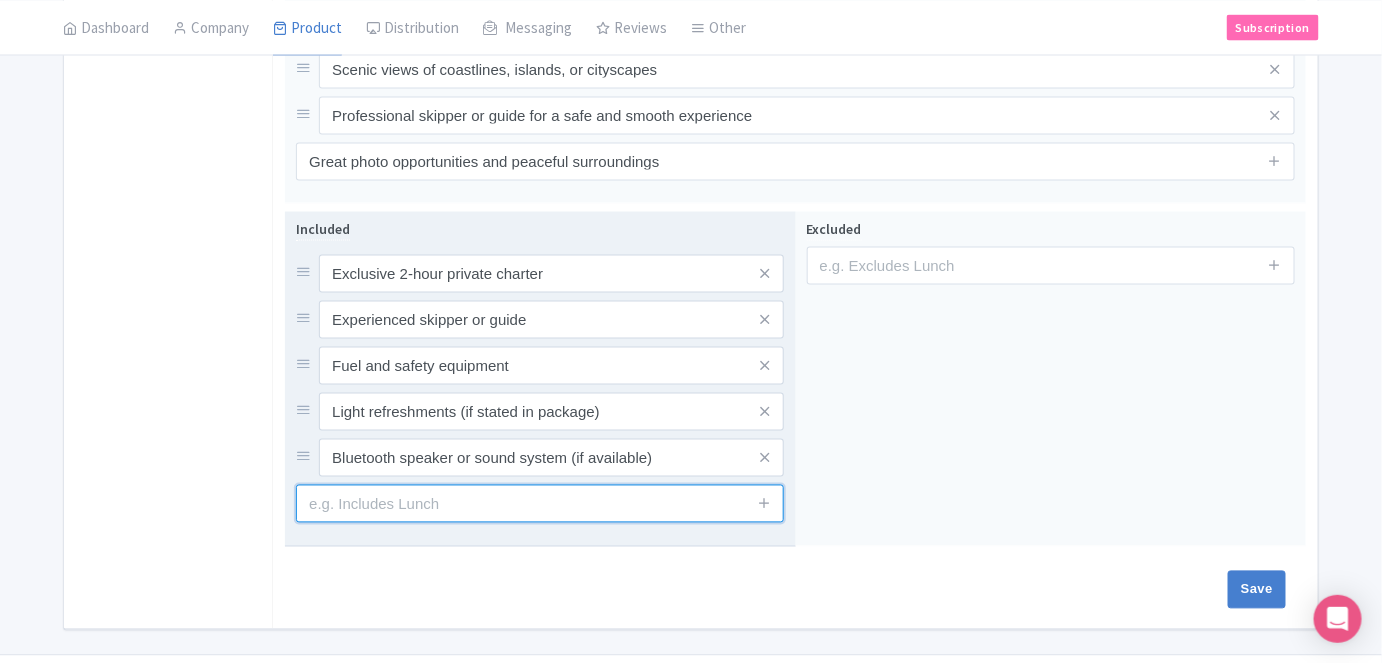 click at bounding box center (540, 504) 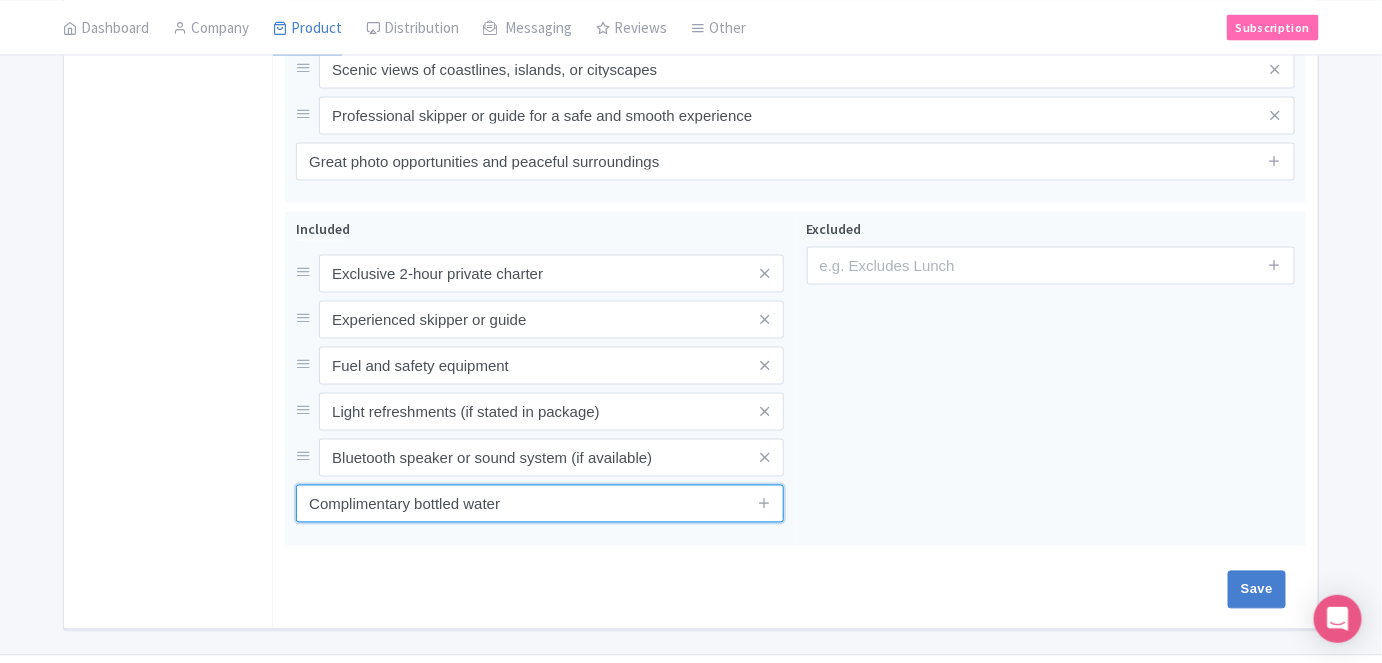 type on "Complimentary bottled water" 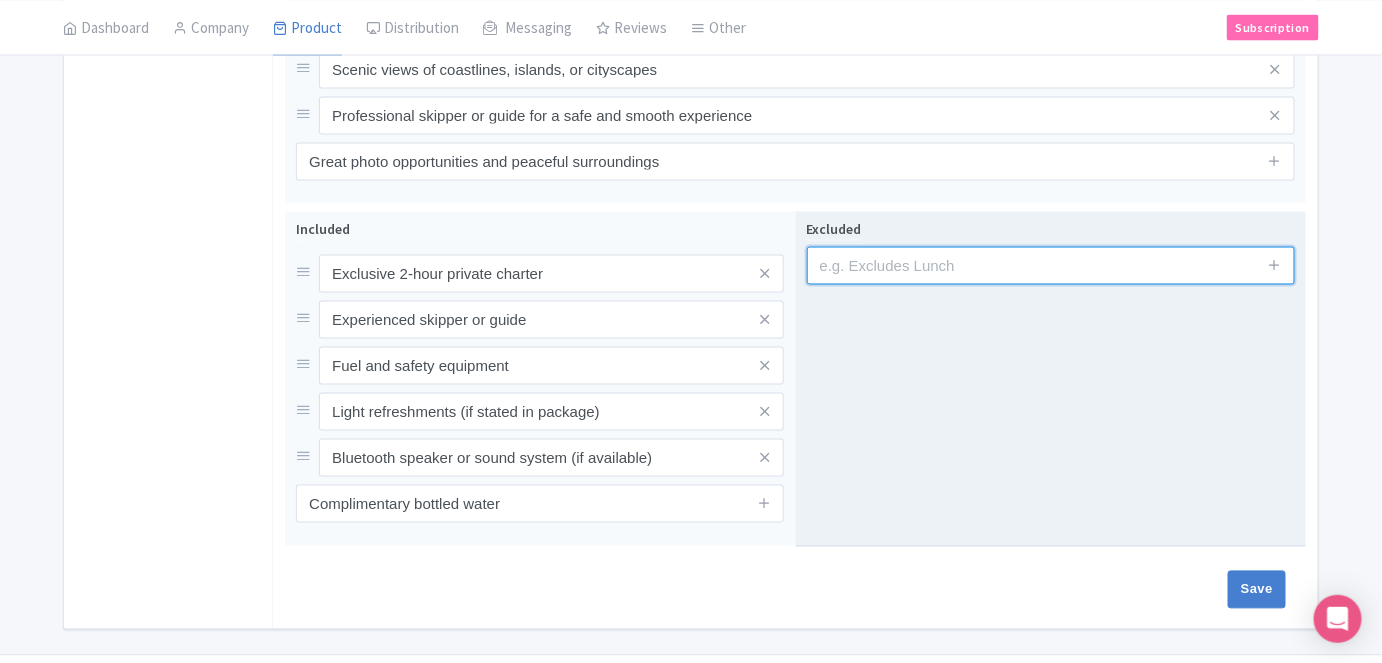 click at bounding box center (1051, 266) 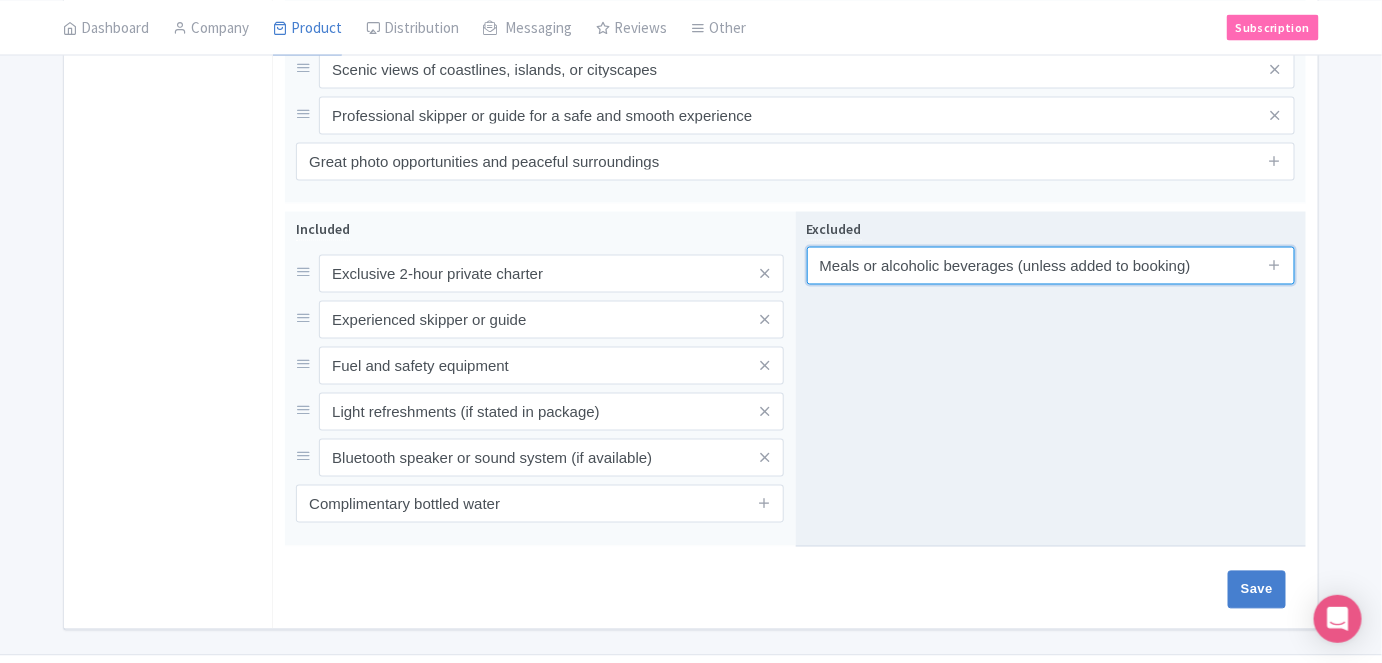 type on "Meals or alcoholic beverages (unless added to booking)" 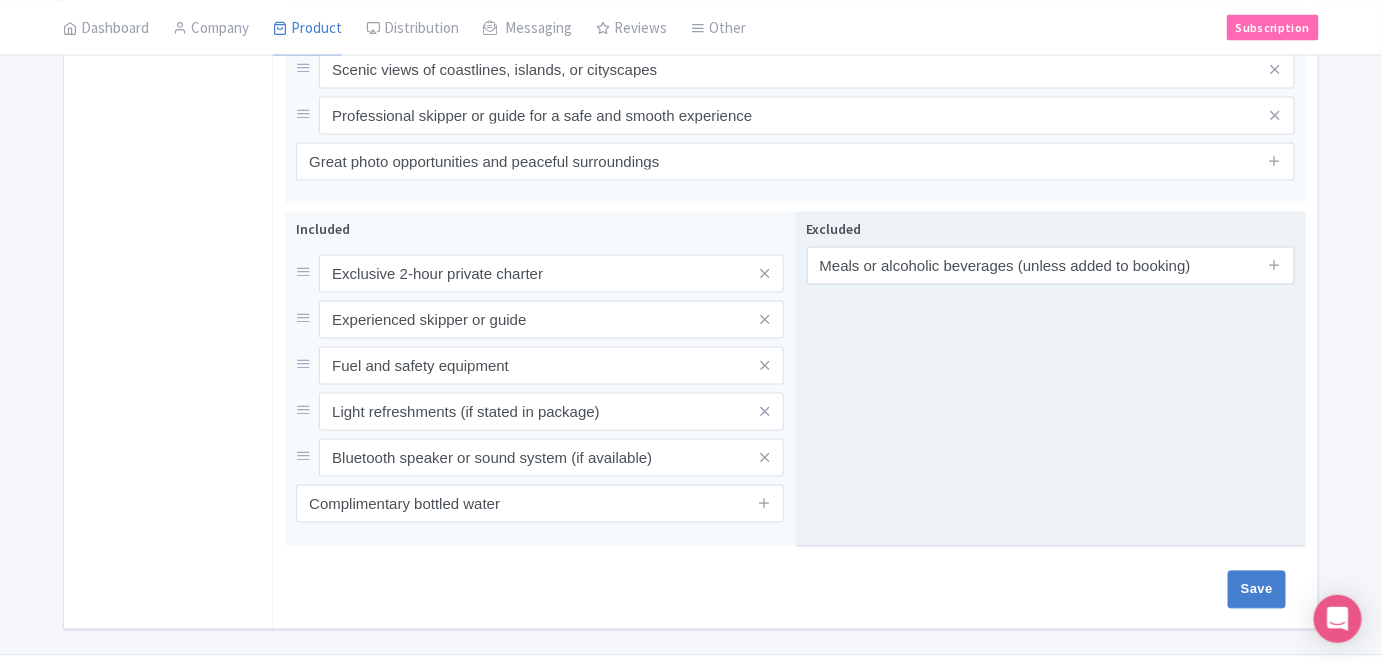 click at bounding box center [1275, 266] 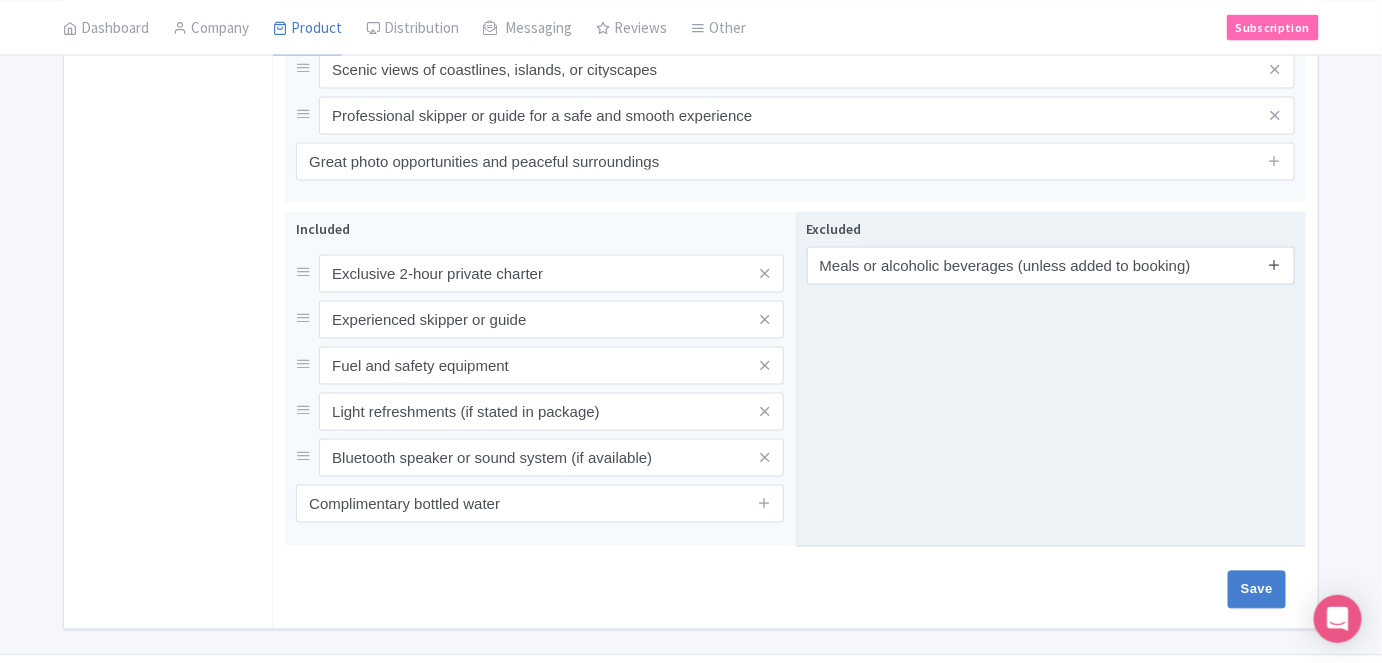 click at bounding box center (1274, 265) 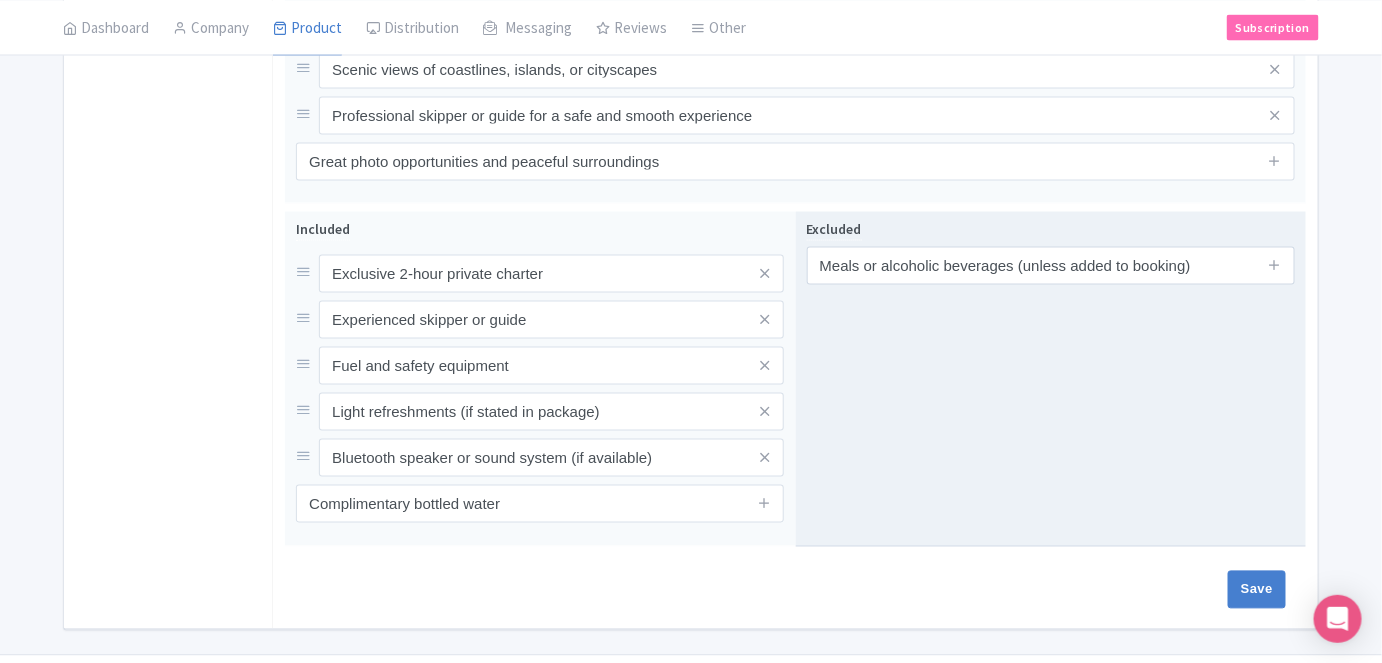 type 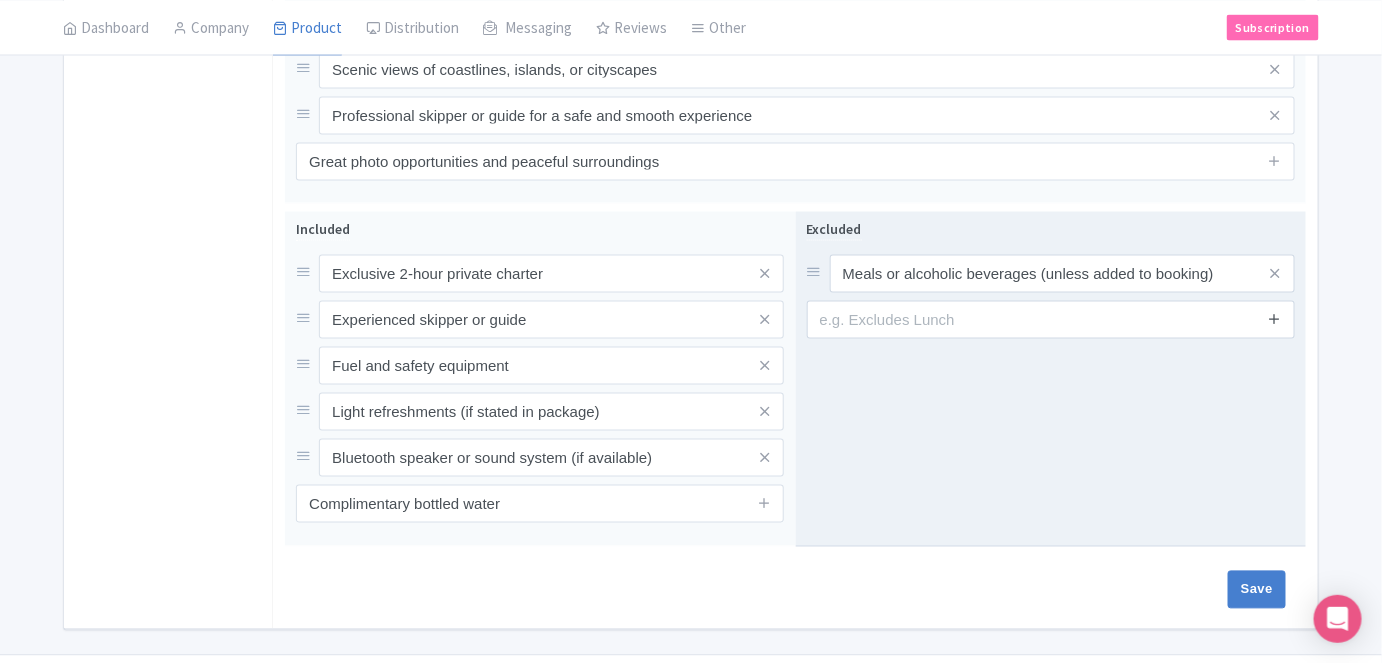 click at bounding box center [1274, 319] 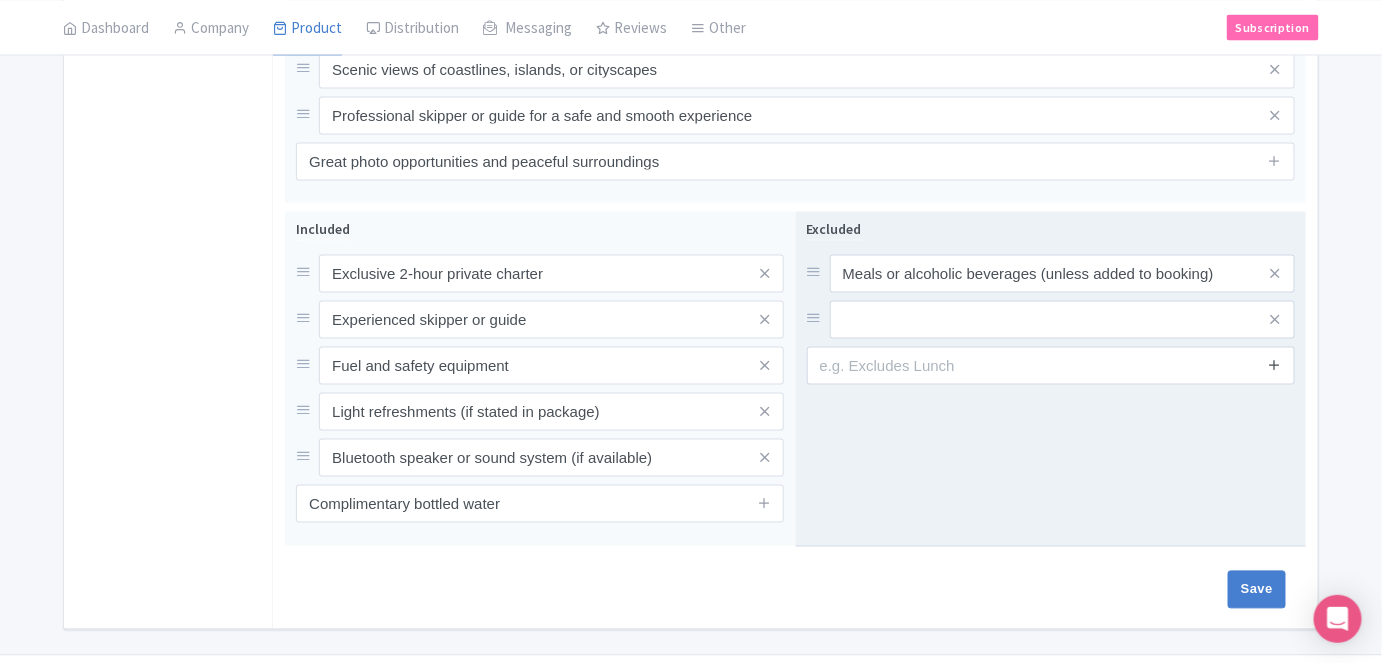 click at bounding box center [1274, 365] 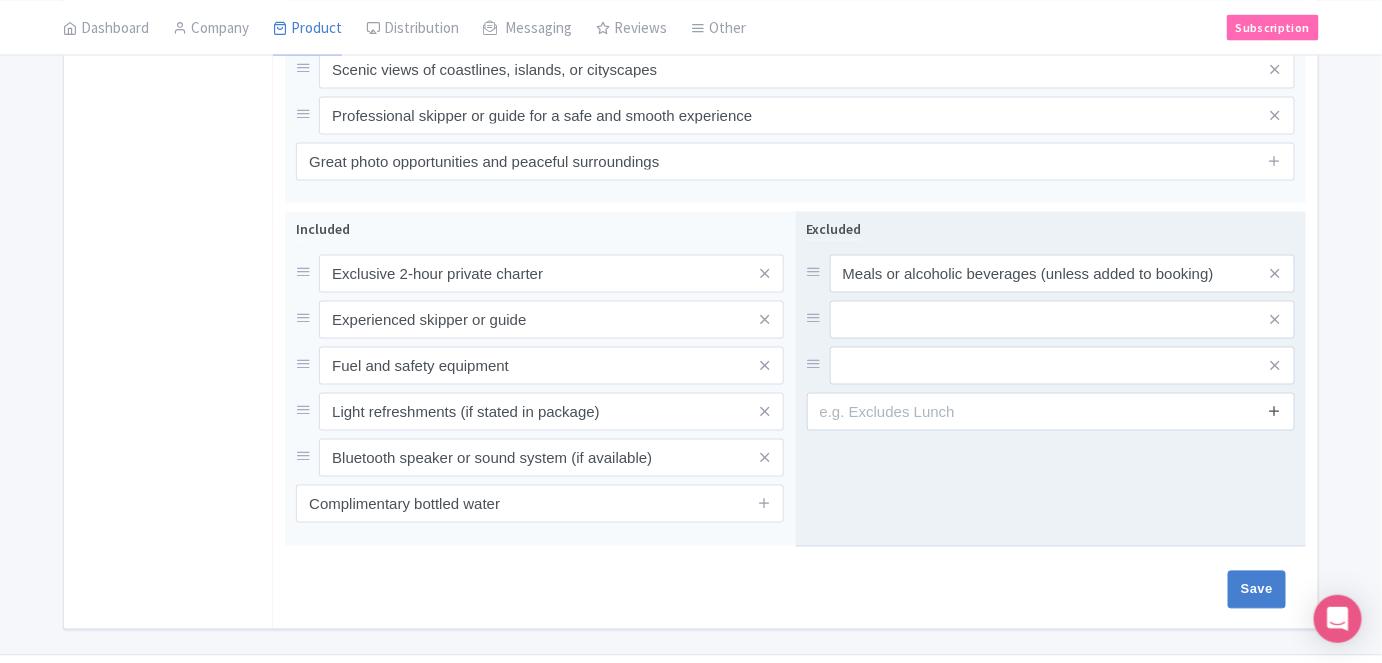 click at bounding box center [1274, 412] 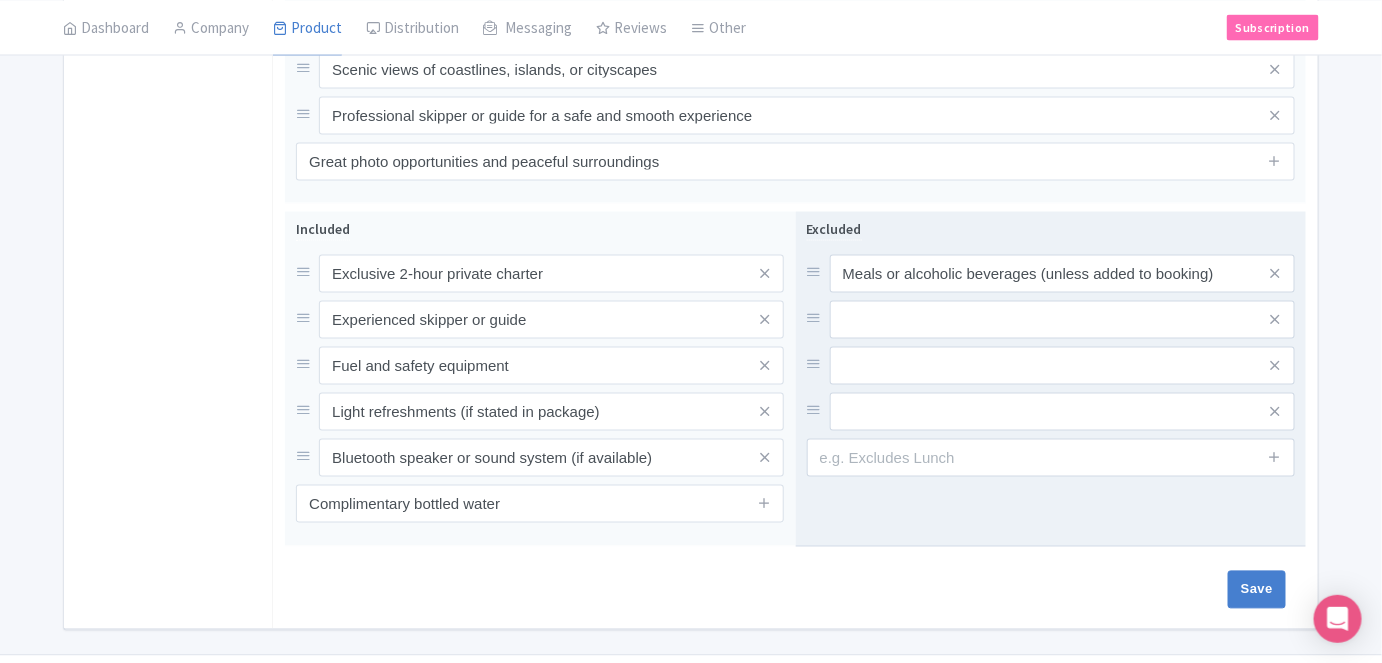 click on "Meals or alcoholic beverages (unless added to booking)" at bounding box center [1051, 343] 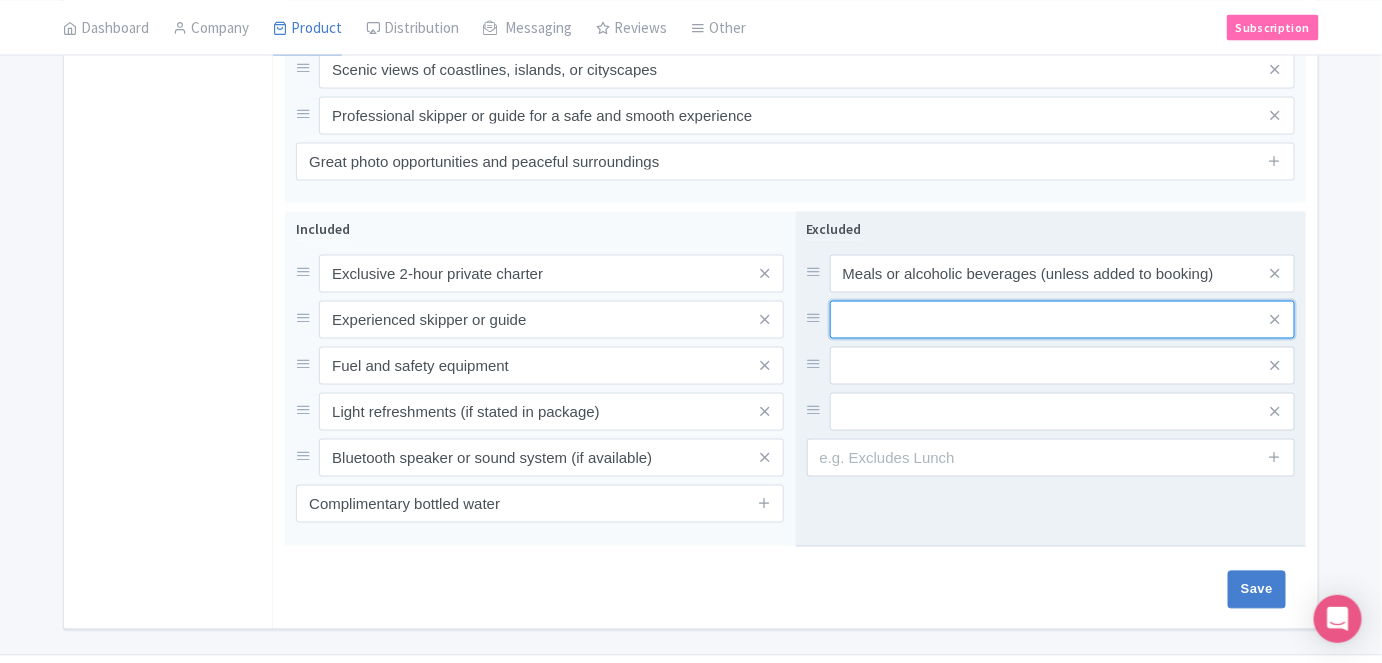 click at bounding box center (1062, 274) 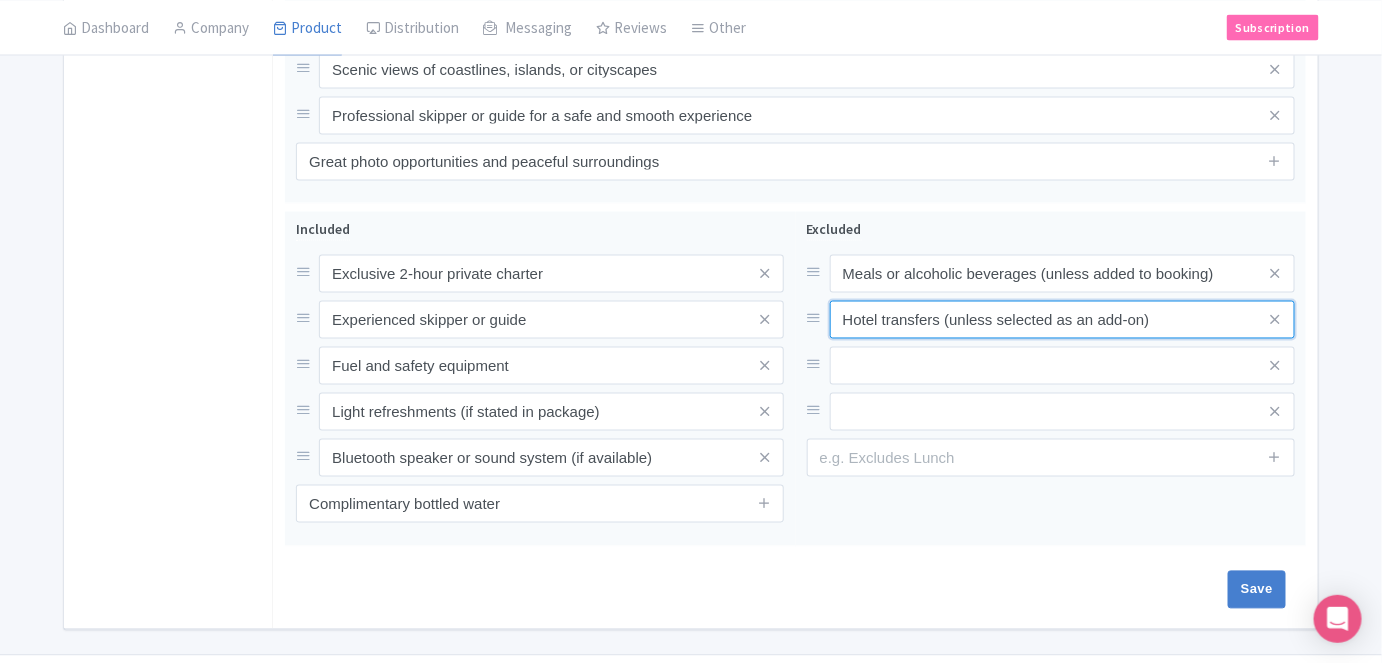 type on "Hotel transfers (unless selected as an add-on)" 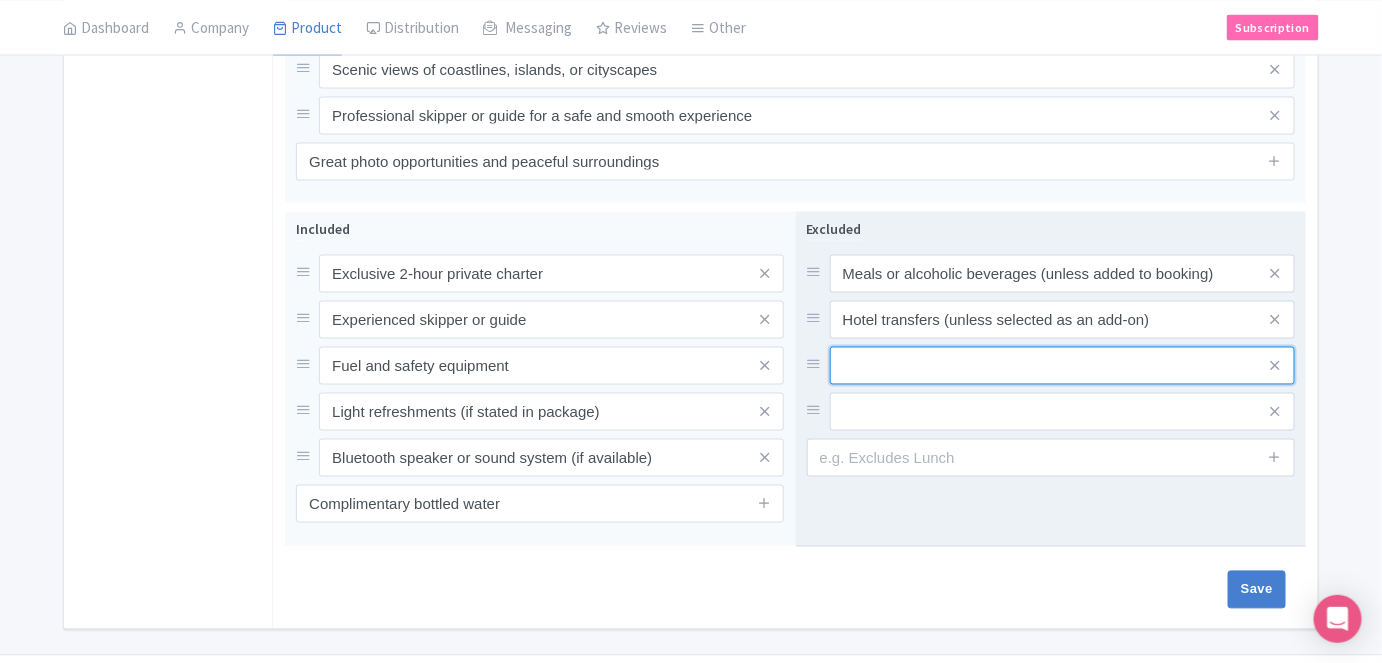 click at bounding box center (1062, 274) 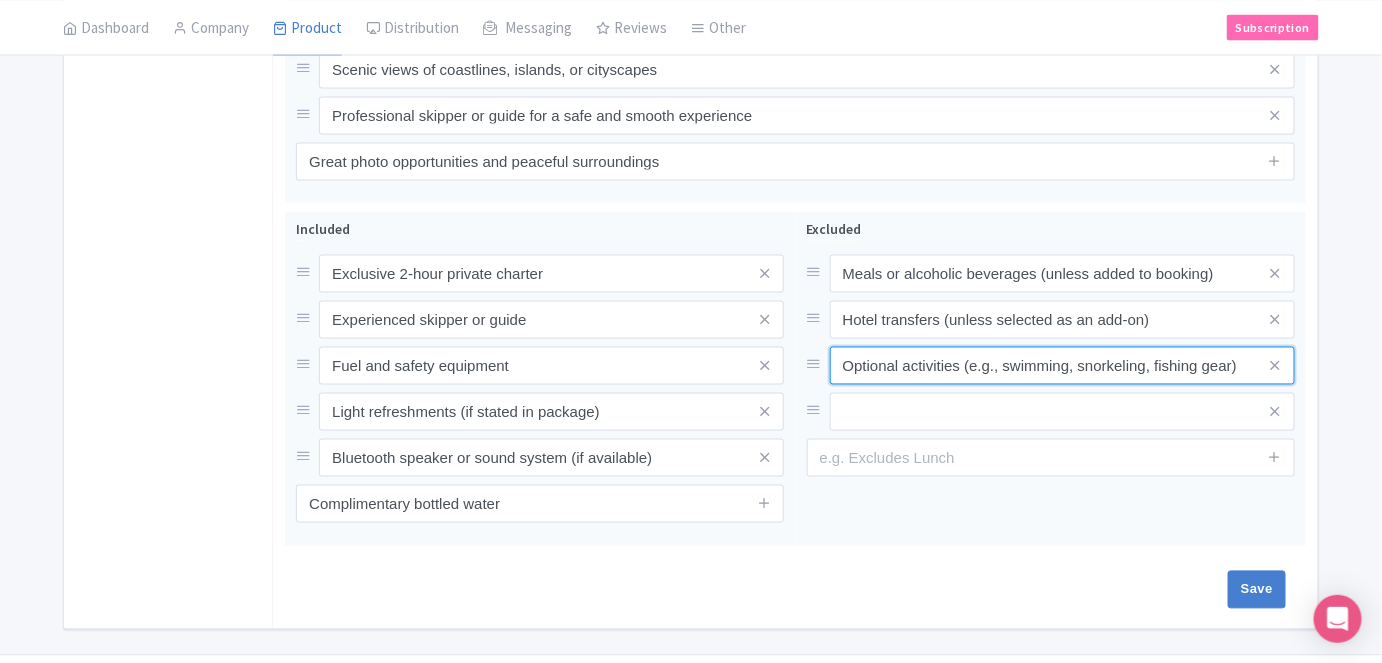 type on "Optional activities (e.g., swimming, snorkeling, fishing gear)" 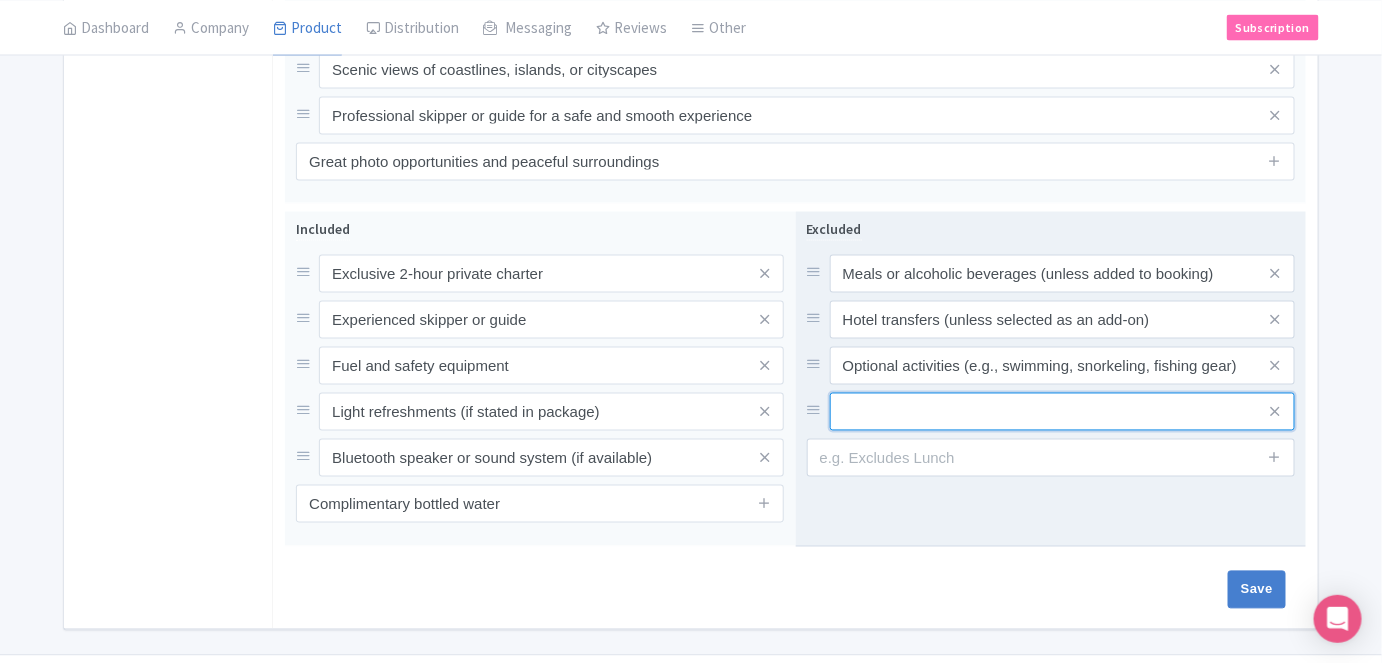 click at bounding box center [1062, 274] 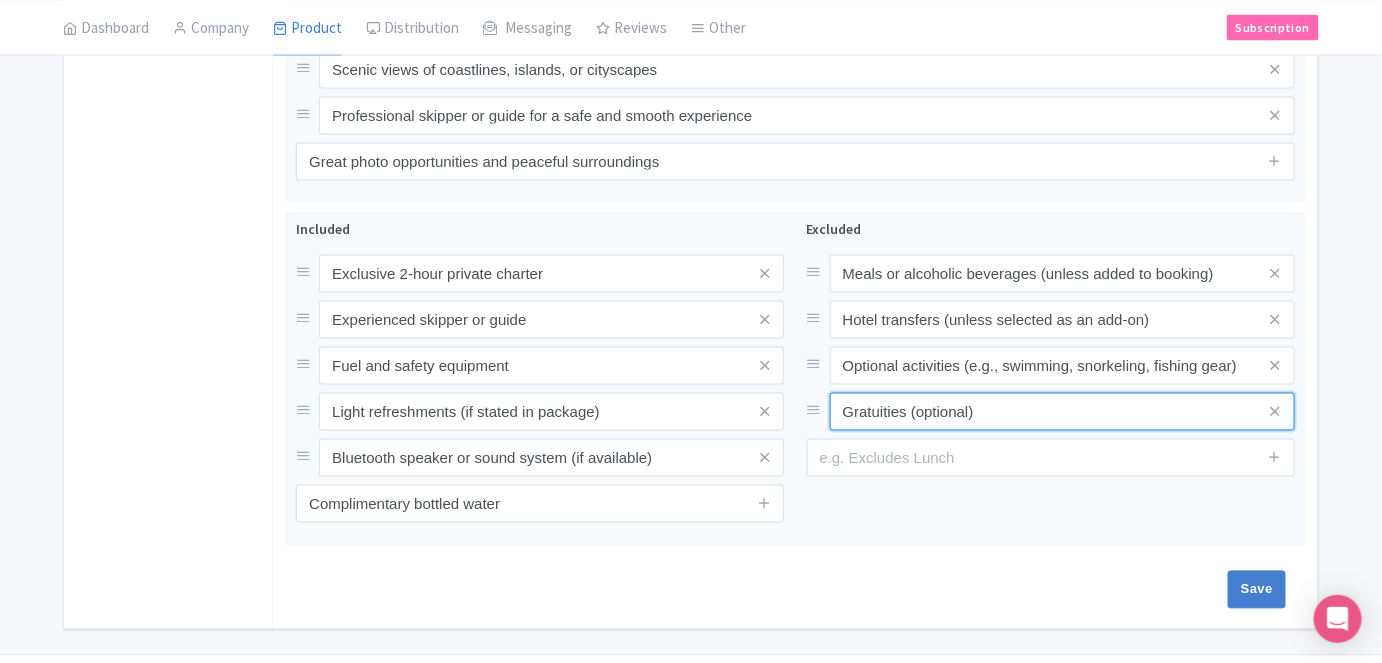 type on "Gratuities (optional)" 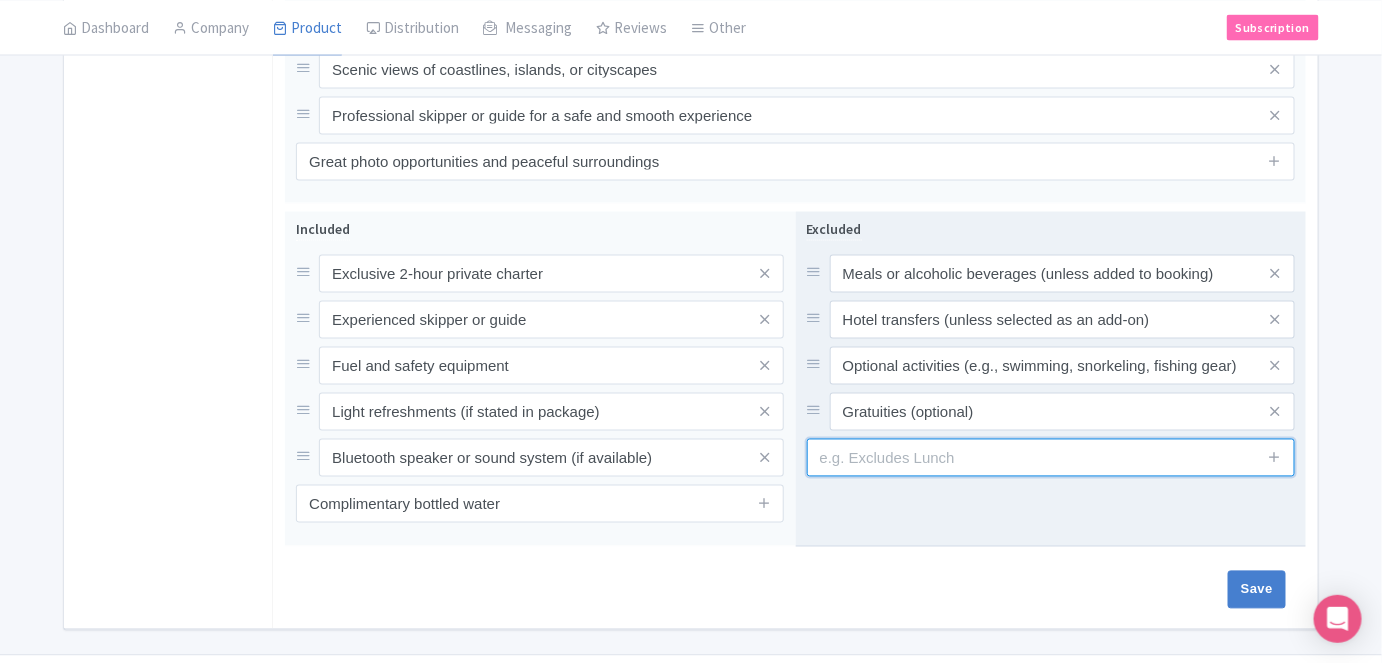 click at bounding box center (1051, 458) 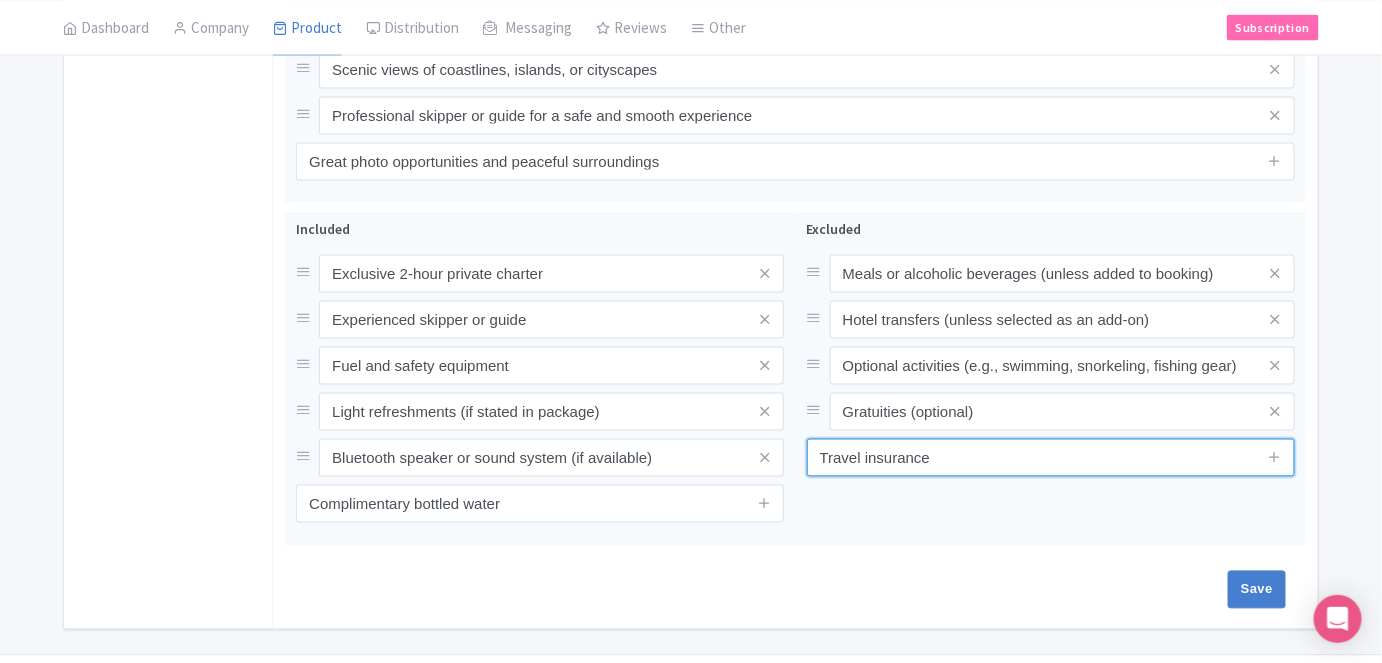 type on "Travel insurance" 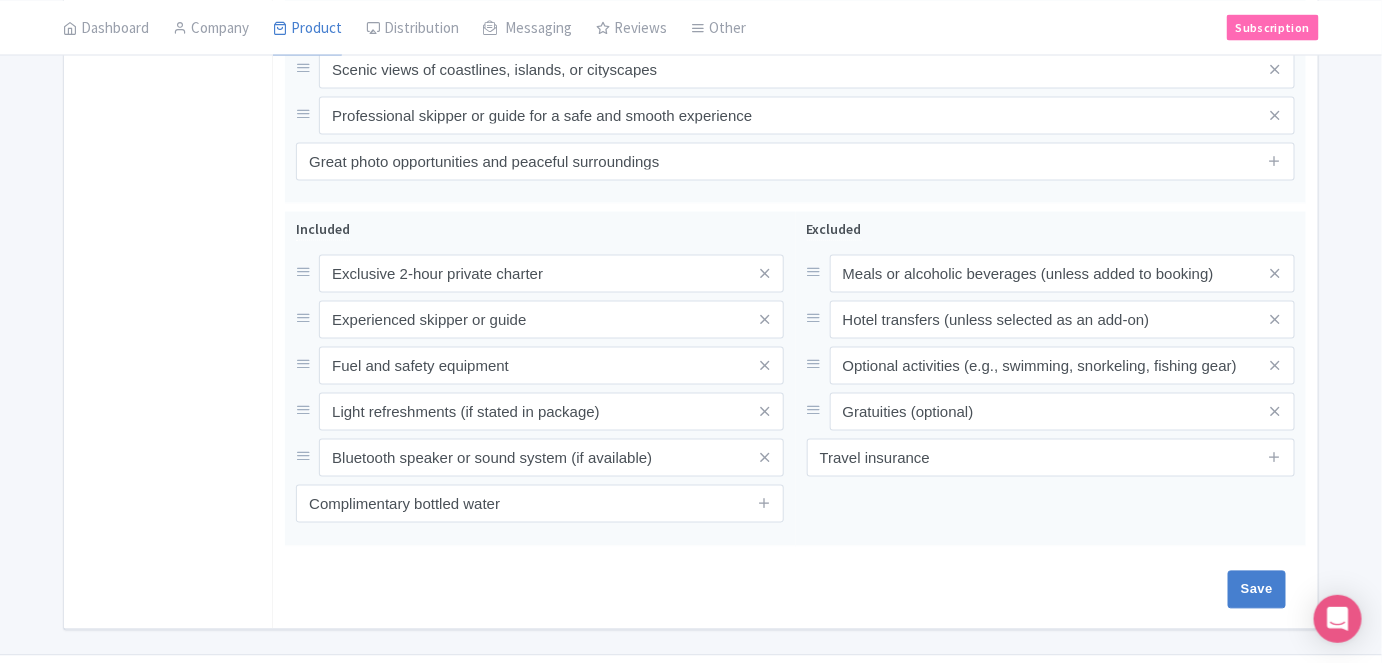 drag, startPoint x: 837, startPoint y: 568, endPoint x: 1144, endPoint y: 563, distance: 307.0407 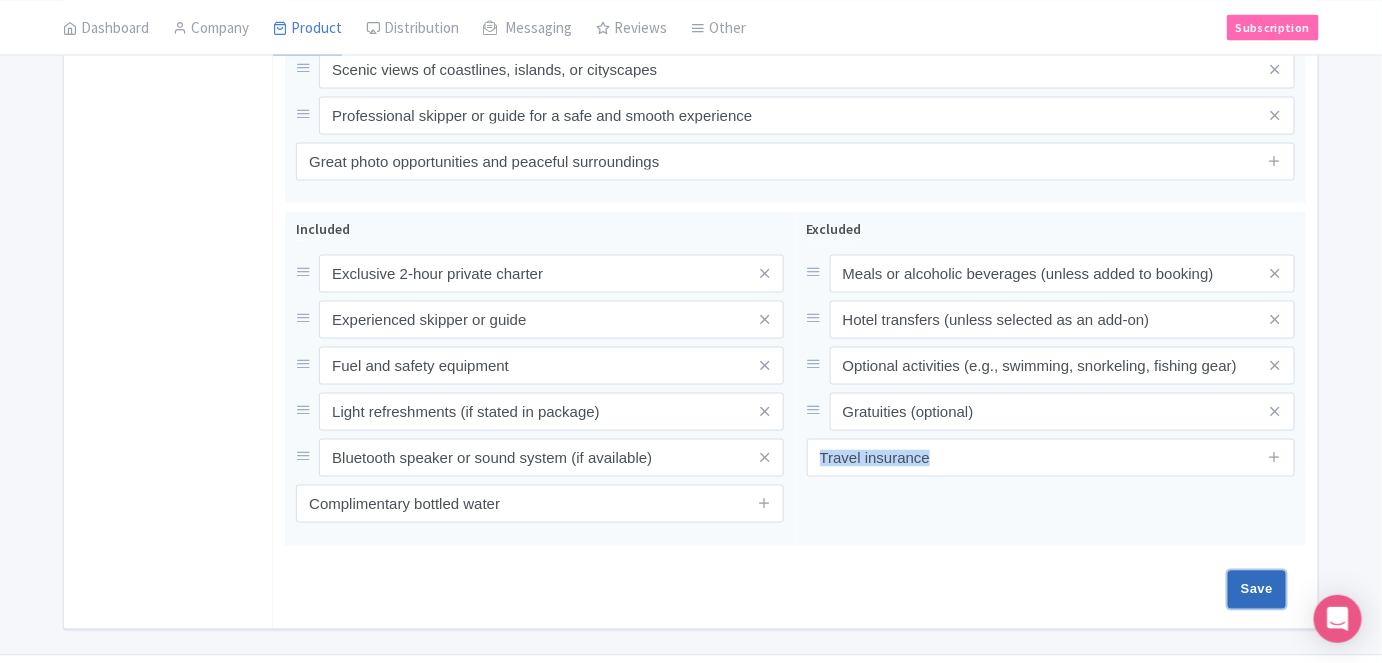 click on "Save" at bounding box center (1257, 590) 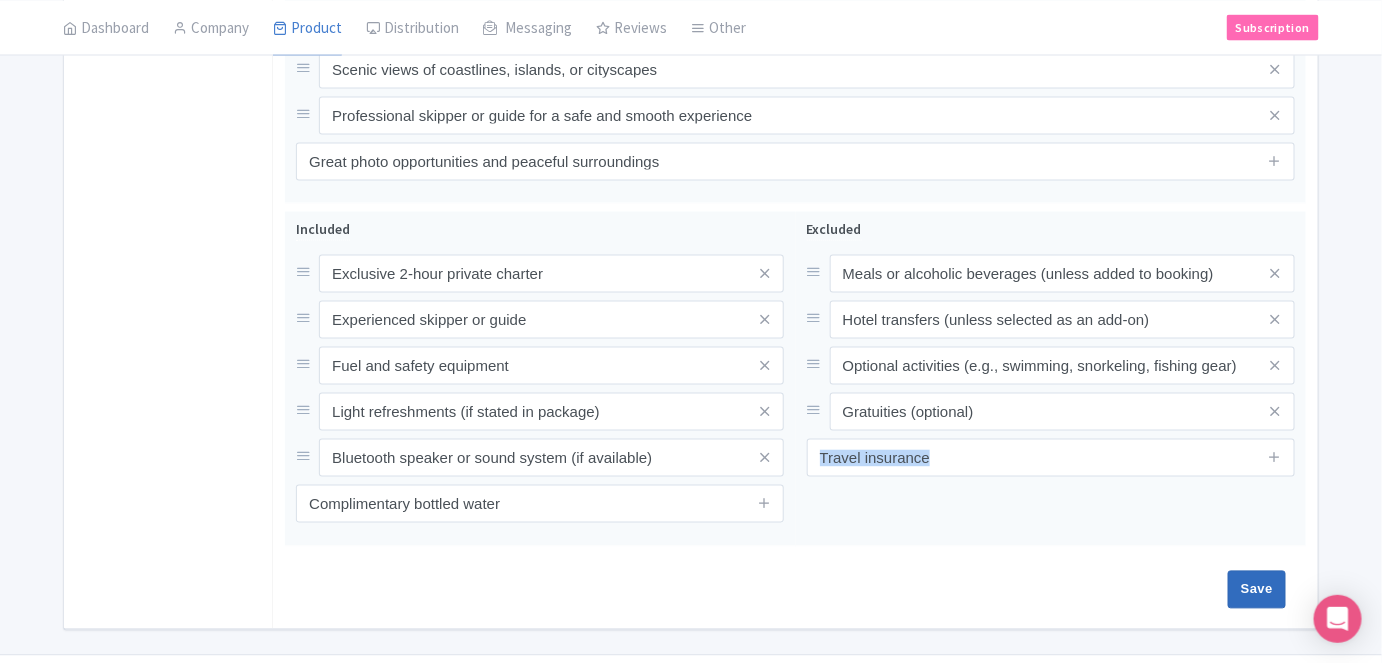 type on "Saving..." 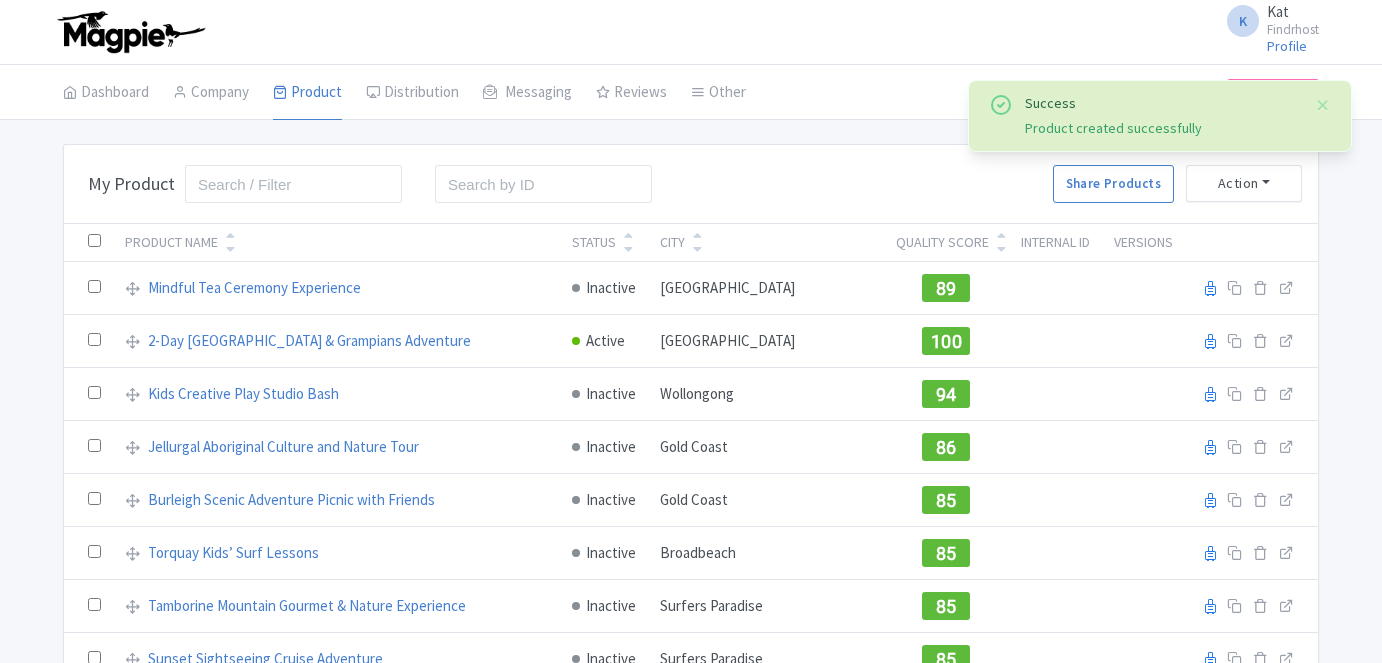 scroll, scrollTop: 0, scrollLeft: 0, axis: both 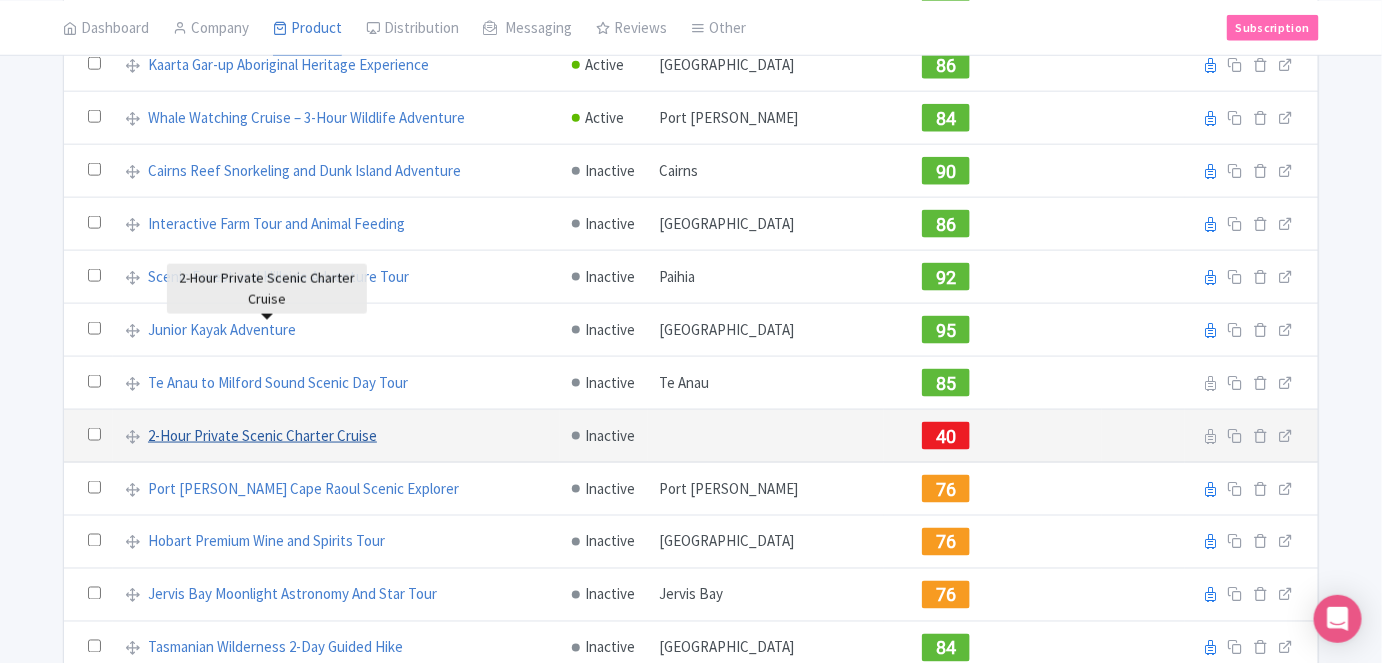 click on "2-Hour Private Scenic Charter Cruise" at bounding box center [262, 436] 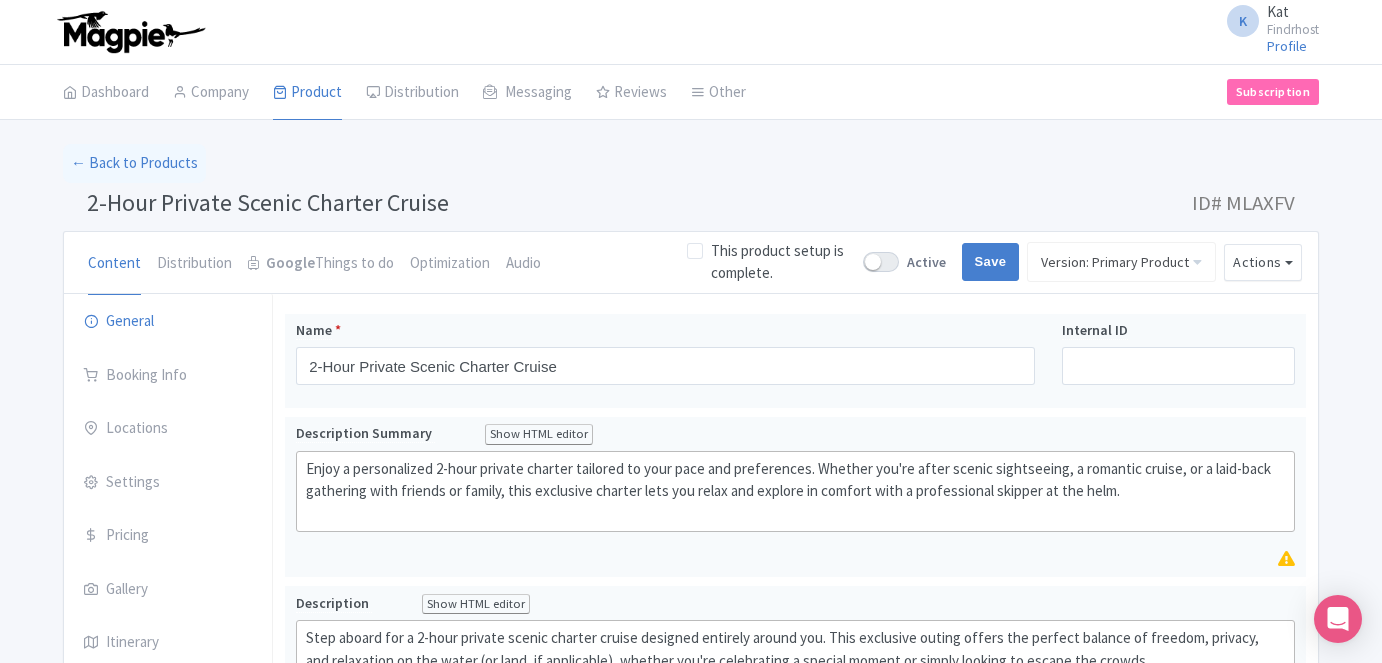 scroll, scrollTop: 0, scrollLeft: 0, axis: both 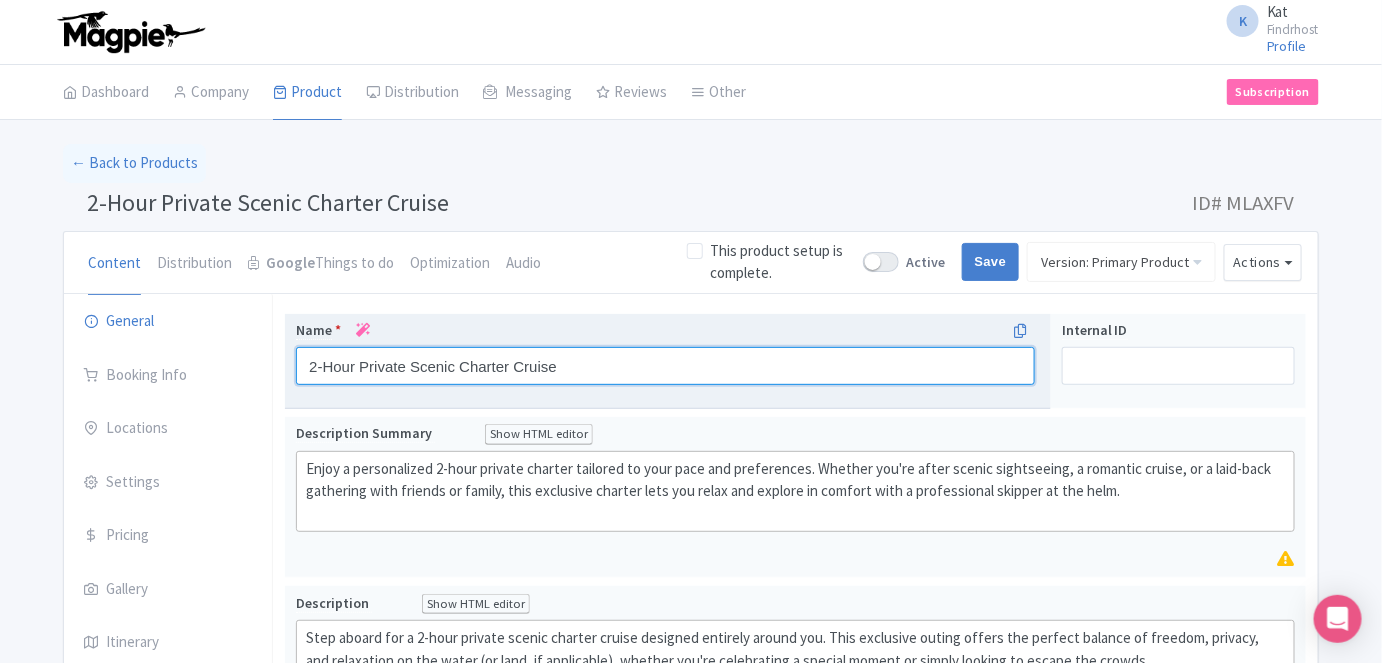 click on "2-Hour Private Scenic Charter Cruise" at bounding box center (665, 366) 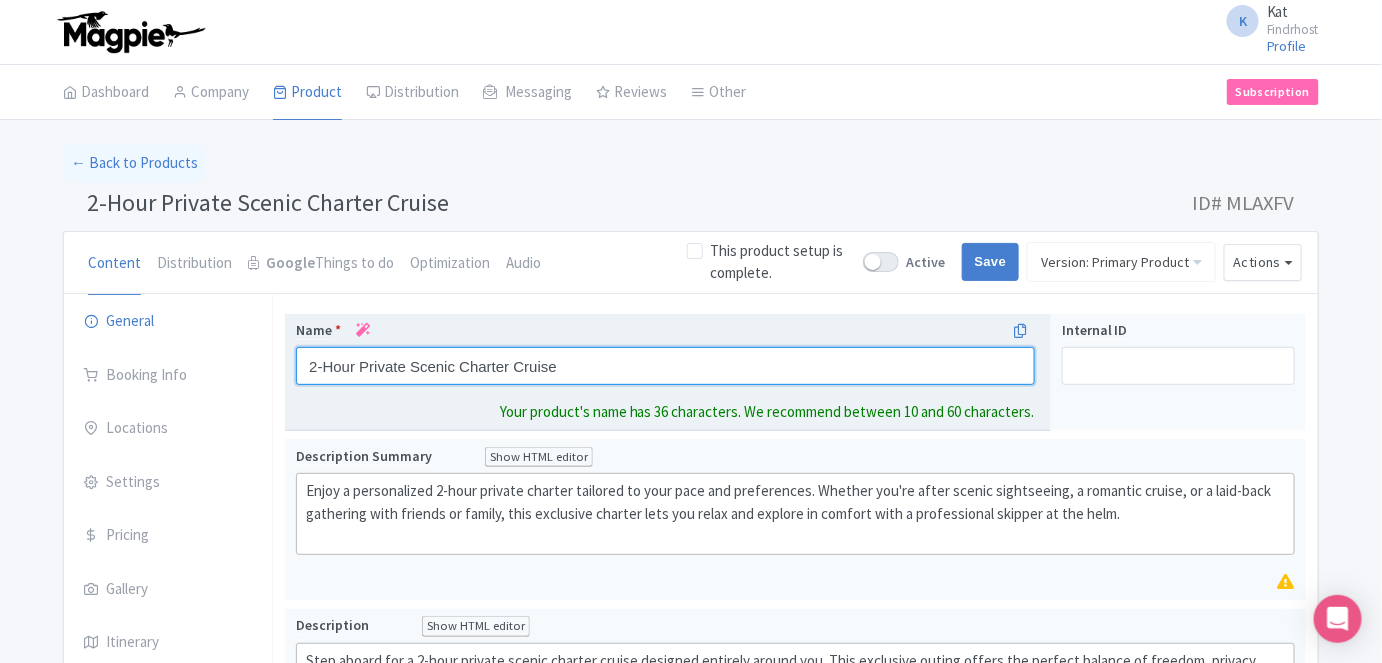click on "2-Hour Private Scenic Charter Cruise" at bounding box center (665, 366) 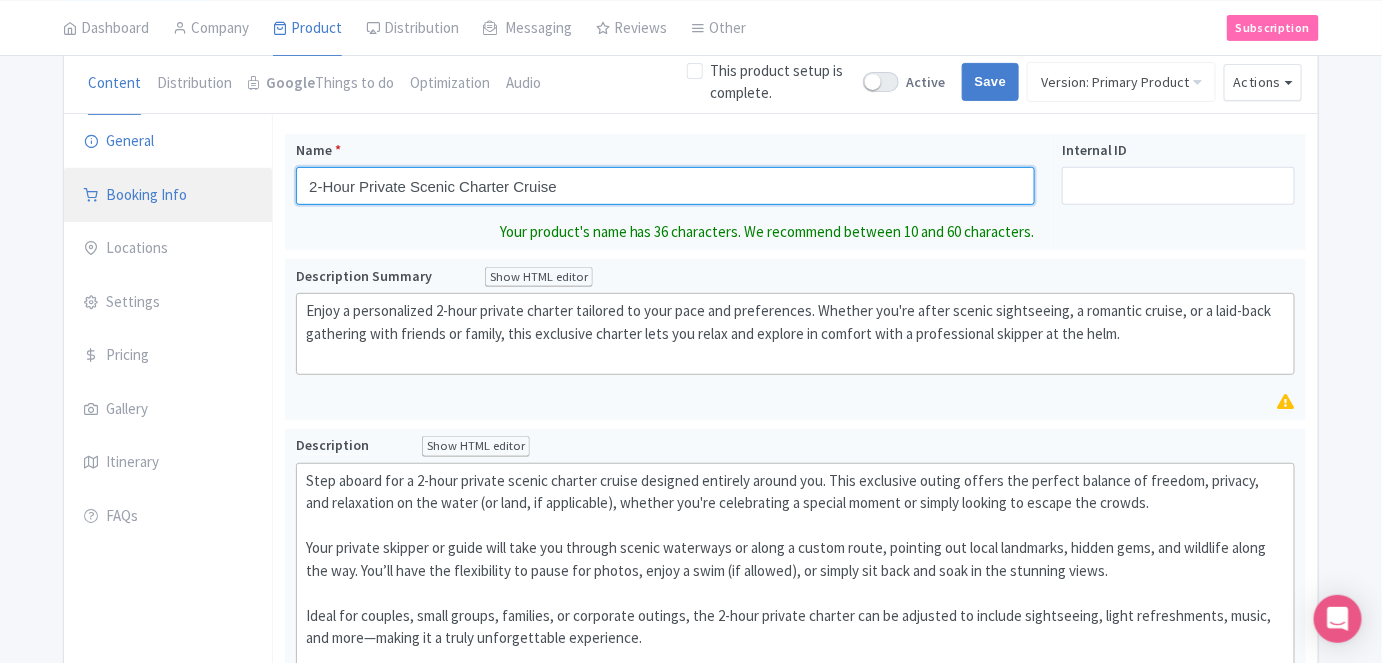scroll, scrollTop: 181, scrollLeft: 0, axis: vertical 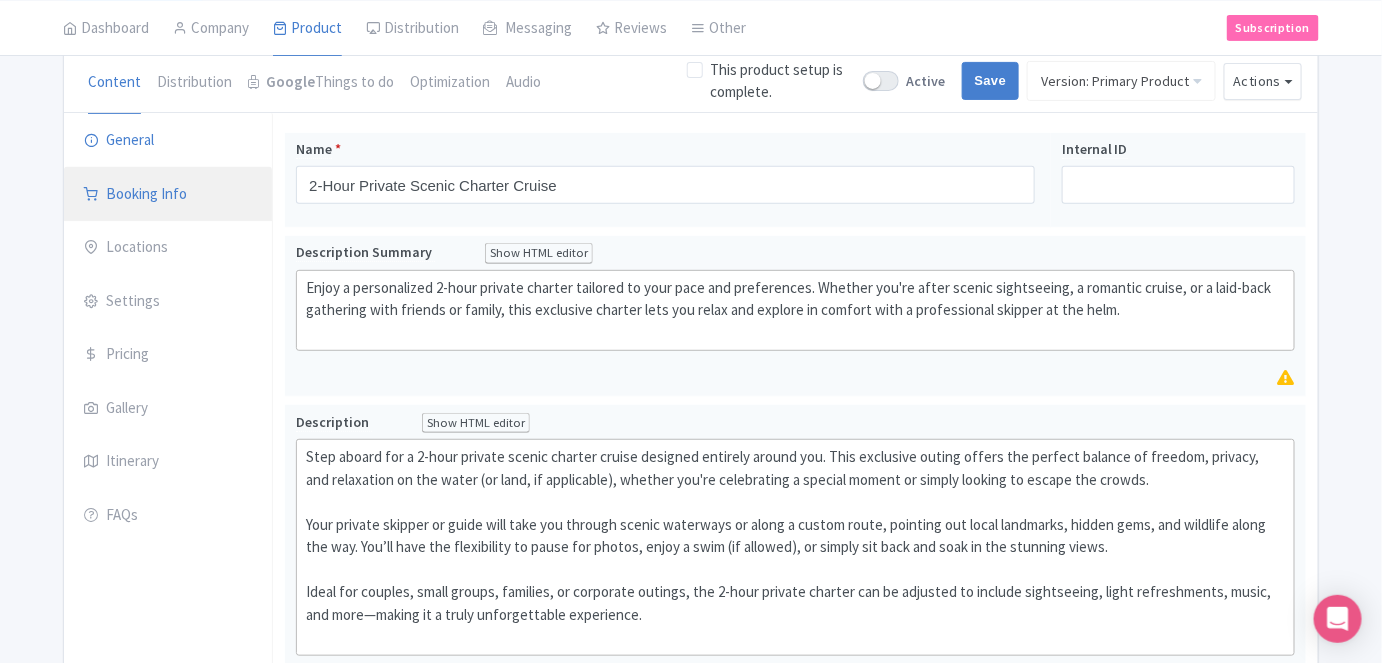 click on "Booking Info" at bounding box center (168, 195) 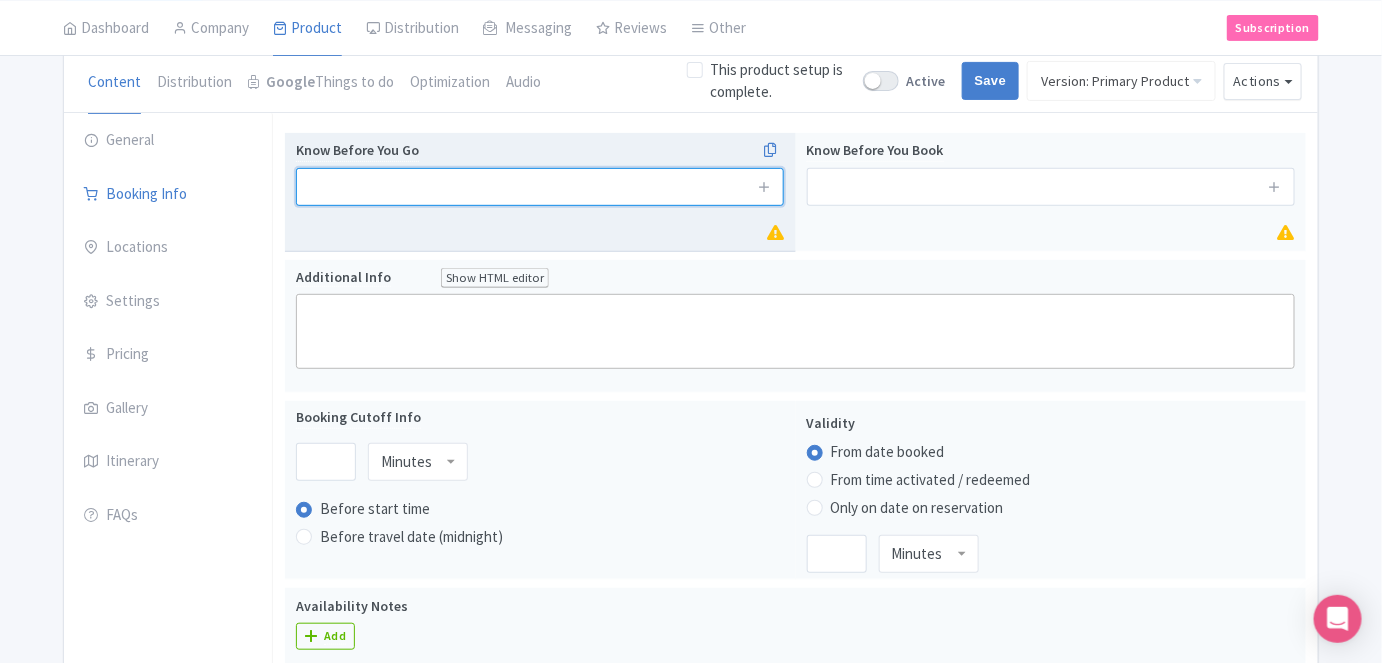 click at bounding box center [540, 187] 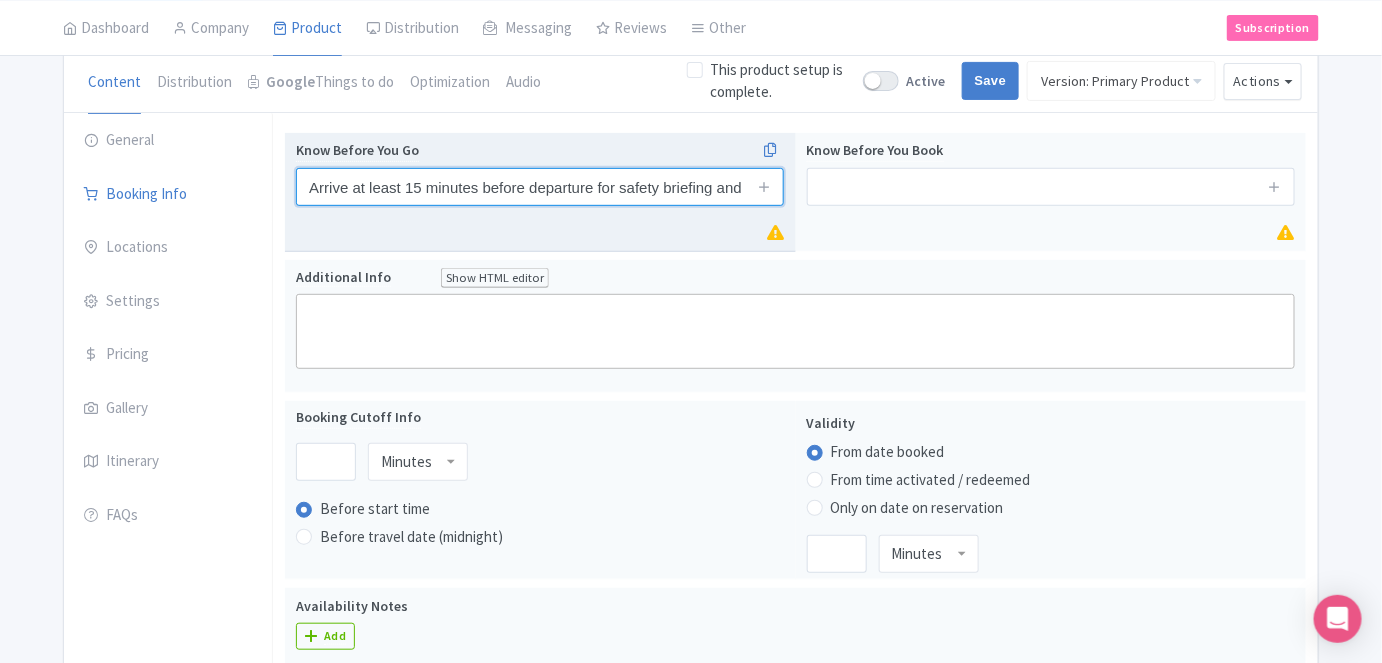 scroll, scrollTop: 0, scrollLeft: 60, axis: horizontal 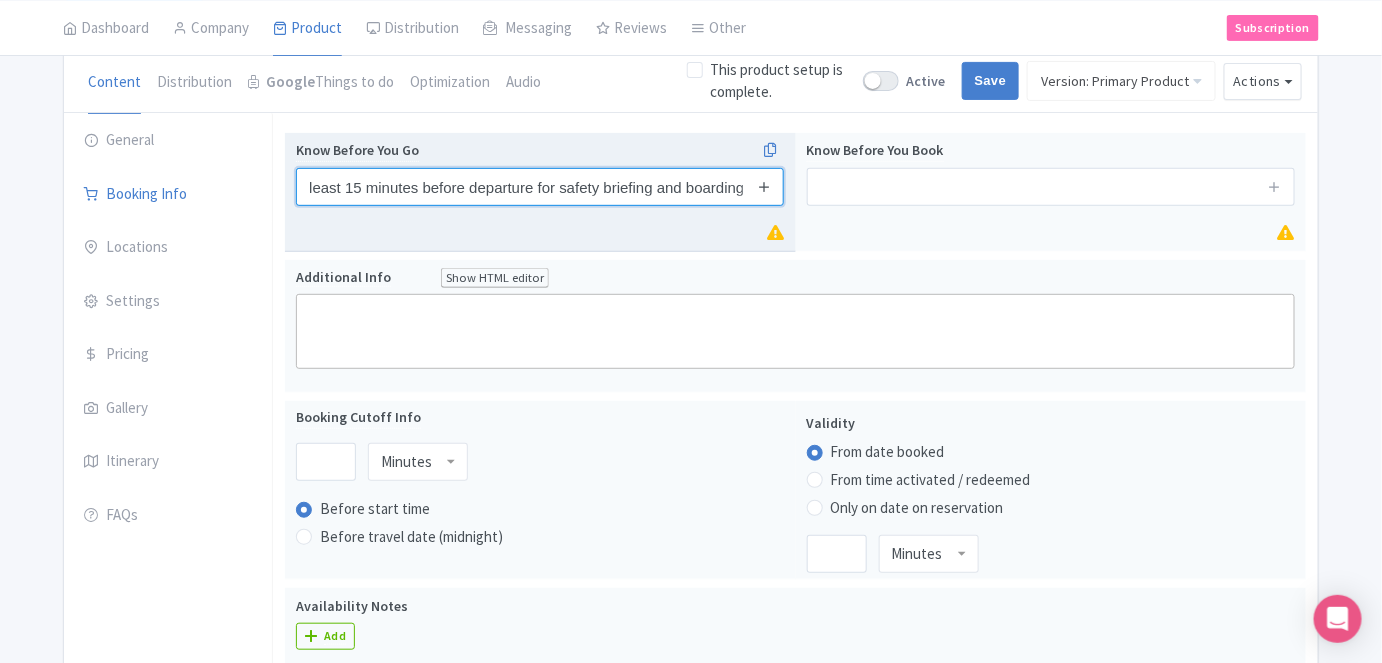 type on "Arrive at least 15 minutes before departure for safety briefing and boarding" 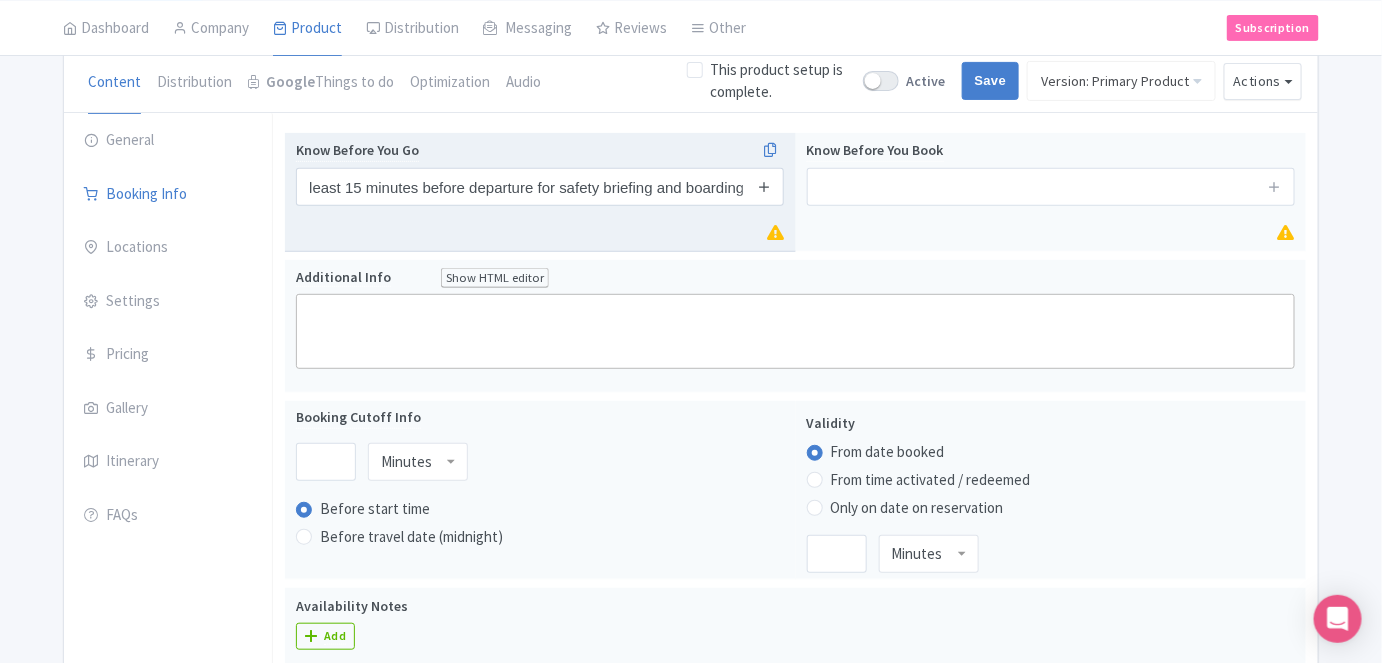 scroll, scrollTop: 0, scrollLeft: 0, axis: both 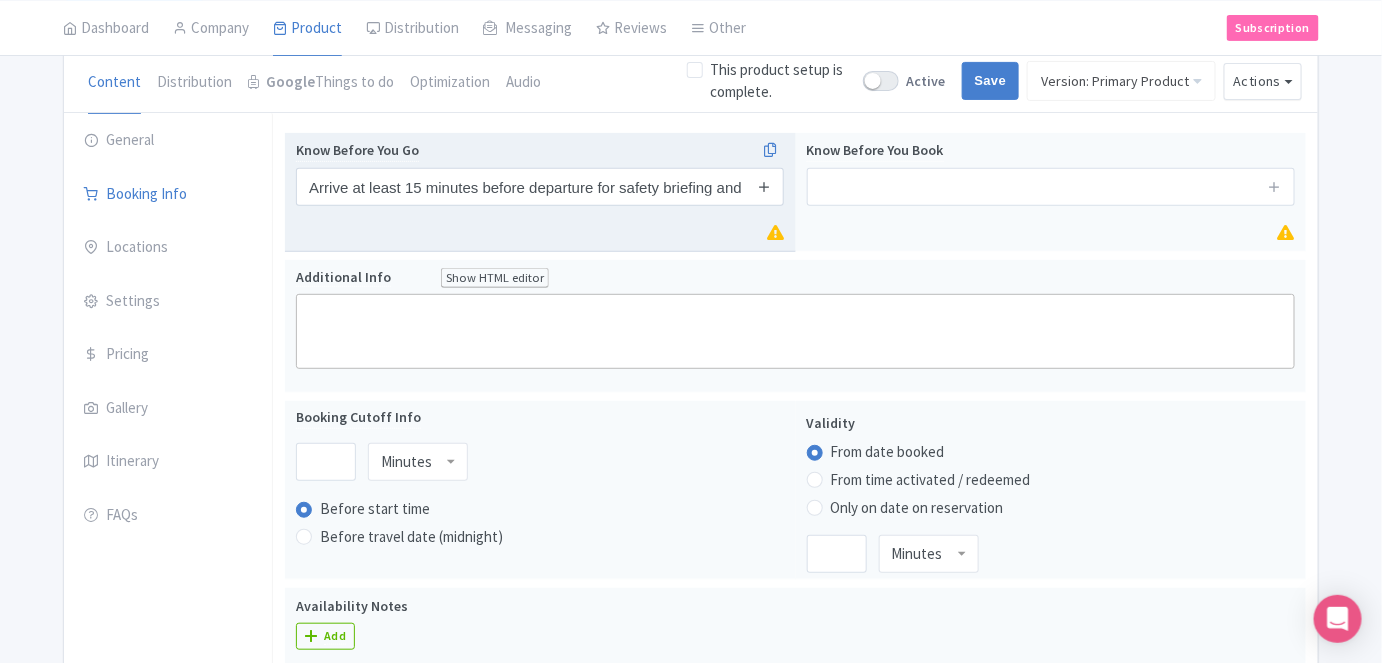 click at bounding box center [764, 186] 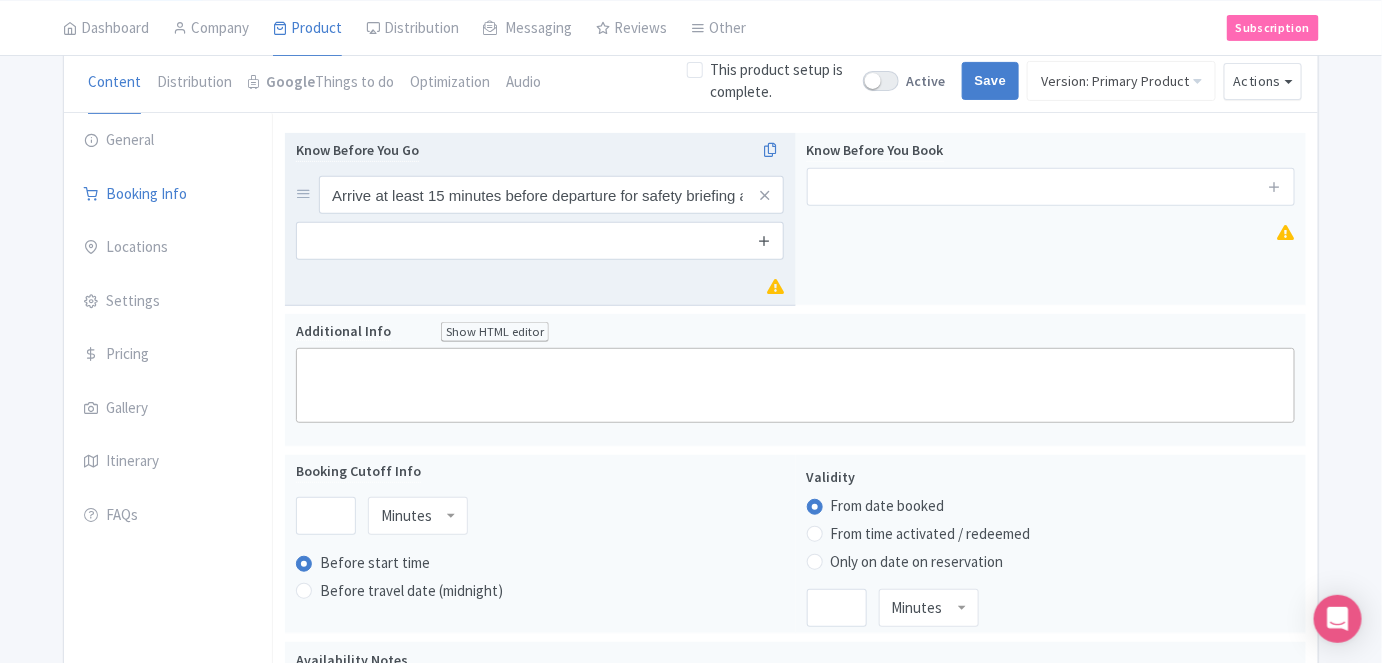 click at bounding box center (764, 240) 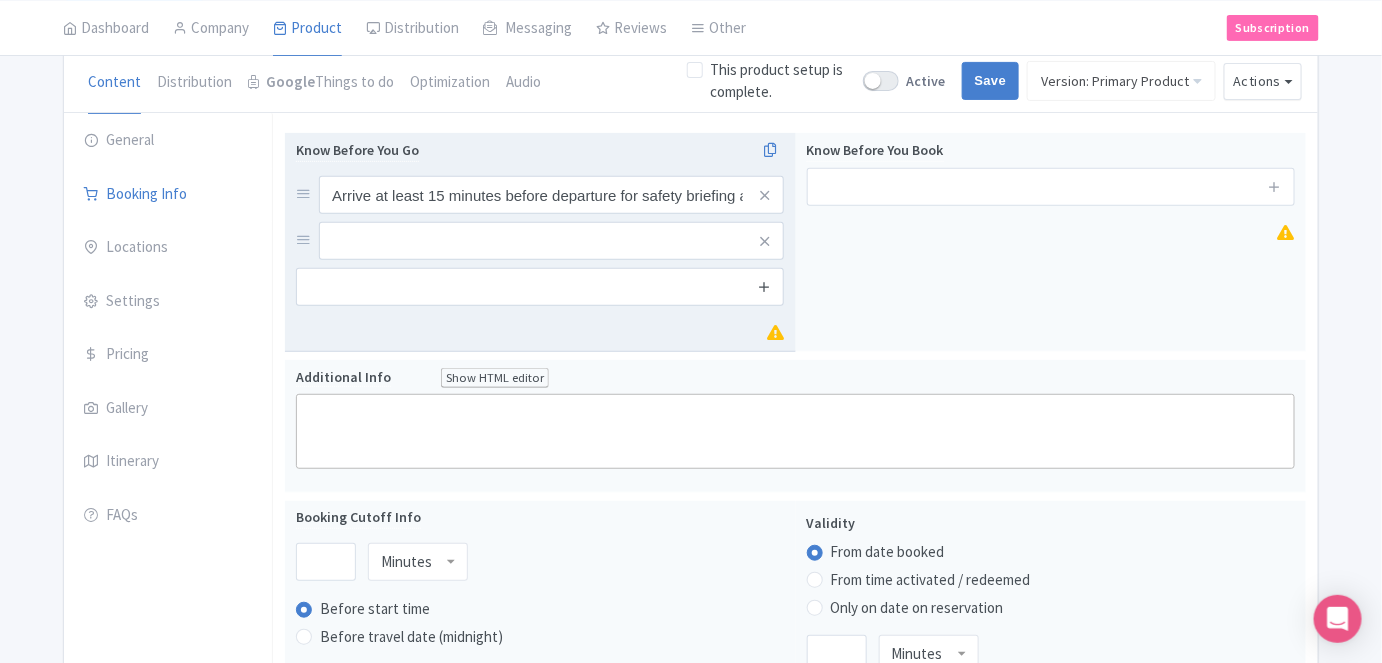 click at bounding box center [764, 286] 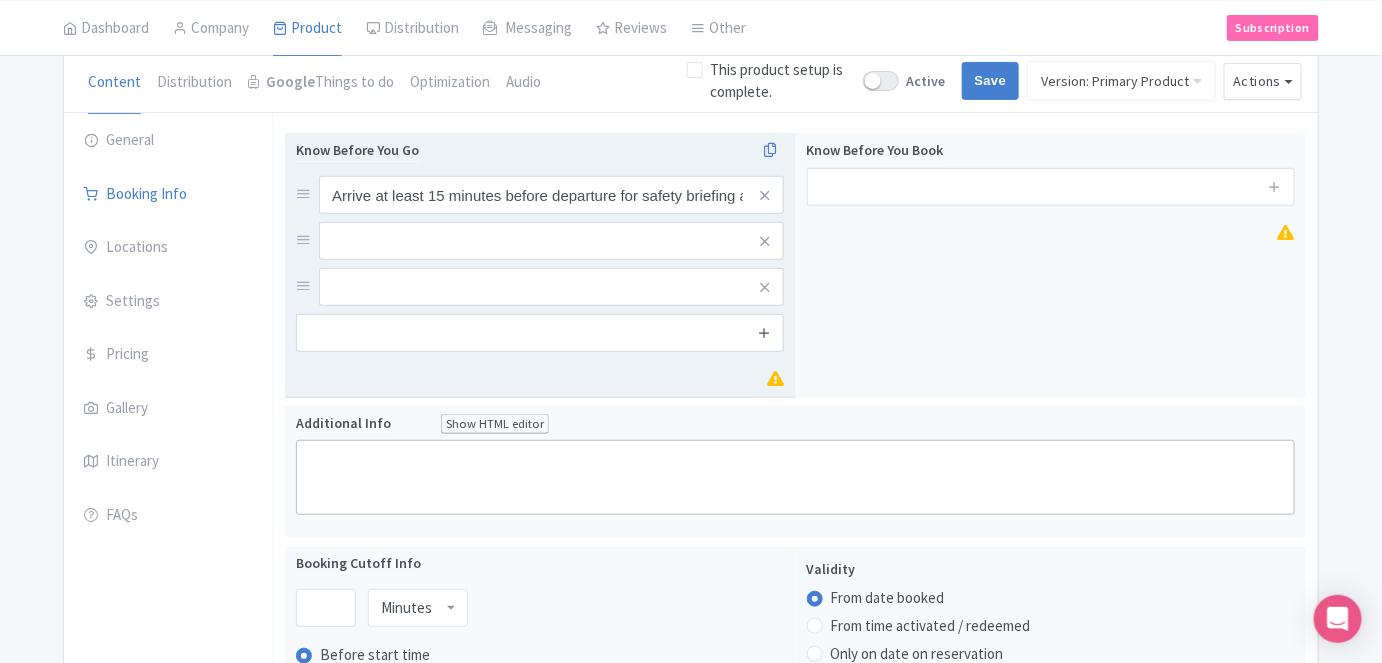 click at bounding box center [764, 332] 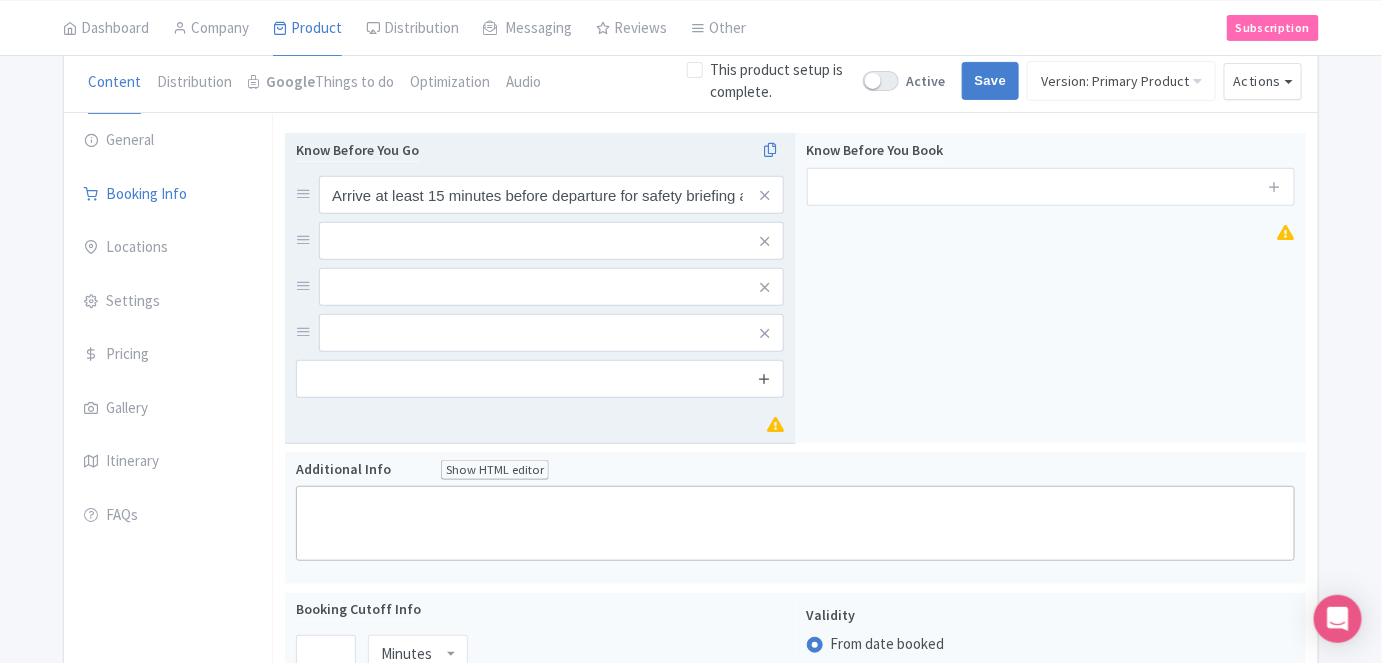 click at bounding box center (764, 378) 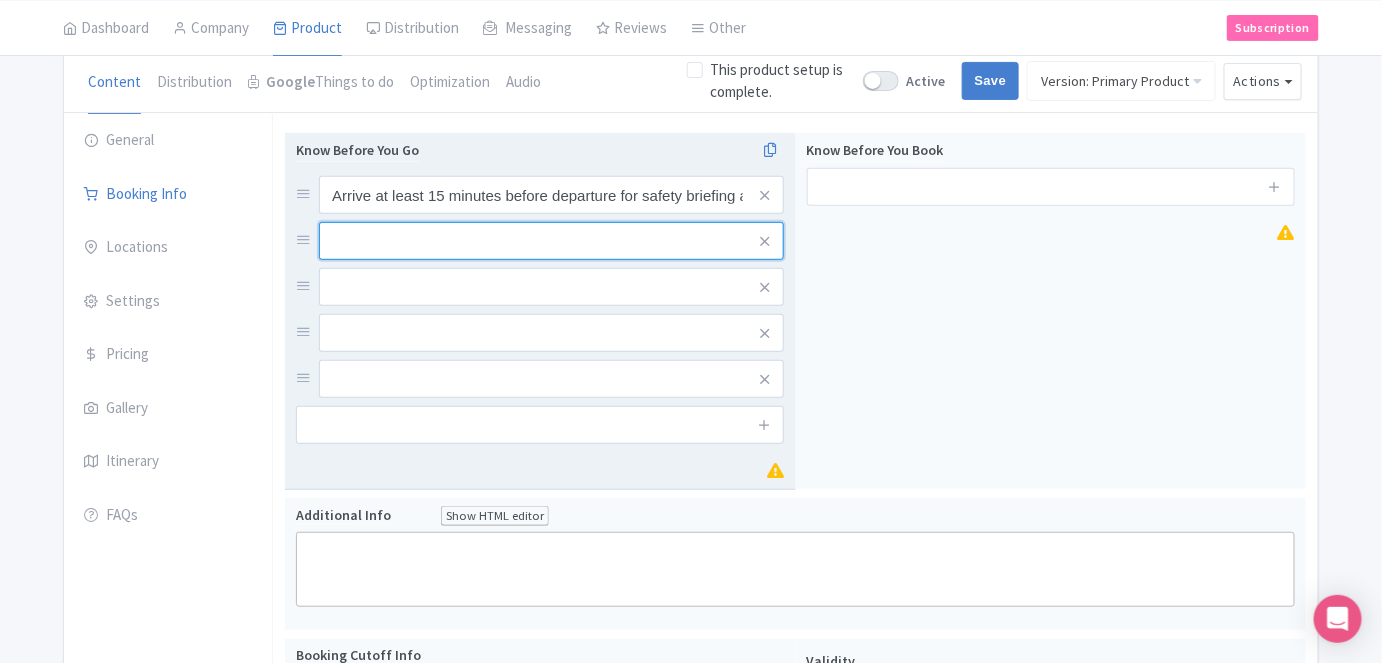 click at bounding box center (551, 195) 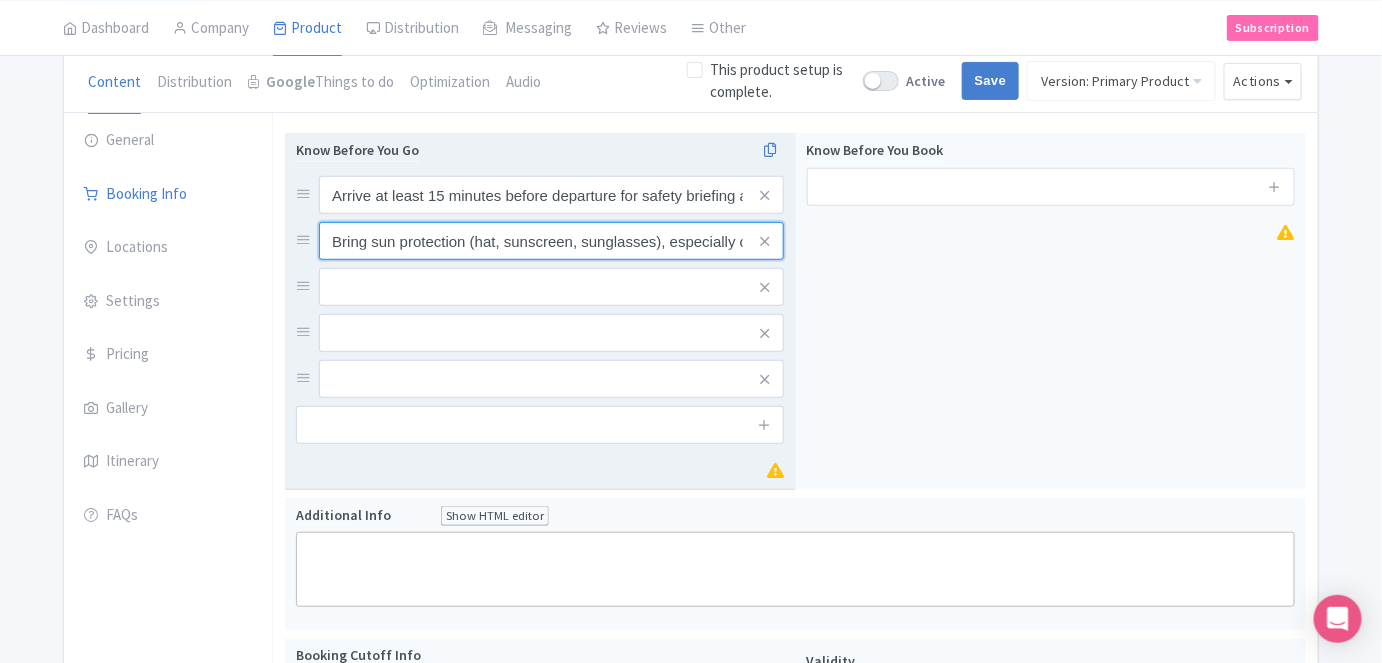 scroll, scrollTop: 0, scrollLeft: 92, axis: horizontal 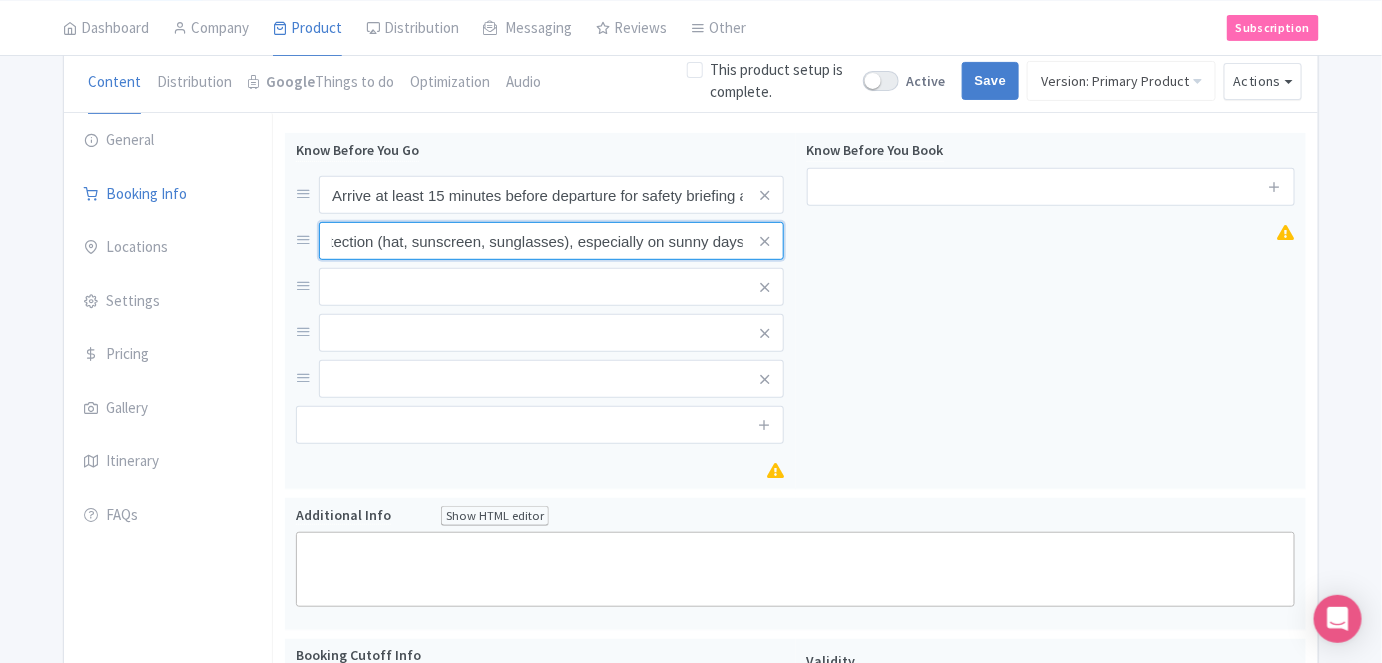 type on "Bring sun protection (hat, sunscreen, sunglasses), especially on sunny days" 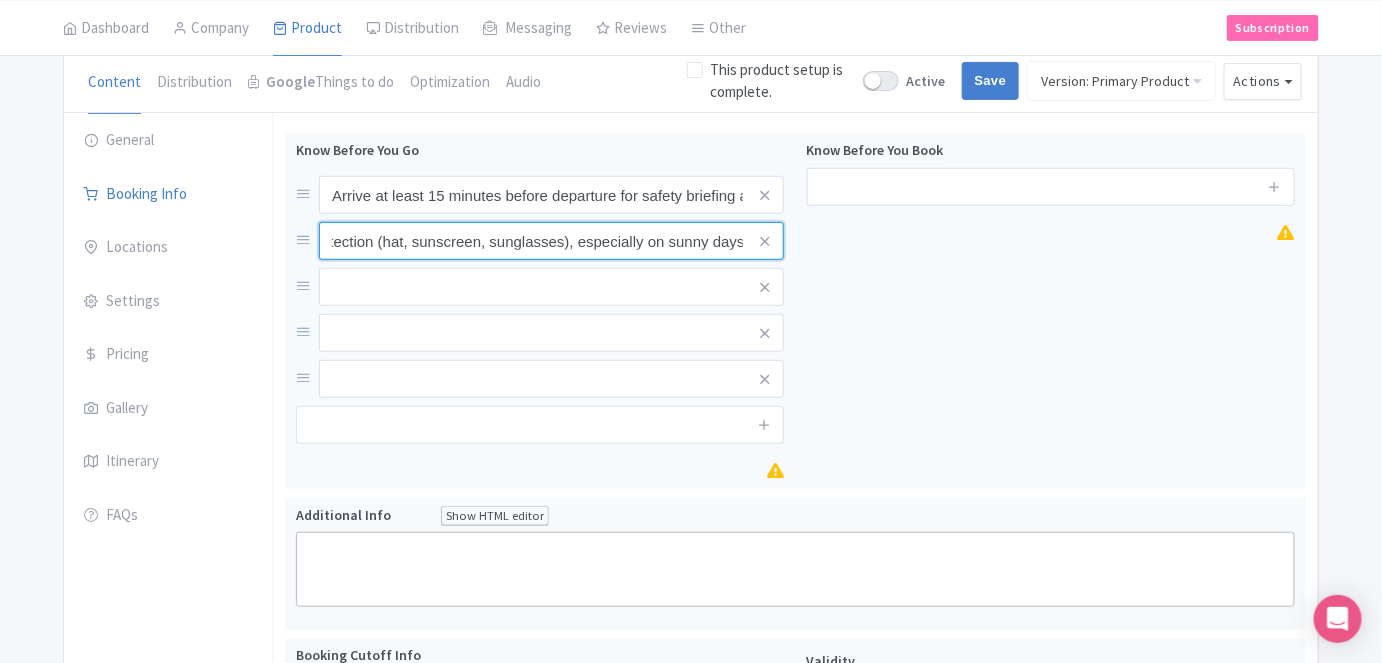 scroll, scrollTop: 0, scrollLeft: 0, axis: both 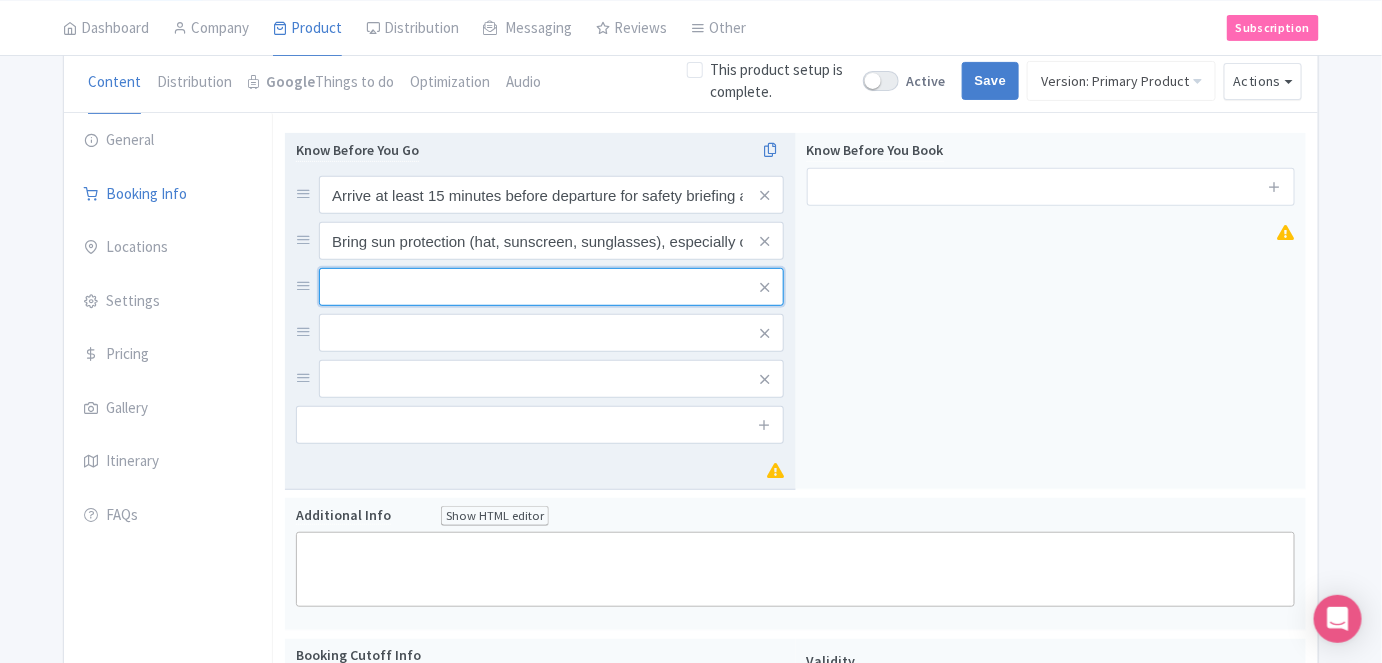 click at bounding box center (551, 195) 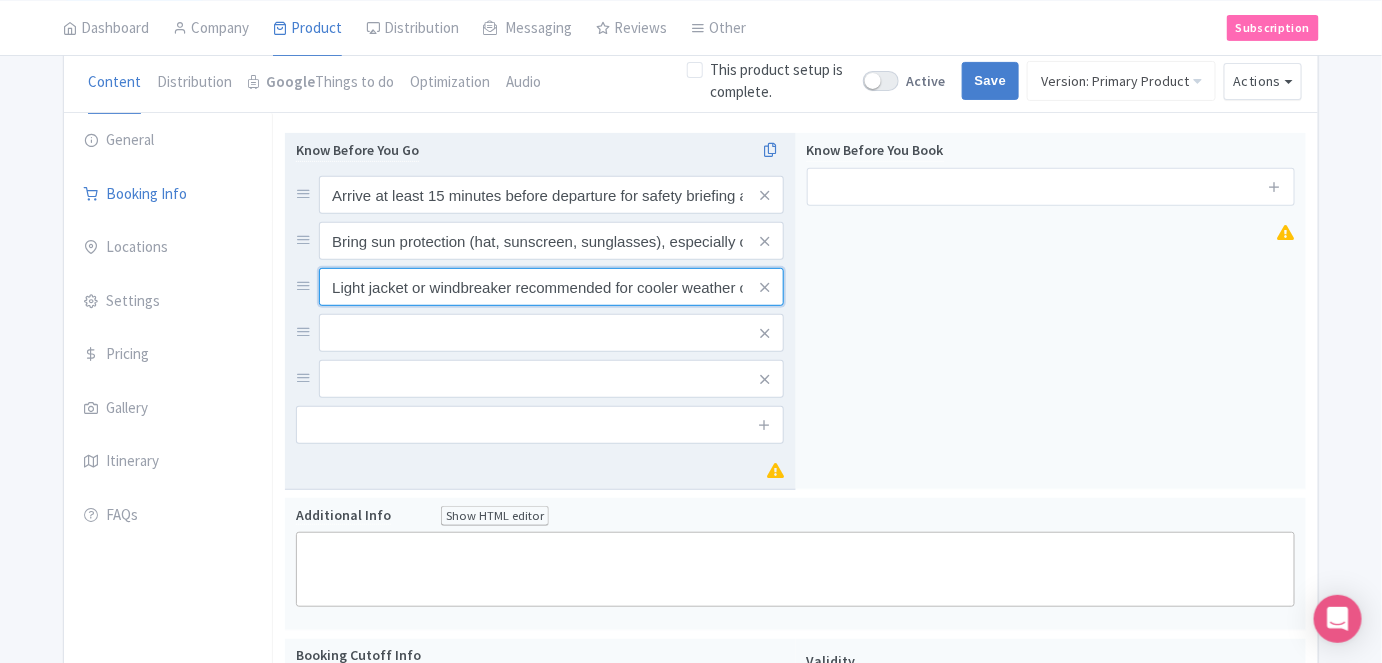 scroll, scrollTop: 0, scrollLeft: 122, axis: horizontal 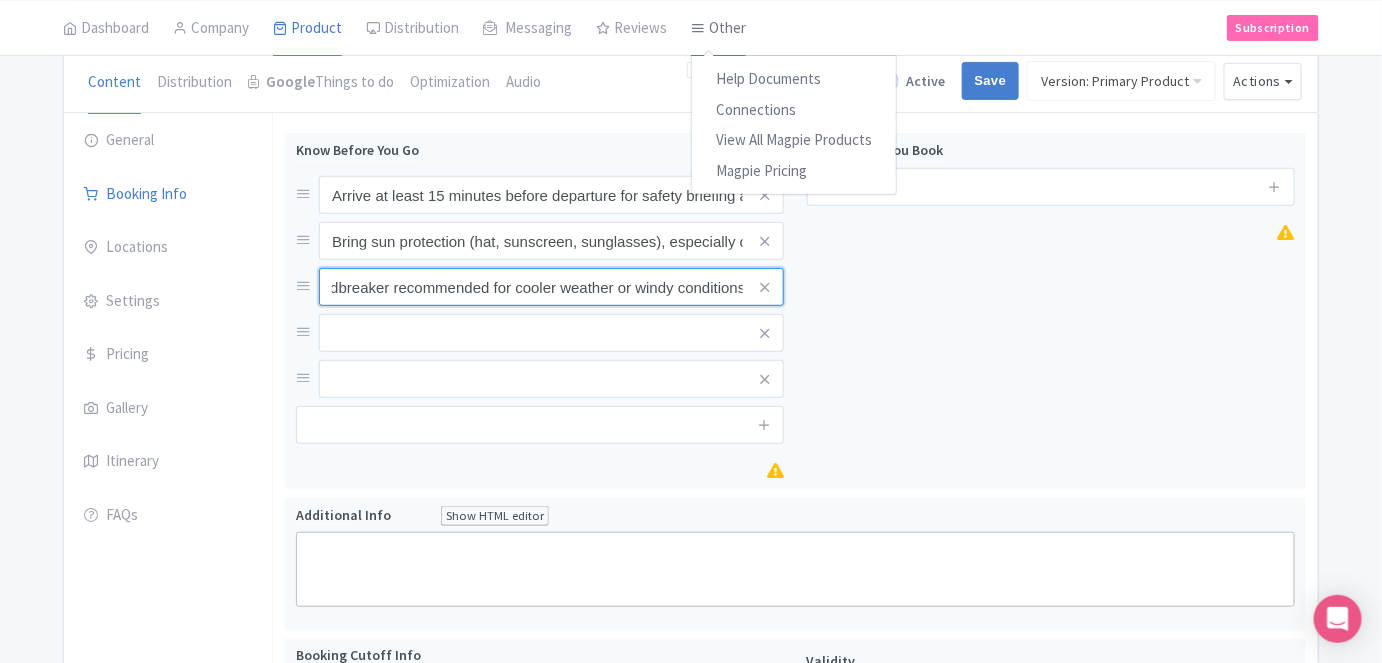 type on "Light jacket or windbreaker recommended for cooler weather or windy conditions" 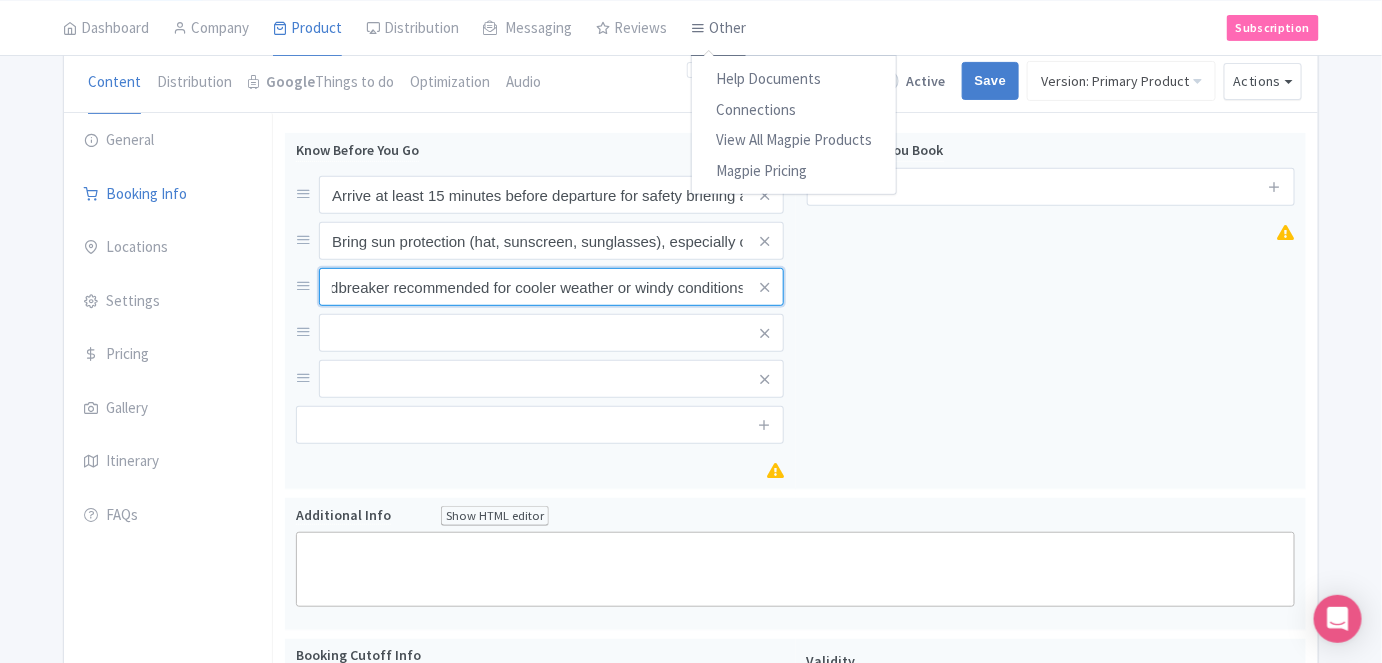 scroll, scrollTop: 0, scrollLeft: 0, axis: both 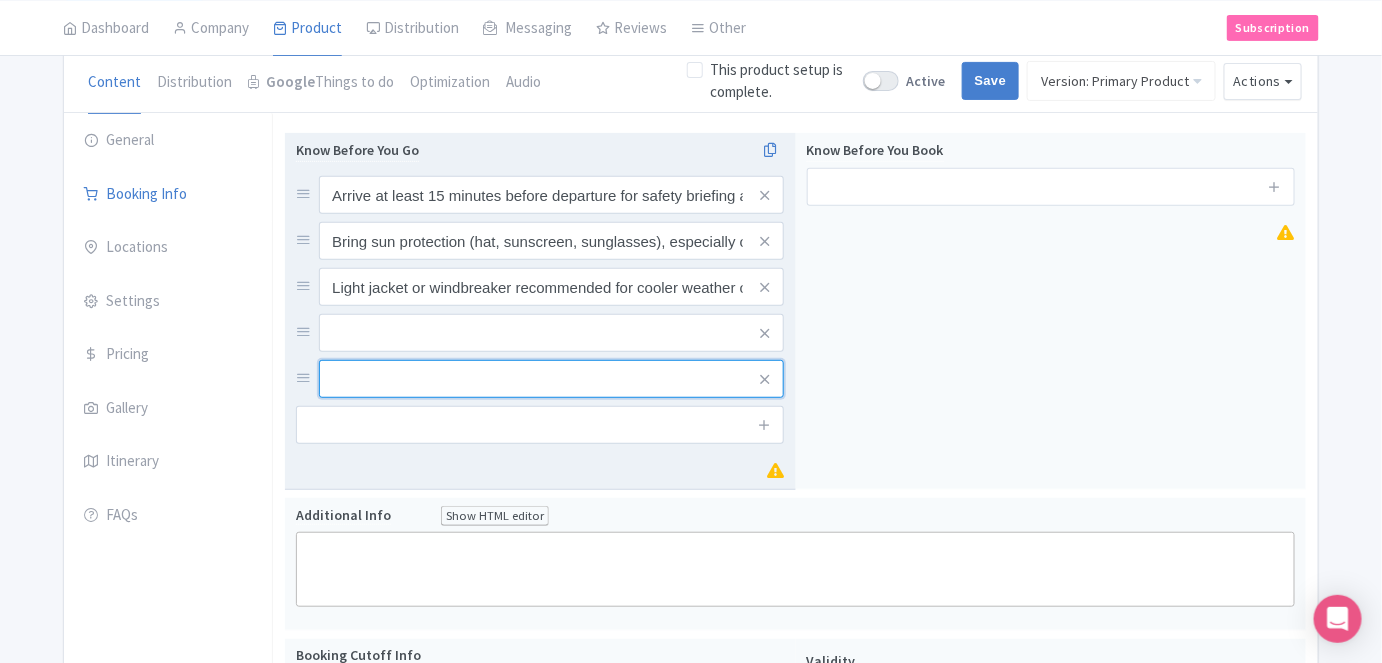 click at bounding box center [551, 195] 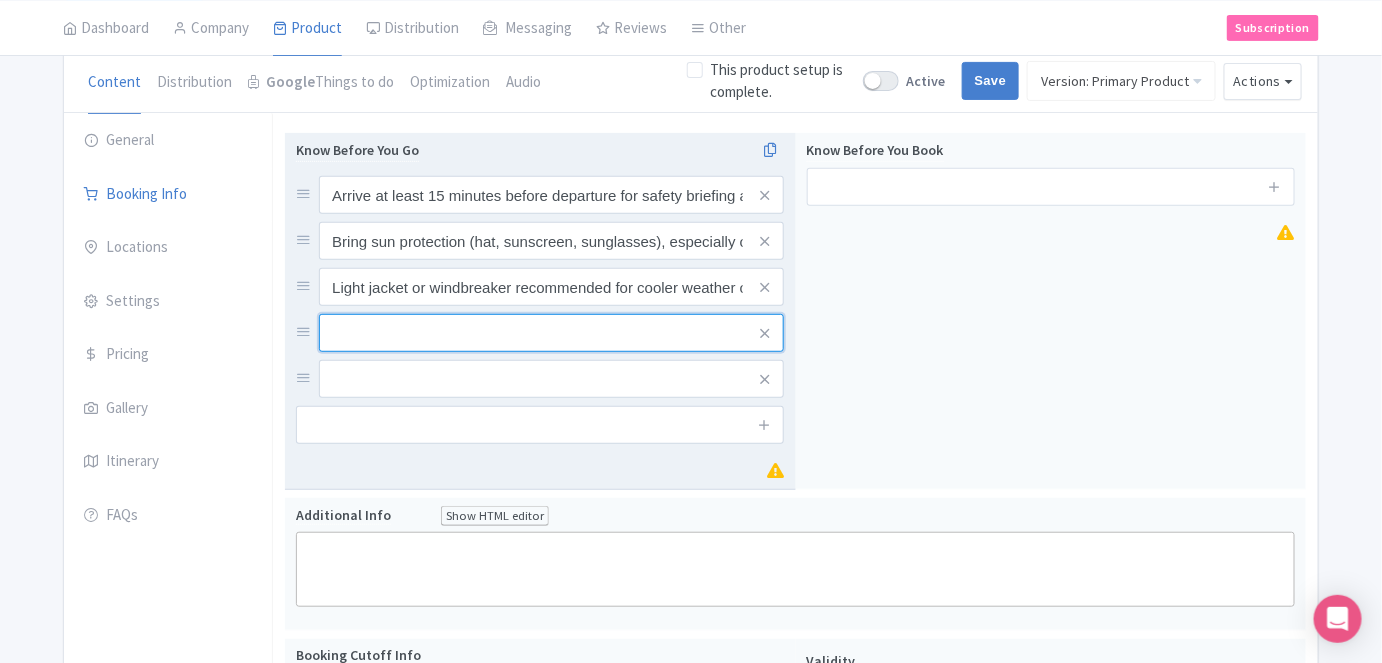 click at bounding box center (551, 195) 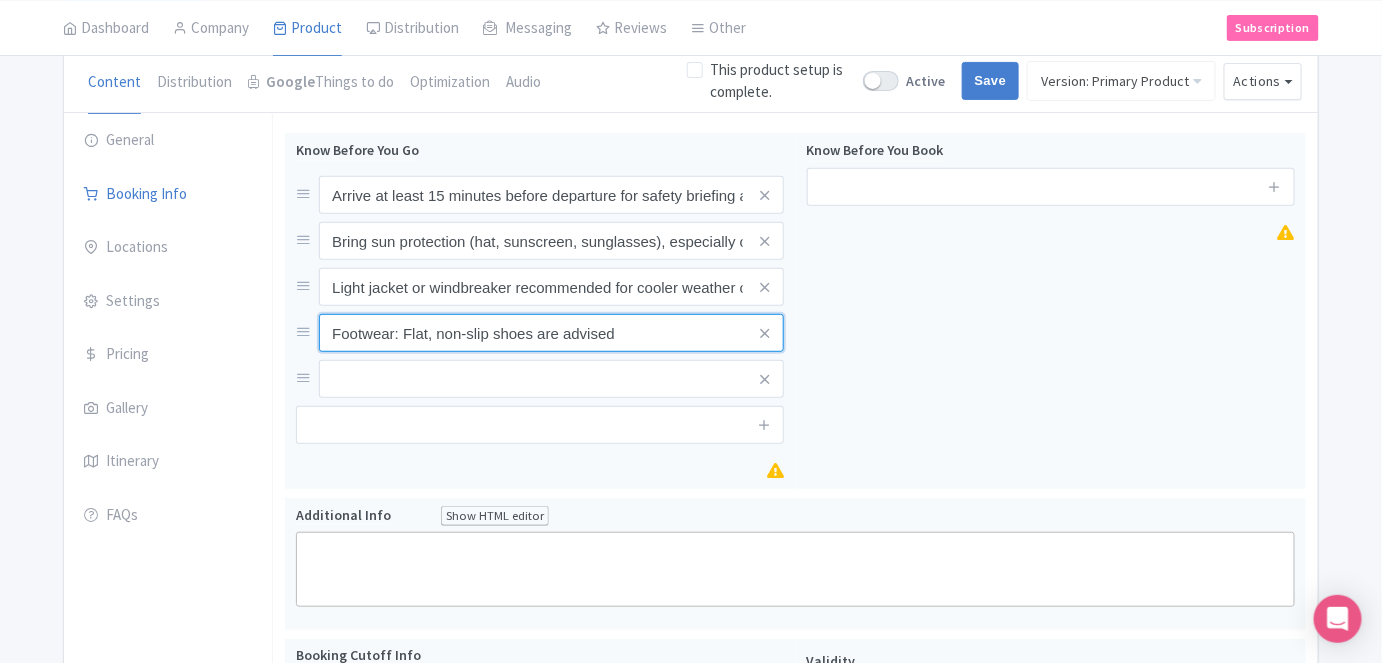 type on "Footwear: Flat, non-slip shoes are advised" 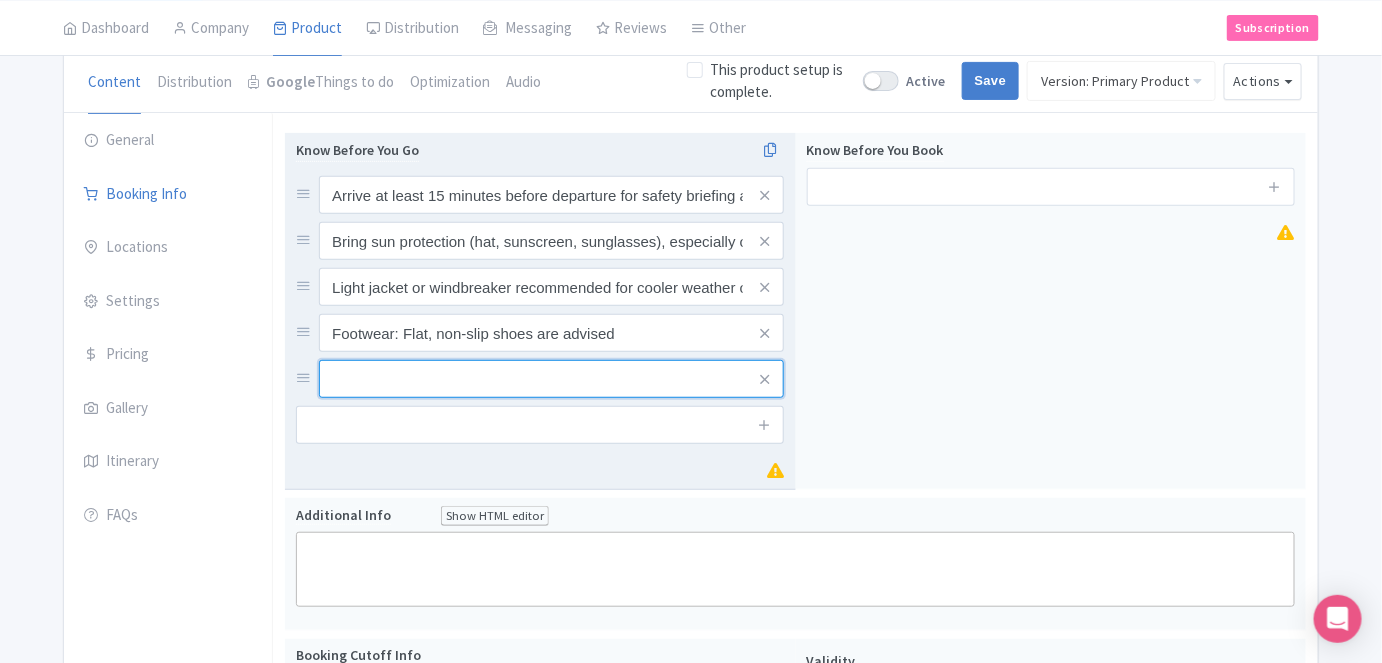 click at bounding box center (551, 195) 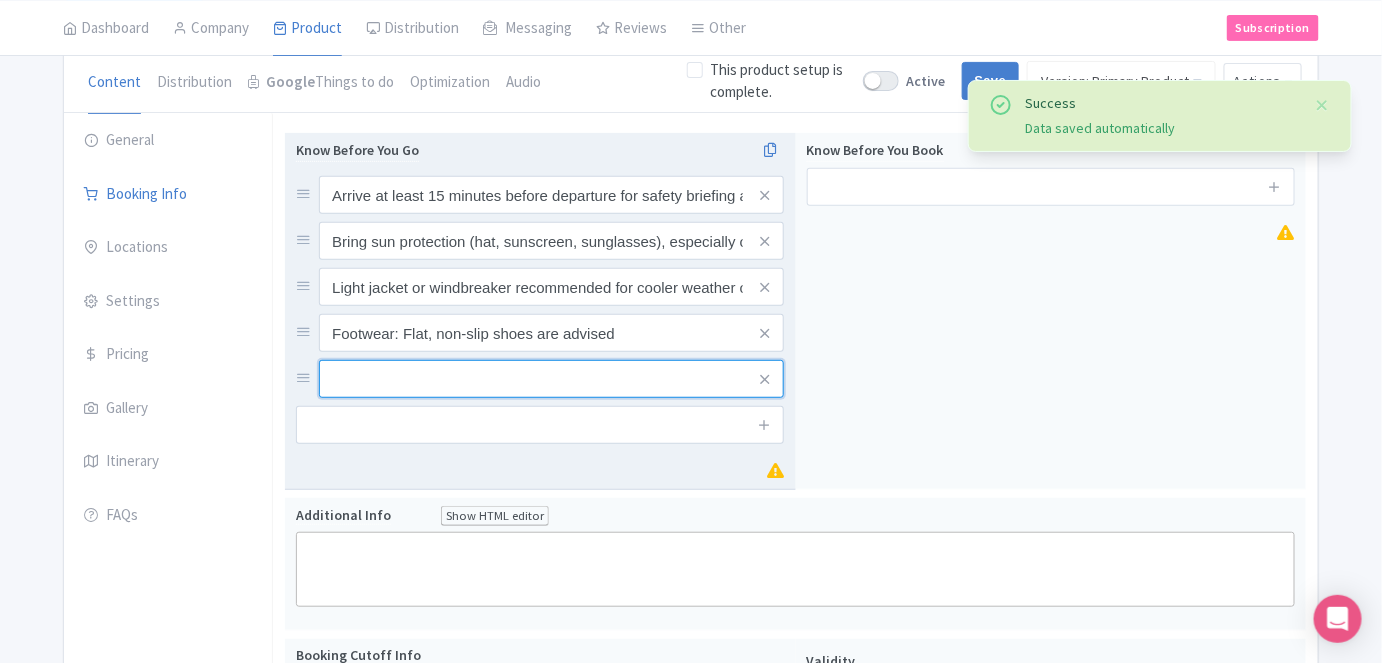 paste on "Bring a camera or phone to capture the scenic moments" 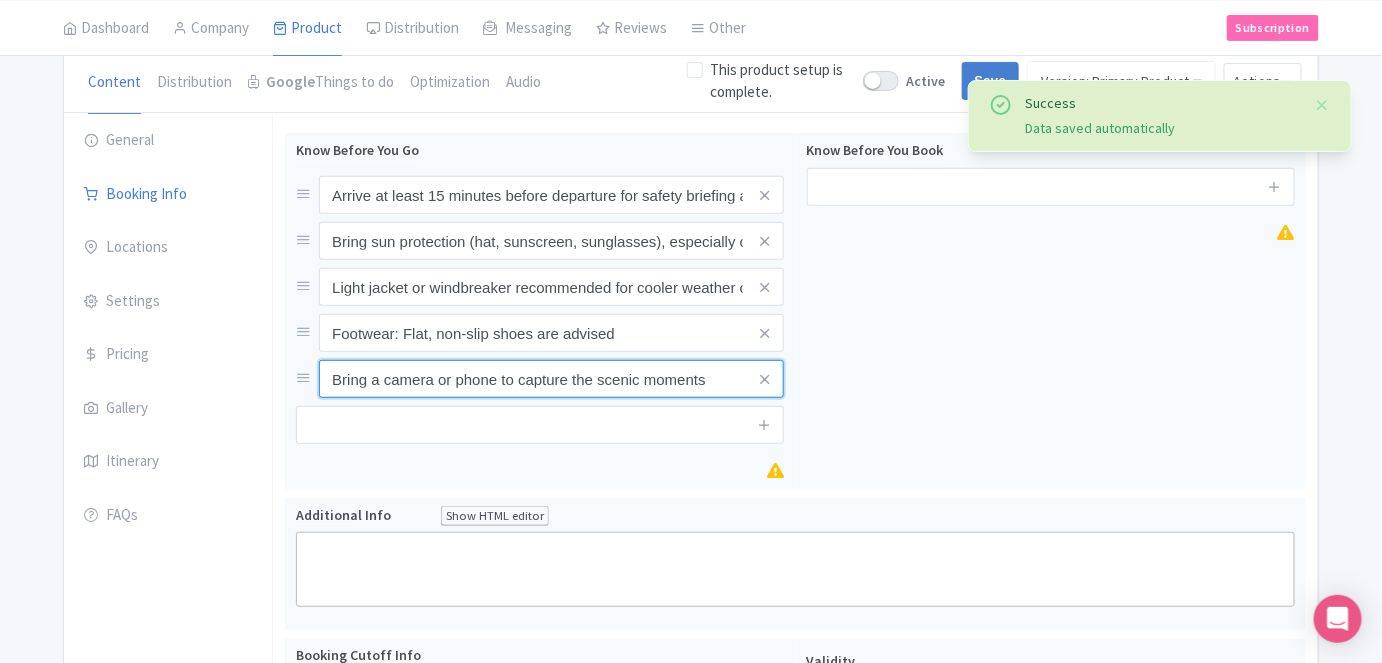type on "Bring a camera or phone to capture the scenic moments" 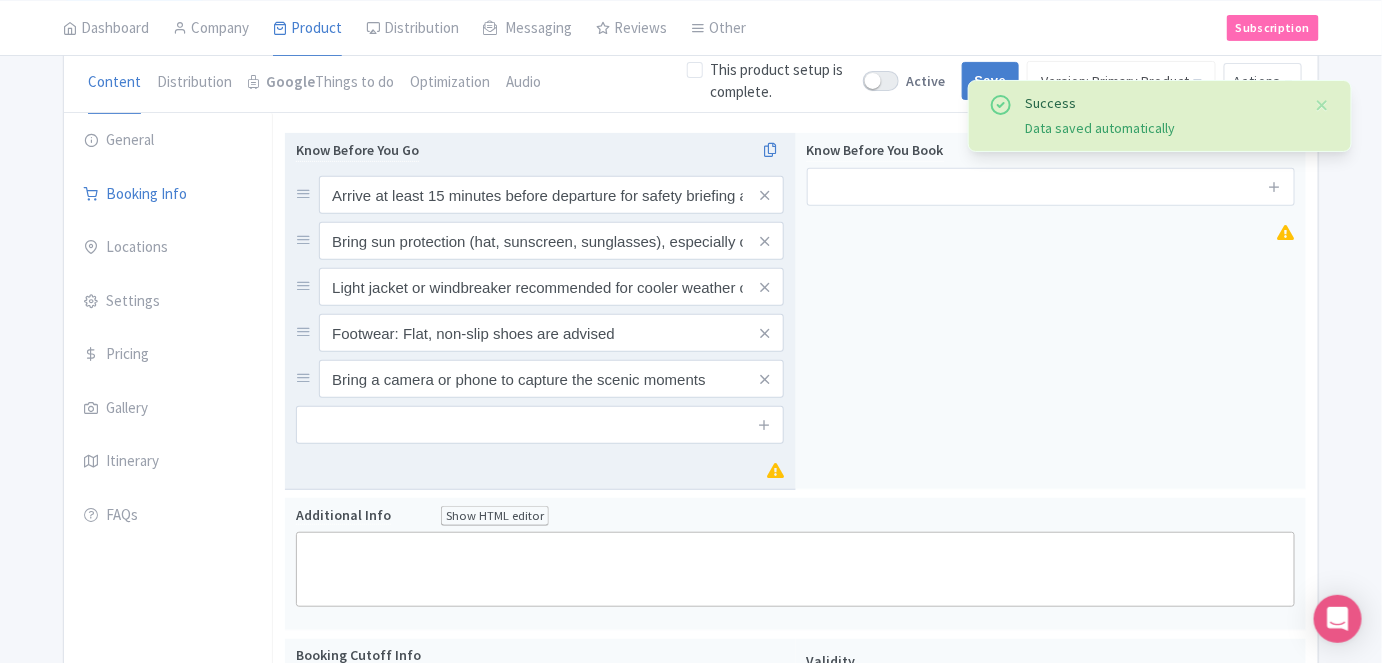 click on "Know Before You Go Arrive at least 15 minutes before departure for safety briefing and boarding Bring sun protection (hat, sunscreen, sunglasses), especially on sunny days Light jacket or windbreaker recommended for cooler weather or windy conditions Footwear: Flat, non-slip shoes are advised Bring a camera or phone to capture the scenic moments" at bounding box center [540, 311] 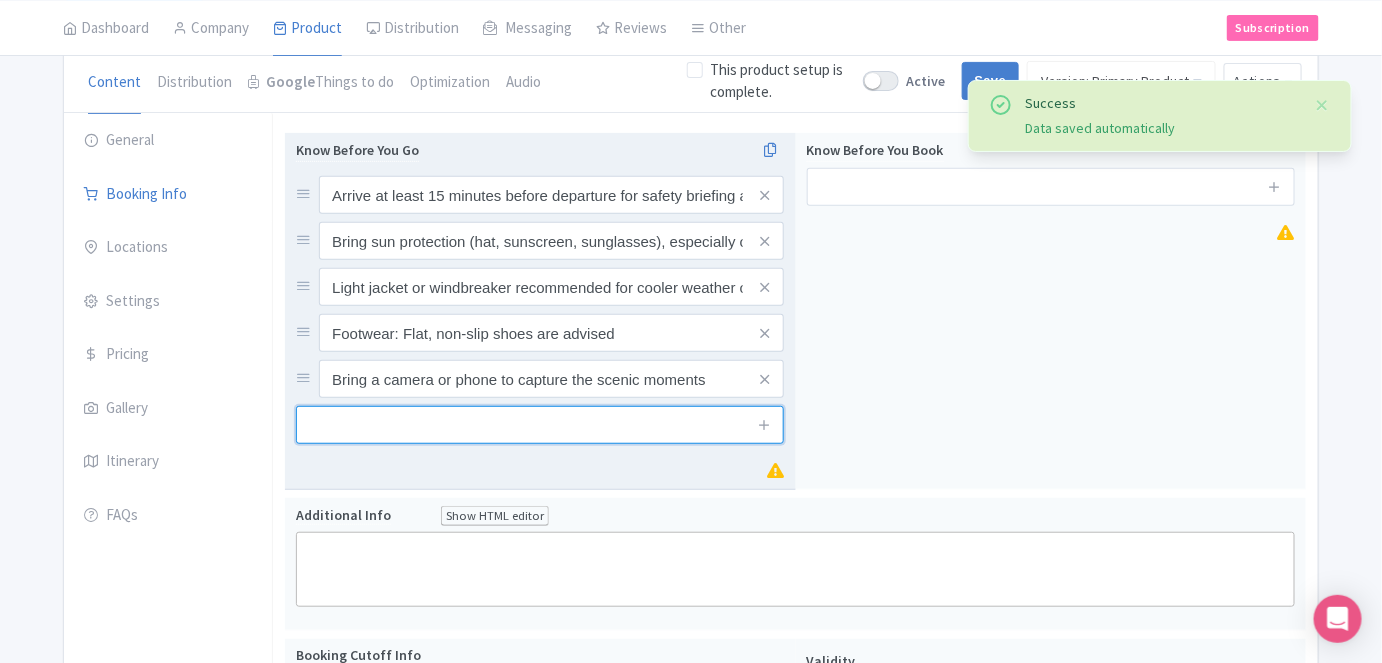 click at bounding box center (540, 425) 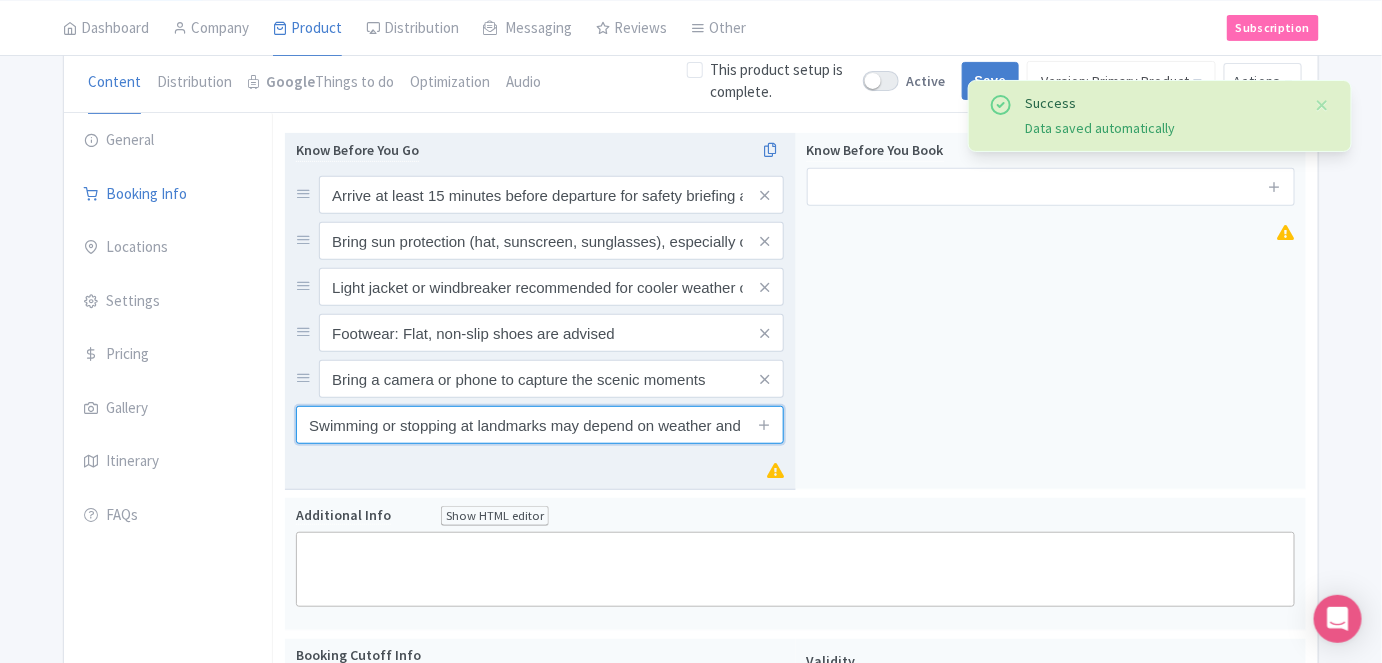scroll, scrollTop: 0, scrollLeft: 96, axis: horizontal 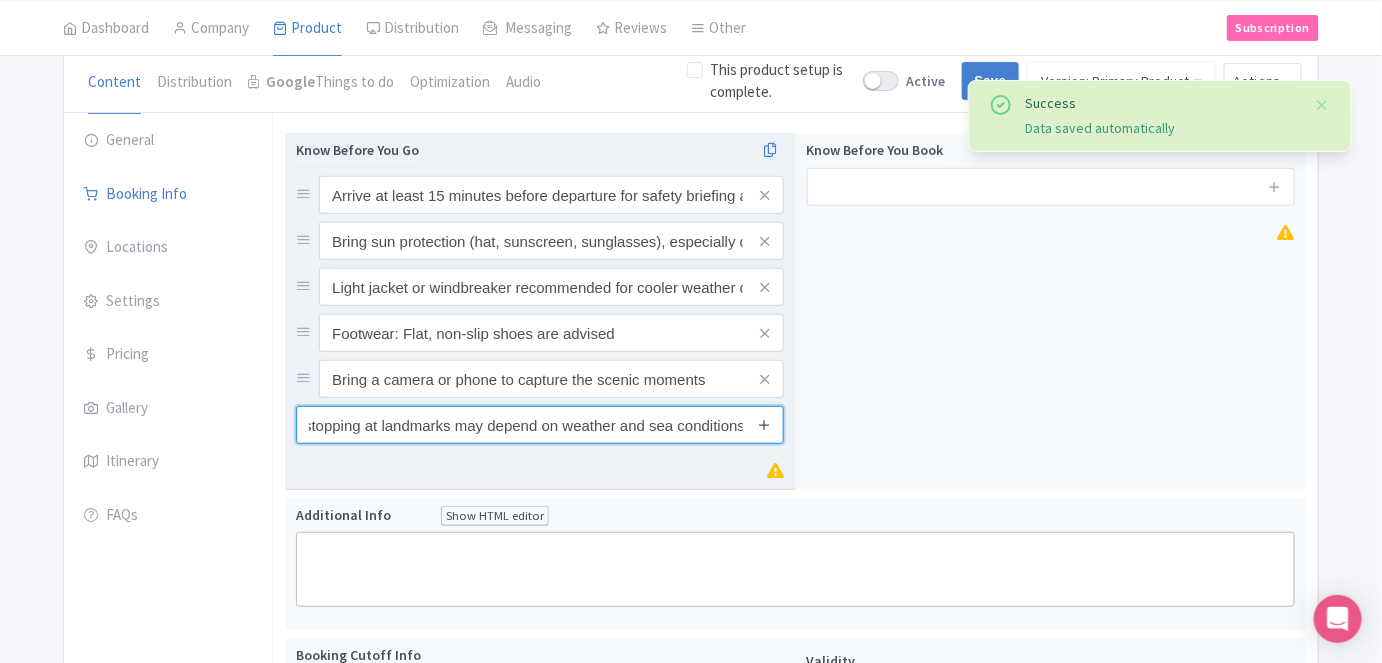 type on "Swimming or stopping at landmarks may depend on weather and sea conditions" 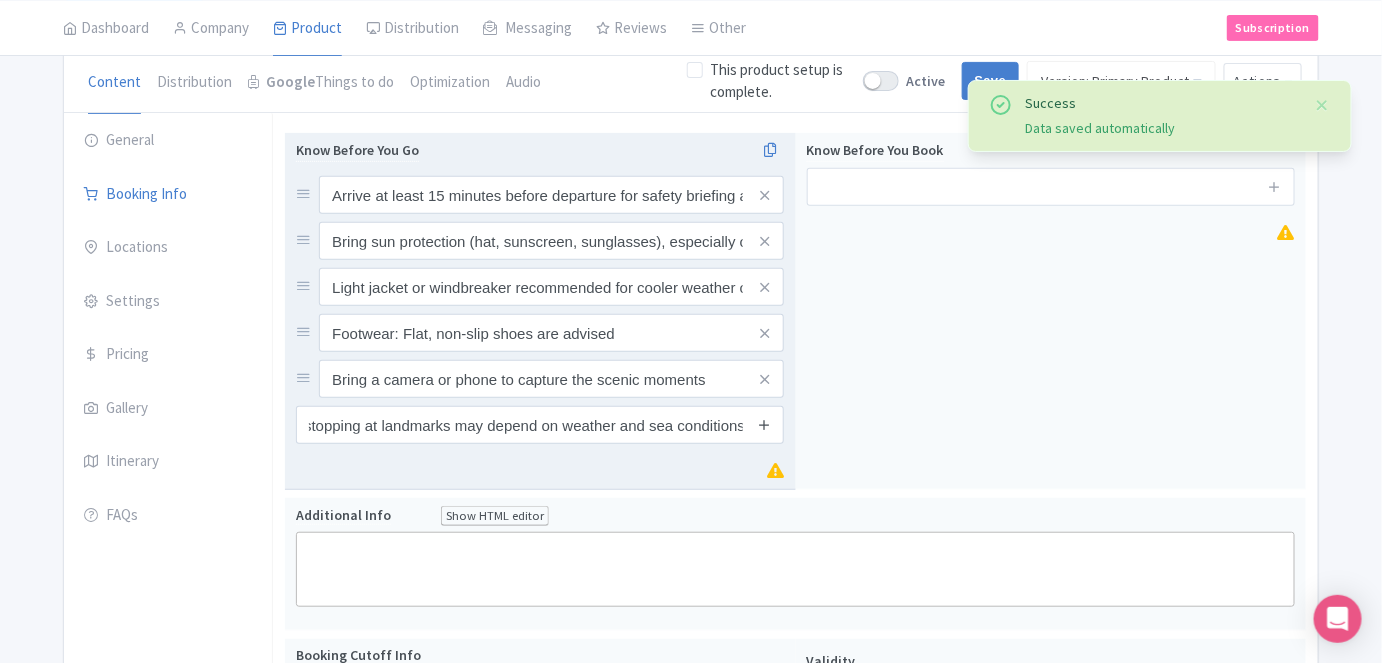 scroll, scrollTop: 0, scrollLeft: 0, axis: both 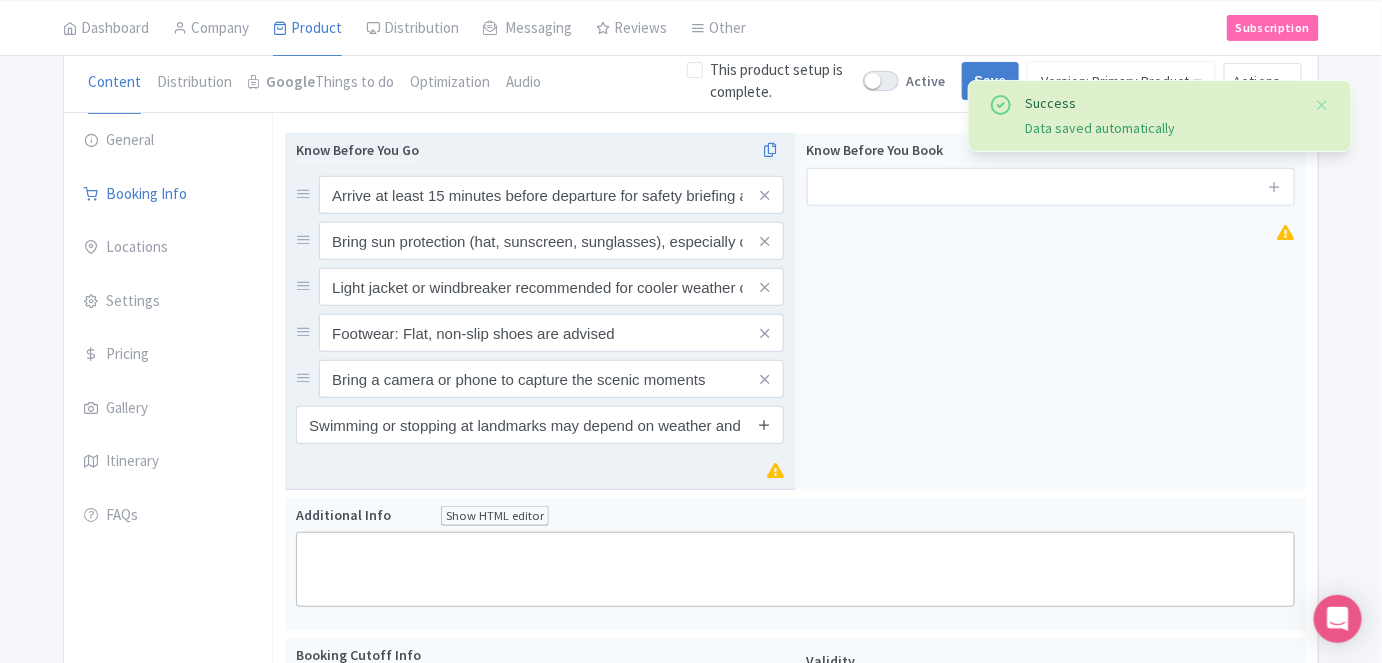 click at bounding box center [764, 424] 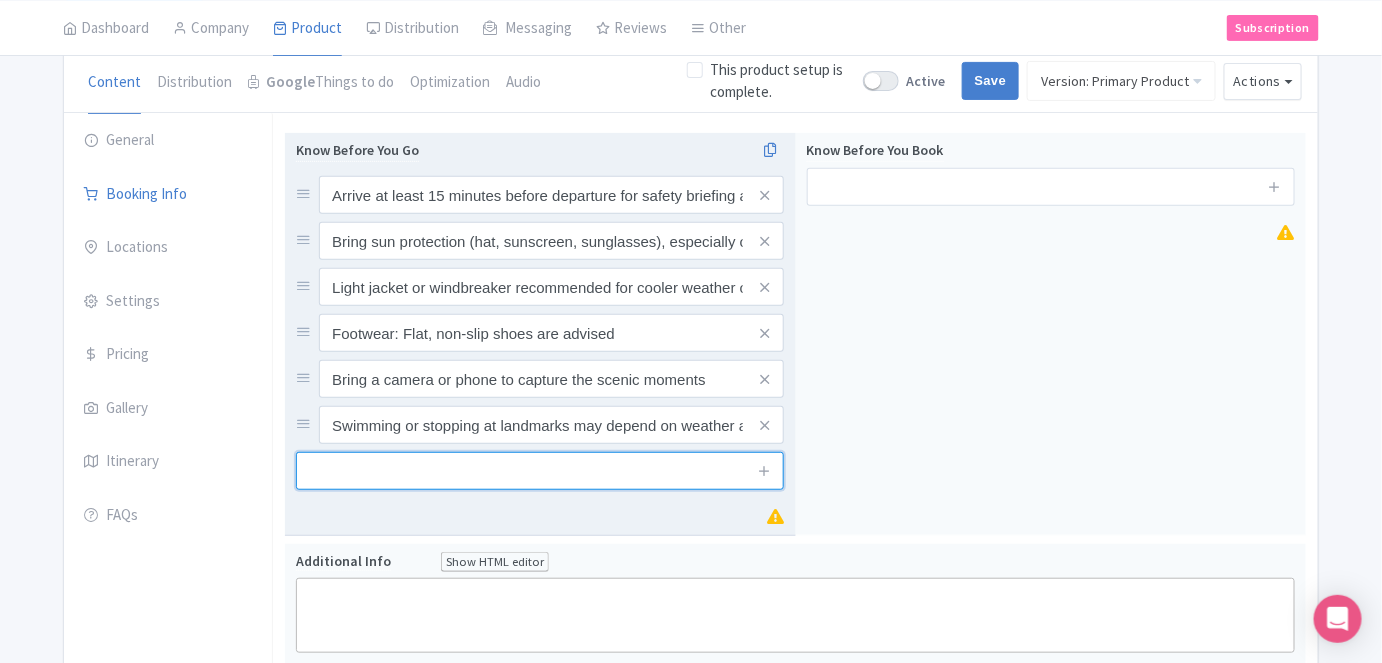 click at bounding box center [540, 471] 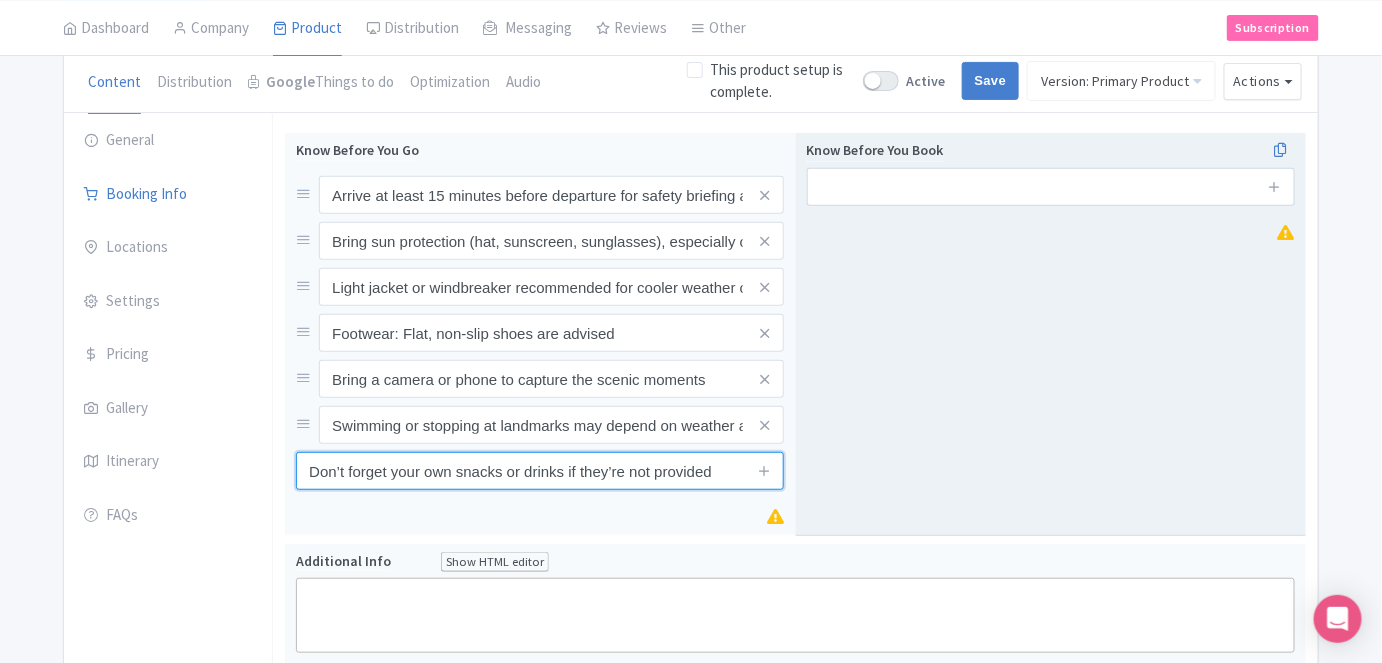 type on "Don’t forget your own snacks or drinks if they’re not provided" 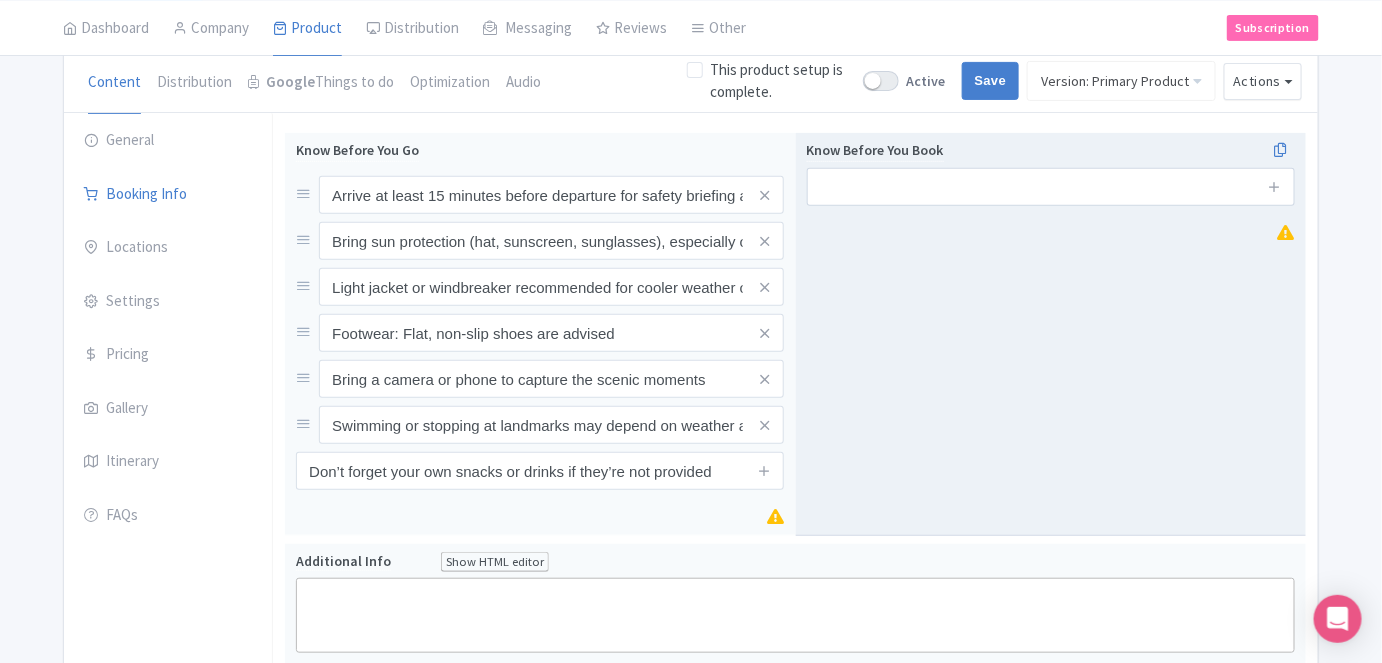 click on "Know Before You Book" at bounding box center [1051, 334] 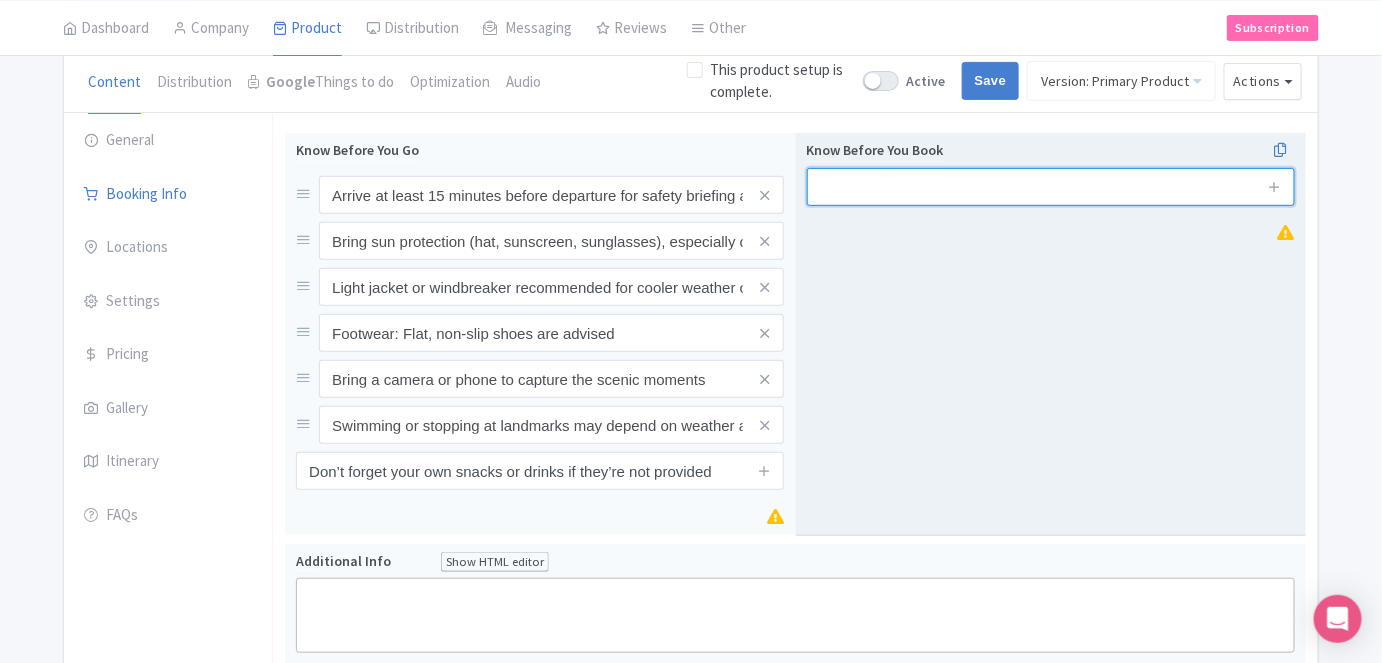 click at bounding box center (1051, 187) 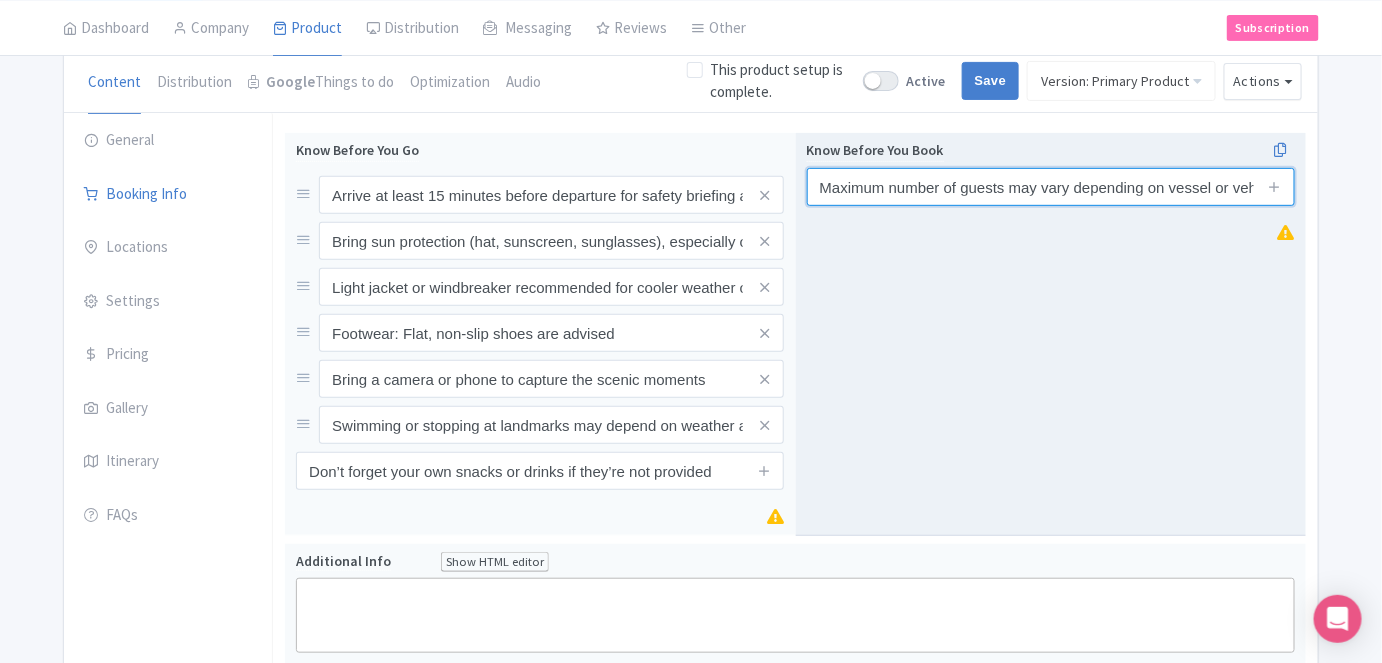 scroll, scrollTop: 0, scrollLeft: 56, axis: horizontal 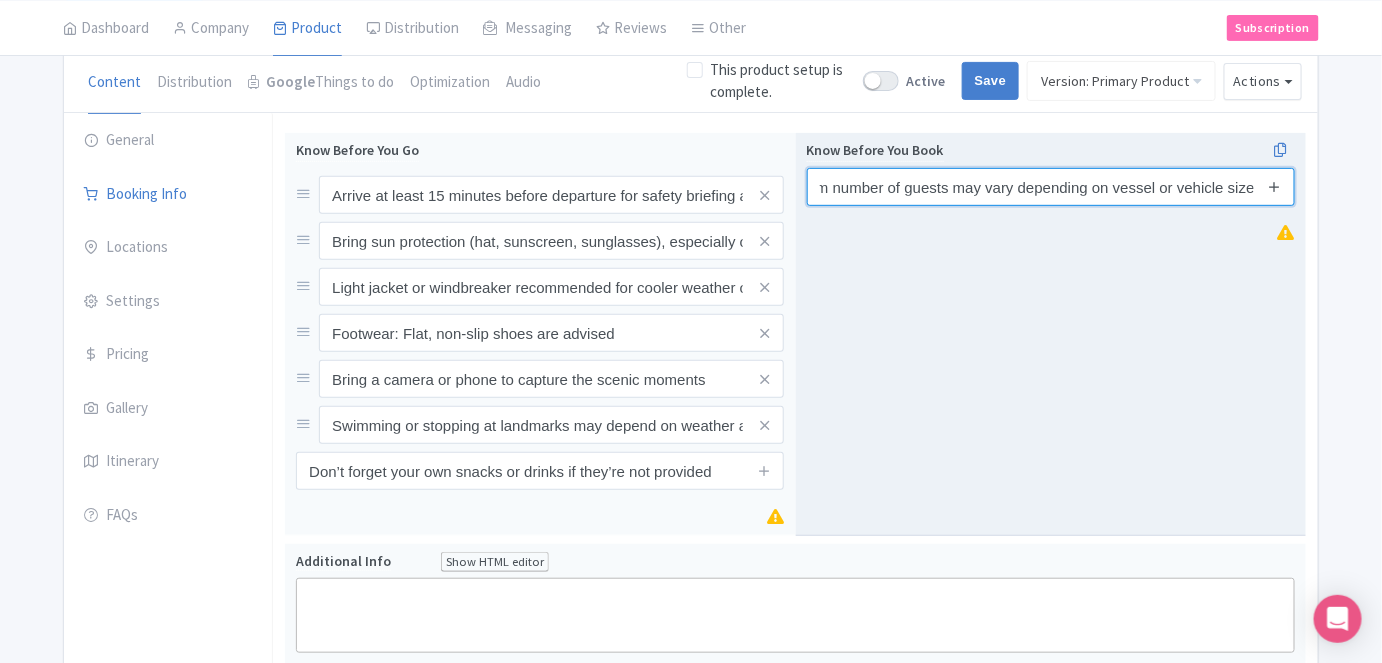 type on "Maximum number of guests may vary depending on vessel or vehicle size" 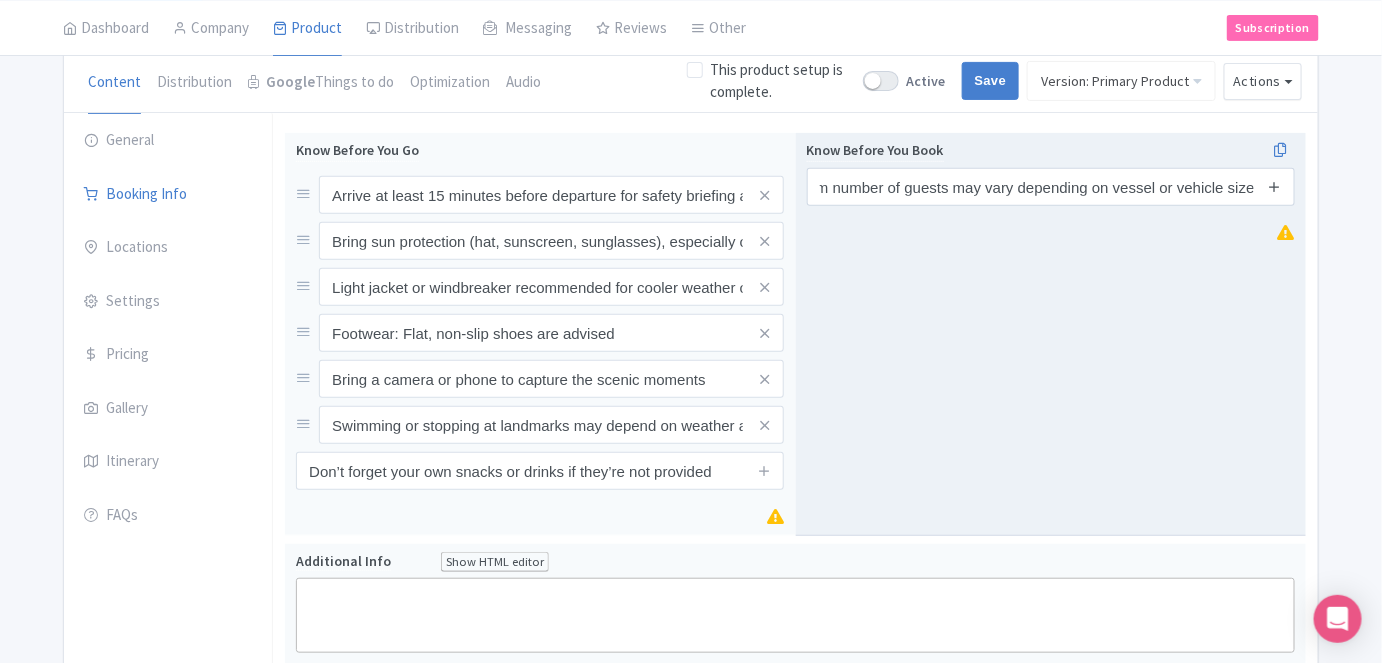 scroll, scrollTop: 0, scrollLeft: 0, axis: both 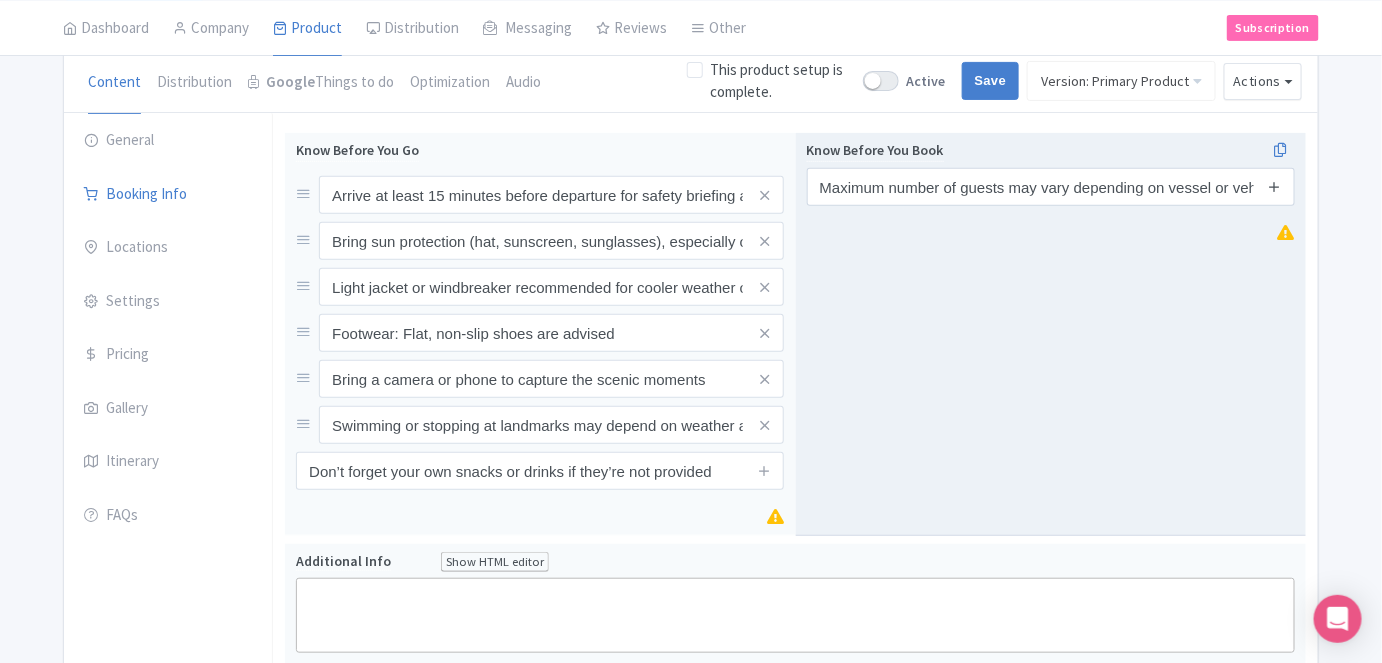 click at bounding box center [1274, 186] 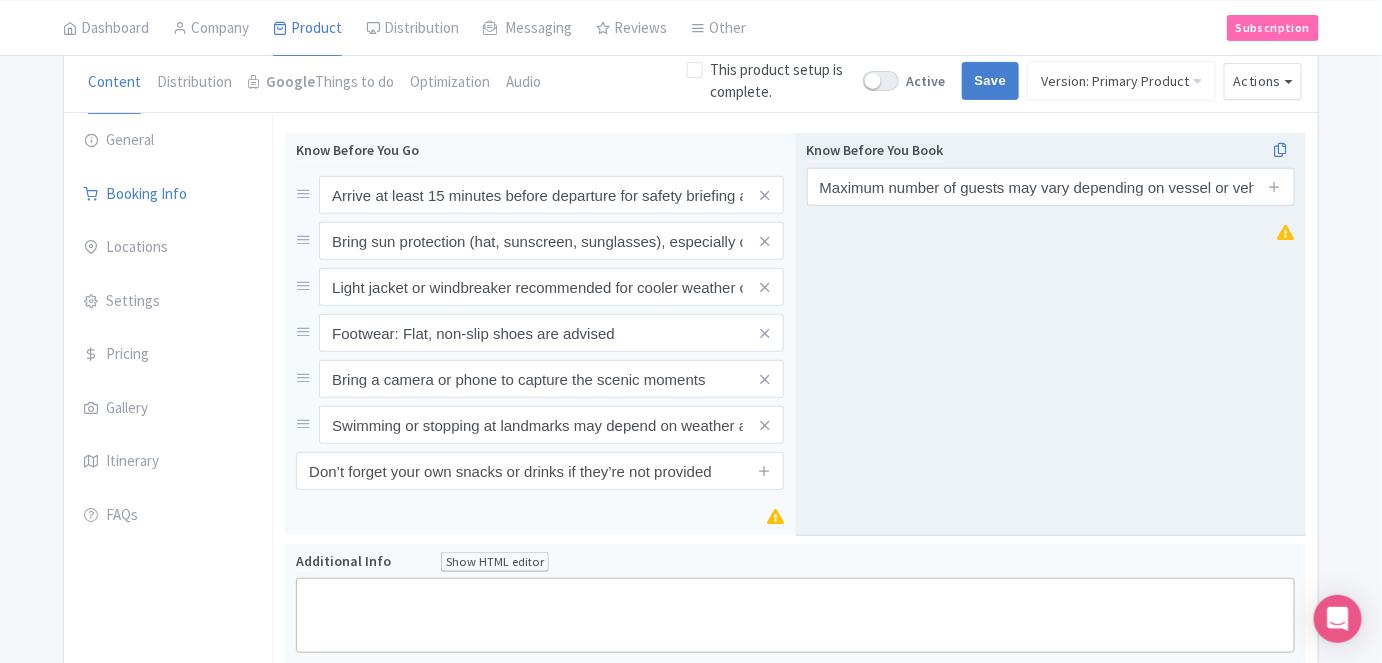 type 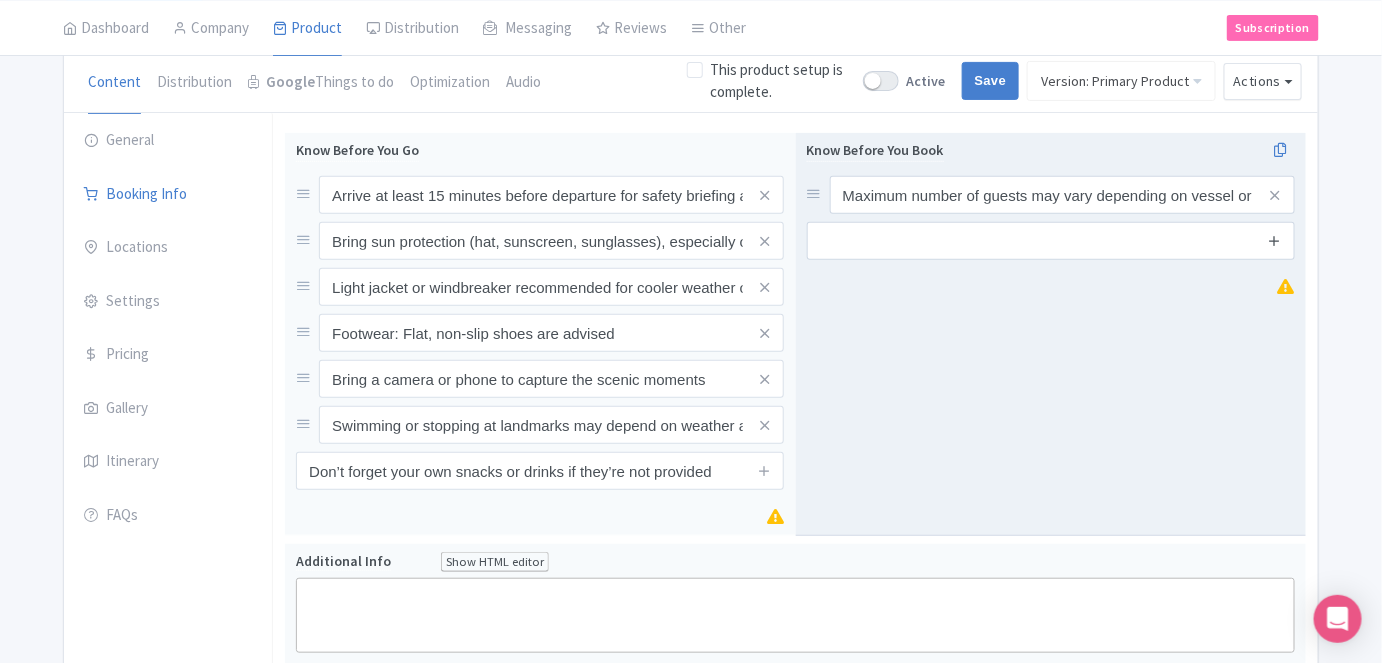 click at bounding box center [1274, 240] 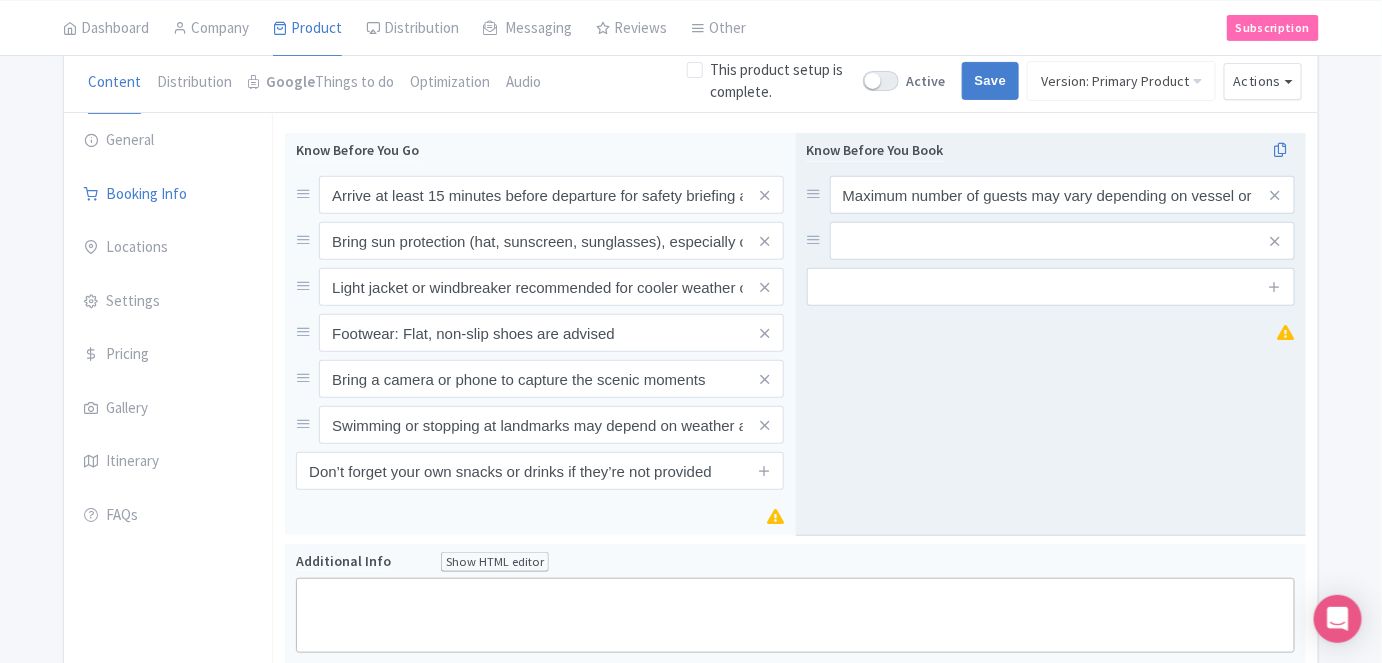 click at bounding box center [1275, 287] 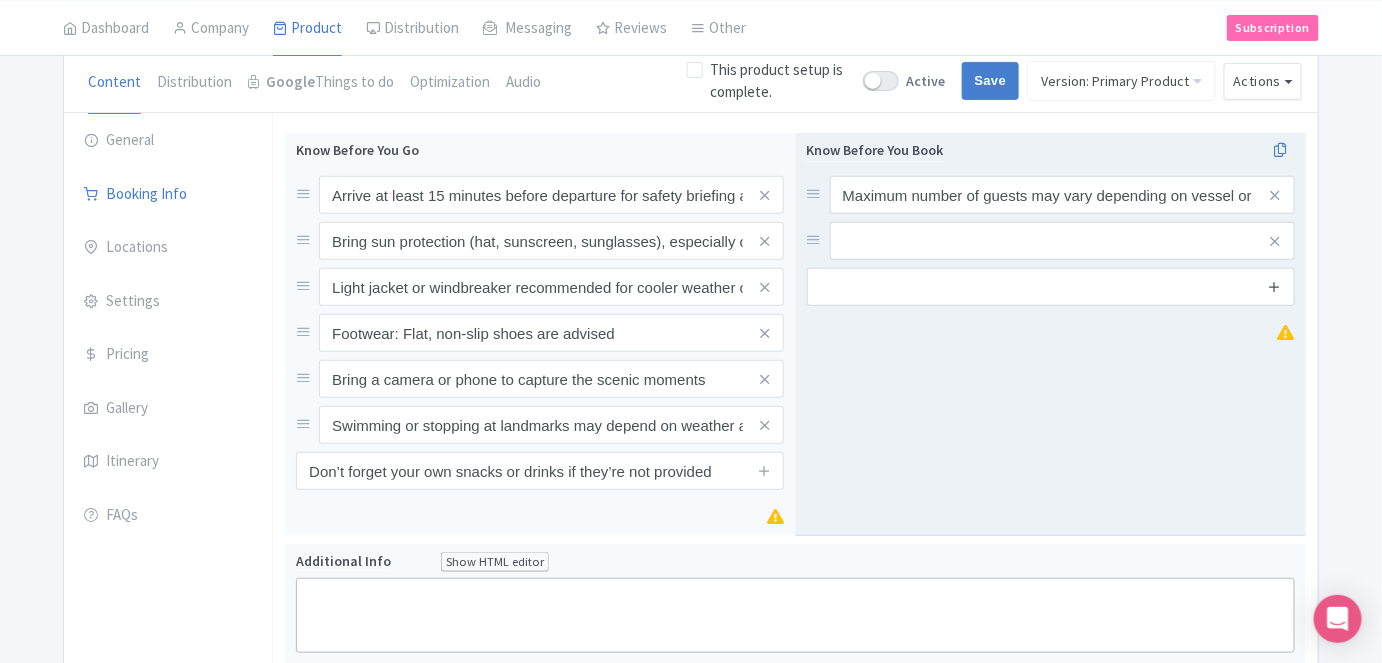 click at bounding box center (1274, 286) 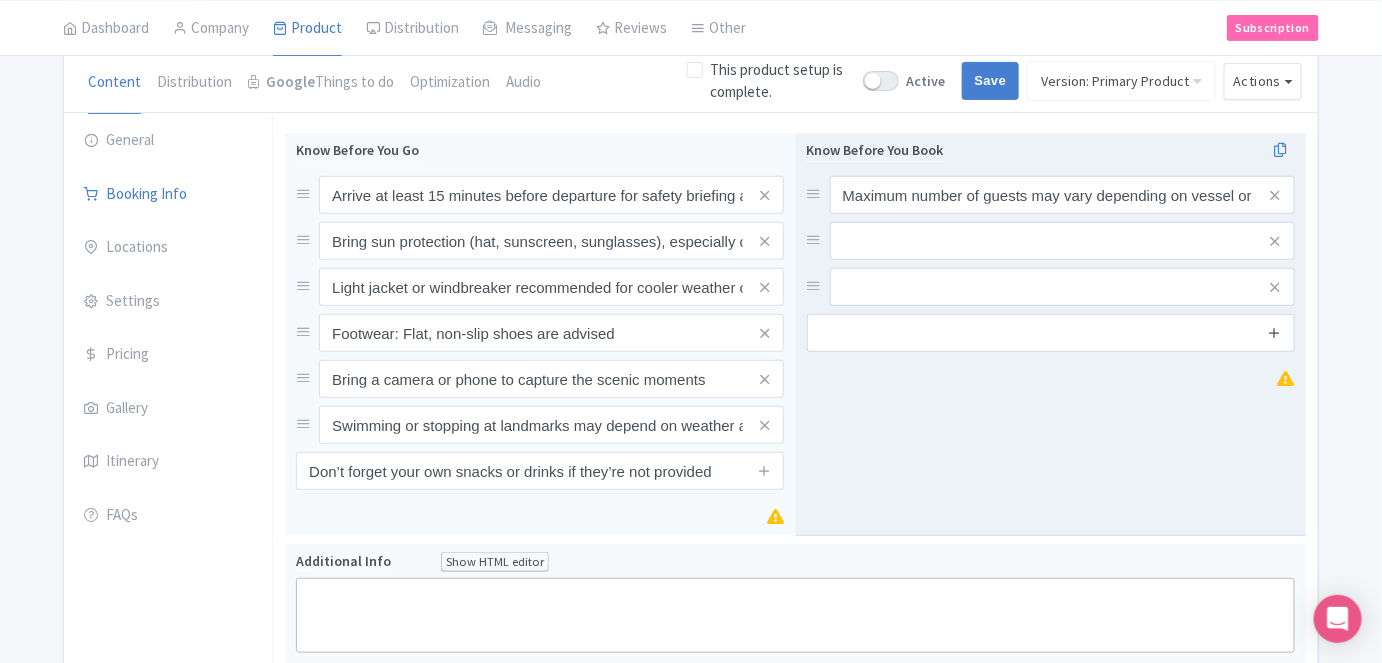 click at bounding box center (1275, 333) 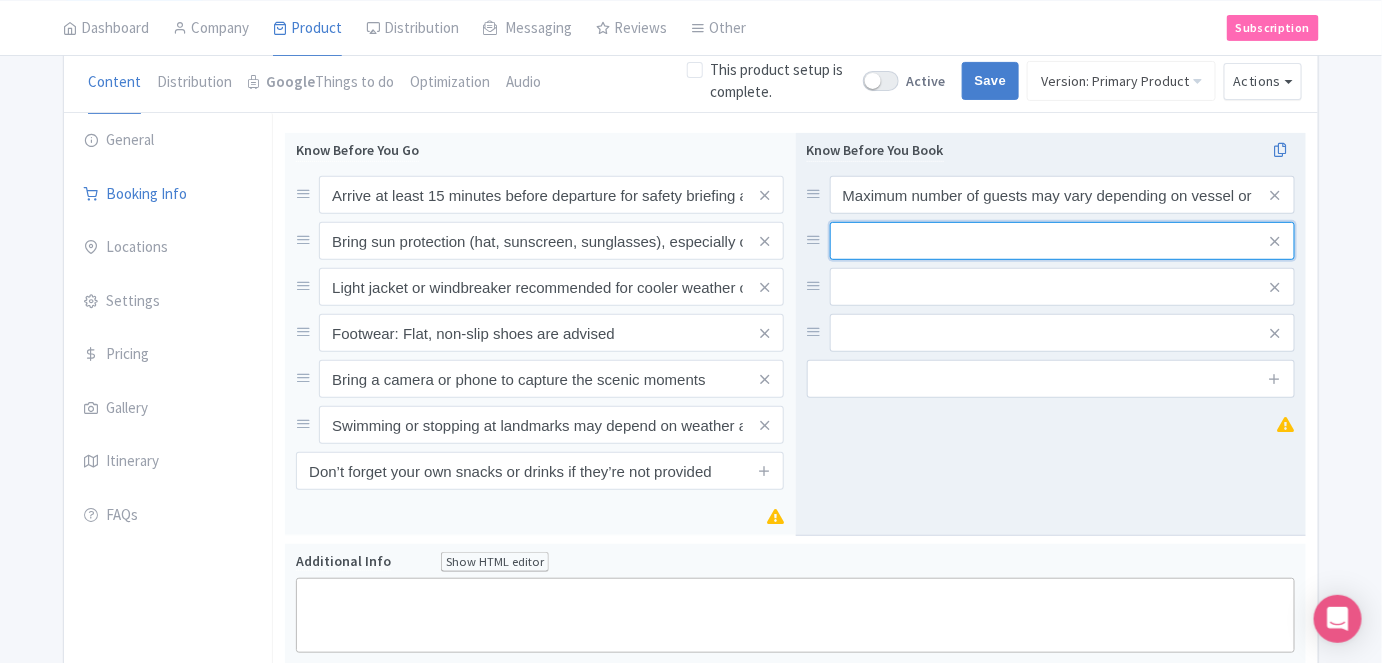 click at bounding box center (1062, 195) 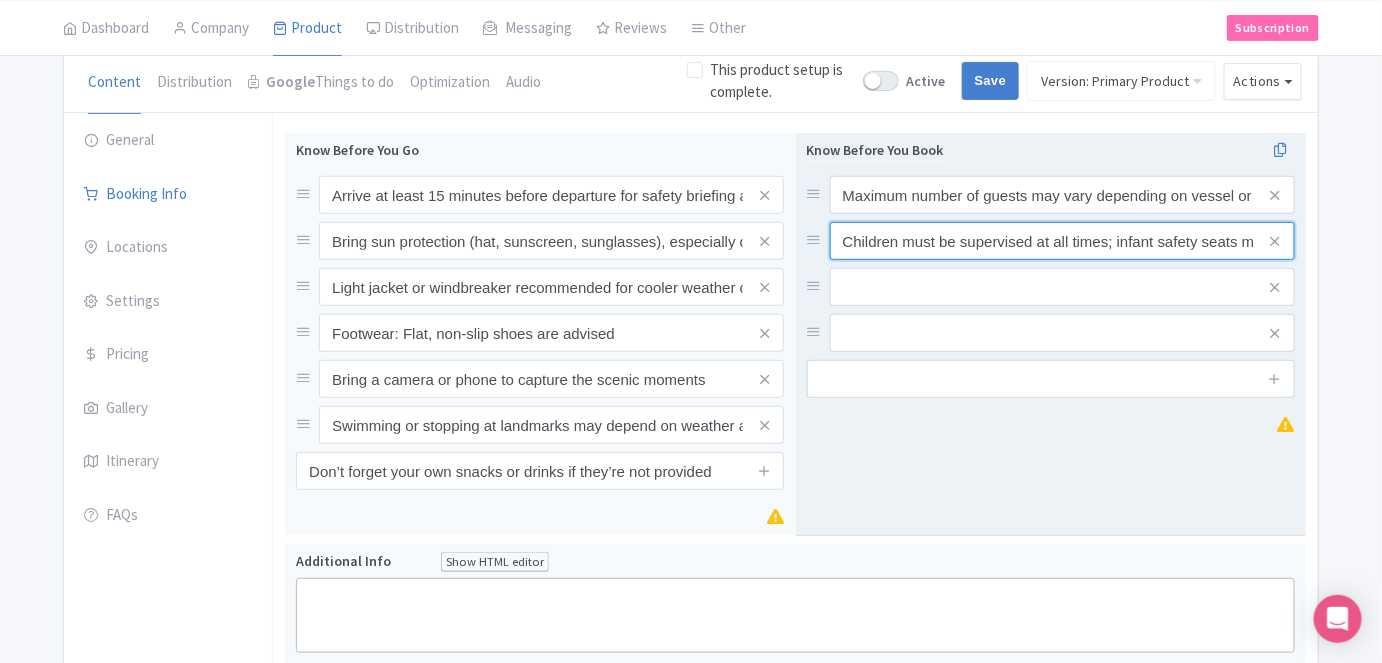 scroll, scrollTop: 0, scrollLeft: 124, axis: horizontal 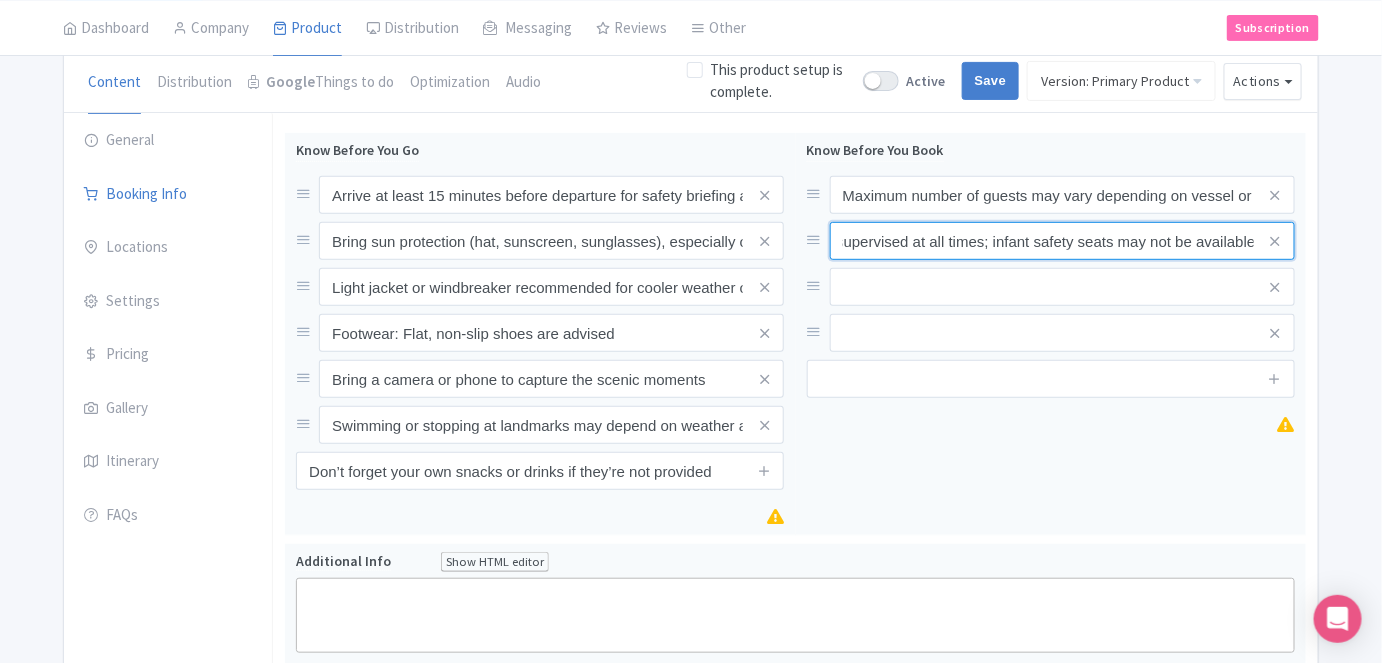 type on "Children must be supervised at all times; infant safety seats may not be available" 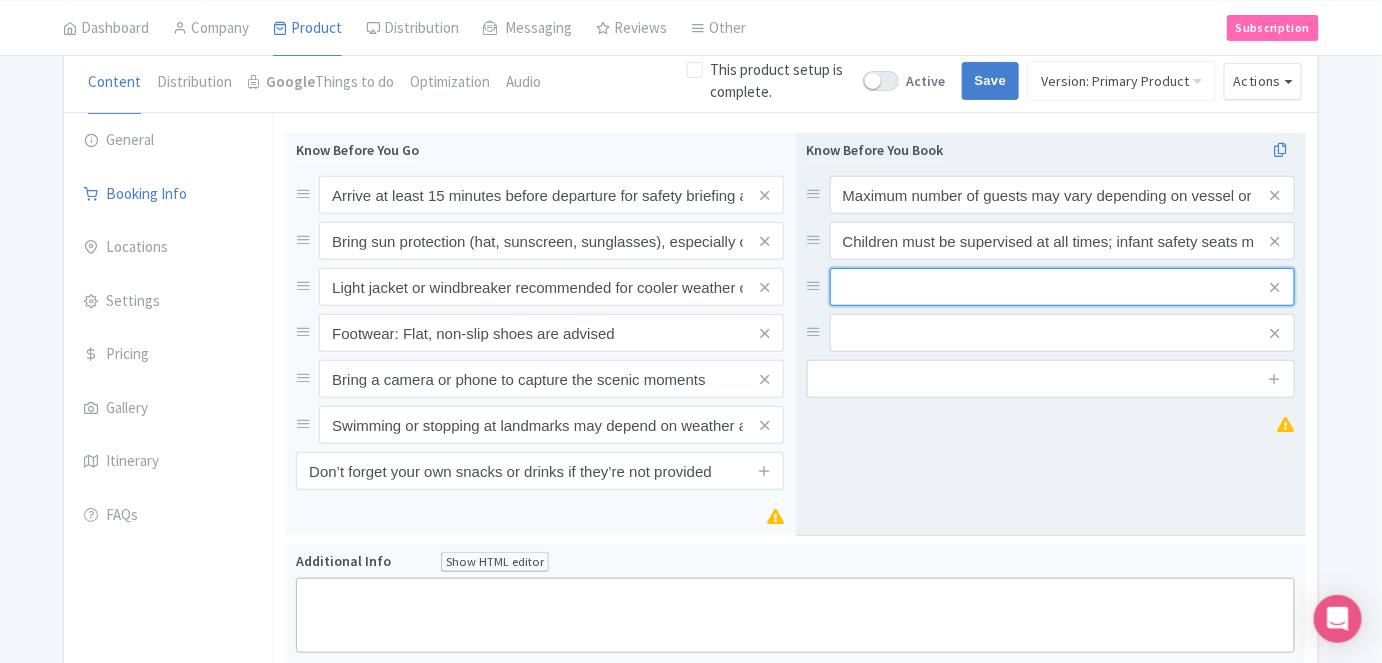 click at bounding box center (1062, 195) 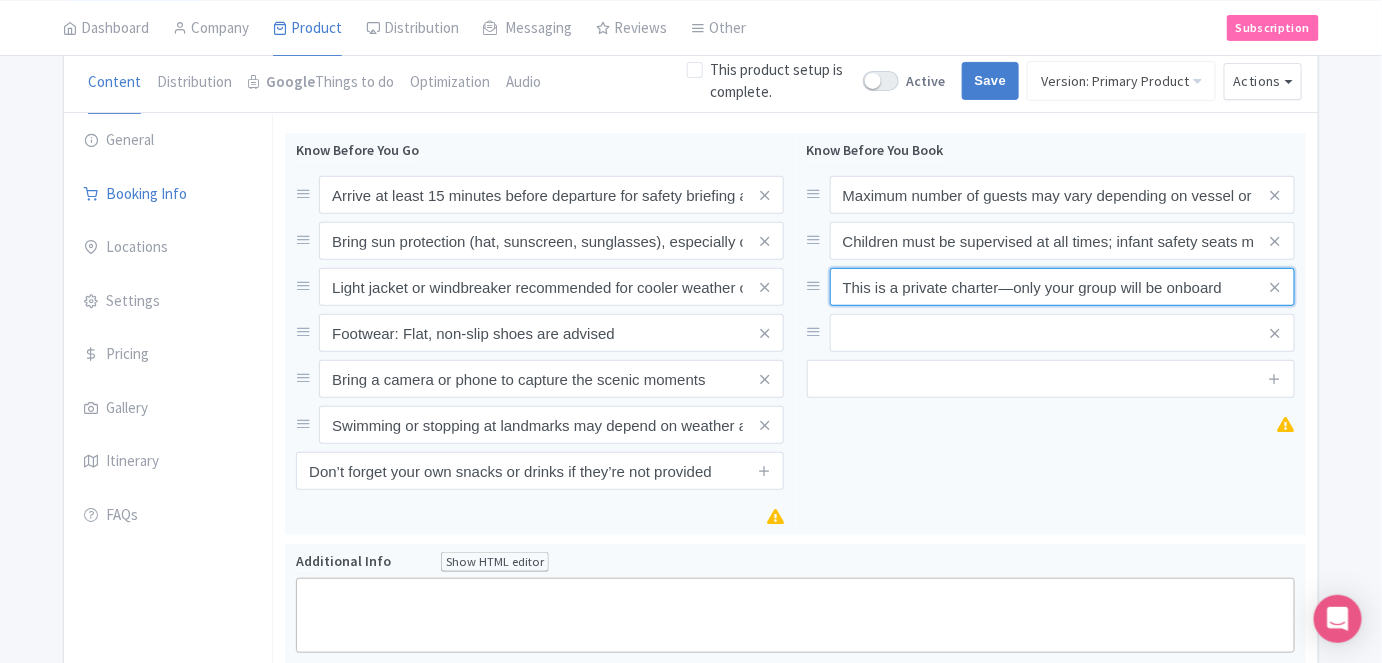type on "This is a private charter—only your group will be onboard" 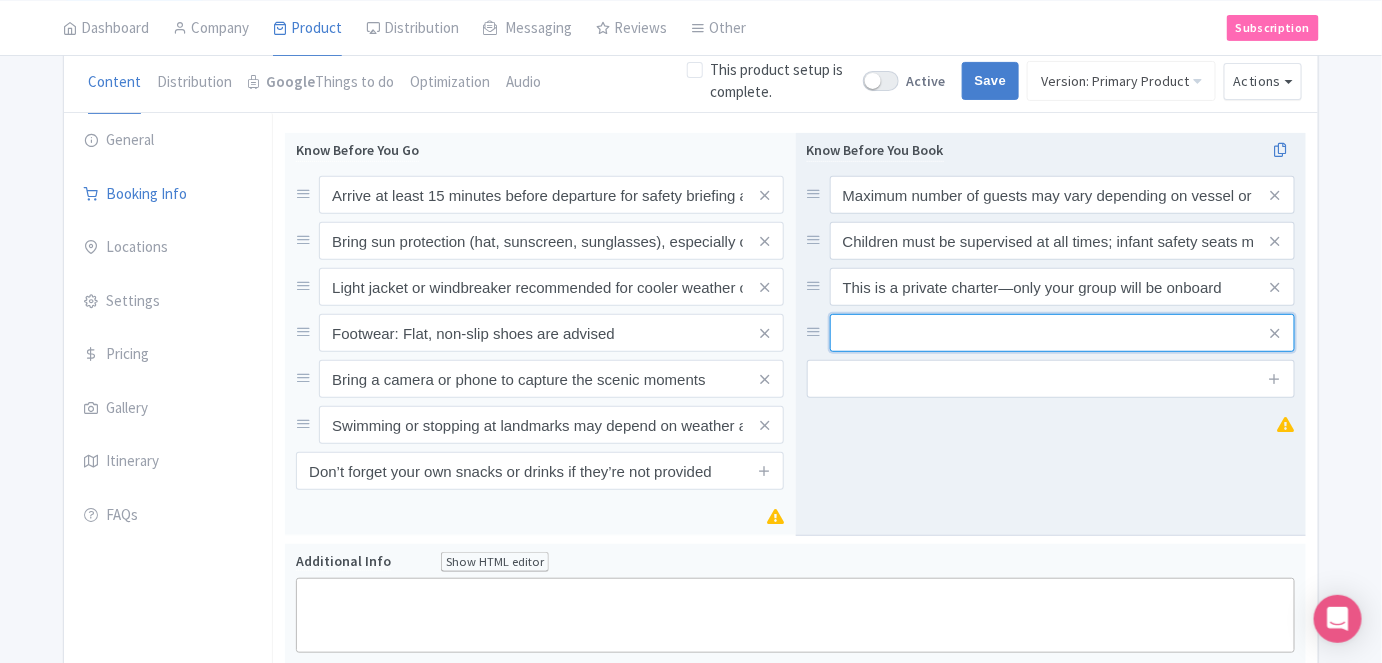 click at bounding box center [1062, 195] 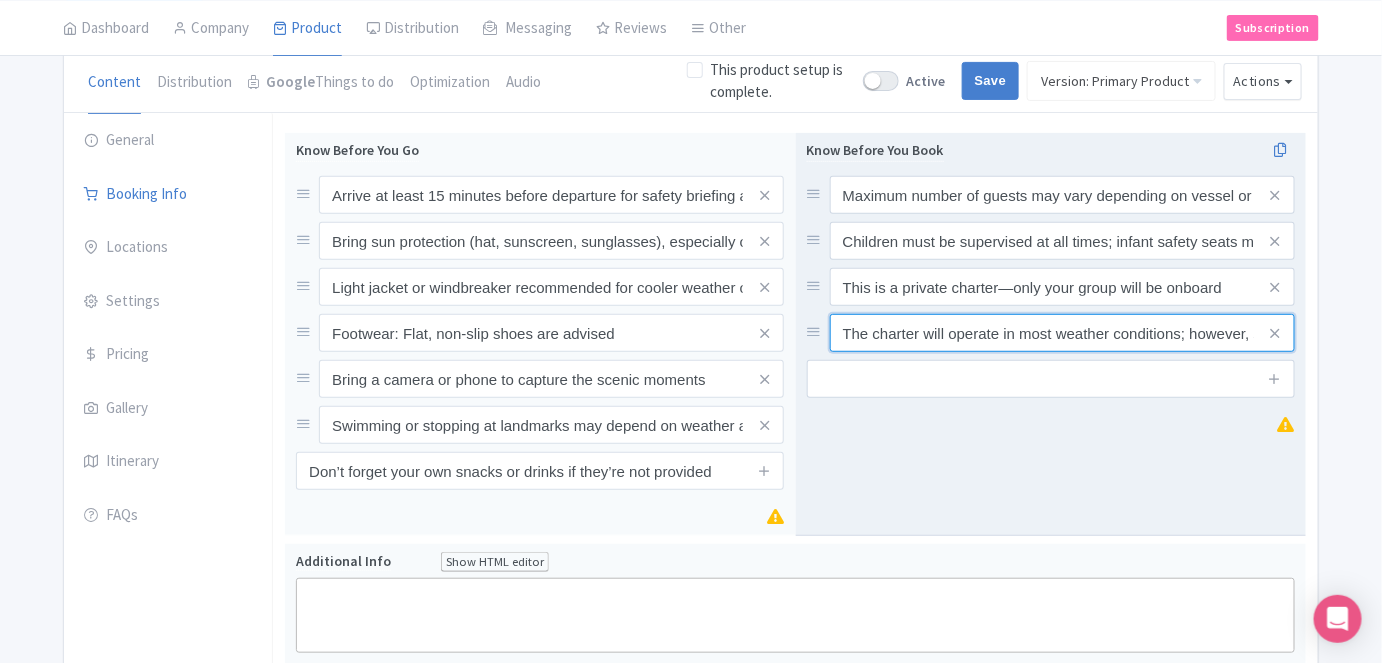 scroll, scrollTop: 0, scrollLeft: 375, axis: horizontal 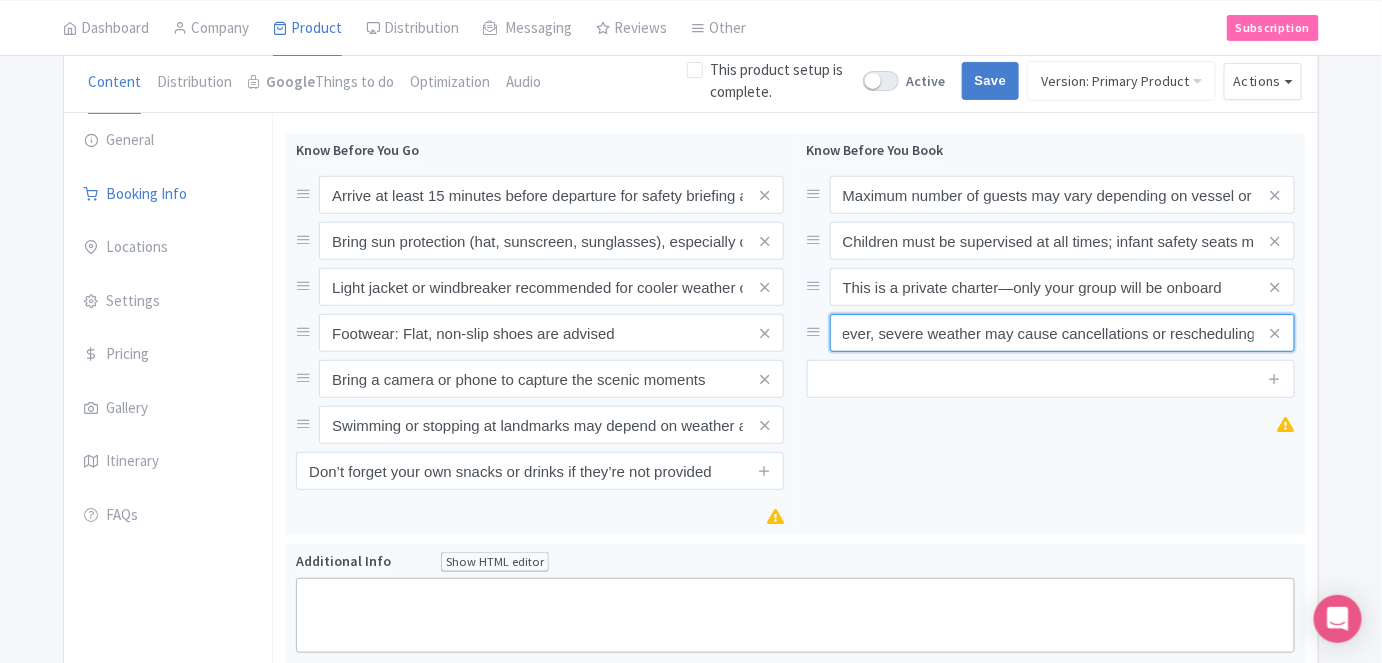 type on "The charter will operate in most weather conditions; however, severe weather may cause cancellations or rescheduling" 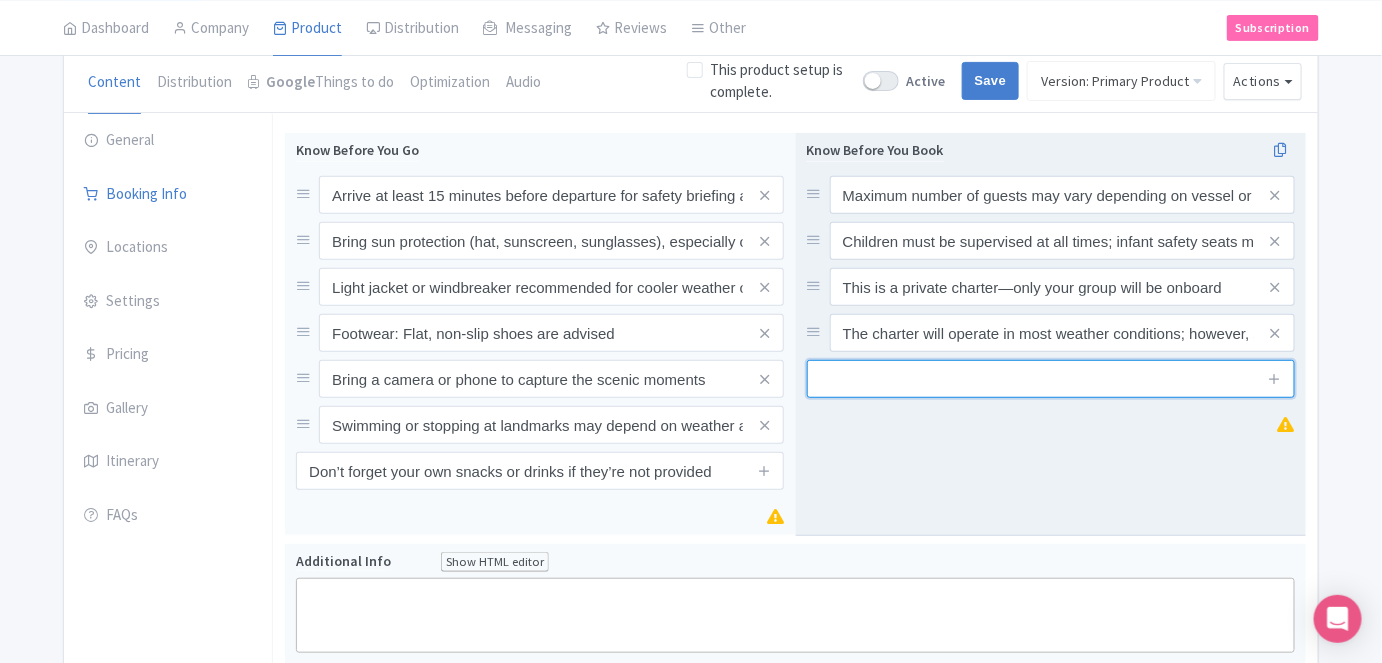 click at bounding box center [1051, 379] 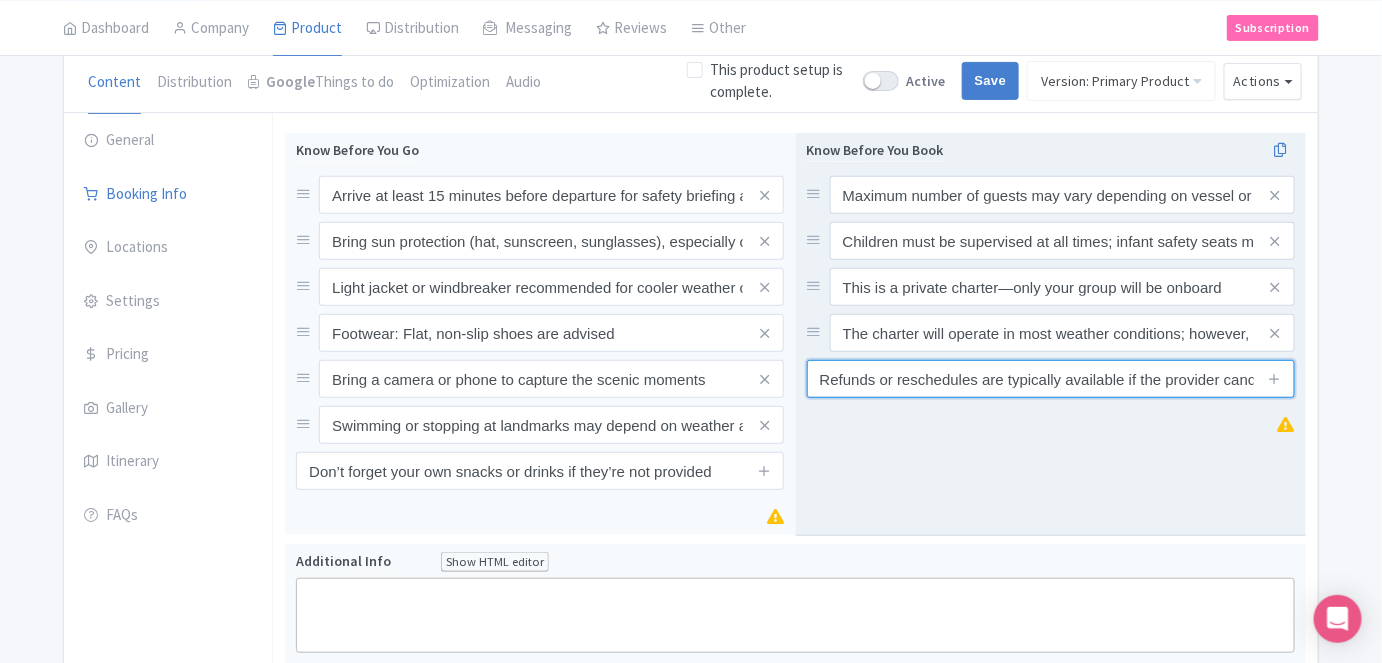 scroll, scrollTop: 0, scrollLeft: 186, axis: horizontal 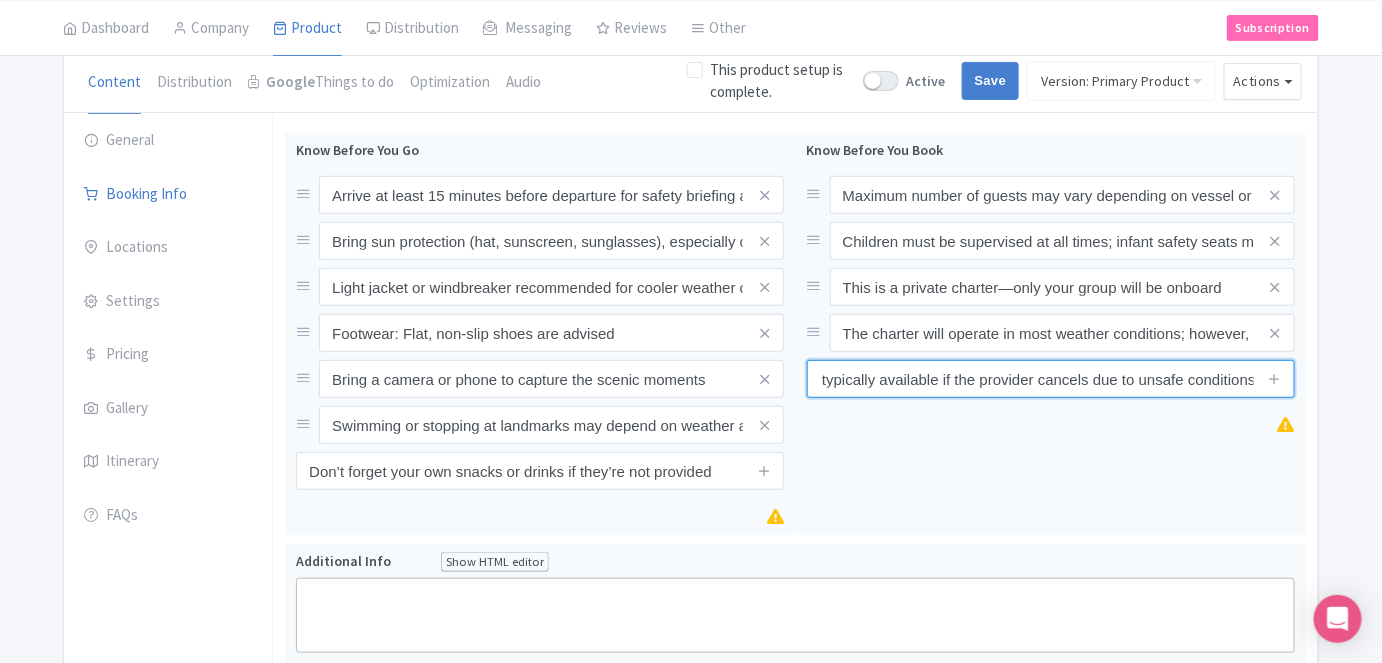 type on "Refunds or reschedules are typically available if the provider cancels due to unsafe conditions" 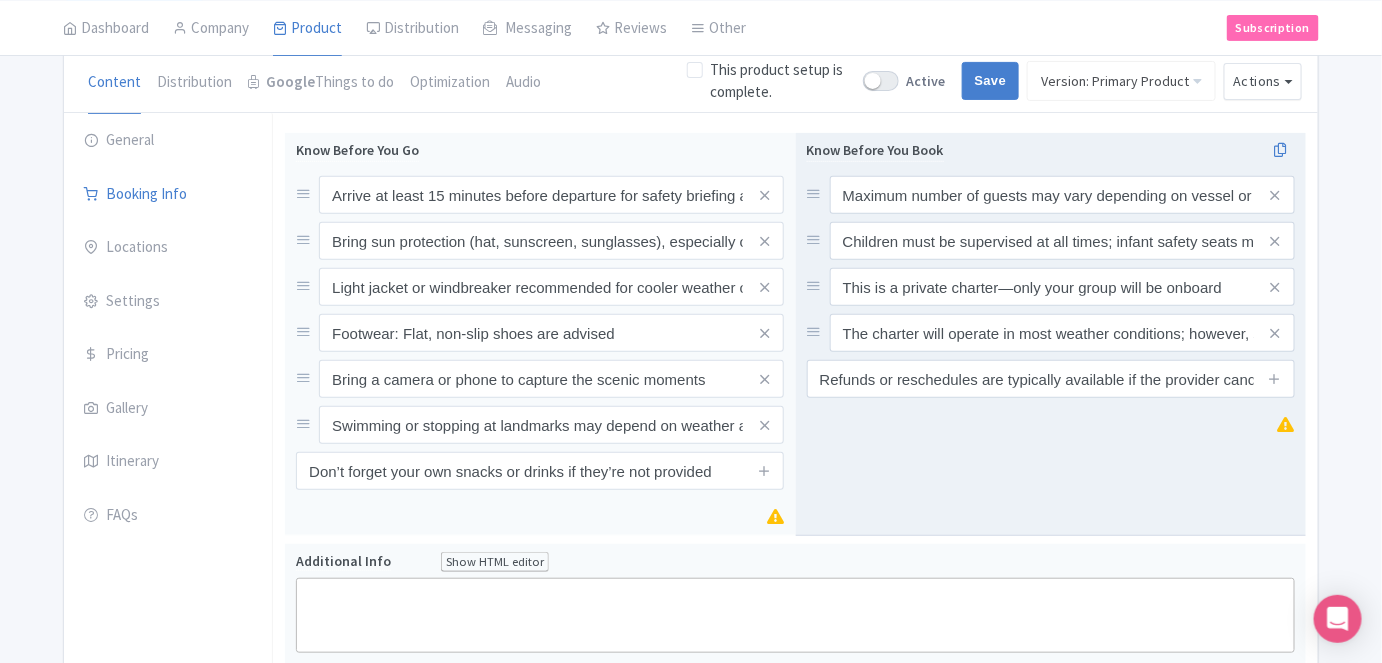 click on "Know Before You Book Maximum number of guests may vary depending on vessel or vehicle size Children must be supervised at all times; infant safety seats may not be available This is a private charter—only your group will be onboard The charter will operate in most weather conditions; however, severe weather may cause cancellations or rescheduling Refunds or reschedules are typically available if the provider cancels due to unsafe conditions" at bounding box center (1051, 334) 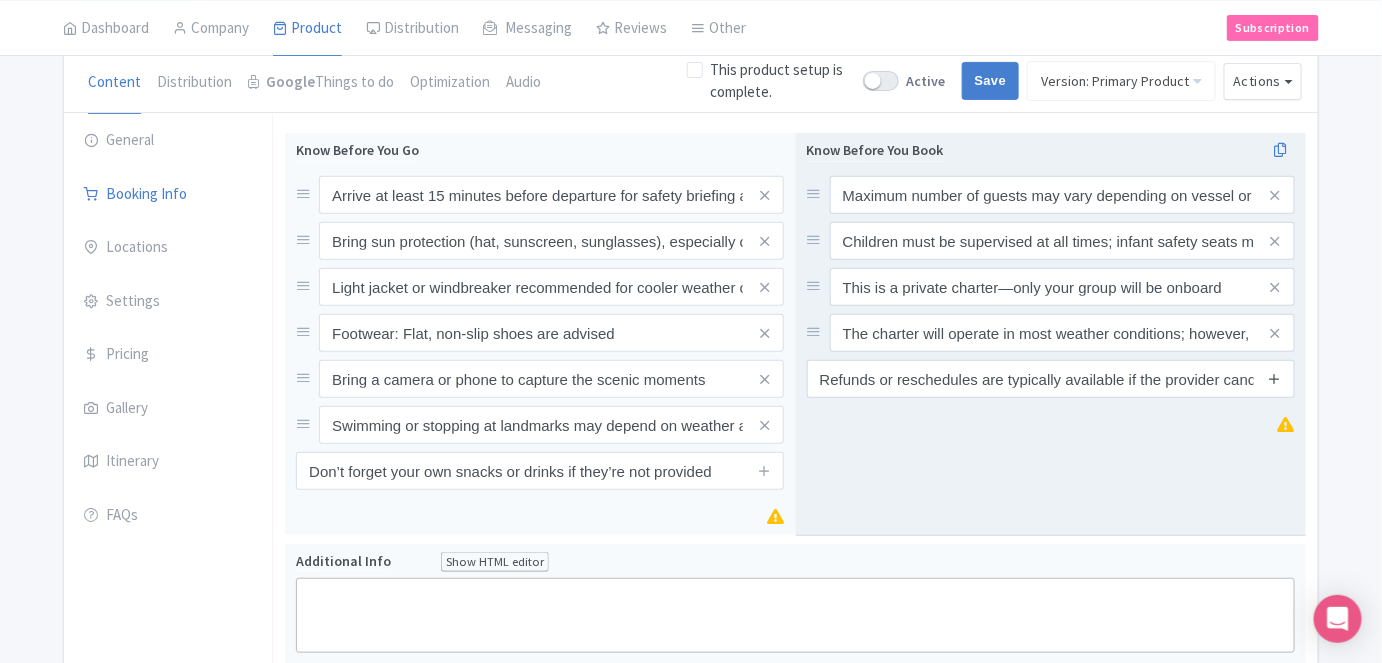 click at bounding box center (1274, 378) 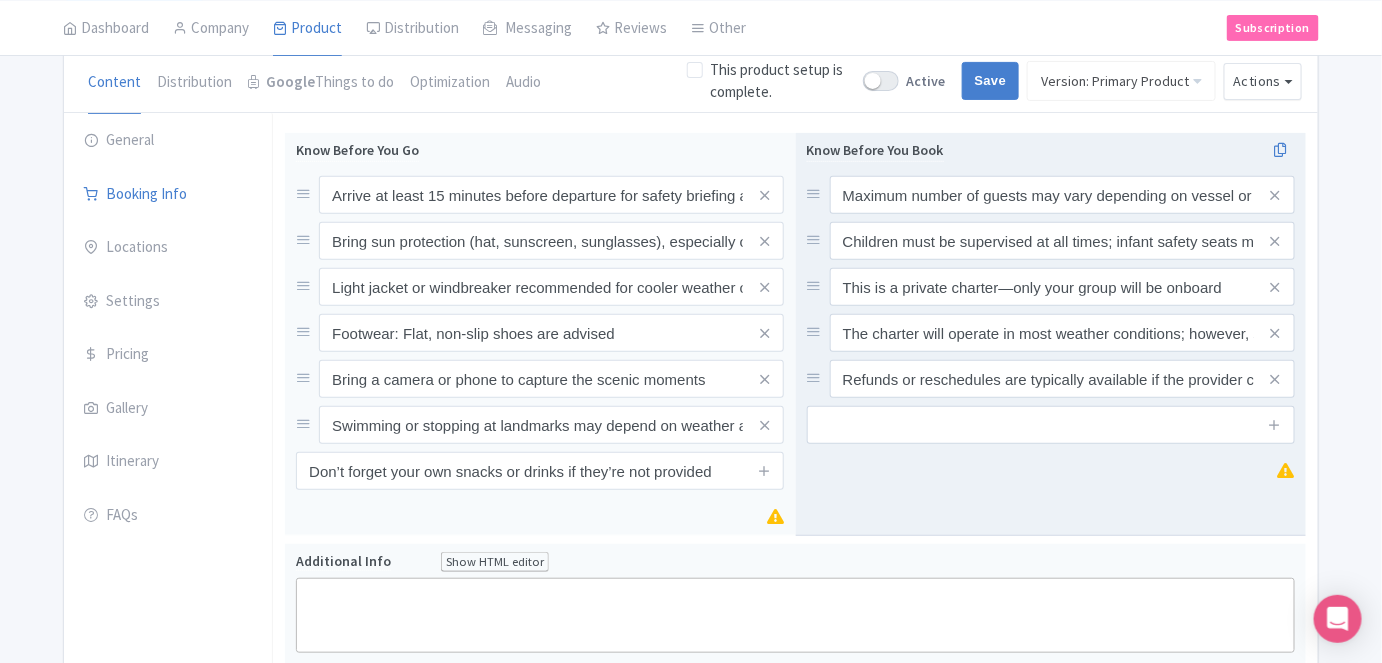 click on "Know Before You Book Maximum number of guests may vary depending on vessel or vehicle size Children must be supervised at all times; infant safety seats may not be available This is a private charter—only your group will be onboard The charter will operate in most weather conditions; however, severe weather may cause cancellations or rescheduling Refunds or reschedules are typically available if the provider cancels due to unsafe conditions" at bounding box center (1051, 334) 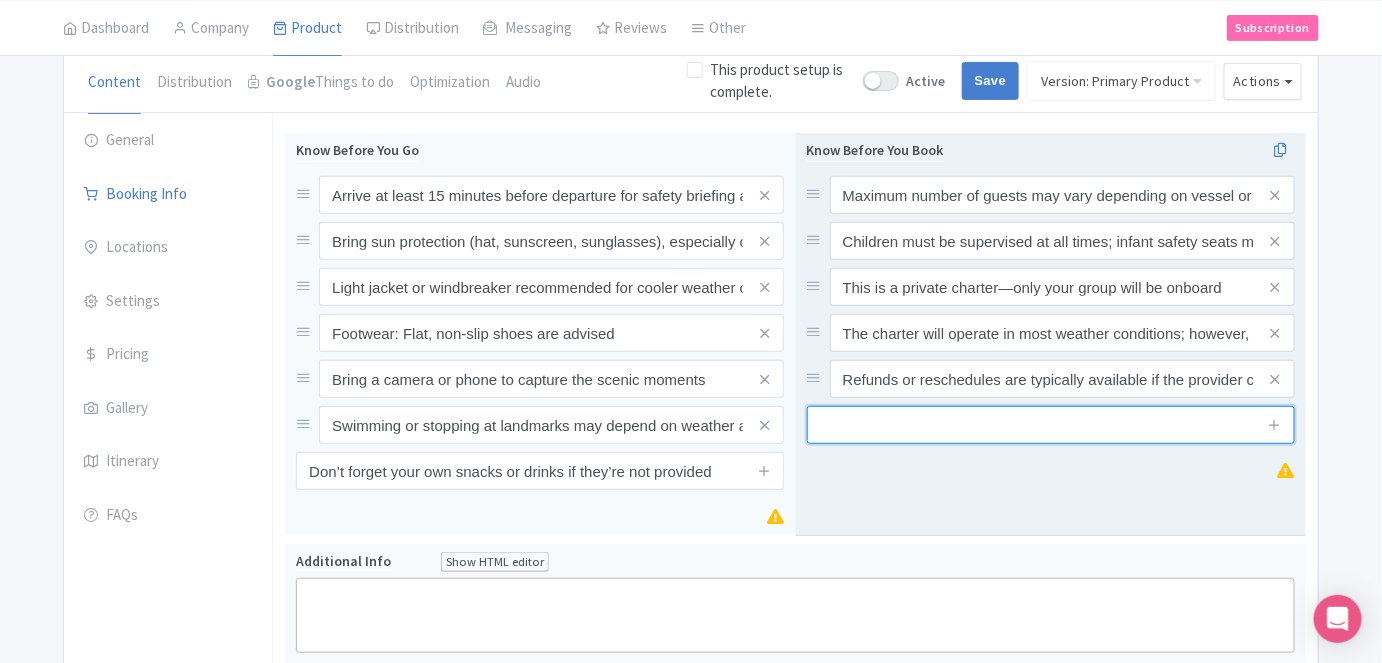 click at bounding box center (1051, 425) 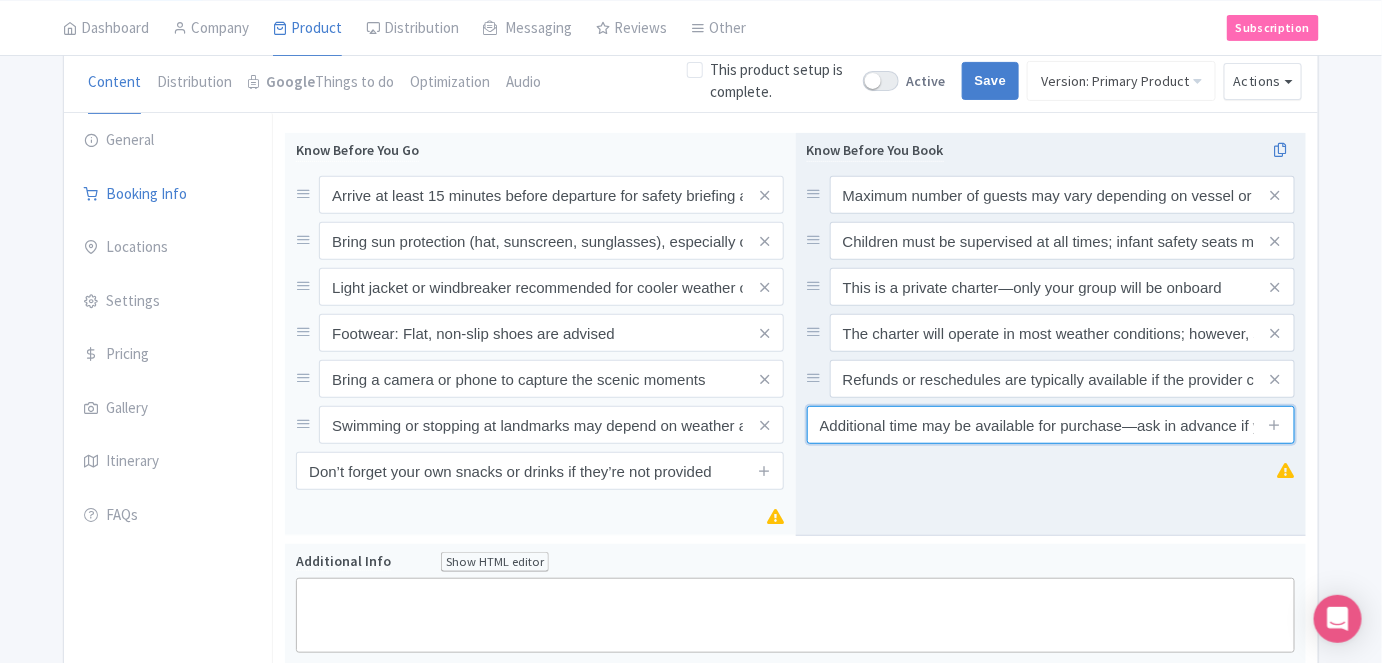 scroll, scrollTop: 0, scrollLeft: 184, axis: horizontal 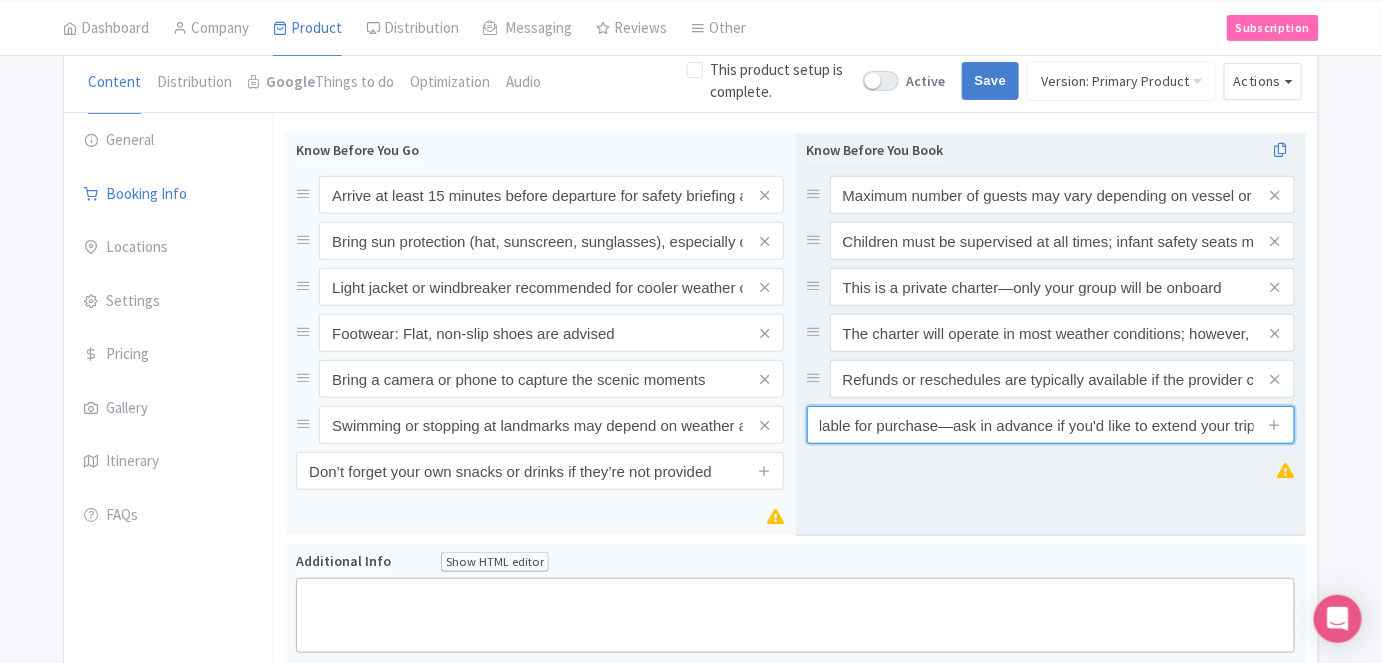 type on "Additional time may be available for purchase—ask in advance if you'd like to extend your trip" 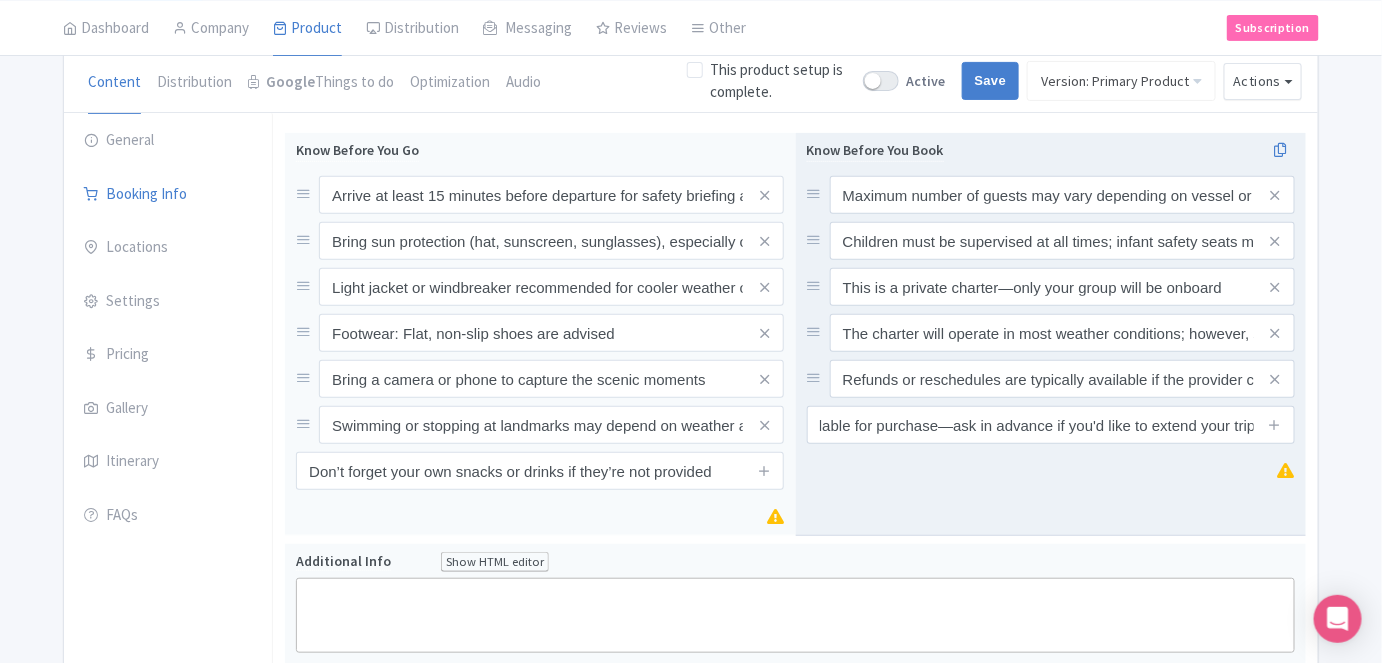 scroll, scrollTop: 0, scrollLeft: 0, axis: both 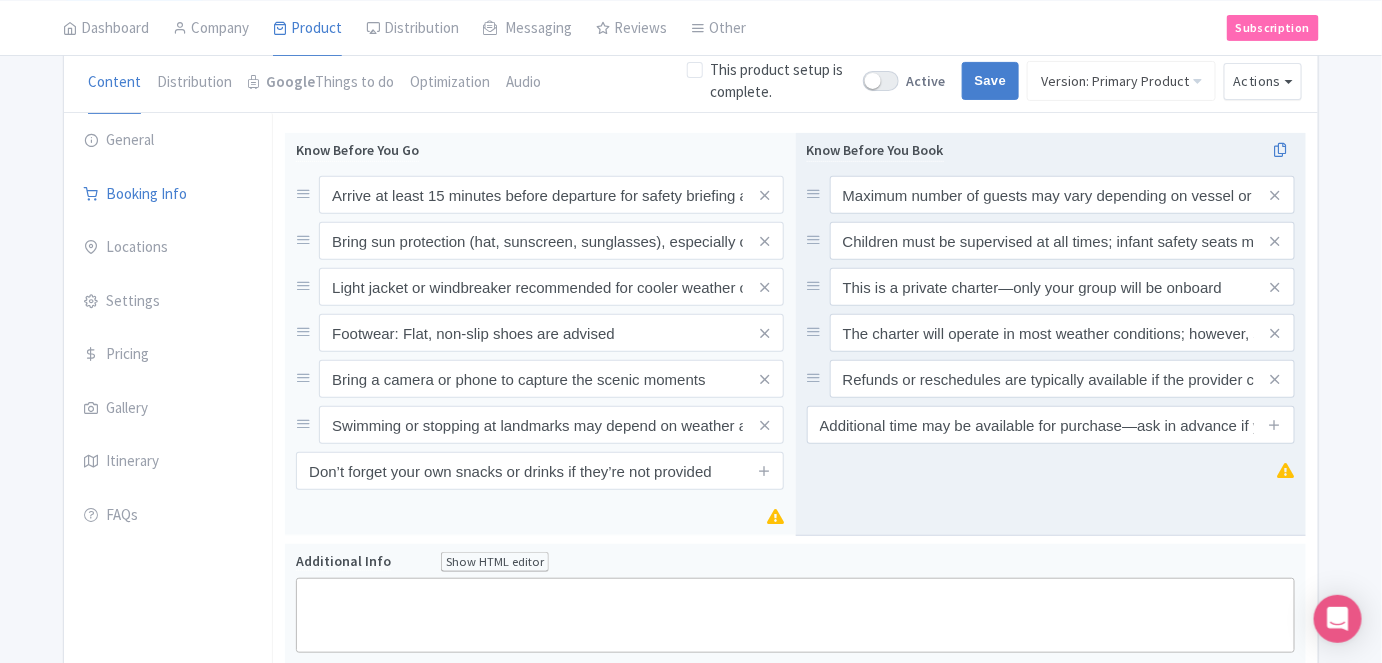 click on "Know Before You Book Maximum number of guests may vary depending on vessel or vehicle size Children must be supervised at all times; infant safety seats may not be available This is a private charter—only your group will be onboard The charter will operate in most weather conditions; however, severe weather may cause cancellations or rescheduling Refunds or reschedules are typically available if the provider cancels due to unsafe conditions Additional time may be available for purchase—ask in advance if you'd like to extend your trip" at bounding box center (1051, 334) 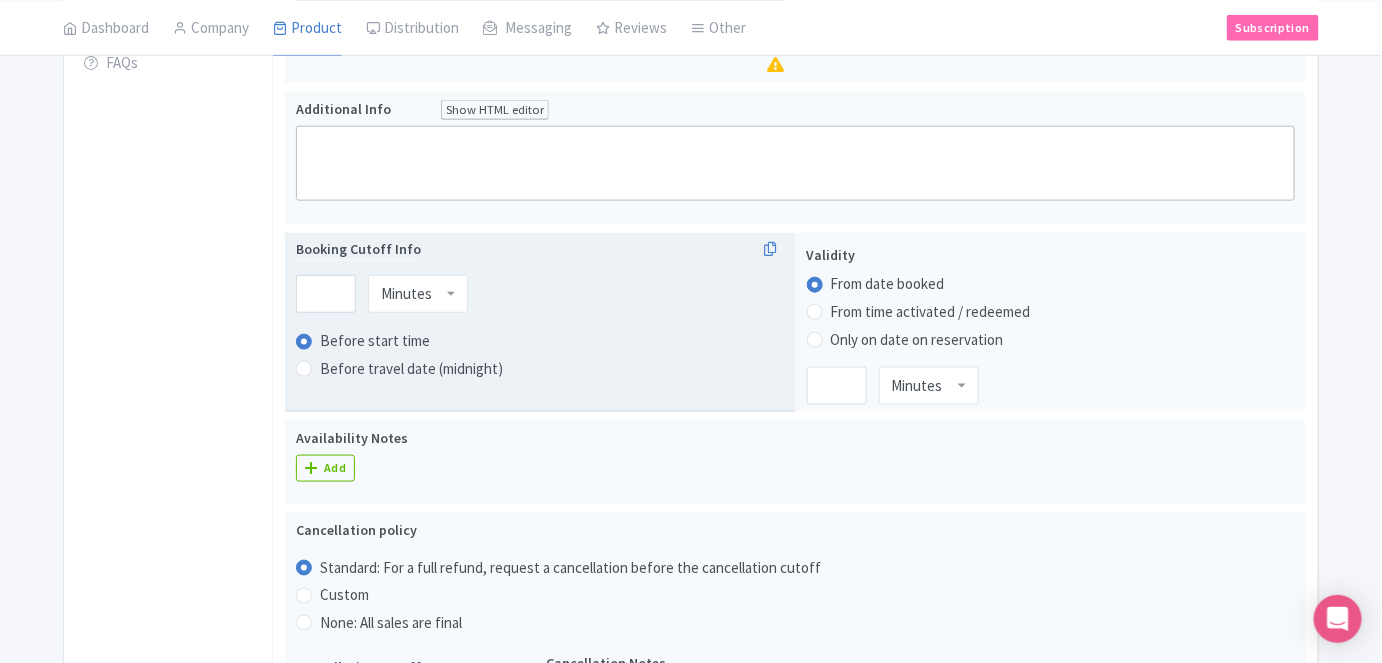 scroll, scrollTop: 636, scrollLeft: 0, axis: vertical 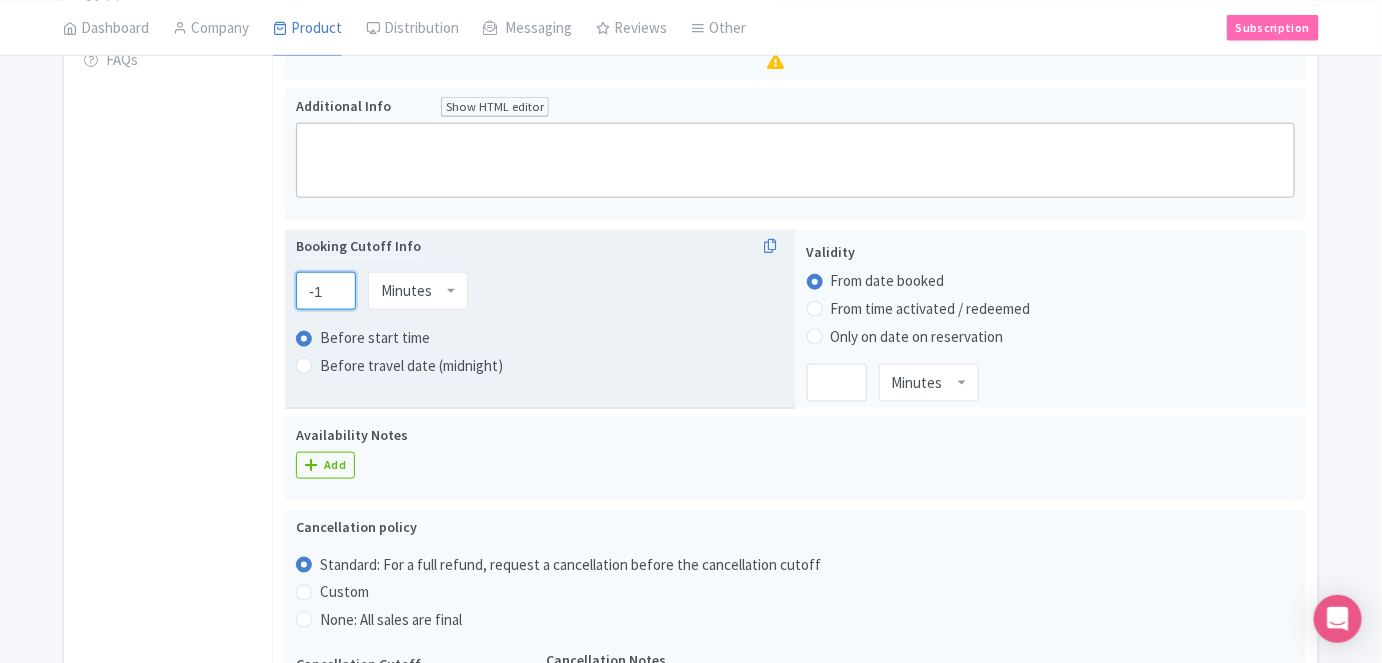 type on "-1" 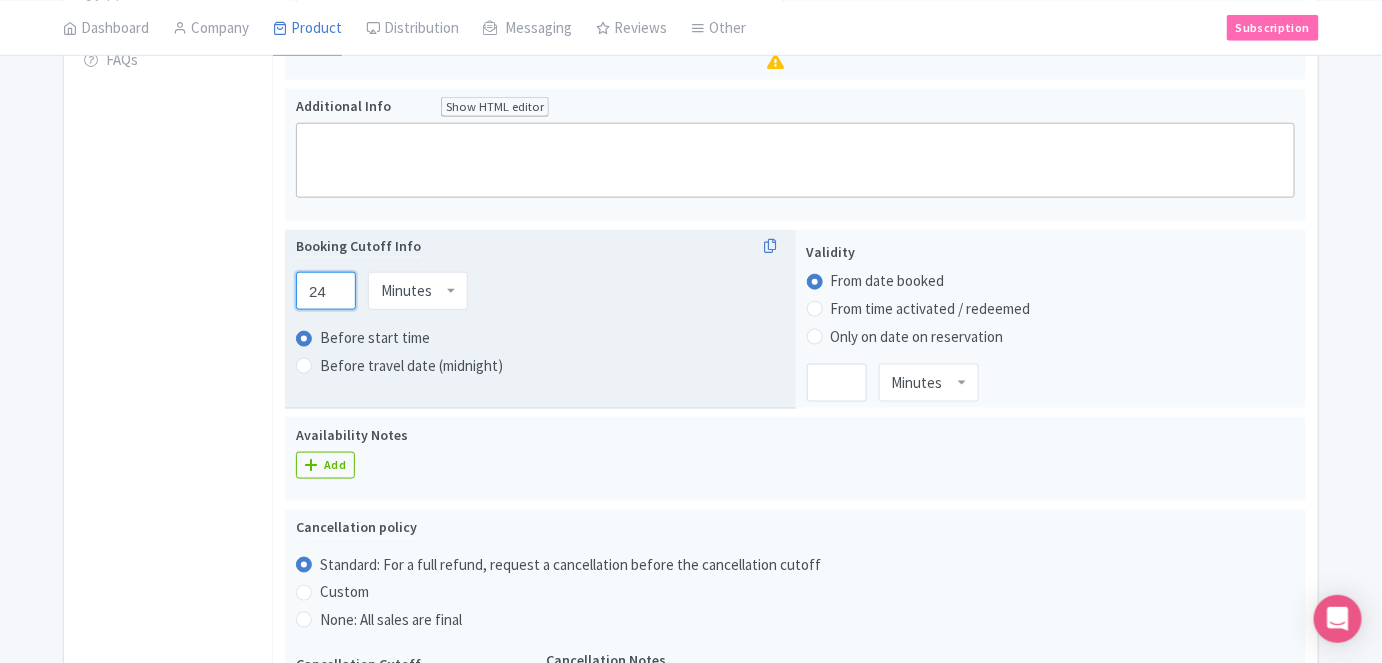 type on "24" 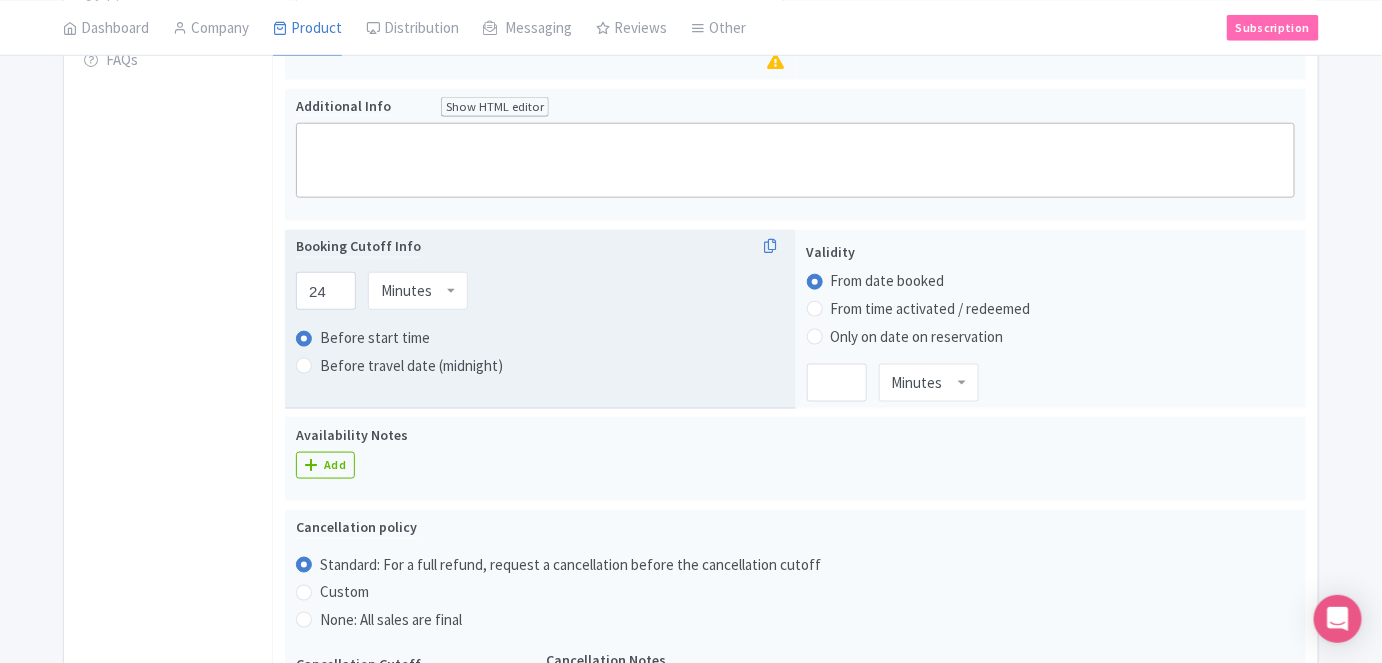 click on "Minutes" at bounding box center (418, 291) 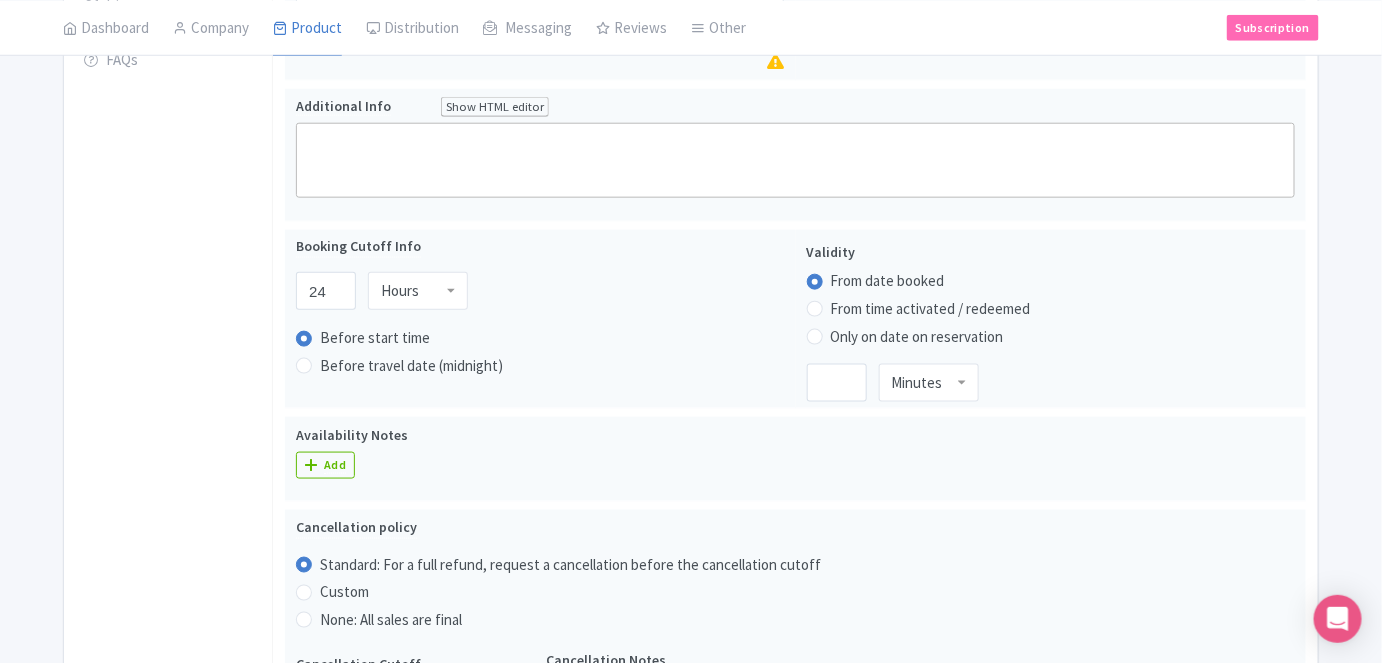 click on "General
Booking Info
Locations
Settings
Pricing
Gallery
Itinerary
FAQs" at bounding box center (168, 443) 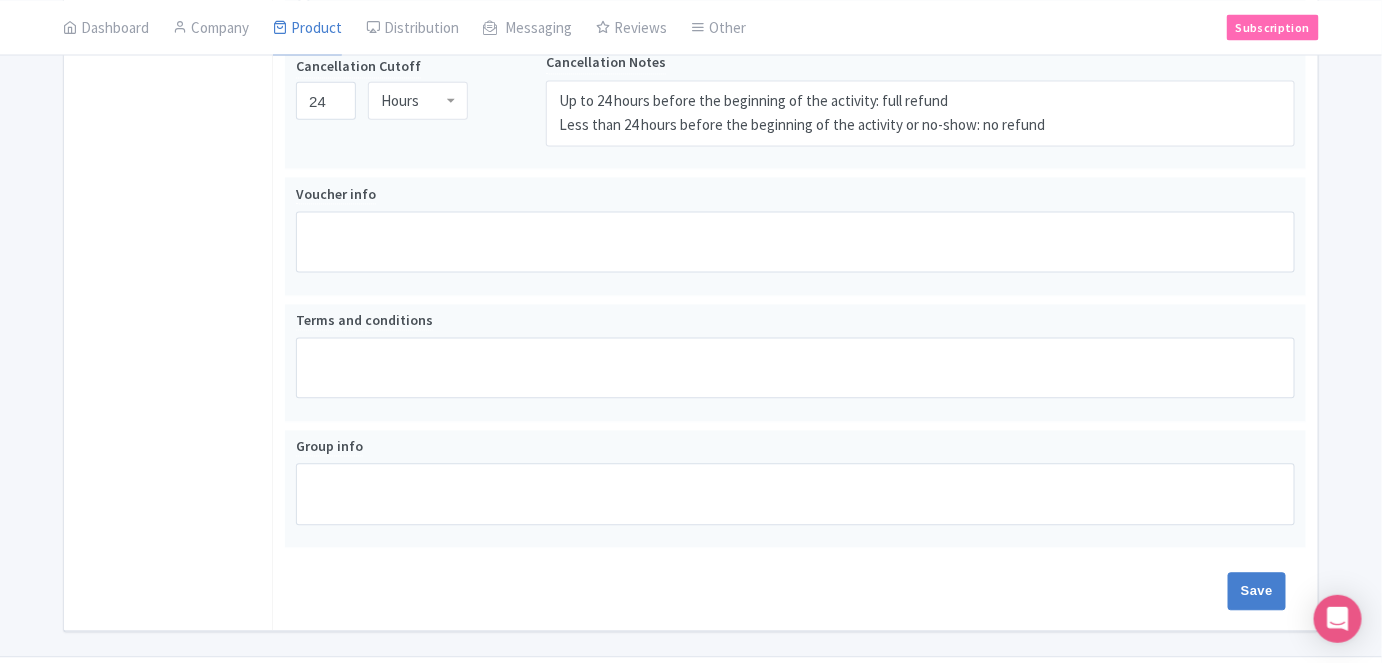 scroll, scrollTop: 1282, scrollLeft: 0, axis: vertical 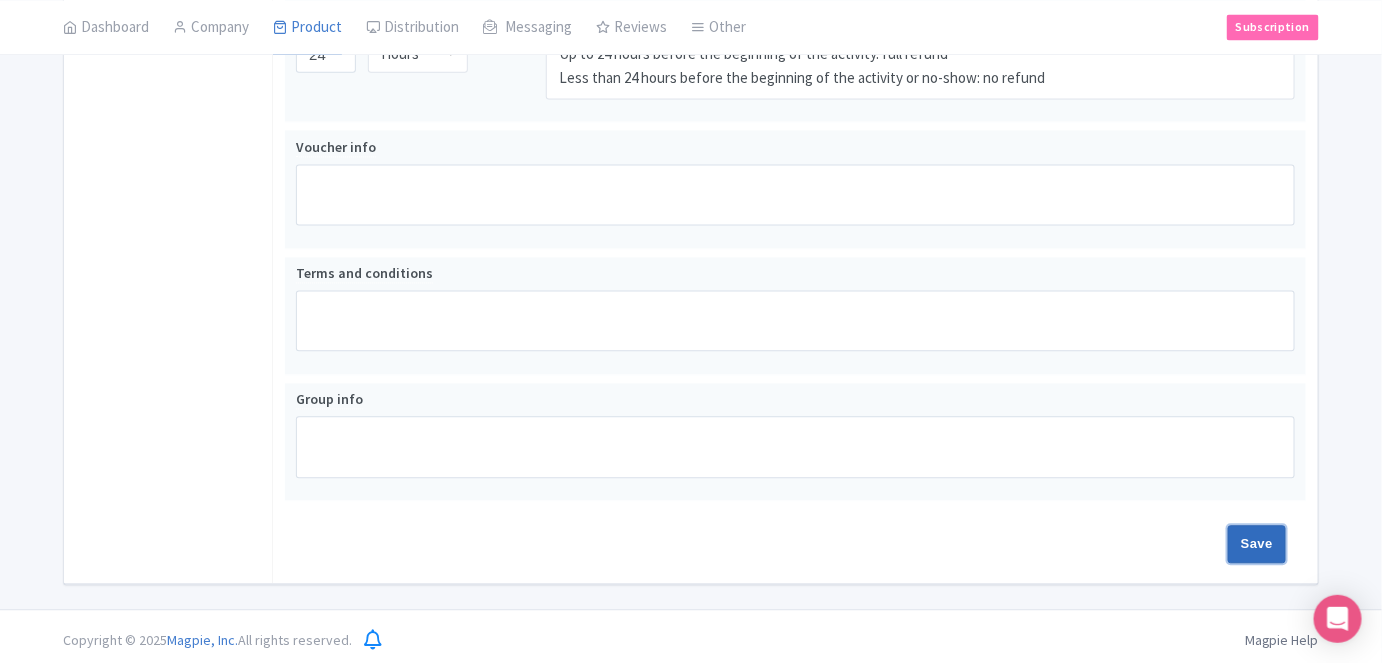 click on "Save" at bounding box center [1257, 544] 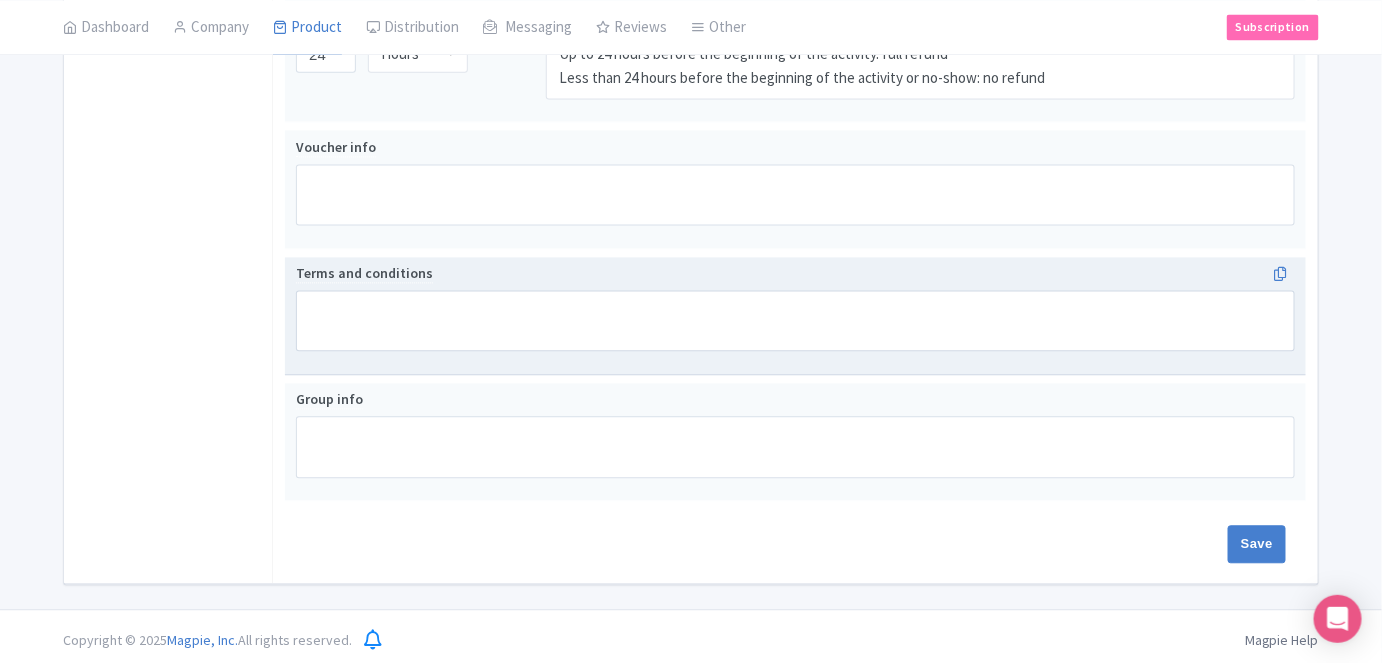 type on "Saving..." 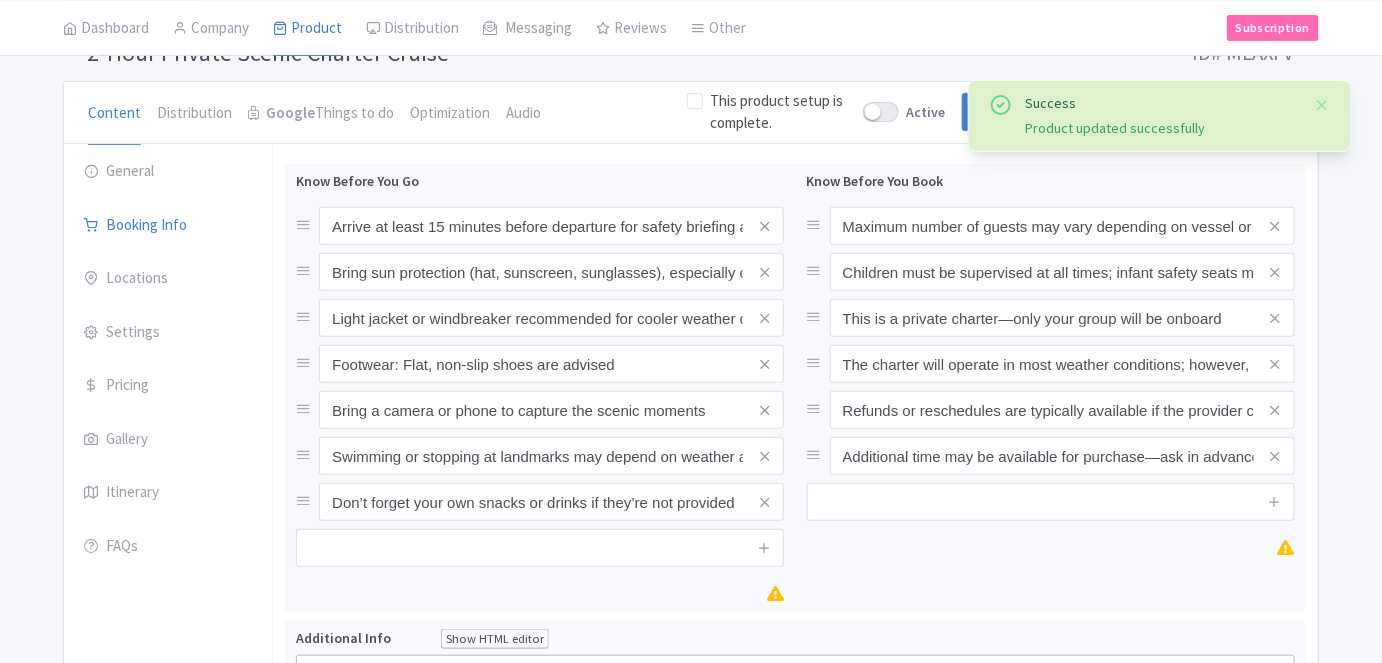 scroll, scrollTop: 181, scrollLeft: 0, axis: vertical 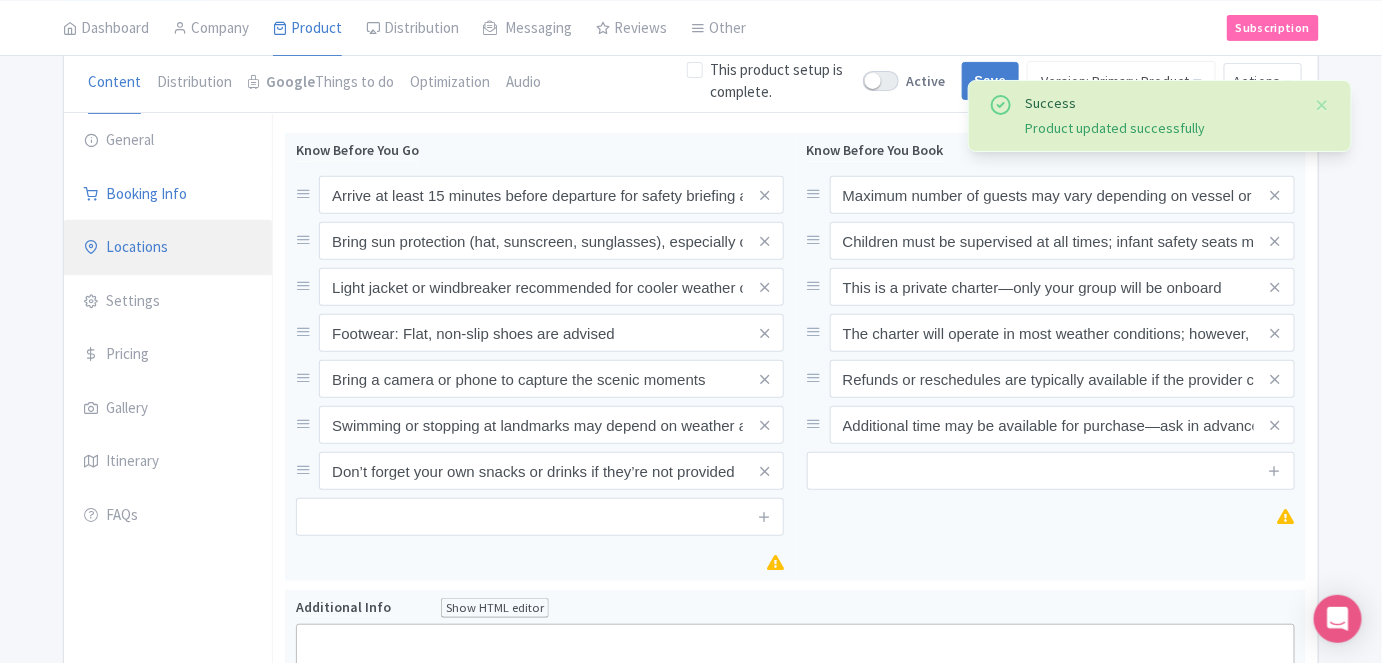click on "Locations" at bounding box center (168, 248) 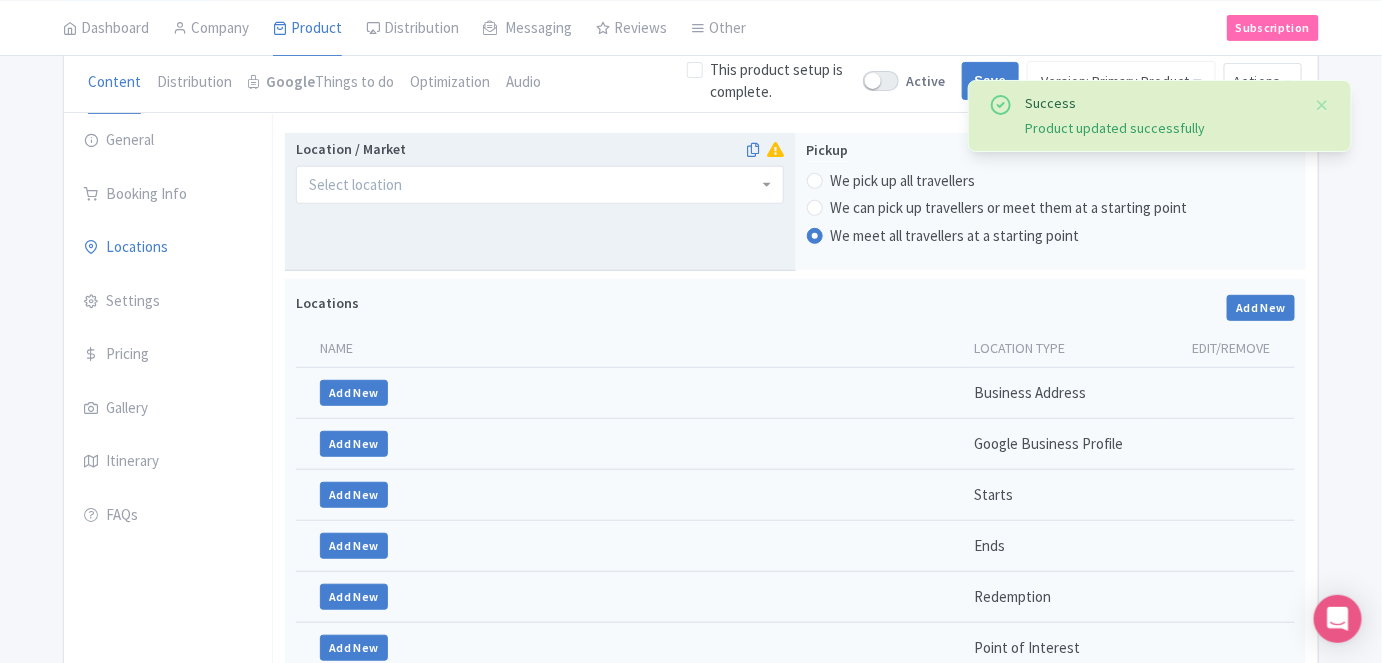 click at bounding box center (540, 185) 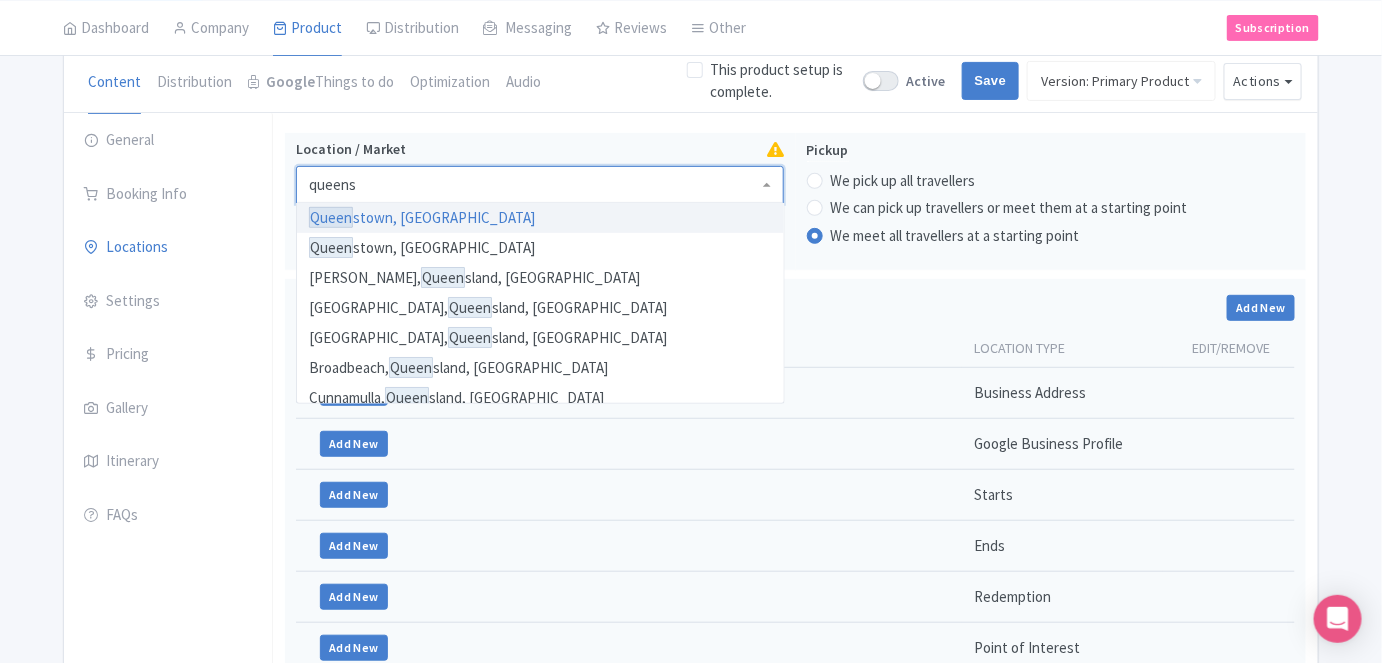 type on "queenst" 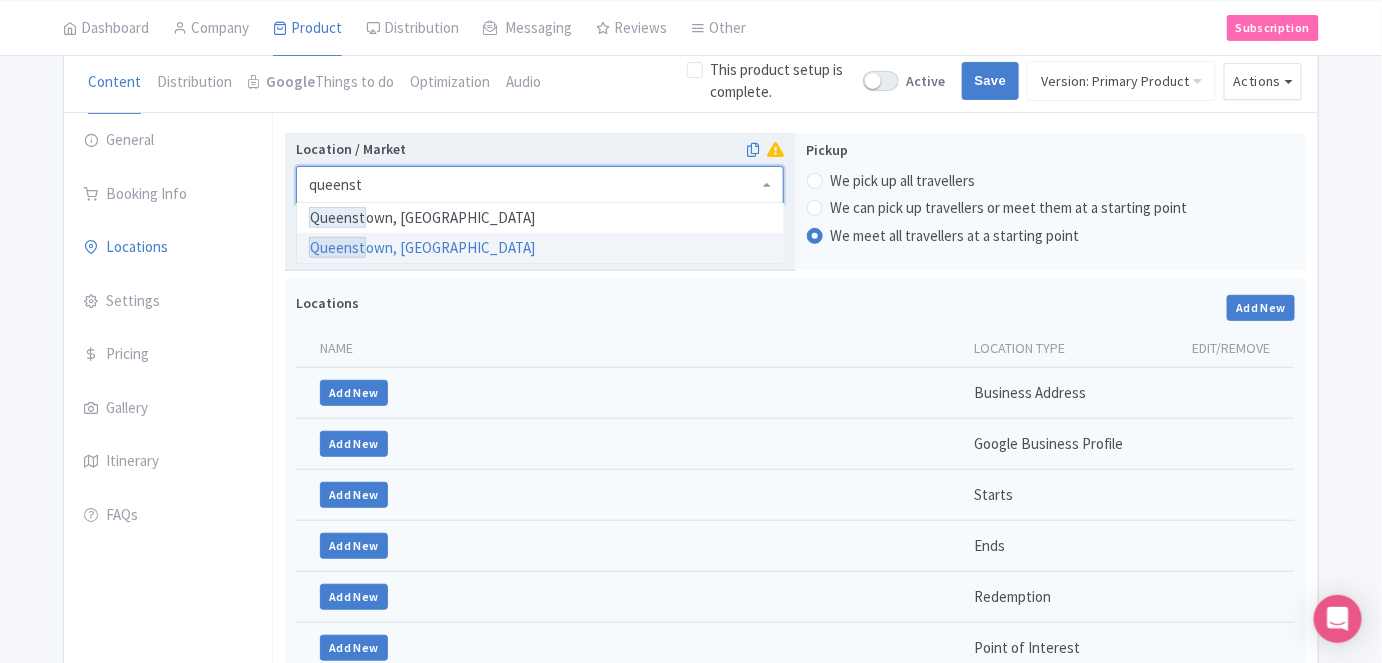 type 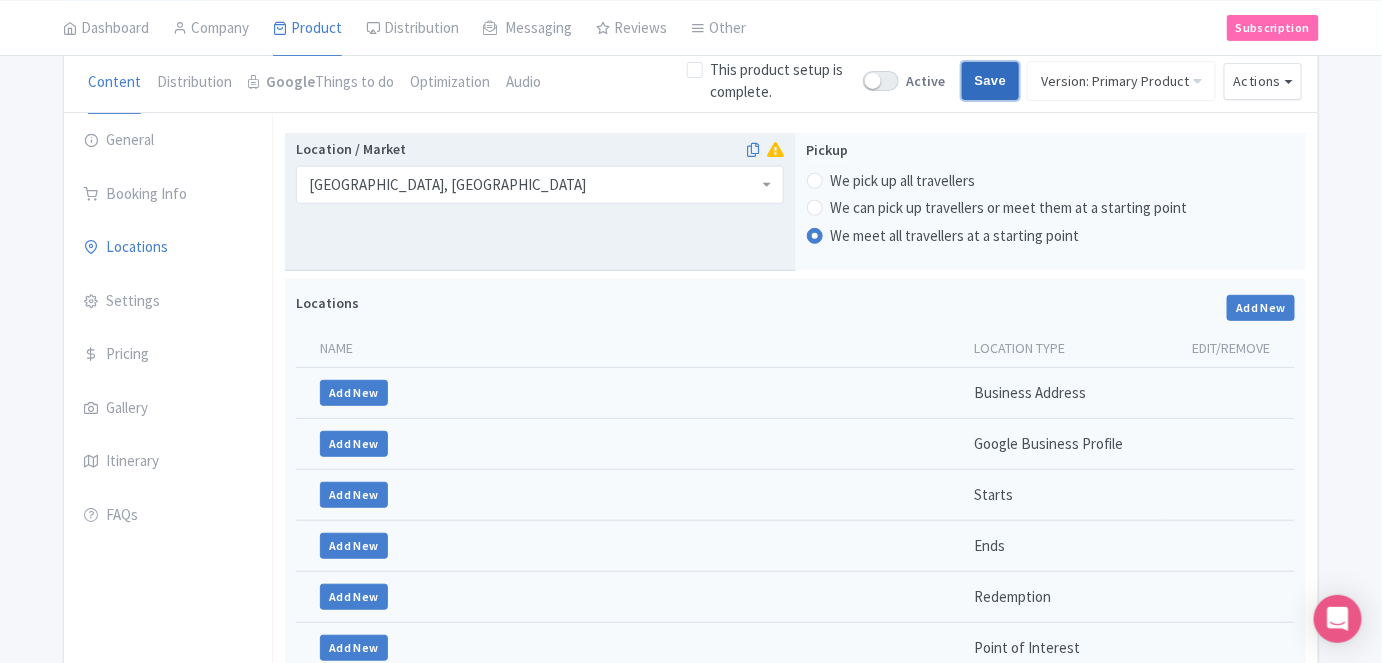 click on "Save" at bounding box center (991, 81) 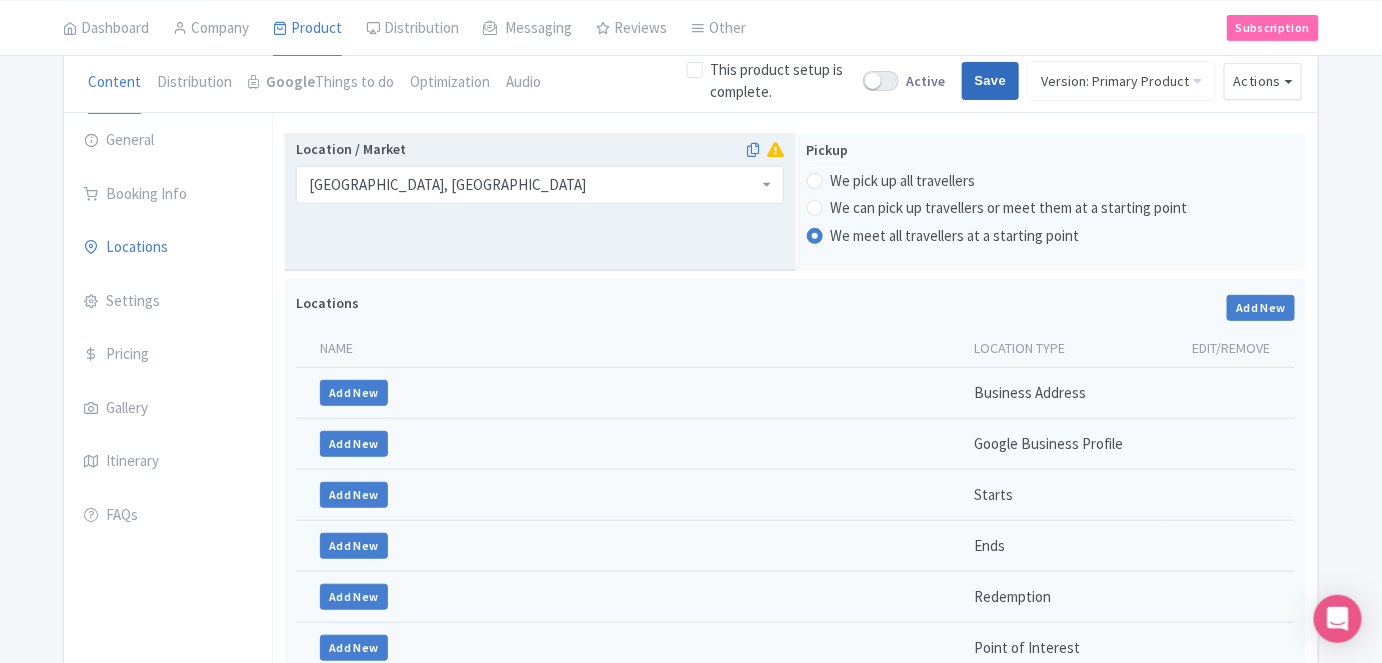 type on "Saving..." 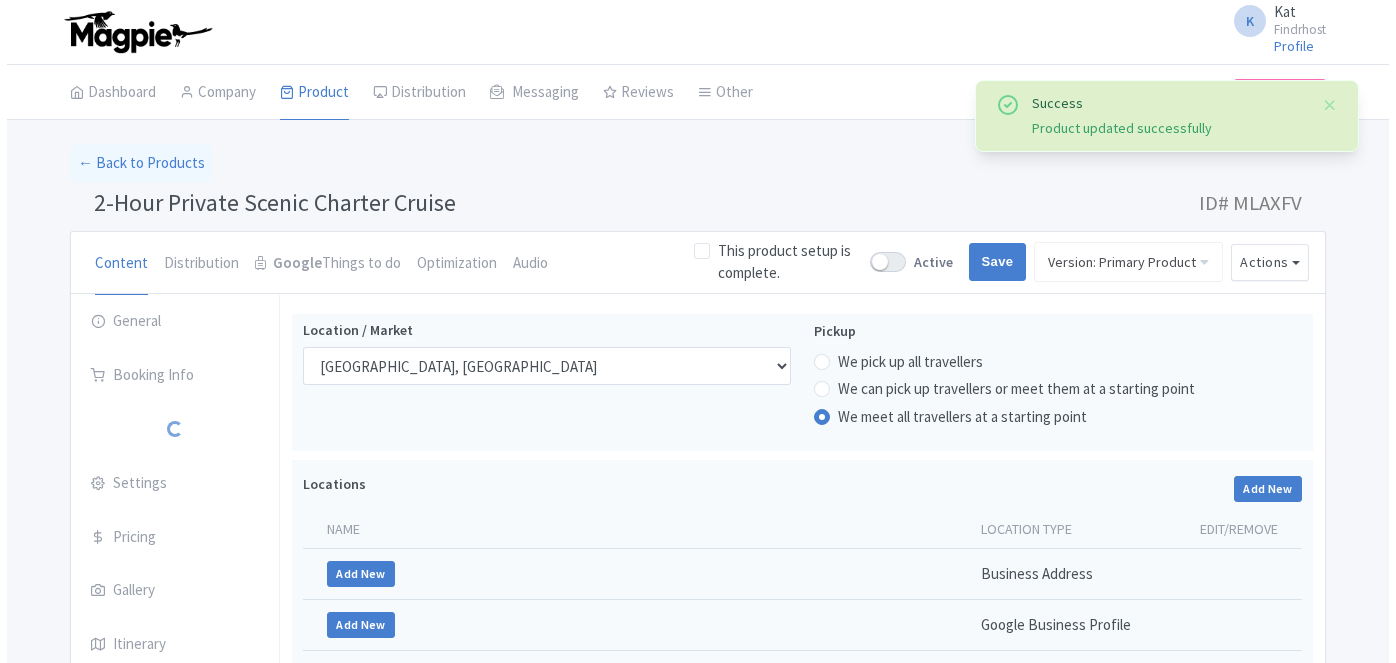 scroll, scrollTop: 312, scrollLeft: 0, axis: vertical 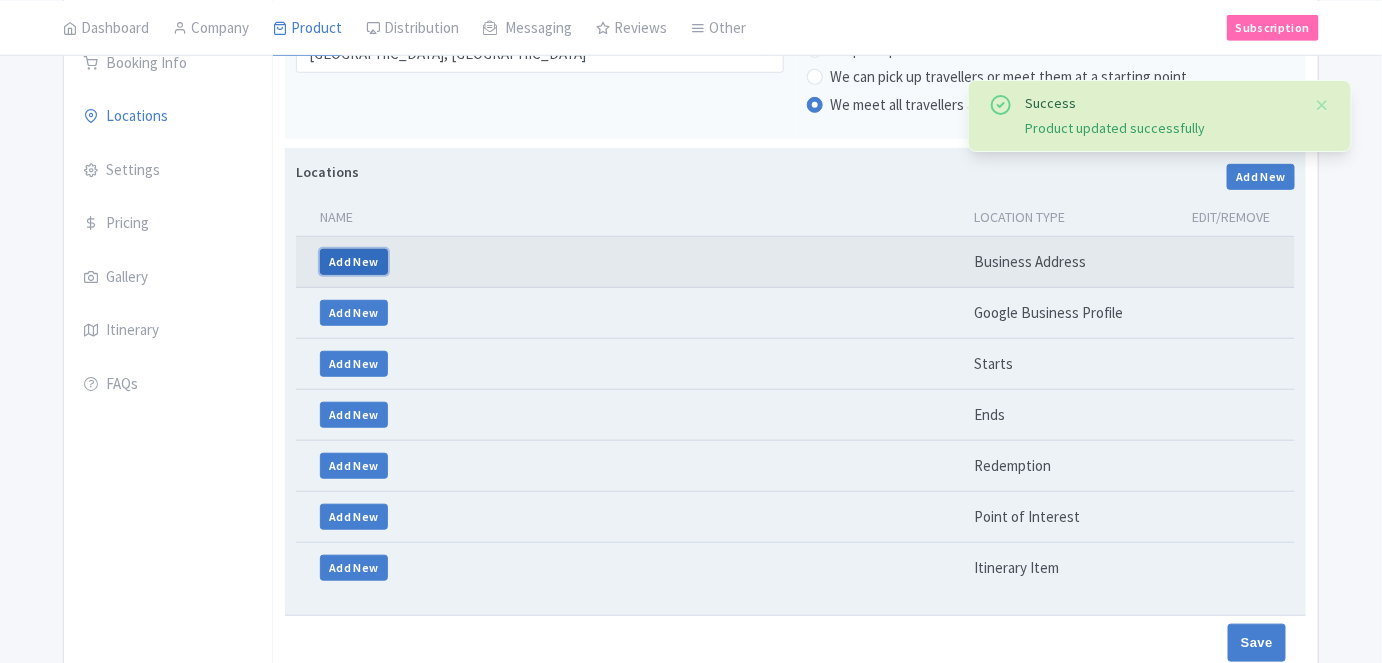 click on "Add New" at bounding box center [354, 262] 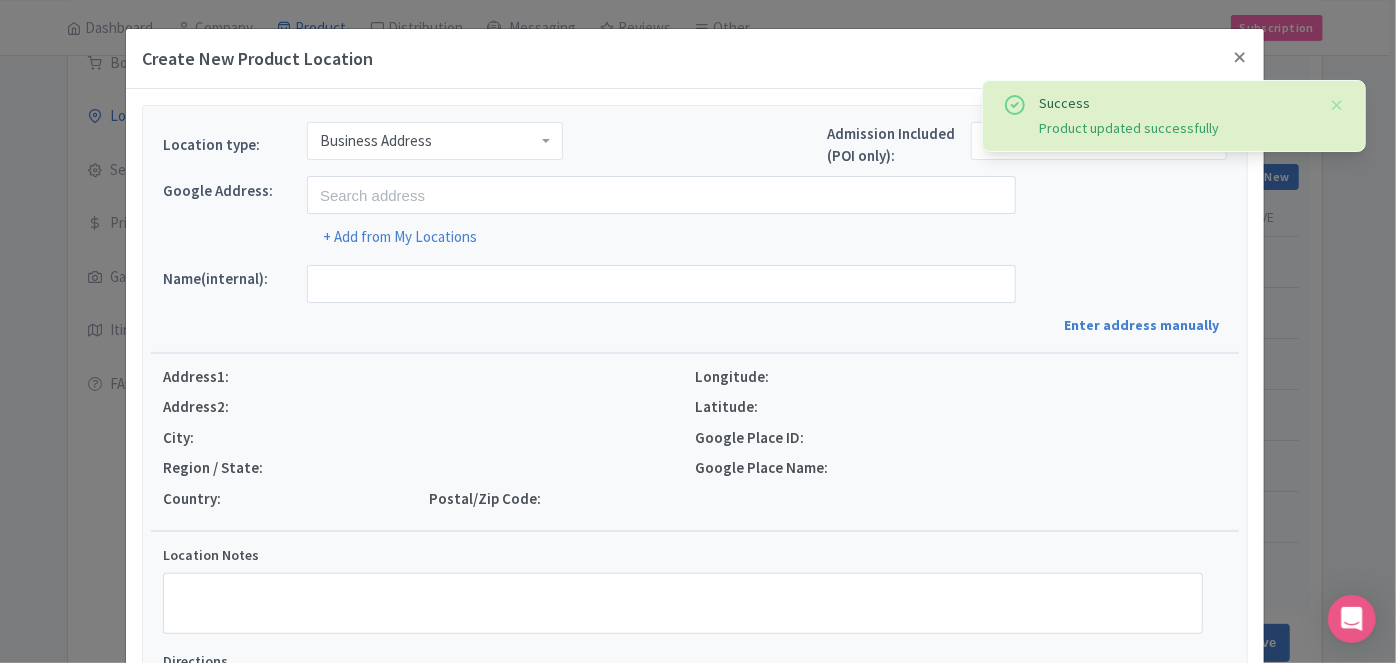 click on "Business Address" at bounding box center (376, 141) 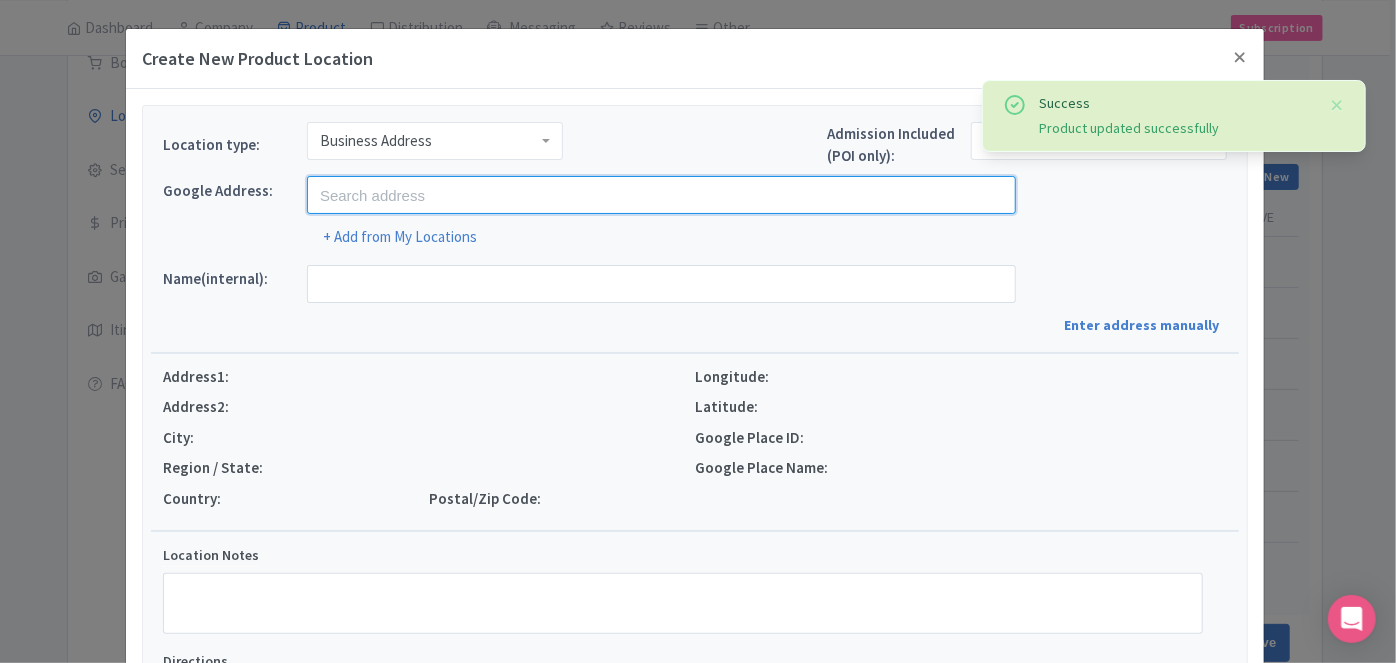 click at bounding box center (661, 195) 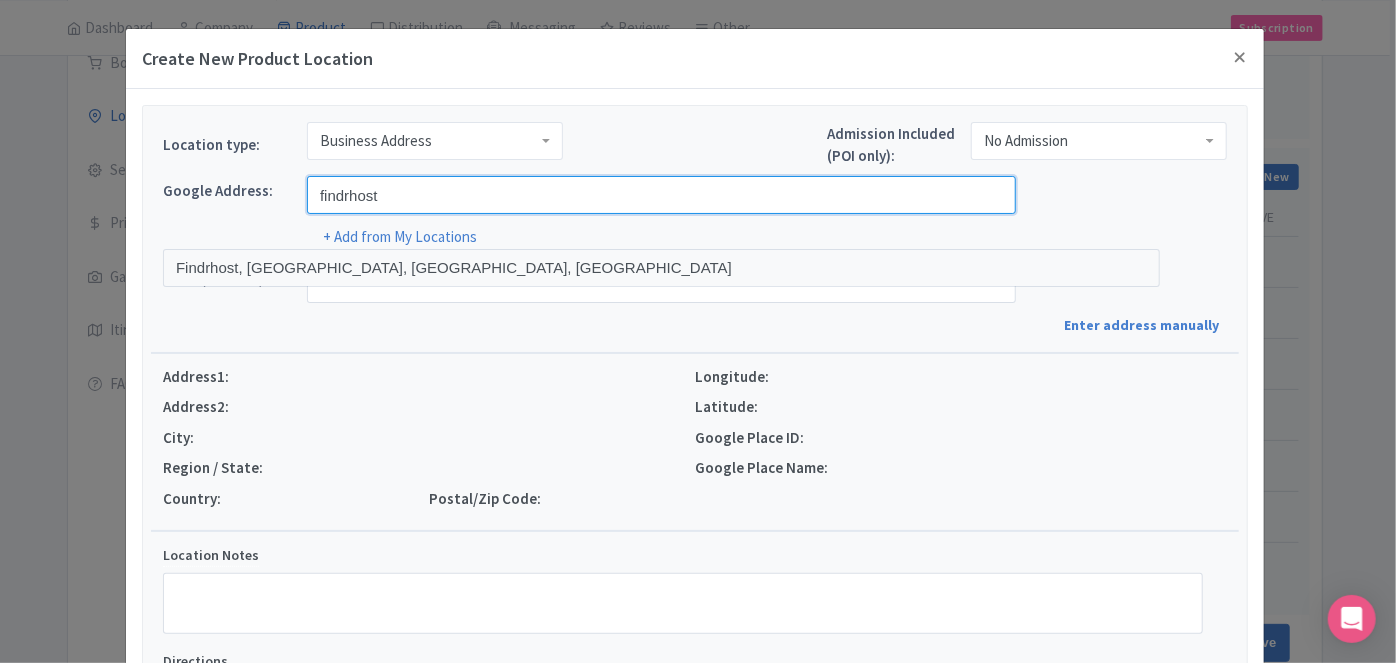 type on "Findrhost, [GEOGRAPHIC_DATA], [GEOGRAPHIC_DATA], [GEOGRAPHIC_DATA]" 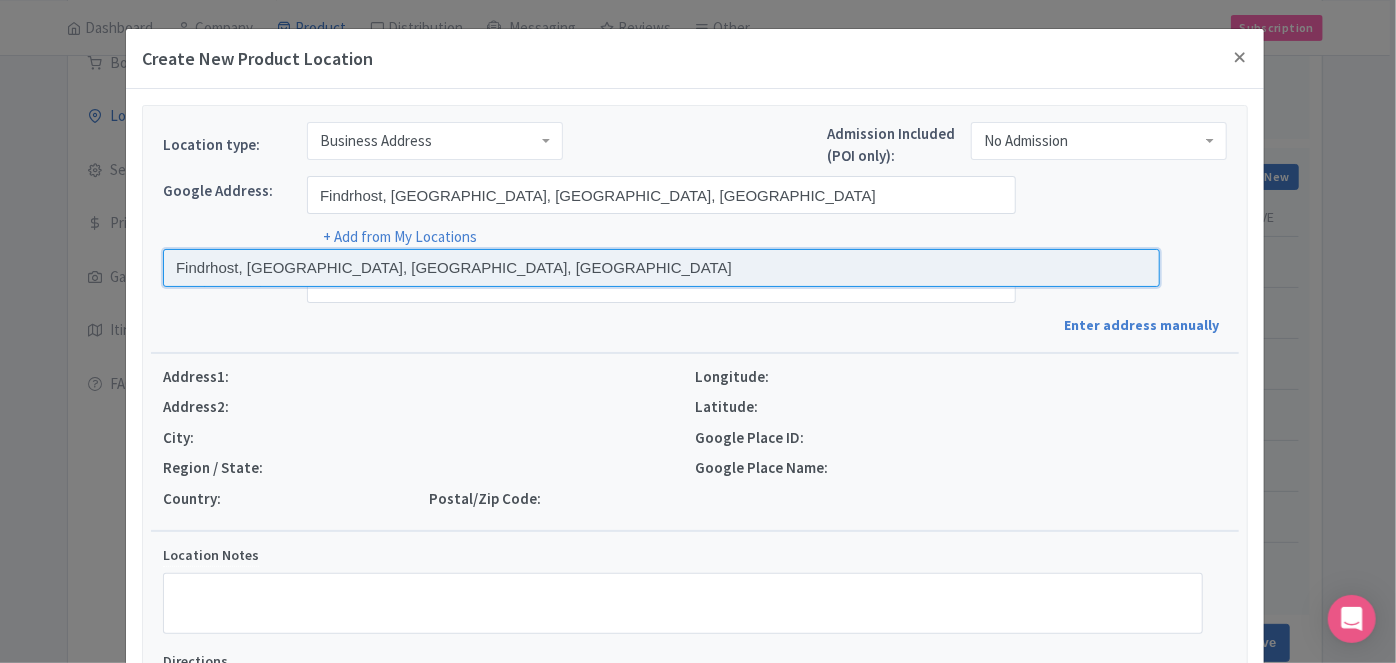 click at bounding box center [661, 268] 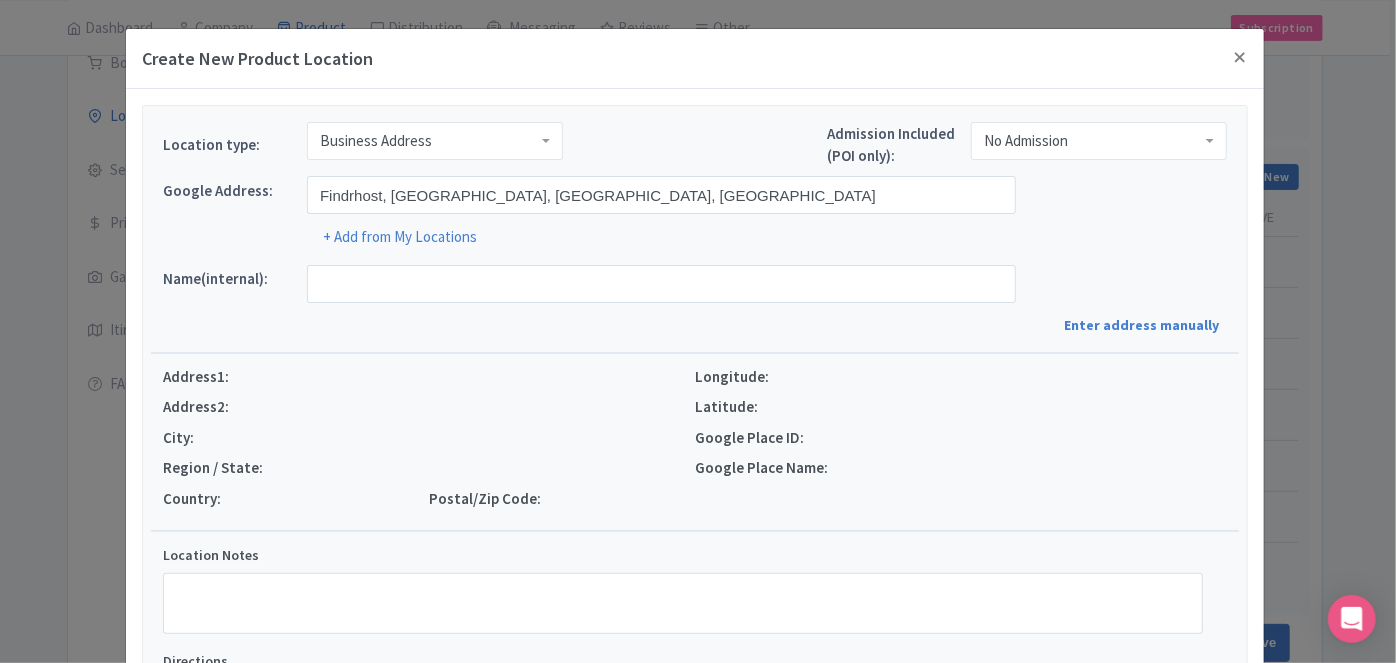 type on "Findrhost, [STREET_ADDRESS]" 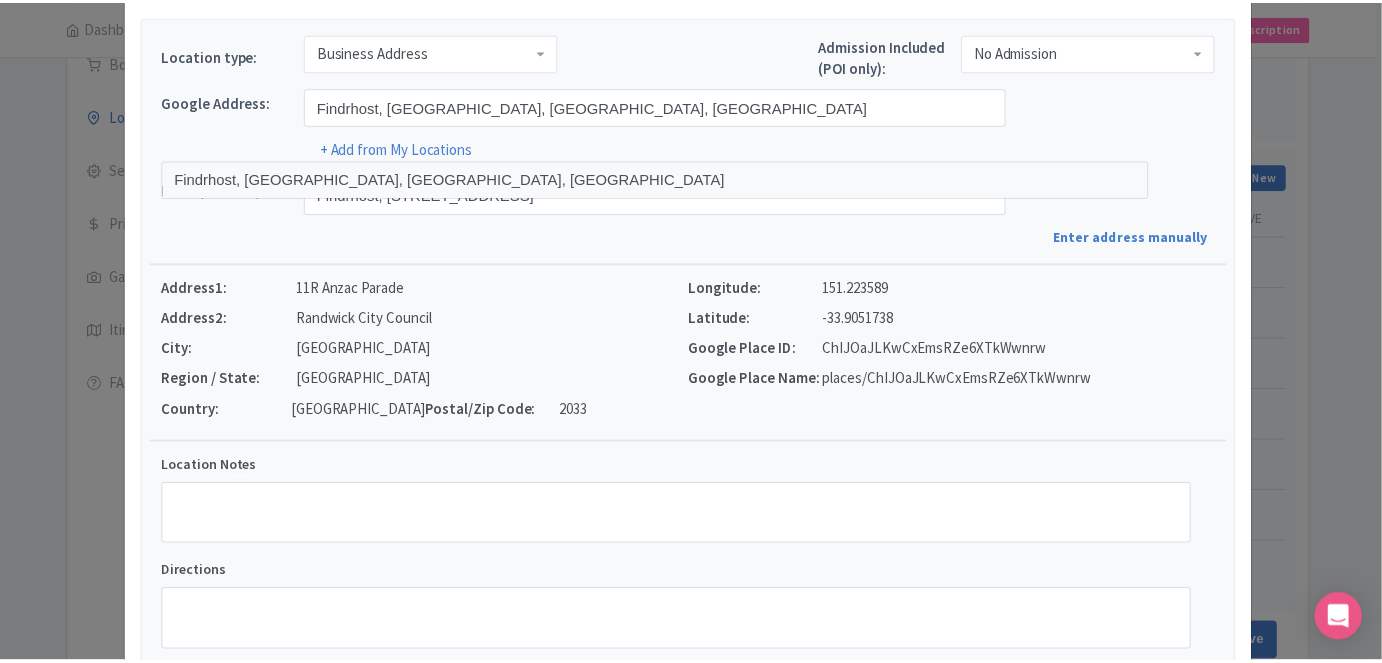 scroll, scrollTop: 90, scrollLeft: 0, axis: vertical 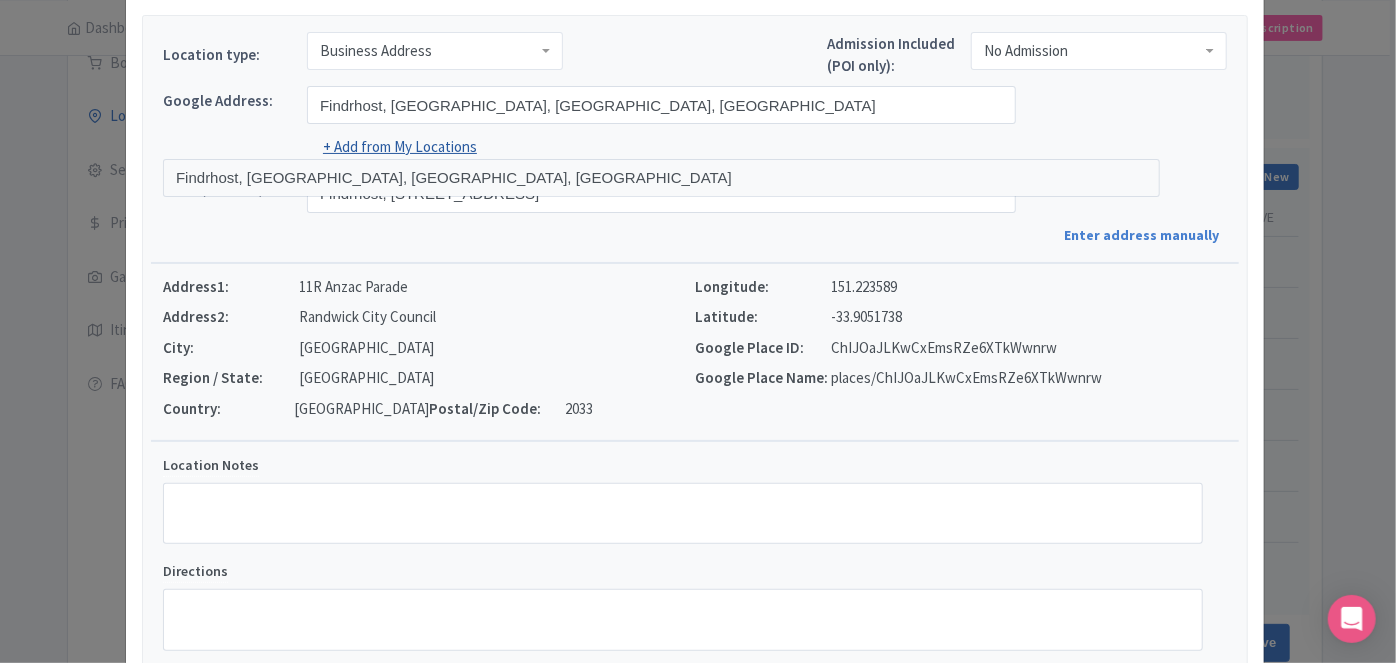 click on "+ Add from My Locations" at bounding box center (400, 146) 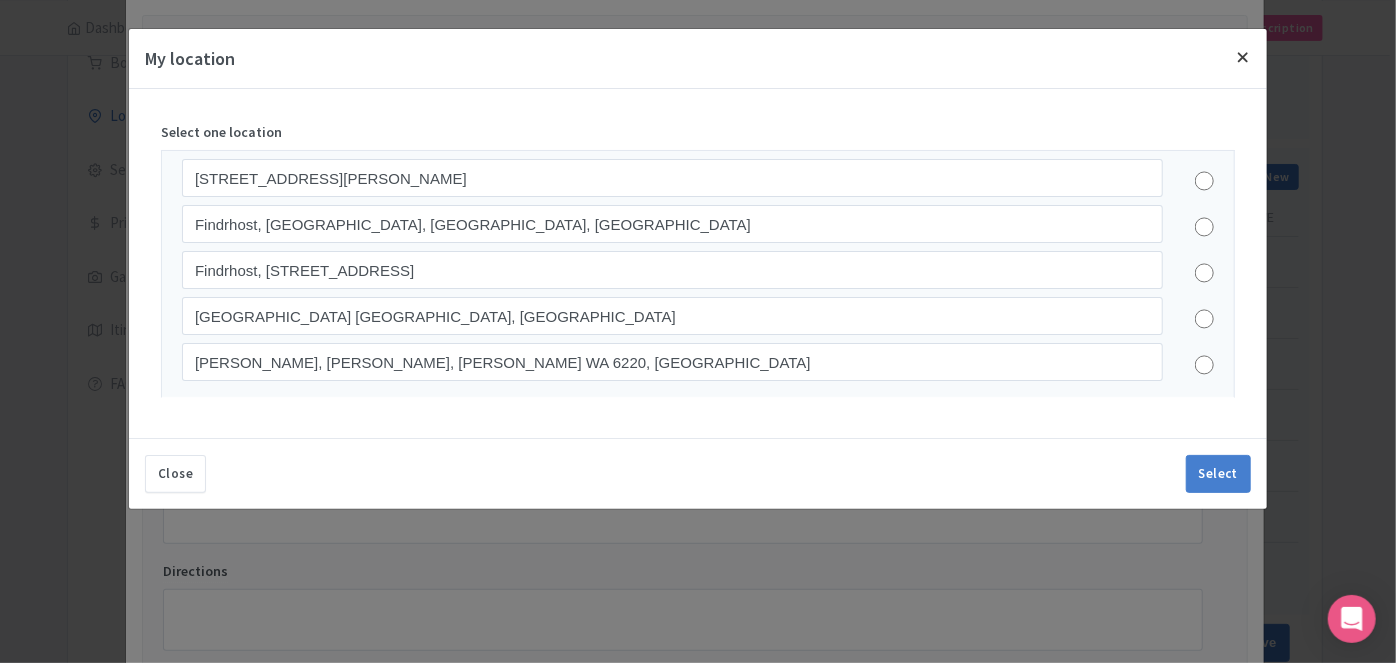 click at bounding box center [1243, 57] 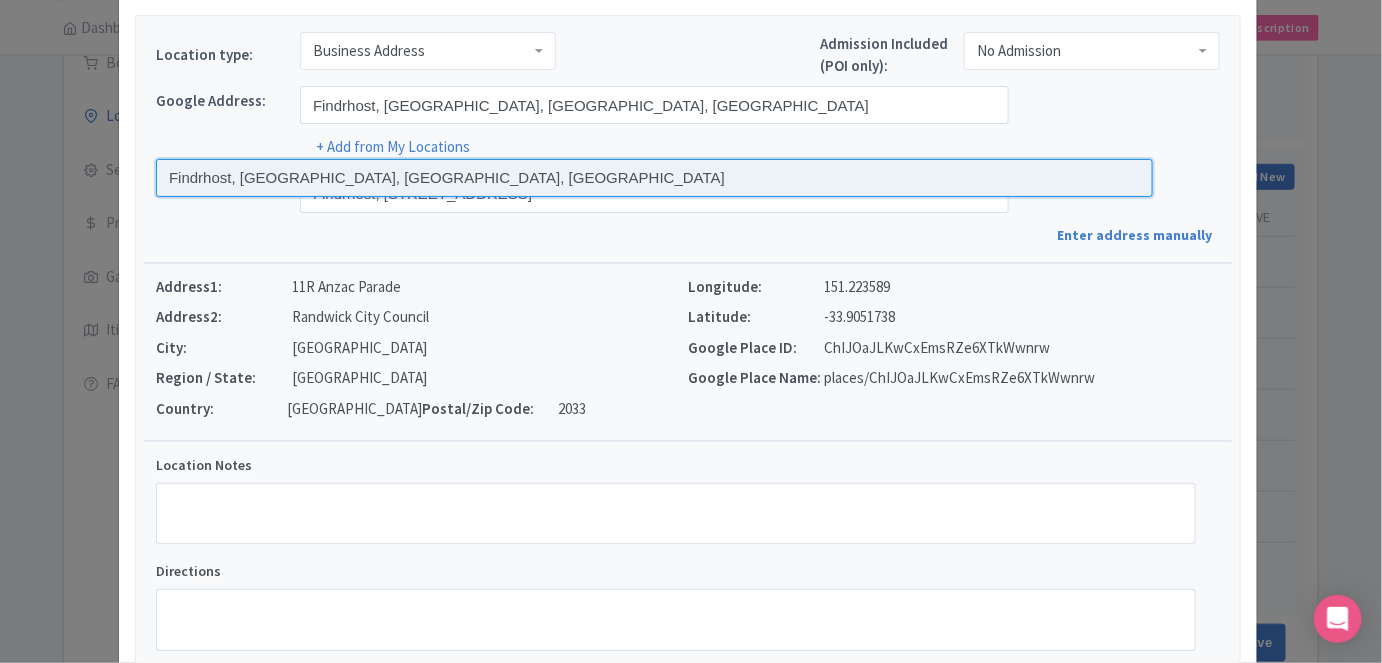 click at bounding box center [654, 178] 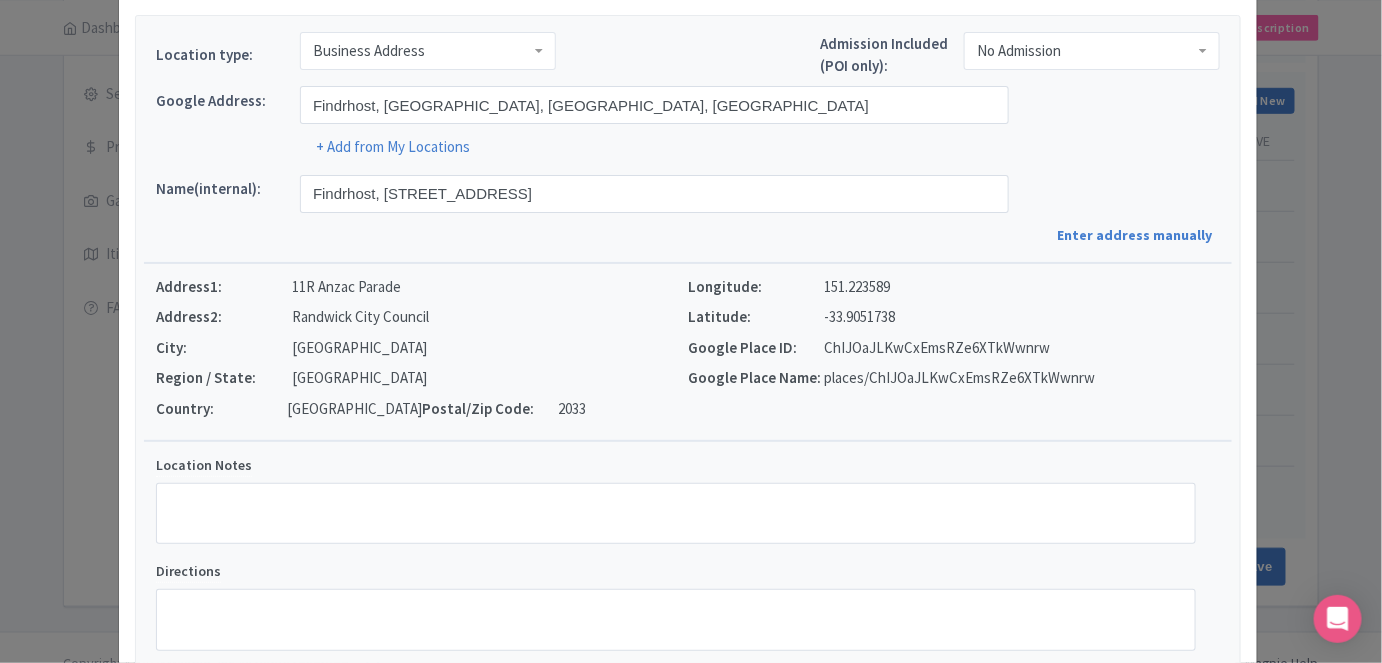 scroll, scrollTop: 409, scrollLeft: 0, axis: vertical 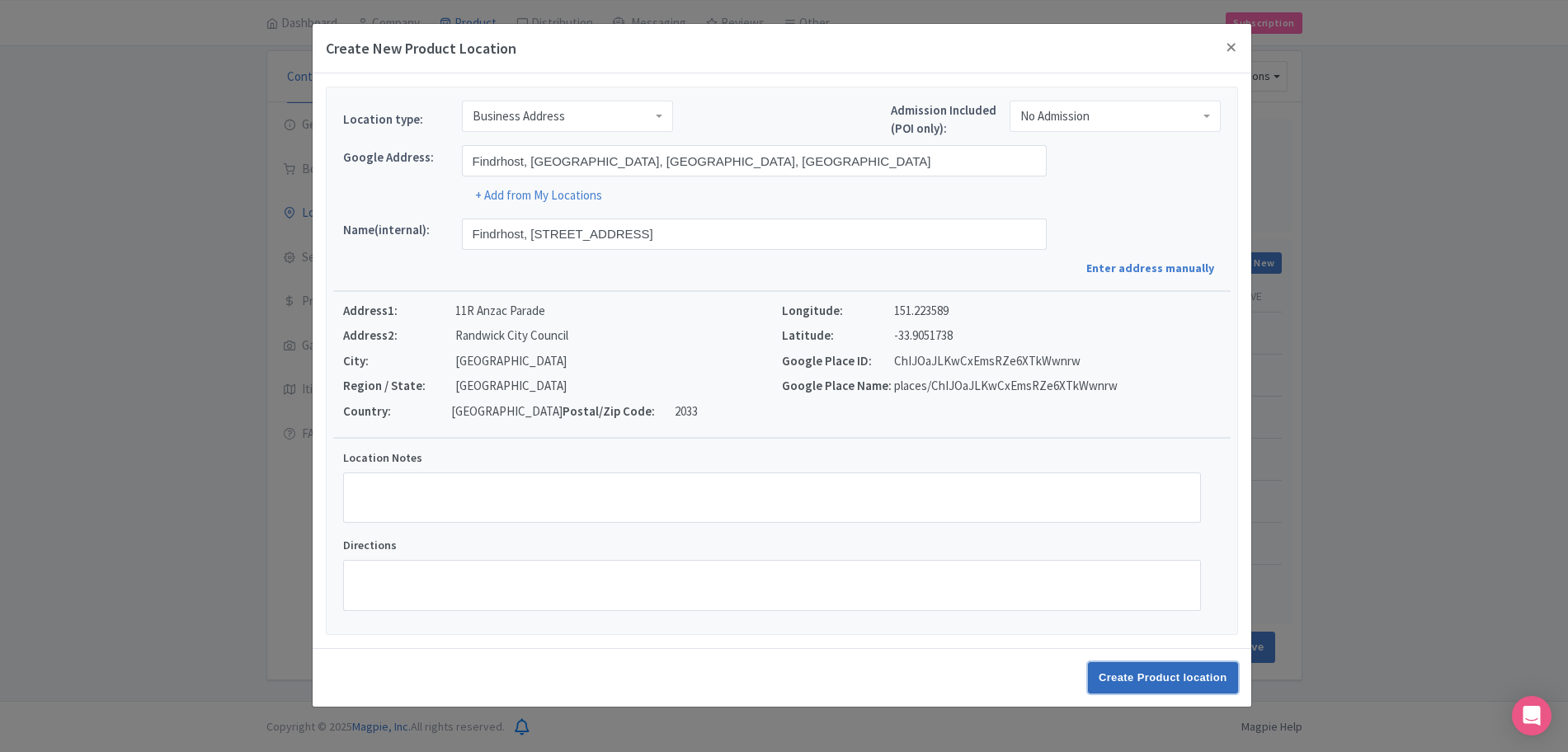 click on "Create Product location" at bounding box center [1163, 678] 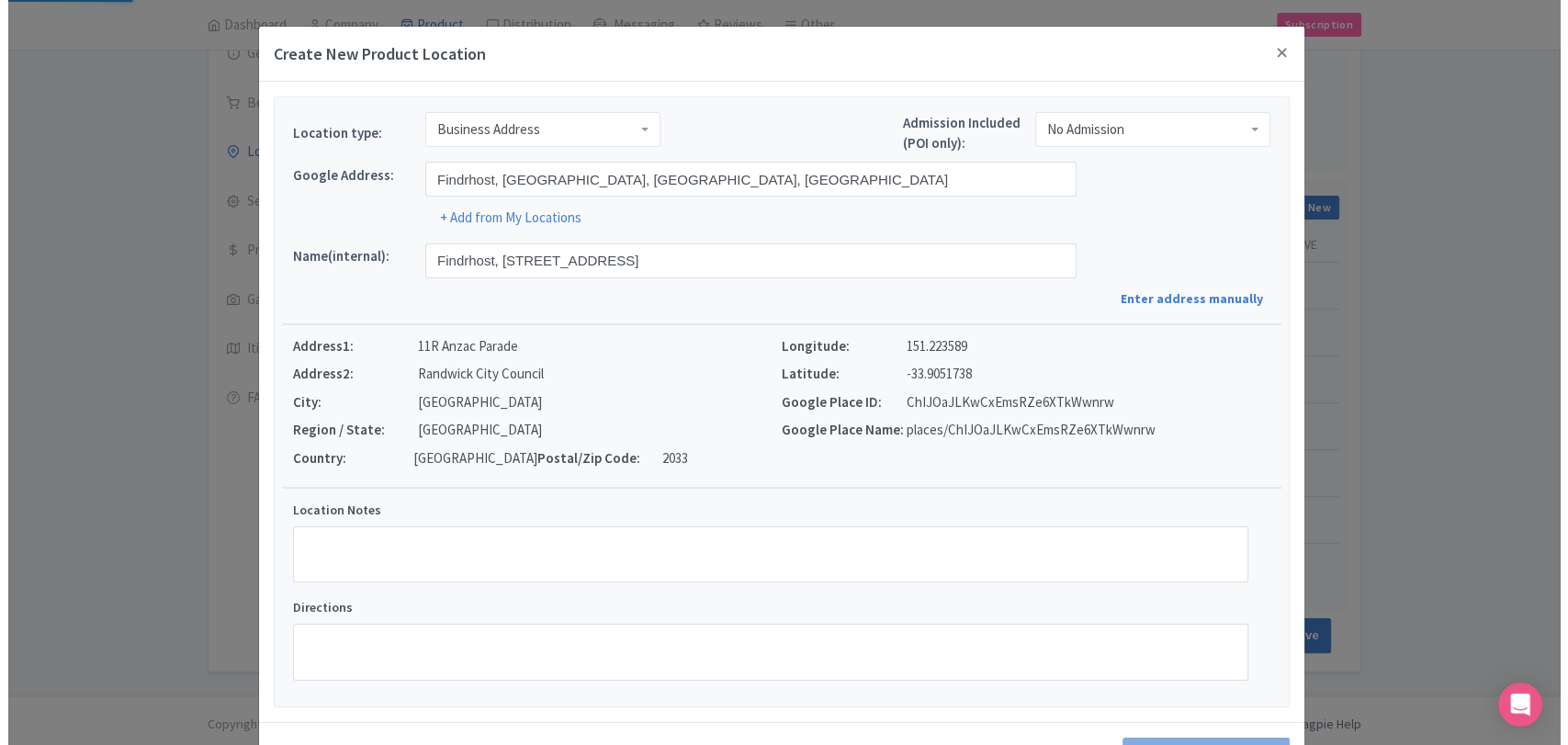 scroll, scrollTop: 245, scrollLeft: 0, axis: vertical 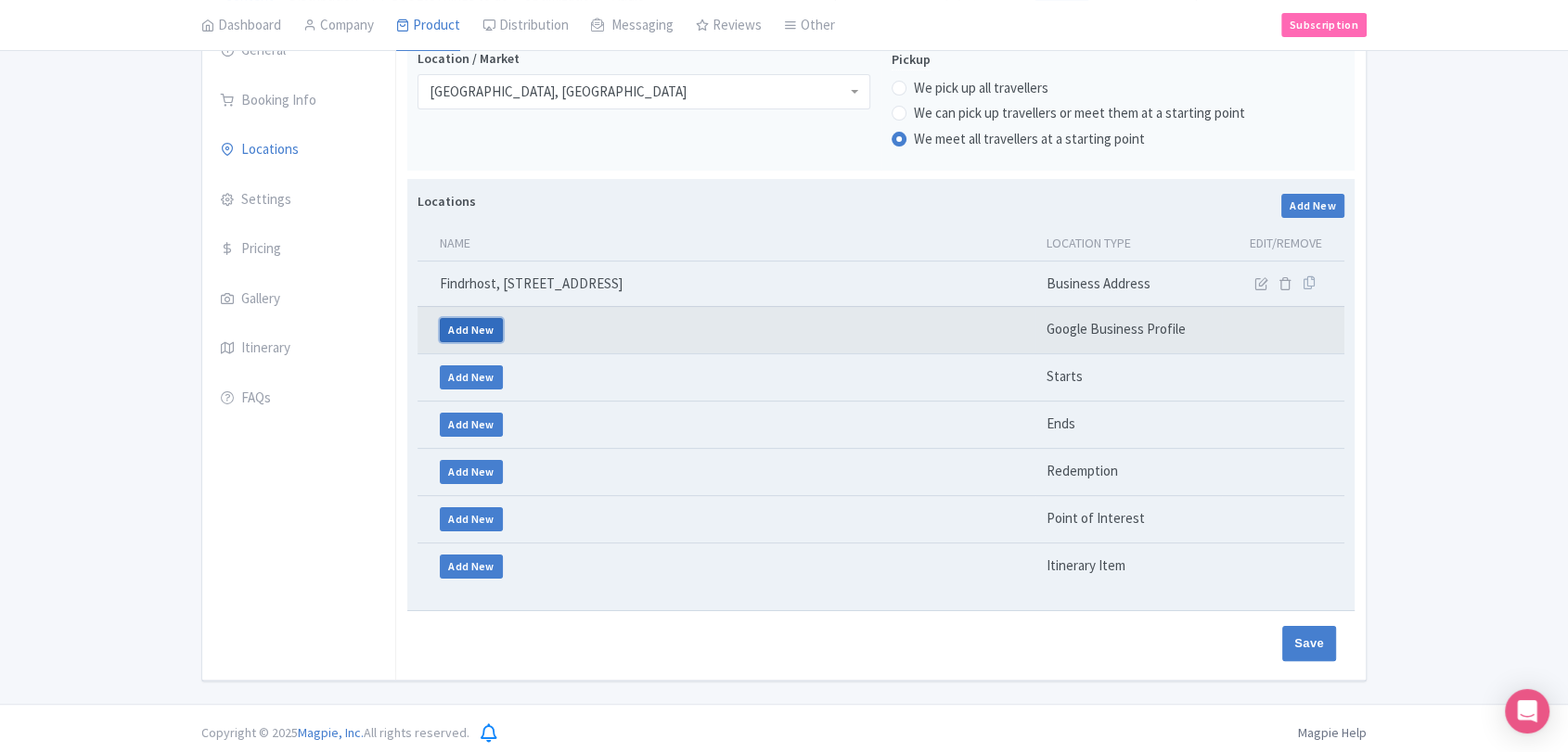 click on "Add New" at bounding box center [471, 330] 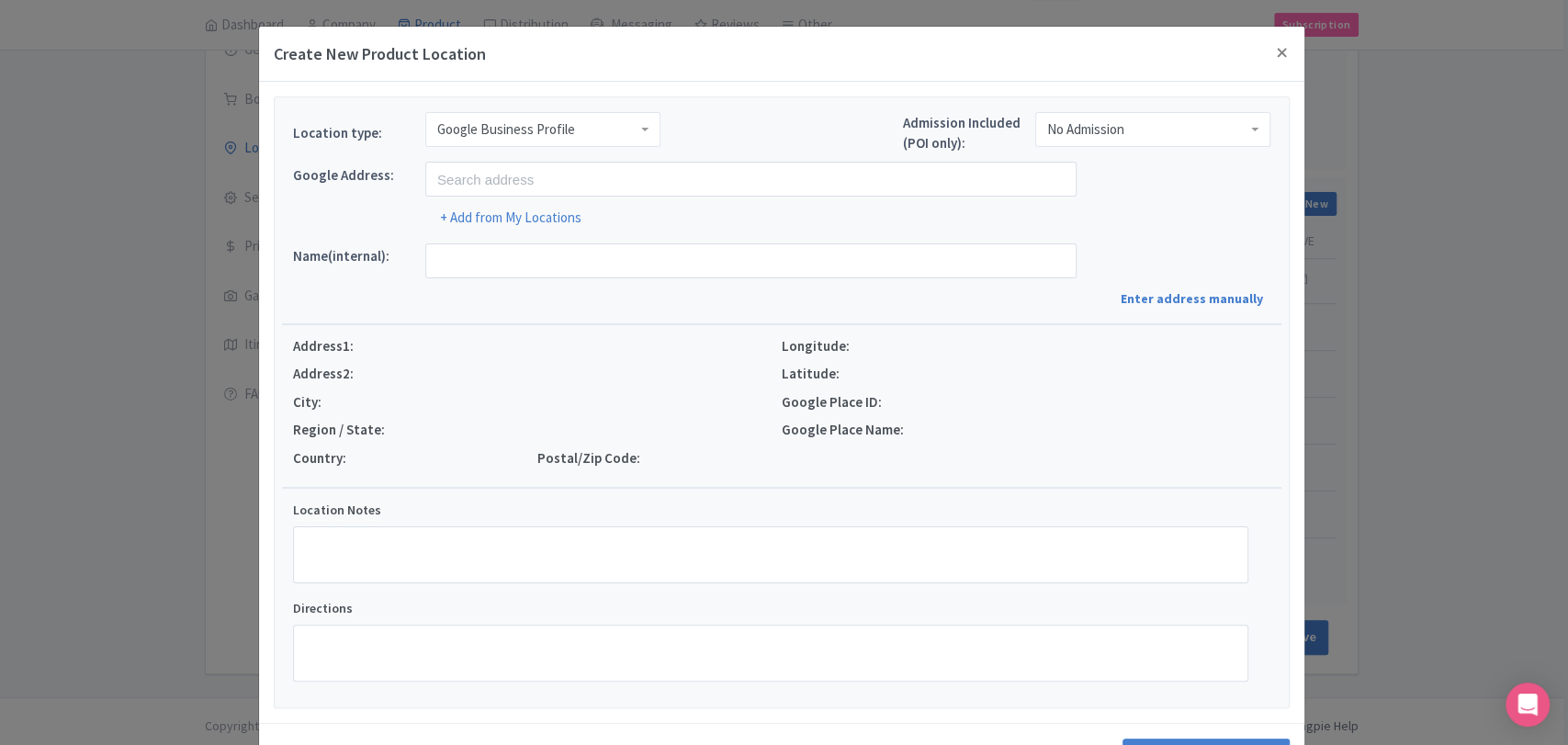 click on "Google Business Profile" at bounding box center [543, 130] 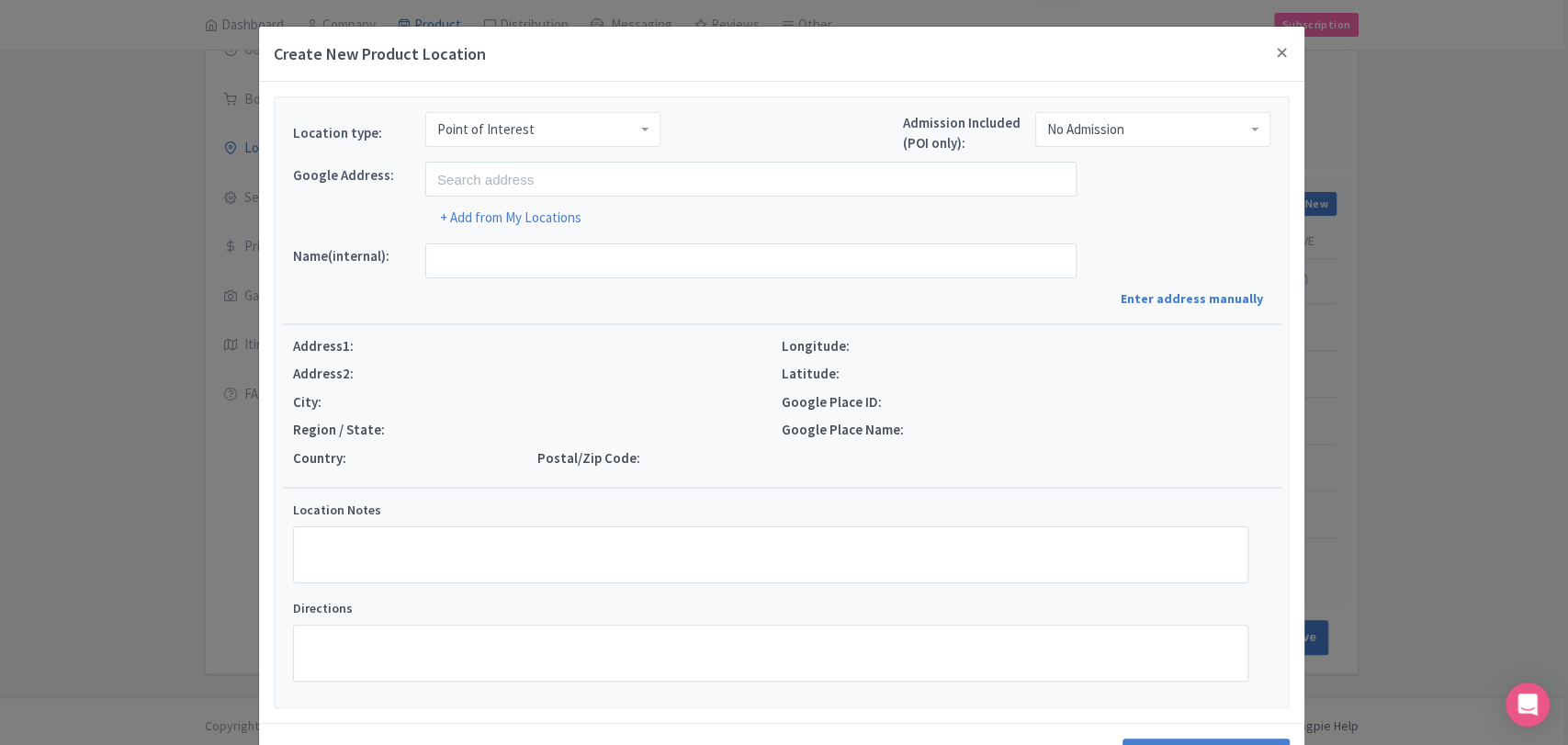 scroll, scrollTop: 0, scrollLeft: 0, axis: both 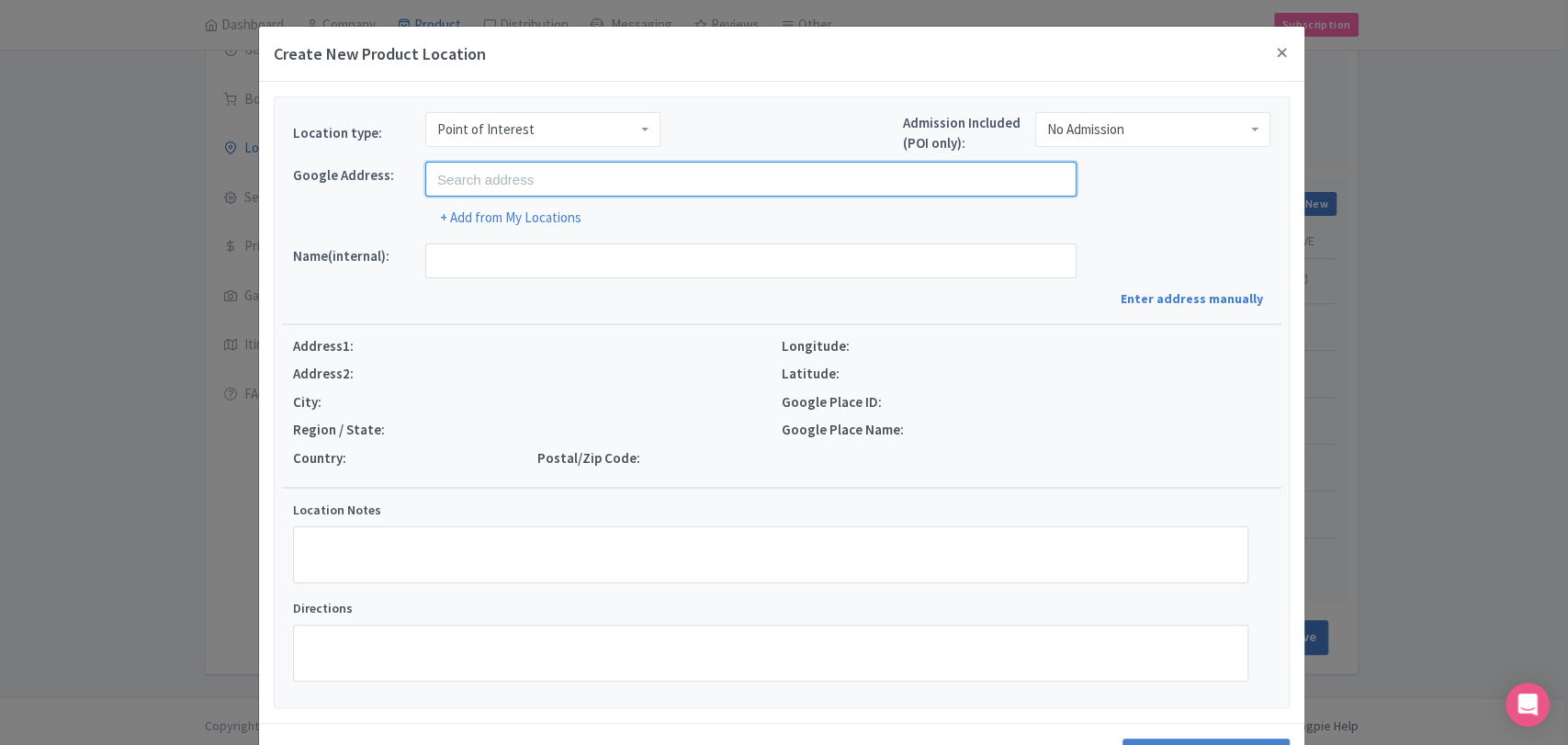 click at bounding box center (750, 179) 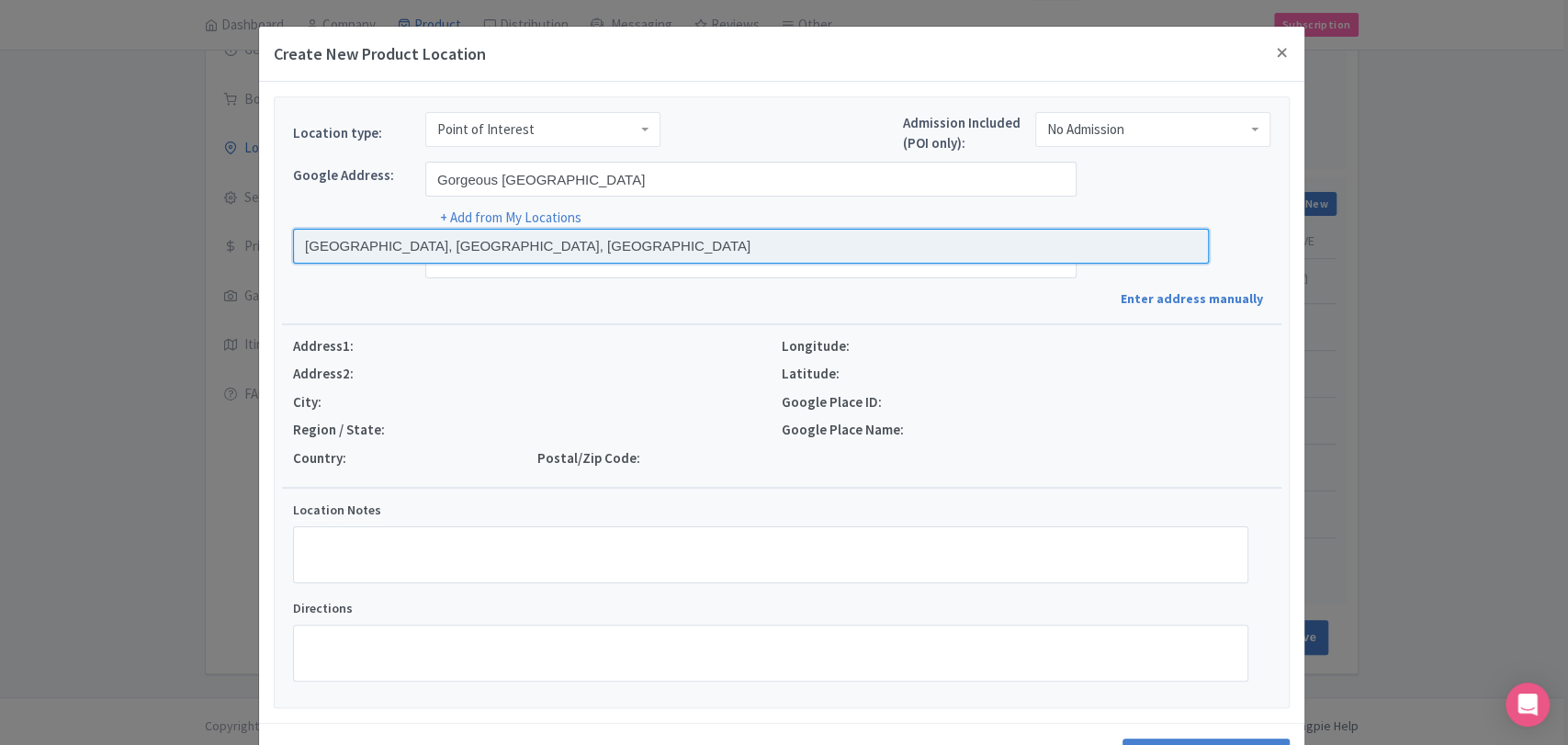 click at bounding box center [750, 246] 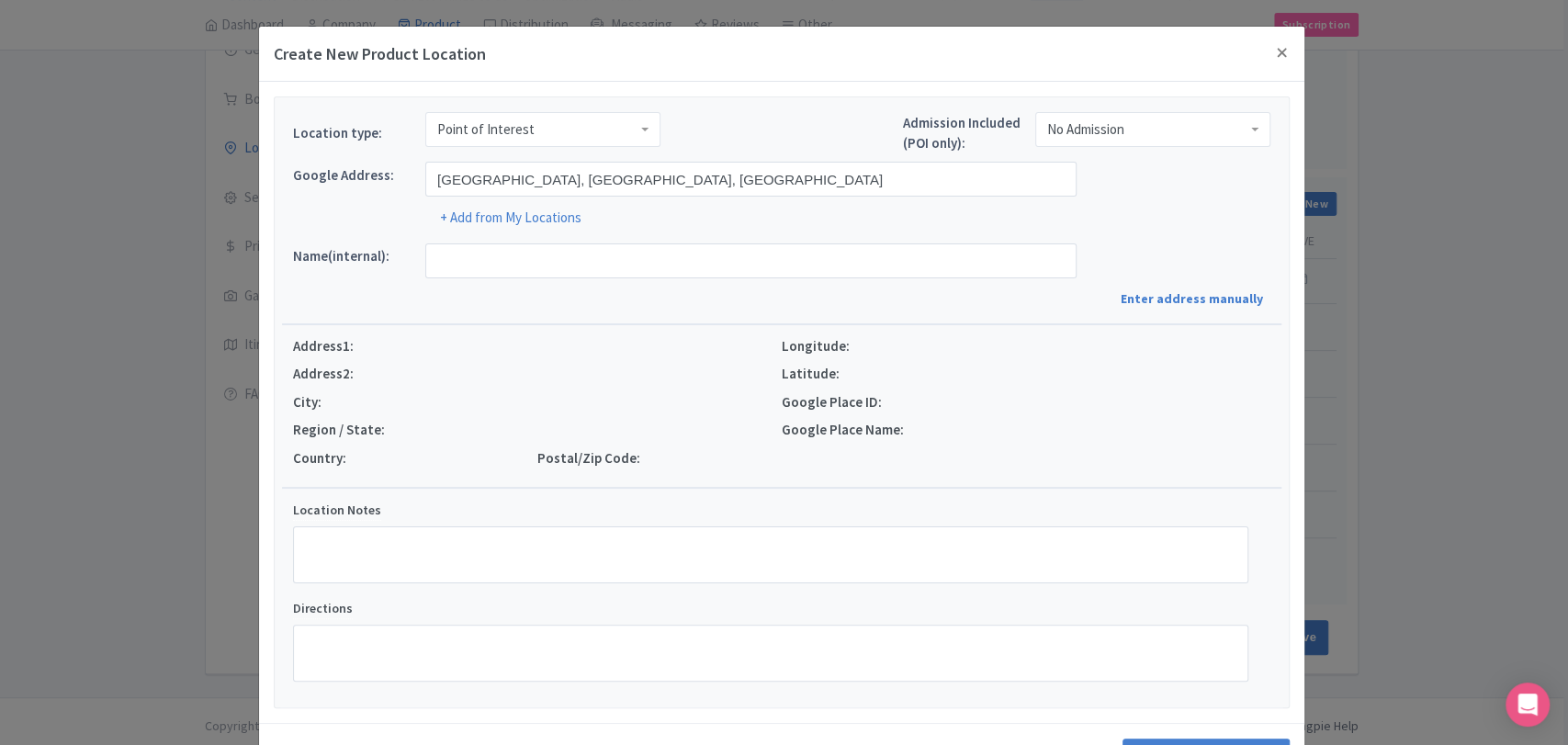 type on "Lake Wakatipu, Lake Wakatipu, Otago Region, New Zealand" 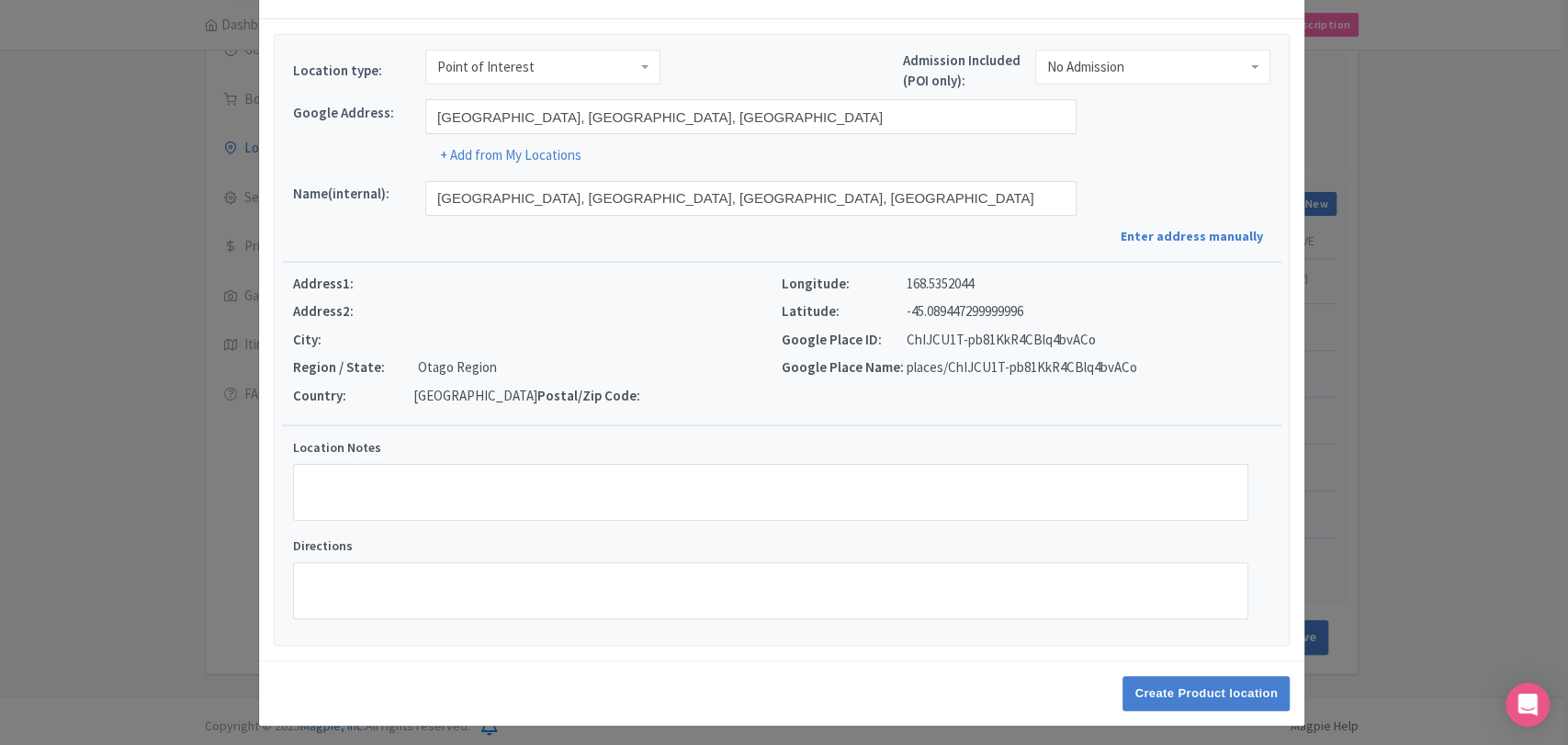 scroll, scrollTop: 67, scrollLeft: 0, axis: vertical 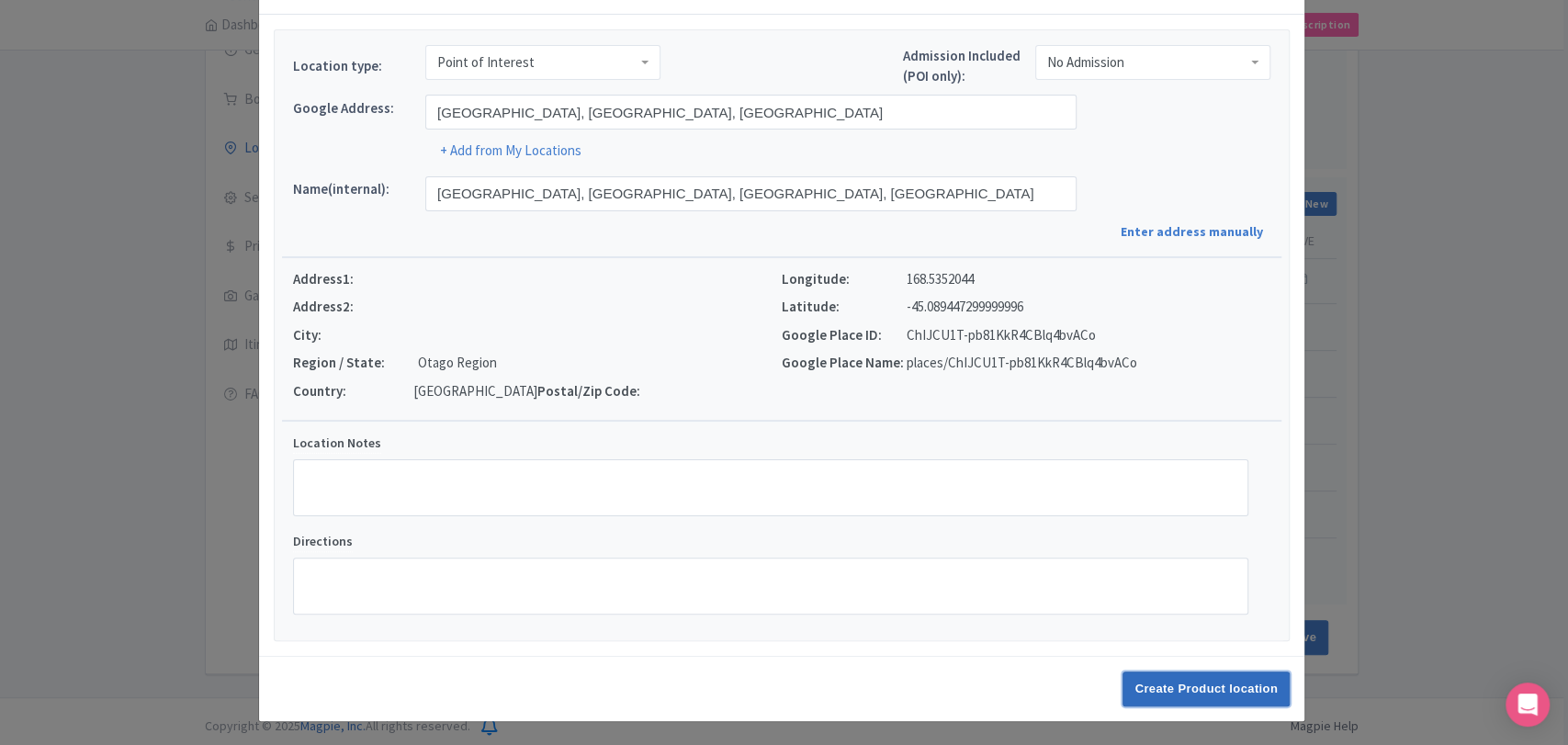 click on "Create Product location" at bounding box center [1206, 689] 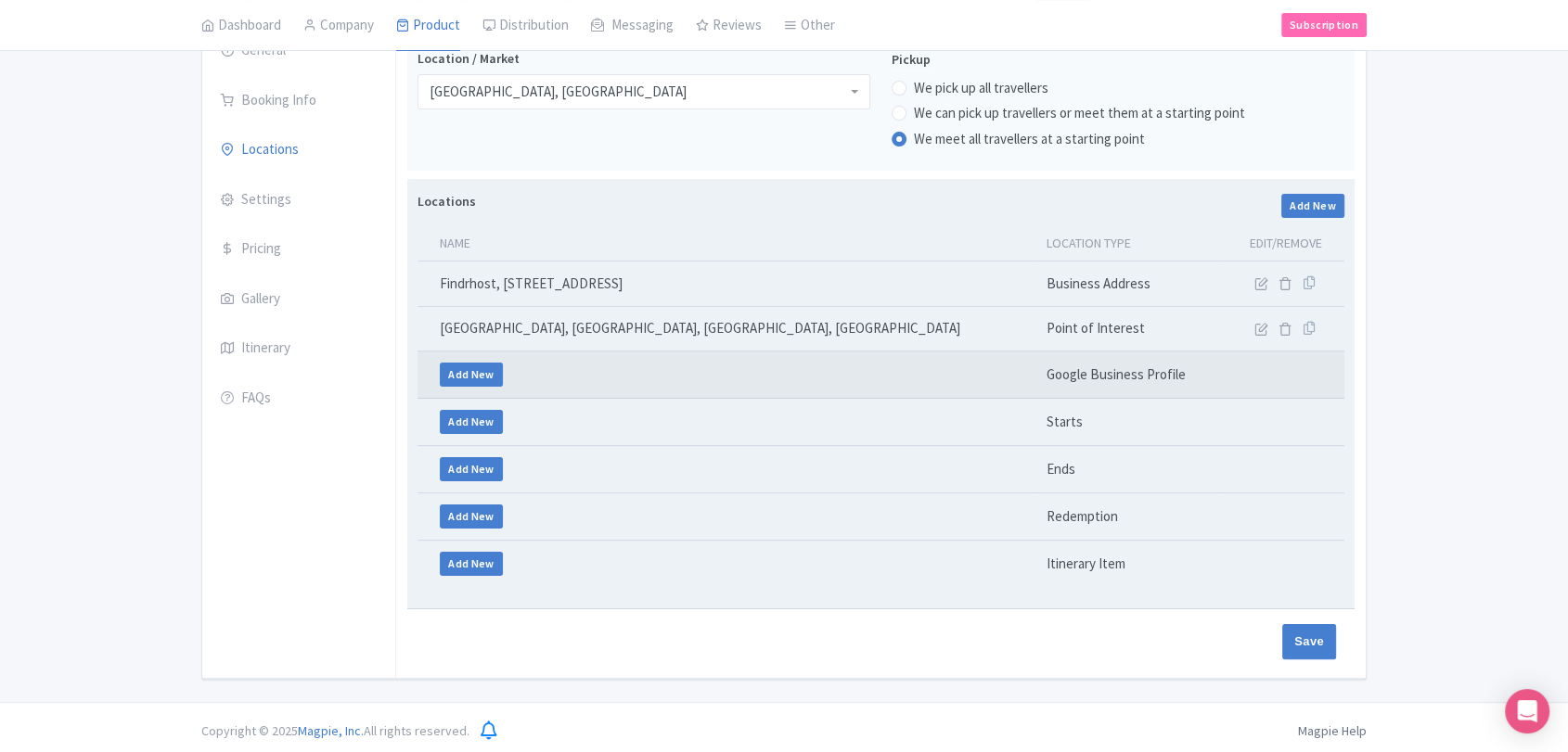 click on "Add New" at bounding box center [726, 375] 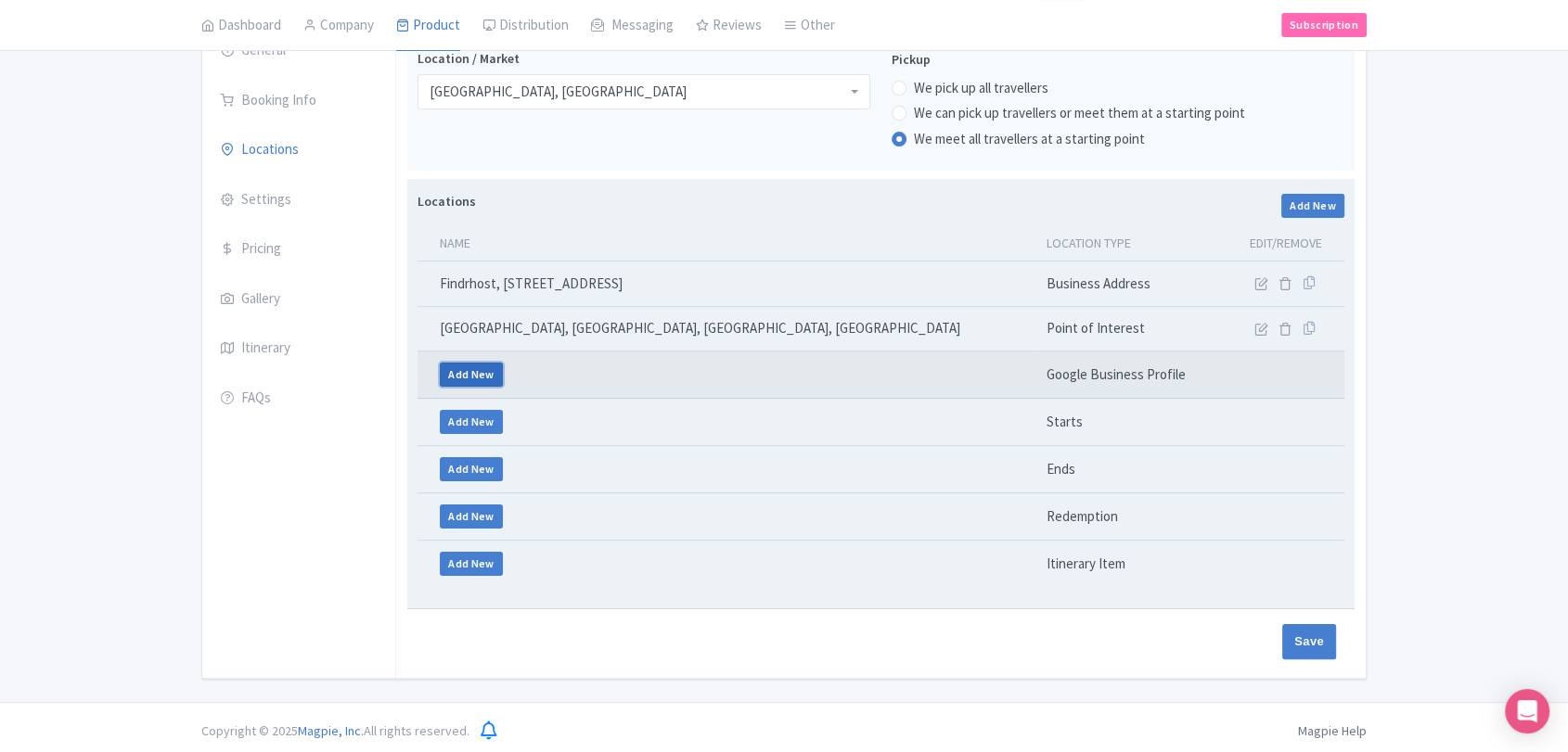 click on "Add New" at bounding box center [471, 375] 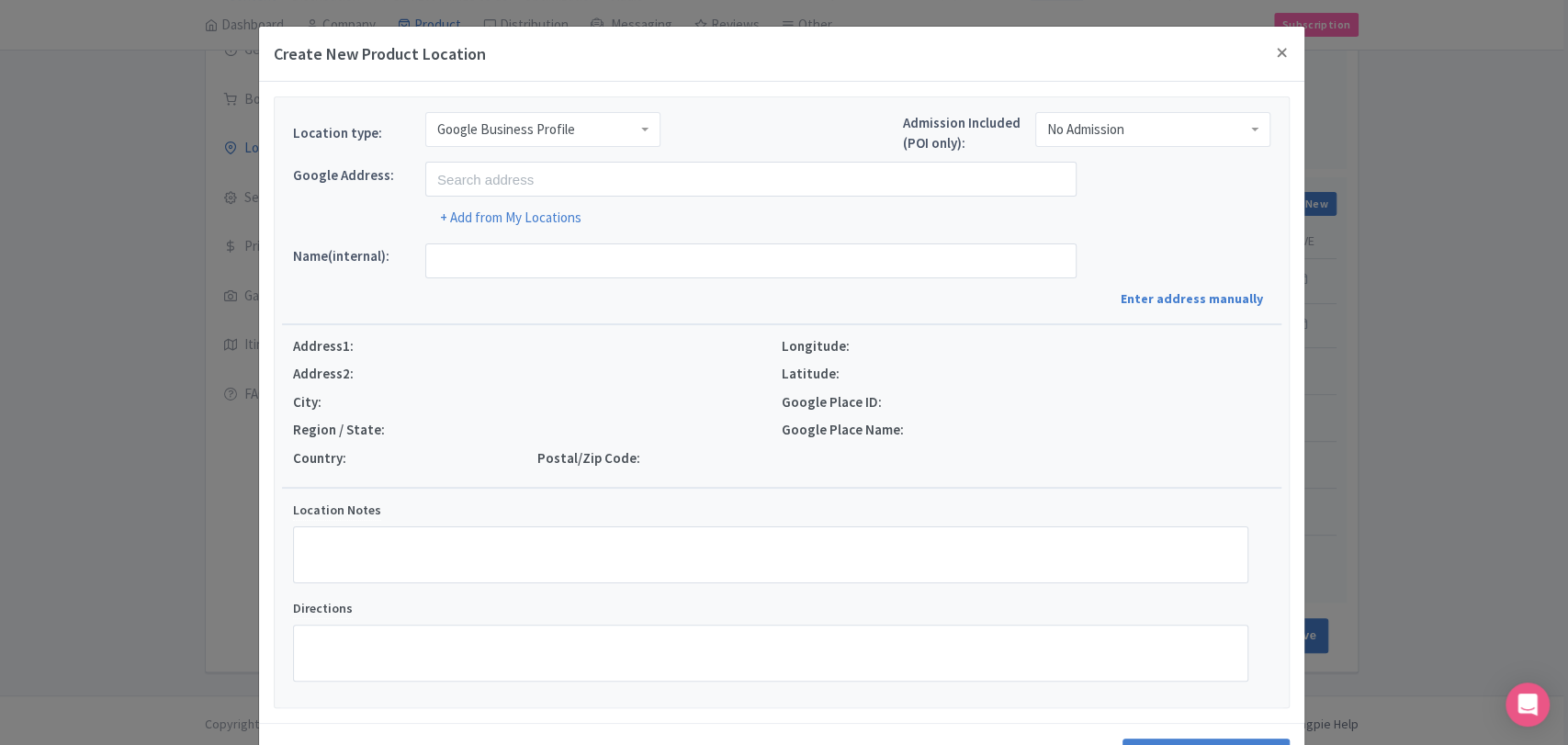 click on "Google Business Profile" at bounding box center (506, 130) 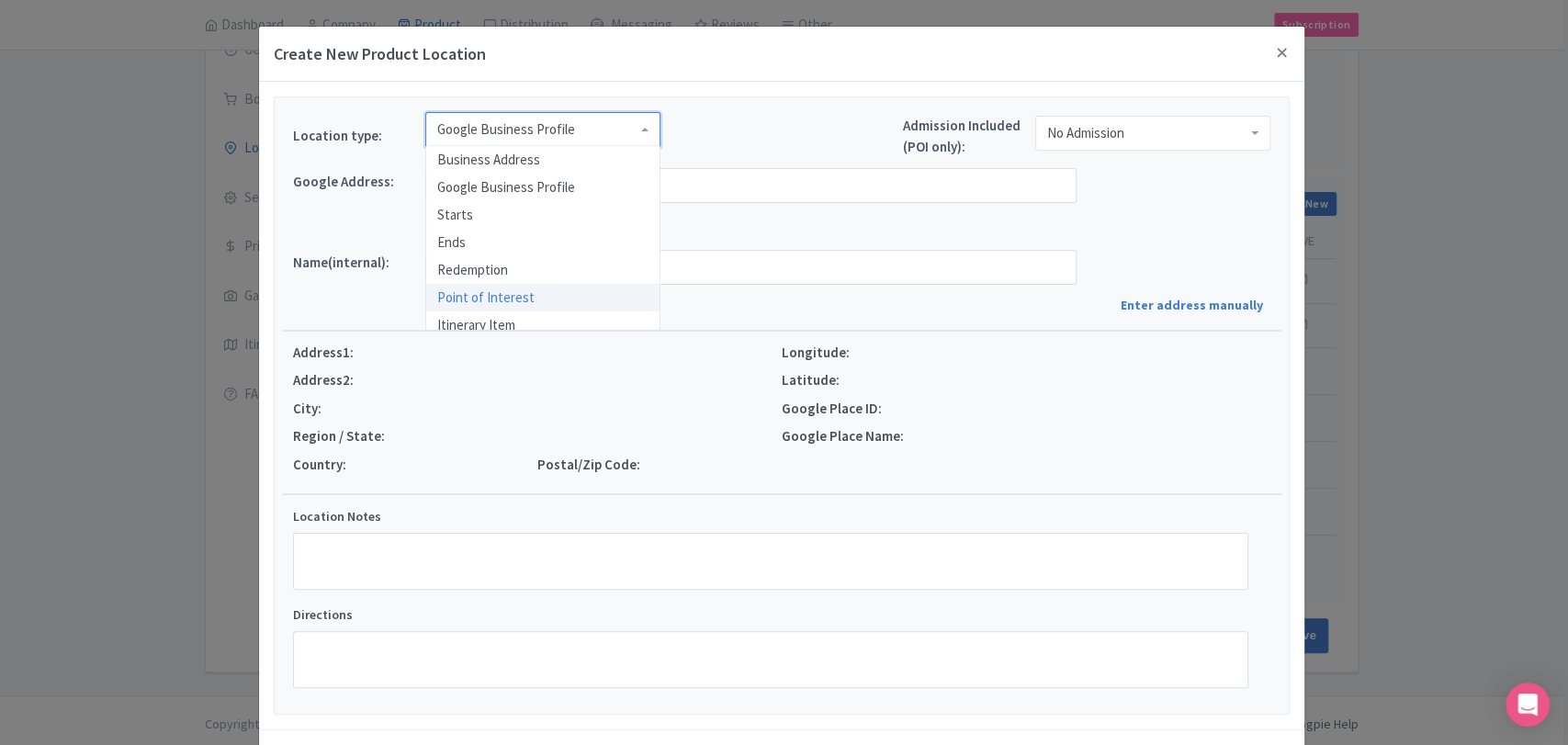 scroll, scrollTop: 0, scrollLeft: 0, axis: both 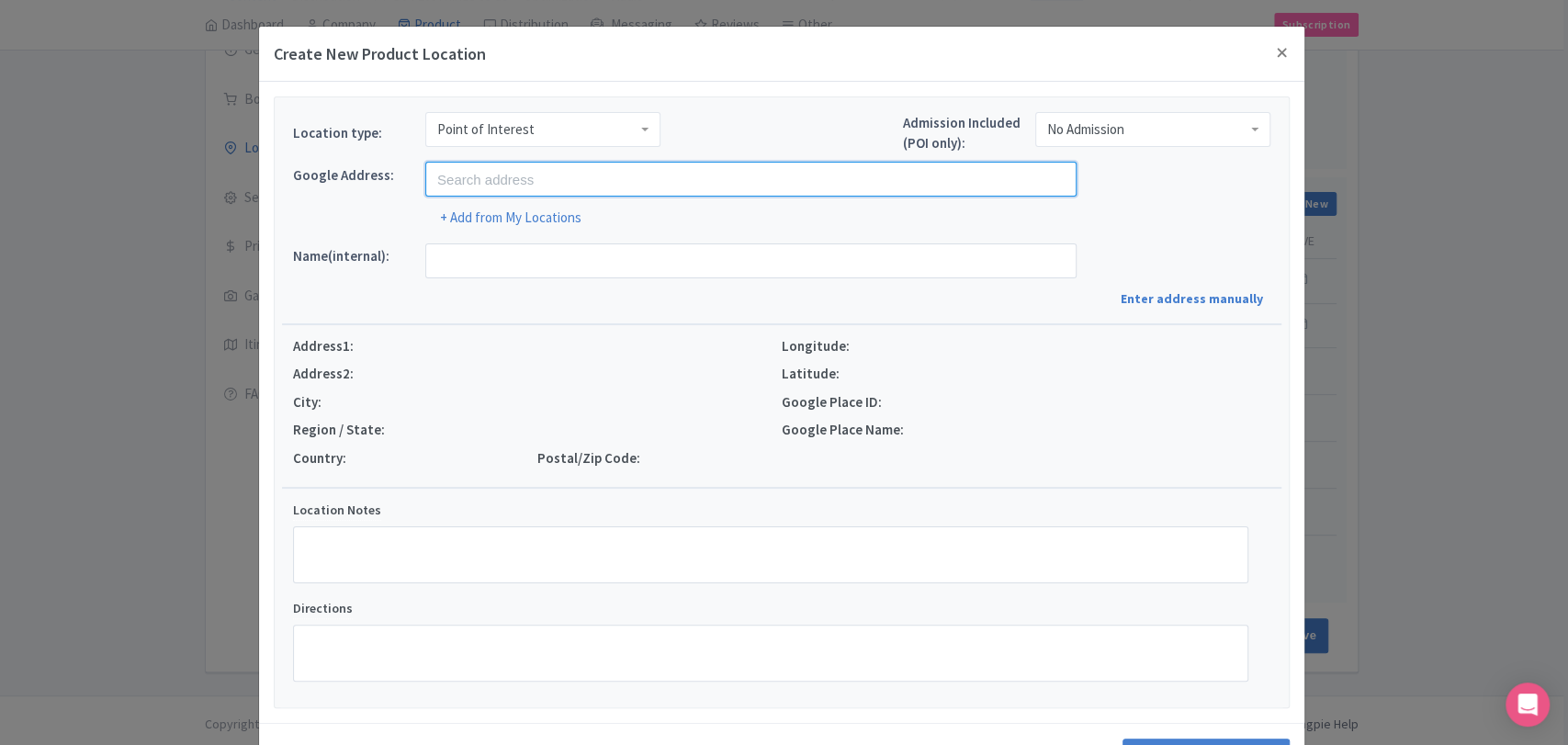 click at bounding box center [750, 179] 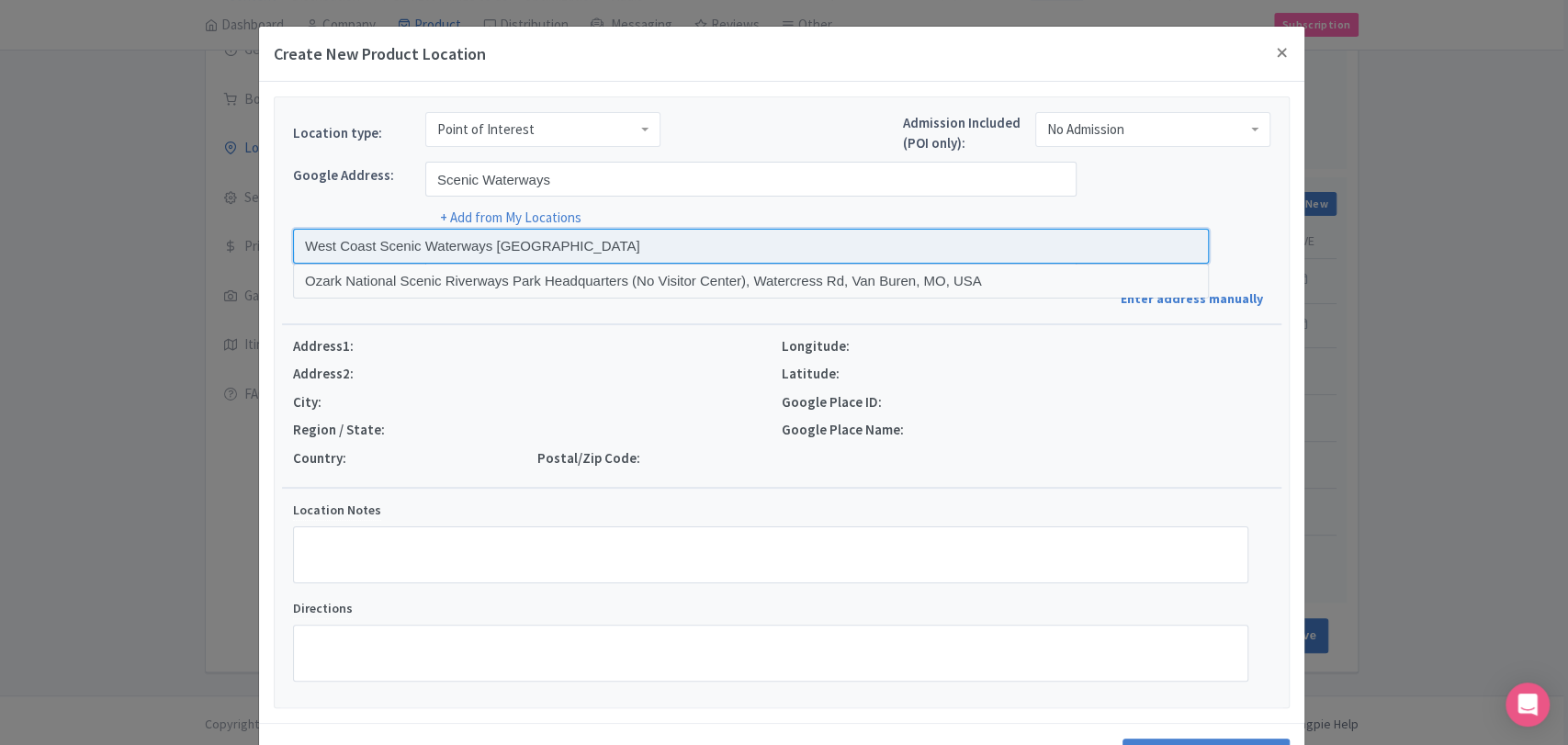 click at bounding box center [750, 246] 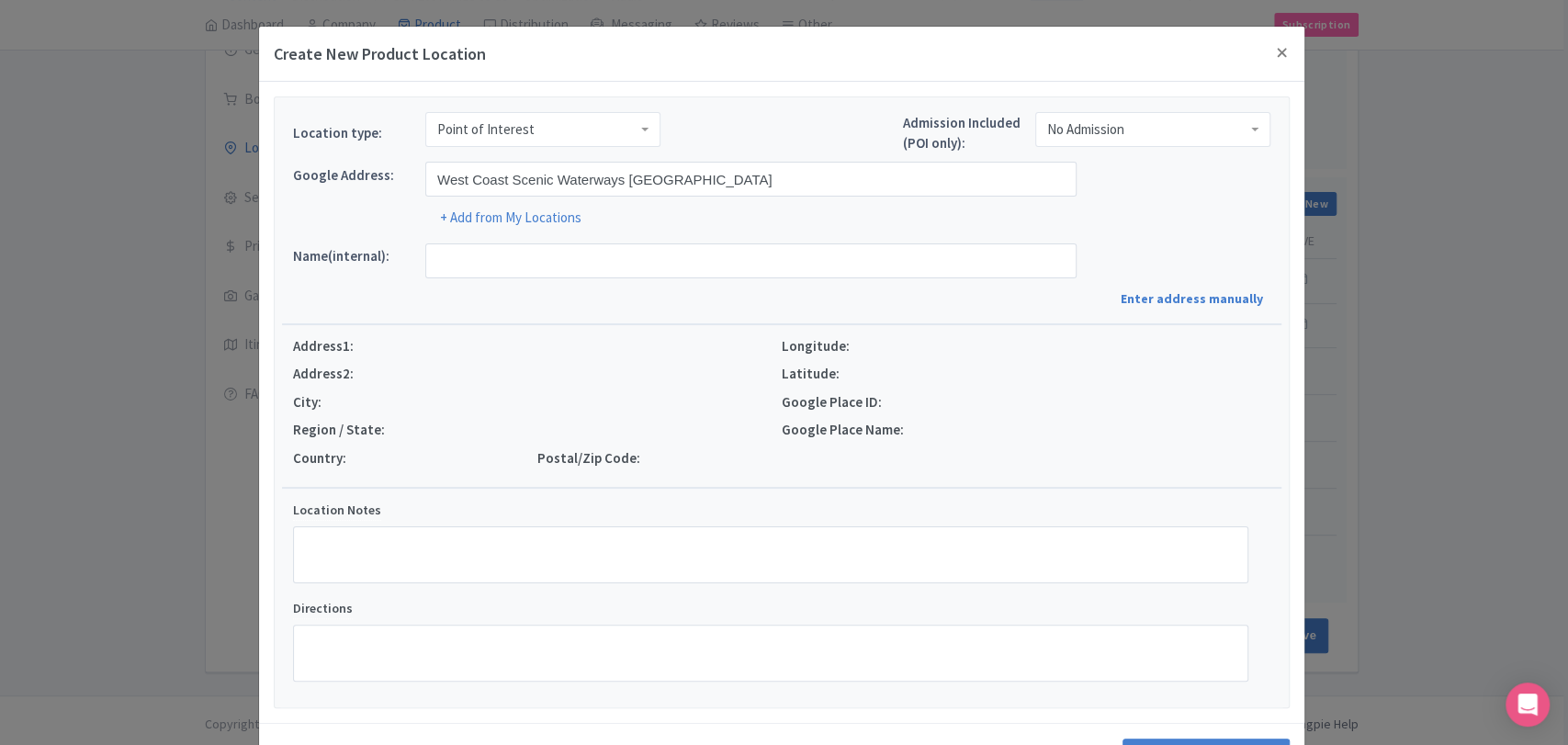 type on "West Coast Scenic Waterways, 389 Ruatapu Road, Ruatapu 7883, New Zealand" 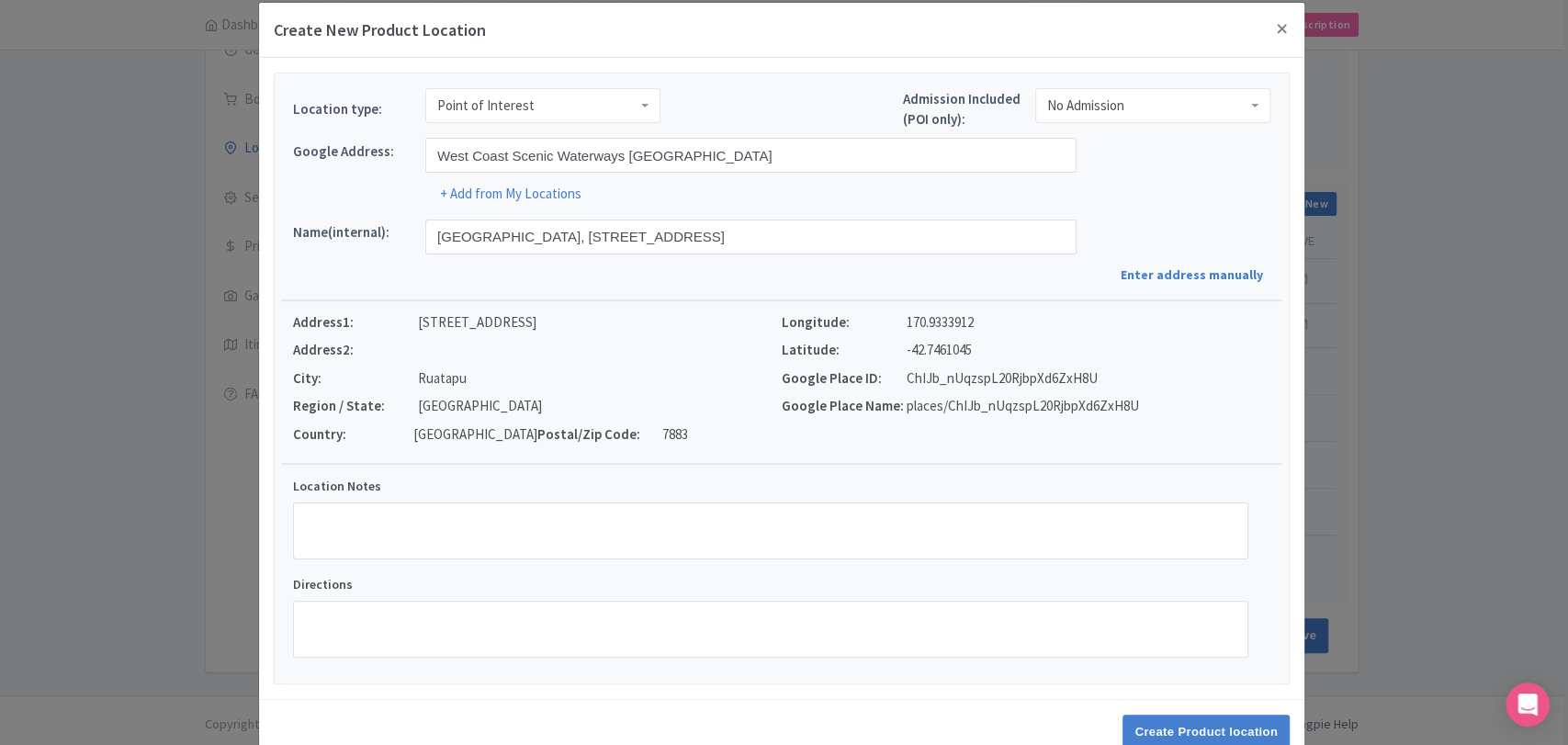 scroll, scrollTop: 67, scrollLeft: 0, axis: vertical 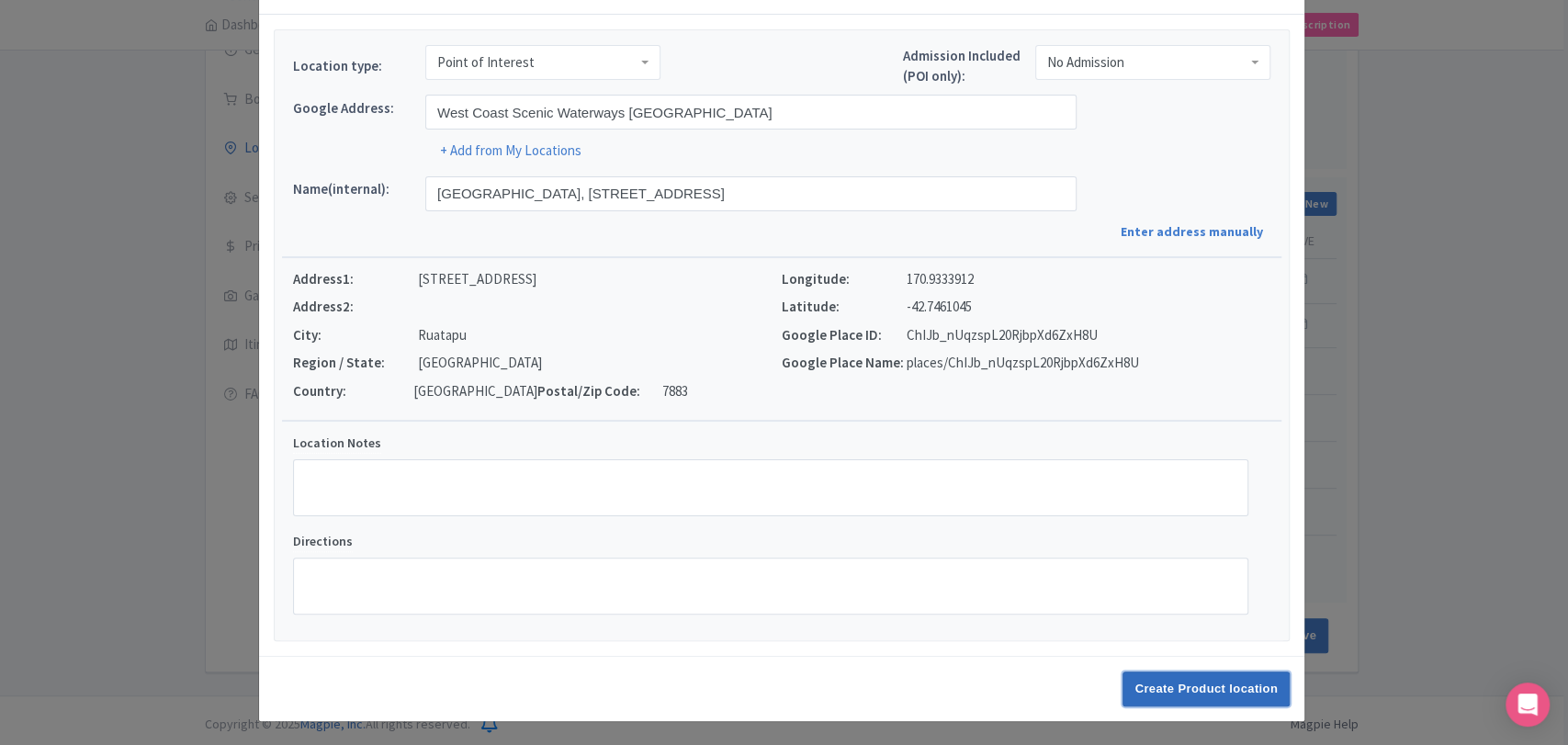 click on "Create Product location" at bounding box center (1206, 689) 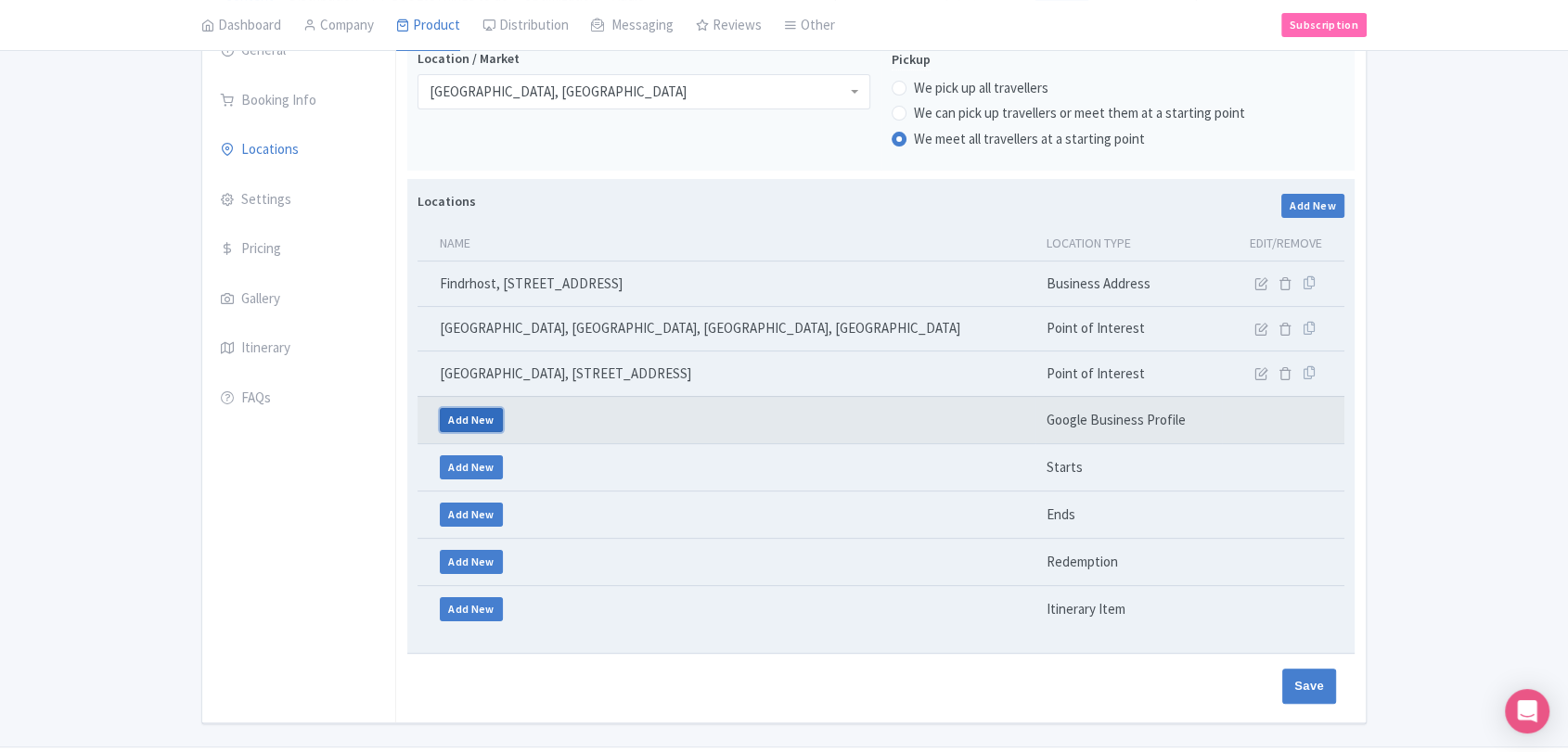 click on "Add New" at bounding box center [471, 420] 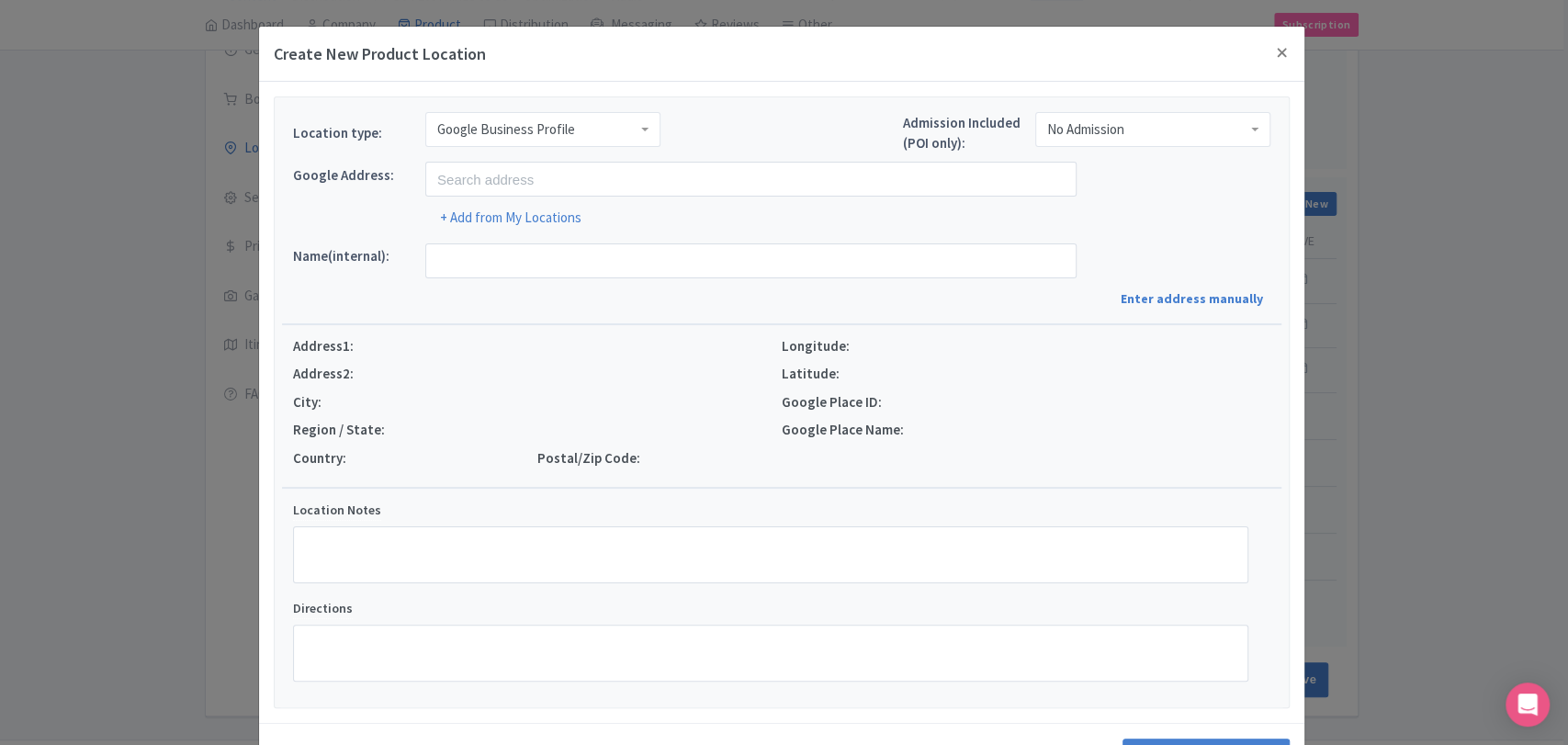 click on "Google Business Profile" at bounding box center [543, 130] 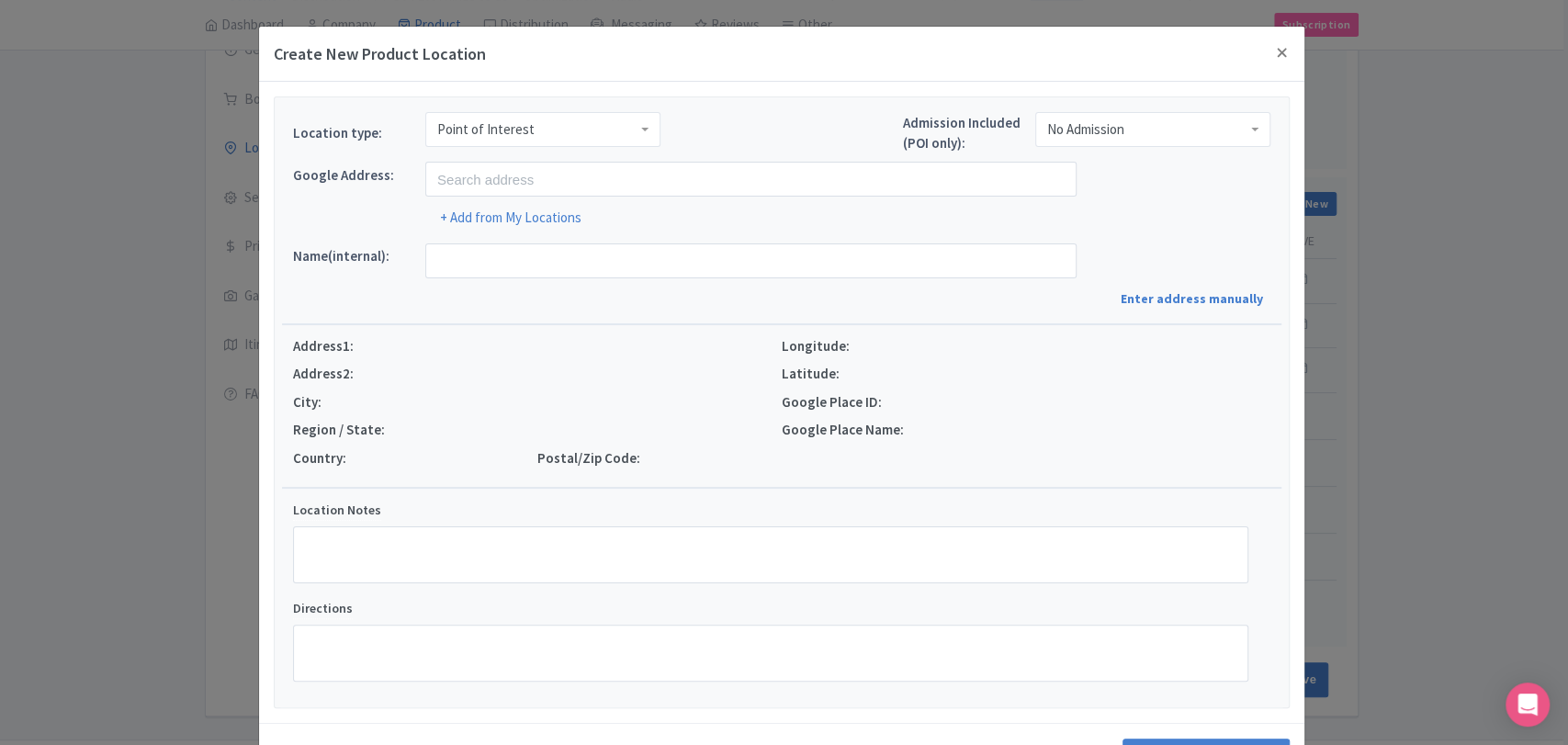 scroll, scrollTop: 0, scrollLeft: 0, axis: both 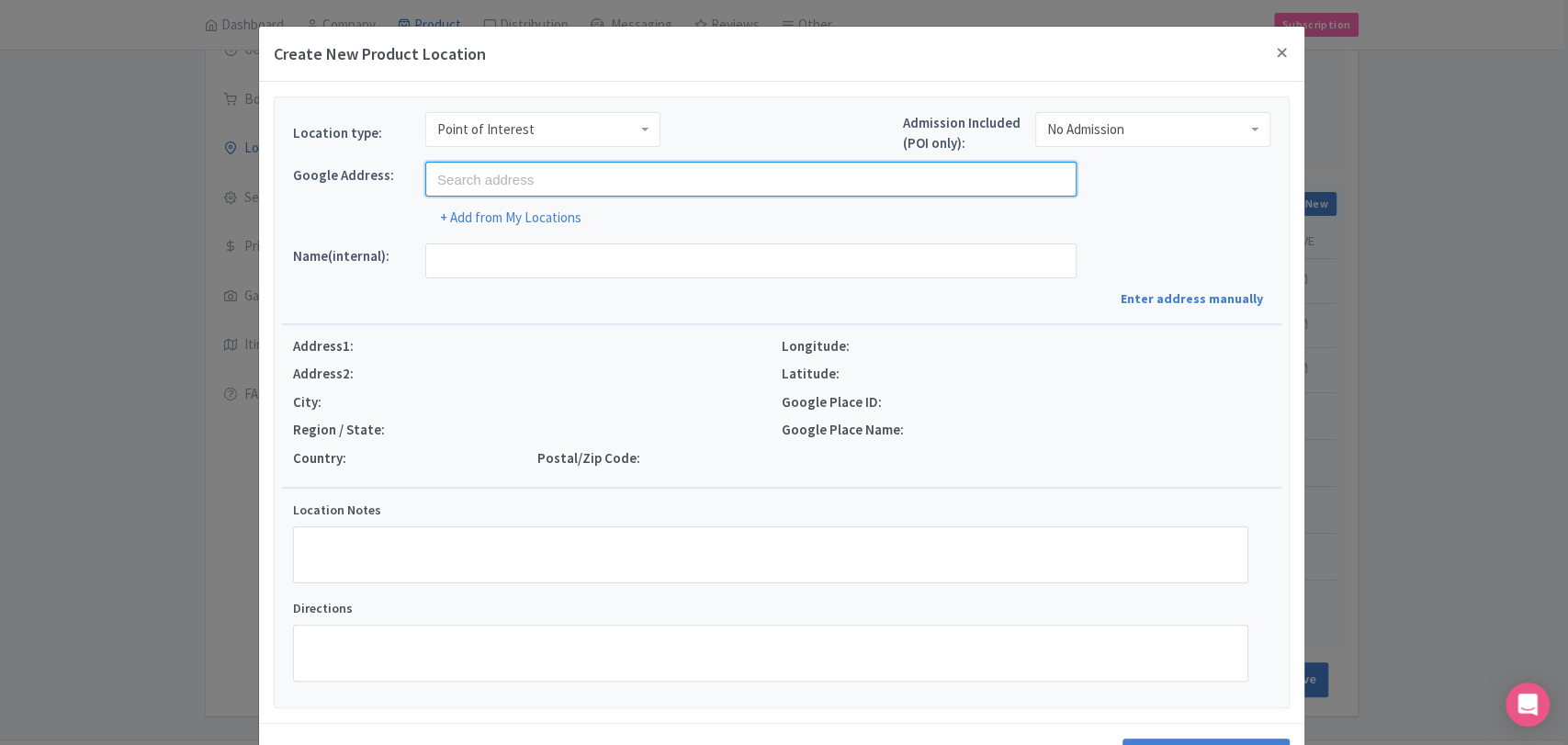 click at bounding box center (750, 179) 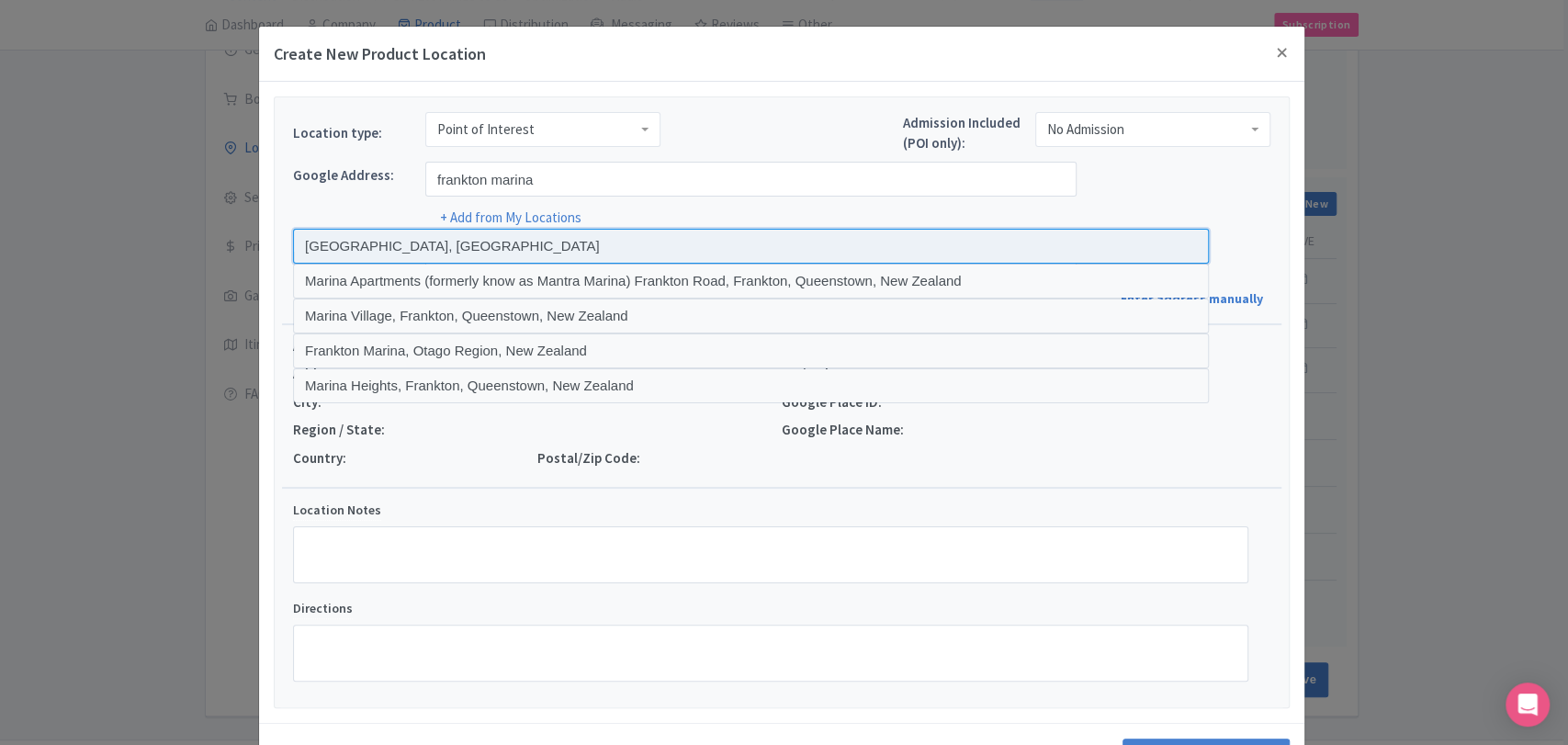 click at bounding box center [750, 246] 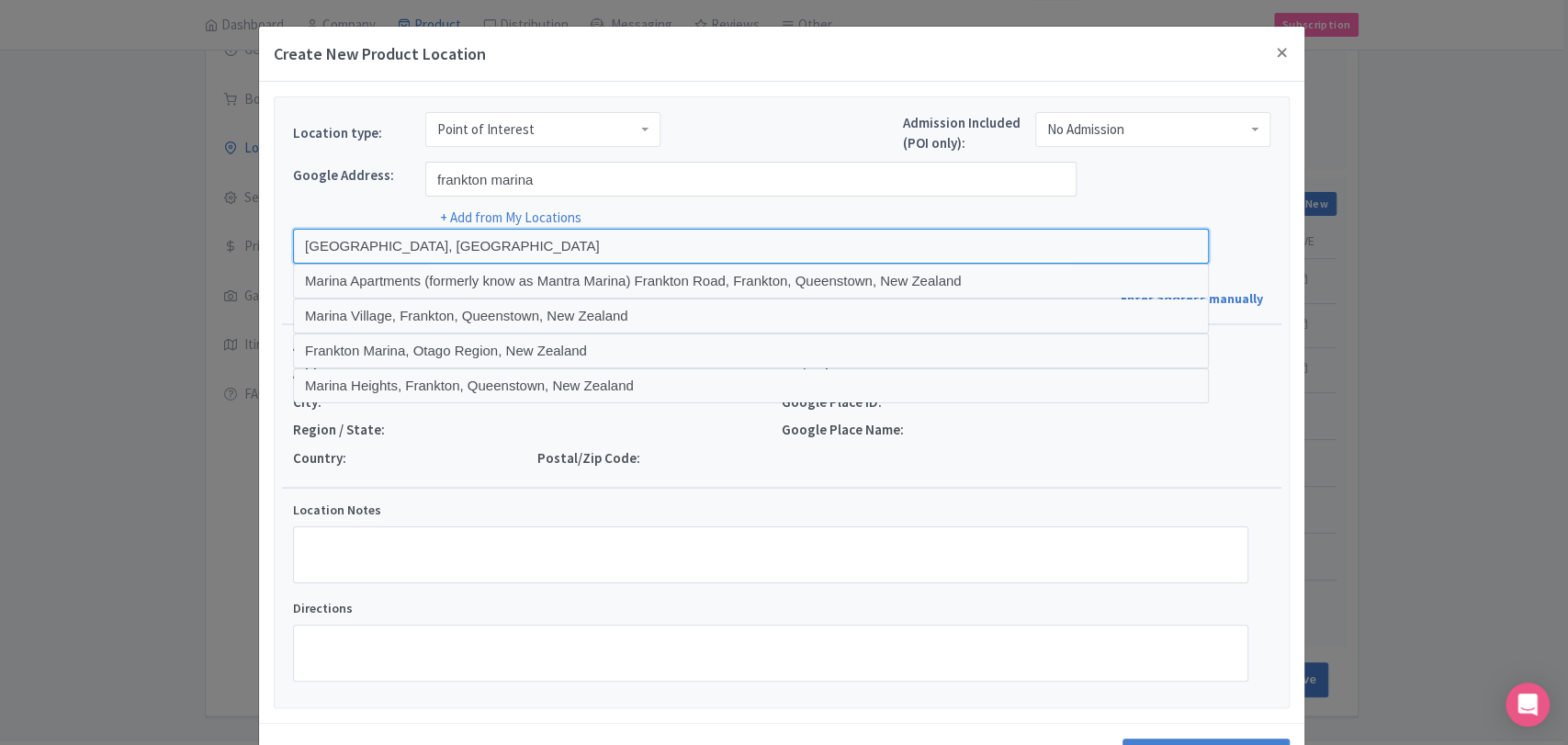 type on "Marina Drive, Frankton, Queenstown, New Zealand" 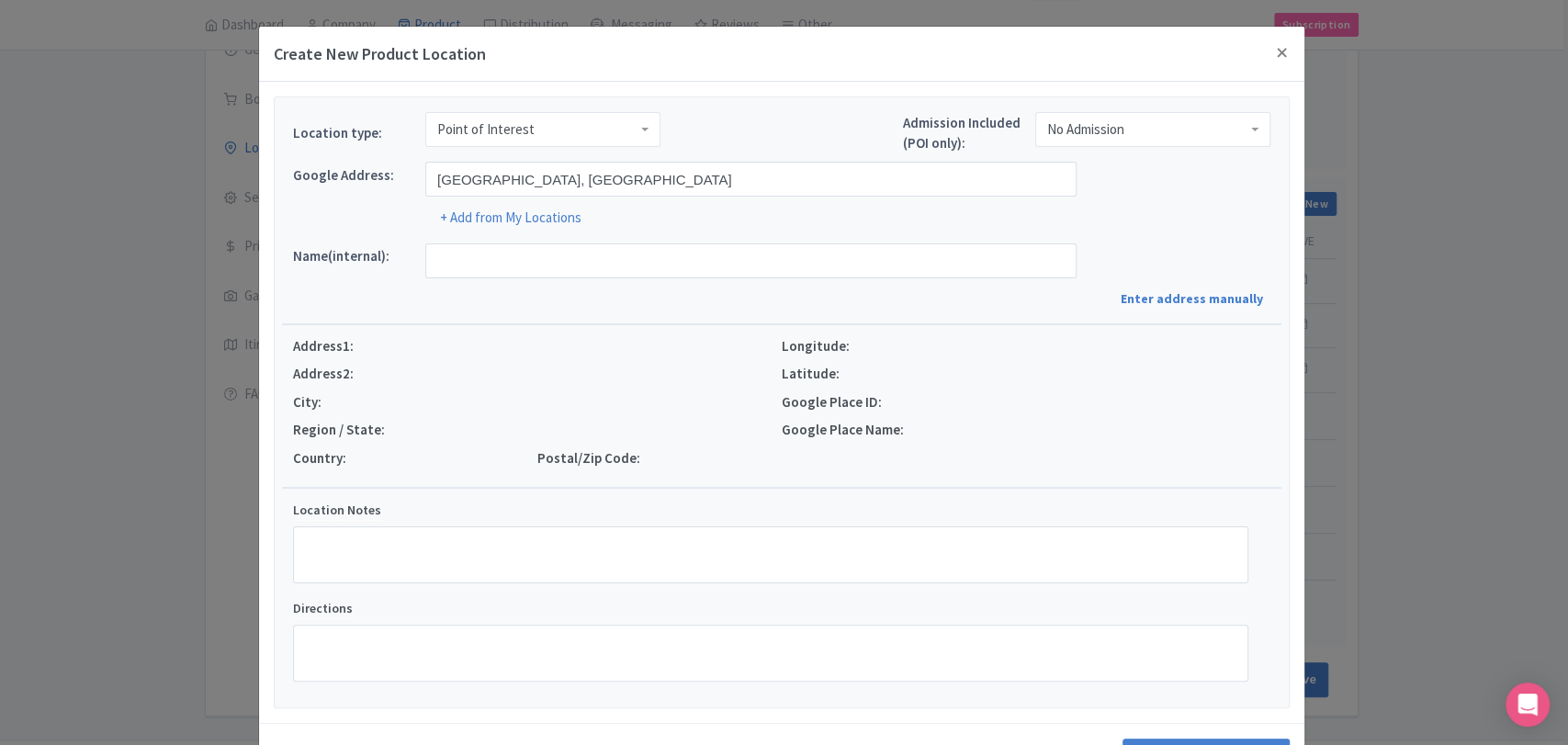 type on "[STREET_ADDRESS]" 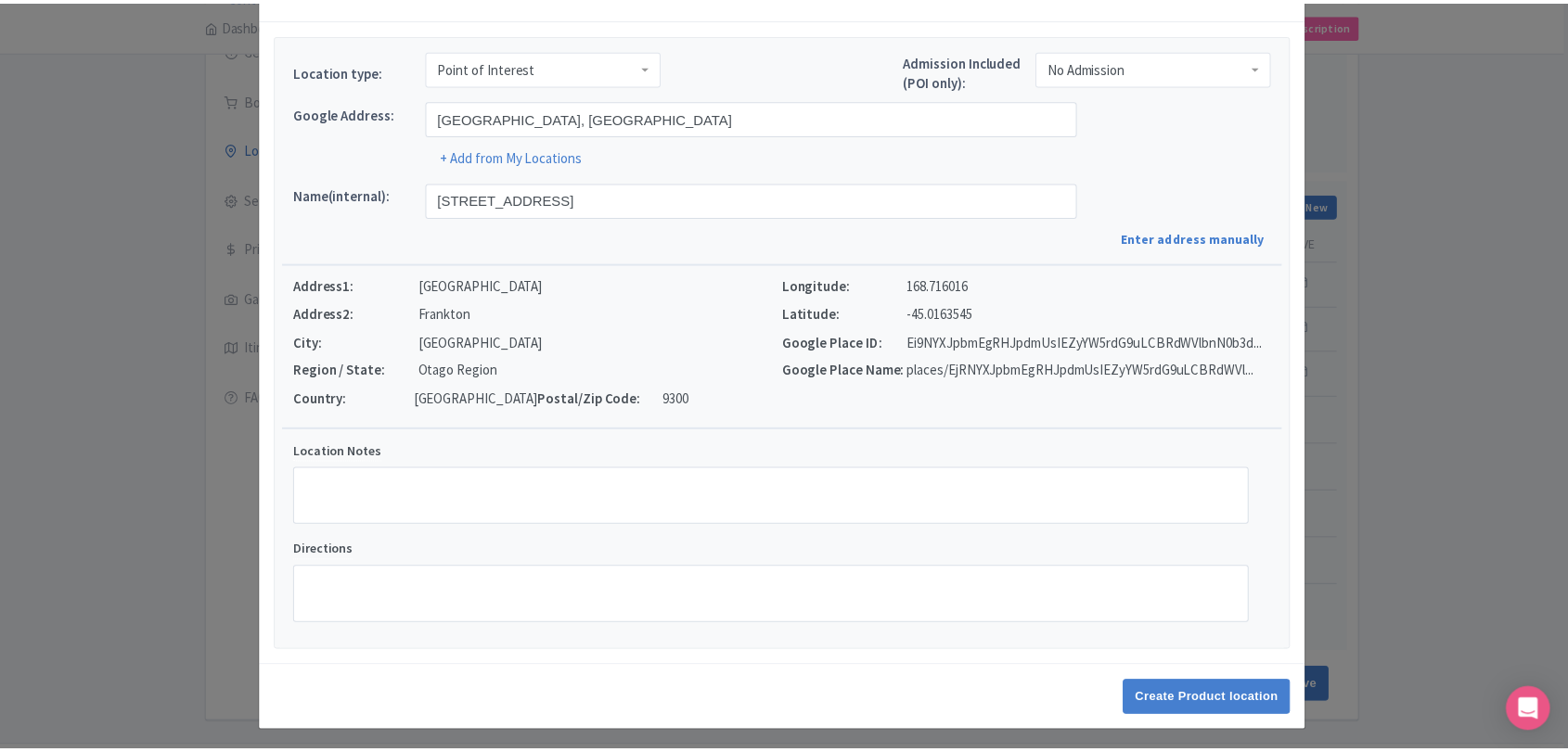 scroll, scrollTop: 68, scrollLeft: 0, axis: vertical 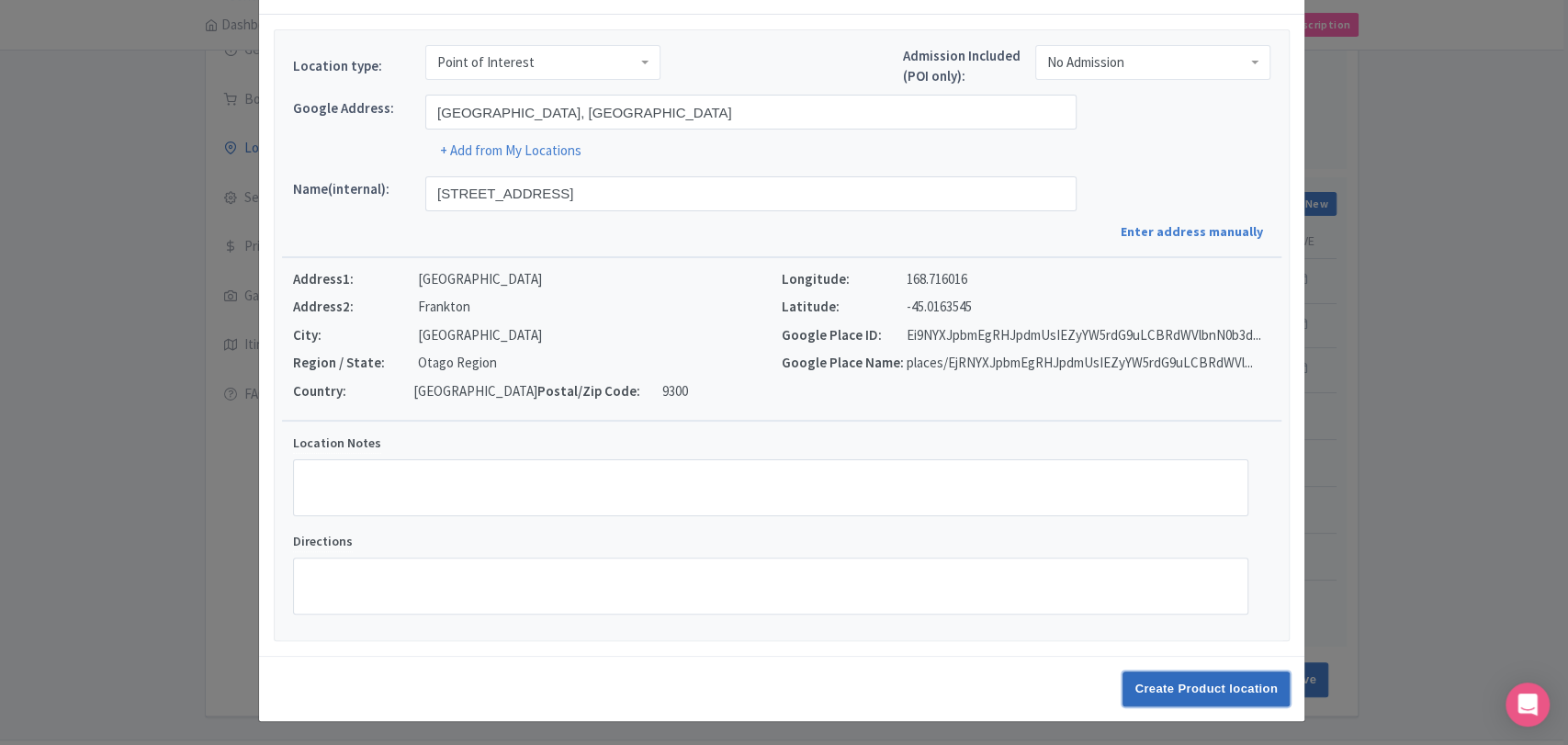 click on "Create Product location" at bounding box center [1206, 689] 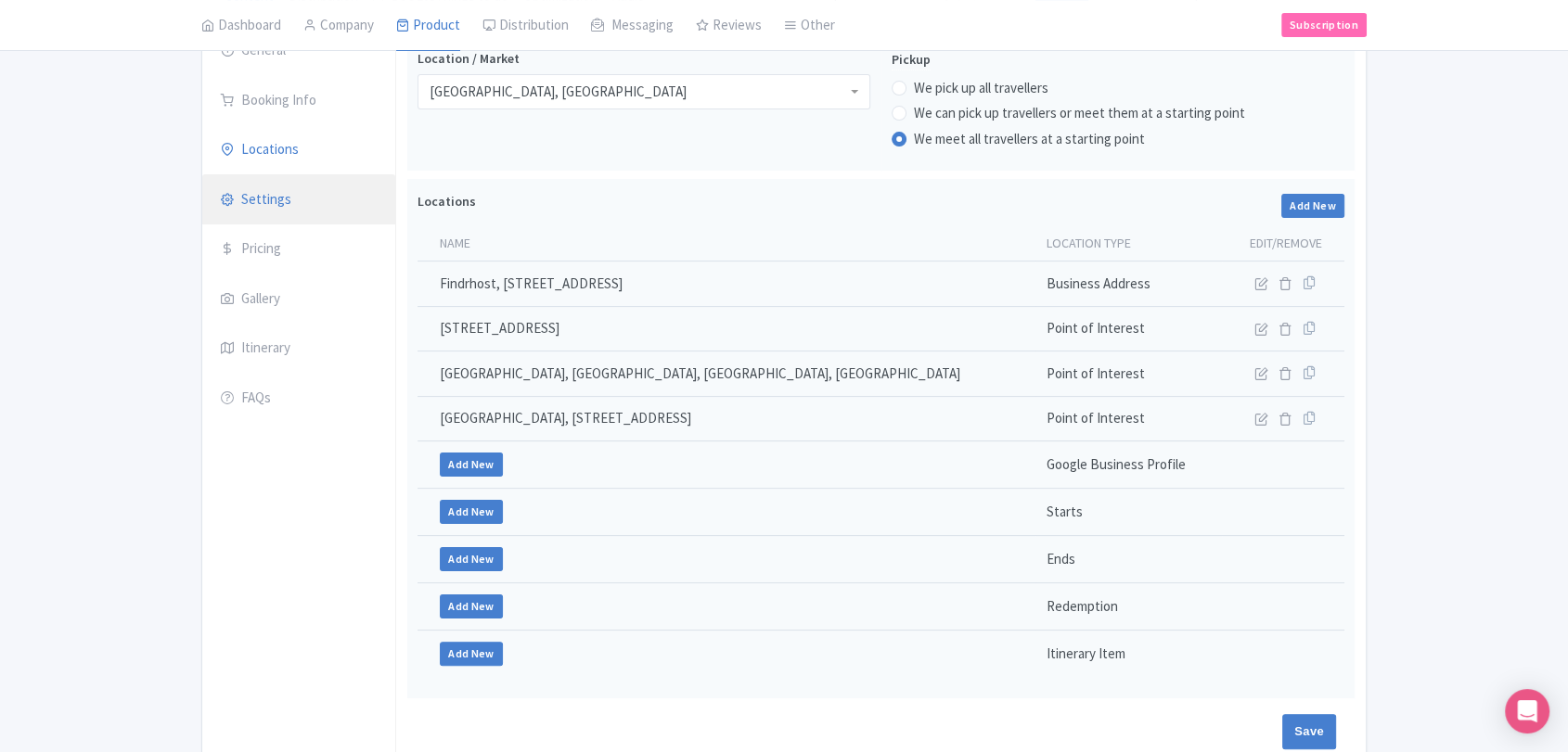 click on "Settings" at bounding box center [299, 200] 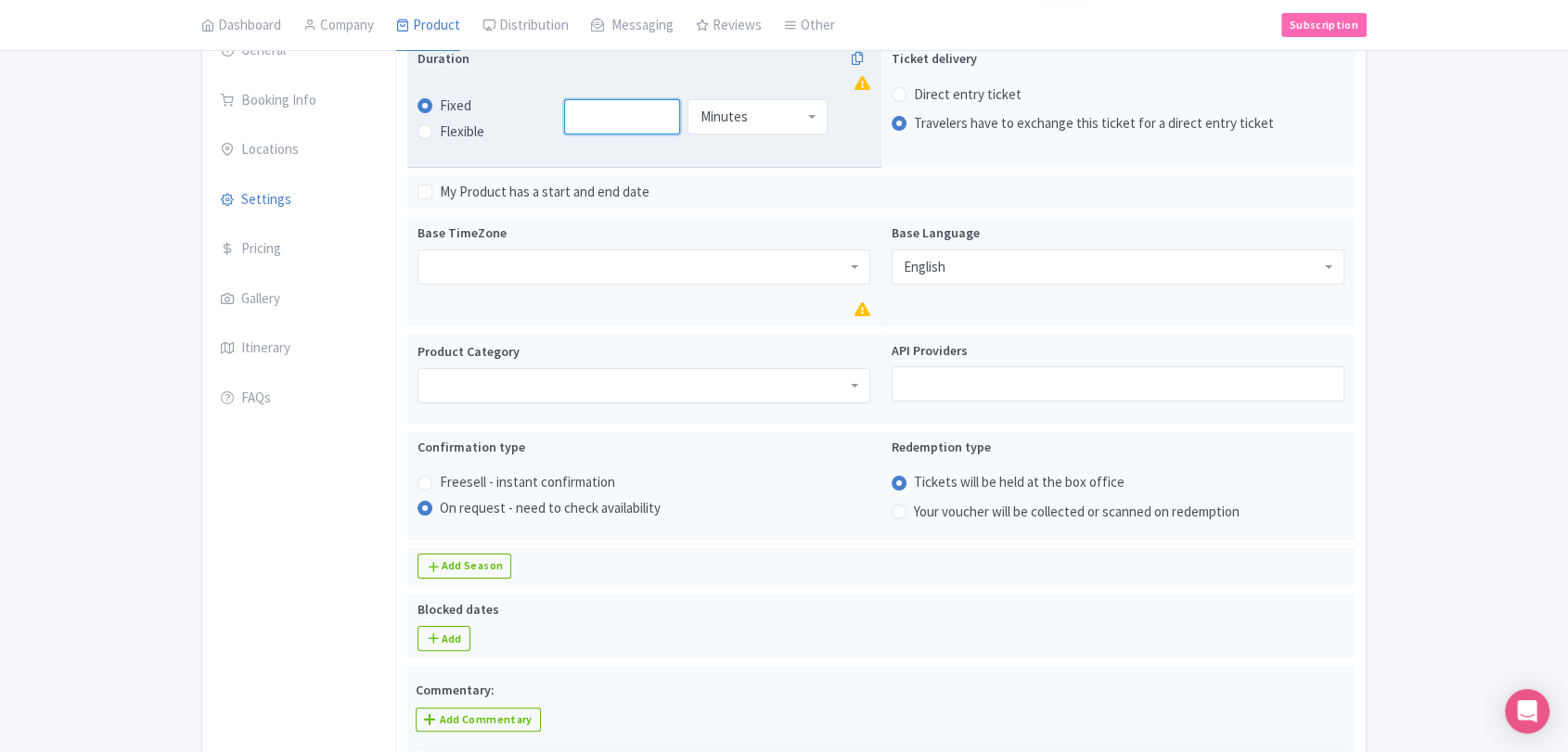 click at bounding box center (623, 117) 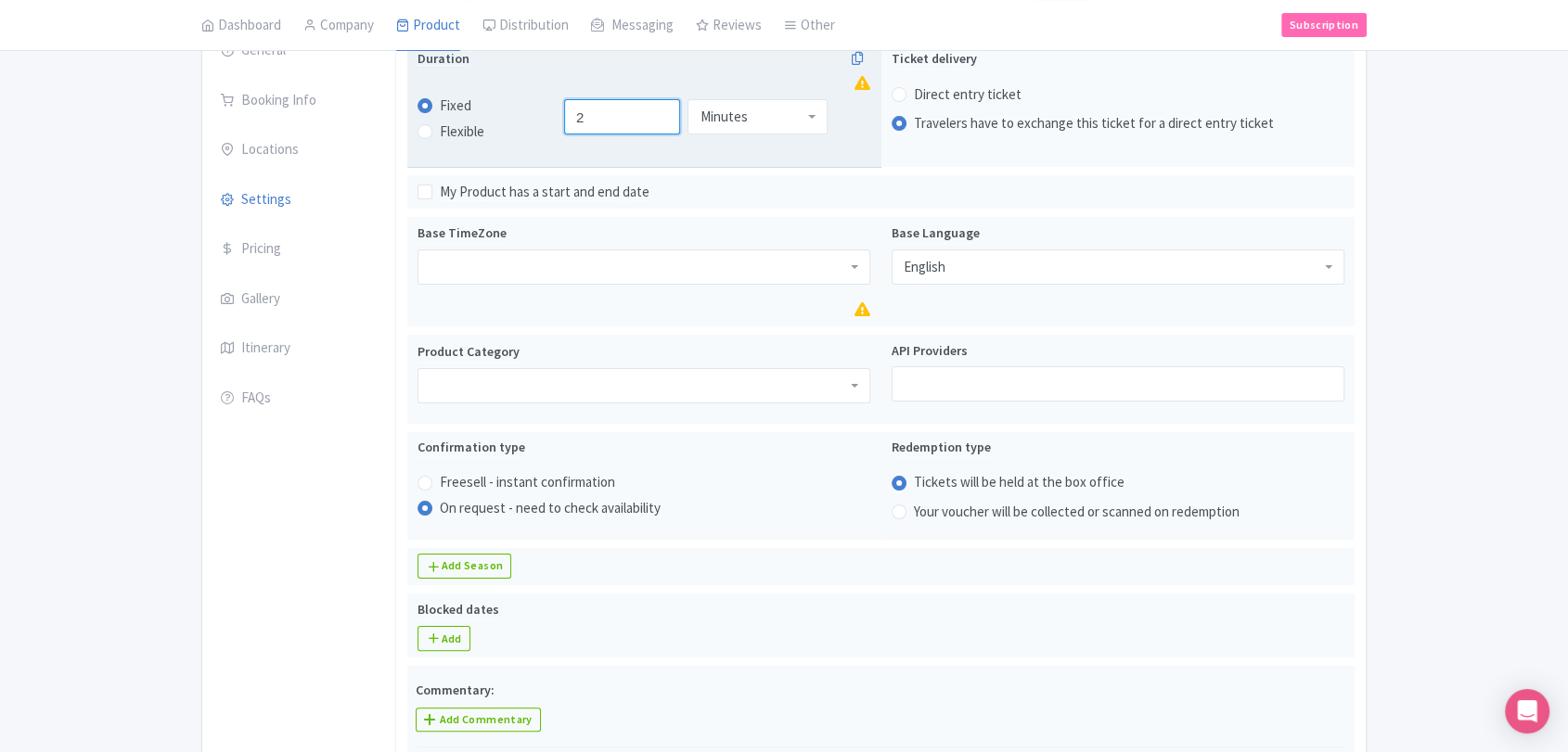 type on "2" 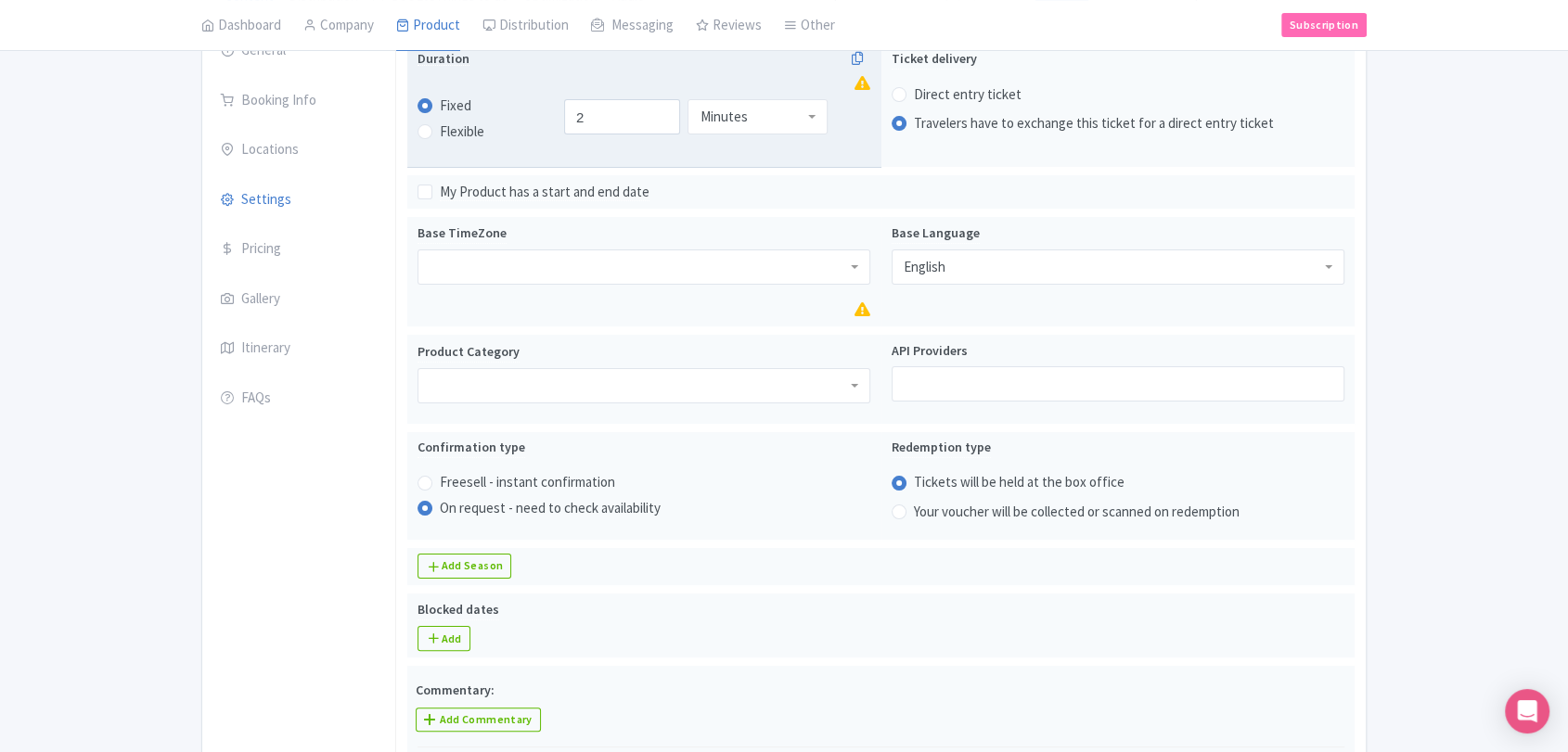 click on "Minutes" at bounding box center (757, 117) 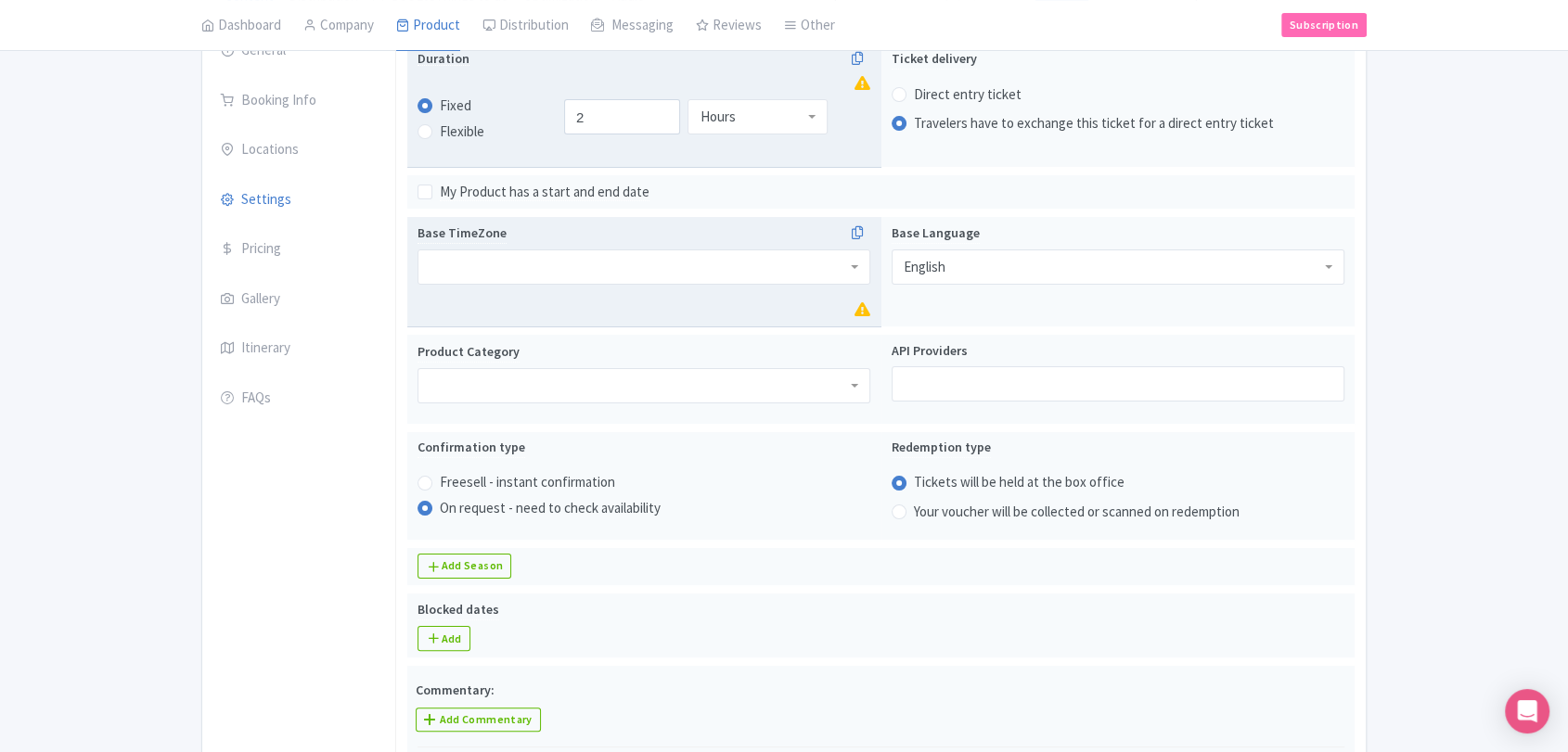 click at bounding box center [644, 267] 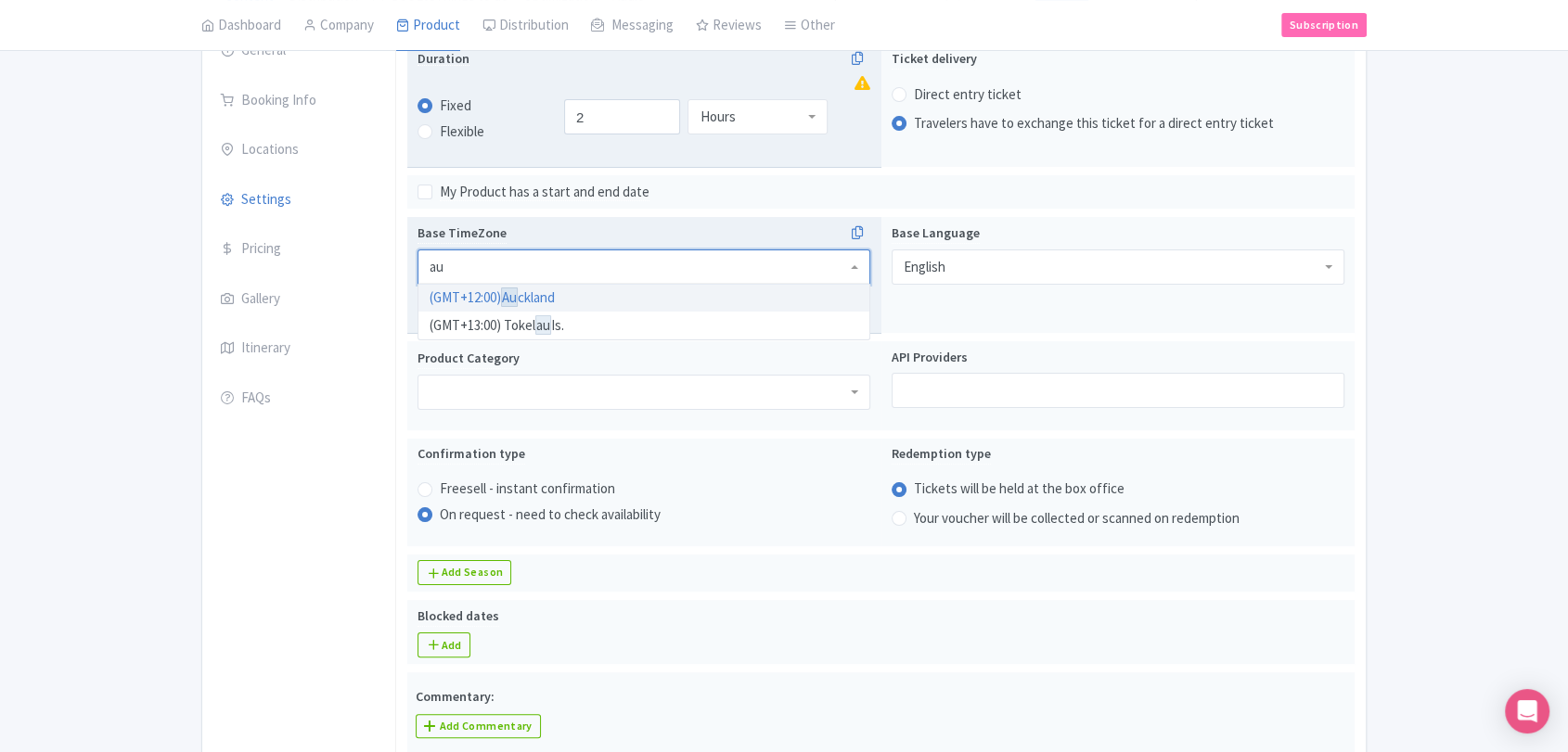 scroll, scrollTop: 0, scrollLeft: 0, axis: both 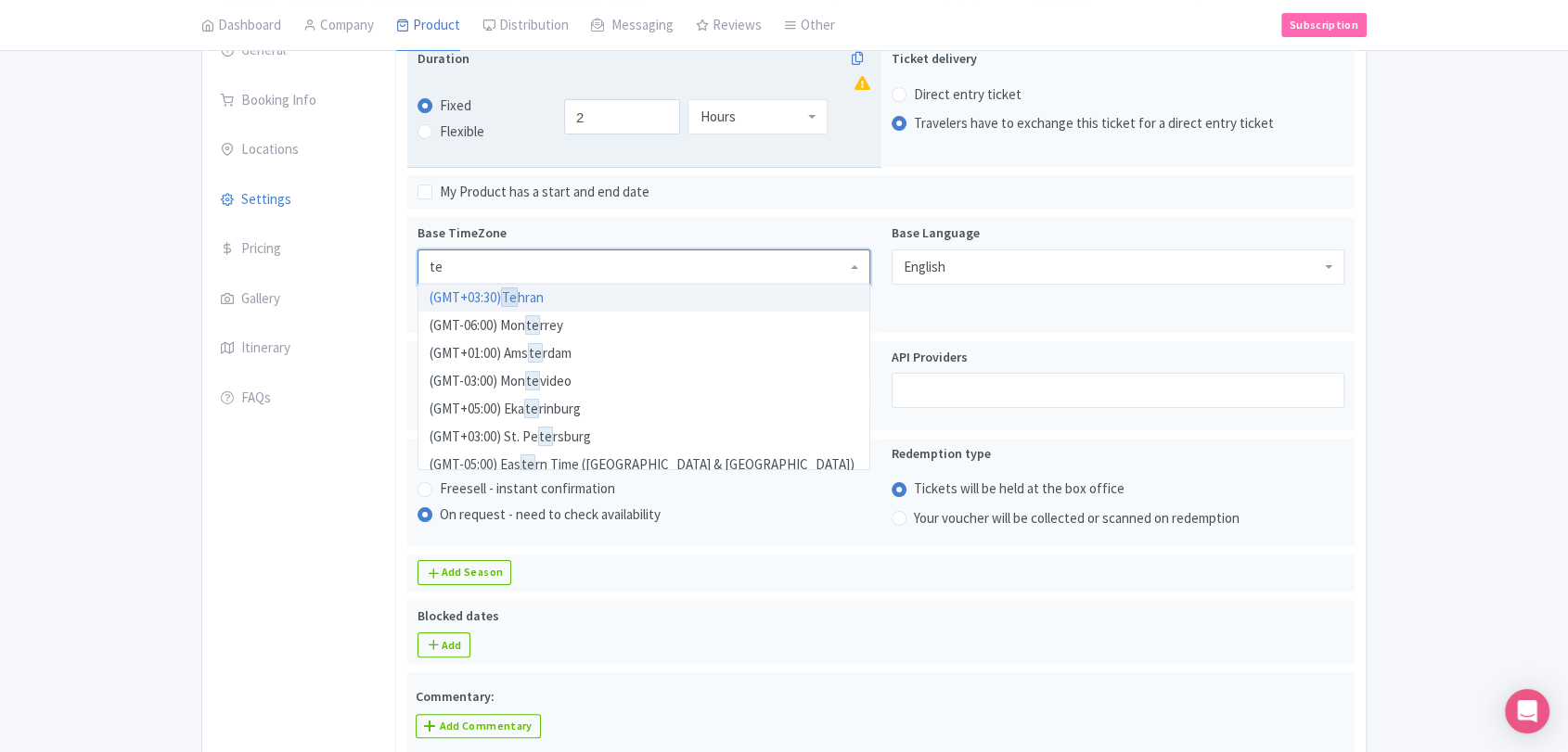 type on "t" 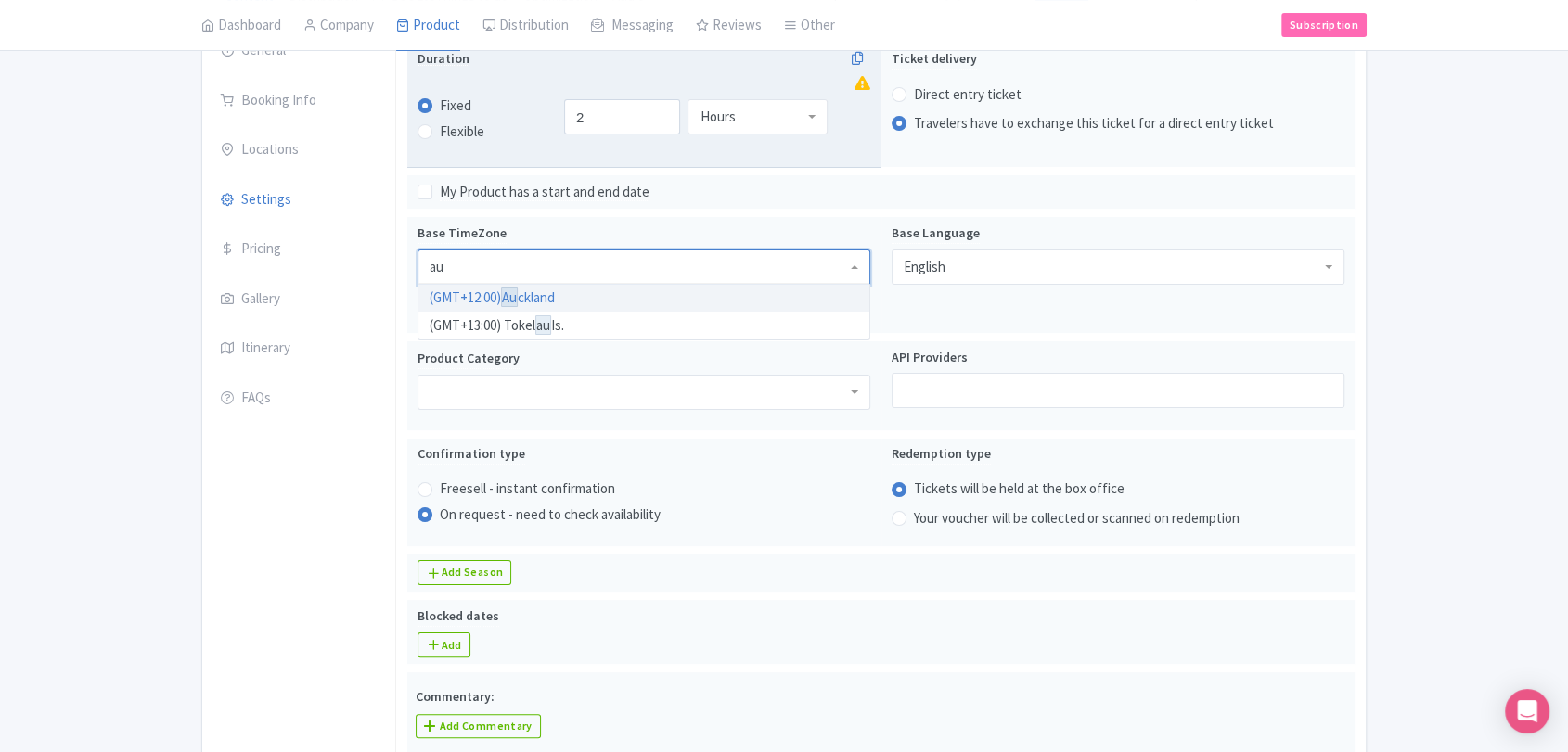 scroll, scrollTop: 0, scrollLeft: 0, axis: both 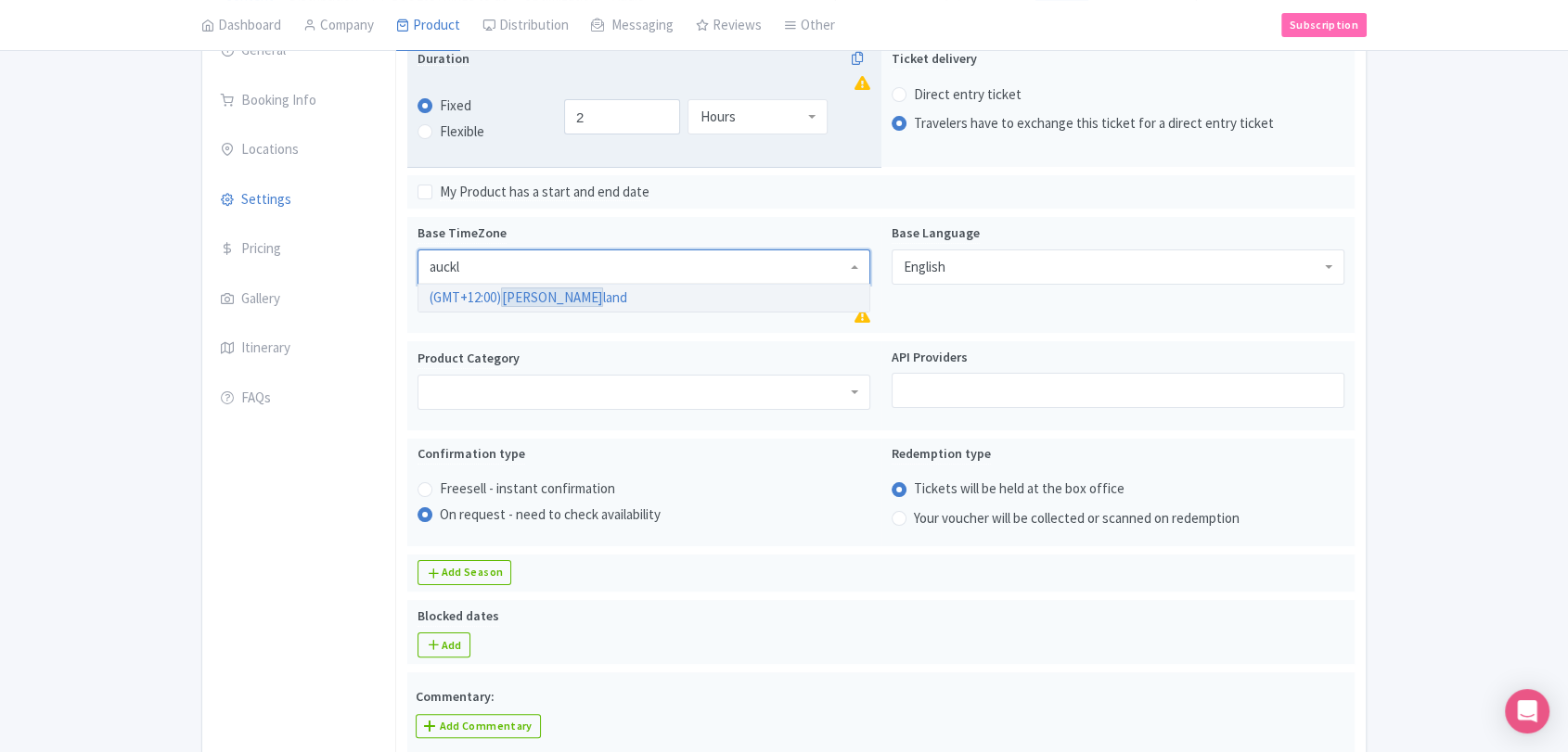 type on "auckla" 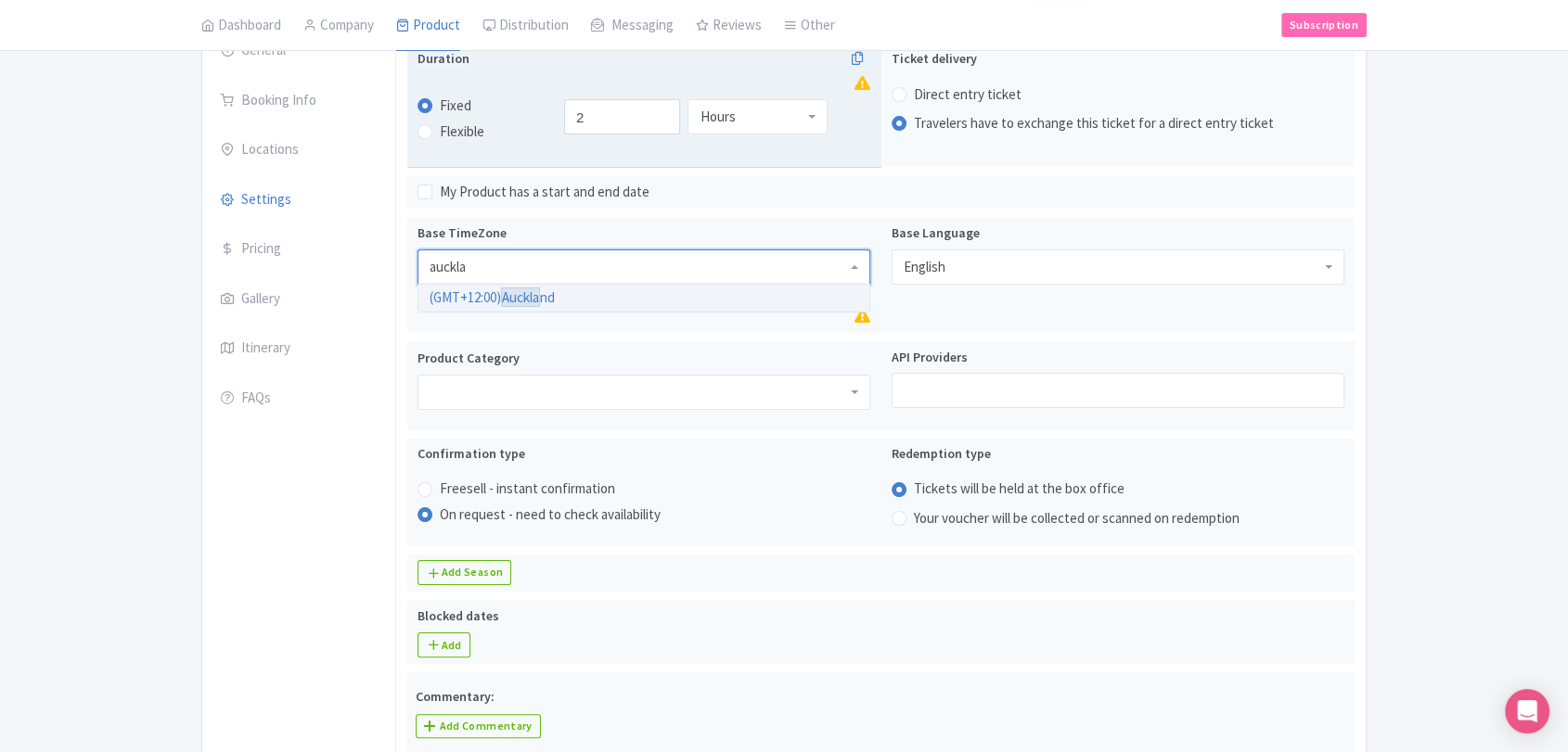 type 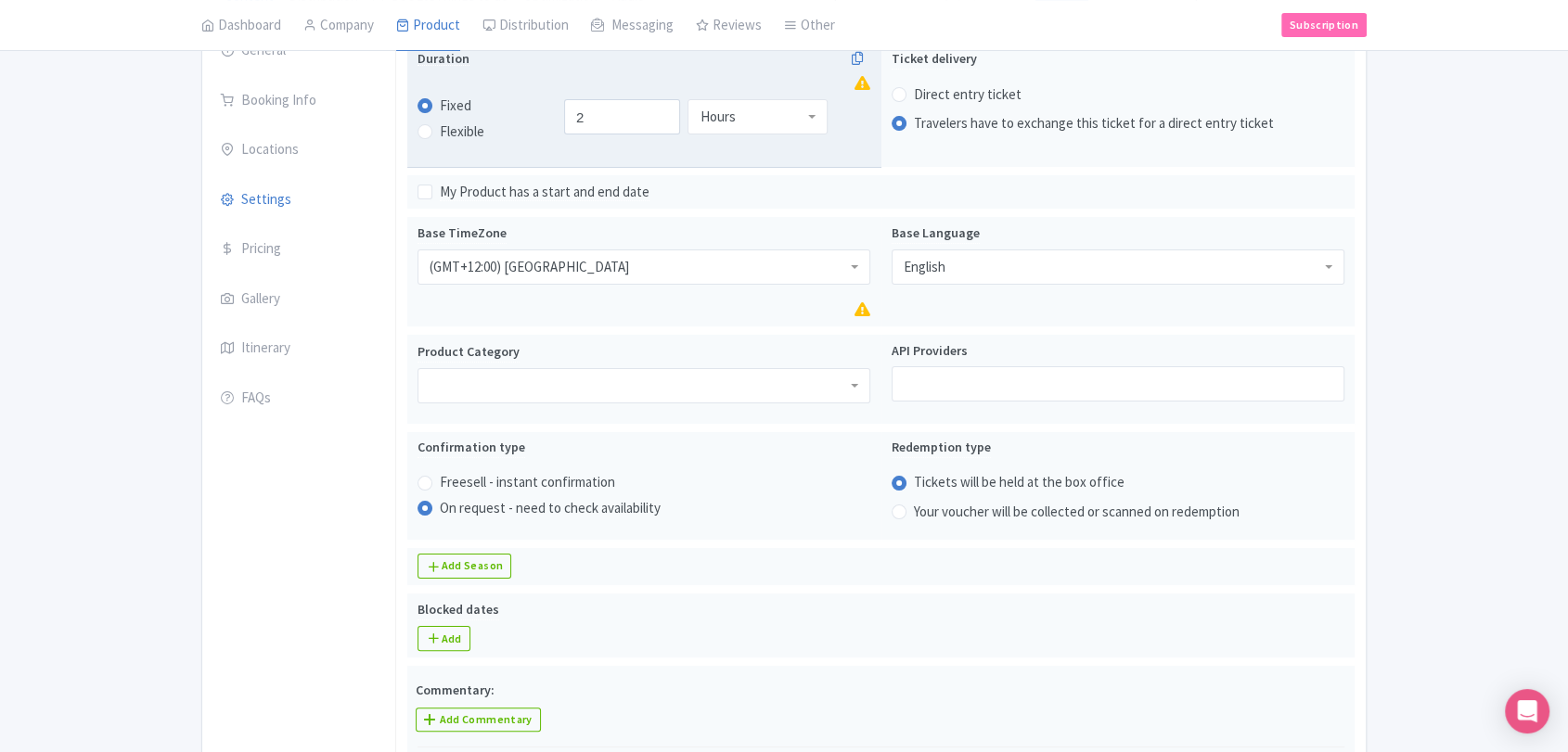 scroll, scrollTop: 0, scrollLeft: 0, axis: both 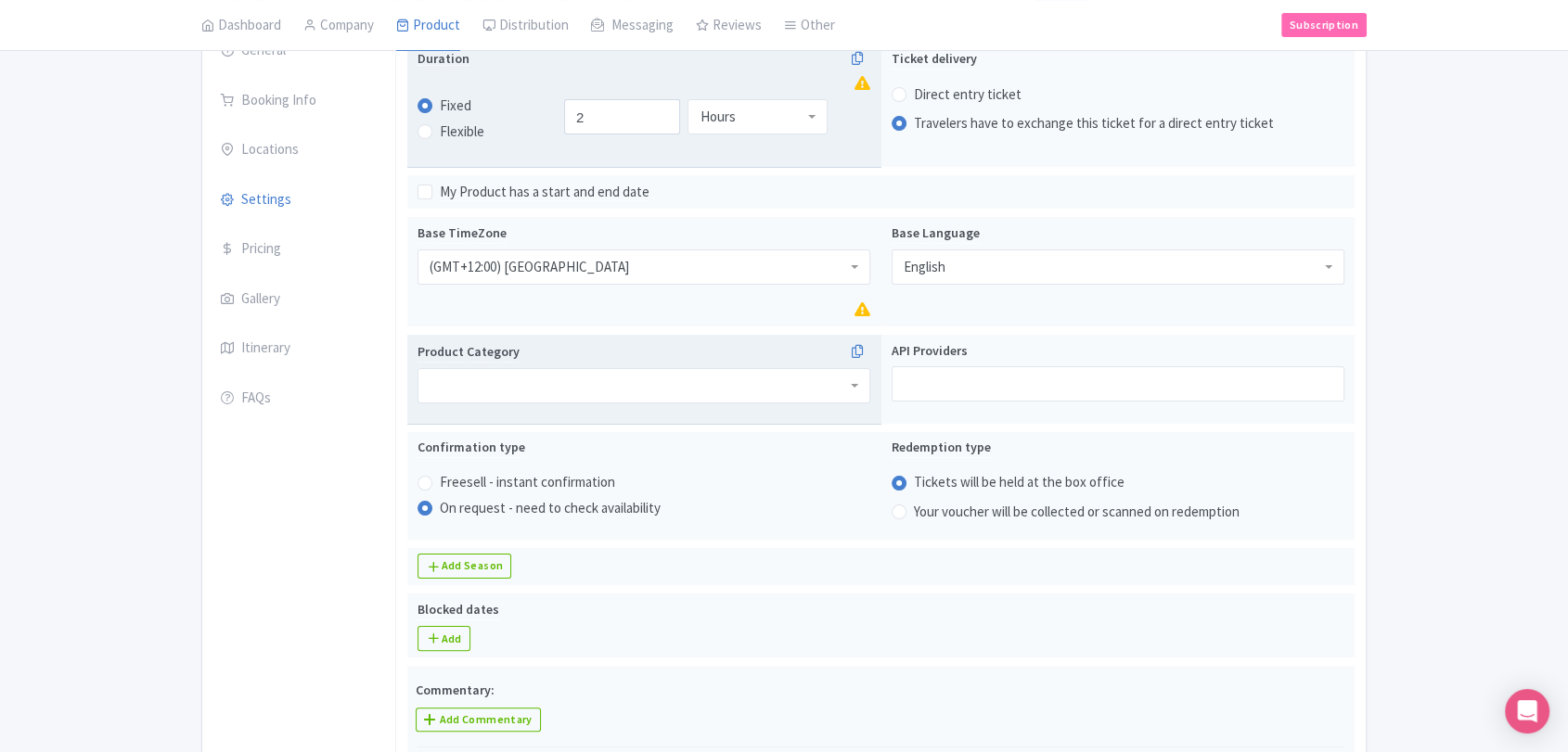 click at bounding box center [644, 386] 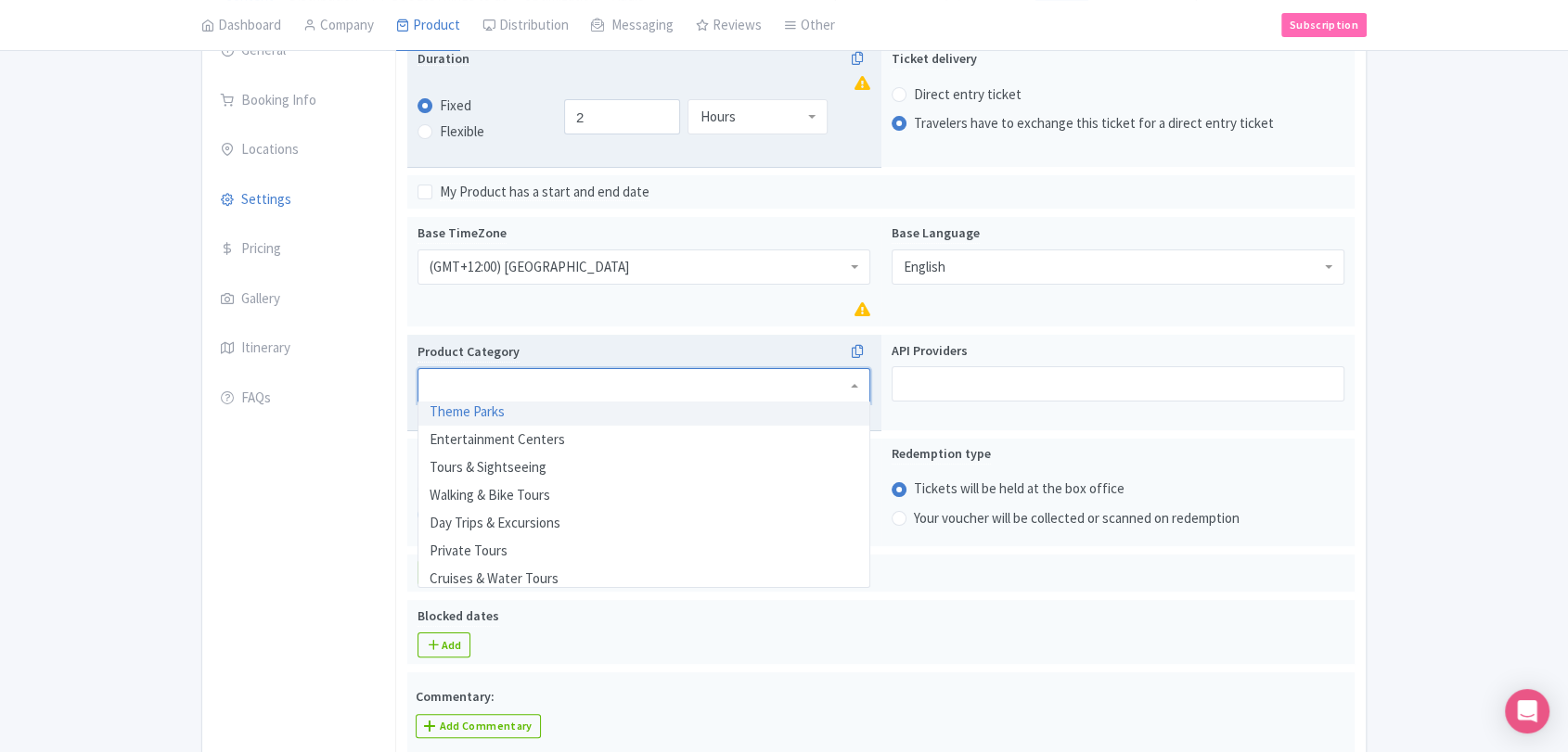 scroll, scrollTop: 0, scrollLeft: 0, axis: both 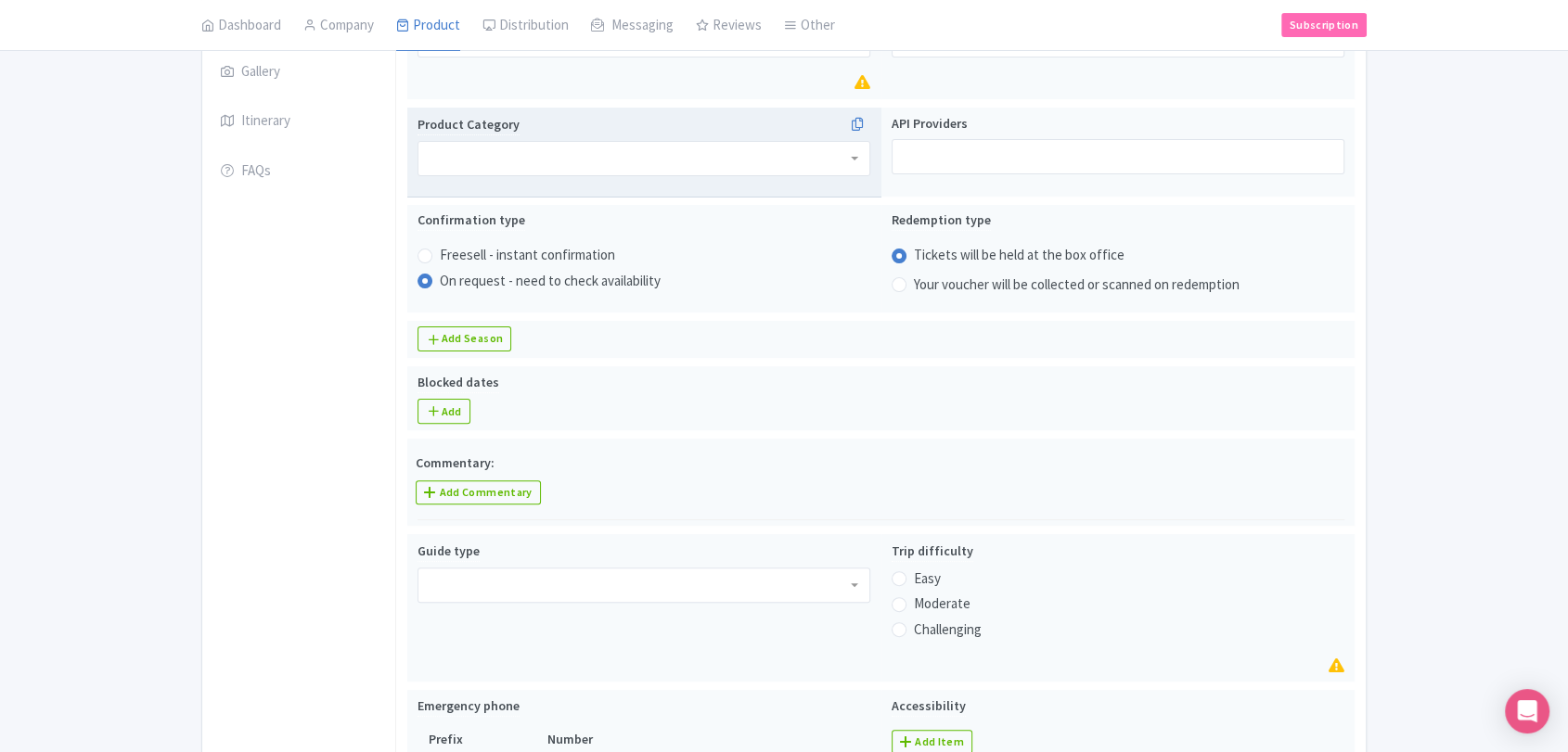 click at bounding box center (644, 159) 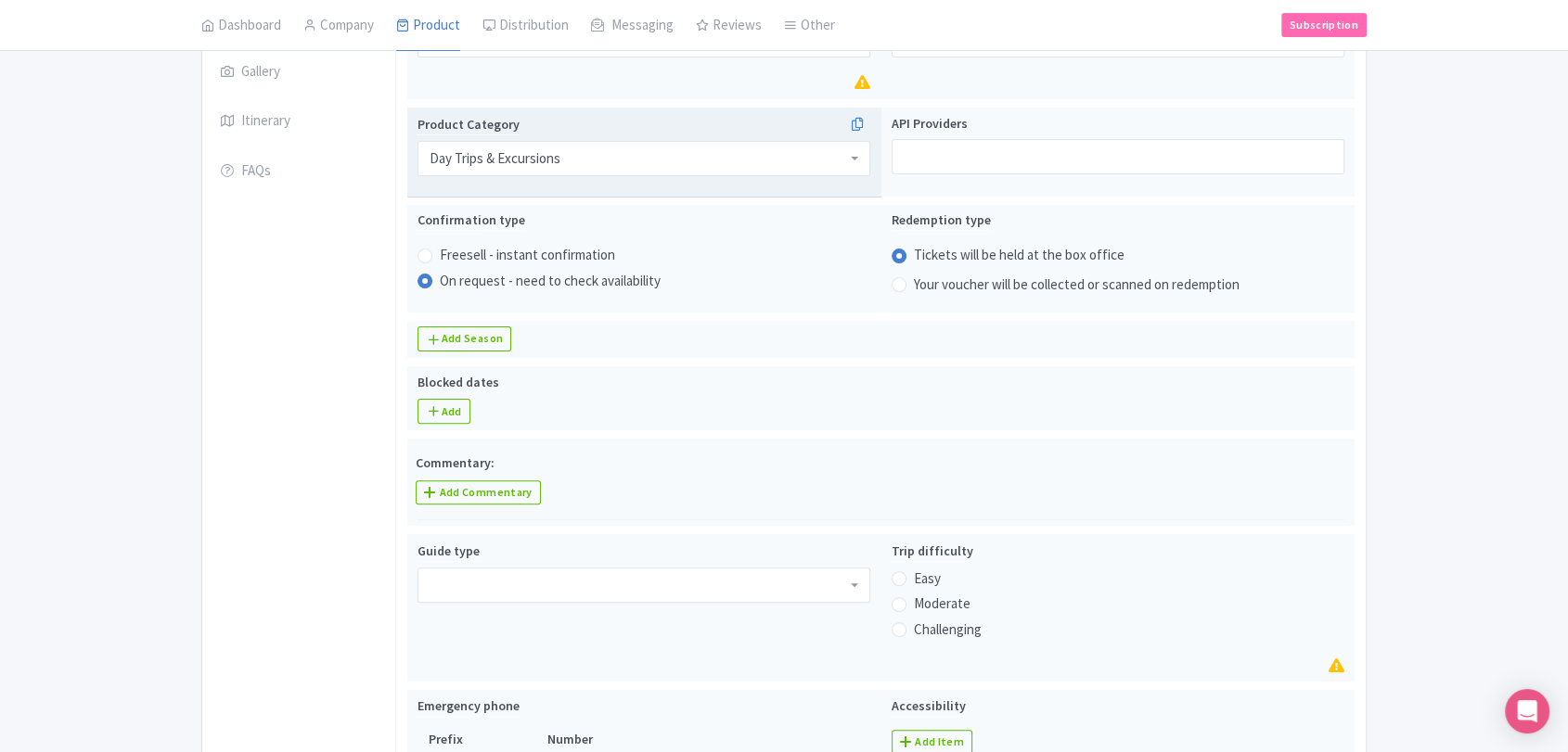 click on "Day Trips & Excursions" at bounding box center [644, 159] 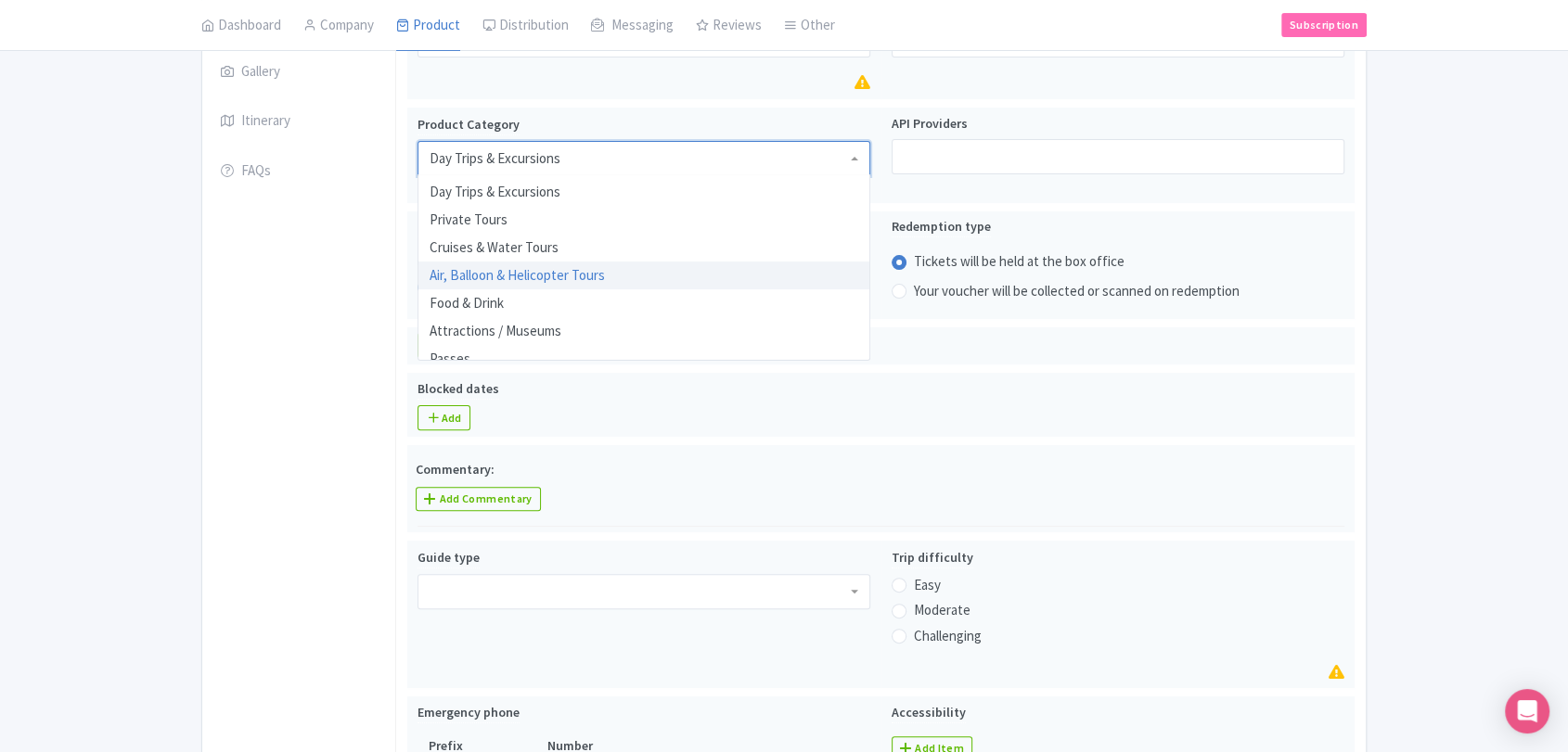 scroll, scrollTop: 103, scrollLeft: 0, axis: vertical 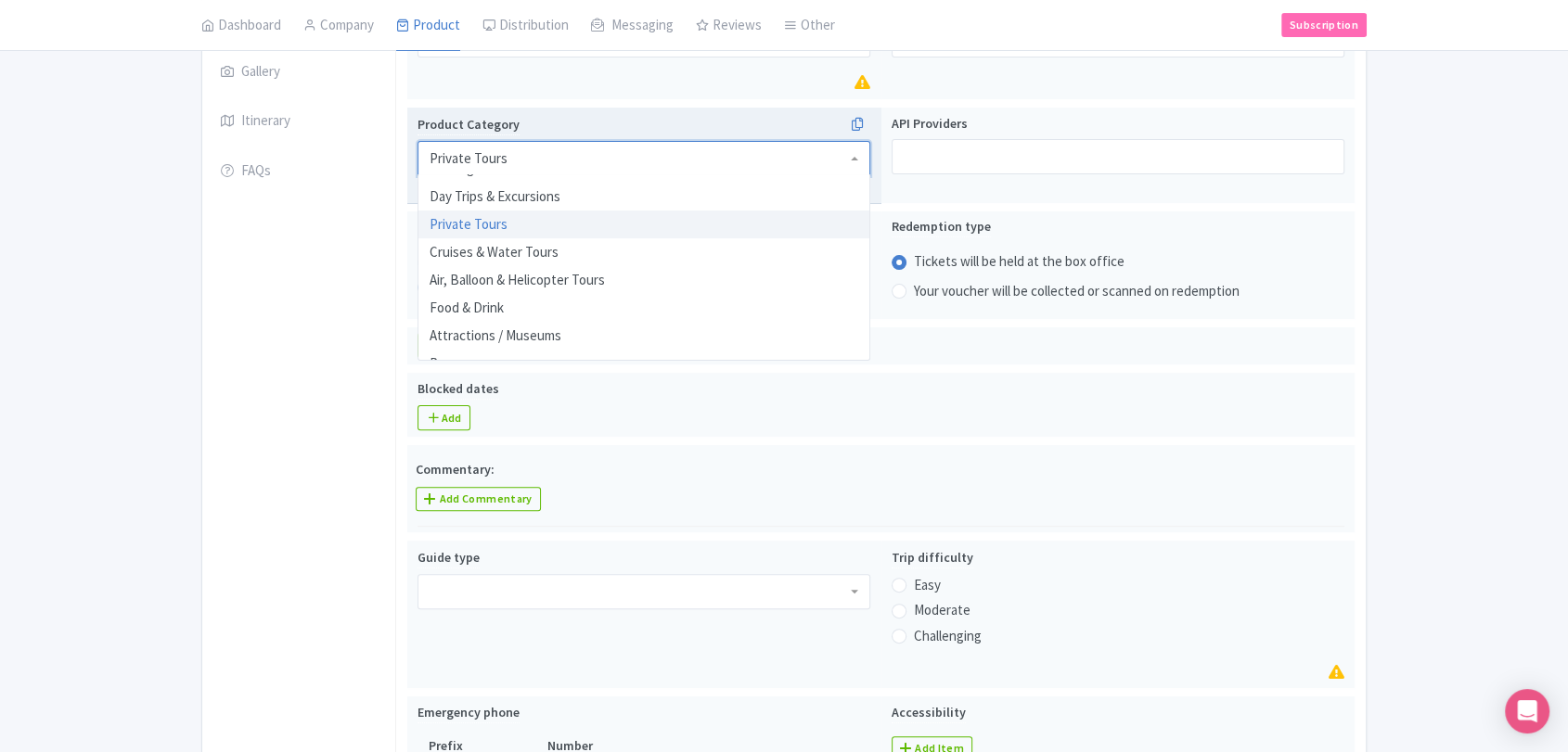 click on "Private Tours" at bounding box center (644, 159) 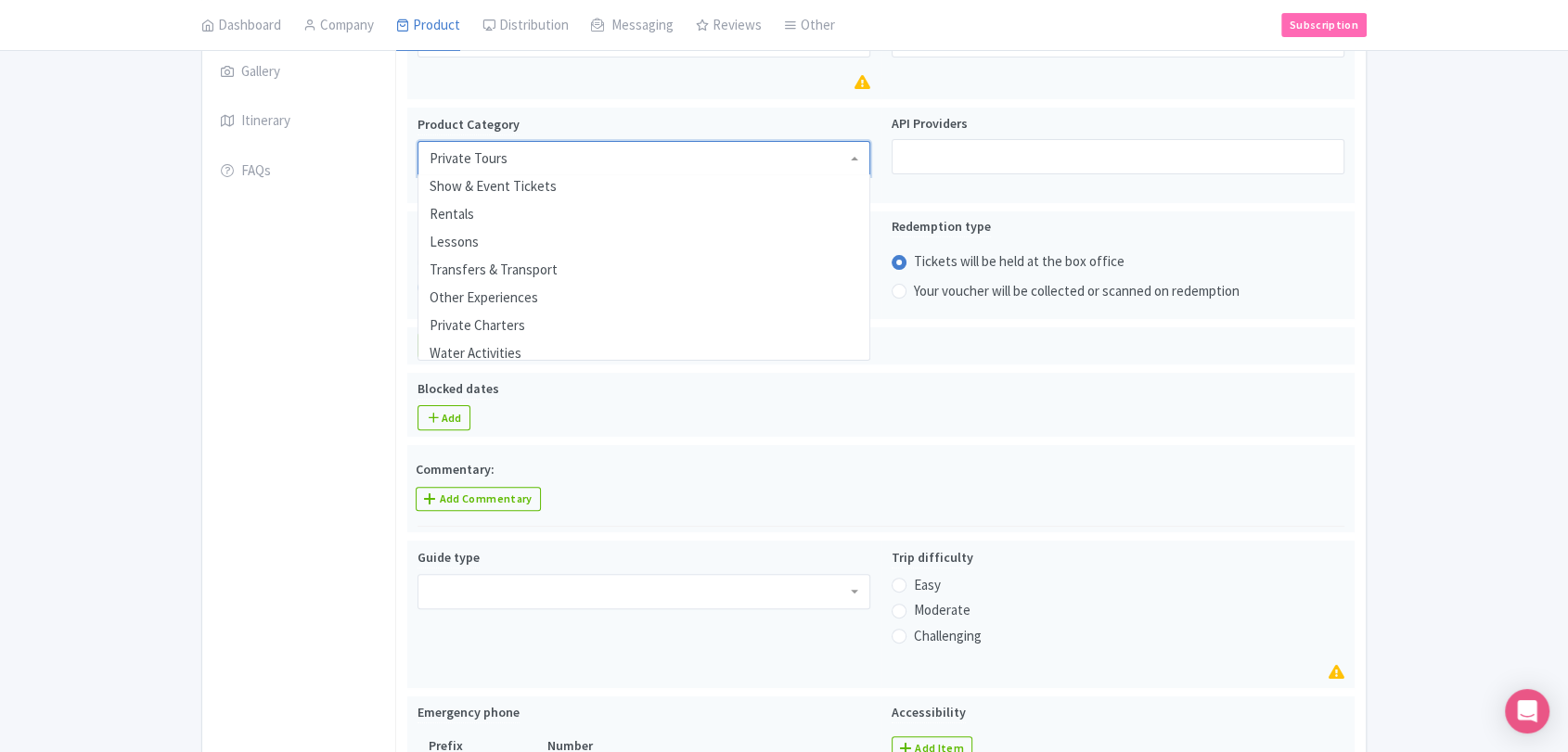 scroll, scrollTop: 426, scrollLeft: 0, axis: vertical 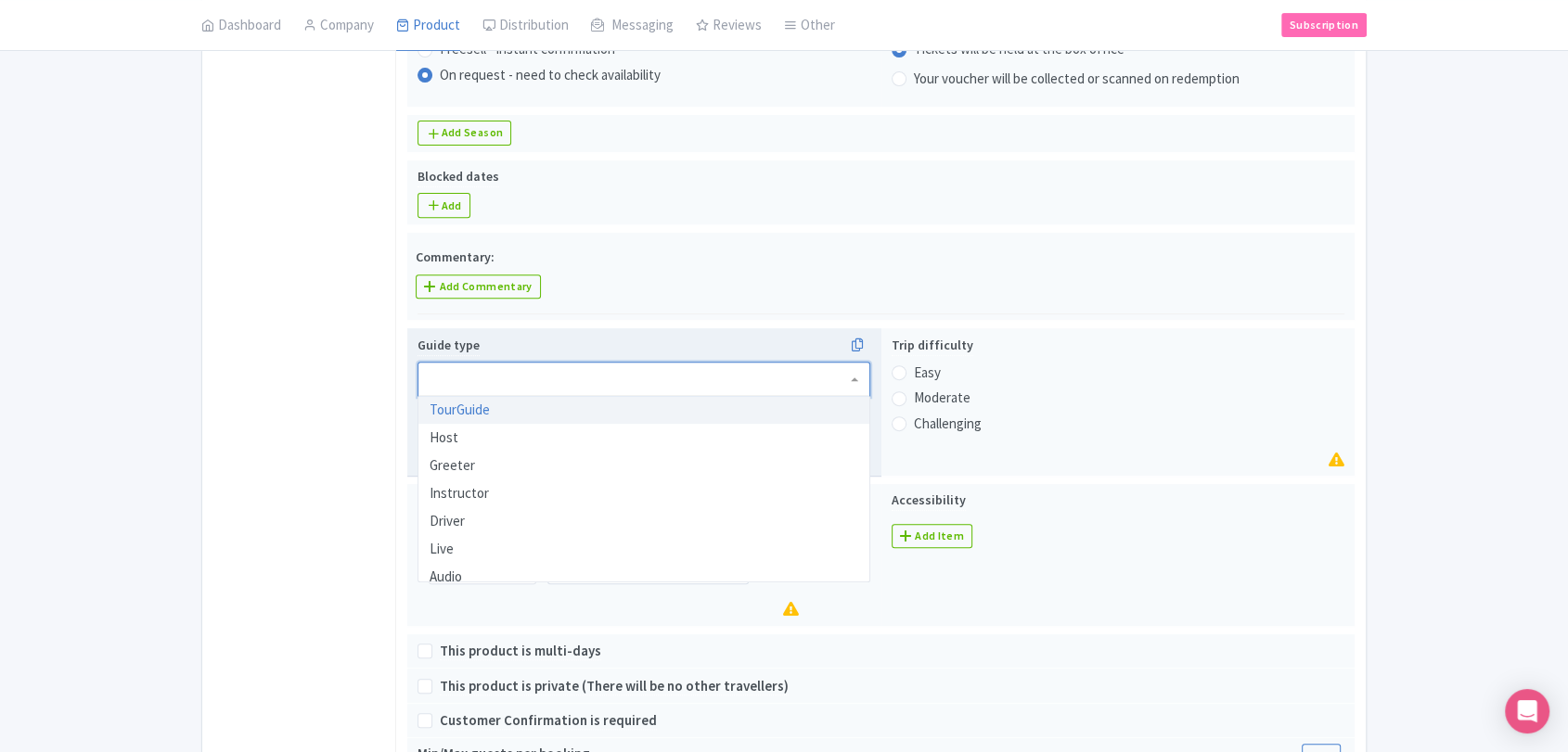 click at bounding box center (644, 379) 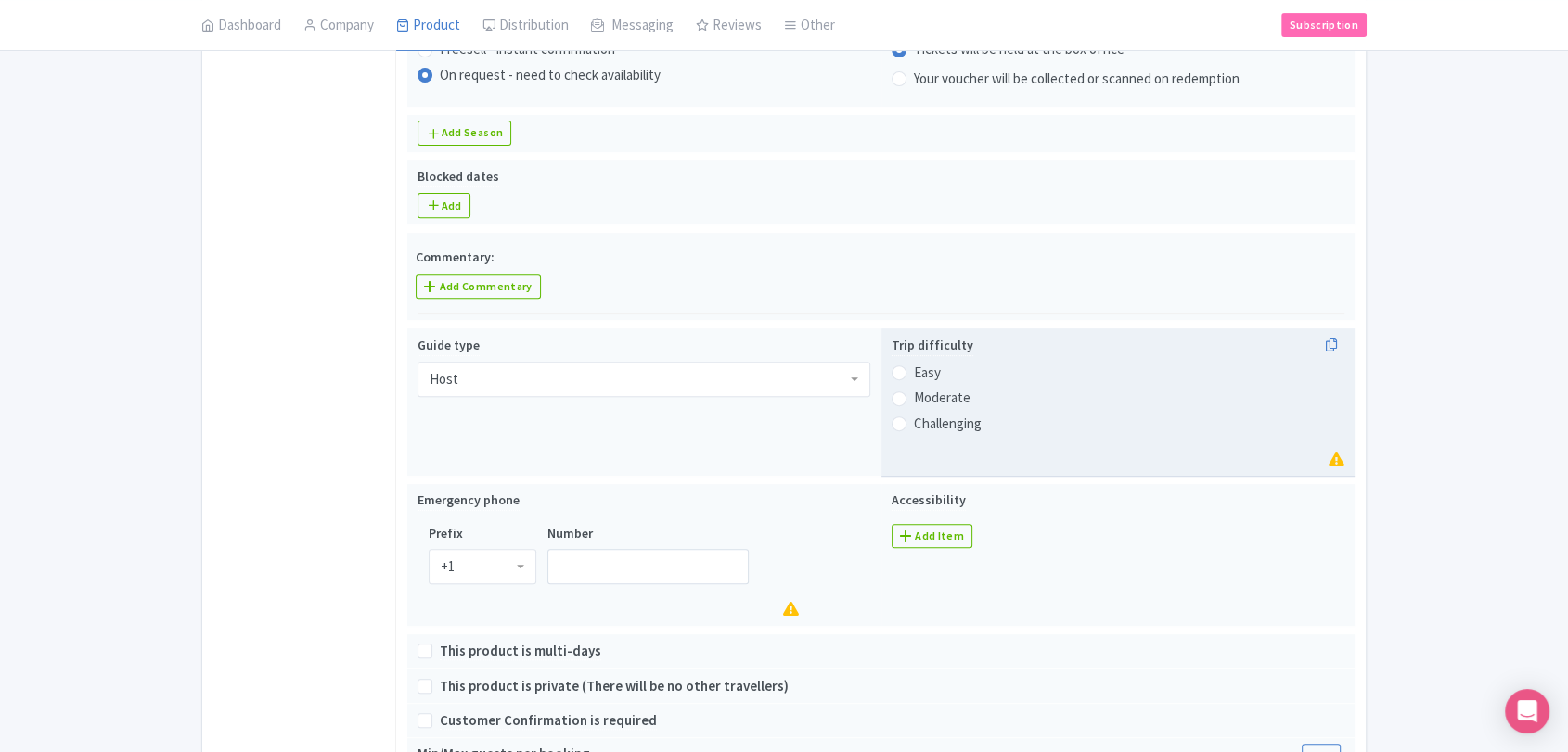 click on "Easy" at bounding box center (927, 373) 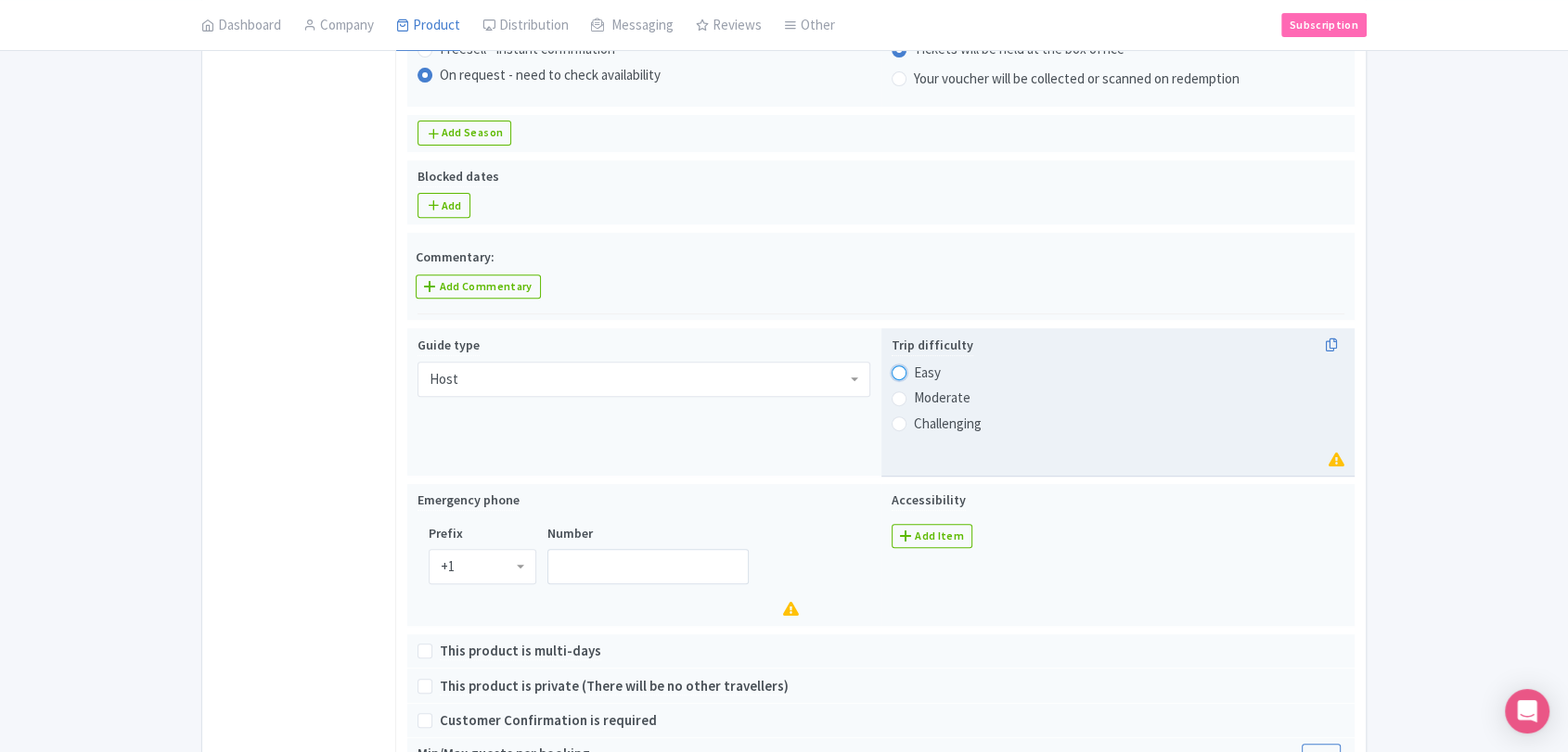 click on "Easy" at bounding box center (923, 371) 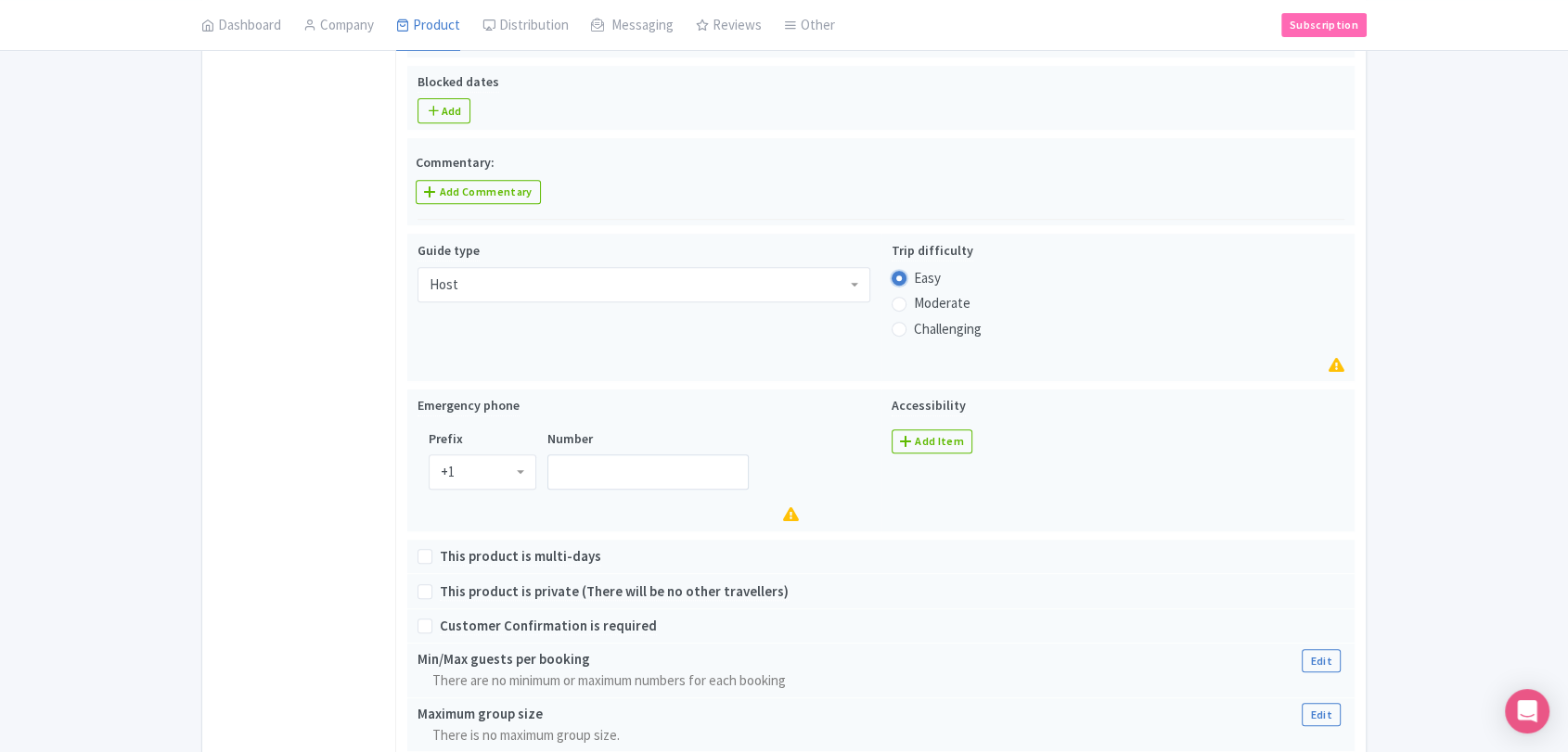 scroll, scrollTop: 886, scrollLeft: 0, axis: vertical 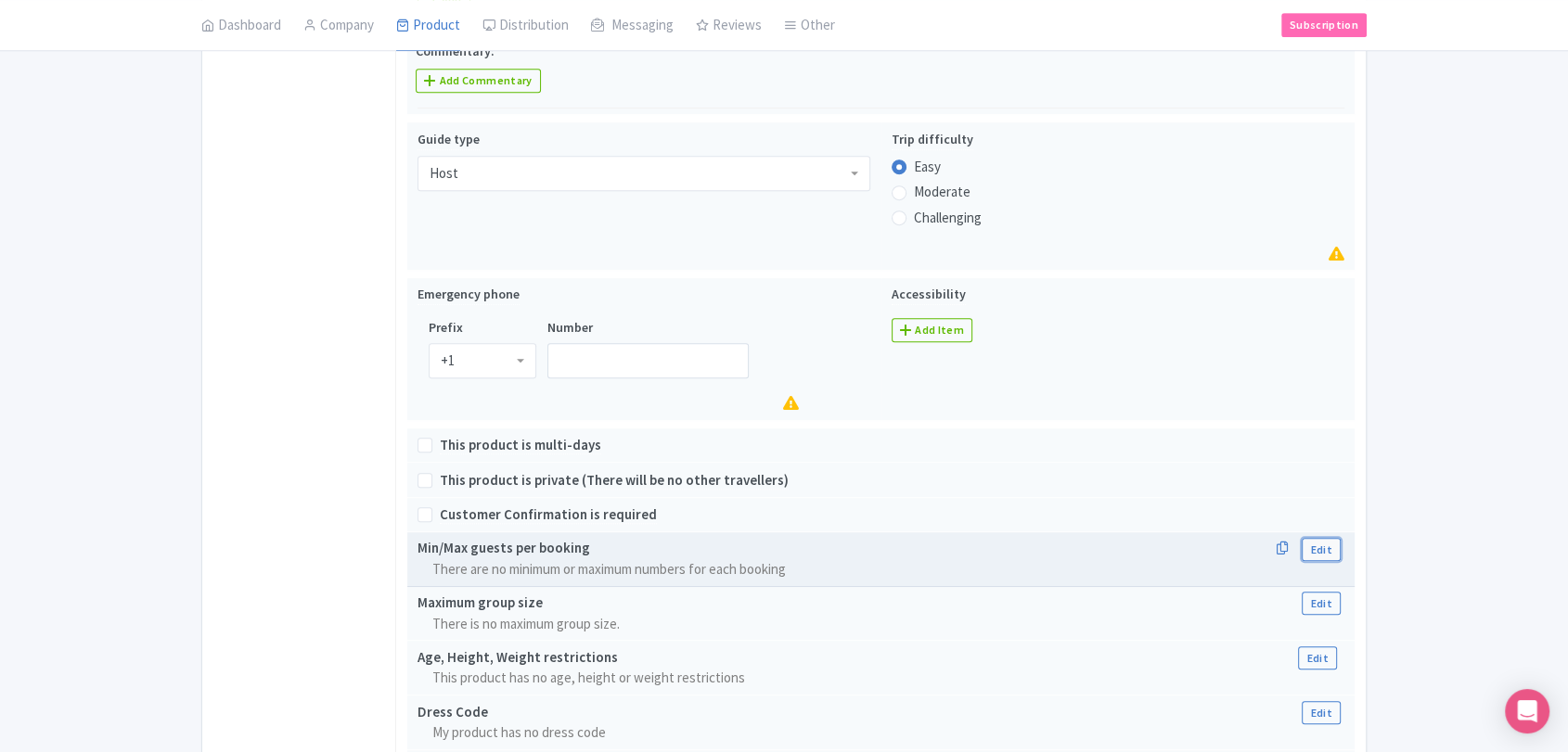 click on "Edit" at bounding box center (1320, 549) 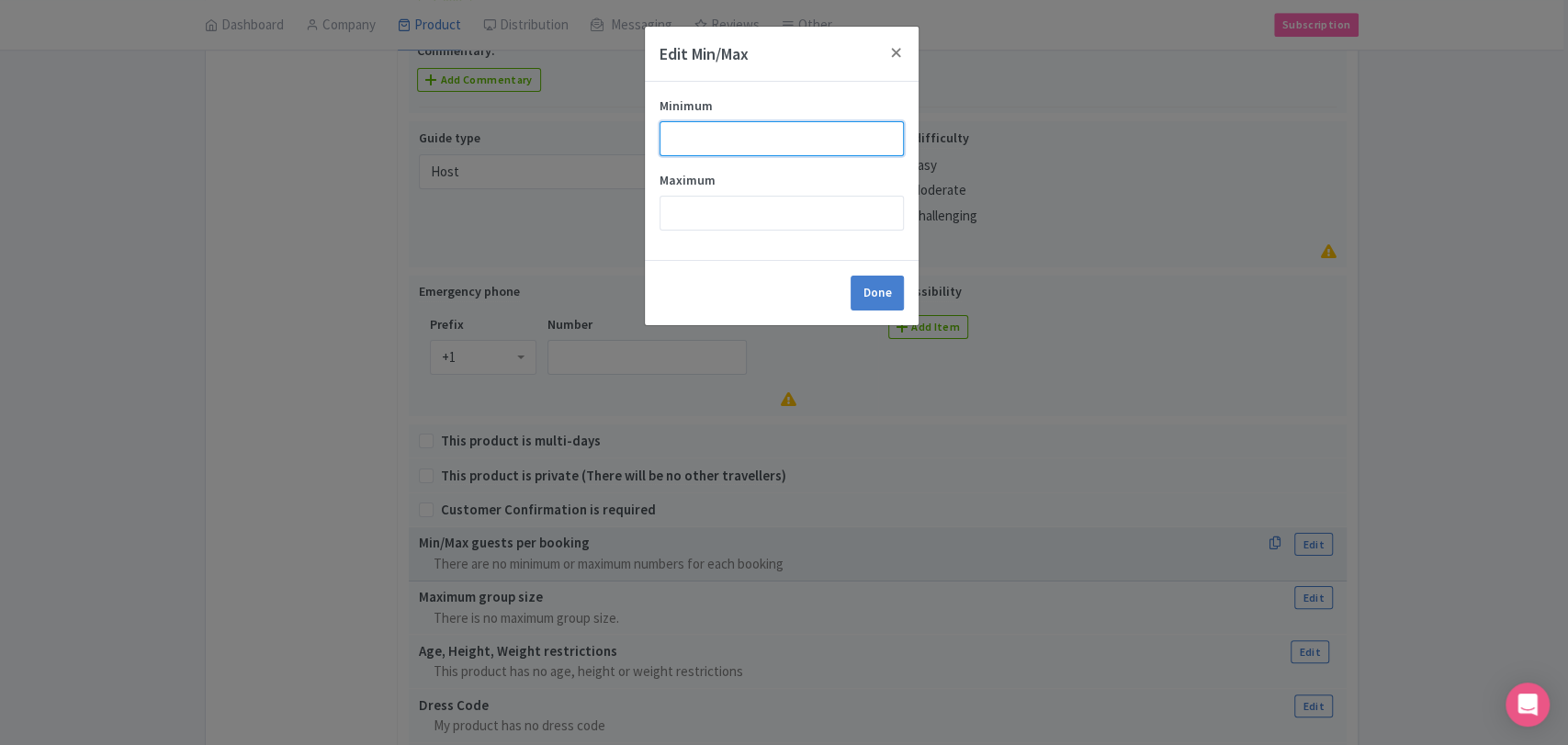 click on "Minimum" at bounding box center [782, 139] 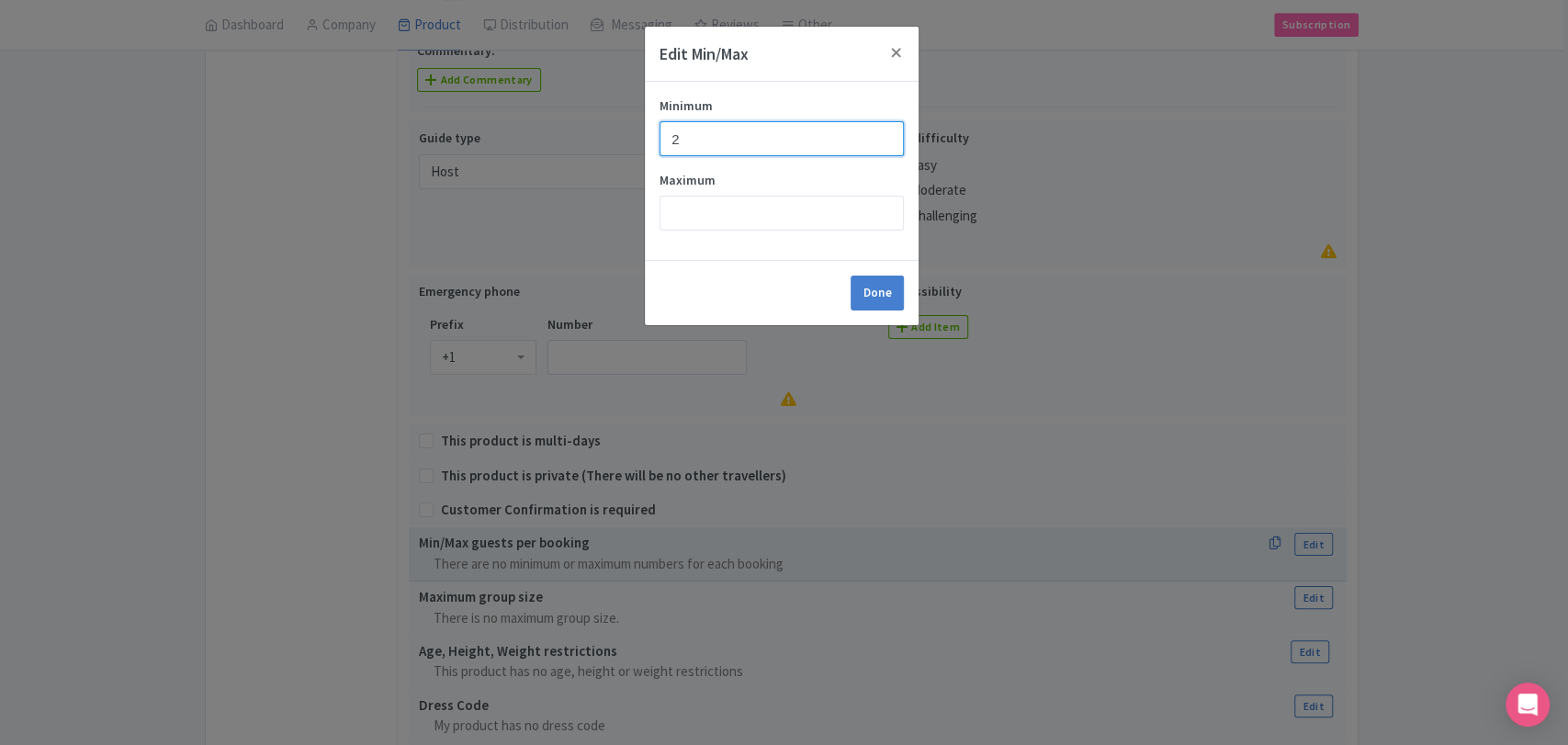 type on "2" 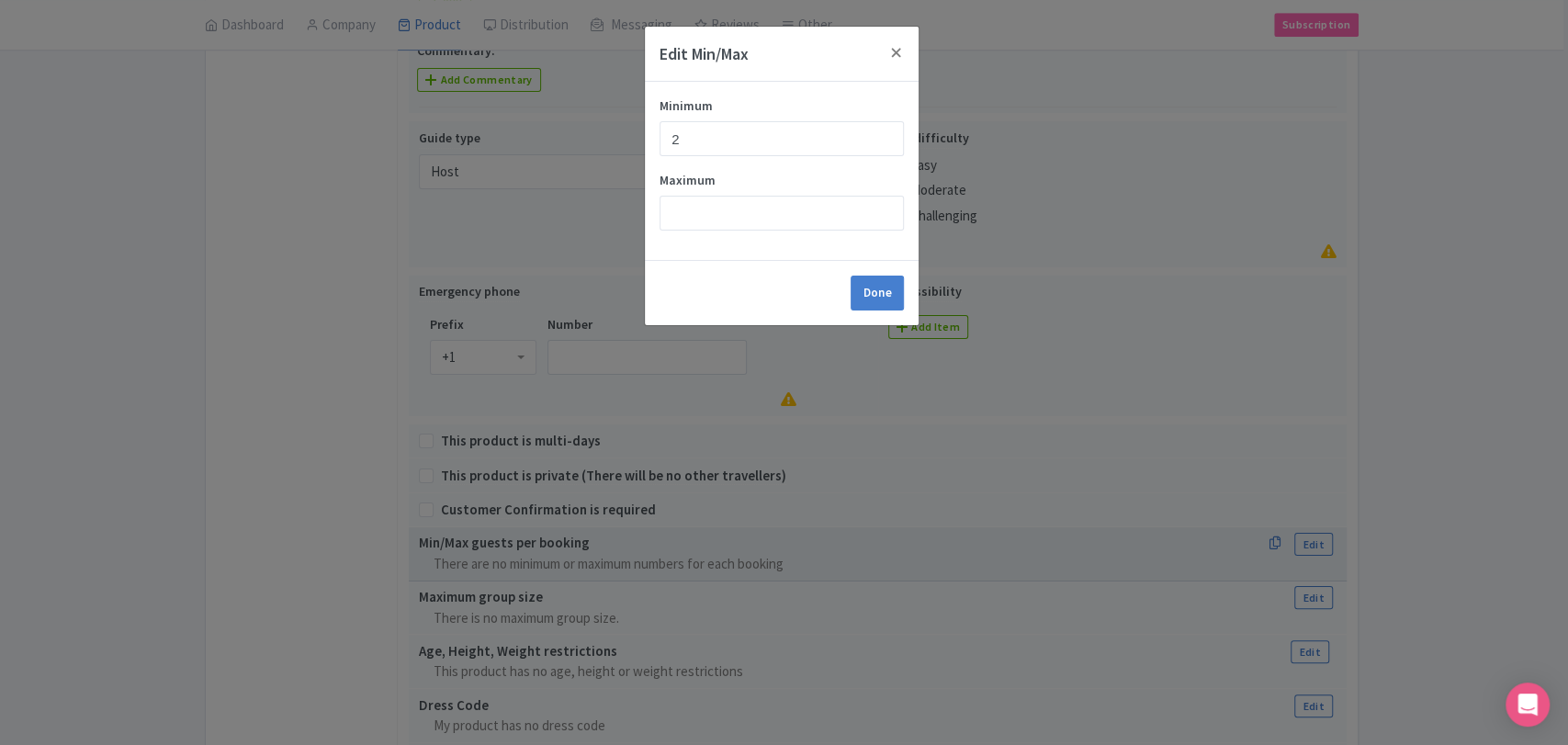 click on "Done" at bounding box center (782, 292) 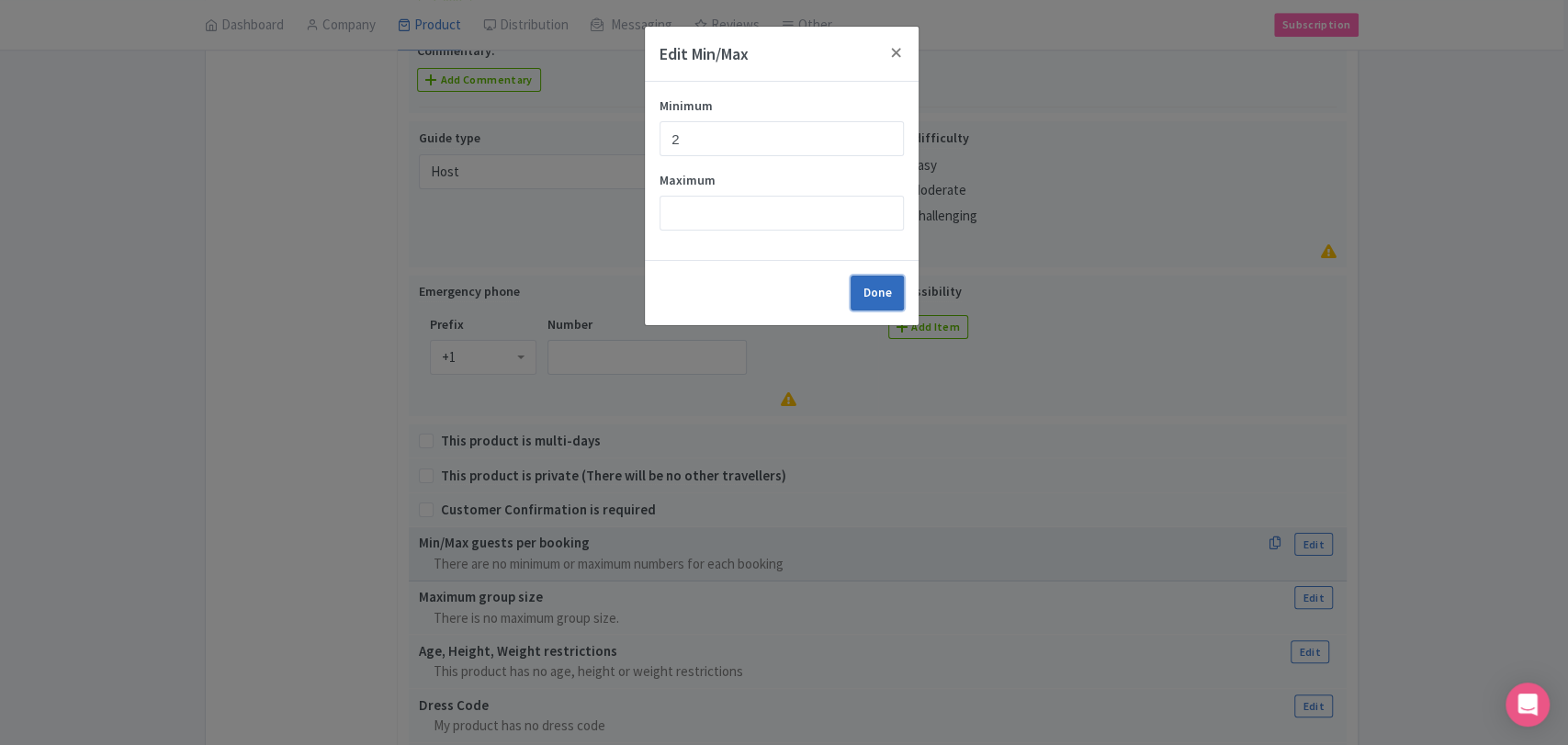click on "Done" at bounding box center [877, 293] 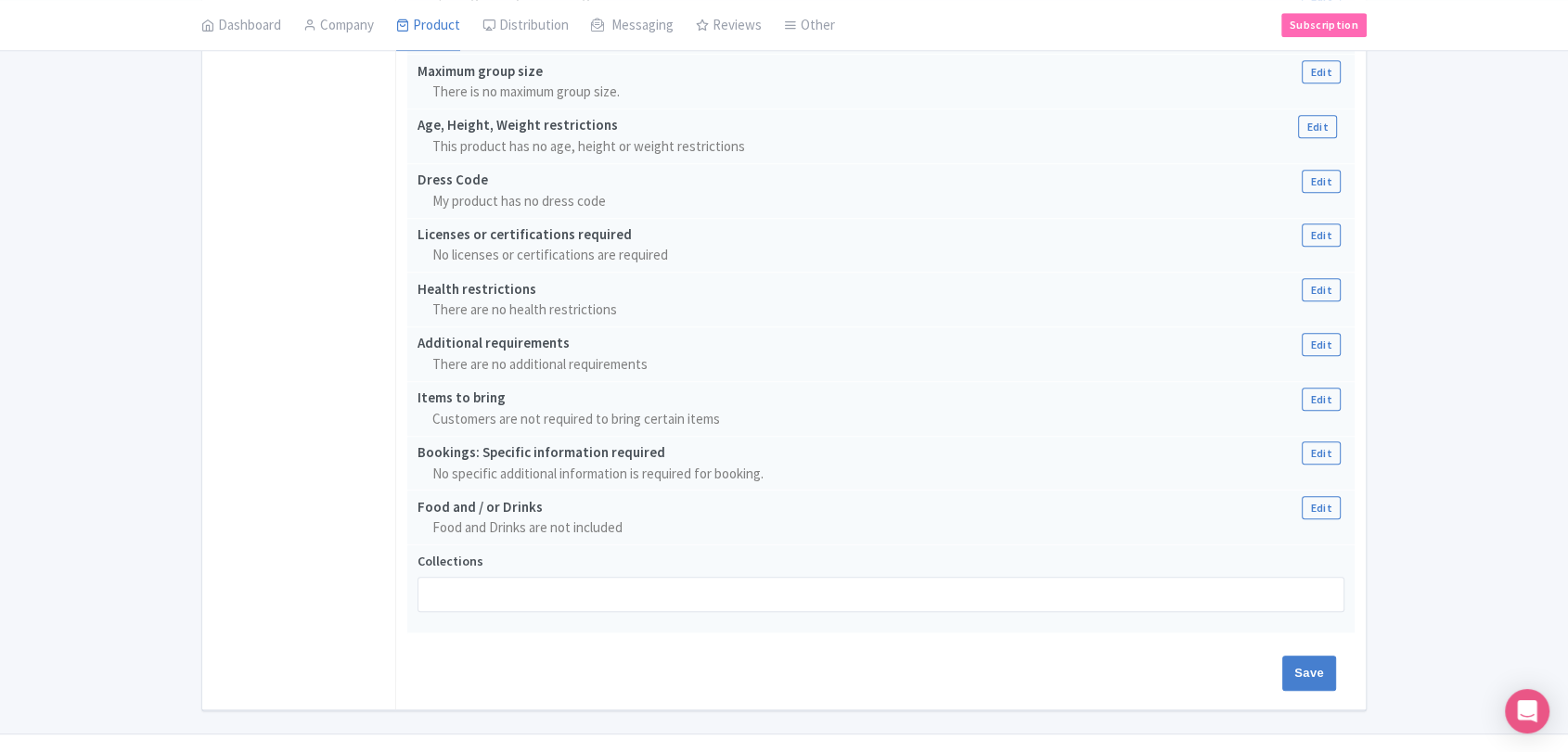 scroll, scrollTop: 1473, scrollLeft: 0, axis: vertical 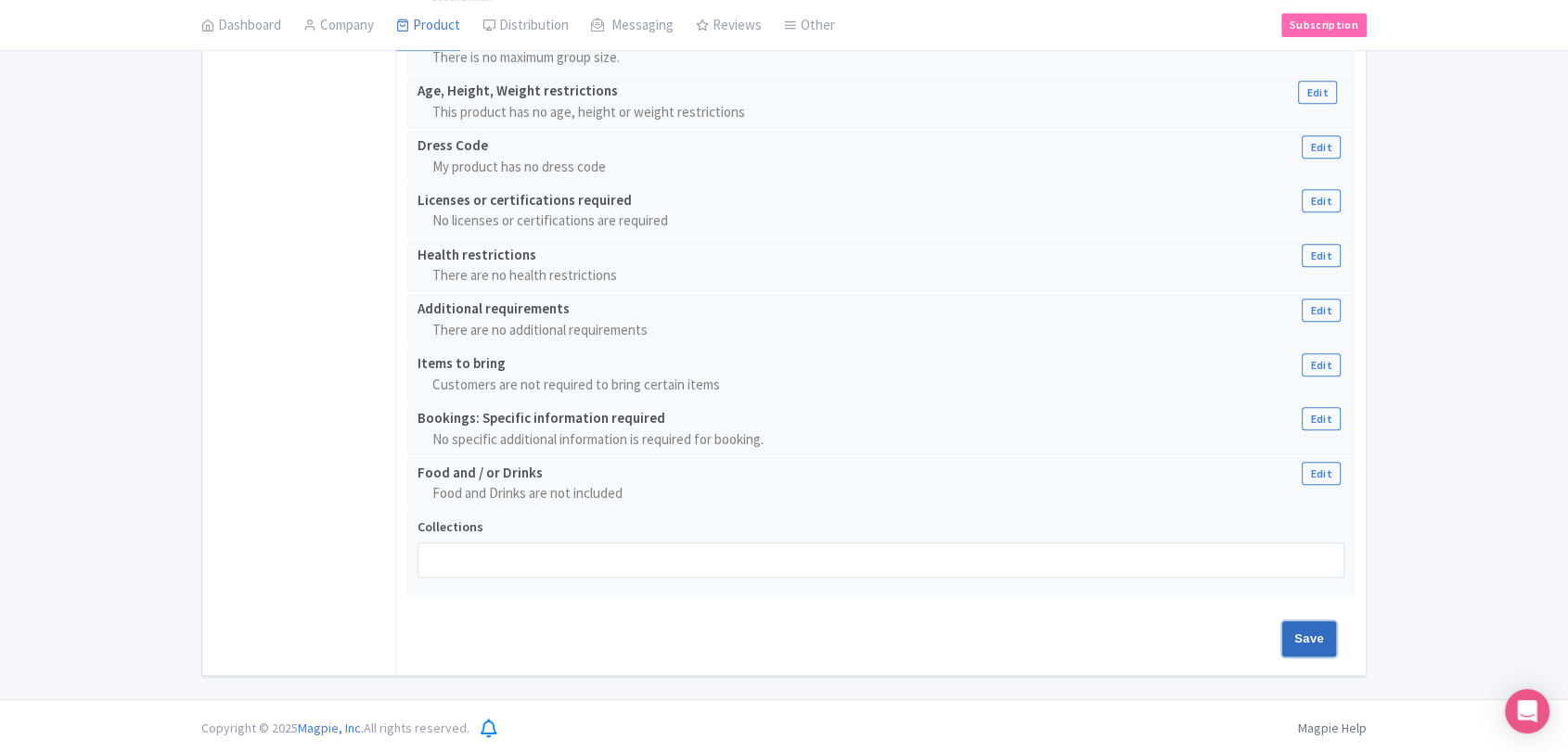 drag, startPoint x: 1291, startPoint y: 633, endPoint x: 1265, endPoint y: 640, distance: 26.92582 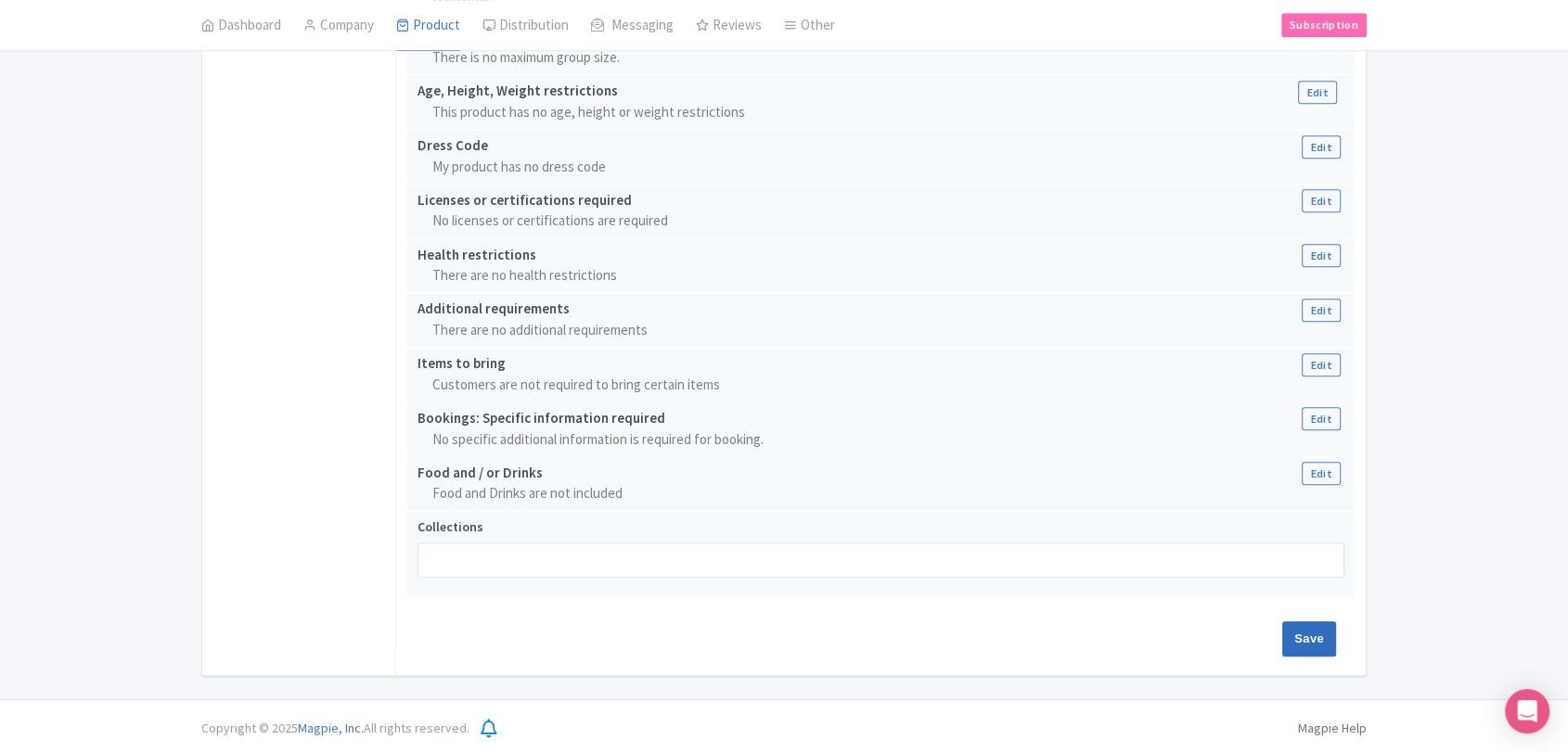 type on "Update Product" 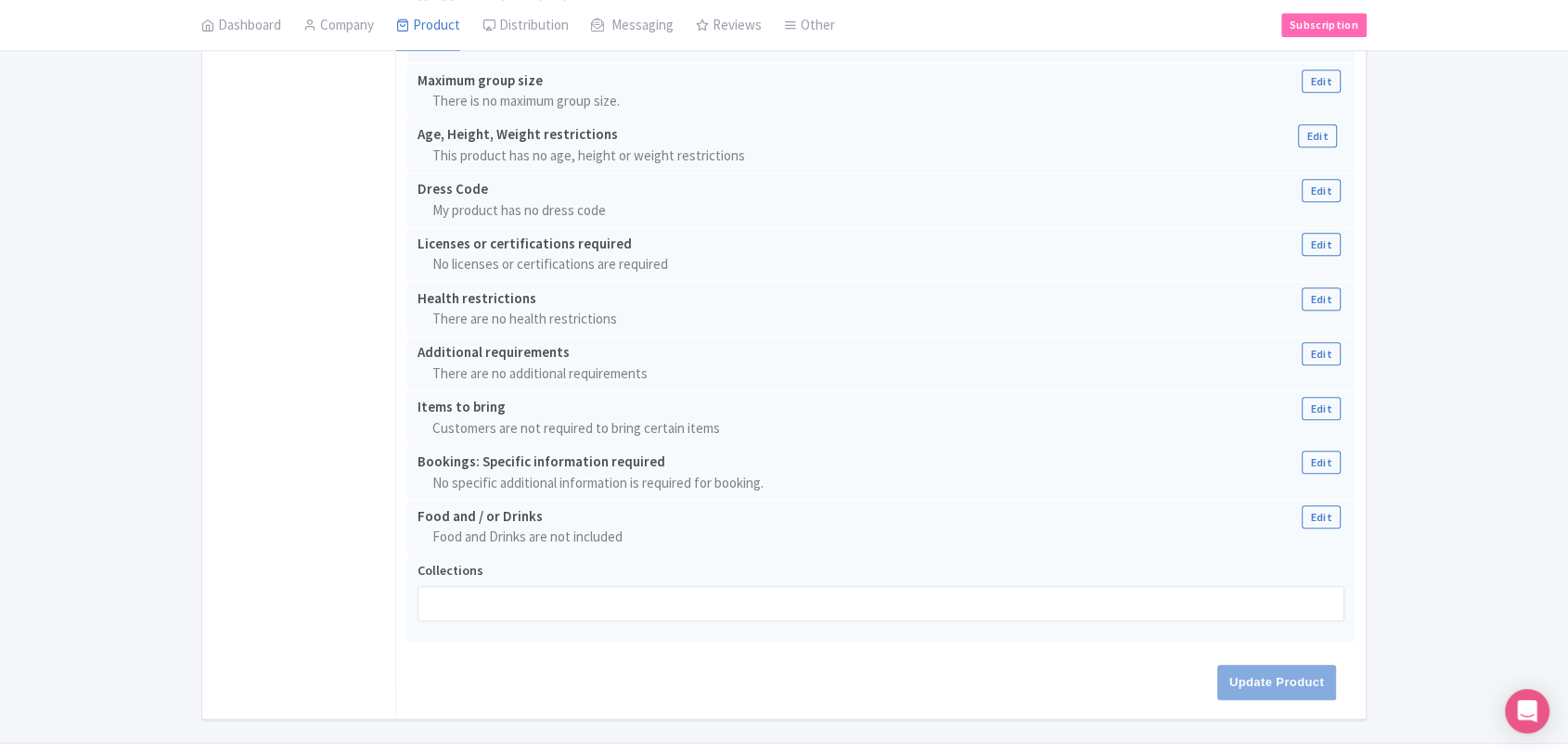 scroll, scrollTop: 1370, scrollLeft: 0, axis: vertical 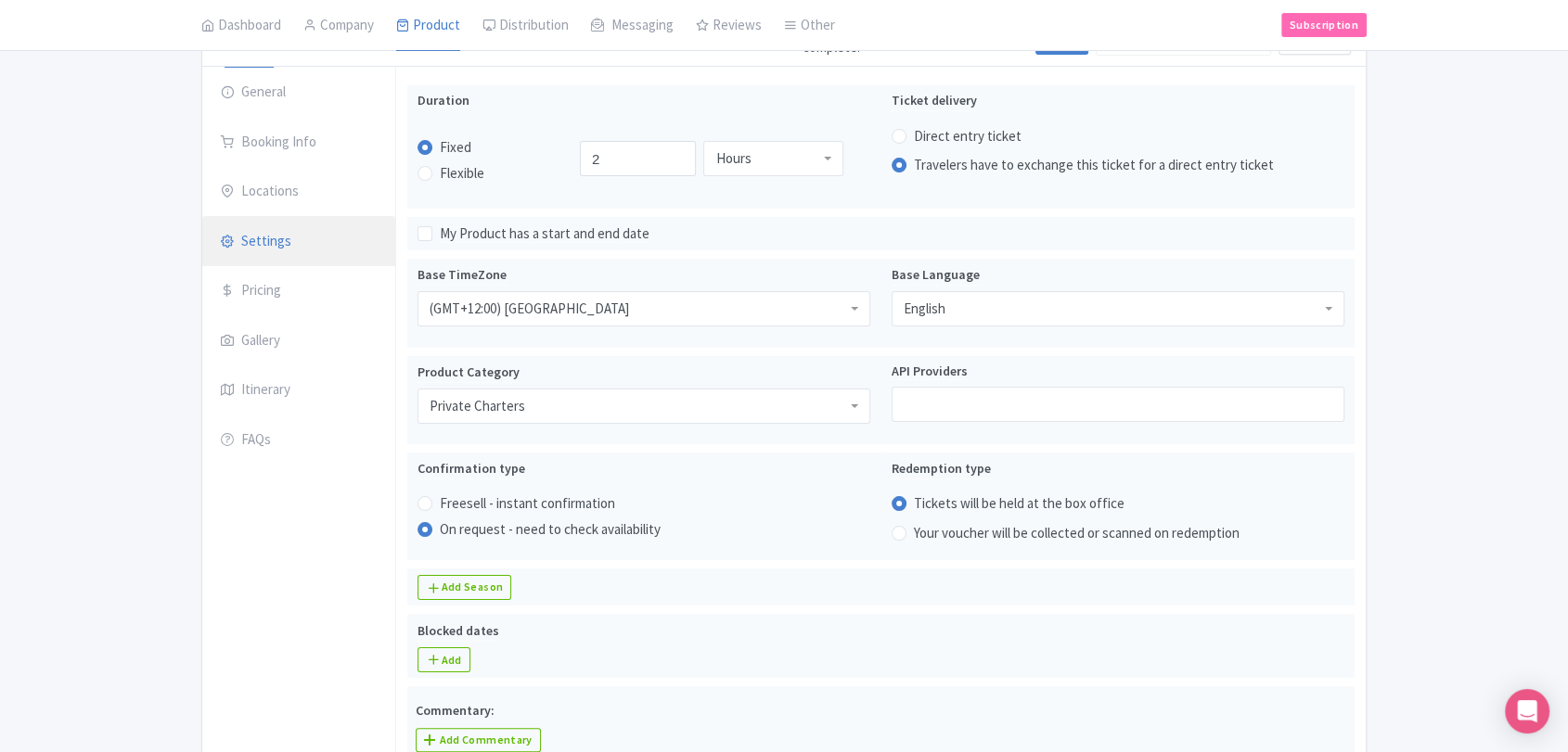 click on "Settings" at bounding box center (299, 242) 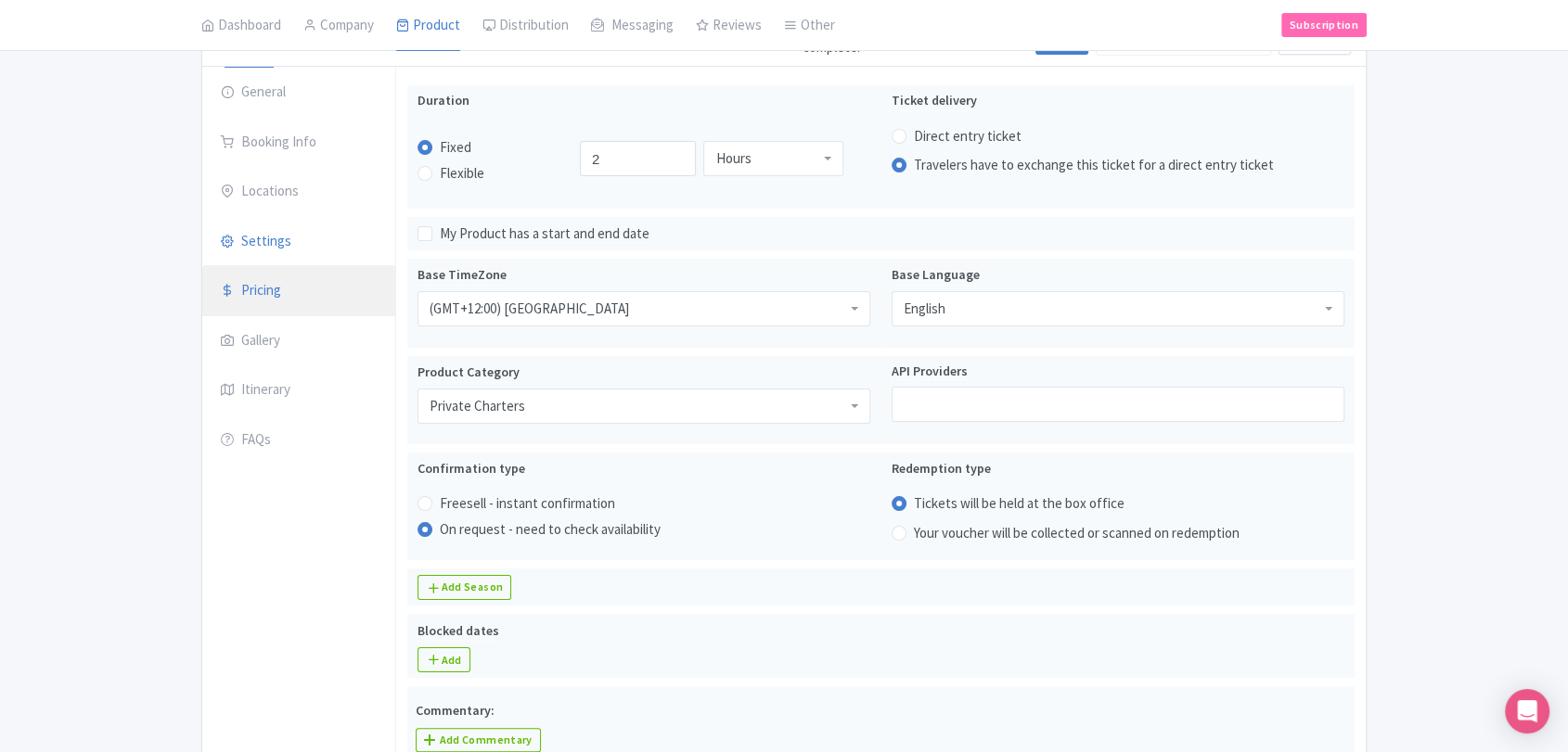 click on "Pricing" at bounding box center [299, 291] 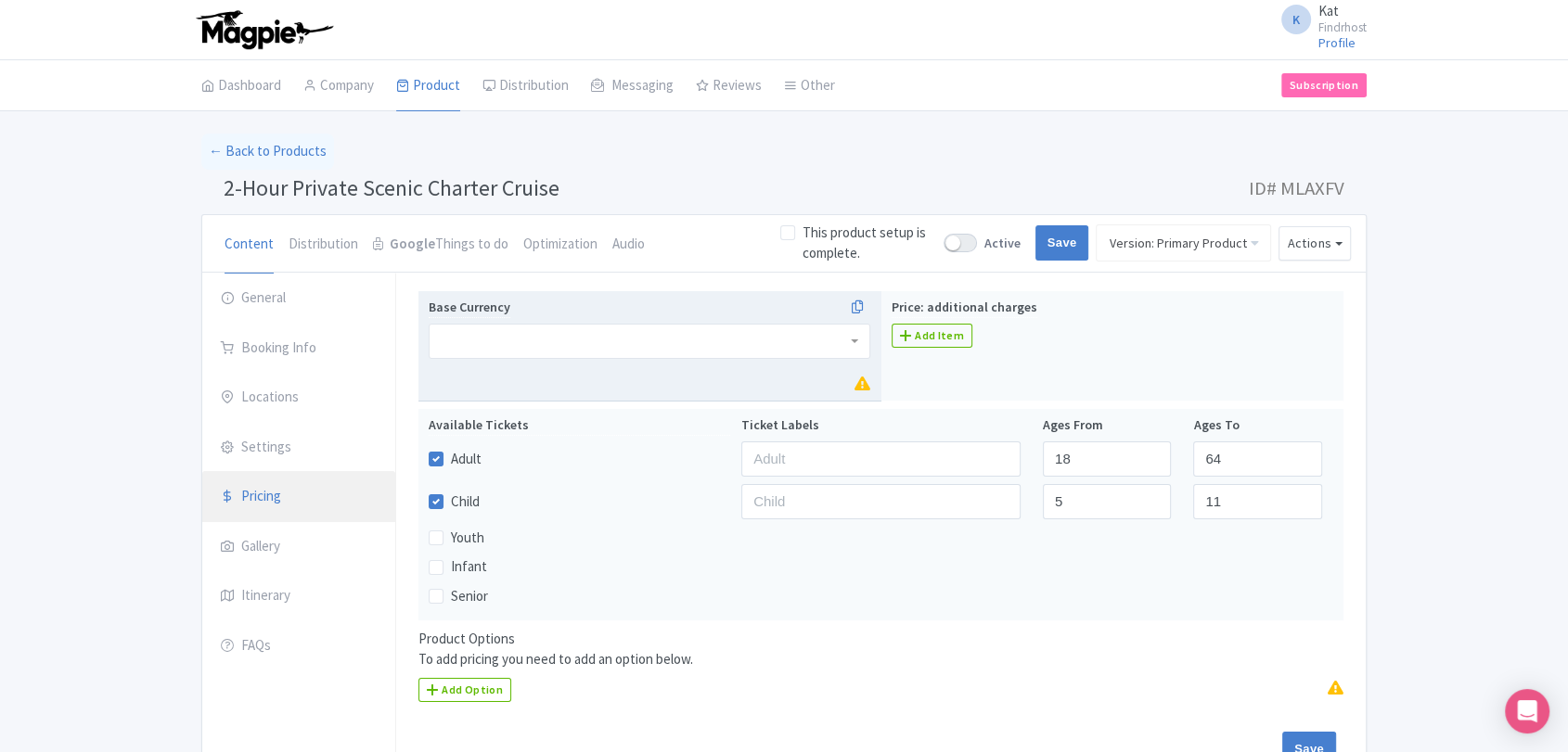 scroll, scrollTop: 0, scrollLeft: 0, axis: both 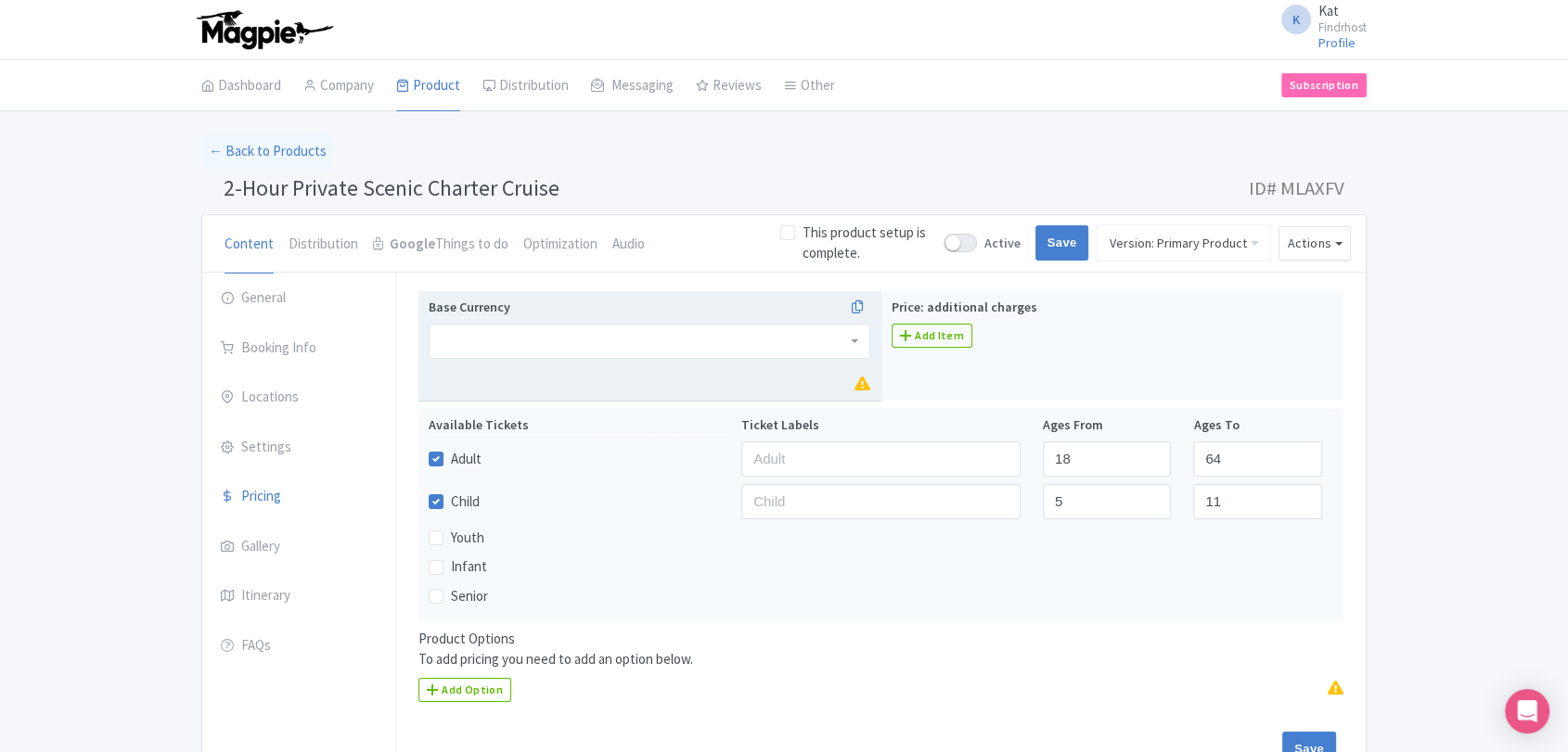 click on "Base Currency" at bounding box center (649, 327) 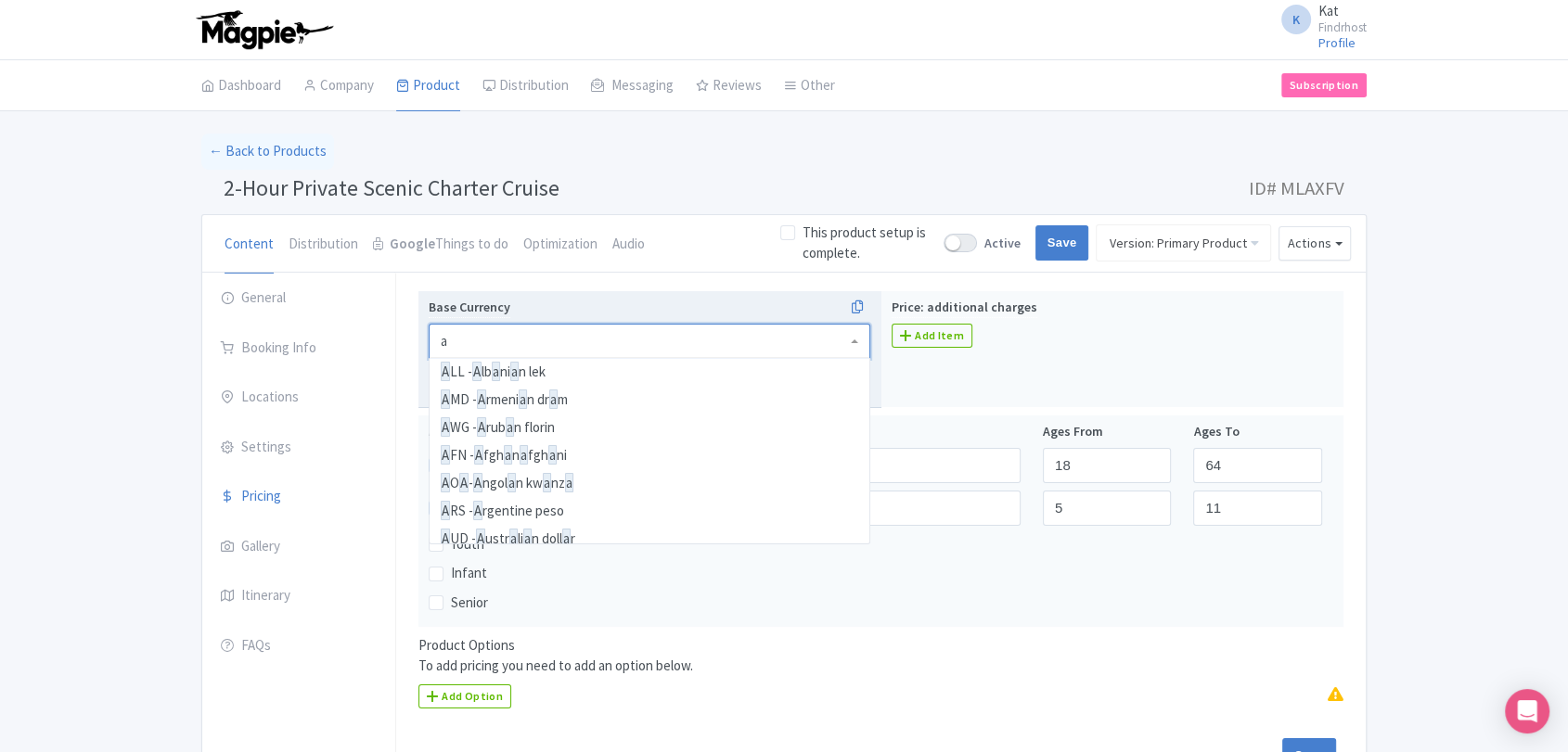 scroll, scrollTop: 65, scrollLeft: 0, axis: vertical 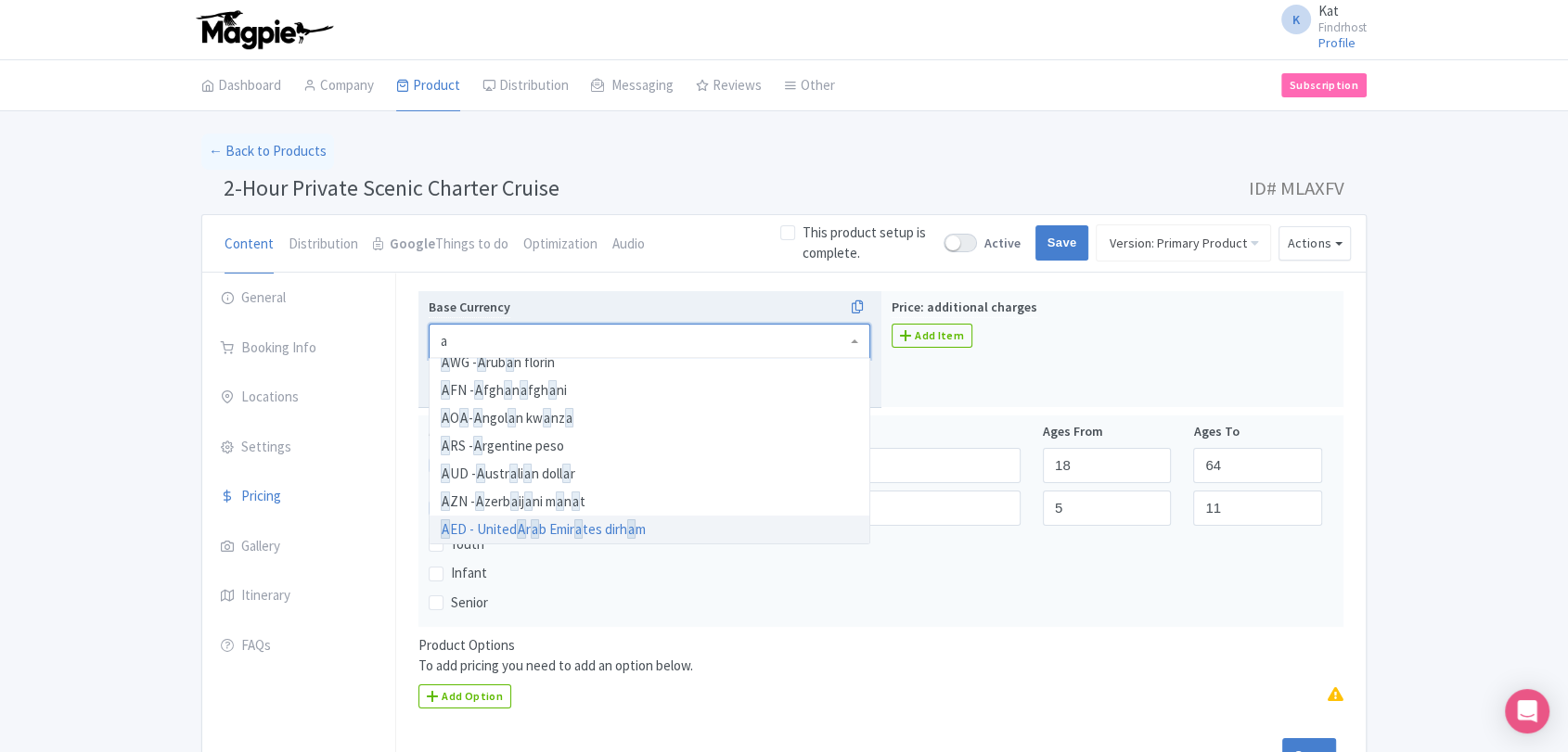 type on "au" 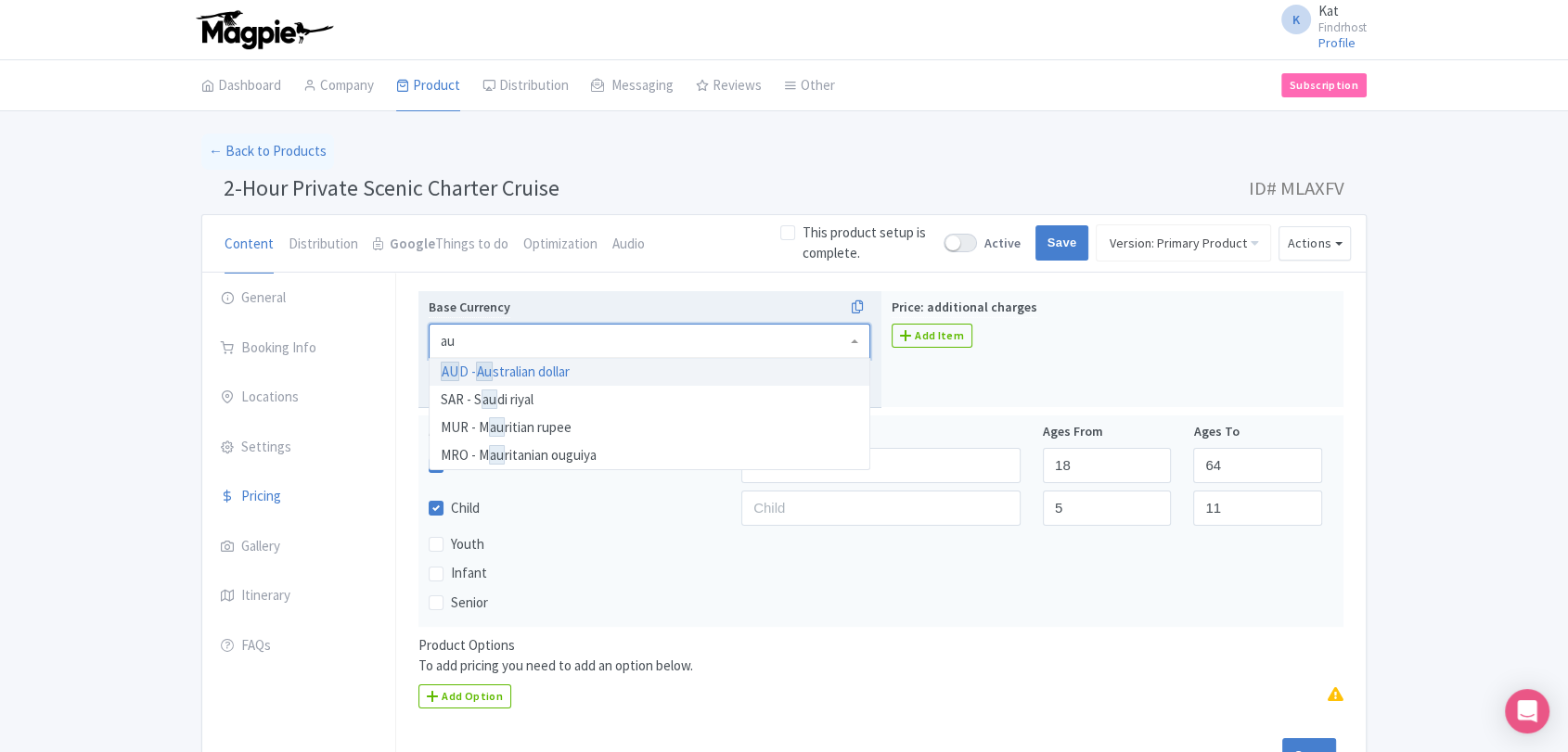 type 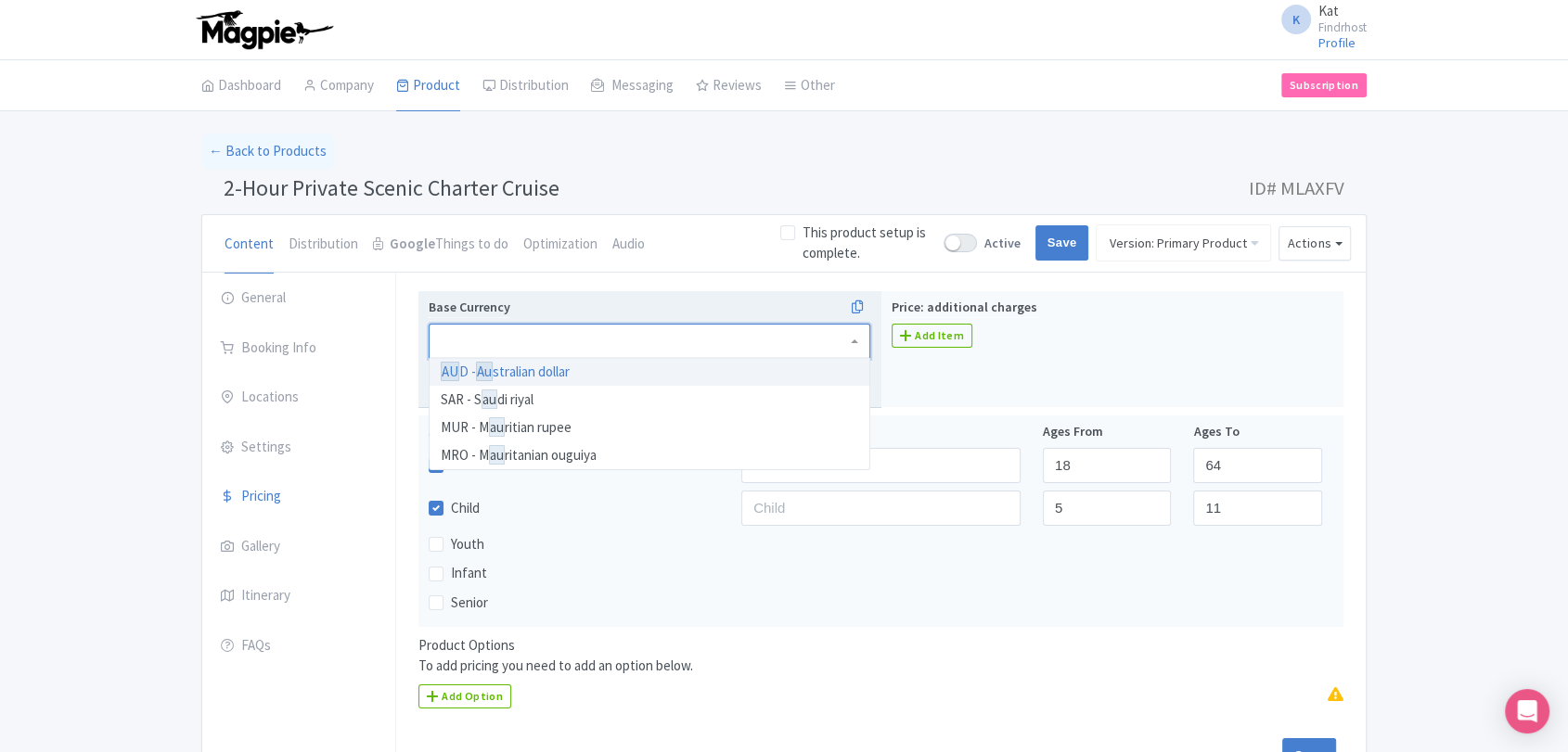 scroll, scrollTop: 0, scrollLeft: 0, axis: both 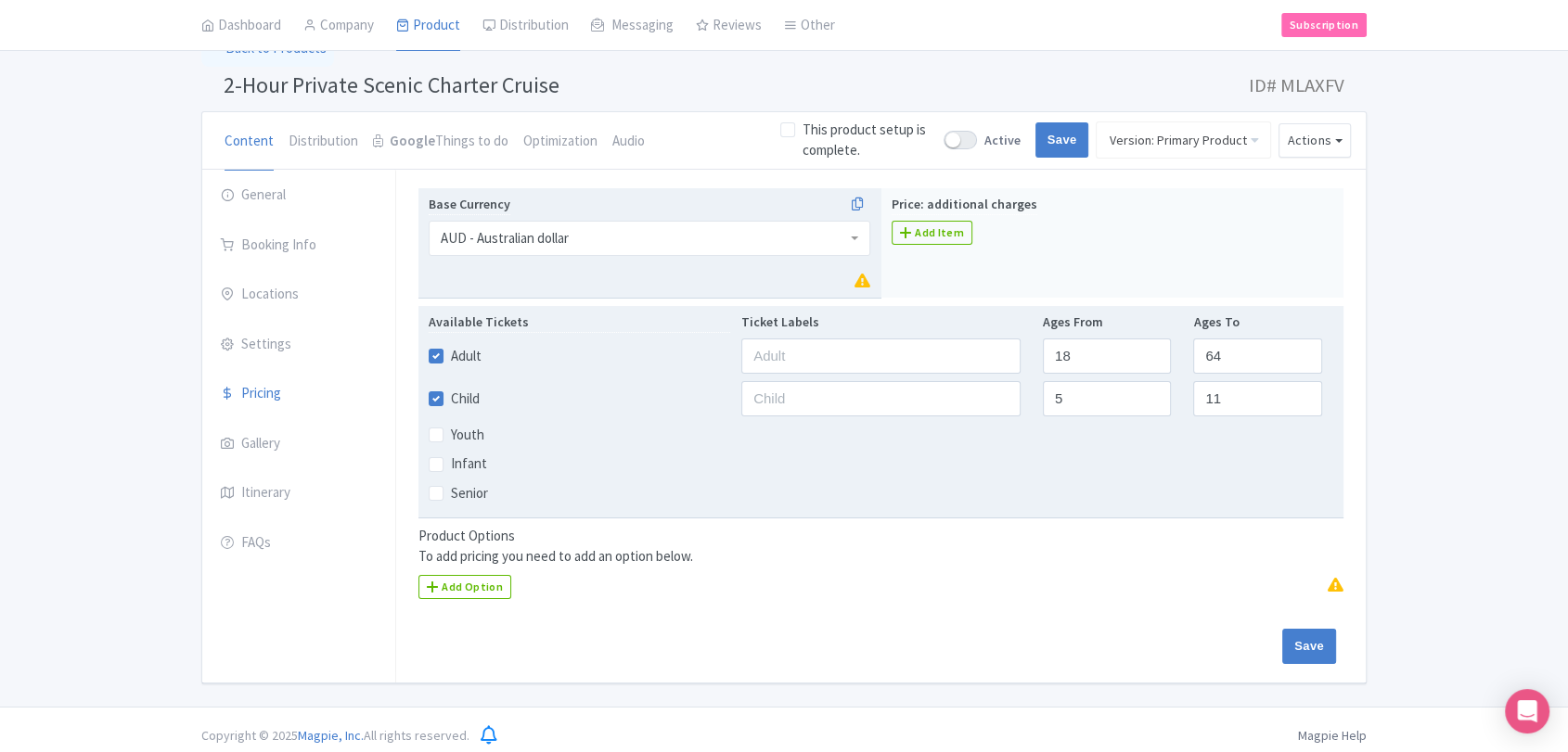 click on "Child" at bounding box center (465, 399) 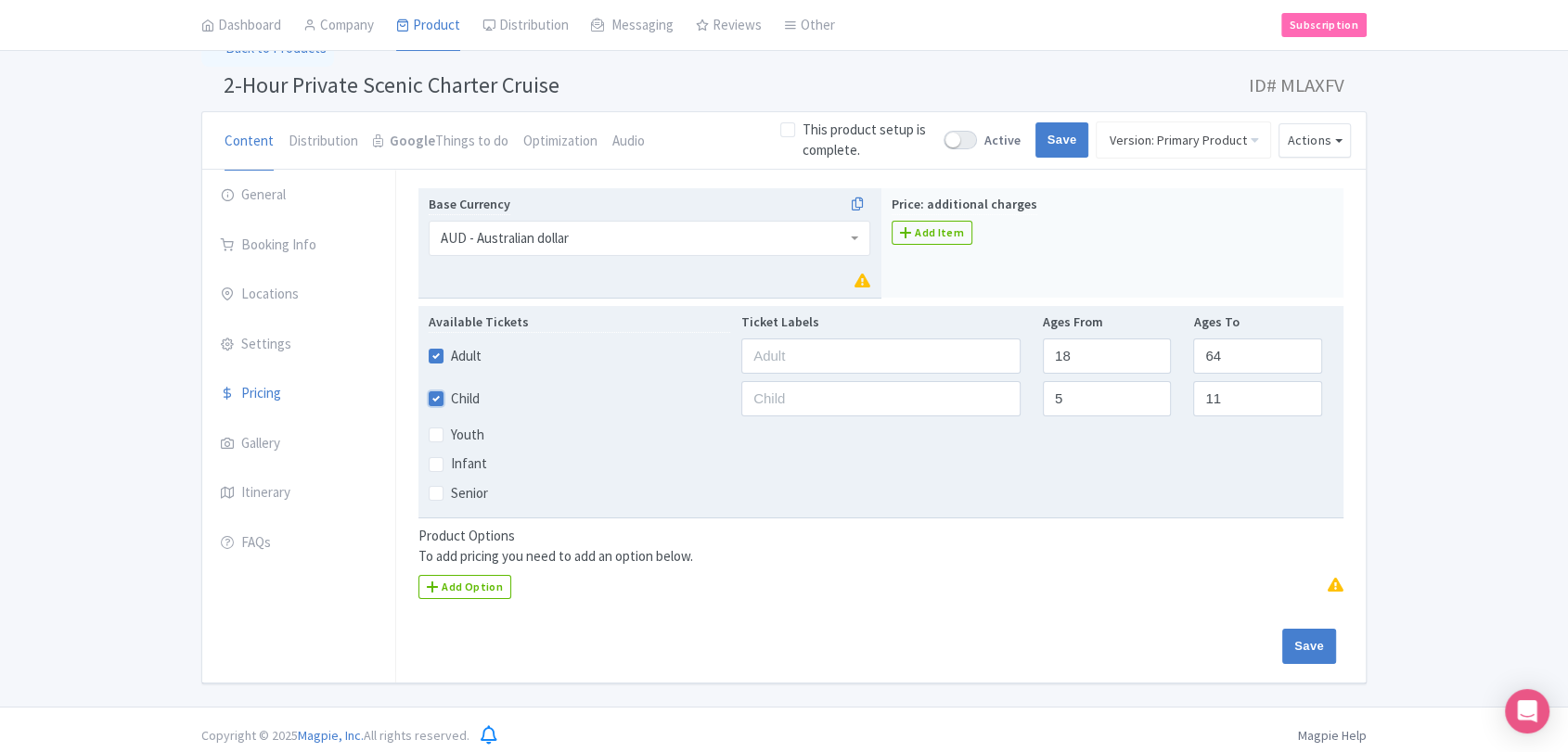 click on "Child" at bounding box center [456, 393] 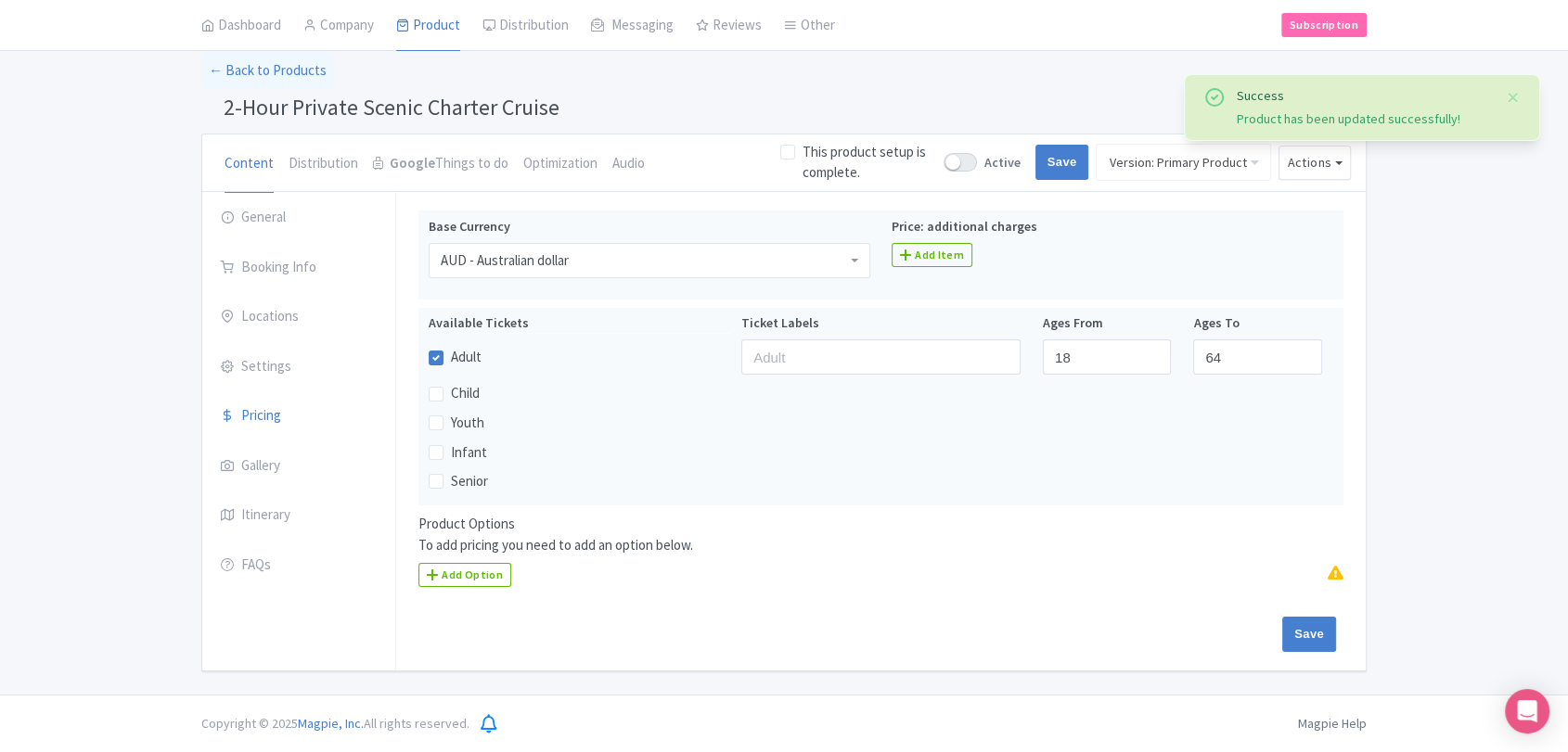 scroll, scrollTop: 79, scrollLeft: 0, axis: vertical 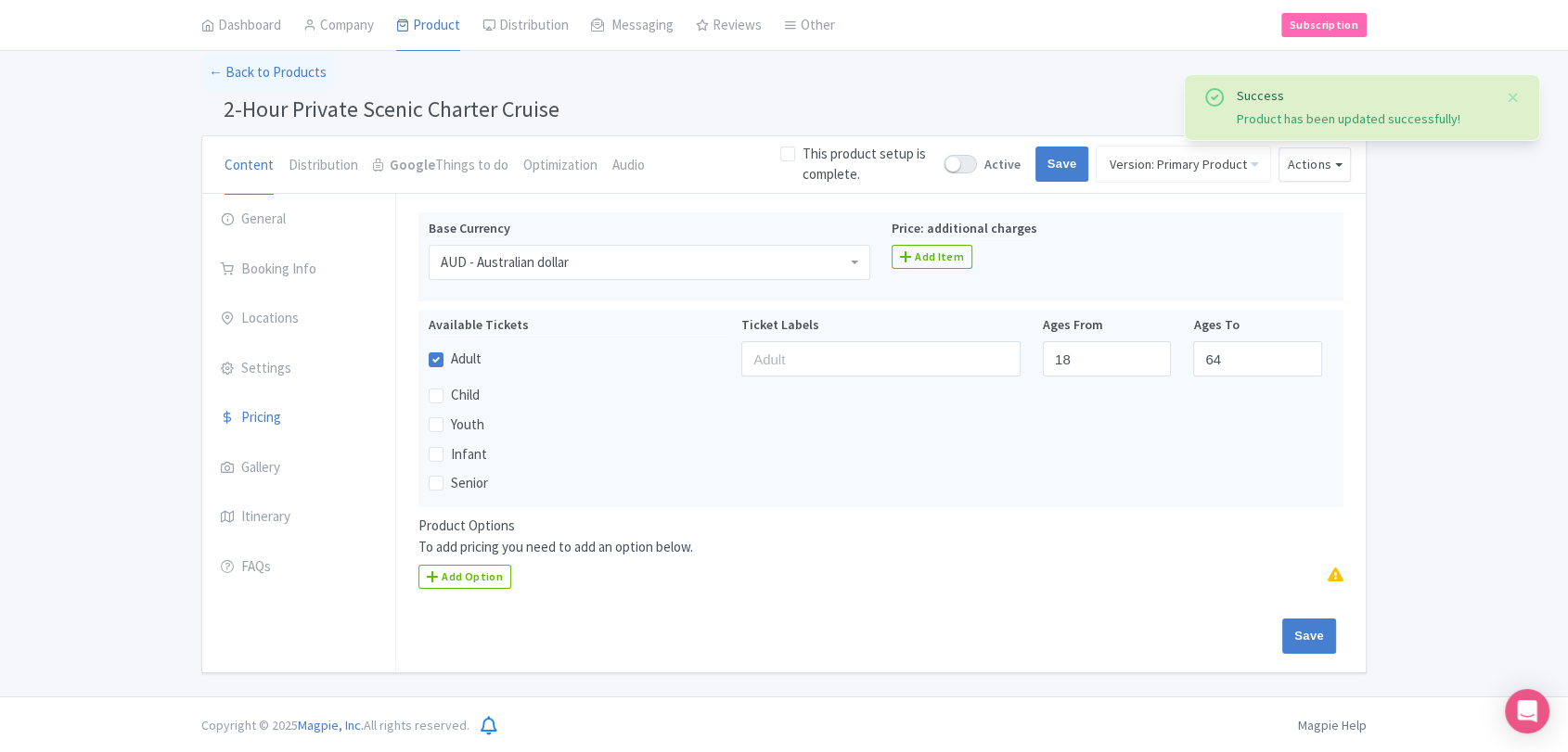 click on "2-Hour Private Scenic Charter Cruise" at bounding box center (392, 108) 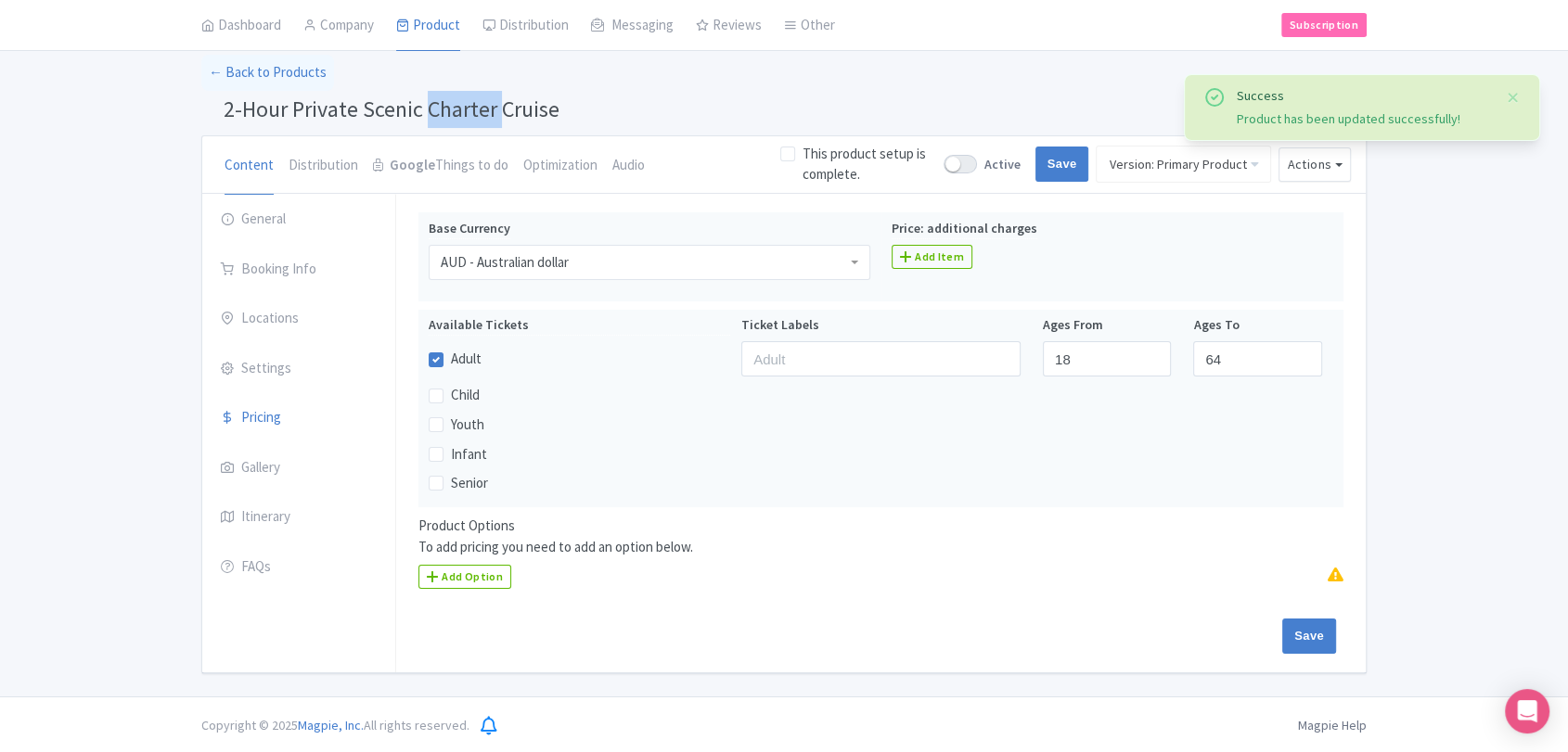 click on "2-Hour Private Scenic Charter Cruise" at bounding box center [392, 108] 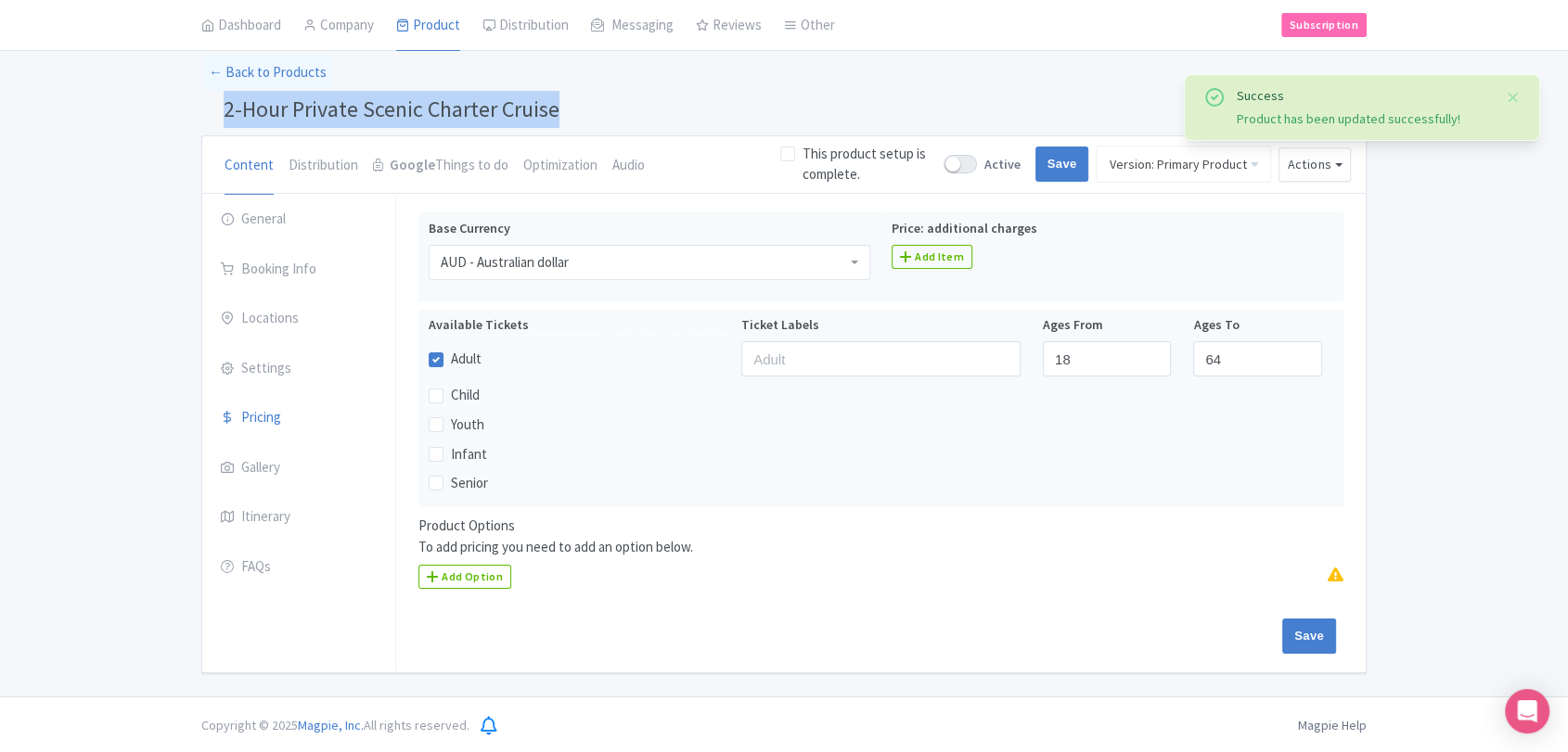 click on "2-Hour Private Scenic Charter Cruise" at bounding box center [392, 108] 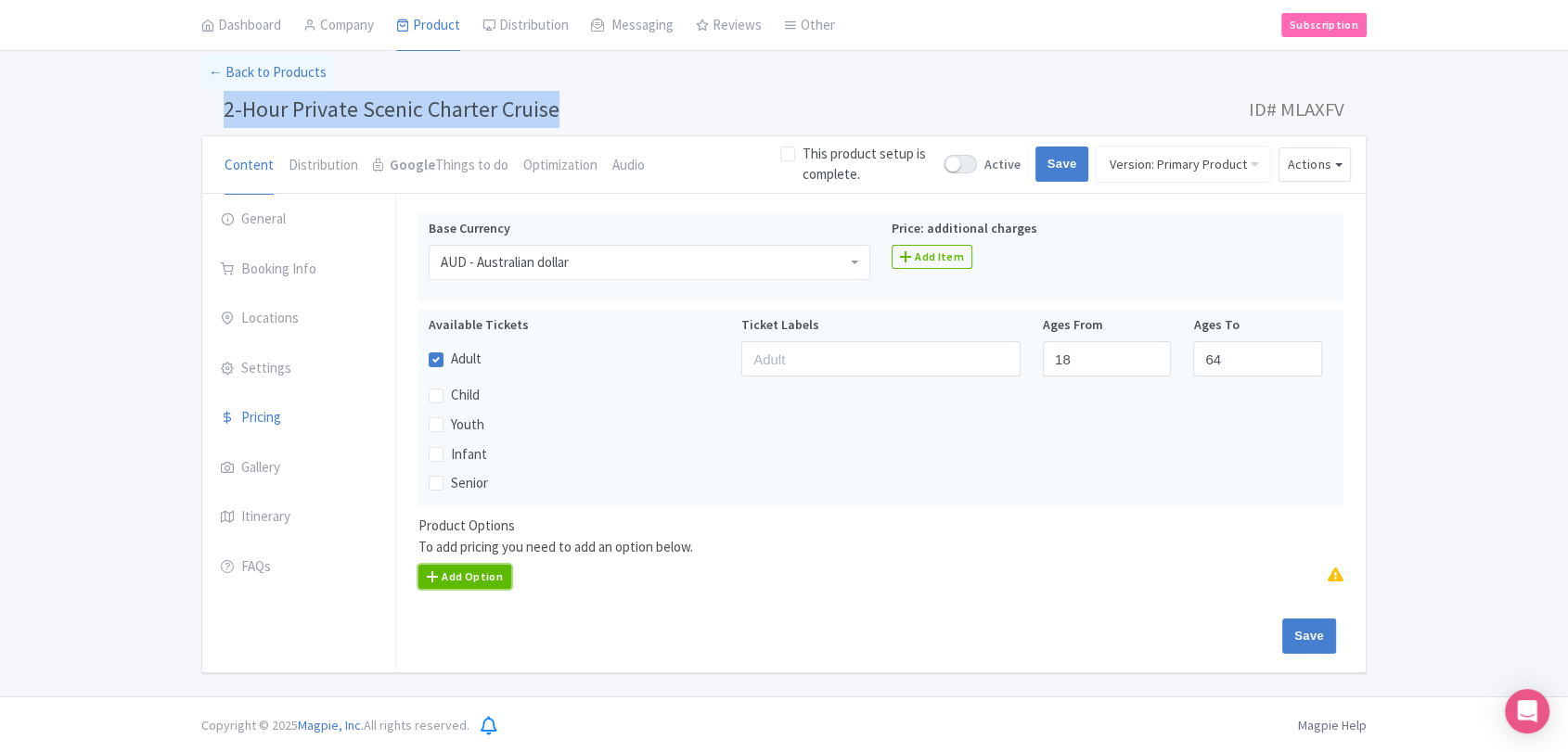 click on "Add Option" at bounding box center [465, 577] 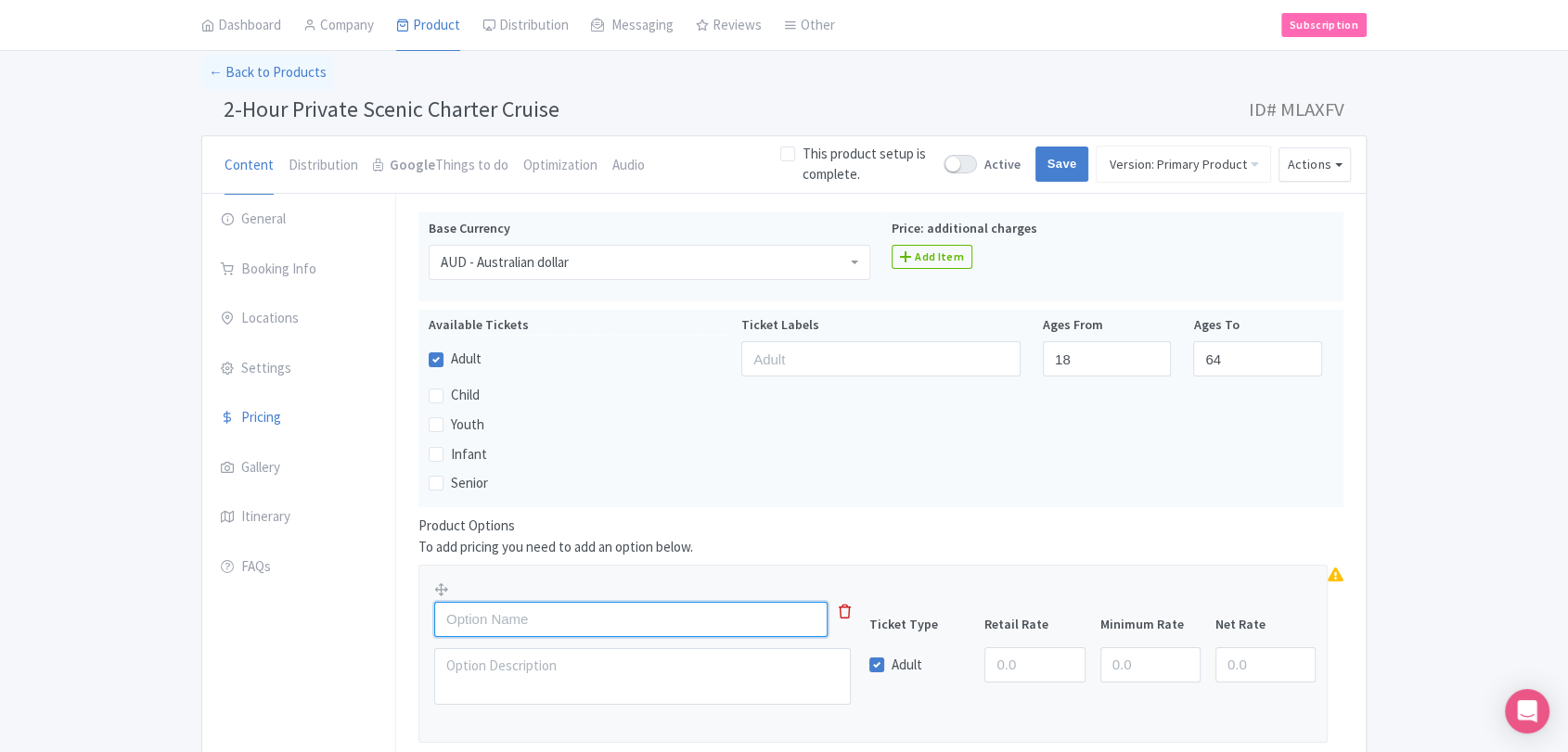 click at bounding box center (631, 619) 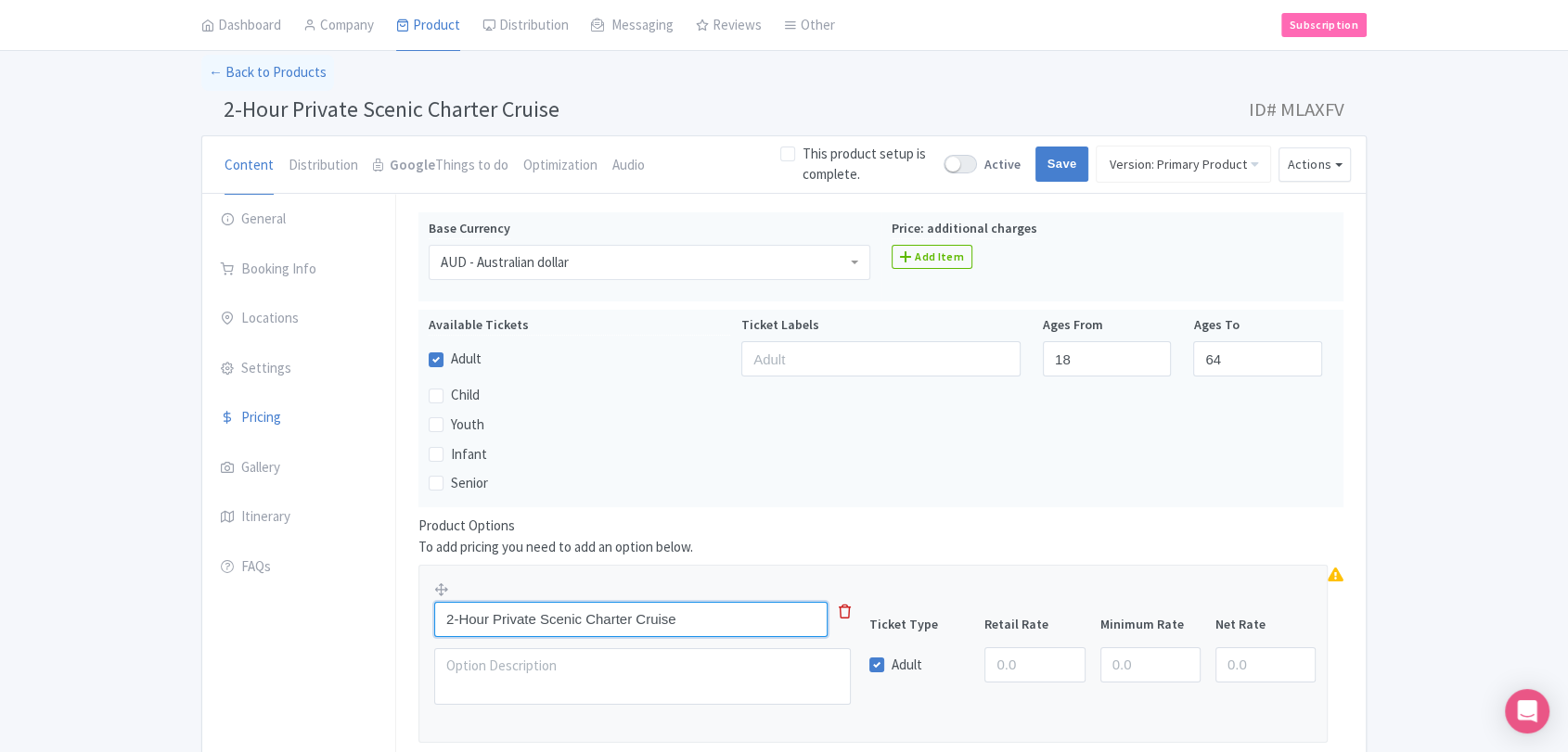 type on "2-Hour Private Scenic Charter Cruise" 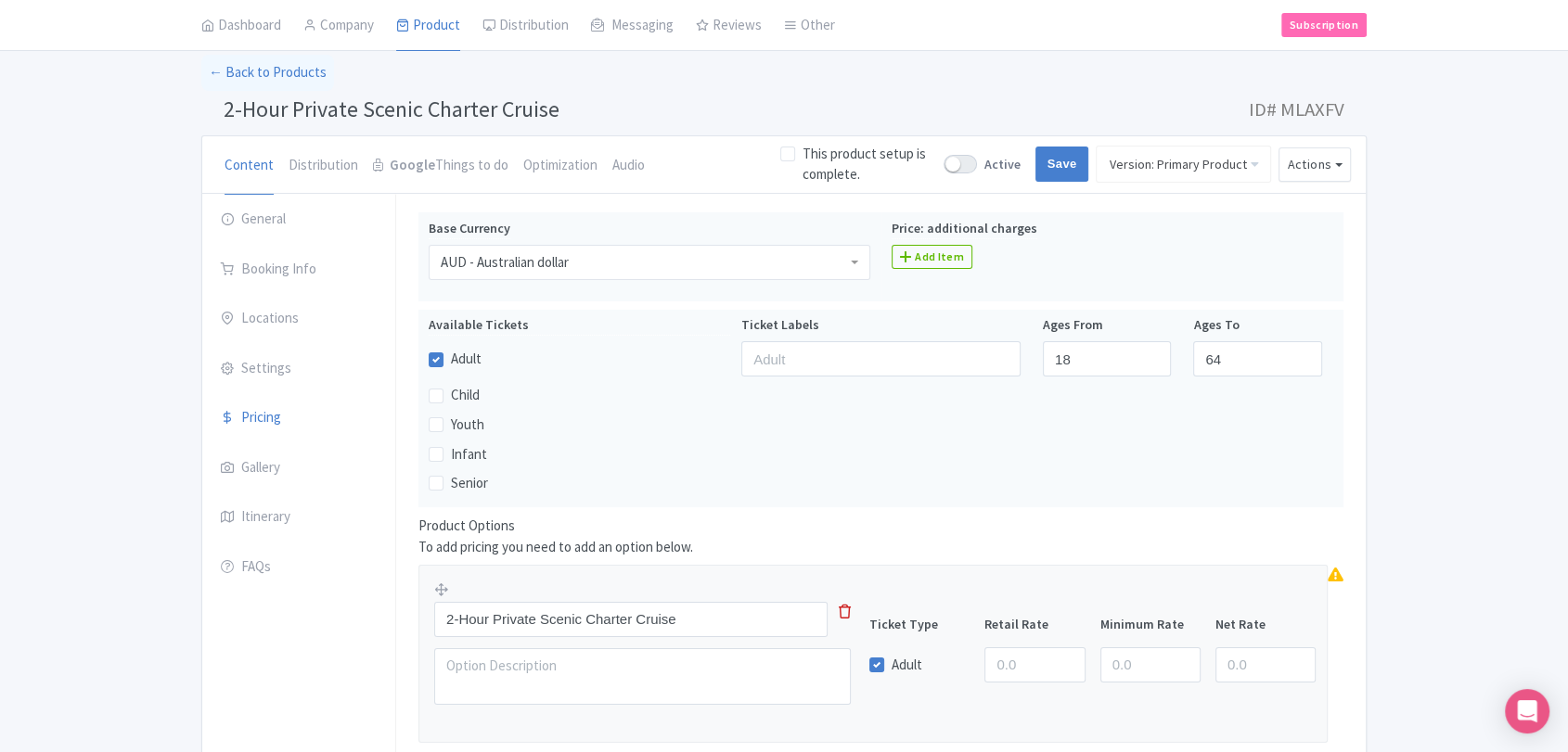 click on "Success
Product has been updated successfully!
← Back to Products
2-Hour Private Scenic Charter Cruise
ID# MLAXFV
Content
Distribution
Google  Things to do
Optimization
Audio
This product setup is complete.
Active
Save
Version: Primary Product
Primary Product
Version: Primary Product
Version type   * Primary
Version name   * Primary Product
Version description
Date from
Date to
Select all resellers for version
Share with Resellers:
Done
Actions
View on Magpie
Customer View
Industry Partner View
Download
Excel
Word
All Images ZIP
Share Products
Delete Product
Create new version" at bounding box center (784, 461) 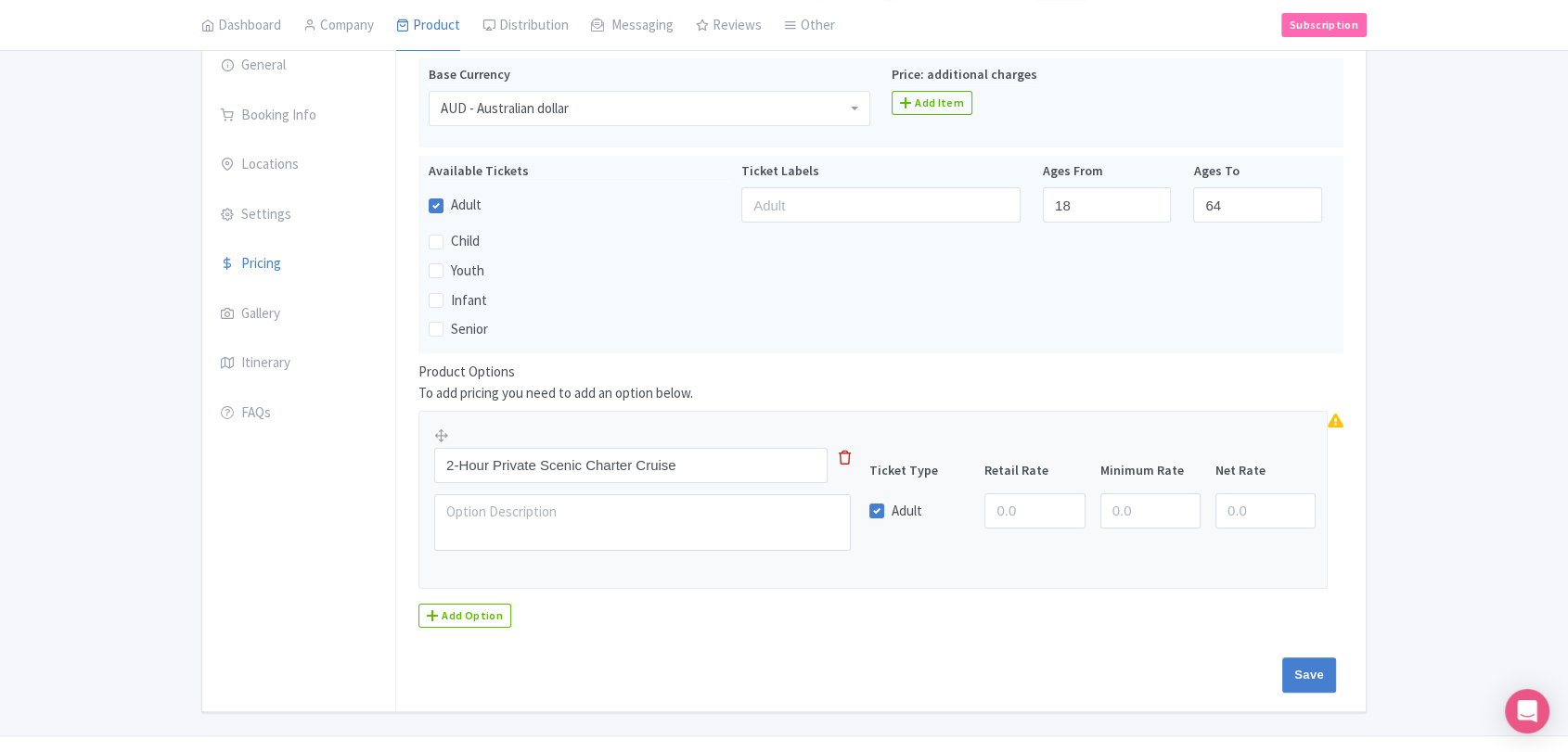scroll, scrollTop: 273, scrollLeft: 0, axis: vertical 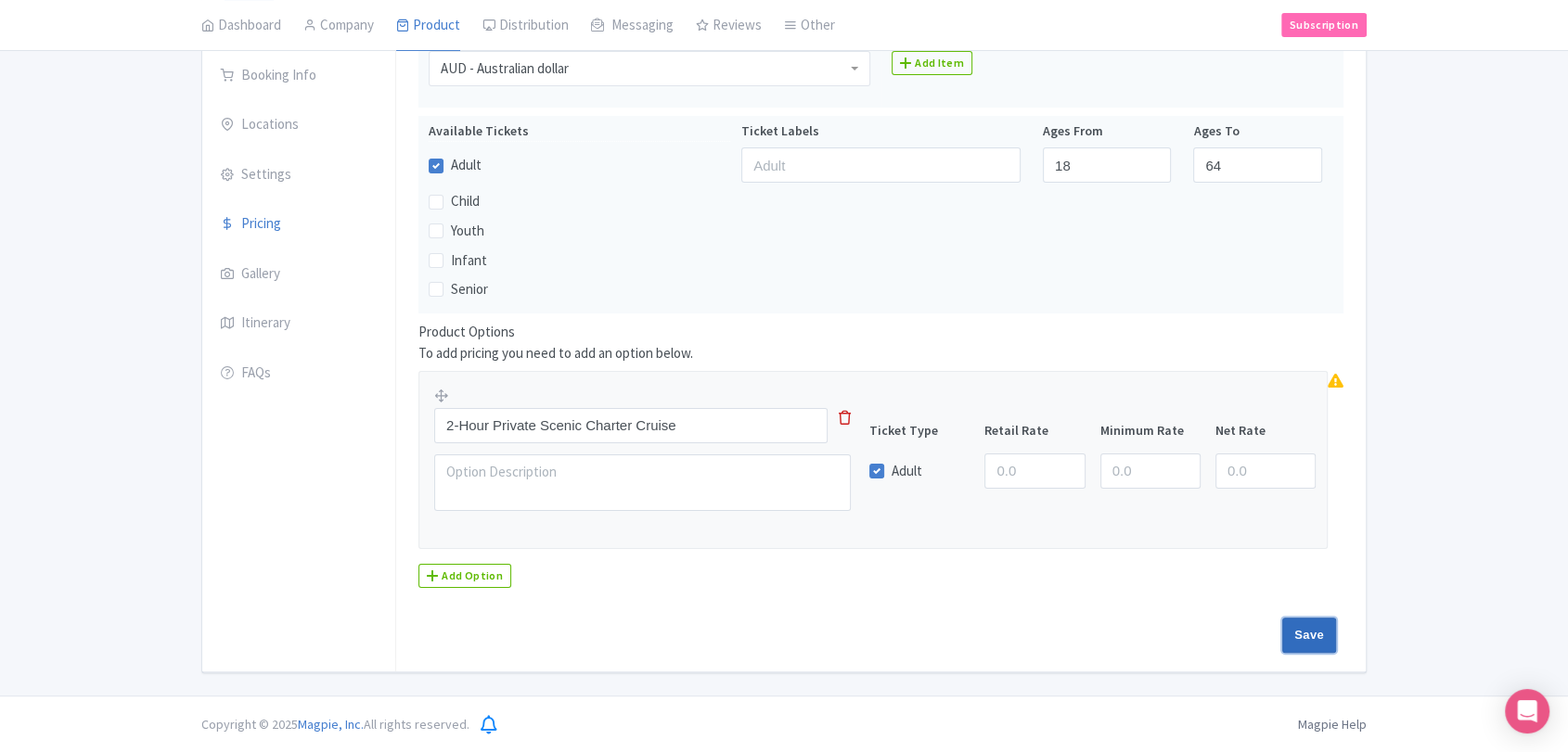 click on "Save" at bounding box center (1309, 635) 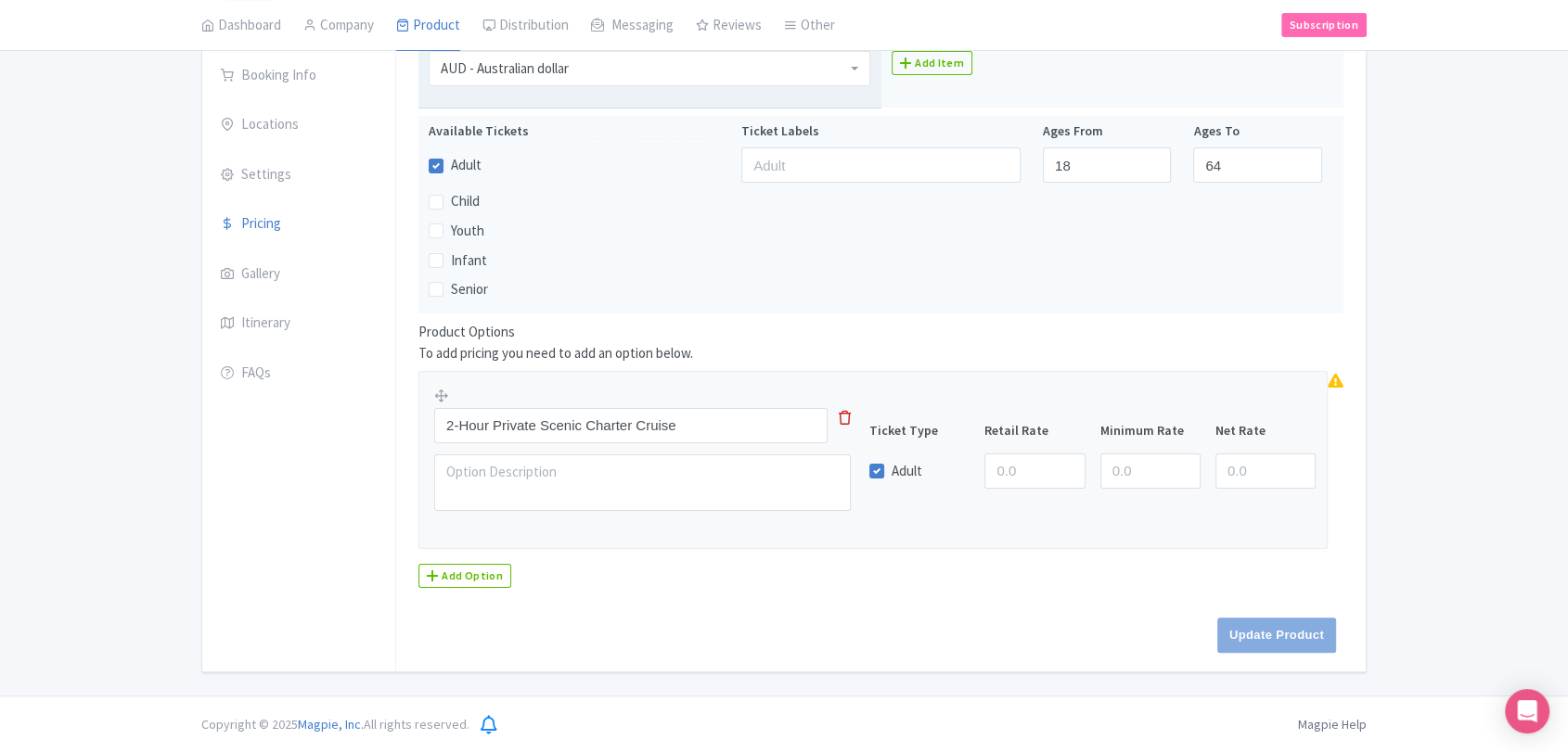 type on "Update Product" 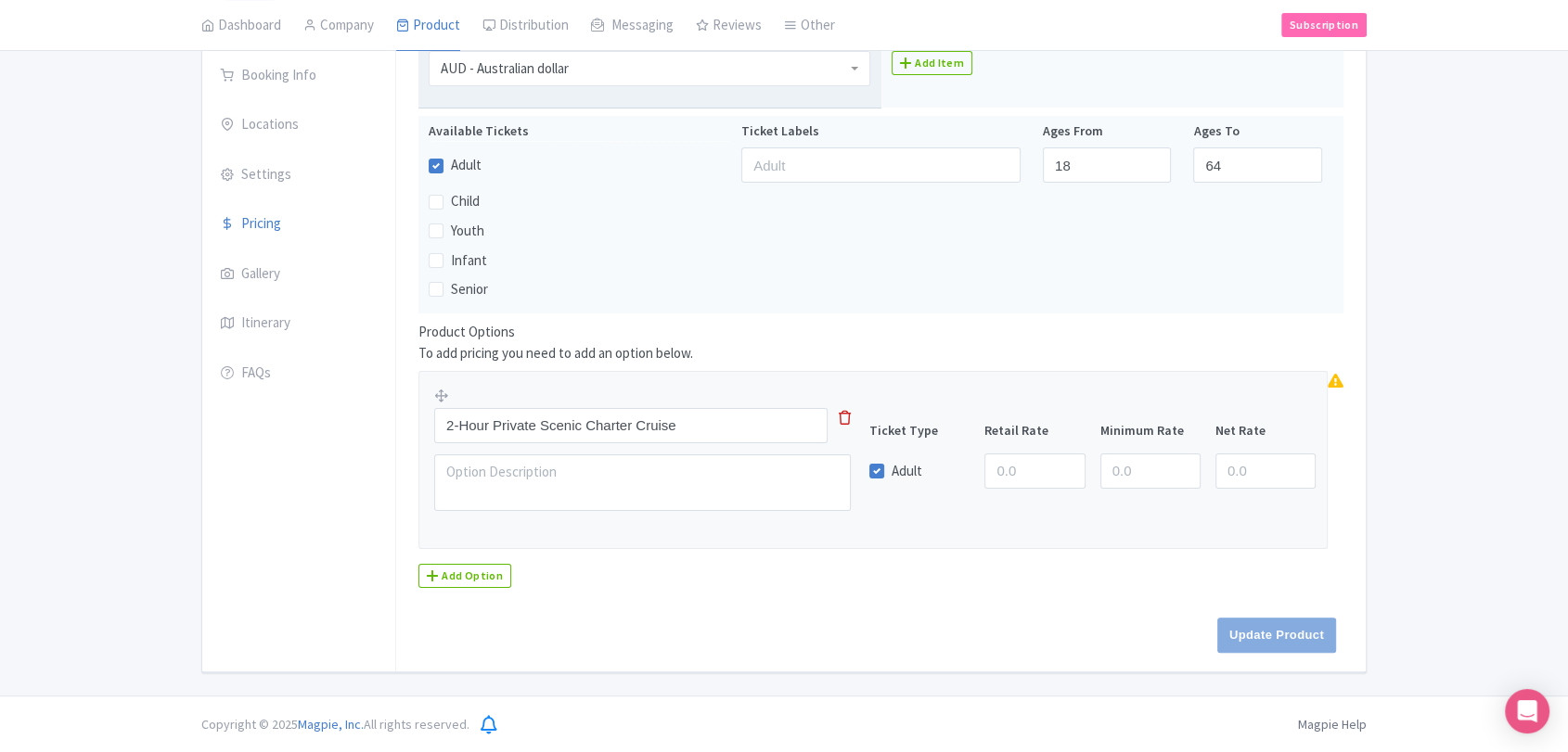 type on "Update Product" 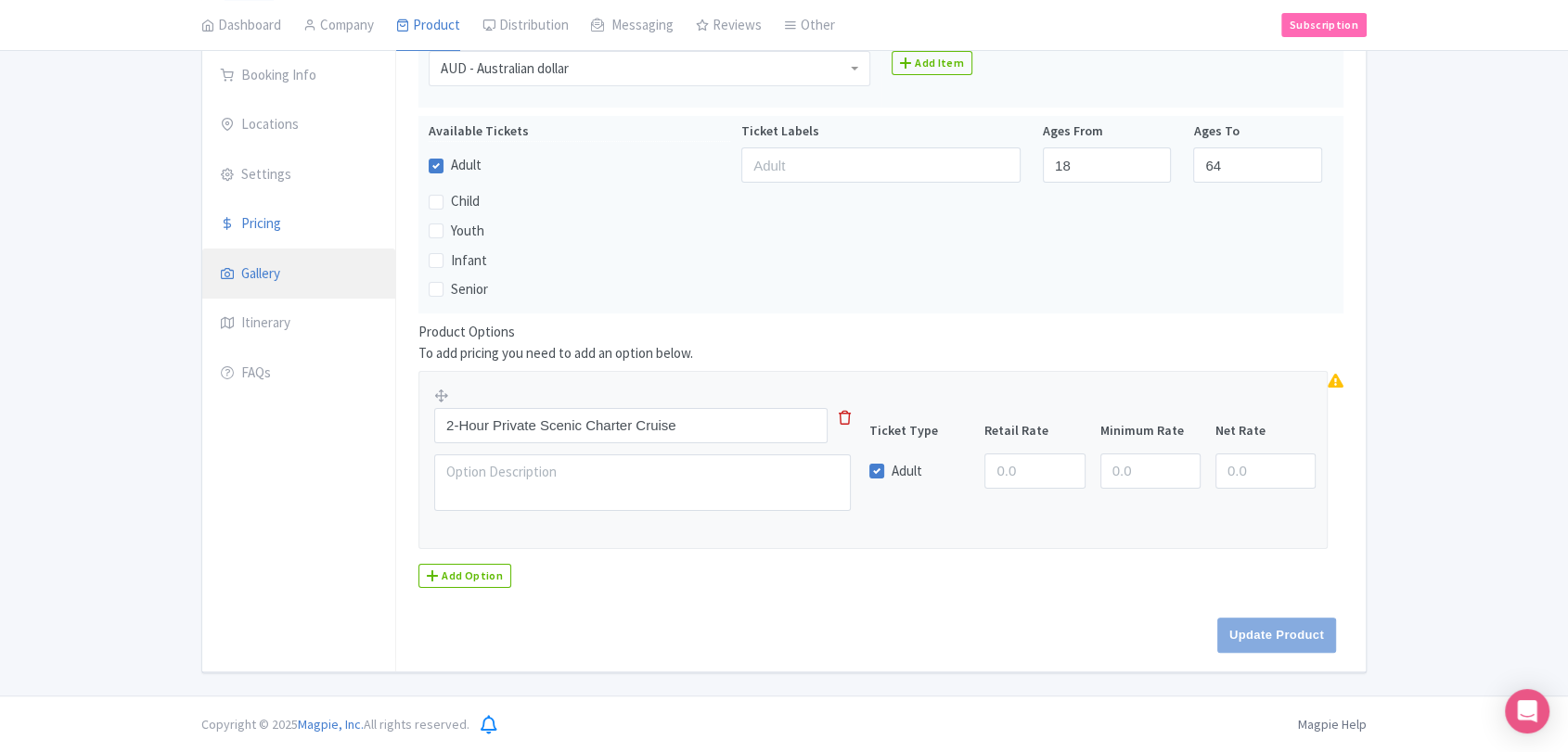 click on "Gallery" at bounding box center (299, 274) 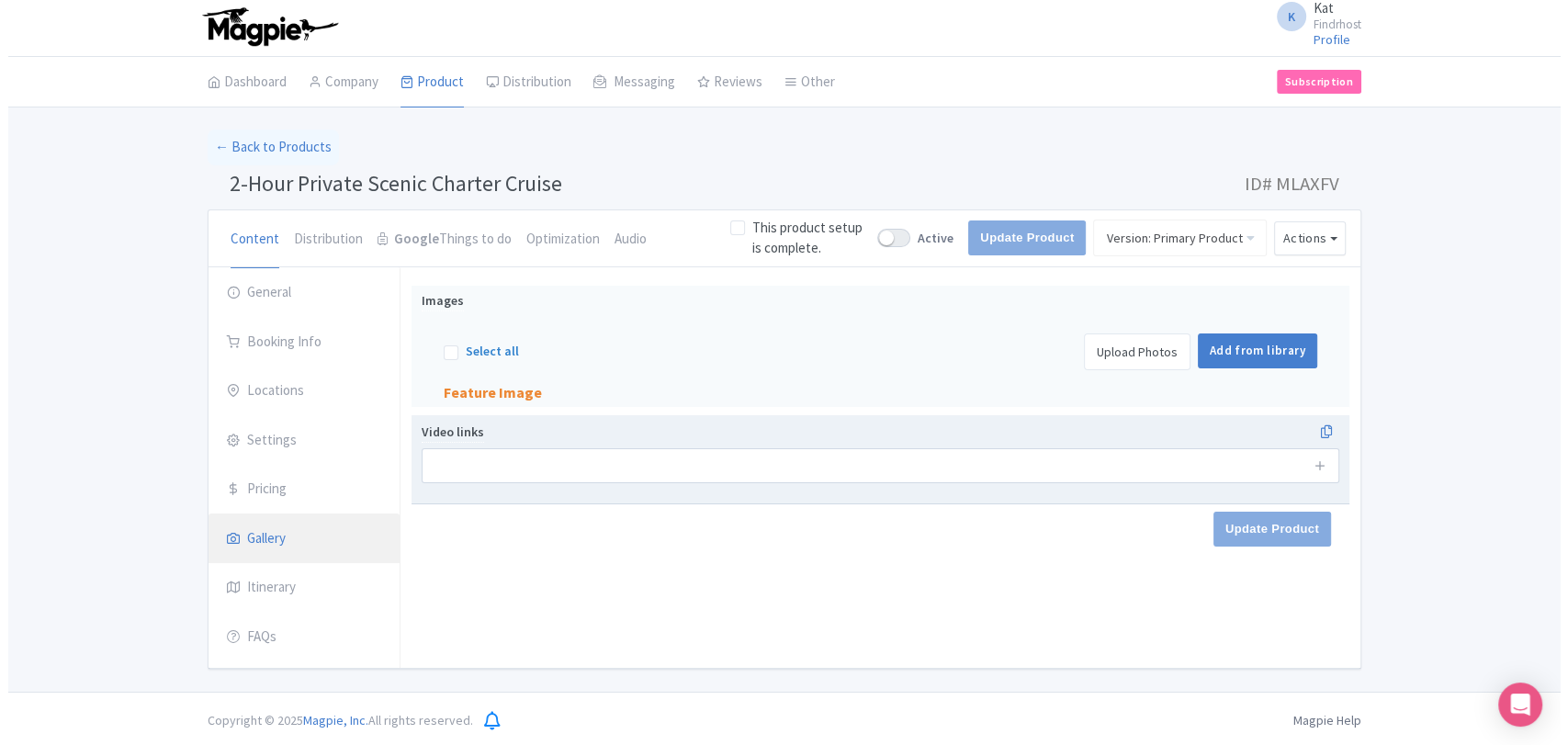 scroll, scrollTop: 5, scrollLeft: 0, axis: vertical 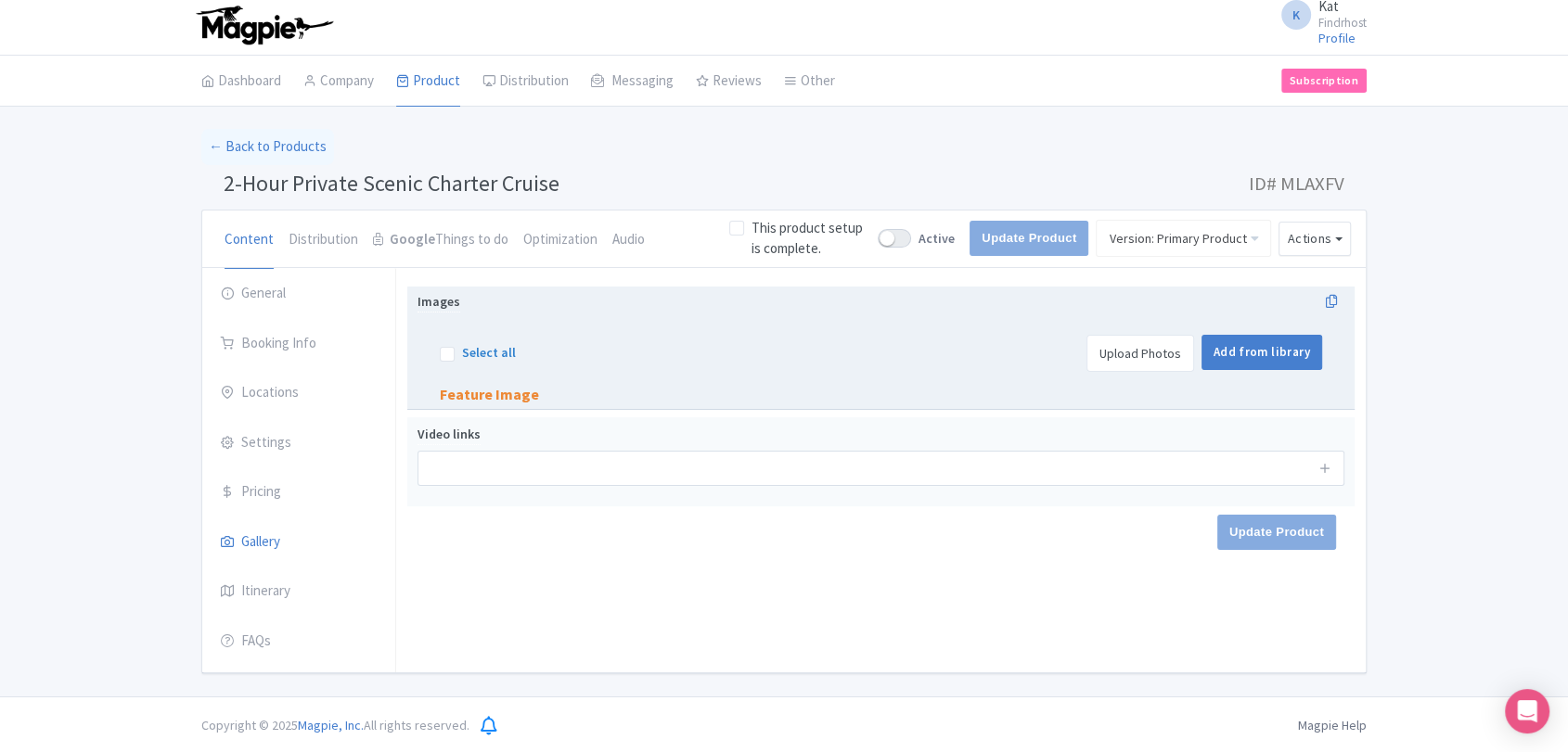 click on "Upload Photos" at bounding box center (1140, 353) 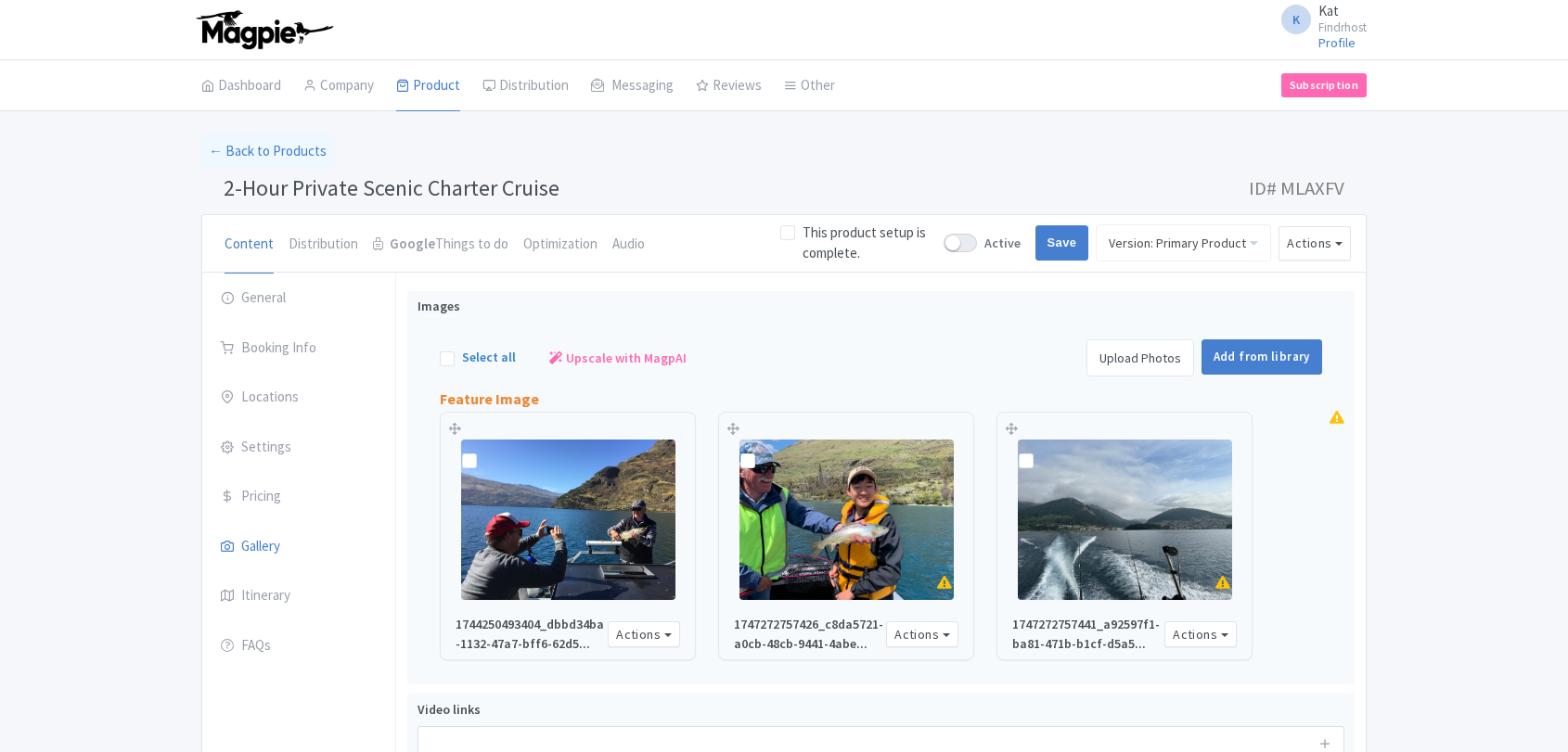 scroll, scrollTop: 171, scrollLeft: 0, axis: vertical 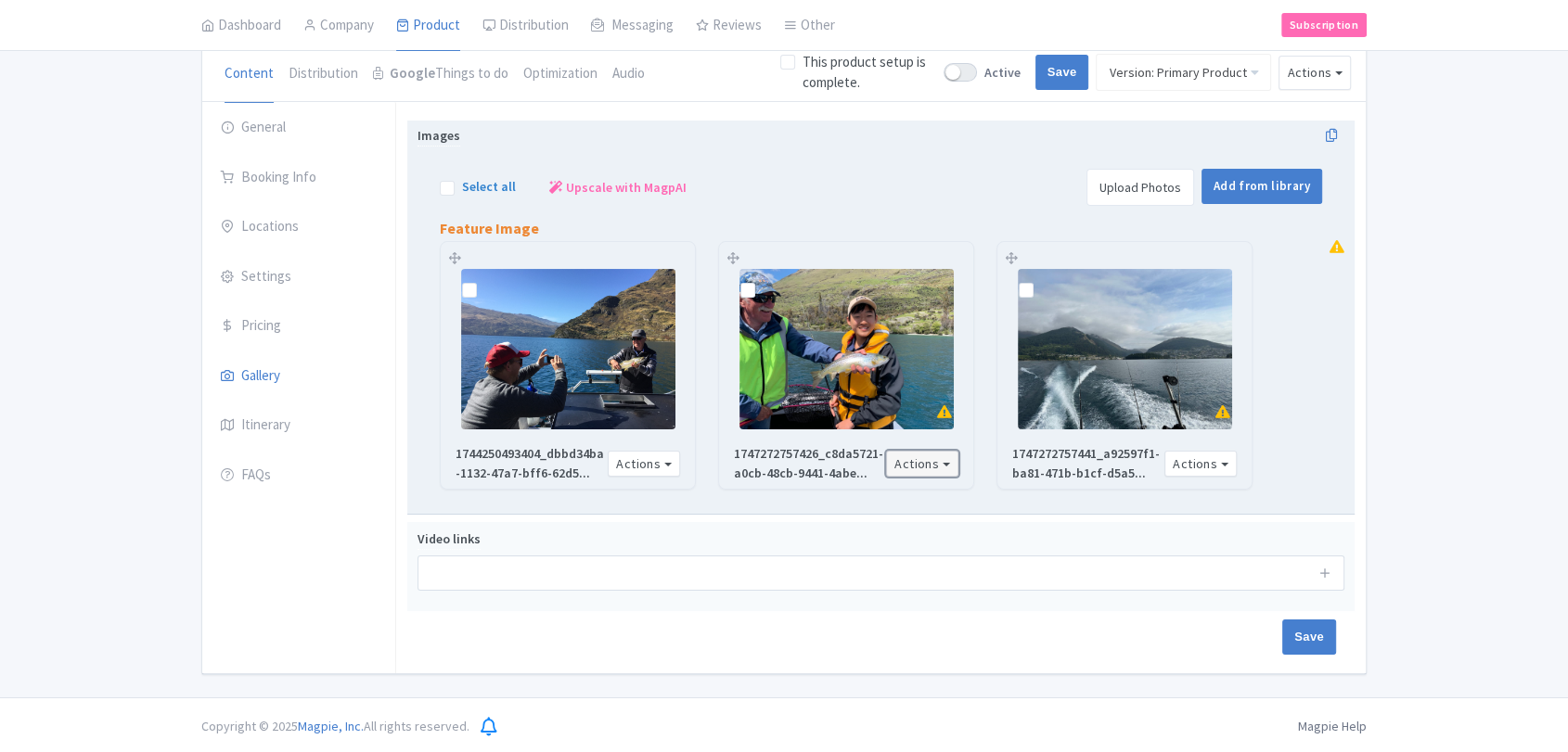 click on "Actions" at bounding box center (922, 464) 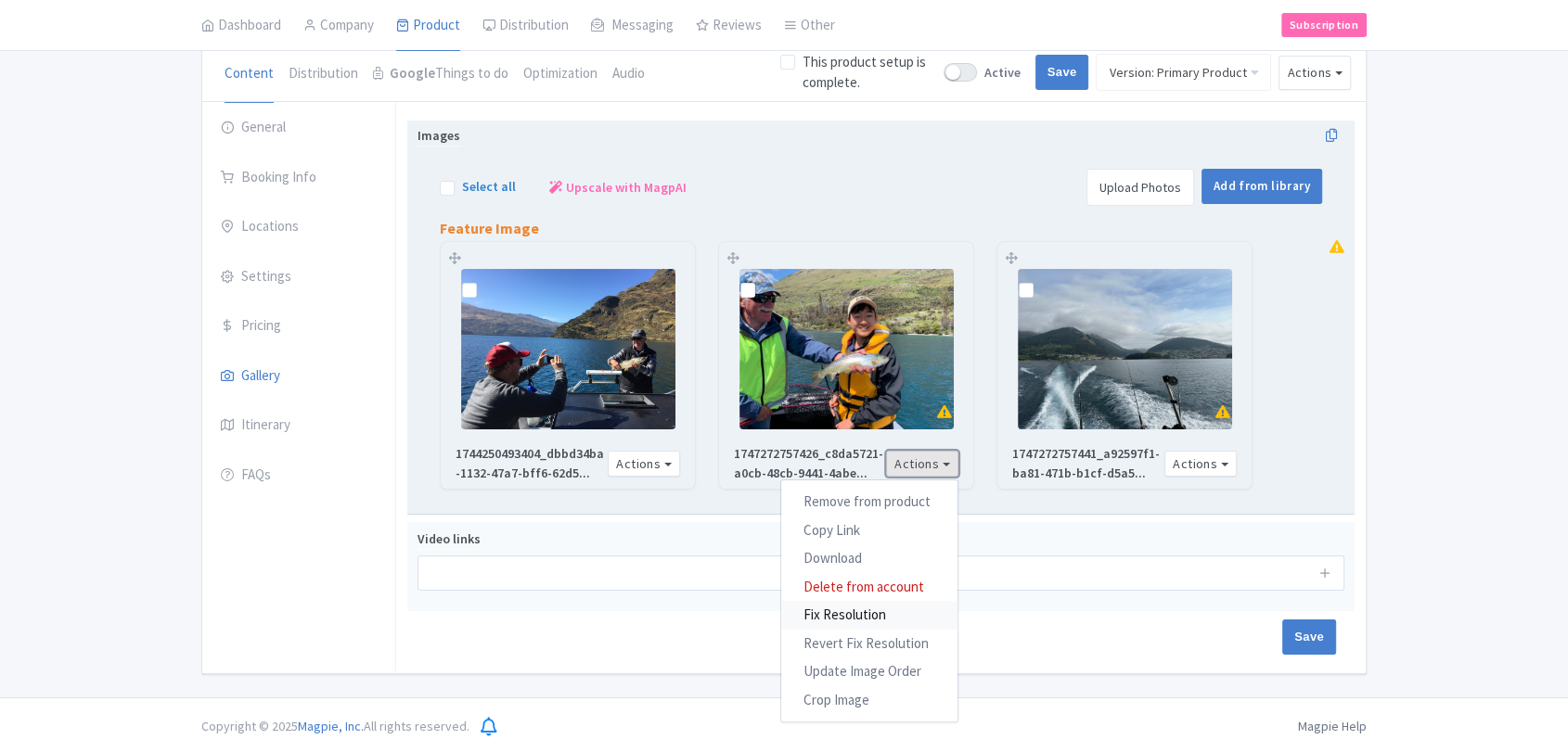 click on "Fix Resolution" at bounding box center (869, 615) 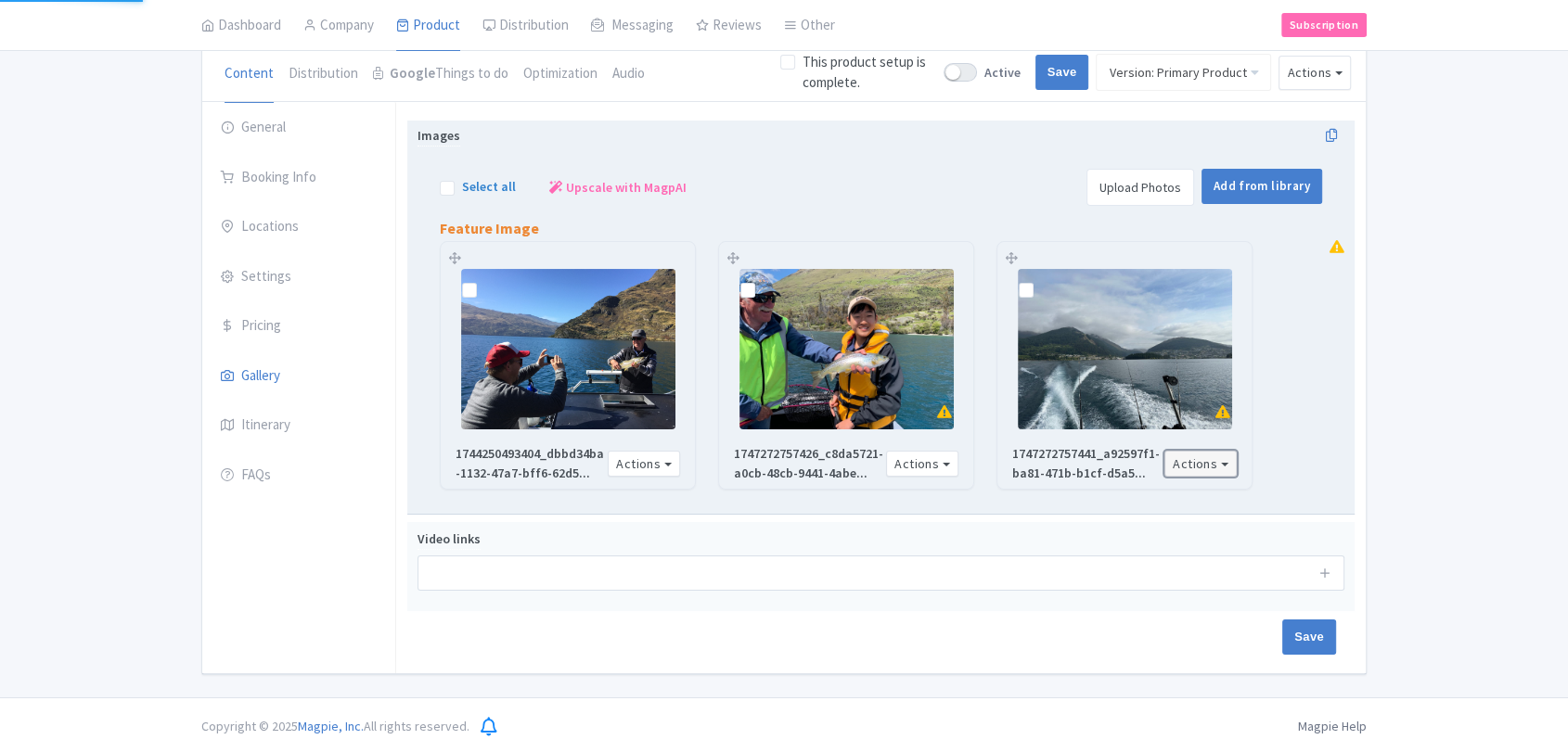 click on "Actions" at bounding box center (1201, 464) 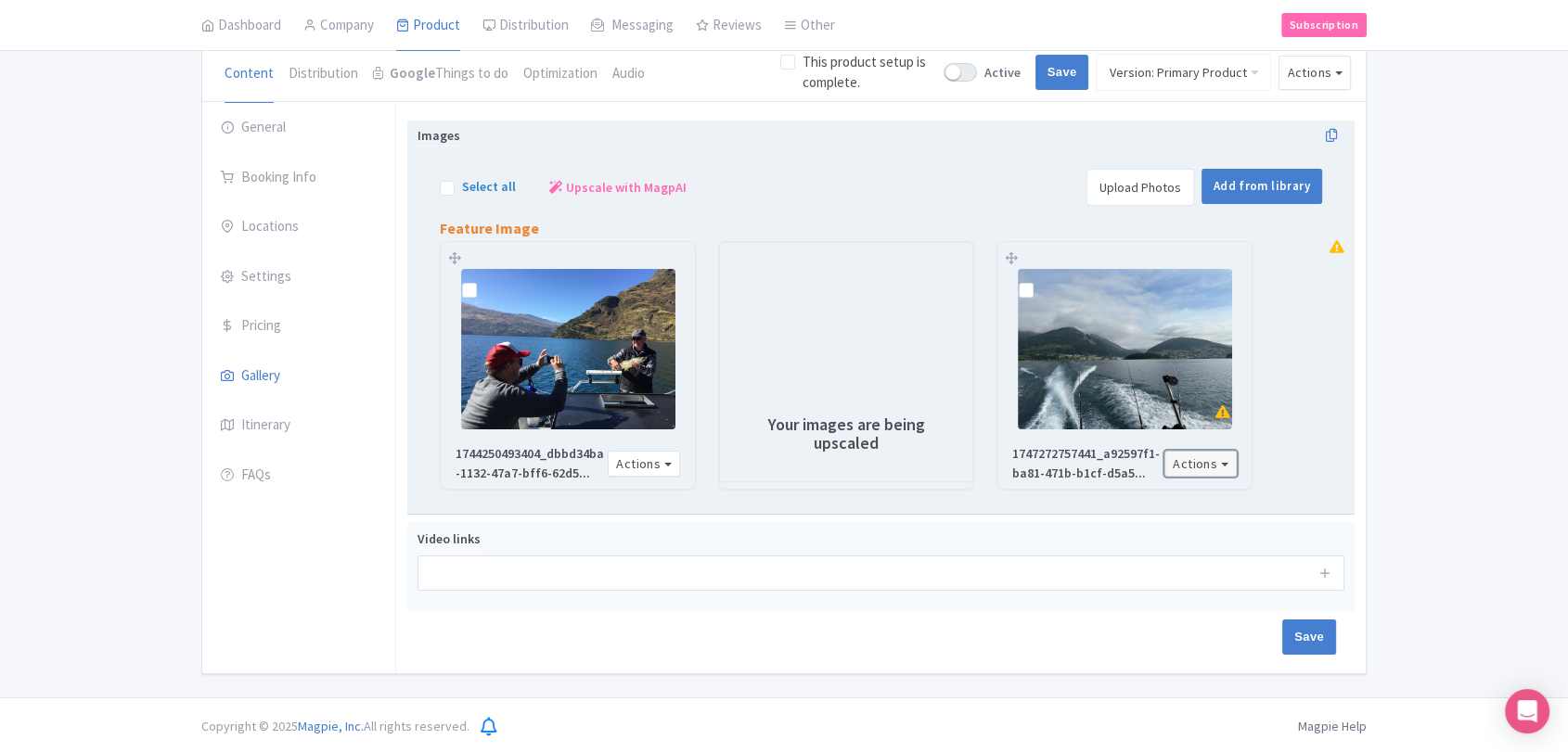 click on "Actions" at bounding box center (1201, 464) 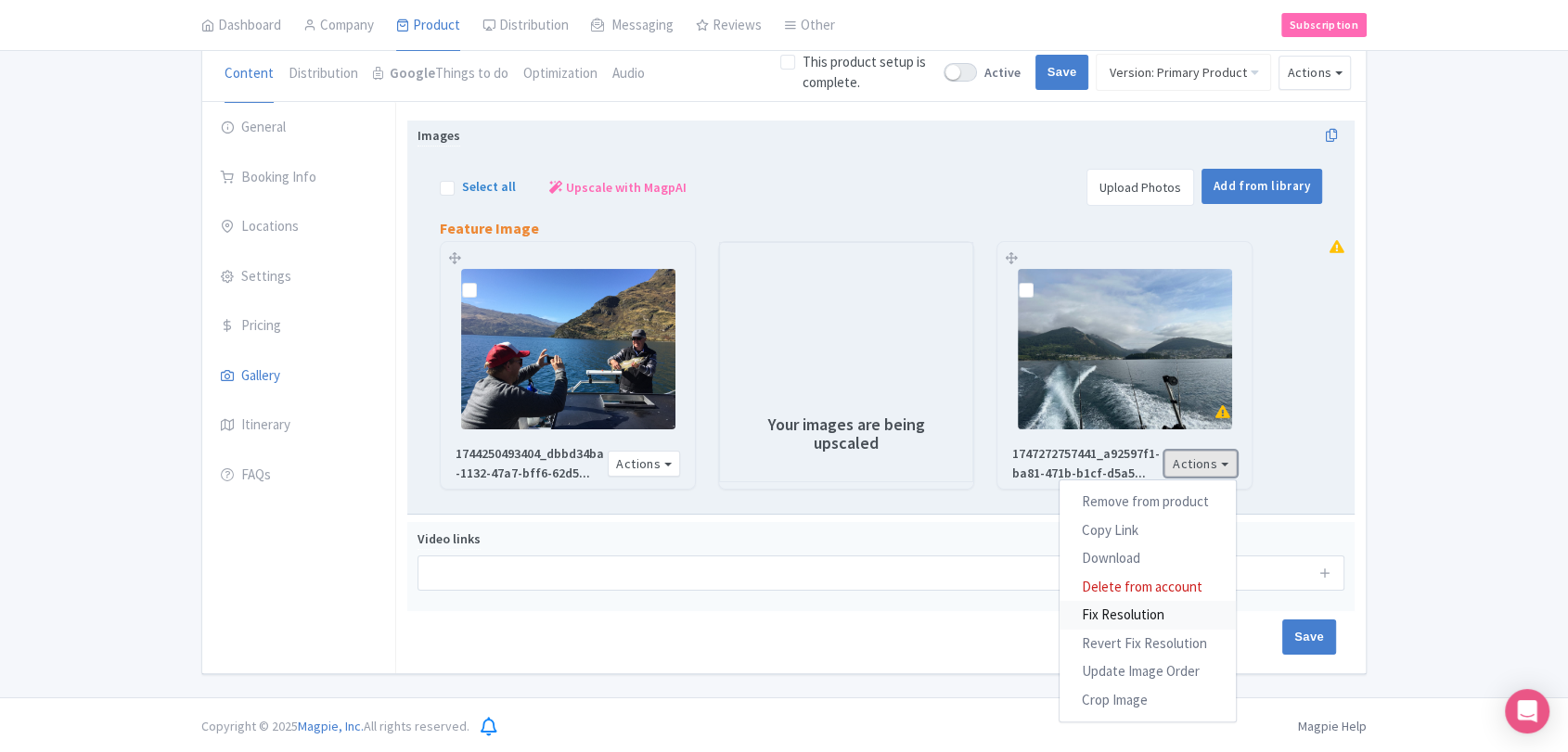 click on "Fix Resolution" at bounding box center (1148, 615) 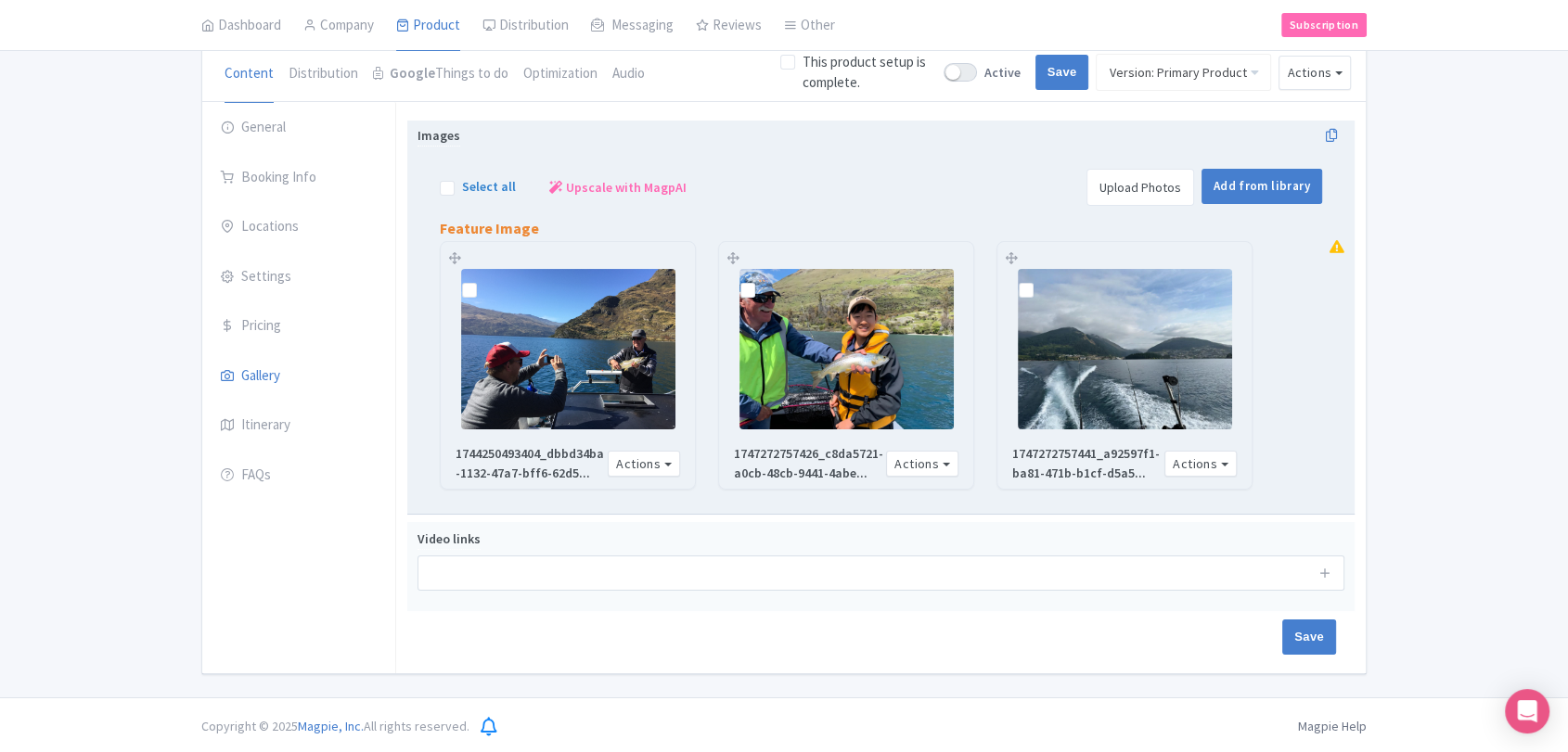 click on "Save" at bounding box center [880, 646] 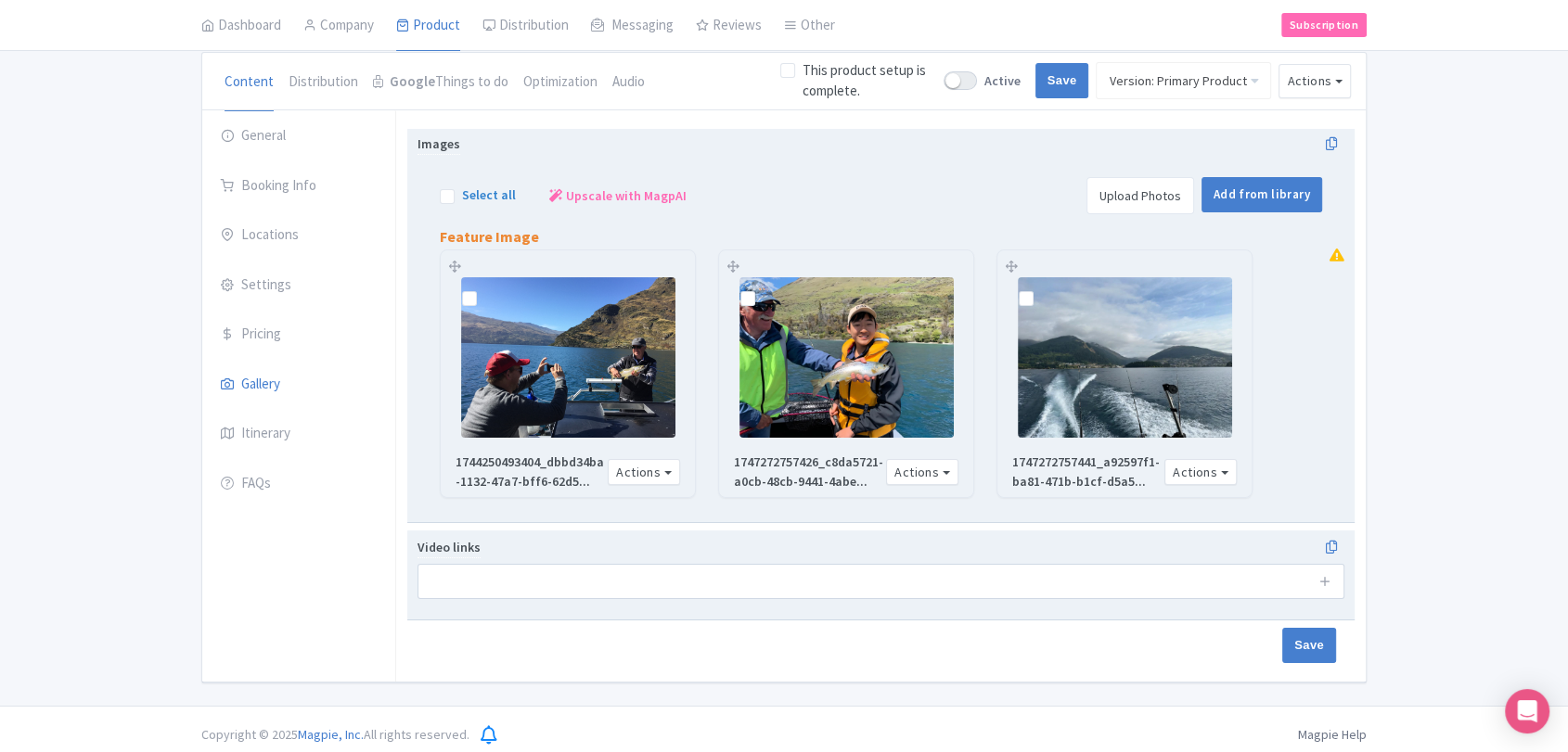 scroll, scrollTop: 171, scrollLeft: 0, axis: vertical 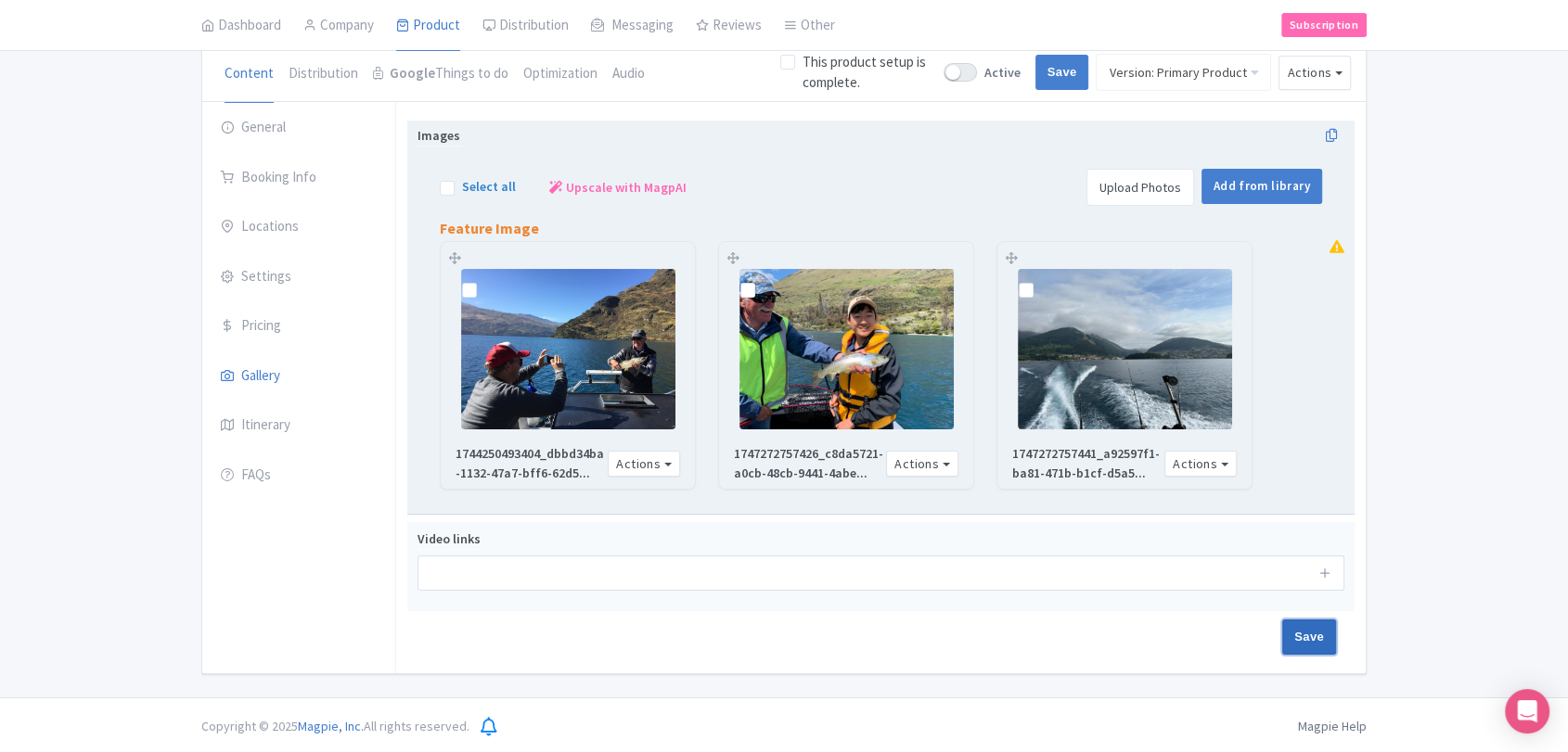click on "Save" at bounding box center [1309, 637] 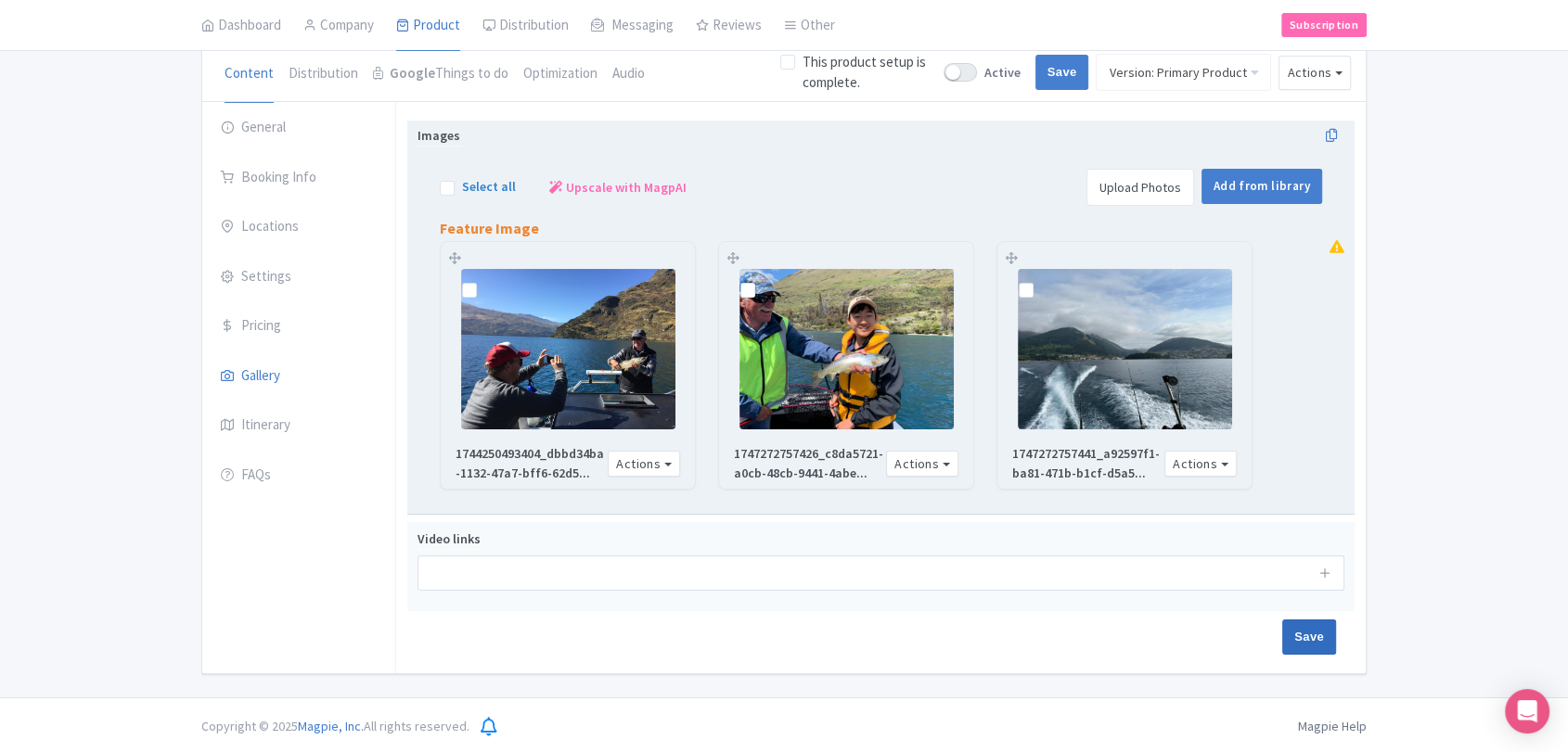 type on "Saving..." 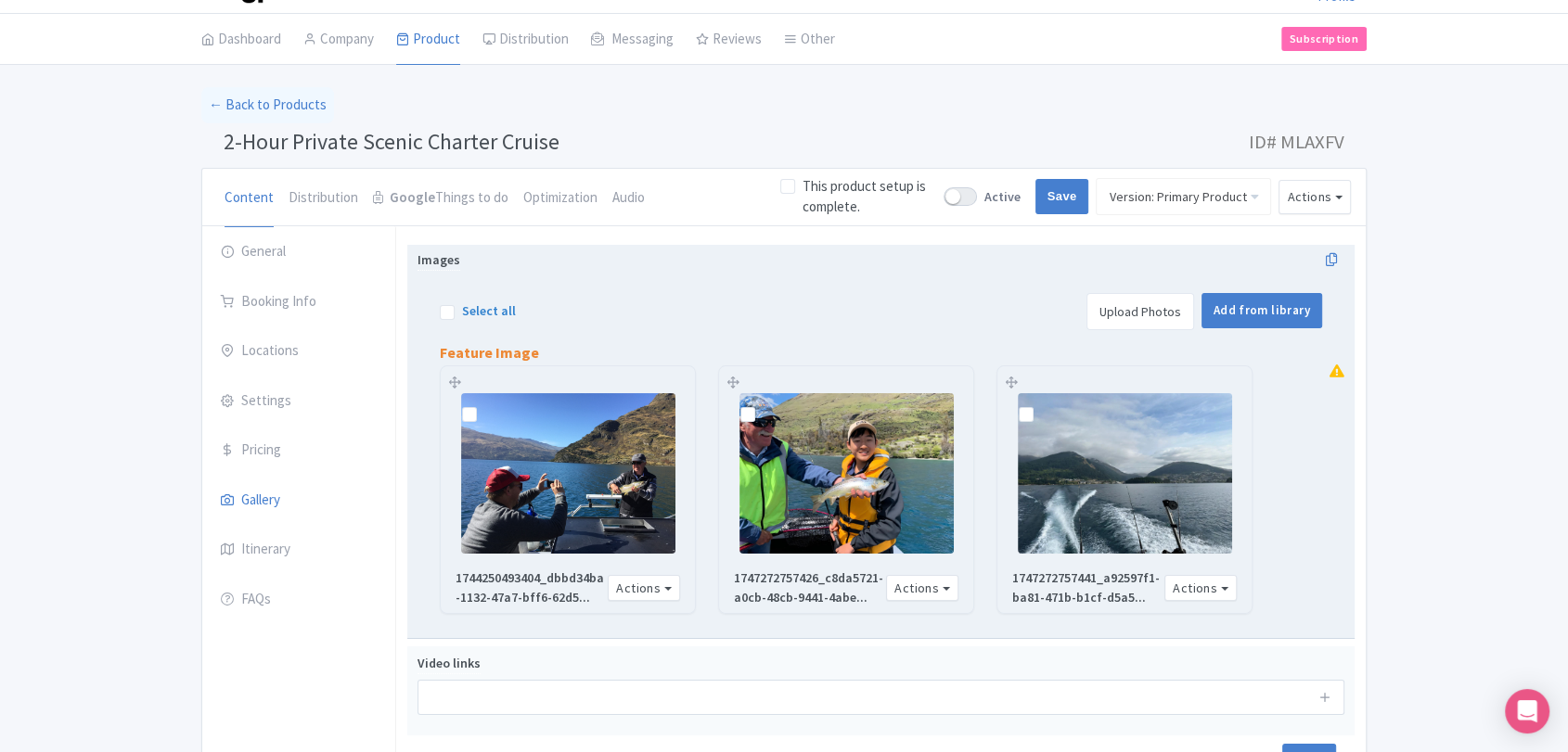 scroll, scrollTop: 0, scrollLeft: 0, axis: both 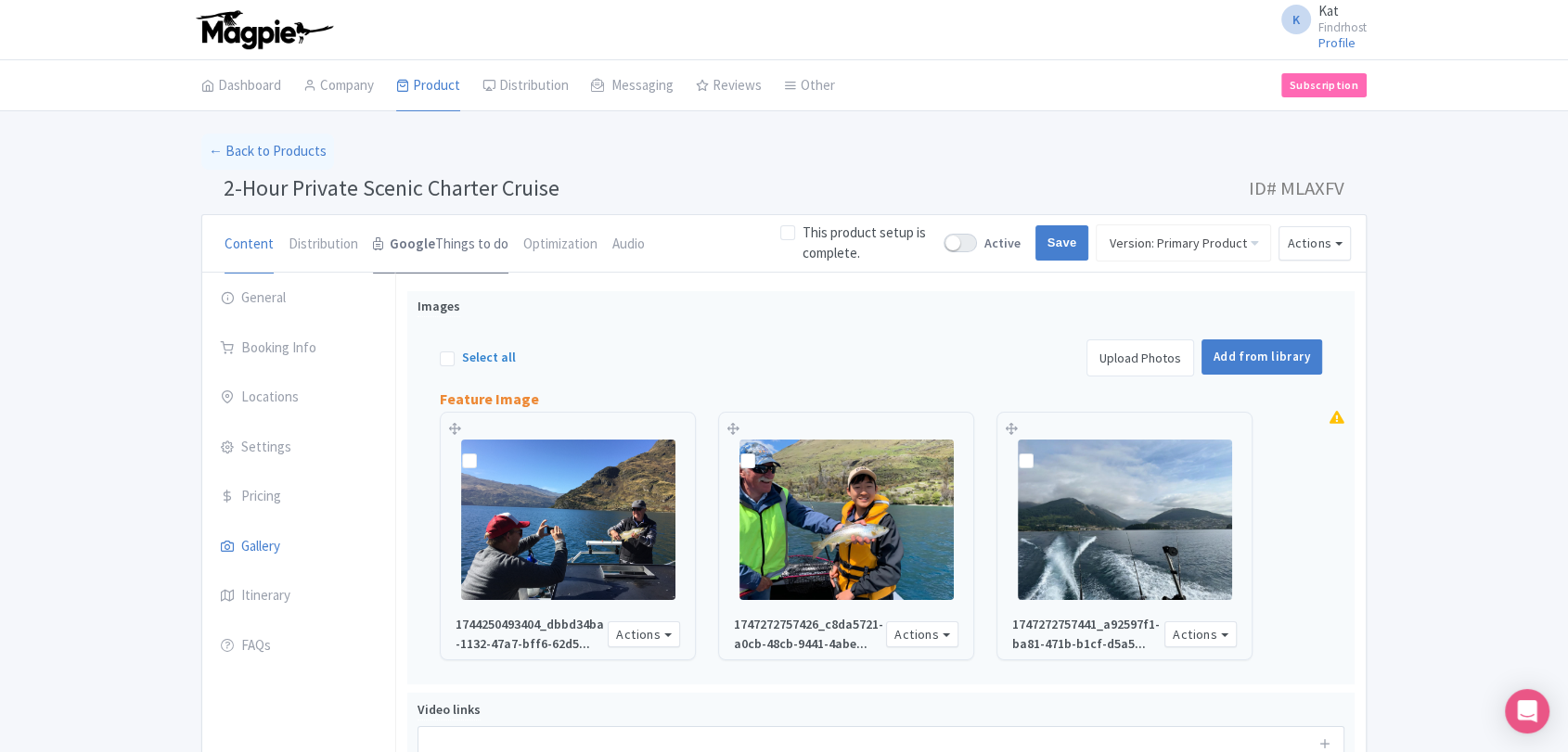 click on "Google  Things to do" at bounding box center (441, 245) 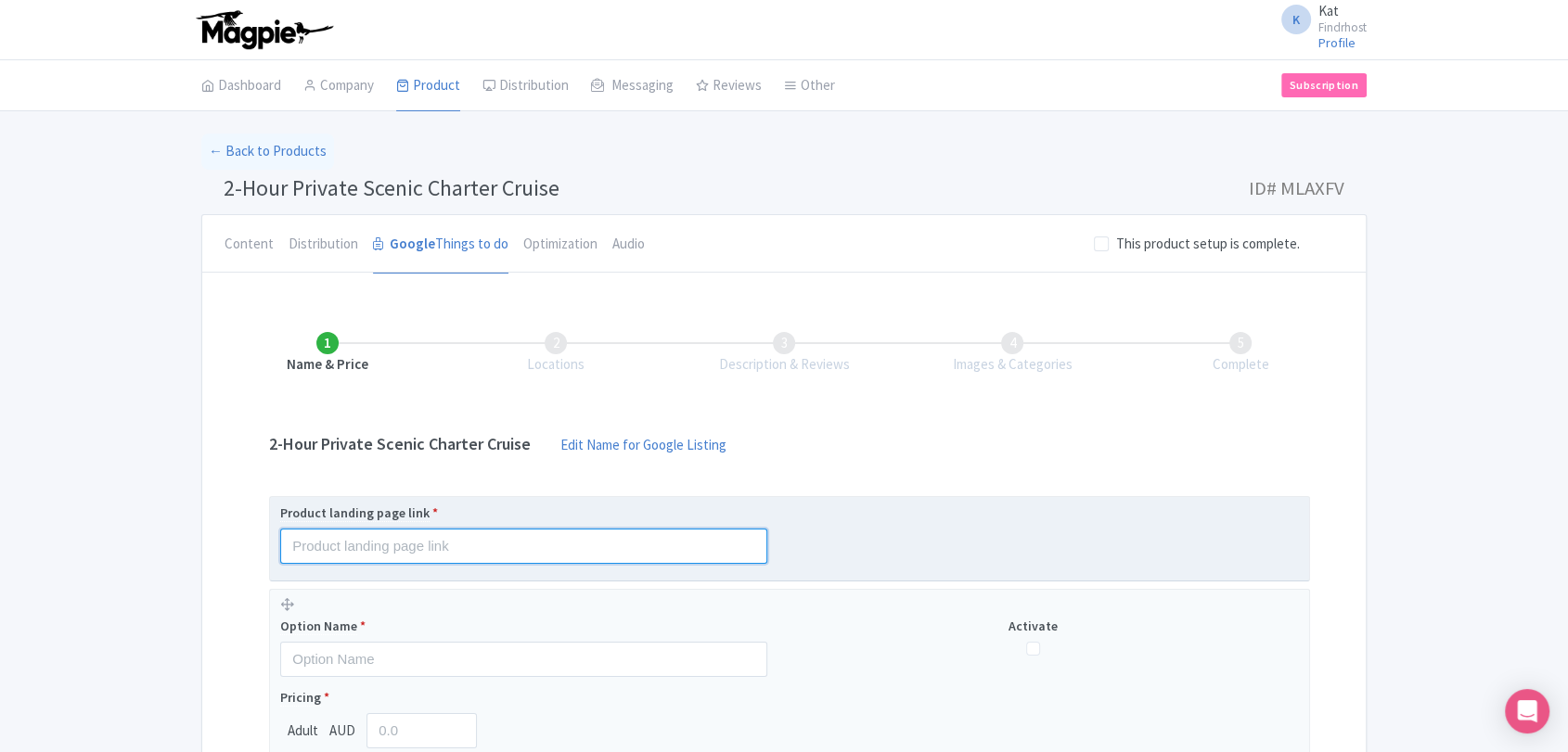 click at bounding box center (523, 546) 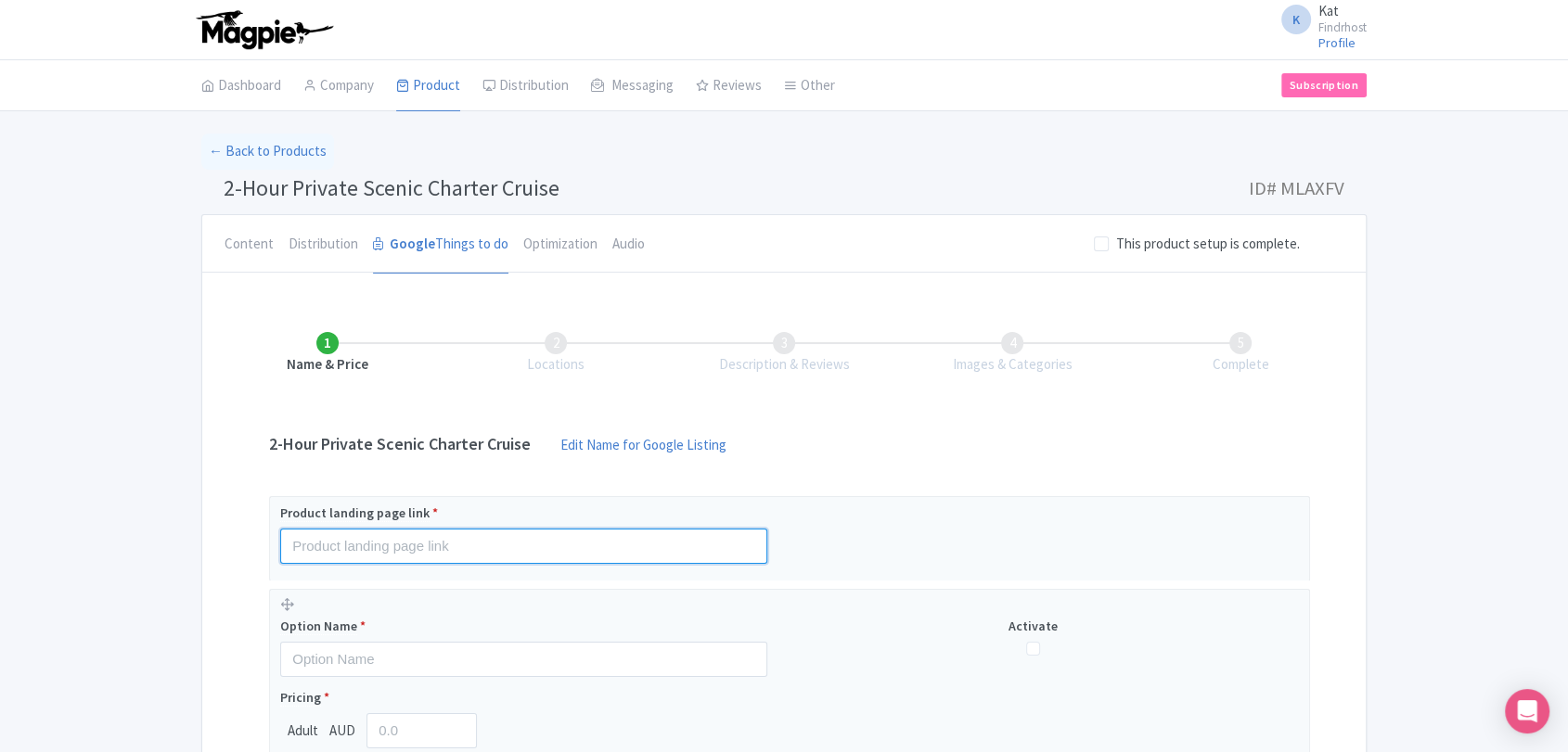paste on "[URL][DOMAIN_NAME]" 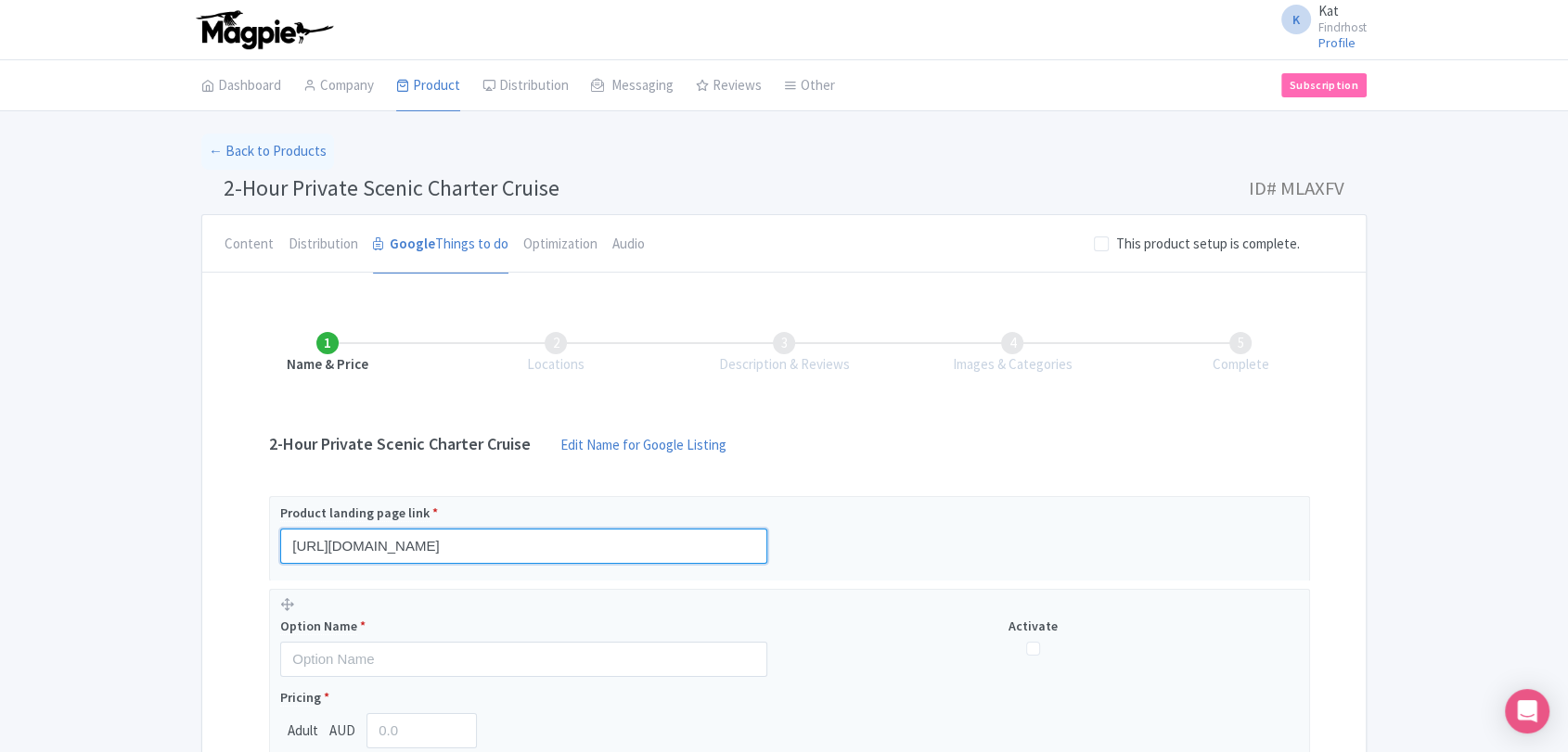 type on "[URL][DOMAIN_NAME]" 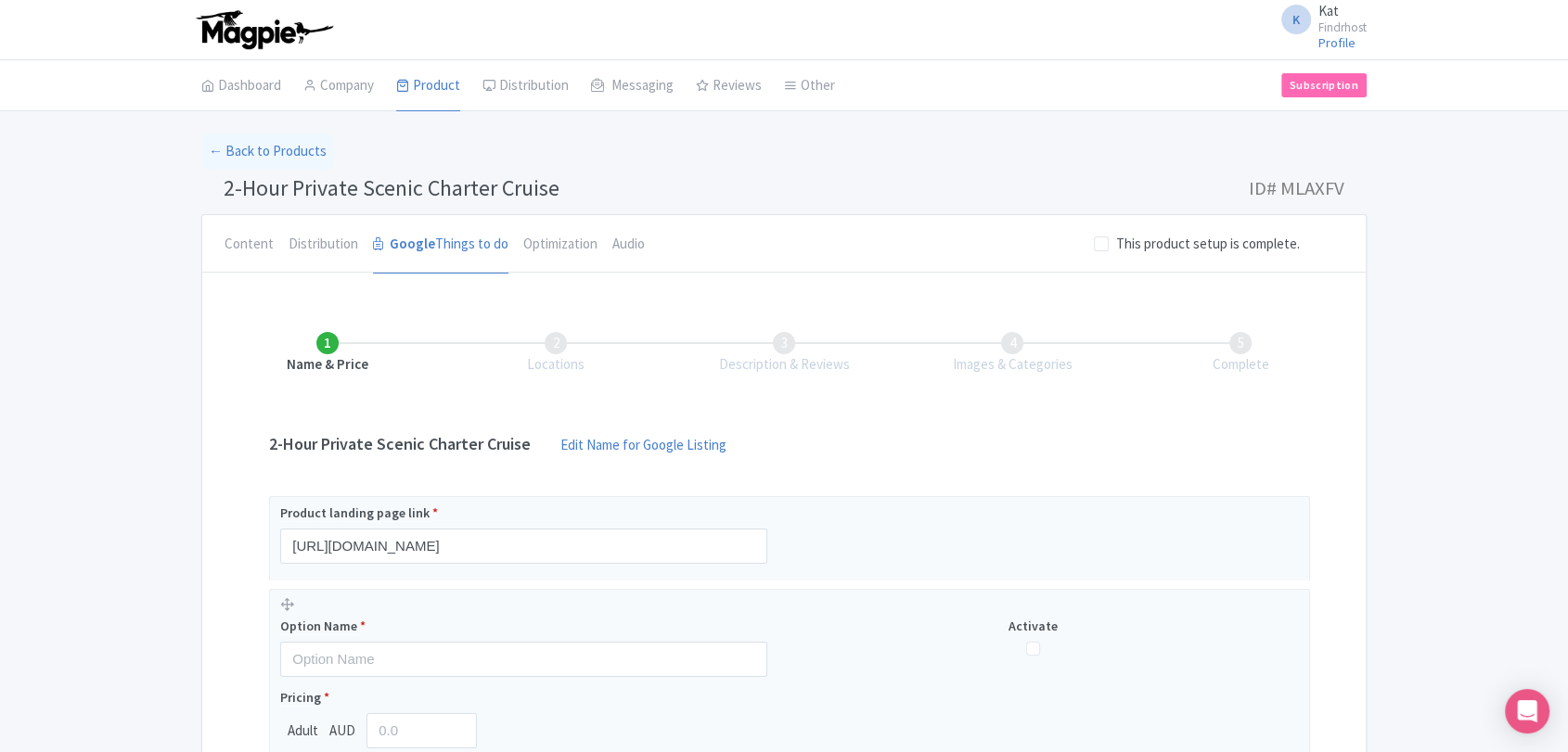 click on "Success
Product updated successfully
← Back to Products
2-Hour Private Scenic Charter Cruise
ID# MLAXFV
Content
Distribution
Google  Things to do
Optimization
Audio
This product setup is complete.
Active
Save
Version: Primary Product
Primary Product
Version: Primary Product
Version type   * Primary
Version name   * Primary Product
Version description
Date from
Date to
Select all resellers for version
Share with Resellers:
Done
Actions
View on Magpie
Customer View
Industry Partner View
Download
Excel
Word
All Images ZIP
Share Products
Delete Product
Create new version
You are currently editing a version of this product: Primary Product
General
Booking Info
Locations" at bounding box center [784, 536] 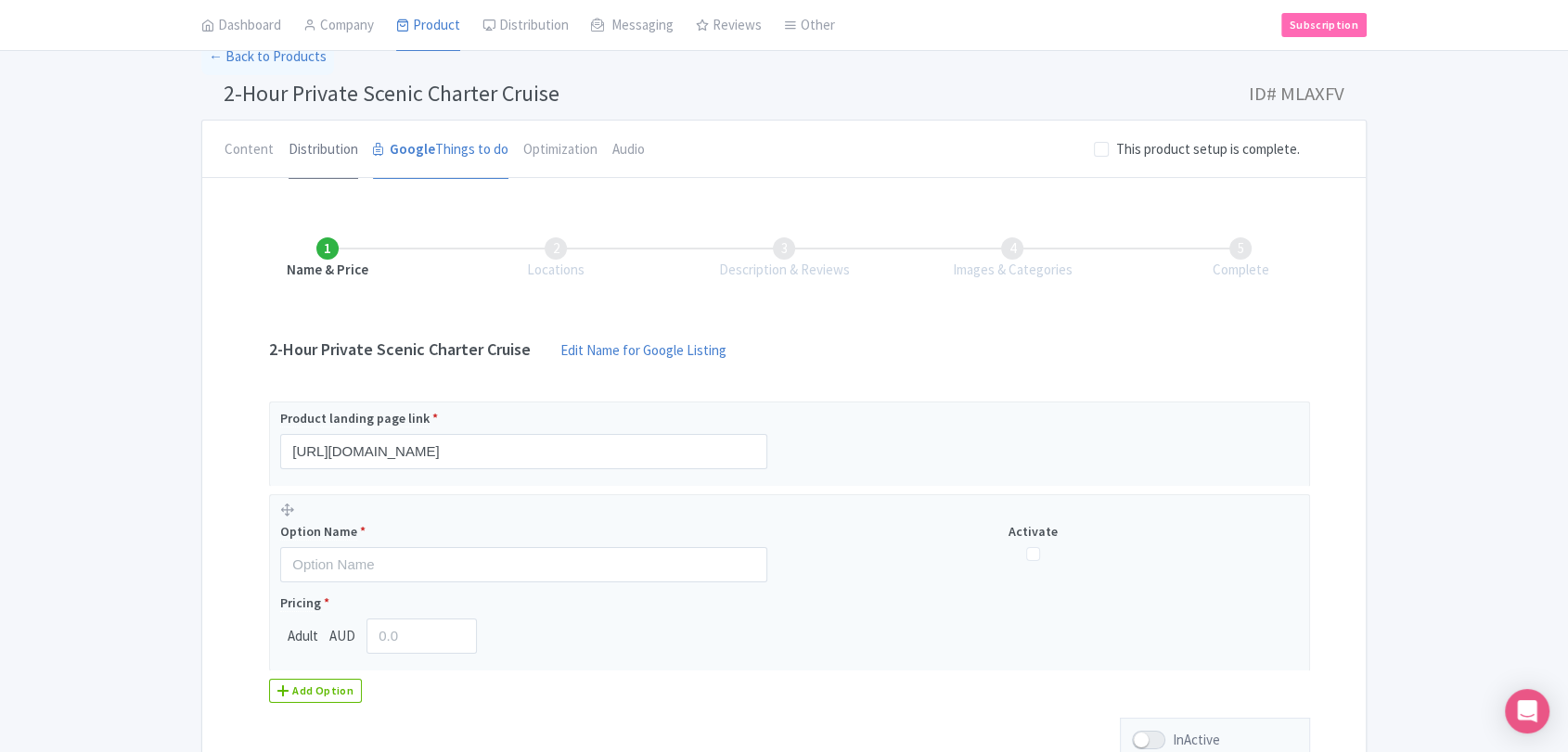 scroll, scrollTop: 59, scrollLeft: 0, axis: vertical 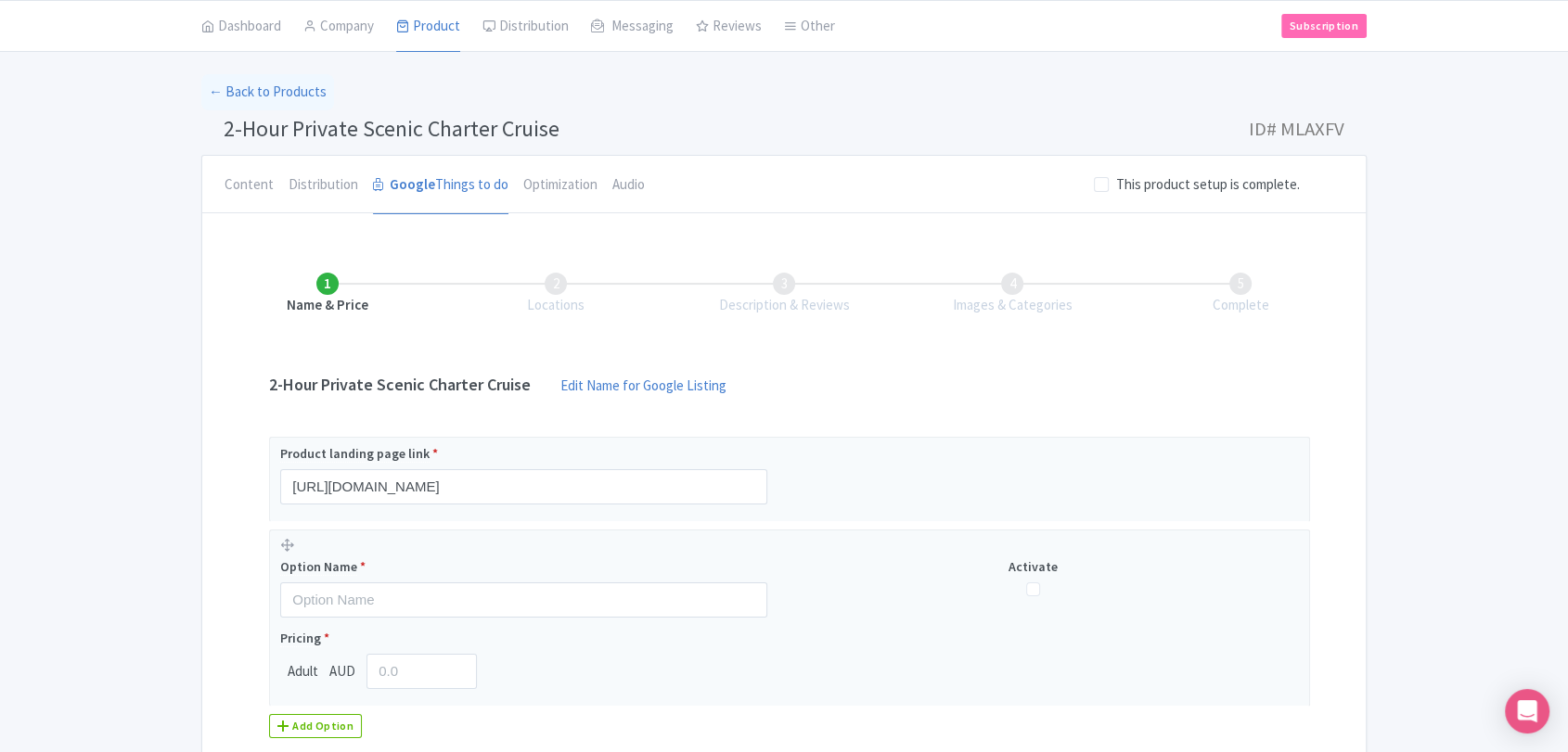 click on "2-Hour Private Scenic Charter Cruise" at bounding box center (400, 385) 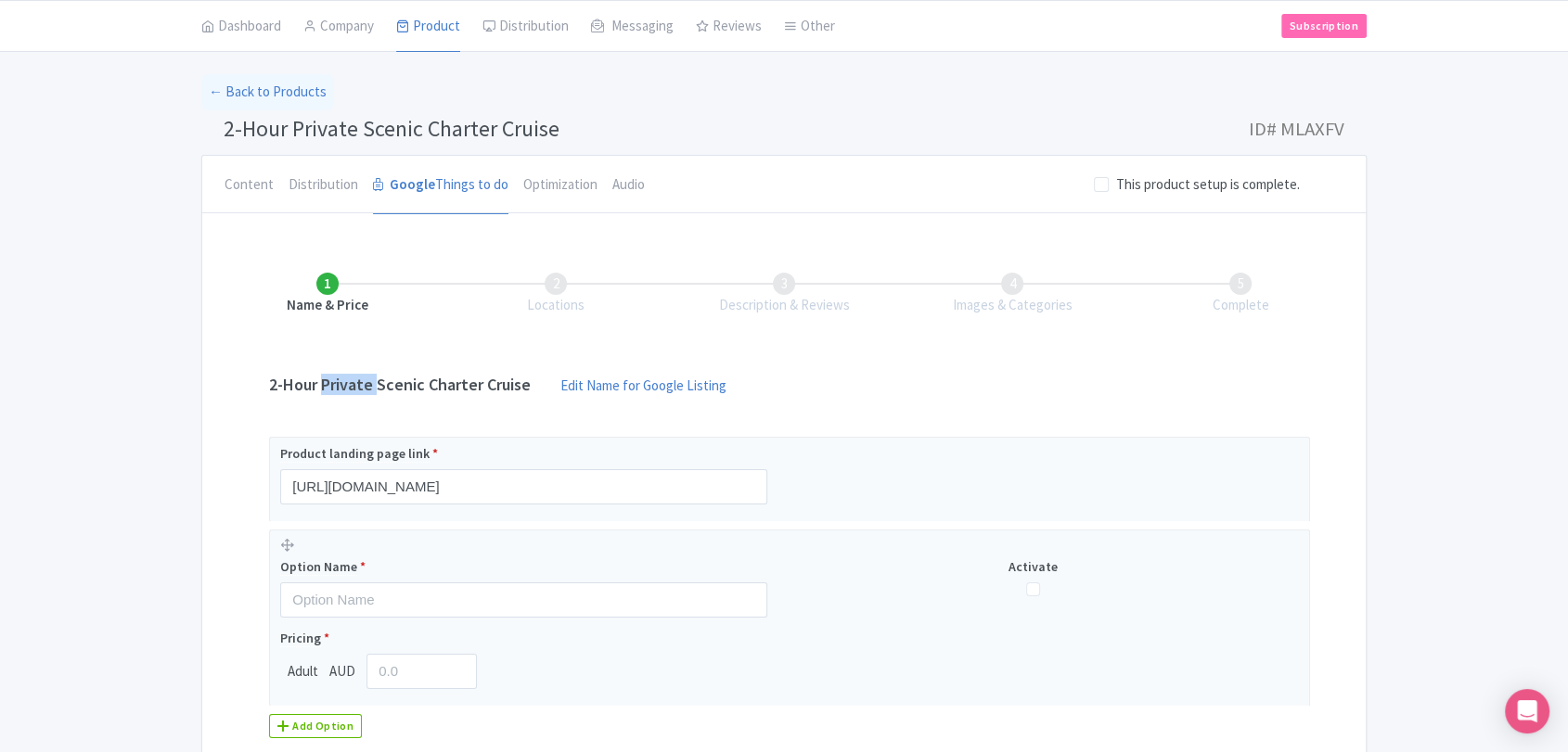 click on "2-Hour Private Scenic Charter Cruise" at bounding box center (400, 385) 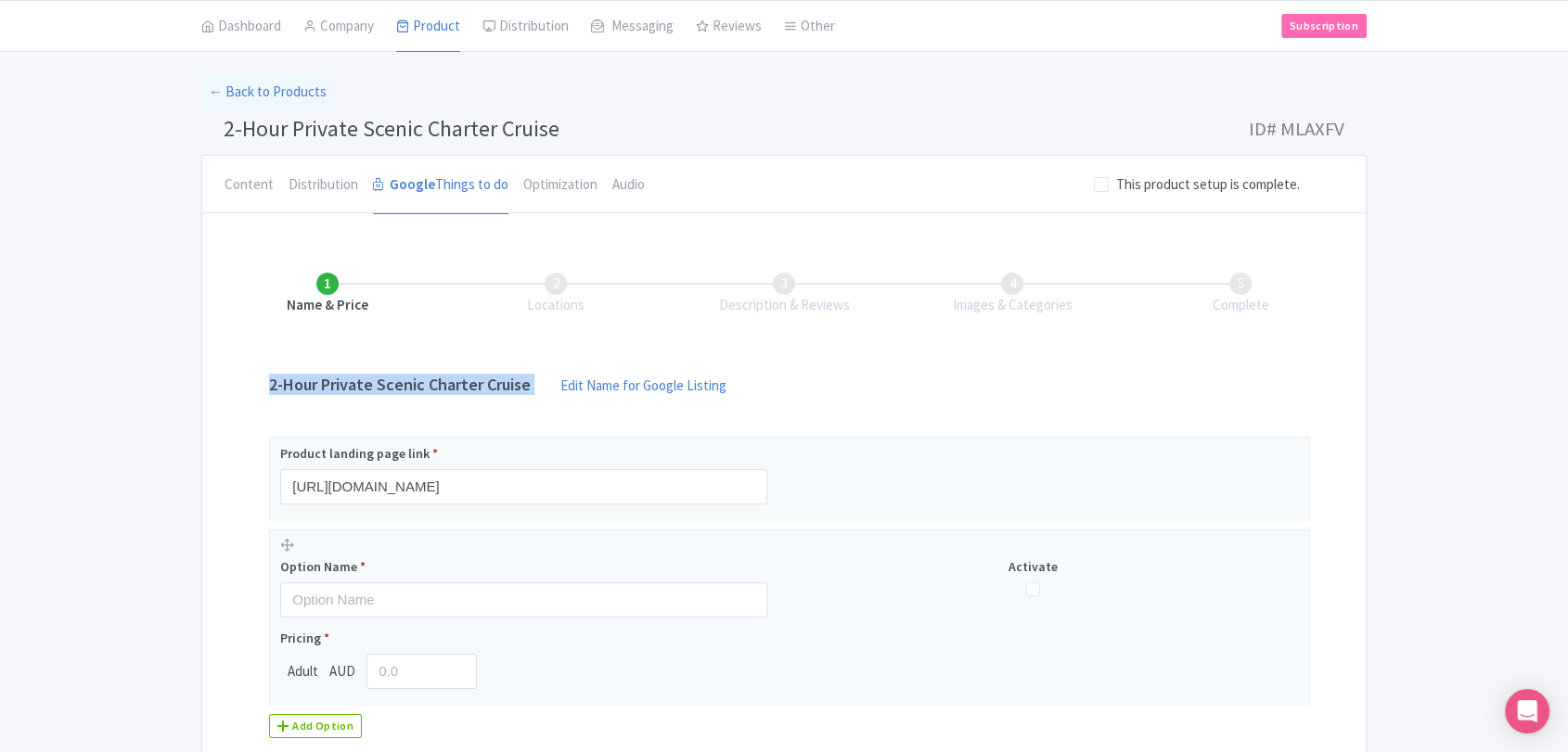click on "2-Hour Private Scenic Charter Cruise" at bounding box center (400, 385) 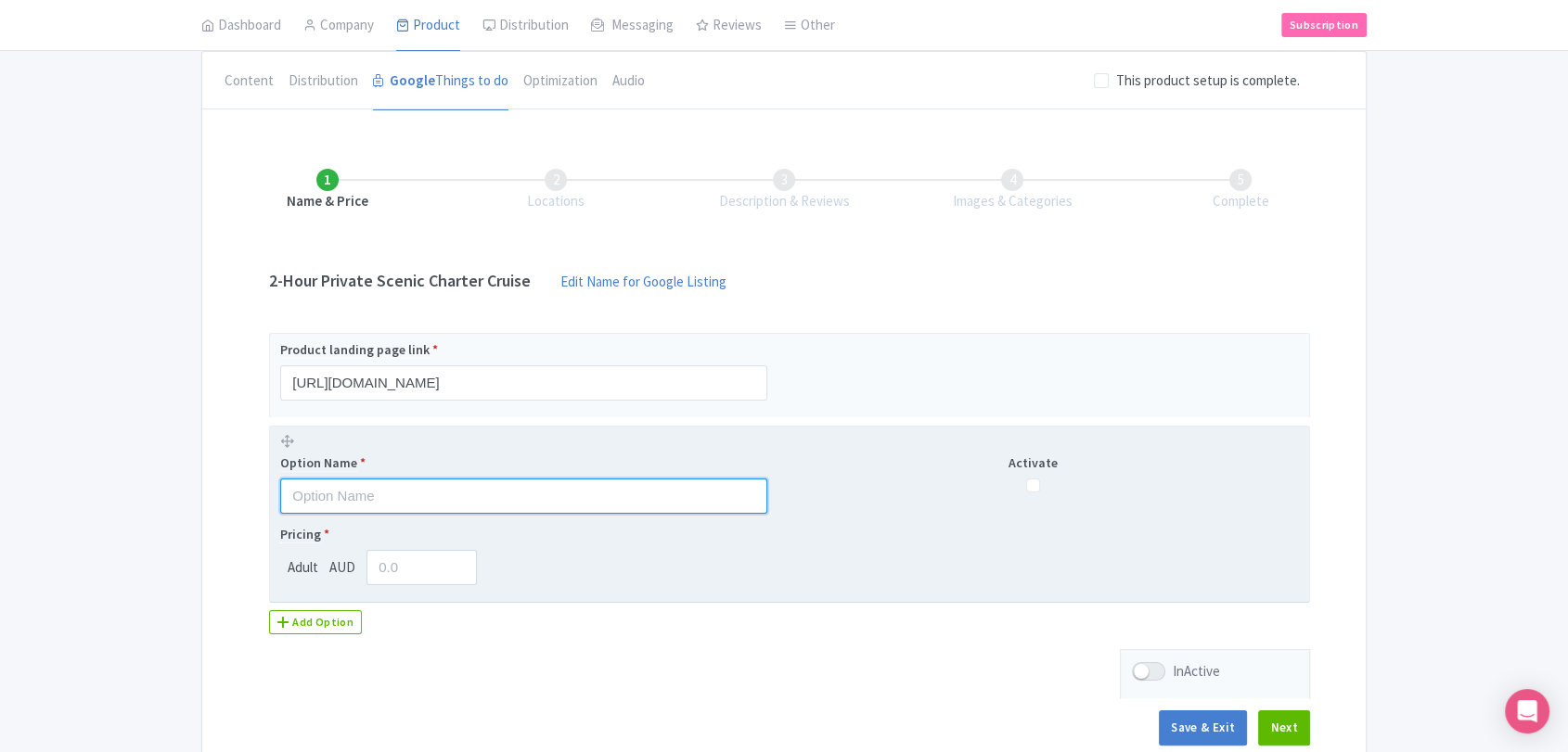 click at bounding box center (523, 496) 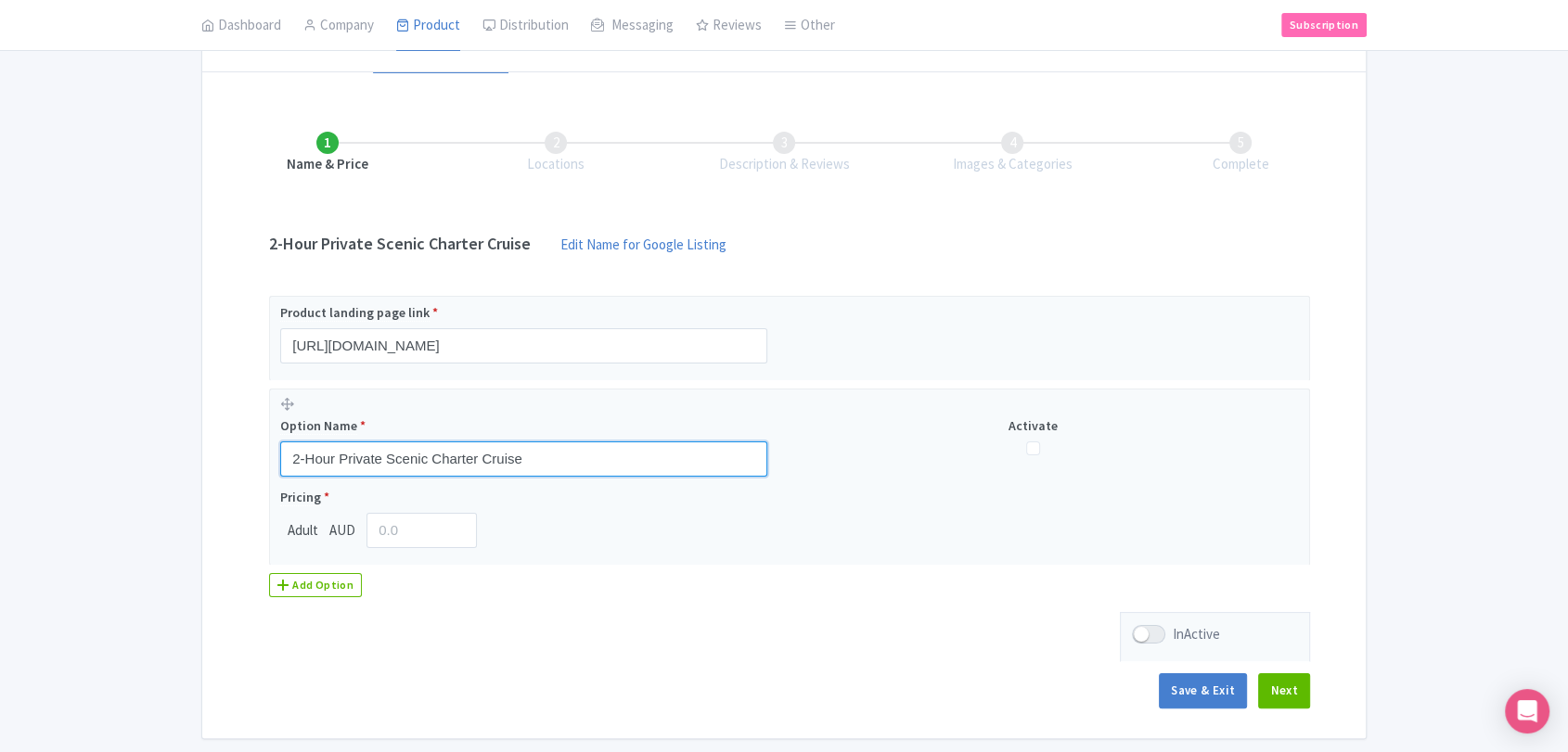 scroll, scrollTop: 266, scrollLeft: 0, axis: vertical 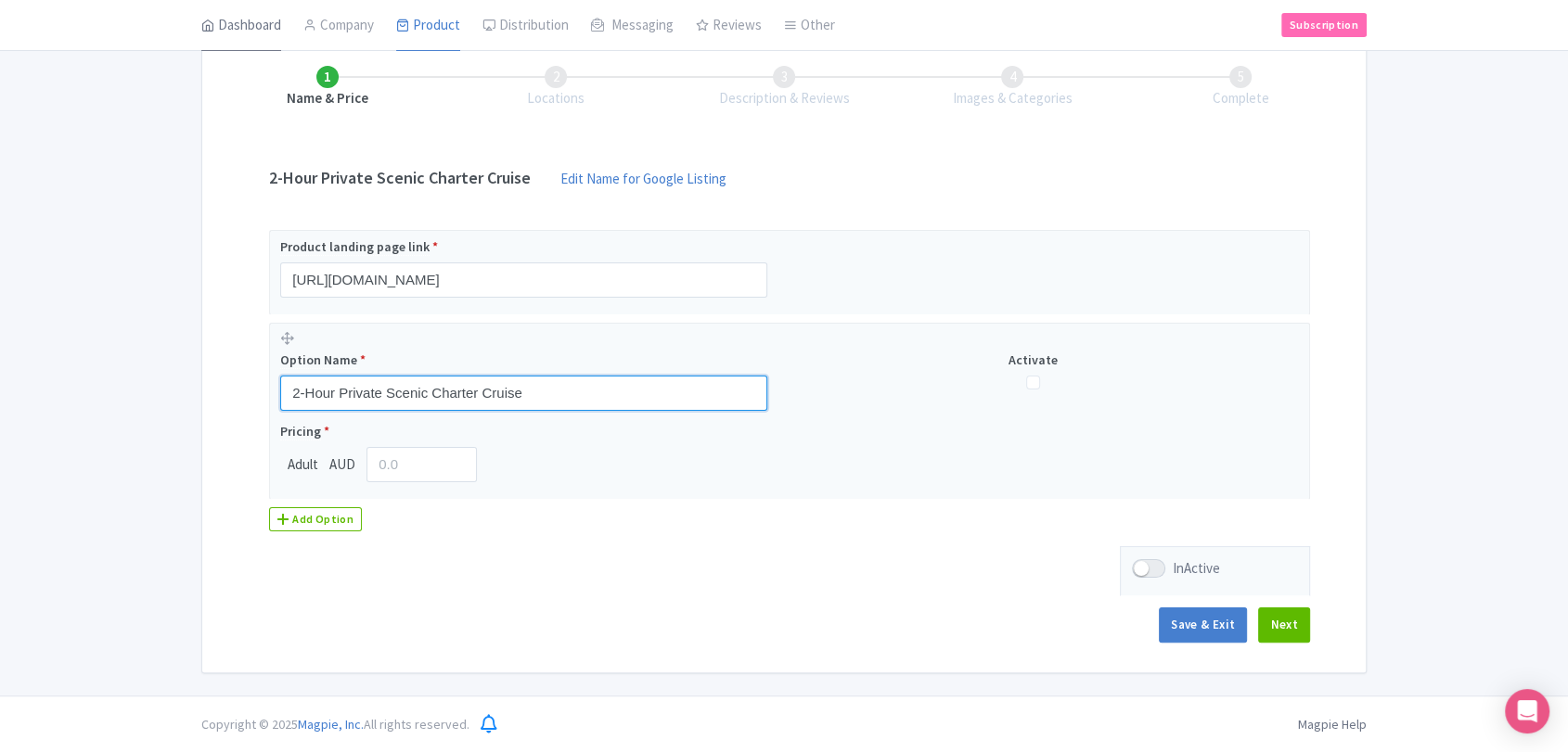 type on "2-Hour Private Scenic Charter Cruise" 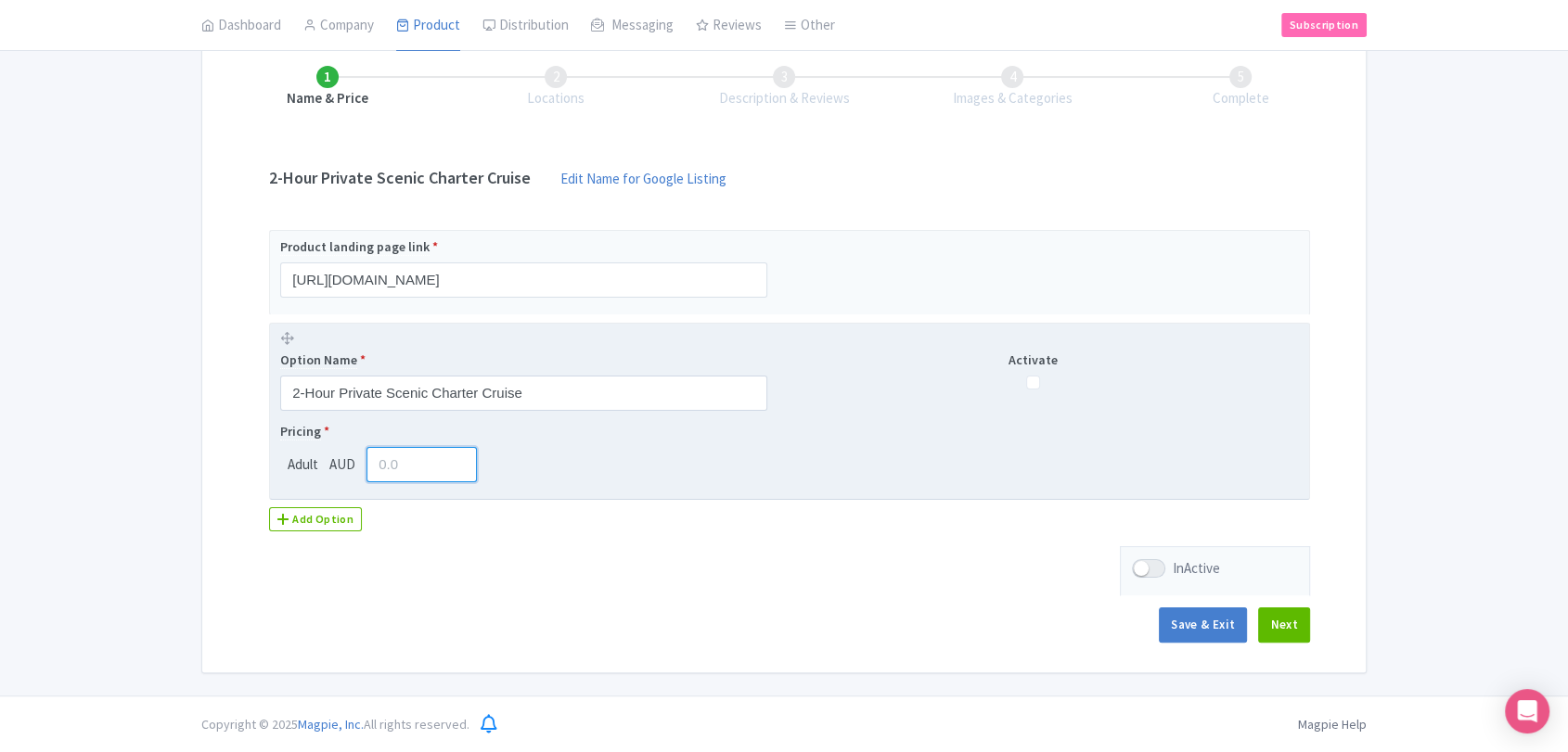 click at bounding box center (421, 465) 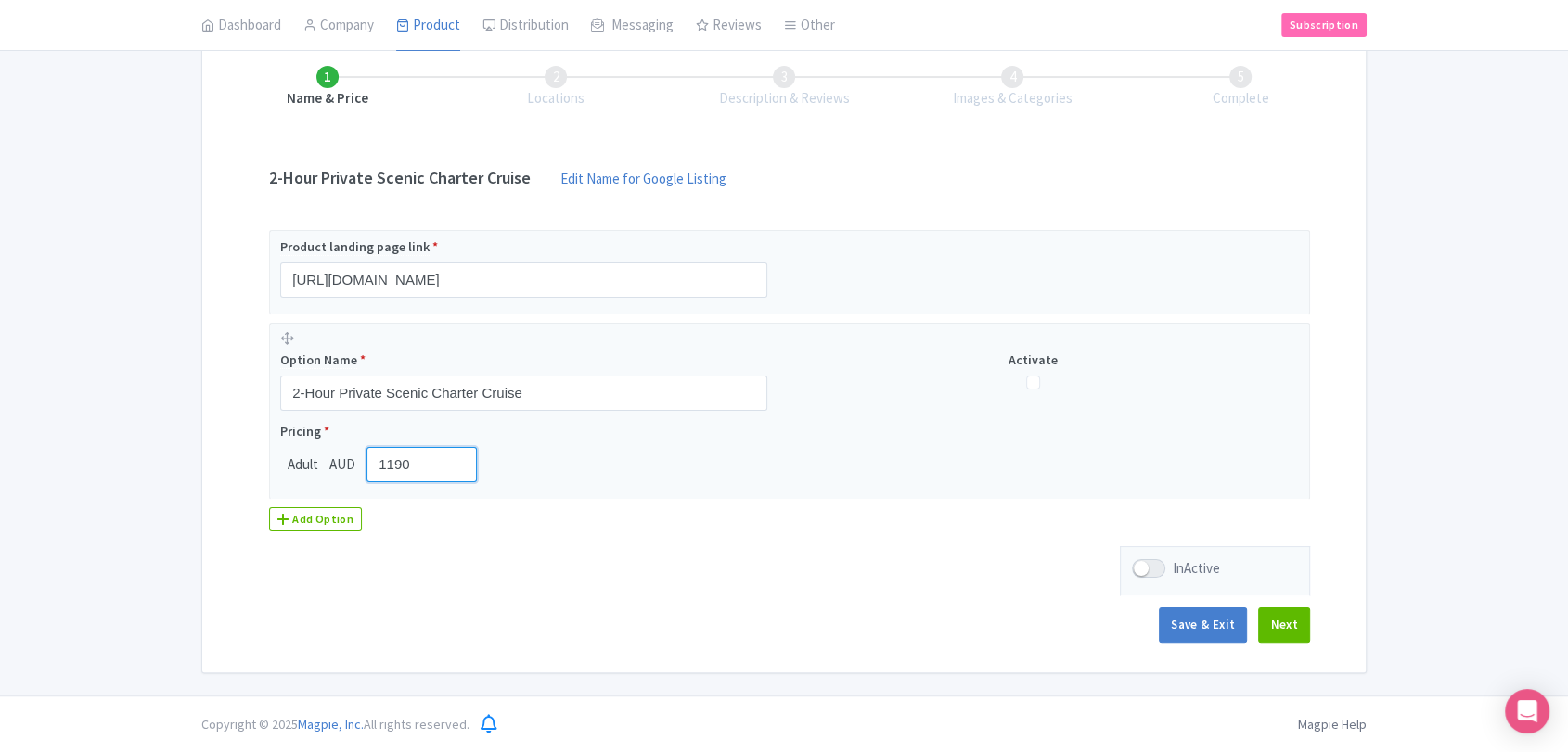 type on "1190" 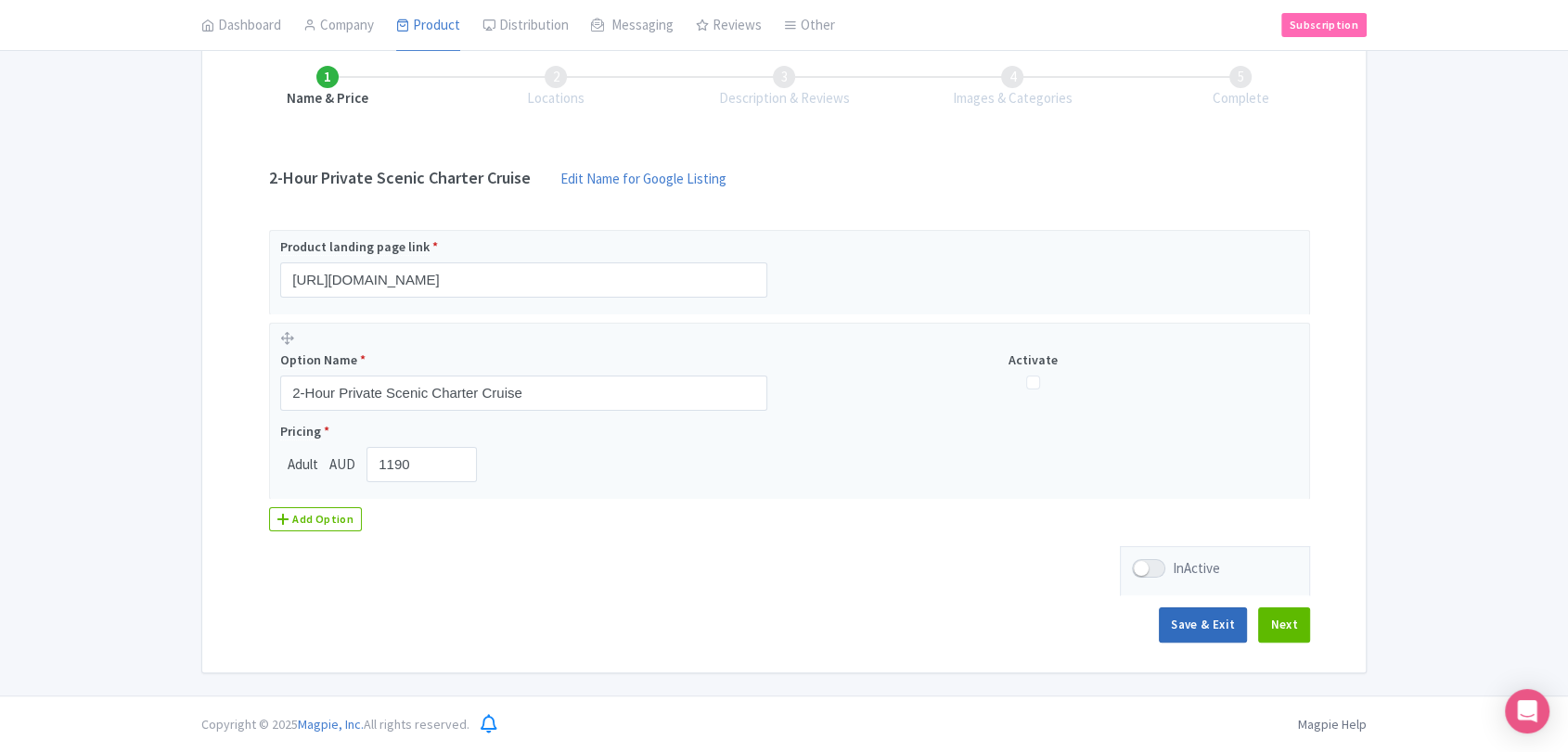 drag, startPoint x: 725, startPoint y: 608, endPoint x: 1193, endPoint y: 625, distance: 468.30866 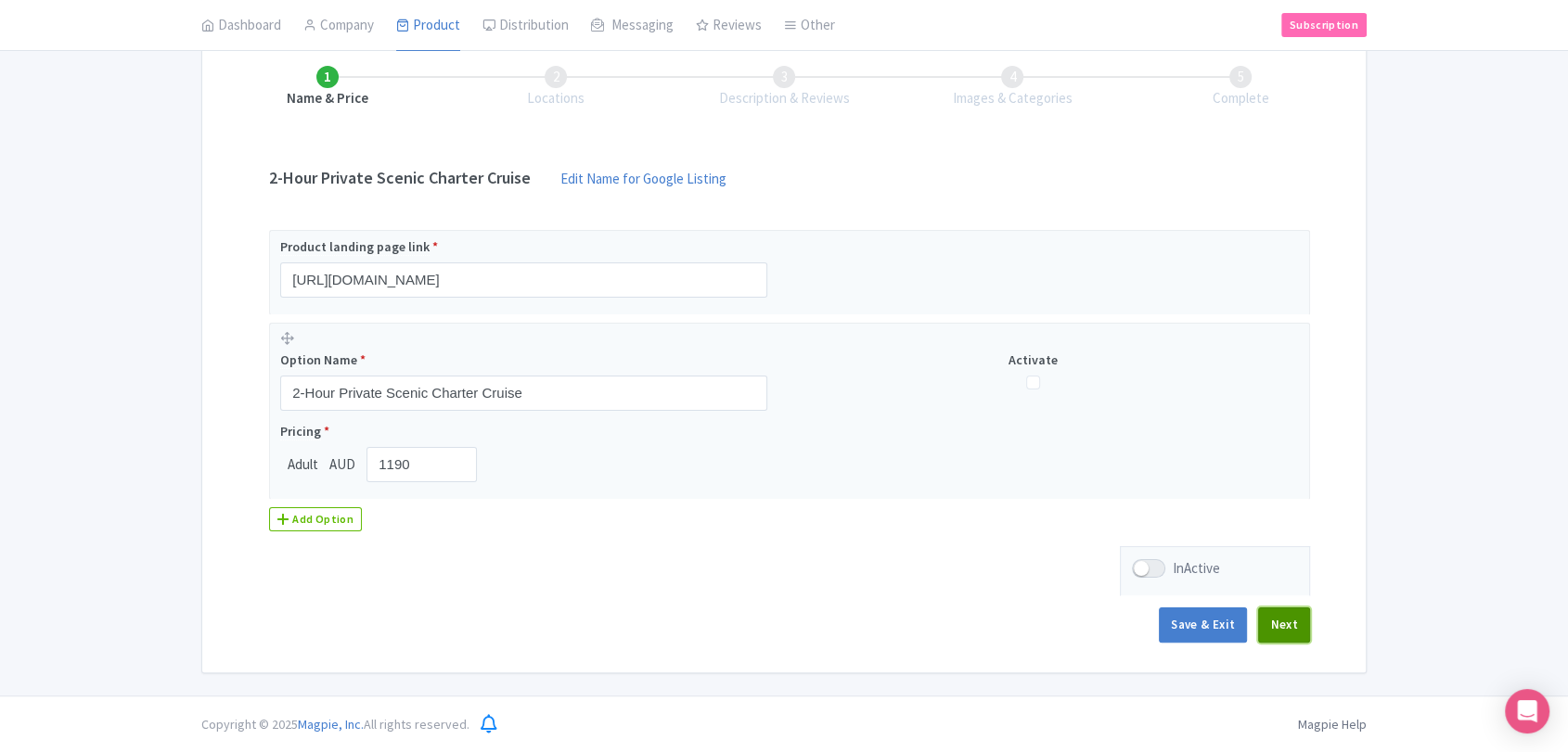 click on "Next" at bounding box center [1284, 625] 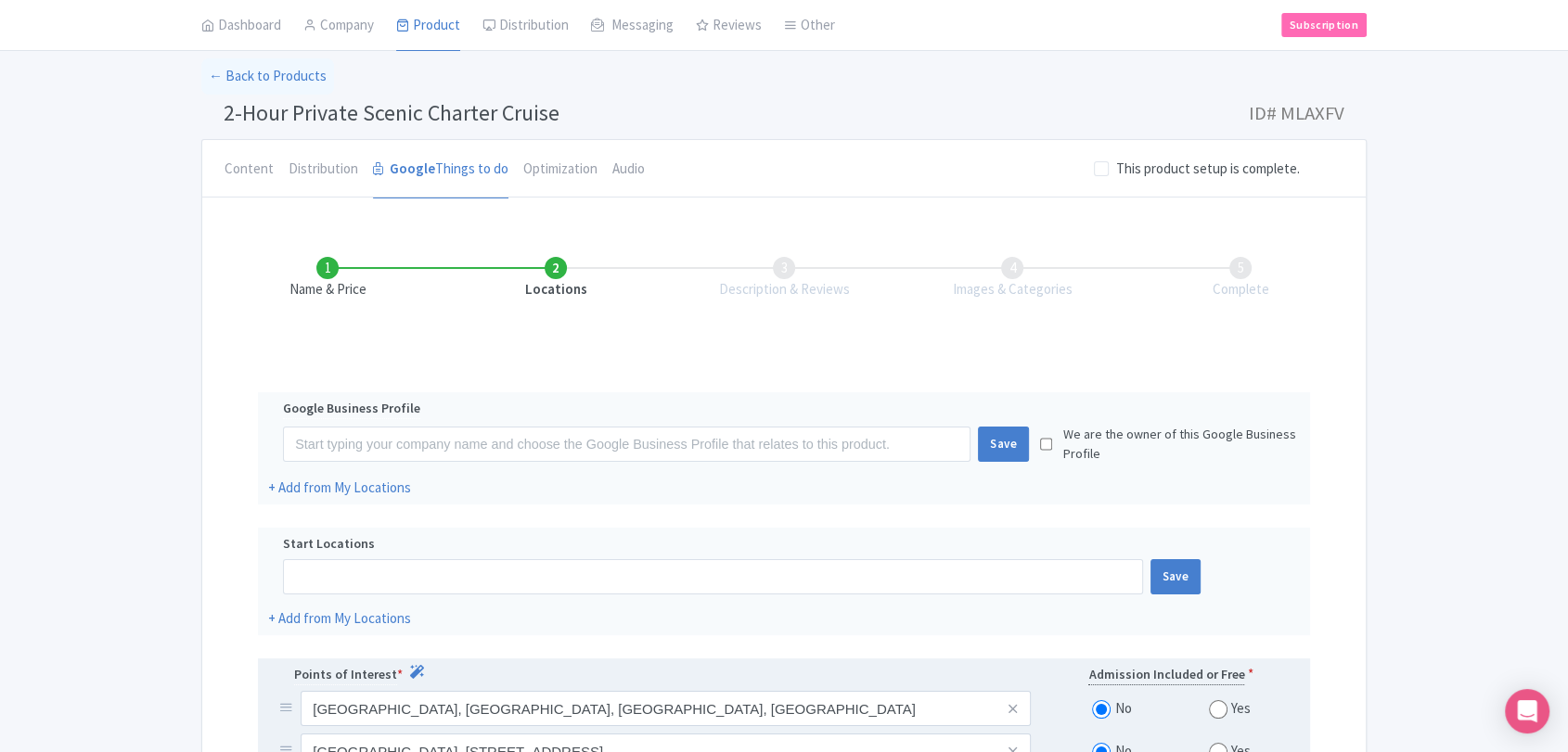 scroll, scrollTop: 74, scrollLeft: 0, axis: vertical 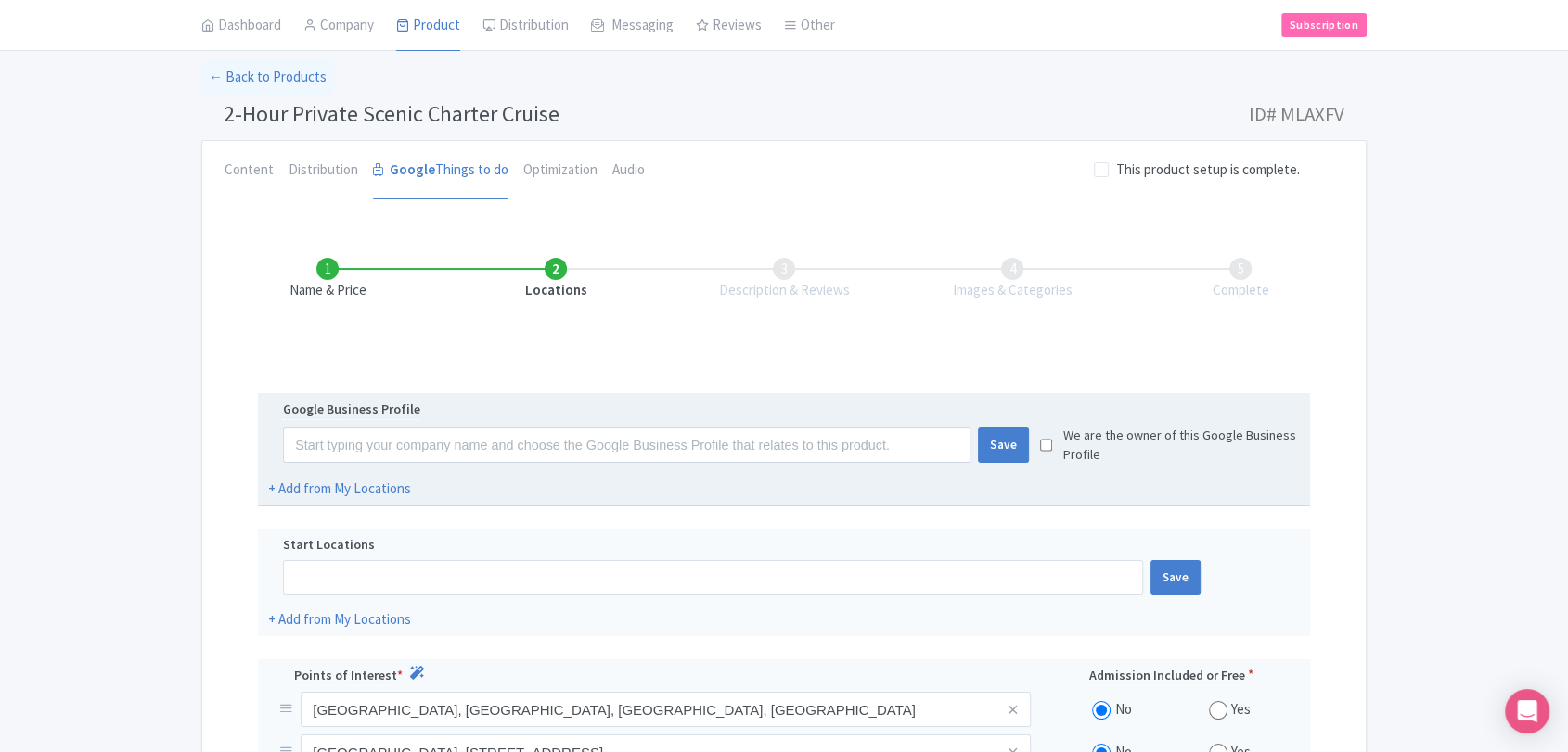 click on "Google Business Profile
Save
We are the owner of this Google Business Profile
+ Add from My Locations" at bounding box center [784, 450] 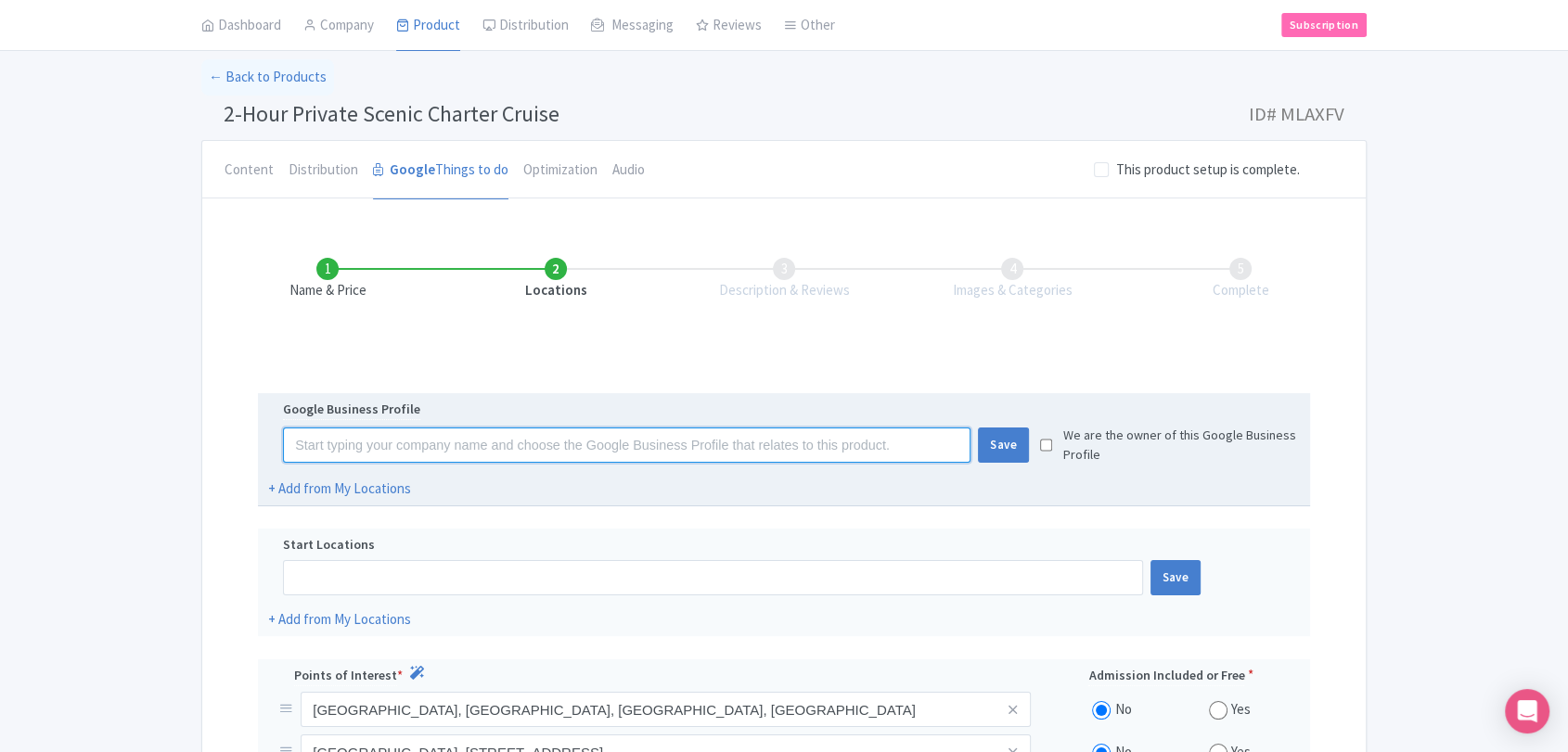 click at bounding box center [626, 445] 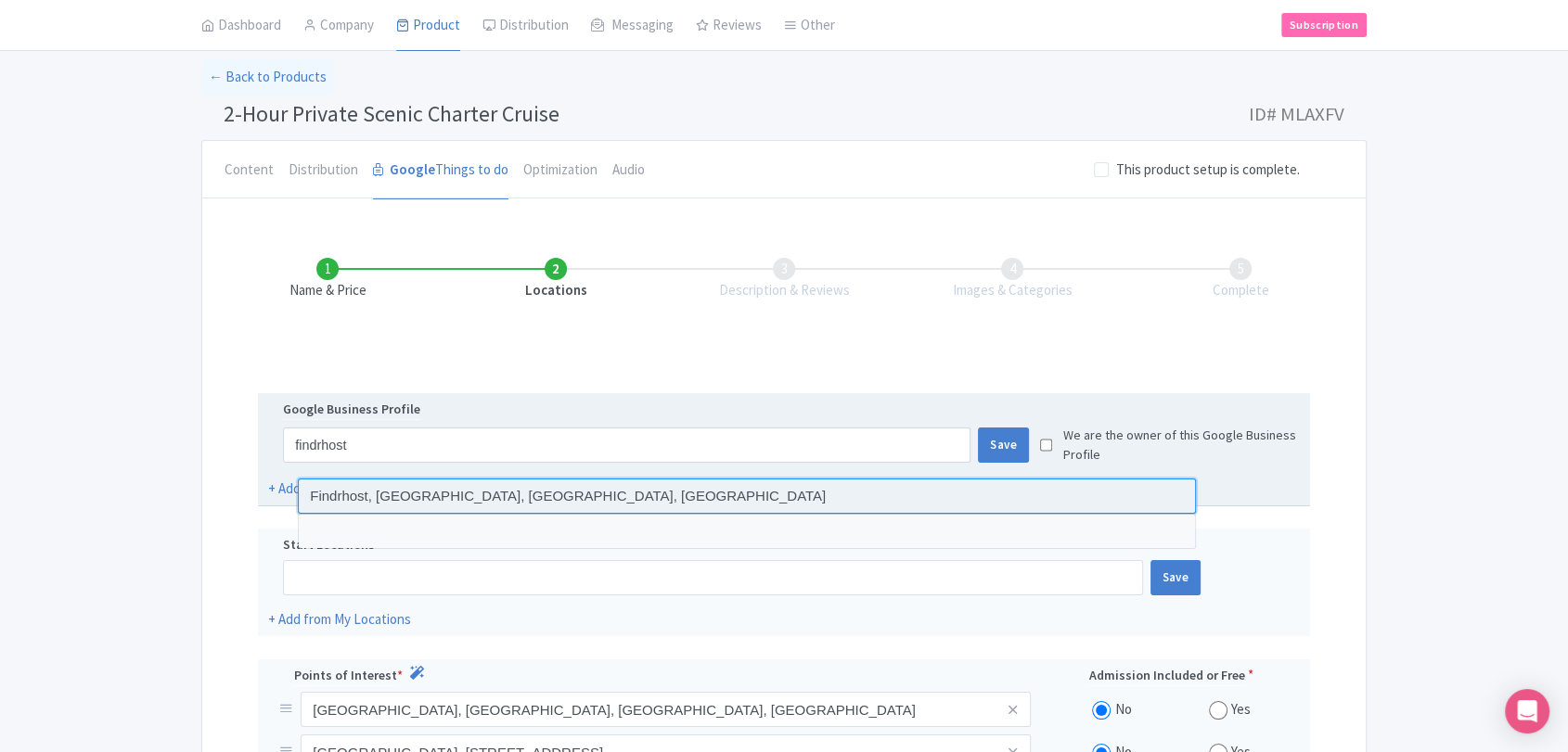 click at bounding box center (747, 496) 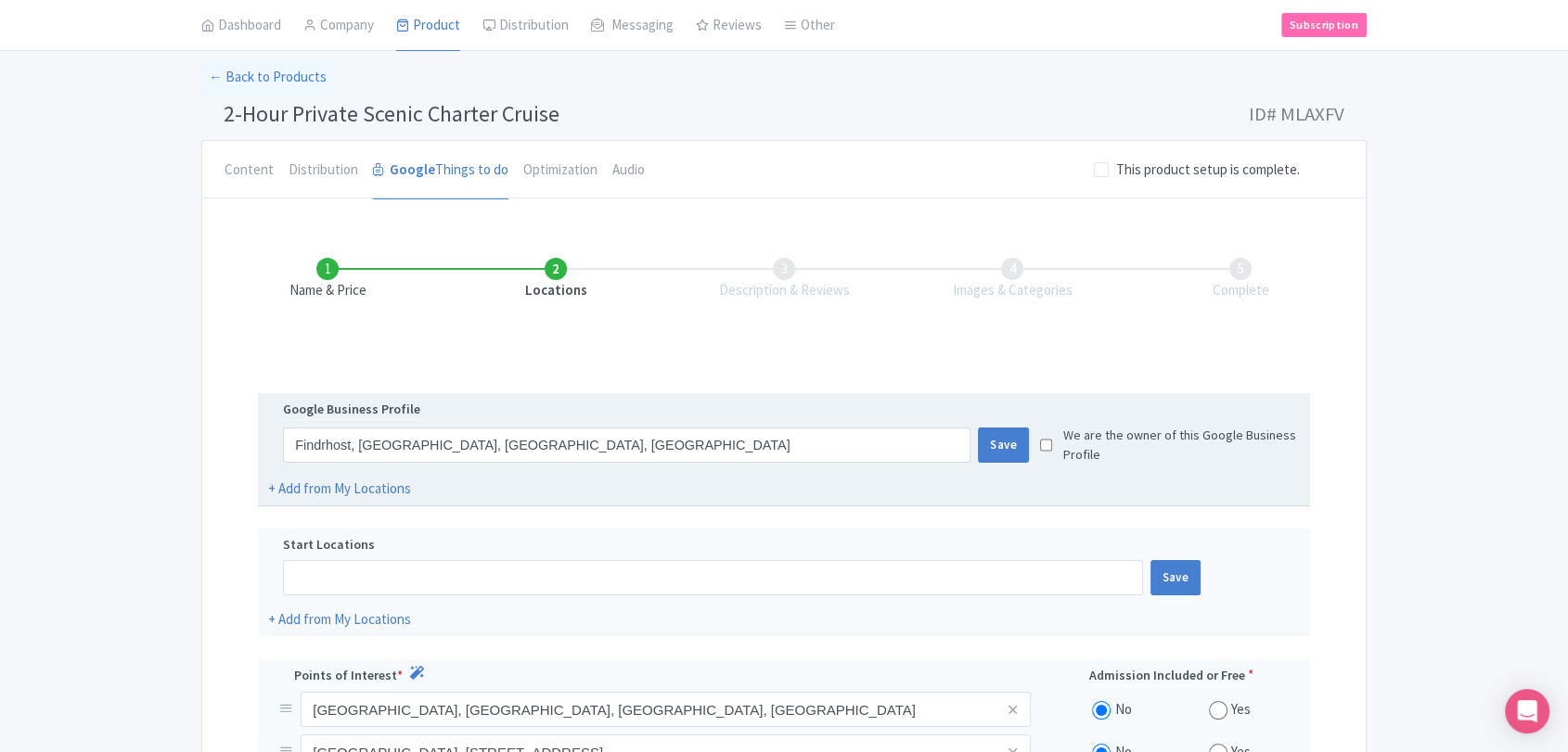 click at bounding box center (1046, 445) 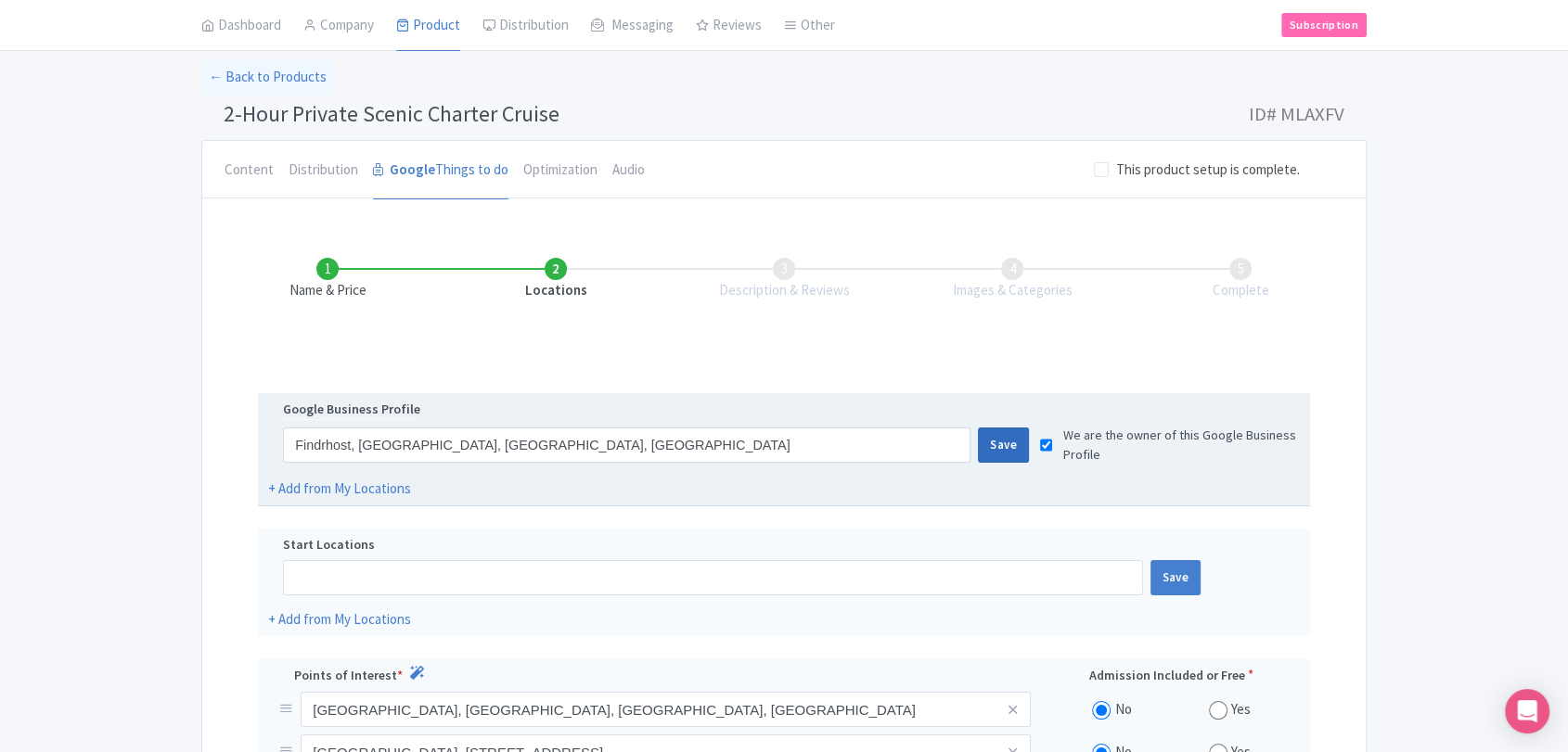 click on "Save" at bounding box center (1003, 445) 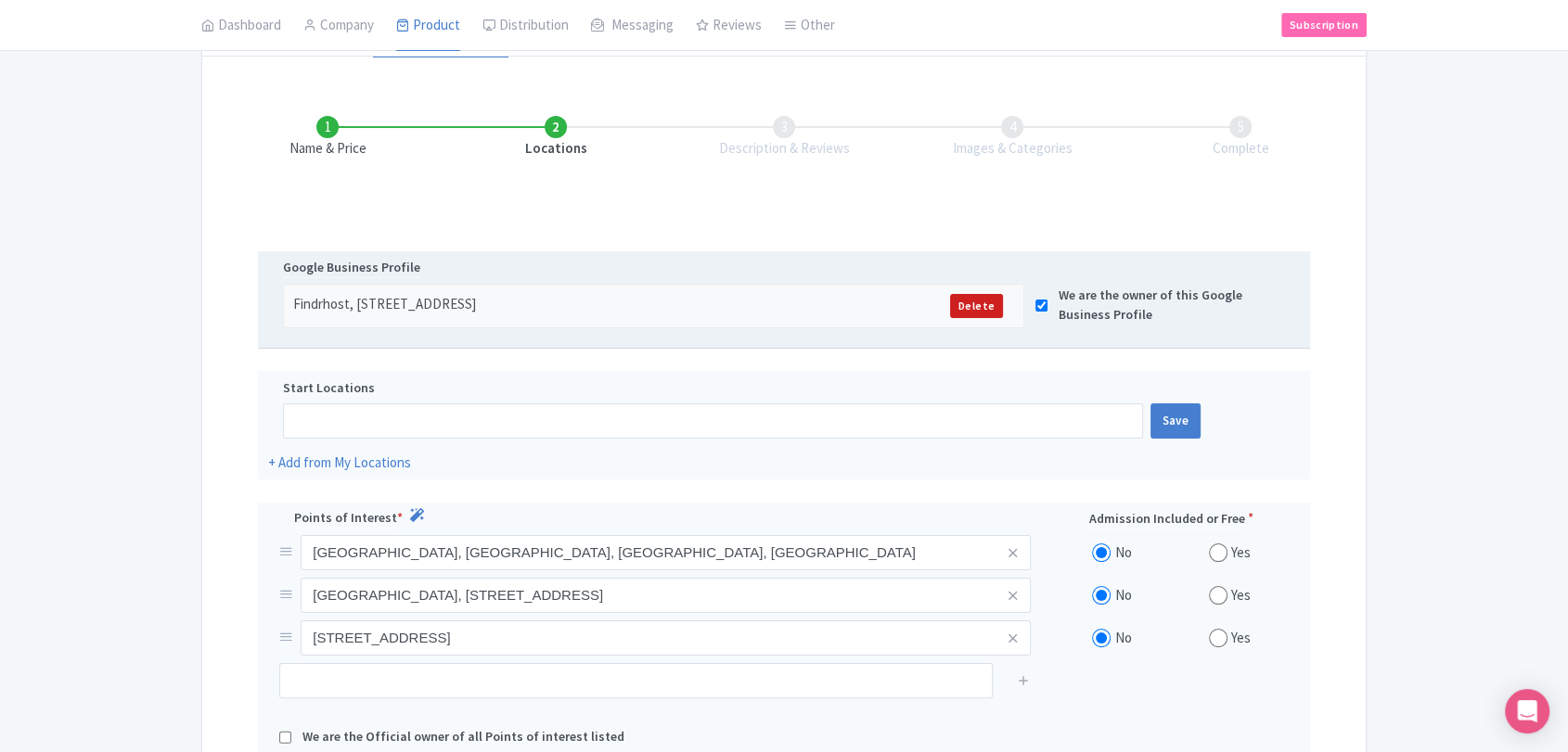 scroll, scrollTop: 281, scrollLeft: 0, axis: vertical 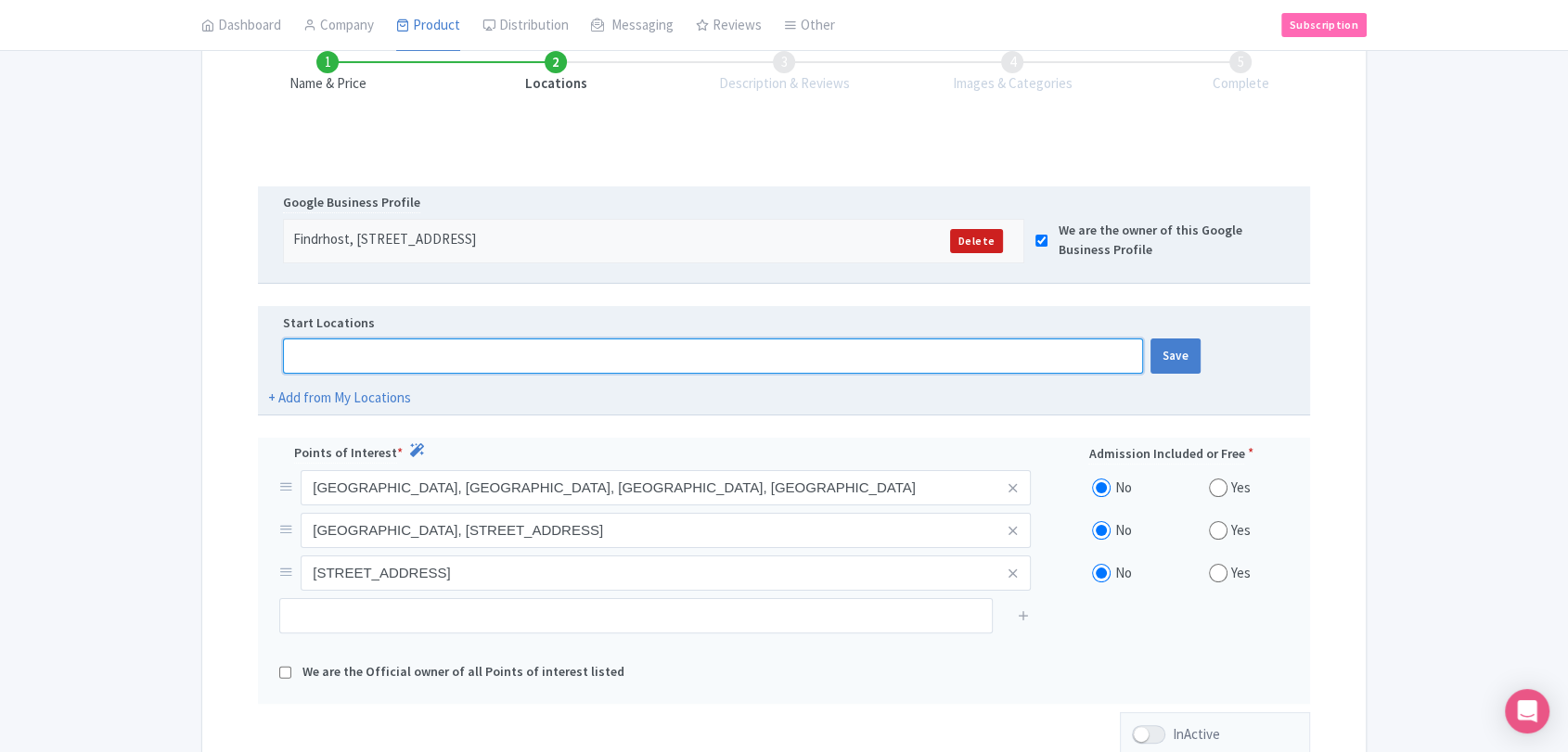 click at bounding box center (713, 356) 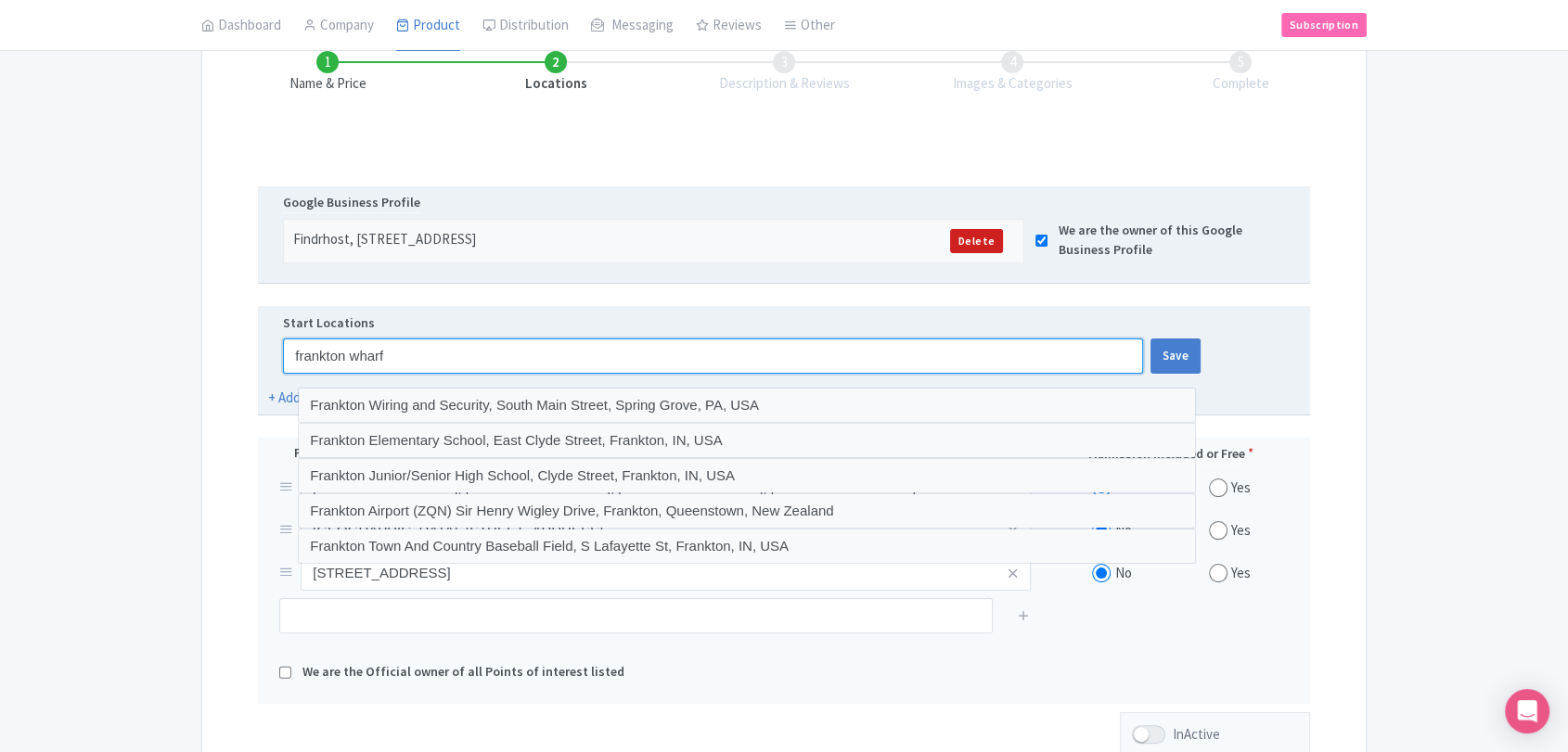 paste on "Frankton Marina" 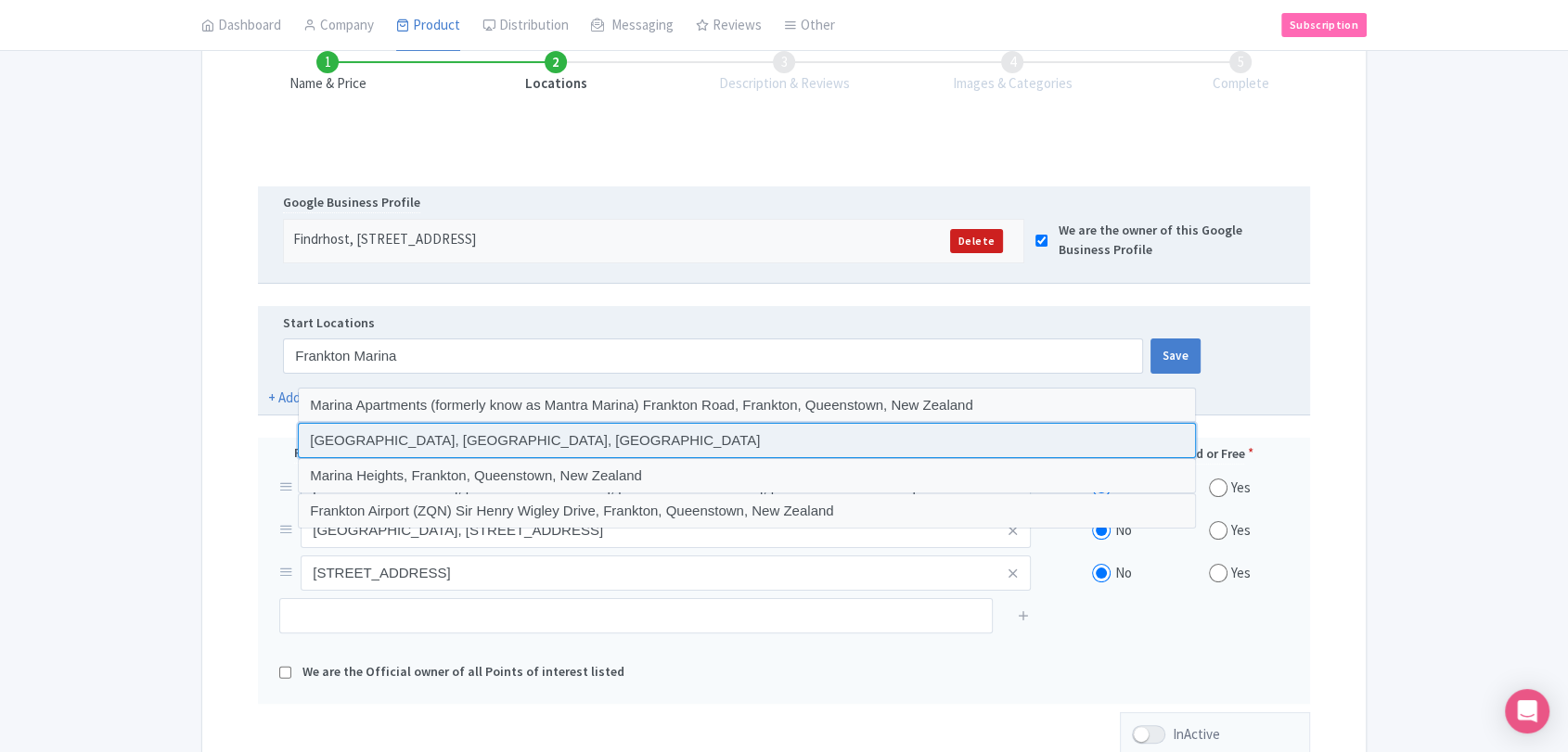 click at bounding box center (747, 440) 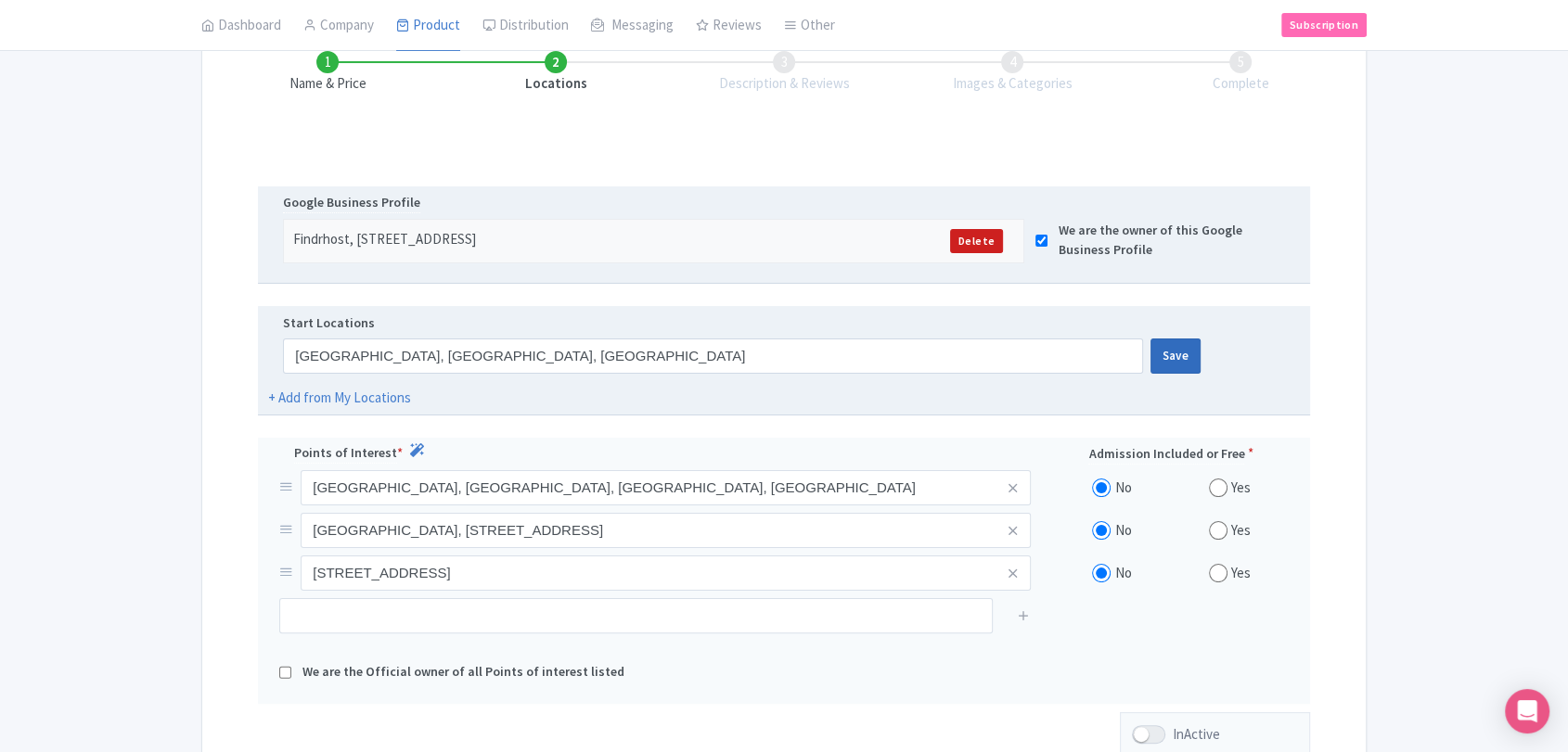 click on "Save" at bounding box center (1176, 356) 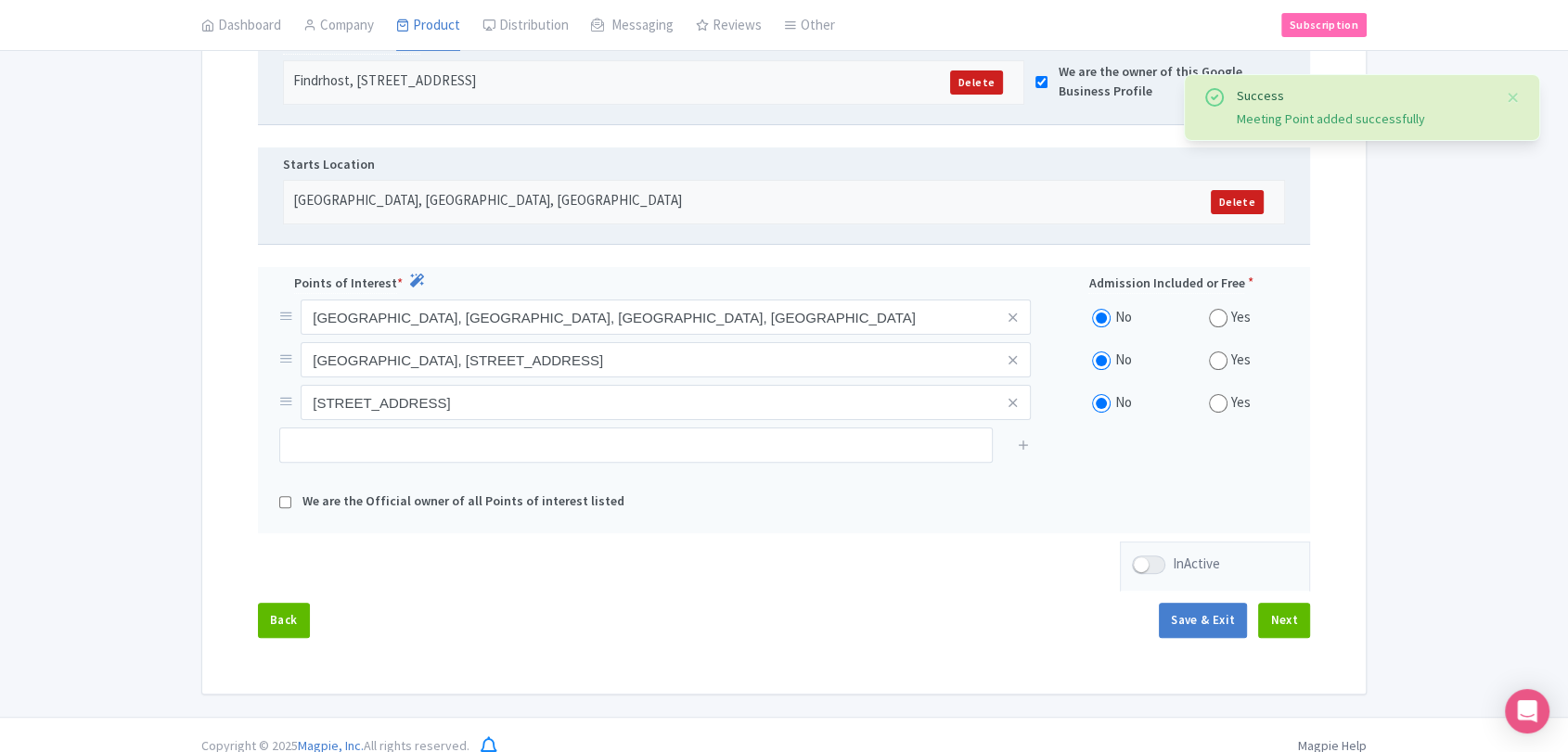 scroll, scrollTop: 459, scrollLeft: 0, axis: vertical 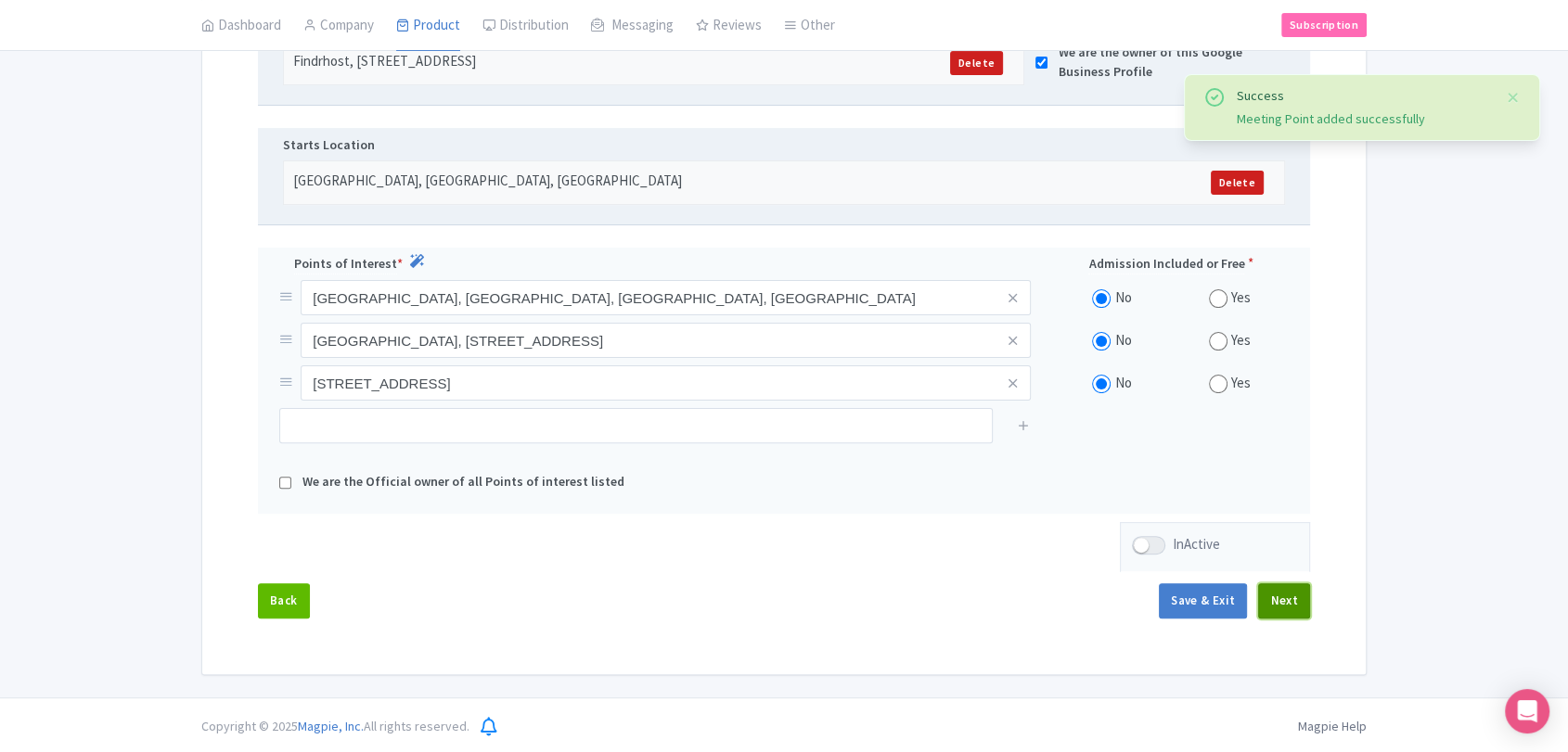 click on "Next" at bounding box center (1284, 601) 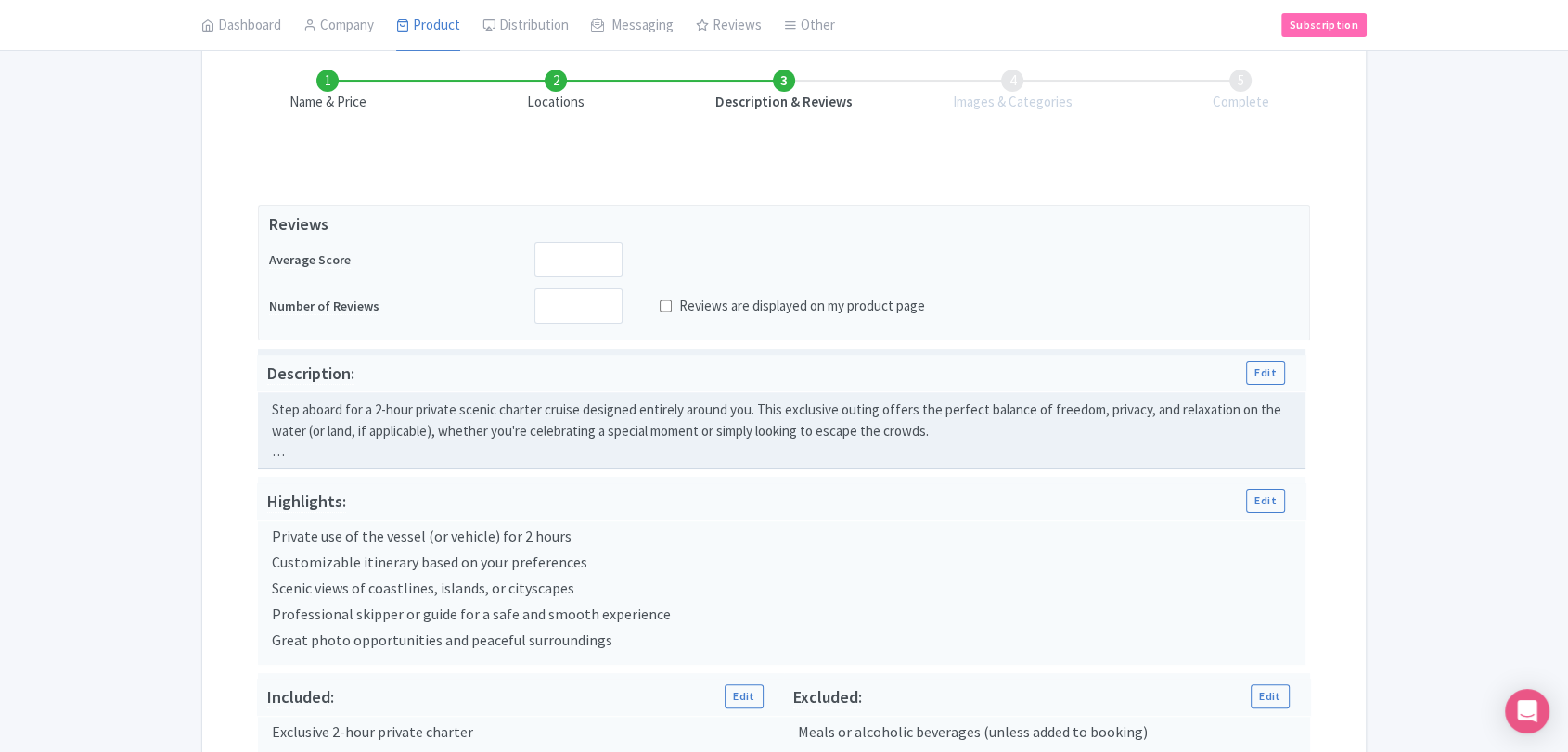 scroll, scrollTop: 252, scrollLeft: 0, axis: vertical 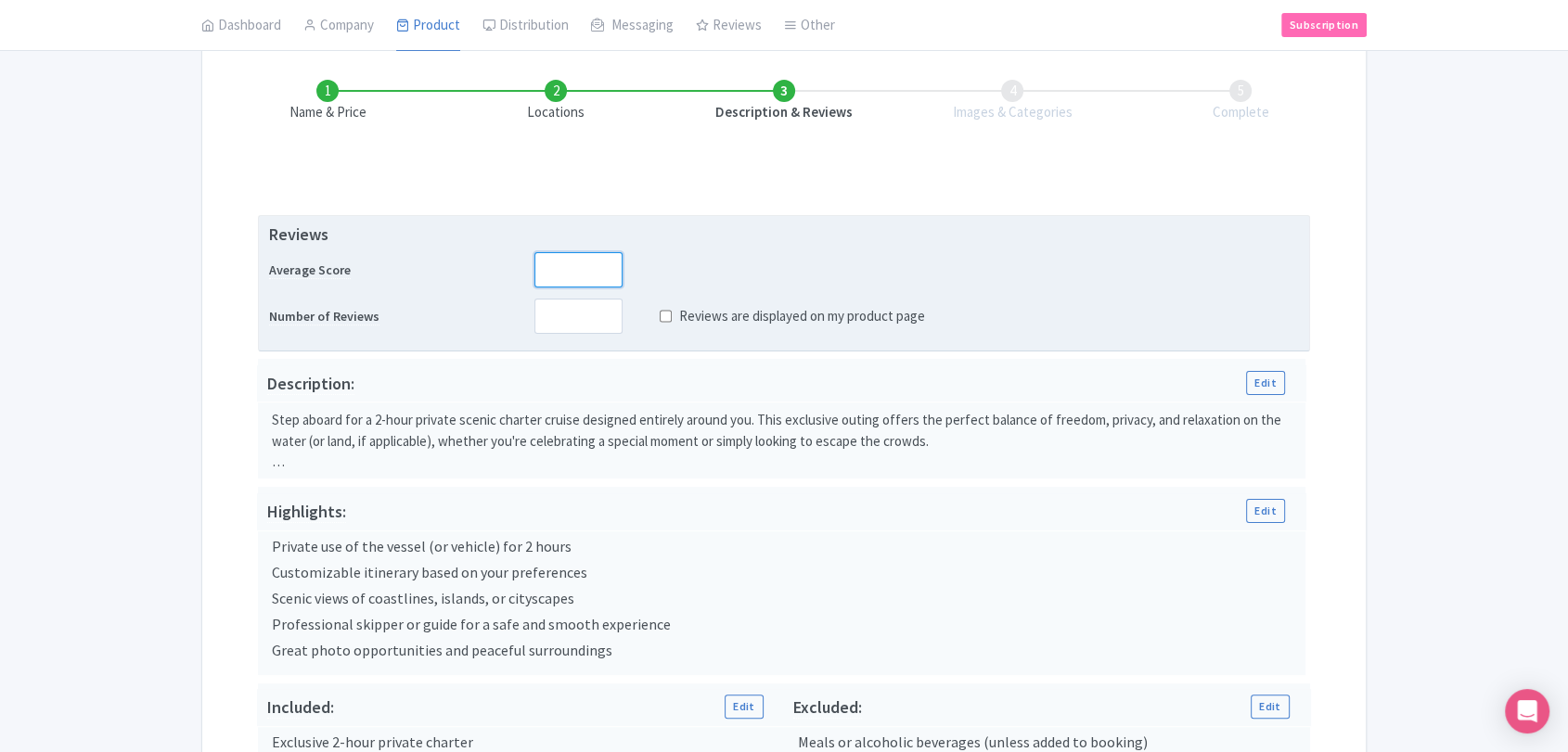 click at bounding box center [578, 270] 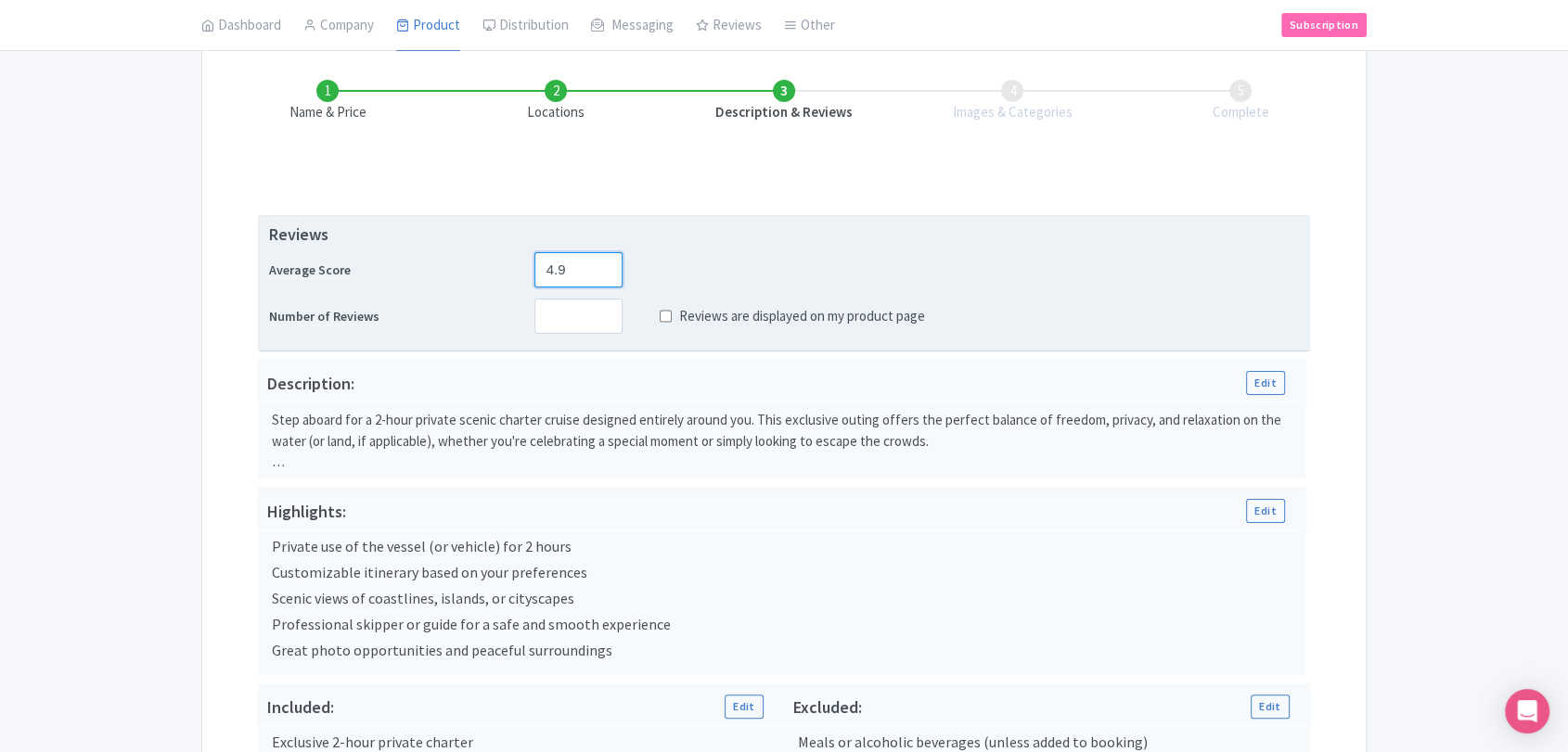 type on "4.9" 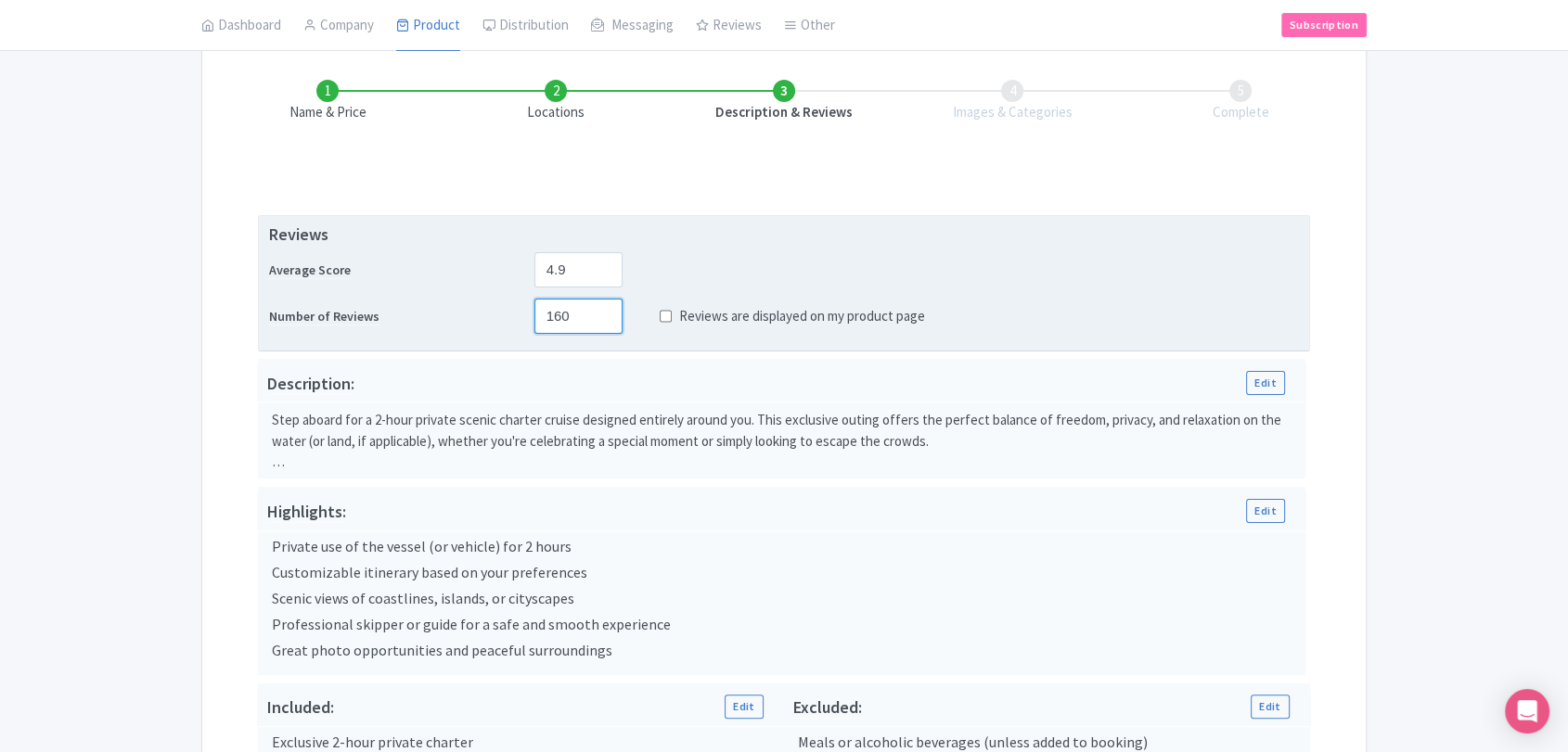 type on "160" 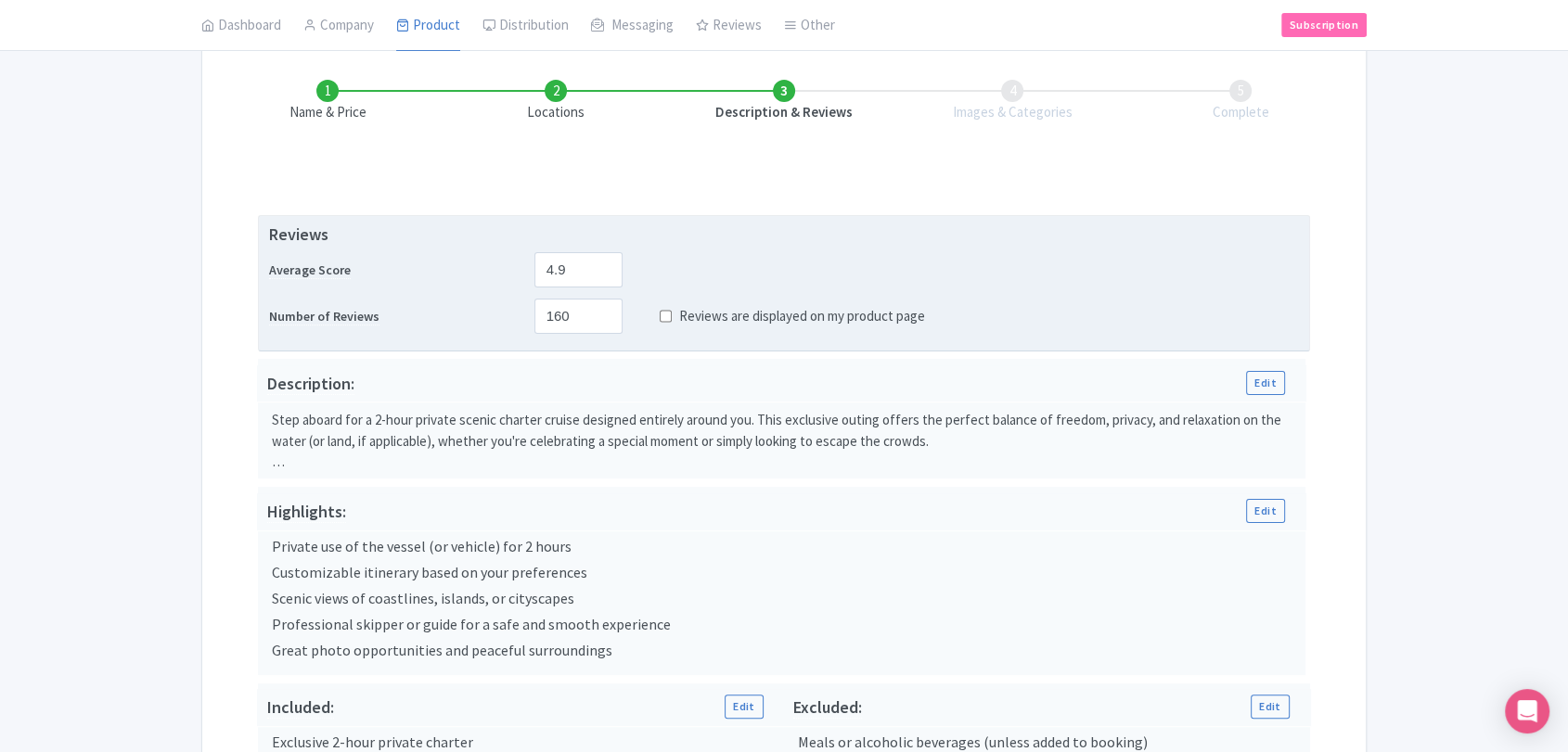 click on "Reviews are displayed on my product page" at bounding box center (665, 316) 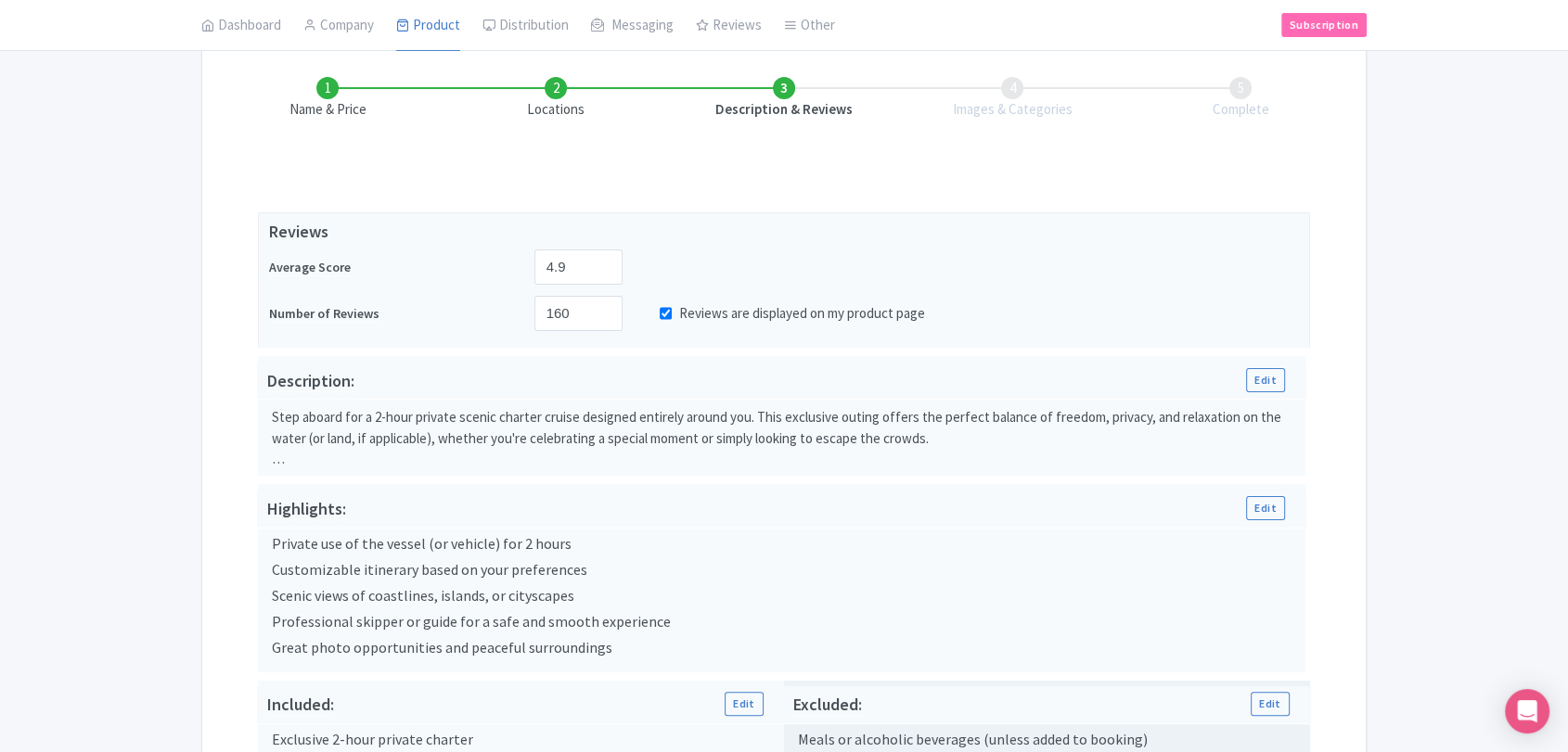 scroll, scrollTop: 609, scrollLeft: 0, axis: vertical 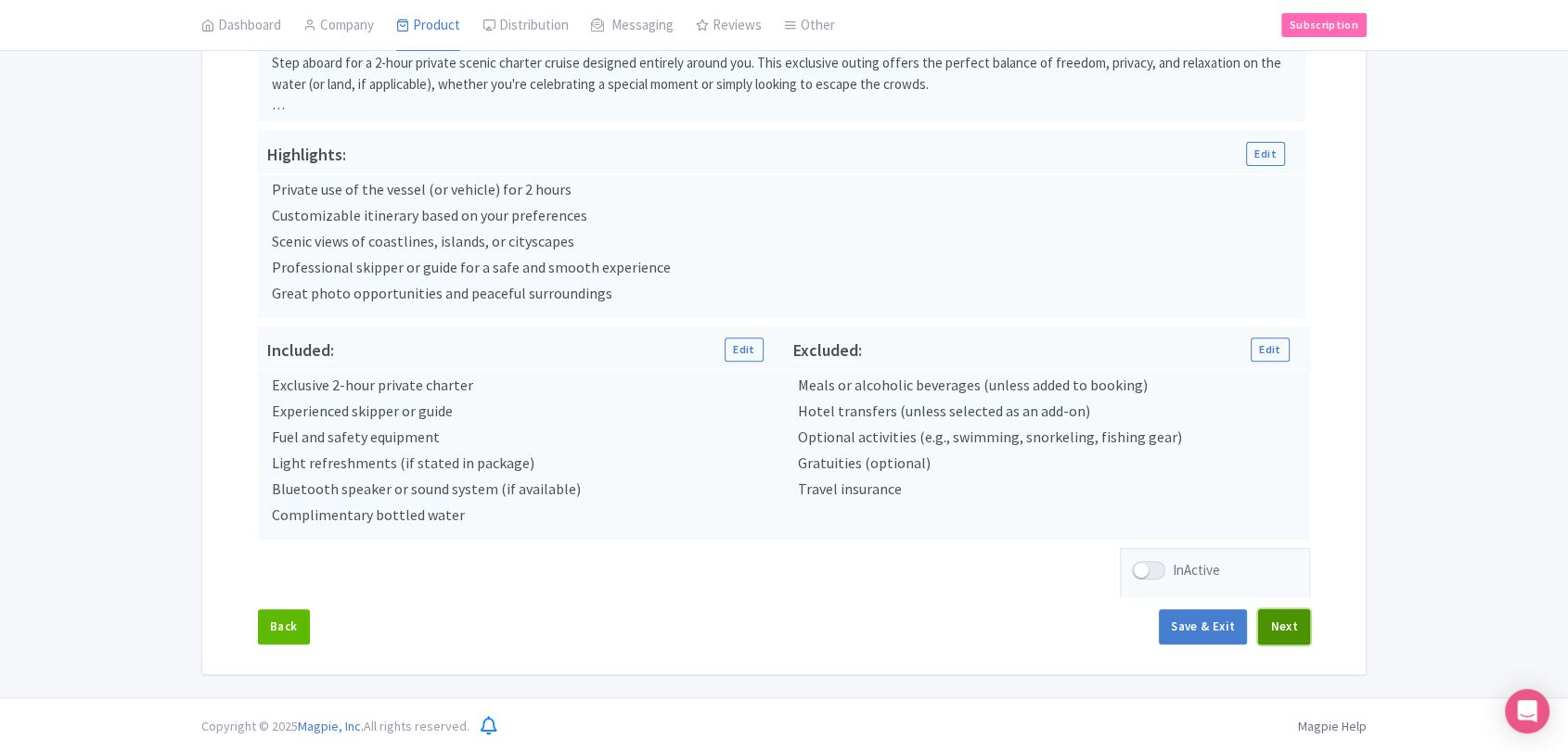 click on "Next" at bounding box center [1284, 627] 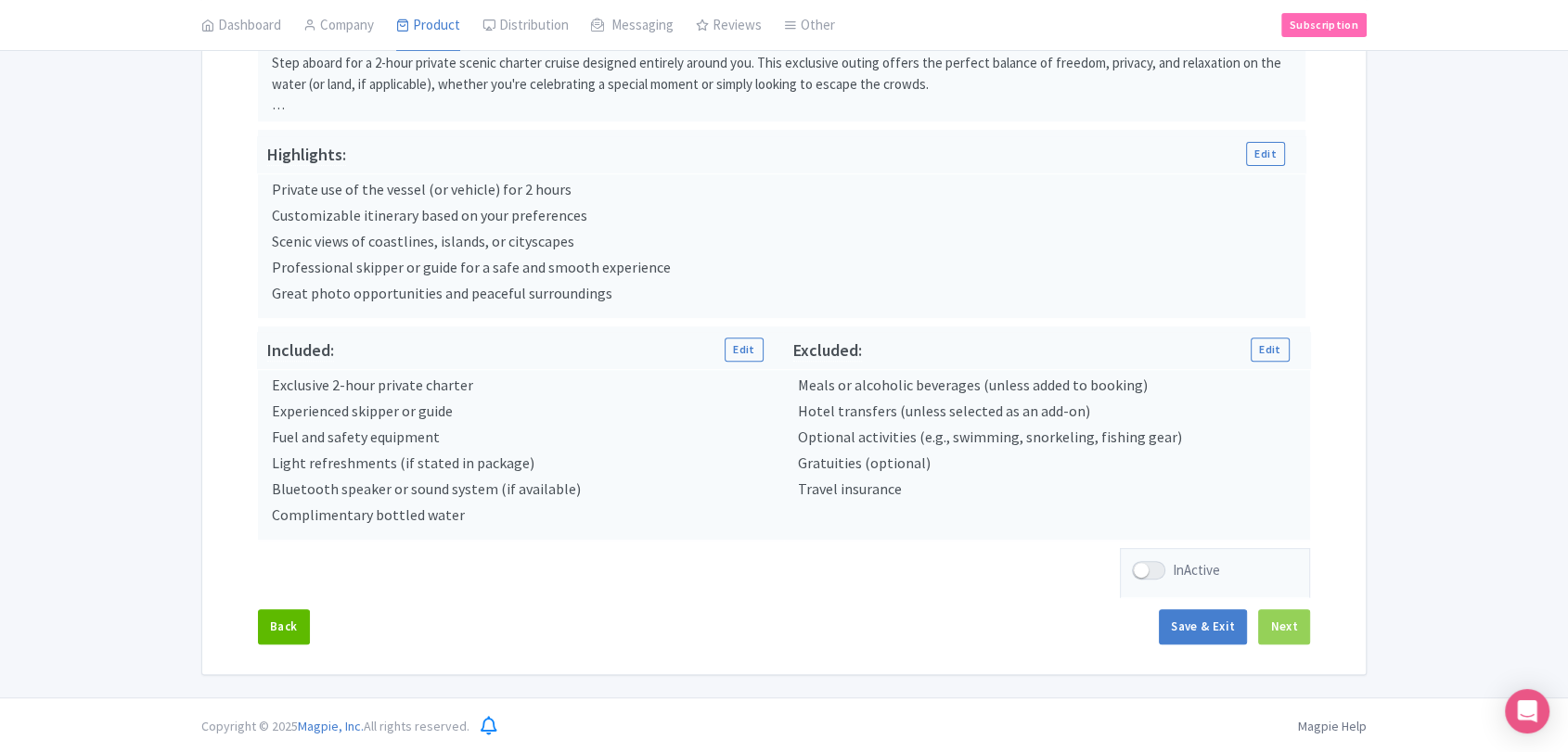 scroll, scrollTop: 144, scrollLeft: 0, axis: vertical 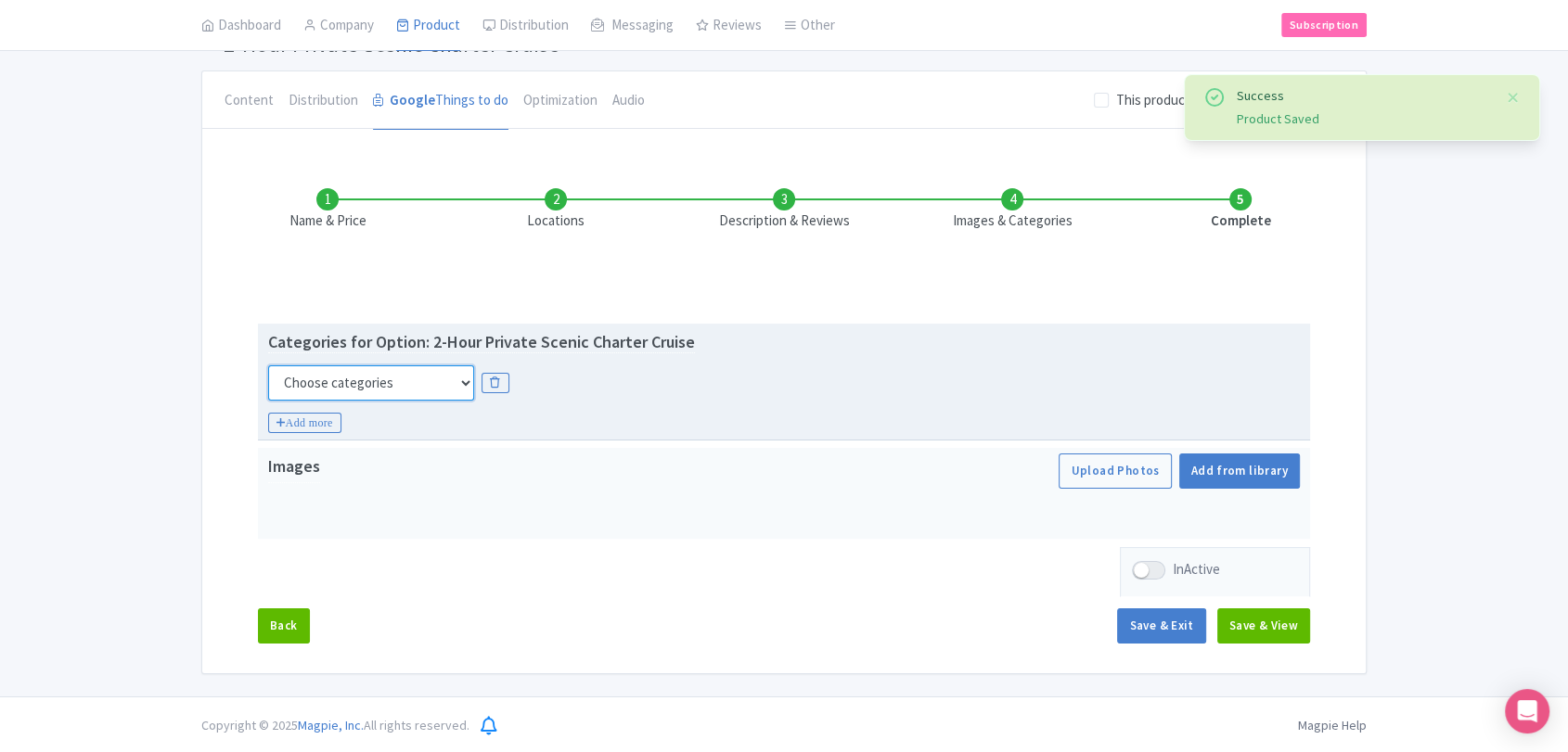 click on "Choose categories Adults Only
Animals
Audio Guide
Beaches
Bike Tours
Boat Tours
City Cards
Classes
Day Trips
Family Friendly
Fast Track
Food
Guided Tours
History
Hop On Hop Off
Literature
Live Music
Museums
Nightlife
Outdoors
Private Tours
Romantic
Self Guided
Small Group Tours
Sports
Theme Parks
Walking Tours
Wheelchair Accessible
Recurring Events" at bounding box center (371, 383) 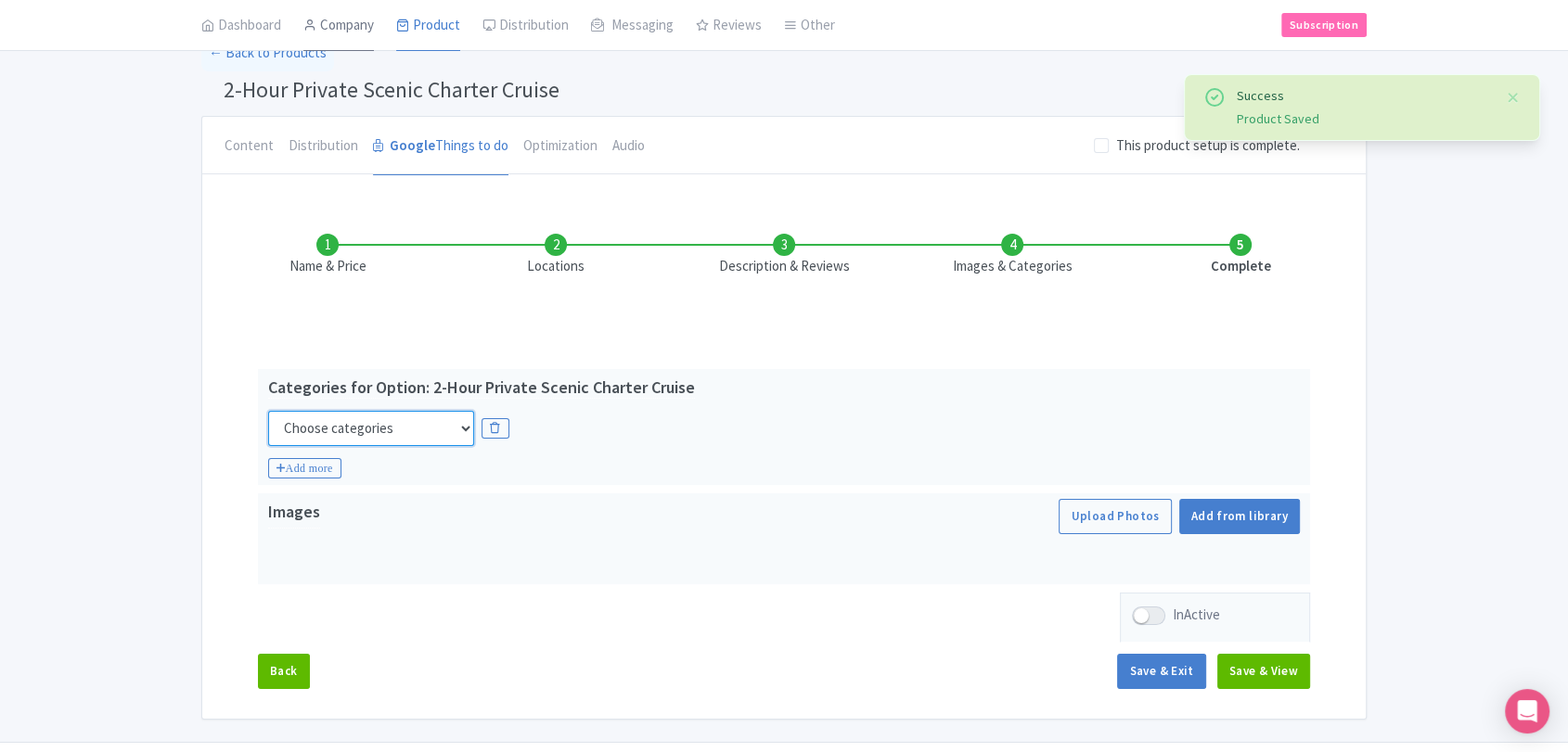 scroll, scrollTop: 41, scrollLeft: 0, axis: vertical 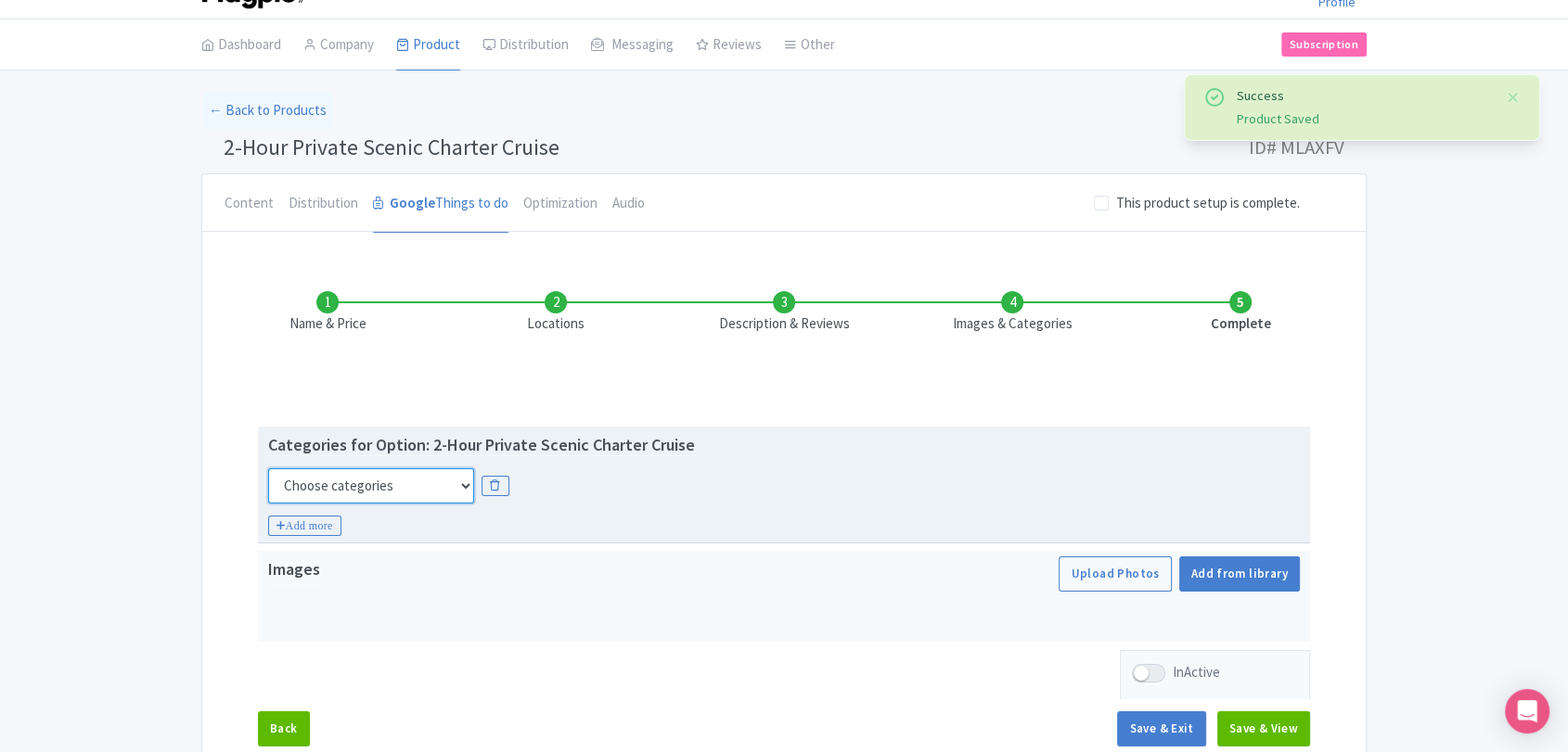 click on "Choose categories Adults Only
Animals
Audio Guide
Beaches
Bike Tours
Boat Tours
City Cards
Classes
Day Trips
Family Friendly
Fast Track
Food
Guided Tours
History
Hop On Hop Off
Literature
Live Music
Museums
Nightlife
Outdoors
Private Tours
Romantic
Self Guided
Small Group Tours
Sports
Theme Parks
Walking Tours
Wheelchair Accessible
Recurring Events" at bounding box center [371, 486] 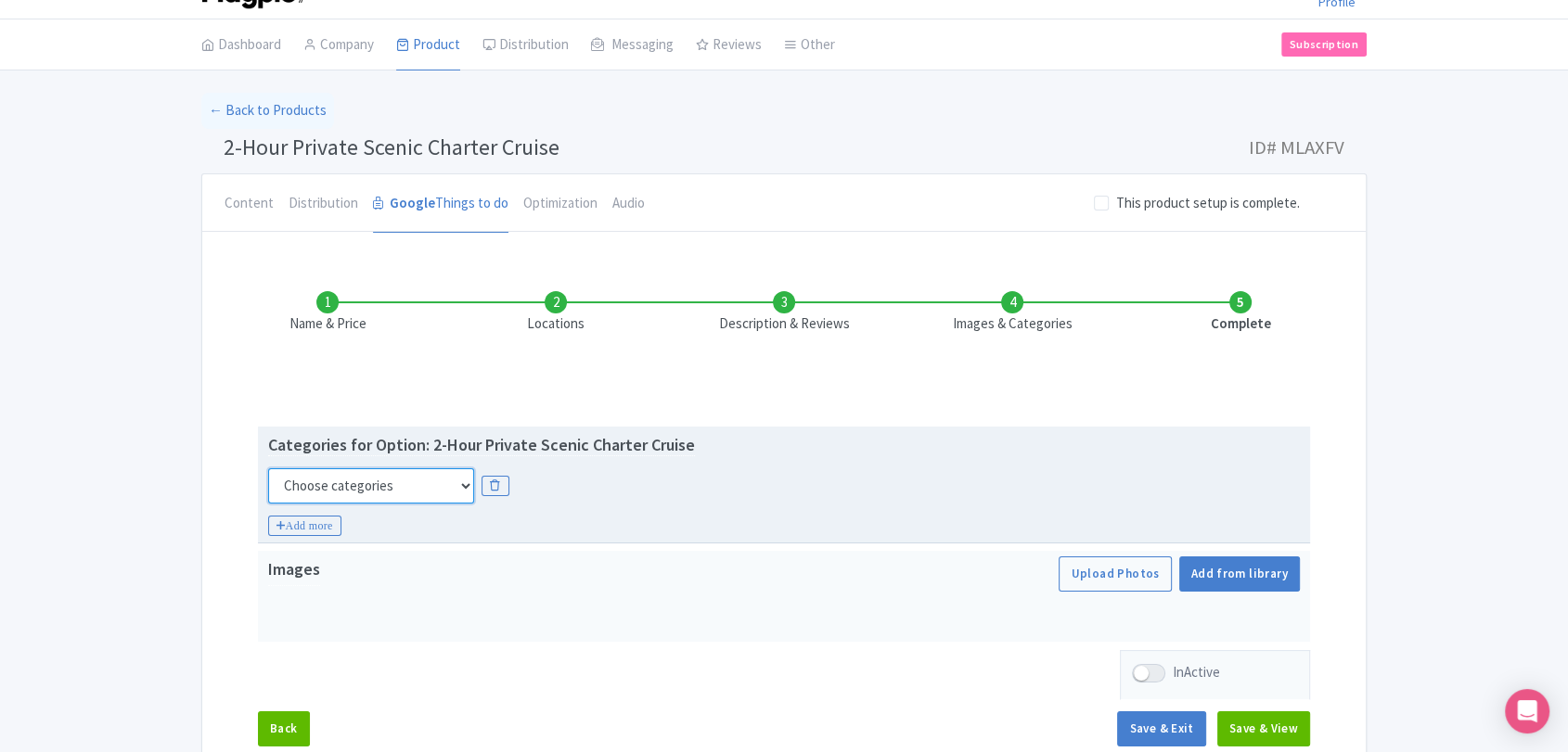 select on "family-friendly" 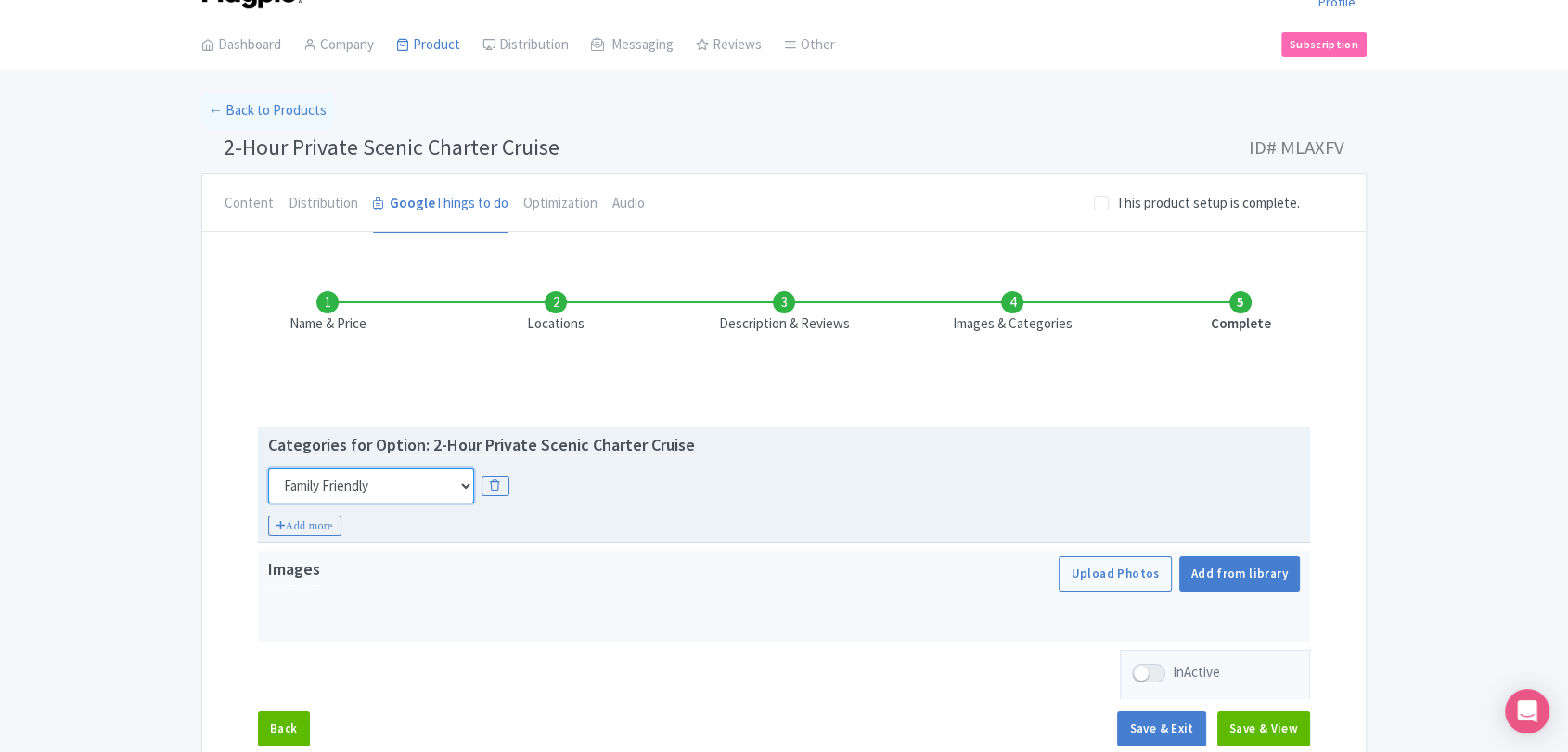 click on "Choose categories Adults Only
Animals
Audio Guide
Beaches
Bike Tours
Boat Tours
City Cards
Classes
Day Trips
Family Friendly
Fast Track
Food
Guided Tours
History
Hop On Hop Off
Literature
Live Music
Museums
Nightlife
Outdoors
Private Tours
Romantic
Self Guided
Small Group Tours
Sports
Theme Parks
Walking Tours
Wheelchair Accessible
Recurring Events" at bounding box center (371, 486) 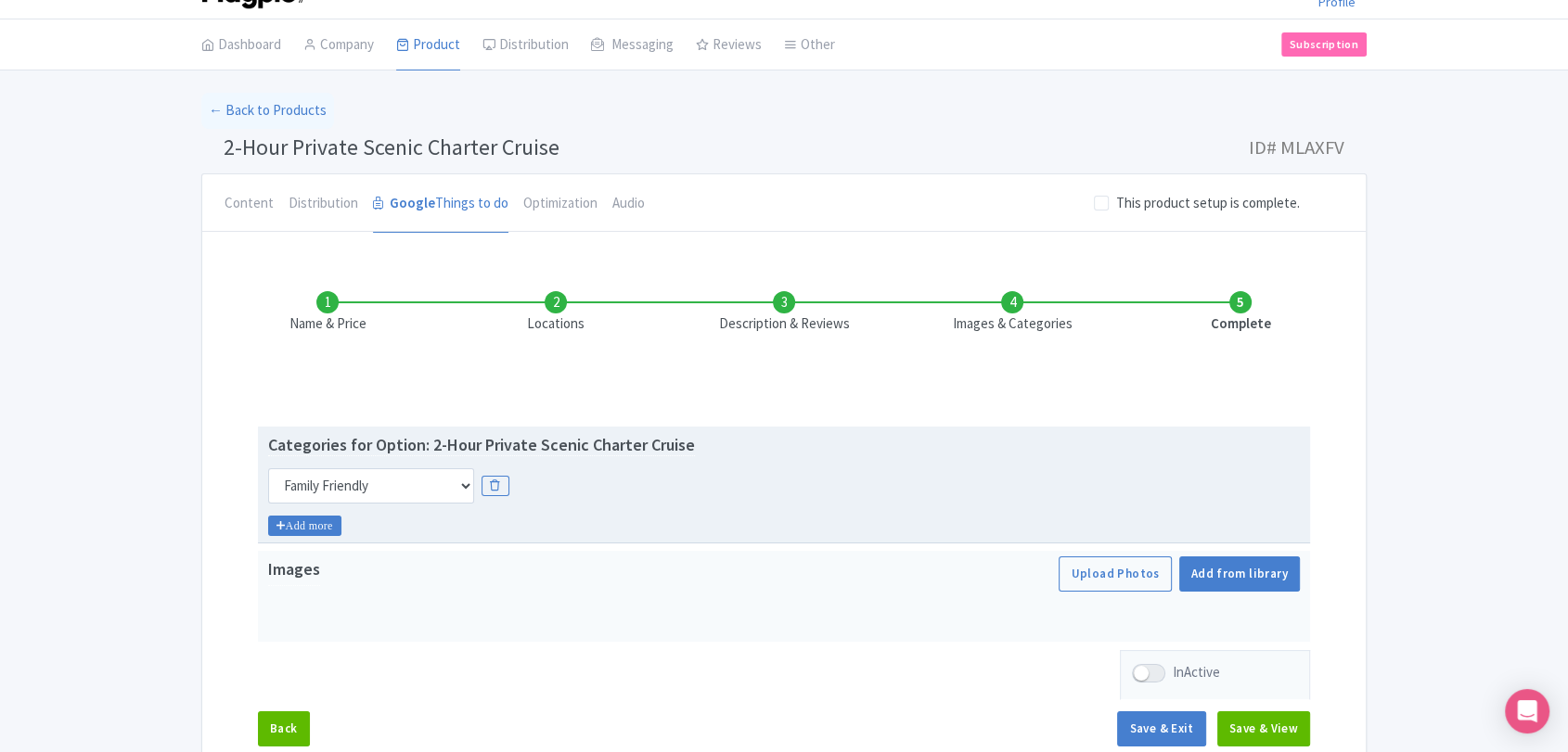 click on "Add more" at bounding box center (304, 526) 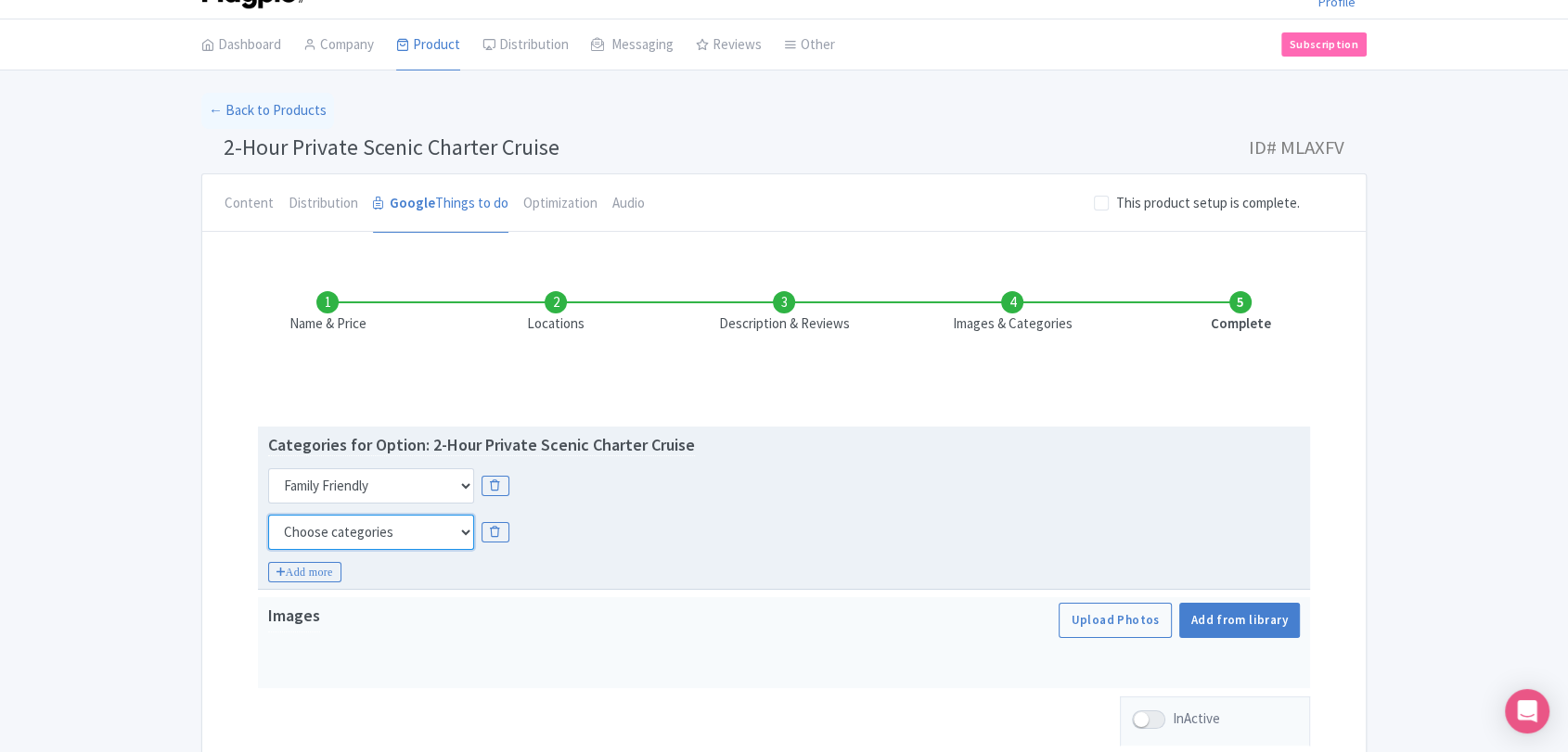 drag, startPoint x: 316, startPoint y: 534, endPoint x: 303, endPoint y: 516, distance: 22.2036 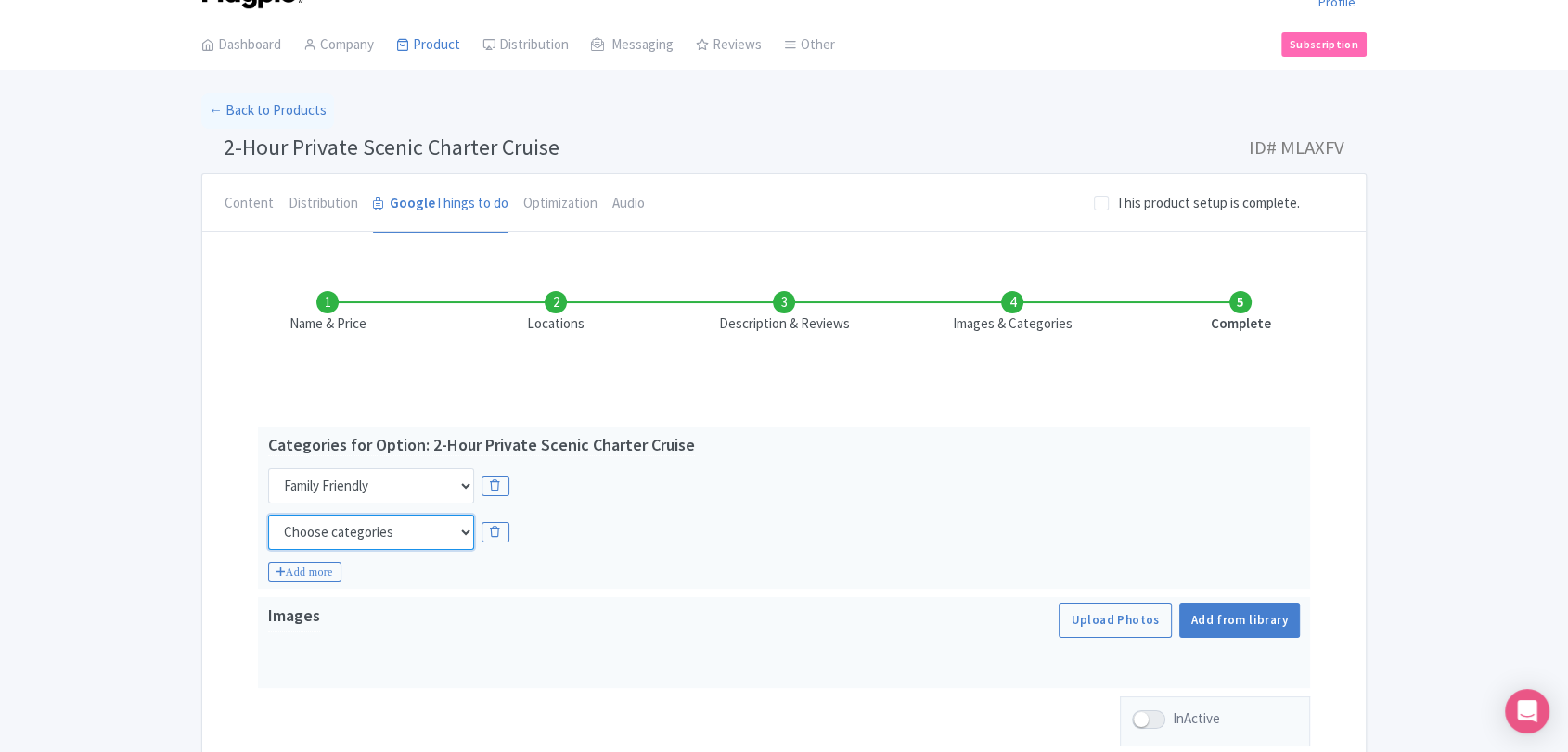 select on "day-trips" 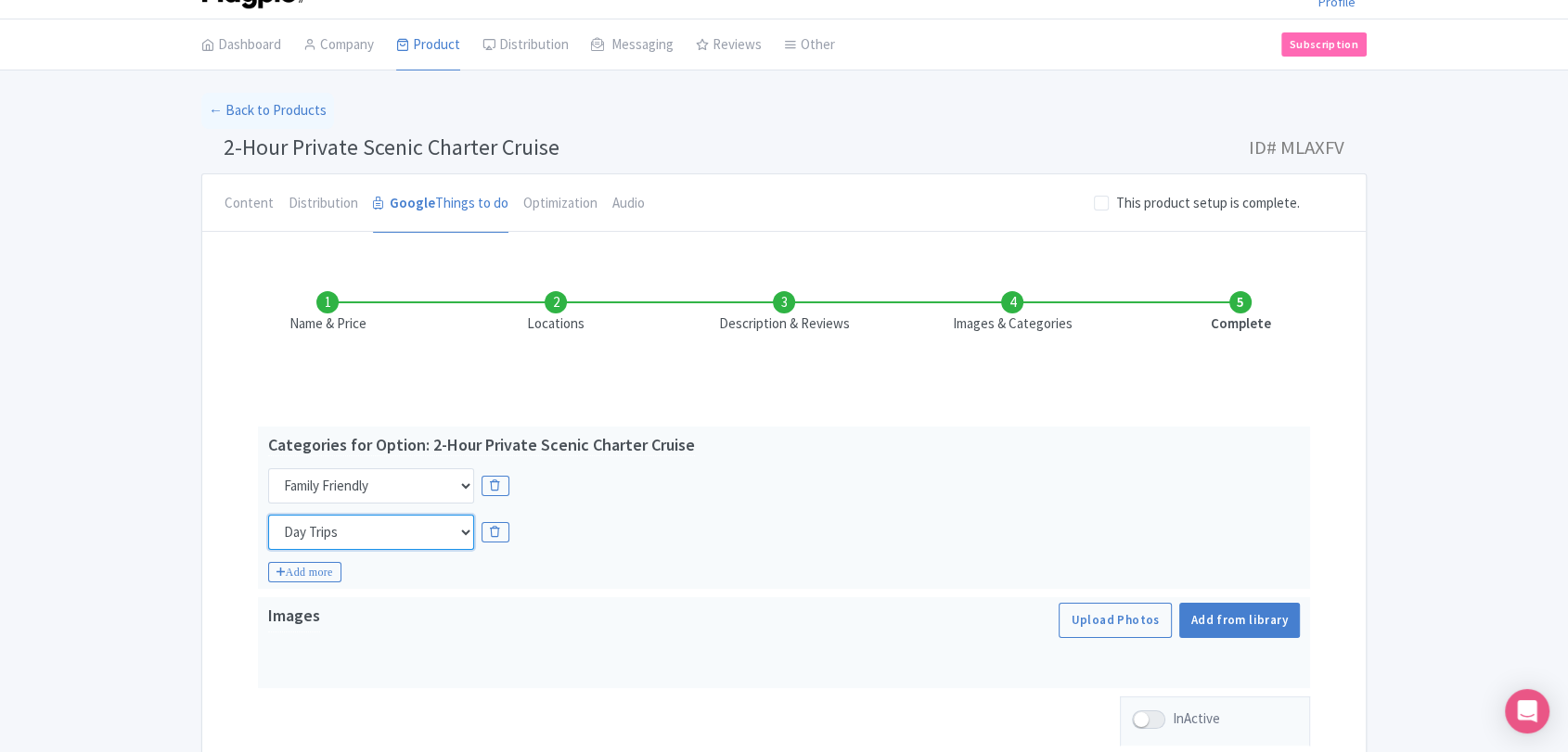 click on "Choose categories Adults Only
Animals
Audio Guide
Beaches
Bike Tours
Boat Tours
City Cards
Classes
Day Trips
Family Friendly
Fast Track
Food
Guided Tours
History
Hop On Hop Off
Literature
Live Music
Museums
Nightlife
Outdoors
Private Tours
Romantic
Self Guided
Small Group Tours
Sports
Theme Parks
Walking Tours
Wheelchair Accessible
Recurring Events" at bounding box center [371, 532] 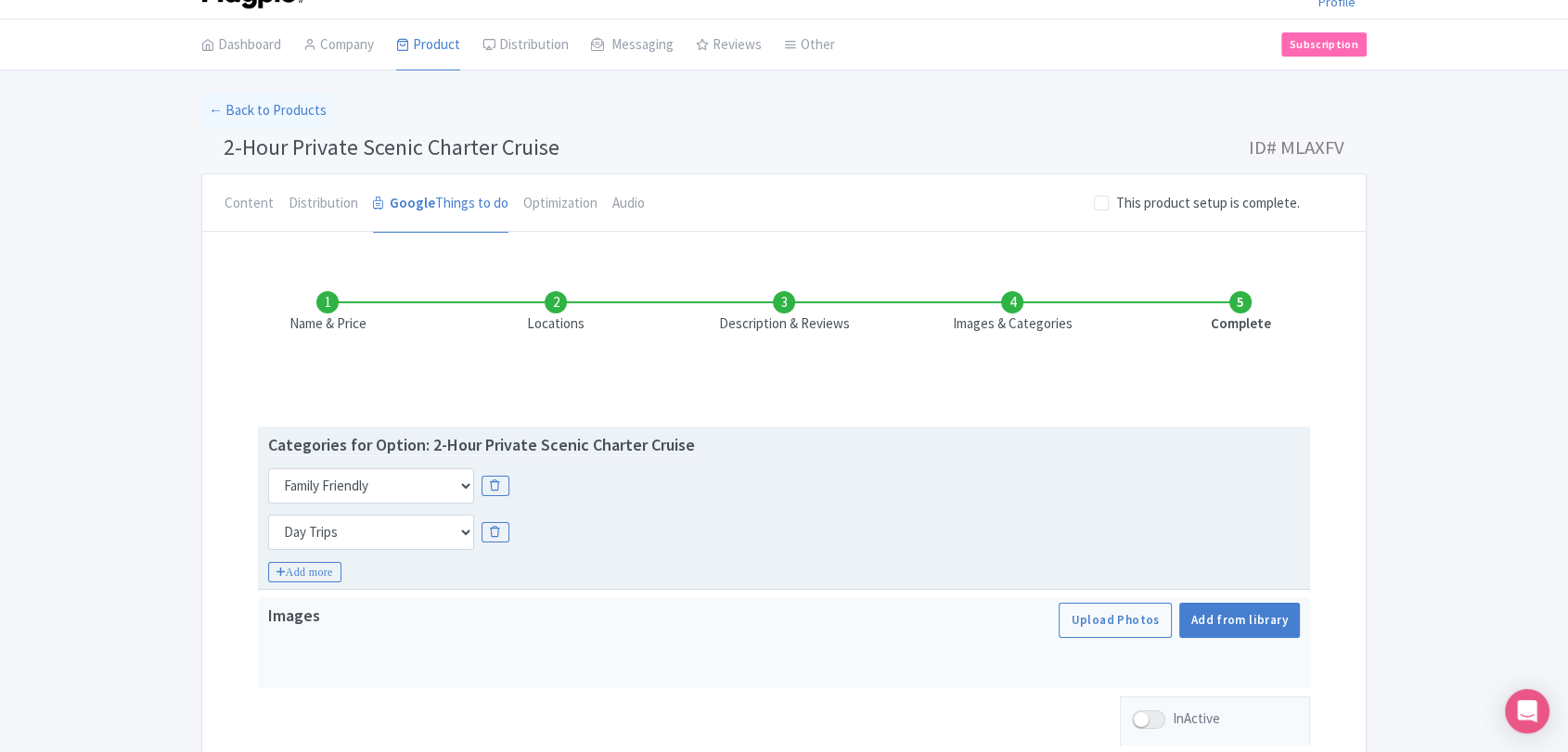 click on "Categories for Option: 2-Hour Private Scenic Charter Cruise
Choose categories Adults Only
Animals
Audio Guide
Beaches
Bike Tours
Boat Tours
City Cards
Classes
Day Trips
Family Friendly
Fast Track
Food
Guided Tours
History
Hop On Hop Off
Literature
Live Music
Museums
Nightlife
Outdoors
Private Tours
Romantic
Self Guided
Small Group Tours
Sports
Theme Parks
Walking Tours
Wheelchair Accessible
Recurring Events
Choose categories Adults Only
Animals
Audio Guide
Beaches
Bike Tours
Boat Tours
City Cards
Classes
Day Trips
Family Friendly
Fast Track
Food
Guided Tours
History
Hop On Hop Off
Literature
Live Music
Museums
Nightlife
Outdoors
Private Tours
Romantic
Self Guided
Small Group Tours
Sports
Theme Parks
Walking Tours
Wheelchair Accessible
Recurring Events
Choose categories Adults Only
Animals
Audio Guide
Beaches
Bike Tours
Boat Tours
City Cards
Classes
Day Trips" at bounding box center (784, 508) 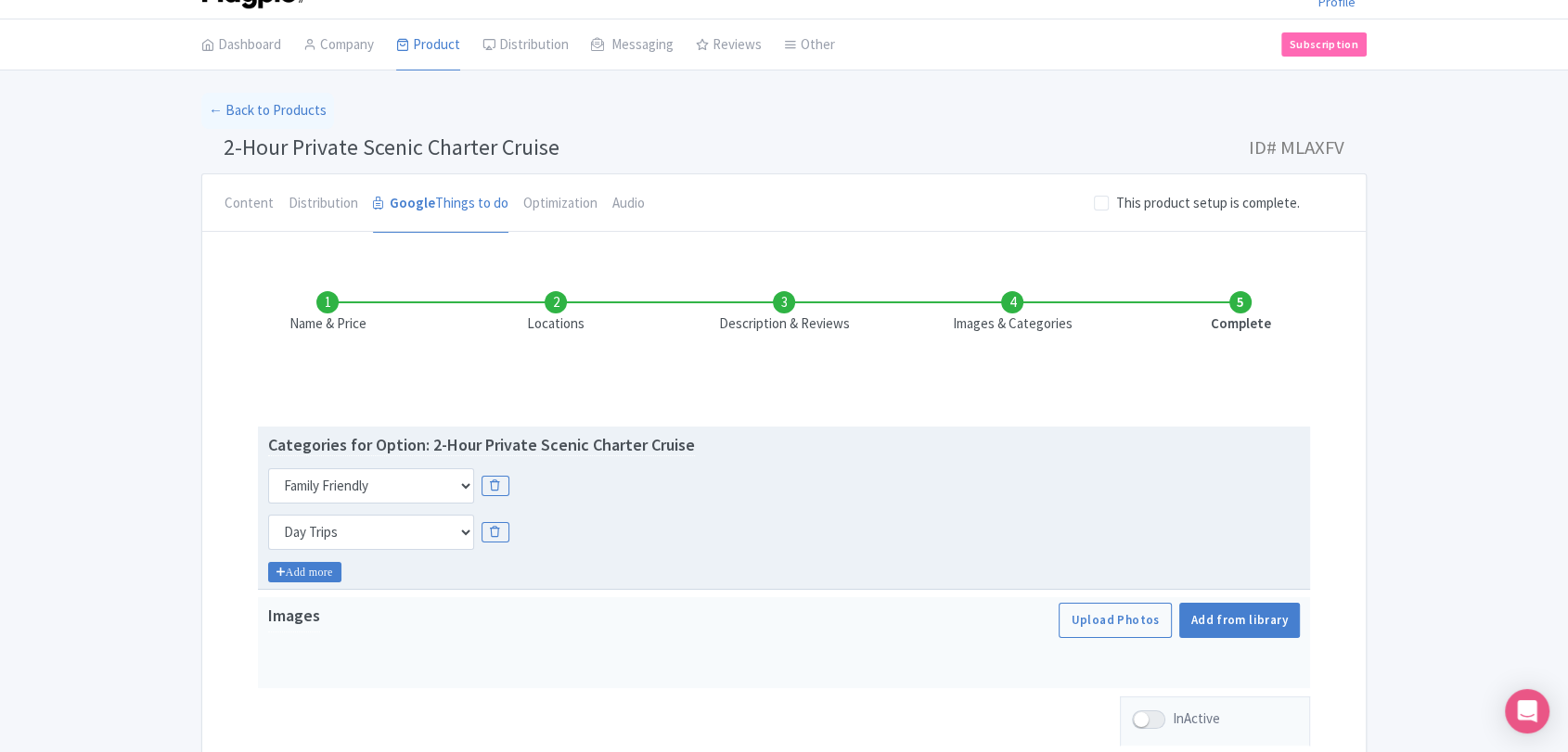 click on "Add more" at bounding box center (304, 572) 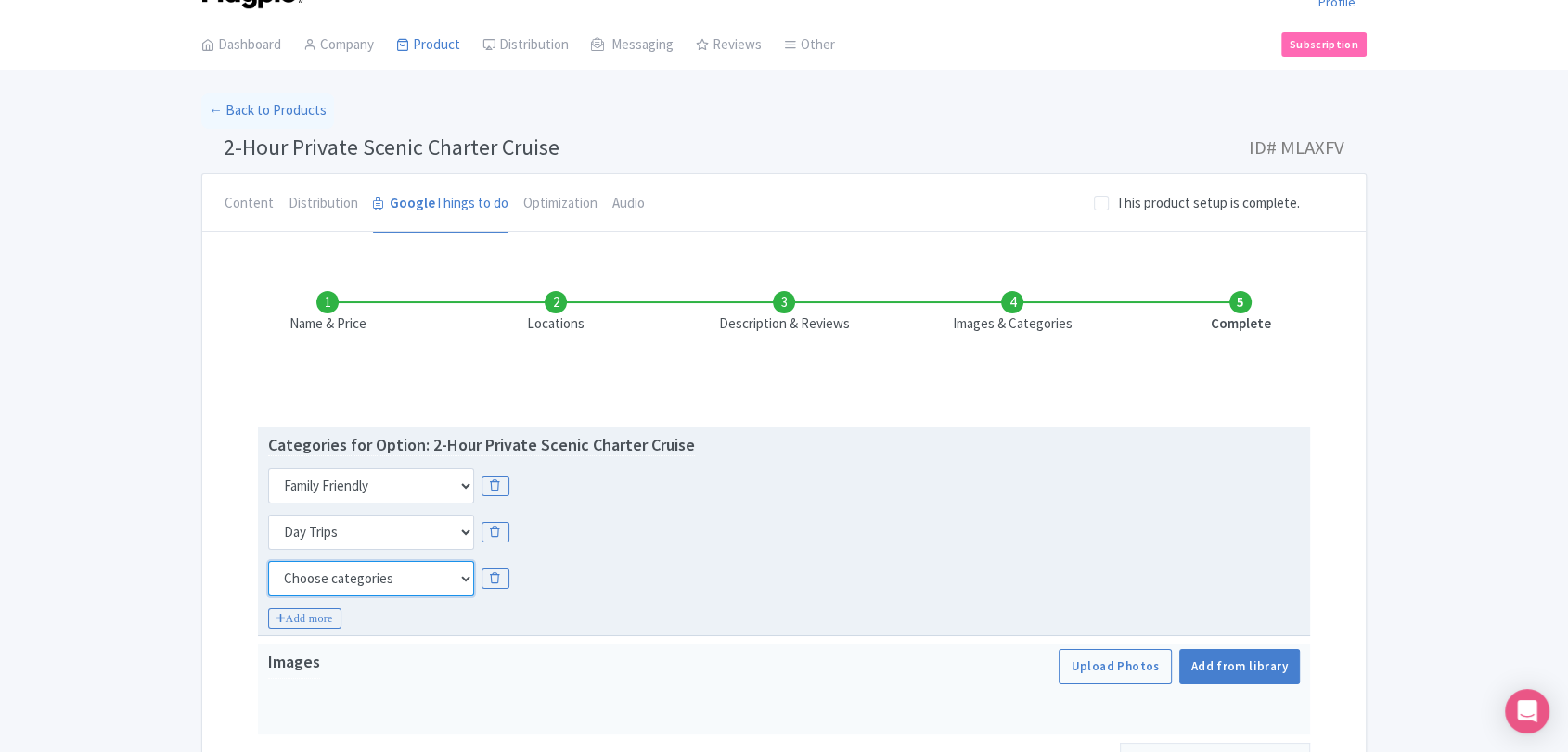 click on "Choose categories Adults Only
Animals
Audio Guide
Beaches
Bike Tours
Boat Tours
City Cards
Classes
Day Trips
Family Friendly
Fast Track
Food
Guided Tours
History
Hop On Hop Off
Literature
Live Music
Museums
Nightlife
Outdoors
Private Tours
Romantic
Self Guided
Small Group Tours
Sports
Theme Parks
Walking Tours
Wheelchair Accessible
Recurring Events" at bounding box center (371, 579) 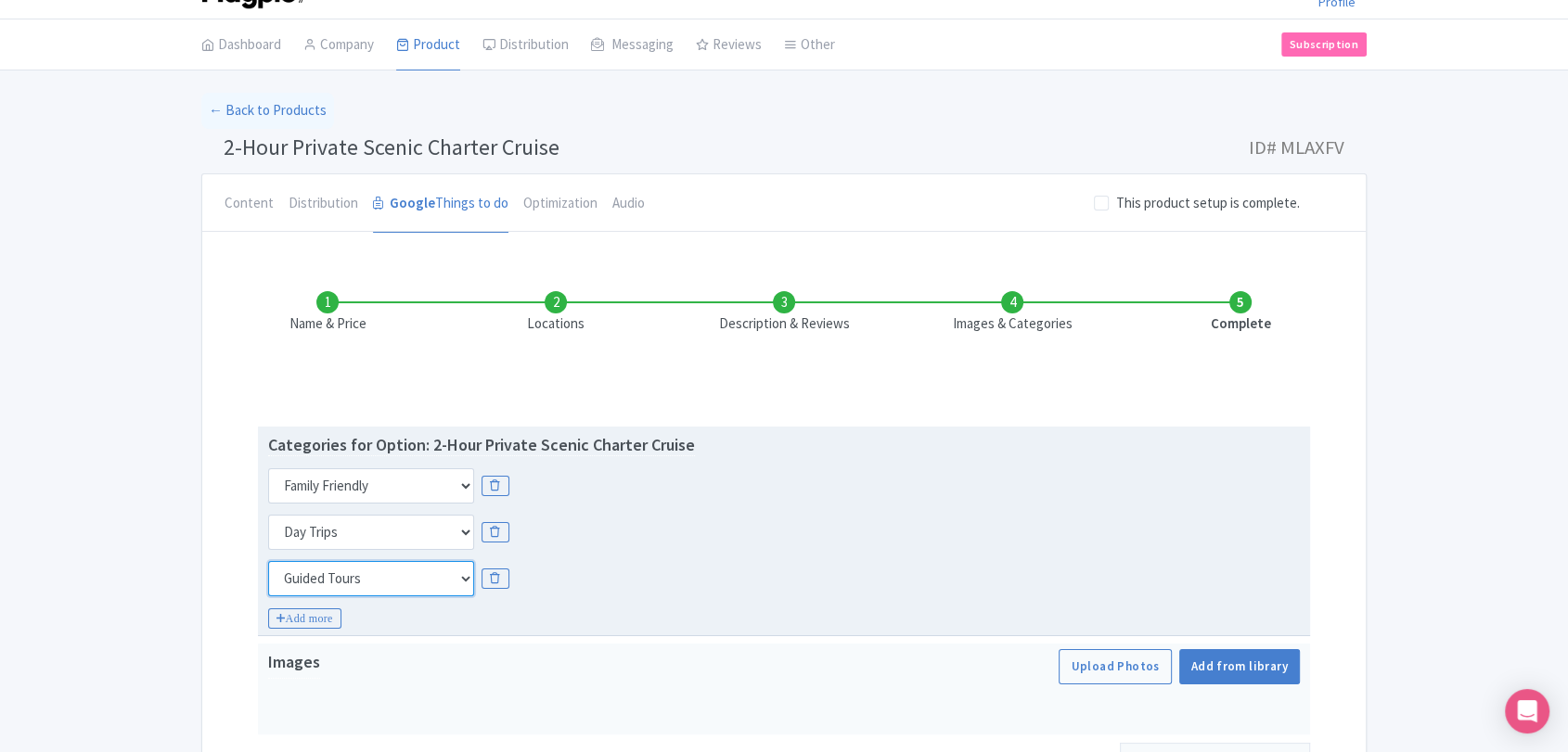 click on "Choose categories Adults Only
Animals
Audio Guide
Beaches
Bike Tours
Boat Tours
City Cards
Classes
Day Trips
Family Friendly
Fast Track
Food
Guided Tours
History
Hop On Hop Off
Literature
Live Music
Museums
Nightlife
Outdoors
Private Tours
Romantic
Self Guided
Small Group Tours
Sports
Theme Parks
Walking Tours
Wheelchair Accessible
Recurring Events" at bounding box center [371, 579] 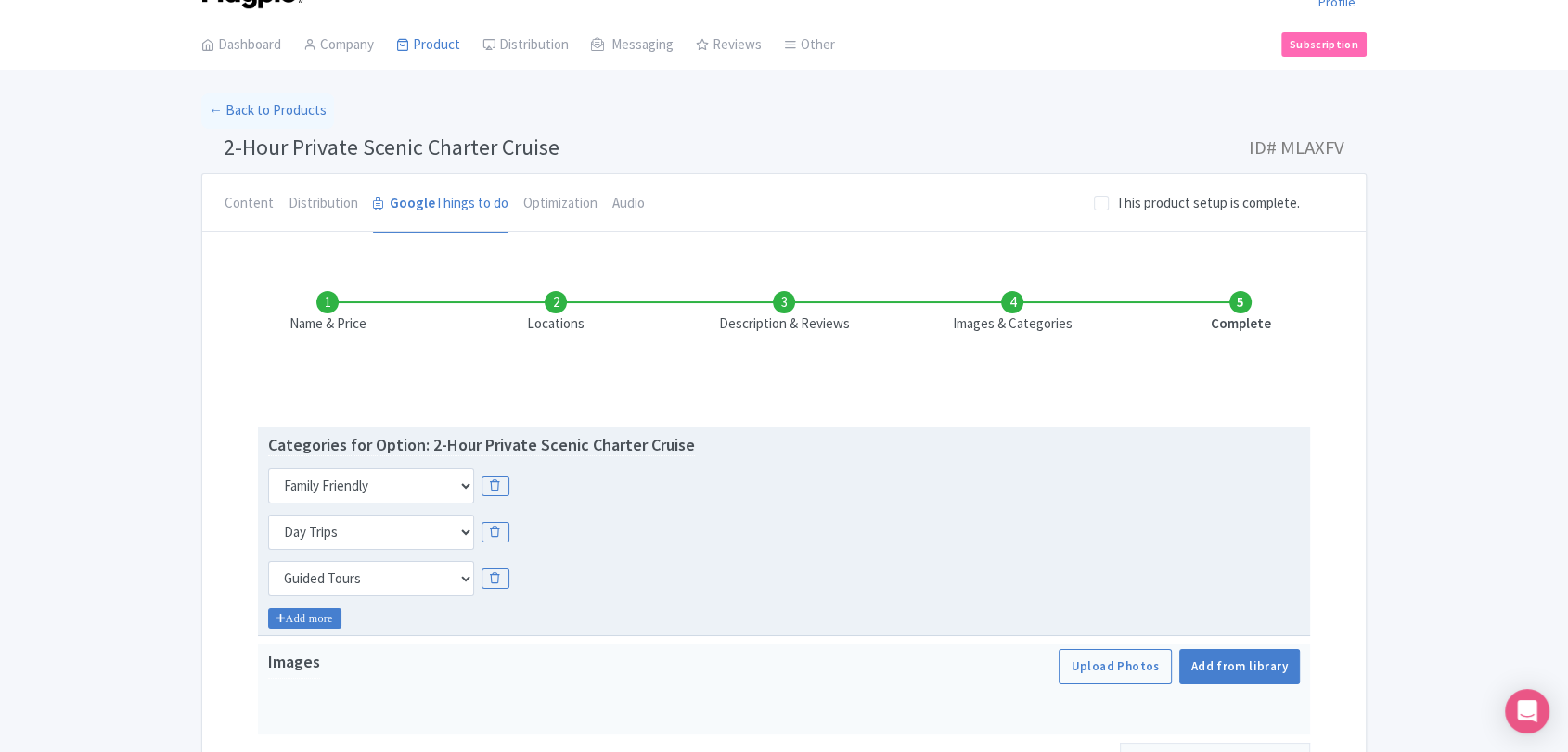 click on "Add more" at bounding box center (304, 618) 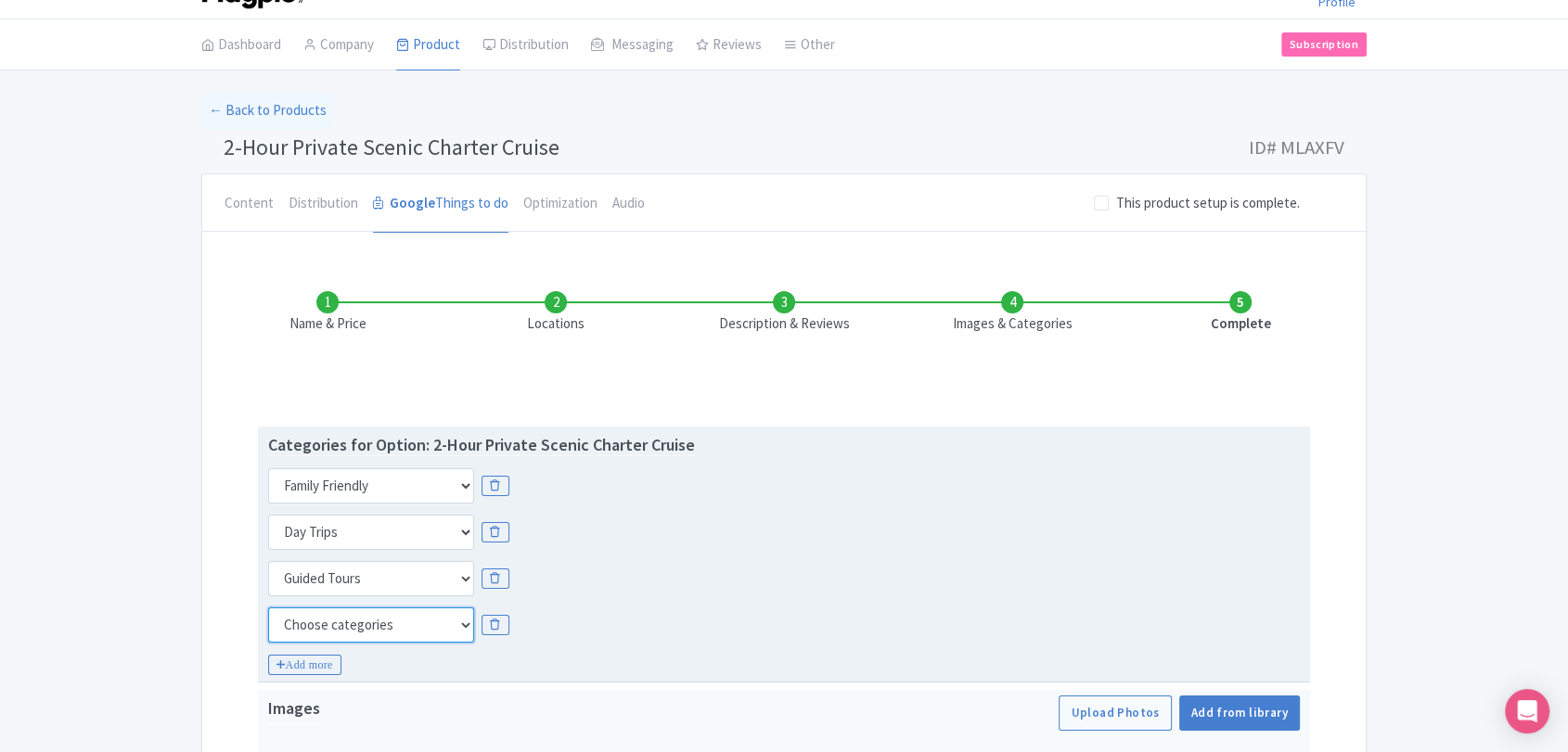 click on "Choose categories Adults Only
Animals
Audio Guide
Beaches
Bike Tours
Boat Tours
City Cards
Classes
Day Trips
Family Friendly
Fast Track
Food
Guided Tours
History
Hop On Hop Off
Literature
Live Music
Museums
Nightlife
Outdoors
Private Tours
Romantic
Self Guided
Small Group Tours
Sports
Theme Parks
Walking Tours
Wheelchair Accessible
Recurring Events" at bounding box center (371, 625) 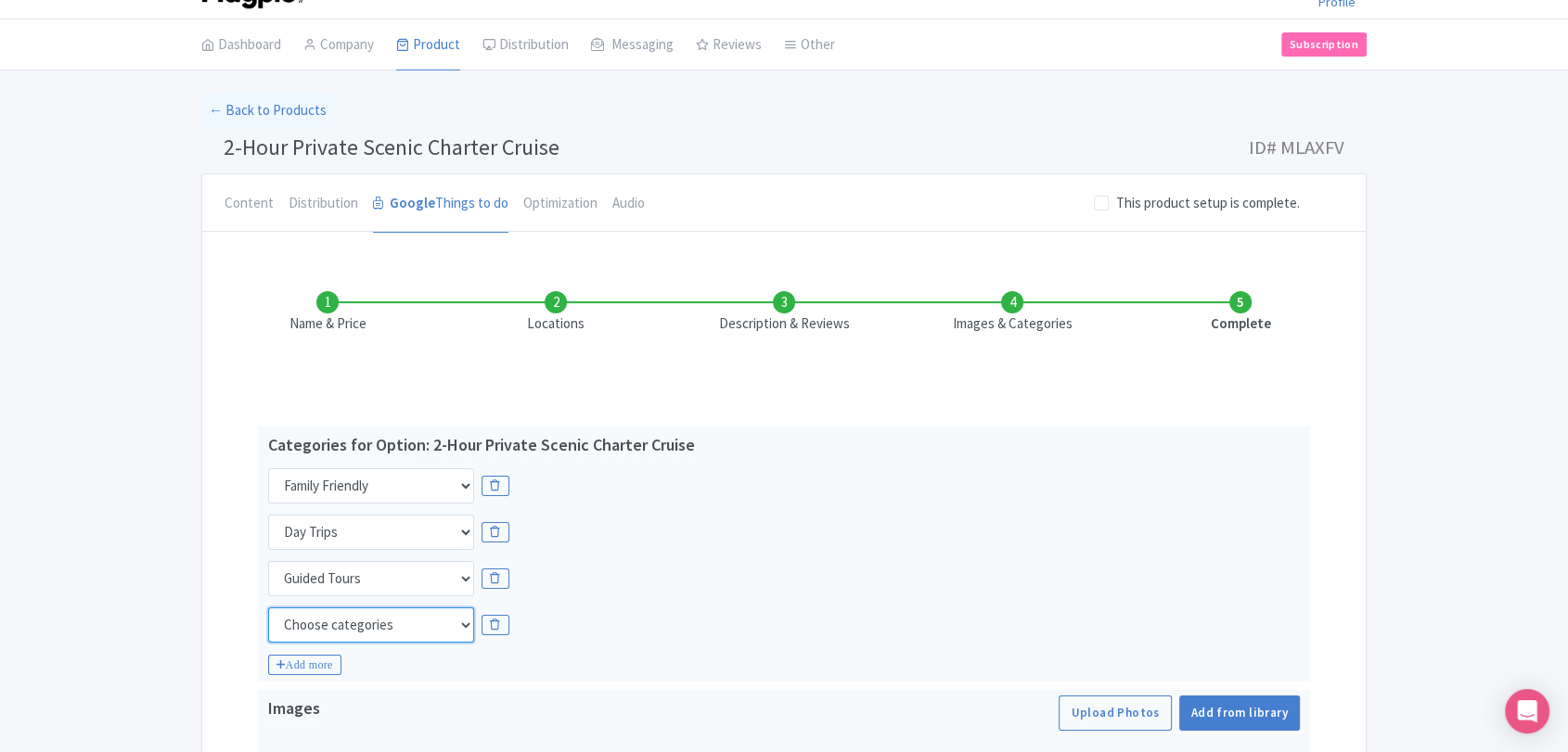select on "private-tours" 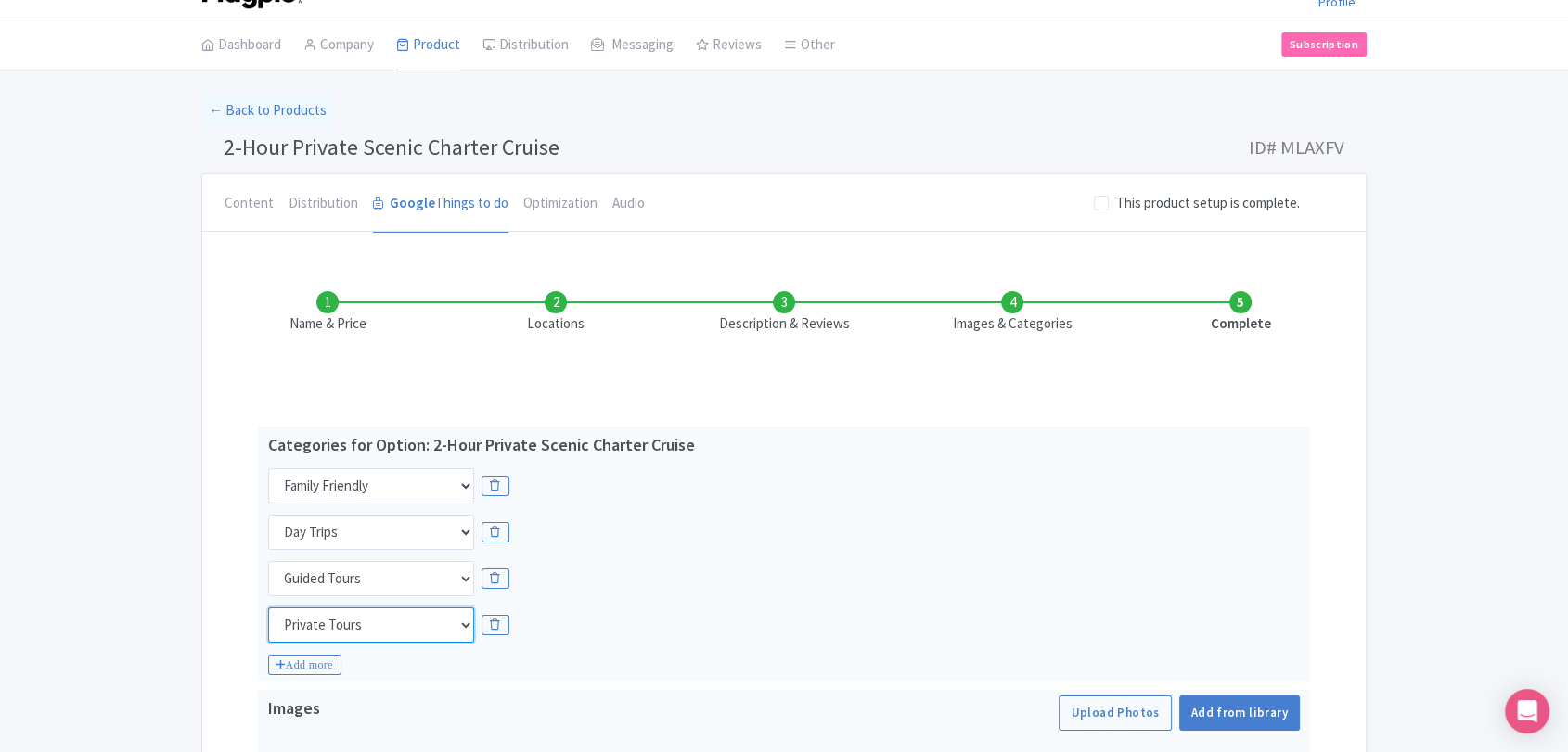 click on "Choose categories Adults Only
Animals
Audio Guide
Beaches
Bike Tours
Boat Tours
City Cards
Classes
Day Trips
Family Friendly
Fast Track
Food
Guided Tours
History
Hop On Hop Off
Literature
Live Music
Museums
Nightlife
Outdoors
Private Tours
Romantic
Self Guided
Small Group Tours
Sports
Theme Parks
Walking Tours
Wheelchair Accessible
Recurring Events" at bounding box center (371, 625) 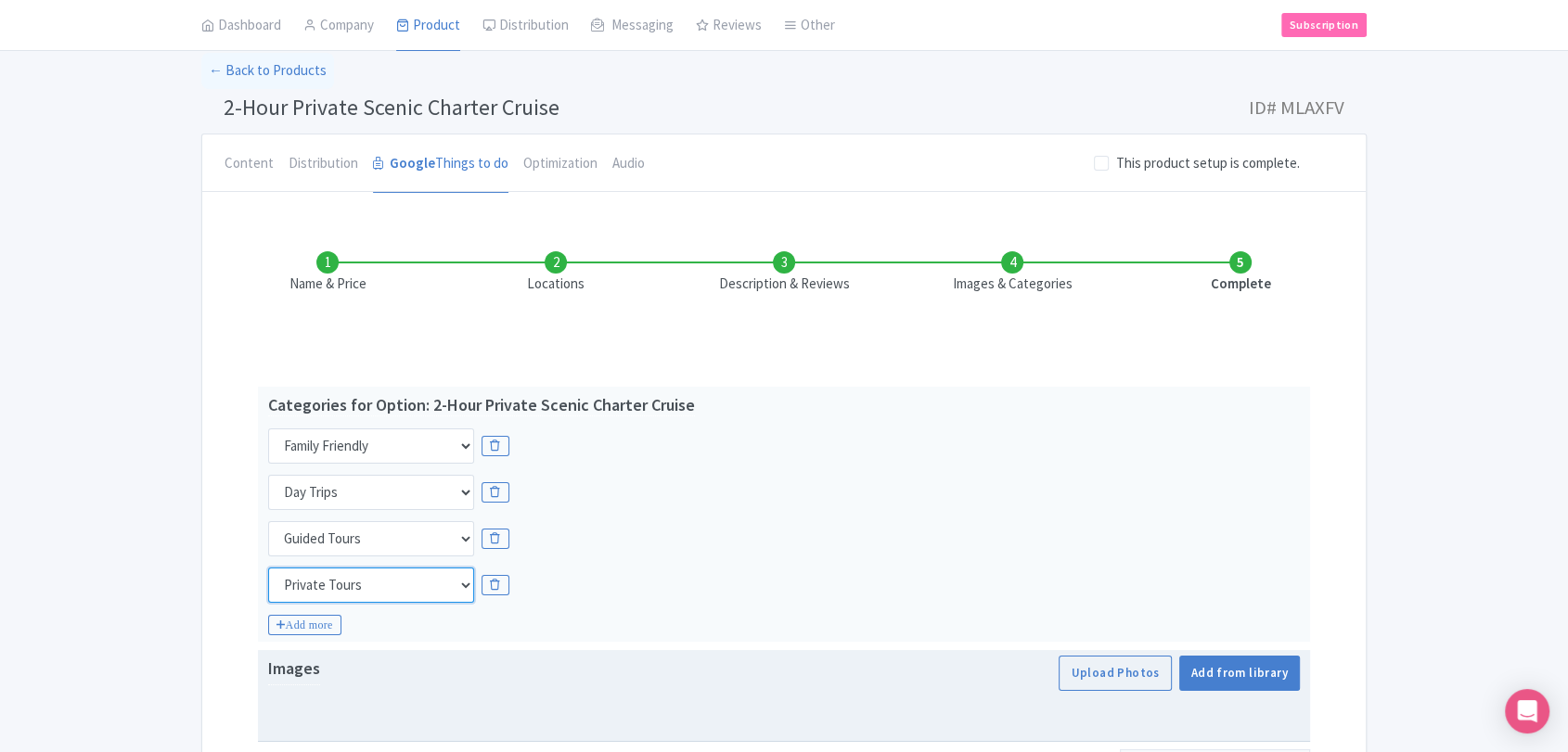 scroll, scrollTop: 144, scrollLeft: 0, axis: vertical 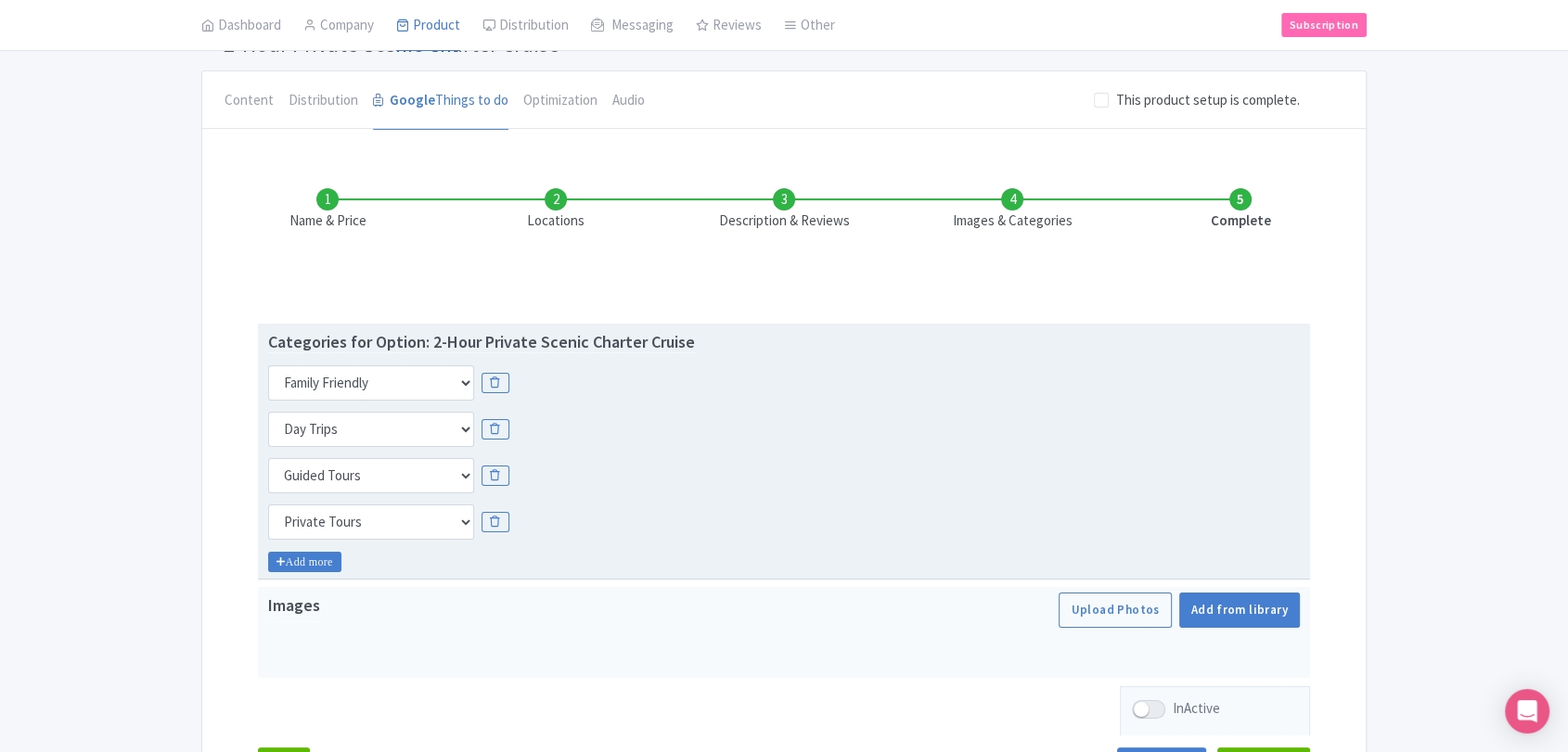 click on "Add more" at bounding box center [304, 562] 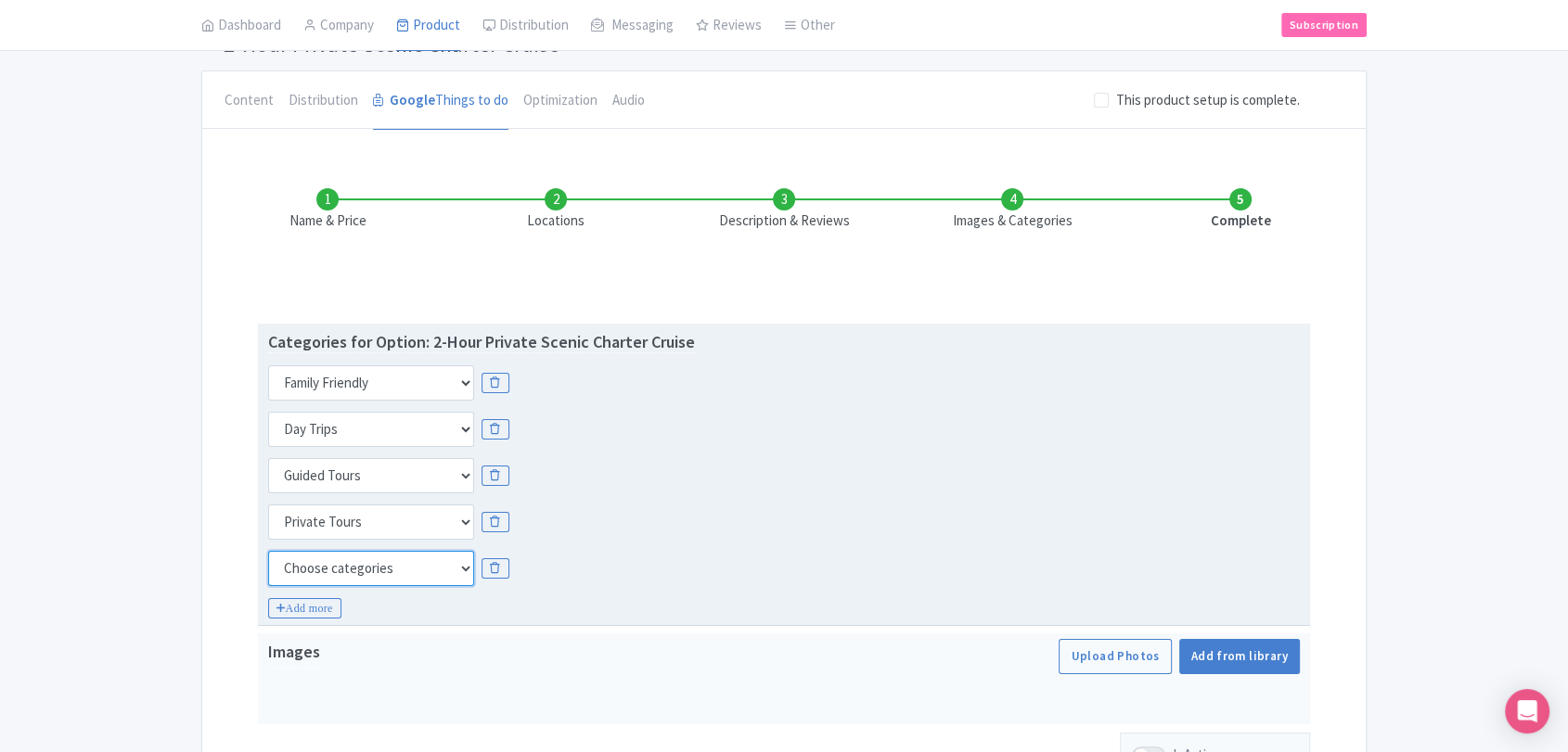 click on "Choose categories Adults Only
Animals
Audio Guide
Beaches
Bike Tours
Boat Tours
City Cards
Classes
Day Trips
Family Friendly
Fast Track
Food
Guided Tours
History
Hop On Hop Off
Literature
Live Music
Museums
Nightlife
Outdoors
Private Tours
Romantic
Self Guided
Small Group Tours
Sports
Theme Parks
Walking Tours
Wheelchair Accessible
Recurring Events" at bounding box center [371, 568] 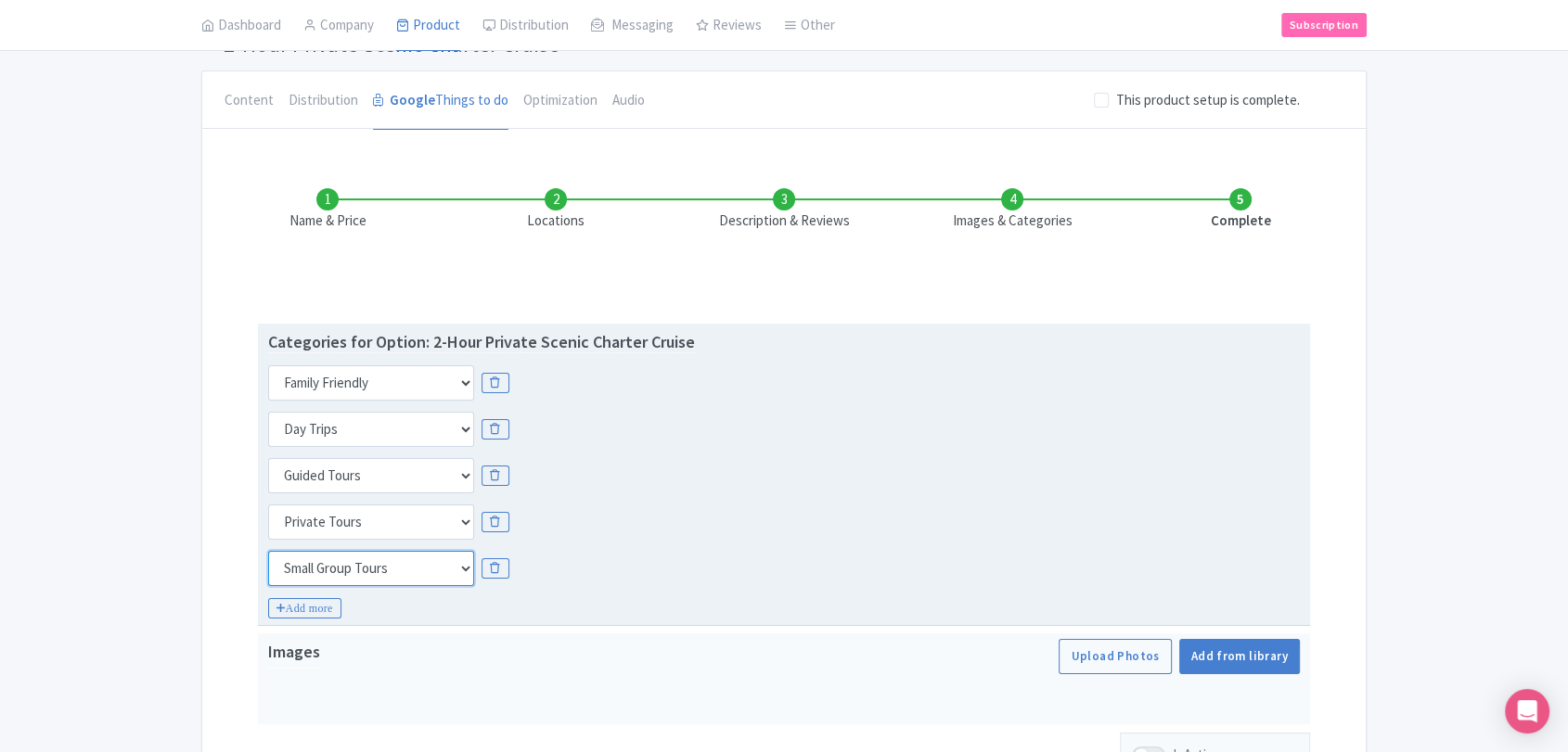 click on "Choose categories Adults Only
Animals
Audio Guide
Beaches
Bike Tours
Boat Tours
City Cards
Classes
Day Trips
Family Friendly
Fast Track
Food
Guided Tours
History
Hop On Hop Off
Literature
Live Music
Museums
Nightlife
Outdoors
Private Tours
Romantic
Self Guided
Small Group Tours
Sports
Theme Parks
Walking Tours
Wheelchair Accessible
Recurring Events" at bounding box center (371, 568) 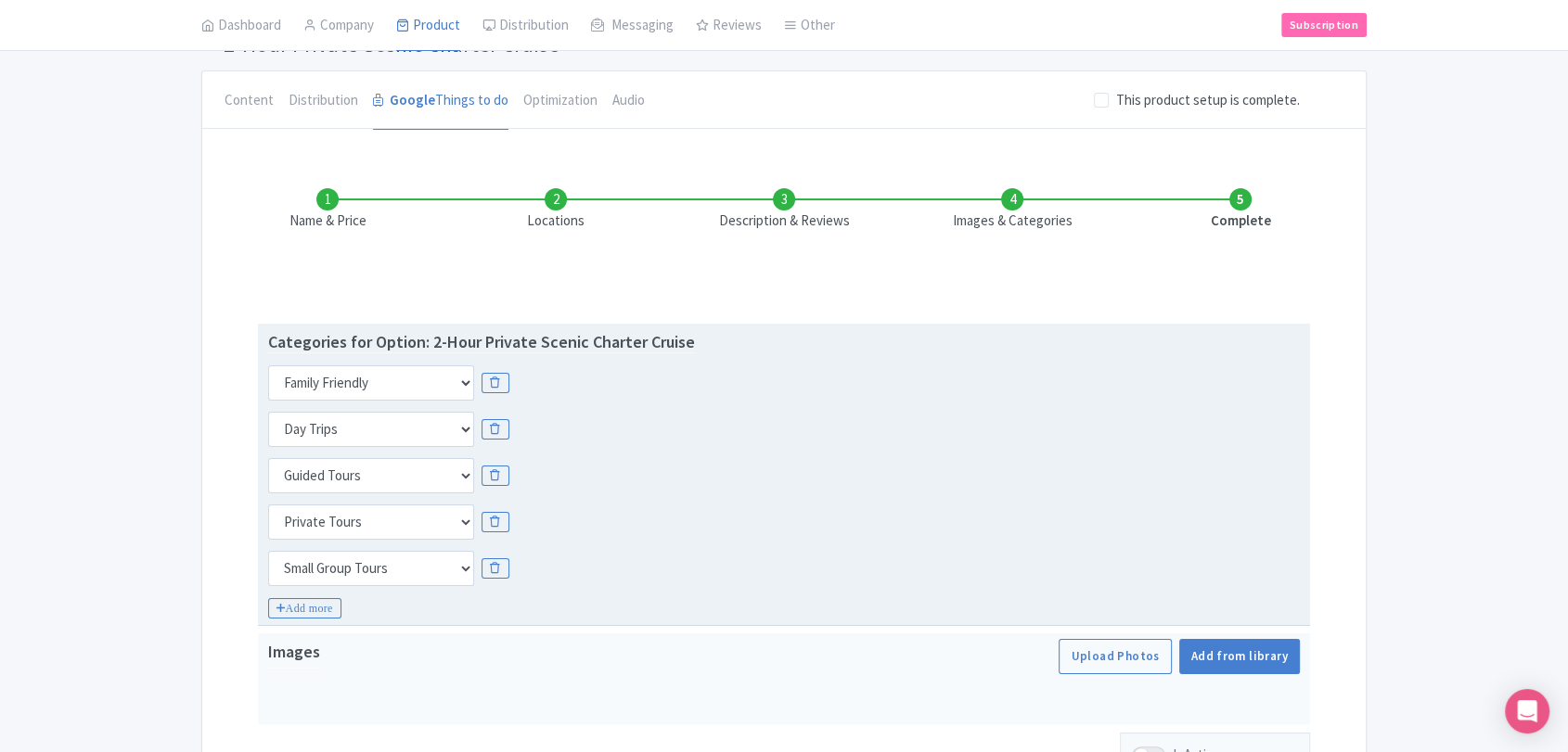 click on "Choose categories Adults Only
Animals
Audio Guide
Beaches
Bike Tours
Boat Tours
City Cards
Classes
Day Trips
Family Friendly
Fast Track
Food
Guided Tours
History
Hop On Hop Off
Literature
Live Music
Museums
Nightlife
Outdoors
Private Tours
Romantic
Self Guided
Small Group Tours
Sports
Theme Parks
Walking Tours
Wheelchair Accessible
Recurring Events" at bounding box center [784, 476] 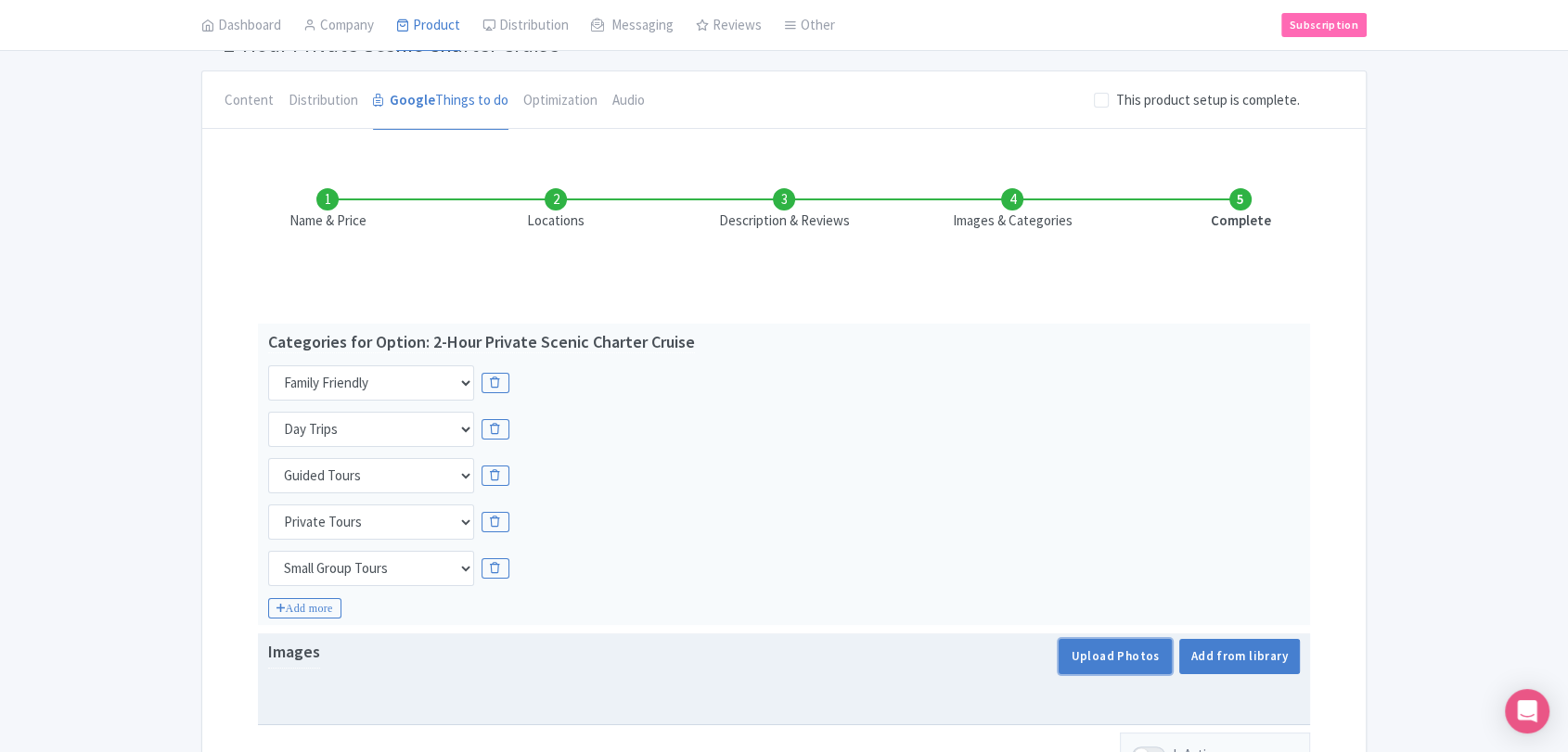 click on "Upload Photos" at bounding box center (1114, 656) 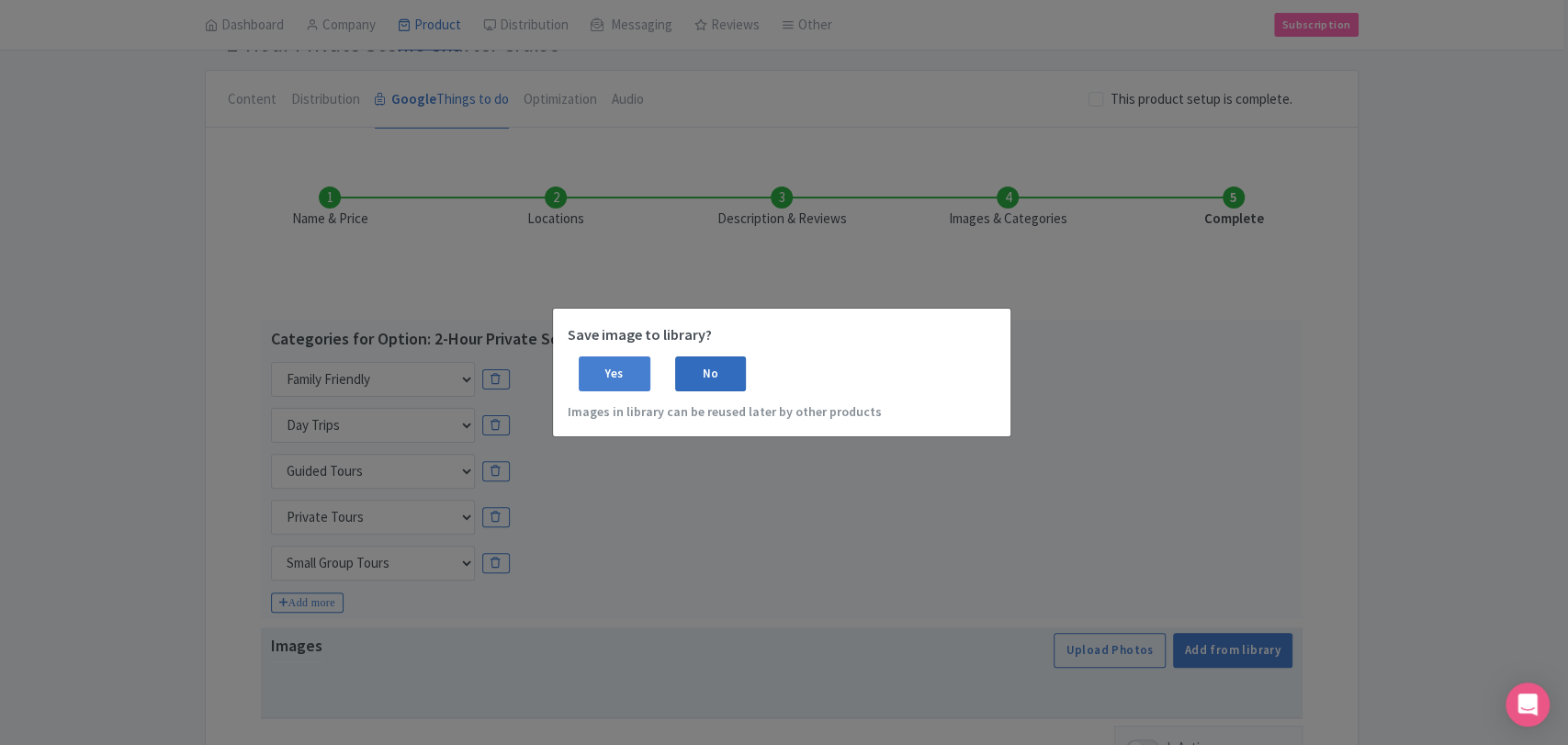 click on "No" at bounding box center (711, 374) 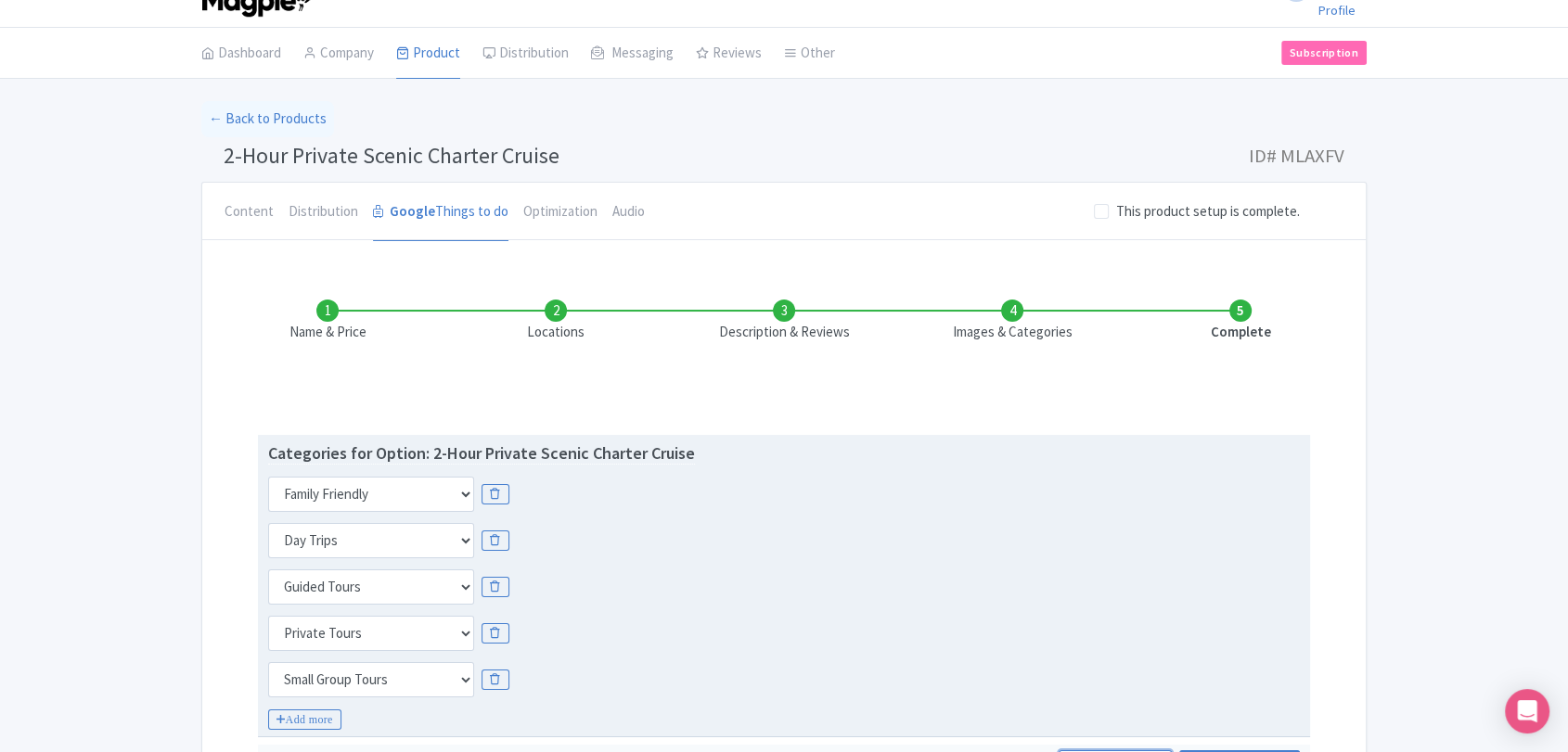scroll, scrollTop: 0, scrollLeft: 0, axis: both 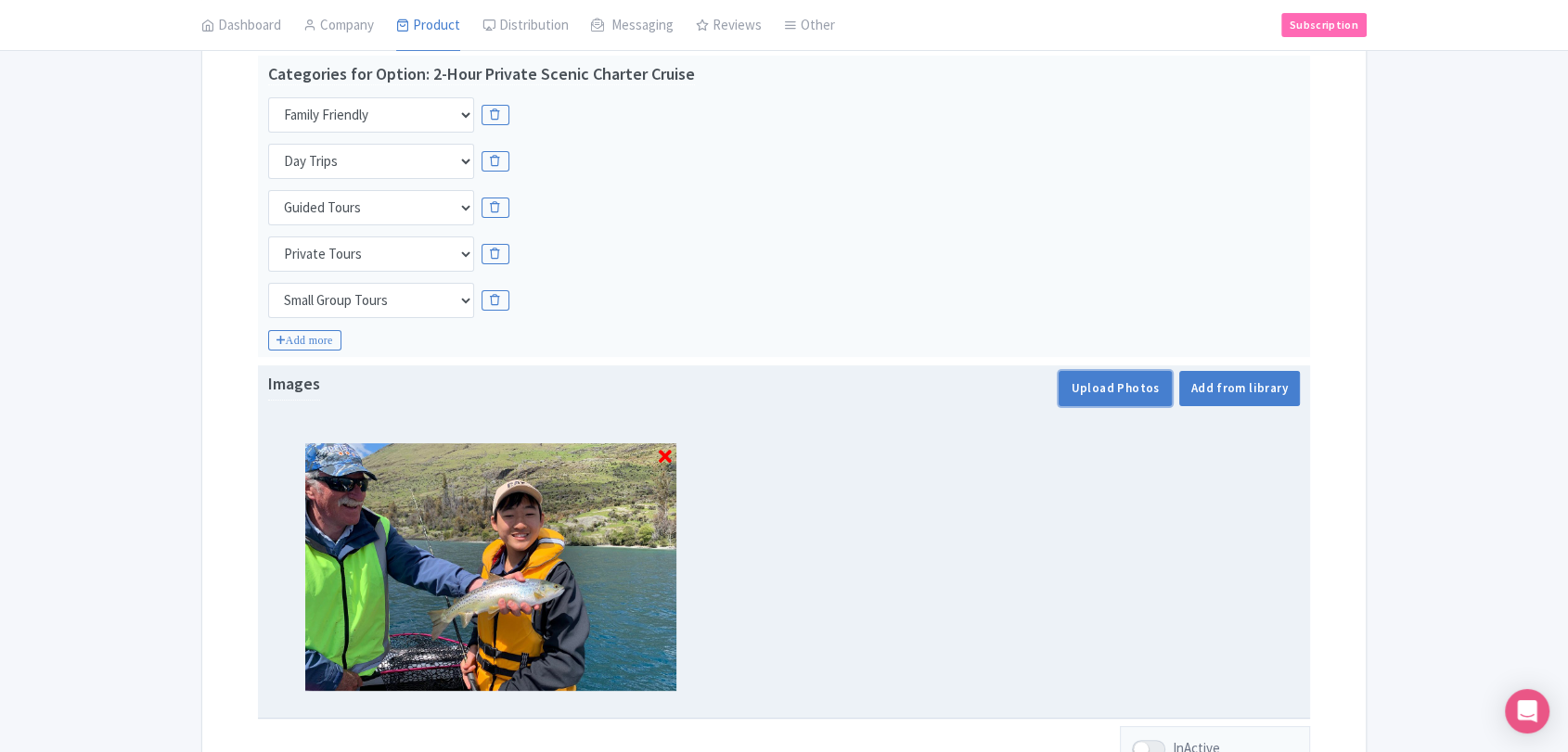 click on "Upload Photos" at bounding box center [1114, 389] 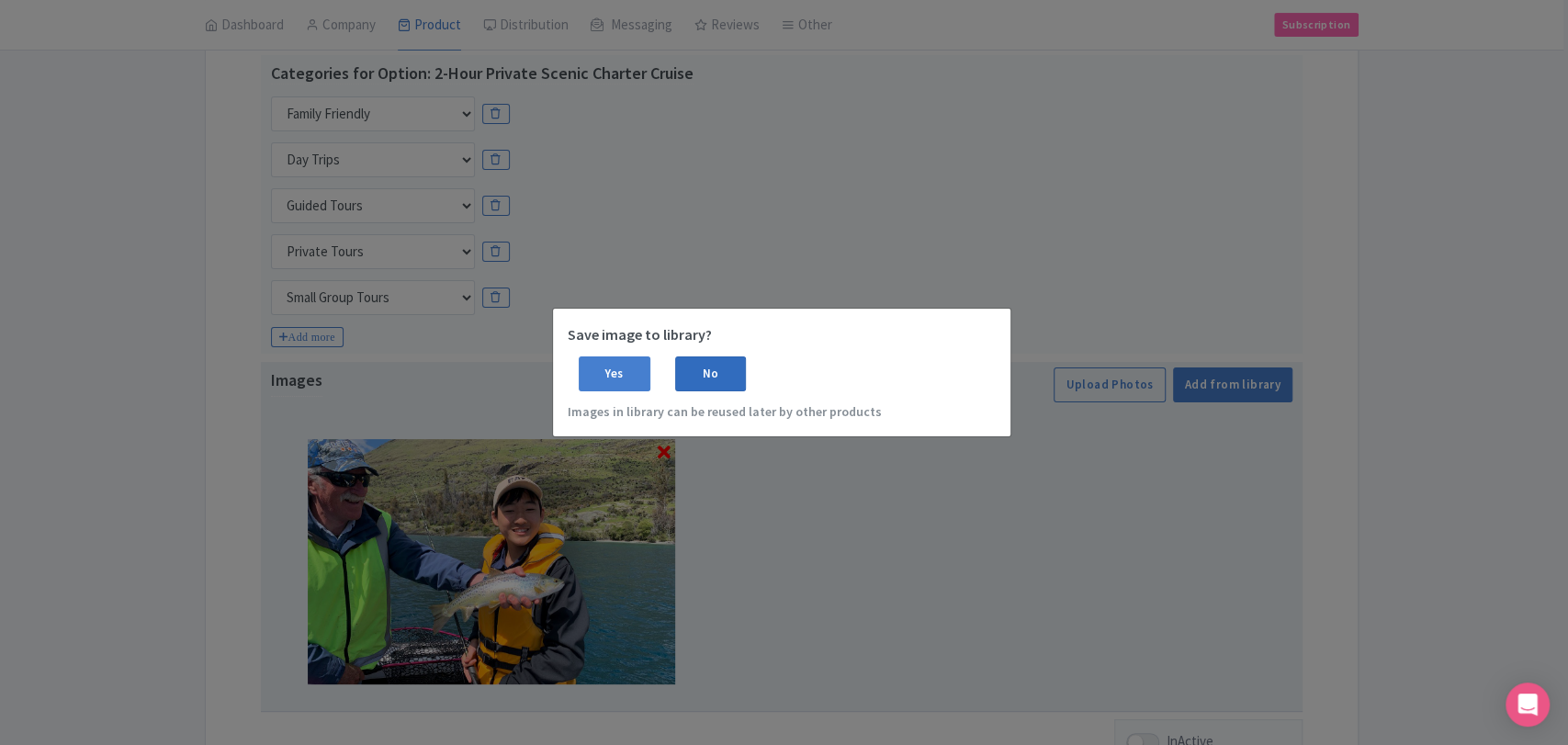 click on "No" at bounding box center [711, 374] 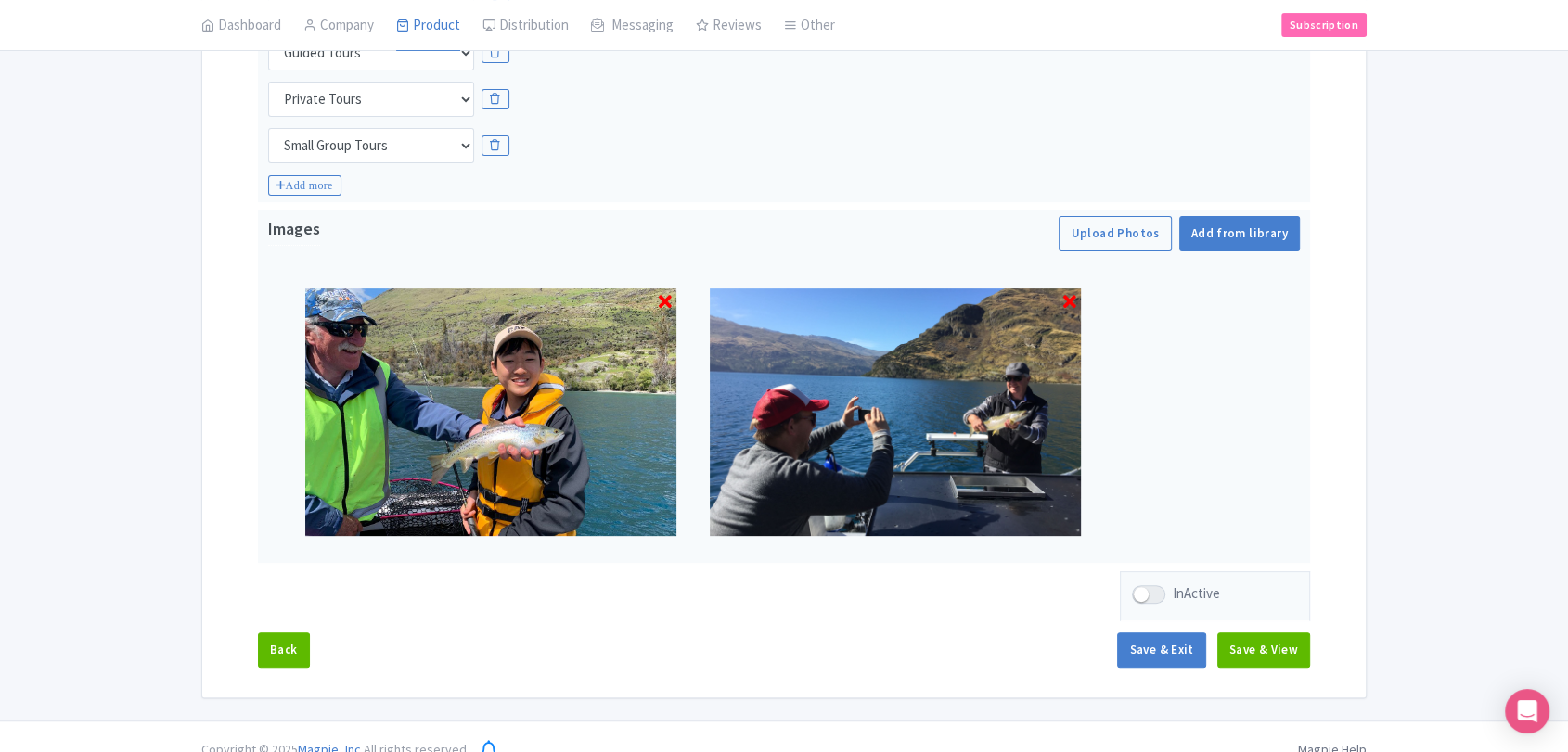 scroll, scrollTop: 591, scrollLeft: 0, axis: vertical 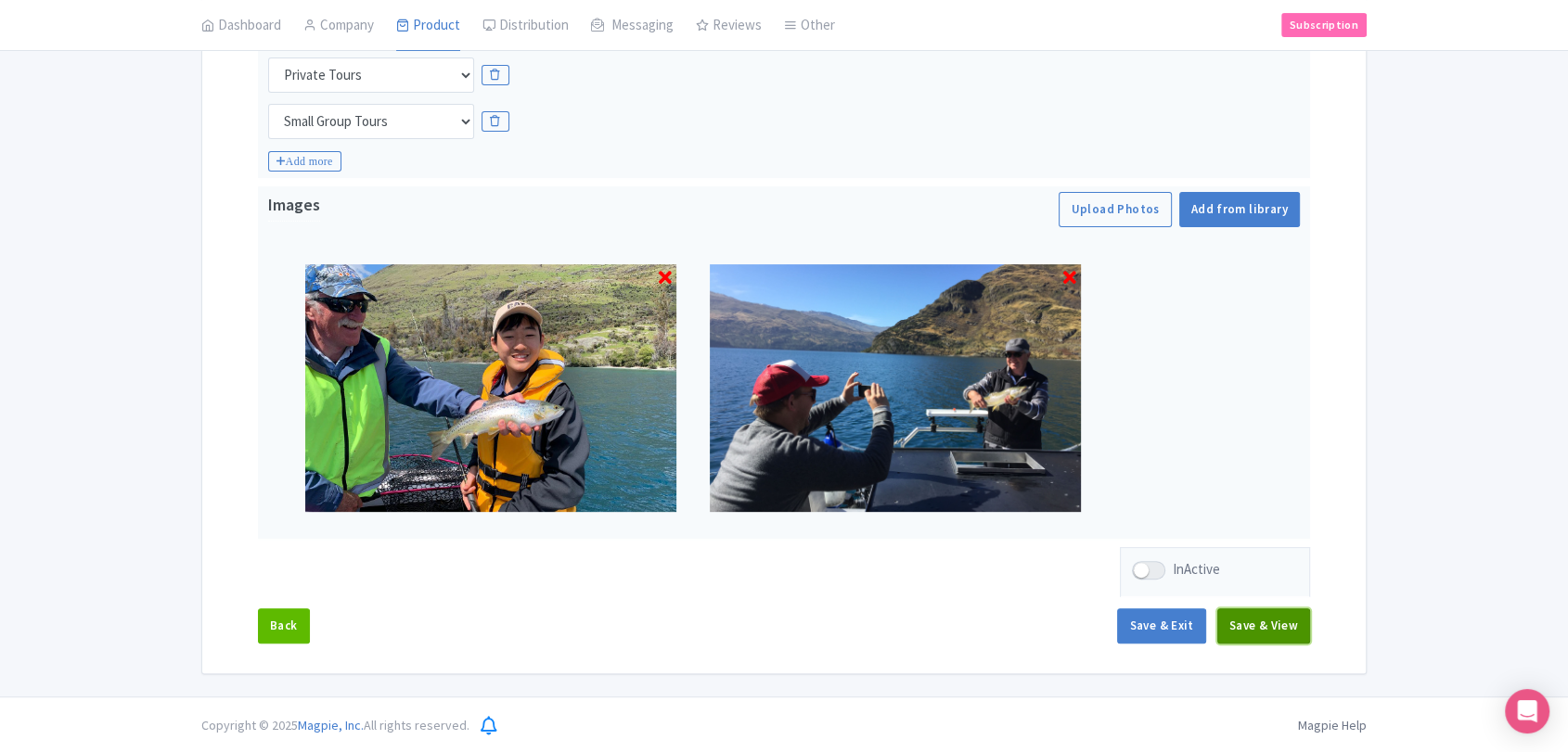 drag, startPoint x: 1262, startPoint y: 626, endPoint x: 1250, endPoint y: 622, distance: 12.649111 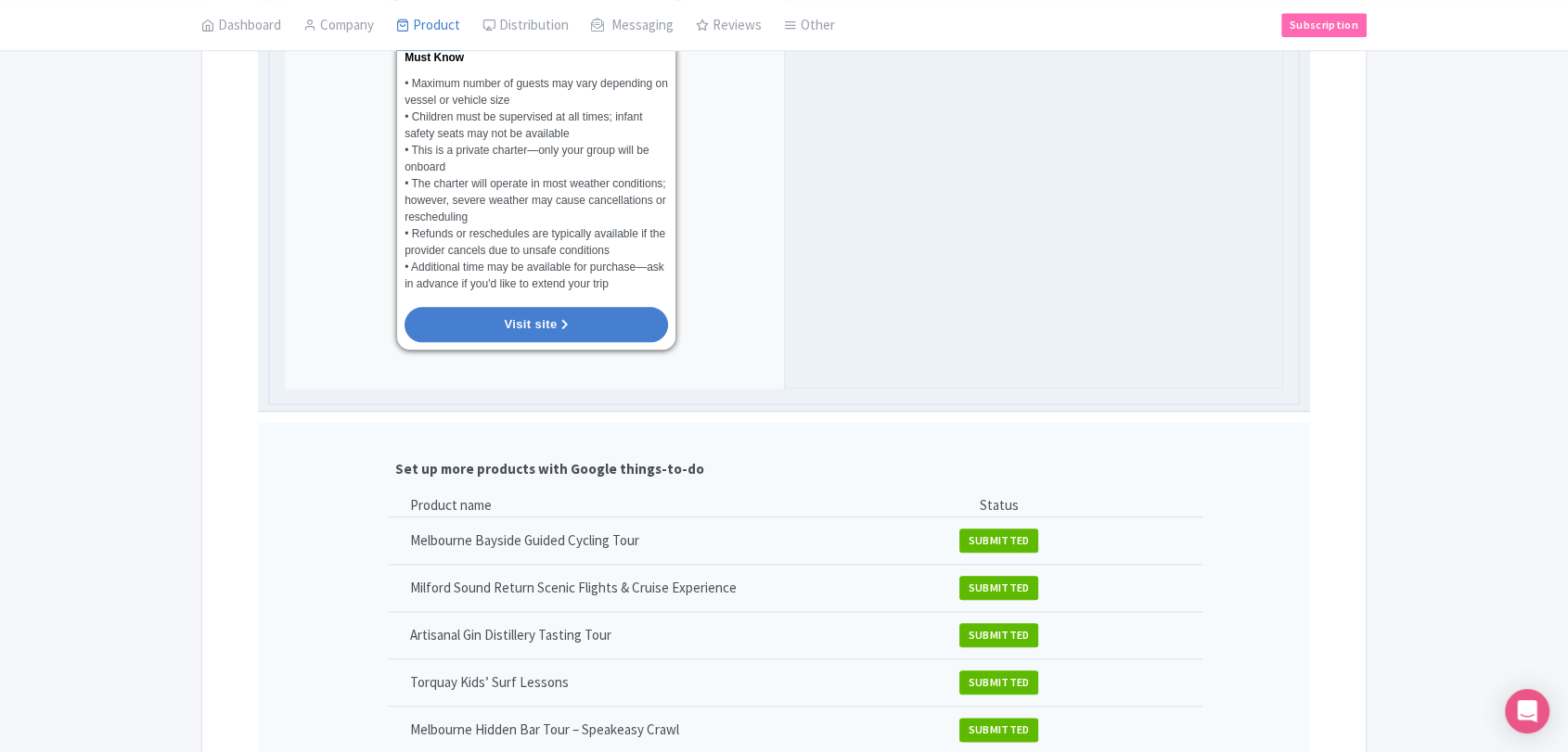 scroll, scrollTop: 1930, scrollLeft: 0, axis: vertical 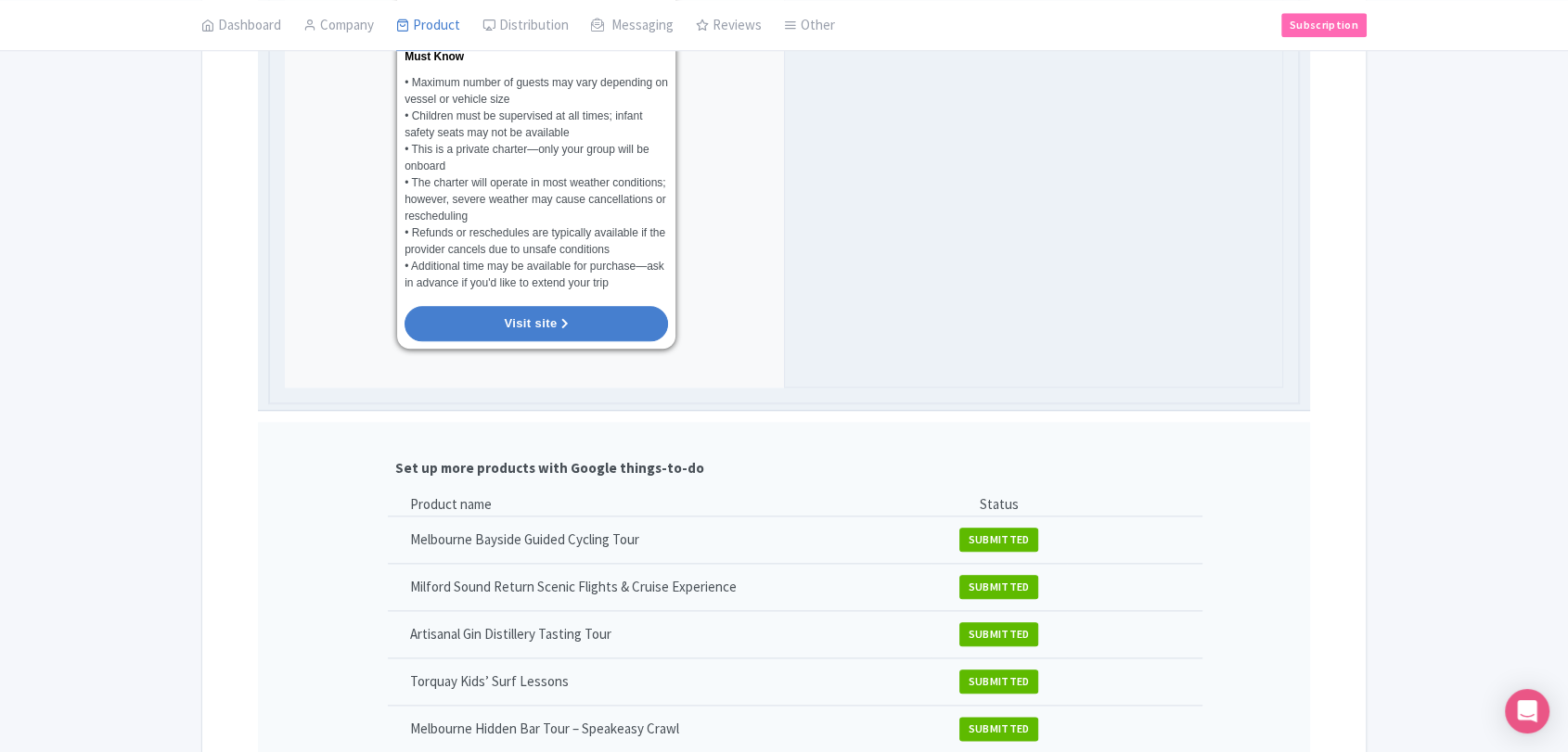 click on "Visit site" at bounding box center [536, 324] 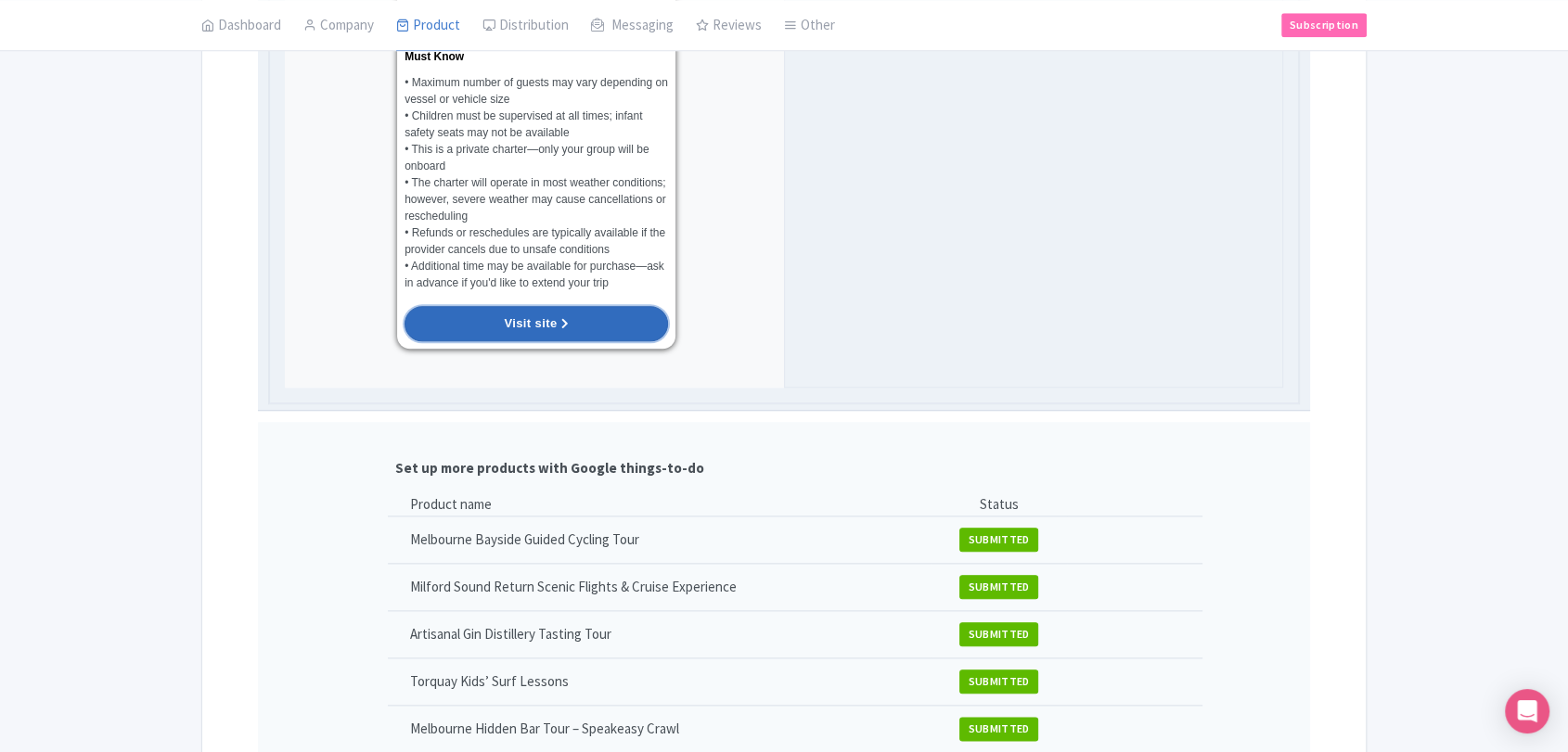 click on "Visit site" at bounding box center (536, 324) 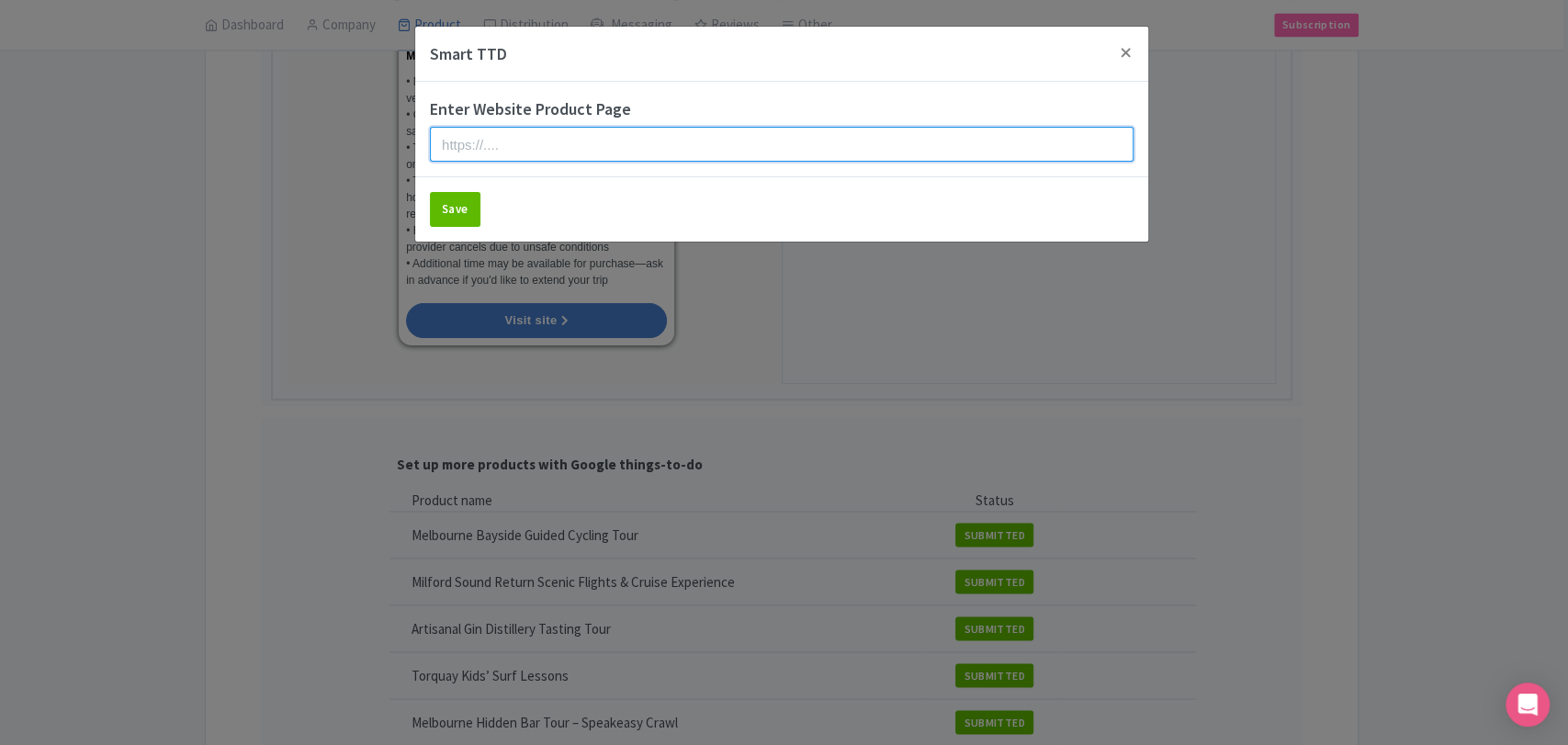 click at bounding box center (782, 144) 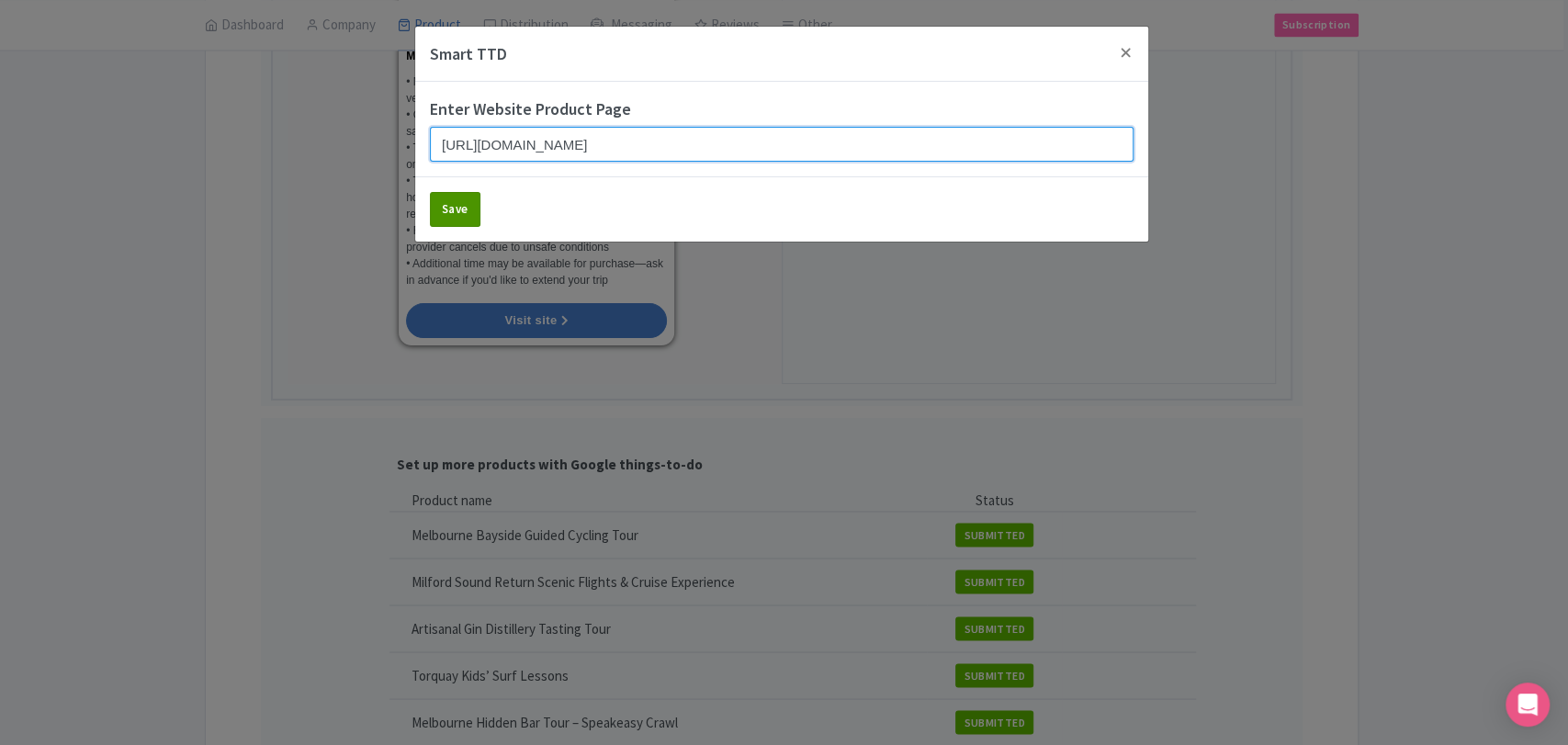 type on "https://www.findrhost.com/tours/2-hour-private-charter" 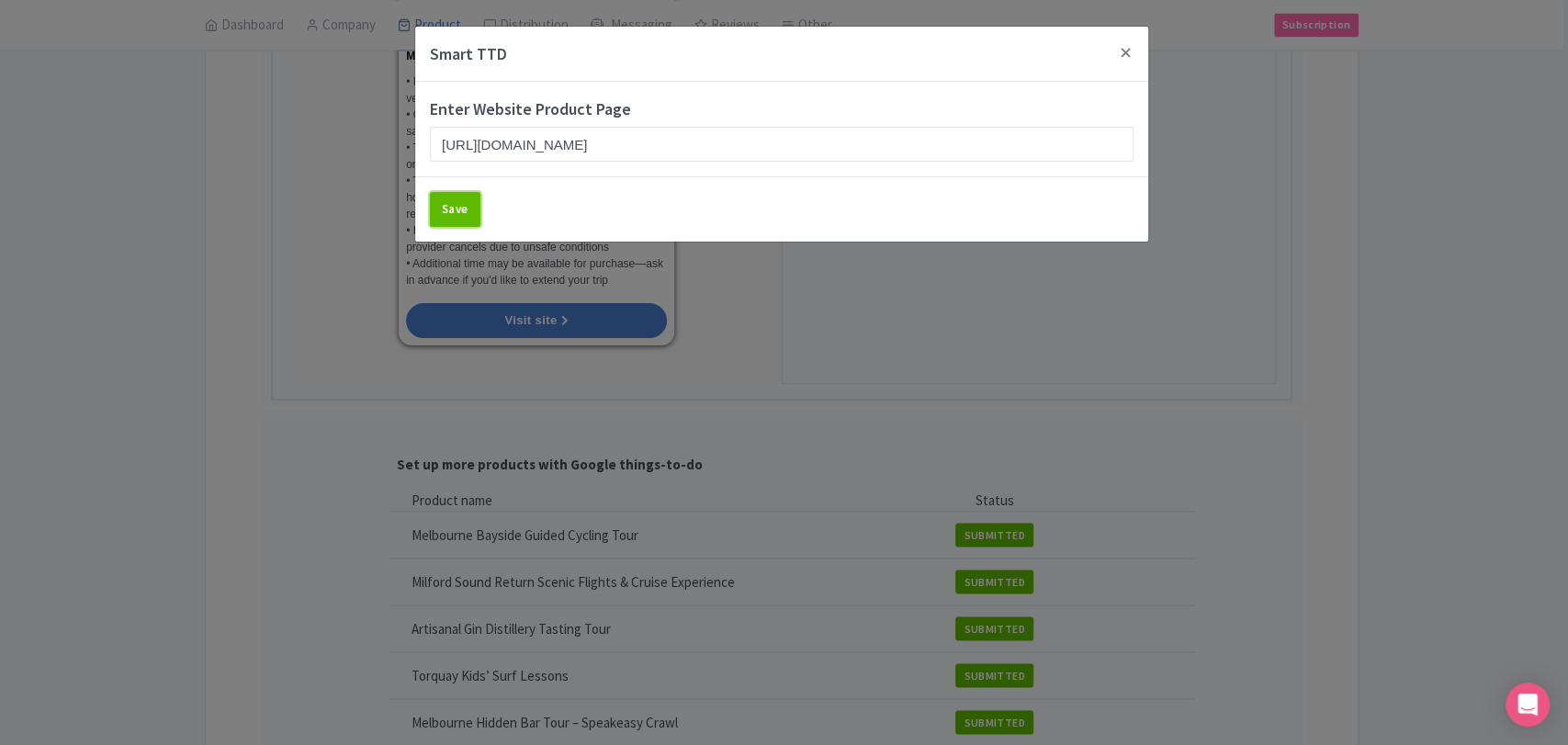 click on "Save" at bounding box center [455, 209] 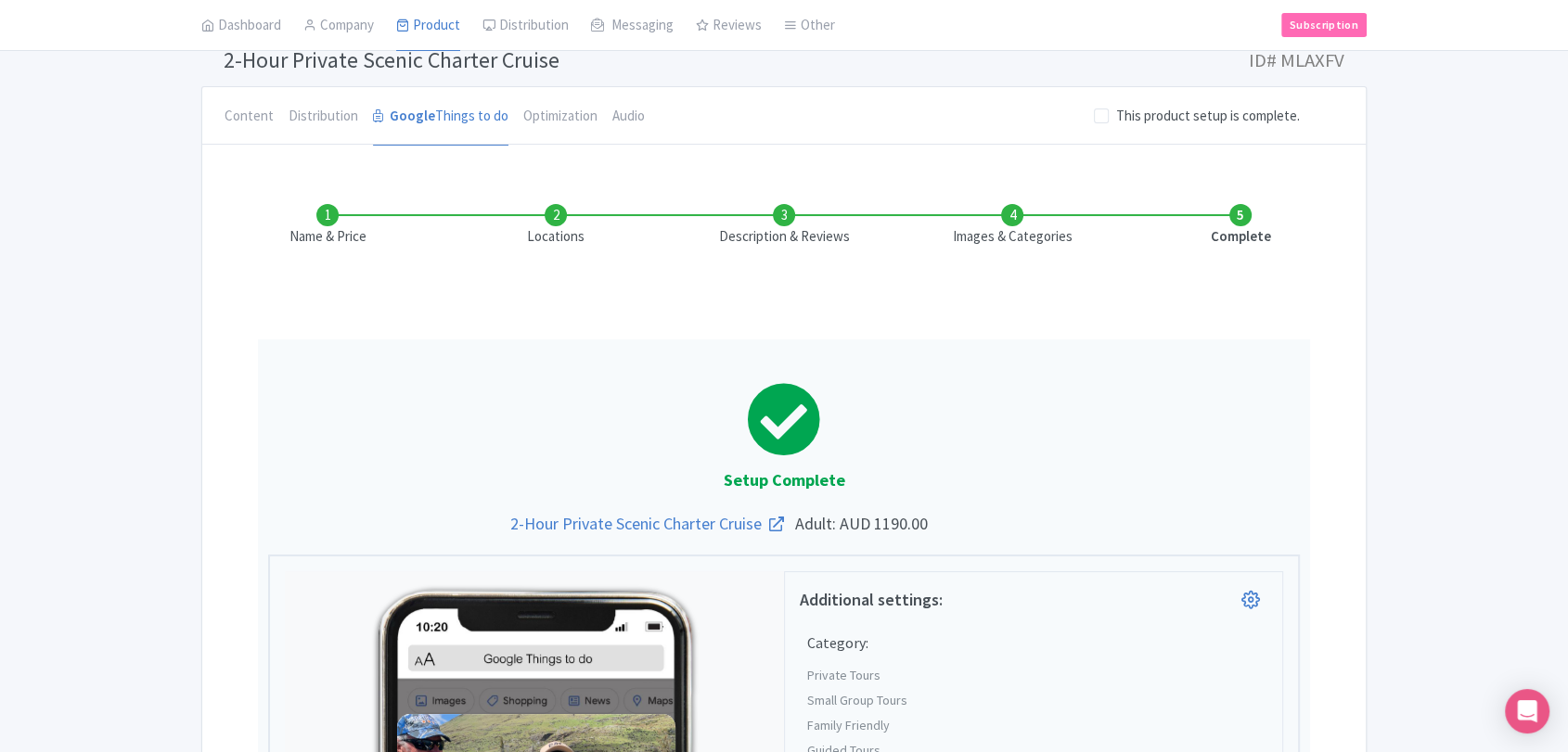 scroll, scrollTop: 75, scrollLeft: 0, axis: vertical 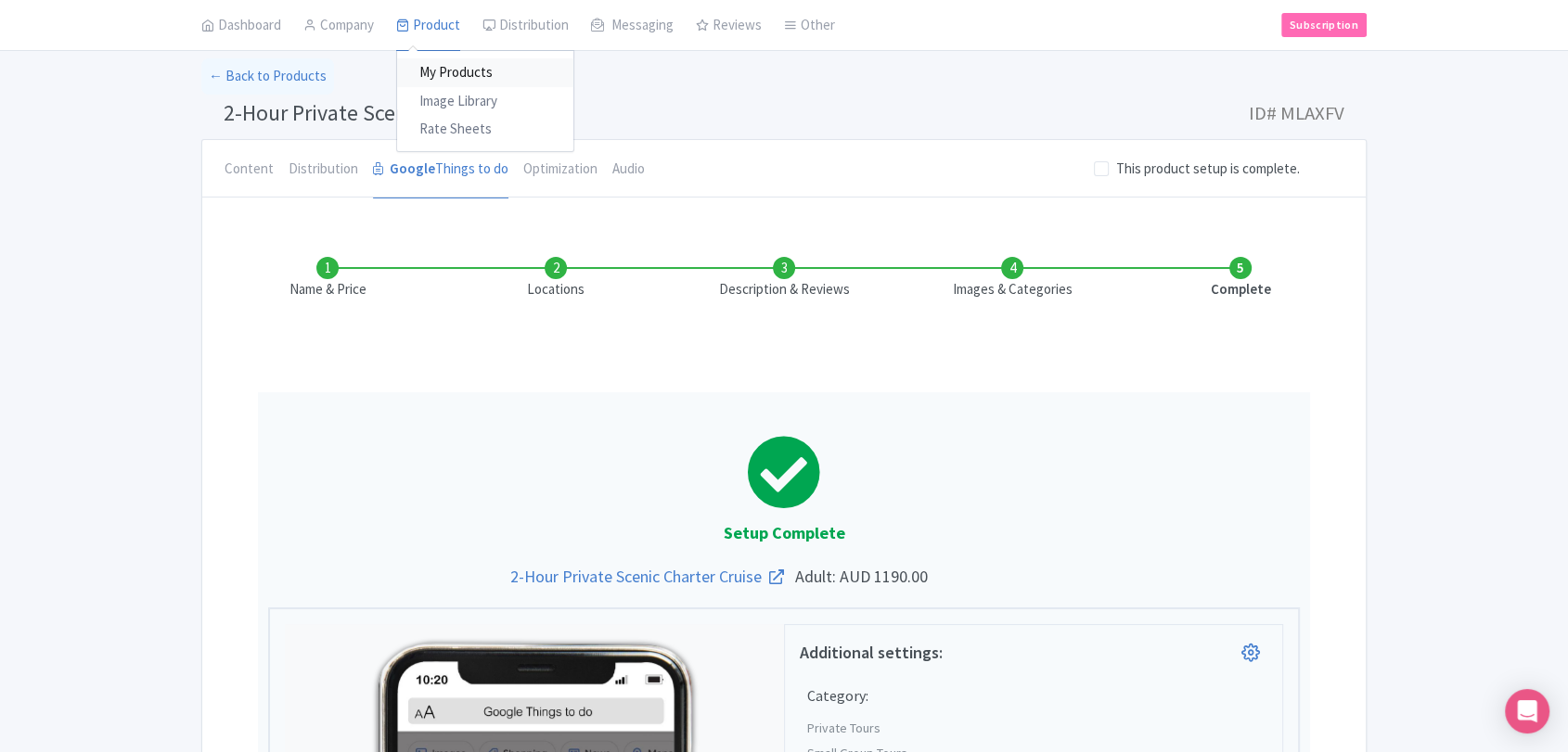 click on "My Products" at bounding box center (485, 73) 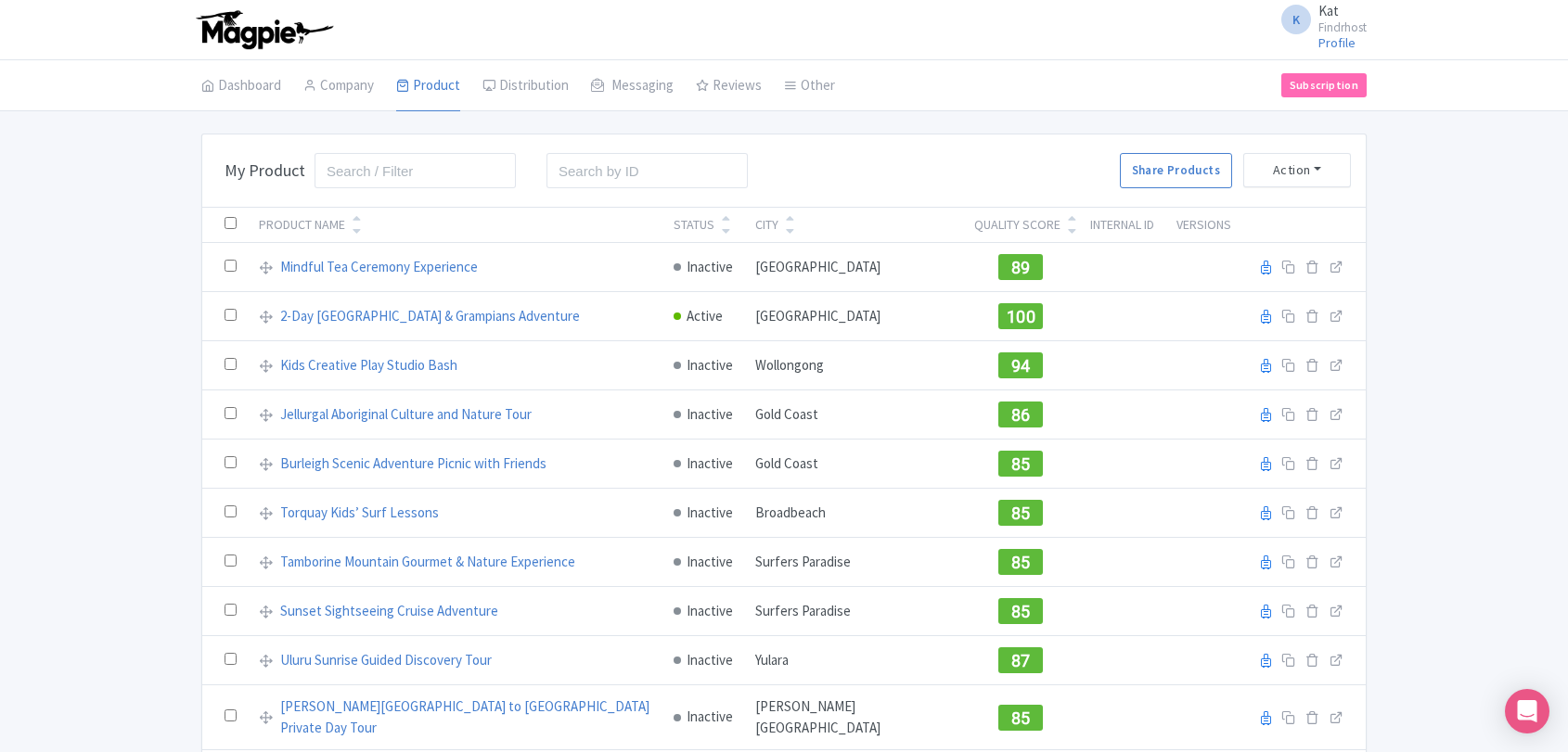 scroll, scrollTop: 0, scrollLeft: 0, axis: both 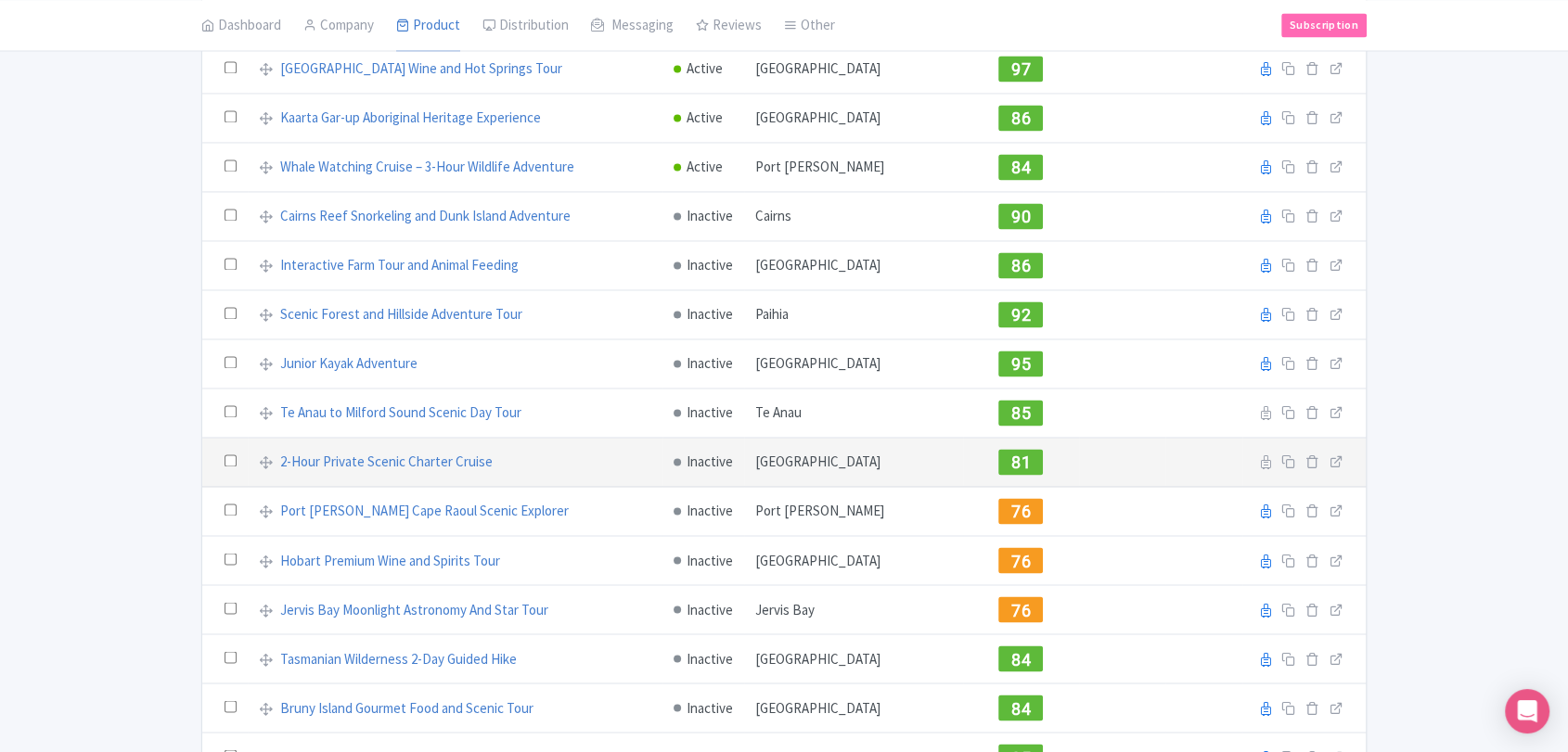 drag, startPoint x: 941, startPoint y: 371, endPoint x: 1038, endPoint y: 371, distance: 97 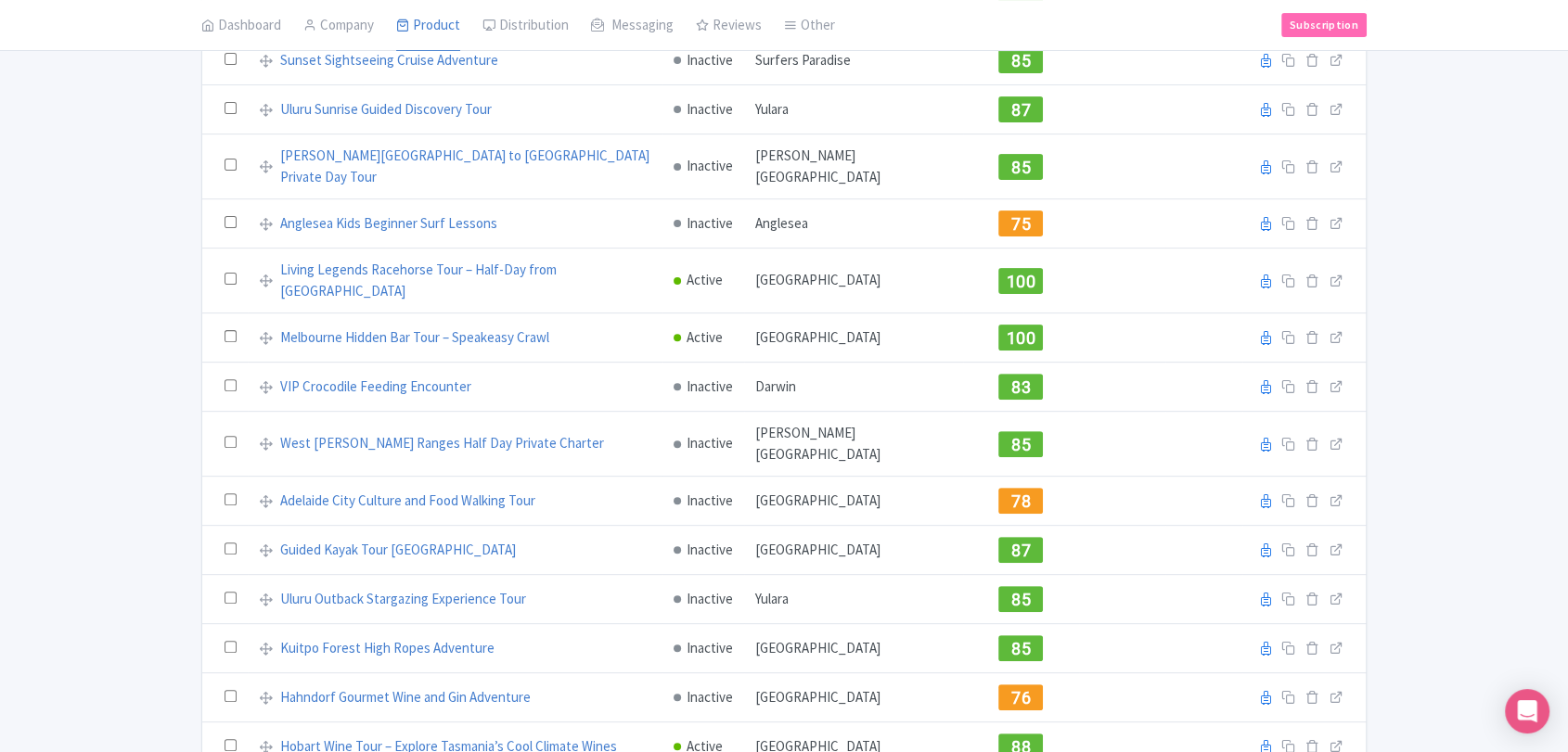 scroll, scrollTop: 198, scrollLeft: 0, axis: vertical 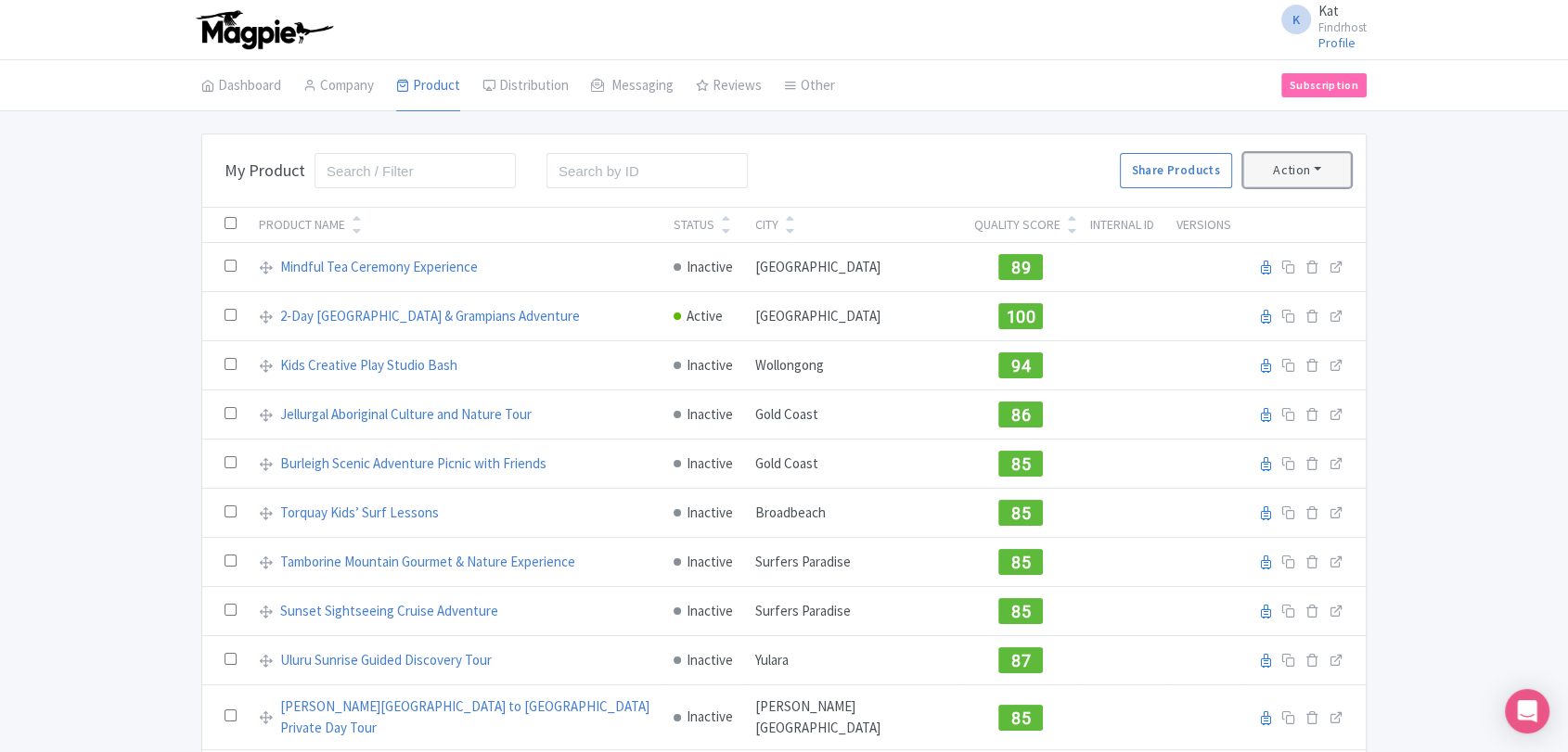 click on "Action" at bounding box center (1297, 170) 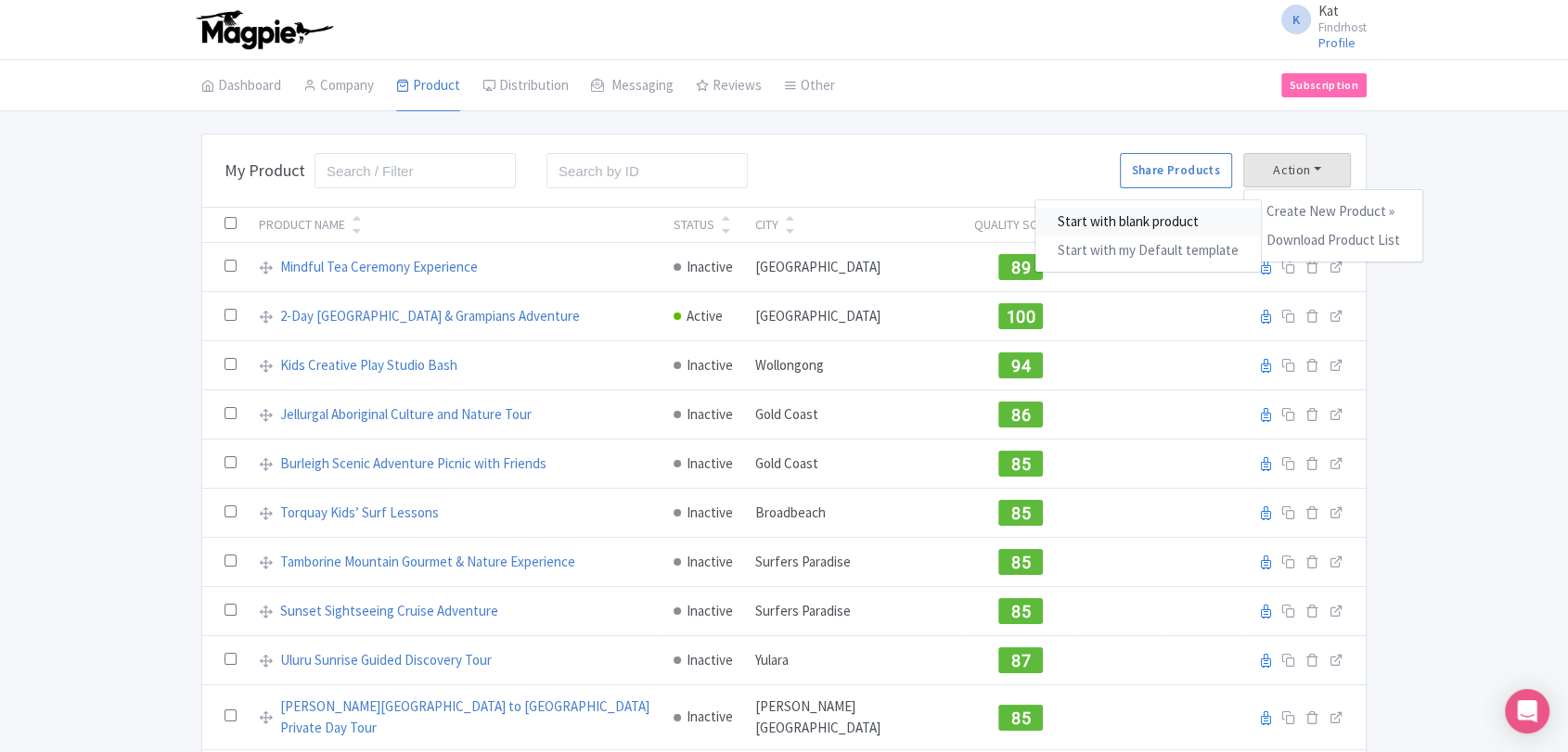 click on "Start with blank product" at bounding box center [1148, 222] 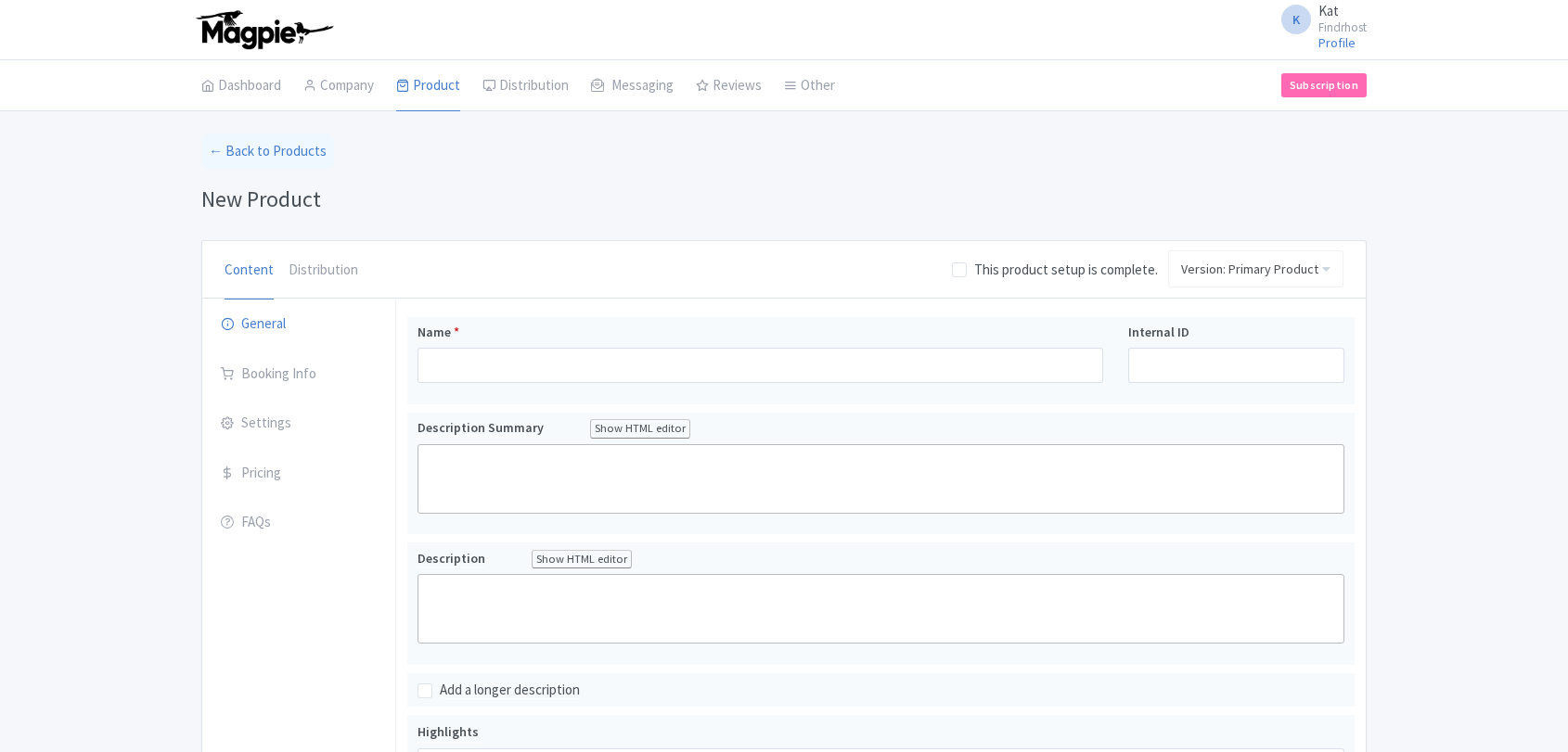 scroll, scrollTop: 0, scrollLeft: 0, axis: both 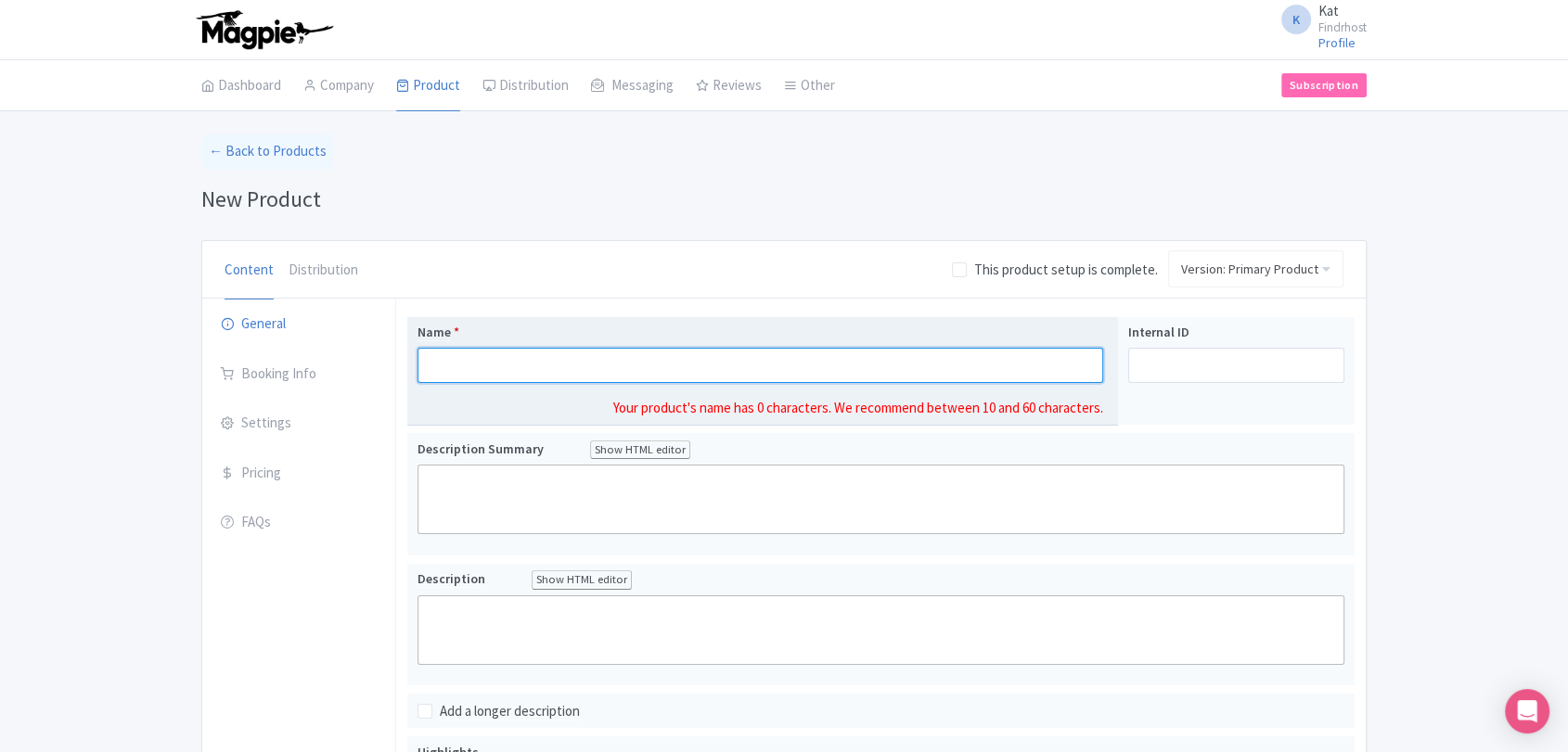 click on "Name   *" at bounding box center (760, 365) 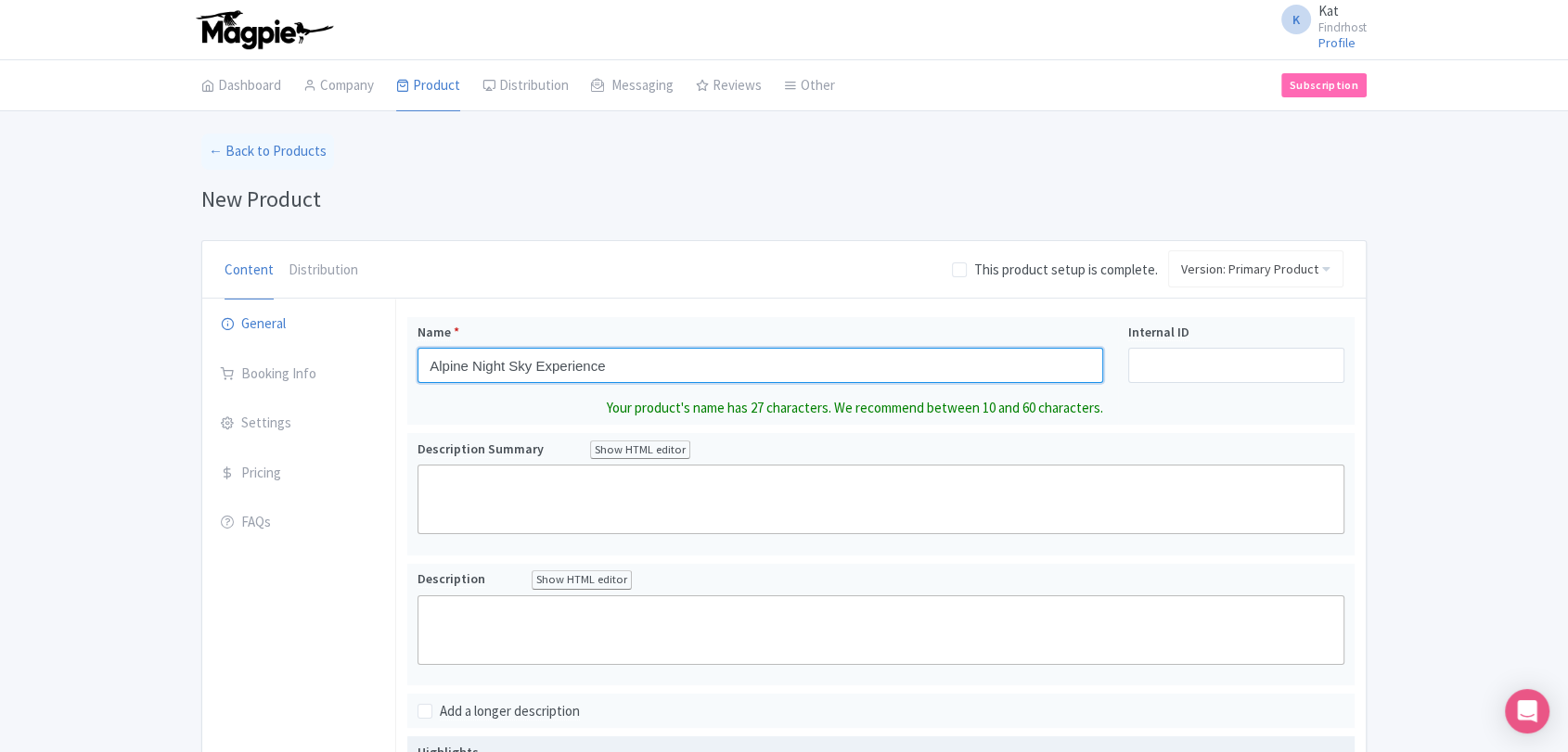 type on "Alpine Night Sky Experience" 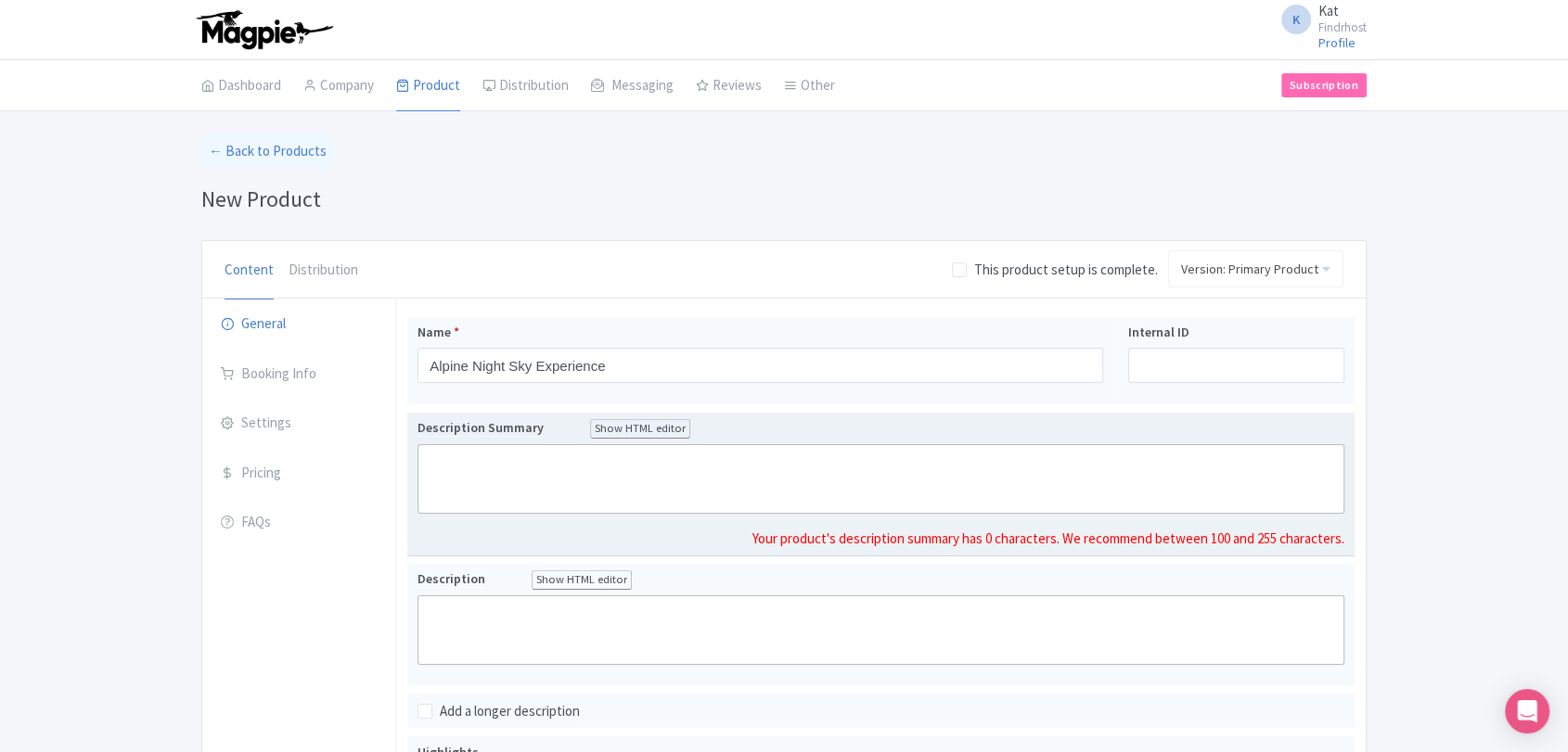 click 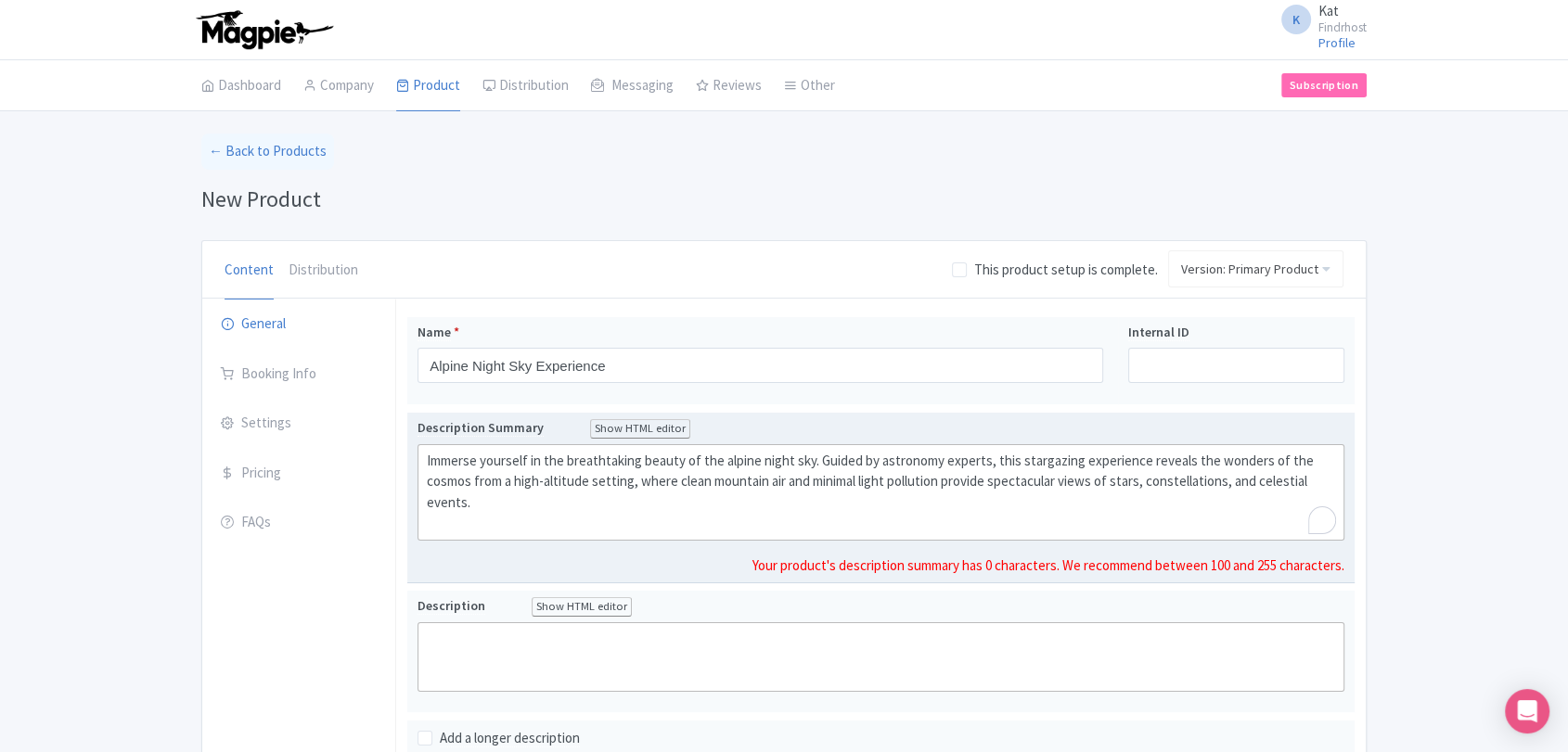 type on "<div>Immerse yourself in the breathtaking beauty of the alpine night sky. Guided by astronomy experts, this stargazing experience reveals the wonders of the cosmos from a high-altitude setting, where clean mountain air and minimal light pollution provide spectacular views of stars, constellations, and celestial events.<br><br></div>" 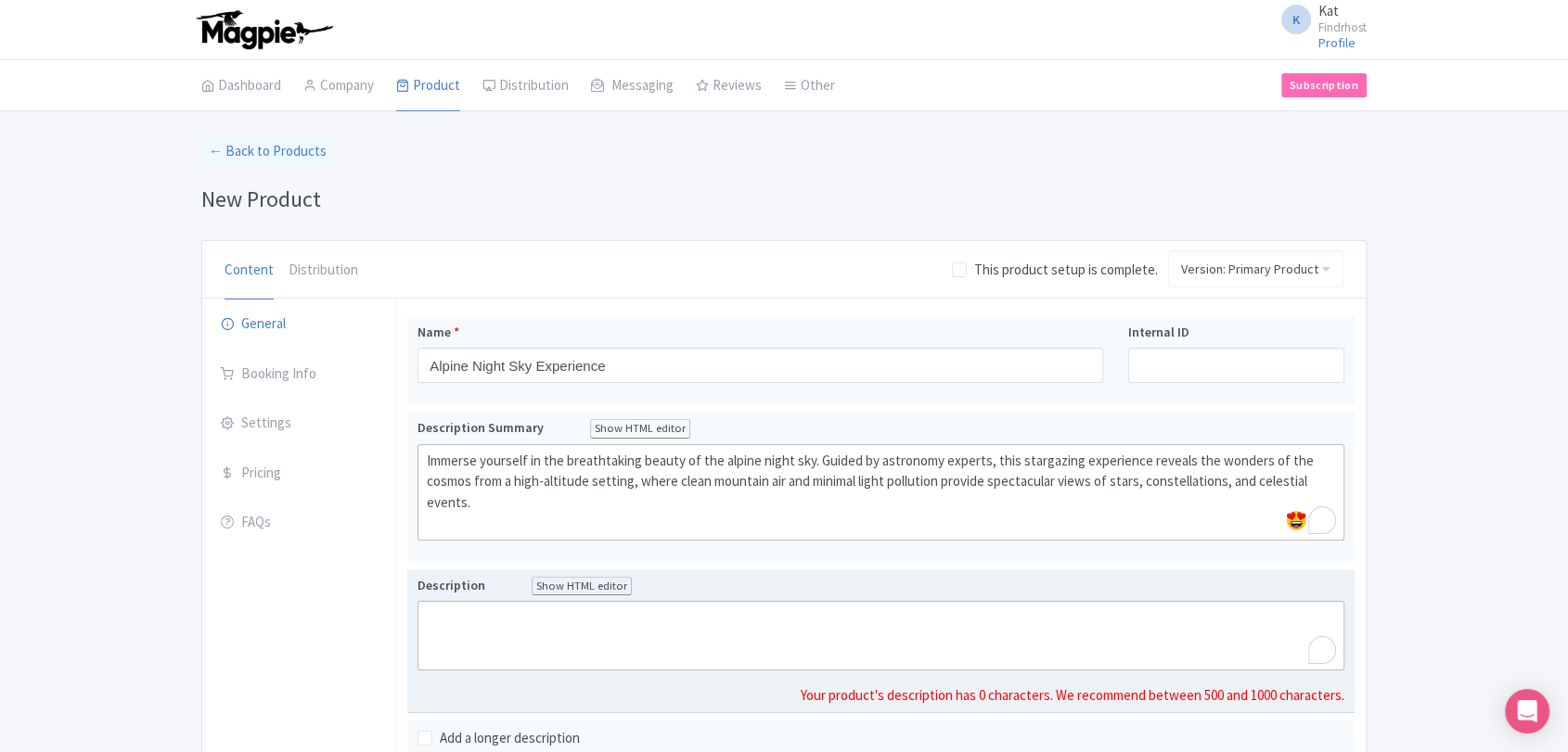 click 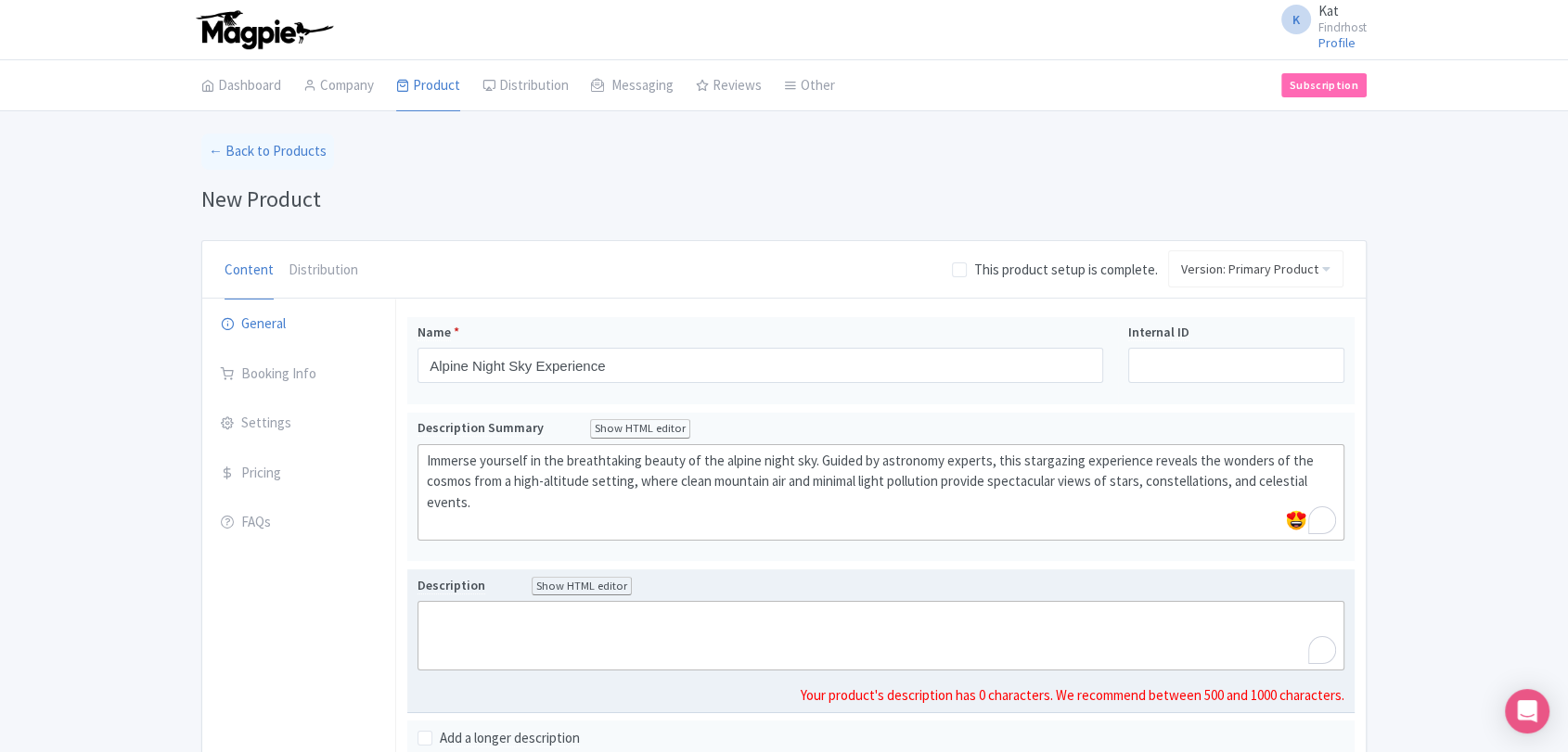 paste on "<div>Escape into the stillness of the mountains after dark with the <strong>Alpine Night Sky Experience</strong> — a magical journey through the cosmos set against a pristine alpine backdrop. High above sea level, where the air is clearer and the skies are darker, you’ll be guided on an unforgettable night of stargazing and astronomical discovery.<br><br></div><div>With the help of powerful telescopes and expert commentary, you’ll explore star clusters, nebulae, and distant galaxies. Learn how to navigate the night sky, identify major constellations, and hear the legends behind them — from both Western and Indigenous perspectives.<br><br></div><div>Whether you're a seasoned stargazer or new to astronomy, this experience offers a rare opportunity to reconnect with the universe in one of the most beautiful natural settings on Earth. Bring your sense of wonder — and maybe a warm blanket — for a night you’ll never forget.<br><br></div>" 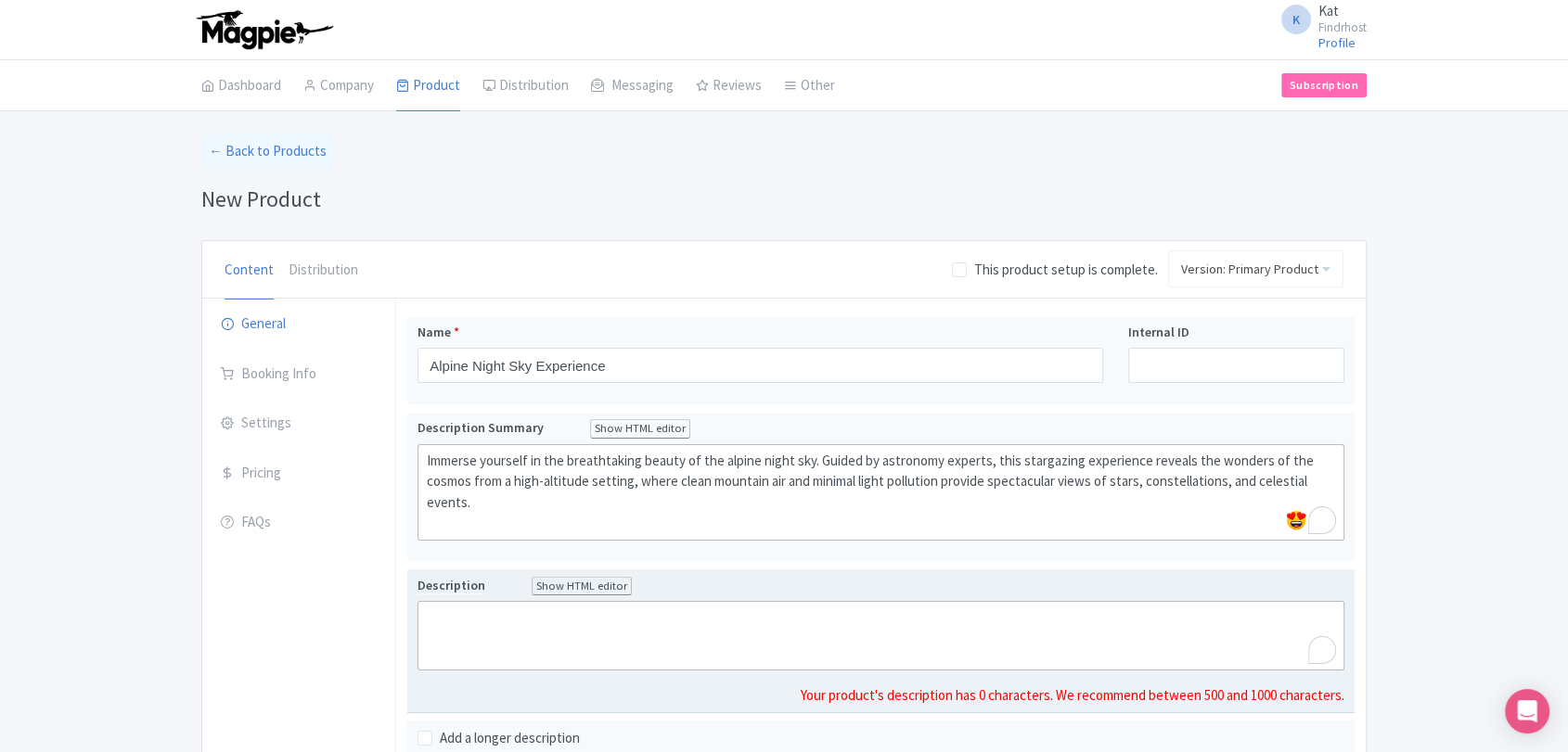 type on "<div>Escape into the stillness of the mountains after dark with the <strong>Alpine Night Sky Experience</strong> — a magical journey through the cosmos set against a pristine alpine backdrop. High above sea level, where the air is clearer and the skies are darker, you’ll be guided on an unforgettable night of stargazing and astronomical discovery.<br><br></div><div>With the help of powerful telescopes and expert commentary, you’ll explore star clusters, nebulae, and distant galaxies. Learn how to navigate the night sky, identify major constellations, and hear the legends behind them — from both Western and Indigenous perspectives.<br><br></div><div>Whether you're a seasoned stargazer or new to astronomy, this experience offers a rare opportunity to reconnect with the universe in one of the most beautiful natural settings on Earth. Bring your sense of wonder — and maybe a warm blanket — for a night you’ll never forget.<br><br></div>" 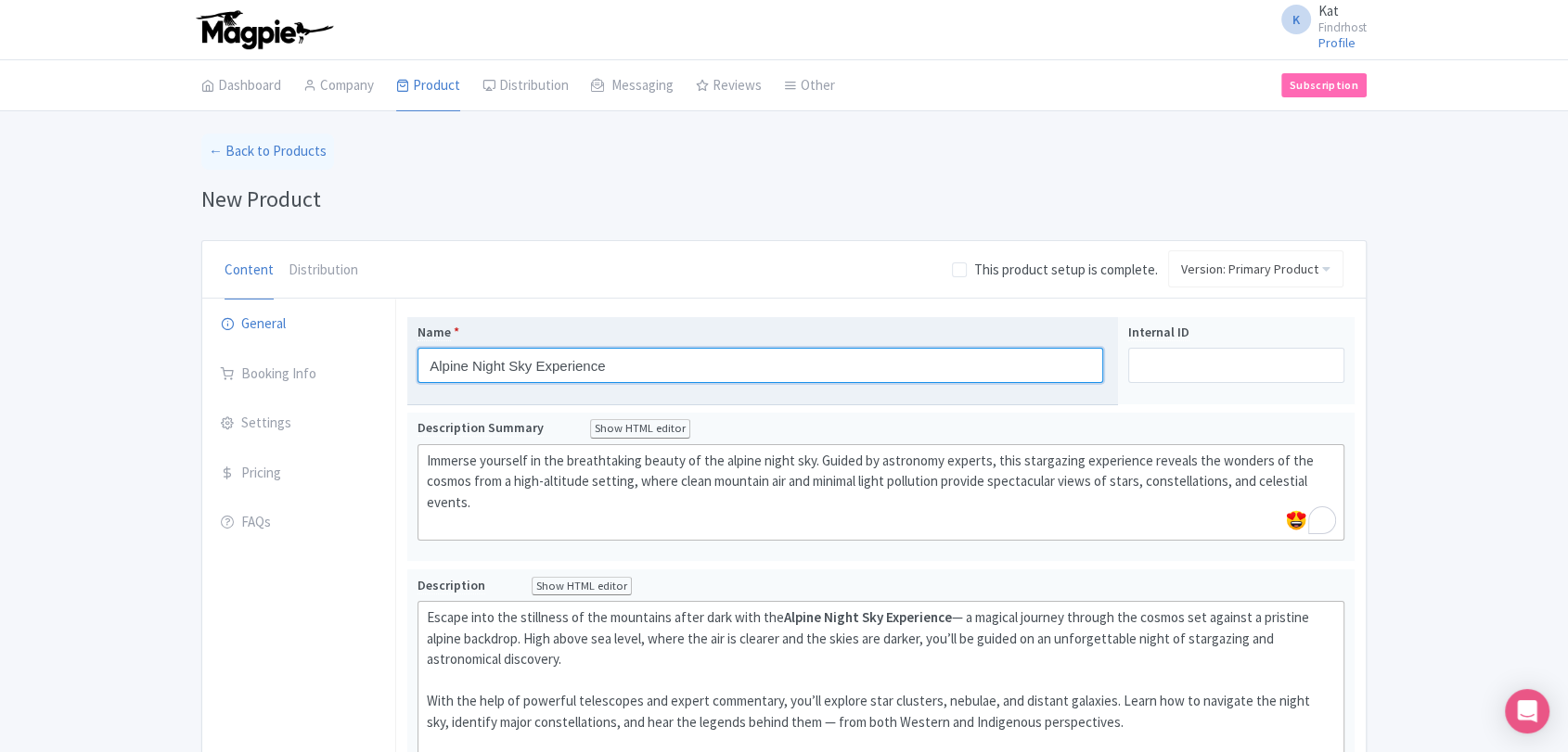 click on "Alpine Night Sky Experience" at bounding box center (760, 365) 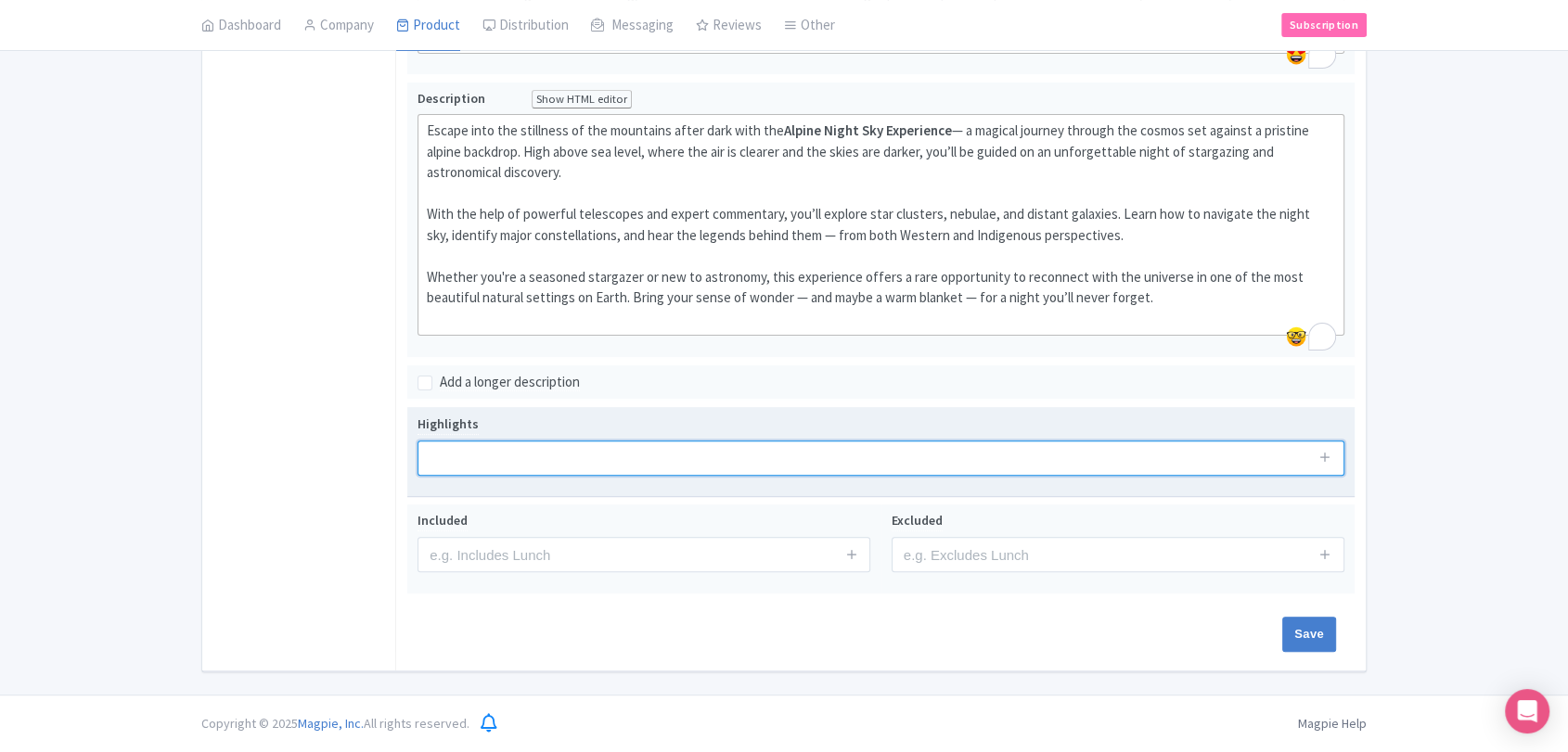 scroll, scrollTop: 483, scrollLeft: 0, axis: vertical 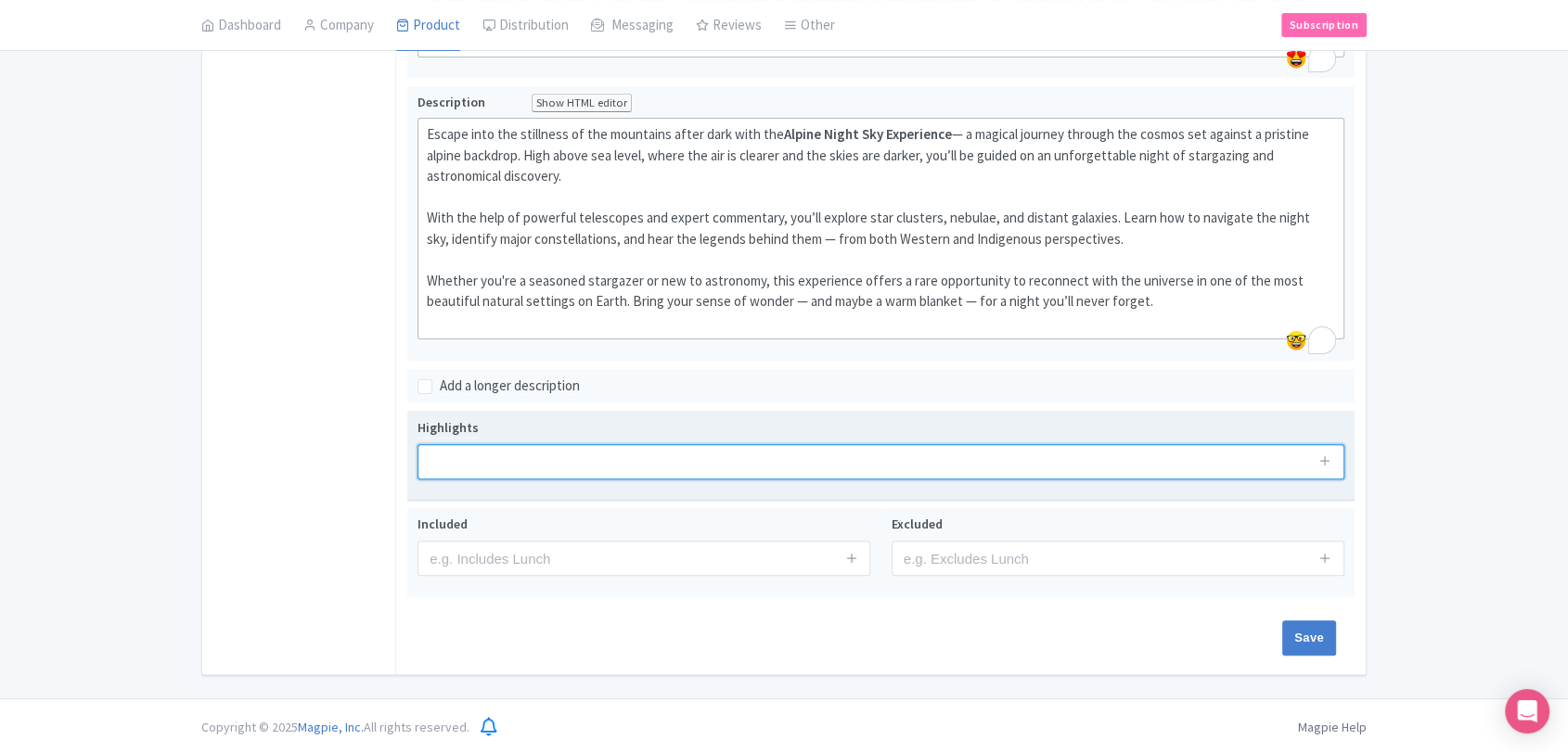 click at bounding box center (880, 462) 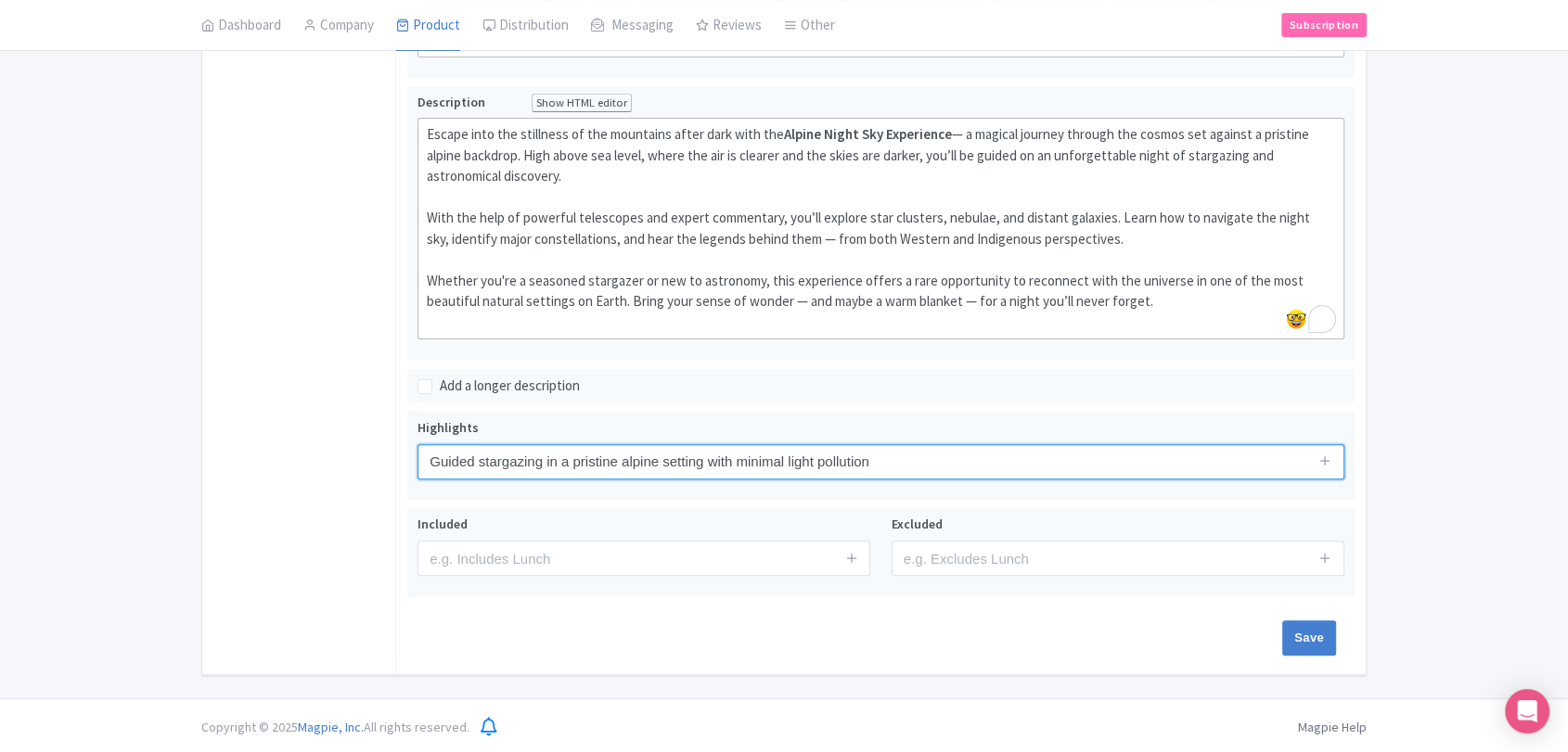 type on "Guided stargazing in a pristine alpine setting with minimal light pollution" 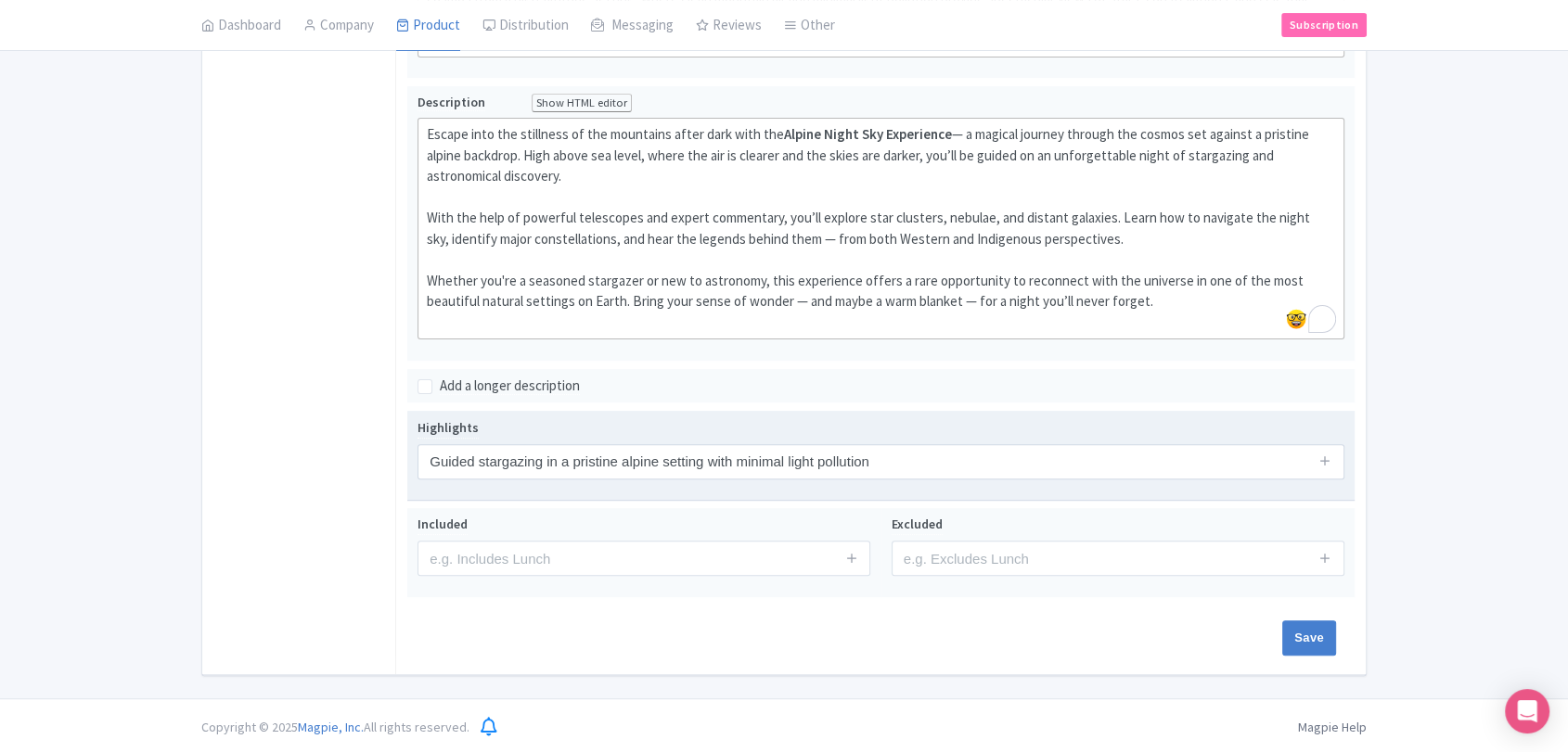 click at bounding box center (1326, 462) 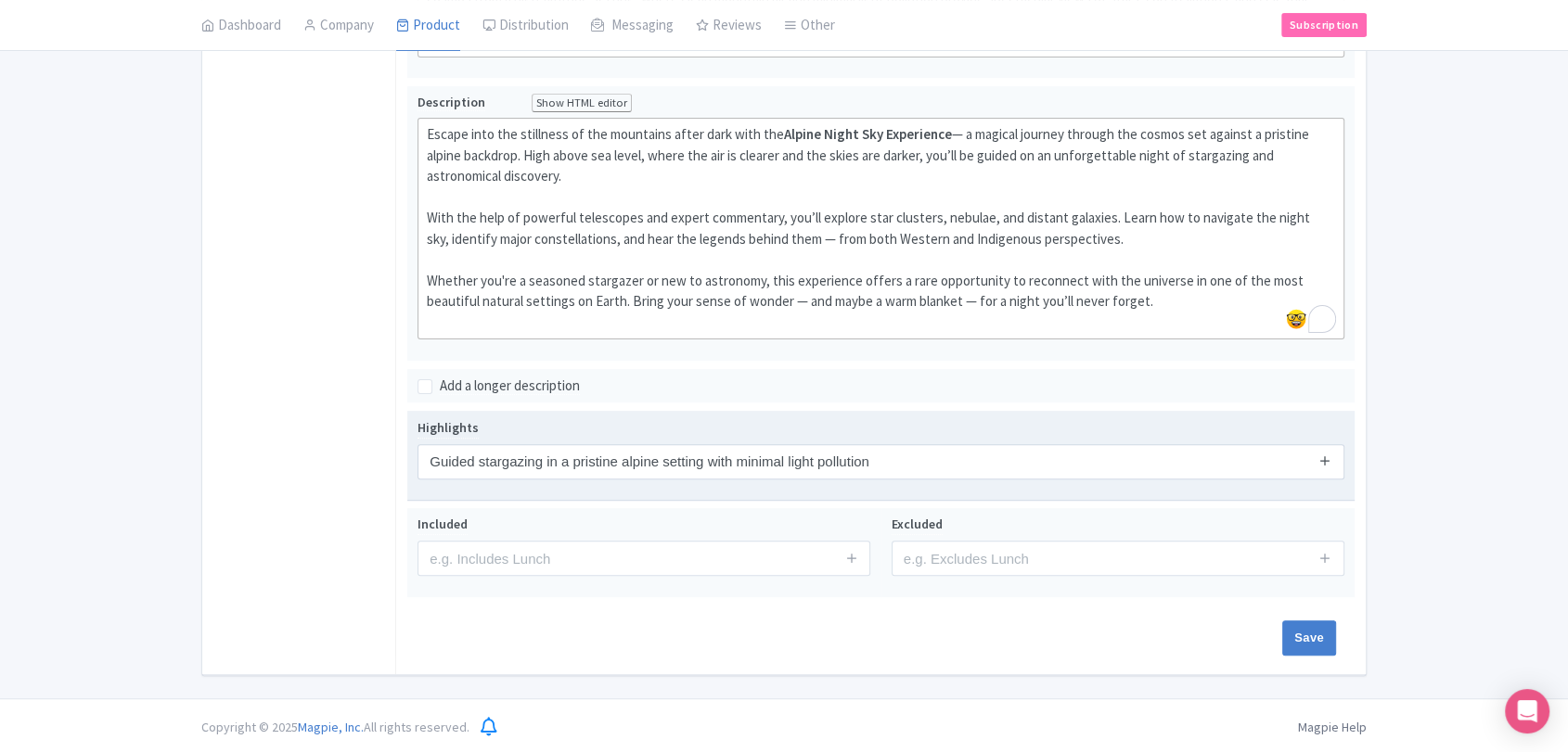 click at bounding box center (1325, 460) 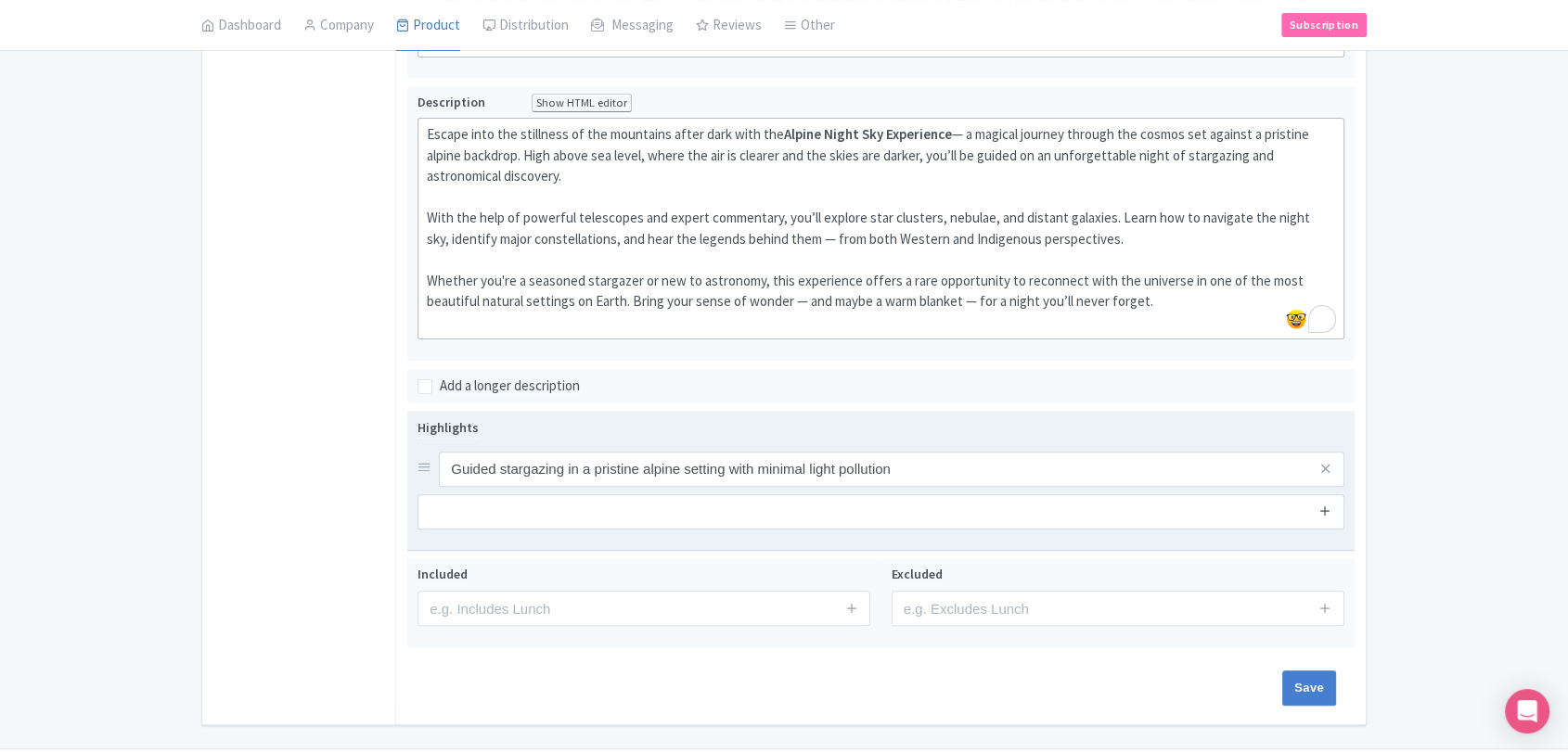 click at bounding box center [1325, 510] 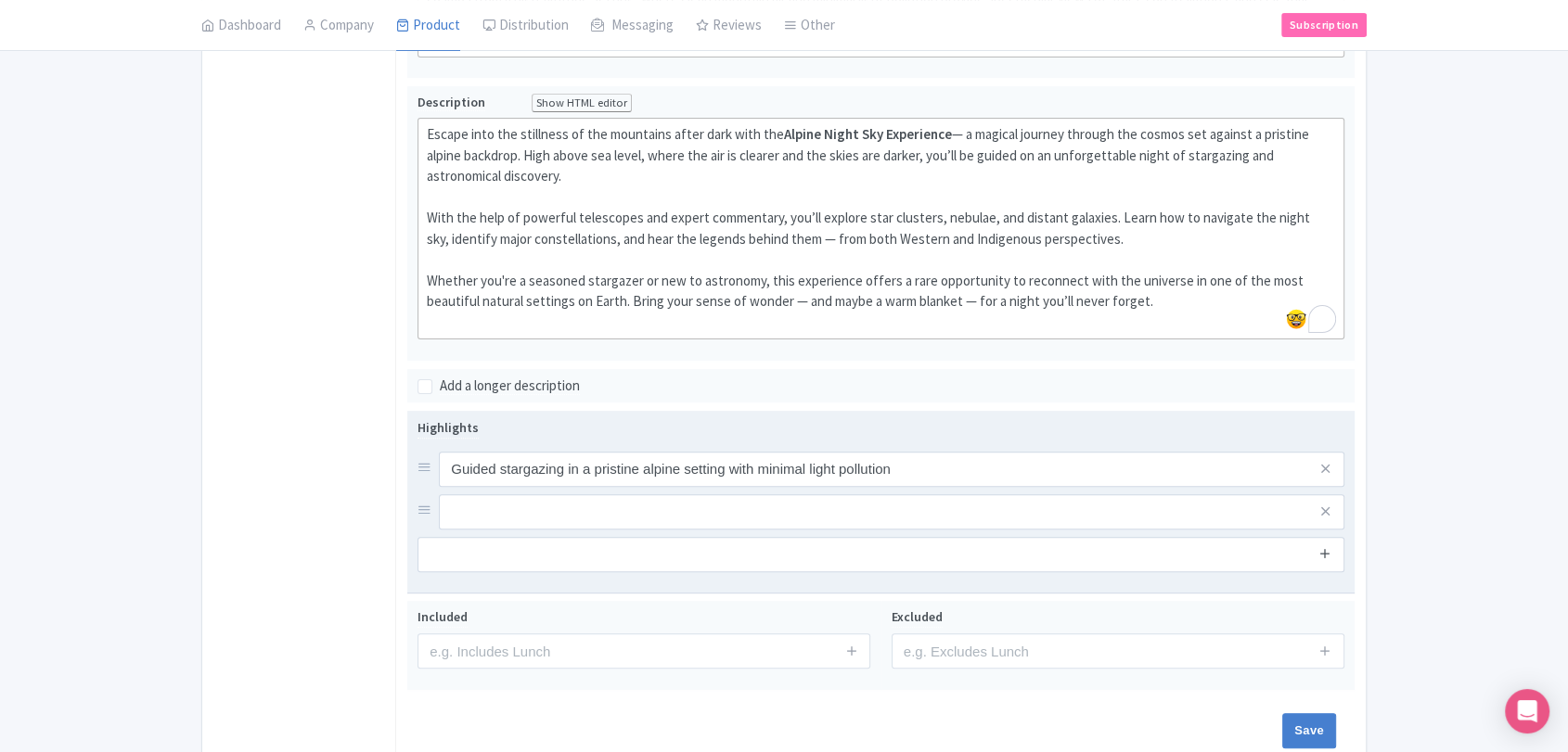 click at bounding box center [1325, 554] 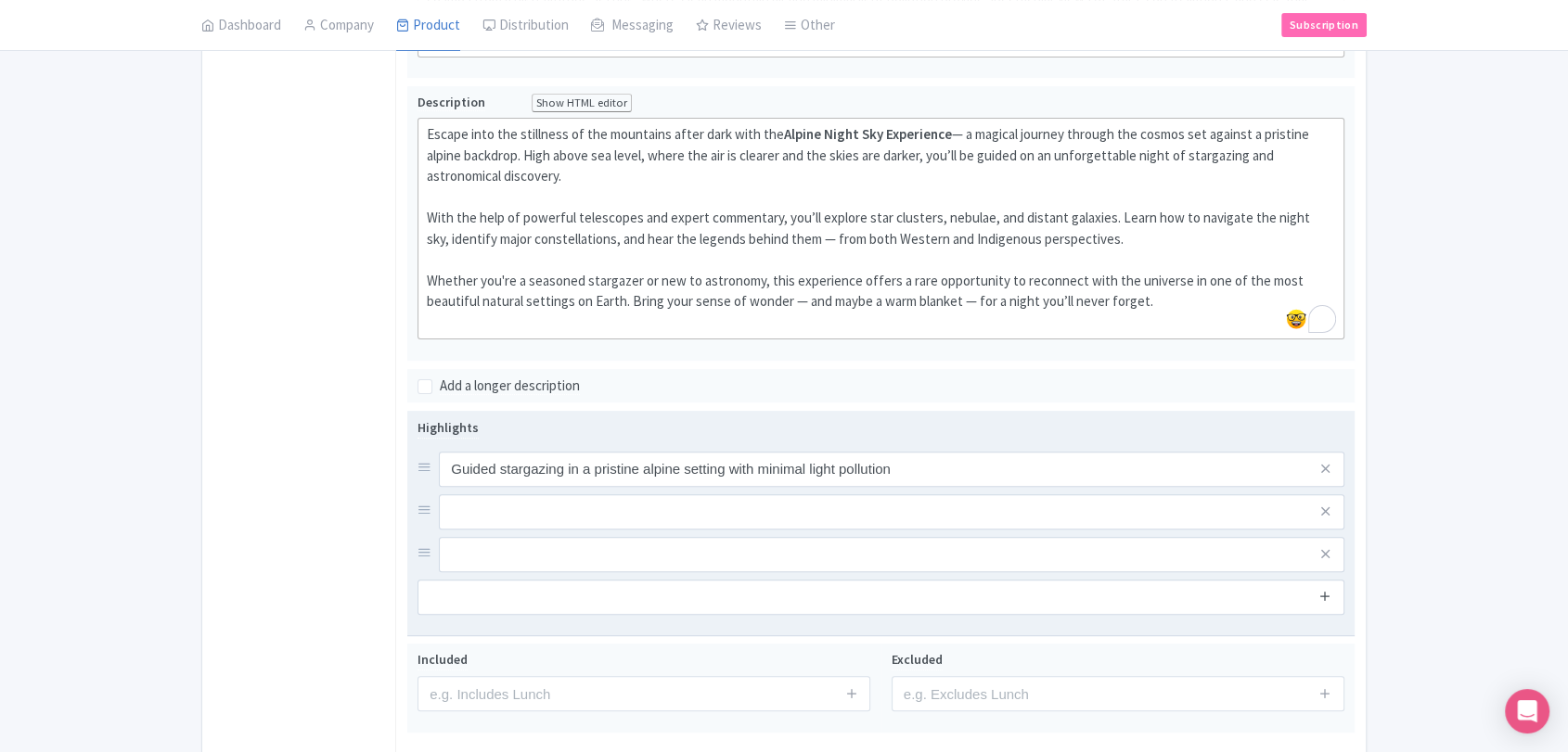 click at bounding box center (1325, 595) 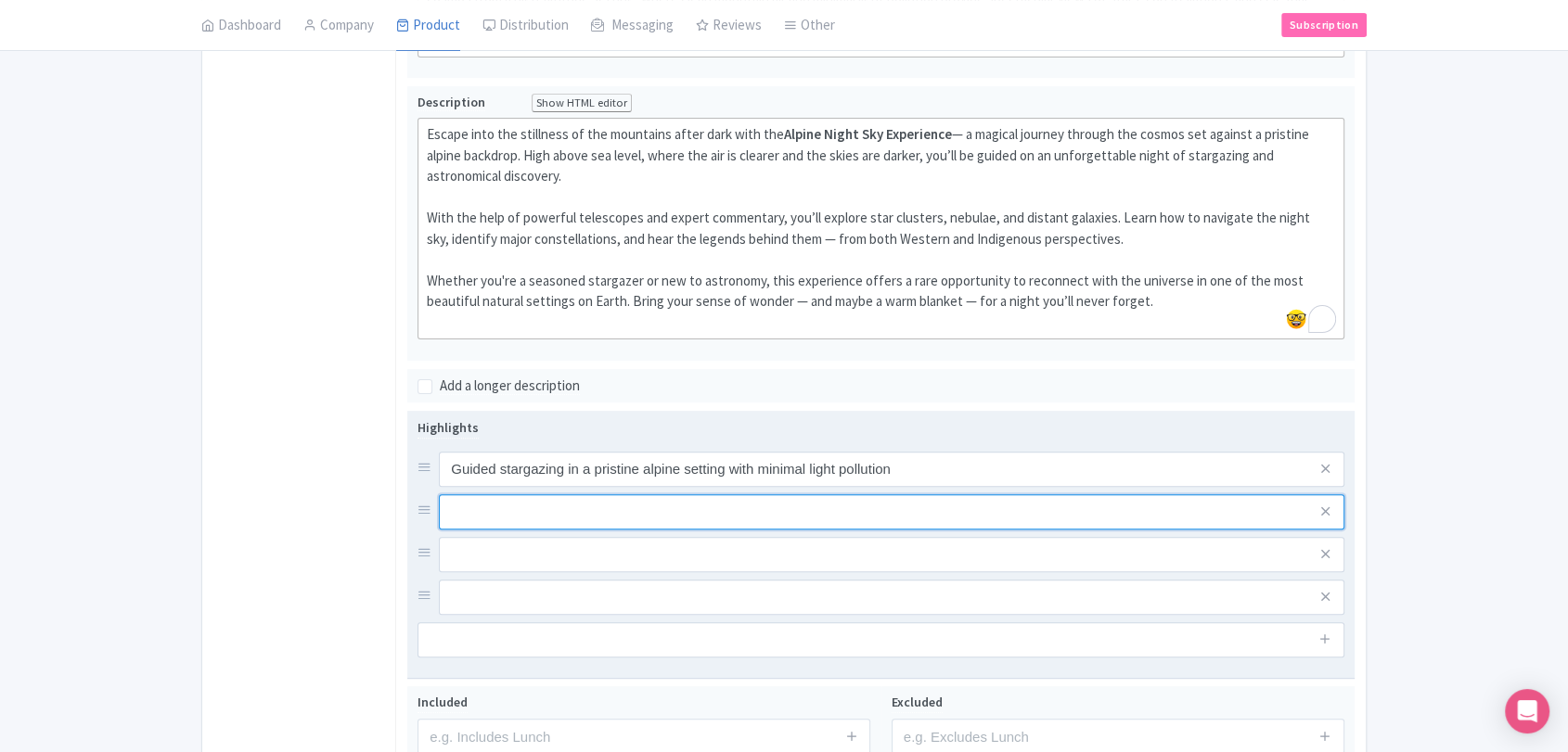 click at bounding box center [892, 469] 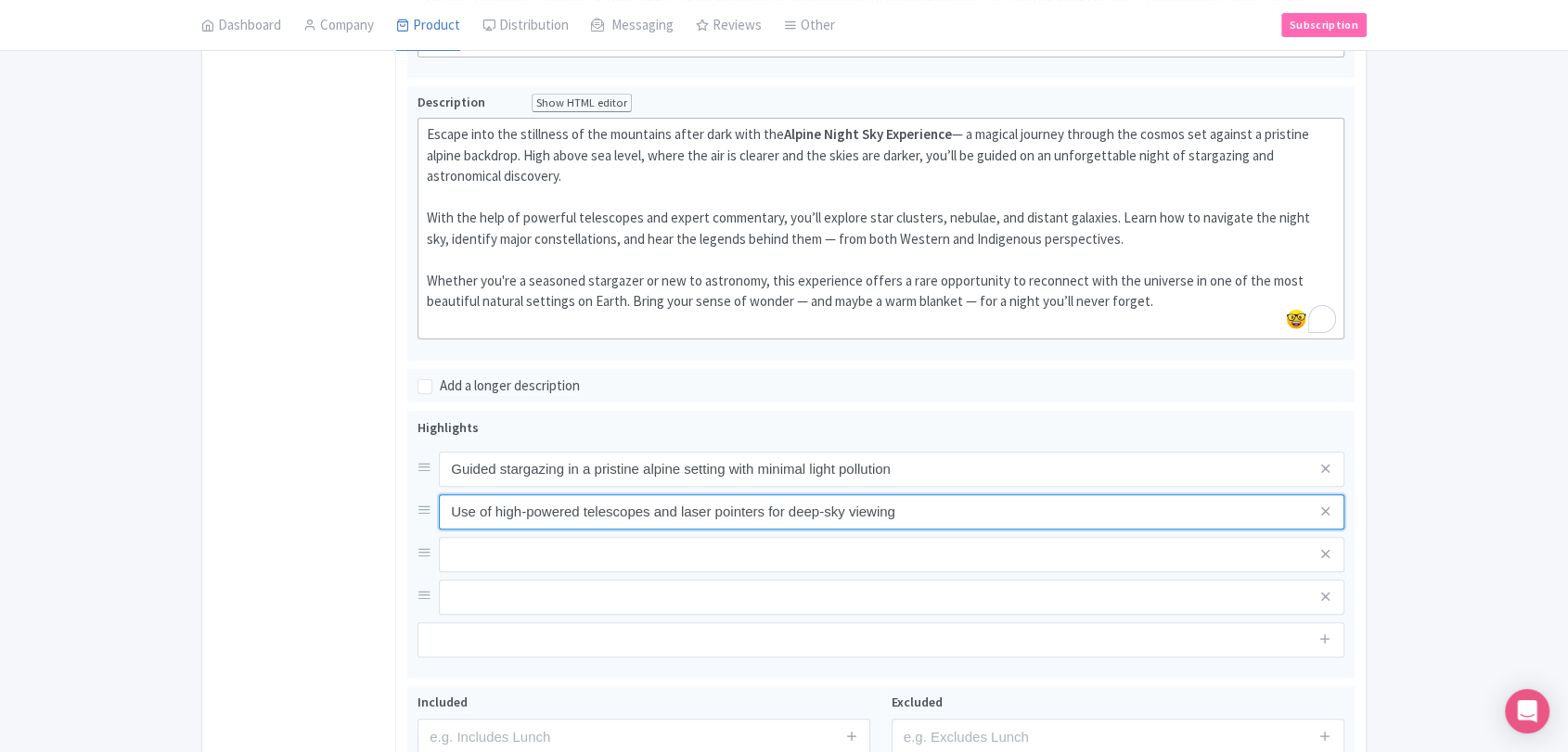 type on "Use of high-powered telescopes and laser pointers for deep-sky viewing" 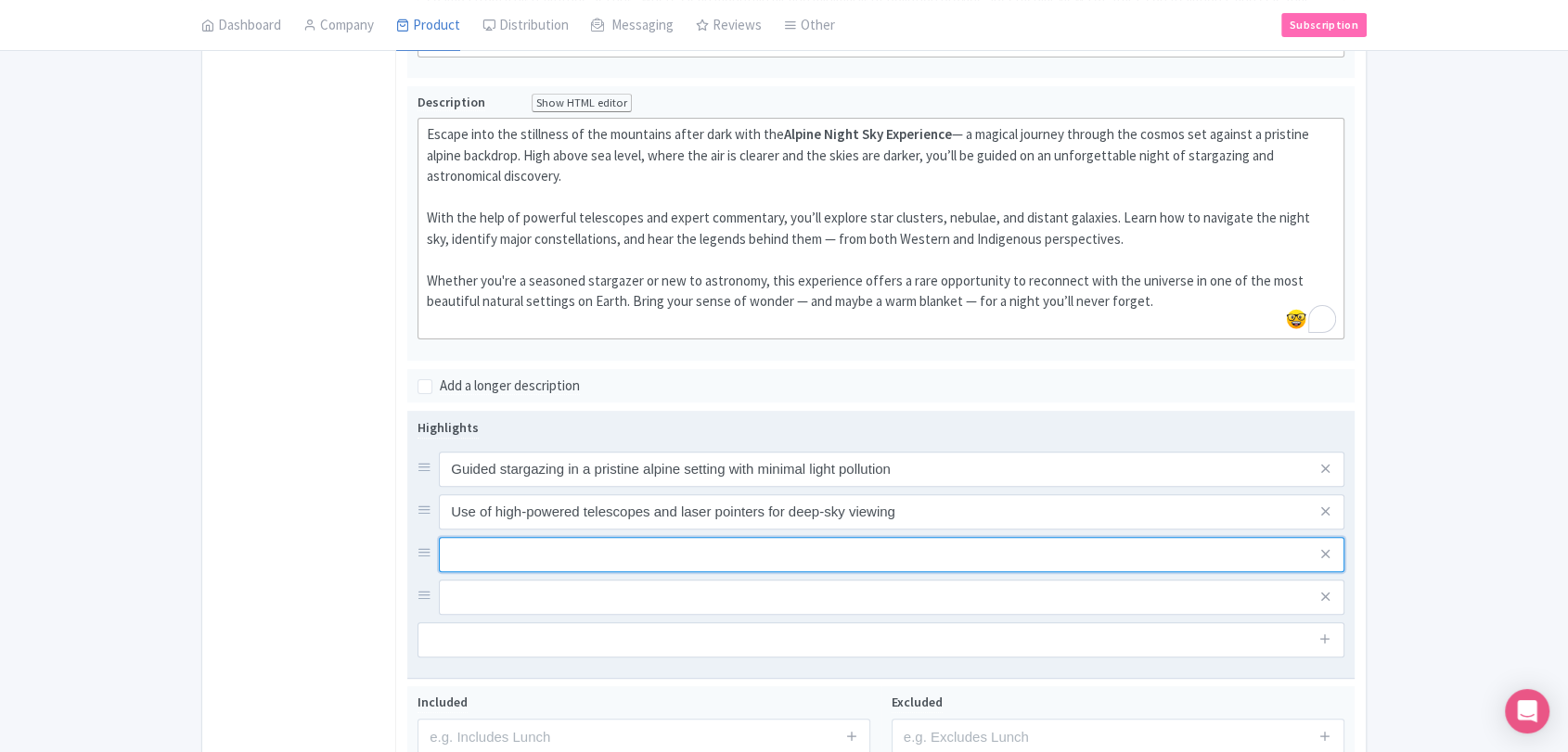 click at bounding box center (892, 469) 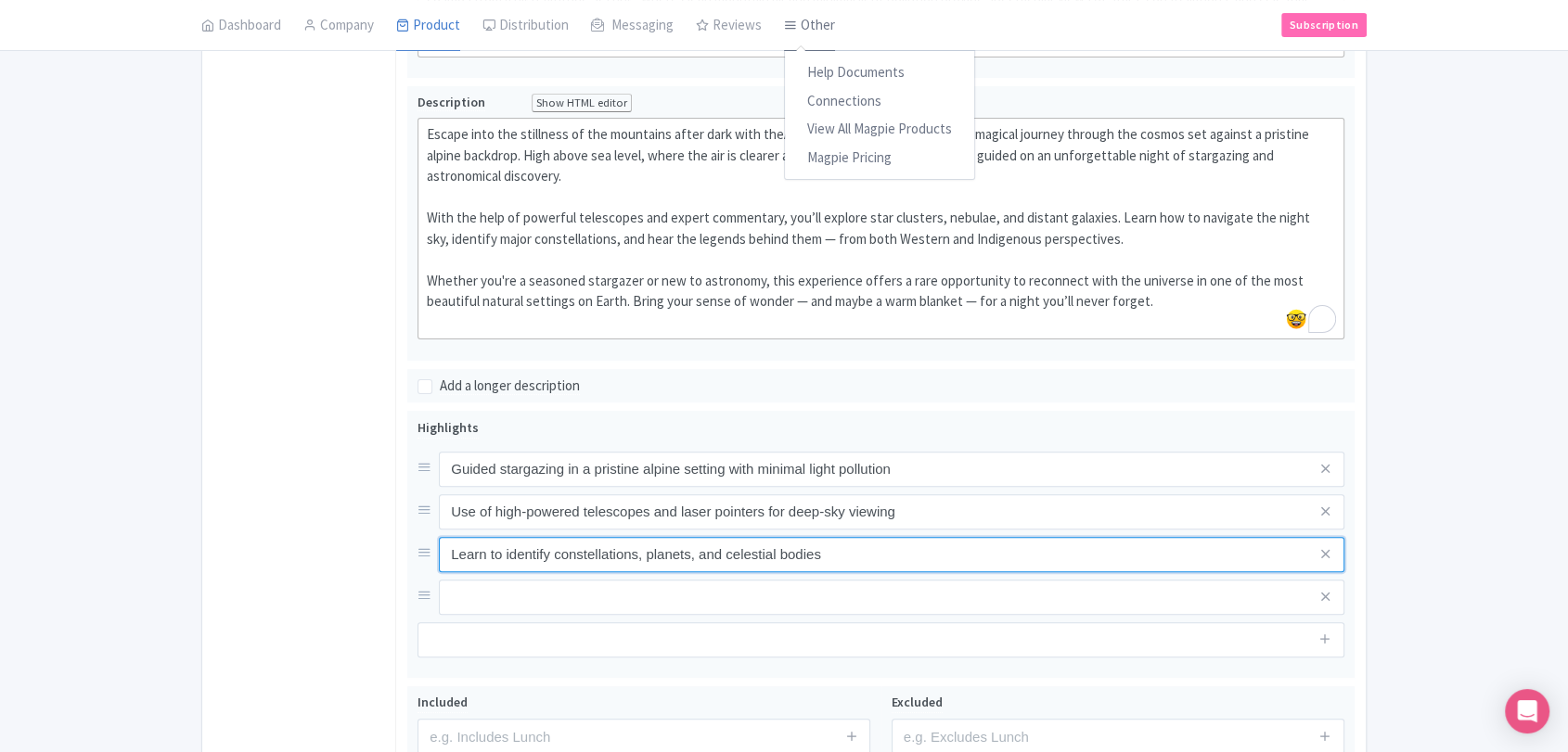 type on "Learn to identify constellations, planets, and celestial bodies" 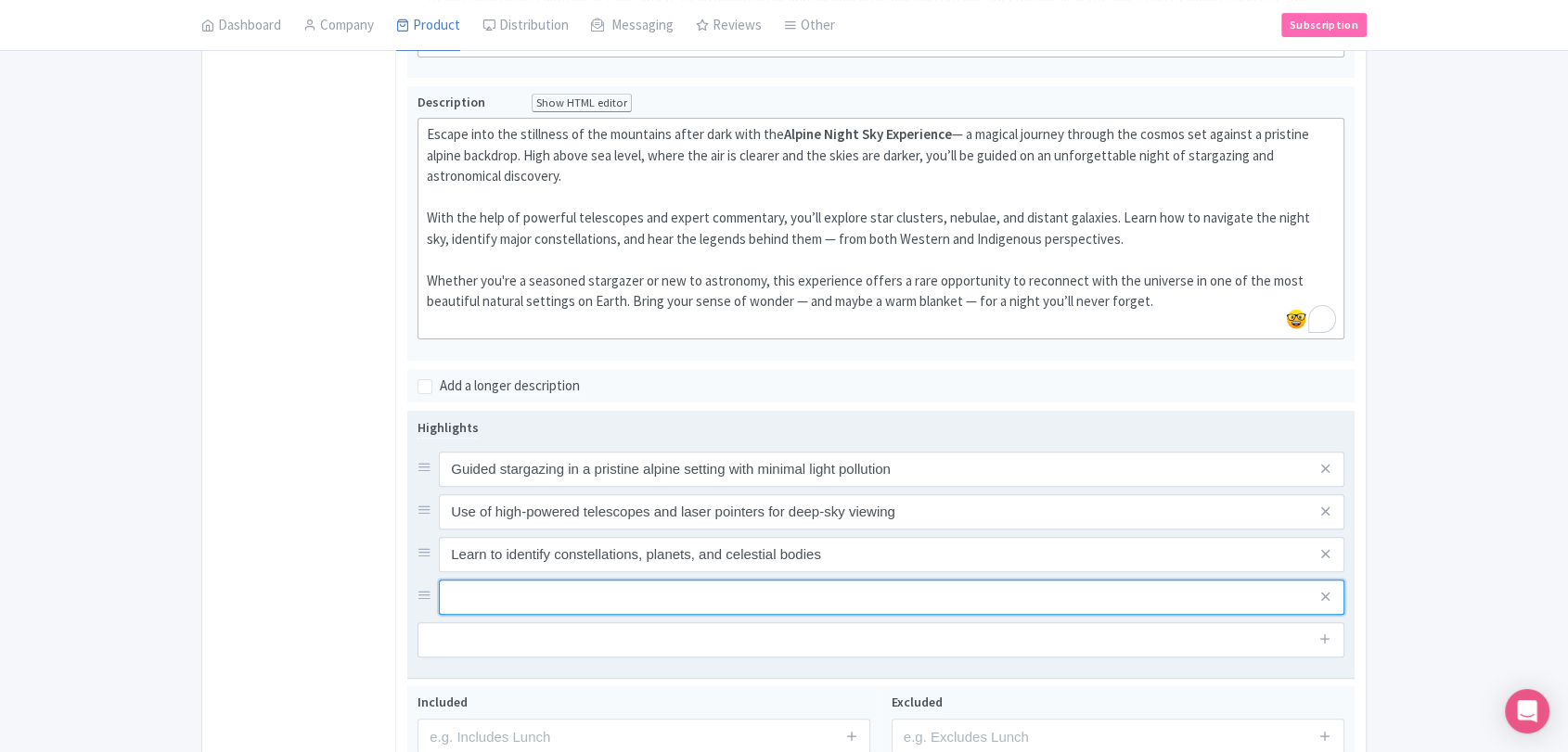 click at bounding box center (892, 469) 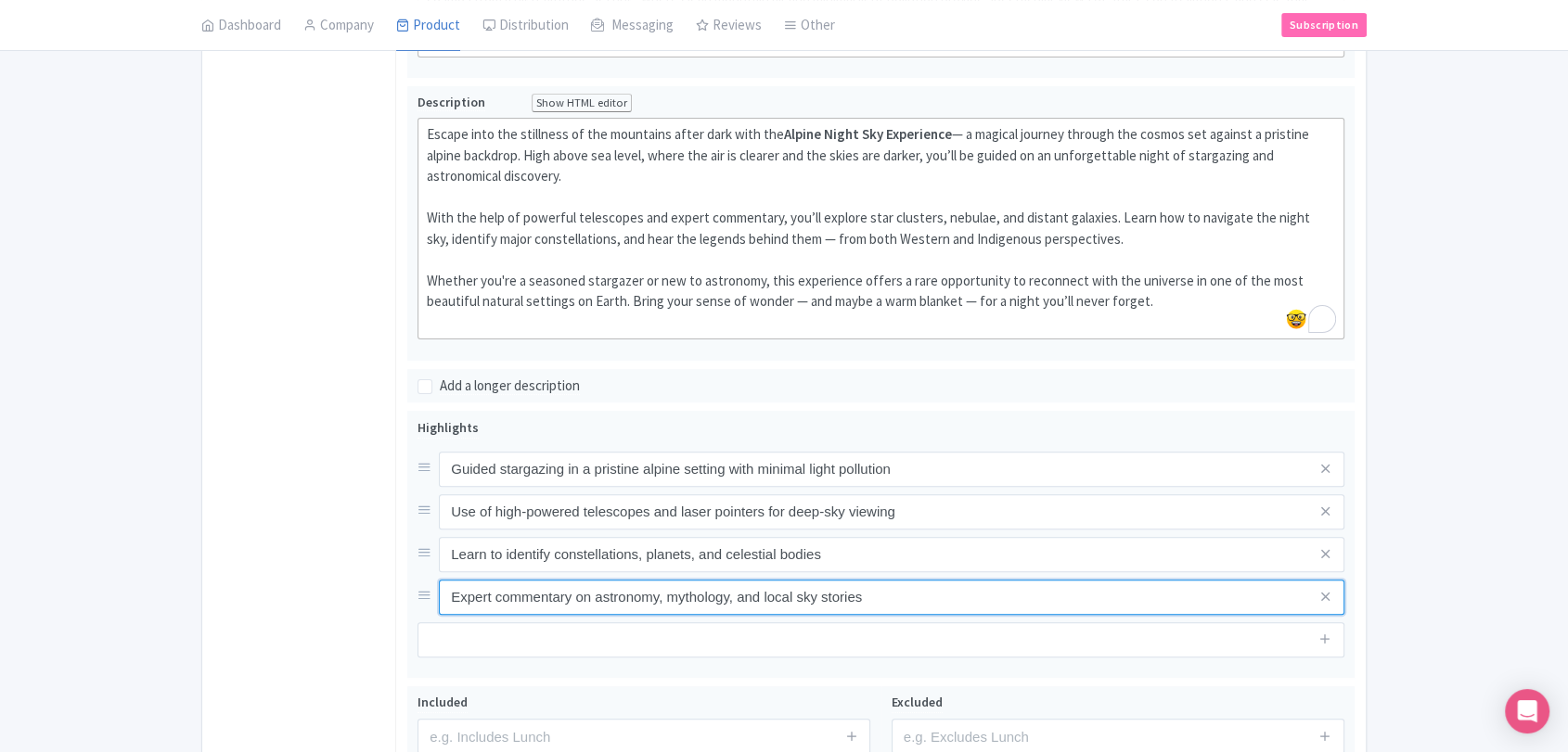 type on "Expert commentary on astronomy, mythology, and local sky stories" 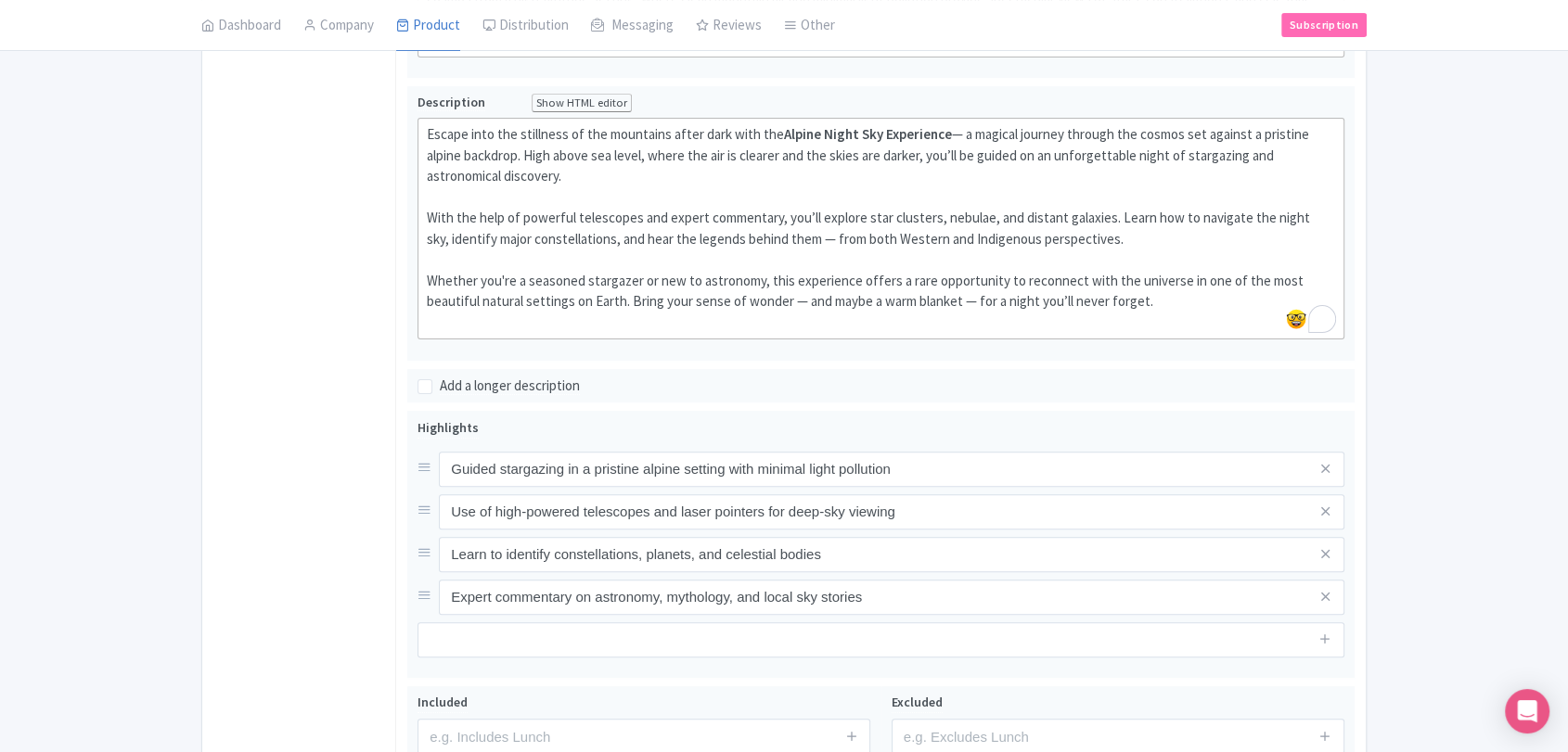click on "General
Booking Info
Settings
Pricing
FAQs" at bounding box center (299, 334) 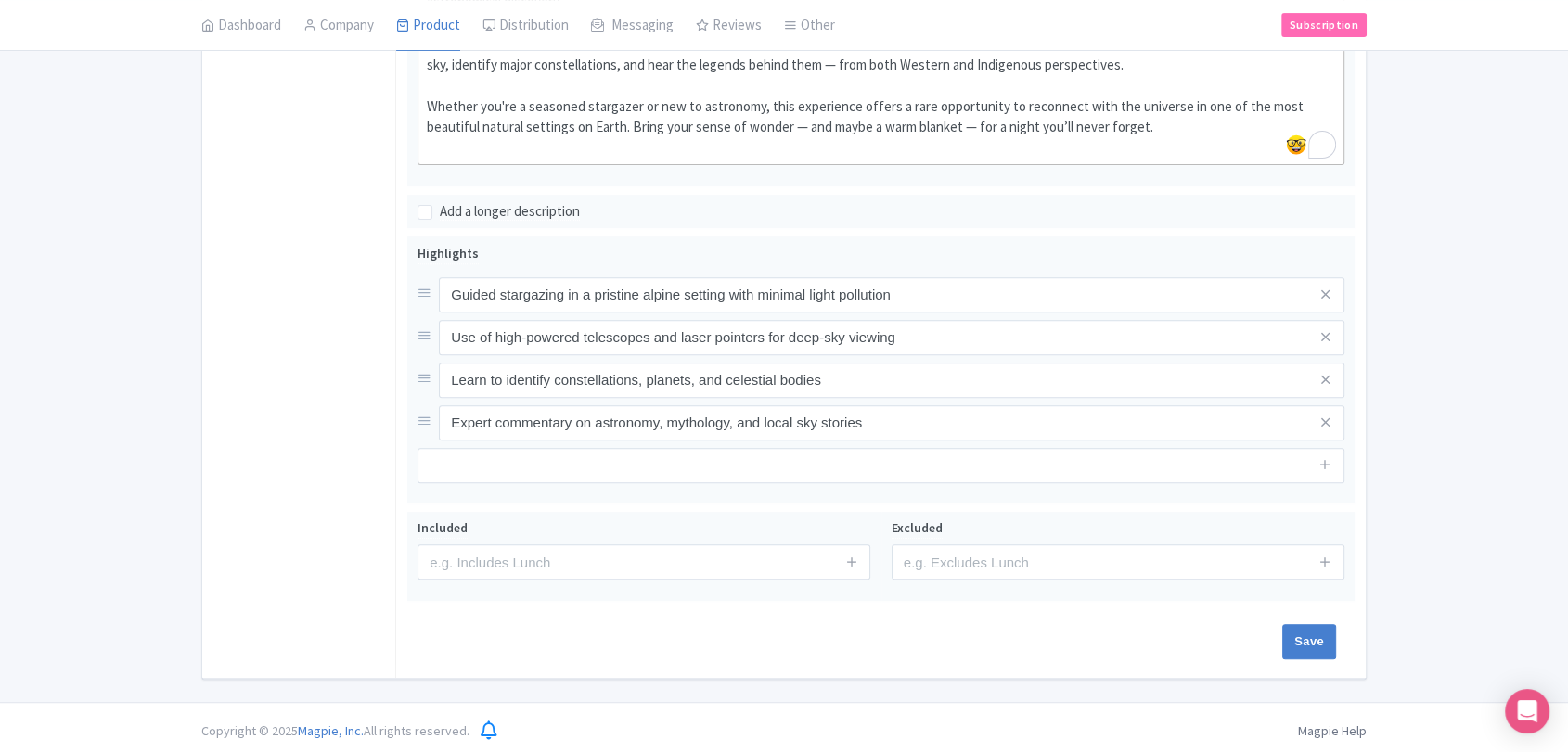 scroll, scrollTop: 661, scrollLeft: 0, axis: vertical 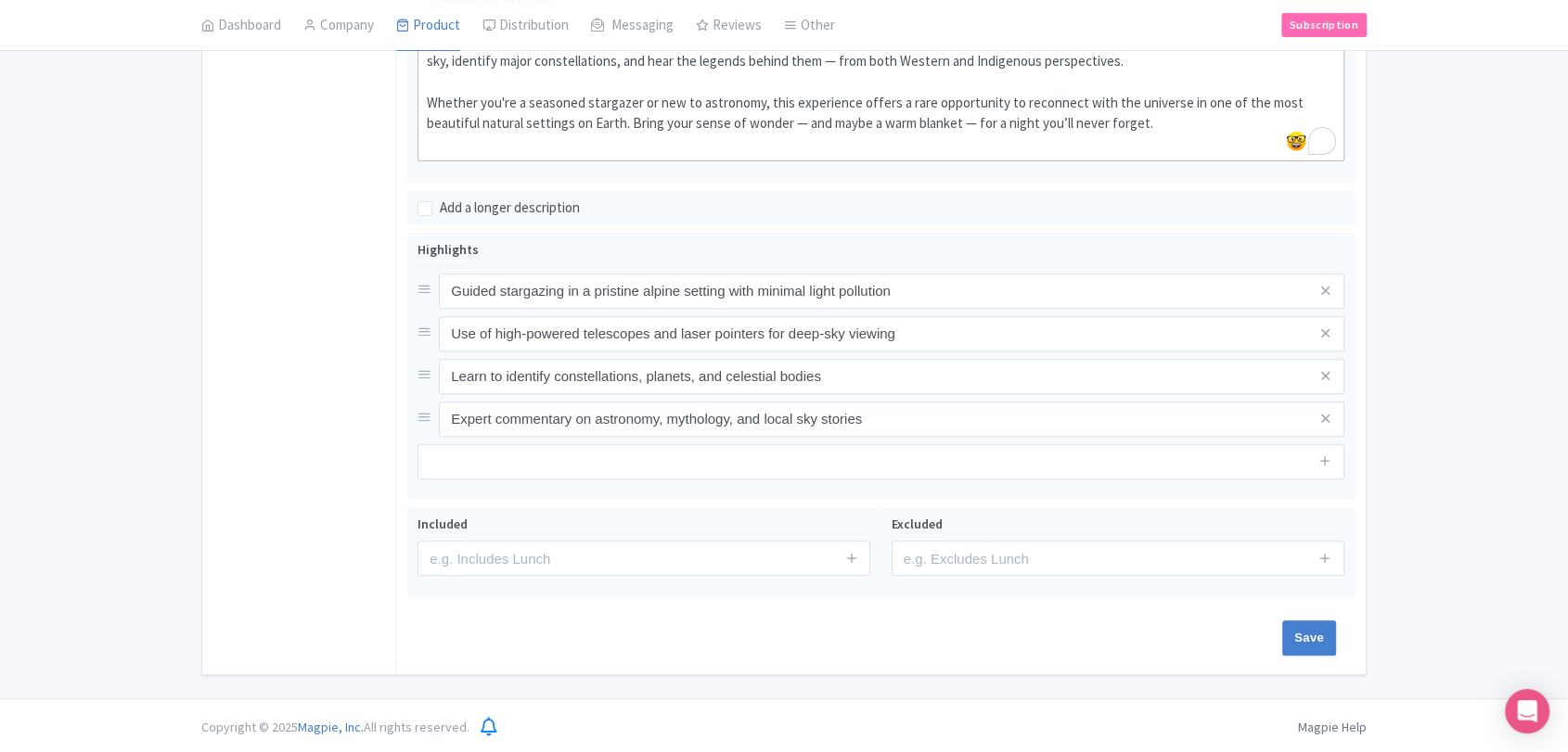 click on "Name   * Alpine Night Sky Experience
Your product's name has 27 characters. We recommend between 10 and 60 characters.
Internal ID
Description Summary Show HTML editor
Bold
Italic
Strikethrough
Link
Heading
Quote
Code
Bullets
Numbers
Decrease Level
Increase Level
Attach Files
Undo
Redo
Link
Unlink
Immerse yourself in the breathtaking beauty of the alpine night sky. Guided by astronomy experts, this stargazing experience reveals the wonders of the cosmos from a high-altitude setting, where clean mountain air and minimal light pollution provide spectacular views of stars, constellations, and celestial events.
Your product's description summary has 0 characters. We recommend between 100 and 255 characters.
Description Show HTML editor
Bold
Italic" at bounding box center (880, 138) 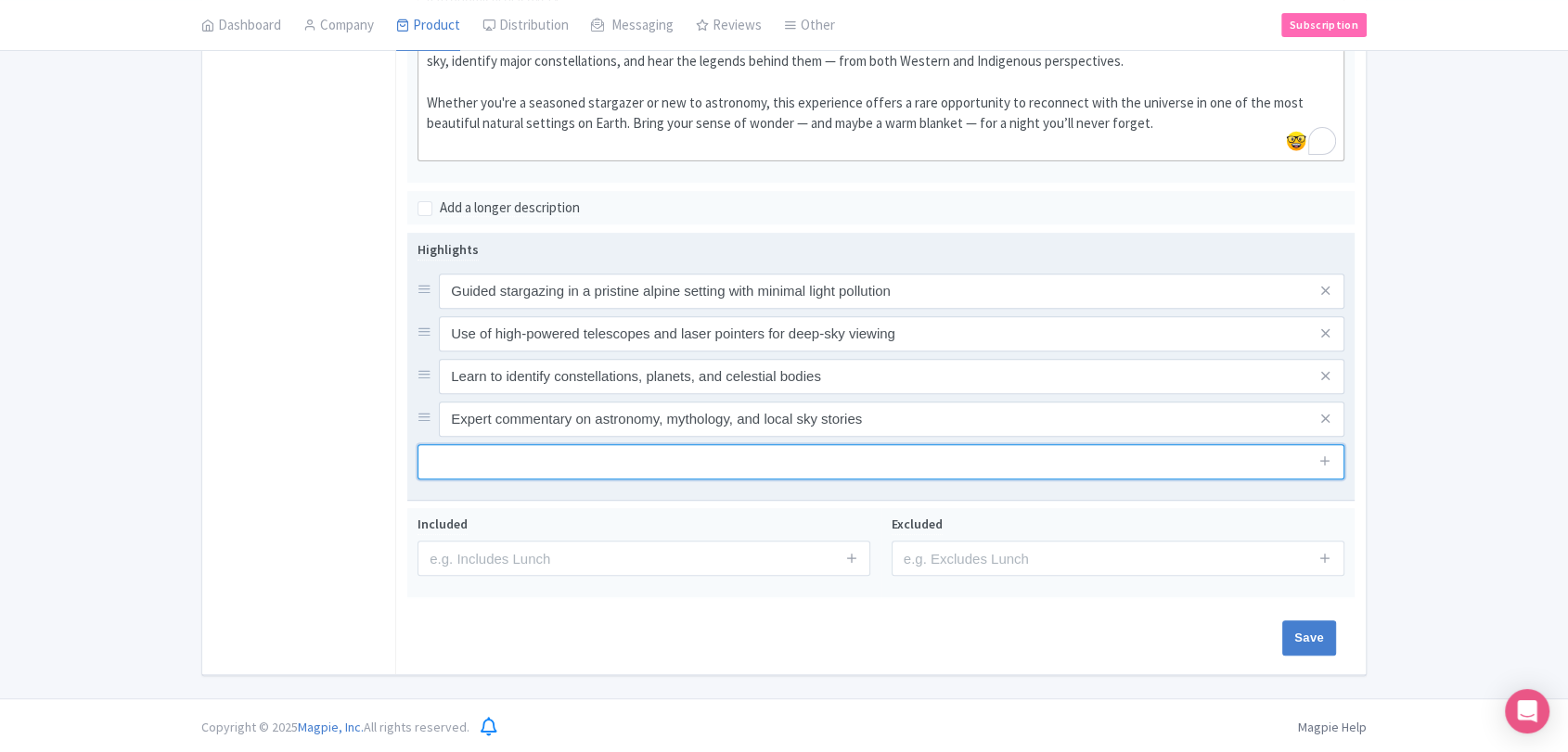 click at bounding box center [880, 462] 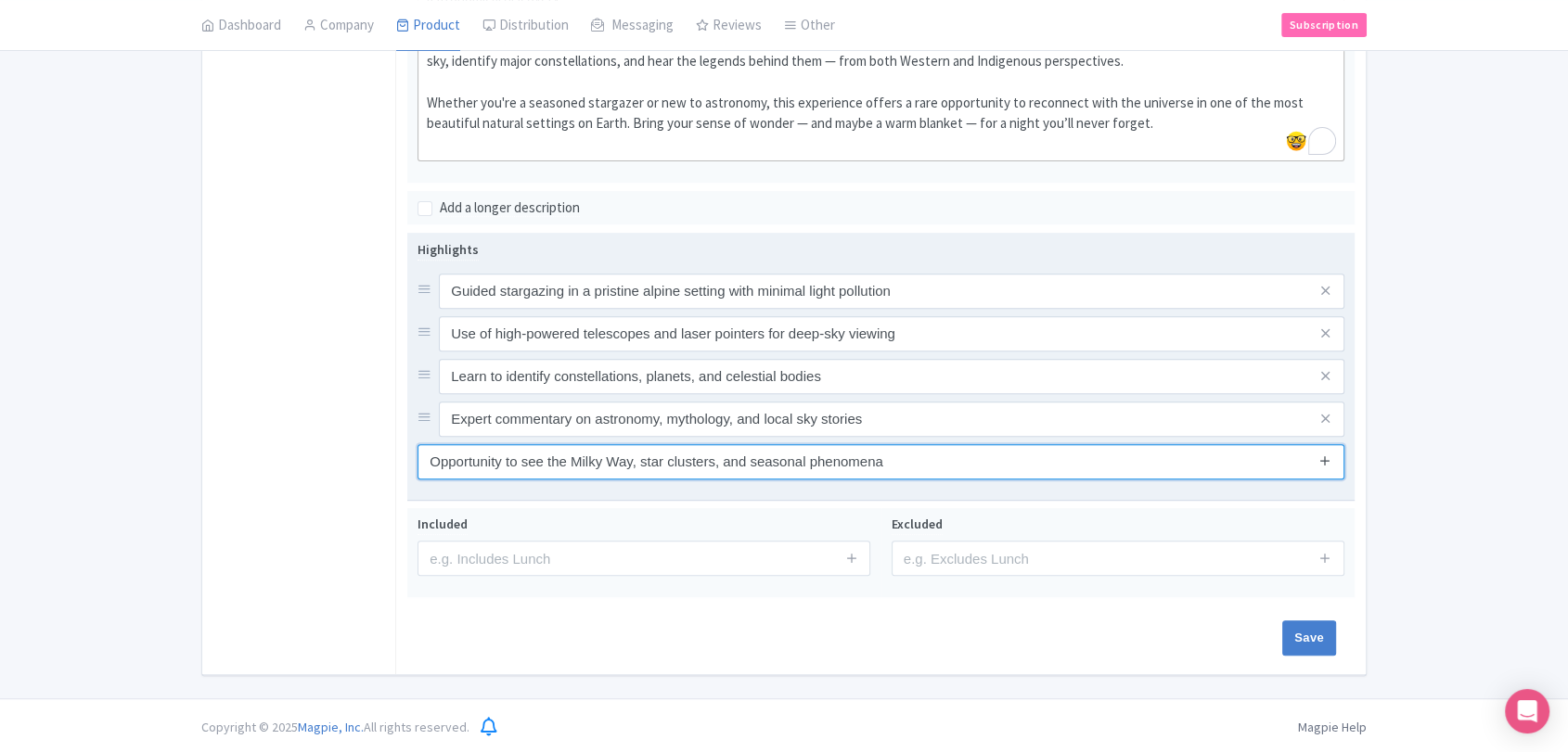 type on "Opportunity to see the Milky Way, star clusters, and seasonal phenomena" 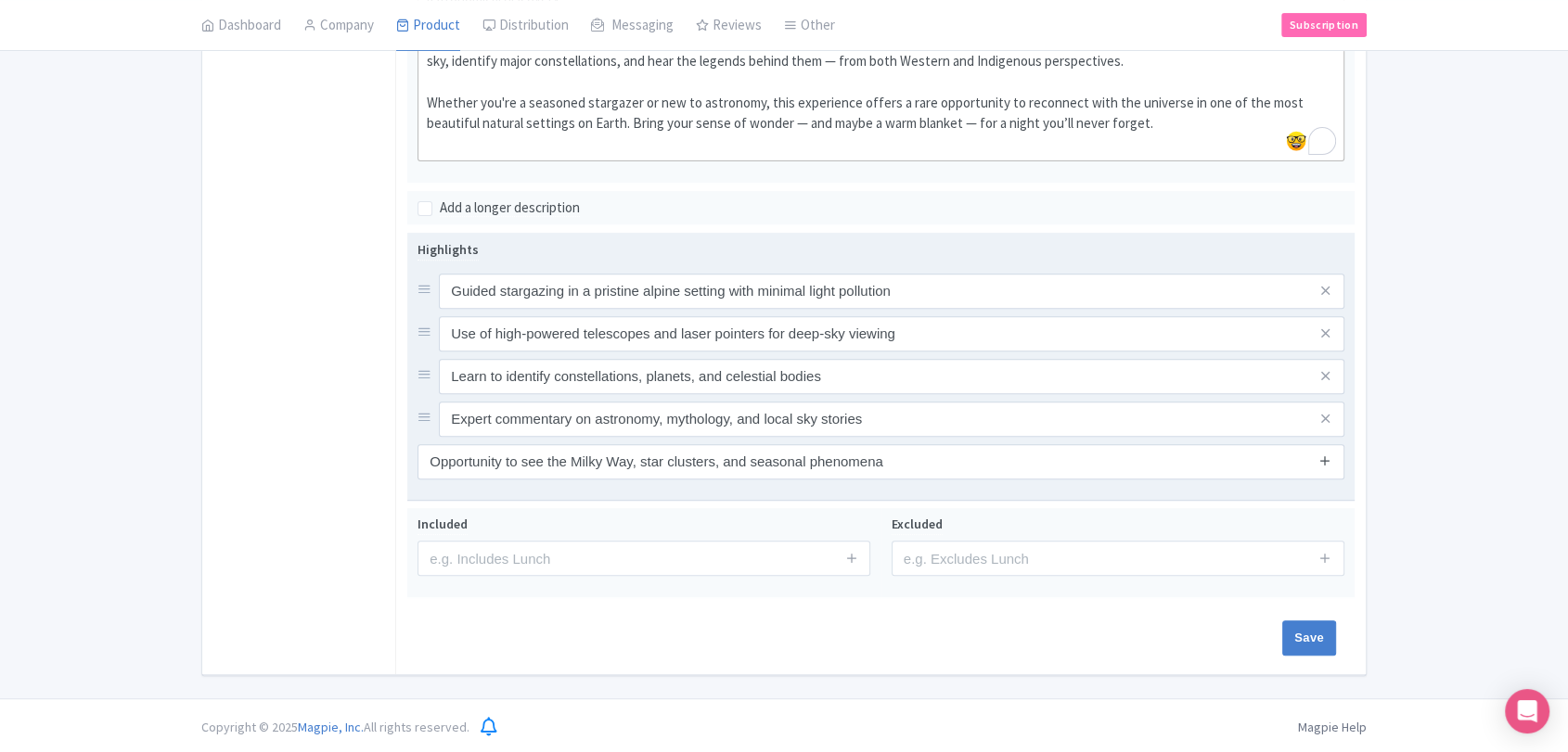 click at bounding box center (1325, 460) 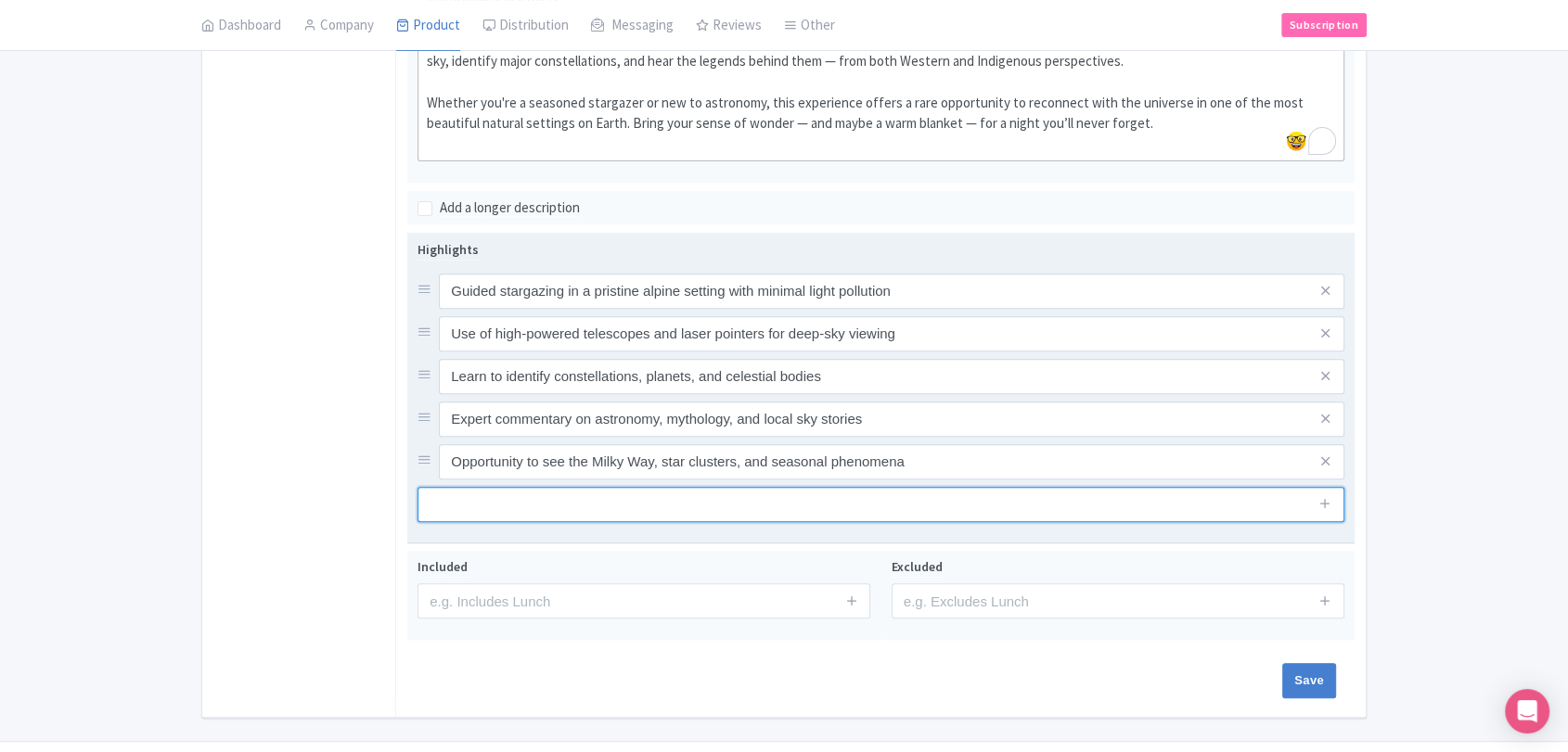 click at bounding box center [880, 504] 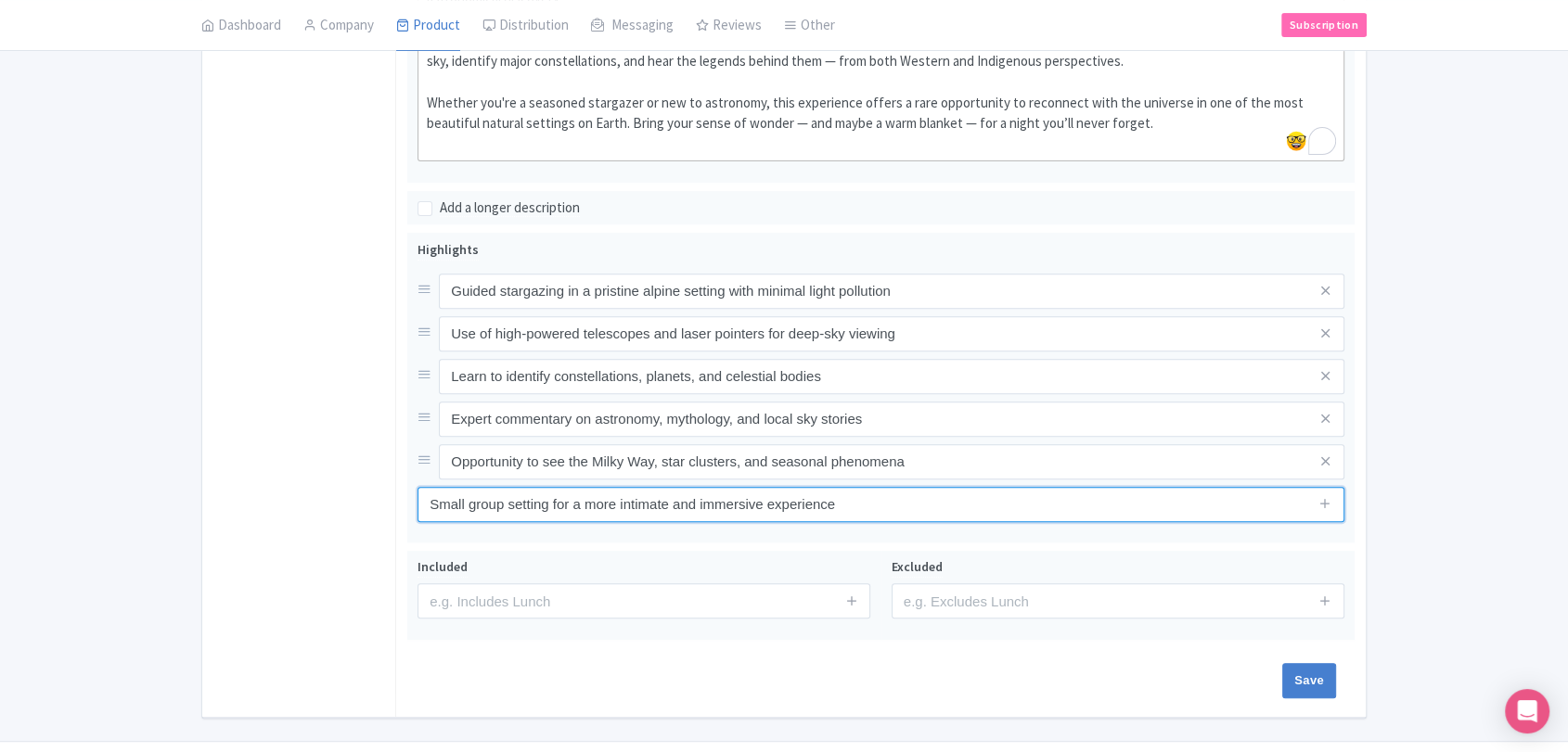 type on "Small group setting for a more intimate and immersive experience" 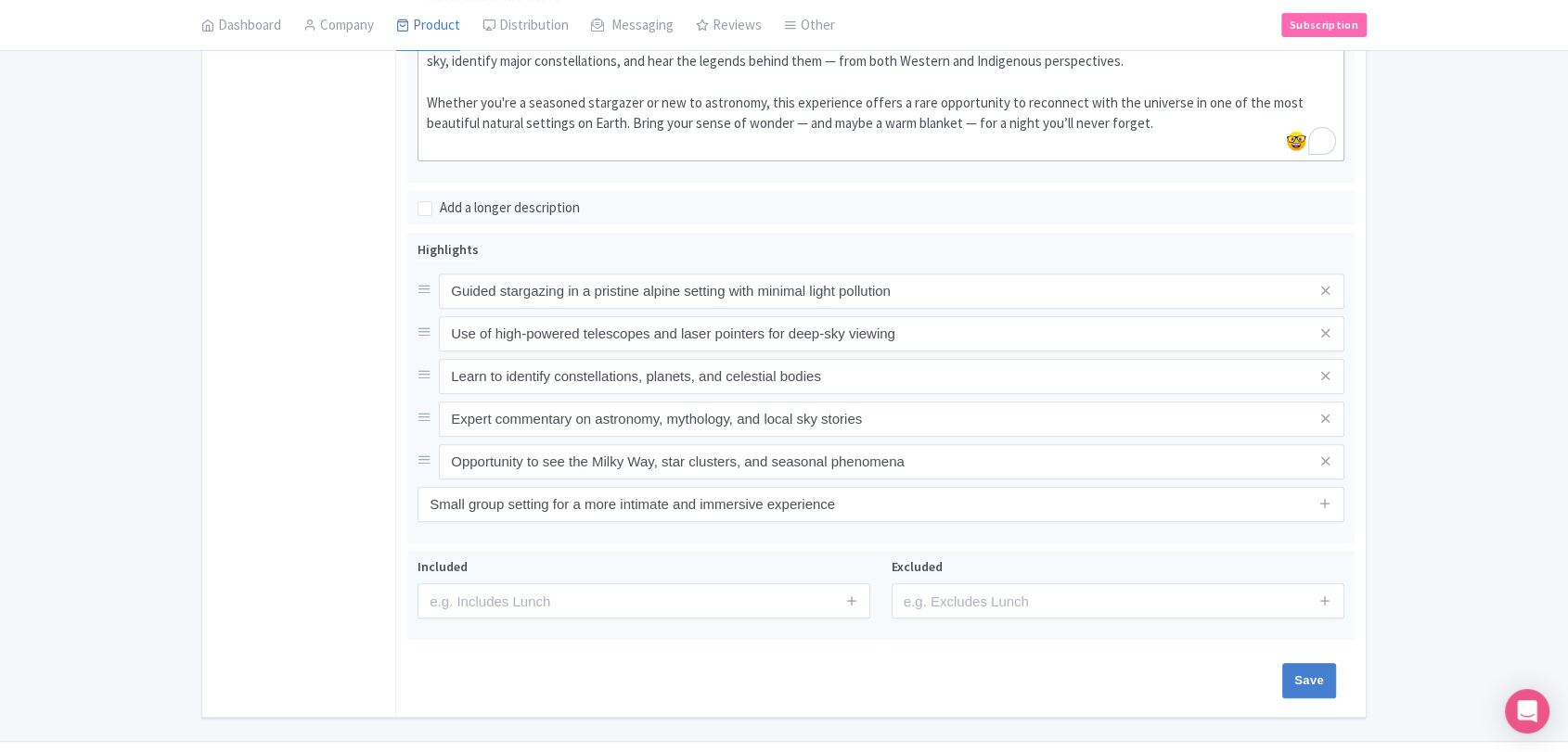click on "← Back to Products
New Product
Content
Distribution
This product setup is complete.
Version: Primary Product
Primary Product
Version: Primary Product
Version type   * Primary
Version name   * Primary Product
Version description
Date from
Date to
Select all resellers for version
Share with Resellers:
Done
You are currently editing a version of this product: Primary Product
General
Booking Info
Settings
Pricing
FAQs
Name   * Alpine Night Sky Experience
Your product's name has 27 characters. We recommend between 10 and 60 characters.
Internal ID
Description Summary Show HTML editor
Bold
Italic
Strikethrough
Link
Heading
Quote
Code
Bullets
Numbers
Decrease Level
Increase Level" at bounding box center (784, 96) 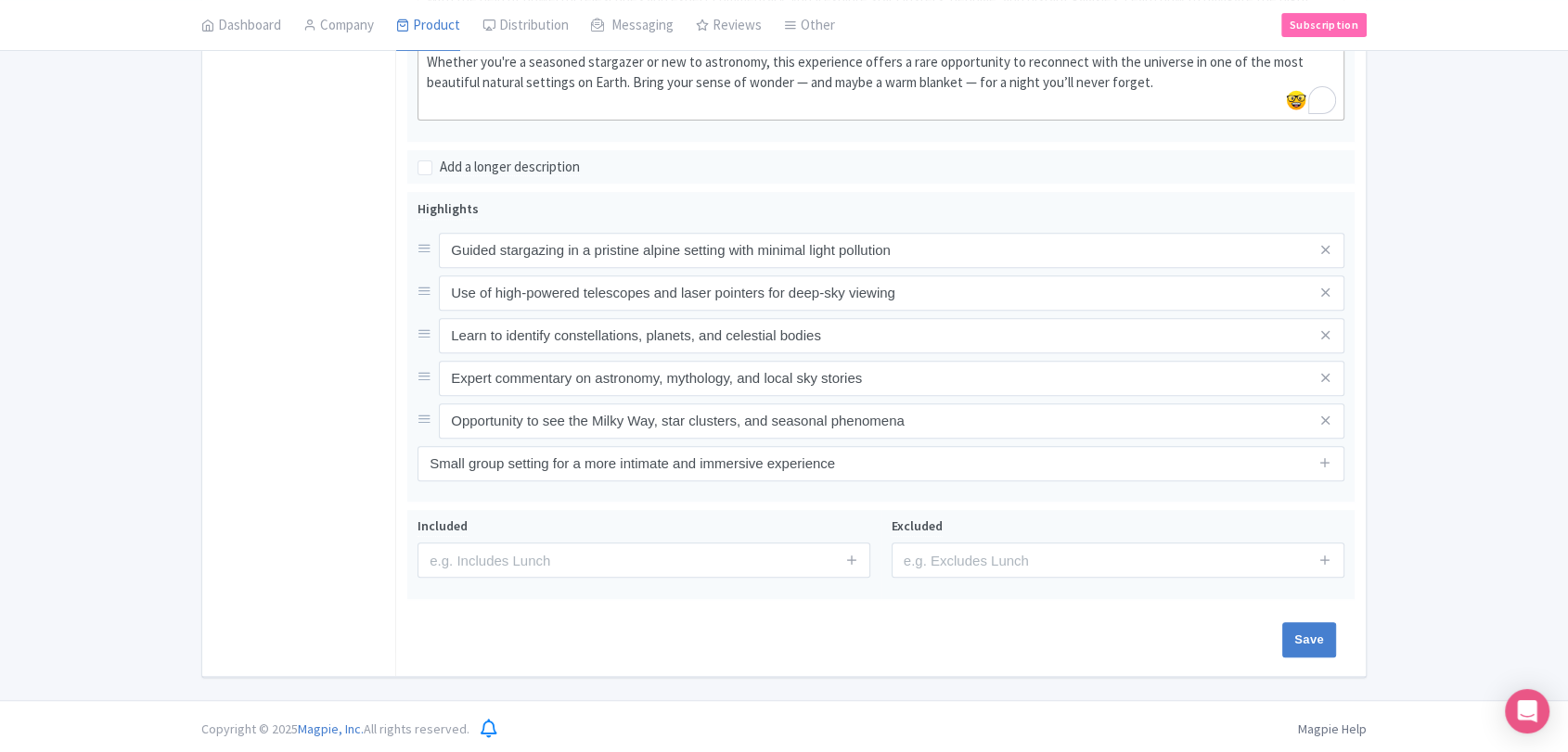 scroll, scrollTop: 705, scrollLeft: 0, axis: vertical 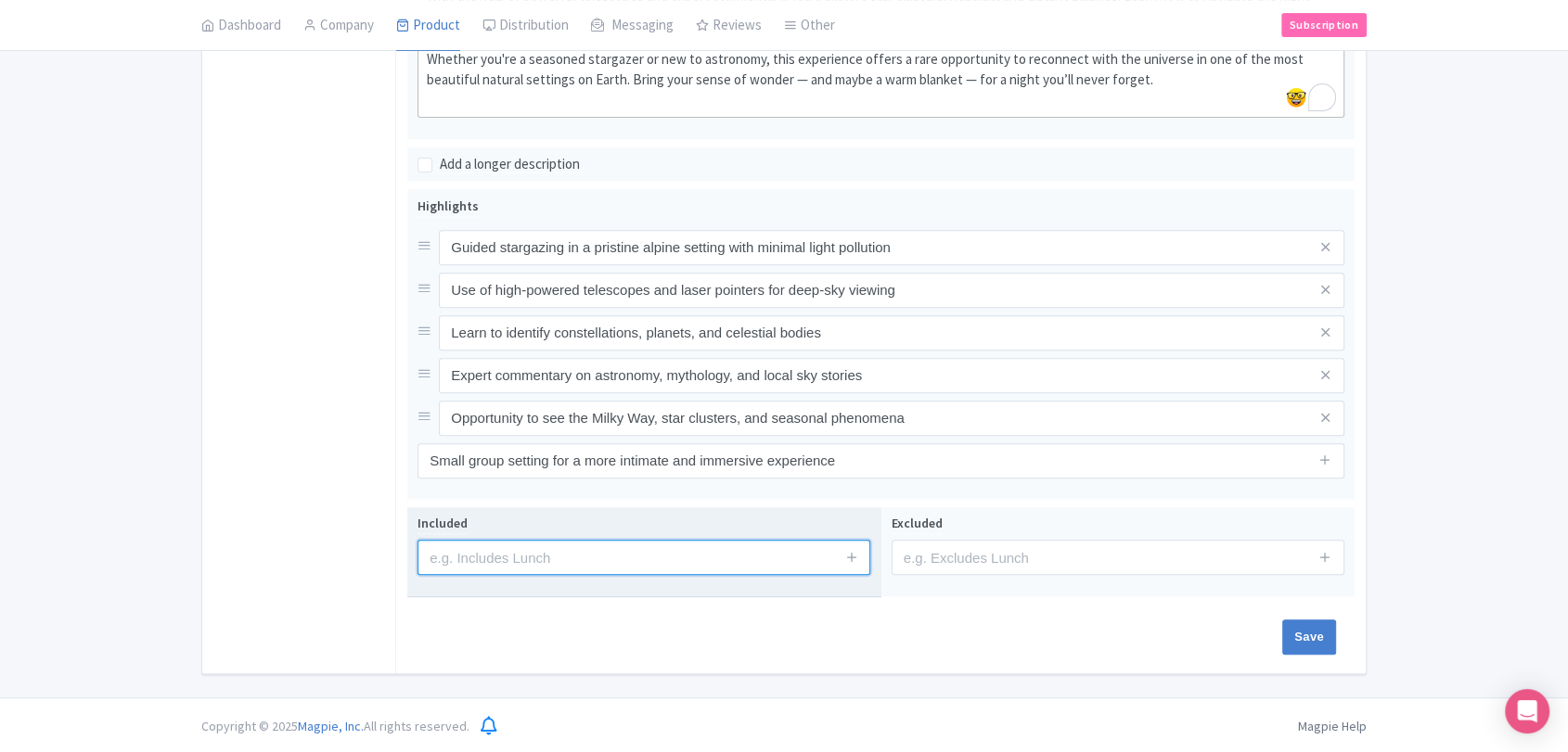drag, startPoint x: 520, startPoint y: 570, endPoint x: 616, endPoint y: 574, distance: 96.0833 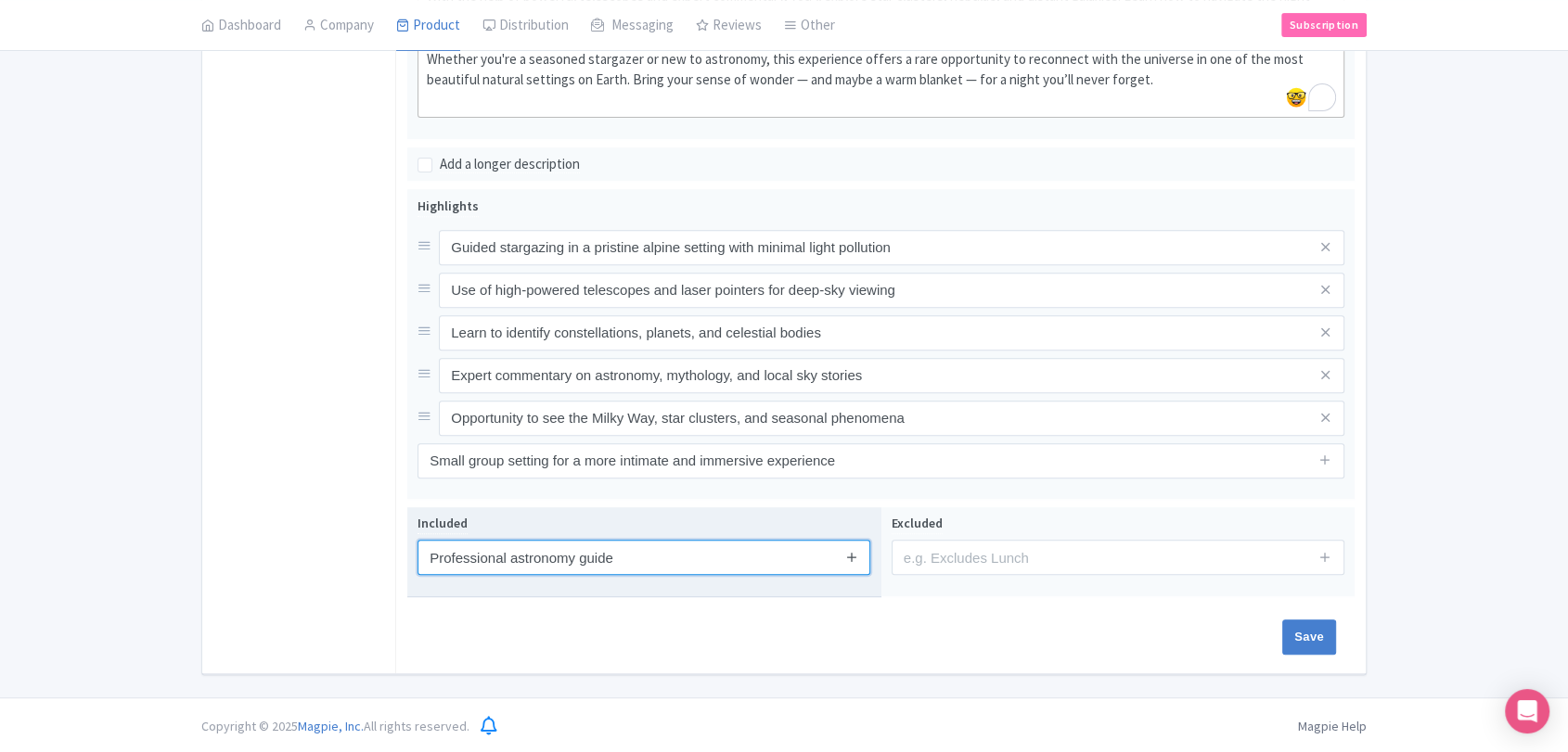 type on "Professional astronomy guide" 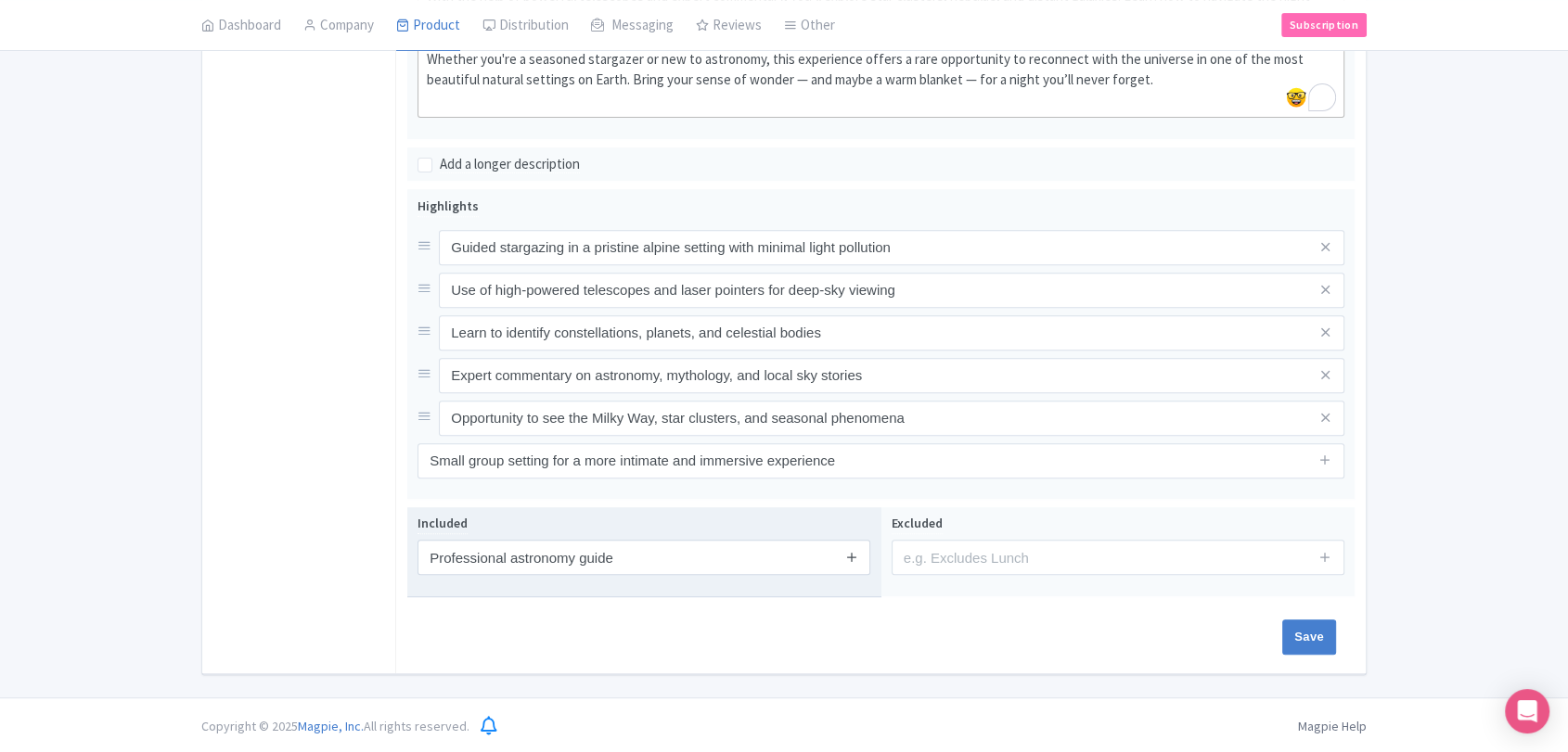 click at bounding box center [852, 556] 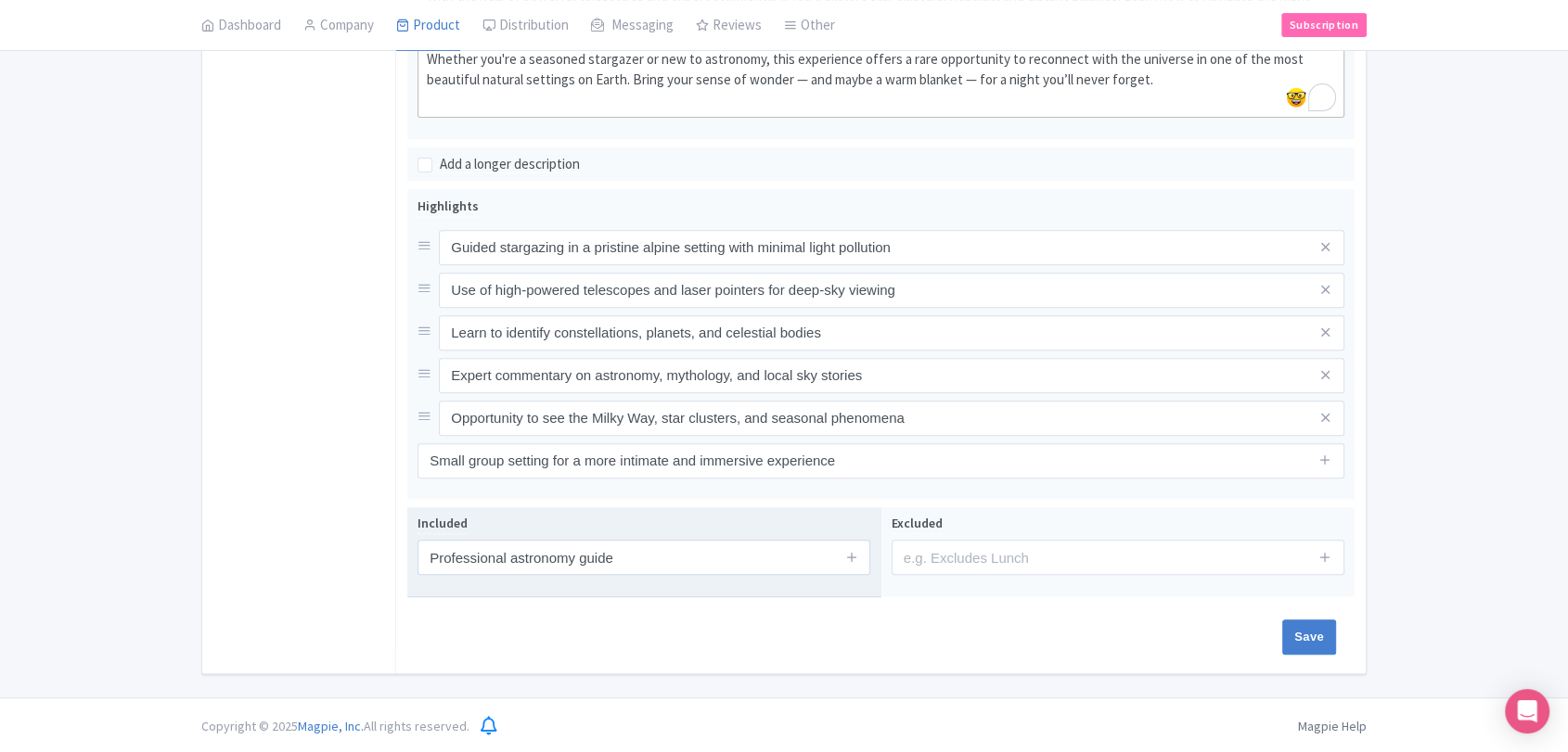 type 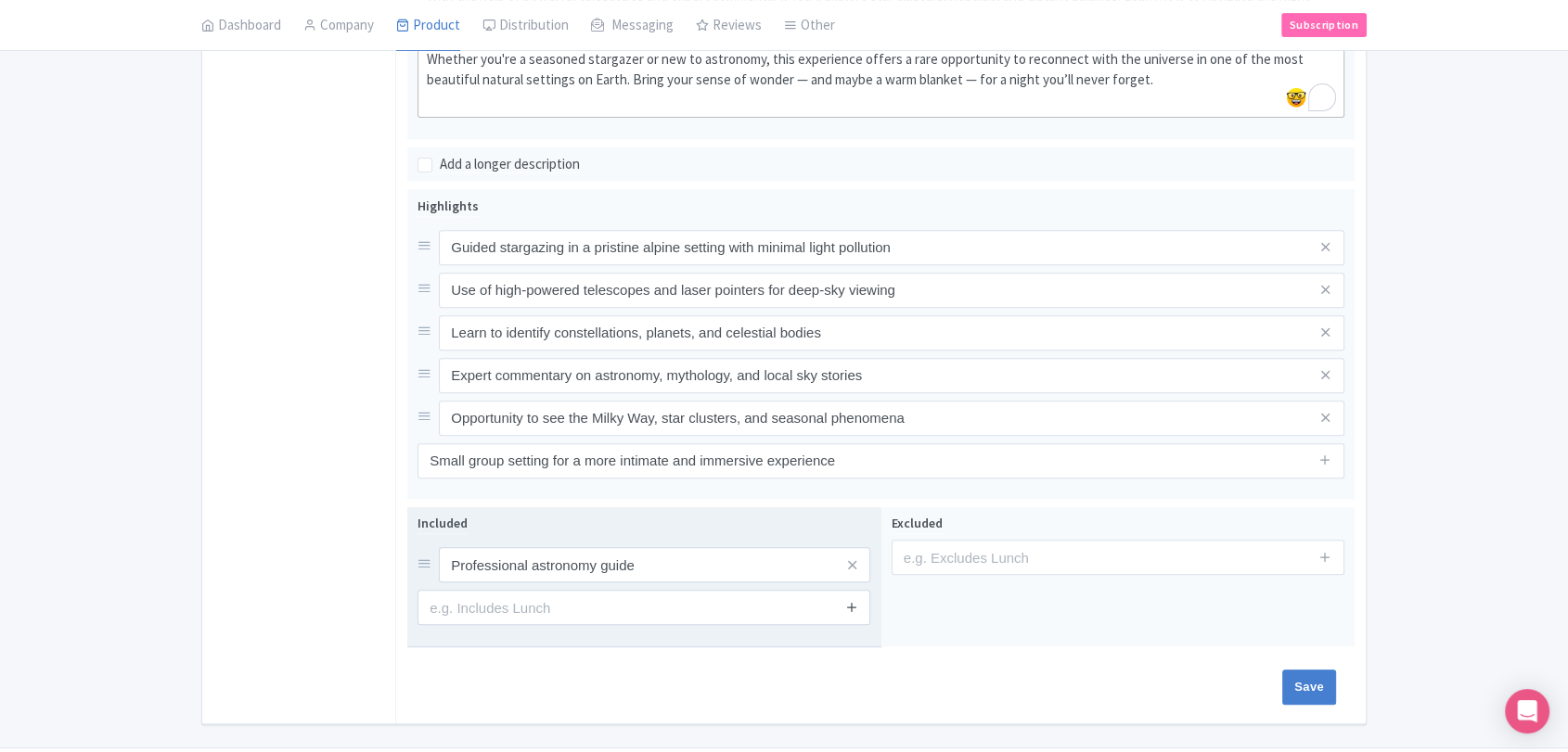click at bounding box center (852, 607) 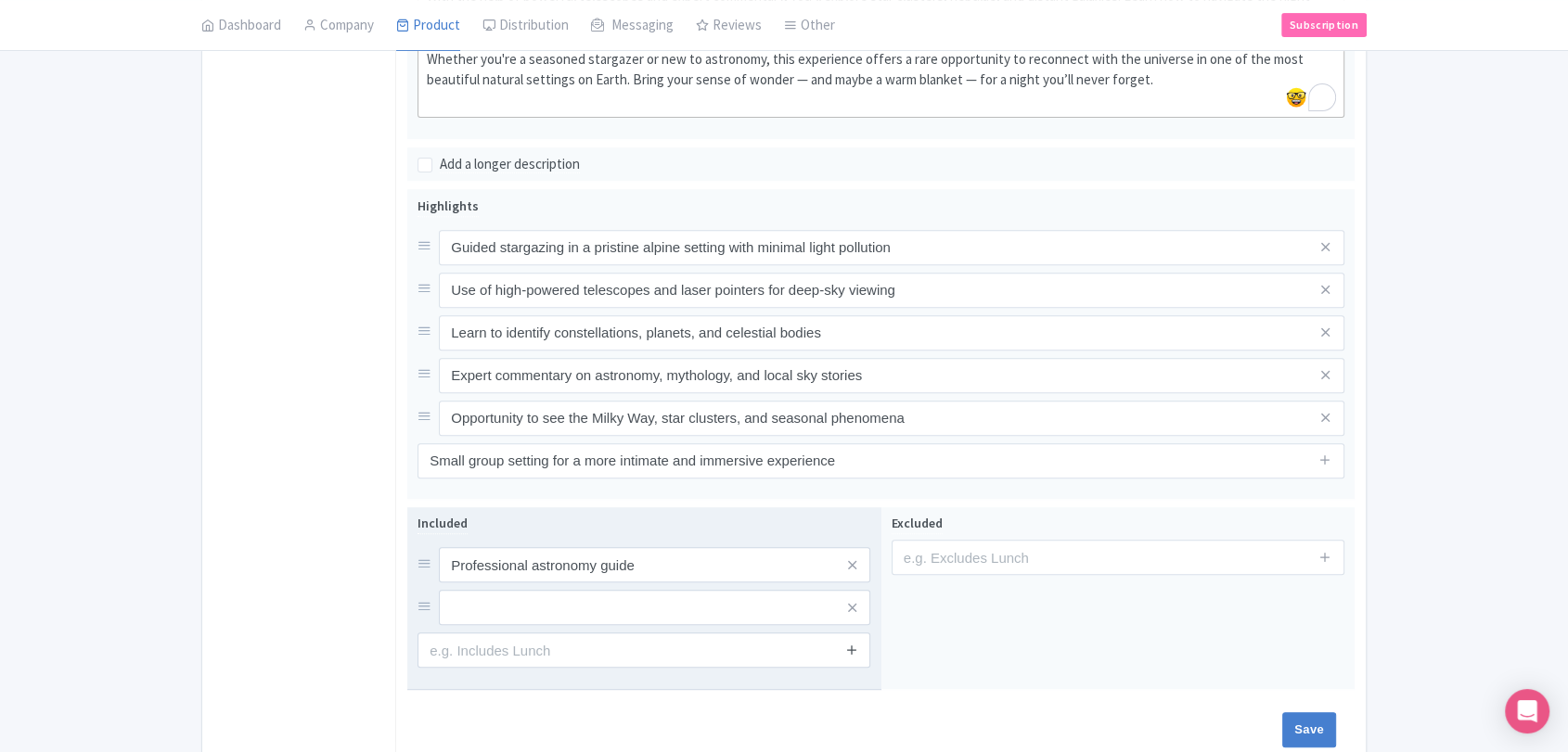 click at bounding box center [852, 650] 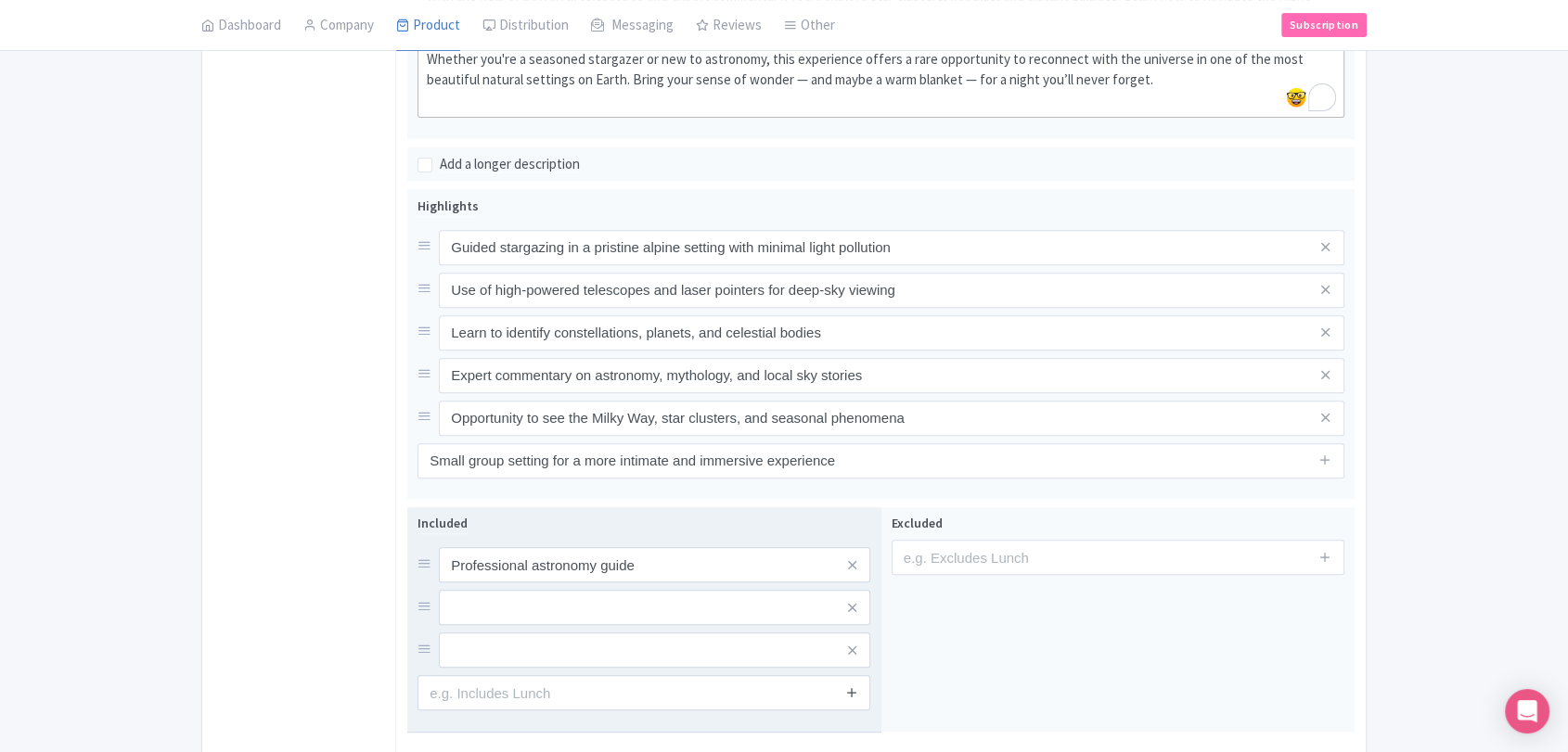 click at bounding box center (852, 692) 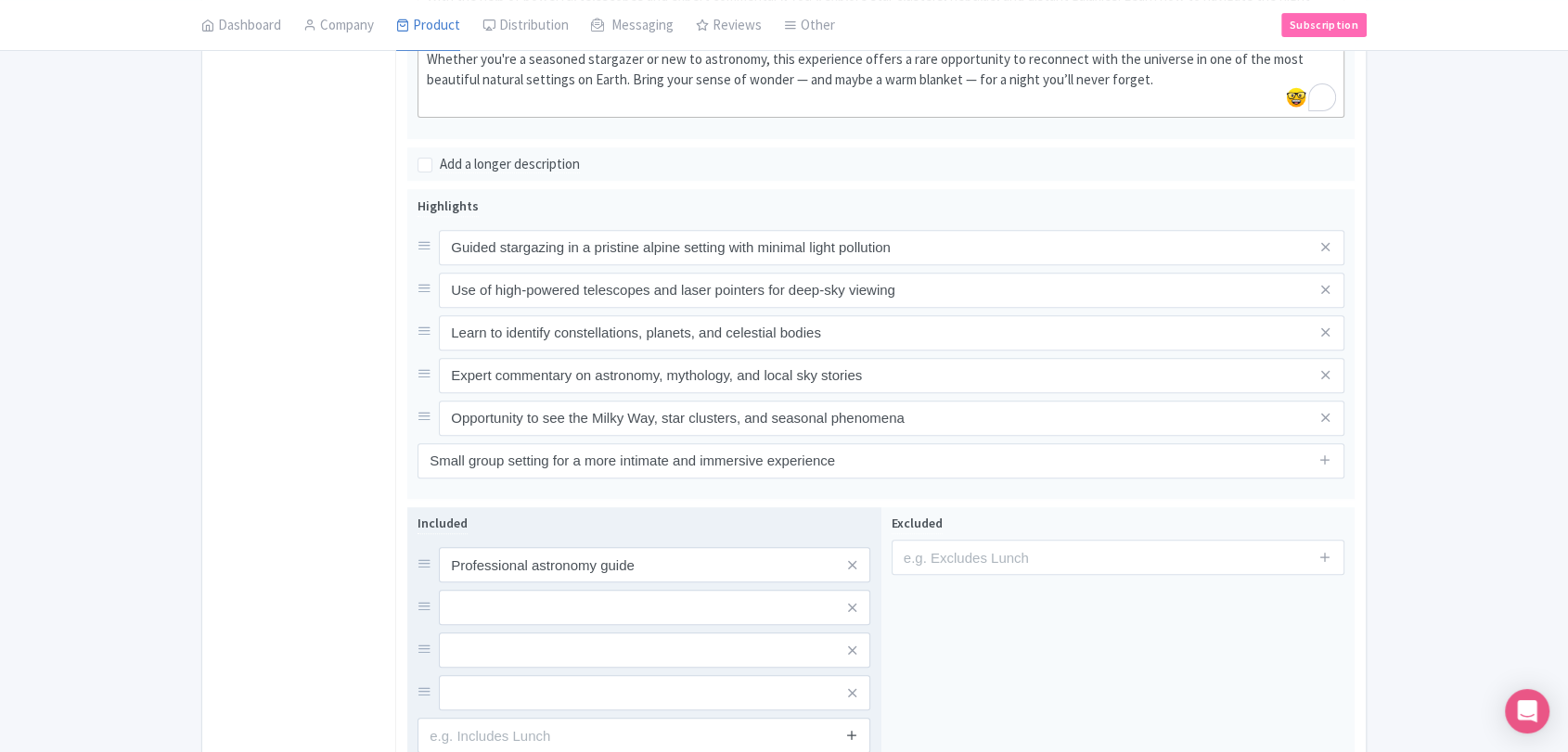 click at bounding box center [852, 734] 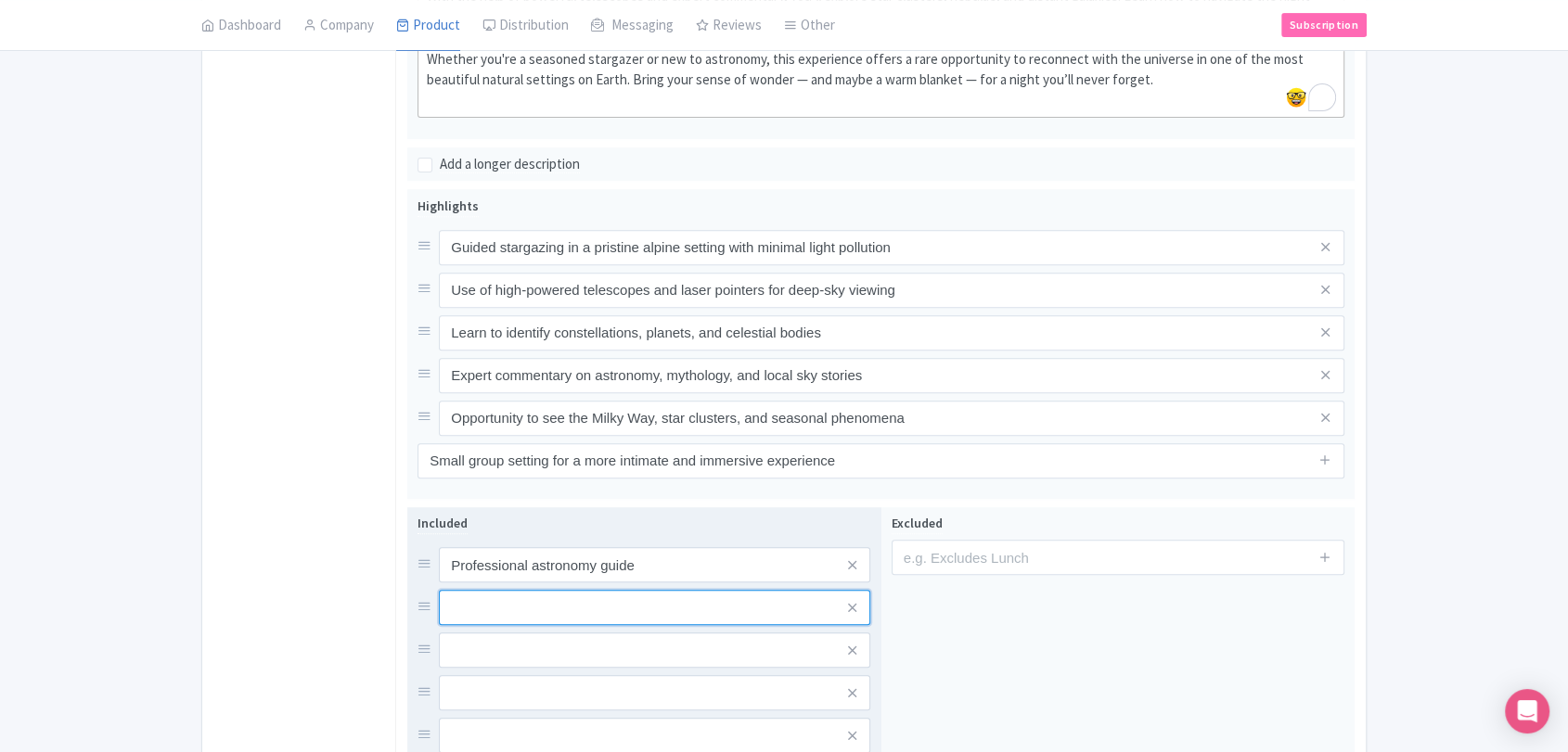 click at bounding box center [654, 565] 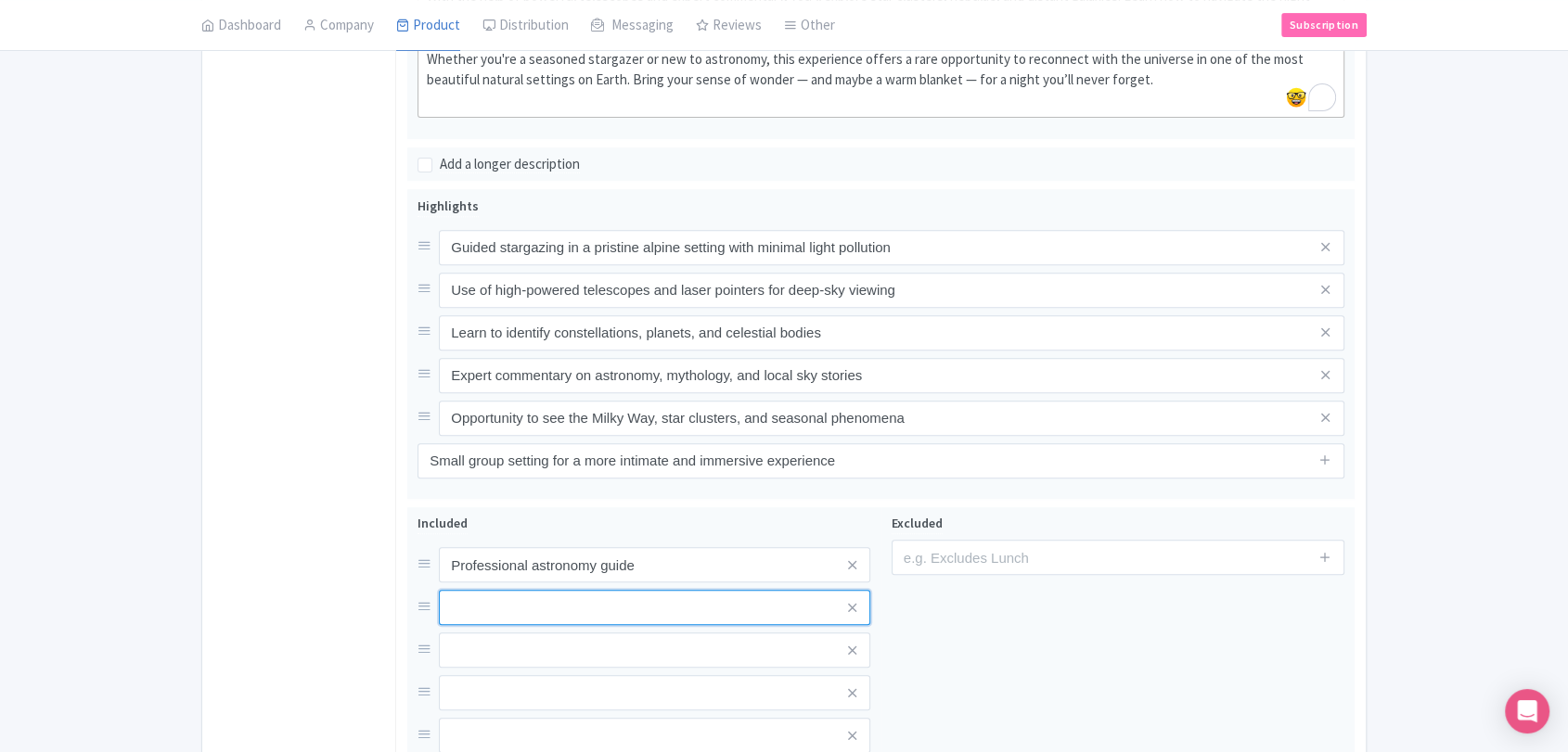 paste on "Use of telescopes and stargazing equipment" 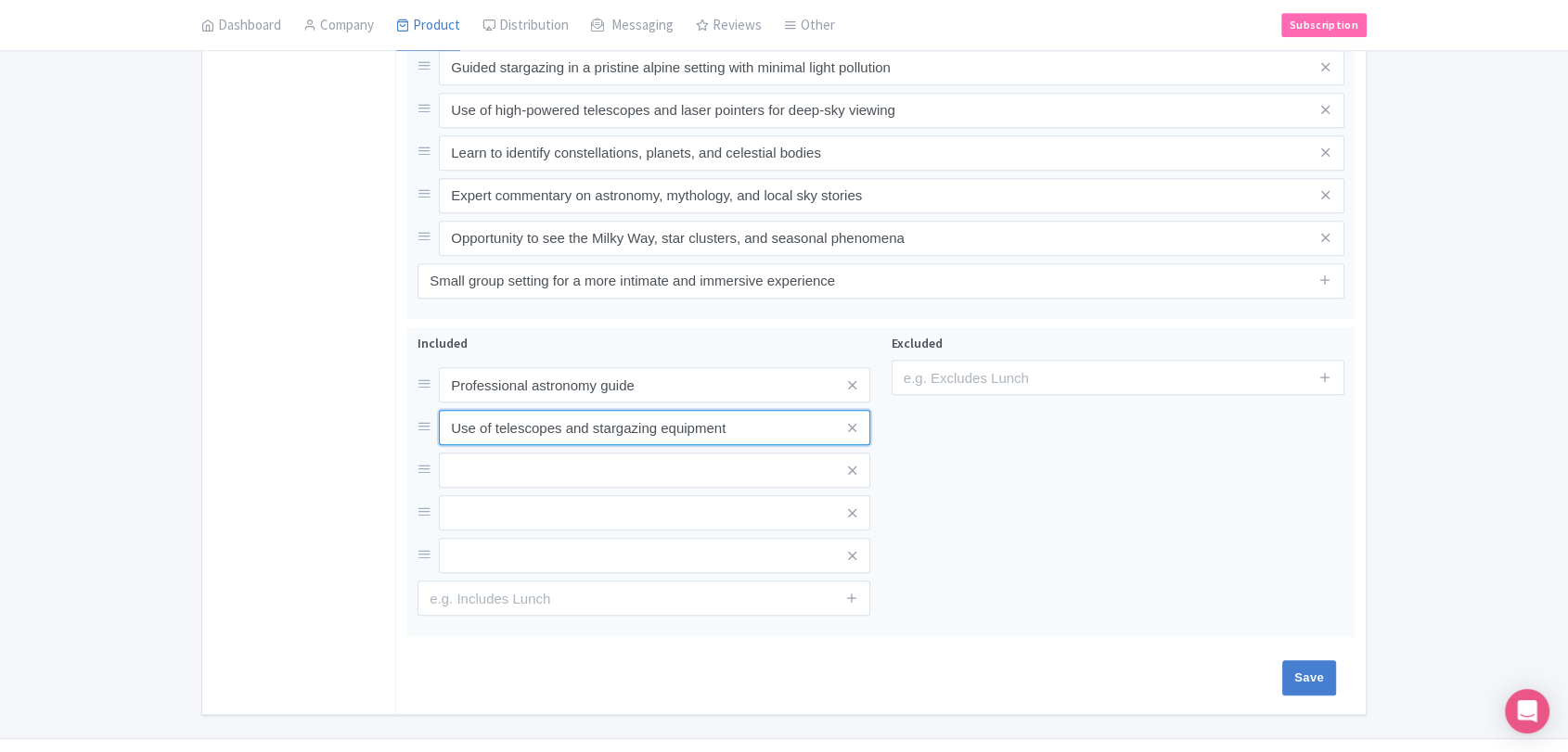 scroll, scrollTop: 924, scrollLeft: 0, axis: vertical 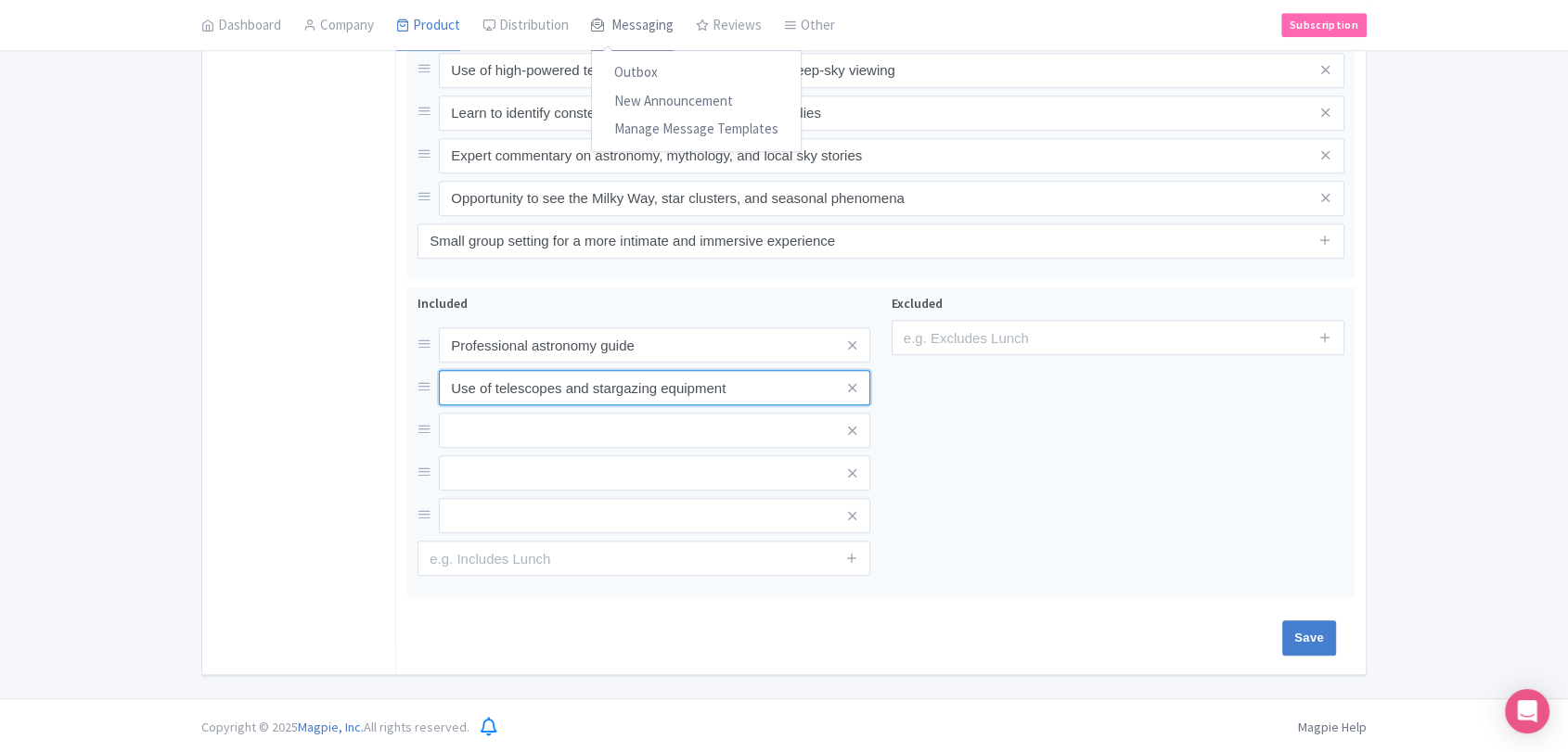 type on "Use of telescopes and stargazing equipment" 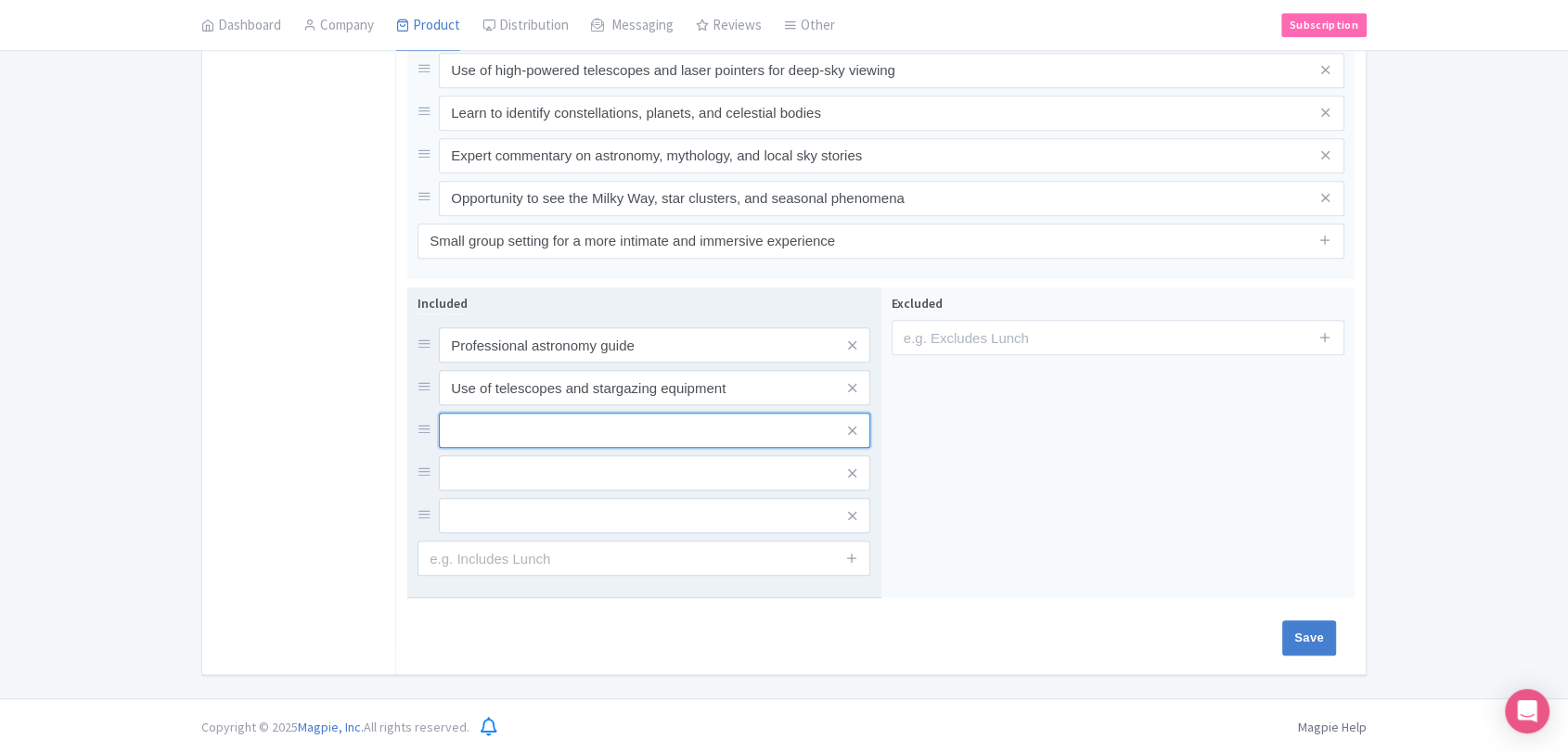 click at bounding box center [654, 345] 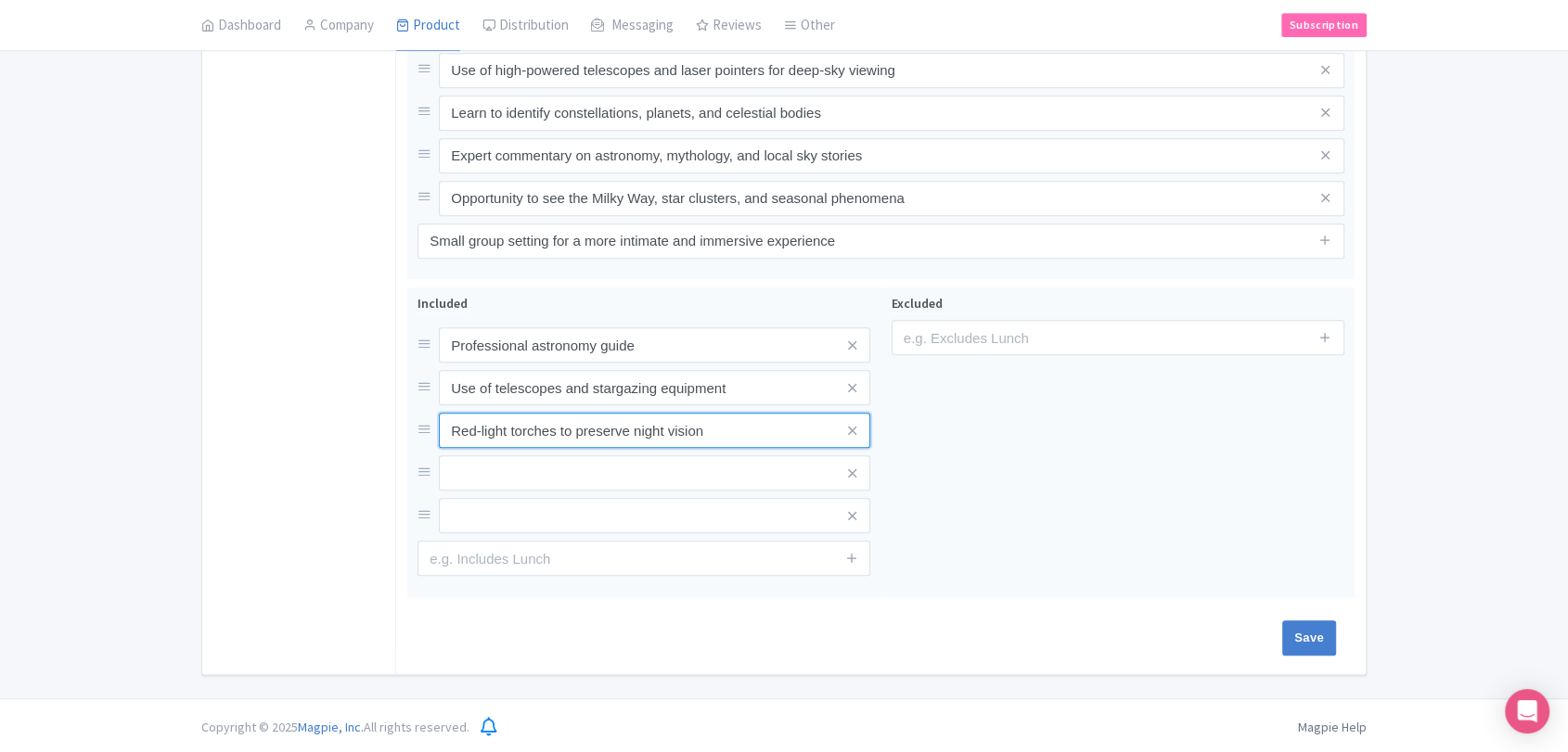 type on "Red-light torches to preserve night vision" 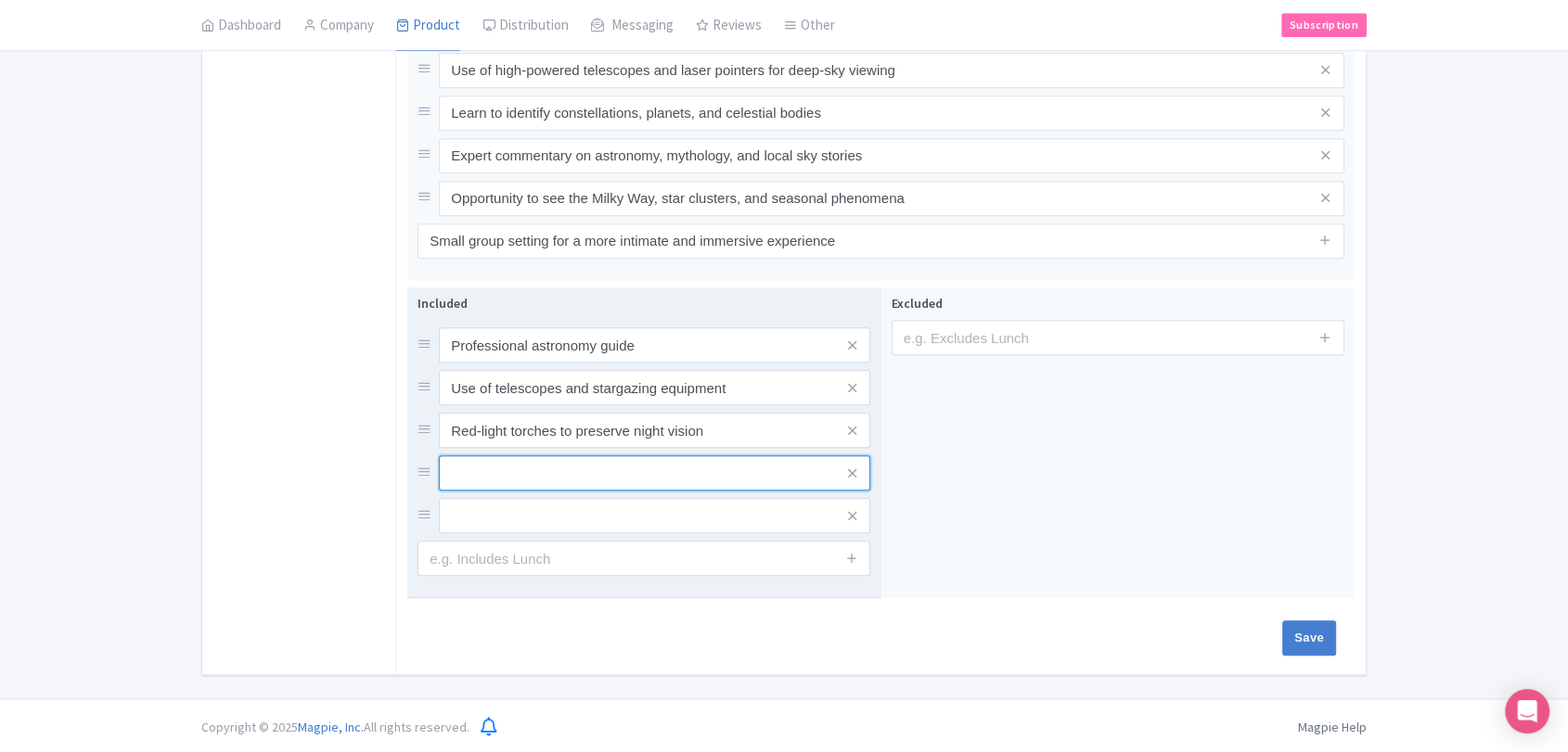 click at bounding box center (654, 345) 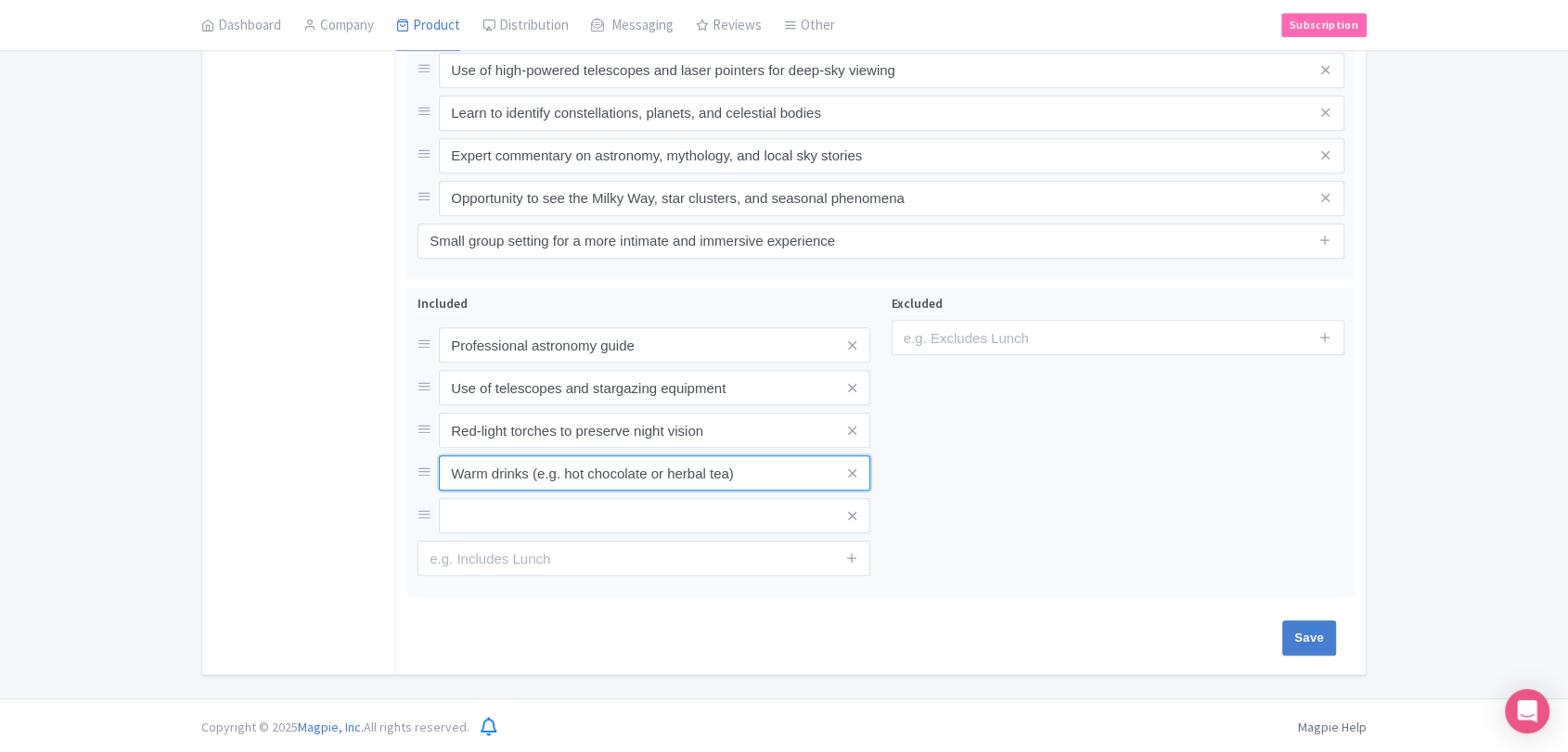 type on "Warm drinks (e.g. hot chocolate or herbal tea)" 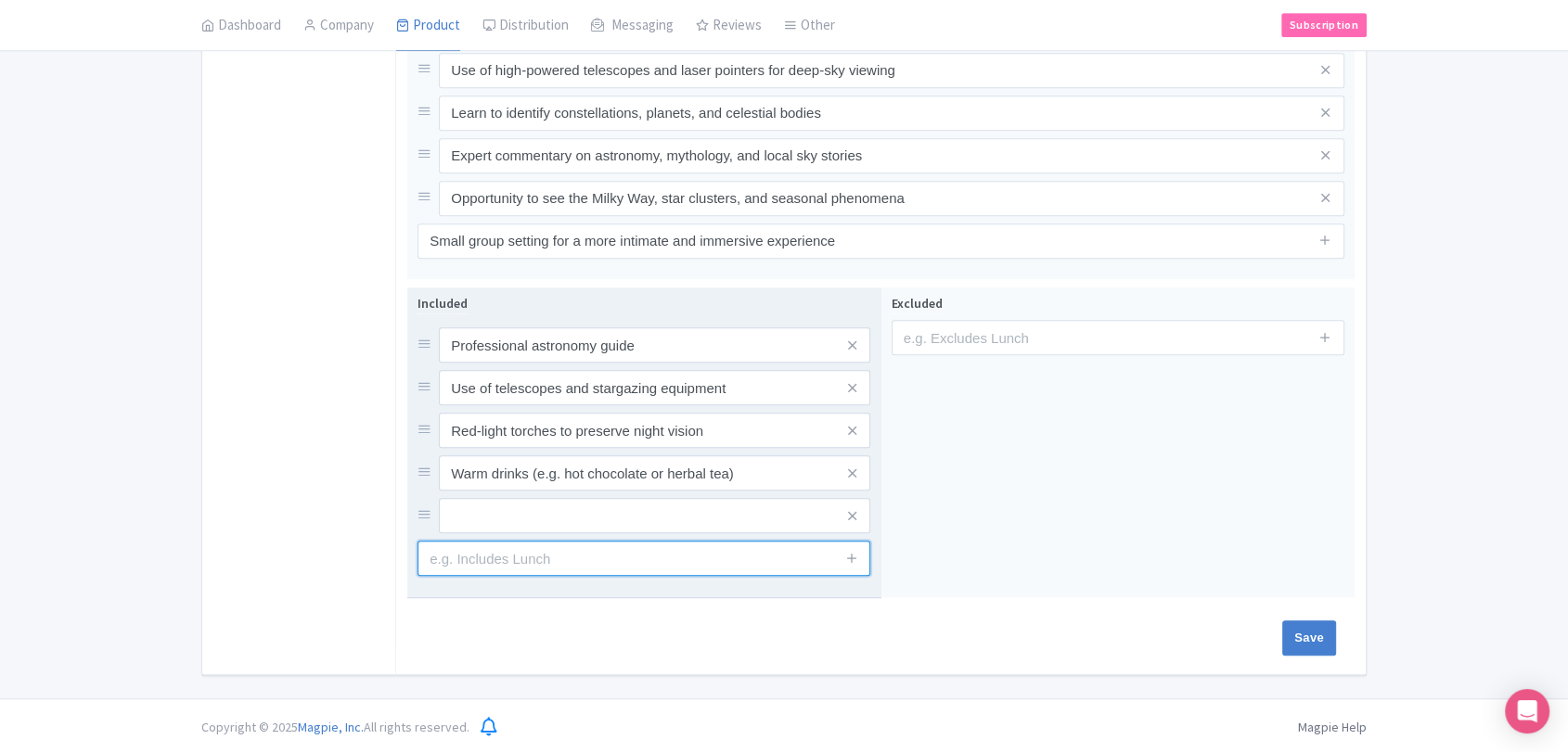 click at bounding box center (644, 558) 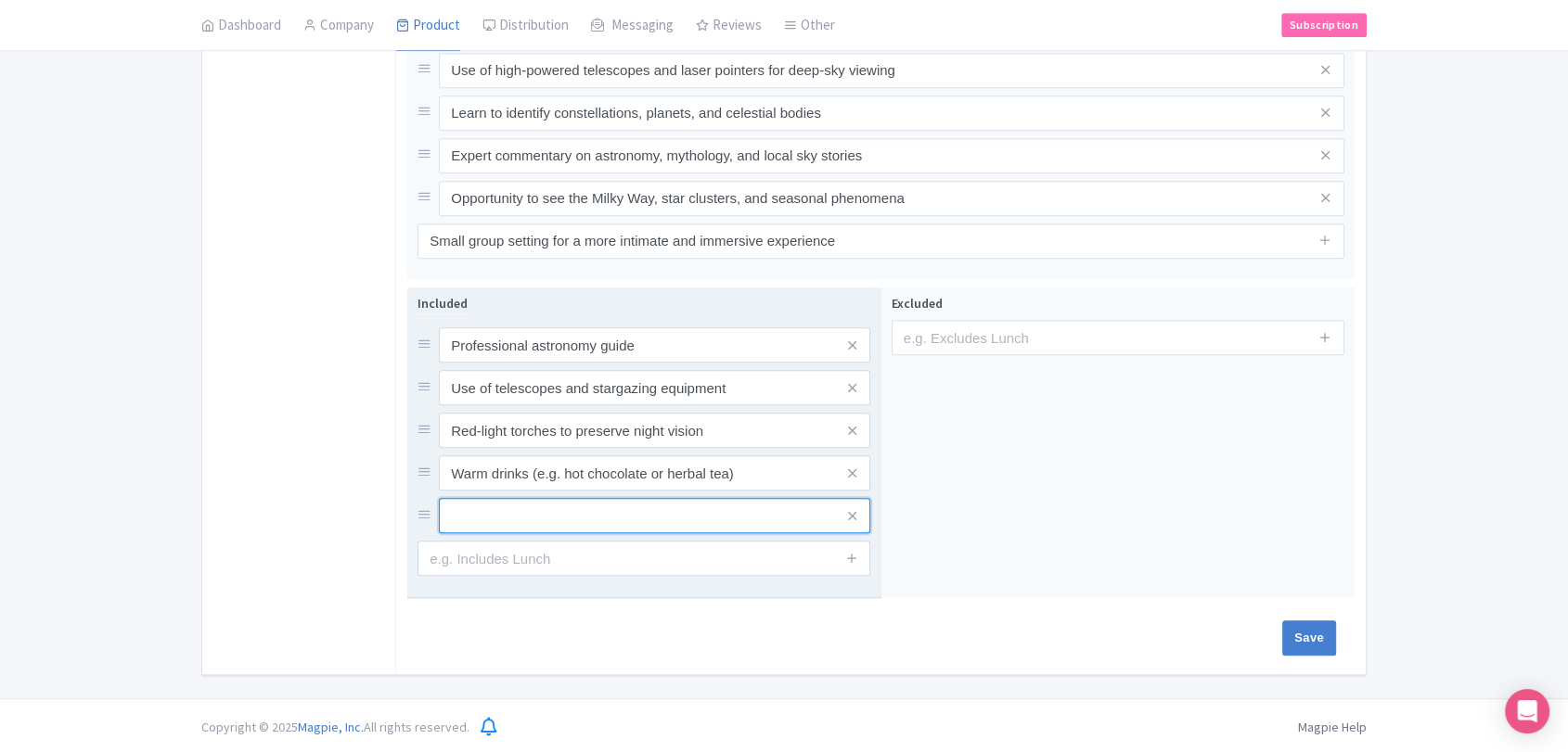 click at bounding box center (654, 345) 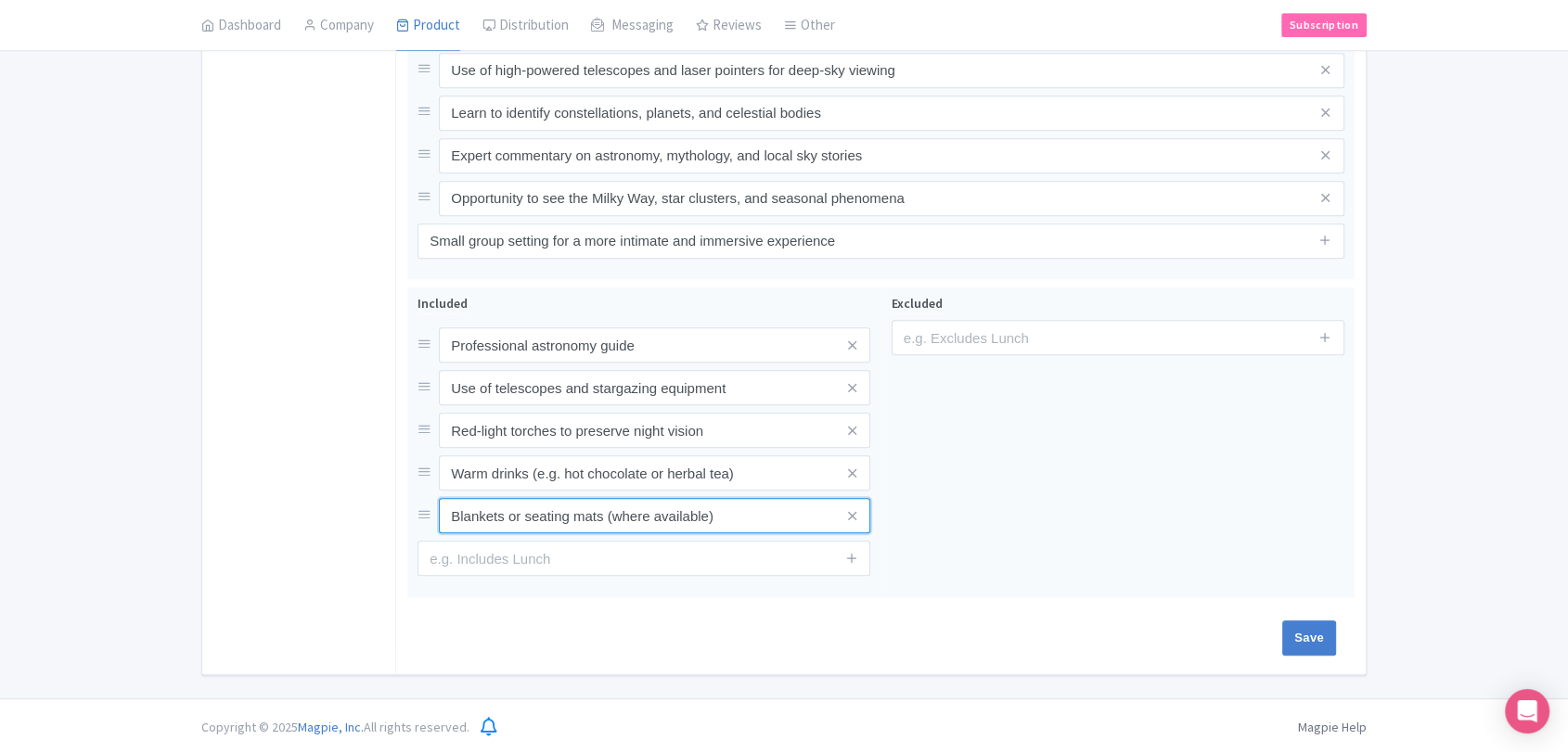 type on "Blankets or seating mats (where available)" 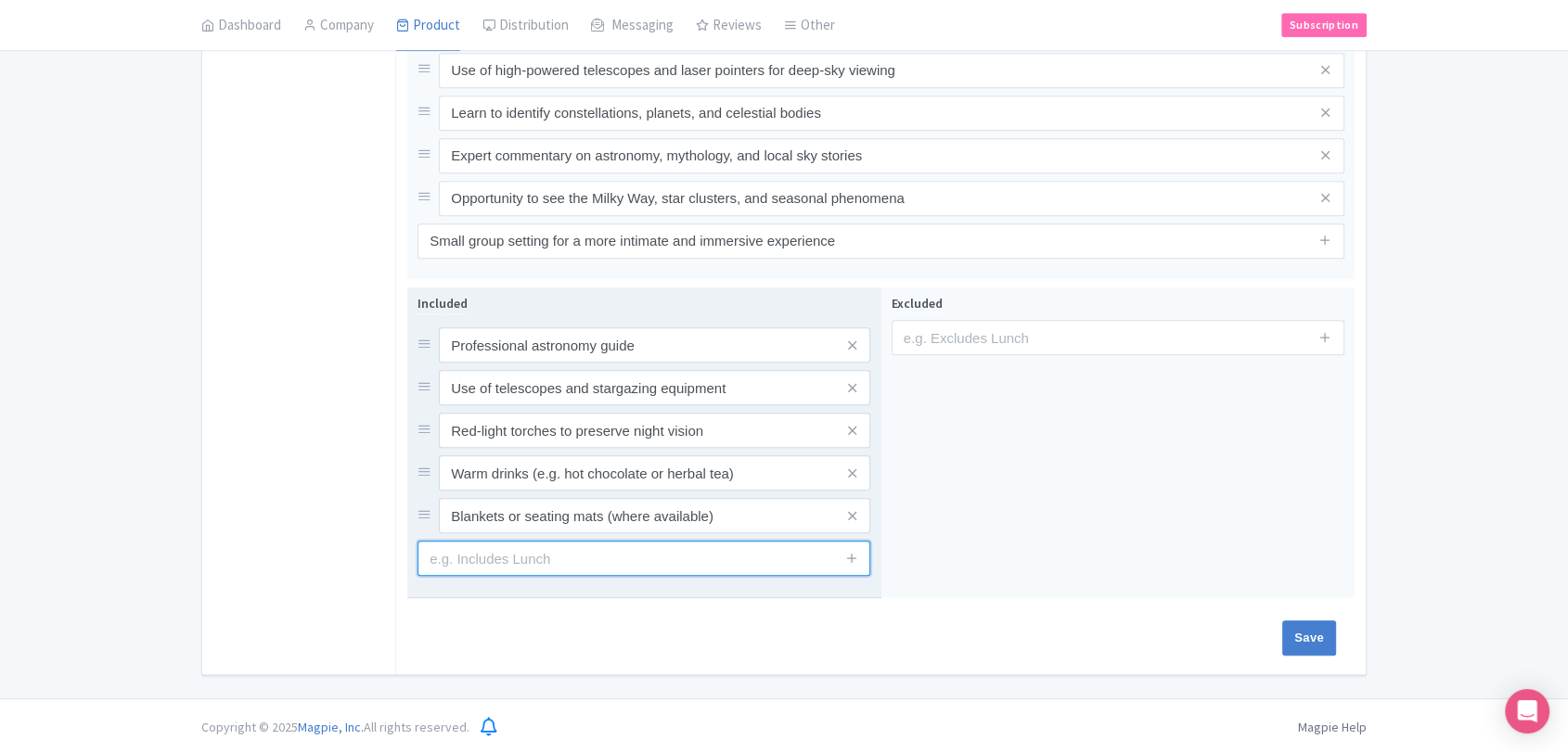 click at bounding box center (644, 558) 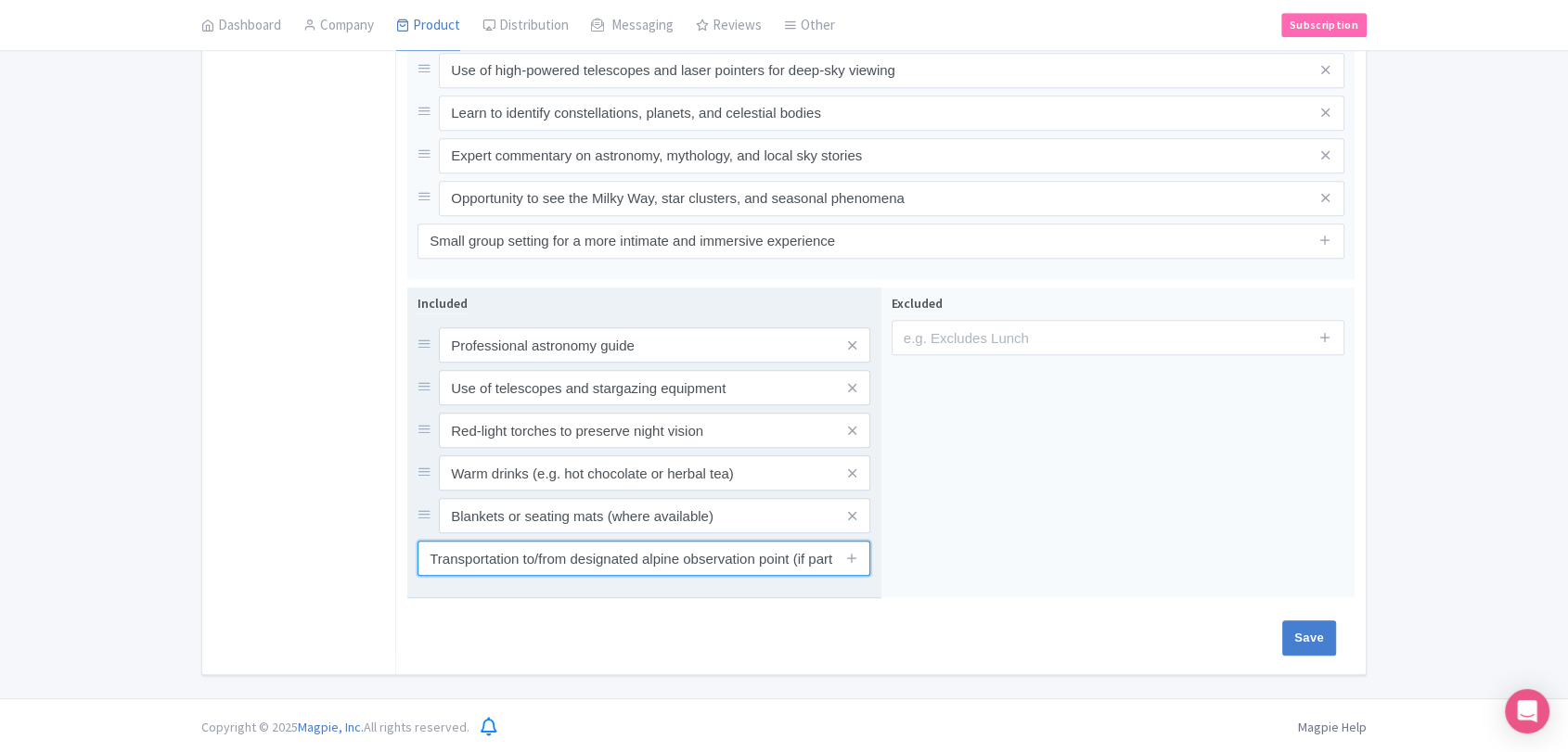 scroll, scrollTop: 0, scrollLeft: 75, axis: horizontal 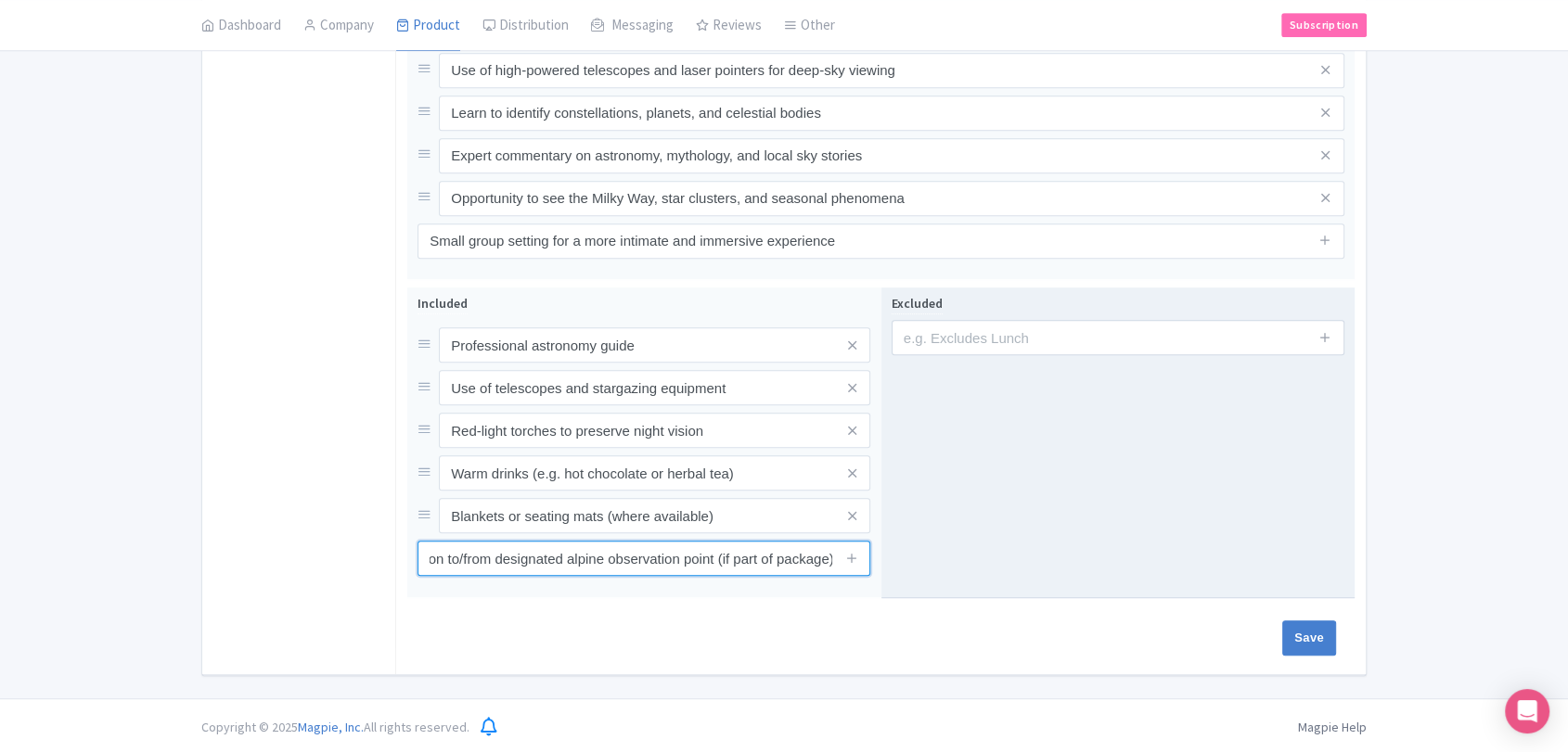 type on "Transportation to/from designated alpine observation point (if part of package)" 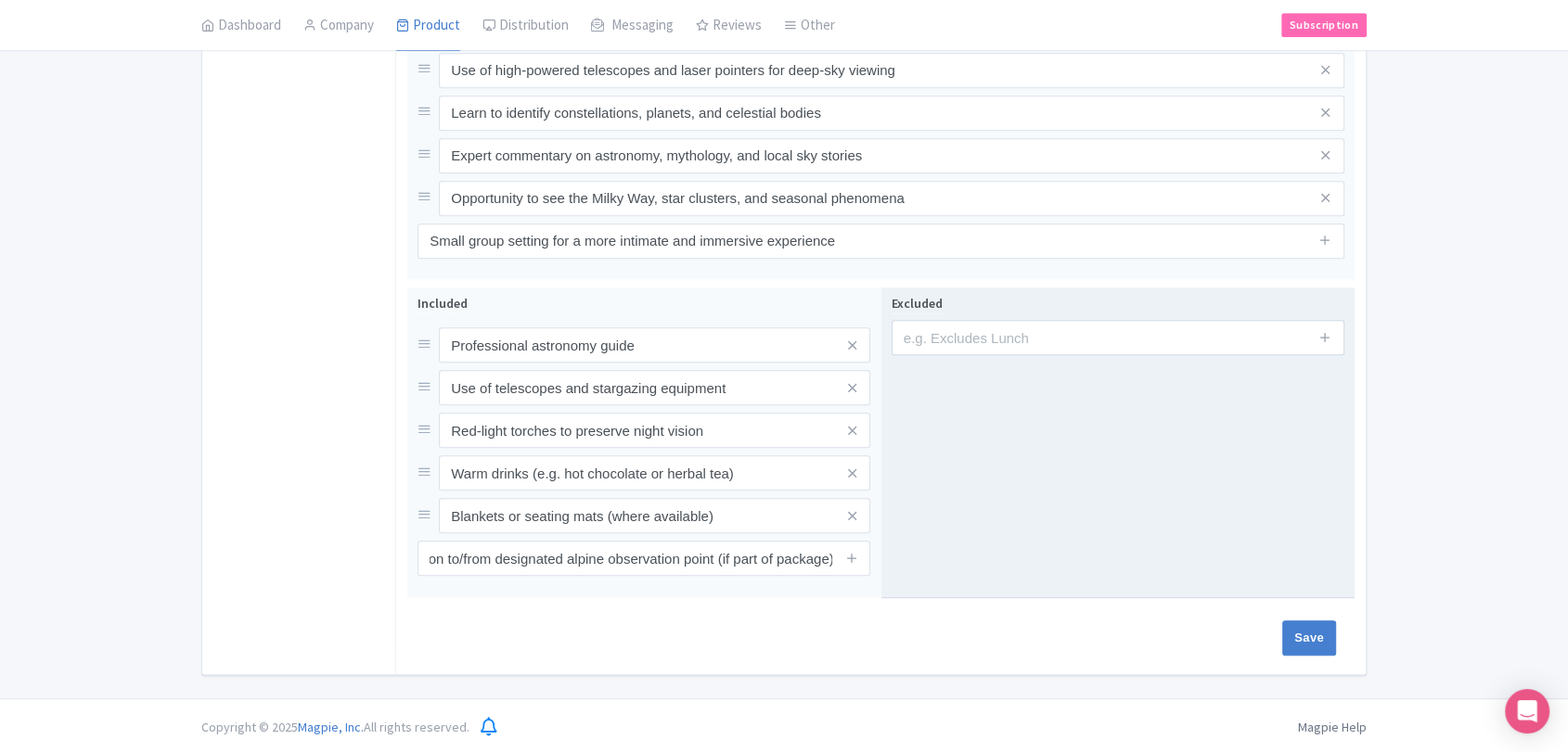 scroll, scrollTop: 0, scrollLeft: 0, axis: both 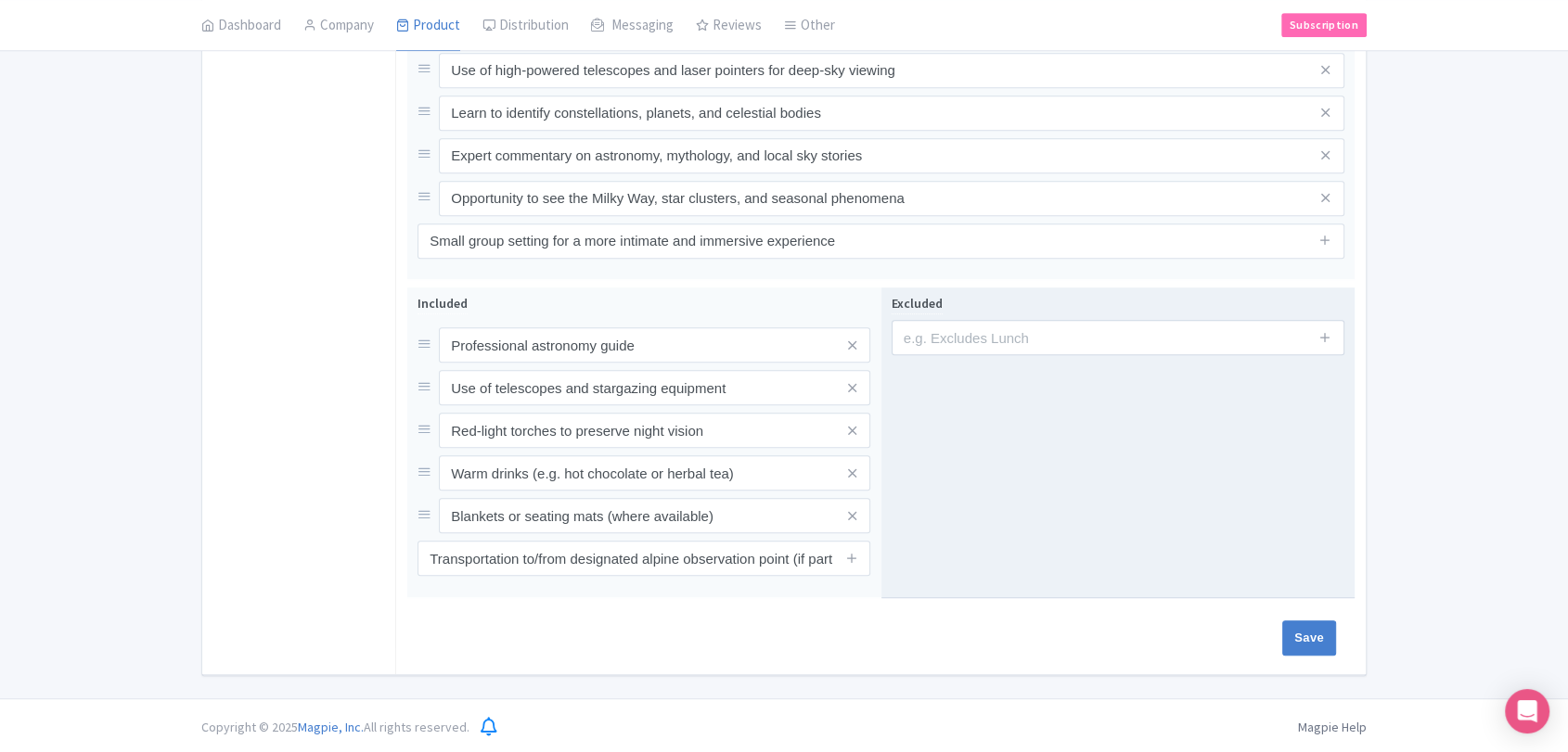 click on "Excluded" at bounding box center [1118, 442] 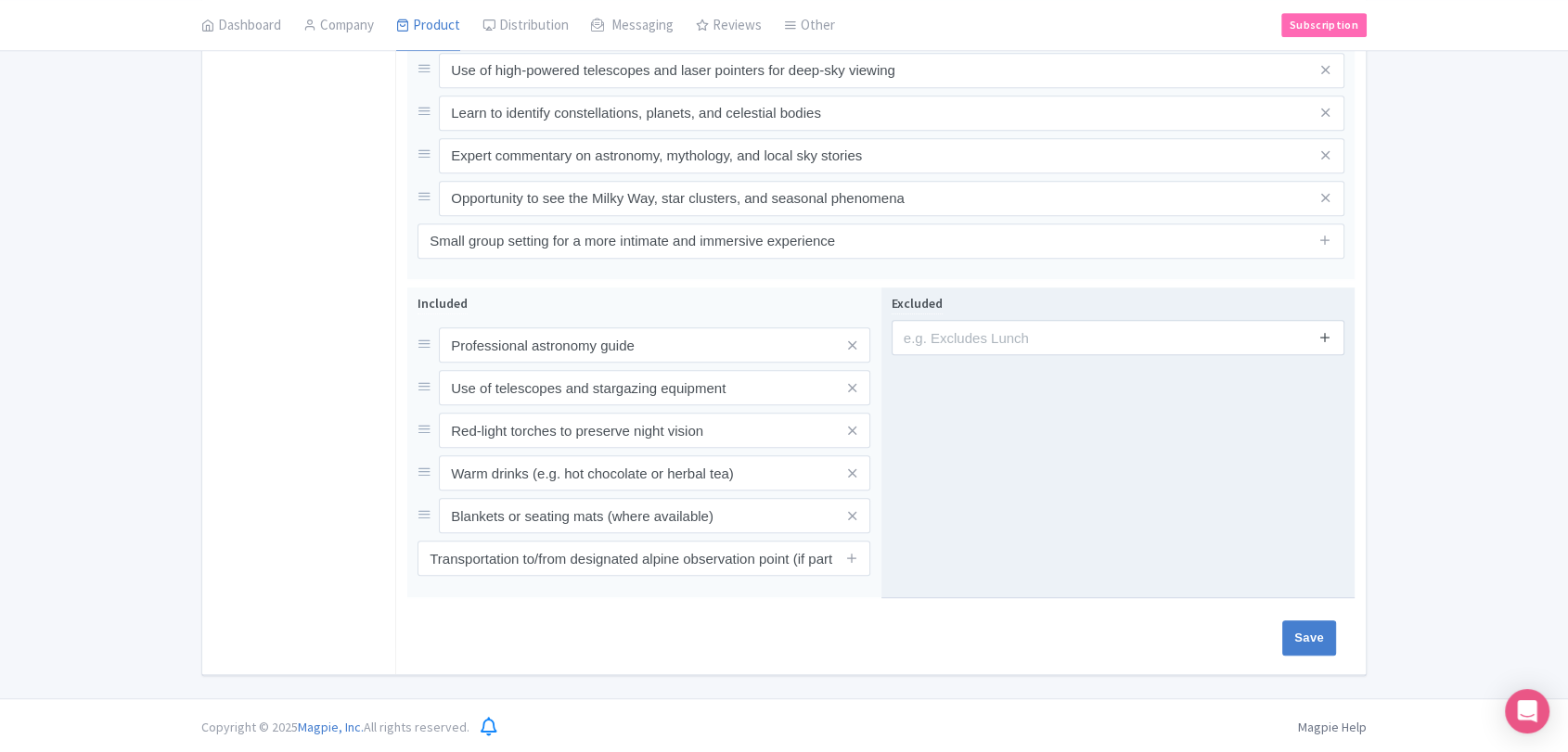 click at bounding box center (1325, 337) 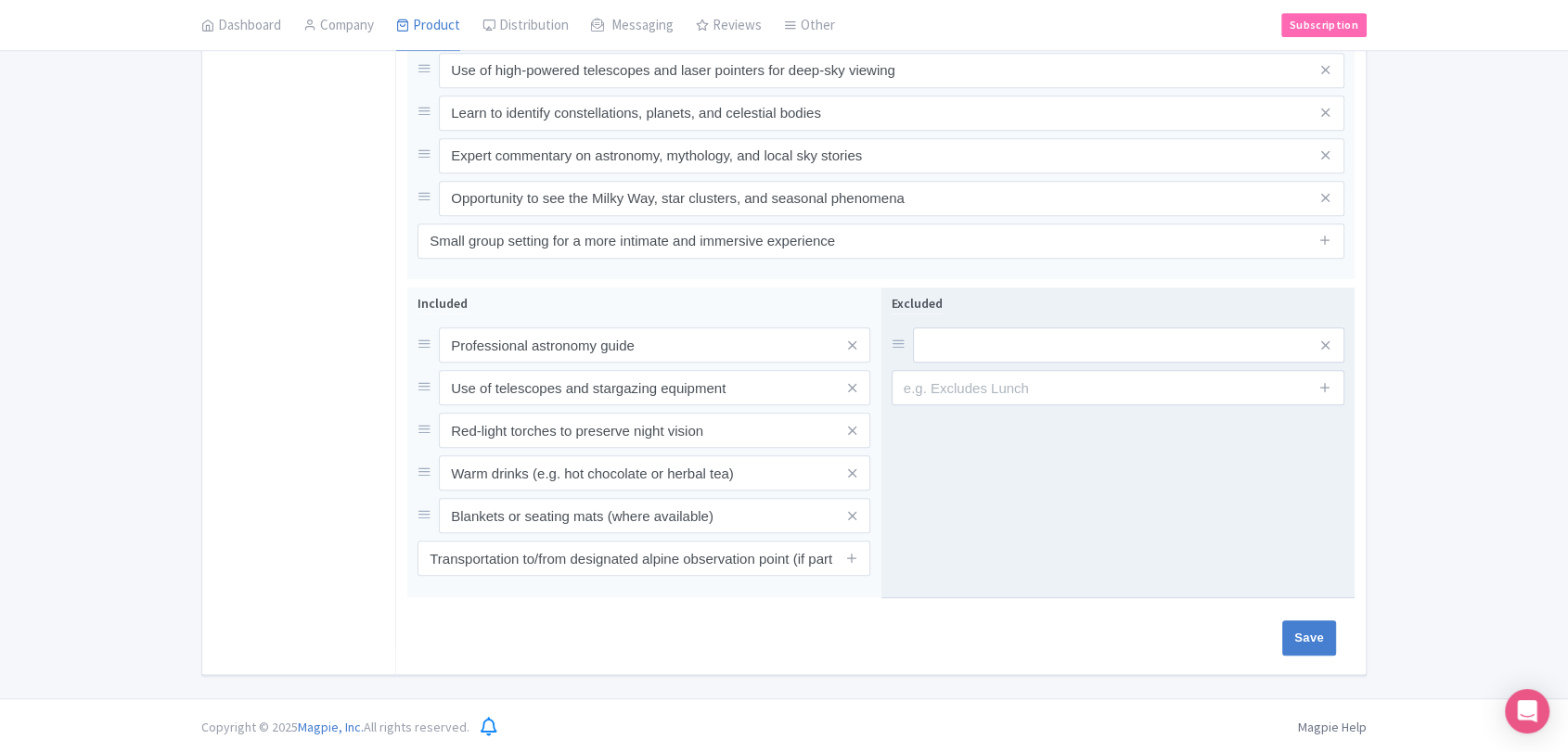 click at bounding box center (1326, 388) 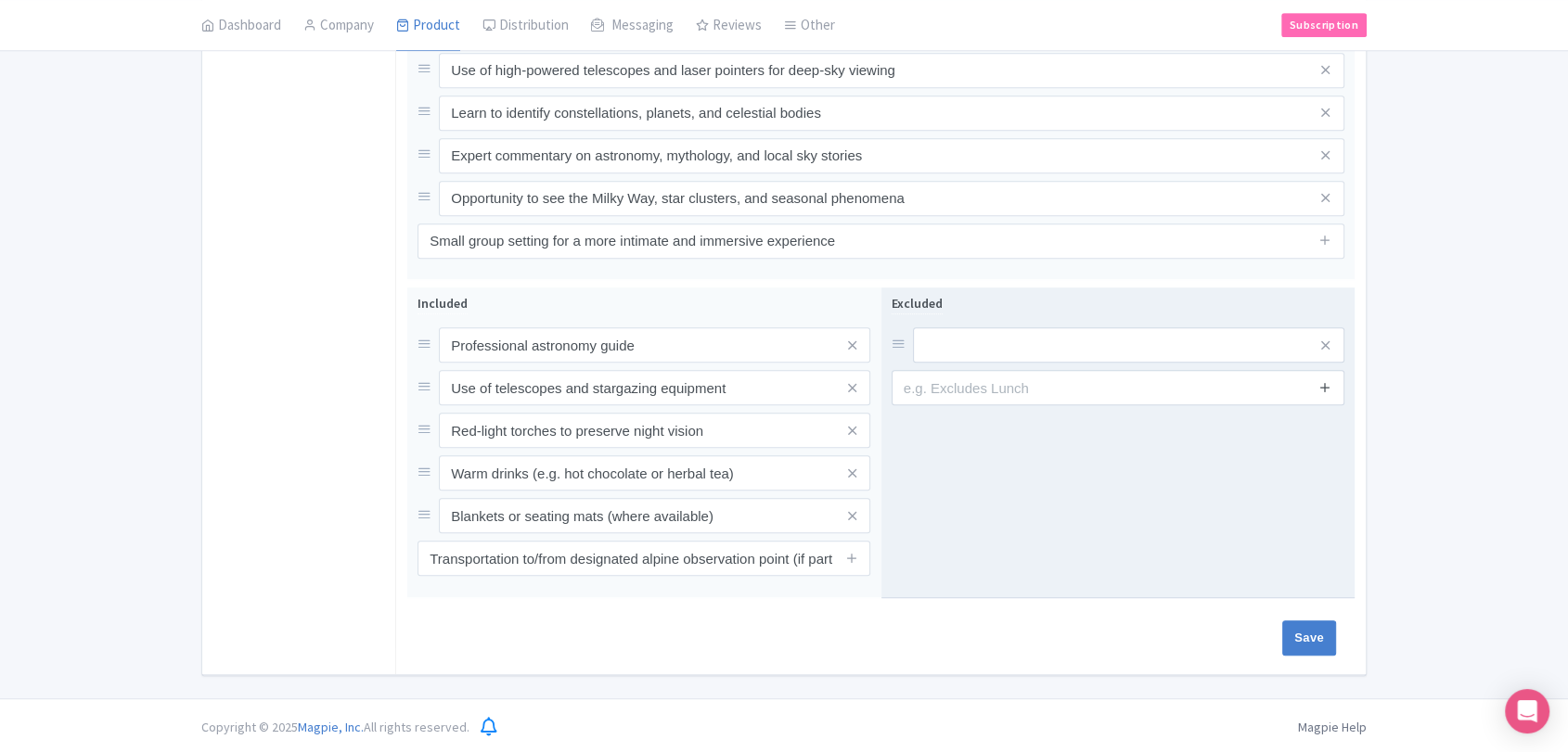 click at bounding box center (1325, 387) 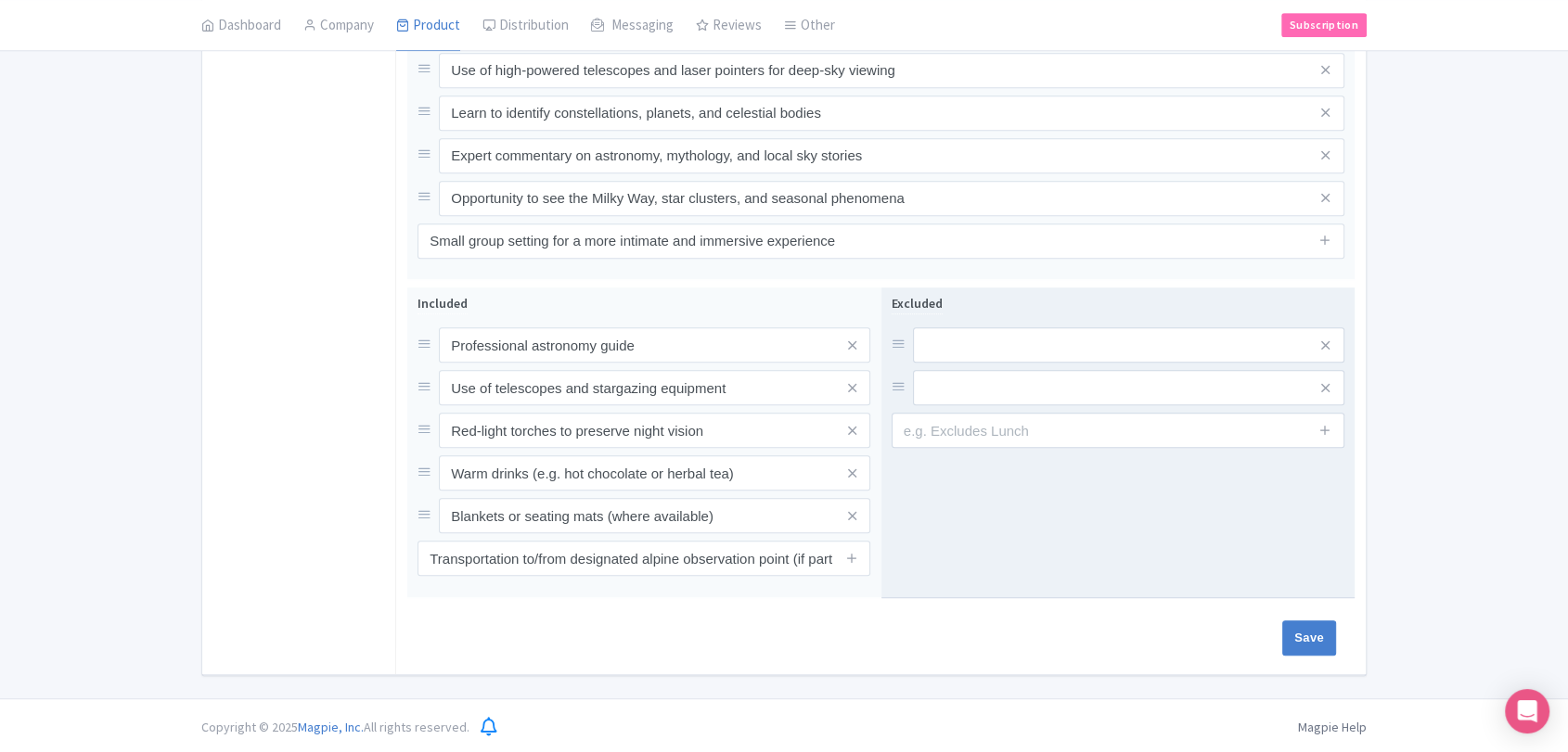click on "Excluded" at bounding box center (1118, 442) 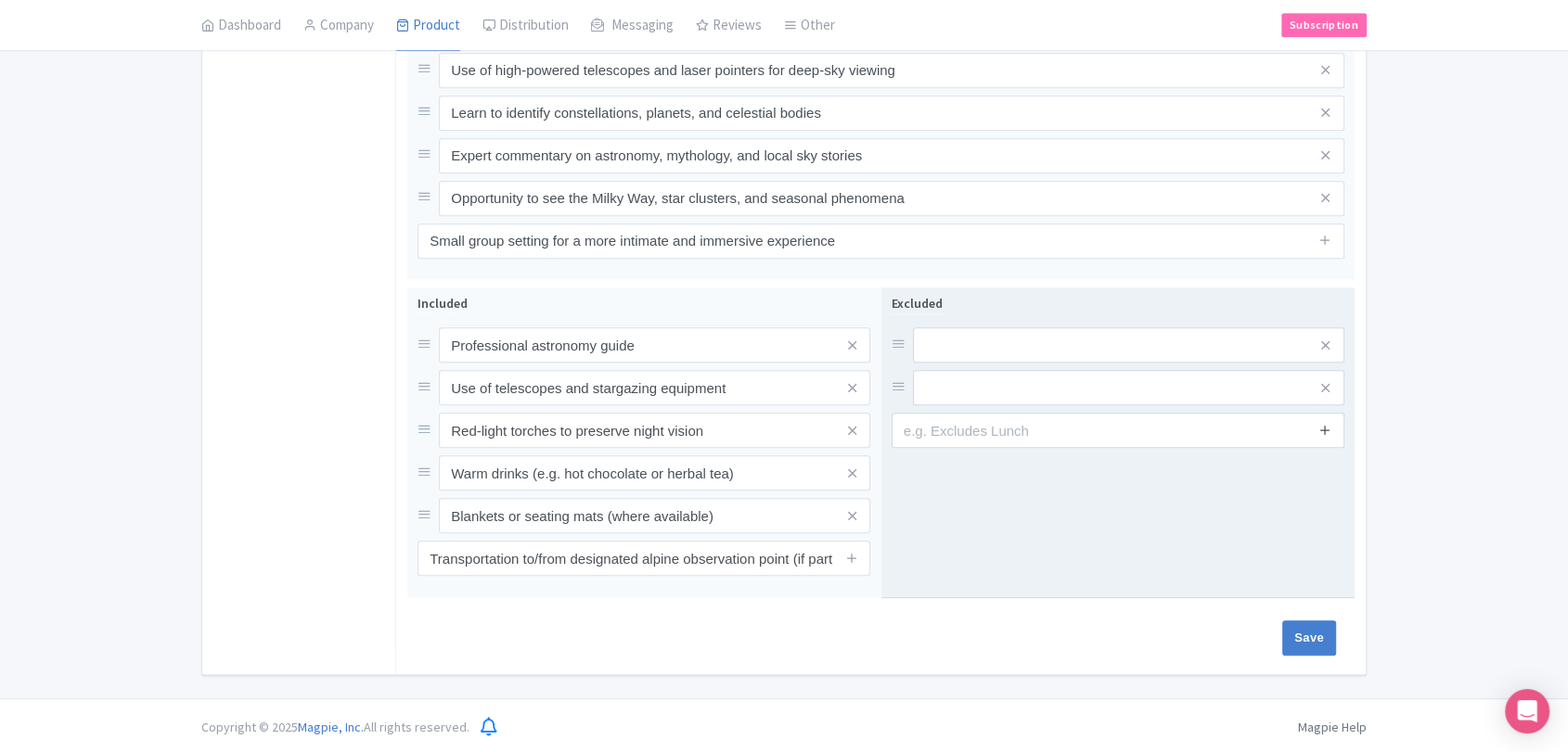 click at bounding box center [1325, 429] 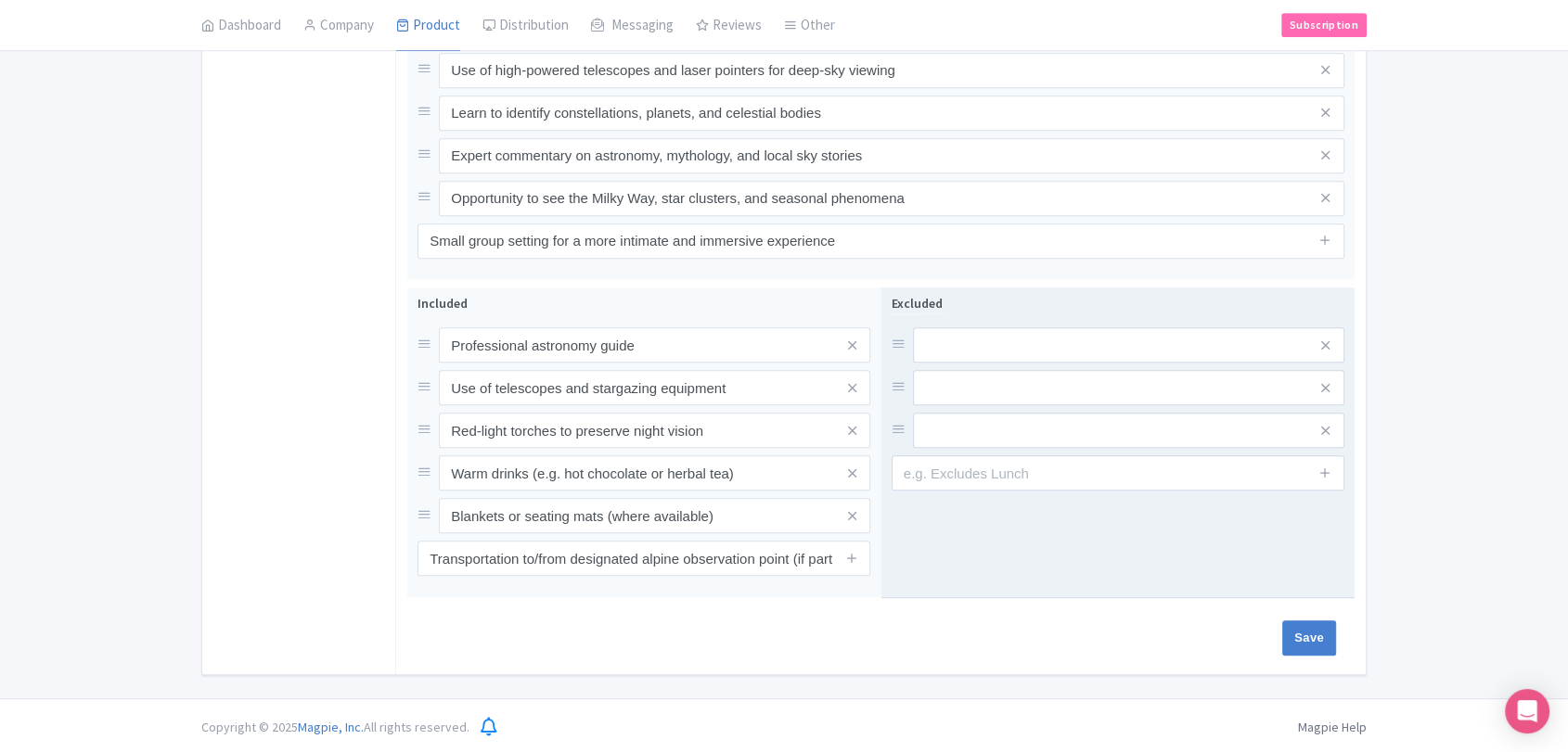 click at bounding box center [1326, 473] 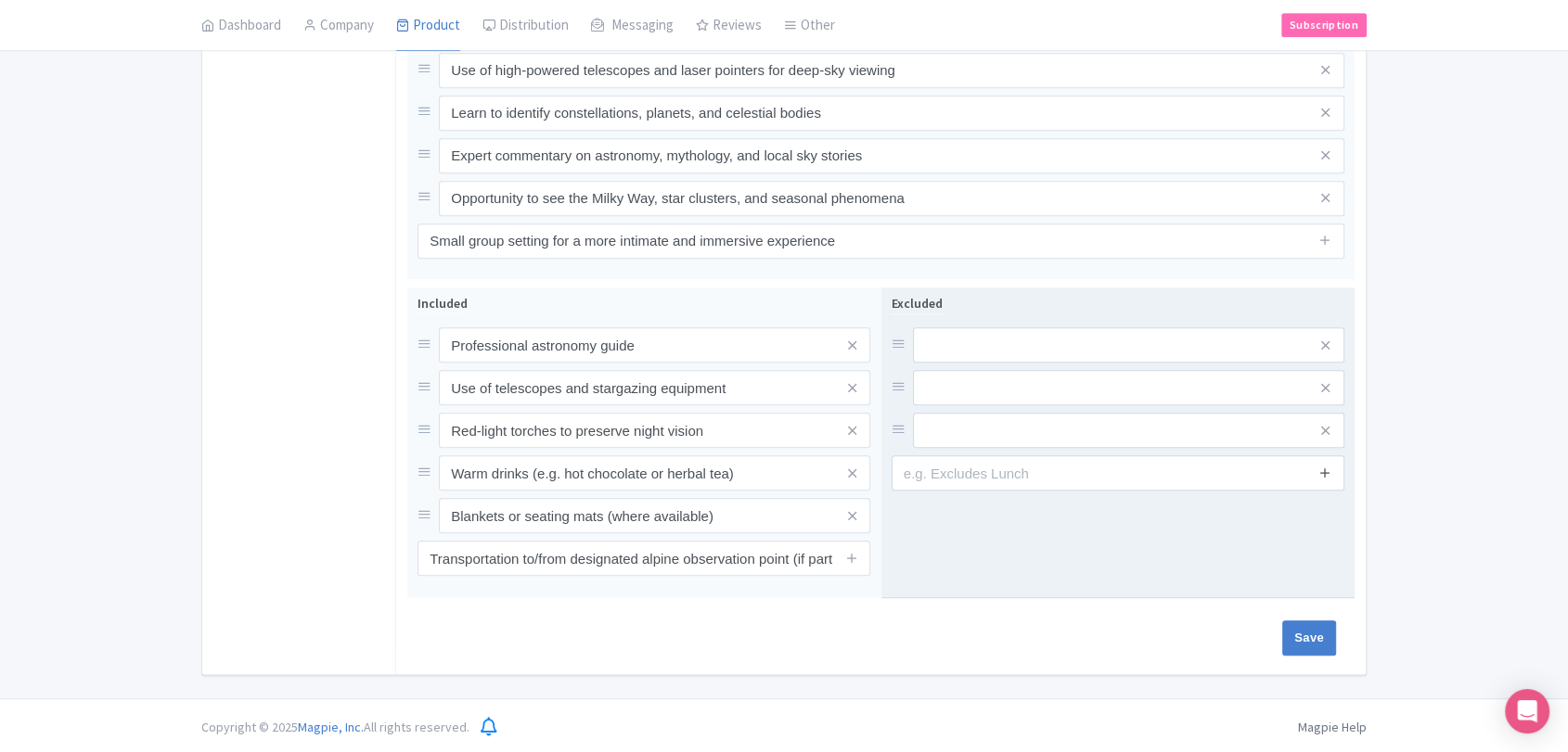 click at bounding box center (1325, 472) 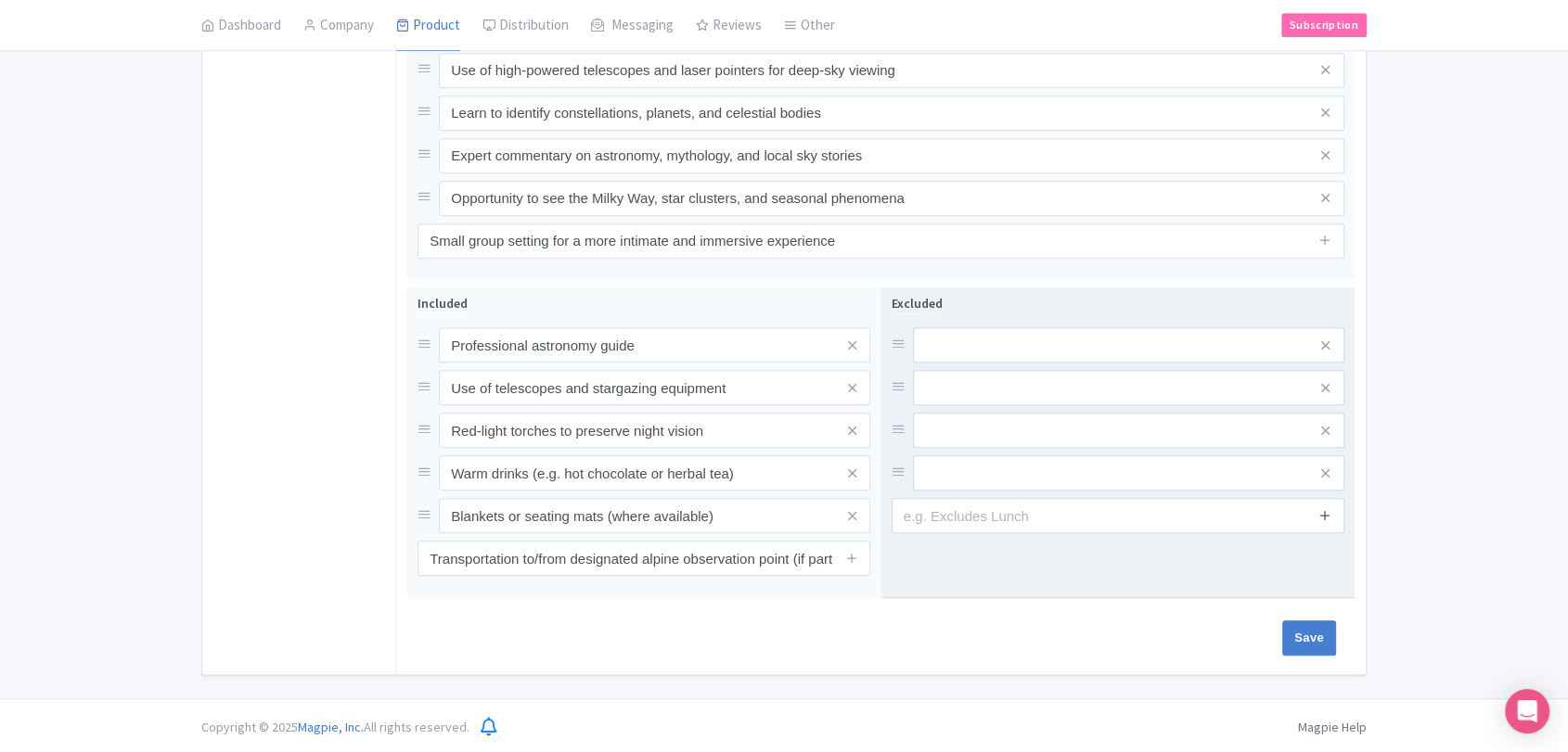click at bounding box center (1325, 516) 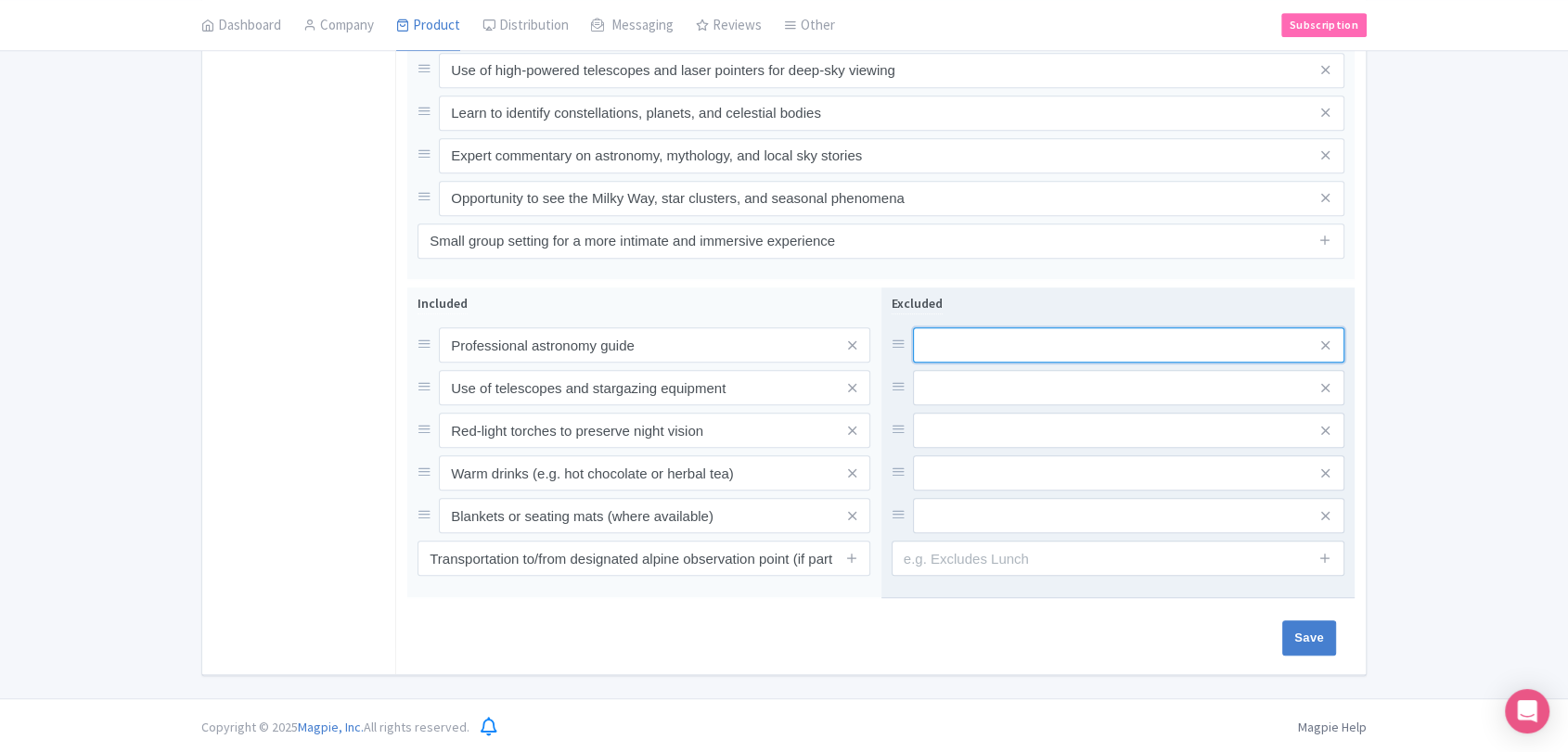 click at bounding box center (1128, 345) 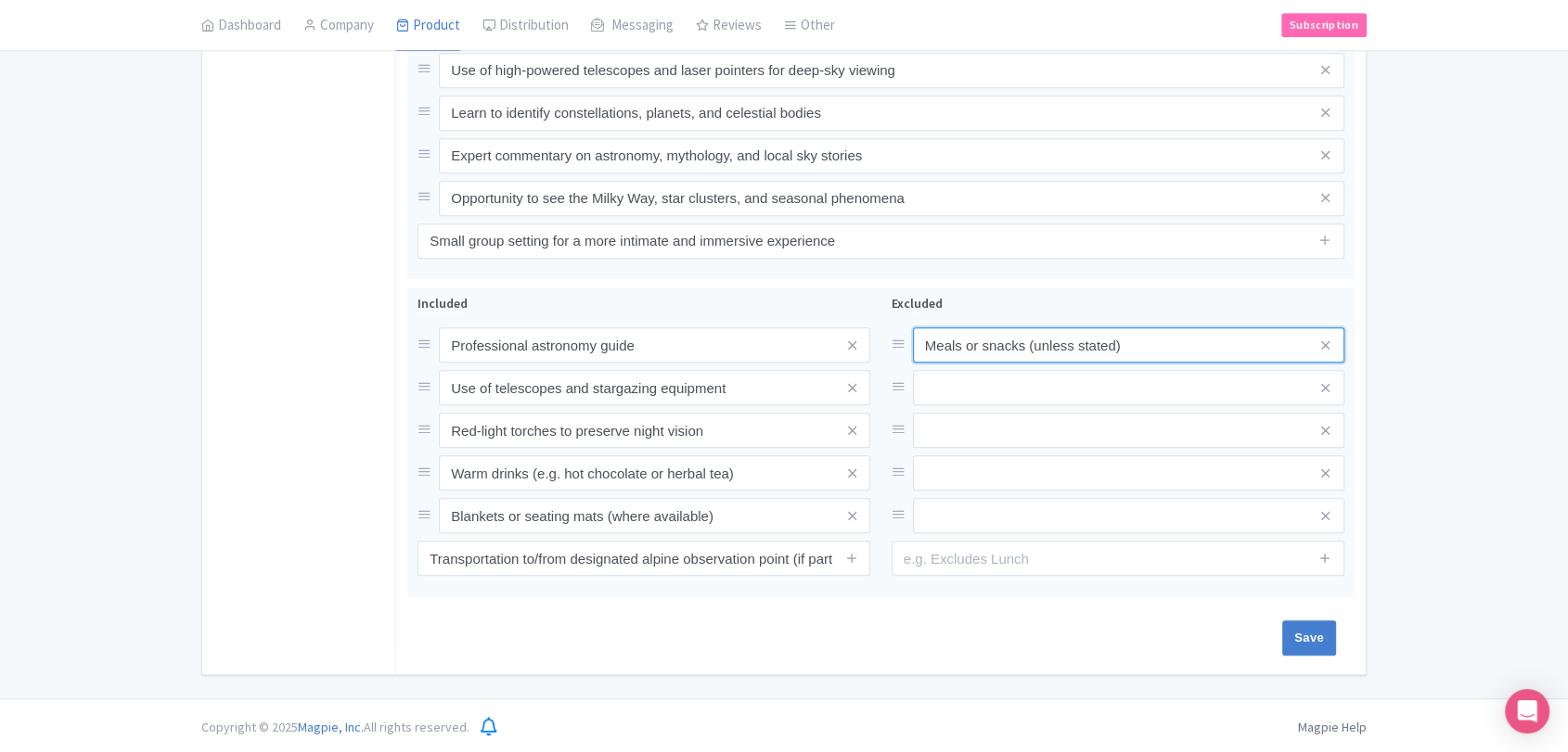 type on "Meals or snacks (unless stated)" 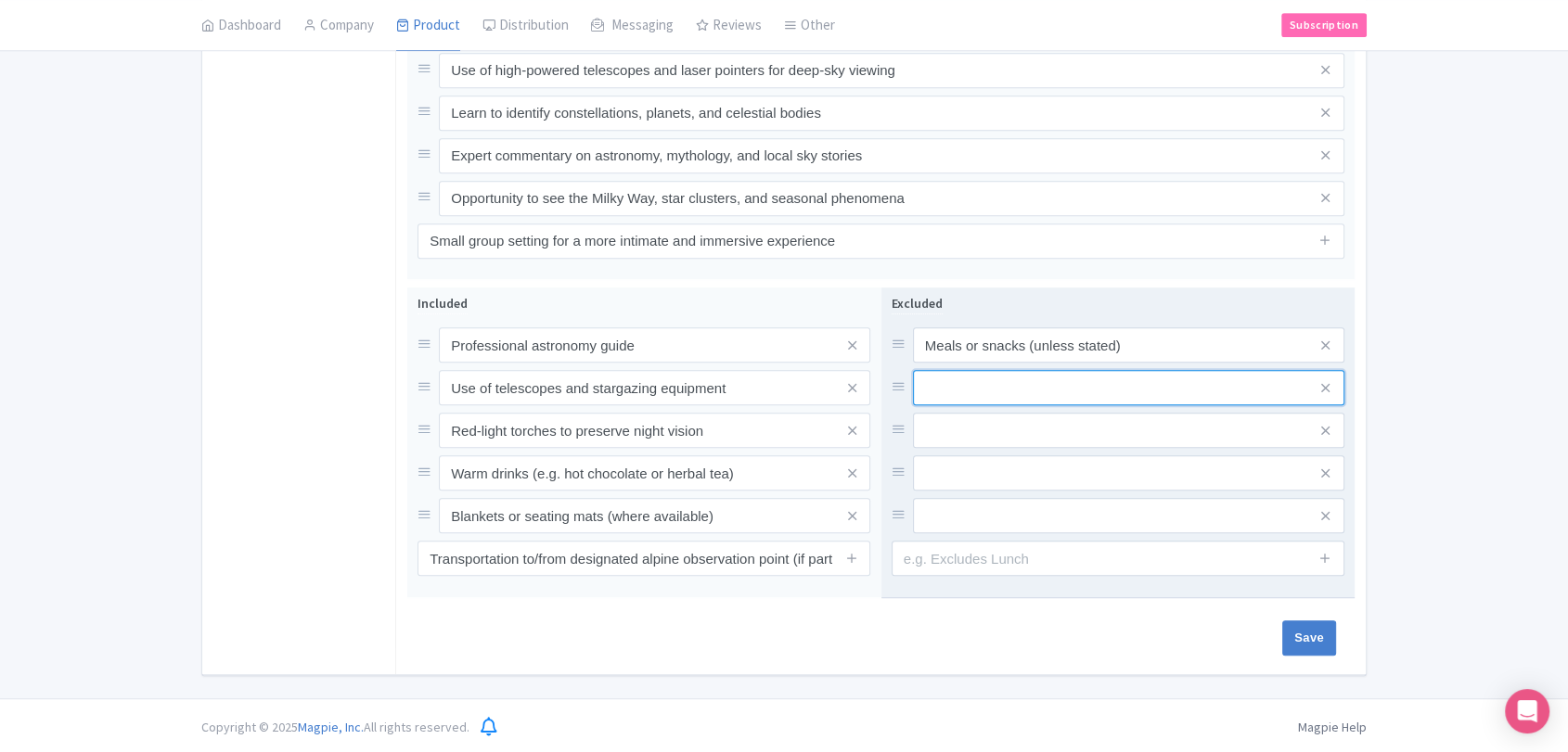 click at bounding box center [1128, 345] 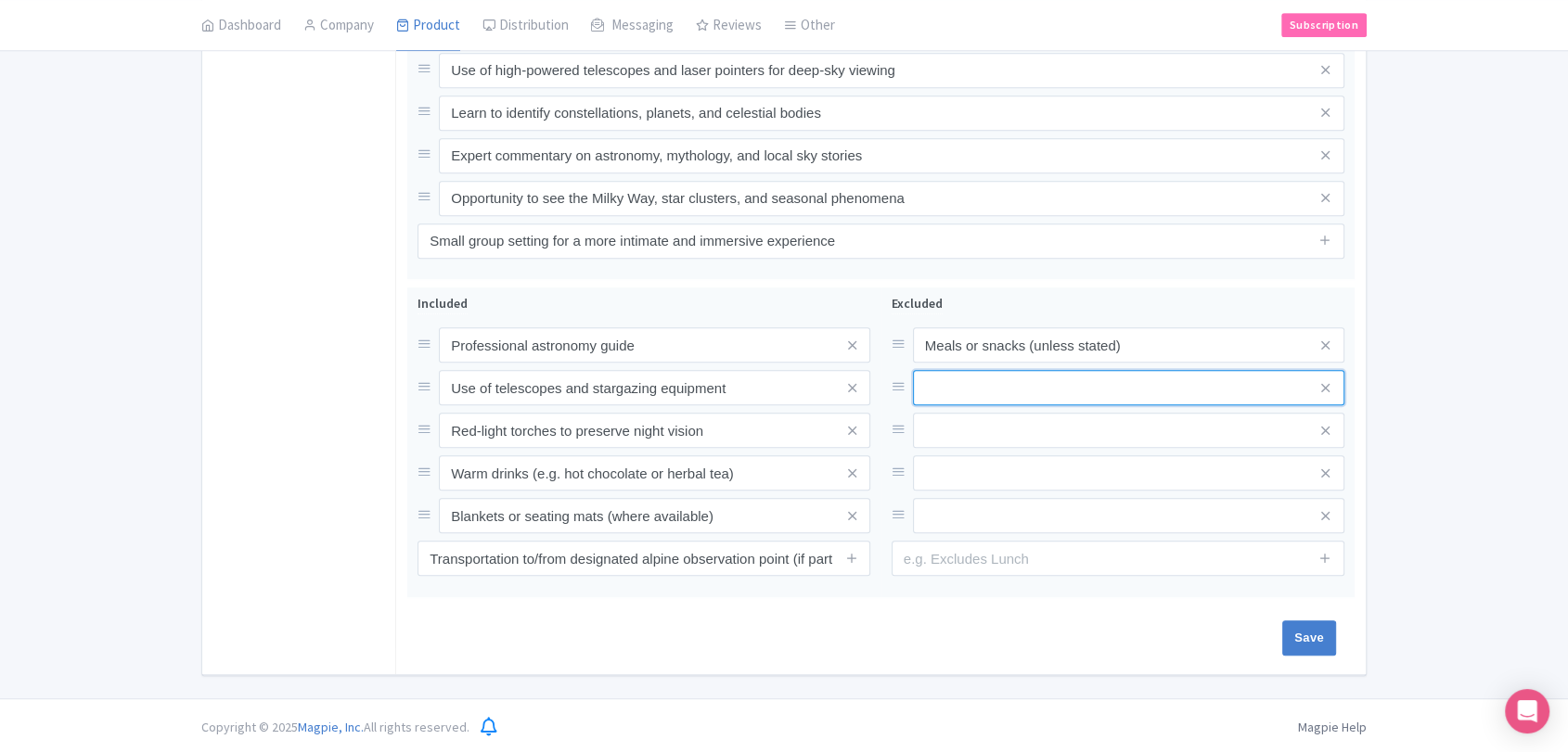paste on "Cold-weather clothing (visitors must dress warmly)" 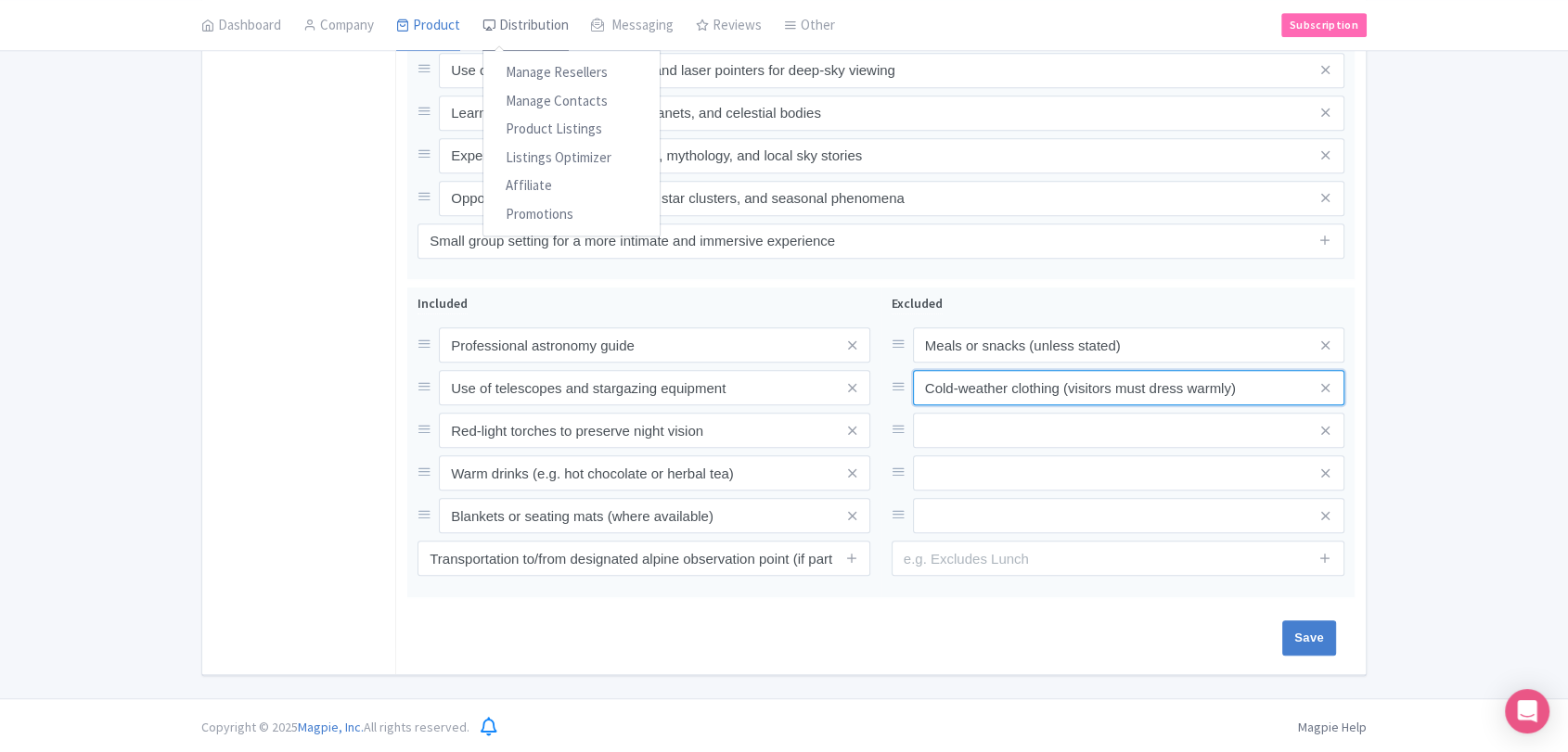 type on "Cold-weather clothing (visitors must dress warmly)" 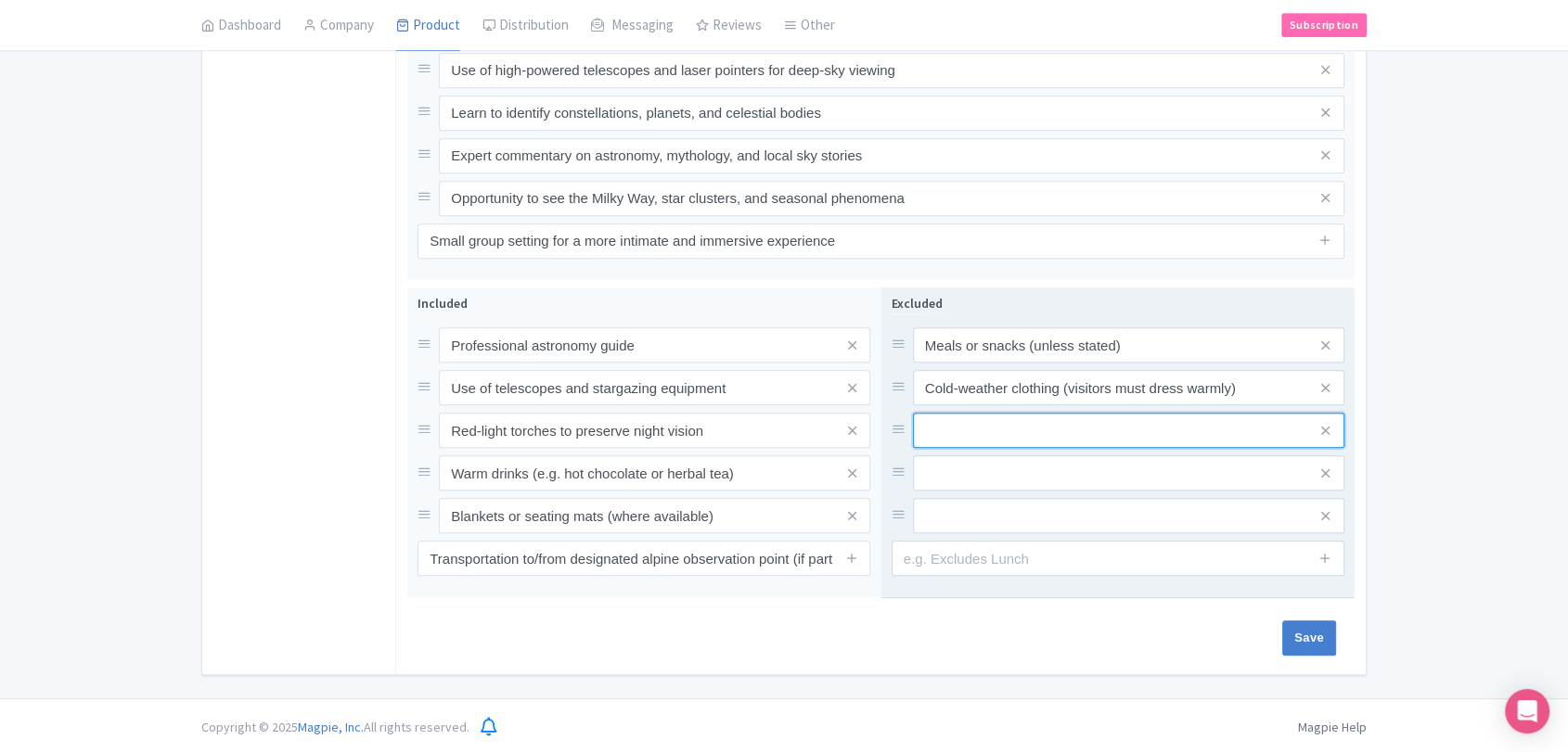 click at bounding box center [1128, 345] 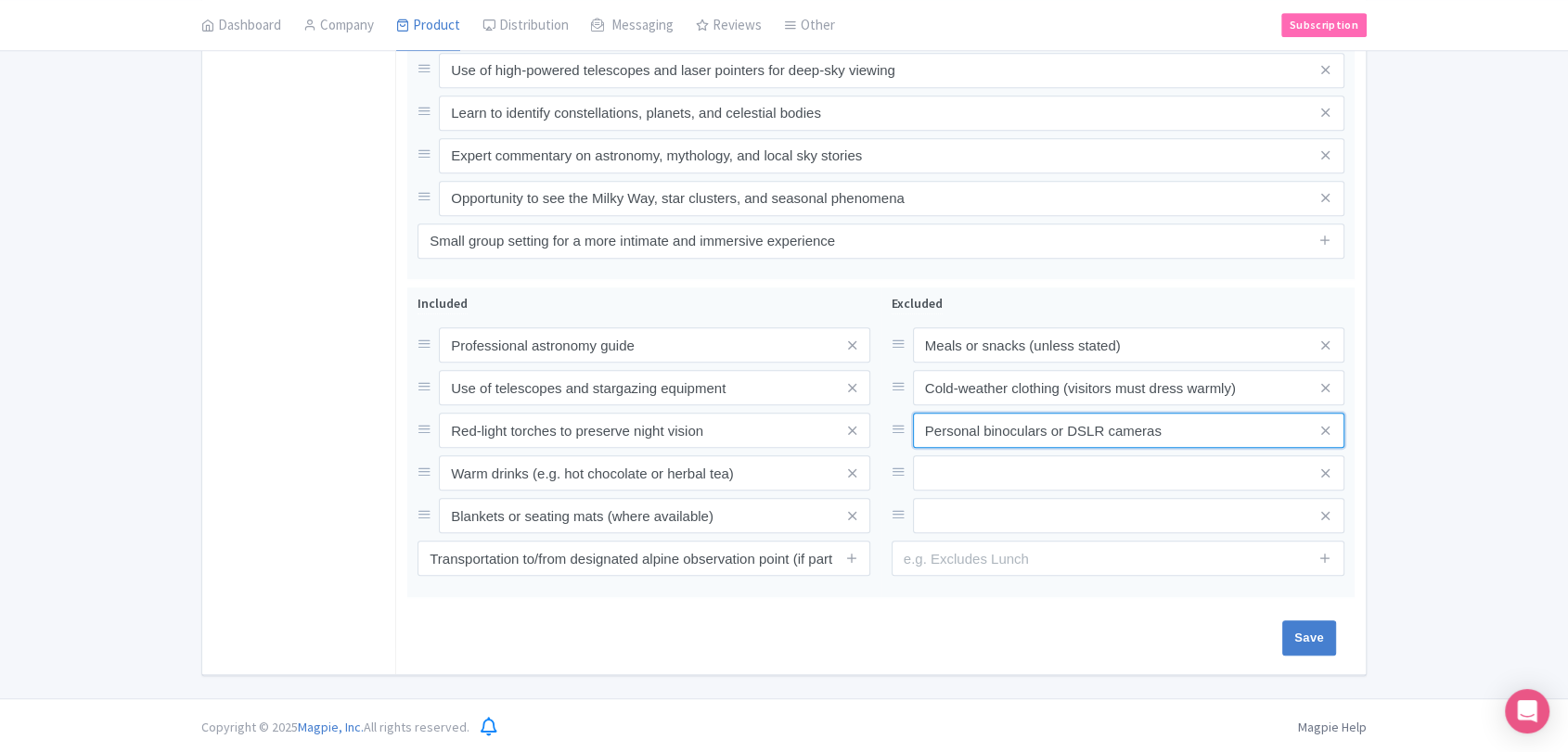 type on "Personal binoculars or DSLR cameras" 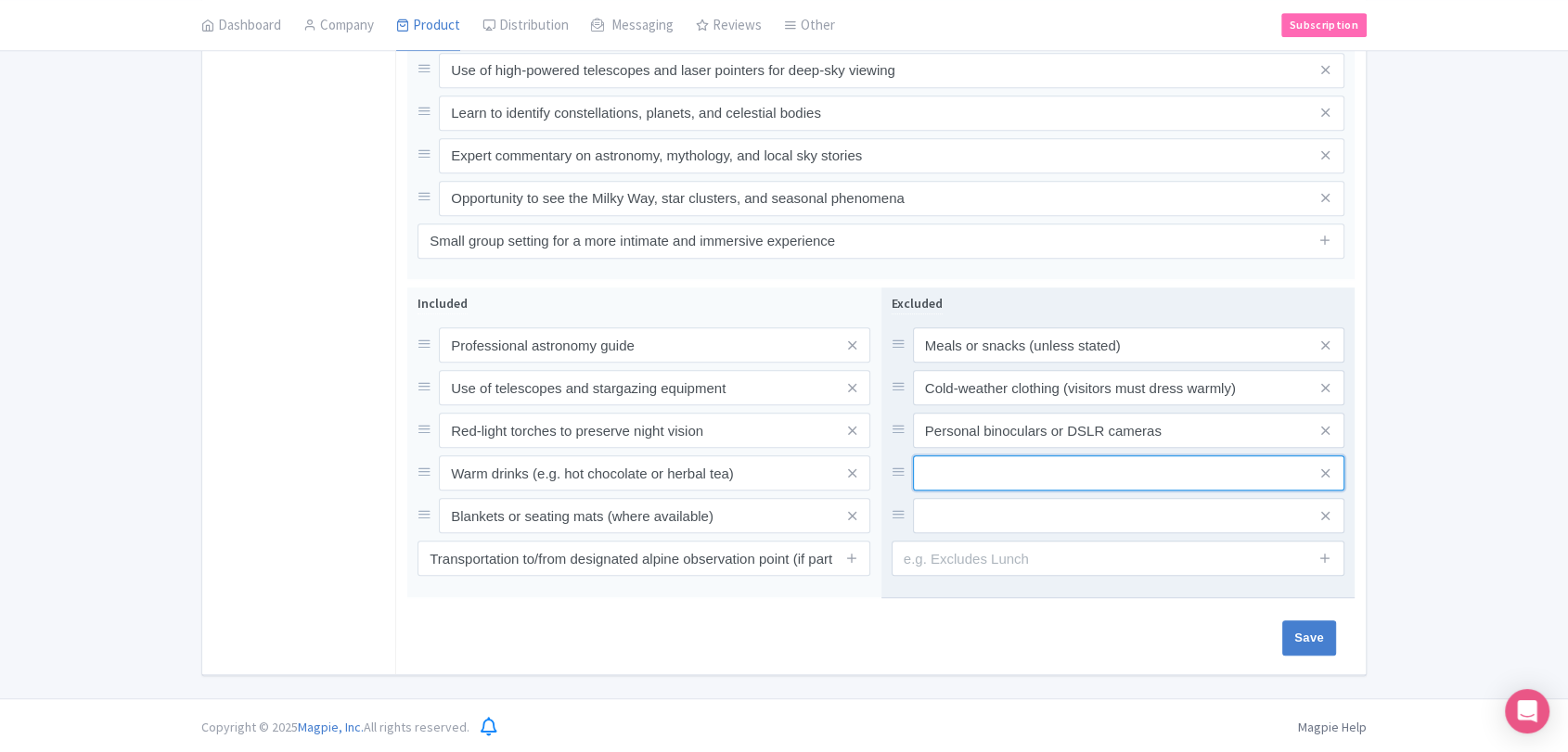 click at bounding box center (1128, 345) 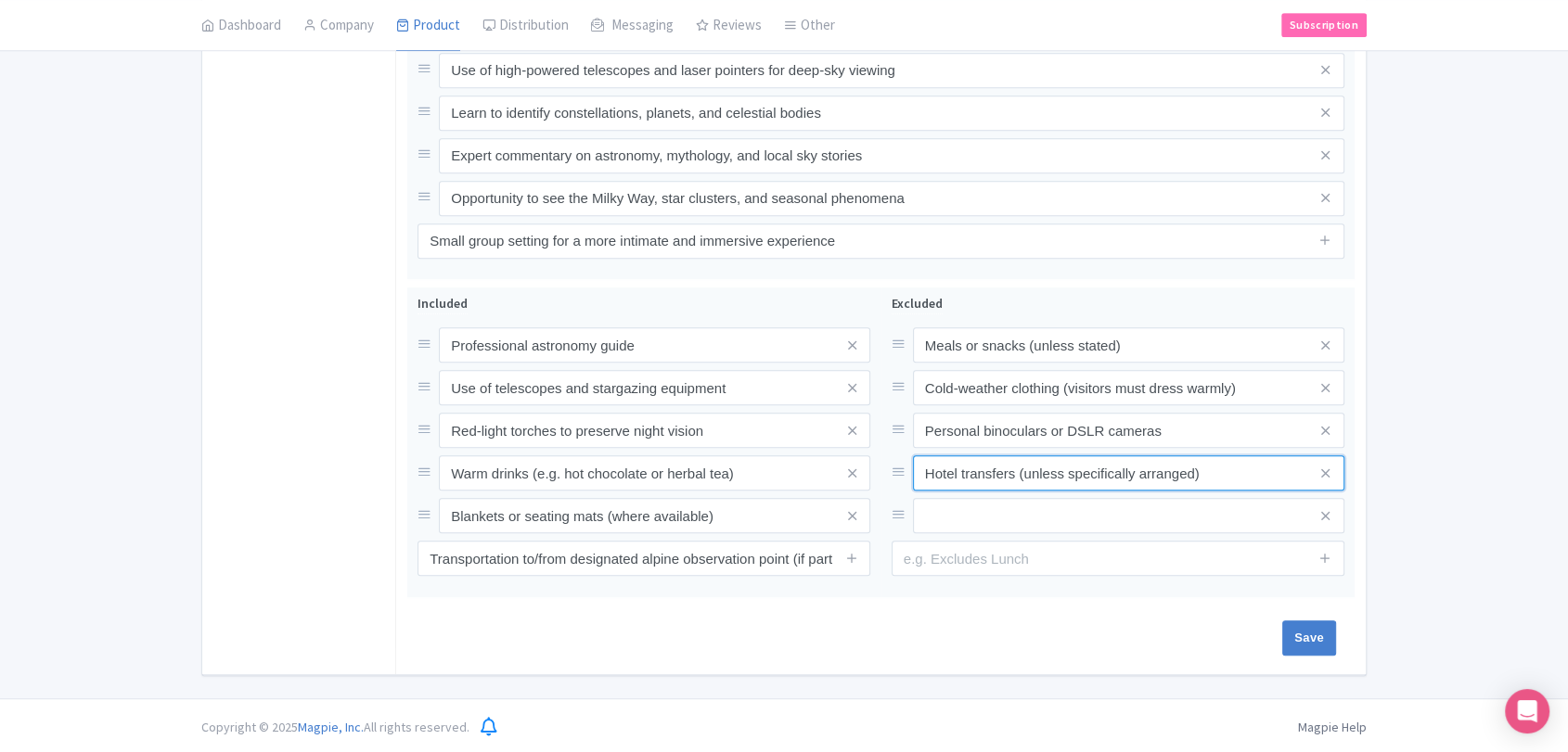 type on "Hotel transfers (unless specifically arranged)" 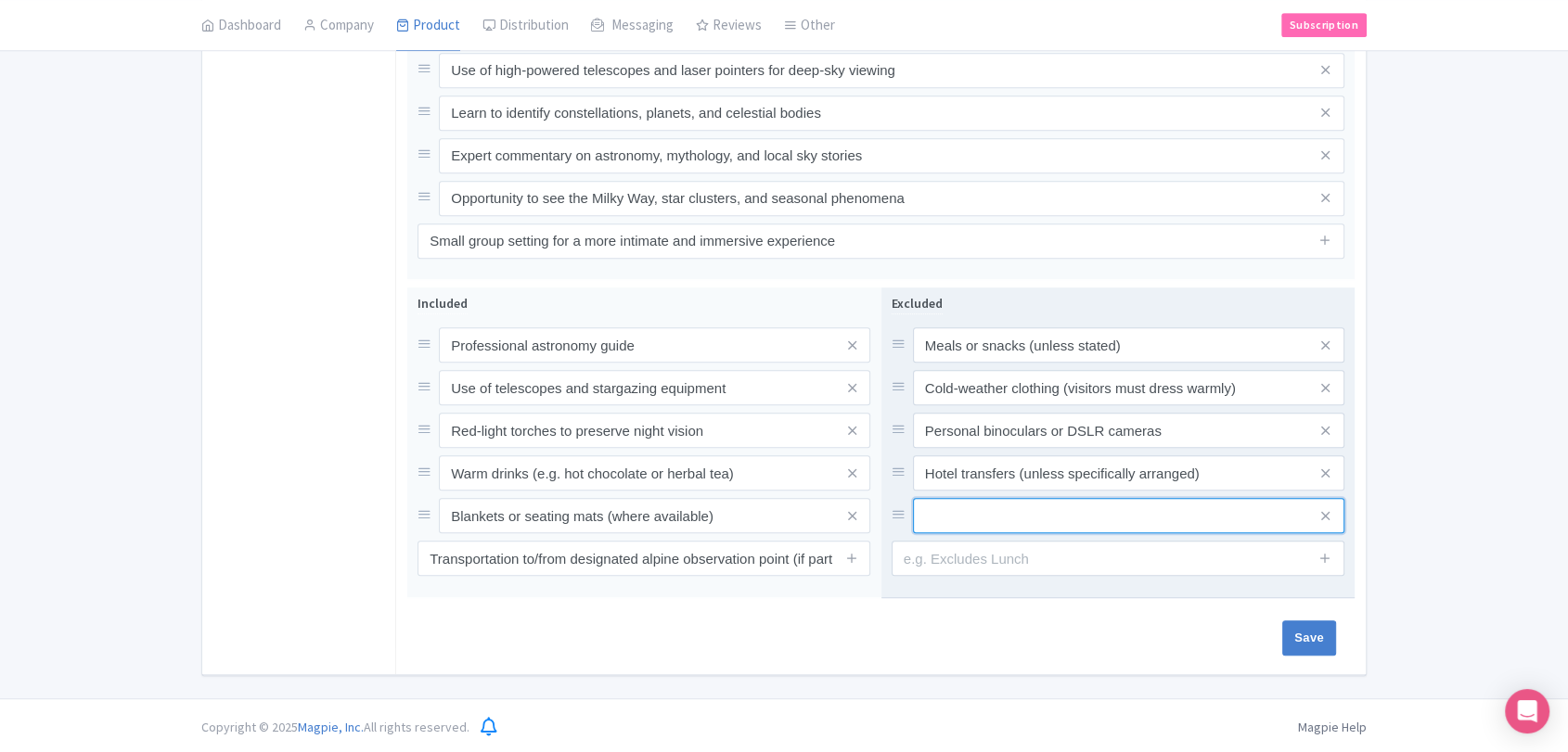click at bounding box center [1128, 345] 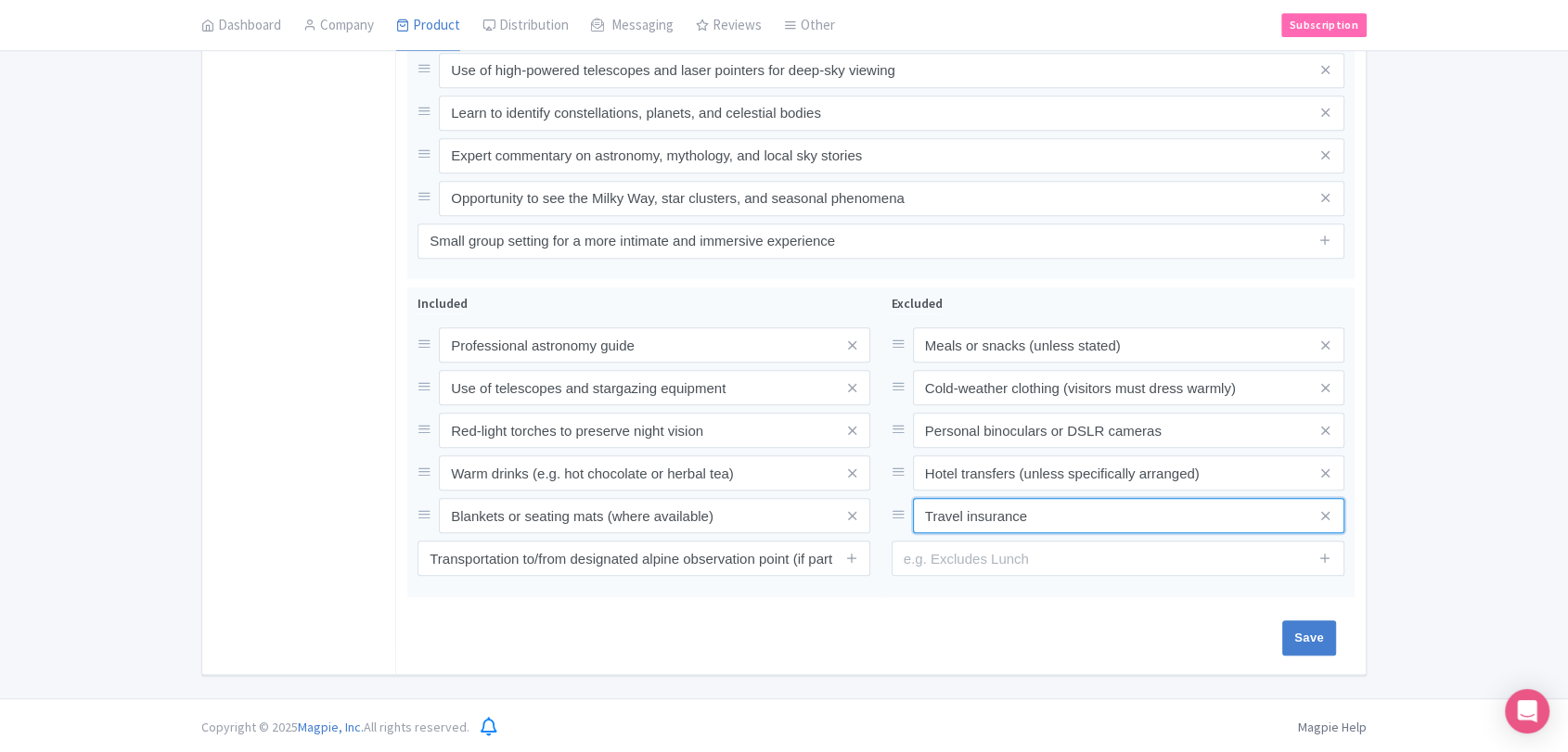 type on "Travel insurance" 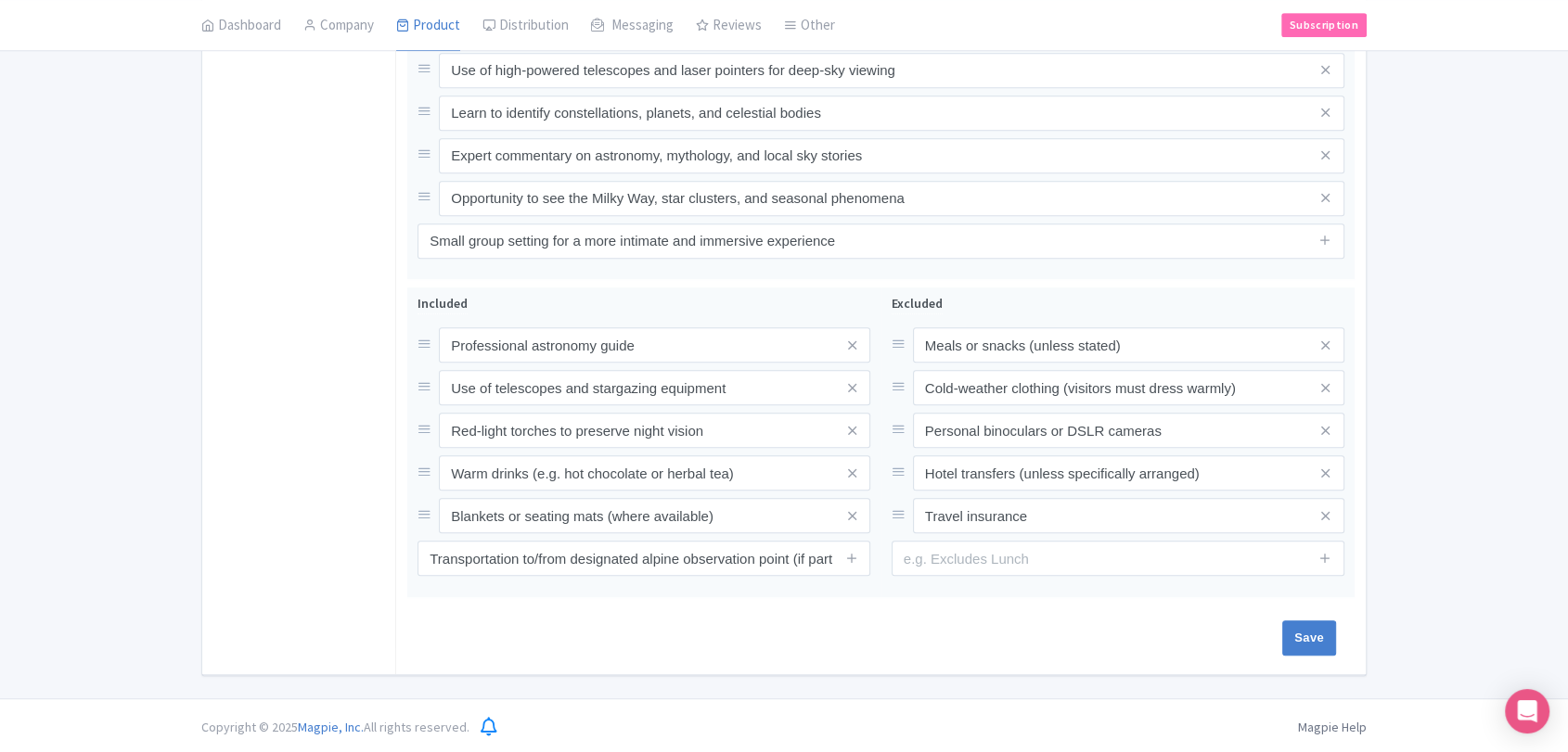 click on "← Back to Products
New Product
Content
Distribution
This product setup is complete.
Version: Primary Product
Primary Product
Version: Primary Product
Version type   * Primary
Version name   * Primary Product
Version description
Date from
Date to
Select all resellers for version
Share with Resellers:
Done
You are currently editing a version of this product: Primary Product
General
Booking Info
Settings
Pricing
FAQs
Name   * Alpine Night Sky Experience
Your product's name has 27 characters. We recommend between 10 and 60 characters.
Internal ID
Description Summary Show HTML editor
Bold
Italic
Strikethrough
Link
Heading
Quote
Code
Bullets
Numbers
Decrease Level
Increase Level" at bounding box center [784, -57] 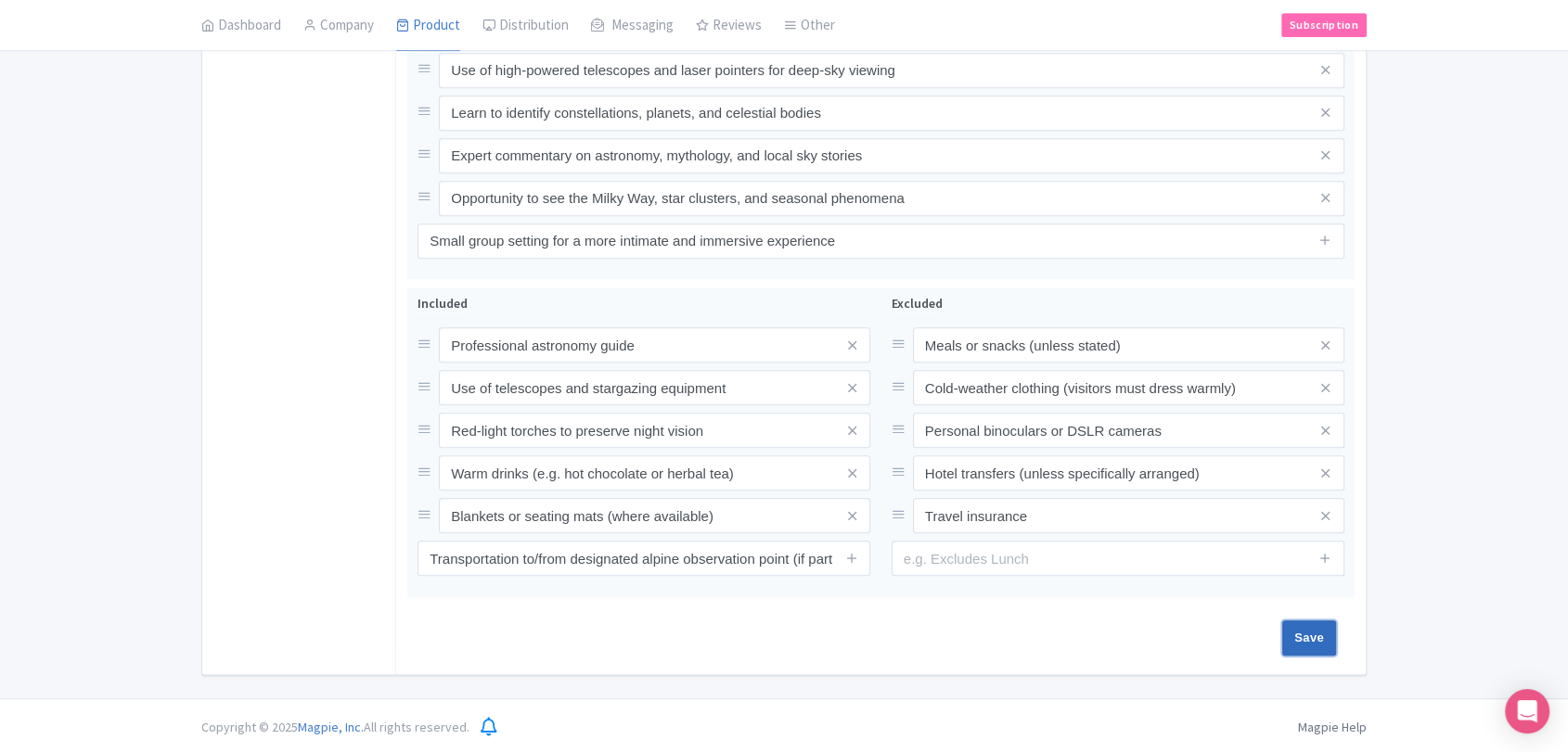 click on "Save" at bounding box center [1309, 638] 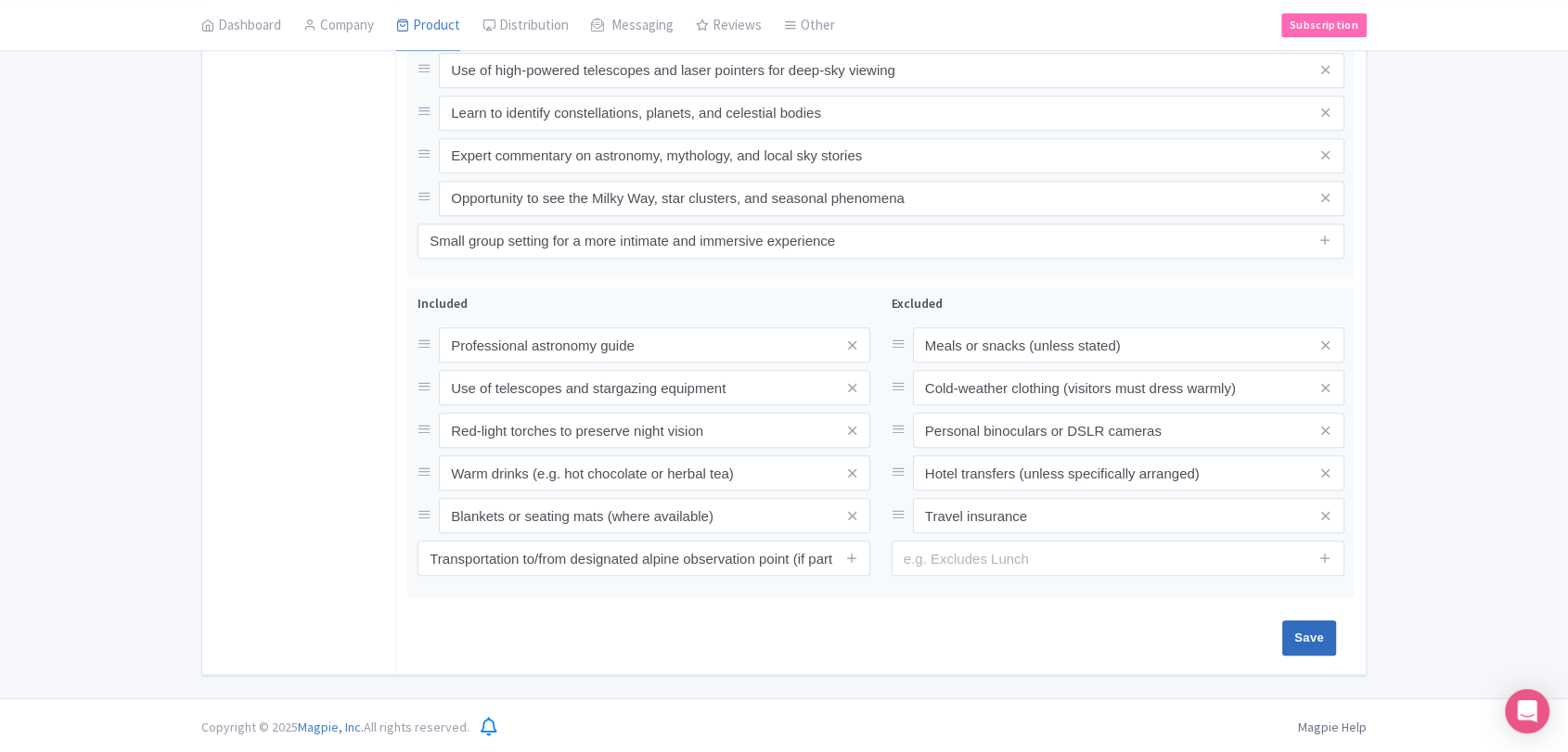 type on "Saving..." 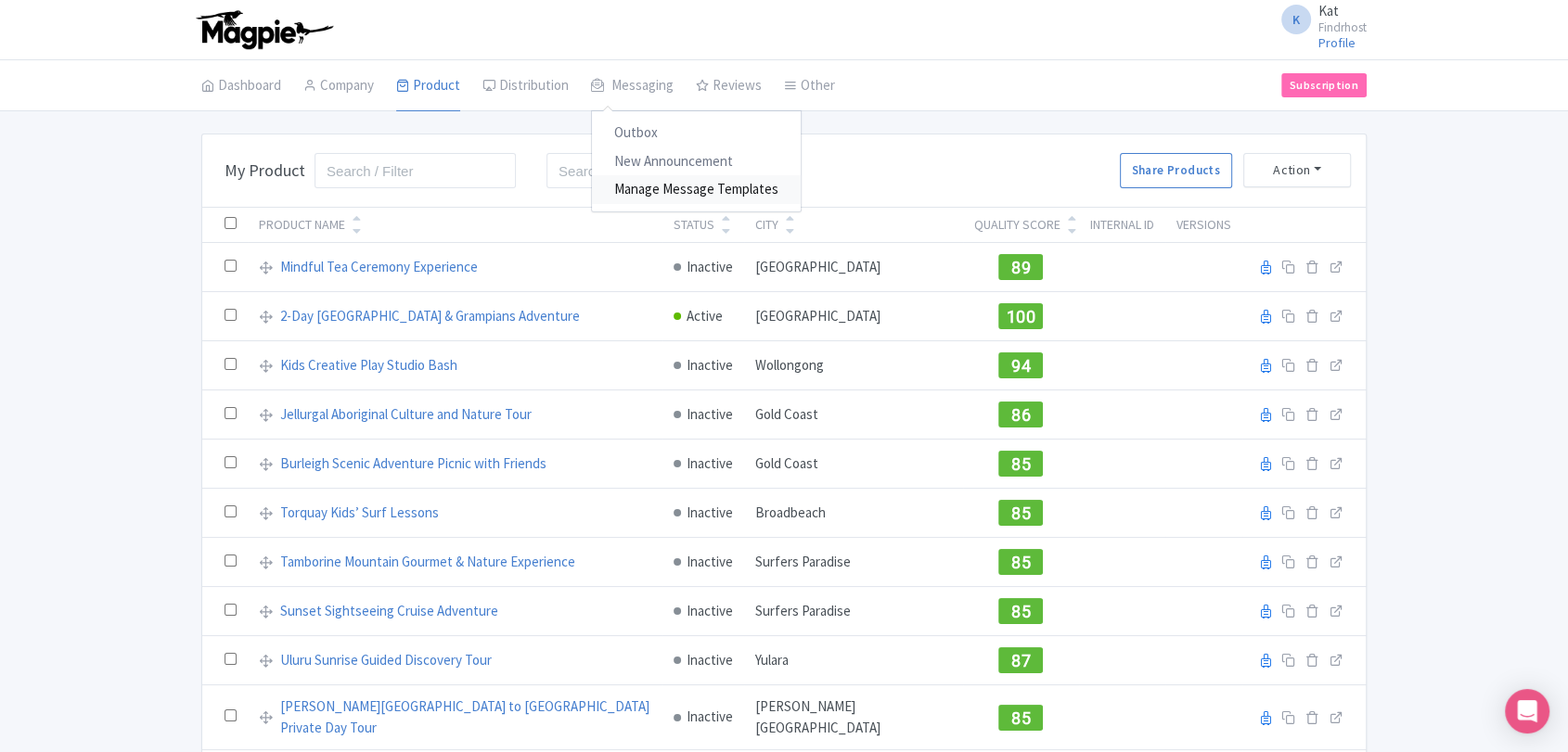 scroll, scrollTop: 969, scrollLeft: 0, axis: vertical 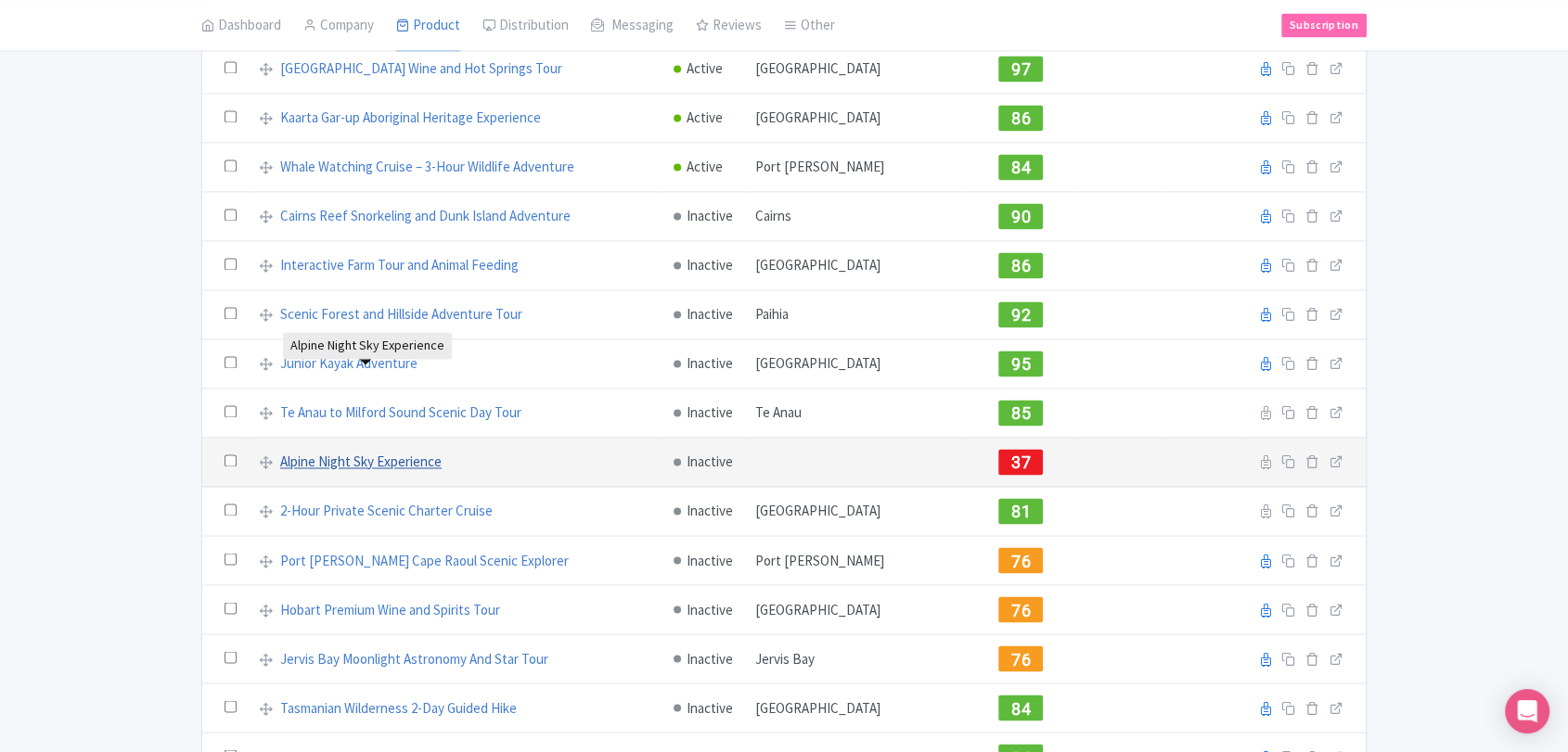click on "Alpine Night Sky Experience" at bounding box center (361, 462) 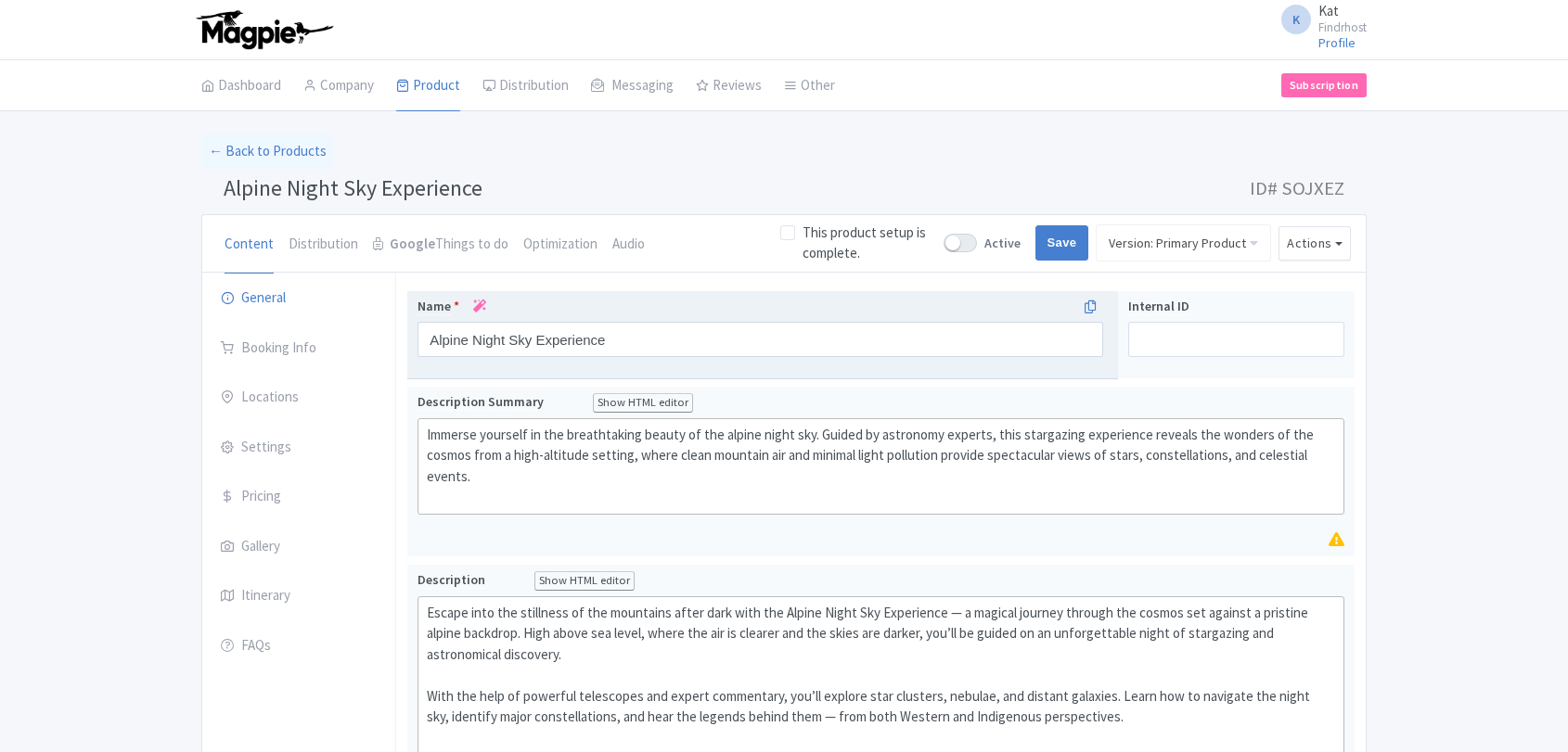 scroll, scrollTop: 0, scrollLeft: 0, axis: both 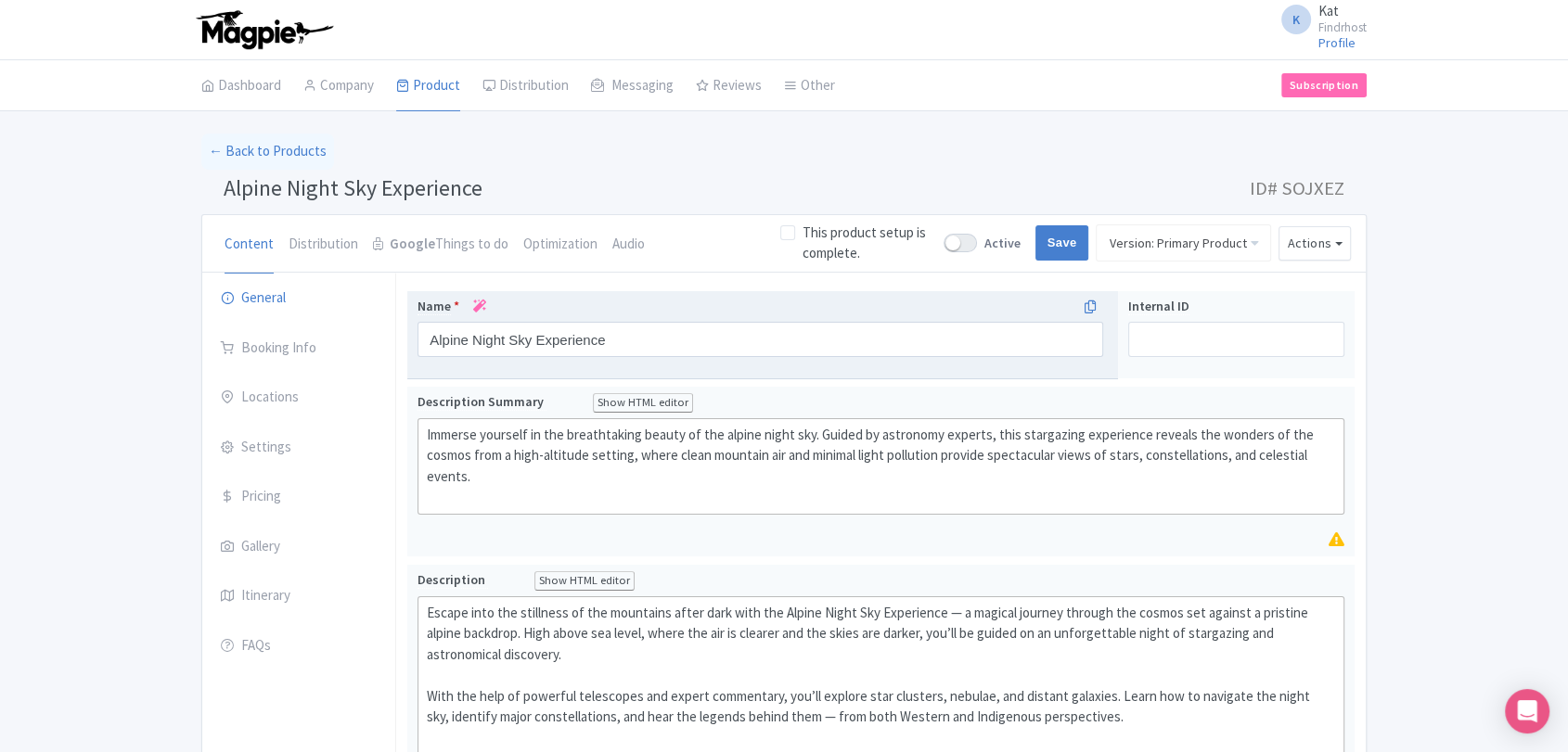 click at bounding box center (480, 306) 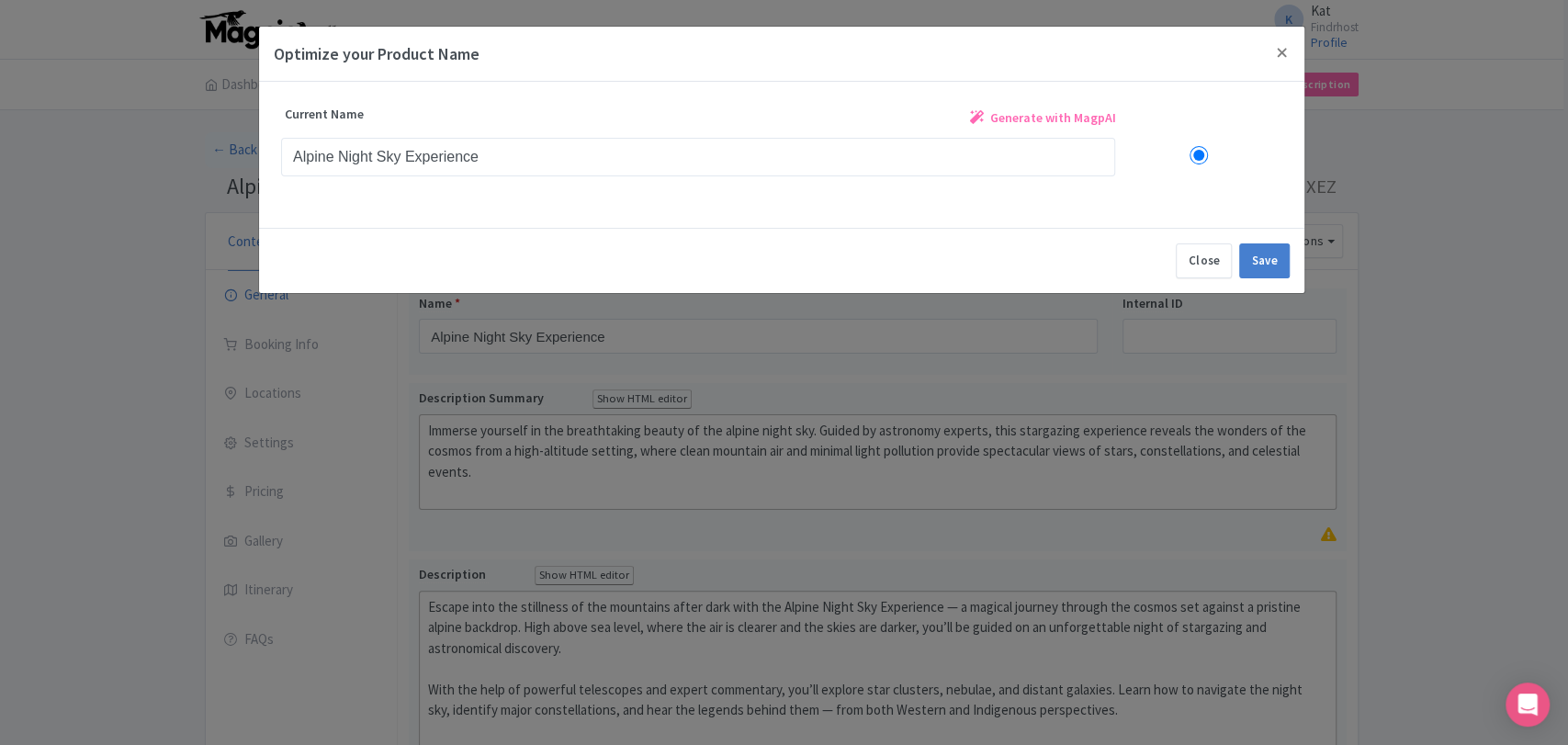 click on "Current Name
Generate with MagpAI
Product Name Prompt:
You are a marketing expert and content writing expert and SEO expert.
Create 10 alternative Product Names from the following product description data below.
Each Product Name should all be 3-7 words, and include keywords to generate maximum traffic from SEO. Optimize for this type of product.
At least 50% of the names should be 4 or more words
Where location names are used, they should be specific to the town, city, or area.
Format like this
Product Name 1:
Product Name 2:
Alpine Night Sky Experience" at bounding box center [782, 140] 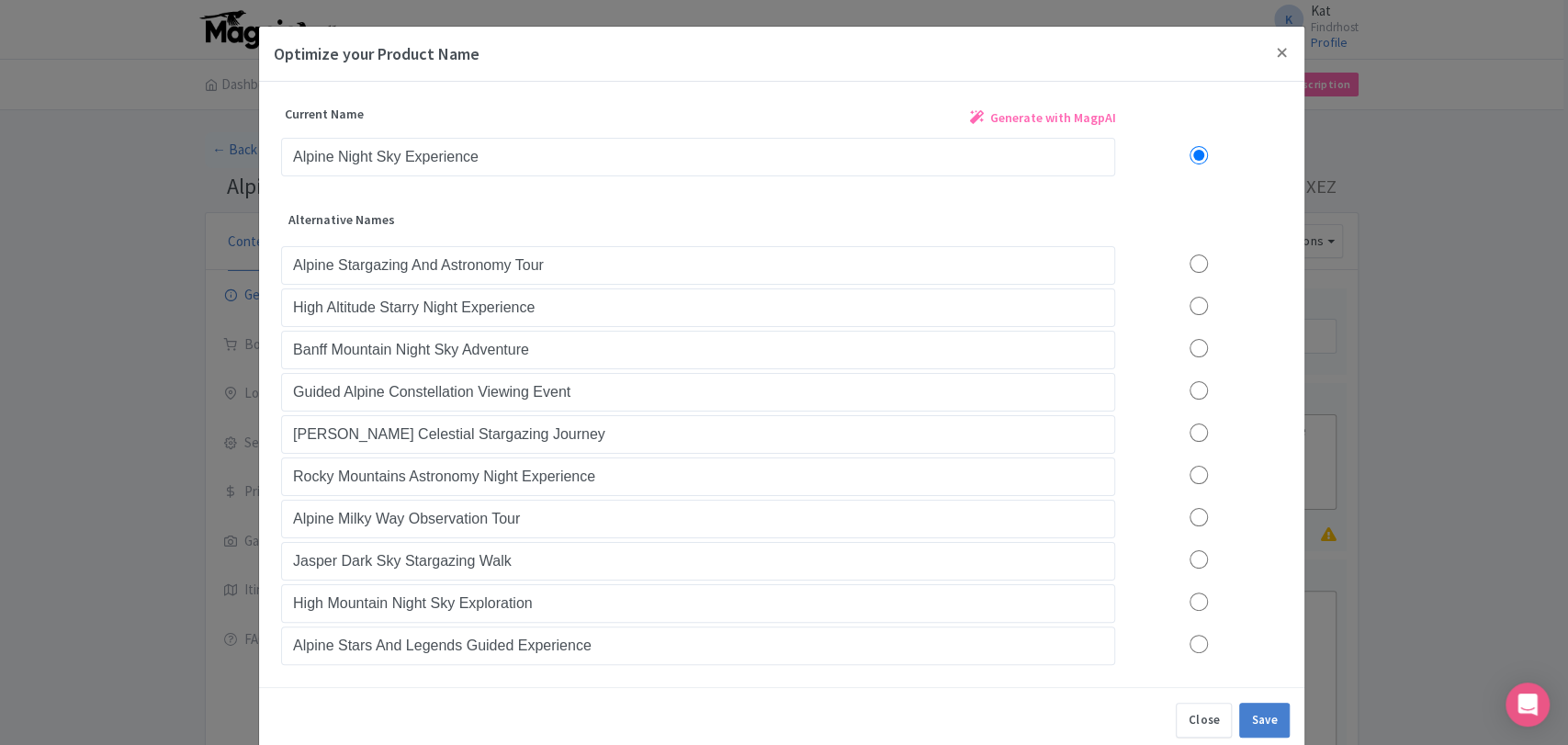 click at bounding box center (1199, 264) 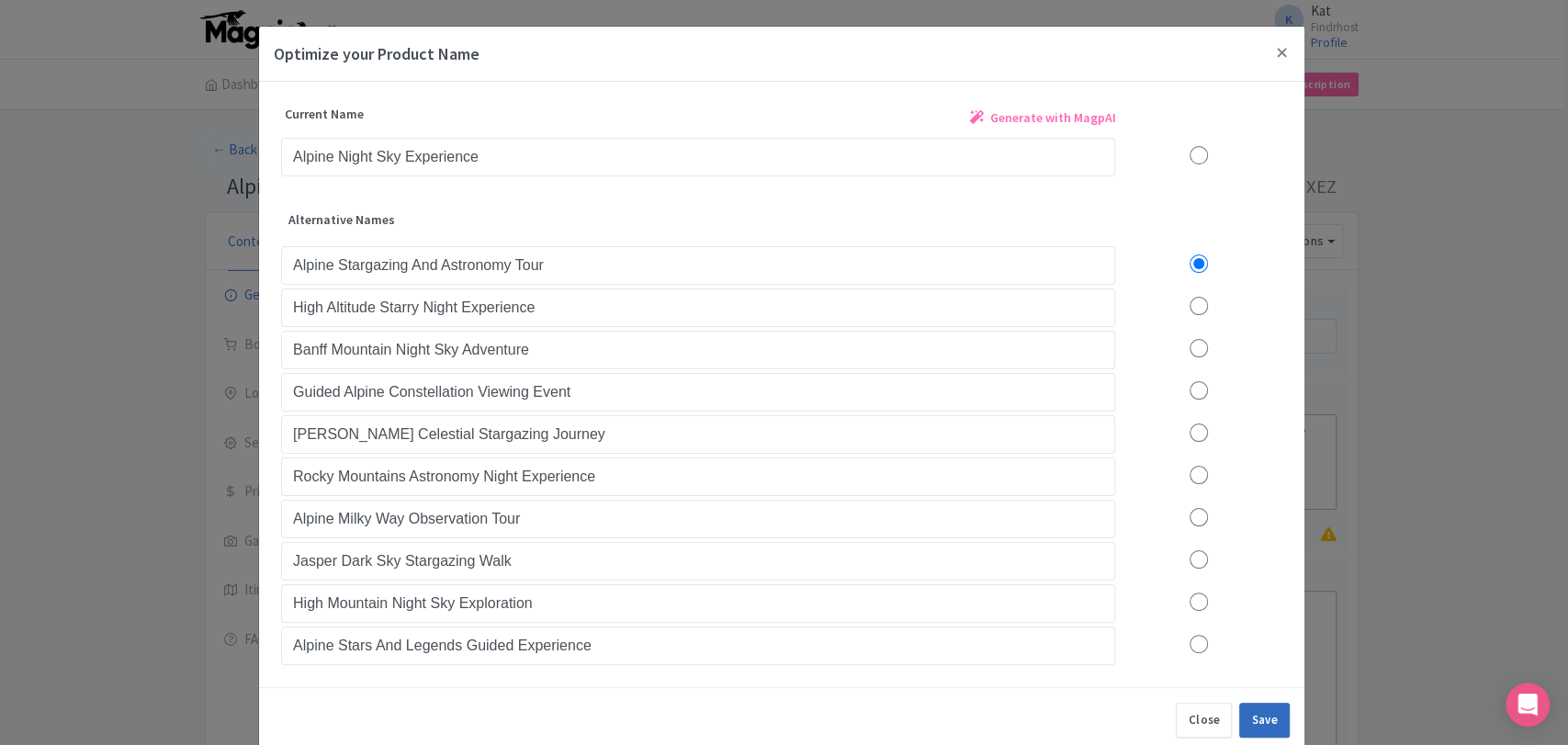 drag, startPoint x: 1264, startPoint y: 697, endPoint x: 1254, endPoint y: 710, distance: 16.401219 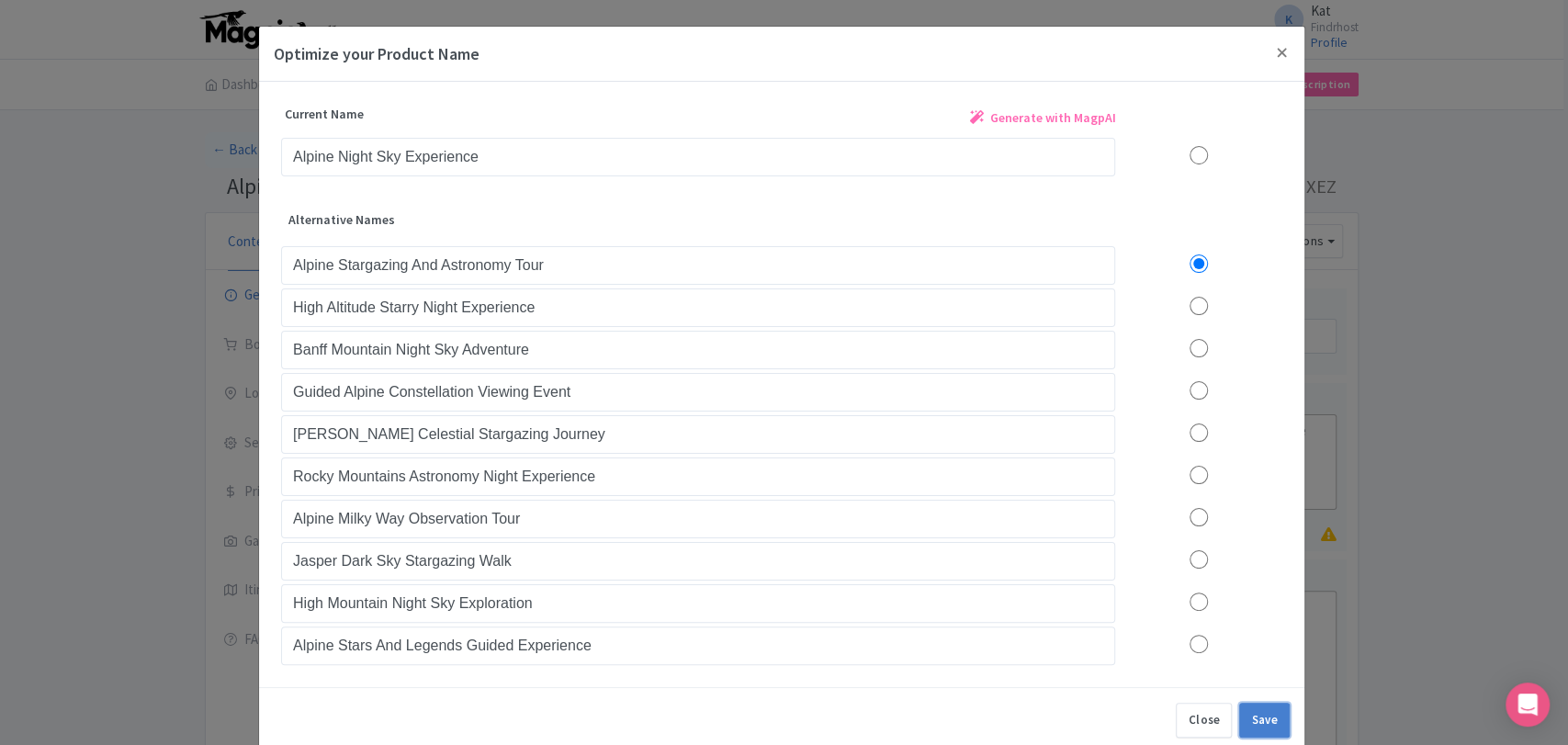click on "Save" at bounding box center (1264, 720) 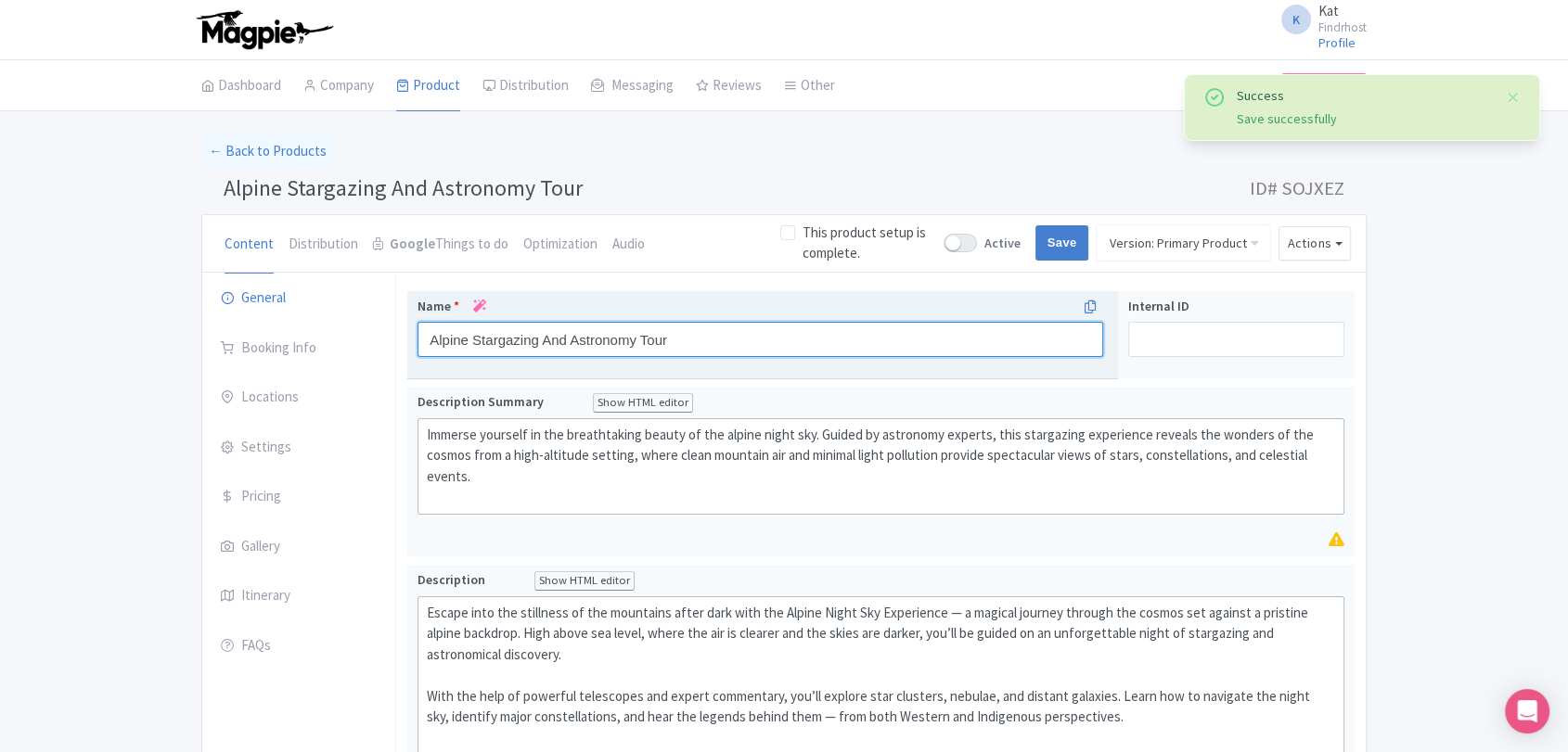 click on "Alpine Stargazing And Astronomy Tour" at bounding box center [760, 339] 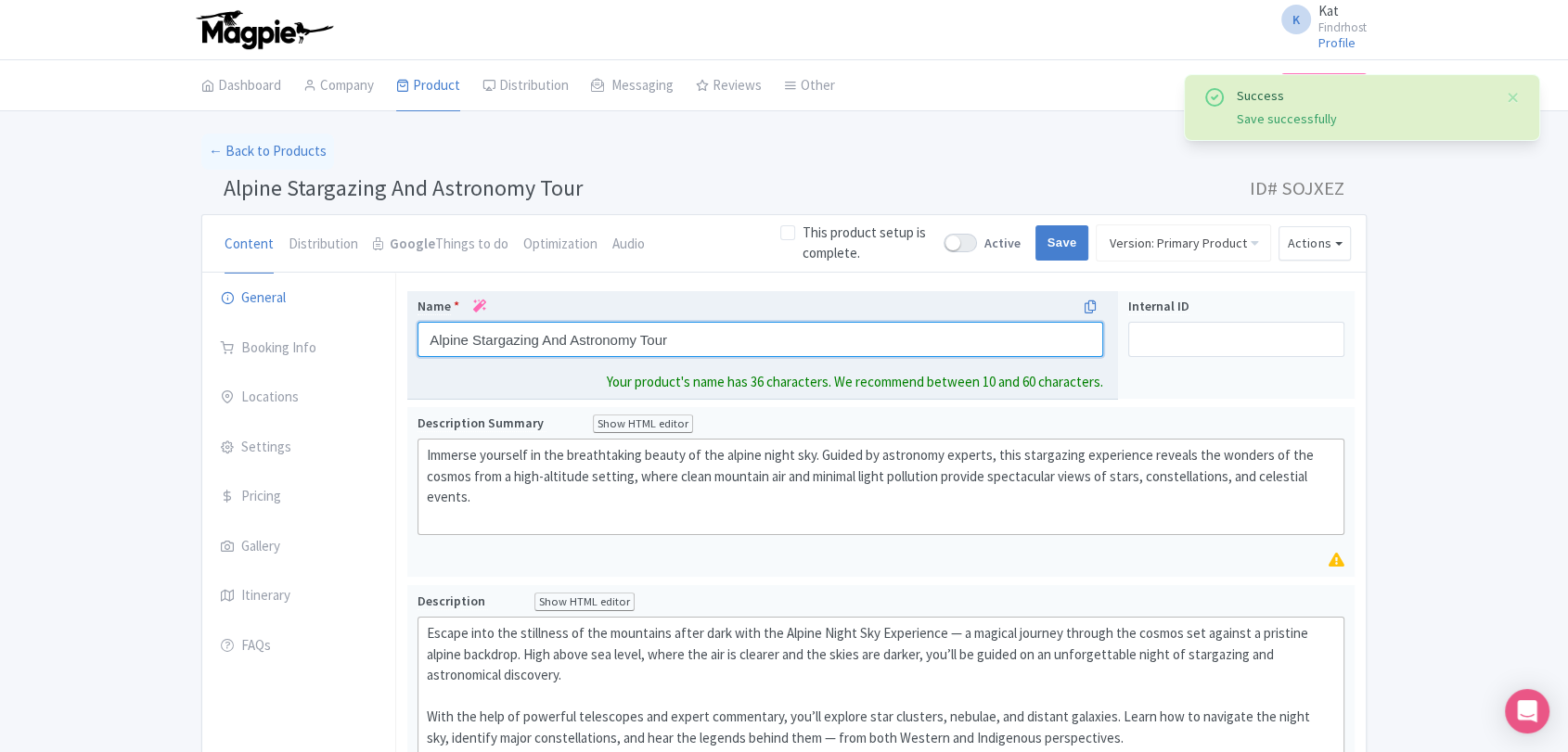 click on "Alpine Stargazing And Astronomy Tour" at bounding box center (760, 339) 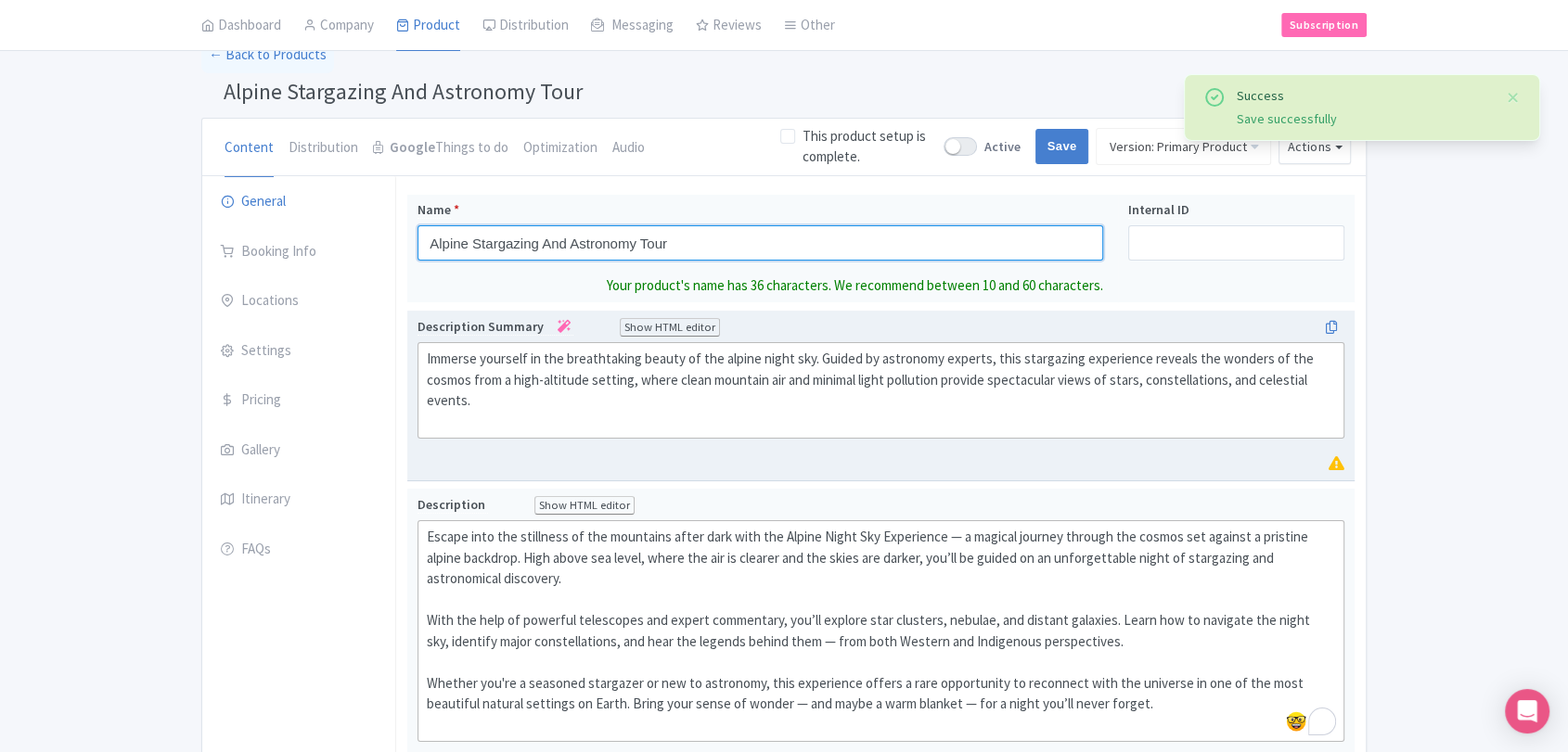 scroll, scrollTop: 103, scrollLeft: 0, axis: vertical 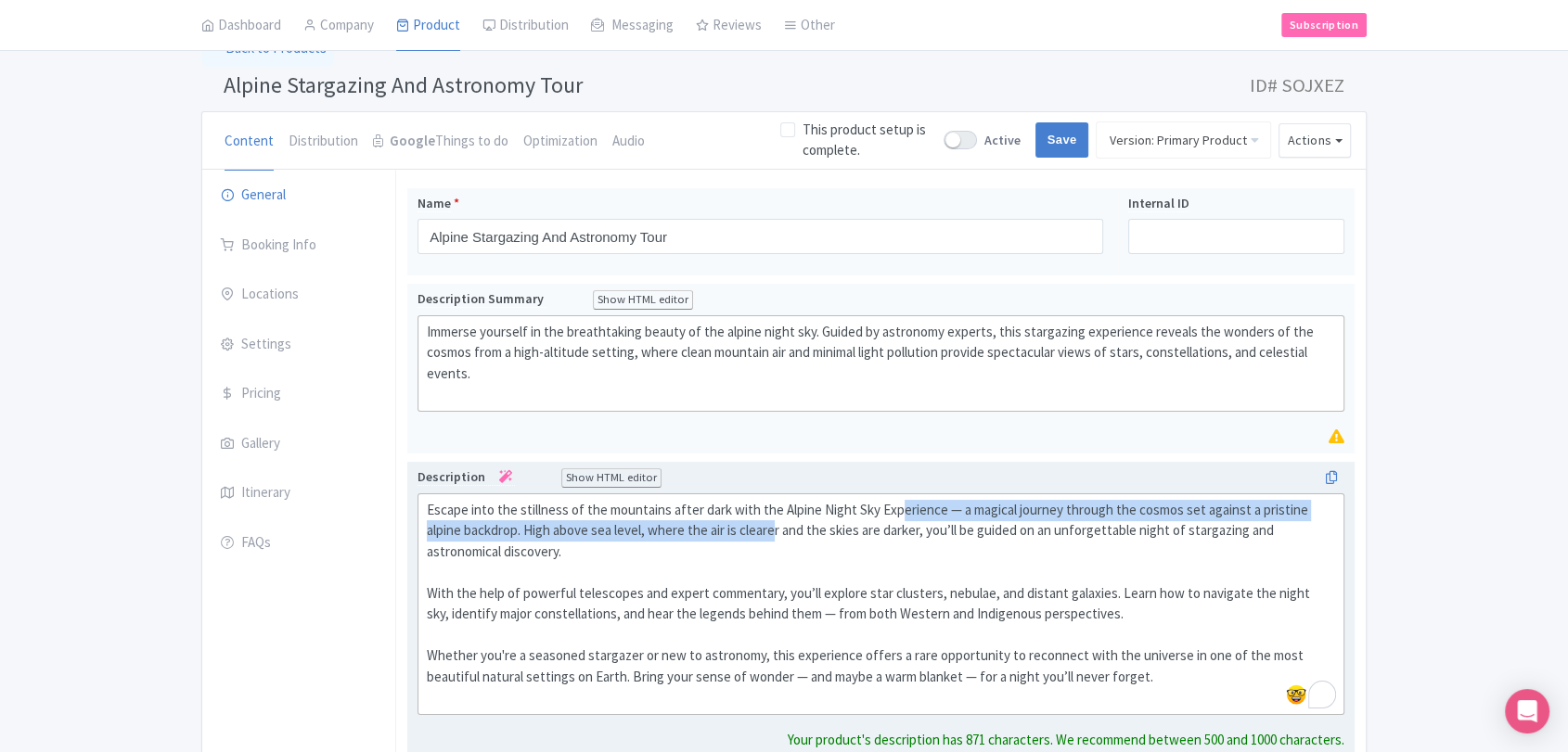 drag, startPoint x: 779, startPoint y: 529, endPoint x: 898, endPoint y: 512, distance: 120.20815 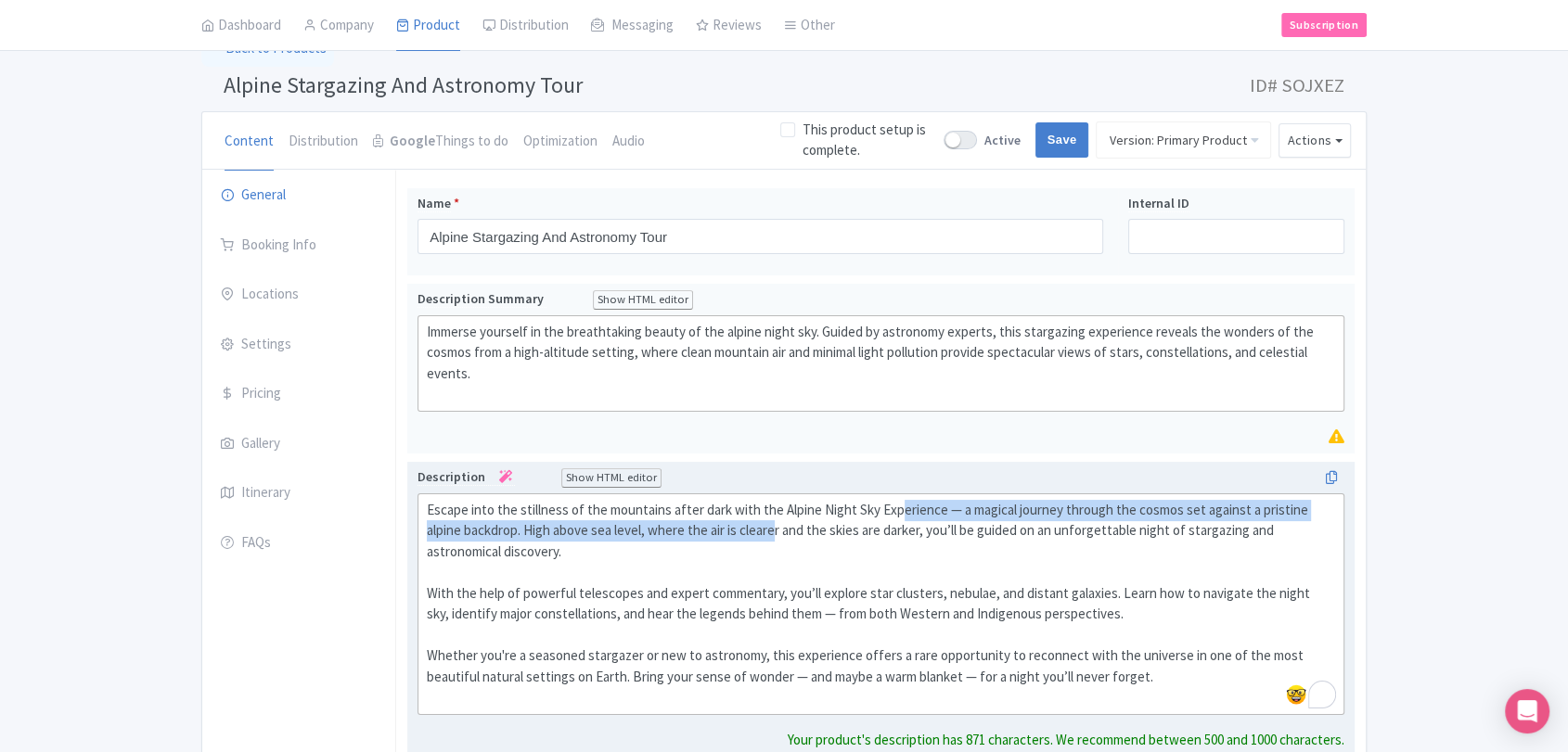 click on "Escape into the stillness of the mountains after dark with the Alpine Night Sky Experience — a magical journey through the cosmos set against a pristine alpine backdrop. High above sea level, where the air is clearer and the skies are darker, you’ll be guided on an unforgettable night of stargazing and astronomical discovery.  With the help of powerful telescopes and expert commentary, you’ll explore star clusters, nebulae, and distant galaxies. Learn how to navigate the night sky, identify major constellations, and hear the legends behind them — from both Western and Indigenous perspectives.  Whether you're a seasoned stargazer or new to astronomy, this experience offers a rare opportunity to reconnect with the universe in one of the most beautiful natural settings on Earth. Bring your sense of wonder — and maybe a warm blanket — for a night you’ll never forget." 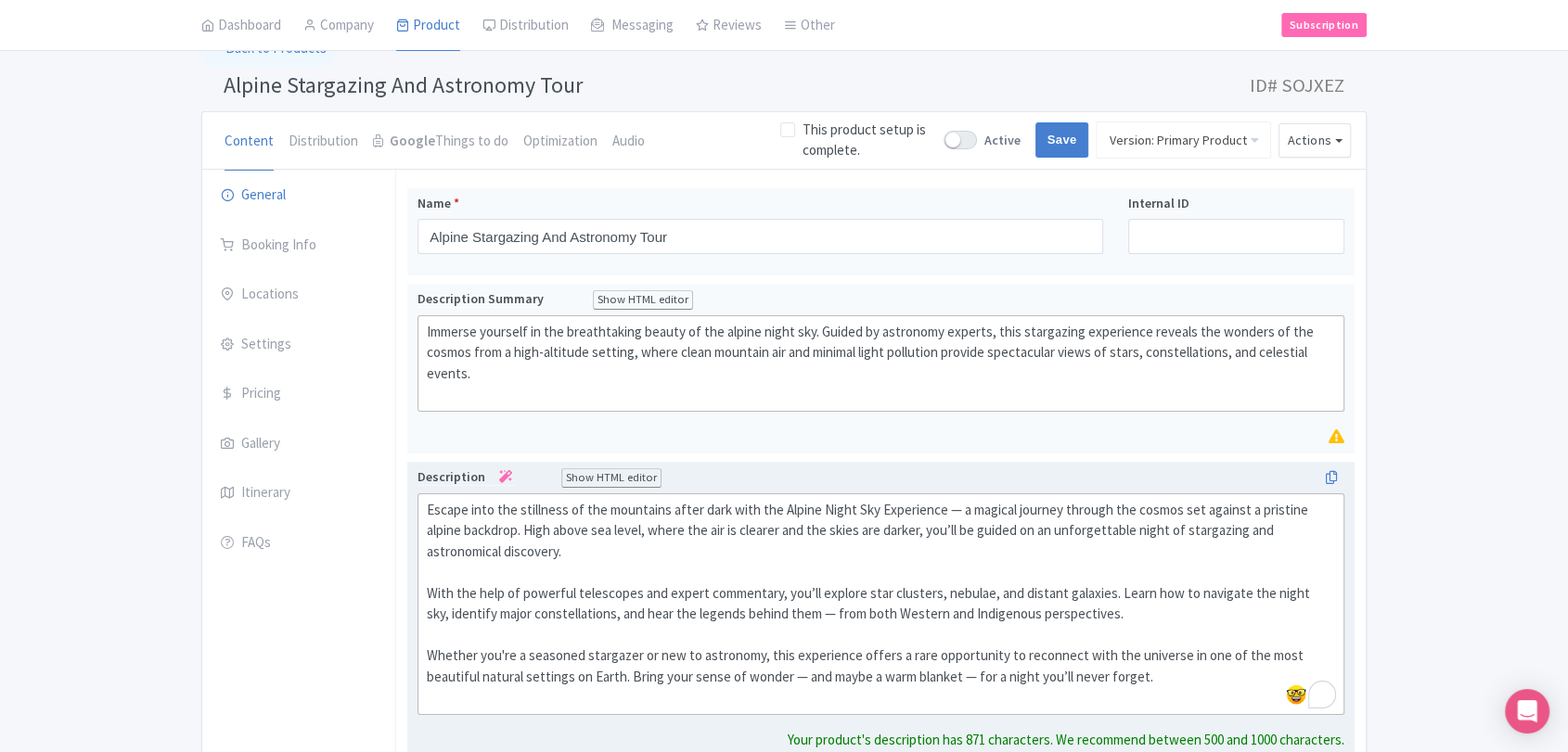 click on "Escape into the stillness of the mountains after dark with the Alpine Night Sky Experience — a magical journey through the cosmos set against a pristine alpine backdrop. High above sea level, where the air is clearer and the skies are darker, you’ll be guided on an unforgettable night of stargazing and astronomical discovery.  With the help of powerful telescopes and expert commentary, you’ll explore star clusters, nebulae, and distant galaxies. Learn how to navigate the night sky, identify major constellations, and hear the legends behind them — from both Western and Indigenous perspectives.  Whether you're a seasoned stargazer or new to astronomy, this experience offers a rare opportunity to reconnect with the universe in one of the most beautiful natural settings on Earth. Bring your sense of wonder — and maybe a warm blanket — for a night you’ll never forget." 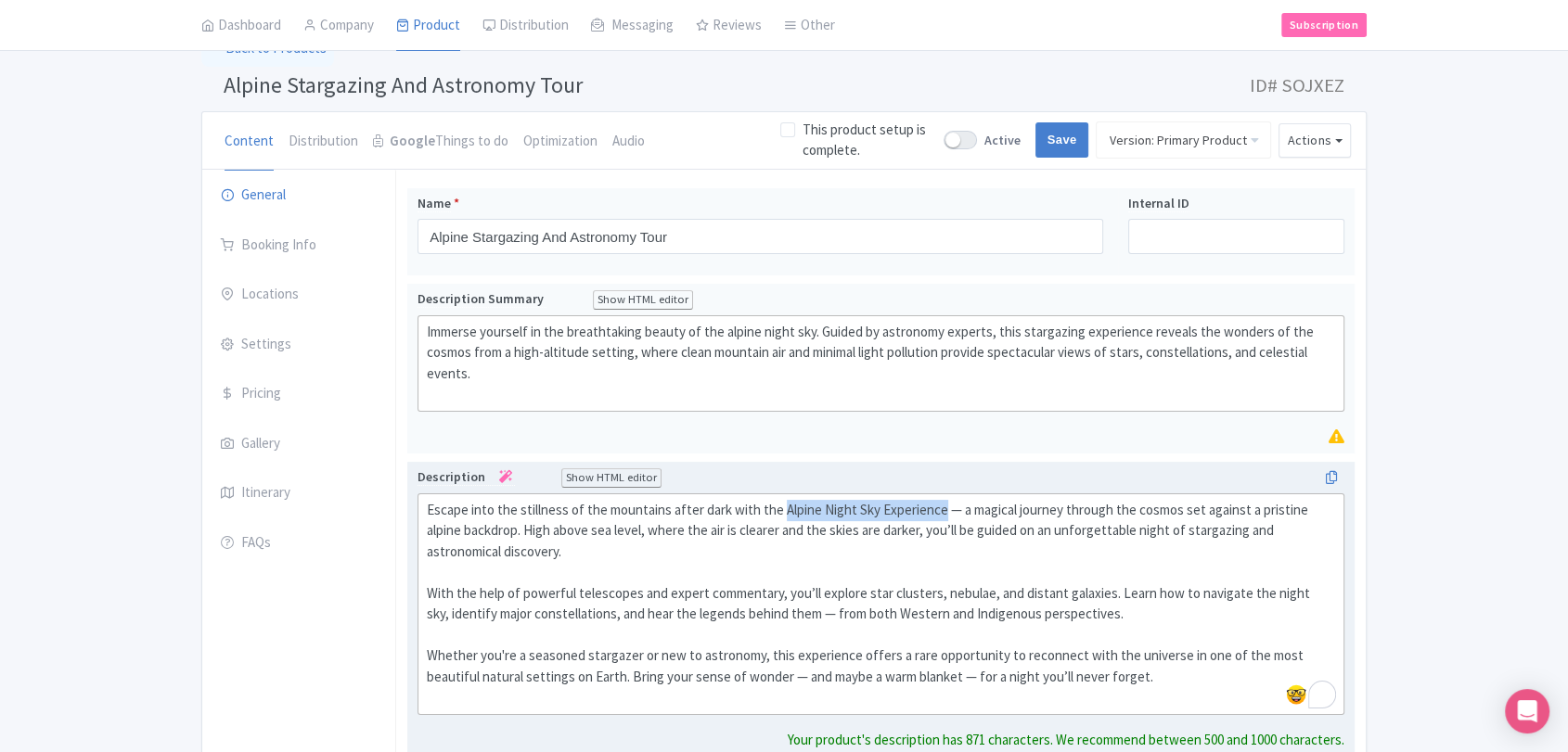 drag, startPoint x: 778, startPoint y: 508, endPoint x: 939, endPoint y: 503, distance: 161.07762 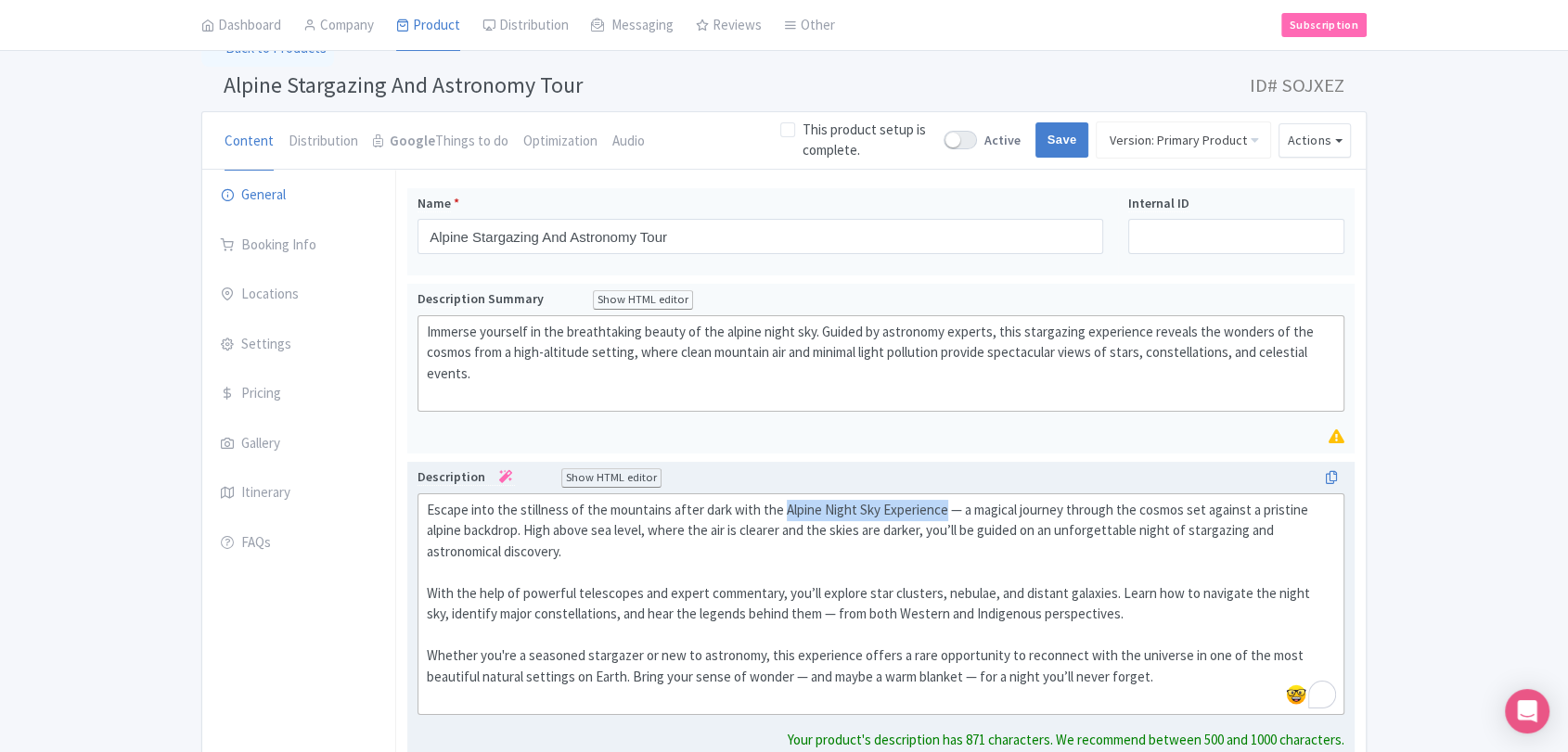 click on "Escape into the stillness of the mountains after dark with the Alpine Night Sky Experience — a magical journey through the cosmos set against a pristine alpine backdrop. High above sea level, where the air is clearer and the skies are darker, you’ll be guided on an unforgettable night of stargazing and astronomical discovery.  With the help of powerful telescopes and expert commentary, you’ll explore star clusters, nebulae, and distant galaxies. Learn how to navigate the night sky, identify major constellations, and hear the legends behind them — from both Western and Indigenous perspectives.  Whether you're a seasoned stargazer or new to astronomy, this experience offers a rare opportunity to reconnect with the universe in one of the most beautiful natural settings on Earth. Bring your sense of wonder — and maybe a warm blanket — for a night you’ll never forget." 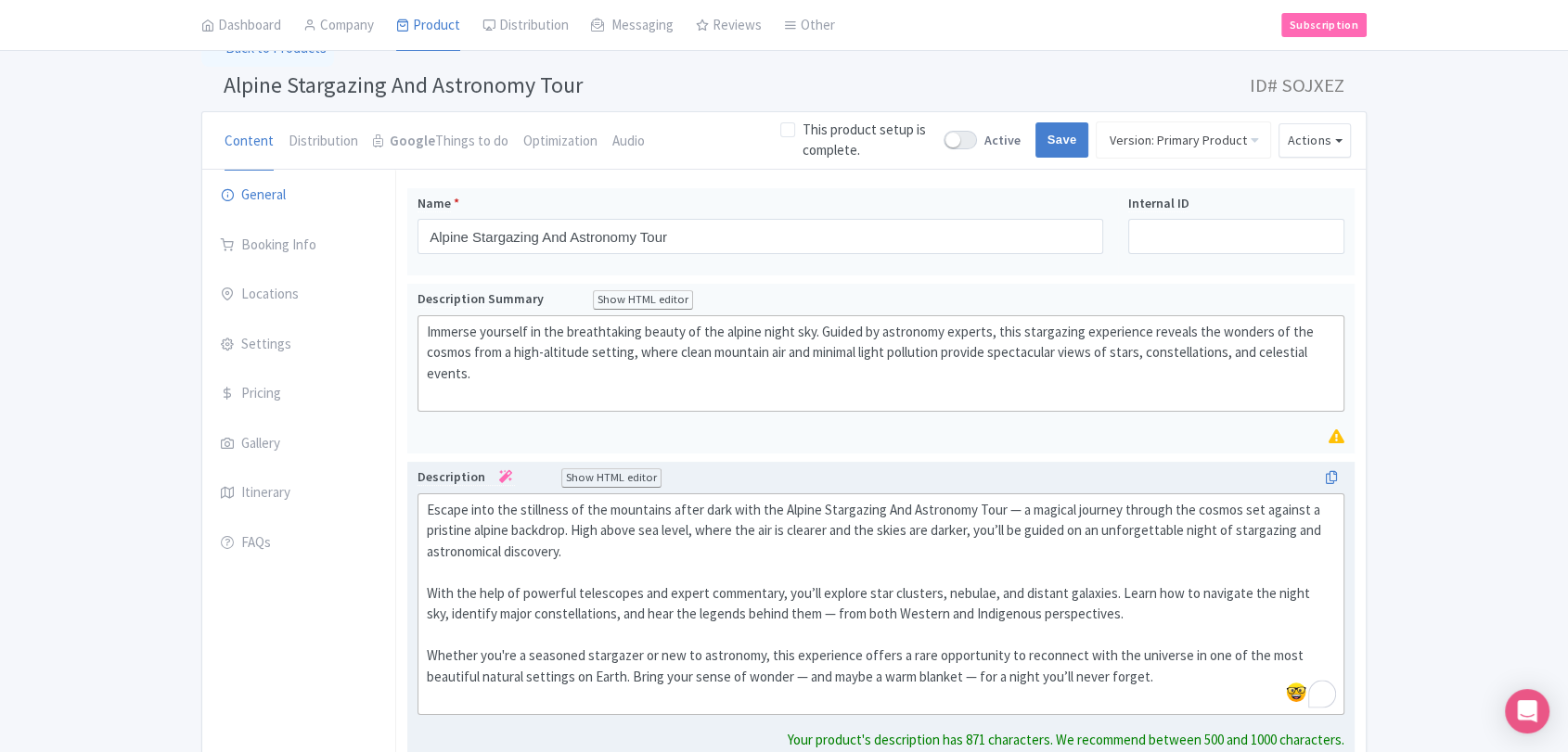 click on "Escape into the stillness of the mountains after dark with the Alpine Stargazing And Astronomy Tour — a magical journey through the cosmos set against a pristine alpine backdrop. High above sea level, where the air is clearer and the skies are darker, you’ll be guided on an unforgettable night of stargazing and astronomical discovery.  With the help of powerful telescopes and expert commentary, you’ll explore star clusters, nebulae, and distant galaxies. Learn how to navigate the night sky, identify major constellations, and hear the legends behind them — from both Western and Indigenous perspectives.  Whether you're a seasoned stargazer or new to astronomy, this experience offers a rare opportunity to reconnect with the universe in one of the most beautiful natural settings on Earth. Bring your sense of wonder — and maybe a warm blanket — for a night you’ll never forget." 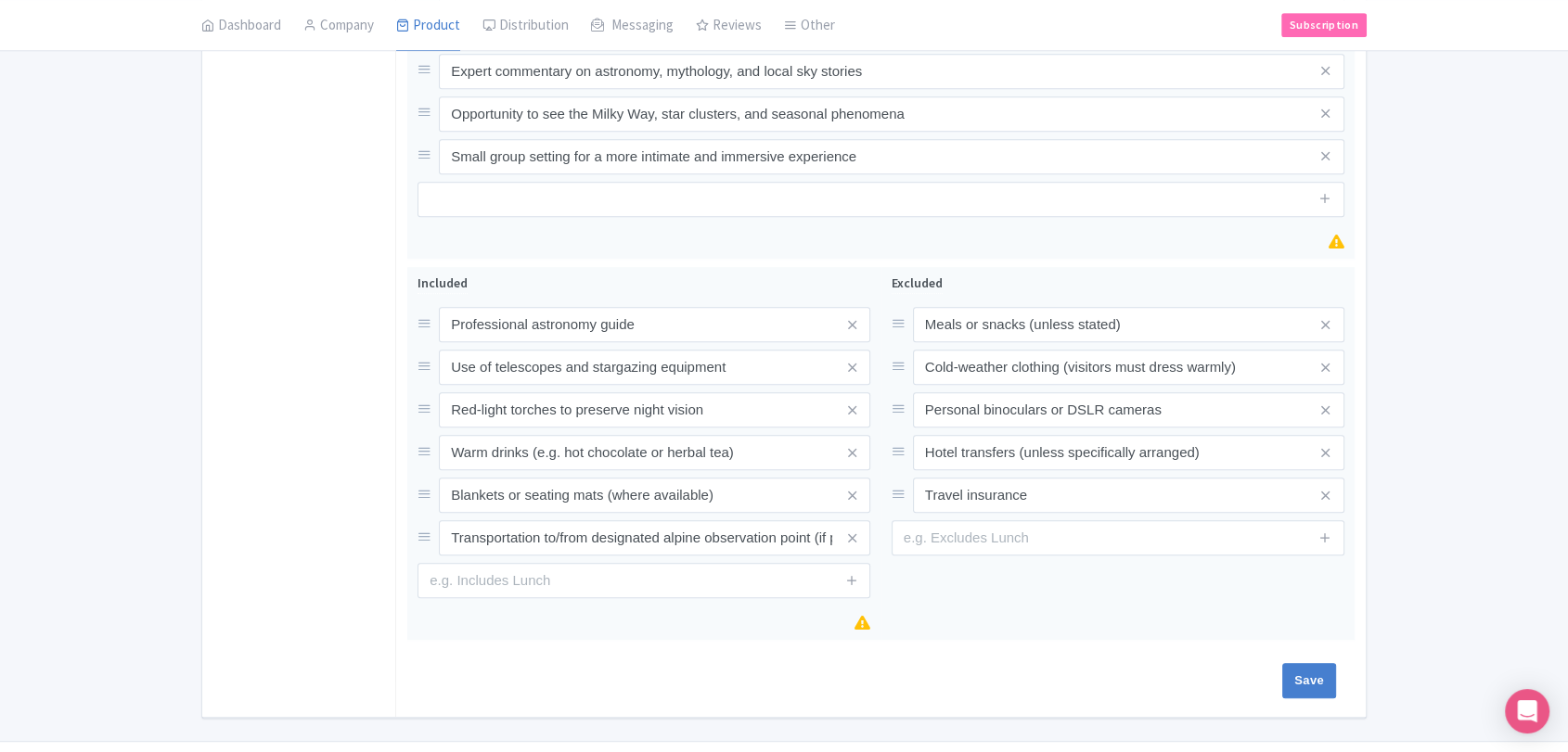 scroll, scrollTop: 1030, scrollLeft: 0, axis: vertical 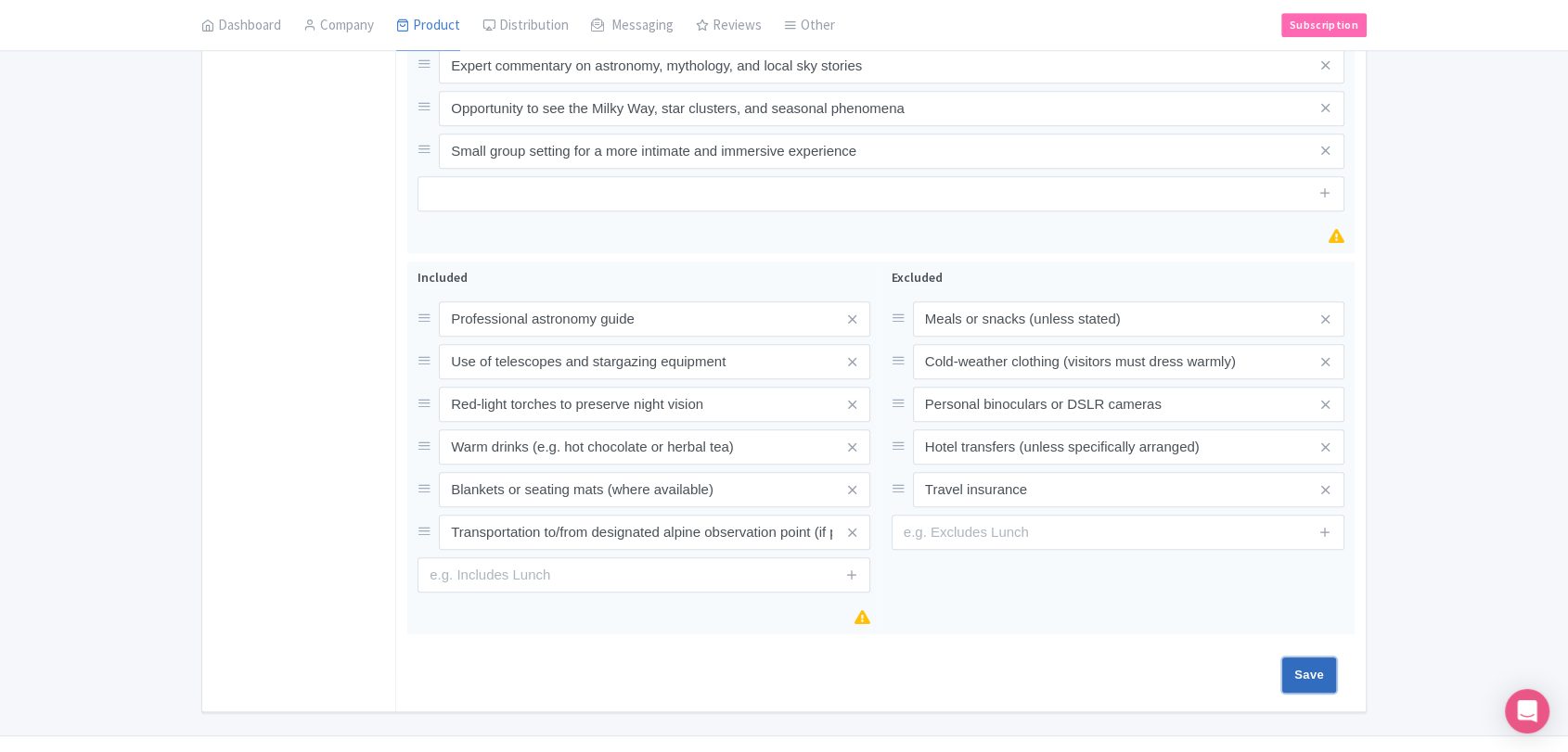 click on "Save" at bounding box center (1309, 675) 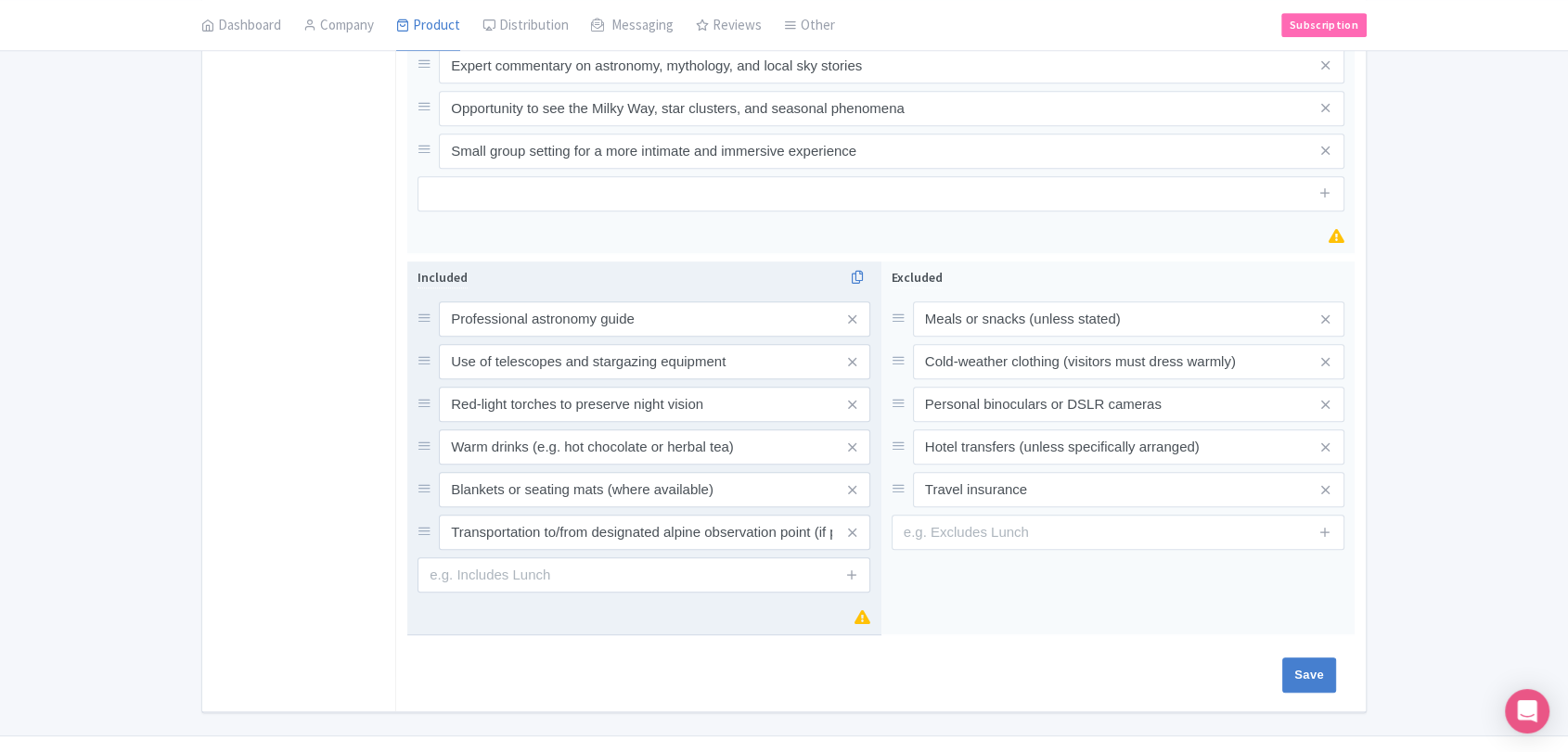 type on "Saving..." 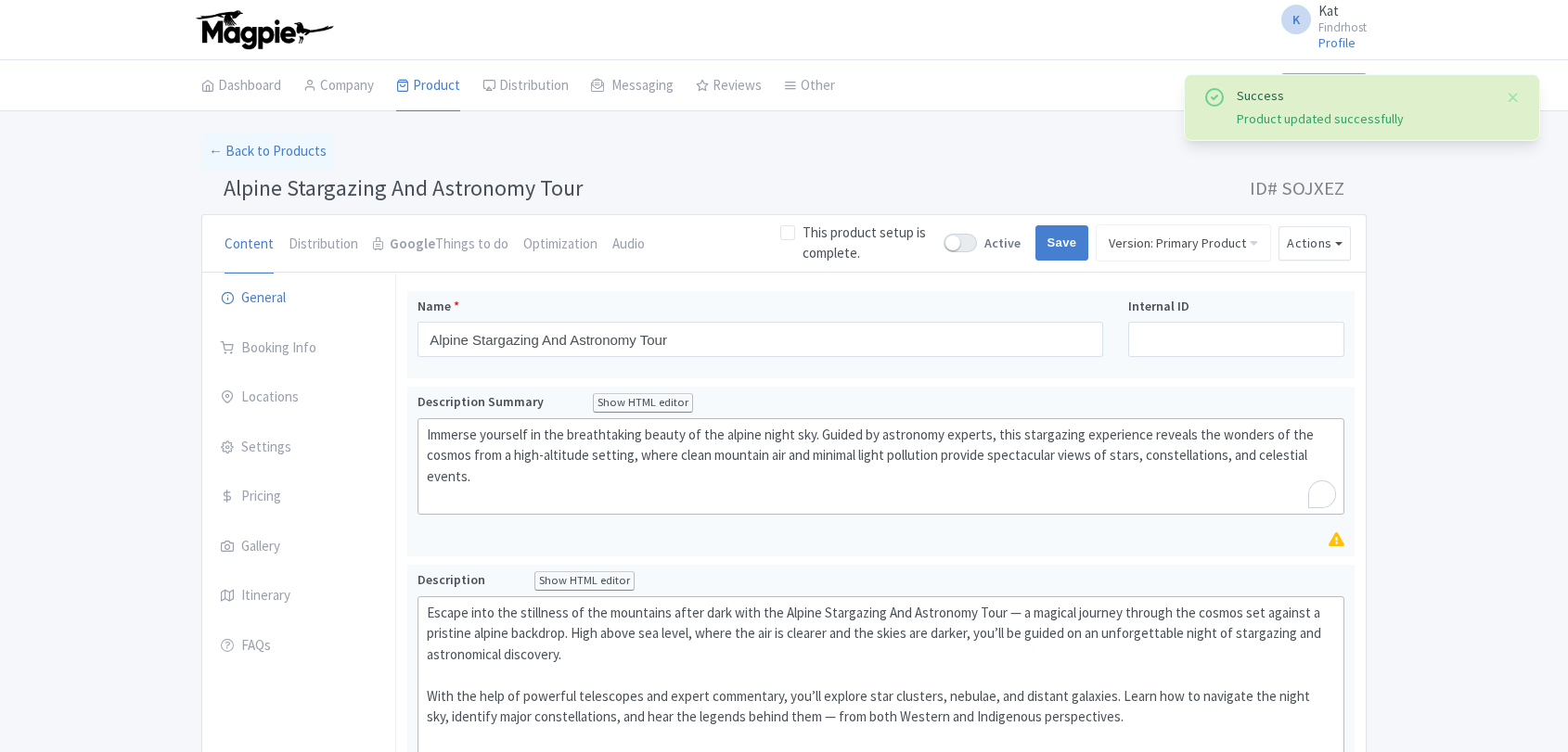 scroll, scrollTop: 290, scrollLeft: 0, axis: vertical 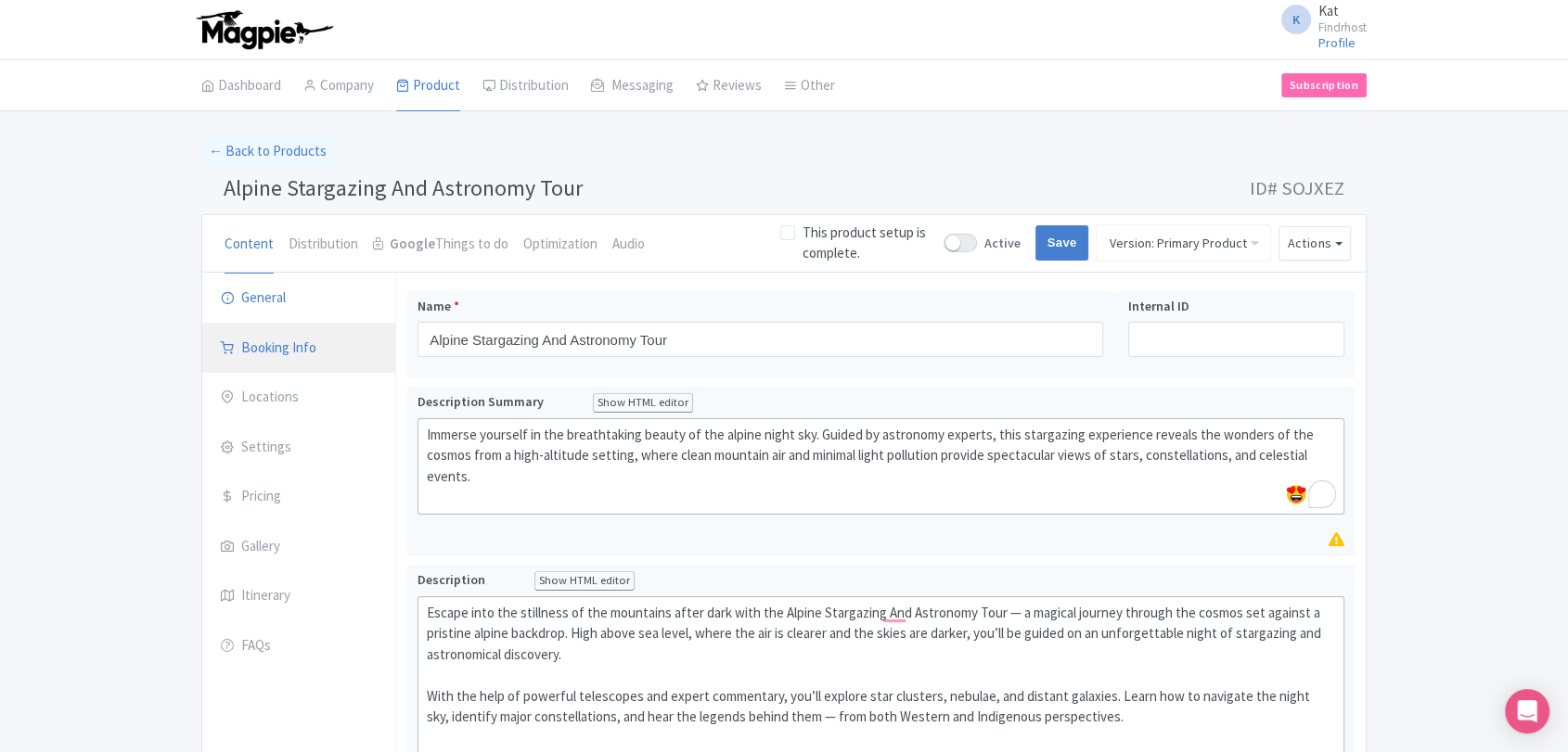 click on "Booking Info" at bounding box center (299, 349) 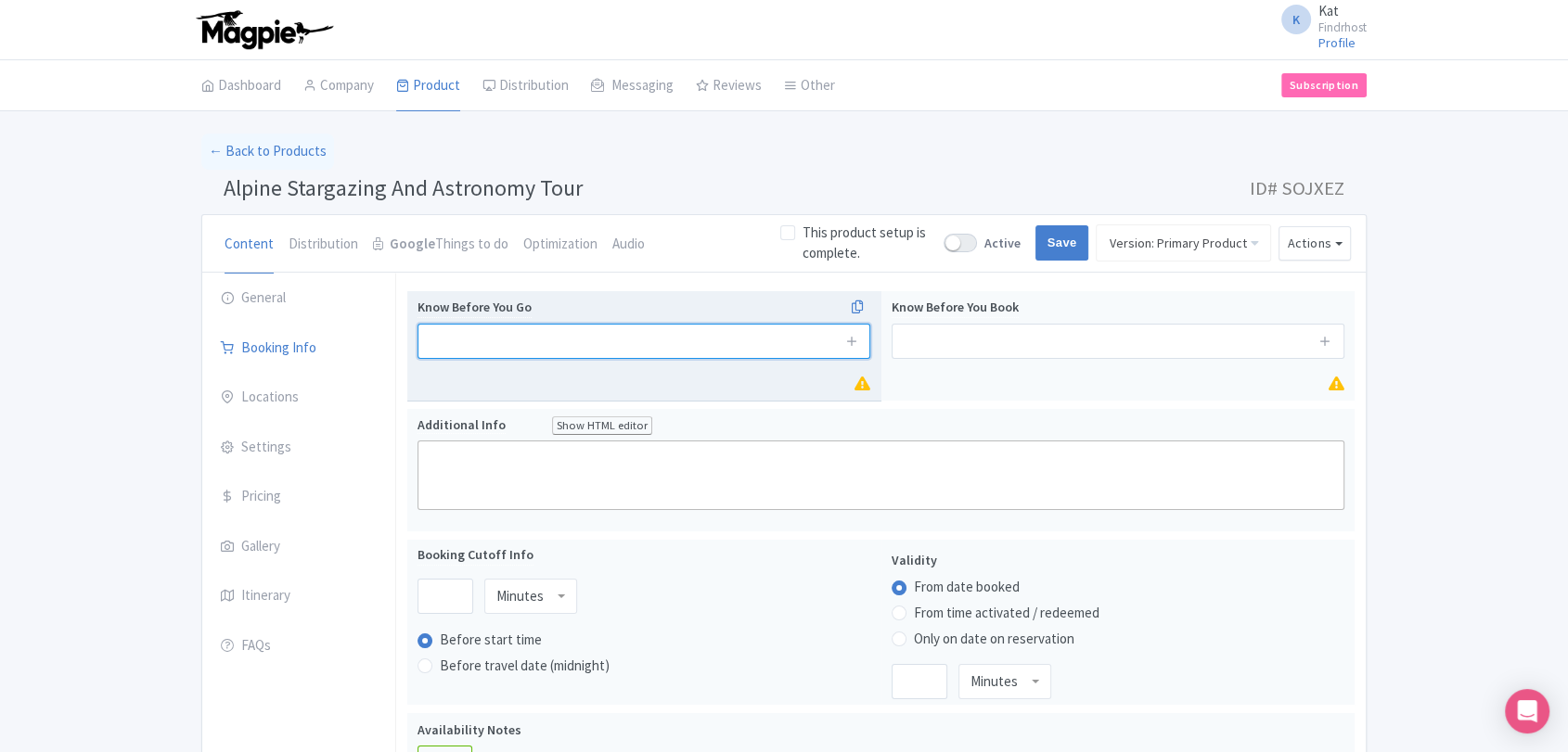 click at bounding box center [644, 341] 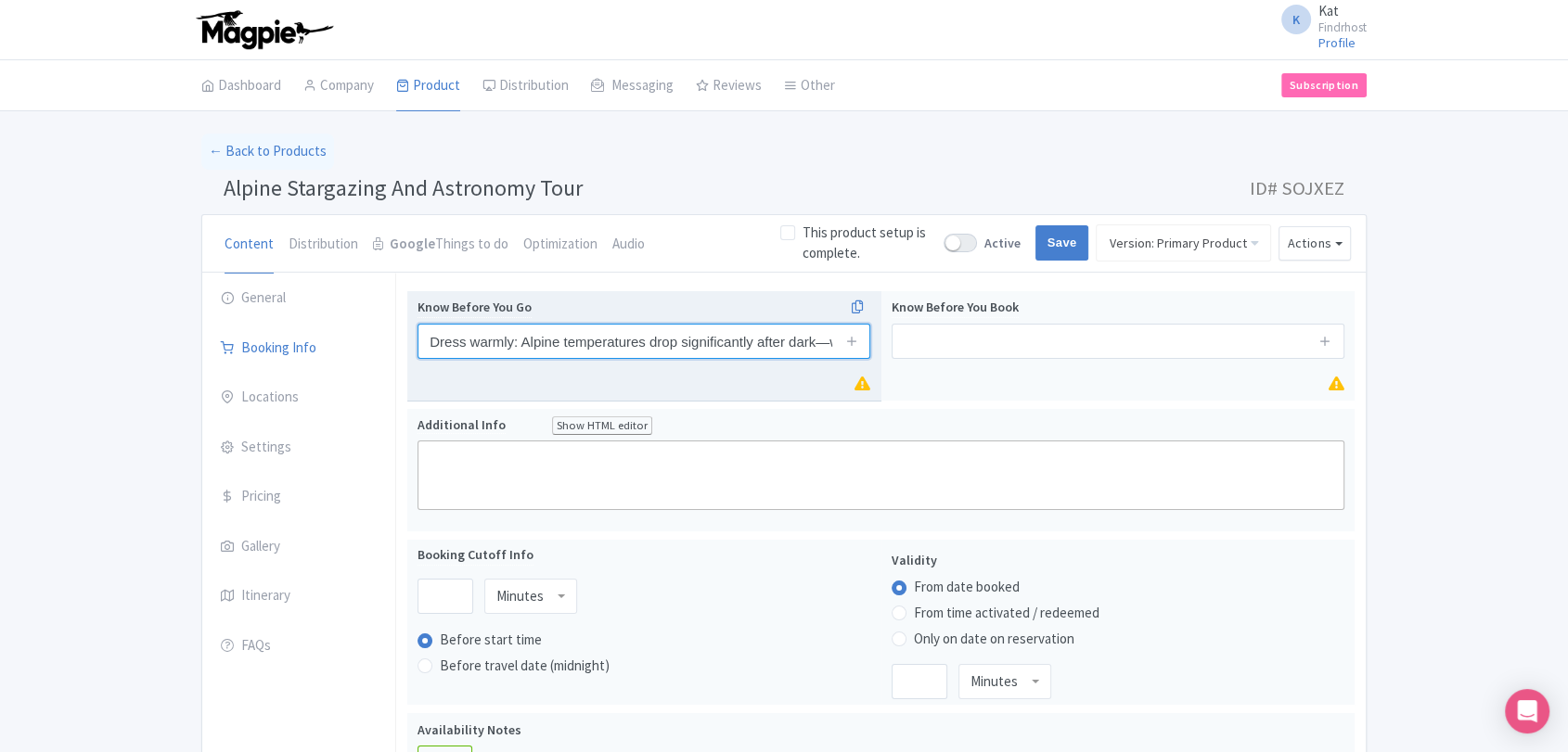 scroll, scrollTop: 0, scrollLeft: 253, axis: horizontal 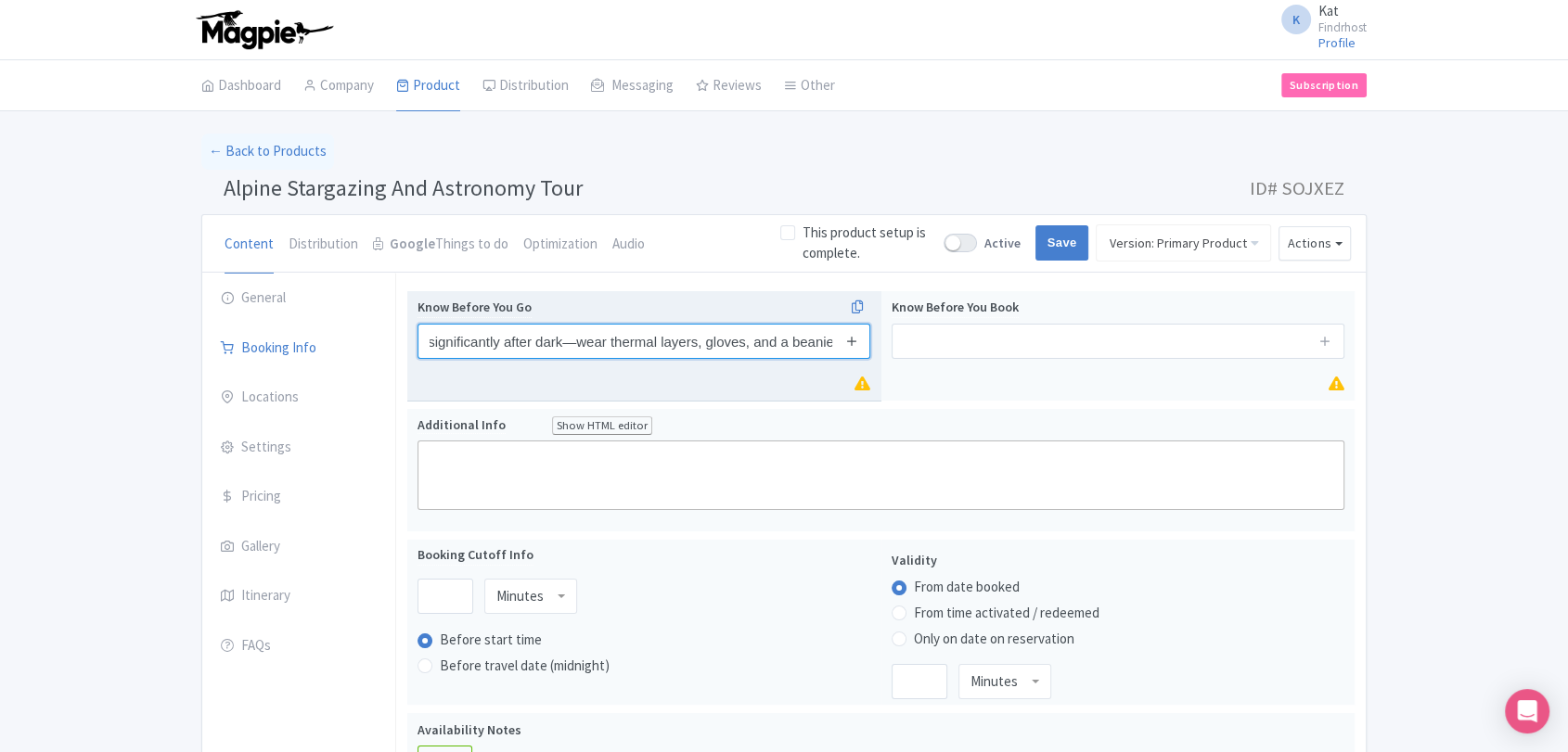 type on "Dress warmly: Alpine temperatures drop significantly after dark—wear thermal layers, gloves, and a beanie" 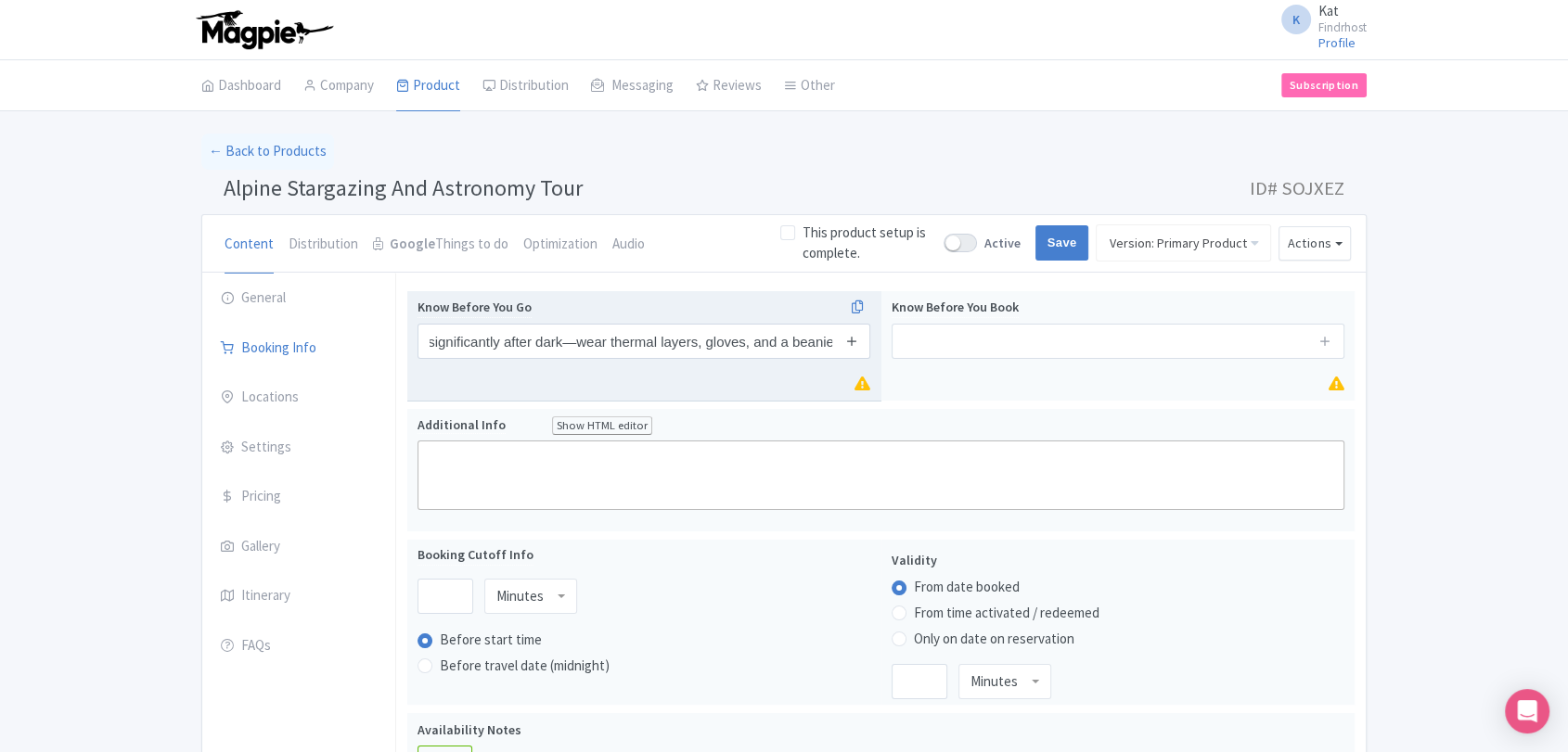 click at bounding box center (852, 340) 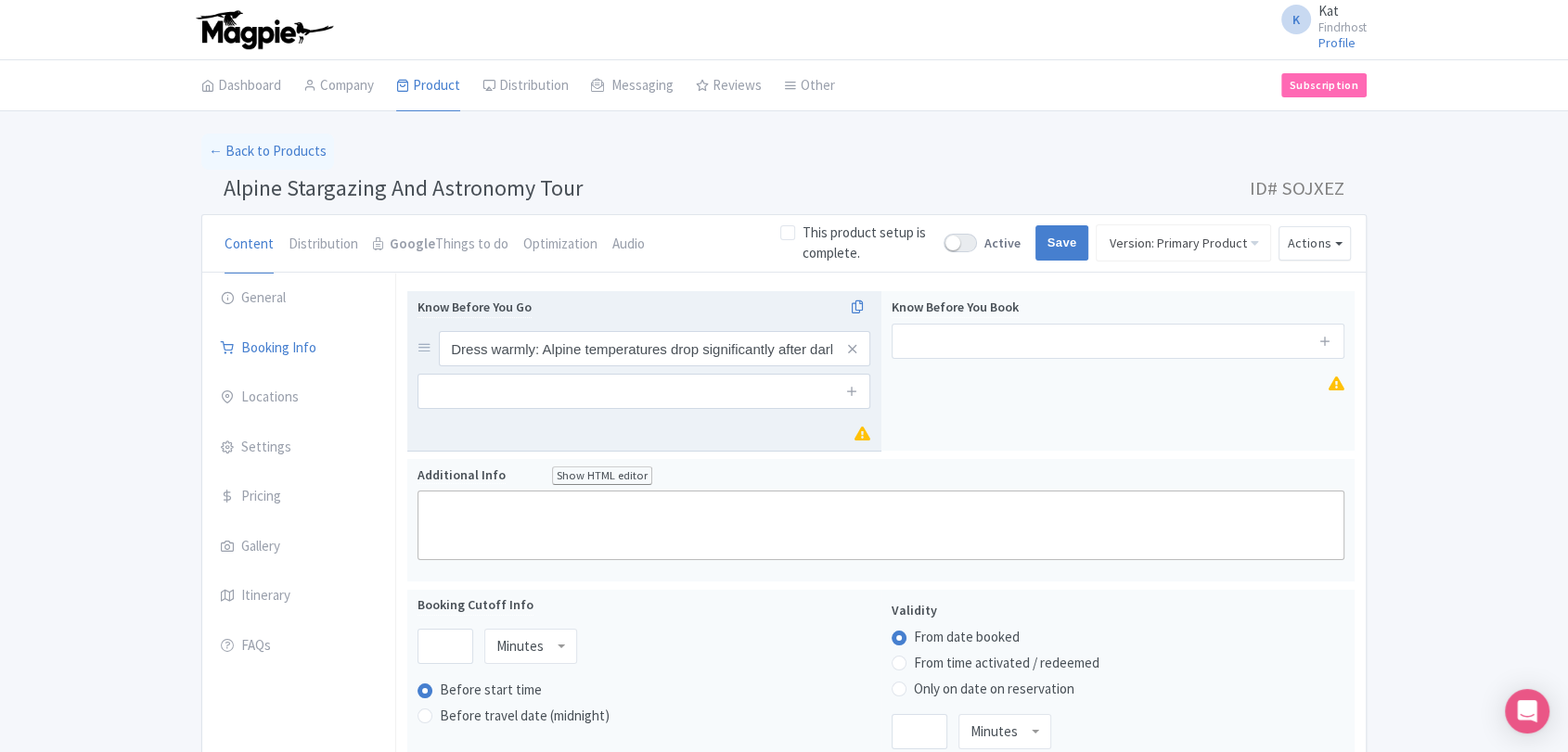 drag, startPoint x: 857, startPoint y: 391, endPoint x: 842, endPoint y: 411, distance: 25 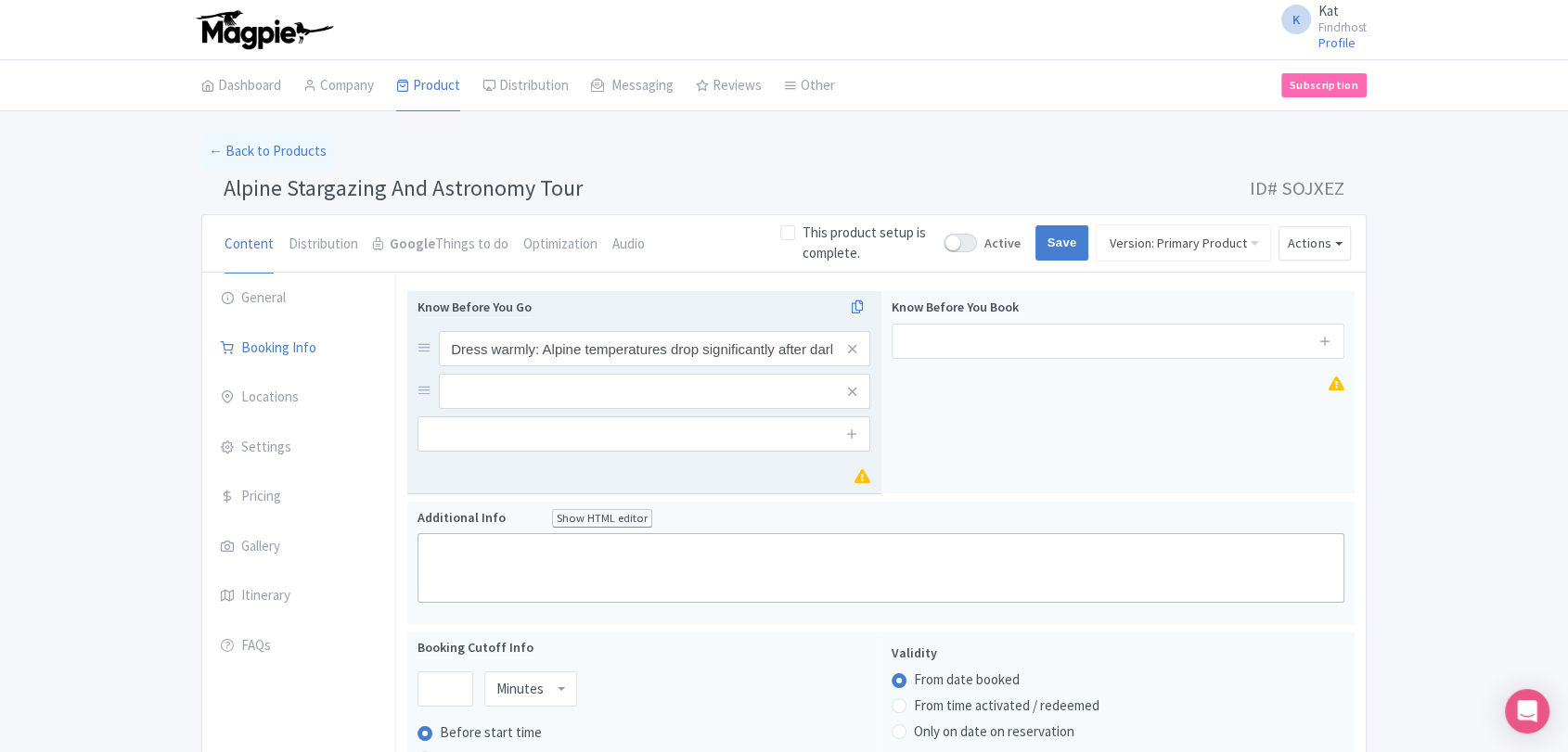 drag, startPoint x: 856, startPoint y: 440, endPoint x: 833, endPoint y: 478, distance: 44.418465 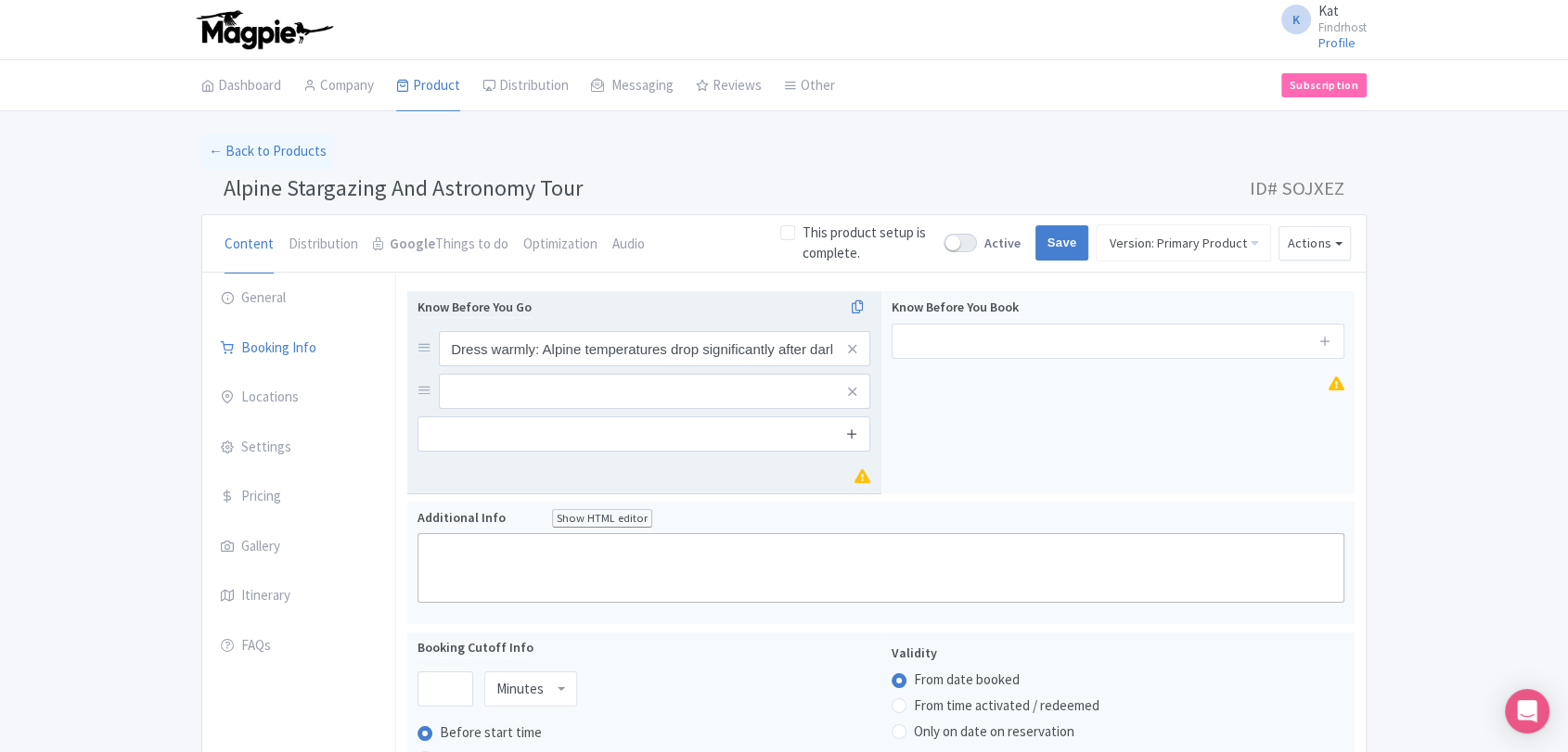 click at bounding box center (852, 433) 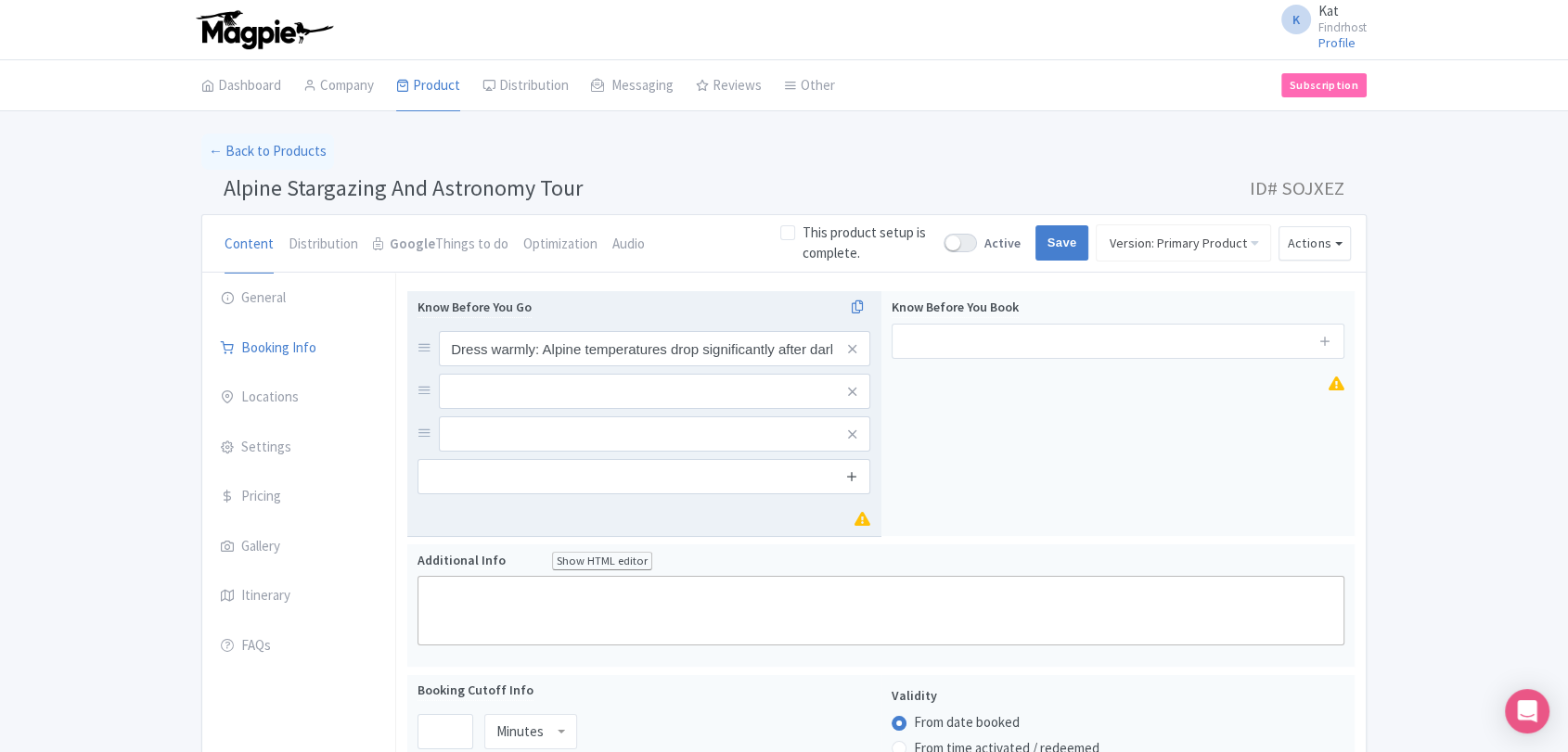 click at bounding box center (852, 476) 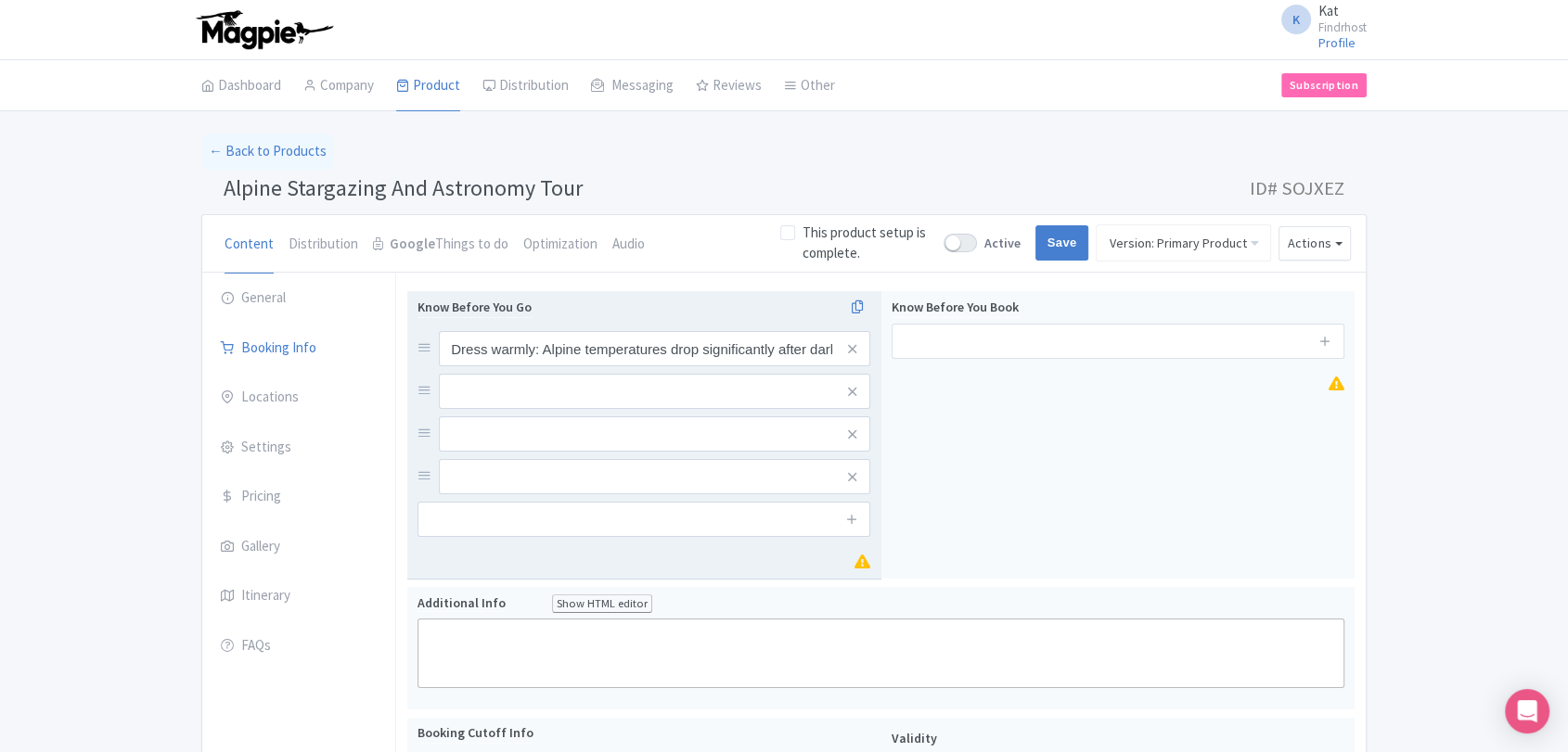 click at bounding box center (852, 519) 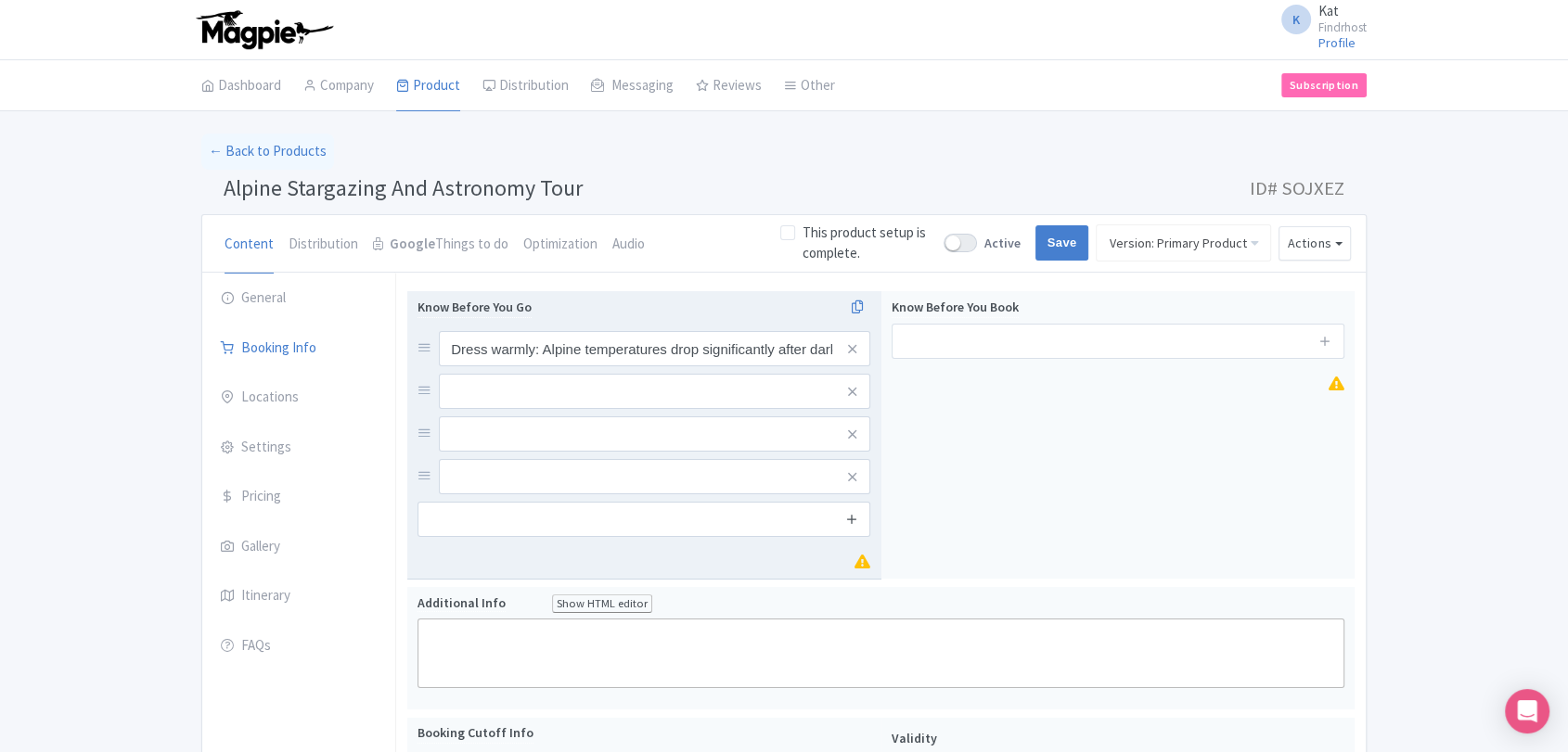 click at bounding box center (852, 518) 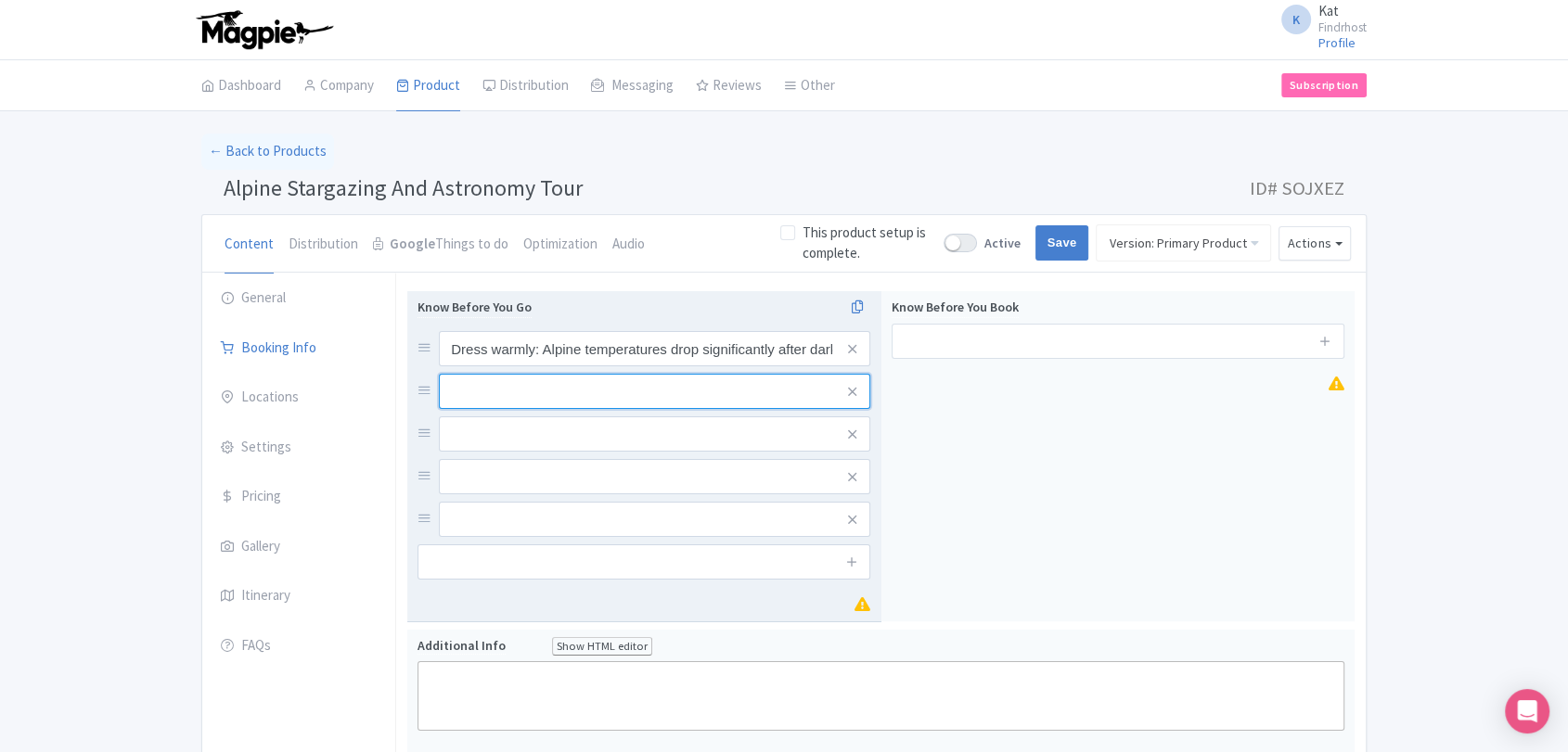 click at bounding box center [654, 349] 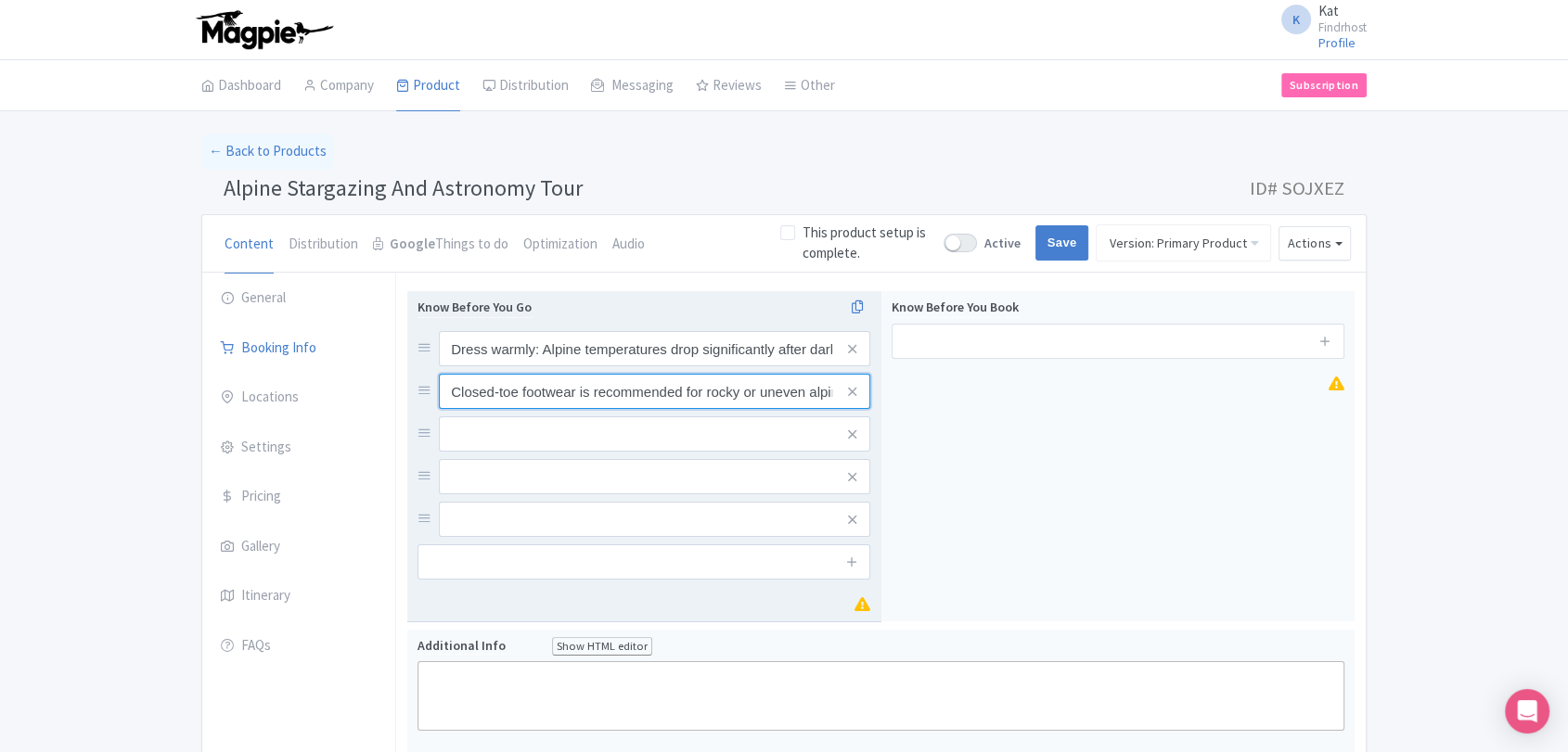 scroll, scrollTop: 0, scrollLeft: 57, axis: horizontal 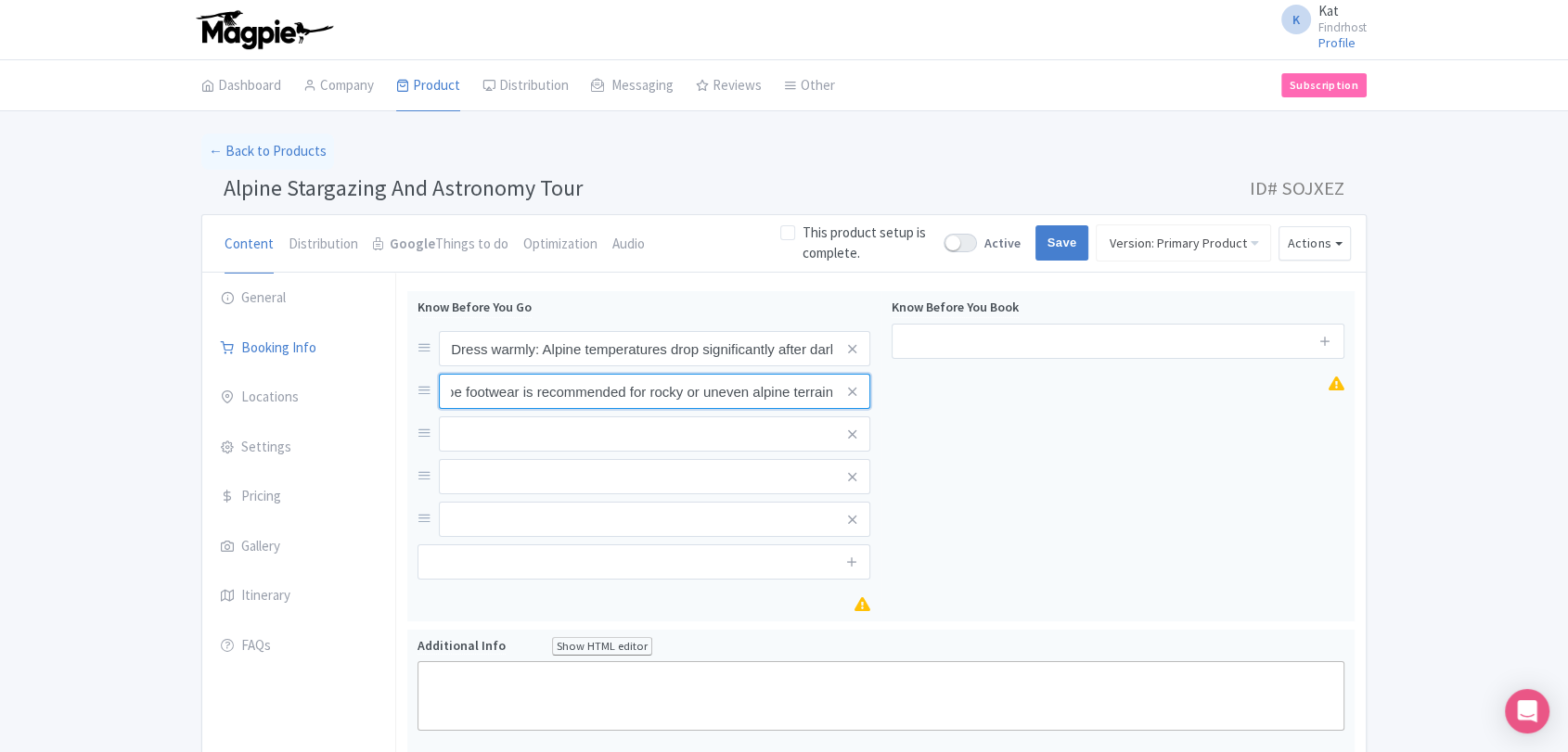 type on "Closed-toe footwear is recommended for rocky or uneven alpine terrain" 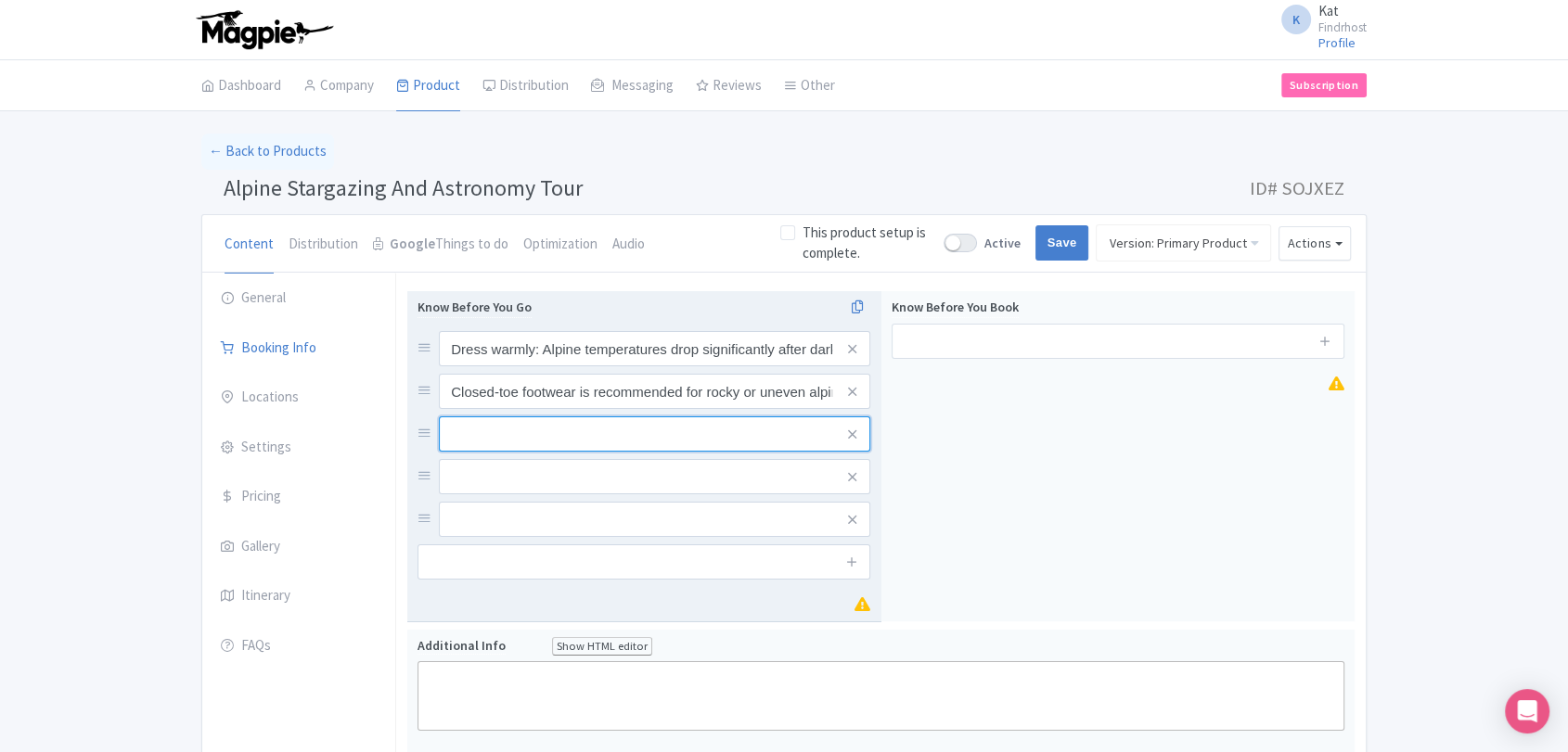 click at bounding box center [654, 349] 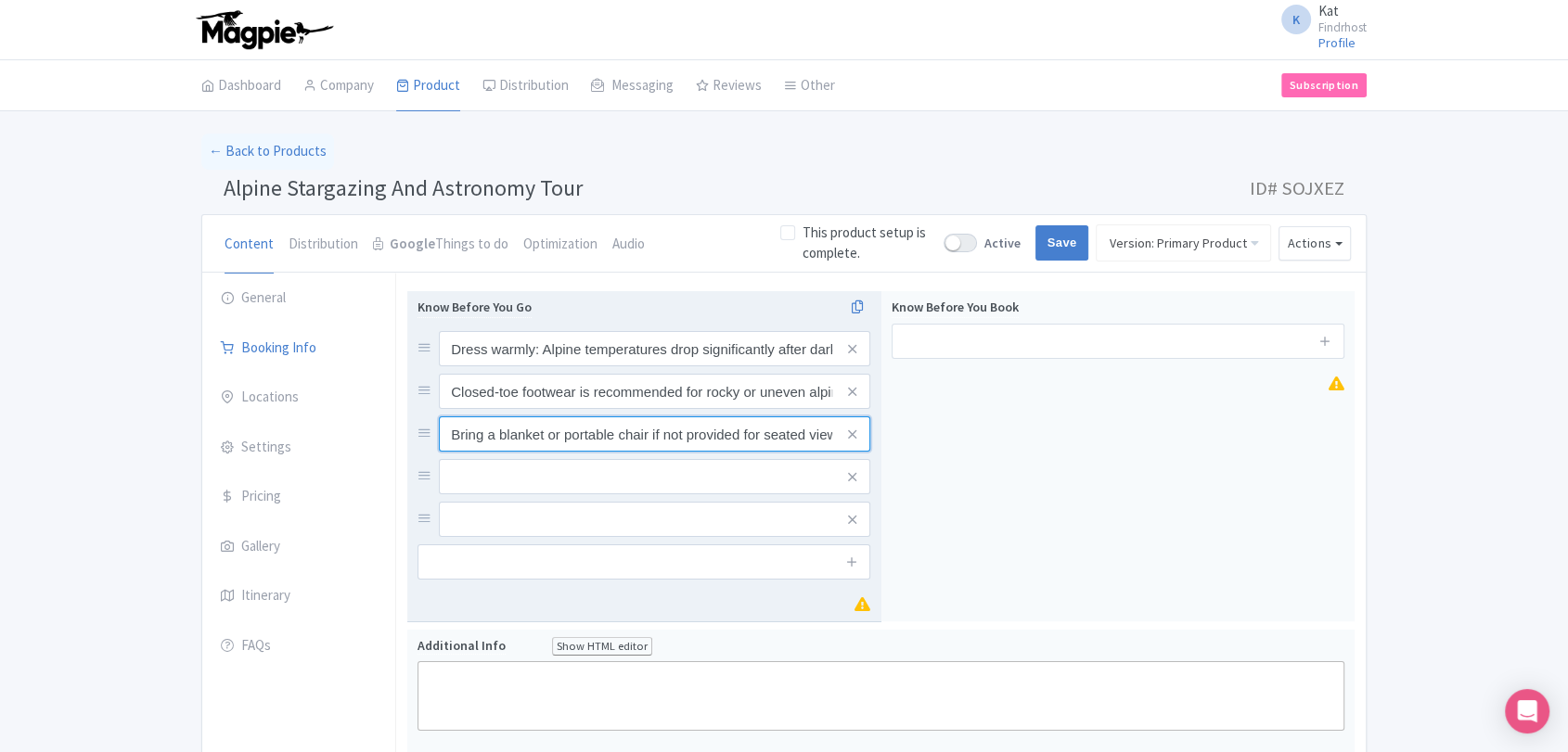 scroll, scrollTop: 0, scrollLeft: 72, axis: horizontal 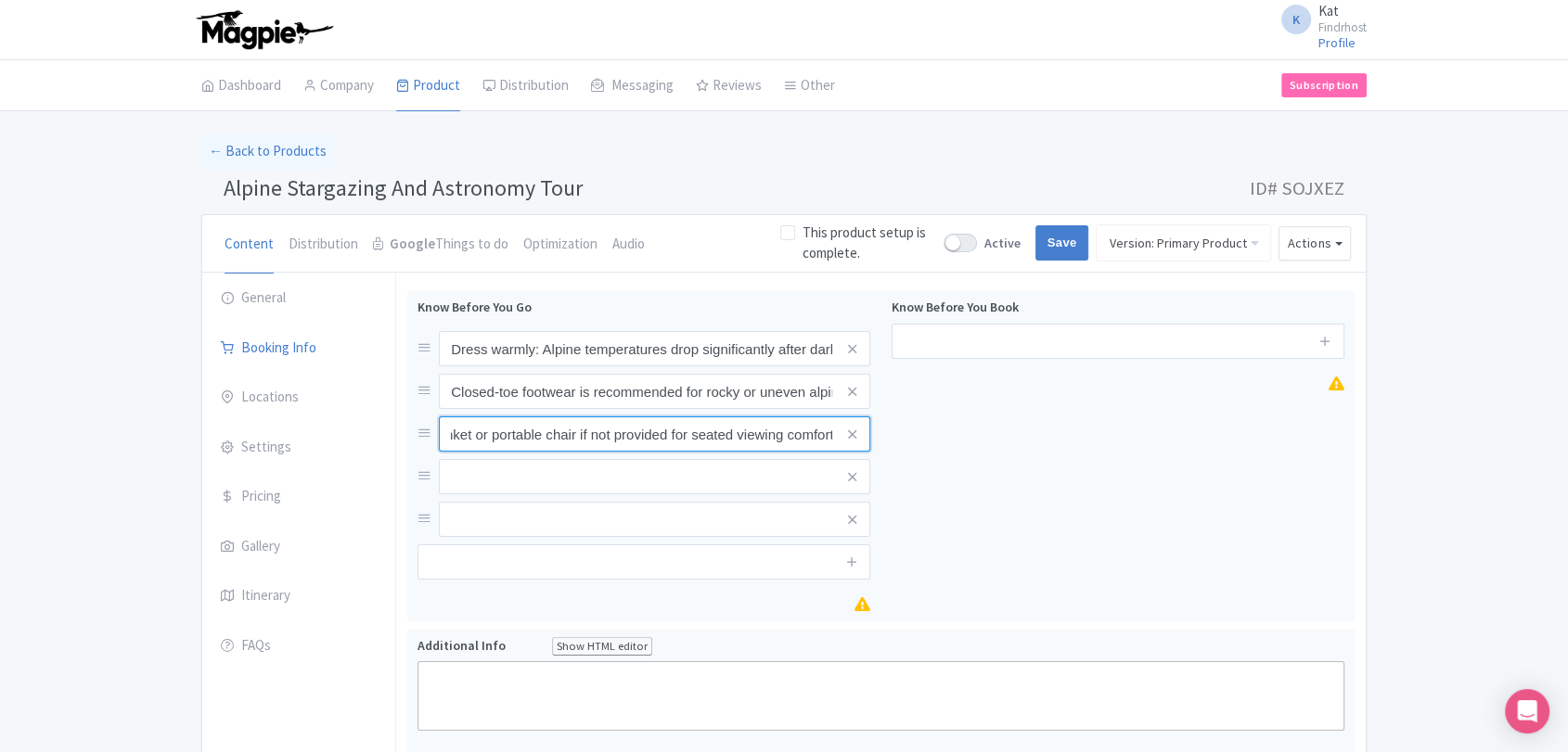 type on "Bring a blanket or portable chair if not provided for seated viewing comfort" 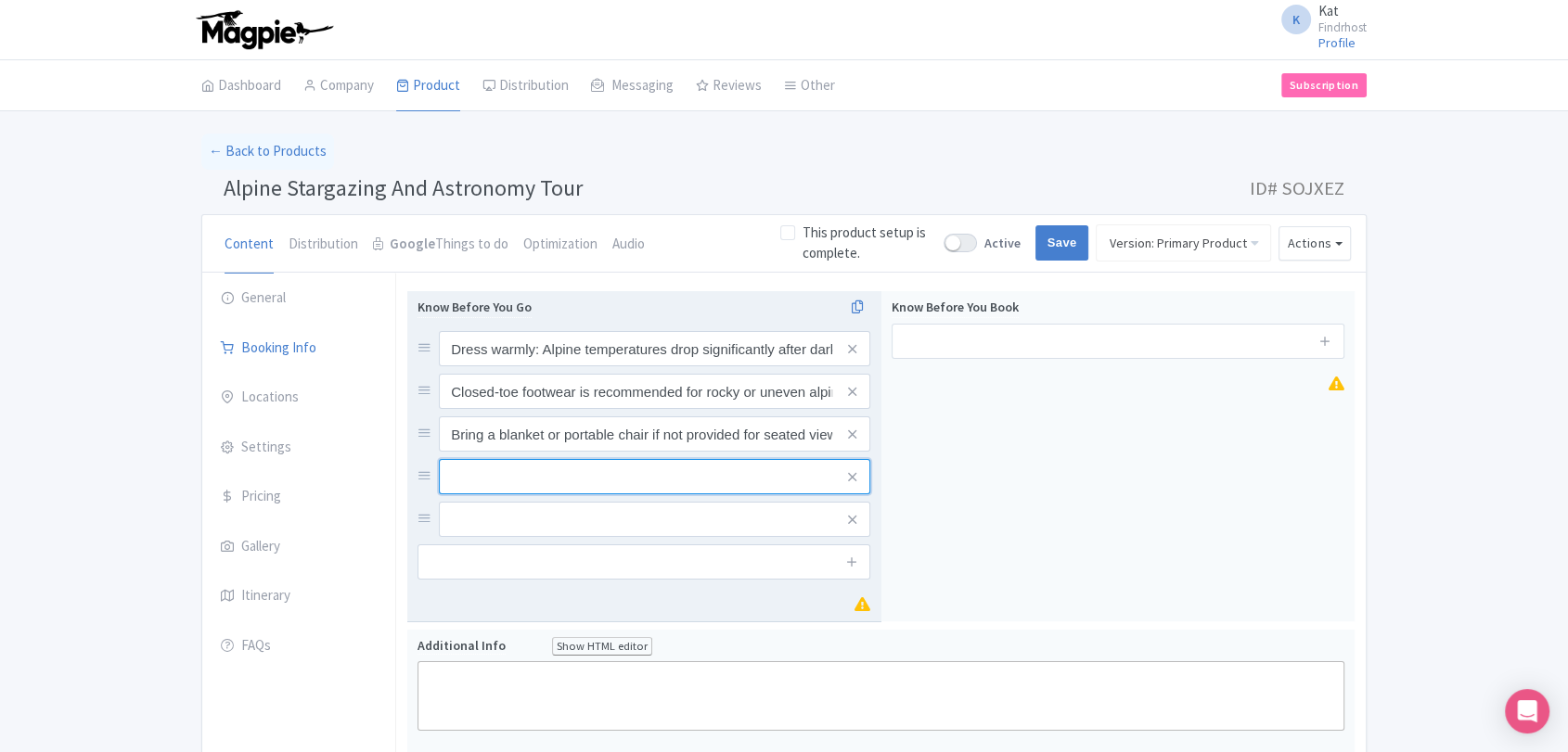 click at bounding box center [654, 349] 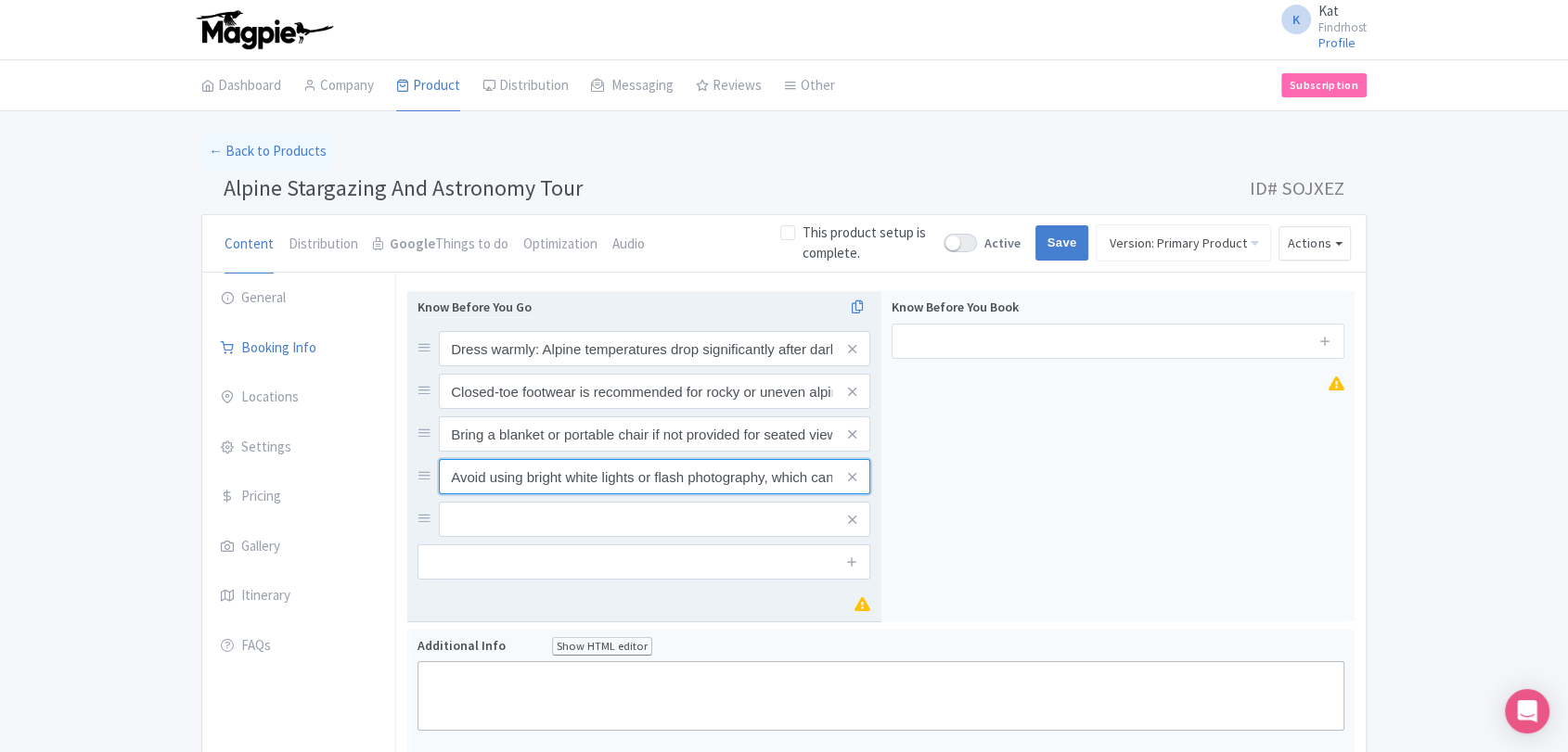 scroll, scrollTop: 0, scrollLeft: 119, axis: horizontal 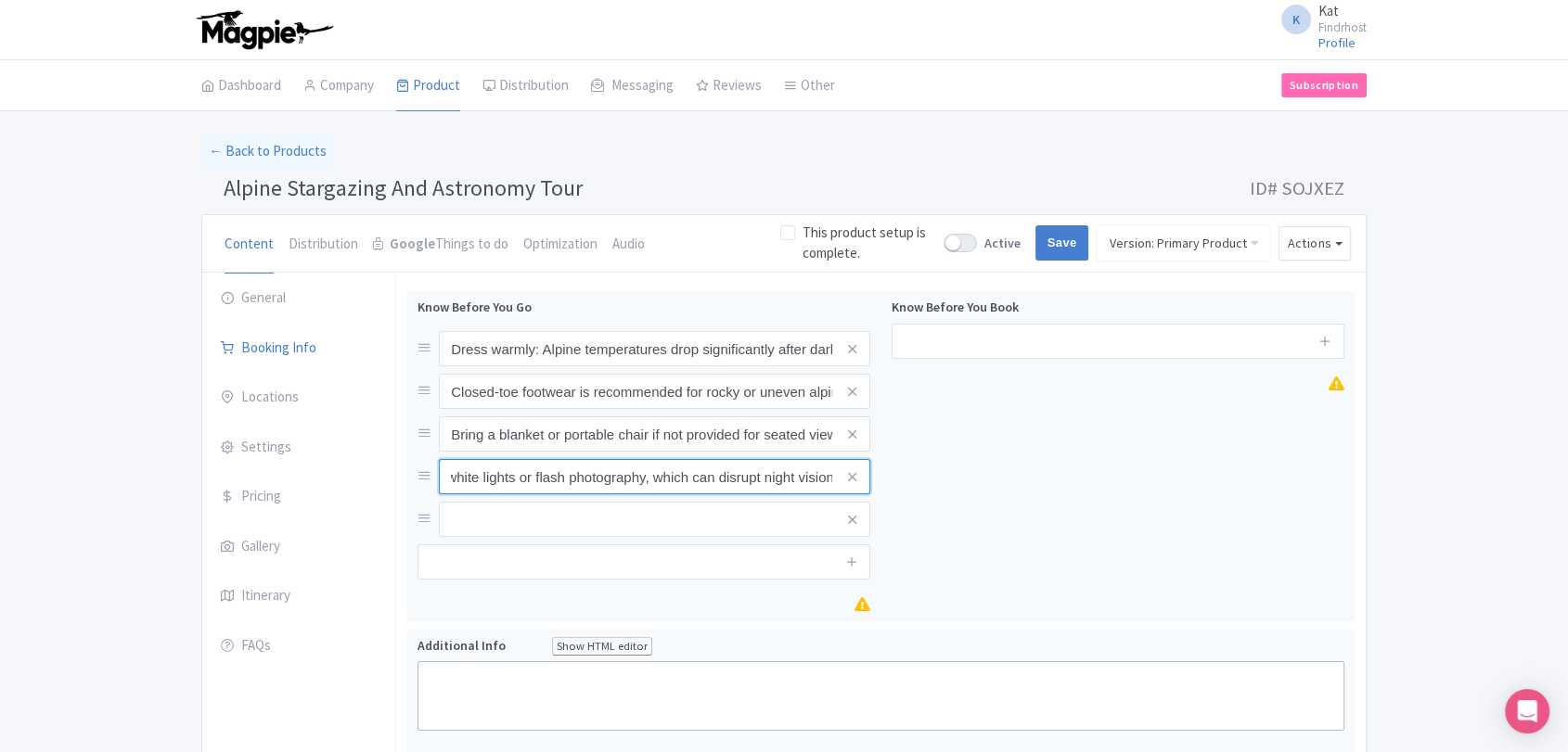 type on "Avoid using bright white lights or flash photography, which can disrupt night vision" 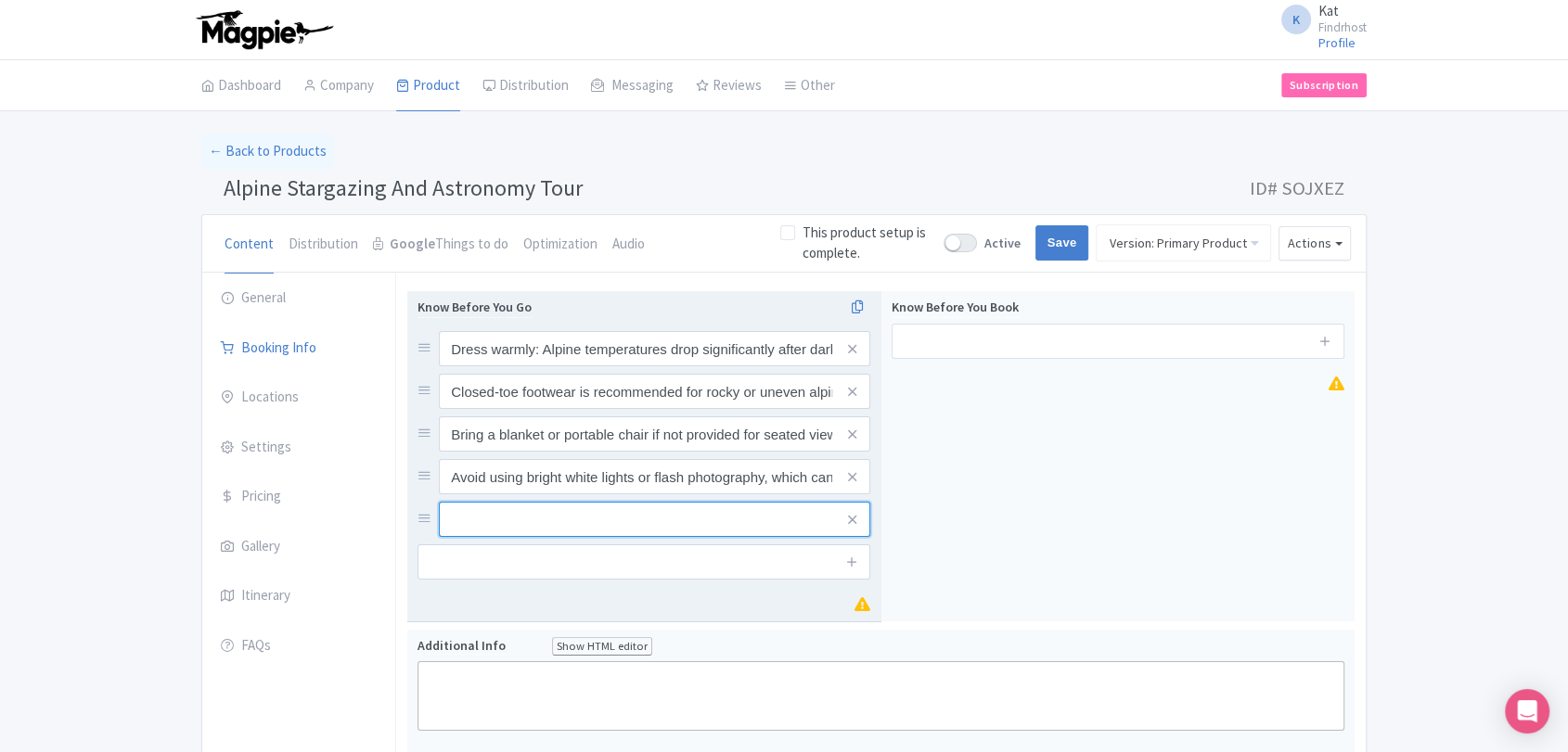 click at bounding box center [654, 349] 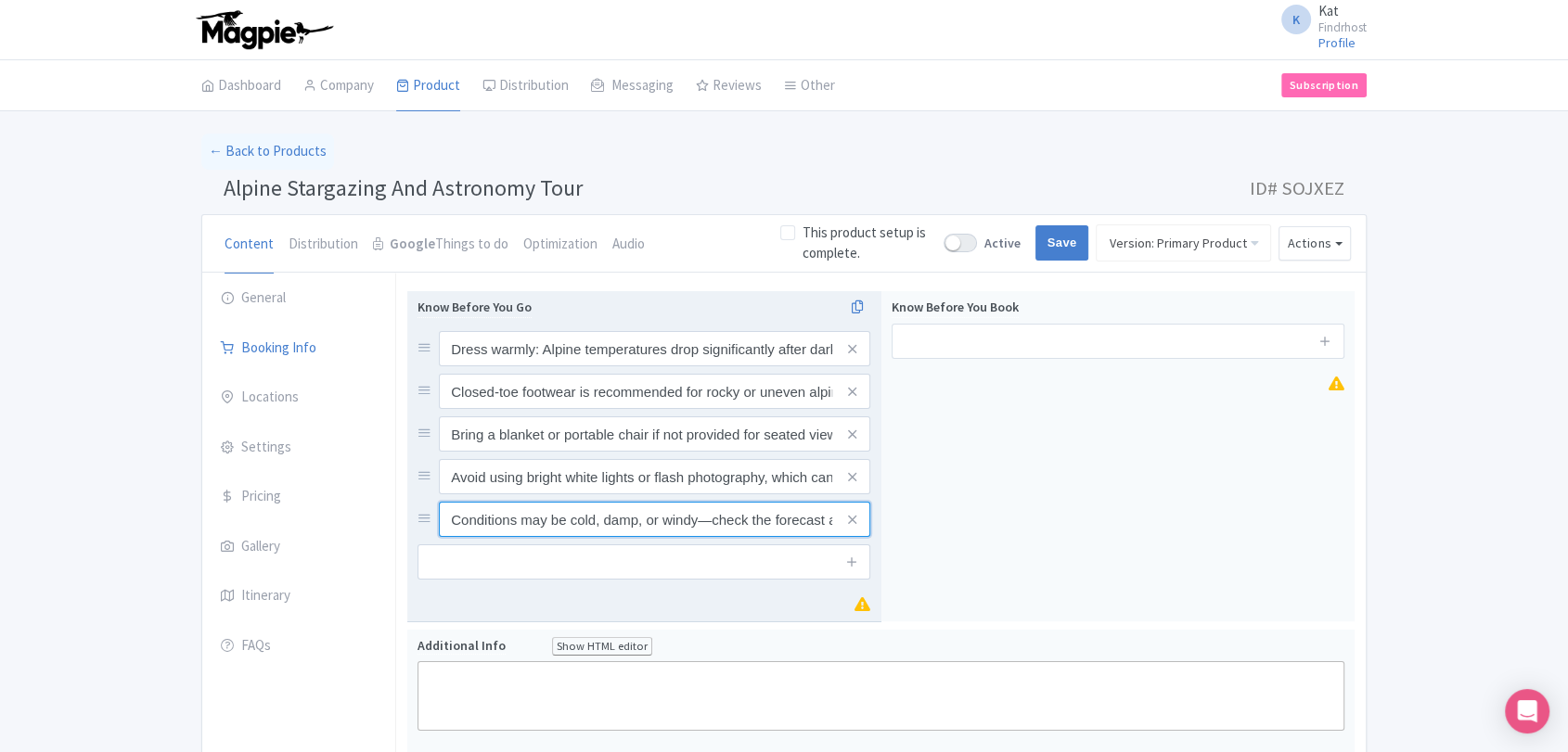 scroll, scrollTop: 0, scrollLeft: 145, axis: horizontal 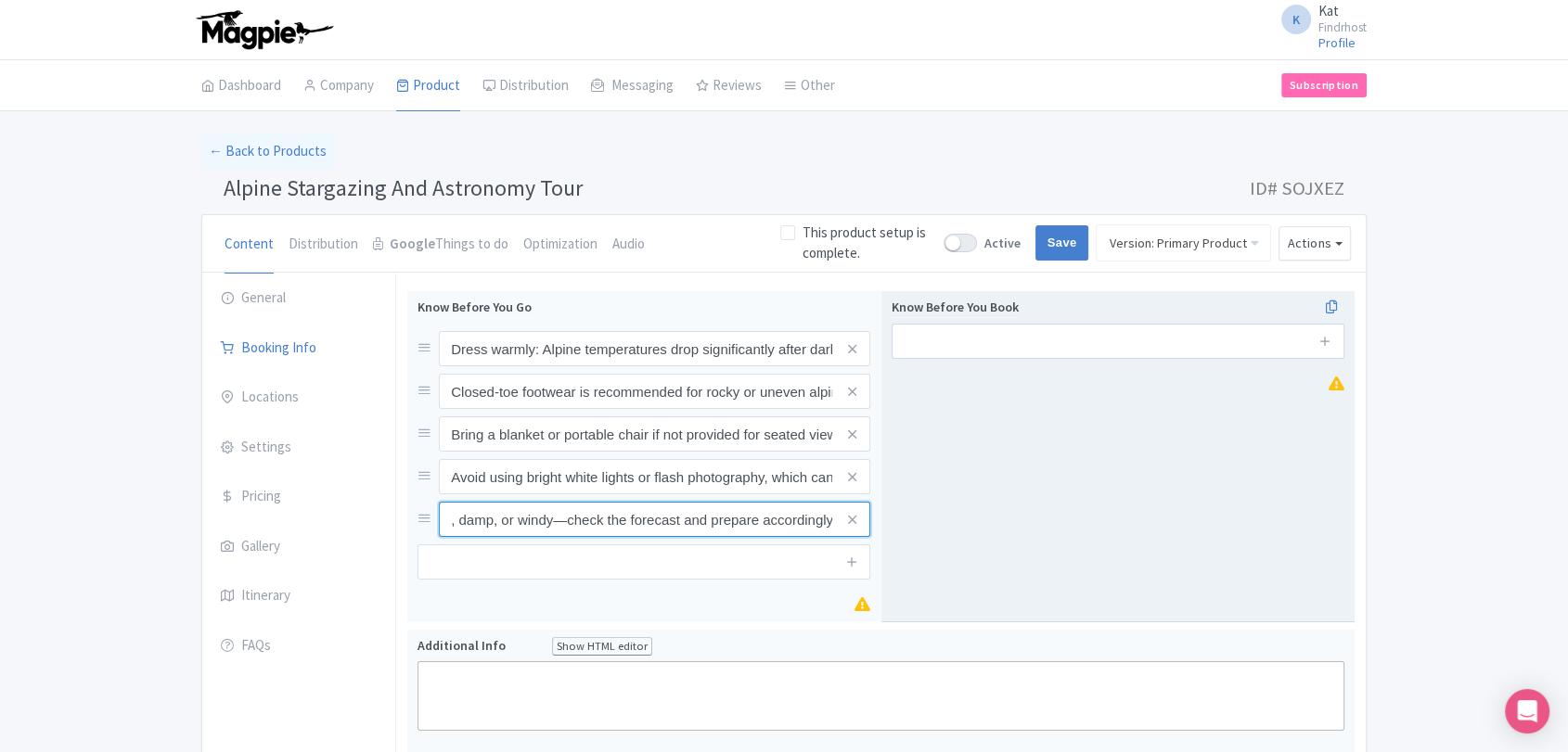 type on "Conditions may be cold, damp, or windy—check the forecast and prepare accordingly" 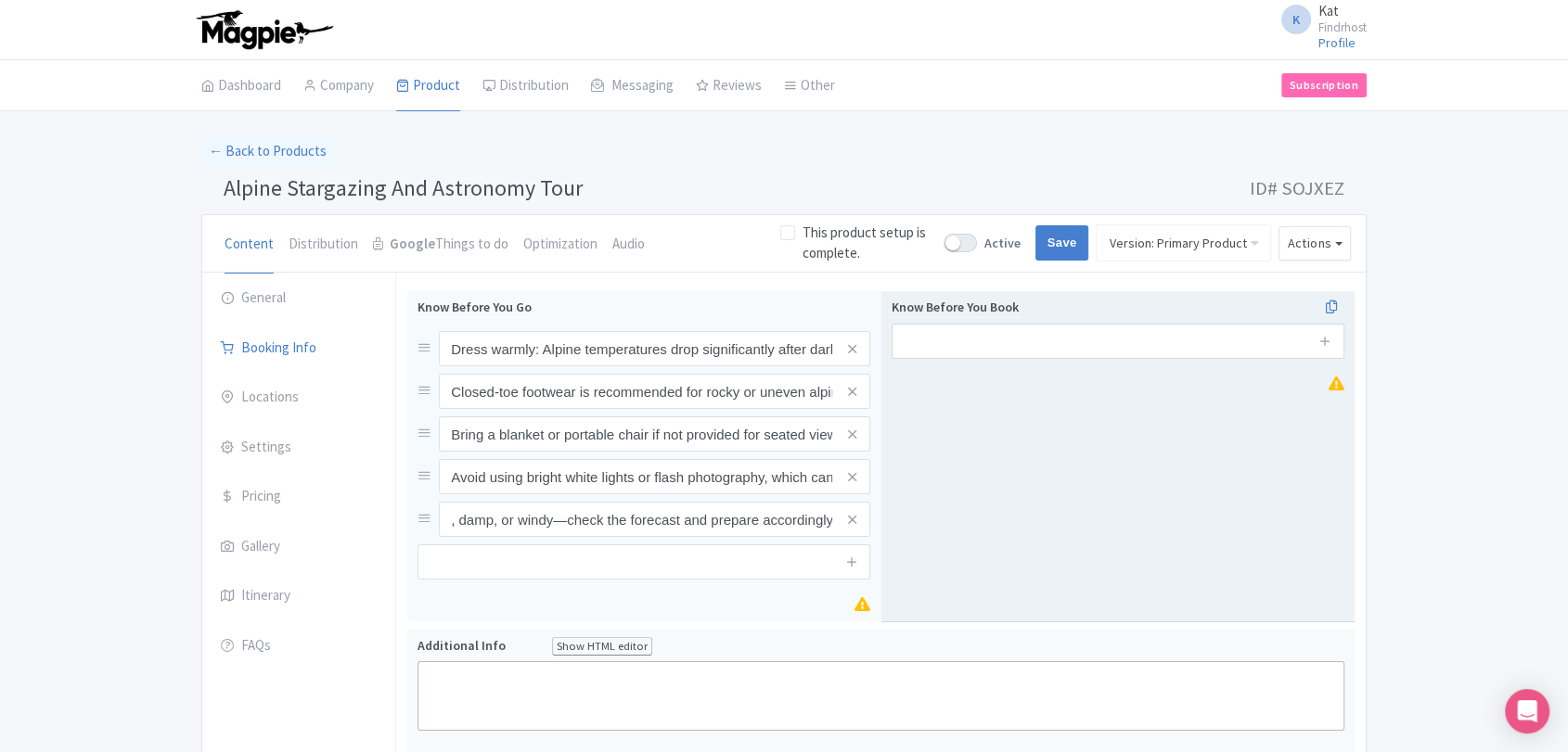 scroll, scrollTop: 0, scrollLeft: 0, axis: both 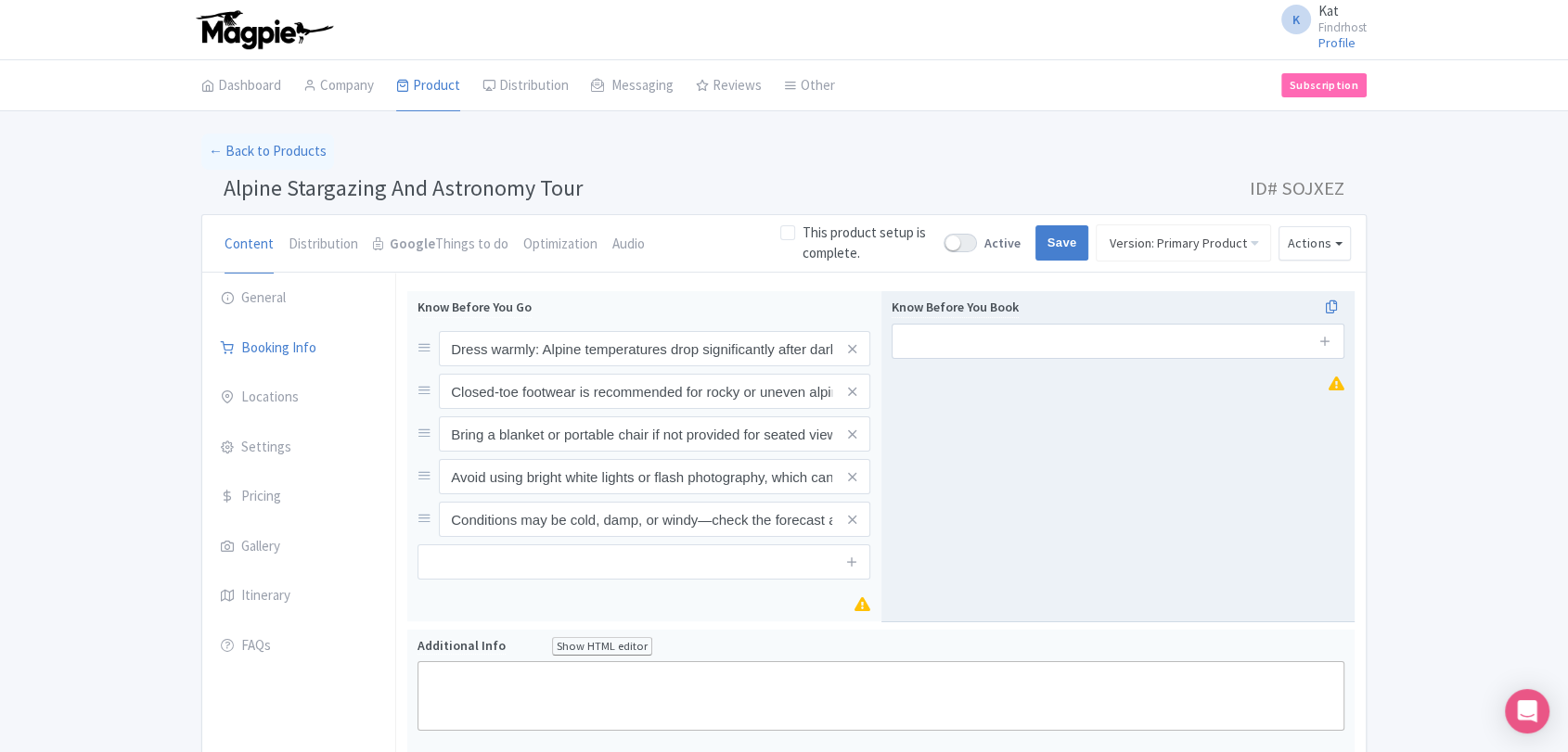 click on "Know Before You Book" at bounding box center [1118, 456] 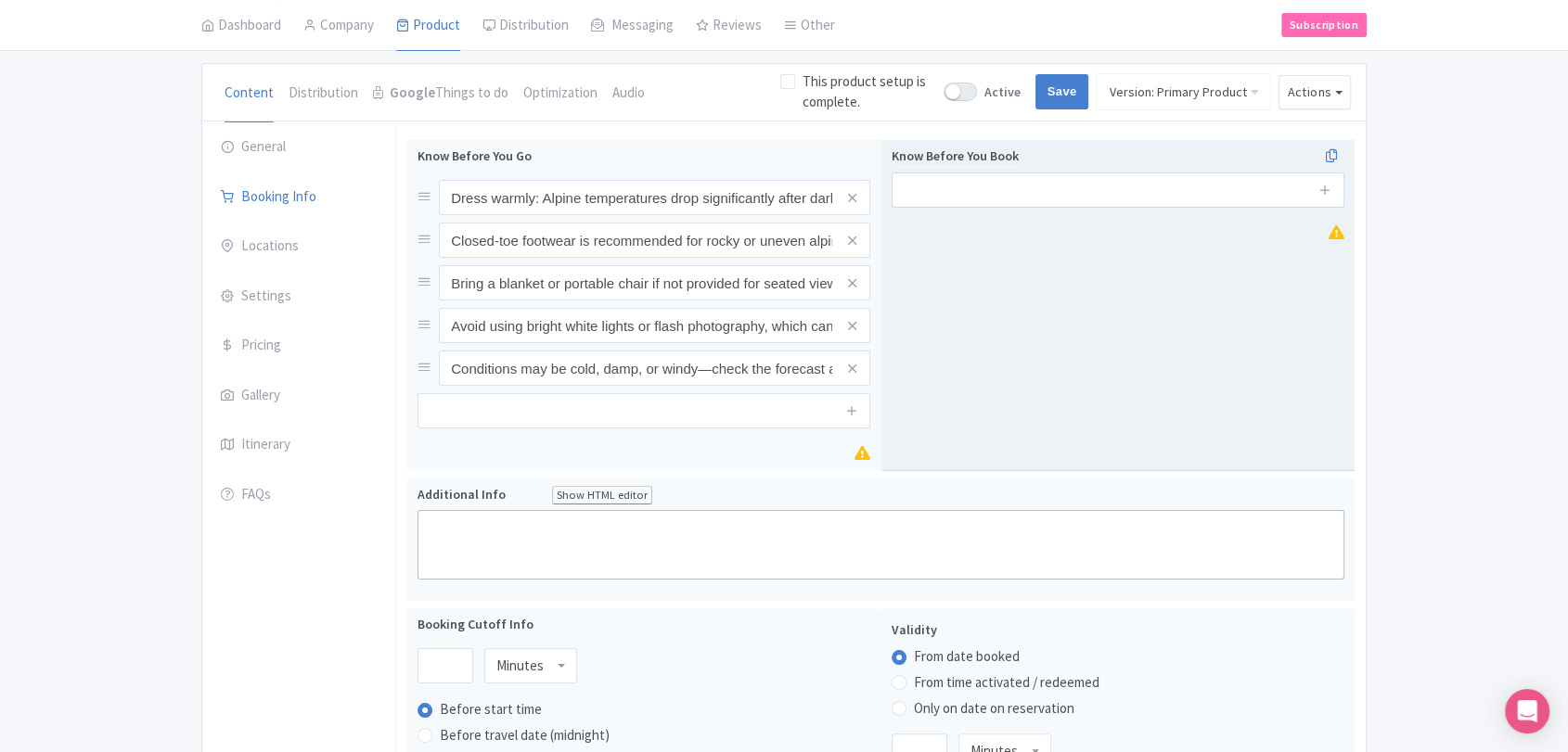 scroll, scrollTop: 206, scrollLeft: 0, axis: vertical 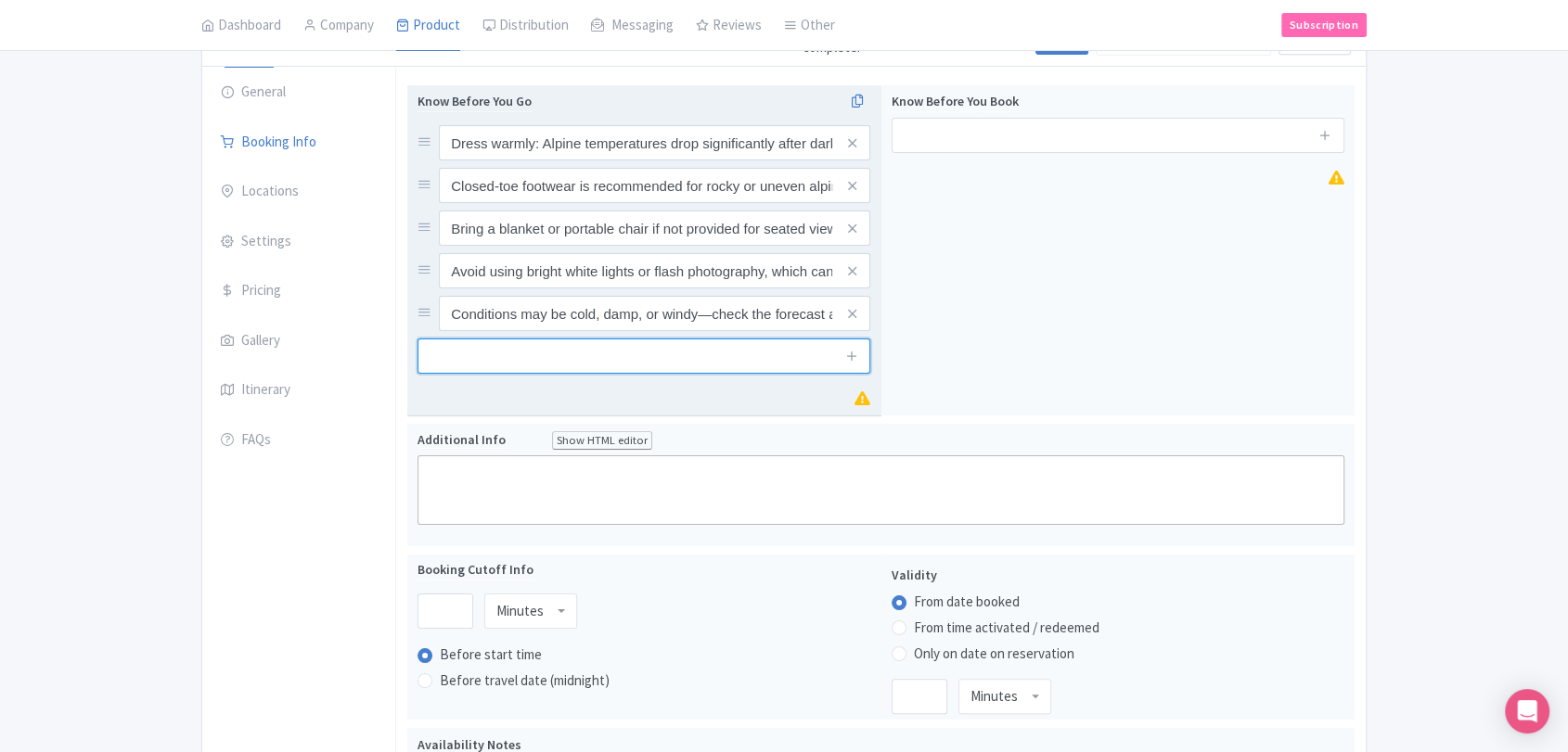 click at bounding box center [644, 356] 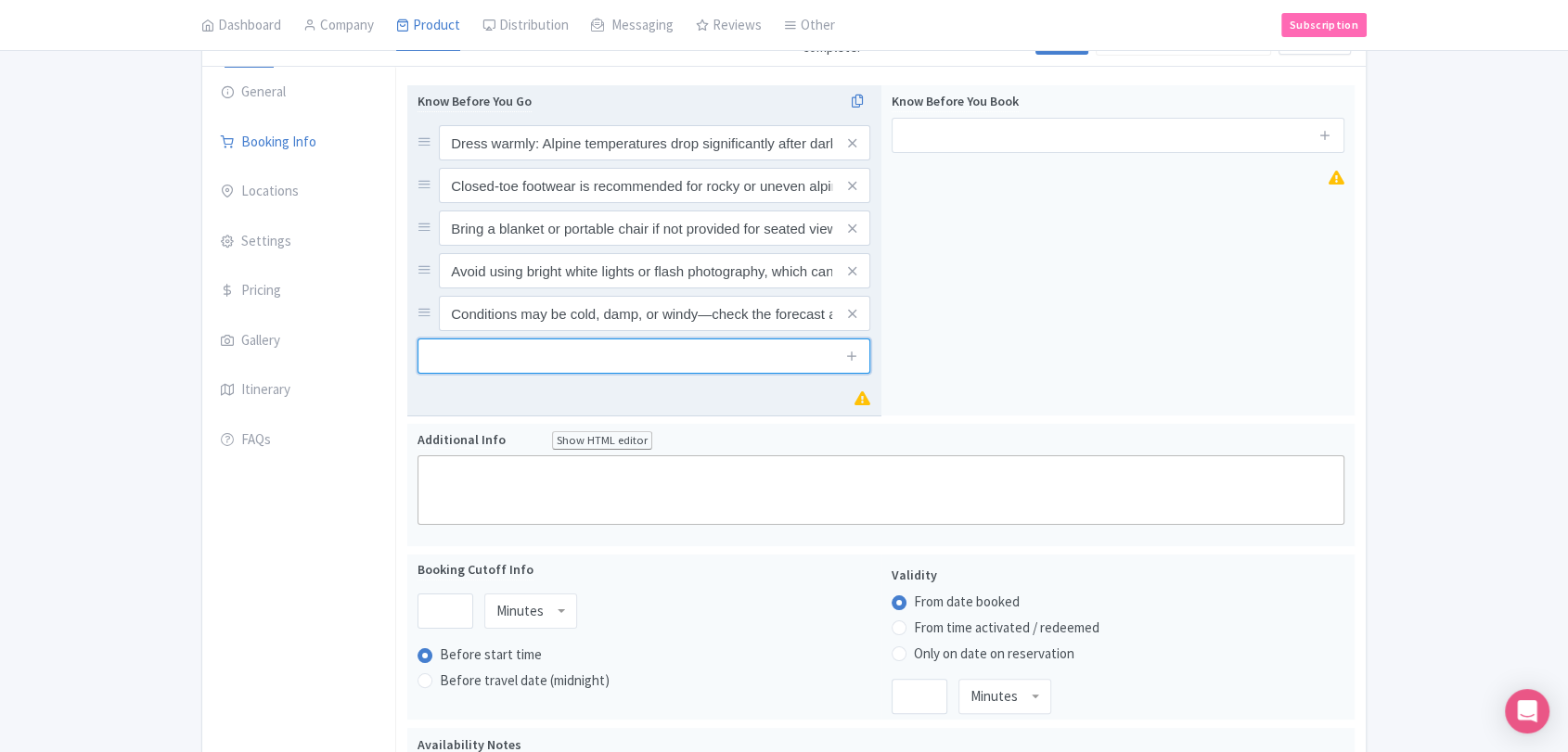 paste on "Bring a reusable water bottle or hot drink container (if permitted)" 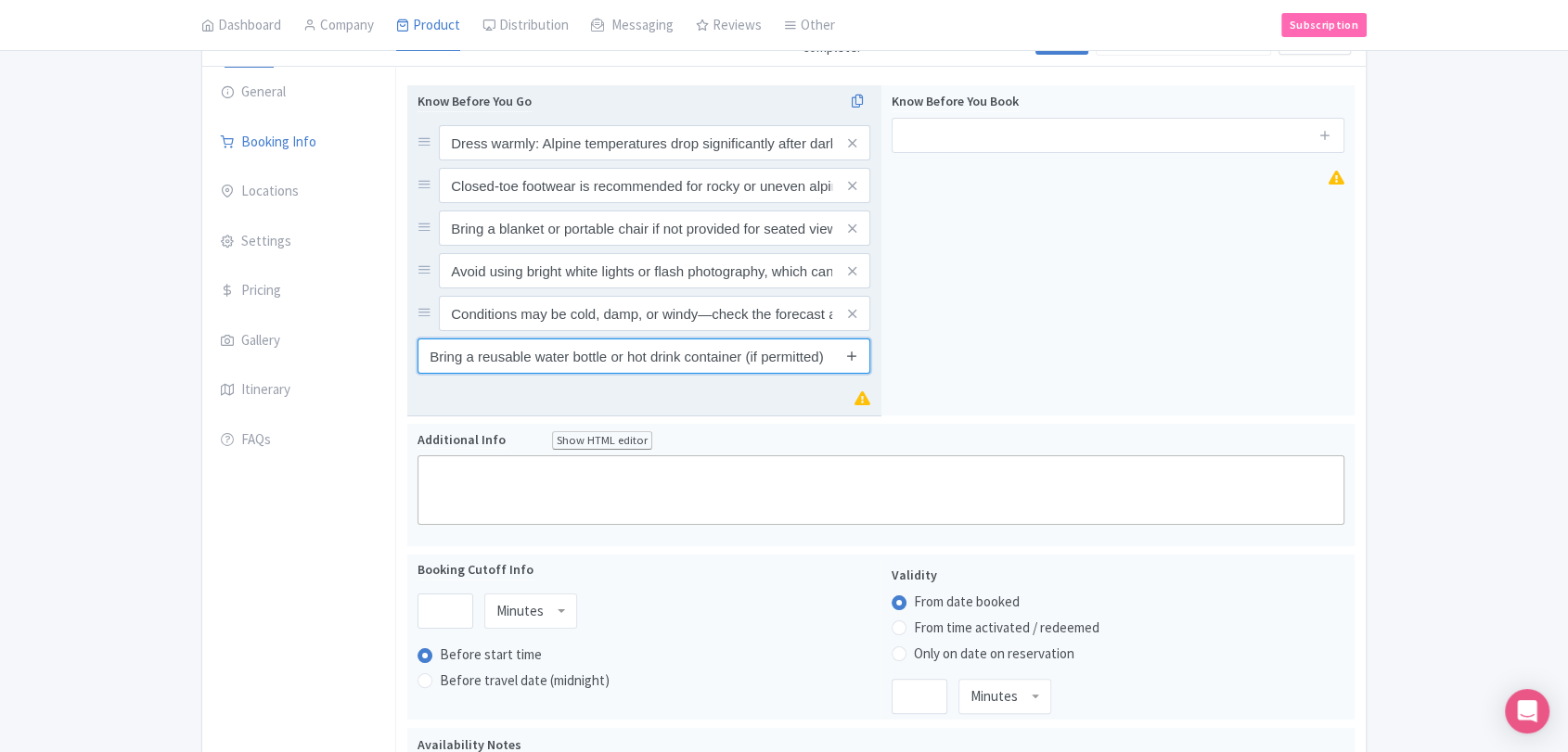 type on "Bring a reusable water bottle or hot drink container (if permitted)" 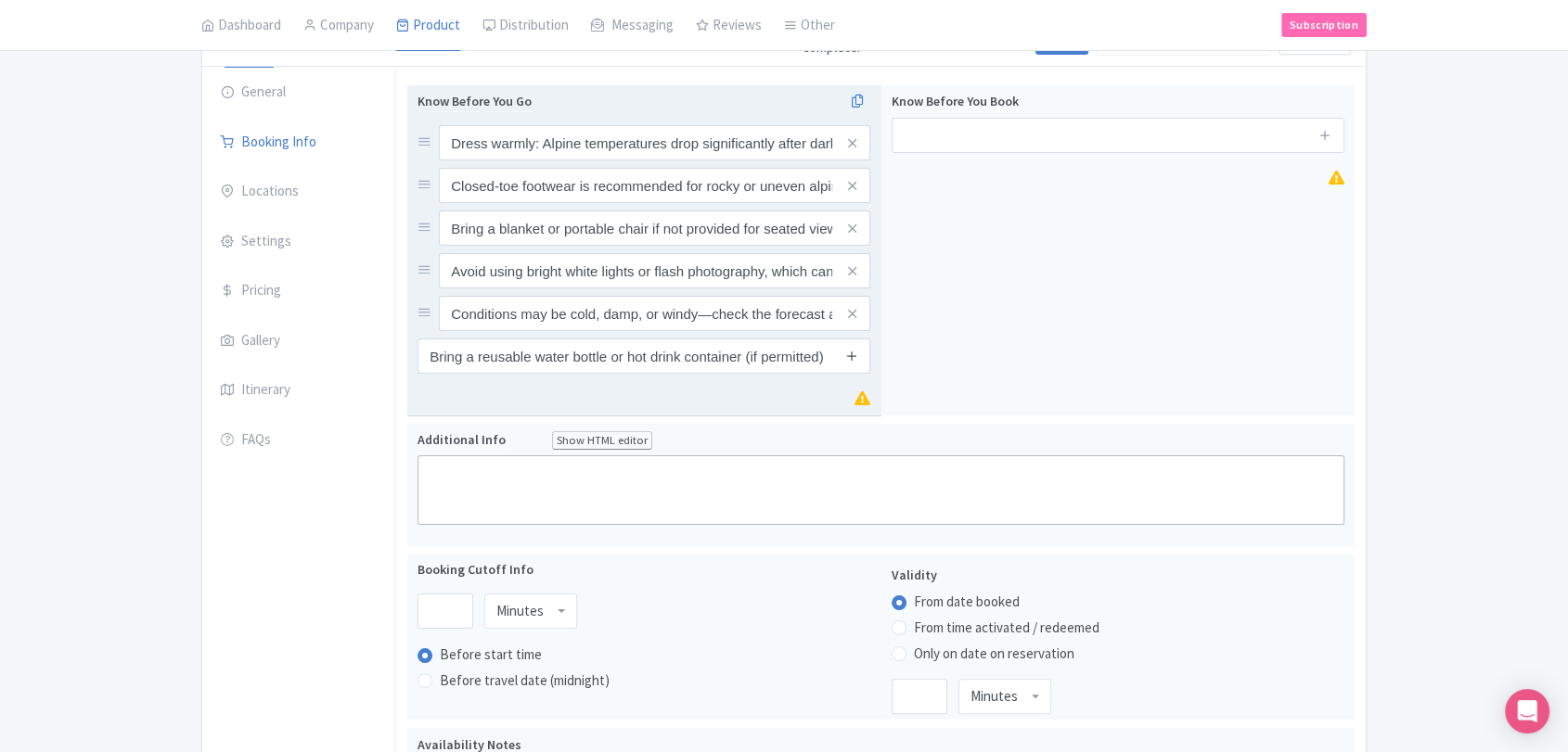 click at bounding box center (852, 355) 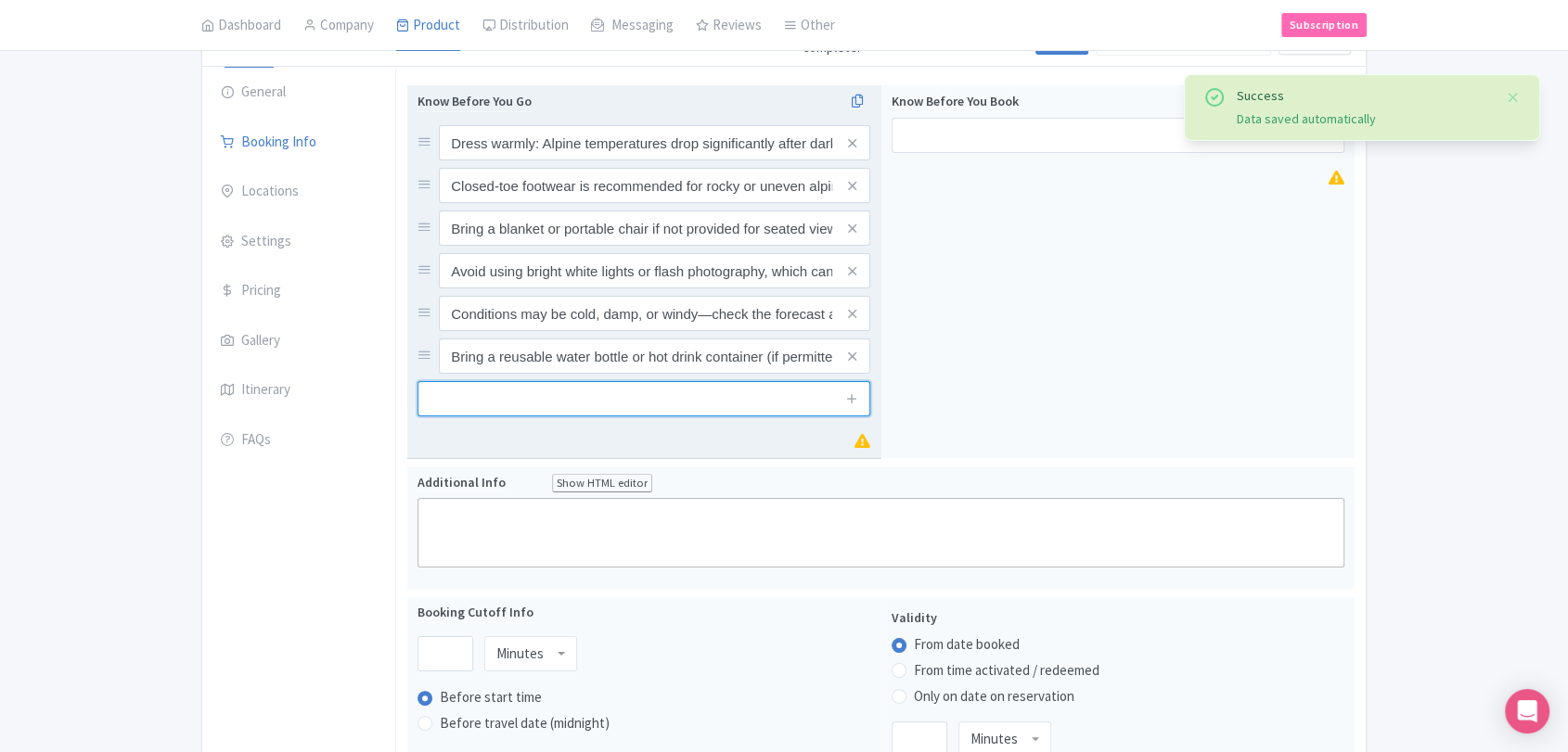 click at bounding box center [644, 399] 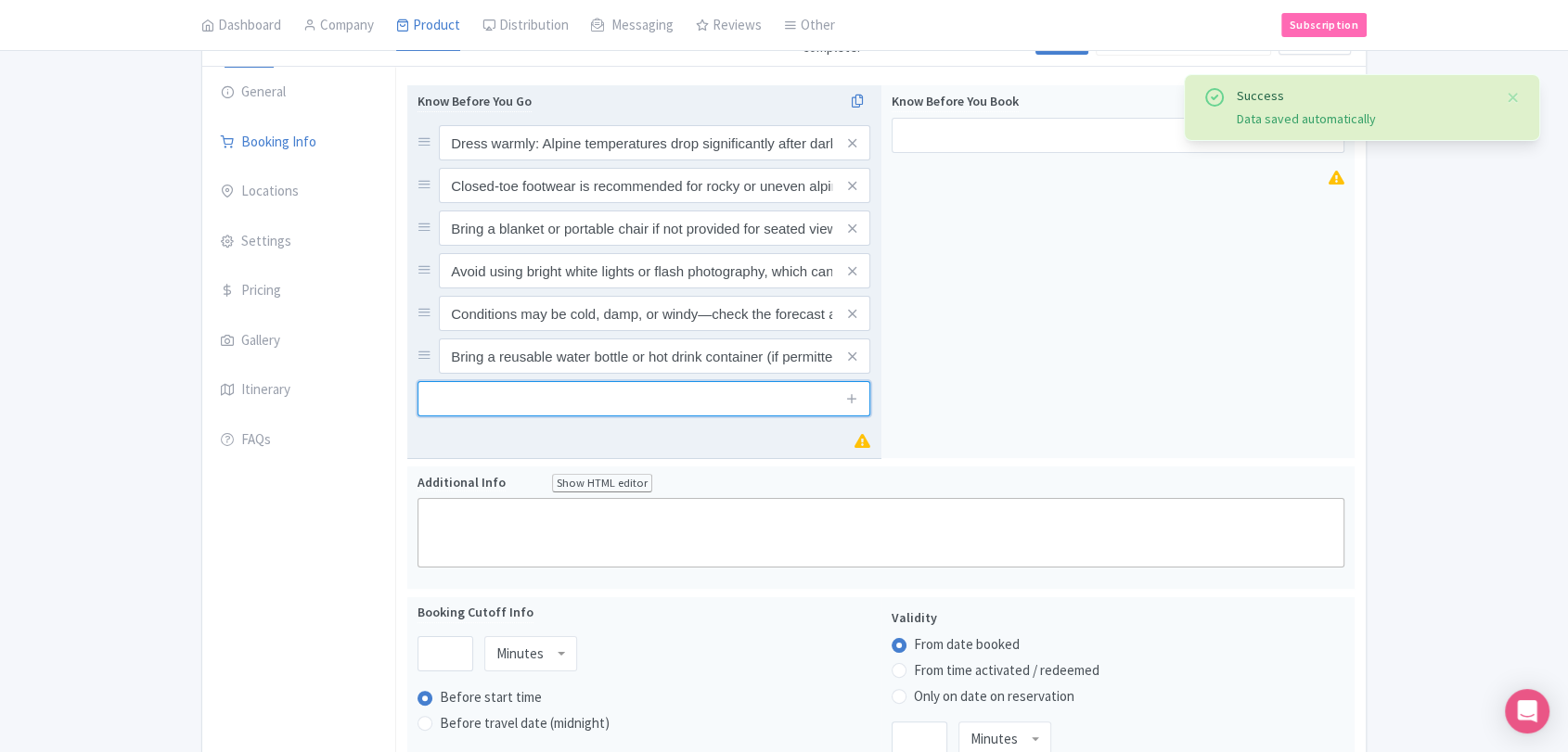paste on "Be prepared for a short walk from the vehicle to the stargazing site" 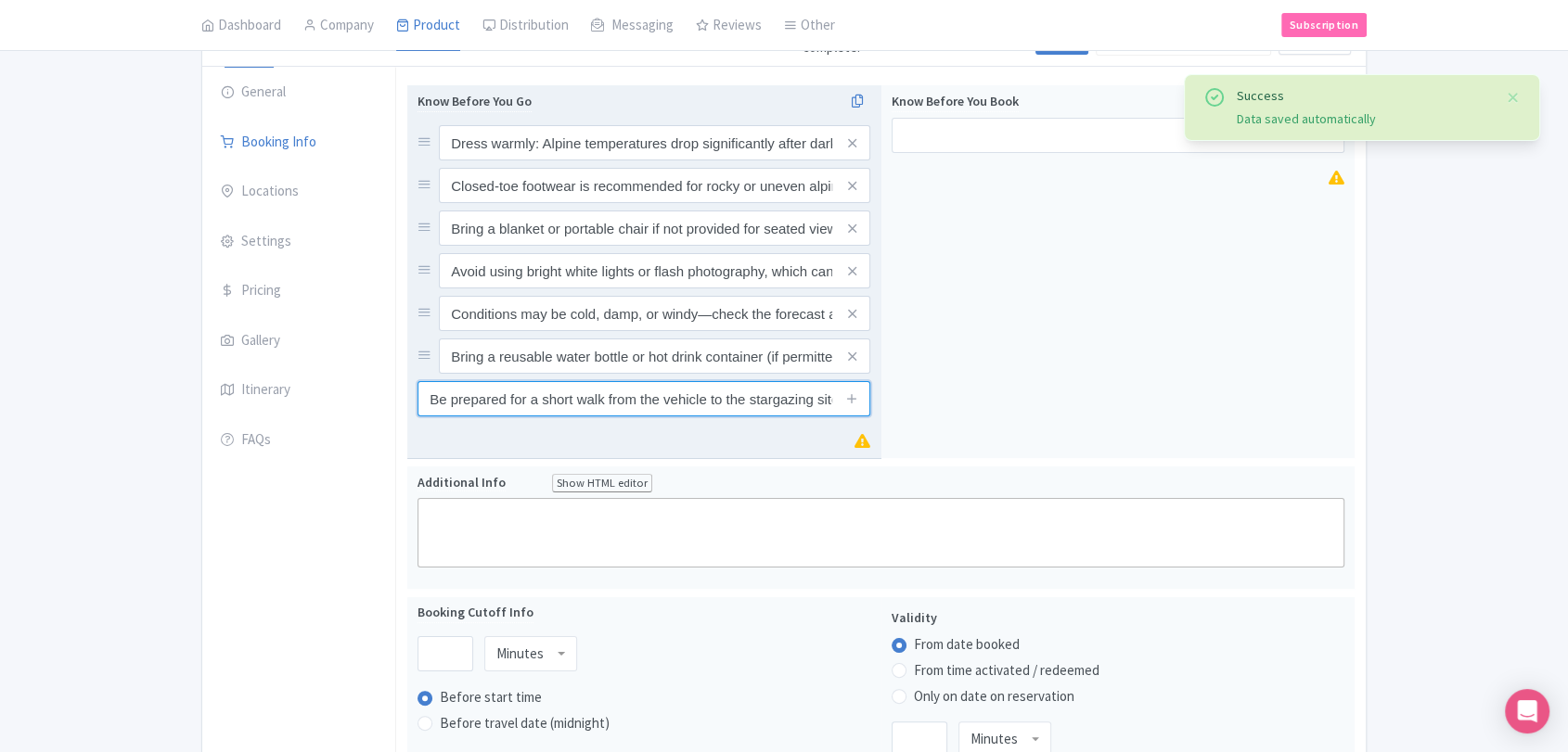 scroll, scrollTop: 0, scrollLeft: 6, axis: horizontal 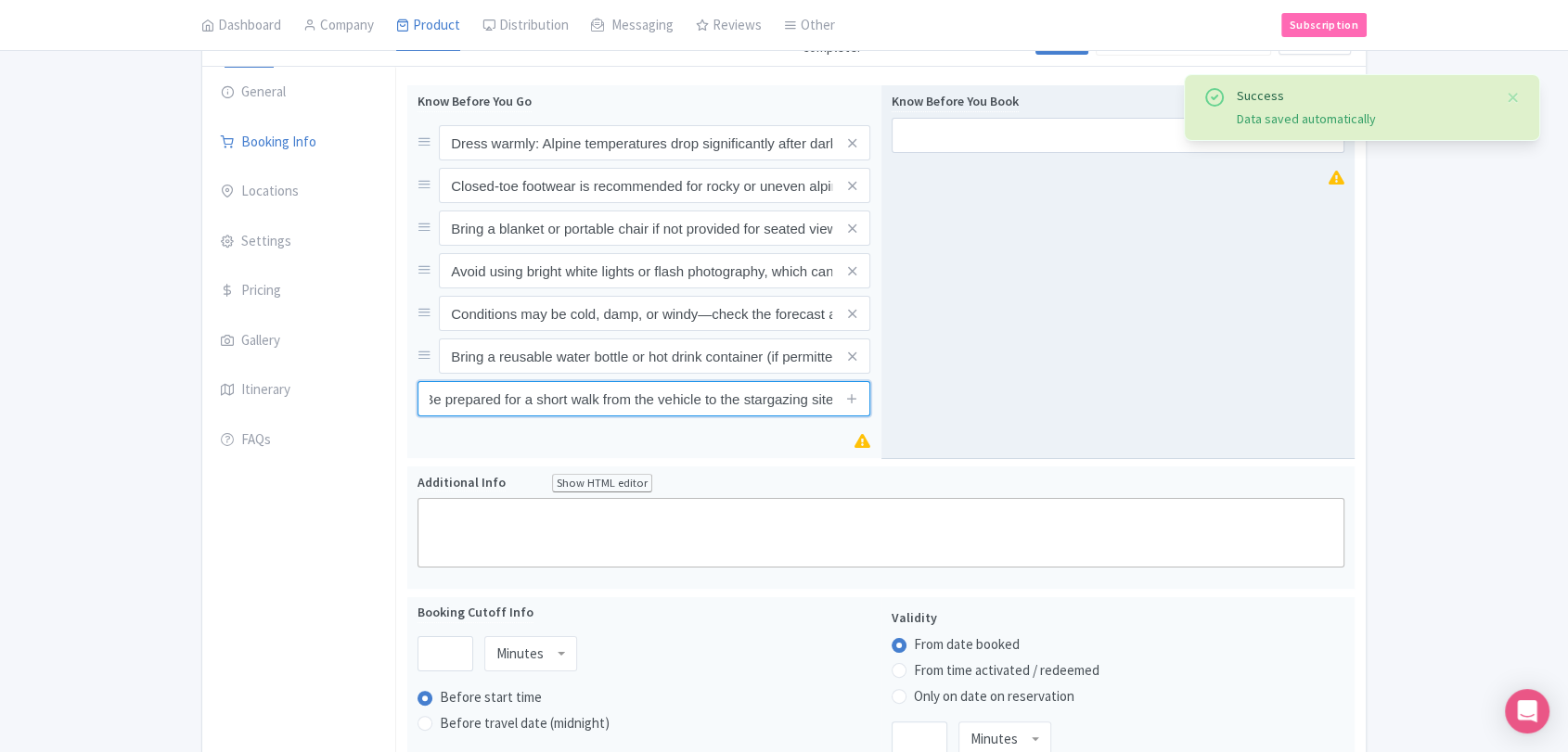 type on "Be prepared for a short walk from the vehicle to the stargazing site" 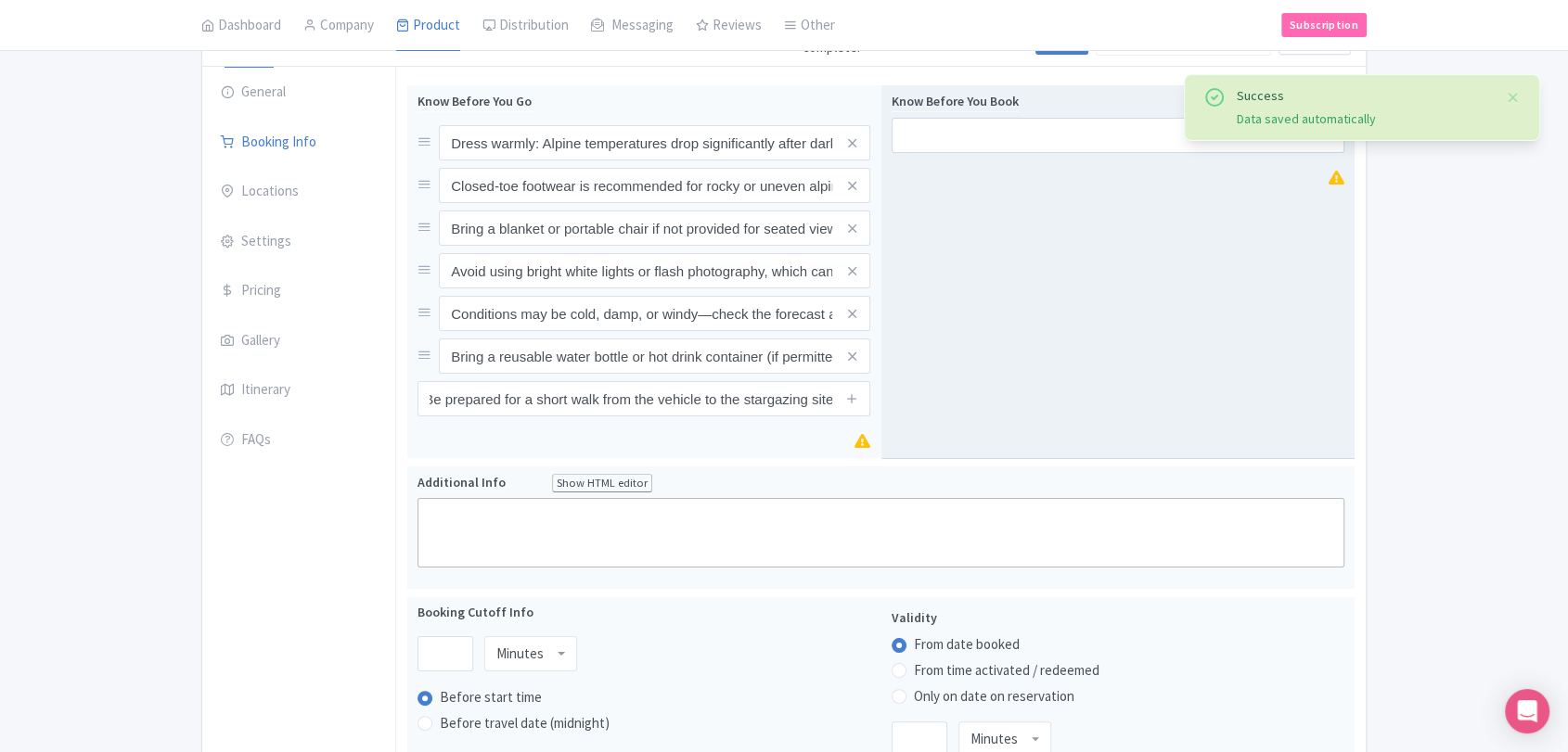 scroll, scrollTop: 0, scrollLeft: 0, axis: both 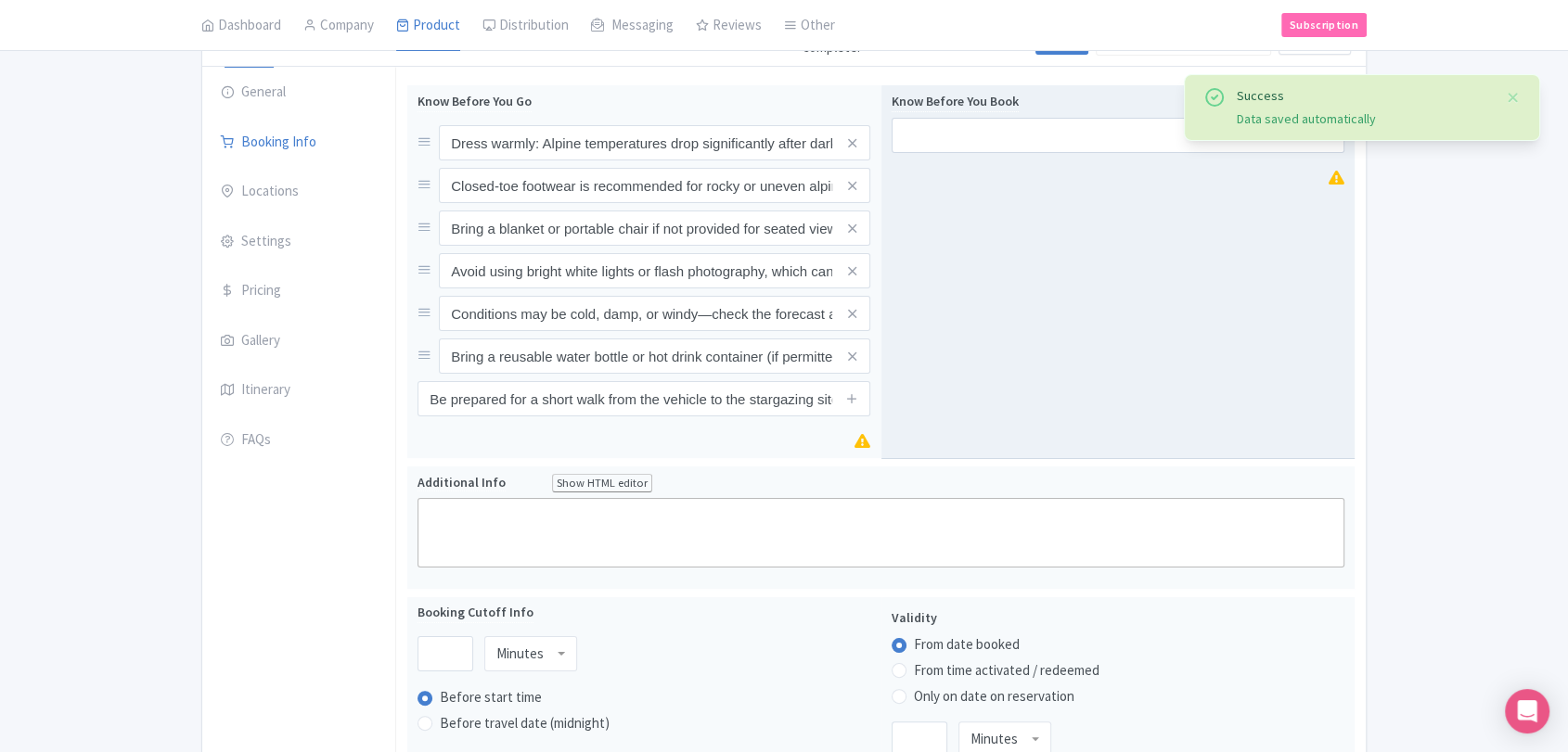 click on "Know Before You Book" at bounding box center [1118, 272] 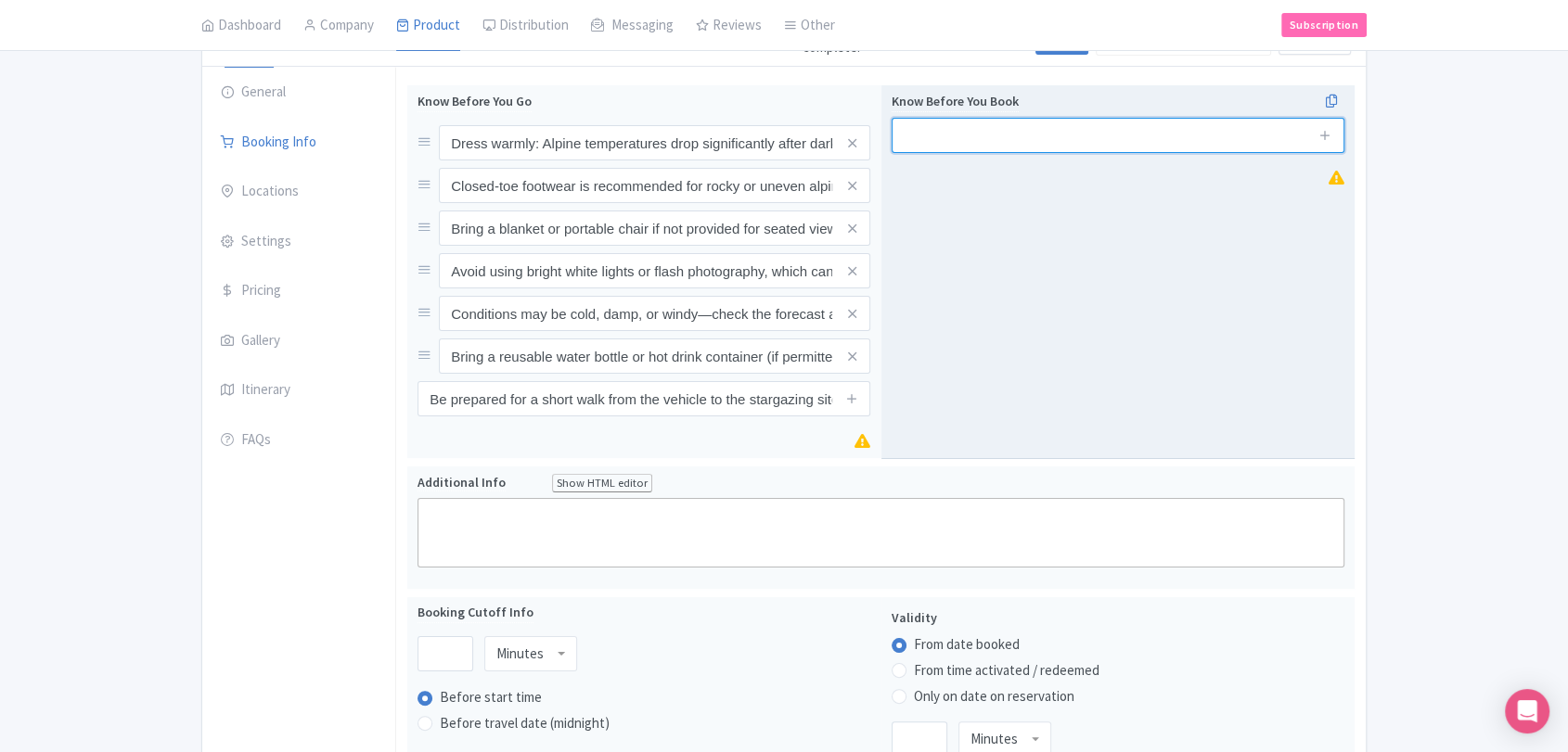 click at bounding box center (1118, 135) 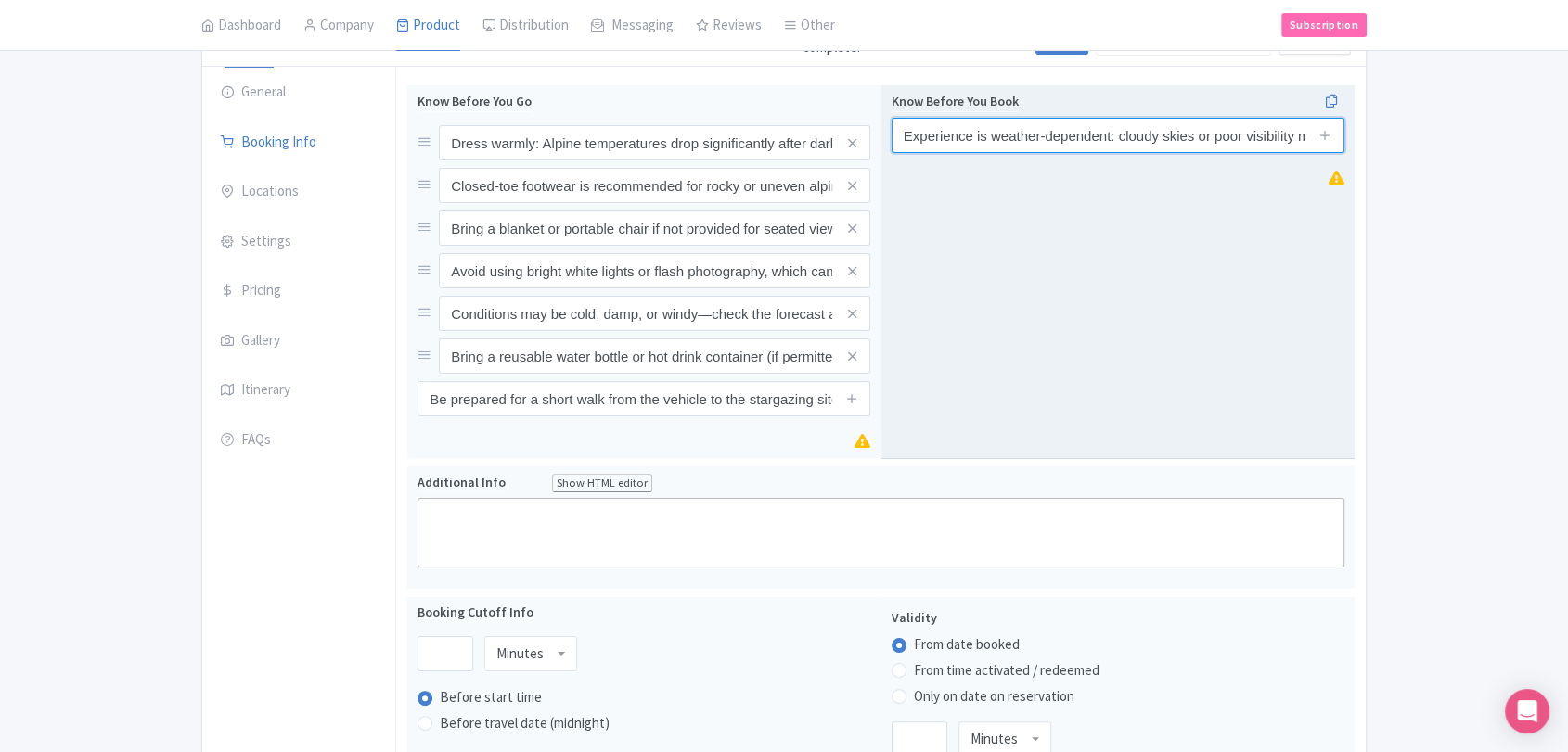 scroll, scrollTop: 0, scrollLeft: 246, axis: horizontal 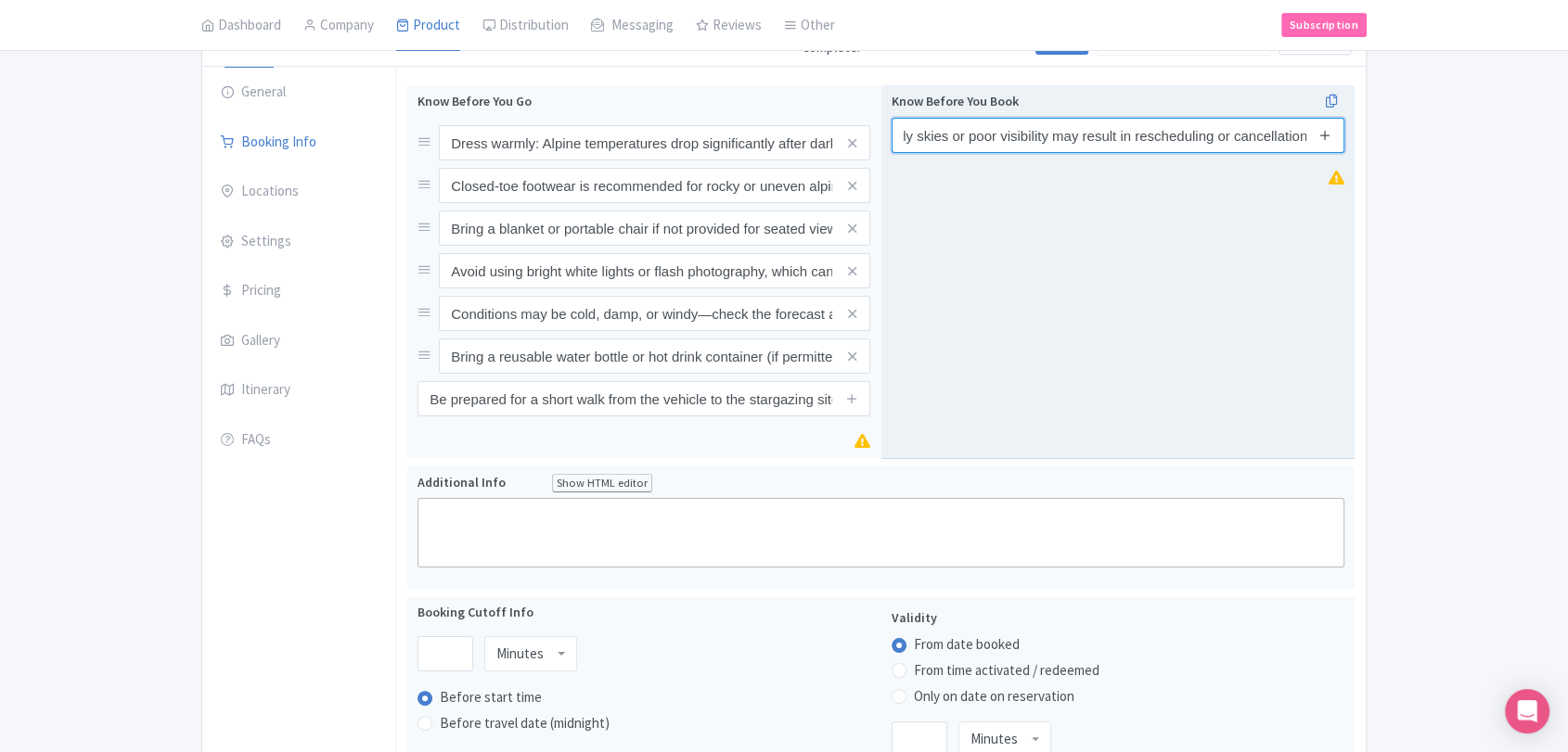 type on "Experience is weather-dependent: cloudy skies or poor visibility may result in rescheduling or cancellation" 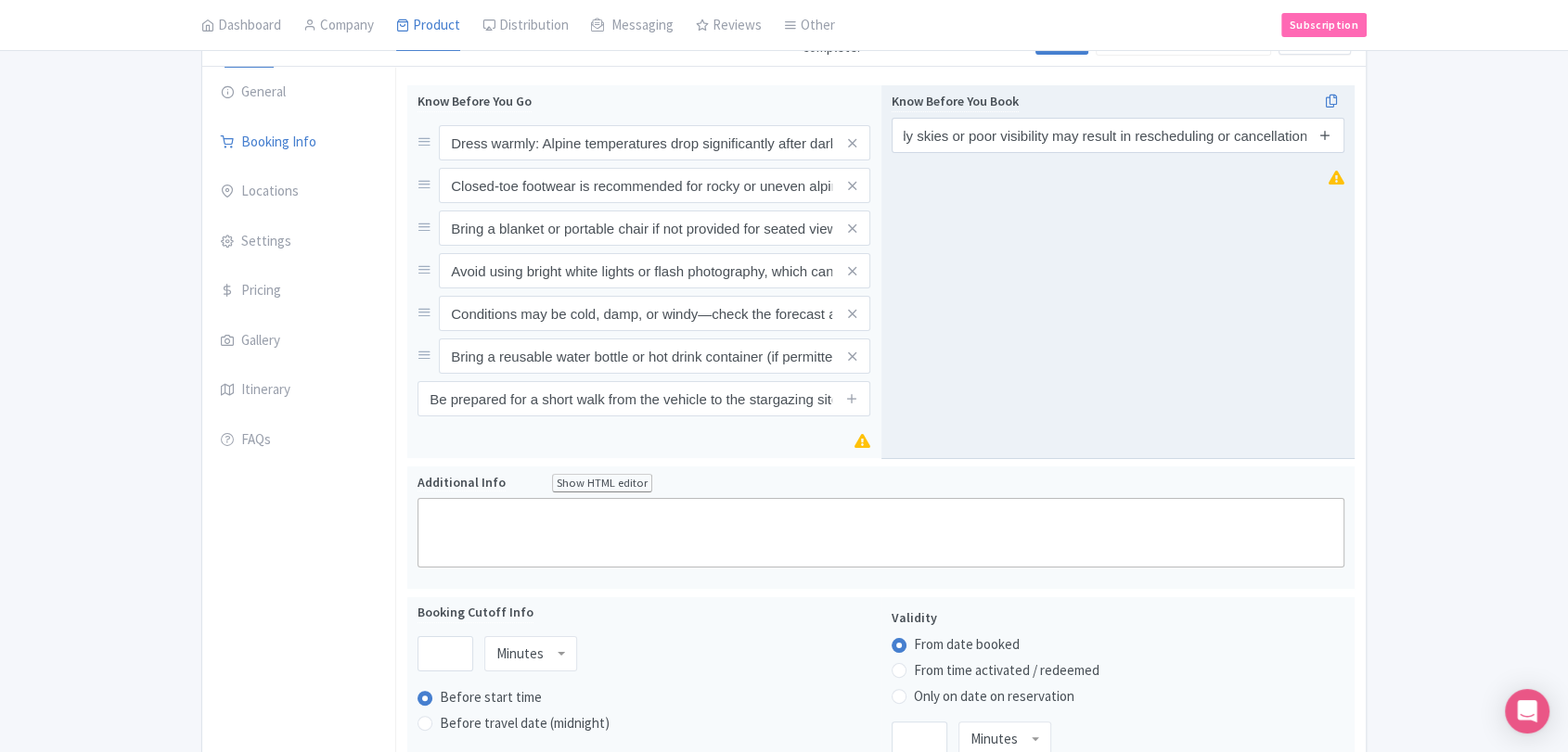 scroll, scrollTop: 0, scrollLeft: 0, axis: both 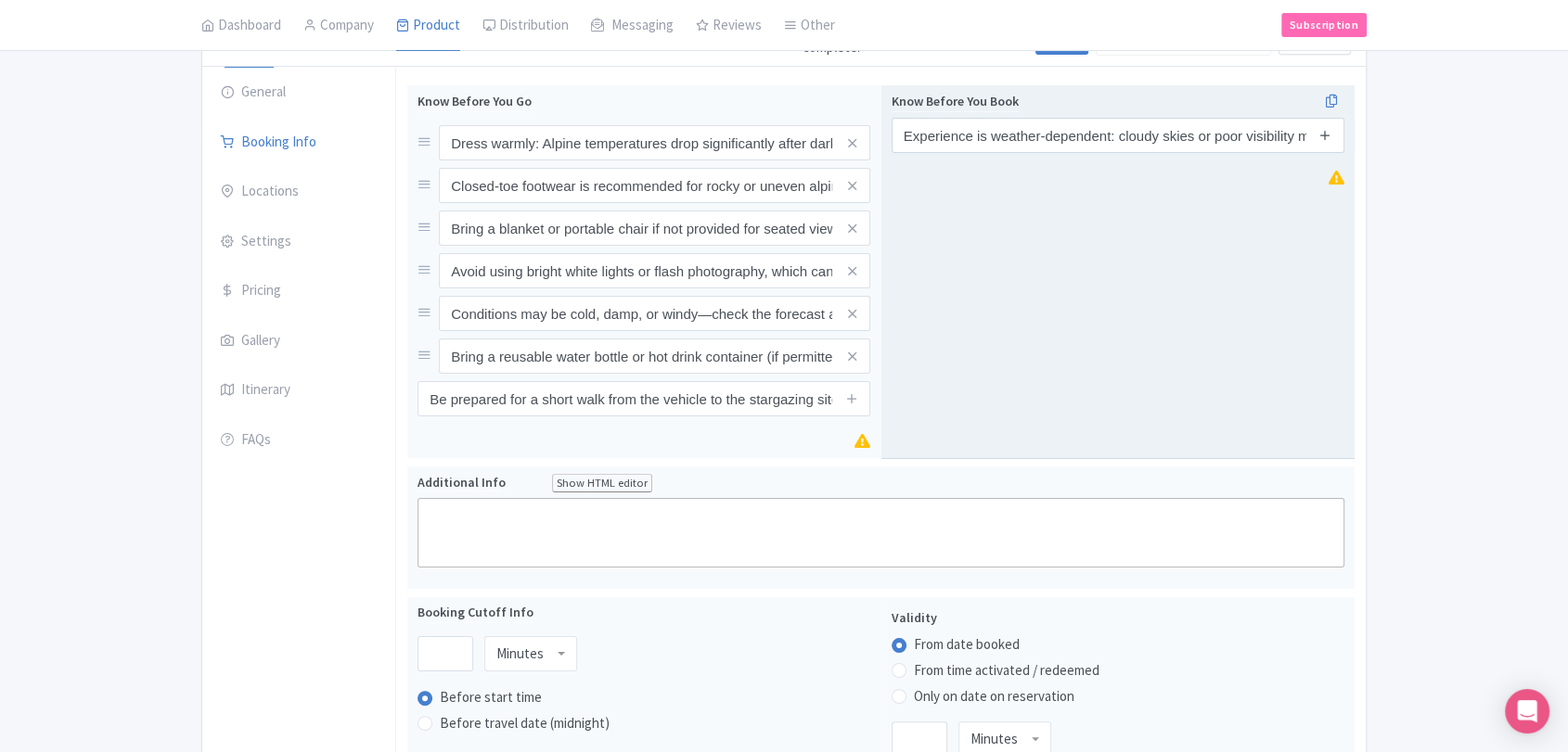 click at bounding box center [1325, 134] 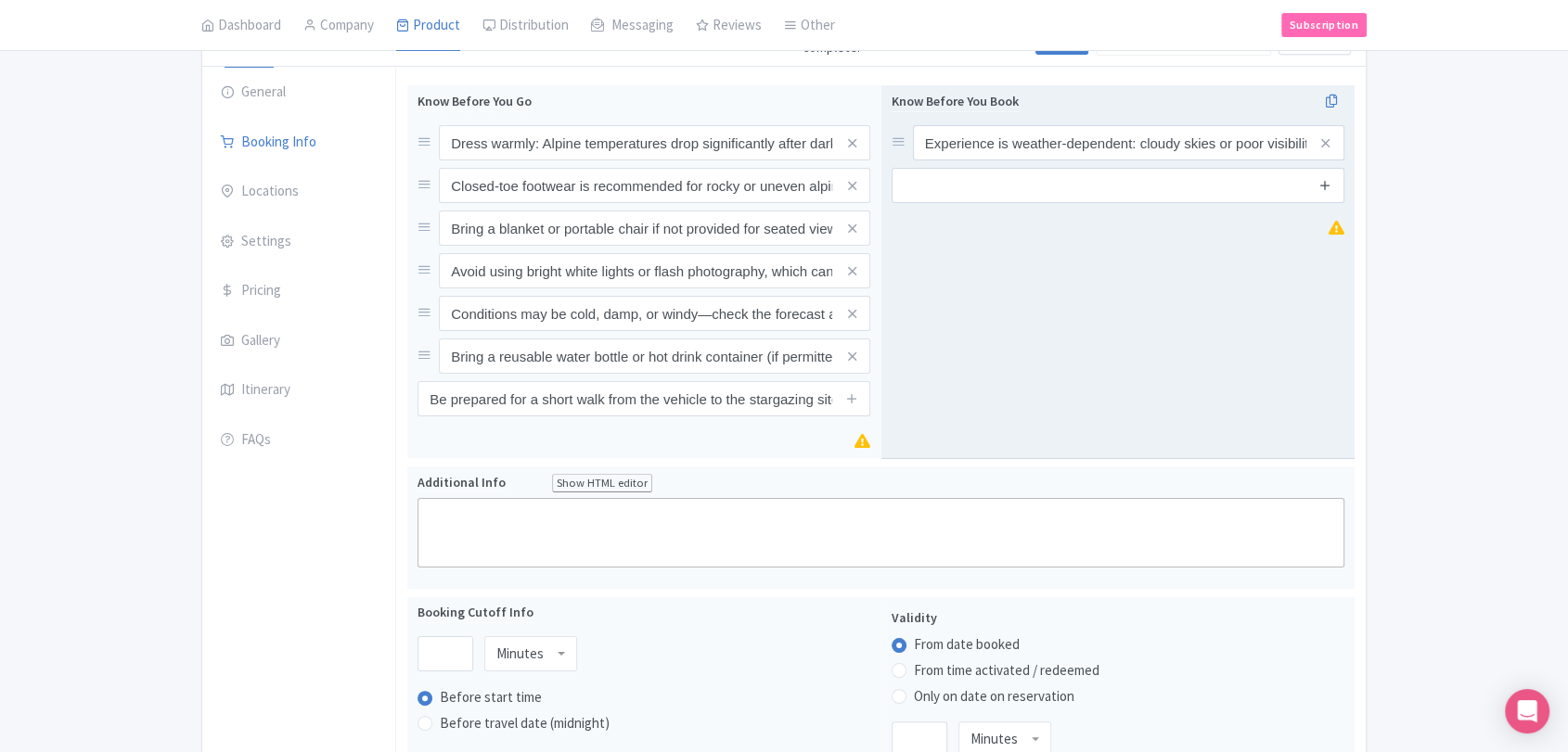 click at bounding box center [1325, 185] 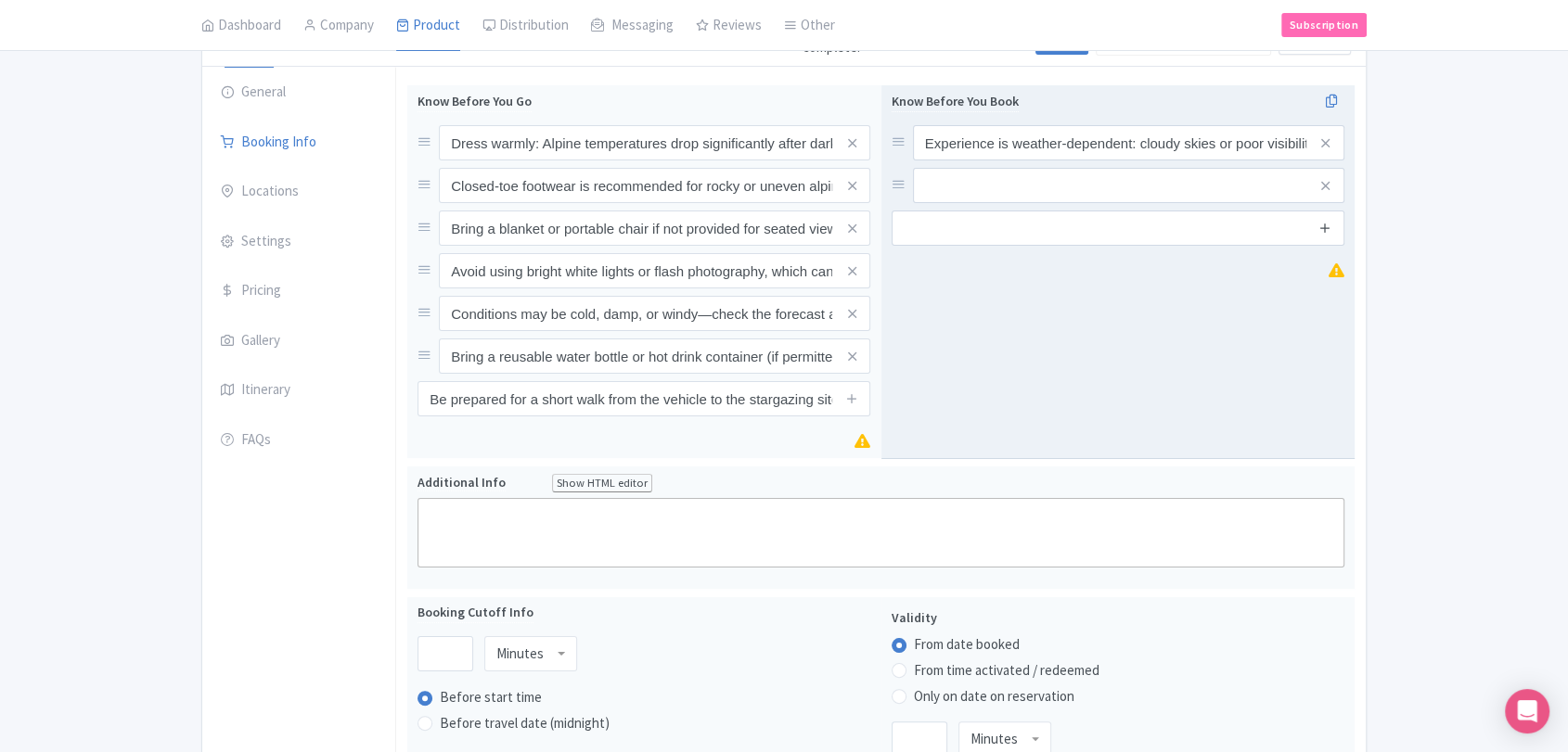 click at bounding box center [1325, 227] 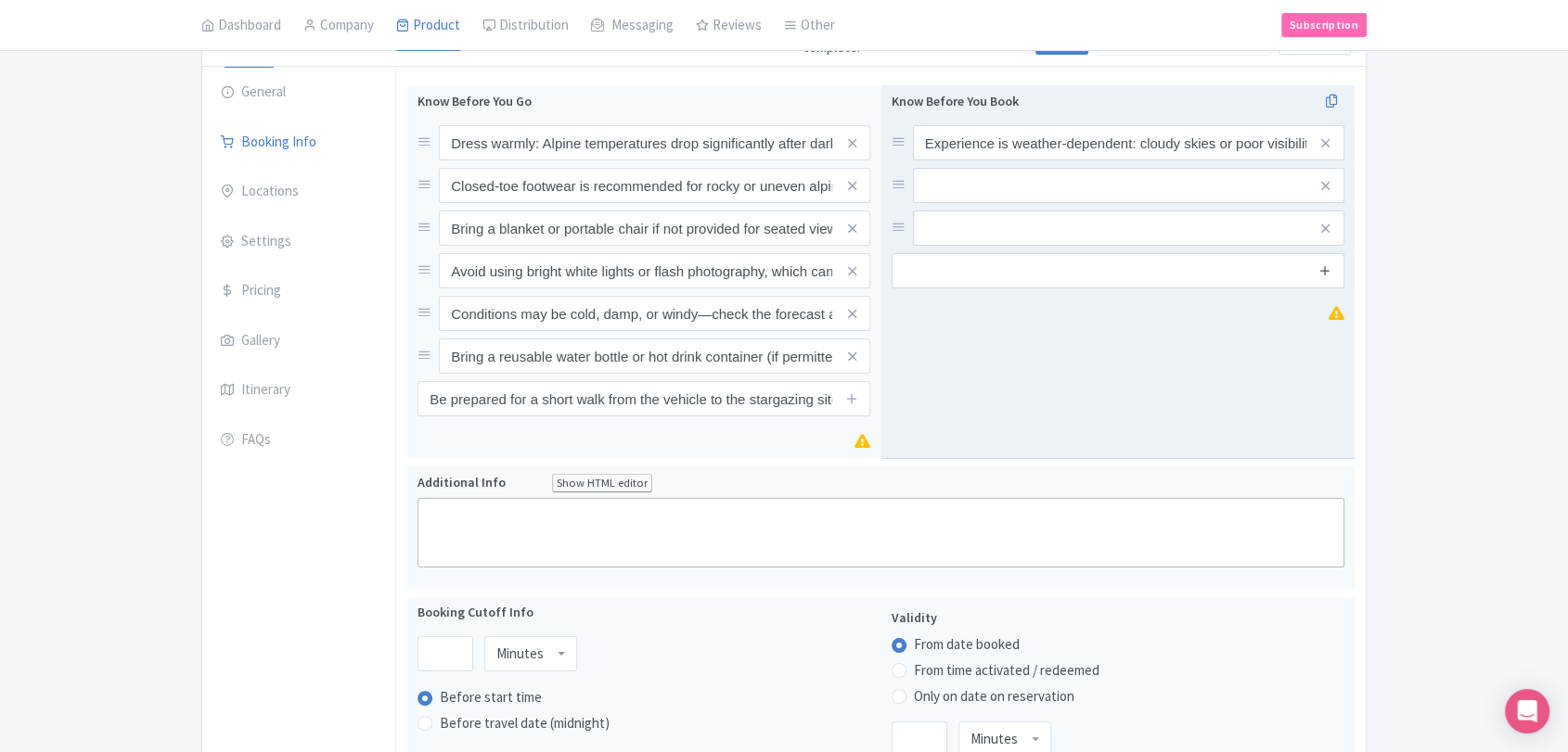 click at bounding box center [1325, 270] 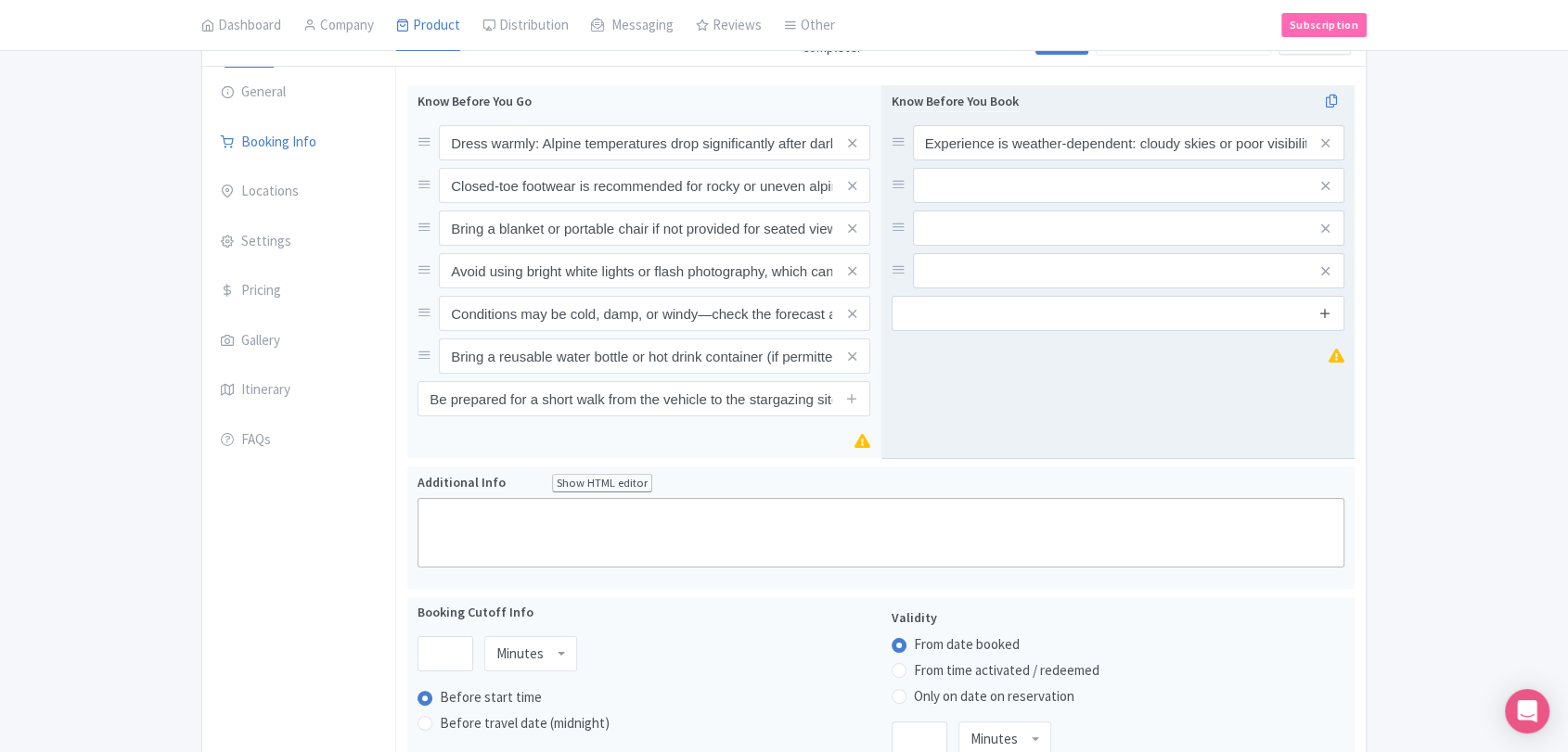 click at bounding box center (1325, 312) 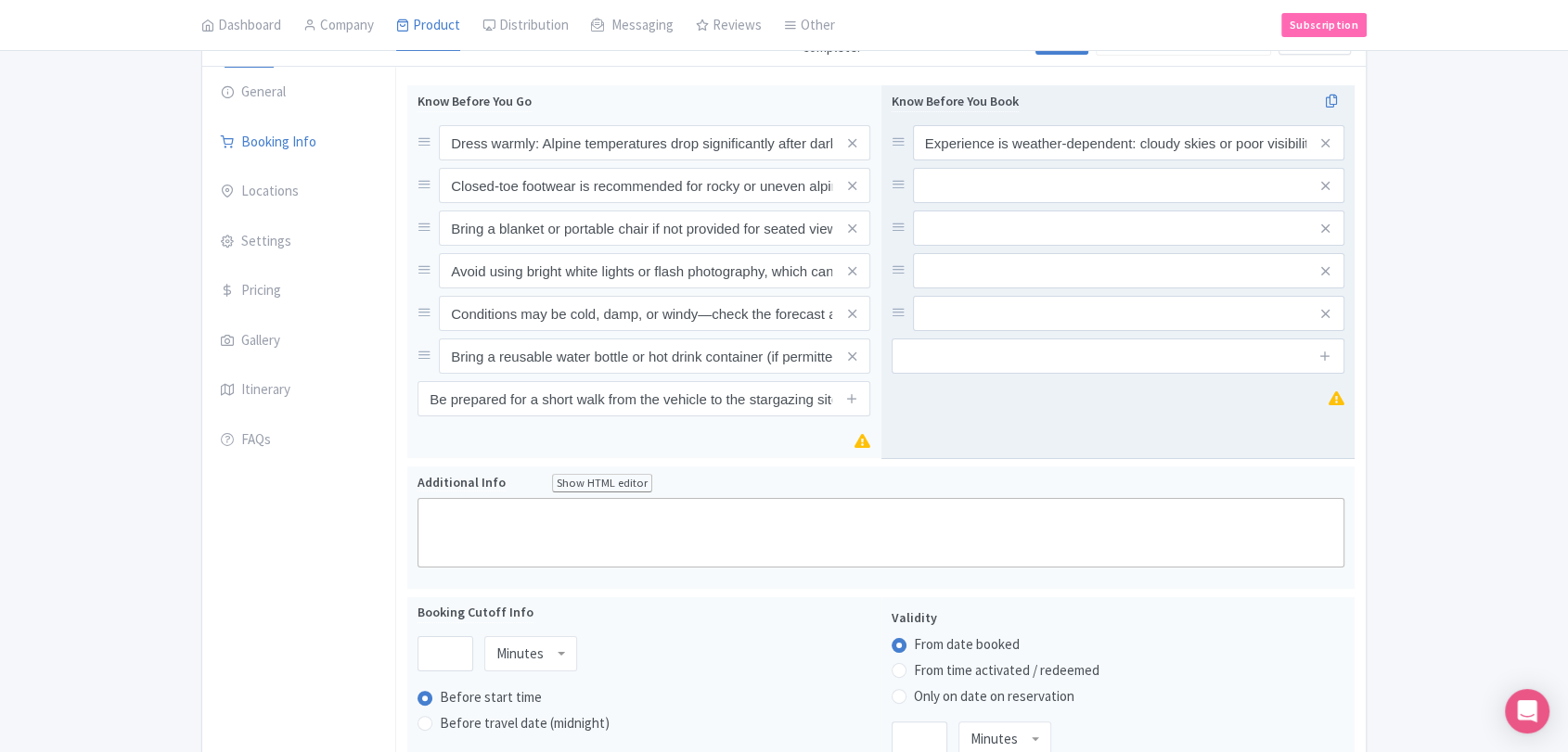 click at bounding box center [1326, 356] 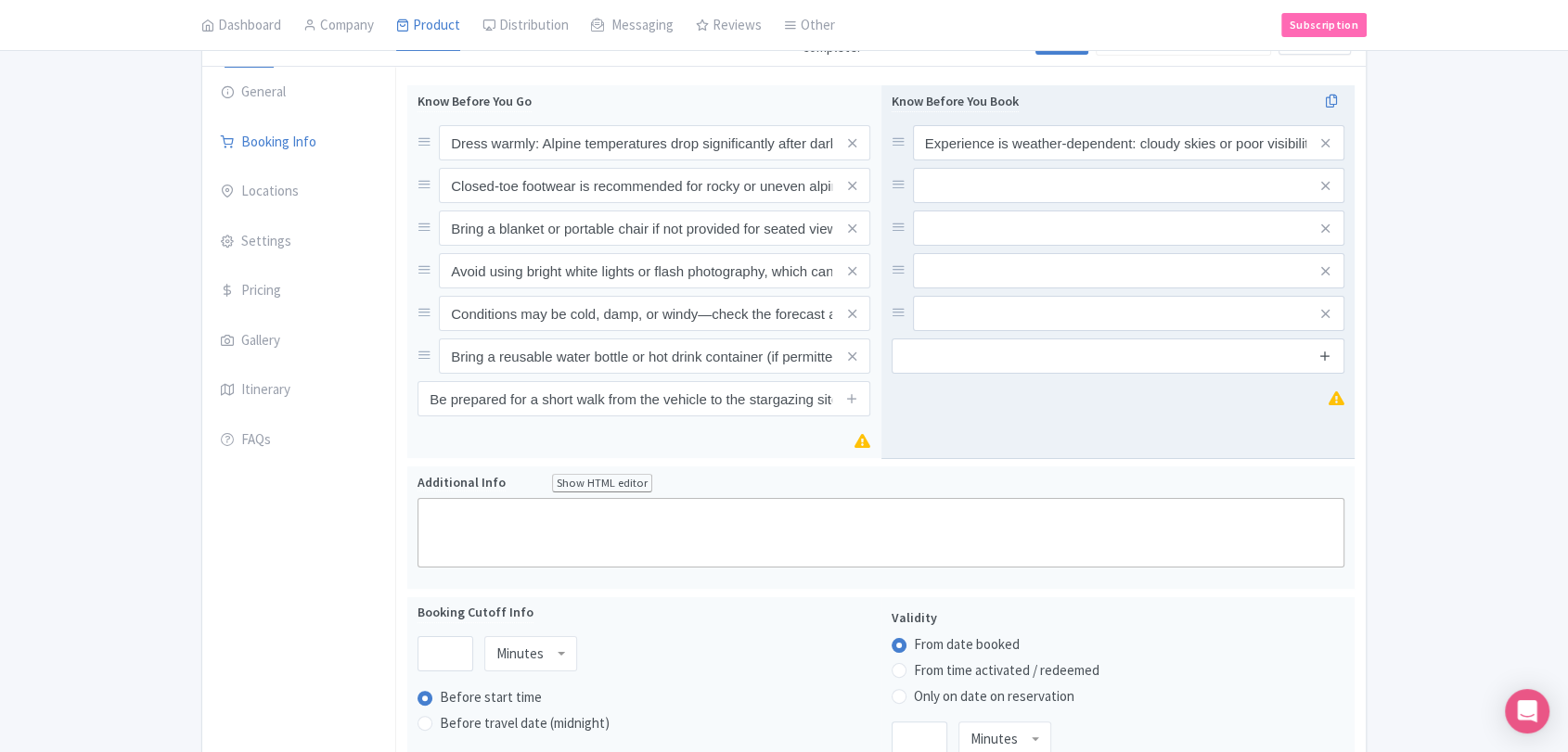 click at bounding box center (1325, 355) 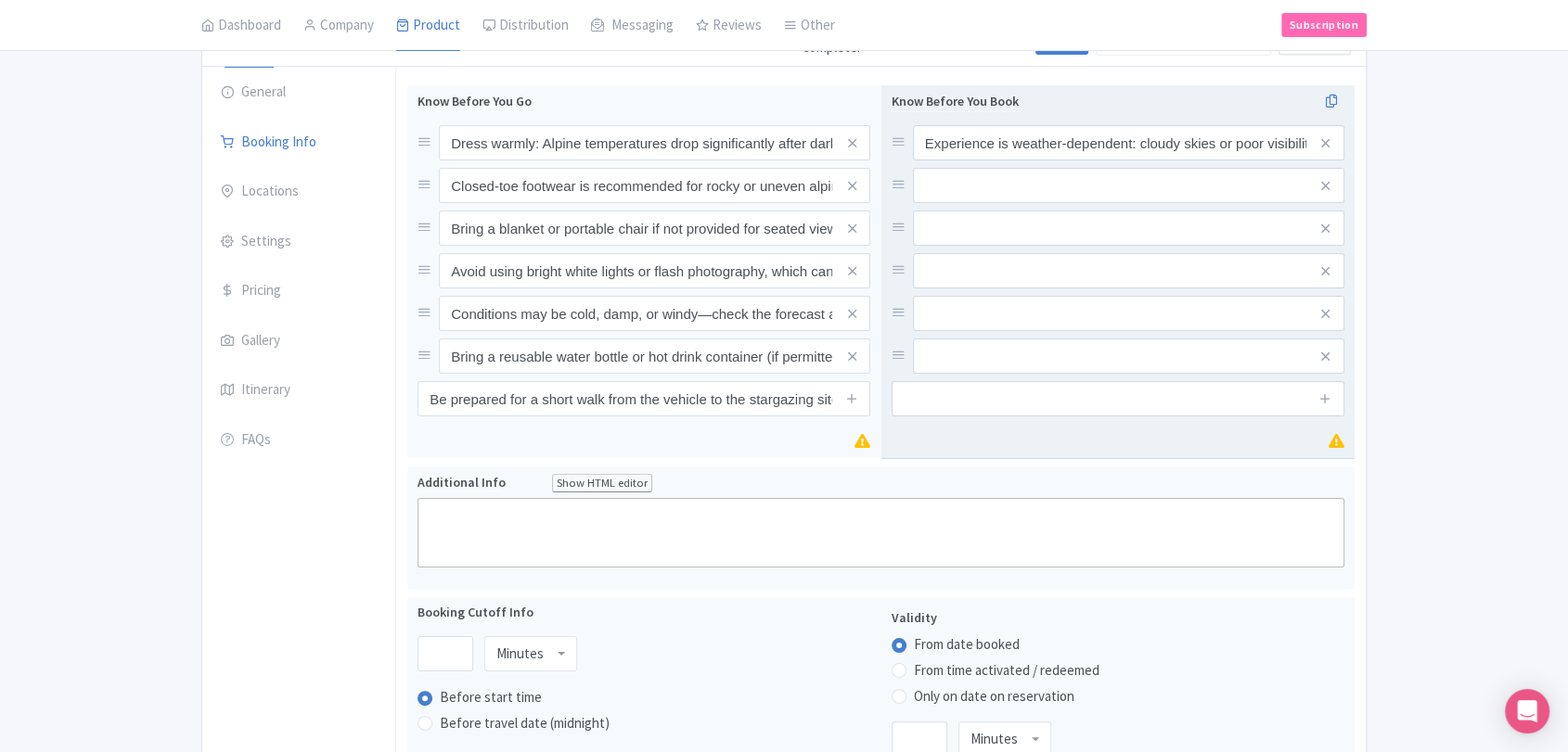click on "Experience is weather-dependent: cloudy skies or poor visibility may result in rescheduling or cancellation" at bounding box center (1118, 249) 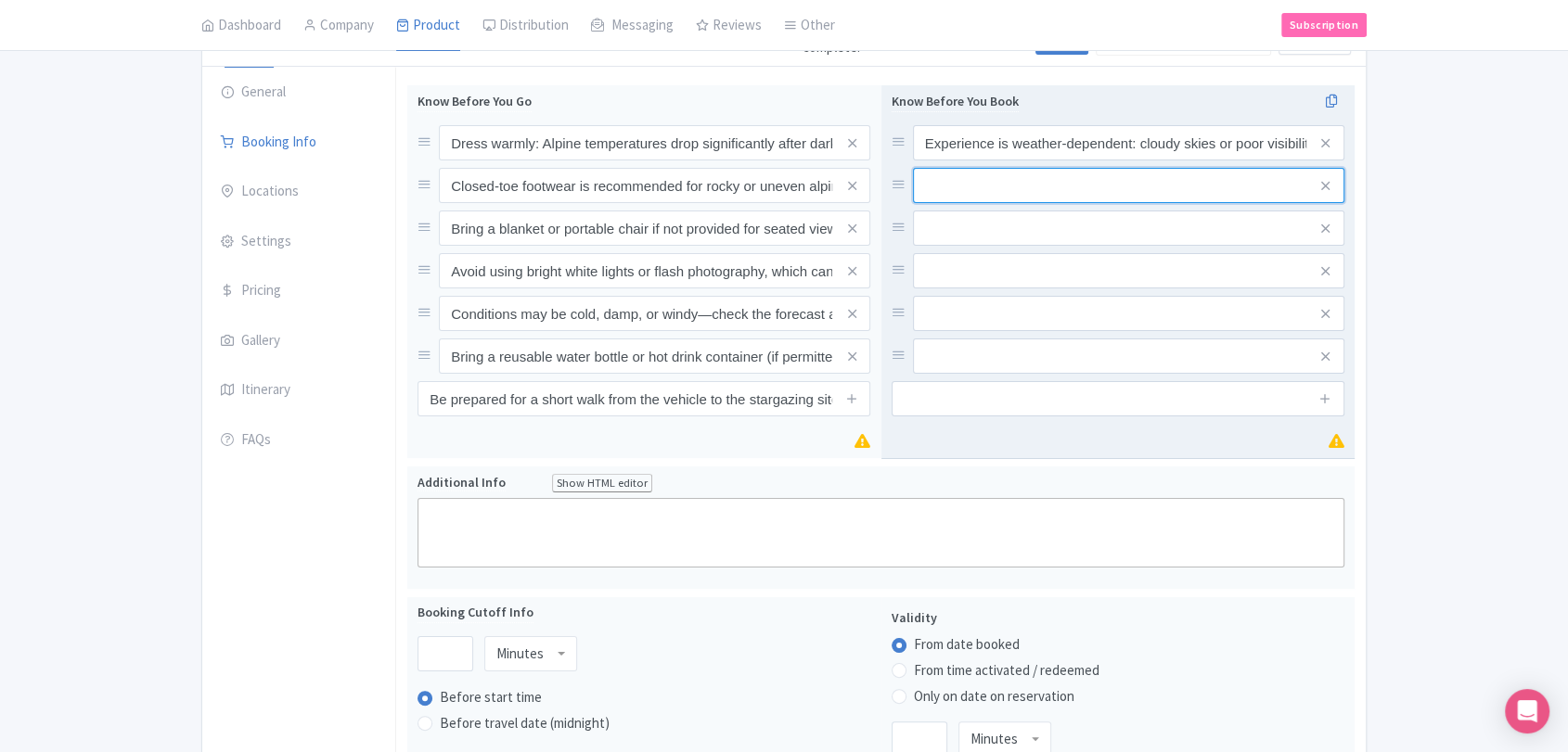 click at bounding box center (1128, 143) 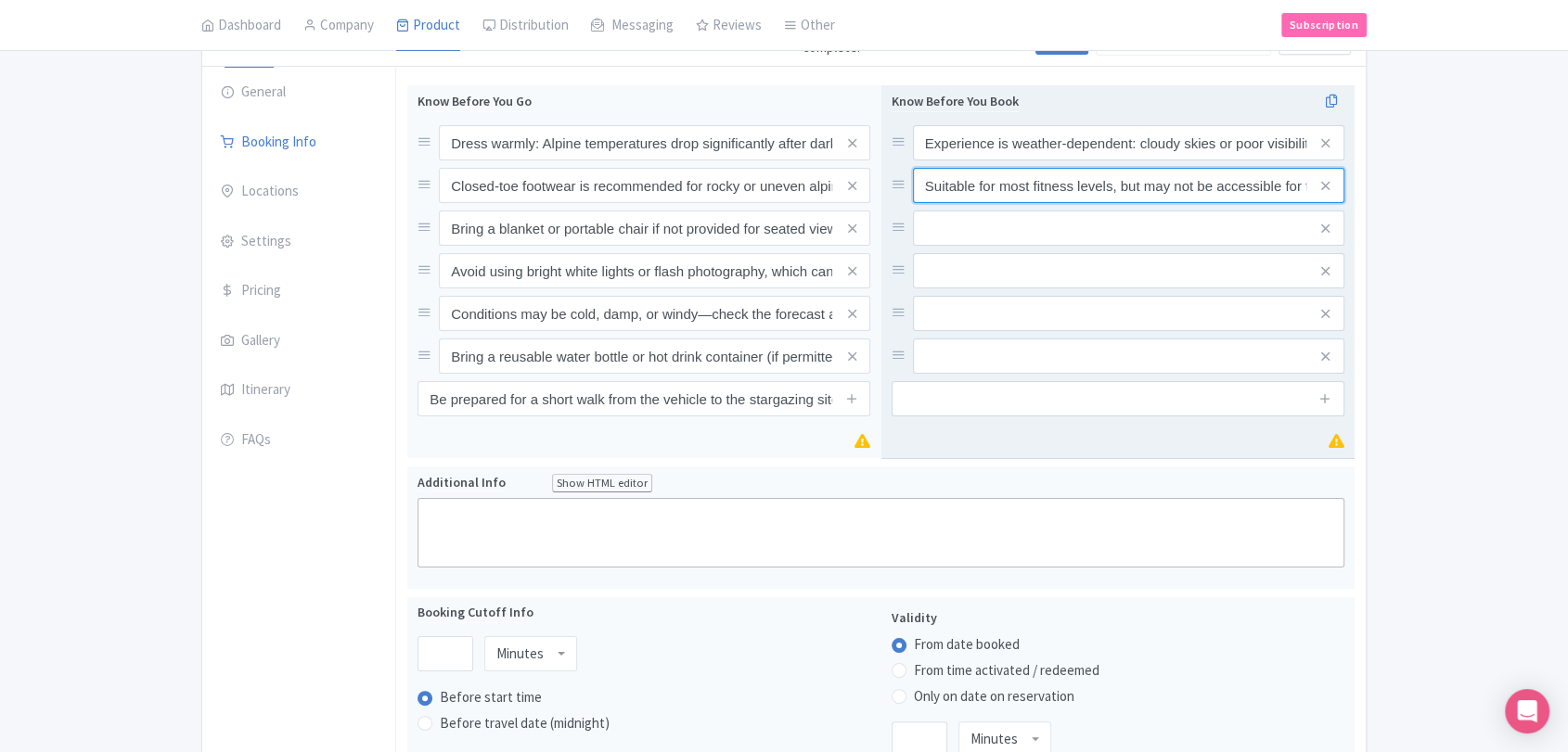 scroll, scrollTop: 0, scrollLeft: 311, axis: horizontal 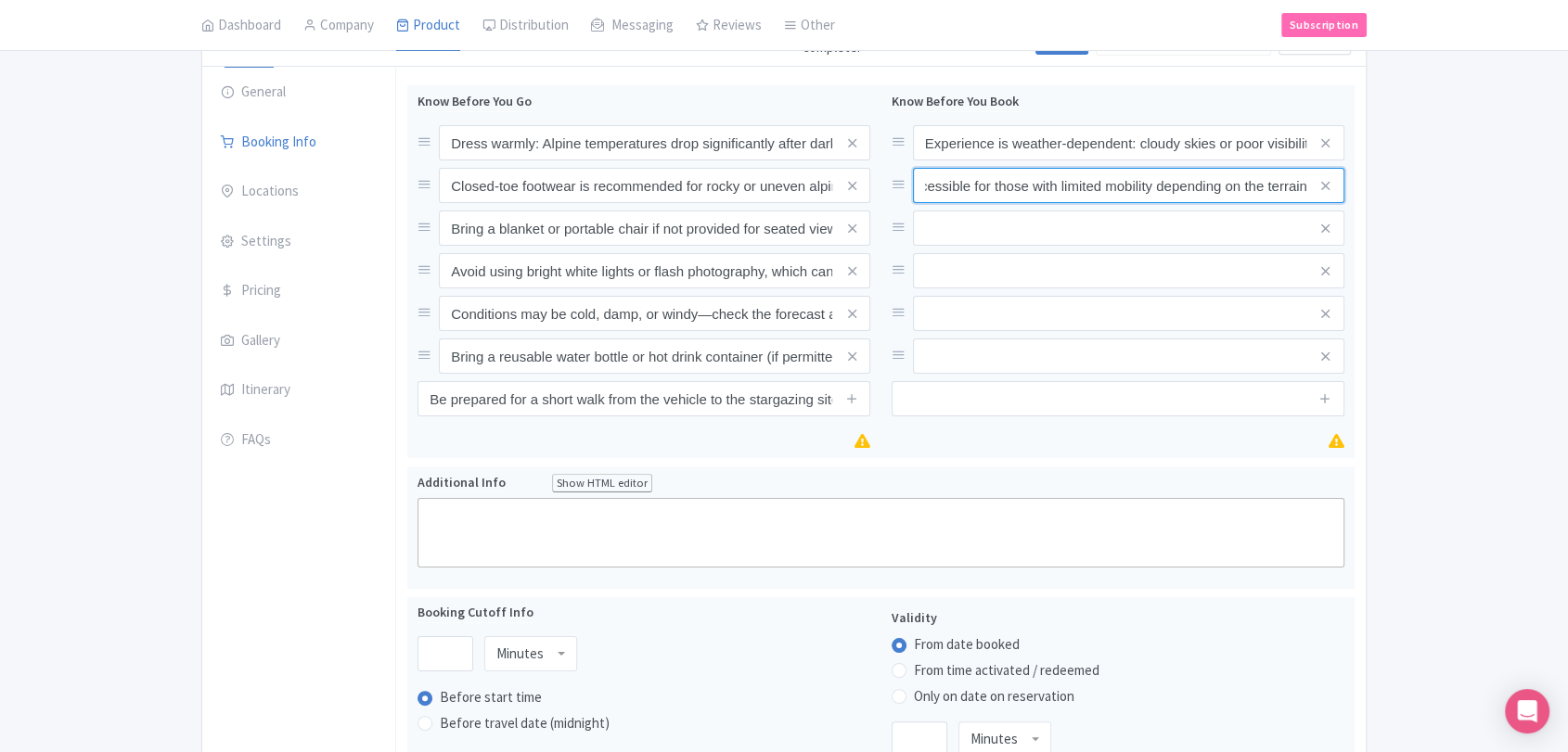 type on "Suitable for most fitness levels, but may not be accessible for those with limited mobility depending on the terrain" 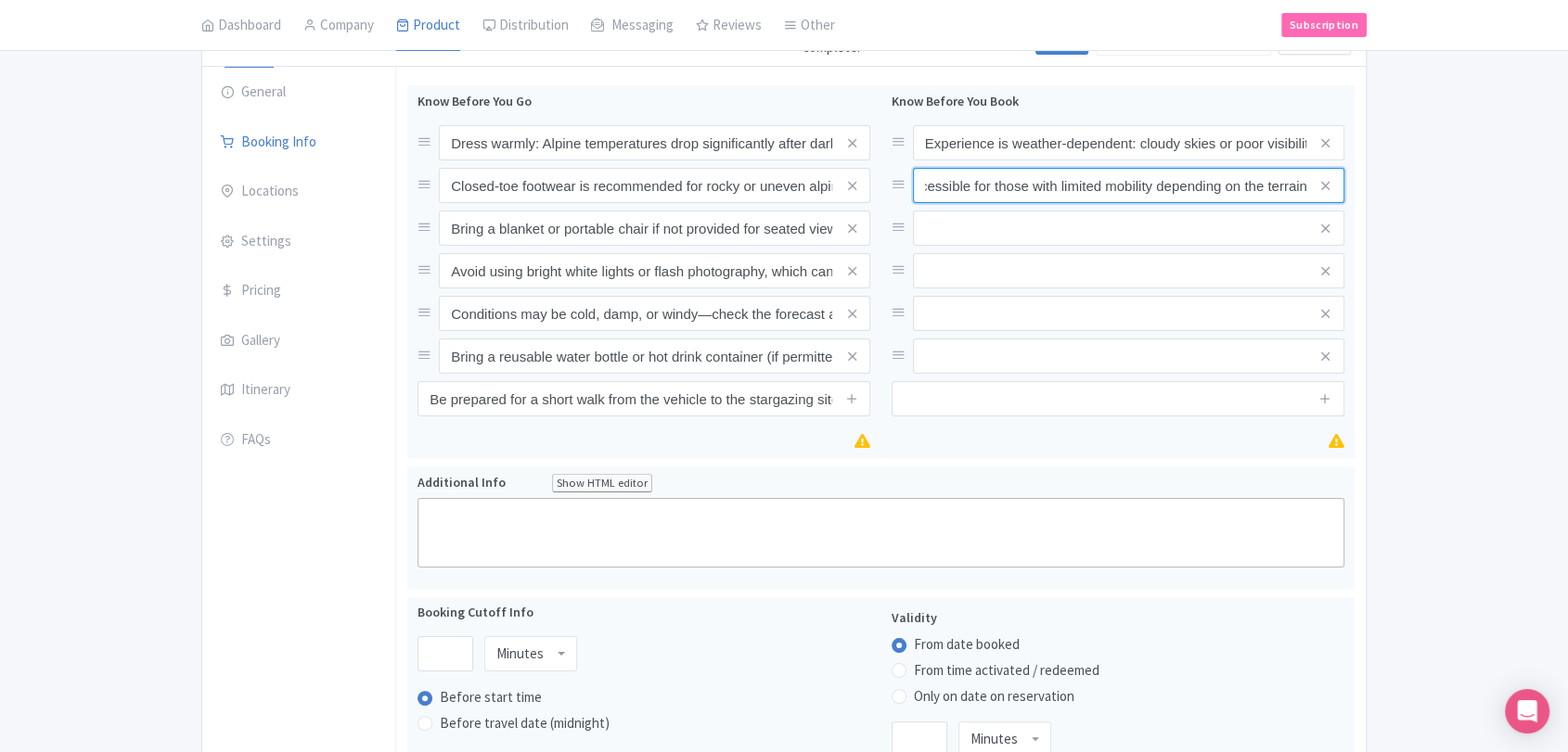 scroll, scrollTop: 0, scrollLeft: 0, axis: both 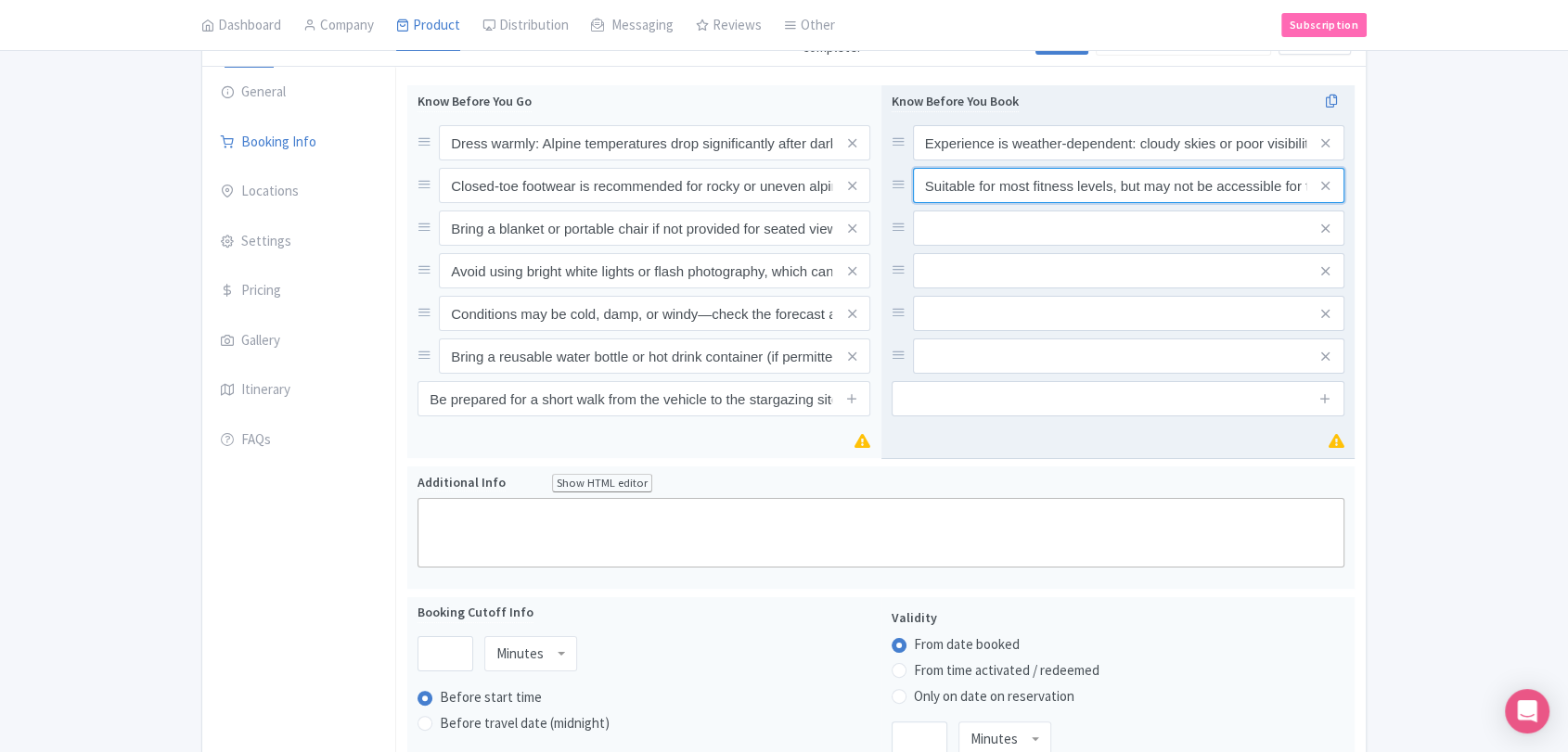 click on "Suitable for most fitness levels, but may not be accessible for those with limited mobility depending on the terrain" at bounding box center [1128, 143] 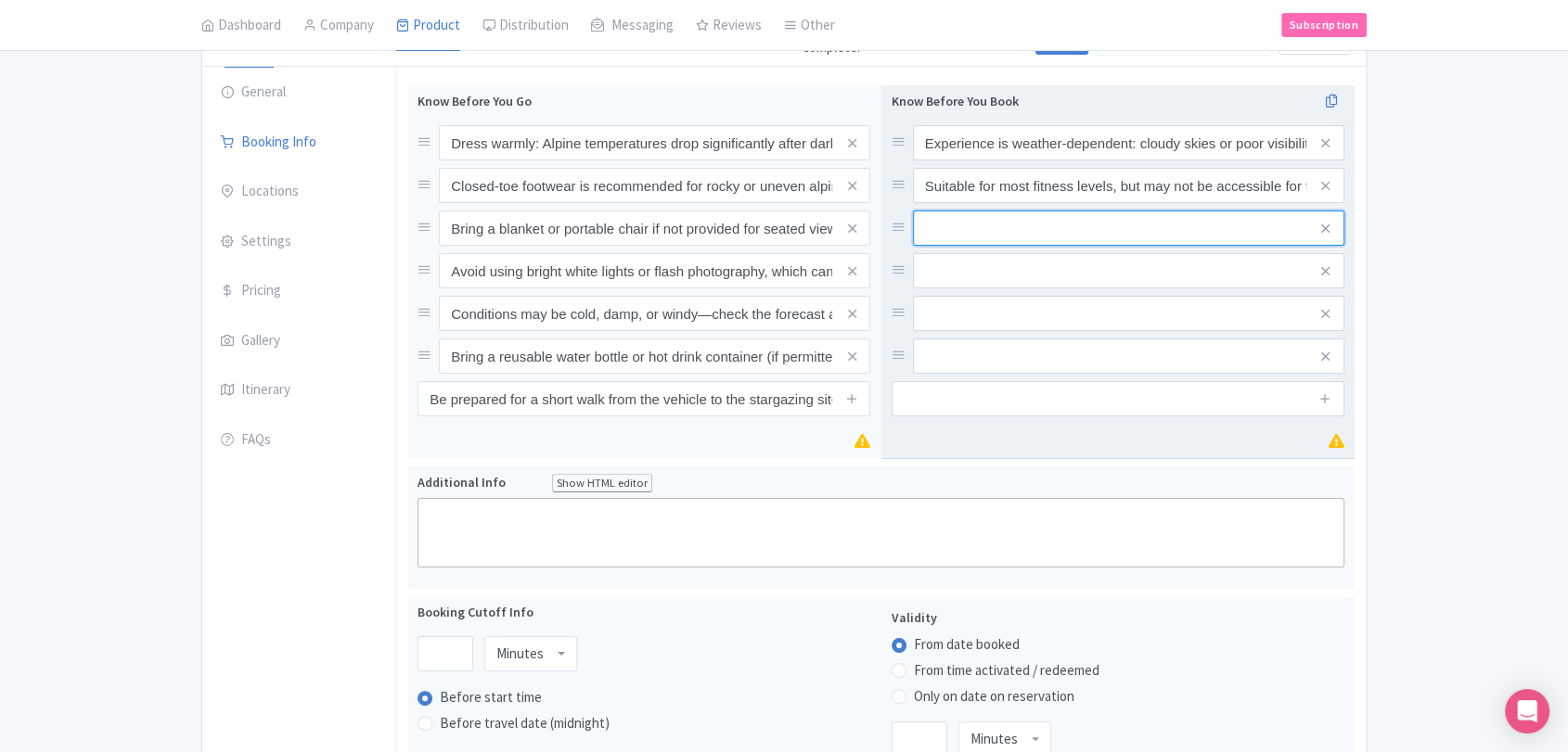 click at bounding box center [1128, 143] 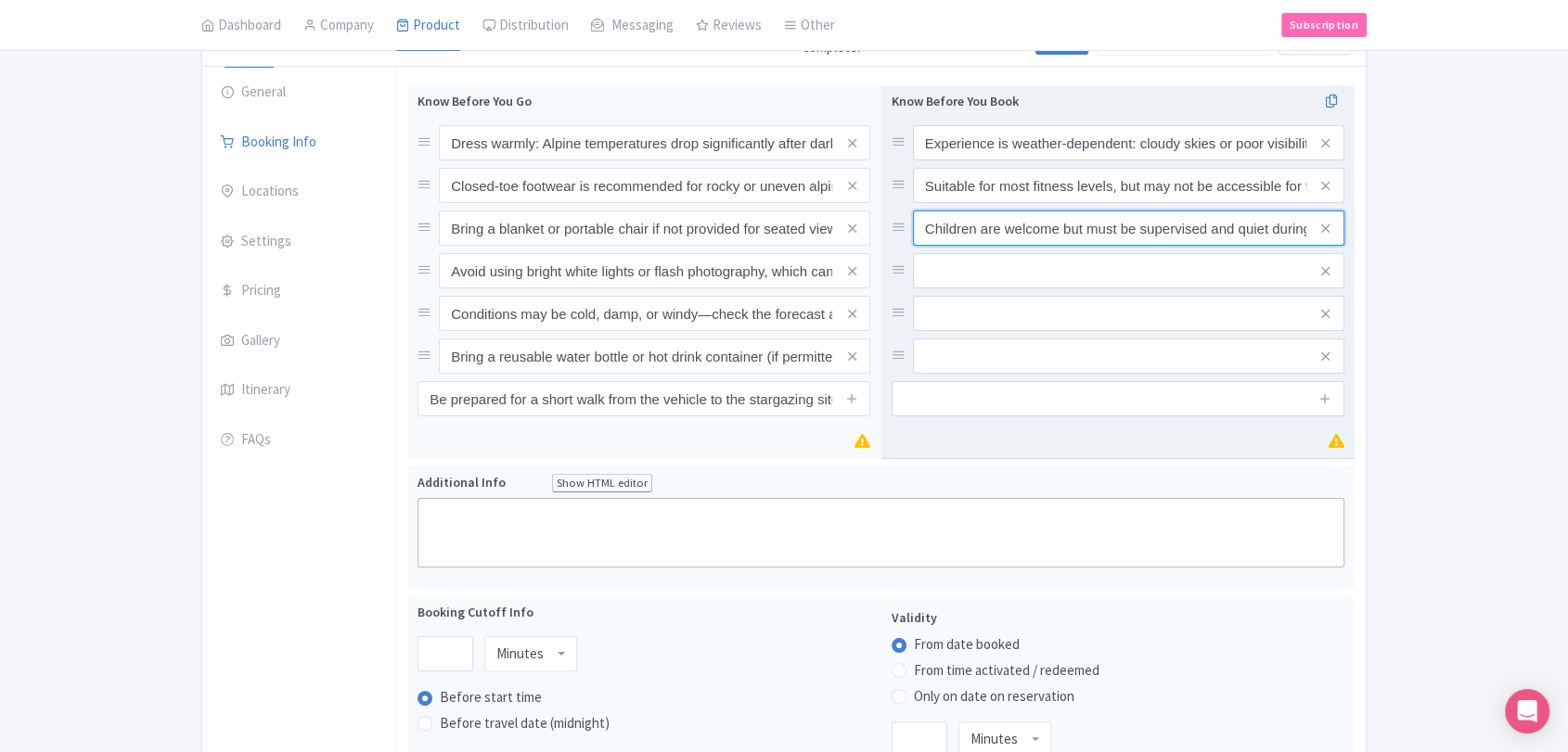 scroll, scrollTop: 0, scrollLeft: 78, axis: horizontal 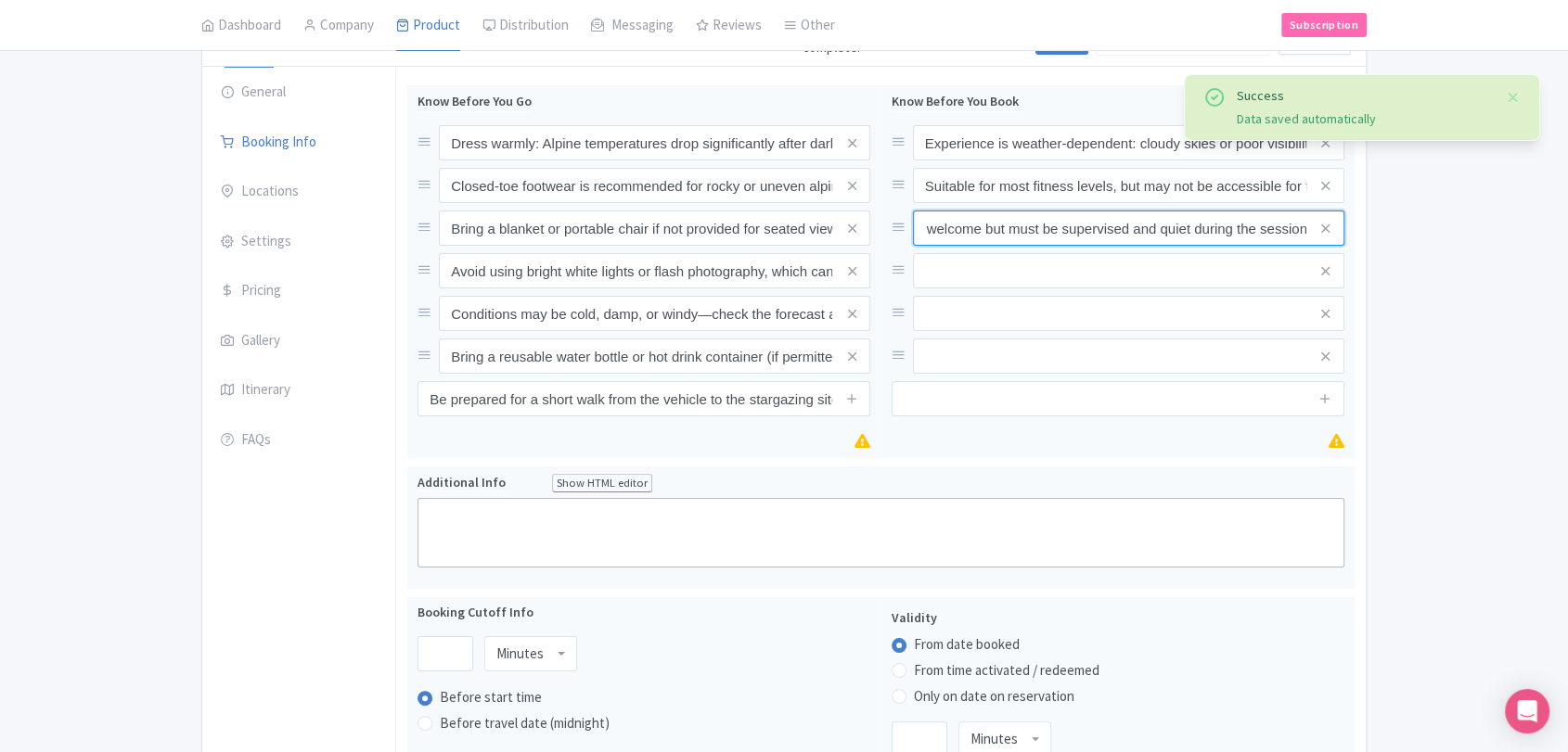 type on "Children are welcome but must be supervised and quiet during the session" 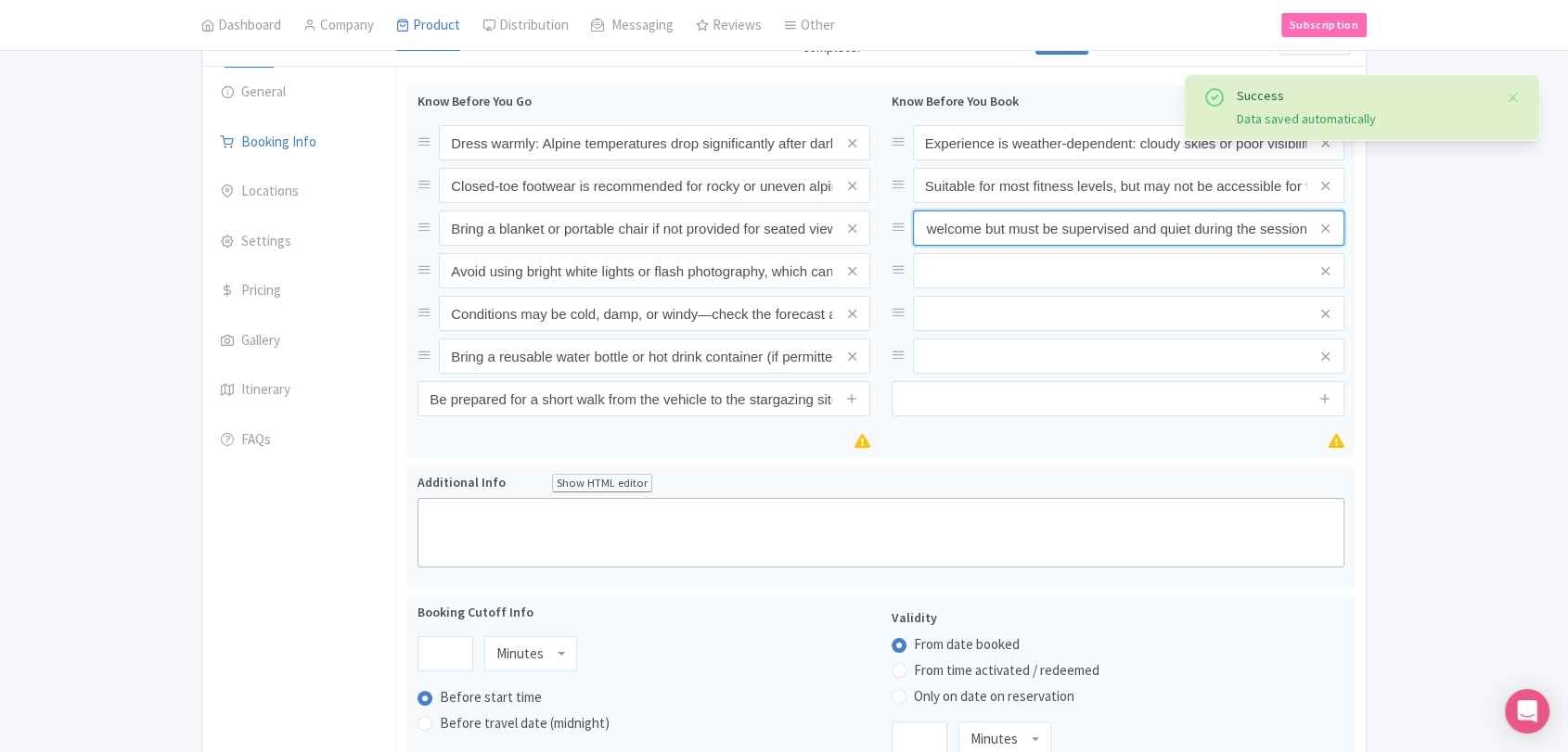 scroll, scrollTop: 0, scrollLeft: 0, axis: both 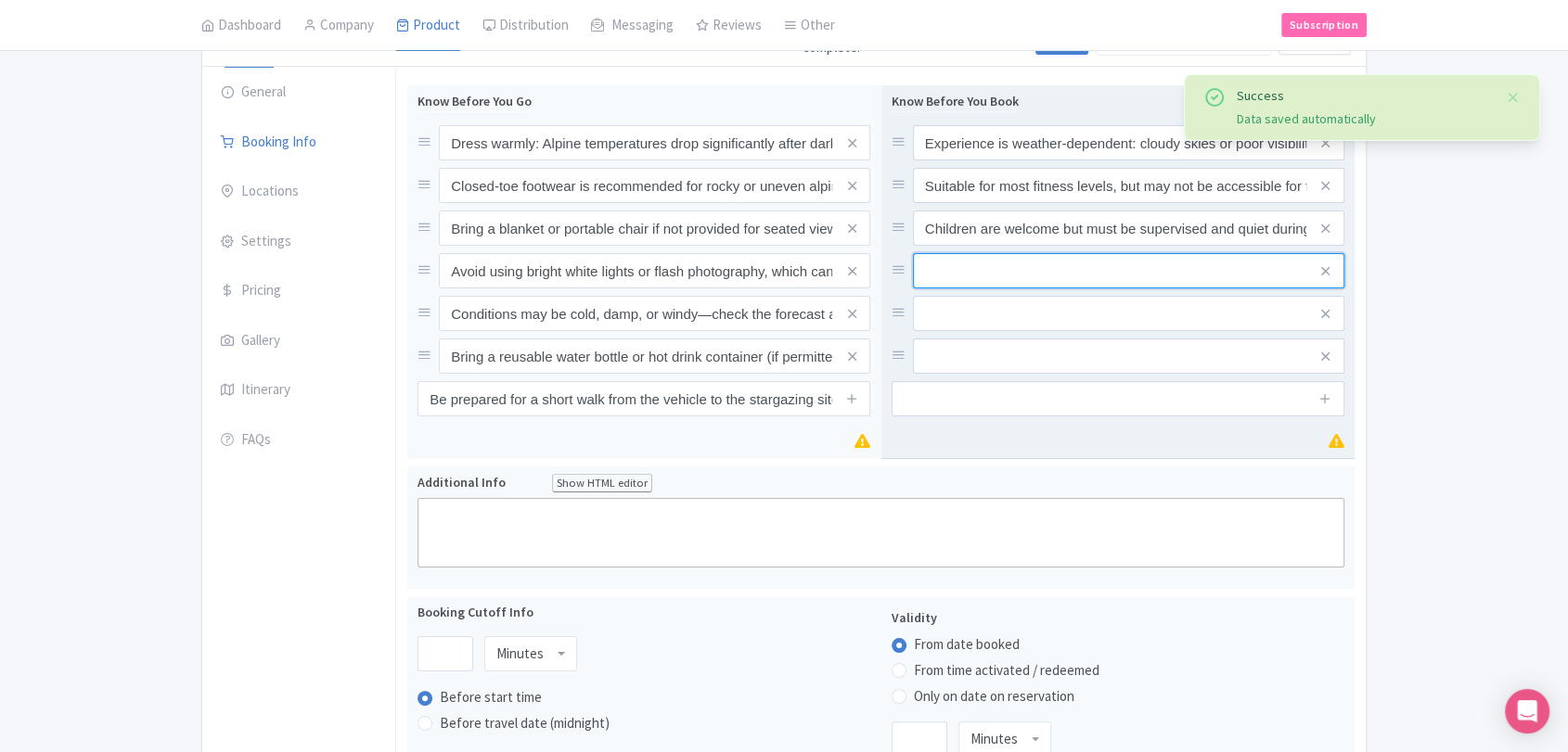 click at bounding box center (1128, 143) 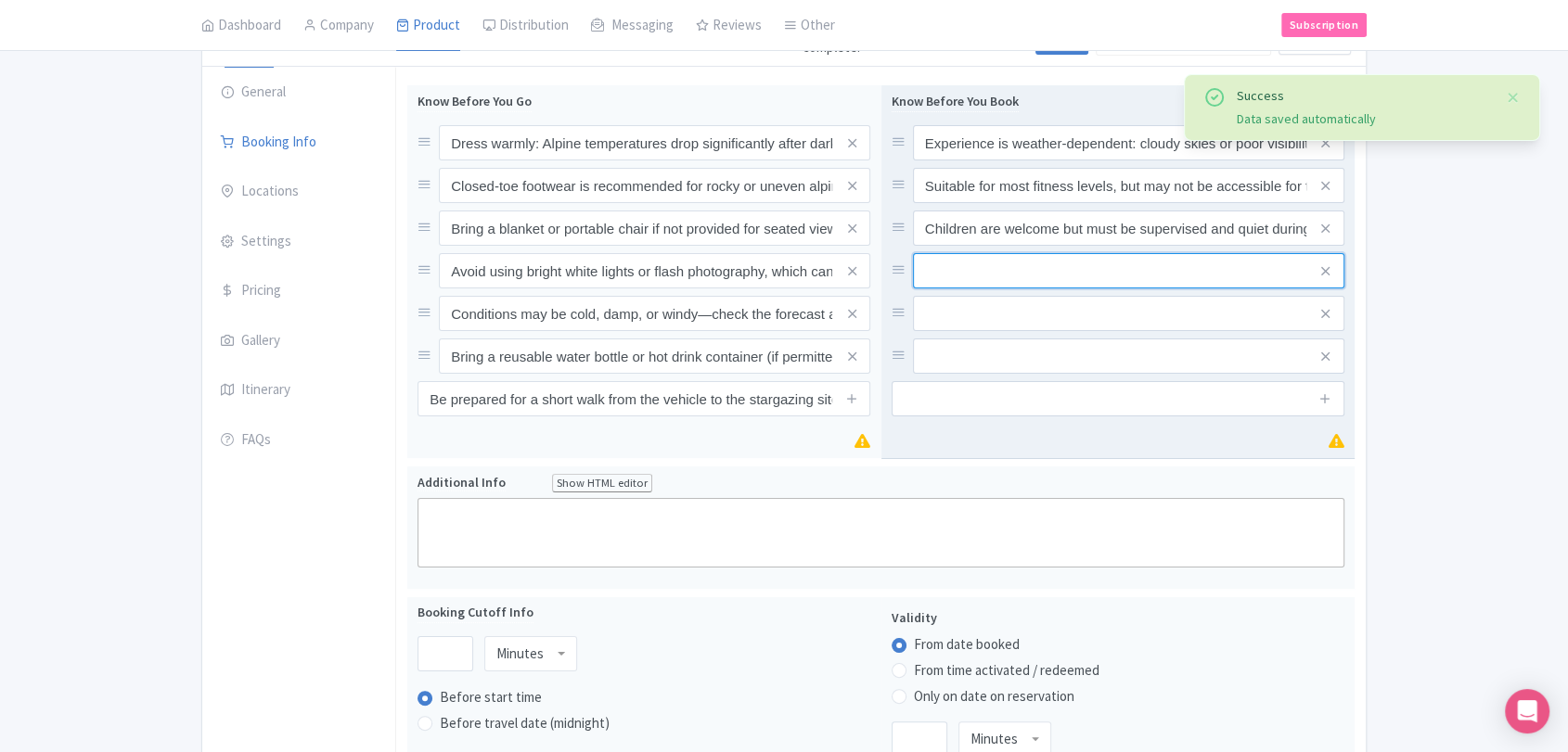 paste on "Minimum age requirement may apply (typically 5+ or 8+) depending on provider" 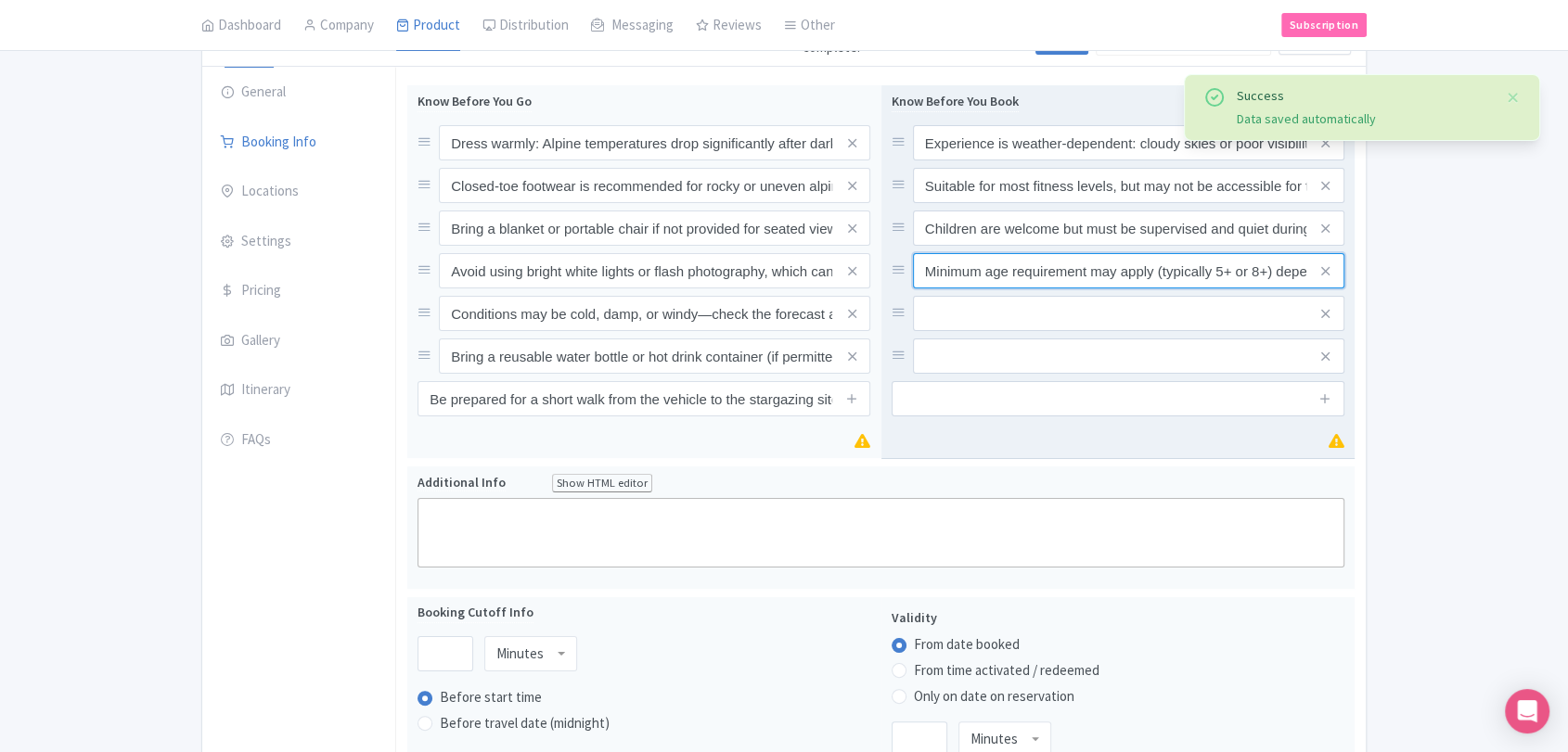 scroll, scrollTop: 0, scrollLeft: 108, axis: horizontal 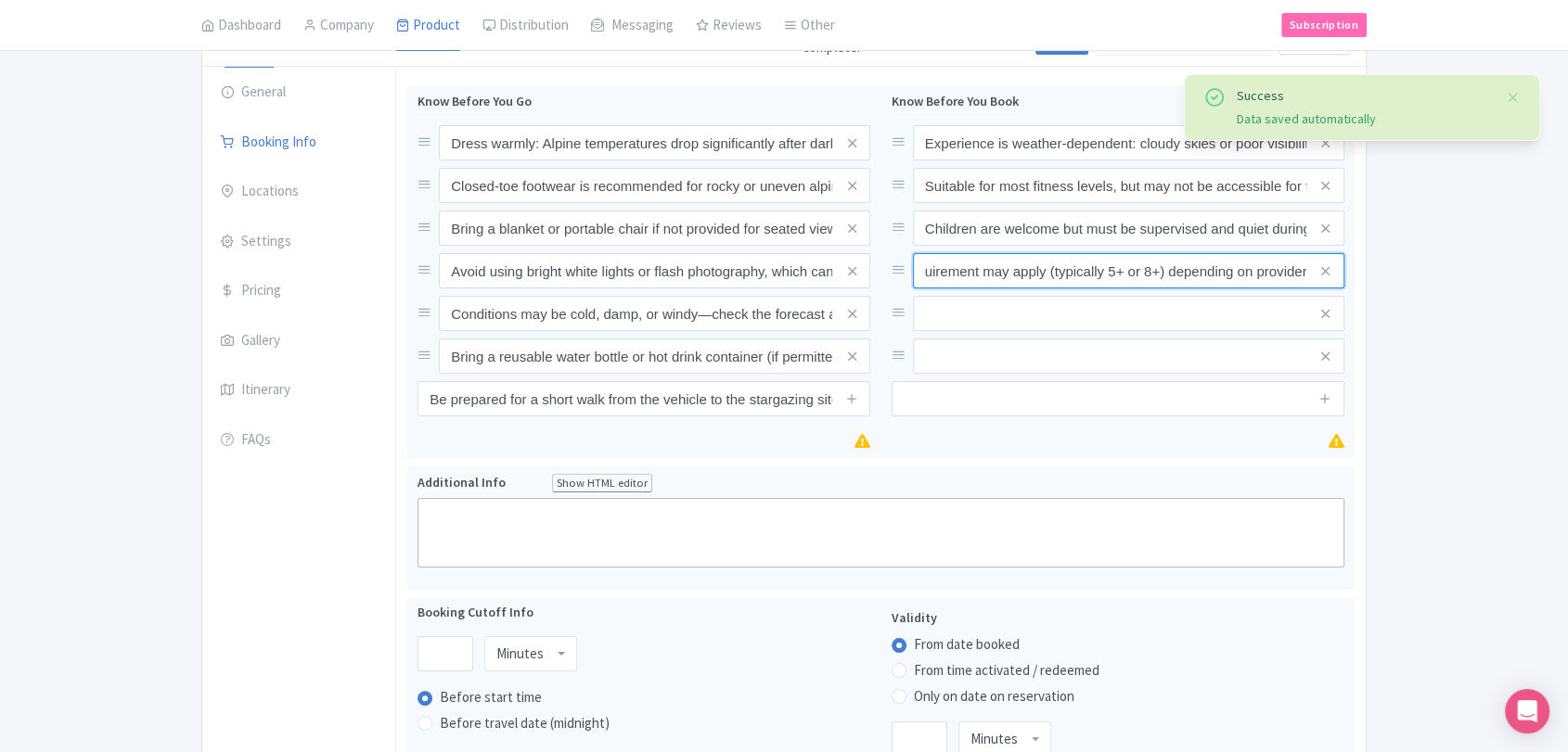type on "Minimum age requirement may apply (typically 5+ or 8+) depending on provider" 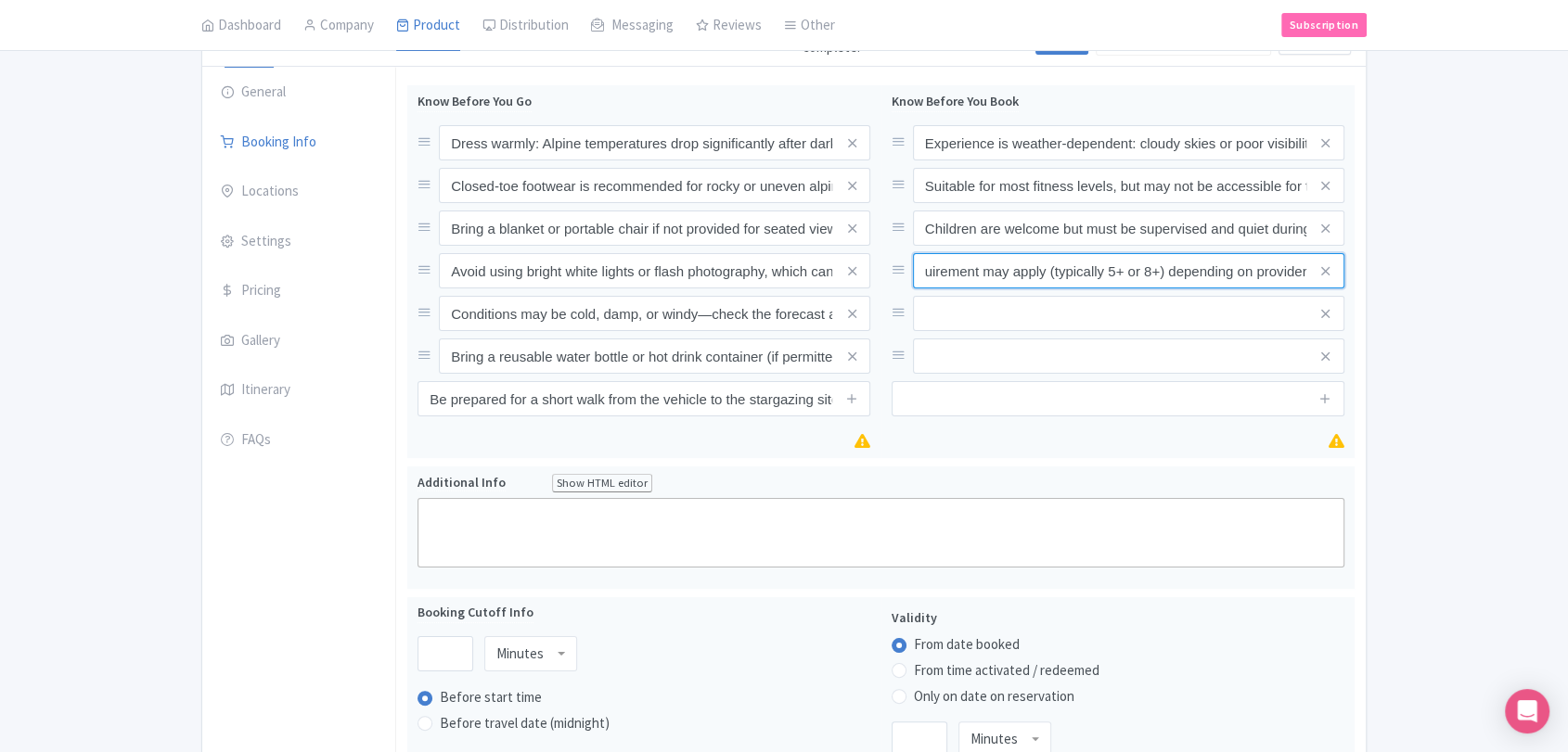 scroll, scrollTop: 0, scrollLeft: 0, axis: both 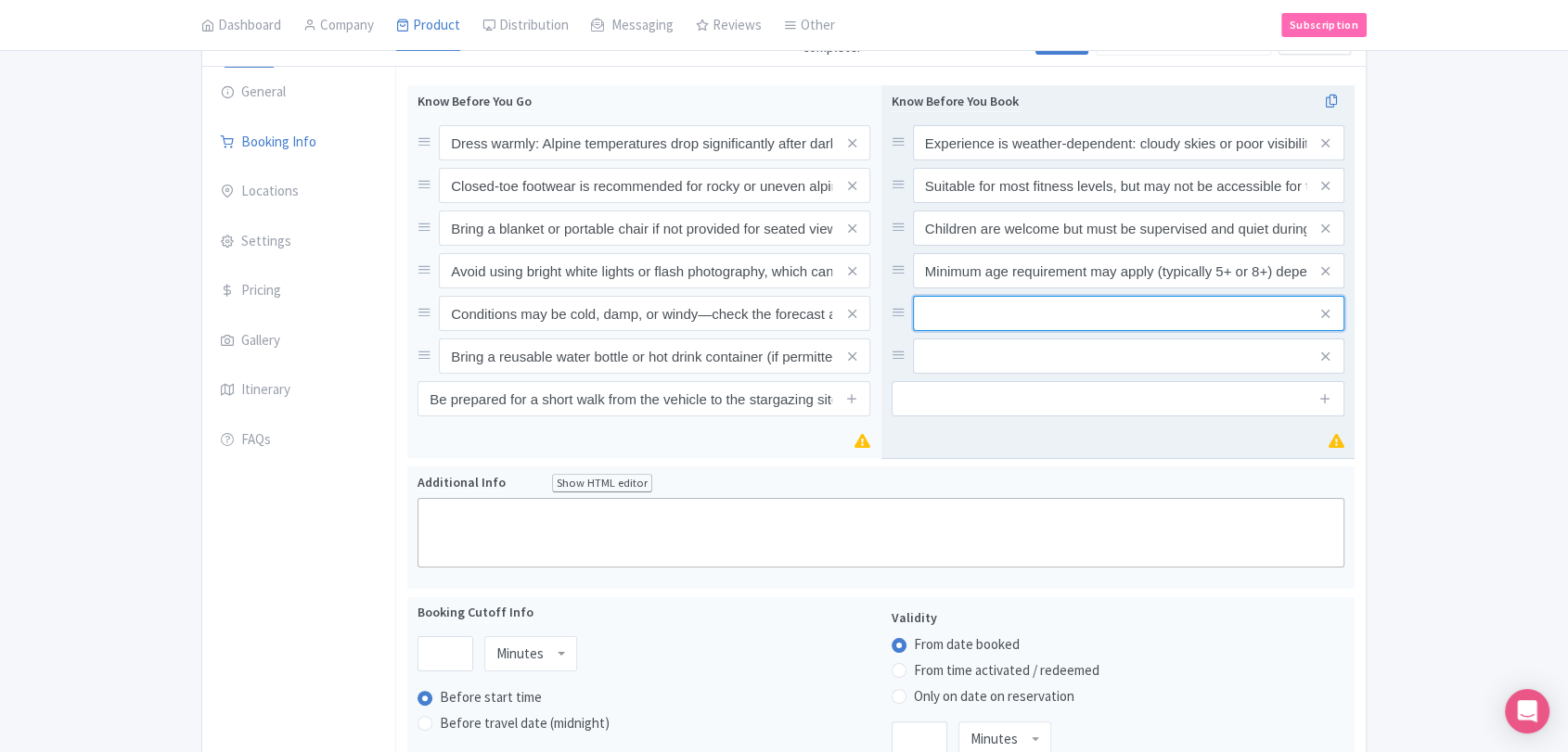 click at bounding box center (1128, 143) 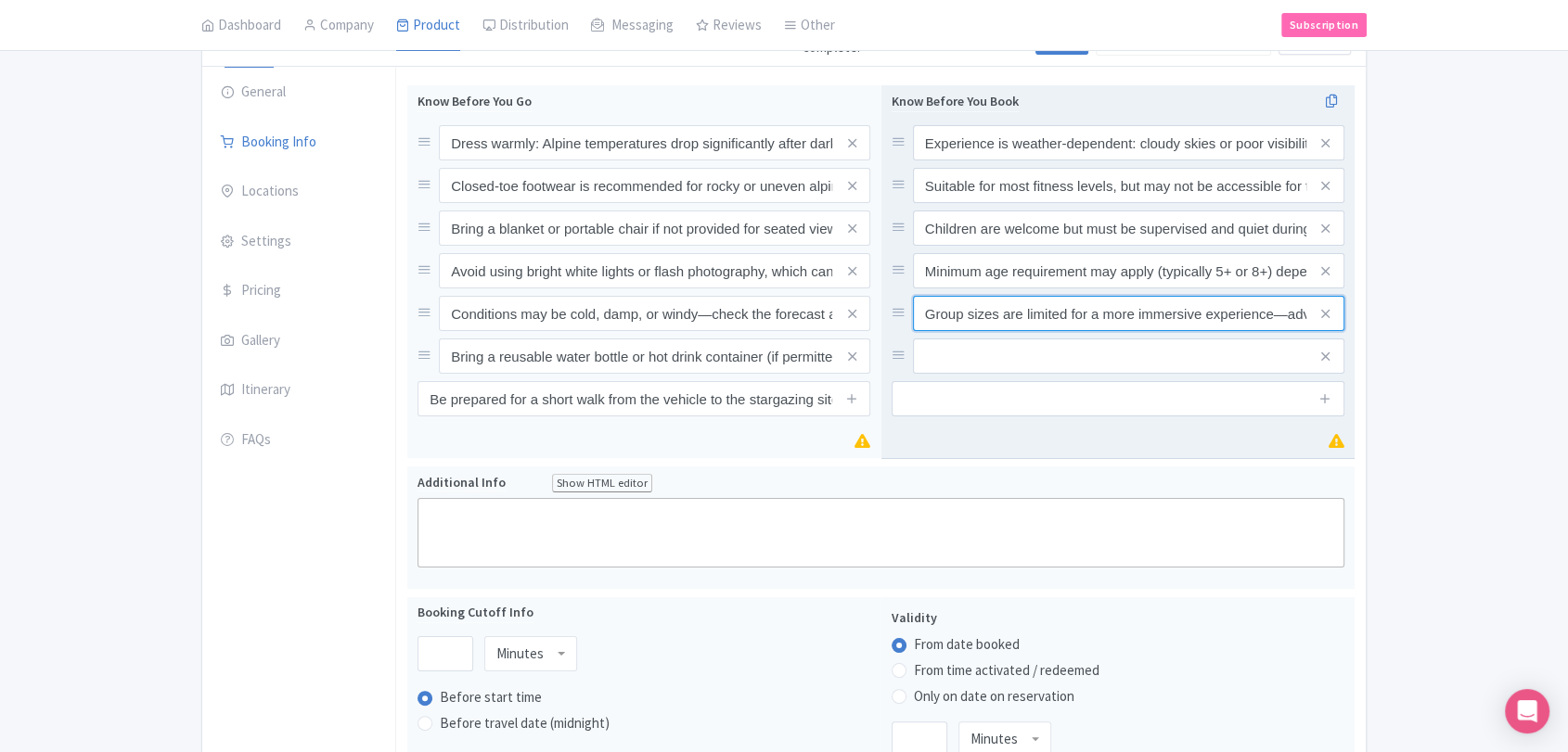 scroll, scrollTop: 0, scrollLeft: 193, axis: horizontal 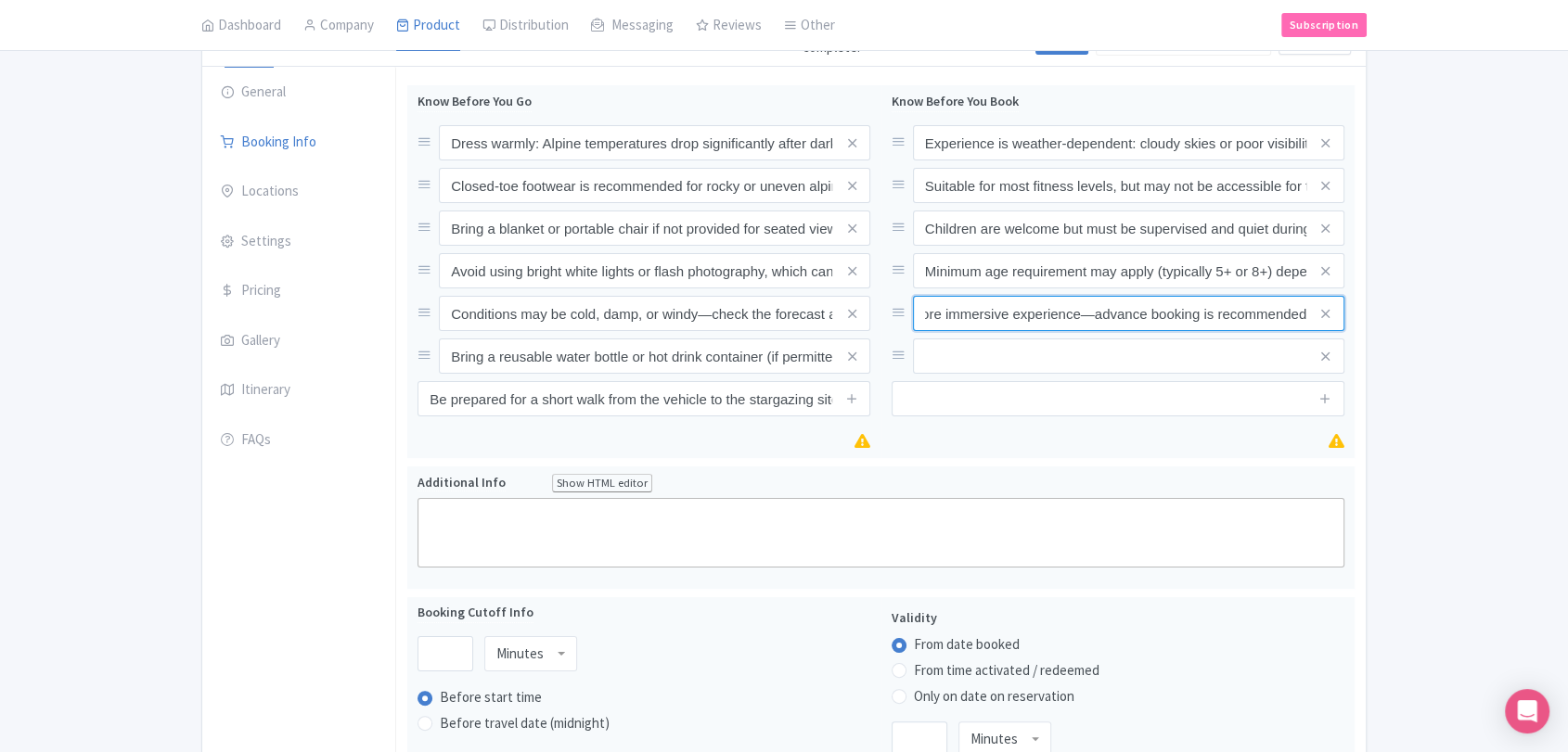 type on "Group sizes are limited for a more immersive experience—advance booking is recommended" 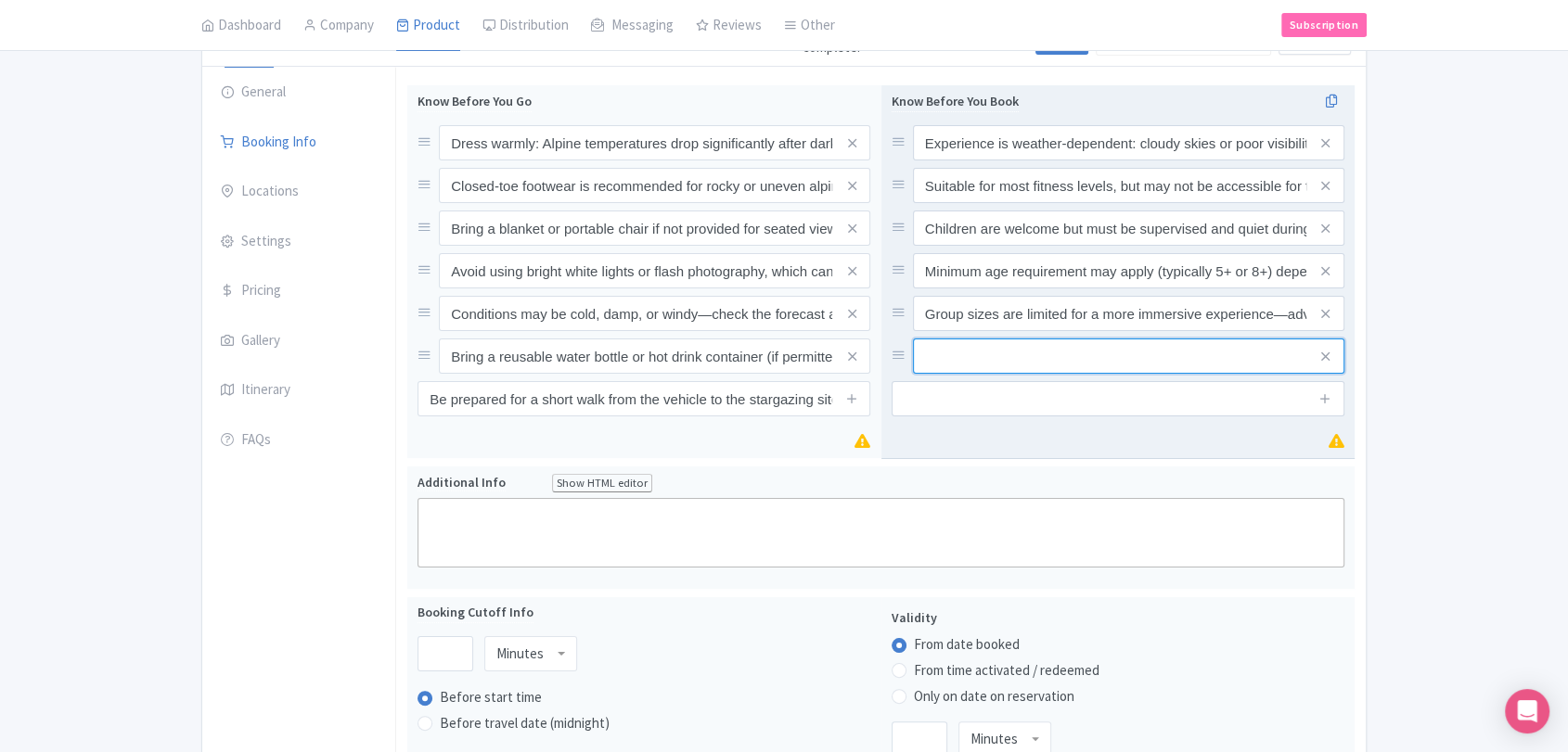 click at bounding box center [1128, 143] 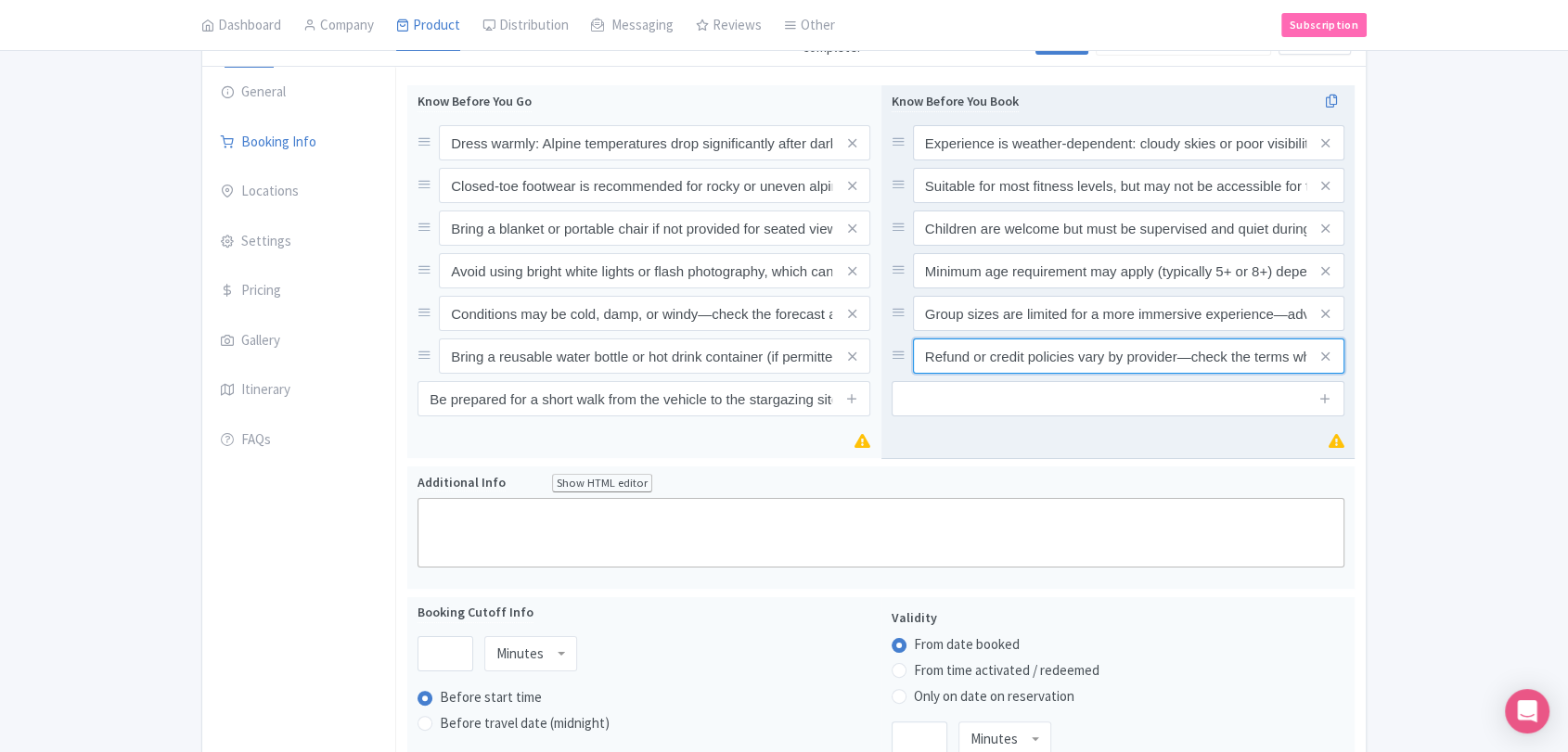 scroll, scrollTop: 0, scrollLeft: 71, axis: horizontal 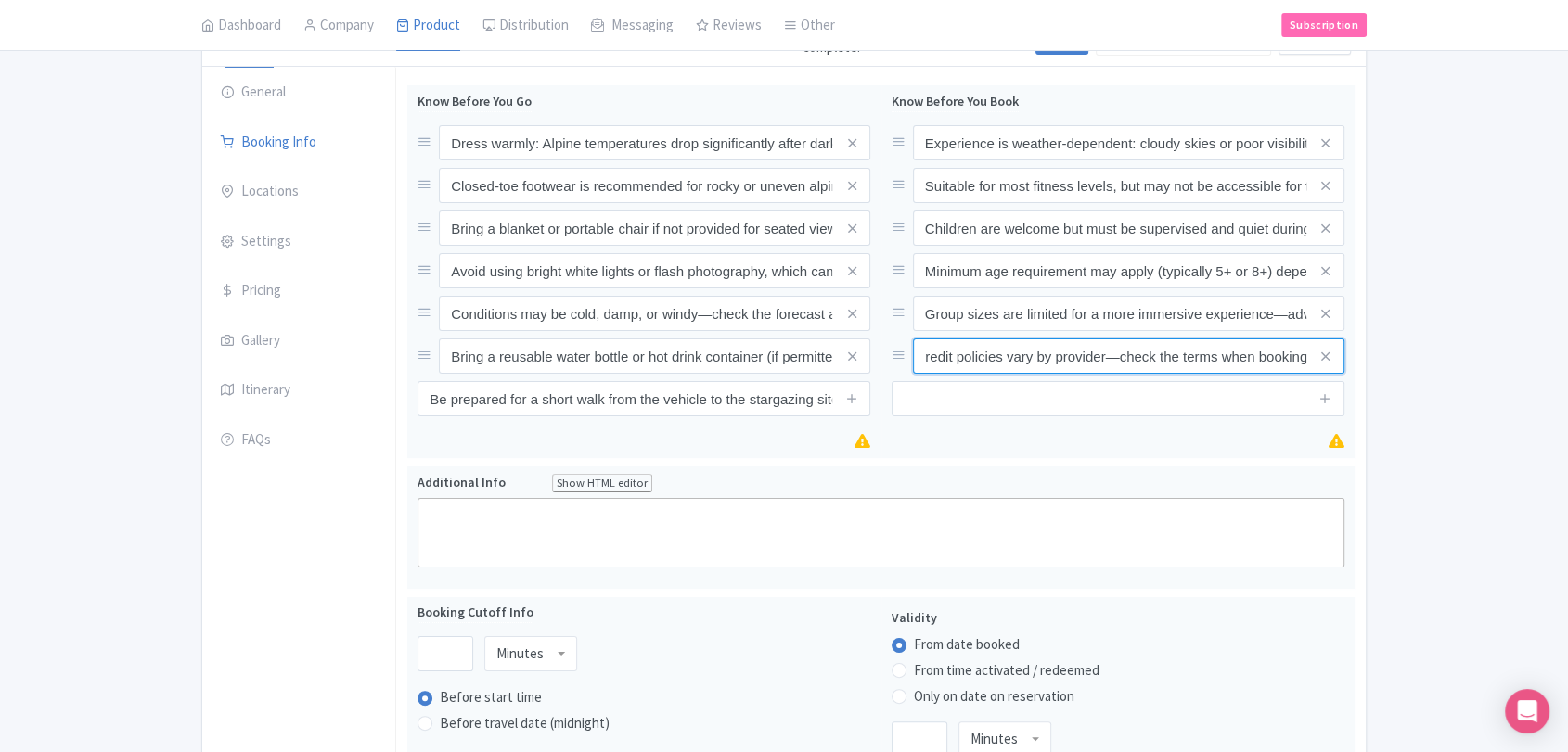 type on "Refund or credit policies vary by provider—check the terms when booking" 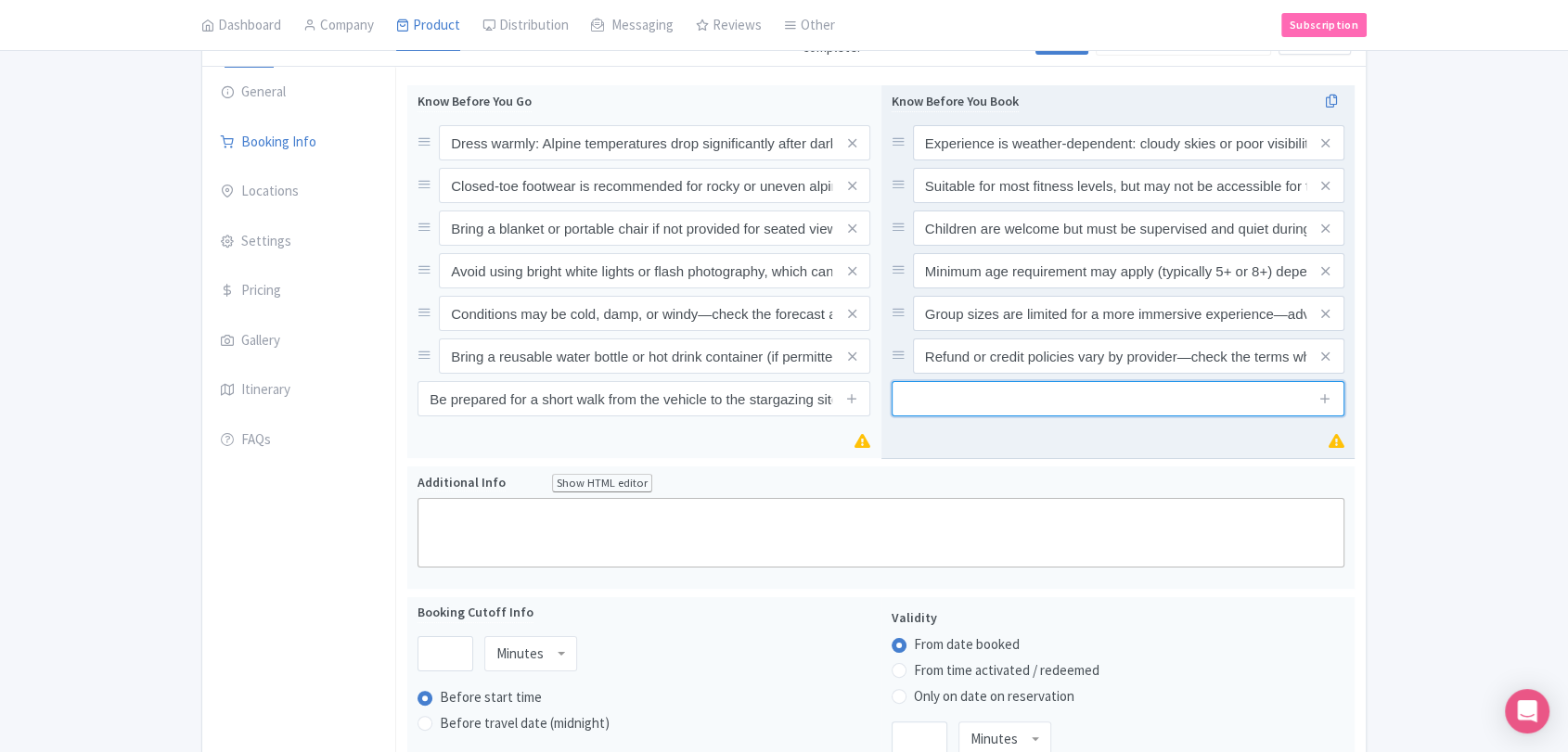 click at bounding box center (1118, 399) 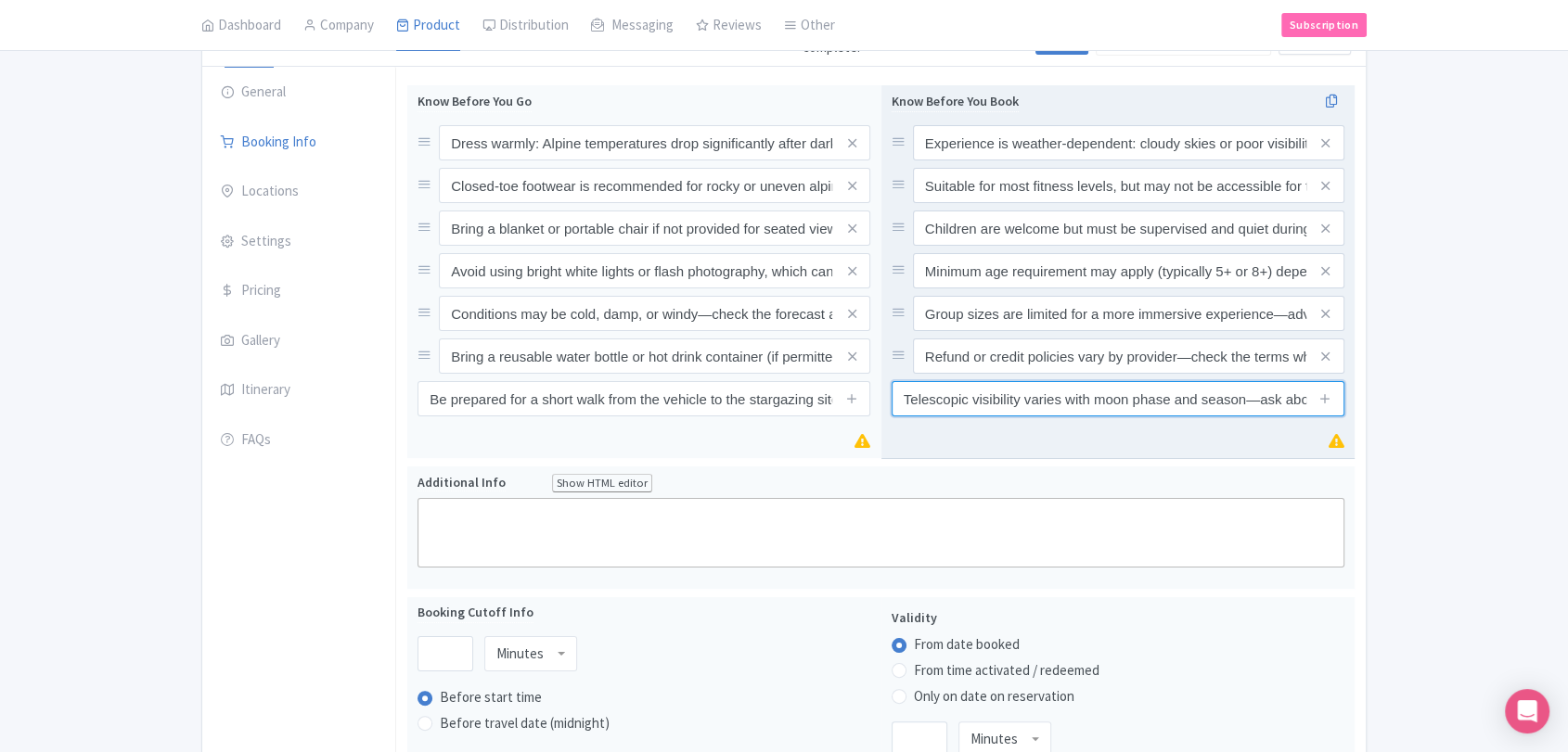 scroll, scrollTop: 0, scrollLeft: 496, axis: horizontal 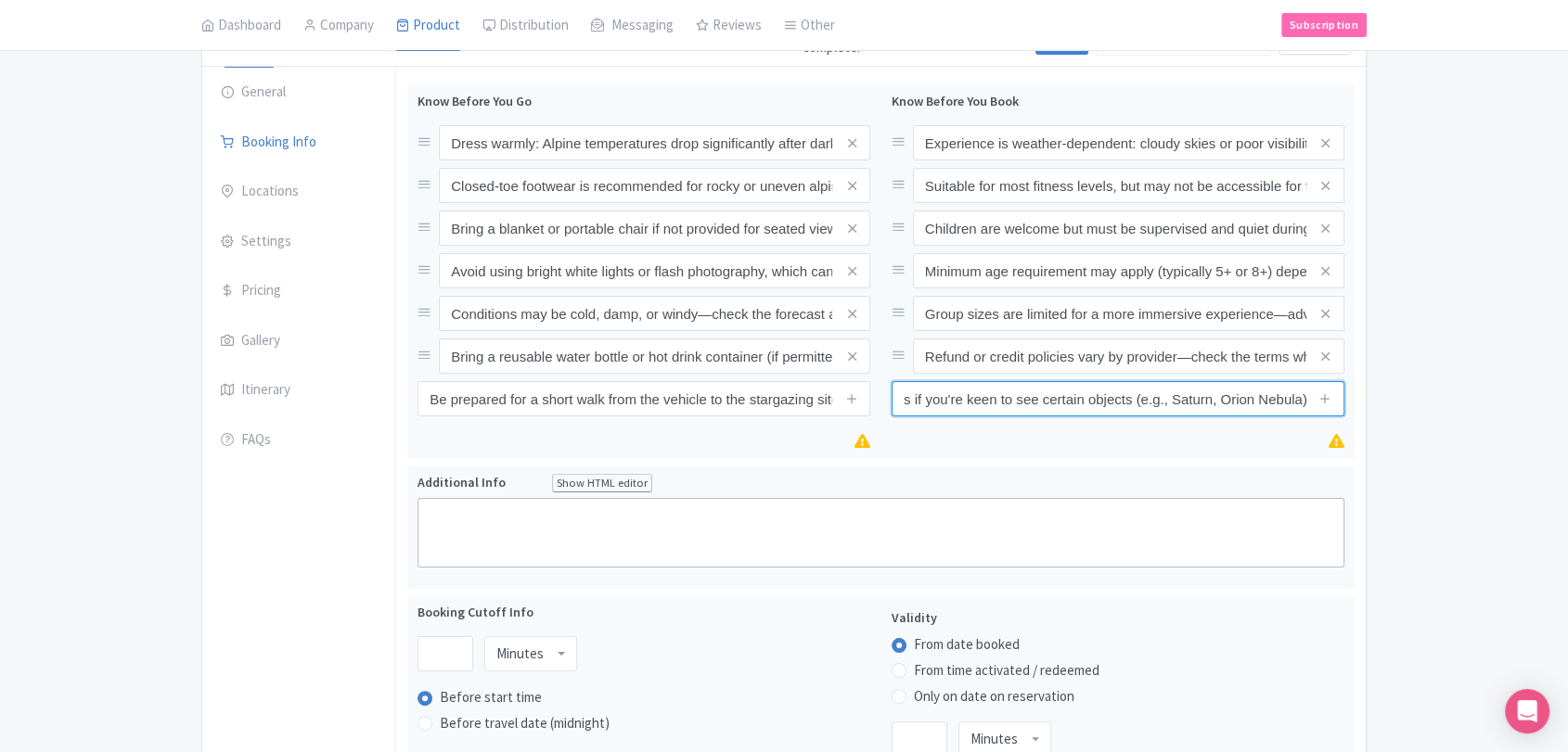 type on "Telescopic visibility varies with moon phase and season—ask about optimal dates if you're keen to see certain objects (e.g., Saturn, Orion Nebula)" 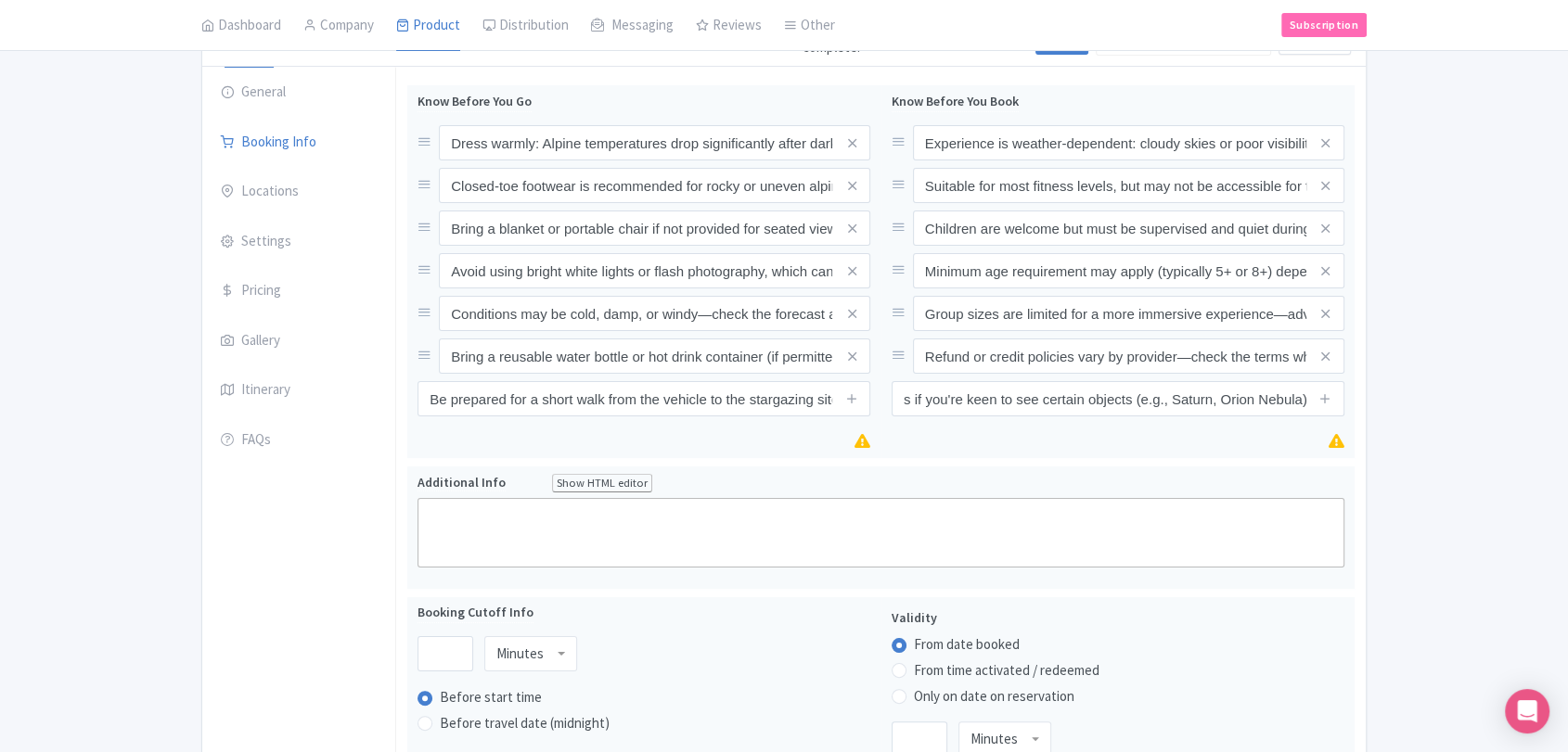 scroll, scrollTop: 0, scrollLeft: 0, axis: both 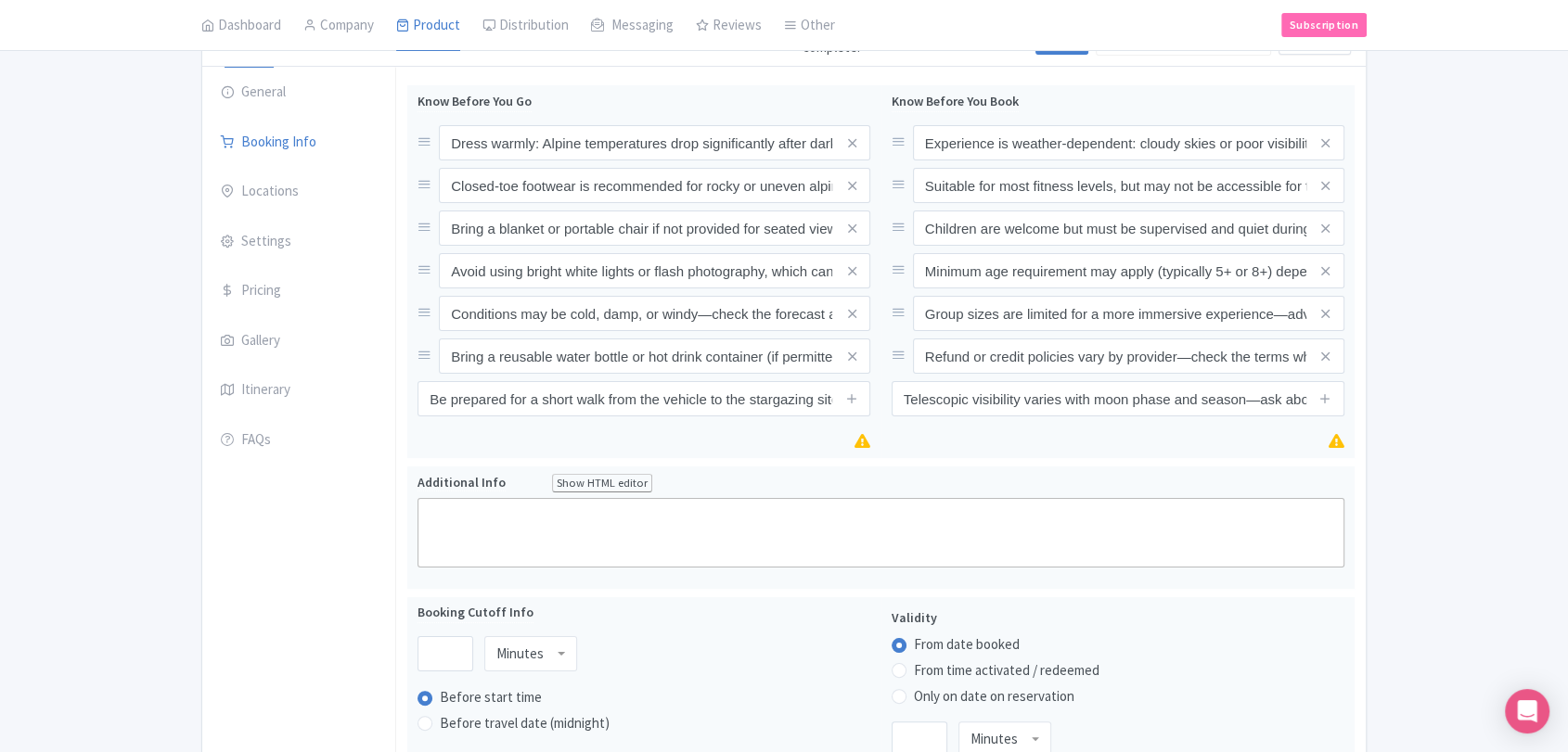 click on "Success
Data saved automatically
← Back to Products
Alpine Stargazing And Astronomy Tour
ID# SOJXEZ
Content
Distribution
Google  Things to do
Optimization
Audio
This product setup is complete.
Active
Save
Version: Primary Product
Primary Product
Version: Primary Product
Version type   * Primary
Version name   * Primary Product
Version description
Date from
Date to
Select all resellers for version
Share with Resellers:
Done
Actions
View on Magpie
Customer View
Industry Partner View
Download
Excel
Word
All Images ZIP
Share Products
Delete Product
Create new version" at bounding box center [784, 727] 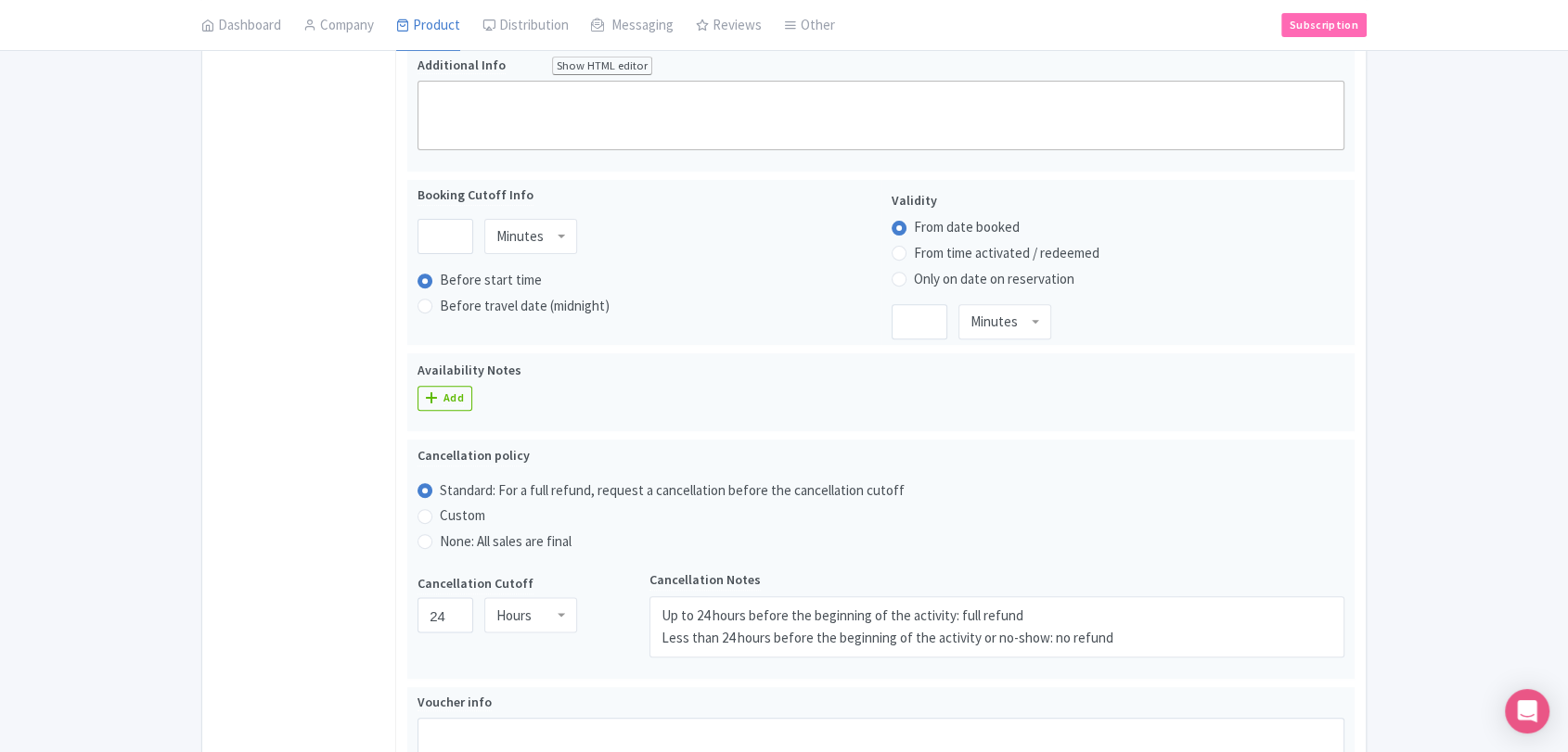 scroll, scrollTop: 618, scrollLeft: 0, axis: vertical 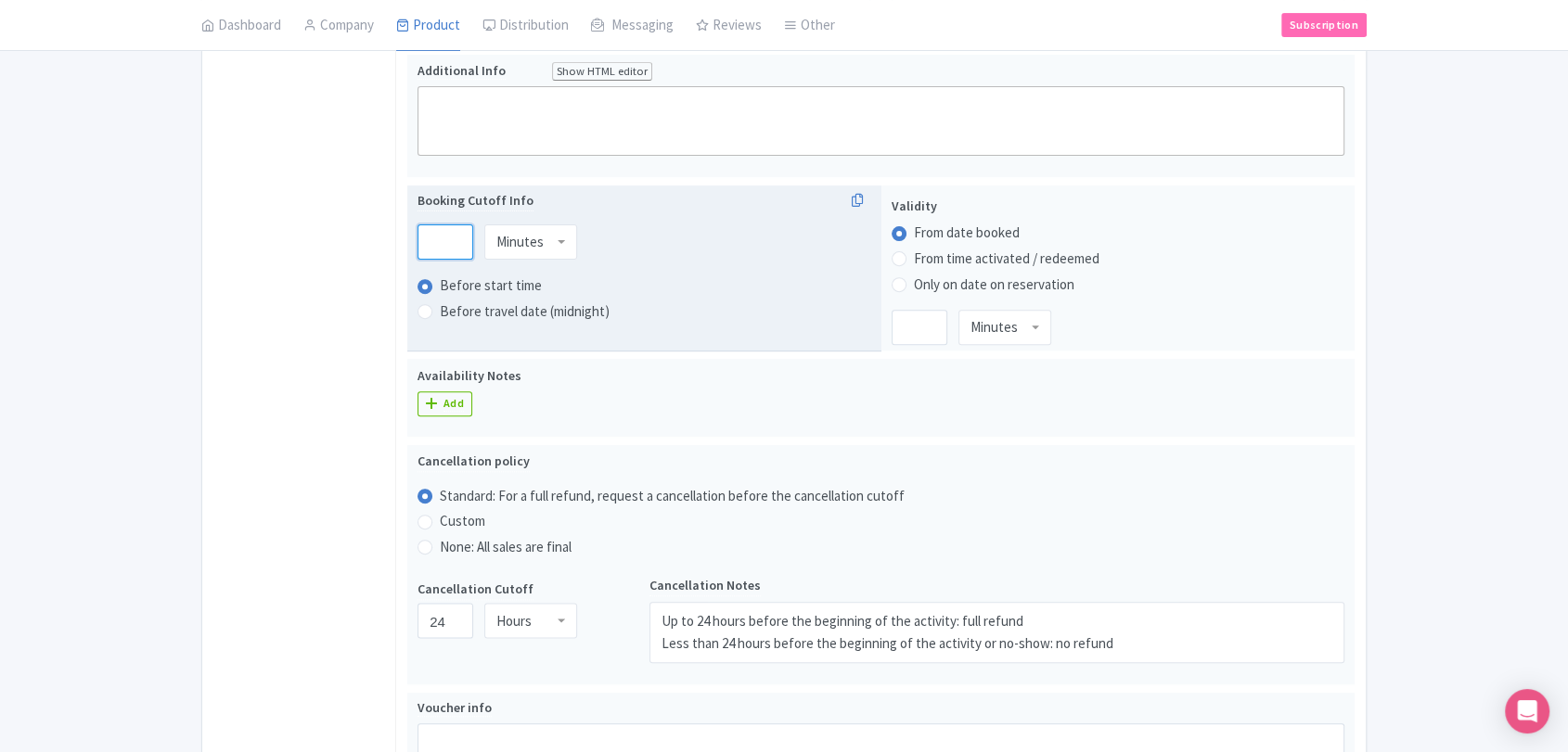 click at bounding box center (445, 242) 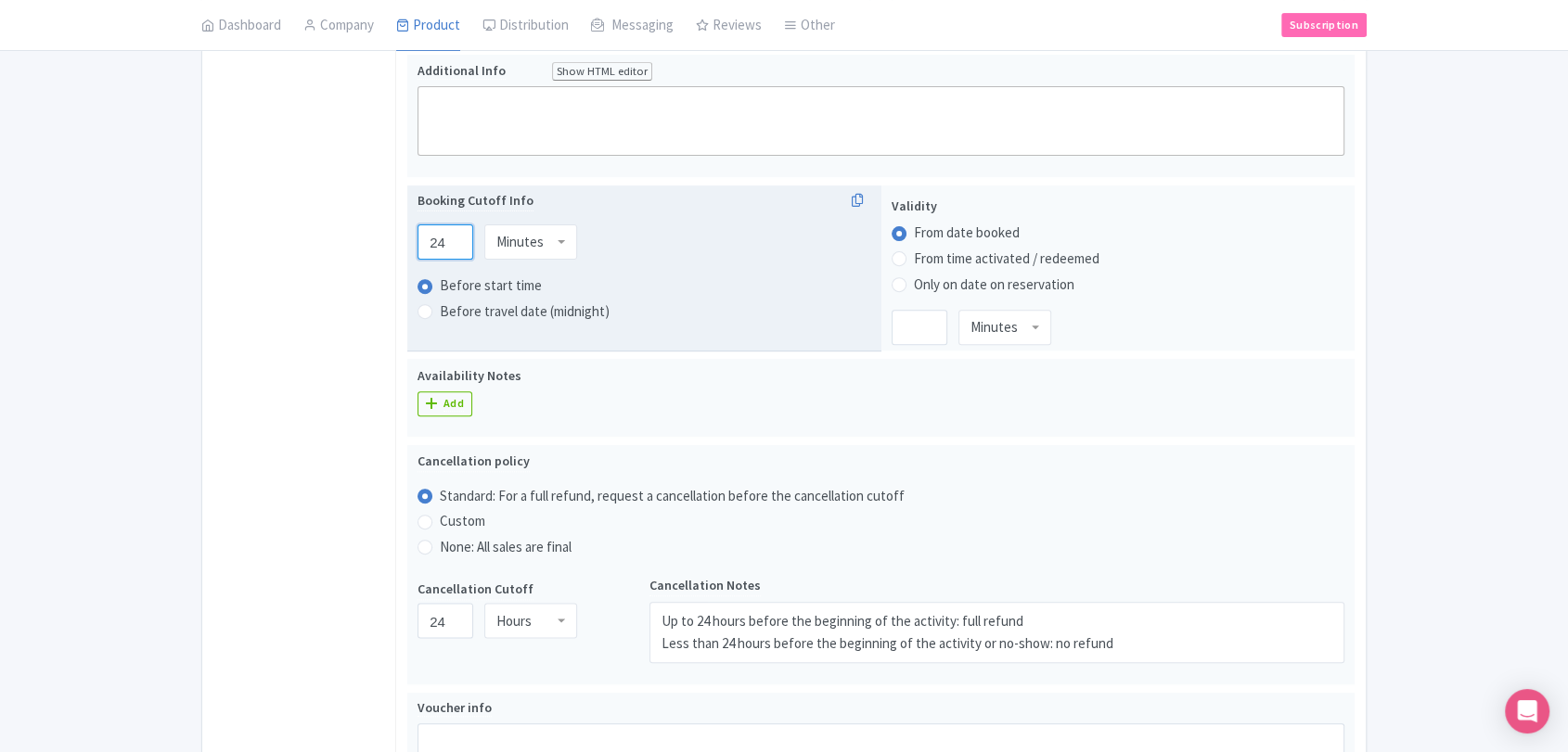 type on "24" 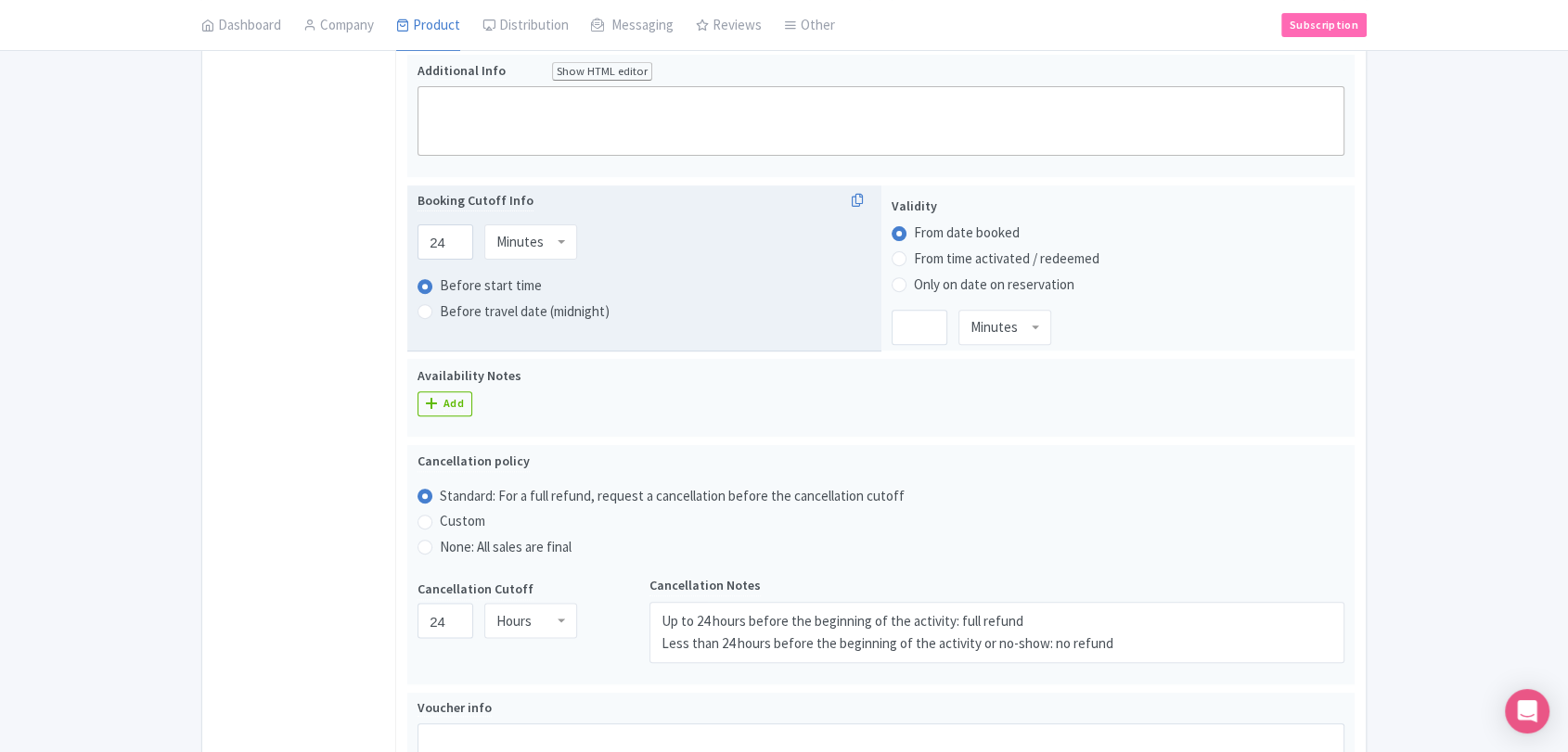 click on "Minutes" at bounding box center (520, 242) 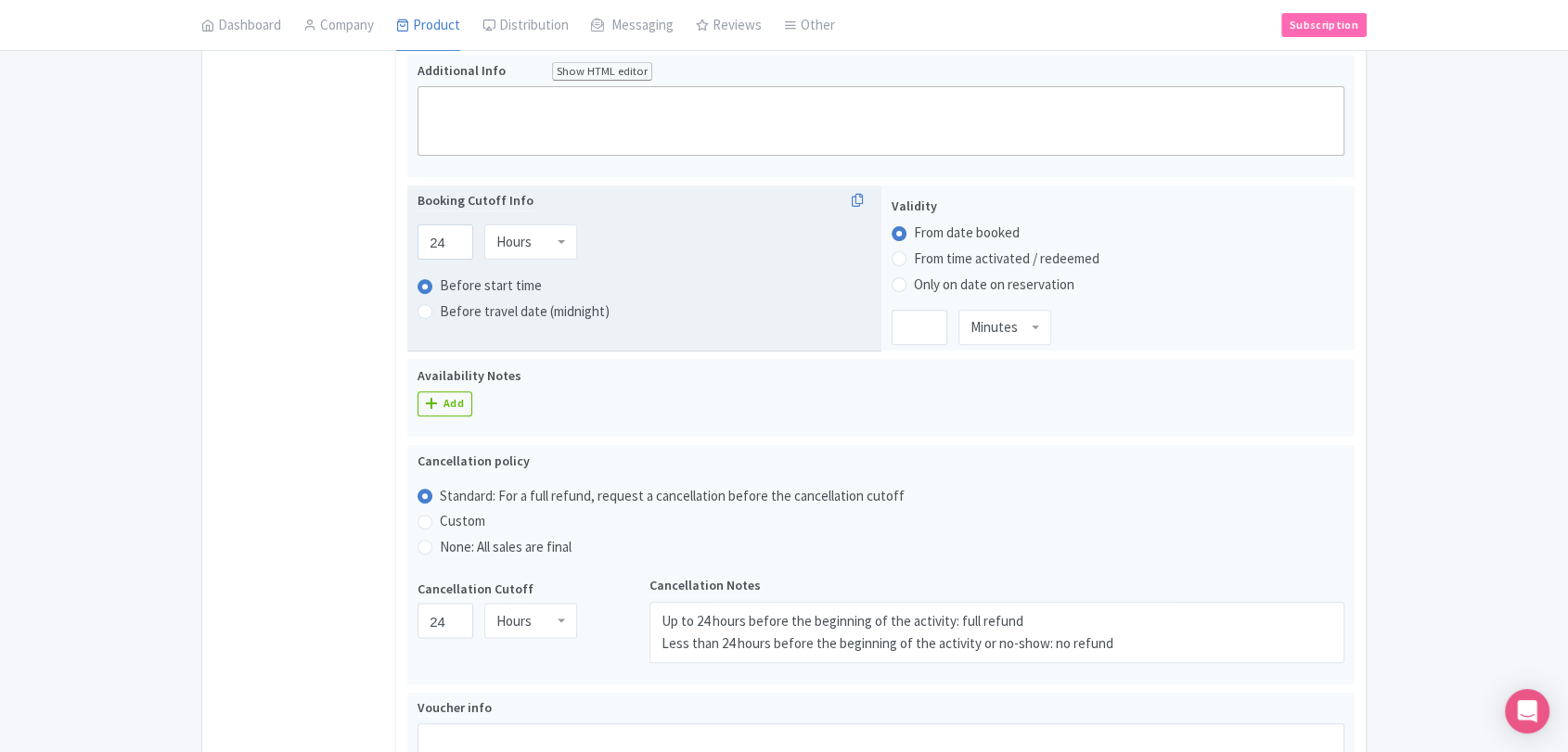 click on "Success
Data saved automatically
← Back to Products
Alpine Stargazing And Astronomy Tour
ID# SOJXEZ
Content
Distribution
Google  Things to do
Optimization
Audio
This product setup is complete.
Active
Save
Version: Primary Product
Primary Product
Version: Primary Product
Version type   * Primary
Version name   * Primary Product
Version description
Date from
Date to
Select all resellers for version
Share with Resellers:
Done
Actions
View on Magpie
Customer View
Industry Partner View
Download
Excel
Word
All Images ZIP
Share Products
Delete Product
Create new version" at bounding box center [784, 315] 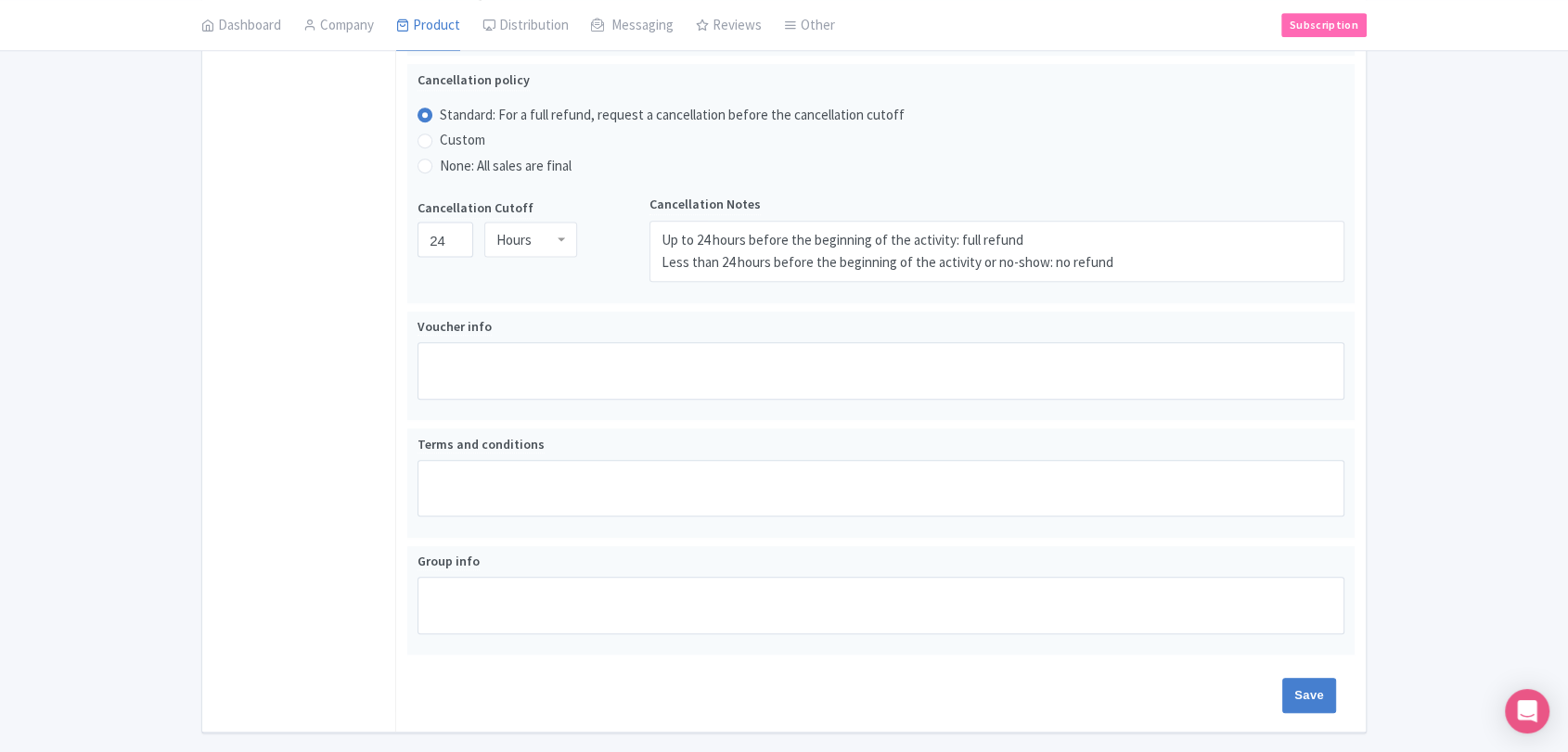 scroll, scrollTop: 1058, scrollLeft: 0, axis: vertical 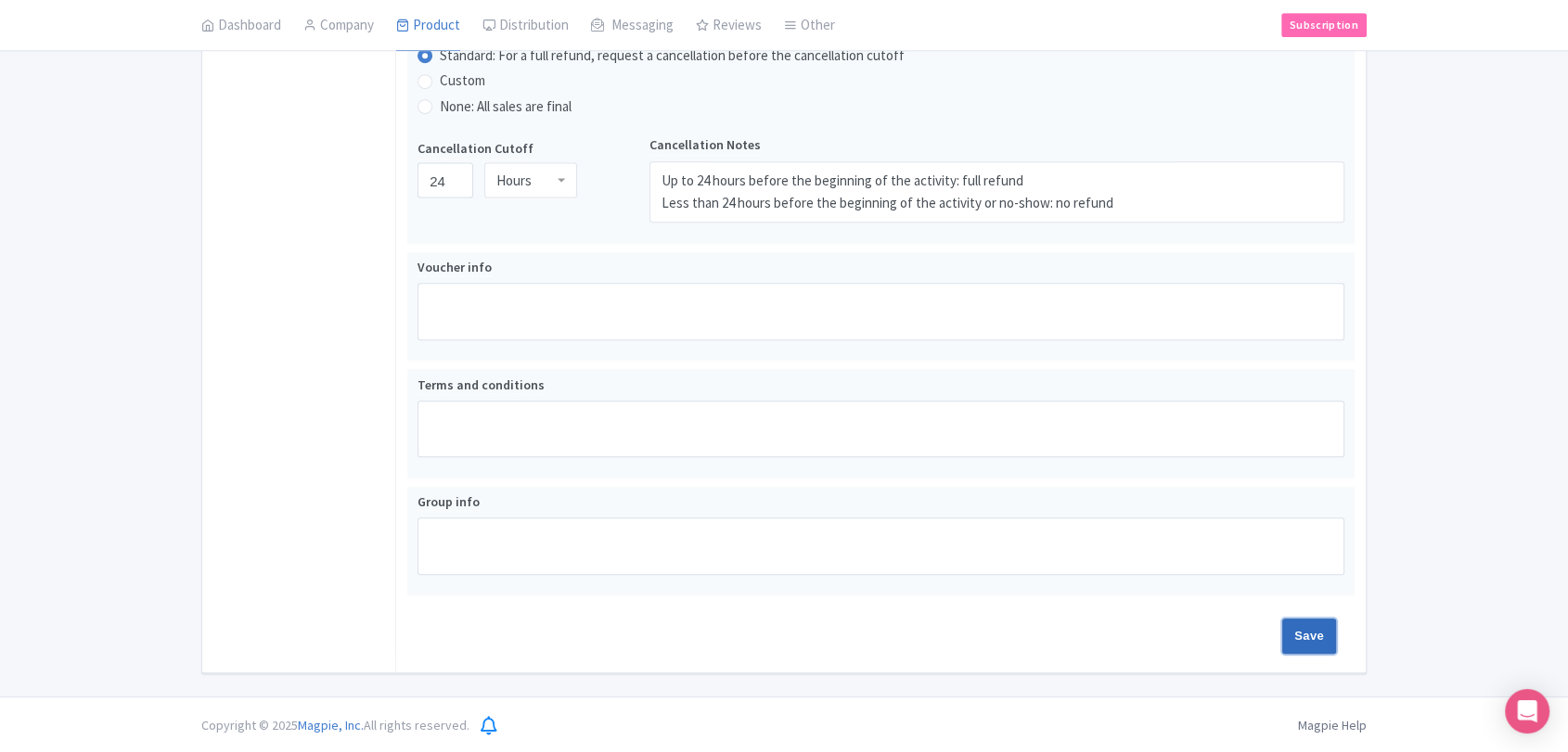 click on "Save" at bounding box center (1309, 636) 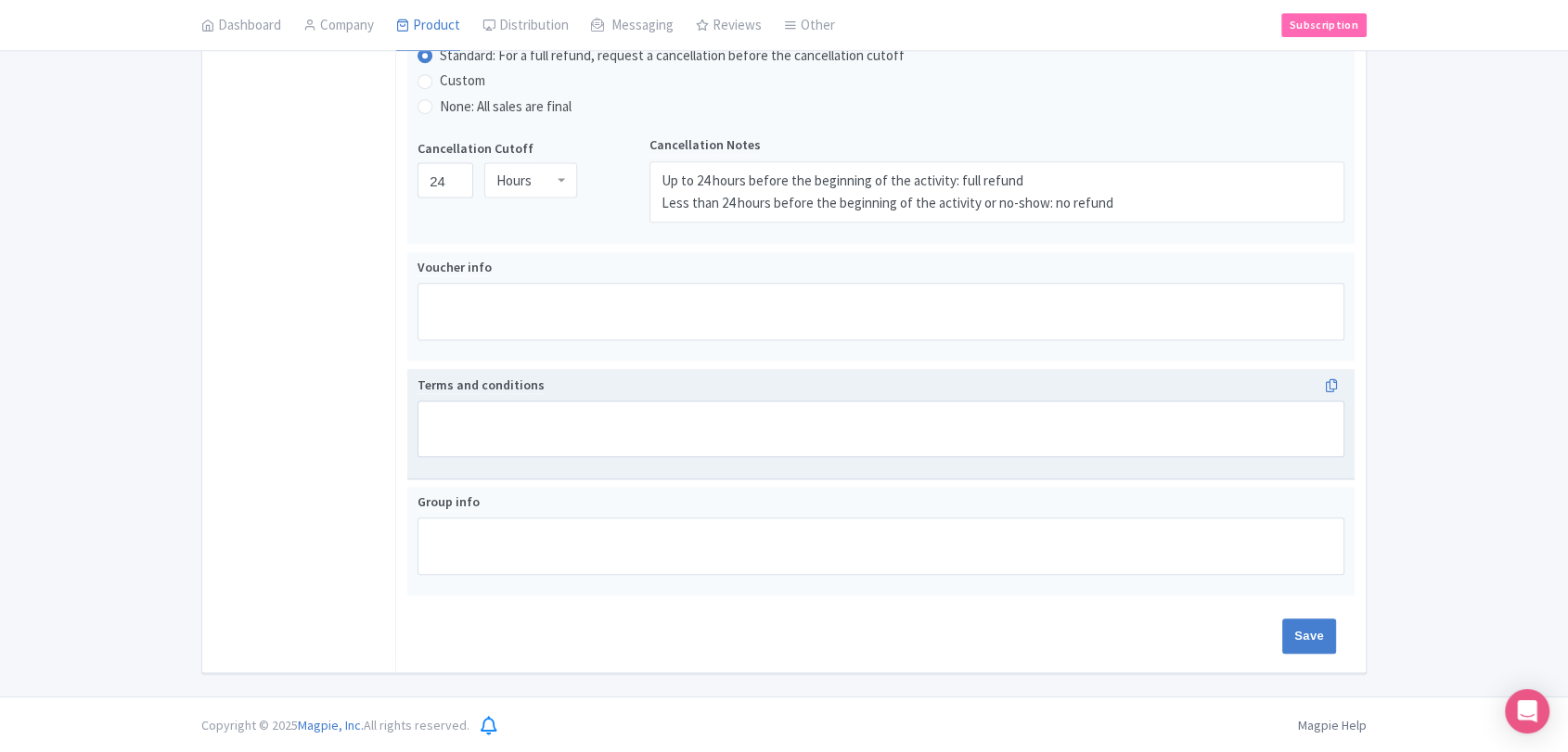 type on "Saving..." 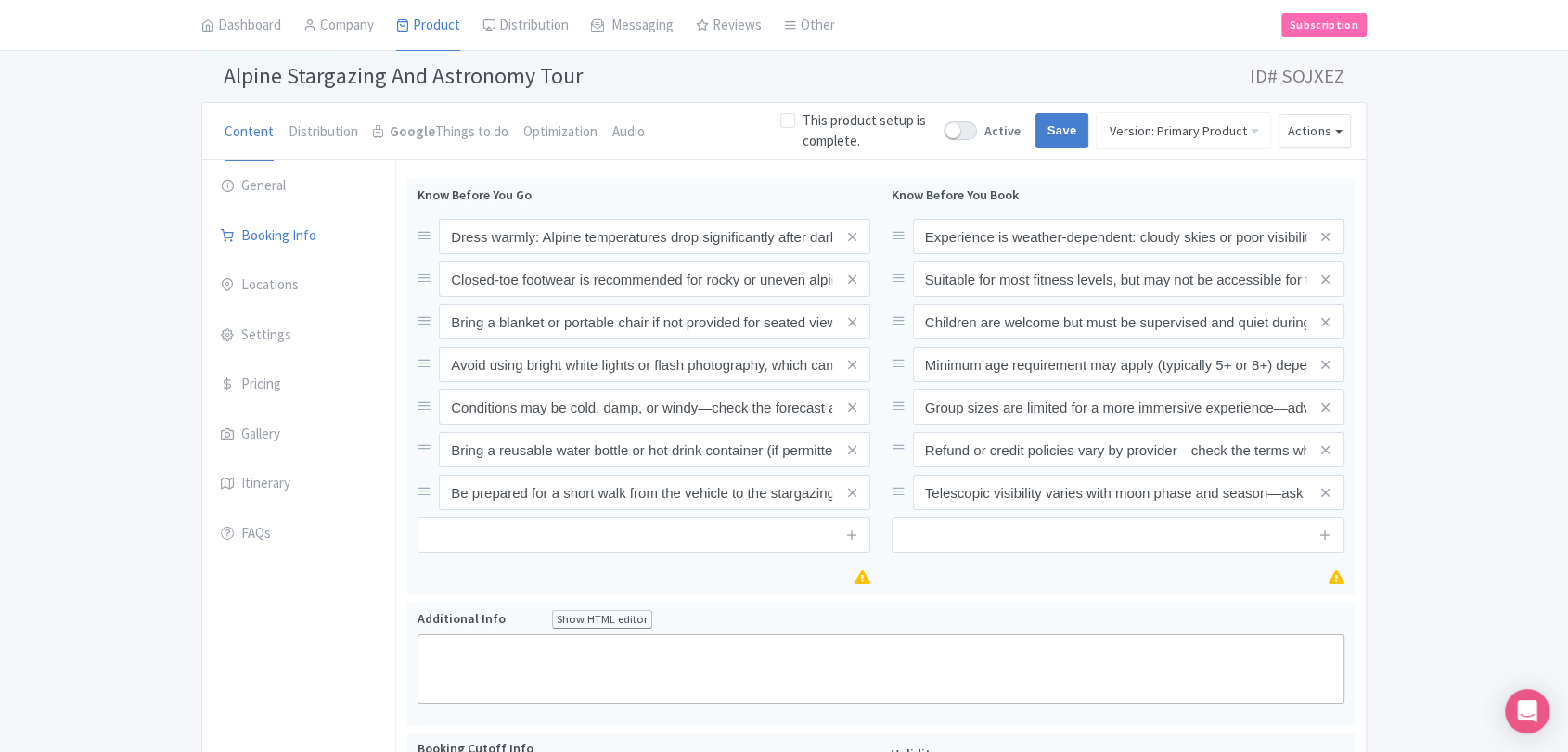 scroll, scrollTop: 84, scrollLeft: 0, axis: vertical 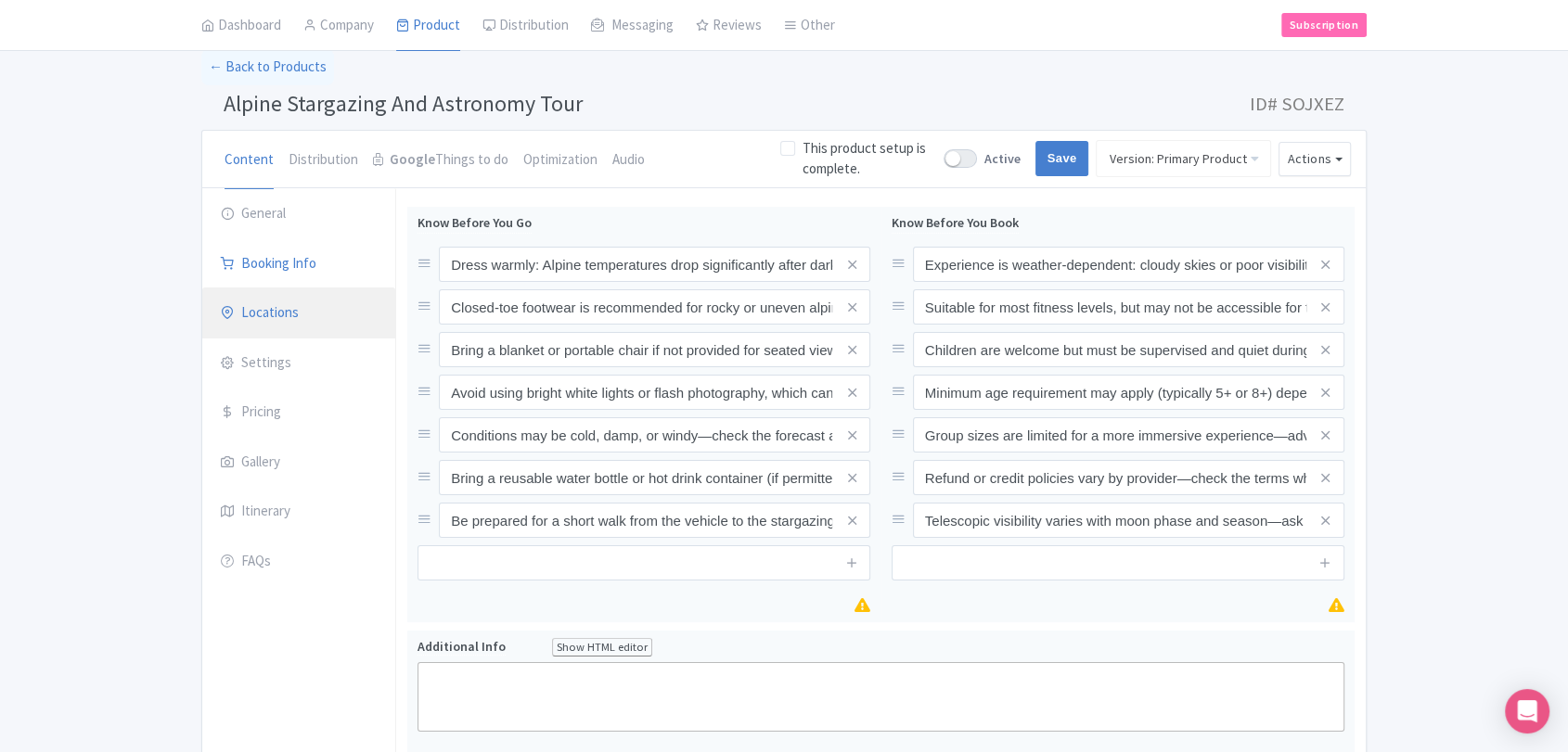 click on "Locations" at bounding box center (299, 313) 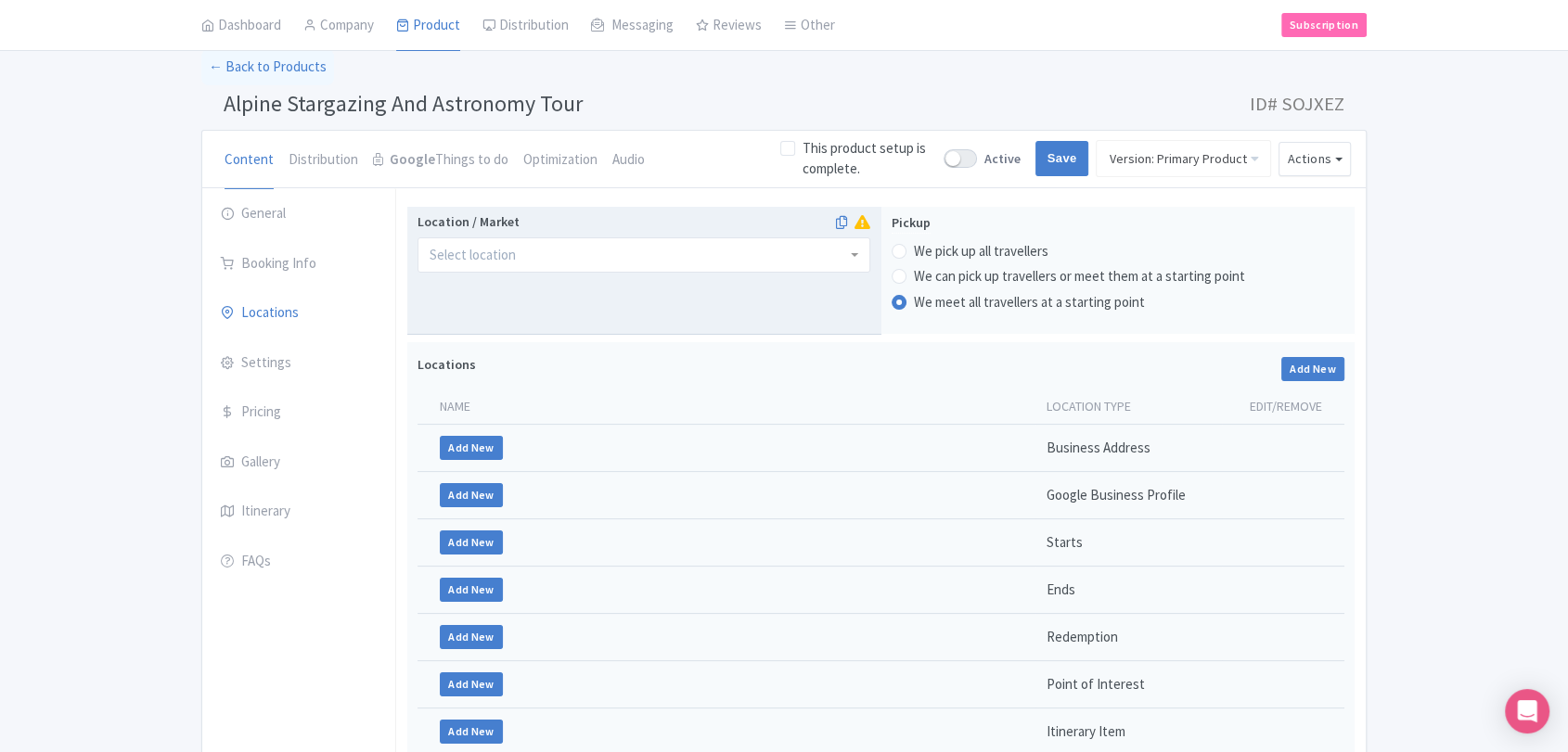 click on "Location / Market" at bounding box center [474, 255] 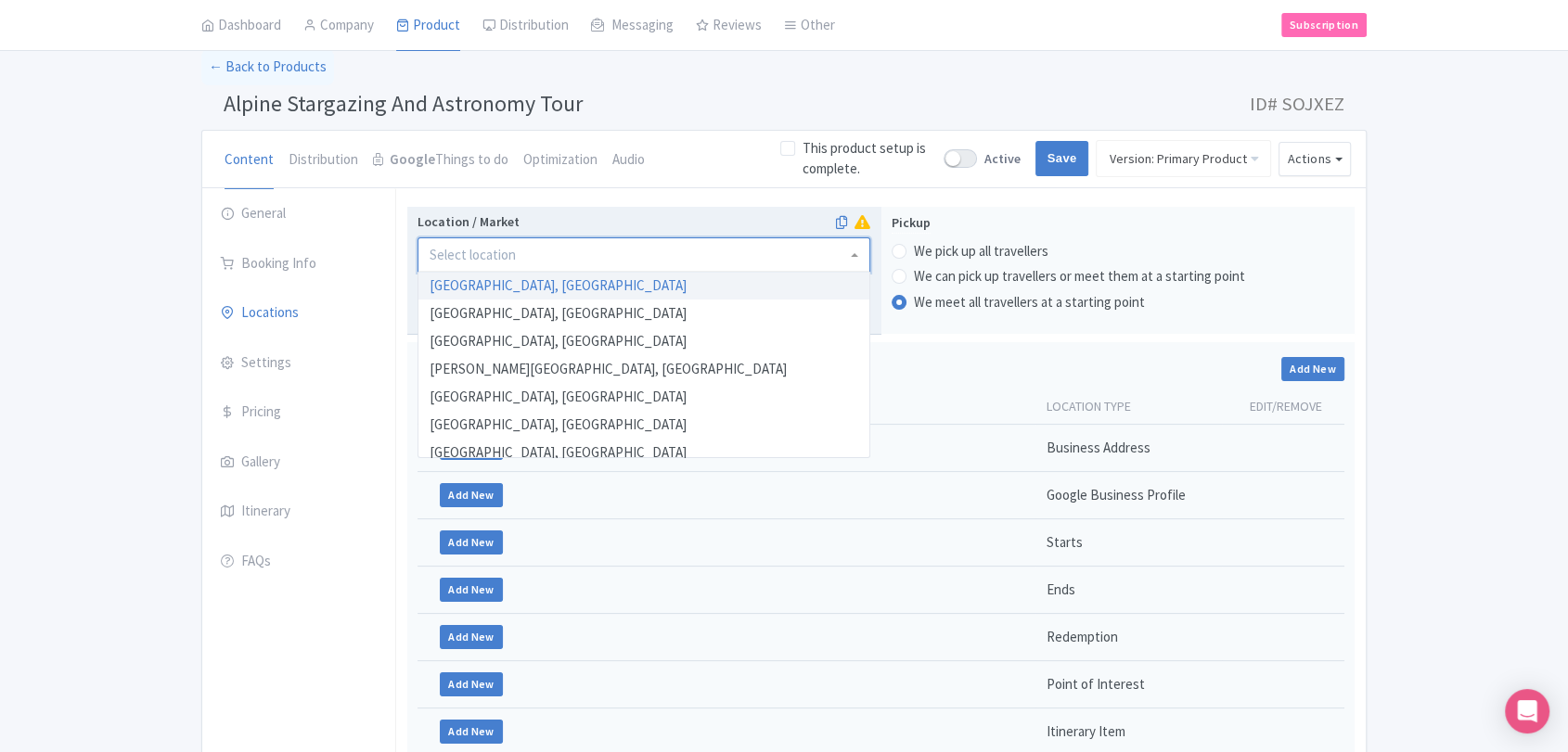 paste on "Lake Tekapo" 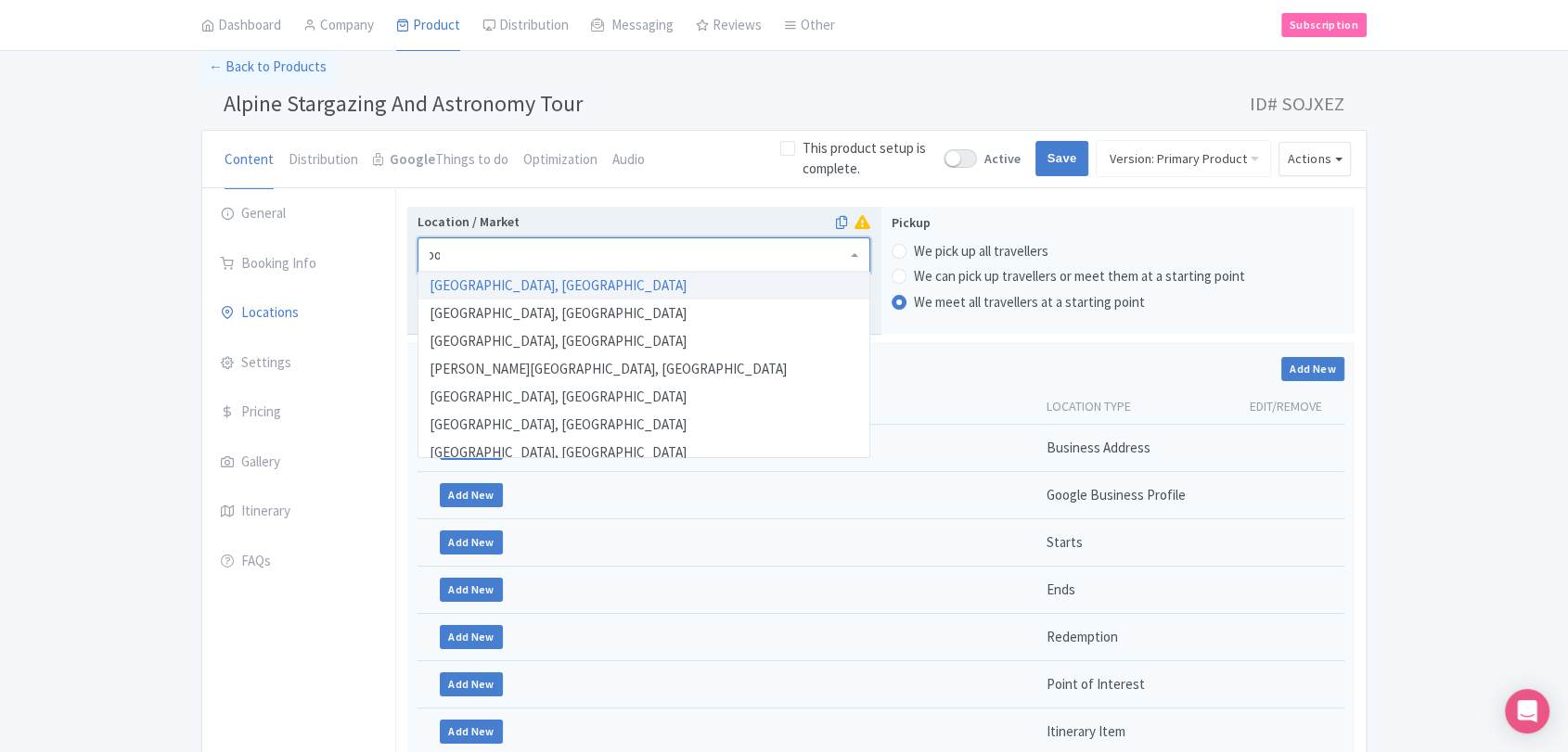 scroll, scrollTop: 0, scrollLeft: 0, axis: both 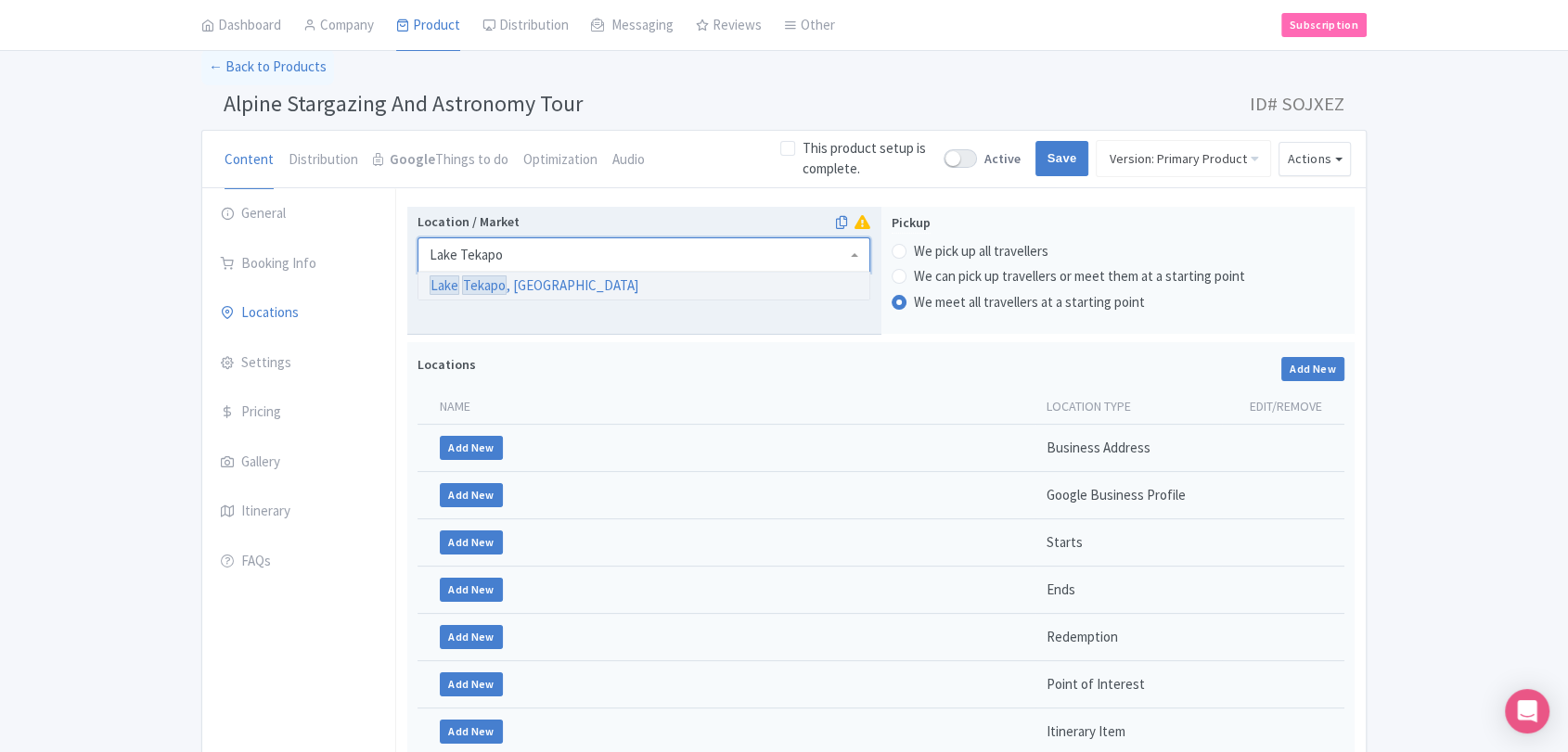 type 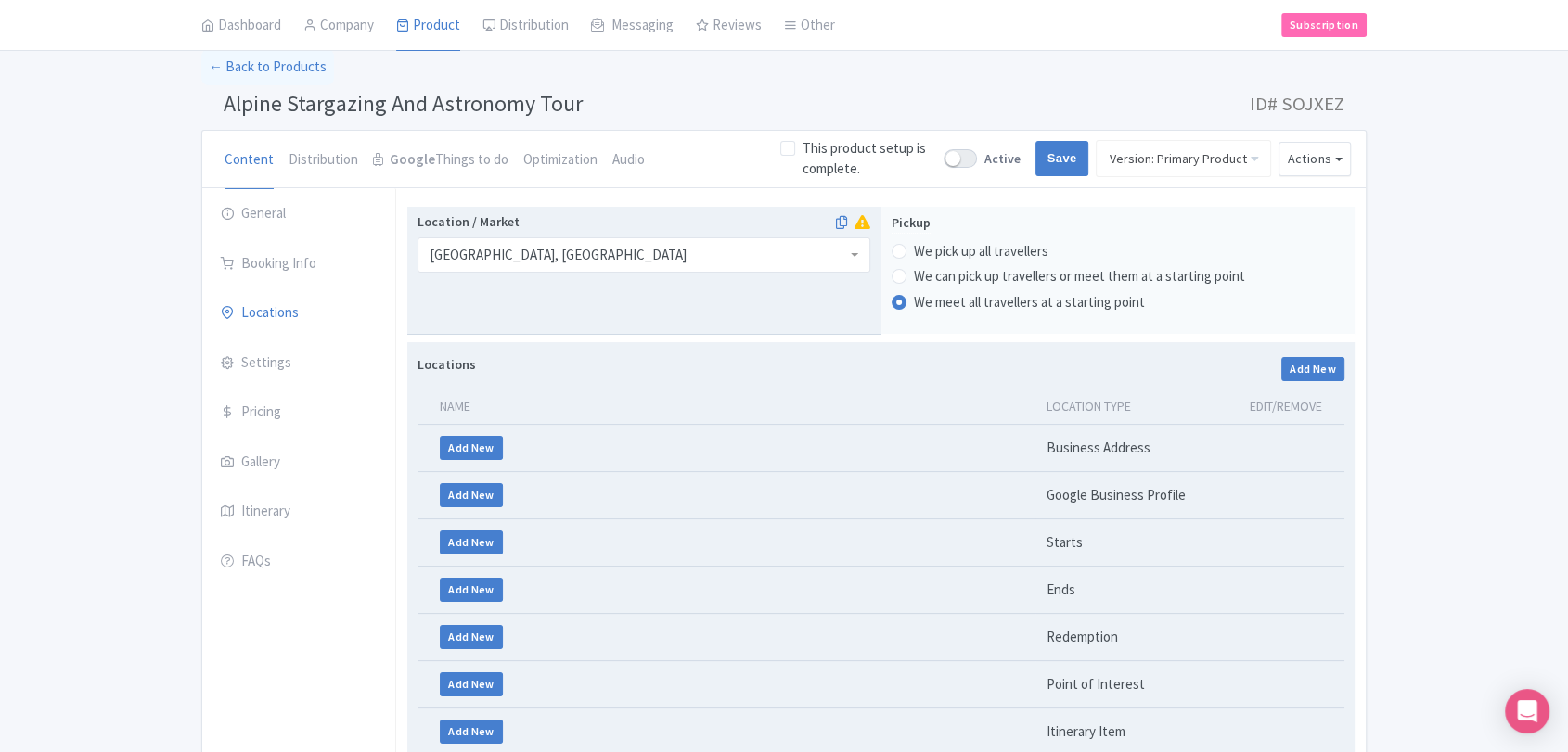 click on "Locations
Add New" at bounding box center (880, 368) 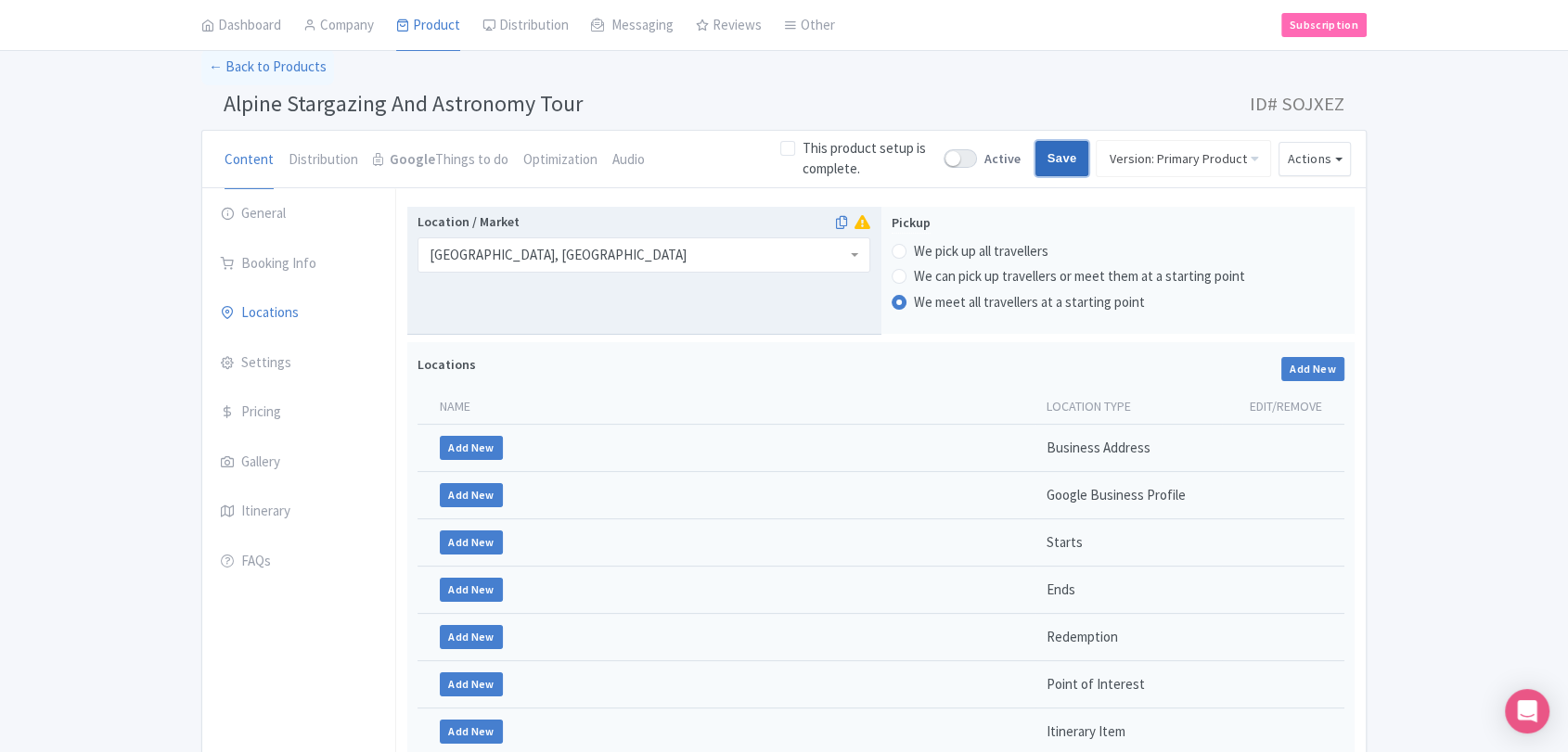 click on "Save" at bounding box center (1062, 159) 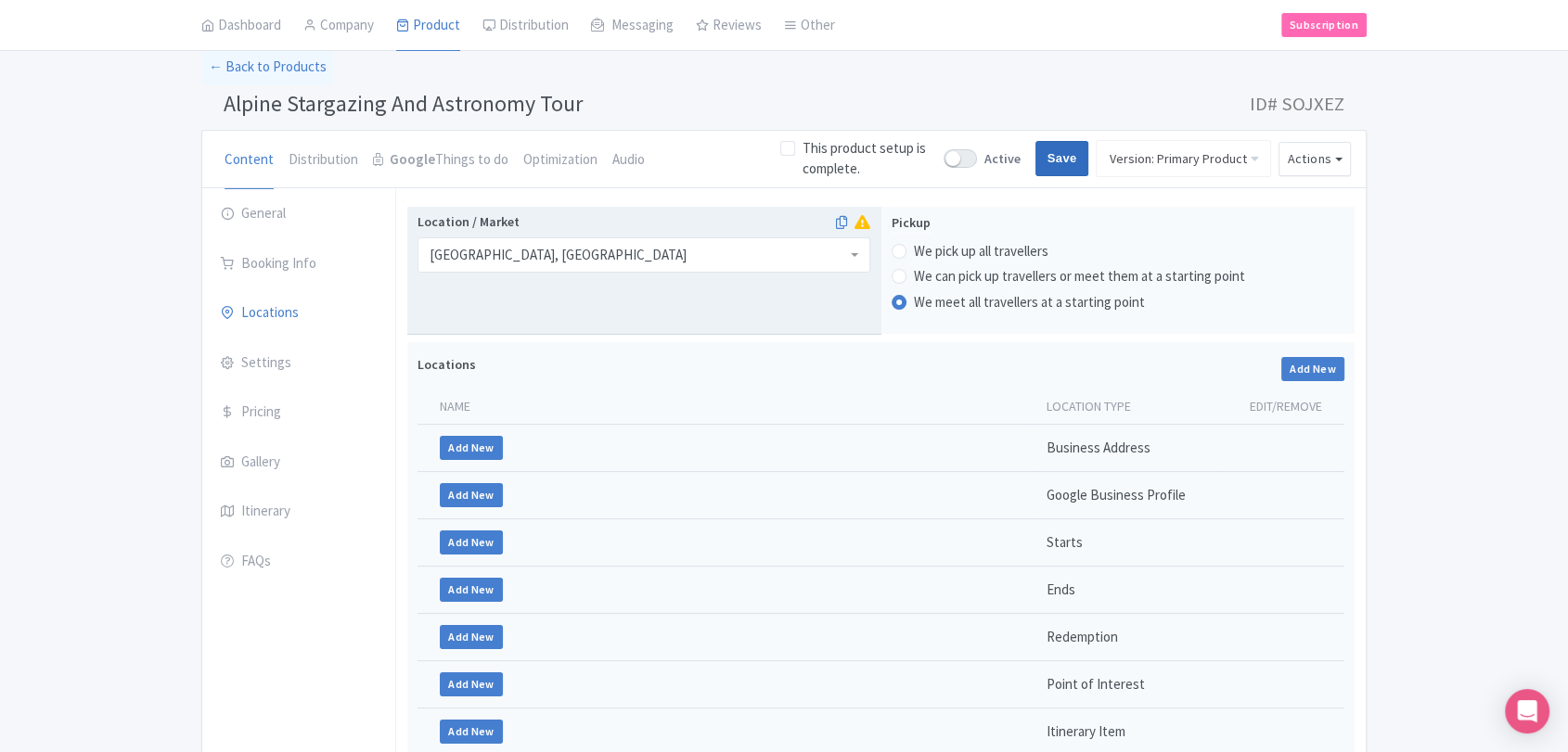 type on "Saving..." 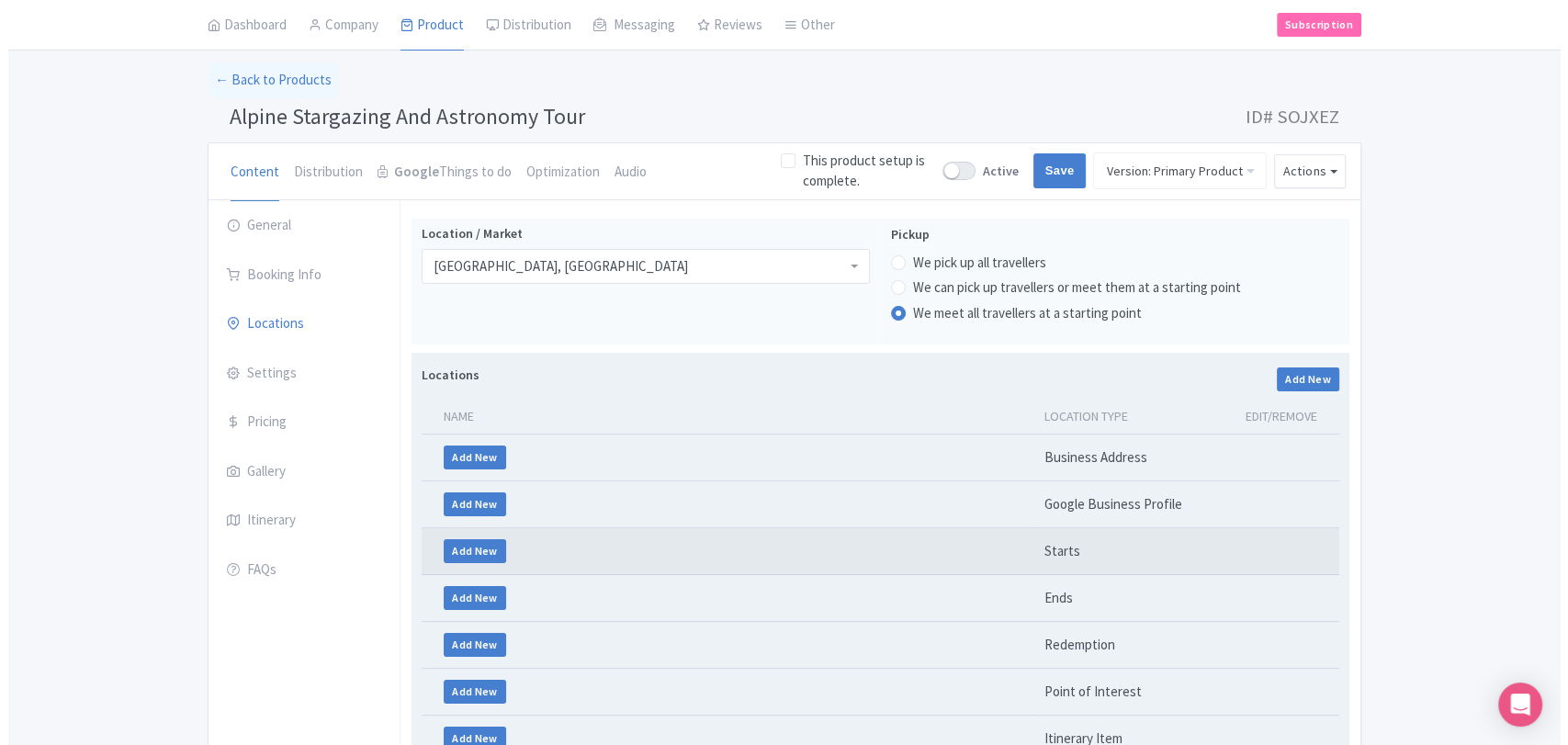 scroll, scrollTop: 41, scrollLeft: 0, axis: vertical 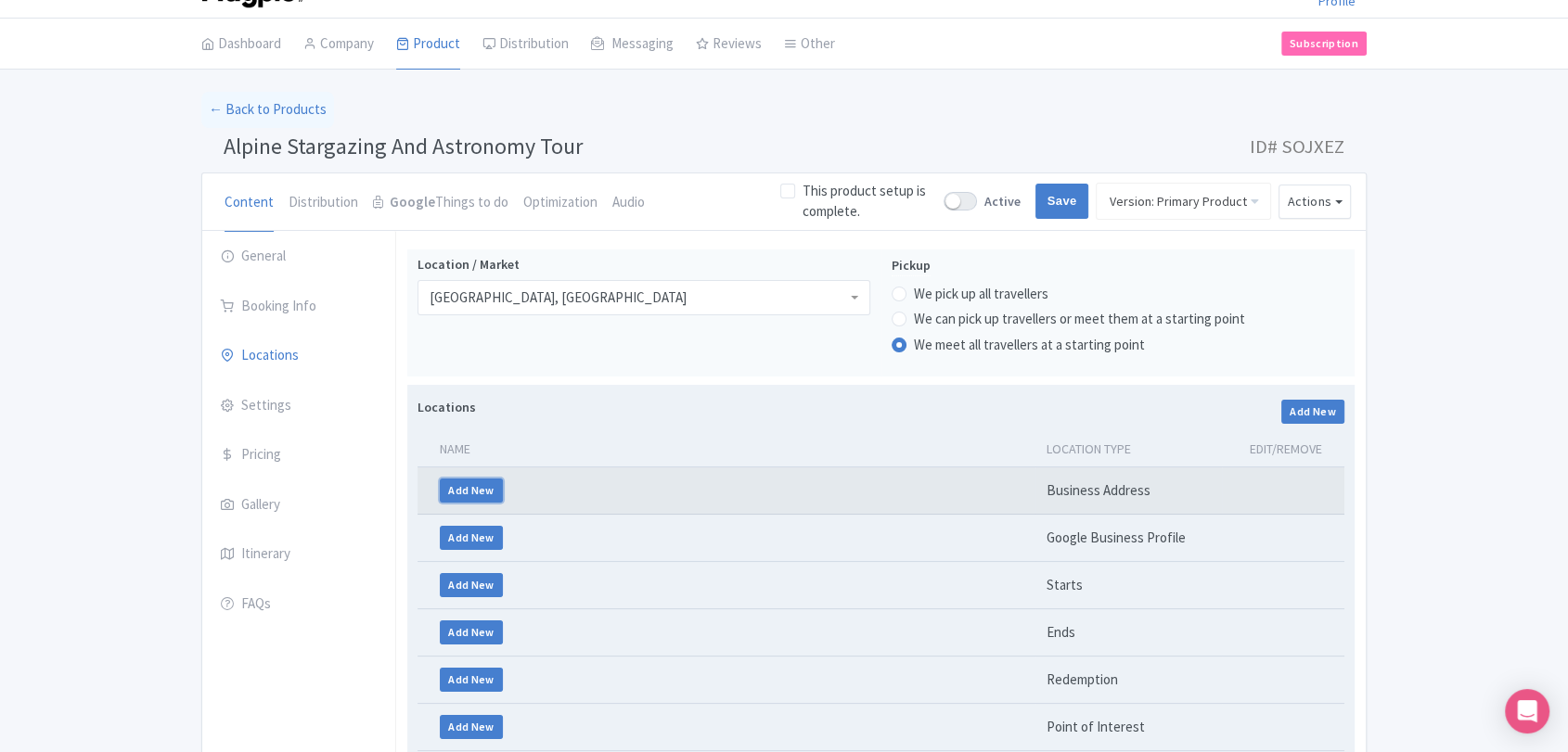 click on "Add New" at bounding box center [471, 491] 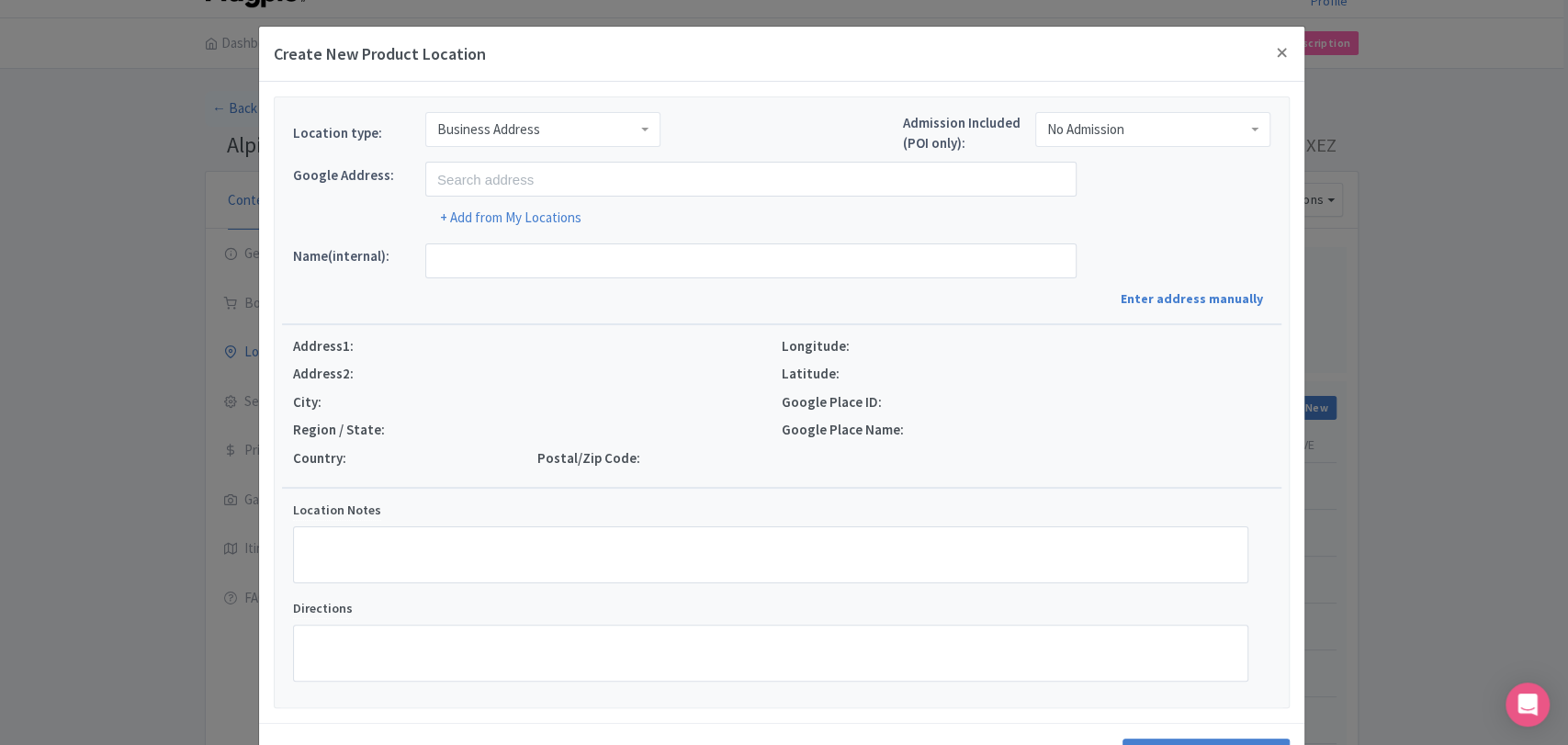 click on "Business Address" at bounding box center (489, 130) 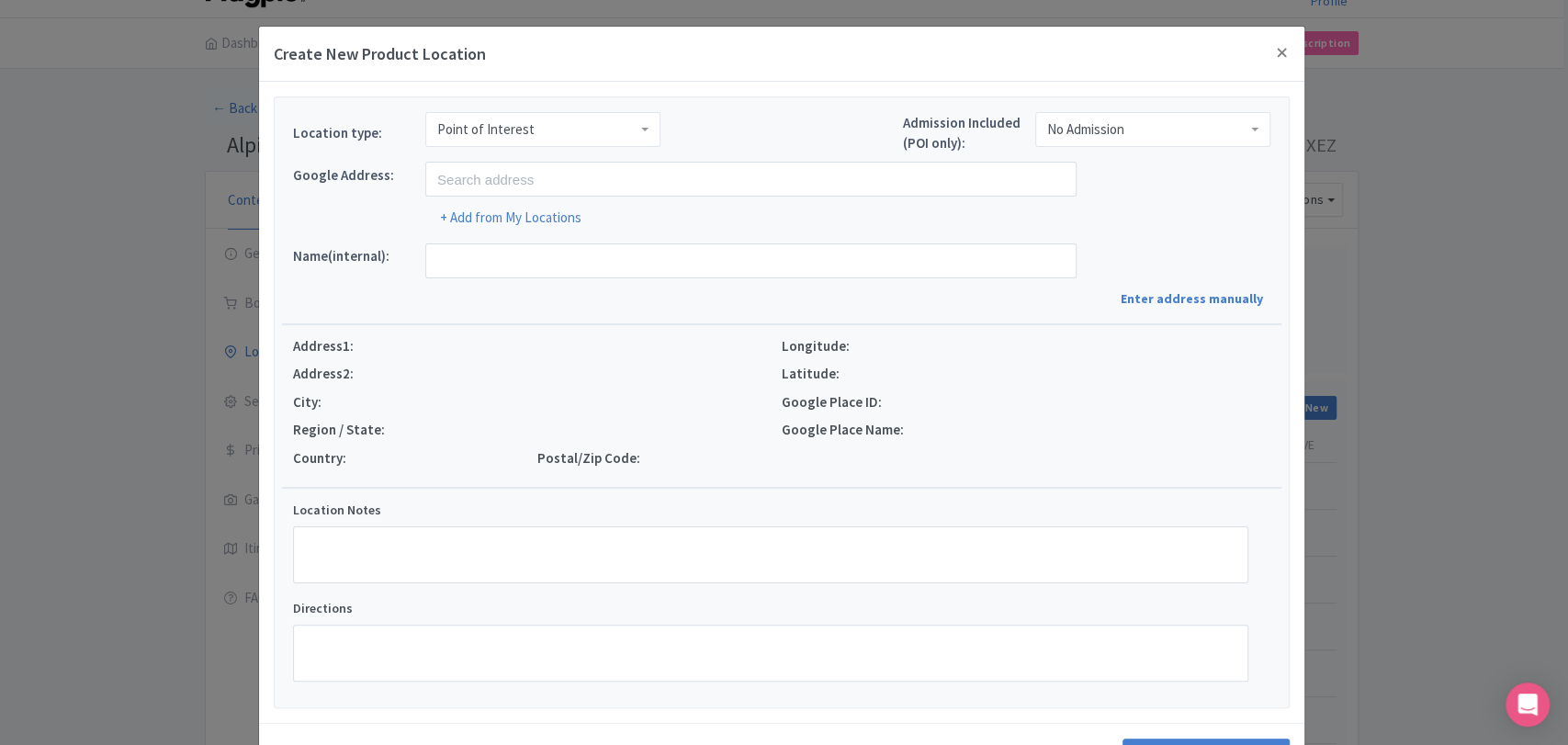 scroll, scrollTop: 0, scrollLeft: 0, axis: both 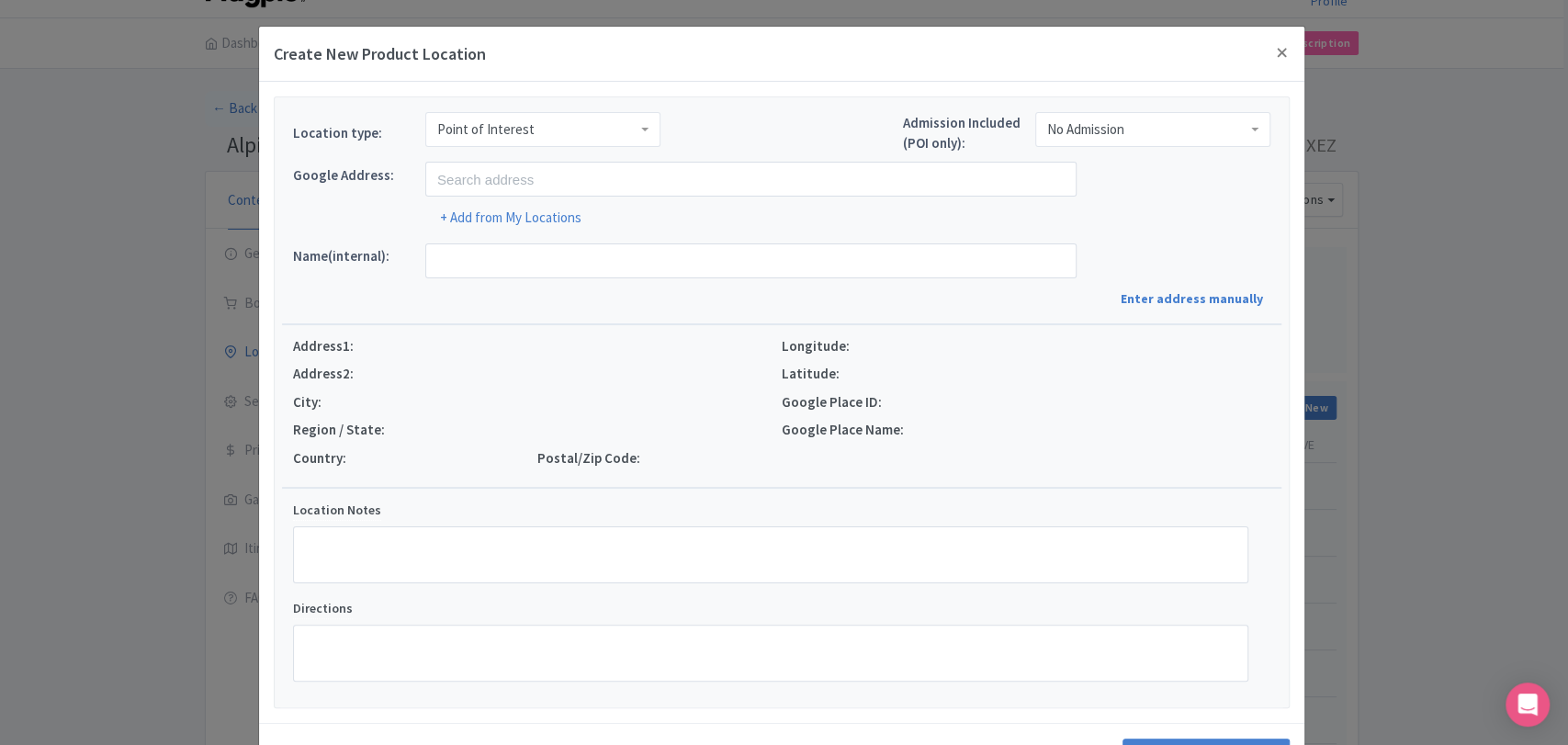click on "Location type:
Point of Interest Point of Interest Business Address Google Business Profile Starts Ends Redemption Point of Interest Itinerary Item" at bounding box center (477, 137) 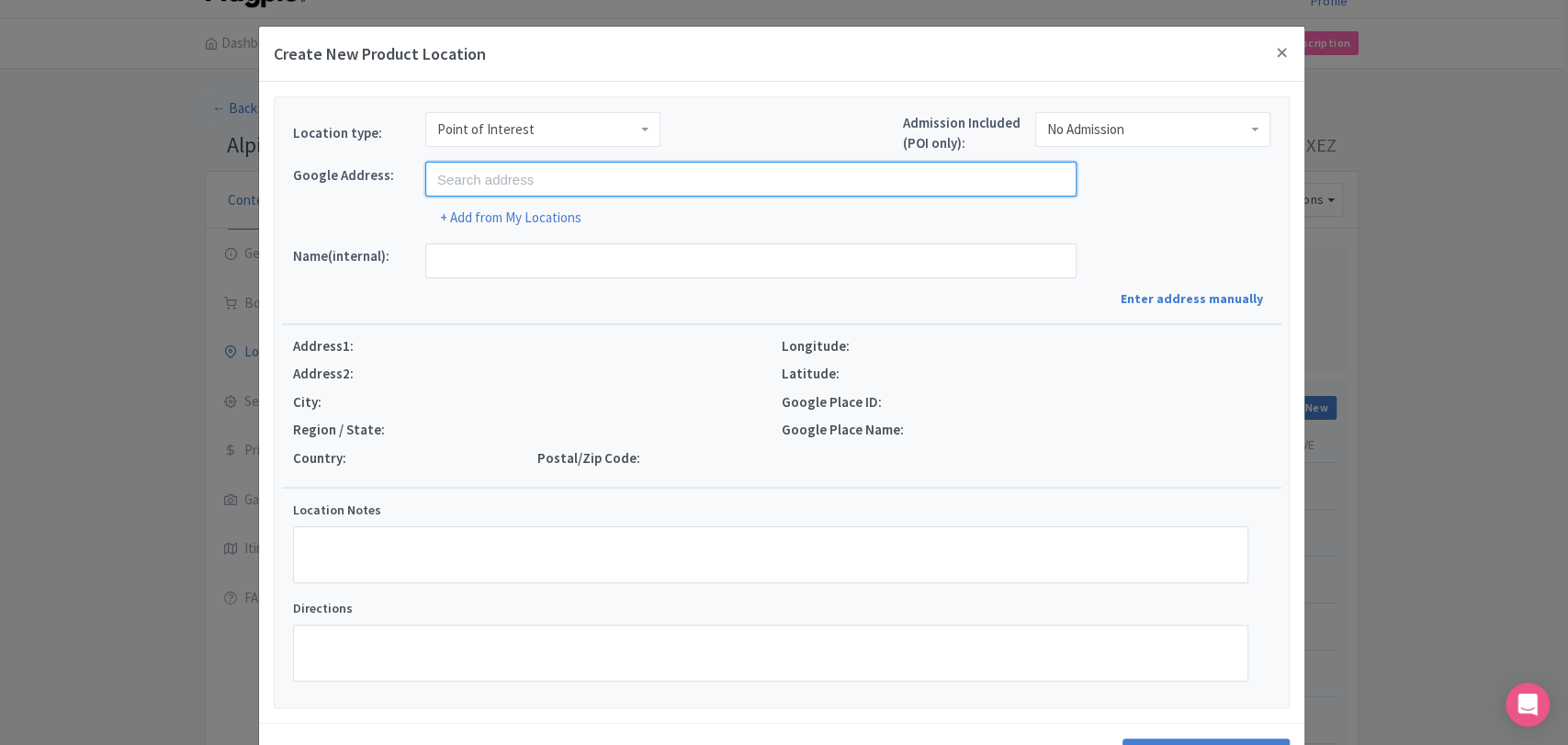 click at bounding box center [750, 179] 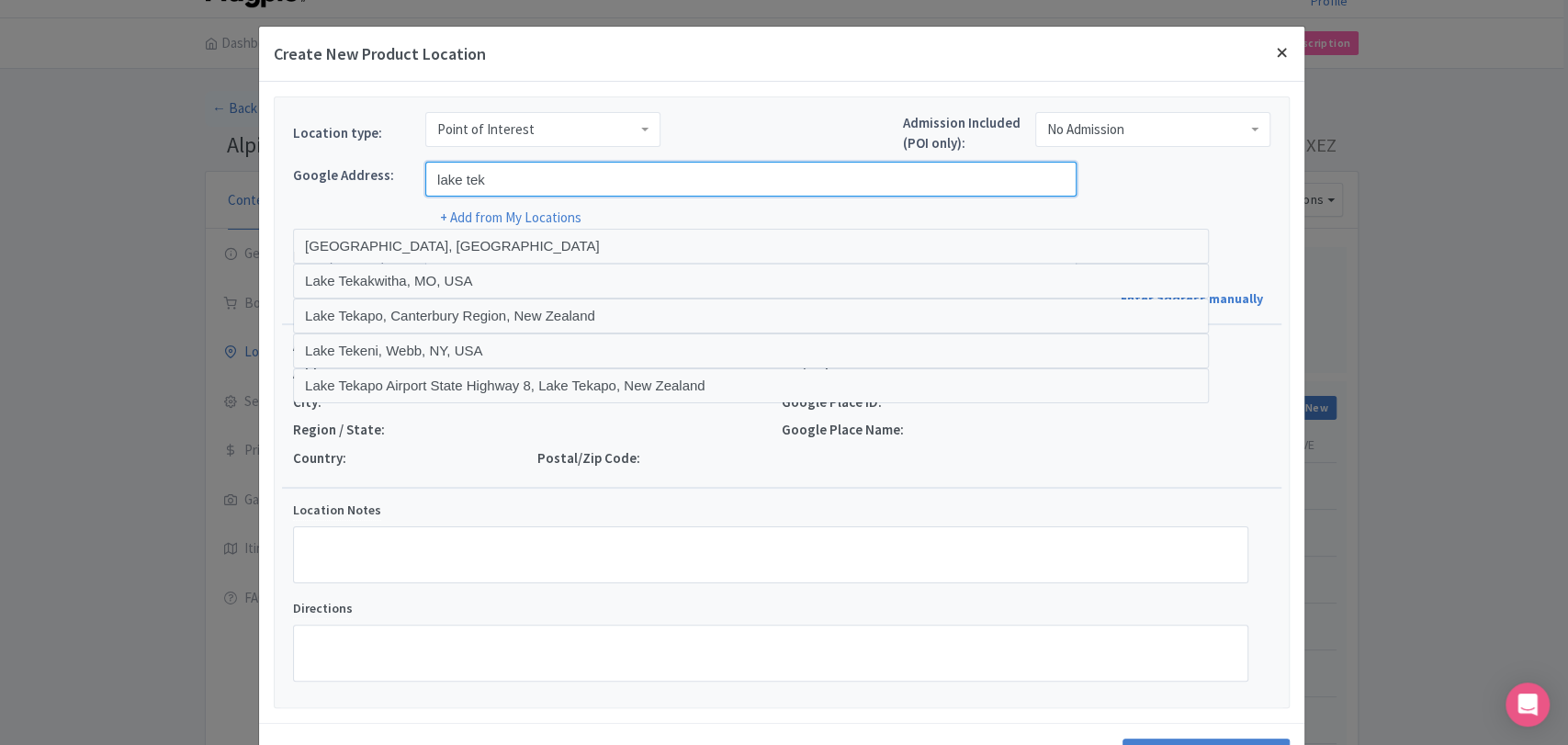type on "lake tek" 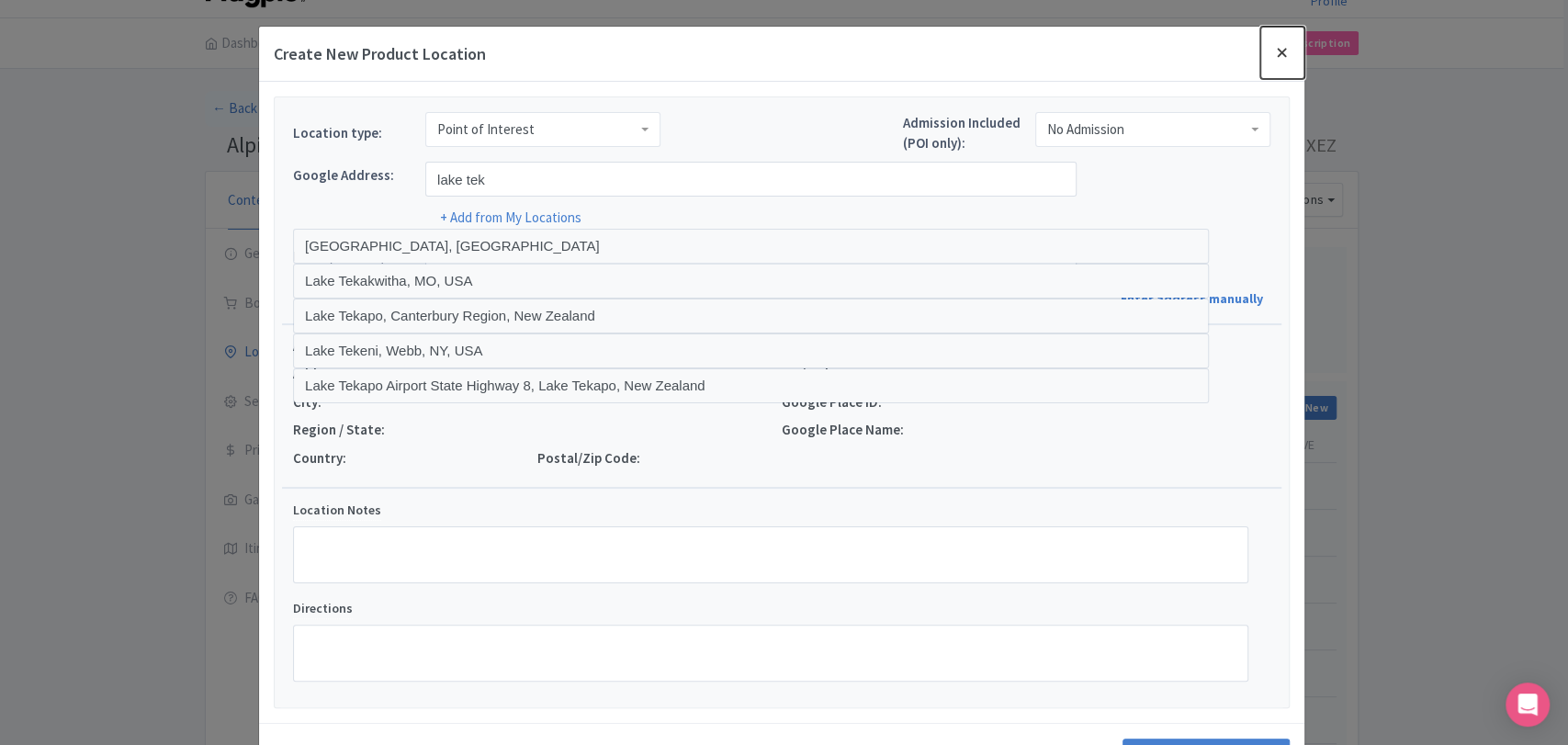 click at bounding box center (1282, 52) 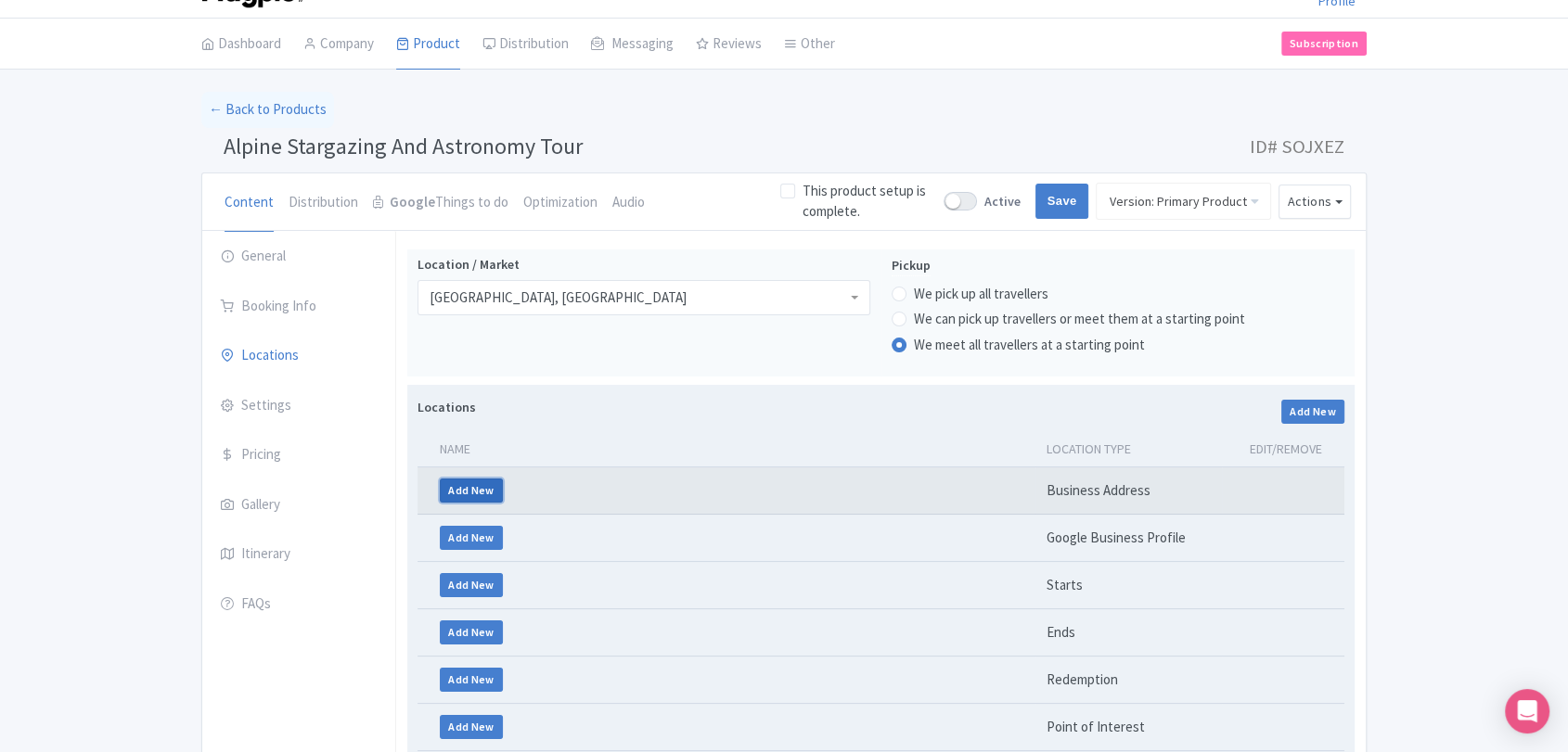 click on "Add New" at bounding box center (471, 491) 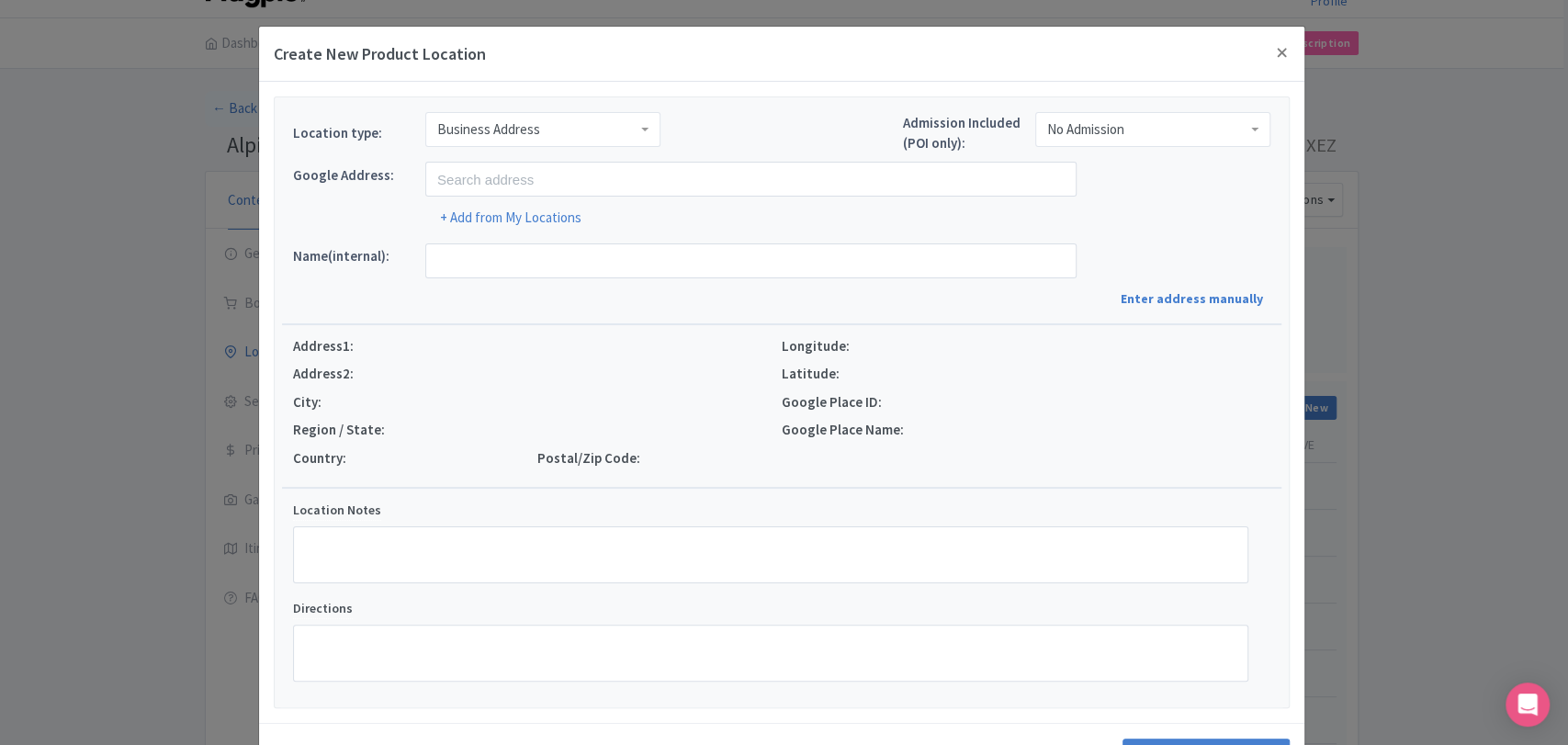 click on "Business Address" at bounding box center (489, 130) 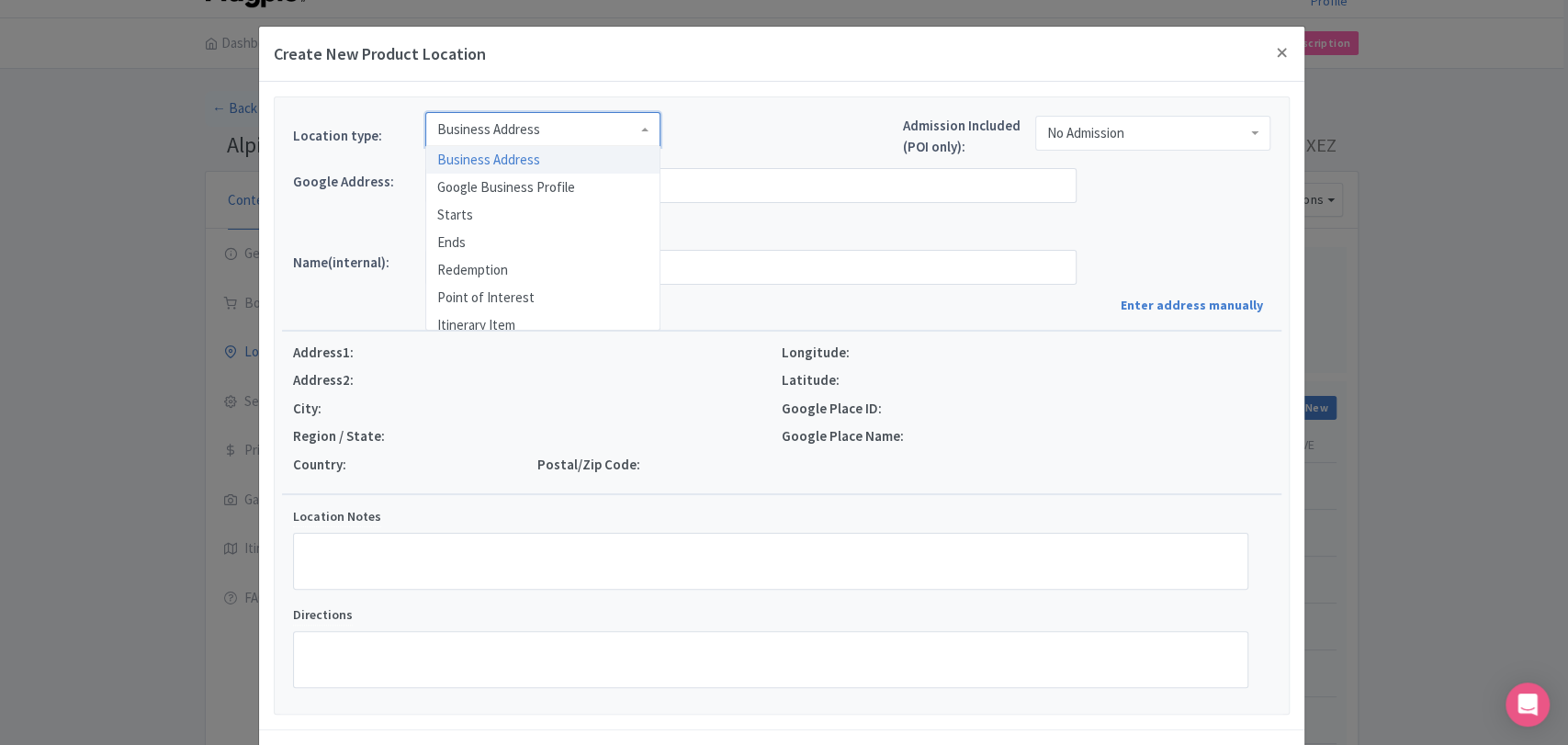 click on "Business Address" at bounding box center [543, 130] 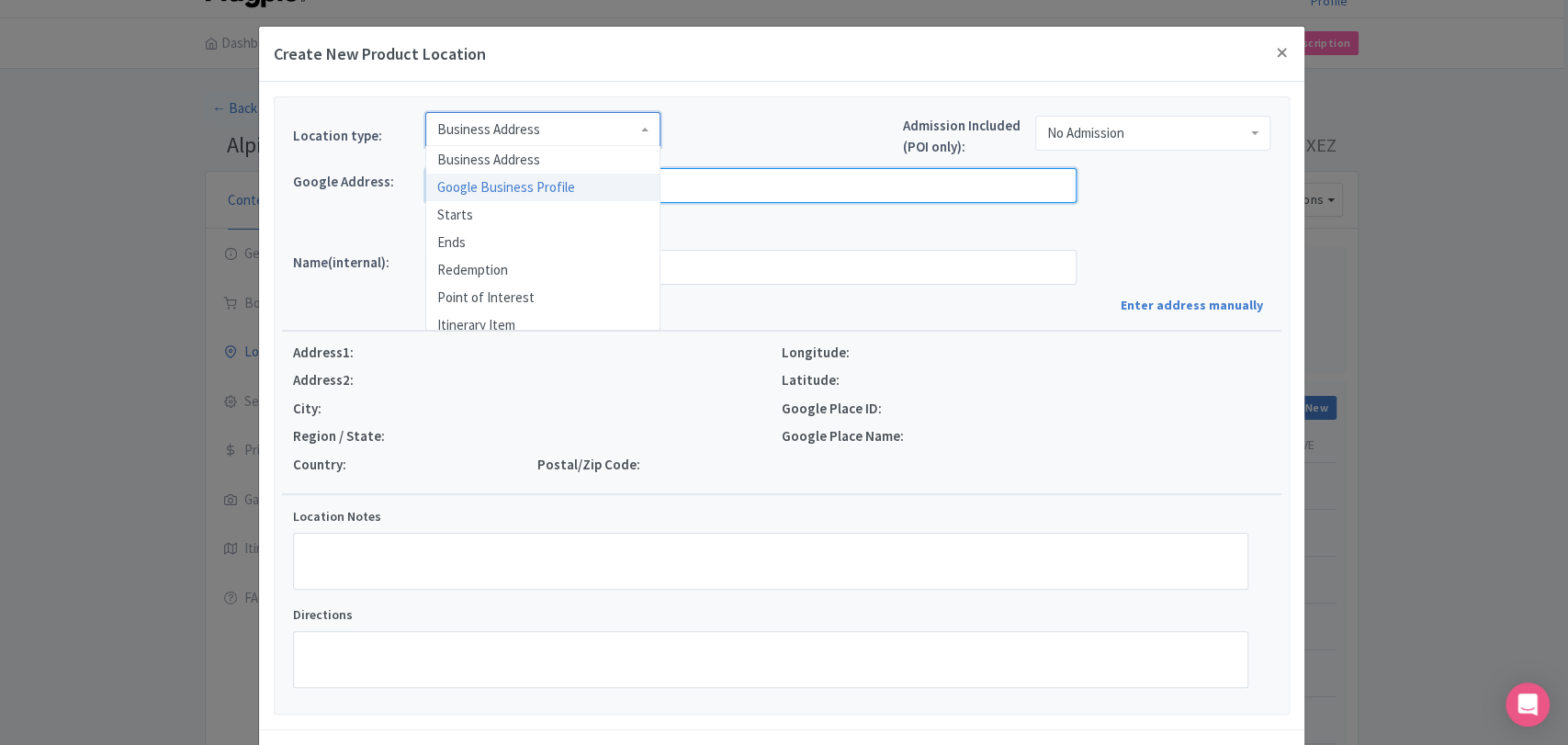click at bounding box center [750, 186] 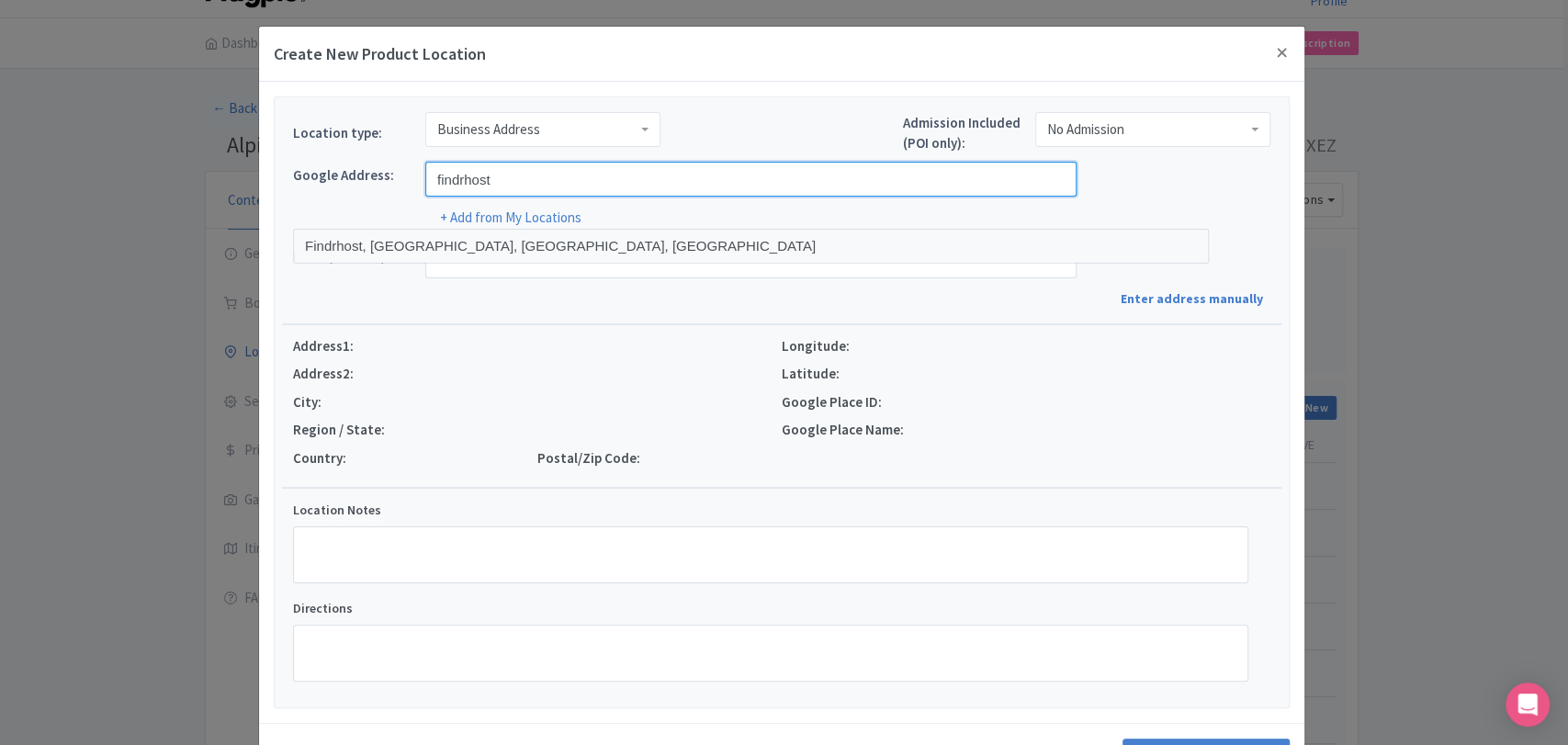 type on "Findrhost, [GEOGRAPHIC_DATA], [GEOGRAPHIC_DATA], [GEOGRAPHIC_DATA]" 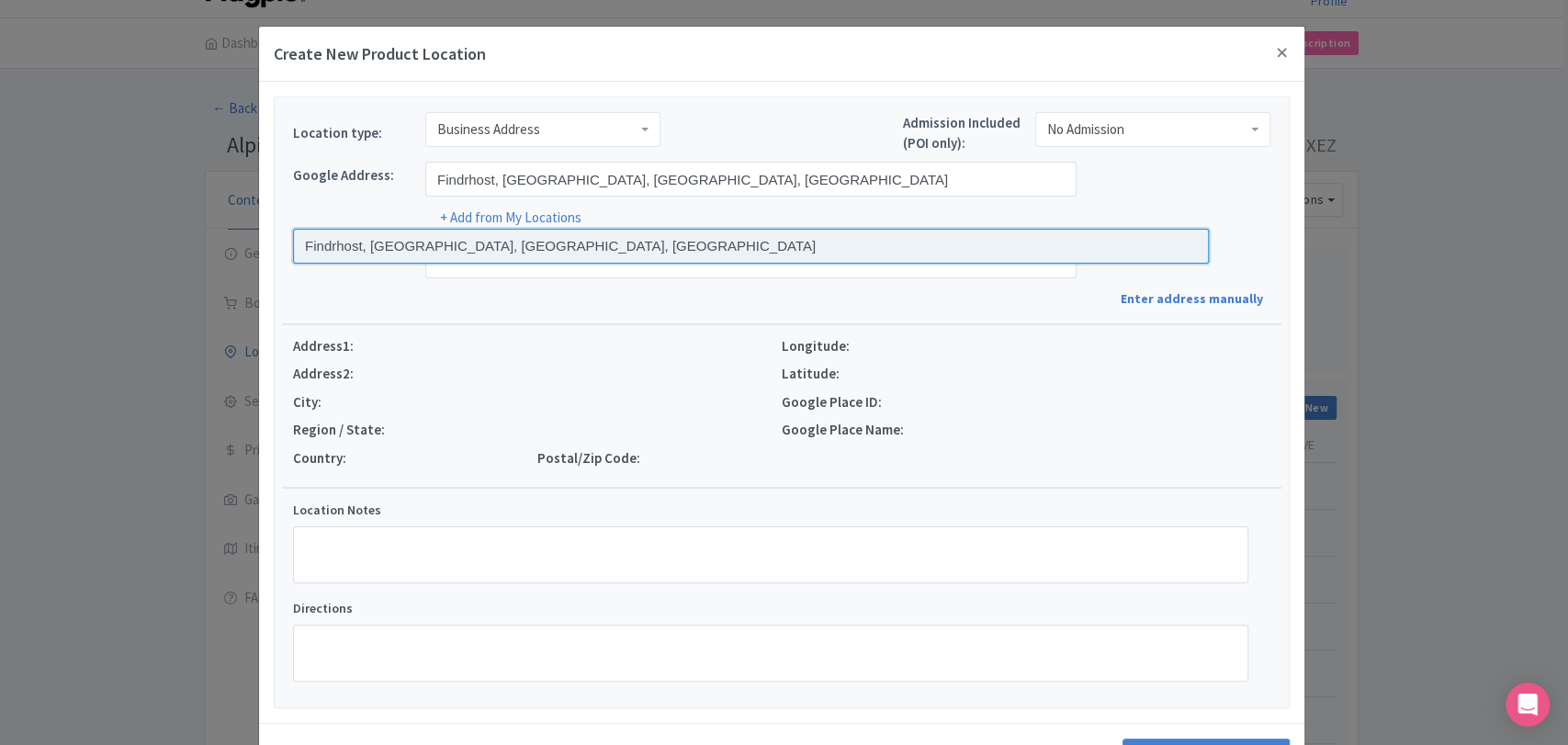 click at bounding box center (750, 246) 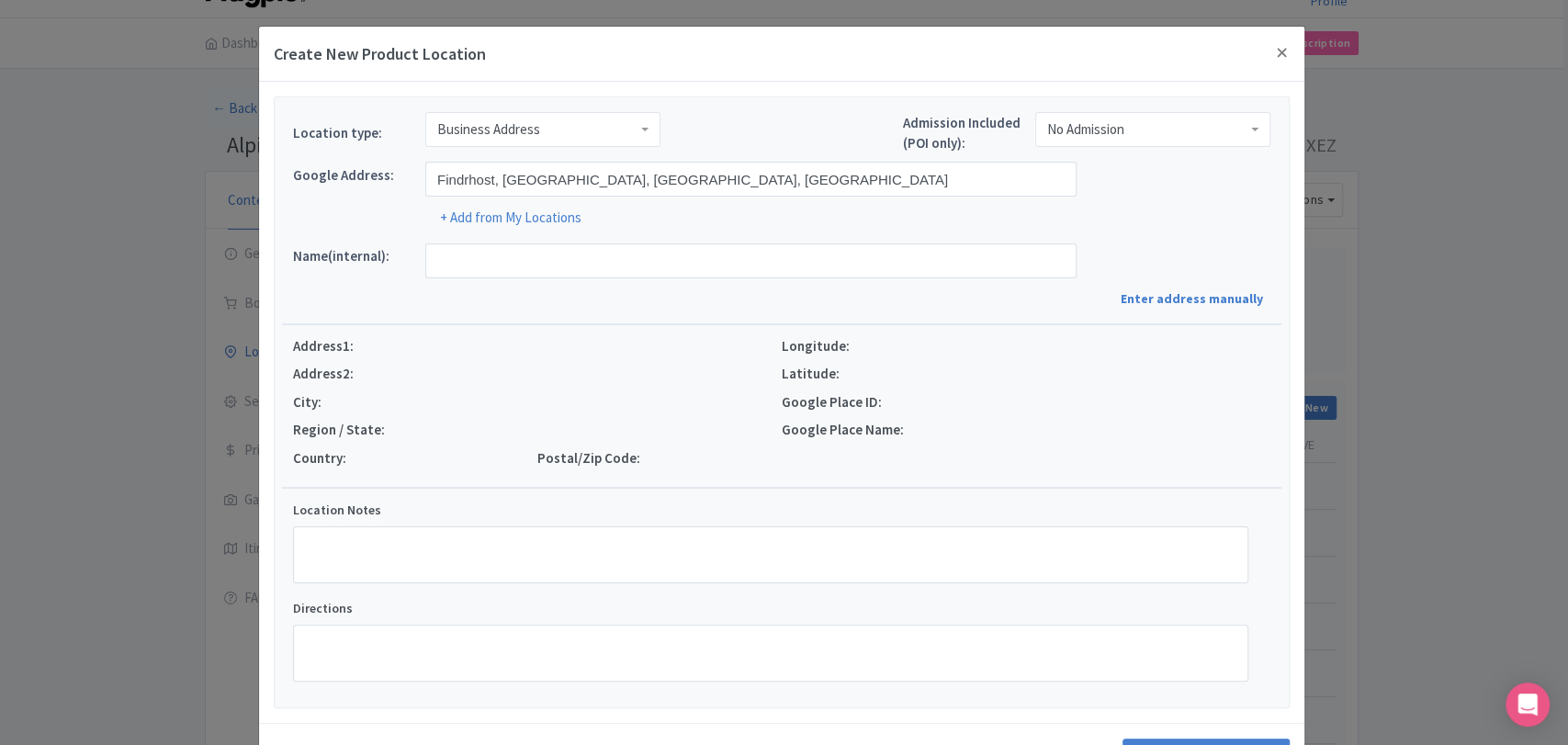 type on "Findrhost, [STREET_ADDRESS]" 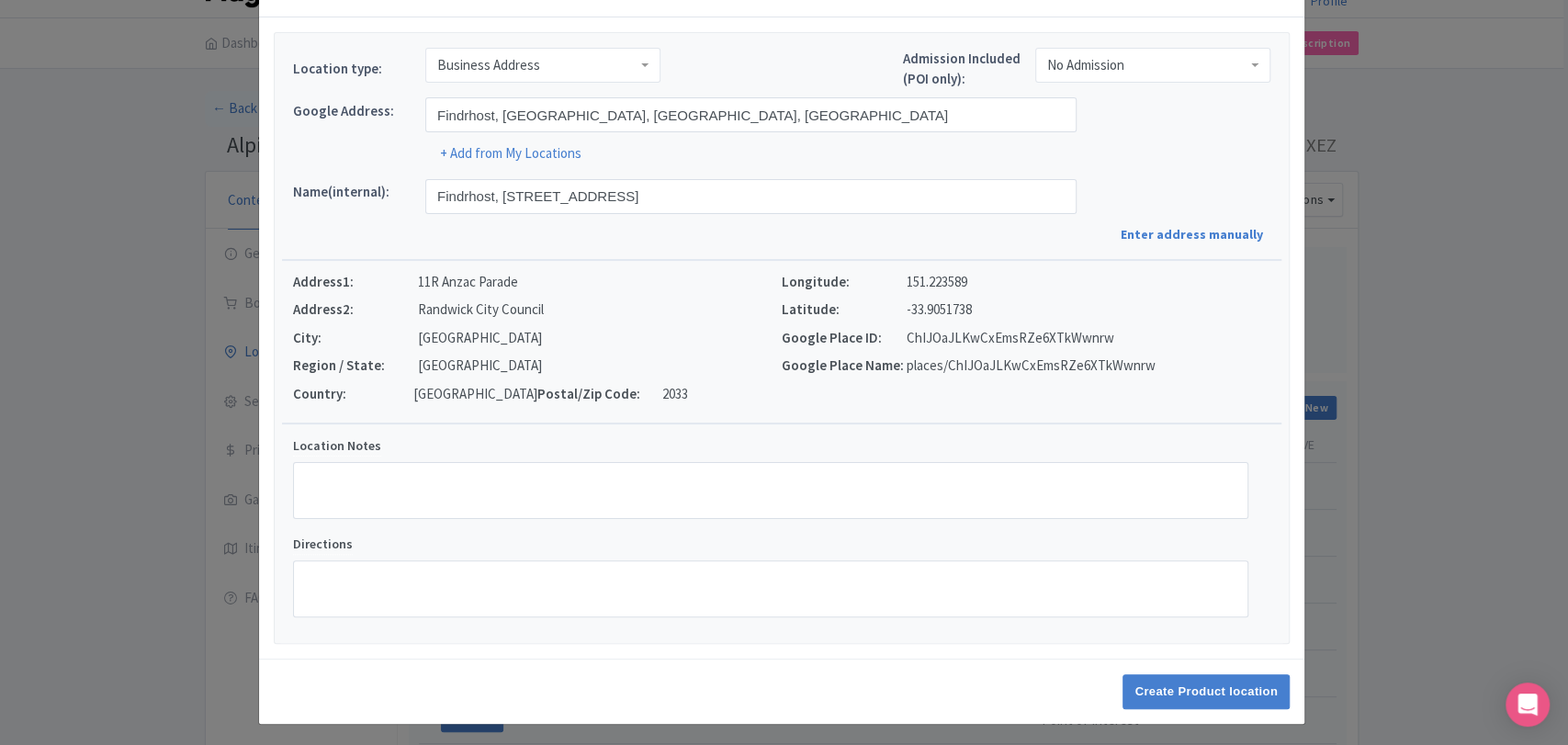 scroll, scrollTop: 67, scrollLeft: 0, axis: vertical 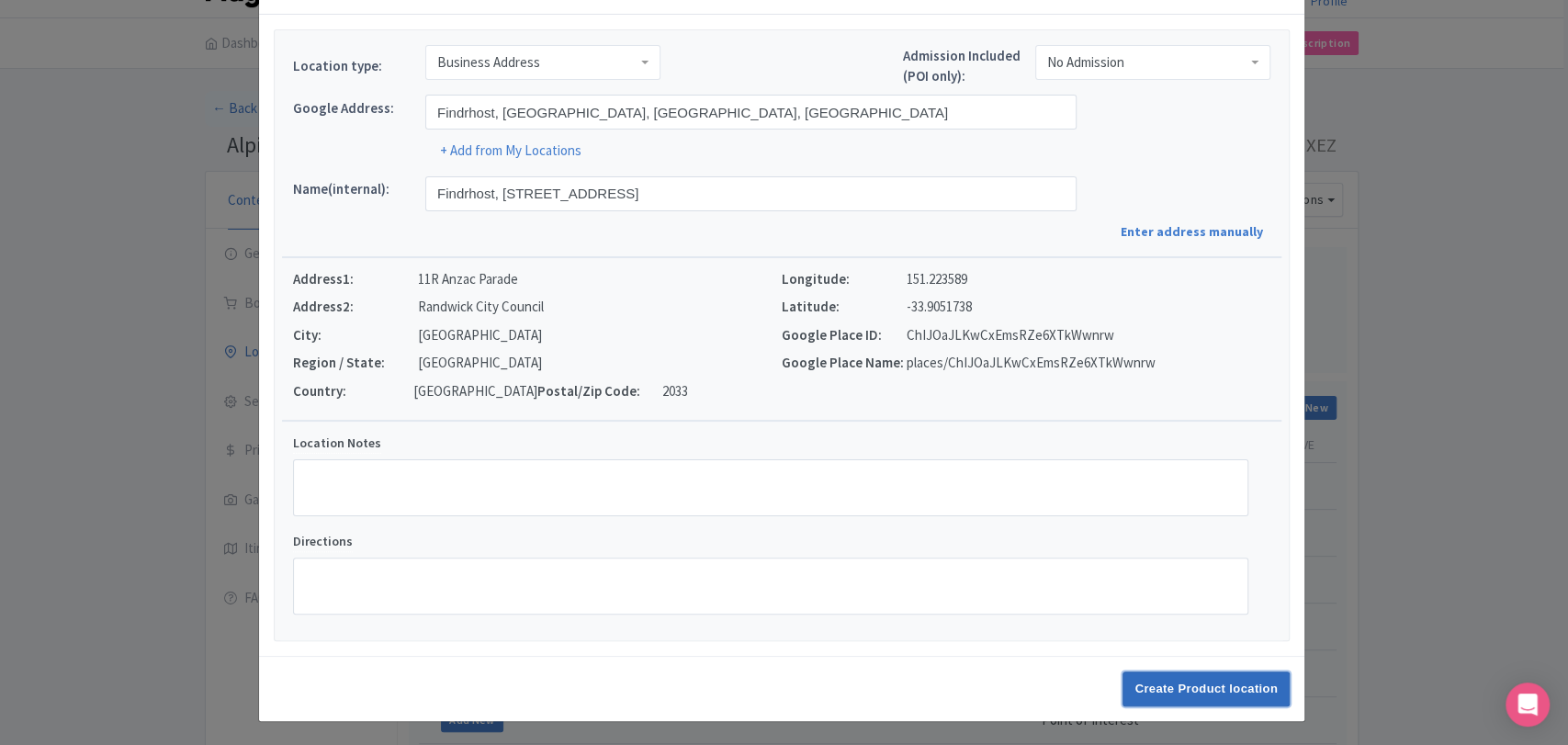 click on "Create Product location" at bounding box center [1206, 689] 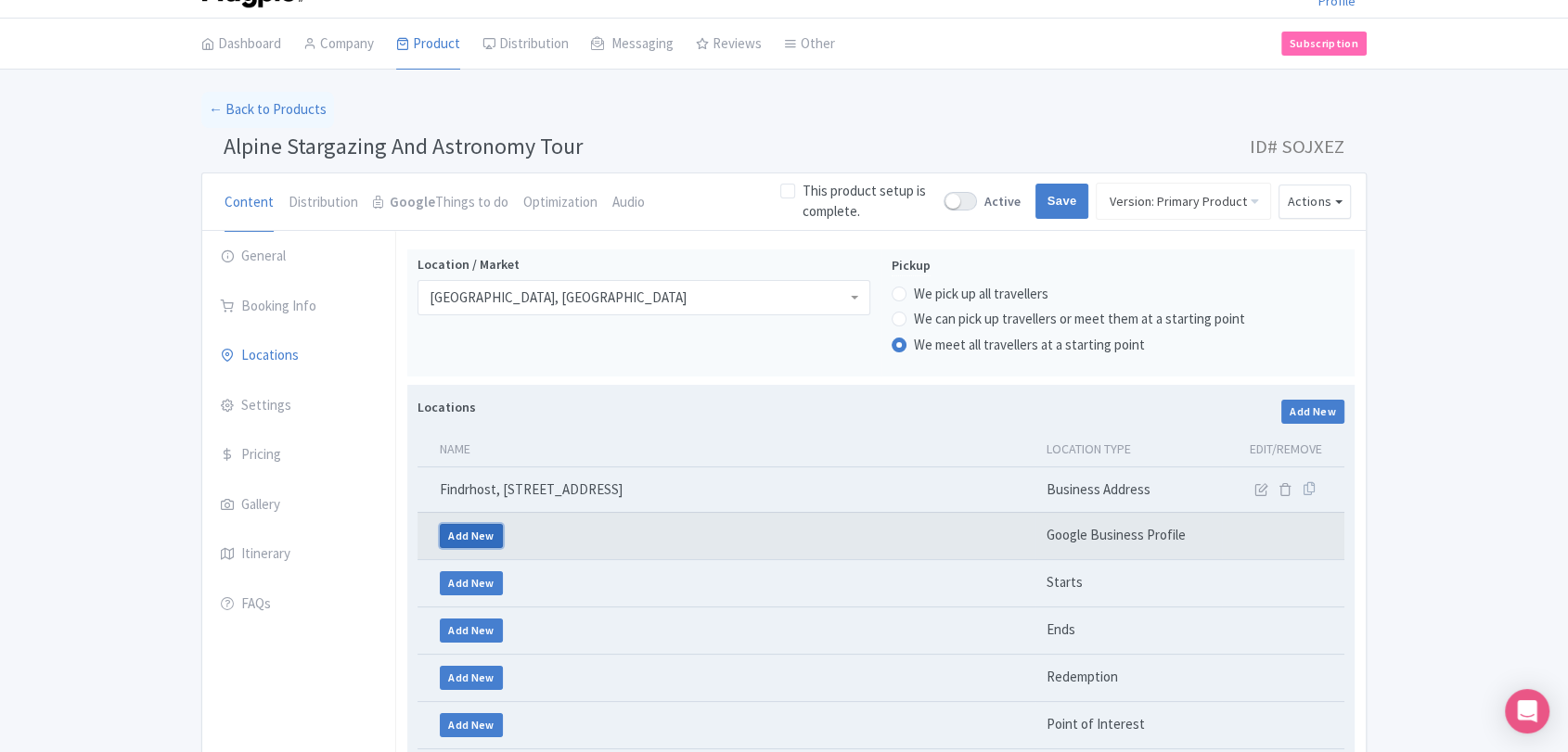 click on "Add New" at bounding box center [471, 536] 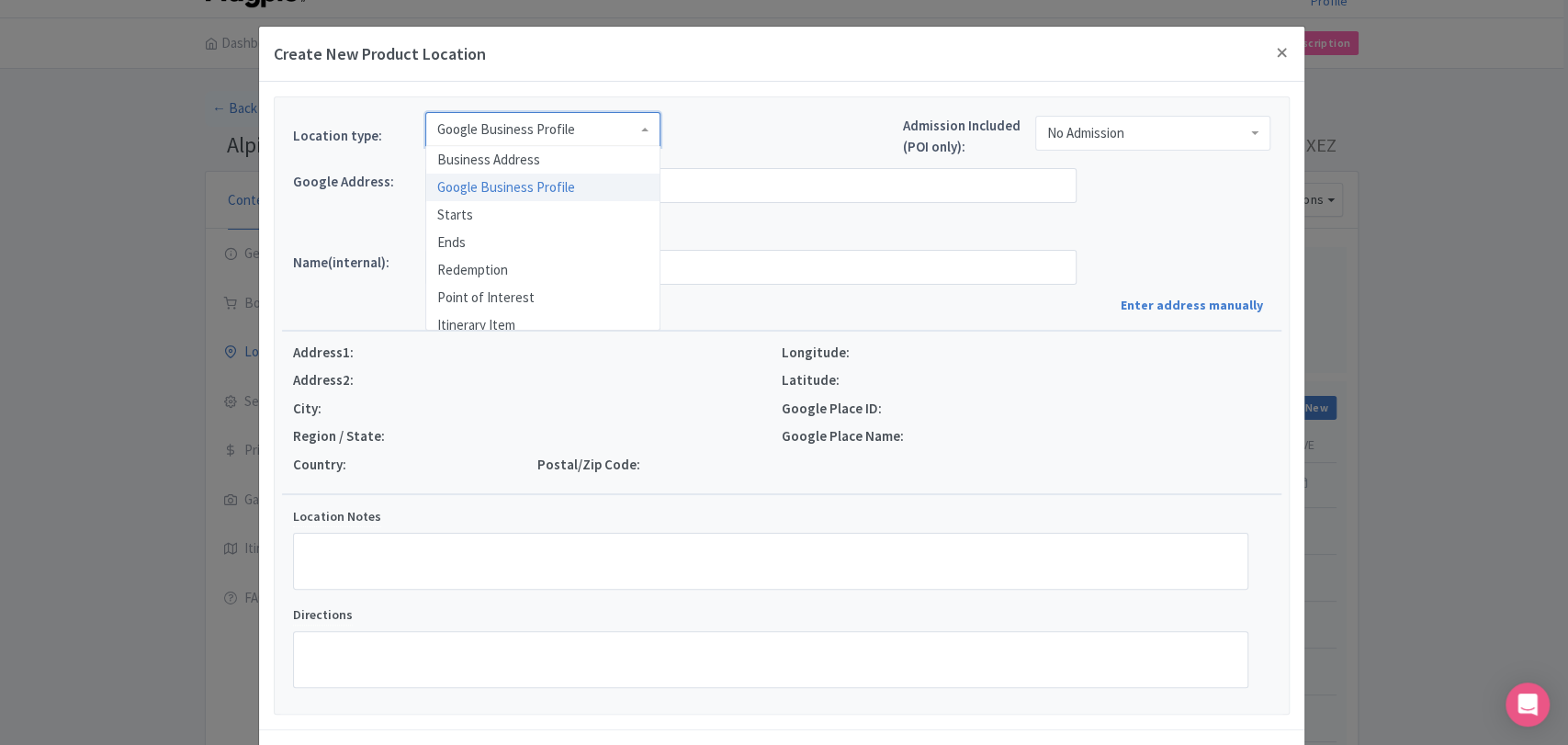 click on "Google Business Profile" at bounding box center (543, 130) 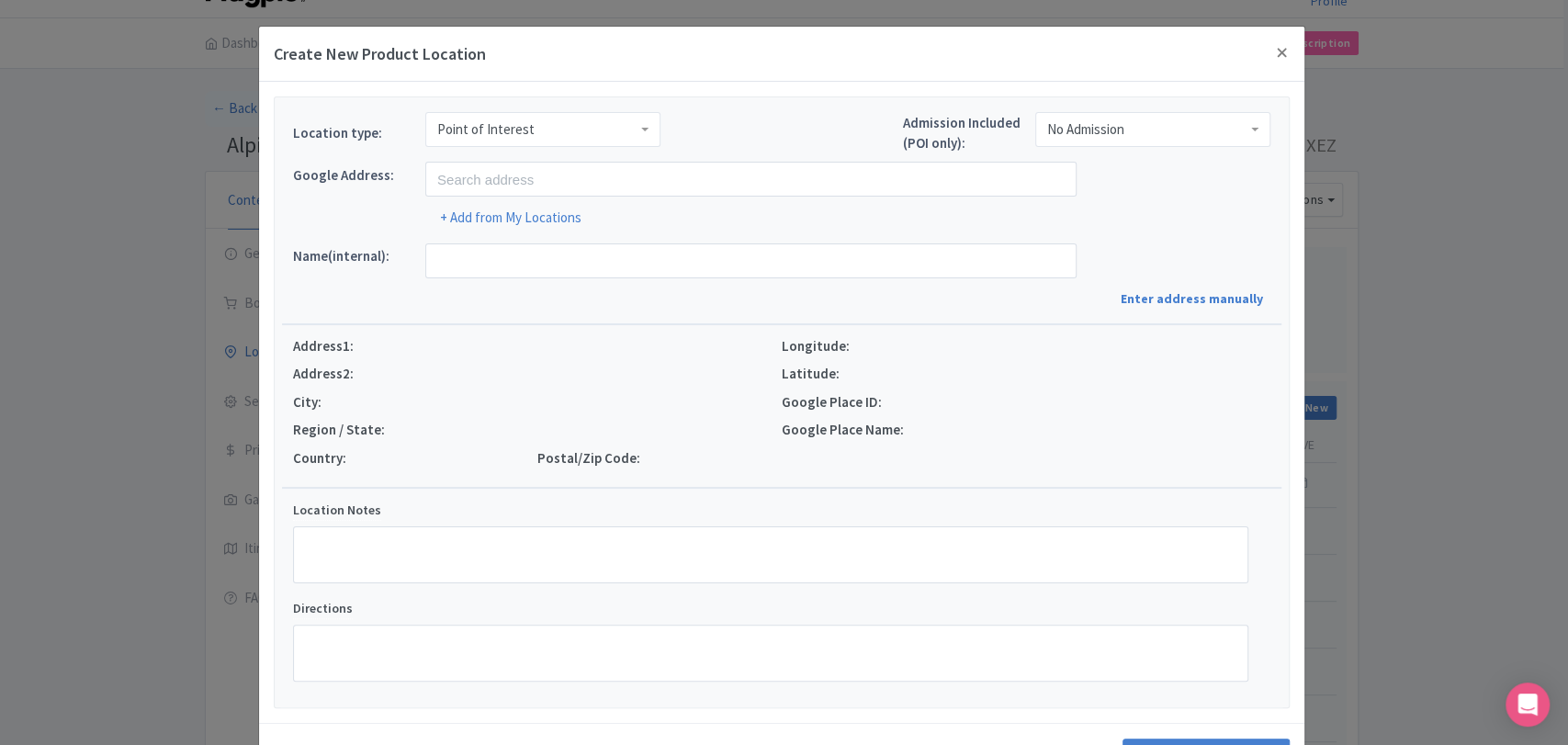 scroll, scrollTop: 0, scrollLeft: 0, axis: both 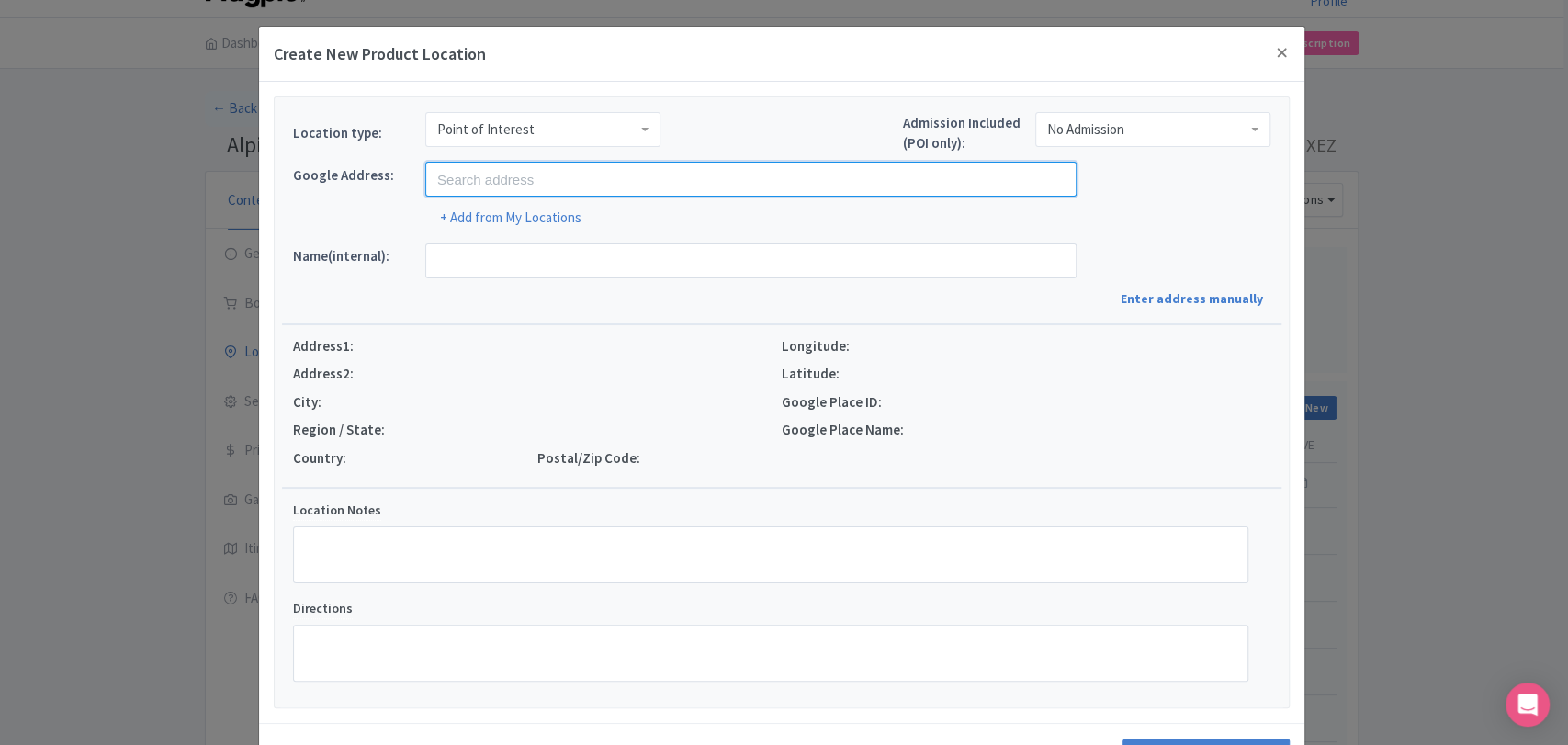 click at bounding box center [750, 179] 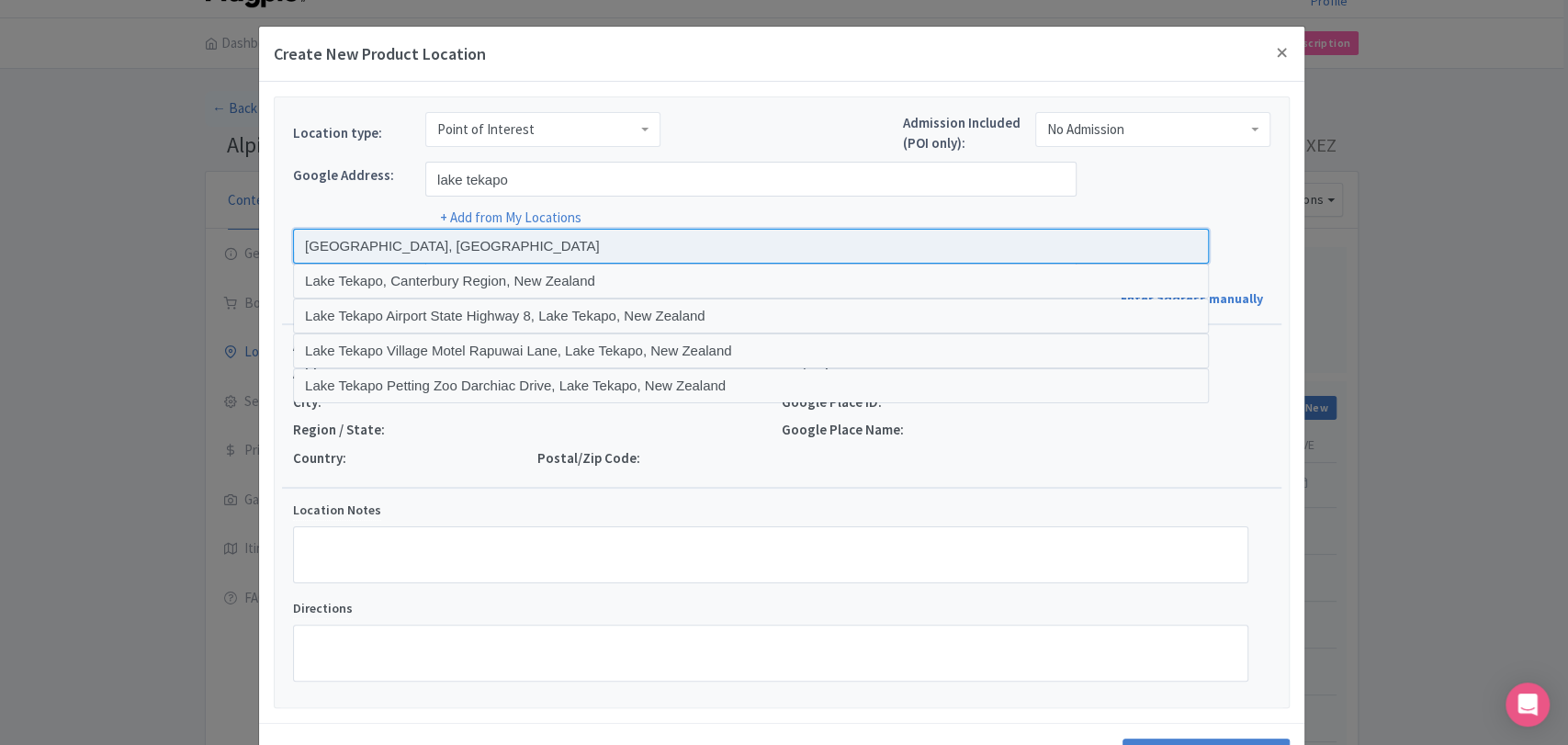 click at bounding box center [750, 246] 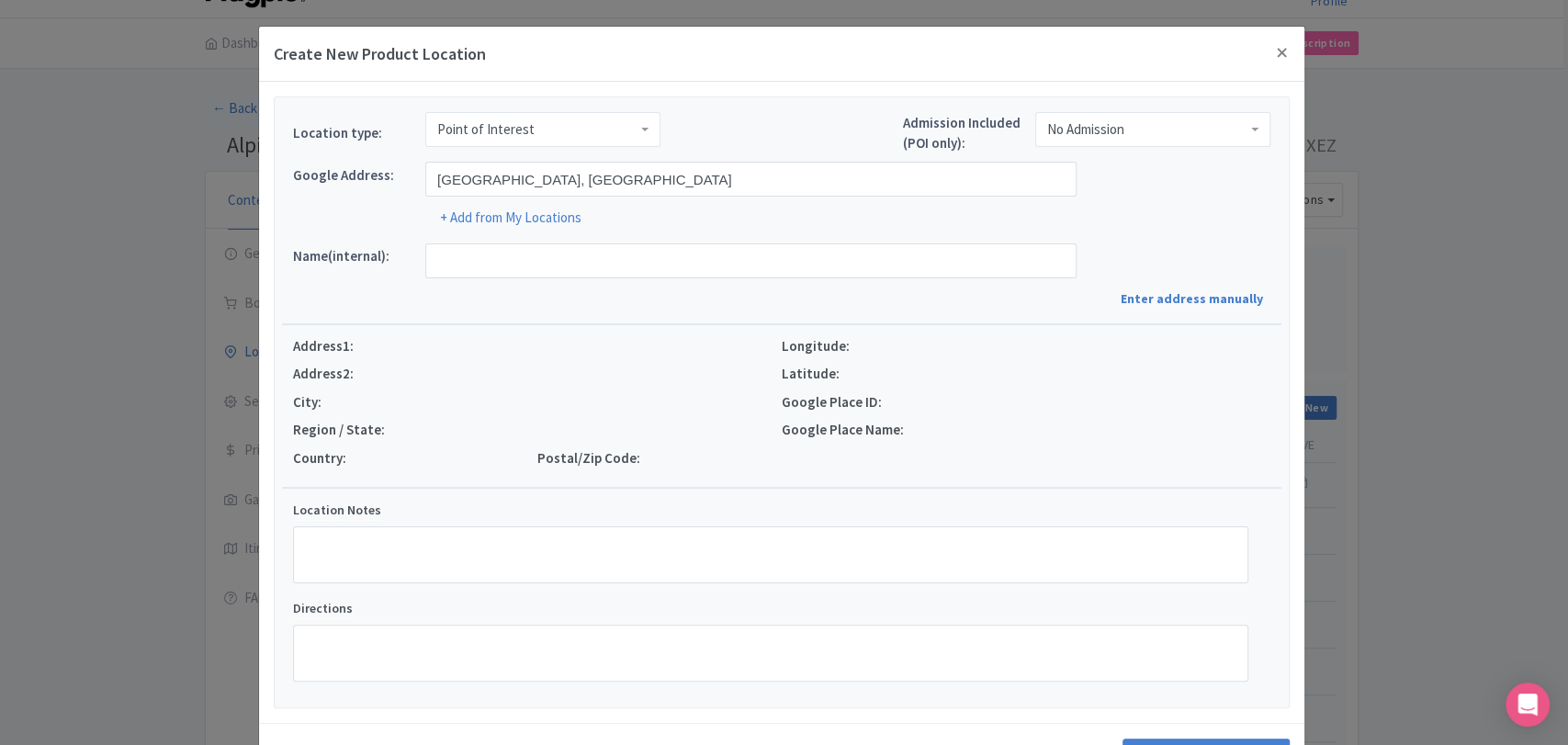 type on "[GEOGRAPHIC_DATA], [GEOGRAPHIC_DATA] 7999, [GEOGRAPHIC_DATA]" 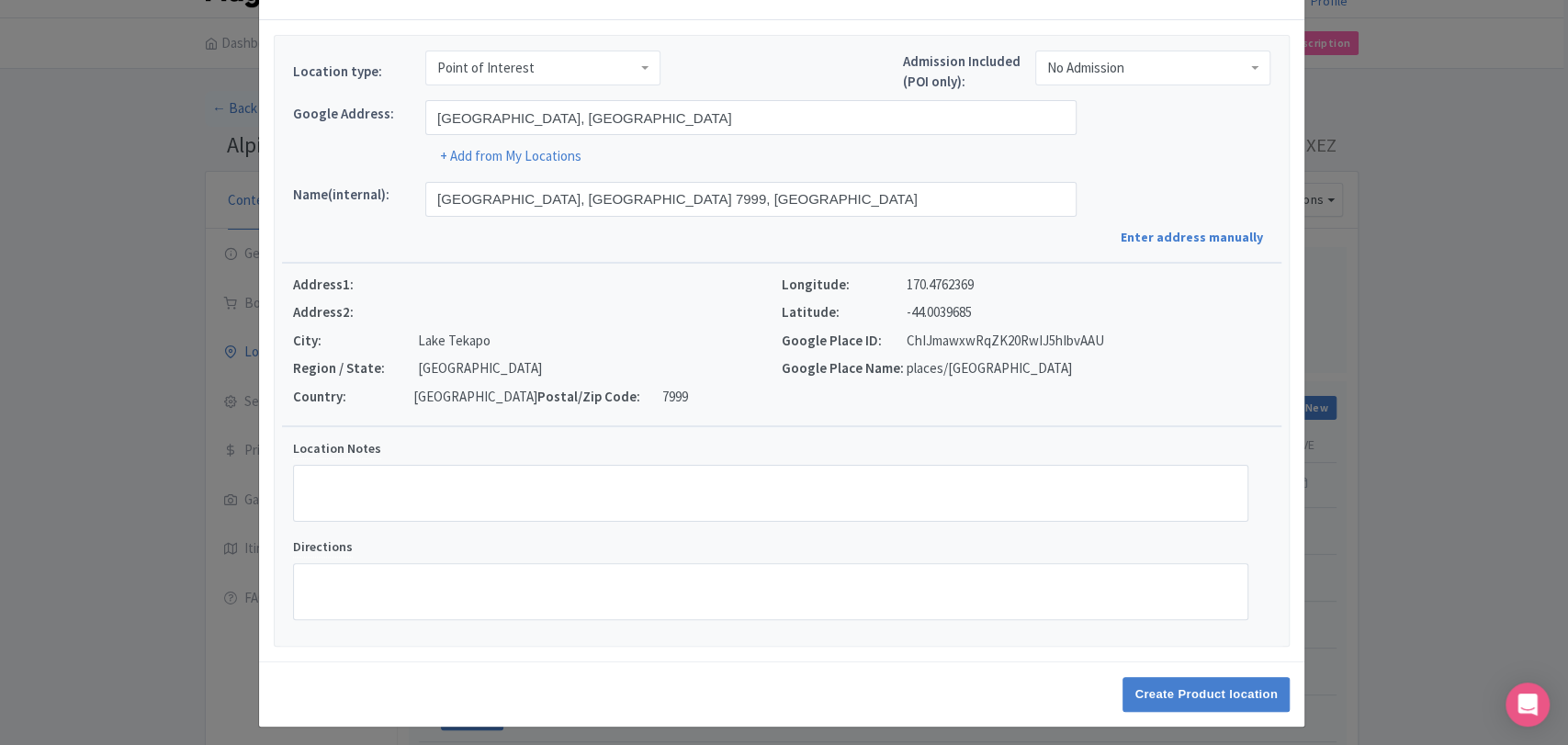 scroll, scrollTop: 67, scrollLeft: 0, axis: vertical 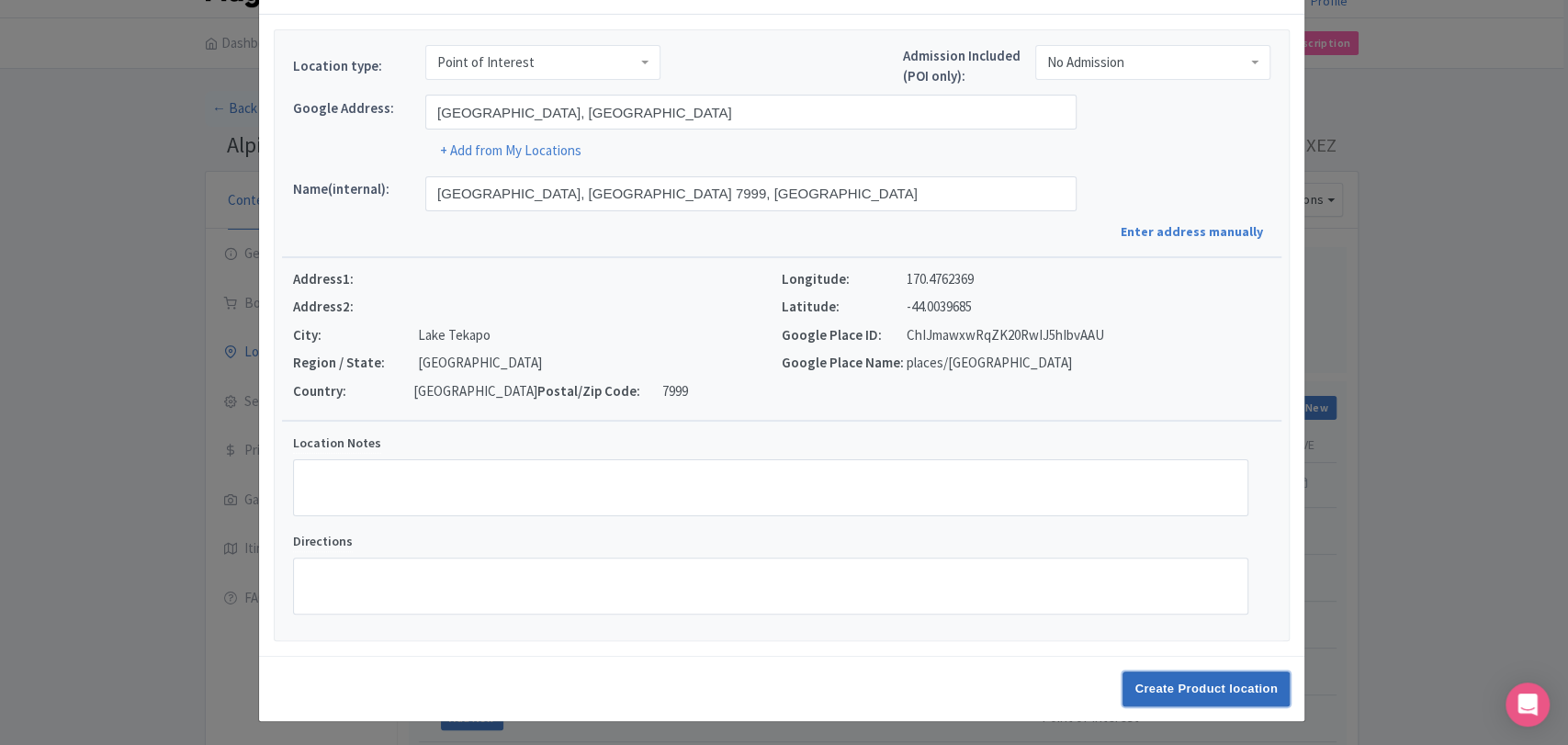 click on "Create Product location" at bounding box center (1206, 689) 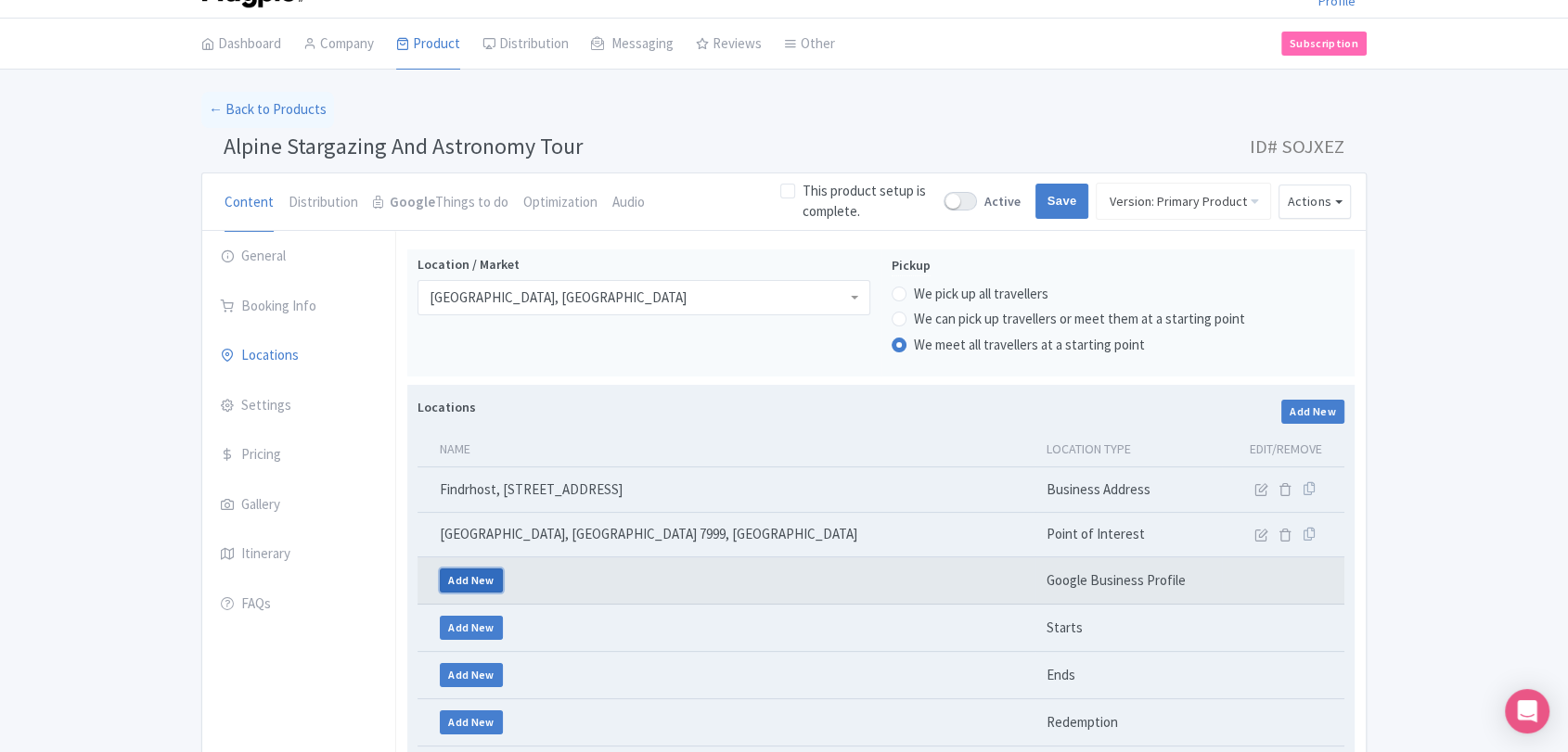 click on "Add New" at bounding box center (471, 580) 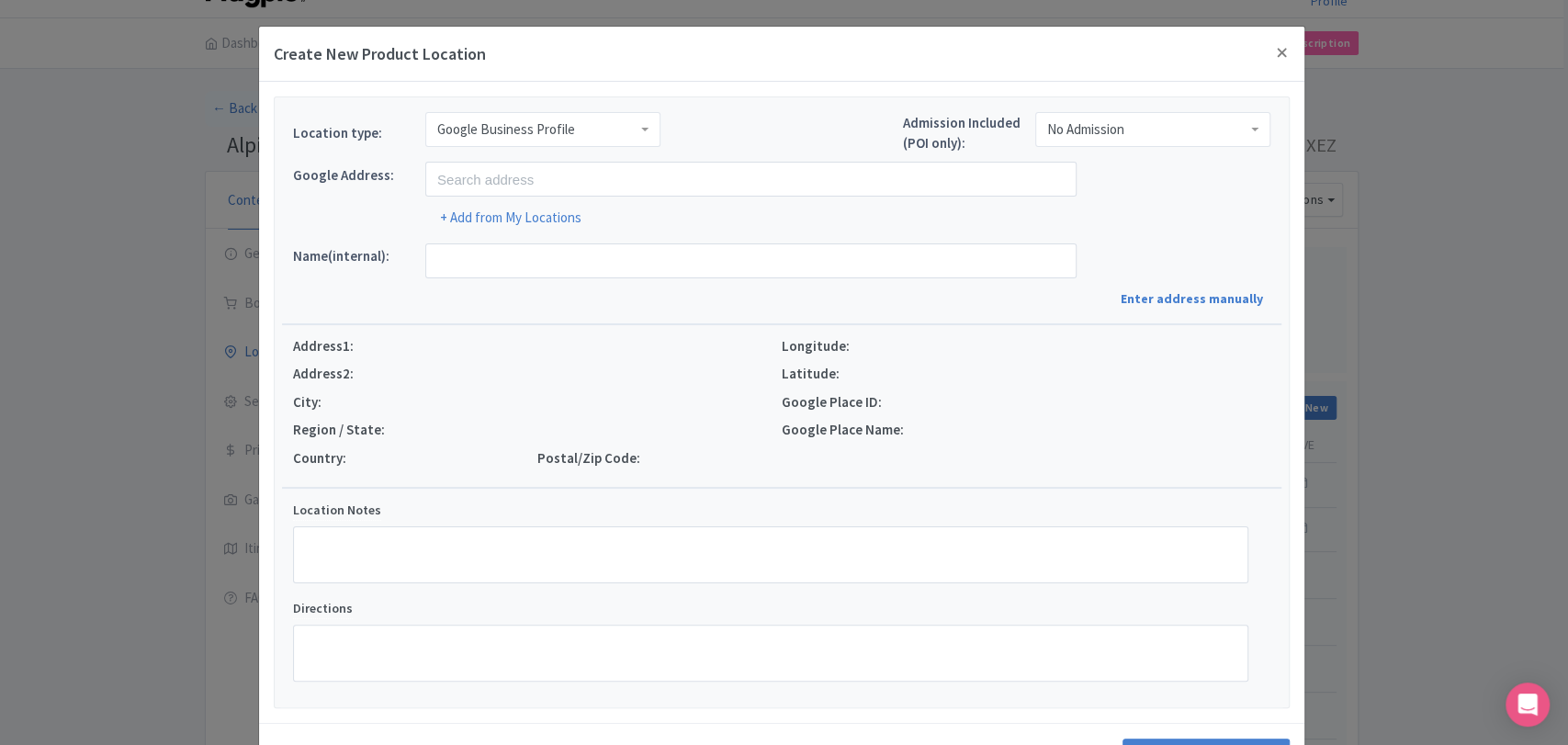 click on "Location type:
Google Business Profile Google Business Profile" at bounding box center (477, 137) 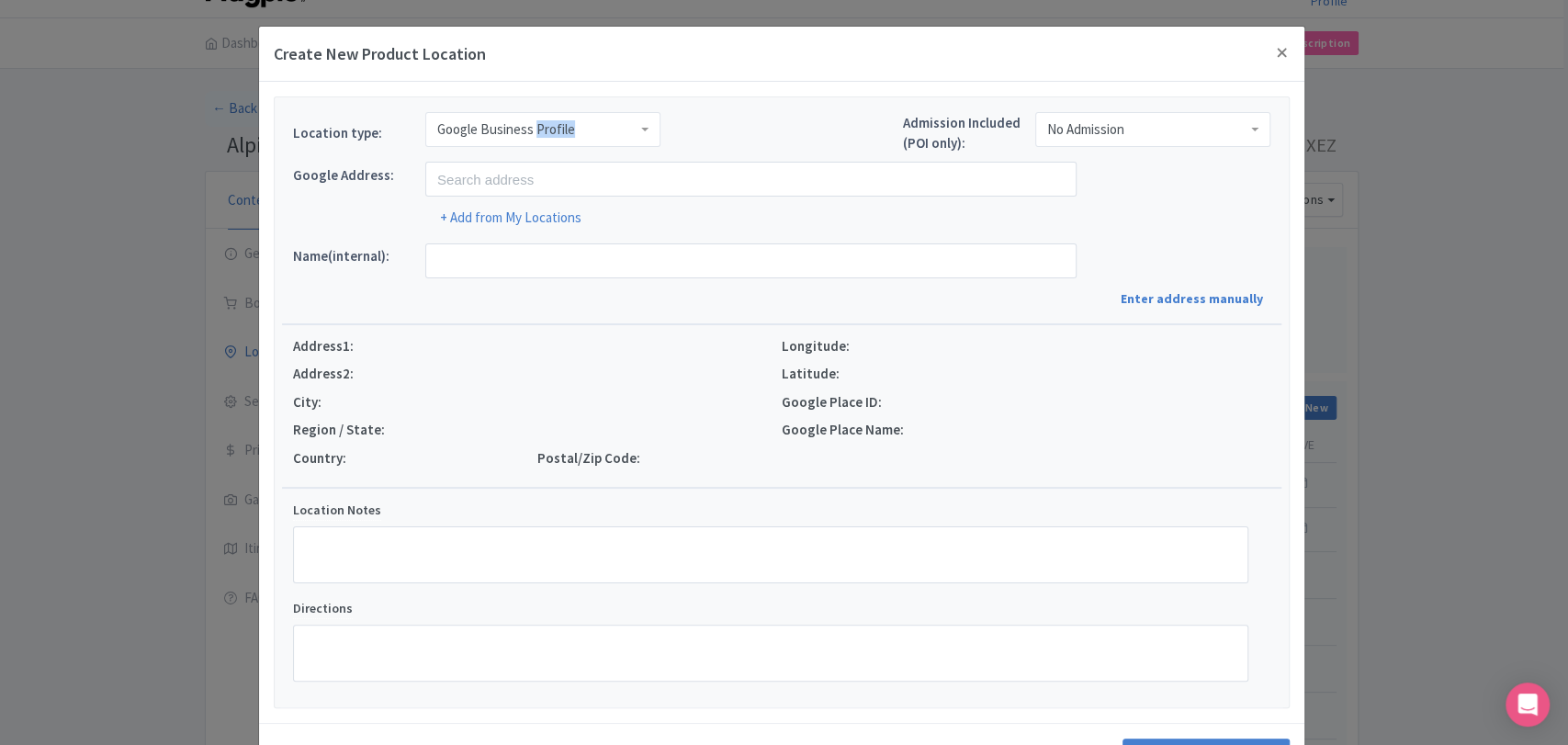click on "Location type:
Google Business Profile Google Business Profile" at bounding box center [477, 137] 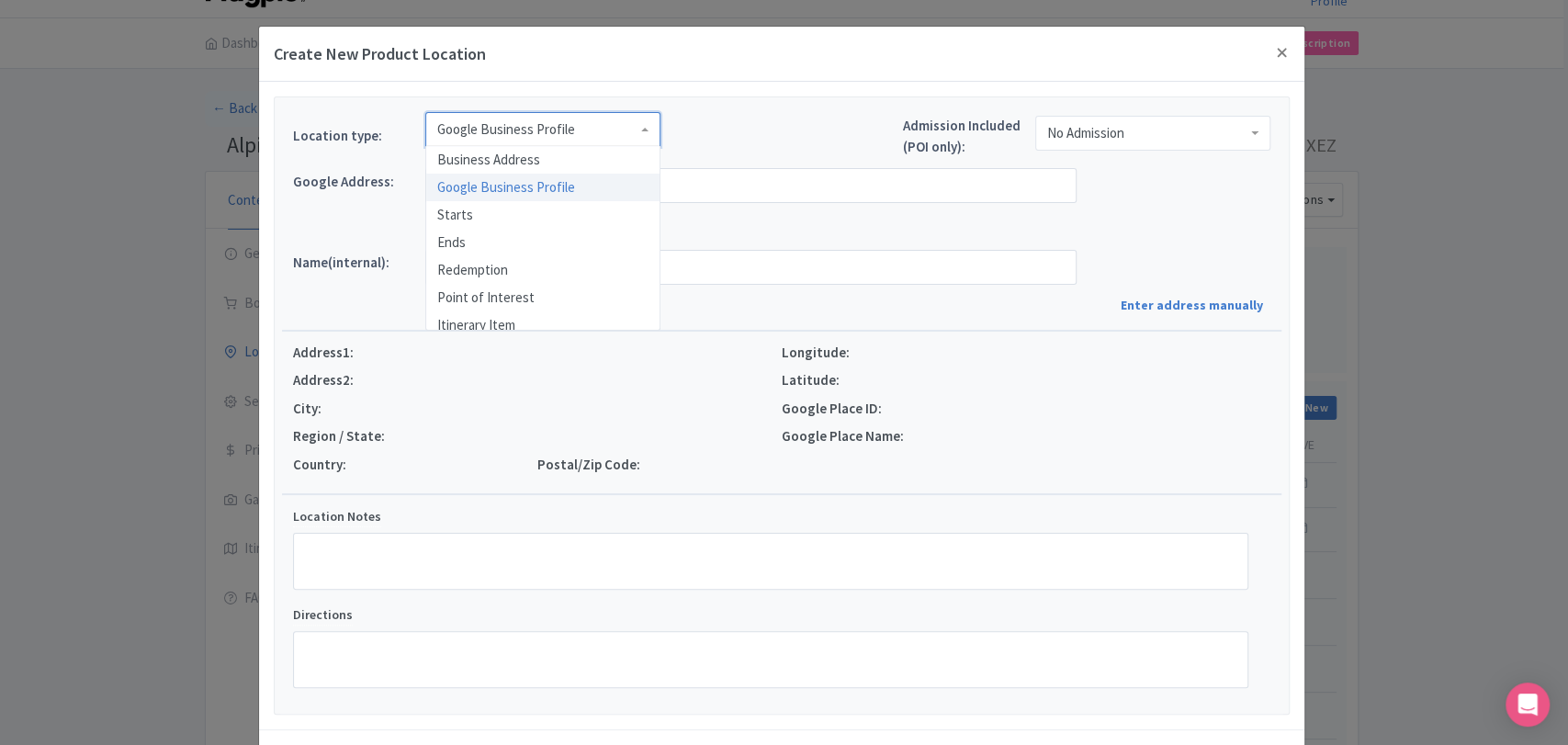 click on "Google Business Profile" at bounding box center [543, 130] 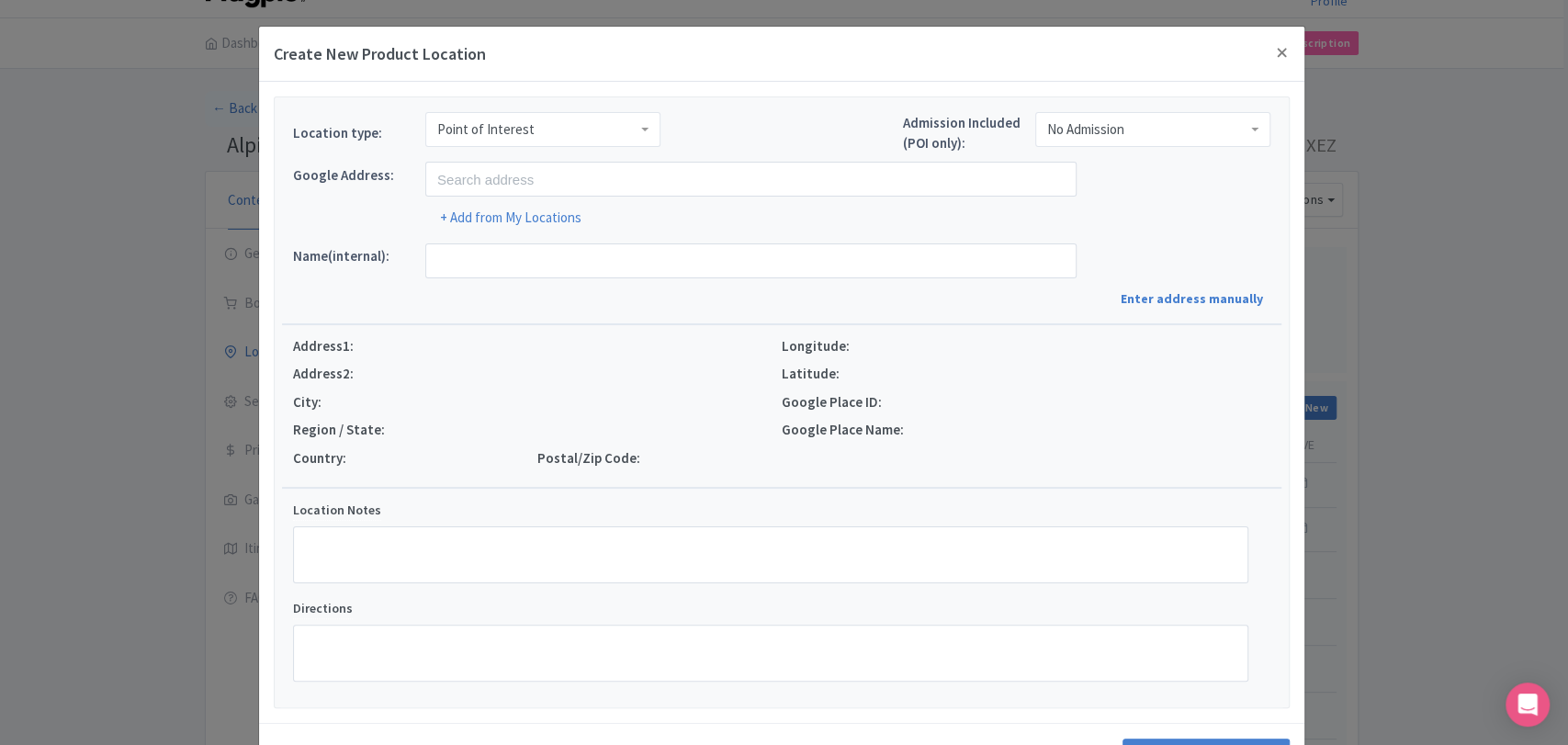 scroll, scrollTop: 0, scrollLeft: 0, axis: both 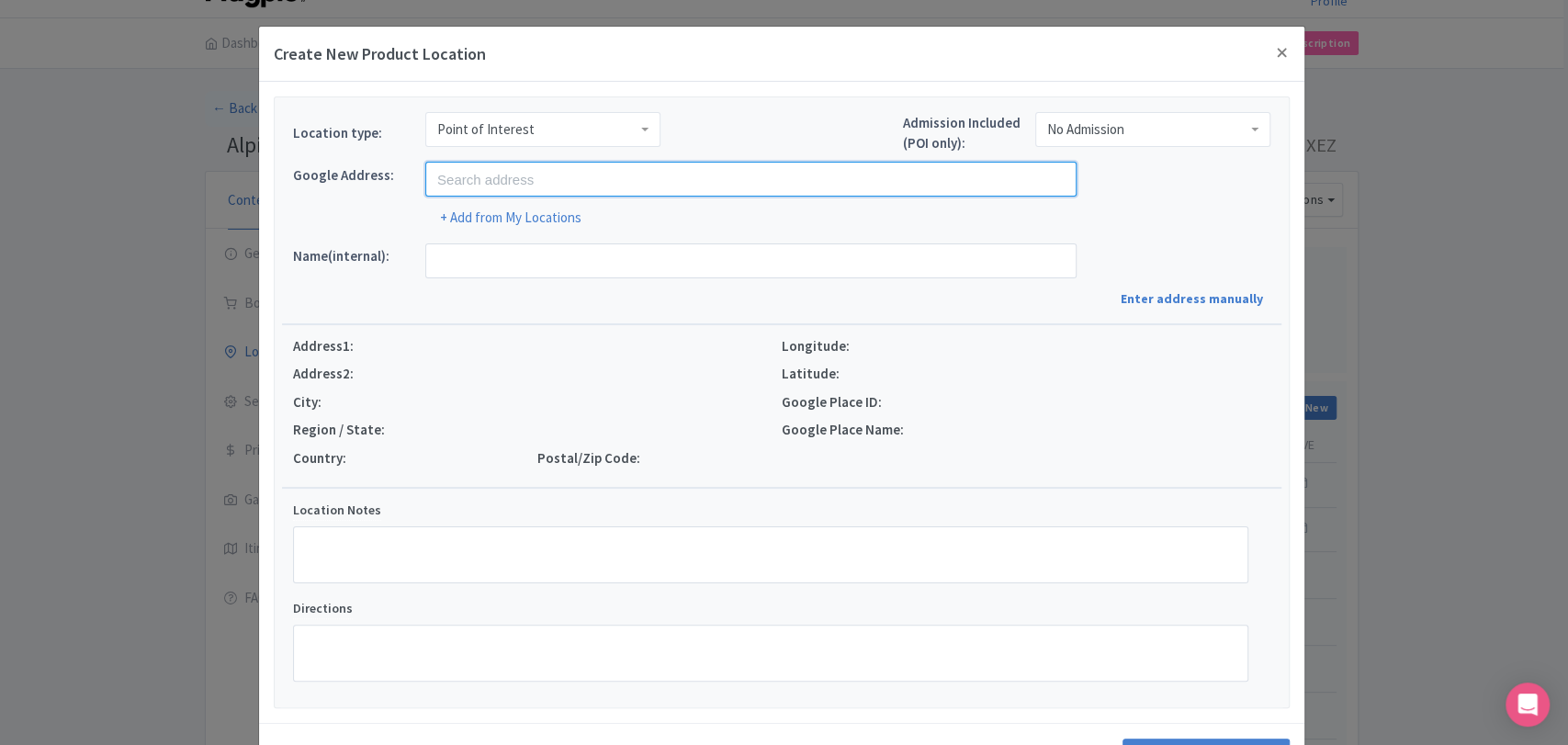 click at bounding box center (750, 179) 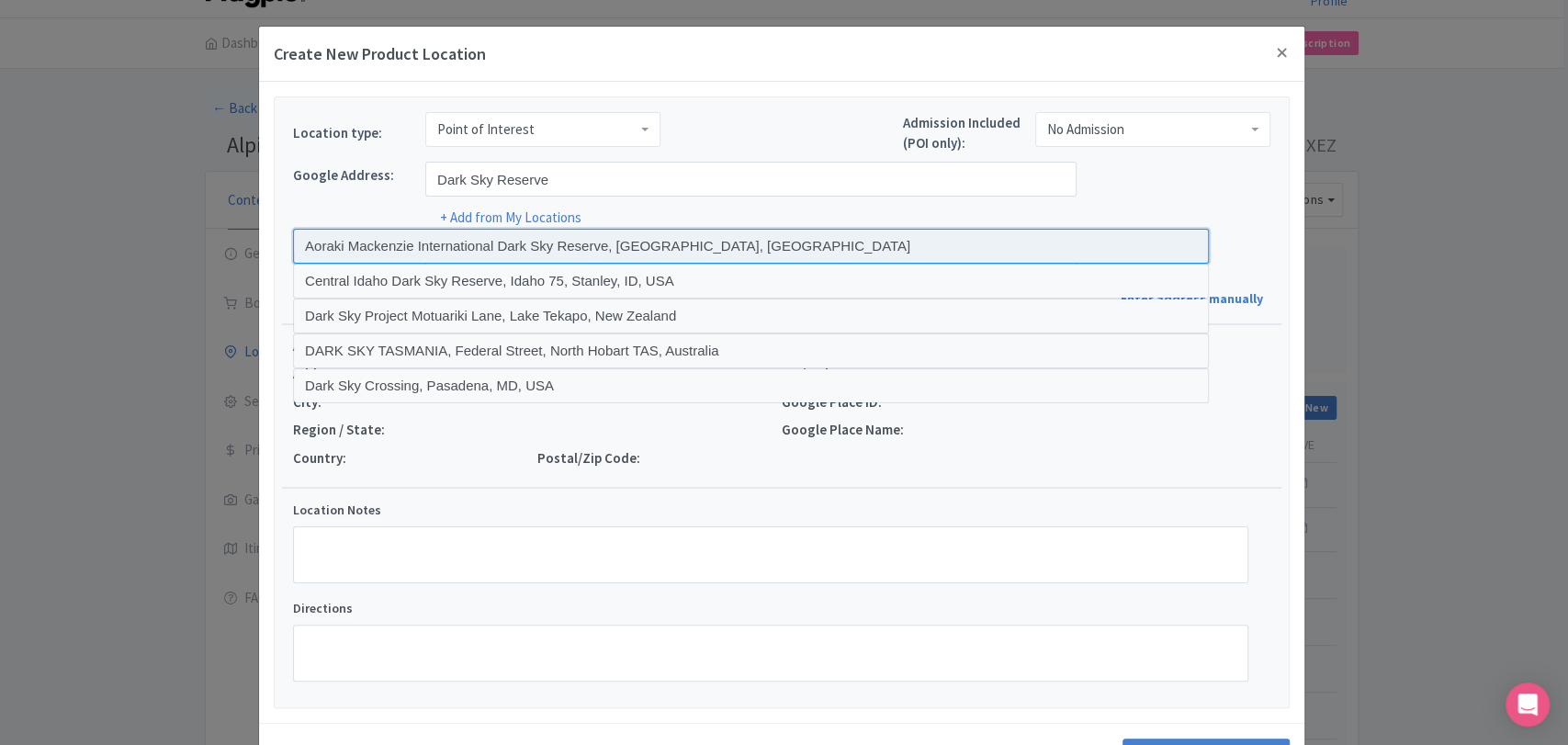 click at bounding box center (750, 246) 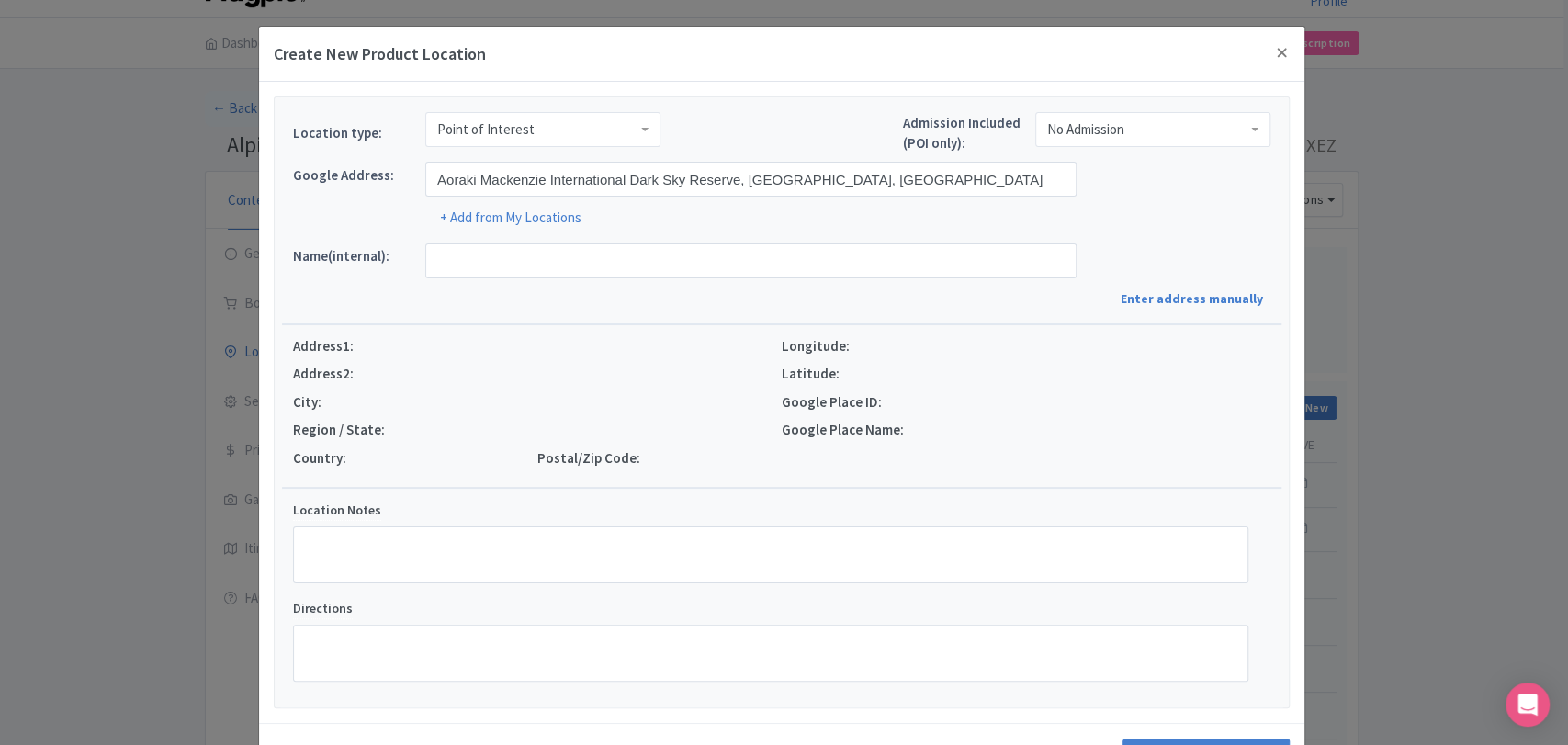 type on "Aoraki Mackenzie International Dark Sky Reserve," 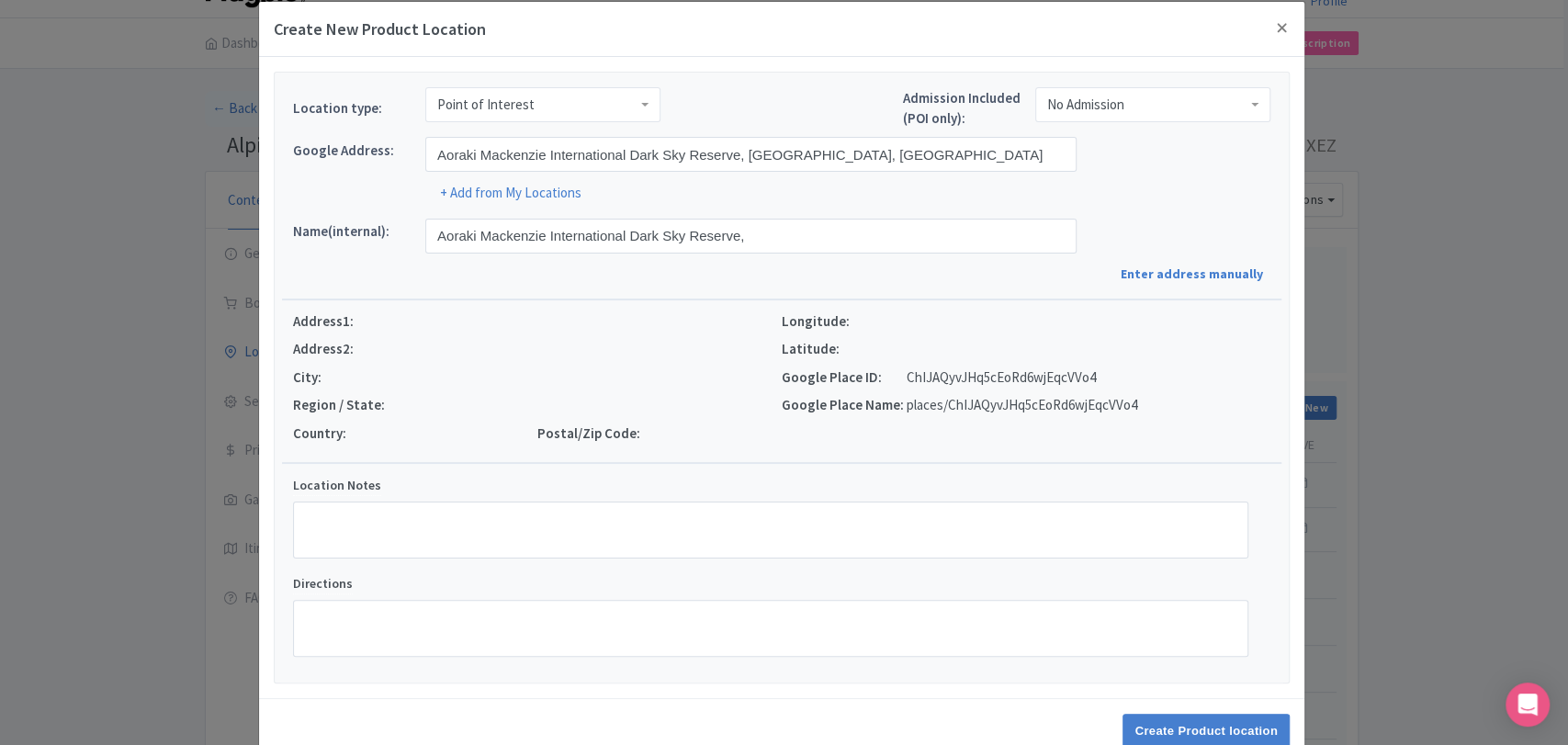 scroll, scrollTop: 67, scrollLeft: 0, axis: vertical 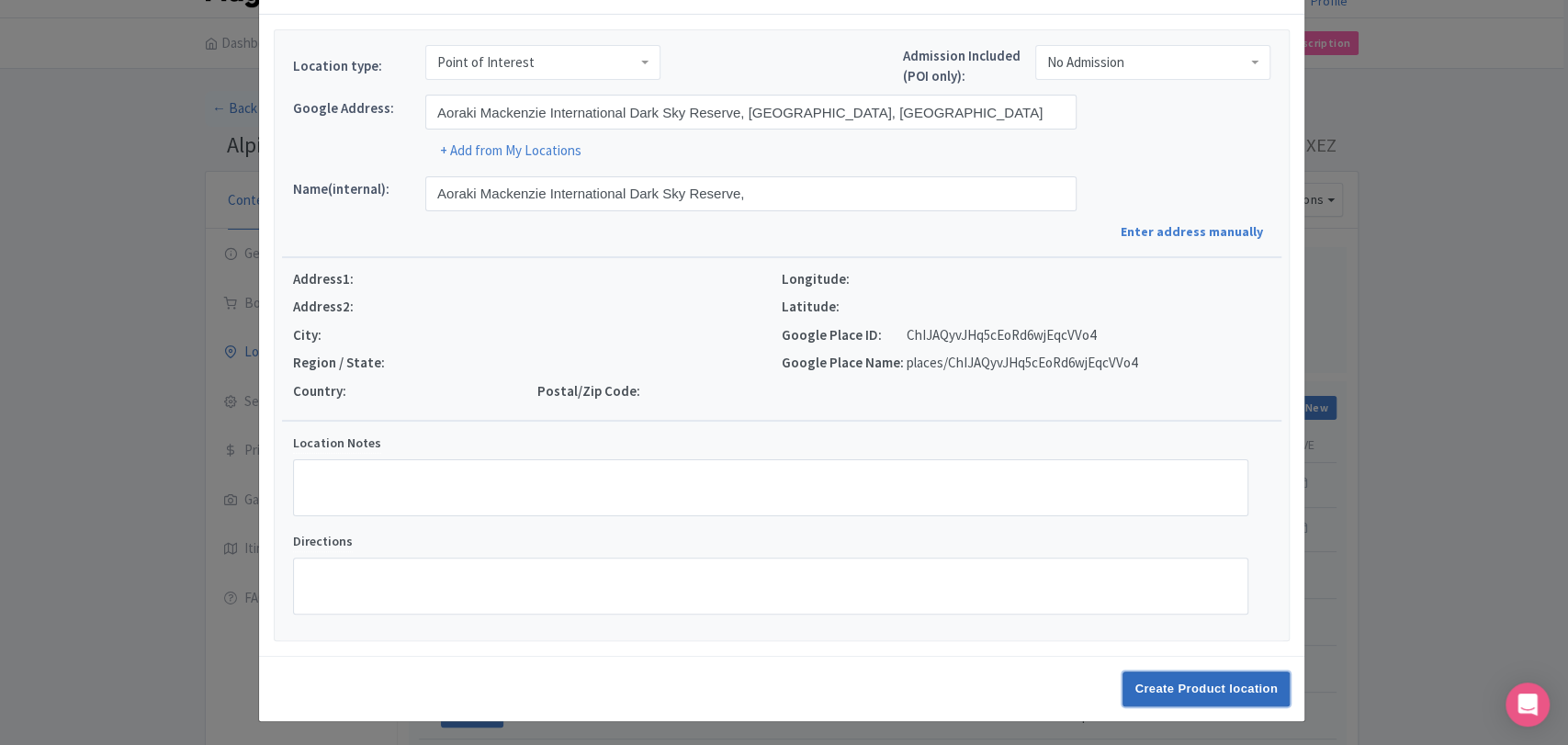 click on "Create Product location" at bounding box center (1206, 689) 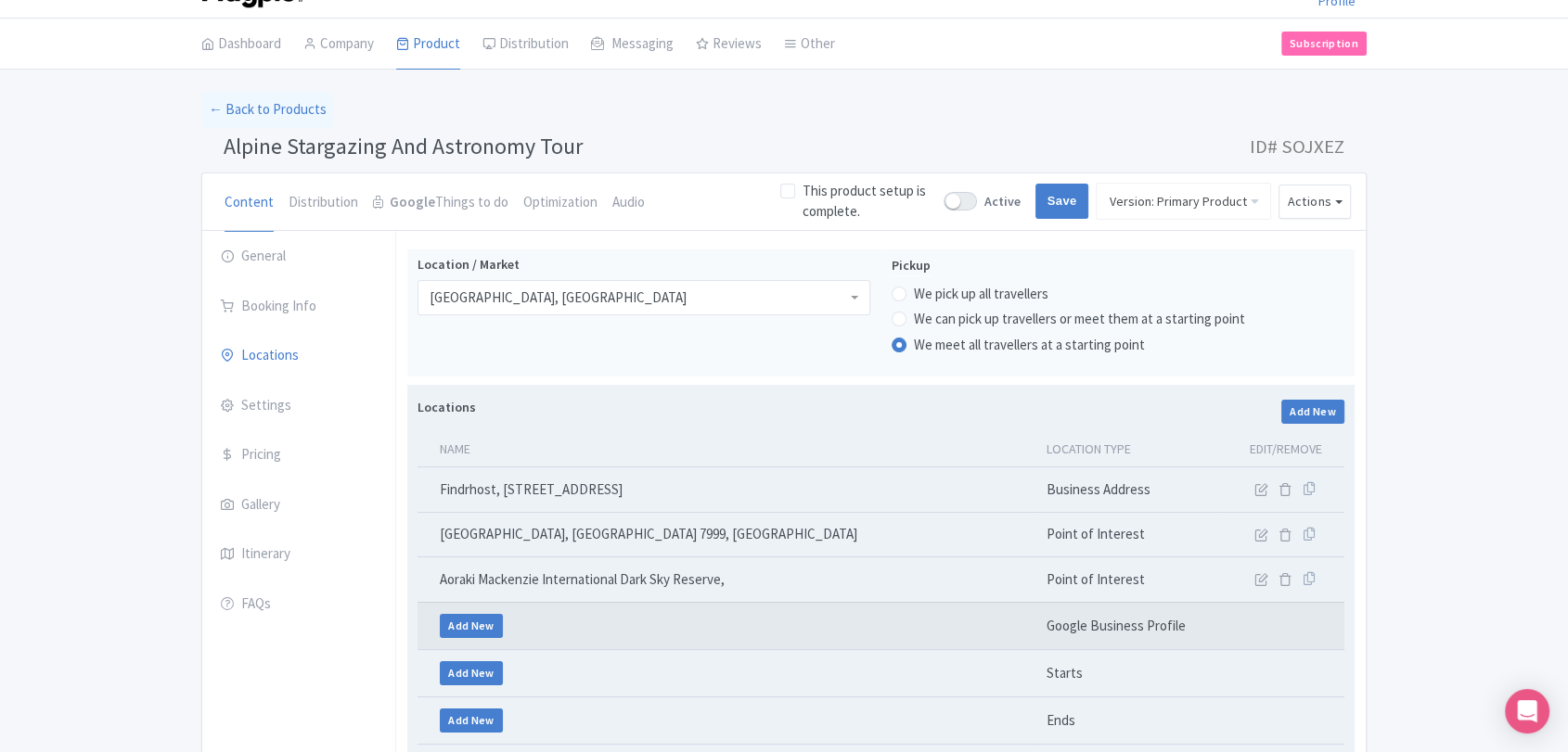 click on "Add New" at bounding box center (726, 625) 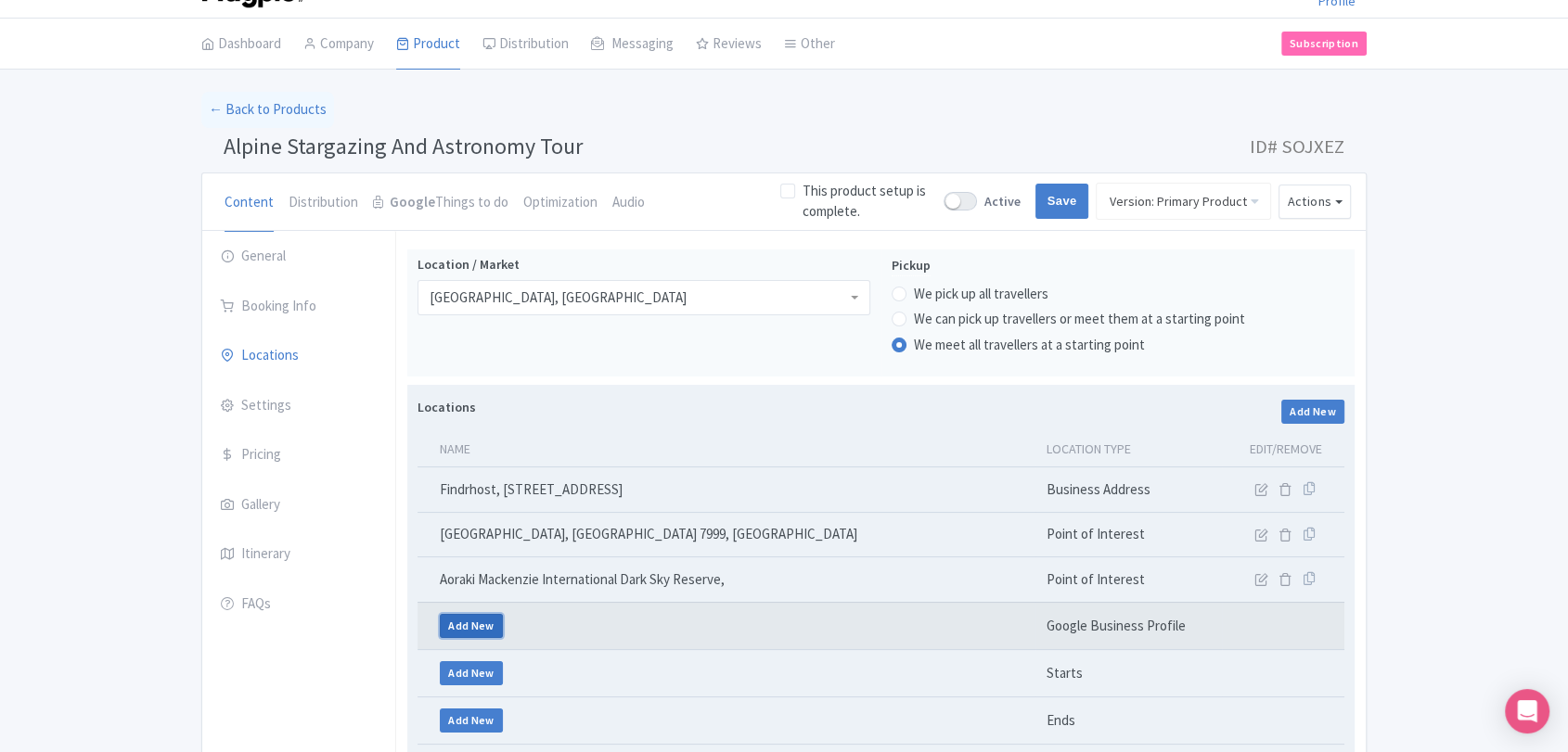 click on "Add New" at bounding box center (471, 626) 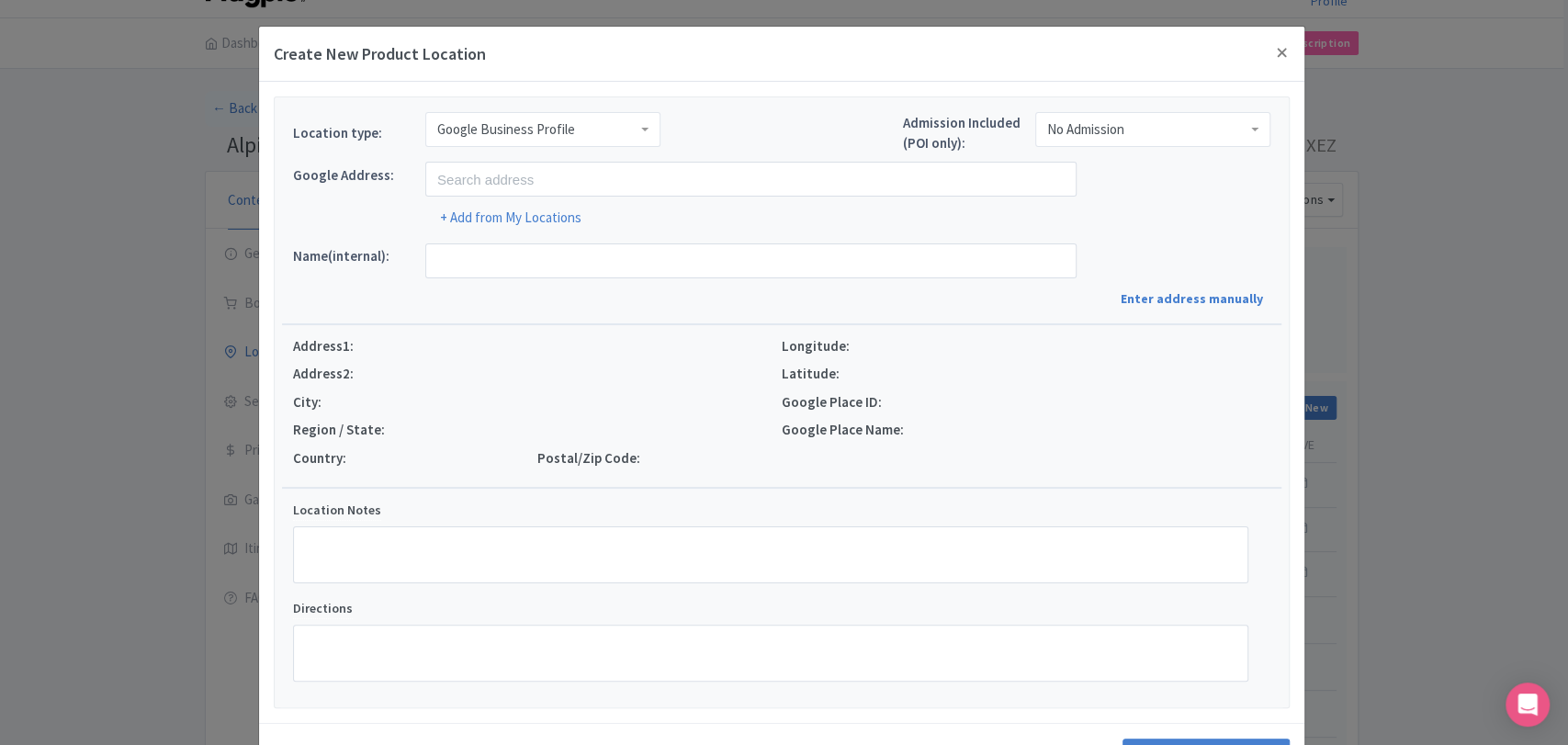 click on "Google Business Profile" at bounding box center (543, 130) 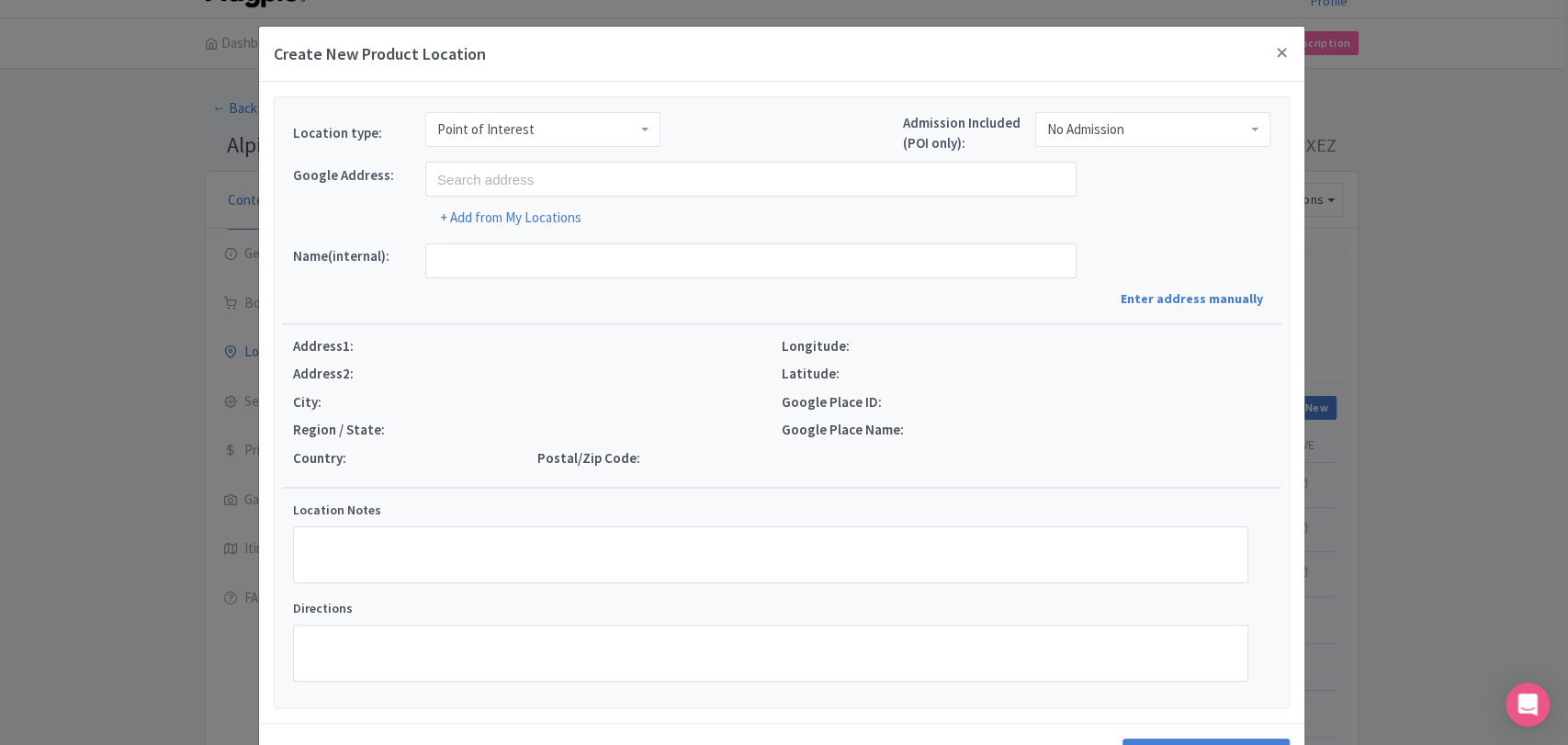 scroll, scrollTop: 0, scrollLeft: 0, axis: both 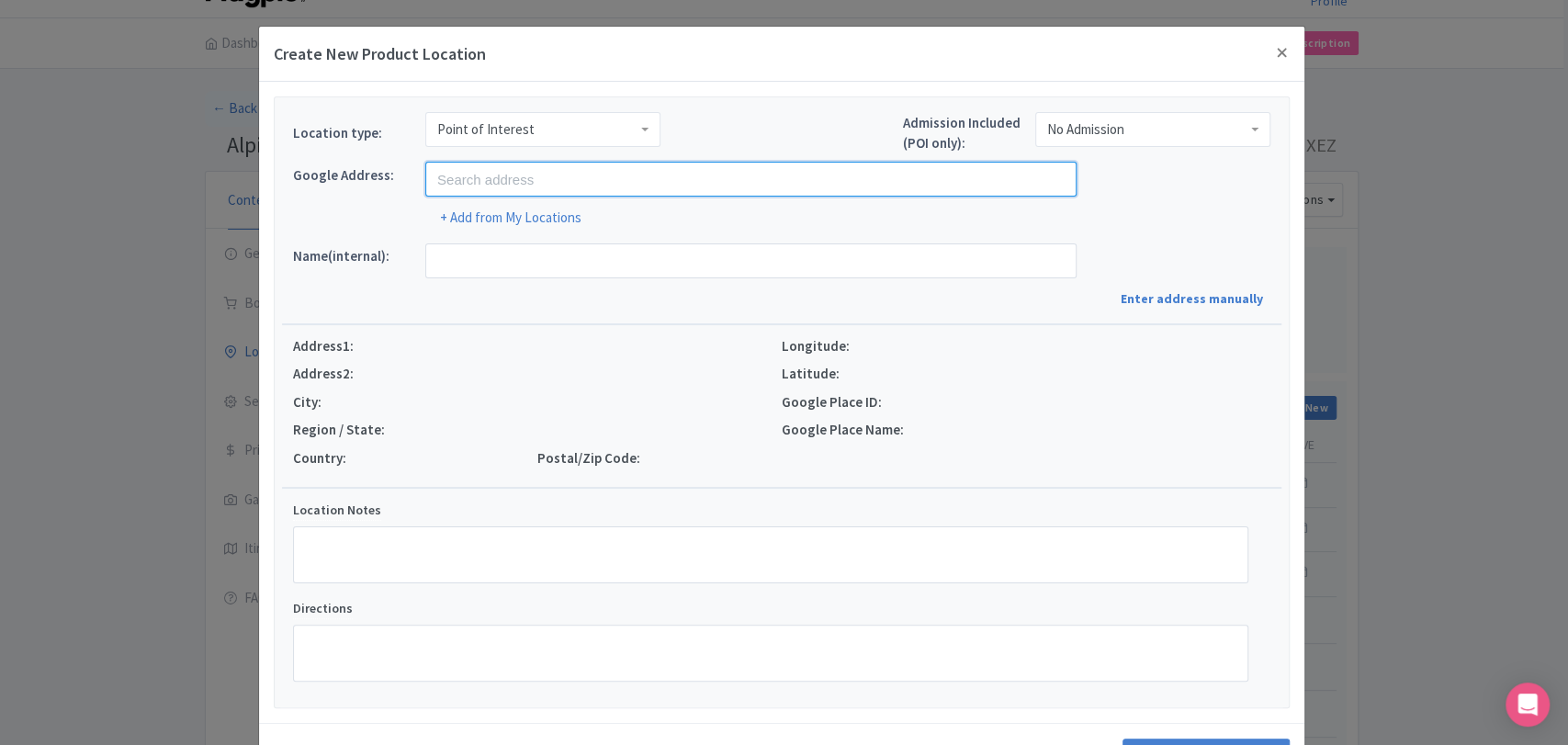click at bounding box center (750, 179) 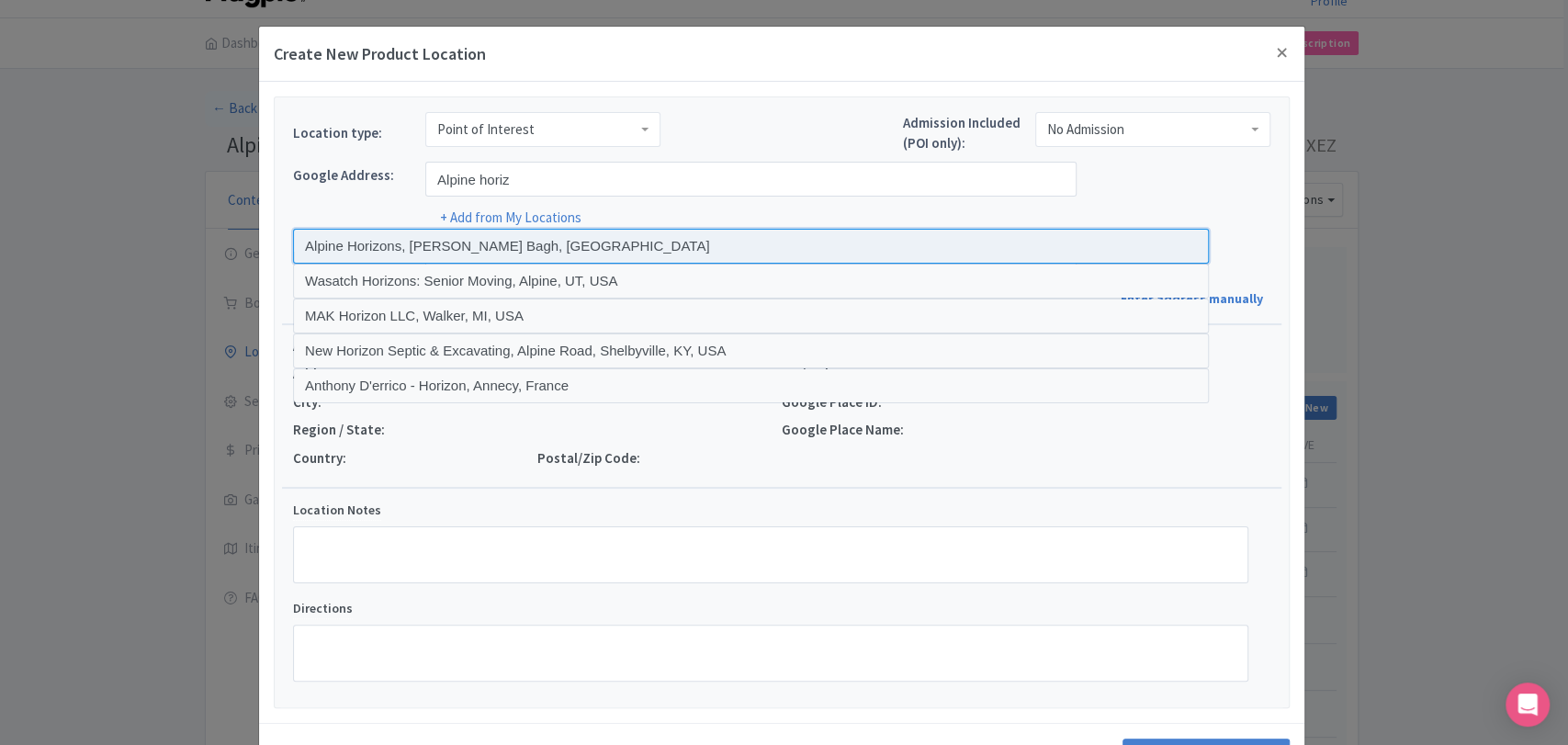 click at bounding box center (750, 246) 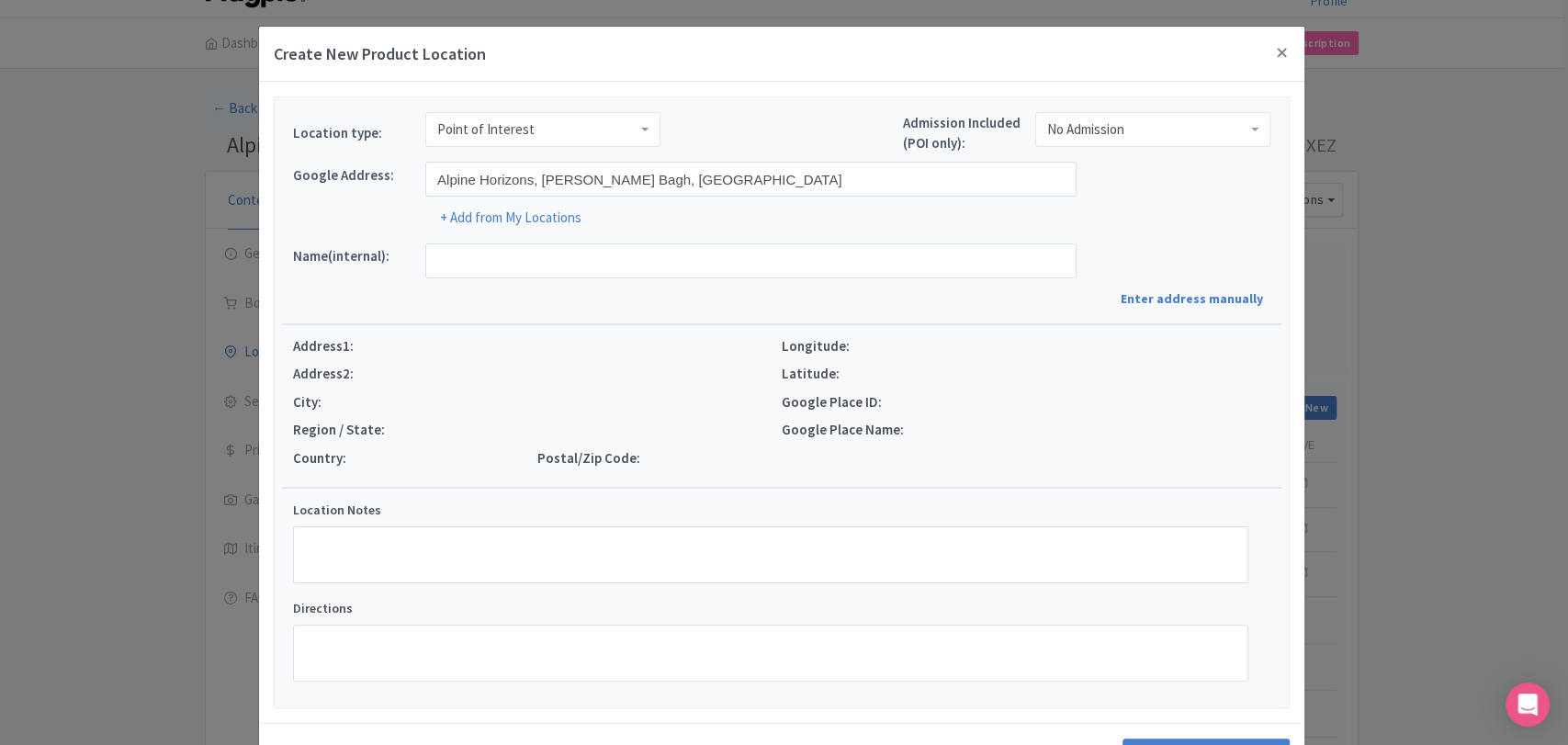 type on "Alpine Horizons, Habak, Nasim Bagh, Srinagar, 190006" 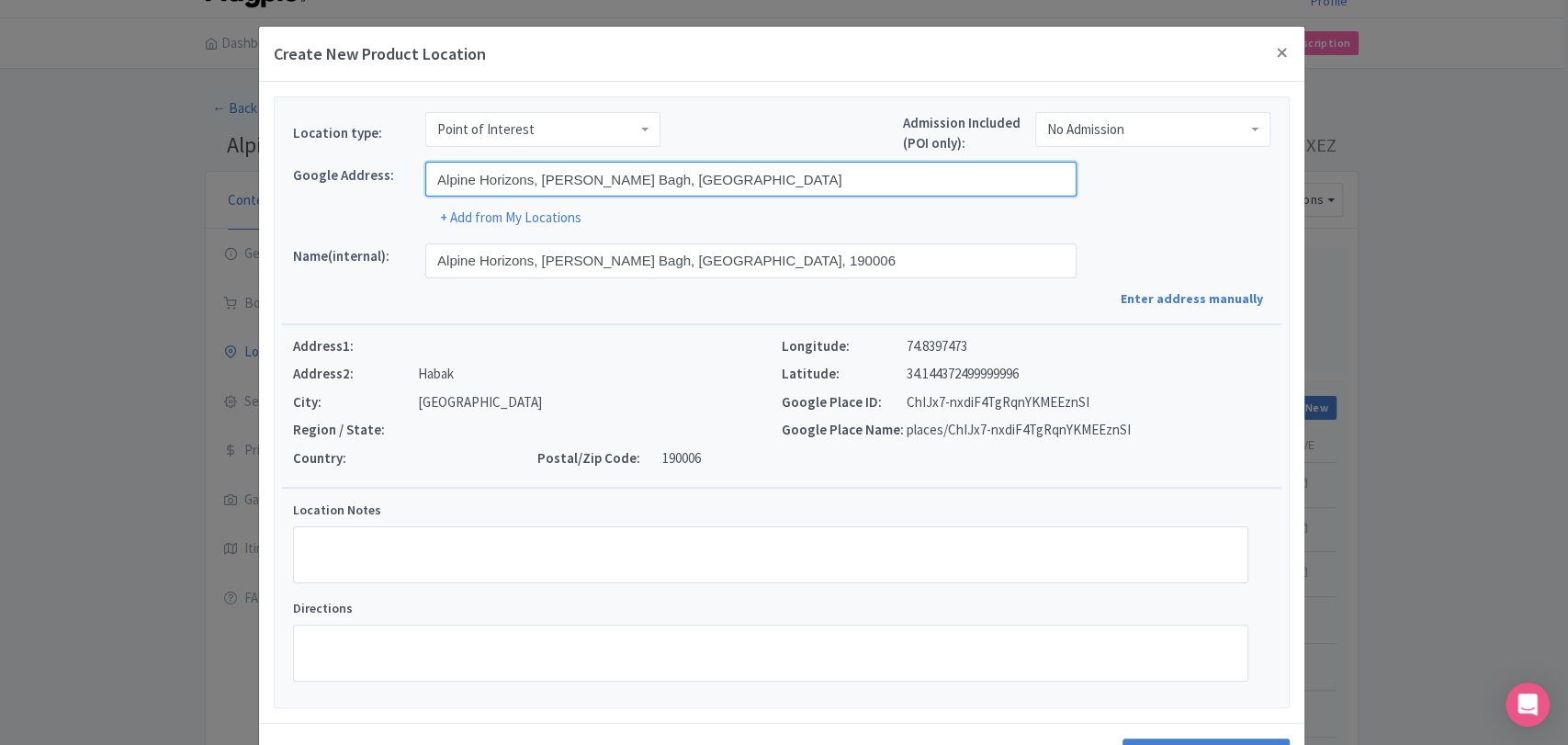 click on "Alpine Horizons, Habak, Nasim Bagh, Srinagar" at bounding box center (750, 179) 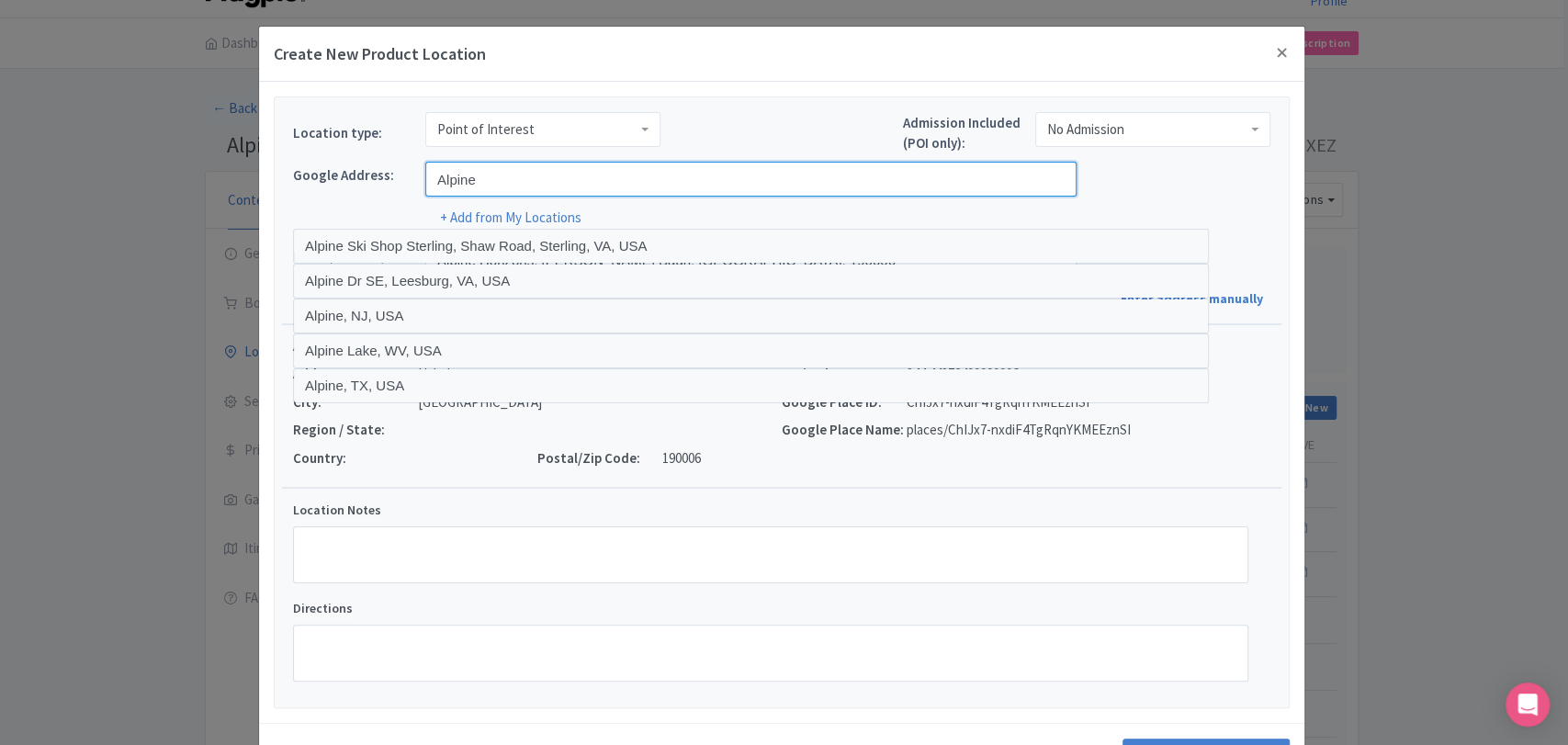 paste on "Horizon Silhouettes" 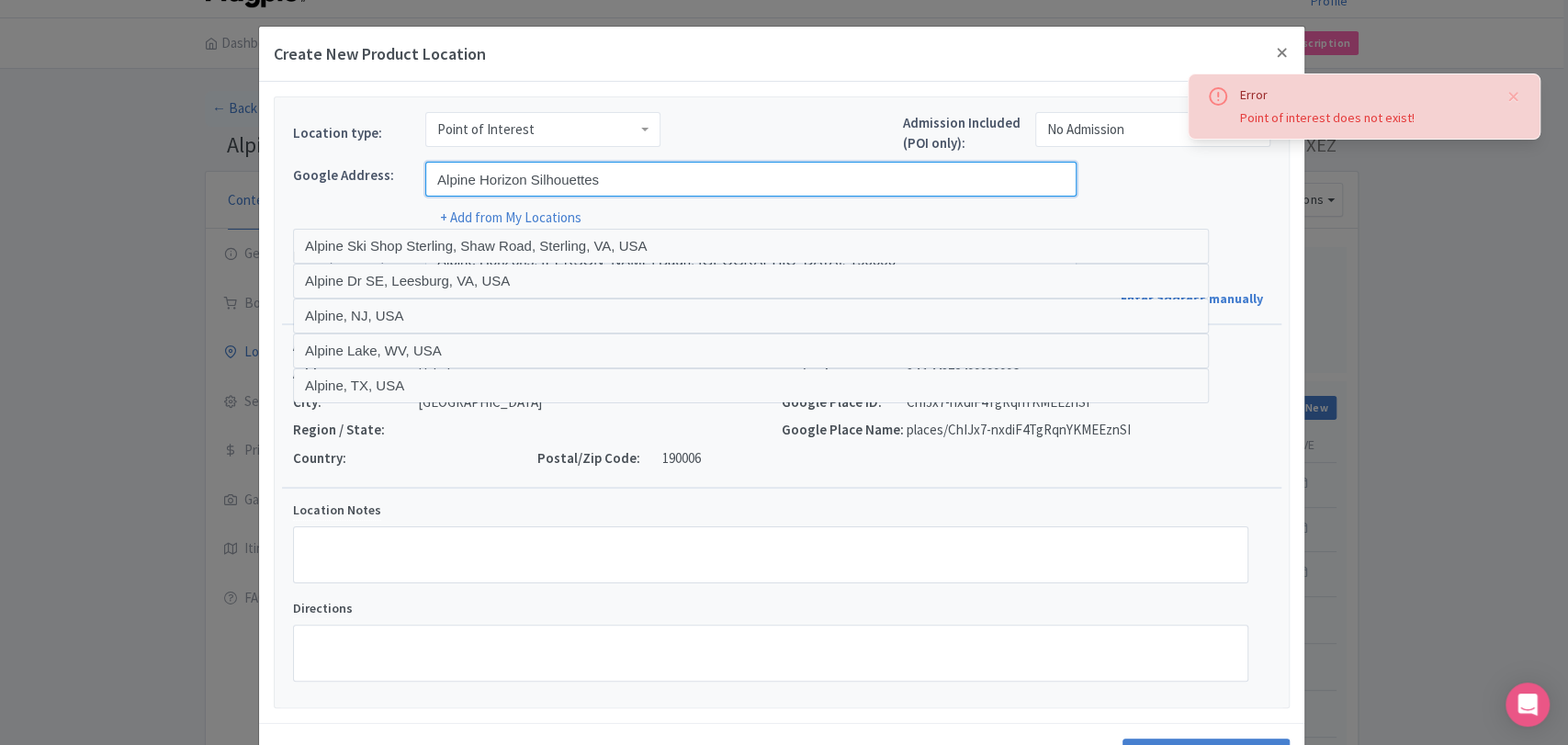 click on "Alpine Horizon Silhouettes" at bounding box center [750, 179] 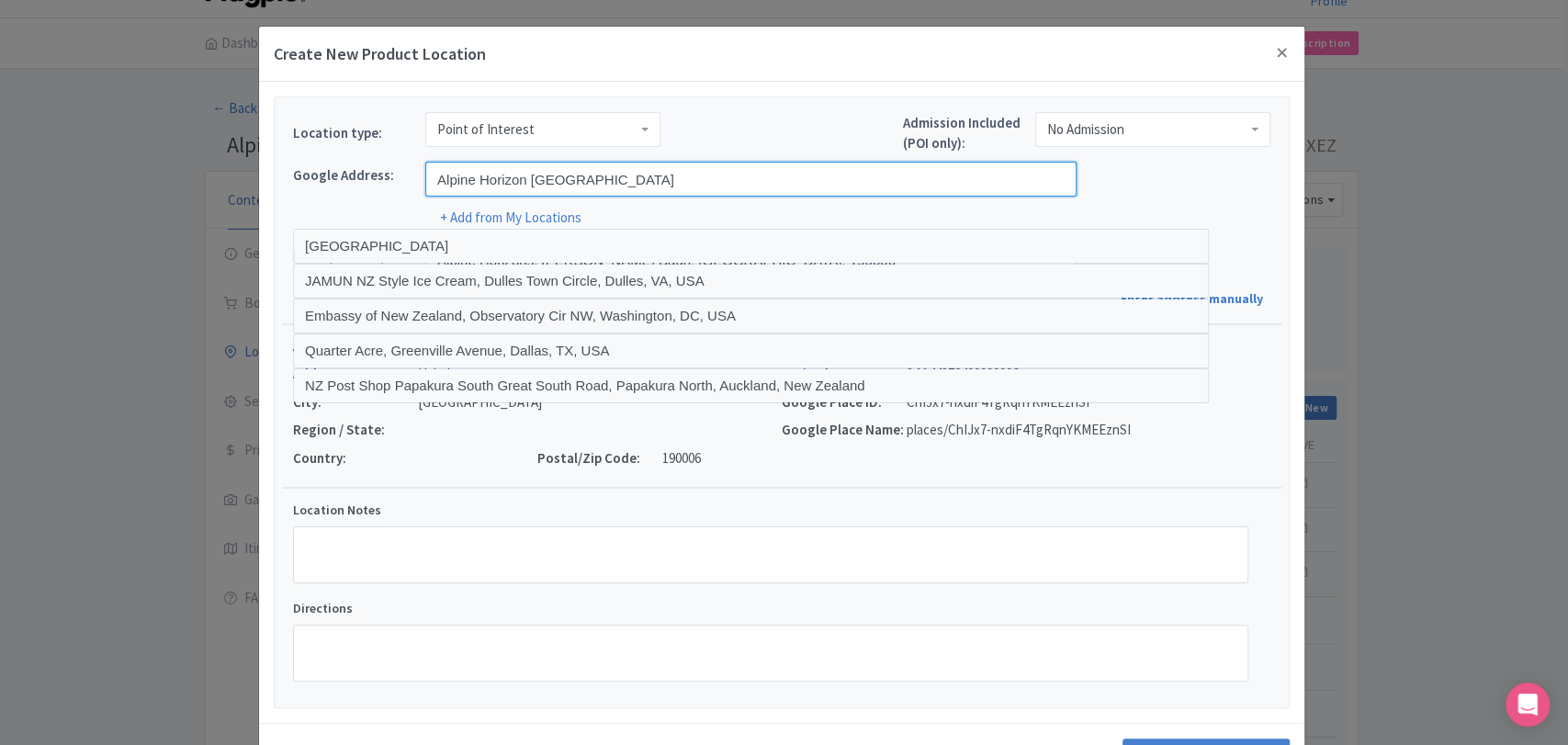 paste on "oraki Mackenzie International Dark Sky Reserve" 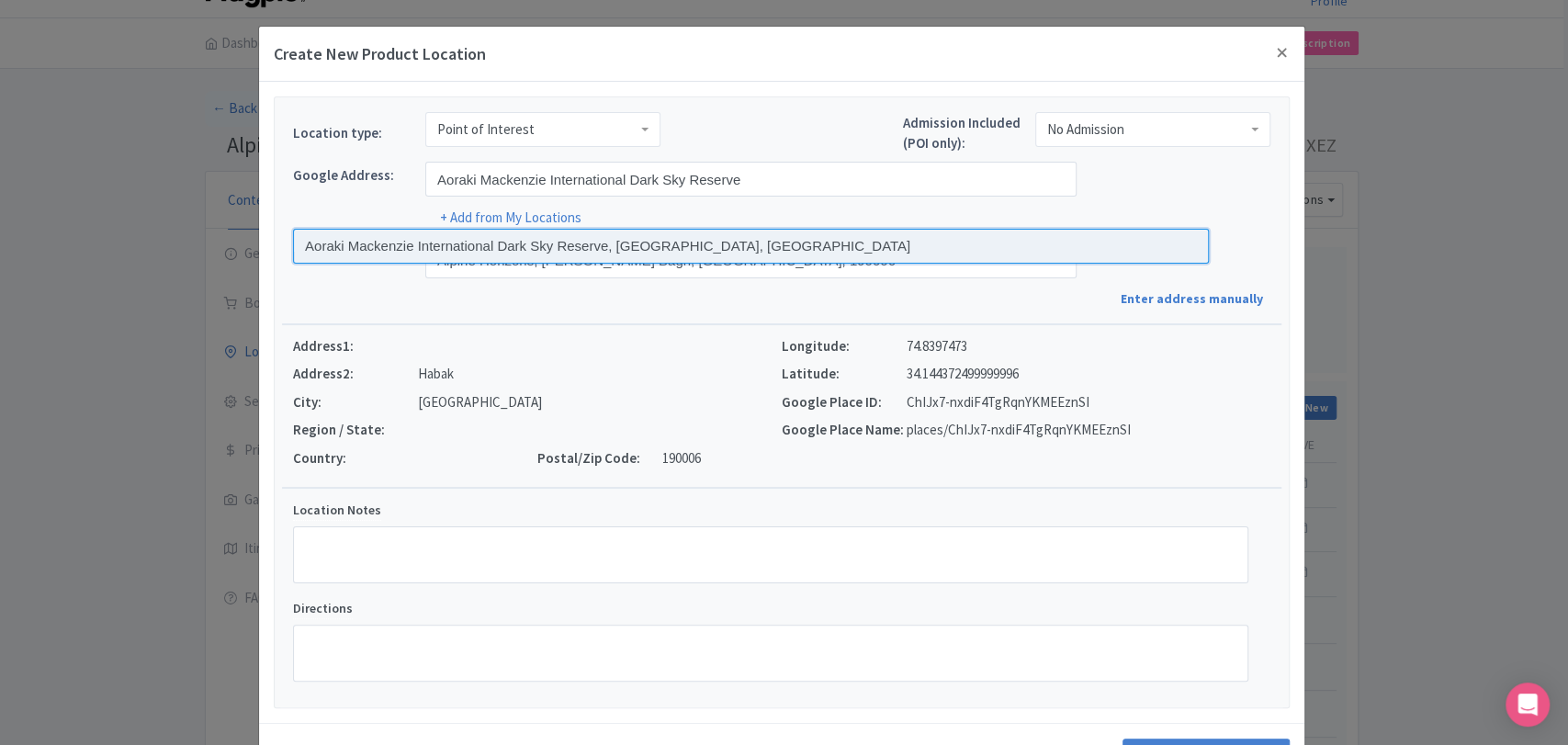 click at bounding box center (750, 246) 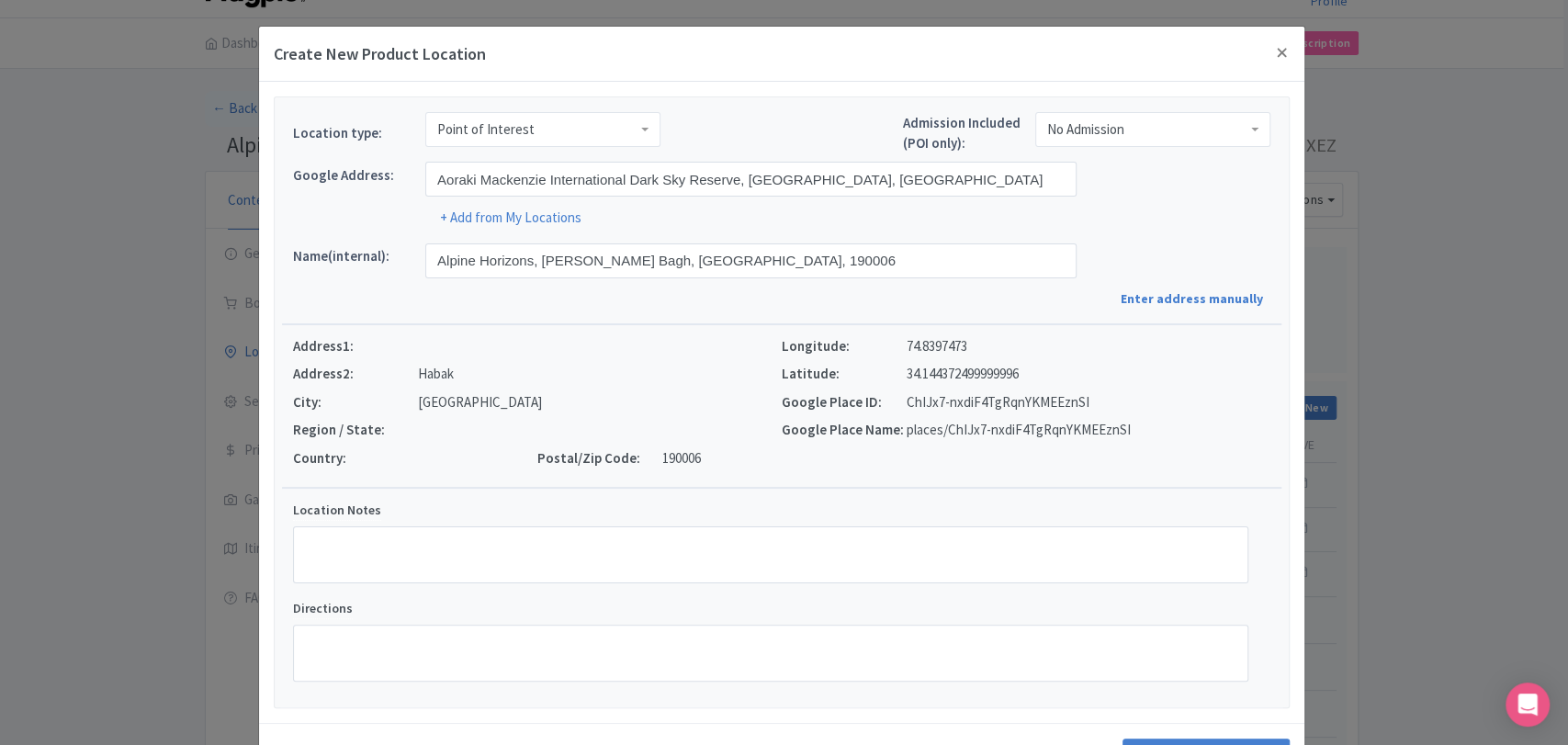 type on "Aoraki Mackenzie International Dark Sky Reserve," 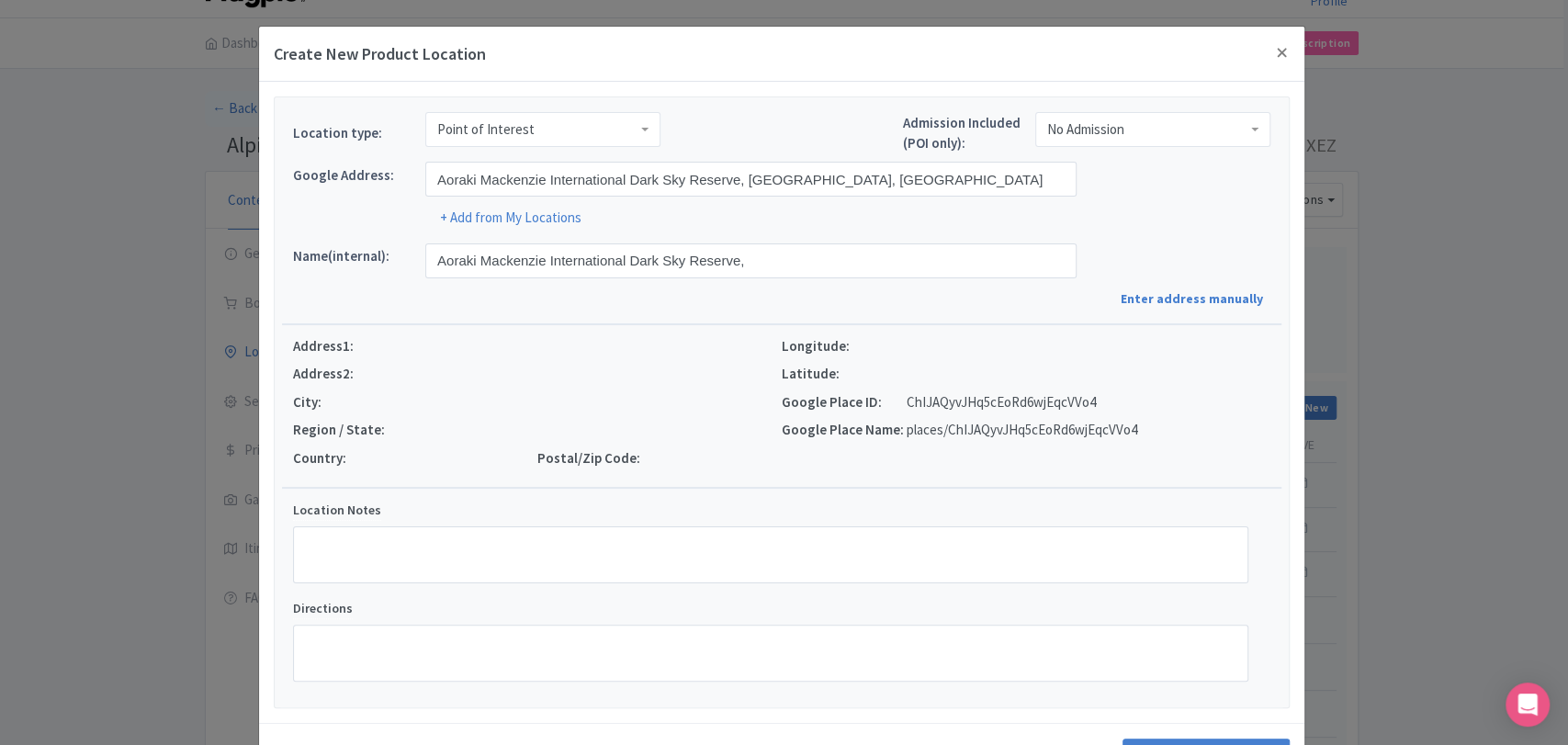 drag, startPoint x: 801, startPoint y: 593, endPoint x: 816, endPoint y: 590, distance: 15.297059 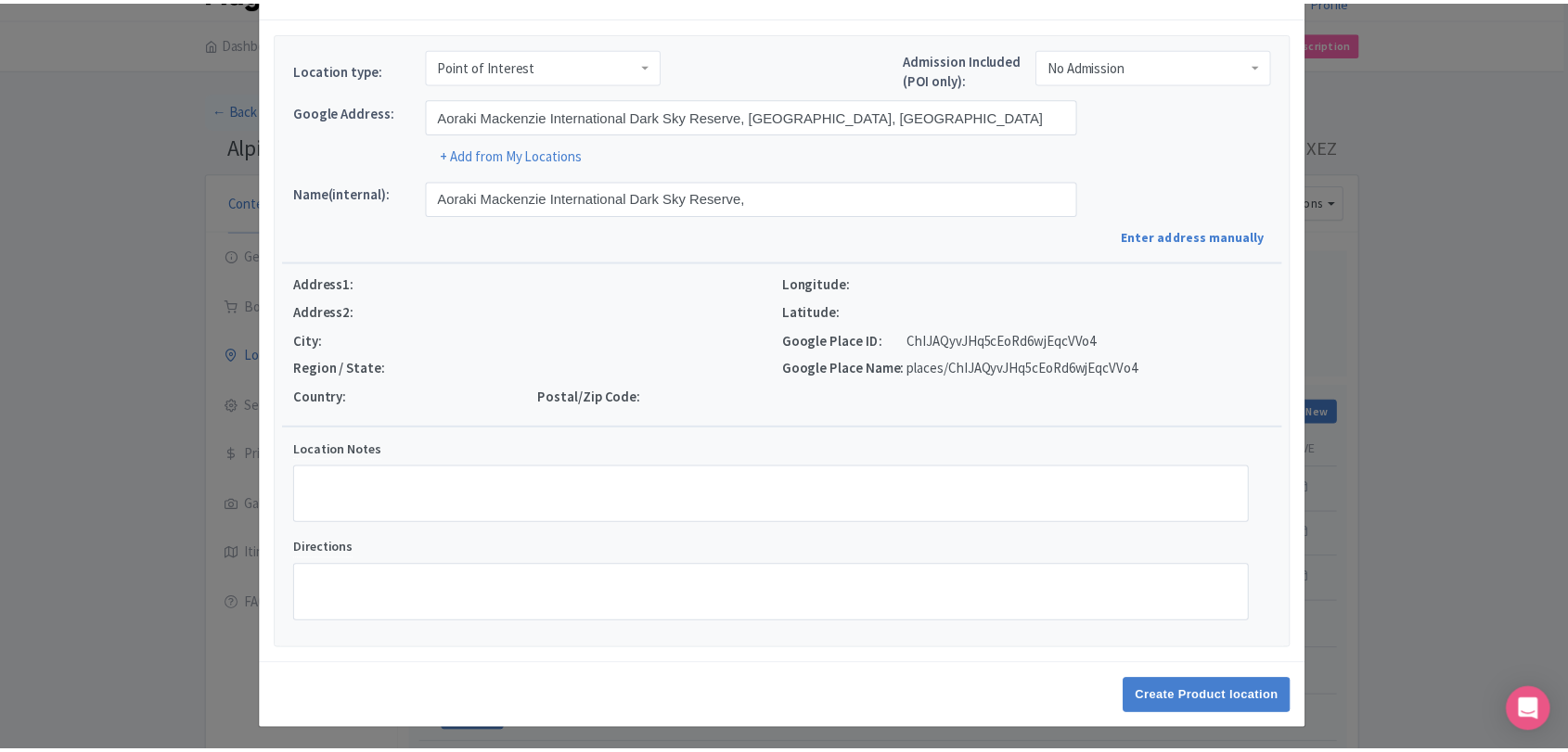 scroll, scrollTop: 68, scrollLeft: 0, axis: vertical 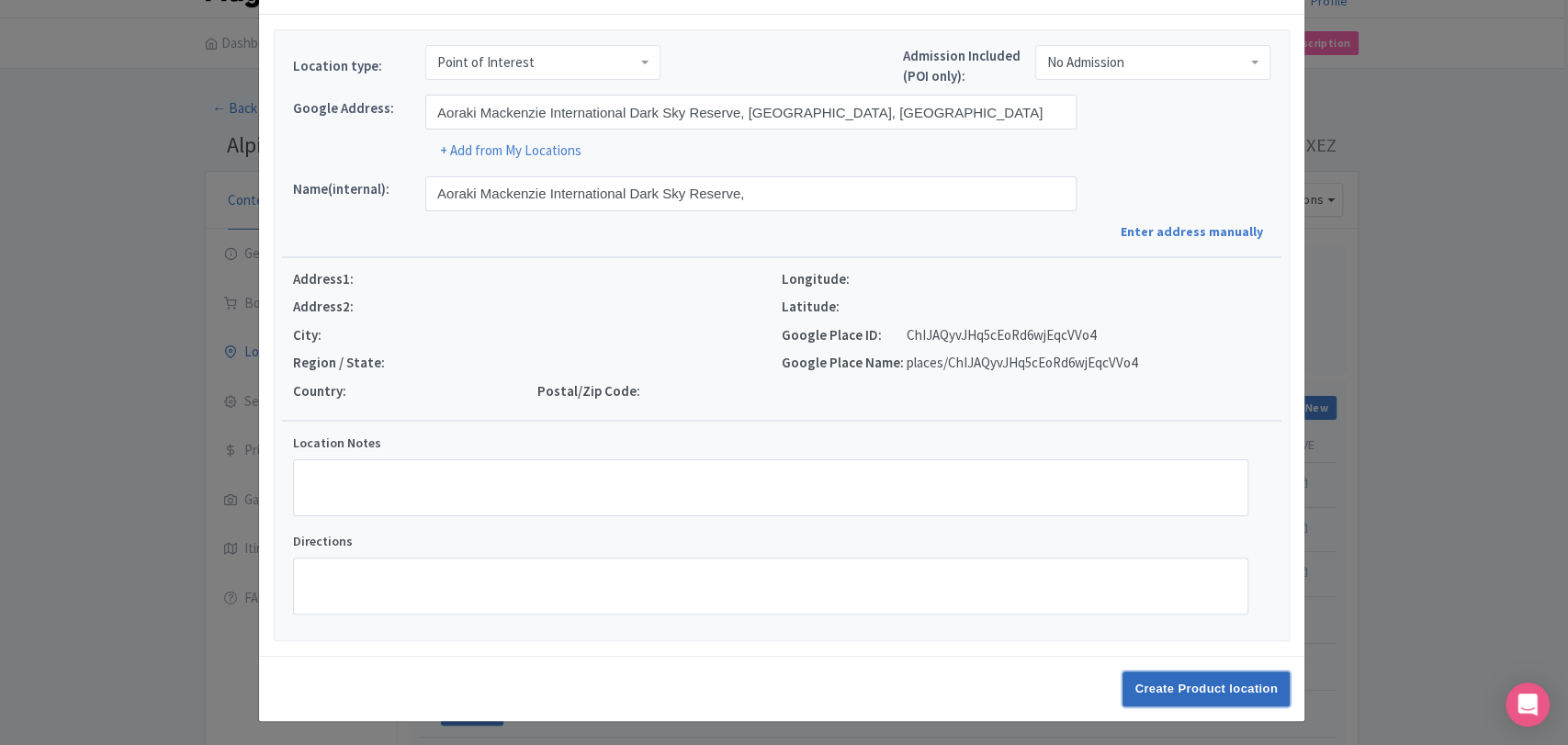 click on "Create Product location" at bounding box center (1206, 689) 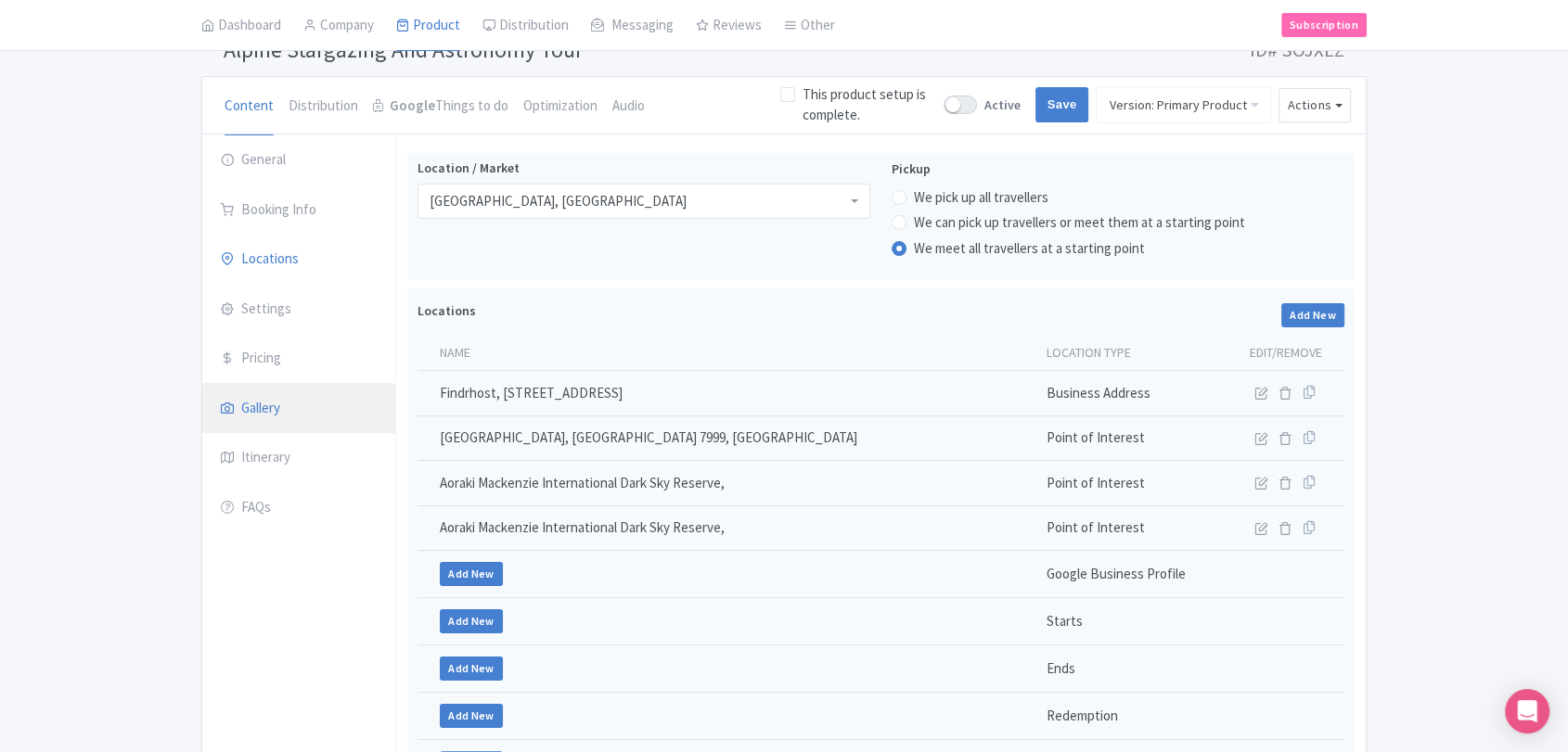 scroll, scrollTop: 145, scrollLeft: 0, axis: vertical 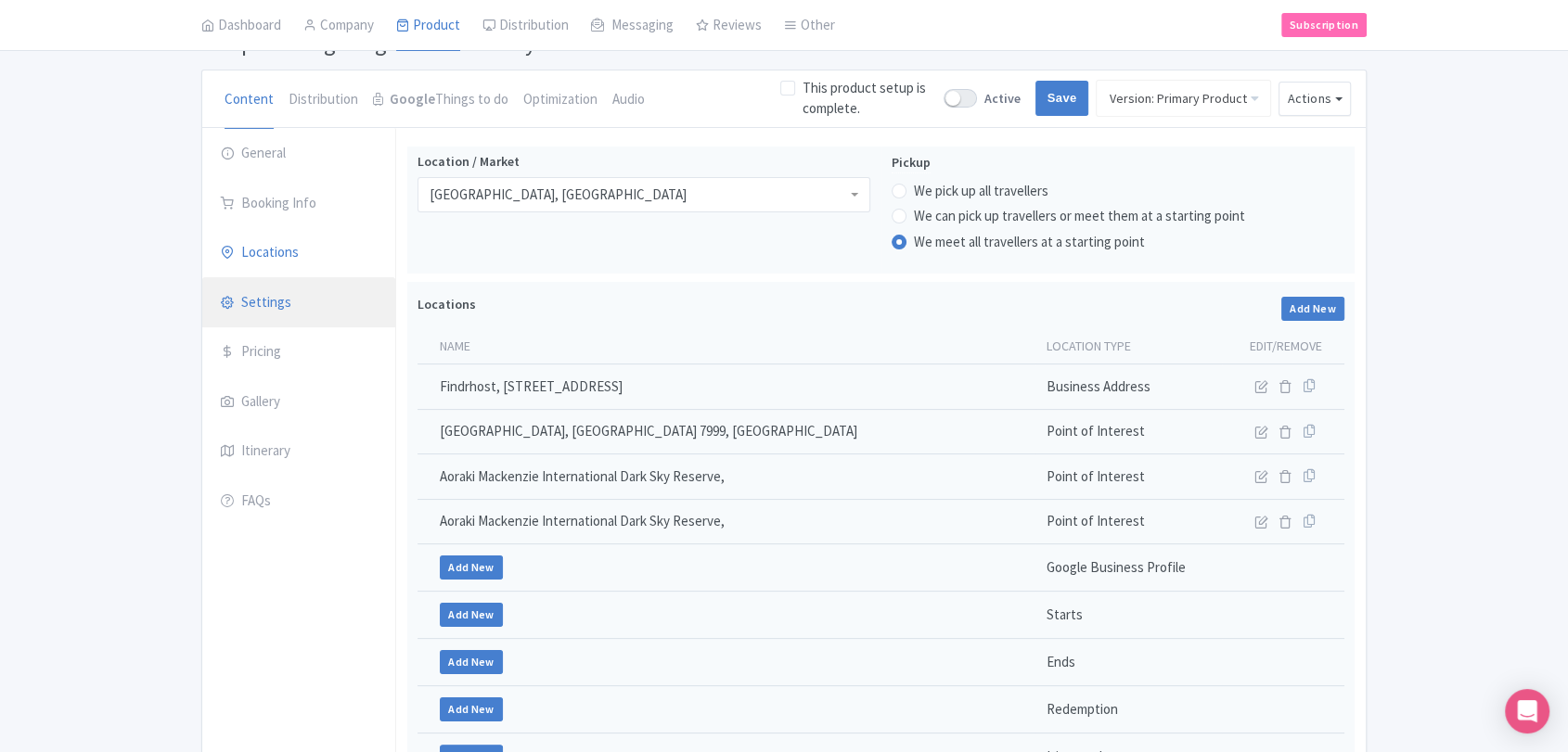 click on "Settings" at bounding box center (299, 303) 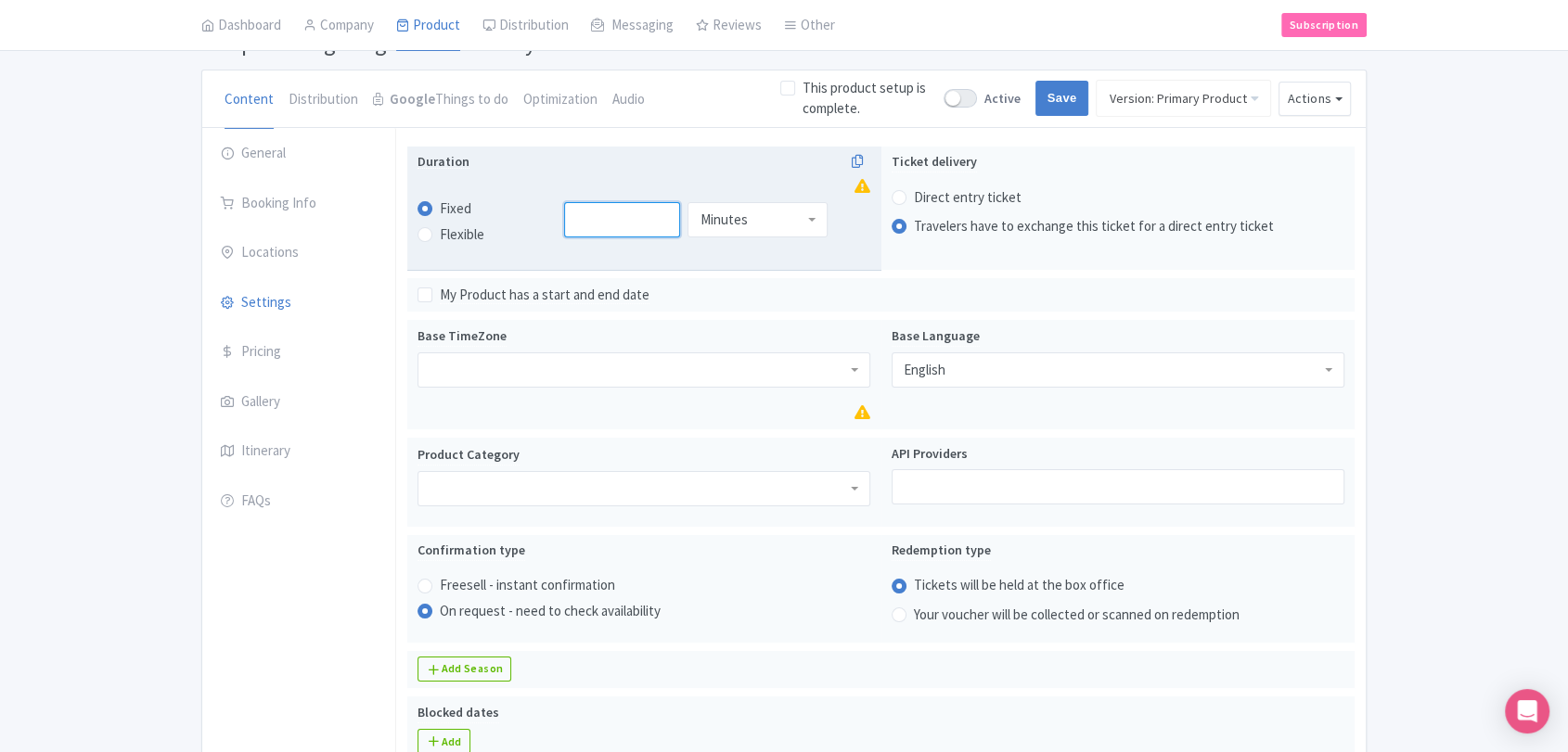 click at bounding box center [623, 220] 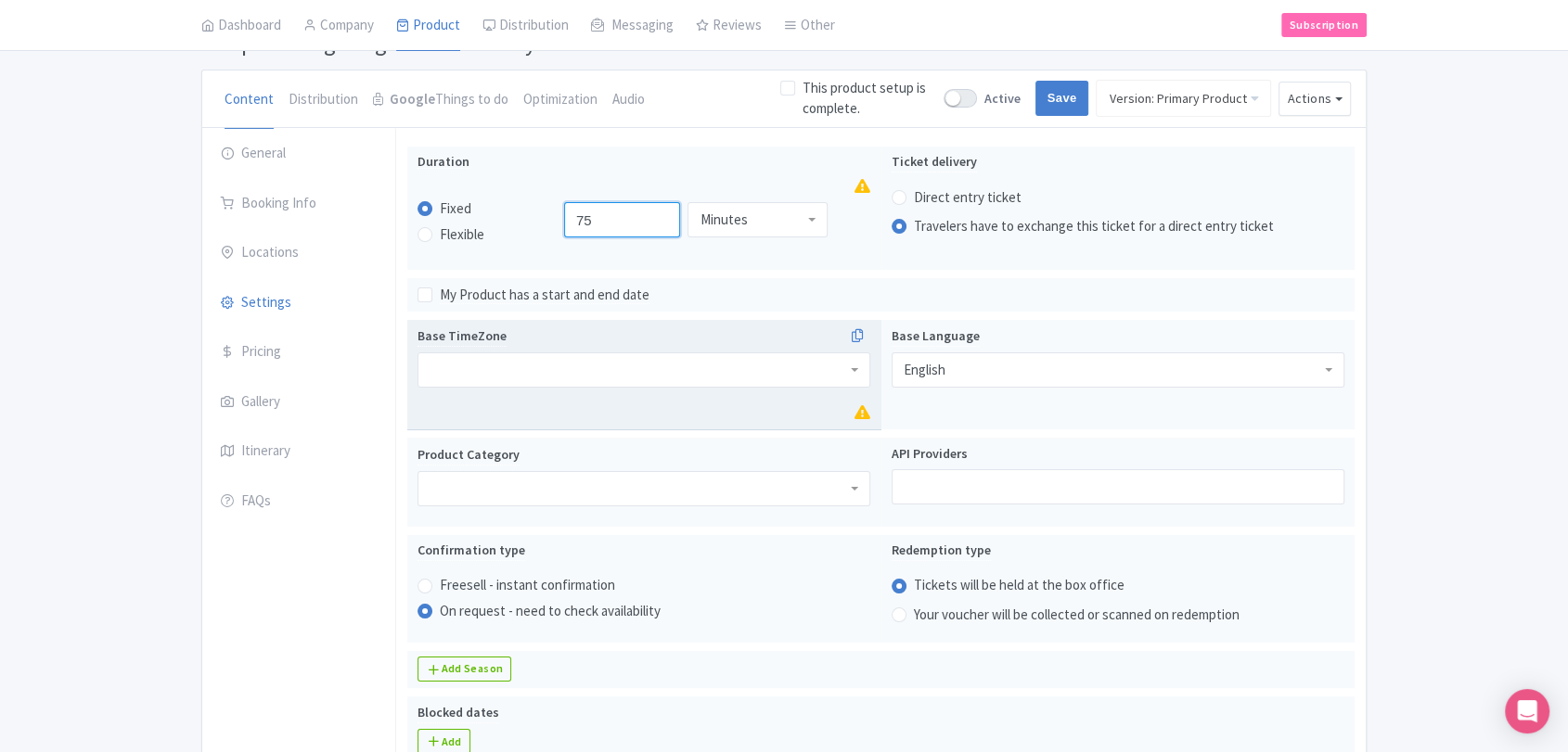 type on "75" 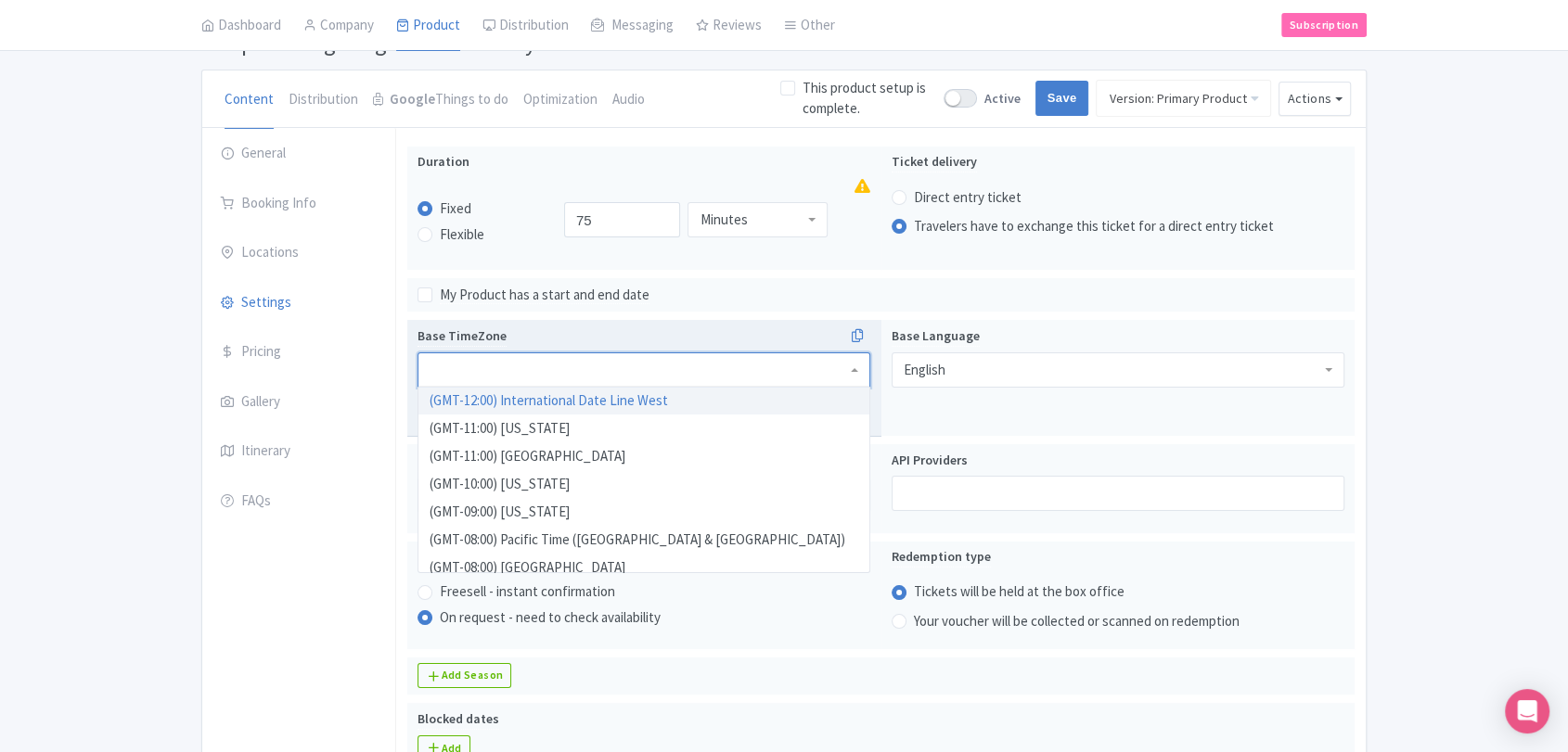 click at bounding box center [644, 370] 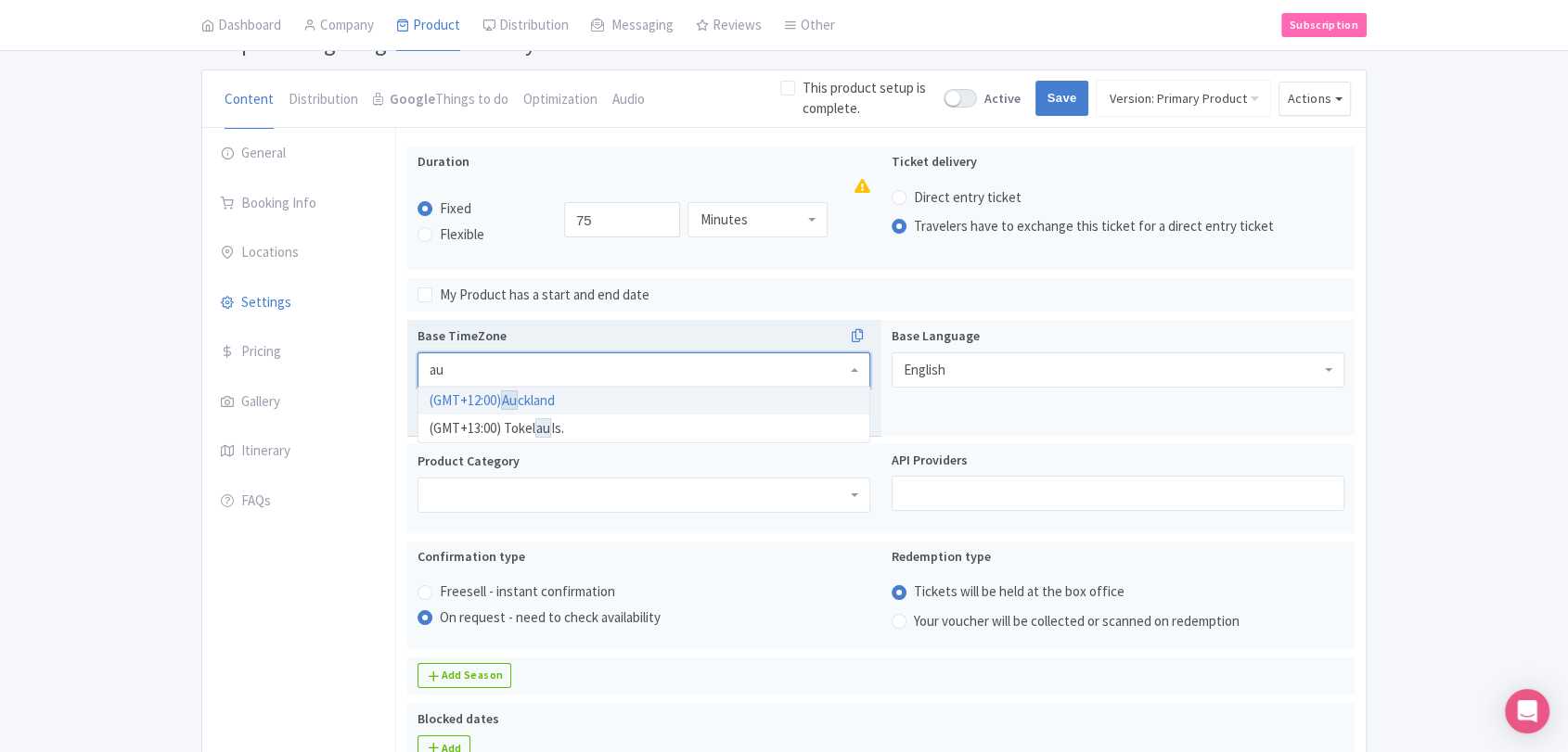 scroll, scrollTop: 0, scrollLeft: 0, axis: both 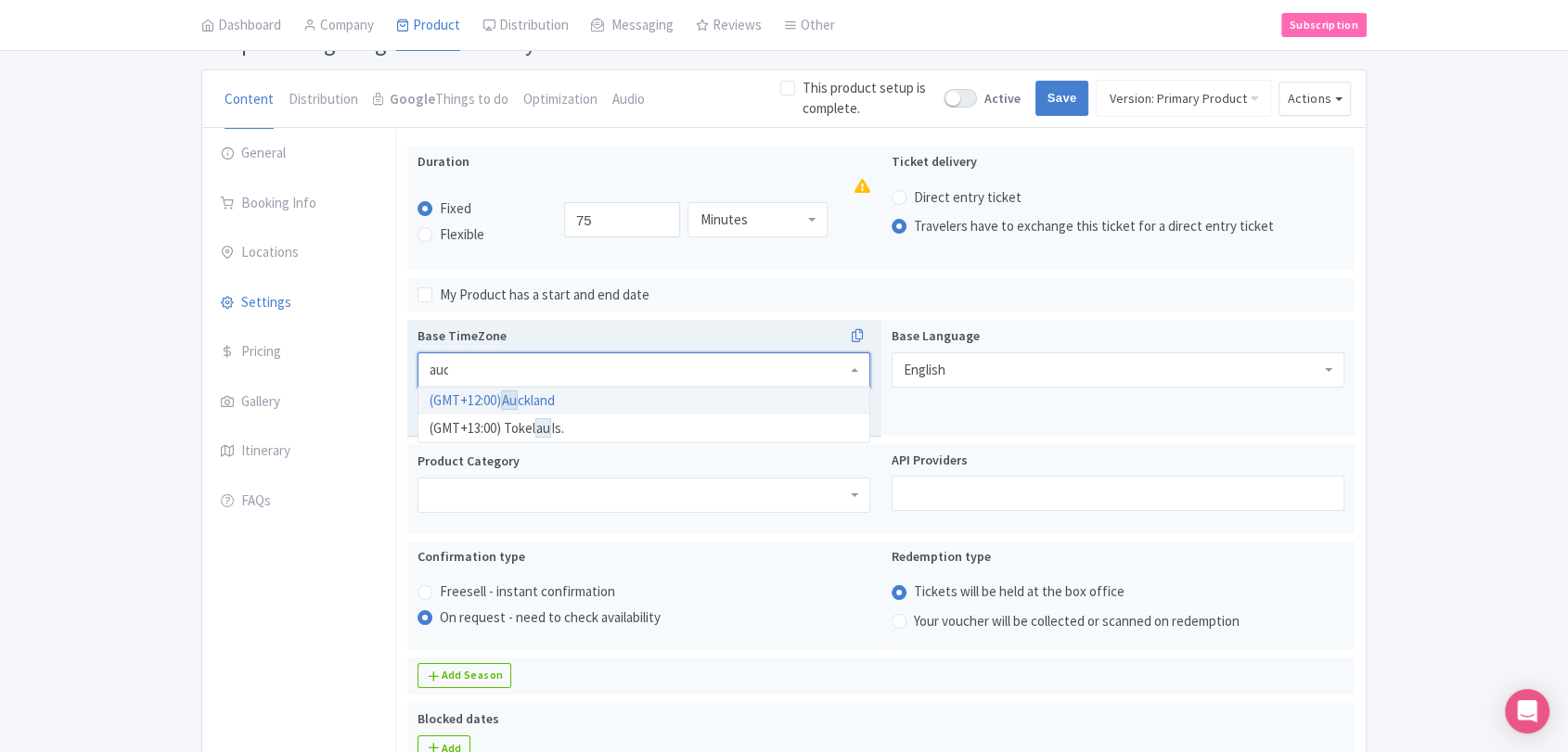 type on "auck" 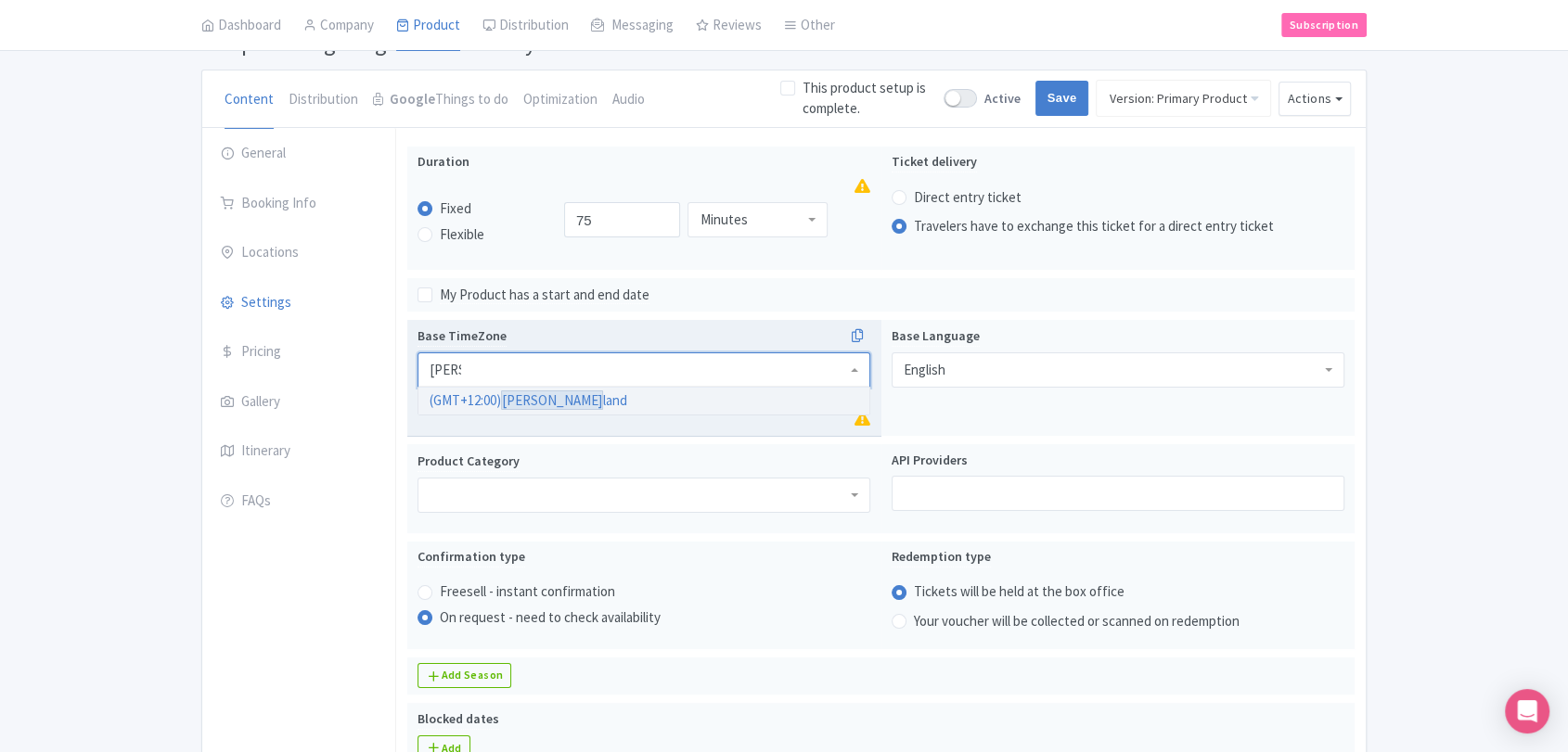 click on "(GMT+12:00)  Auck land" at bounding box center (644, 401) 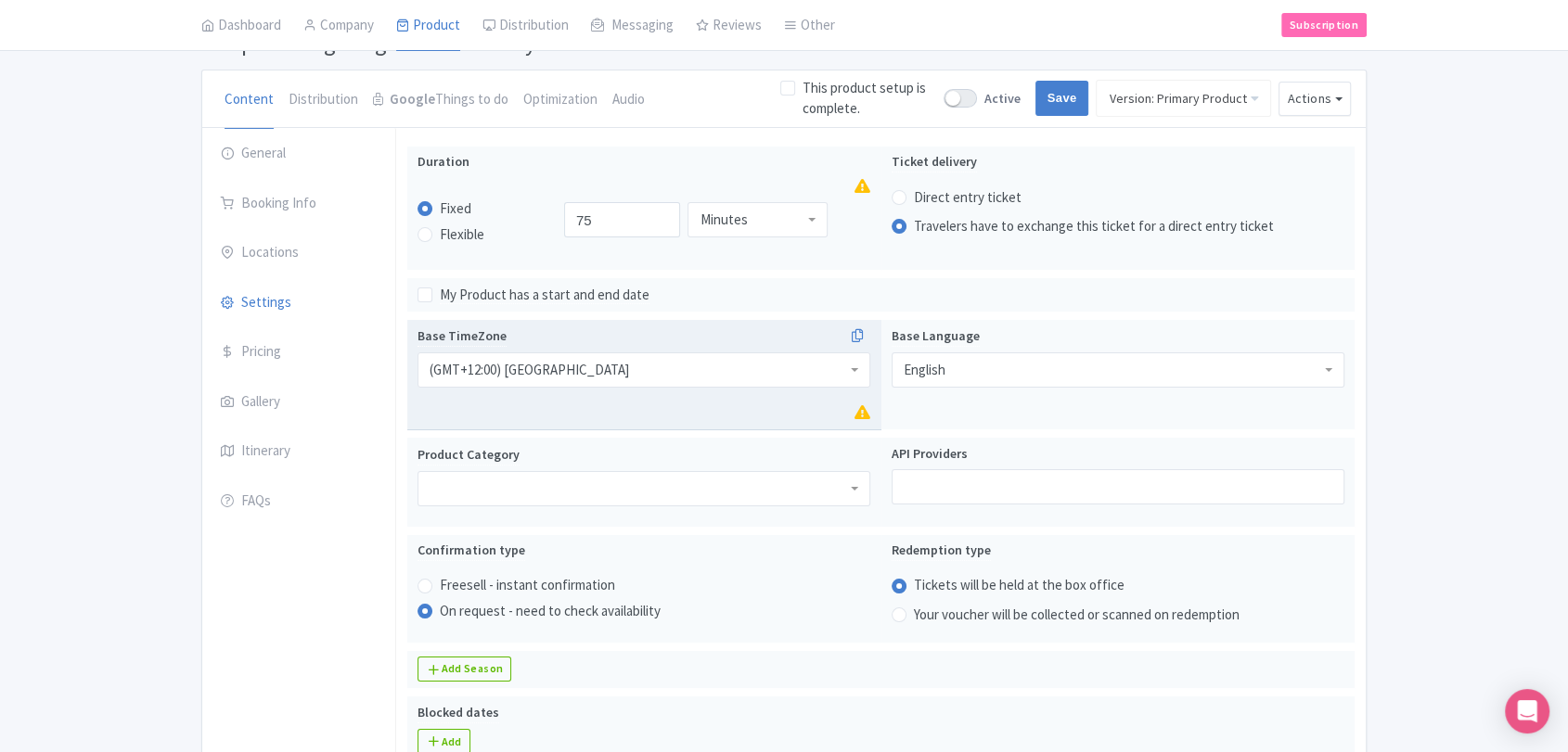 scroll, scrollTop: 0, scrollLeft: 0, axis: both 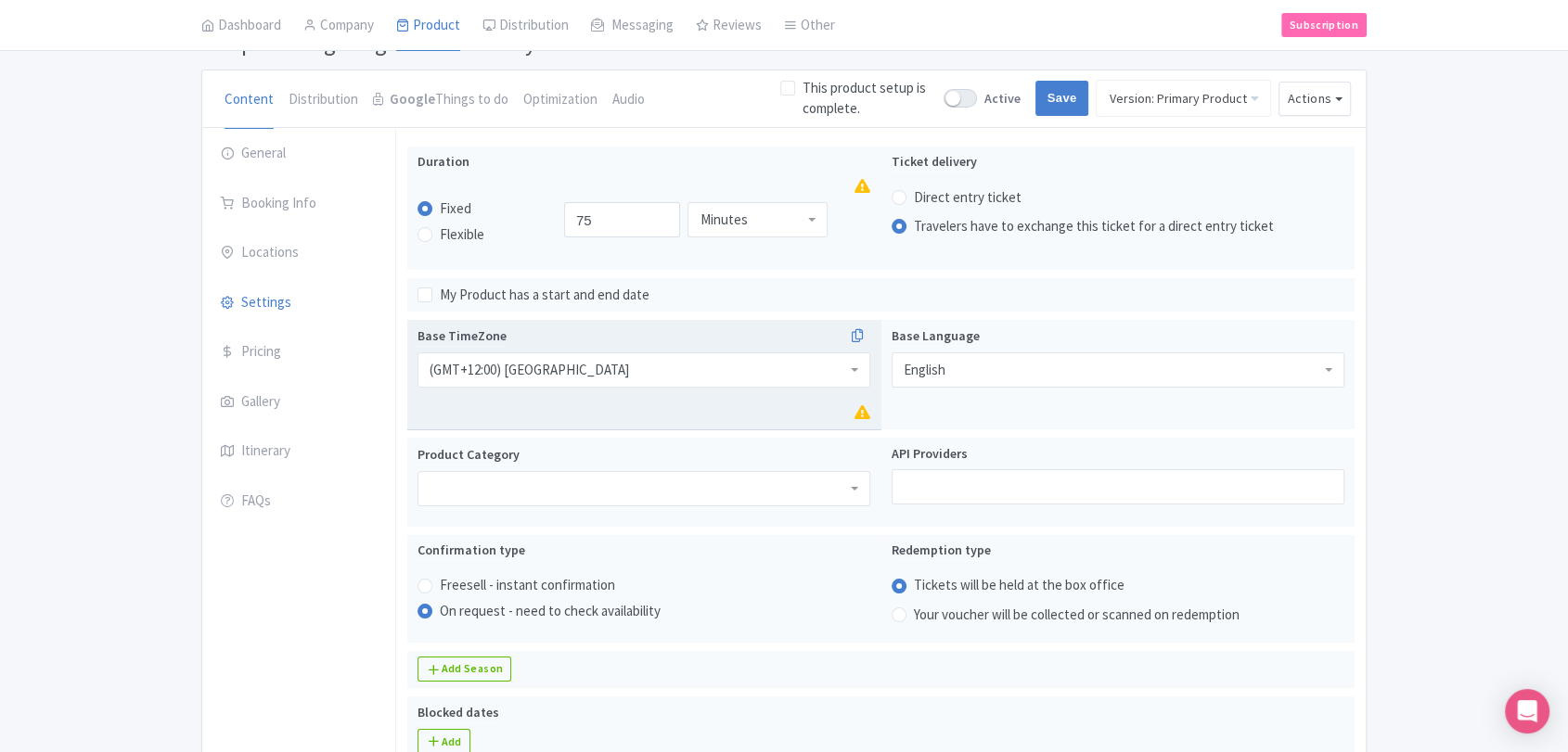 click on "(GMT+12:00) Auckland" at bounding box center [529, 370] 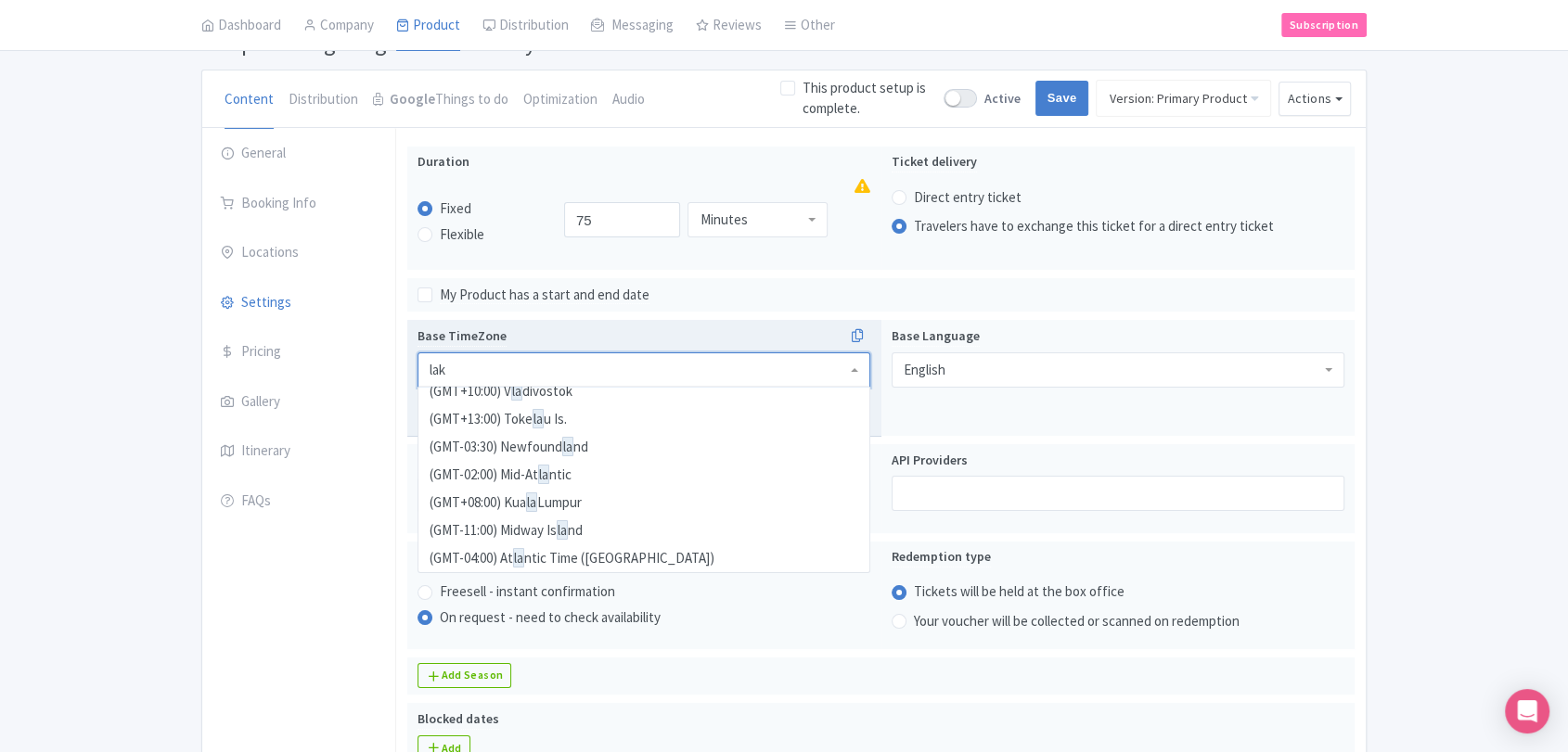 scroll, scrollTop: 0, scrollLeft: 0, axis: both 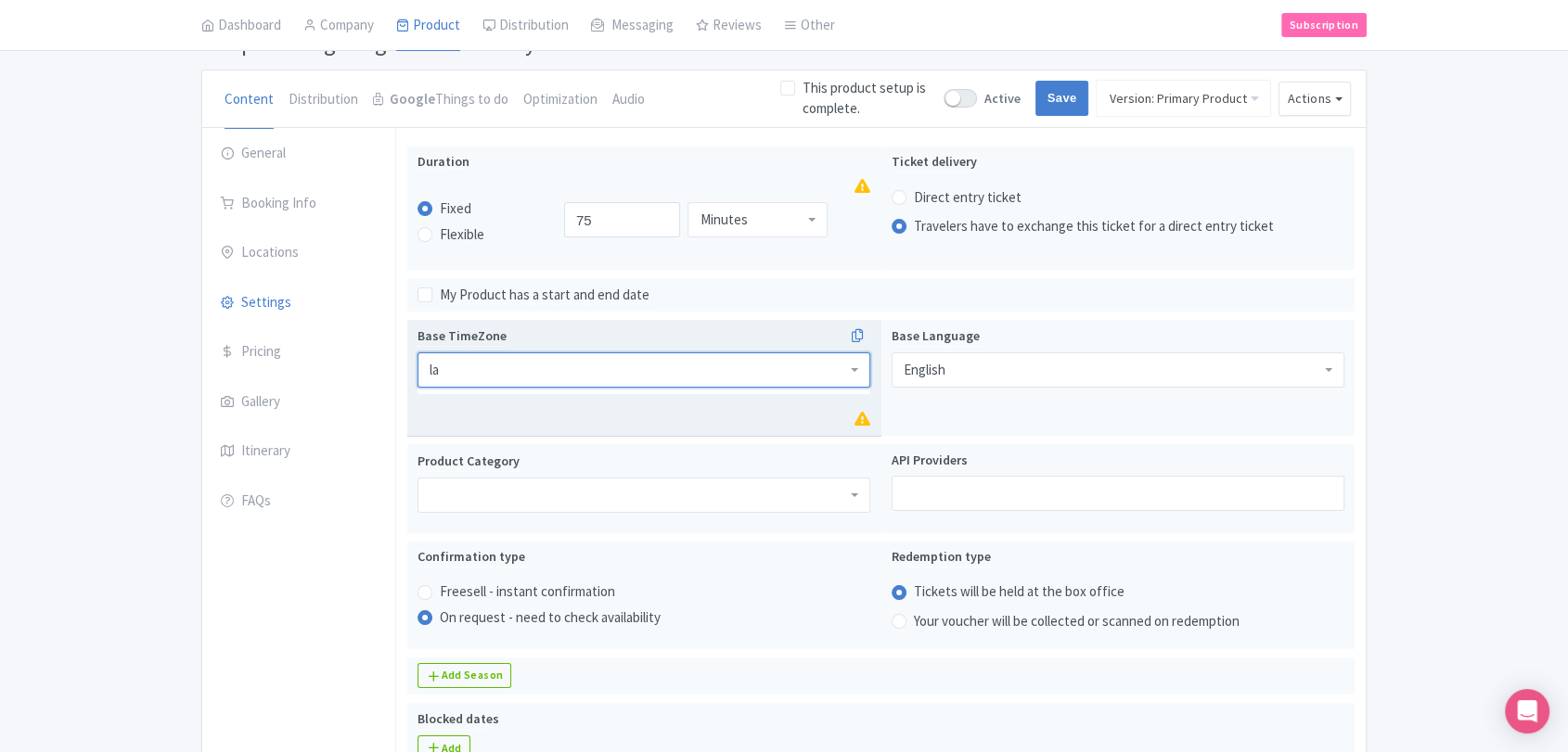 type on "l" 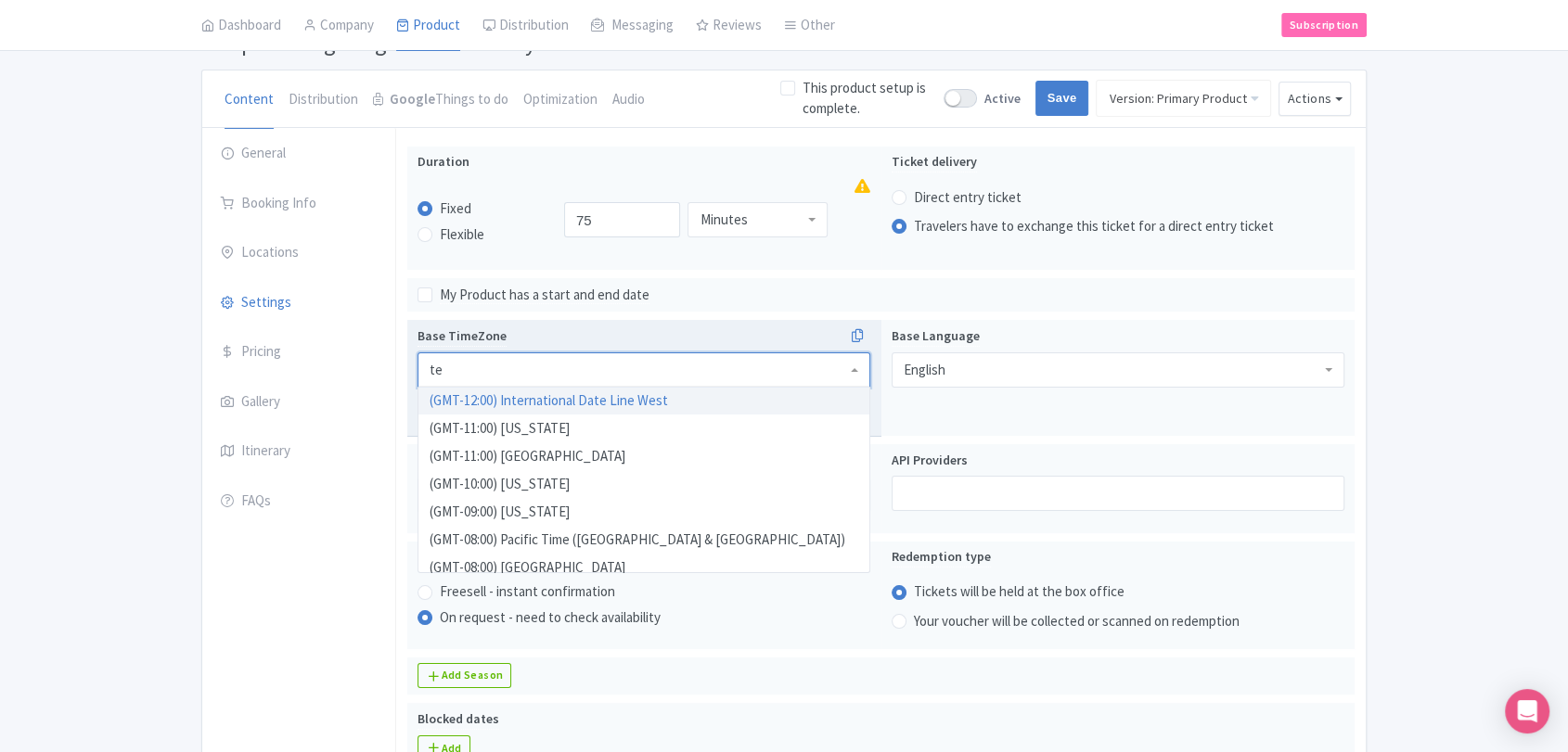 scroll, scrollTop: 37, scrollLeft: 0, axis: vertical 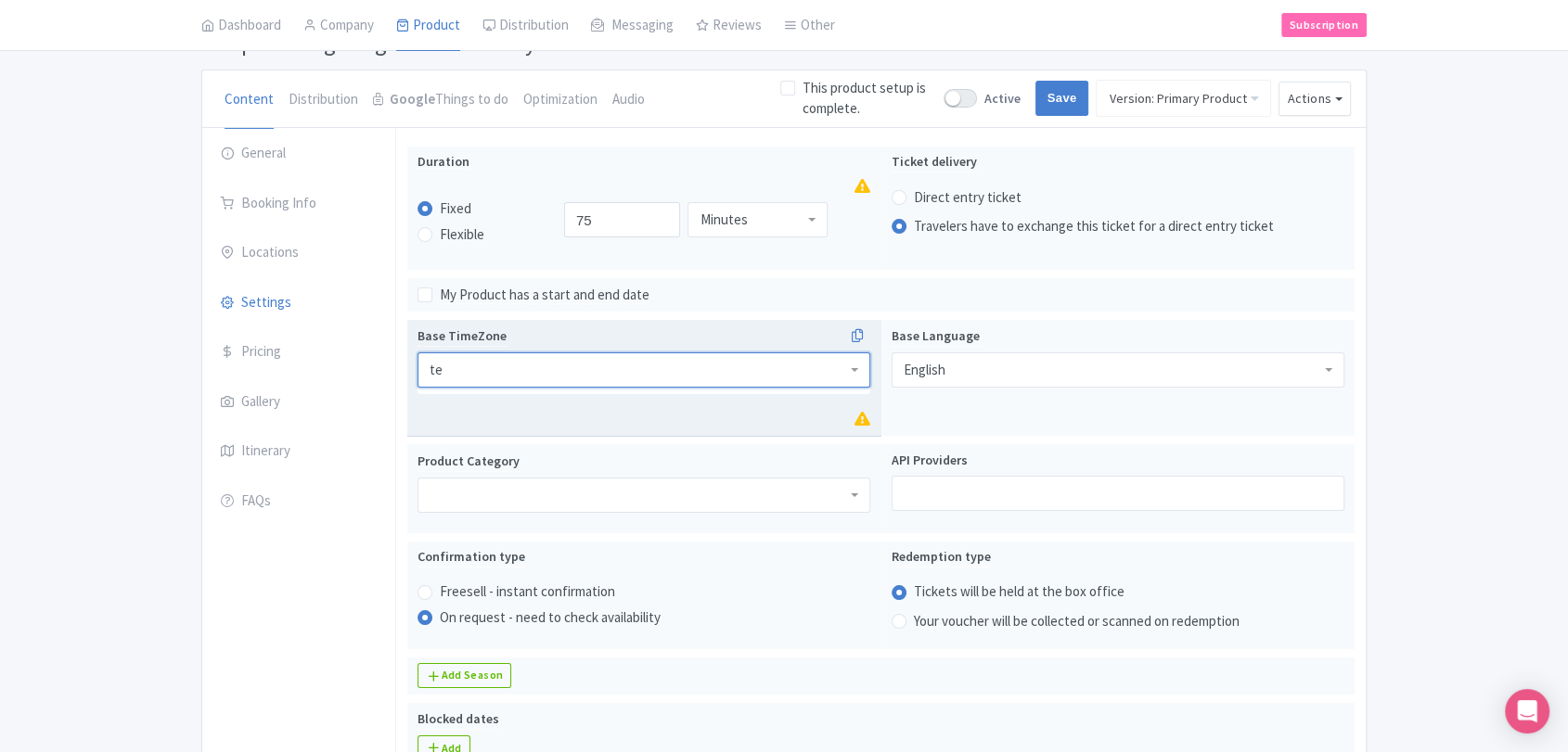 type on "t" 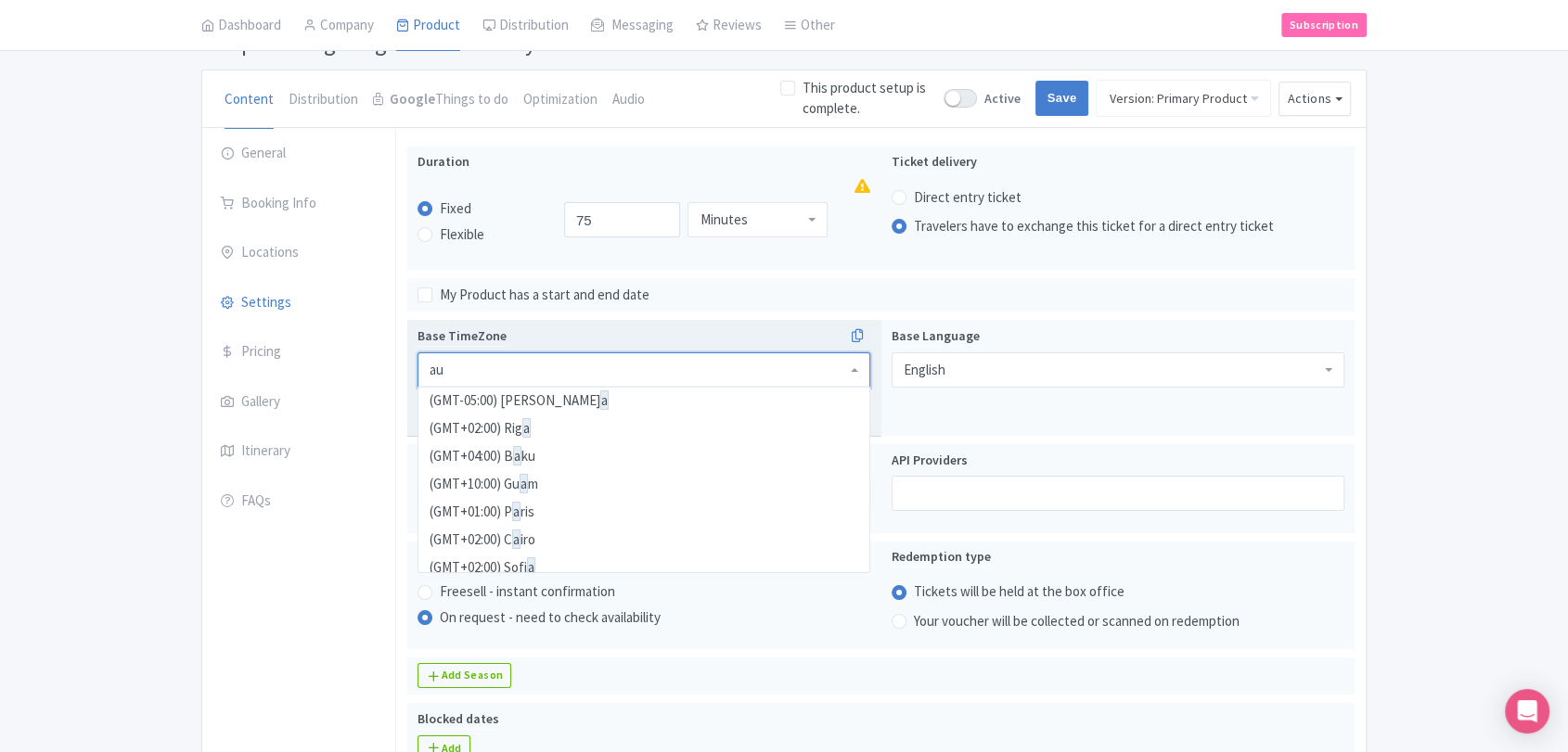 scroll, scrollTop: 0, scrollLeft: 0, axis: both 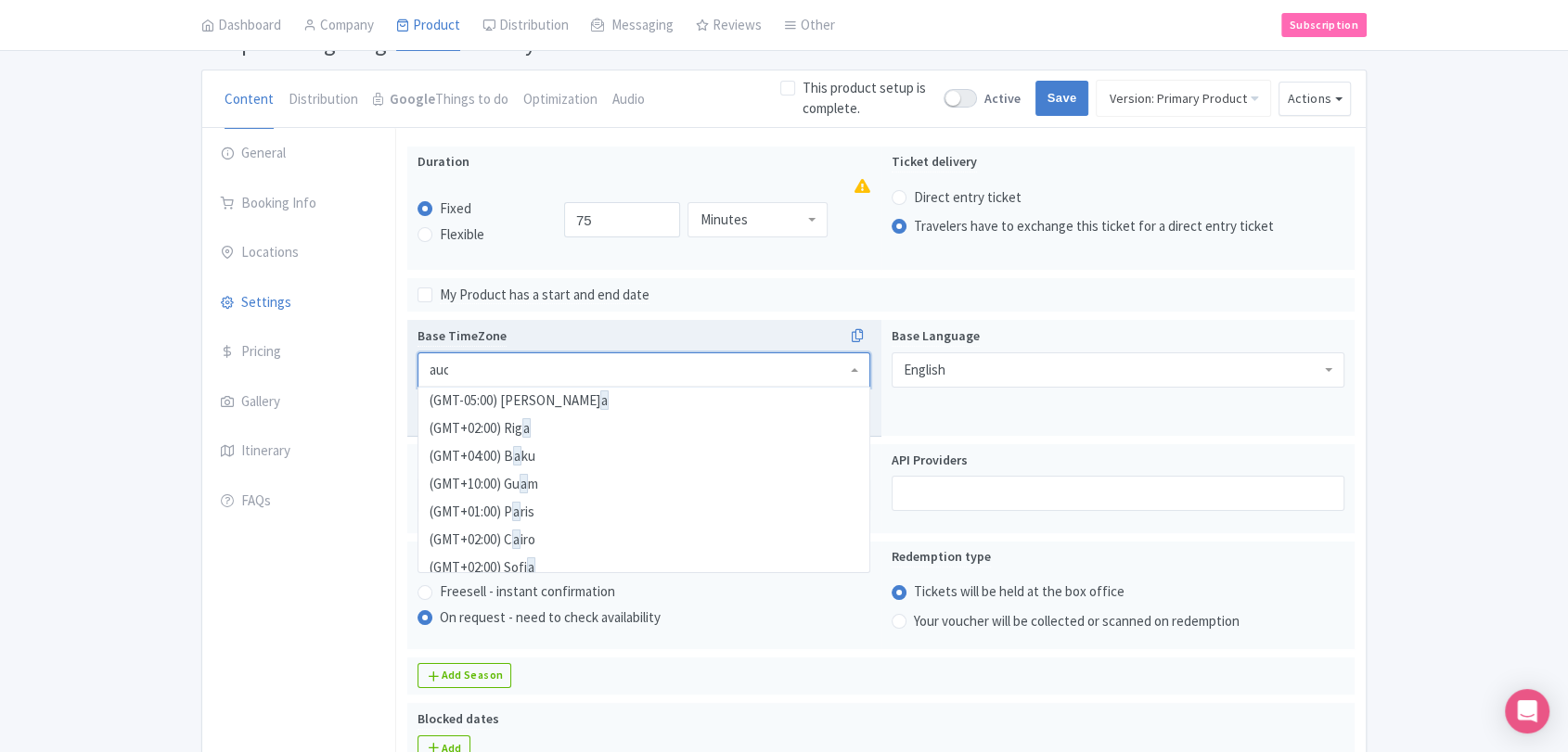 type on "auck" 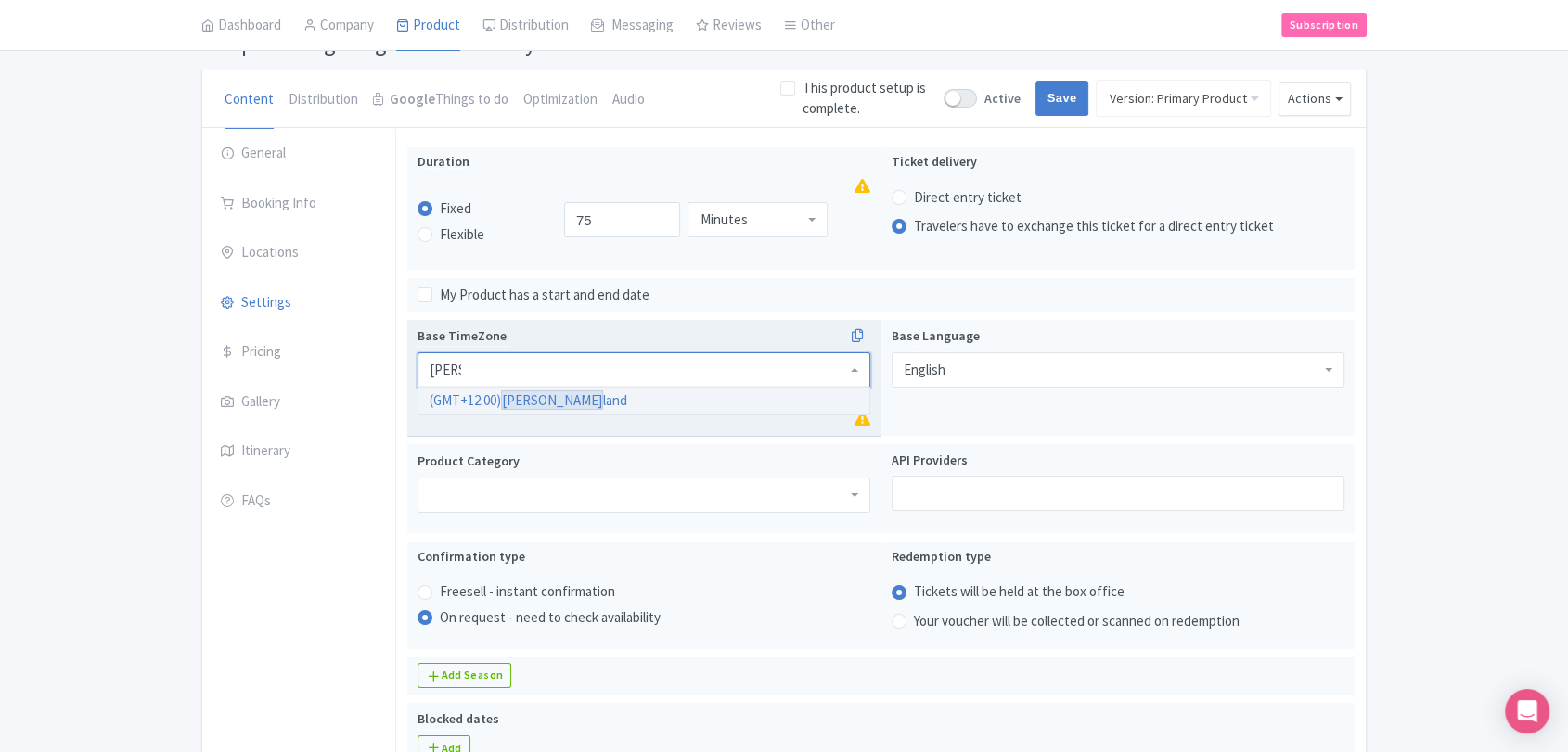 type 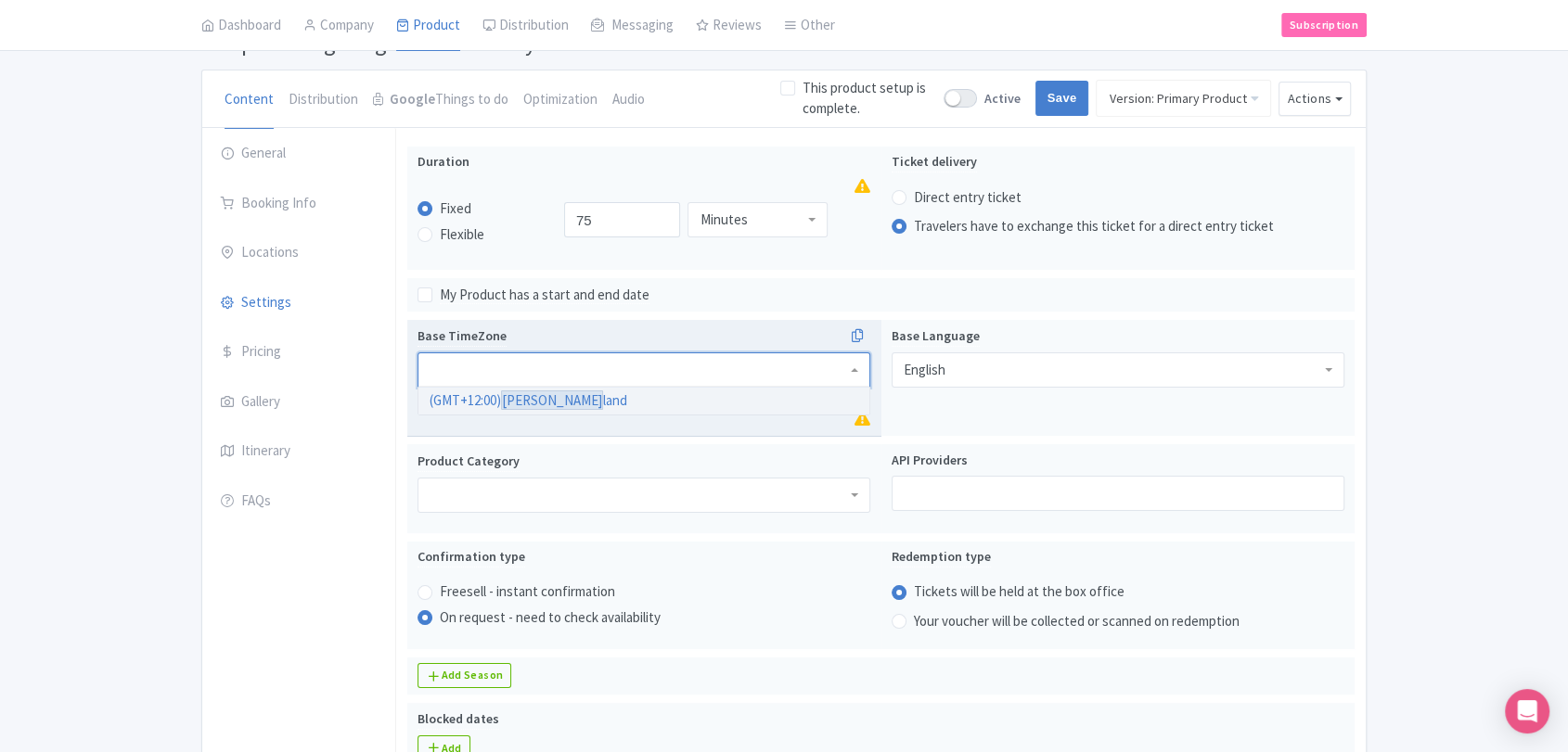 scroll, scrollTop: 0, scrollLeft: 0, axis: both 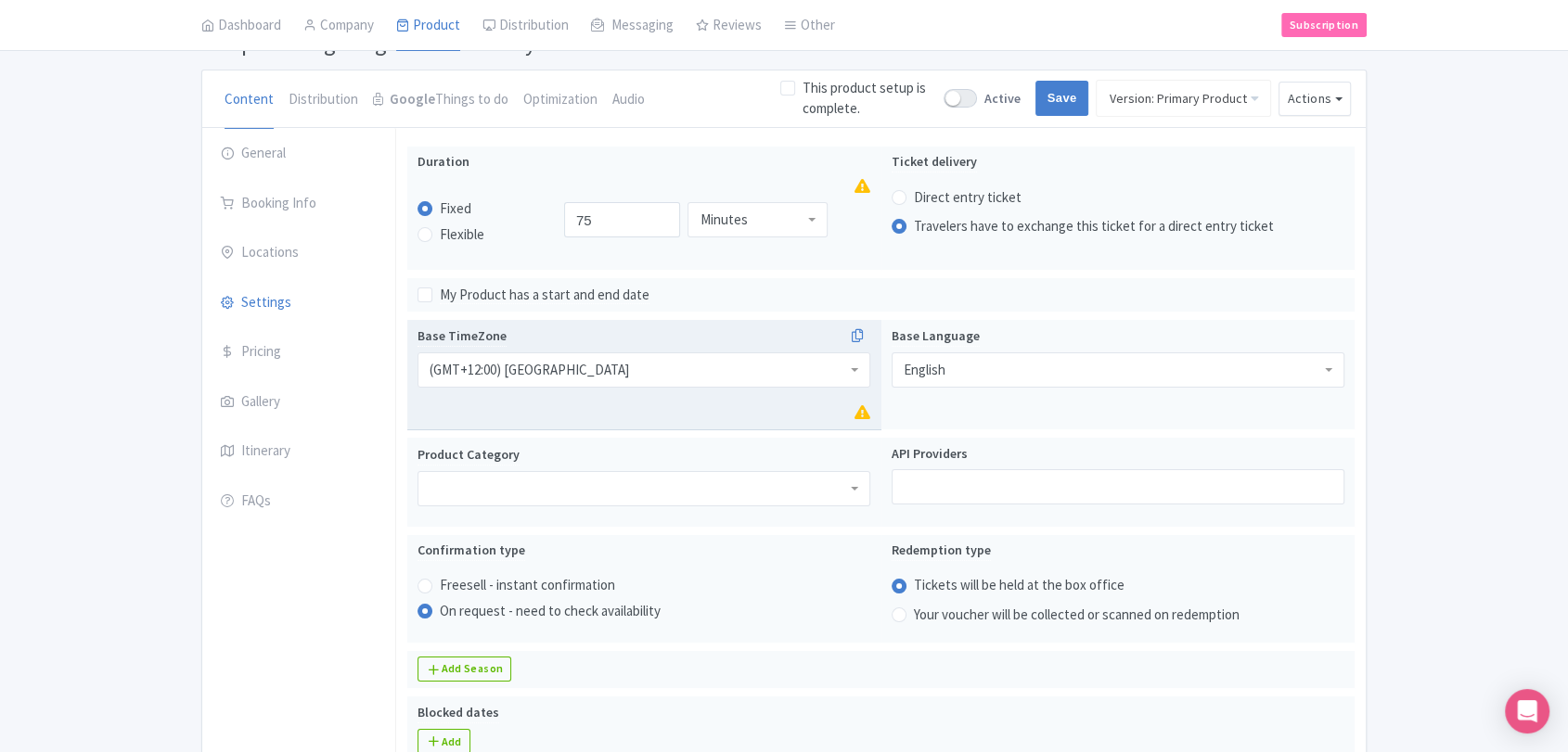 click on "General
Booking Info
Locations
Settings
Pricing
Gallery
Itinerary
FAQs" at bounding box center [299, 1055] 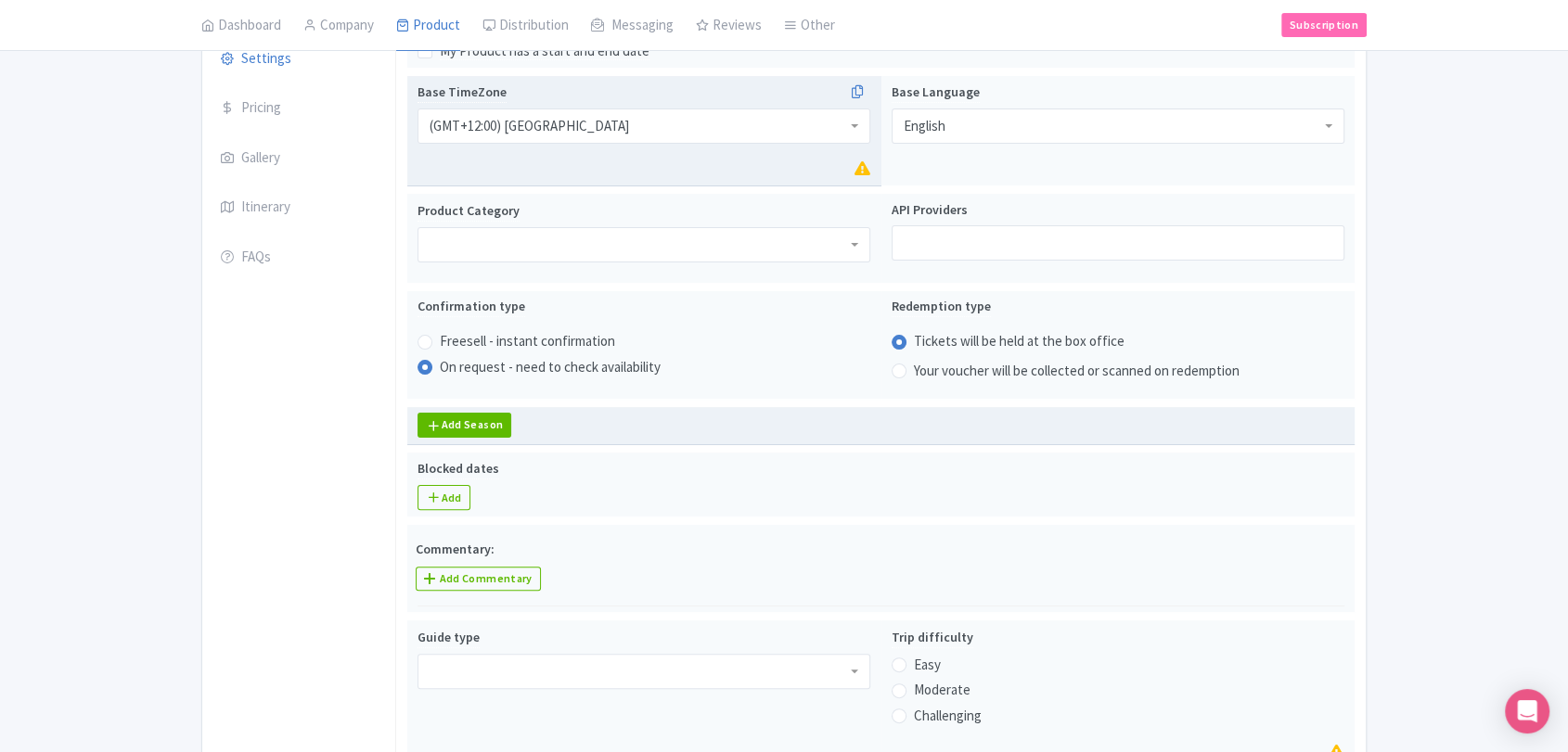 scroll, scrollTop: 453, scrollLeft: 0, axis: vertical 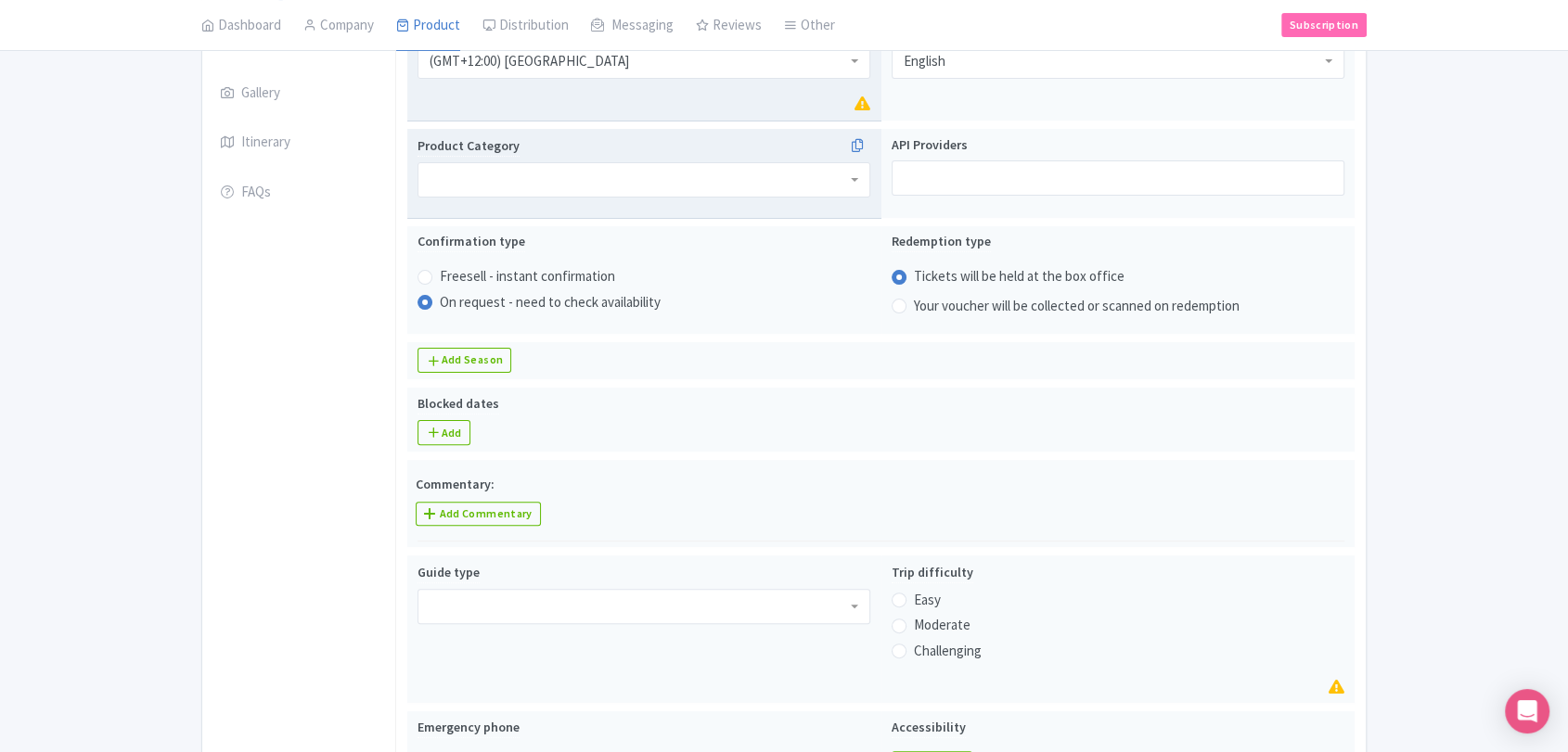 click on "Product Category" at bounding box center [644, 173] 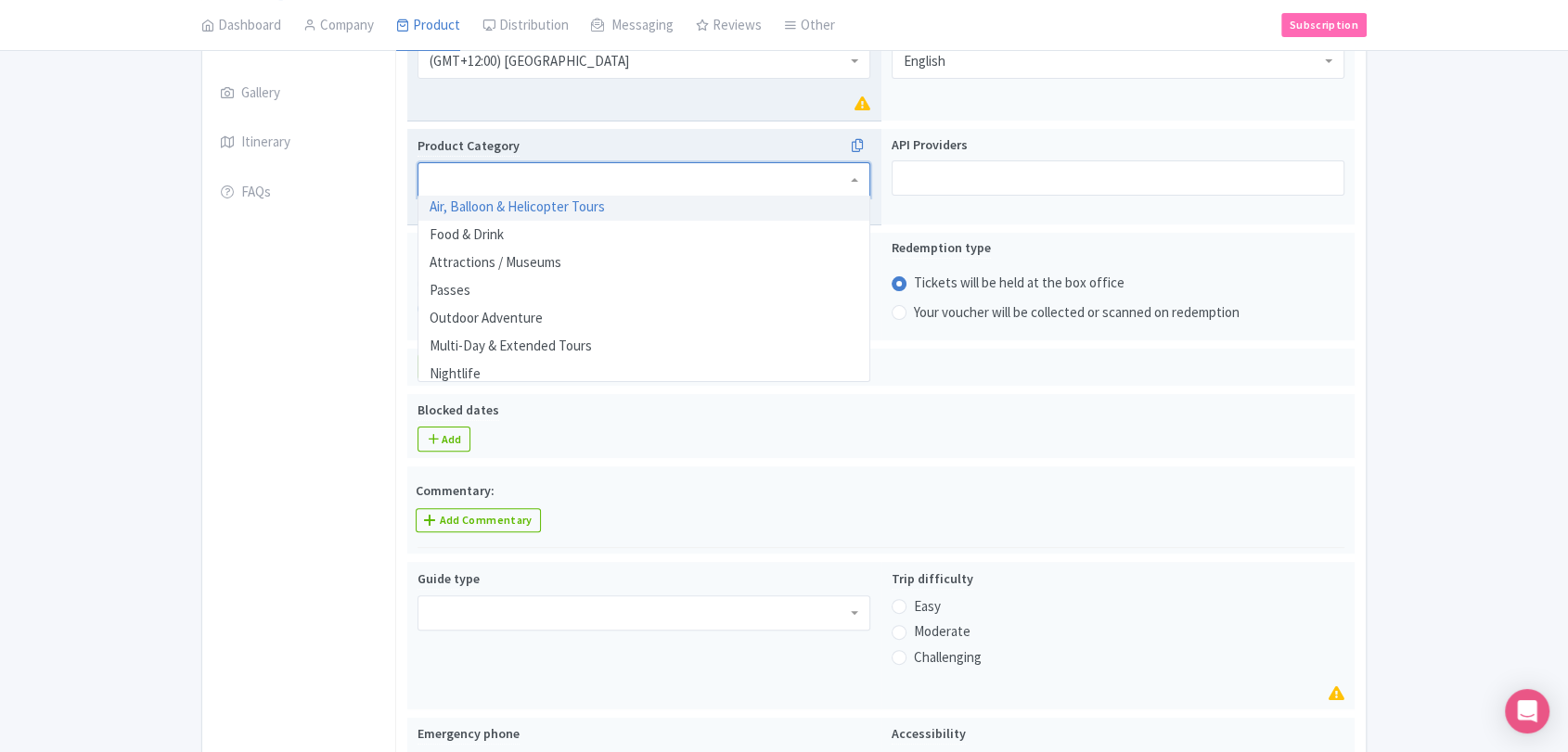 scroll, scrollTop: 206, scrollLeft: 0, axis: vertical 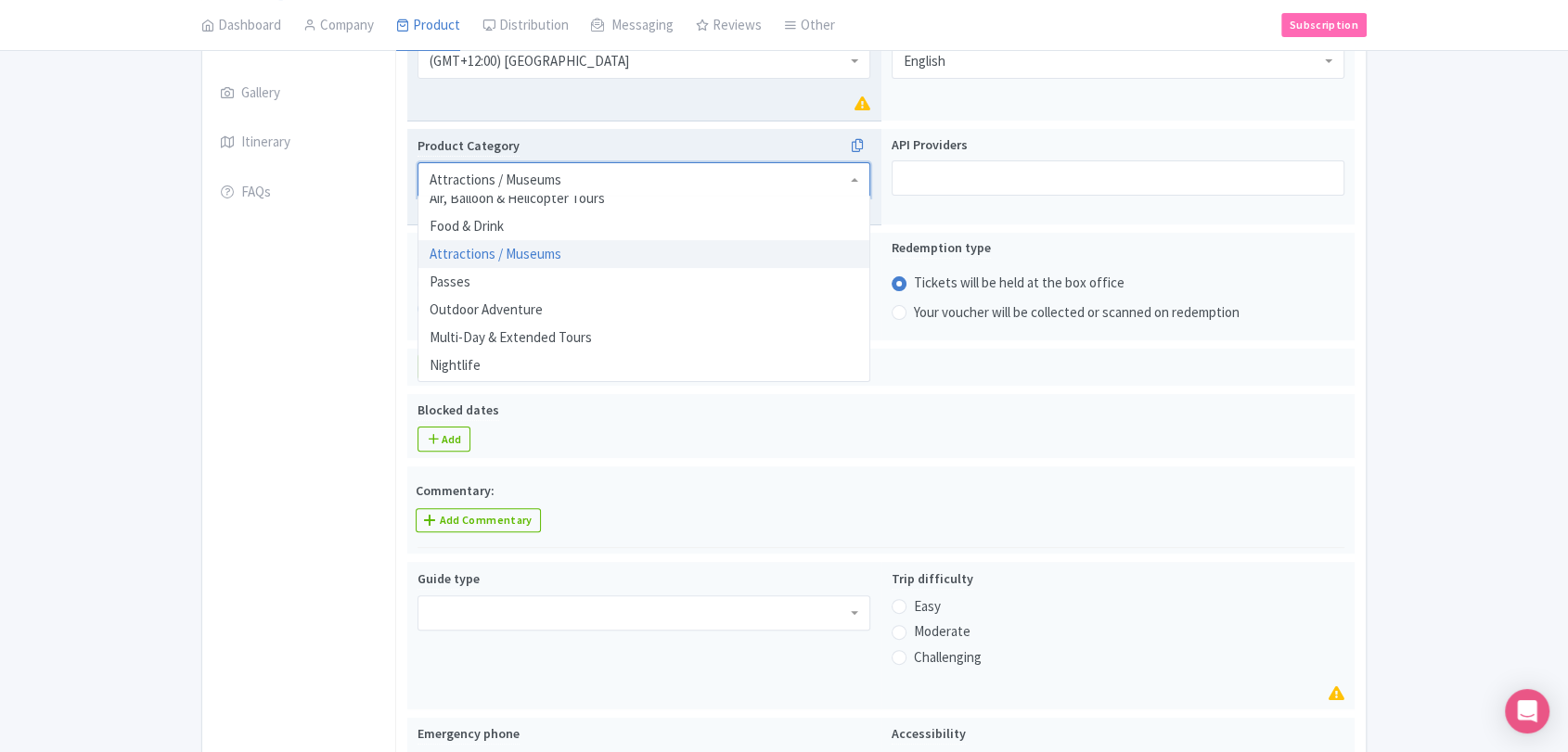 click on "Attractions / Museums" at bounding box center (644, 180) 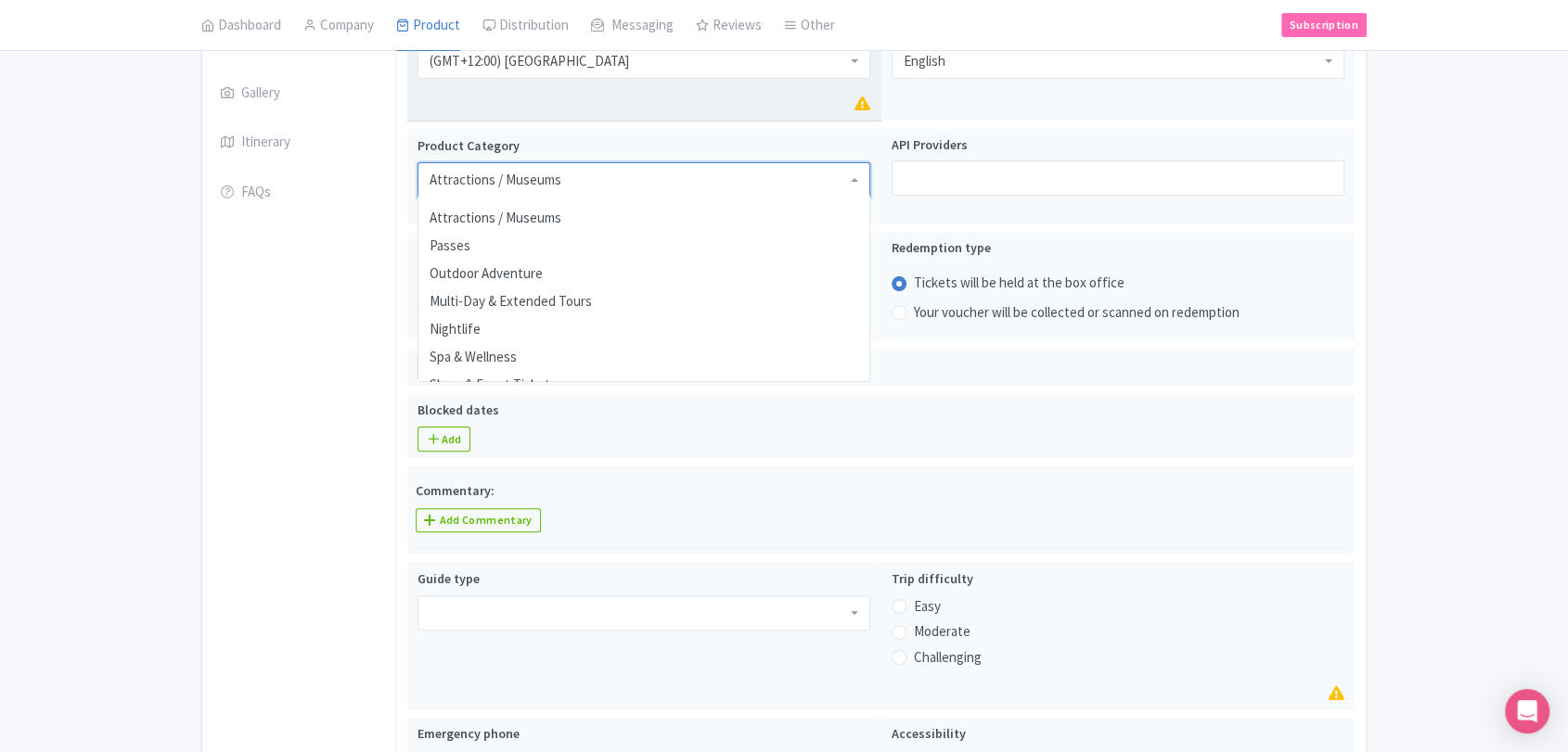 scroll, scrollTop: 220, scrollLeft: 0, axis: vertical 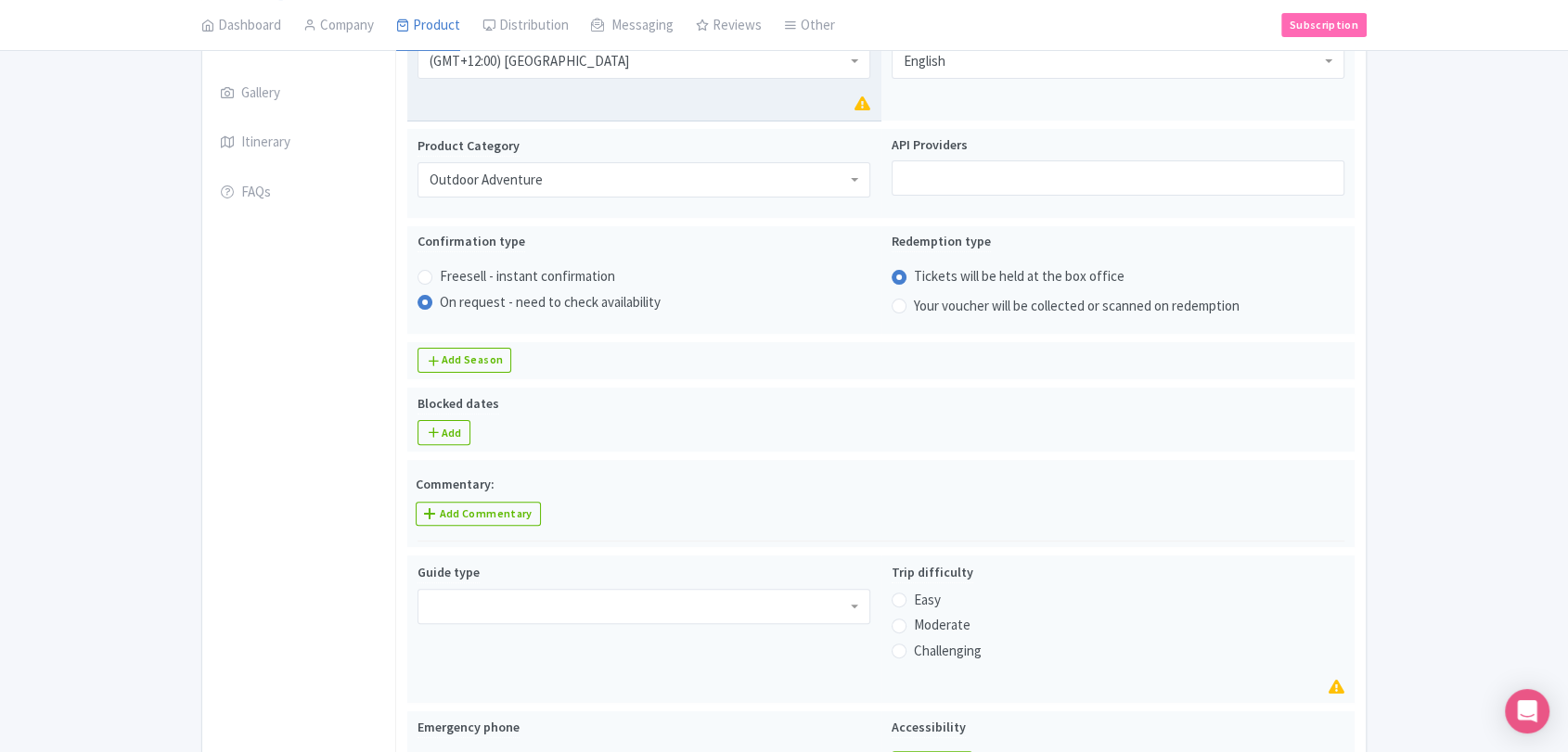 click on "Error
Point of interest does not exist!
← Back to Products
Alpine Stargazing And Astronomy Tour
ID# SOJXEZ
Content
Distribution
Google  Things to do
Optimization
Audio
This product setup is complete.
Active
Save
Version: Primary Product
Primary Product
Version: Primary Product
Version type   * Primary
Version name   * Primary Product
Version description
Date from
Date to
Select all resellers for version
Share with Resellers:
Done
Actions
View on Magpie
Customer View
Industry Partner View
Download
Excel
Word
All Images ZIP
Share Products
Delete Product
Create new version" at bounding box center [784, 678] 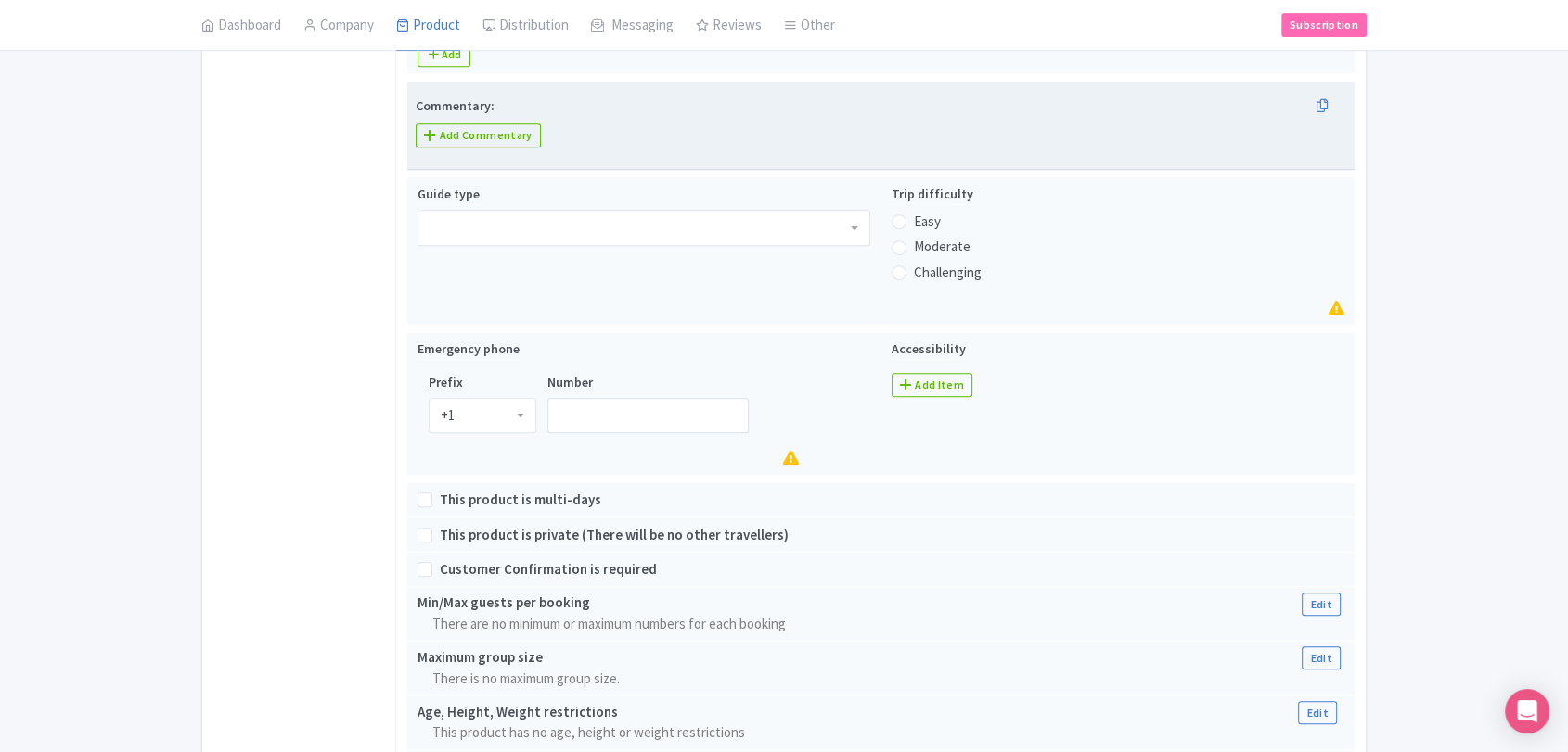 scroll, scrollTop: 866, scrollLeft: 0, axis: vertical 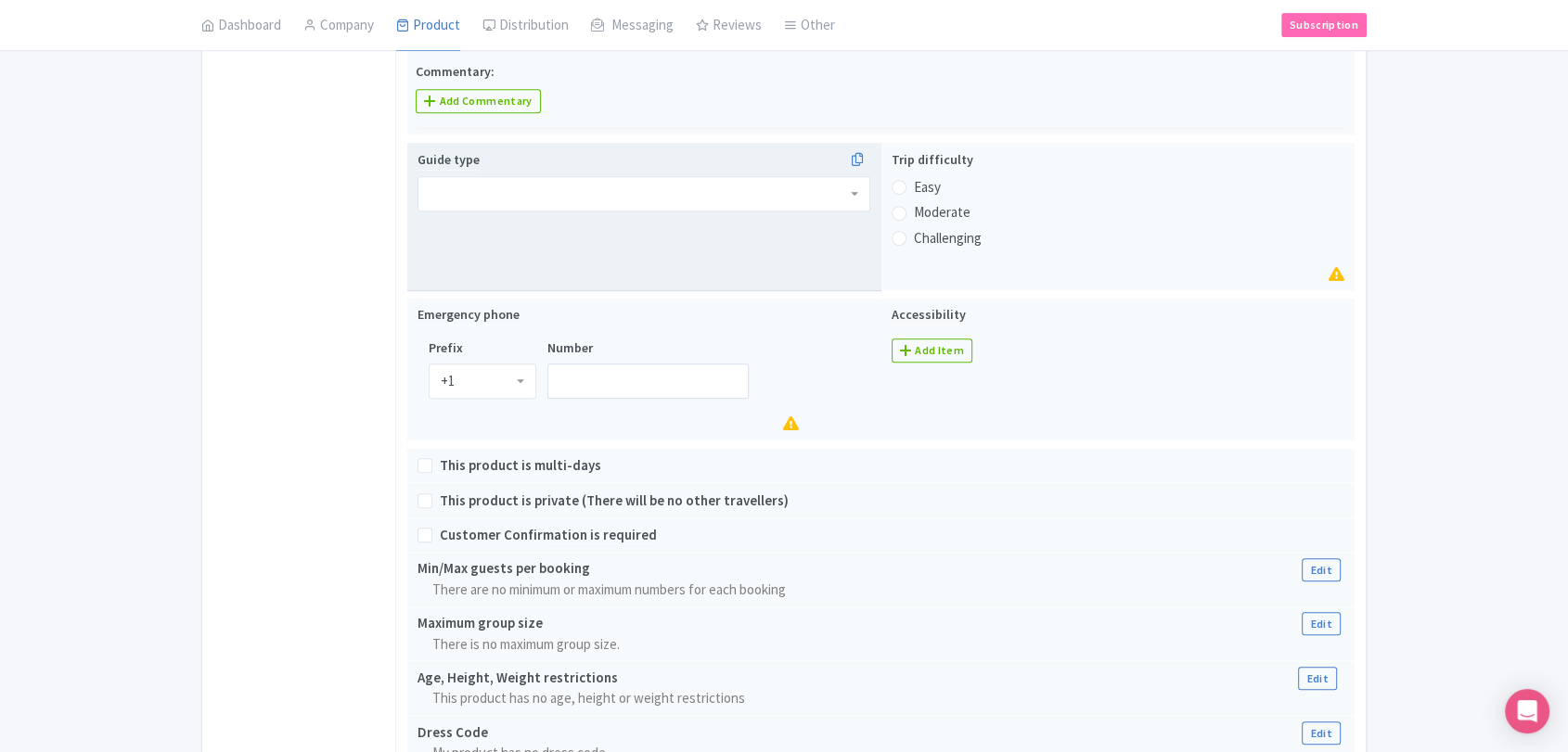 click at bounding box center (644, 194) 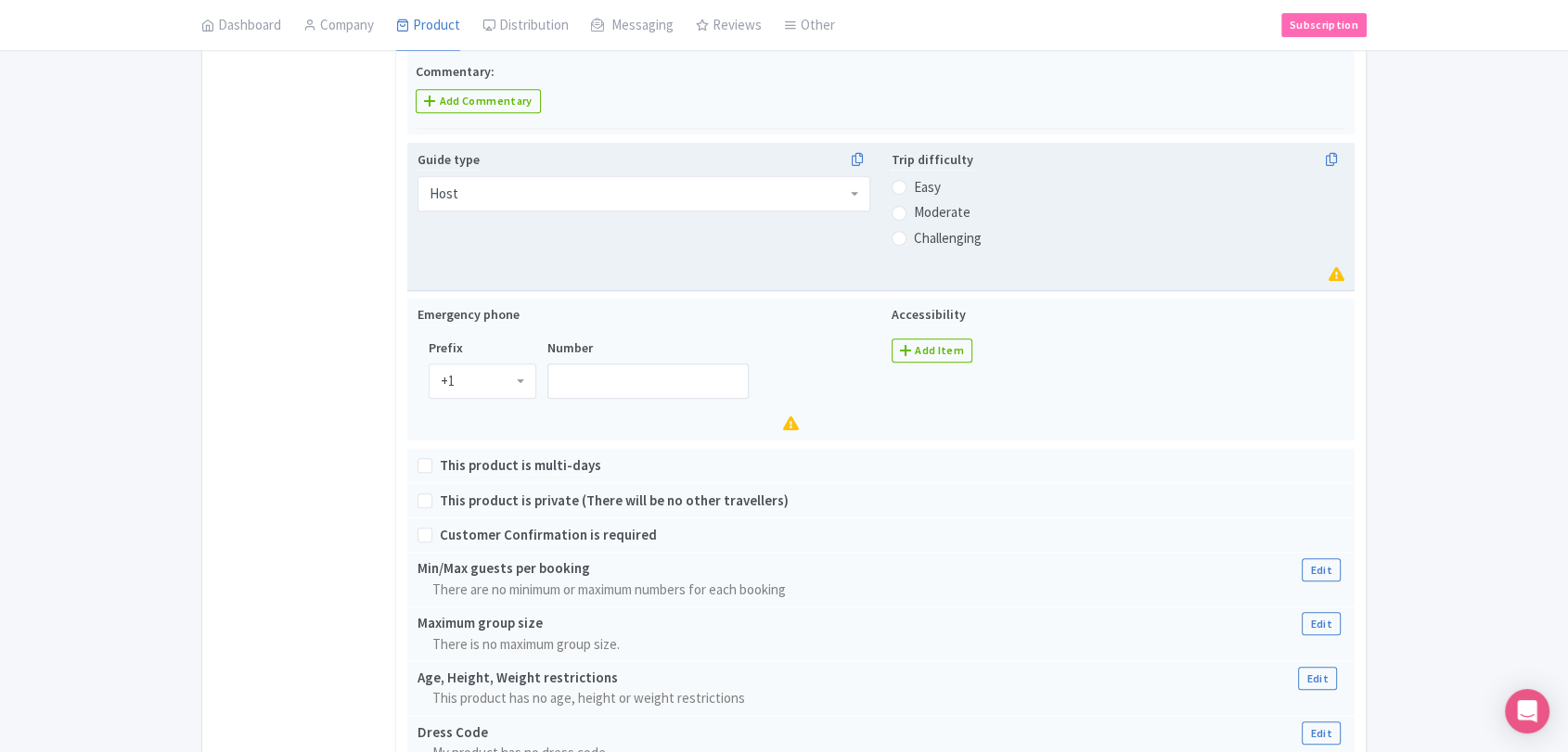 click on "Trip difficulty Easy Moderate Challenging" at bounding box center [1118, 217] 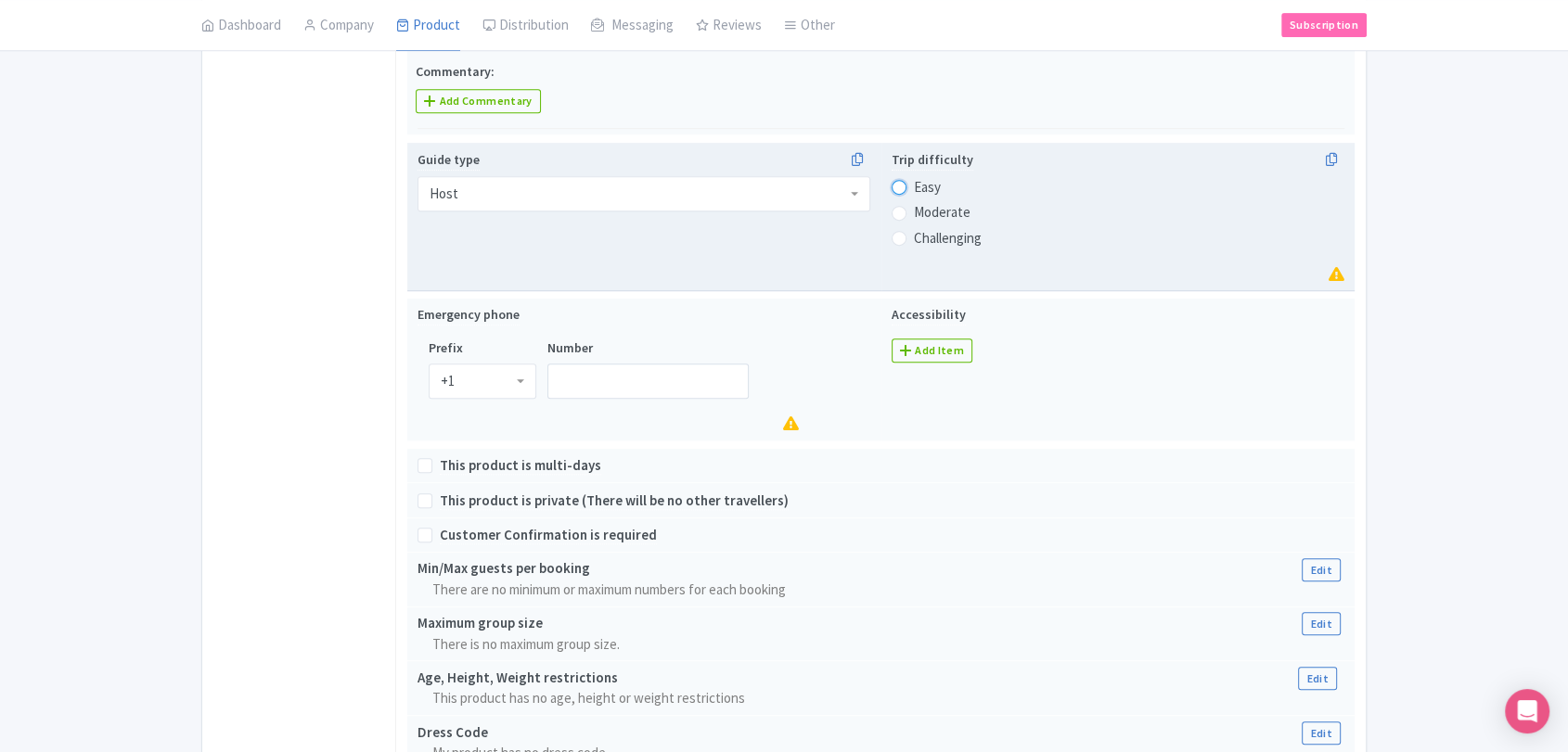 click on "Easy" at bounding box center [923, 185] 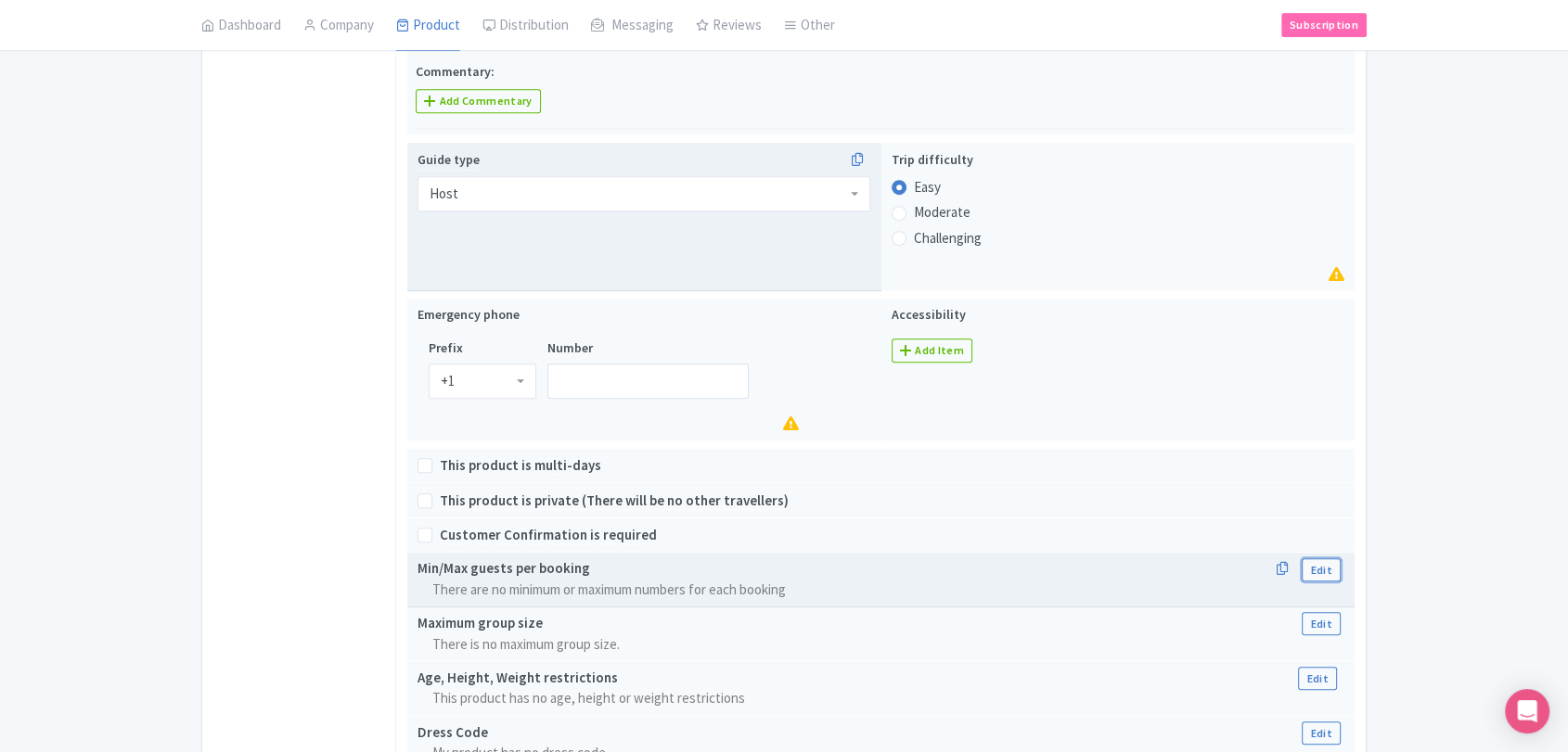 click on "Edit" at bounding box center [1320, 569] 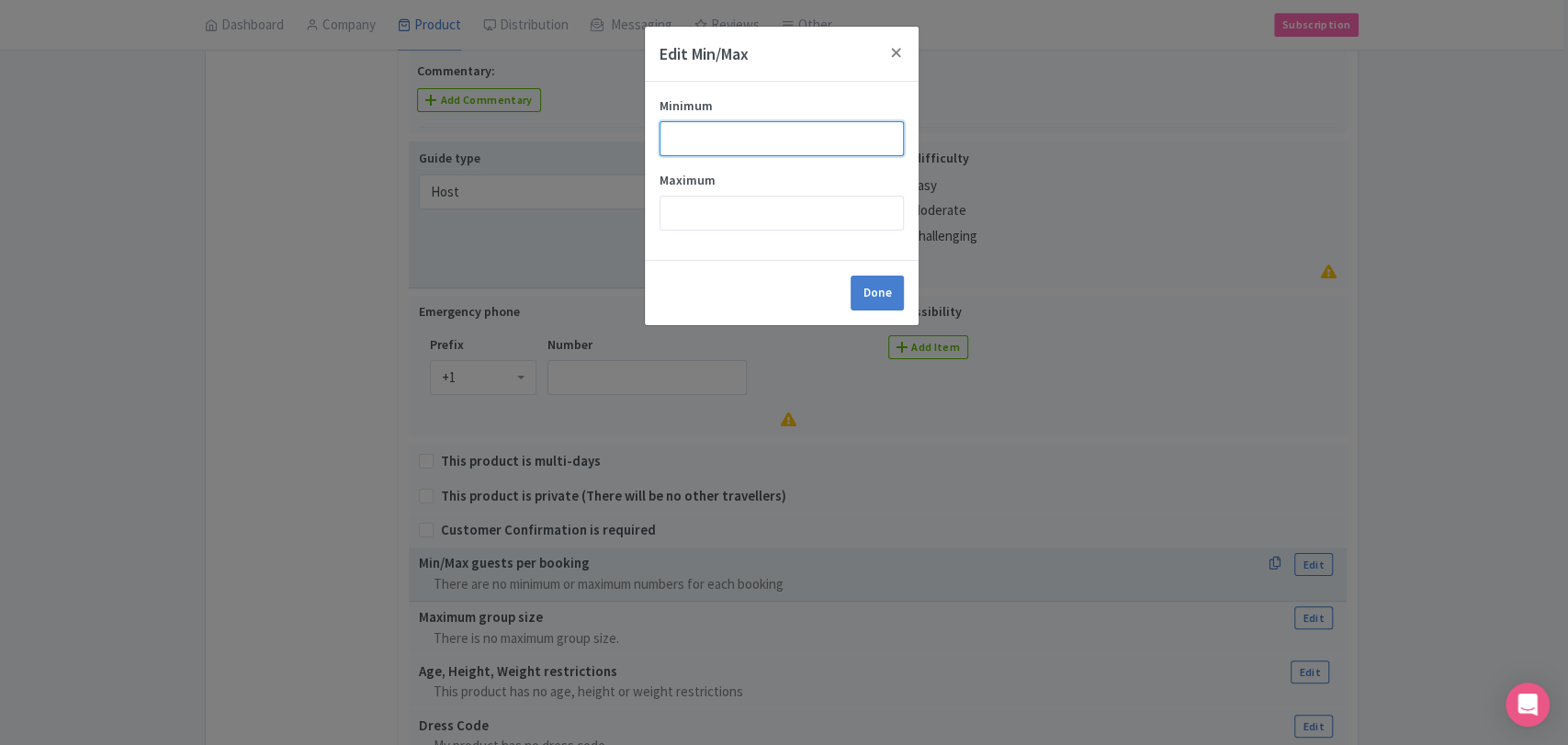 click on "Minimum" at bounding box center (782, 139) 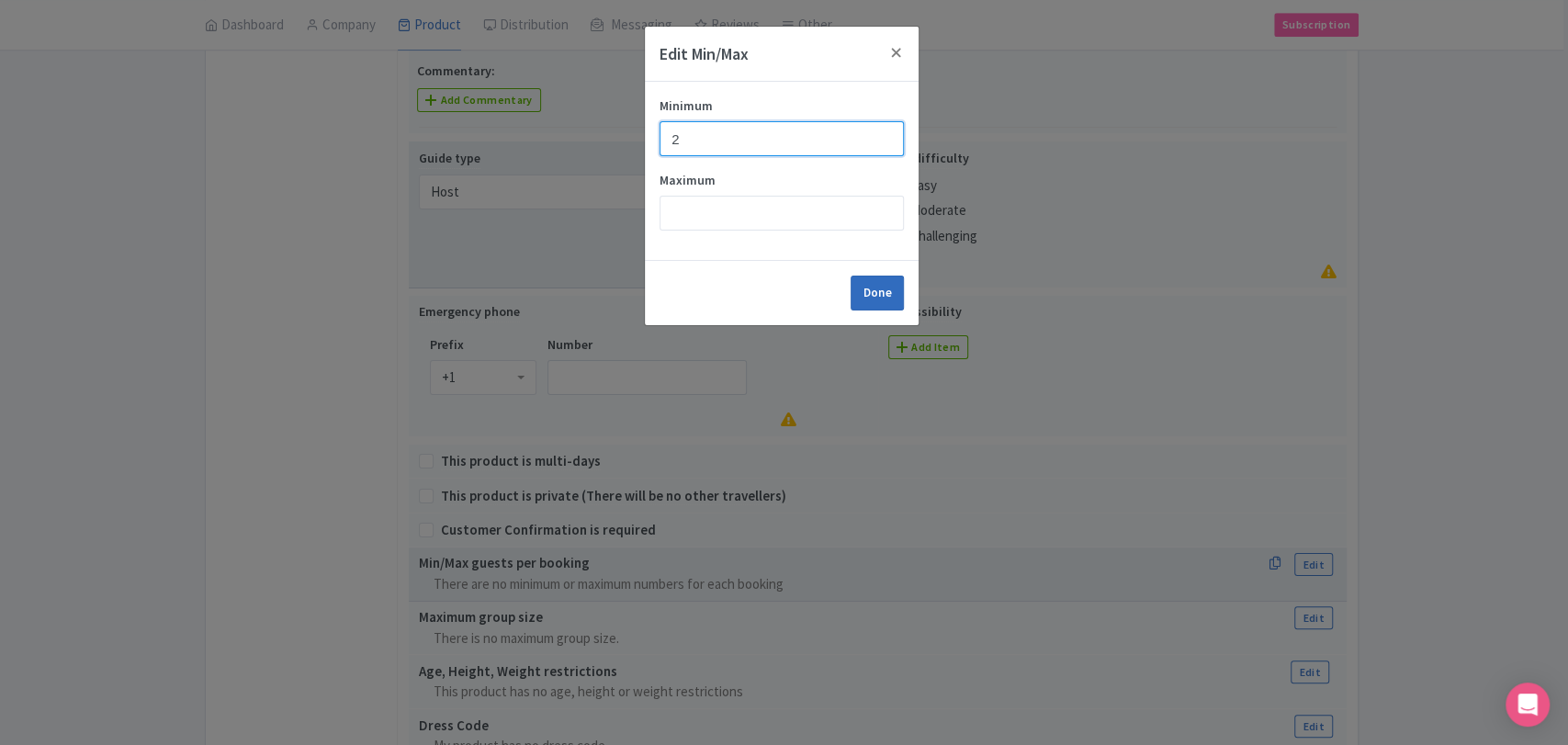 type on "2" 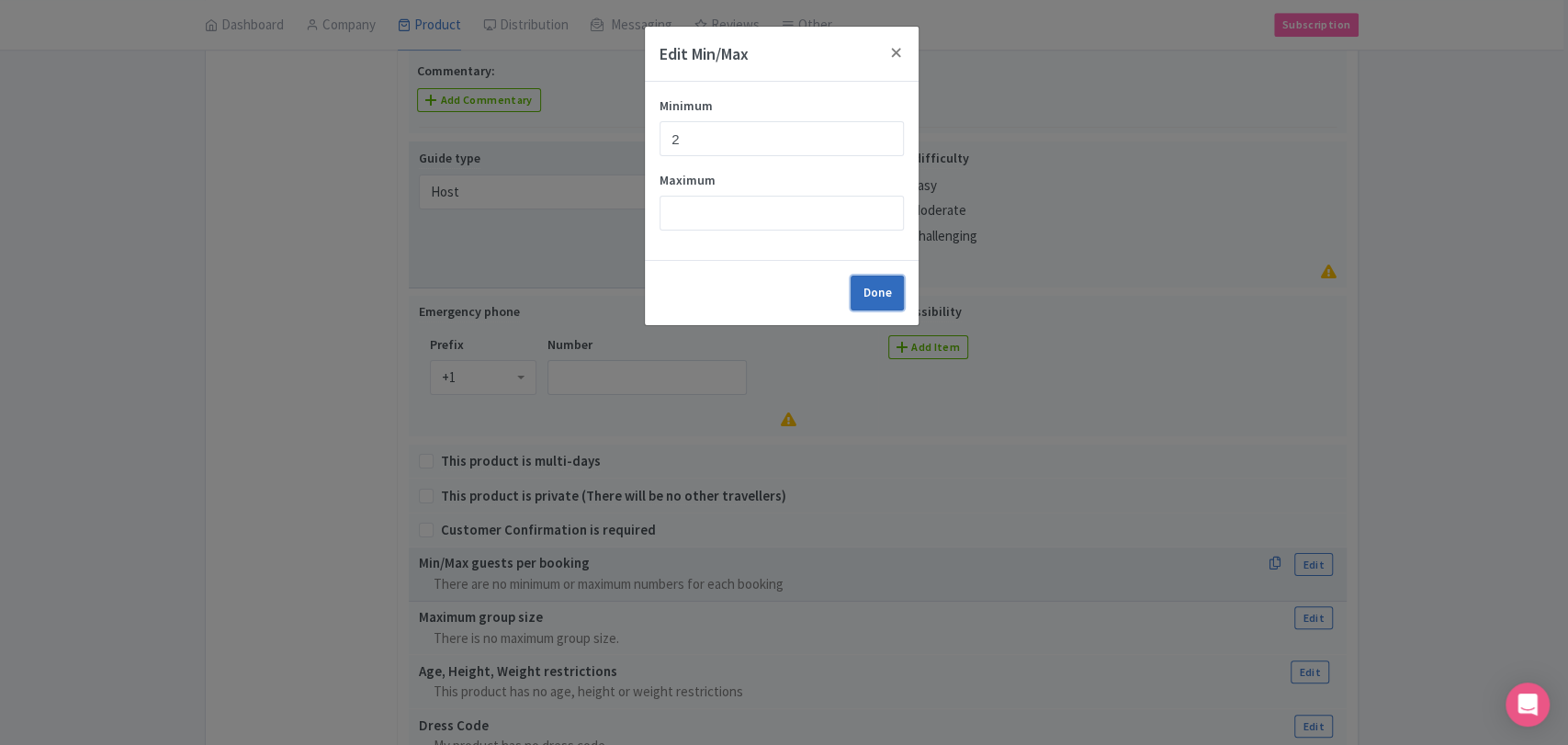 click on "Done" at bounding box center [877, 293] 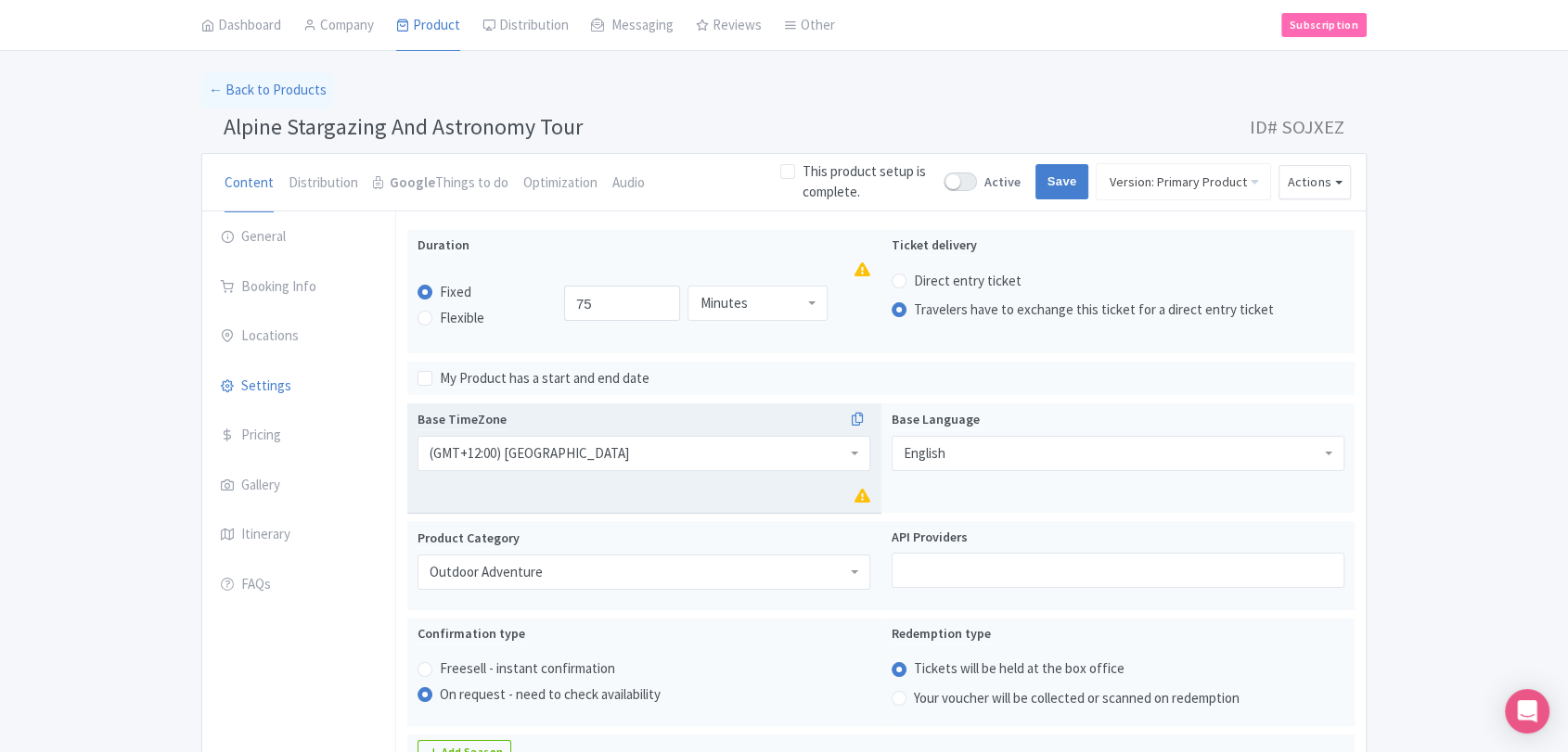 scroll, scrollTop: 103, scrollLeft: 0, axis: vertical 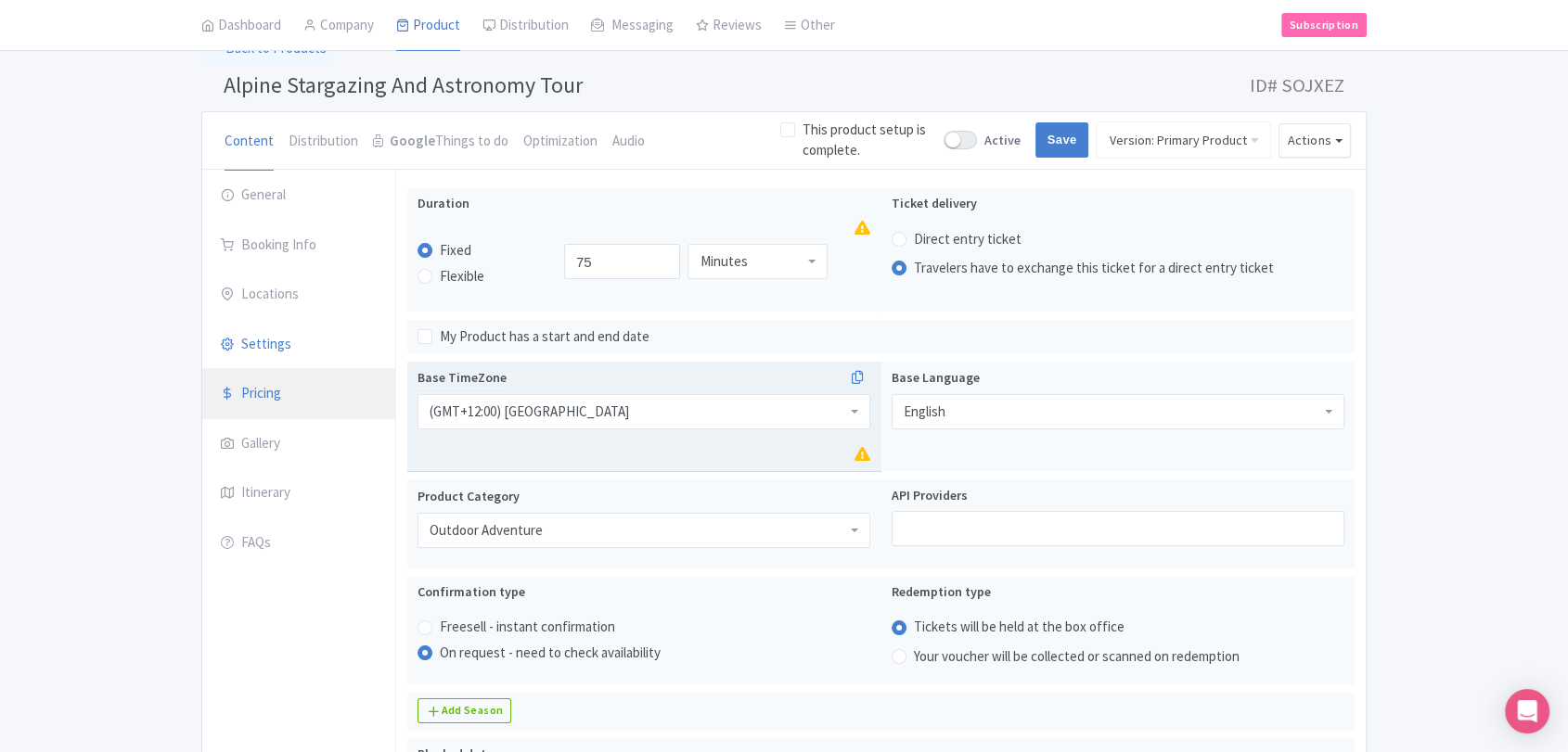 click on "Pricing" at bounding box center [299, 394] 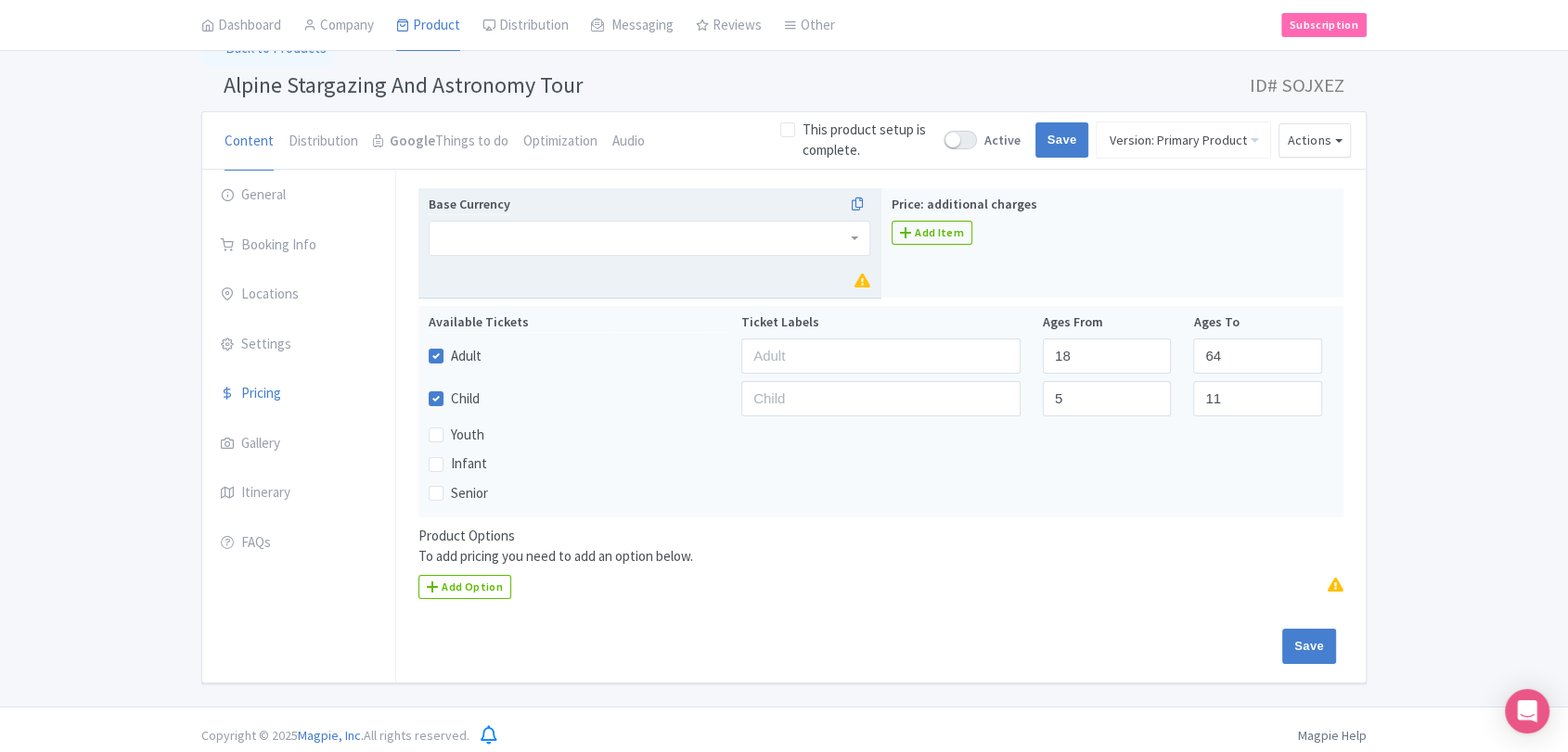 click at bounding box center [649, 238] 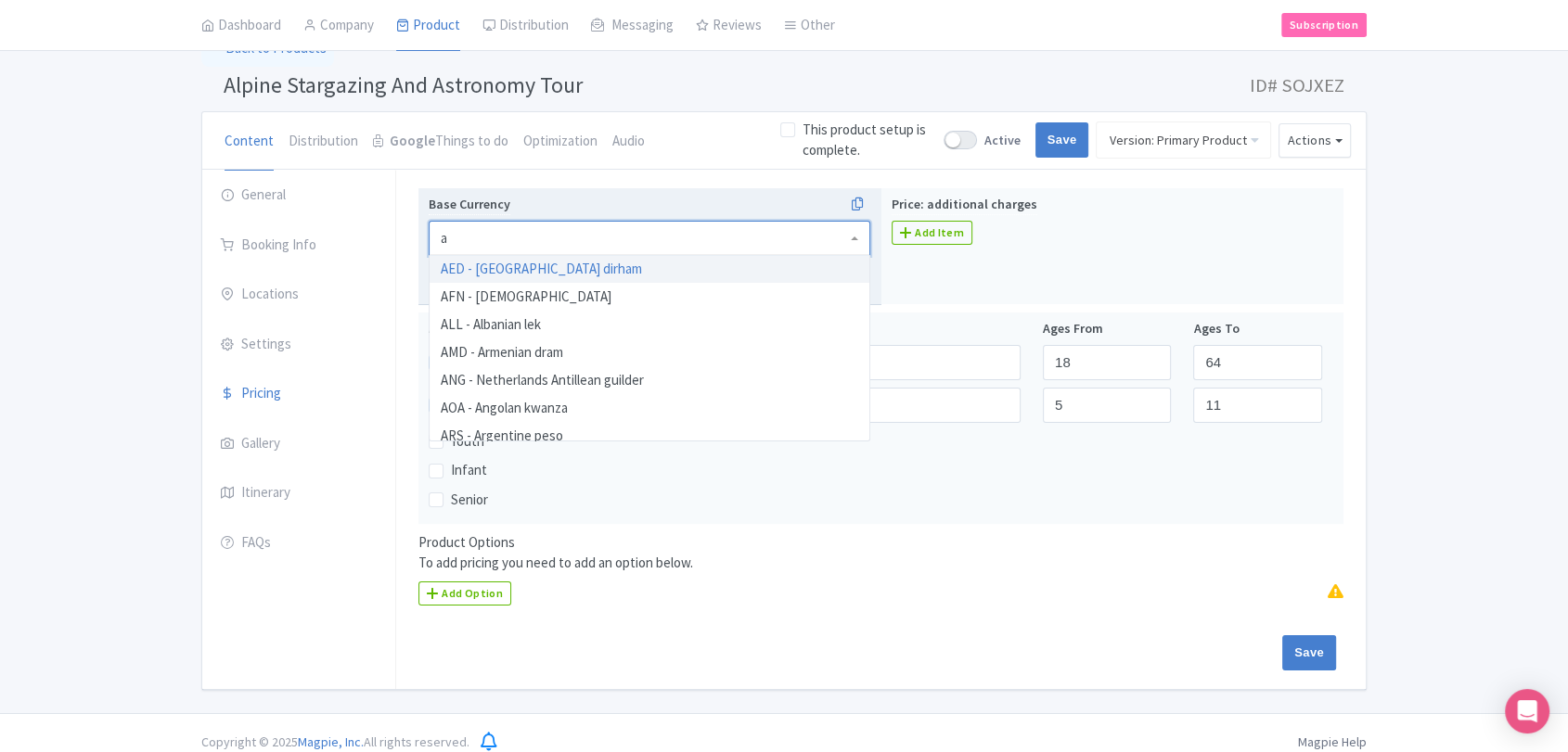type on "au" 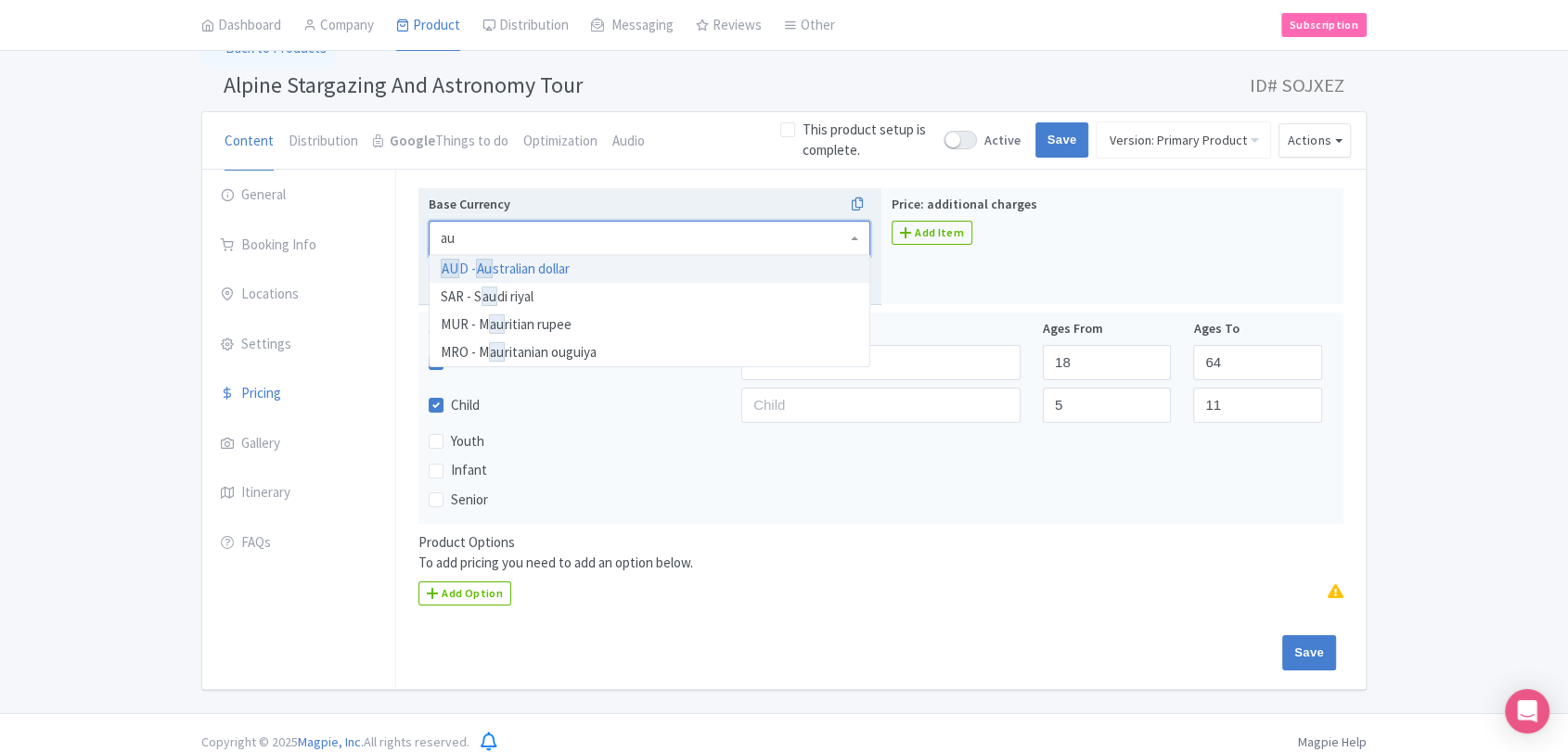 type 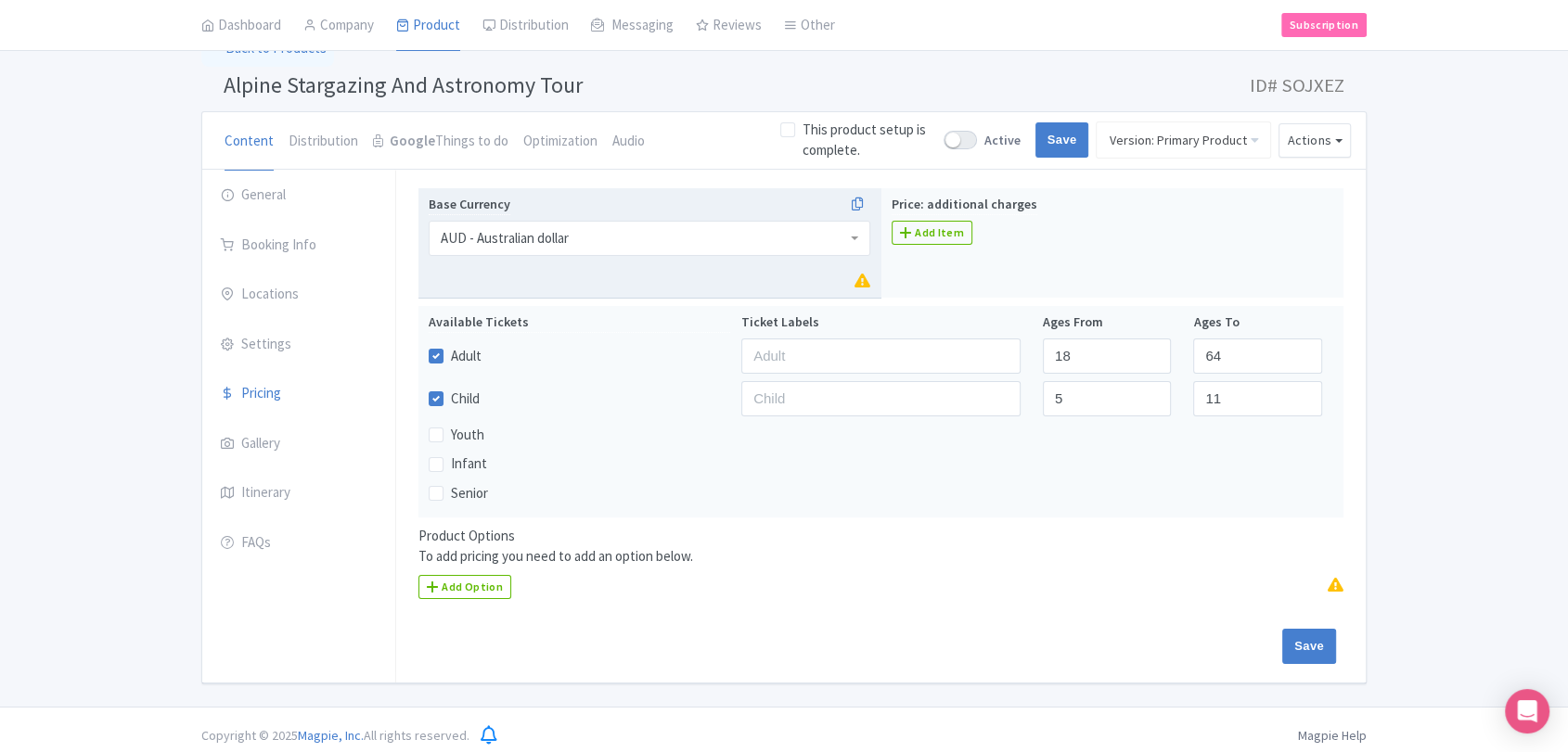 scroll, scrollTop: 0, scrollLeft: 0, axis: both 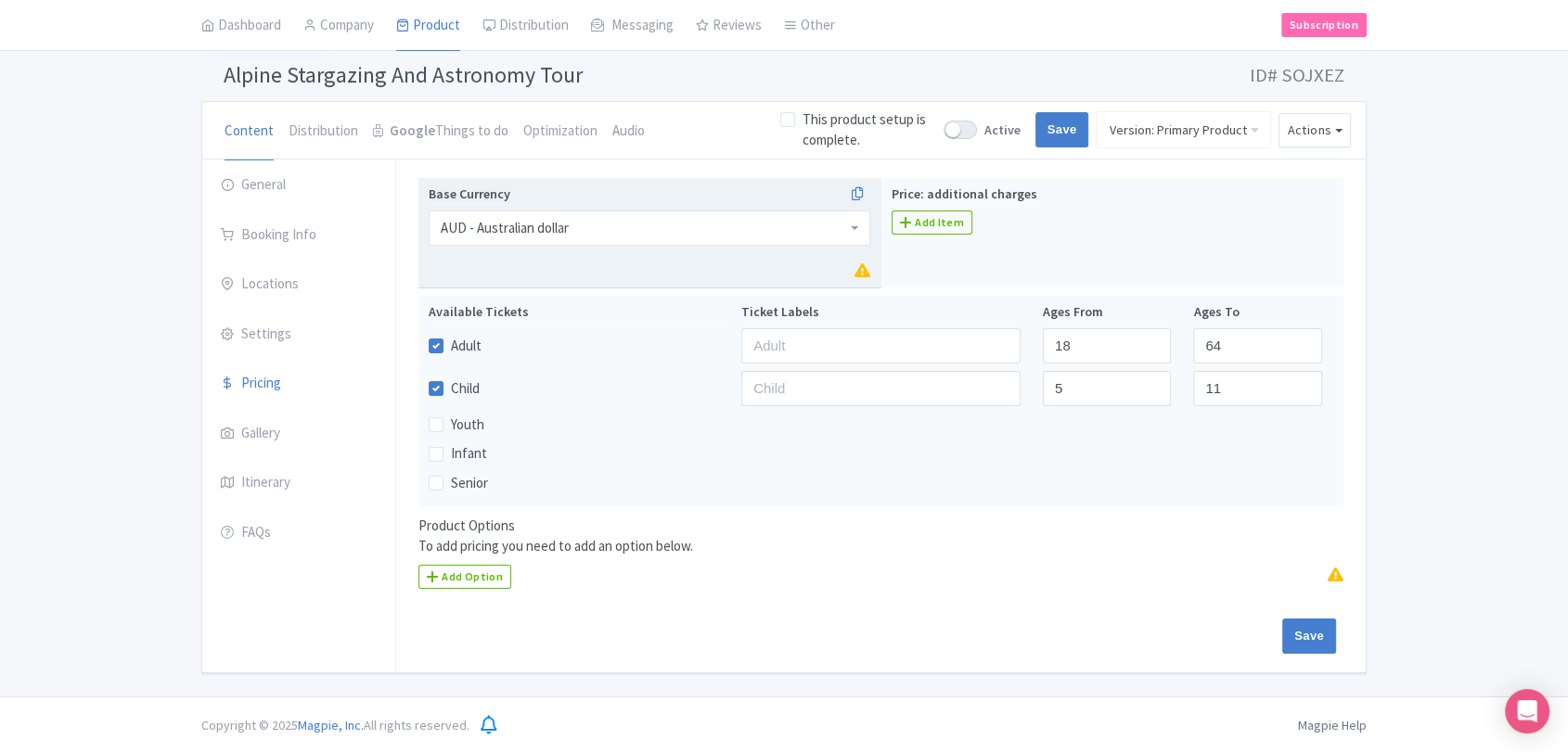 click on "Alpine Stargazing And Astronomy Tour" at bounding box center (403, 74) 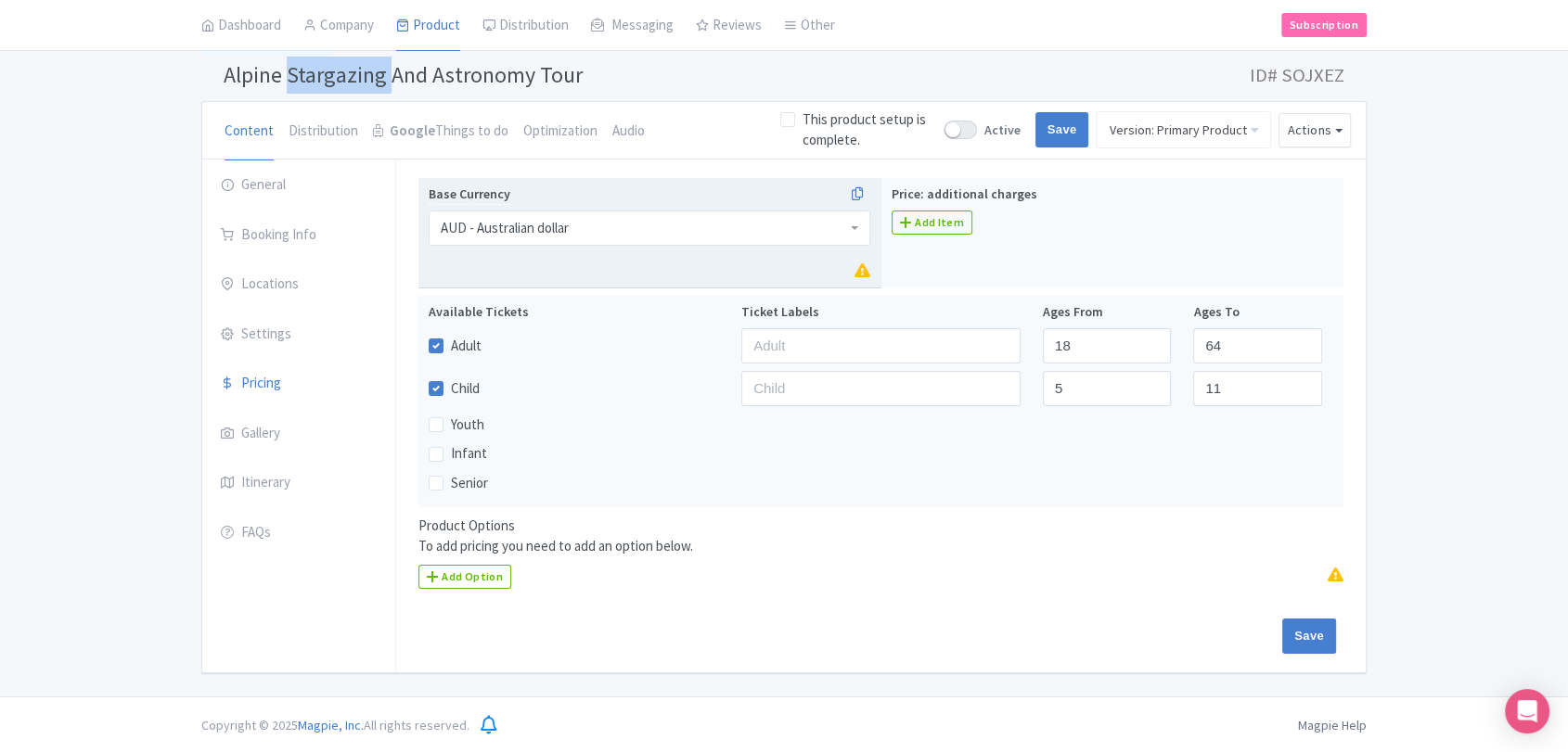 click on "Alpine Stargazing And Astronomy Tour" at bounding box center (403, 74) 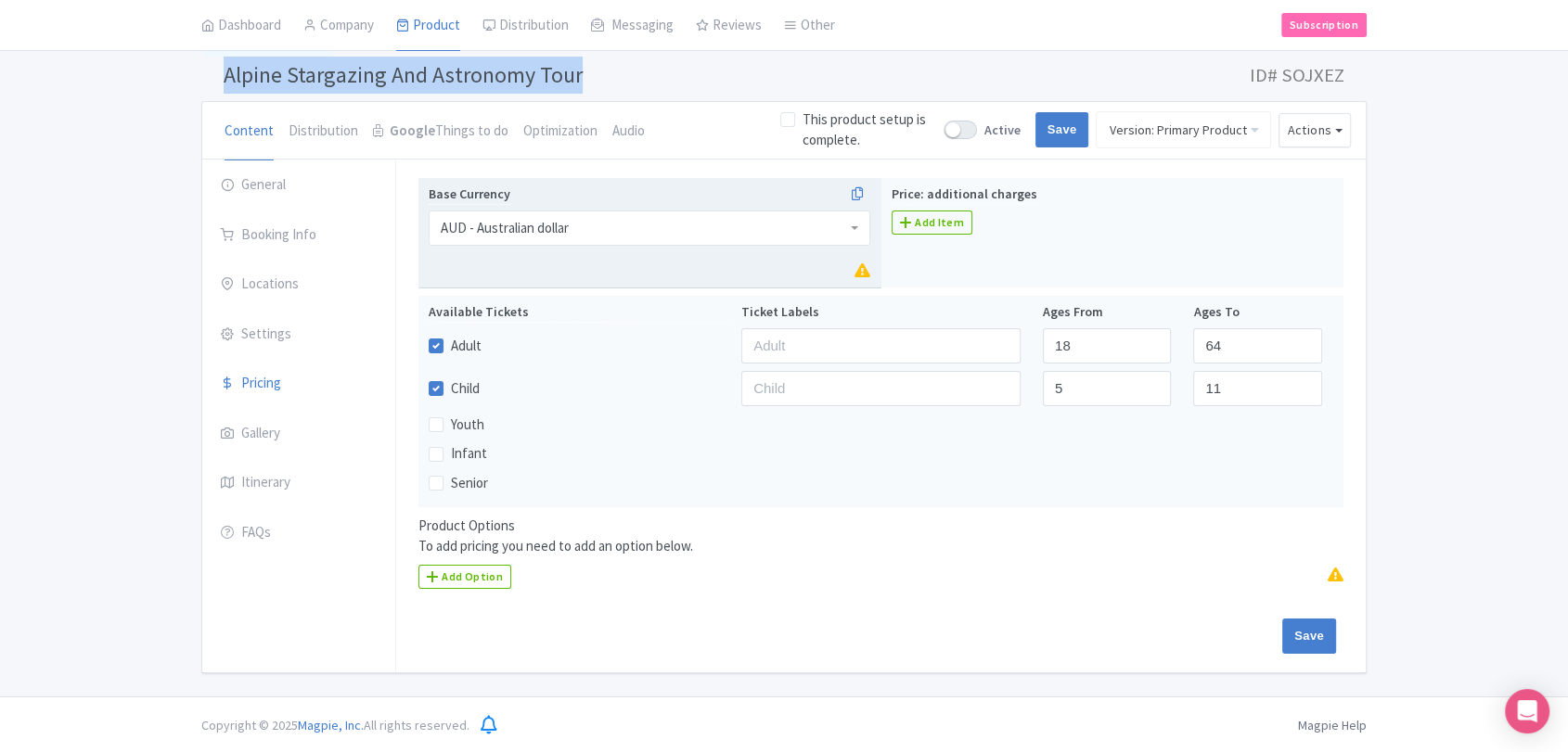 click on "Alpine Stargazing And Astronomy Tour" at bounding box center (403, 74) 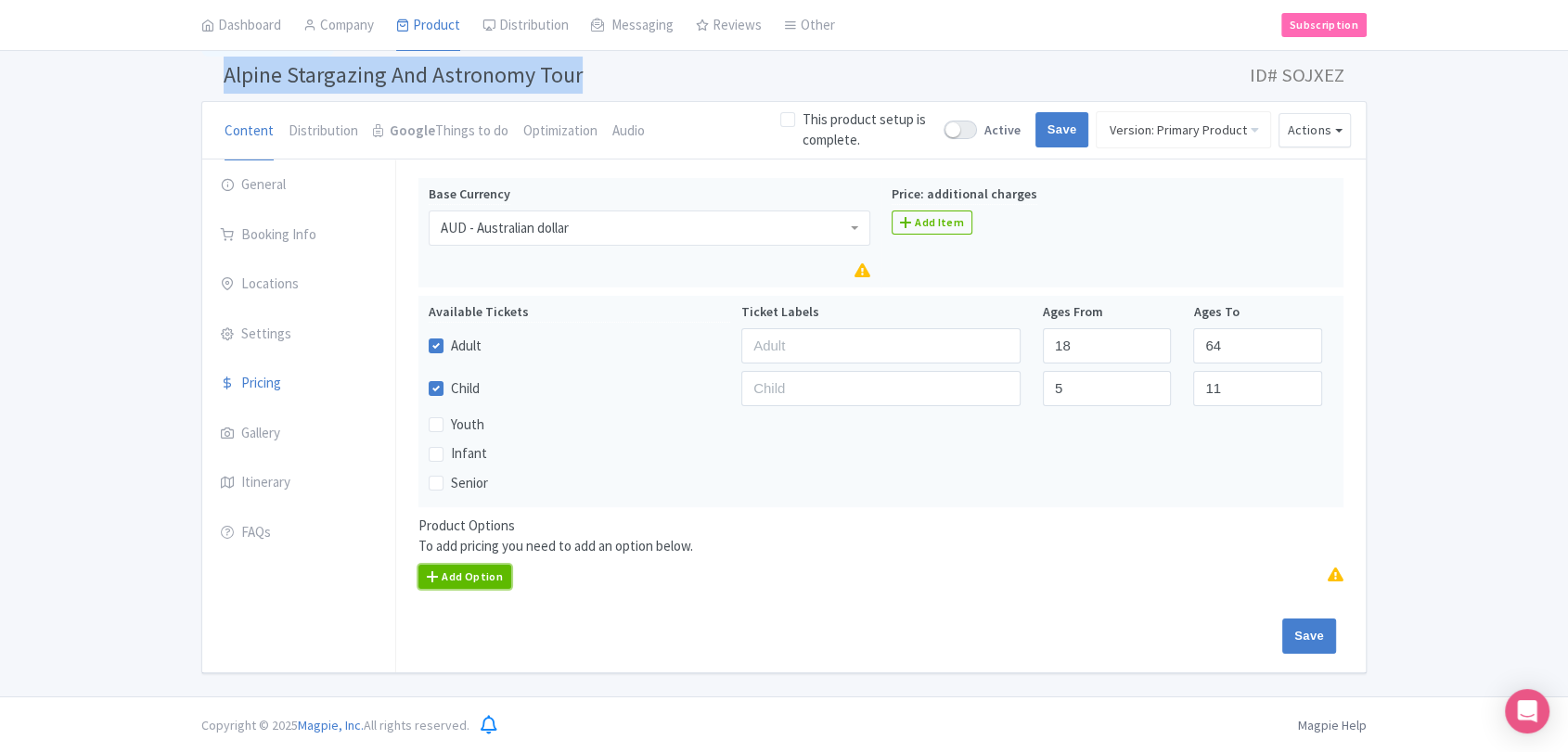 click on "Add Option" at bounding box center [465, 577] 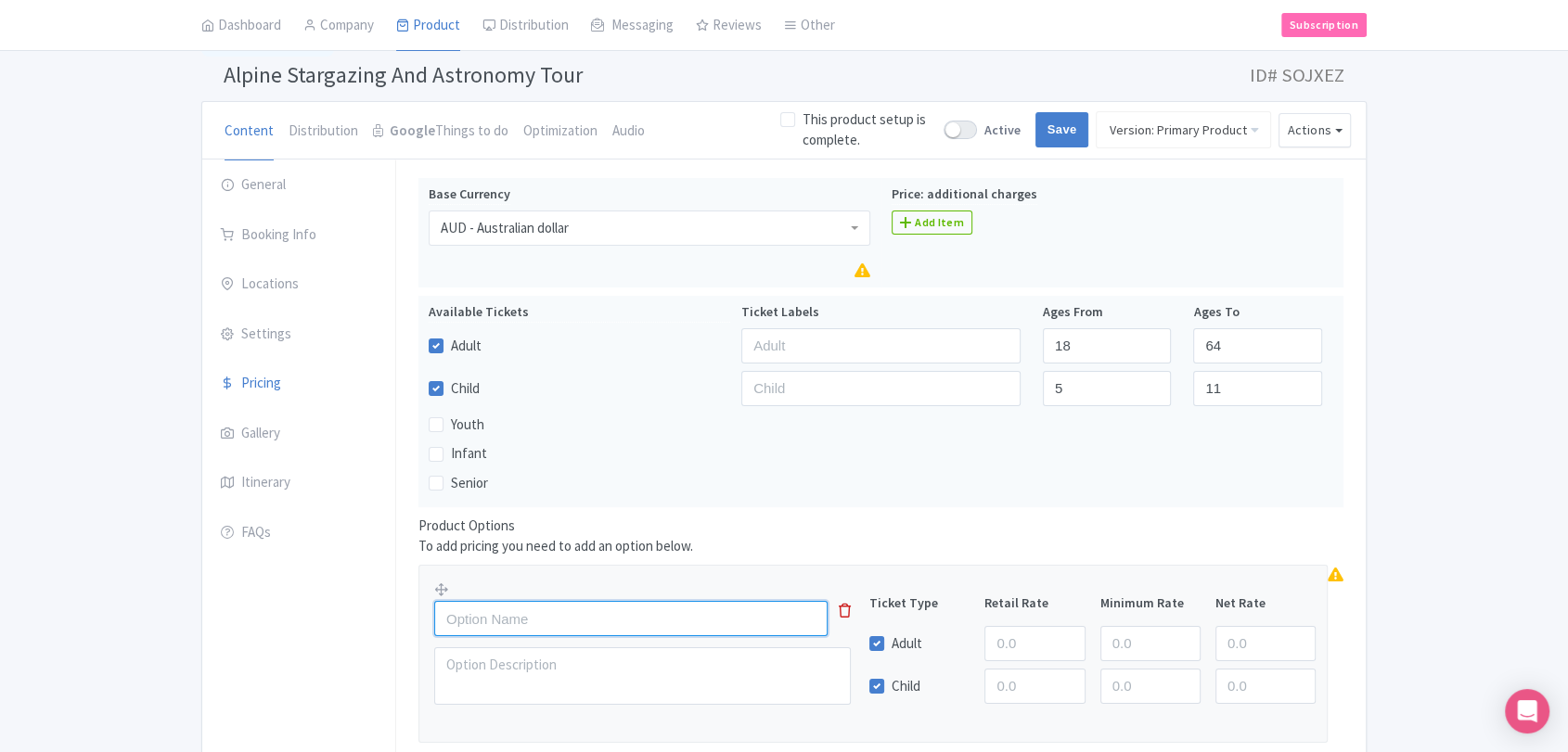 click at bounding box center [631, 618] 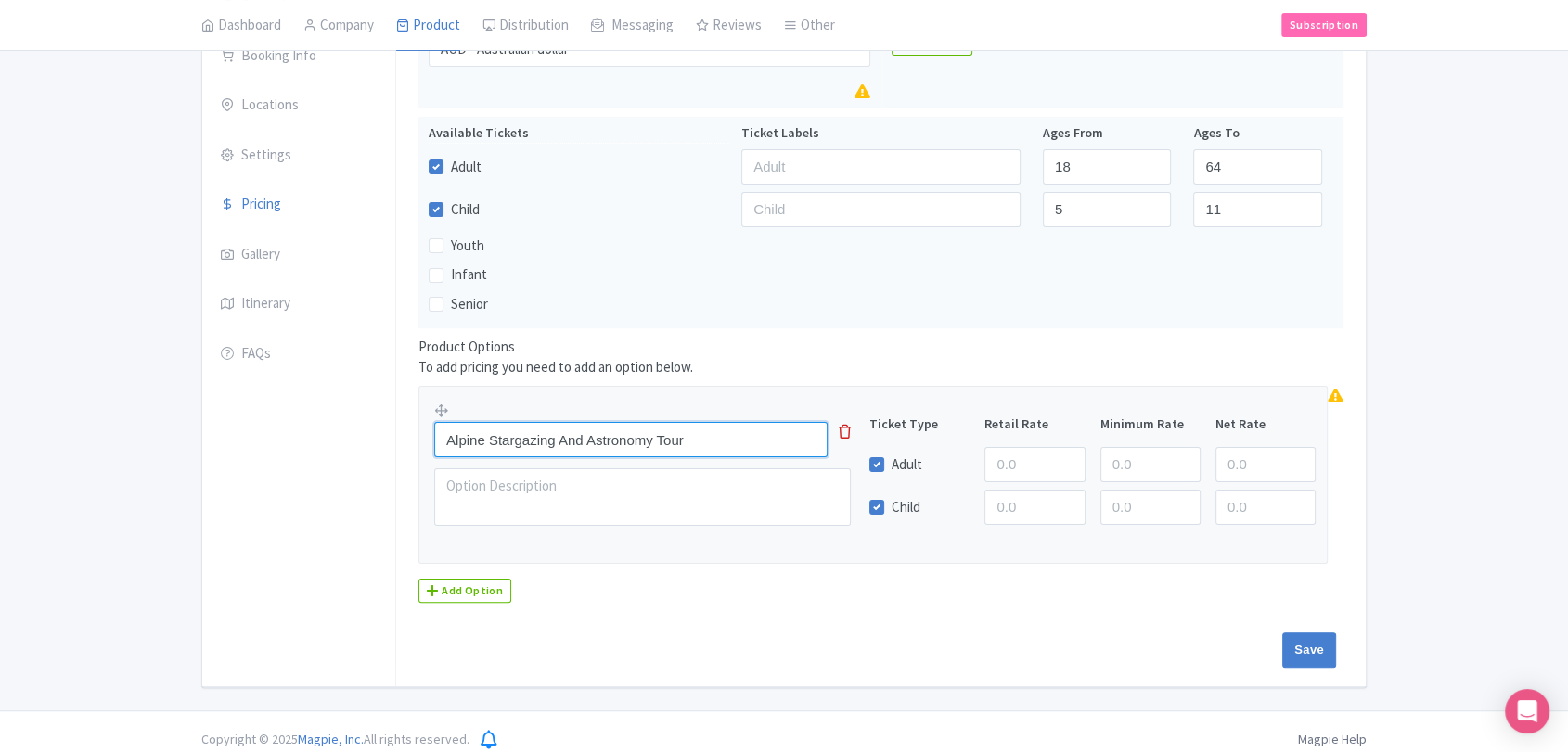 scroll, scrollTop: 306, scrollLeft: 0, axis: vertical 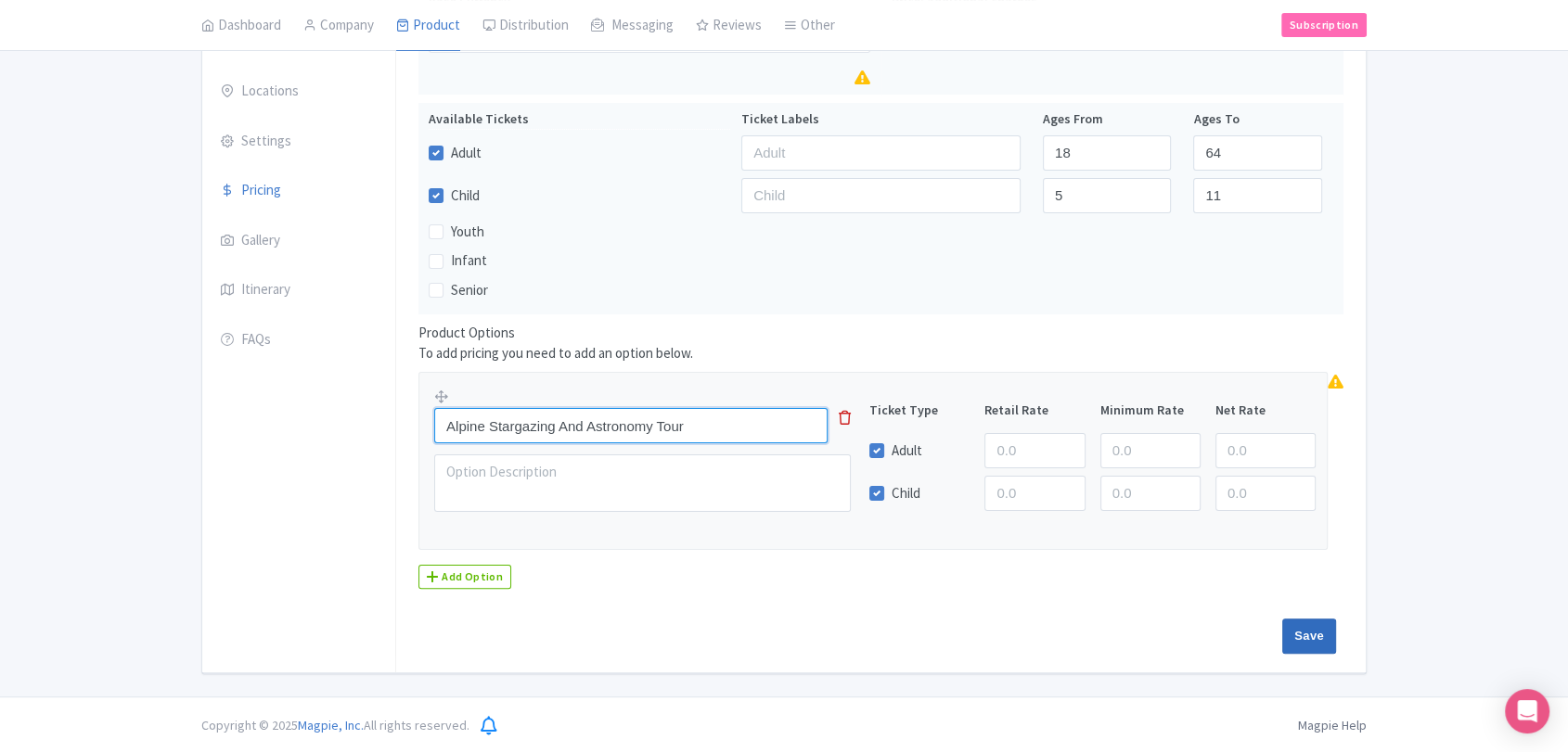 type on "Alpine Stargazing And Astronomy Tour" 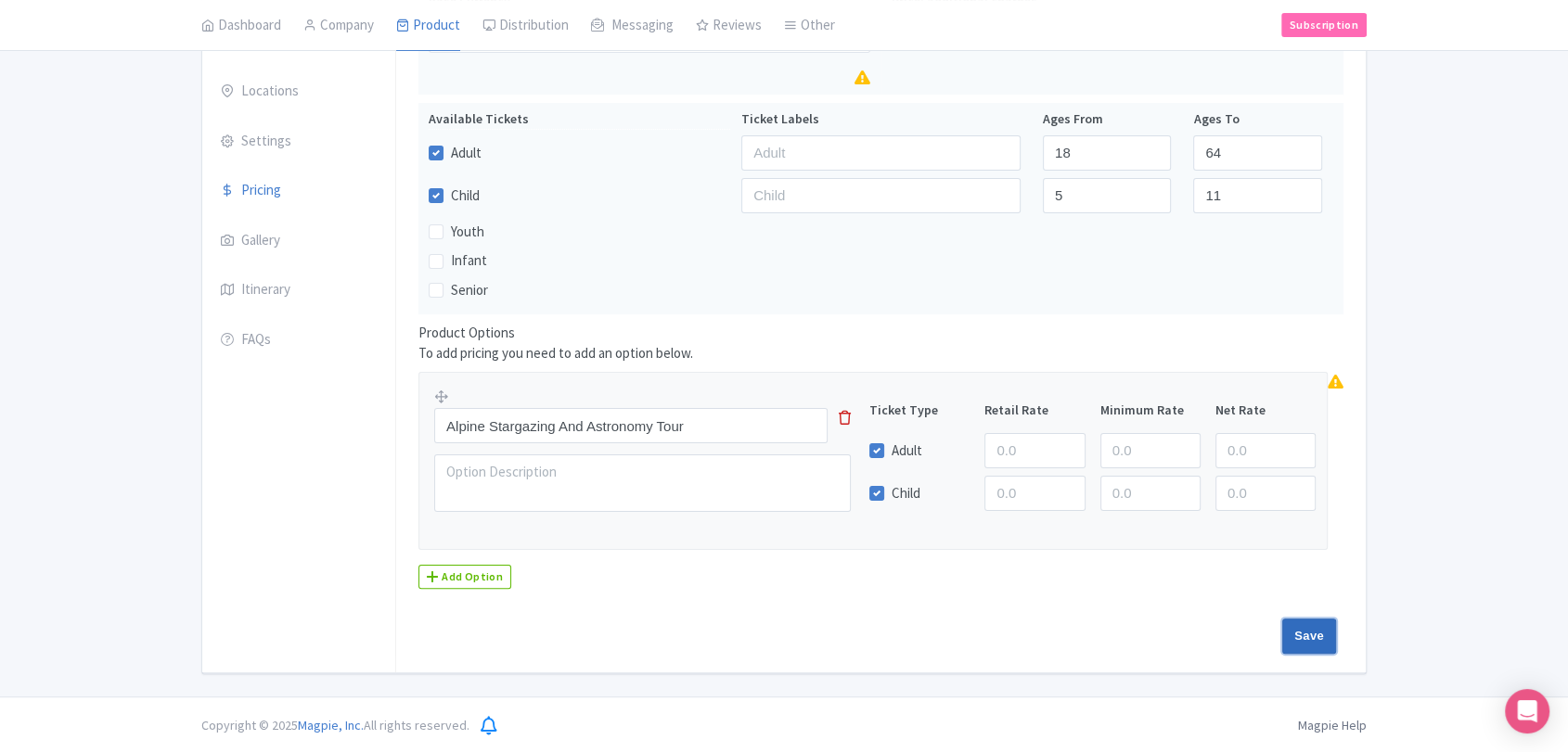 click on "Save" at bounding box center [1309, 636] 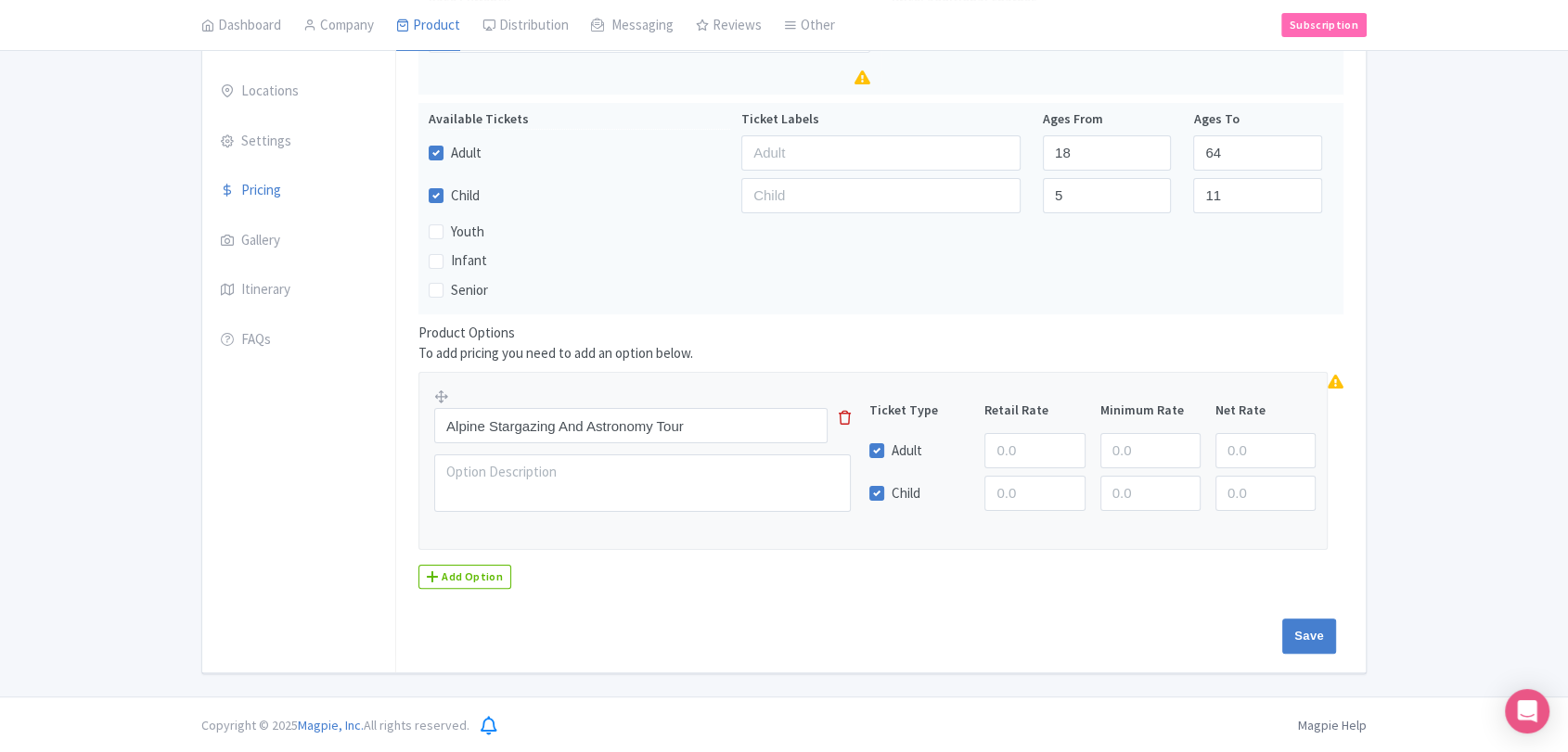 type on "Update Product" 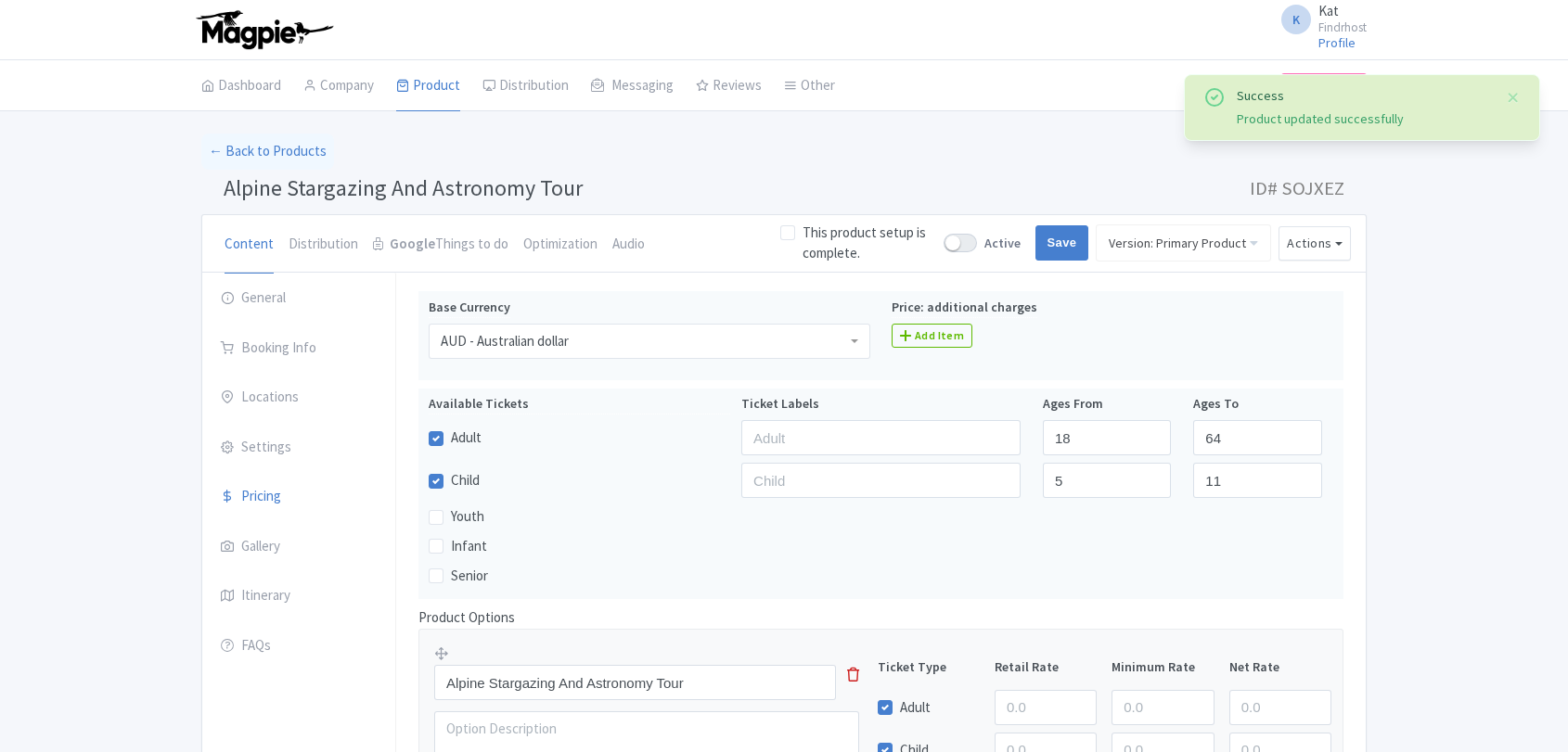 scroll, scrollTop: 257, scrollLeft: 0, axis: vertical 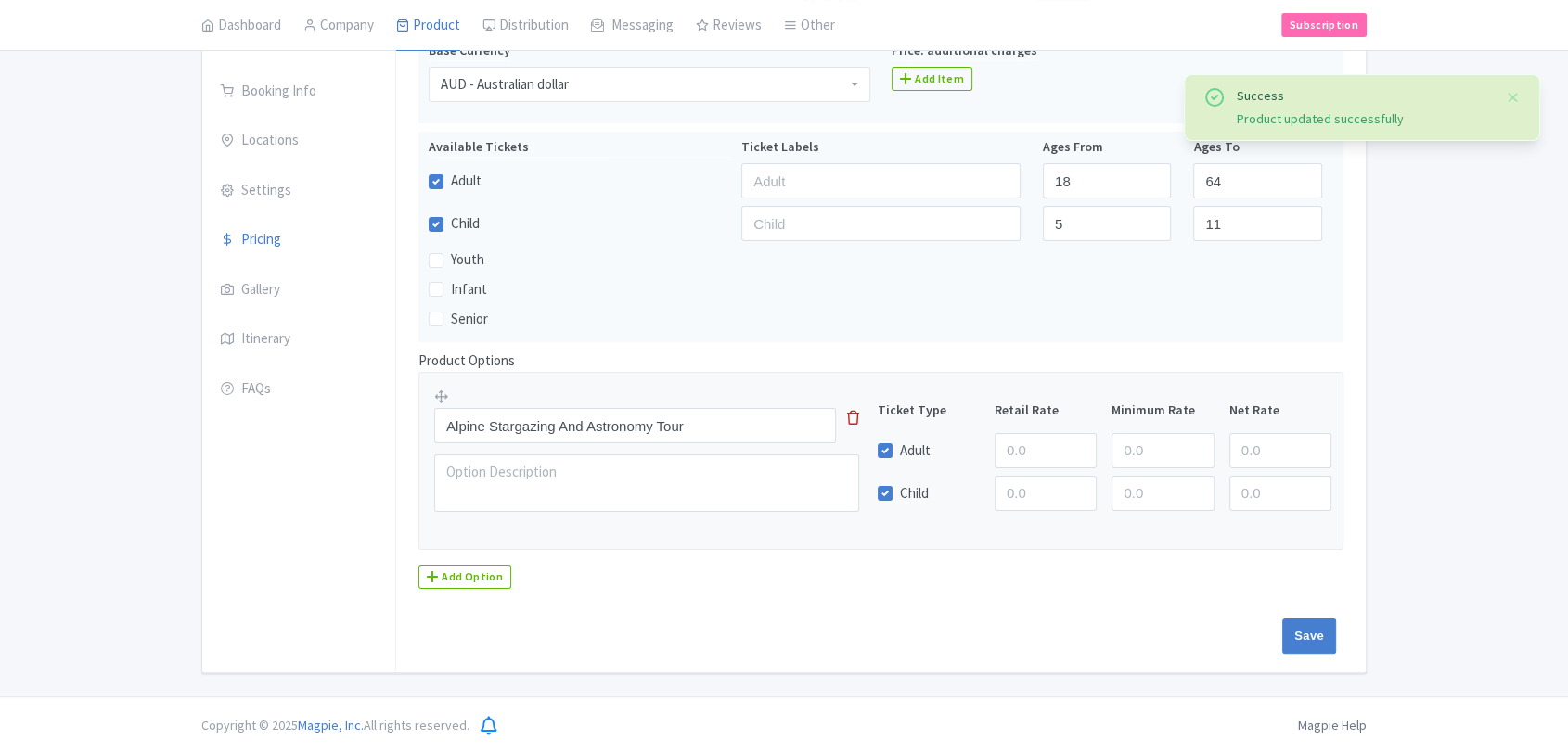 click on "Child" at bounding box center (465, 223) 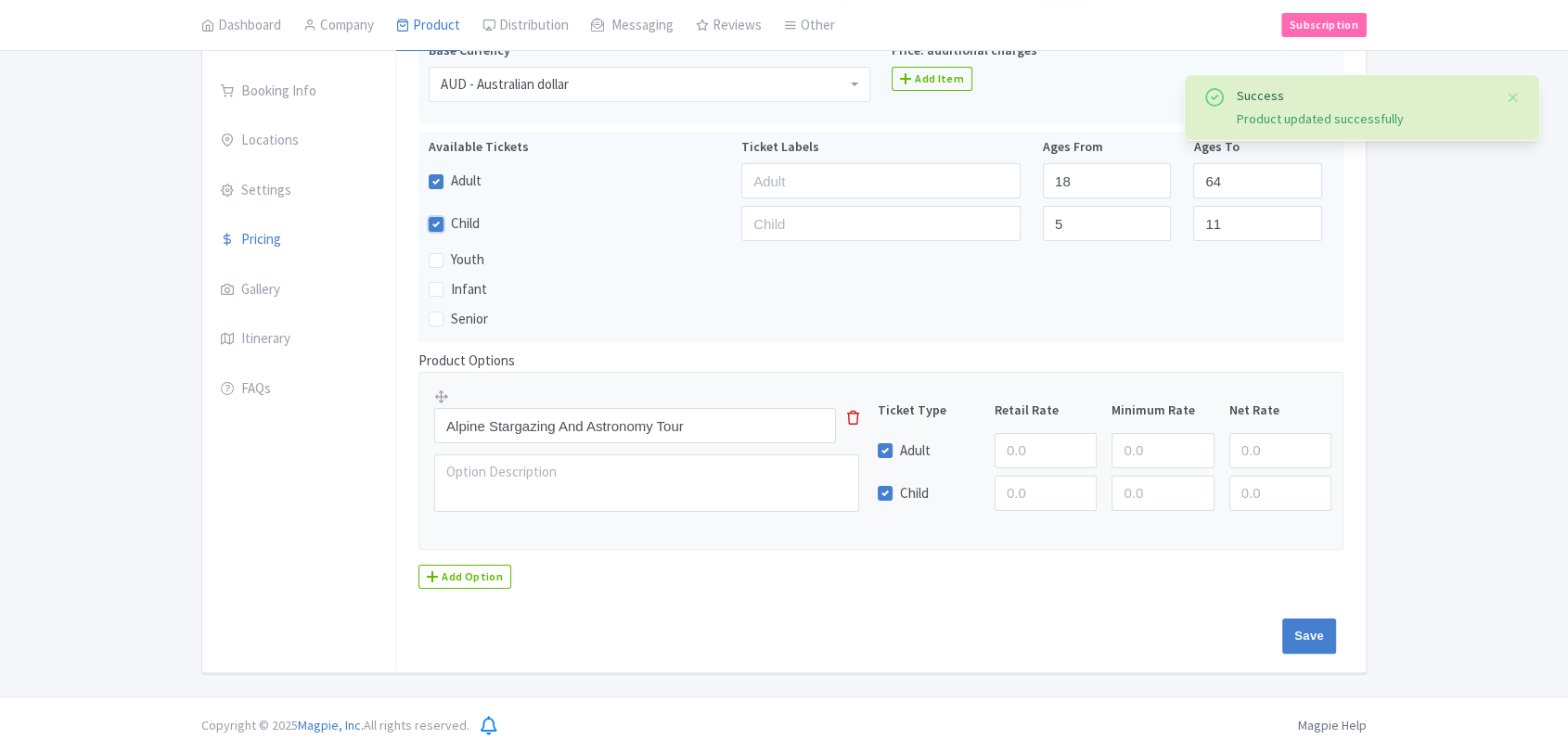 click on "Child" at bounding box center (456, 218) 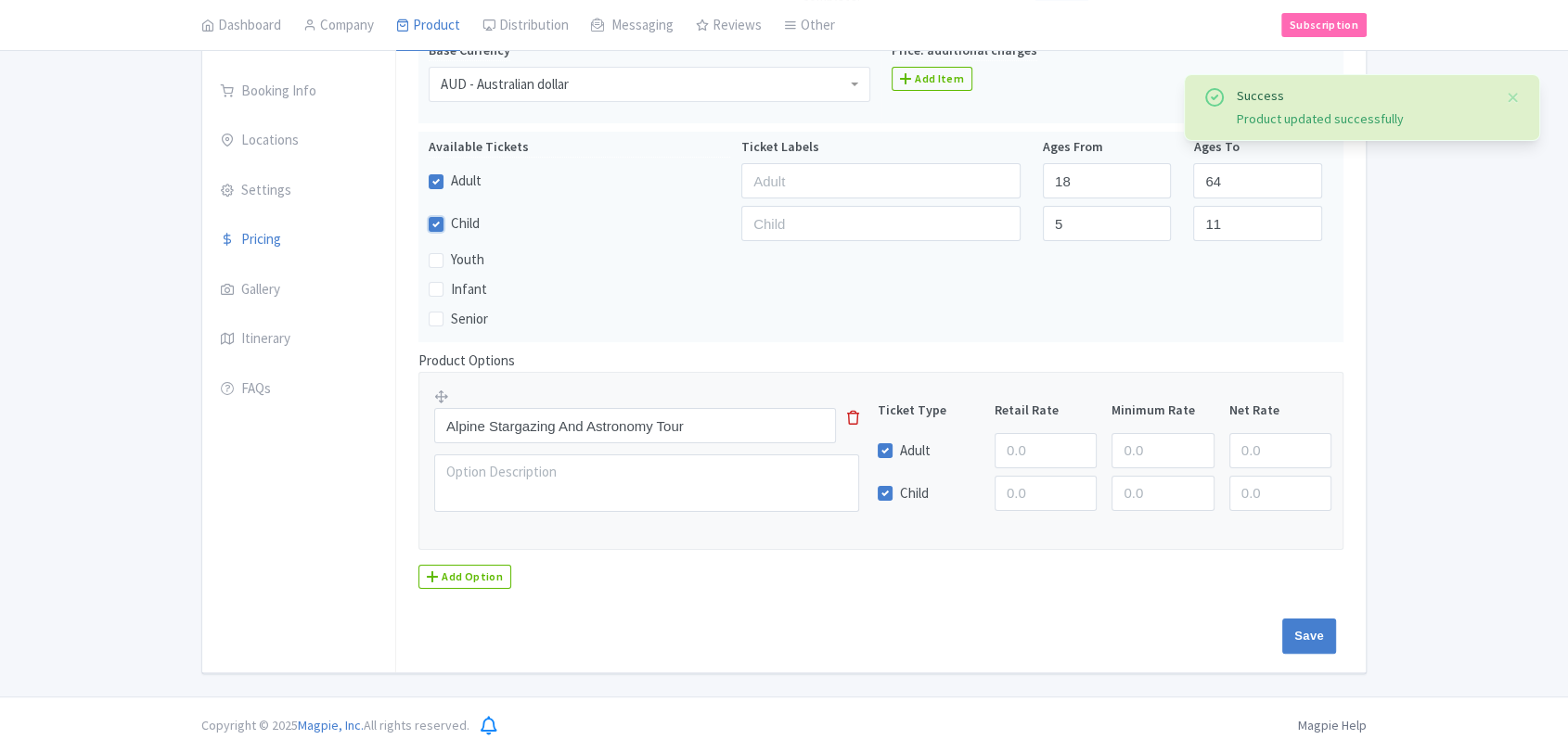 checkbox on "false" 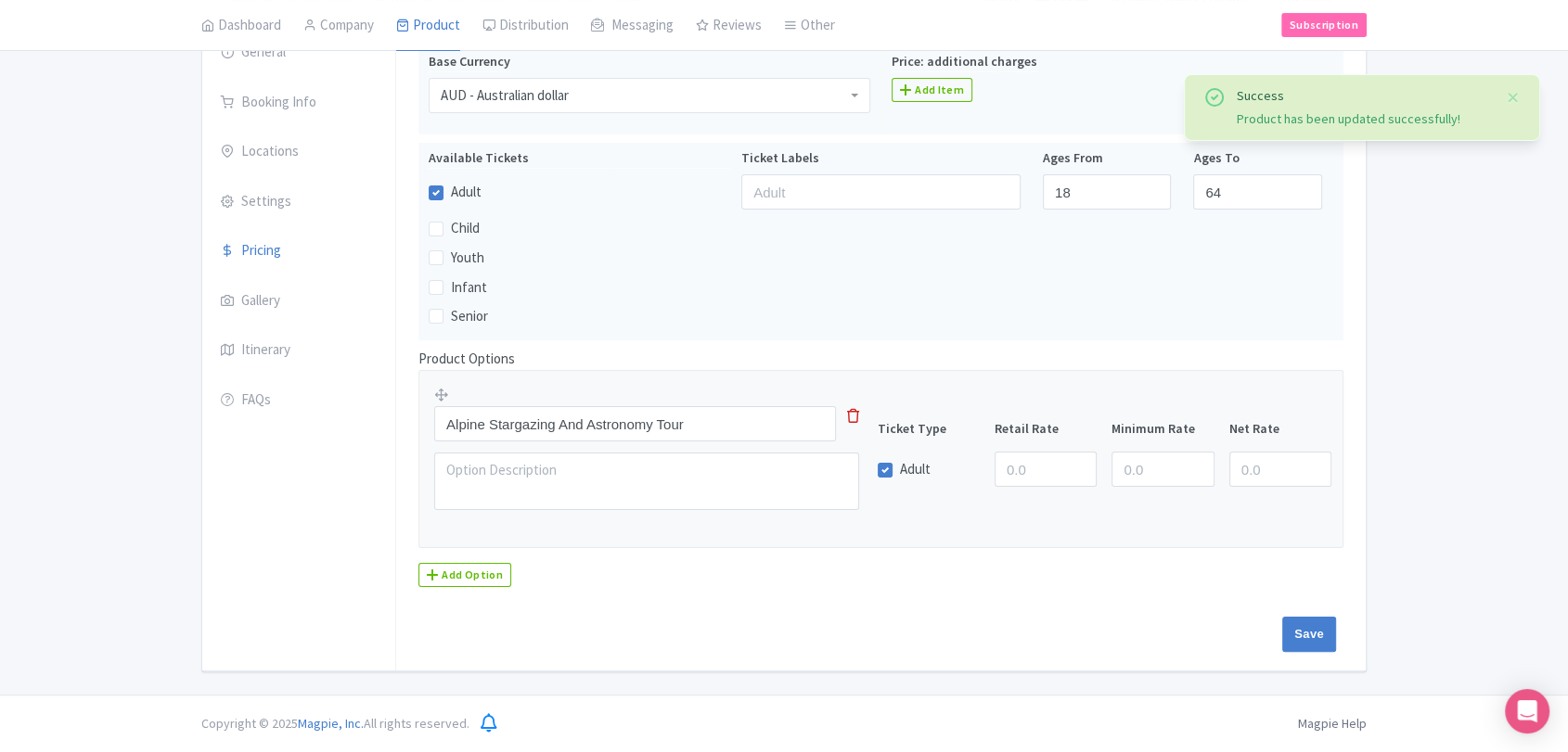 scroll, scrollTop: 244, scrollLeft: 0, axis: vertical 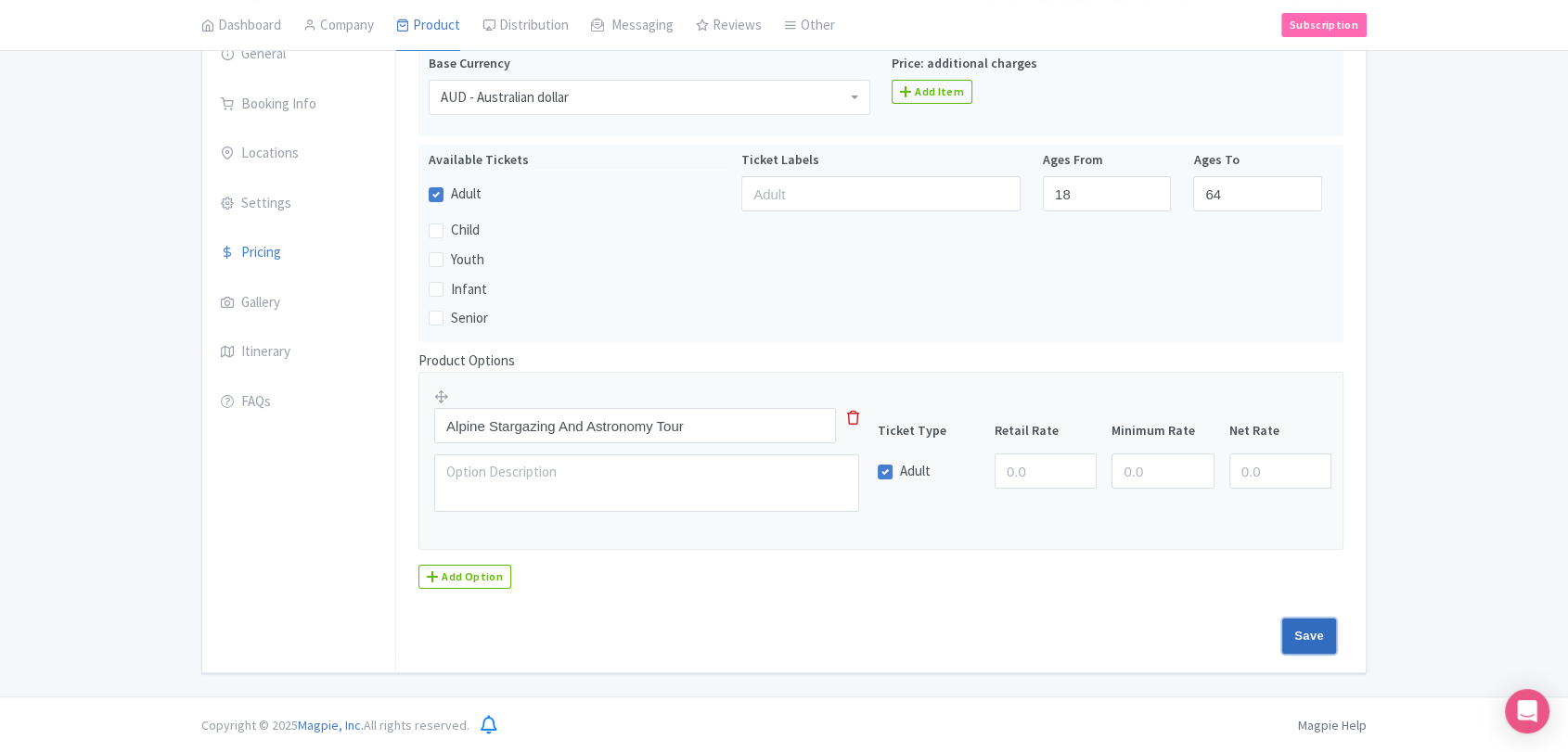 click on "Save" at bounding box center [1309, 636] 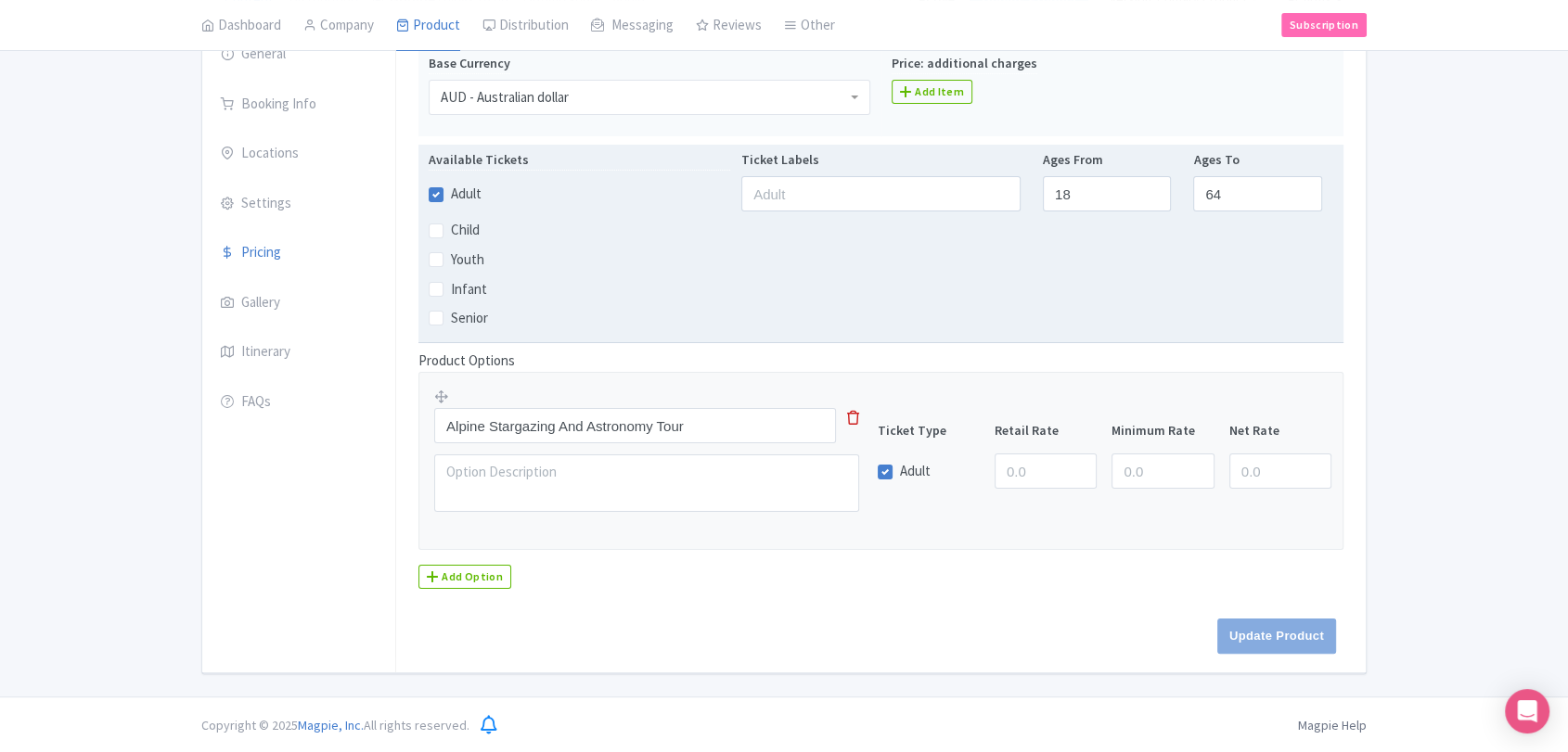 type on "Update Product" 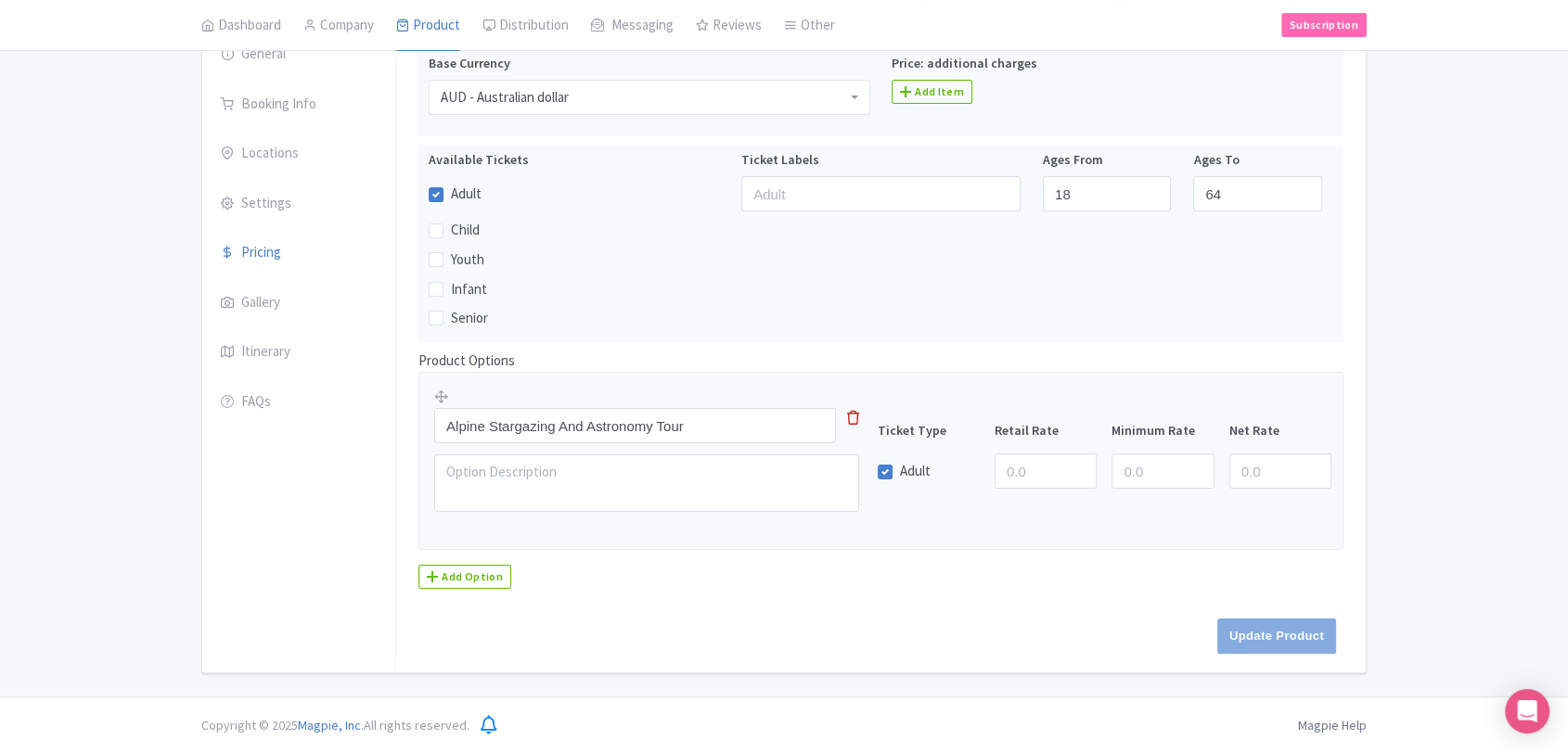 click on "Success
Product has been updated successfully!
← Back to Products
Alpine Stargazing And Astronomy Tour
ID# SOJXEZ
Content
Distribution
Google  Things to do
Optimization
Audio
This product setup is complete.
Active
Update Product
Version: Primary Product
Primary Product
Version: Primary Product
Version type   * Primary
Version name   * Primary Product
Version description
Date from
Date to
Select all resellers for version
Share with Resellers:
Done
Actions
View on Magpie
Customer View
Industry Partner View
Download
Excel
Word
All Images ZIP
Share Products
Delete Product
Create new version" at bounding box center [784, 282] 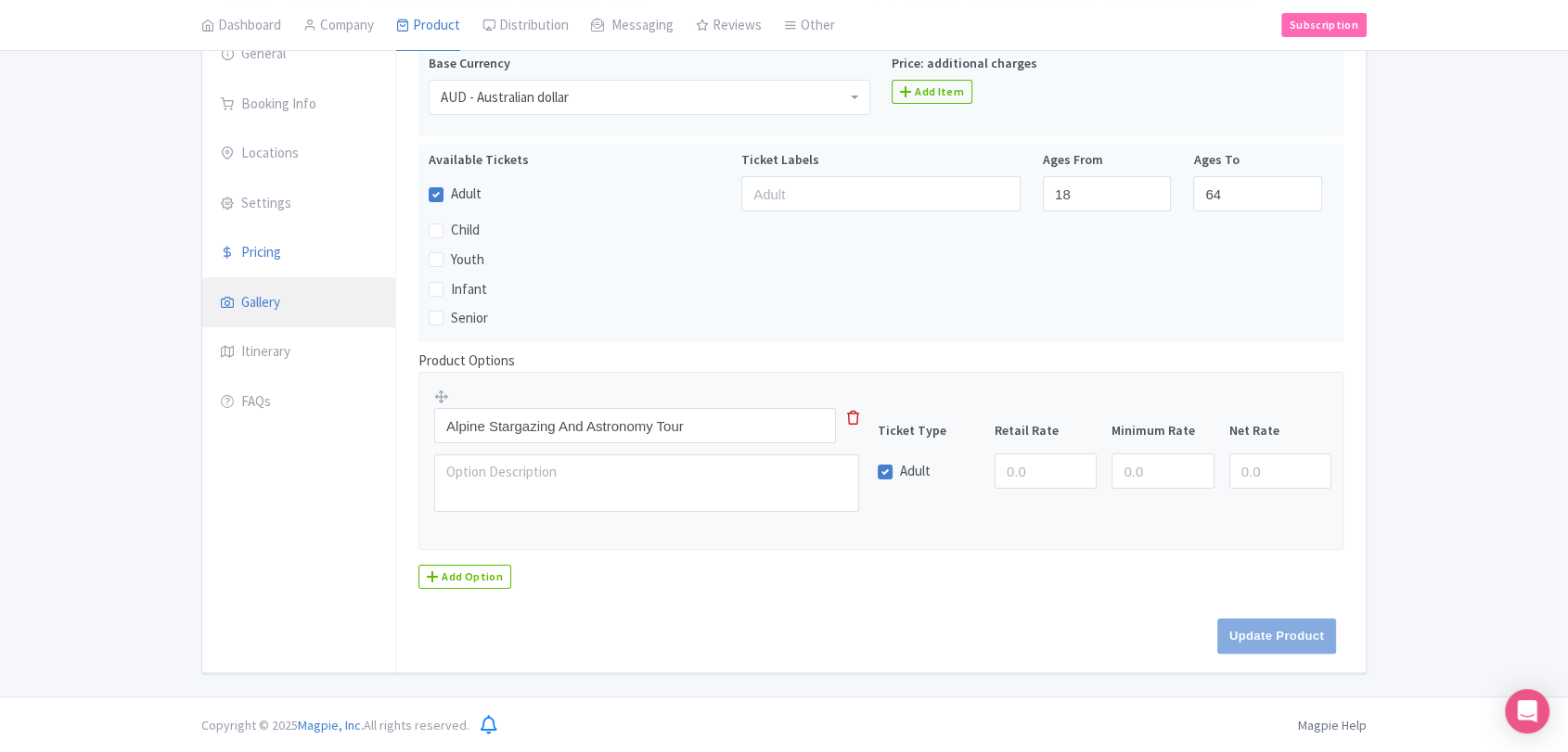 click on "Gallery" at bounding box center (299, 303) 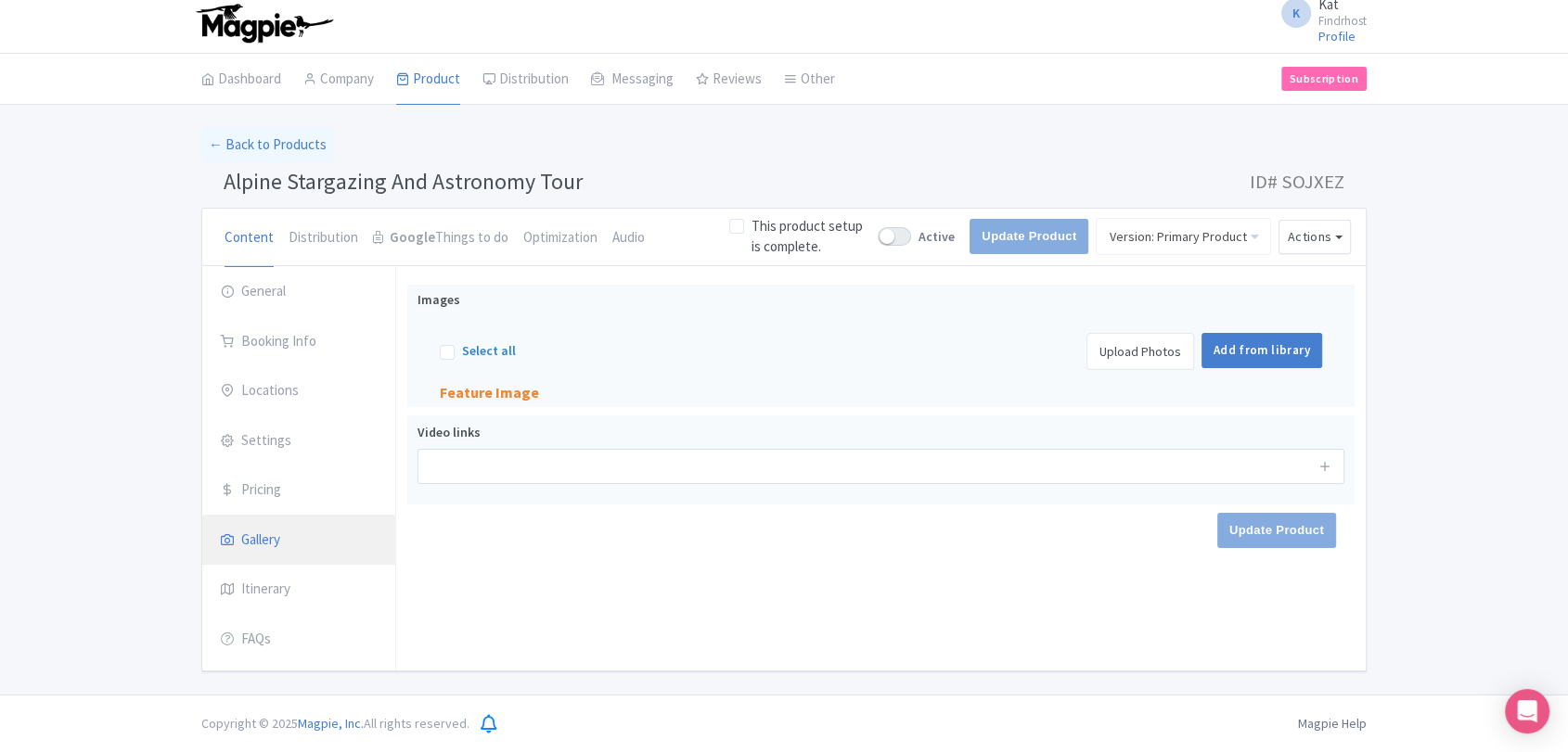 scroll, scrollTop: 5, scrollLeft: 0, axis: vertical 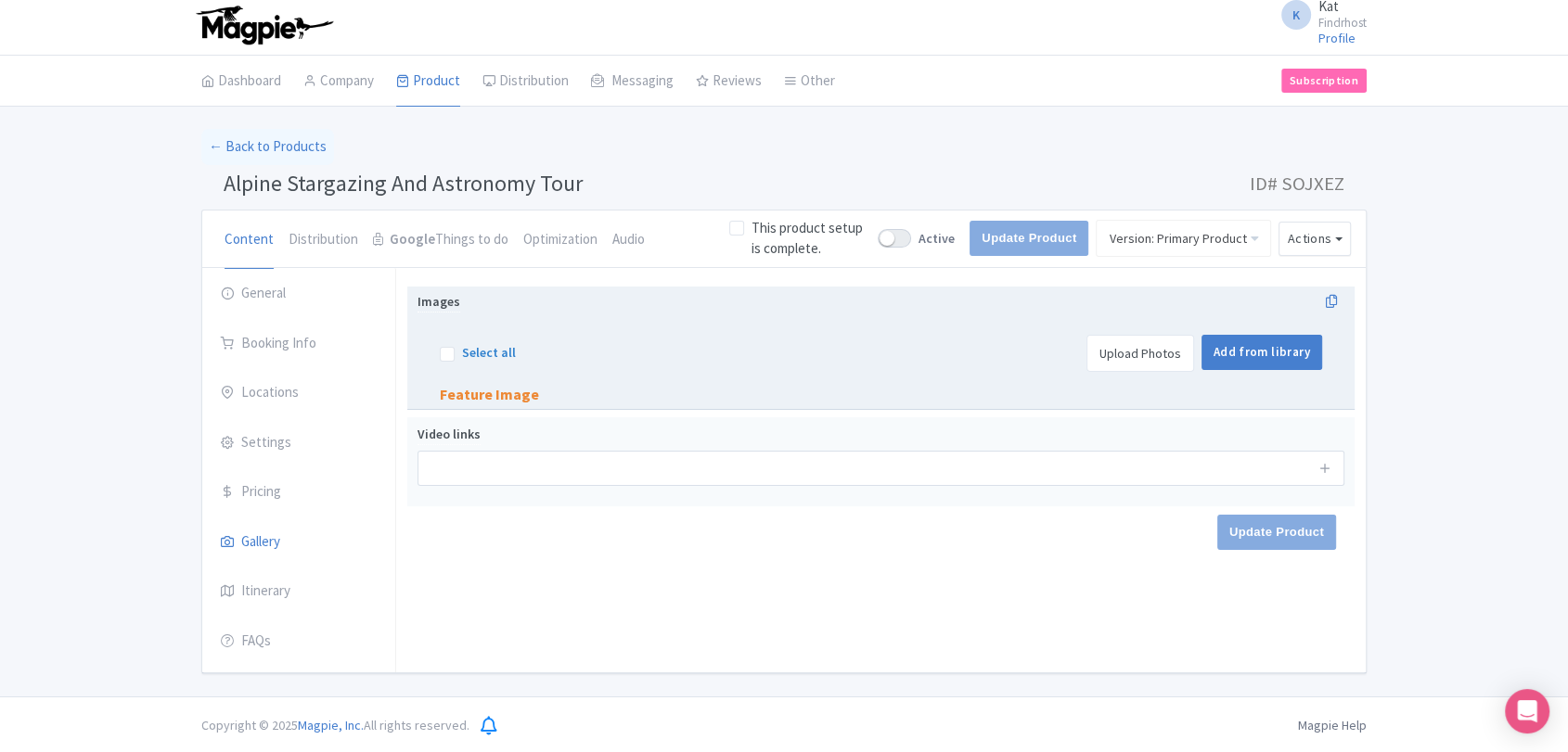click on "Upload Photos" at bounding box center (1140, 353) 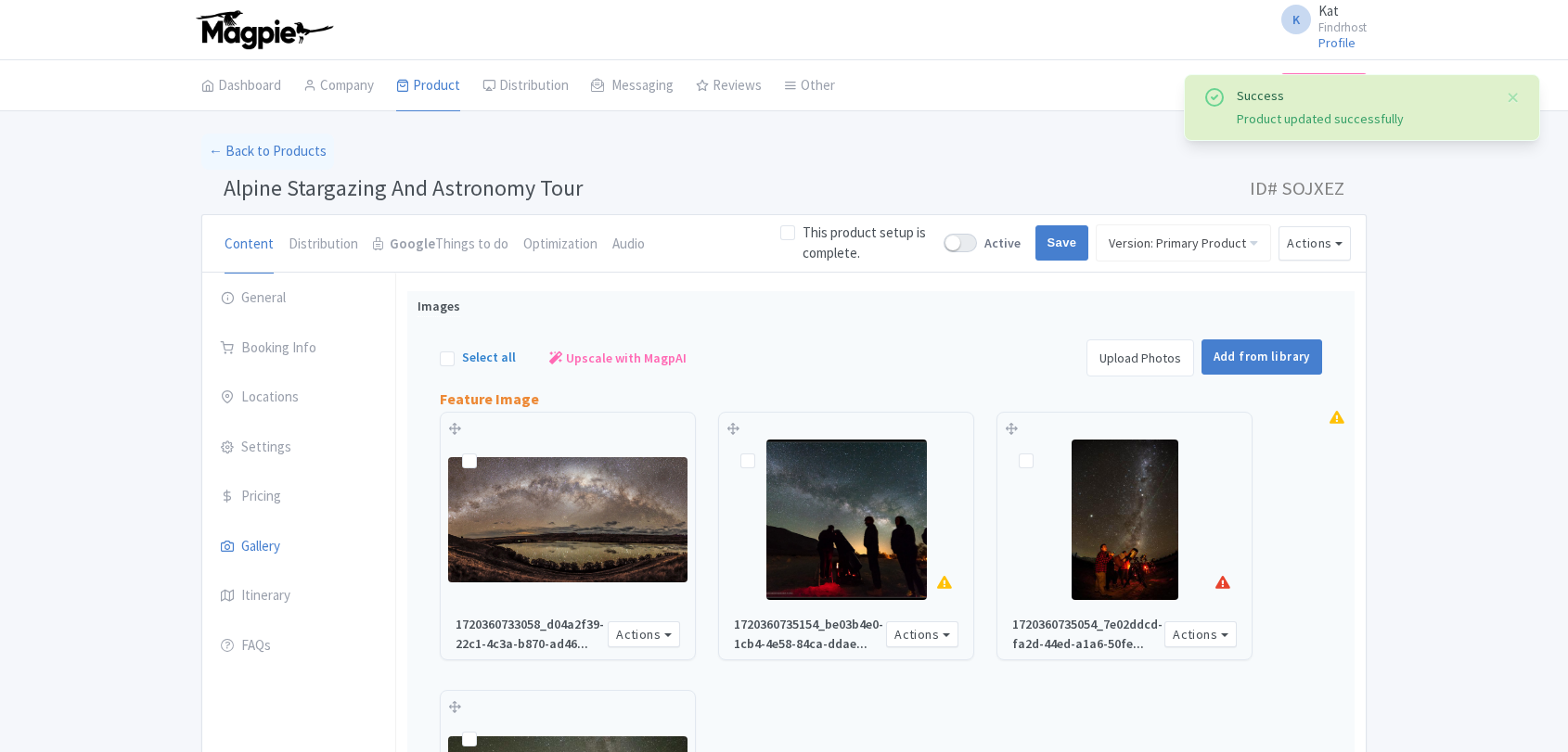 scroll, scrollTop: 290, scrollLeft: 0, axis: vertical 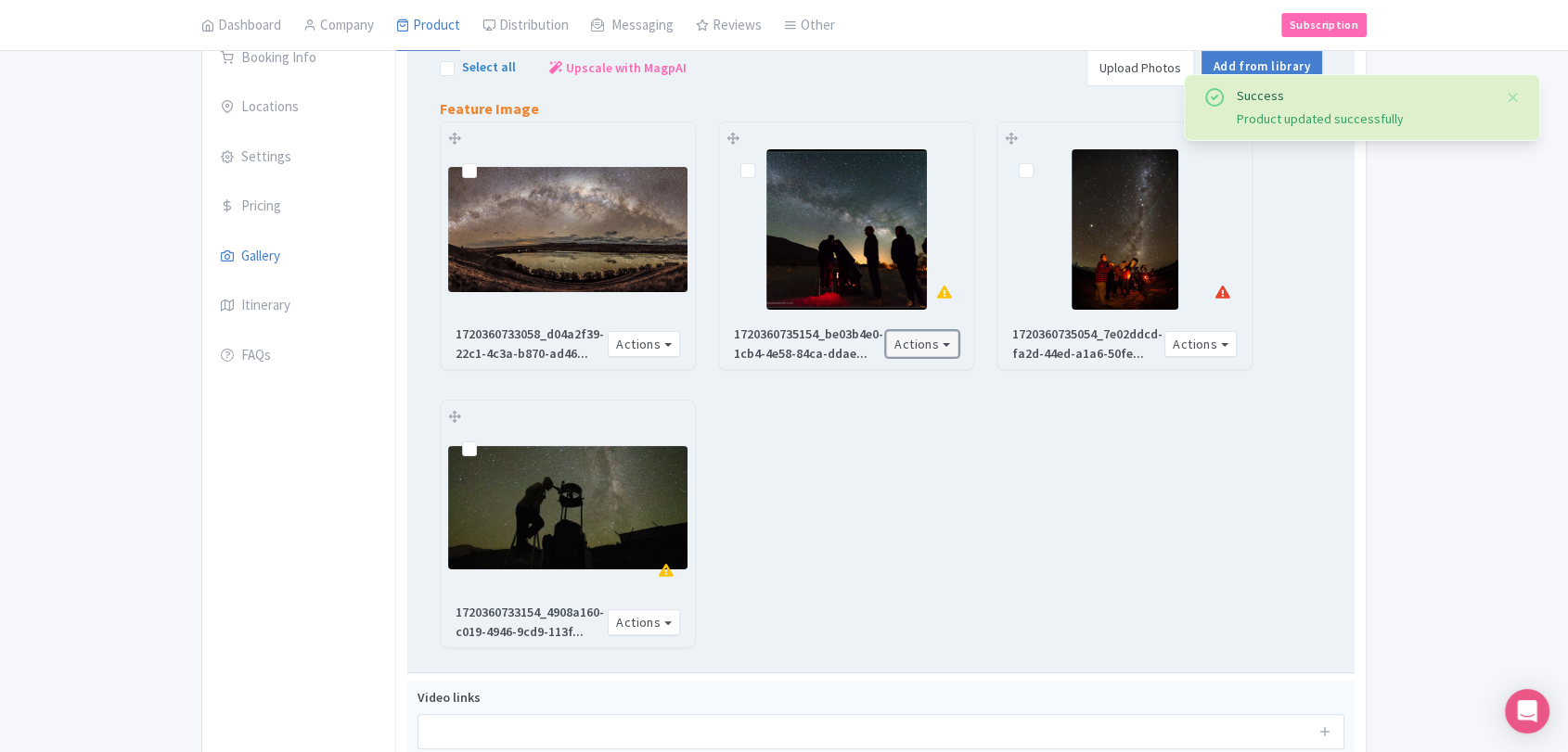 click on "Actions" at bounding box center [922, 344] 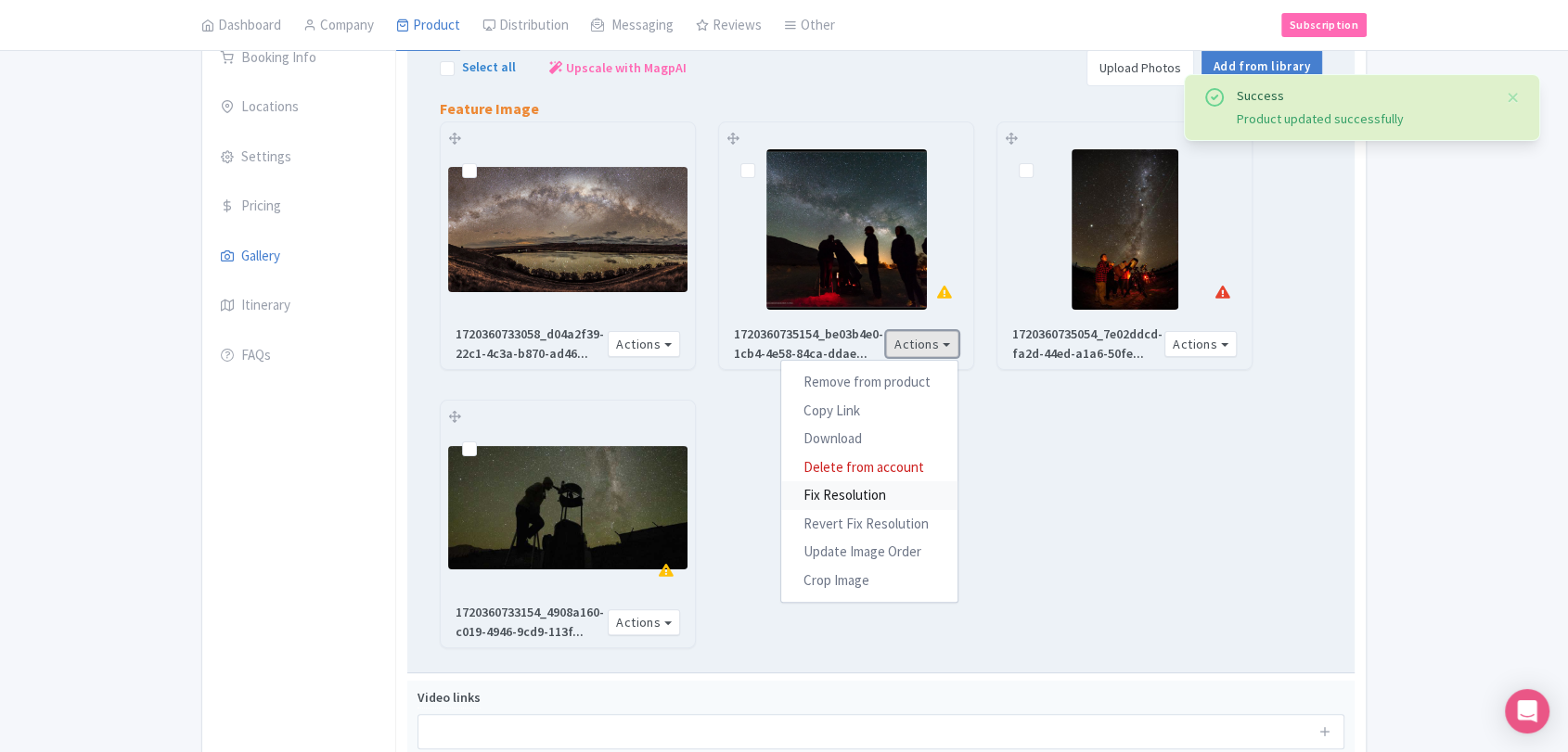 click on "Fix Resolution" at bounding box center [869, 495] 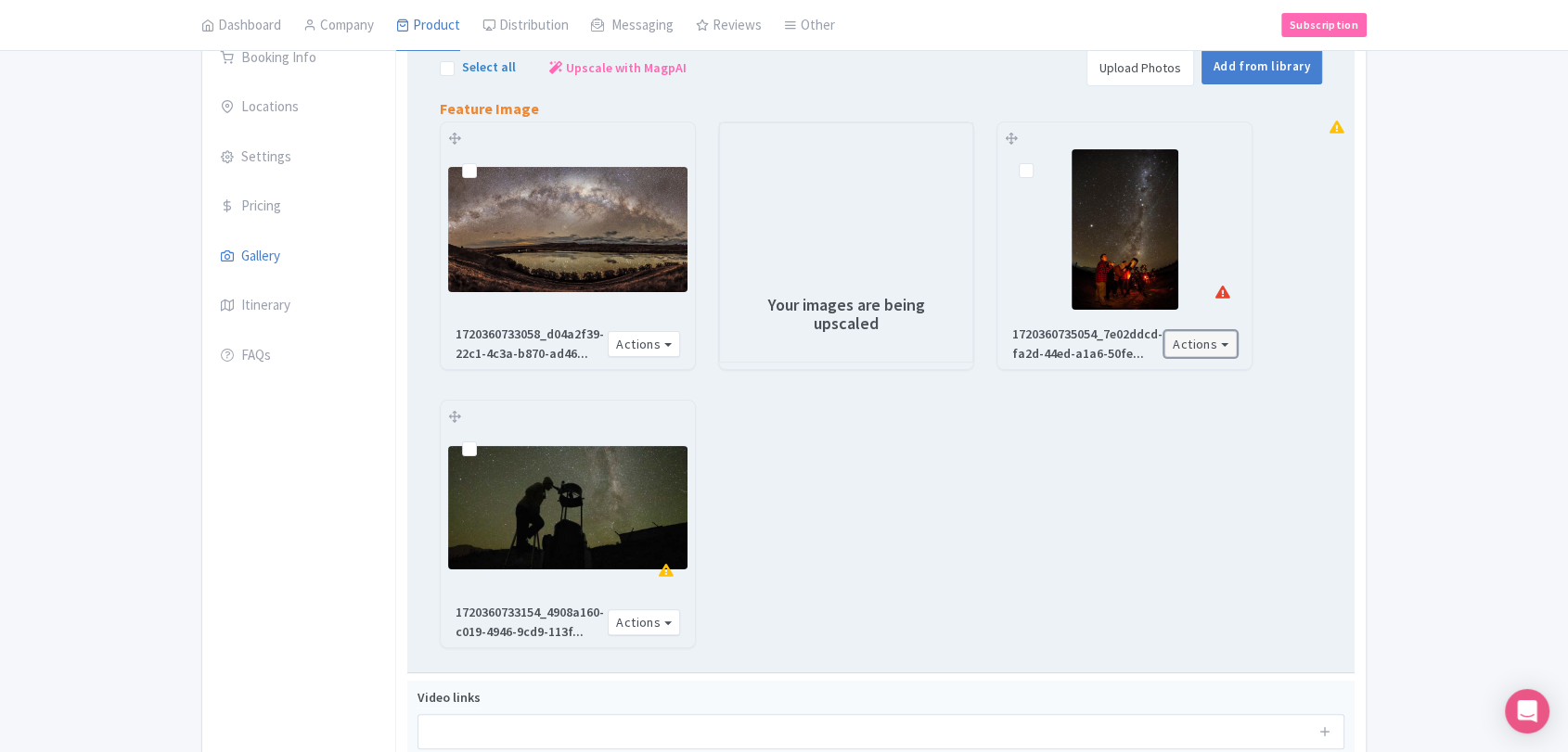 click on "Actions" at bounding box center [1201, 344] 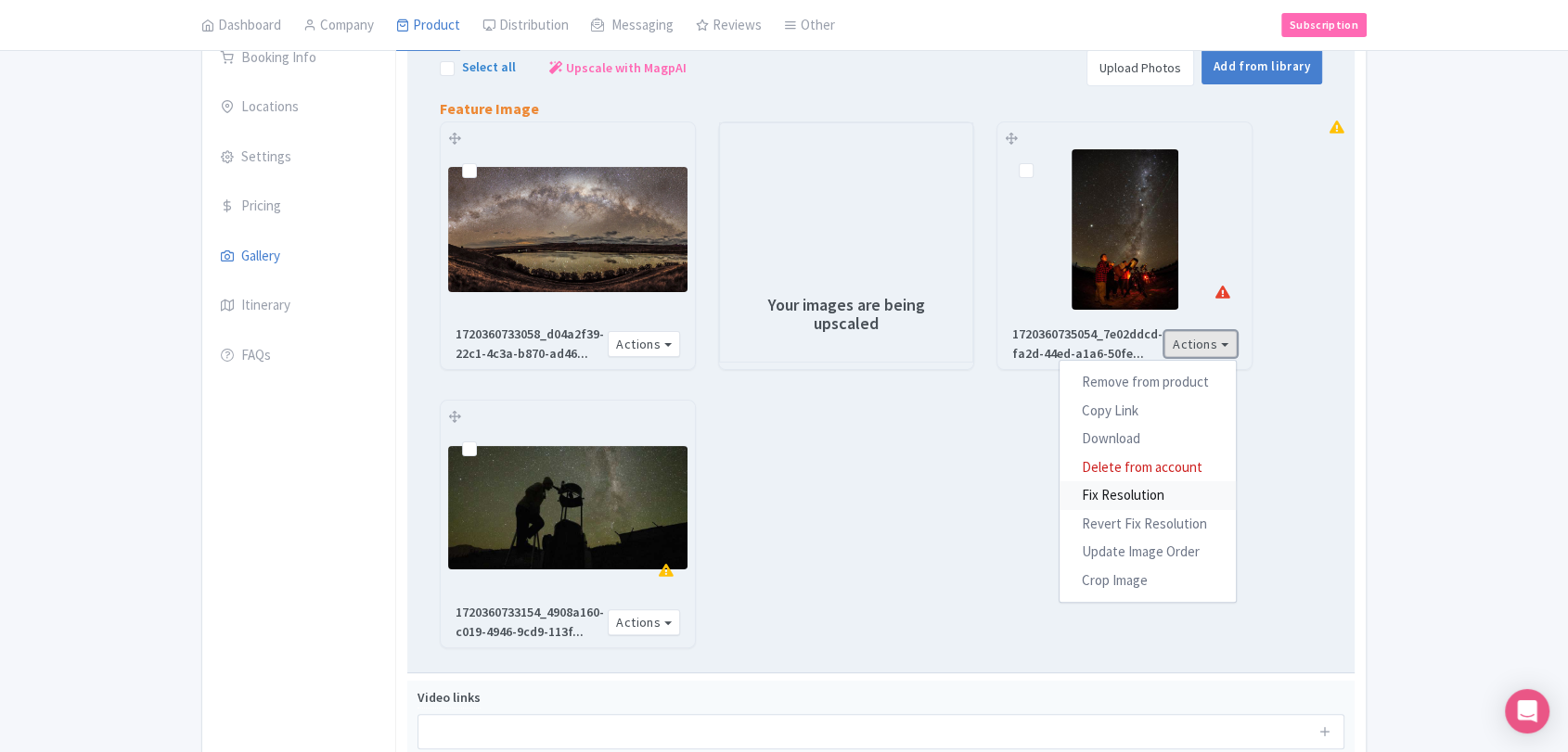 click on "Fix Resolution" at bounding box center [1148, 495] 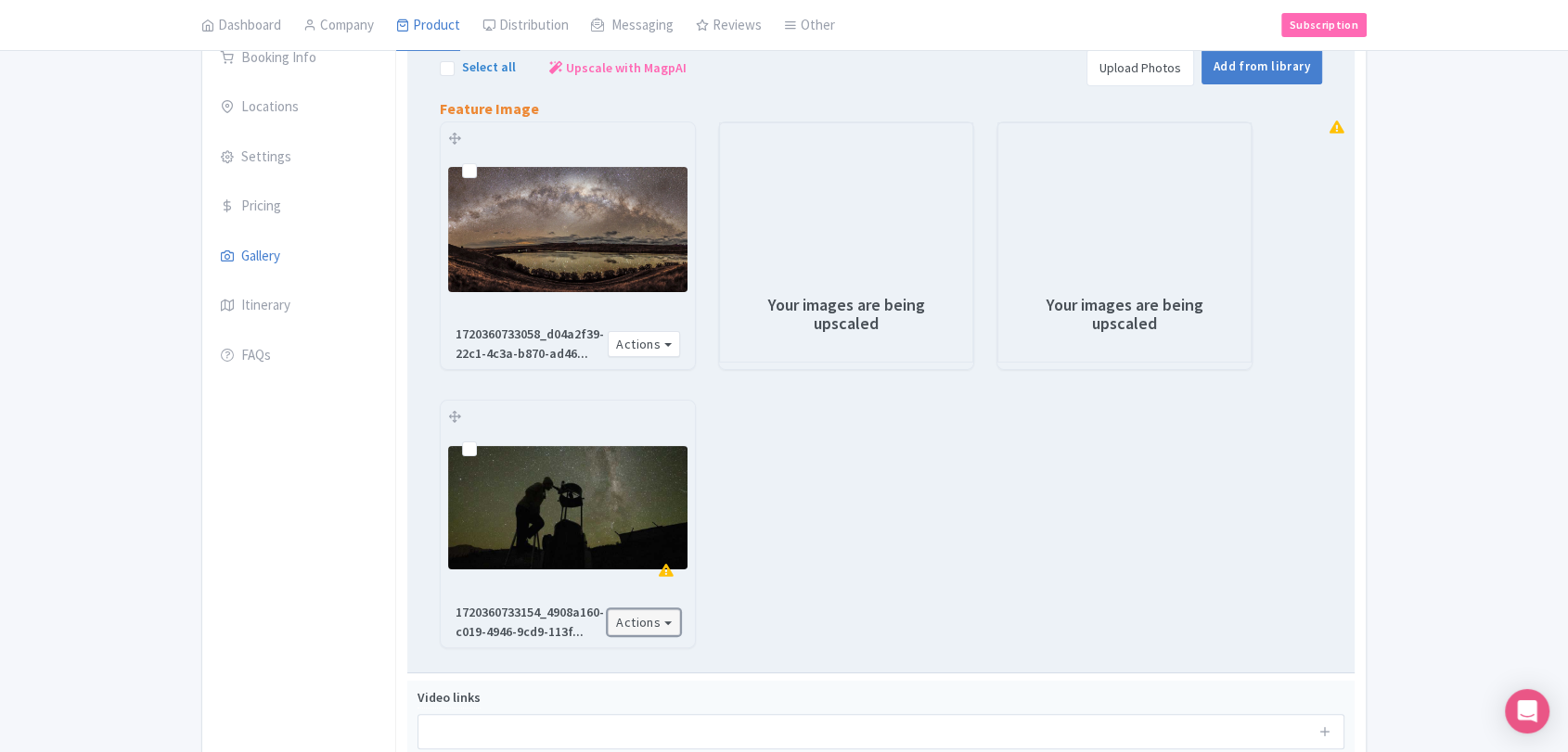 click on "Actions" at bounding box center (644, 622) 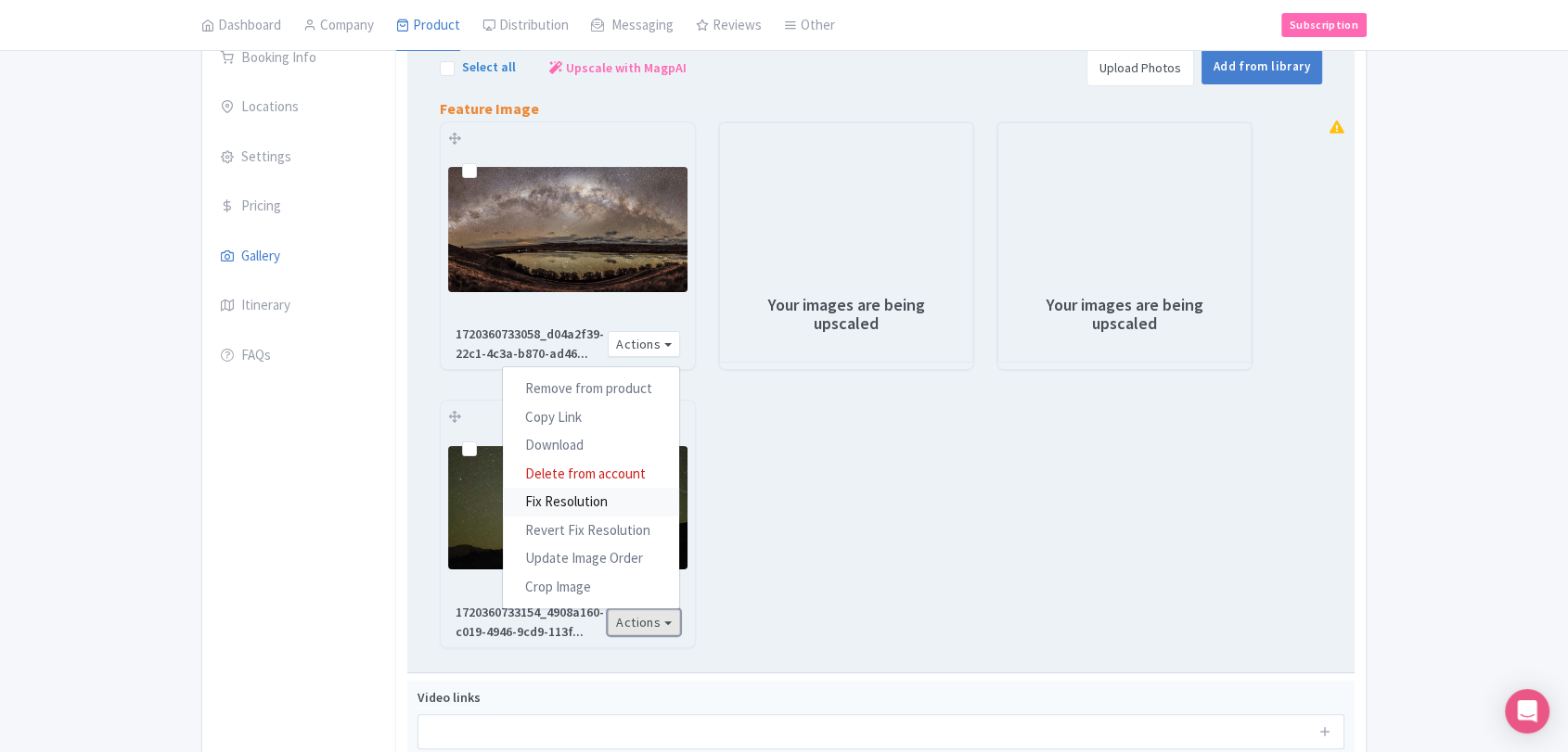 click on "Fix Resolution" at bounding box center (591, 502) 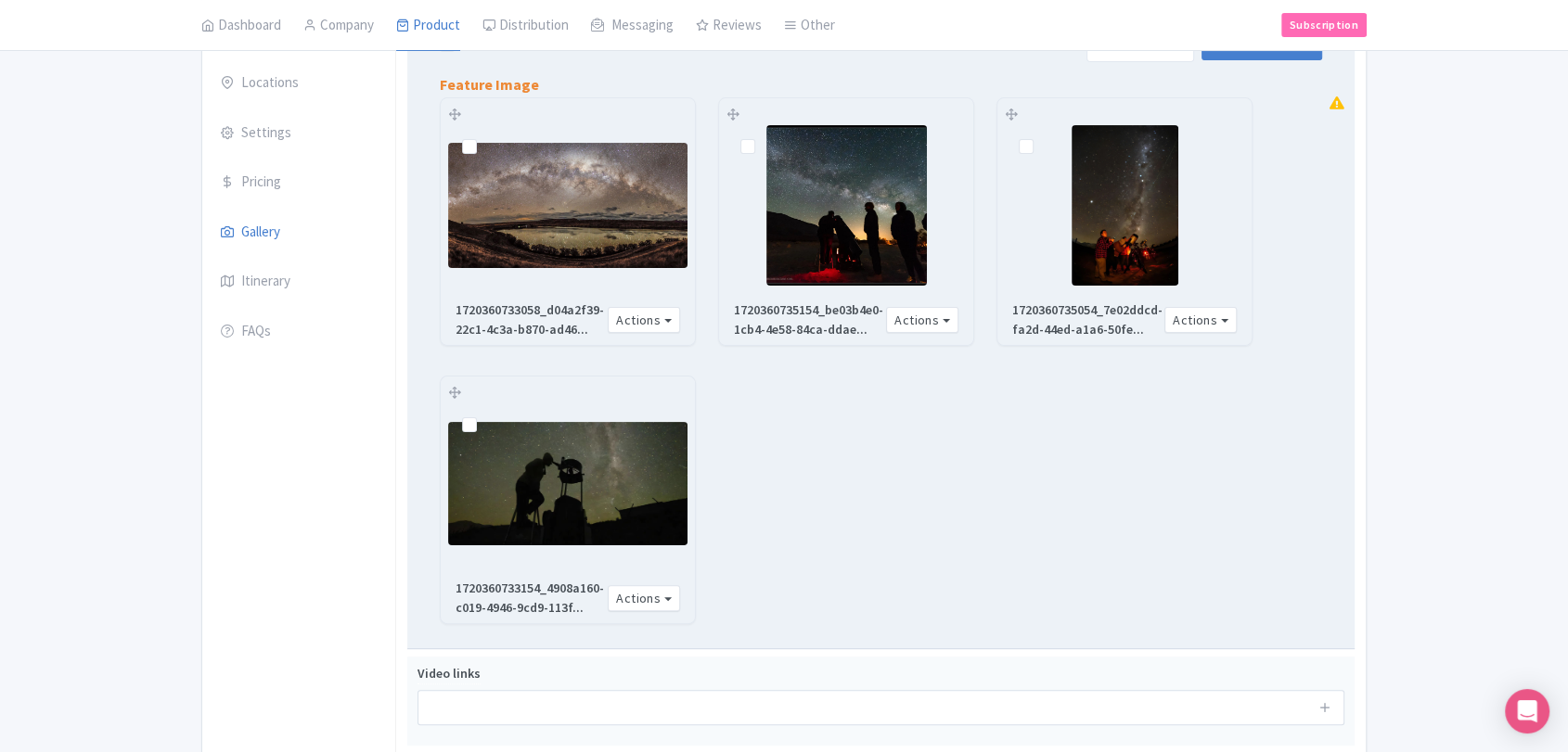 scroll, scrollTop: 448, scrollLeft: 0, axis: vertical 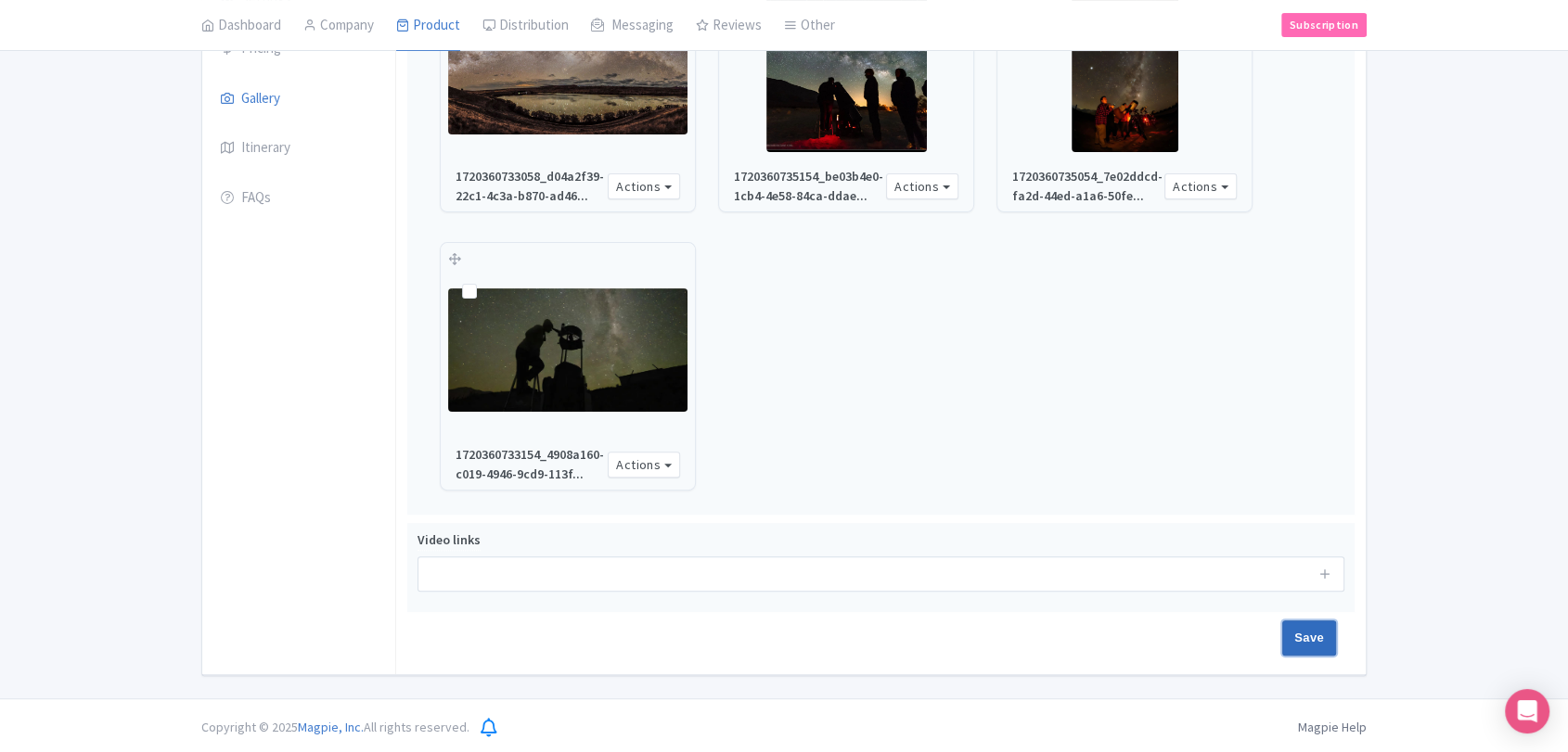click on "Save" at bounding box center (1309, 638) 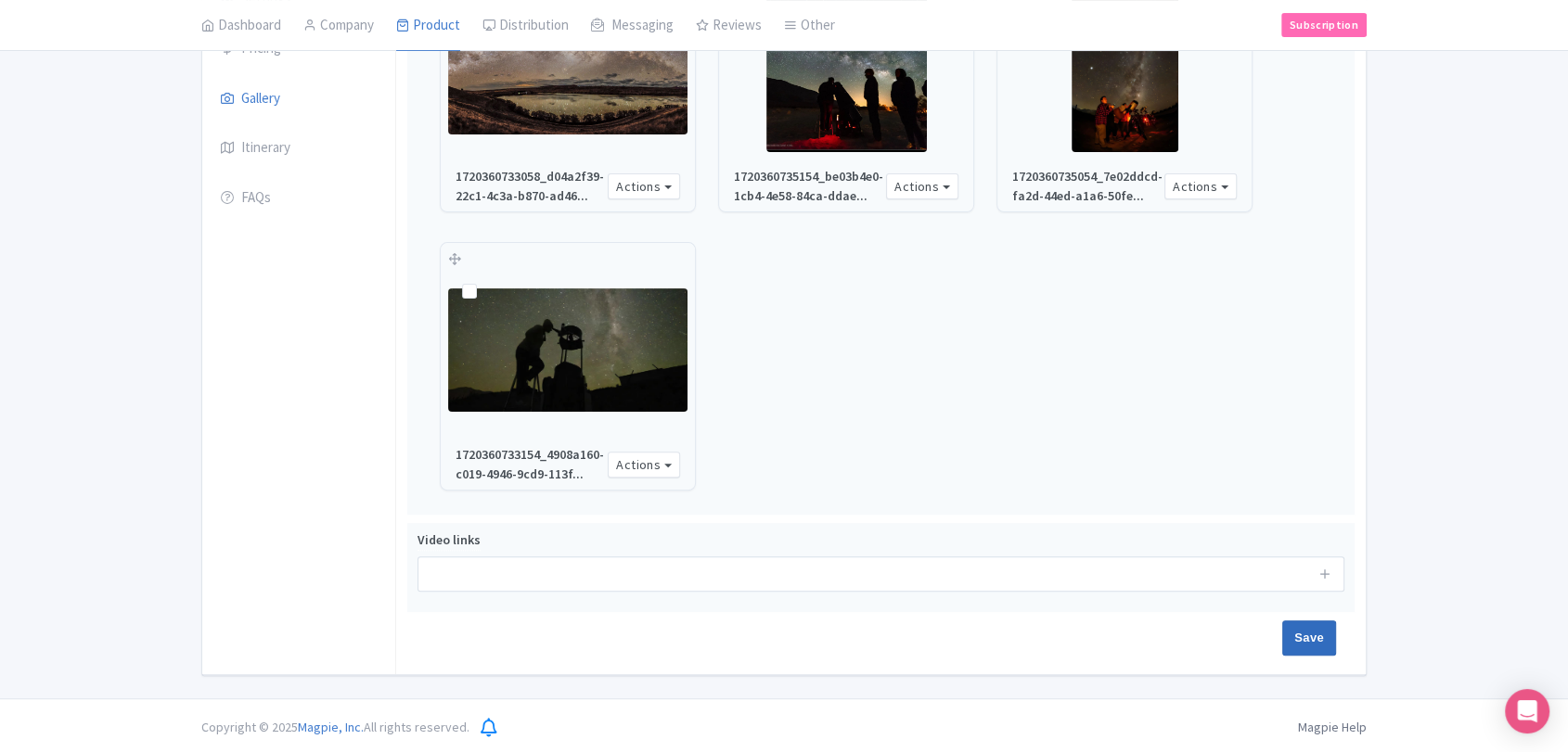 type on "Saving..." 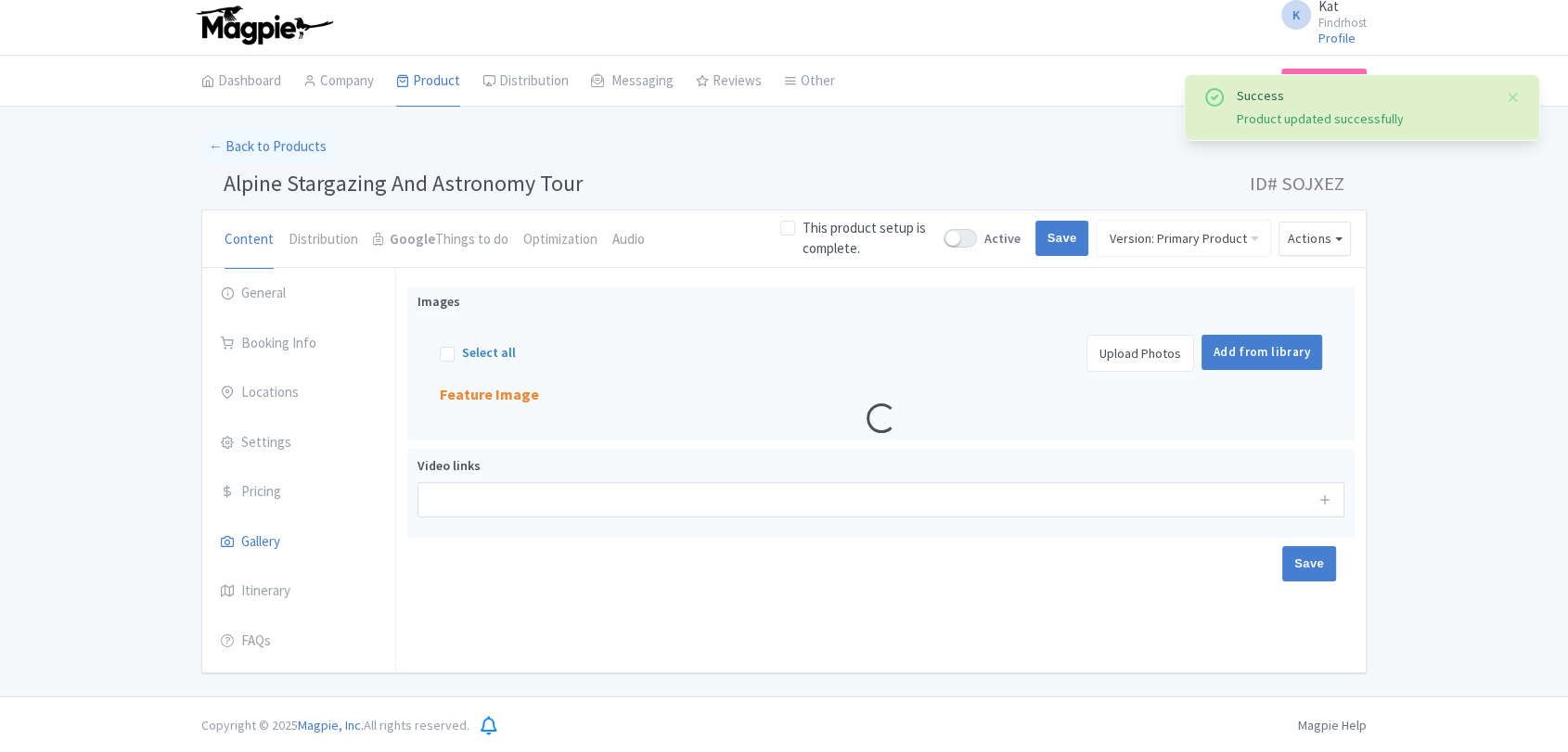 click on "Alpine Stargazing And Astronomy Tour" at bounding box center [403, 183] 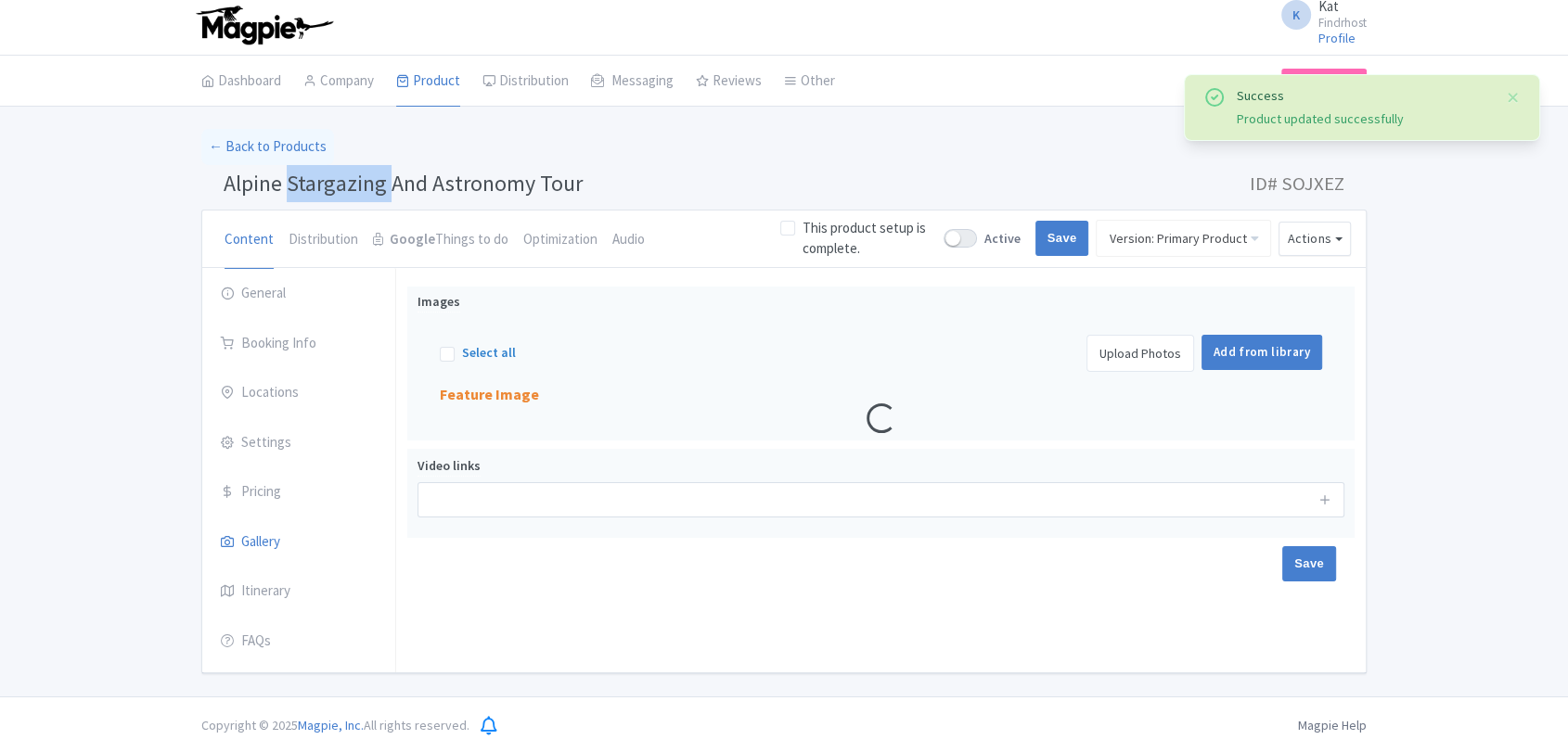 click on "Alpine Stargazing And Astronomy Tour" at bounding box center [403, 183] 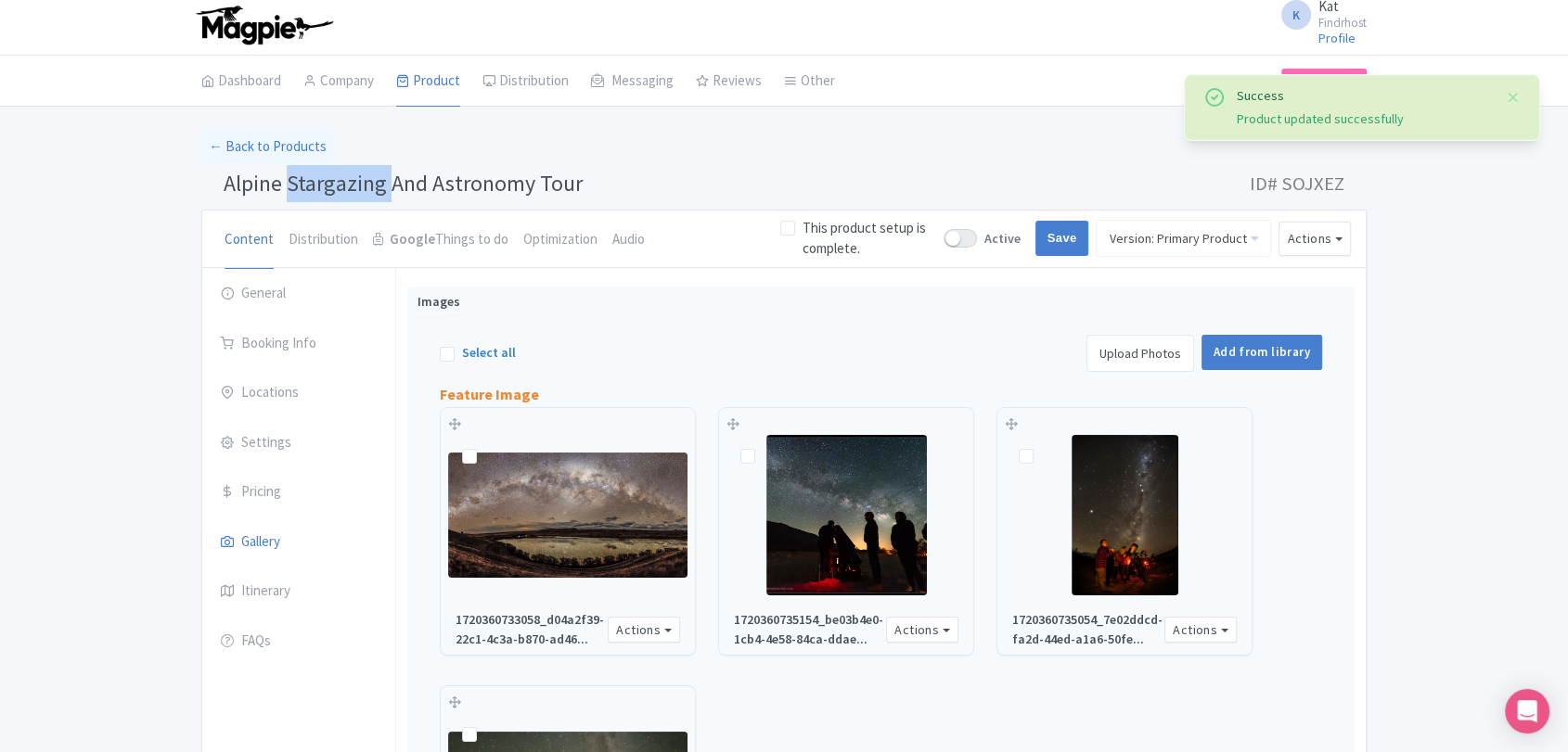 scroll, scrollTop: 6, scrollLeft: 0, axis: vertical 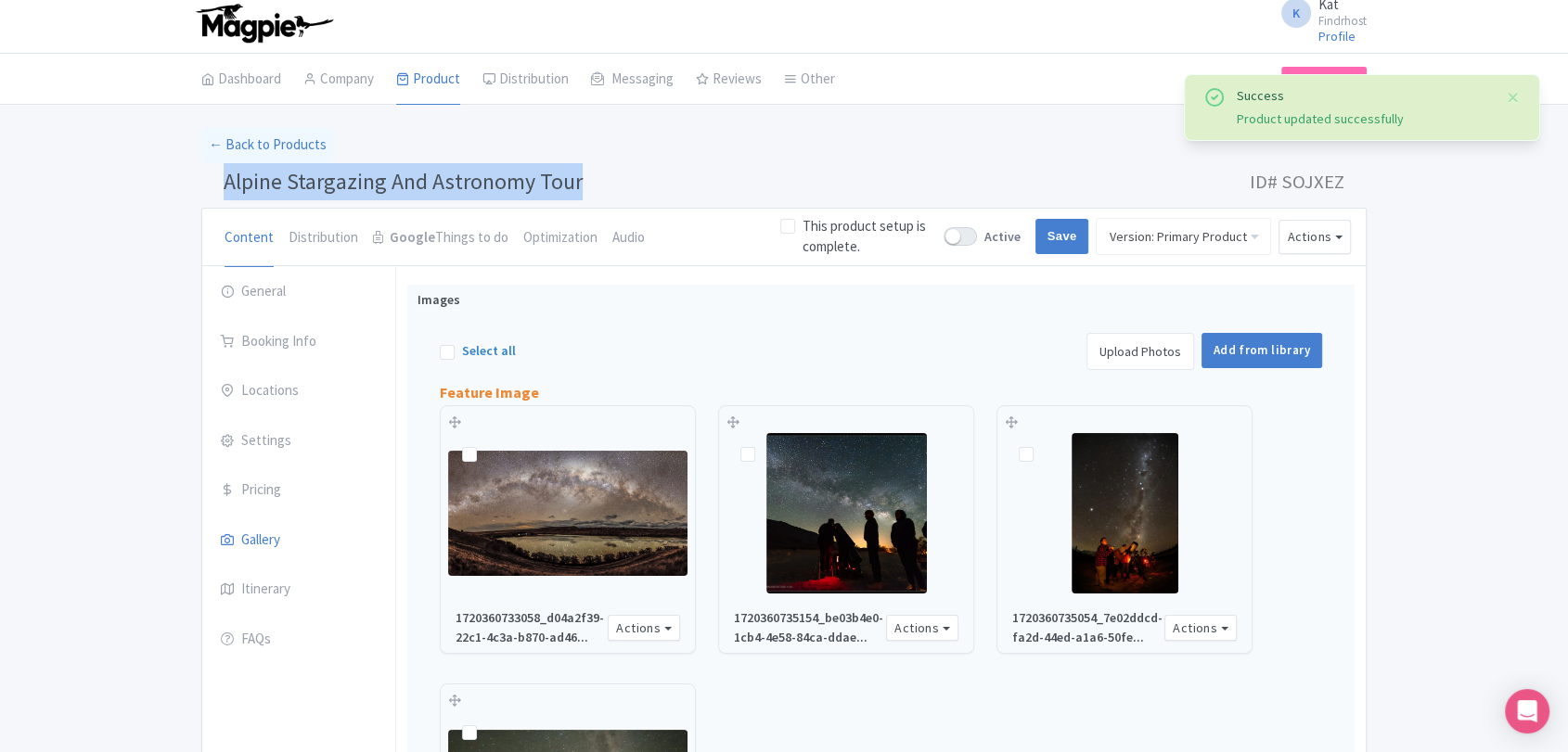 click on "Alpine Stargazing And Astronomy Tour
ID# SOJXEZ" at bounding box center [784, 185] 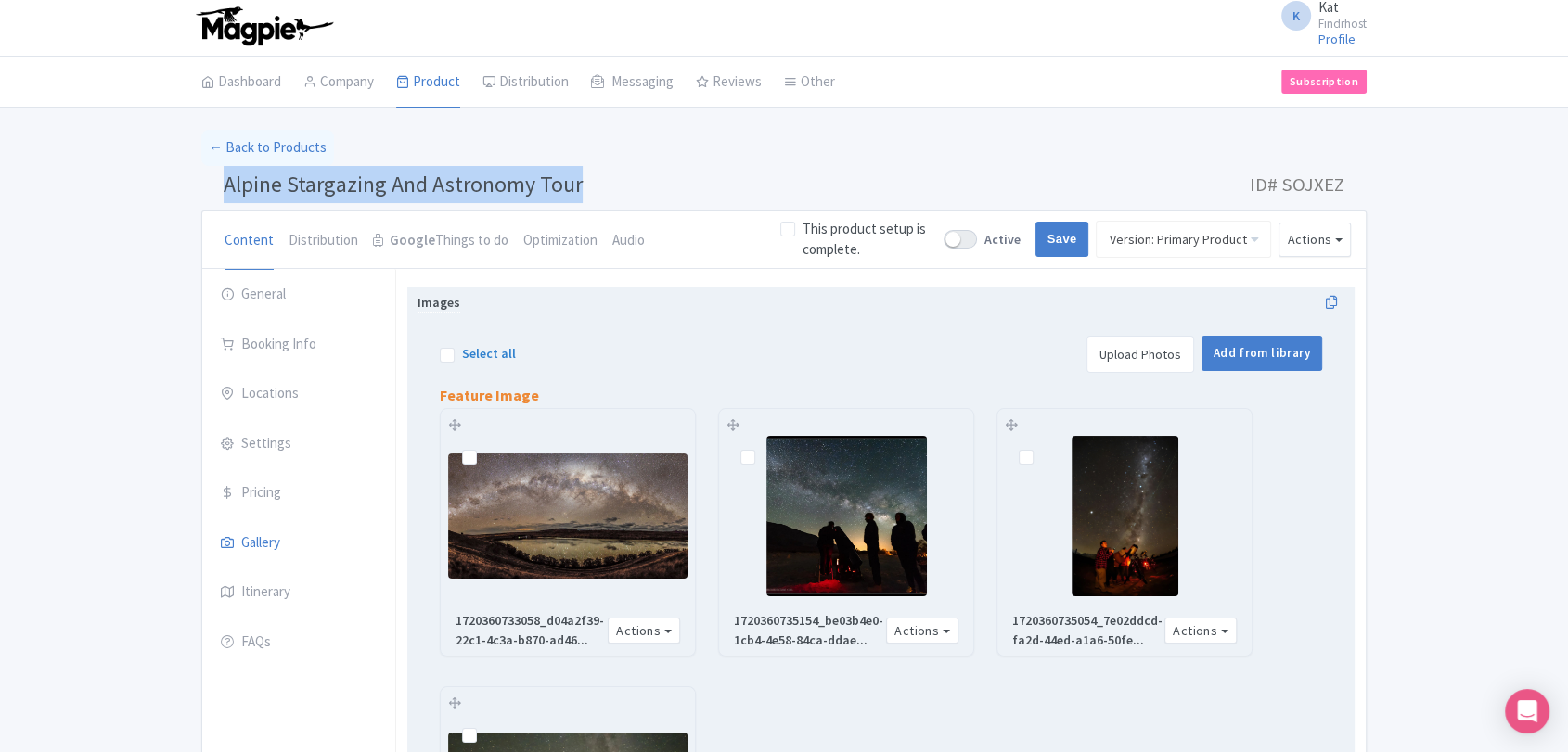 scroll, scrollTop: 0, scrollLeft: 0, axis: both 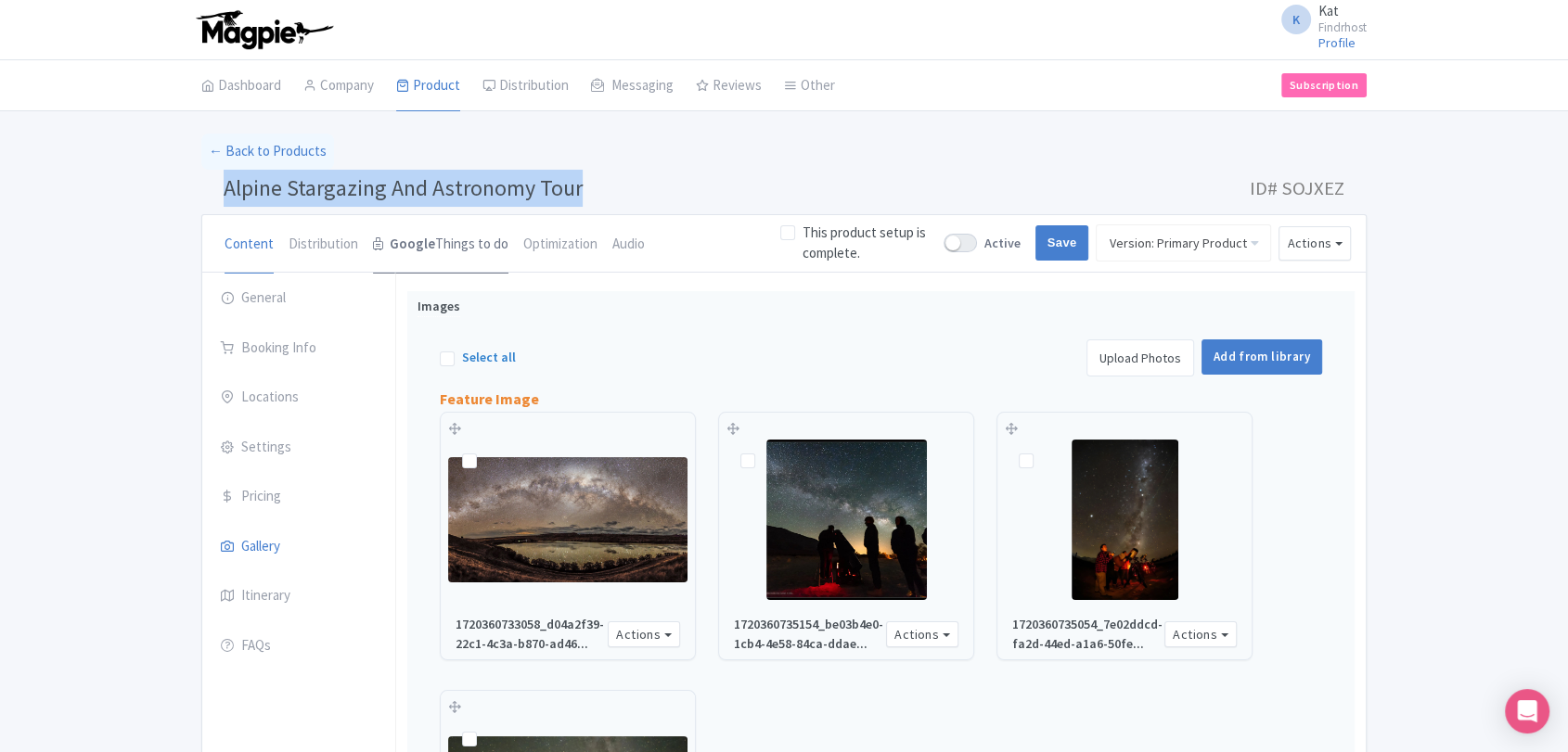 click on "Google  Things to do" at bounding box center [441, 245] 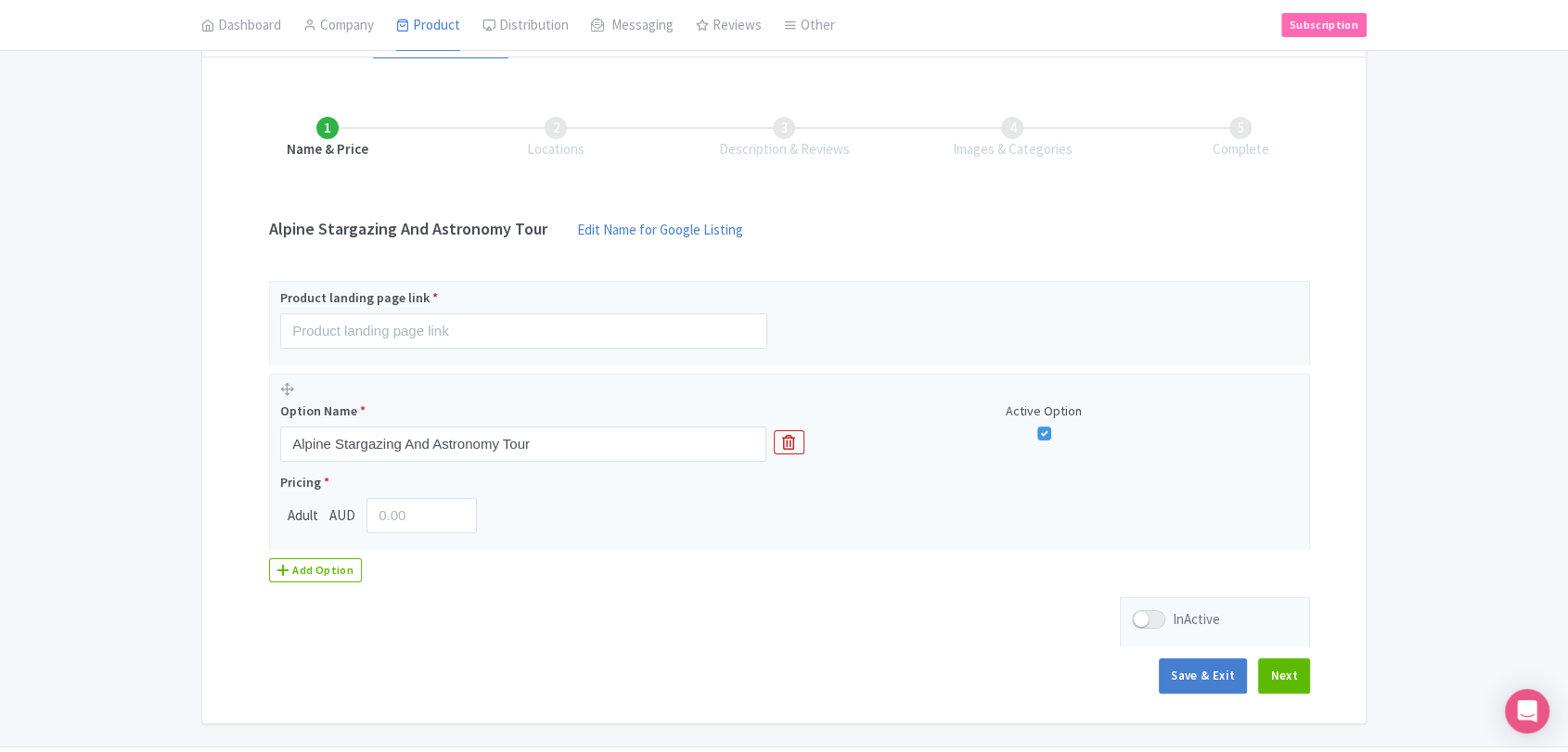 scroll, scrollTop: 266, scrollLeft: 0, axis: vertical 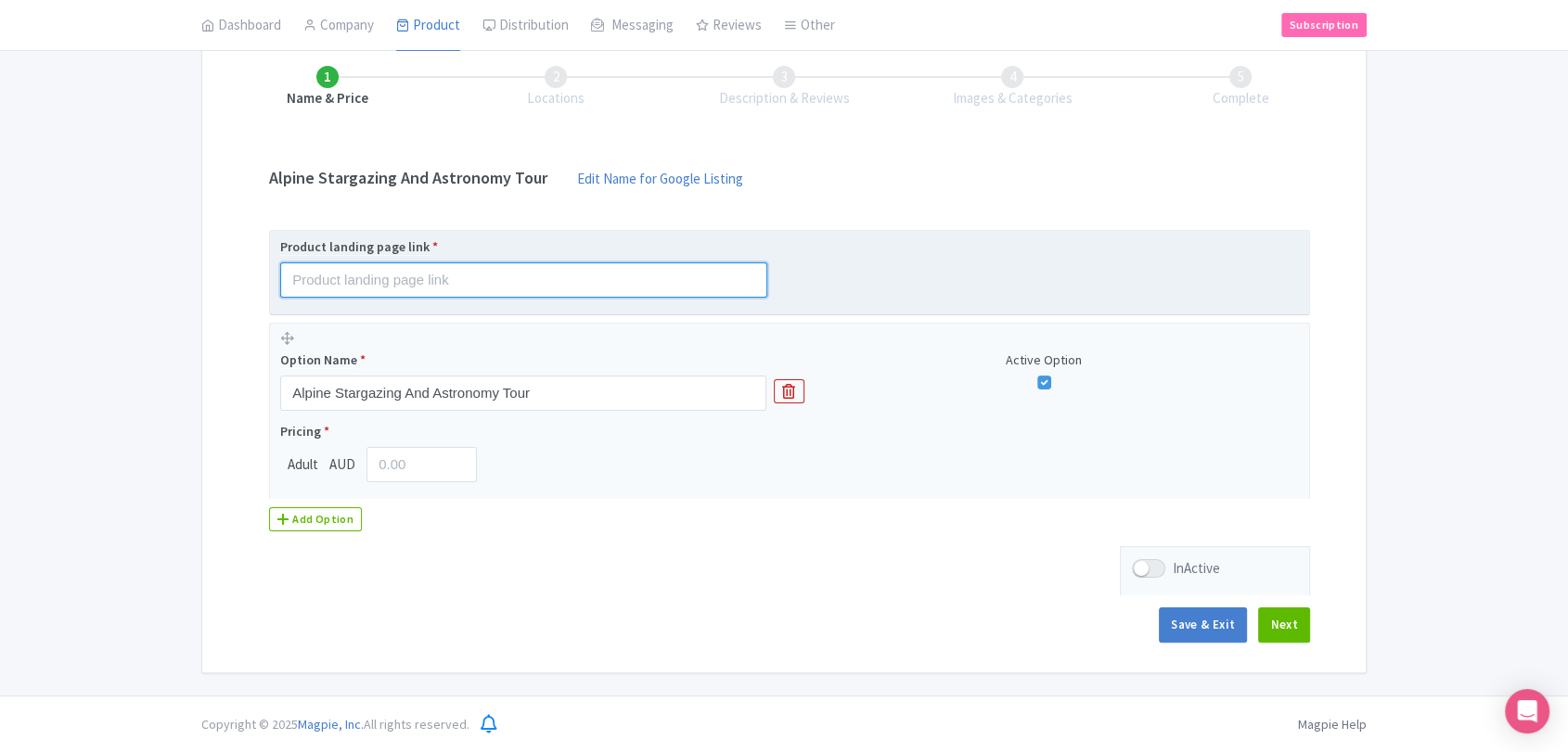 click at bounding box center [523, 280] 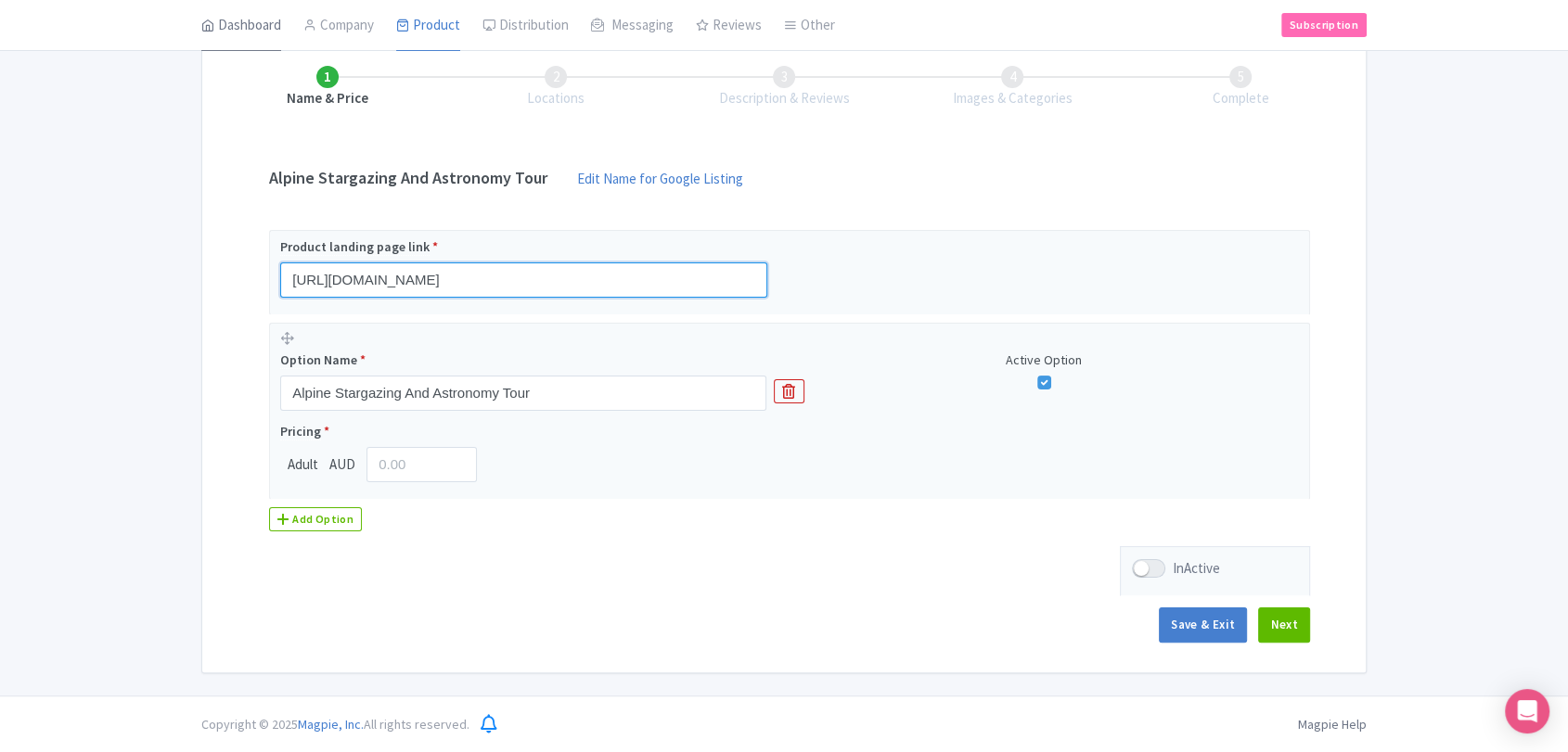 type on "https://www.findrhost.com/tours/alpine-night-sky-experience" 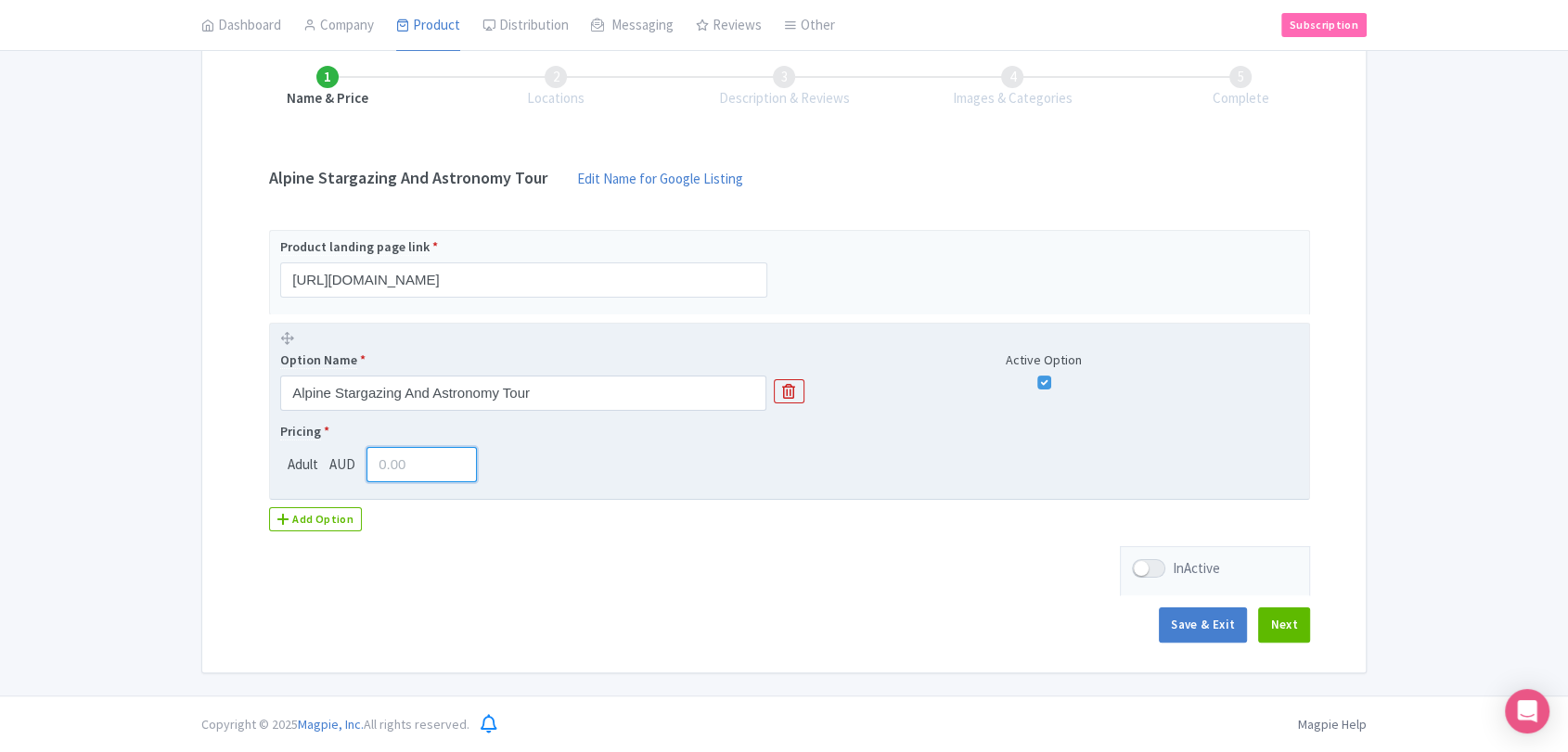 click at bounding box center (421, 465) 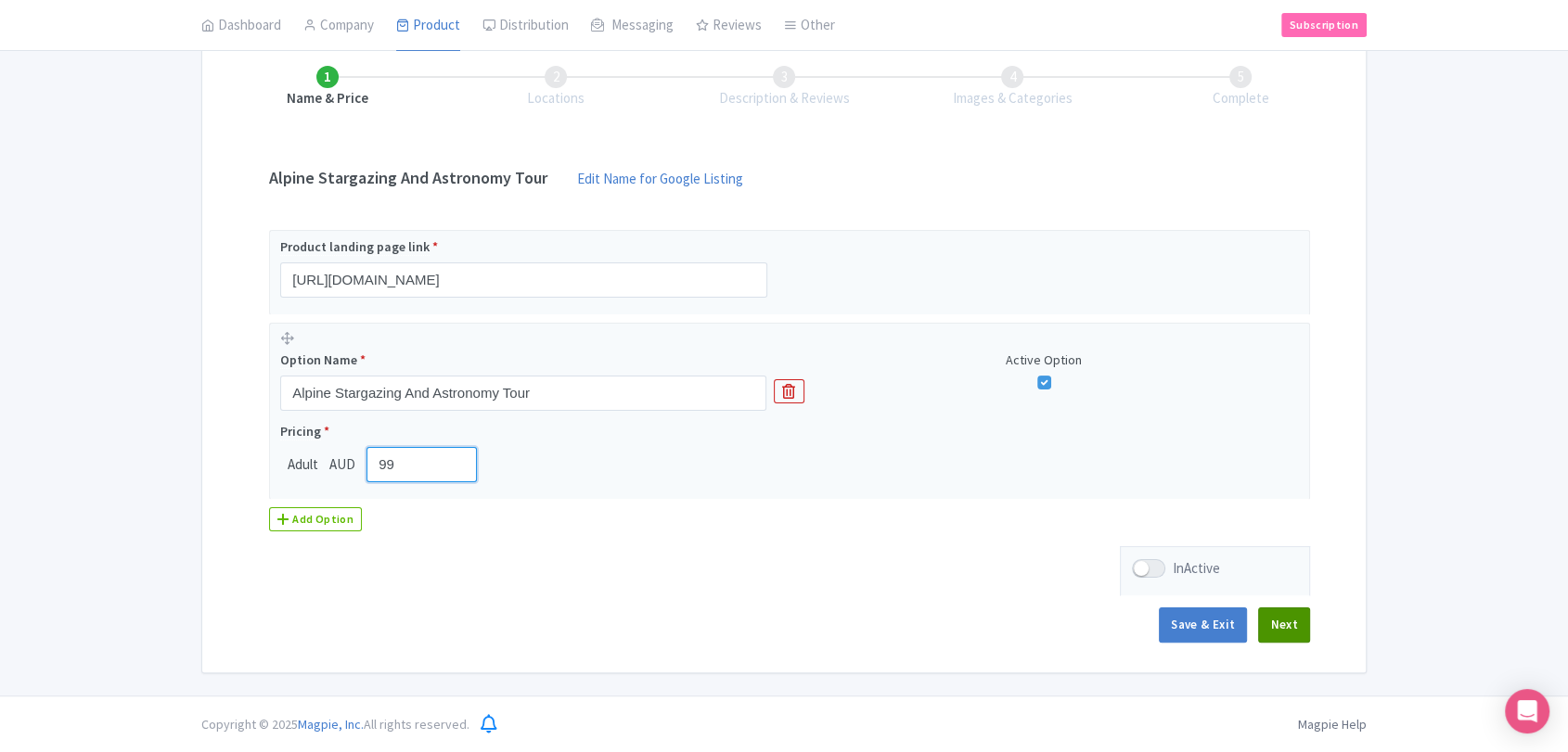 type on "99" 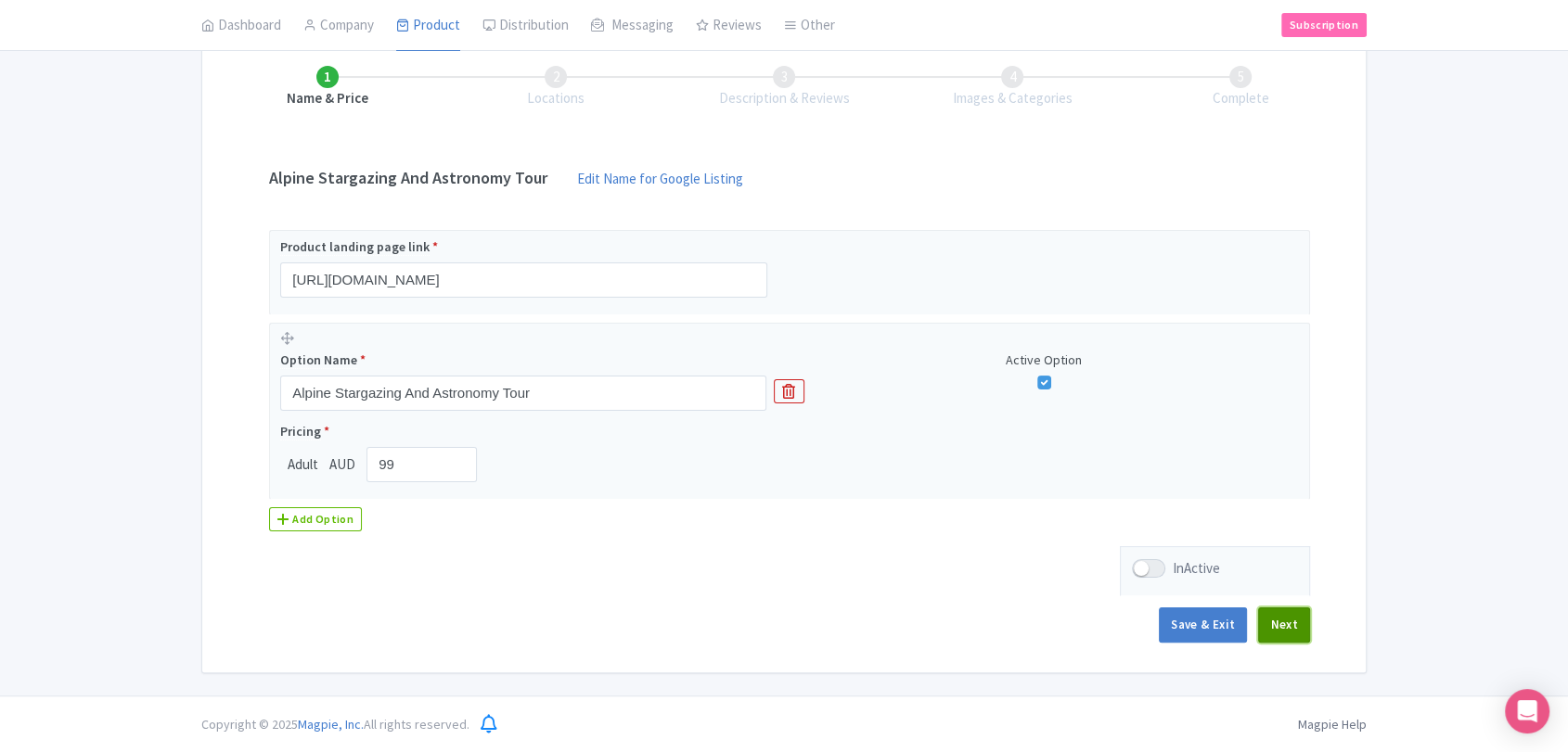 click on "Next" at bounding box center (1284, 625) 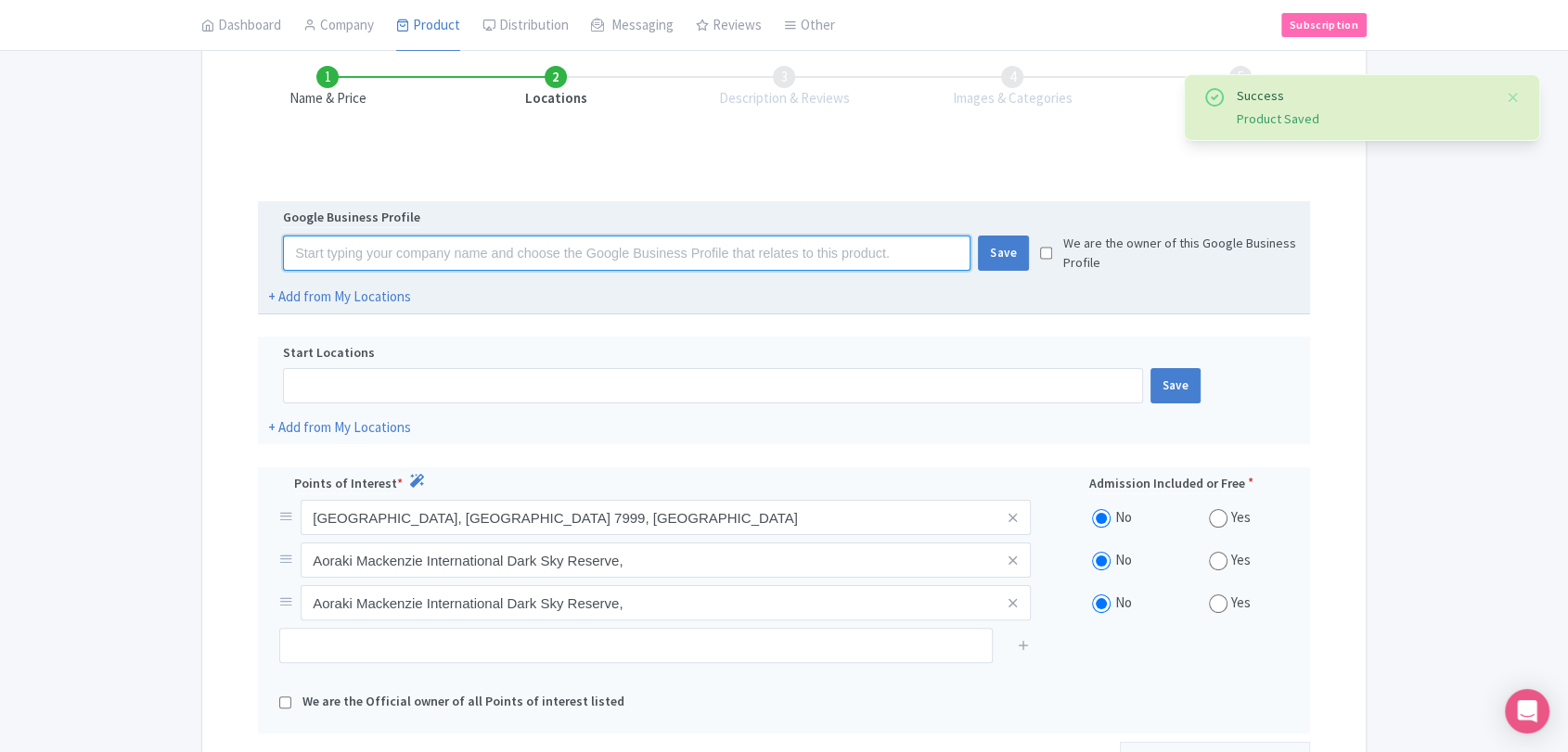 click at bounding box center (626, 253) 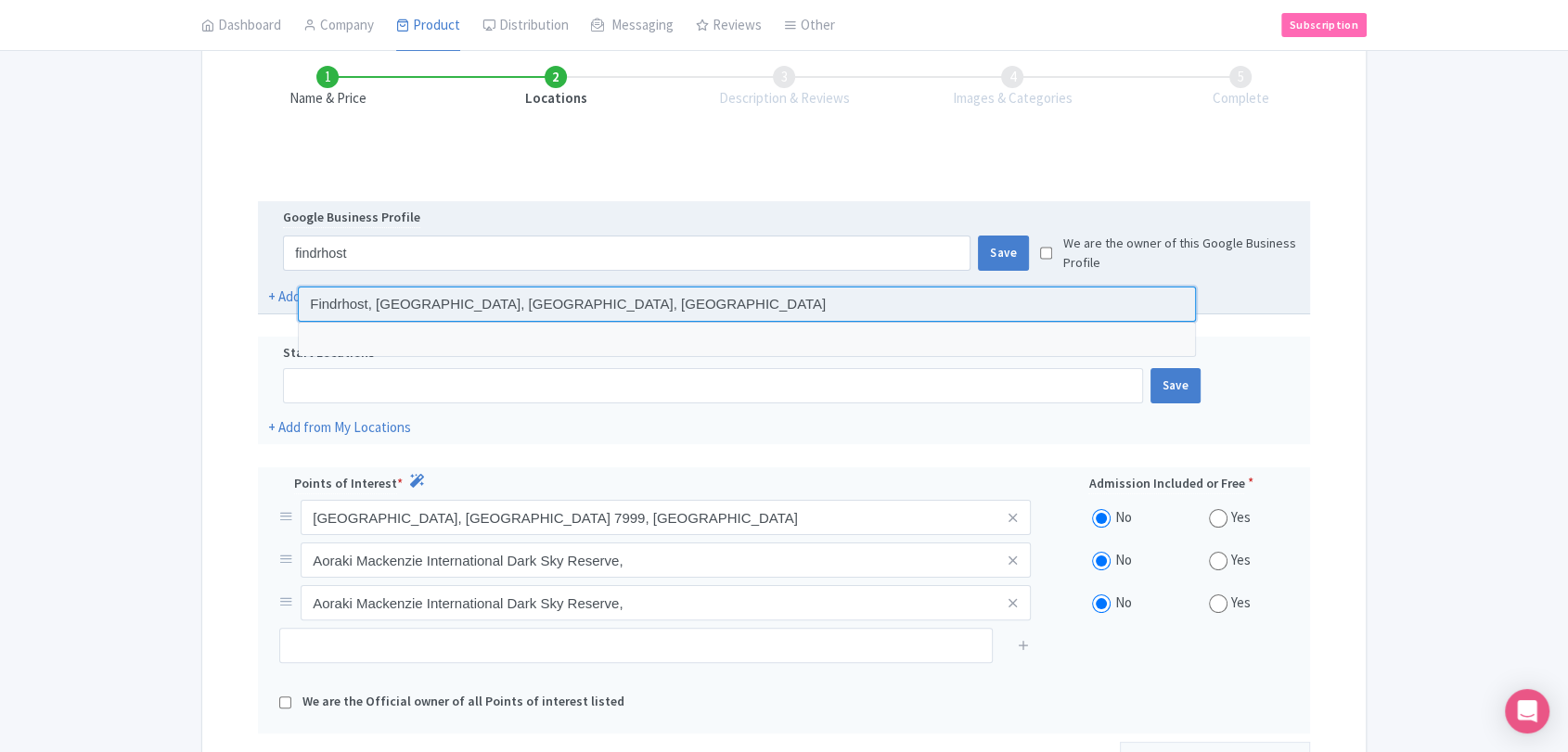 click at bounding box center [747, 304] 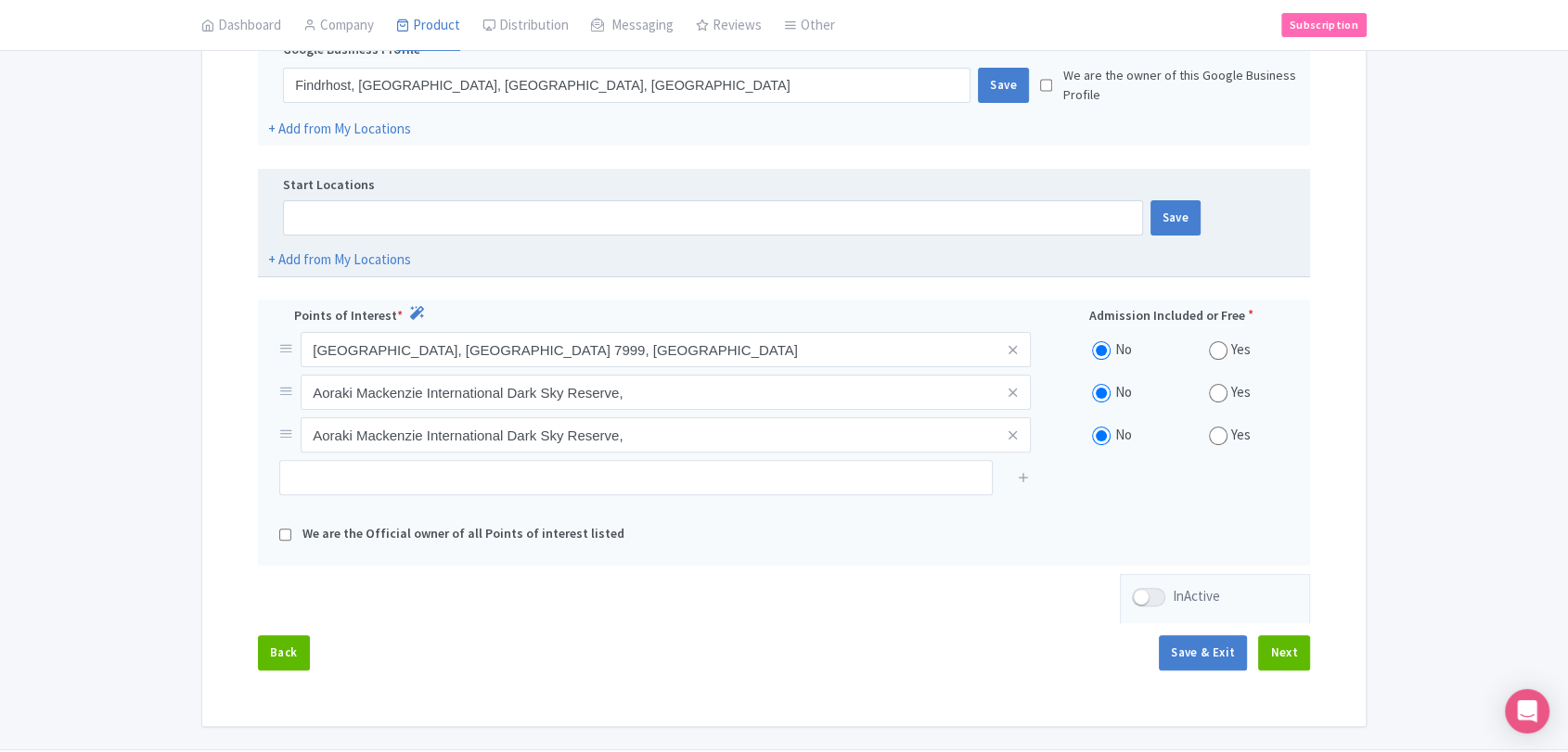 scroll, scrollTop: 369, scrollLeft: 0, axis: vertical 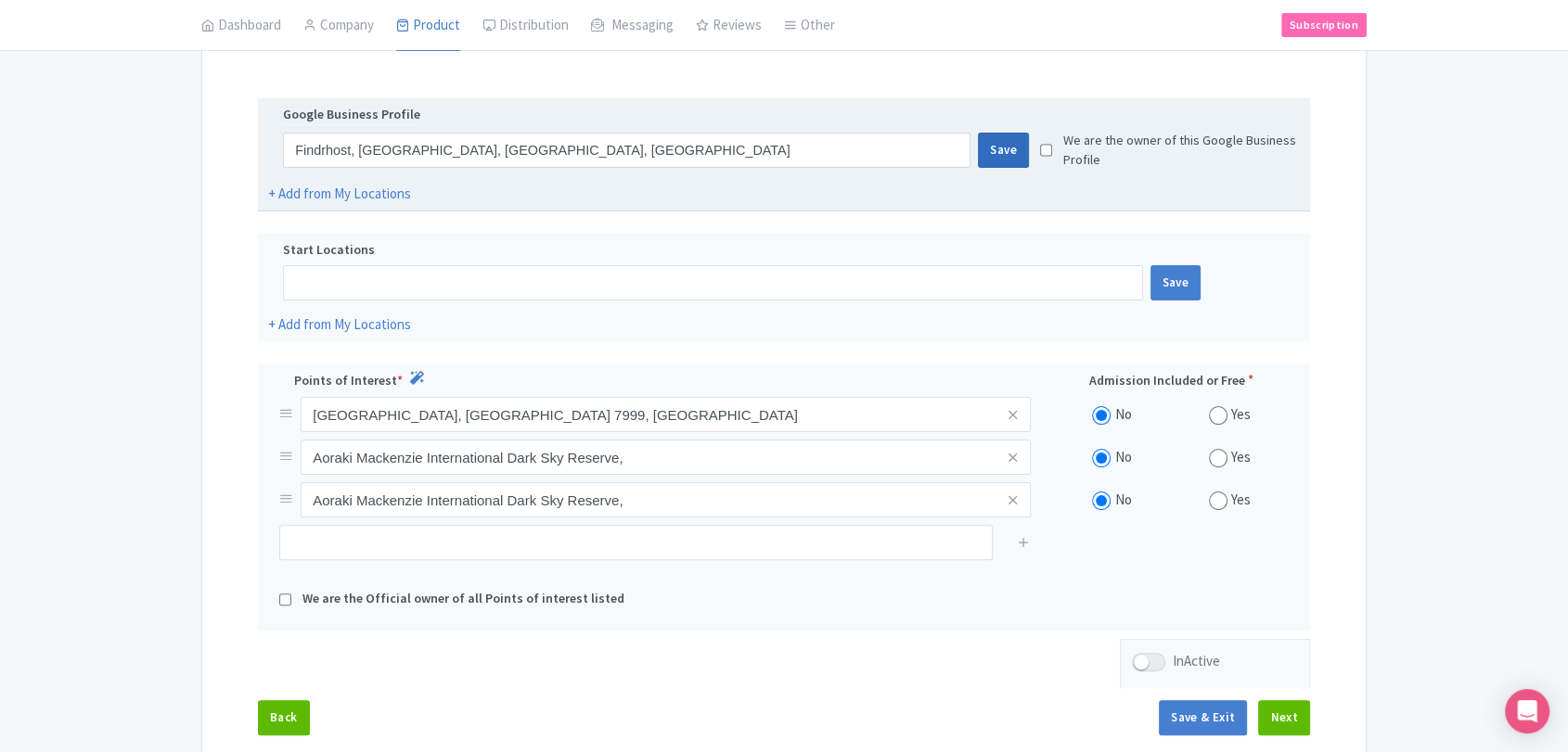 click on "Save" at bounding box center (1003, 150) 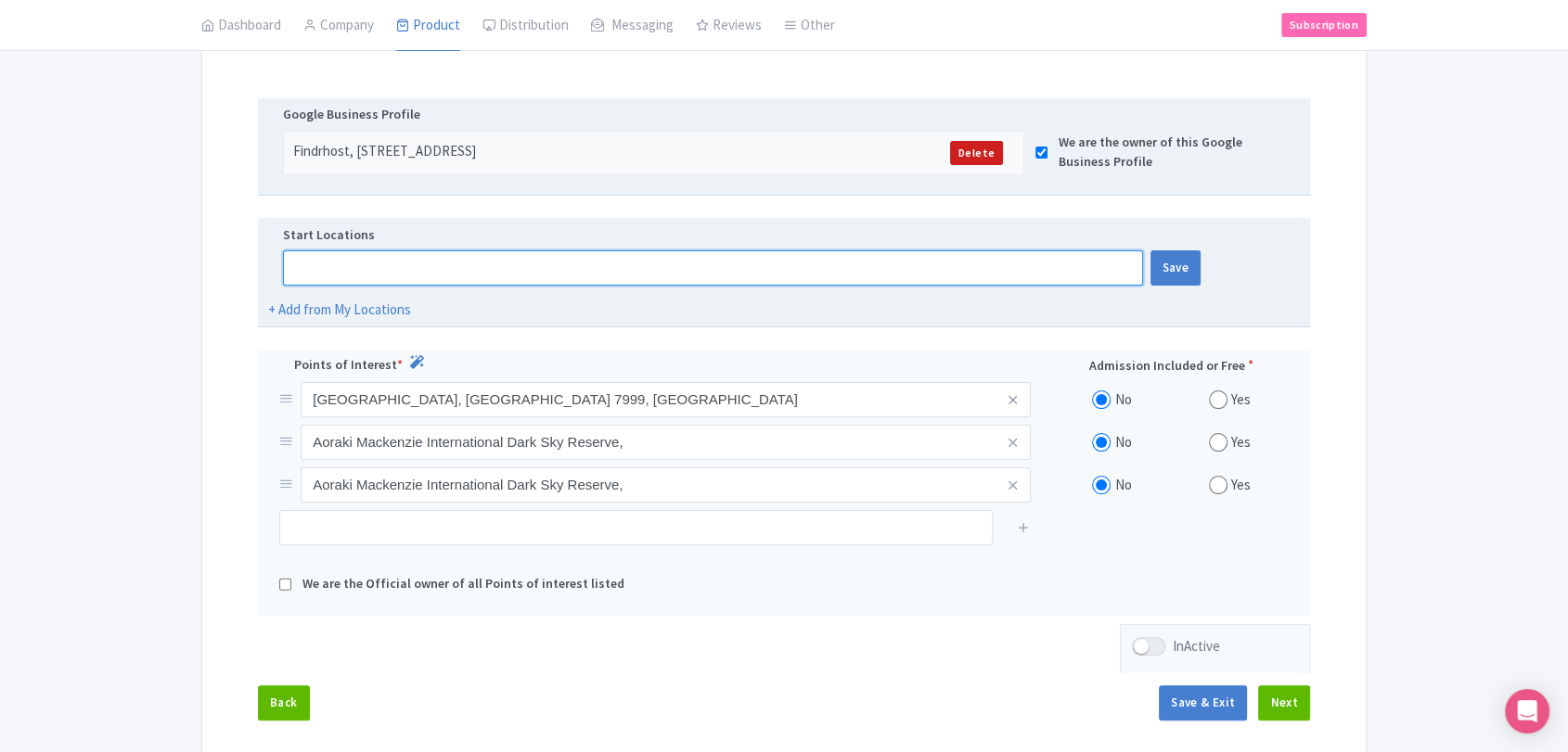 click at bounding box center [713, 268] 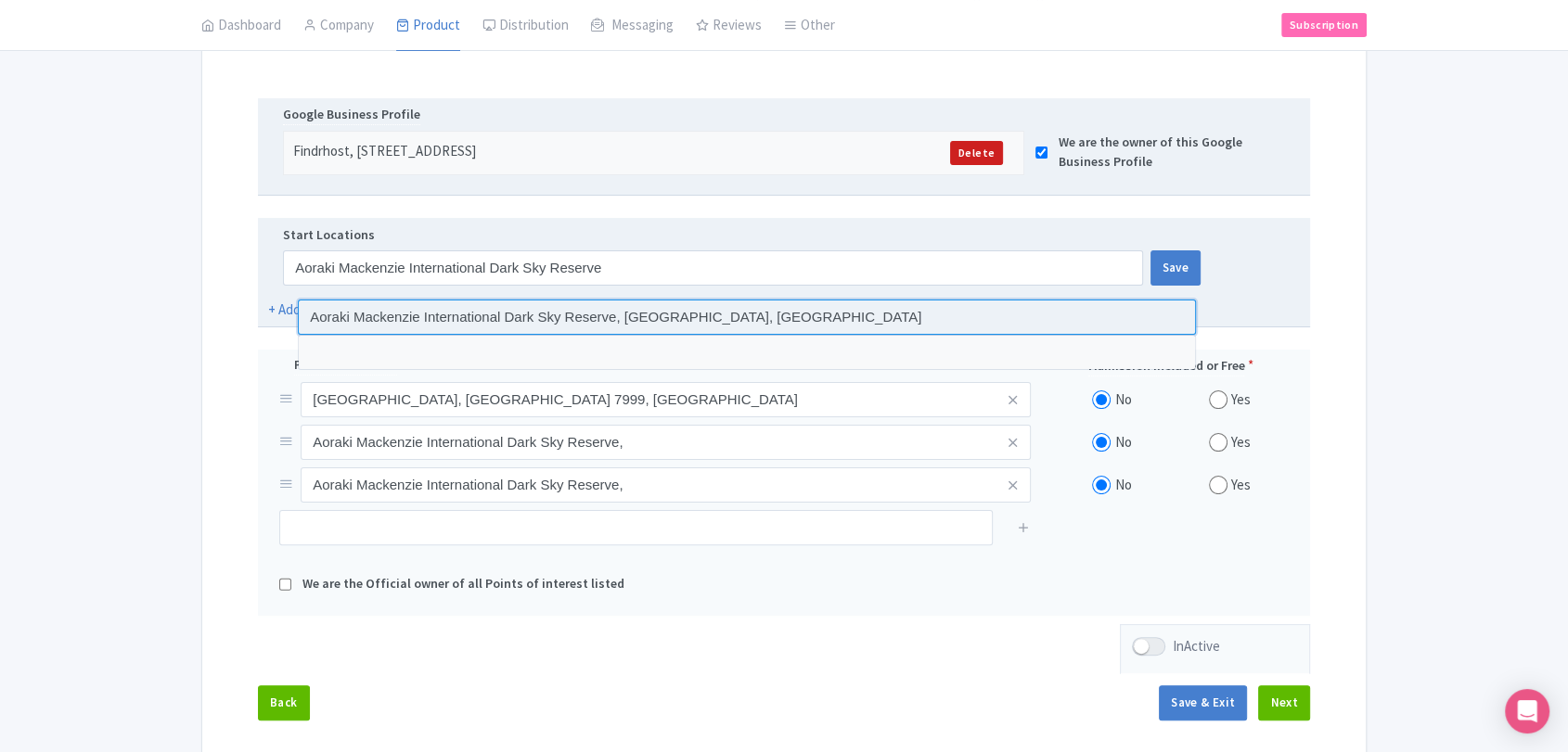 click at bounding box center [747, 317] 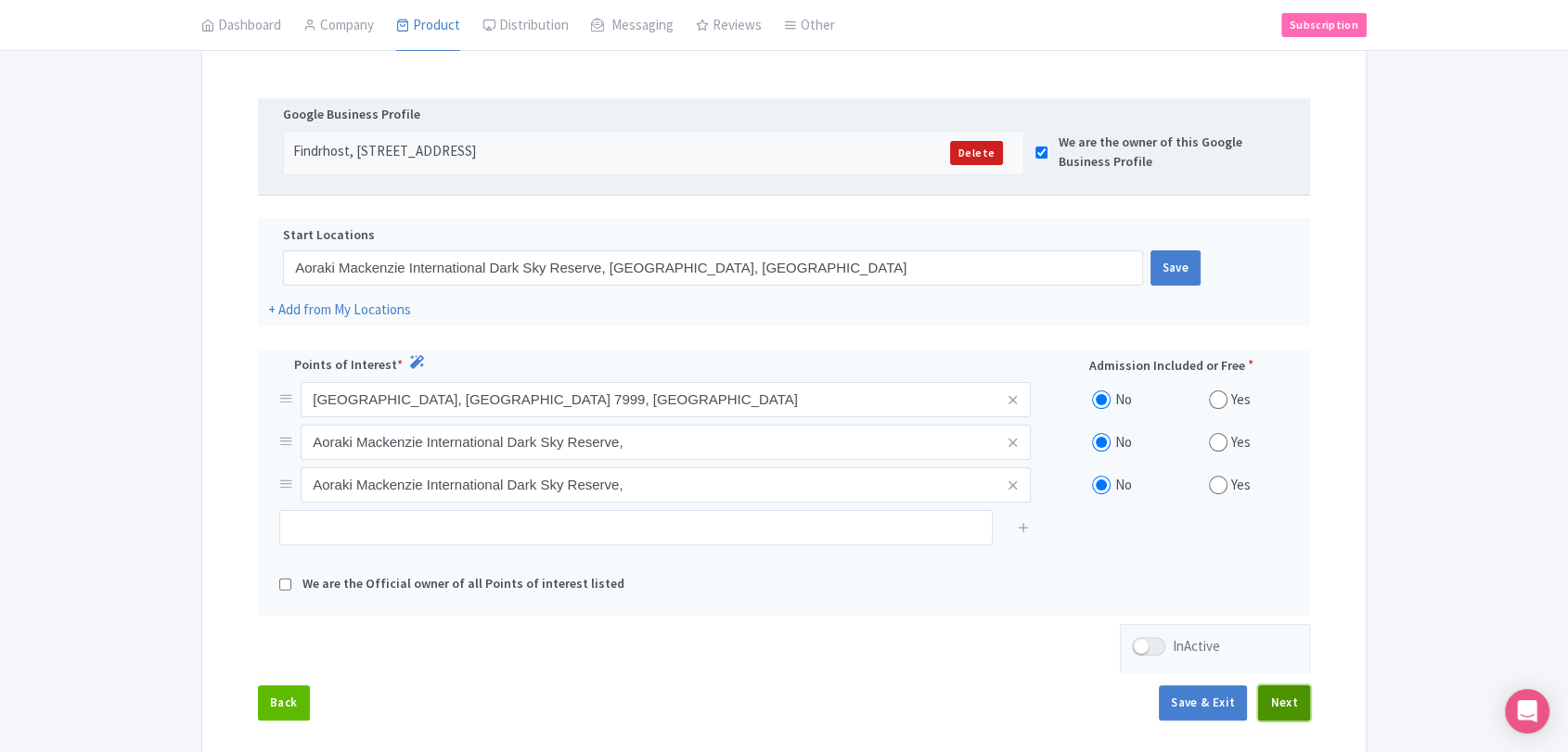 click on "Next" at bounding box center [1284, 703] 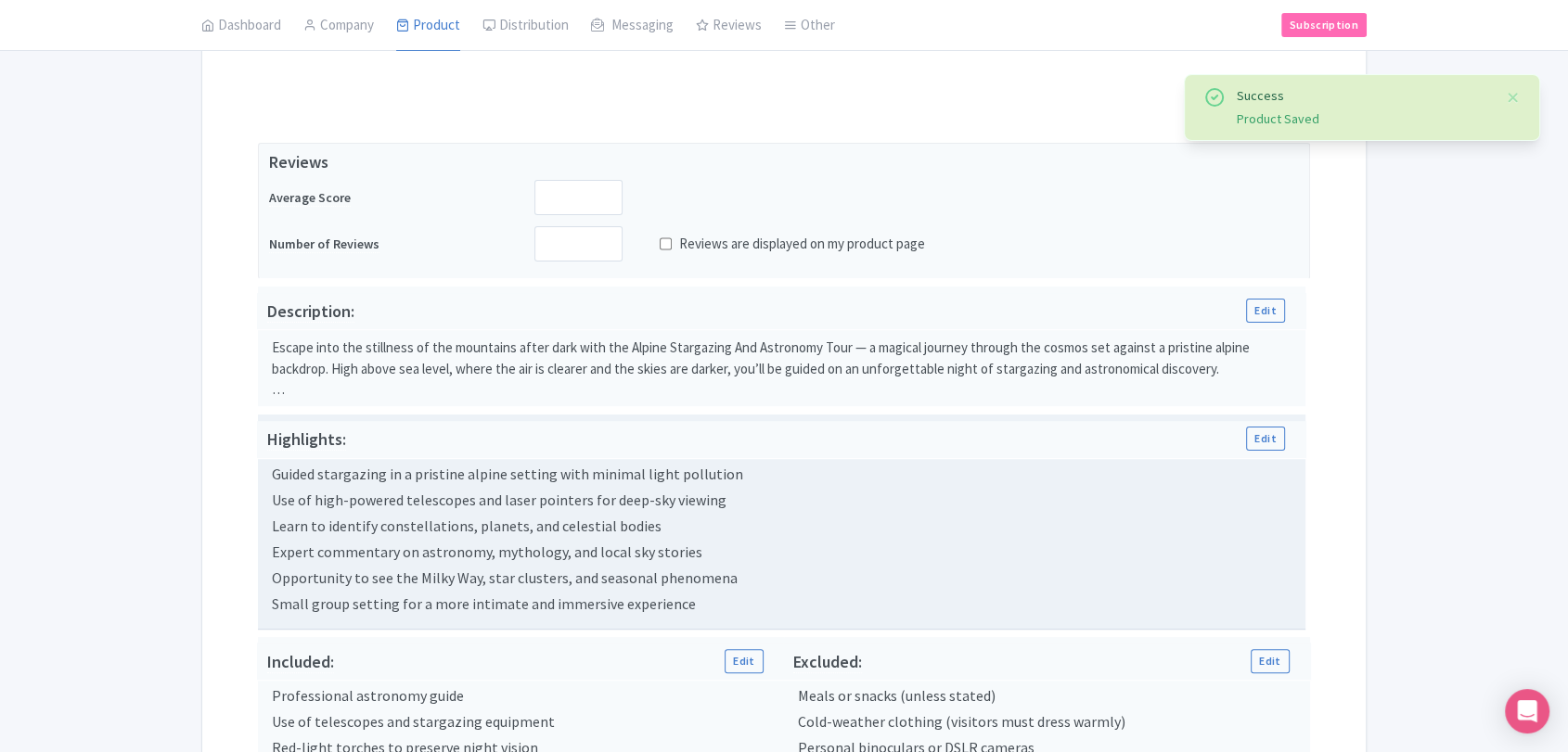 scroll, scrollTop: 163, scrollLeft: 0, axis: vertical 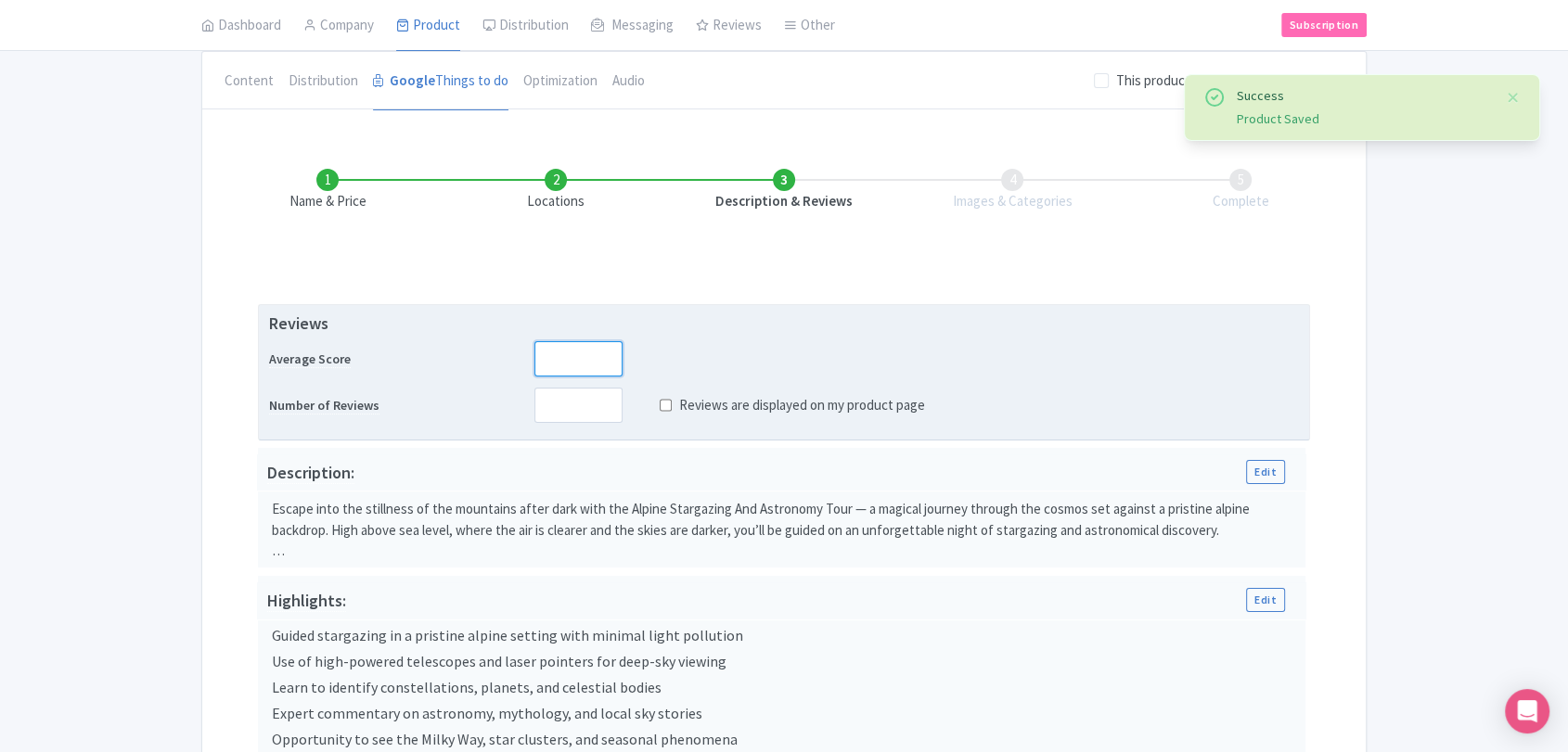 click at bounding box center (578, 359) 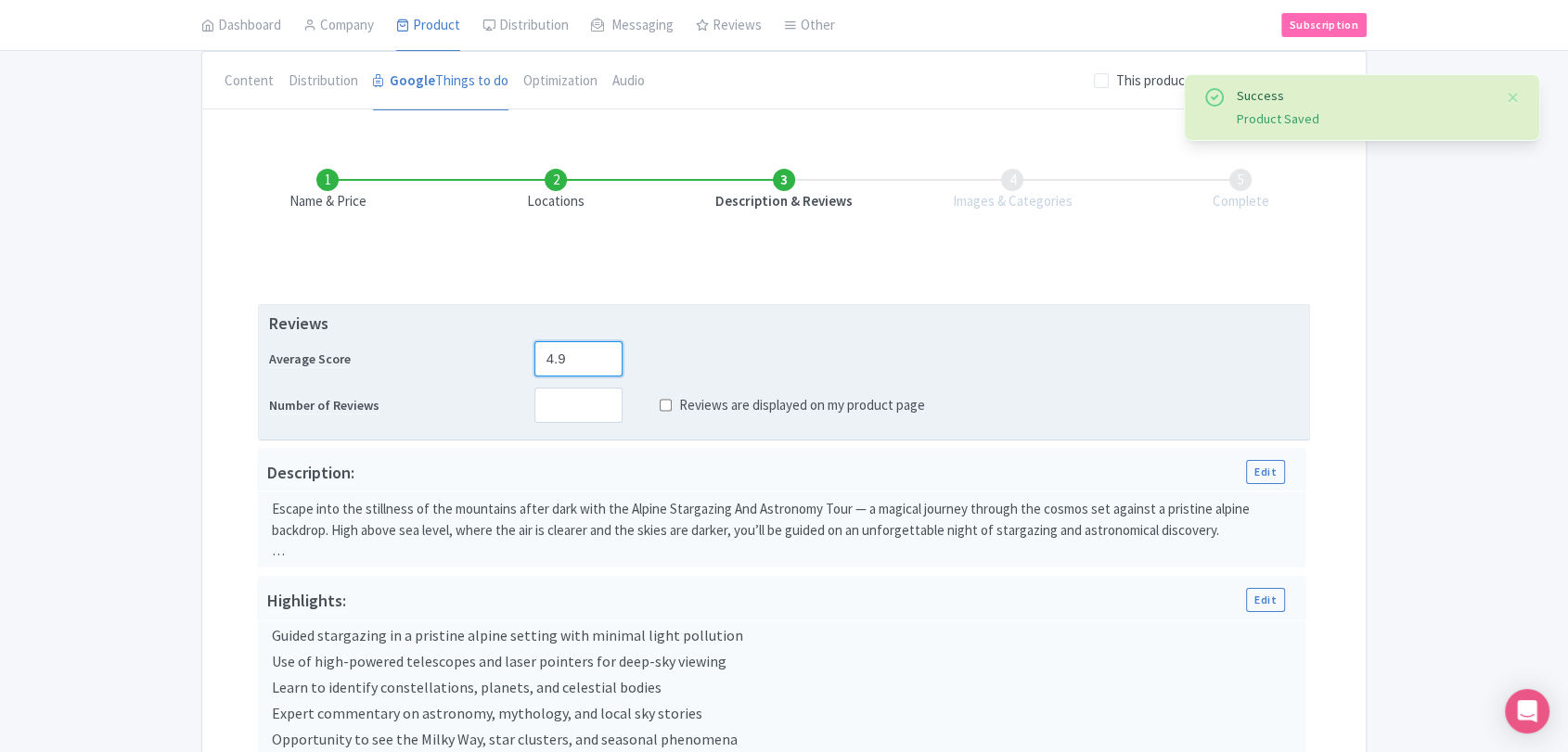 type on "4.9" 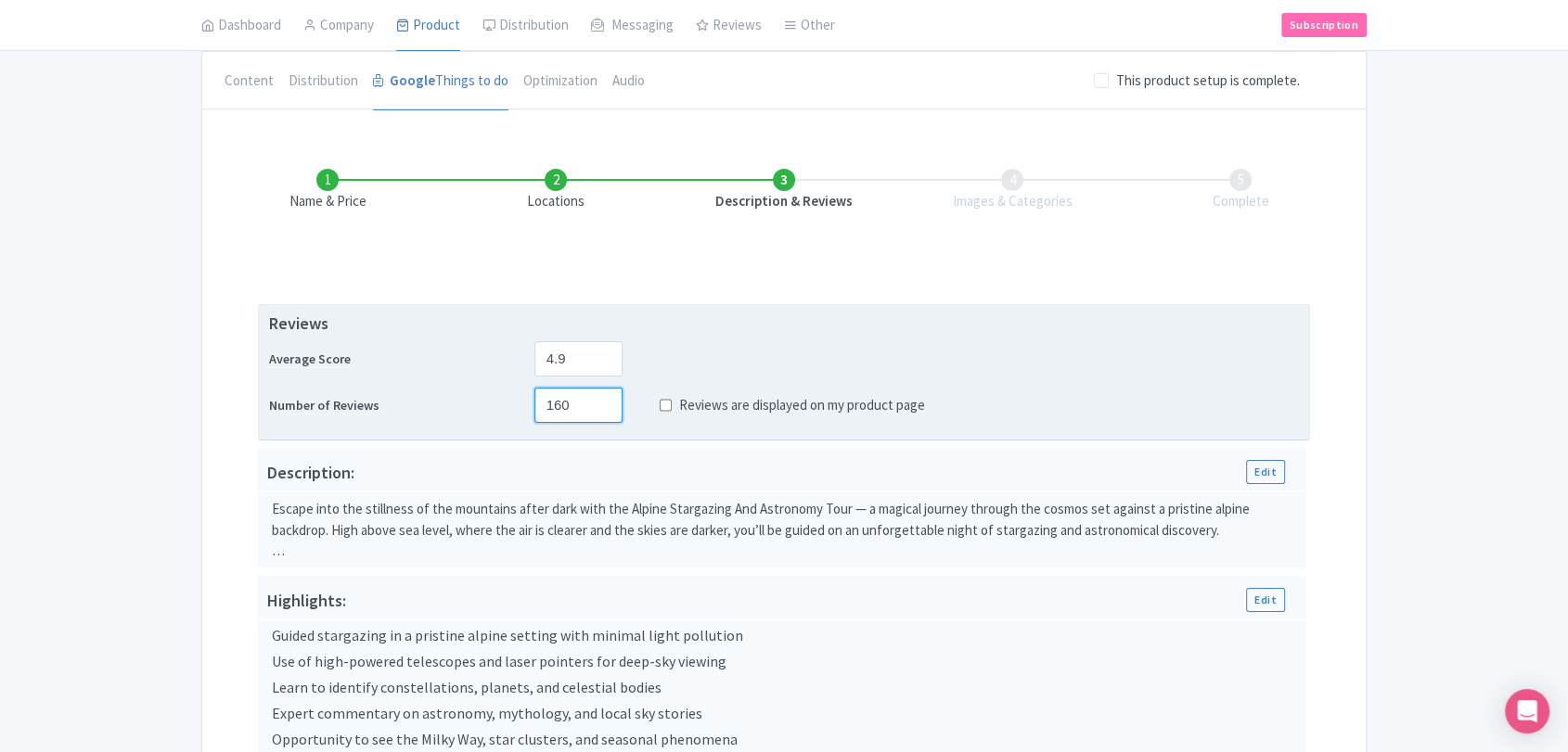 type on "160" 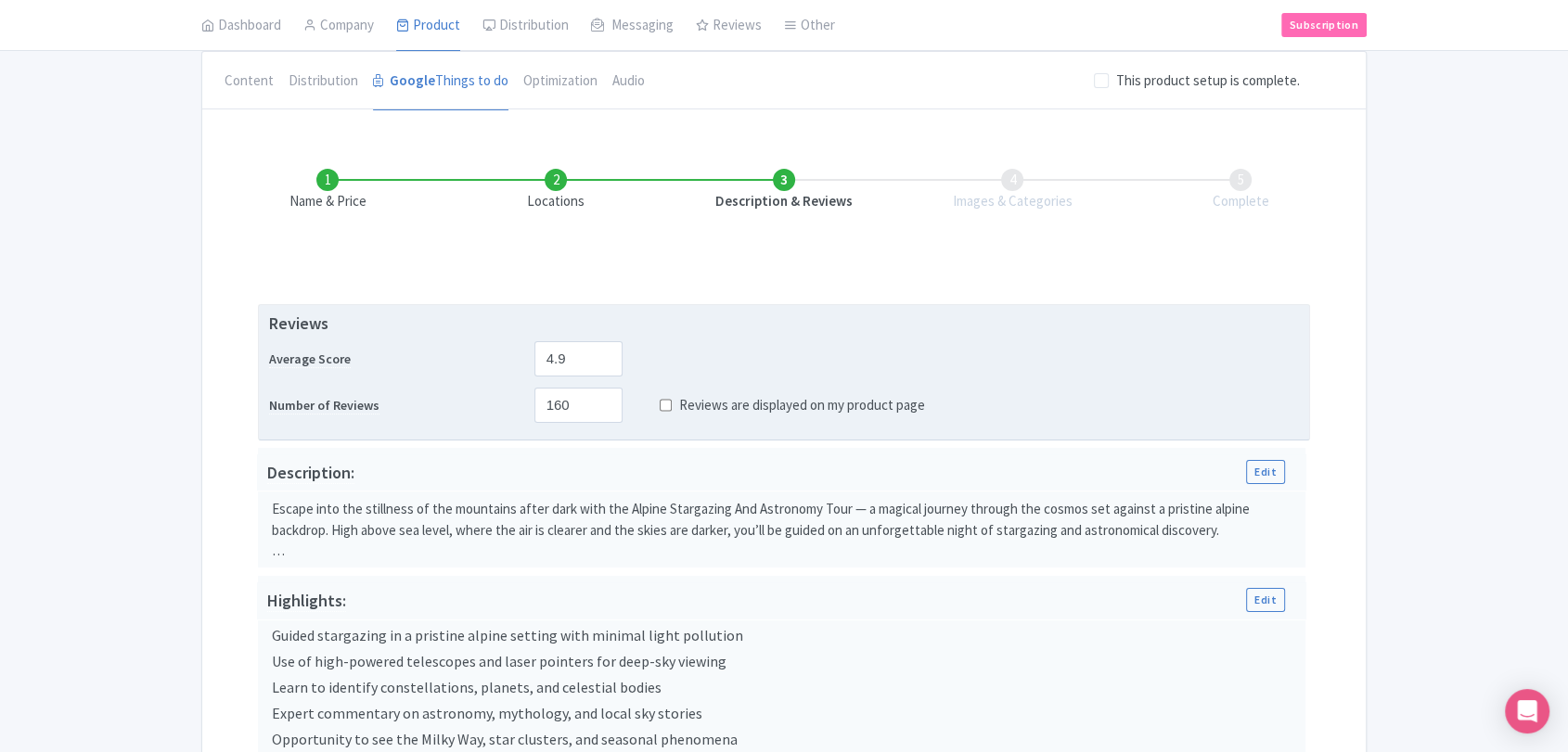 click on "Number of Reviews
160
Reviews are displayed on my product page" at bounding box center [784, 405] 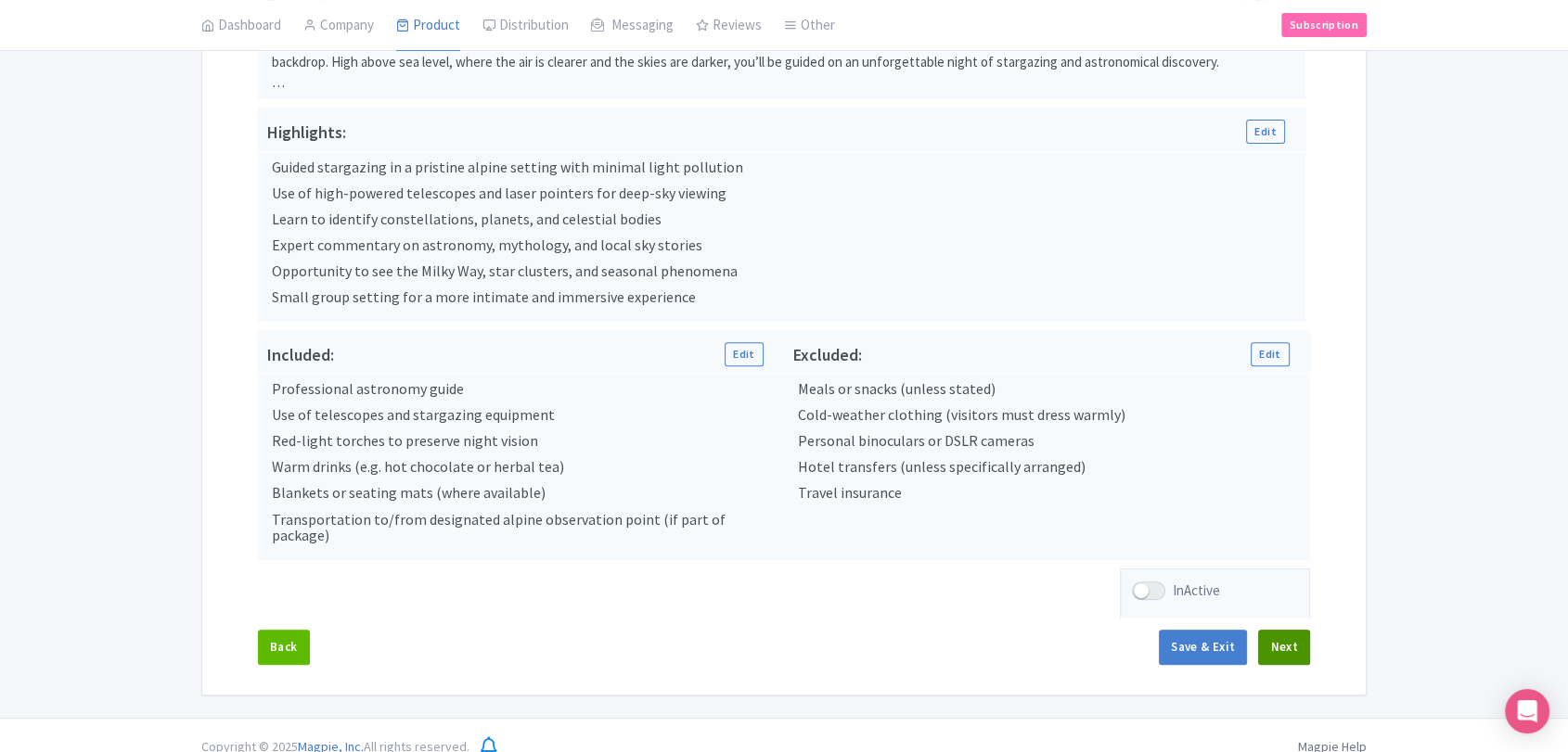 scroll, scrollTop: 636, scrollLeft: 0, axis: vertical 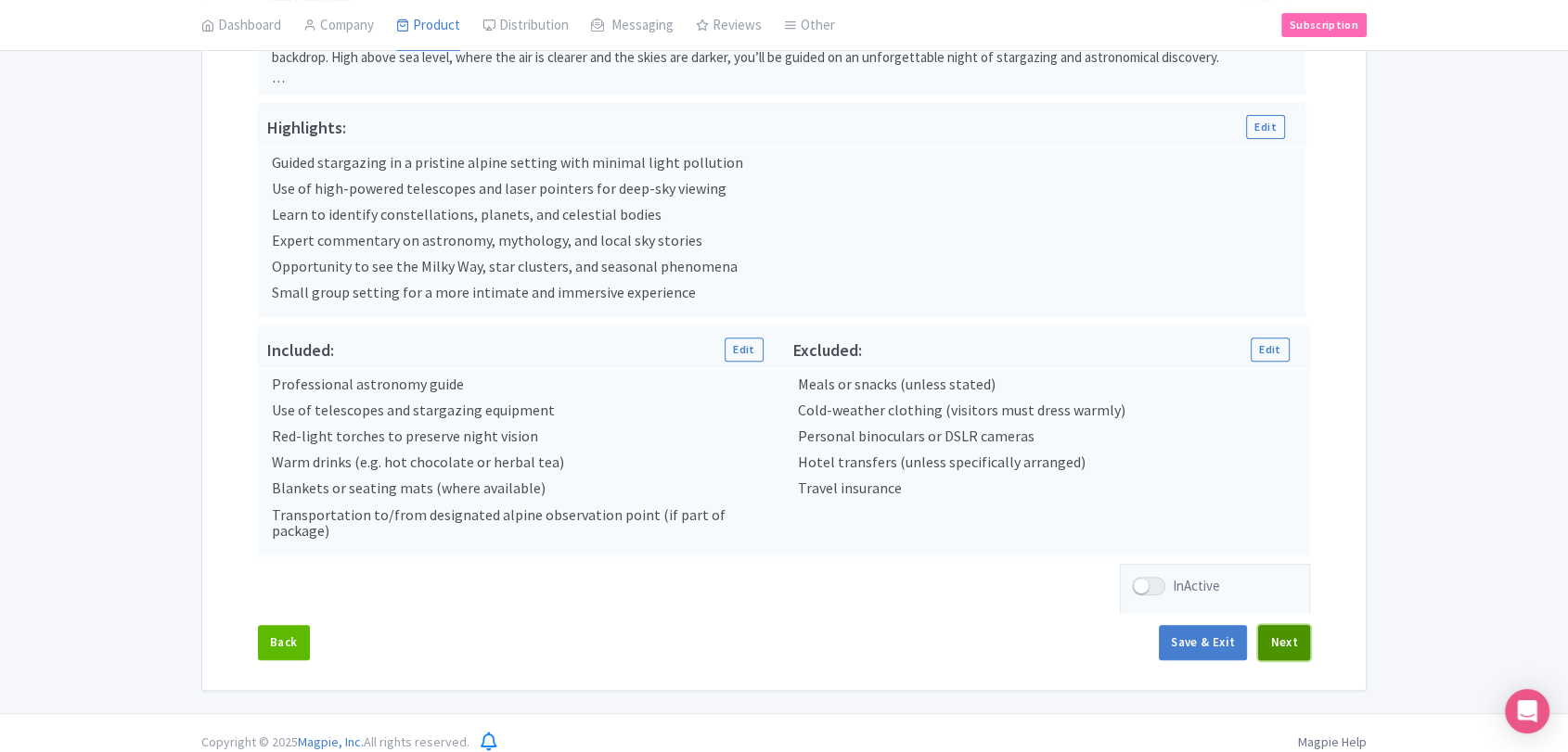 click on "Next" at bounding box center [1284, 643] 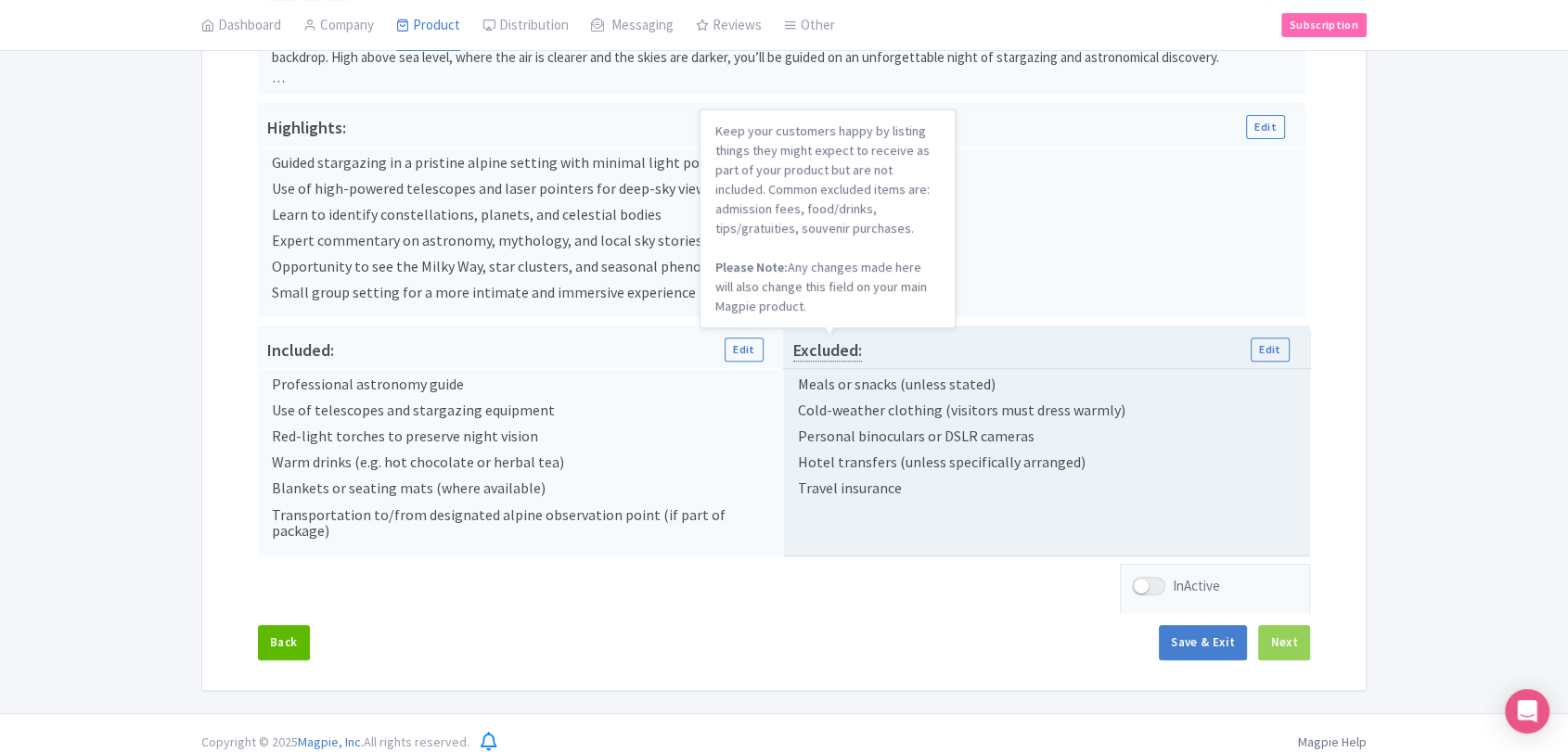 scroll, scrollTop: 144, scrollLeft: 0, axis: vertical 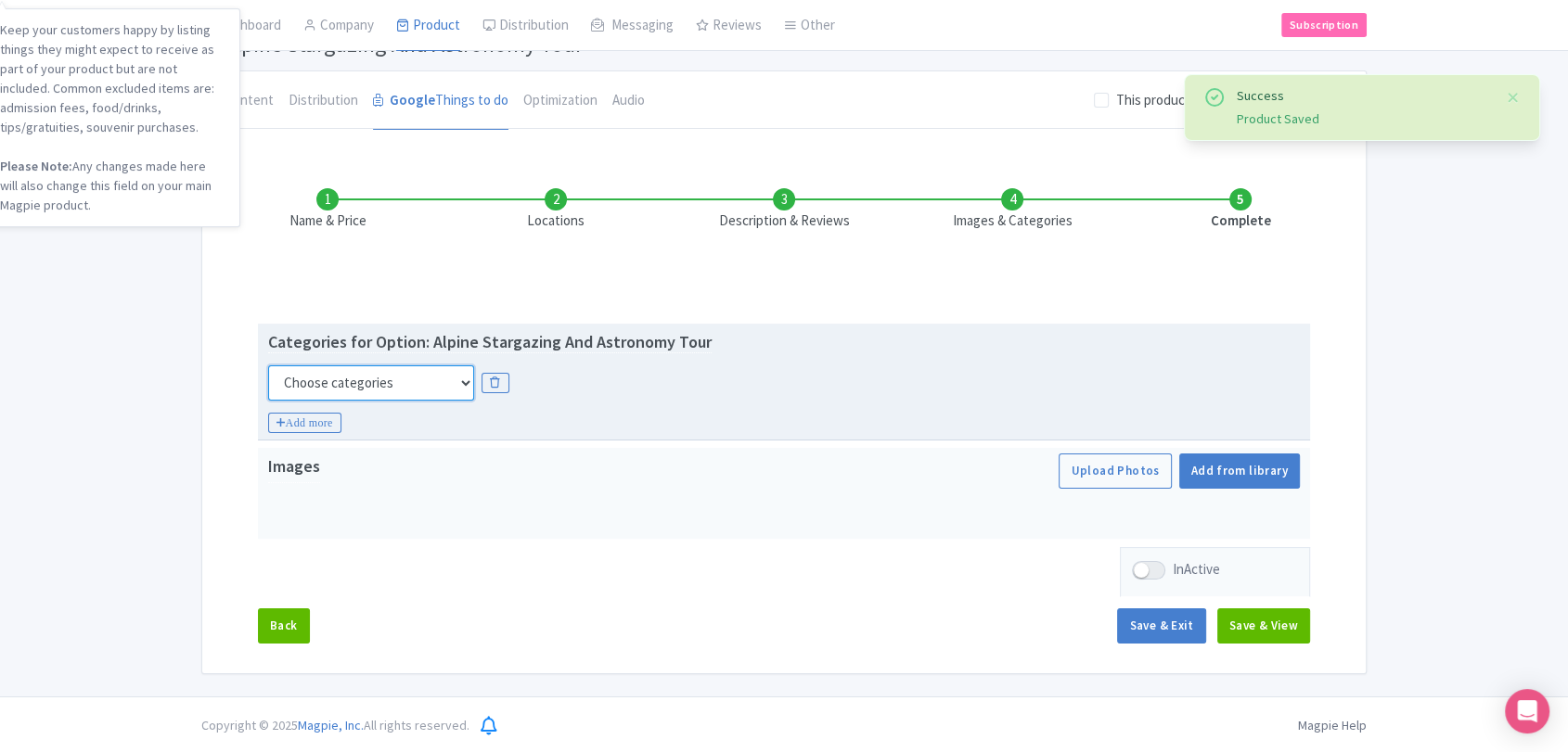 click on "Choose categories Adults Only
Animals
Audio Guide
Beaches
Bike Tours
Boat Tours
City Cards
Classes
Day Trips
Family Friendly
Fast Track
Food
Guided Tours
History
Hop On Hop Off
Literature
Live Music
Museums
Nightlife
Outdoors
Private Tours
Romantic
Self Guided
Small Group Tours
Sports
Theme Parks
Walking Tours
Wheelchair Accessible
Recurring Events" at bounding box center (371, 383) 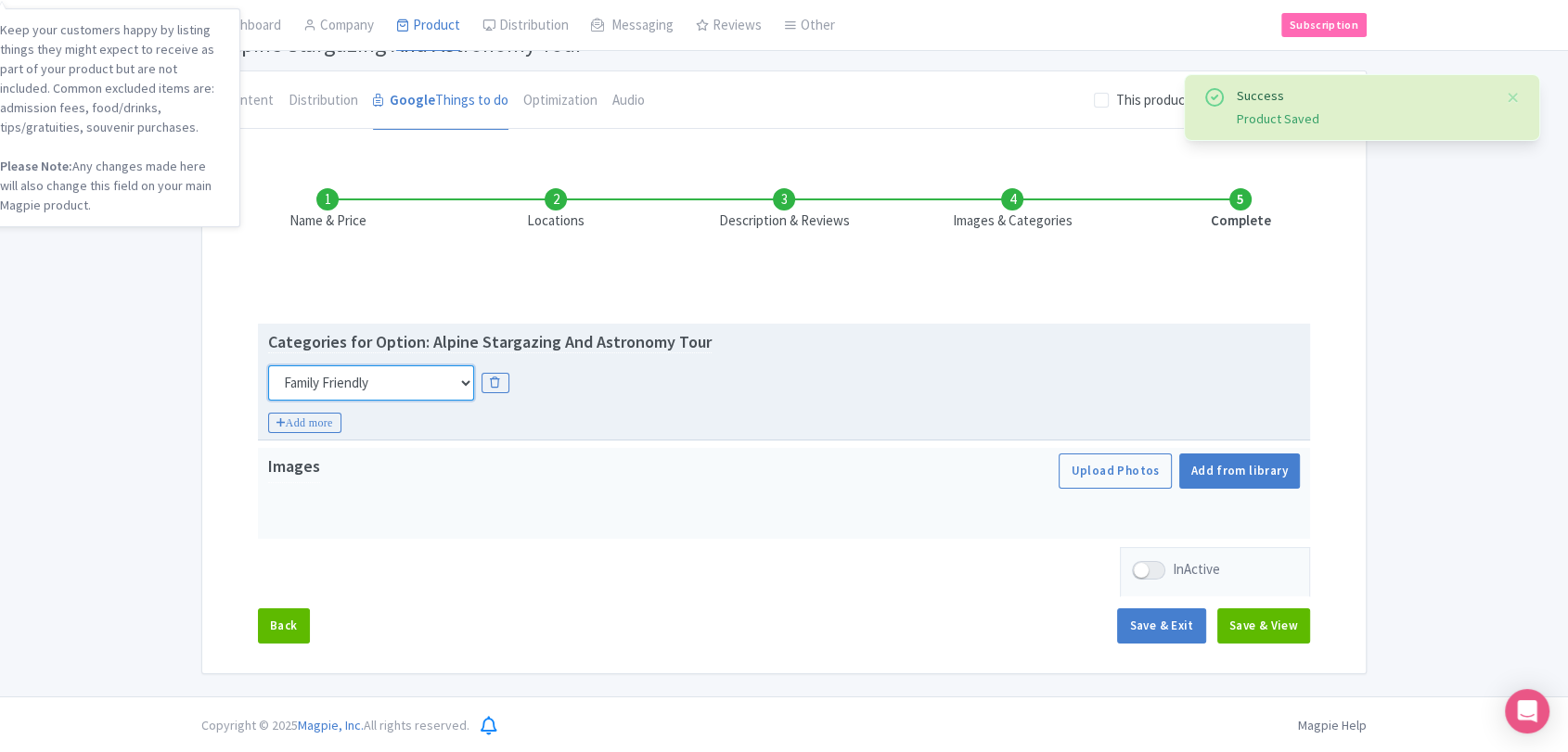 click on "Choose categories Adults Only
Animals
Audio Guide
Beaches
Bike Tours
Boat Tours
City Cards
Classes
Day Trips
Family Friendly
Fast Track
Food
Guided Tours
History
Hop On Hop Off
Literature
Live Music
Museums
Nightlife
Outdoors
Private Tours
Romantic
Self Guided
Small Group Tours
Sports
Theme Parks
Walking Tours
Wheelchair Accessible
Recurring Events" at bounding box center (371, 383) 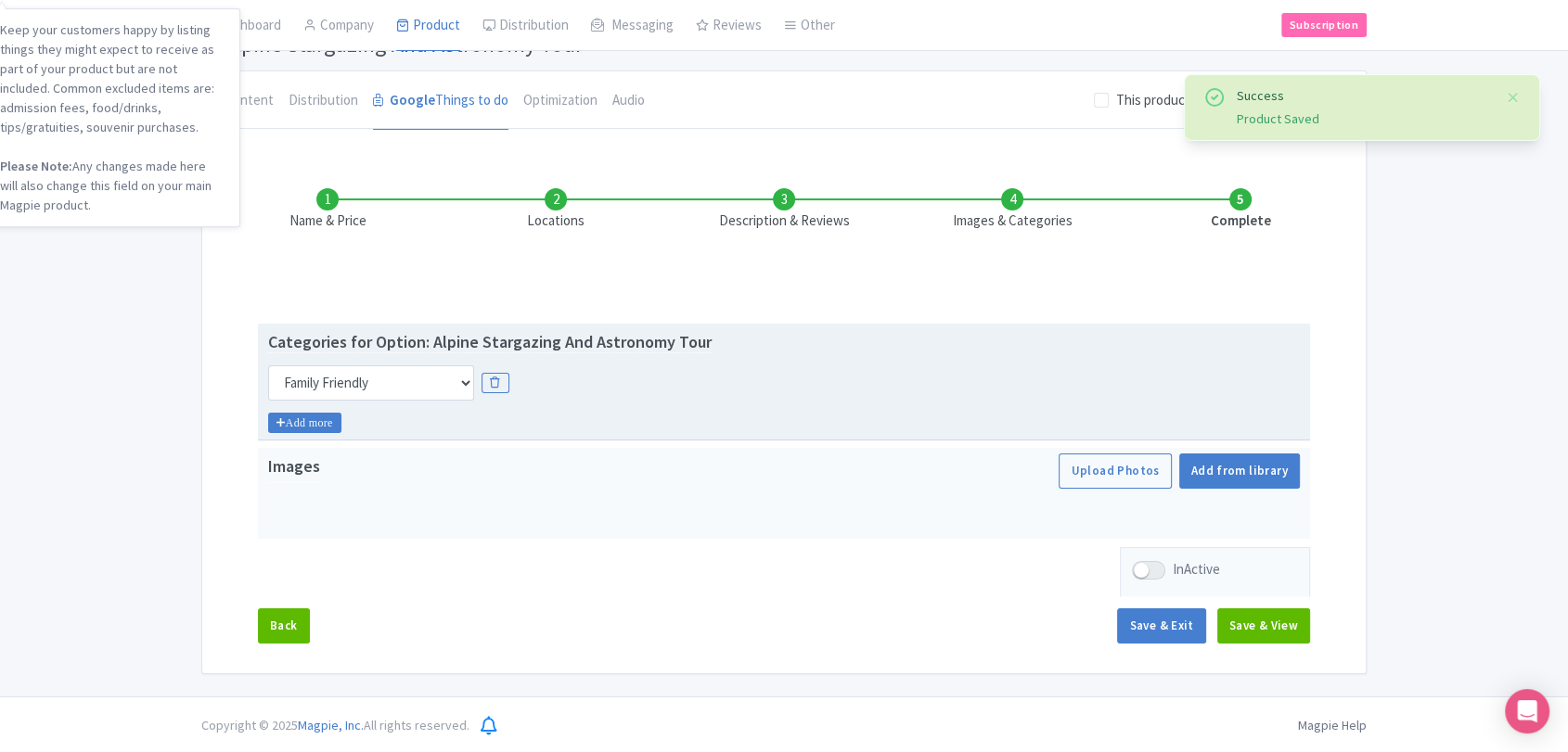 click on "Add more" at bounding box center [304, 423] 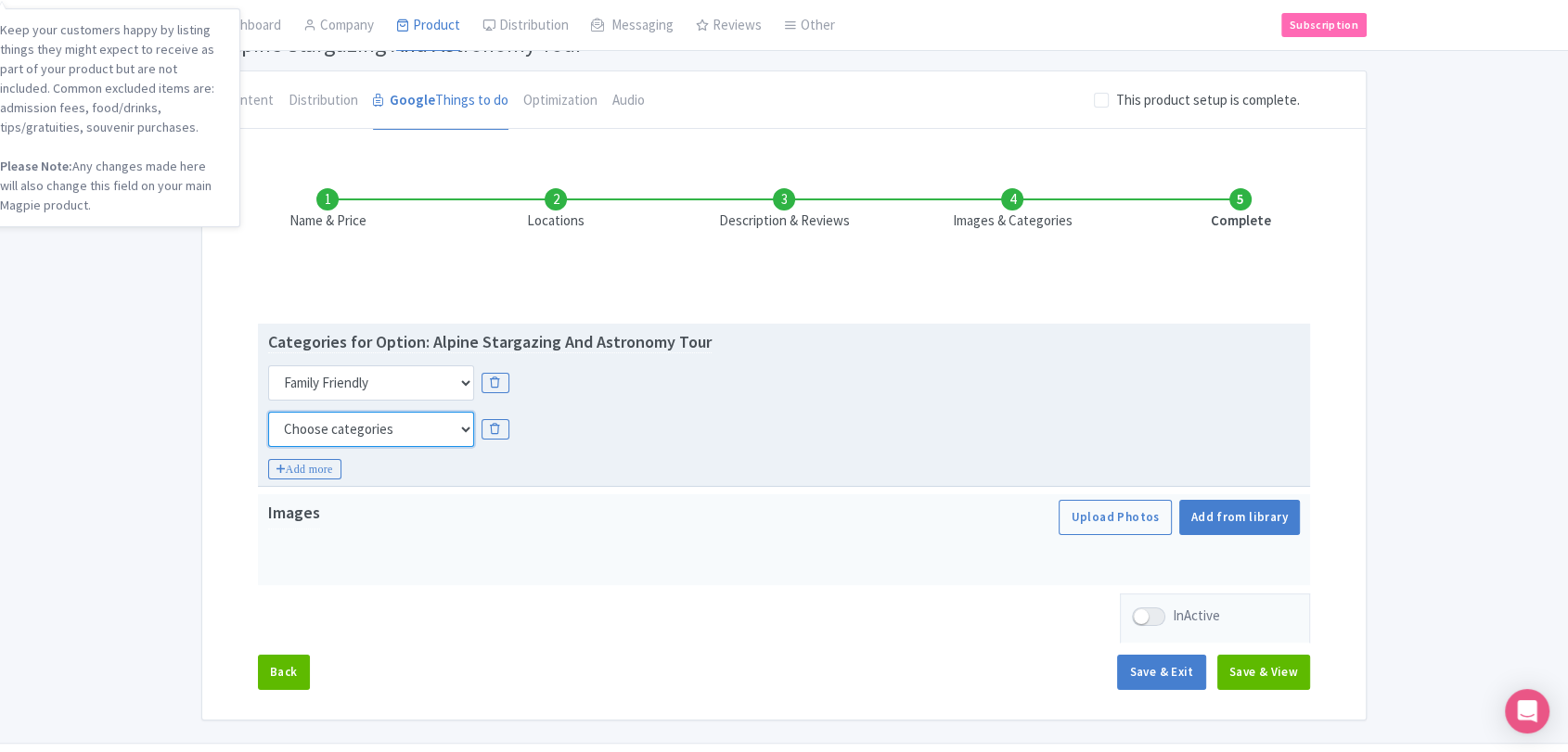 click on "Choose categories Adults Only
Animals
Audio Guide
Beaches
Bike Tours
Boat Tours
City Cards
Classes
Day Trips
Family Friendly
Fast Track
Food
Guided Tours
History
Hop On Hop Off
Literature
Live Music
Museums
Nightlife
Outdoors
Private Tours
Romantic
Self Guided
Small Group Tours
Sports
Theme Parks
Walking Tours
Wheelchair Accessible
Recurring Events" at bounding box center (371, 429) 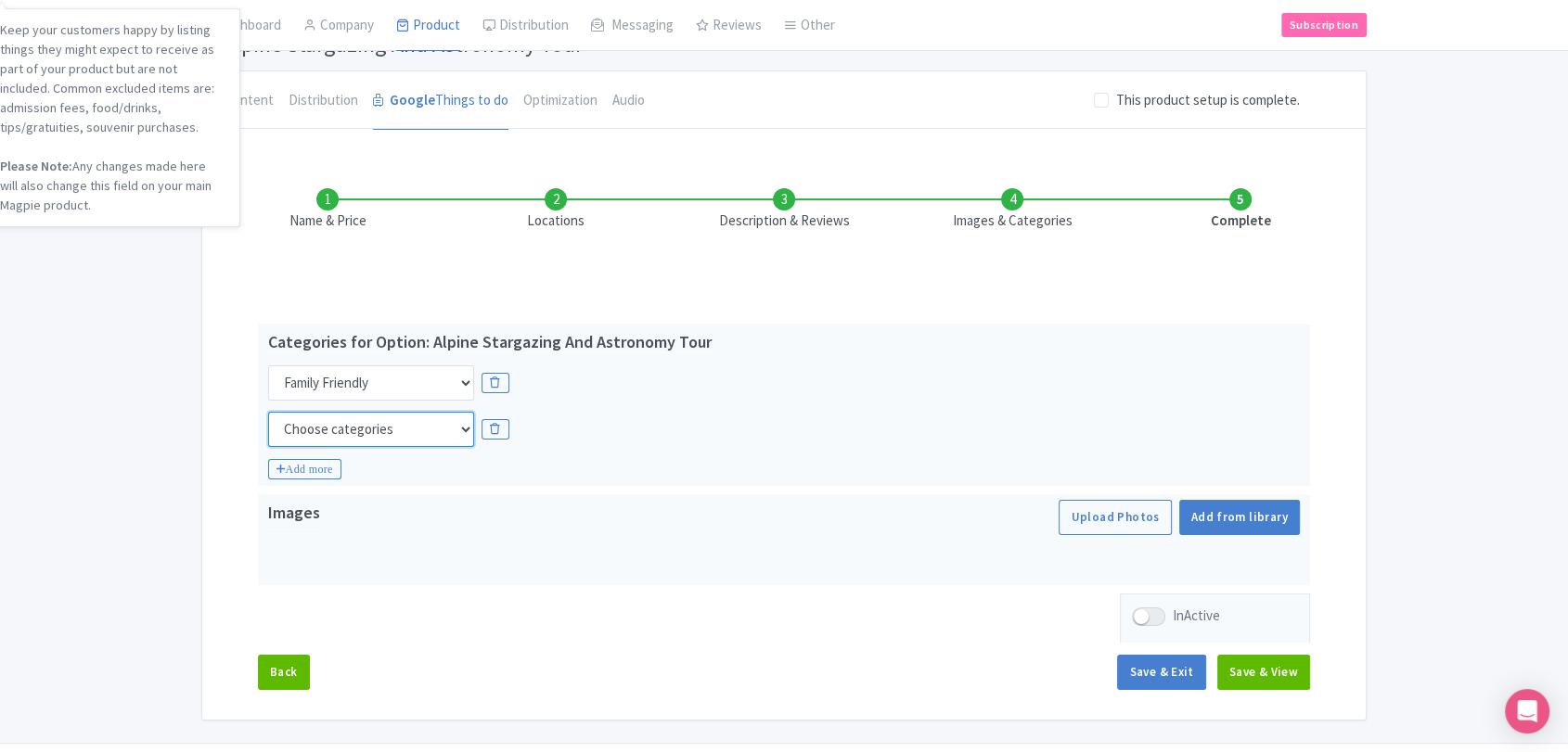 select on "guided-tours" 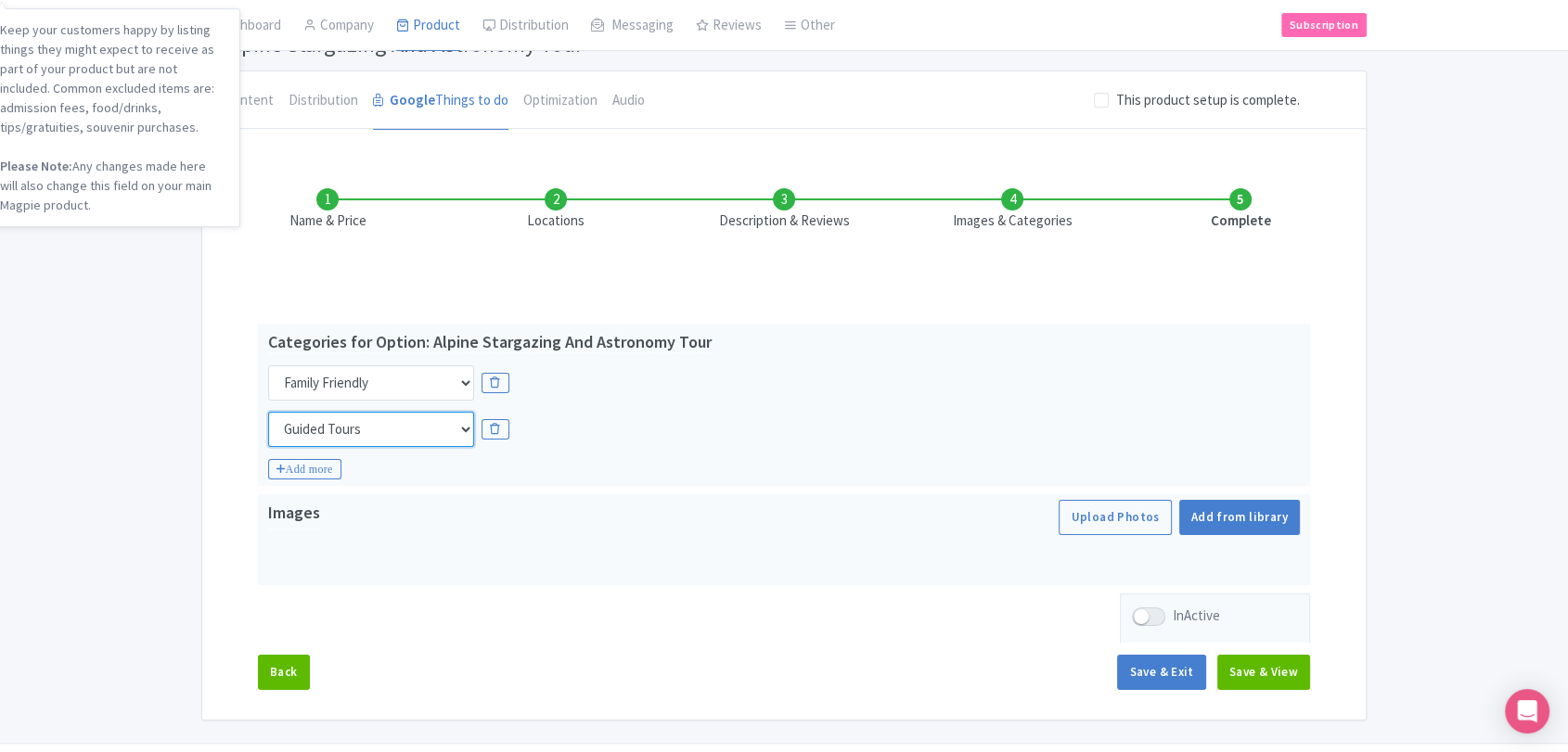 click on "Choose categories Adults Only
Animals
Audio Guide
Beaches
Bike Tours
Boat Tours
City Cards
Classes
Day Trips
Family Friendly
Fast Track
Food
Guided Tours
History
Hop On Hop Off
Literature
Live Music
Museums
Nightlife
Outdoors
Private Tours
Romantic
Self Guided
Small Group Tours
Sports
Theme Parks
Walking Tours
Wheelchair Accessible
Recurring Events" at bounding box center [371, 429] 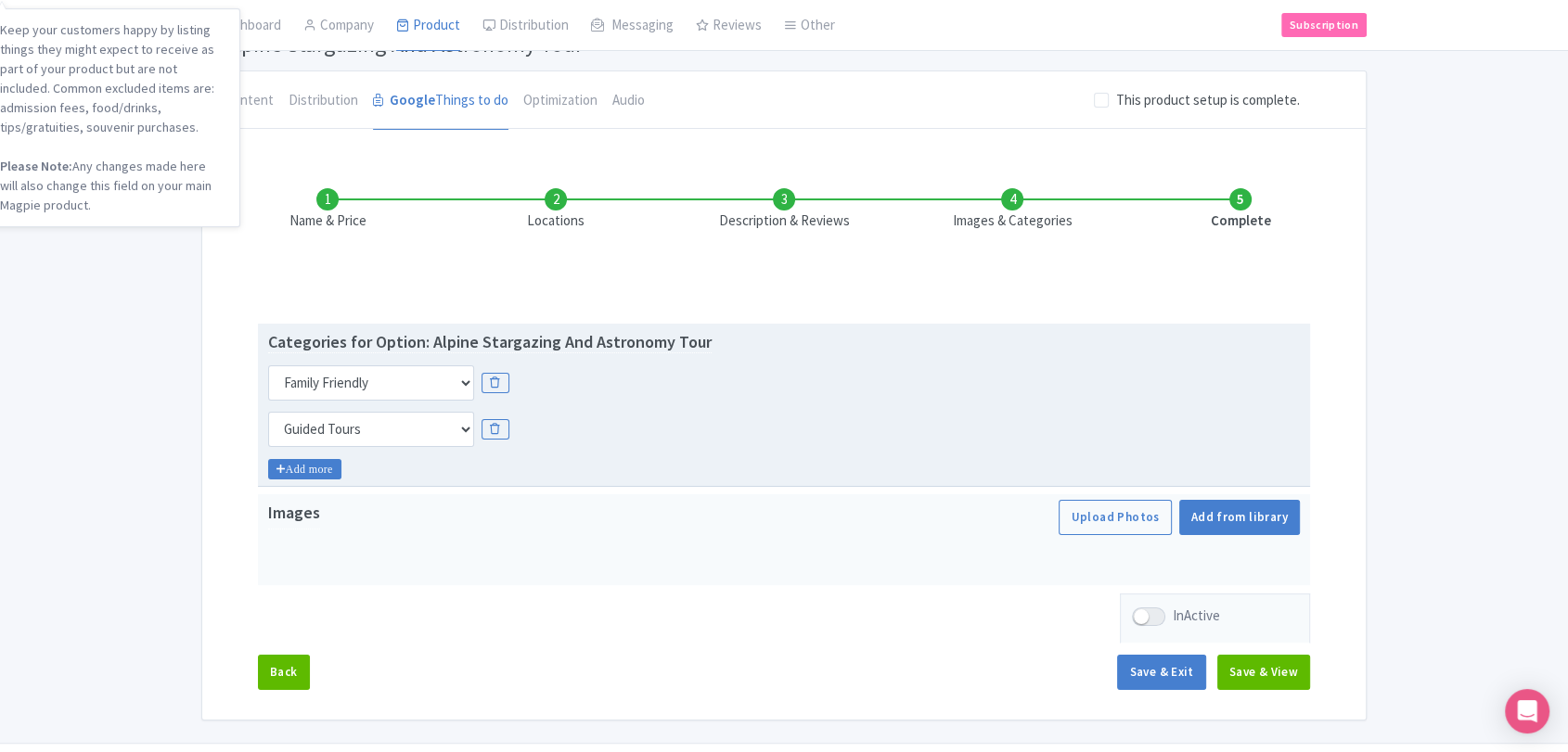 click on "Add more" at bounding box center [304, 469] 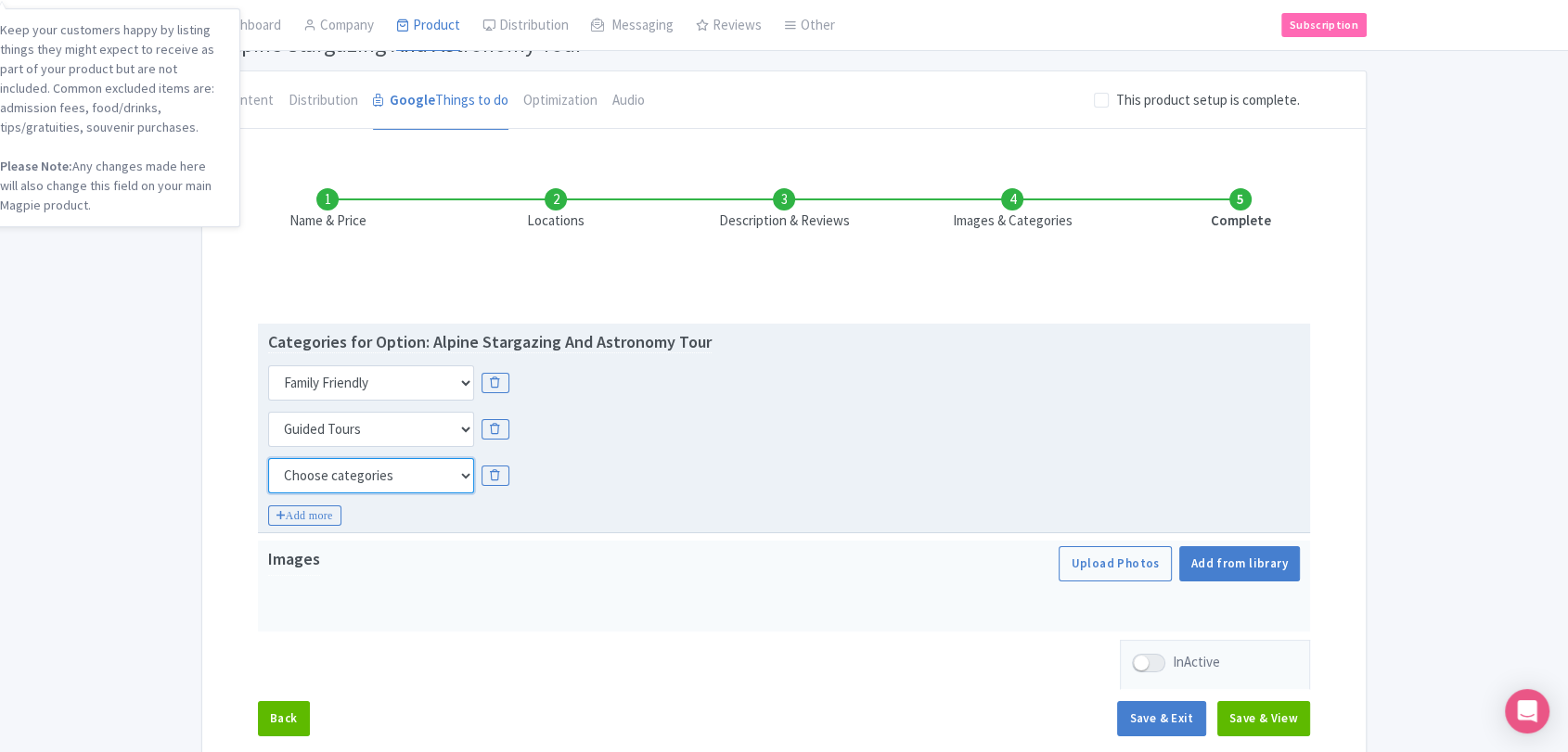 click on "Choose categories Adults Only
Animals
Audio Guide
Beaches
Bike Tours
Boat Tours
City Cards
Classes
Day Trips
Family Friendly
Fast Track
Food
Guided Tours
History
Hop On Hop Off
Literature
Live Music
Museums
Nightlife
Outdoors
Private Tours
Romantic
Self Guided
Small Group Tours
Sports
Theme Parks
Walking Tours
Wheelchair Accessible
Recurring Events" at bounding box center (371, 476) 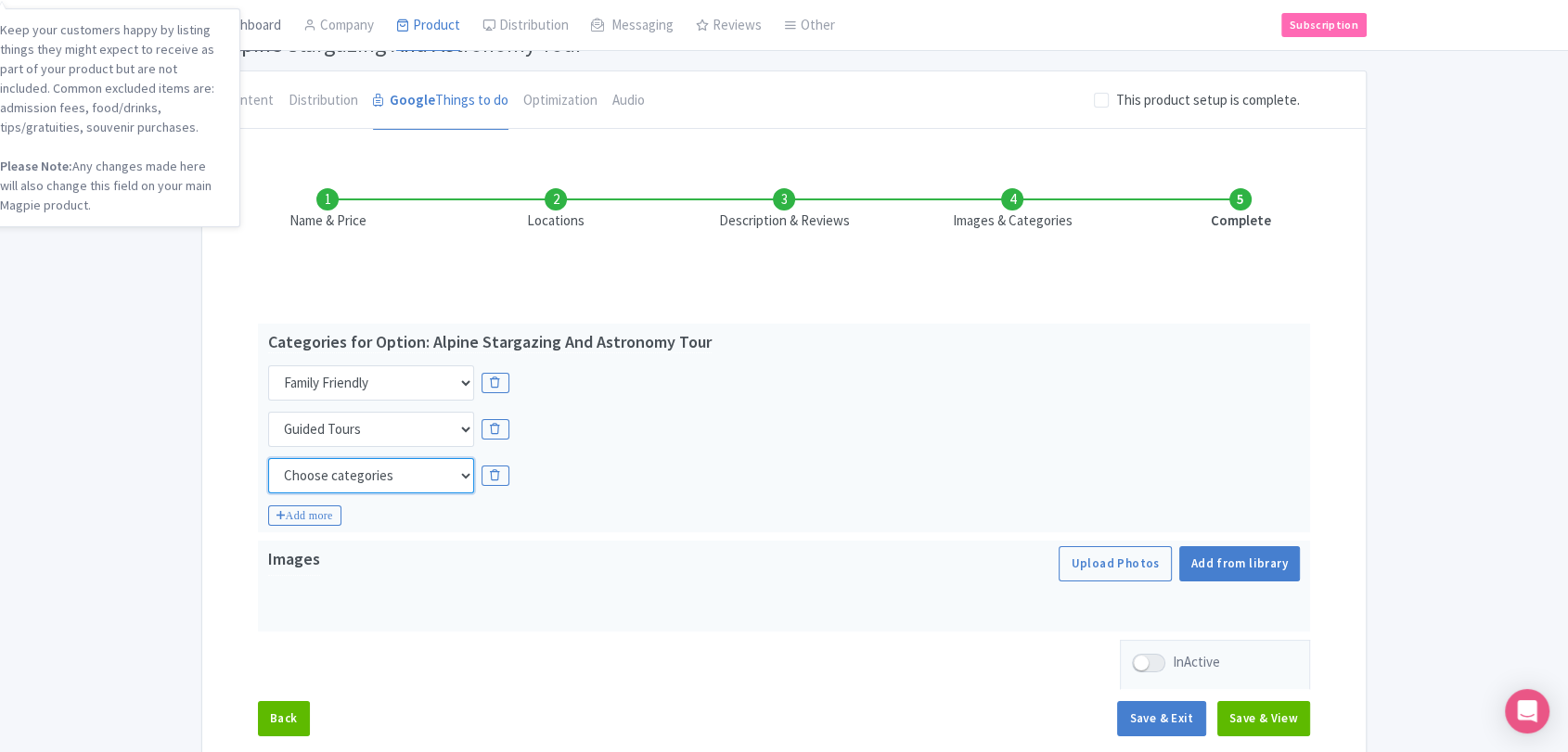 select on "small-group-tours" 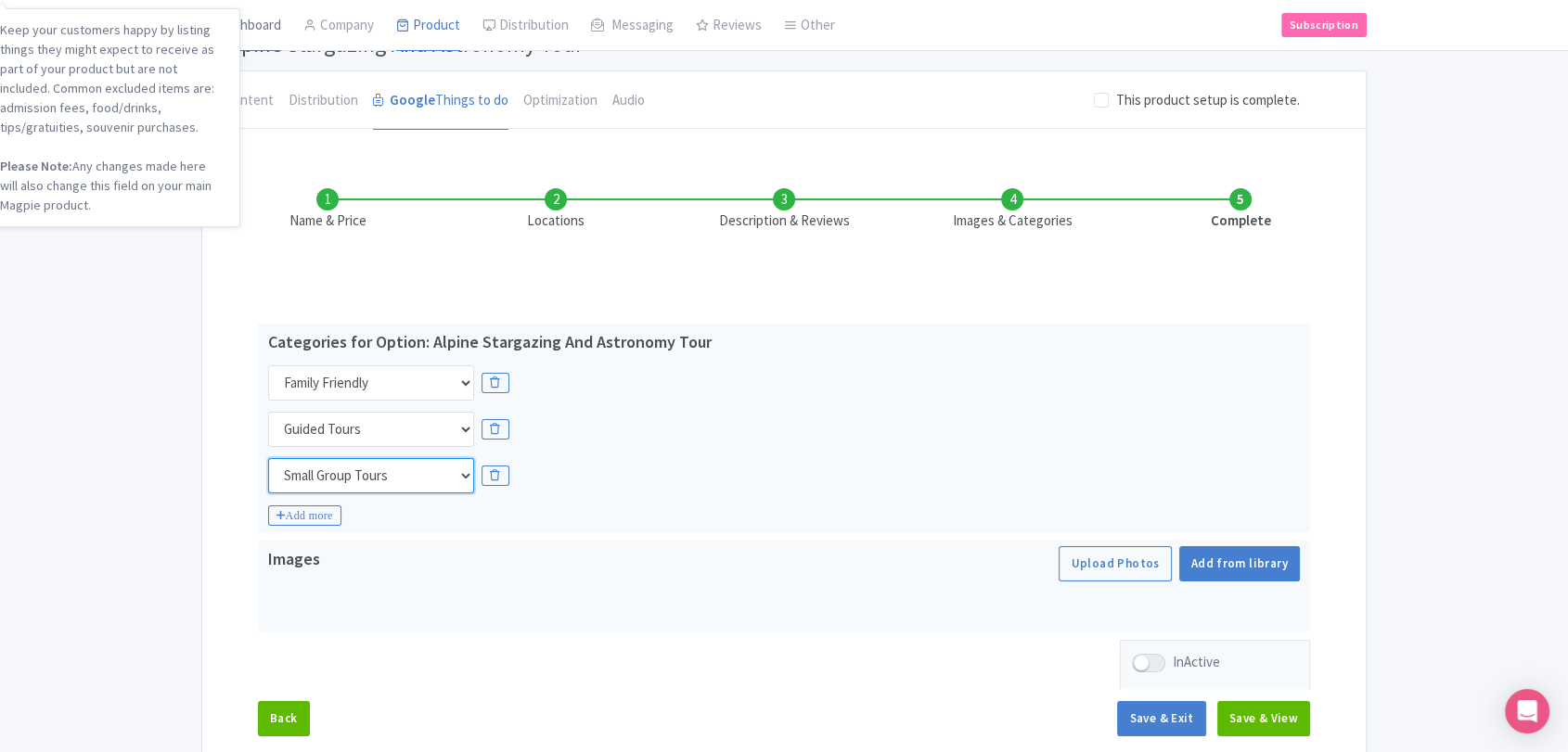 click on "Choose categories Adults Only
Animals
Audio Guide
Beaches
Bike Tours
Boat Tours
City Cards
Classes
Day Trips
Family Friendly
Fast Track
Food
Guided Tours
History
Hop On Hop Off
Literature
Live Music
Museums
Nightlife
Outdoors
Private Tours
Romantic
Self Guided
Small Group Tours
Sports
Theme Parks
Walking Tours
Wheelchair Accessible
Recurring Events" at bounding box center (371, 476) 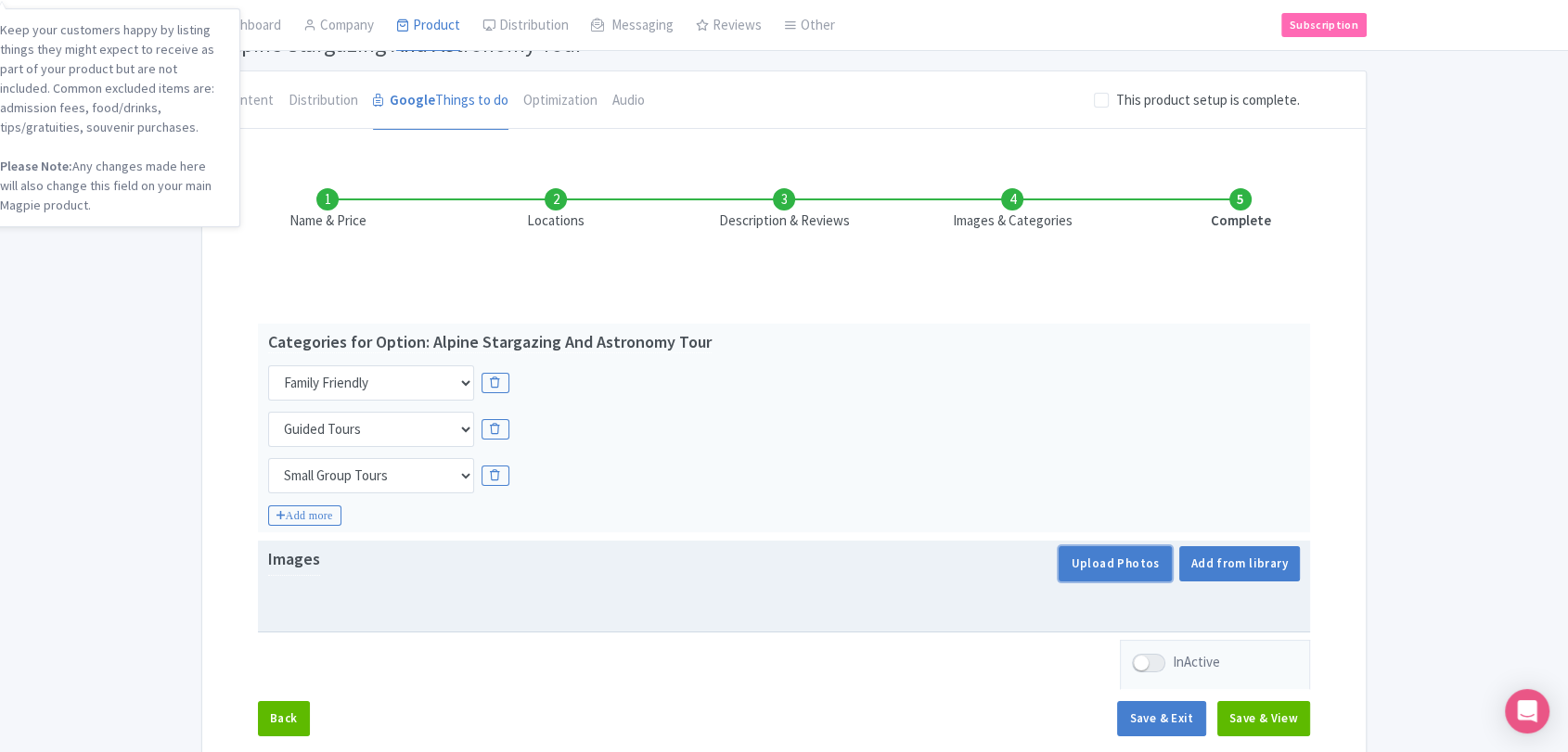 click on "Upload Photos" at bounding box center [1114, 564] 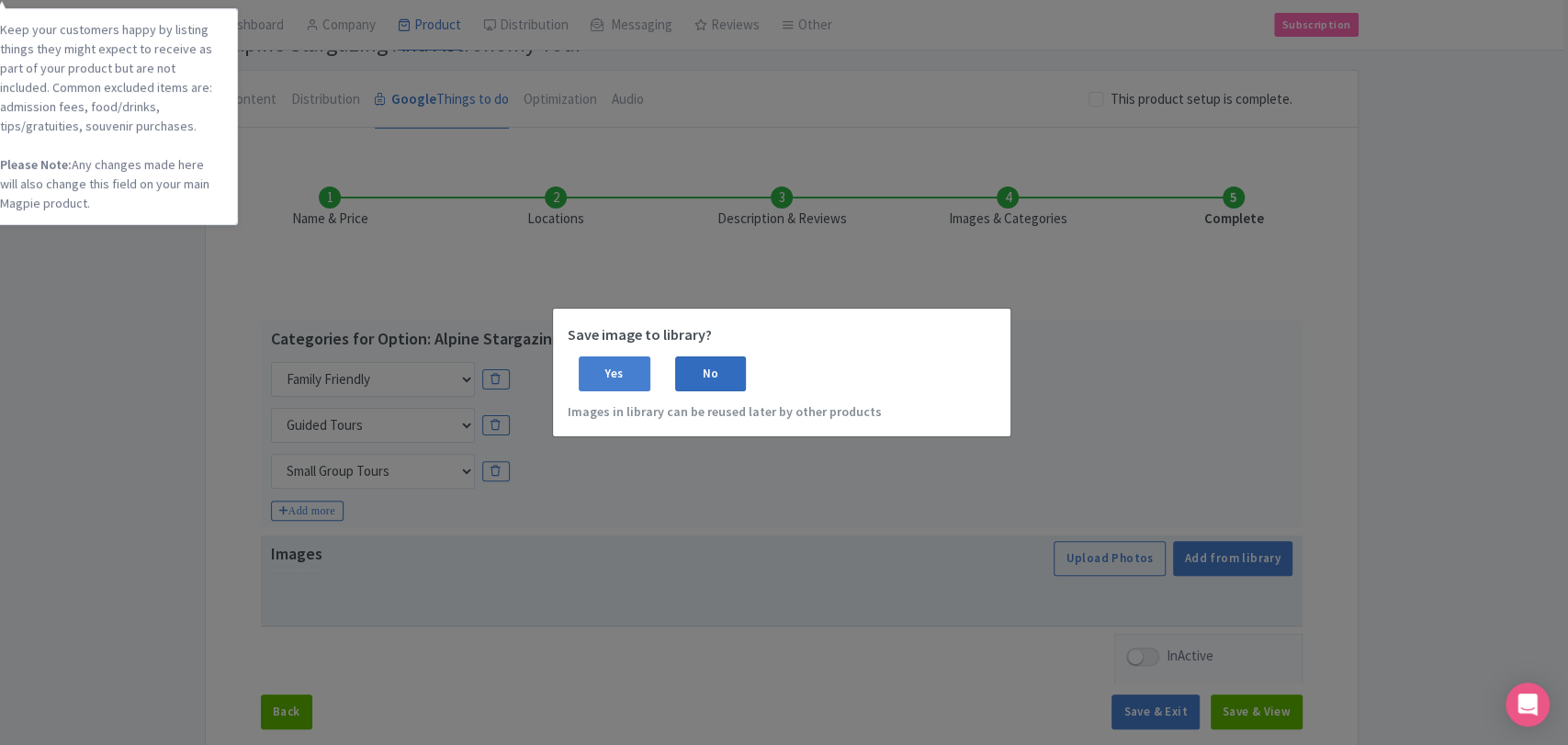 click on "No" at bounding box center [711, 374] 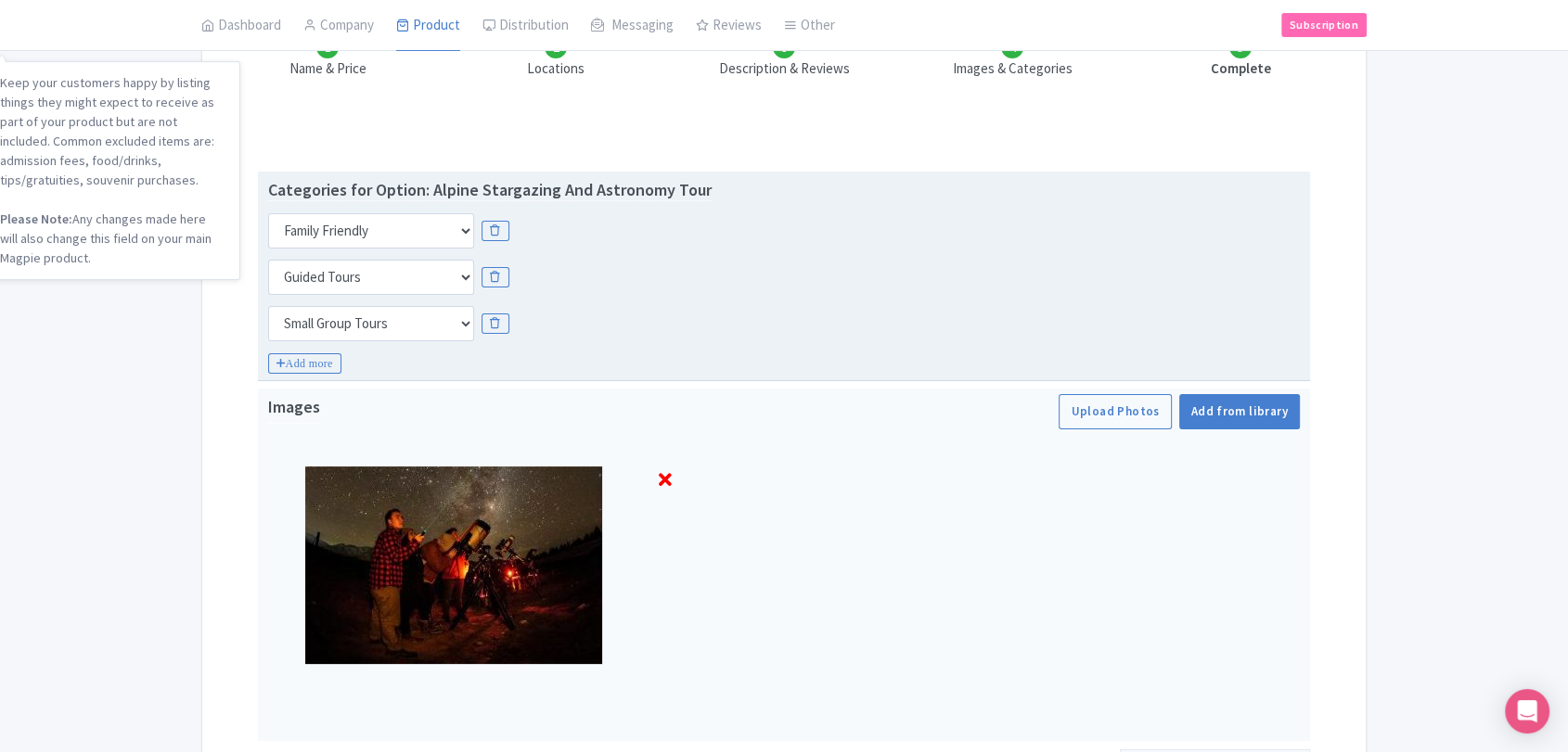 scroll, scrollTop: 350, scrollLeft: 0, axis: vertical 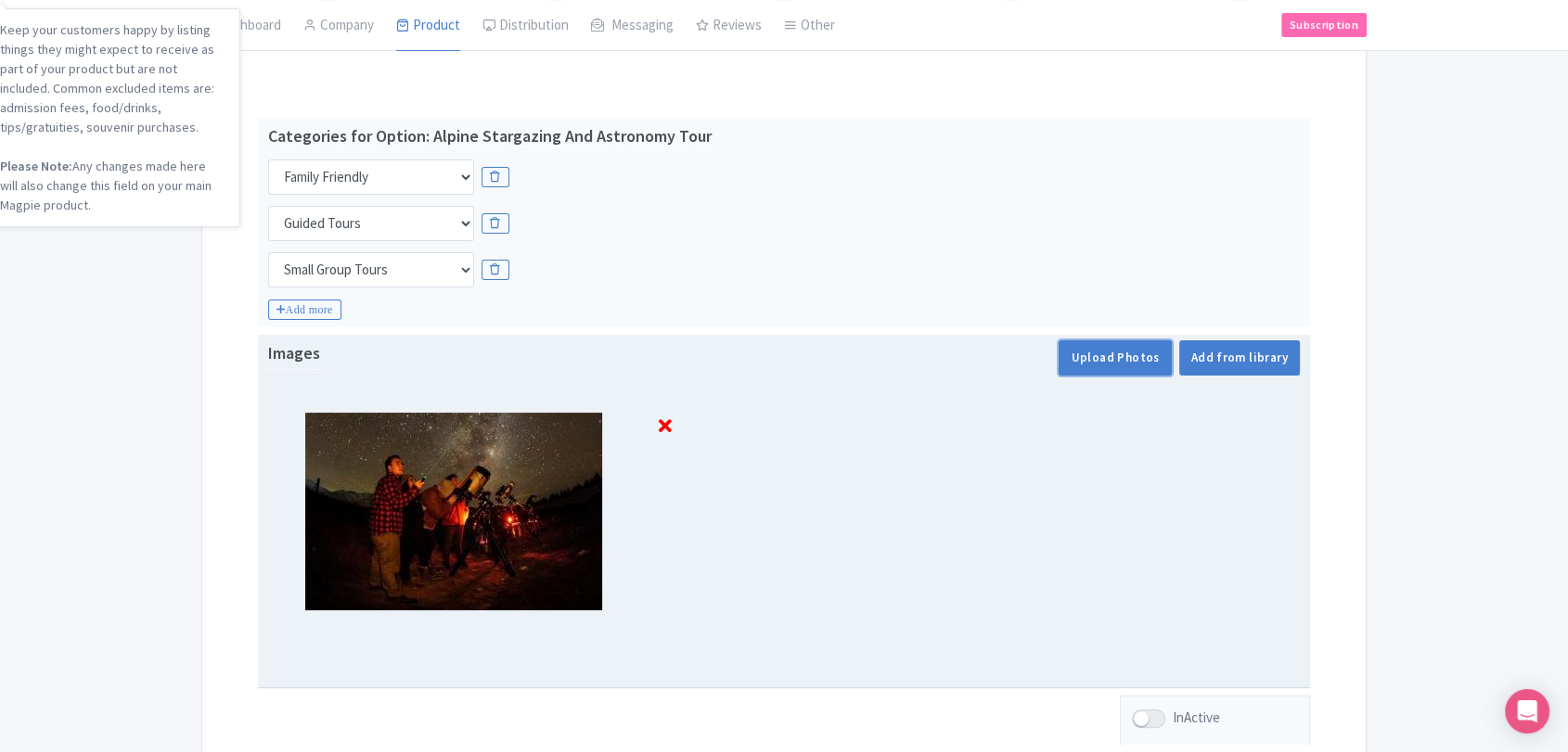 click on "Upload Photos" at bounding box center [1114, 358] 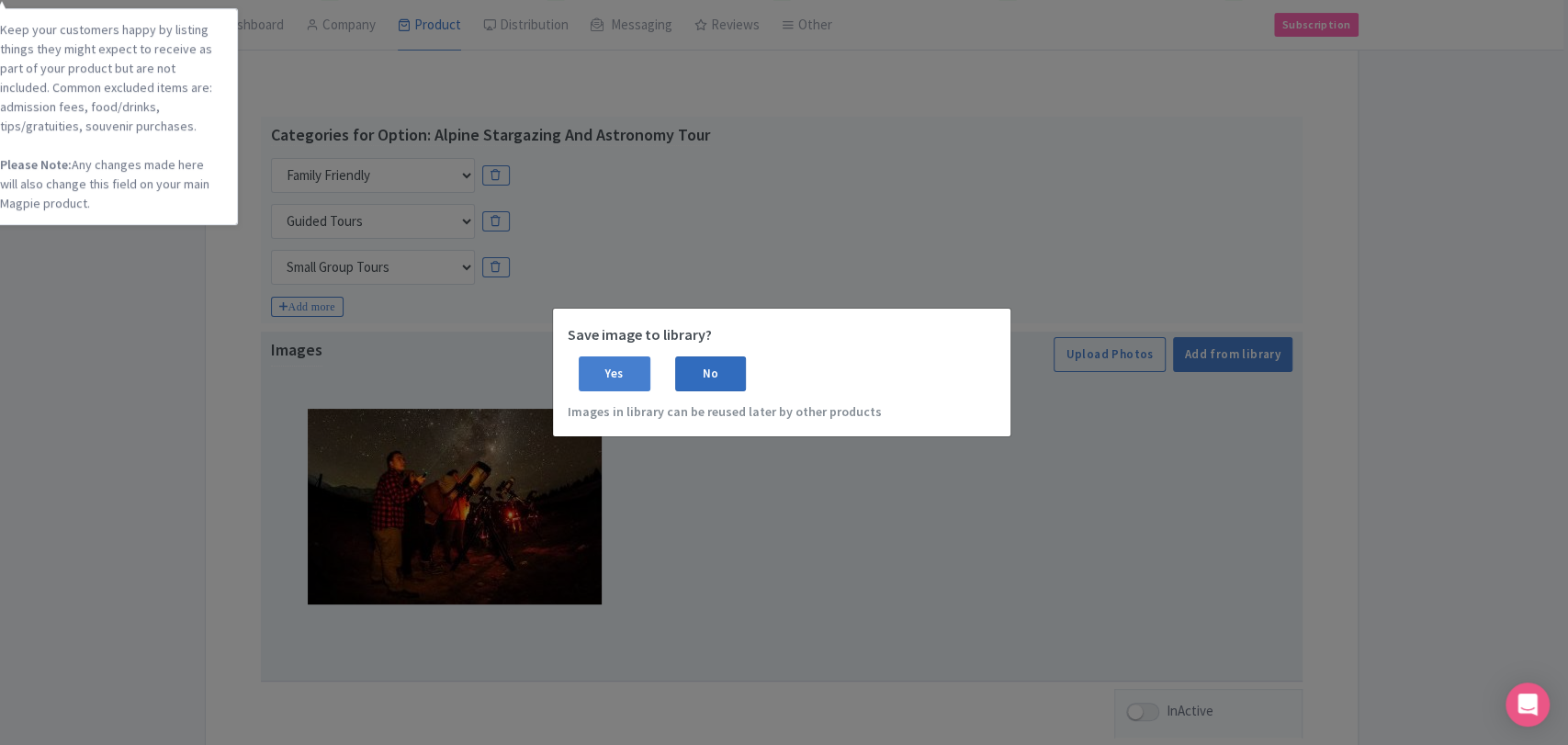 click on "No" at bounding box center [711, 374] 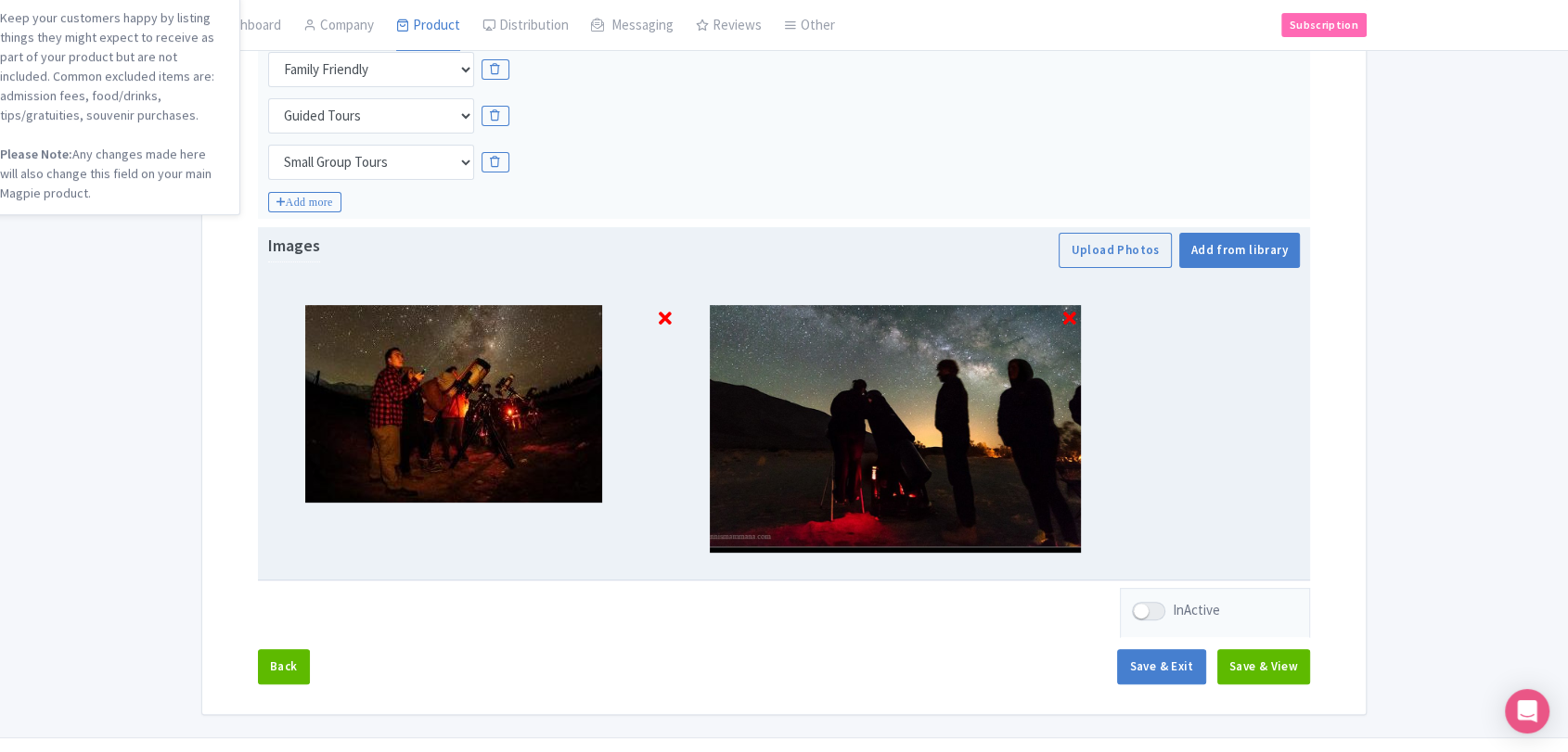 scroll, scrollTop: 498, scrollLeft: 0, axis: vertical 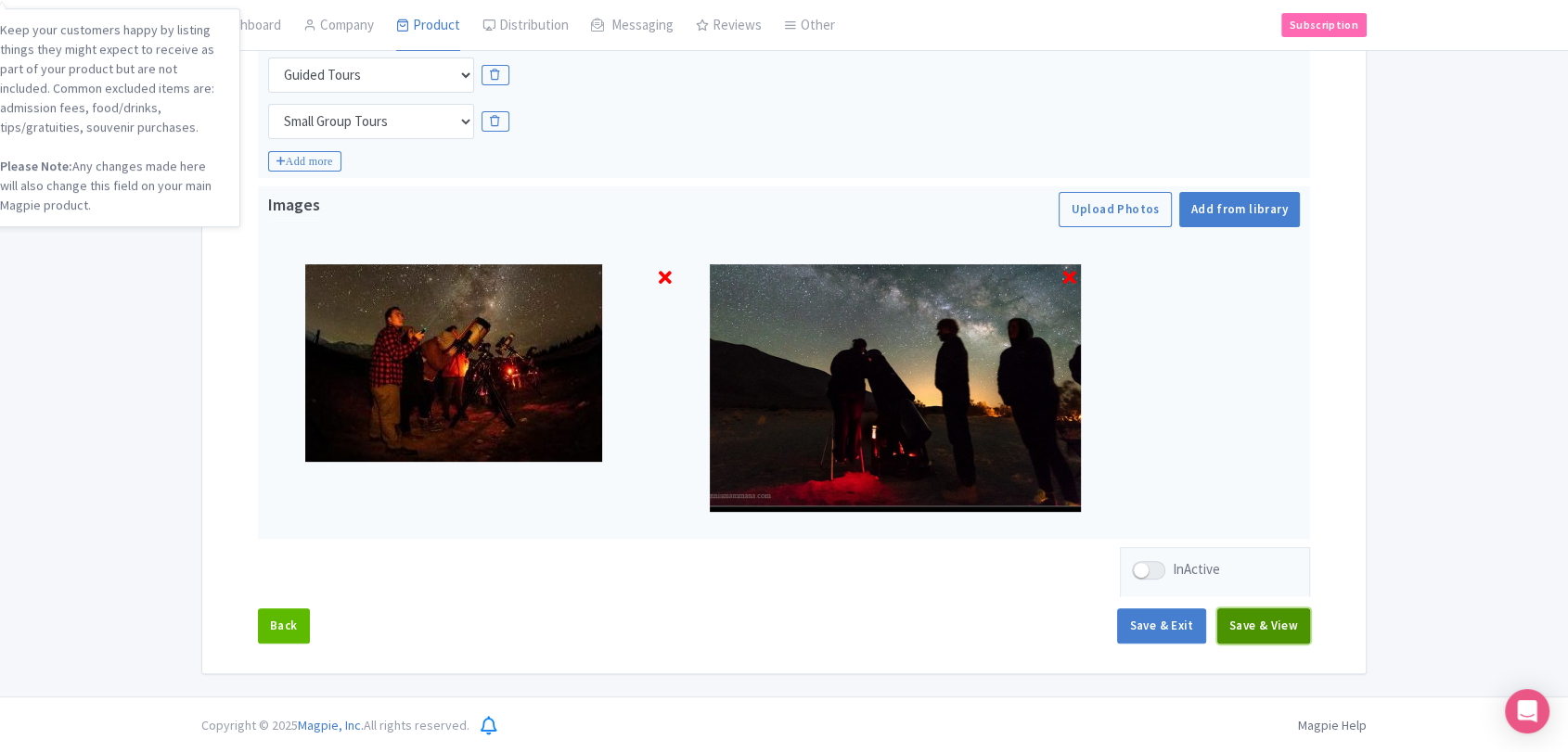 click on "Save & View" at bounding box center (1264, 626) 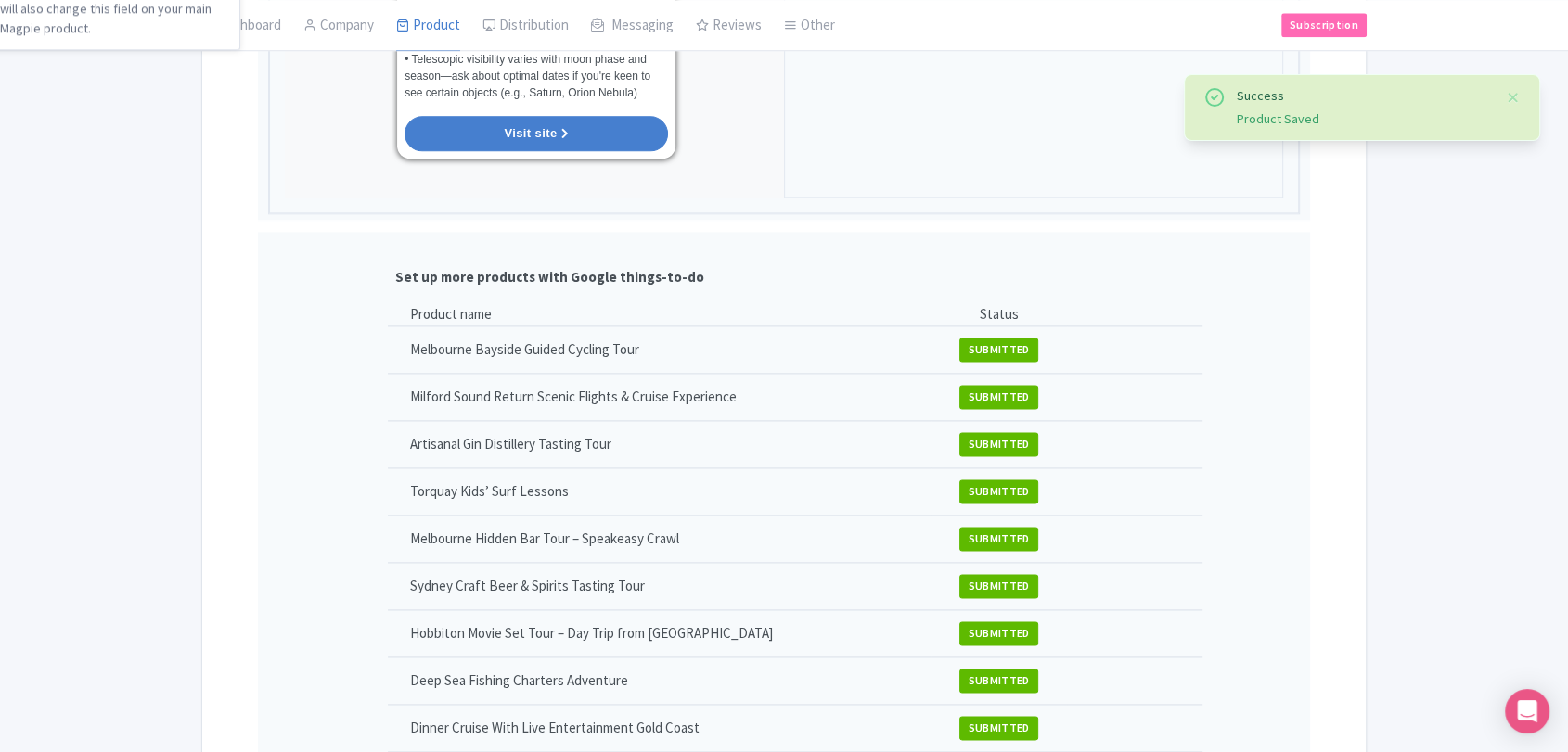 scroll, scrollTop: 2686, scrollLeft: 0, axis: vertical 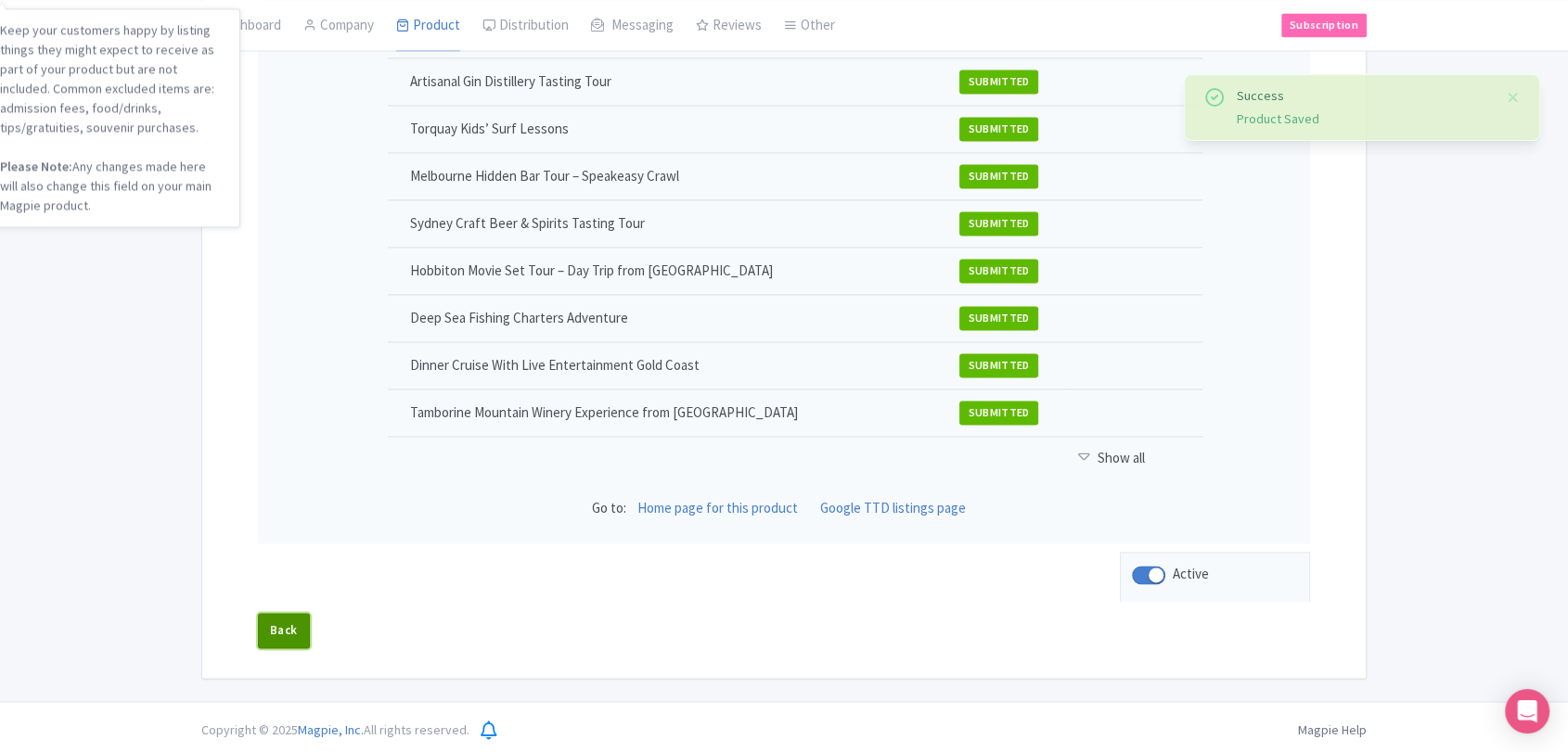 click on "Back" at bounding box center (284, 631) 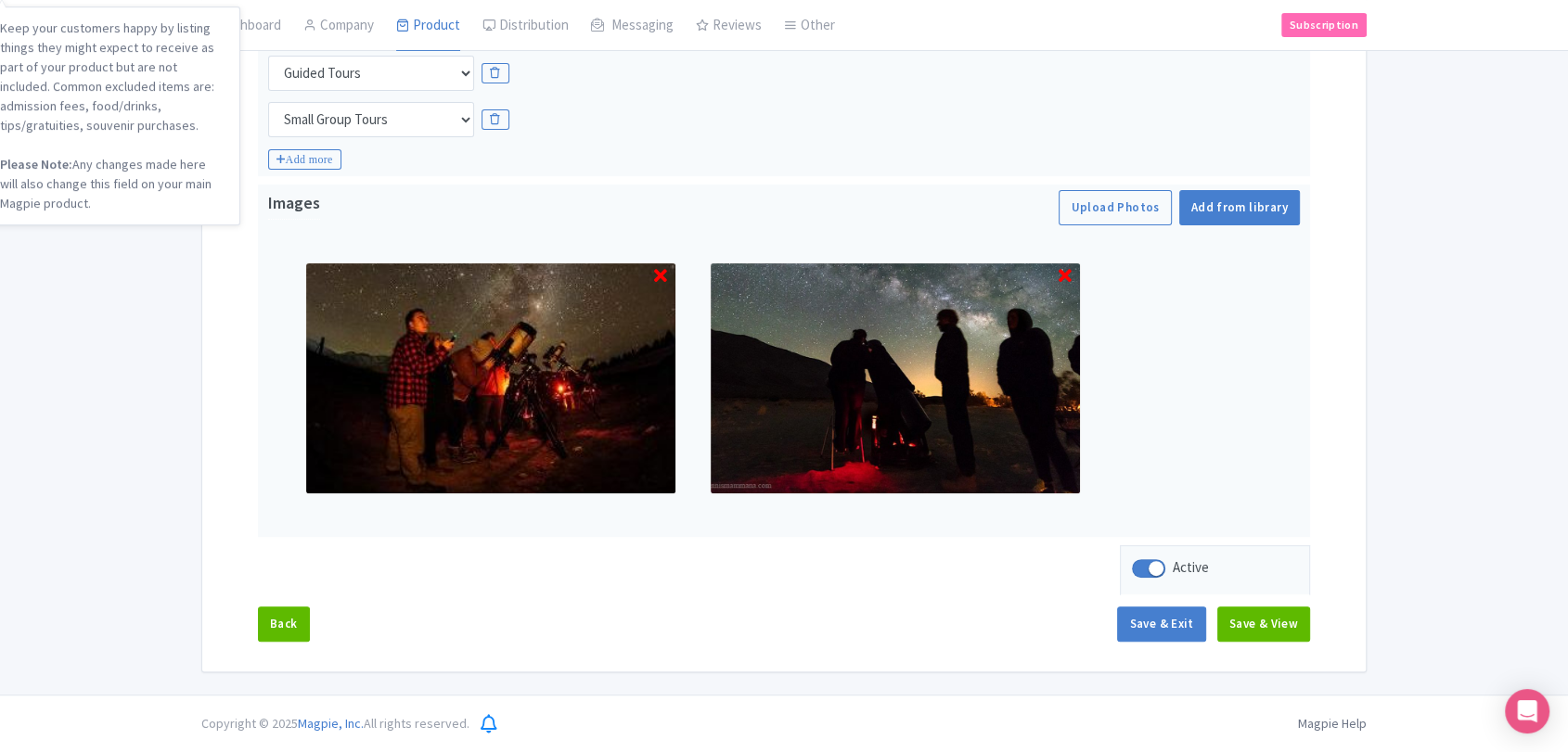 scroll, scrollTop: 498, scrollLeft: 0, axis: vertical 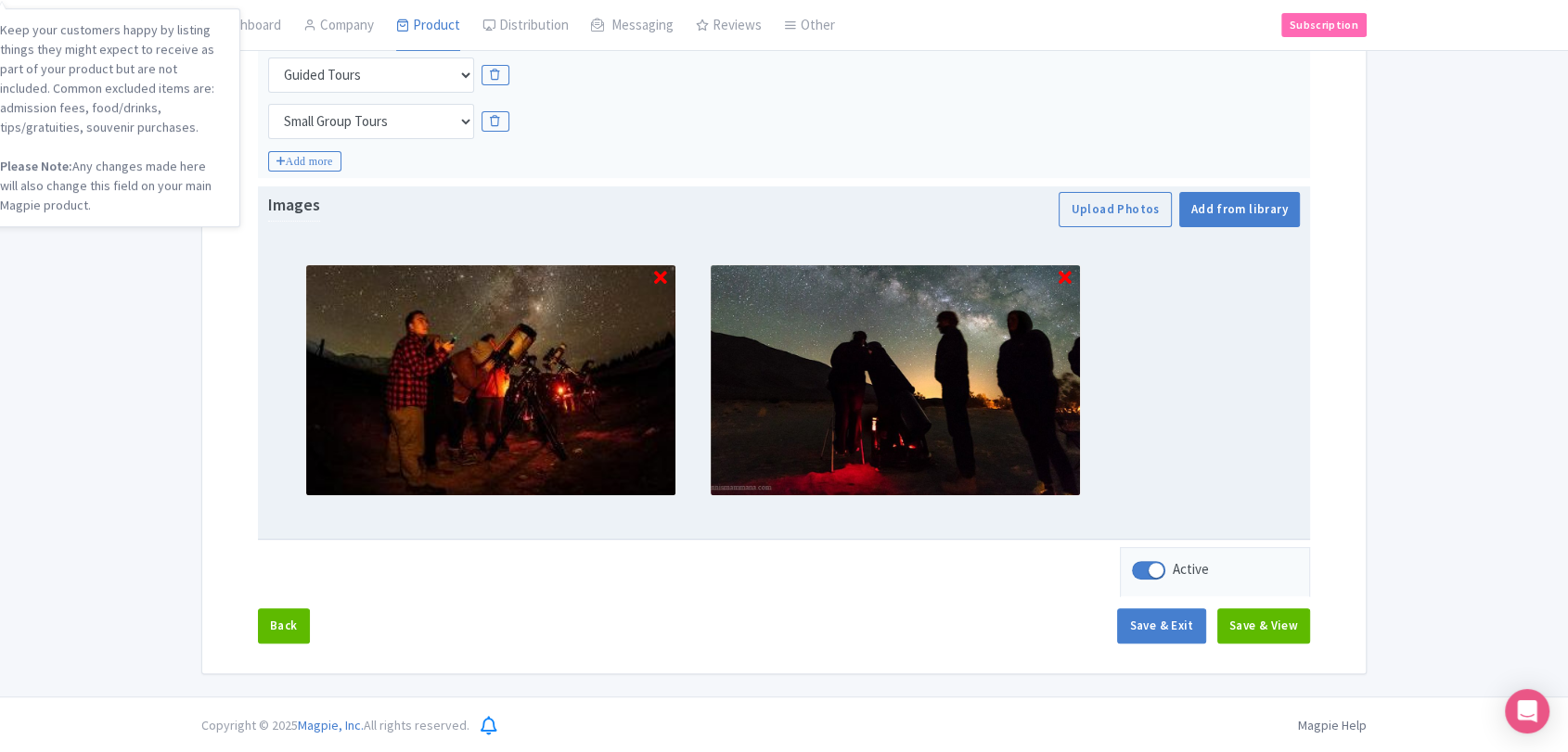 click at bounding box center [784, 380] 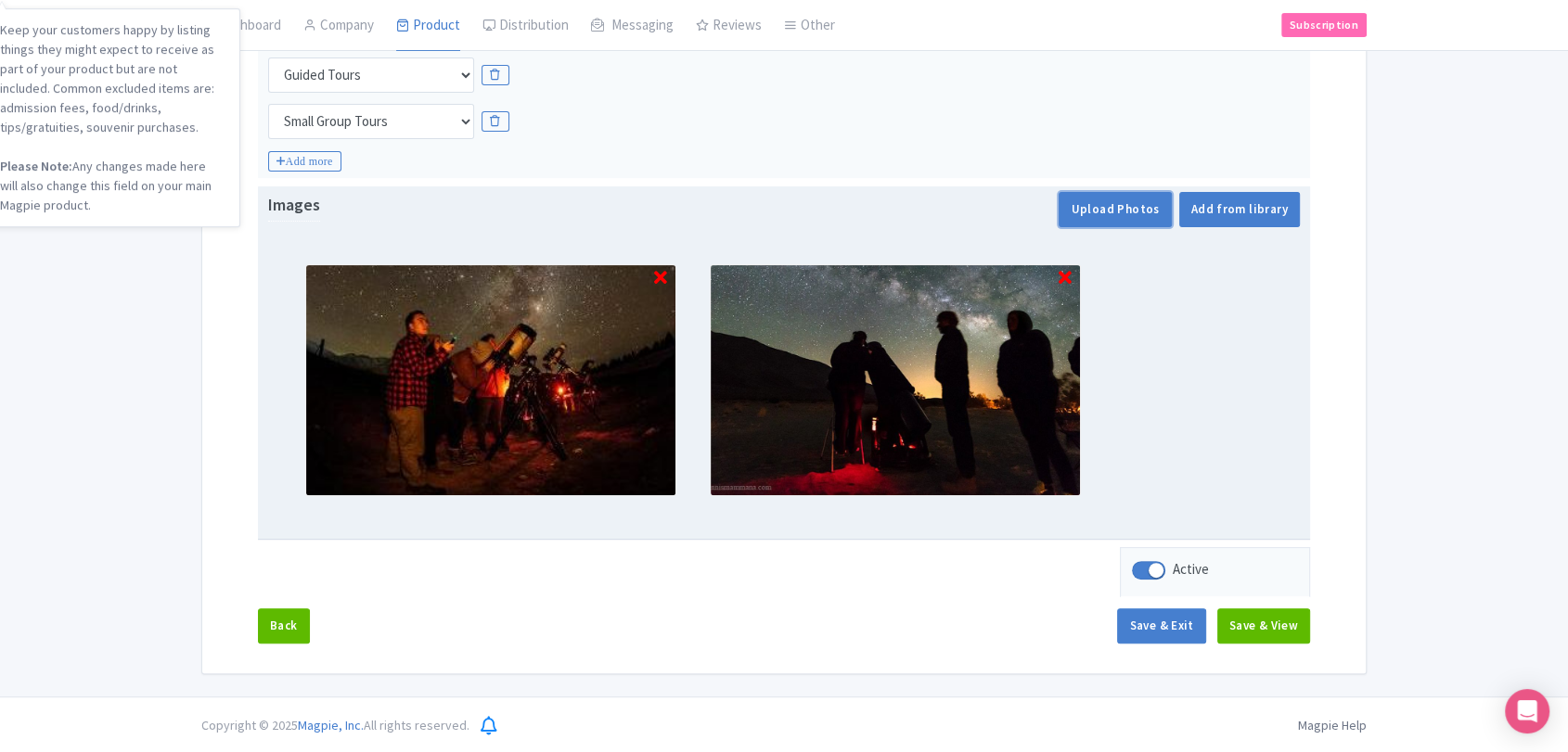click on "Upload Photos" at bounding box center (1114, 210) 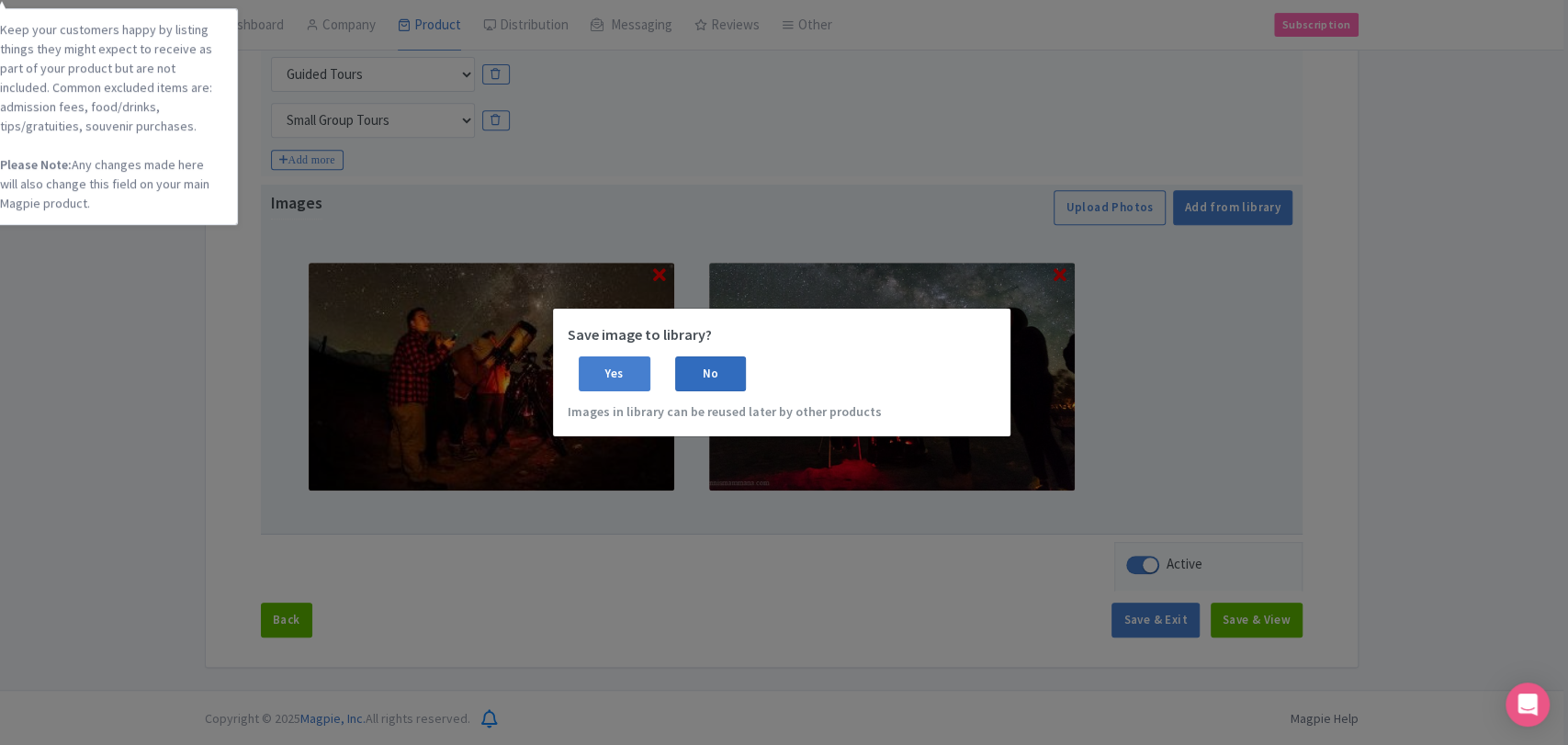 click on "No" at bounding box center (711, 374) 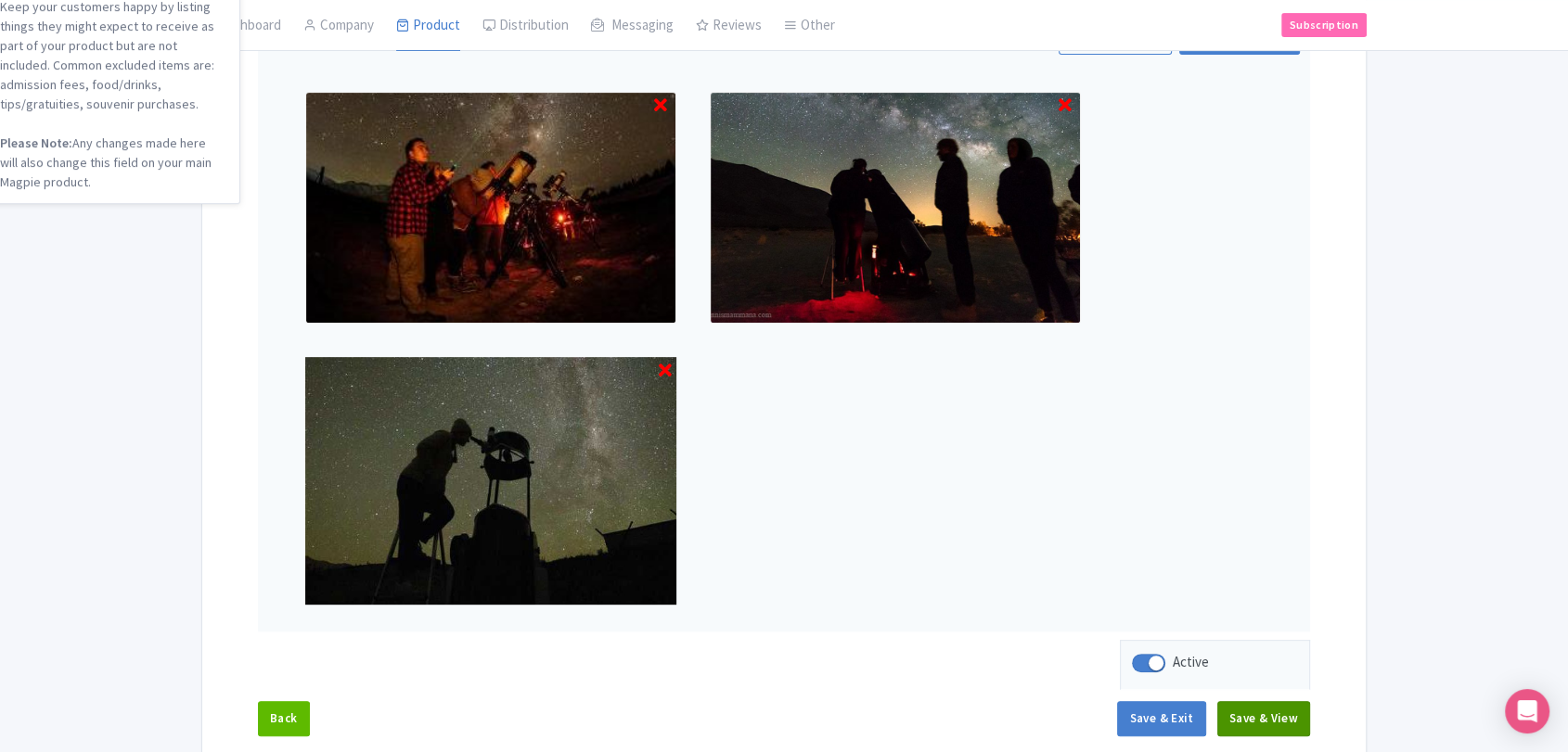 scroll, scrollTop: 705, scrollLeft: 0, axis: vertical 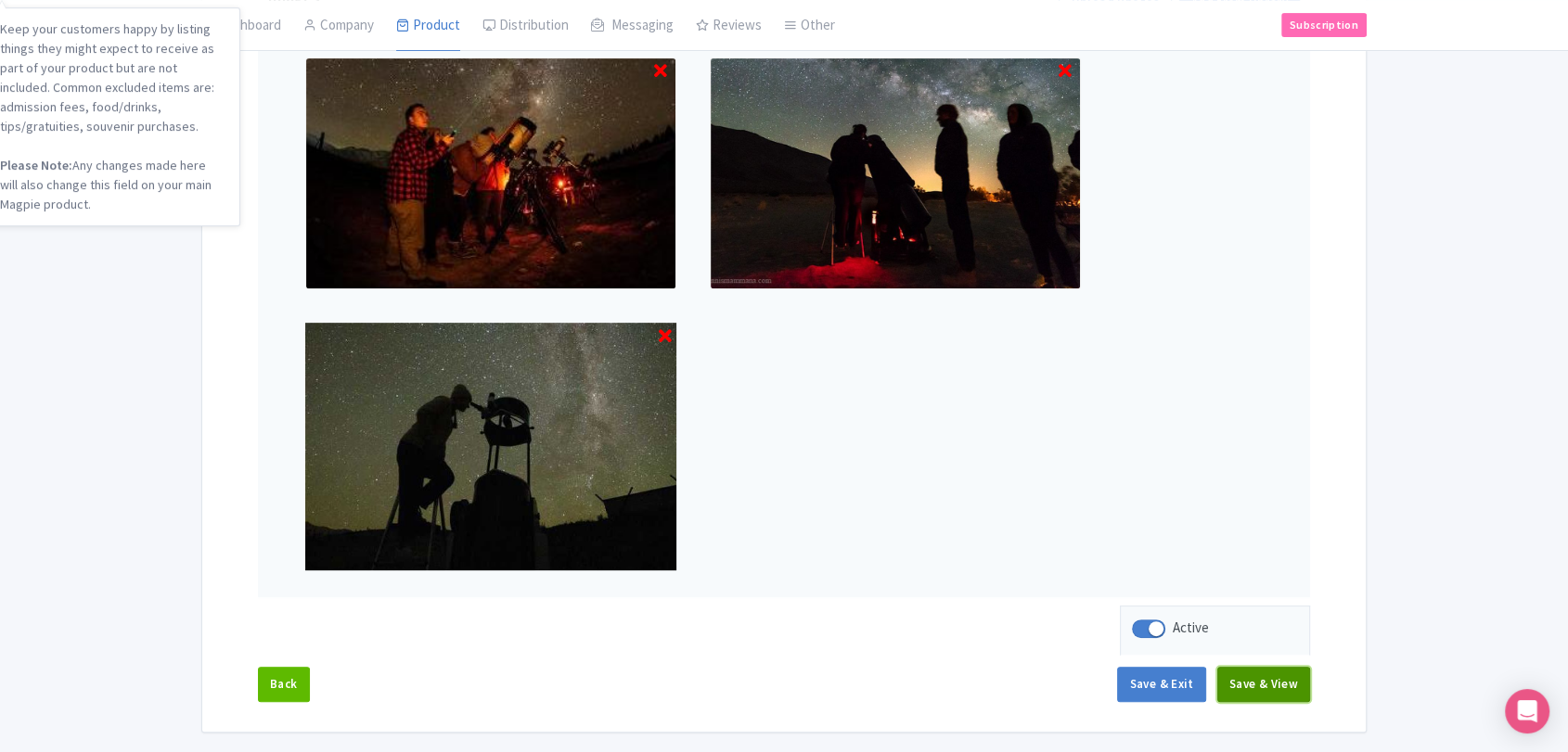 click on "Save & View" at bounding box center [1264, 684] 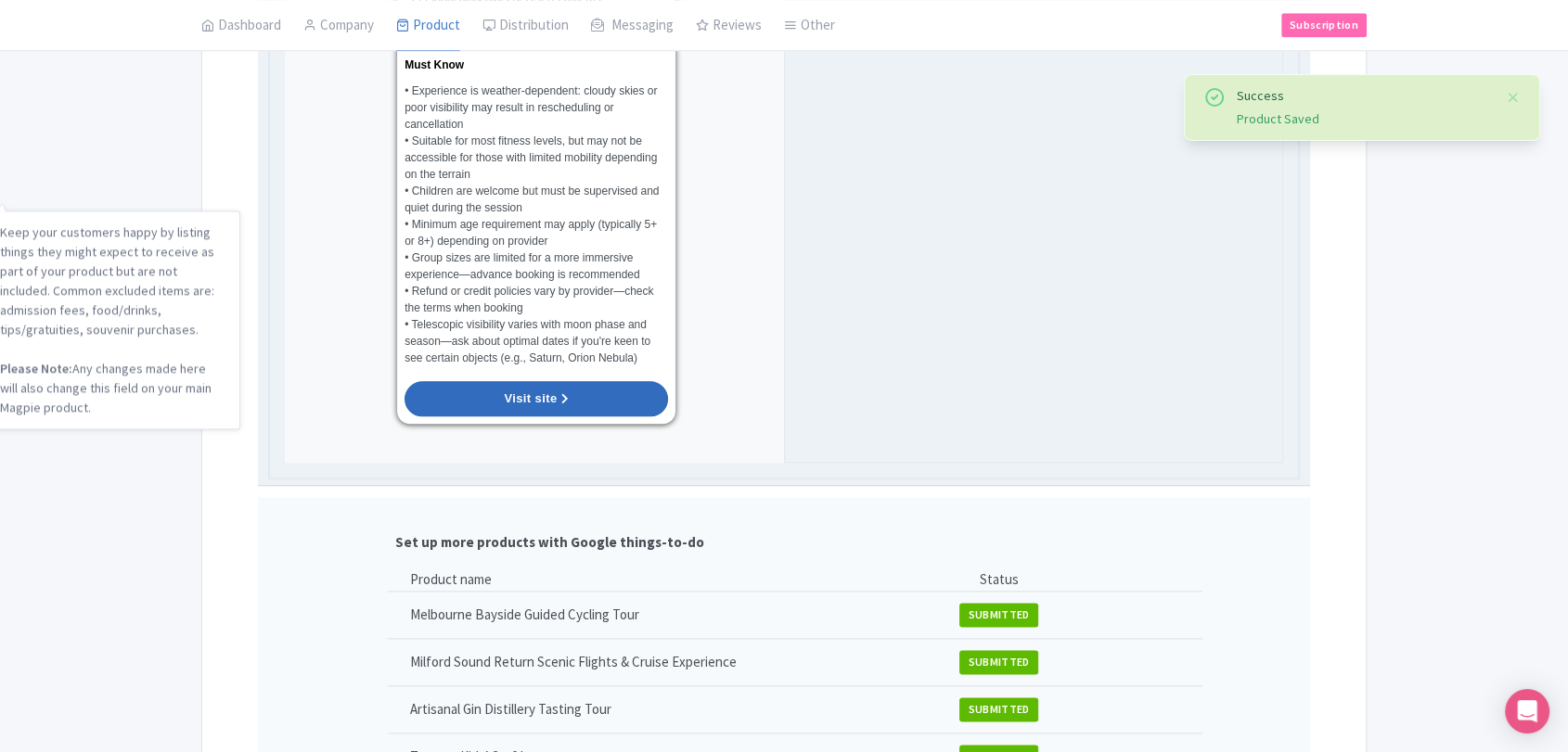 scroll, scrollTop: 2352, scrollLeft: 0, axis: vertical 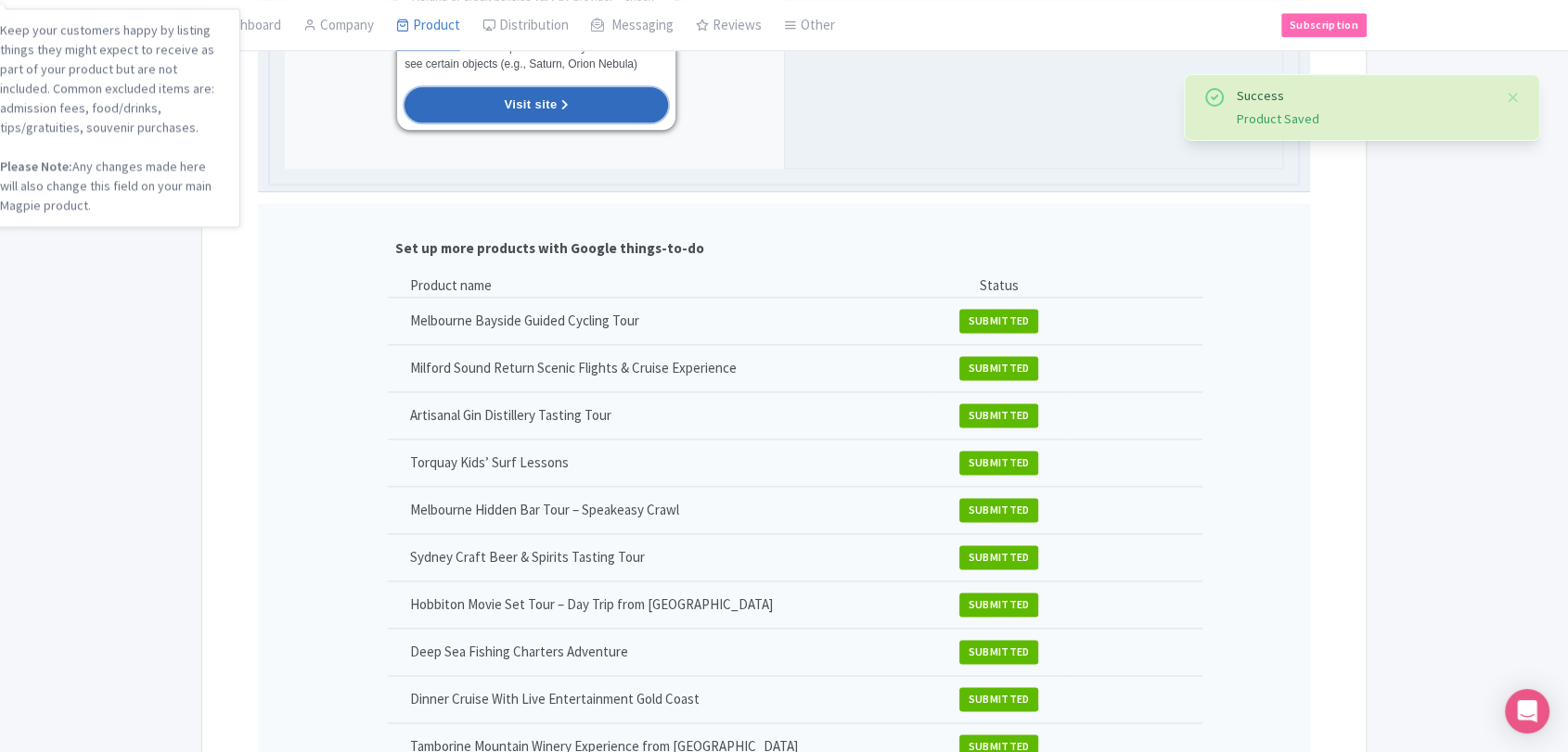 click on "Visit site" at bounding box center (530, 104) 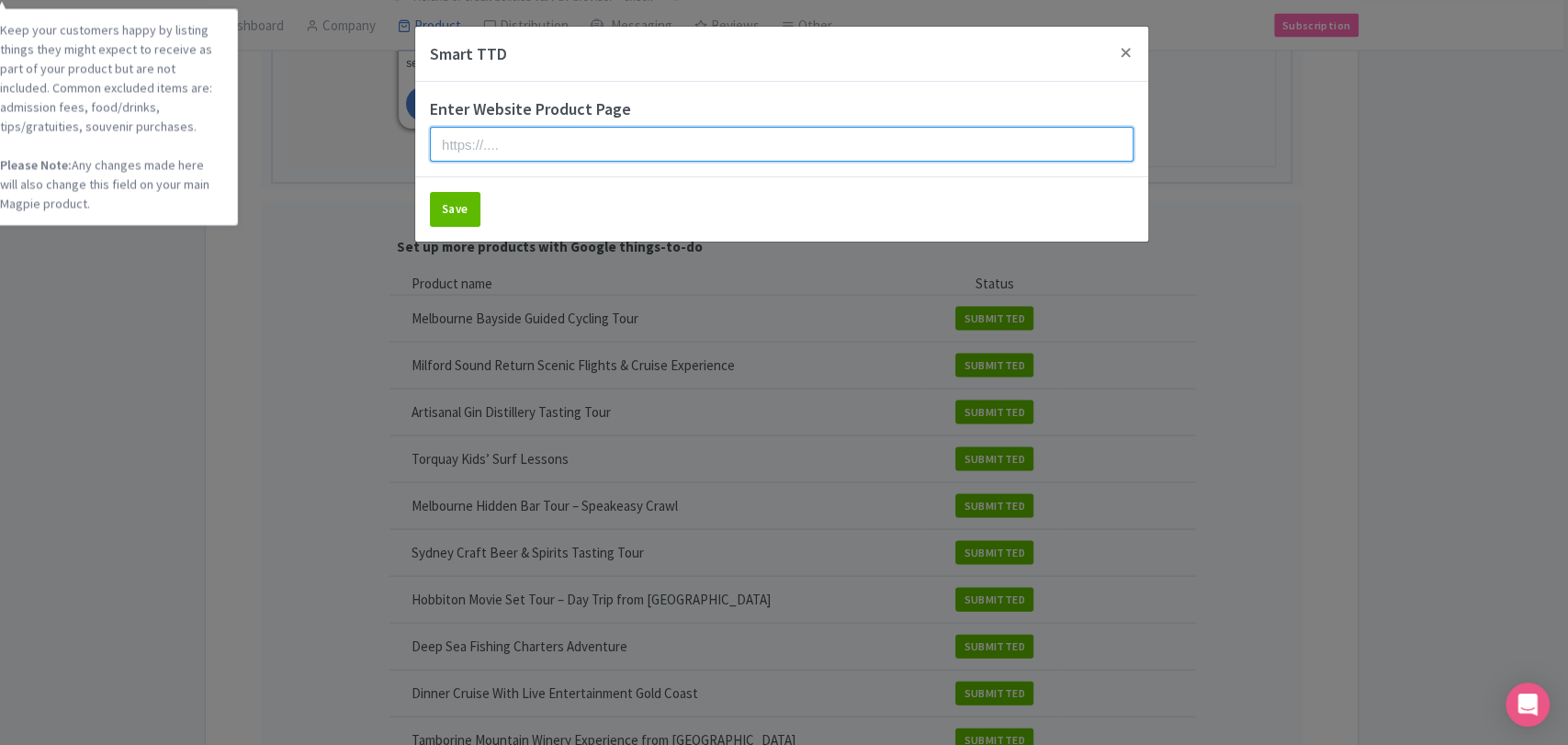 click at bounding box center [782, 144] 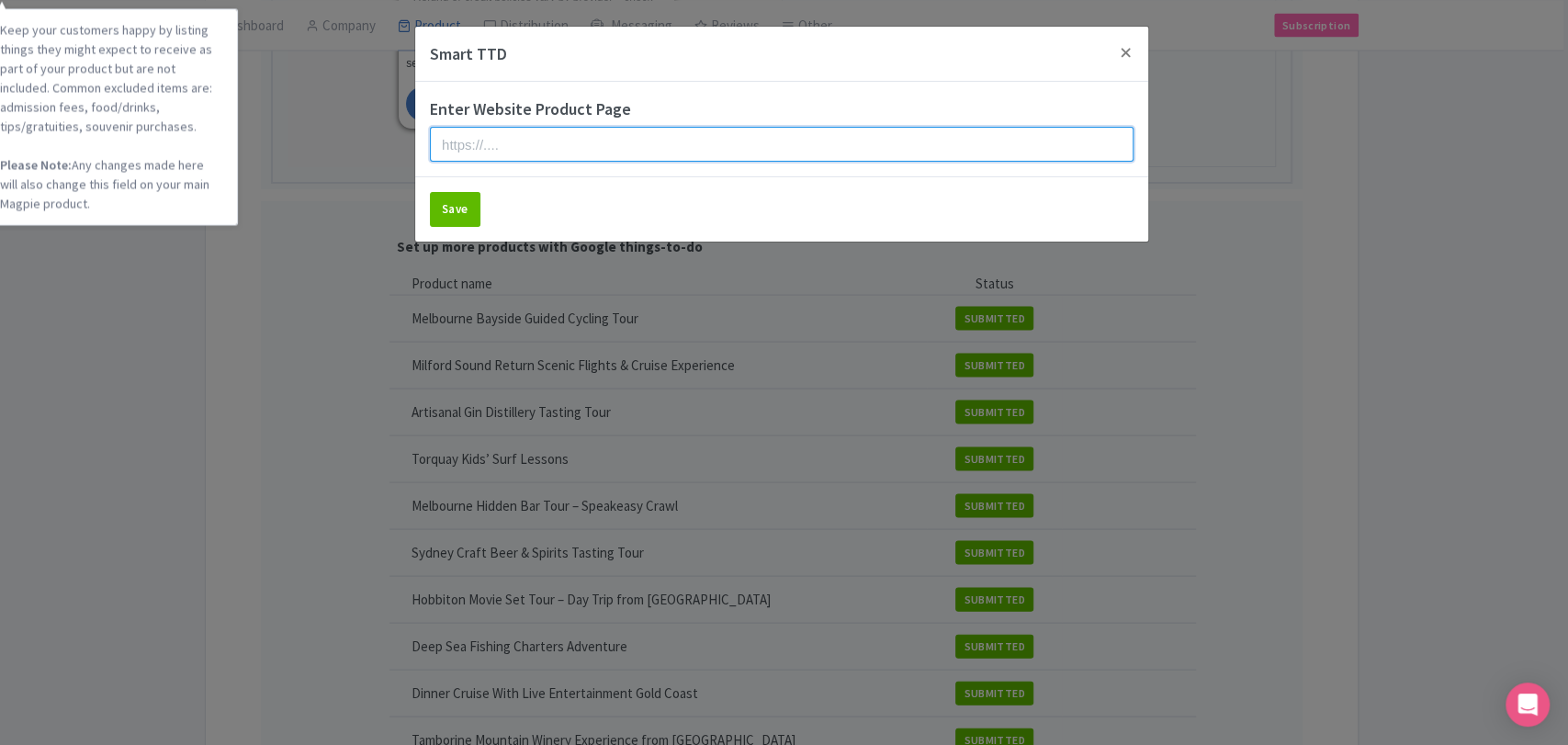 paste on "https://www.findrhost.com/tours/alpine-night-sky-experience" 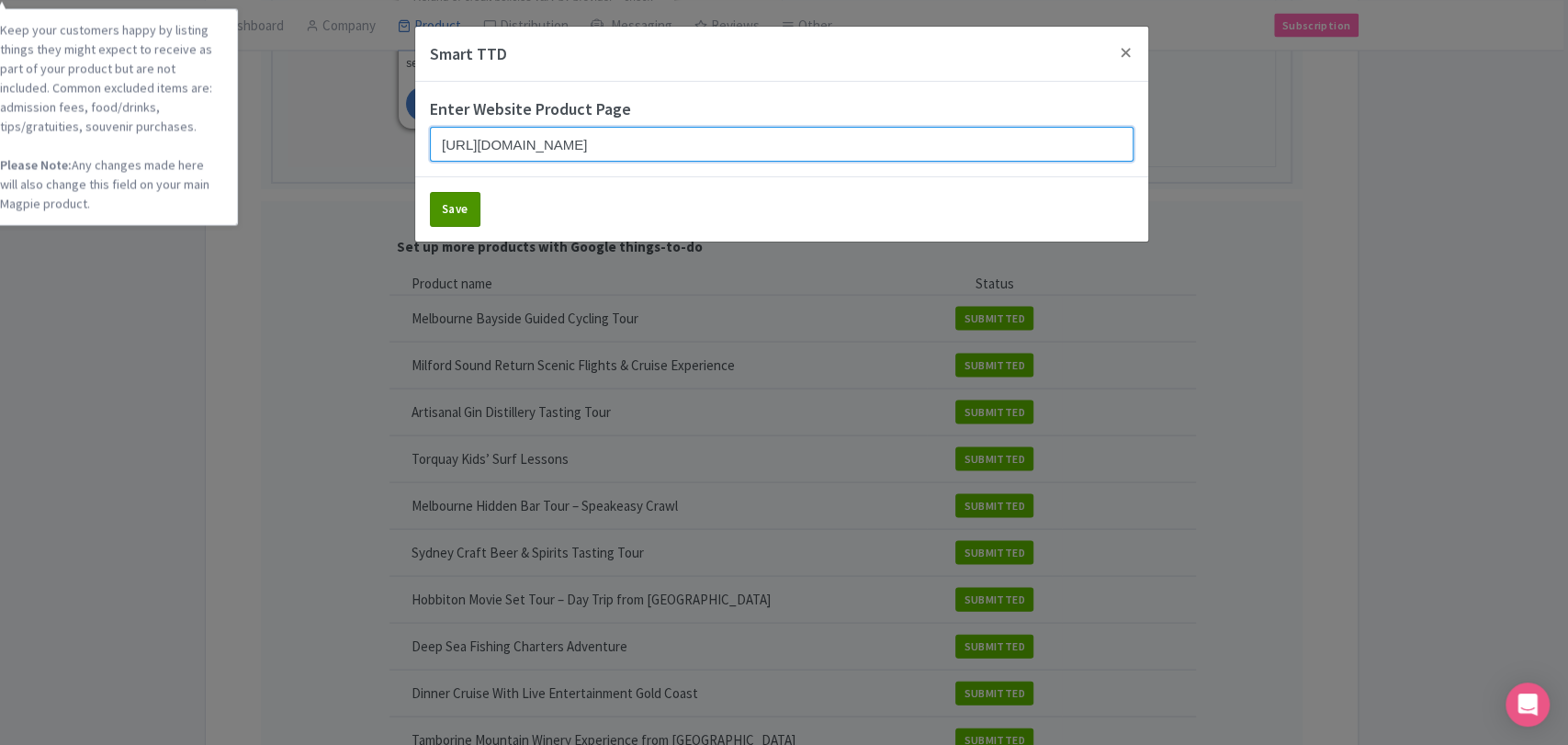 type on "https://www.findrhost.com/tours/alpine-night-sky-experience" 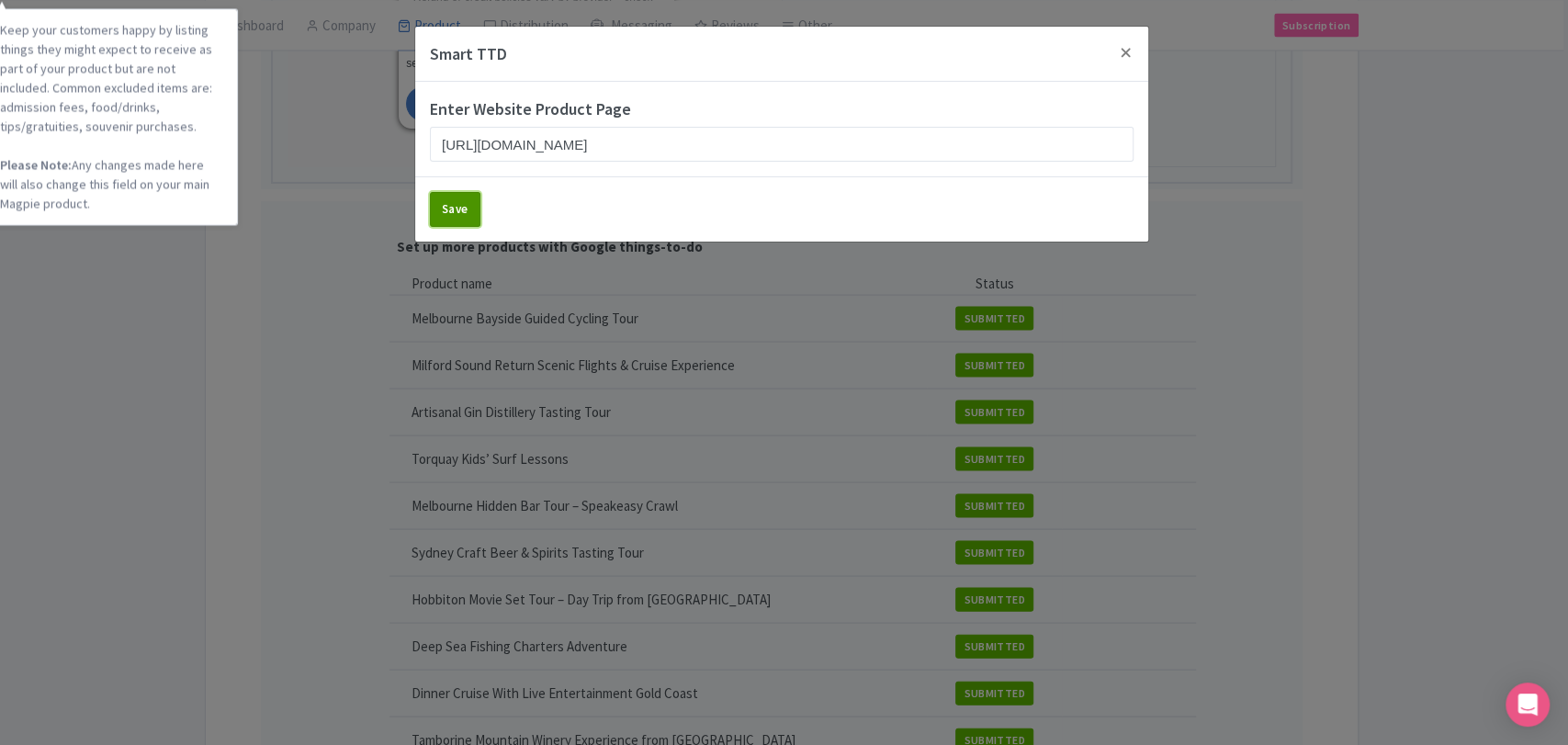 click on "Save" at bounding box center (455, 209) 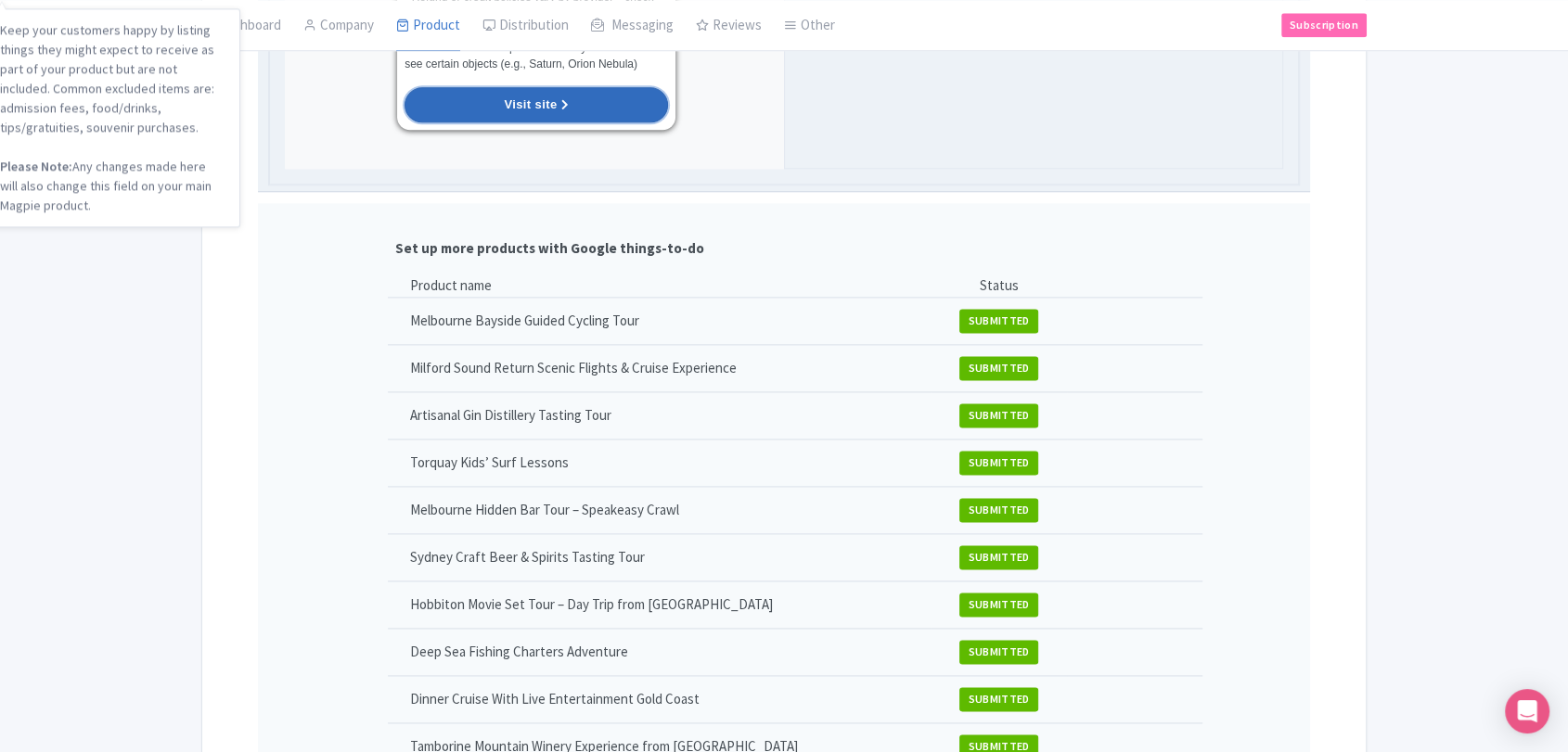 click on "Visit site" at bounding box center [536, 105] 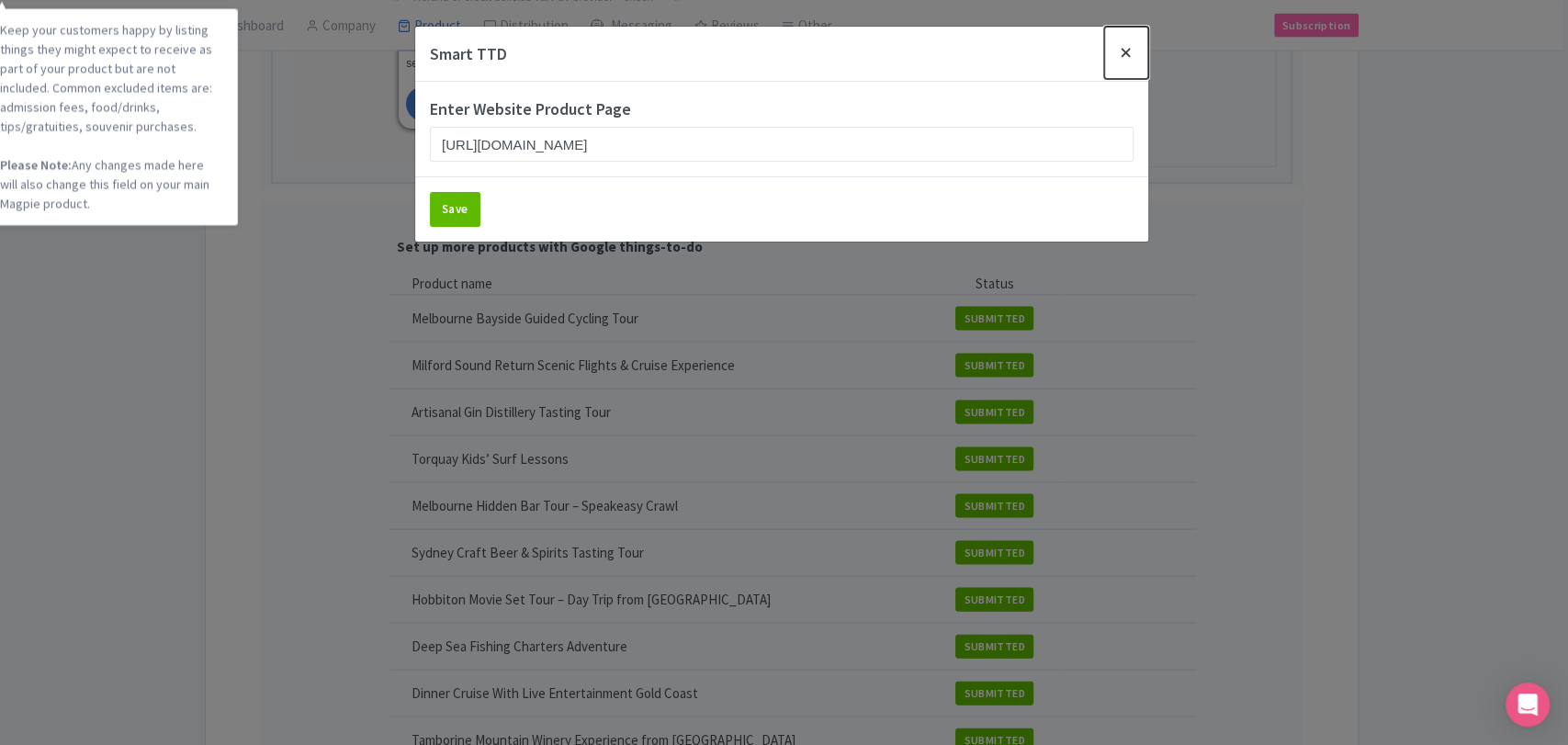click at bounding box center [1126, 52] 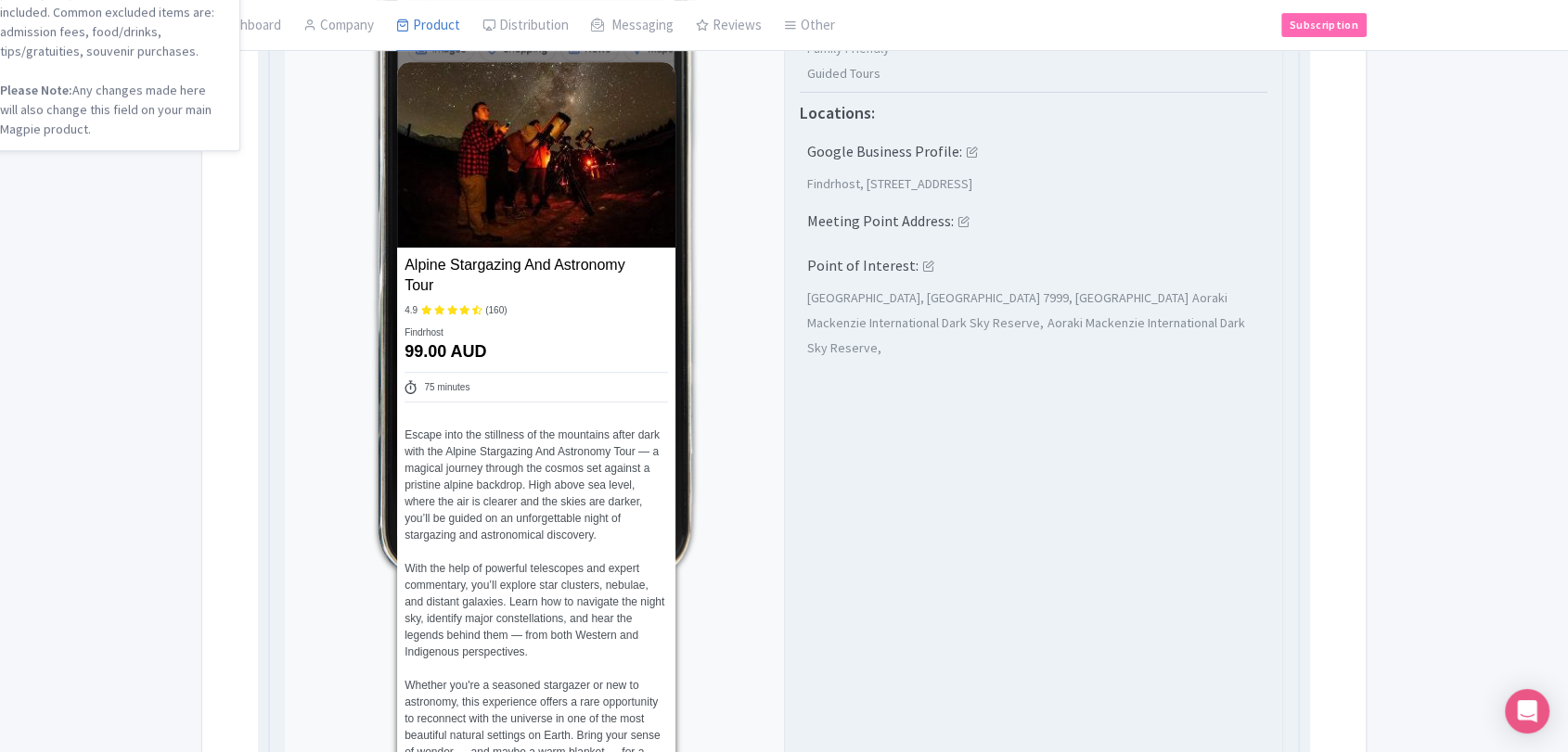 scroll, scrollTop: 705, scrollLeft: 0, axis: vertical 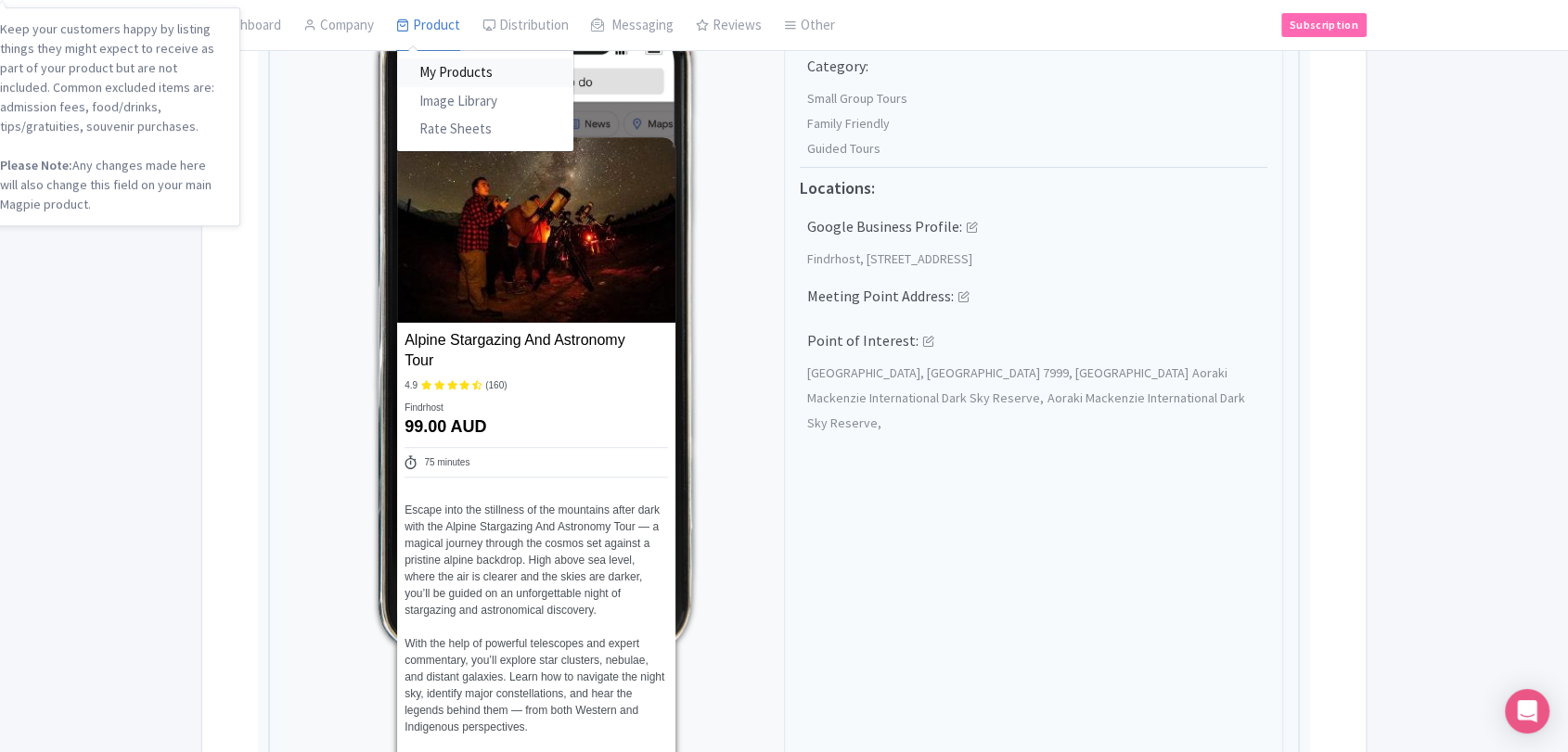 click on "My Products" at bounding box center [485, 73] 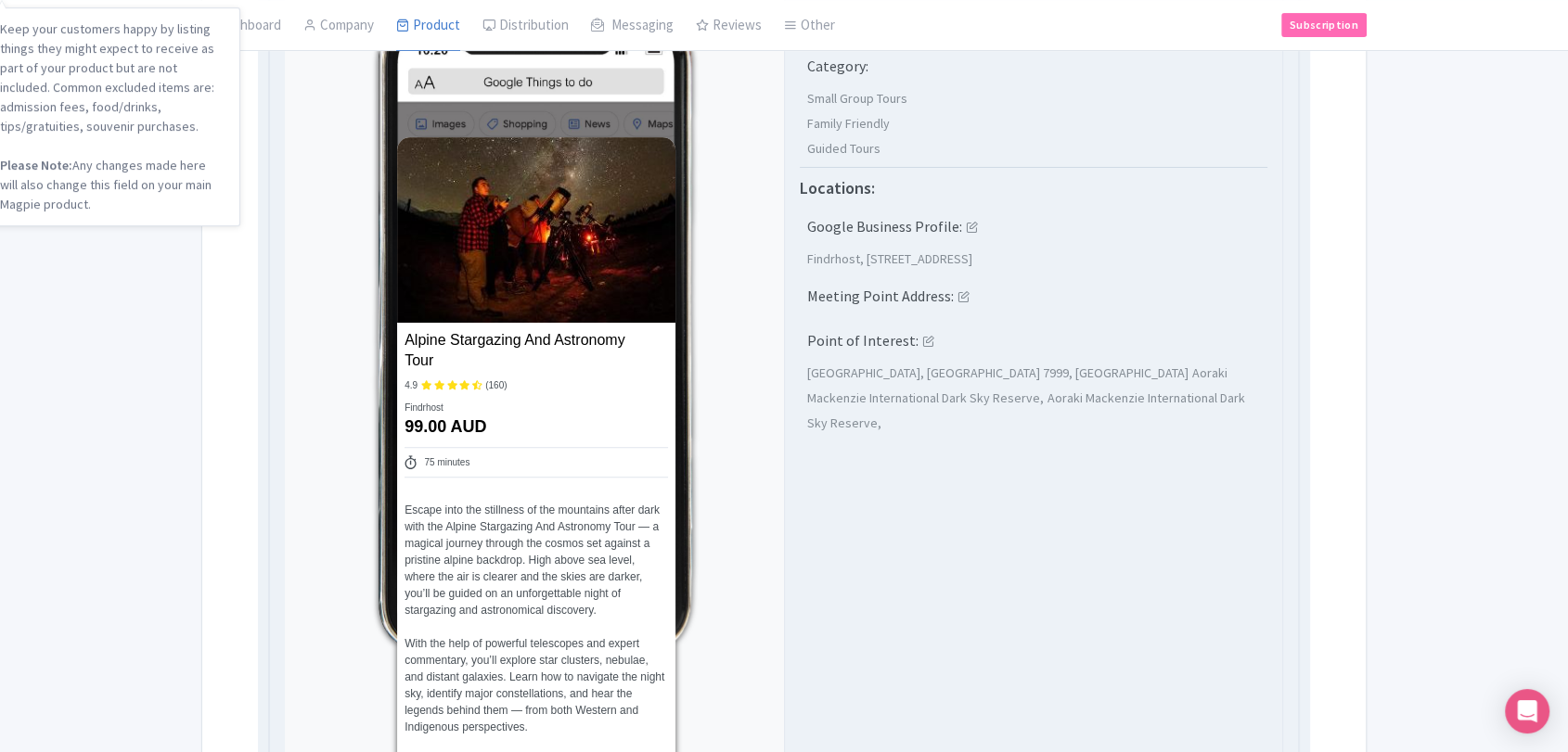 click on "Additional settings:
Category:
Small Group Tours
Family Friendly
Guided Tours
Locations:
Google Business Profile:
Findrhost, 11R Anzac Parade, Kensington NSW 2033, Australia
Meeting Point Address:
Point of Interest:
Lake Tekapo, Lake Tekapo 7999, New Zealand
Aoraki Mackenzie International Dark Sky Reserve,
Aoraki Mackenzie International Dark Sky Reserve," at bounding box center [1034, 905] 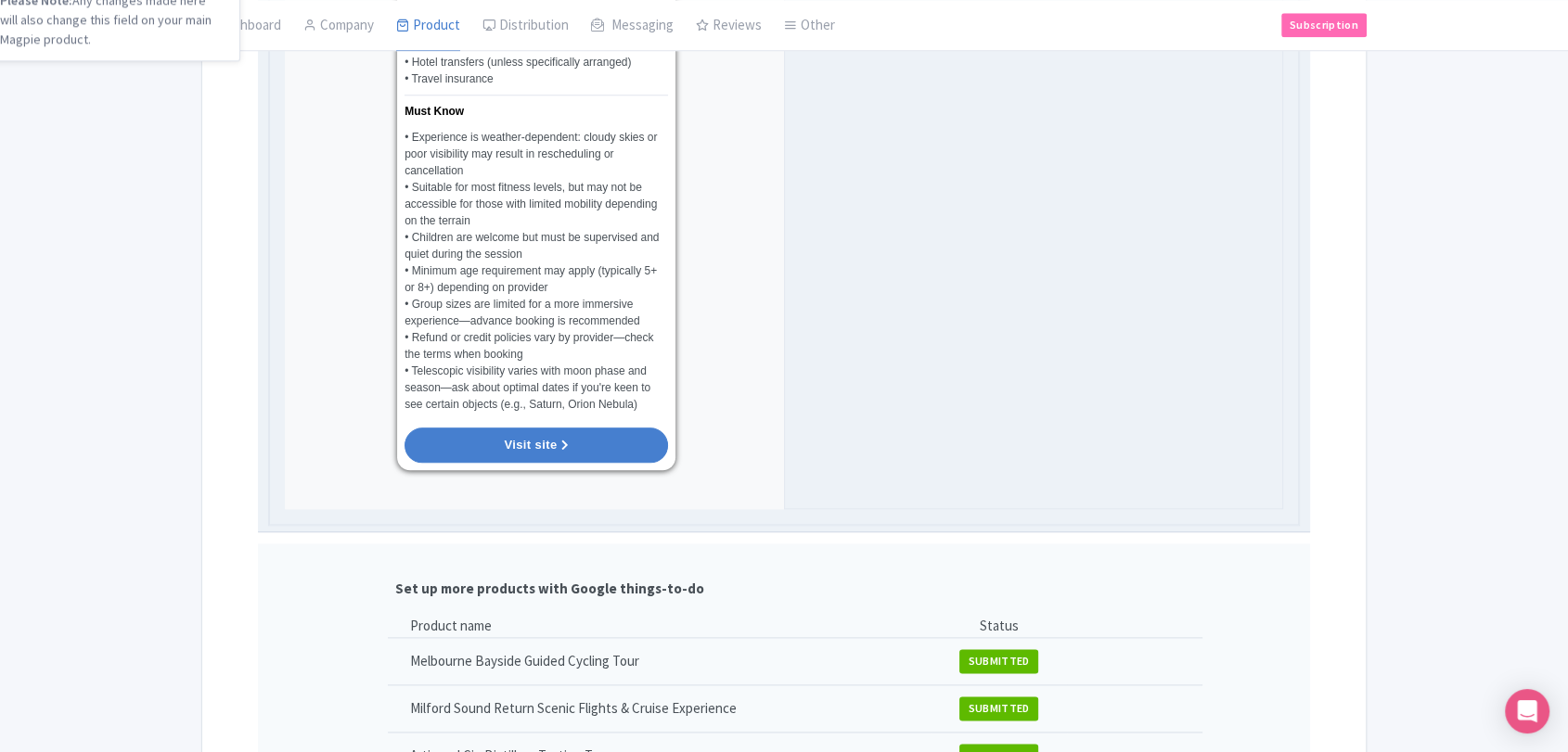 scroll, scrollTop: 2044, scrollLeft: 0, axis: vertical 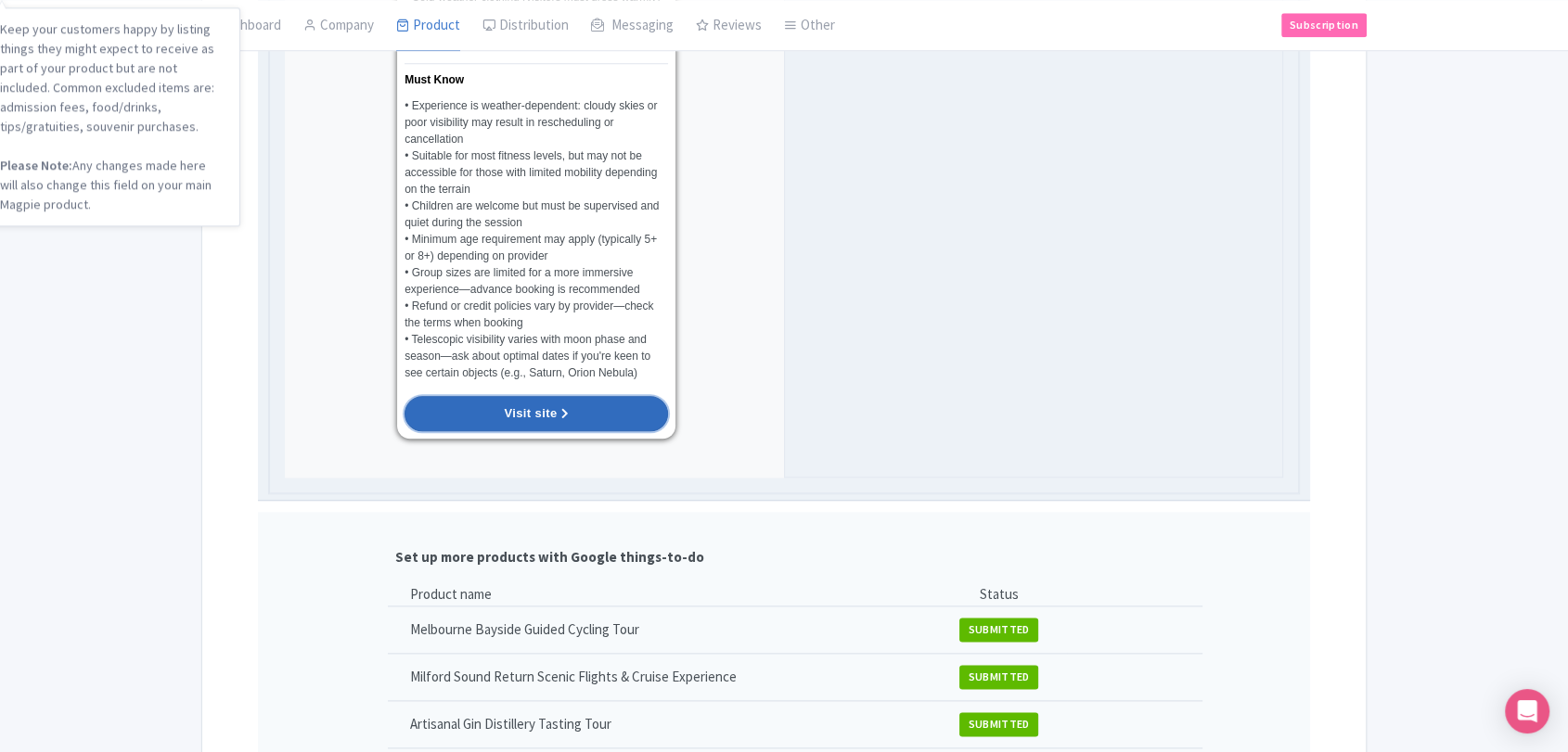 click on "Visit site" at bounding box center [536, 414] 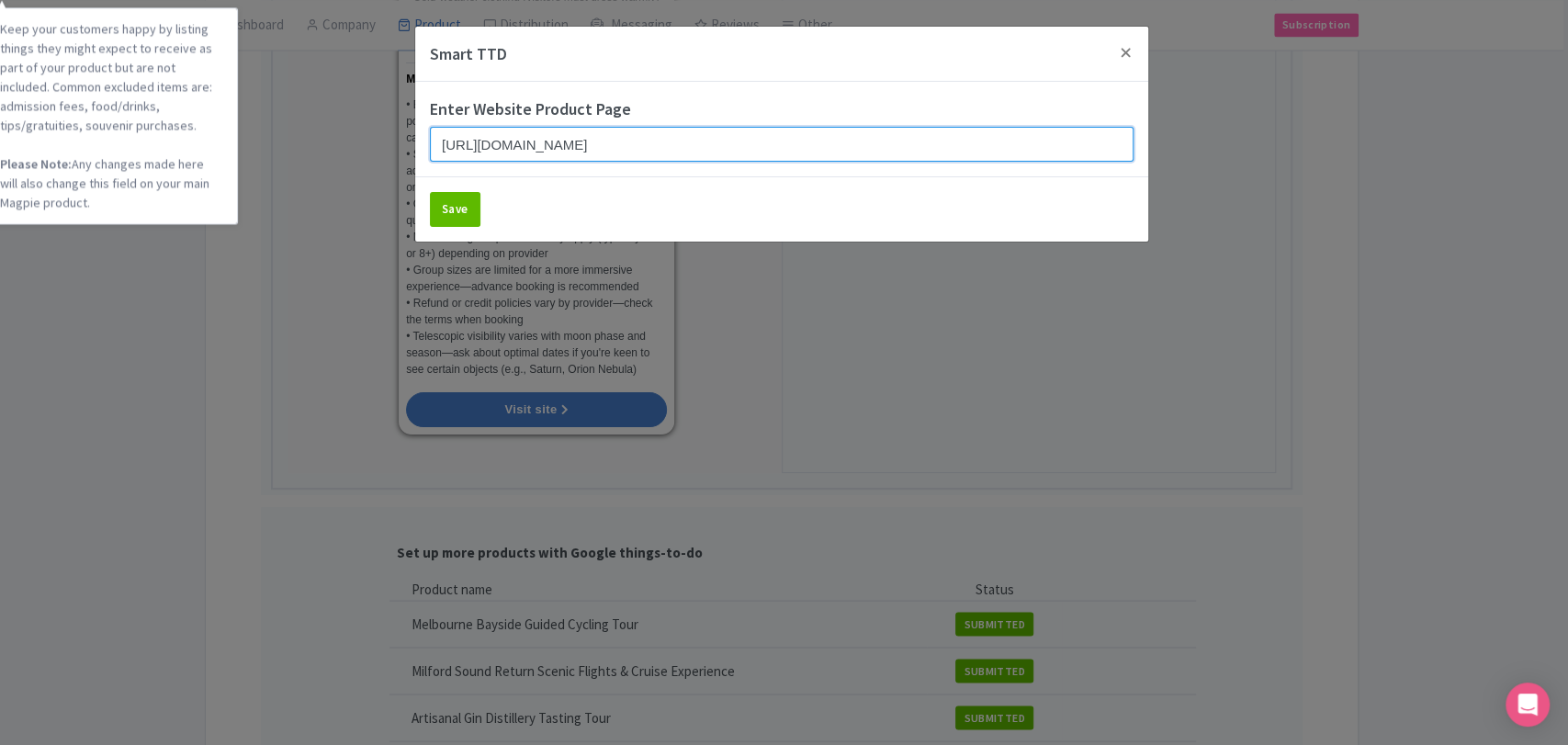 click on "https://www.findrhost.com/tours/alpine-night-sky-experience" at bounding box center [782, 144] 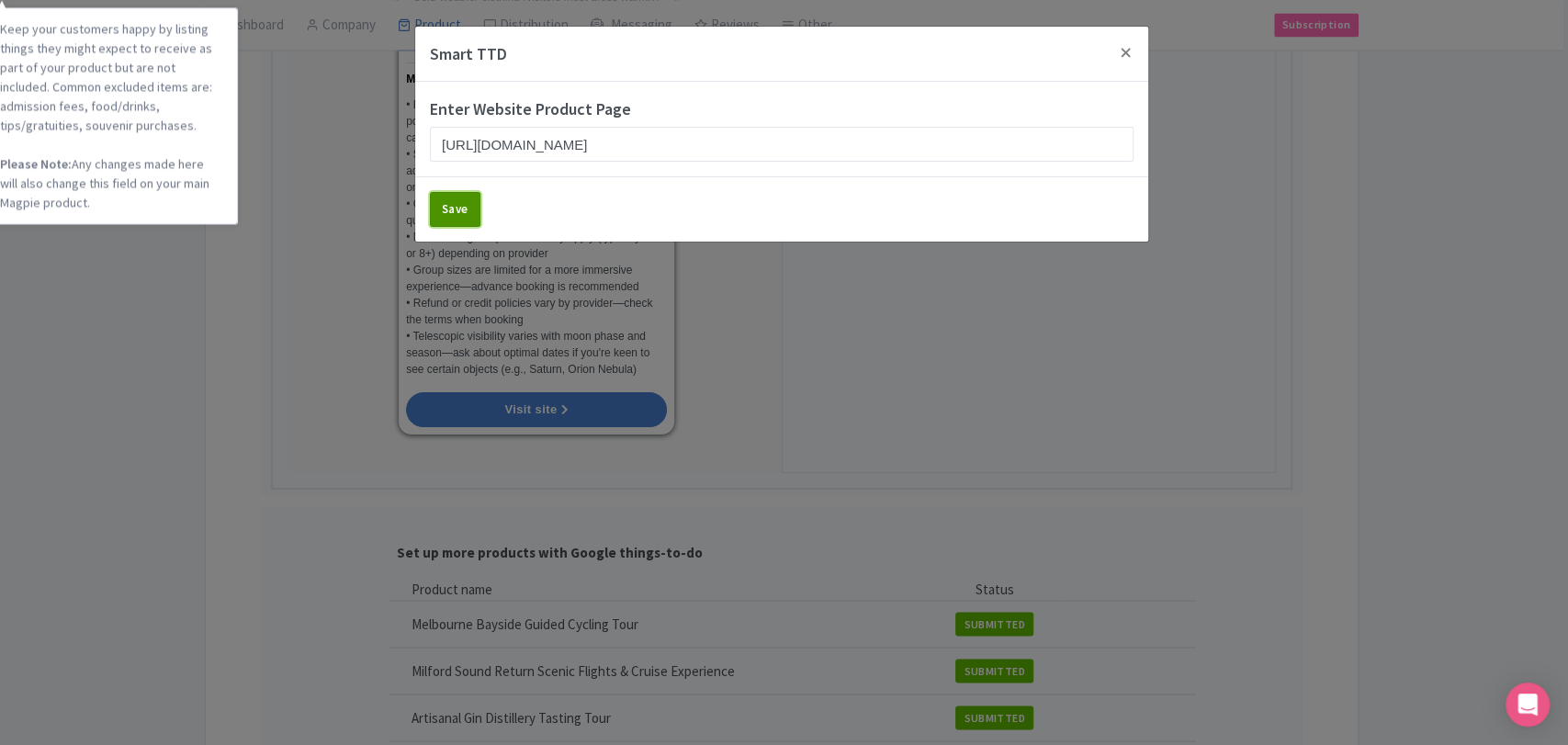 click on "Save" at bounding box center [455, 209] 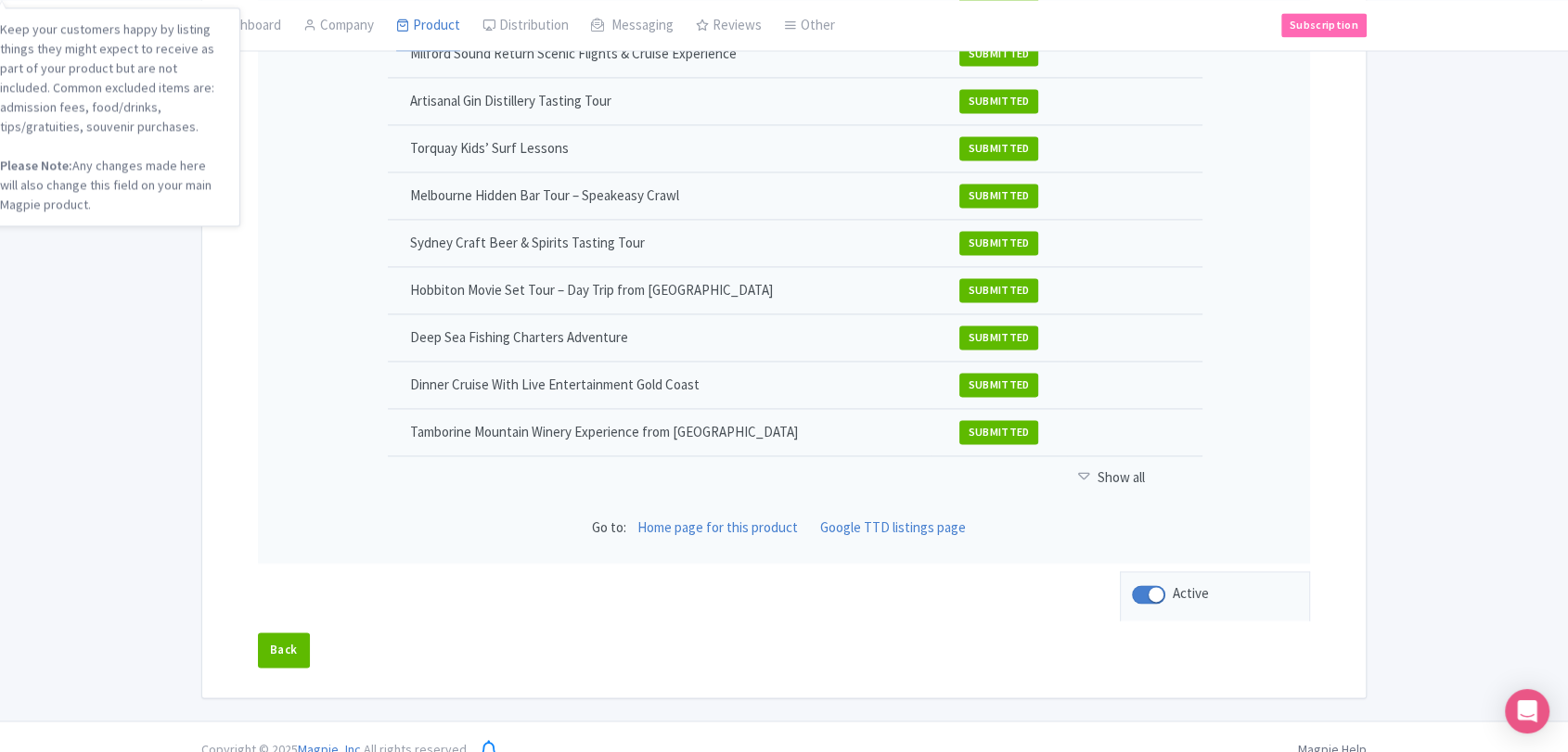 scroll, scrollTop: 2686, scrollLeft: 0, axis: vertical 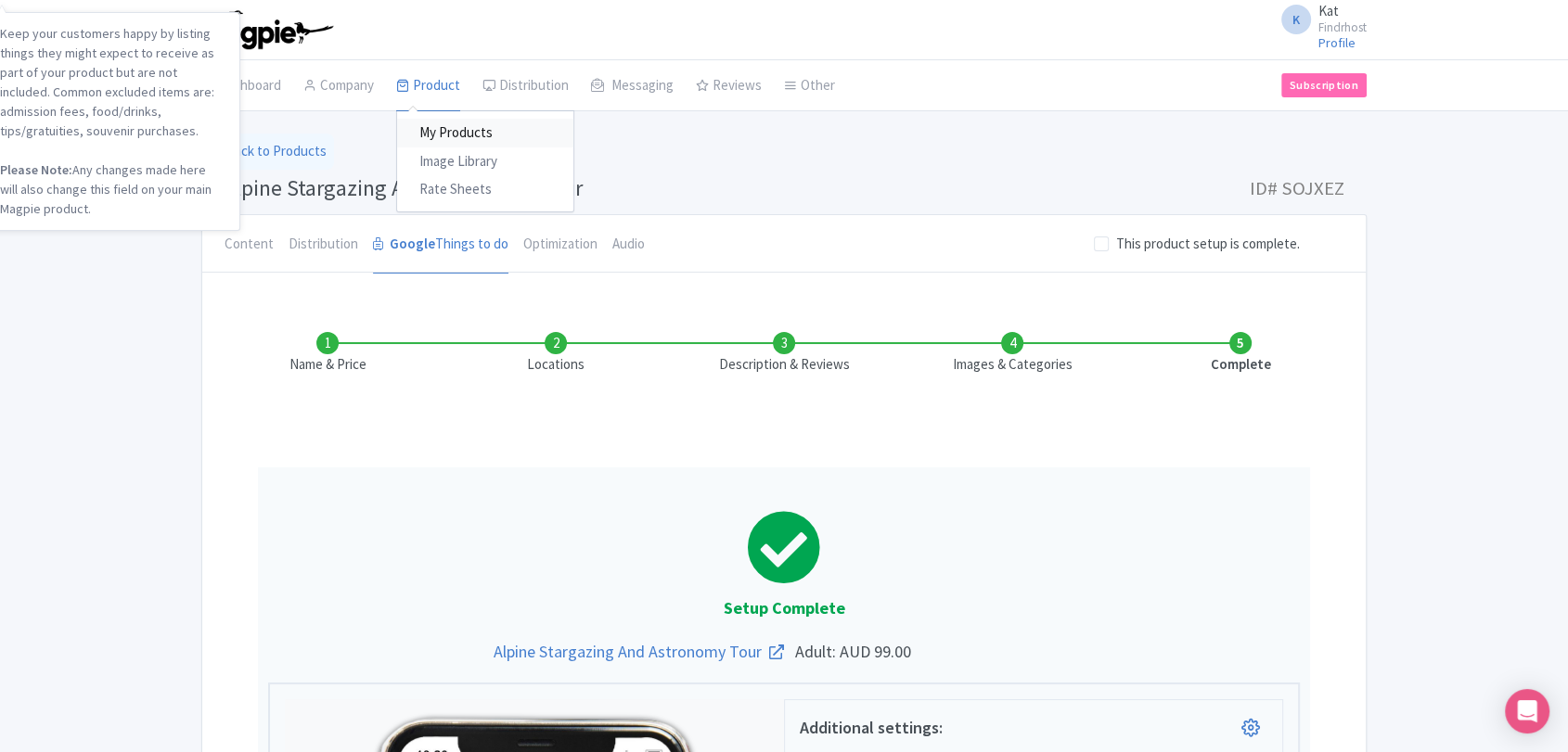 click on "My Products" at bounding box center [485, 133] 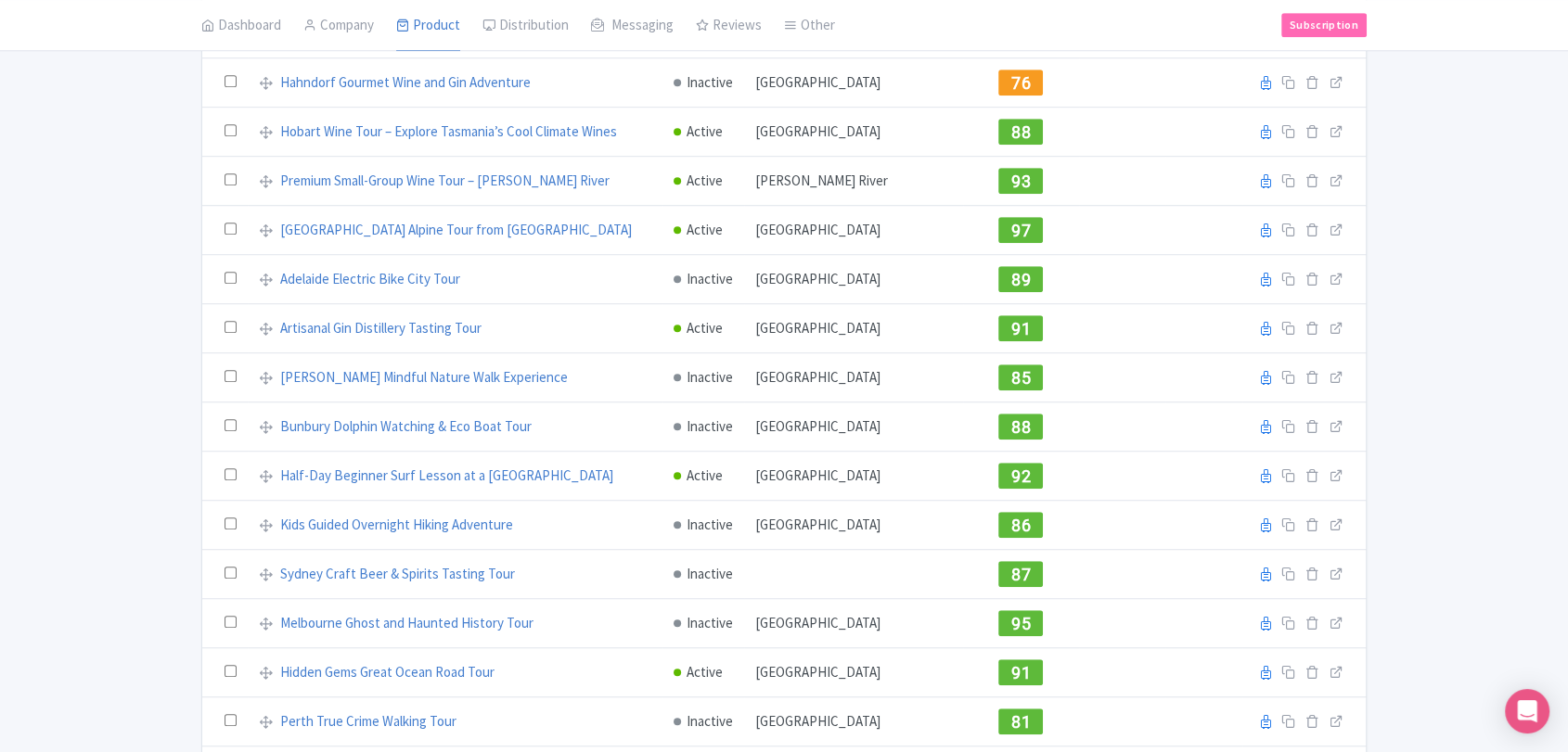 scroll, scrollTop: 3078, scrollLeft: 0, axis: vertical 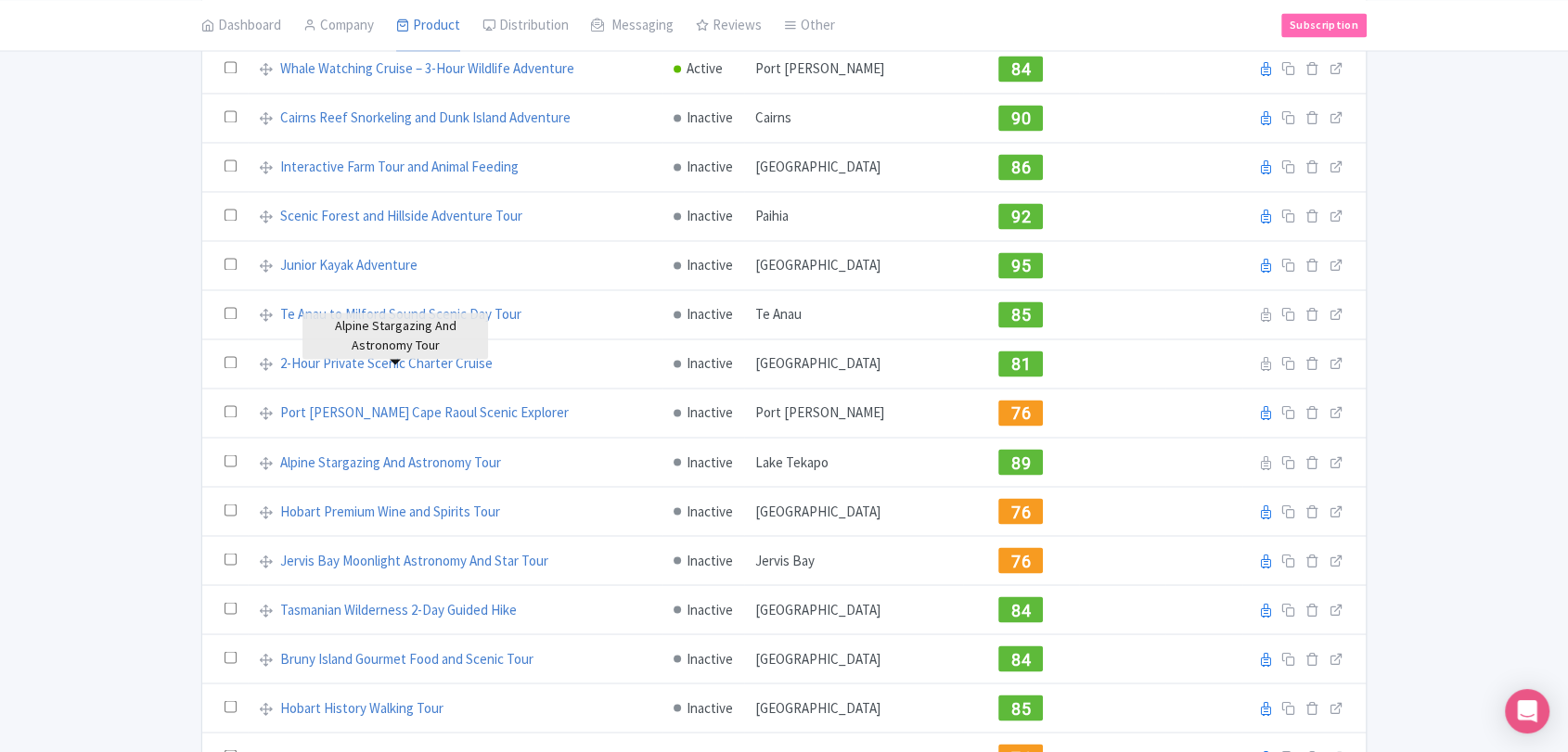 click on "Bulk Actions
[GEOGRAPHIC_DATA]
Add to Collection
Share Products
Add to Collection
Collections   *
Add
Cancel
My Product
Search
Search
Share Products
Action
Create New Product  »
Start with blank product
Start with my Default template
Download Product List
Product Name
Status
City
Quality Score
Internal ID
Versions
Mindful Tea Ceremony Experience
Inactive
[GEOGRAPHIC_DATA]
89
Reseller
Product name on reseller
Extranet
Listing
Edit listing
Stage
2-Day [GEOGRAPHIC_DATA] & Grampians Adventure
Active
[GEOGRAPHIC_DATA]
100
Reseller
Product name on reseller
Extranet
Listing
Edit listing
Stage
Inactive
94" at bounding box center (784, -569) 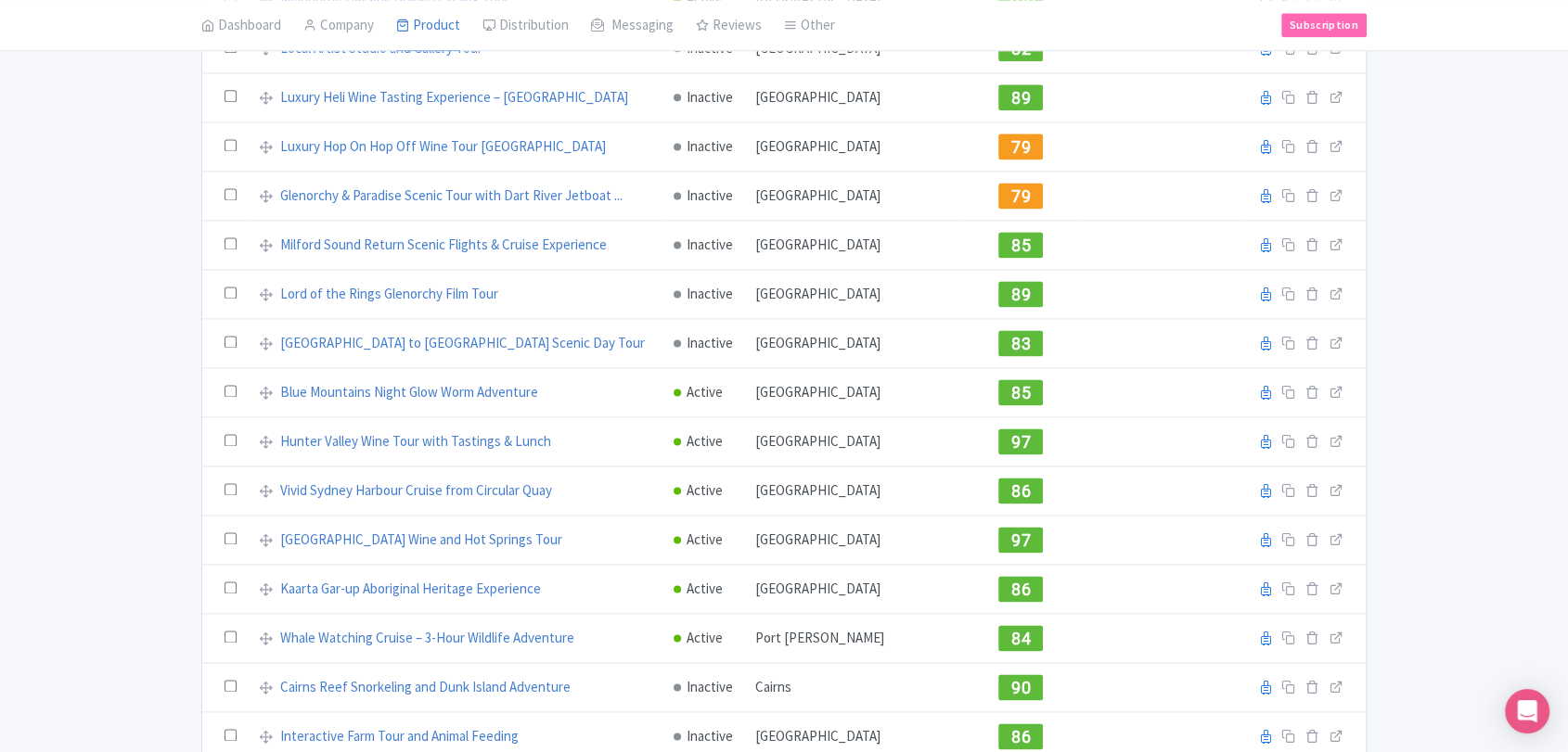 scroll, scrollTop: 2481, scrollLeft: 0, axis: vertical 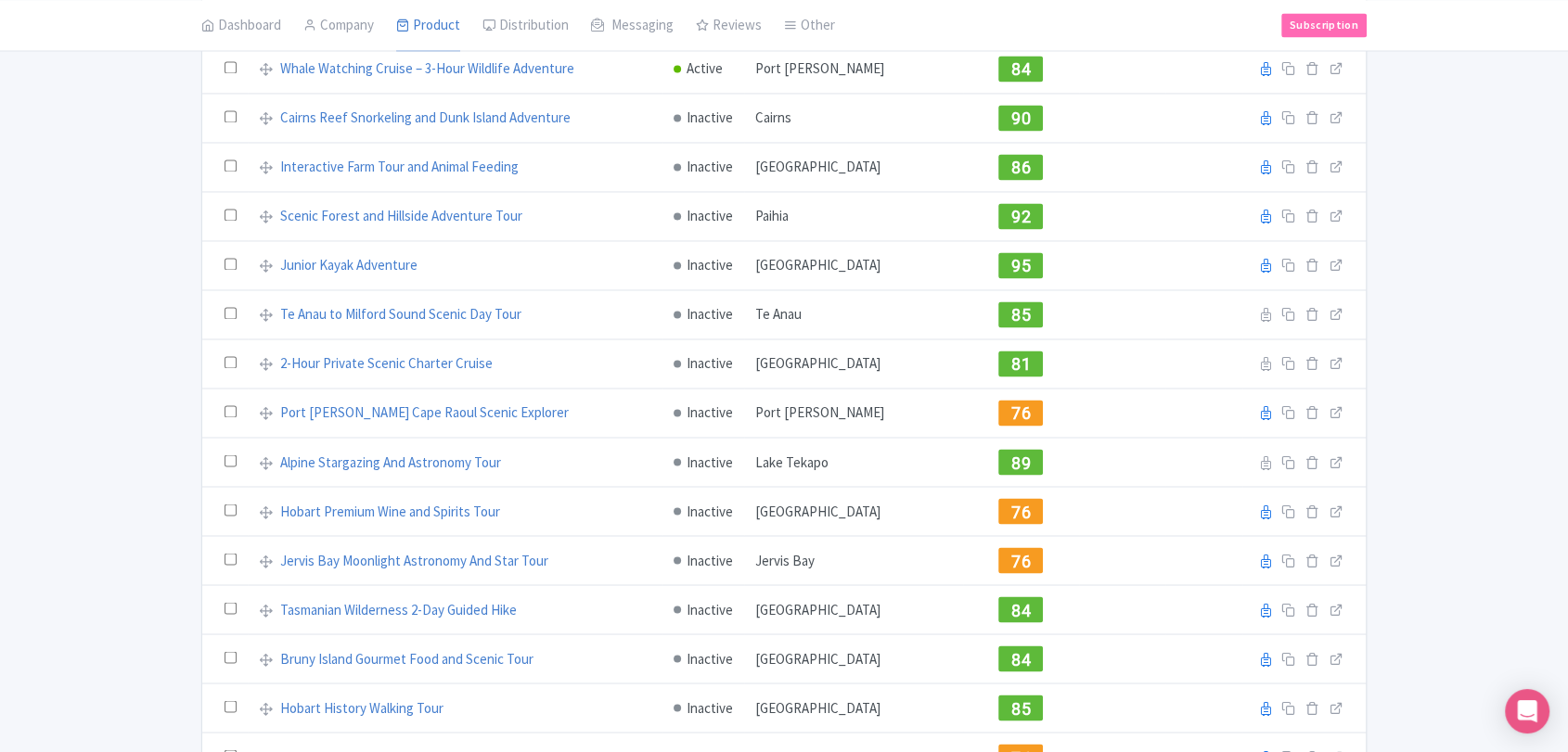 click on "Bulk Actions
Delete
Add to Collection
Share Products
Add to Collection
Collections   *
Add
Cancel
My Product
Search
Search
Share Products
Action
Create New Product  »
Start with blank product
Start with my Default template
Download Product List
Product Name
Status
City
Quality Score
Internal ID
Versions
Mindful Tea Ceremony Experience
Inactive
Sydney
89
Reseller
Product name on reseller
Extranet
Listing
Edit listing
Stage
2-Day Great Ocean Road & Grampians Adventure
Active
Melbourne
100
Reseller
Product name on reseller
Extranet
Listing
Edit listing
Stage
Inactive
94" at bounding box center [784, -569] 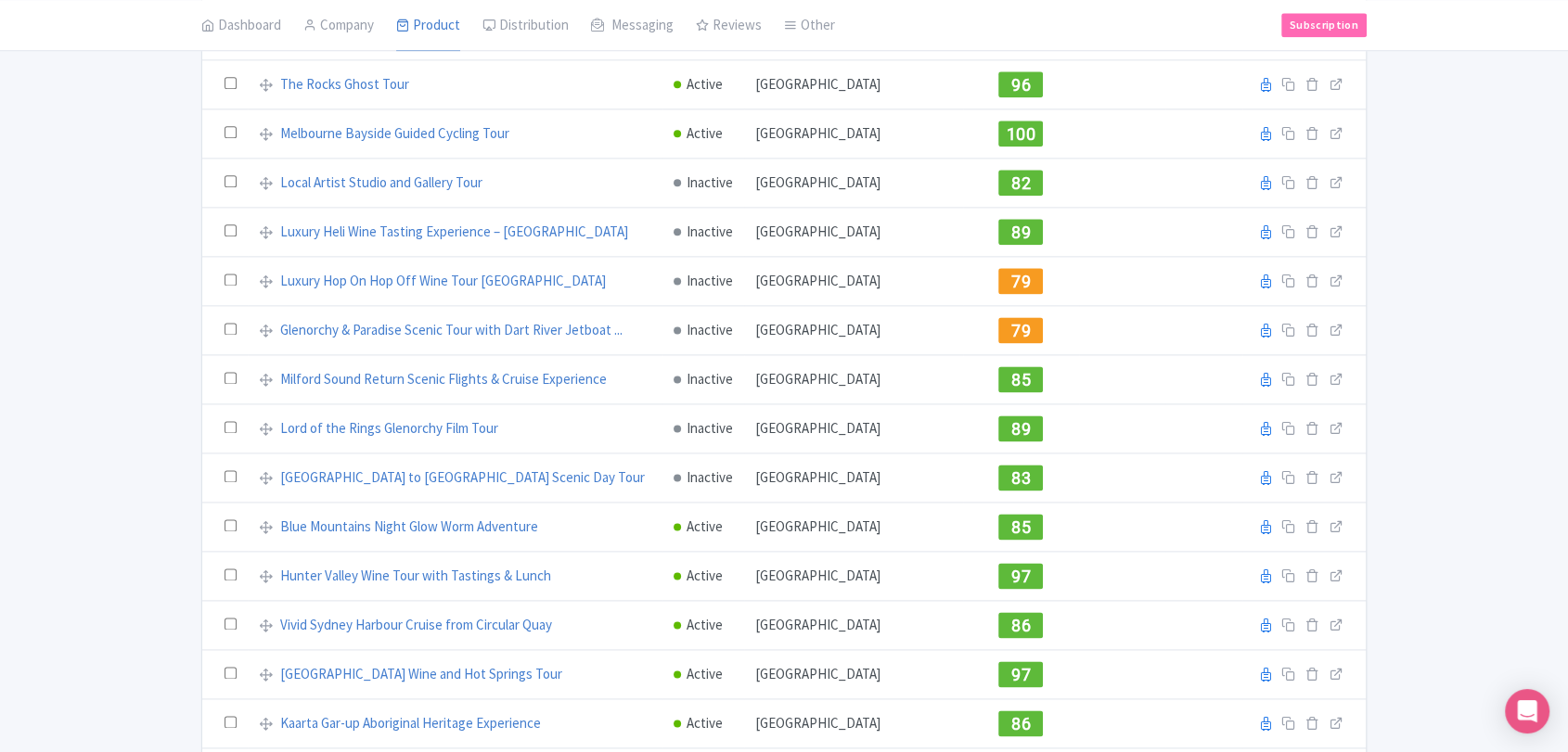 scroll, scrollTop: 483, scrollLeft: 0, axis: vertical 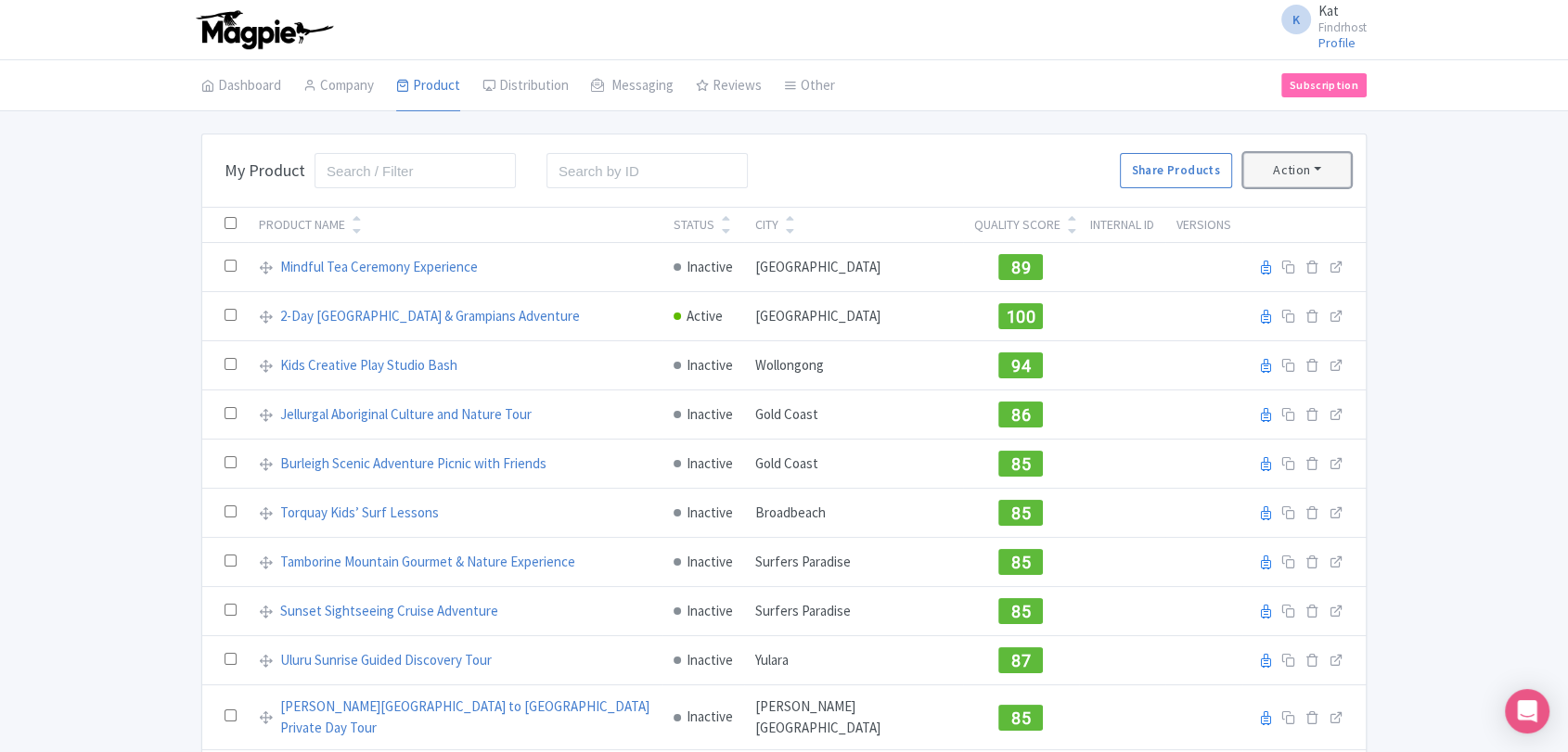 click on "Action" at bounding box center (1297, 170) 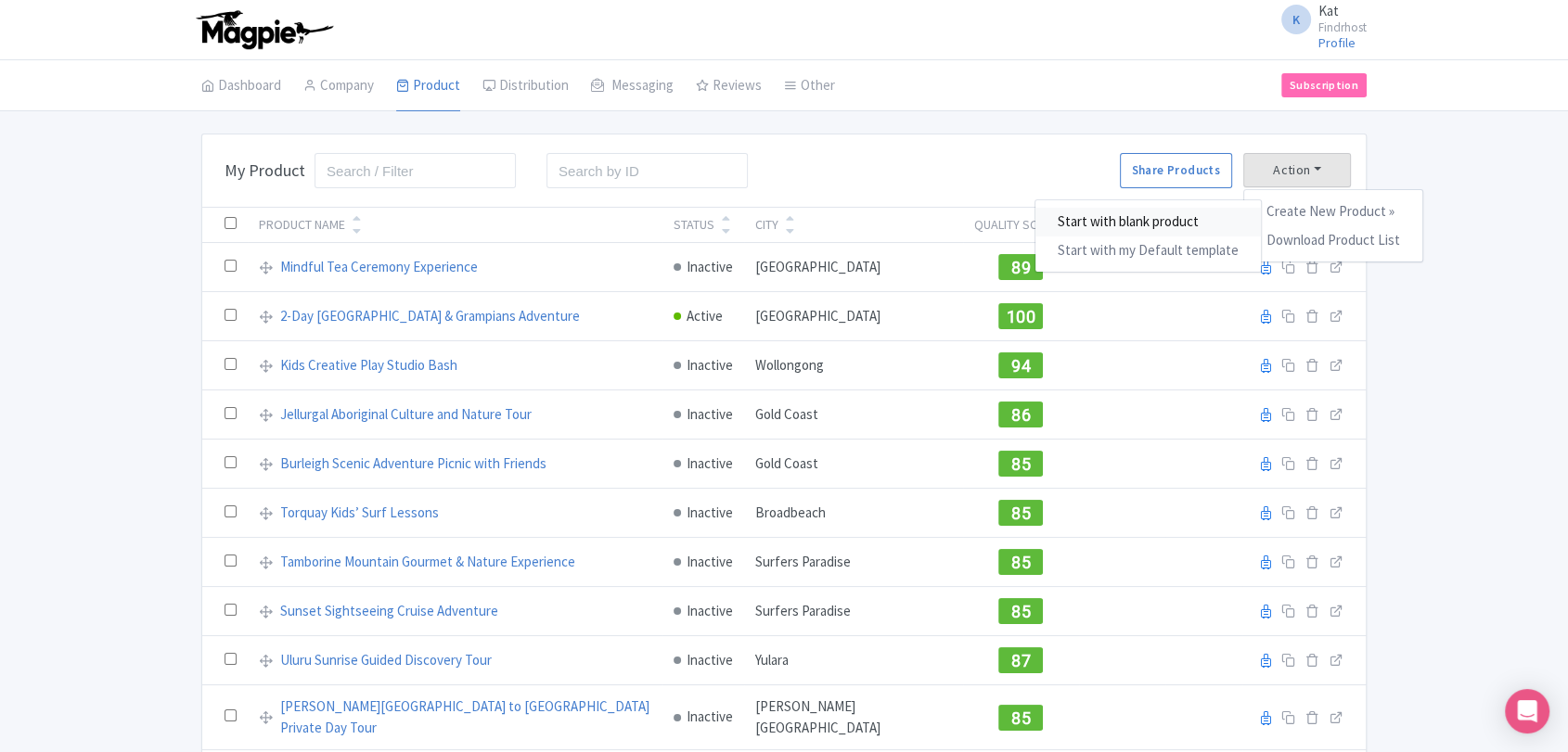 click on "Start with blank product" at bounding box center (1148, 222) 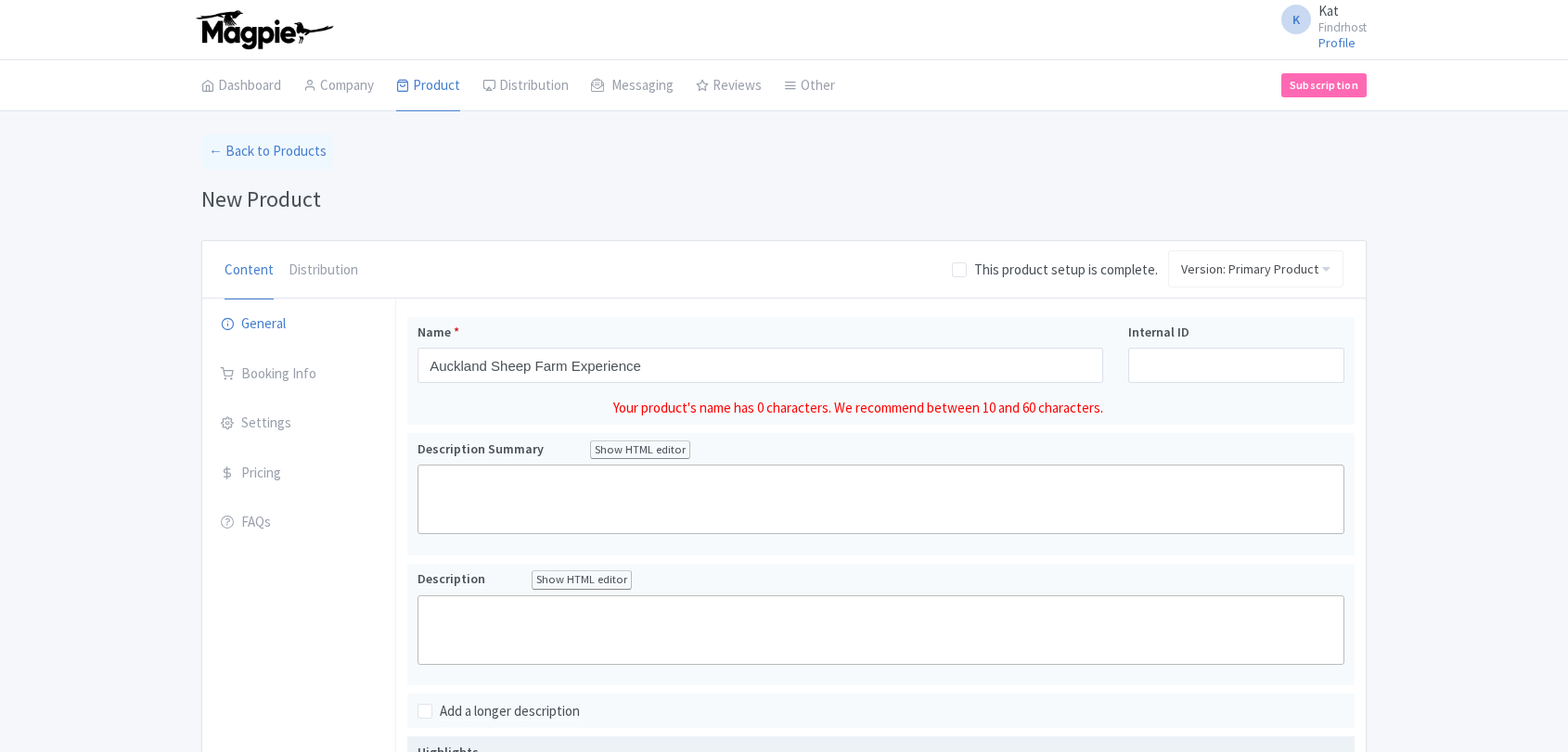 scroll, scrollTop: 0, scrollLeft: 0, axis: both 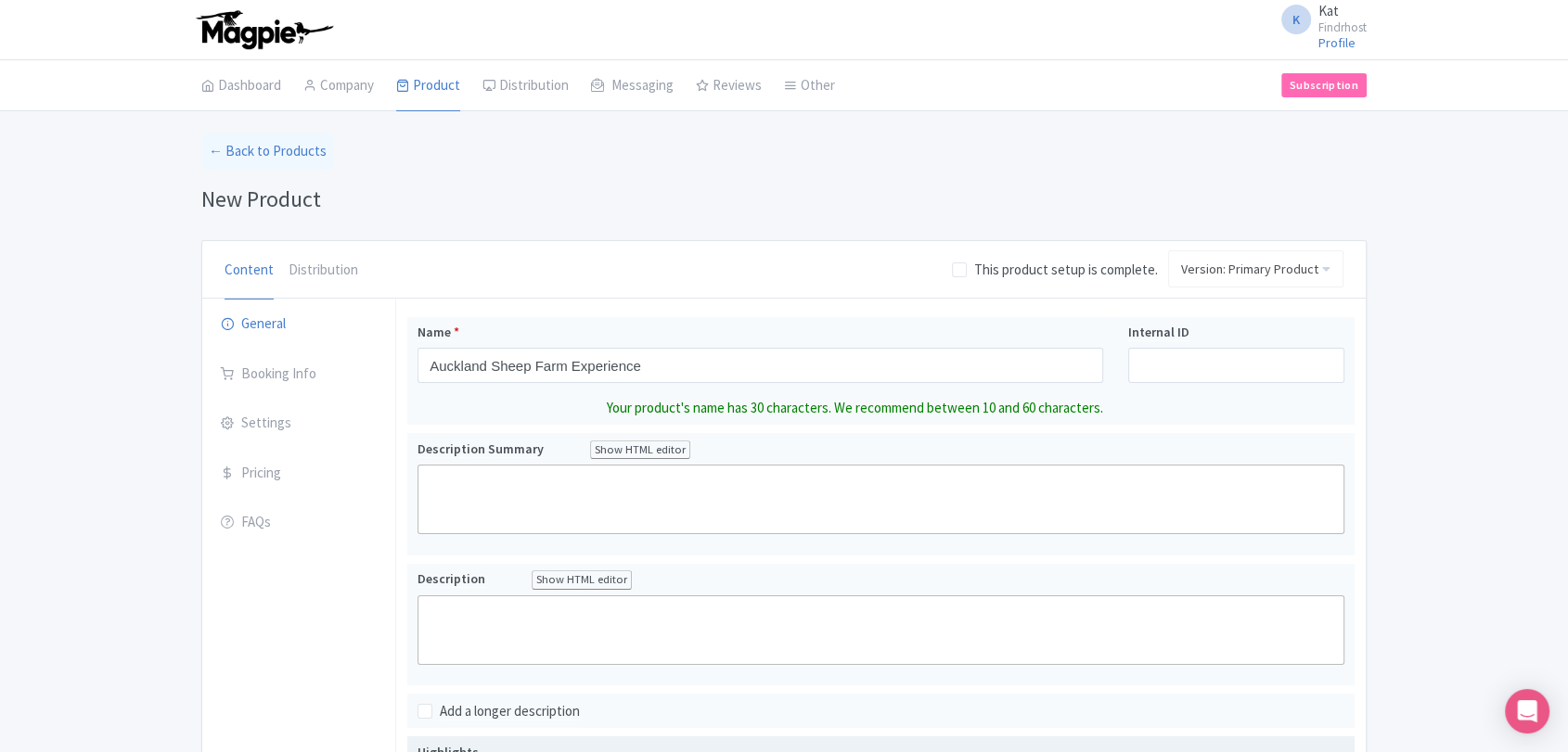 type on "Auckland Sheep Farm Experience" 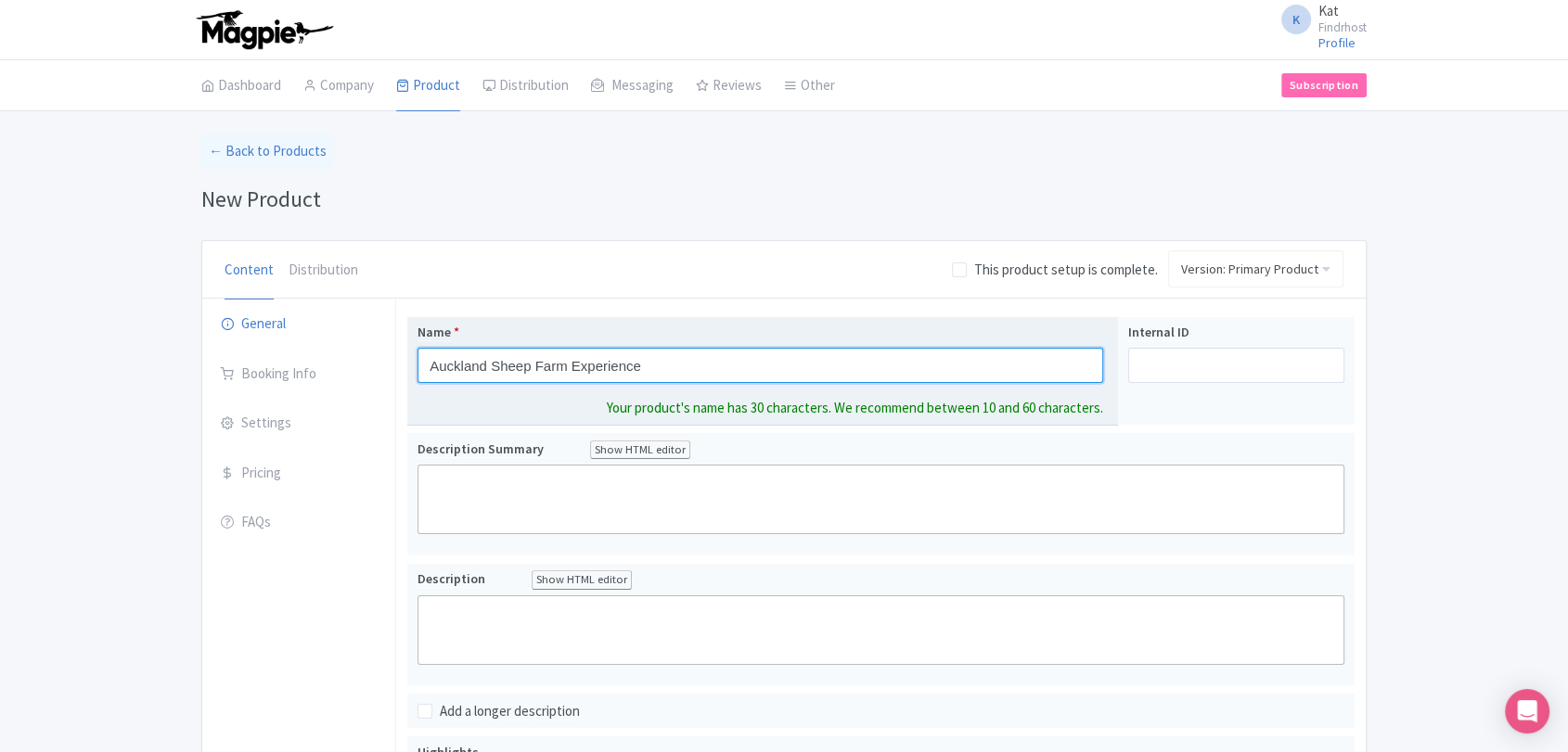 click on "Auckland Sheep Farm Experience" at bounding box center (760, 365) 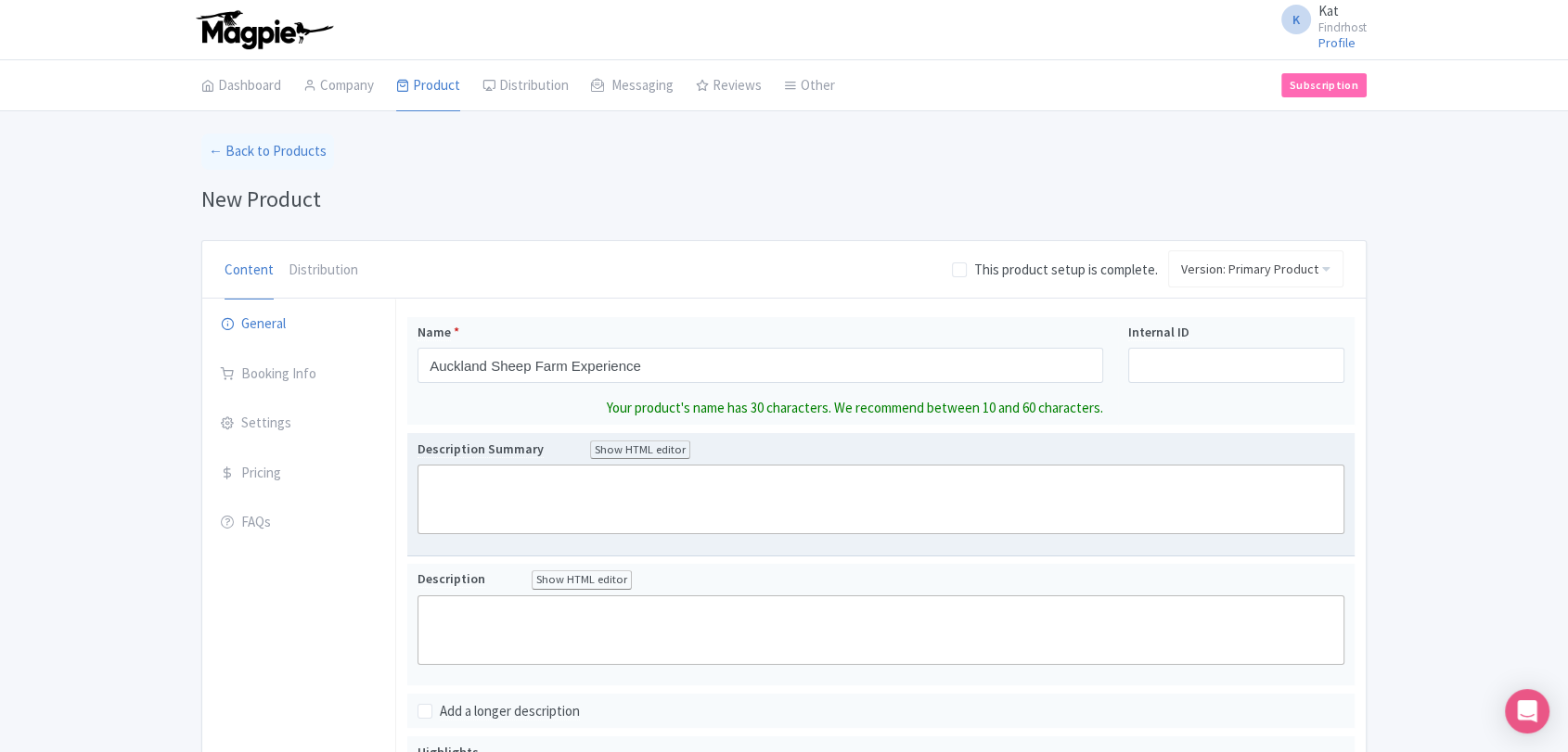 click 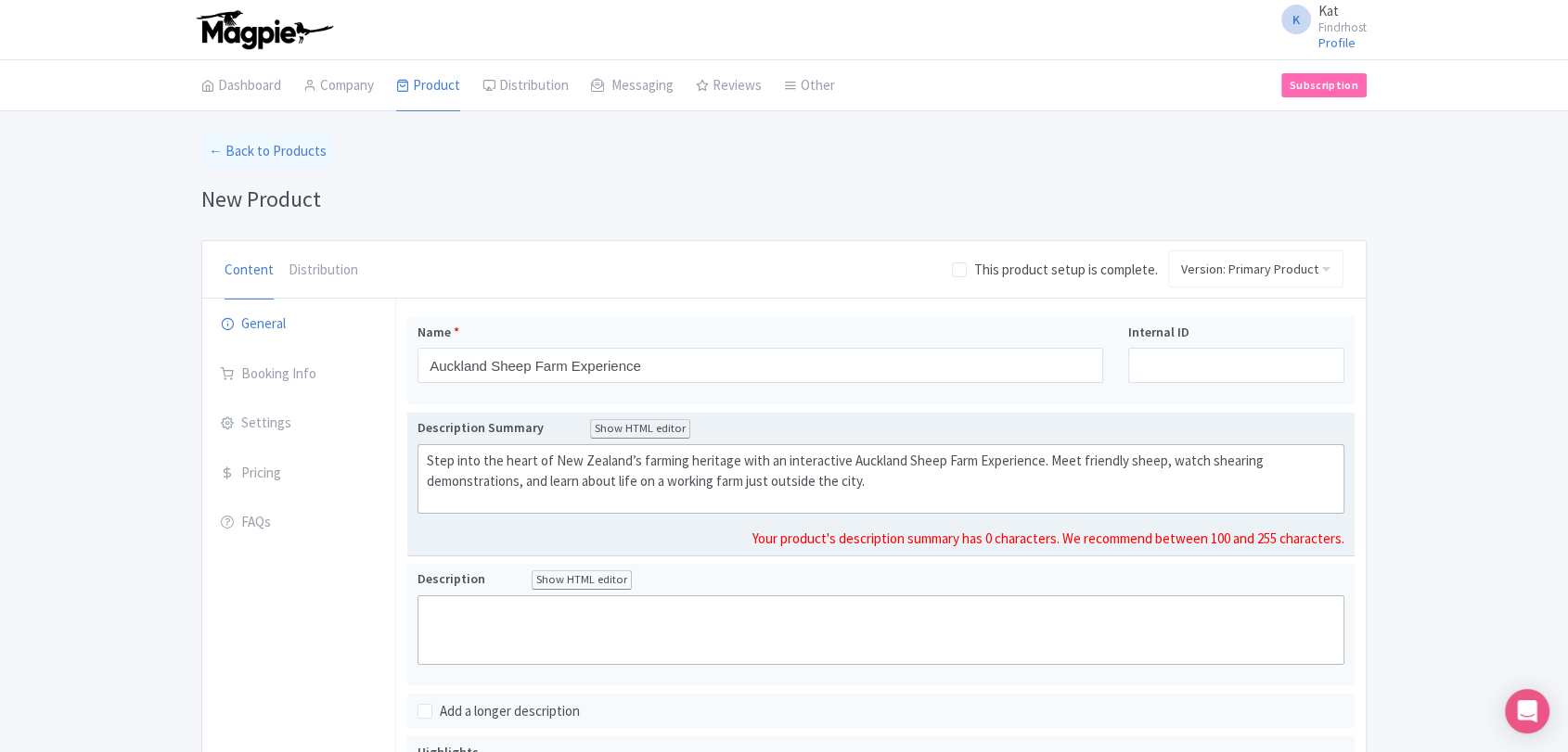 type on "<div>&nbsp;Step into the heart of New Zealand’s farming heritage with an interactive Auckland Sheep Farm Experience. Meet friendly sheep, watch shearing demonstrations, and learn about life on a working farm just outside the city.&nbsp;</div>" 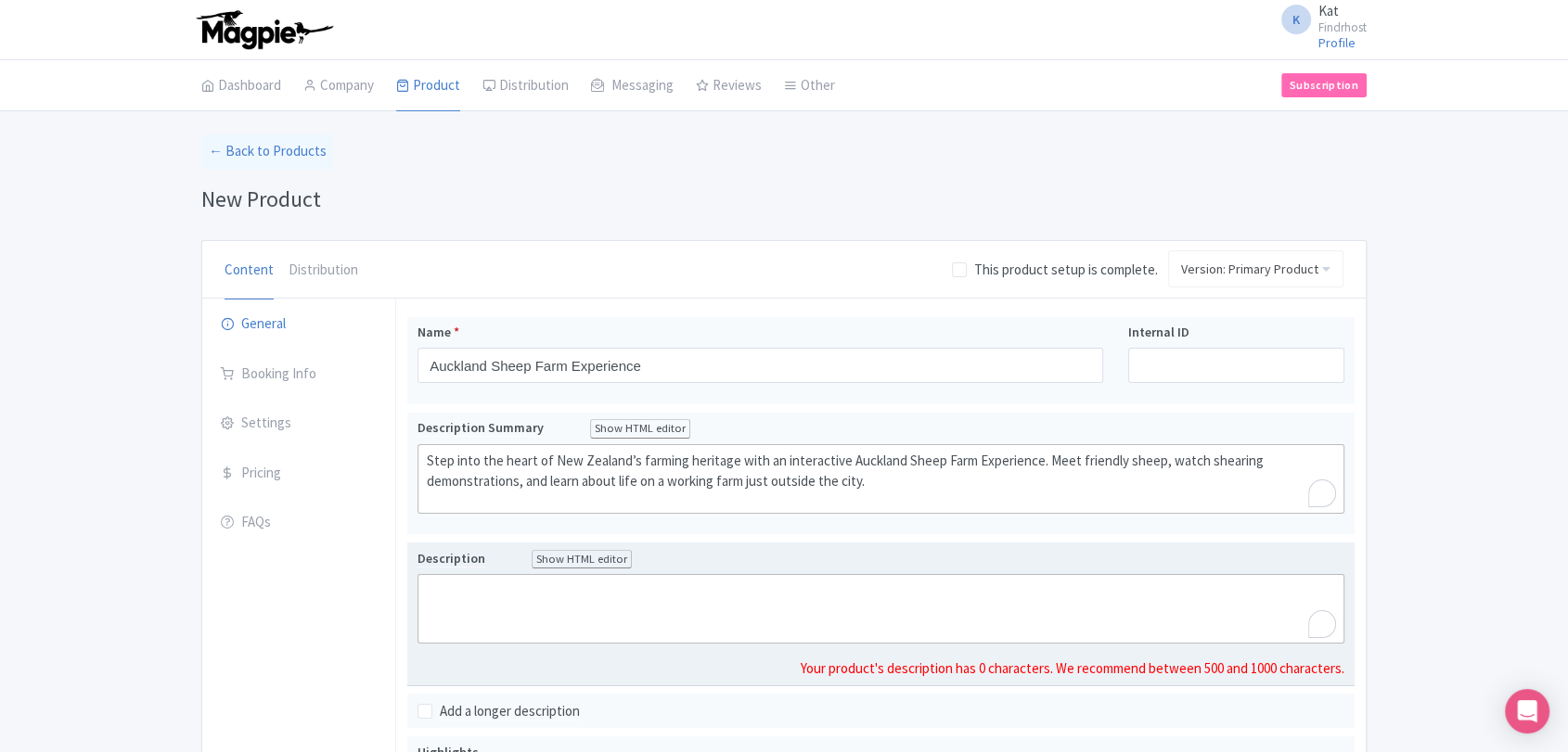 click 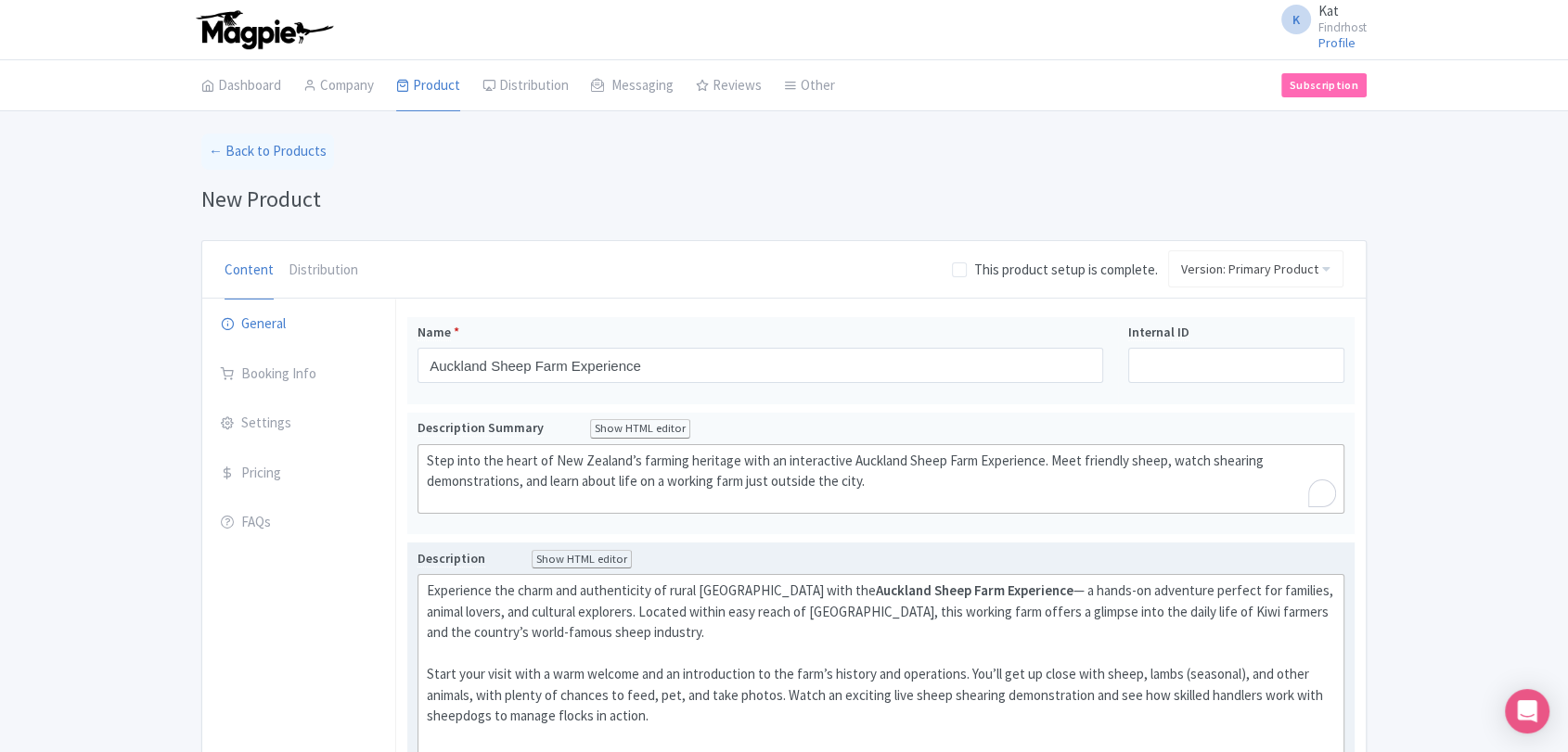 type on "<div>Experience the charm and authenticity of rural New Zealand with the <strong>Auckland Sheep Farm Experience</strong> — a hands-on adventure perfect for families, animal lovers, and cultural explorers. Located within easy reach of Auckland, this working farm offers a glimpse into the daily life of Kiwi farmers and the country’s world-famous sheep industry.<br><br></div><div>Start your visit with a warm welcome and an introduction to the farm’s history and operations. You’ll get up close with sheep, lambs (seasonal), and other animals, with plenty of chances to feed, pet, and take photos. Watch an exciting live sheep shearing demonstration and see how skilled handlers work with sheepdogs to manage flocks in action.<br><br></div><div>Your guide will share fascinating insights into New Zealand’s agricultural traditions, wool production, and sustainable farming practices. Some experiences may also include wool spinning, a tractor ride, or a traditional Kiwi morning tea.<br><br></div><div>This experience off..." 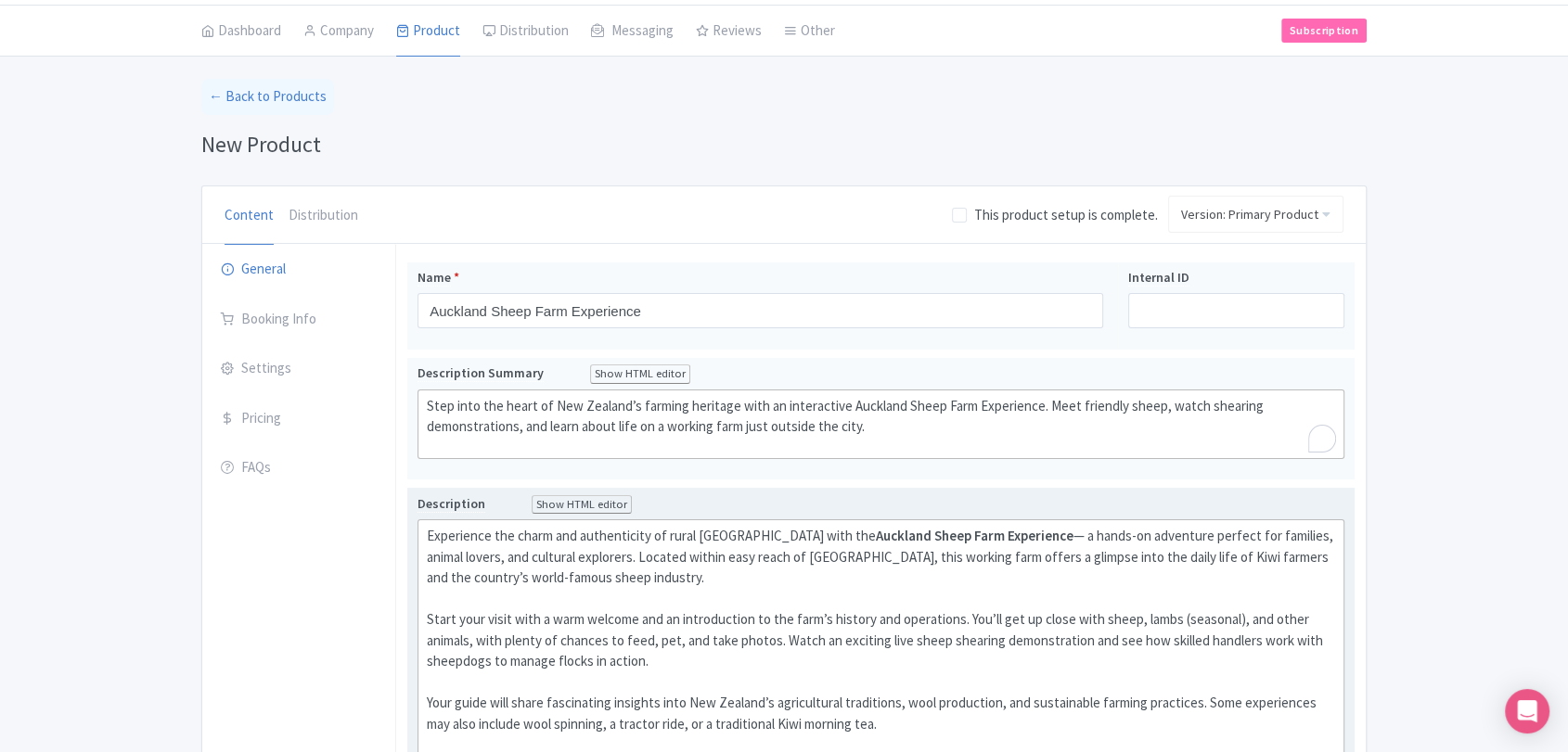scroll, scrollTop: 103, scrollLeft: 0, axis: vertical 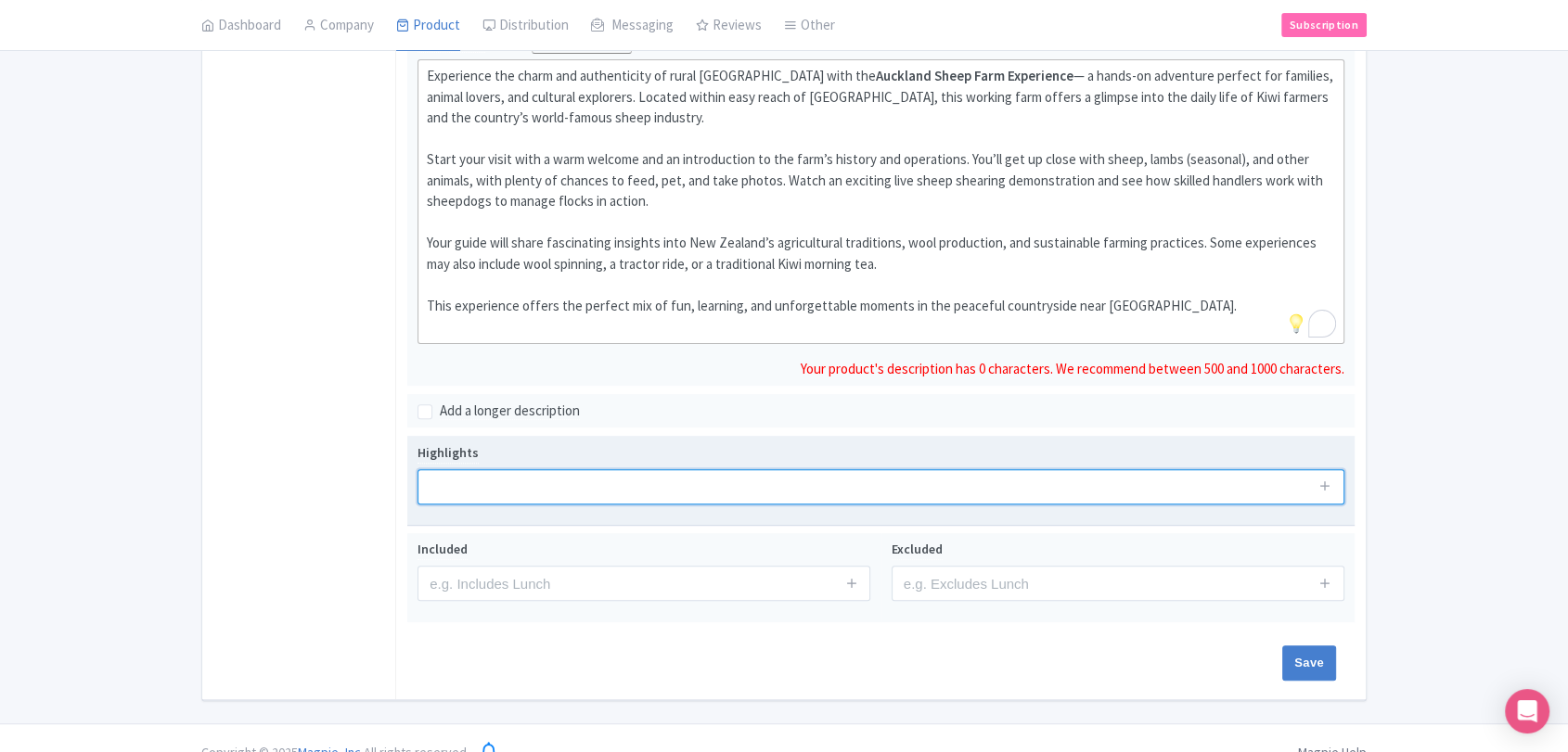 click at bounding box center [880, 487] 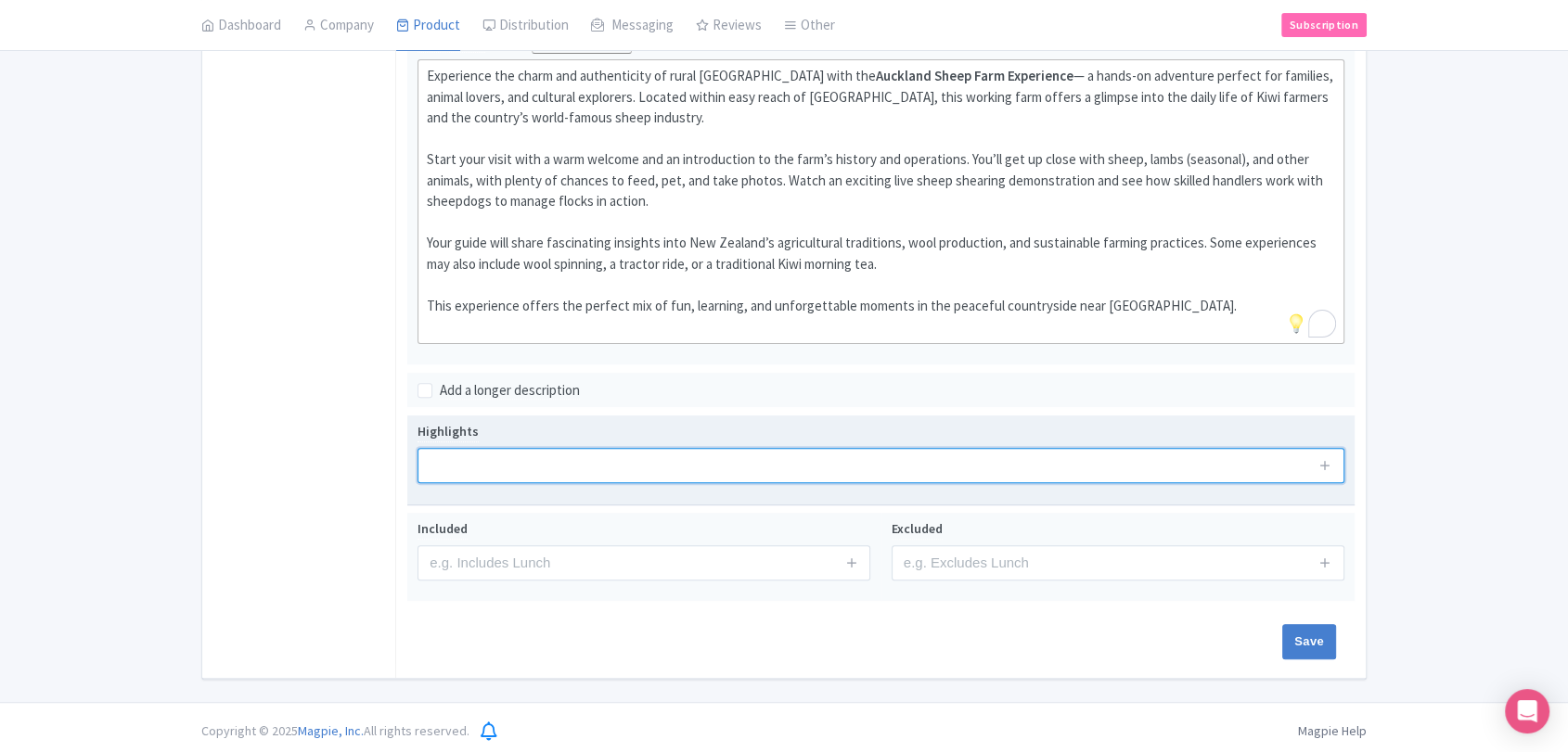paste on "Guided tour of a working New Zealand sheep farm near Auckland" 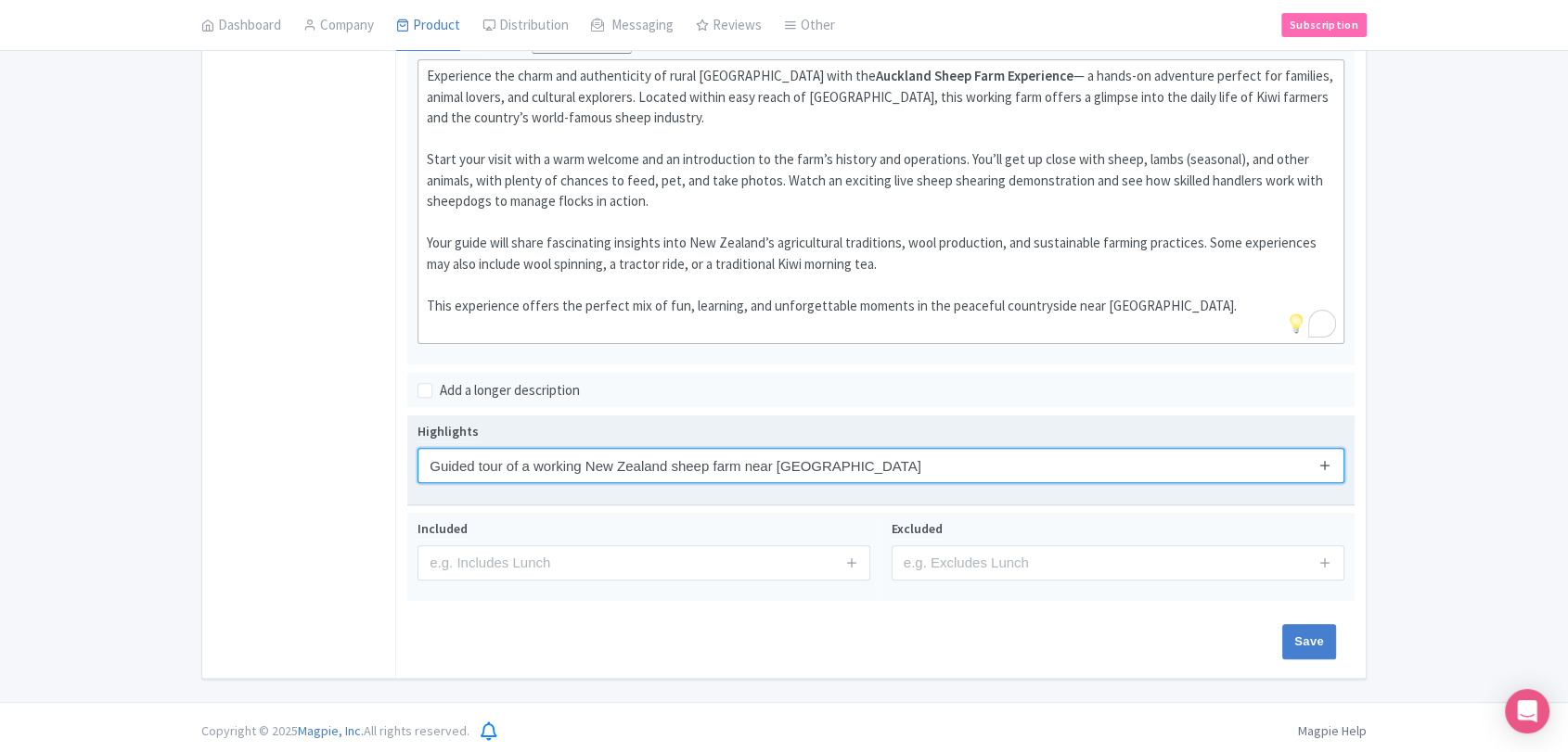 type on "Guided tour of a working New Zealand sheep farm near Auckland" 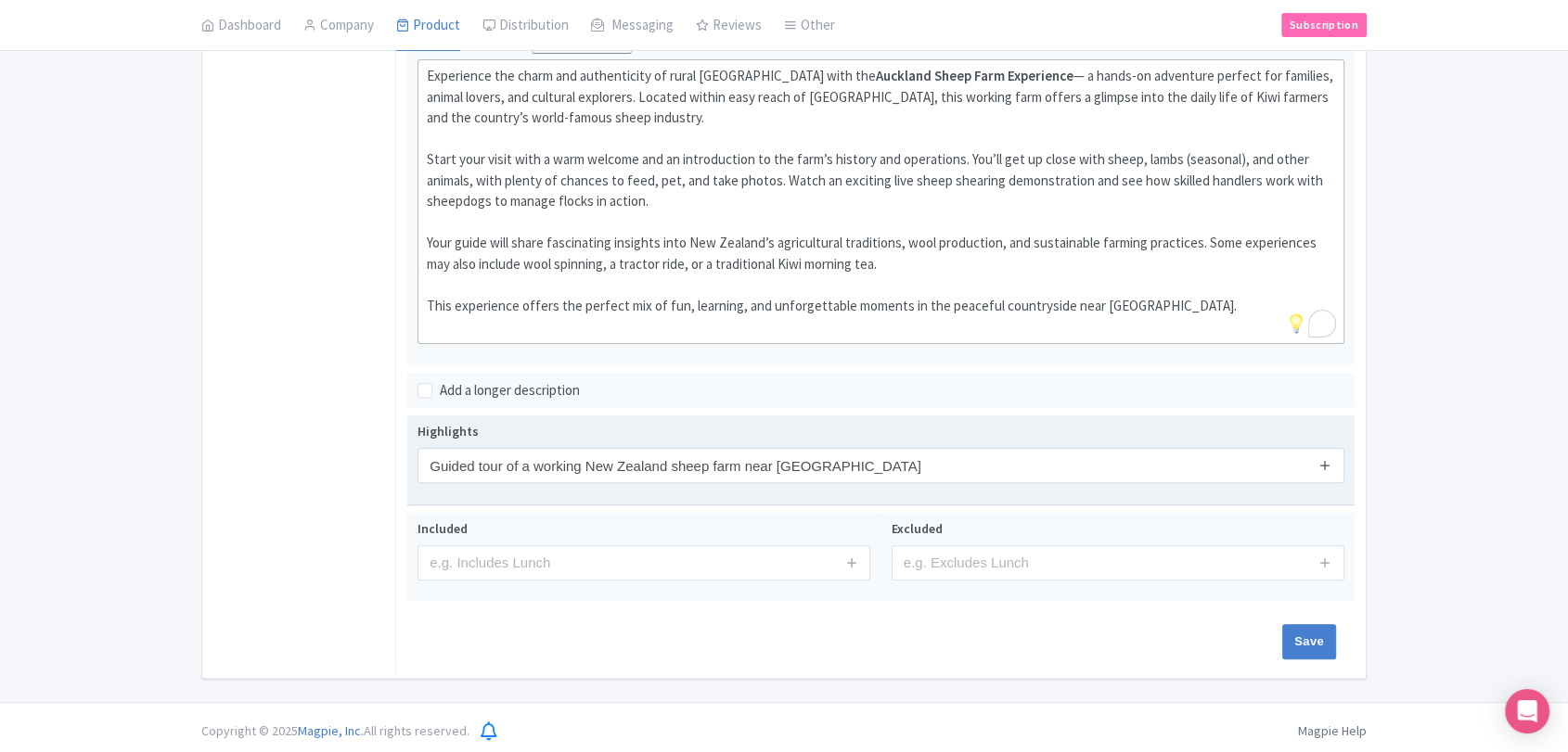 click at bounding box center (1325, 465) 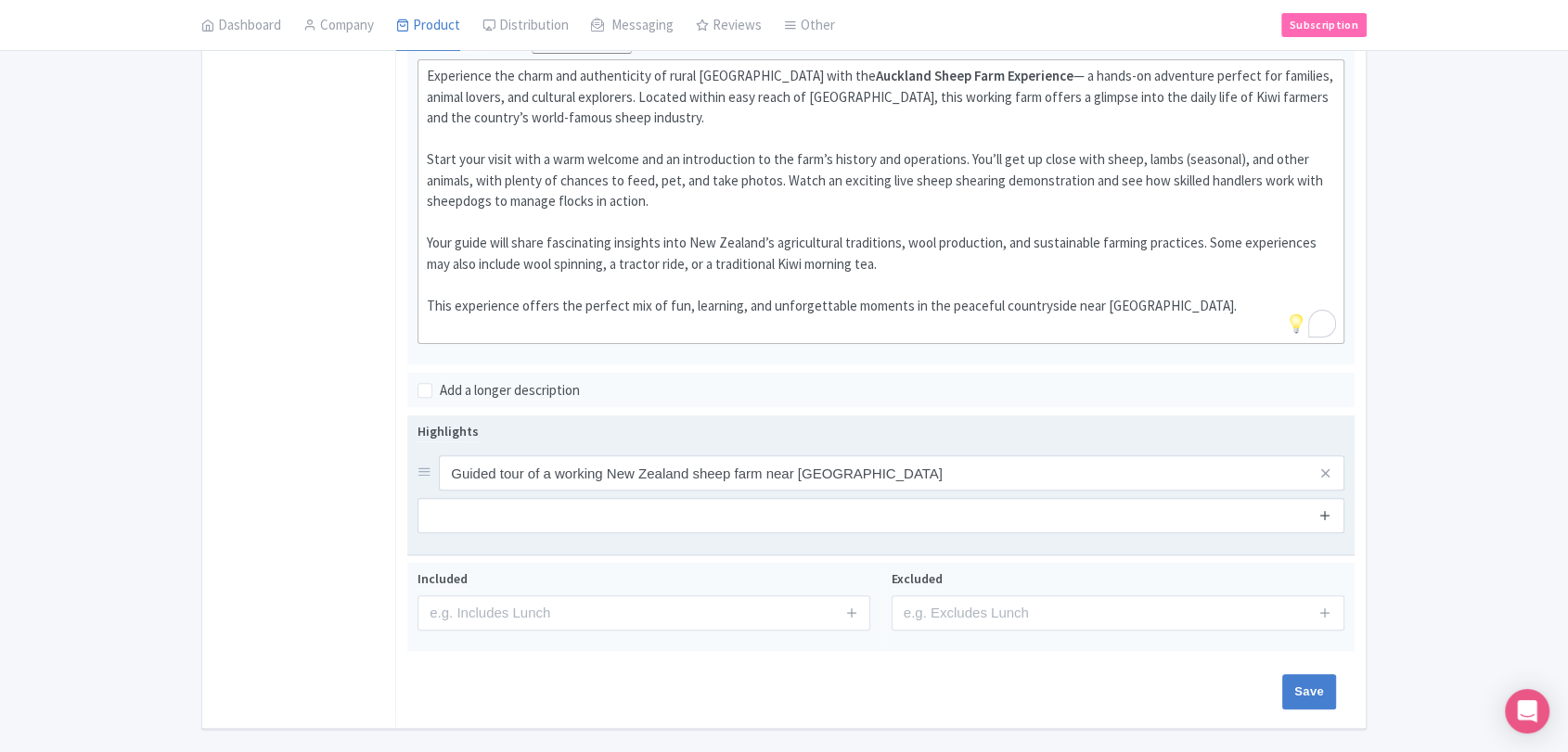 click at bounding box center [1325, 515] 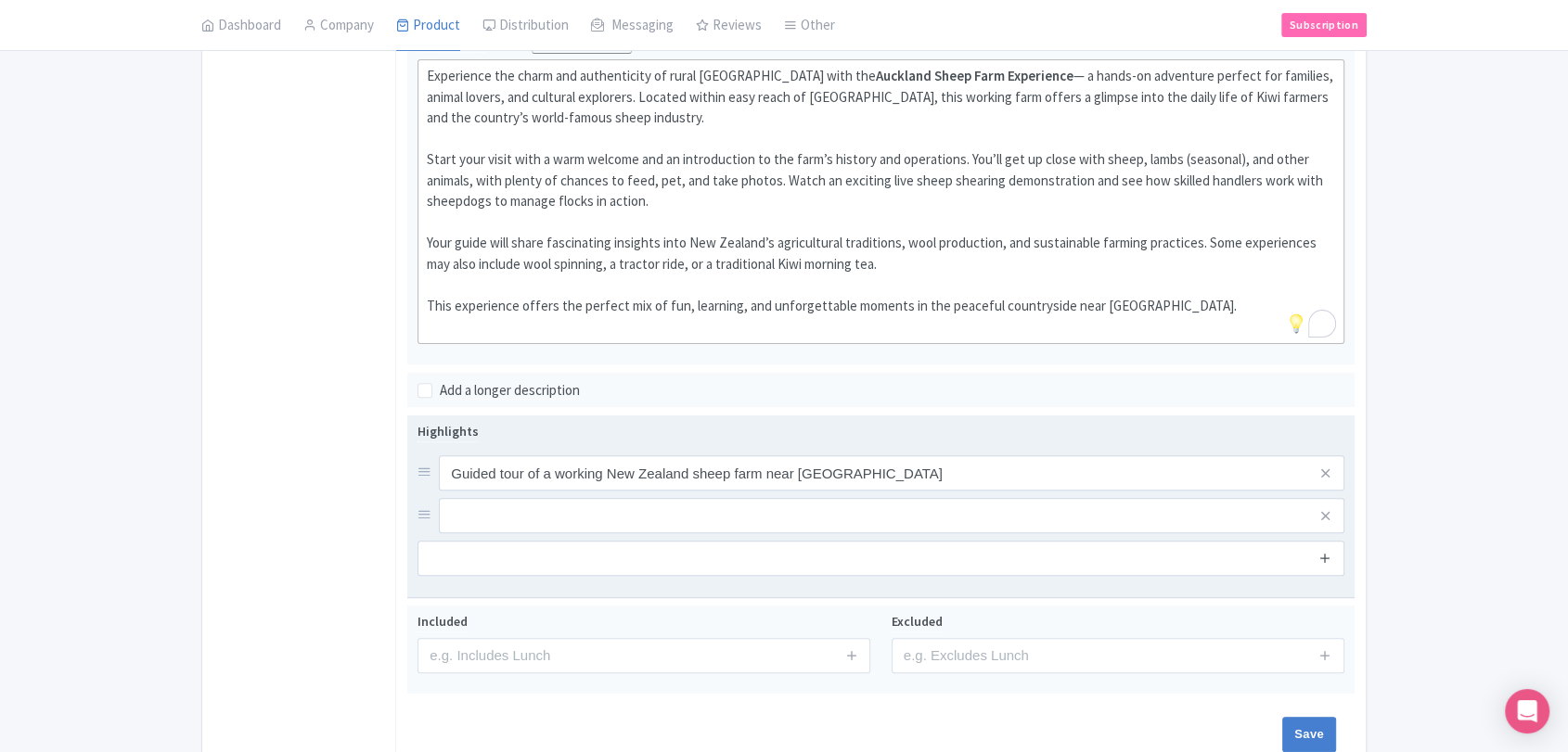click at bounding box center (1325, 557) 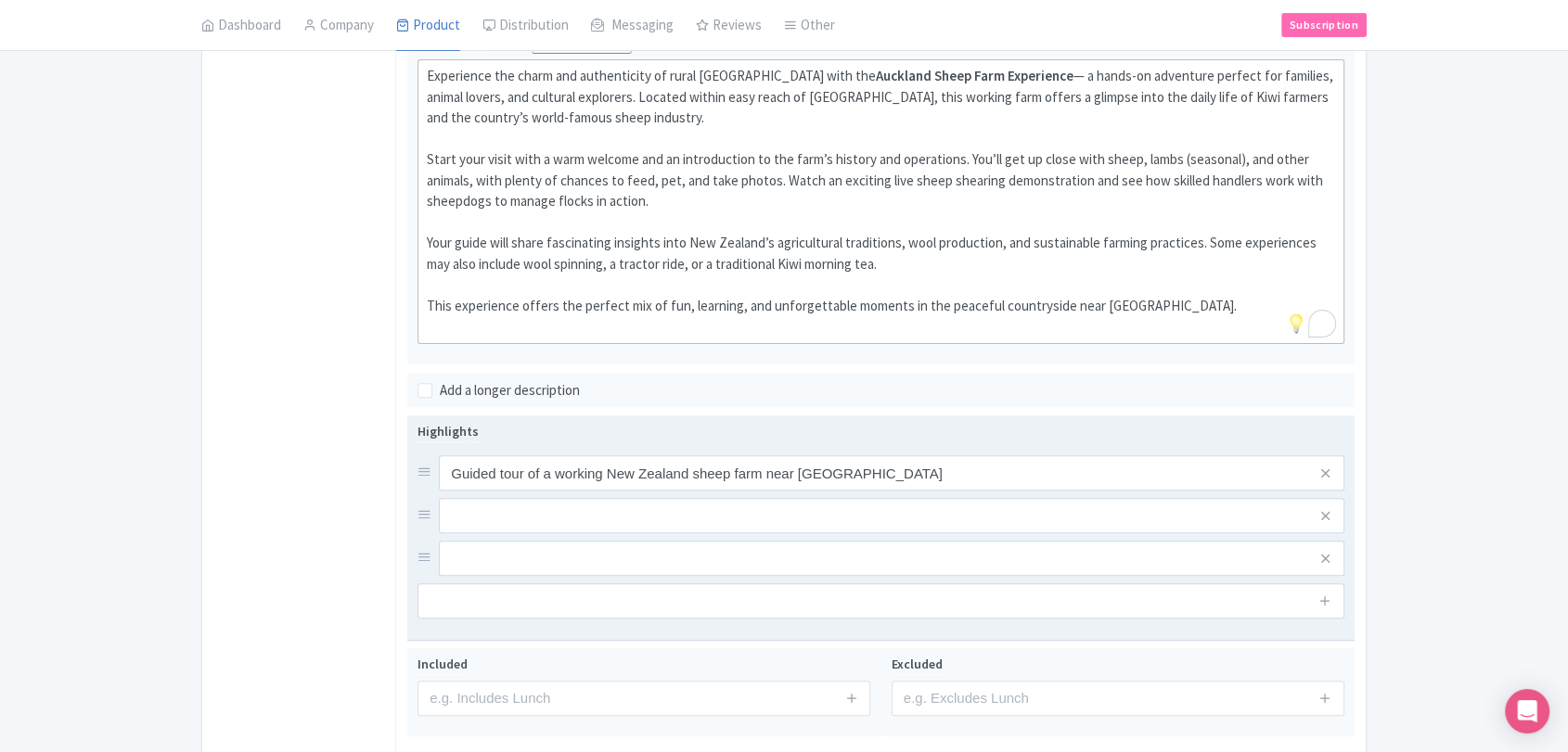 click at bounding box center (1326, 601) 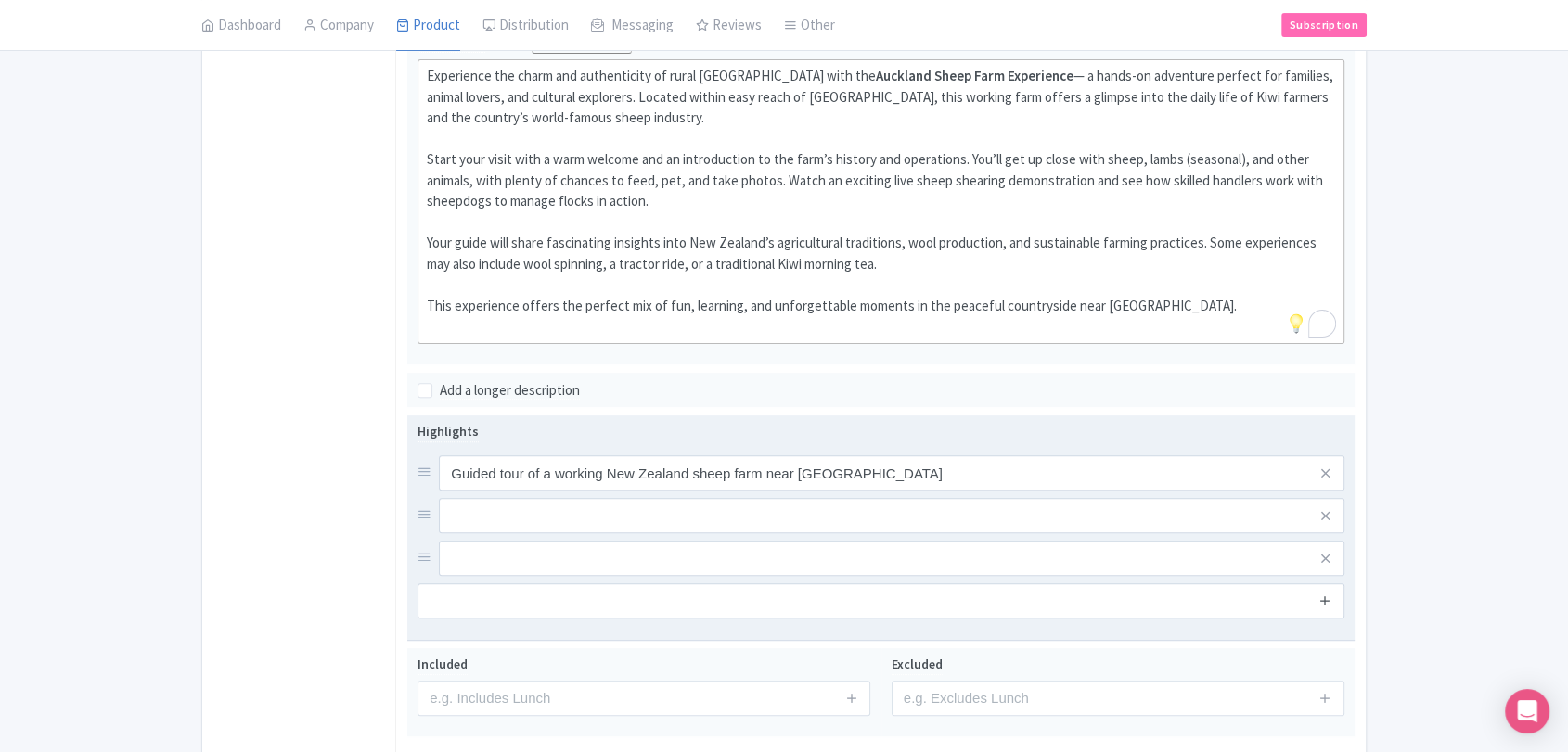 click at bounding box center [1325, 600] 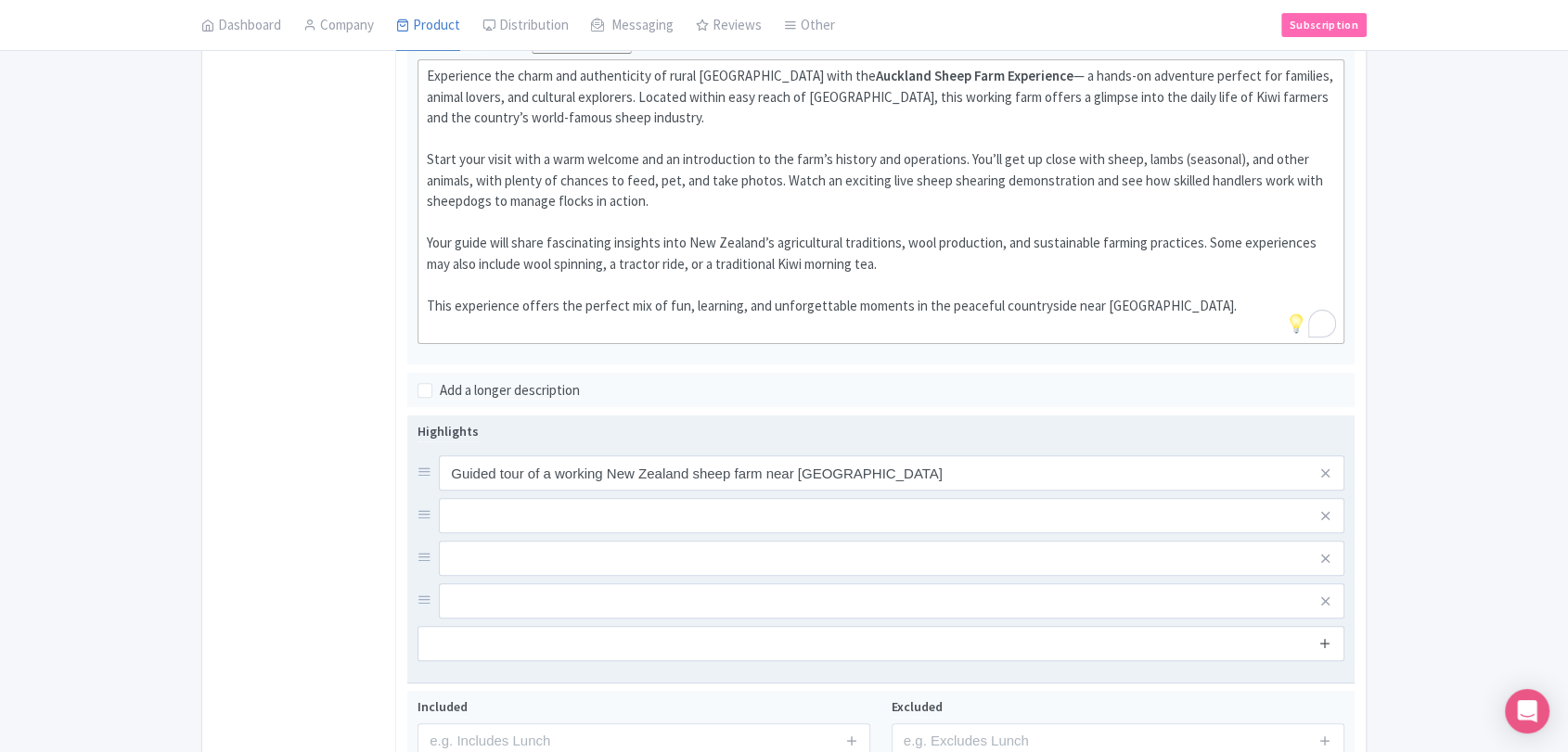 click at bounding box center [1325, 643] 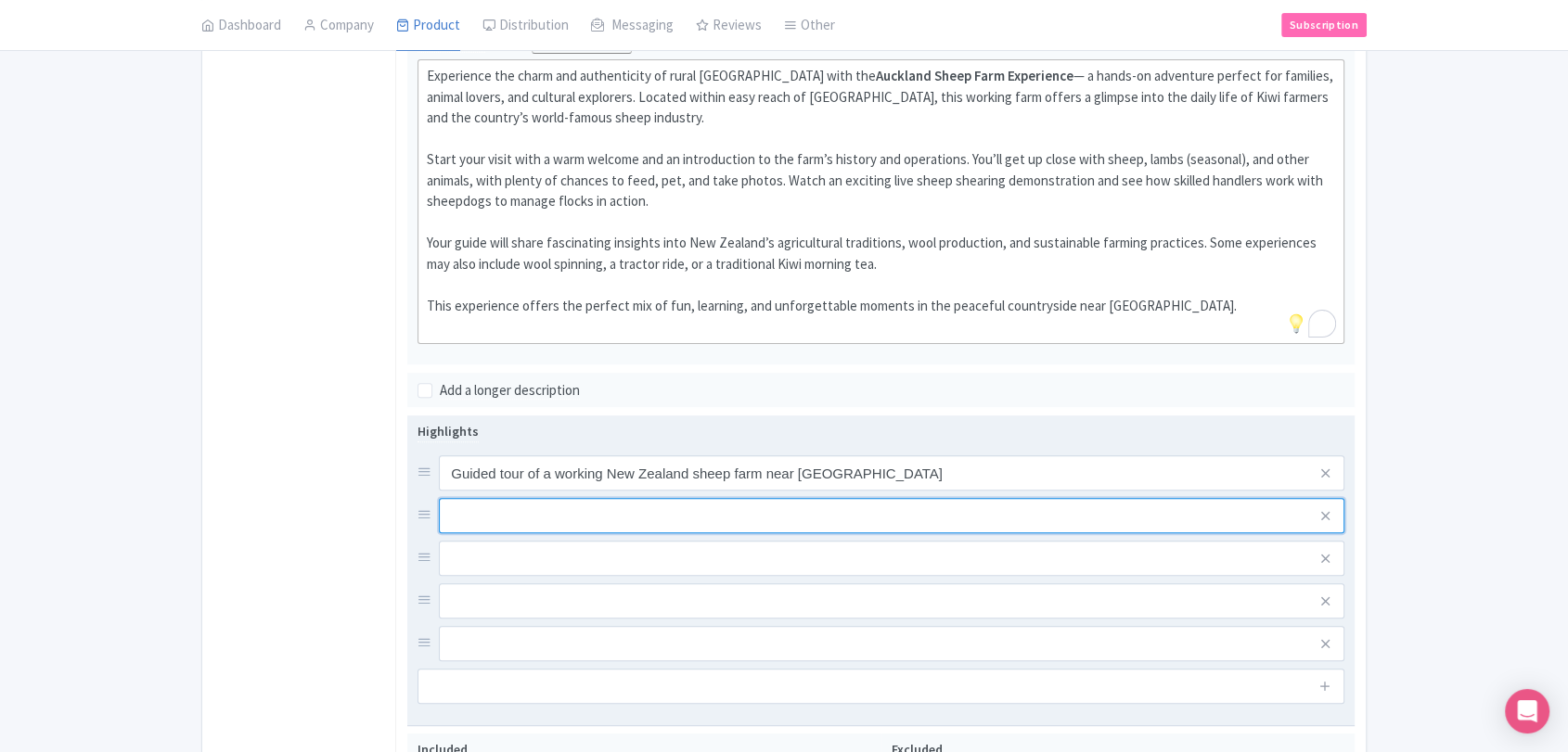 click at bounding box center (892, 473) 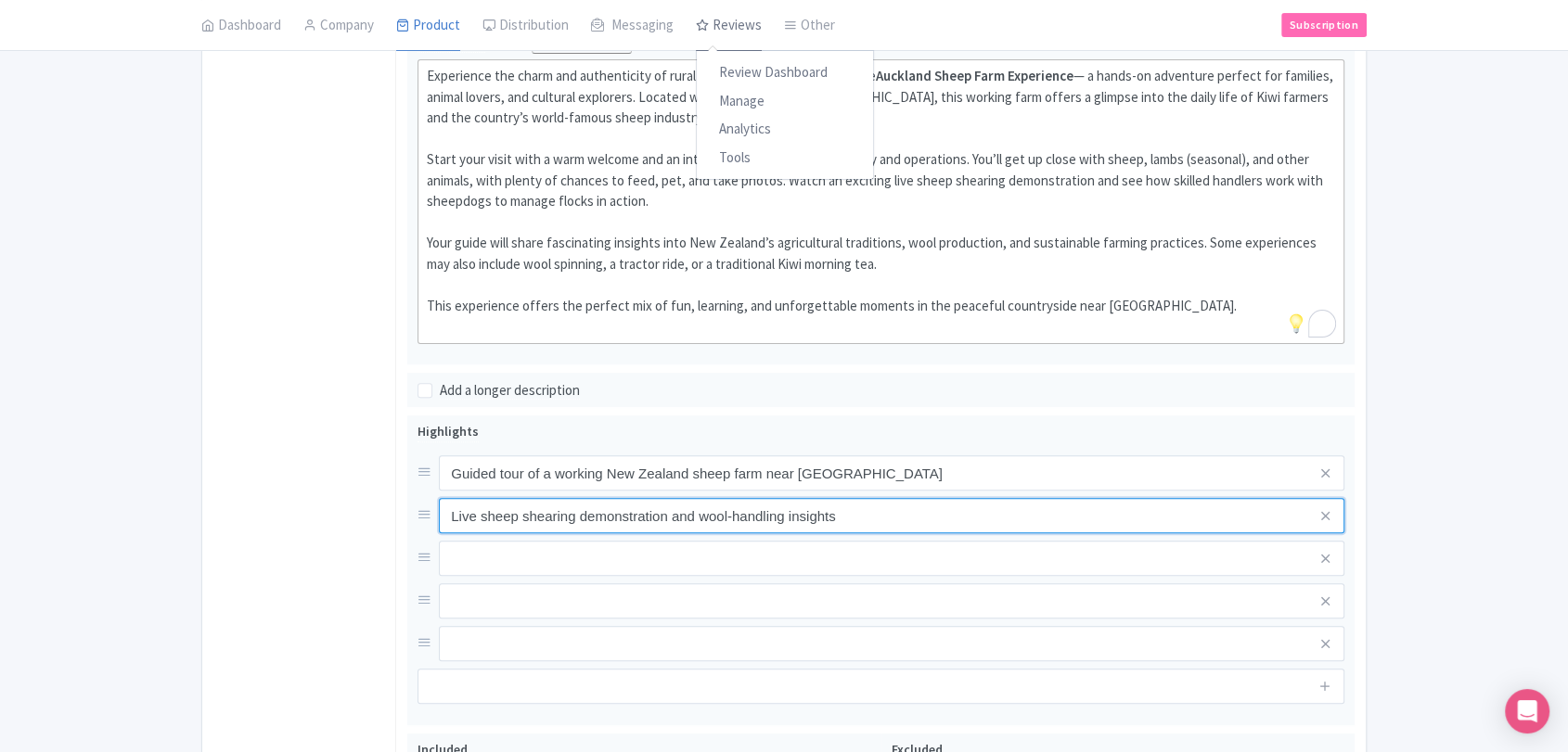 type on "Live sheep shearing demonstration and wool-handling insights" 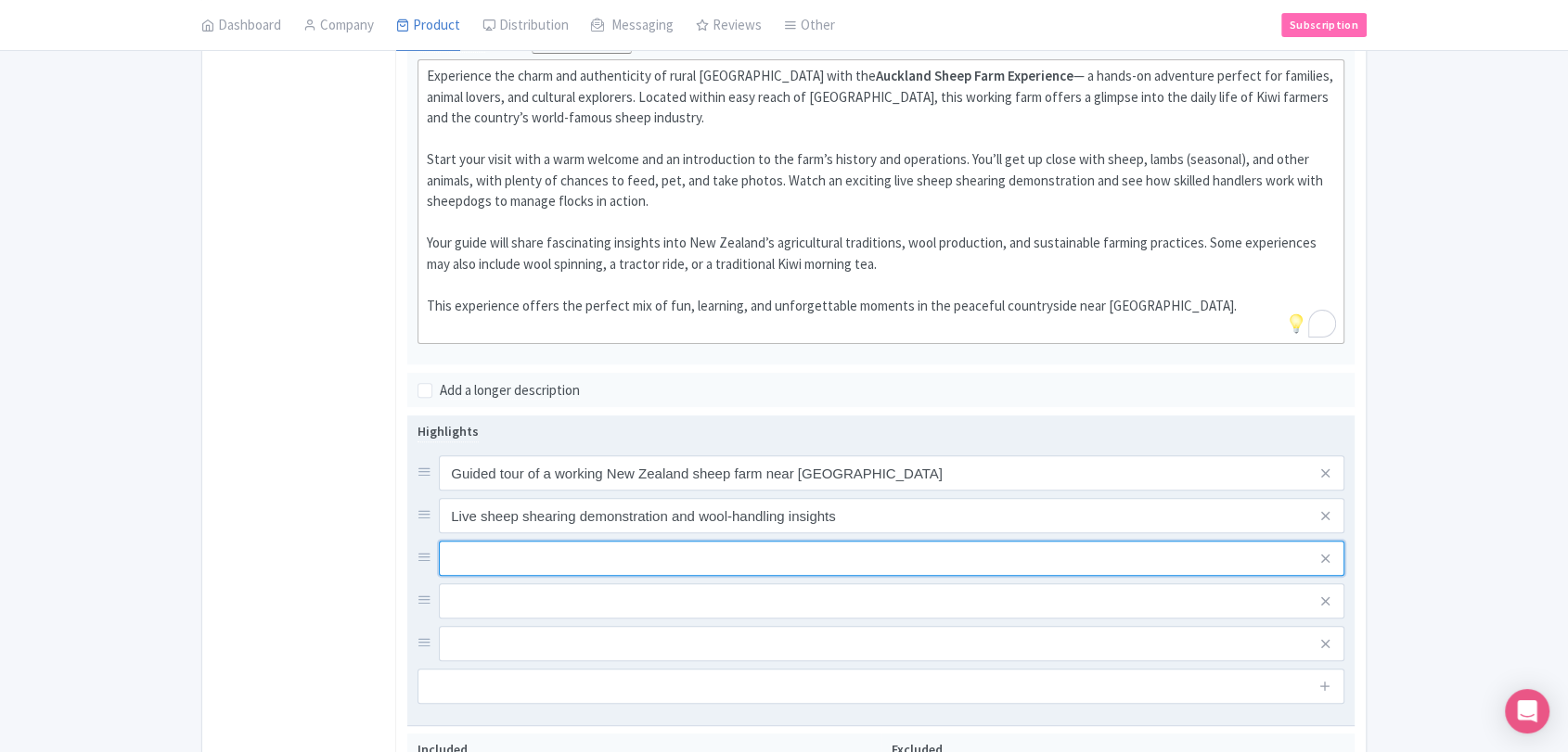 click at bounding box center (892, 473) 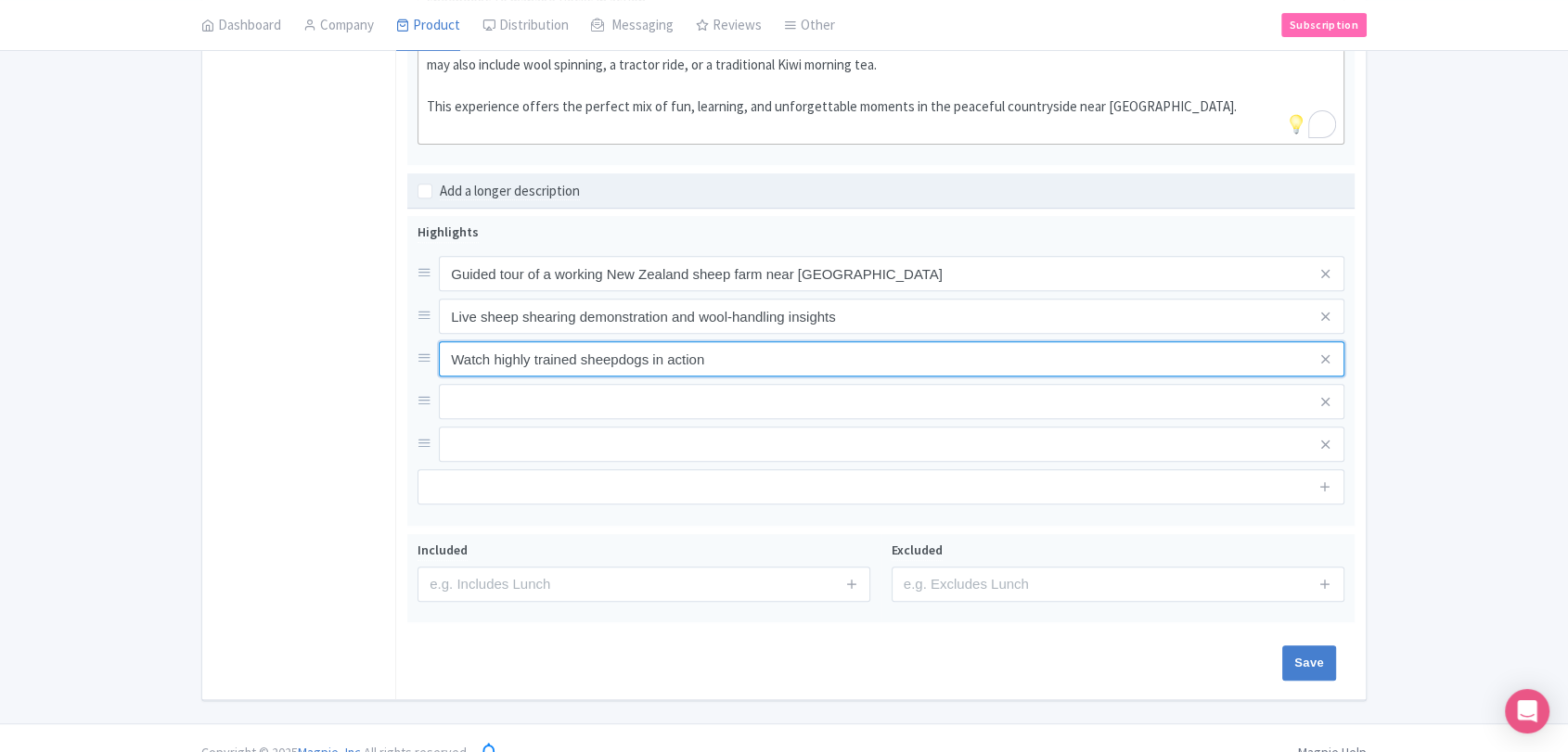 scroll, scrollTop: 720, scrollLeft: 0, axis: vertical 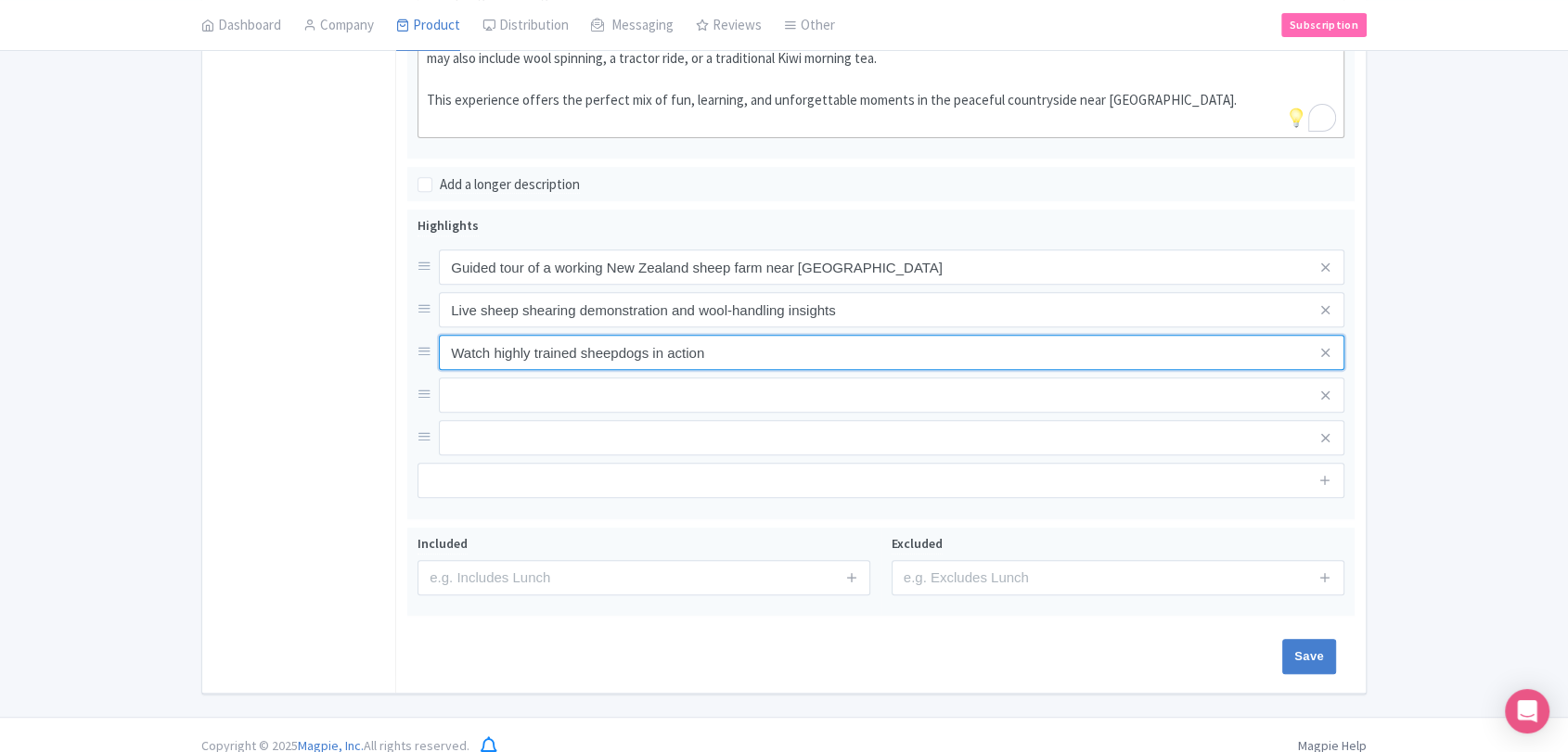 type on "Watch highly trained sheepdogs in action" 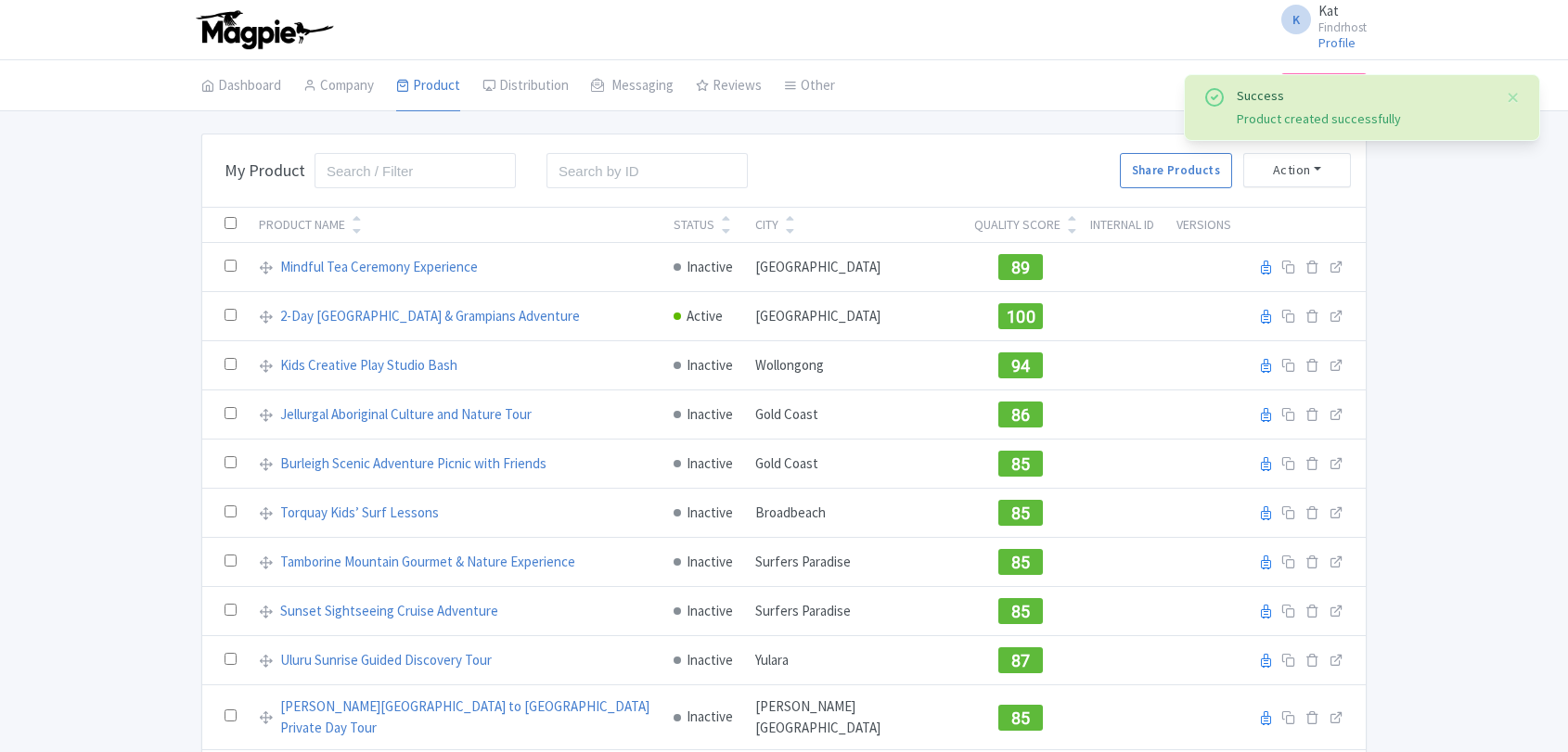 scroll, scrollTop: 0, scrollLeft: 0, axis: both 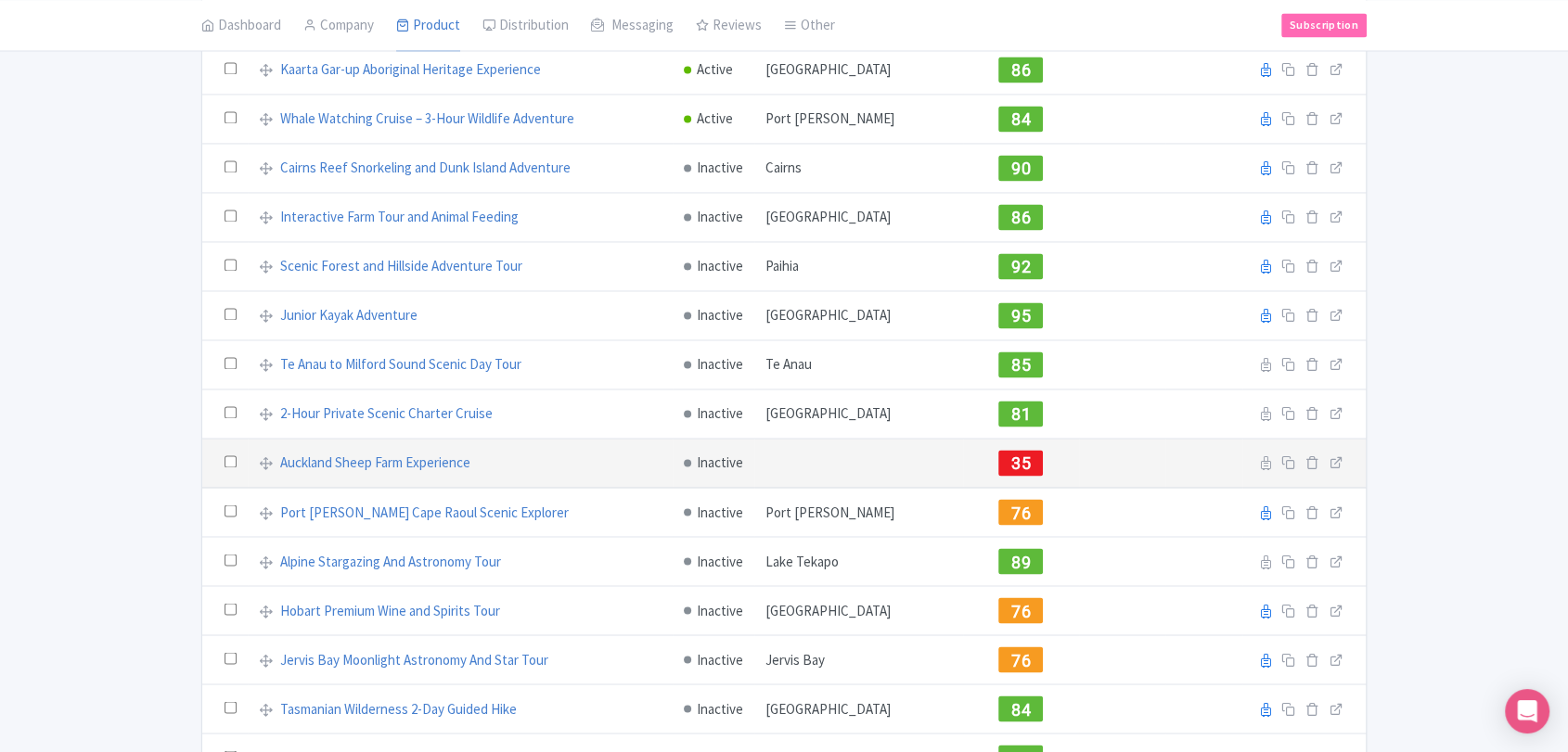 click on "Auckland Sheep Farm Experience" at bounding box center (460, 463) 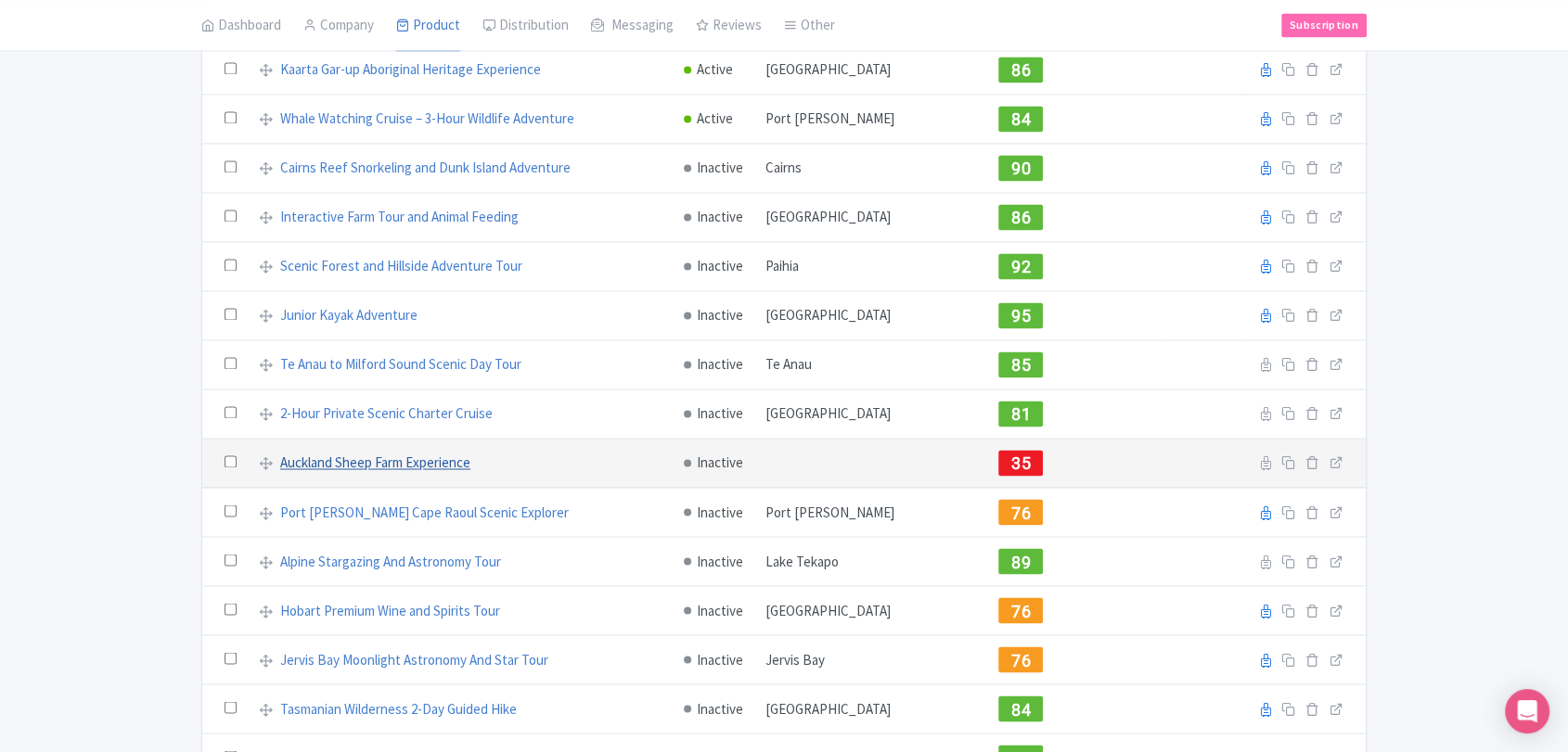 click on "Auckland Sheep Farm Experience" at bounding box center [375, 463] 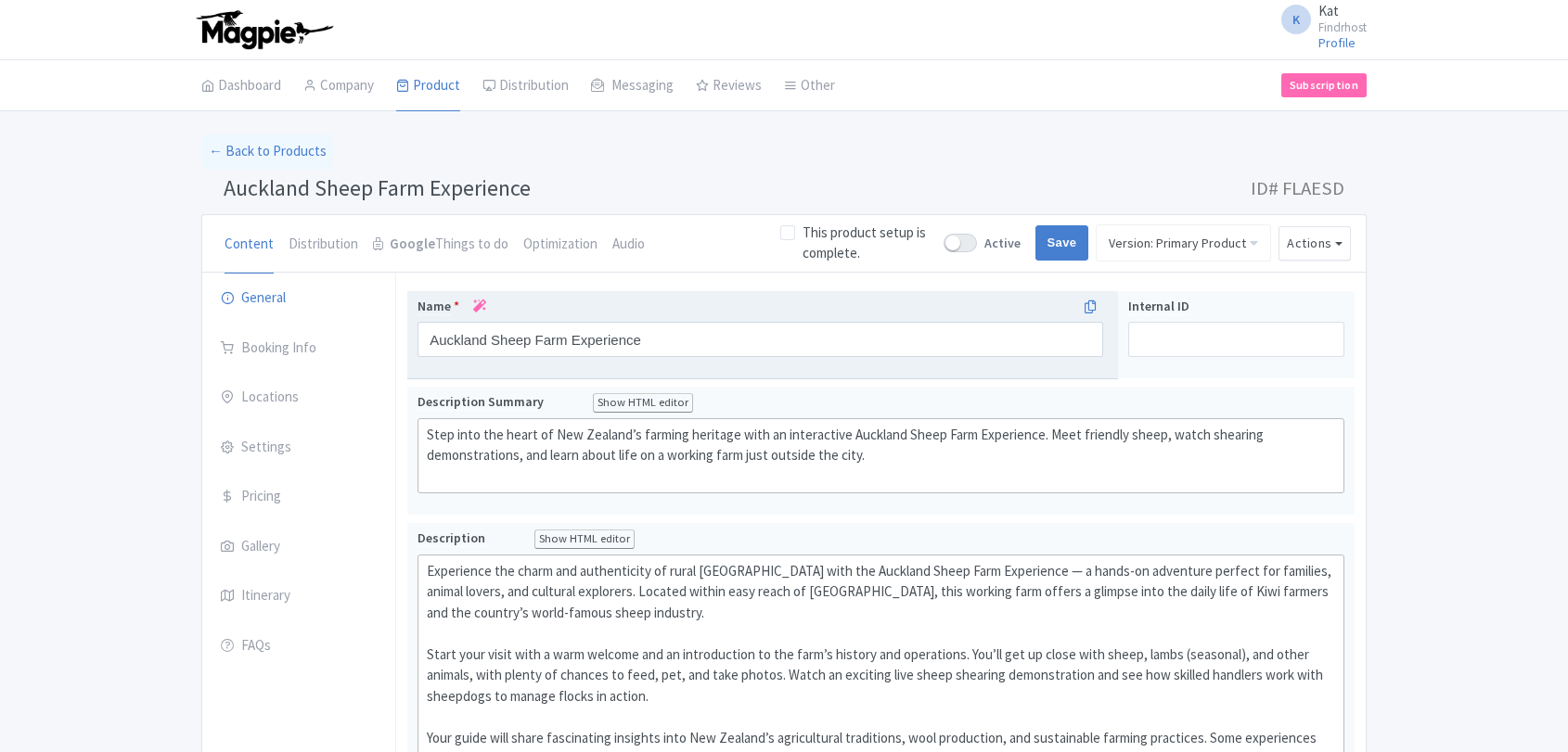 scroll, scrollTop: 0, scrollLeft: 0, axis: both 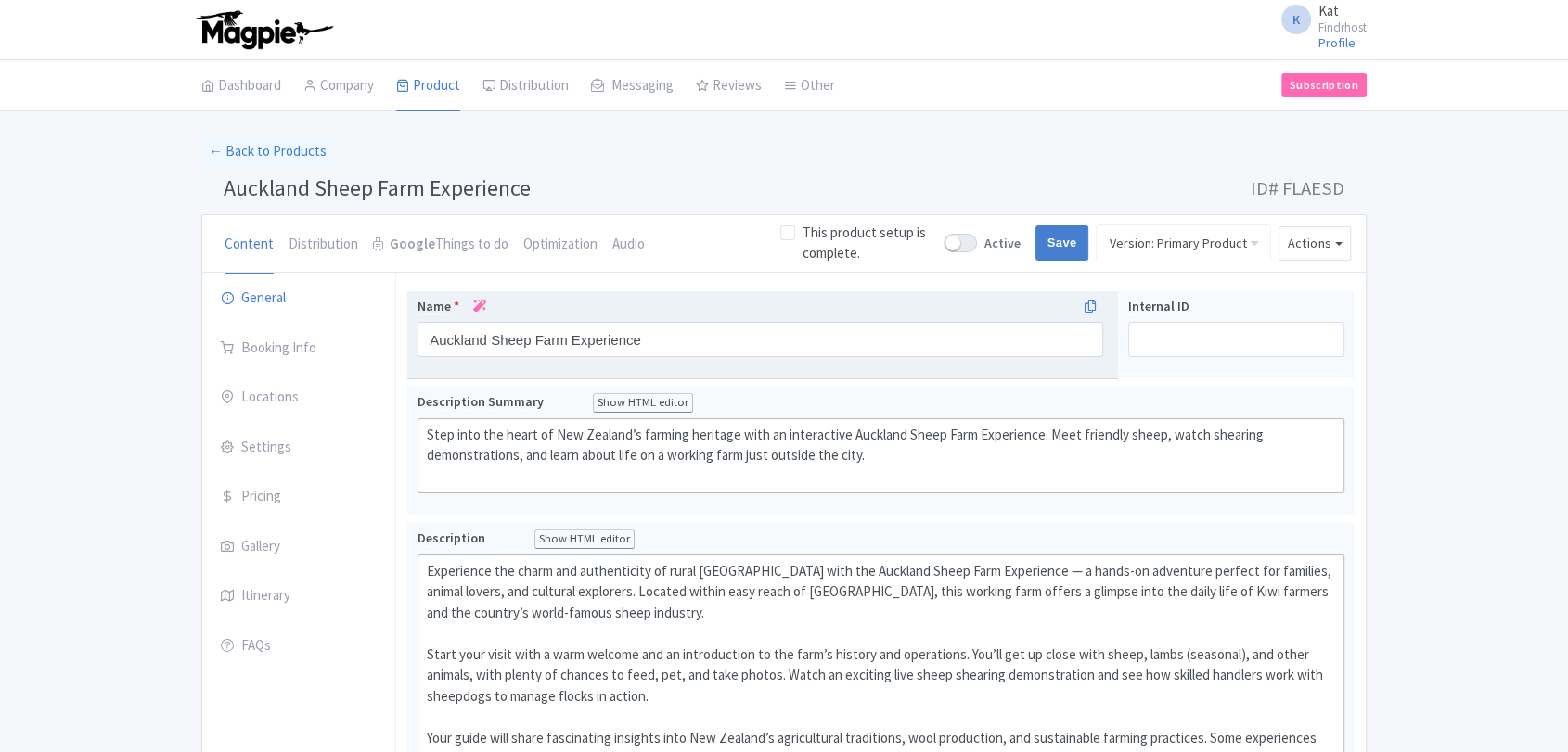 click at bounding box center [480, 306] 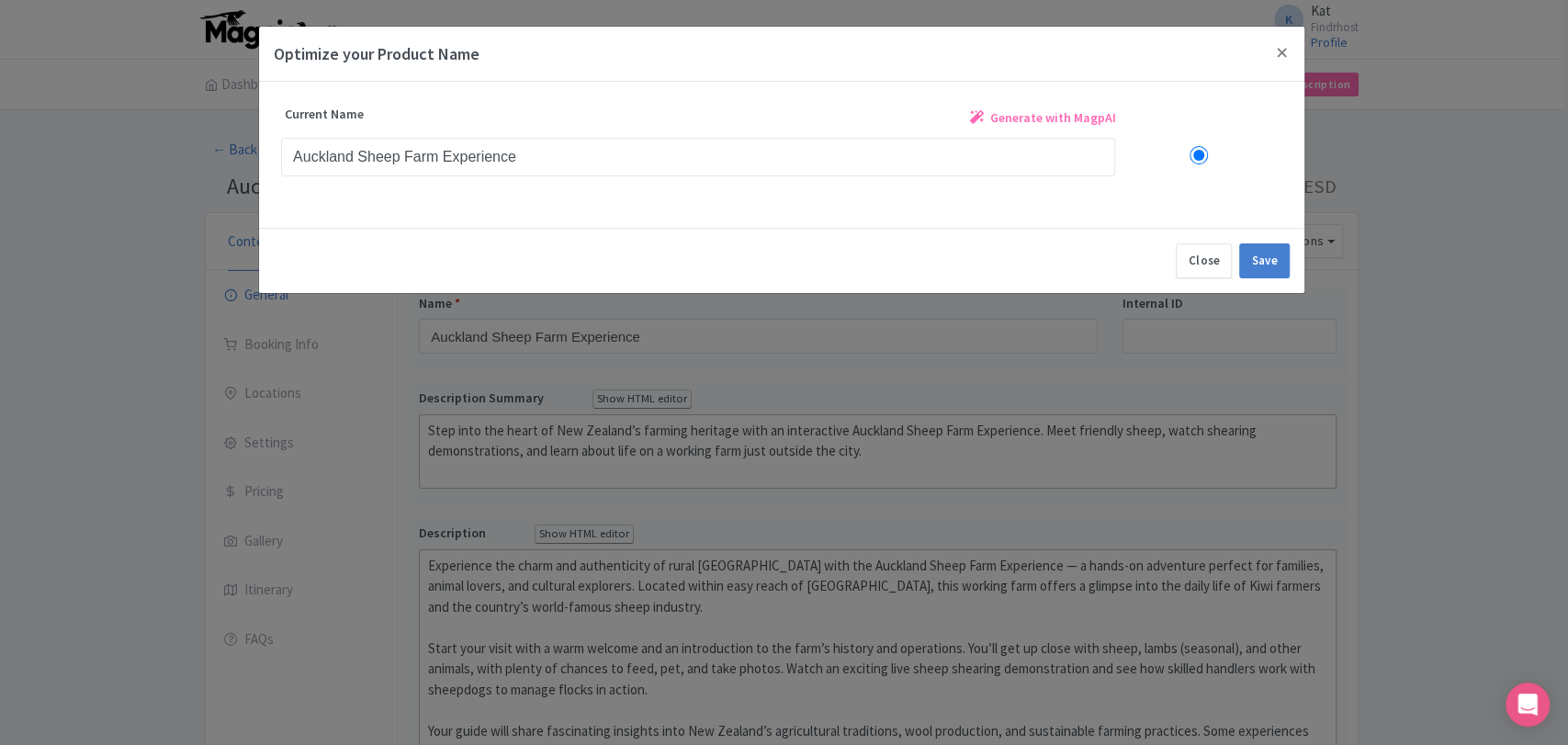 click on "Generate with MagpAI" at bounding box center (1052, 118) 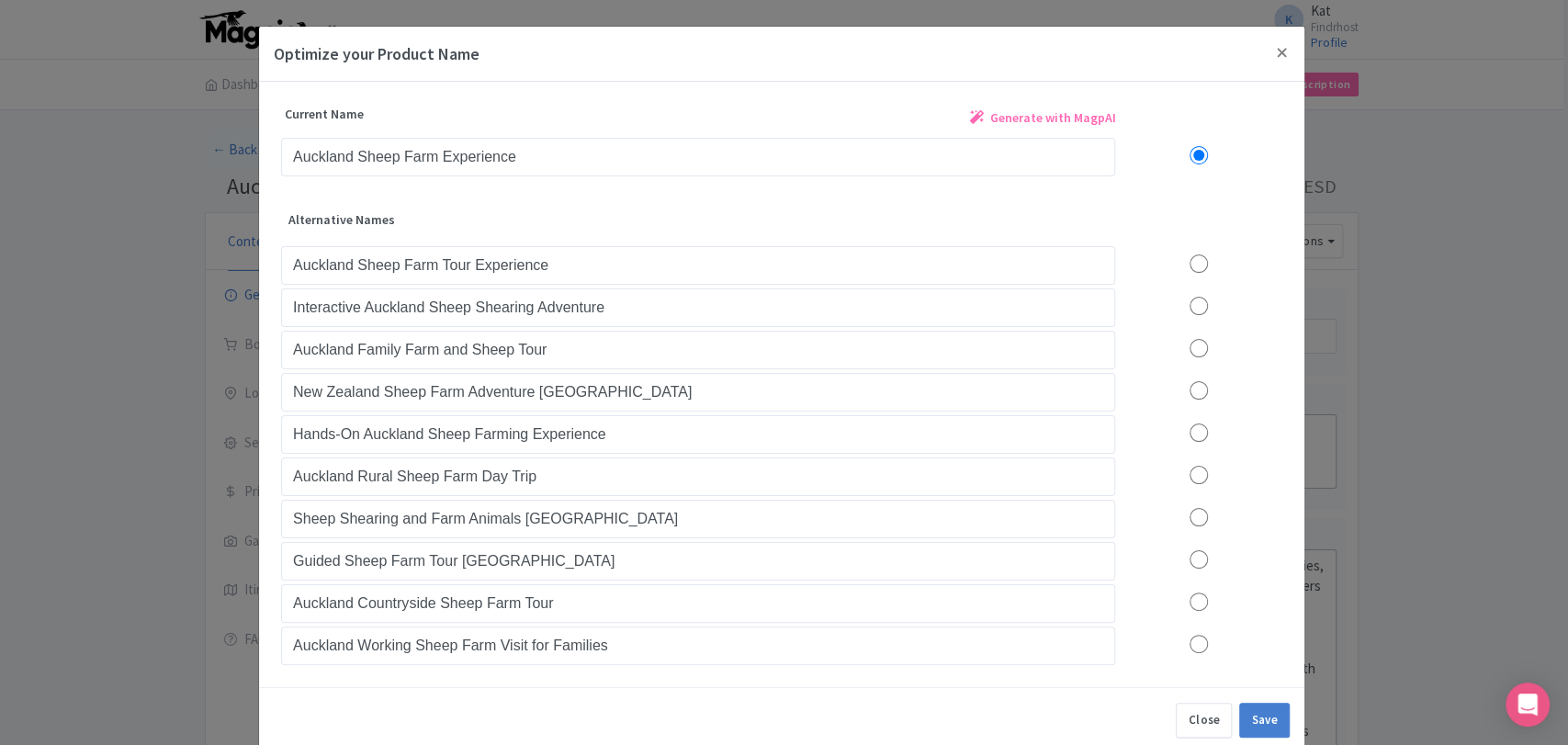 click at bounding box center (1199, 264) 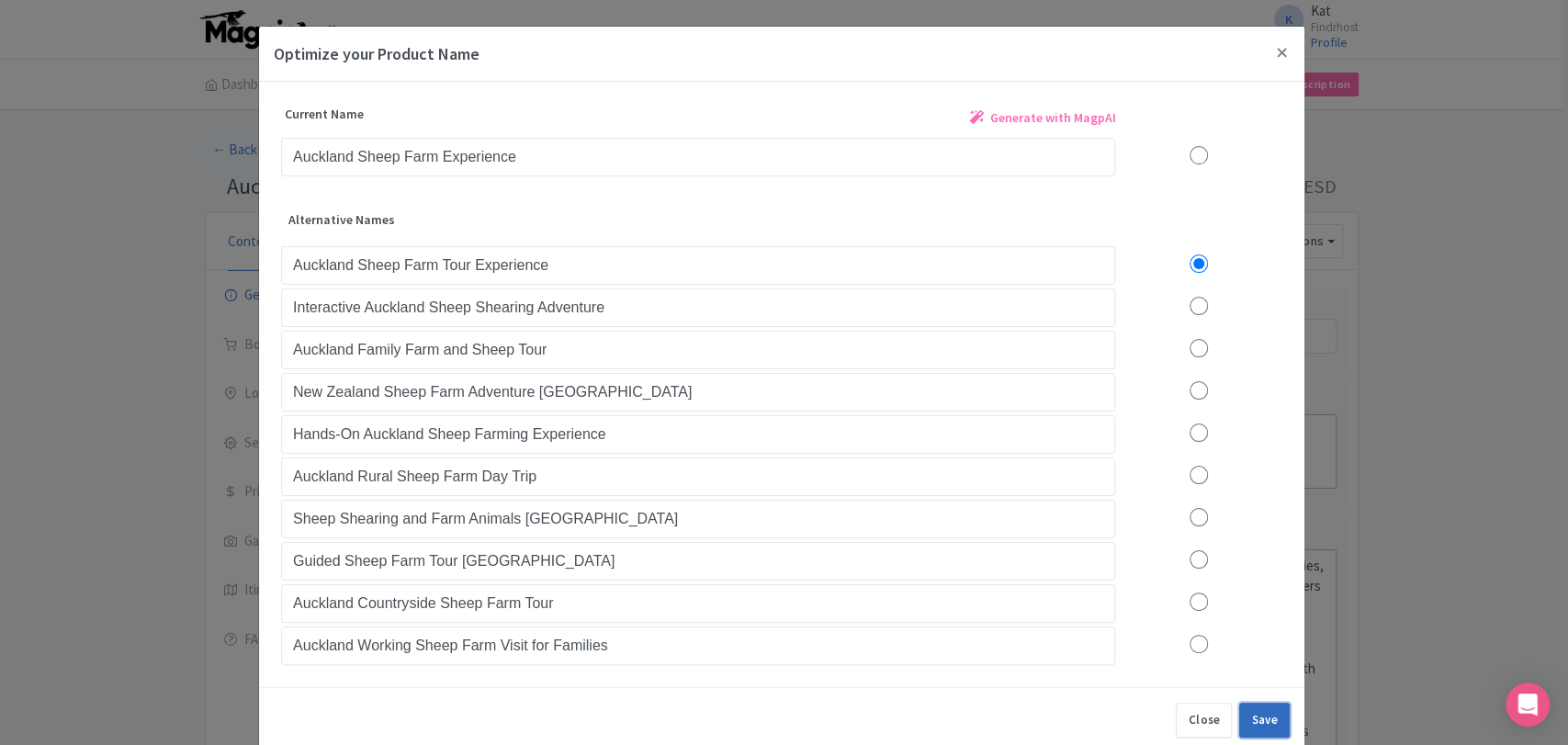 click on "Save" at bounding box center [1264, 720] 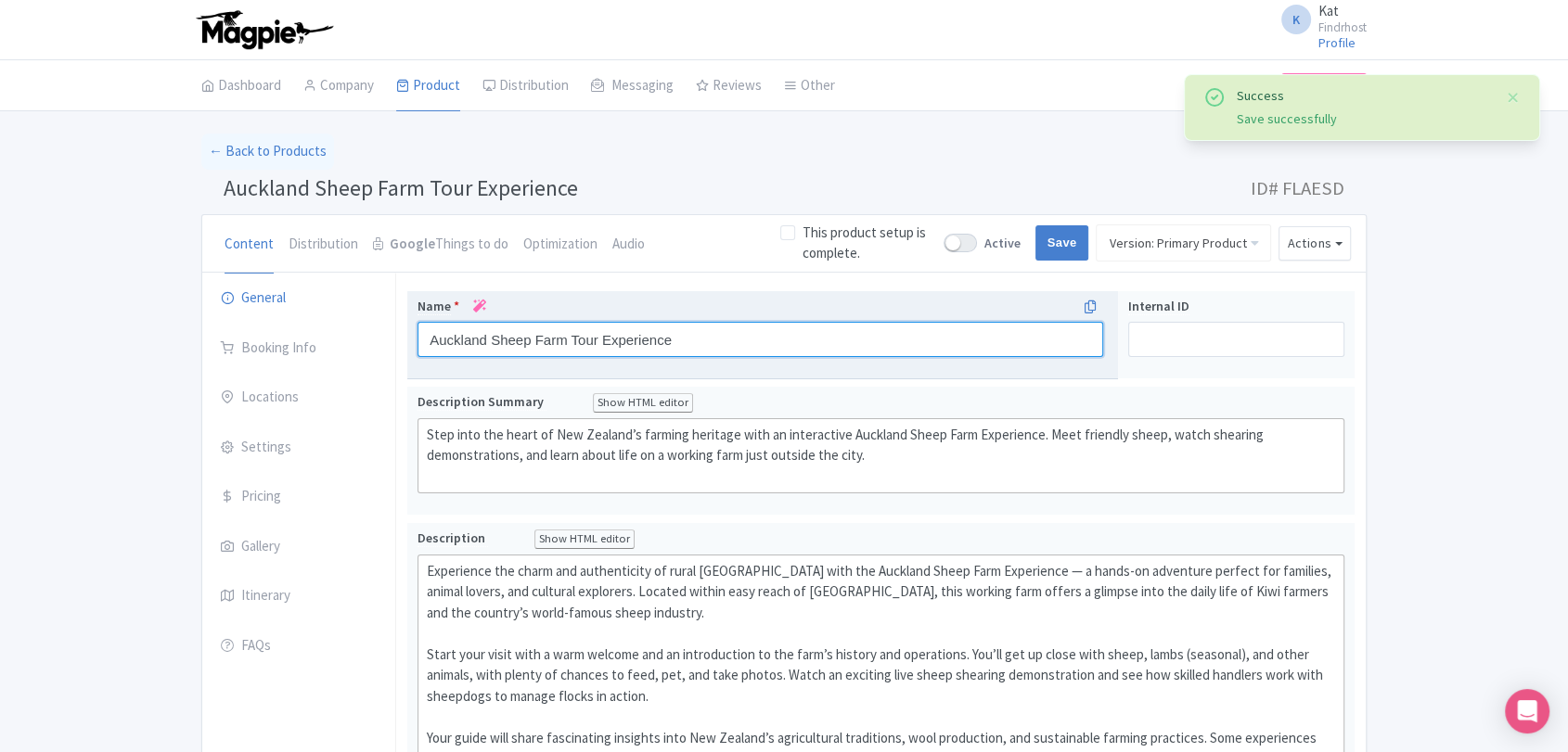 click on "Auckland Sheep Farm Tour Experience" at bounding box center [760, 339] 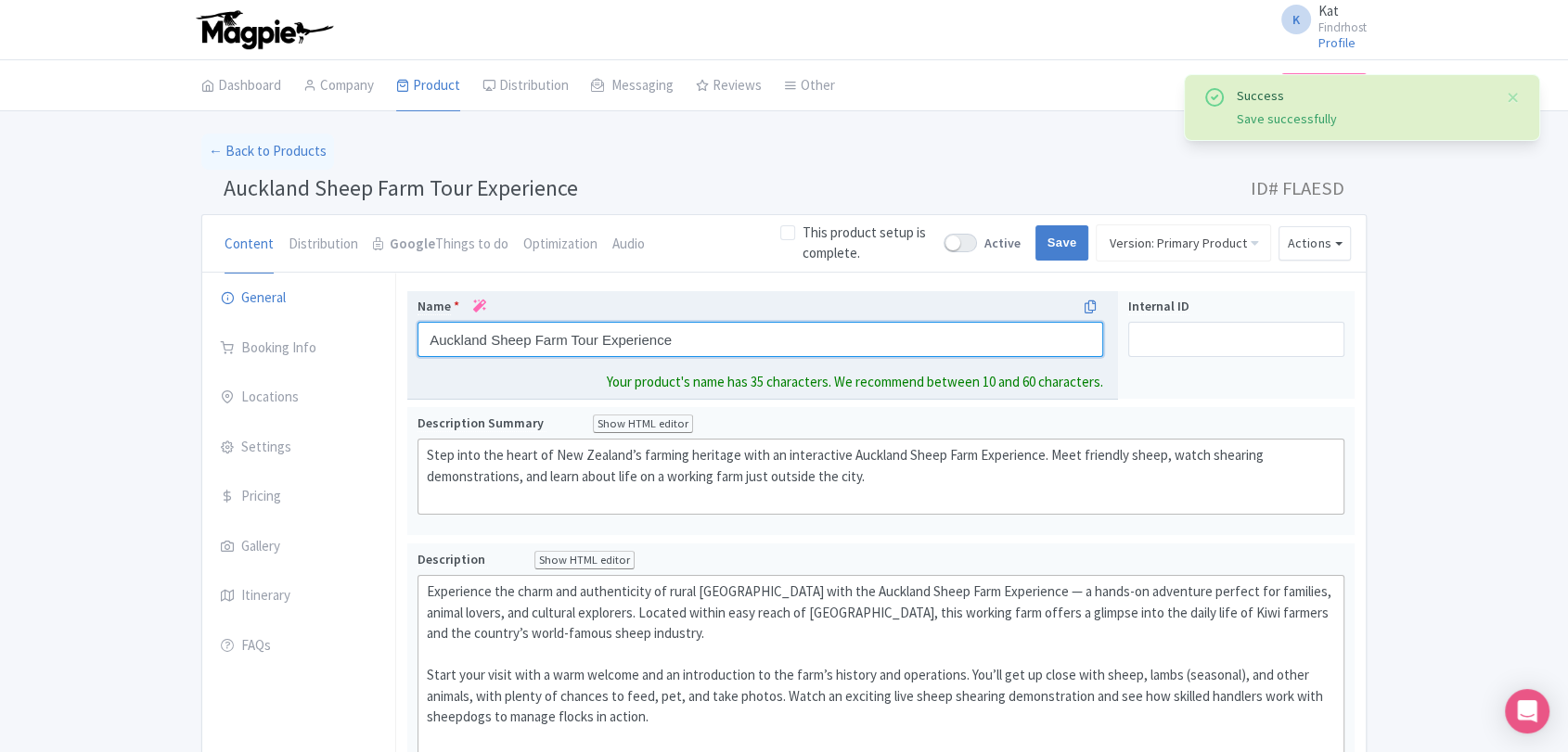 click on "Auckland Sheep Farm Tour Experience" at bounding box center (760, 339) 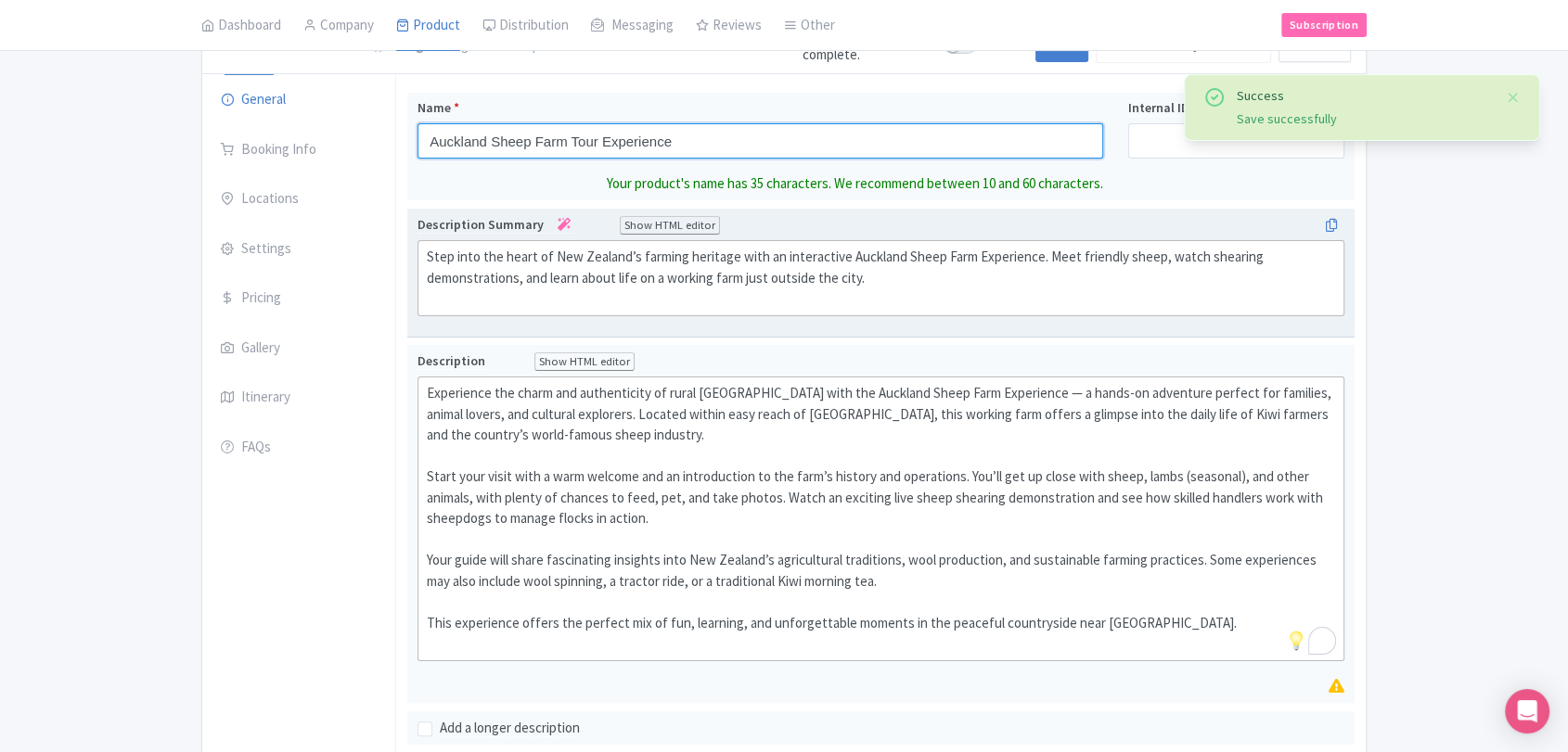 scroll, scrollTop: 206, scrollLeft: 0, axis: vertical 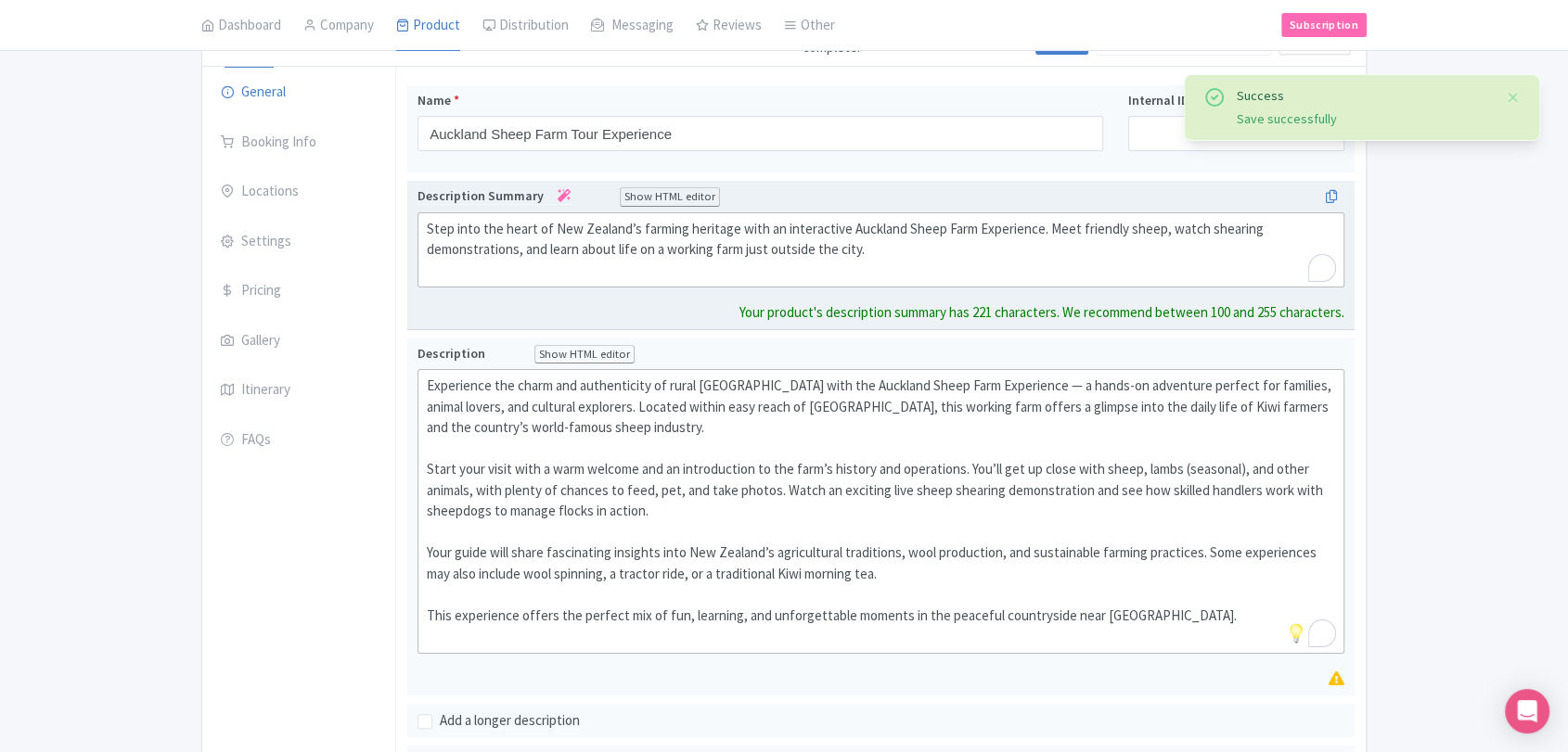 drag, startPoint x: 853, startPoint y: 251, endPoint x: 923, endPoint y: 251, distance: 70 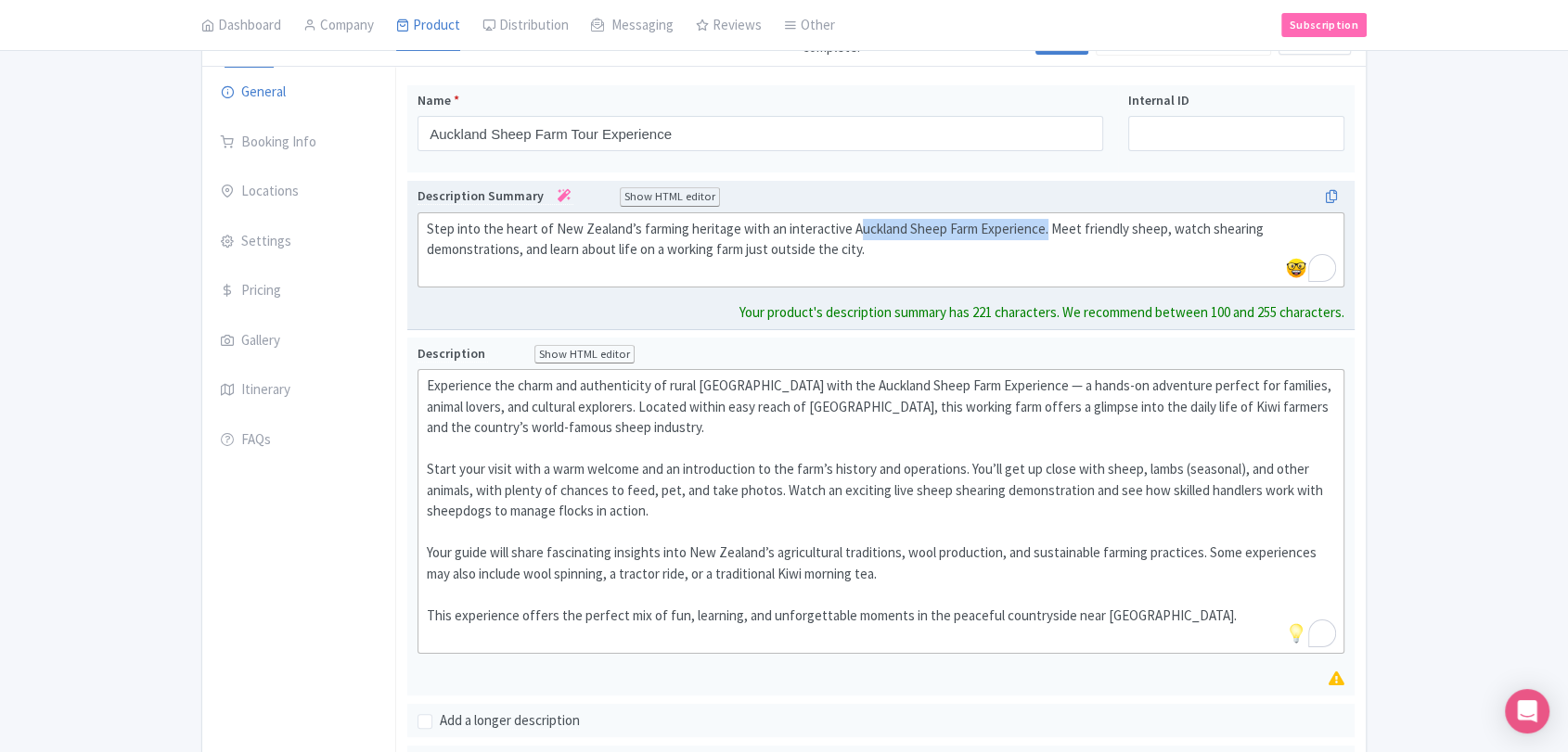 drag, startPoint x: 849, startPoint y: 227, endPoint x: 1043, endPoint y: 234, distance: 194.12625 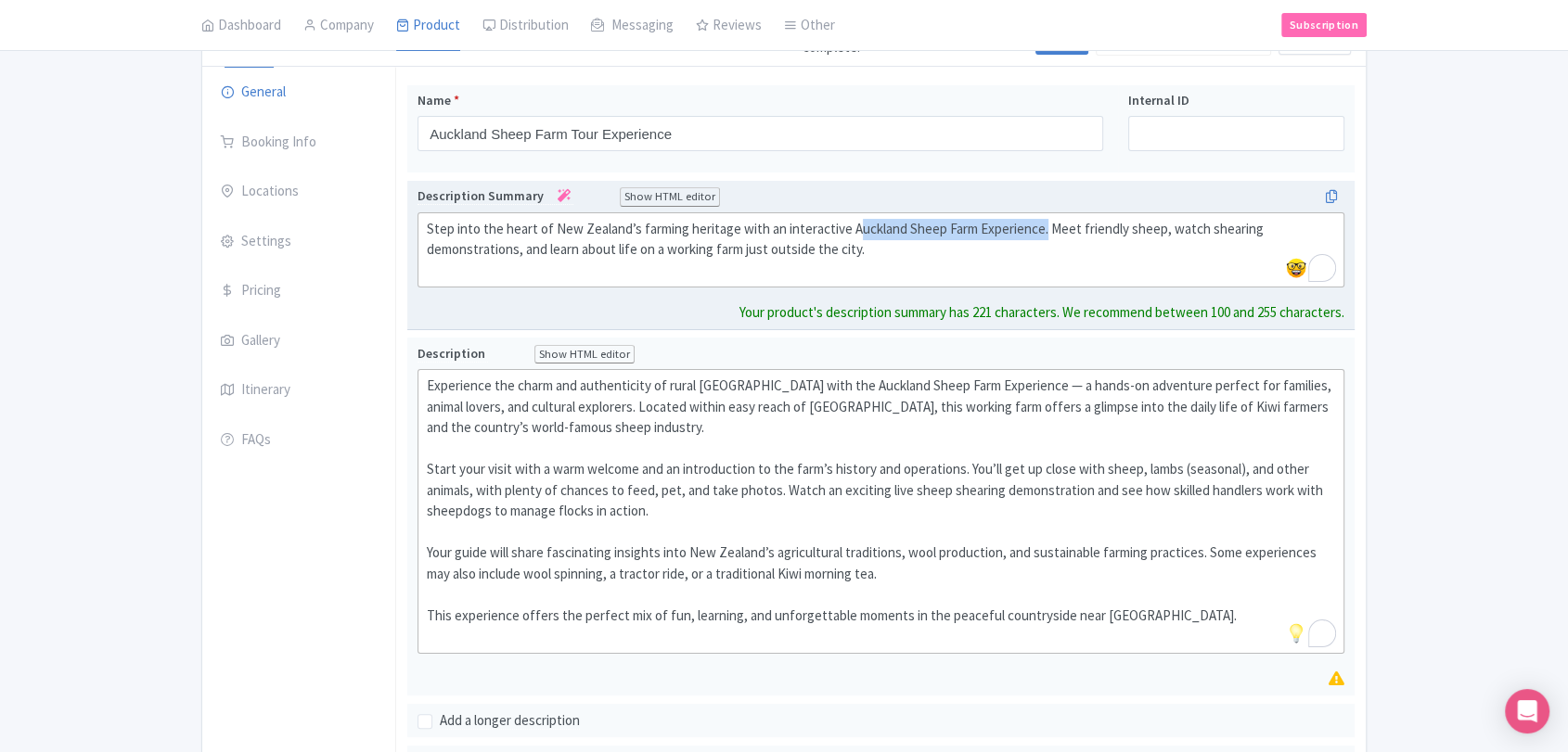 click on "Step into the heart of New Zealand’s farming heritage with an interactive Auckland Sheep Farm Experience. Meet friendly sheep, watch shearing demonstrations, and learn about life on a working farm just outside the city." 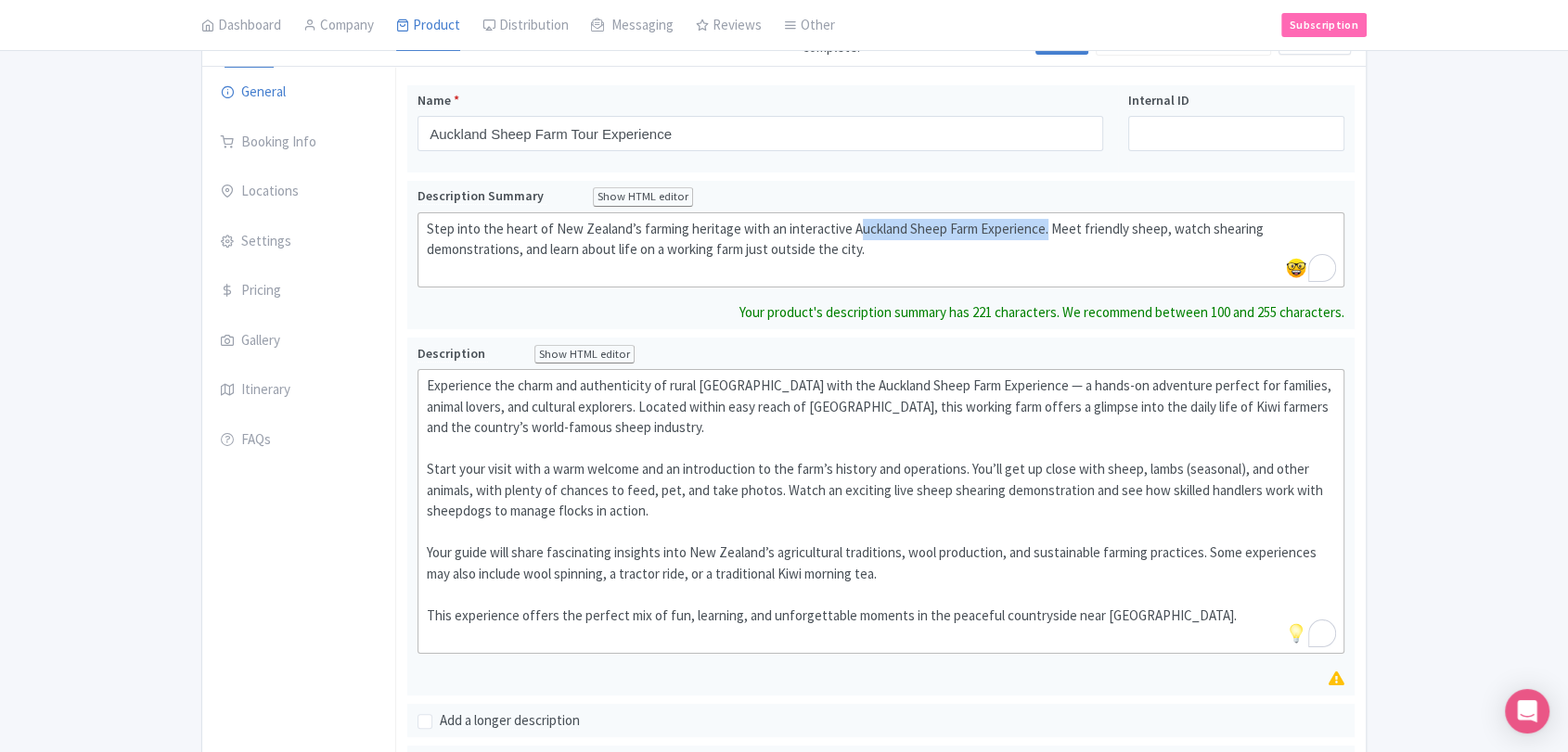 paste on "Tour" 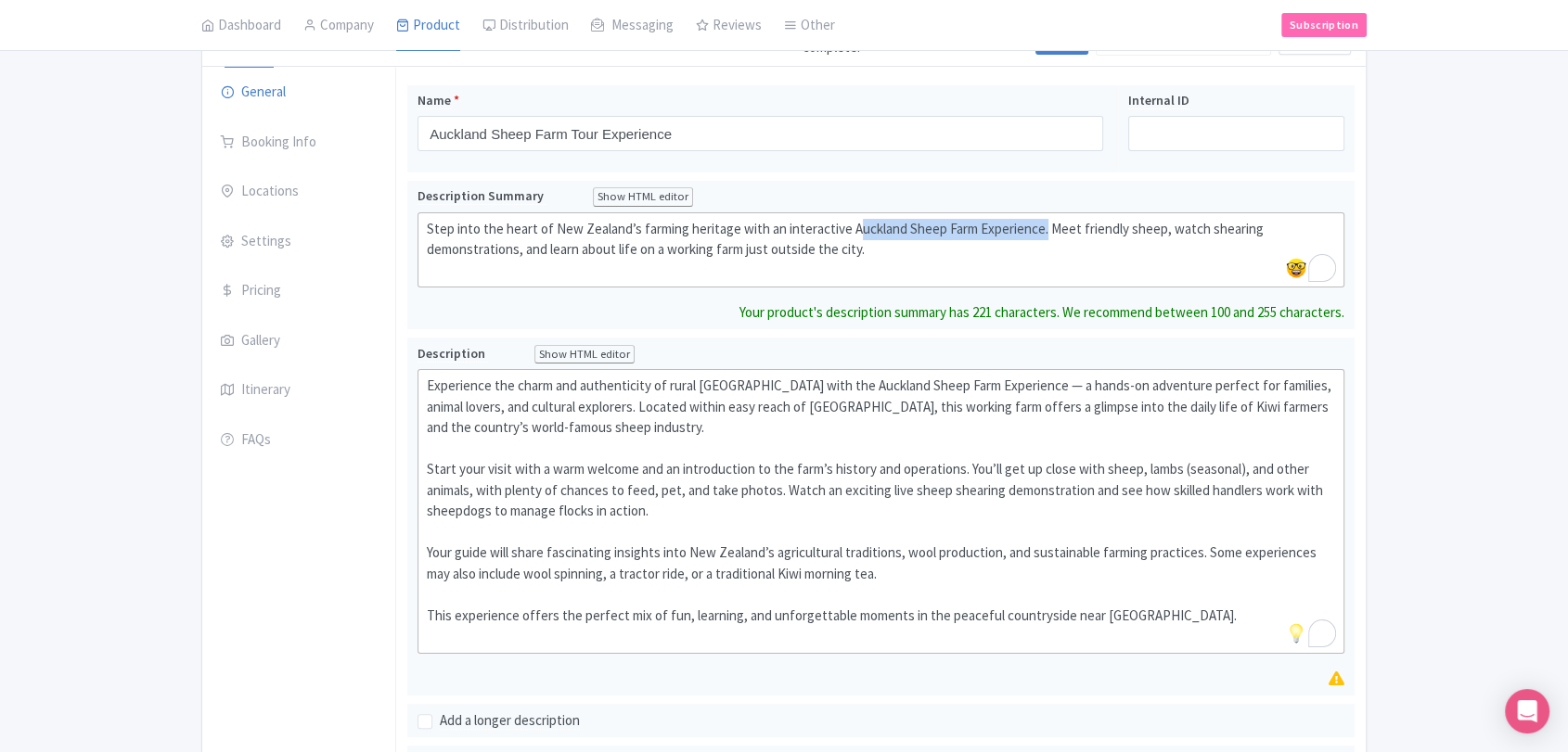 type on "<div>&nbsp;Step into the heart of New Zealand’s farming heritage with an interactive Auckland Sheep Farm Tour Experience. Meet friendly sheep, watch shearing demonstrations, and learn about life on a working farm just outside the city.&nbsp;<br><br></div>" 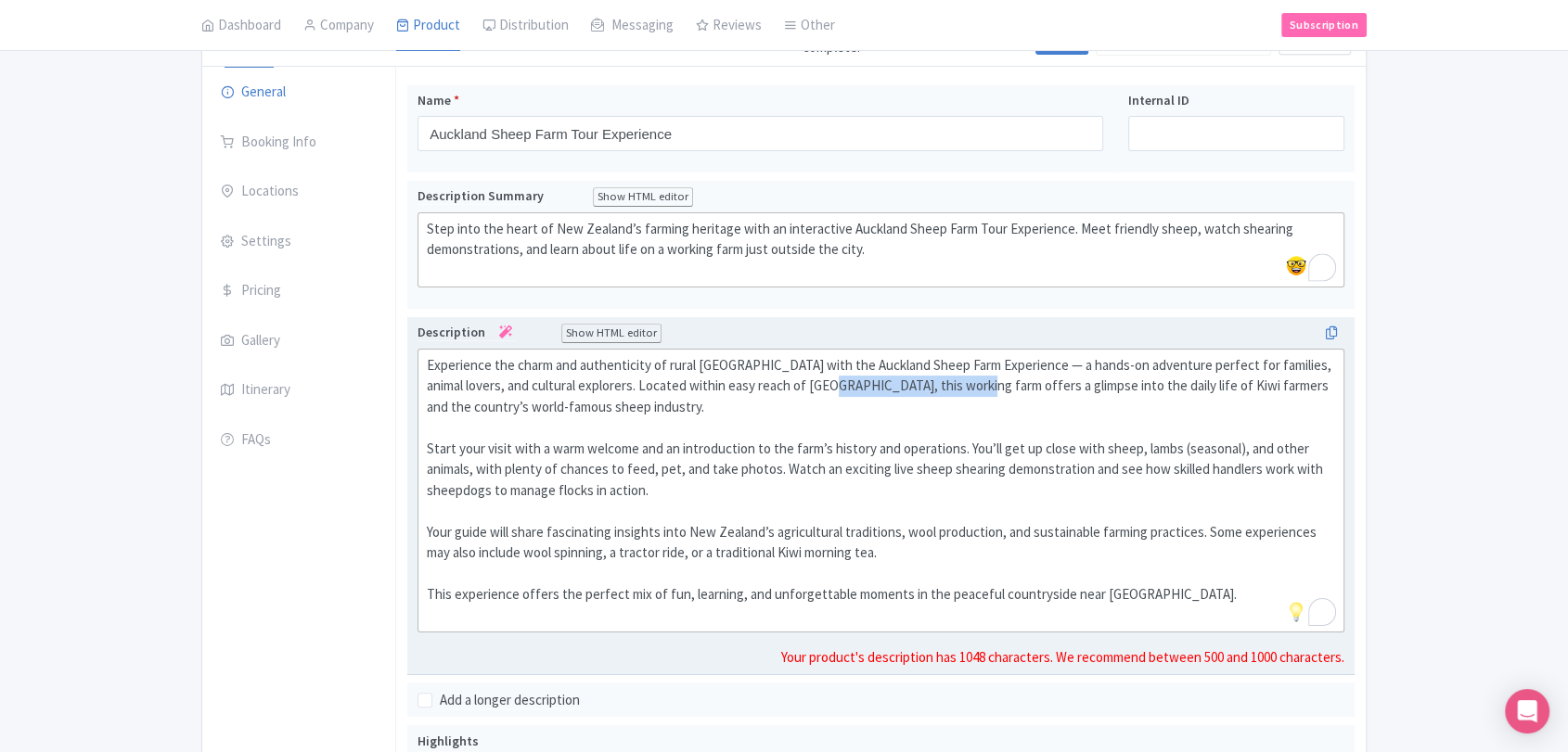 drag, startPoint x: 828, startPoint y: 382, endPoint x: 970, endPoint y: 374, distance: 142.22517 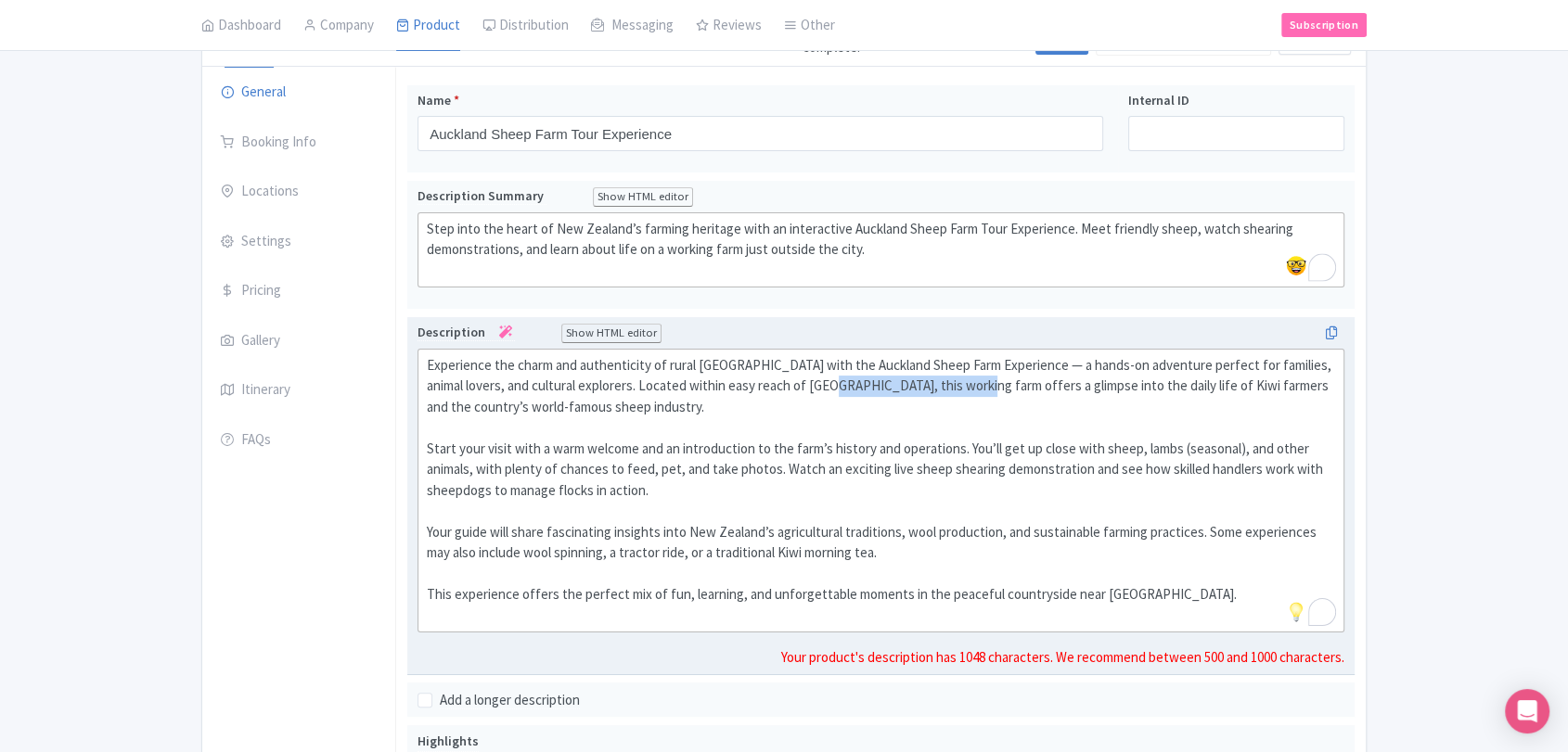 click on "Experience the charm and authenticity of rural New Zealand with the Auckland Sheep Farm Experience — a hands-on adventure perfect for families, animal lovers, and cultural explorers. Located within easy reach of Auckland, this working farm offers a glimpse into the daily life of Kiwi farmers and the country’s world-famous sheep industry.  Start your visit with a warm welcome and an introduction to the farm’s history and operations. You’ll get up close with sheep, lambs (seasonal), and other animals, with plenty of chances to feed, pet, and take photos. Watch an exciting live sheep shearing demonstration and see how skilled handlers work with sheepdogs to manage flocks in action.  Your guide will share fascinating insights into New Zealand’s agricultural traditions, wool production, and sustainable farming practices. Some experiences may also include wool spinning, a tractor ride, or a traditional Kiwi morning tea." 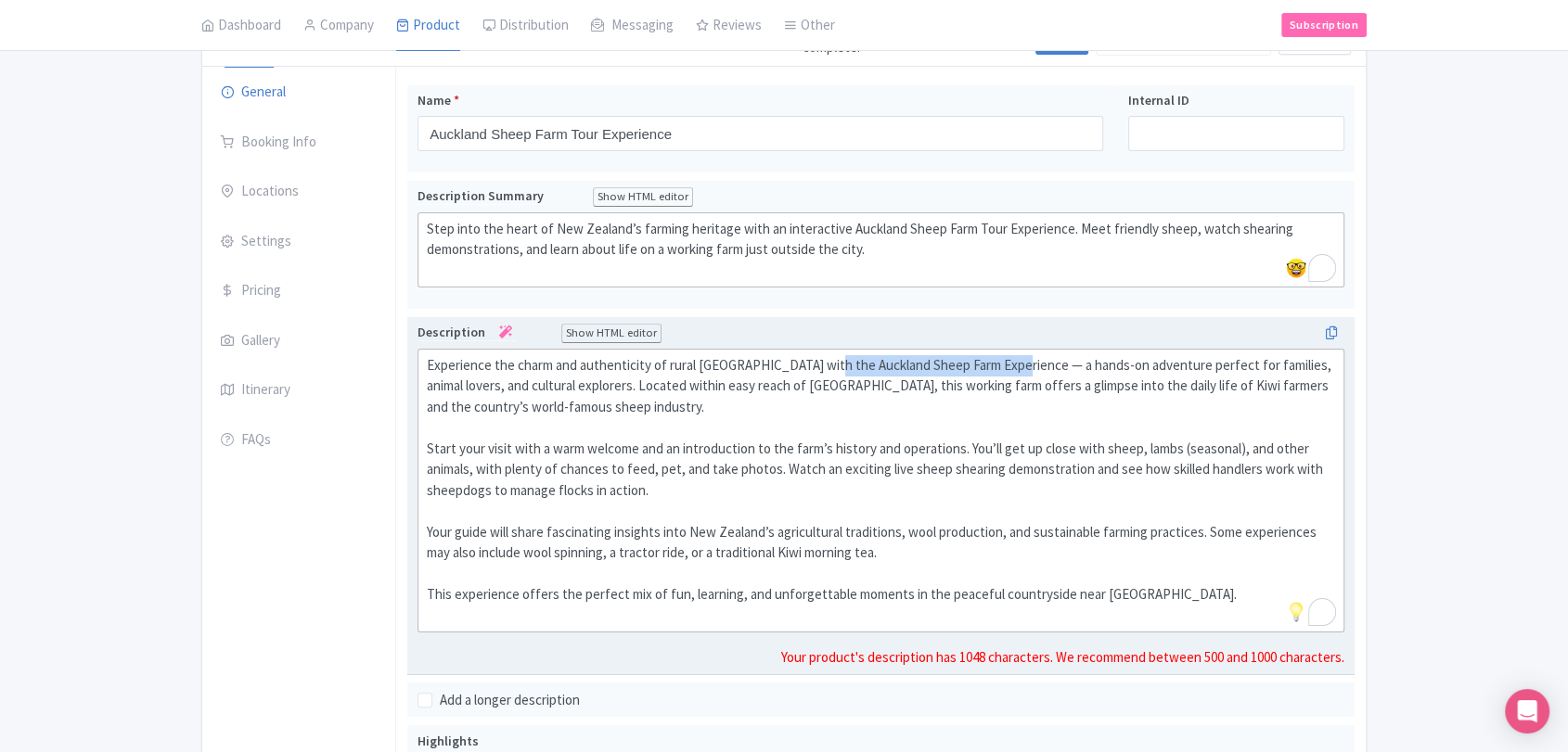 drag, startPoint x: 826, startPoint y: 358, endPoint x: 1017, endPoint y: 356, distance: 191.0105 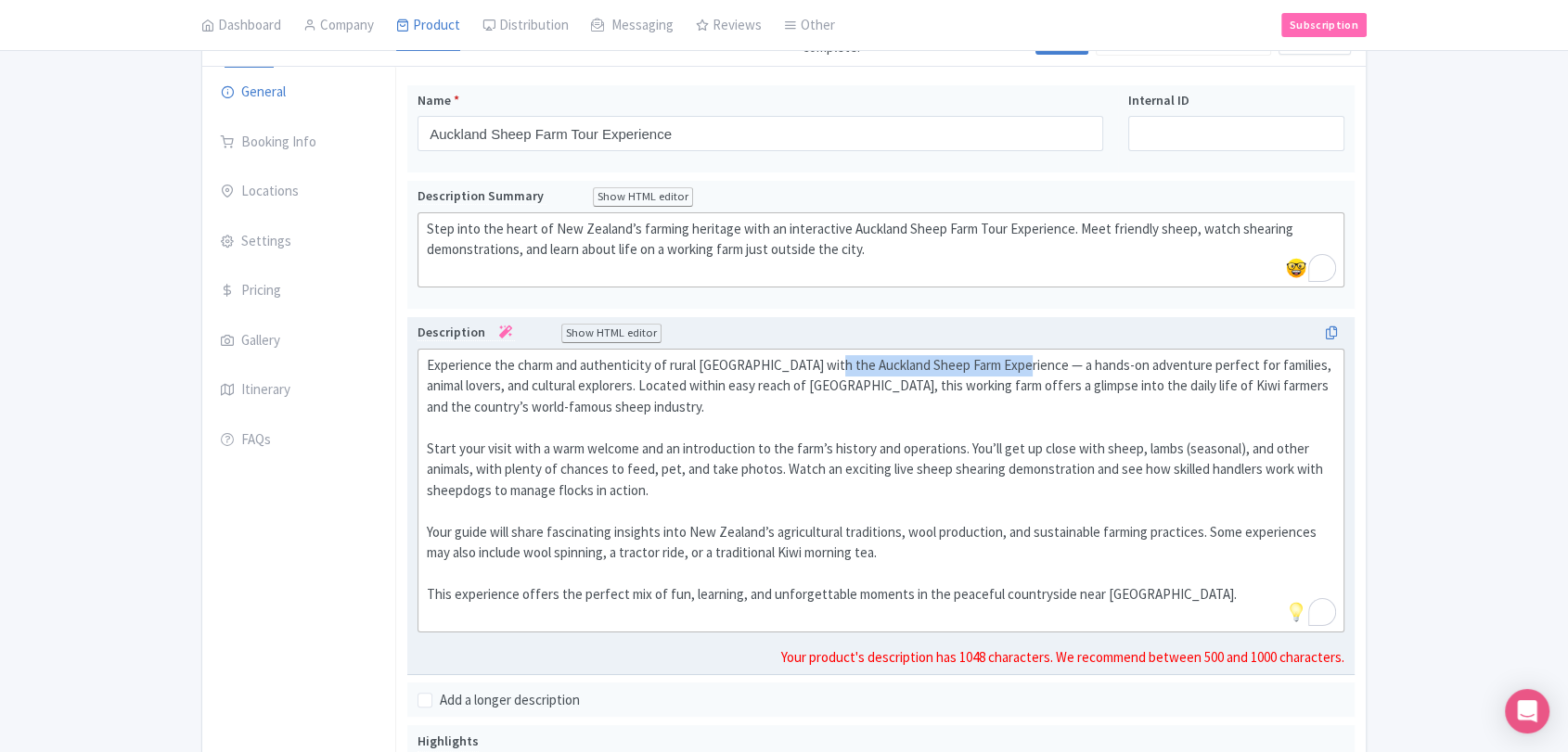 click on "Experience the charm and authenticity of rural New Zealand with the Auckland Sheep Farm Experience — a hands-on adventure perfect for families, animal lovers, and cultural explorers. Located within easy reach of Auckland, this working farm offers a glimpse into the daily life of Kiwi farmers and the country’s world-famous sheep industry.  Start your visit with a warm welcome and an introduction to the farm’s history and operations. You’ll get up close with sheep, lambs (seasonal), and other animals, with plenty of chances to feed, pet, and take photos. Watch an exciting live sheep shearing demonstration and see how skilled handlers work with sheepdogs to manage flocks in action.  Your guide will share fascinating insights into New Zealand’s agricultural traditions, wool production, and sustainable farming practices. Some experiences may also include wool spinning, a tractor ride, or a traditional Kiwi morning tea." 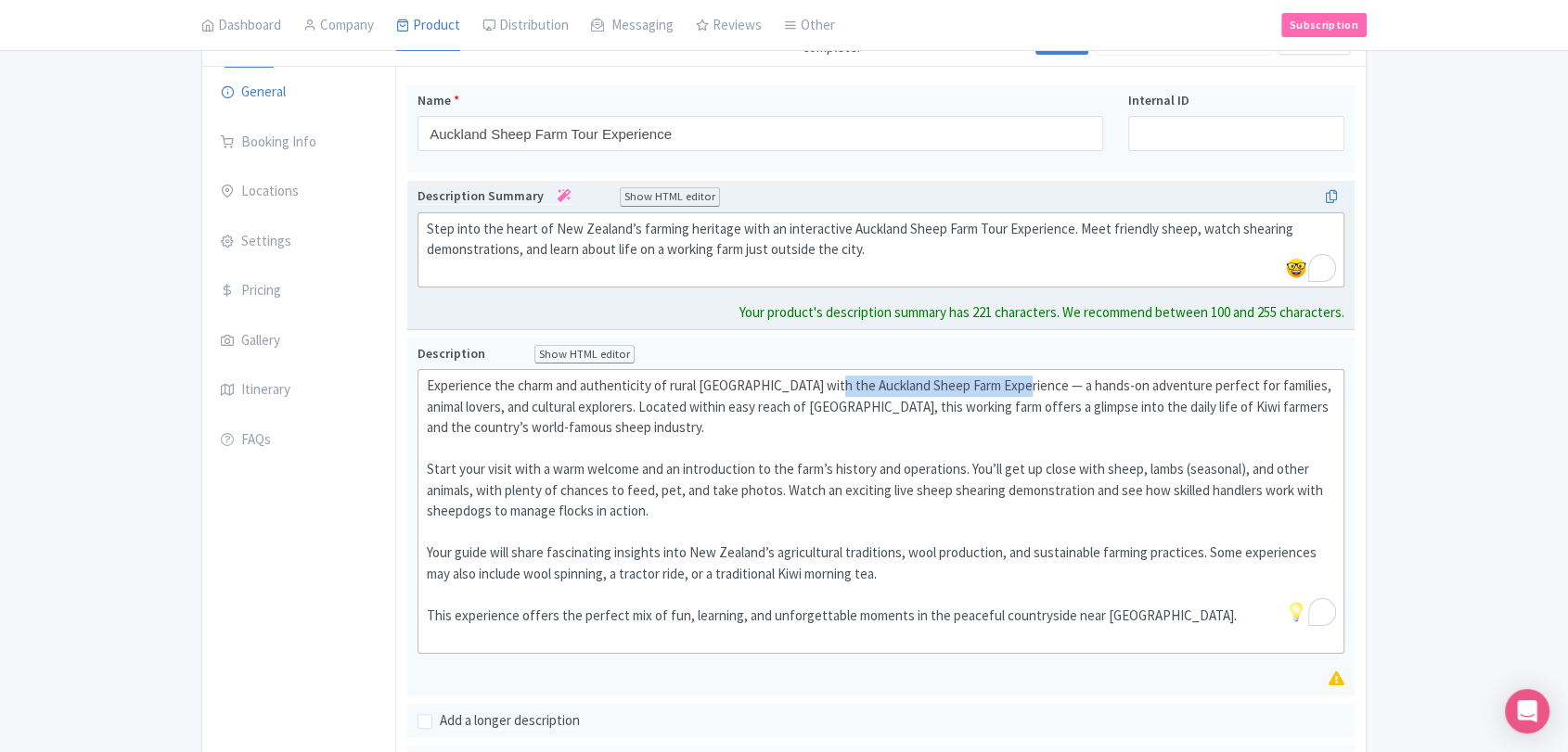 scroll, scrollTop: 226, scrollLeft: 0, axis: vertical 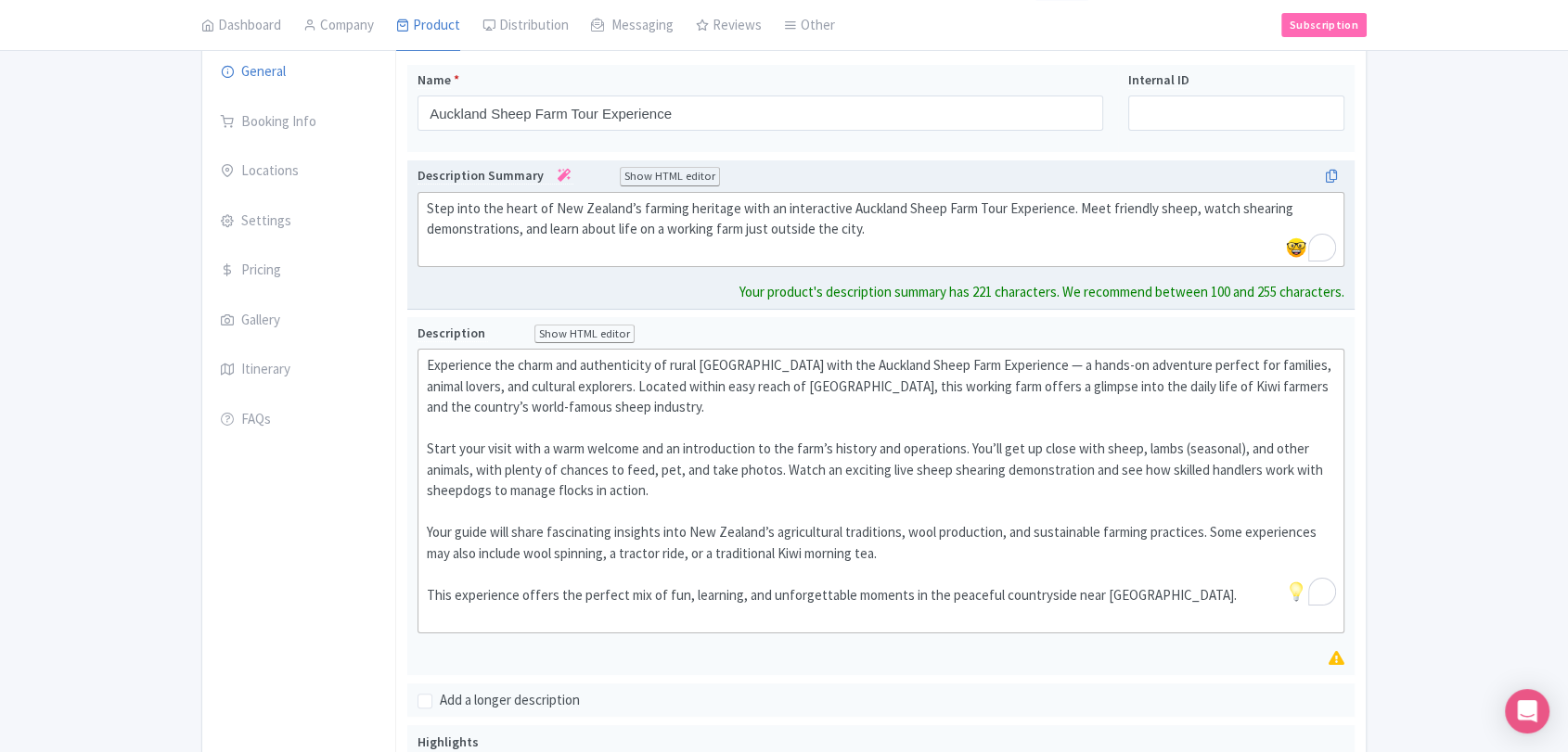 click on "Step into the heart of New Zealand’s farming heritage with an interactive Auckland Sheep Farm Tour Experience. Meet friendly sheep, watch shearing demonstrations, and learn about life on a working farm just outside the city." 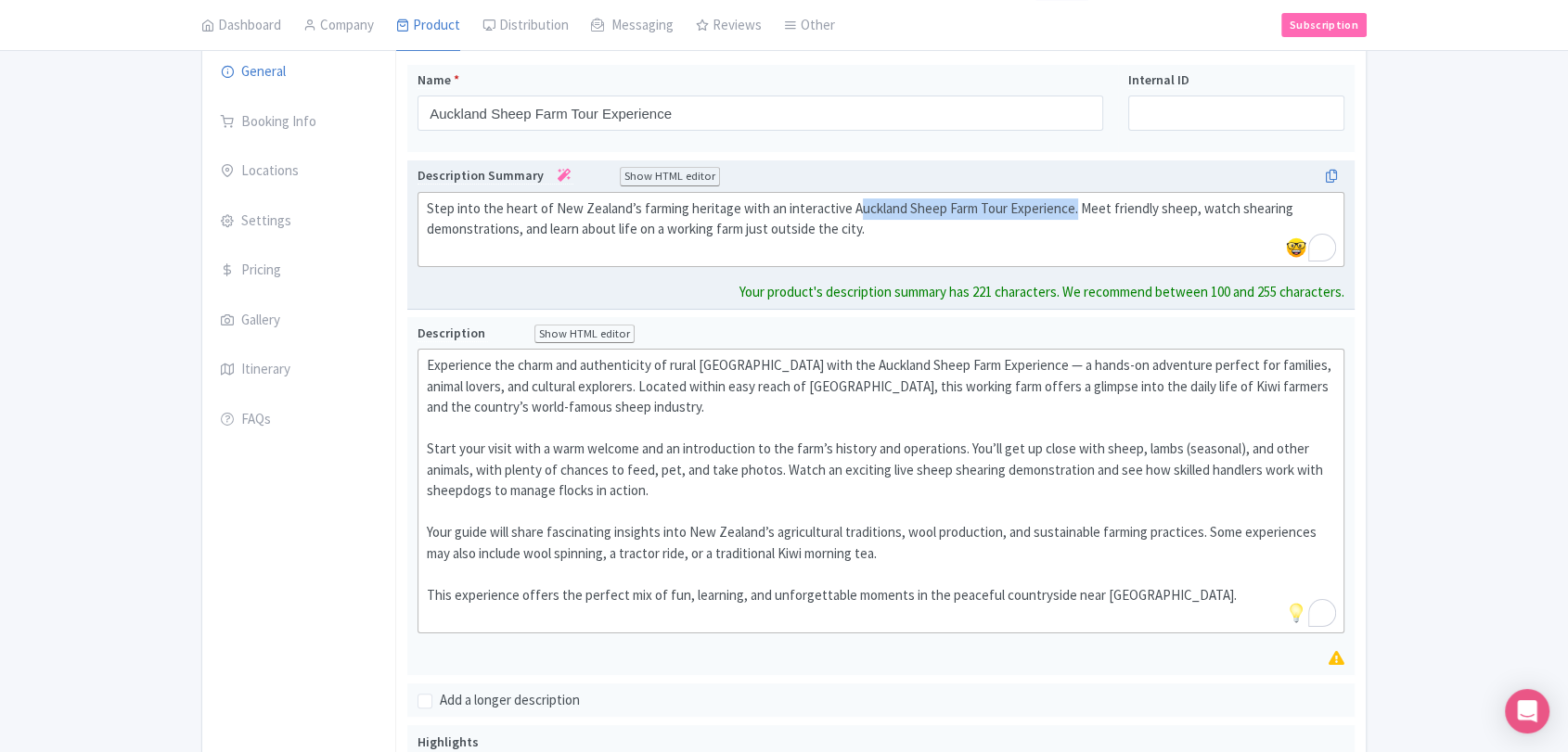 drag, startPoint x: 853, startPoint y: 209, endPoint x: 1069, endPoint y: 209, distance: 216 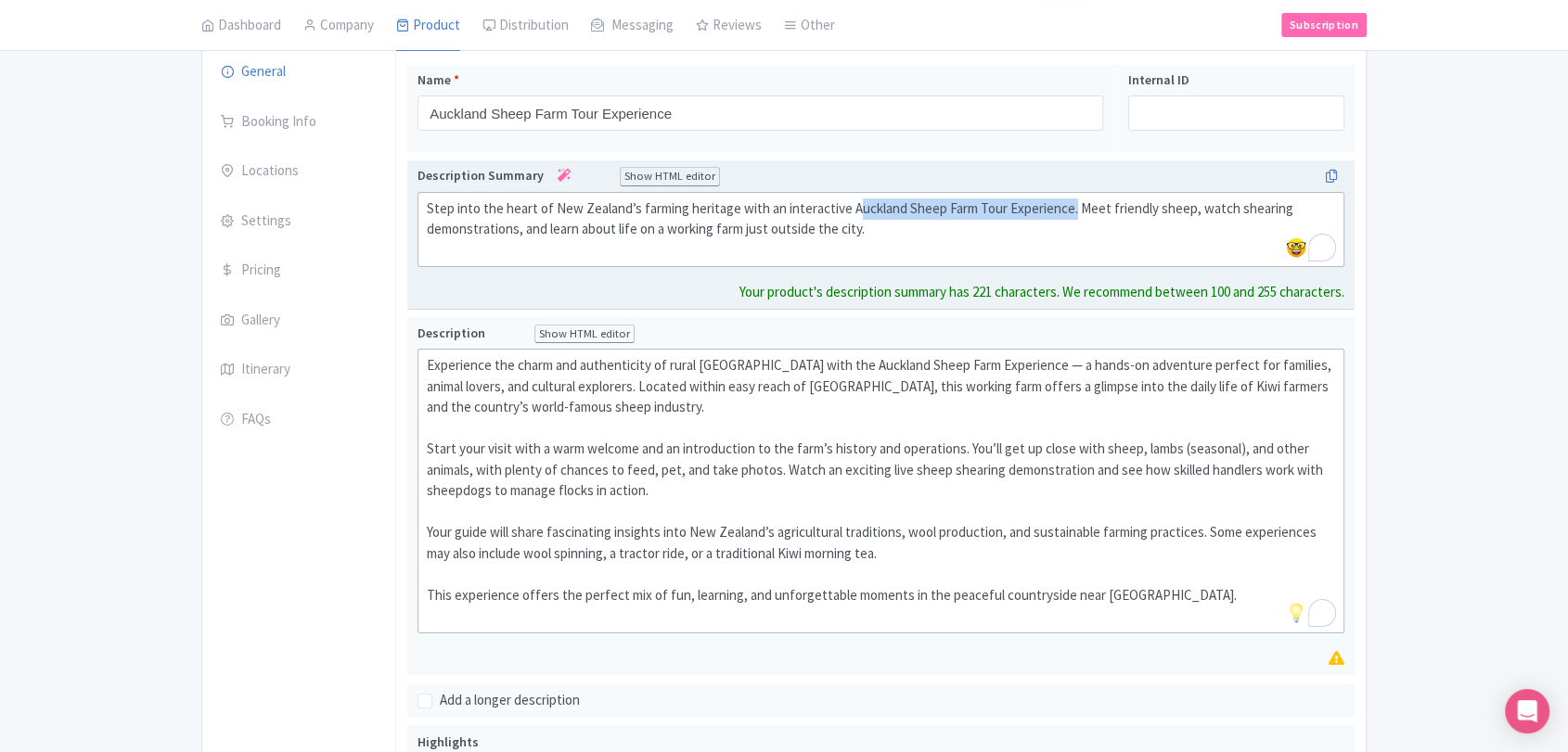 click on "Step into the heart of New Zealand’s farming heritage with an interactive Auckland Sheep Farm Tour Experience. Meet friendly sheep, watch shearing demonstrations, and learn about life on a working farm just outside the city." 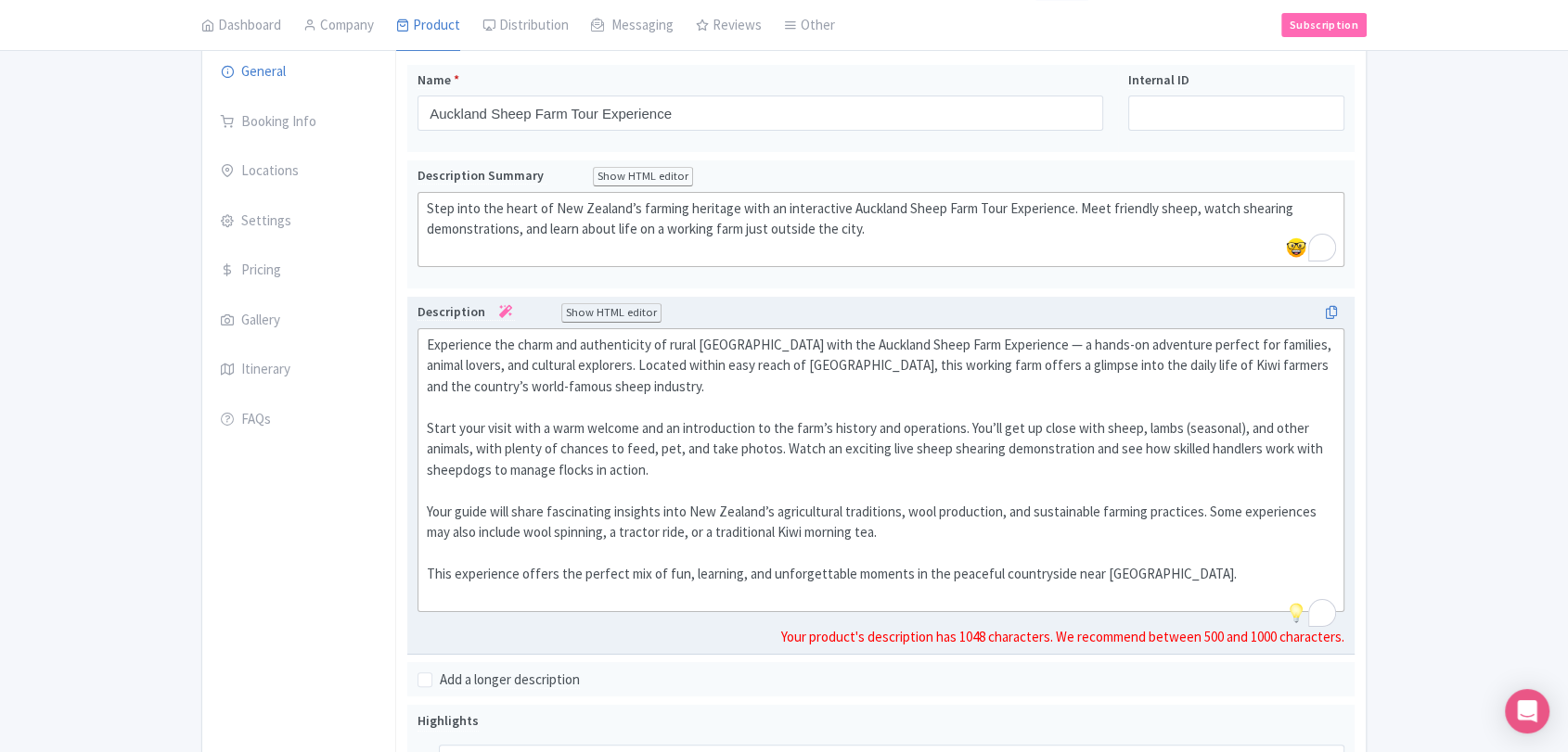 drag, startPoint x: 831, startPoint y: 361, endPoint x: 832, endPoint y: 343, distance: 18.027756 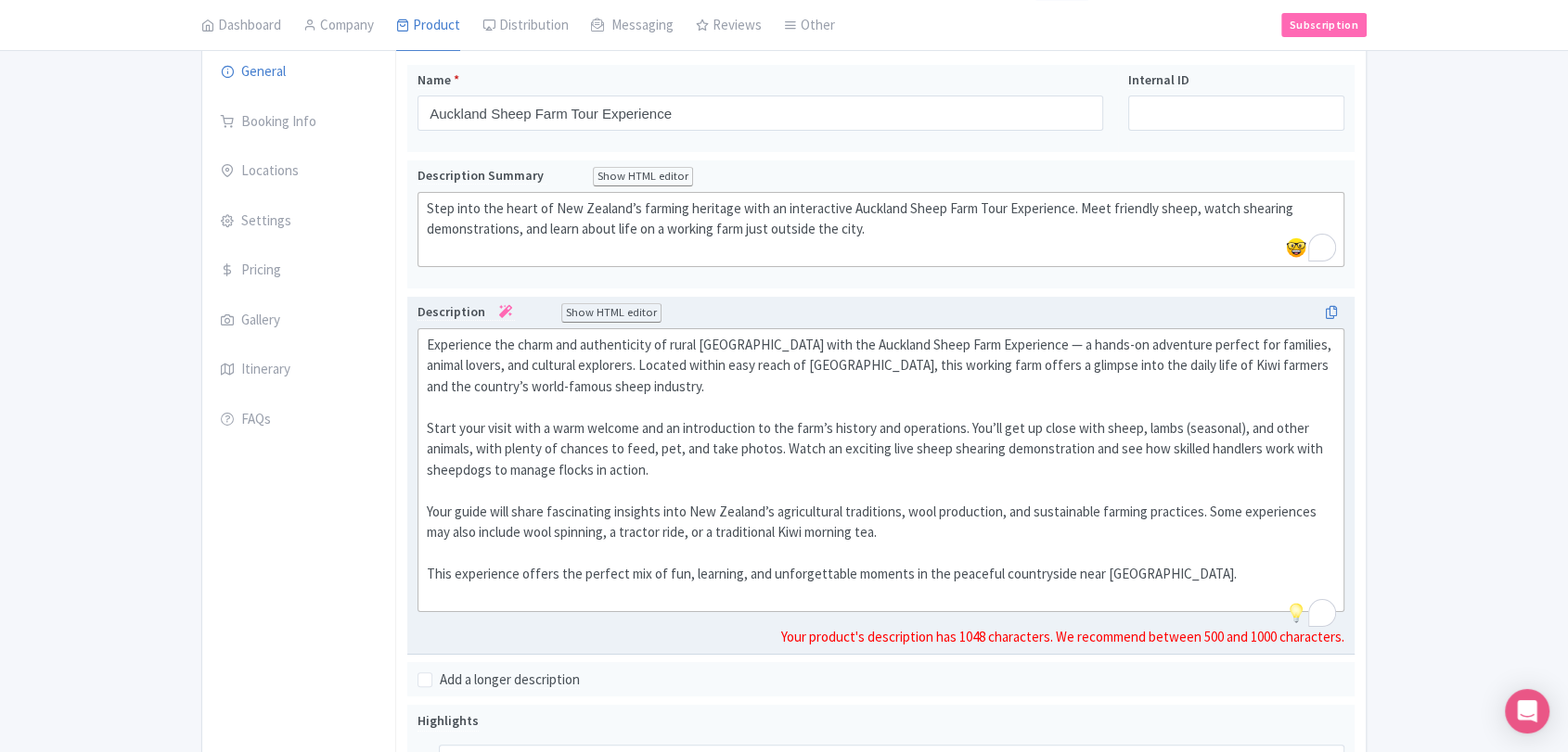click on "Experience the charm and authenticity of rural New Zealand with the Auckland Sheep Farm Experience — a hands-on adventure perfect for families, animal lovers, and cultural explorers. Located within easy reach of Auckland, this working farm offers a glimpse into the daily life of Kiwi farmers and the country’s world-famous sheep industry.  Start your visit with a warm welcome and an introduction to the farm’s history and operations. You’ll get up close with sheep, lambs (seasonal), and other animals, with plenty of chances to feed, pet, and take photos. Watch an exciting live sheep shearing demonstration and see how skilled handlers work with sheepdogs to manage flocks in action.  Your guide will share fascinating insights into New Zealand’s agricultural traditions, wool production, and sustainable farming practices. Some experiences may also include wool spinning, a tractor ride, or a traditional Kiwi morning tea." 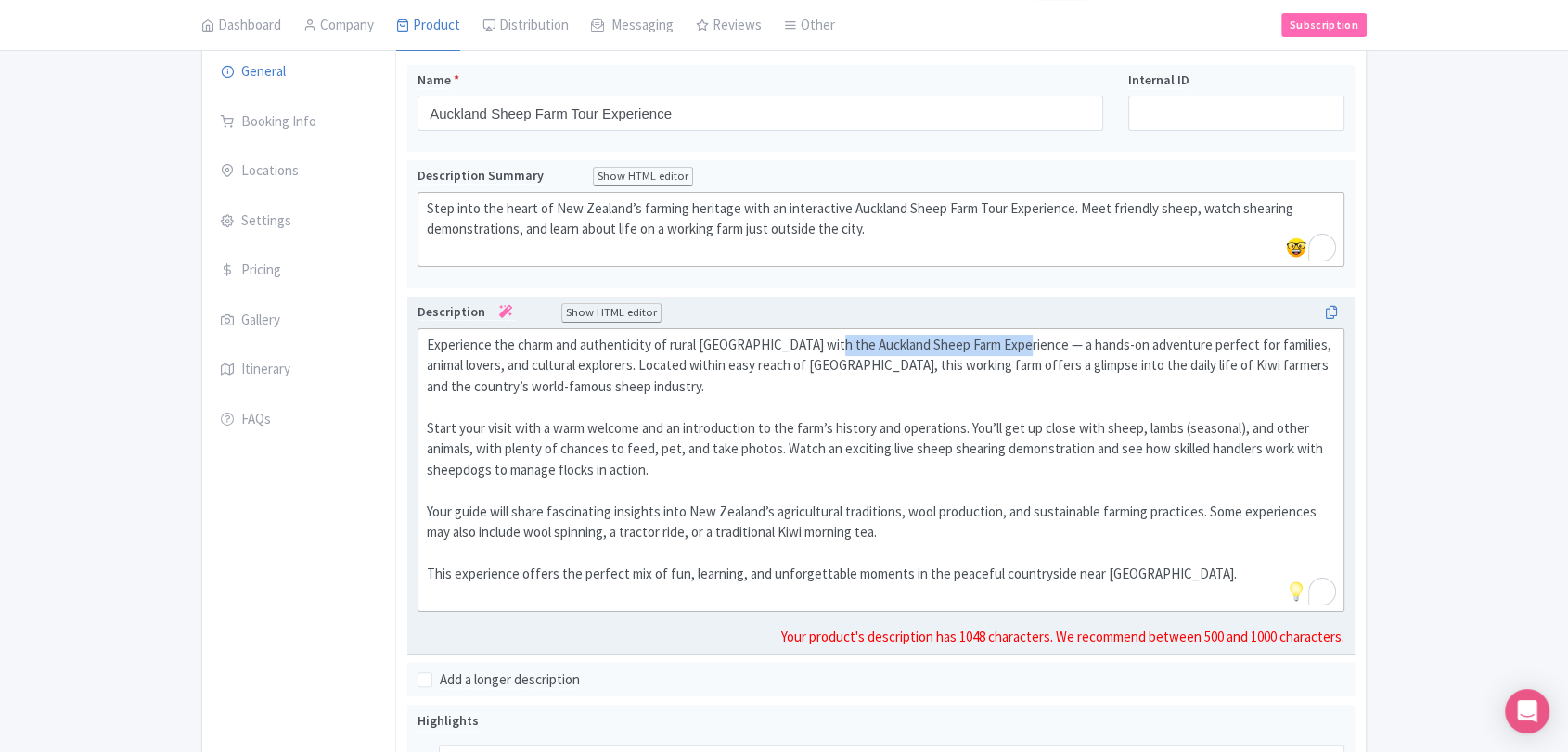 drag, startPoint x: 829, startPoint y: 339, endPoint x: 1020, endPoint y: 329, distance: 191.2616 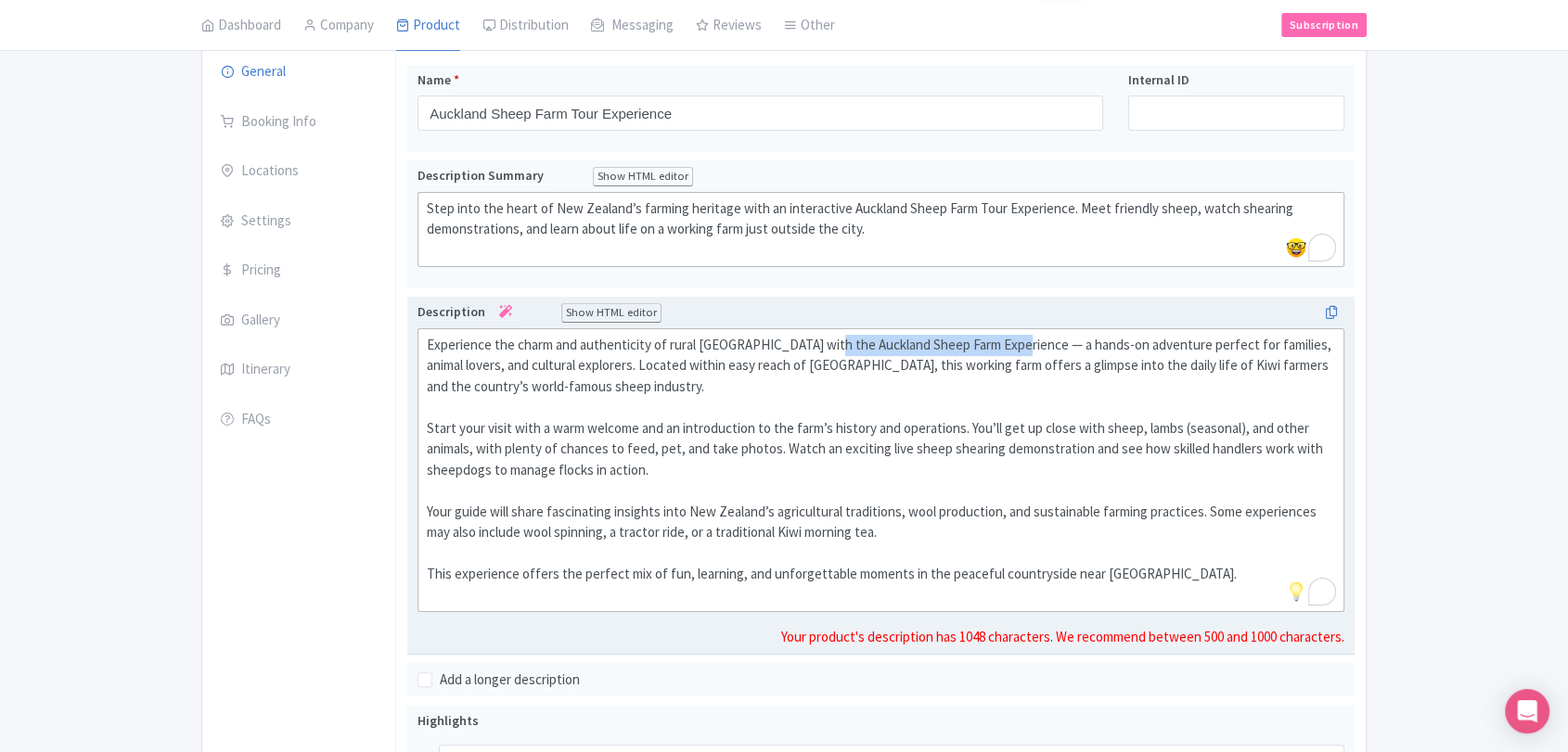 click on "Experience the charm and authenticity of rural New Zealand with the Auckland Sheep Farm Experience — a hands-on adventure perfect for families, animal lovers, and cultural explorers. Located within easy reach of Auckland, this working farm offers a glimpse into the daily life of Kiwi farmers and the country’s world-famous sheep industry.  Start your visit with a warm welcome and an introduction to the farm’s history and operations. You’ll get up close with sheep, lambs (seasonal), and other animals, with plenty of chances to feed, pet, and take photos. Watch an exciting live sheep shearing demonstration and see how skilled handlers work with sheepdogs to manage flocks in action.  Your guide will share fascinating insights into New Zealand’s agricultural traditions, wool production, and sustainable farming practices. Some experiences may also include wool spinning, a tractor ride, or a traditional Kiwi morning tea." 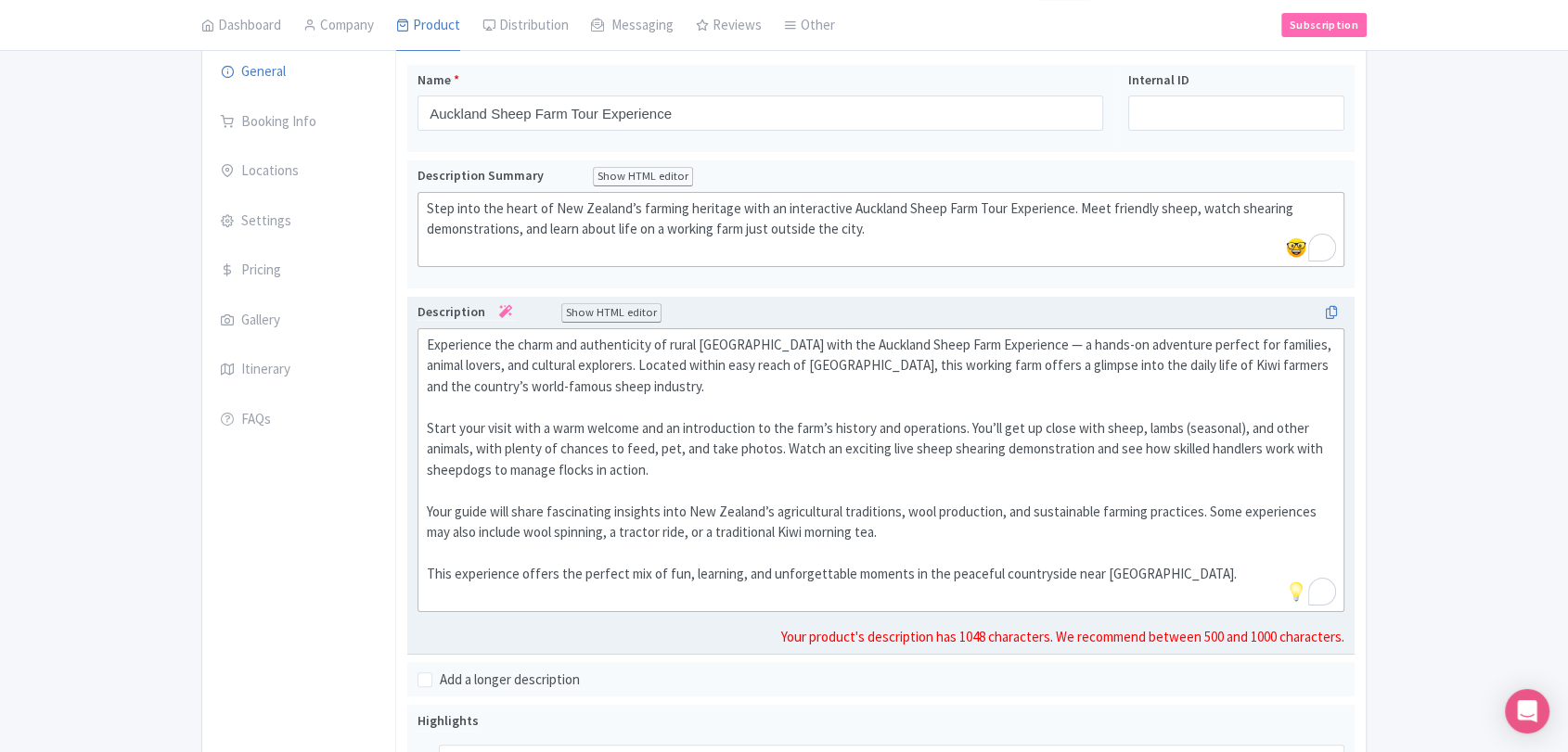 type on "<div>Experience the charm and authenticity of rural New Zealand with the Auckland Sheep Farm Tour Experience — a hands-on adventure perfect for families, animal lovers, and cultural explorers. Located within easy reach of Auckland, this working farm offers a glimpse into the daily life of Kiwi farmers and the country’s world-famous sheep industry.<br><br>&nbsp;Start your visit with a warm welcome and an introduction to the farm’s history and operations. You’ll get up close with sheep, lambs (seasonal), and other animals, with plenty of chances to feed, pet, and take photos. Watch an exciting live sheep shearing demonstration and see how skilled handlers work with sheepdogs to manage flocks in action.<br><br>&nbsp;Your guide will share fascinating insights into New Zealand’s agricultural traditions, wool production, and sustainable farming practices. Some experiences may also include wool spinning, a tractor ride, or a traditional Kiwi morning tea.<br><br>&nbsp;This experience offers the perfect mix of fun,..." 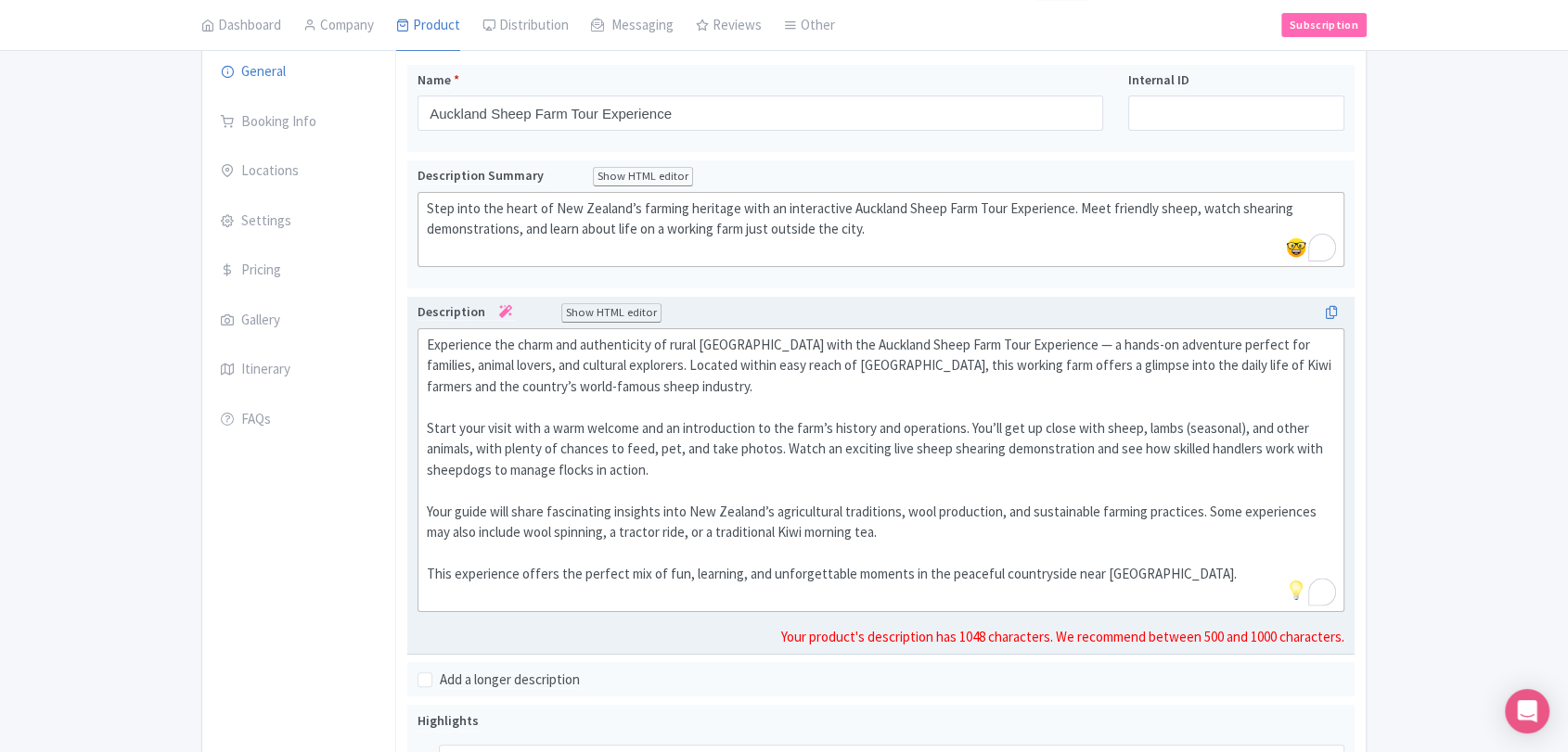 click on "Experience the charm and authenticity of rural New Zealand with the Auckland Sheep Farm Tour Experience — a hands-on adventure perfect for families, animal lovers, and cultural explorers. Located within easy reach of Auckland, this working farm offers a glimpse into the daily life of Kiwi farmers and the country’s world-famous sheep industry.  Start your visit with a warm welcome and an introduction to the farm’s history and operations. You’ll get up close with sheep, lambs (seasonal), and other animals, with plenty of chances to feed, pet, and take photos. Watch an exciting live sheep shearing demonstration and see how skilled handlers work with sheepdogs to manage flocks in action.  Your guide will share fascinating insights into New Zealand’s agricultural traditions, wool production, and sustainable farming practices. Some experiences may also include wool spinning, a tractor ride, or a traditional Kiwi morning tea." 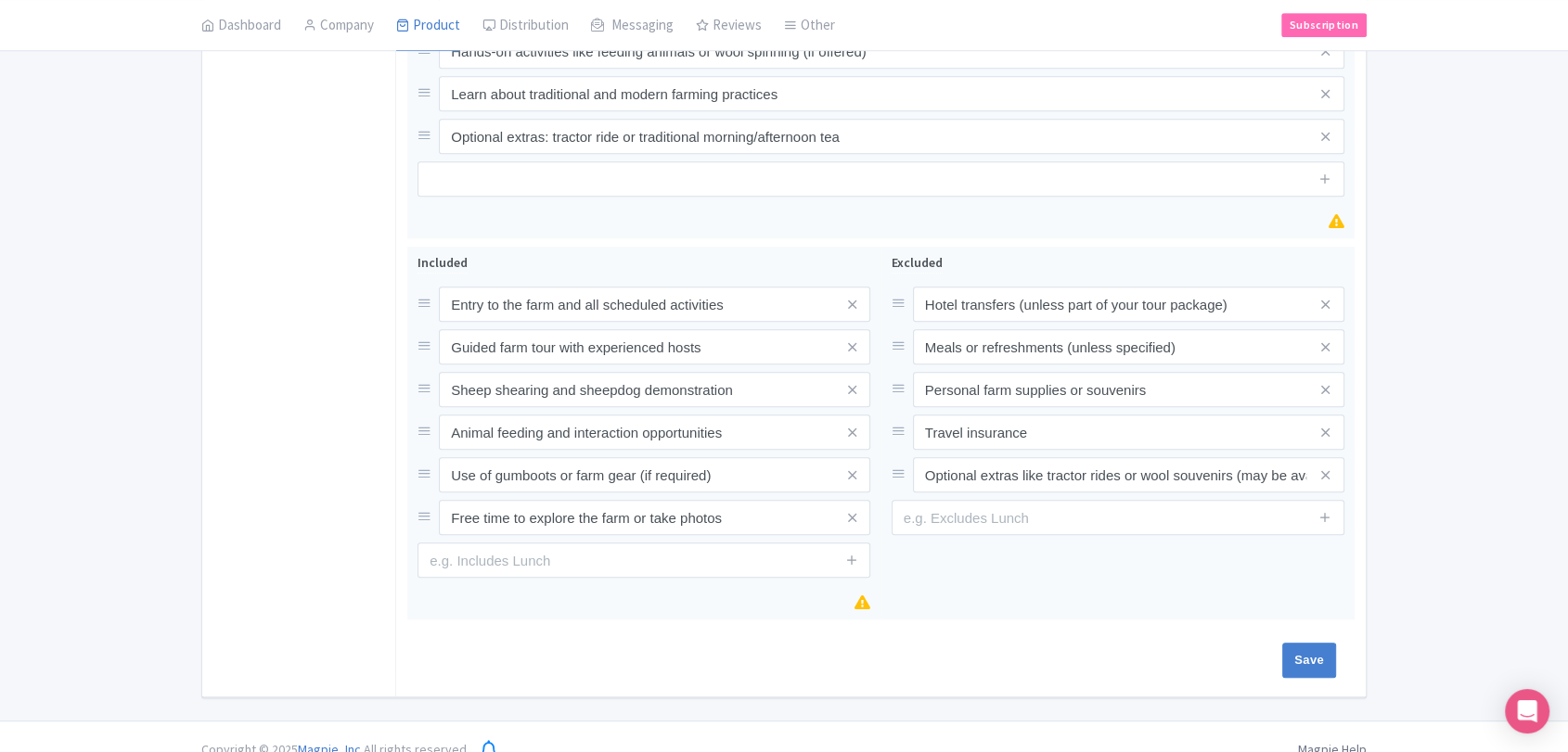 scroll, scrollTop: 1131, scrollLeft: 0, axis: vertical 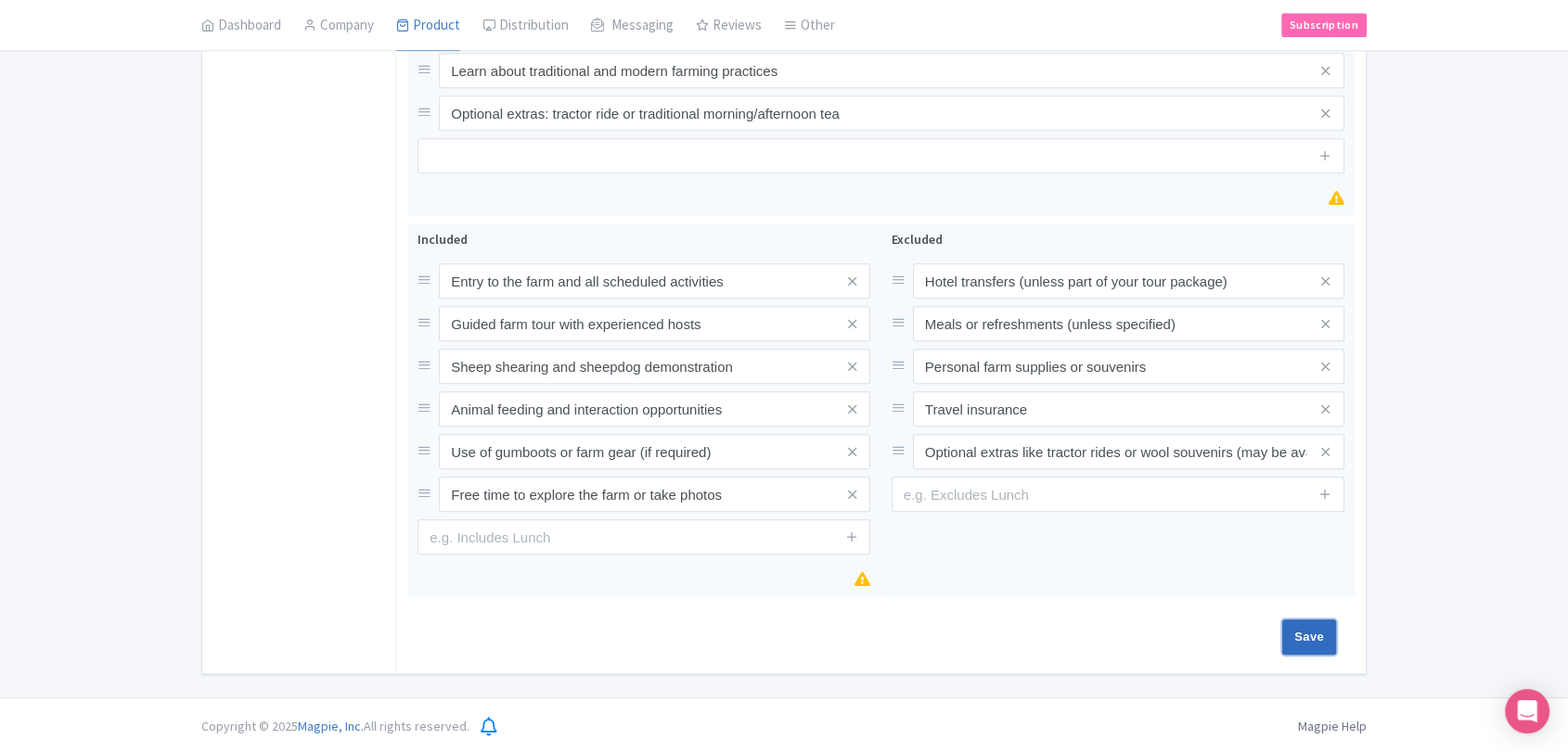 click on "Save" at bounding box center [1309, 637] 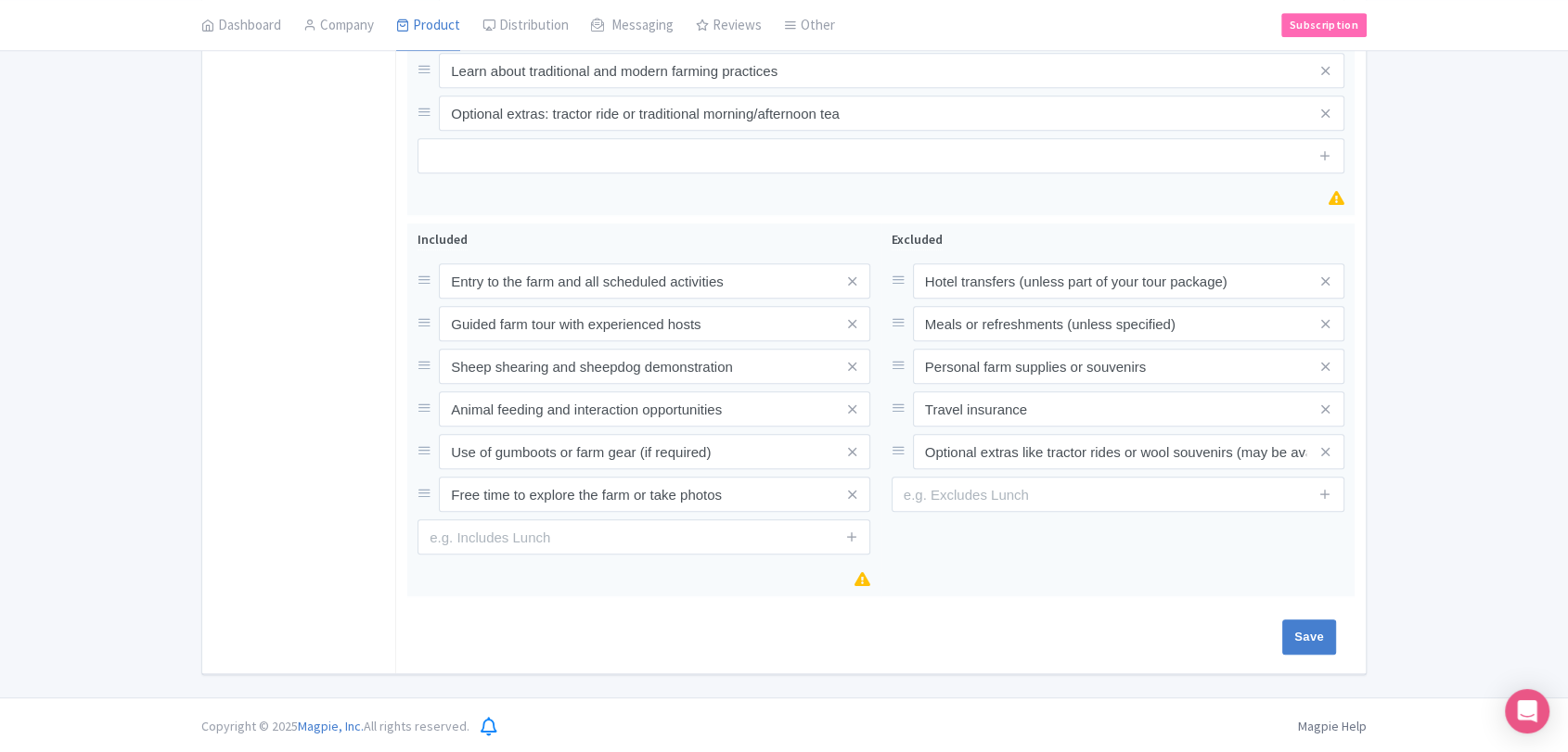 type on "Saving..." 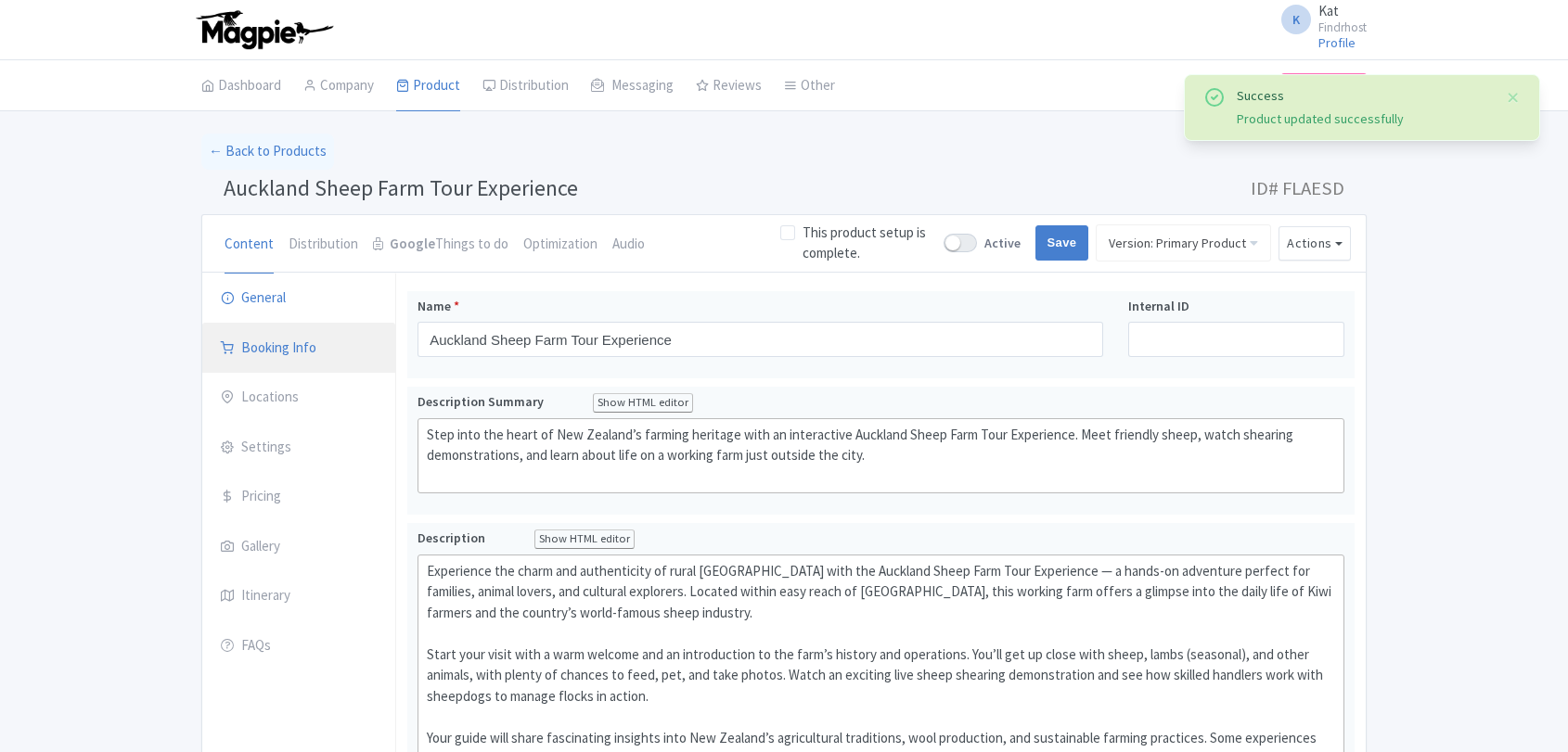 scroll, scrollTop: 103, scrollLeft: 0, axis: vertical 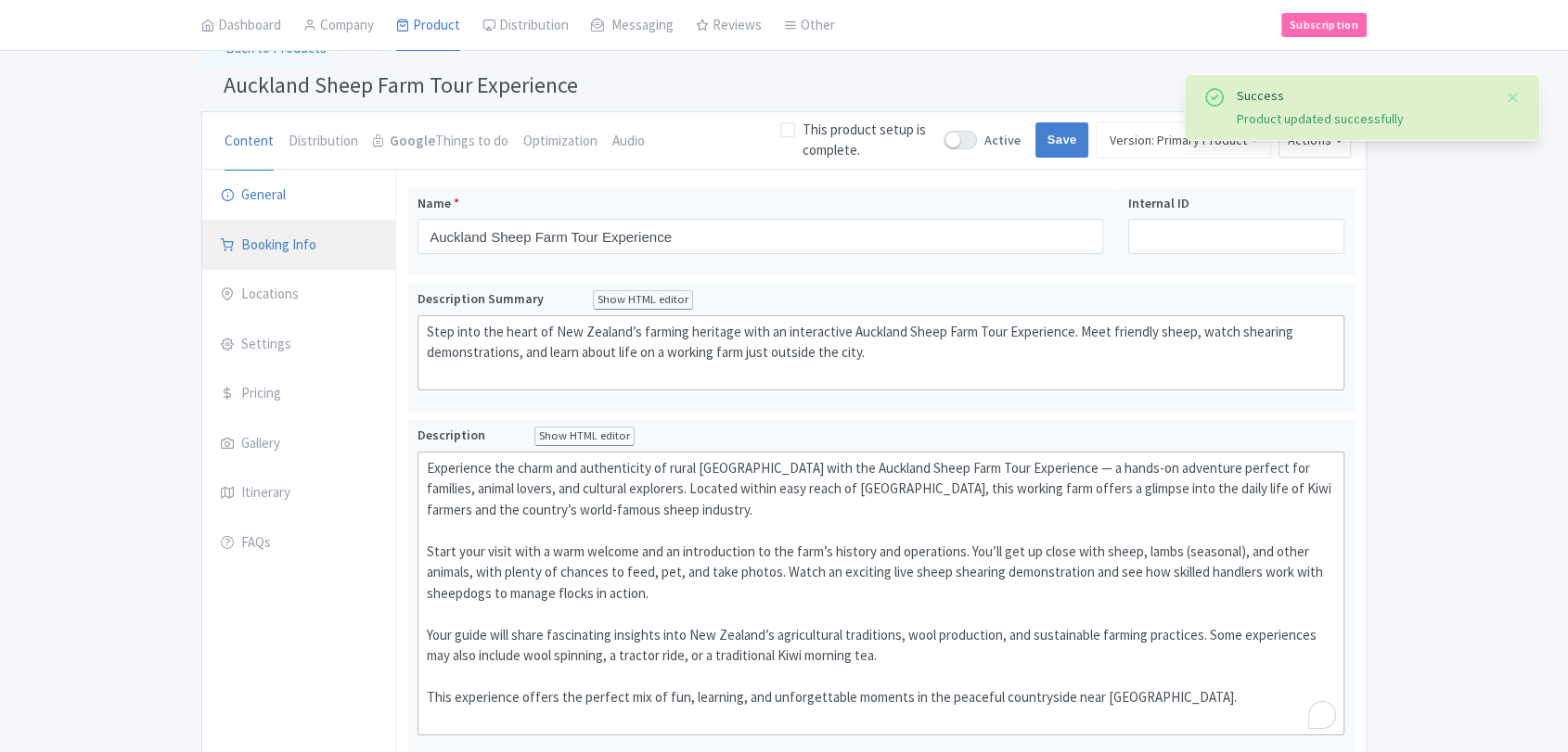 click on "Booking Info" at bounding box center (299, 246) 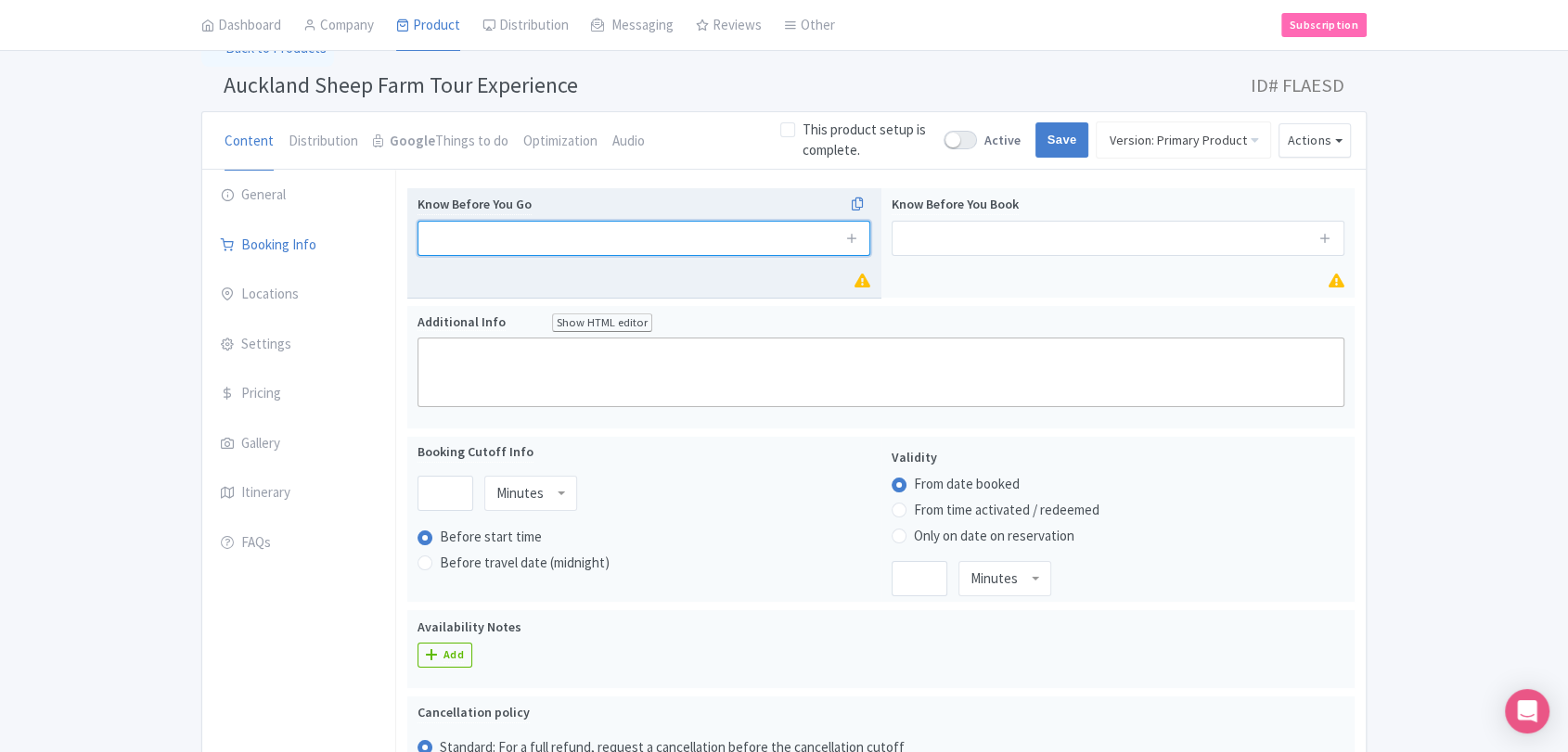 drag, startPoint x: 562, startPoint y: 234, endPoint x: 592, endPoint y: 236, distance: 30.066593 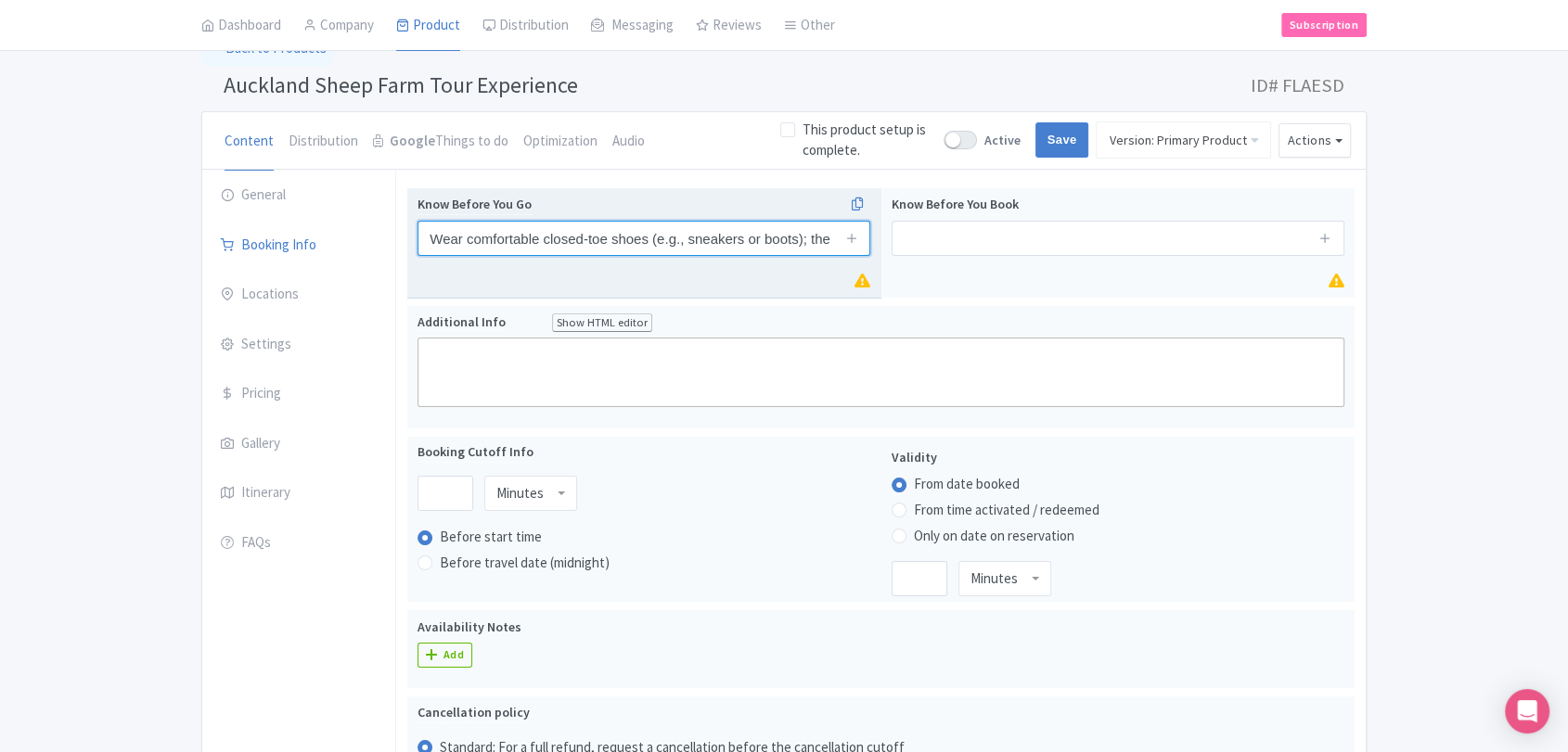 scroll, scrollTop: 0, scrollLeft: 205, axis: horizontal 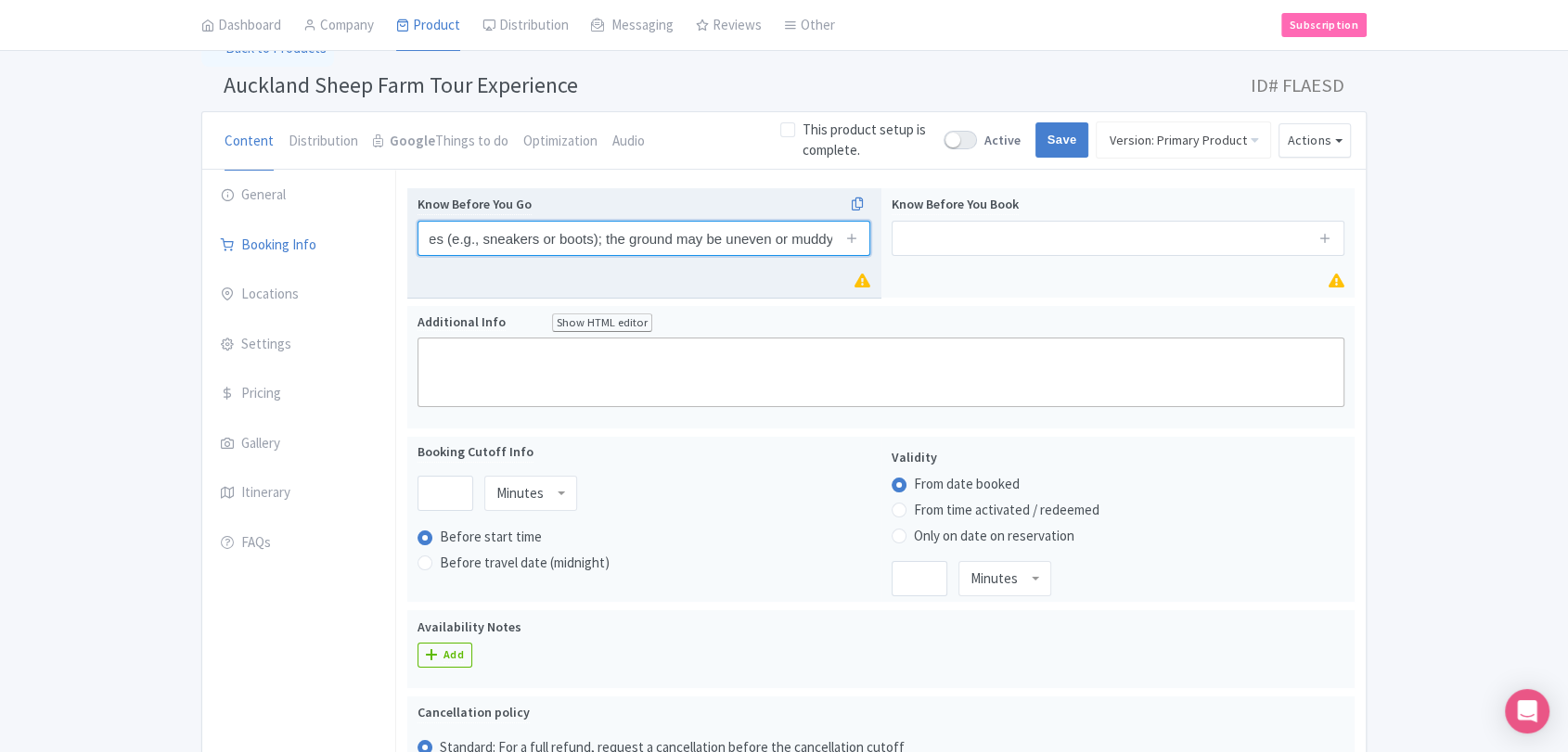 type on "Wear comfortable closed-toe shoes (e.g., sneakers or boots); the ground may be uneven or muddy" 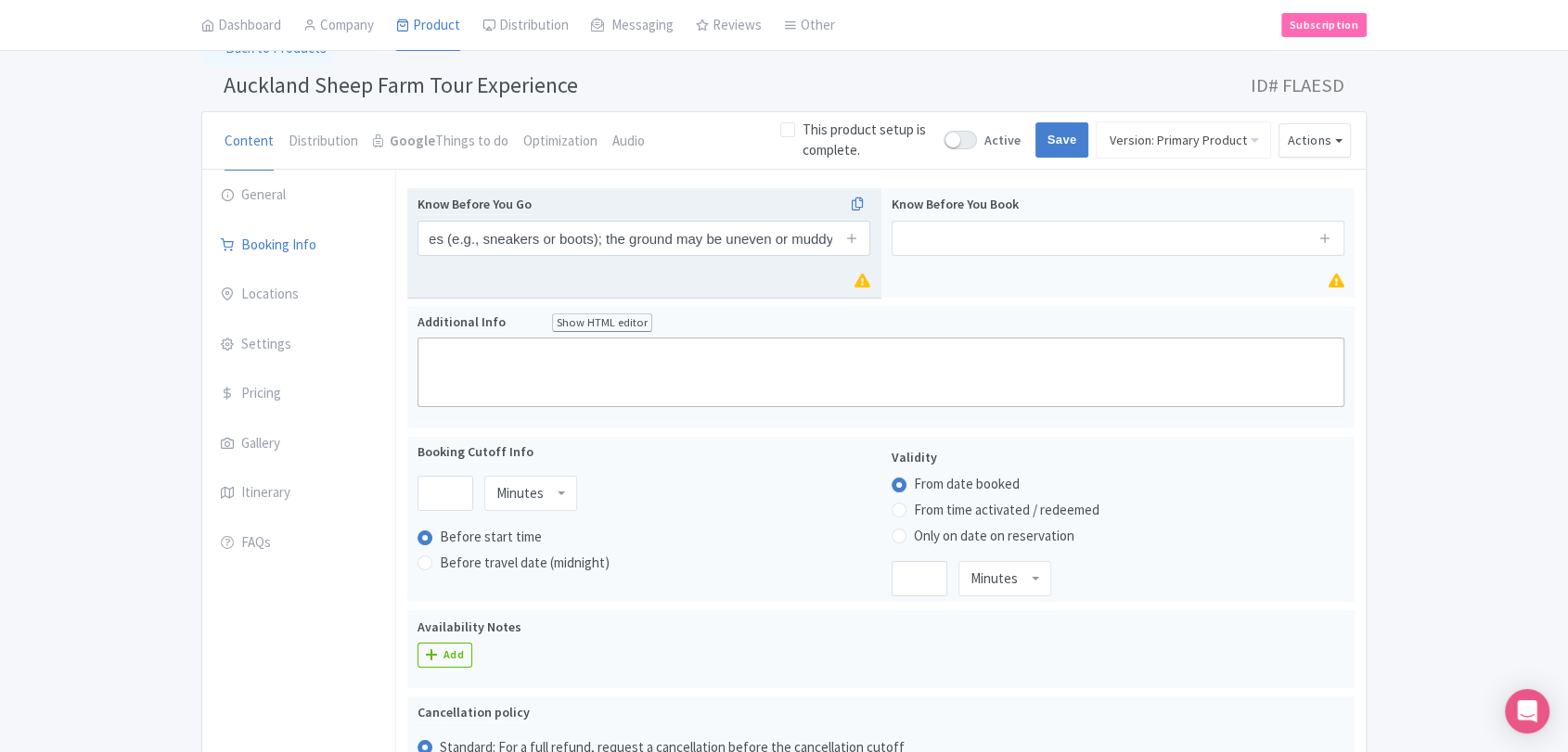 click at bounding box center [852, 238] 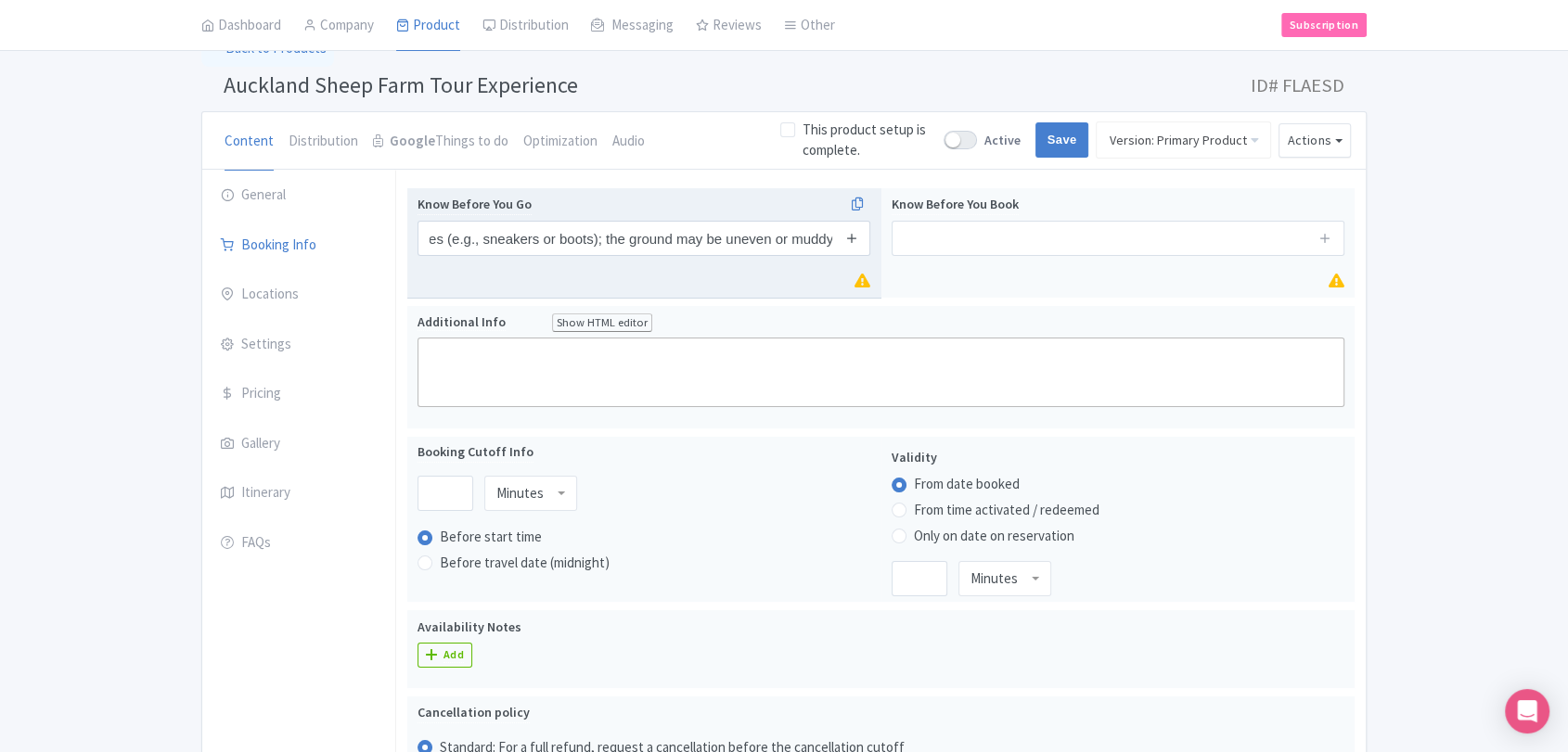 scroll, scrollTop: 0, scrollLeft: 0, axis: both 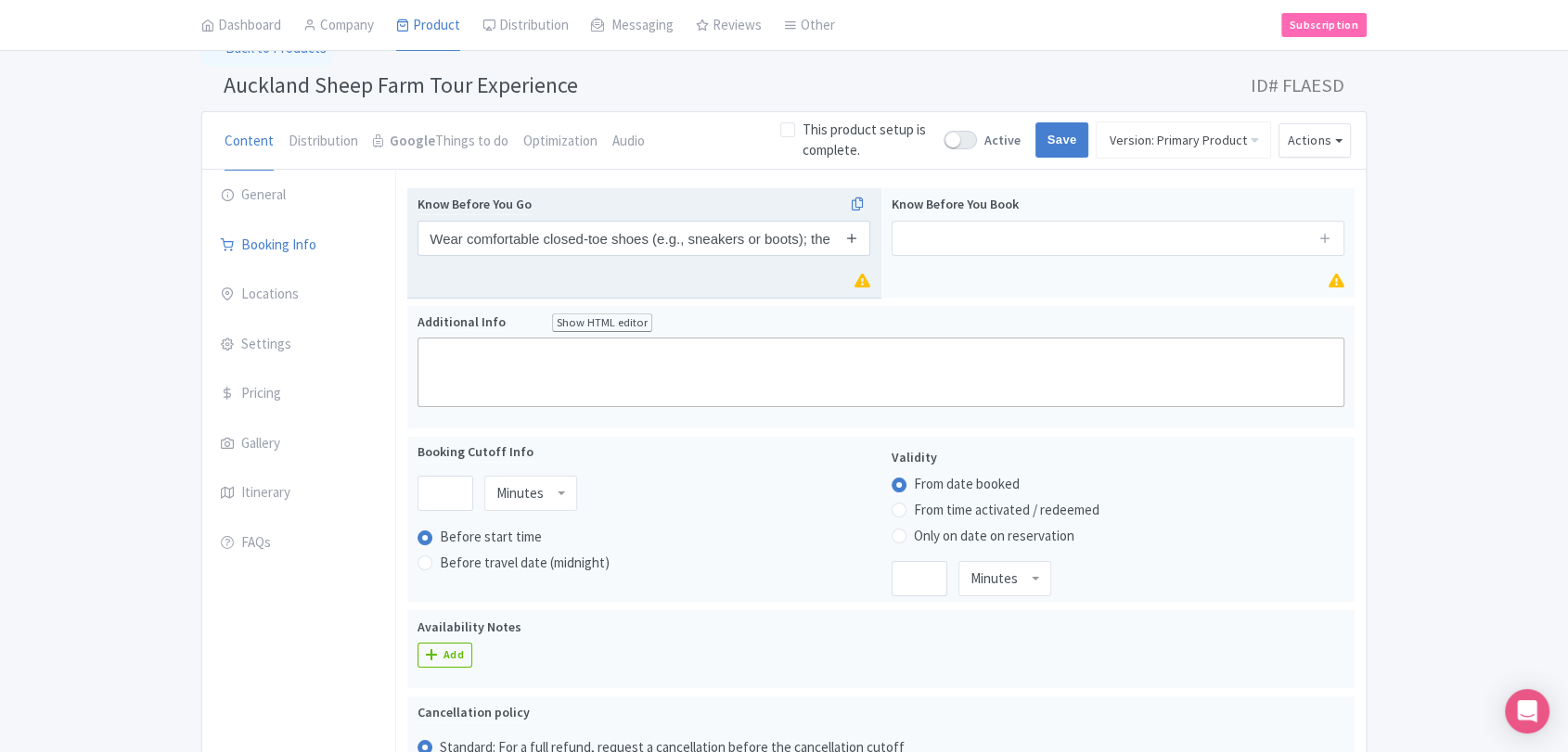 click at bounding box center [852, 237] 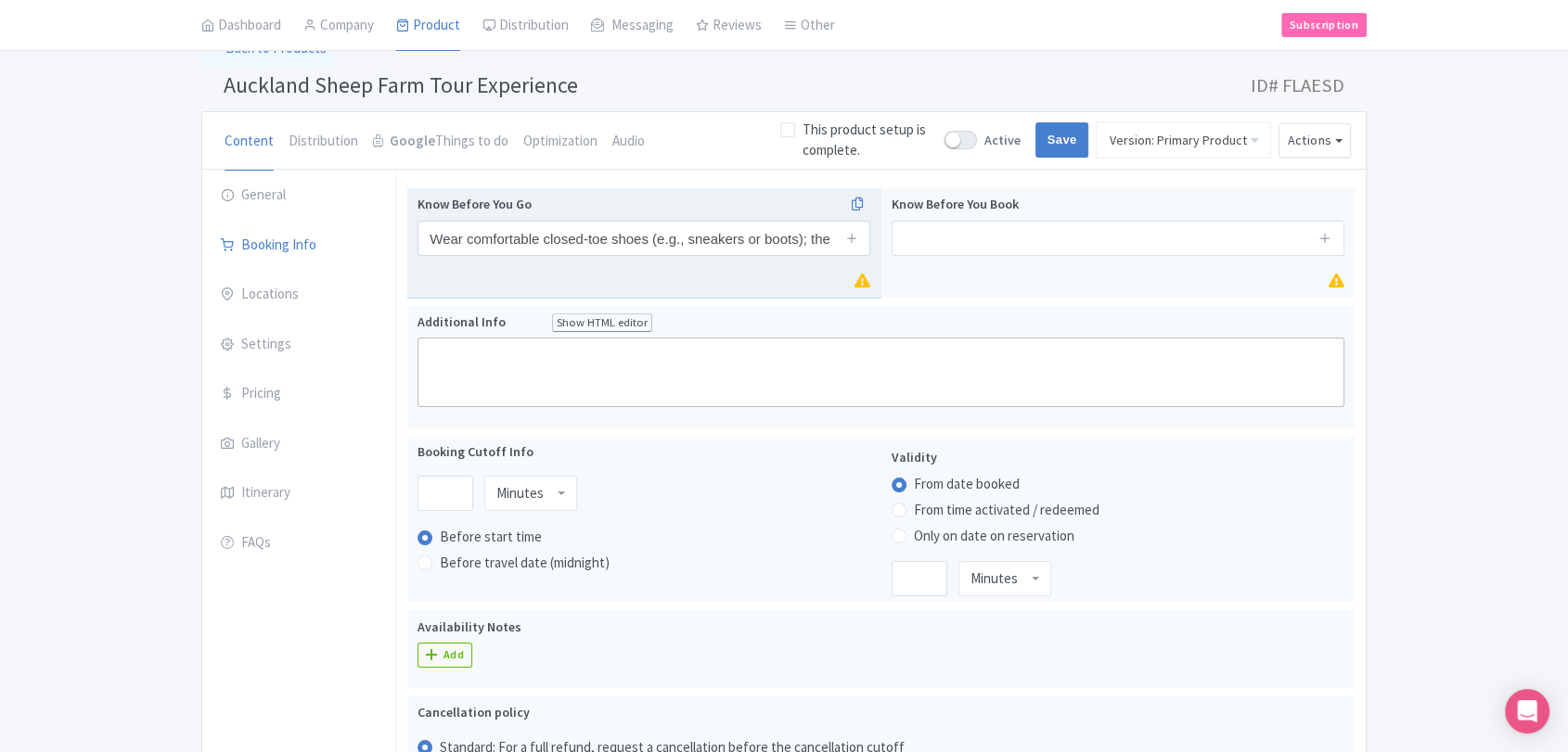 type 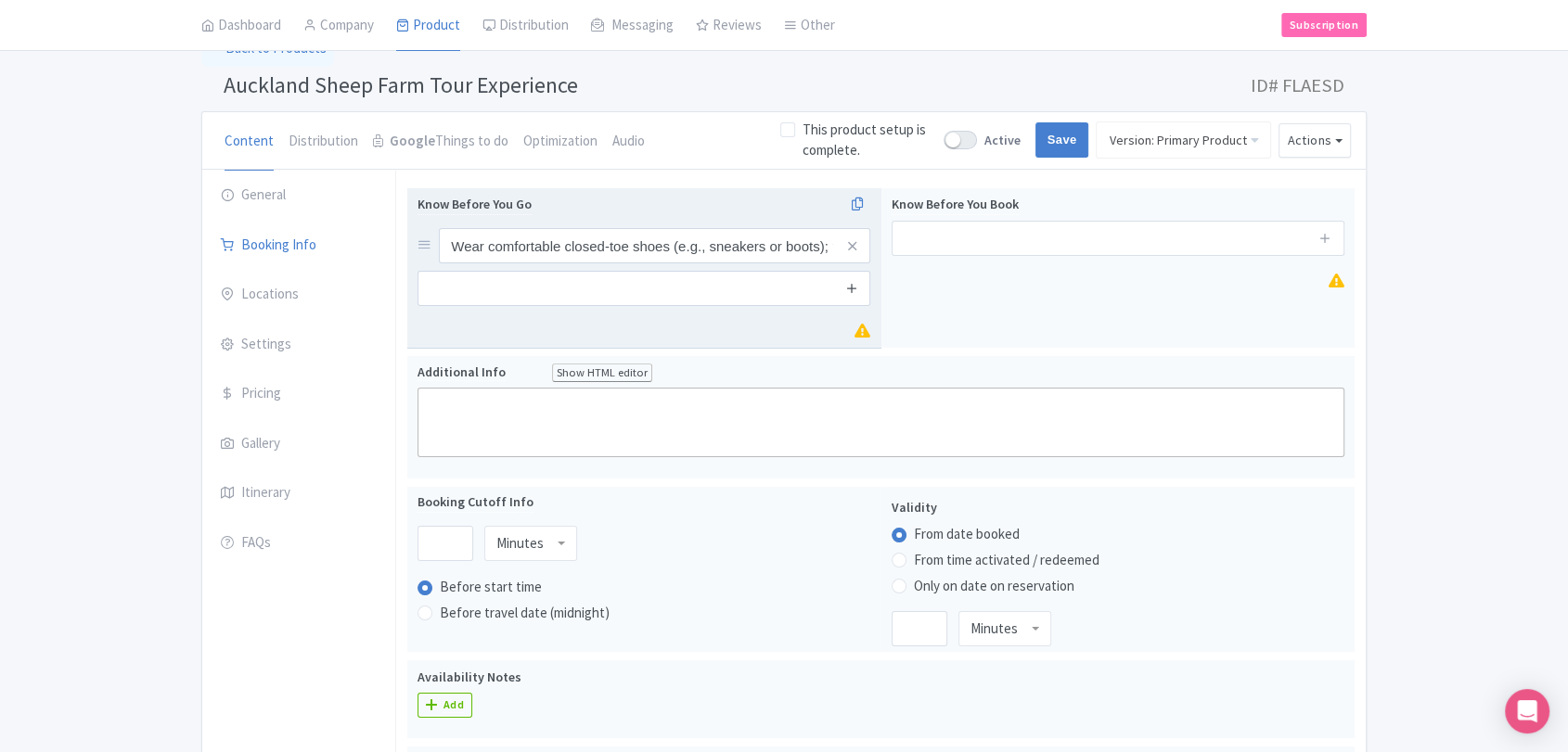 click at bounding box center [852, 288] 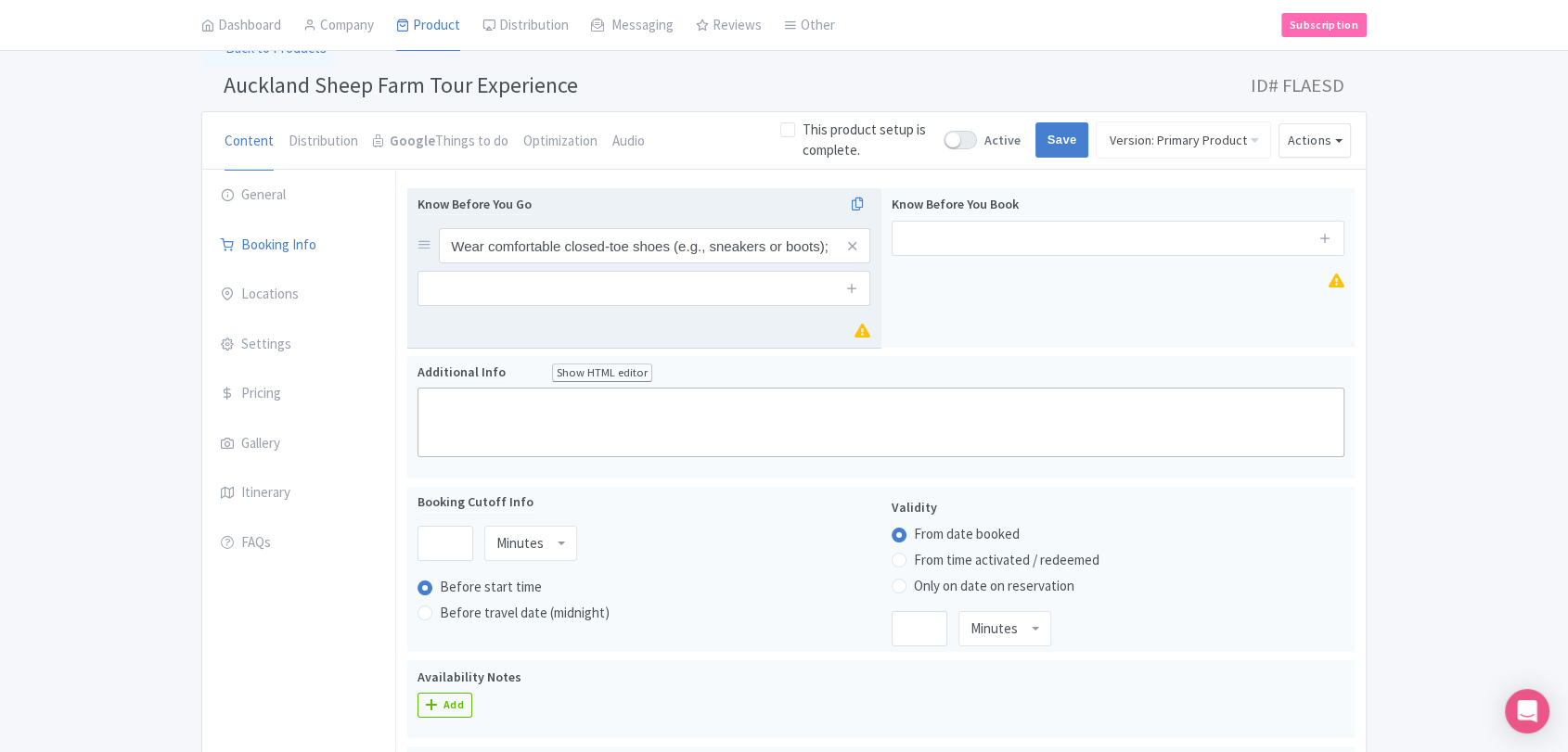 drag, startPoint x: 850, startPoint y: 273, endPoint x: 848, endPoint y: 300, distance: 27.073973 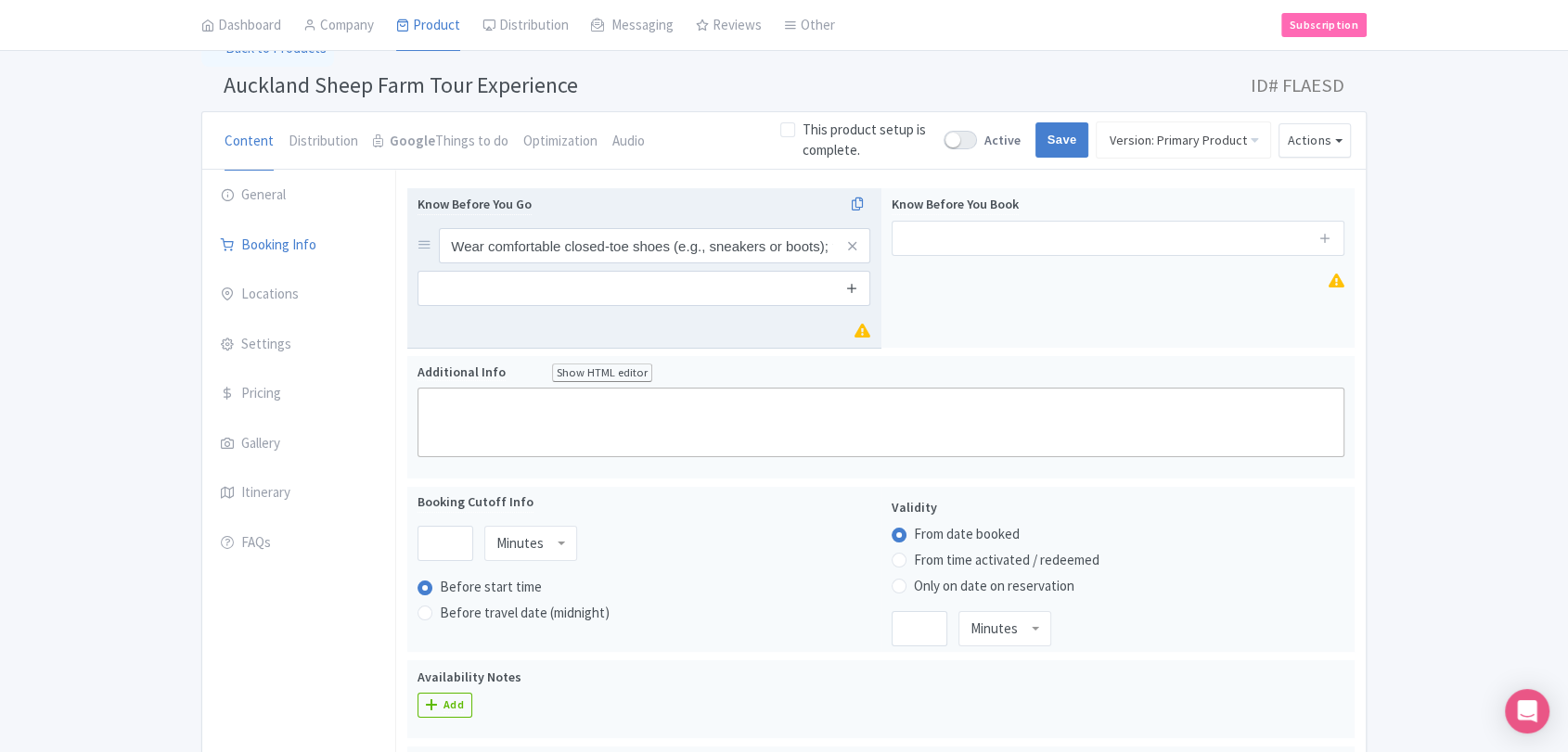 click at bounding box center (852, 287) 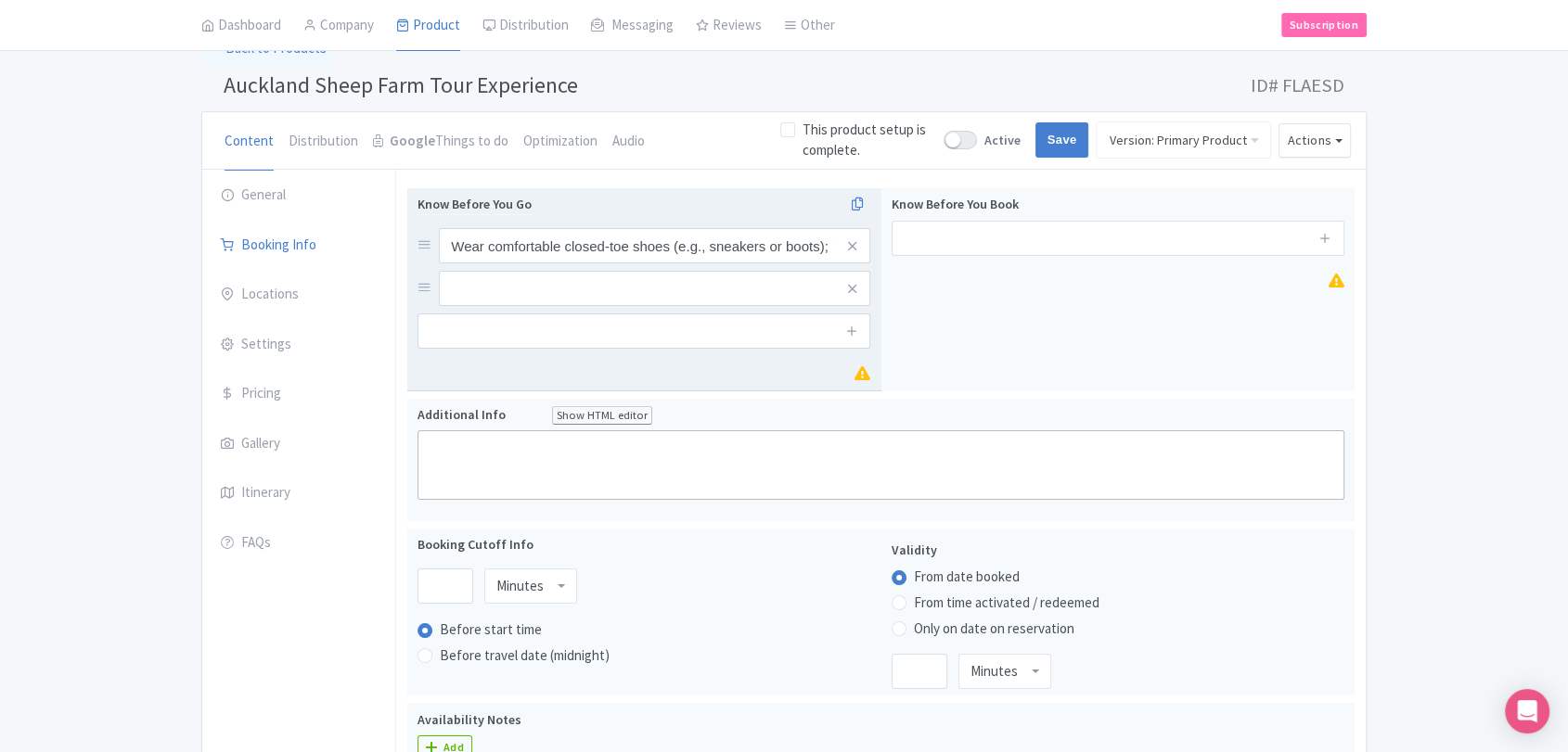 click at bounding box center (852, 331) 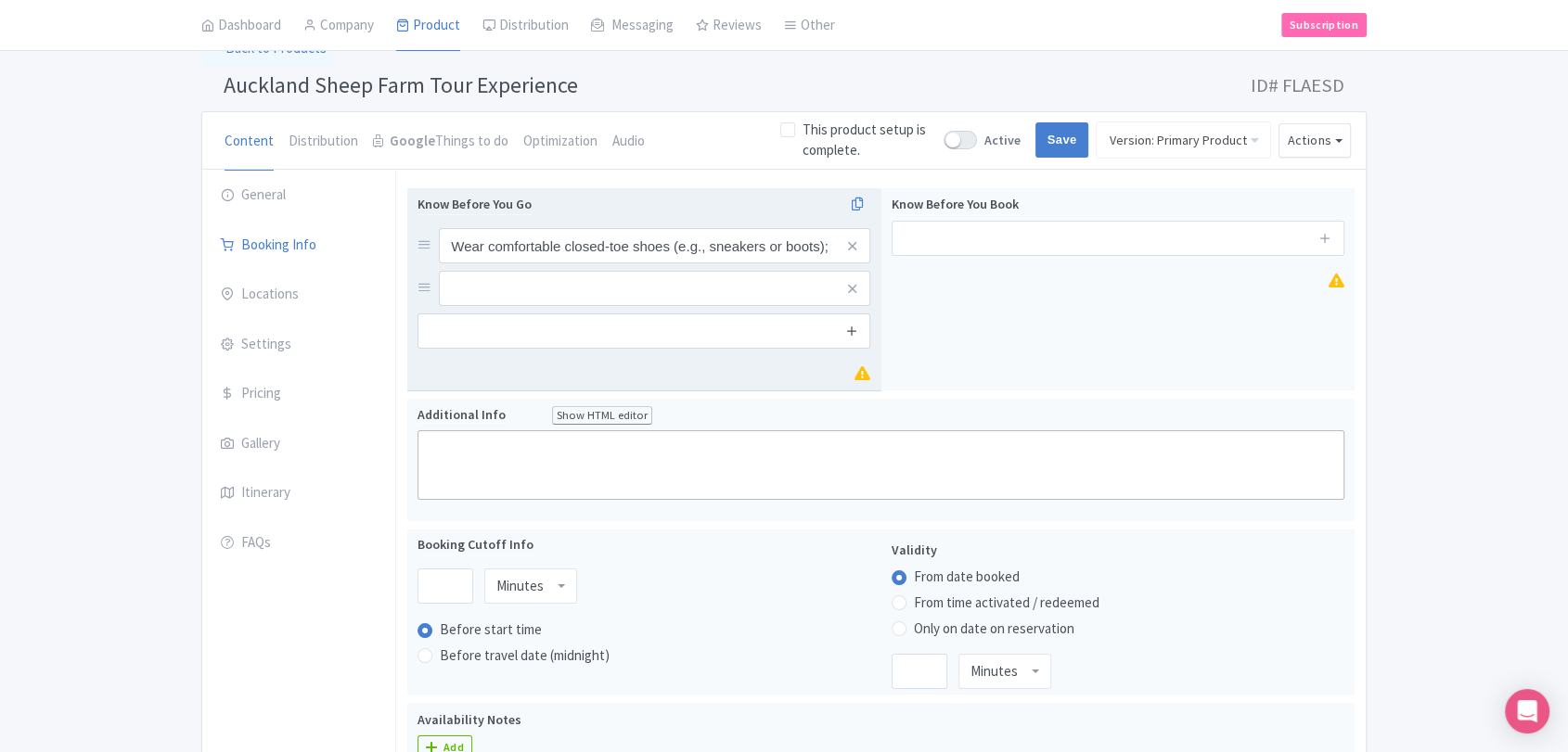 click at bounding box center (852, 330) 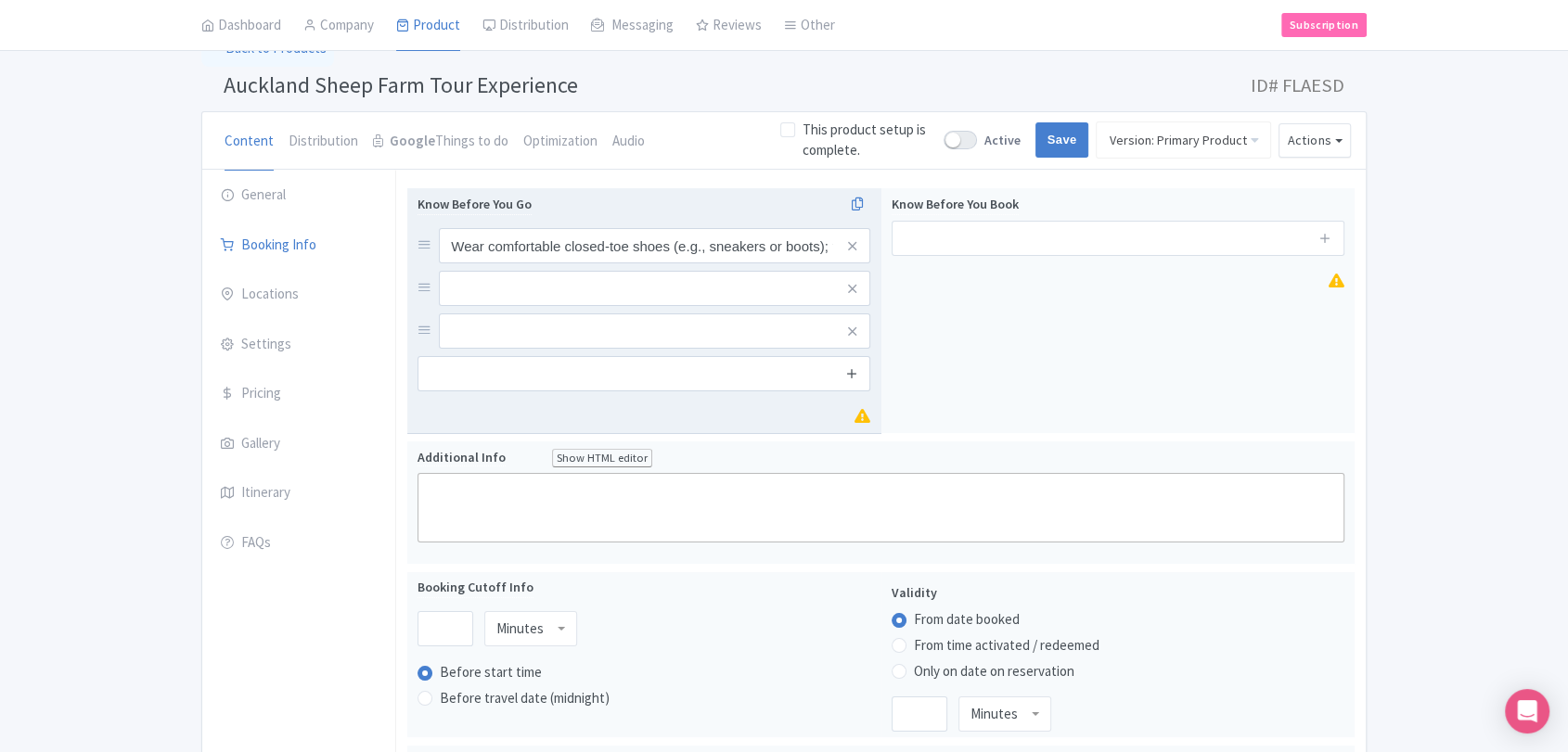 click at bounding box center (852, 373) 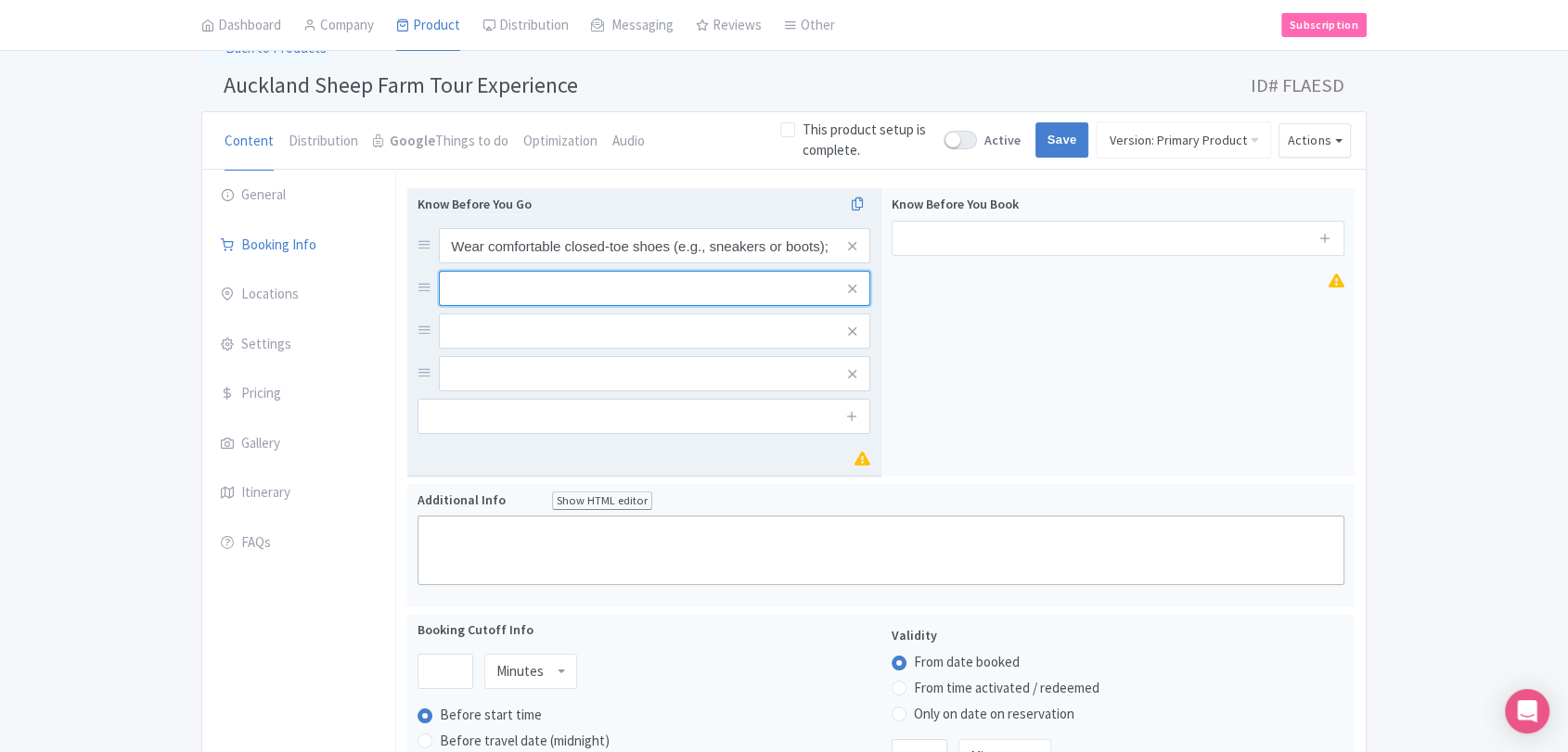 click at bounding box center [654, 246] 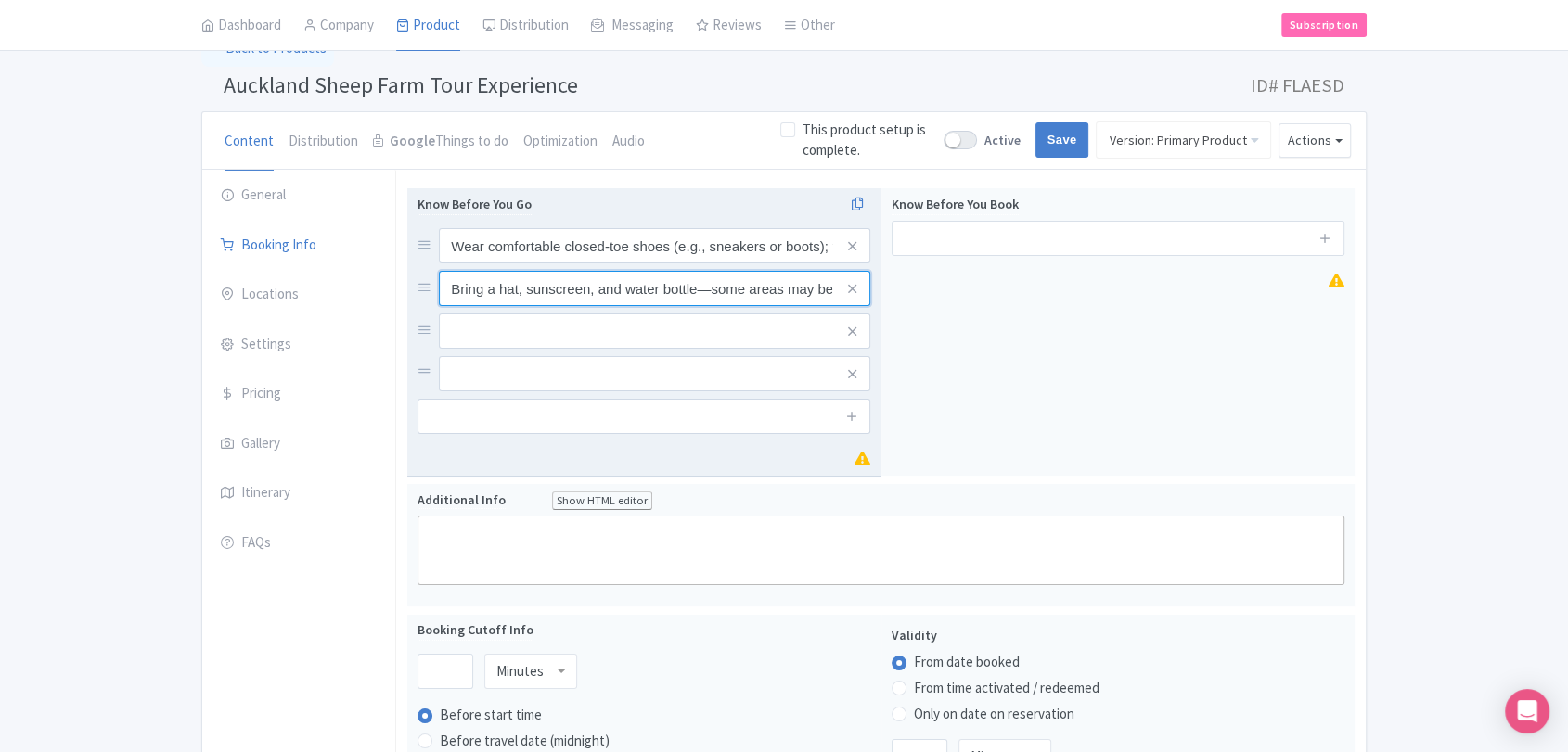 scroll, scrollTop: 0, scrollLeft: 157, axis: horizontal 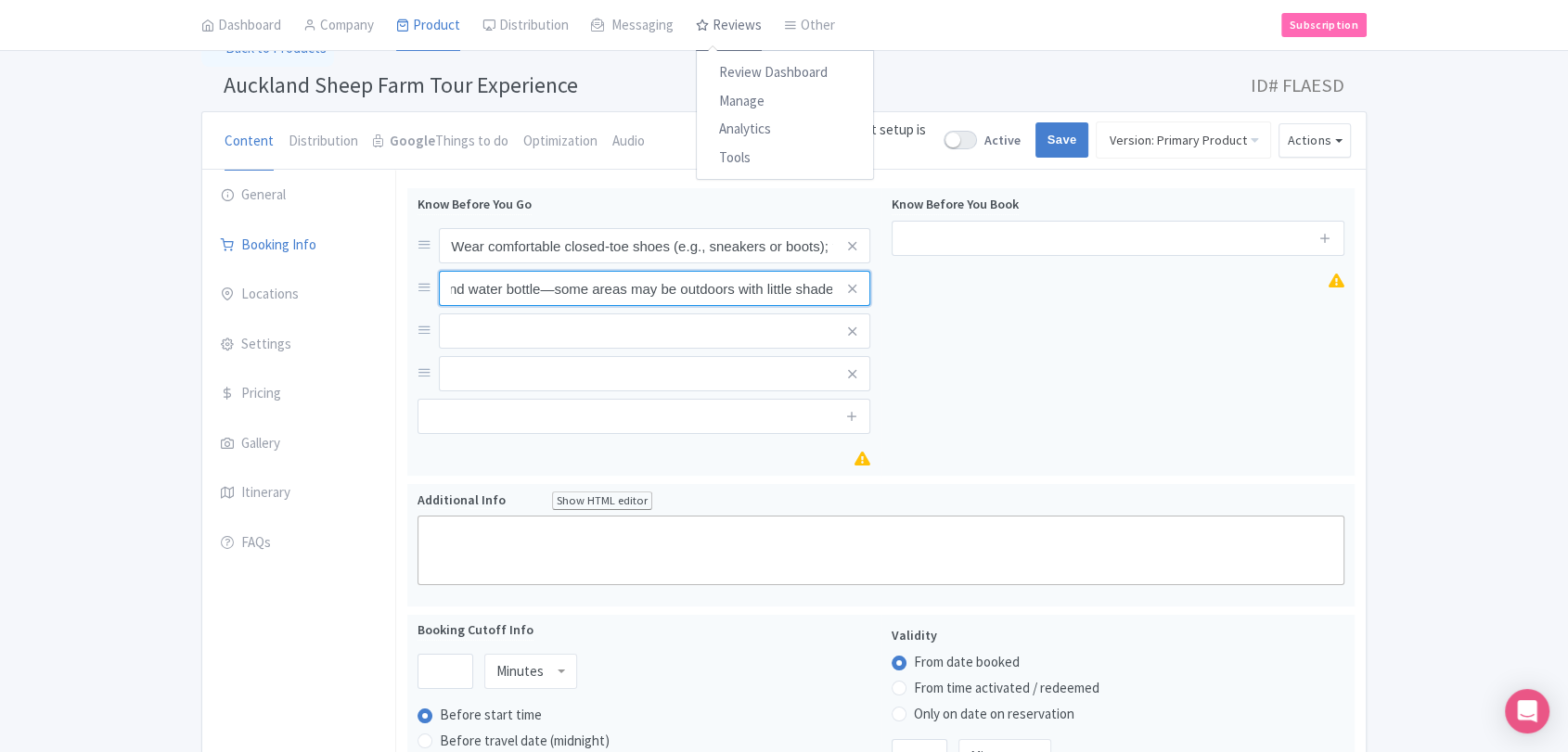 type on "Bring a hat, sunscreen, and water bottle—some areas may be outdoors with little shade" 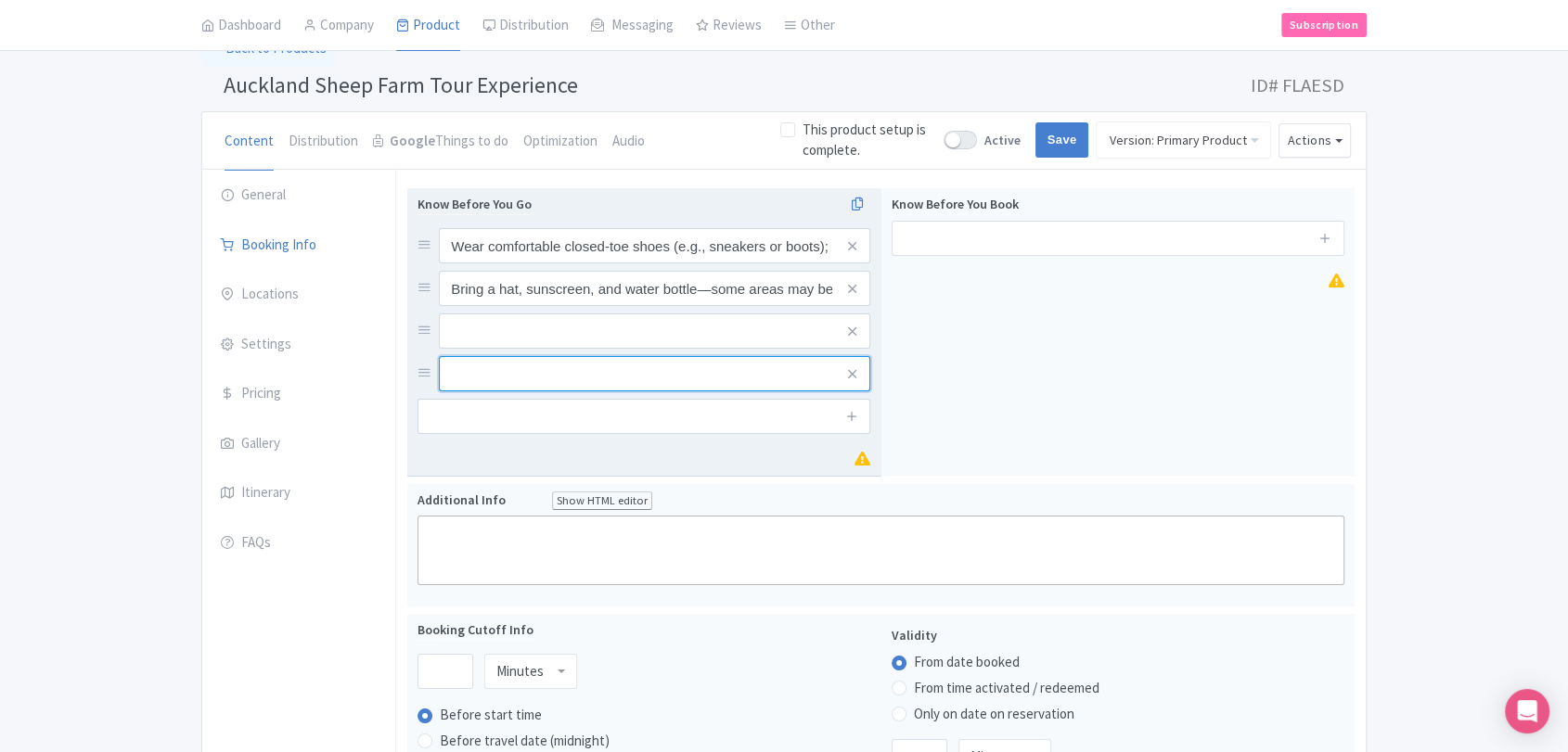 click at bounding box center [654, 246] 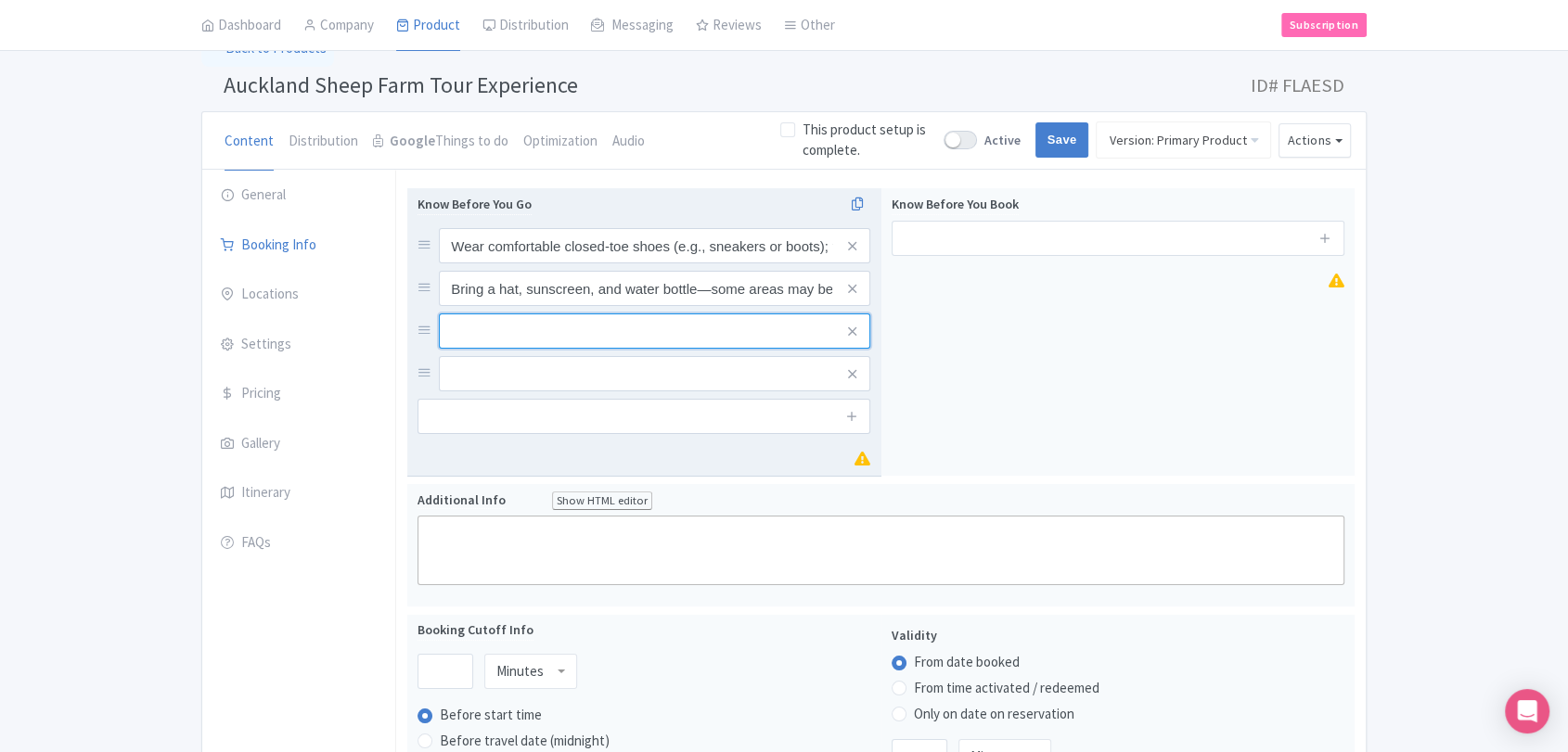click at bounding box center (654, 246) 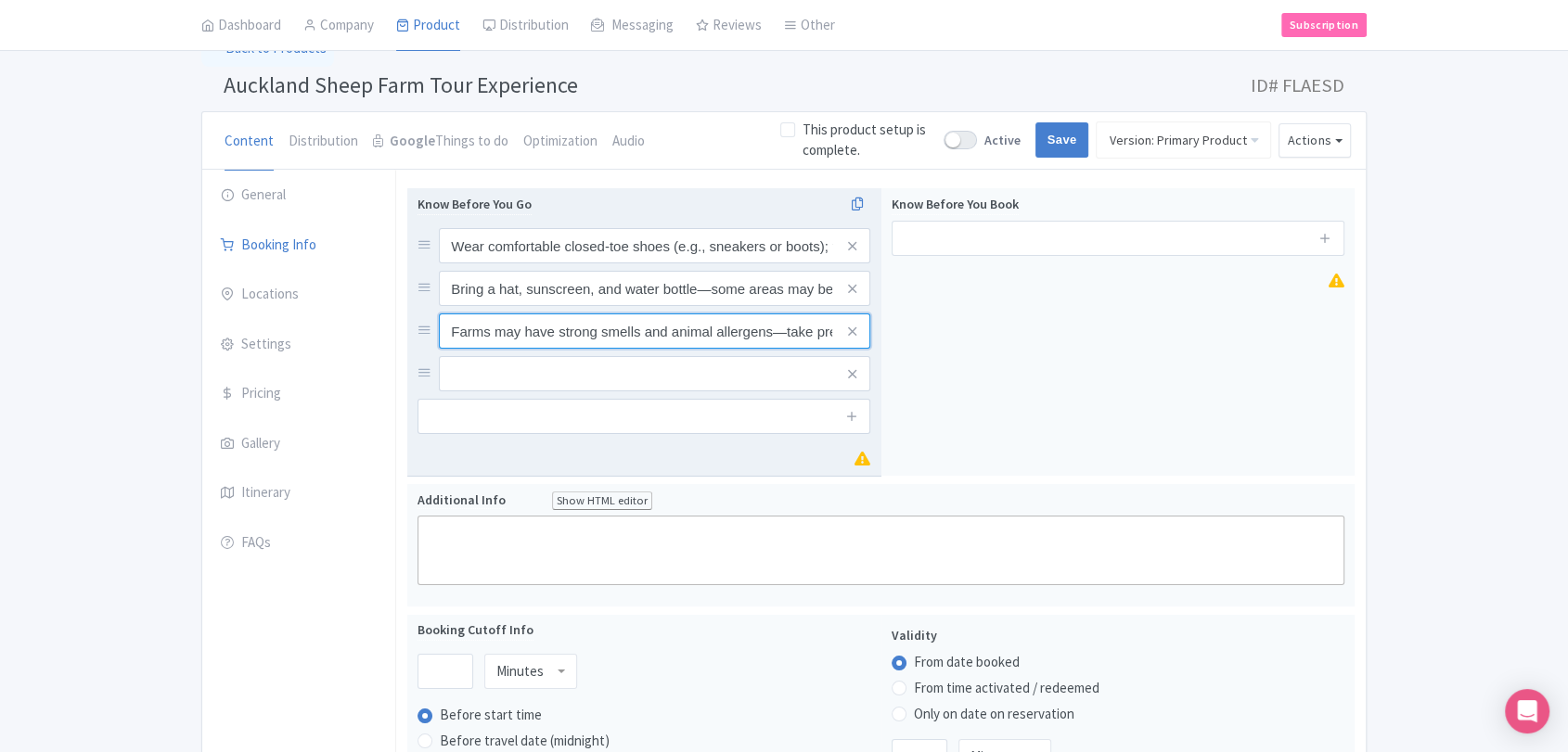 scroll, scrollTop: 0, scrollLeft: 124, axis: horizontal 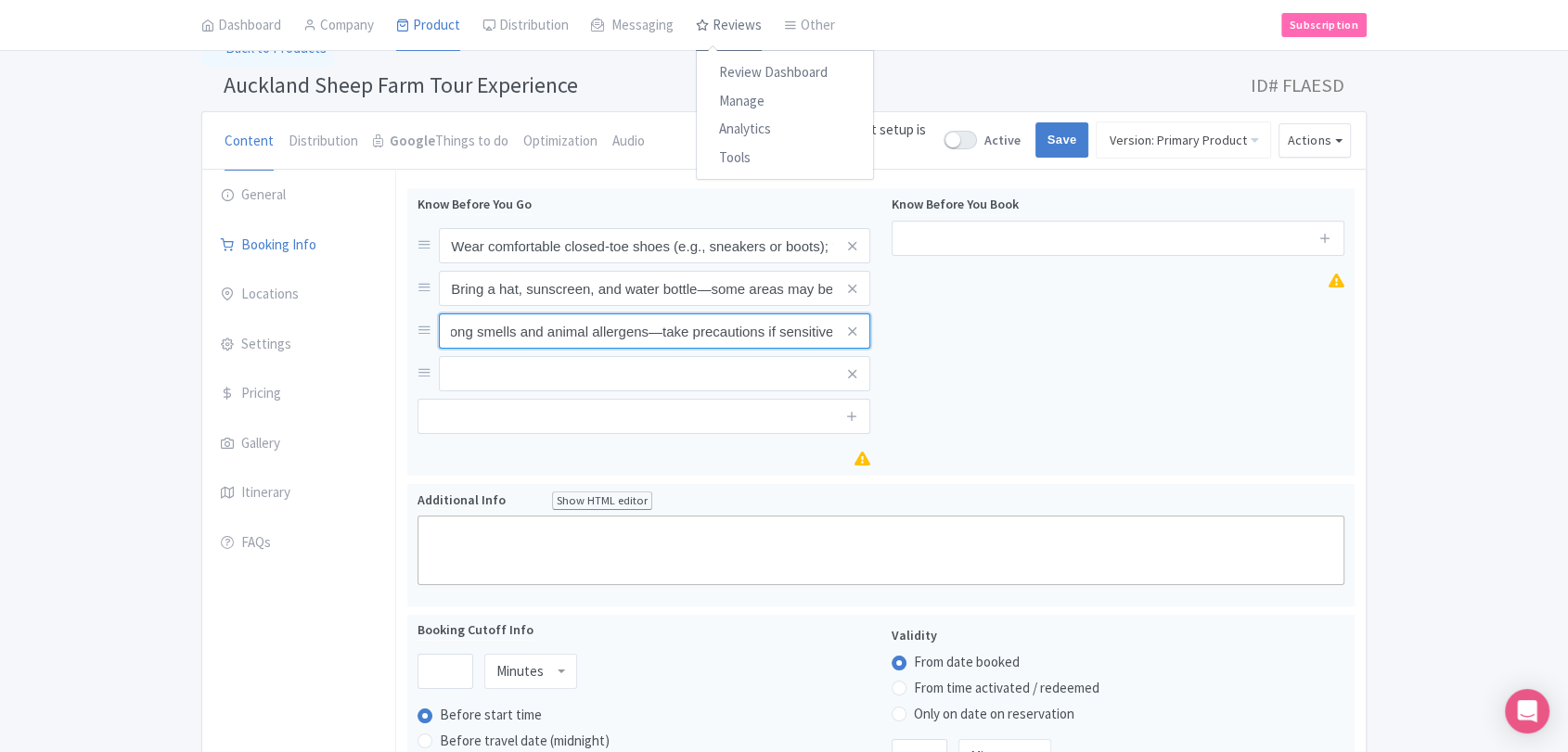 type on "Farms may have strong smells and animal allergens—take precautions if sensitive" 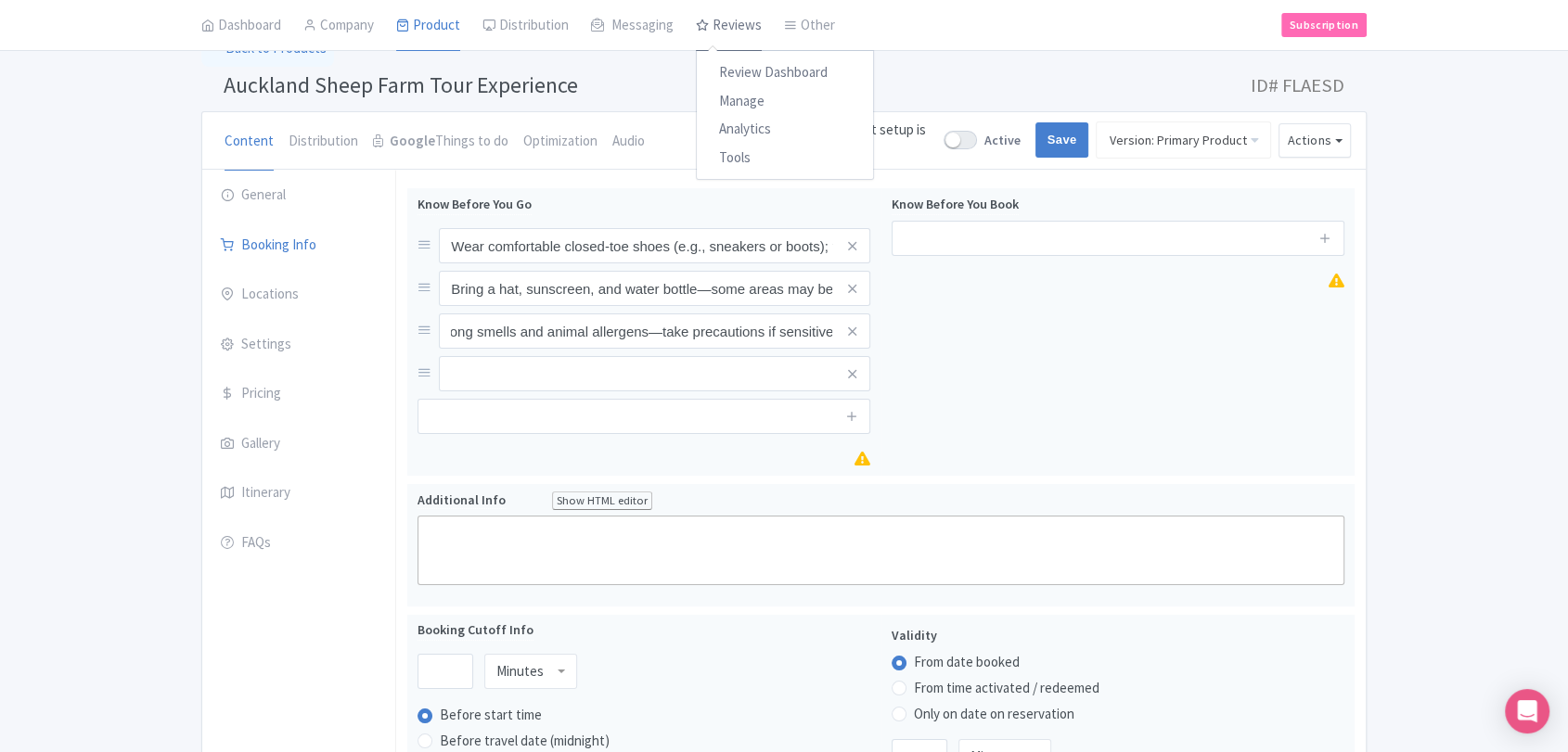 scroll, scrollTop: 0, scrollLeft: 0, axis: both 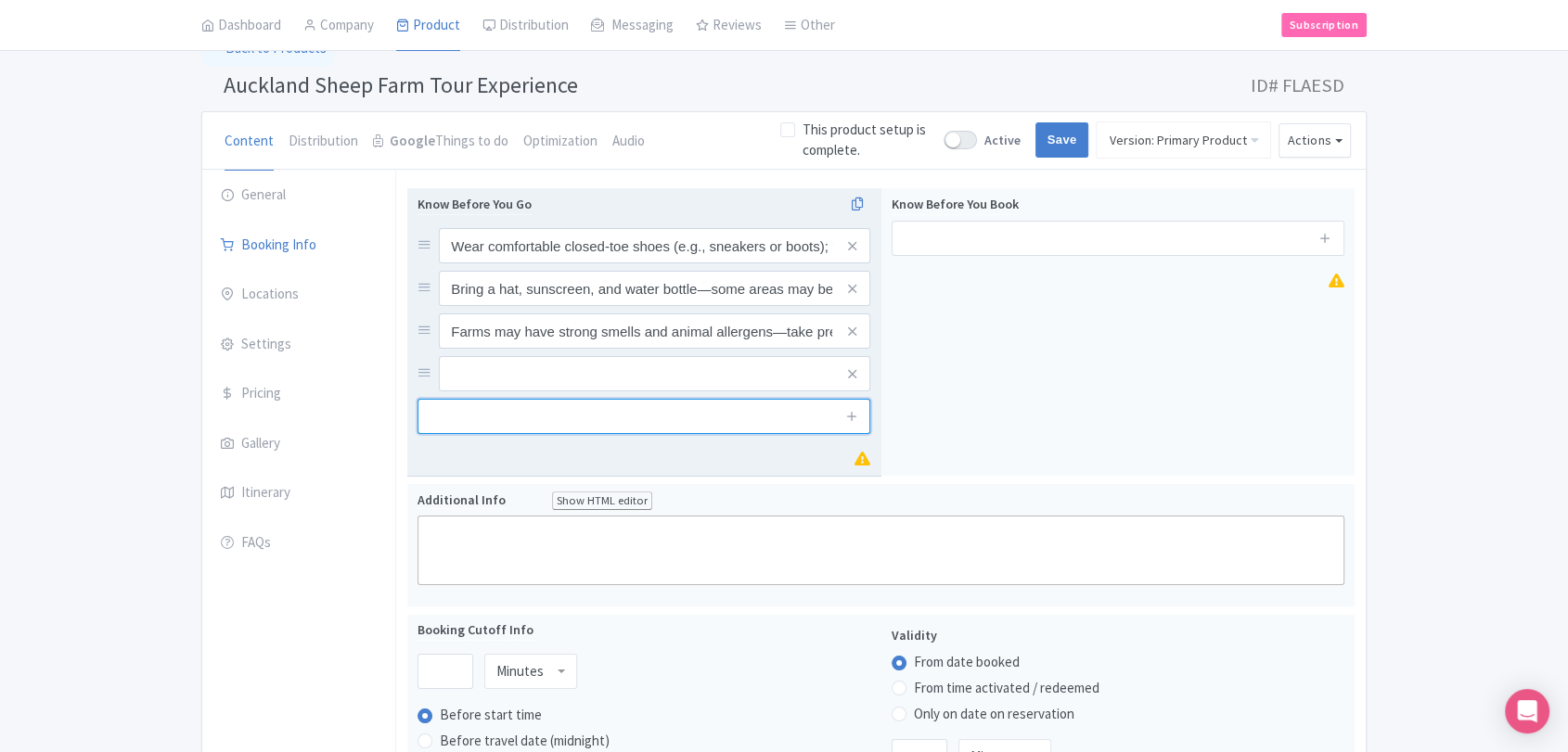 click at bounding box center [644, 416] 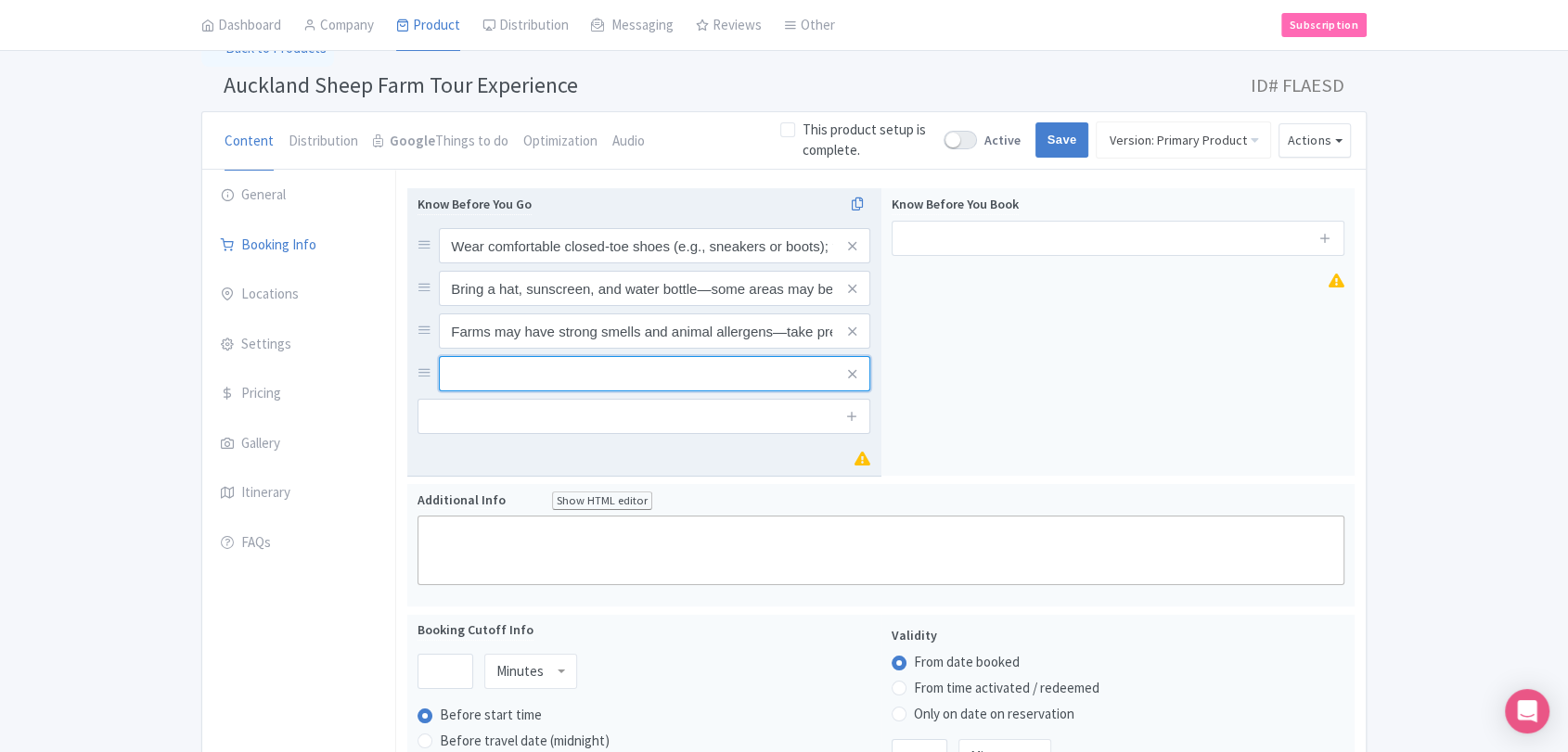 click at bounding box center (654, 246) 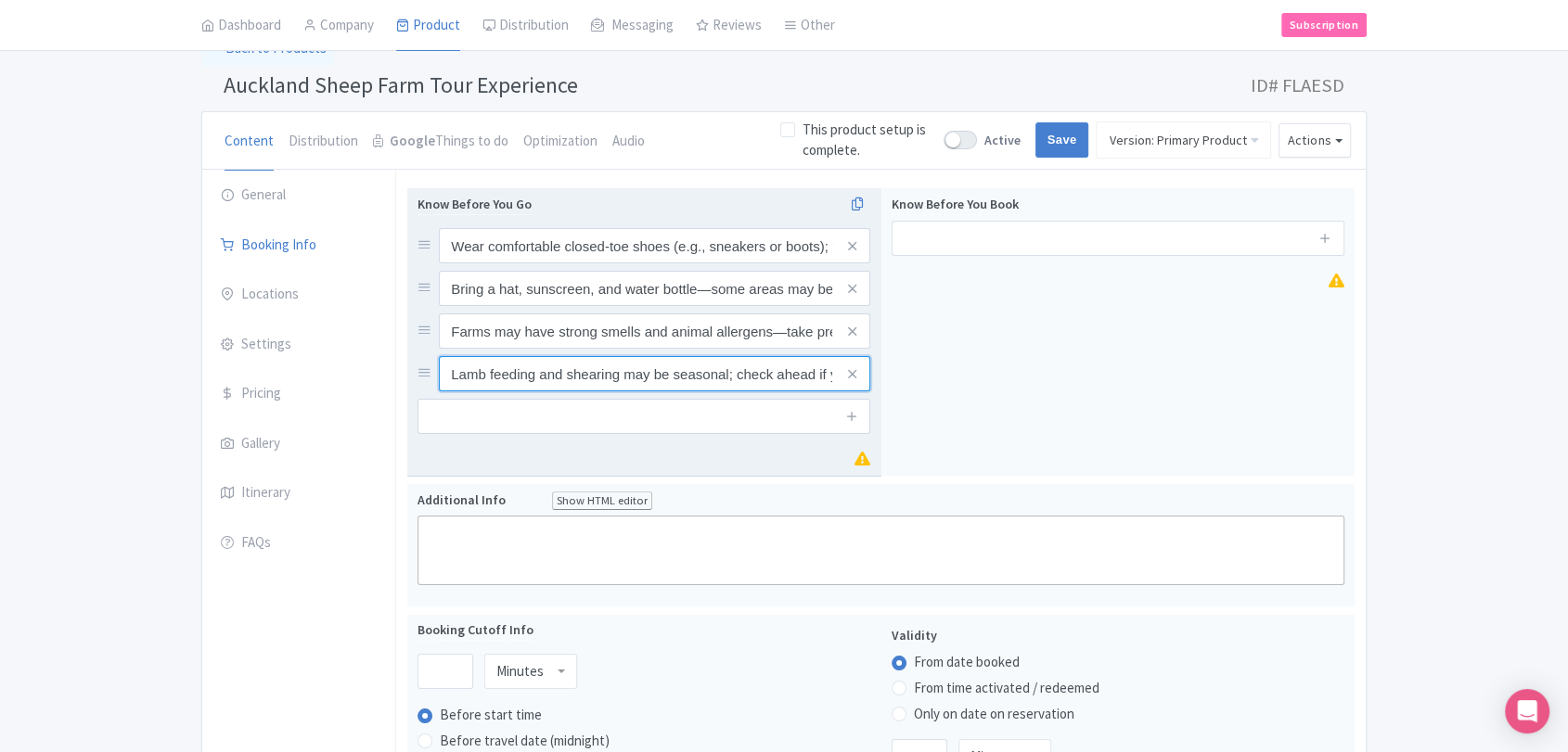 scroll, scrollTop: 0, scrollLeft: 216, axis: horizontal 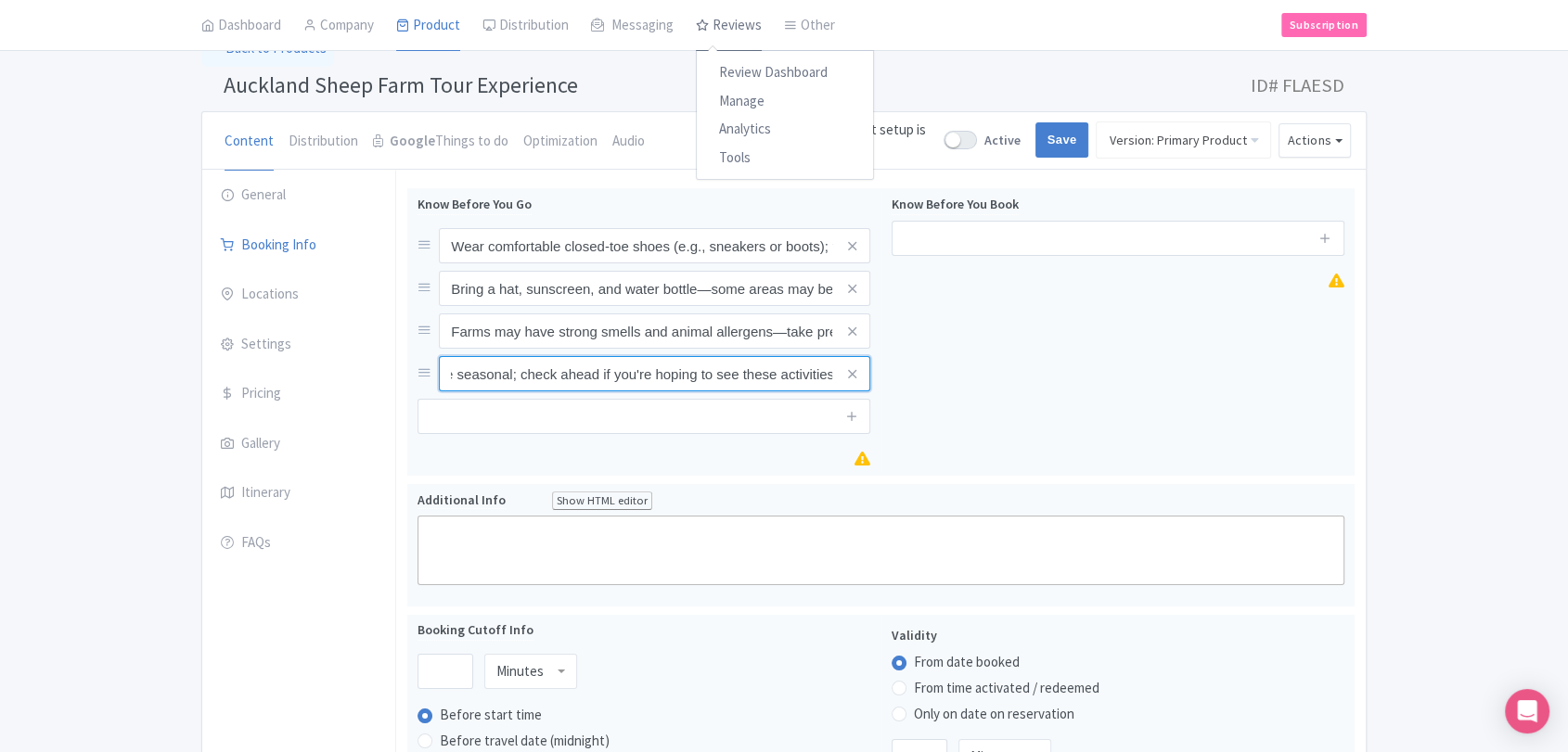 type on "Lamb feeding and shearing may be seasonal; check ahead if you're hoping to see these activities" 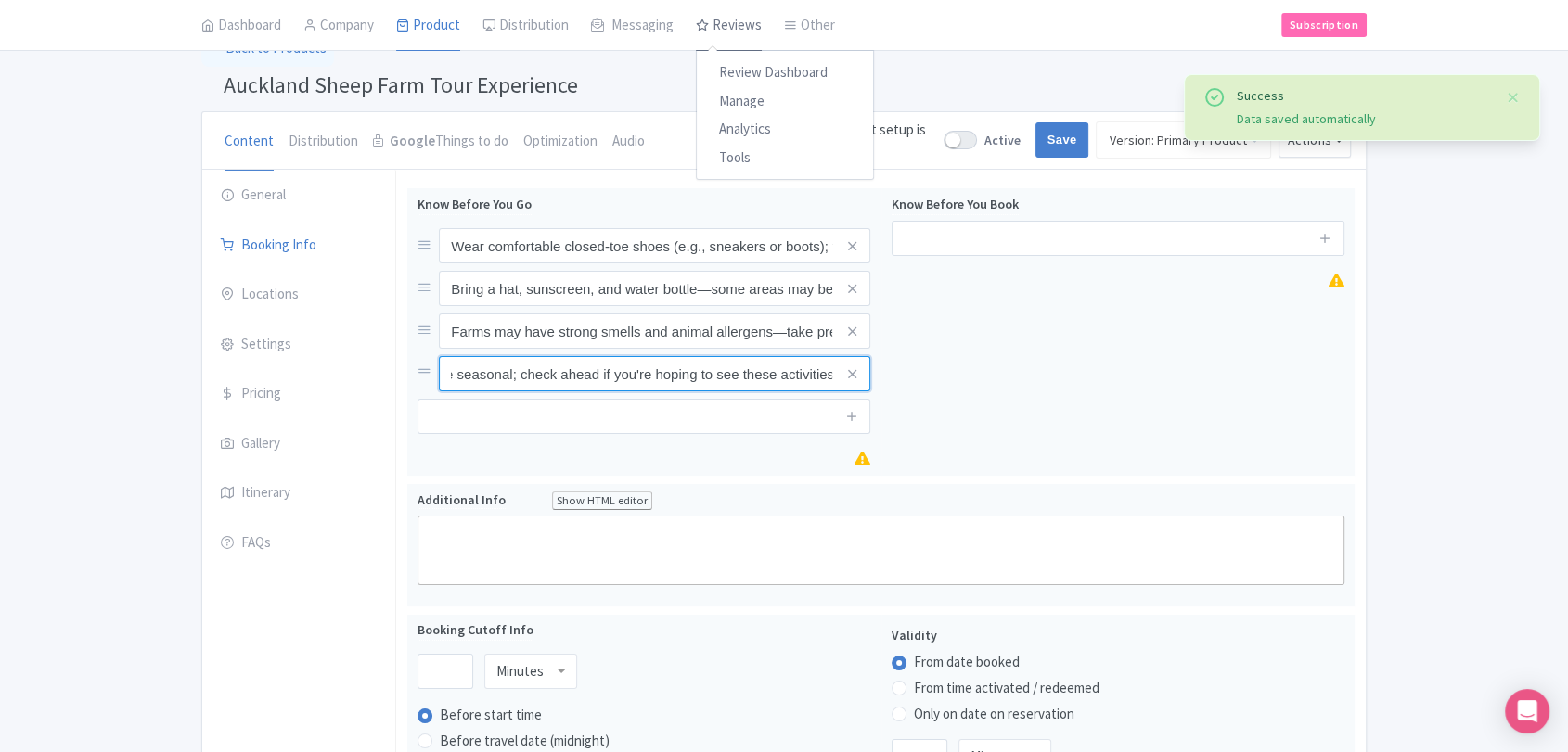 scroll, scrollTop: 0, scrollLeft: 0, axis: both 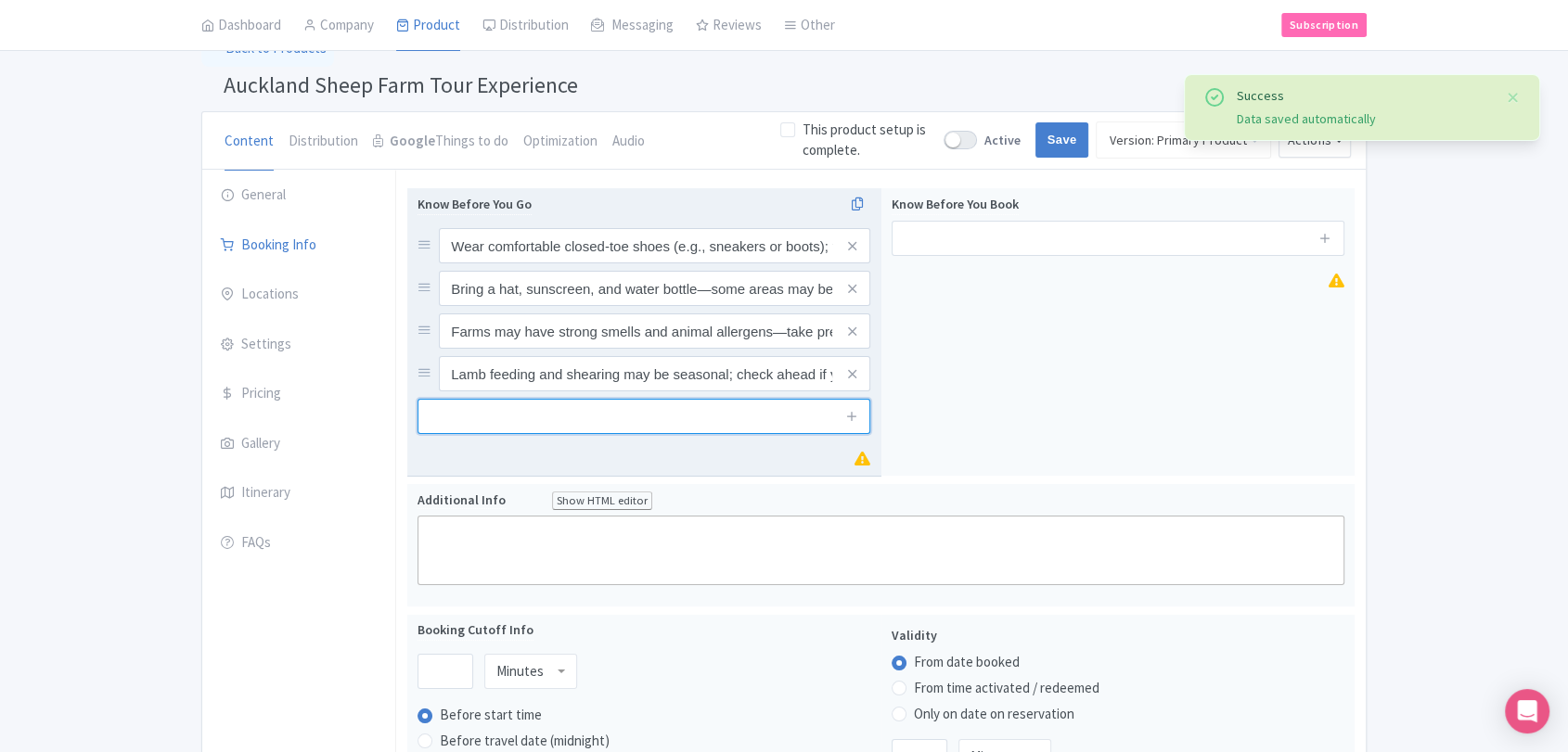 drag, startPoint x: 544, startPoint y: 422, endPoint x: 613, endPoint y: 414, distance: 69.46222 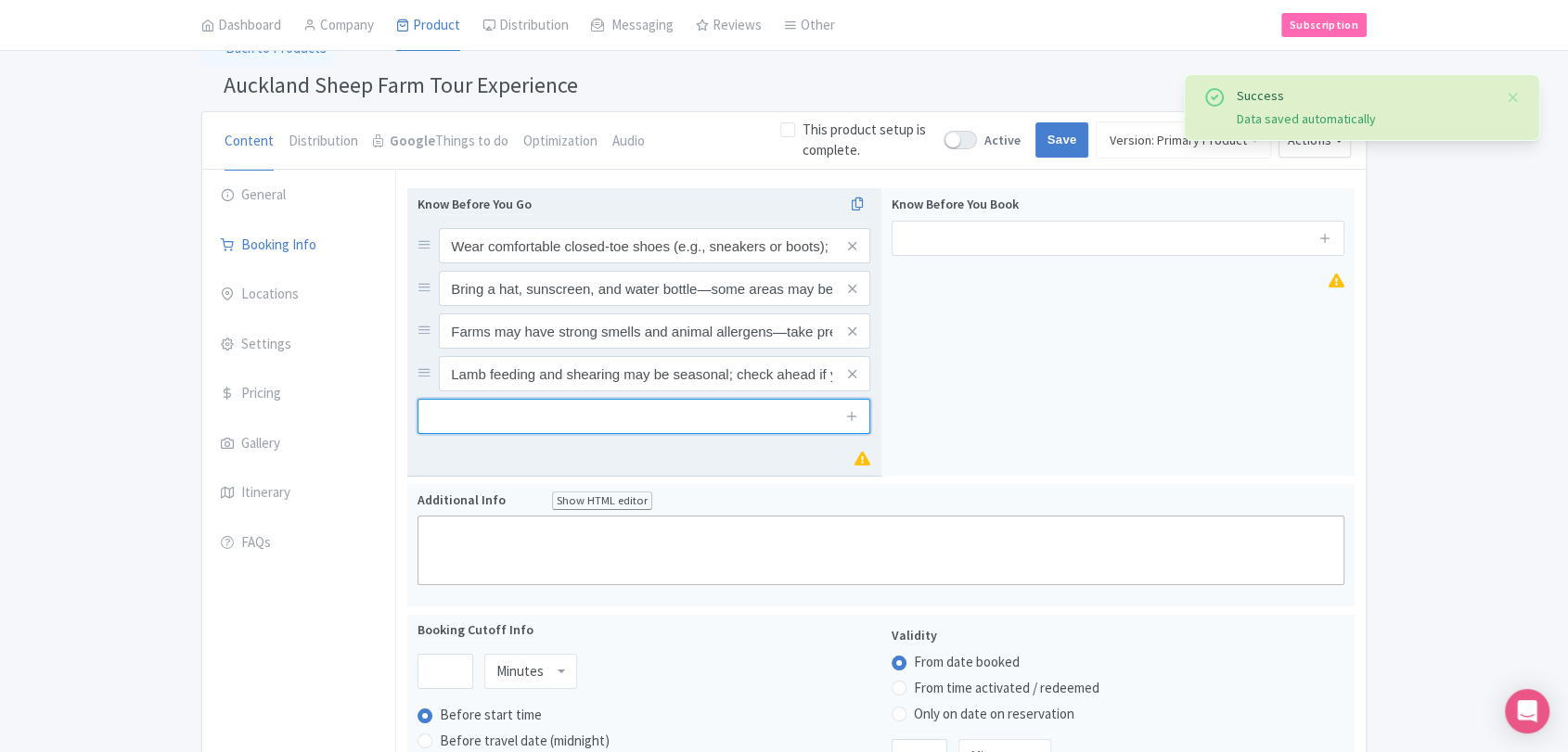 click at bounding box center (644, 416) 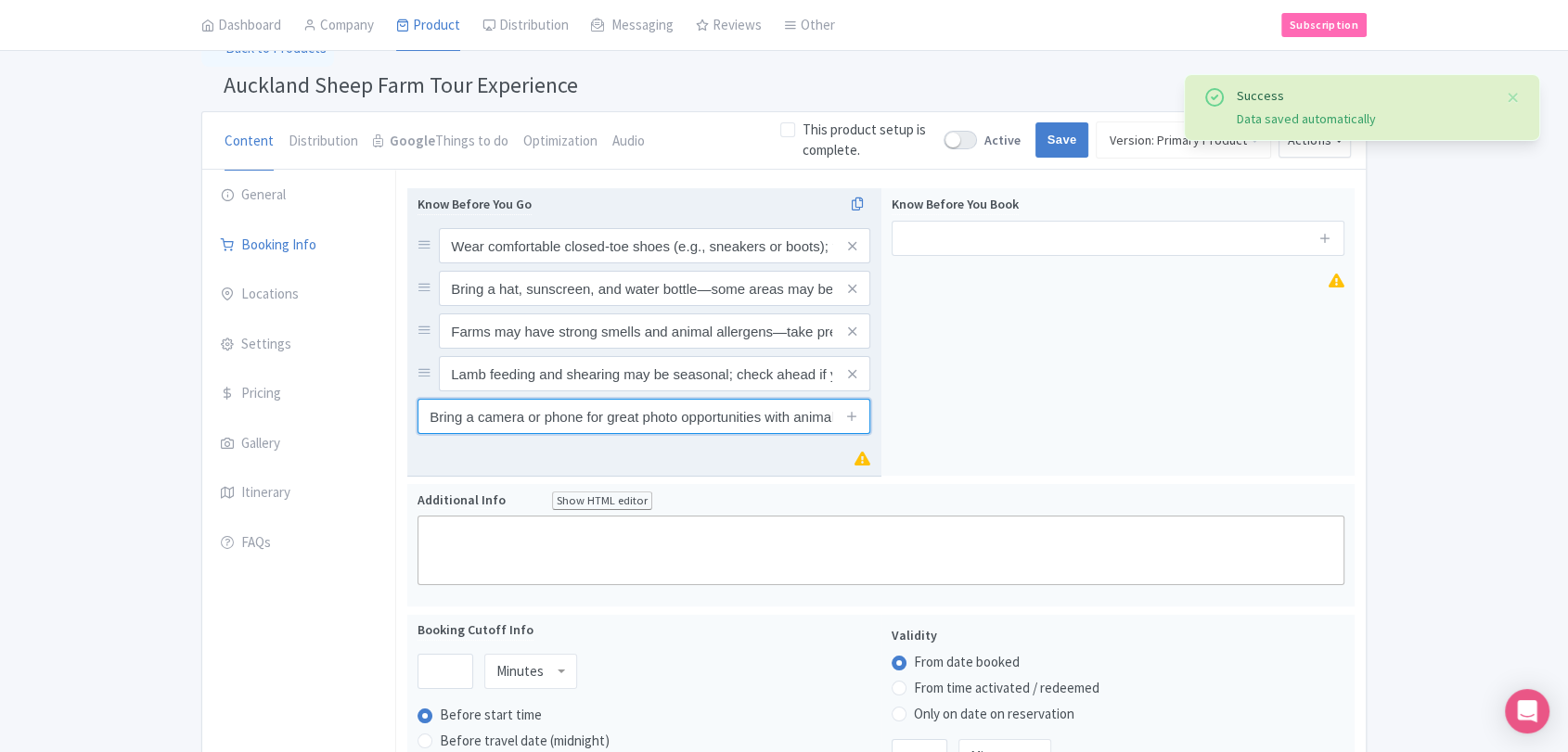 scroll, scrollTop: 0, scrollLeft: 147, axis: horizontal 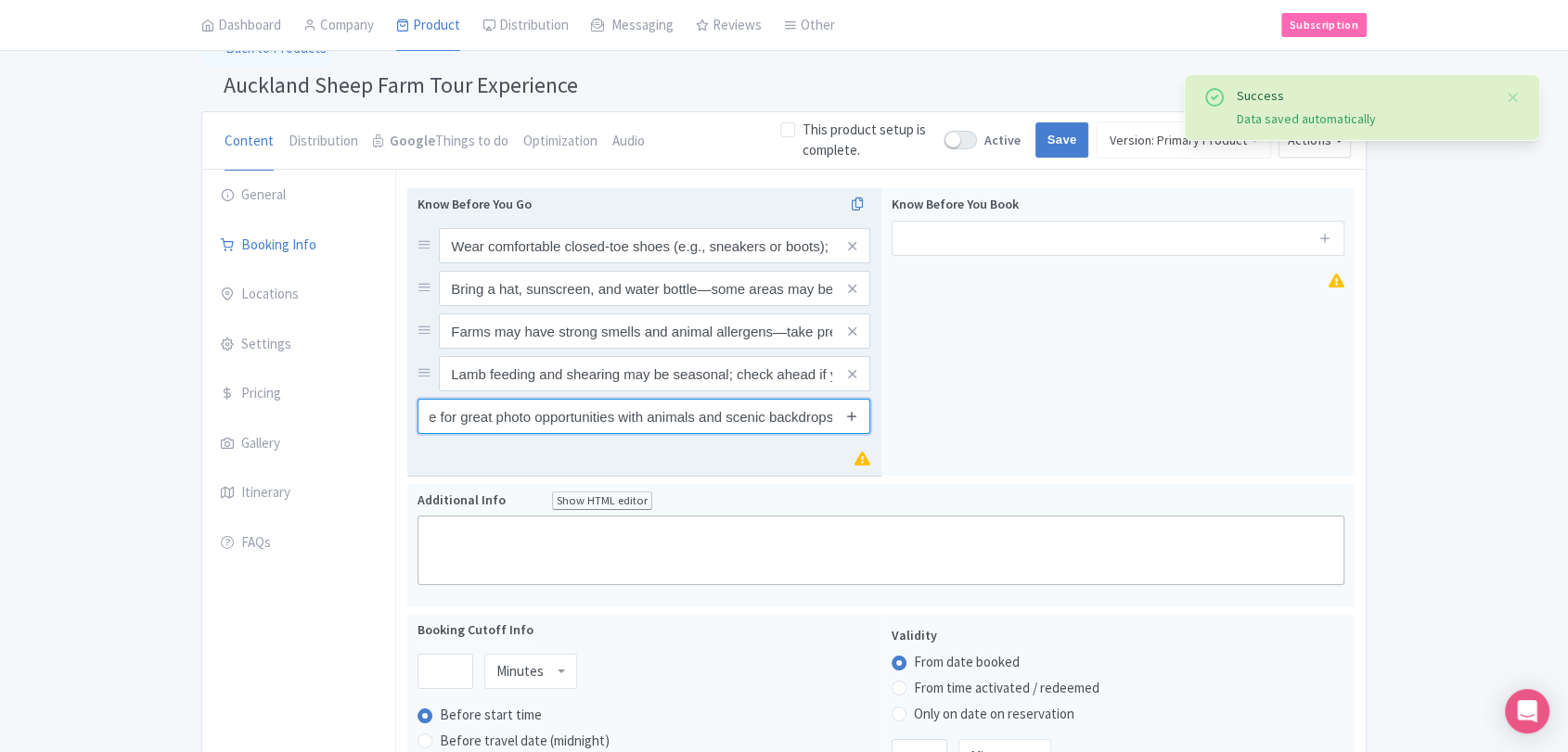 type on "Bring a camera or phone for great photo opportunities with animals and scenic backdrops" 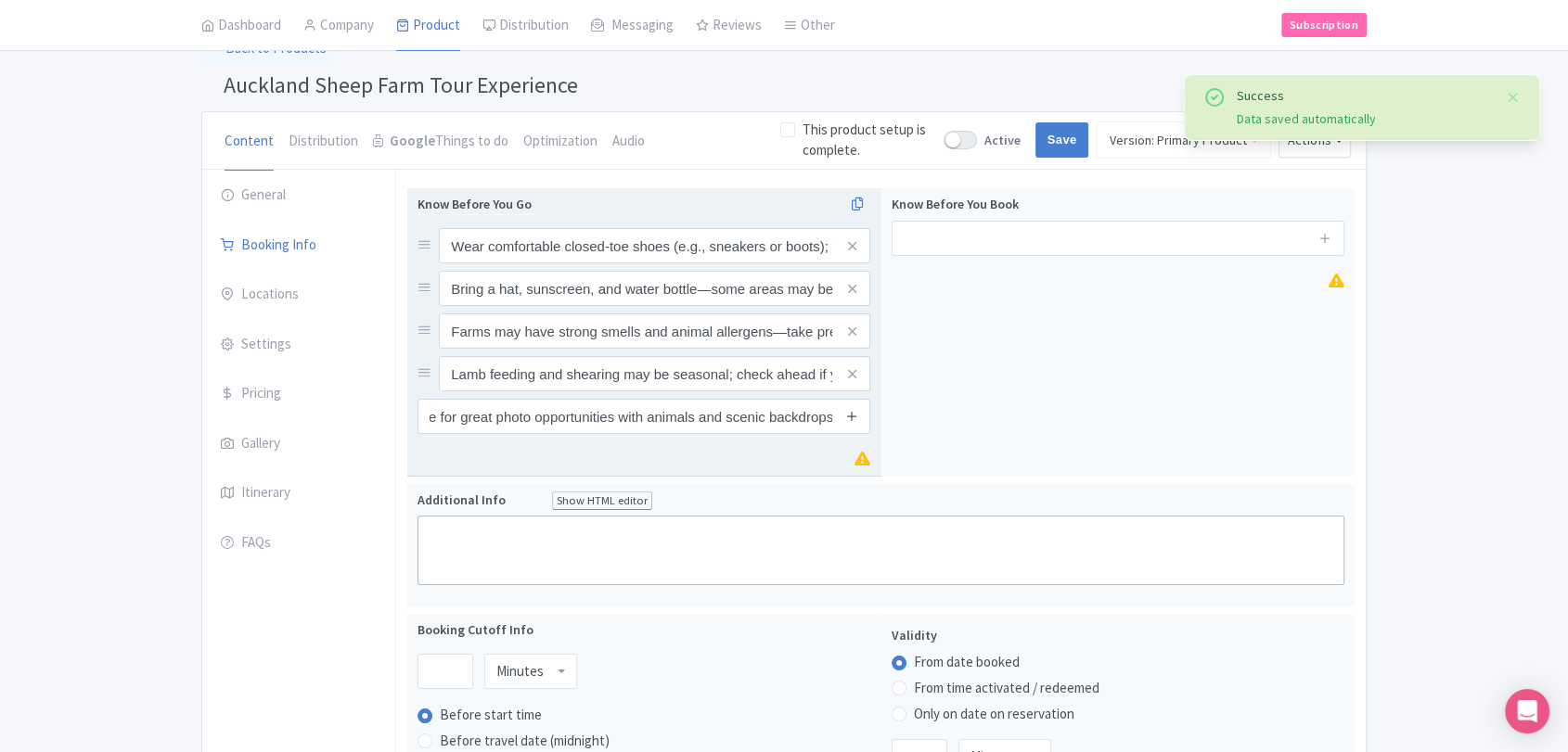 click at bounding box center (852, 415) 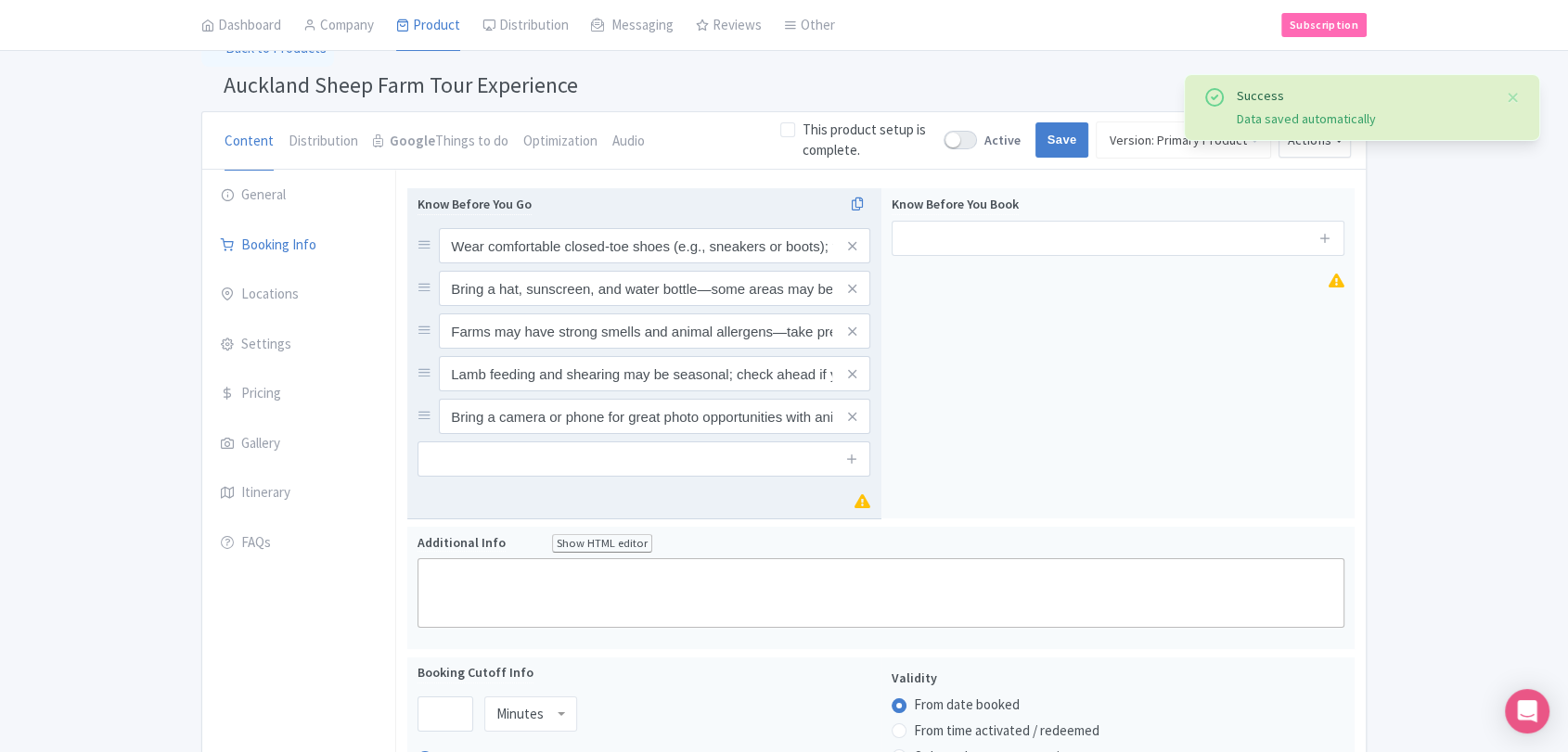 scroll, scrollTop: 0, scrollLeft: 0, axis: both 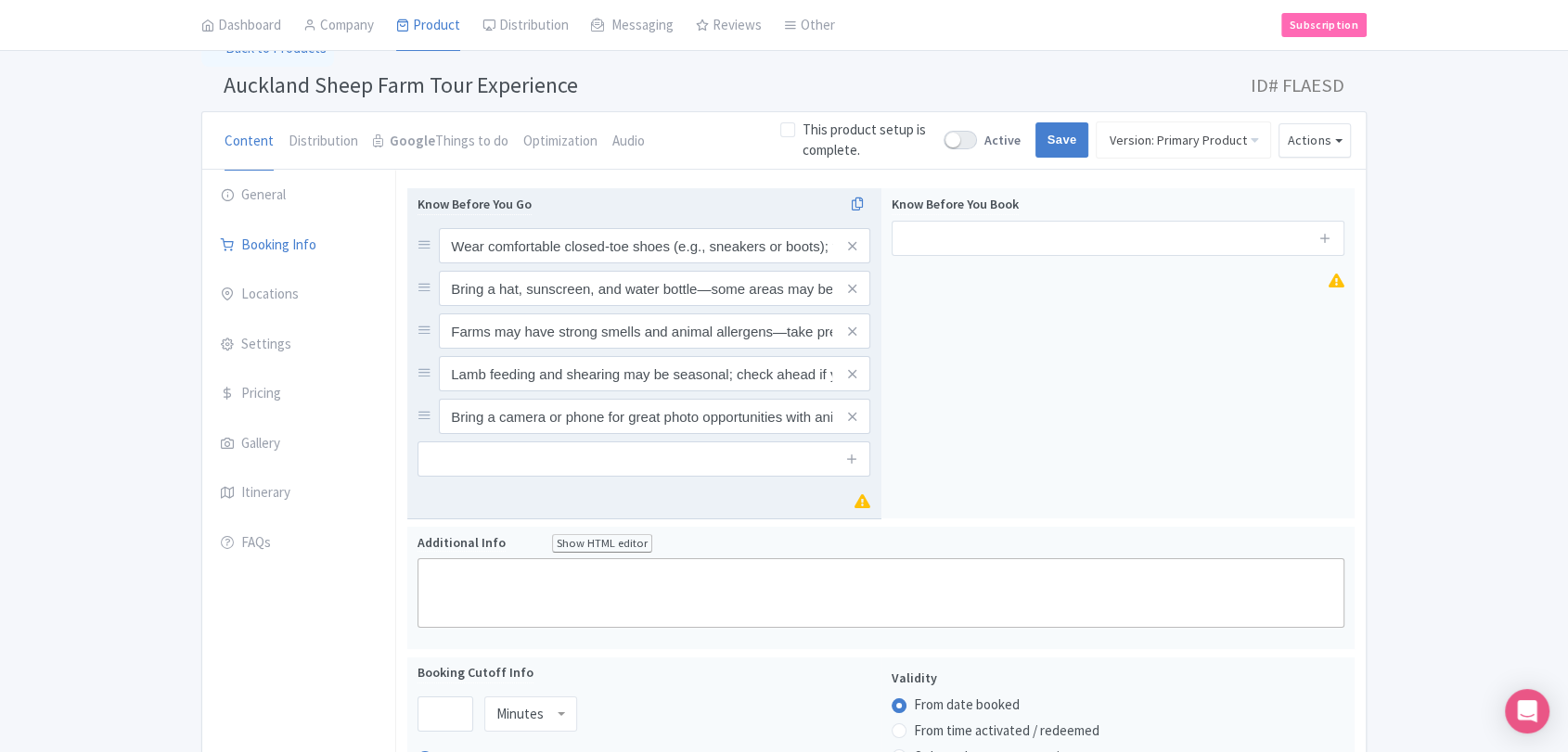 click on "Know Before You Go Wear comfortable closed-toe shoes (e.g., sneakers or boots); the ground may be uneven or muddy Bring a hat, sunscreen, and water bottle—some areas may be outdoors with little shade Farms may have strong smells and animal allergens—take precautions if sensitive Lamb feeding and shearing may be seasonal; check ahead if you're hoping to see these activities Bring a camera or phone for great photo opportunities with animals and scenic backdrops" at bounding box center (644, 335) 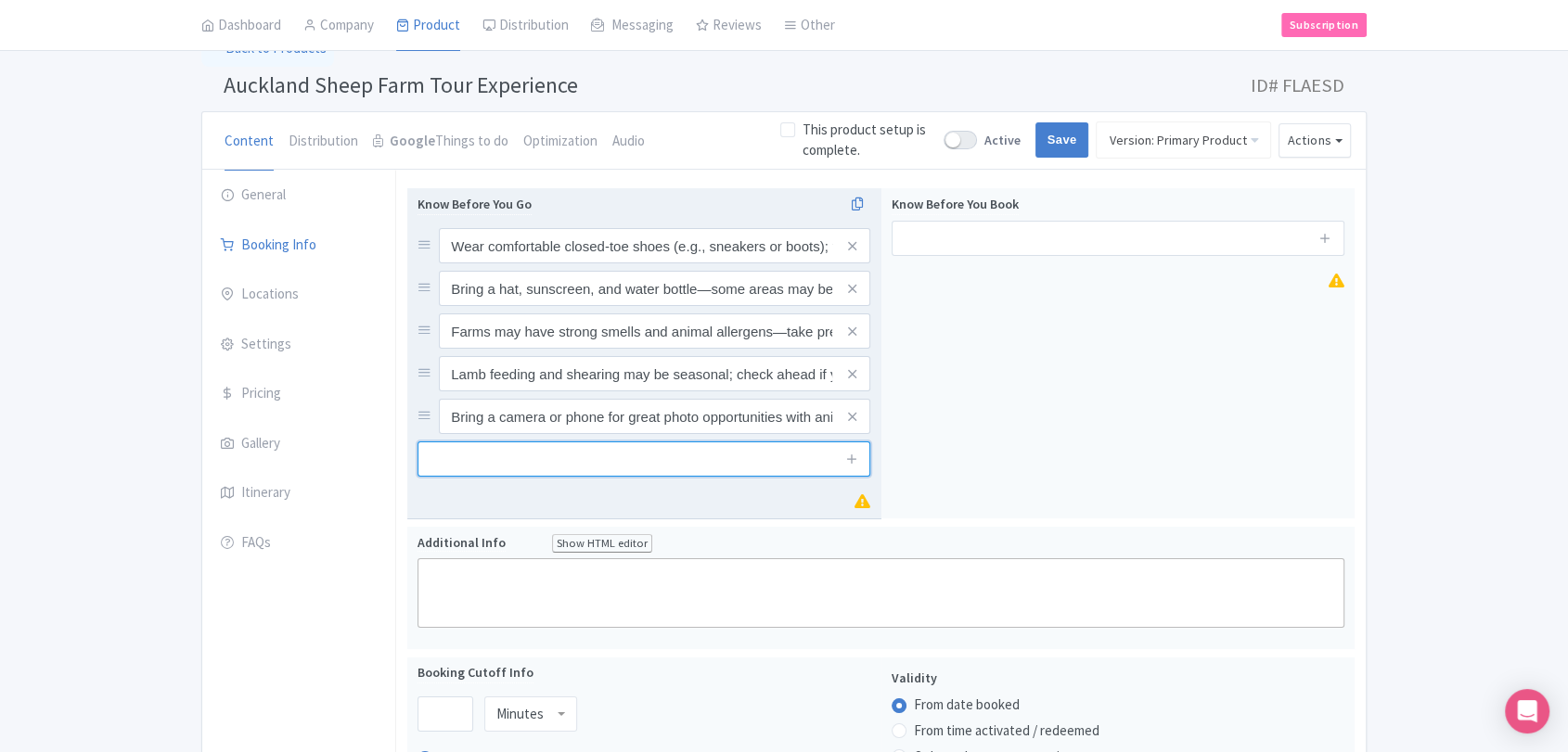 drag, startPoint x: 546, startPoint y: 463, endPoint x: 587, endPoint y: 463, distance: 41 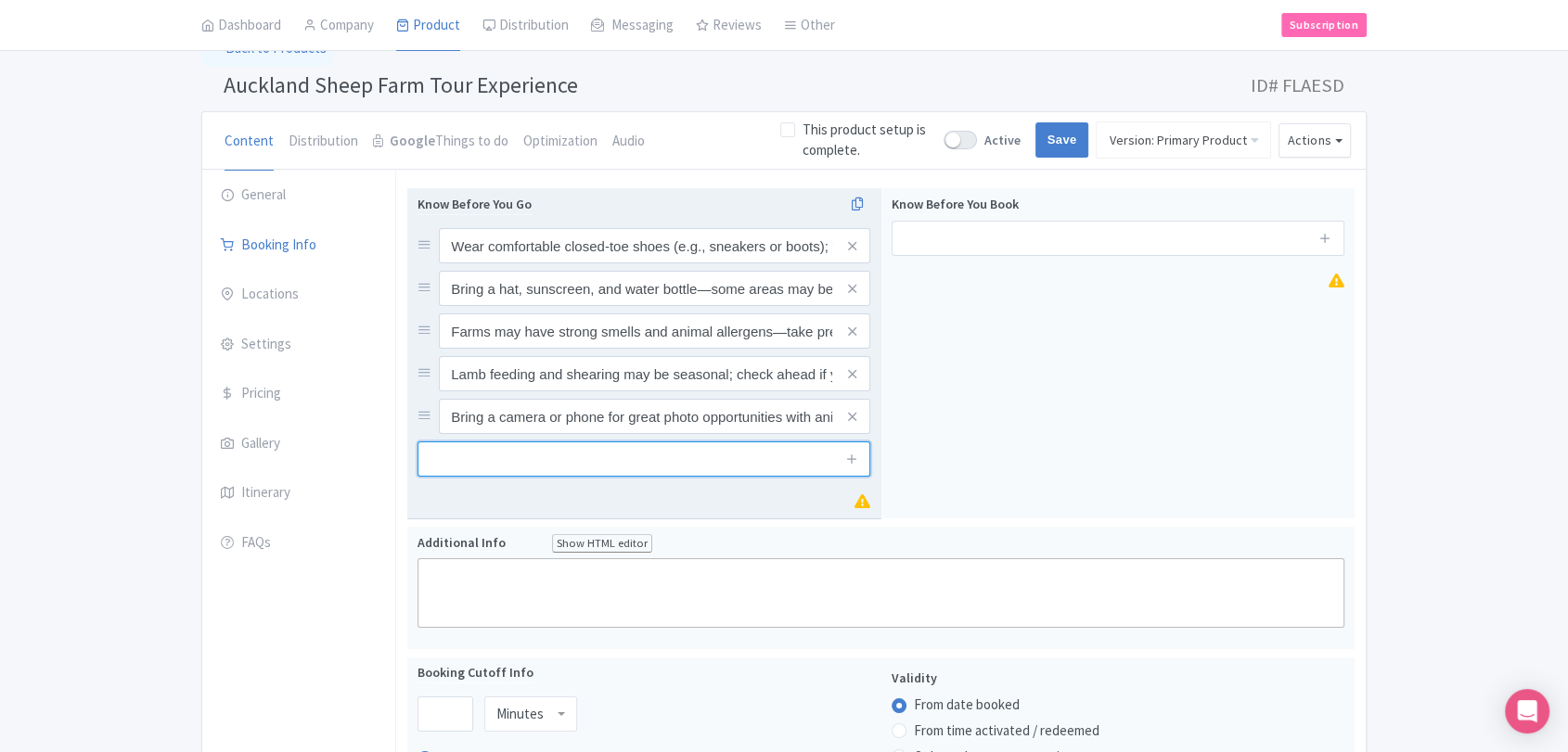 click at bounding box center [644, 459] 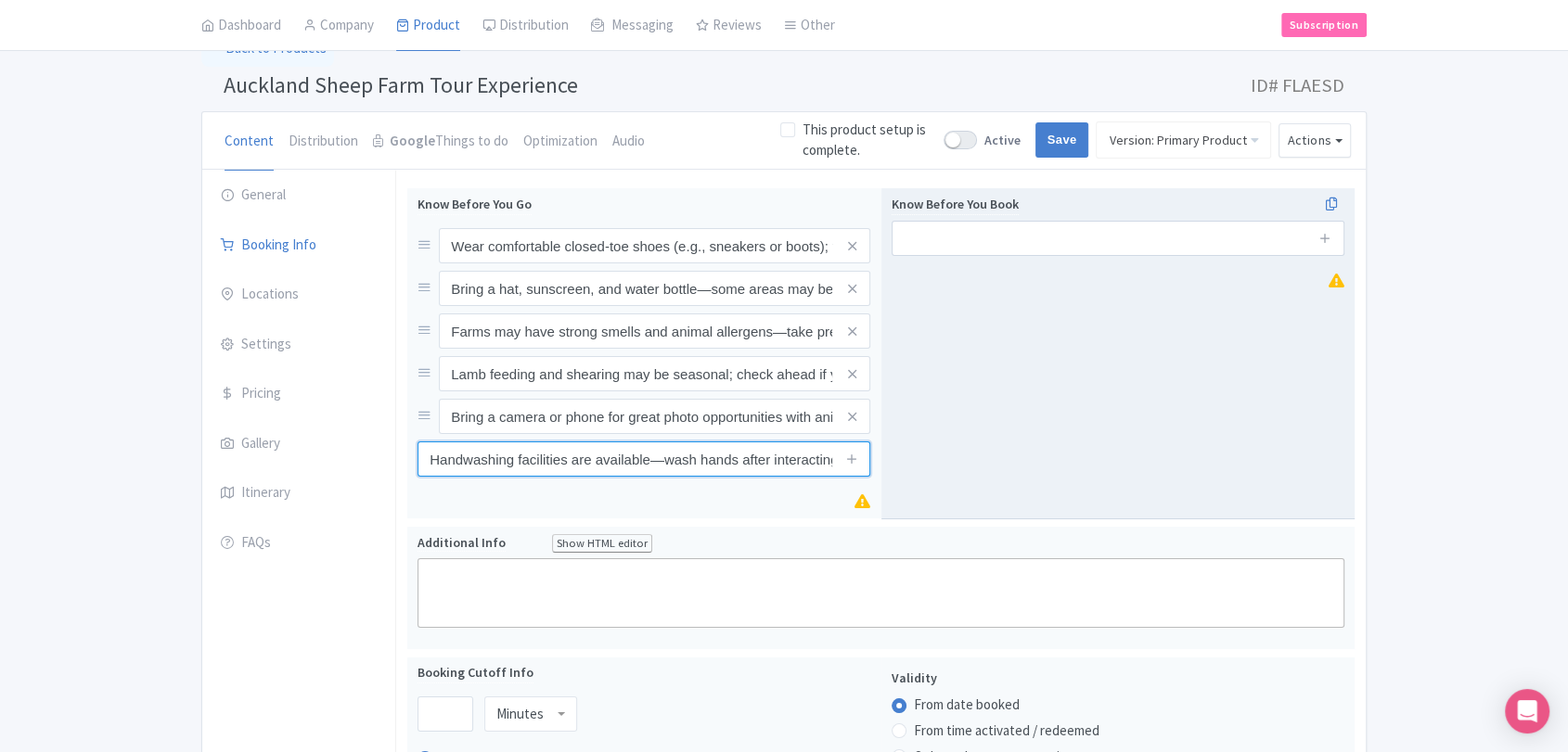 scroll, scrollTop: 0, scrollLeft: 85, axis: horizontal 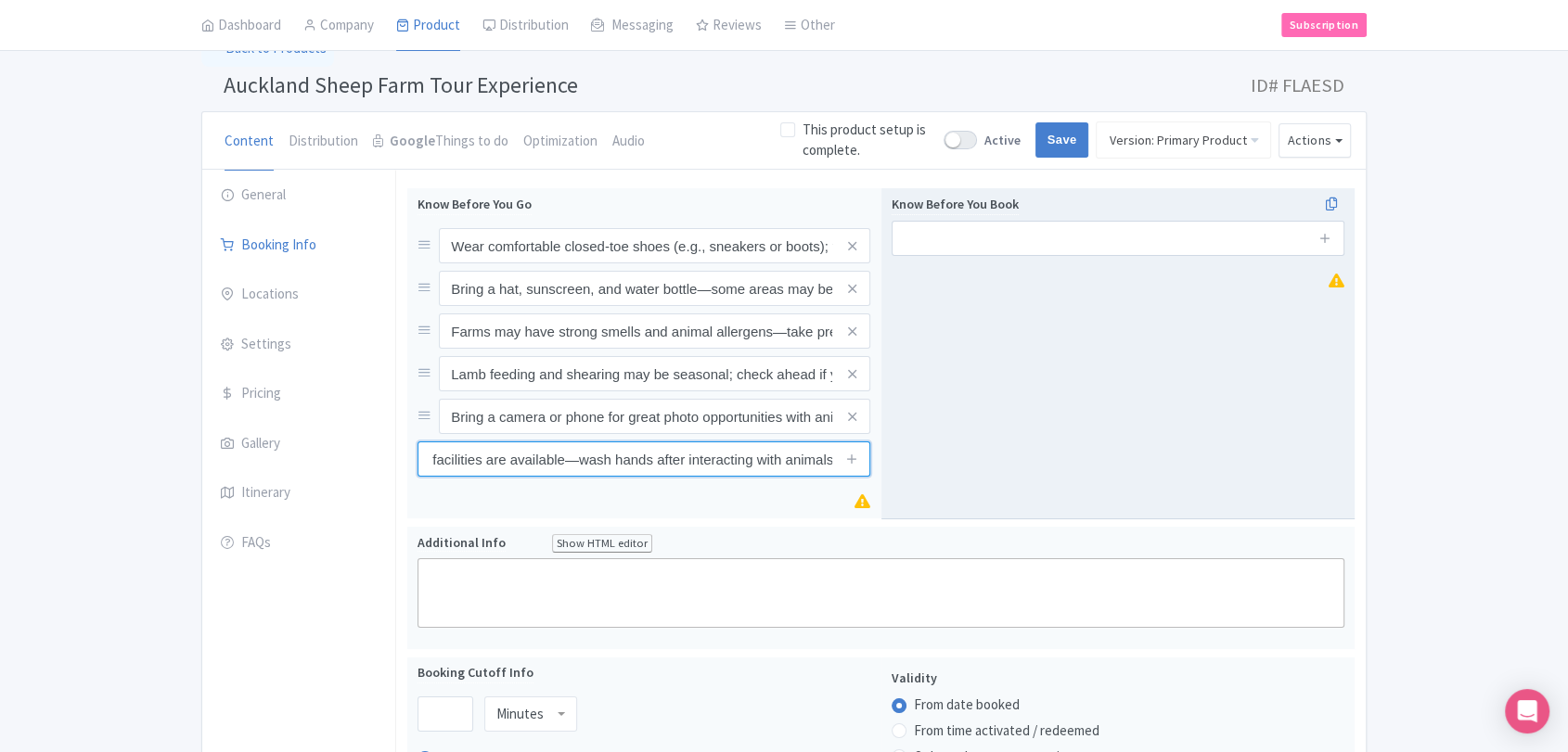 type on "Handwashing facilities are available—wash hands after interacting with animals" 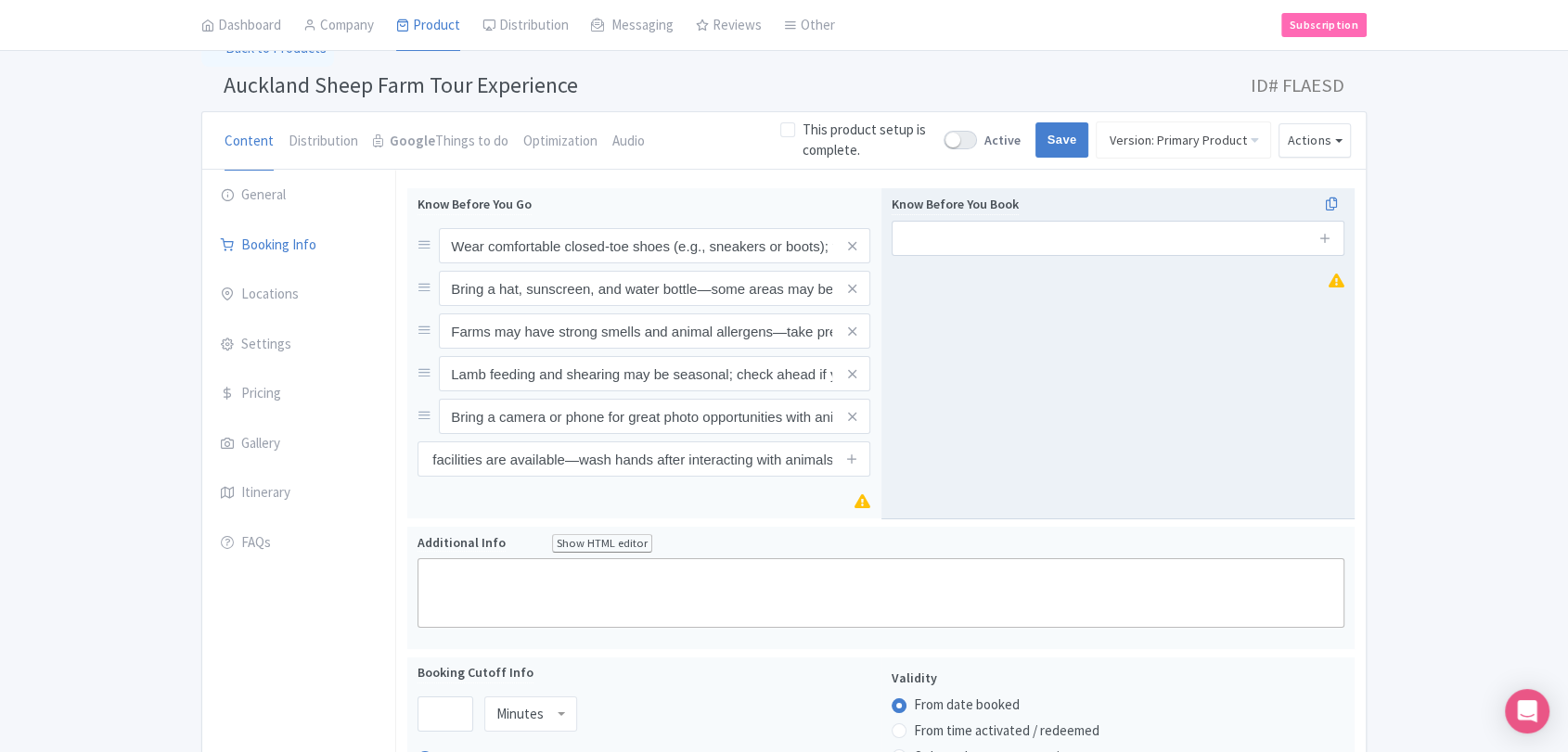 scroll, scrollTop: 0, scrollLeft: 0, axis: both 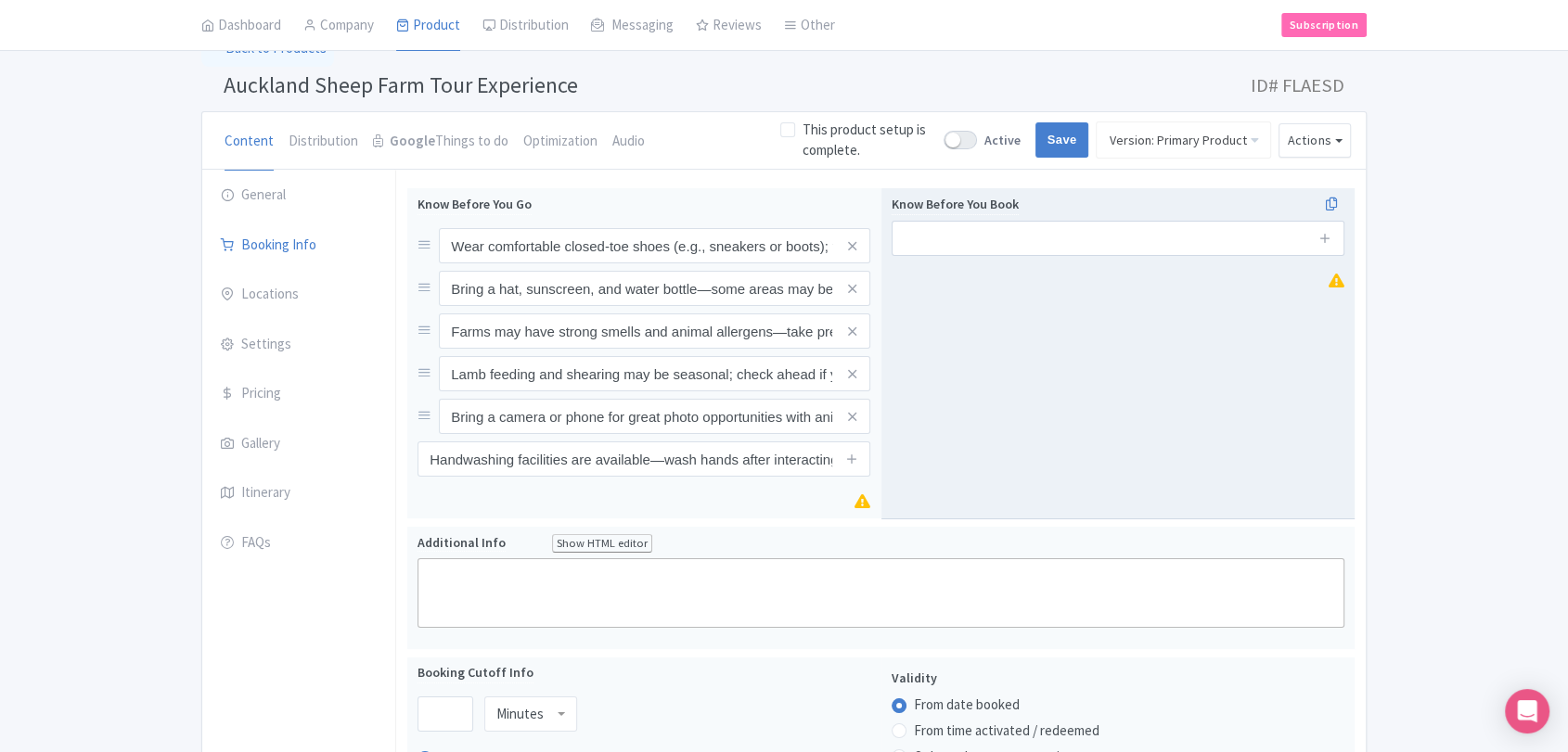 click on "Know Before You Book" at bounding box center [1118, 353] 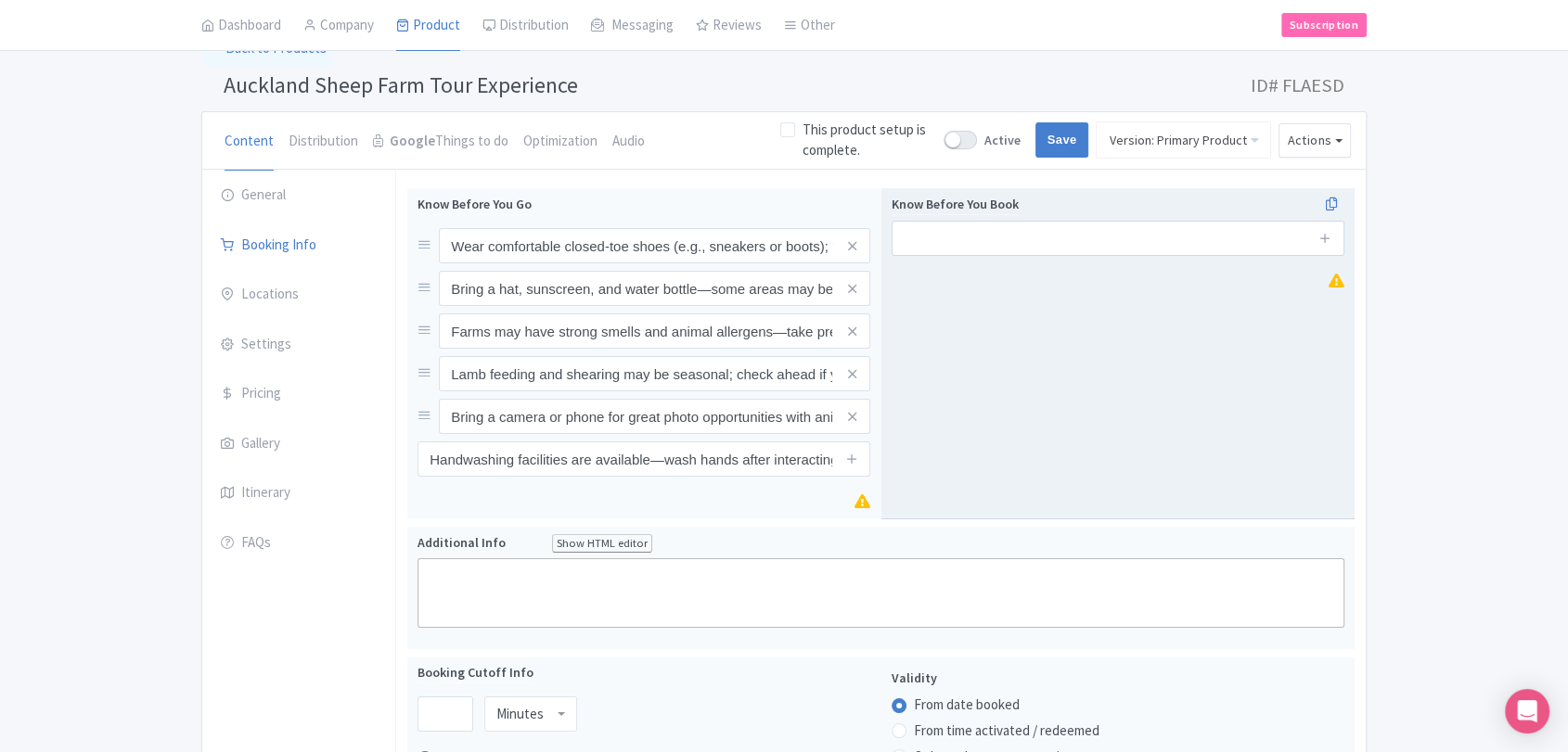 click on "Know Before You Book" at bounding box center [1118, 353] 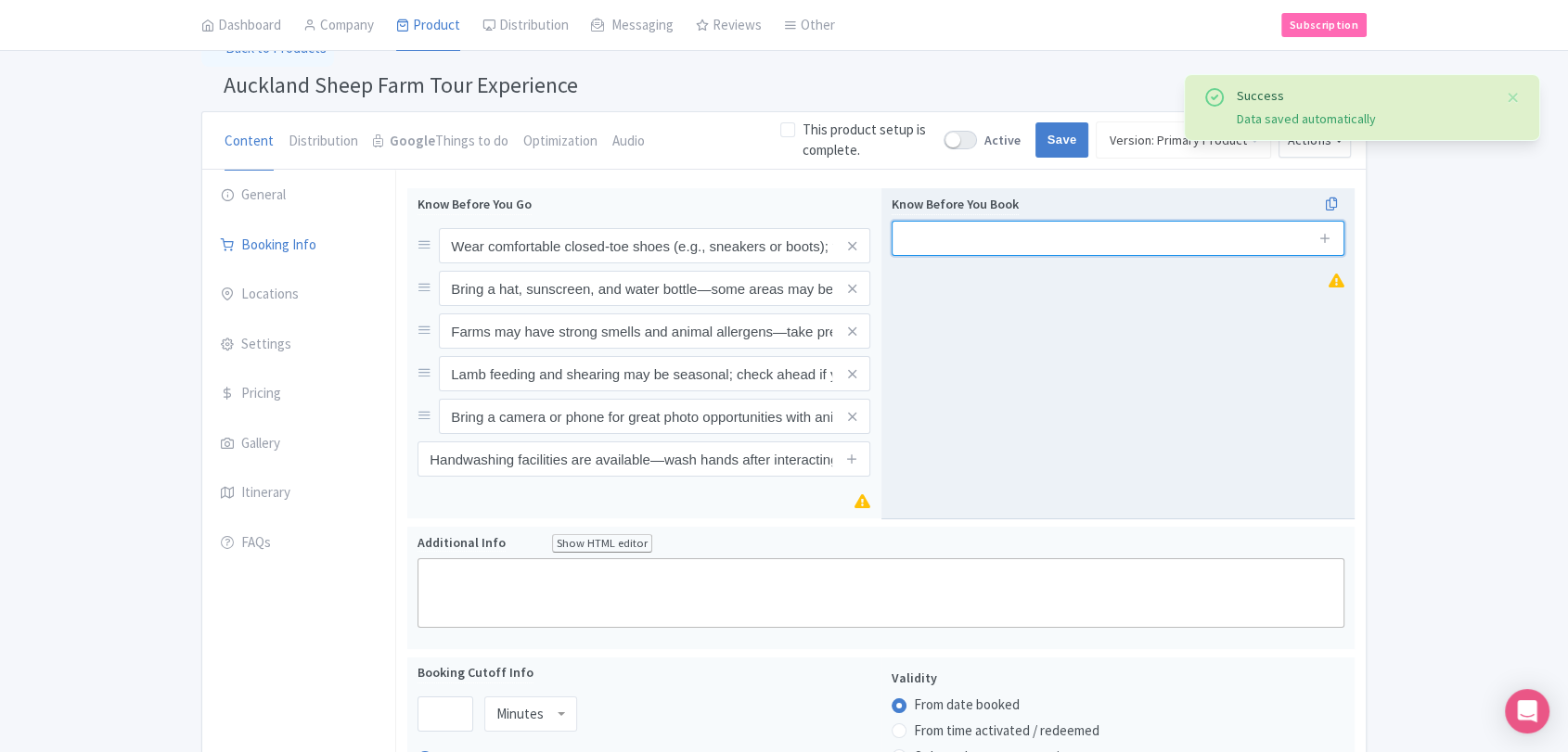 click at bounding box center [1118, 238] 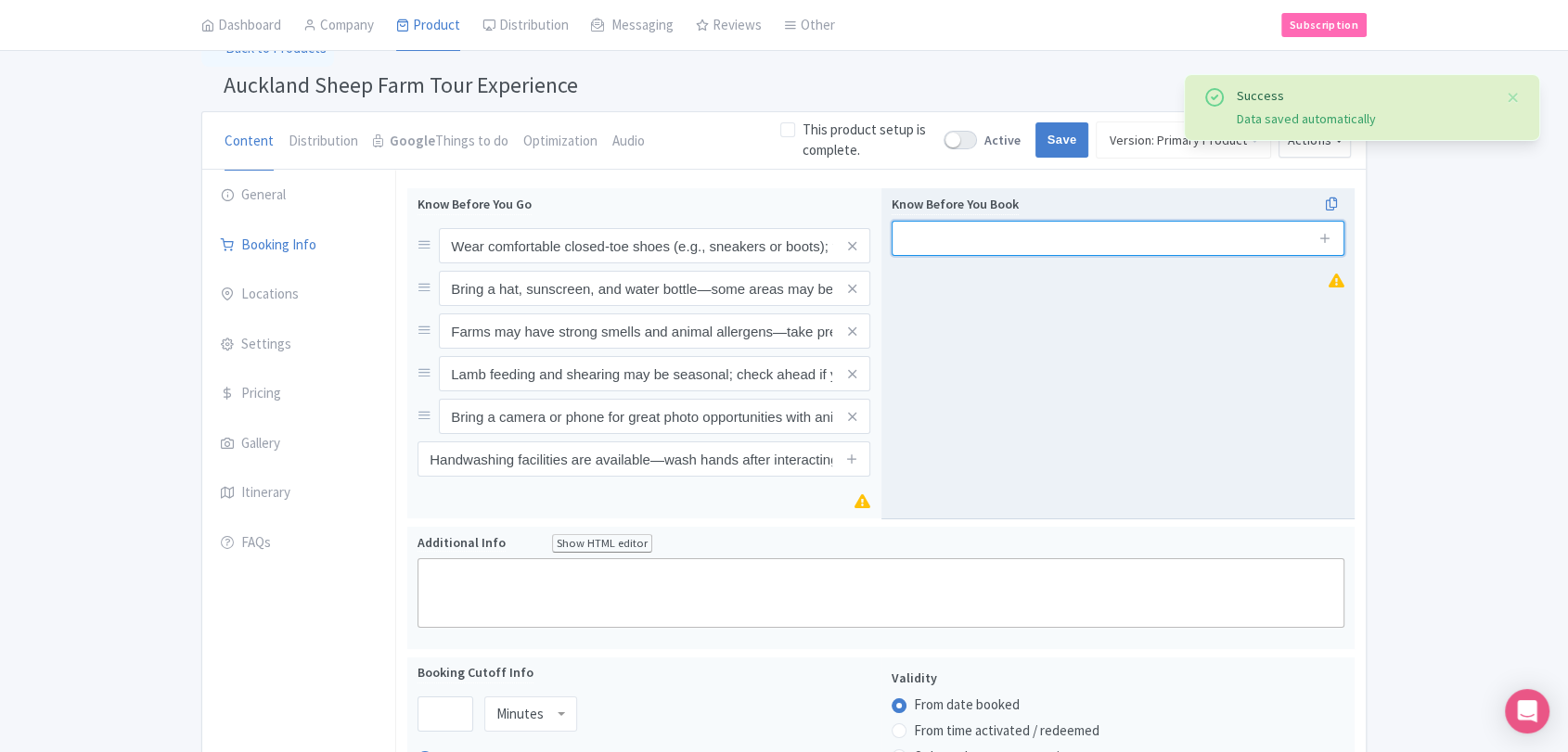 paste on "Some experiences operate seasonally or on set days—advanced booking is recommended" 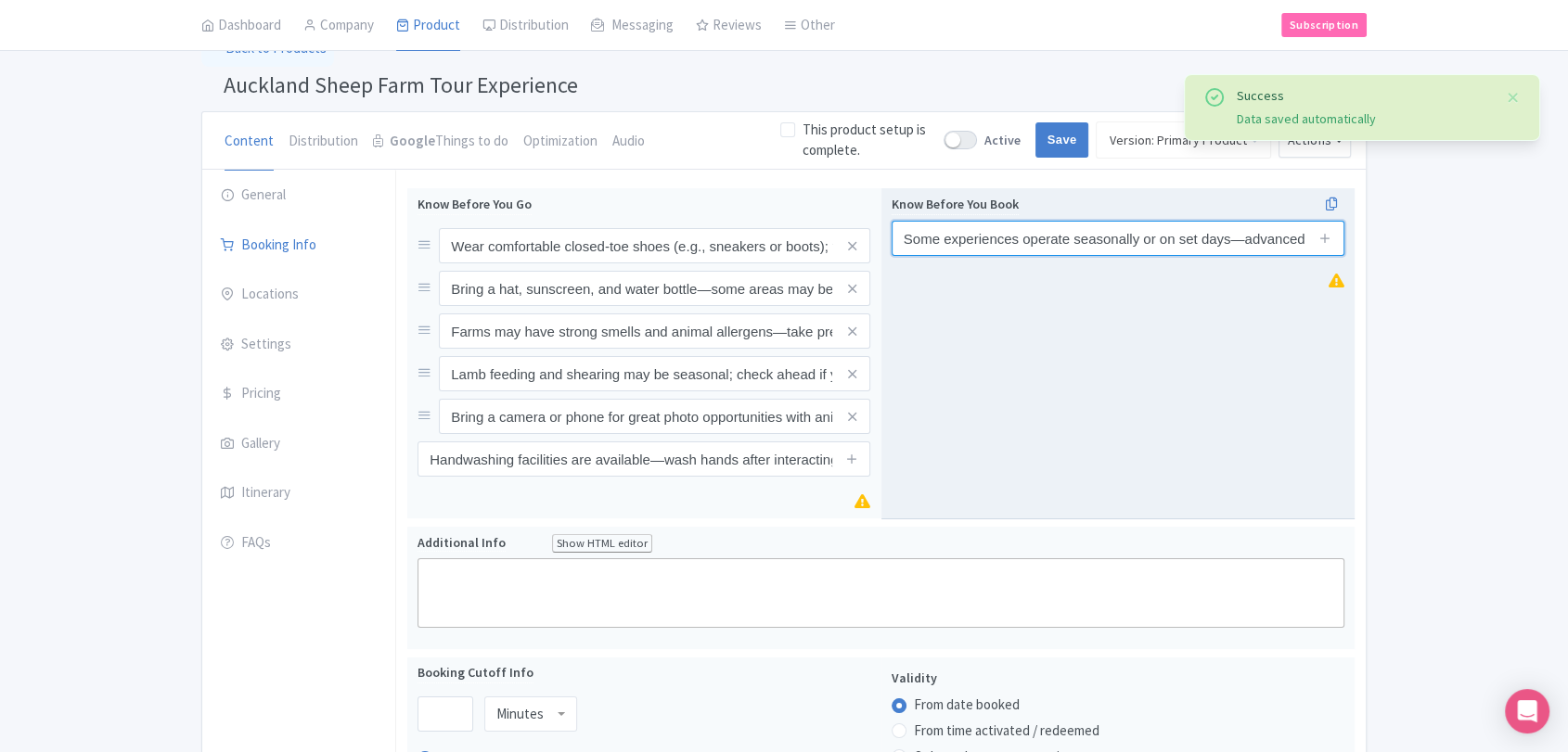 scroll, scrollTop: 0, scrollLeft: 157, axis: horizontal 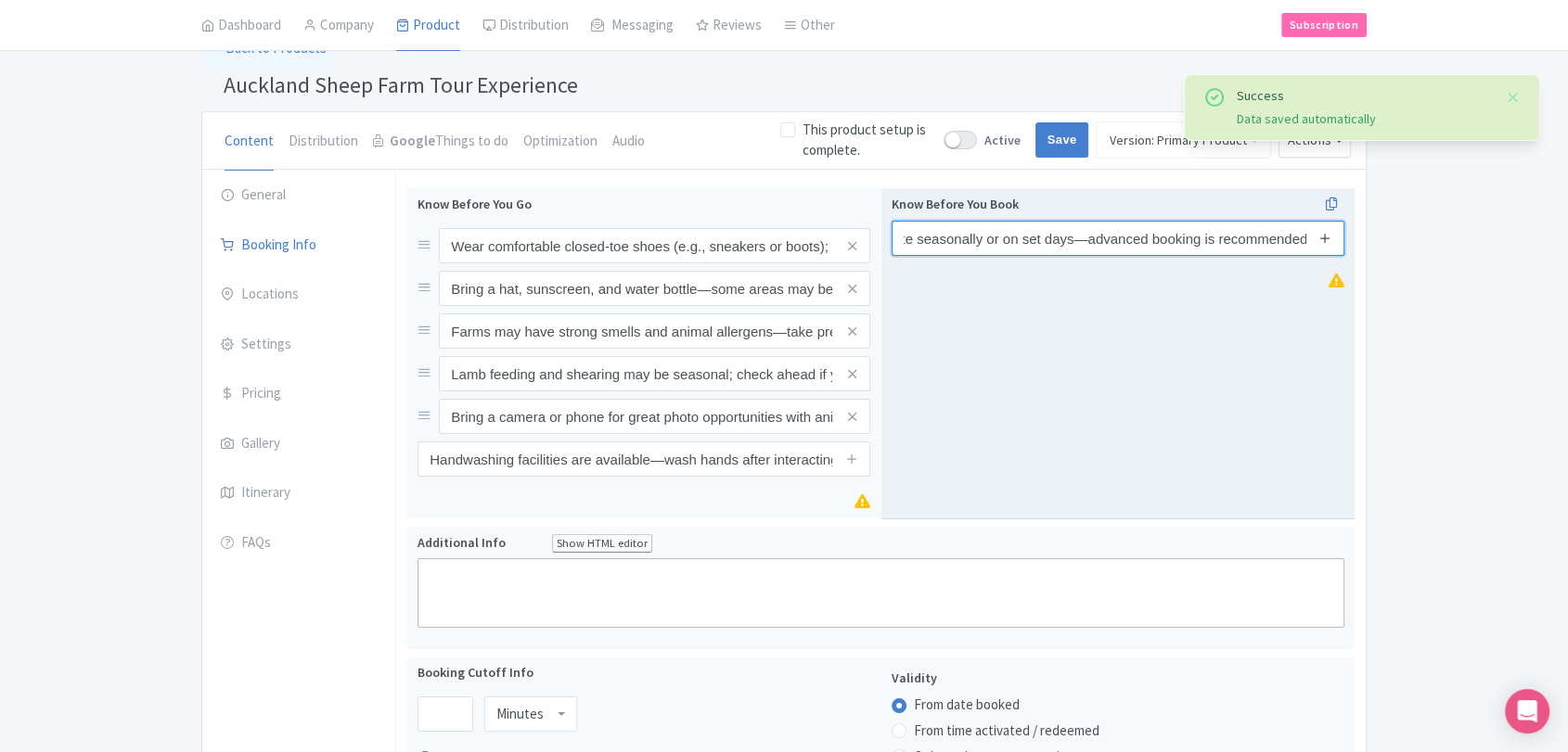 type on "Some experiences operate seasonally or on set days—advanced booking is recommended" 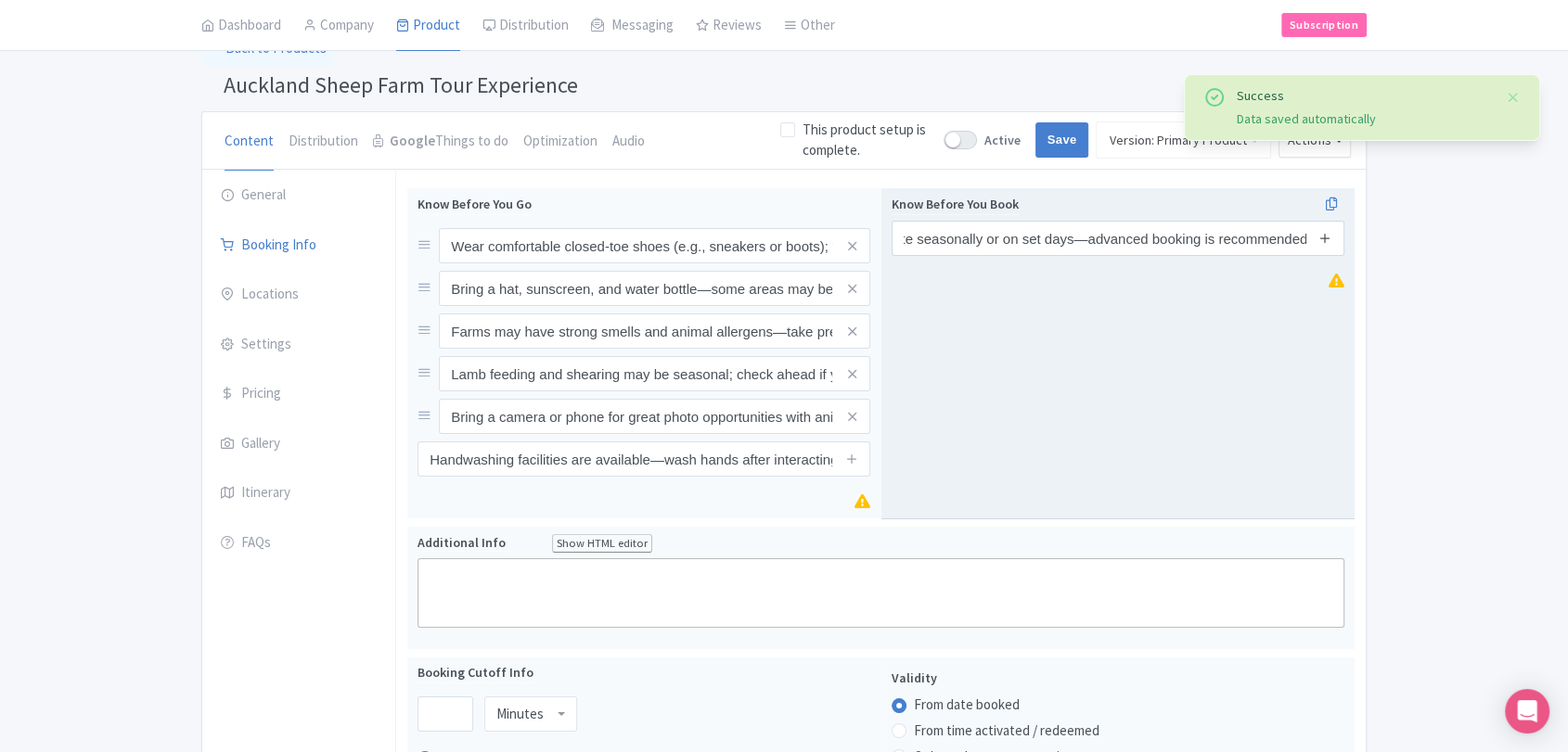 click at bounding box center (1325, 238) 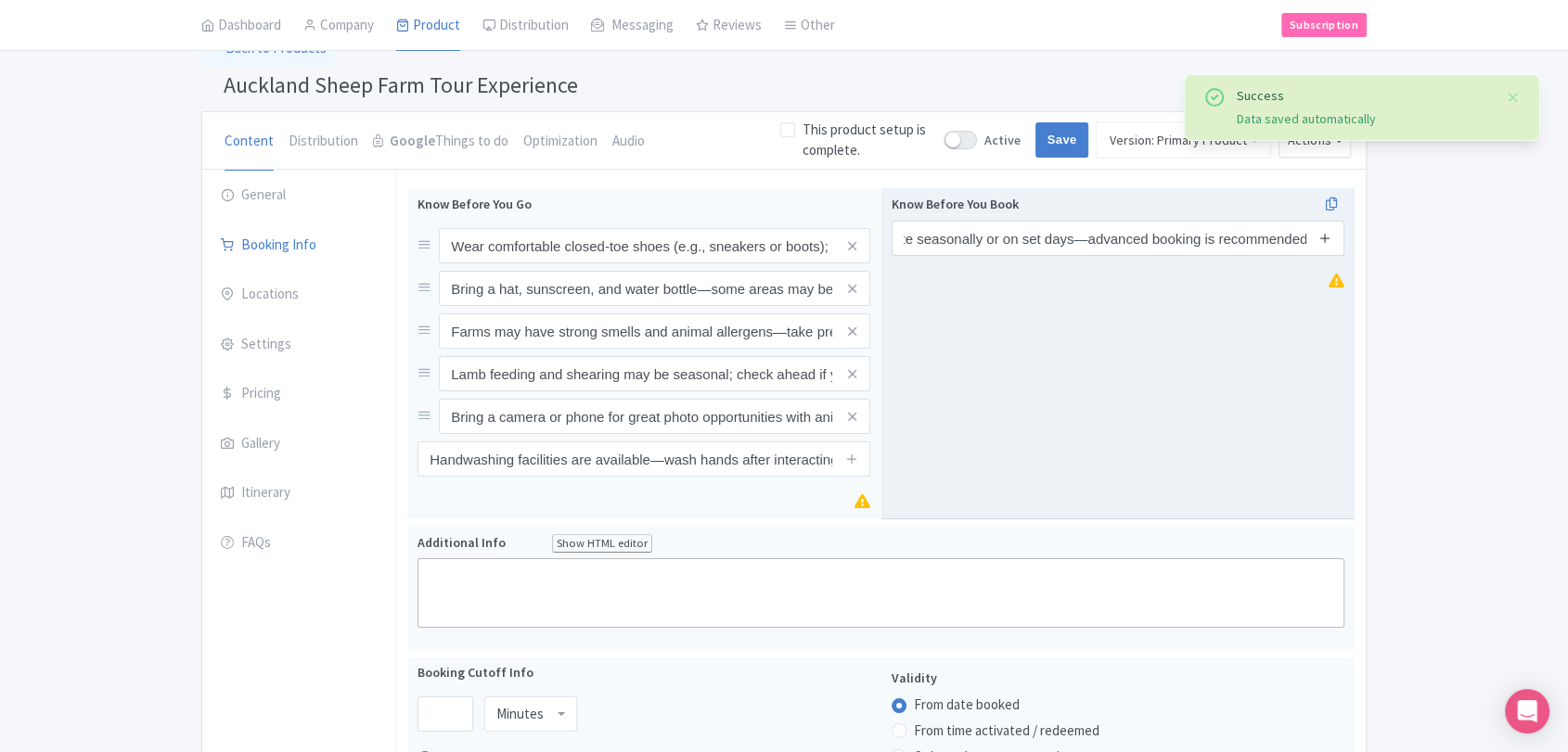 type 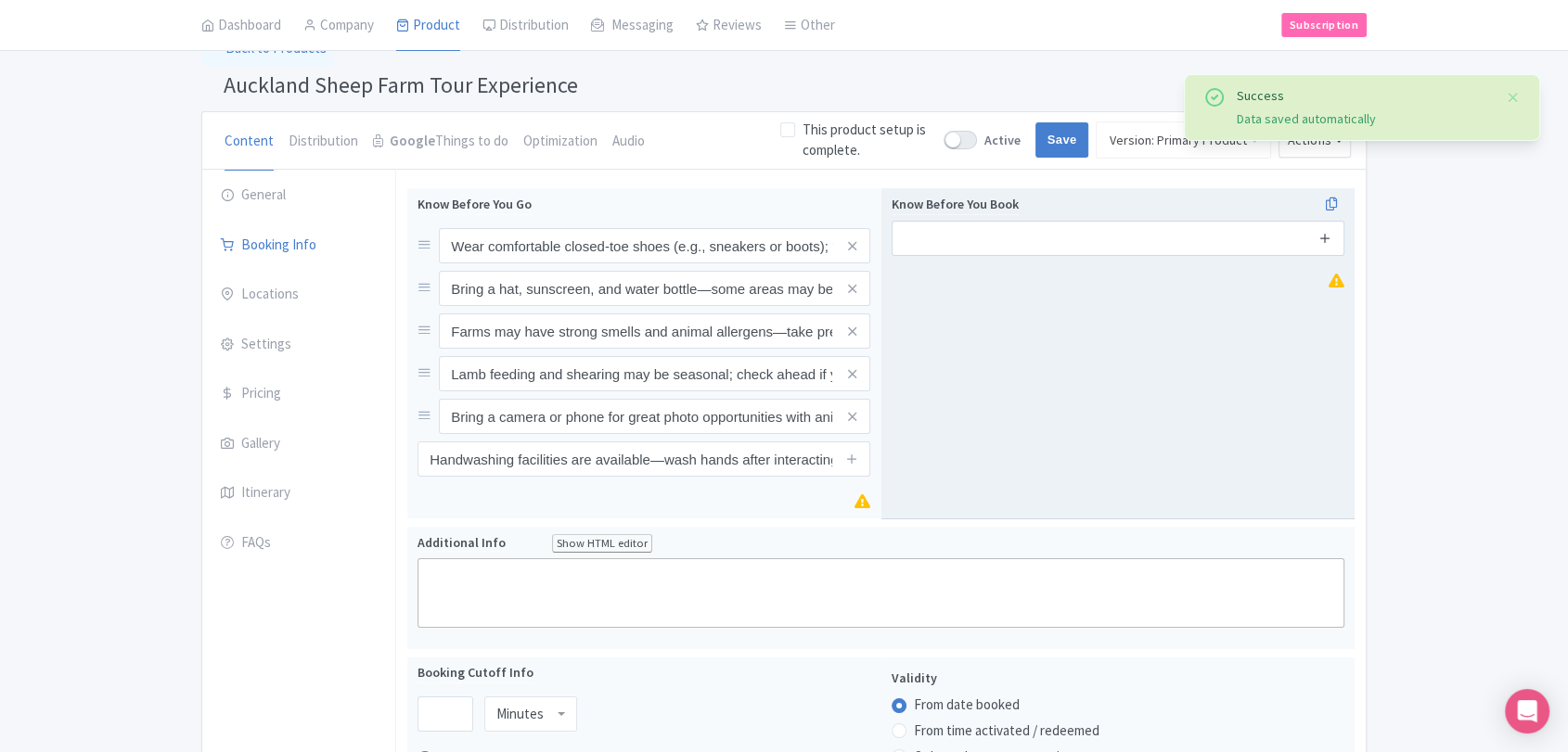 scroll, scrollTop: 0, scrollLeft: 0, axis: both 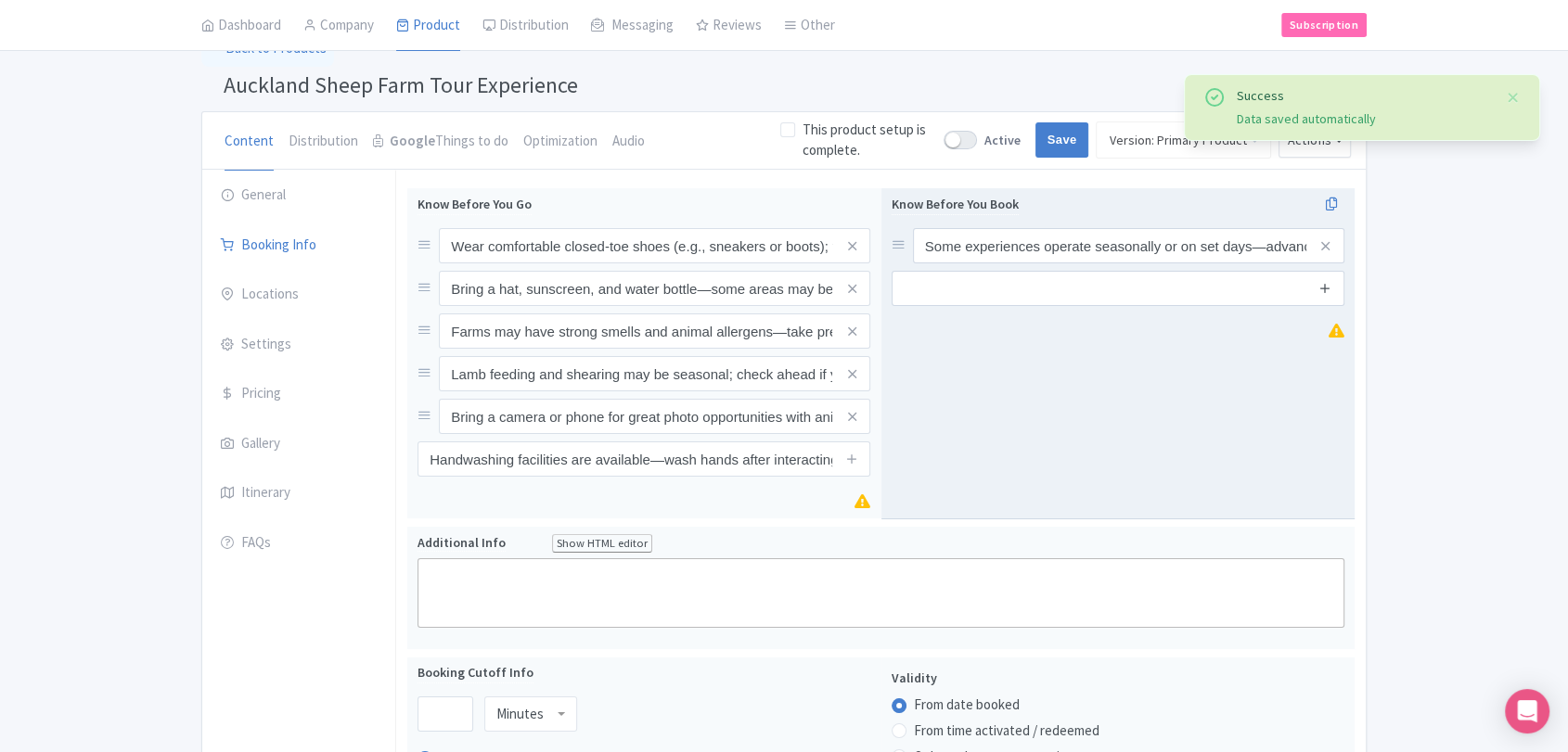 click at bounding box center [1325, 287] 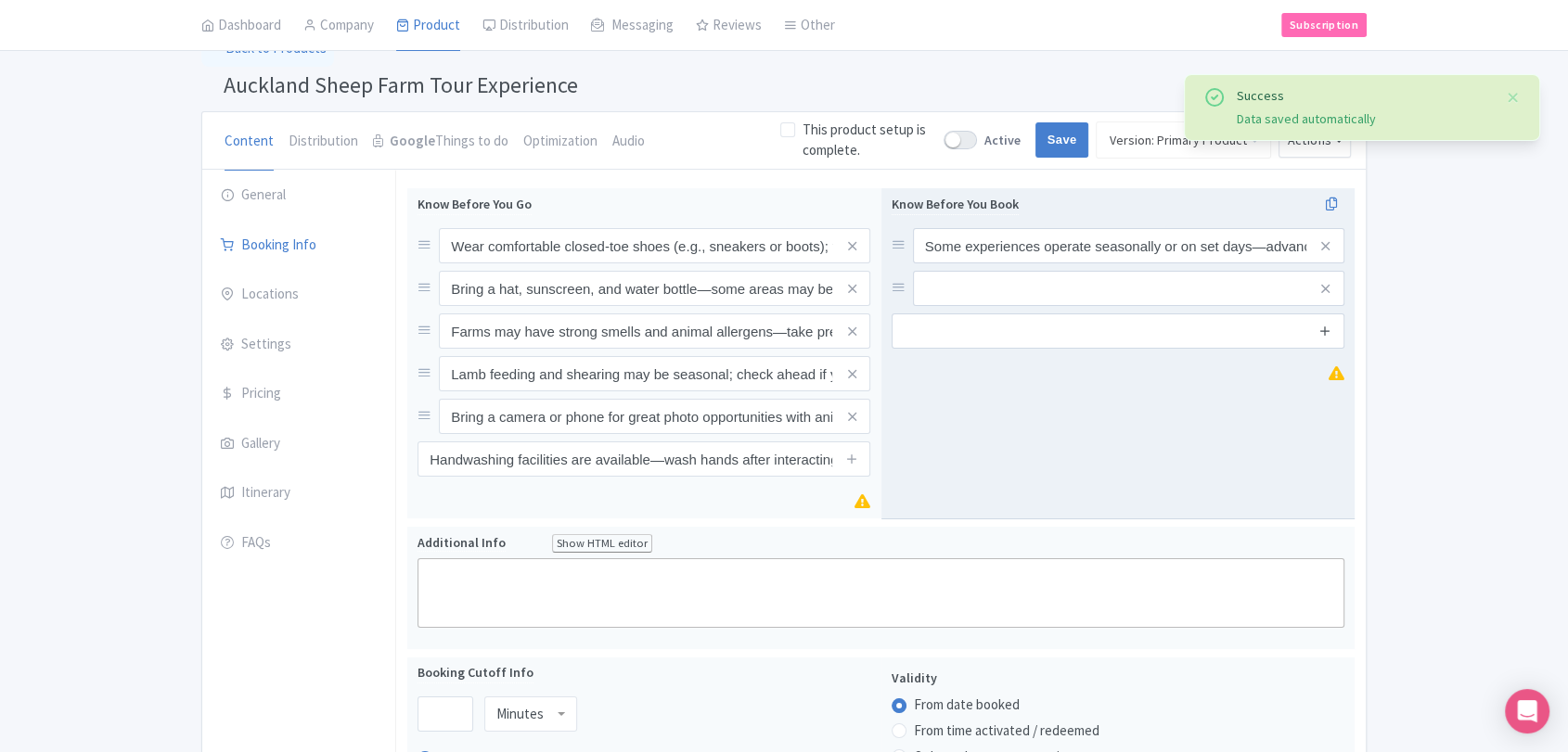click at bounding box center [1325, 330] 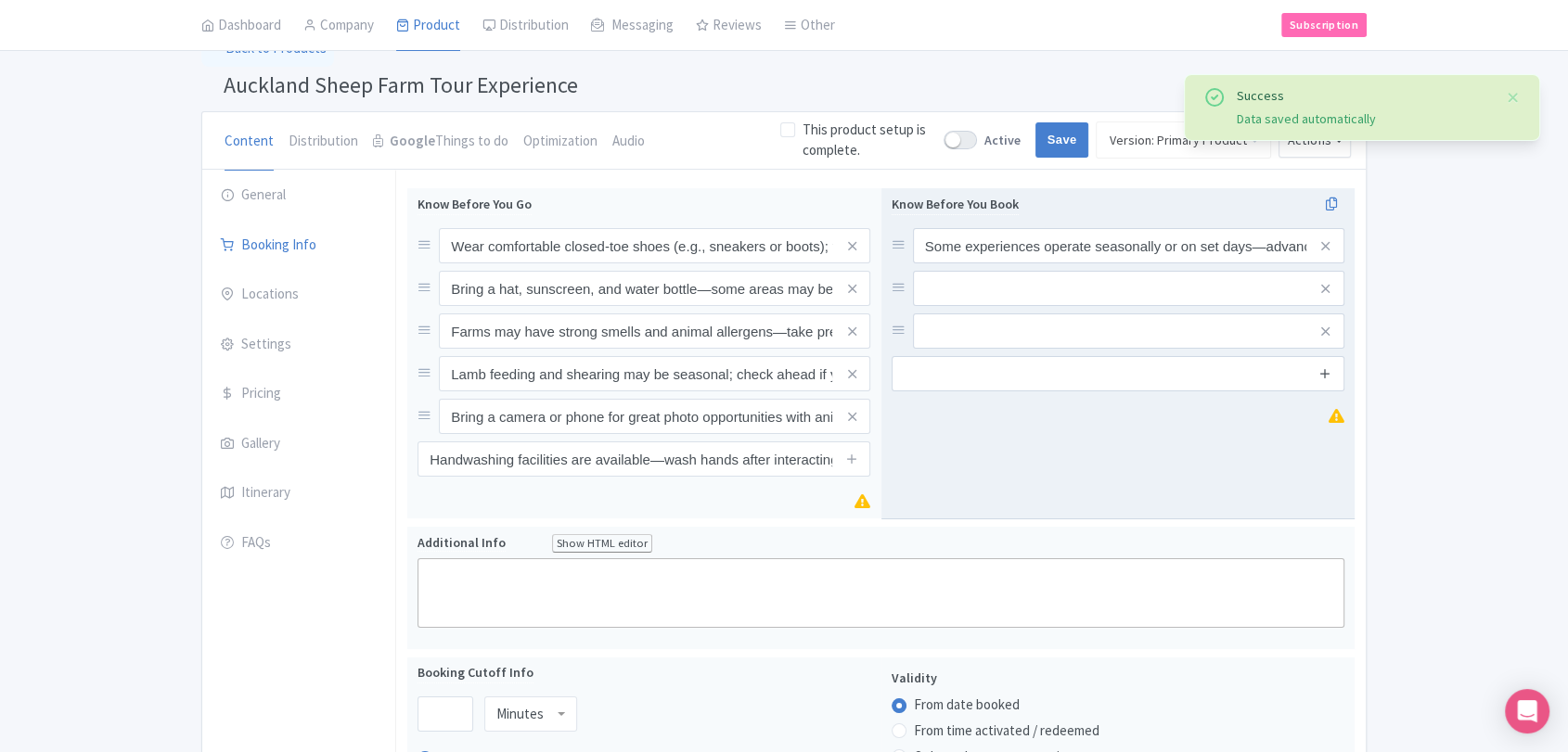click at bounding box center [1325, 374] 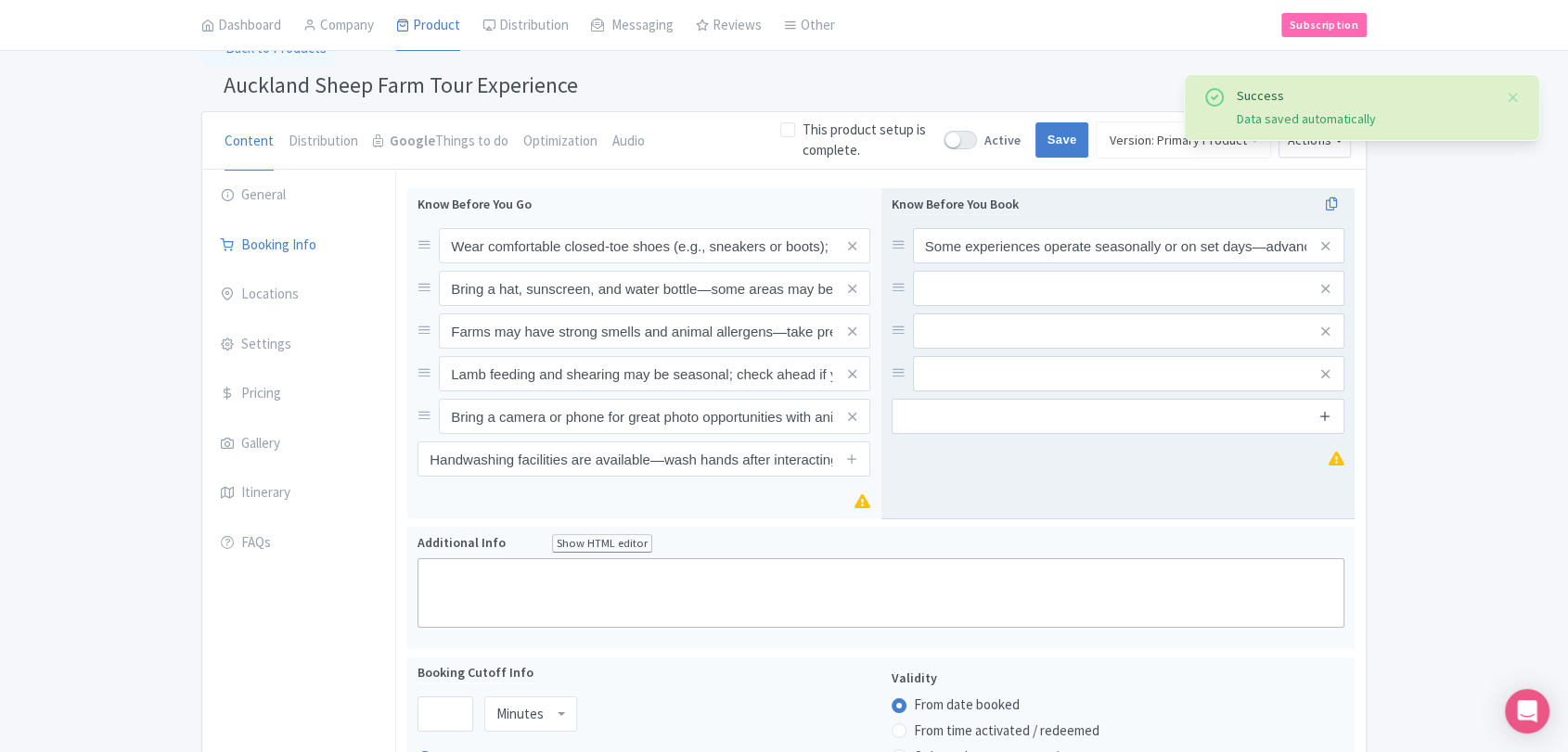 click at bounding box center (1325, 415) 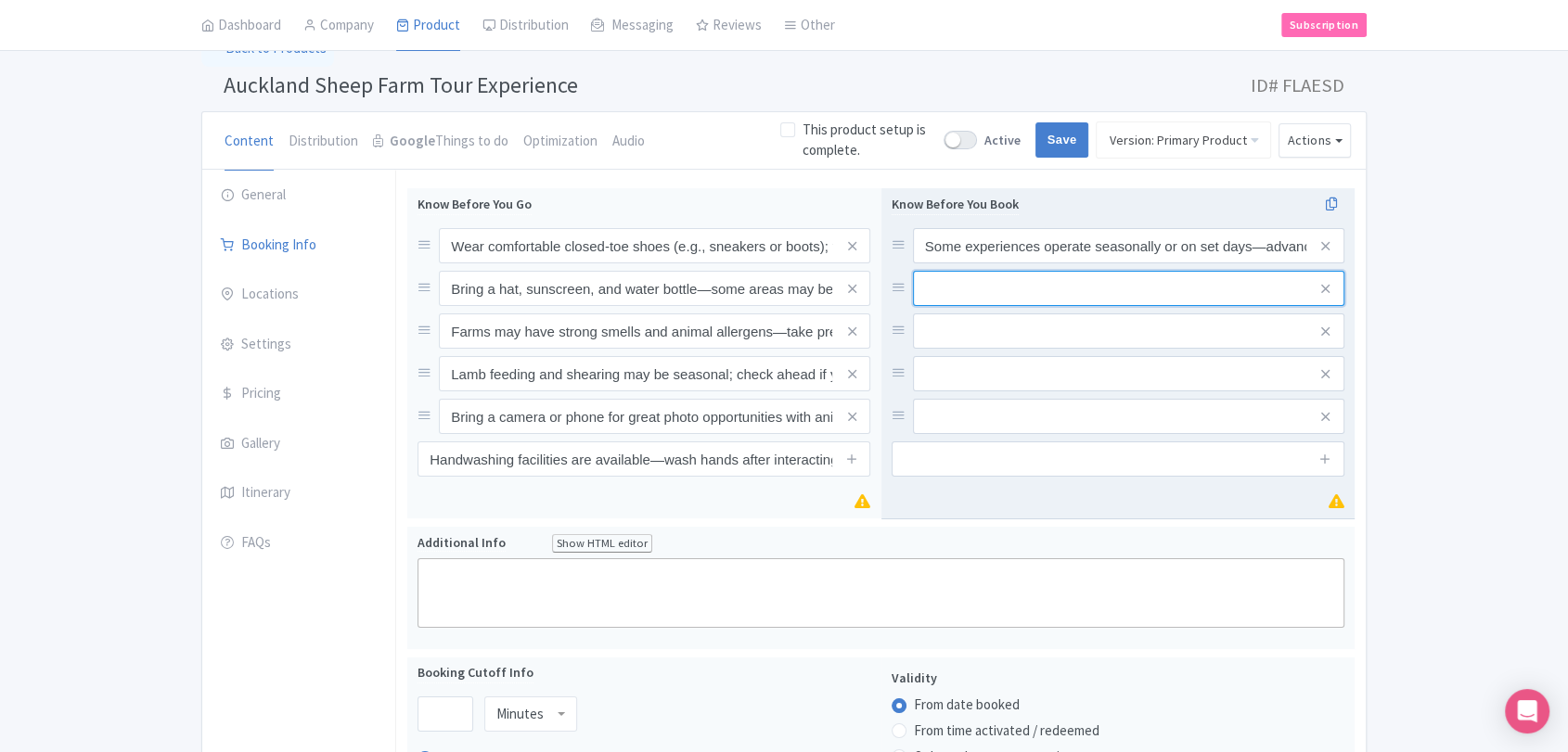 click at bounding box center (1128, 246) 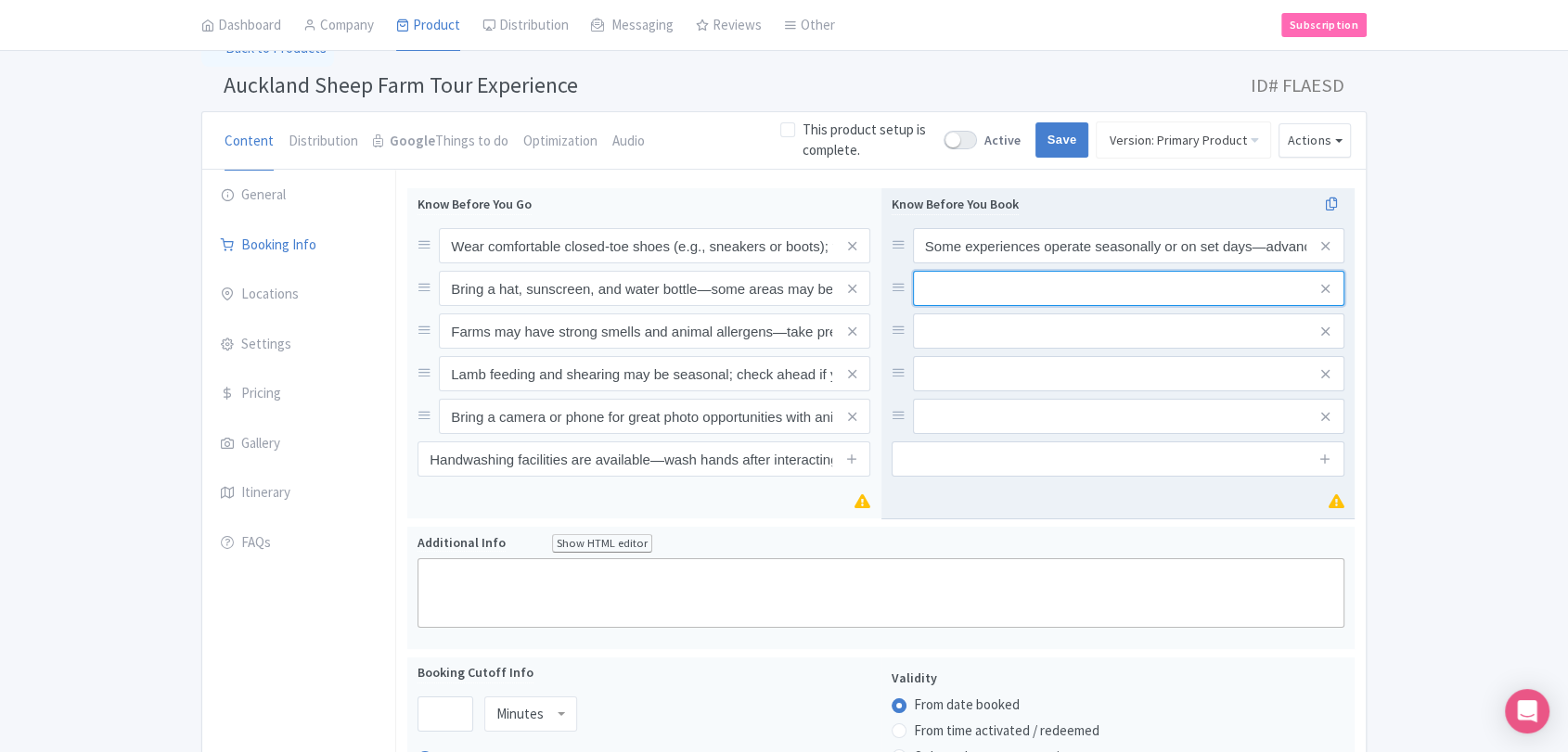 paste on "Most tours run rain or shine; bring a rain jacket or umbrella if weather is uncertain" 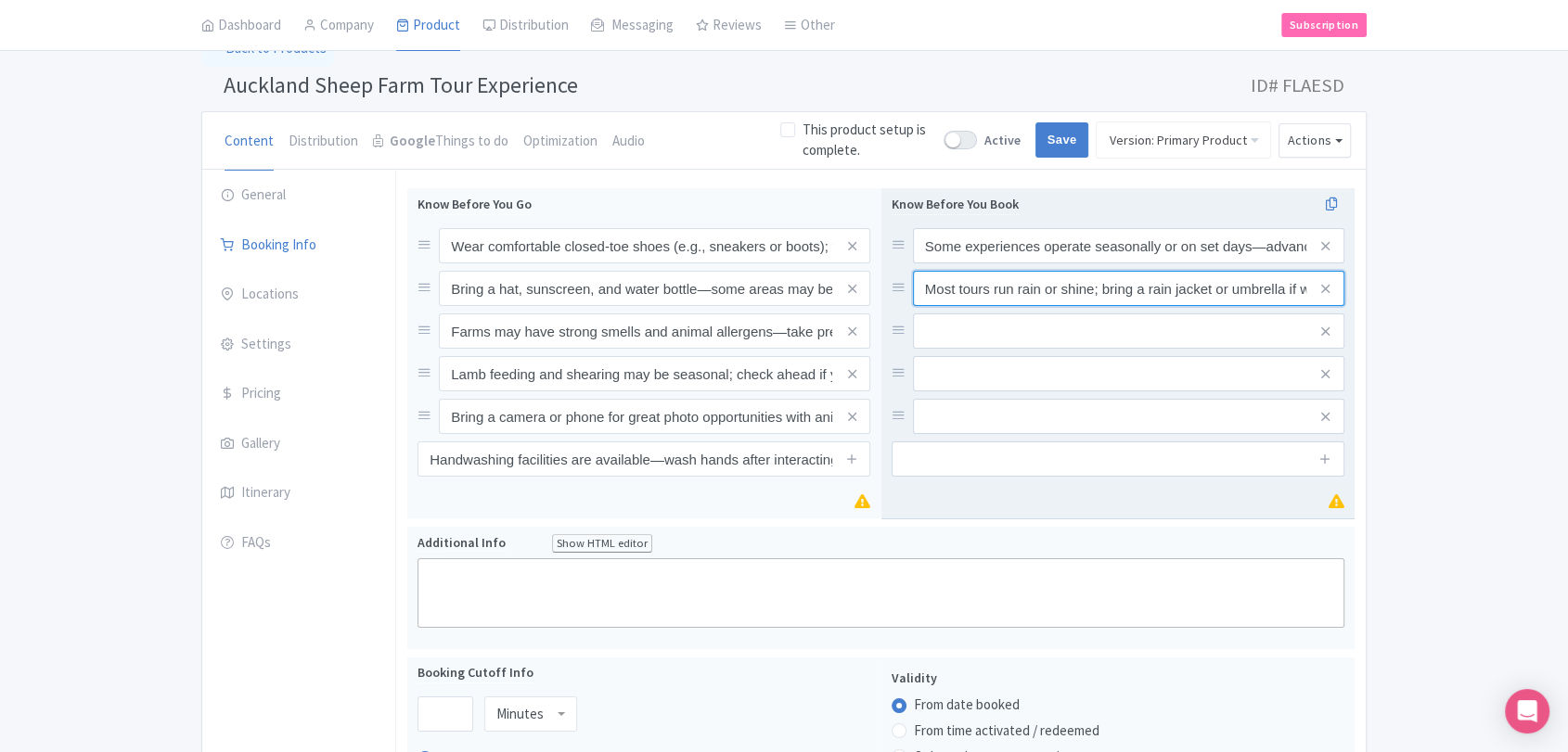 scroll, scrollTop: 0, scrollLeft: 118, axis: horizontal 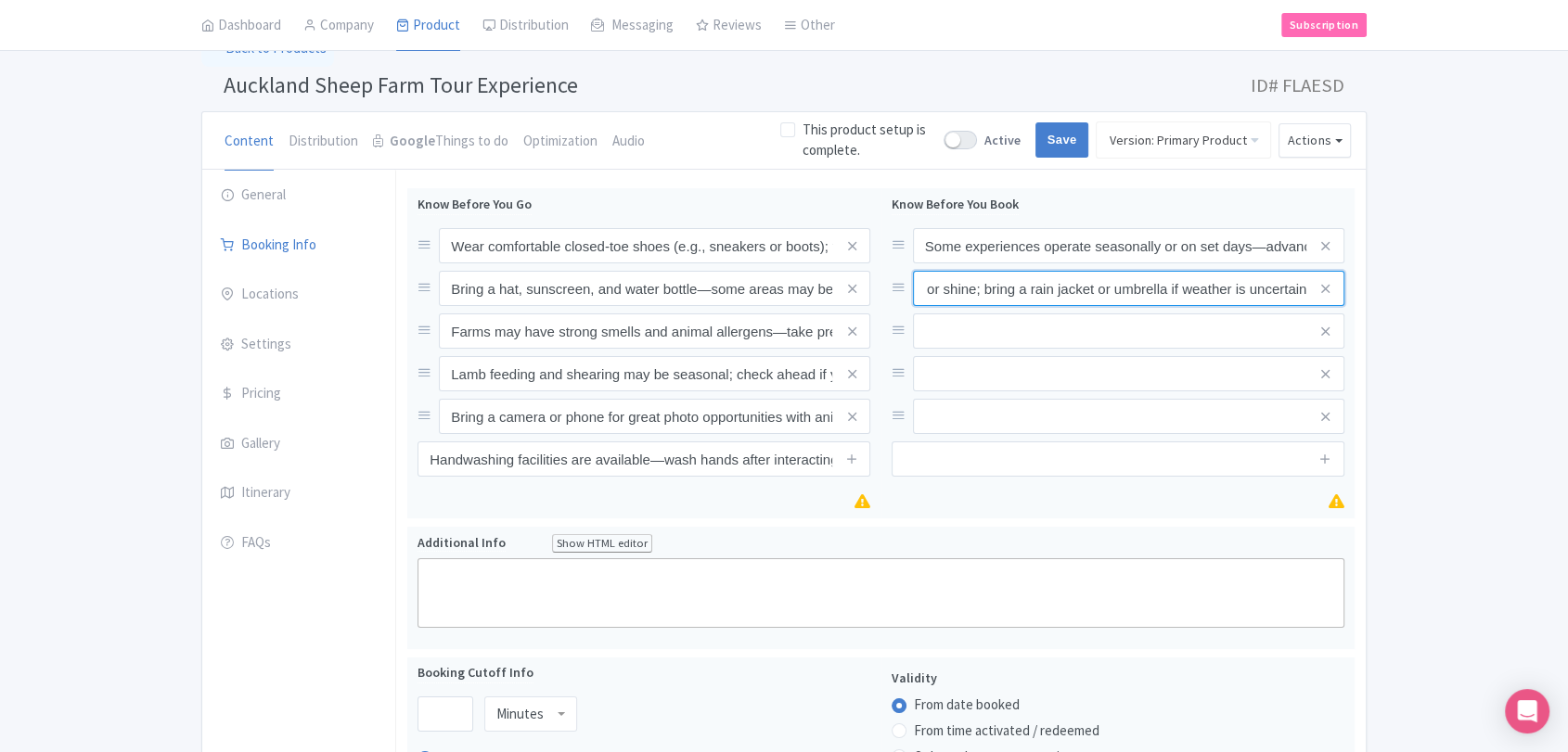 type on "Most tours run rain or shine; bring a rain jacket or umbrella if weather is uncertain" 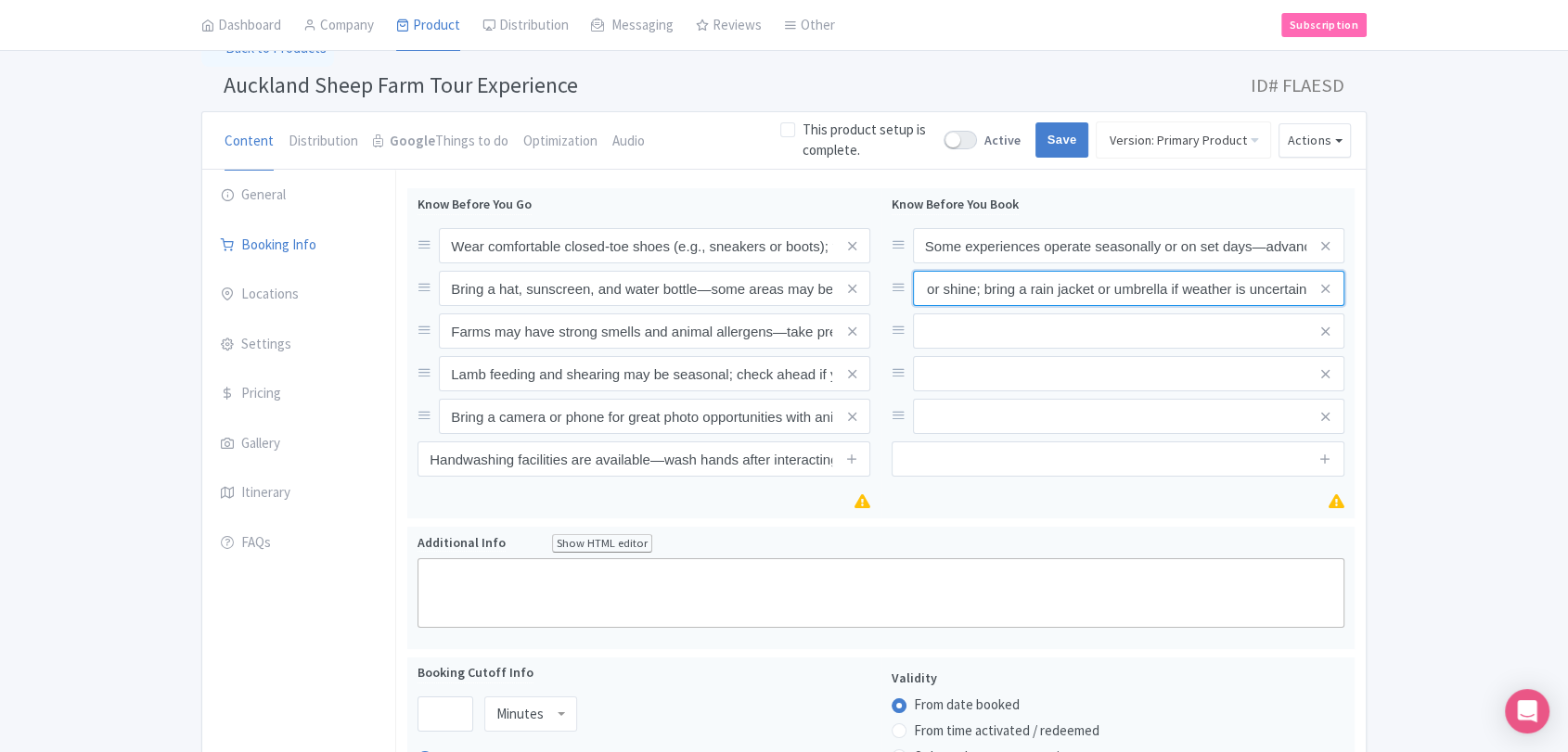 scroll, scrollTop: 0, scrollLeft: 0, axis: both 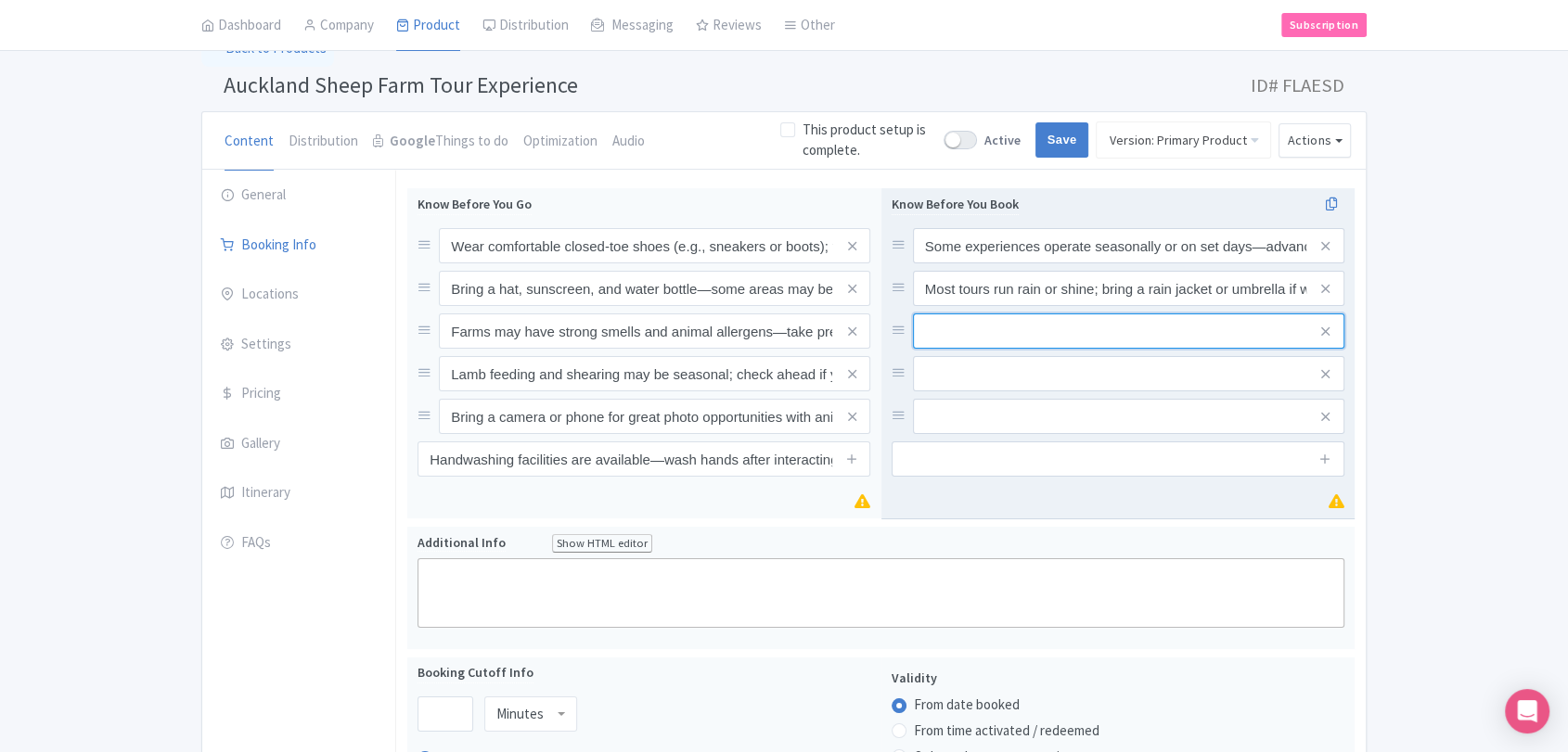 click at bounding box center [1128, 246] 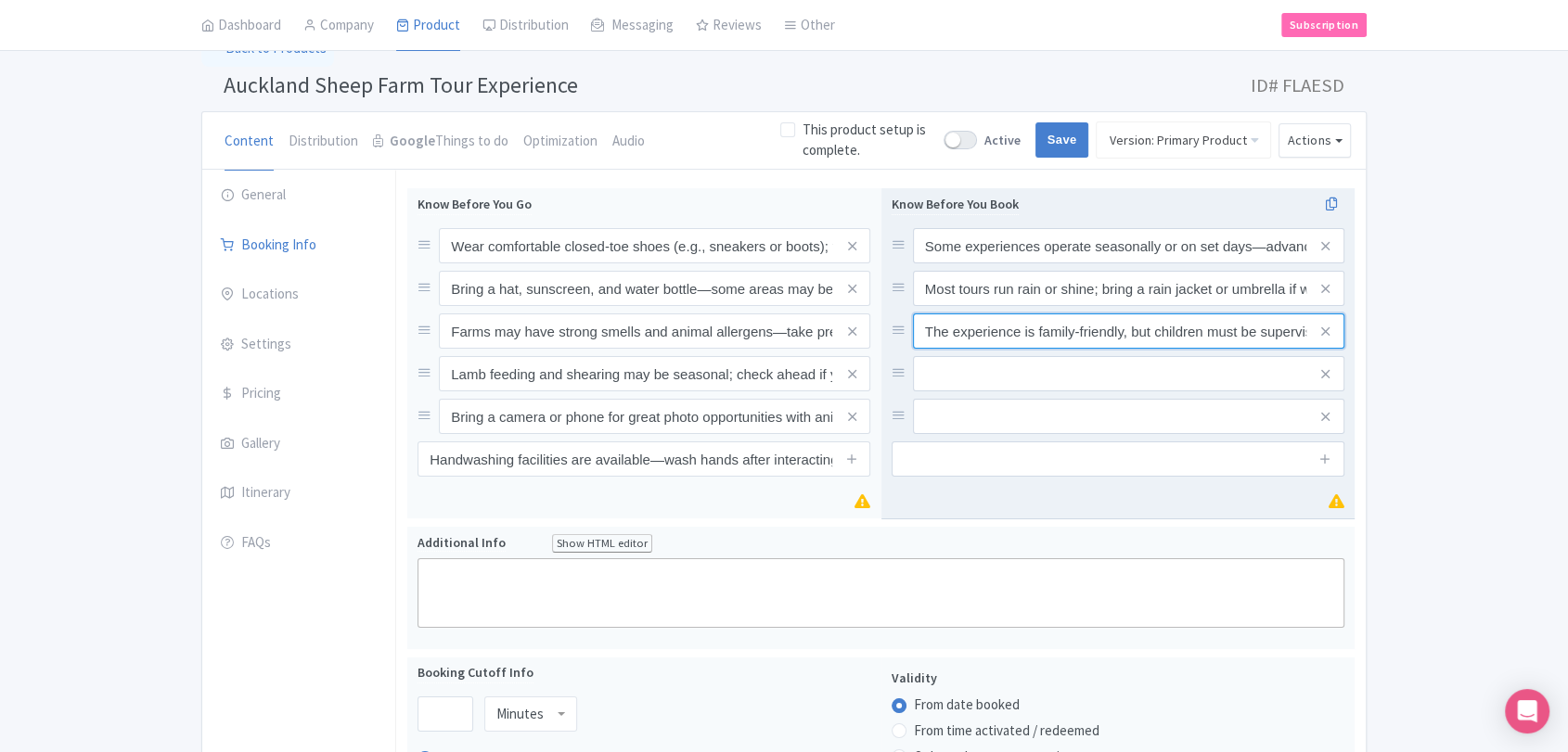 scroll, scrollTop: 0, scrollLeft: 91, axis: horizontal 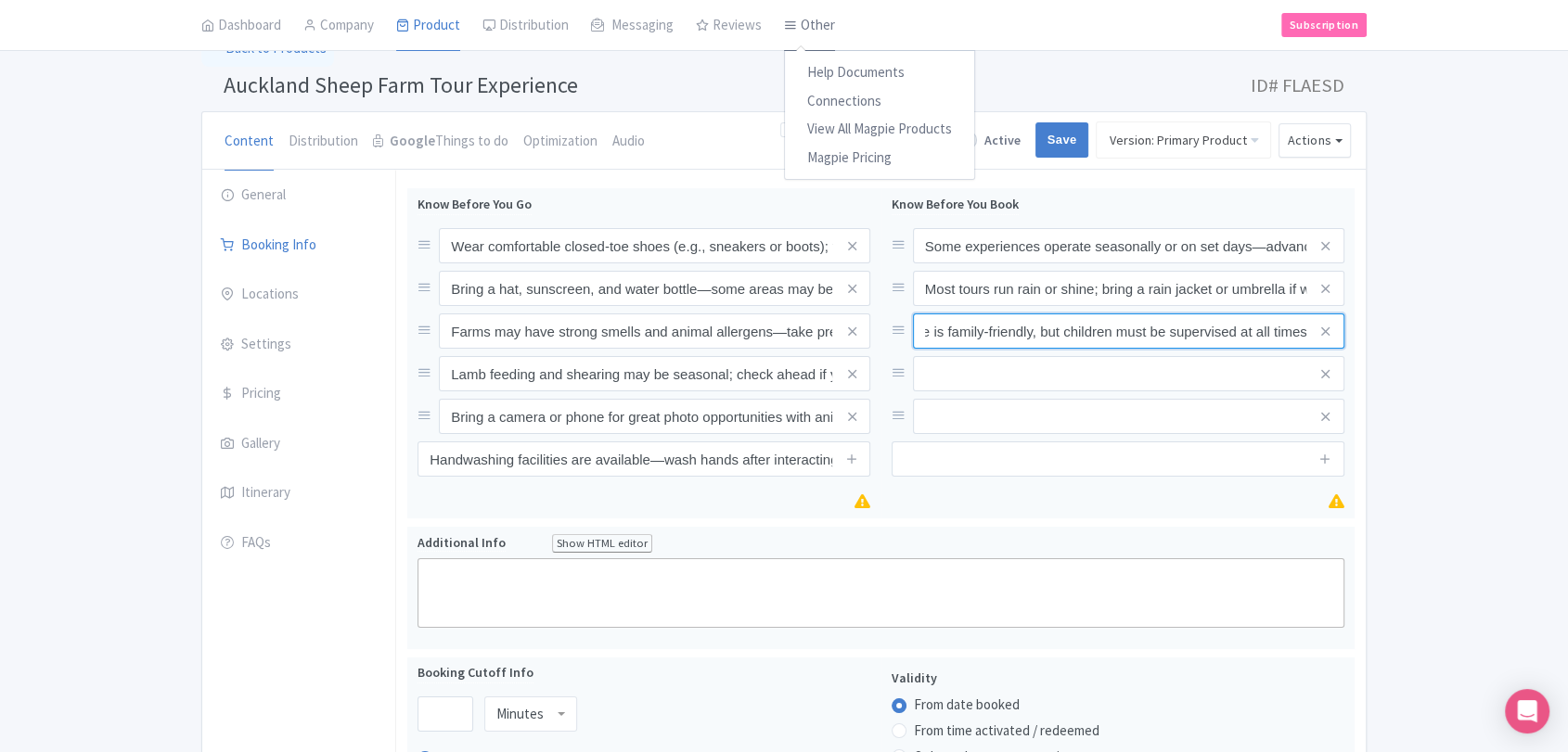 type on "The experience is family-friendly, but children must be supervised at all times" 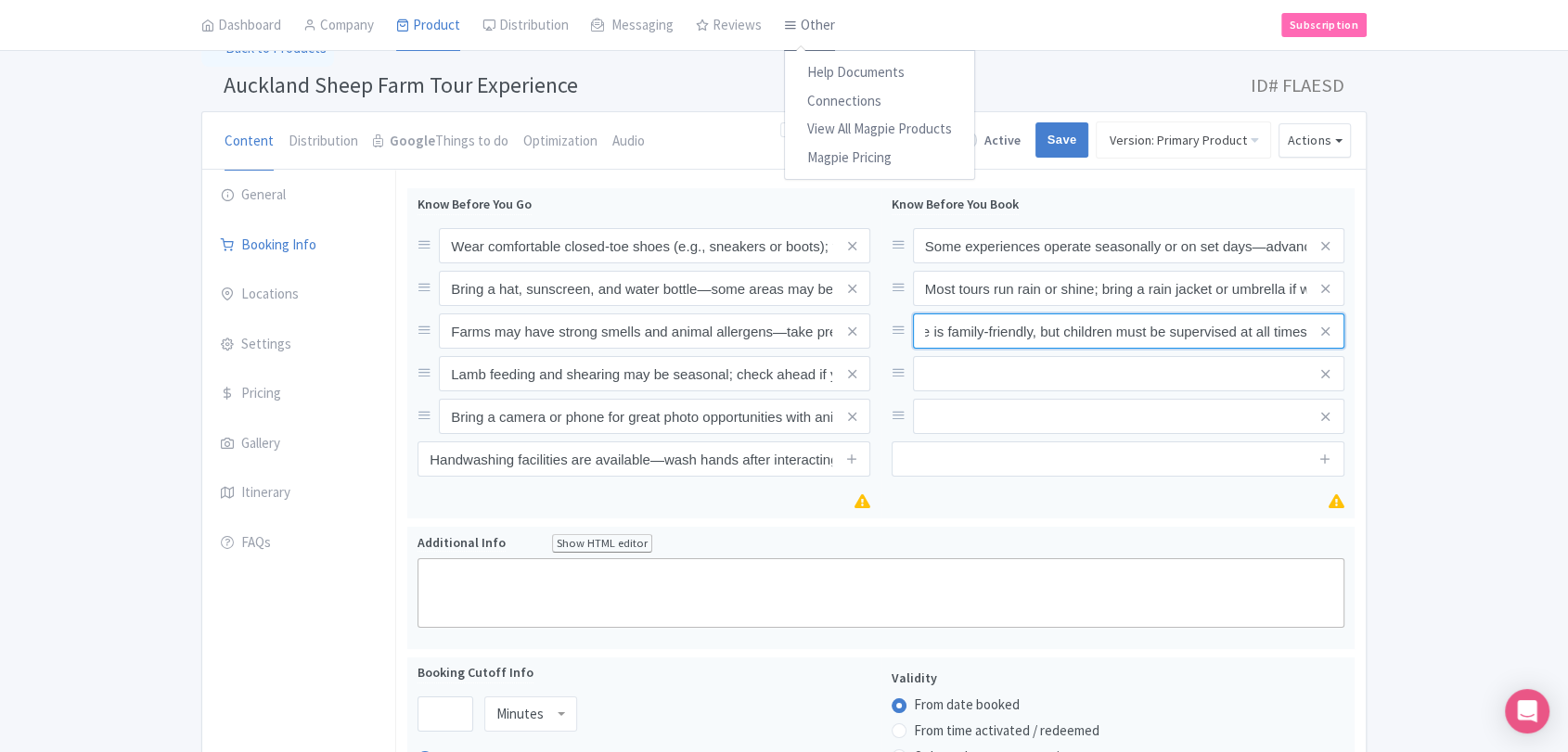scroll, scrollTop: 0, scrollLeft: 0, axis: both 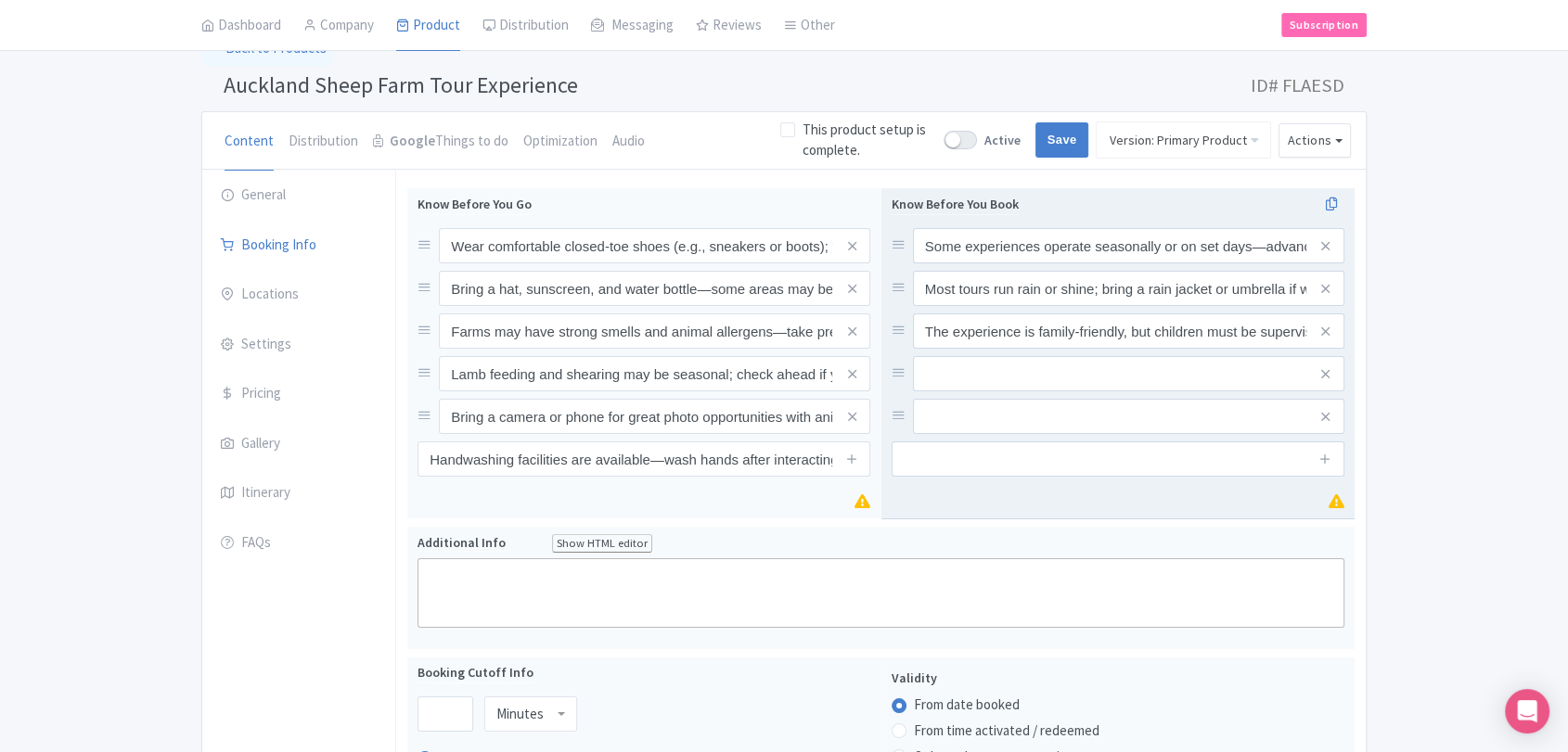 click on "Some experiences operate seasonally or on set days—advanced booking is recommended Most tours run rain or shine; bring a rain jacket or umbrella if weather is uncertain The experience is family-friendly, but children must be supervised at all times" at bounding box center [1118, 331] 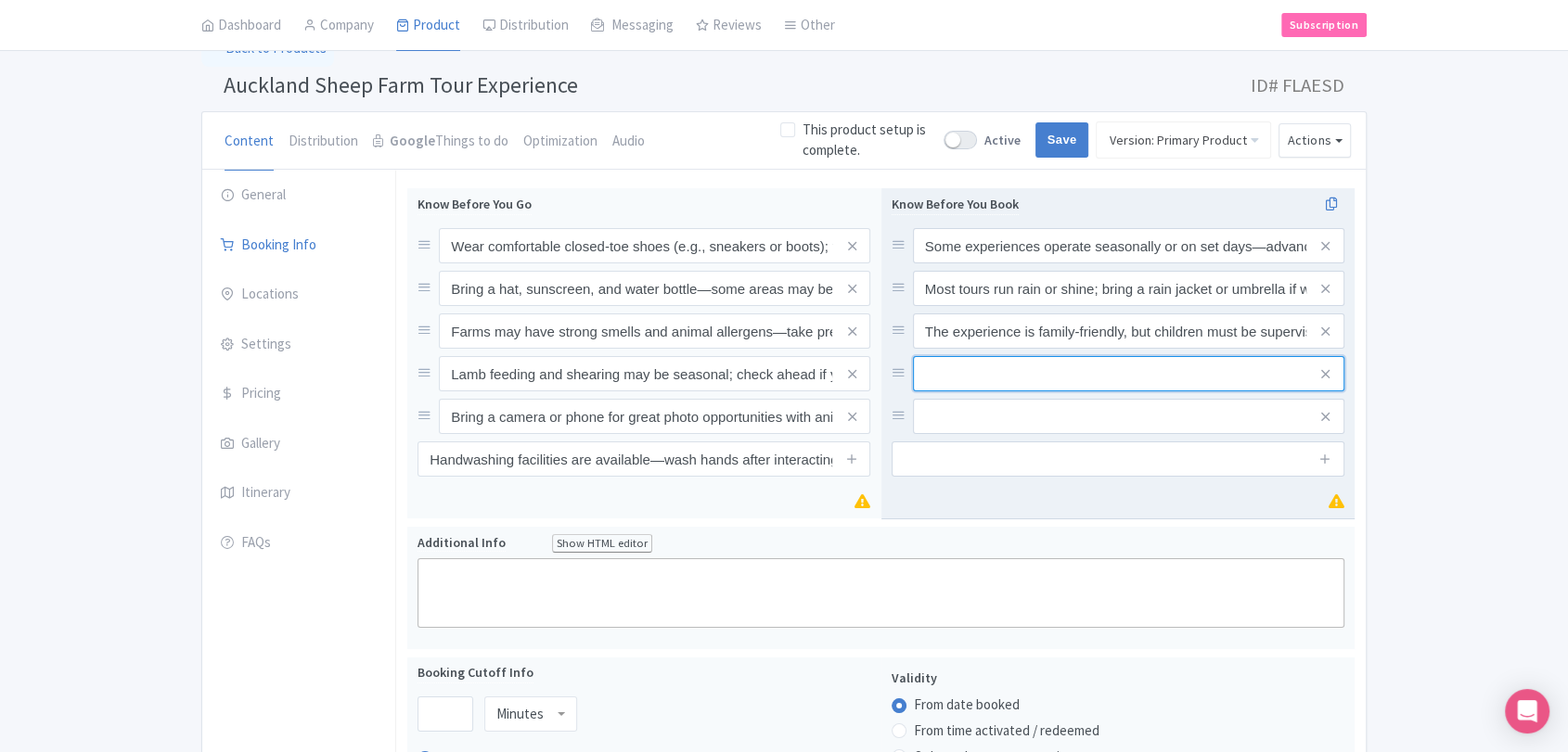 click at bounding box center [1128, 246] 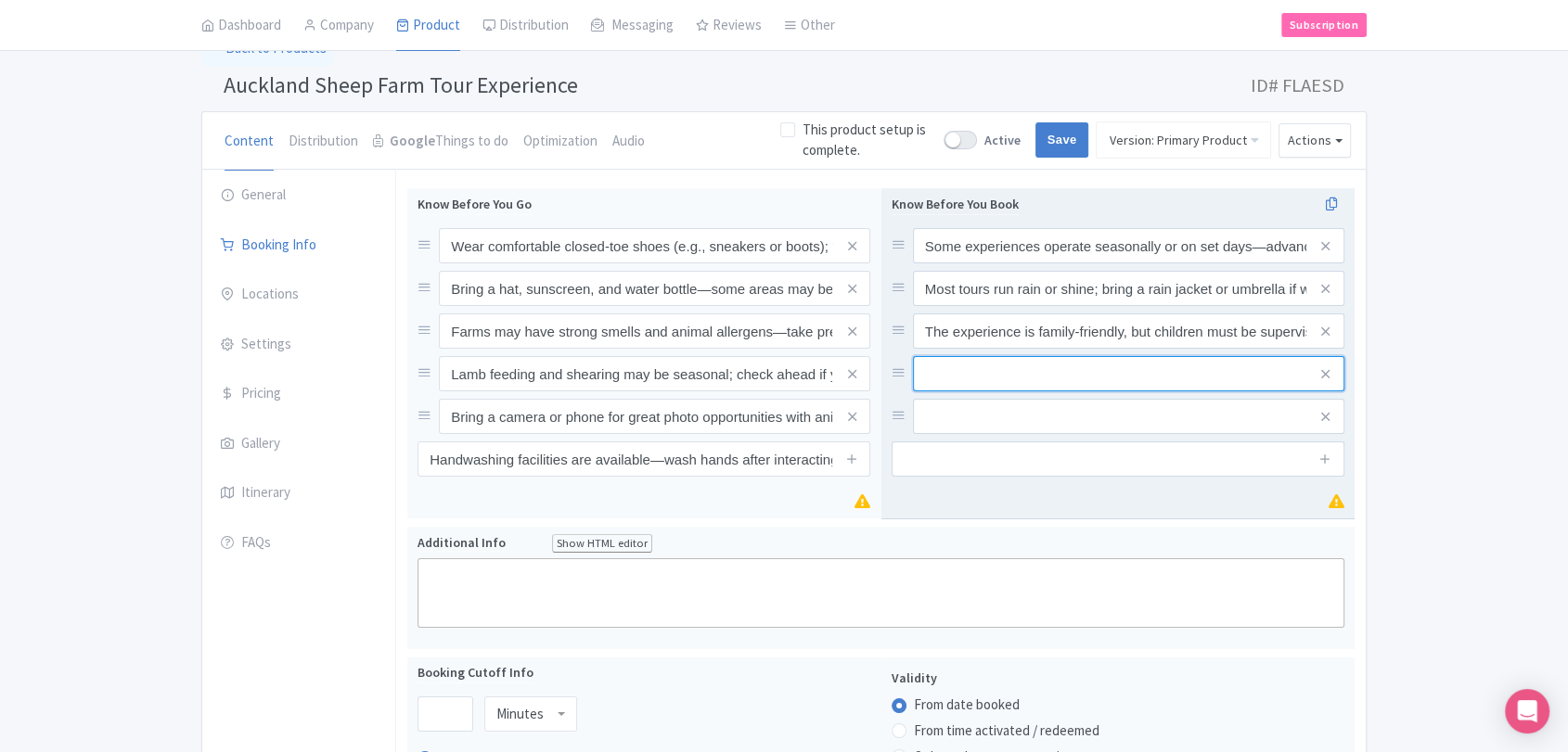 paste on "Accessibility may vary—check in advance if you or someone in your group requires mobility support" 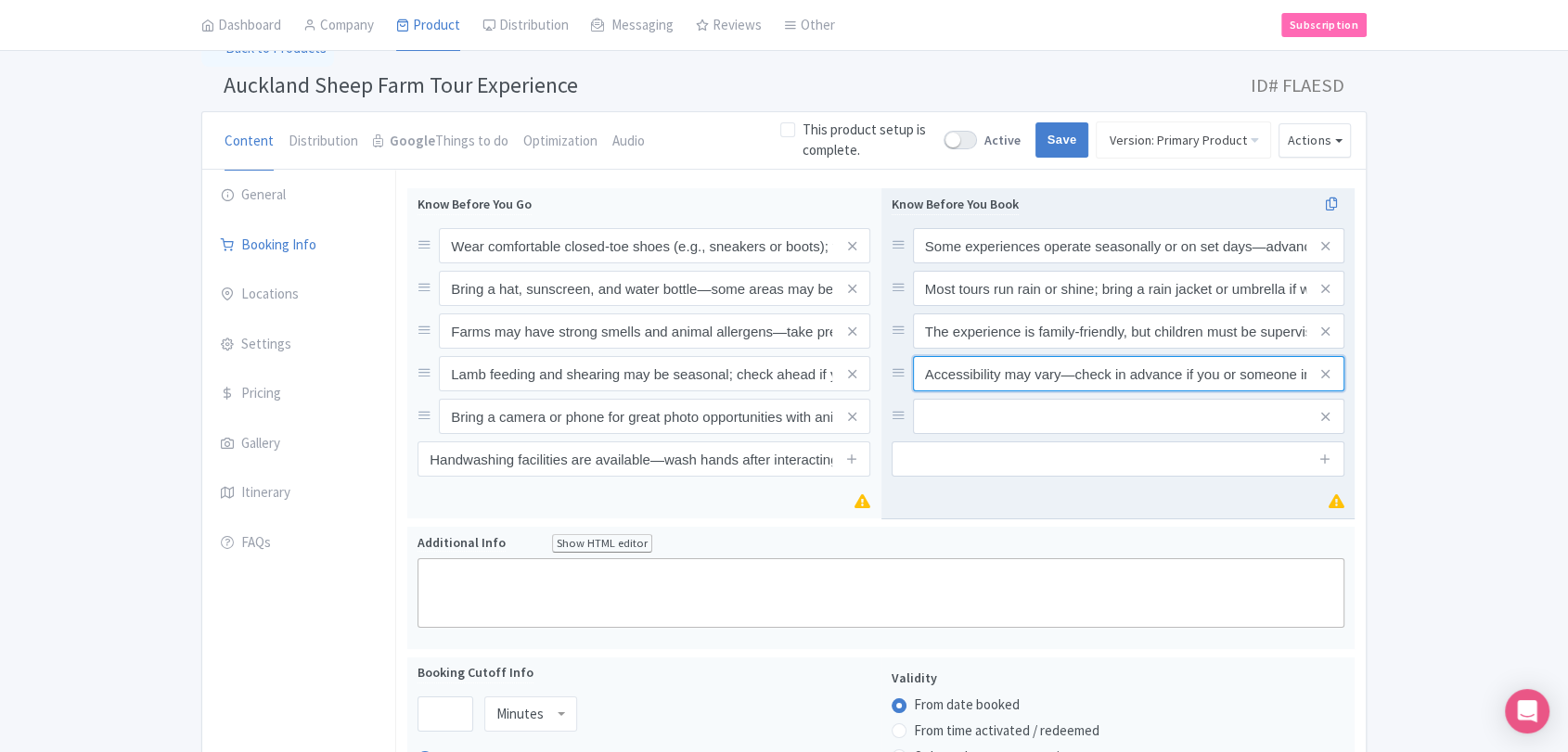scroll, scrollTop: 0, scrollLeft: 230, axis: horizontal 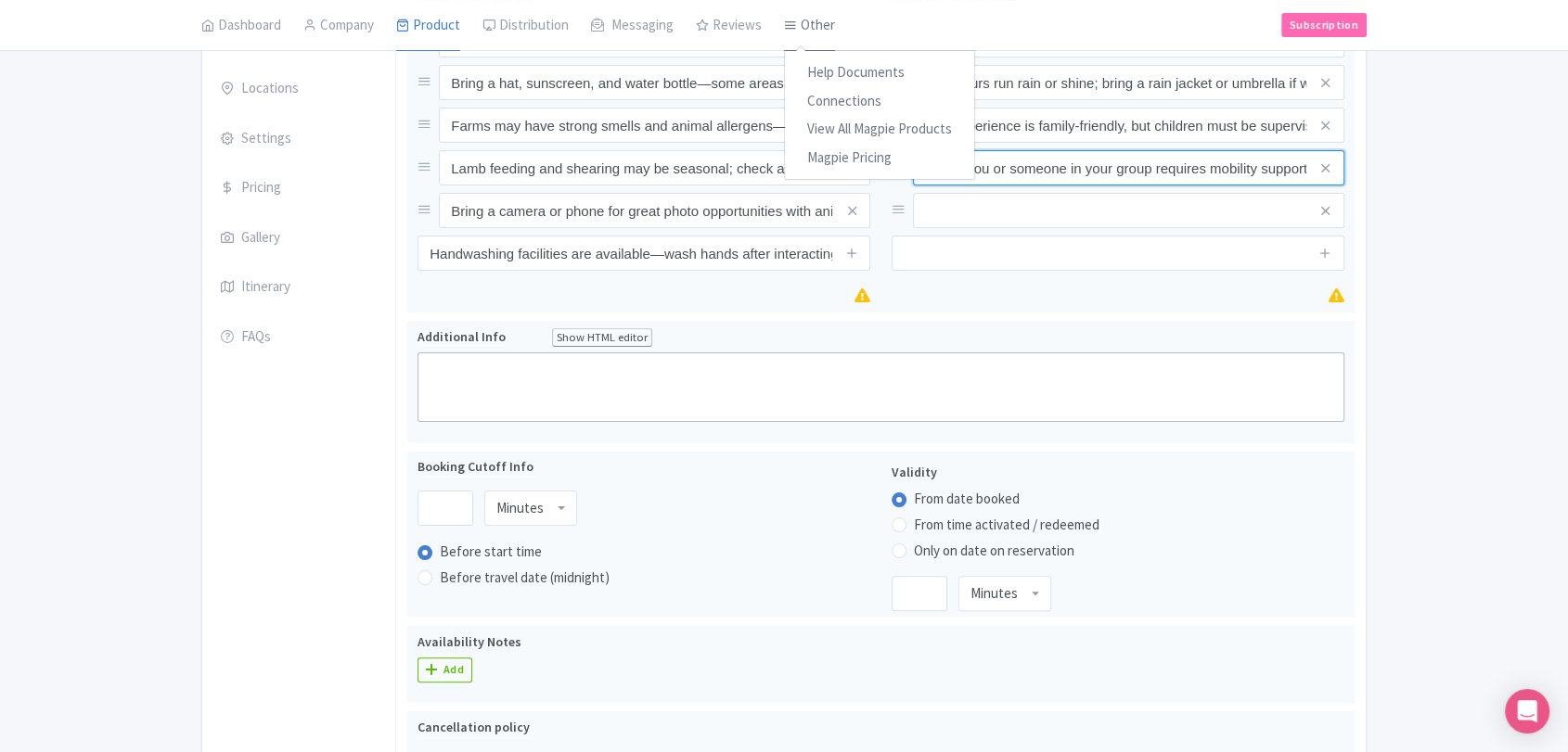 type on "Accessibility may vary—check in advance if you or someone in your group requires mobility support" 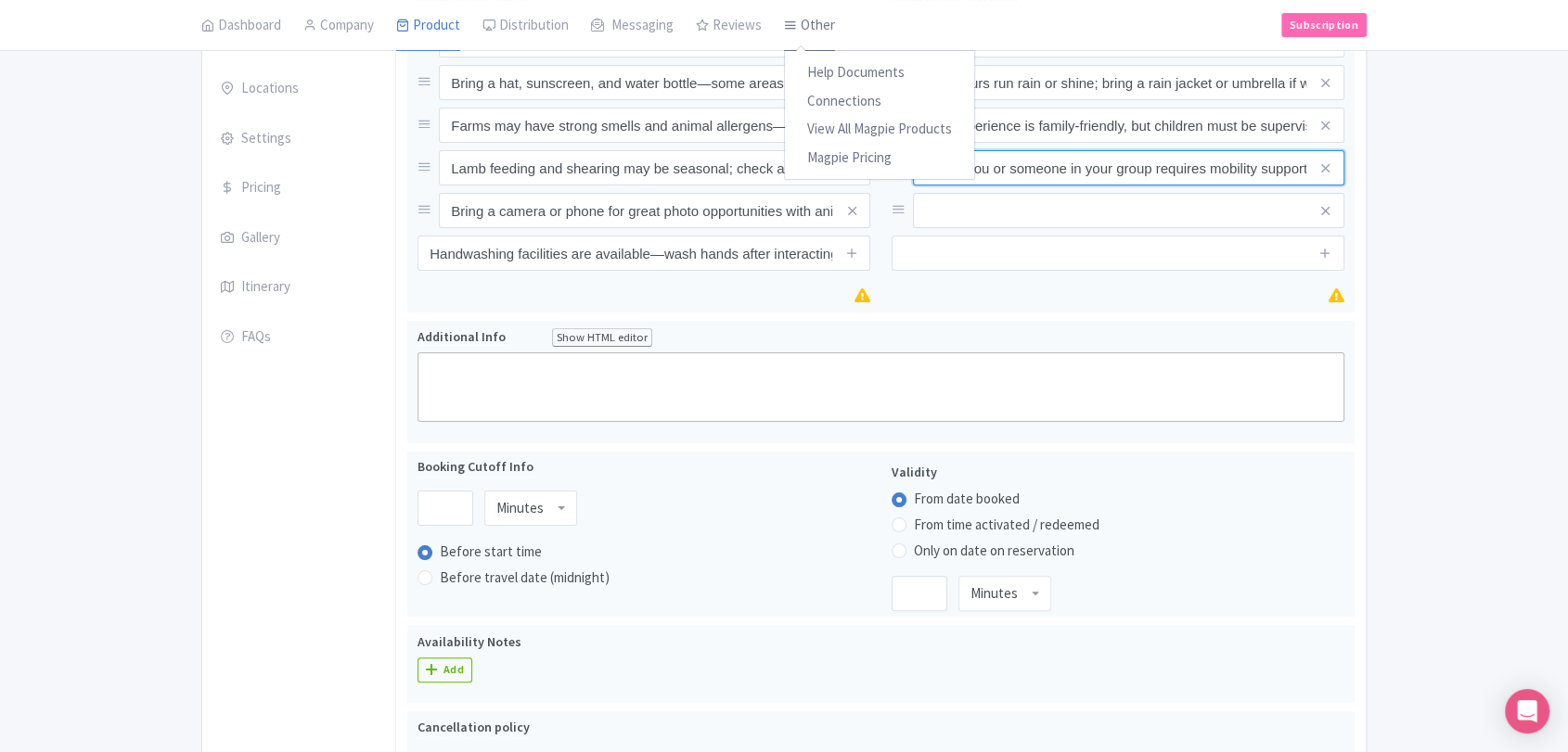 scroll, scrollTop: 0, scrollLeft: 0, axis: both 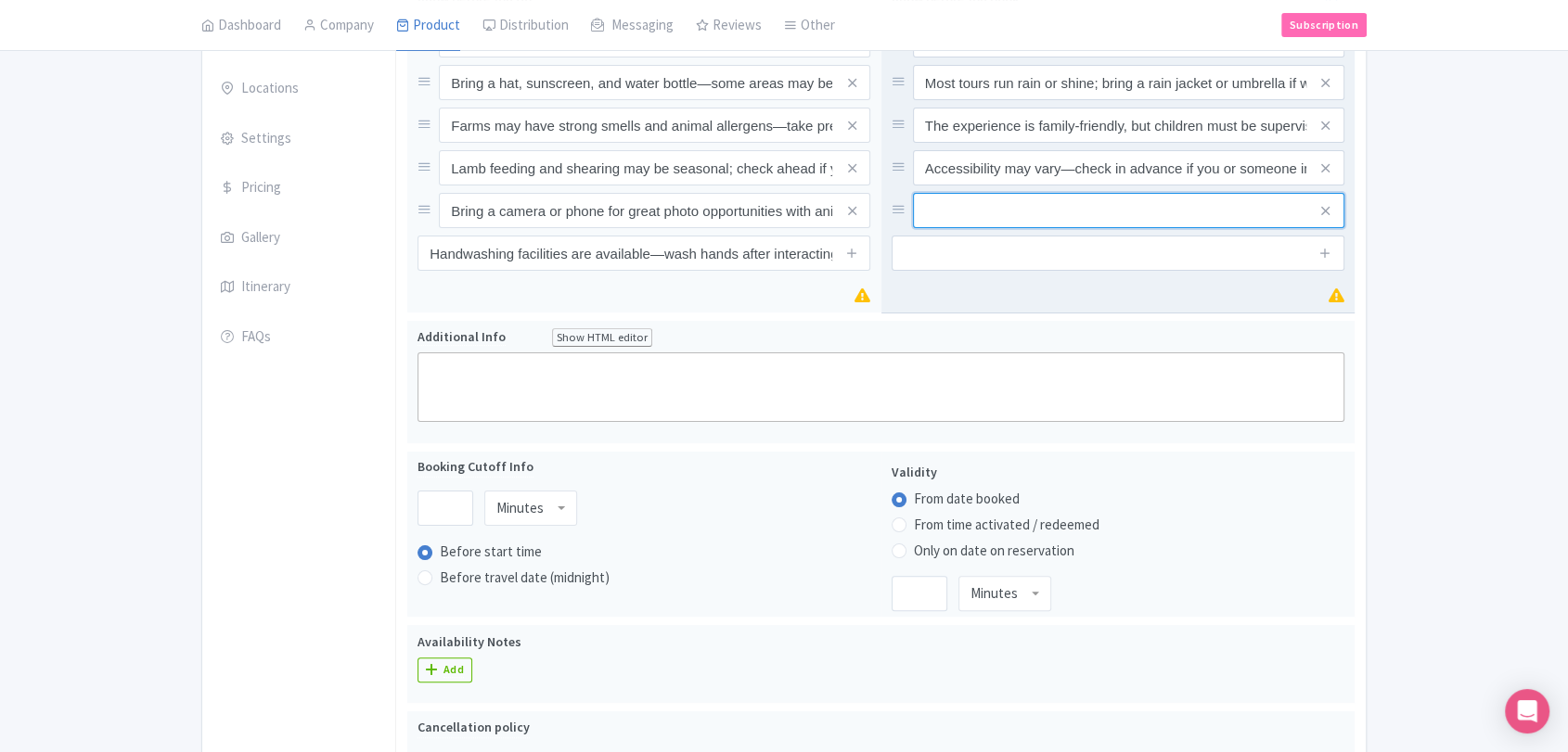 click at bounding box center [1128, 40] 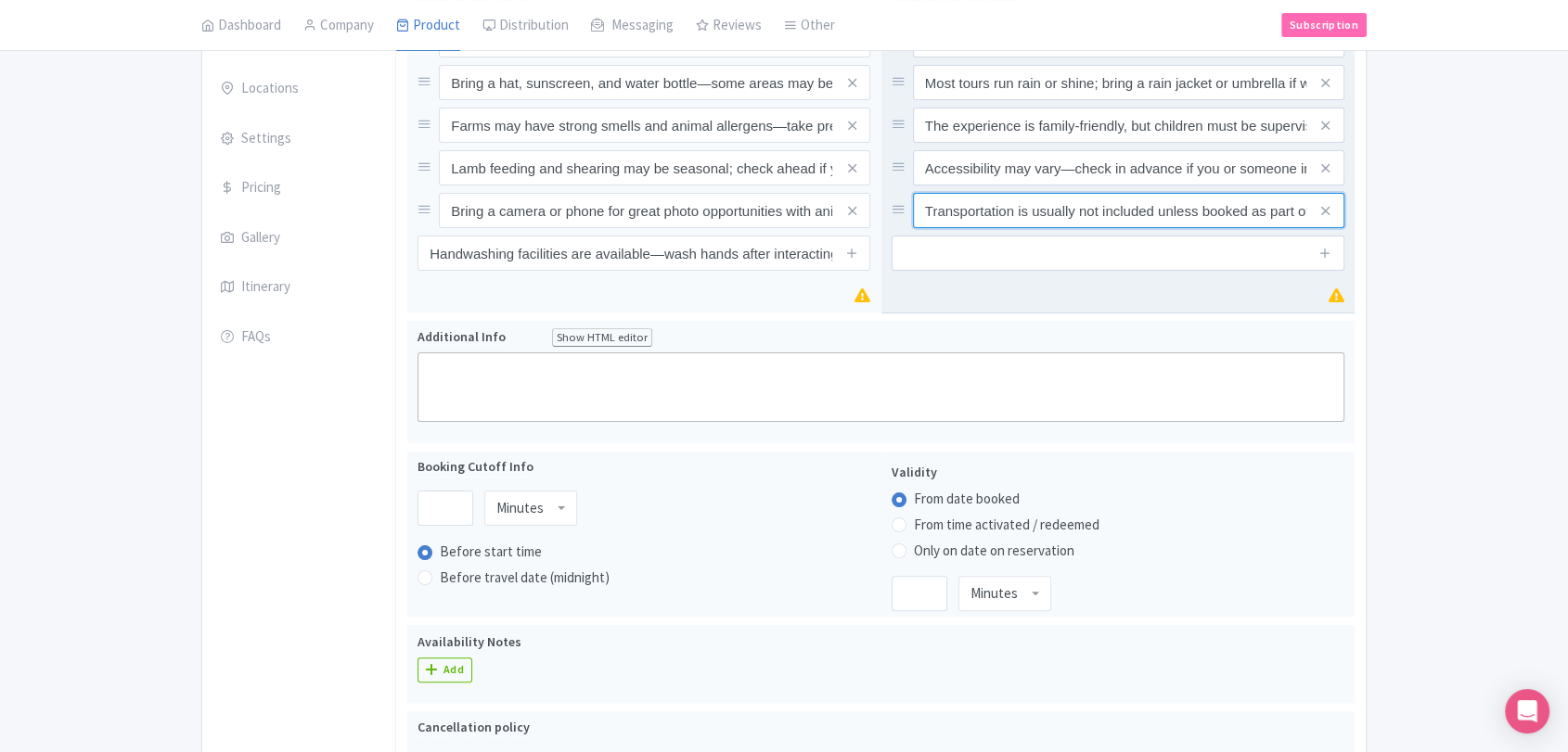 scroll, scrollTop: 0, scrollLeft: 190, axis: horizontal 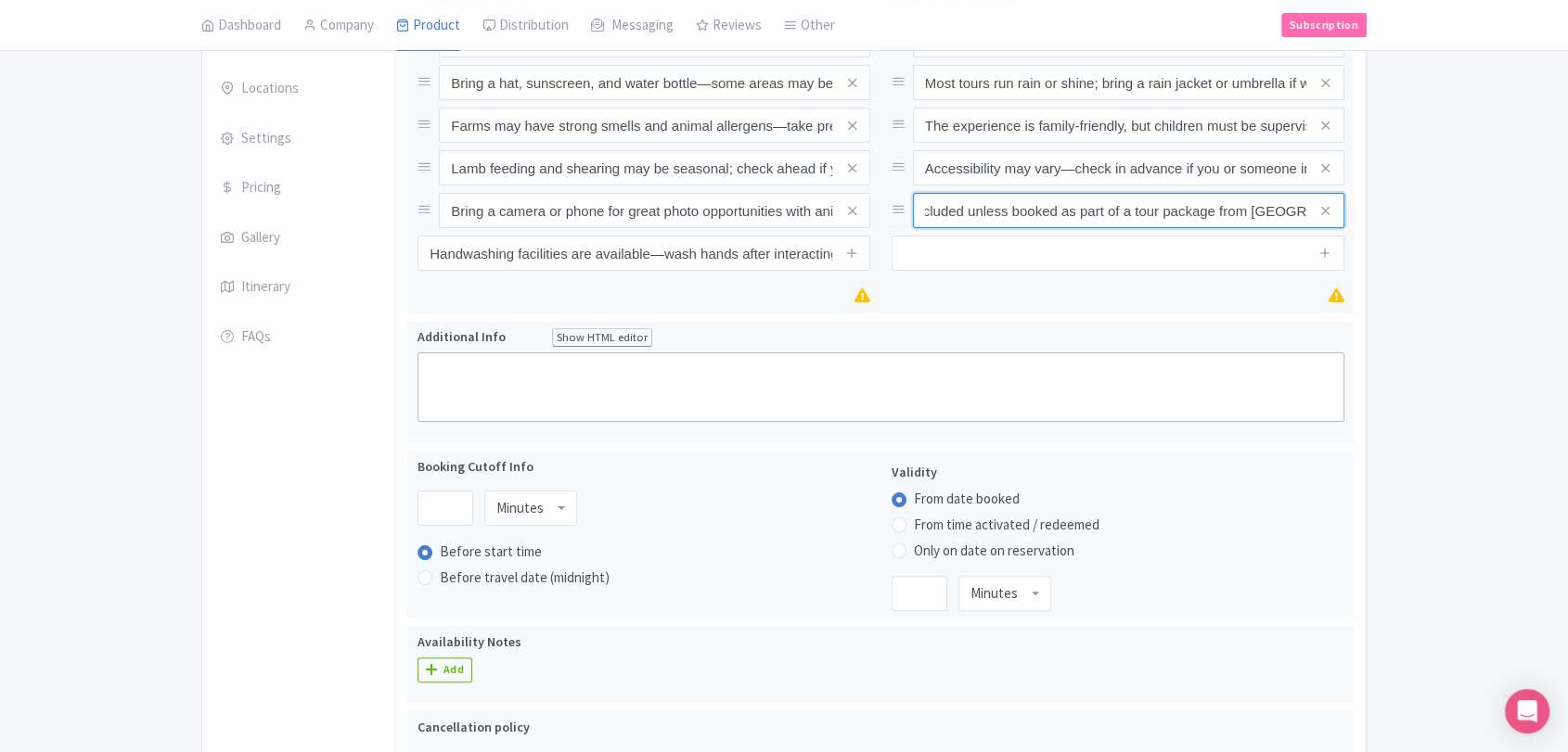 type on "Transportation is usually not included unless booked as part of a tour package from [GEOGRAPHIC_DATA]" 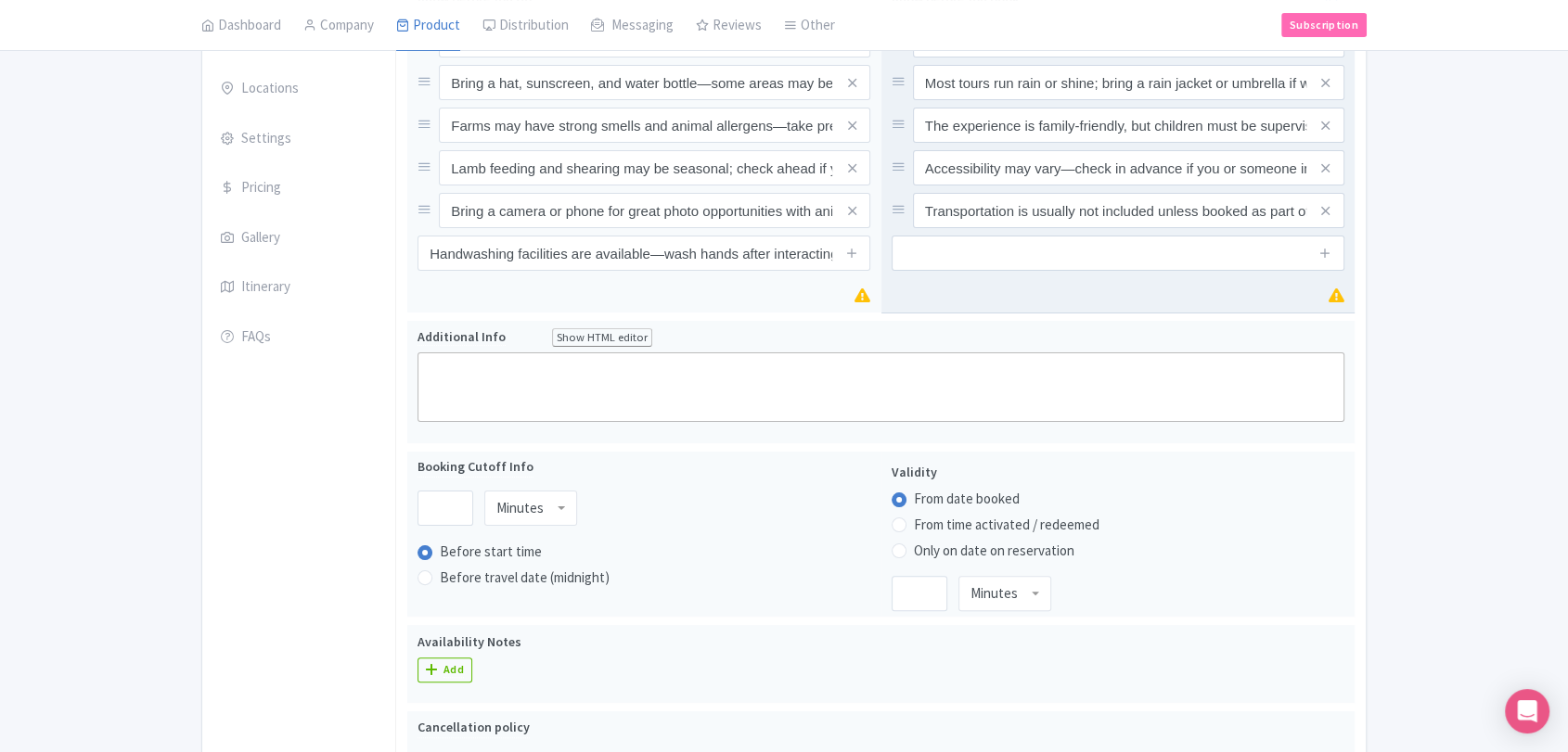click on "Know Before You Book Some experiences operate seasonally or on set days—advanced booking is recommended Most tours run rain or shine; bring a rain jacket or umbrella if weather is uncertain The experience is family-friendly, but children must be supervised at all times Accessibility may vary—check in advance if you or someone in your group requires mobility support Transportation is usually not included unless booked as part of a tour package from Auckland" at bounding box center [1118, 147] 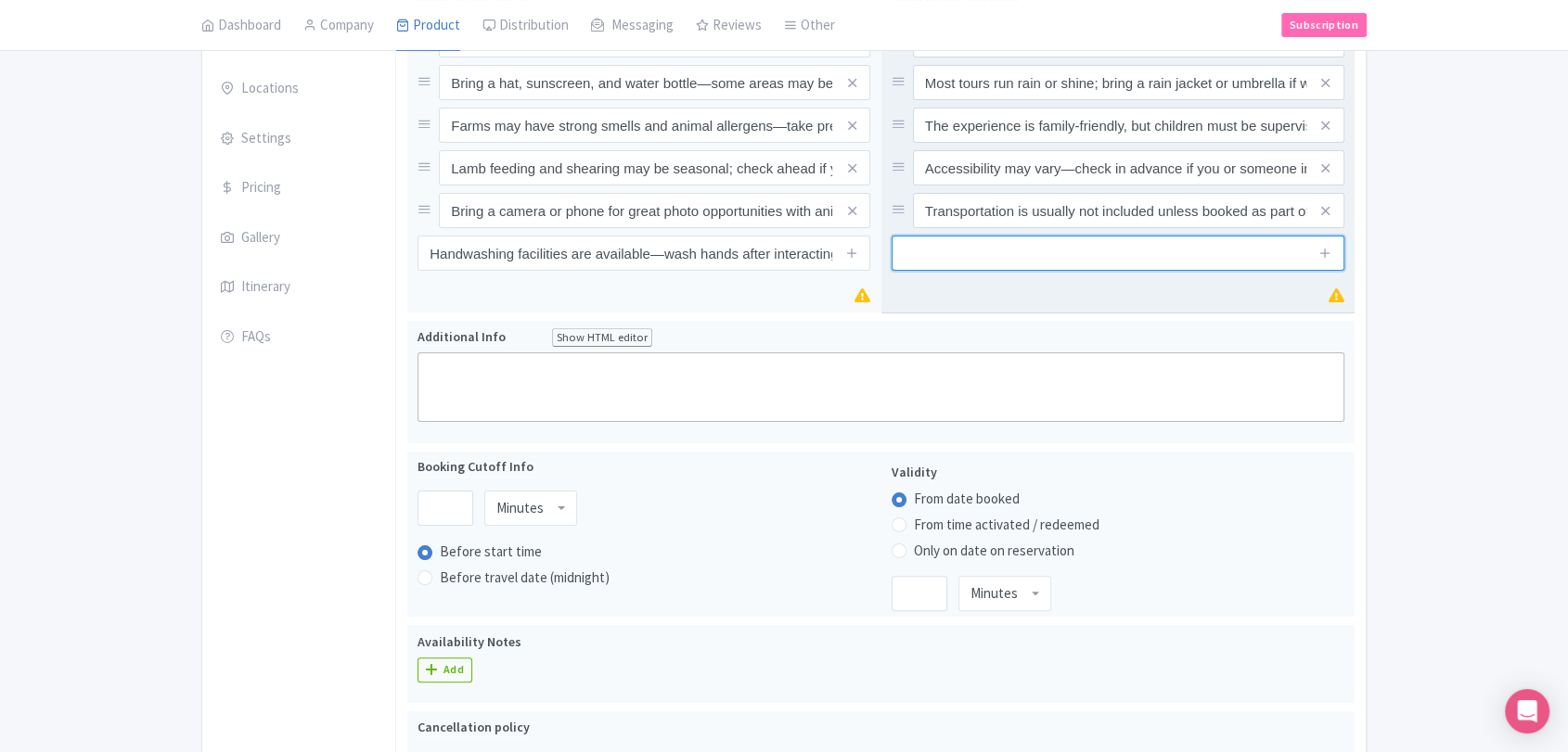 click at bounding box center (1118, 253) 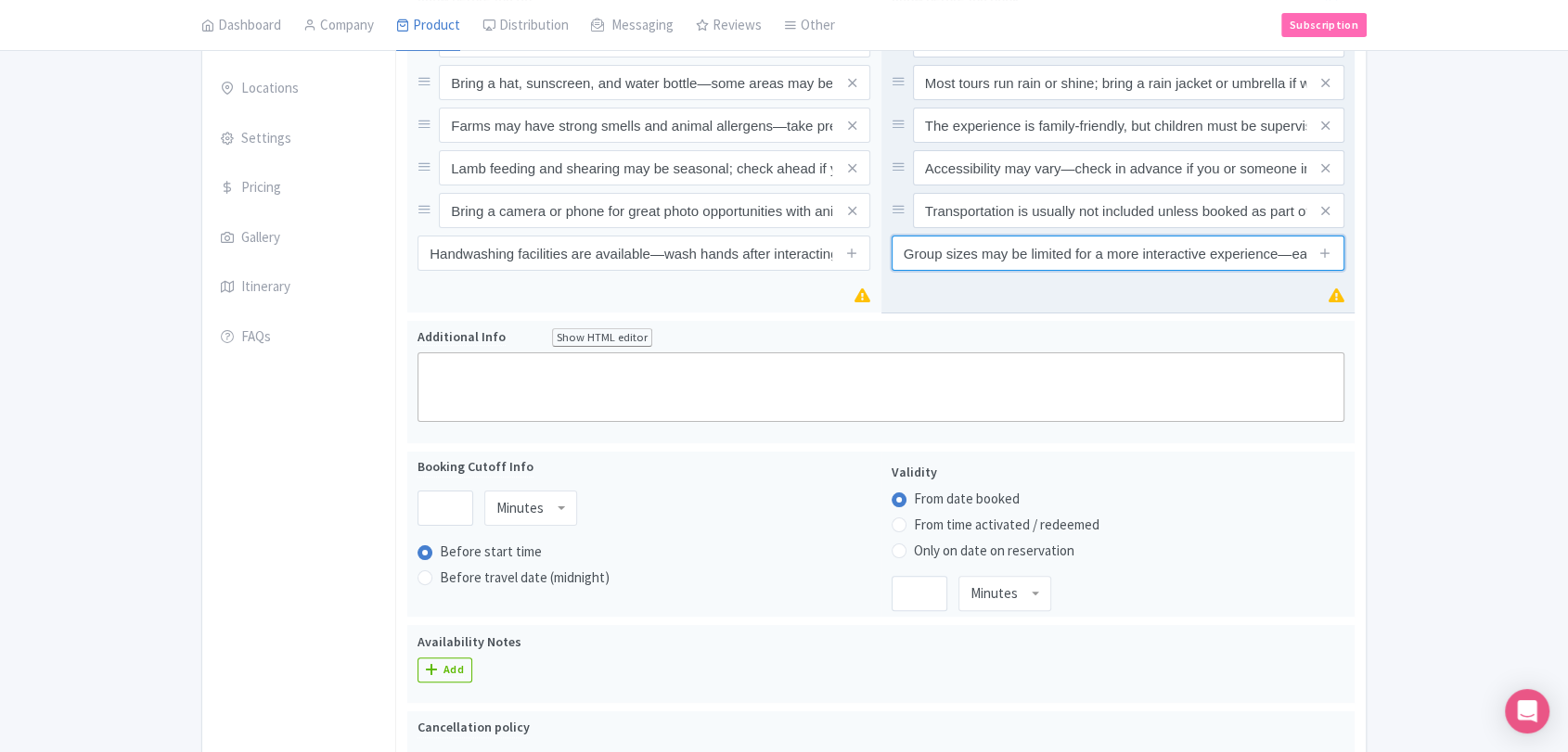 scroll, scrollTop: 0, scrollLeft: 334, axis: horizontal 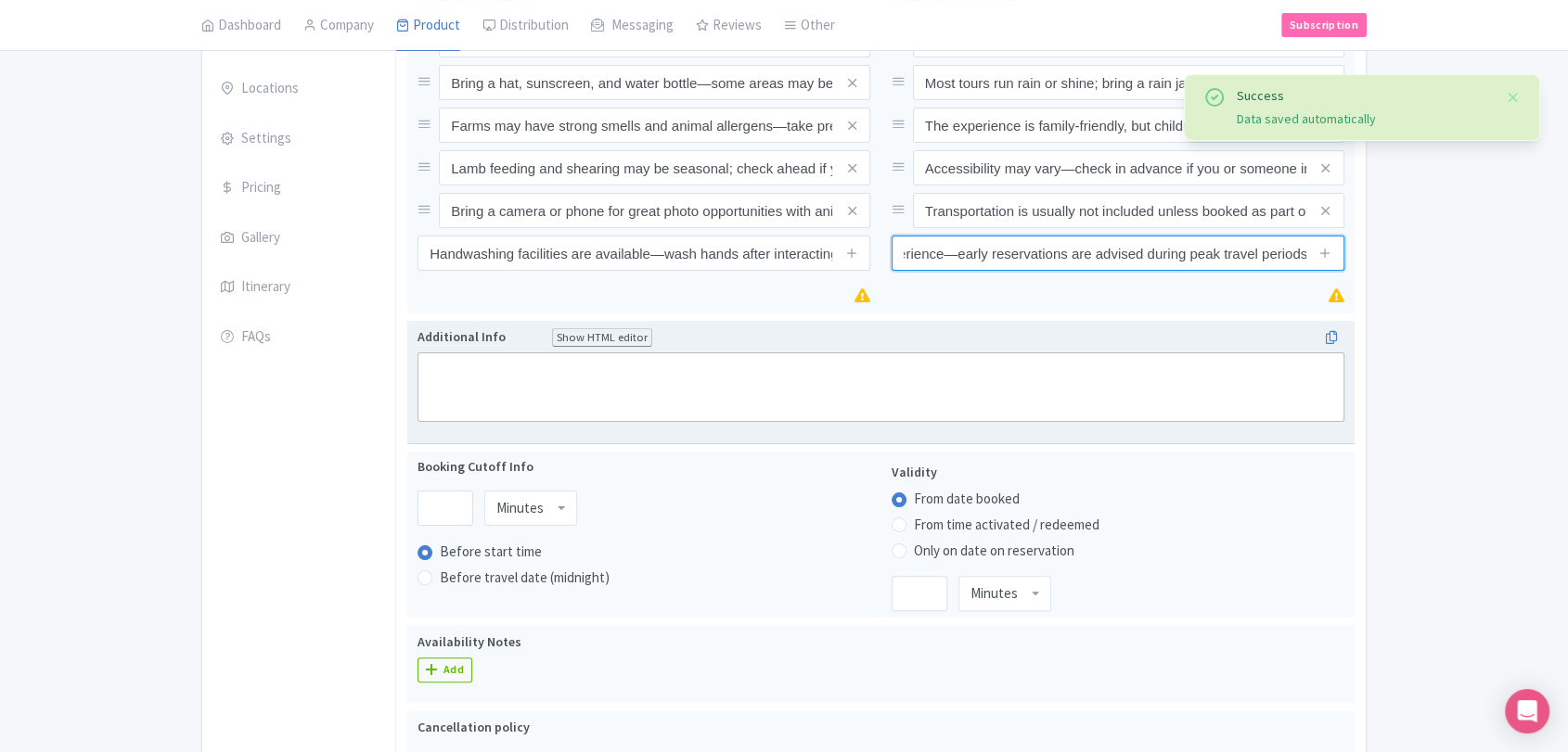 type on "Group sizes may be limited for a more interactive experience—early reservations are advised during peak travel periods" 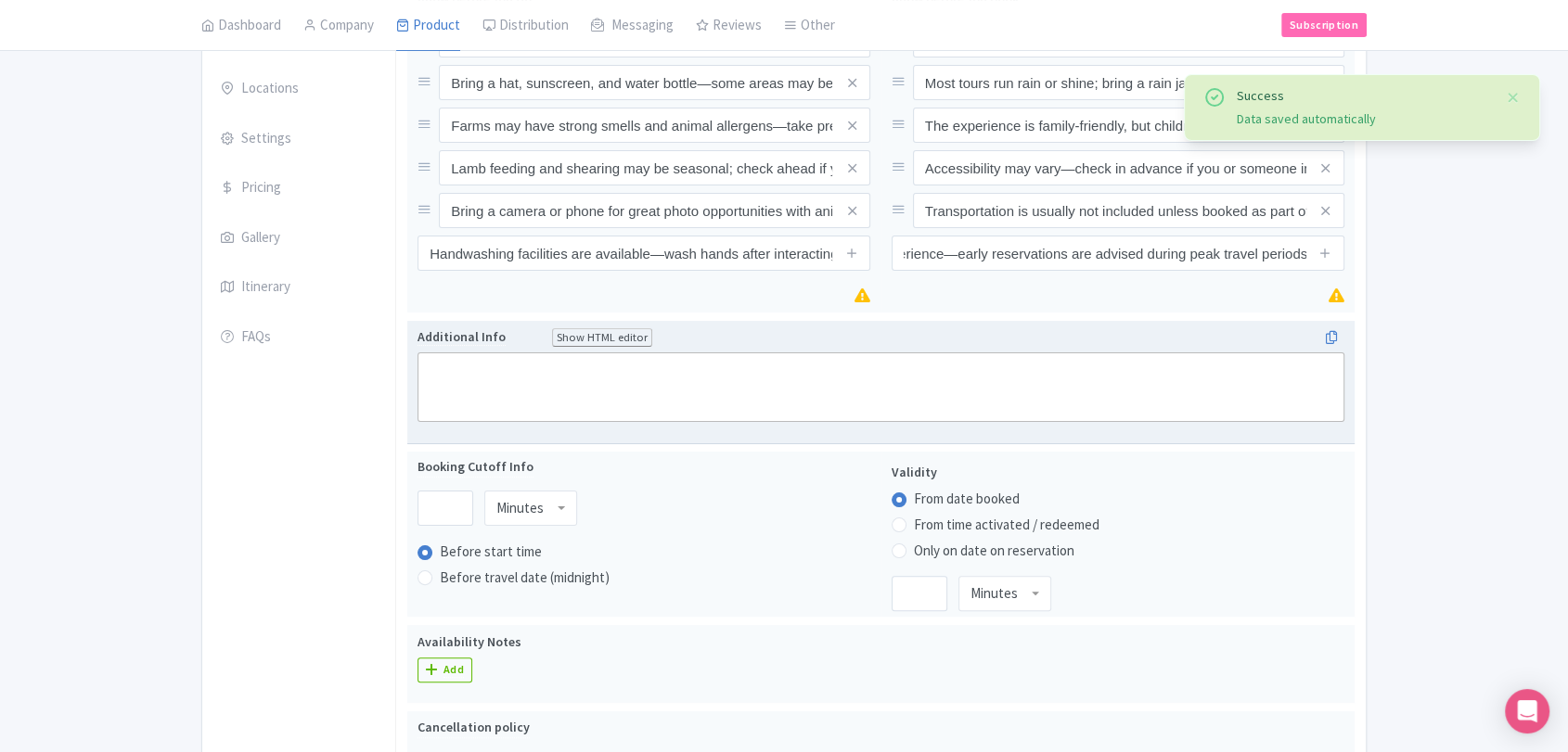 scroll, scrollTop: 0, scrollLeft: 0, axis: both 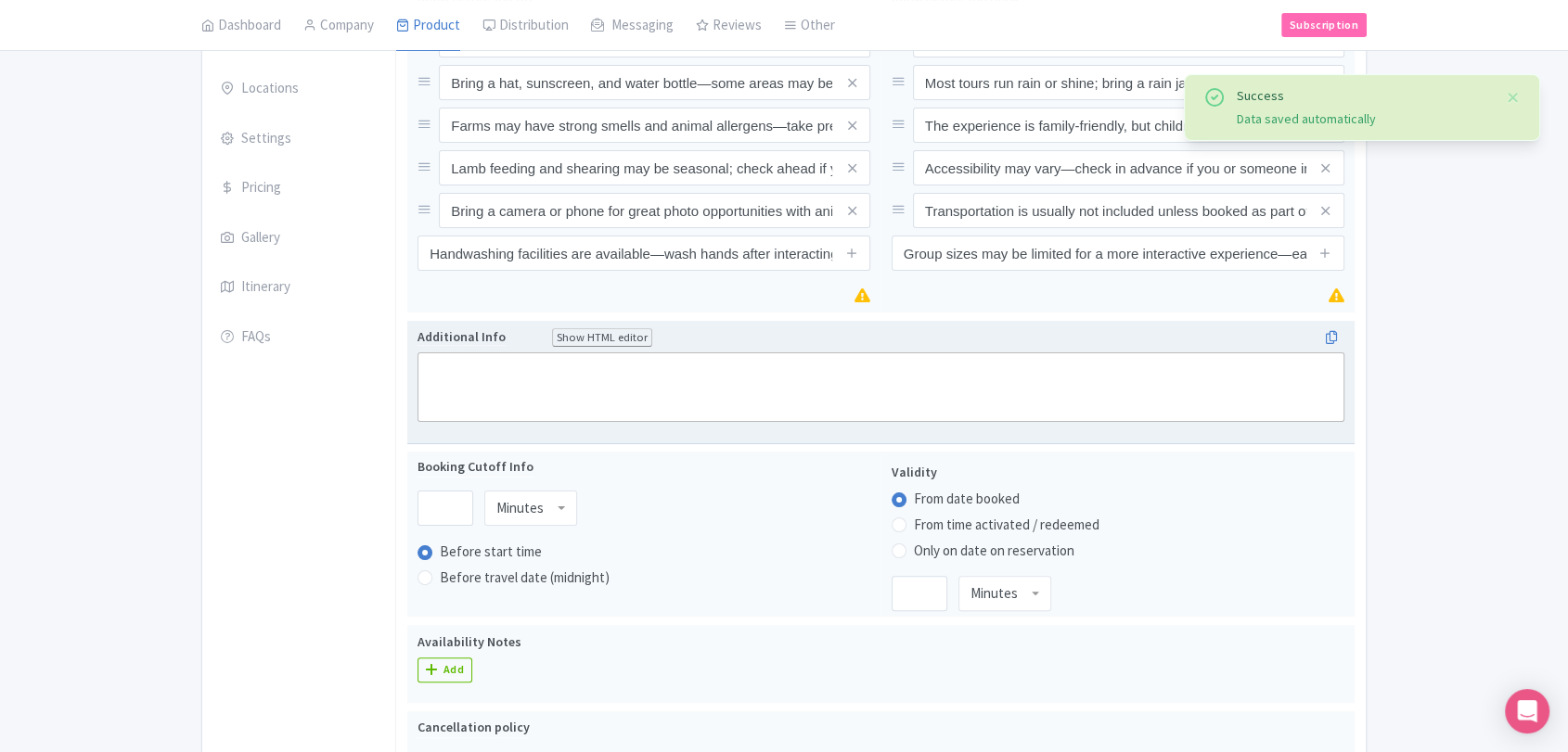 click on "Additional Info Show HTML editor" at bounding box center (880, 338) 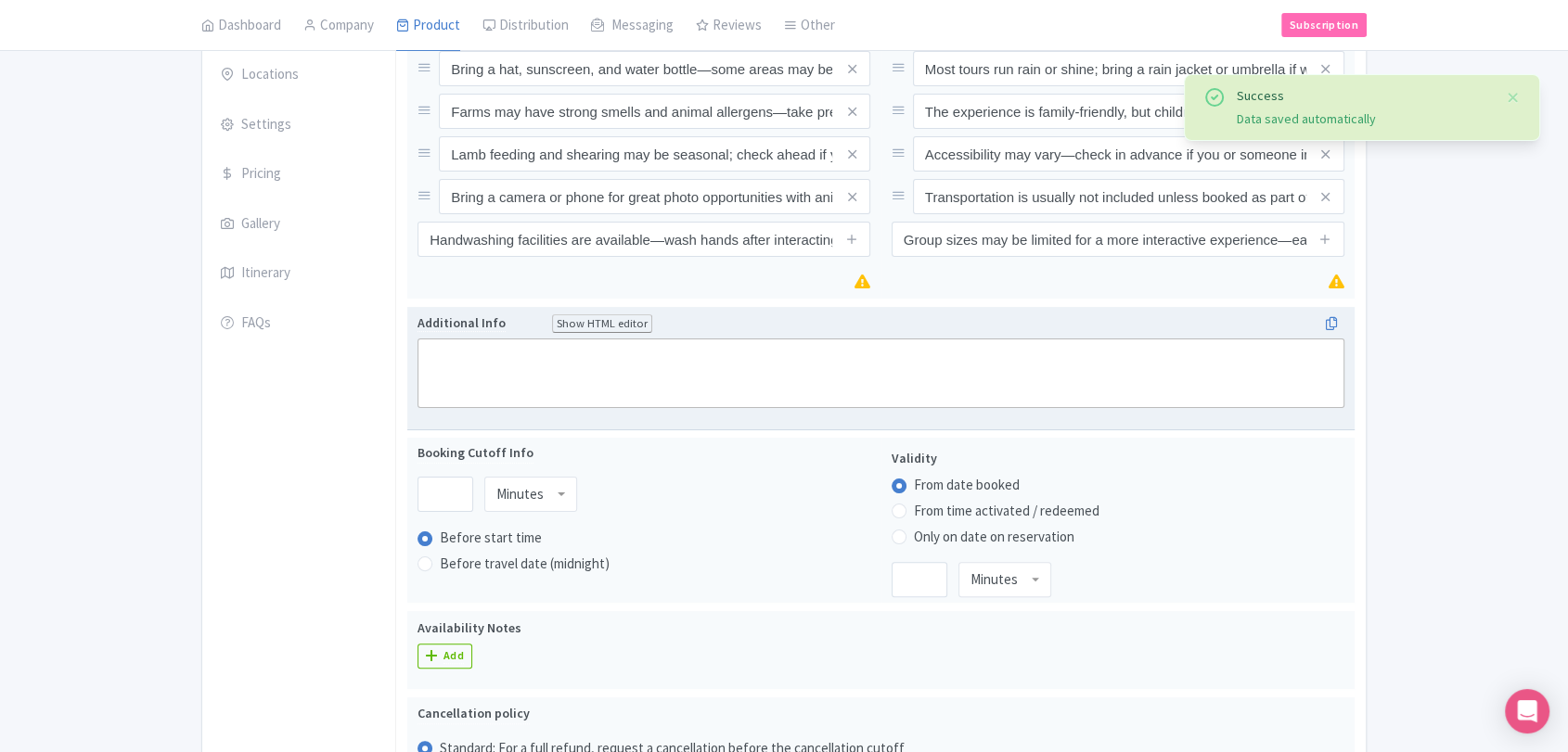 scroll, scrollTop: 515, scrollLeft: 0, axis: vertical 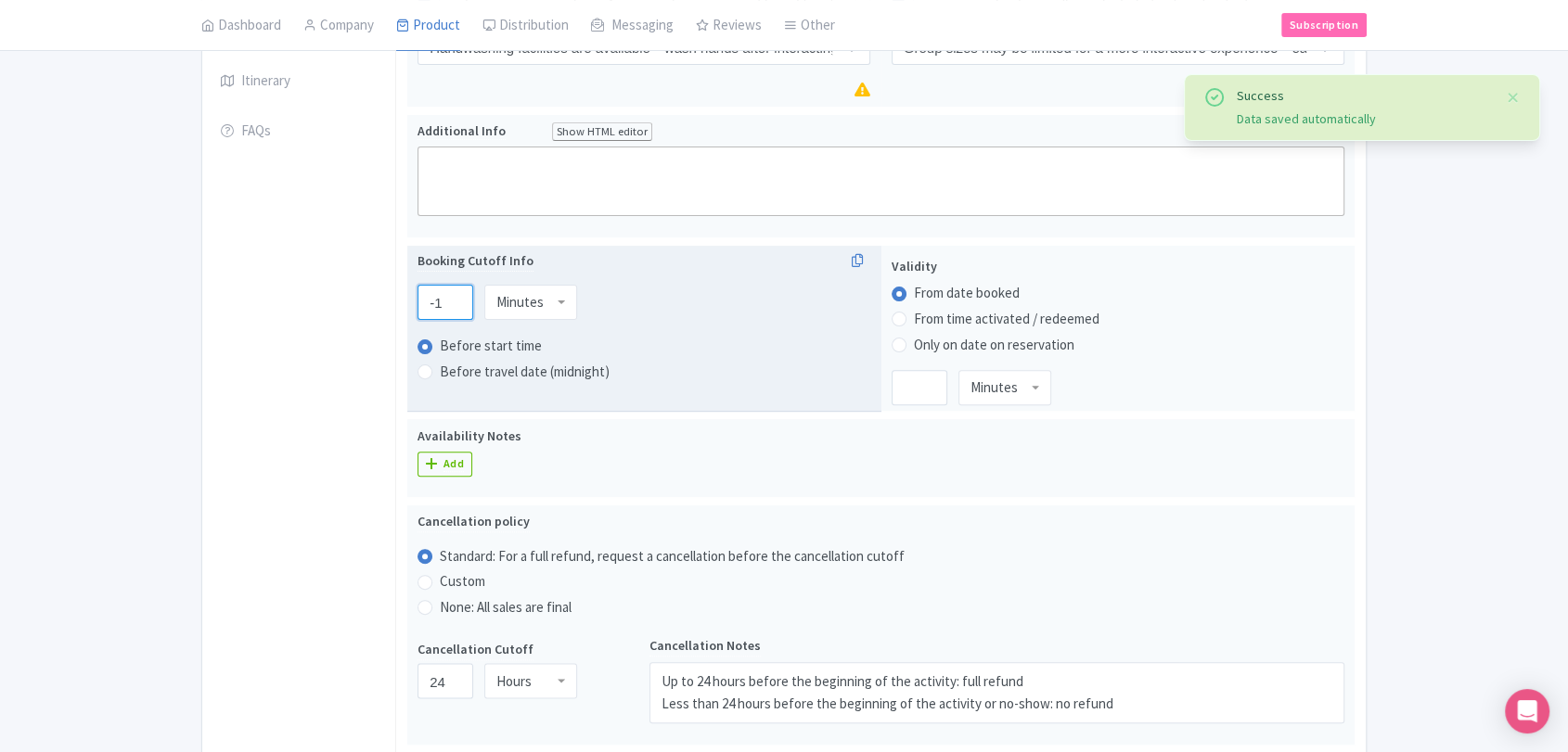 type on "-1" 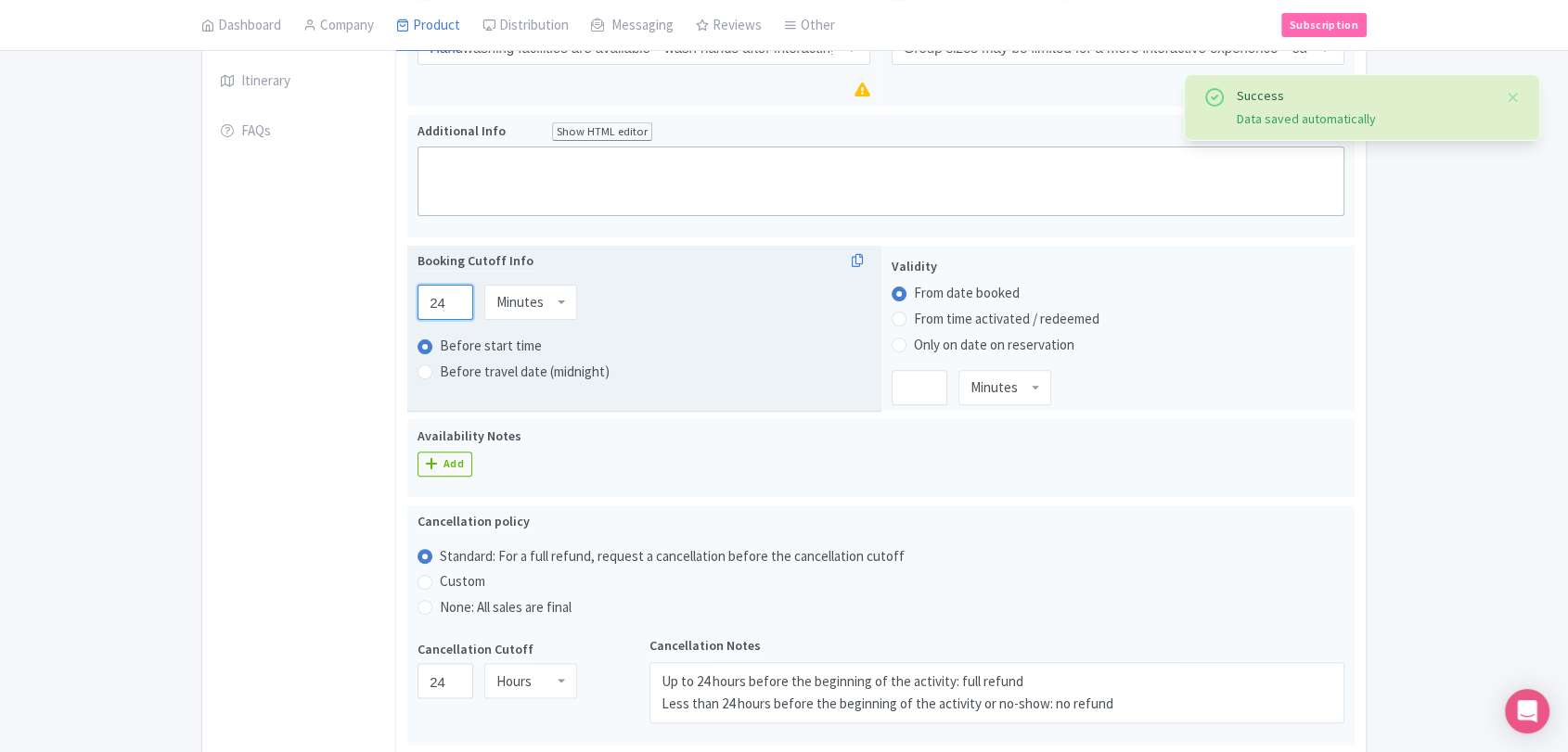type on "24" 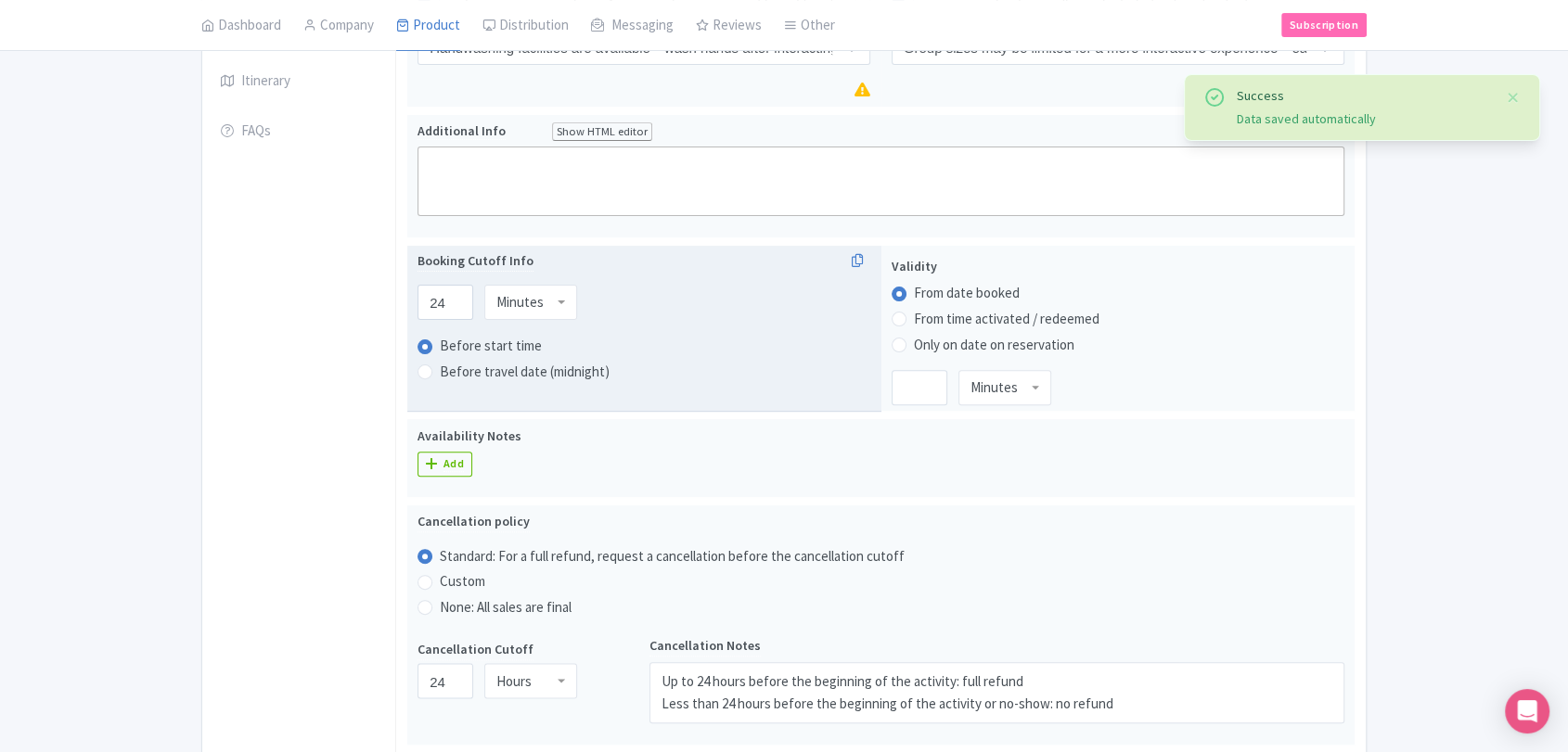 click on "Minutes" at bounding box center [520, 302] 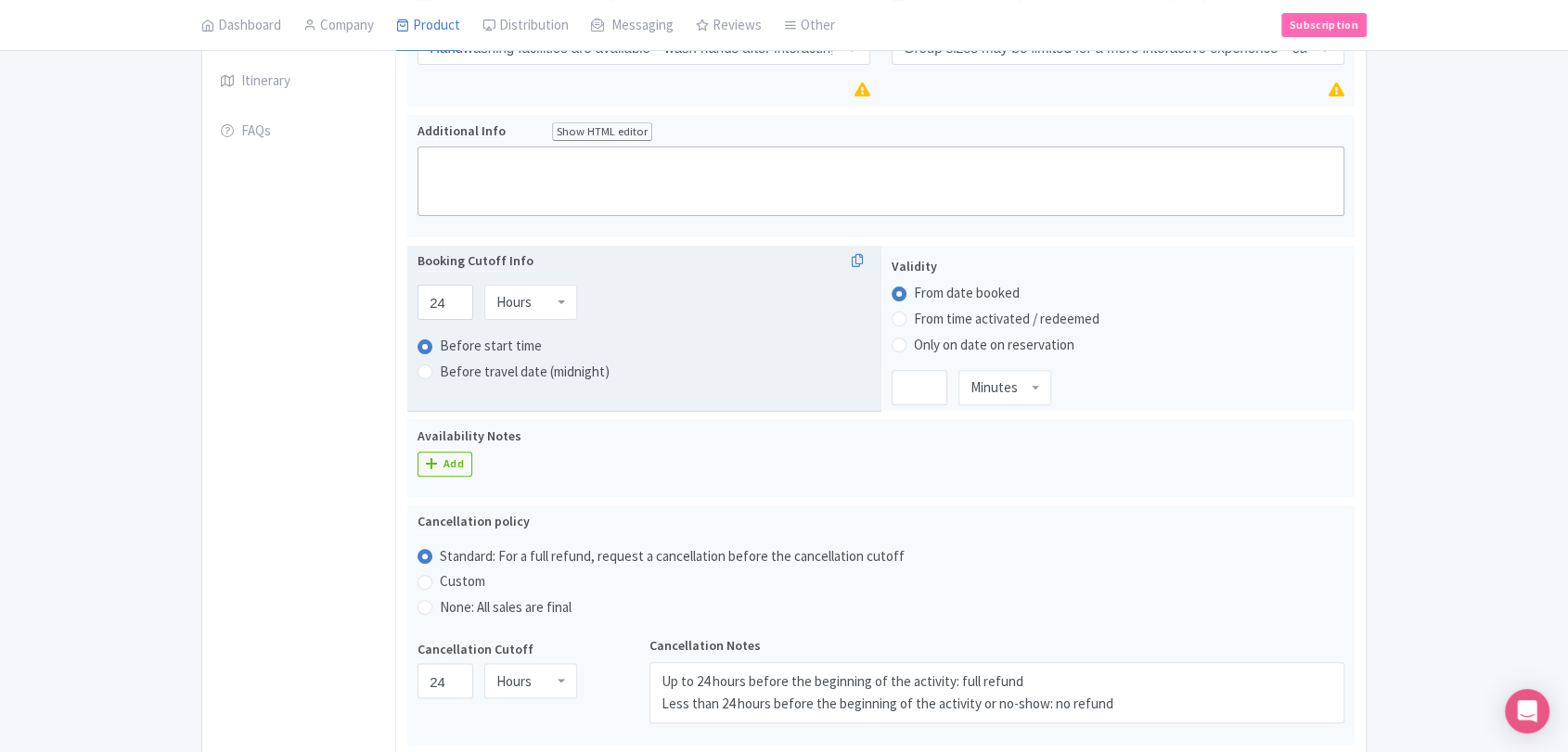 click on "Before start time" at bounding box center [644, 346] 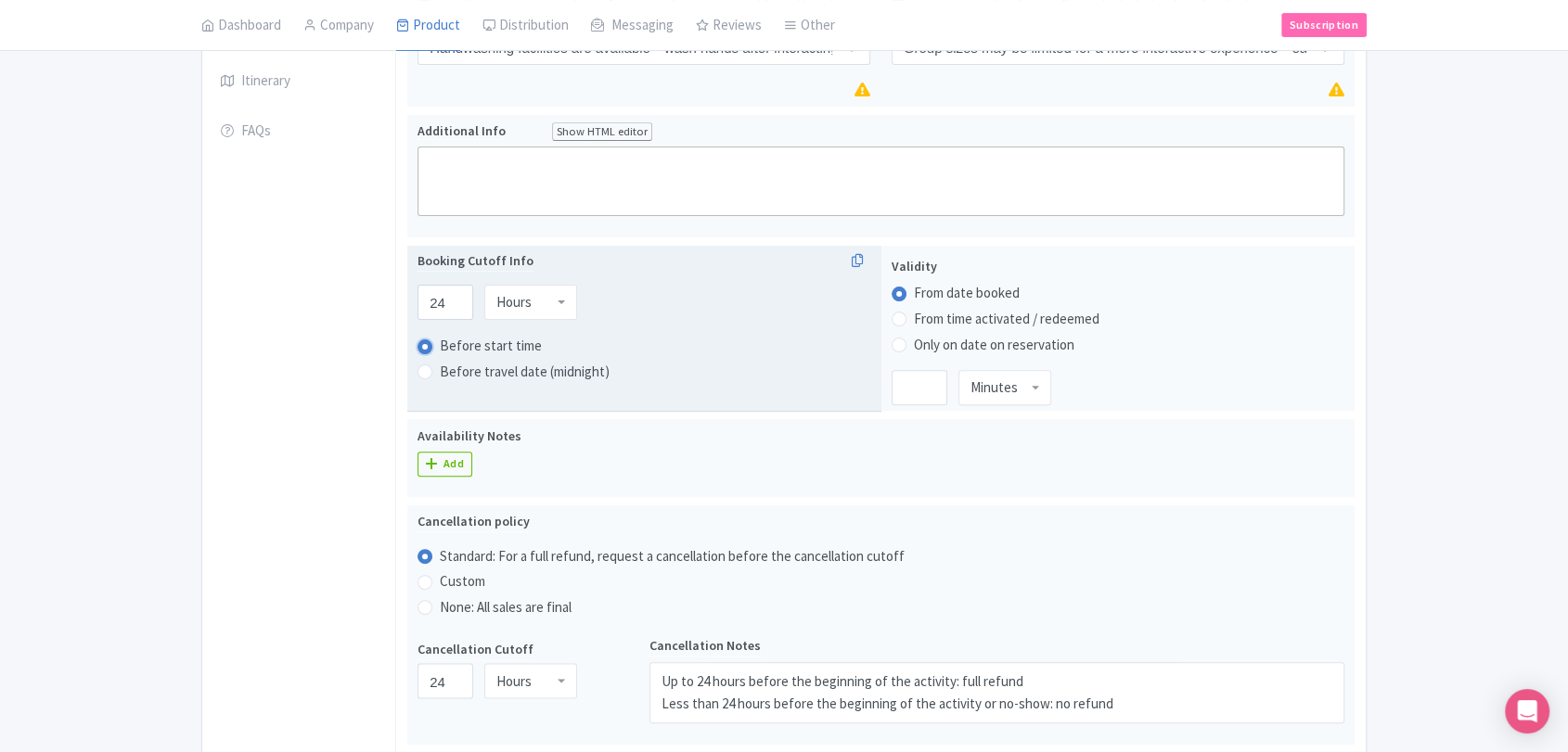 click on "Before start time" at bounding box center (449, 344) 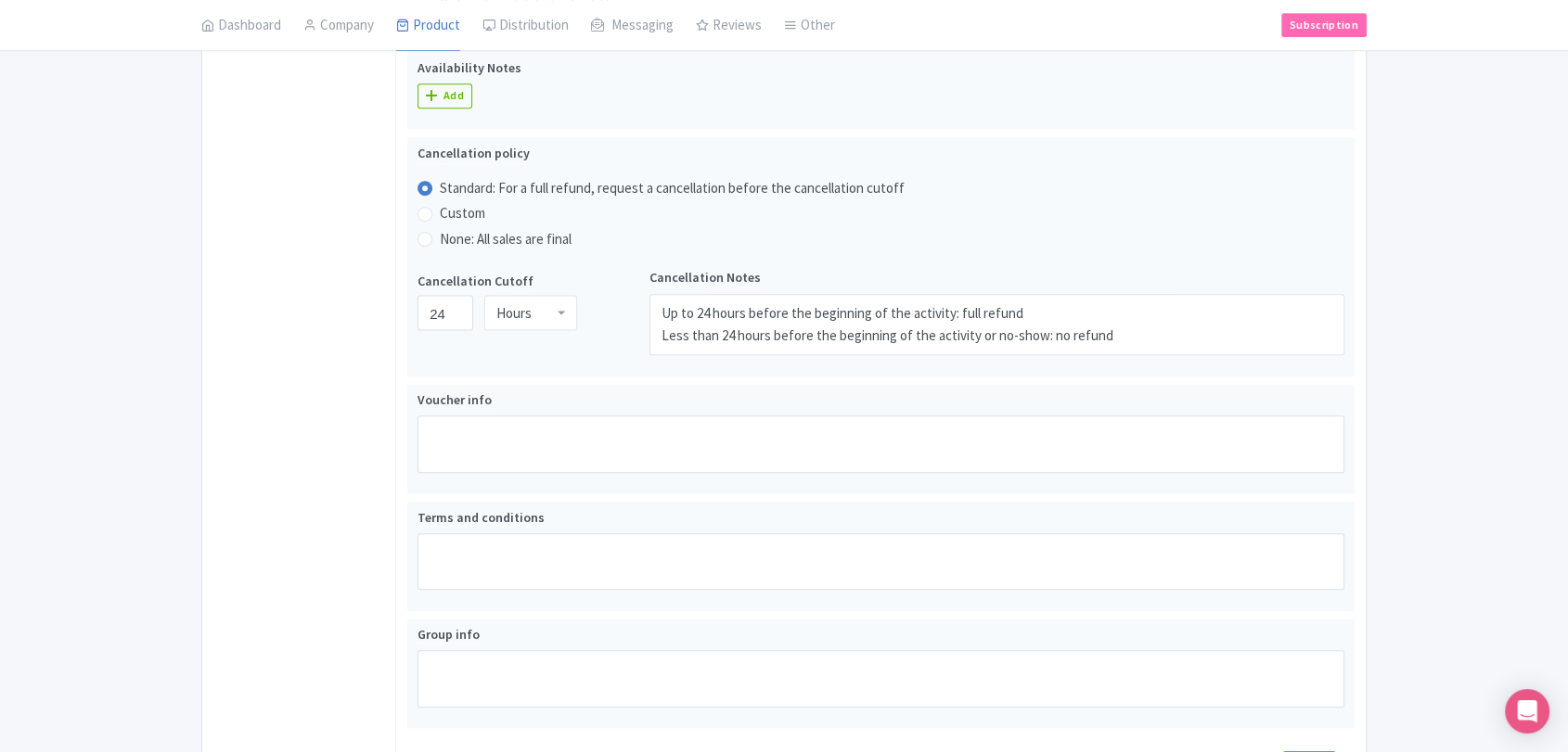 scroll, scrollTop: 1015, scrollLeft: 0, axis: vertical 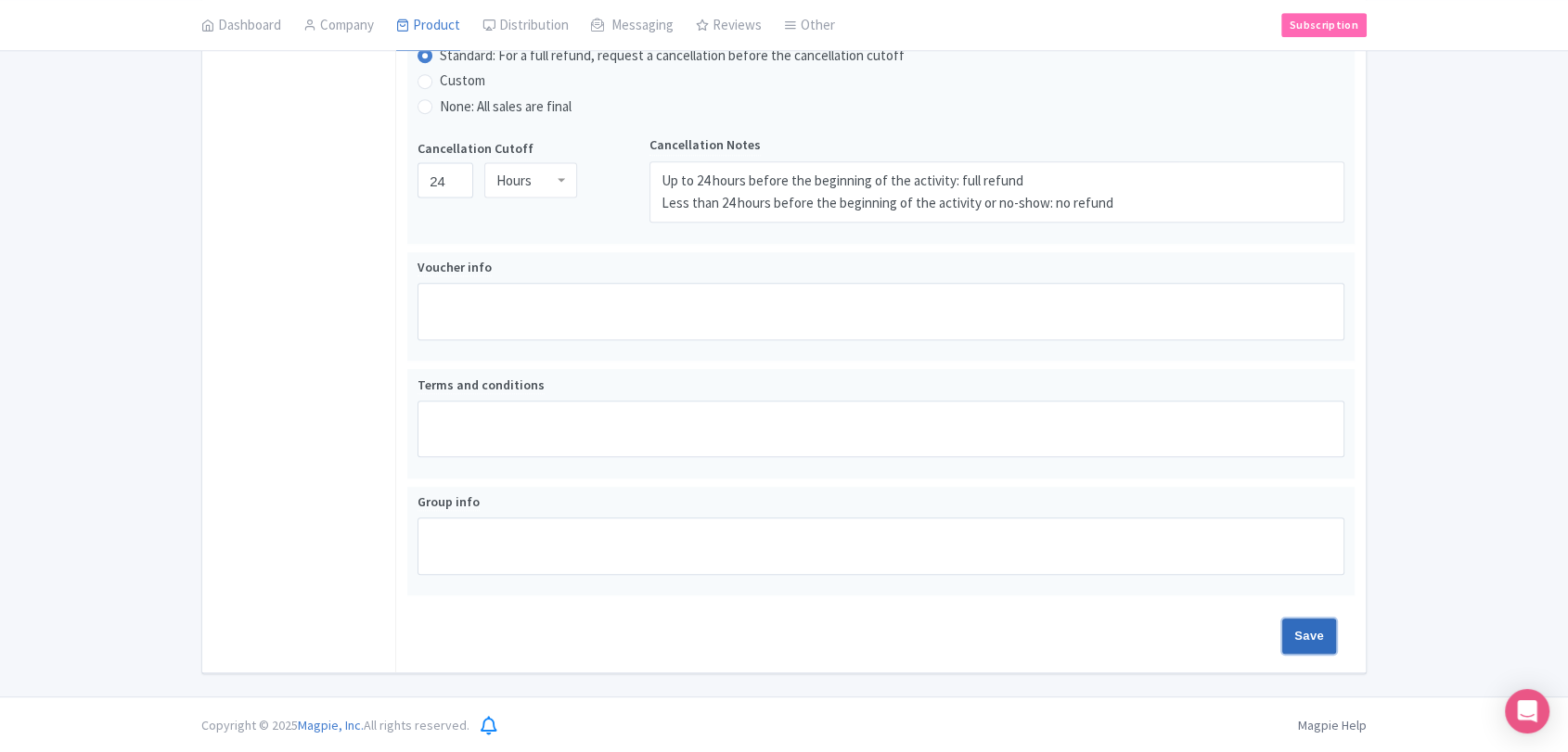 click on "Save" at bounding box center (1309, 636) 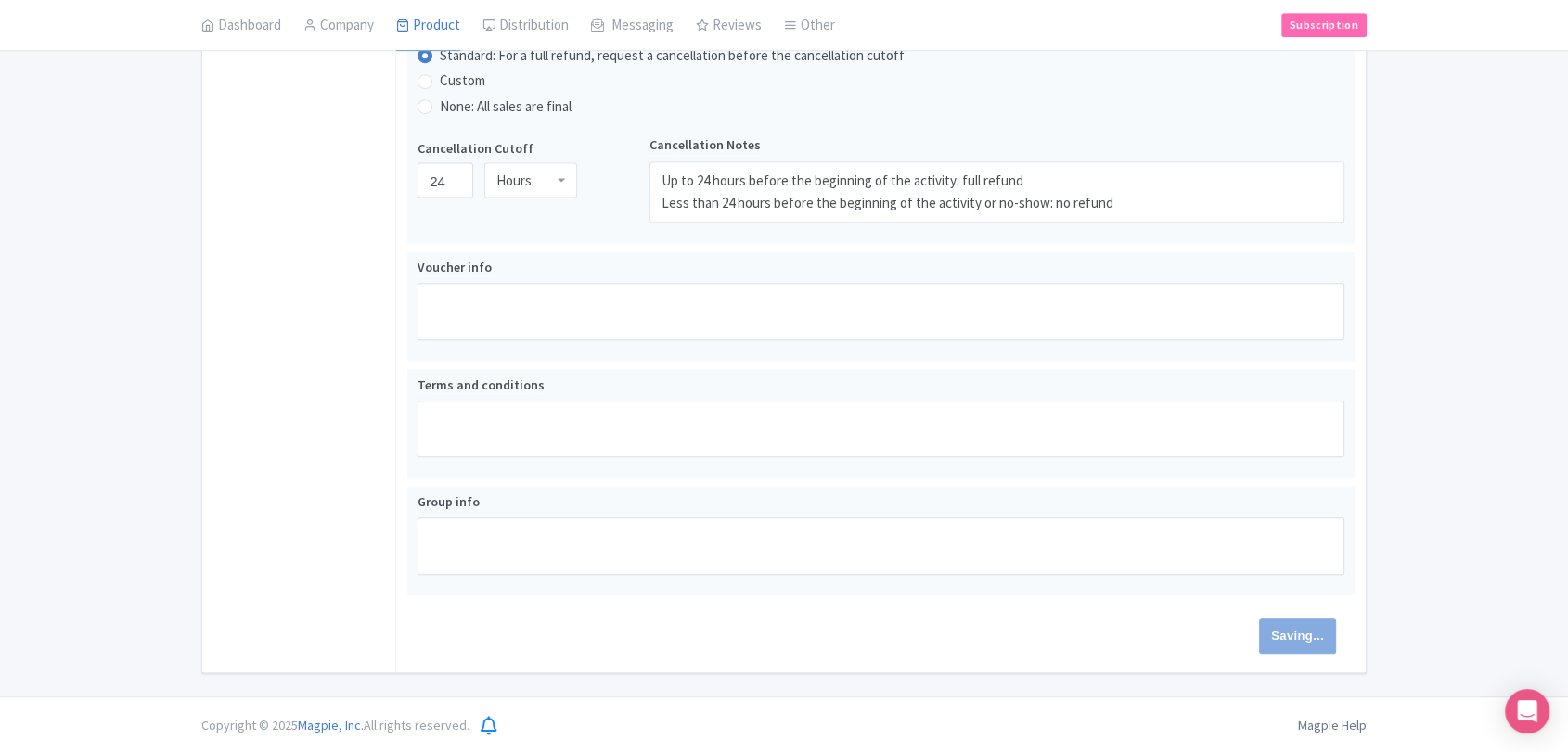 type on "Saving..." 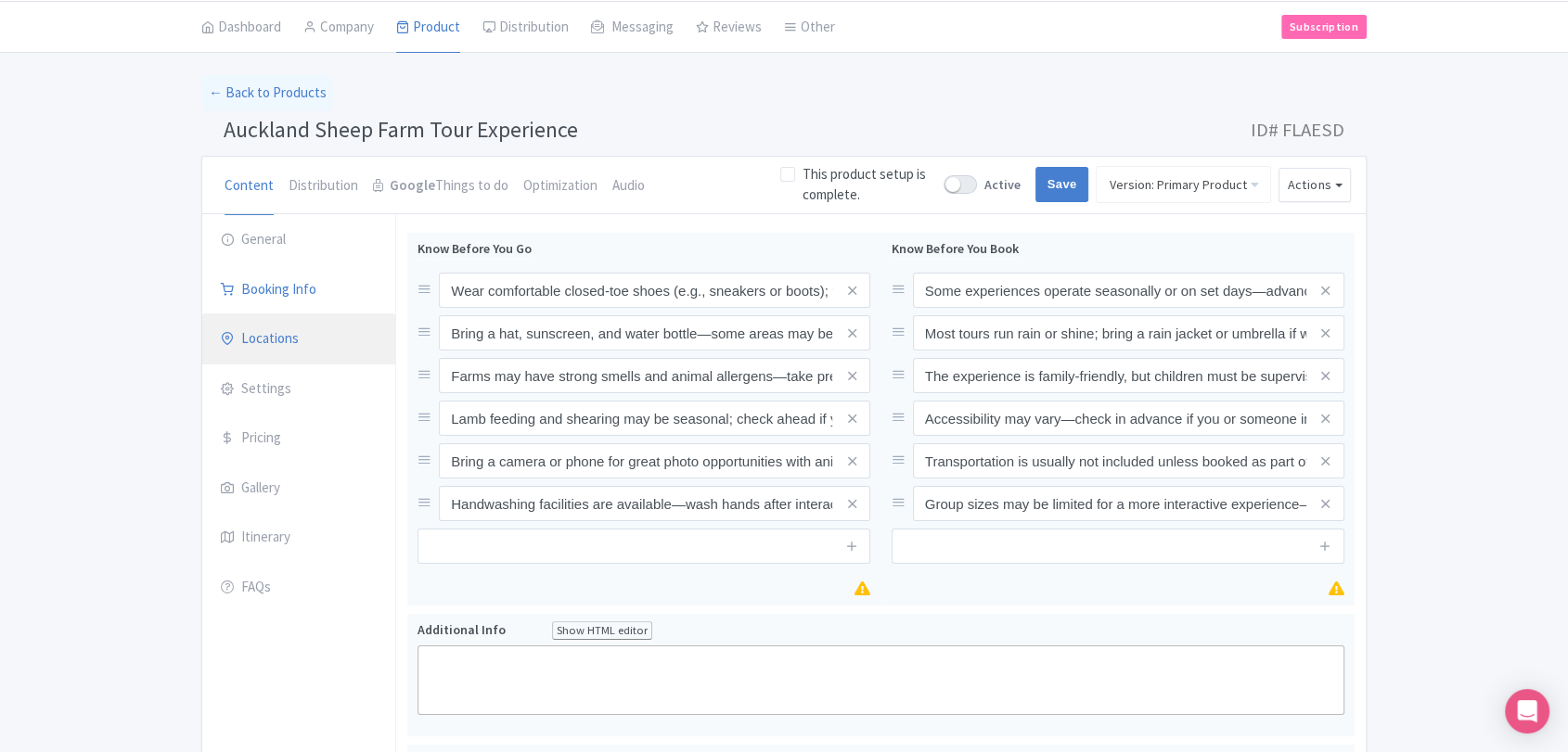 scroll, scrollTop: 0, scrollLeft: 0, axis: both 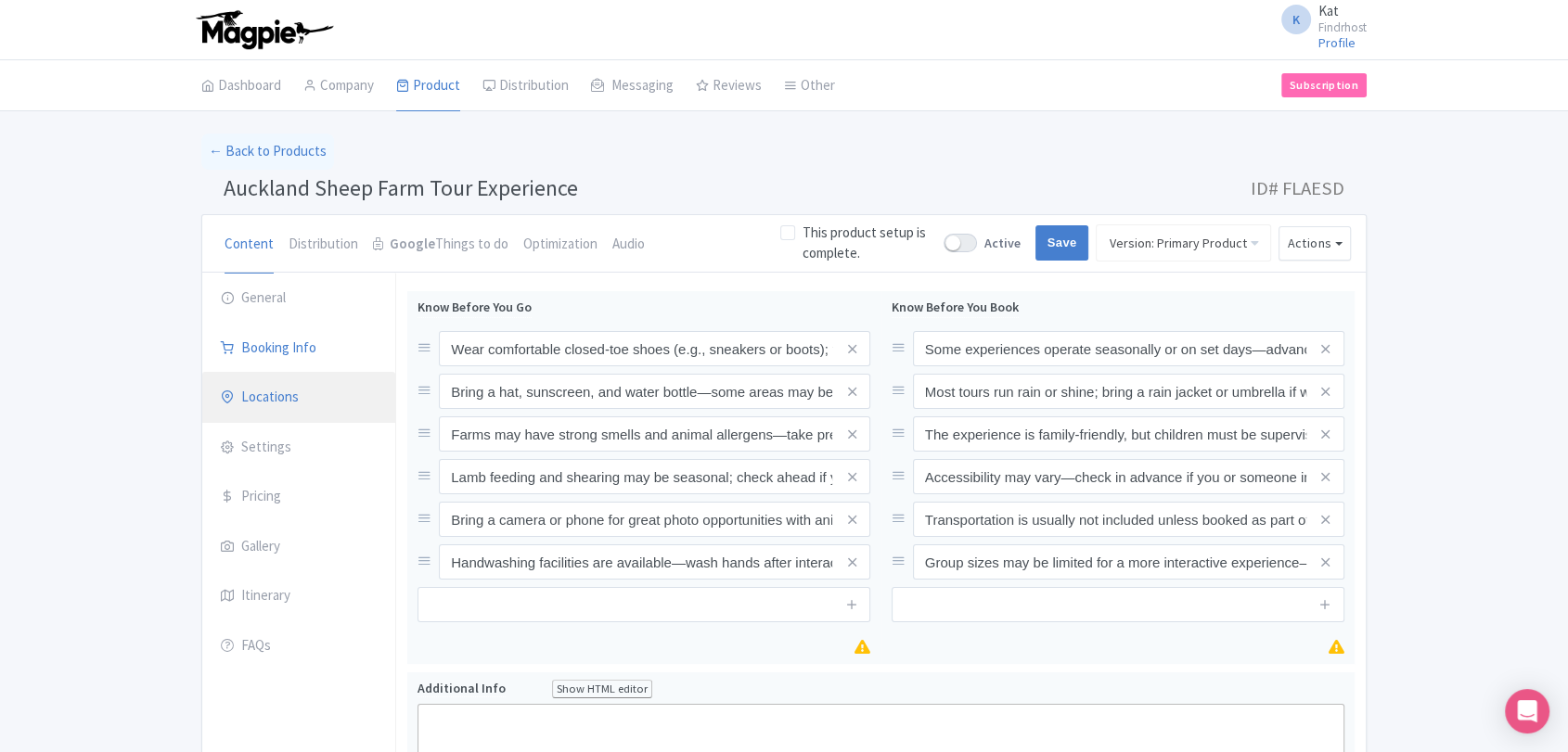 click on "Locations" at bounding box center [299, 398] 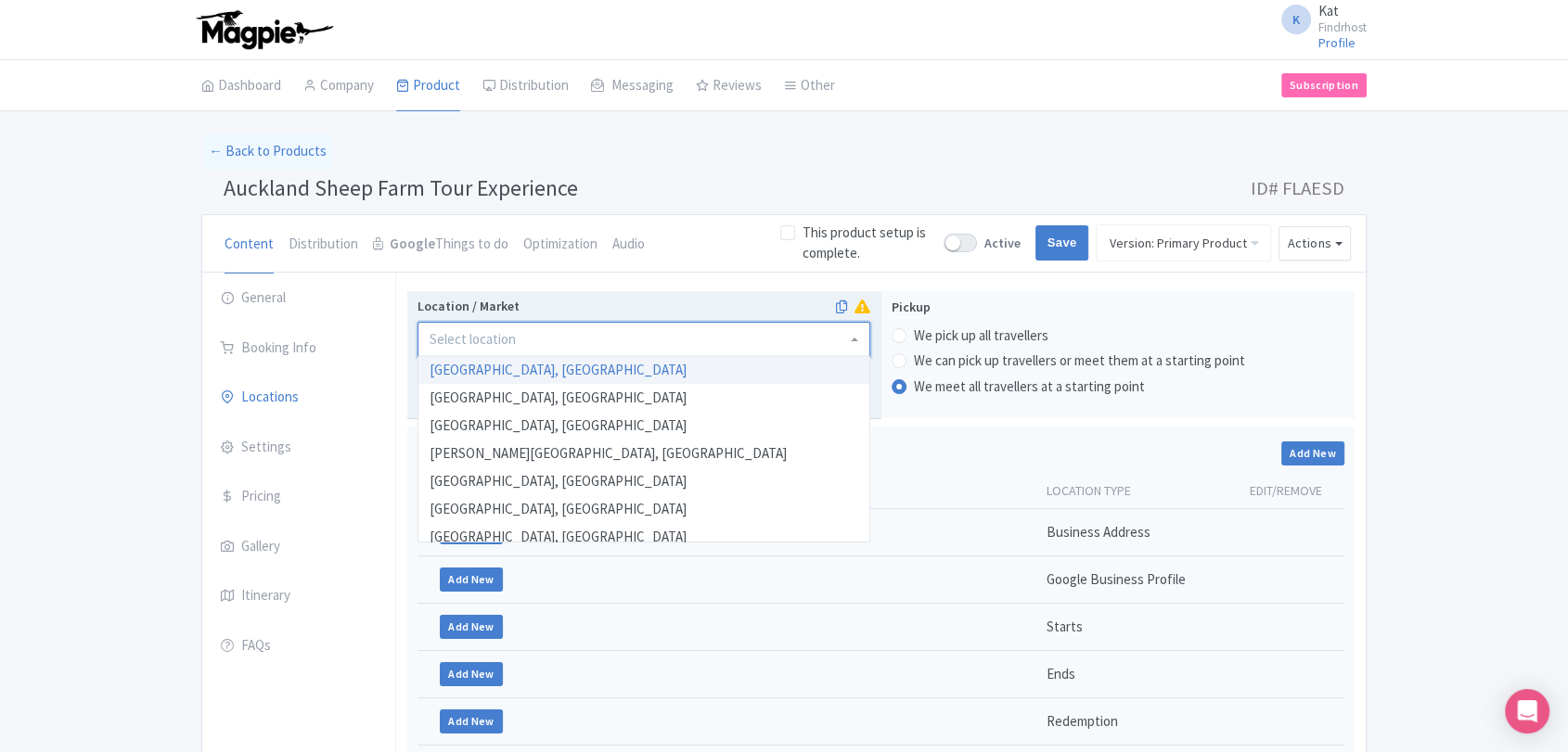 click at bounding box center [644, 339] 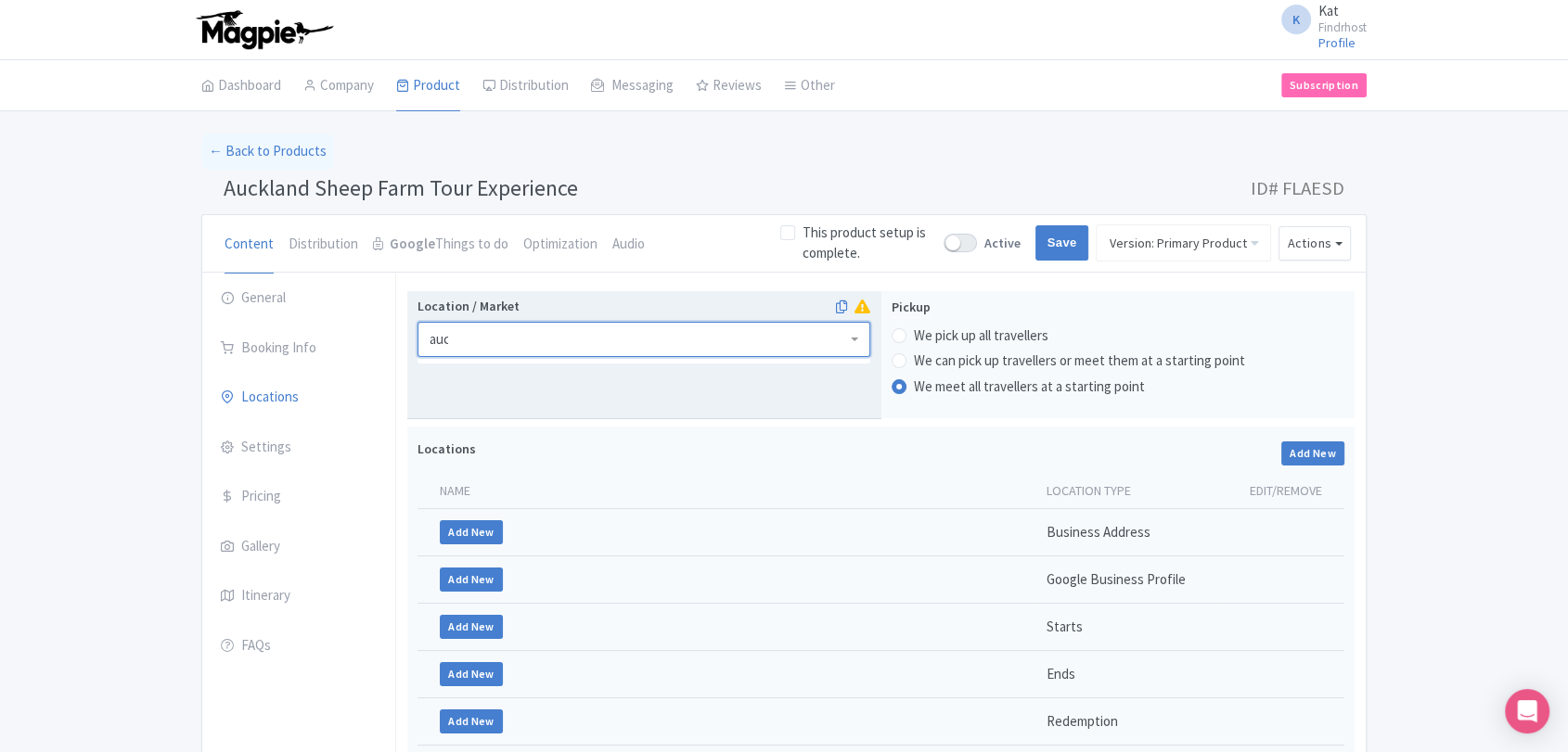 scroll, scrollTop: 0, scrollLeft: 0, axis: both 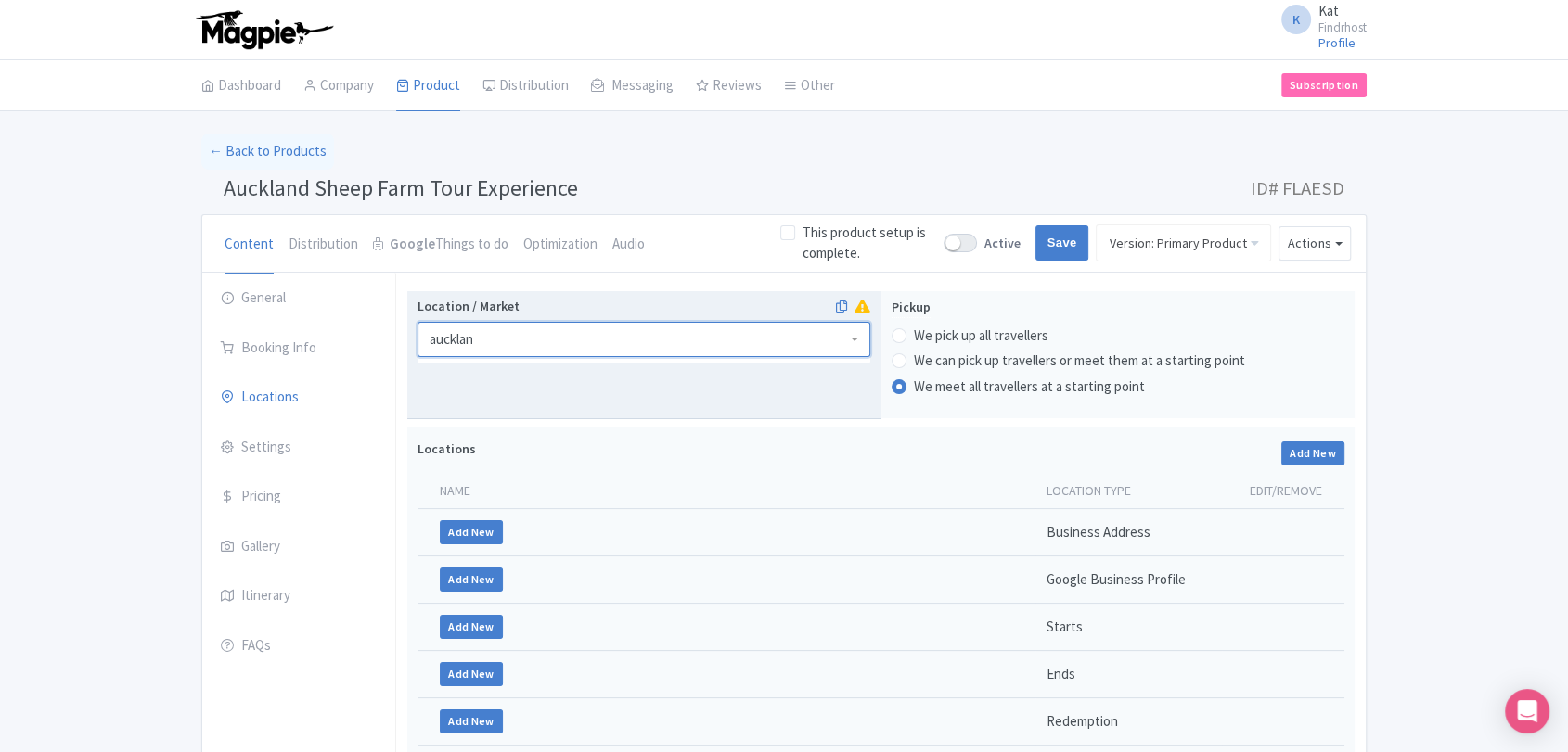type on "[GEOGRAPHIC_DATA]" 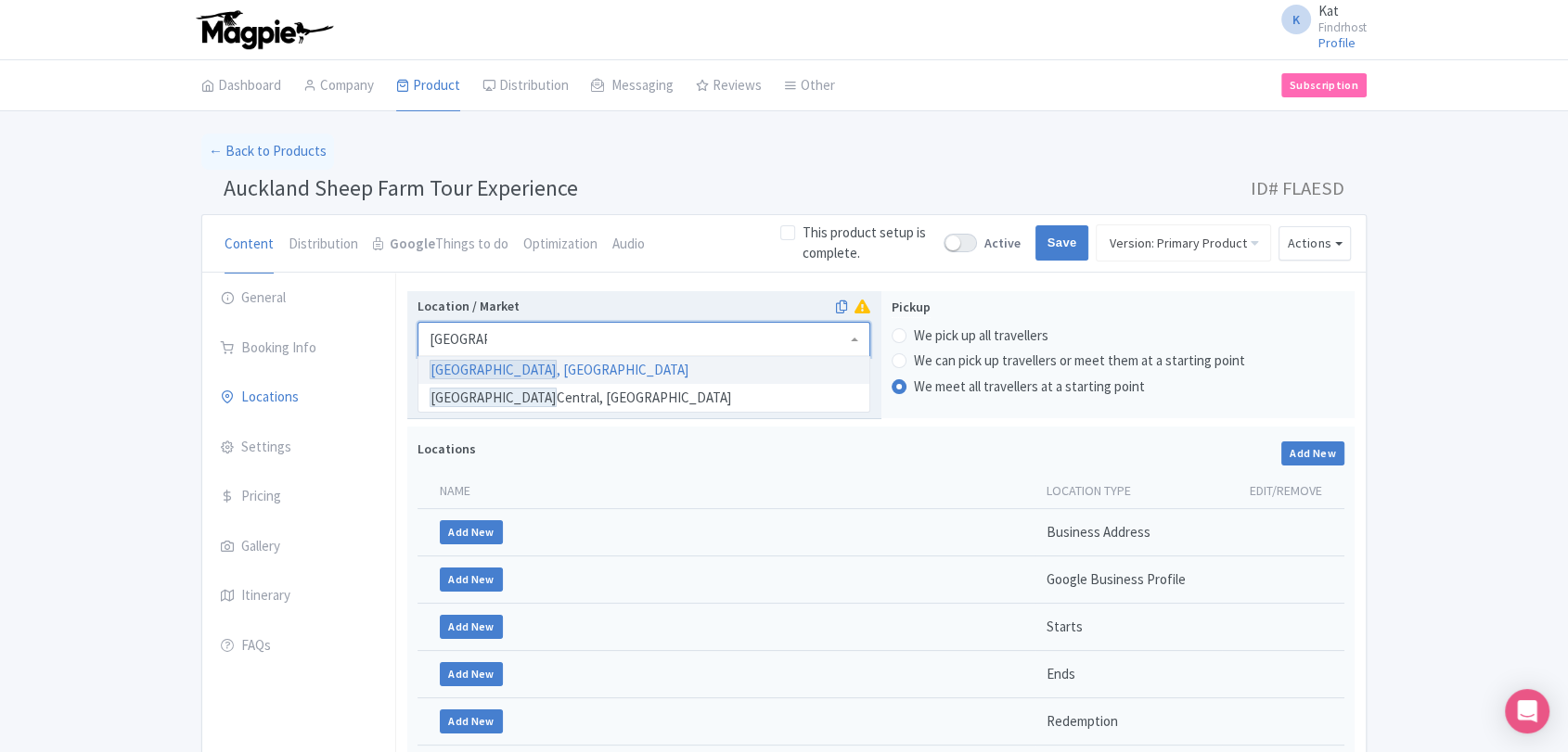 scroll, scrollTop: 0, scrollLeft: 0, axis: both 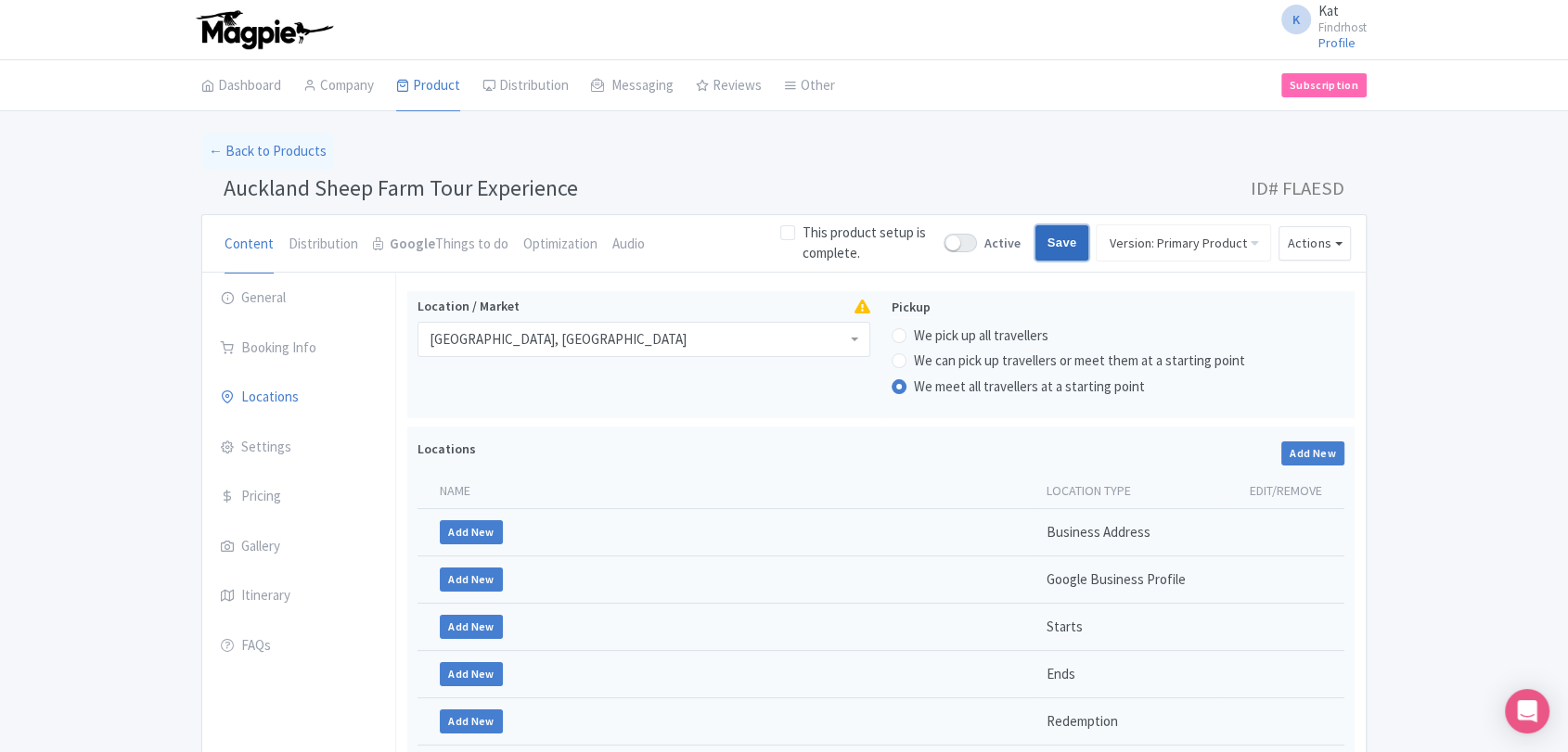 click on "Save" at bounding box center (1062, 243) 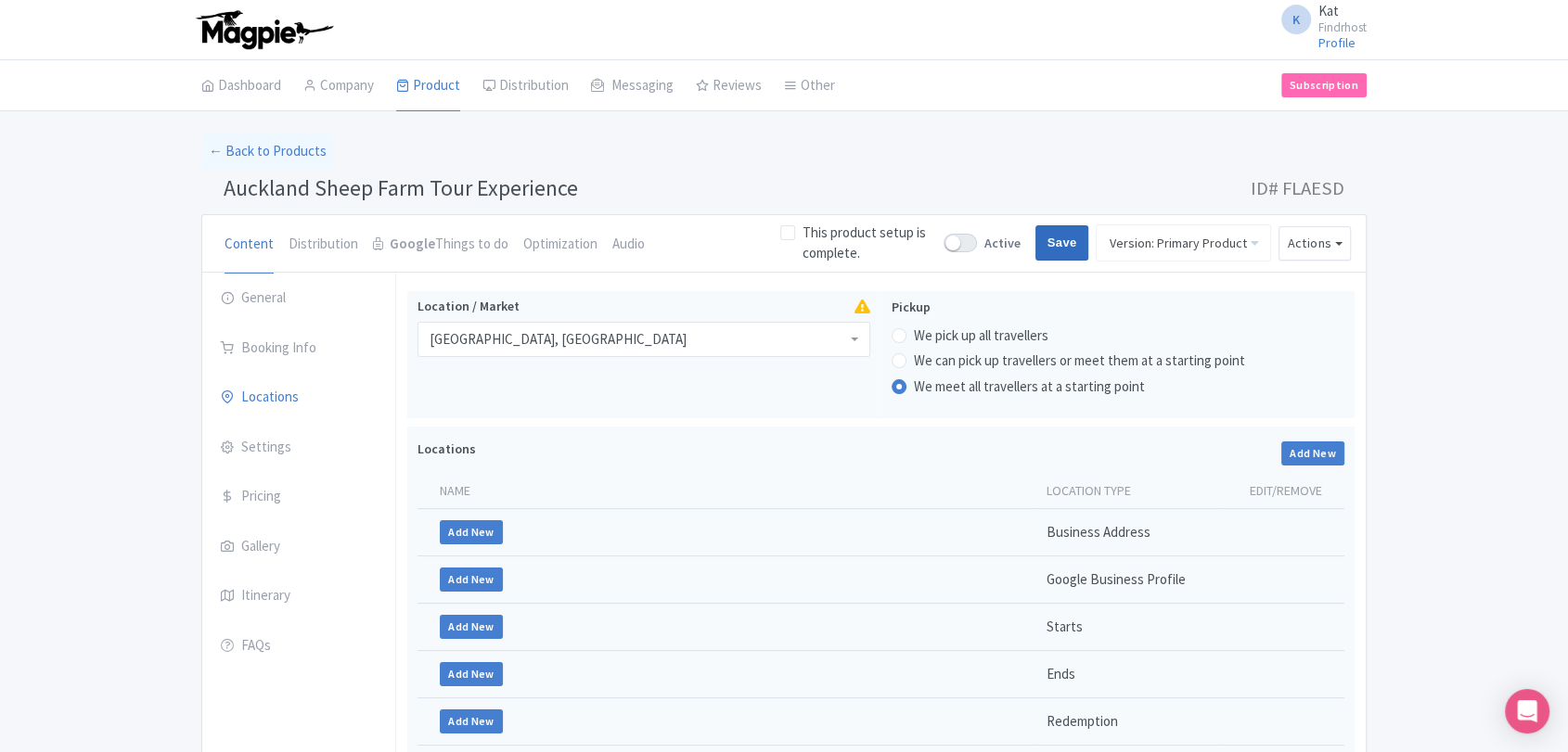 type on "Saving..." 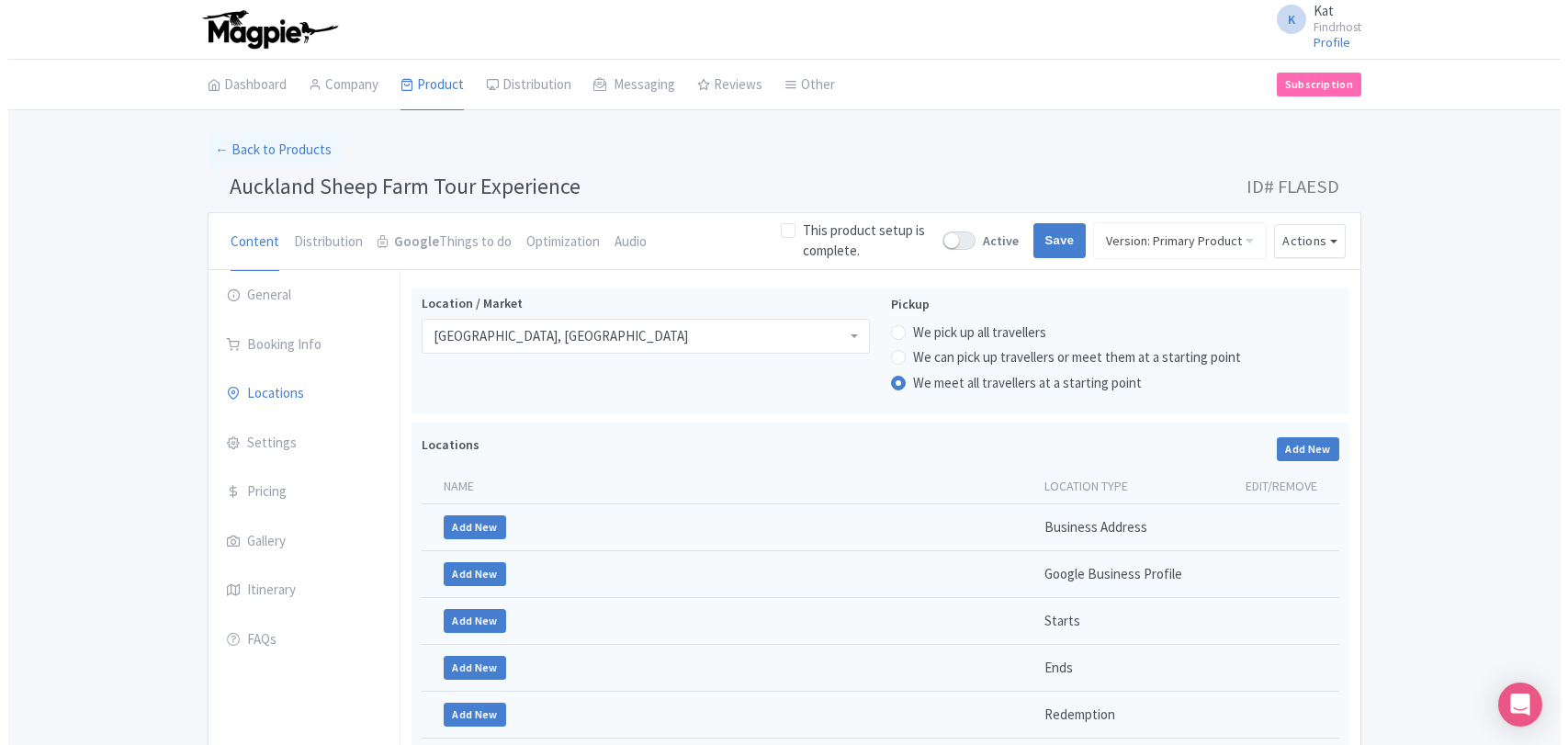 scroll, scrollTop: 245, scrollLeft: 0, axis: vertical 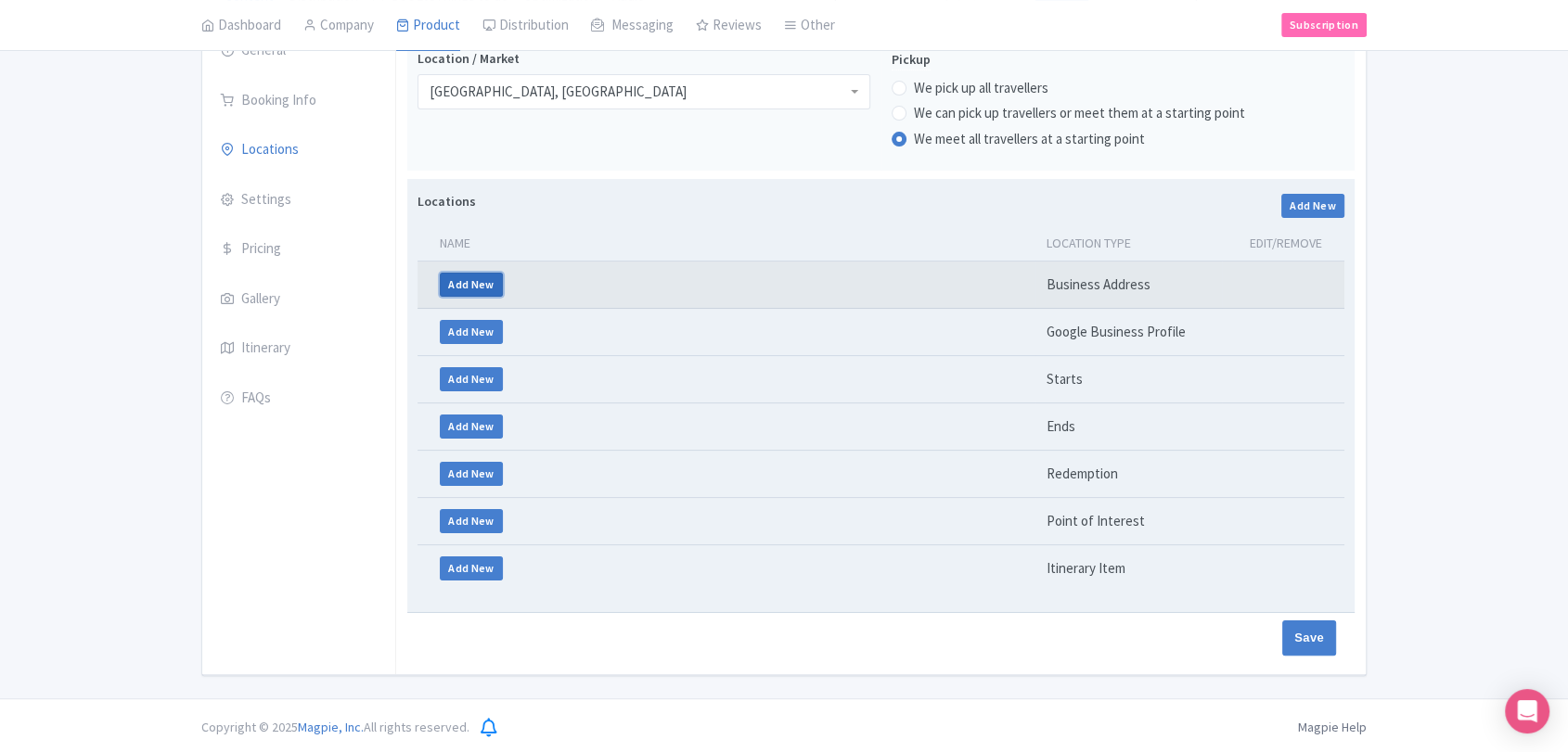 click on "Add New" at bounding box center (471, 285) 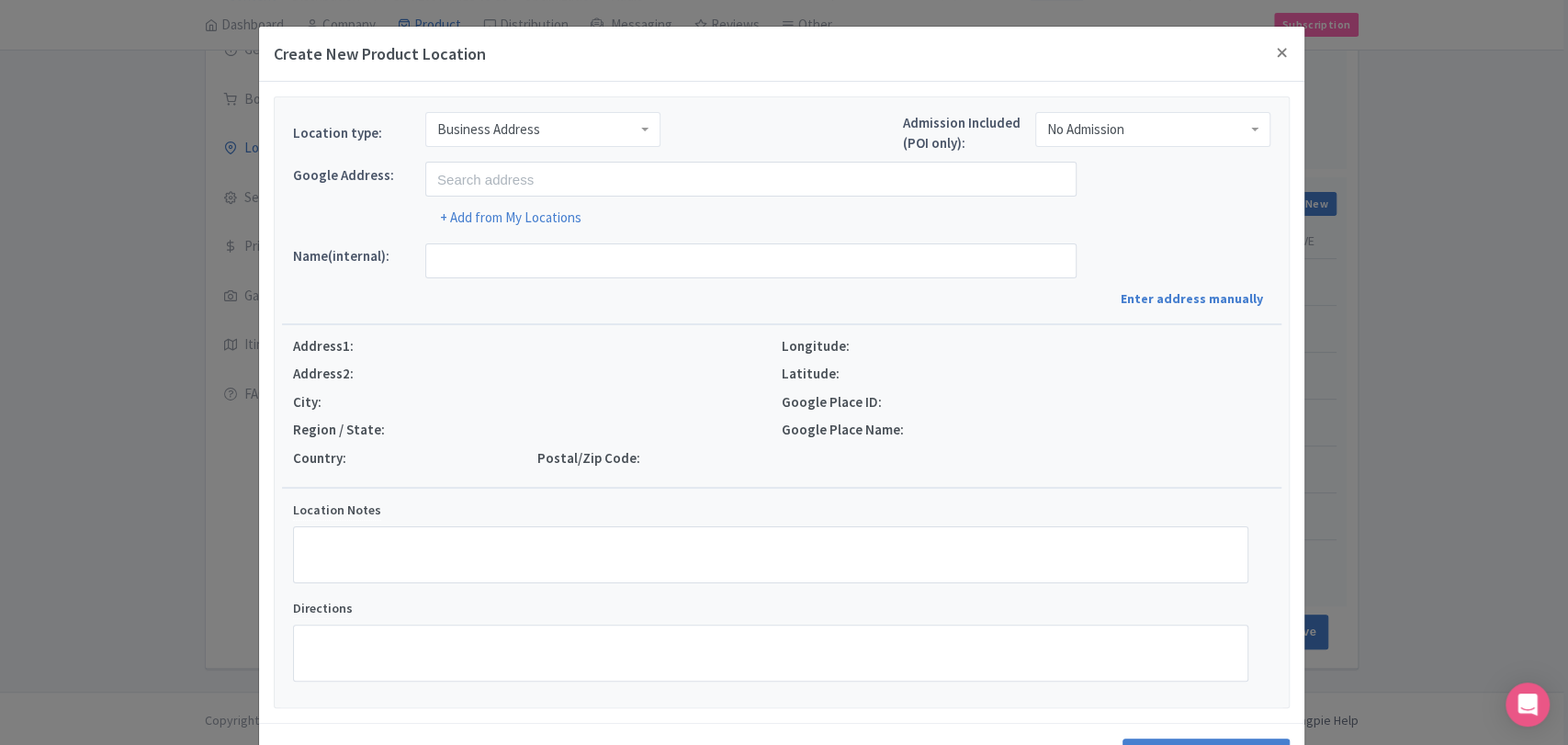 click at bounding box center (542, 130) 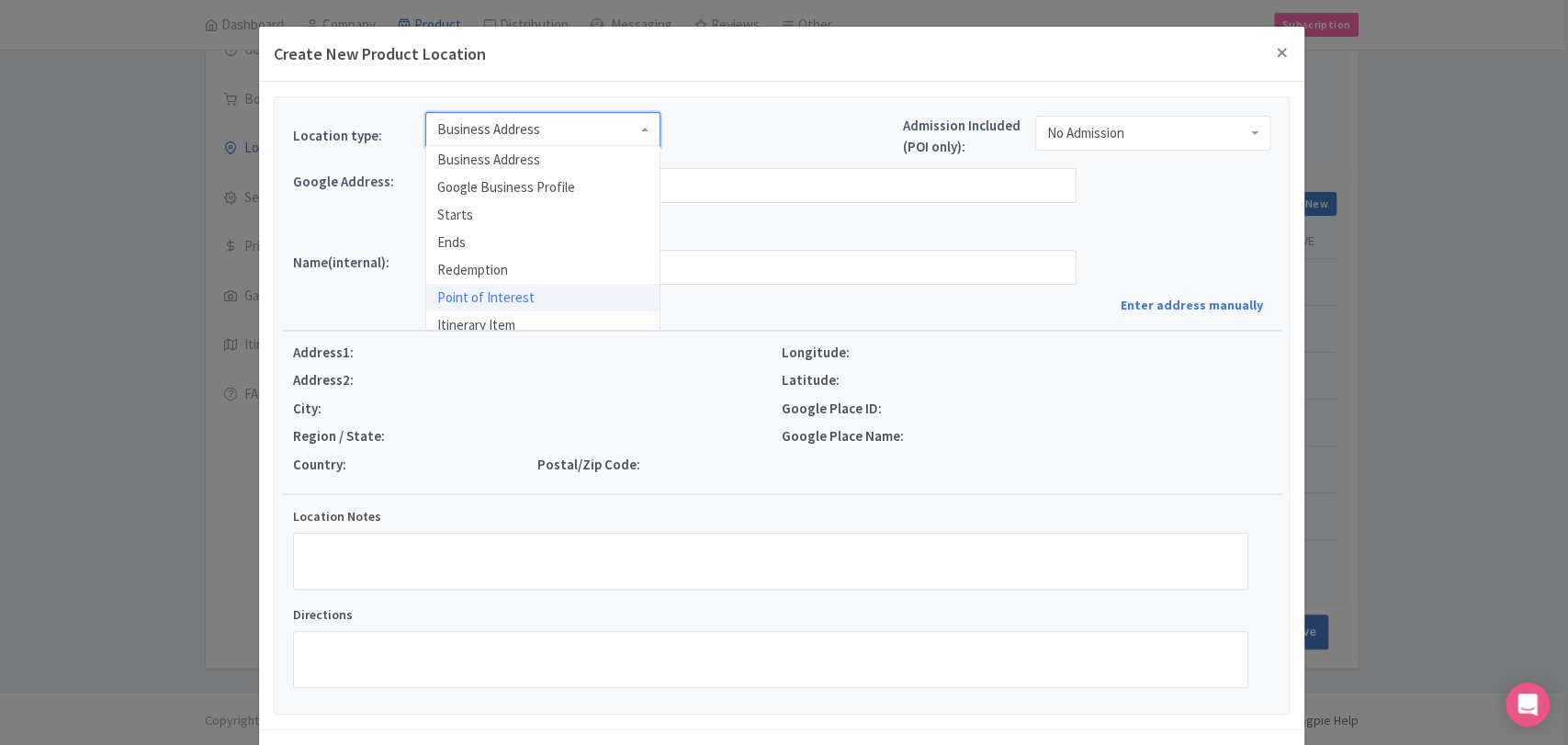 scroll, scrollTop: 0, scrollLeft: 0, axis: both 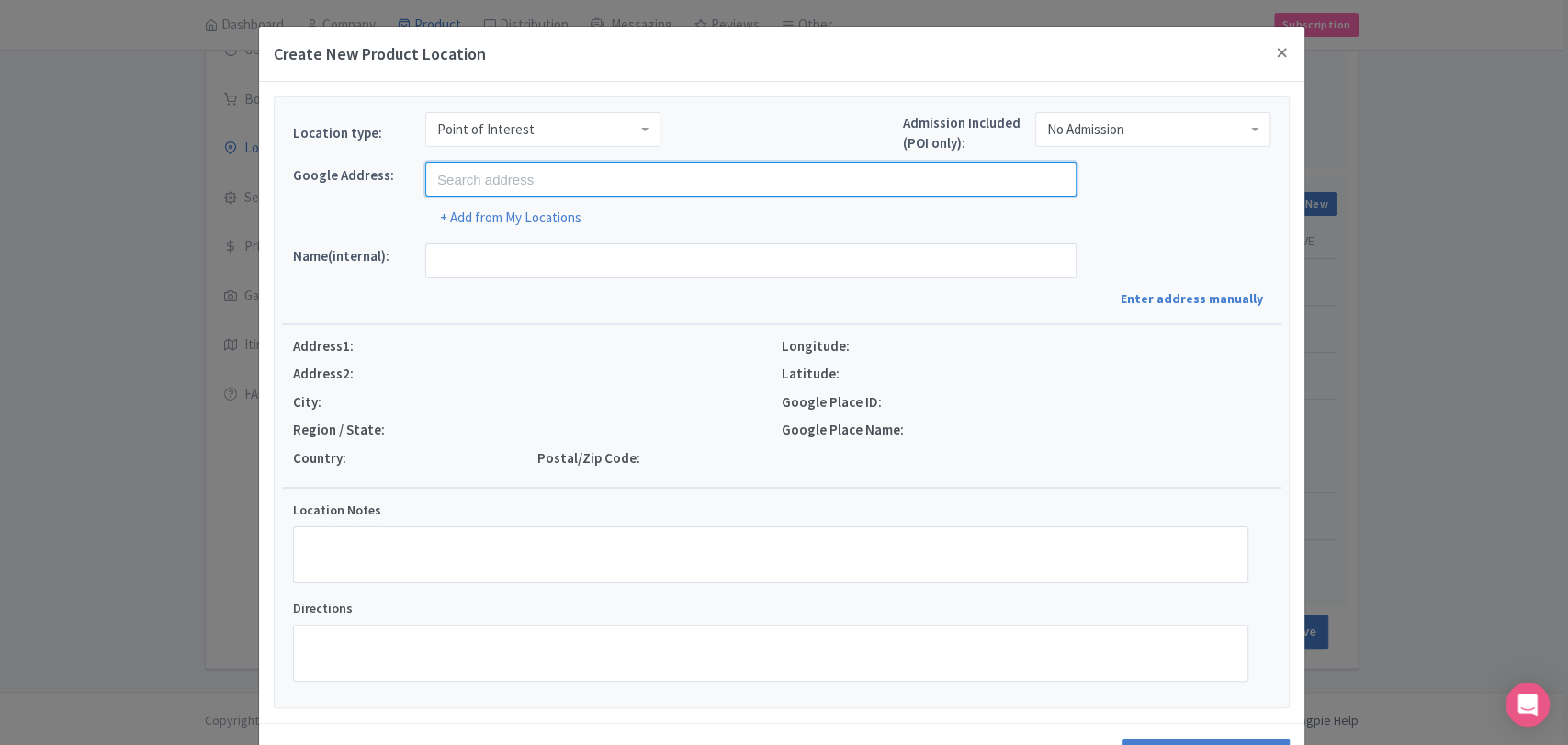 click at bounding box center (750, 179) 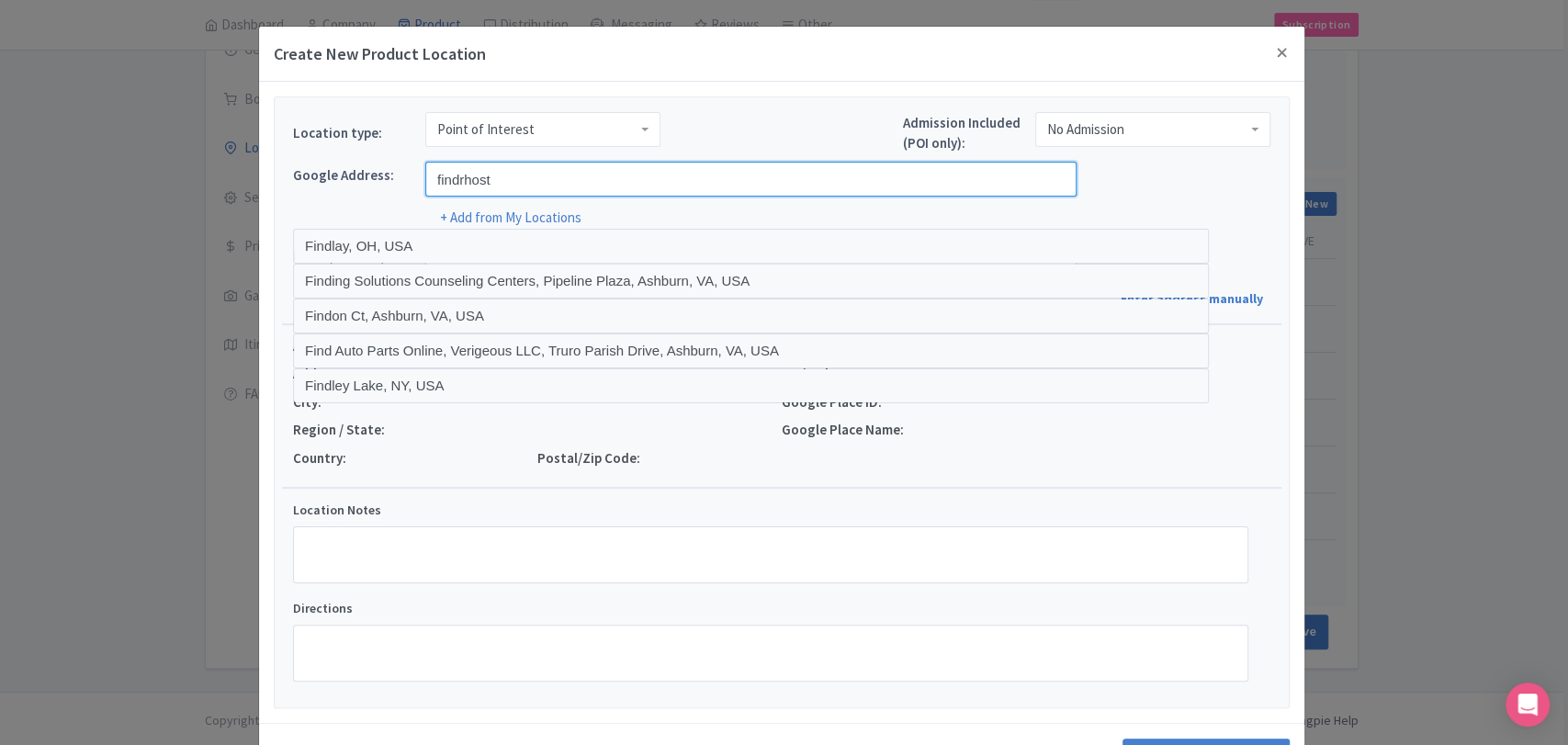 type on "Findrhost, [GEOGRAPHIC_DATA], [GEOGRAPHIC_DATA], [GEOGRAPHIC_DATA]" 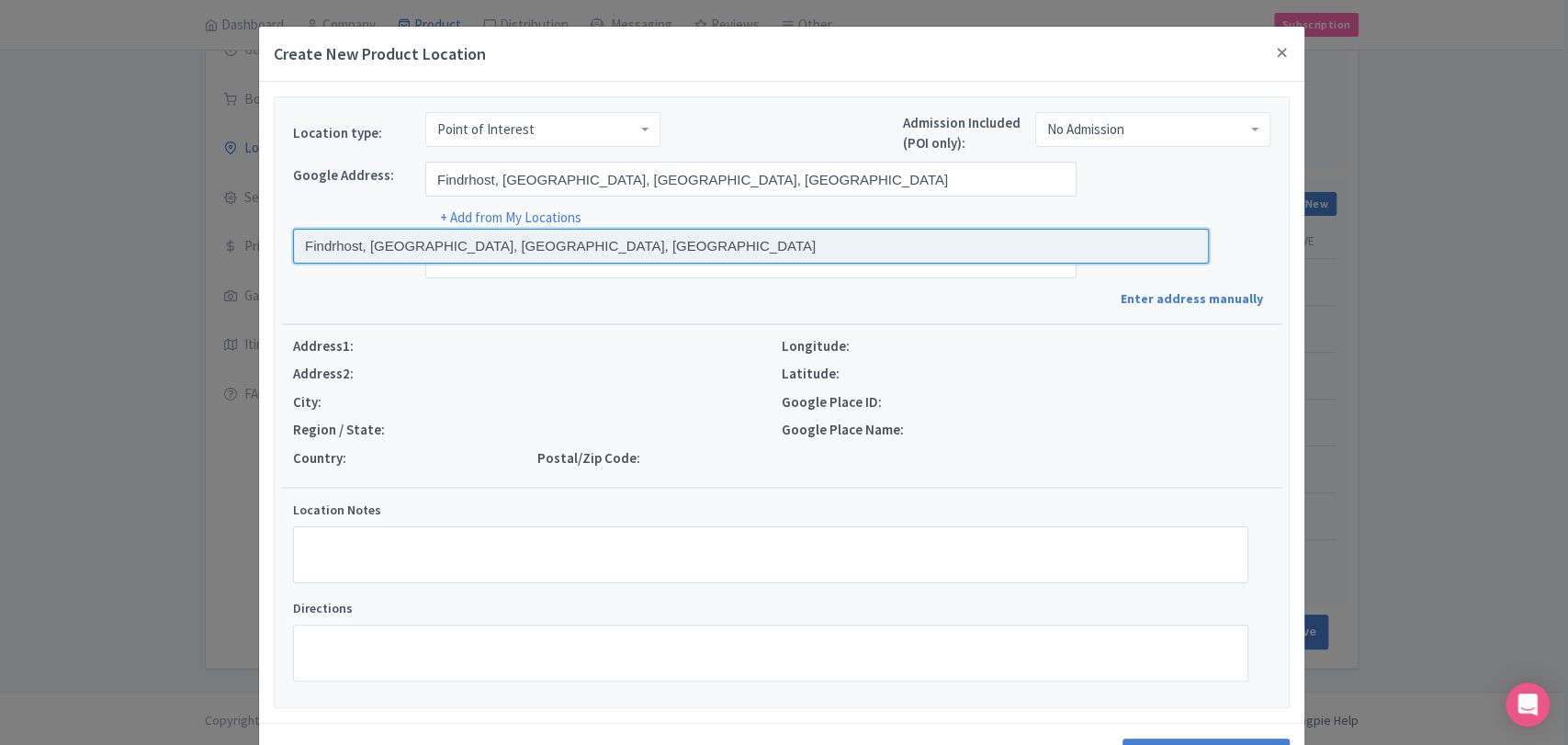 click at bounding box center [750, 246] 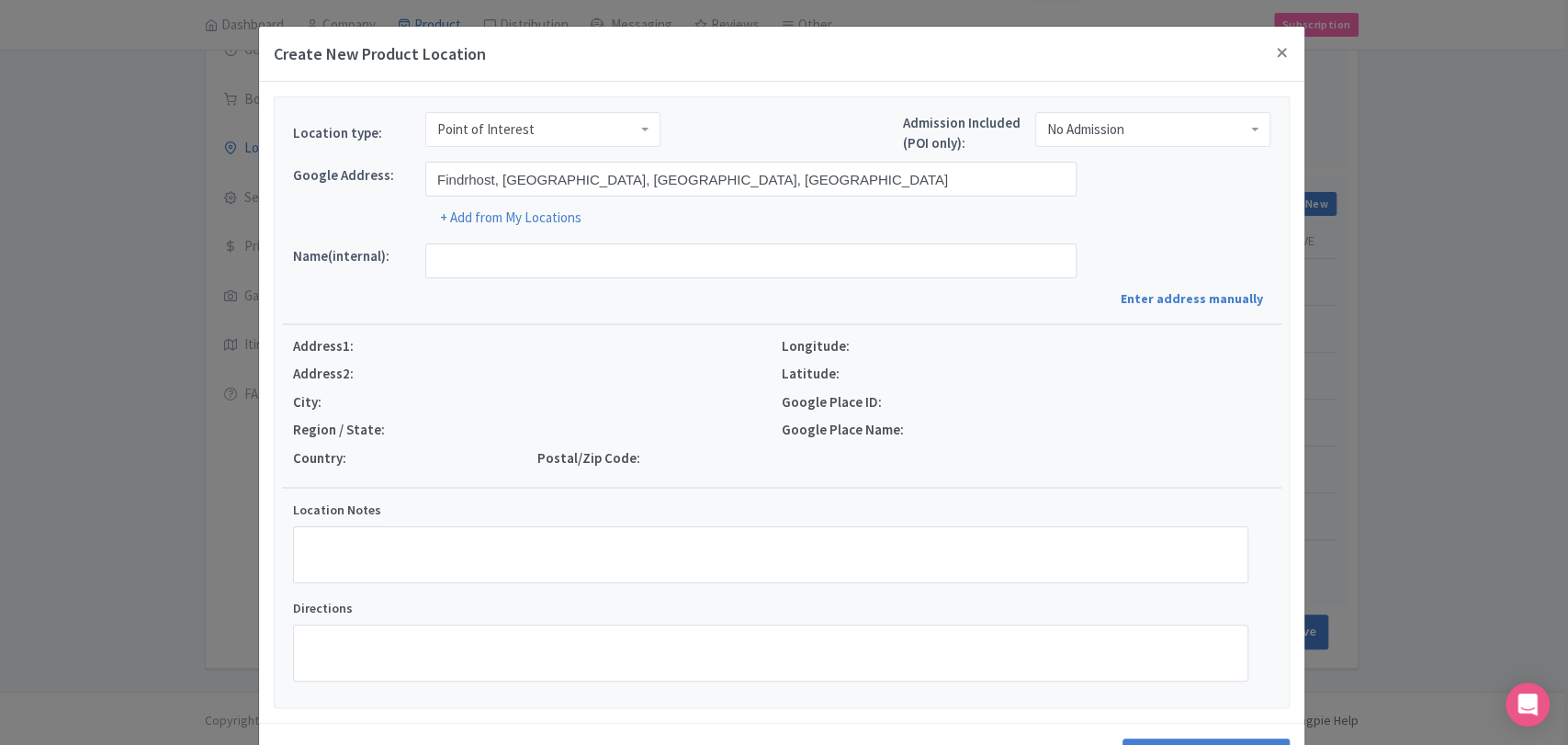 type on "Findrhost, [STREET_ADDRESS]" 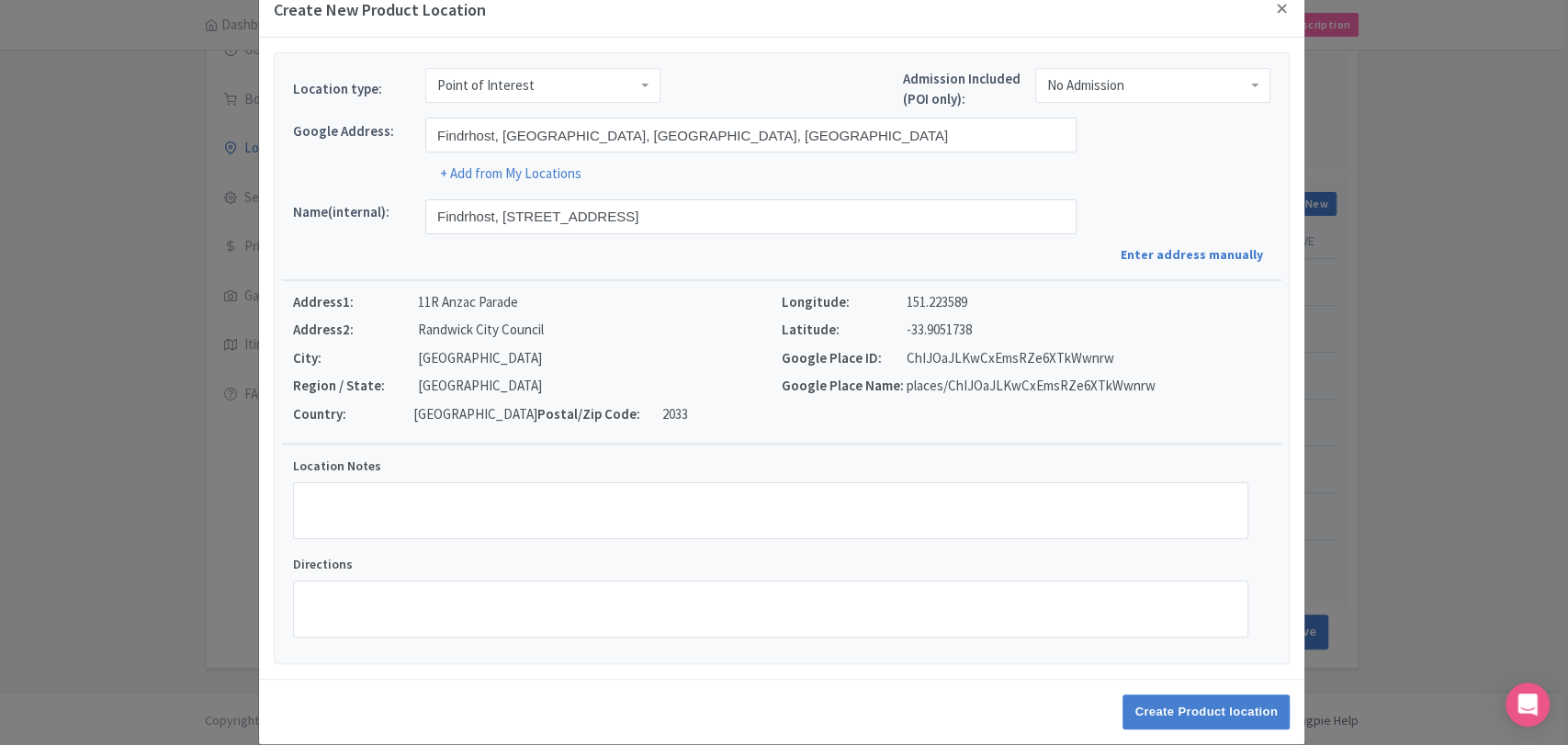 scroll, scrollTop: 67, scrollLeft: 0, axis: vertical 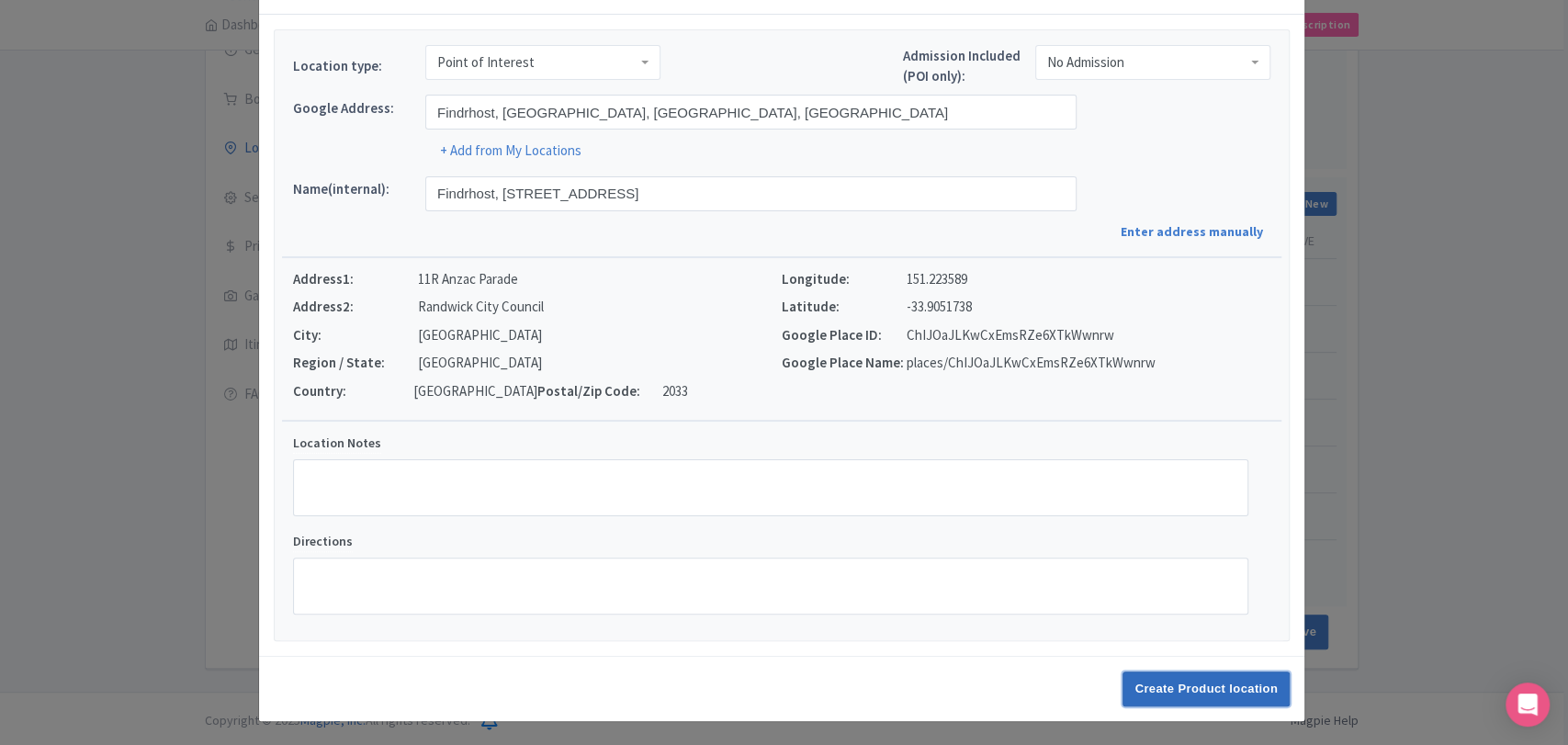 click on "Create Product location" at bounding box center (1206, 689) 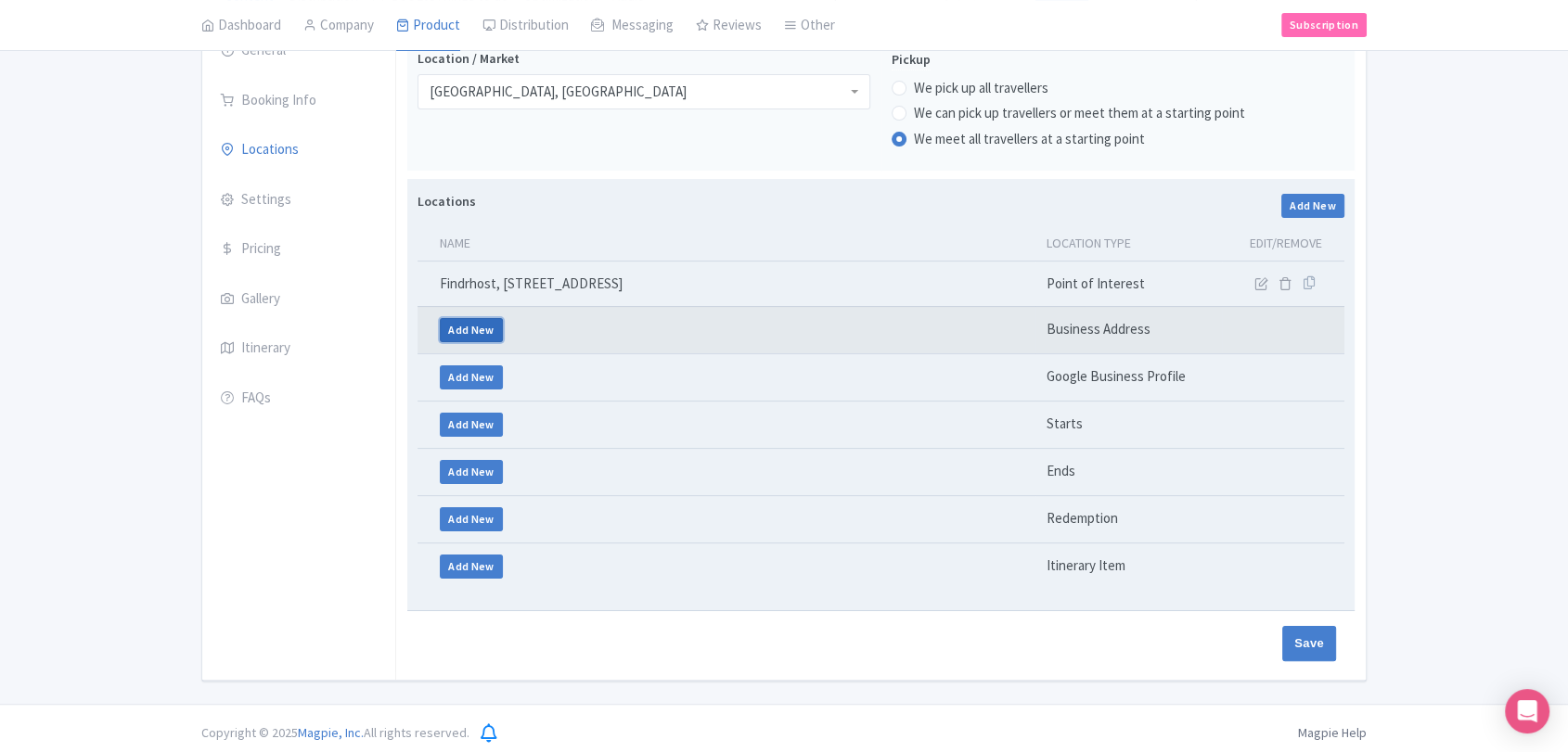 click on "Add New" at bounding box center (471, 330) 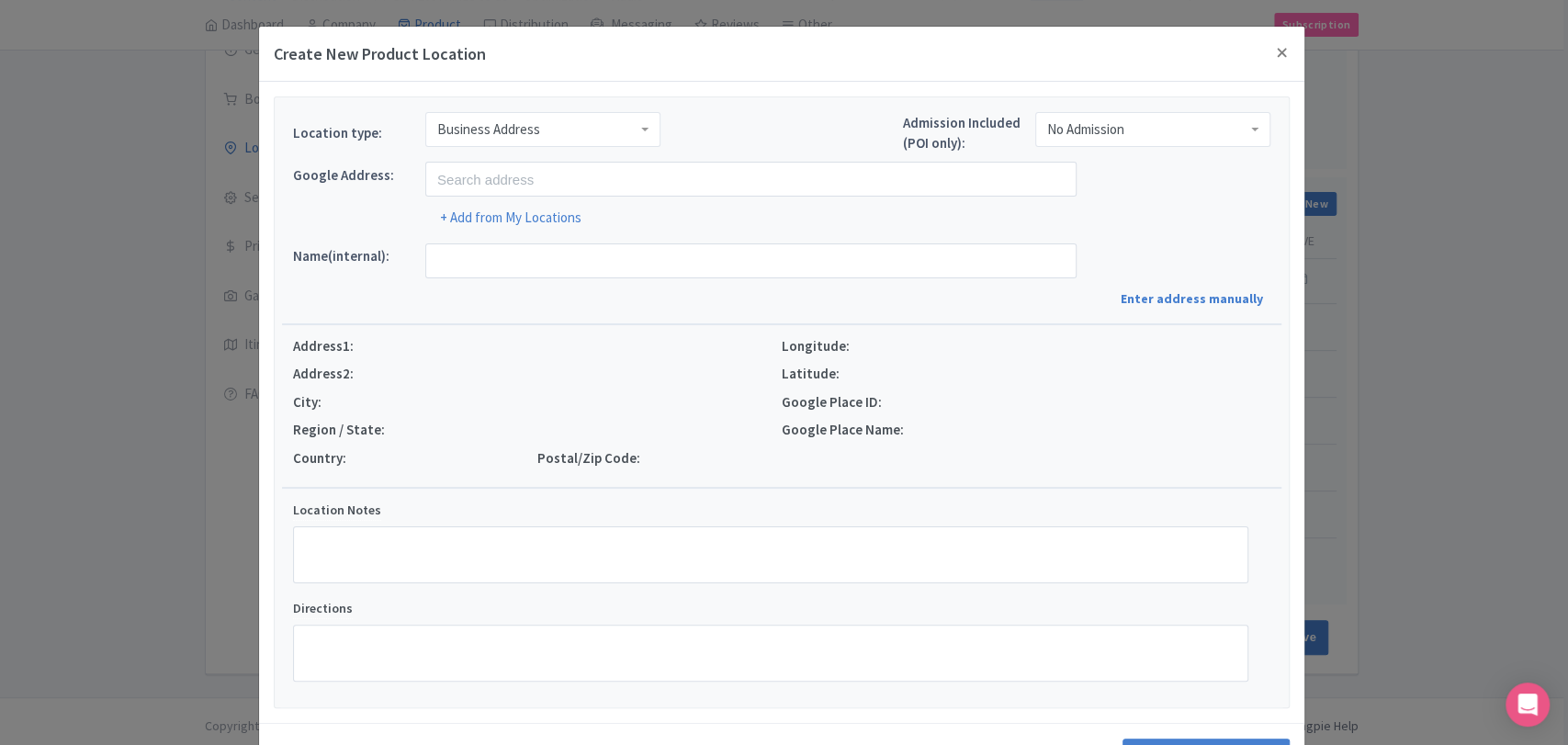 click on "Location type:
Business Address Business Address" at bounding box center (477, 137) 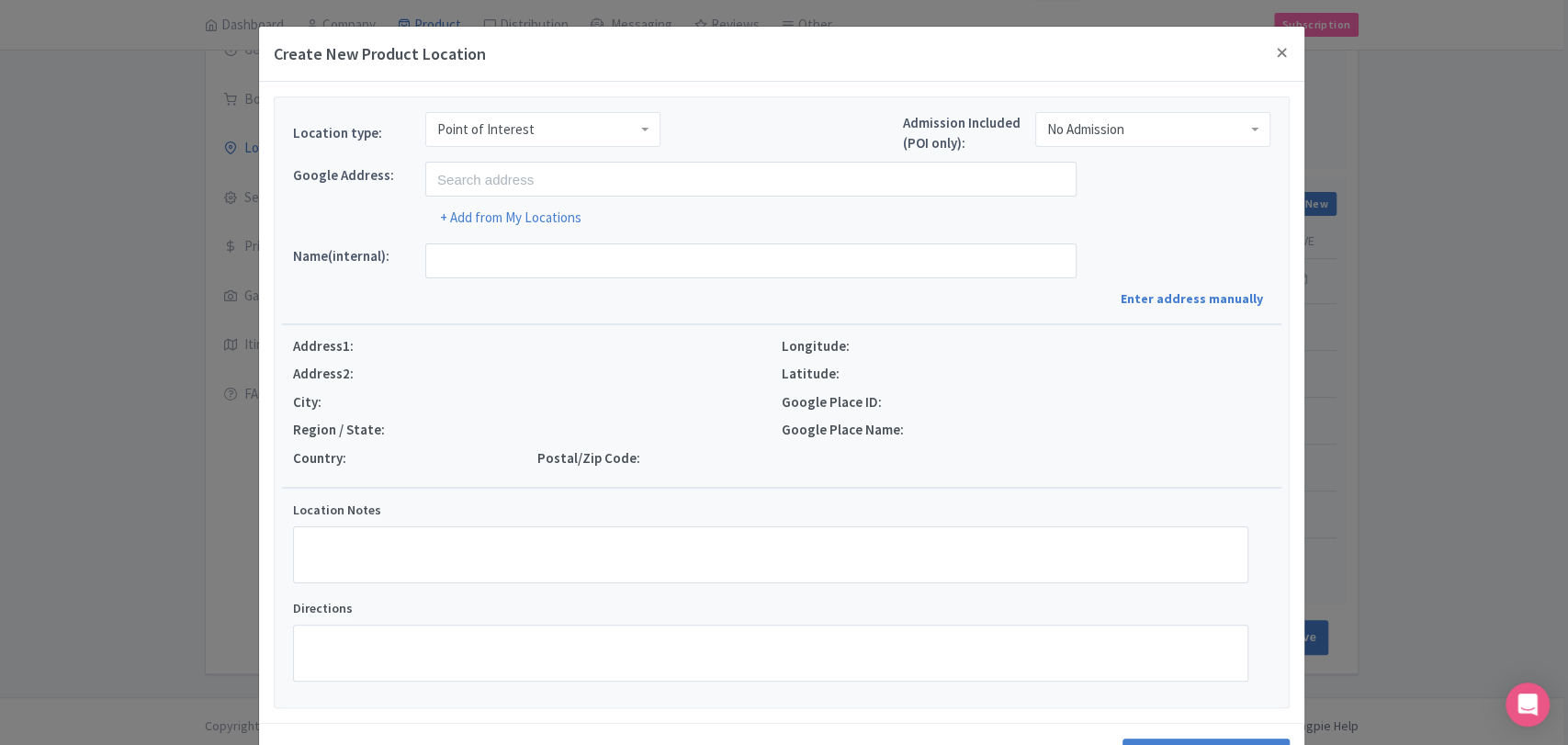 scroll, scrollTop: 0, scrollLeft: 0, axis: both 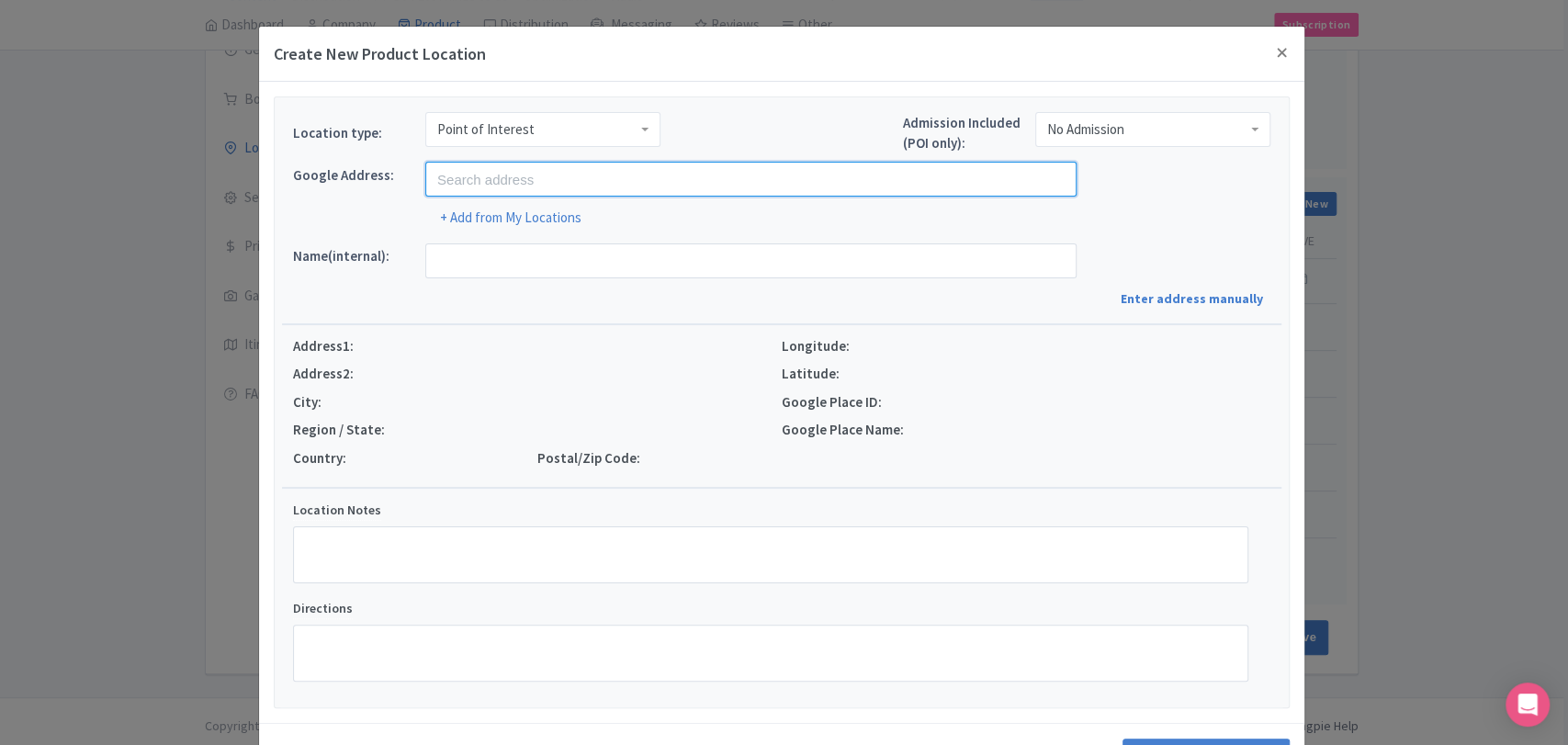 click at bounding box center (750, 179) 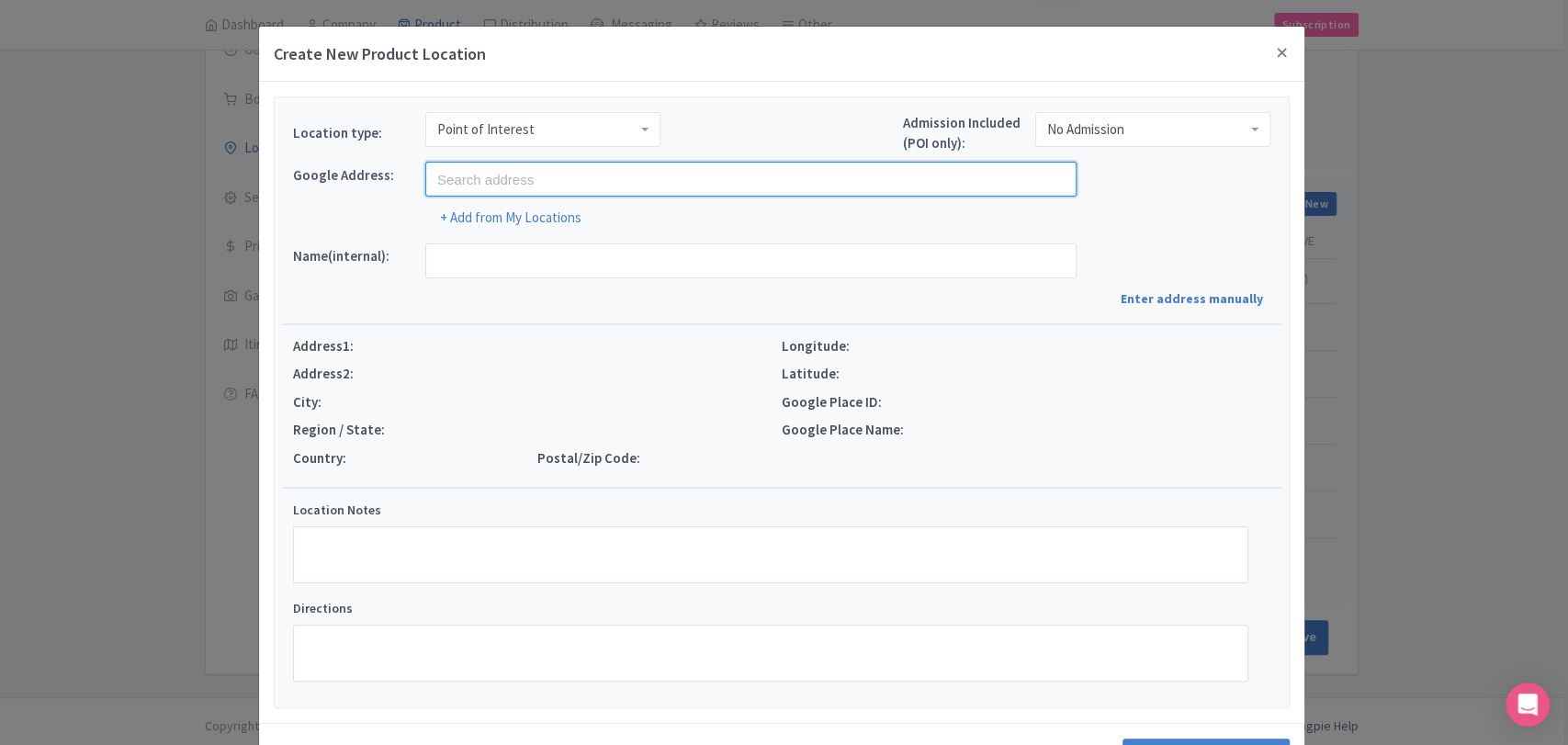 paste on "Sheepworld Farm" 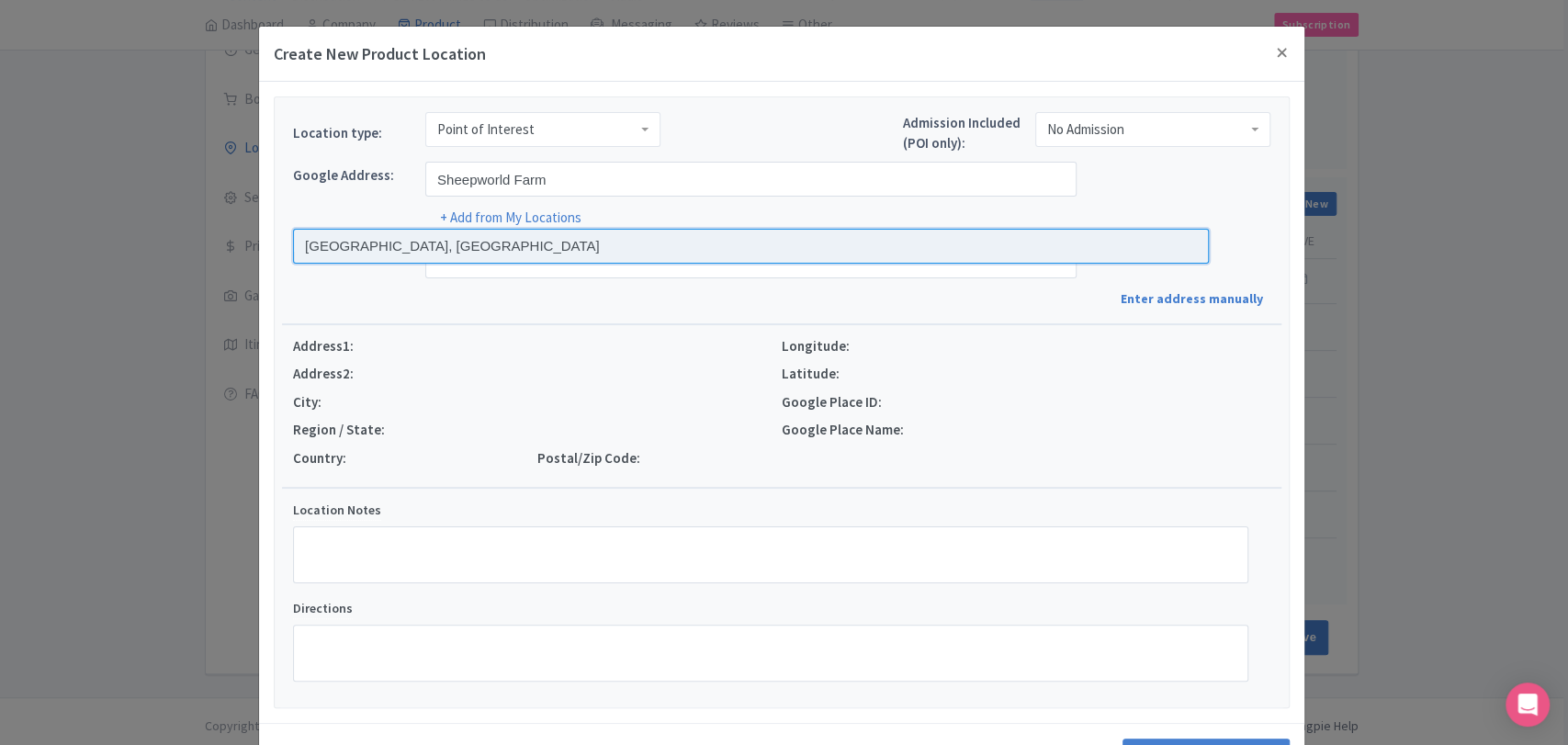 click at bounding box center [750, 246] 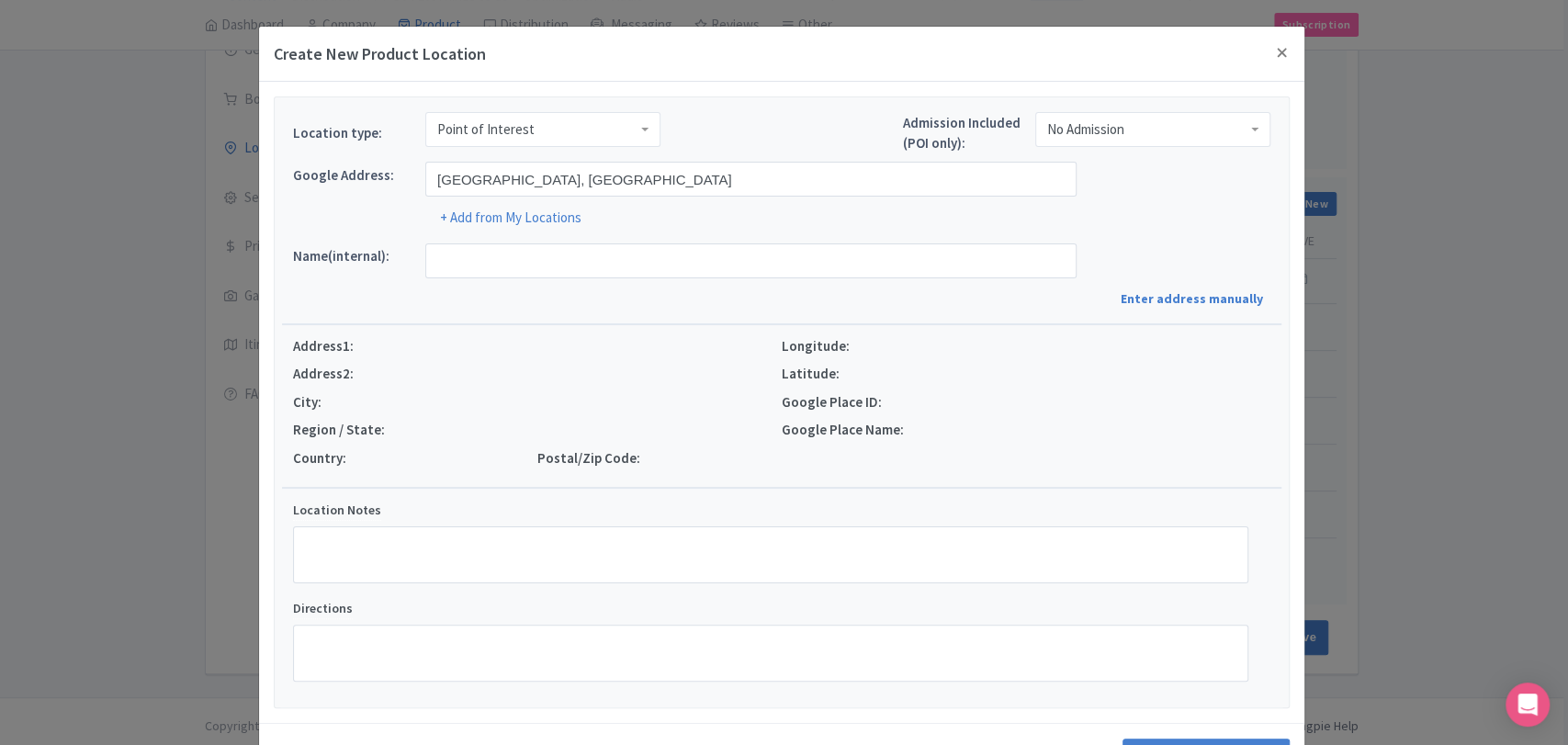 type on "Sheepworld Farm & Café, 324 State Highway 1, Warkworth 0981, New Zealand" 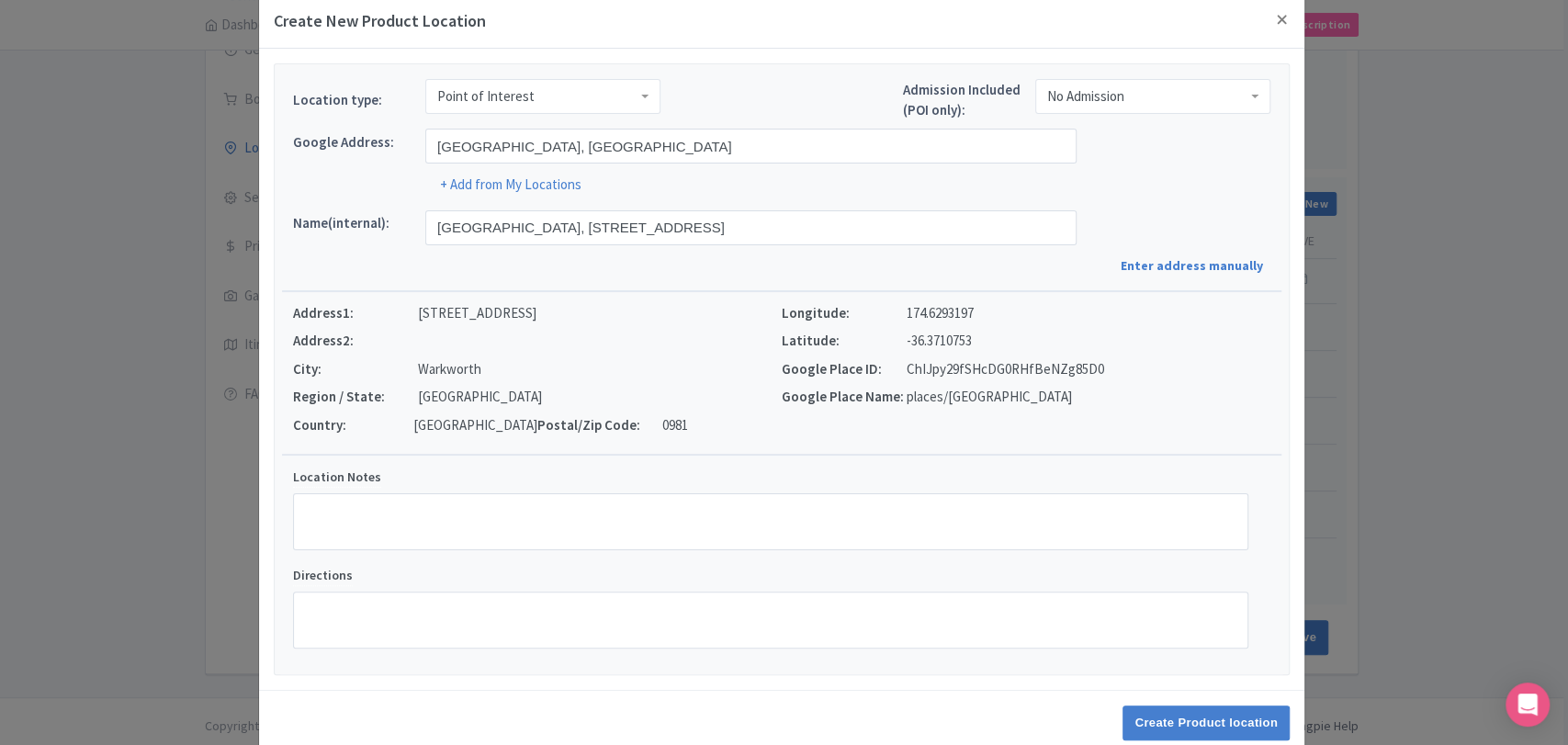 scroll, scrollTop: 67, scrollLeft: 0, axis: vertical 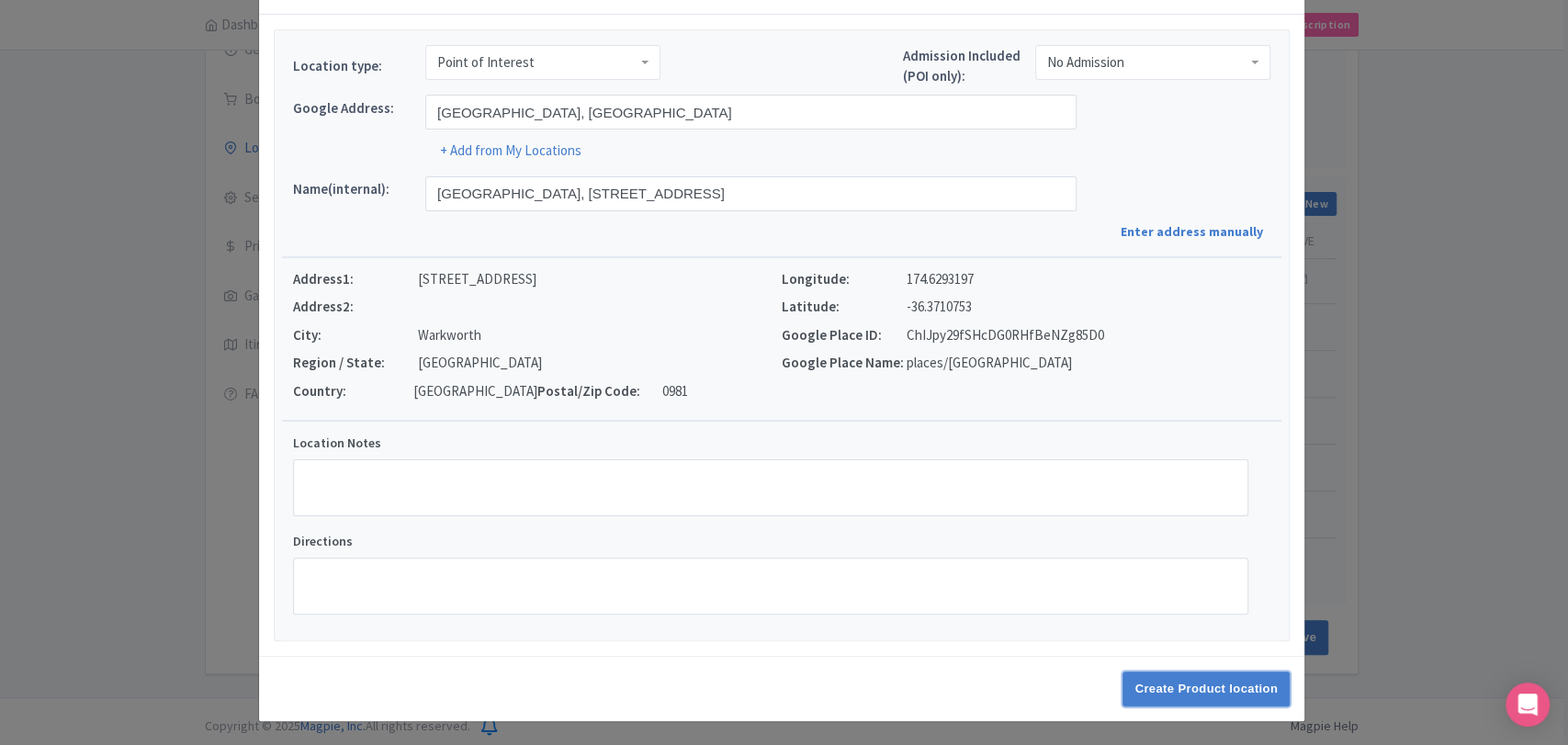 drag, startPoint x: 1190, startPoint y: 685, endPoint x: 1179, endPoint y: 641, distance: 45.354162 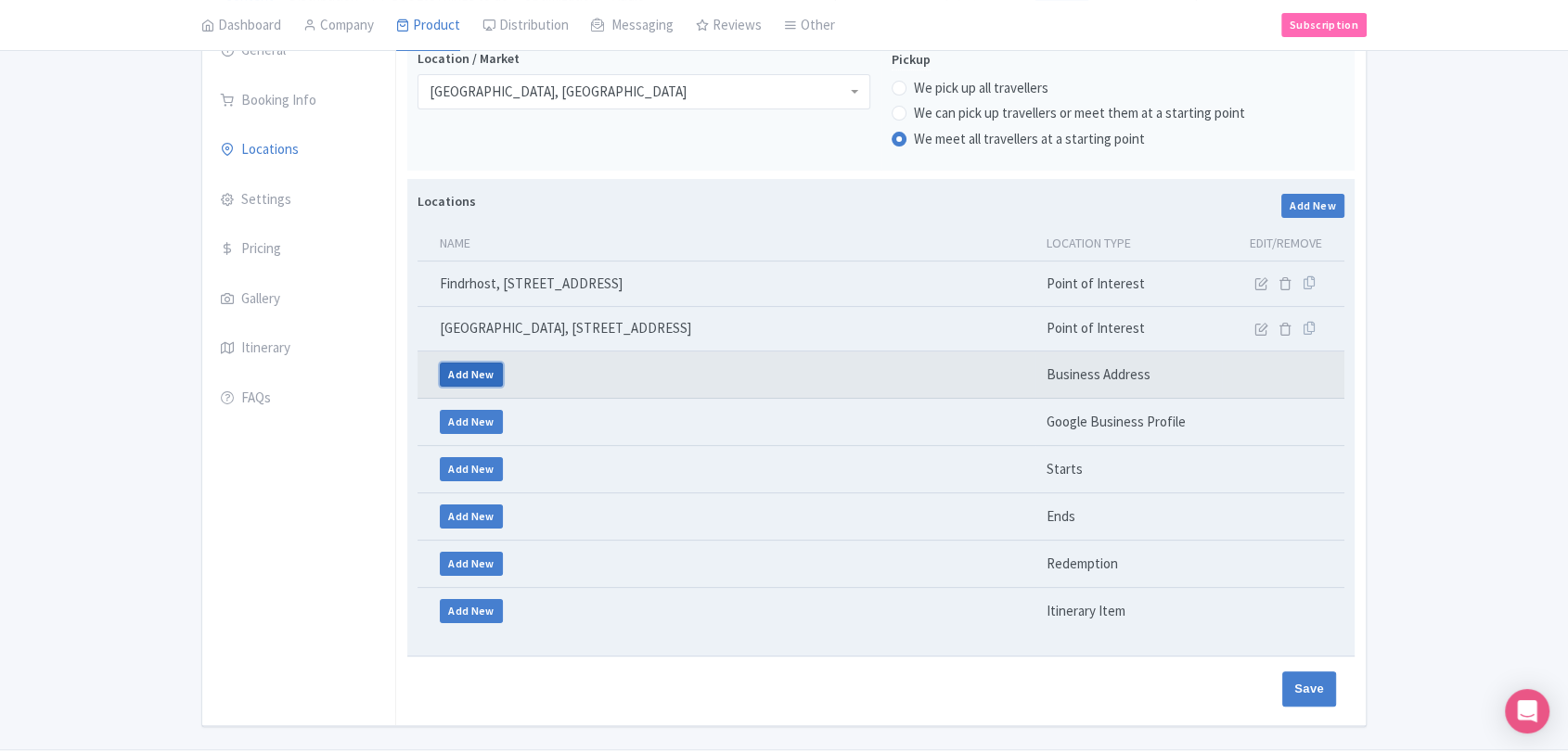 click on "Add New" at bounding box center (471, 375) 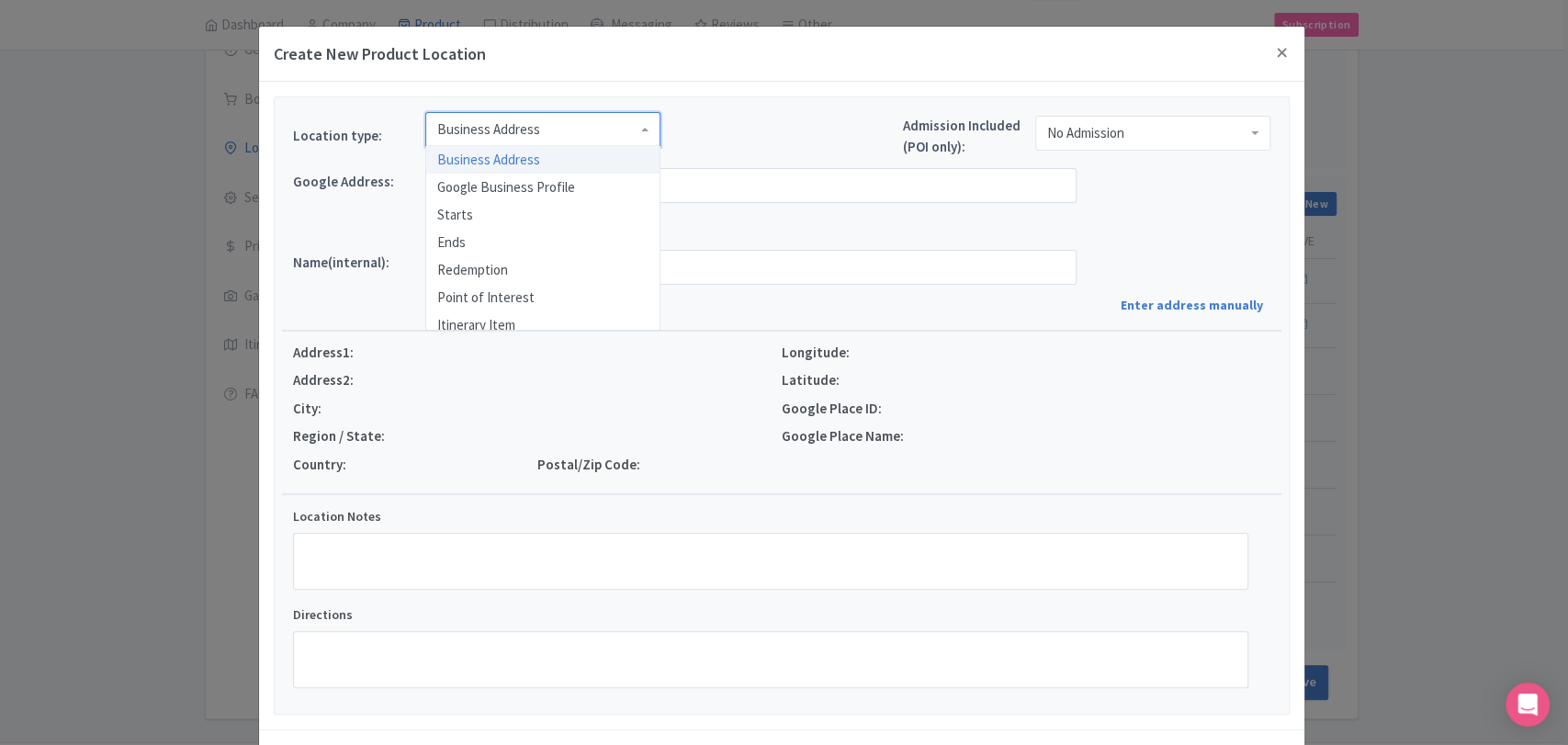 click on "Business Address" at bounding box center [543, 130] 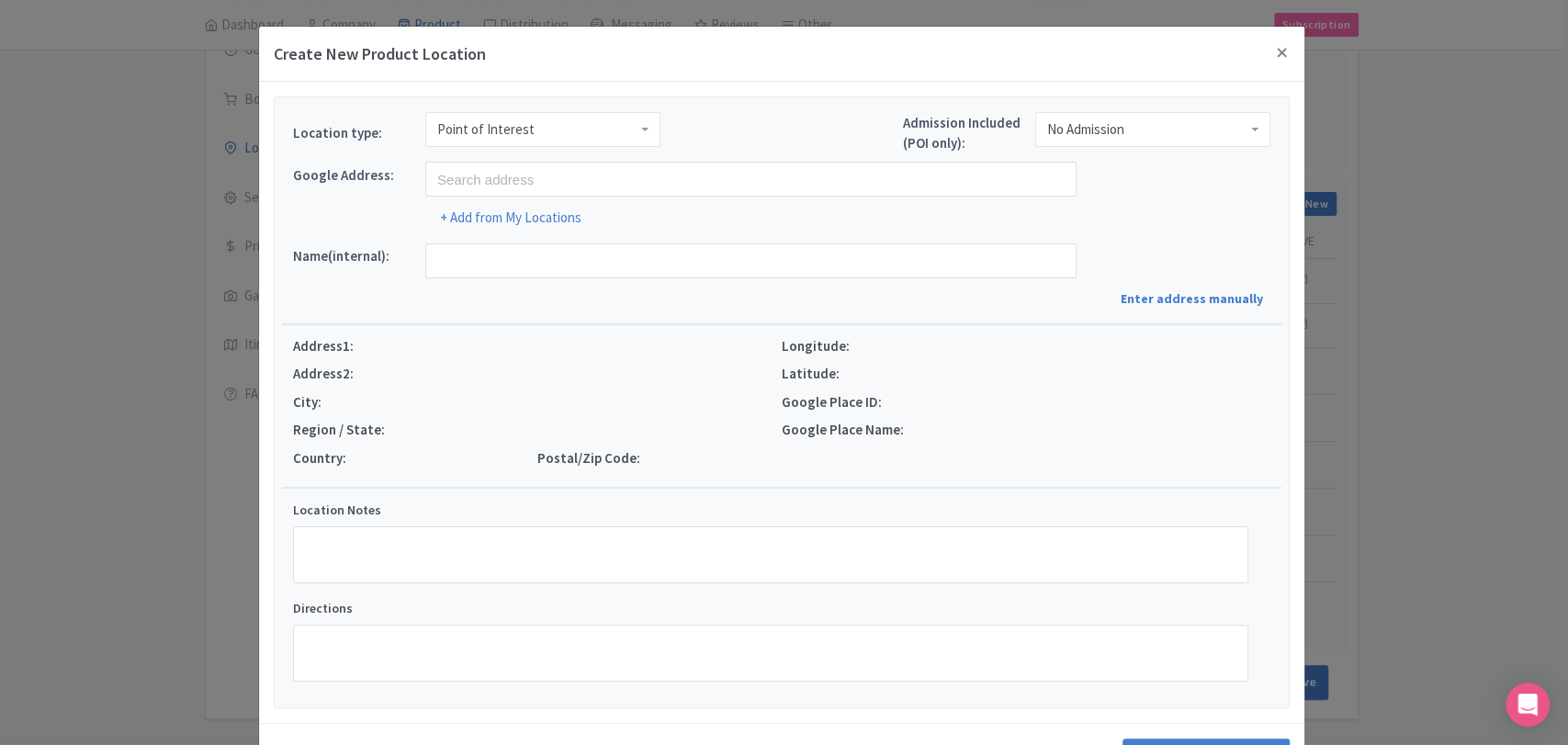 scroll, scrollTop: 0, scrollLeft: 0, axis: both 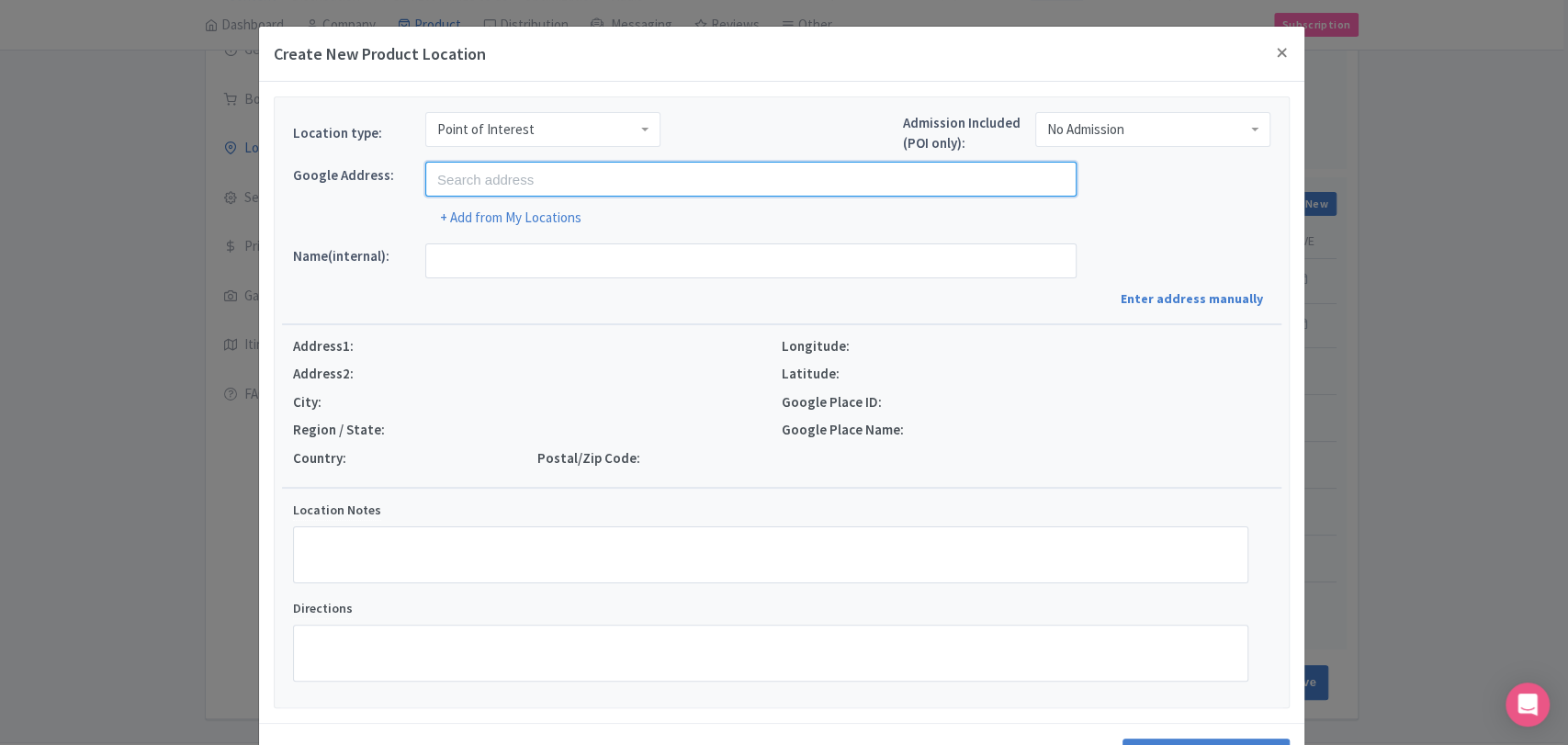 click at bounding box center [750, 179] 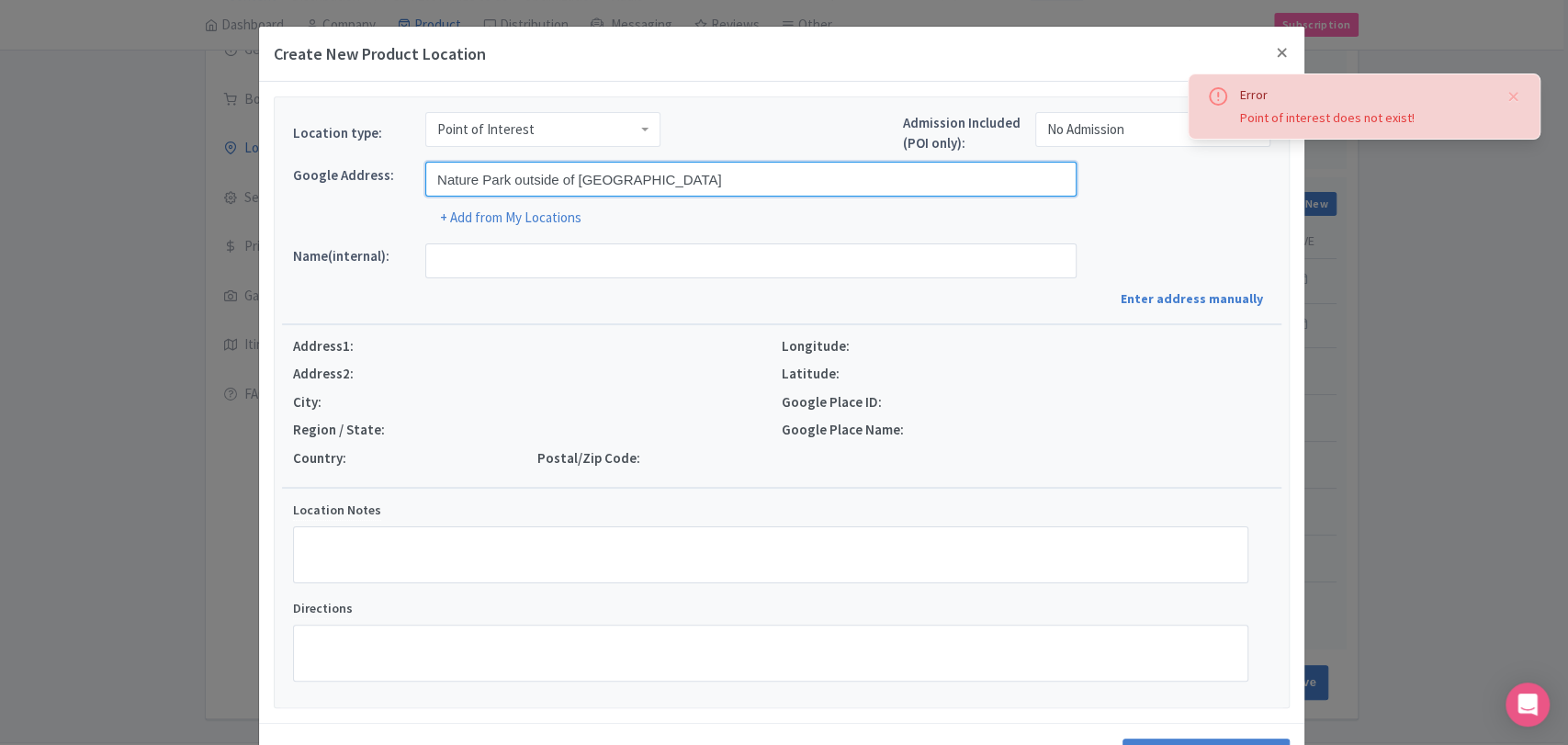 drag, startPoint x: 529, startPoint y: 174, endPoint x: 888, endPoint y: 234, distance: 363.9794 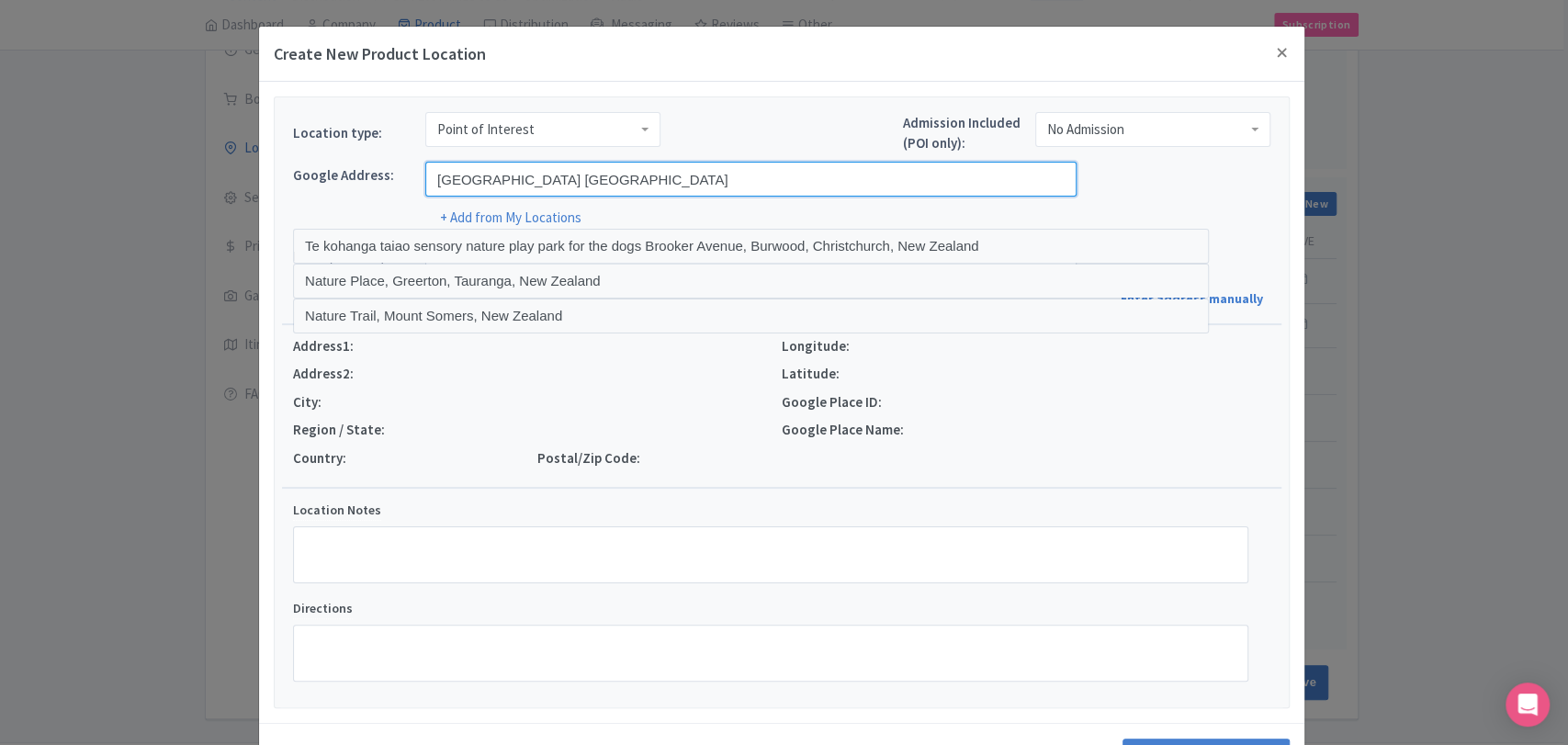 paste on "Animal Petting & Feeding Zone" 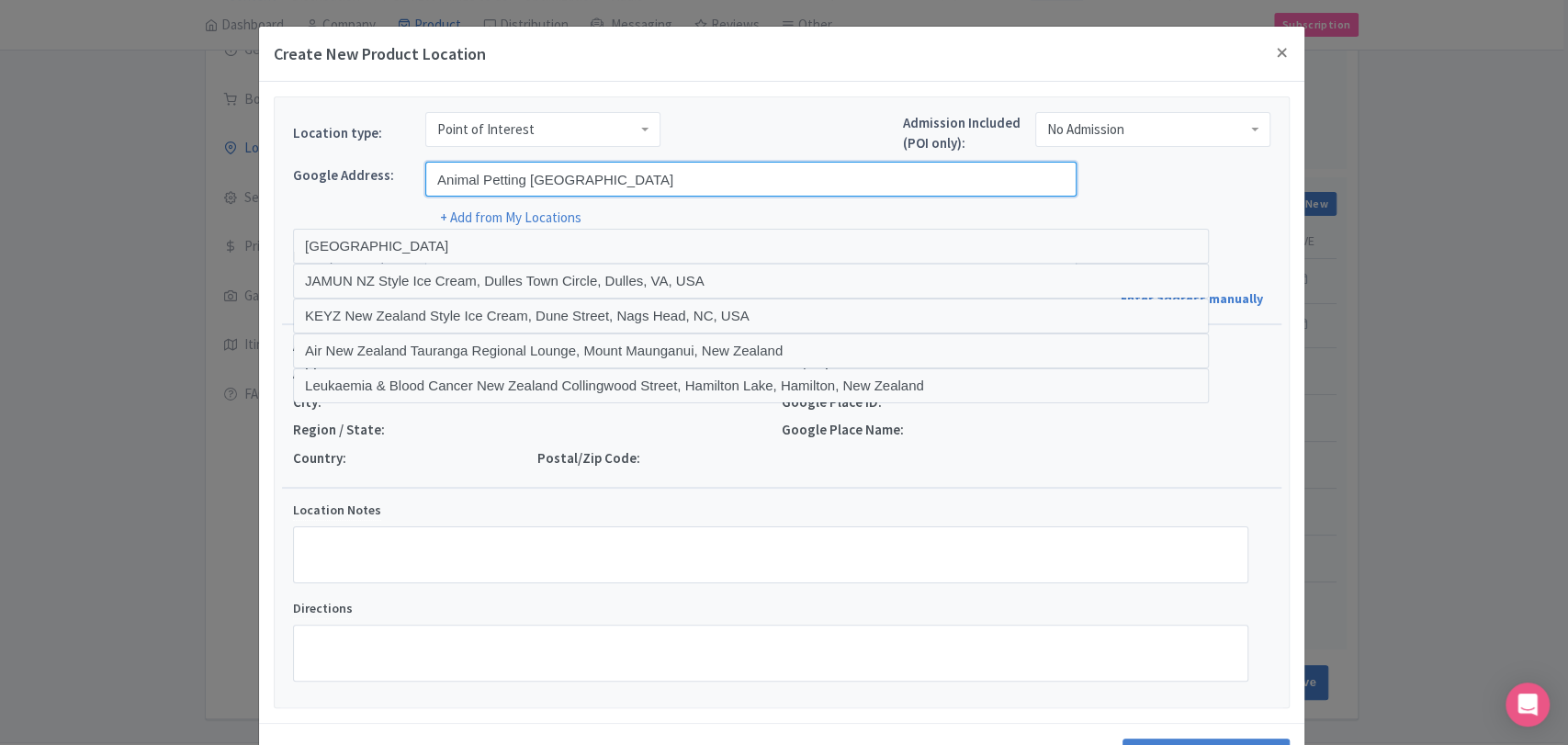 paste on "Farmhouse or Visitor Centre" 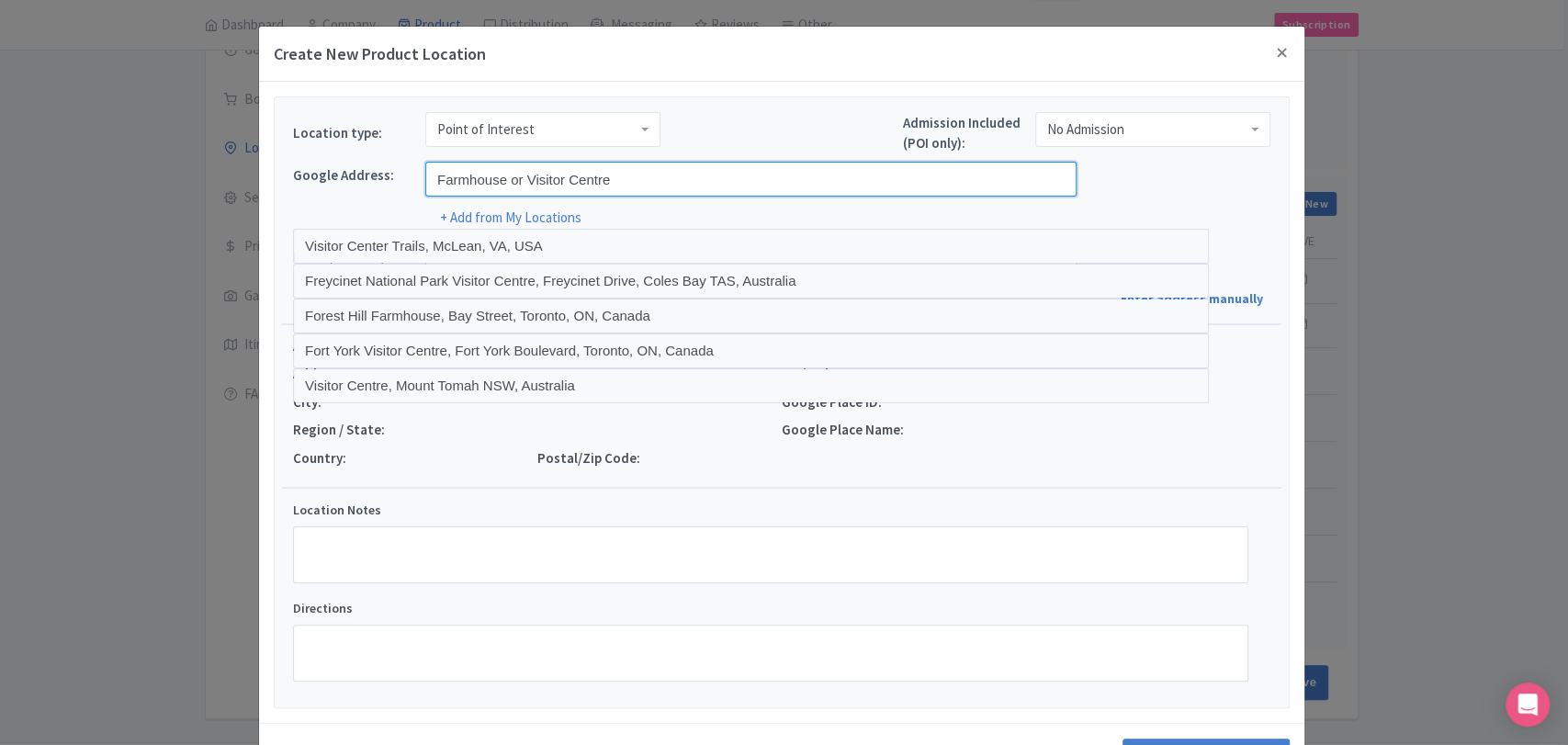 drag, startPoint x: 510, startPoint y: 172, endPoint x: 792, endPoint y: 183, distance: 282.21446 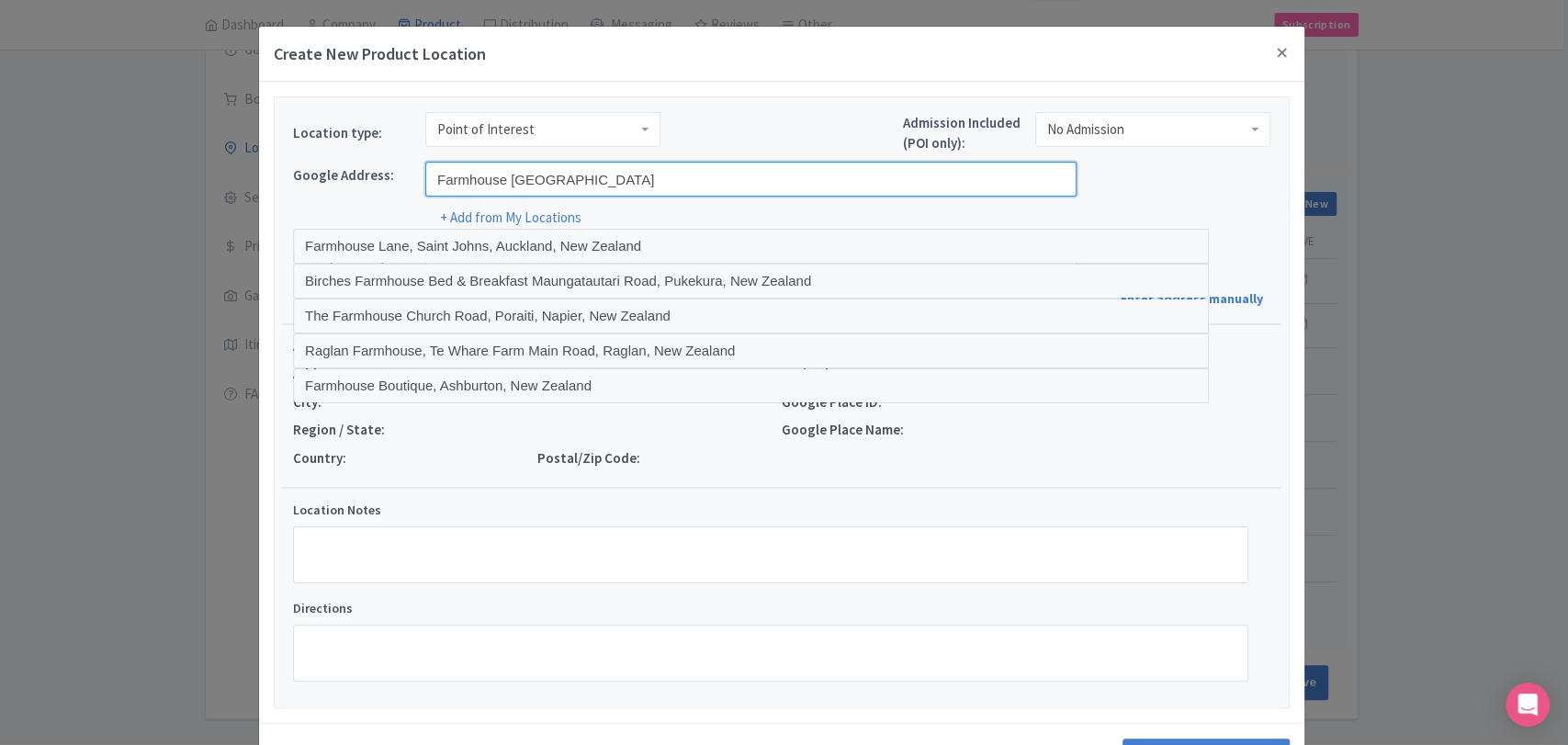 paste on "Nature Park" 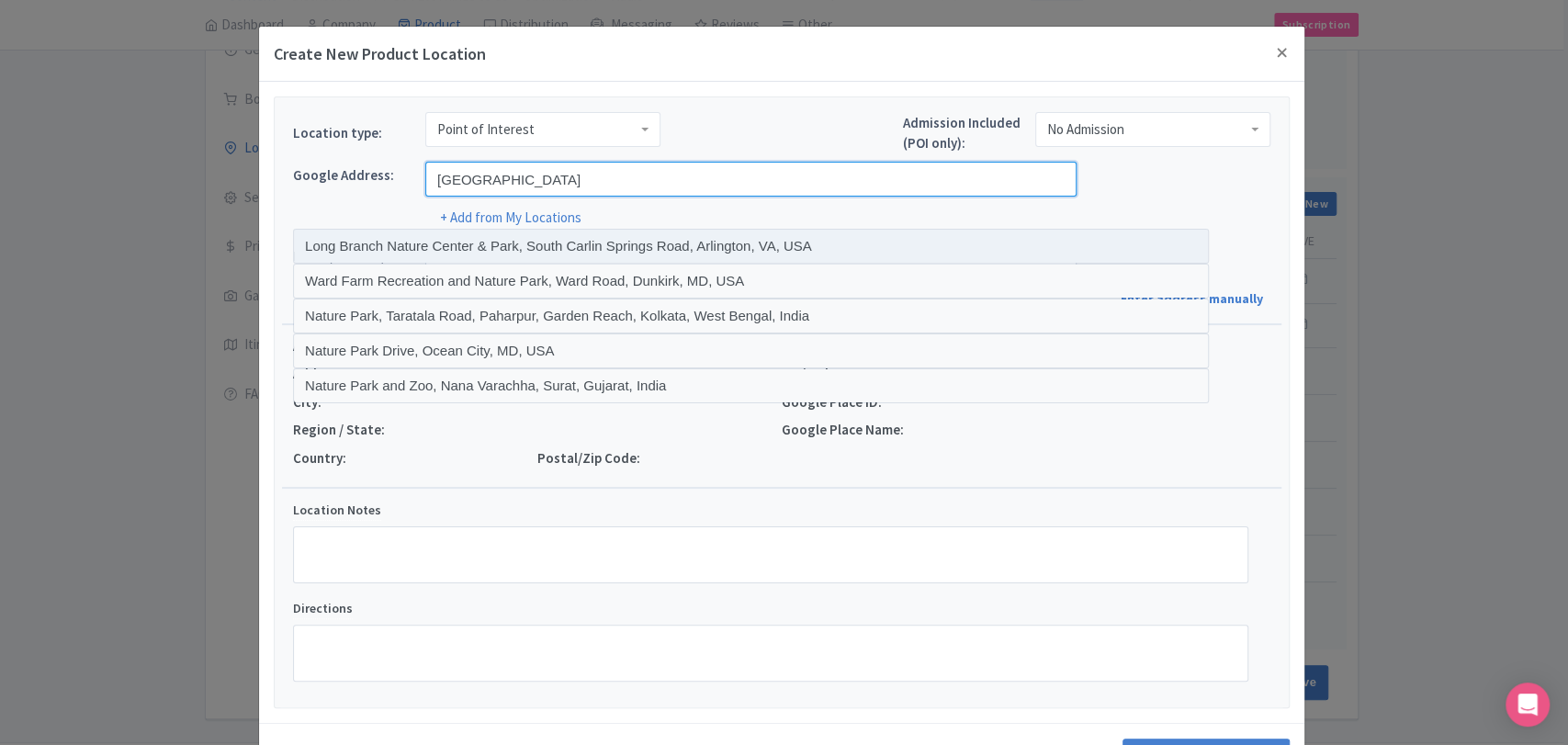 paste on "Feeding & Petting Zone" 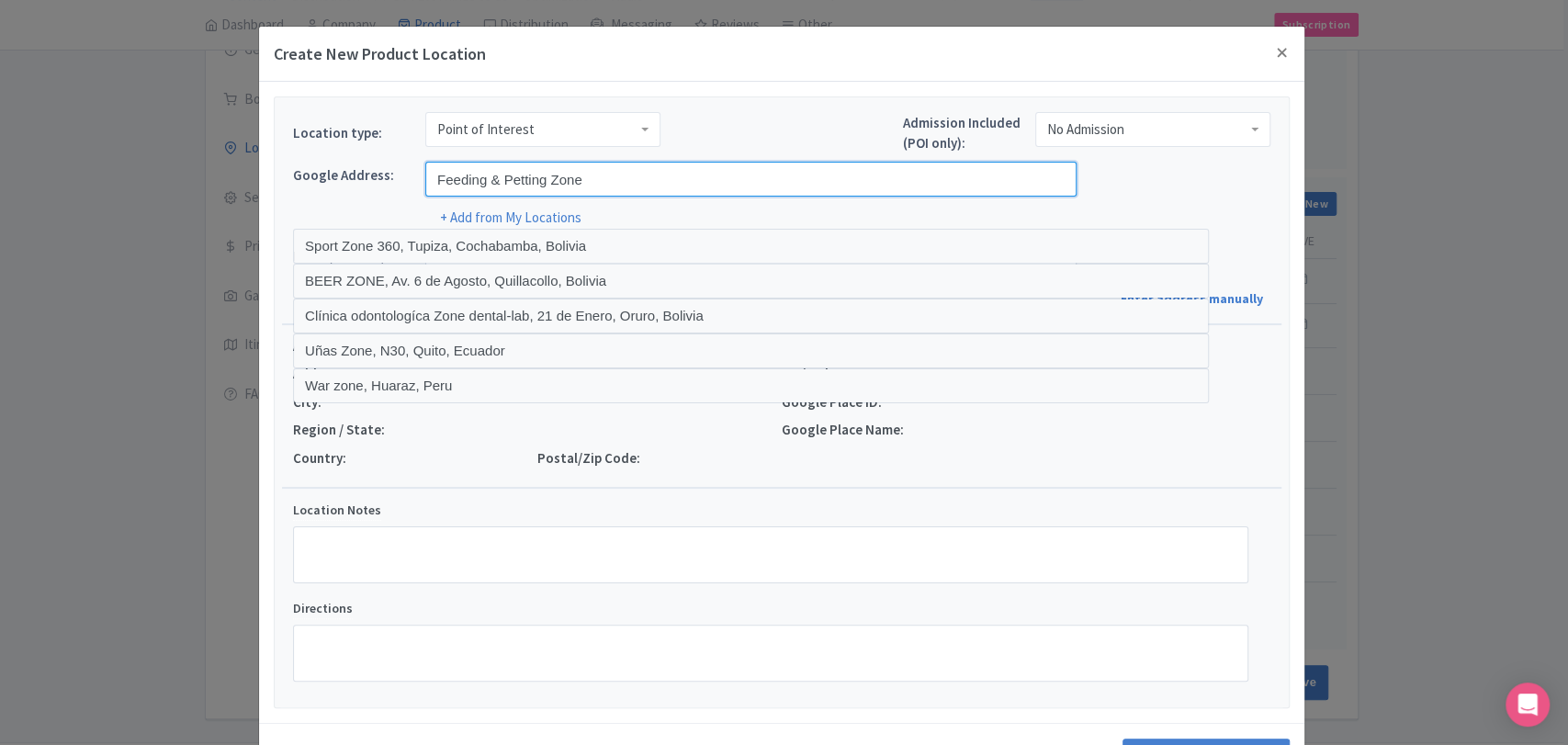 paste on "Guided Feedout Tour" 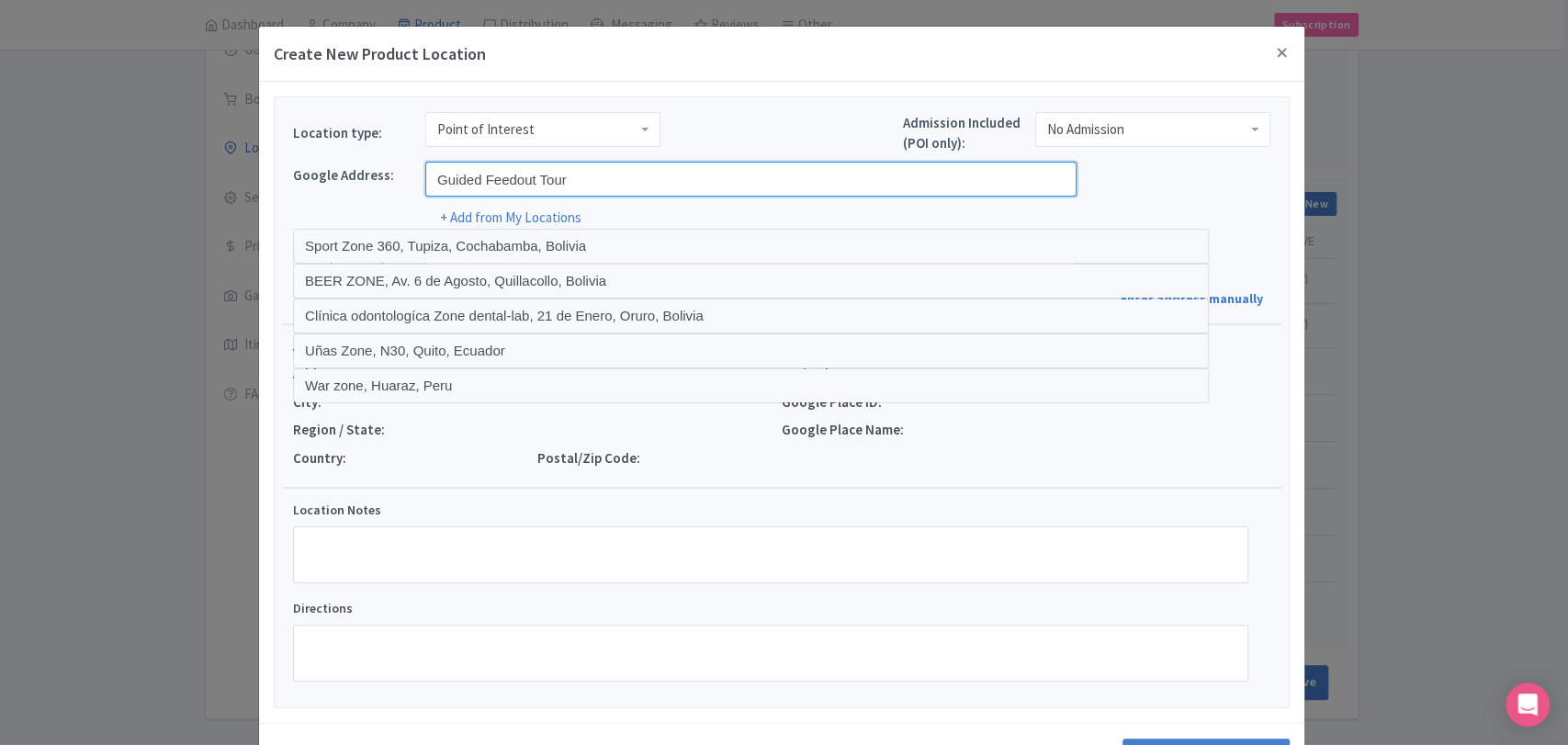 paste on "Tāwharanui Regional Park" 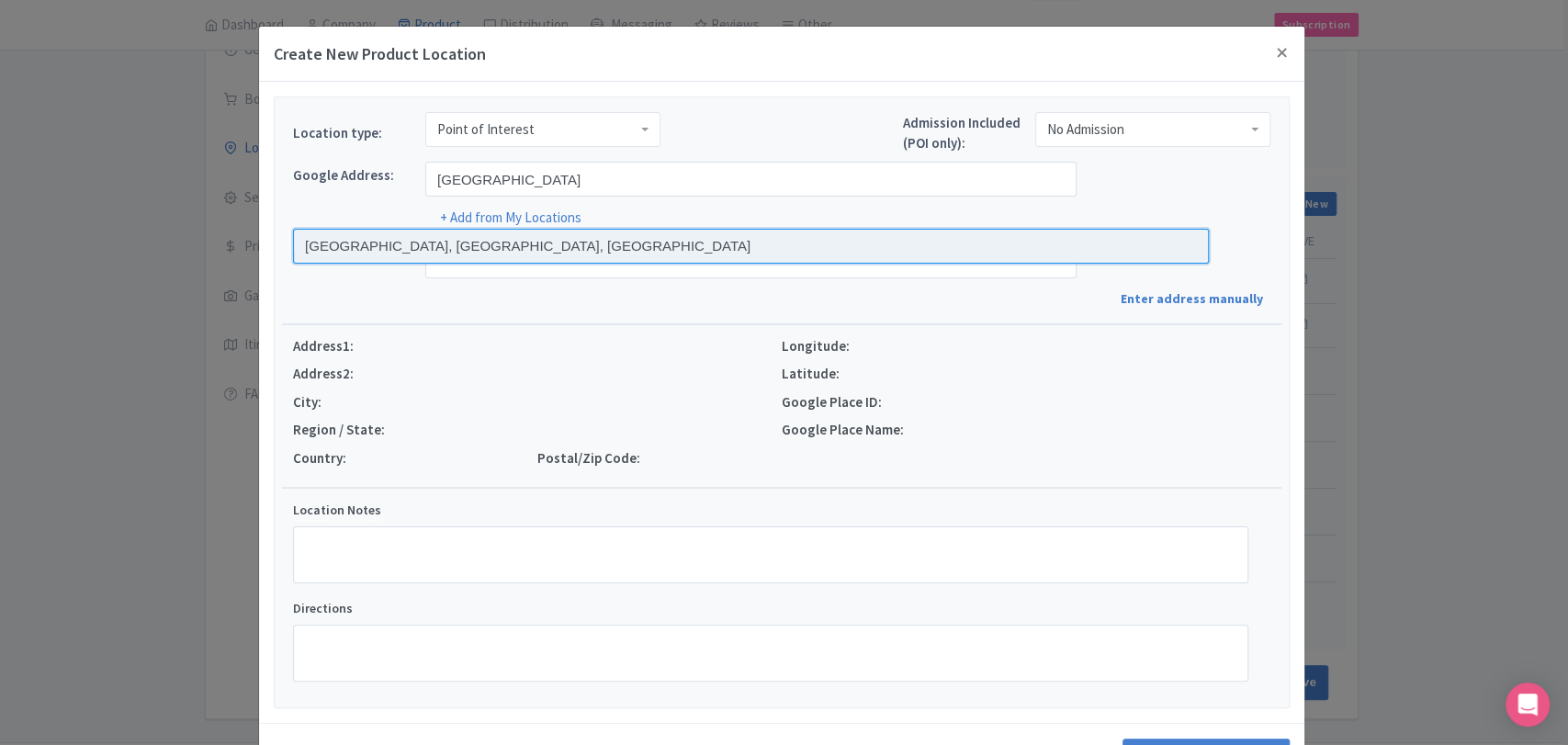 click at bounding box center (750, 246) 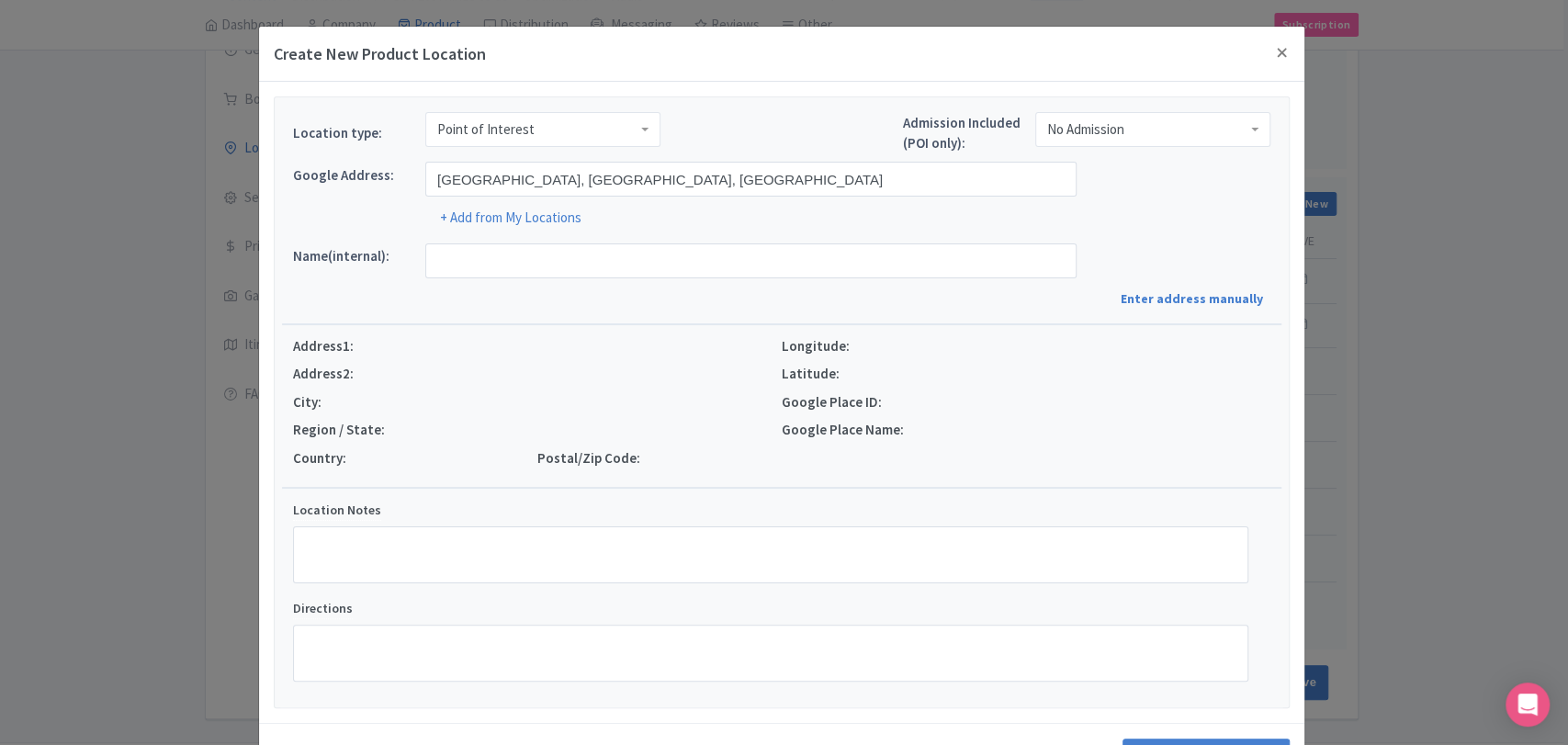 type on "[GEOGRAPHIC_DATA], [STREET_ADDRESS]" 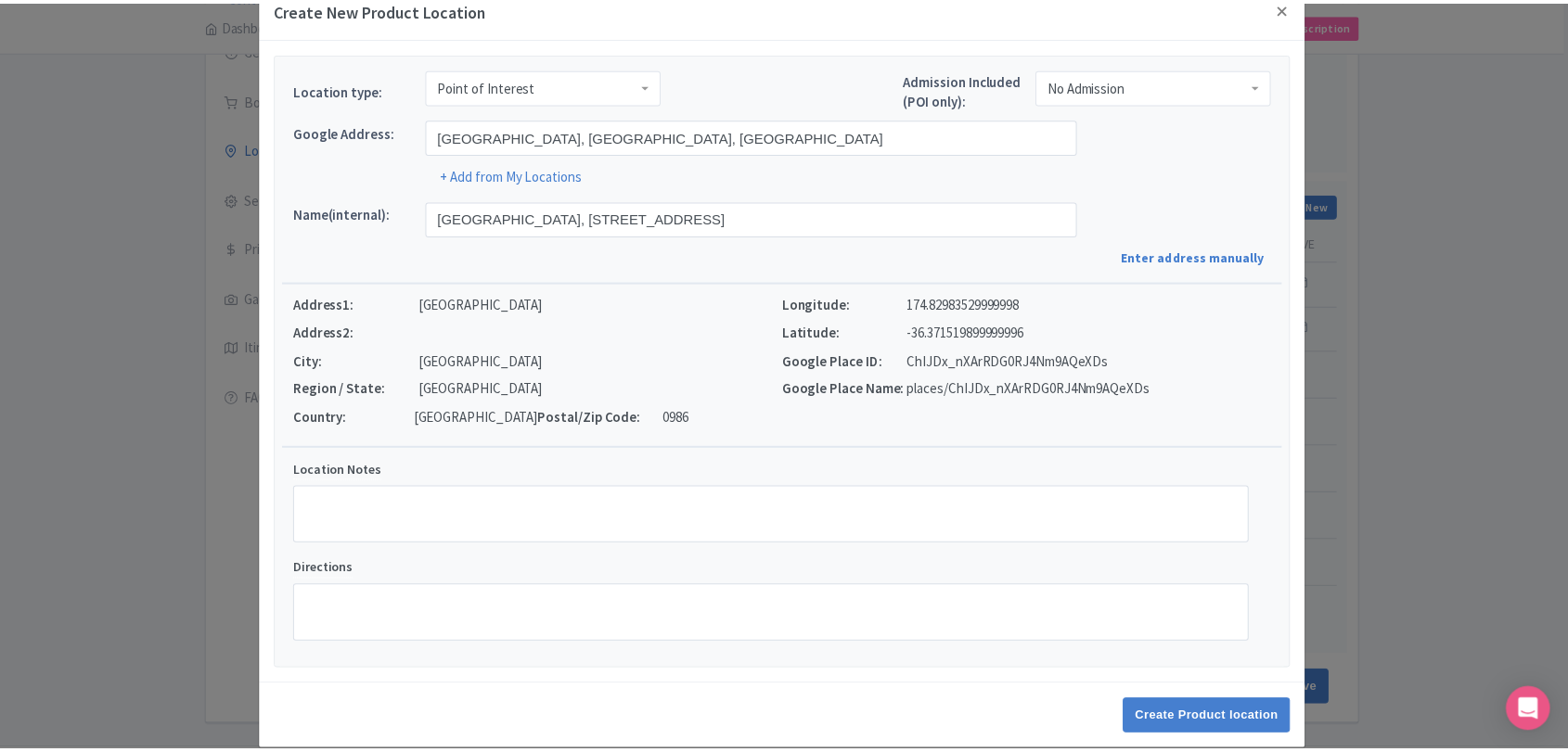 scroll, scrollTop: 68, scrollLeft: 0, axis: vertical 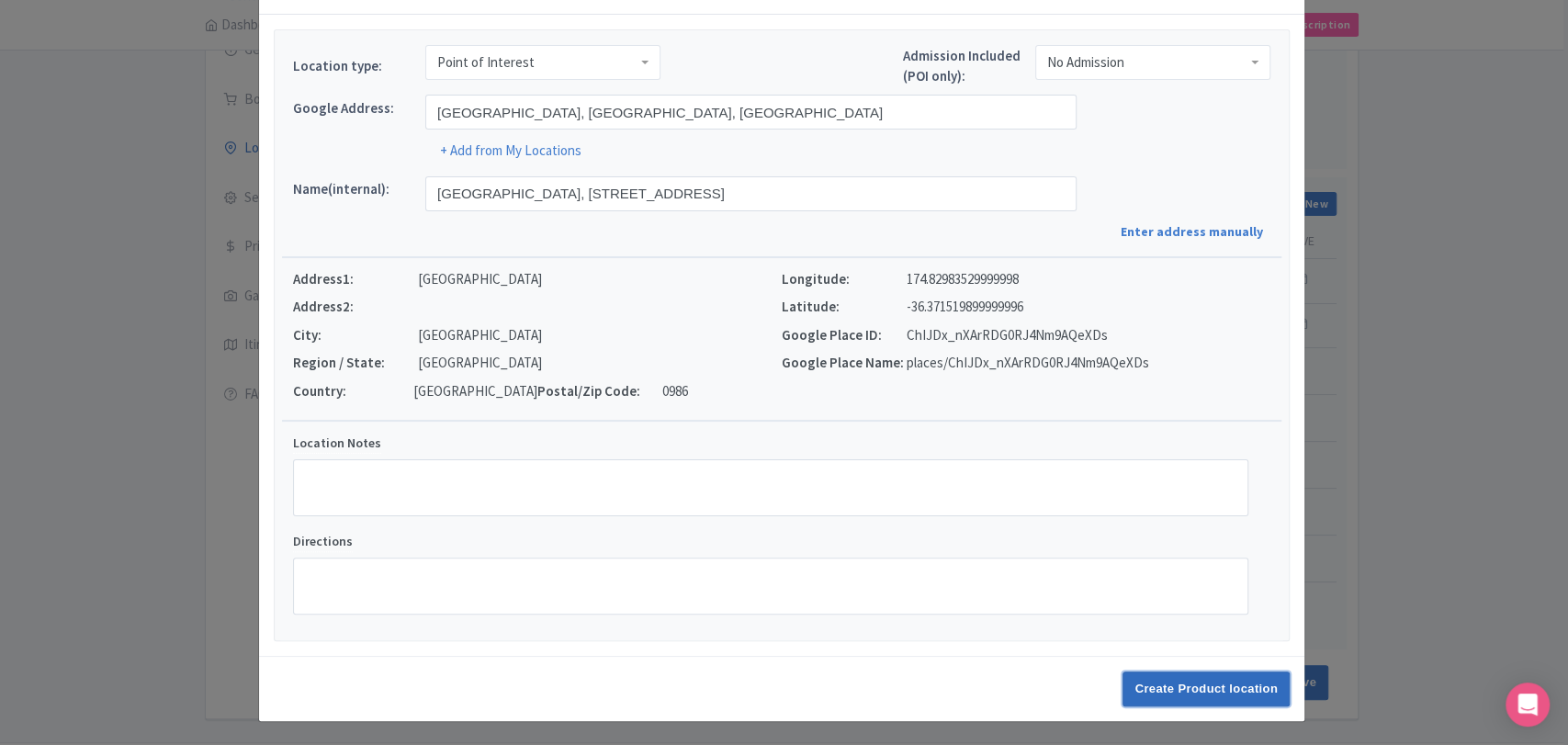 click on "Create Product location" at bounding box center (1206, 689) 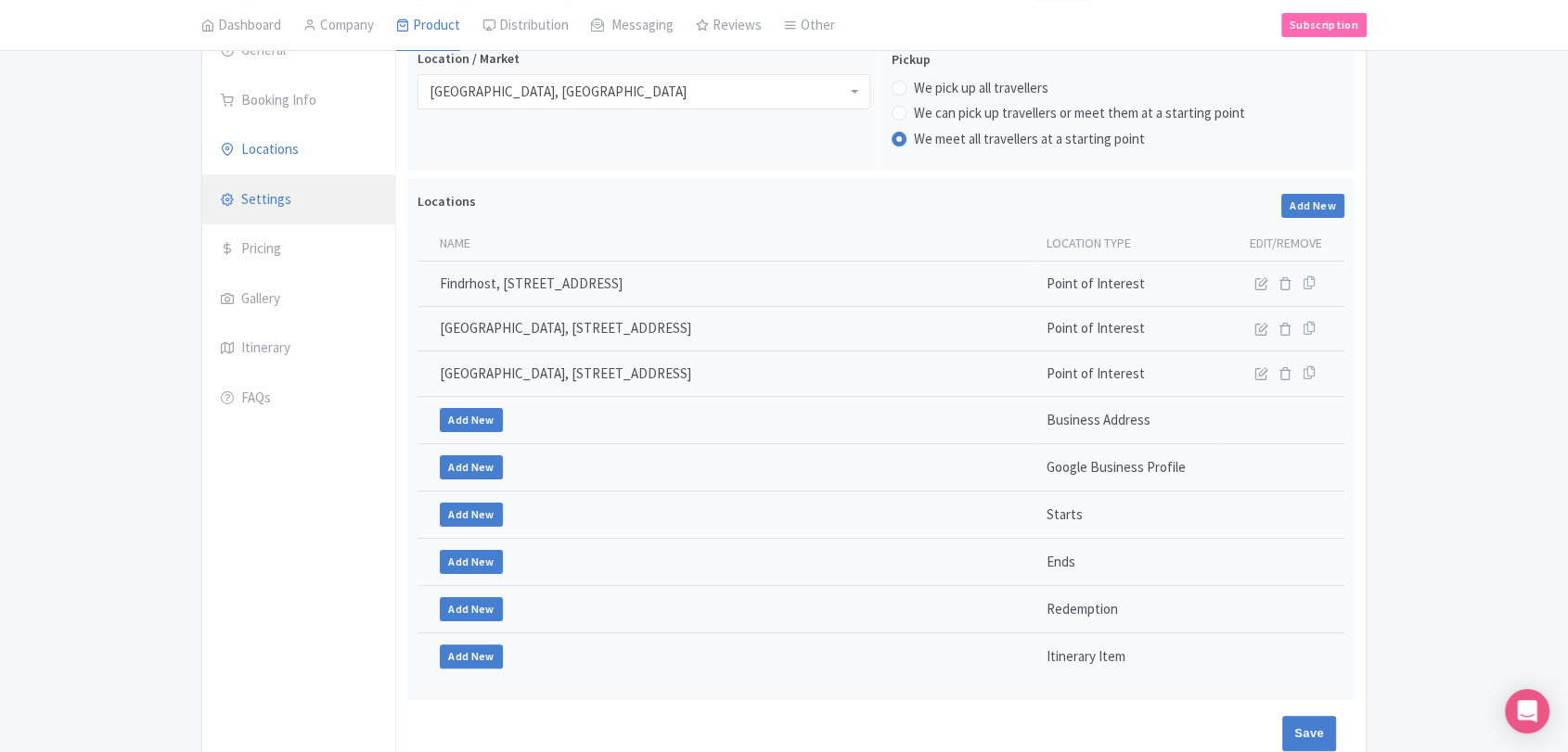 click on "Settings" at bounding box center (299, 200) 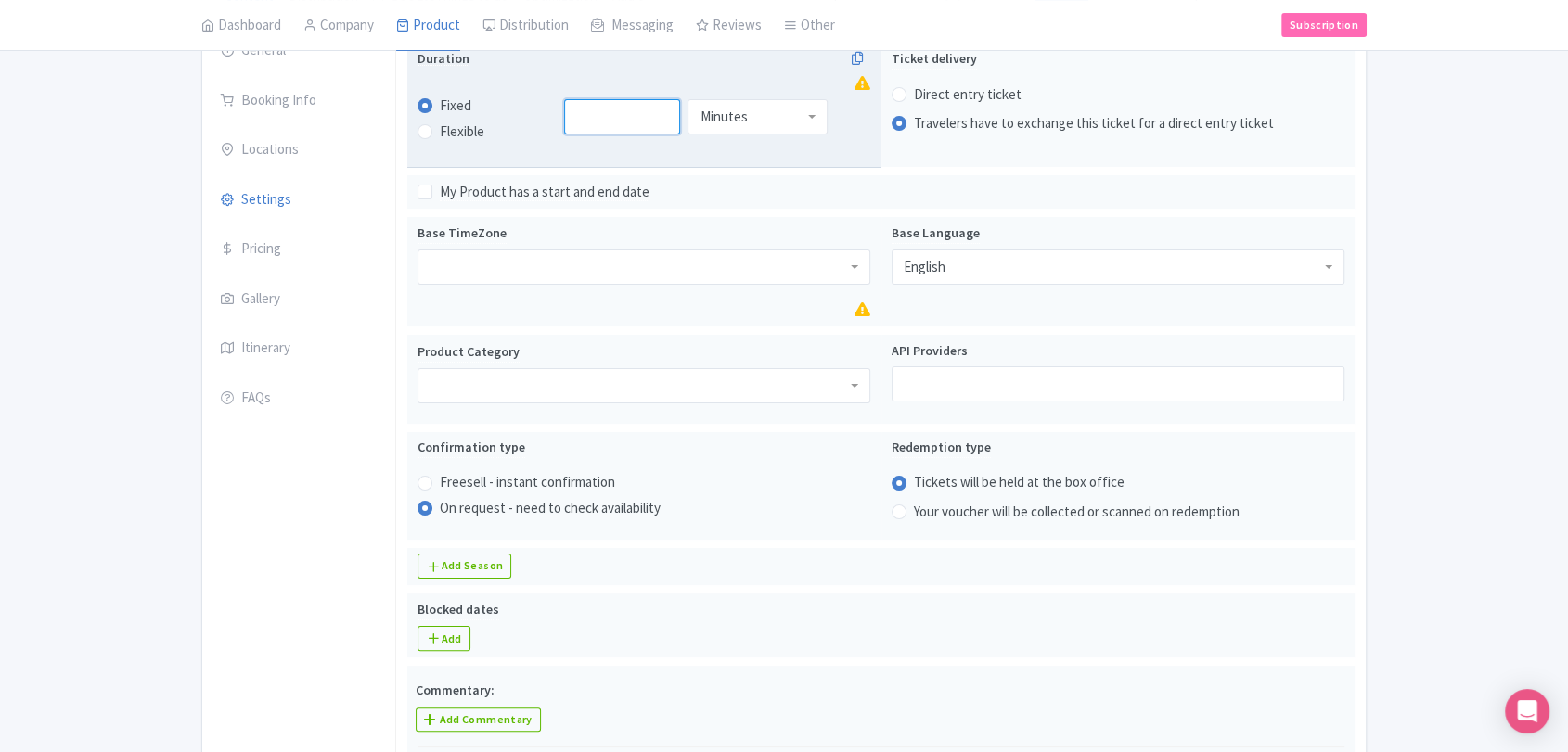 click at bounding box center [623, 117] 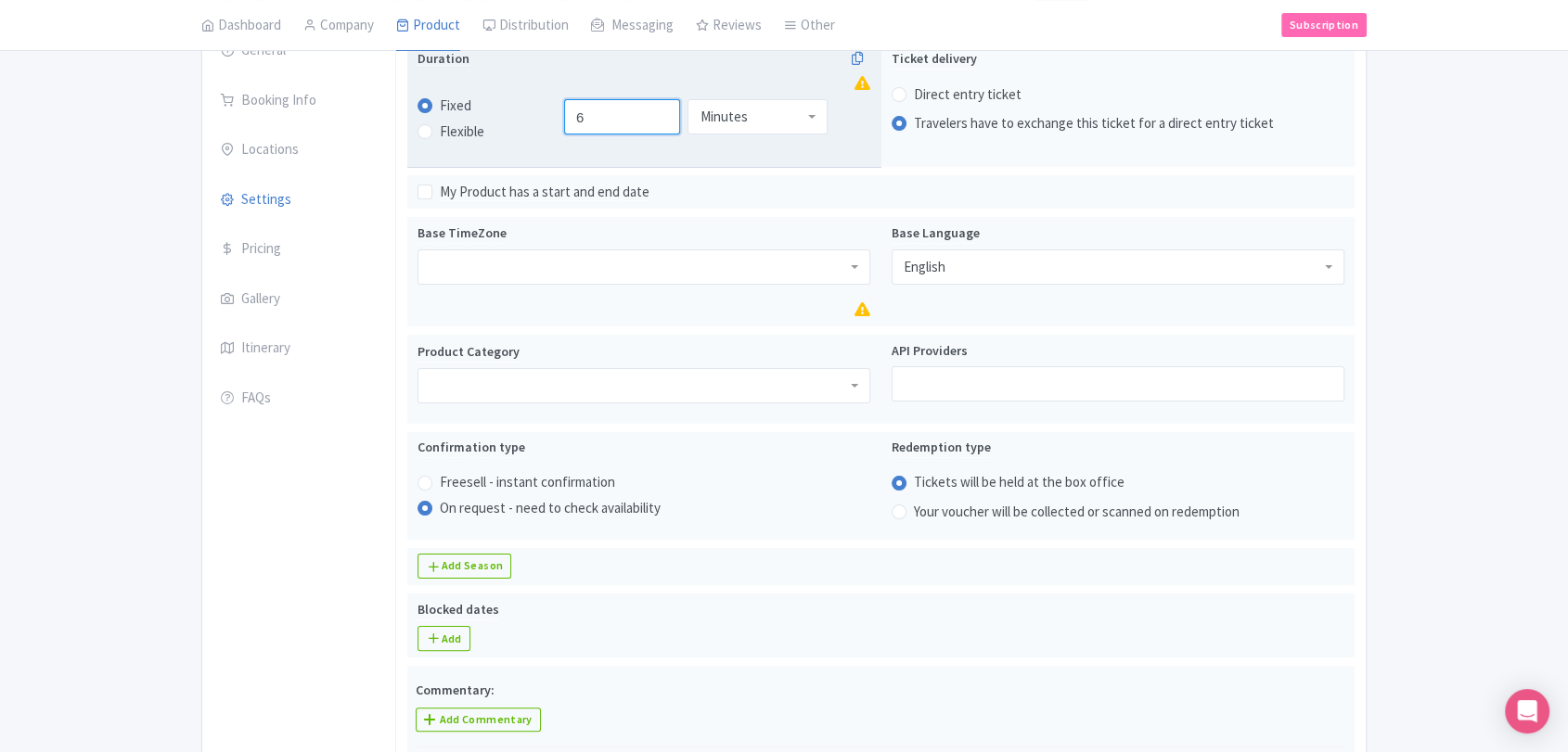 type on "6" 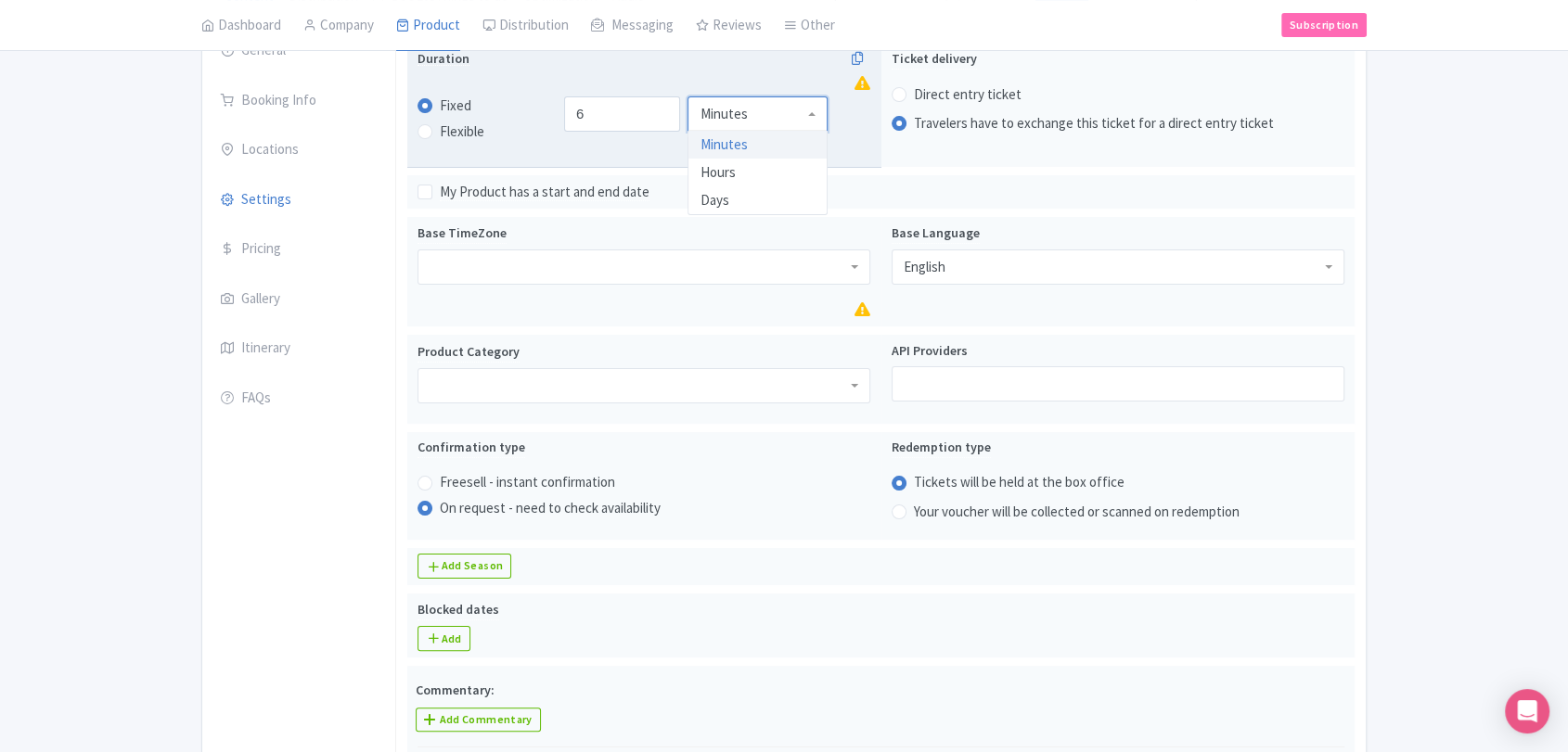 click on "Minutes" at bounding box center (723, 114) 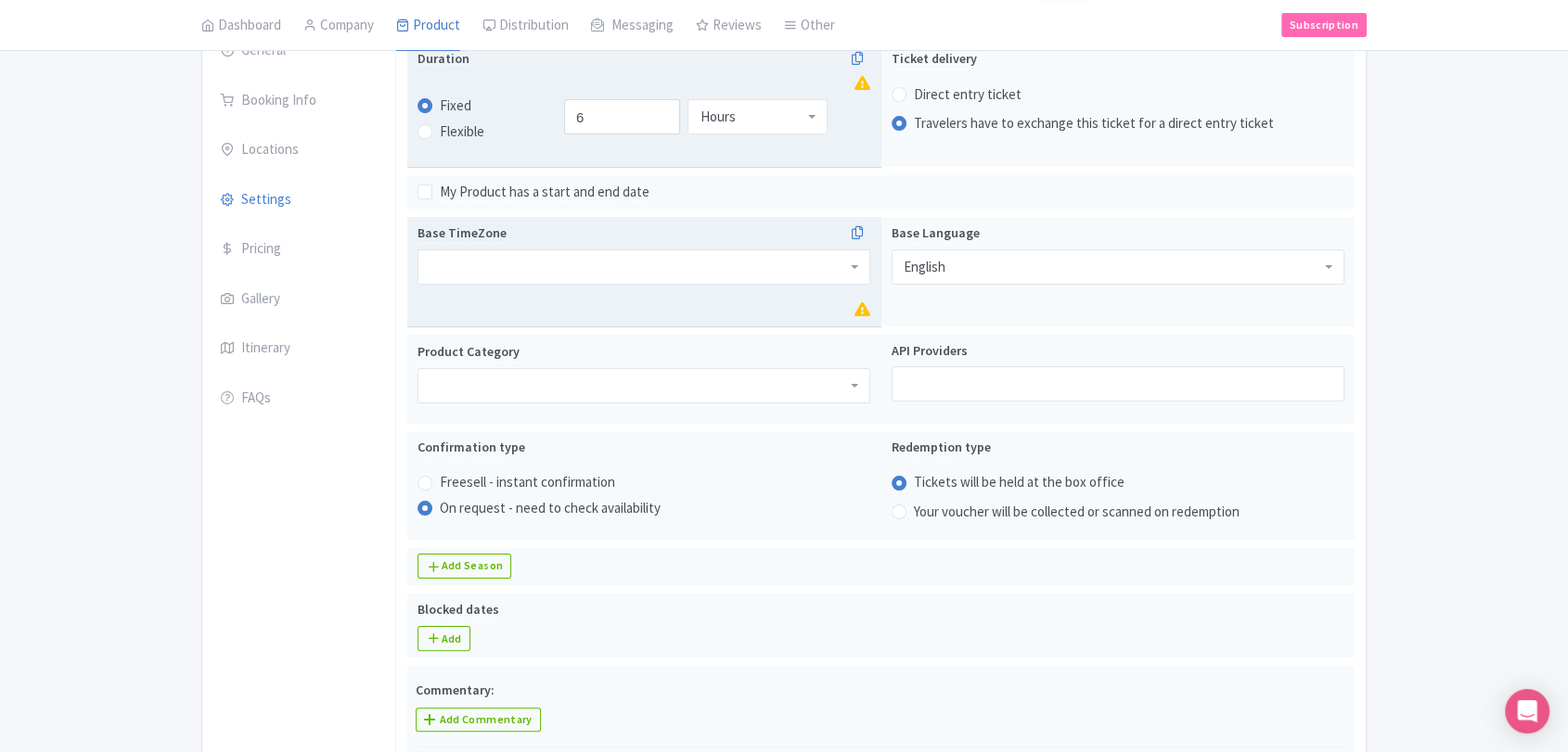 click on "Base TimeZone" at bounding box center [644, 253] 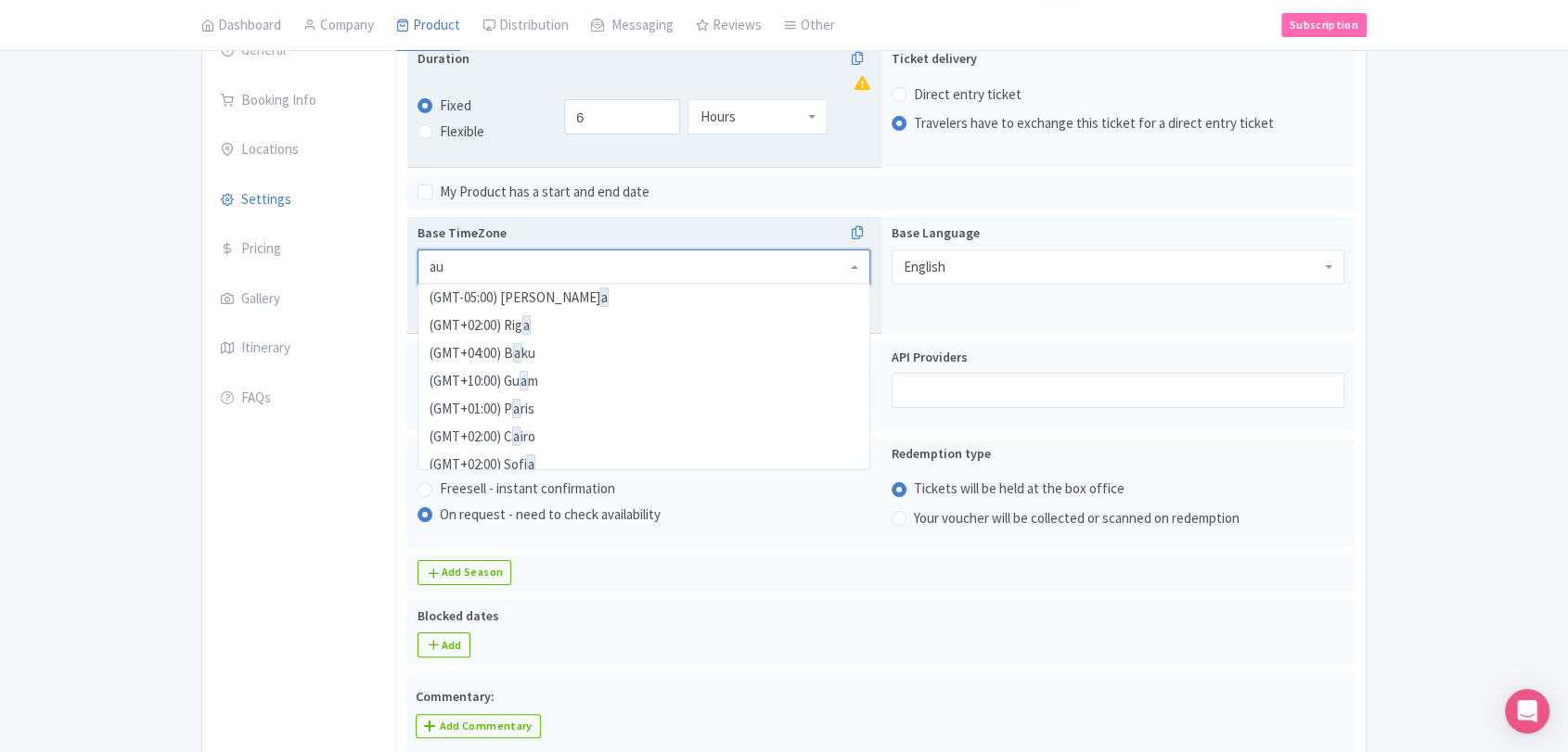 scroll, scrollTop: 0, scrollLeft: 0, axis: both 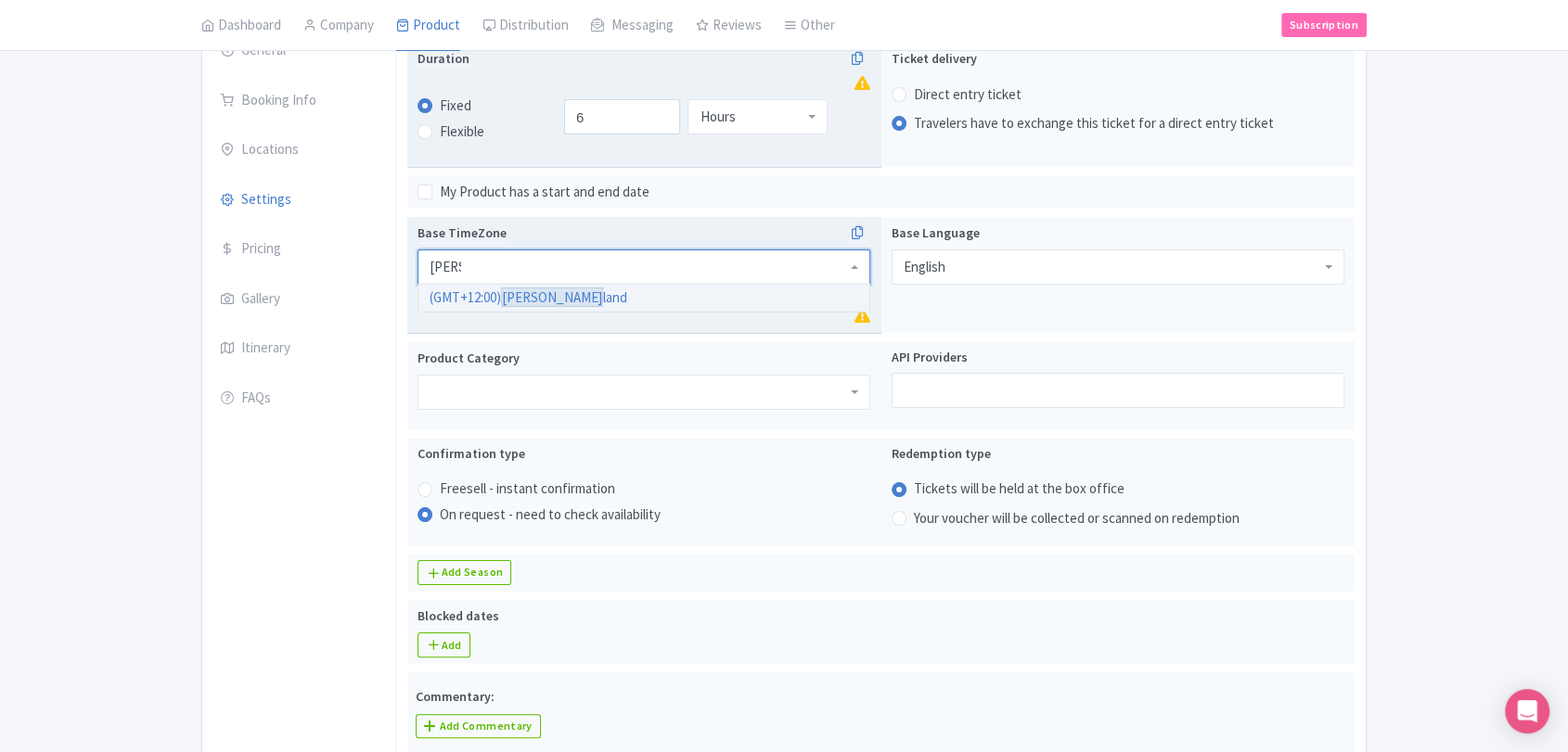 type on "auck" 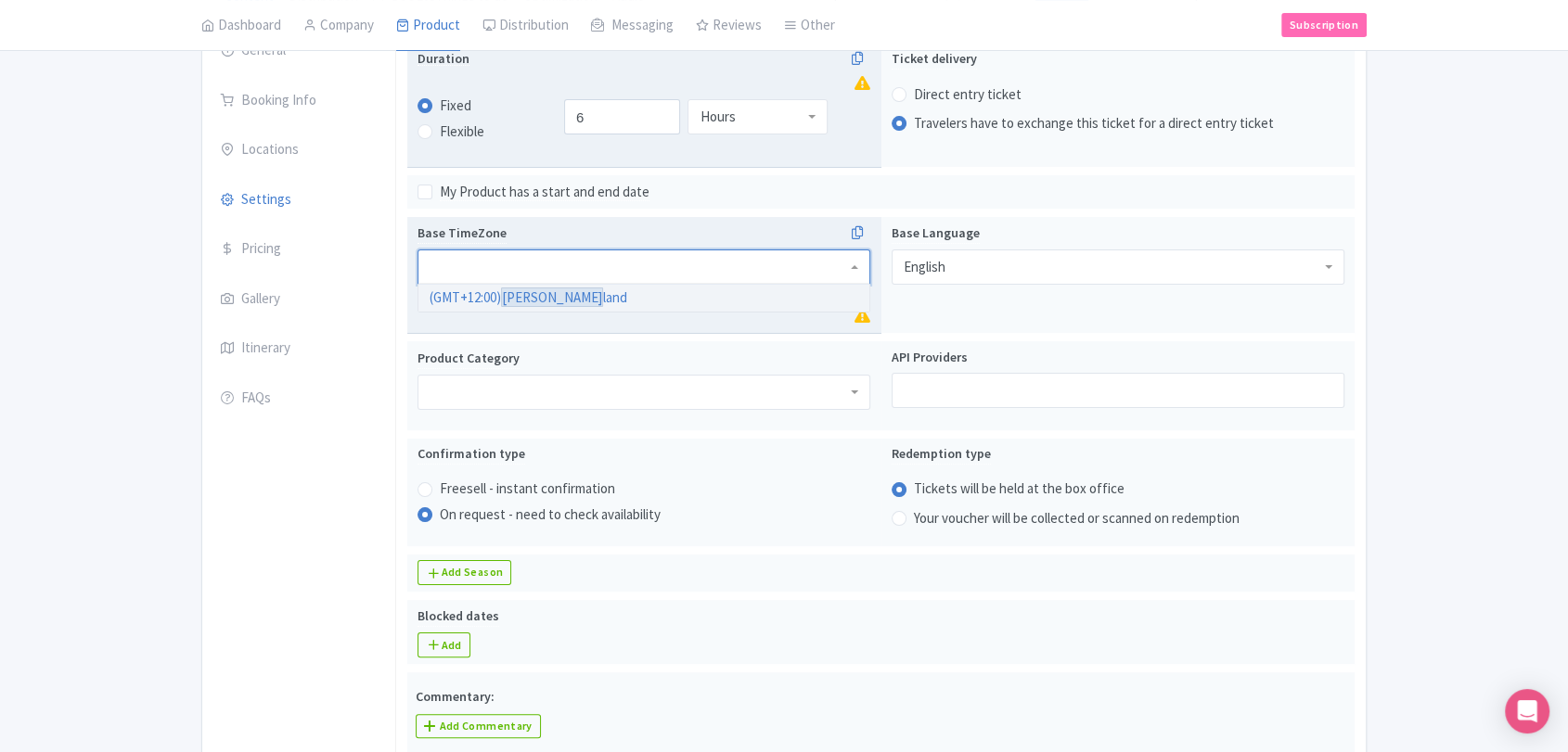 click on "Base TimeZone (GMT+12:00)  Auck land" at bounding box center [644, 275] 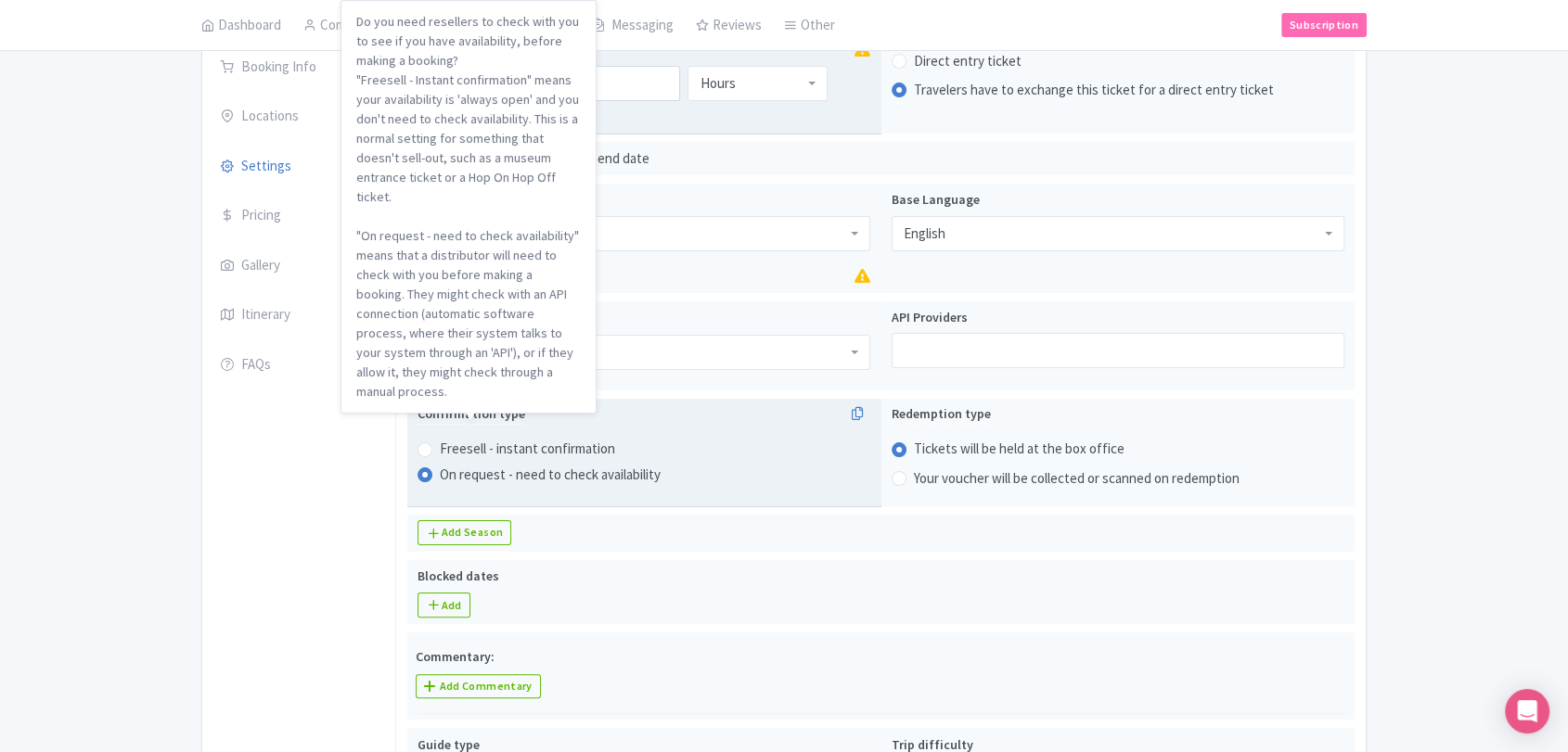 scroll, scrollTop: 453, scrollLeft: 0, axis: vertical 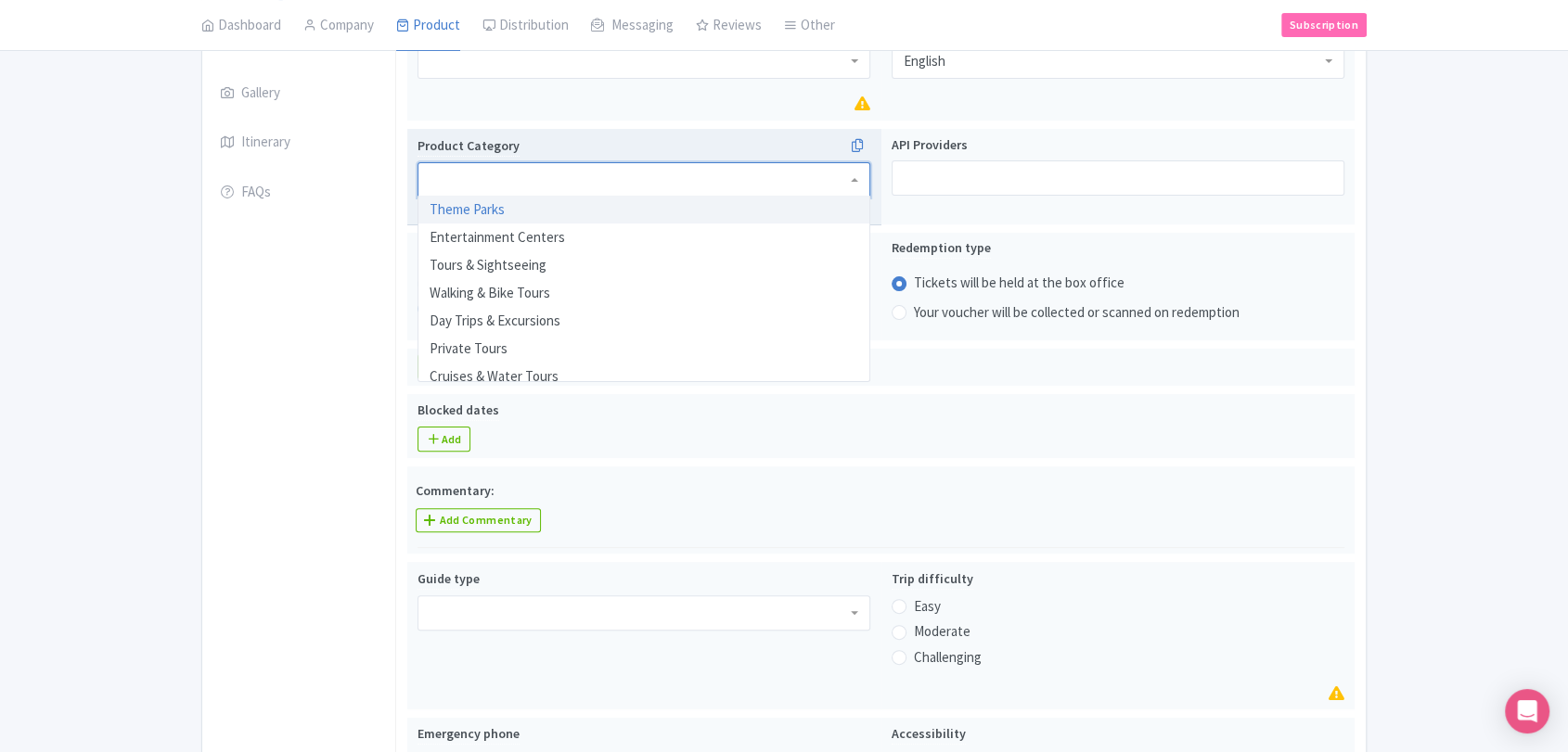 click on "Theme Parks Entertainment Centers Tours & Sightseeing Walking & Bike Tours Day Trips & Excursions Private Tours Cruises & Water Tours Air, Balloon & Helicopter Tours Food & Drink Attractions / Museums Passes Outdoor Adventure Multi-Day & Extended Tours Nightlife Spa & Wellness Show & Event Tickets Rentals Lessons Transfers & Transport Other Experiences Private Charters Water Activities" at bounding box center (644, 183) 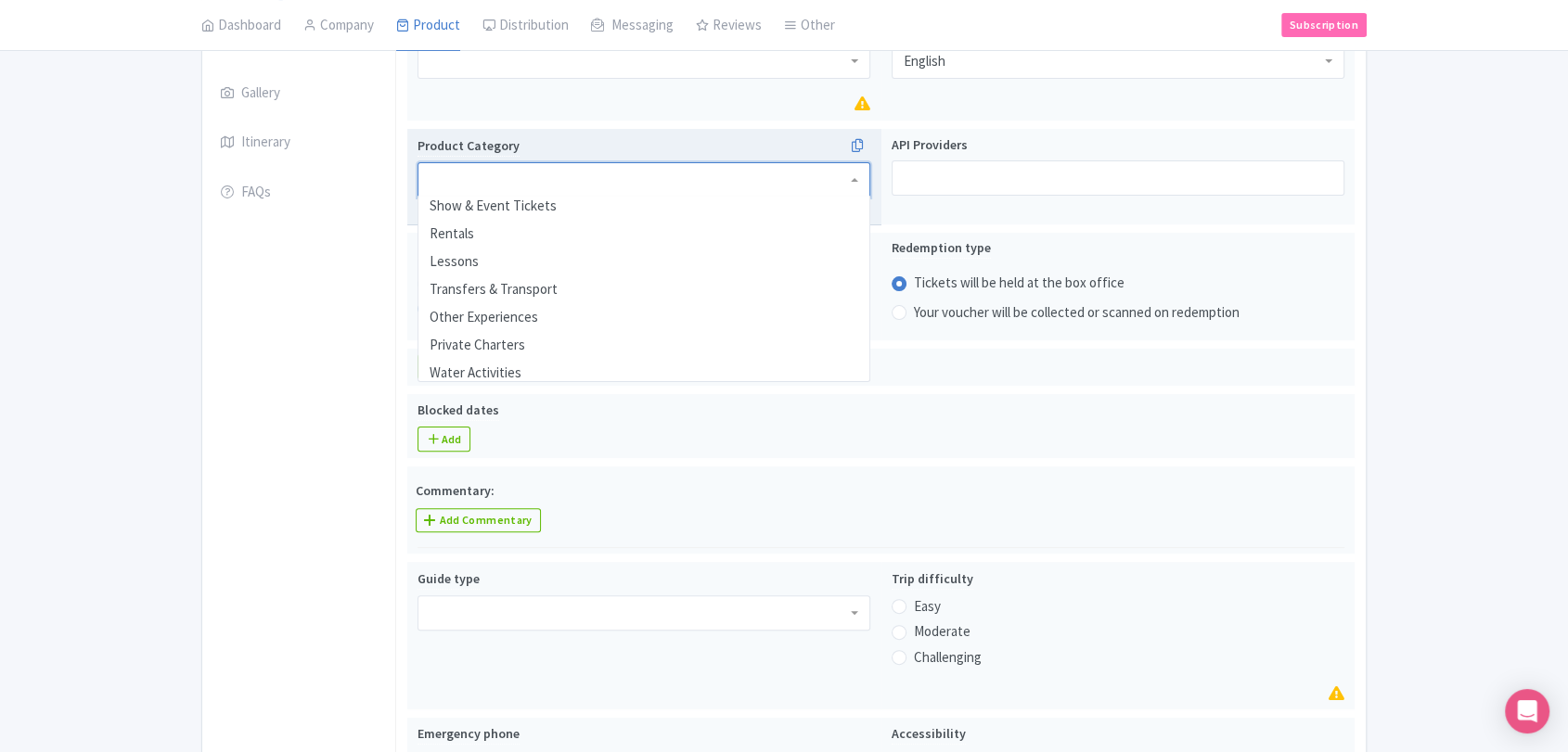scroll, scrollTop: 426, scrollLeft: 0, axis: vertical 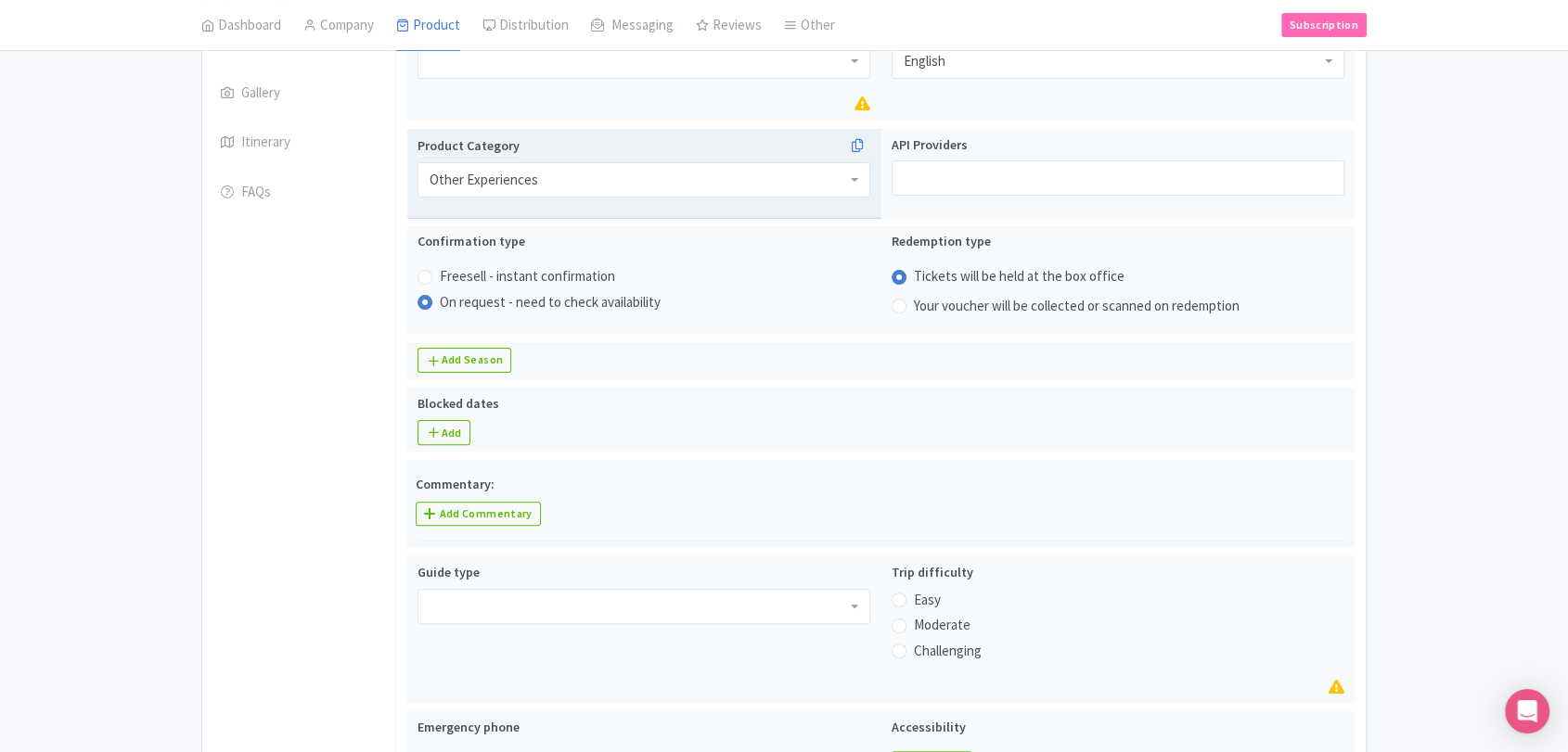 click on "General
Booking Info
Locations
Settings
Pricing
Gallery
Itinerary
FAQs" at bounding box center (299, 746) 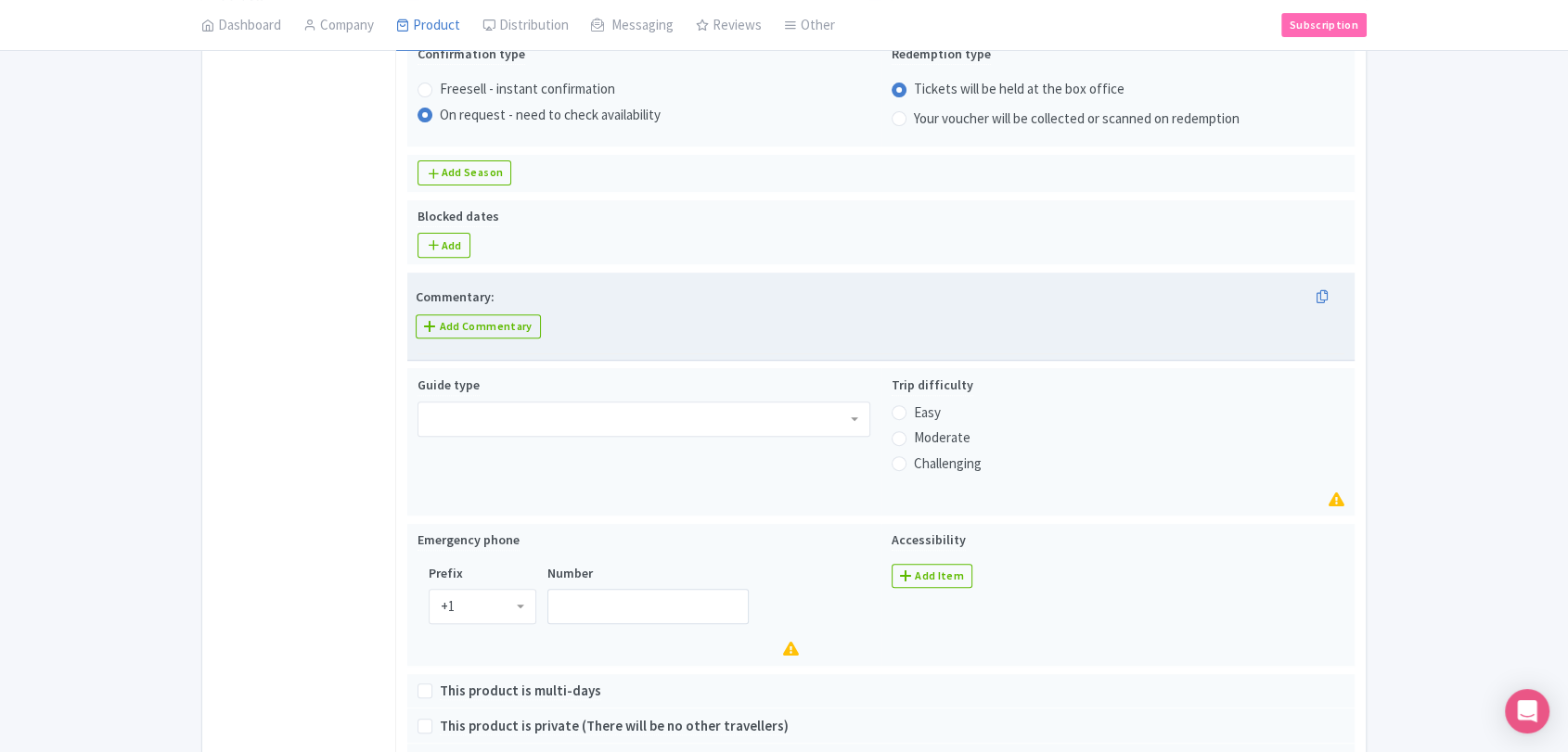 scroll, scrollTop: 763, scrollLeft: 0, axis: vertical 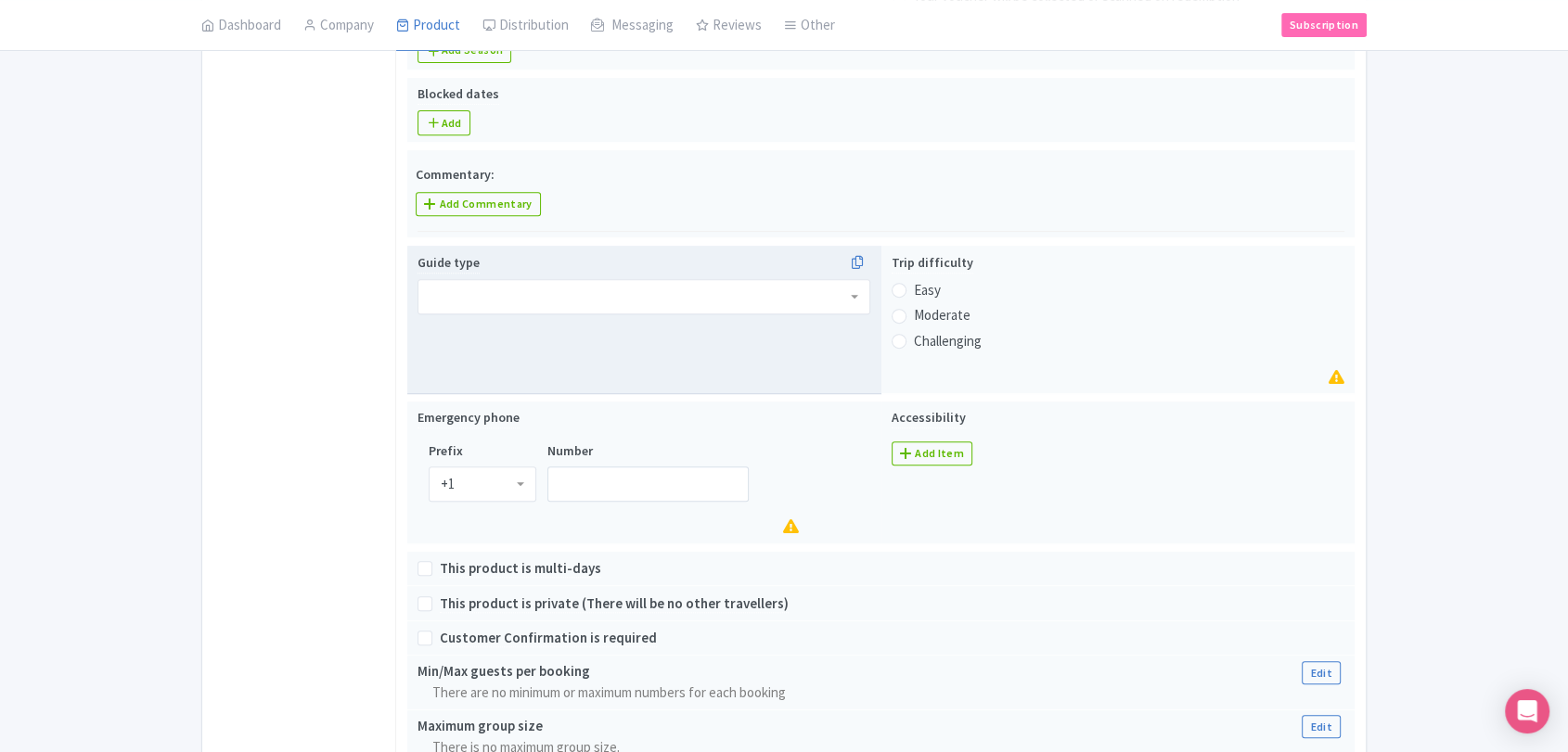 click at bounding box center (644, 297) 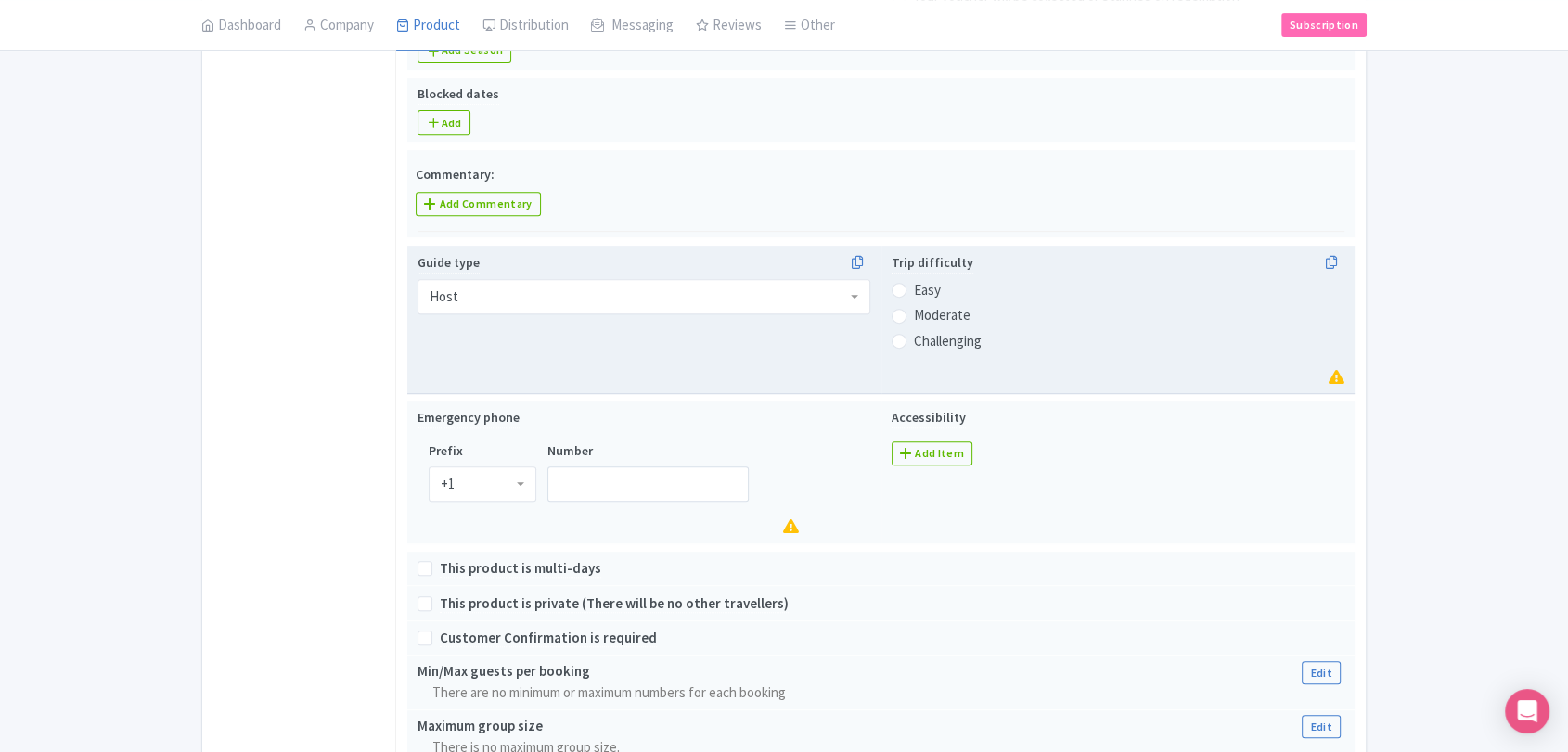 click on "Easy" at bounding box center [927, 290] 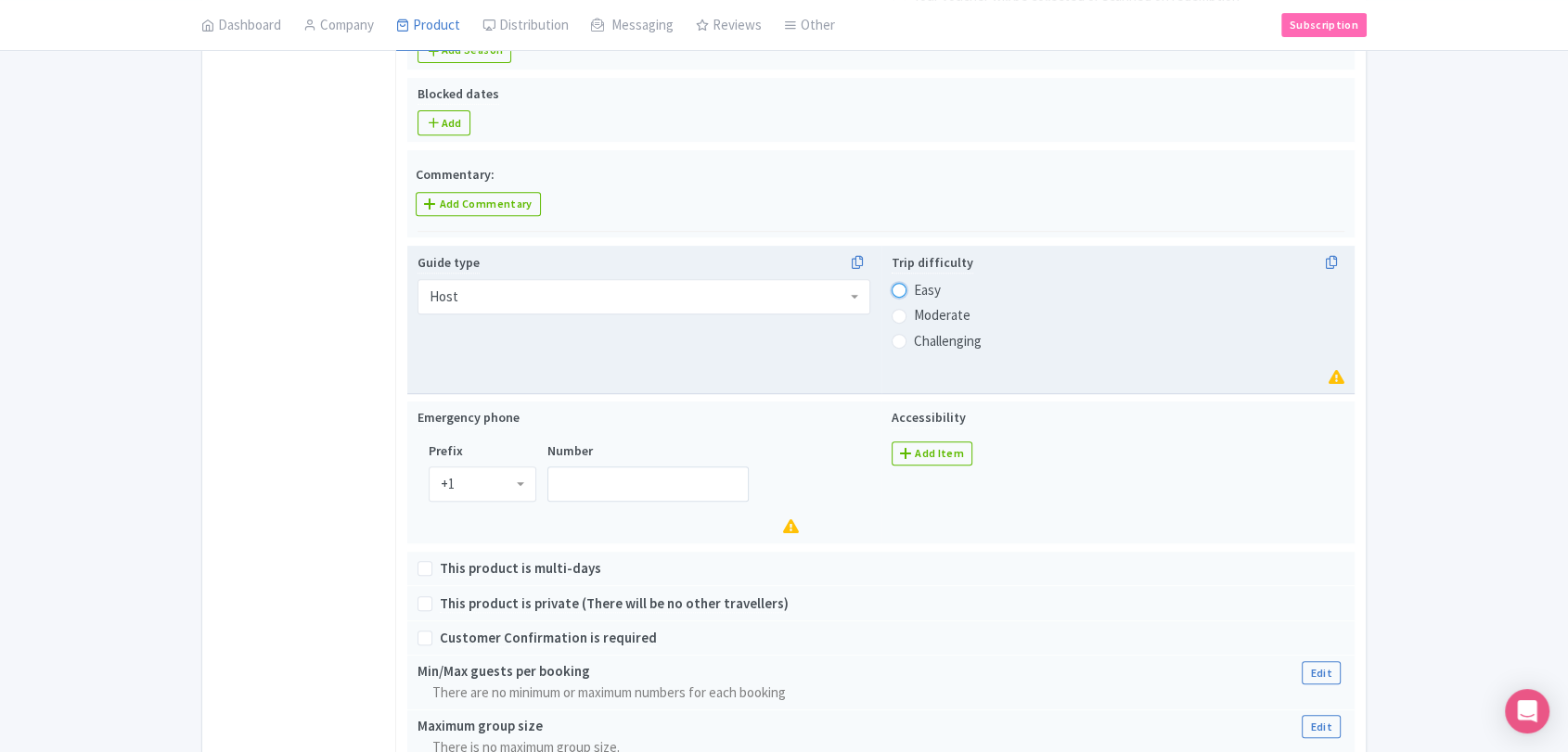 click on "Easy" at bounding box center (923, 288) 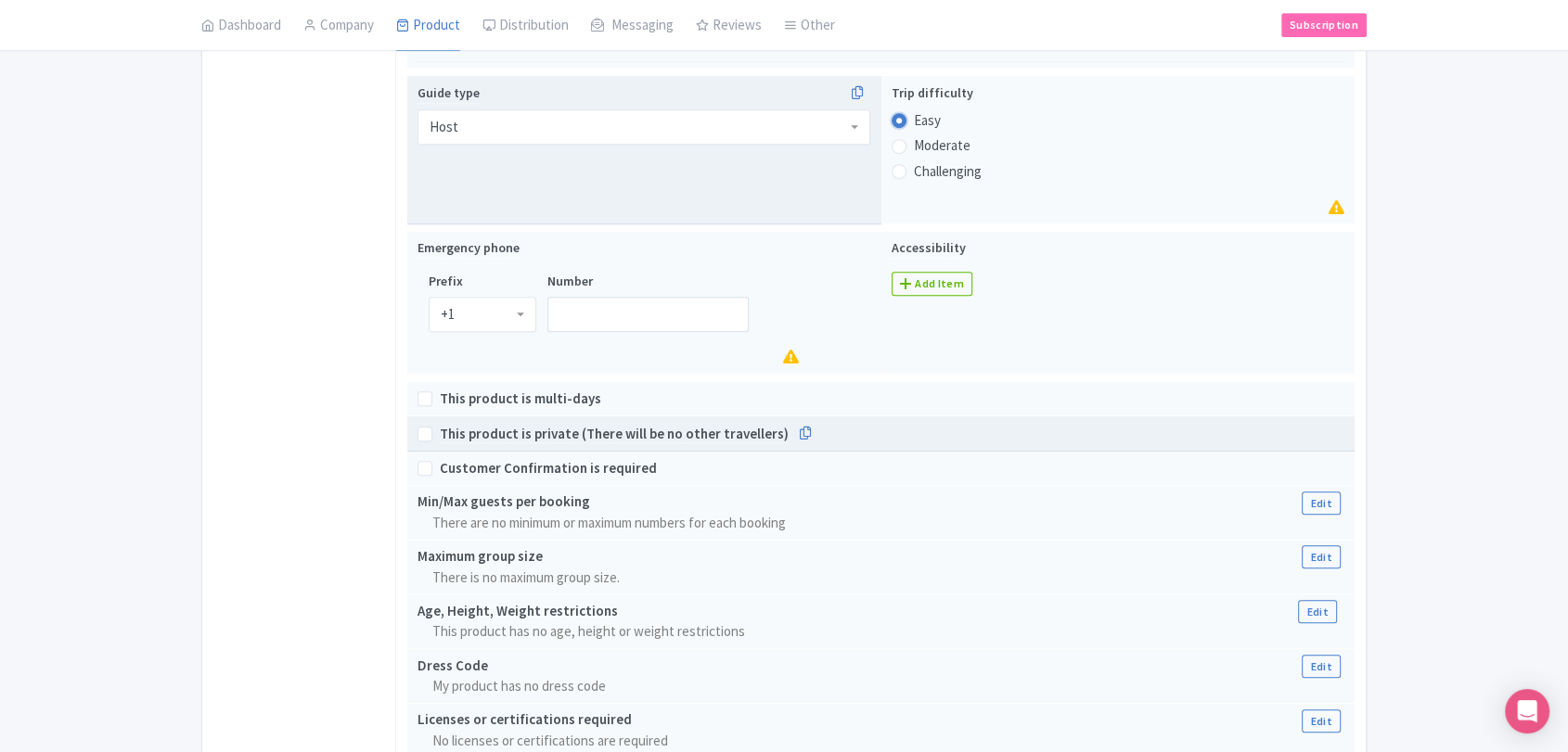 scroll, scrollTop: 969, scrollLeft: 0, axis: vertical 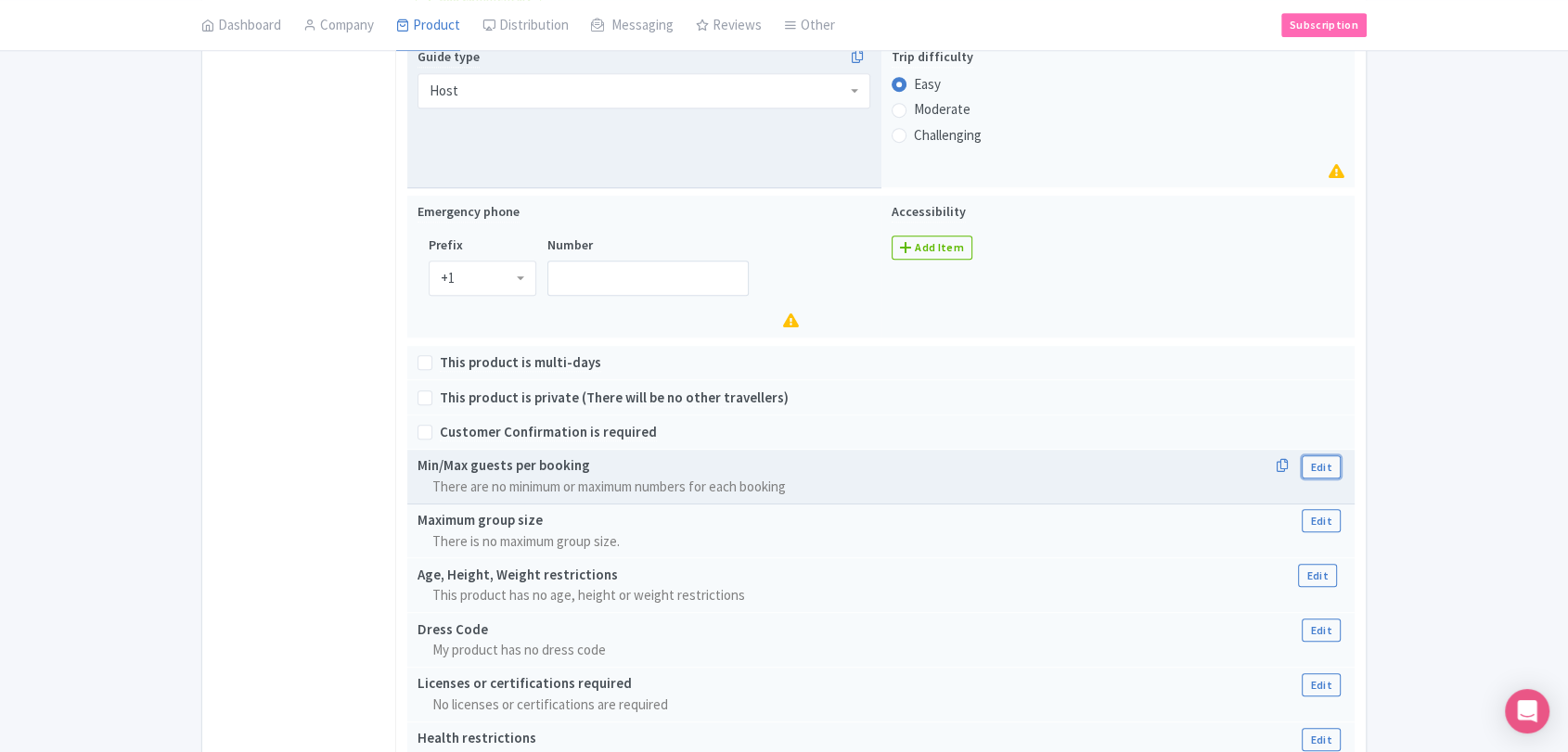 click on "Edit" at bounding box center (1320, 466) 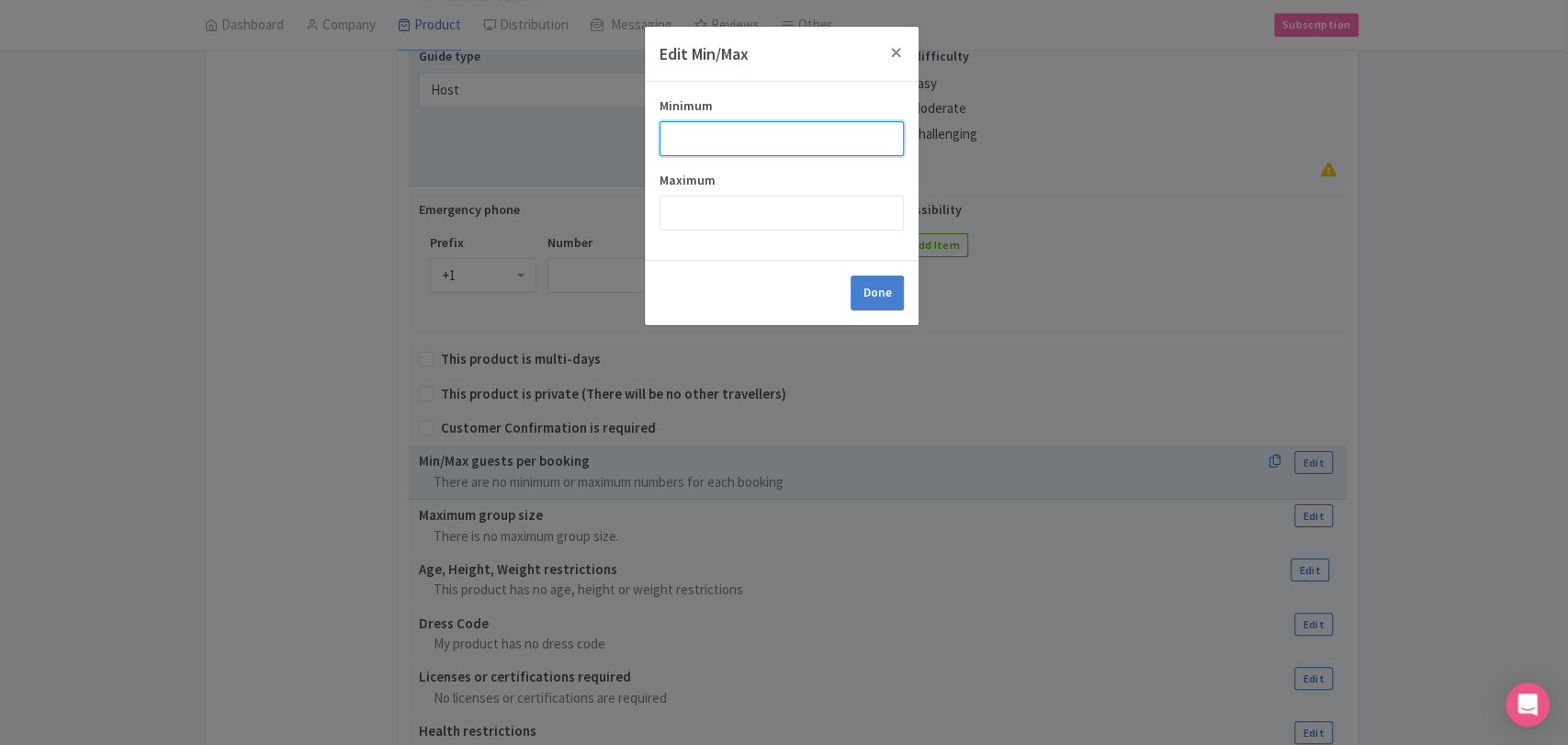 click on "Minimum" at bounding box center [782, 139] 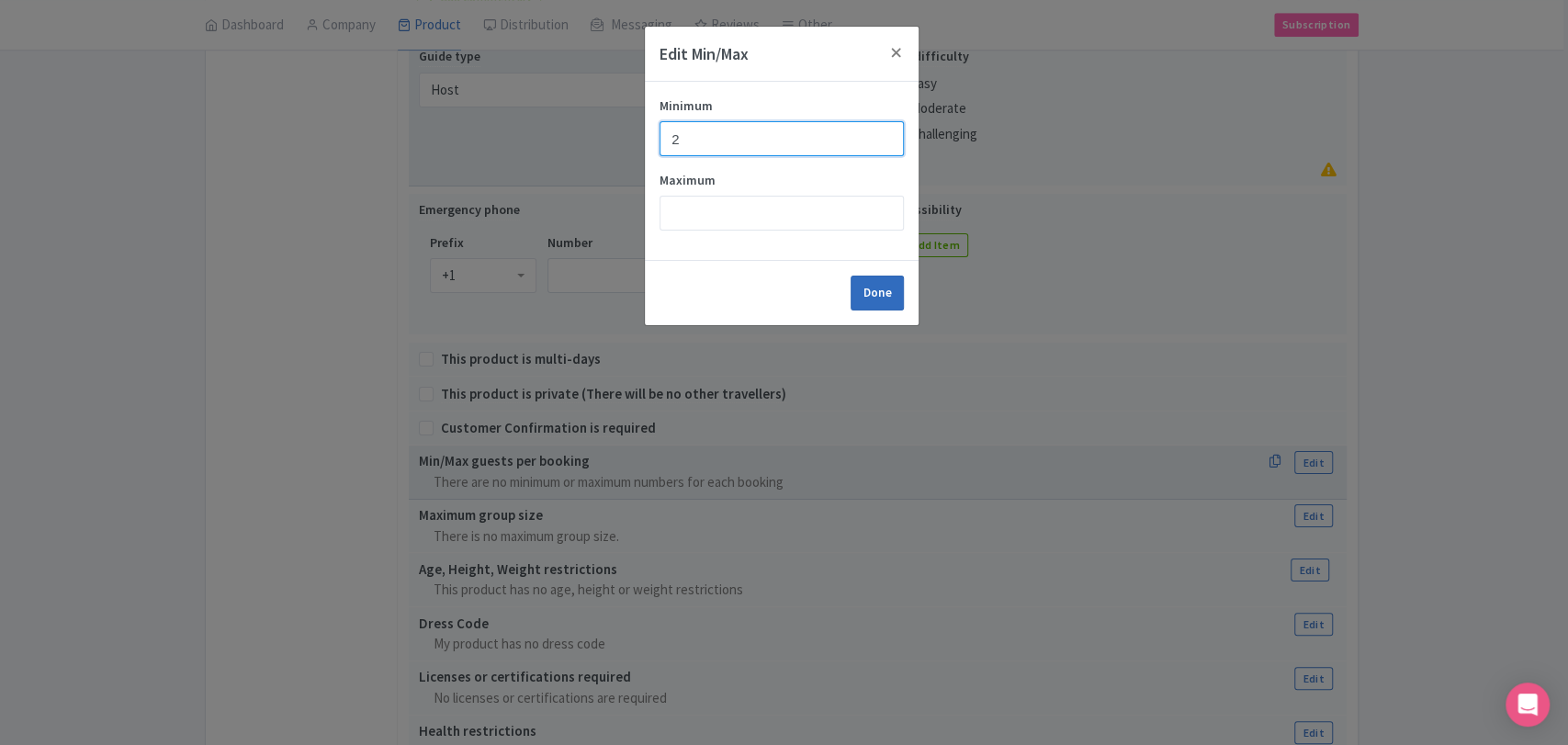 type on "2" 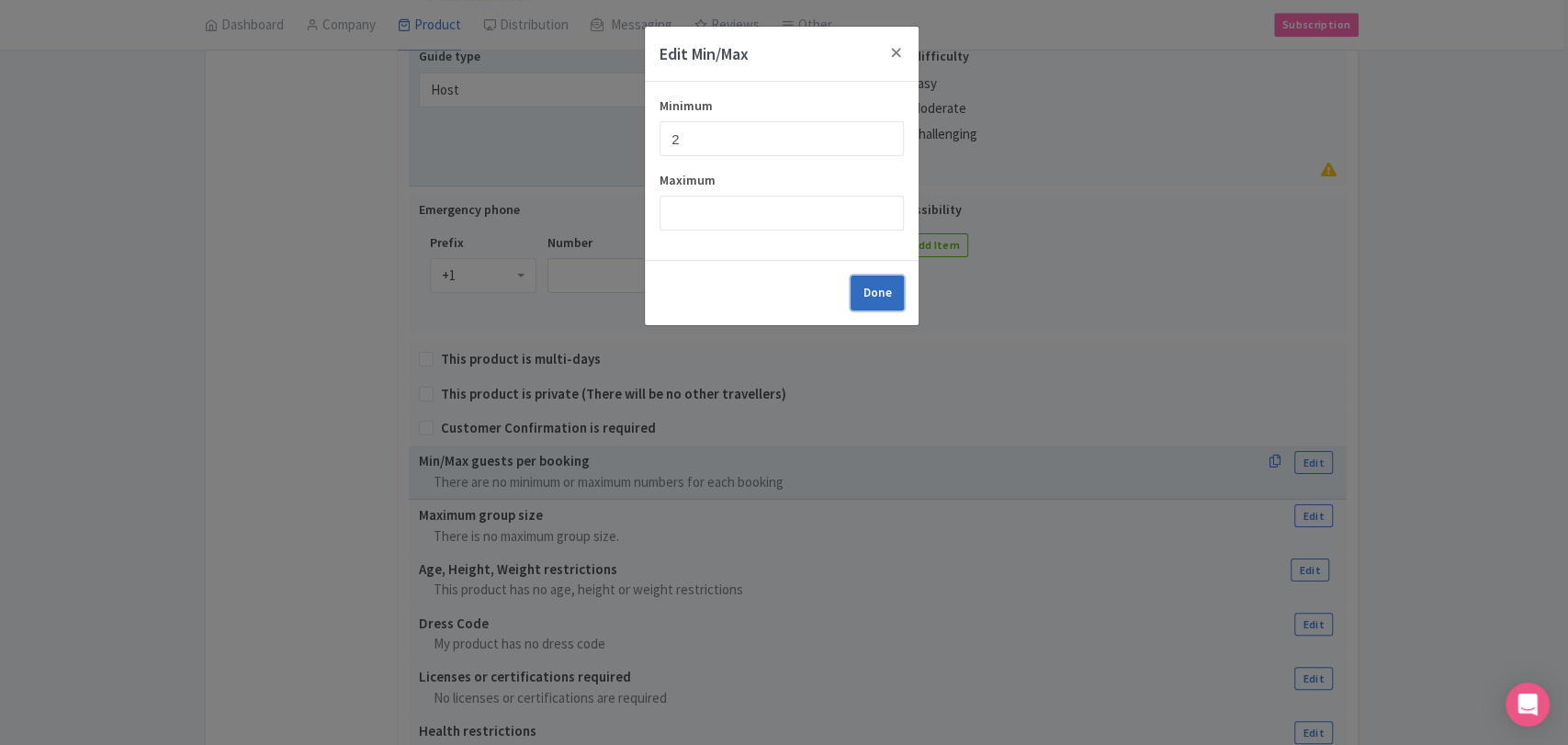 click on "Done" at bounding box center (877, 293) 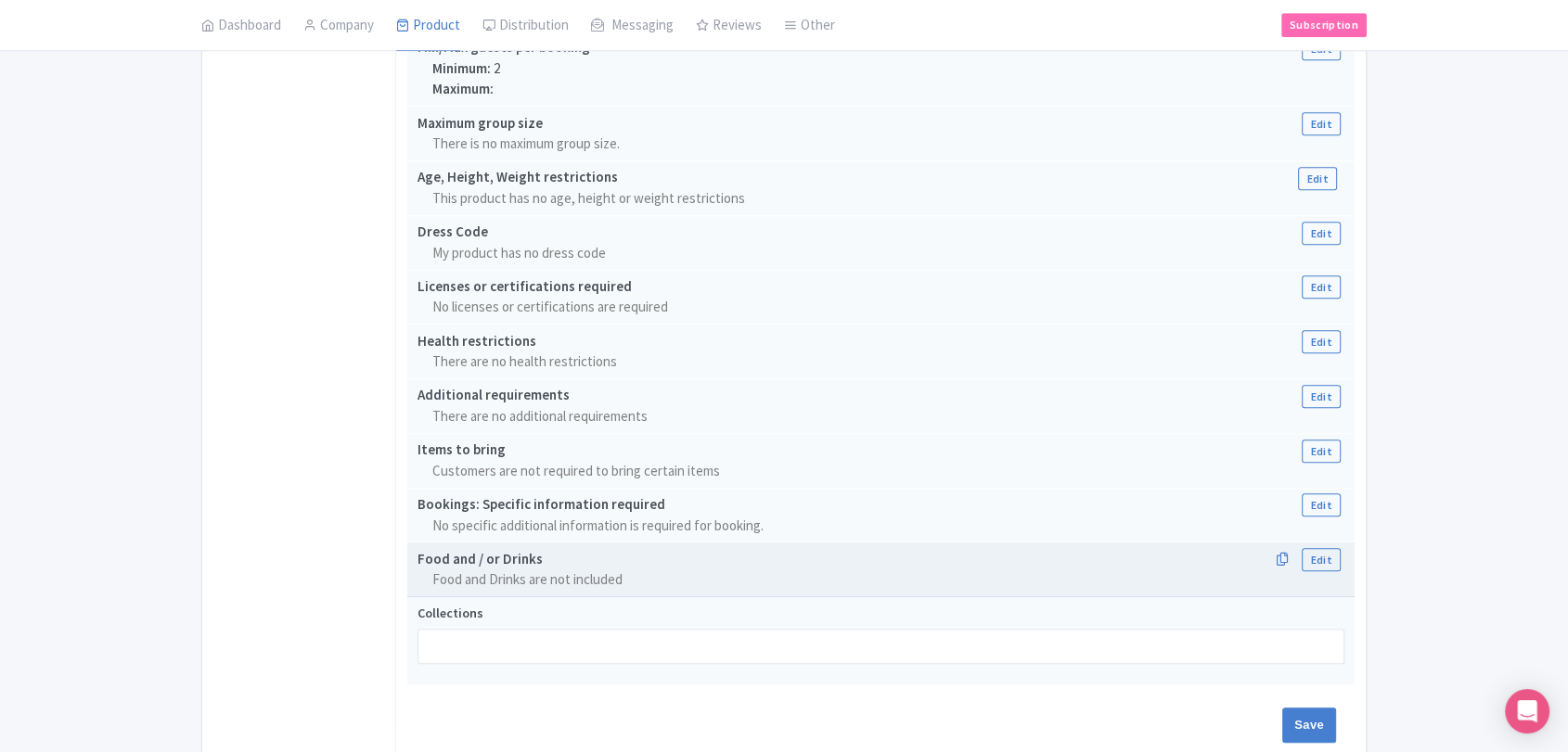 scroll, scrollTop: 1473, scrollLeft: 0, axis: vertical 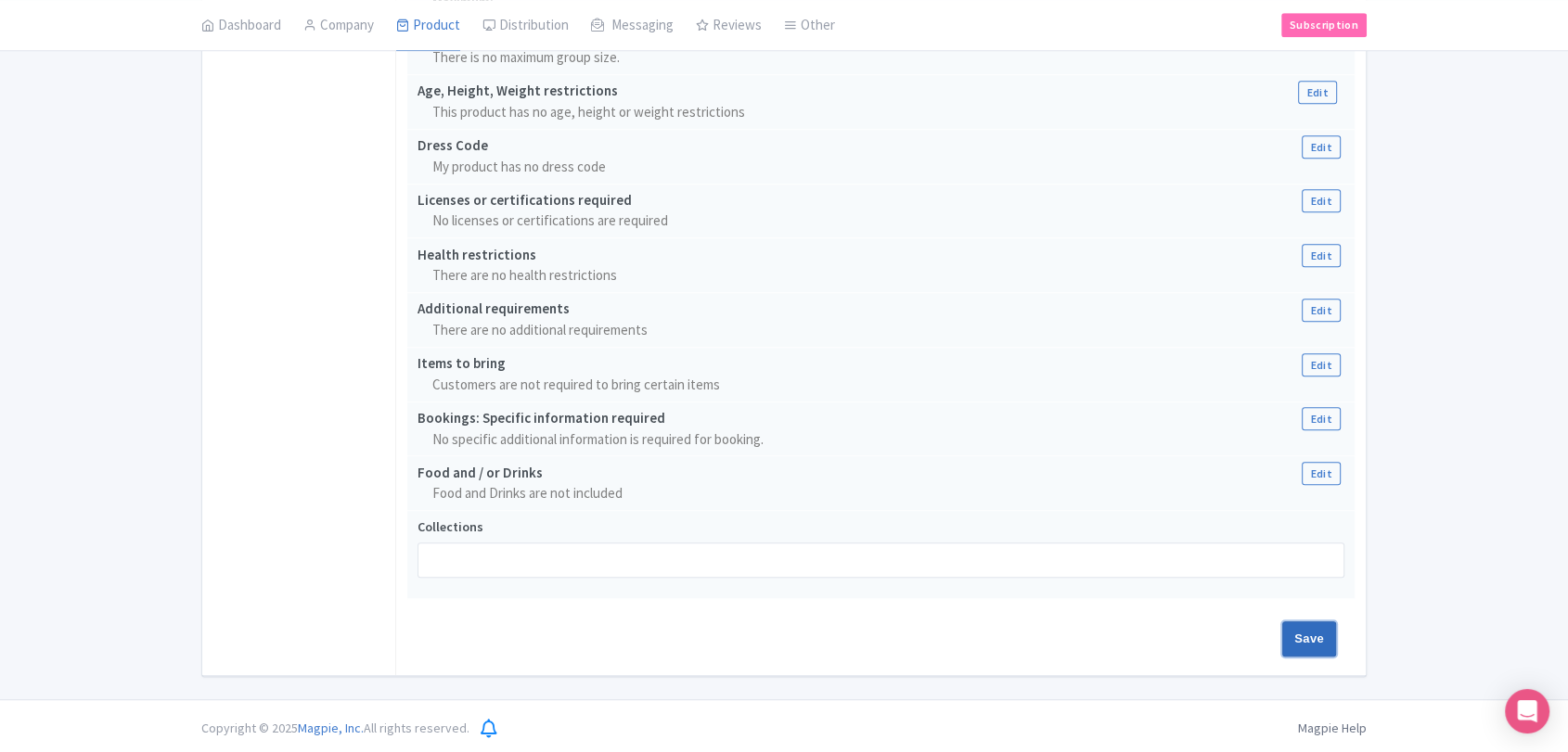 click on "Save" at bounding box center (1309, 639) 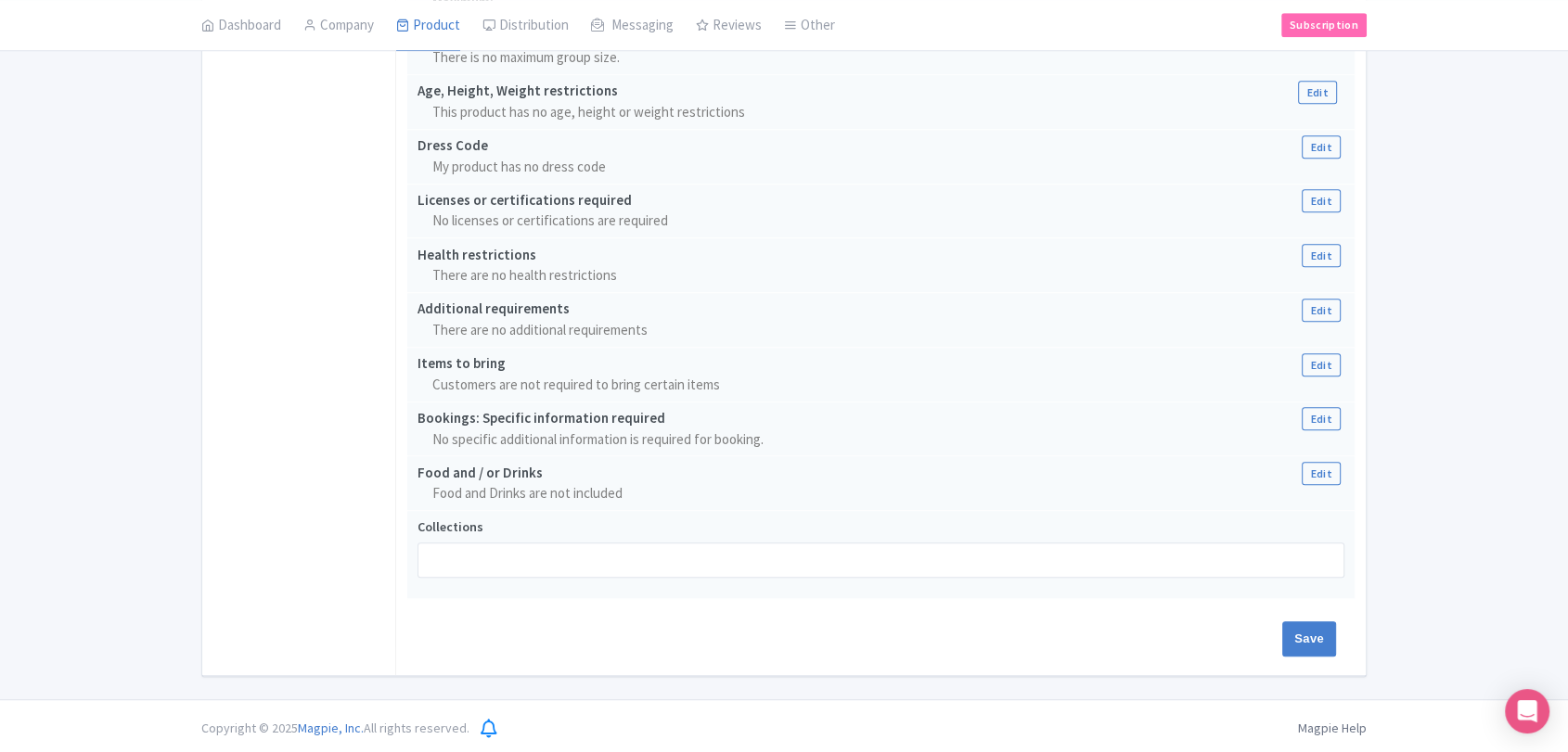 type on "Update Product" 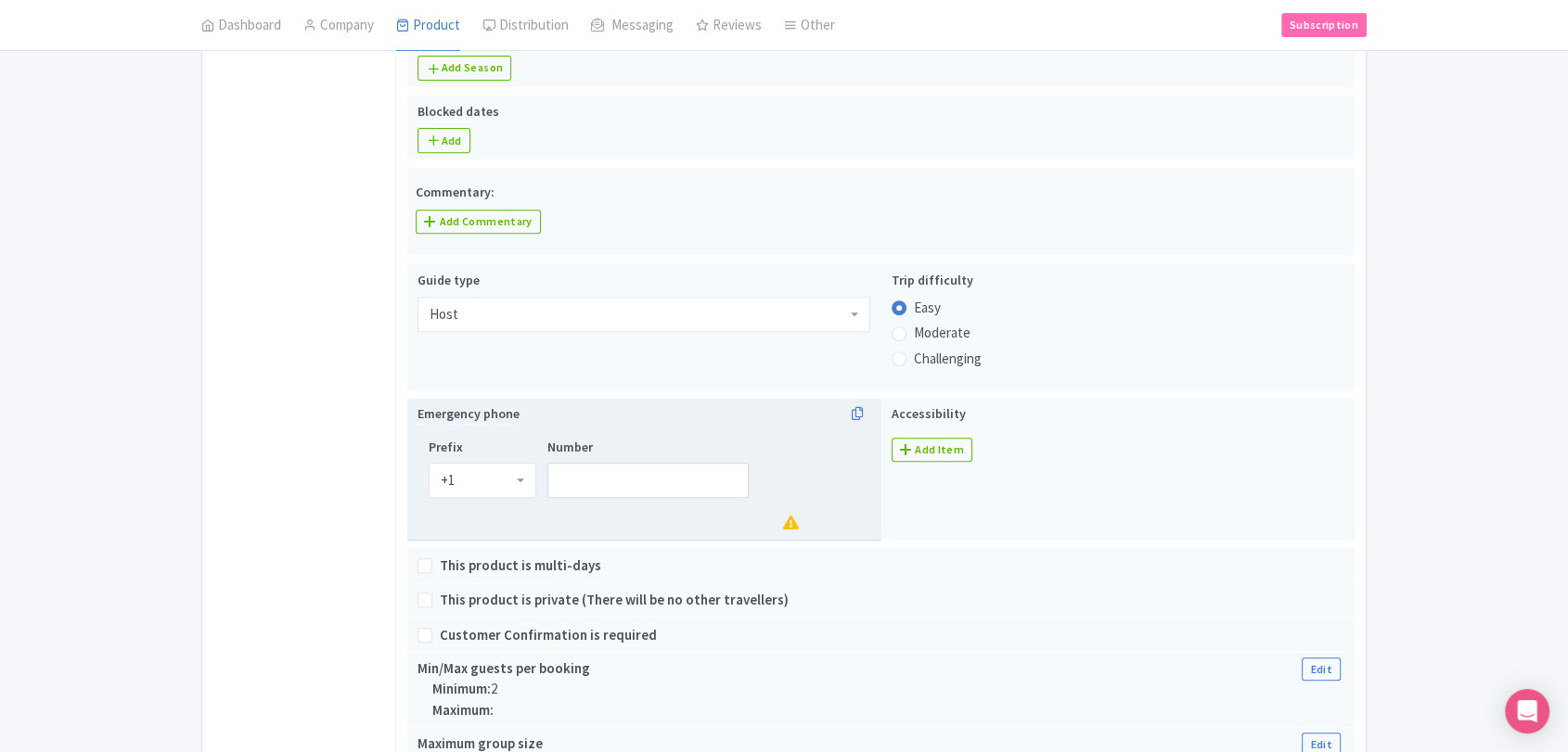 scroll, scrollTop: 1012, scrollLeft: 0, axis: vertical 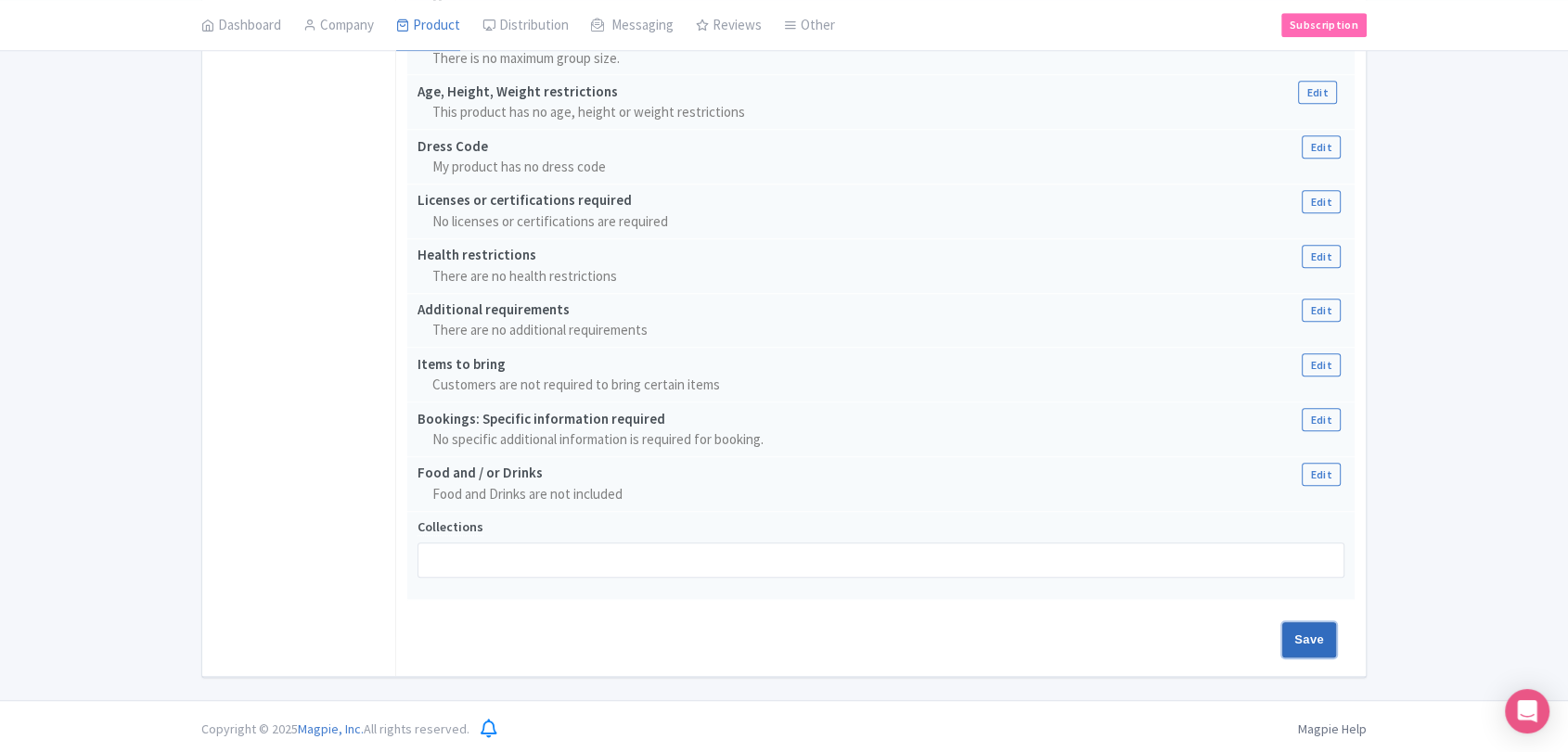 click on "Save" at bounding box center [1309, 640] 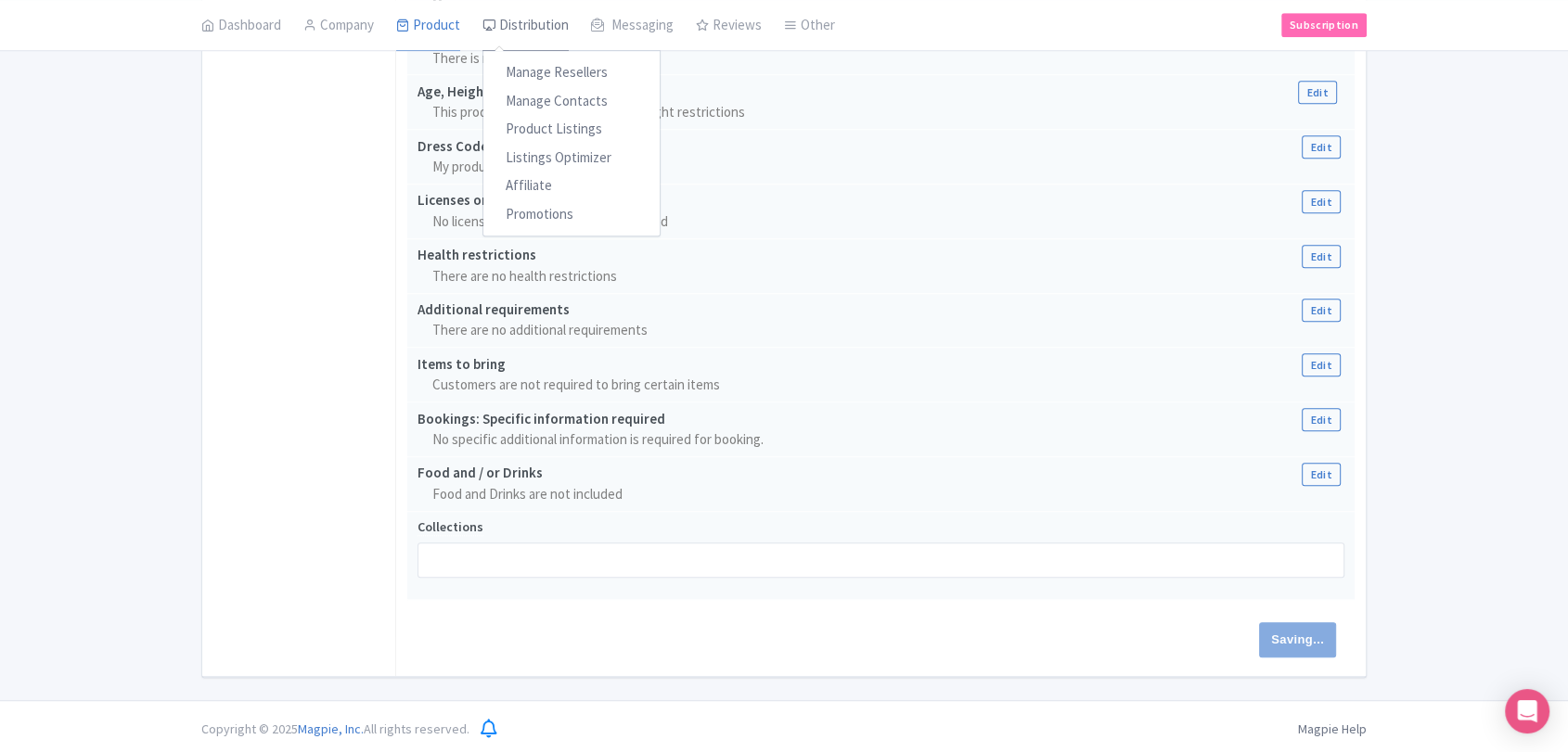 type on "Saving..." 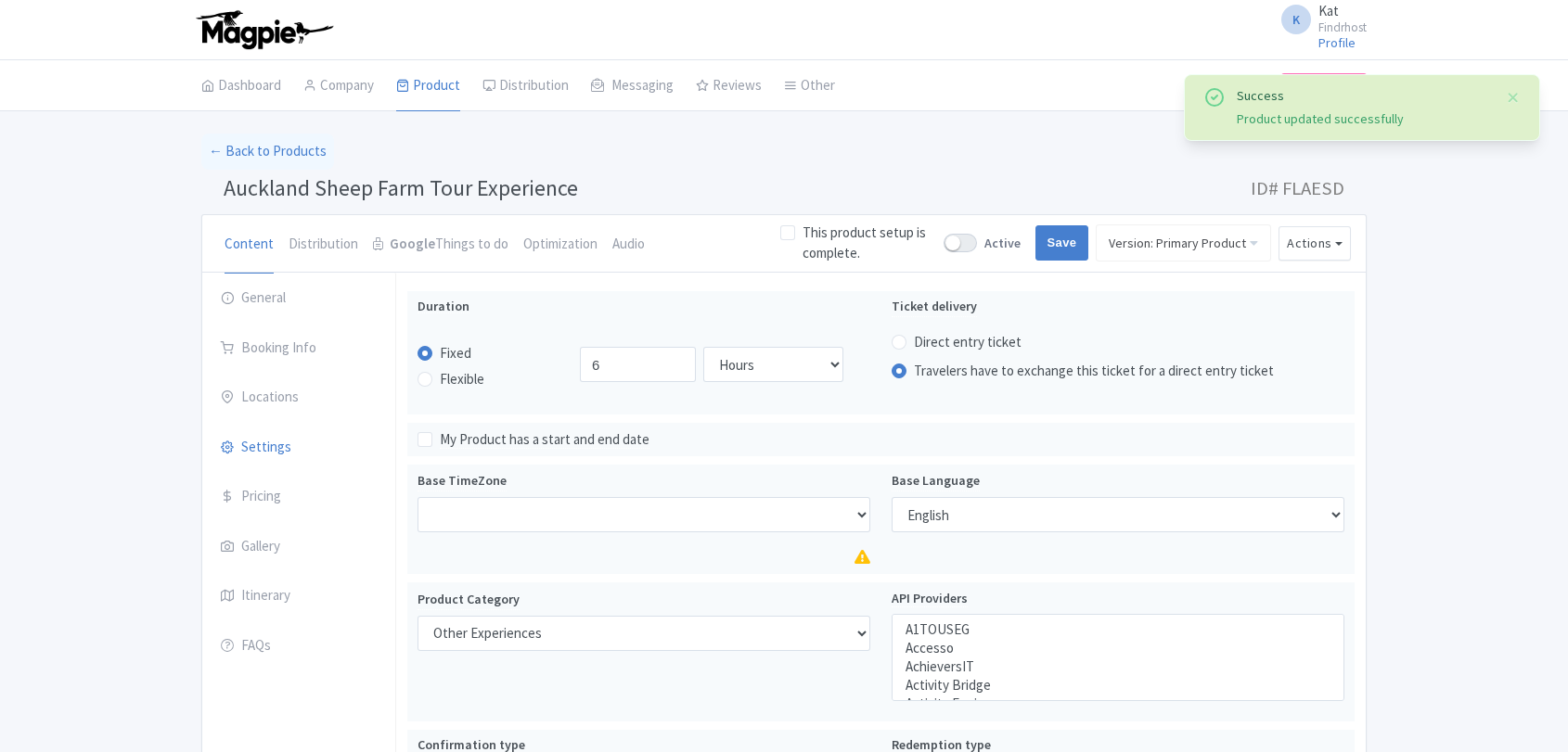 select 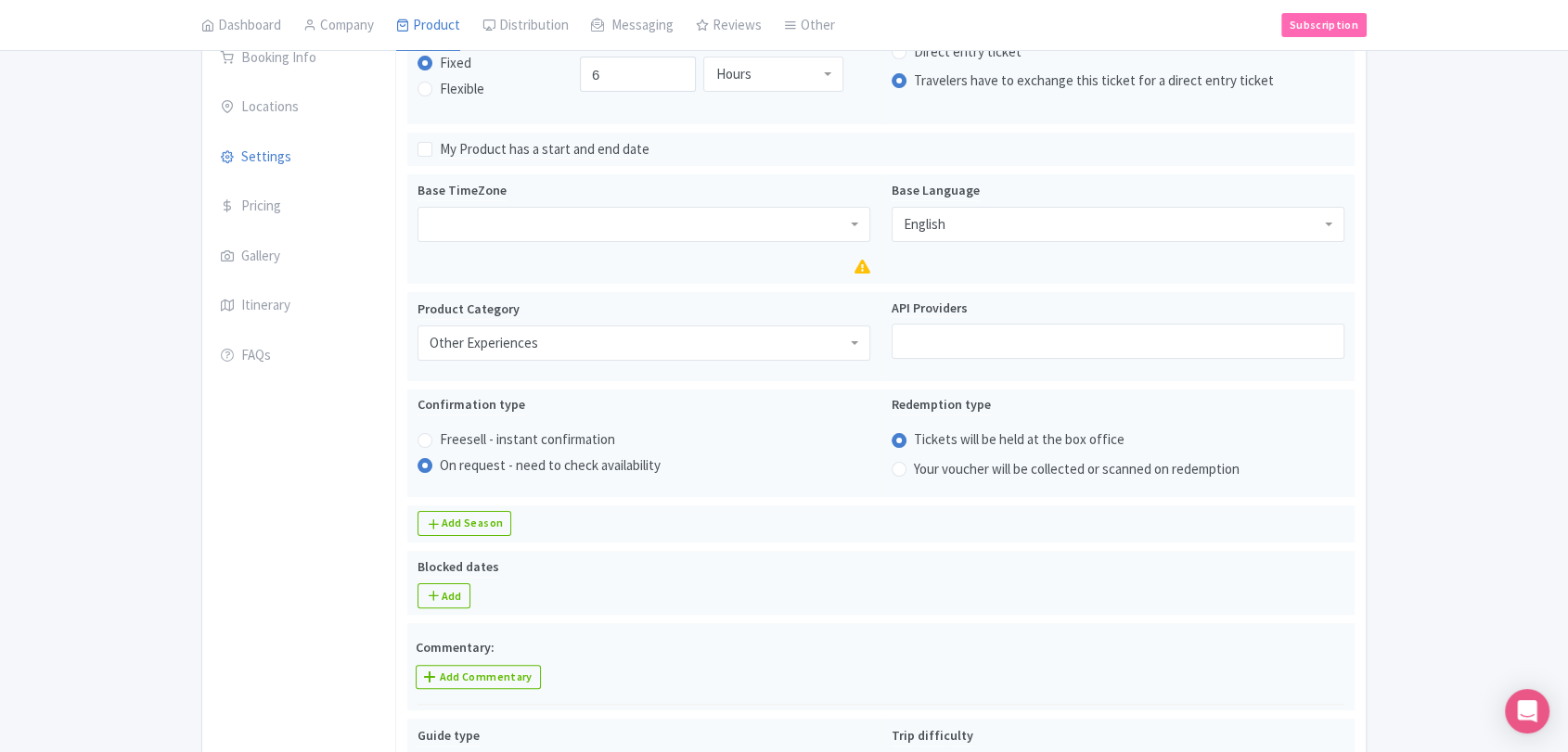 scroll, scrollTop: 0, scrollLeft: 0, axis: both 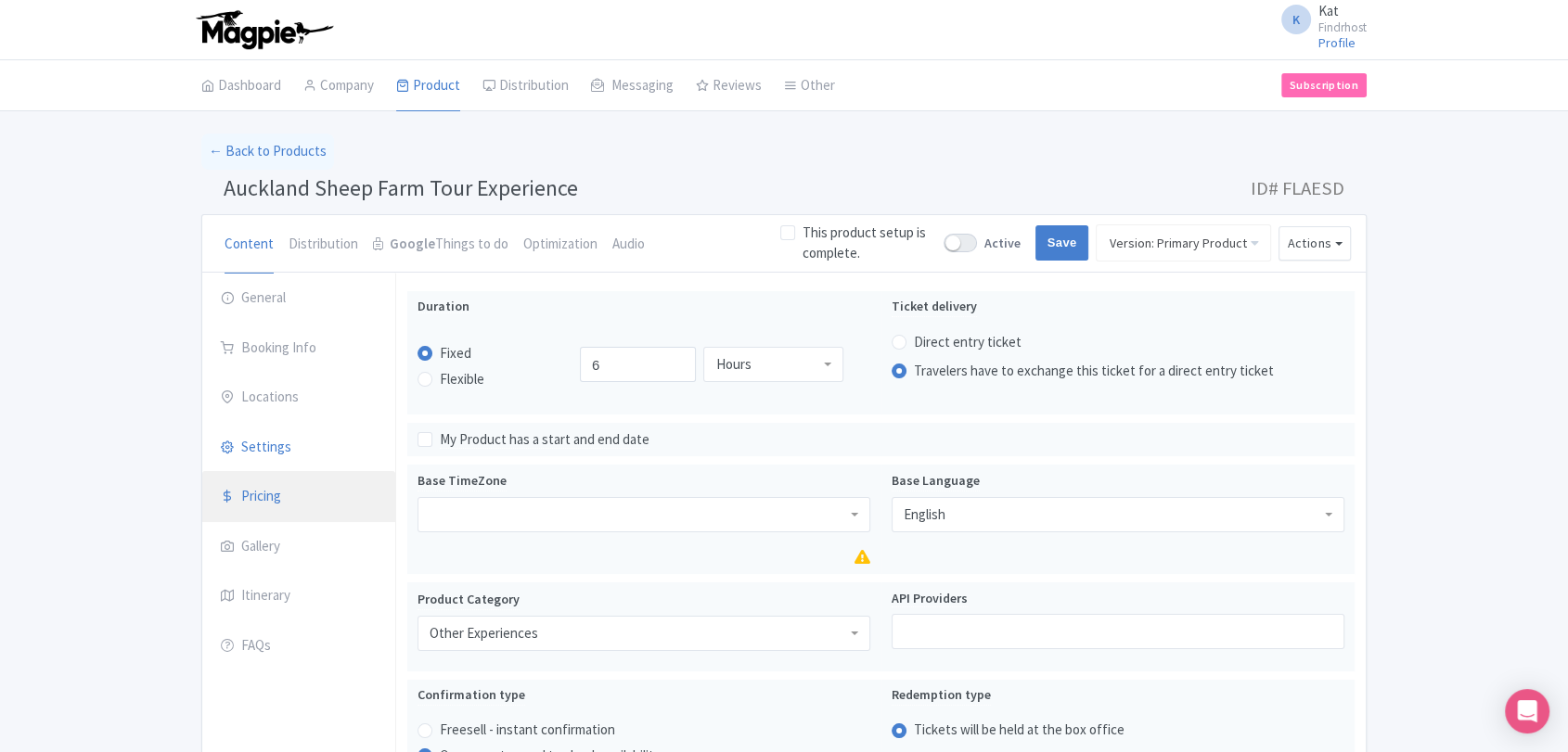 click on "Pricing" at bounding box center (299, 497) 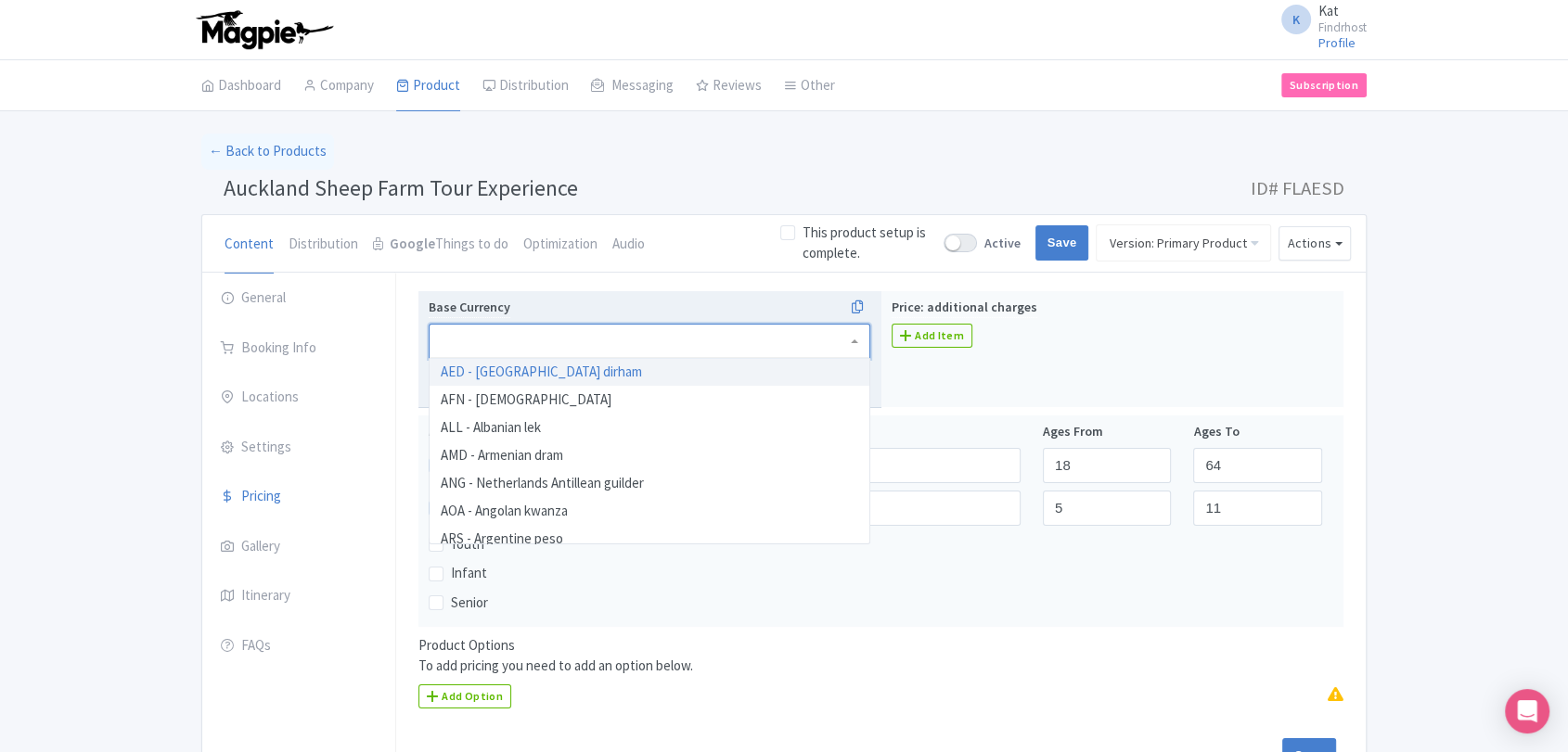 click at bounding box center [649, 341] 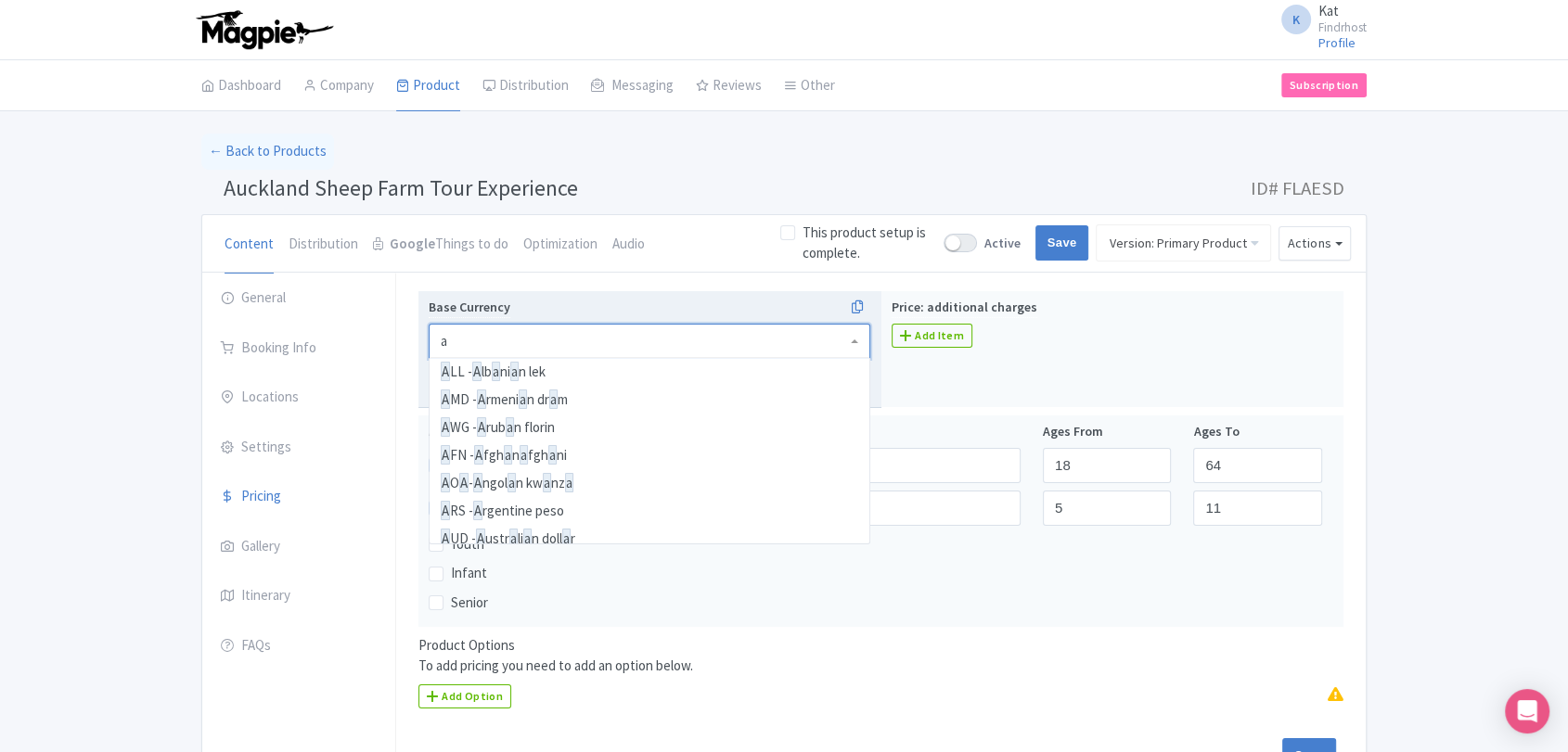 scroll, scrollTop: 65, scrollLeft: 0, axis: vertical 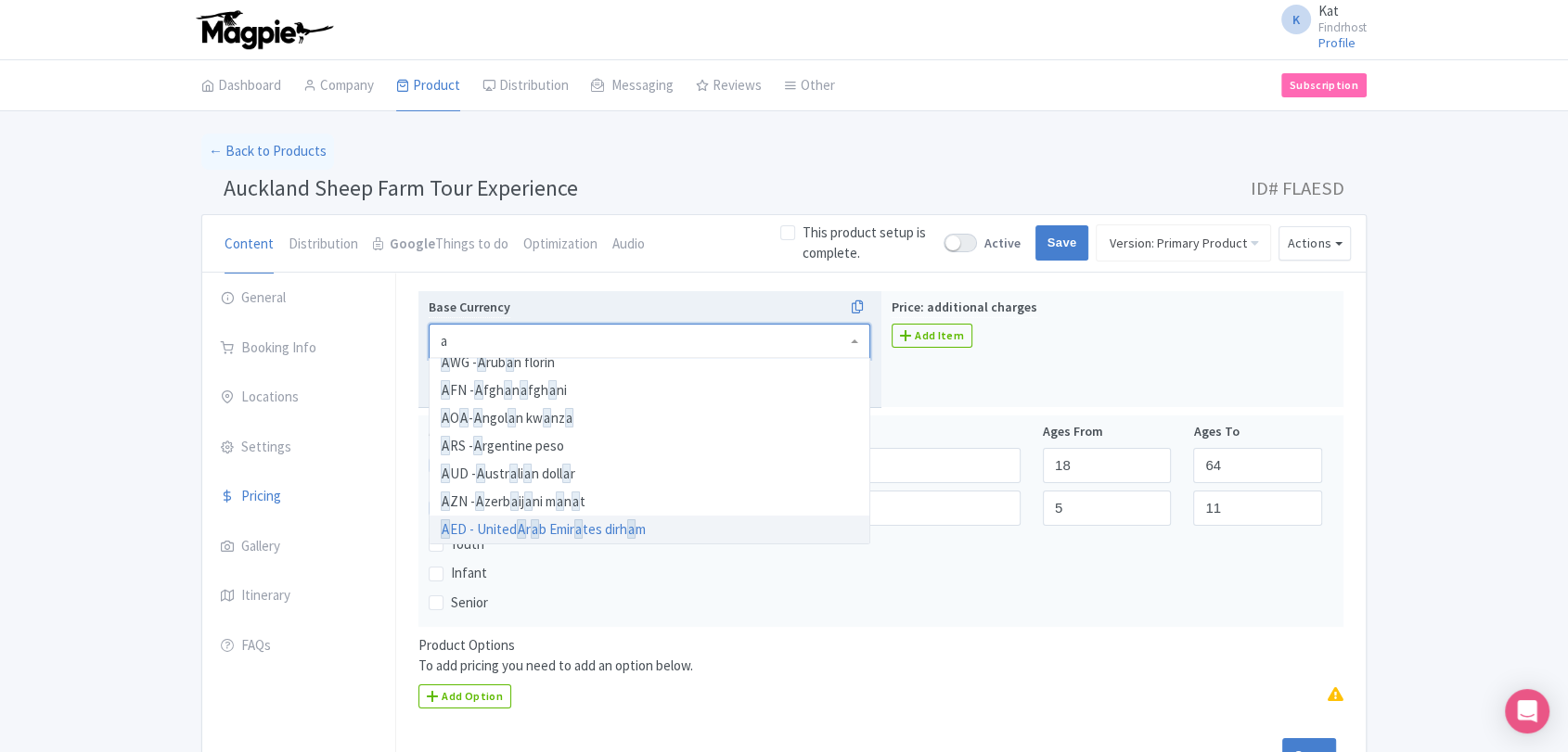 type on "au" 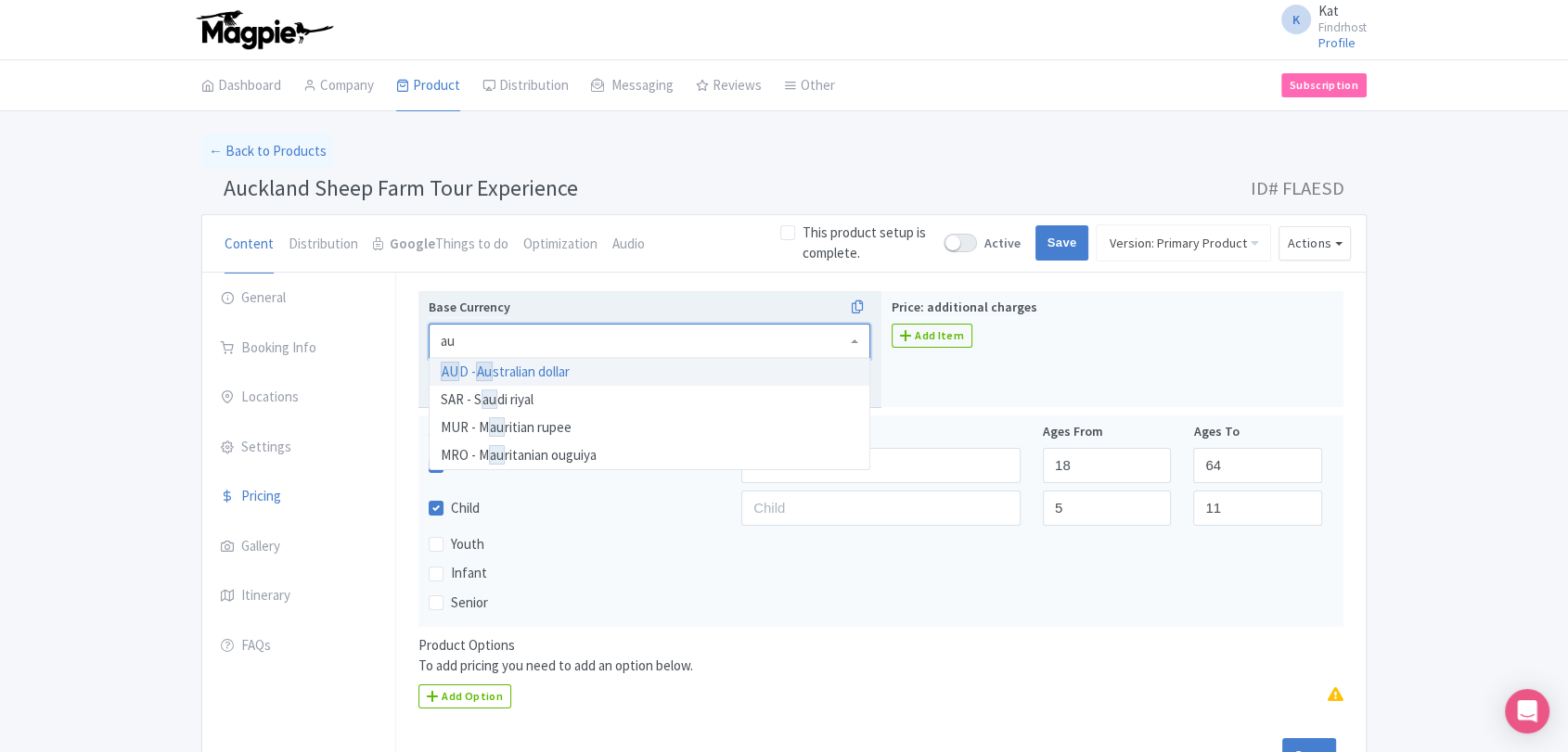 type 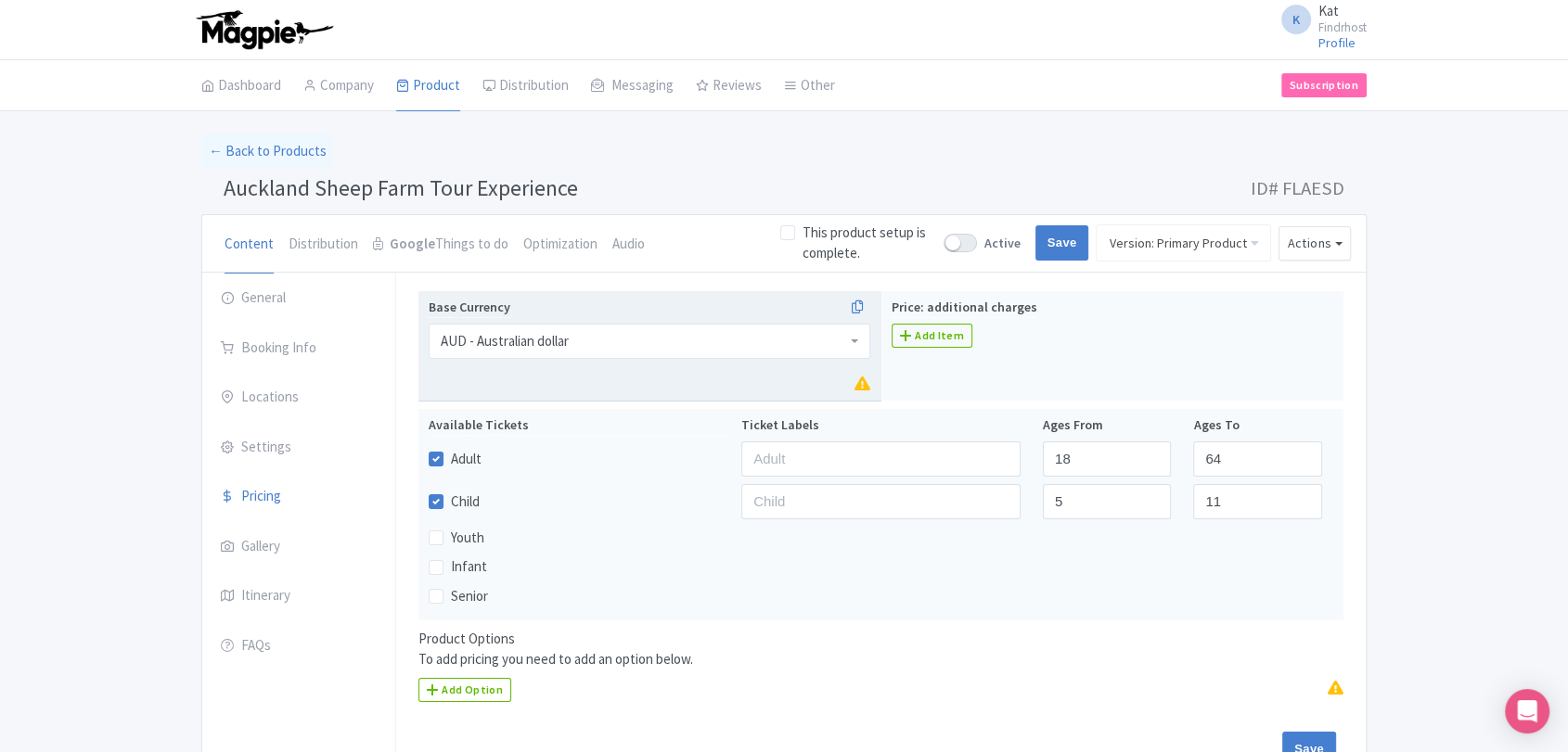 scroll, scrollTop: 0, scrollLeft: 0, axis: both 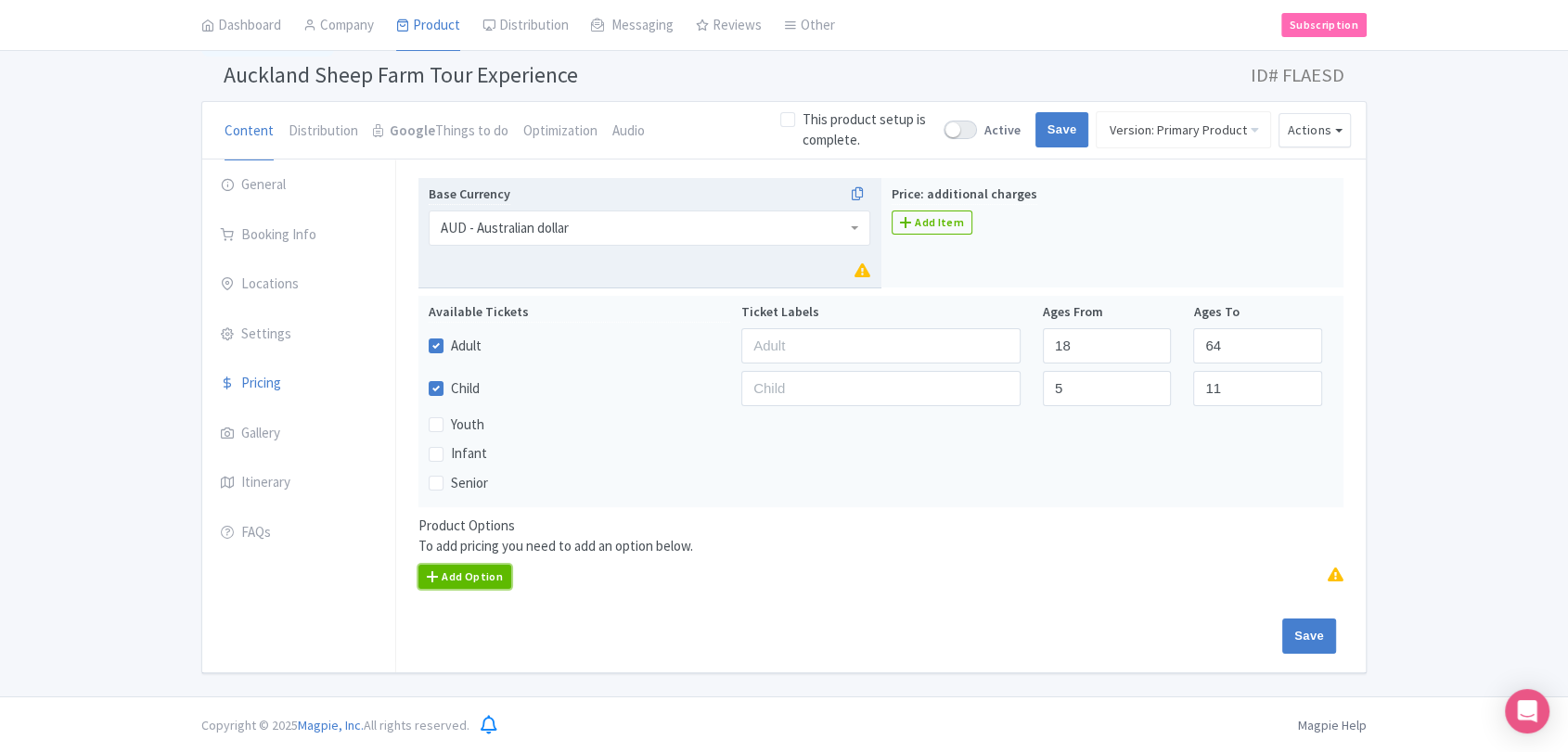 click on "Add Option" at bounding box center (465, 577) 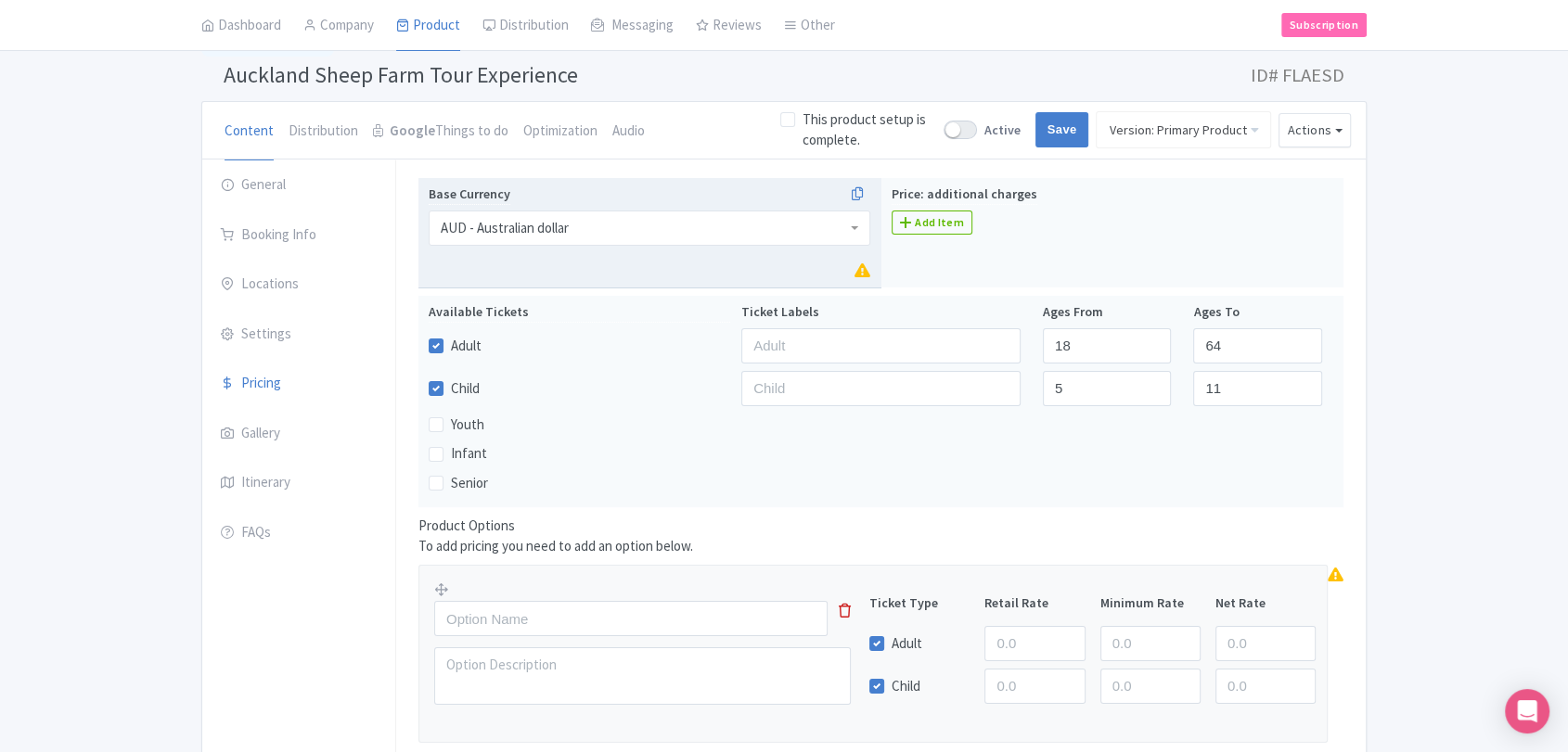 click on "Auckland Sheep Farm Tour Experience" at bounding box center (401, 74) 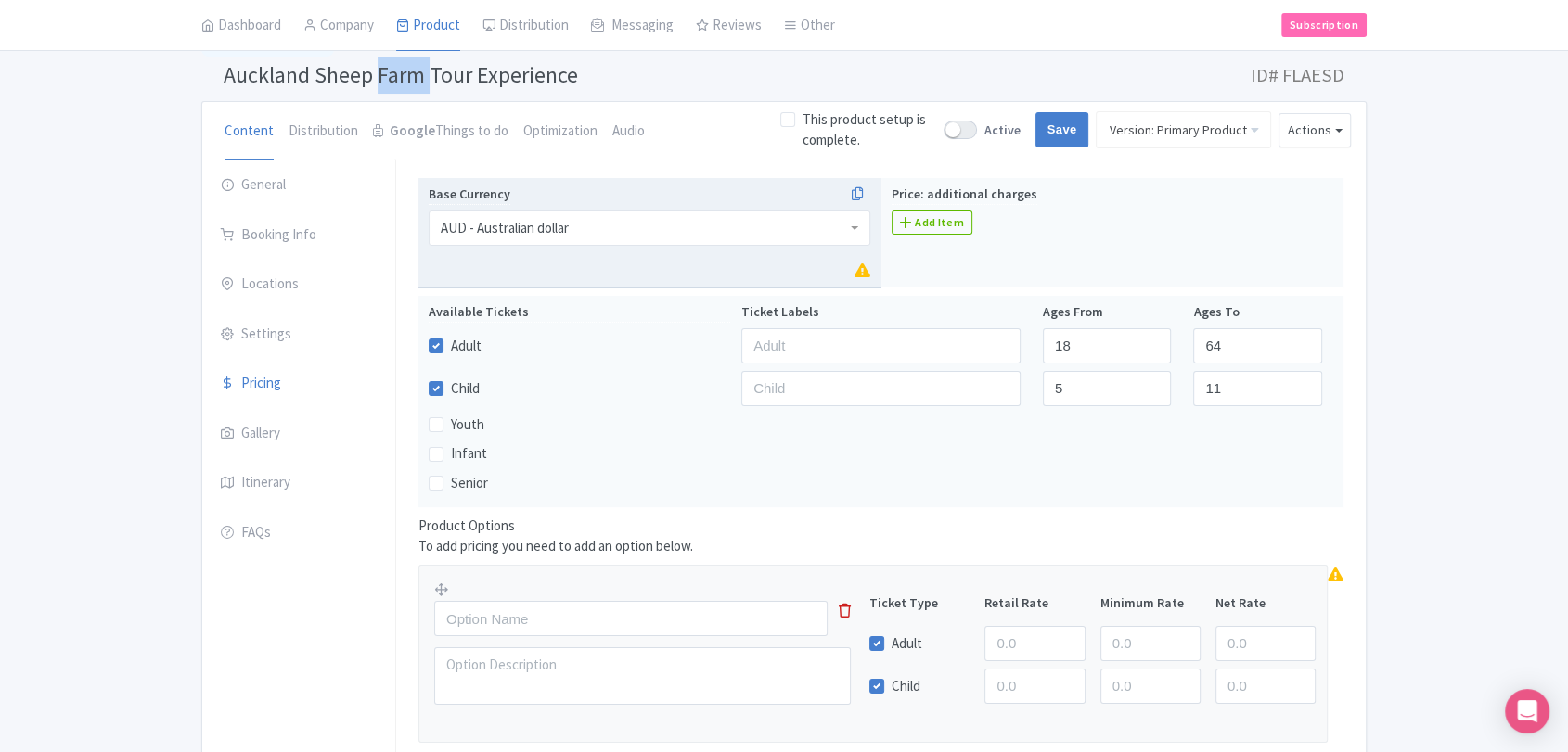 click on "Auckland Sheep Farm Tour Experience" at bounding box center (401, 74) 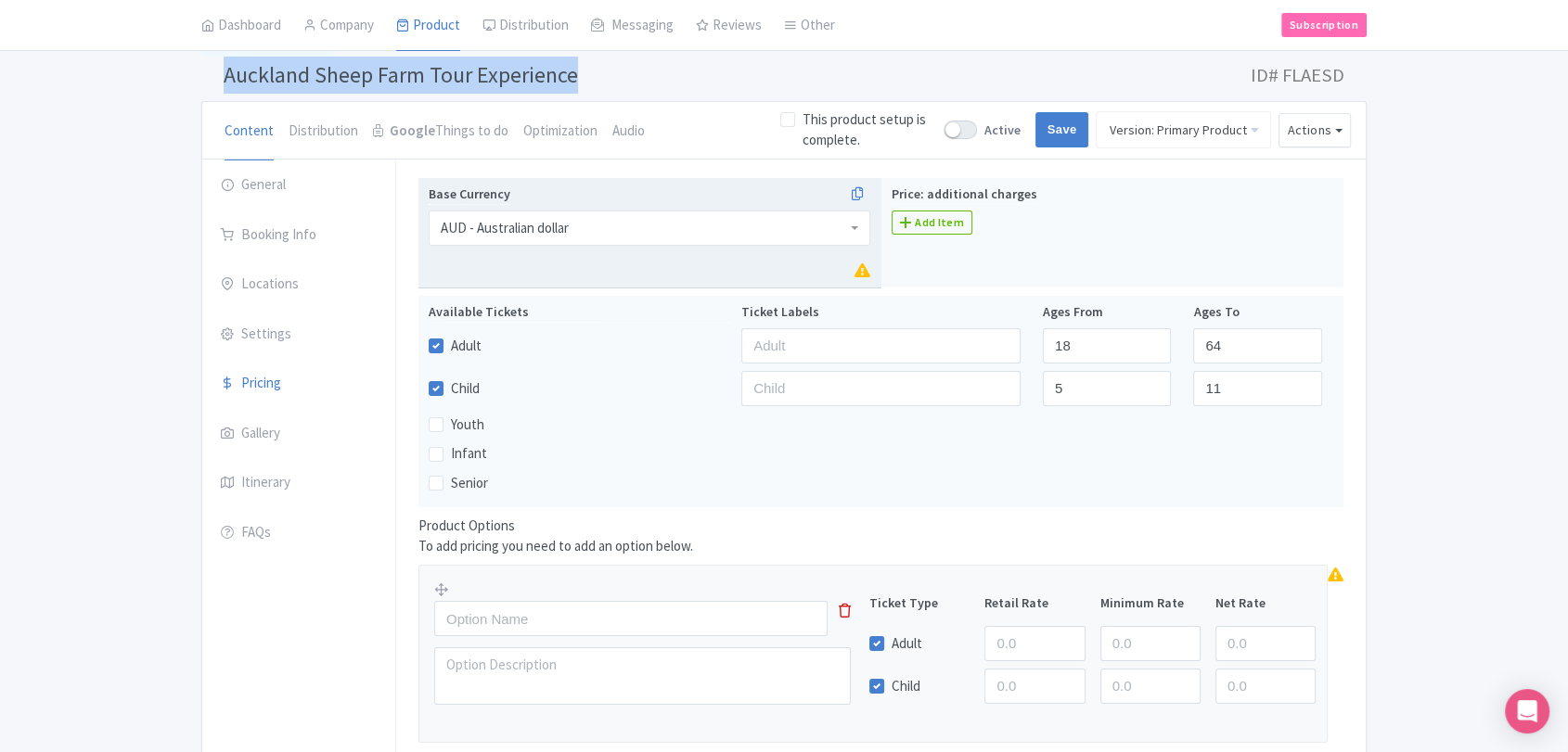 click on "Auckland Sheep Farm Tour Experience" at bounding box center [401, 74] 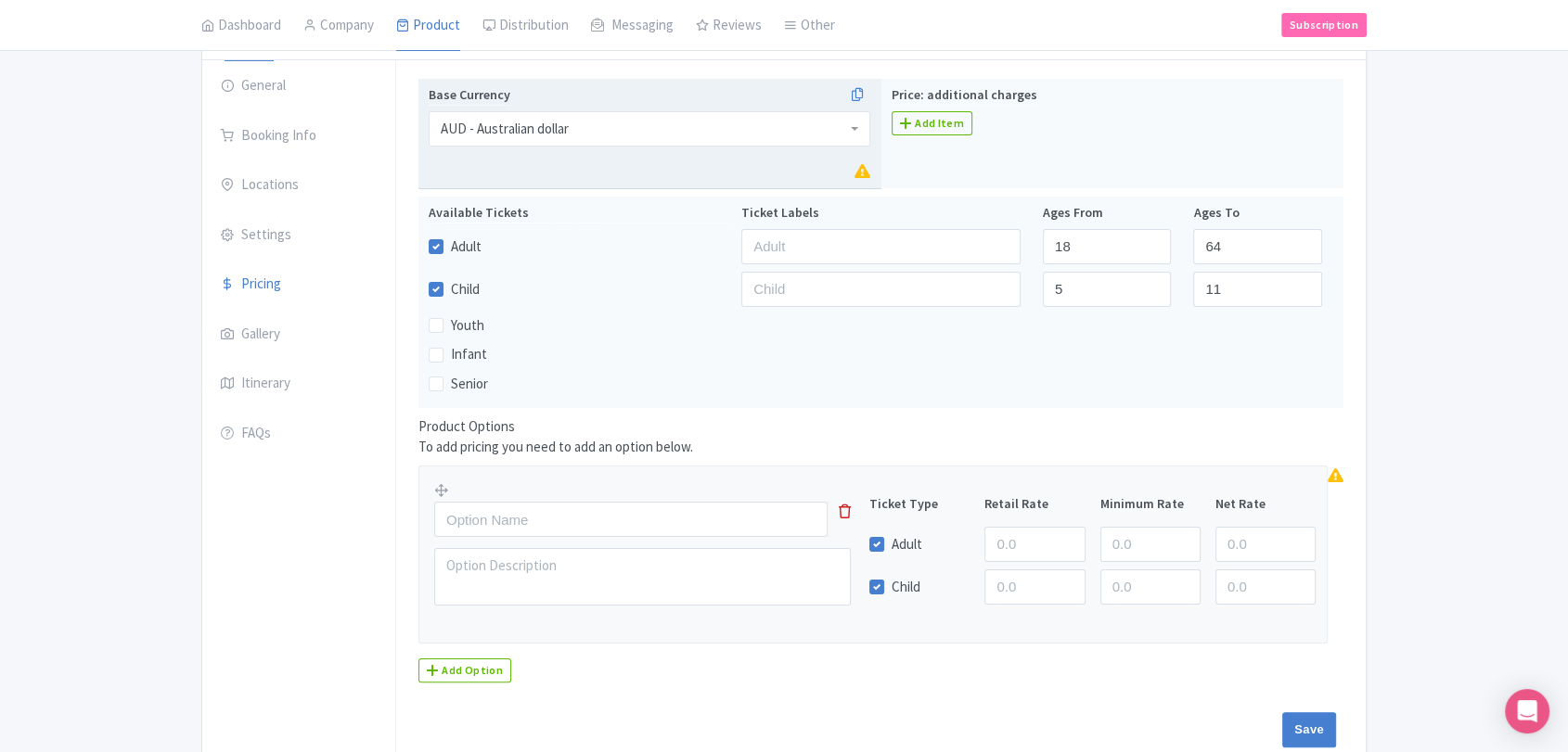 scroll, scrollTop: 216, scrollLeft: 0, axis: vertical 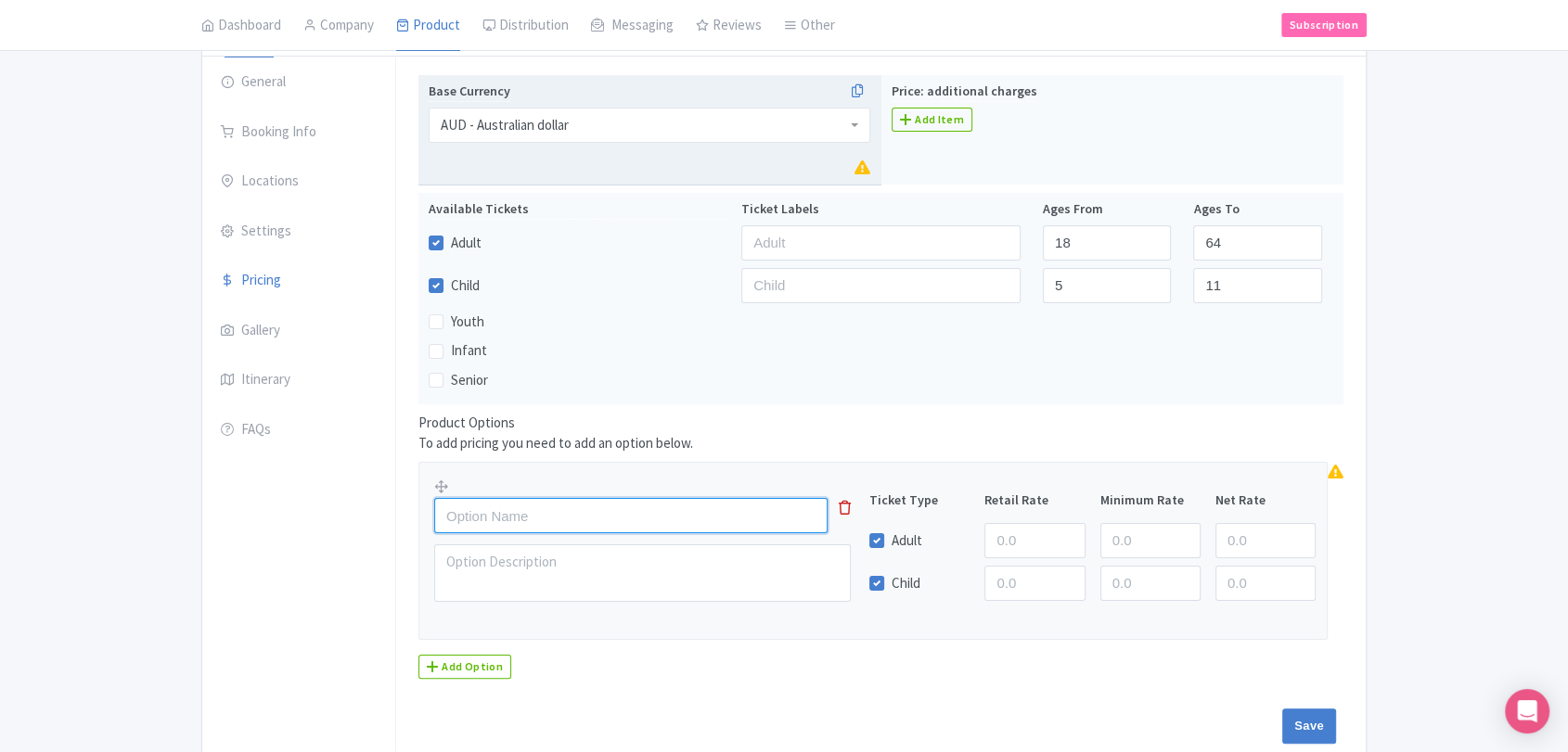 click at bounding box center (631, 516) 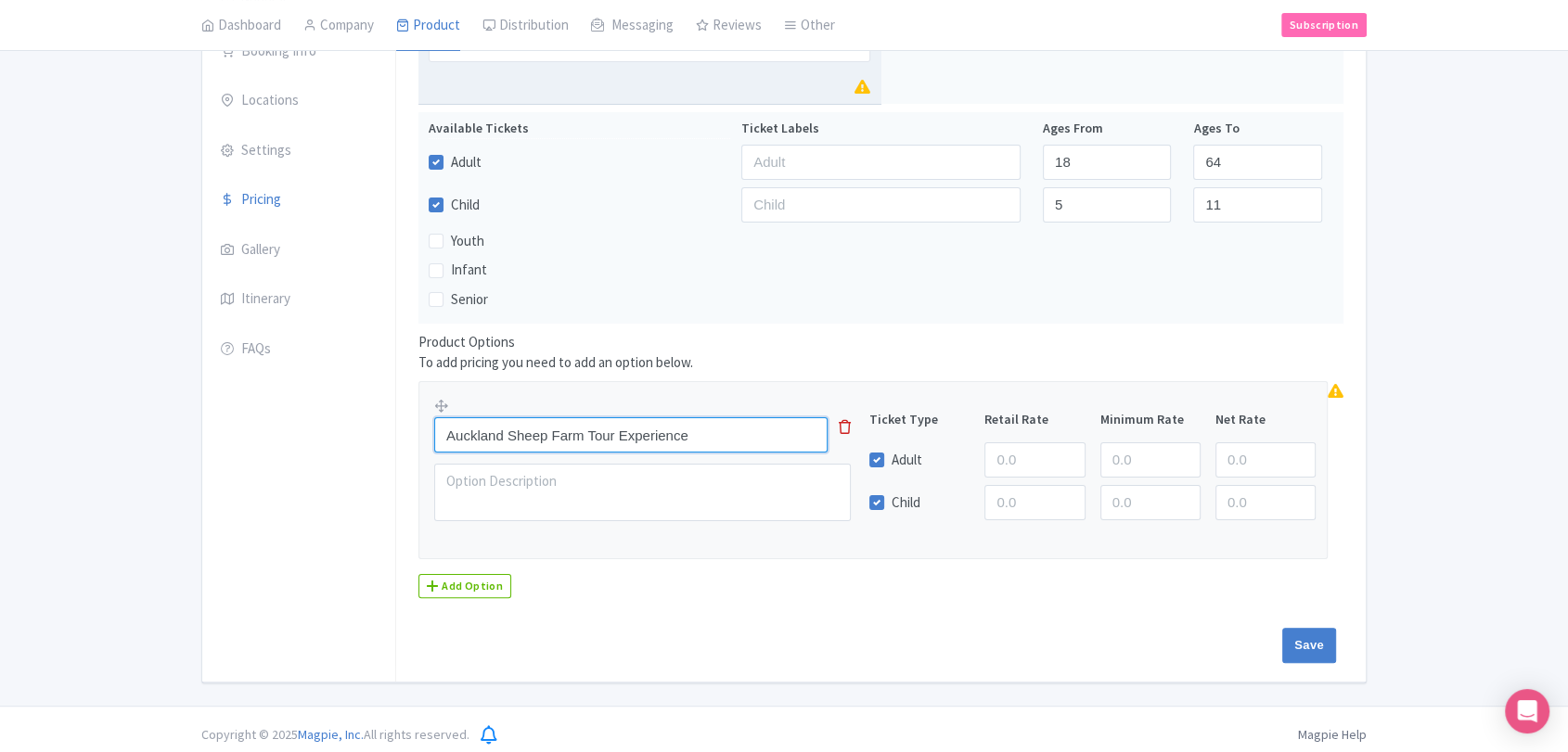 scroll, scrollTop: 306, scrollLeft: 0, axis: vertical 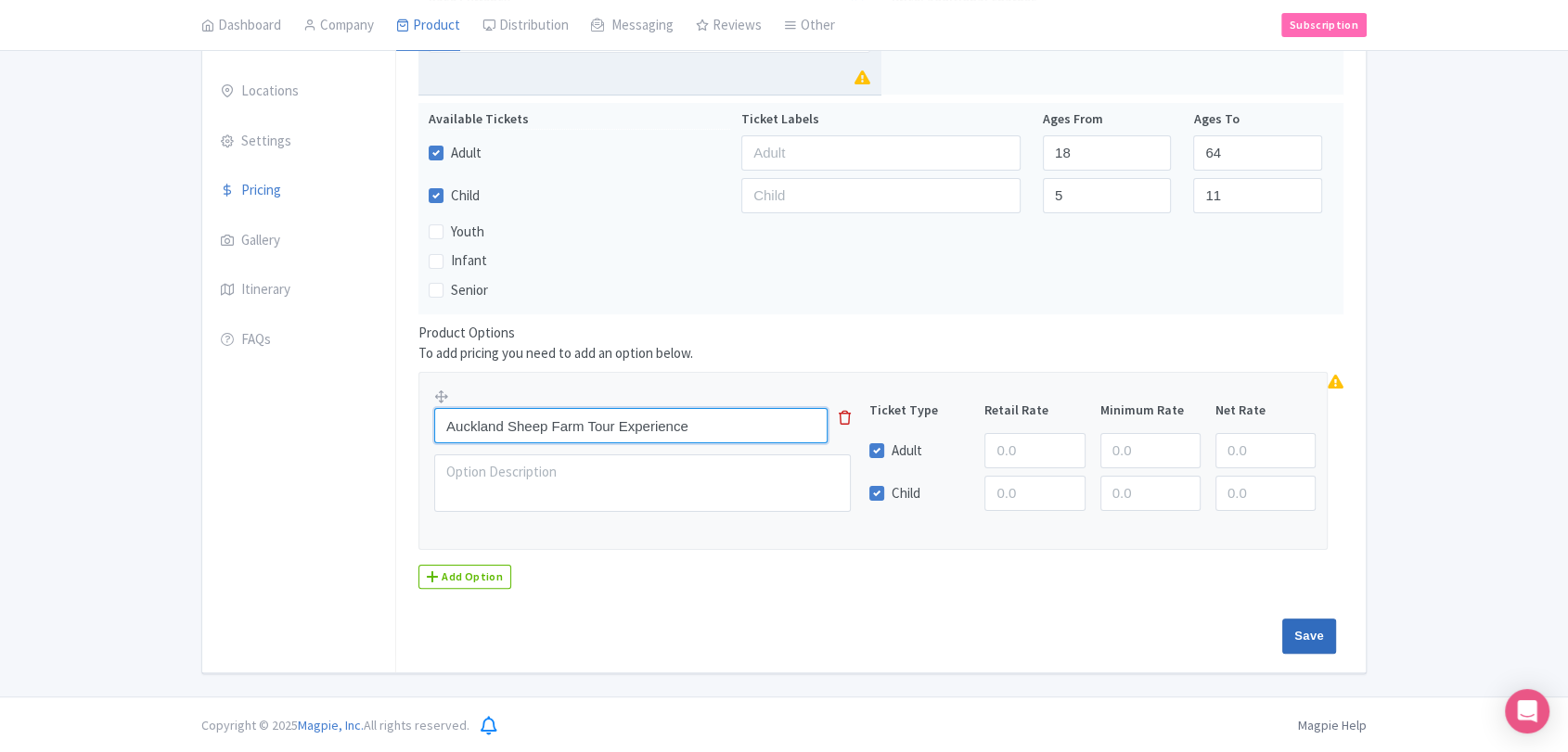type on "Auckland Sheep Farm Tour Experience" 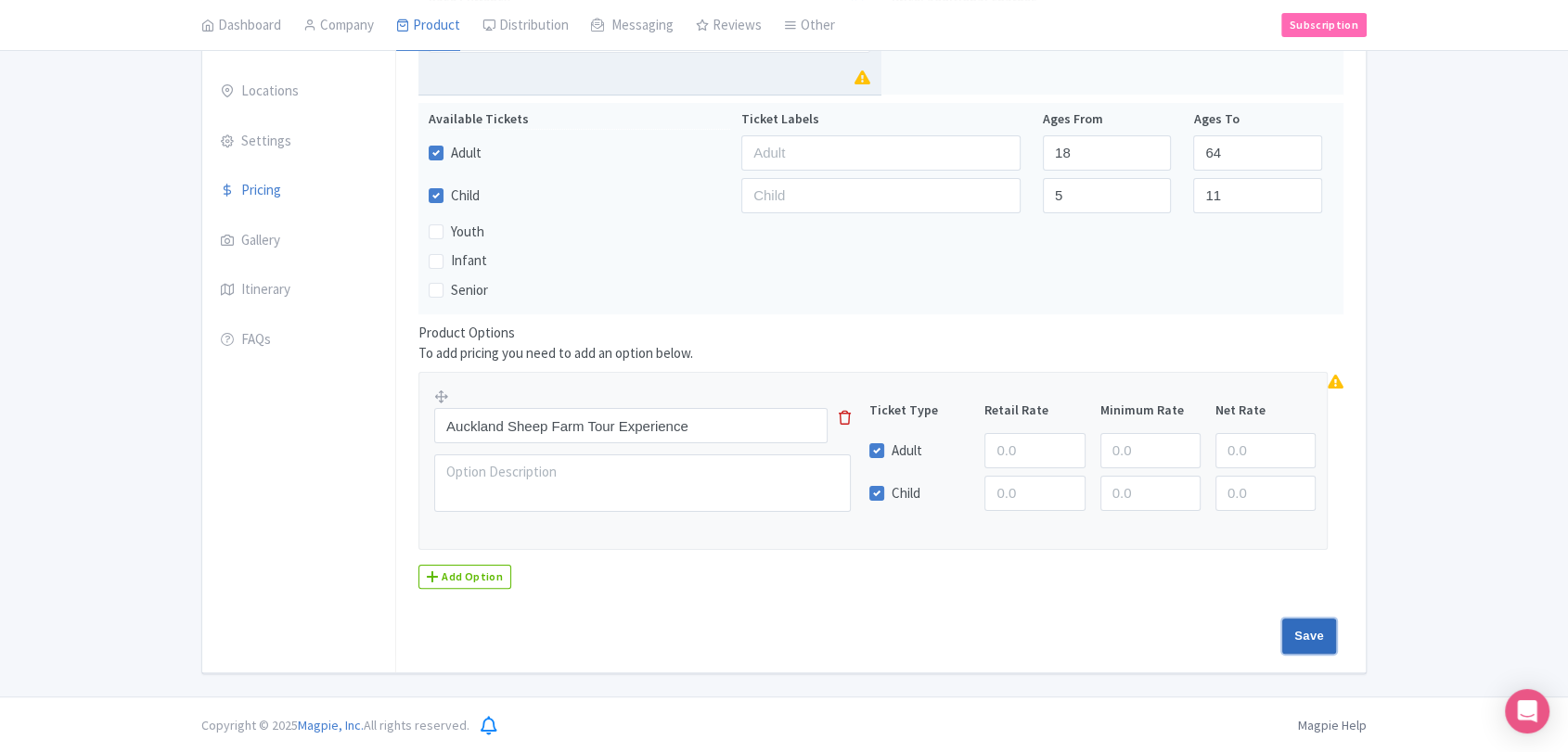 click on "Save" at bounding box center (1309, 636) 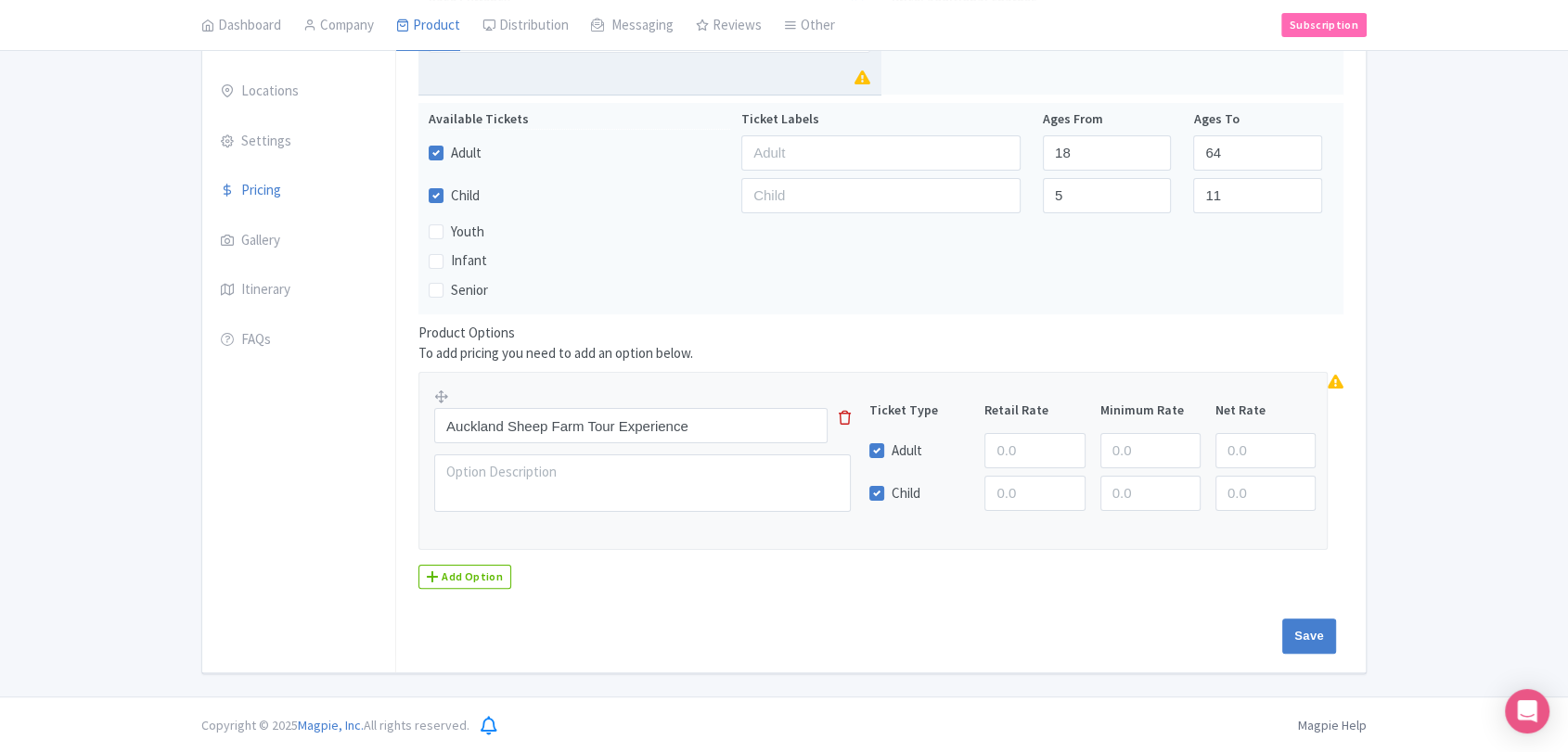 type on "Saving..." 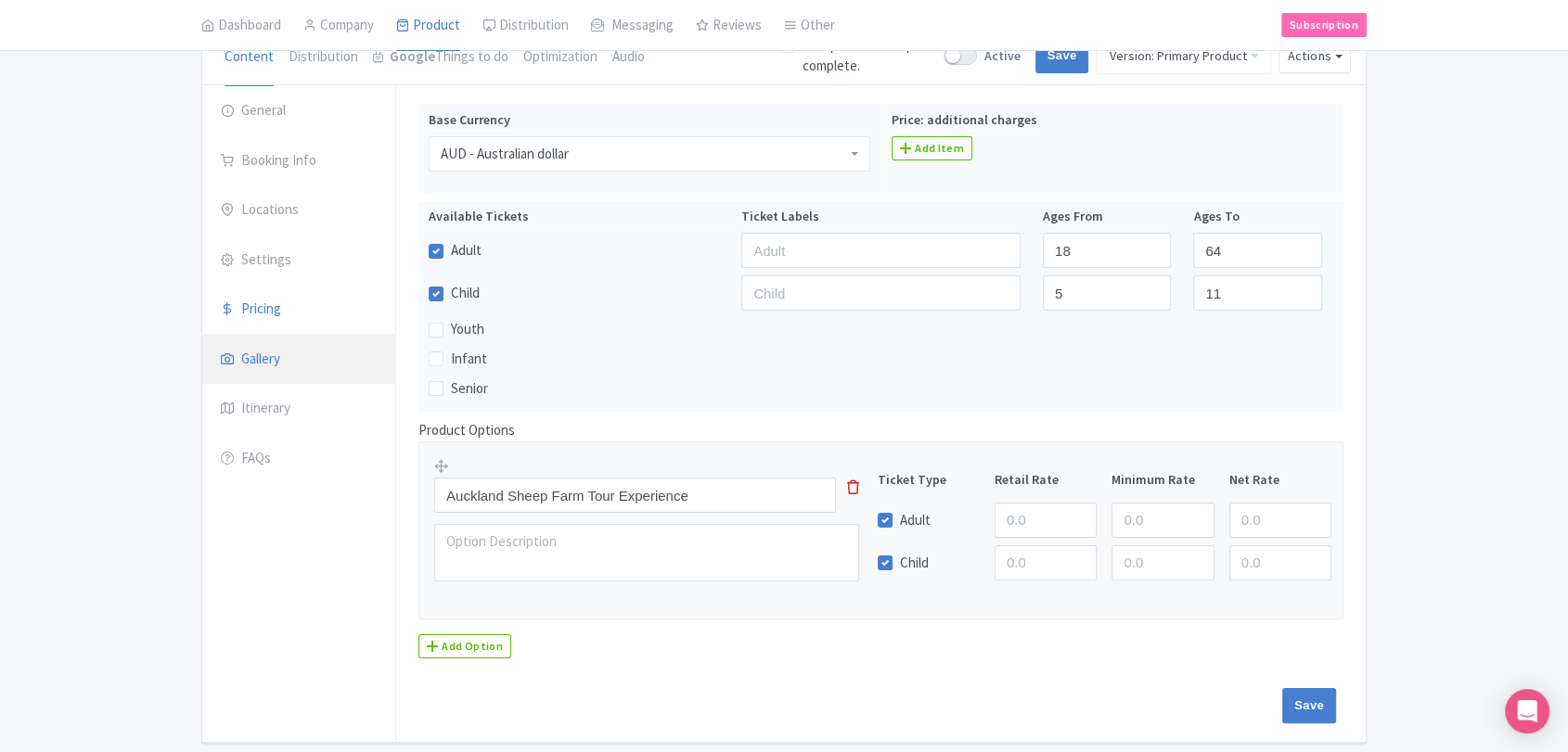 scroll, scrollTop: 154, scrollLeft: 0, axis: vertical 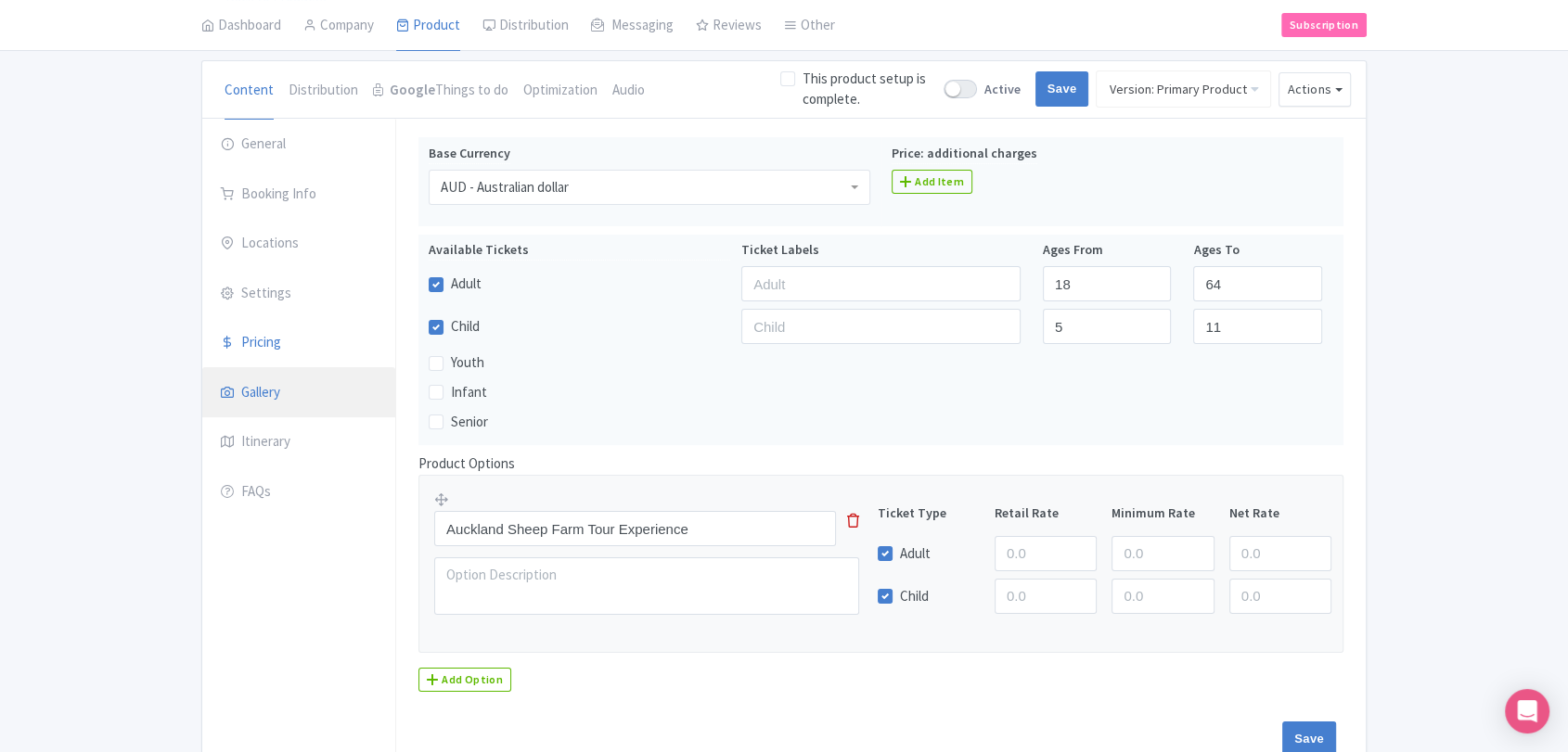 click on "Gallery" at bounding box center (299, 393) 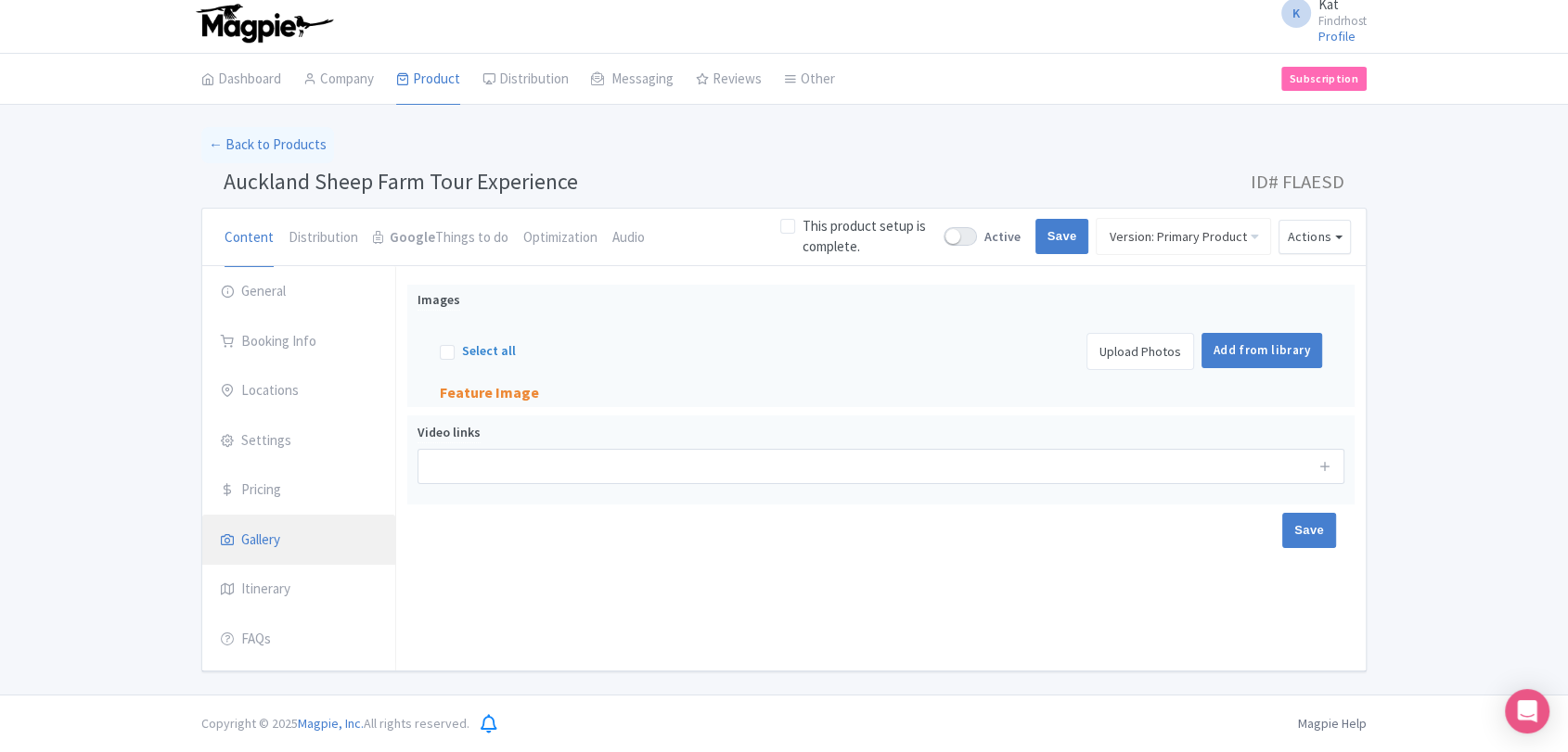 scroll, scrollTop: 5, scrollLeft: 0, axis: vertical 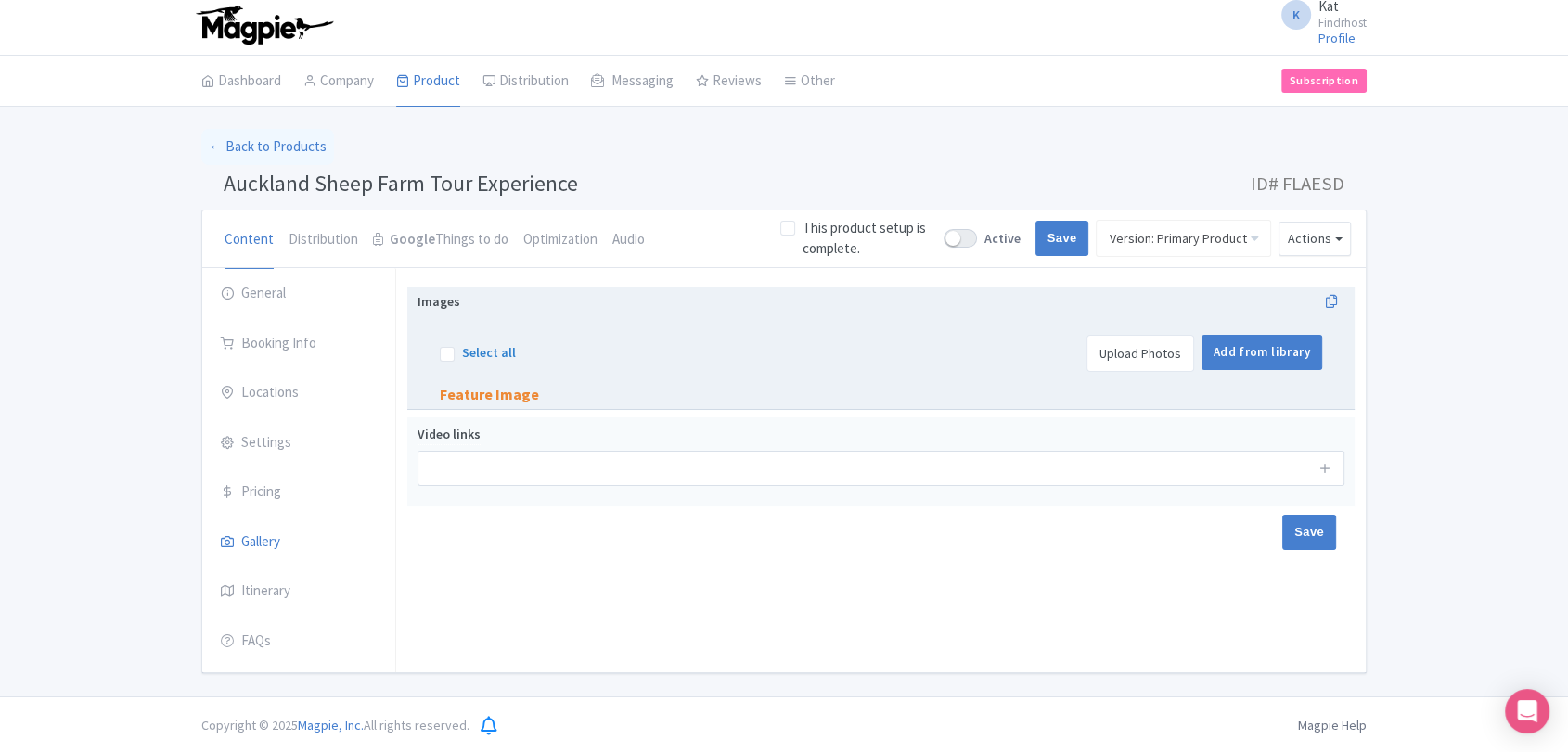 click on "Upload Photos" at bounding box center [1140, 353] 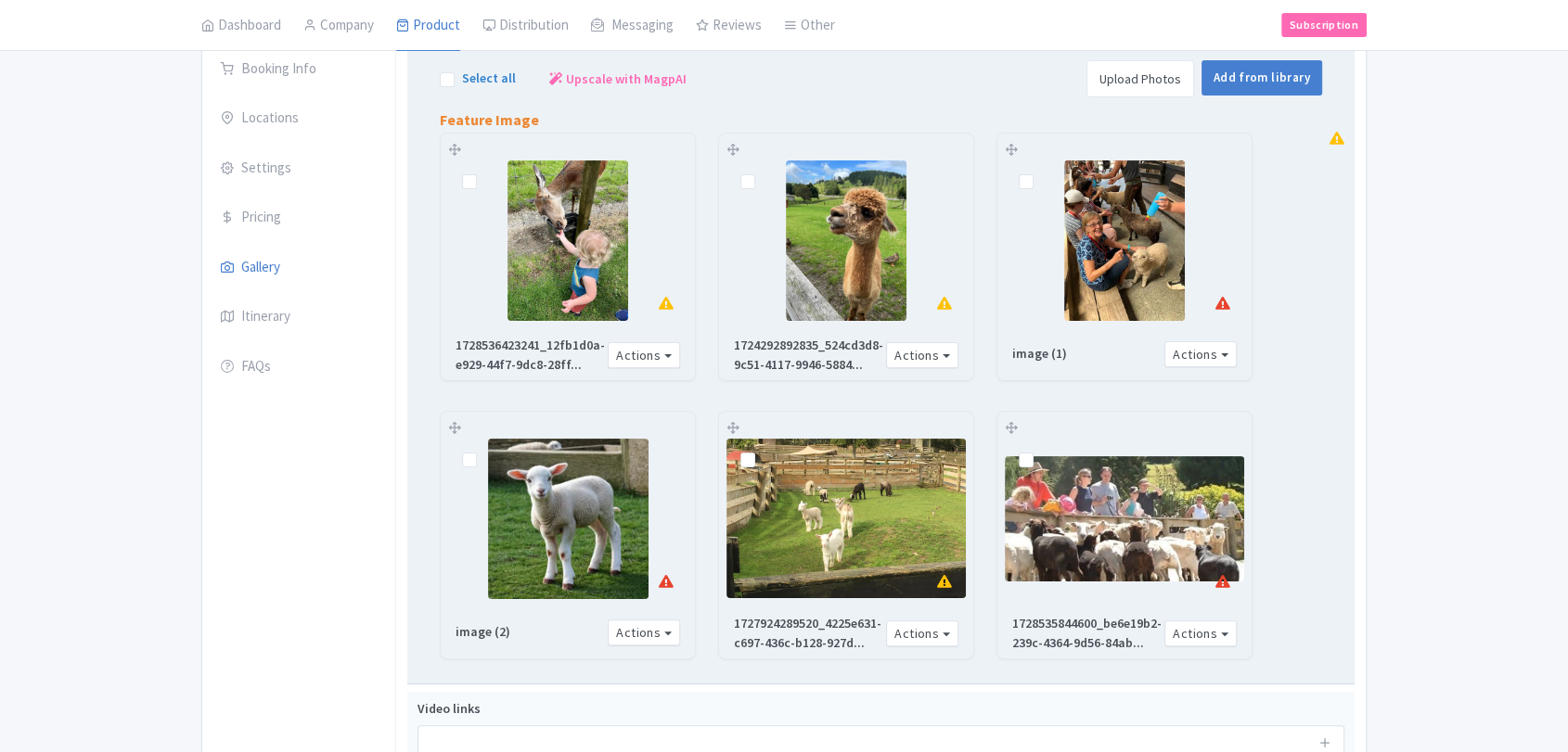 scroll, scrollTop: 416, scrollLeft: 0, axis: vertical 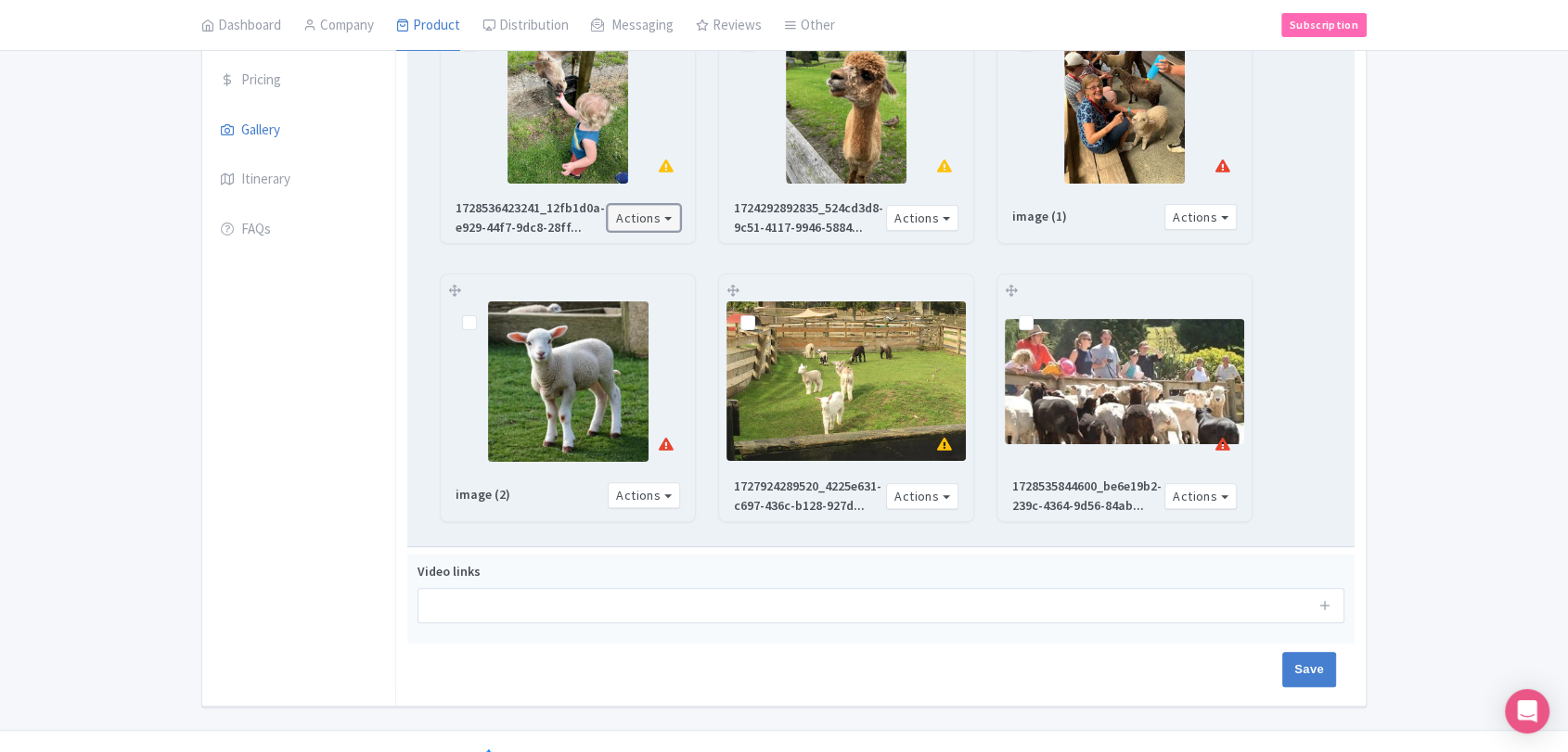 click on "Actions" at bounding box center (644, 218) 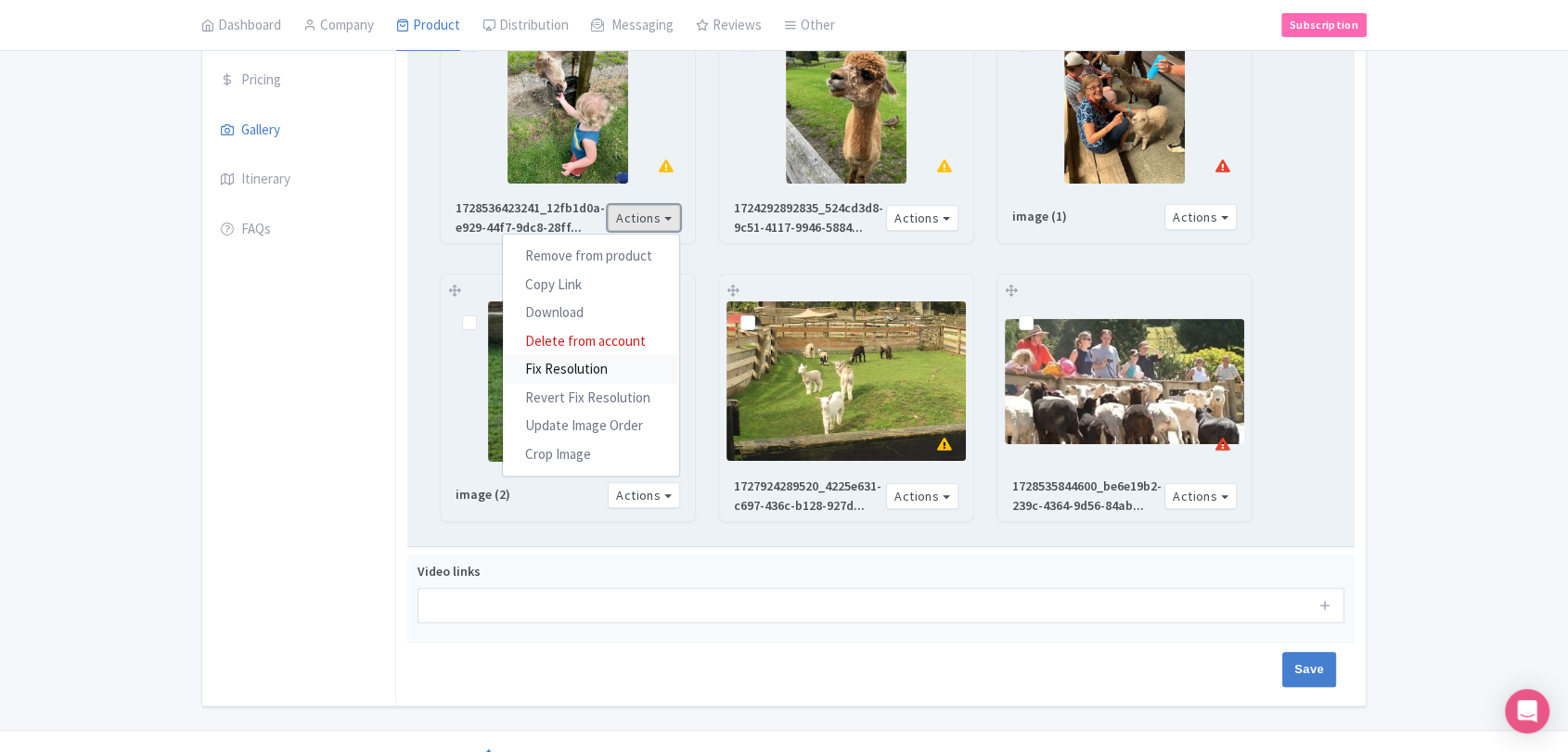 click on "Fix Resolution" at bounding box center [591, 369] 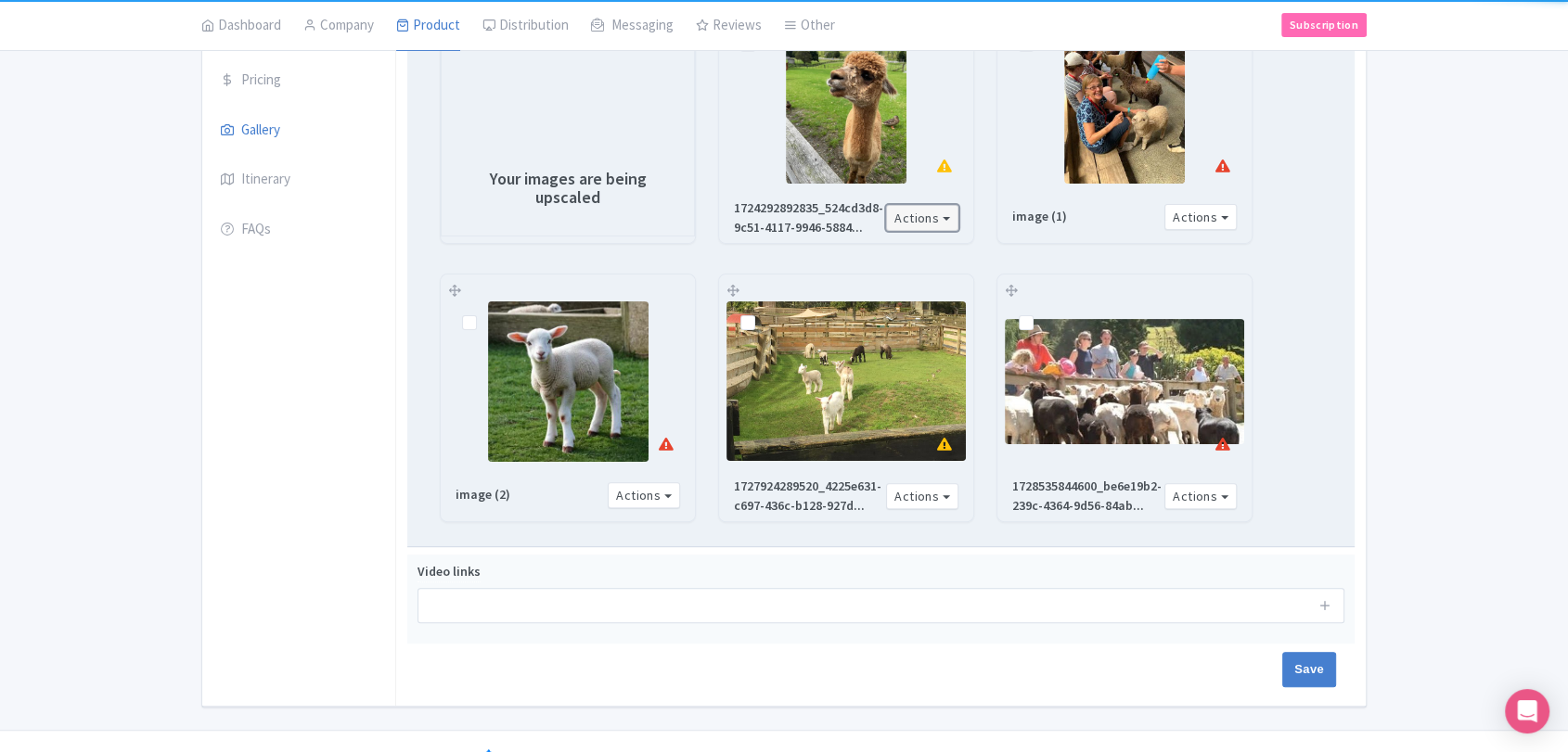 click on "Actions" at bounding box center (922, 218) 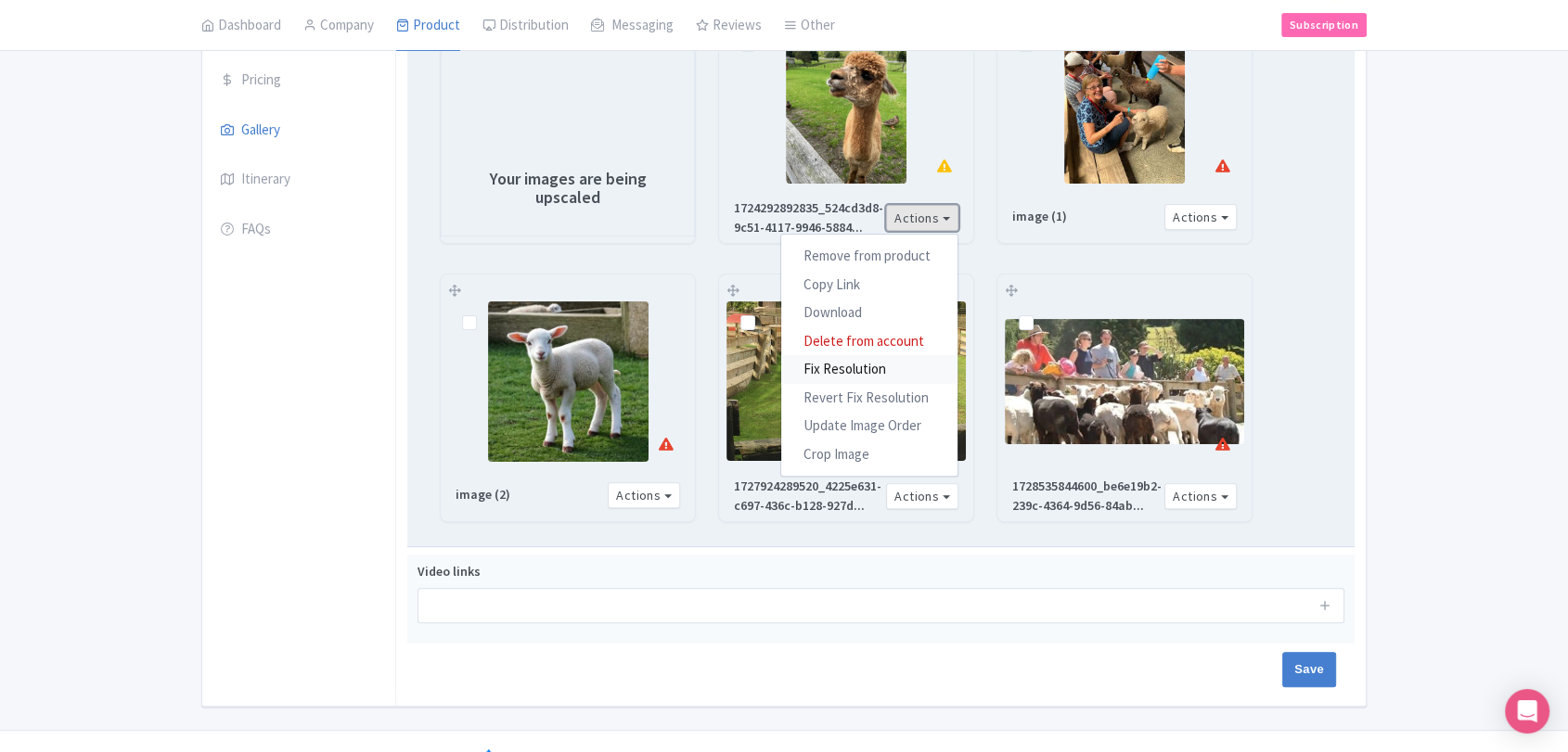 click on "Fix Resolution" at bounding box center [869, 369] 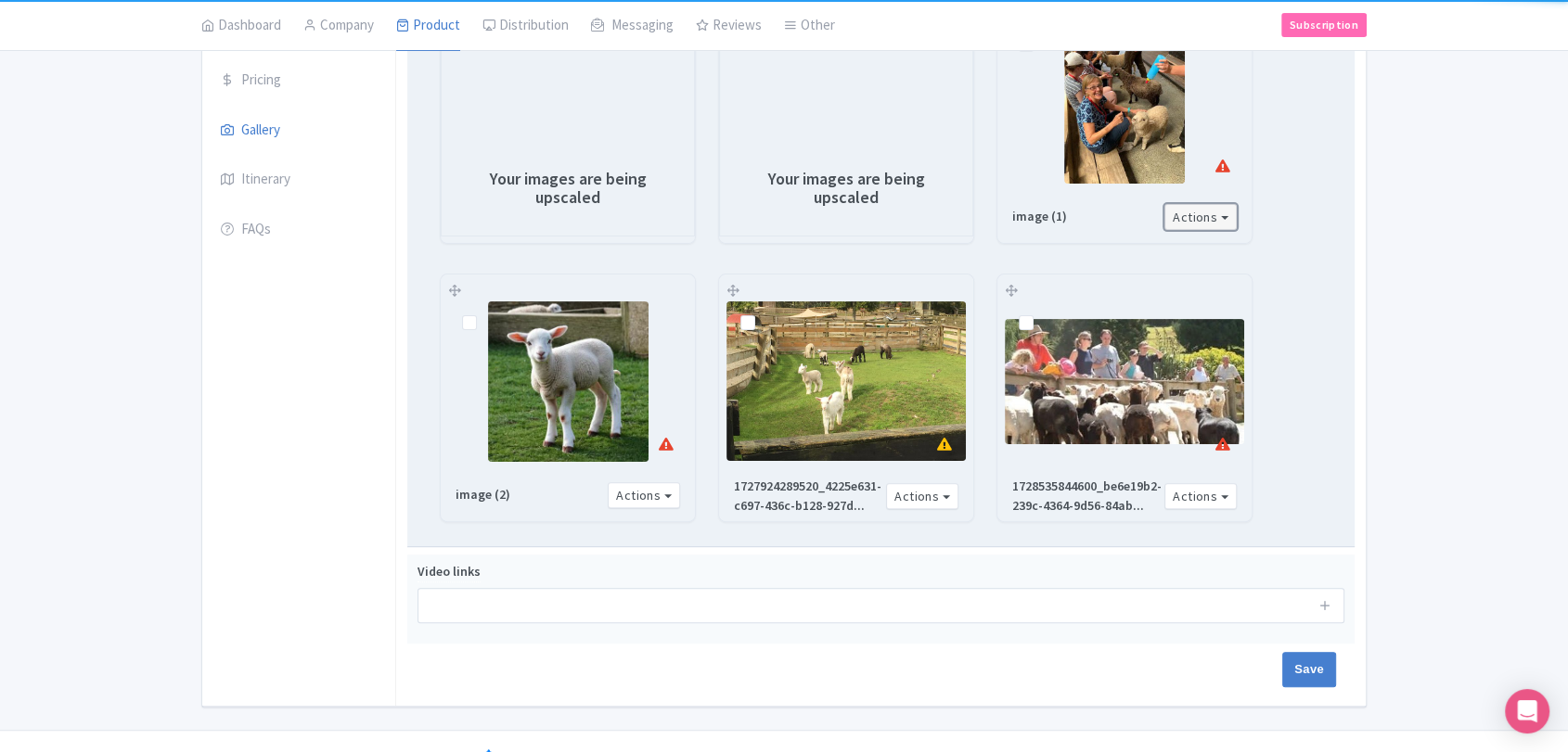 click on "Actions" at bounding box center (1201, 217) 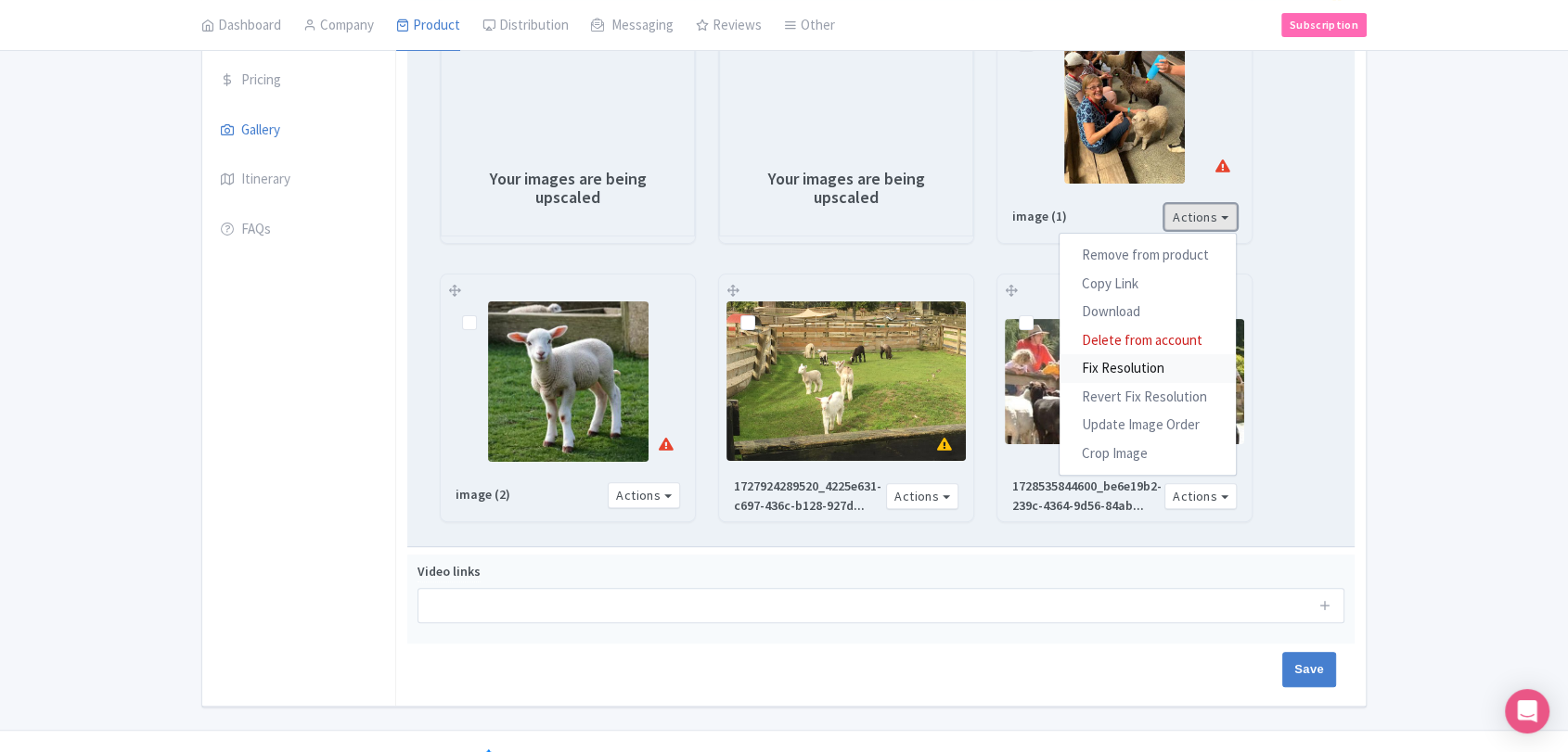 click on "Fix Resolution" at bounding box center [1148, 368] 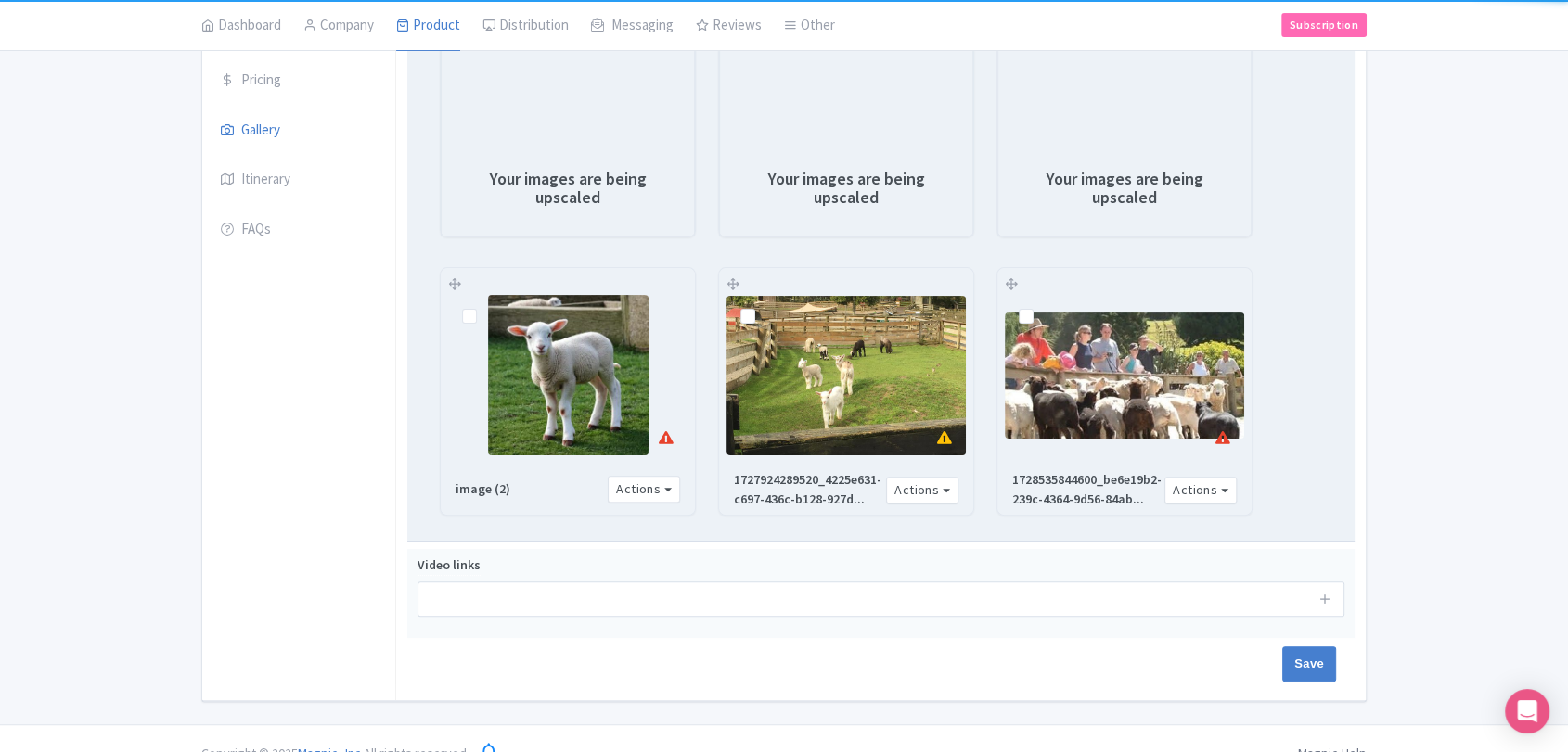 click on "image (2)
Actions
Remove from product
Copy Link
https://res.cloudinary.com/hfyvkoyi1/image/upload/v1752220631/image_2_tj4no1.webp
Download
Delete from account
Fix Resolution
Revert Fix Resolution
Update Image Order
Crop Image" at bounding box center [568, 391] 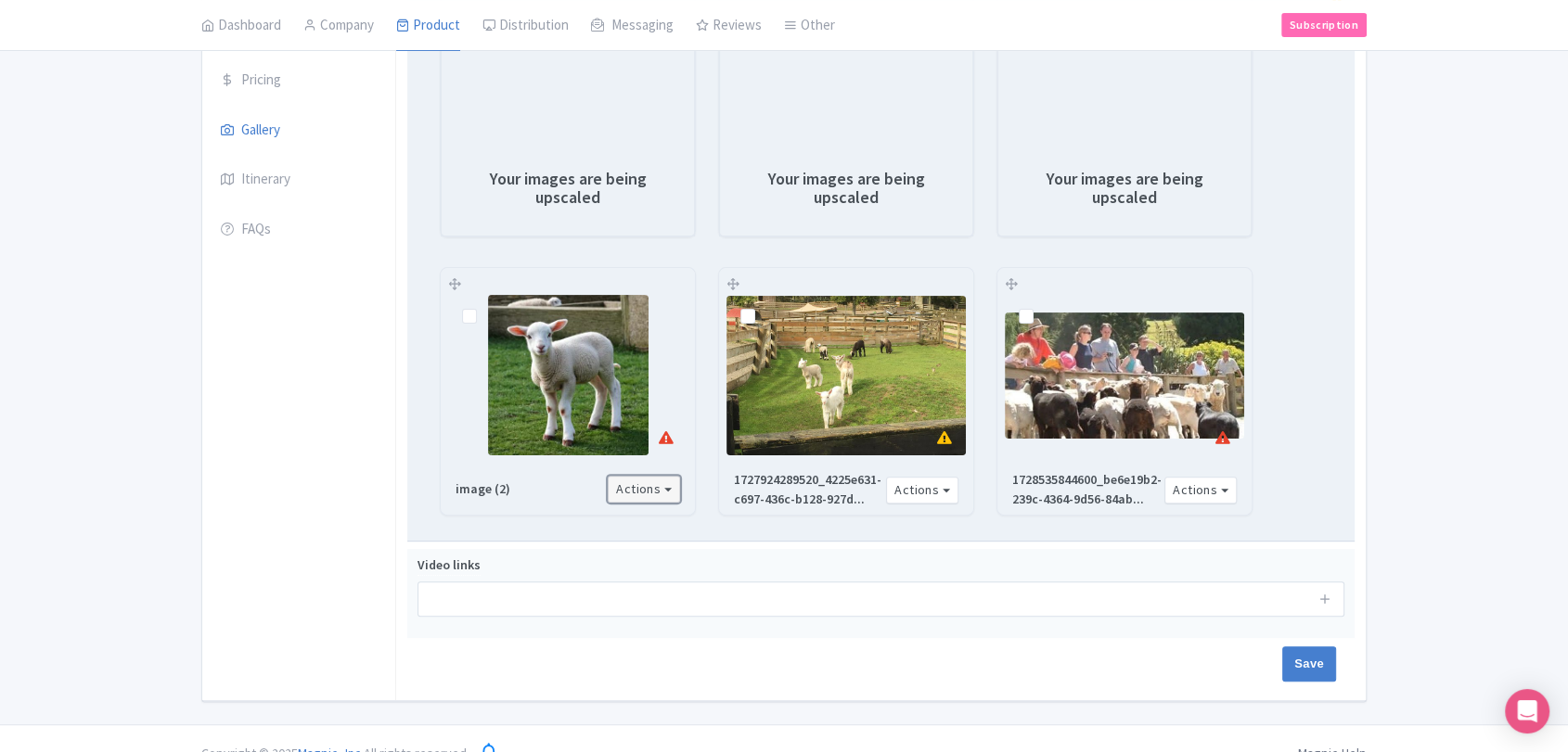 click on "Actions" at bounding box center [644, 489] 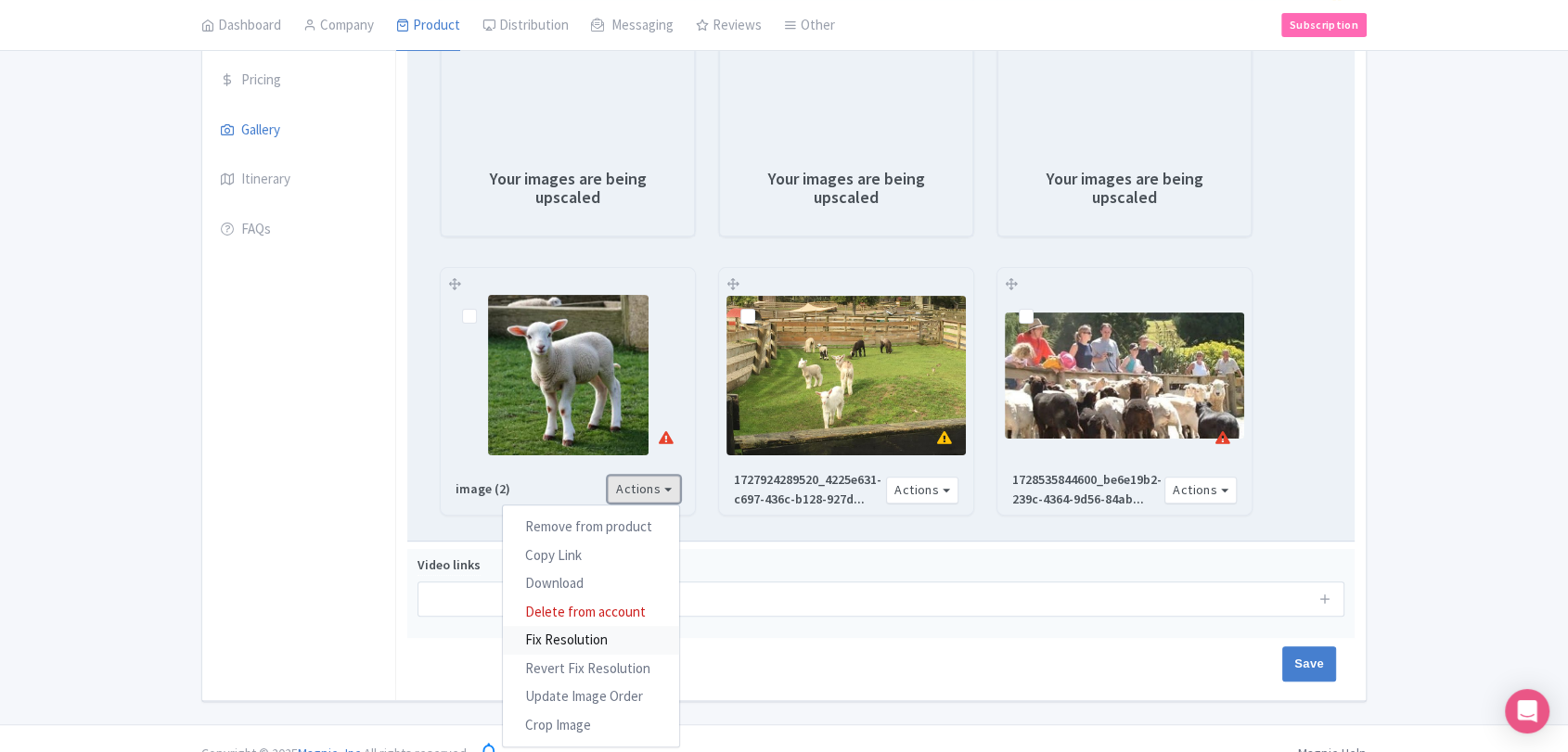 click on "Wear comfortable closed-toe shoes (e.g., sneakers or boots); the ground may be uneven or muddy
Bring a hat, sunscreen, and water bottle—some areas may be outdoors with little shade
Farms may have strong smells and animal allergens—take precautions if sensitive
Lamb feeding and shearing may be seasonal; check ahead if you're hoping to see these activities
Bring a camera or phone for great photo opportunities with animals and scenic backdrops
Handwashing facilities are available—wash hands after interacting with animals
Know Before You Go Wear comfortable closed-toe shoes (e.g., sneakers or boots); the ground may be uneven or muddy Bring a hat, sunscreen, and water bottle—some areas may be outdoors with little shade Farms may have strong smells and animal allergens—take precautions if sensitive Lamb feeding and shearing may be seasonal; check ahead if you're hoping to see these activities Bring a camera or phone for great photo opportunities with animals and scenic backdrops" at bounding box center (880, 278) 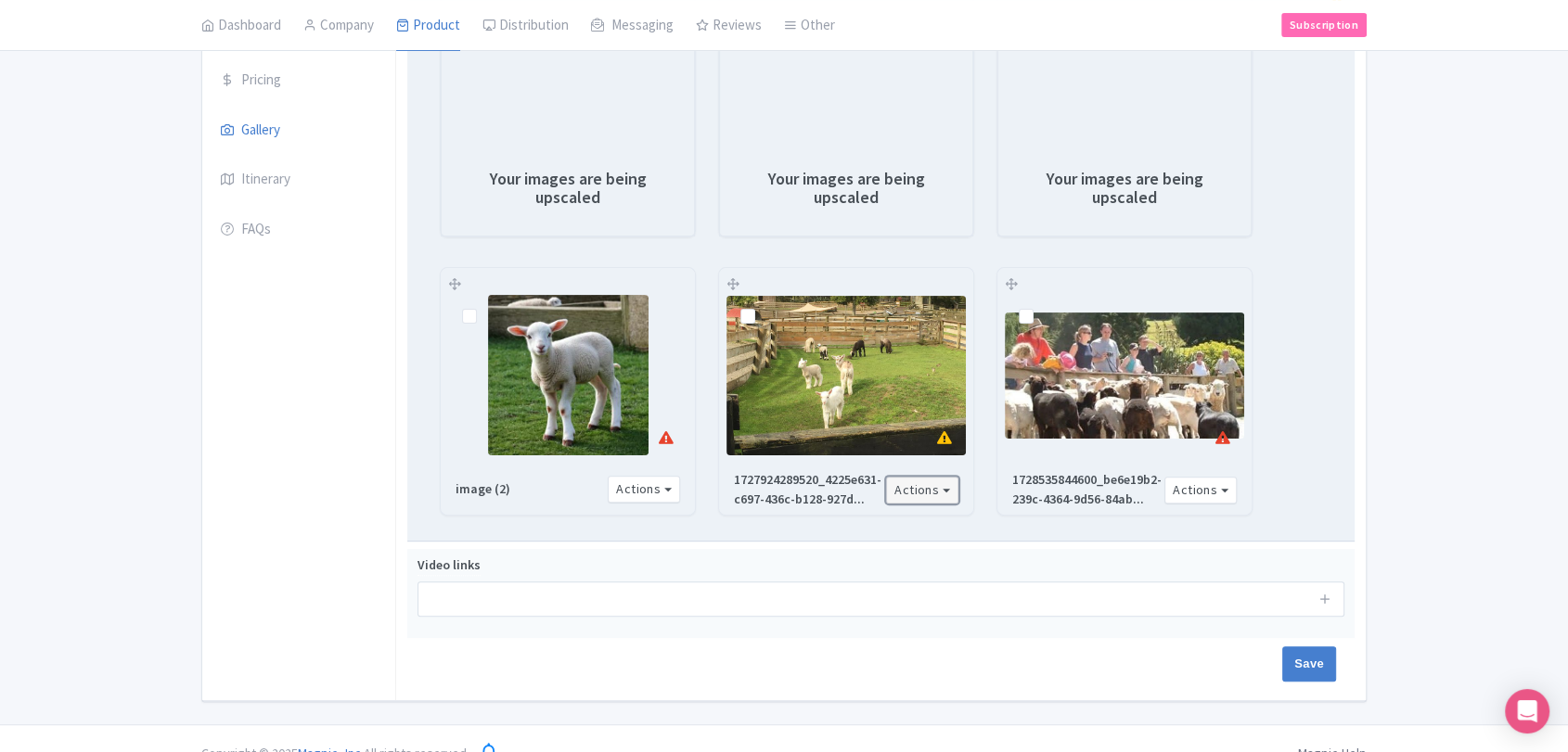 click on "Actions" at bounding box center [922, 490] 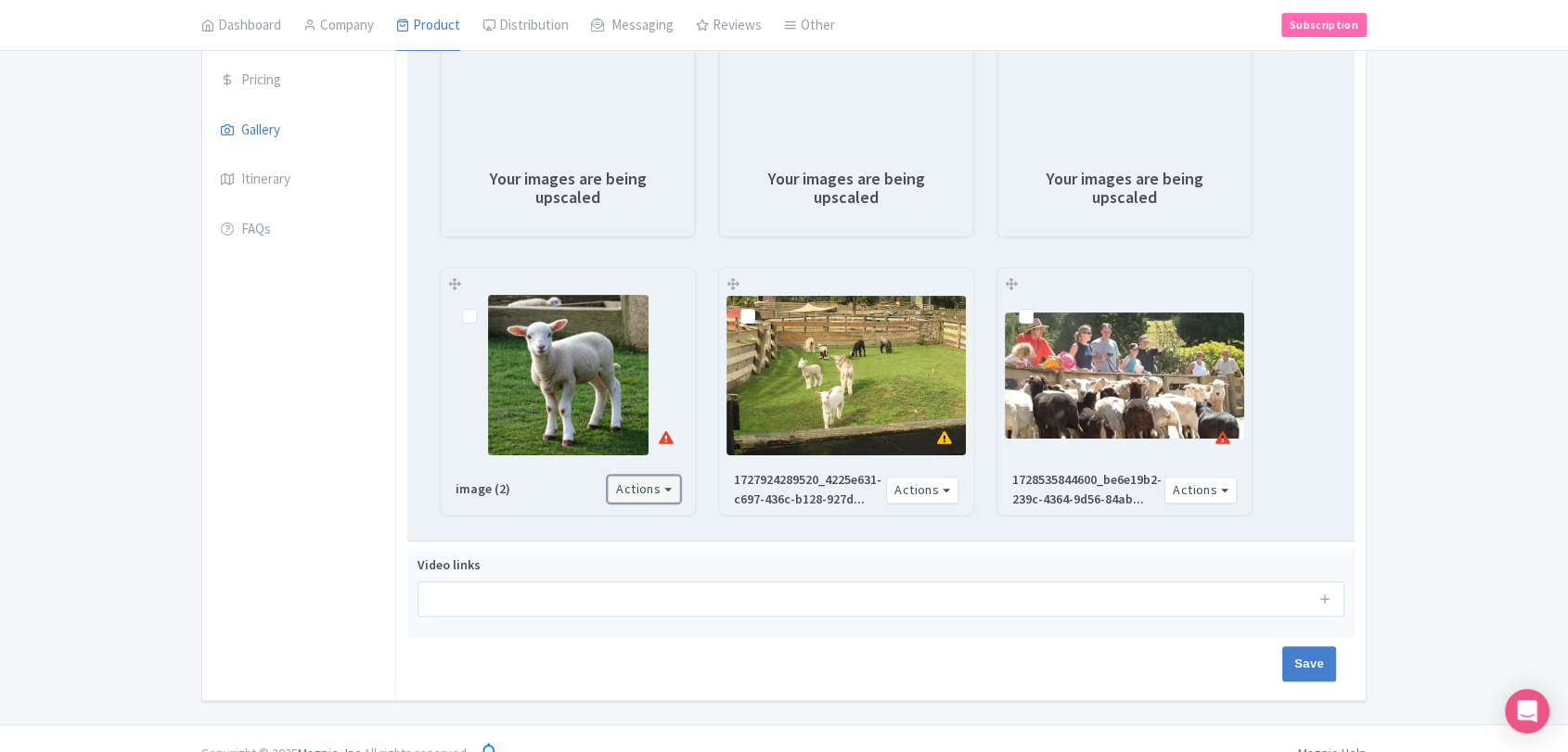 drag, startPoint x: 627, startPoint y: 478, endPoint x: 623, endPoint y: 513, distance: 35.22783 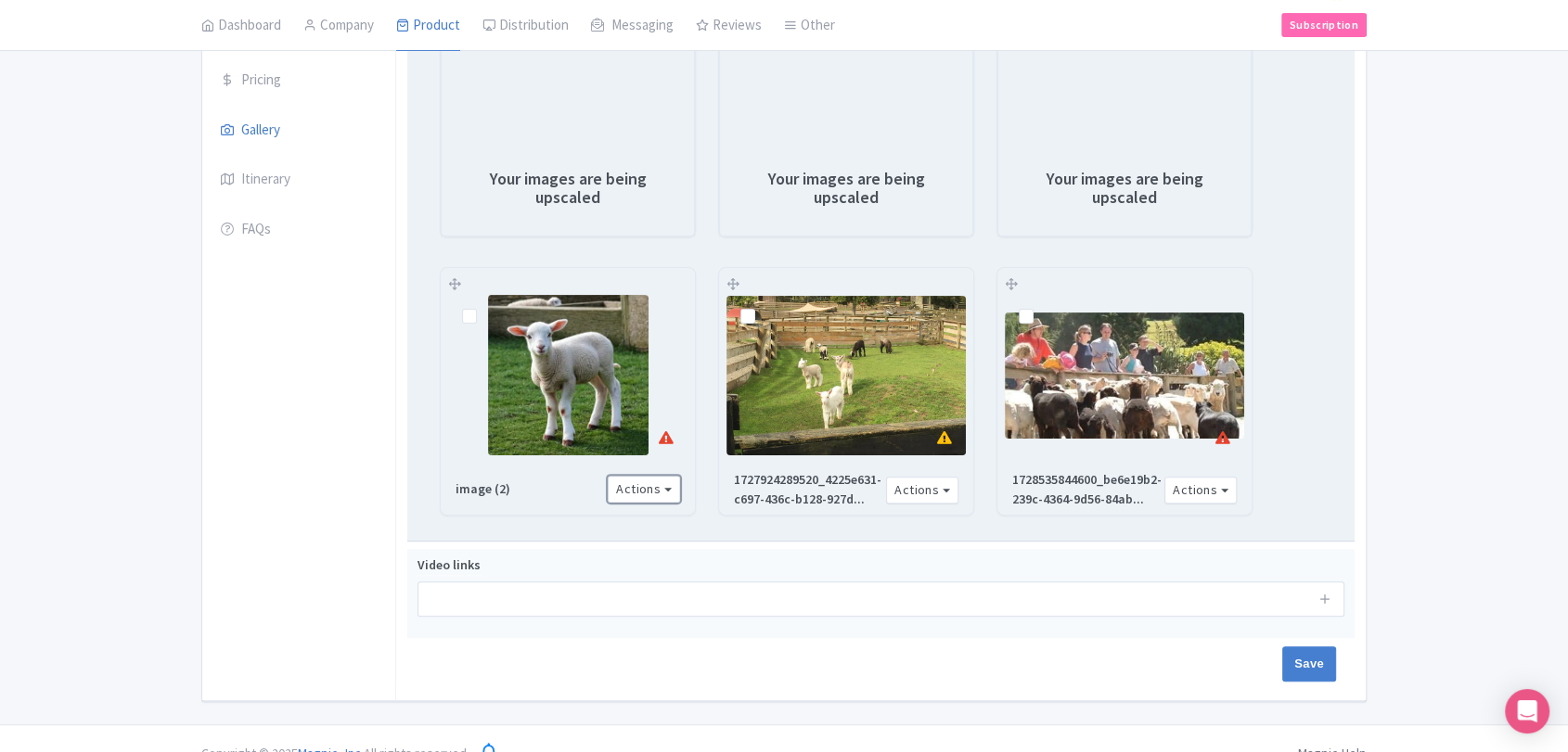 click on "Actions" at bounding box center (644, 489) 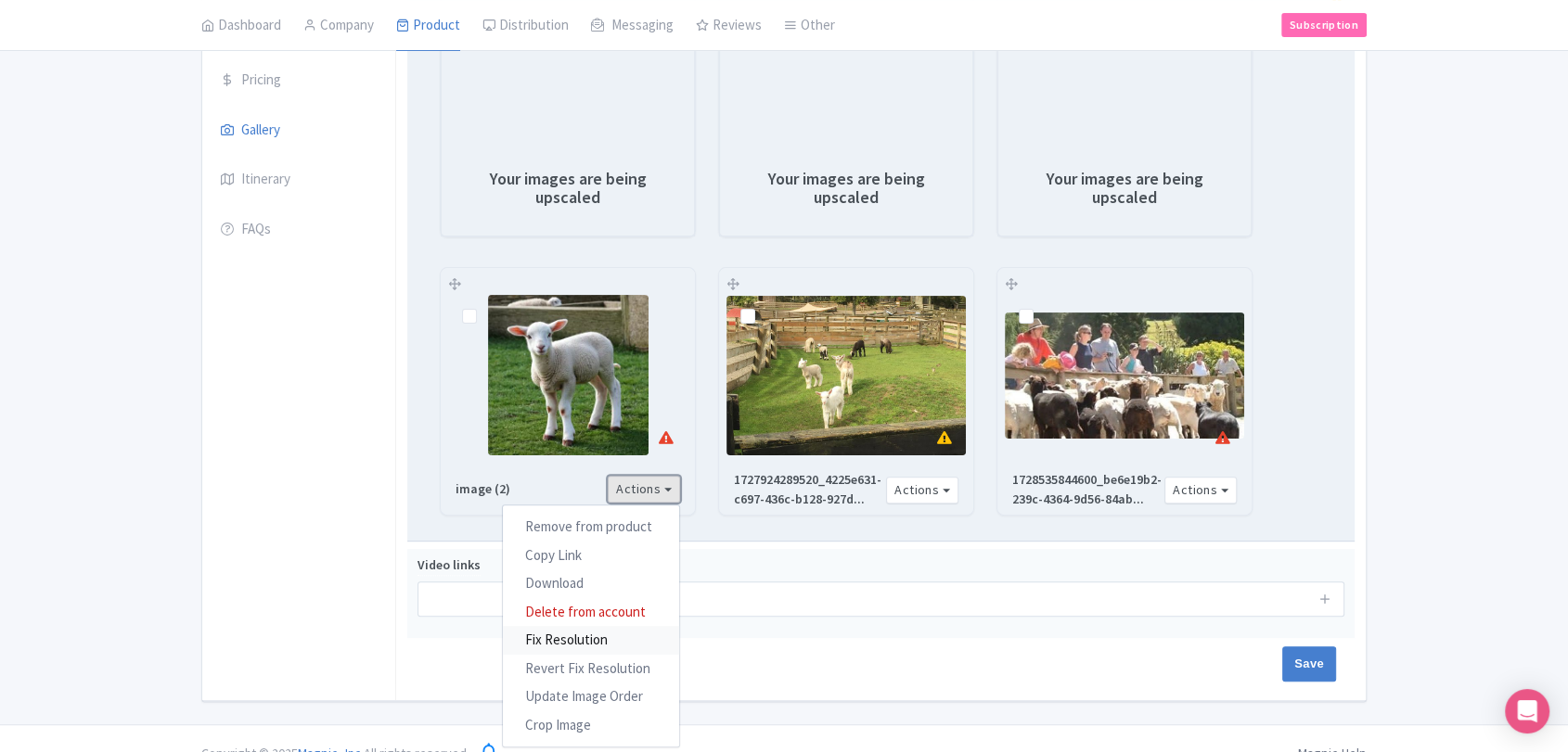click on "Fix Resolution" at bounding box center (591, 640) 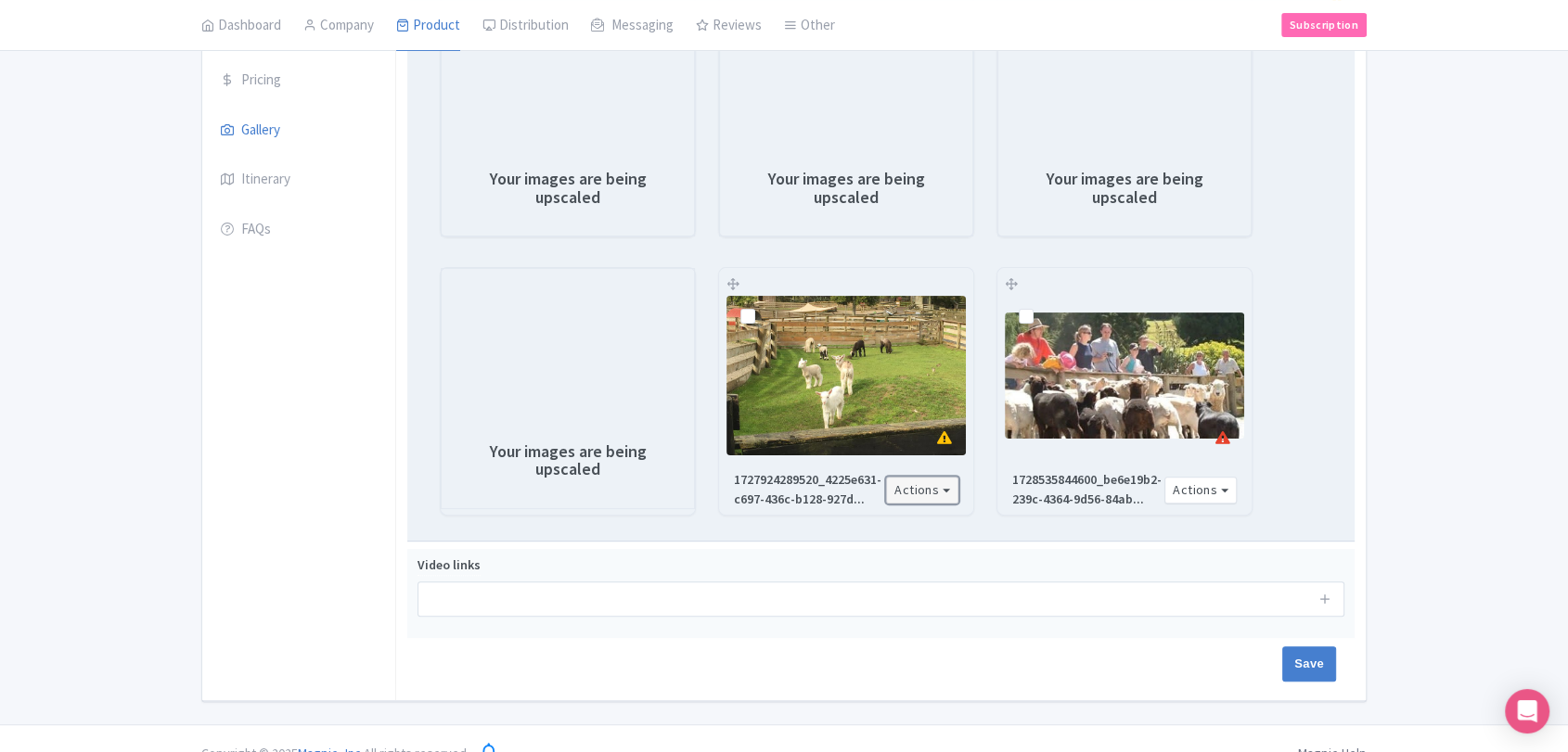 click on "Actions" at bounding box center [922, 490] 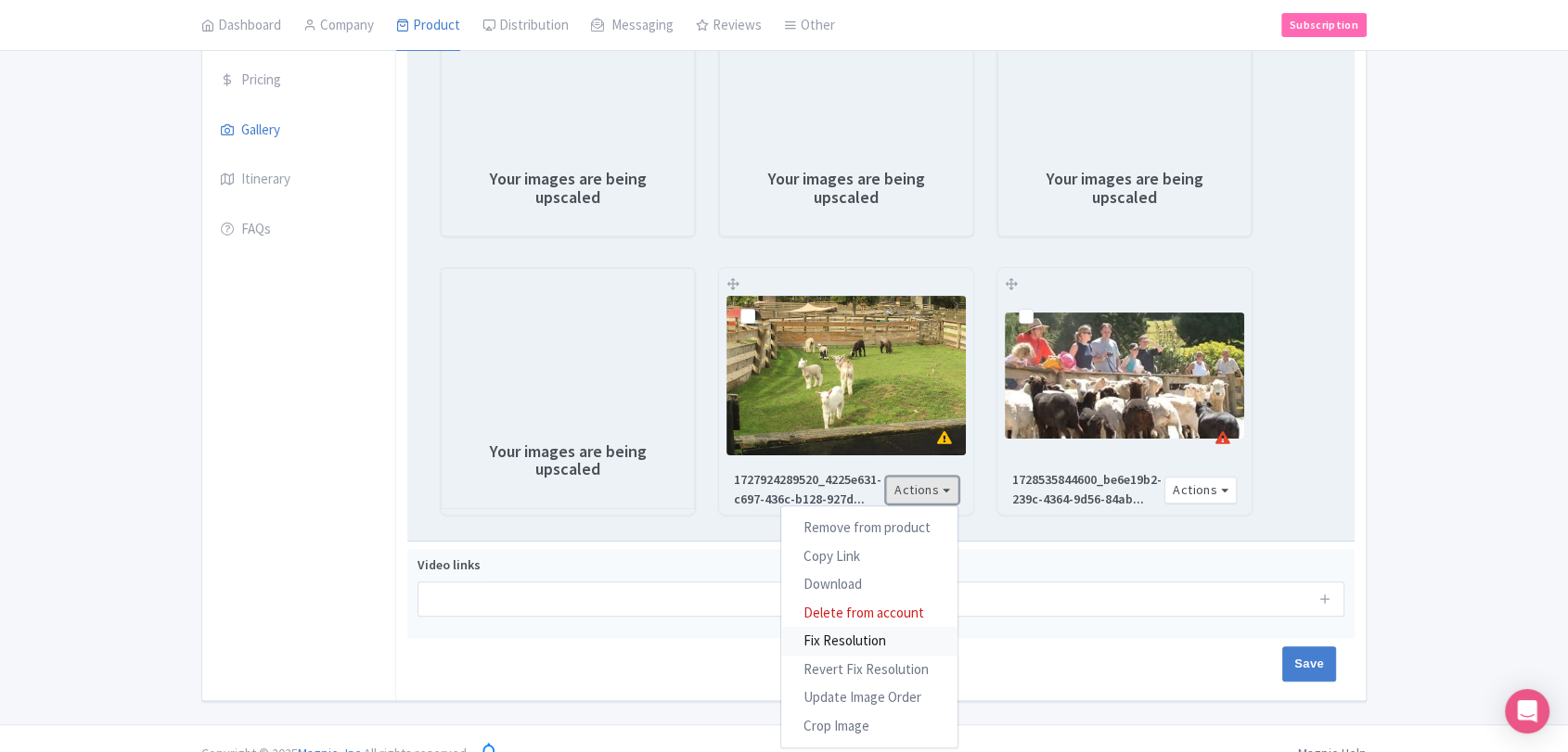 click on "Fix Resolution" at bounding box center (869, 641) 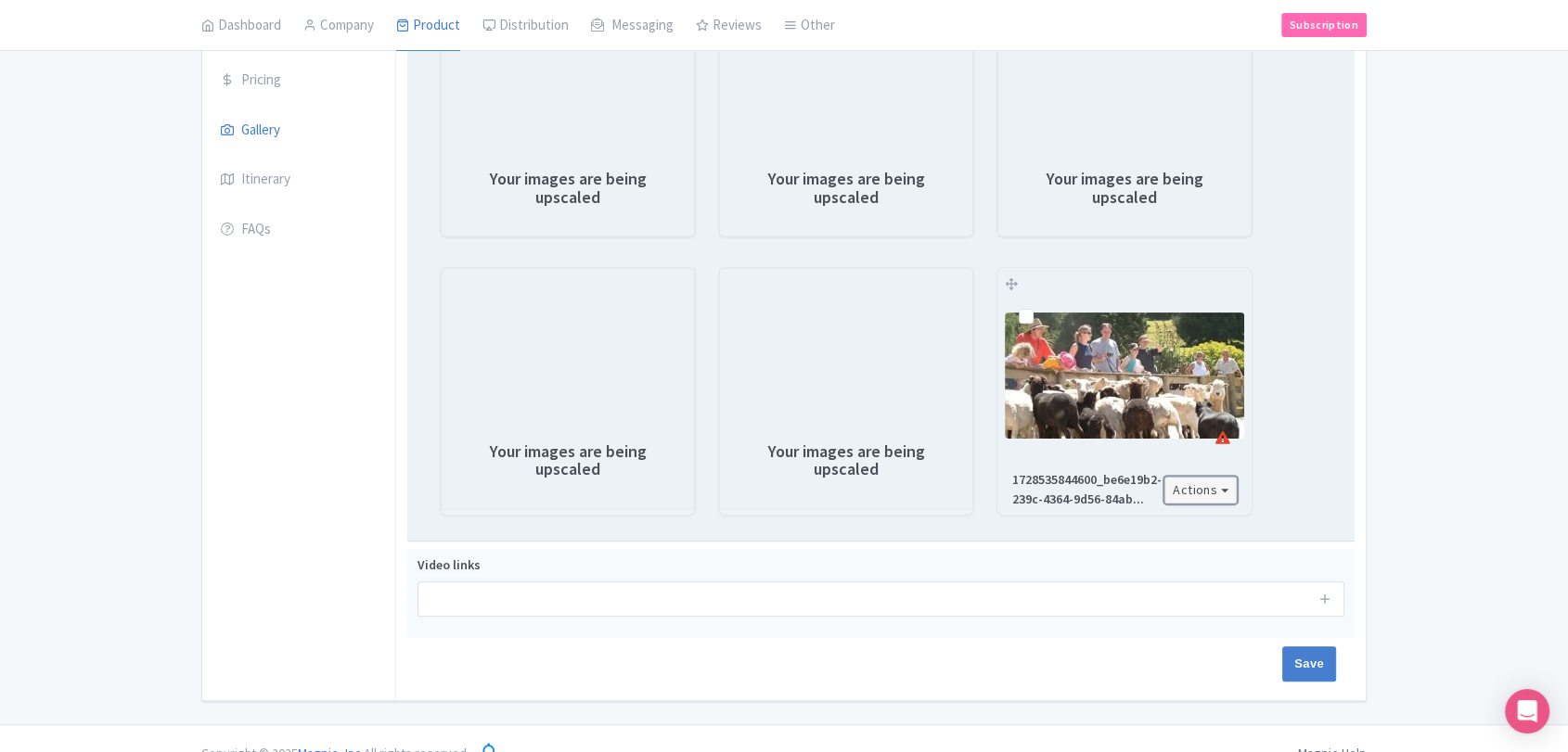 click on "Actions" at bounding box center [1201, 490] 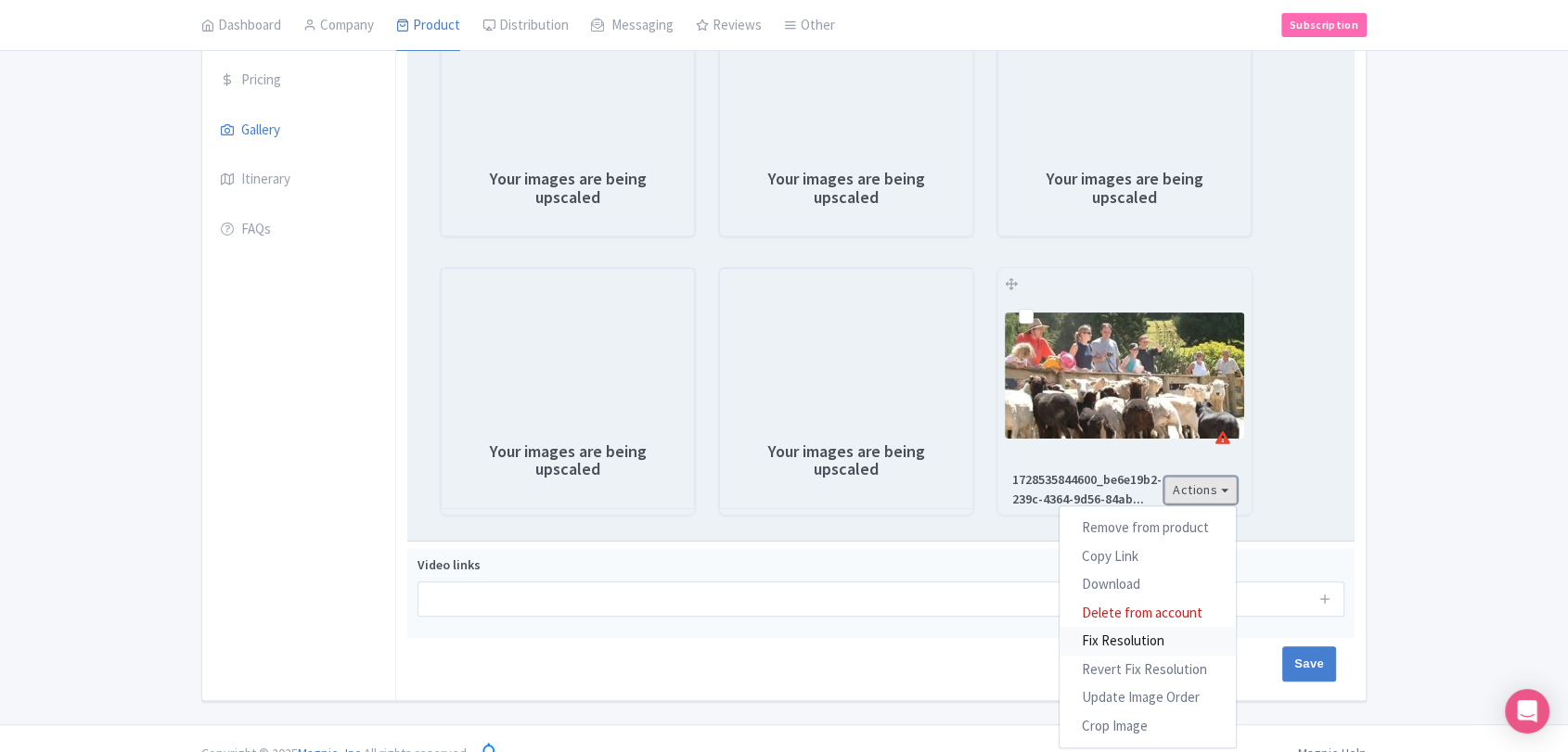 click on "Fix Resolution" at bounding box center [1148, 641] 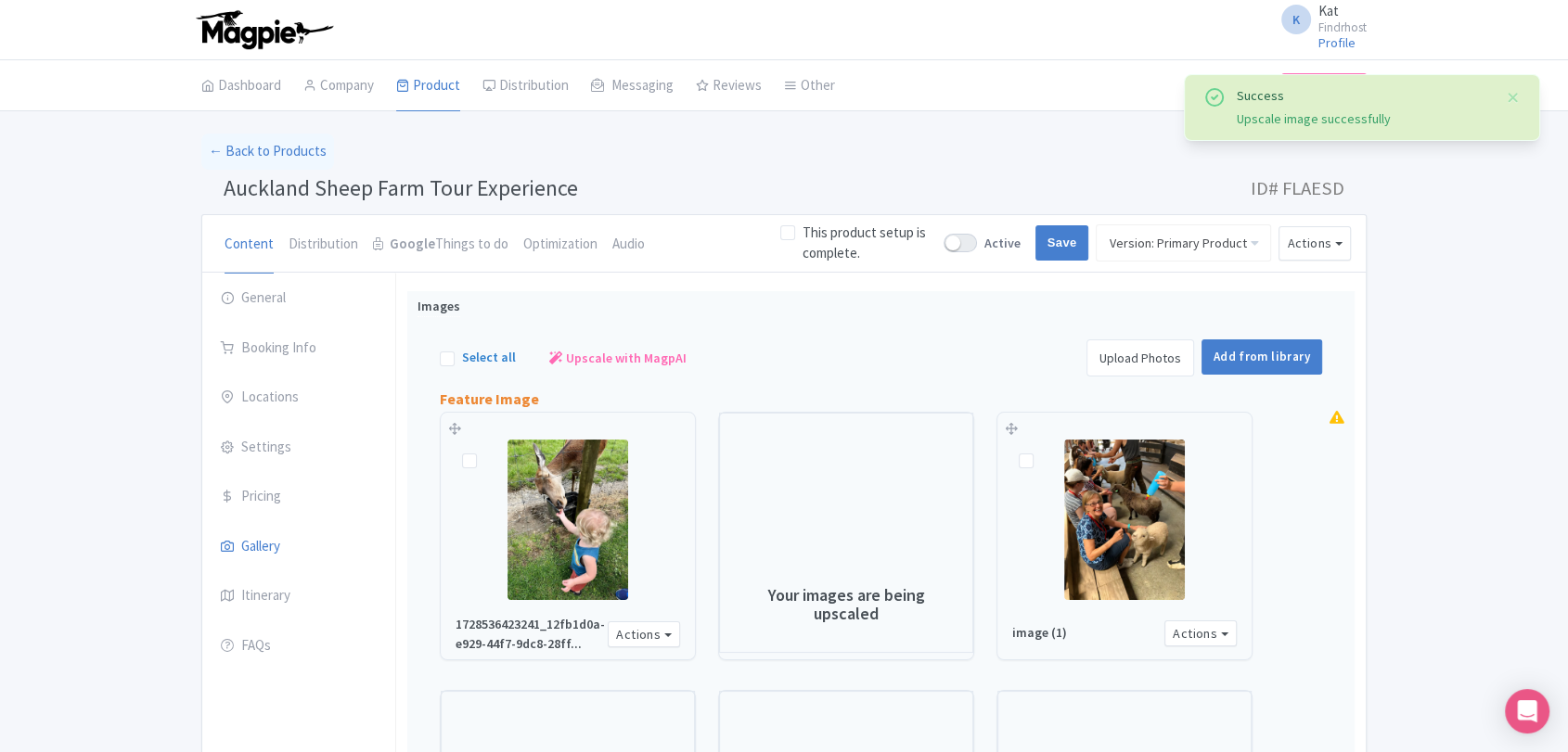 scroll, scrollTop: 0, scrollLeft: 0, axis: both 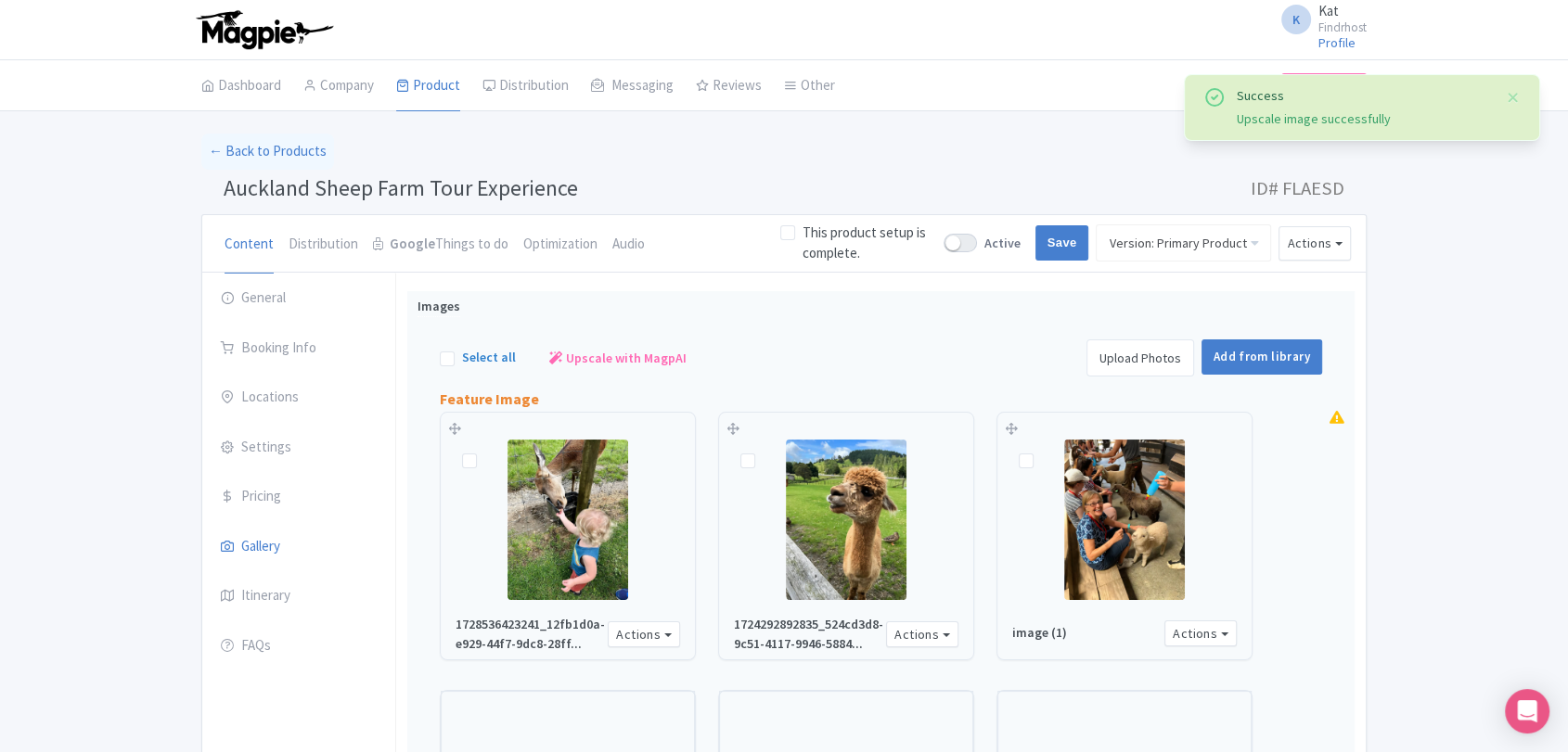 click on "← Back to Products" at bounding box center [784, 151] 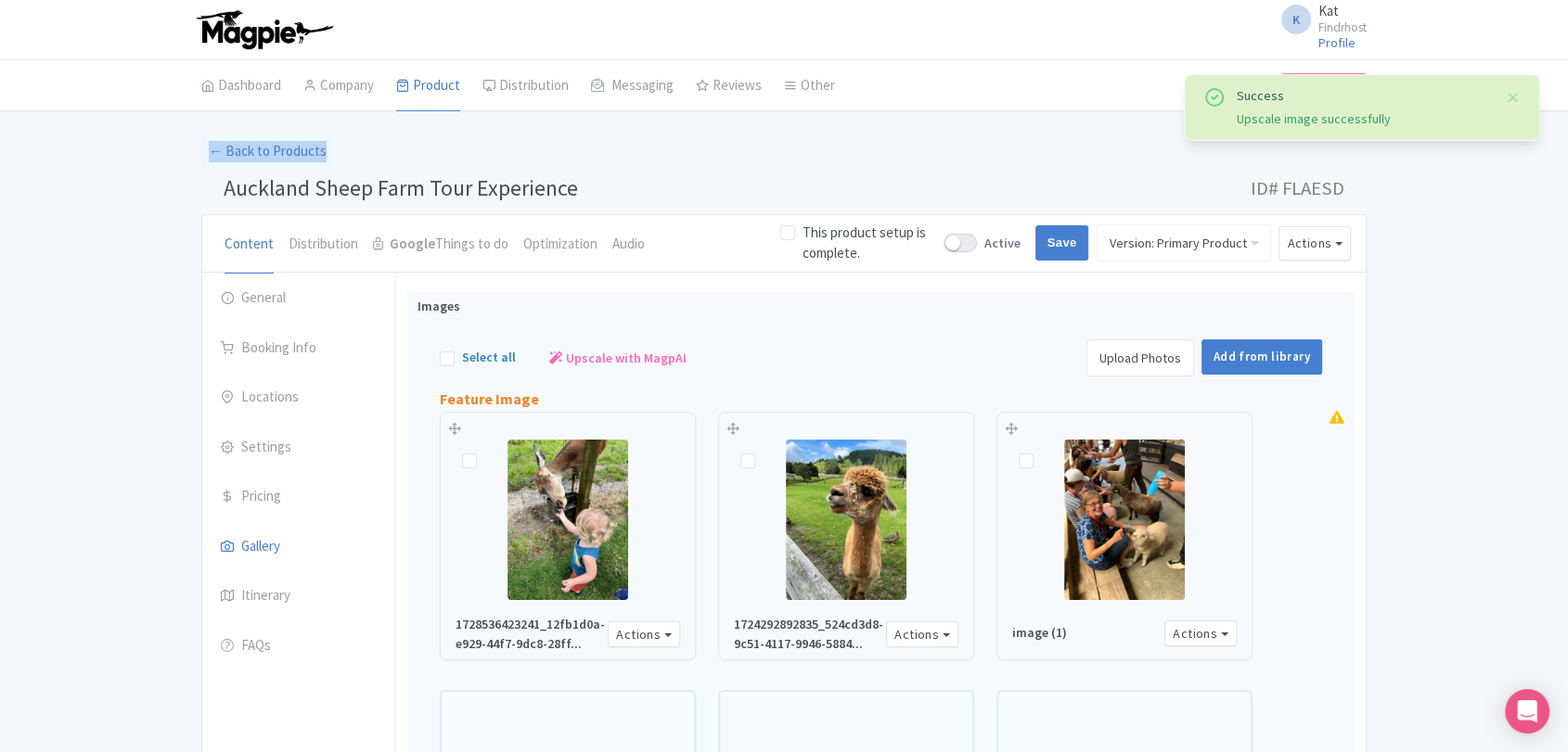 click on "← Back to Products" at bounding box center (784, 151) 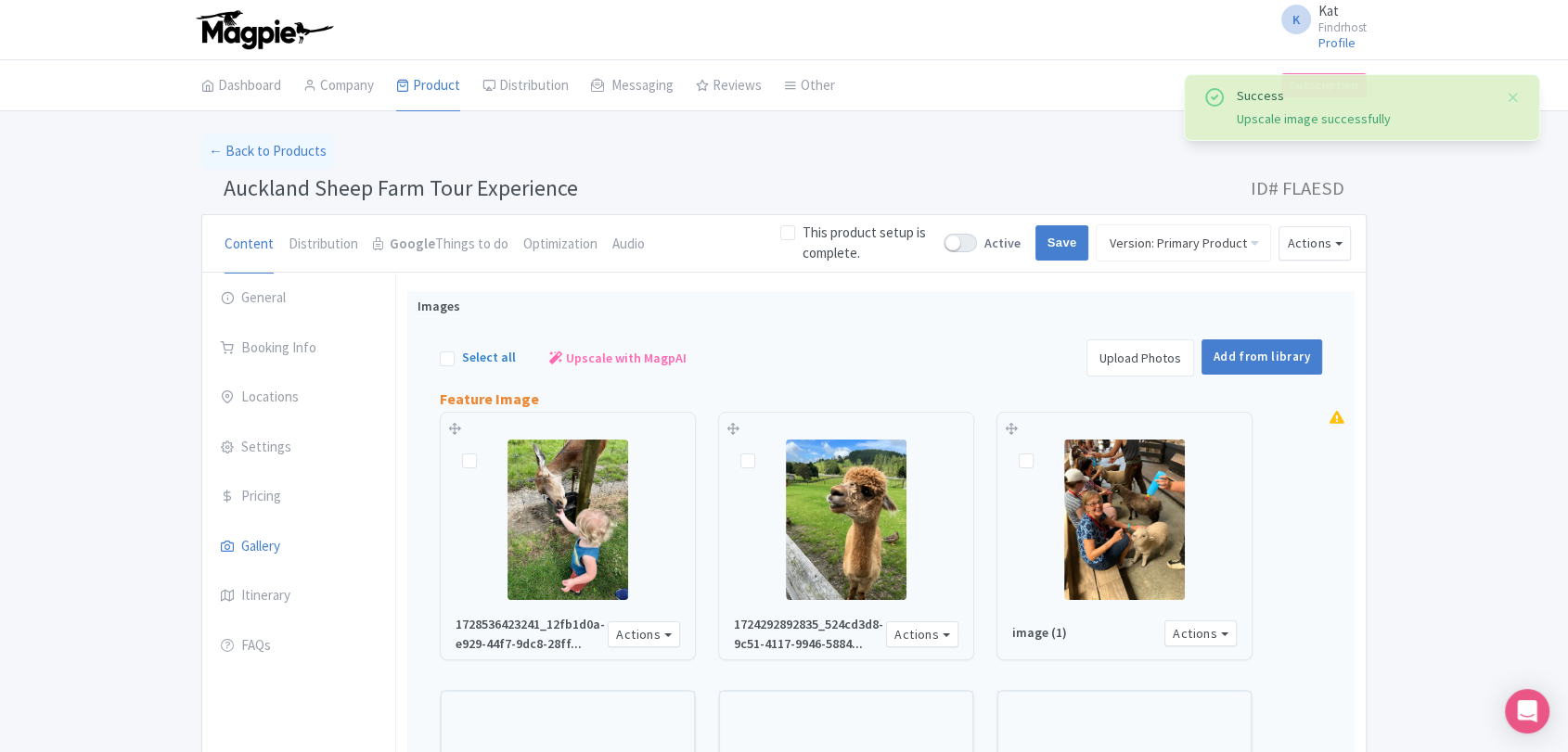 click on "Auckland Sheep Farm Tour Experience" at bounding box center [401, 187] 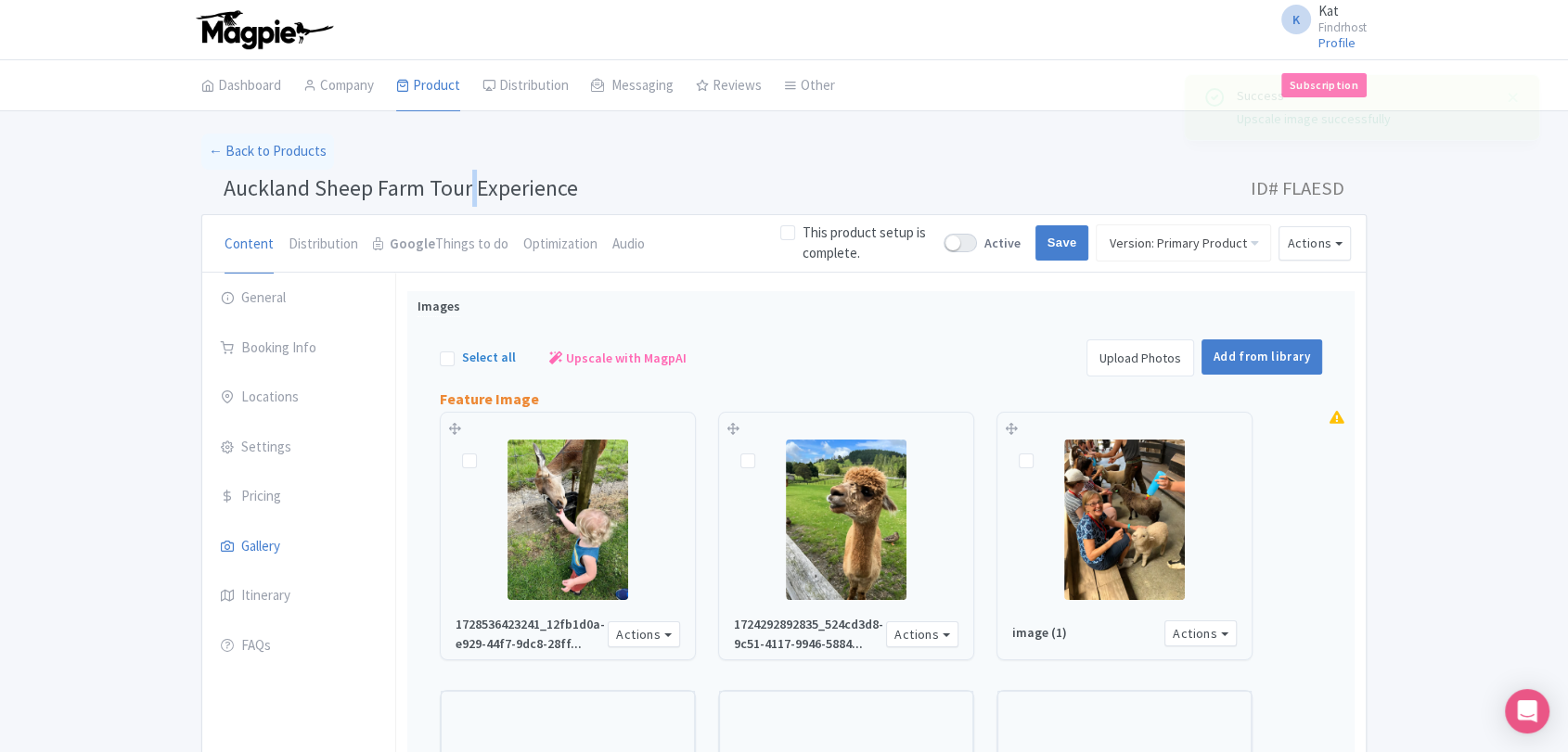 click on "Auckland Sheep Farm Tour Experience" at bounding box center [401, 187] 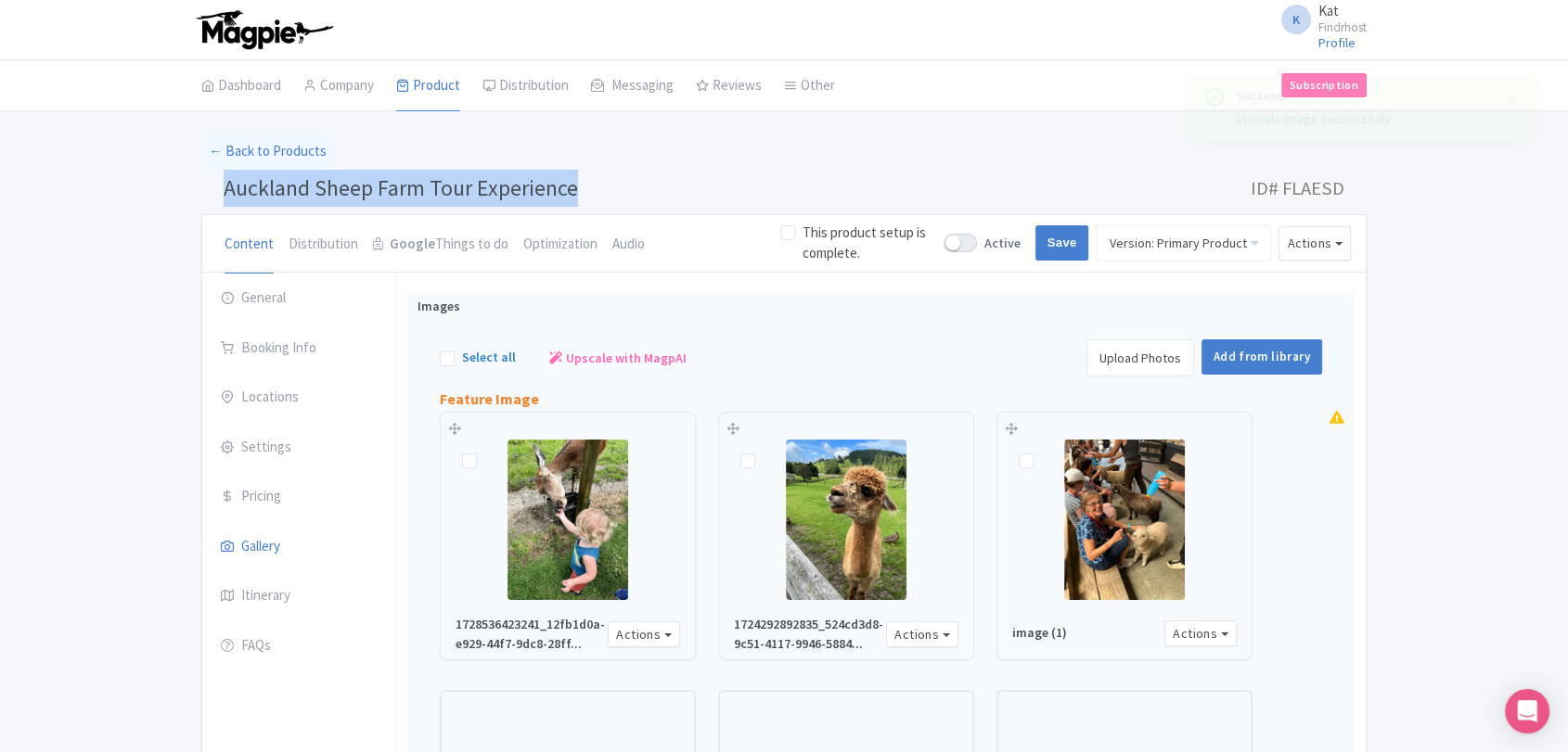 click on "Auckland Sheep Farm Tour Experience" at bounding box center [401, 187] 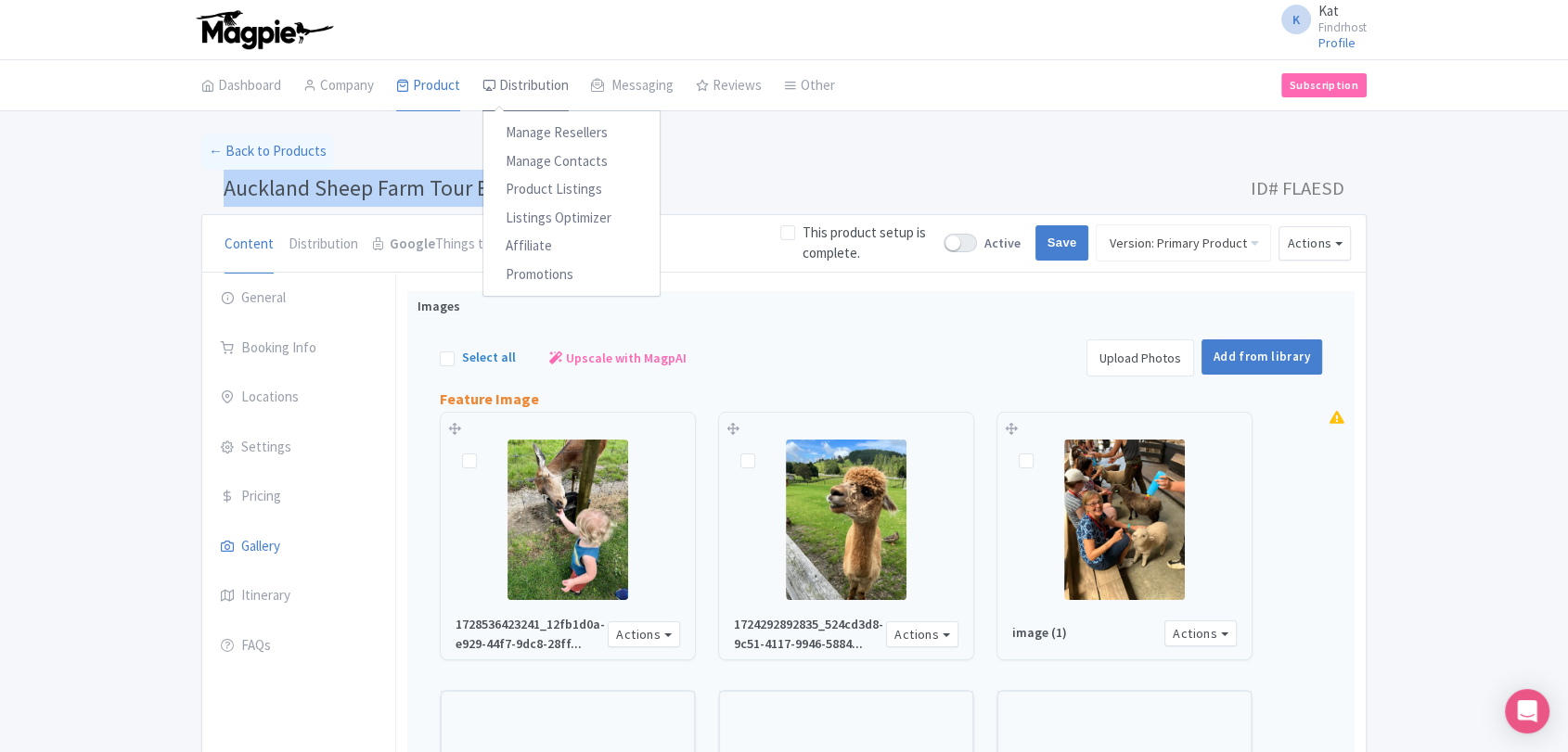 copy on "Auckland Sheep Farm Tour Experience" 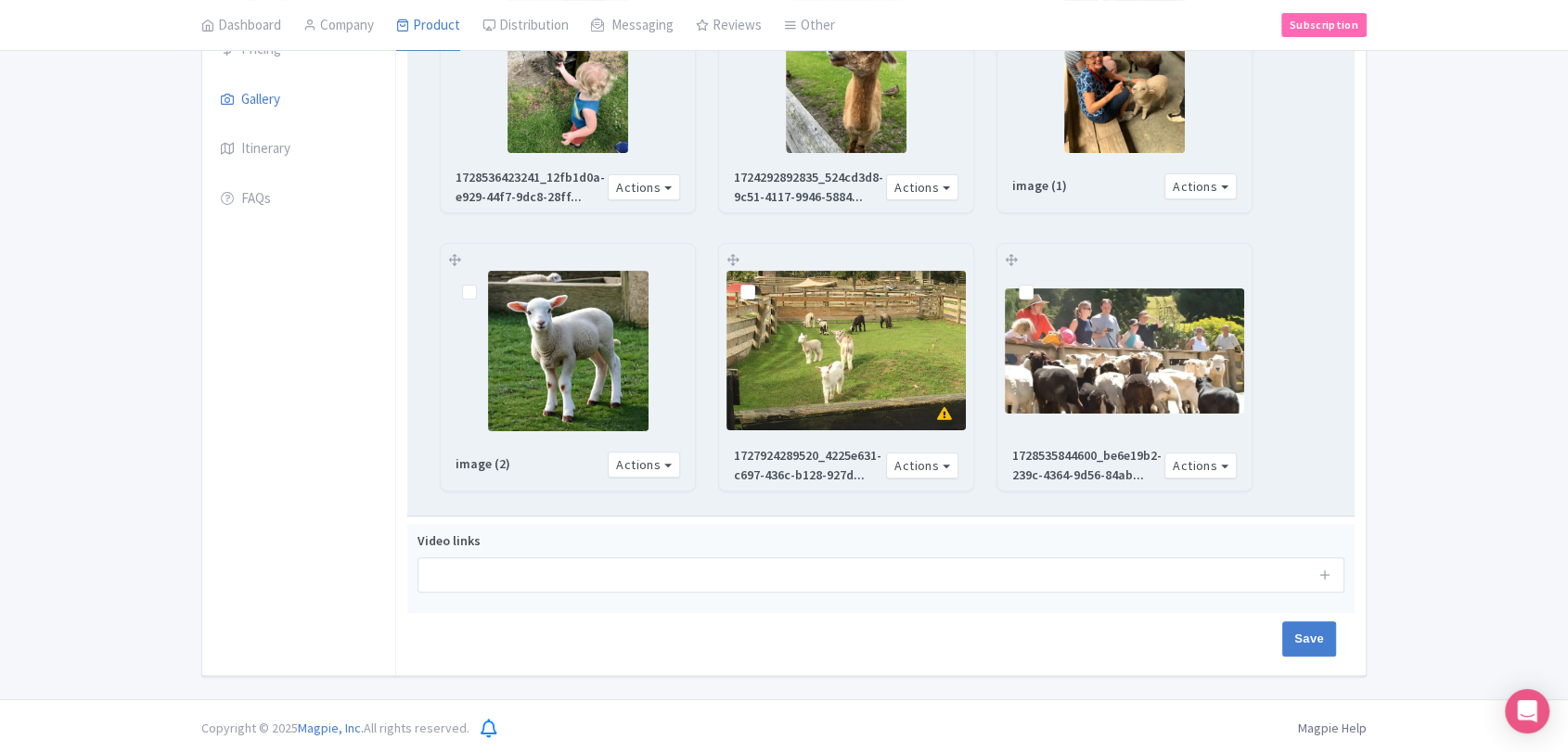 scroll, scrollTop: 448, scrollLeft: 0, axis: vertical 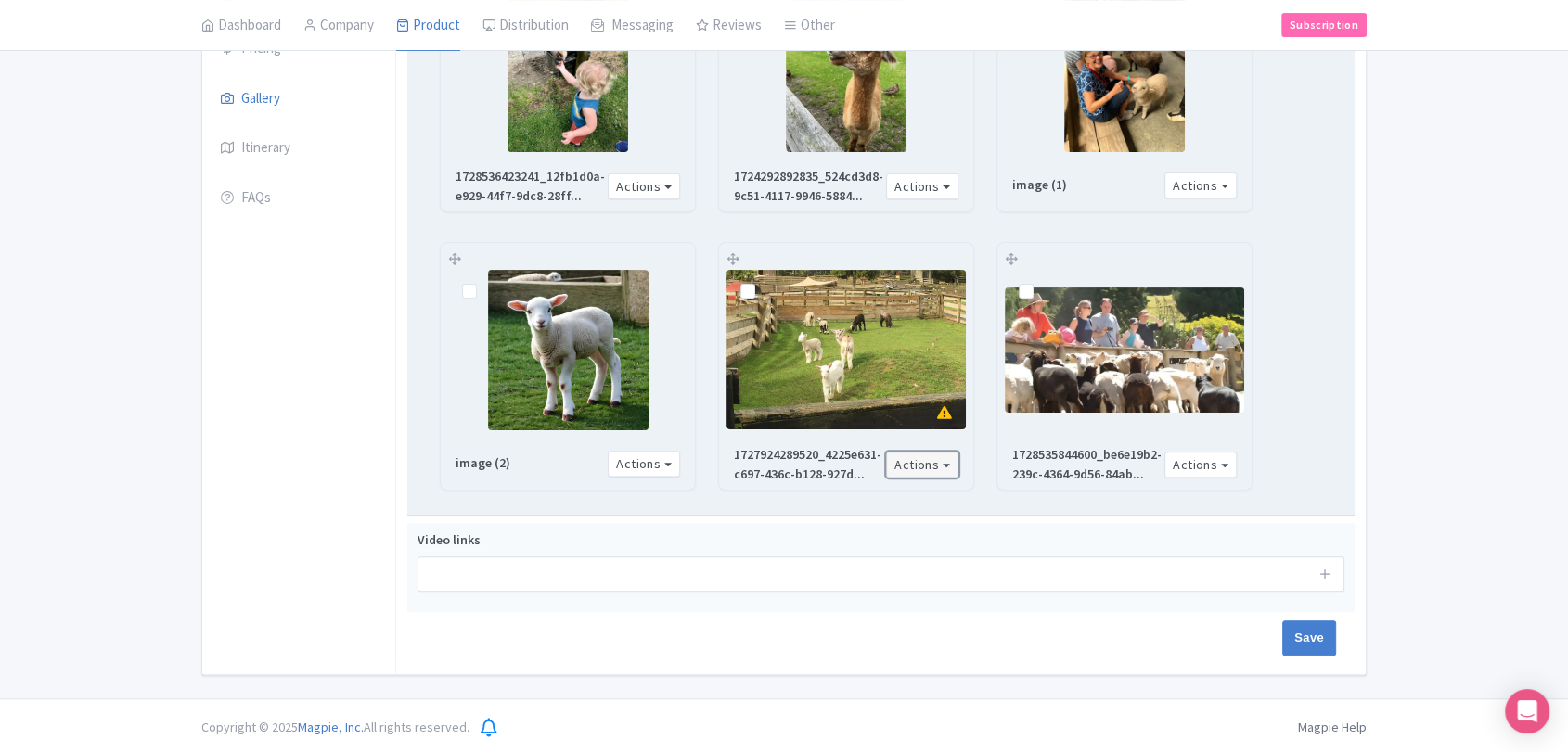click on "Actions" at bounding box center (922, 465) 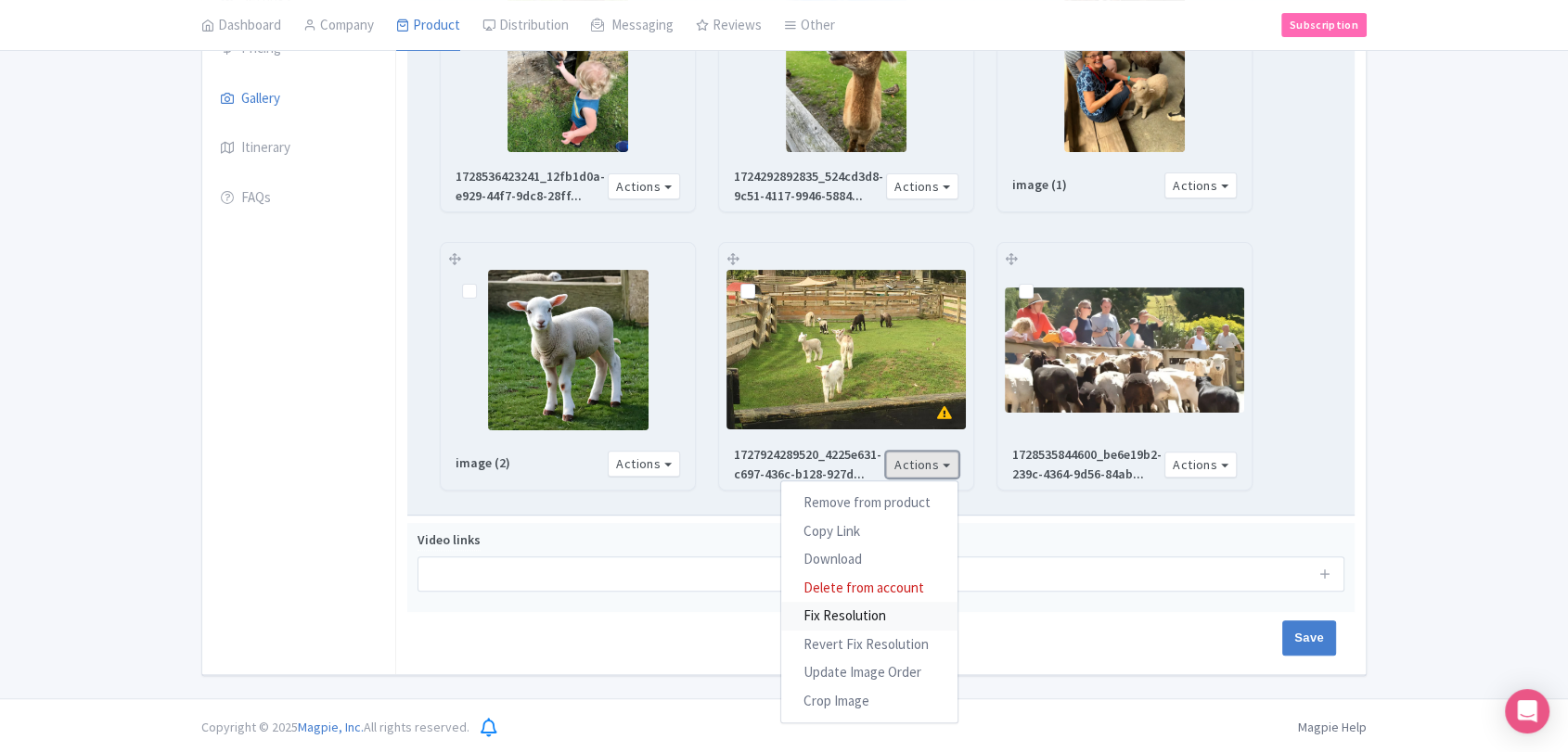 click on "Fix Resolution" at bounding box center [869, 616] 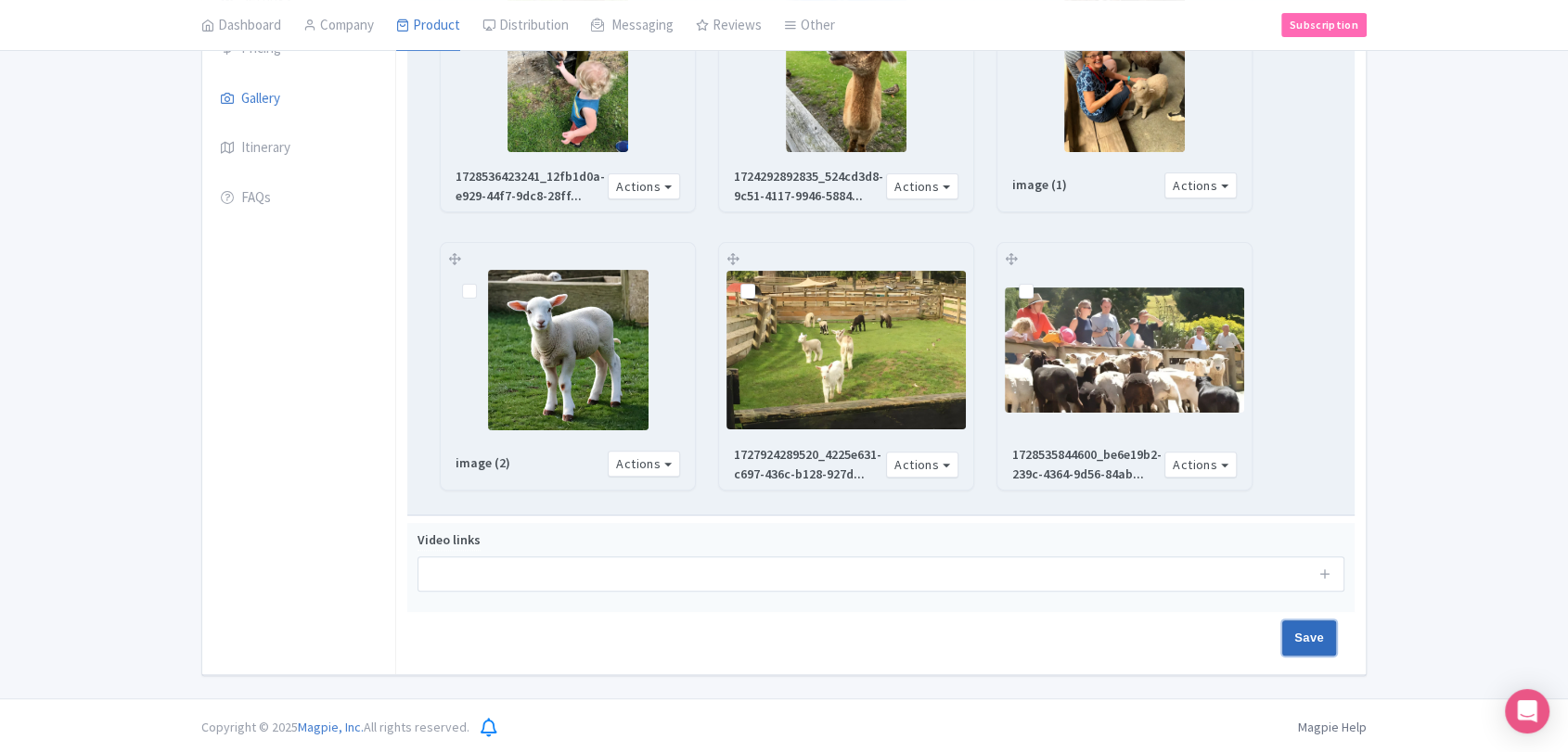 click on "Save" at bounding box center [1309, 638] 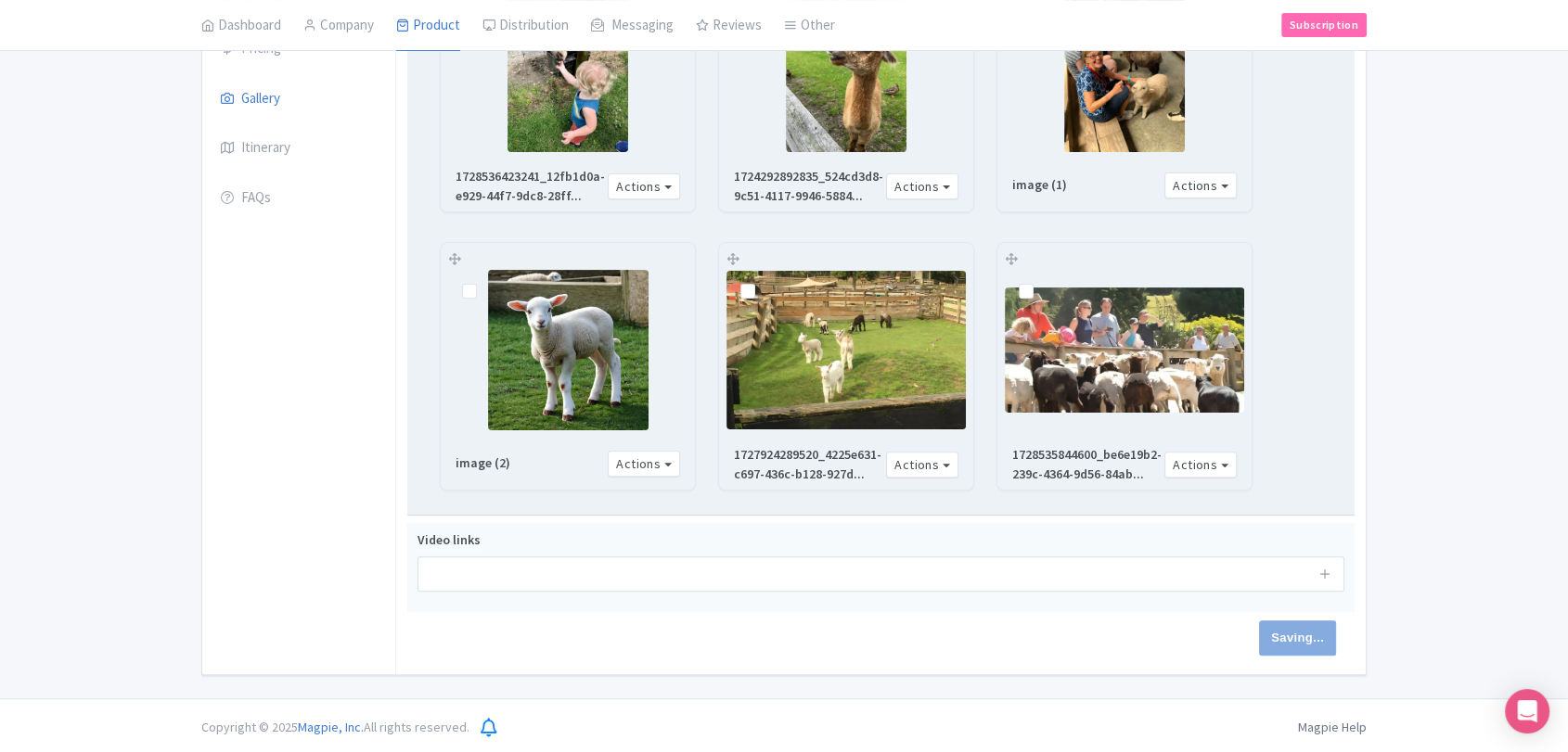 type on "Saving..." 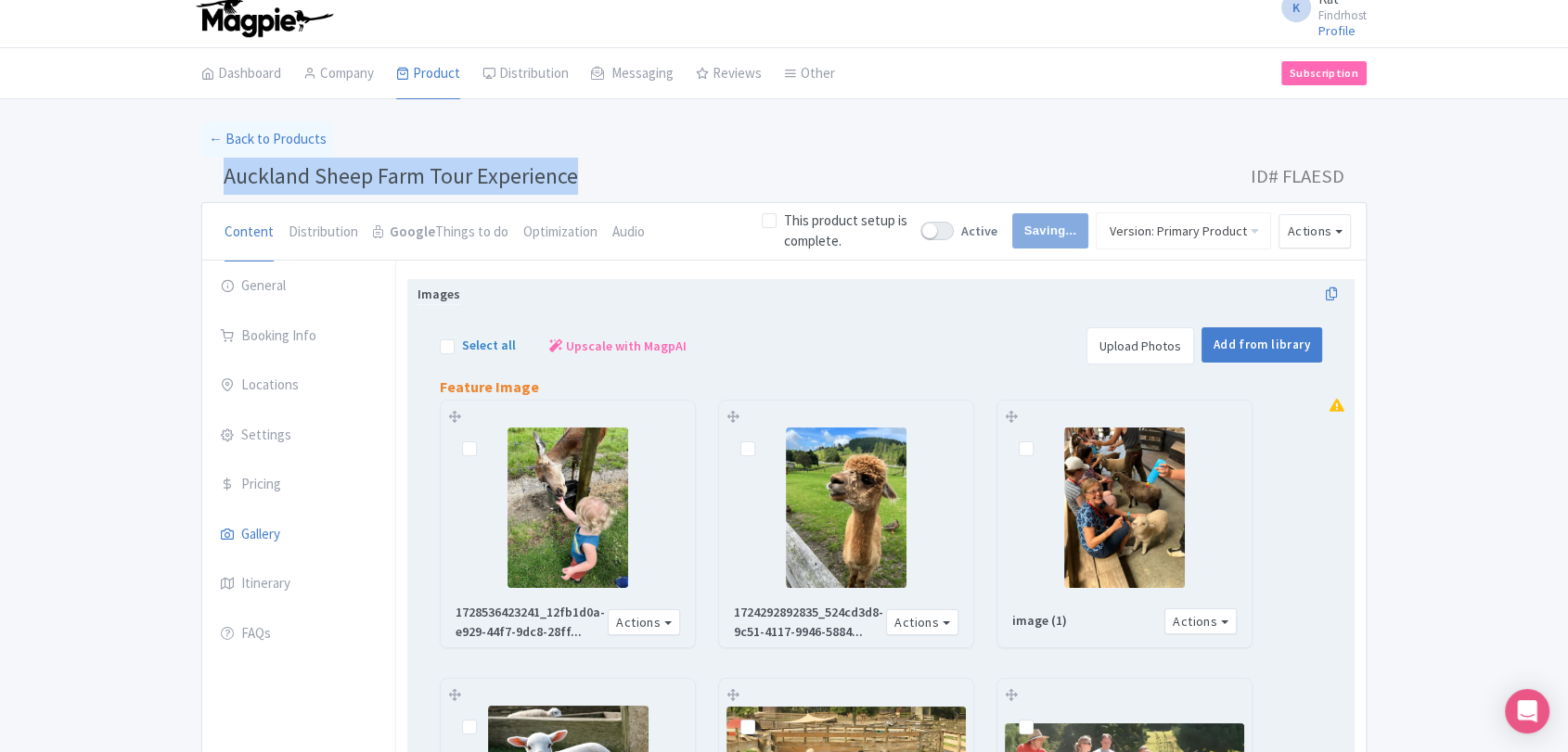 scroll, scrollTop: 0, scrollLeft: 0, axis: both 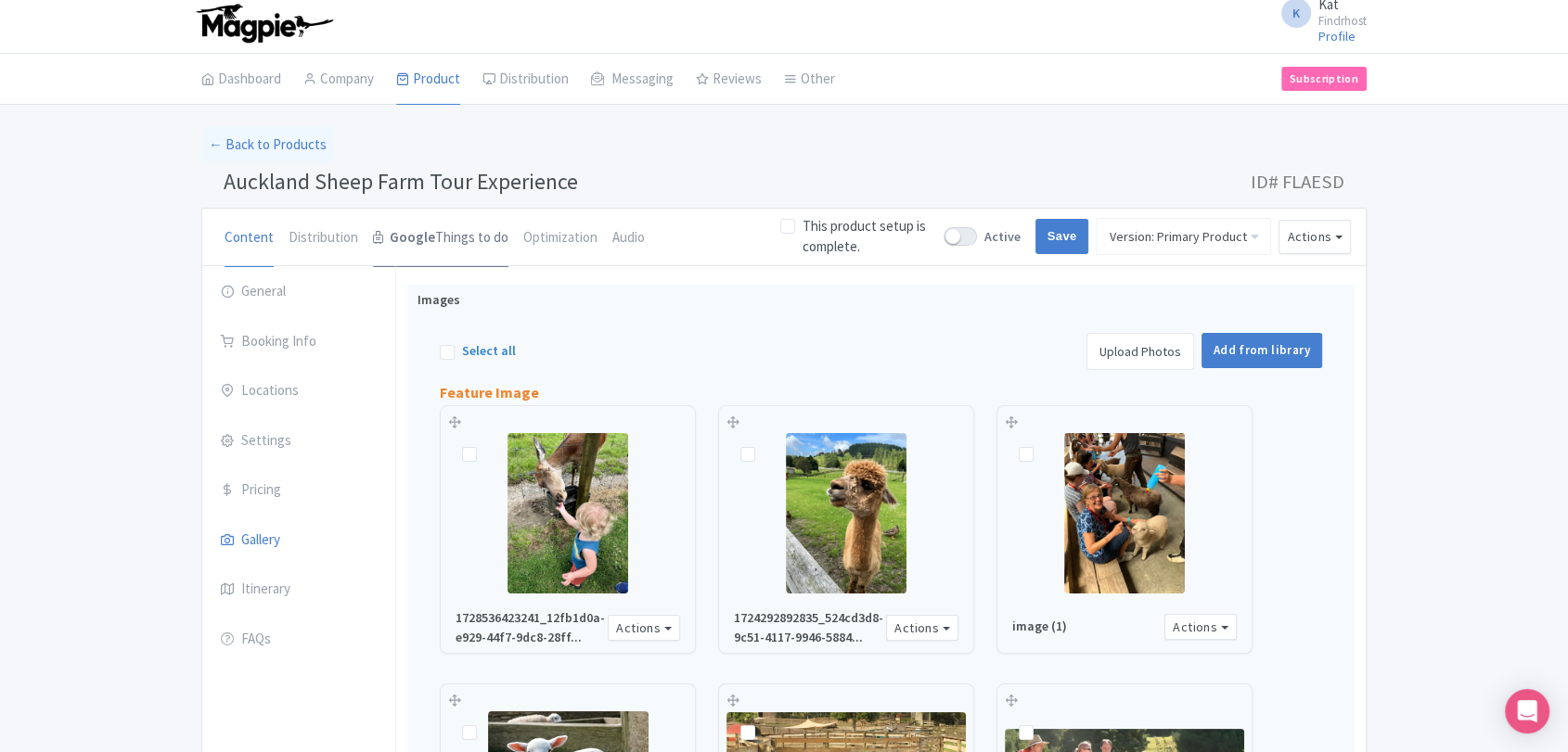click on "Google  Things to do" at bounding box center (441, 238) 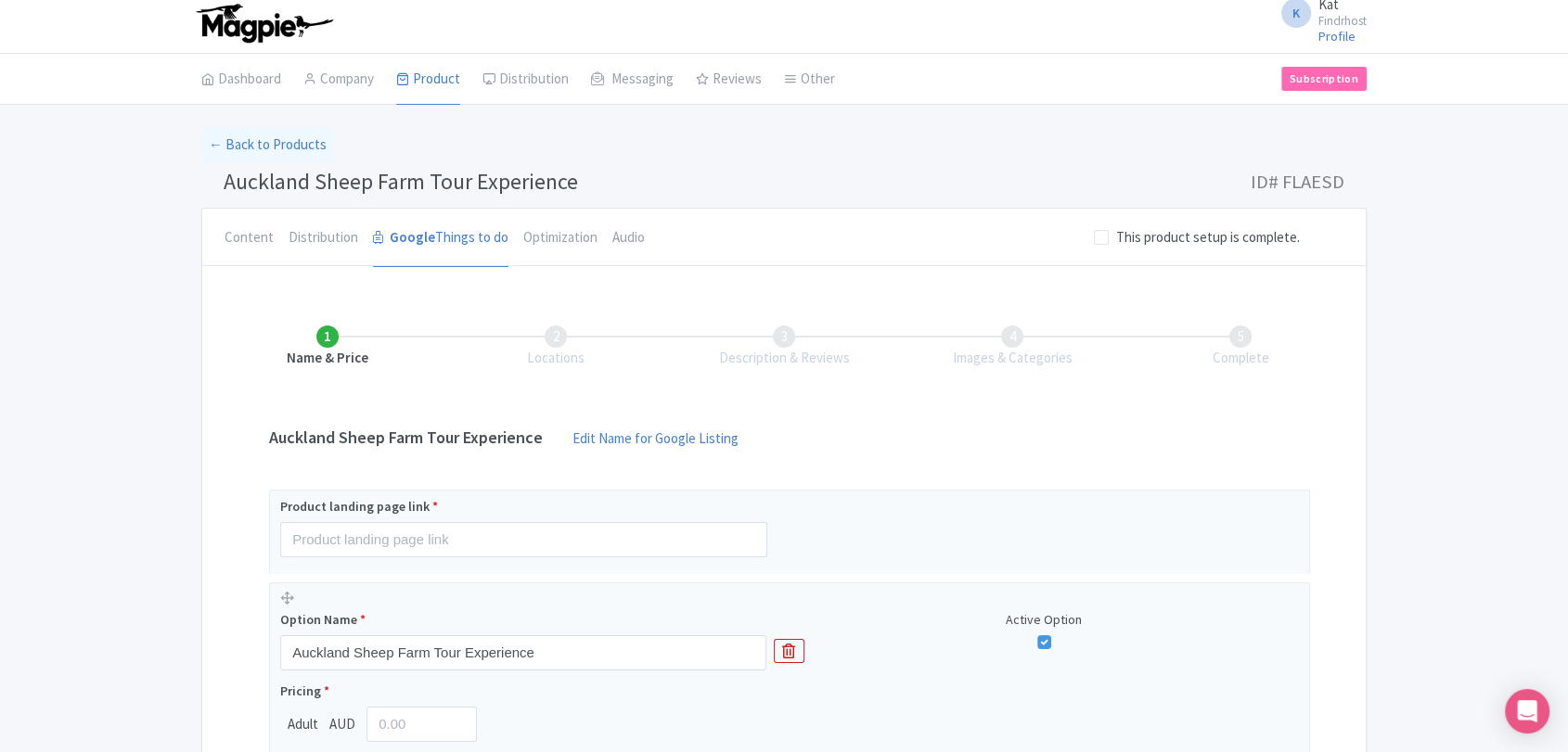 scroll, scrollTop: 109, scrollLeft: 0, axis: vertical 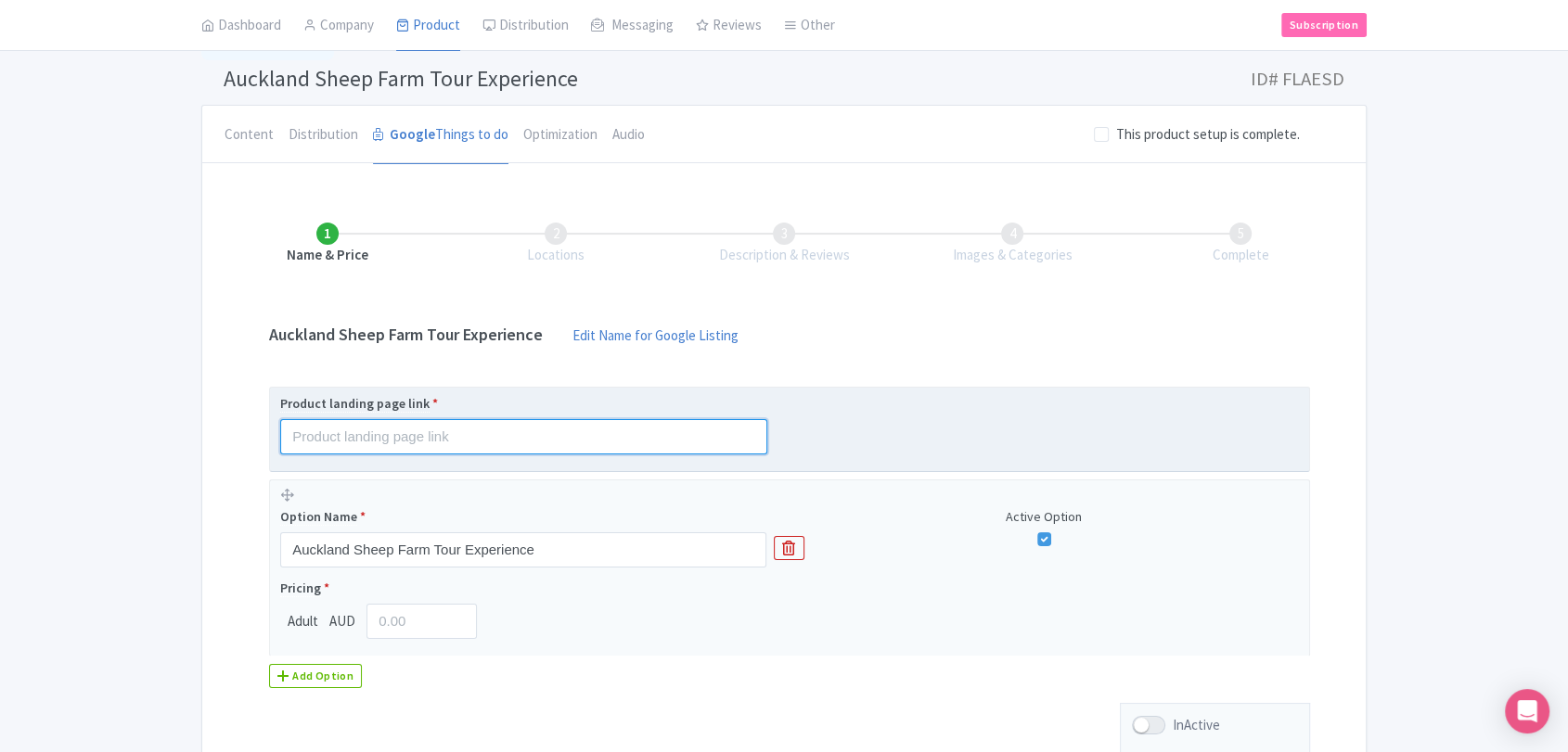 click at bounding box center (523, 437) 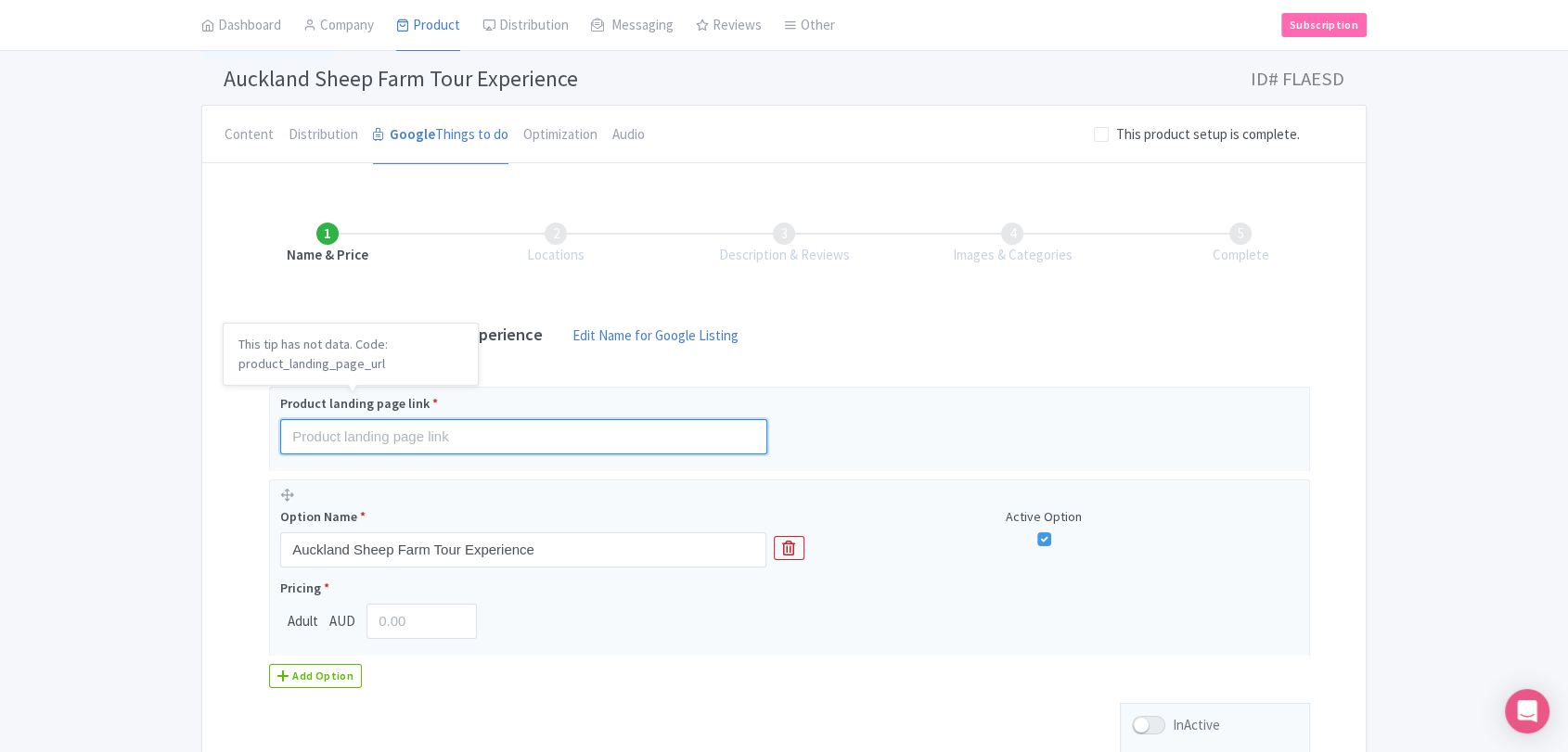 paste on "[URL][DOMAIN_NAME]" 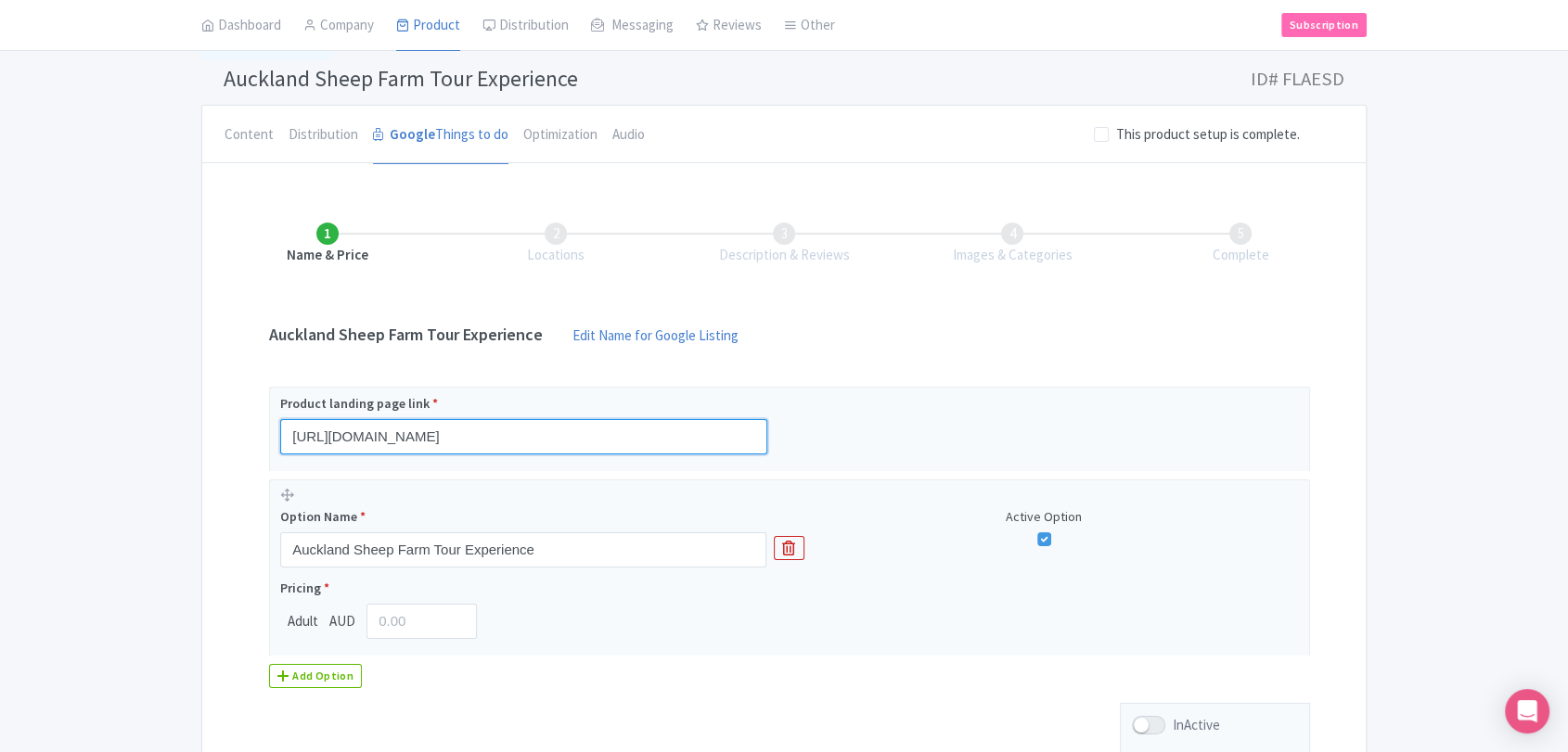 type on "[URL][DOMAIN_NAME]" 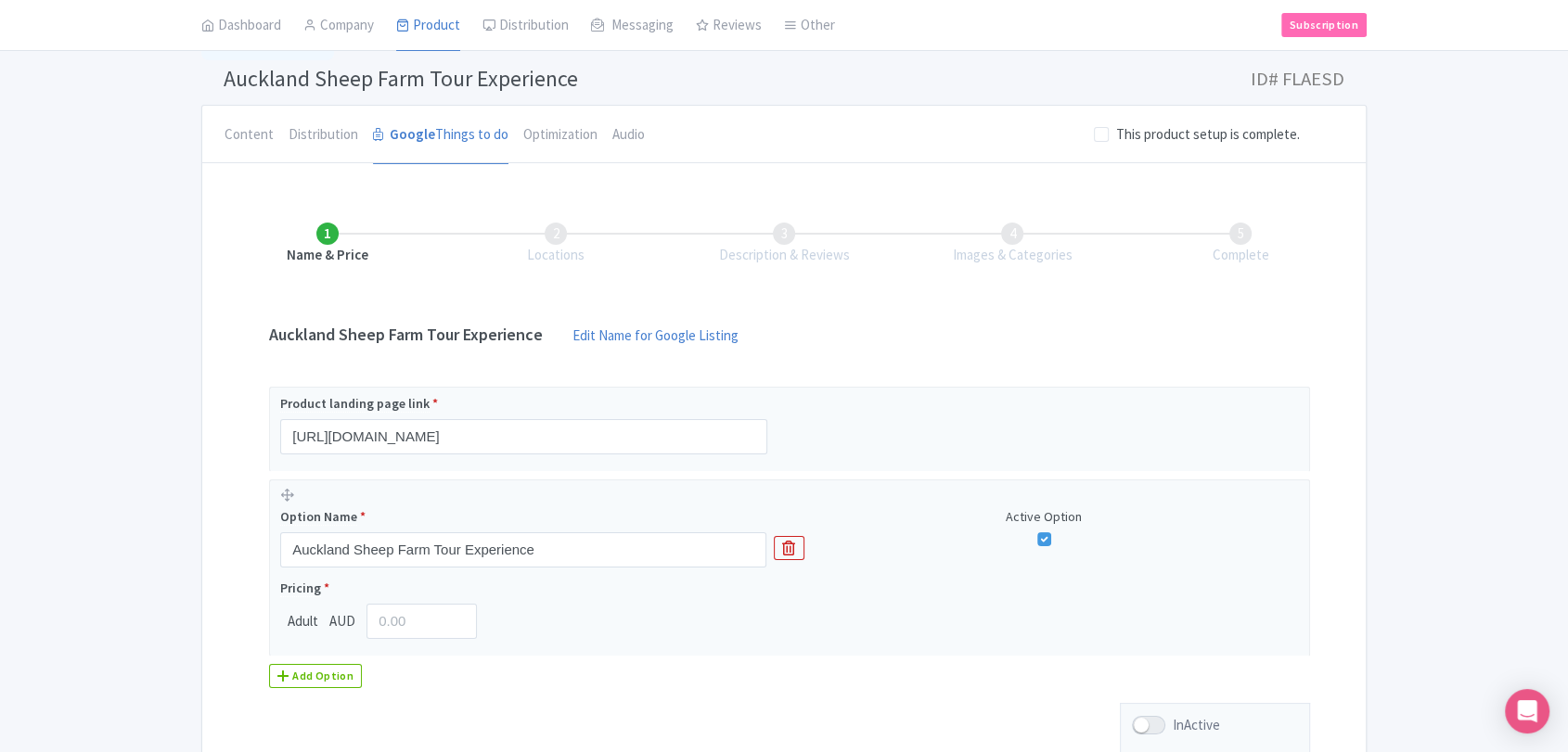 click on "Success
Product updated successfully
← Back to Products
[GEOGRAPHIC_DATA] Sheep Farm Tour Experience
ID# FLAESD
Content
Distribution
Google  Things to do
Optimization
Audio
This product setup is complete.
Active
Save
Version: Primary Product
Primary Product
Version: Primary Product
Version type   * Primary
Version name   * Primary Product
Version description
Date from
Date to
Select all resellers for version
Share with Resellers:
Done
Actions
View on Magpie
Customer View
Industry Partner View
Download
Excel
Word
All Images ZIP
Share Products
Delete Product
Create new version
You are currently editing a version of this product: Primary Product
General
Booking Info
Locations
Settings" at bounding box center [784, 427] 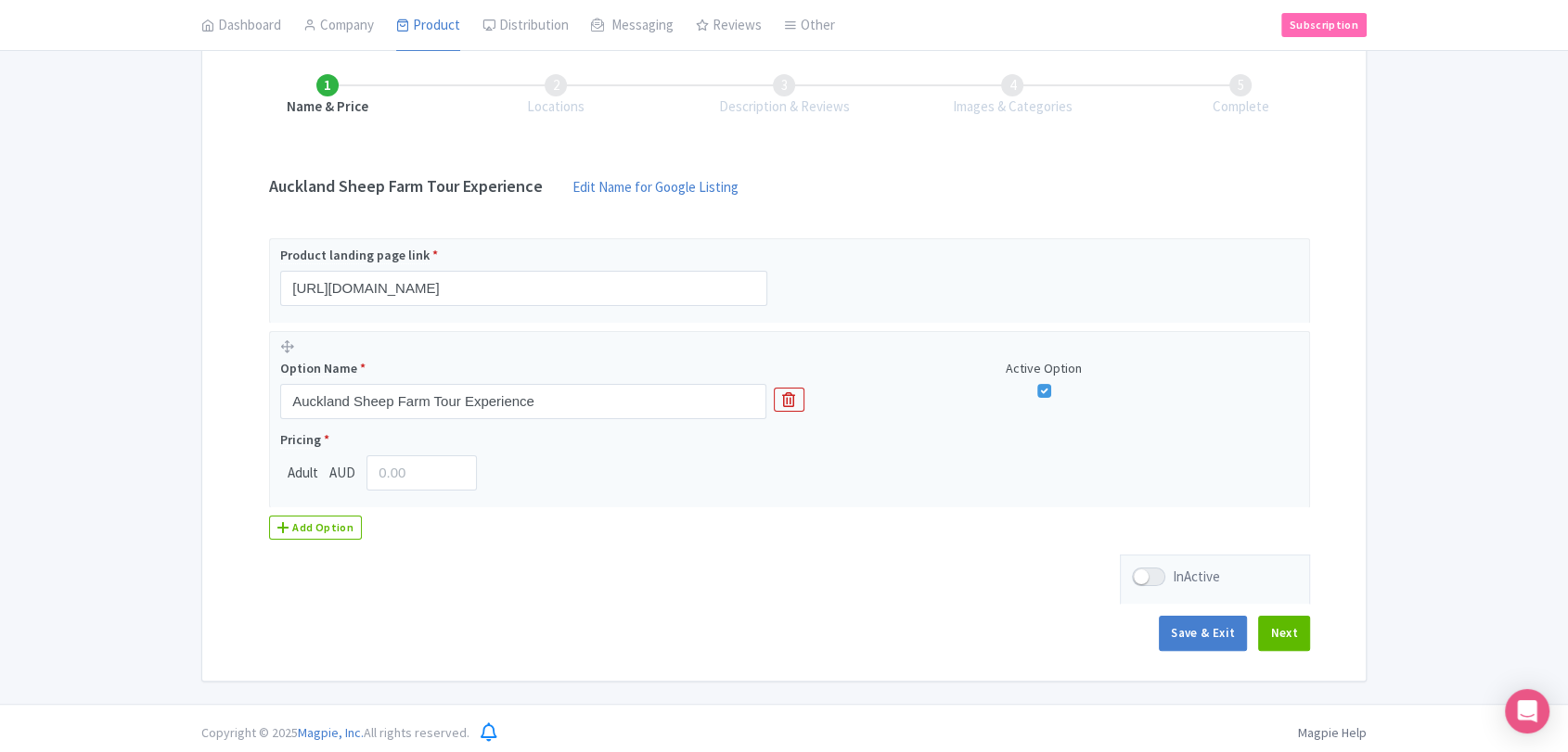 scroll, scrollTop: 266, scrollLeft: 0, axis: vertical 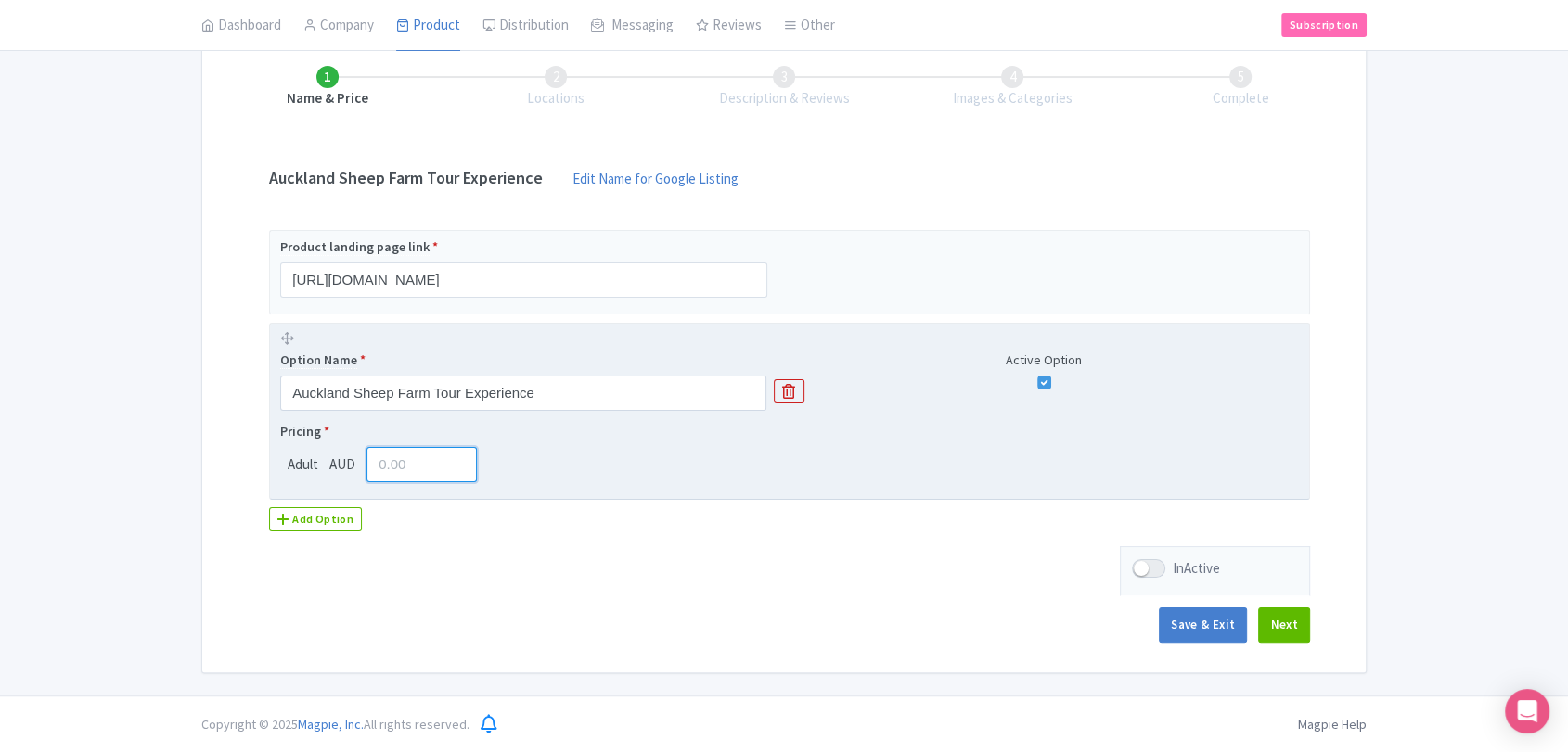 click at bounding box center (421, 465) 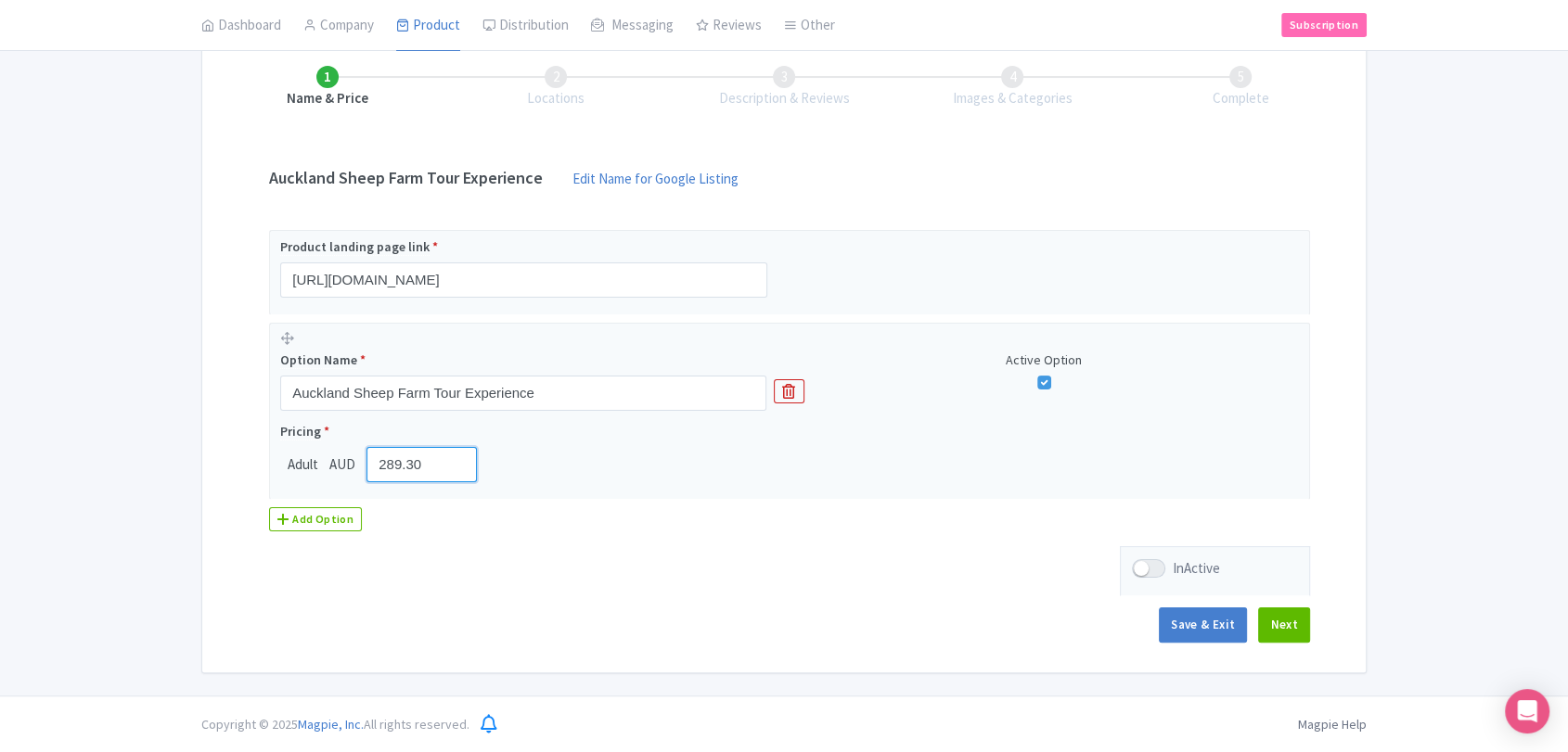 type on "289.30" 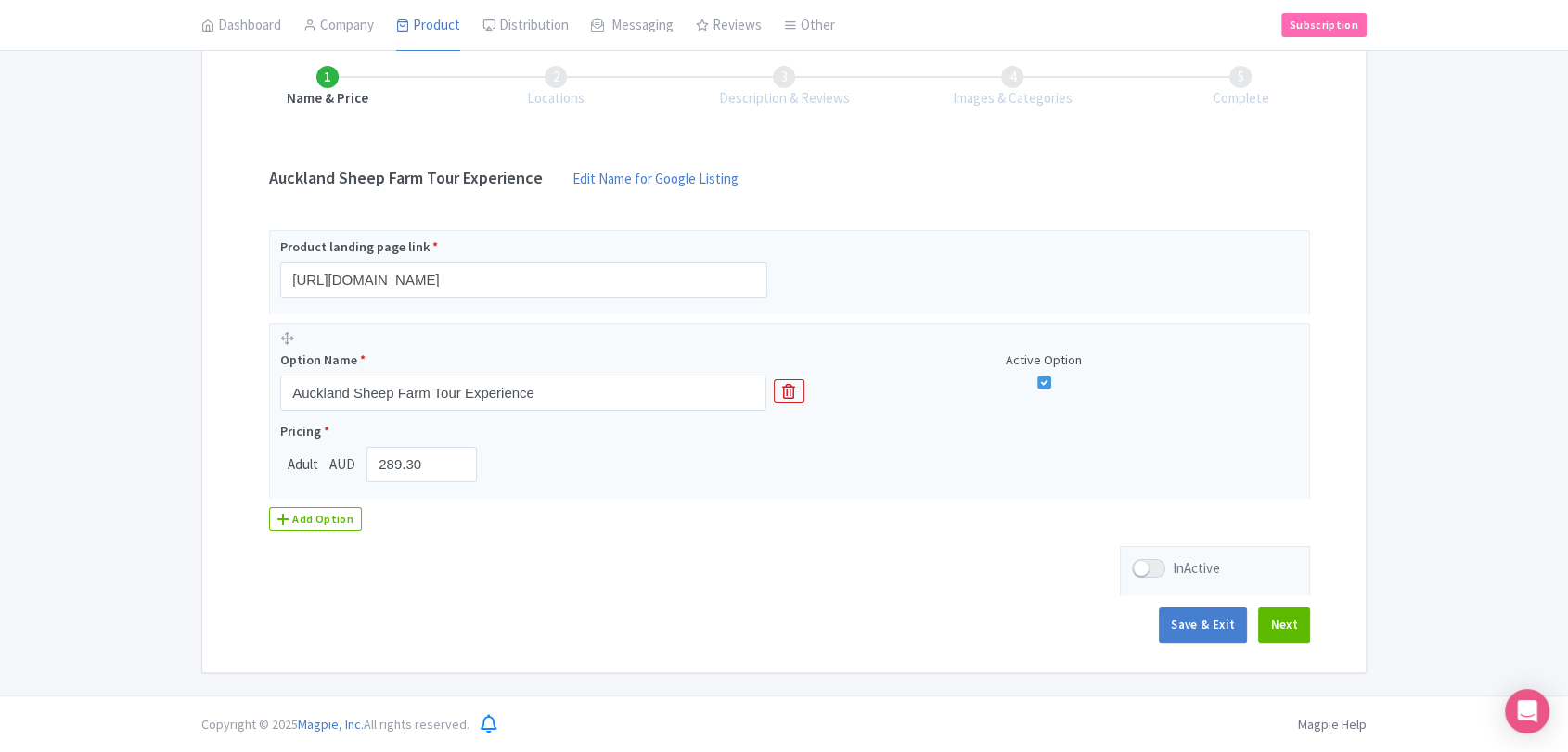 click on "Name & Price
Locations
Description & Reviews
Images & Categories
Complete
[GEOGRAPHIC_DATA] Sheep Farm Tour Experience
Edit Name for Google Listing
Edit Name for Google Listing
Regular Product Name:
Auckland Sheep Farm Tour Experience
Save
Product landing page link
*
[URL][DOMAIN_NAME]
Option Name
*
[GEOGRAPHIC_DATA] Sheep Farm Tour Experience
Active Option
Pricing
*
Adult
AUD
289.30
Add Option
InActive
Save & Exit
Next" at bounding box center (784, 345) 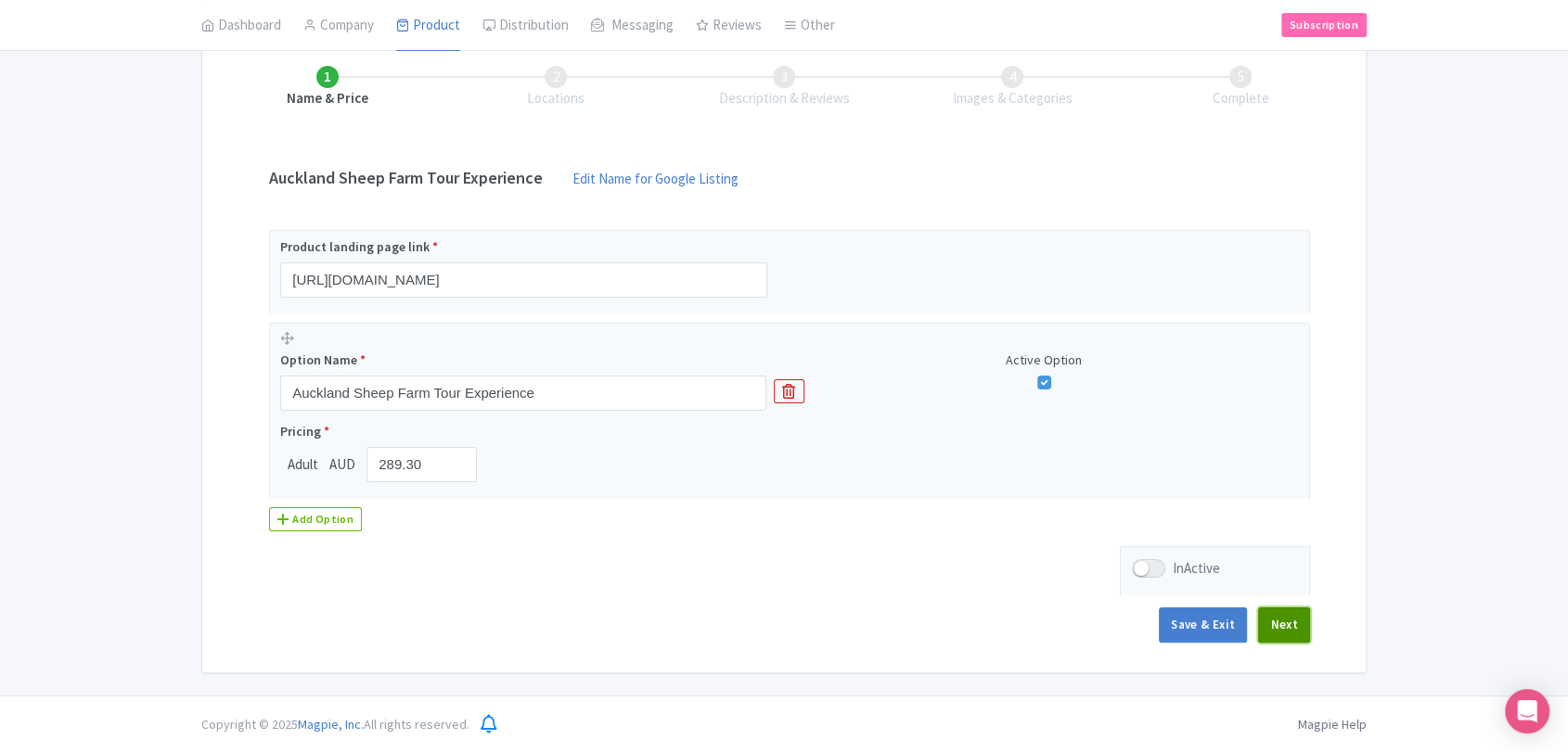 click on "Next" at bounding box center (1284, 625) 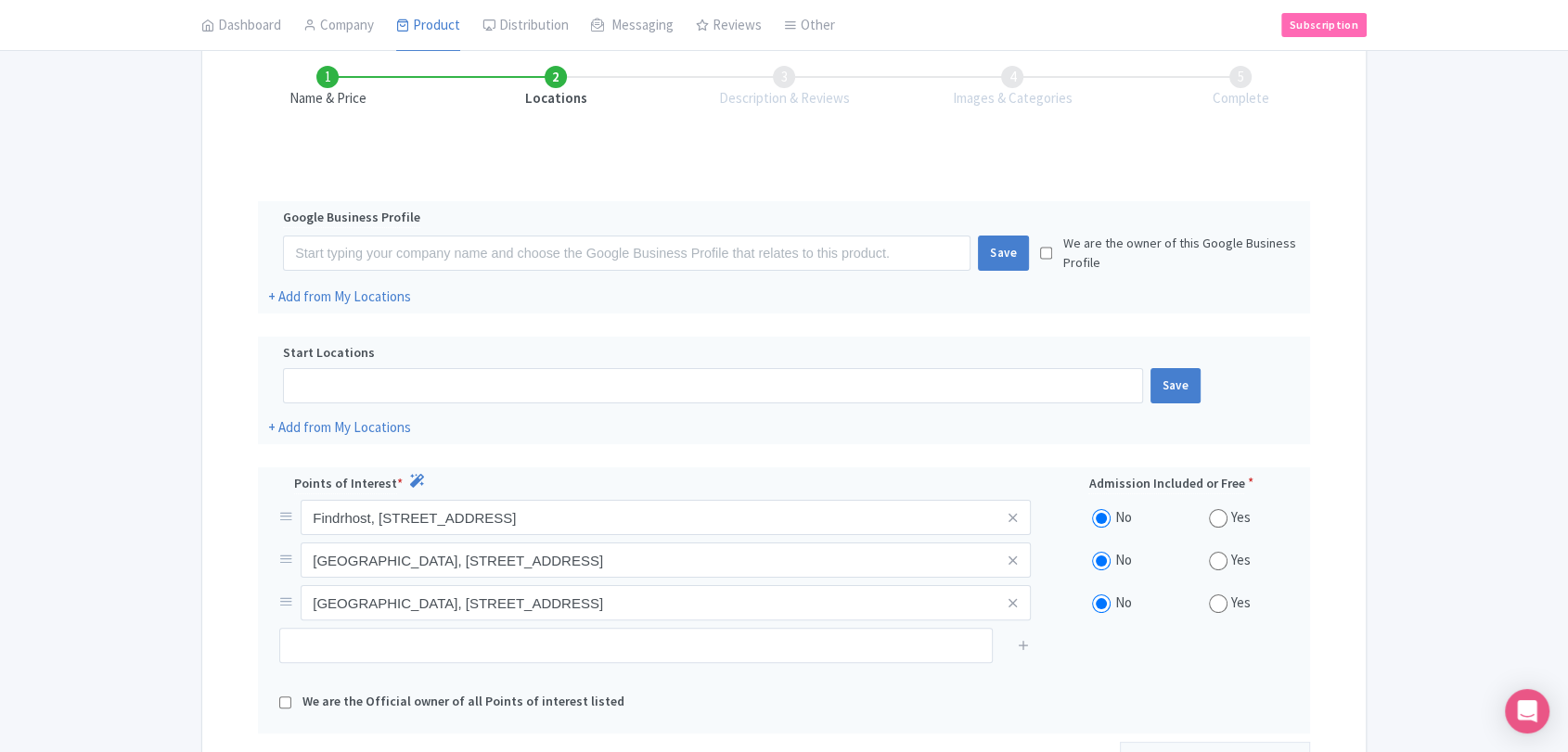 click on "Success
Product Saved
← Back to Products
[GEOGRAPHIC_DATA] Sheep Farm Tour Experience
ID# FLAESD
Content
Distribution
Google  Things to do
Optimization
Audio
This product setup is complete.
Active
Save
Version: Primary Product
Primary Product
Version: Primary Product
Version type   * Primary
Version name   * Primary Product
Version description
Date from
Date to
Select all resellers for version
Share with Resellers:
Done
Actions
View on Magpie
Customer View
Industry Partner View
Download
Excel
Word
All Images ZIP
Share Products
Delete Product
Create new version" at bounding box center (784, 381) 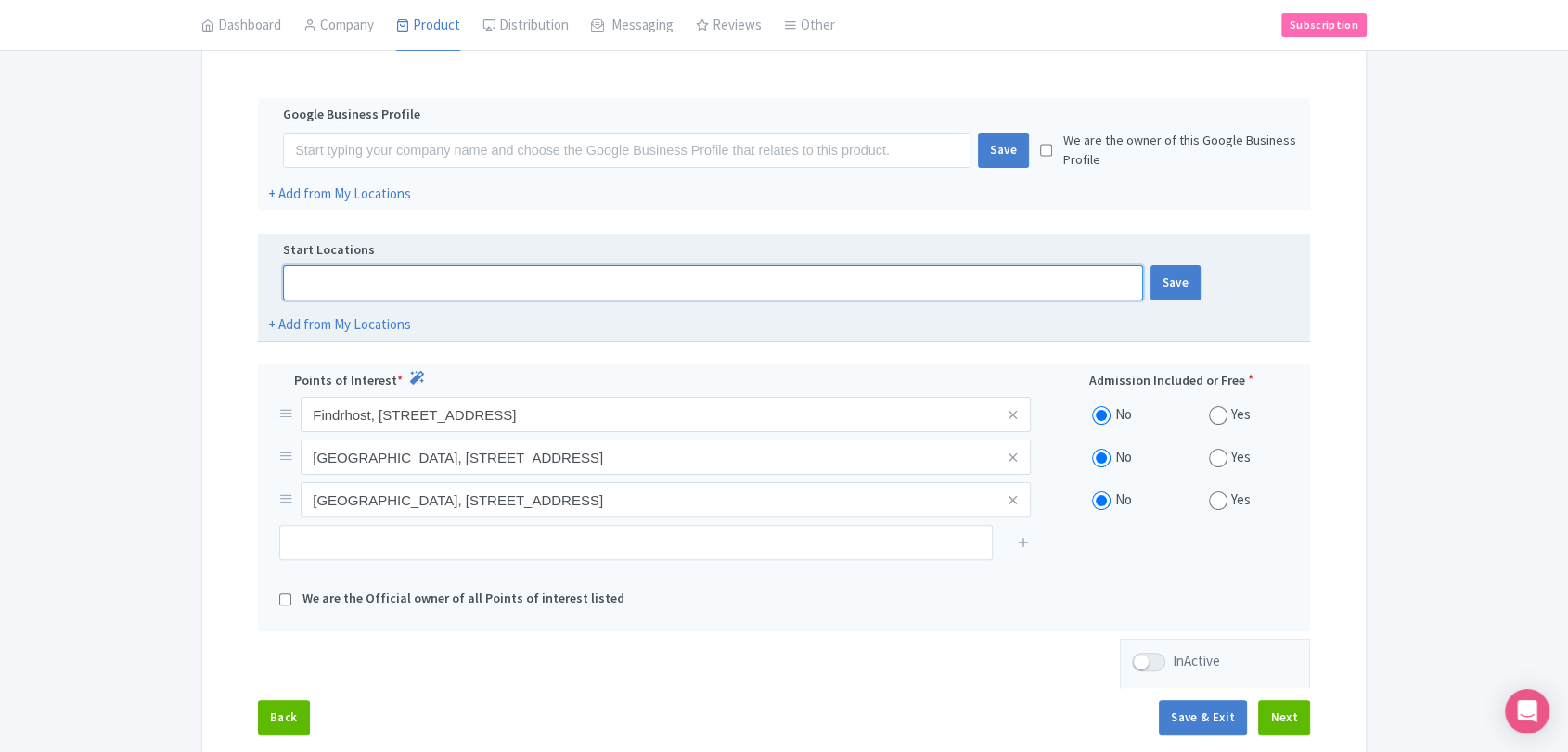 click at bounding box center [713, 283] 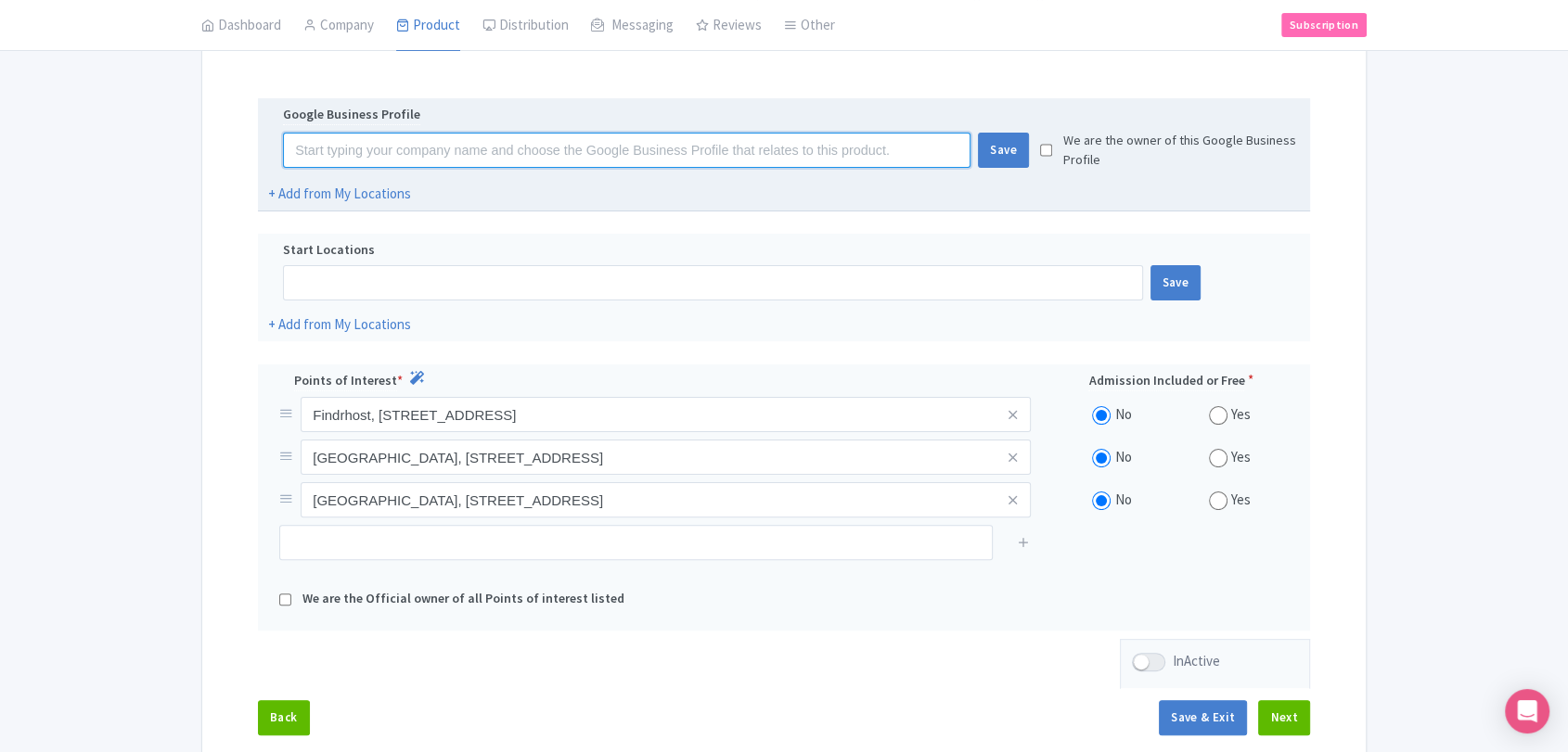 click at bounding box center (626, 150) 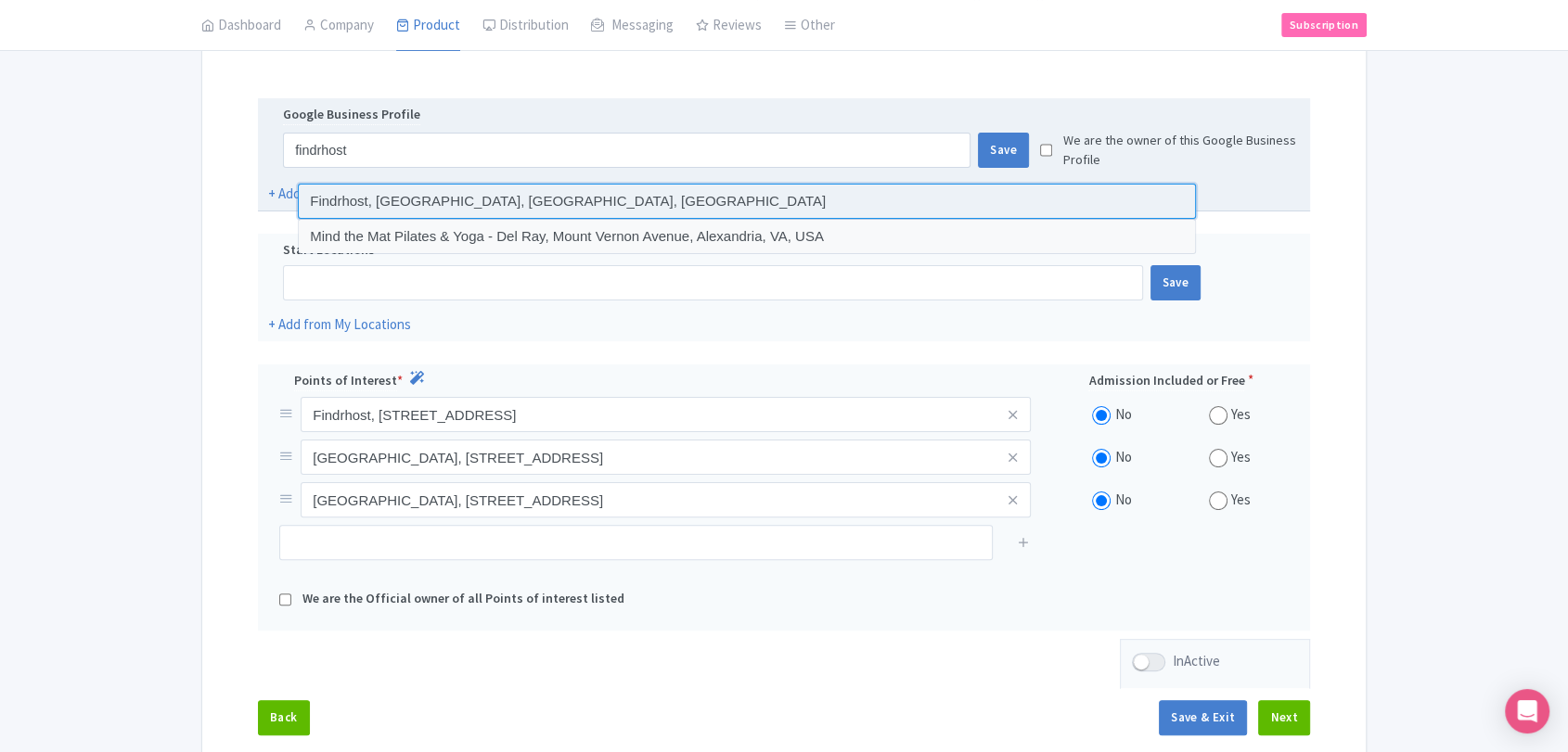 click at bounding box center [747, 201] 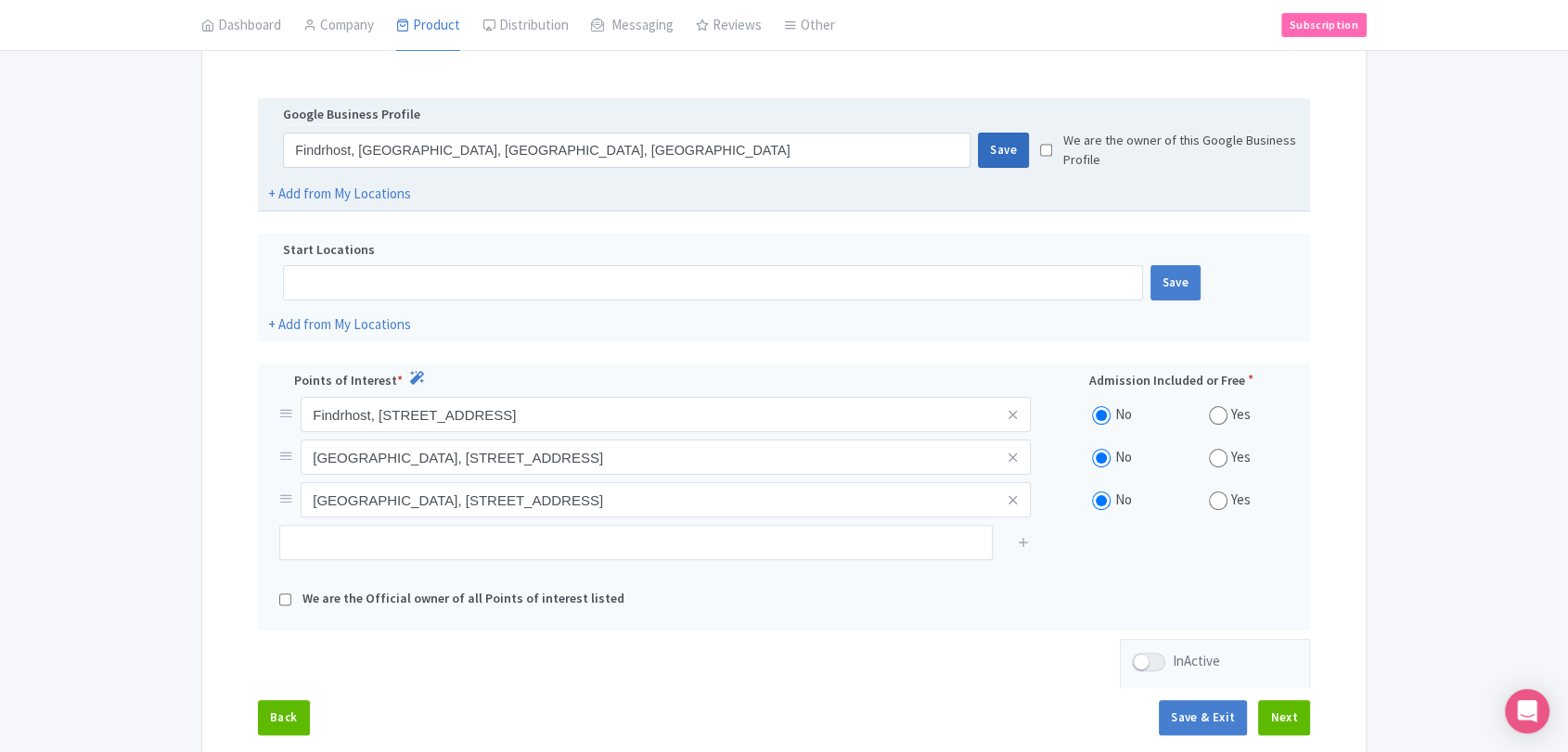 click on "Save" at bounding box center (1003, 150) 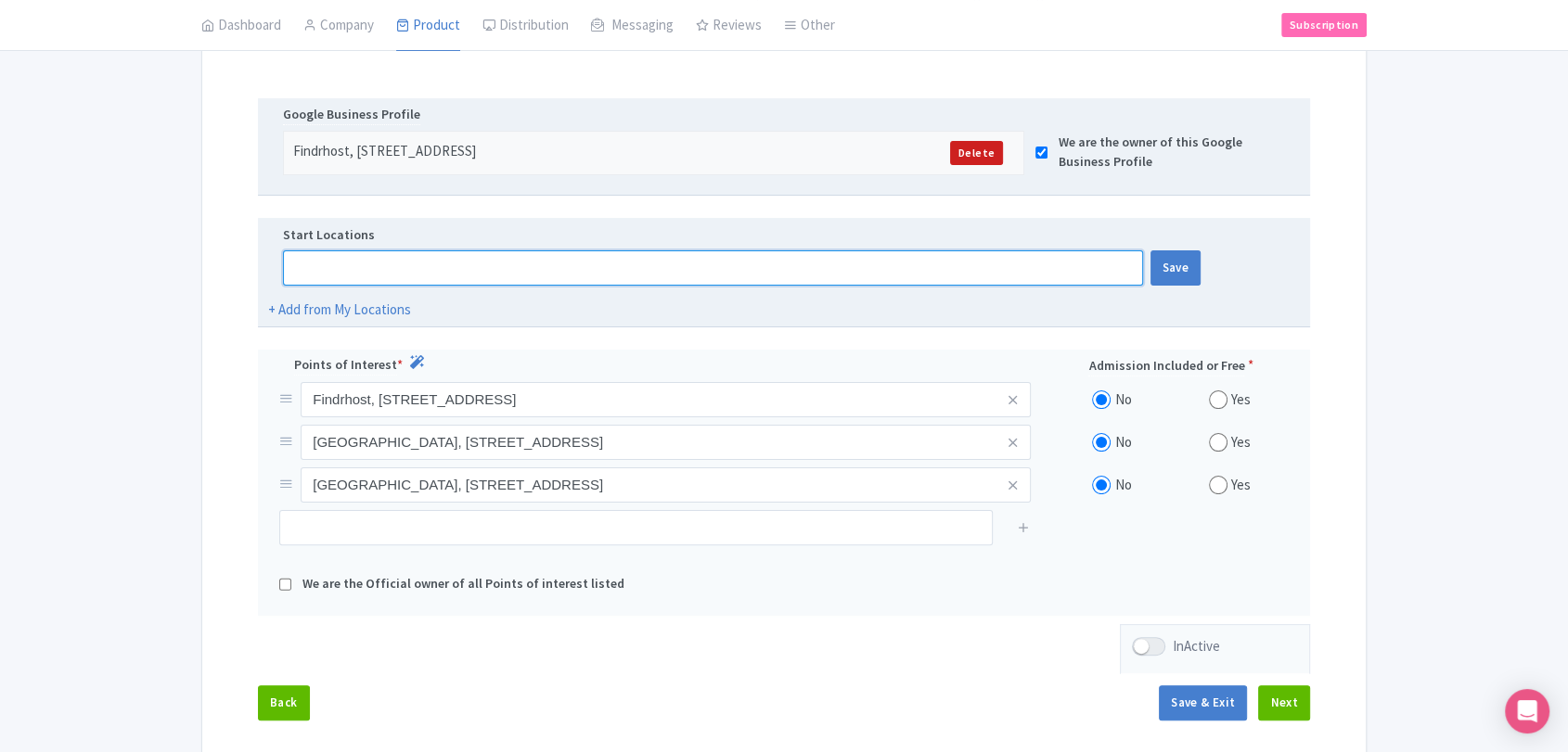 click at bounding box center [713, 268] 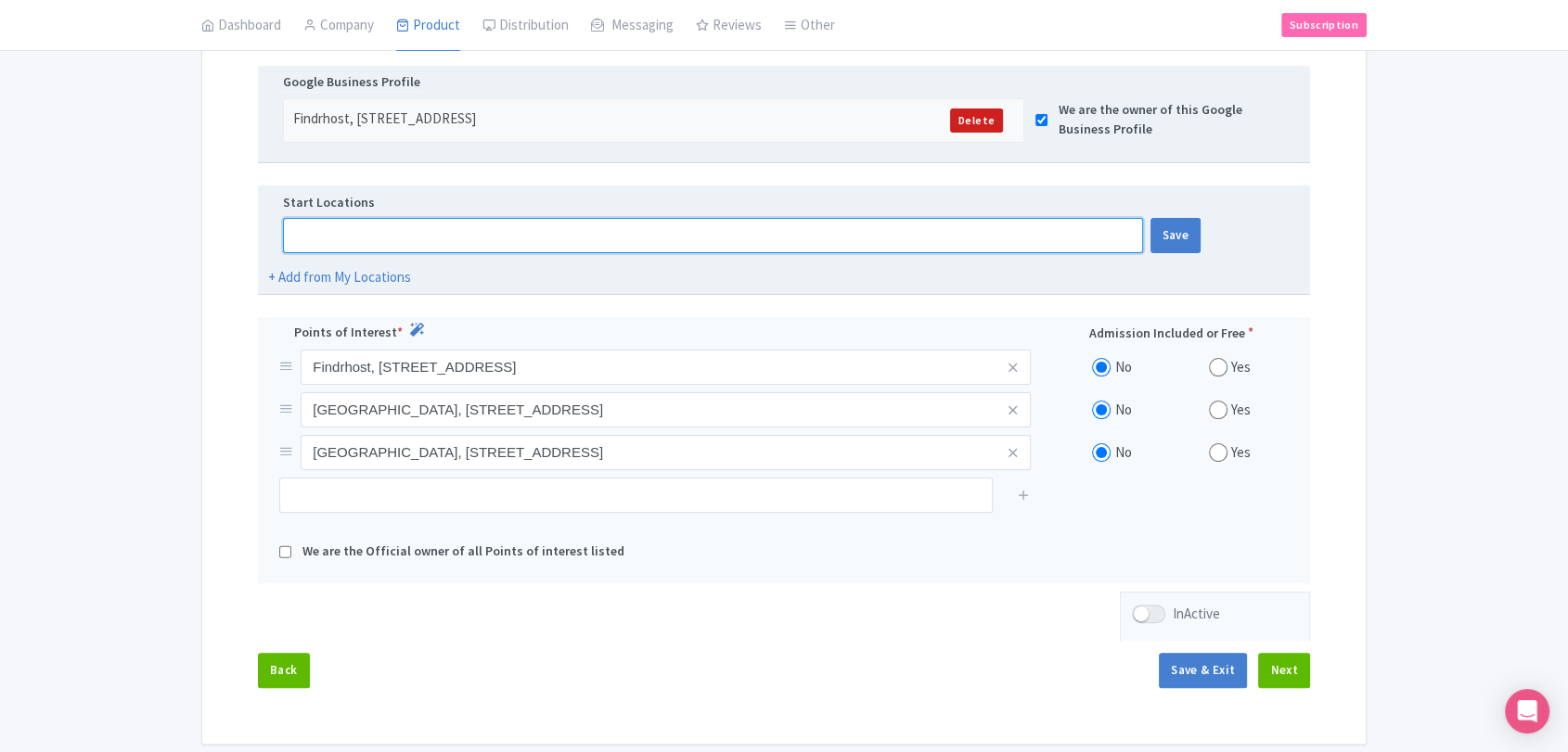 scroll, scrollTop: 471, scrollLeft: 0, axis: vertical 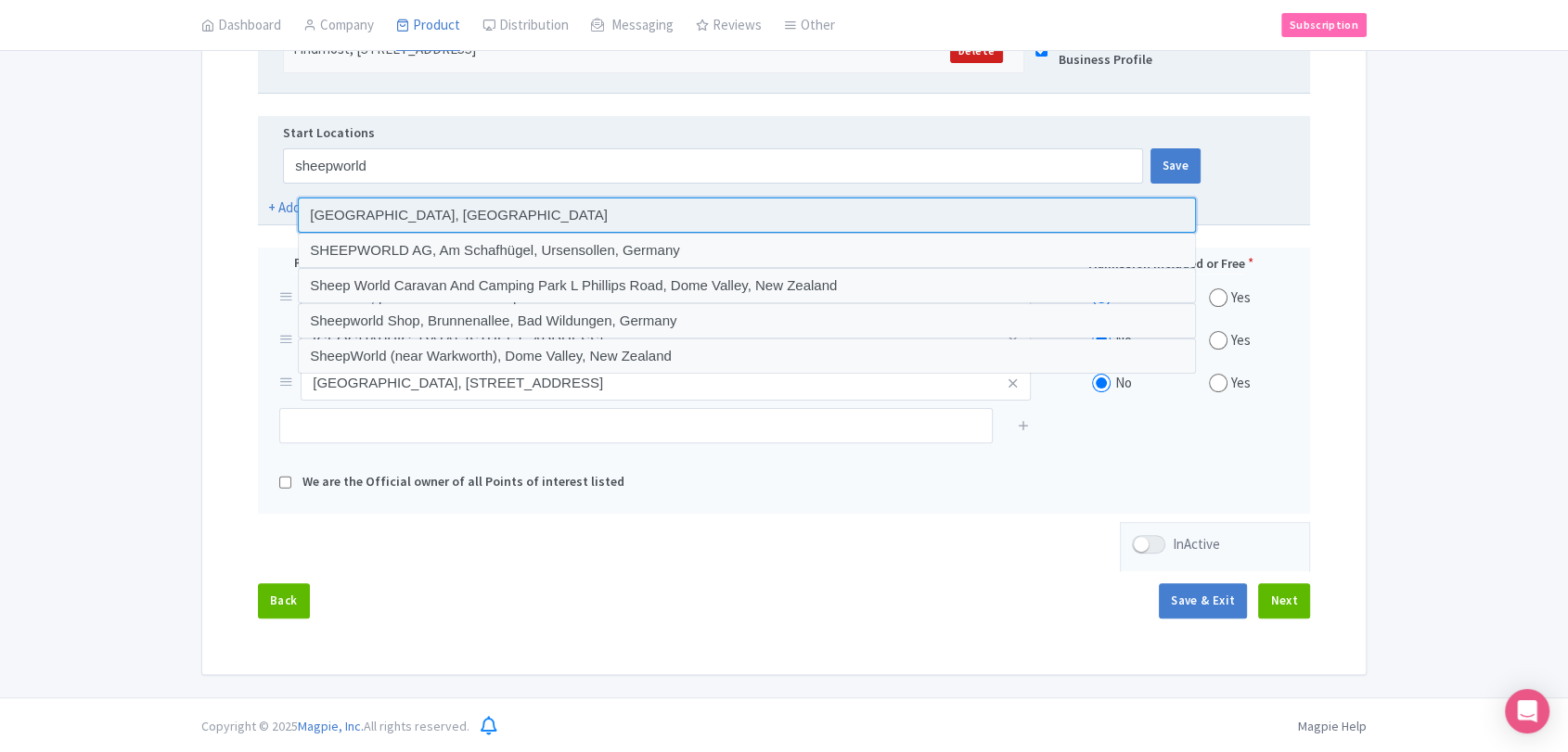 click at bounding box center [747, 215] 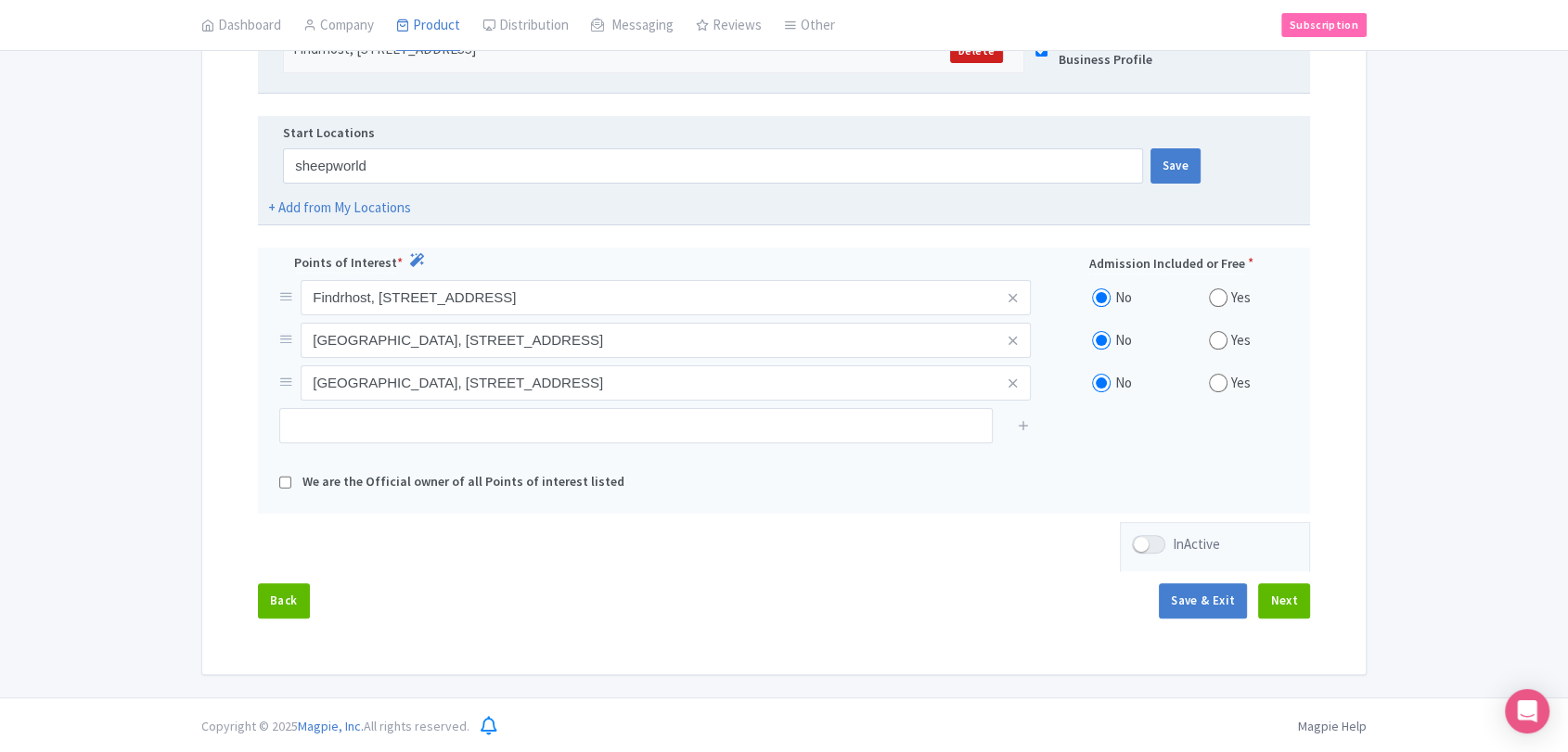 type on "[GEOGRAPHIC_DATA], [GEOGRAPHIC_DATA]" 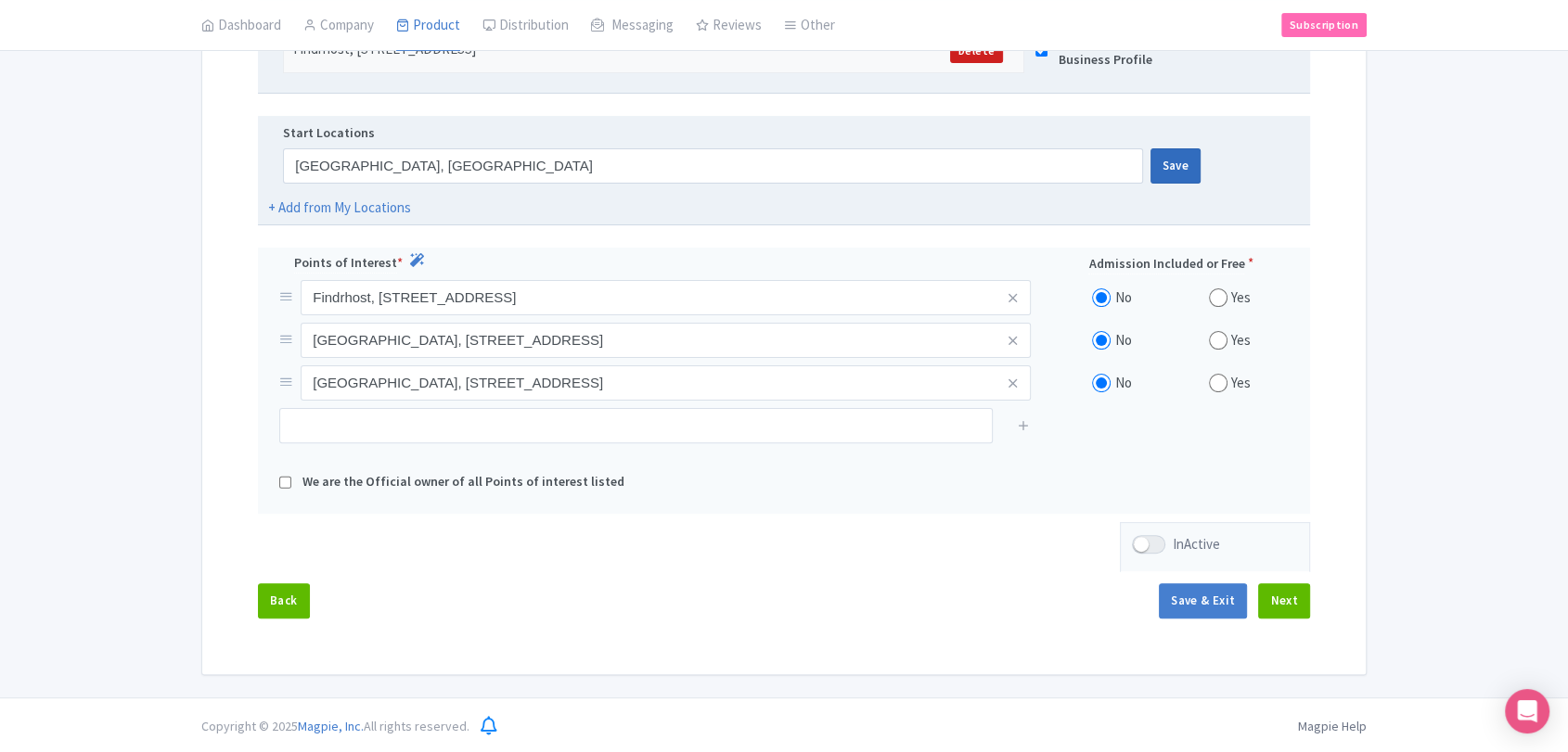 click on "Save" at bounding box center (1176, 166) 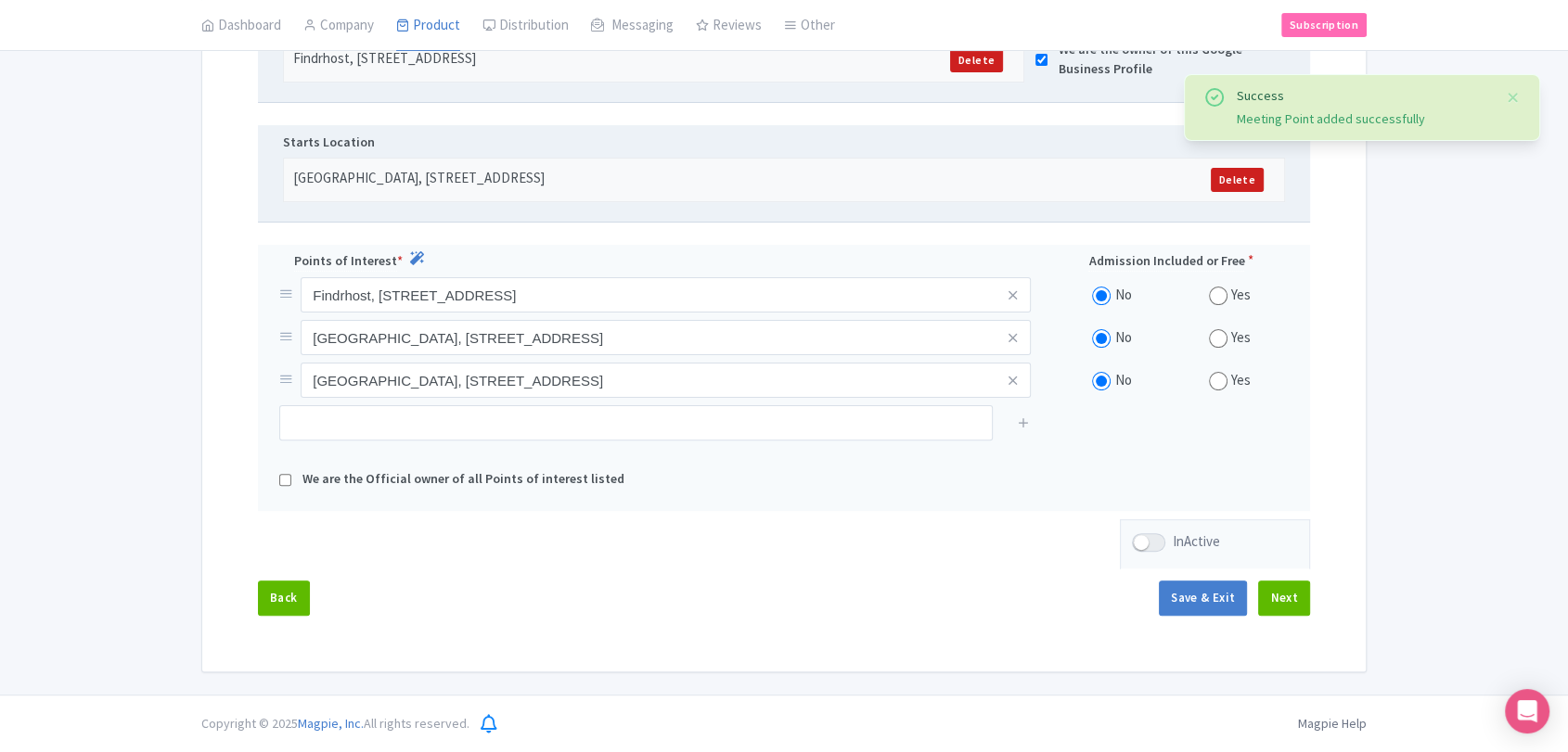 scroll, scrollTop: 459, scrollLeft: 0, axis: vertical 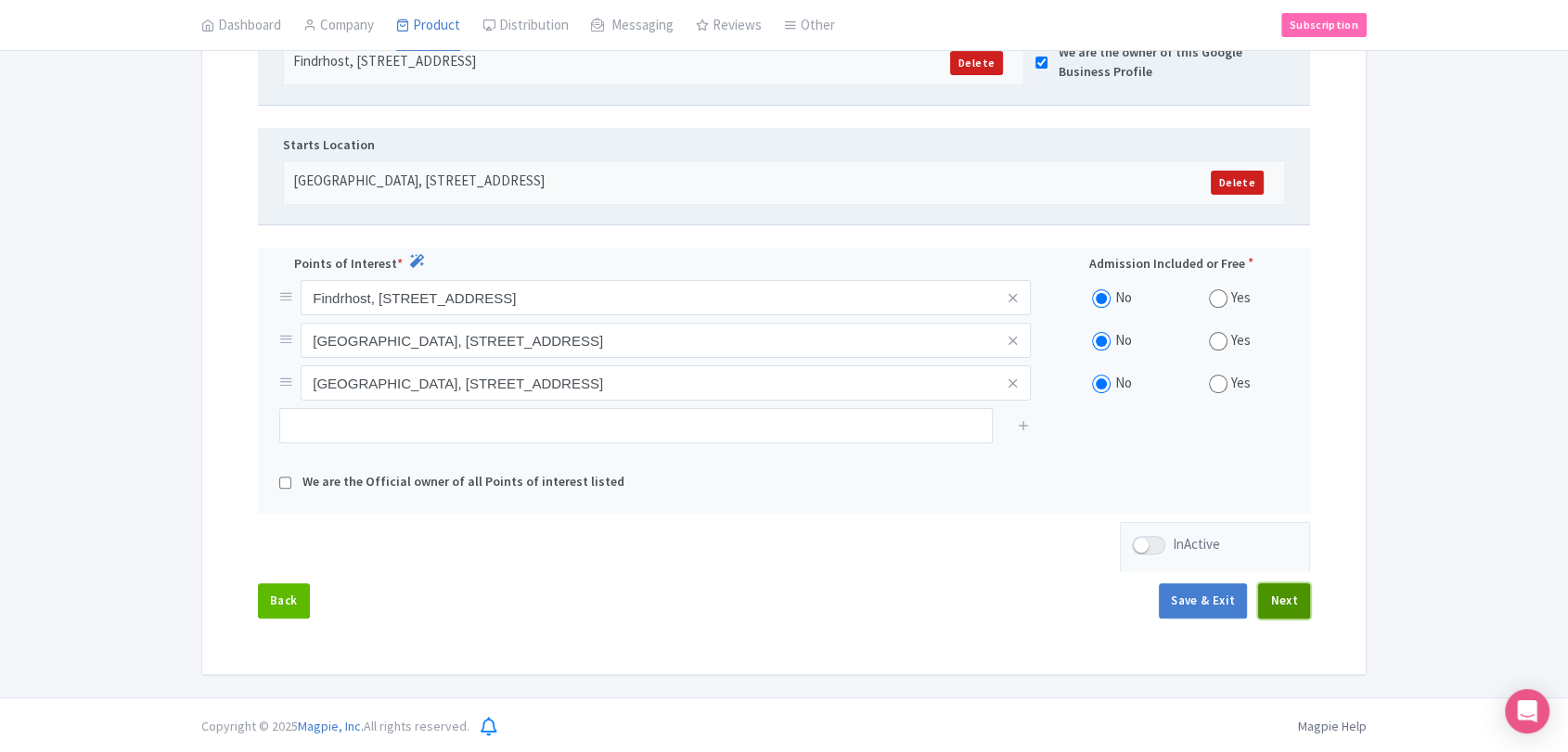 click on "Next" at bounding box center (1284, 601) 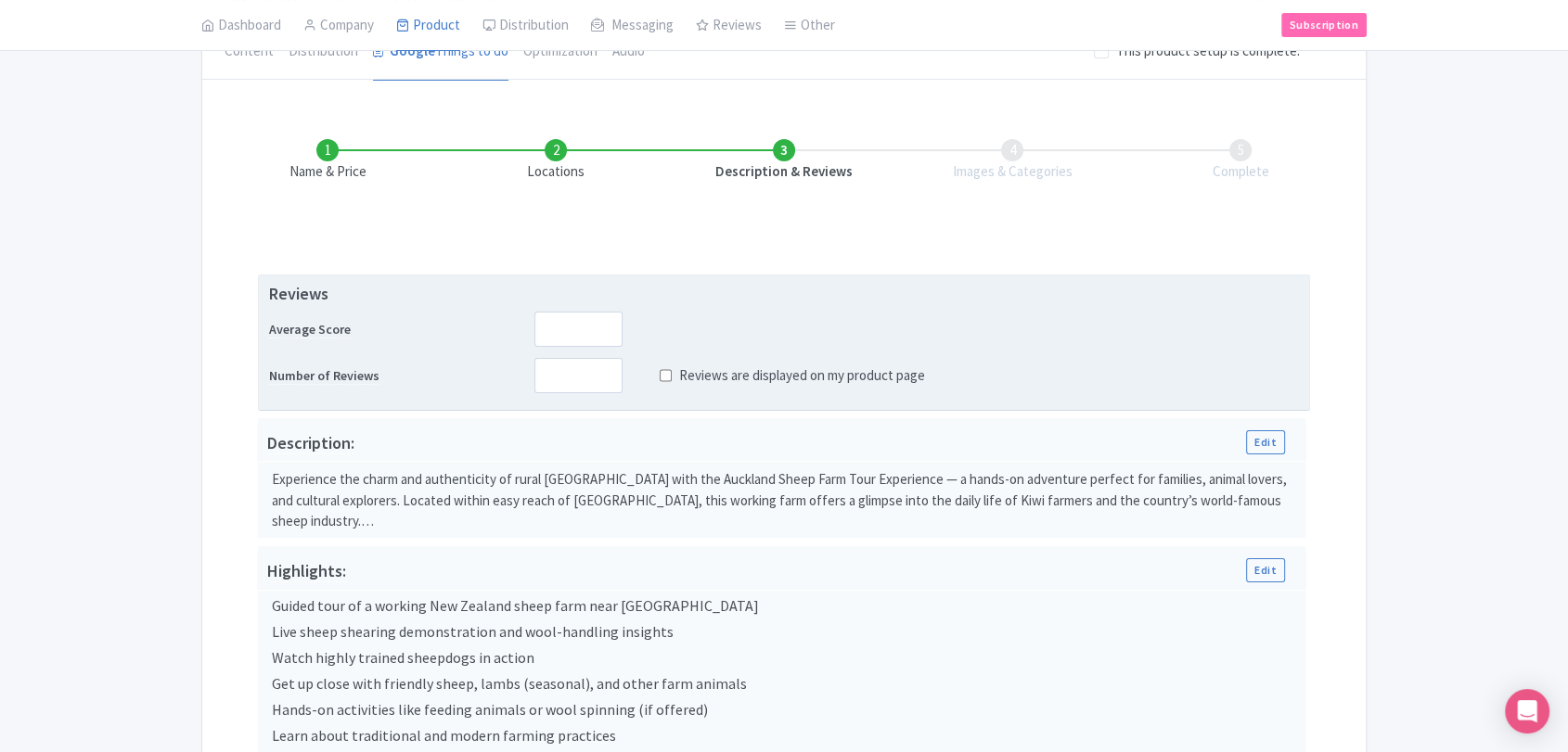 scroll, scrollTop: 149, scrollLeft: 0, axis: vertical 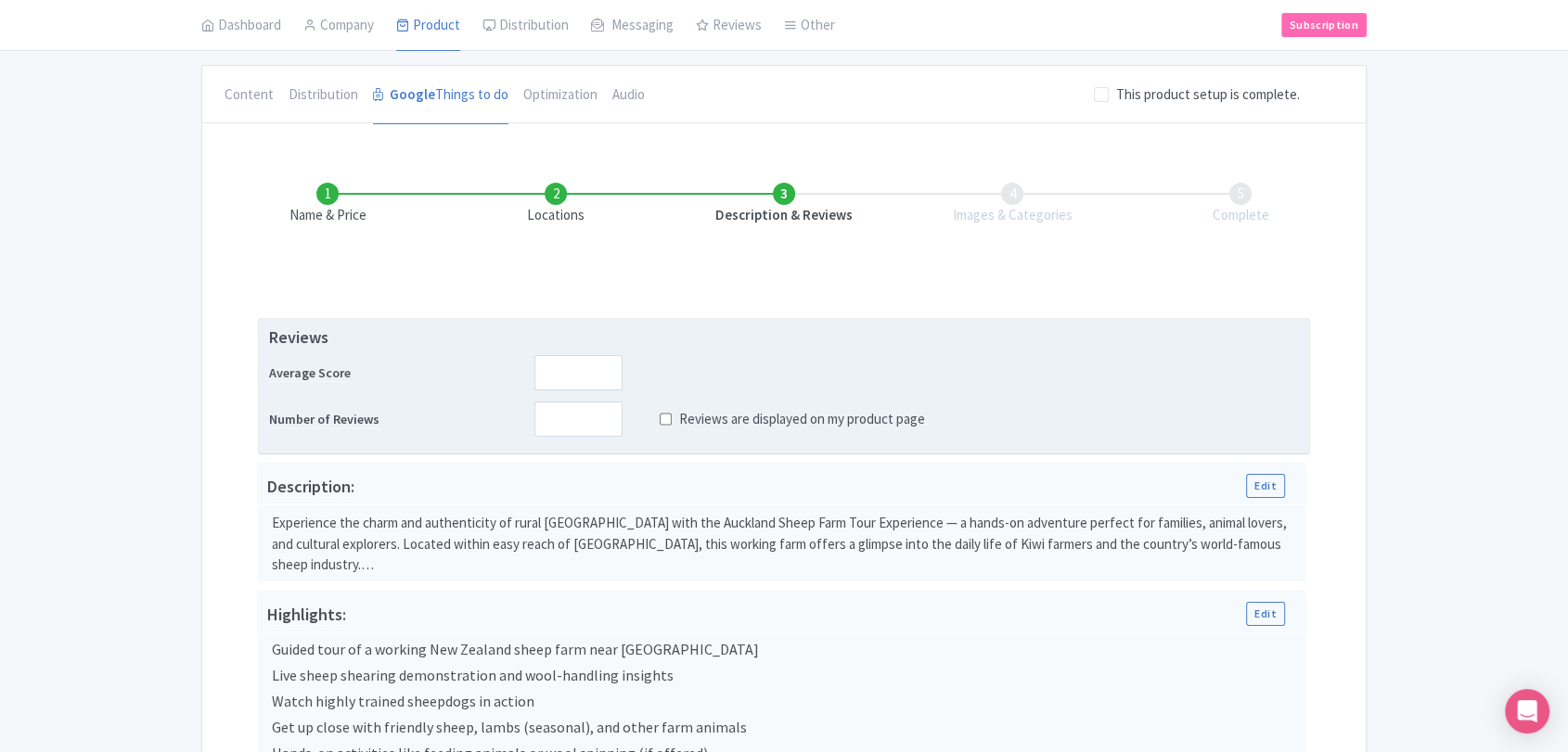 click on "Reviews
Average Score
Number of Reviews
Reviews are displayed on my product page" at bounding box center (784, 380) 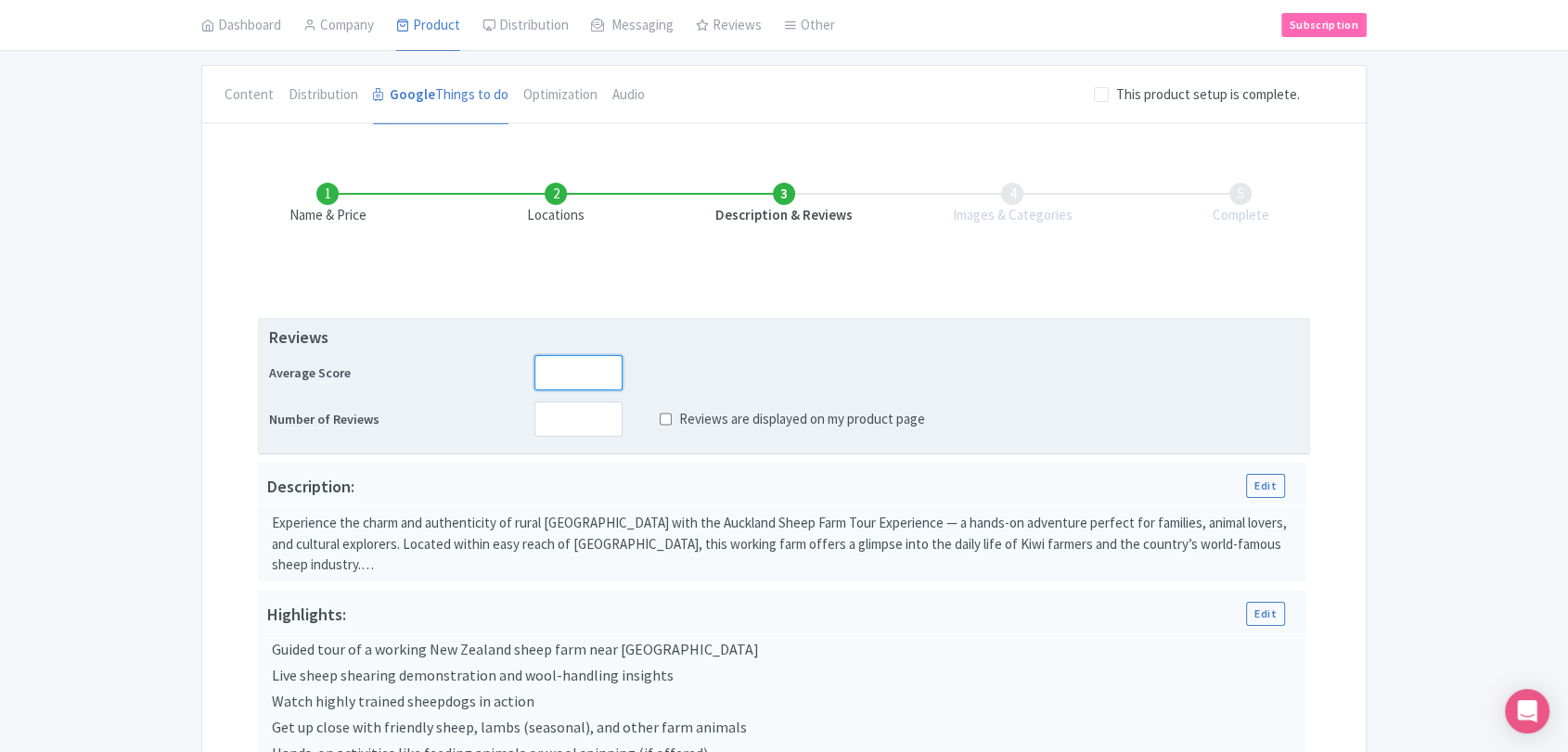 click at bounding box center [578, 373] 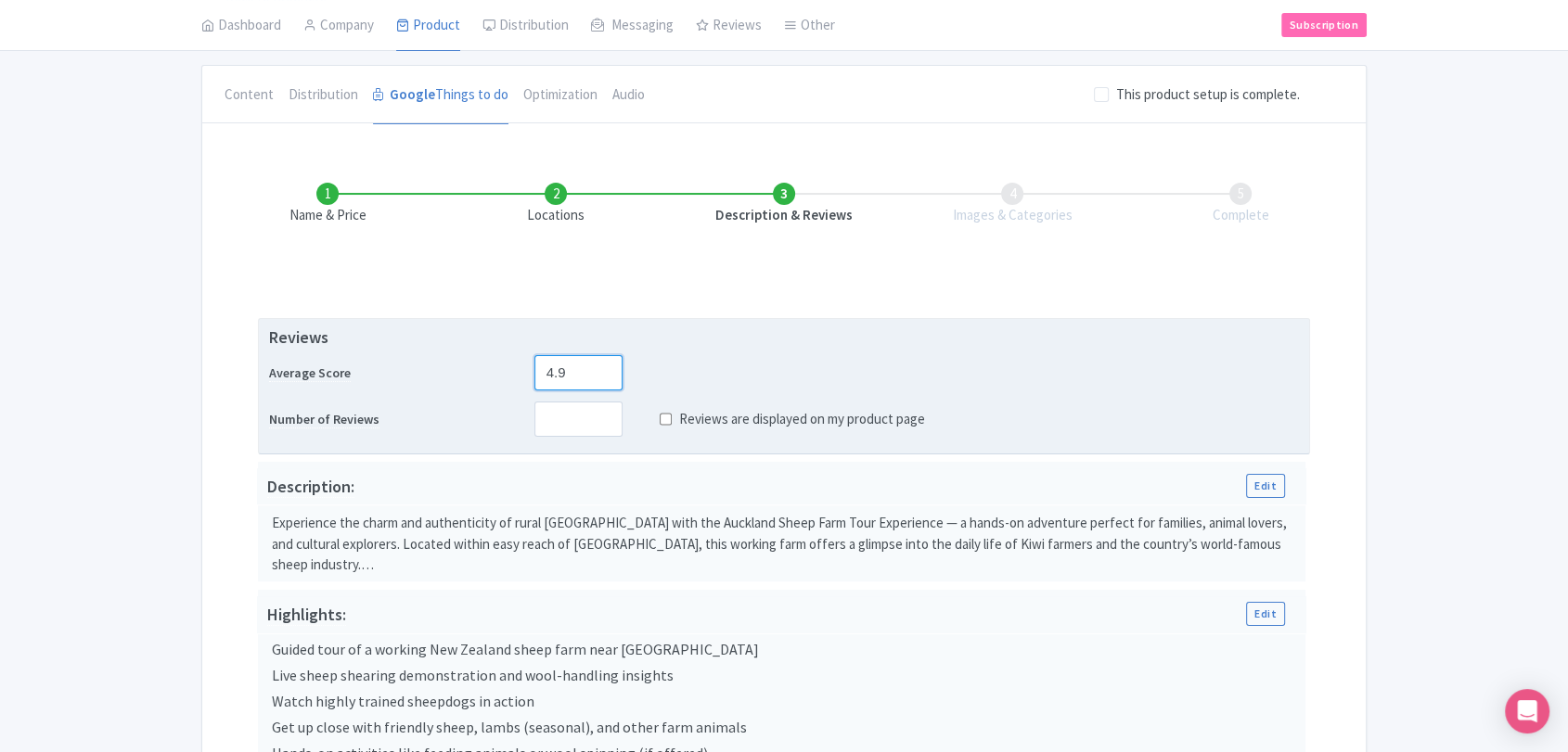 type on "4.9" 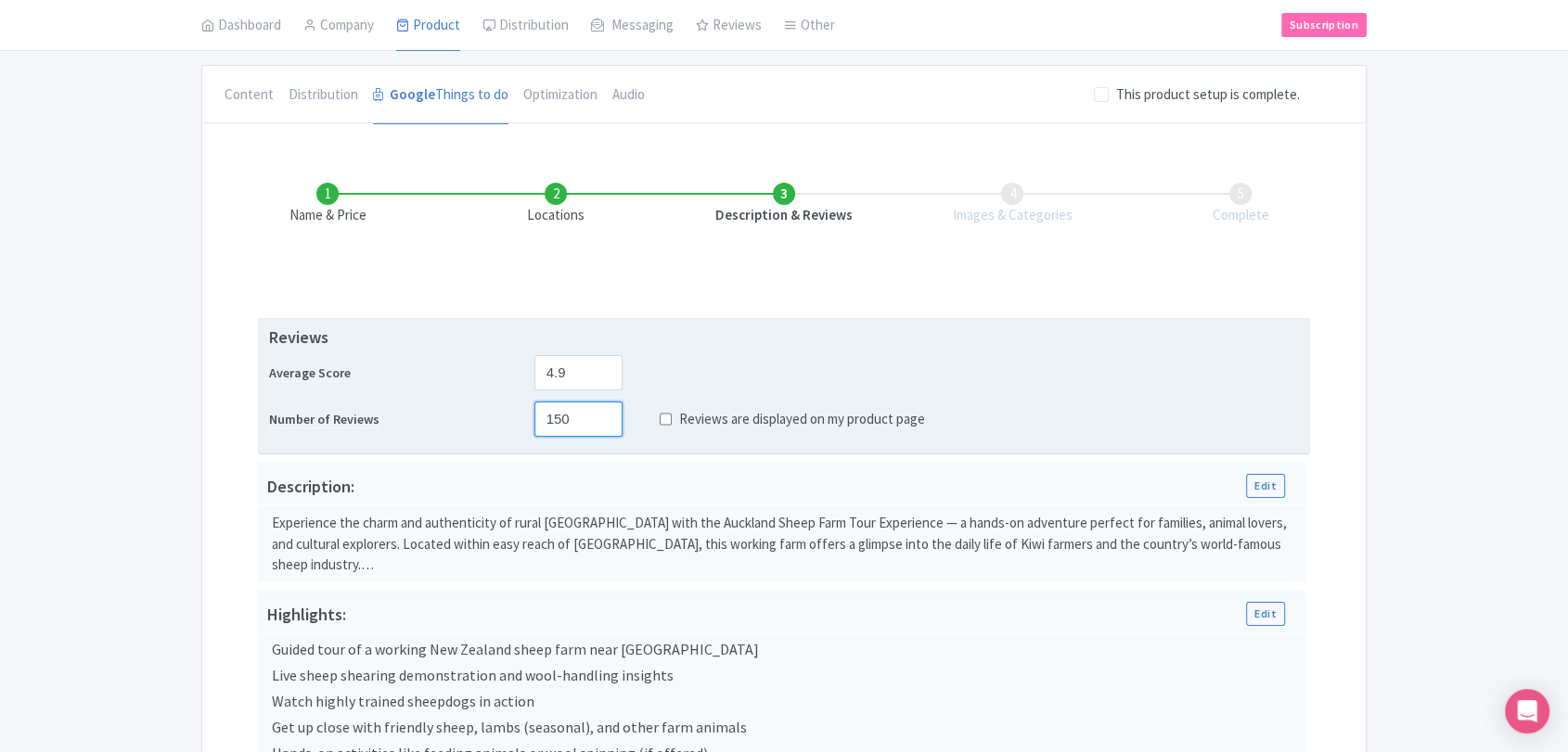 type on "150" 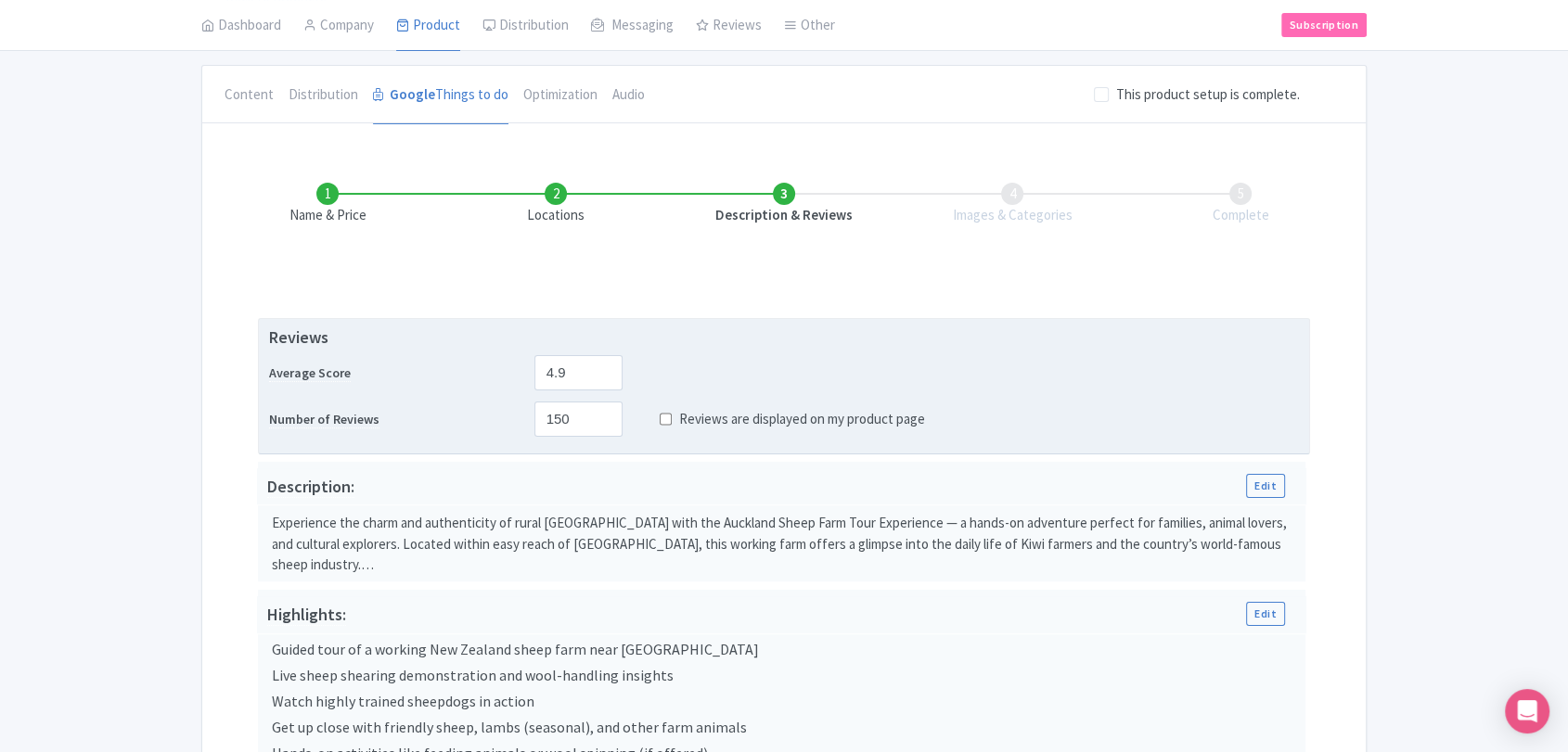 click on "Reviews are displayed on my product page" at bounding box center (665, 419) 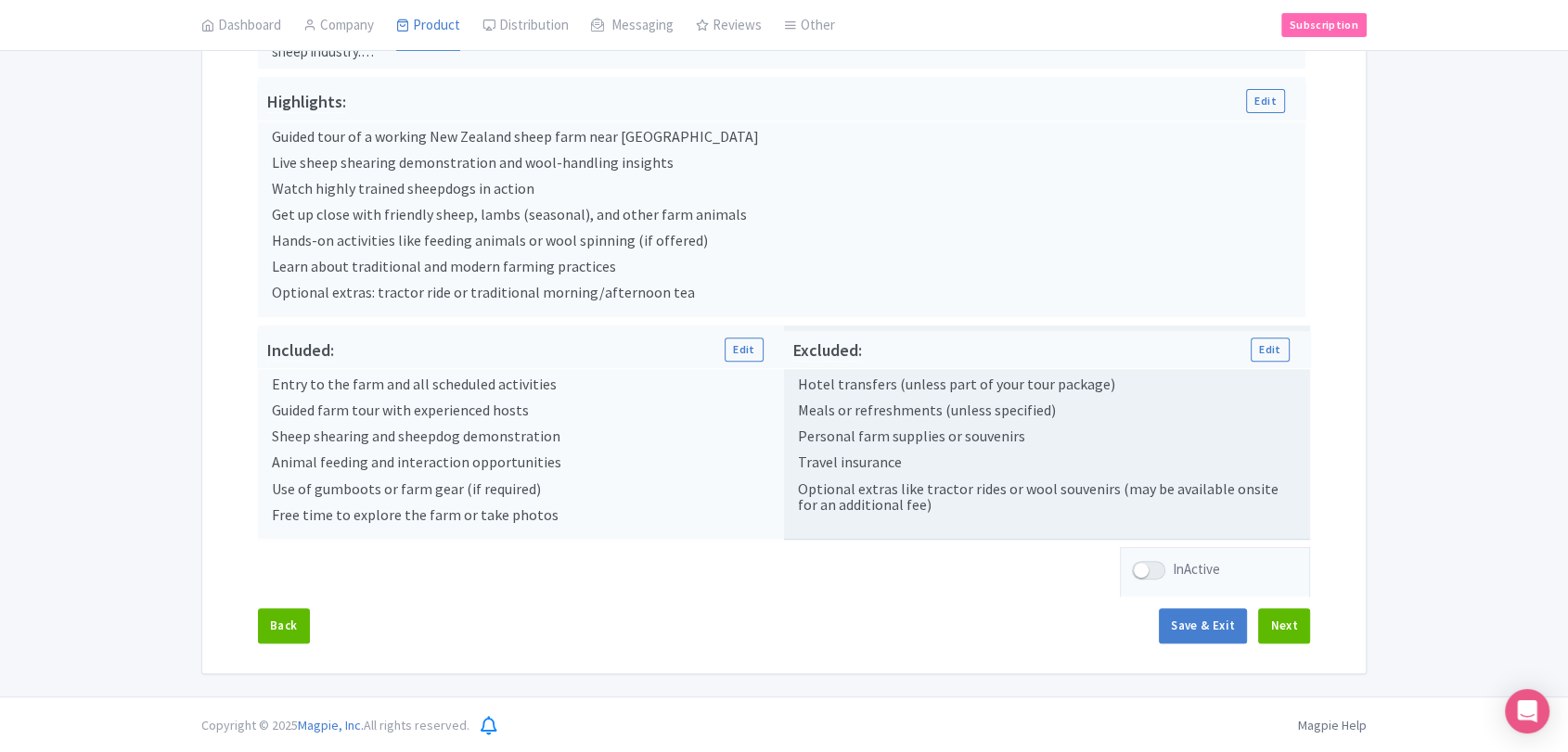 scroll, scrollTop: 559, scrollLeft: 0, axis: vertical 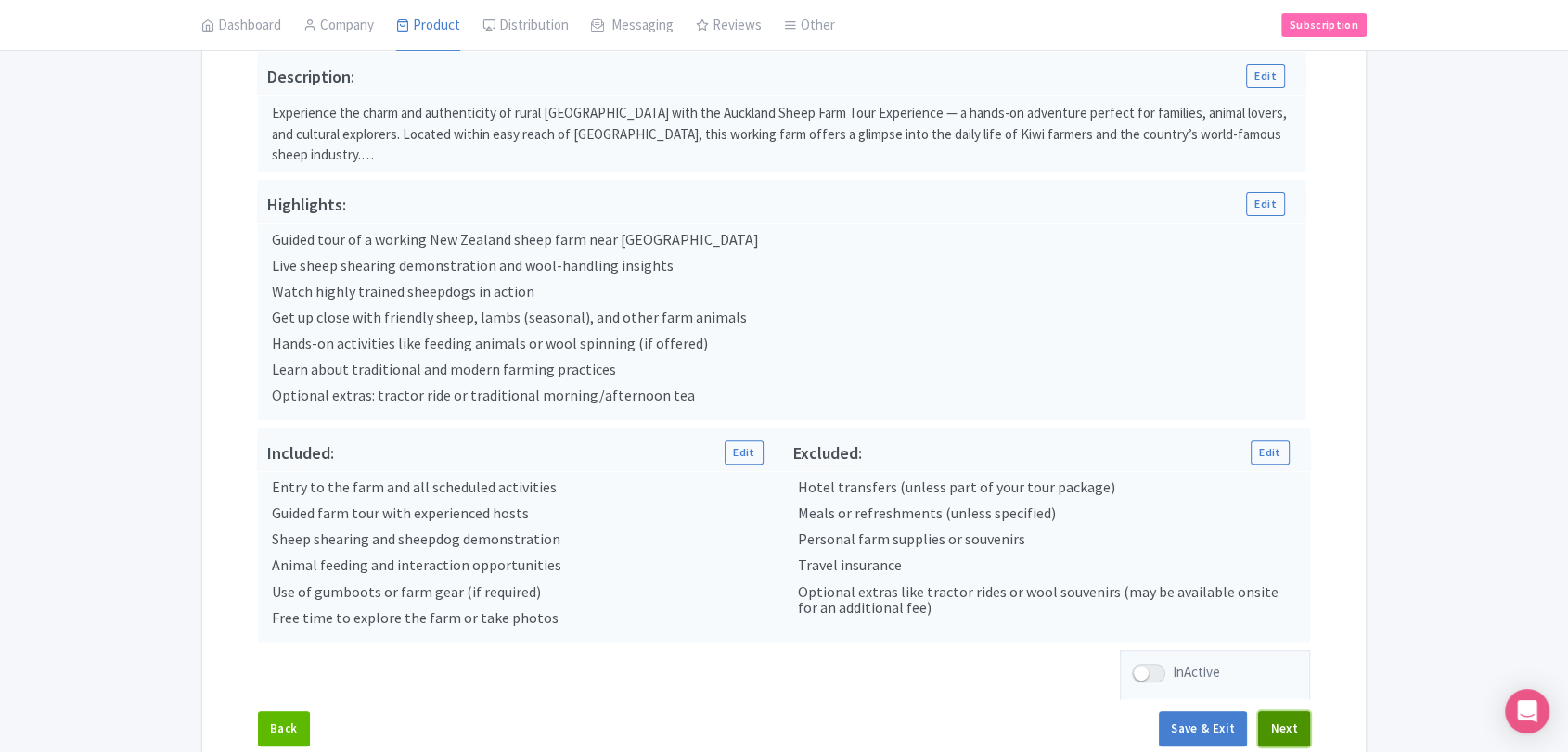 click on "Next" at bounding box center [1284, 729] 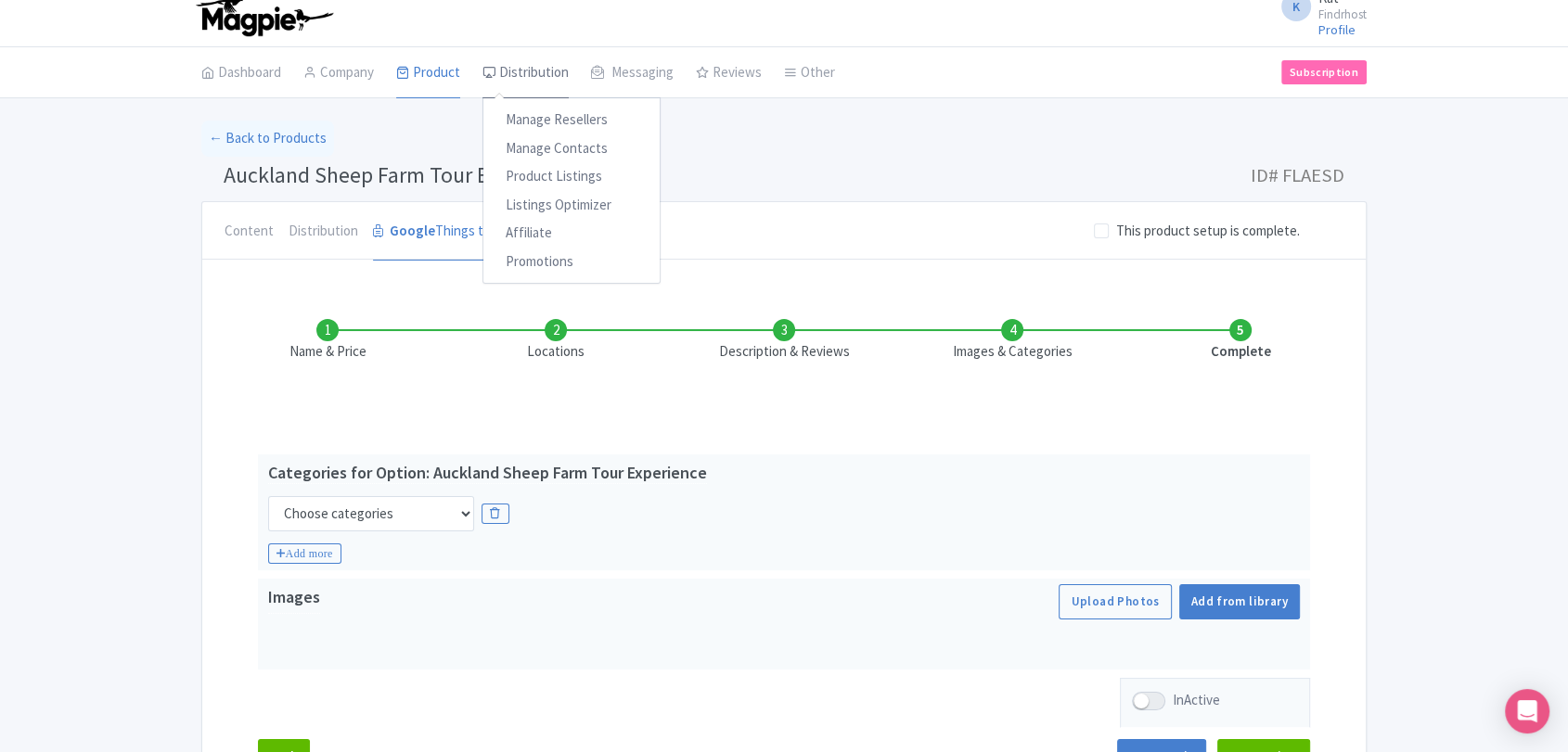 scroll, scrollTop: 0, scrollLeft: 0, axis: both 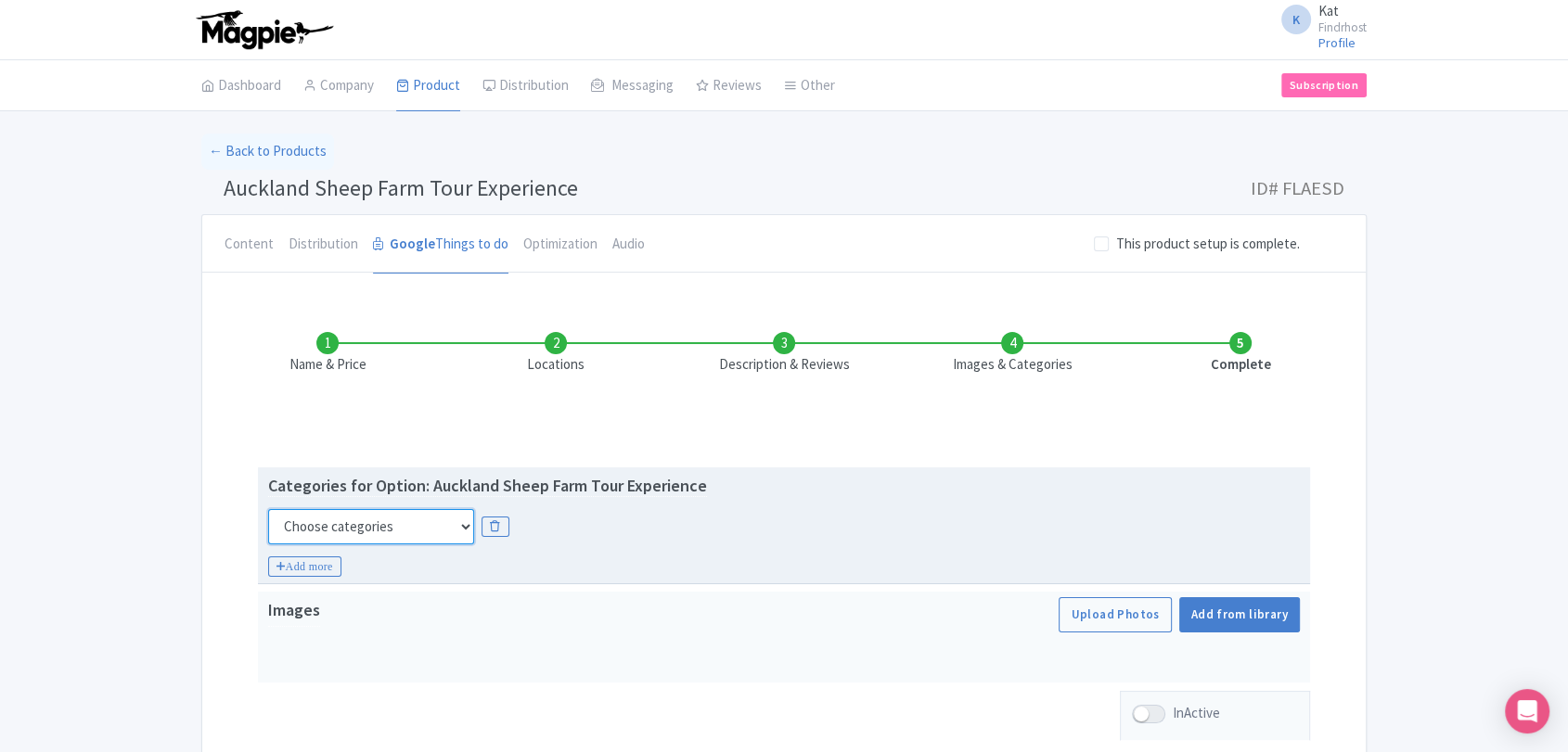 click on "Choose categories Adults Only
Animals
Audio Guide
Beaches
Bike Tours
Boat Tours
City Cards
Classes
Day Trips
Family Friendly
Fast Track
Food
Guided Tours
History
Hop On Hop Off
Literature
Live Music
Museums
Nightlife
Outdoors
Private Tours
Romantic
Self Guided
Small Group Tours
Sports
Theme Parks
Walking Tours
Wheelchair Accessible
Recurring Events" at bounding box center (371, 527) 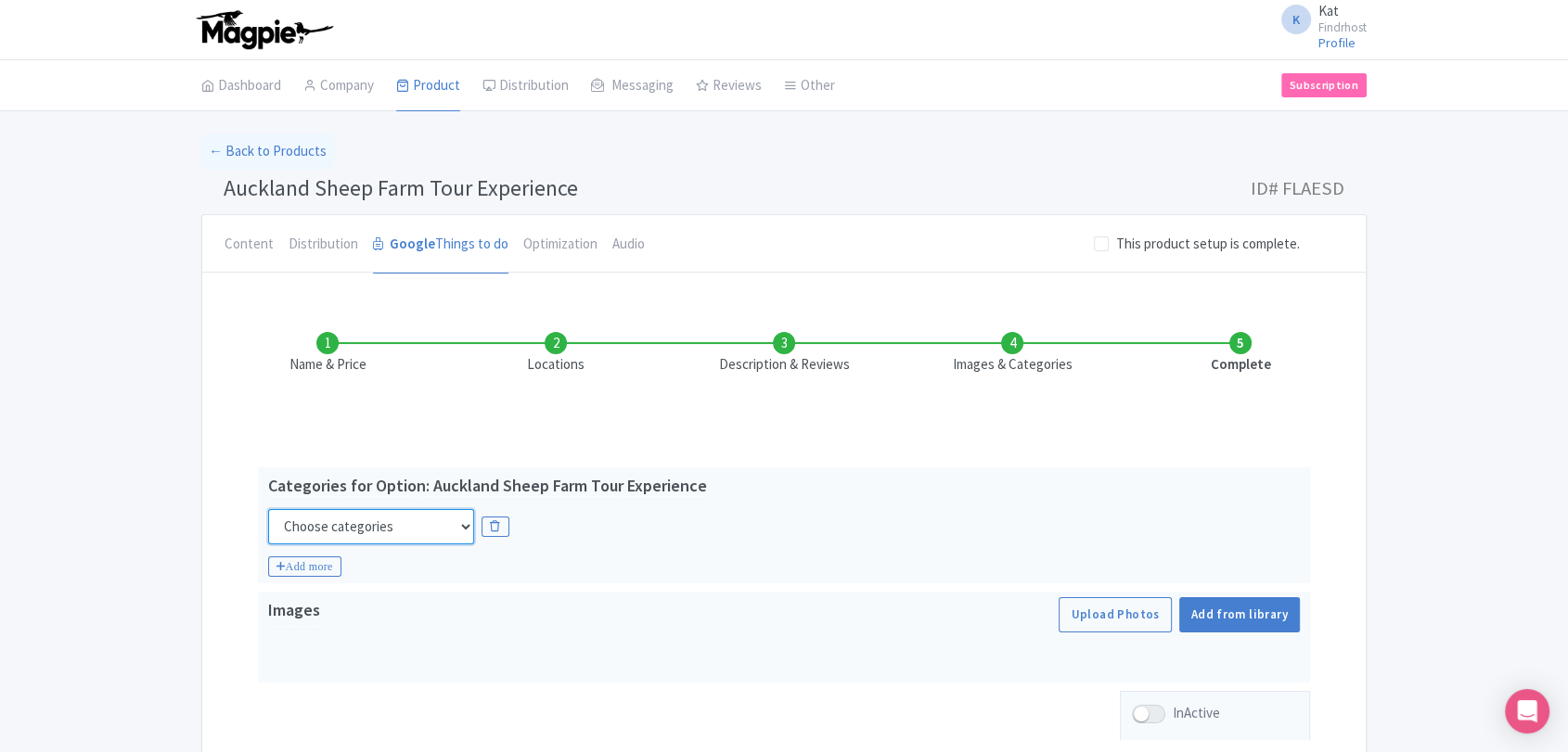 select on "family-friendly" 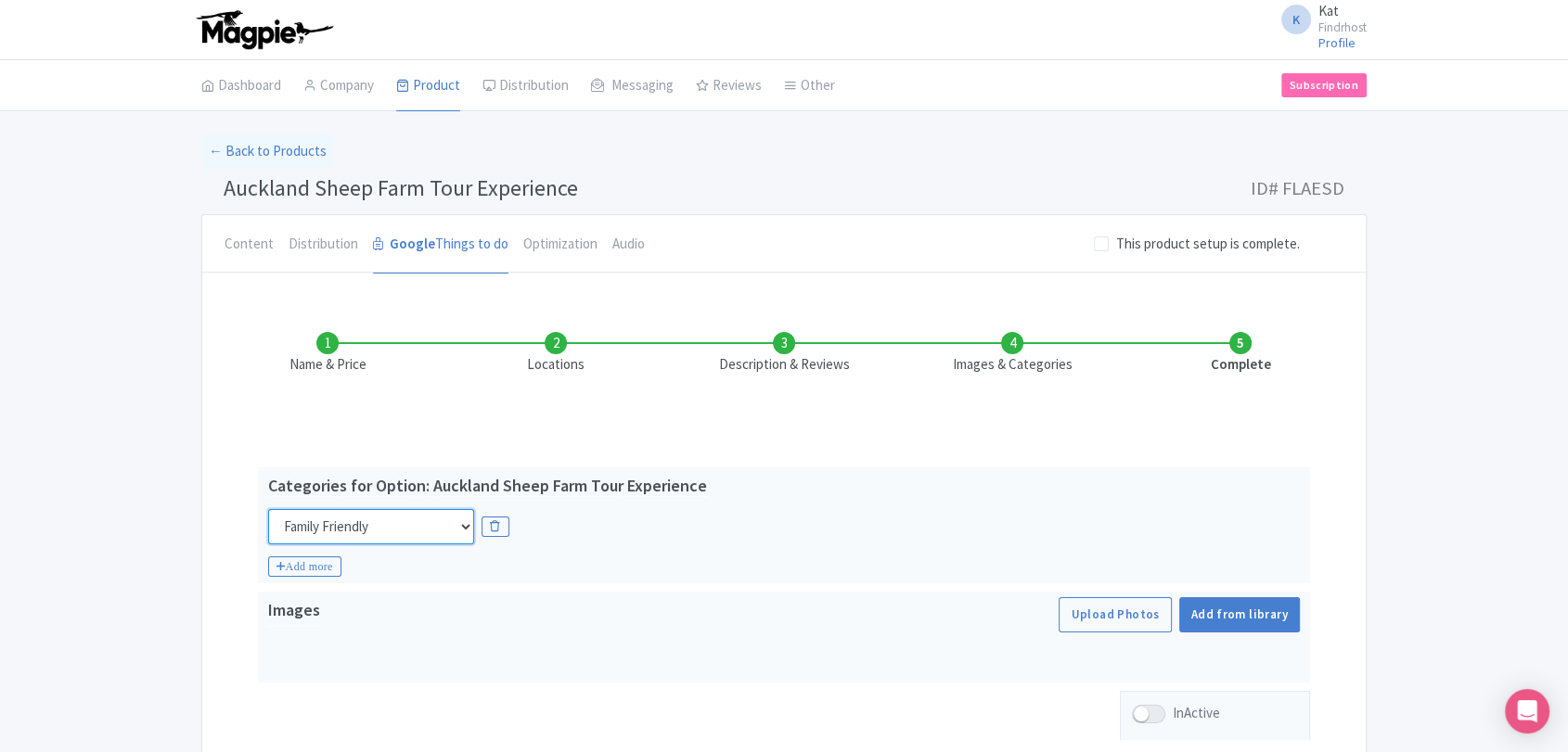click on "Choose categories Adults Only
Animals
Audio Guide
Beaches
Bike Tours
Boat Tours
City Cards
Classes
Day Trips
Family Friendly
Fast Track
Food
Guided Tours
History
Hop On Hop Off
Literature
Live Music
Museums
Nightlife
Outdoors
Private Tours
Romantic
Self Guided
Small Group Tours
Sports
Theme Parks
Walking Tours
Wheelchair Accessible
Recurring Events" at bounding box center [371, 527] 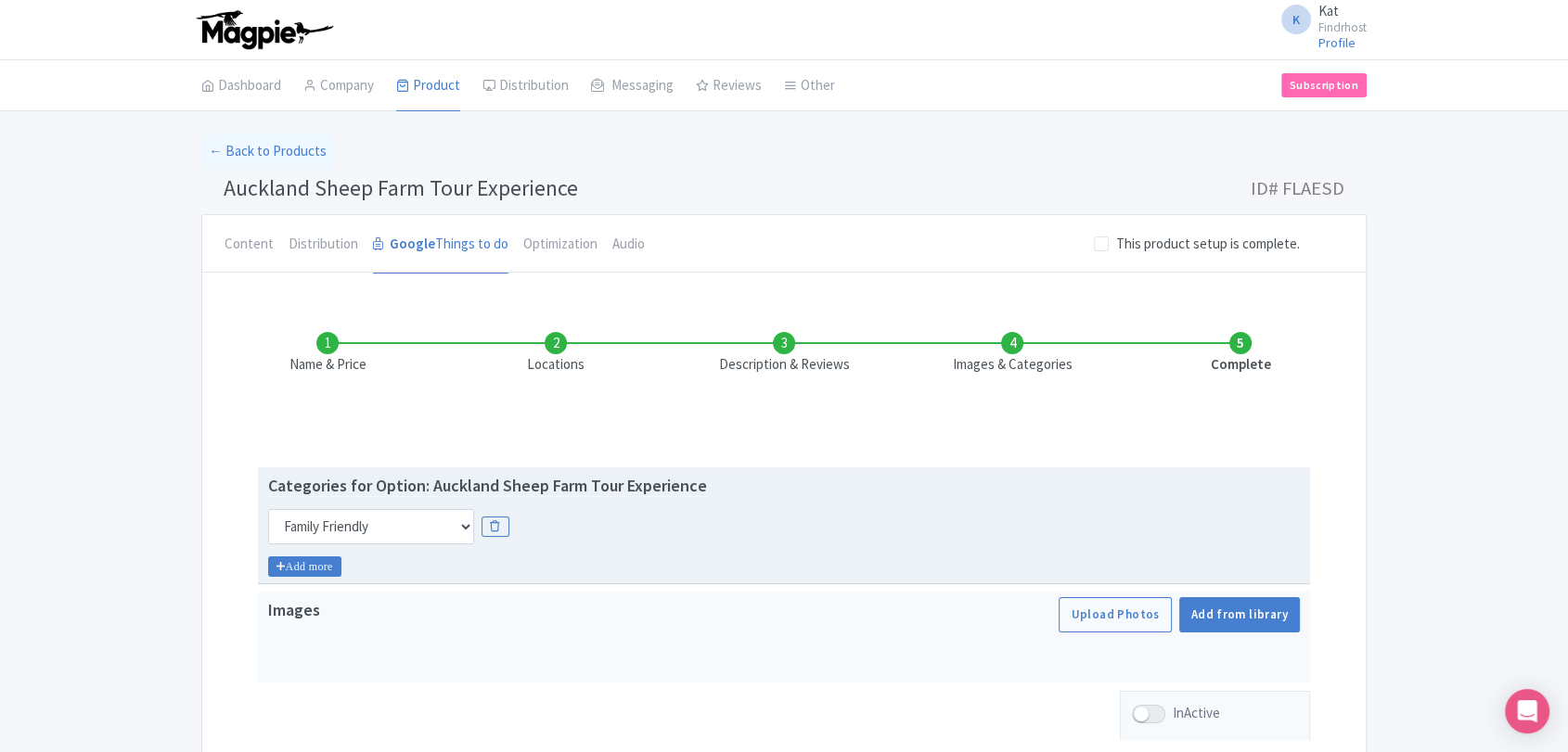click on "Add more" at bounding box center (304, 567) 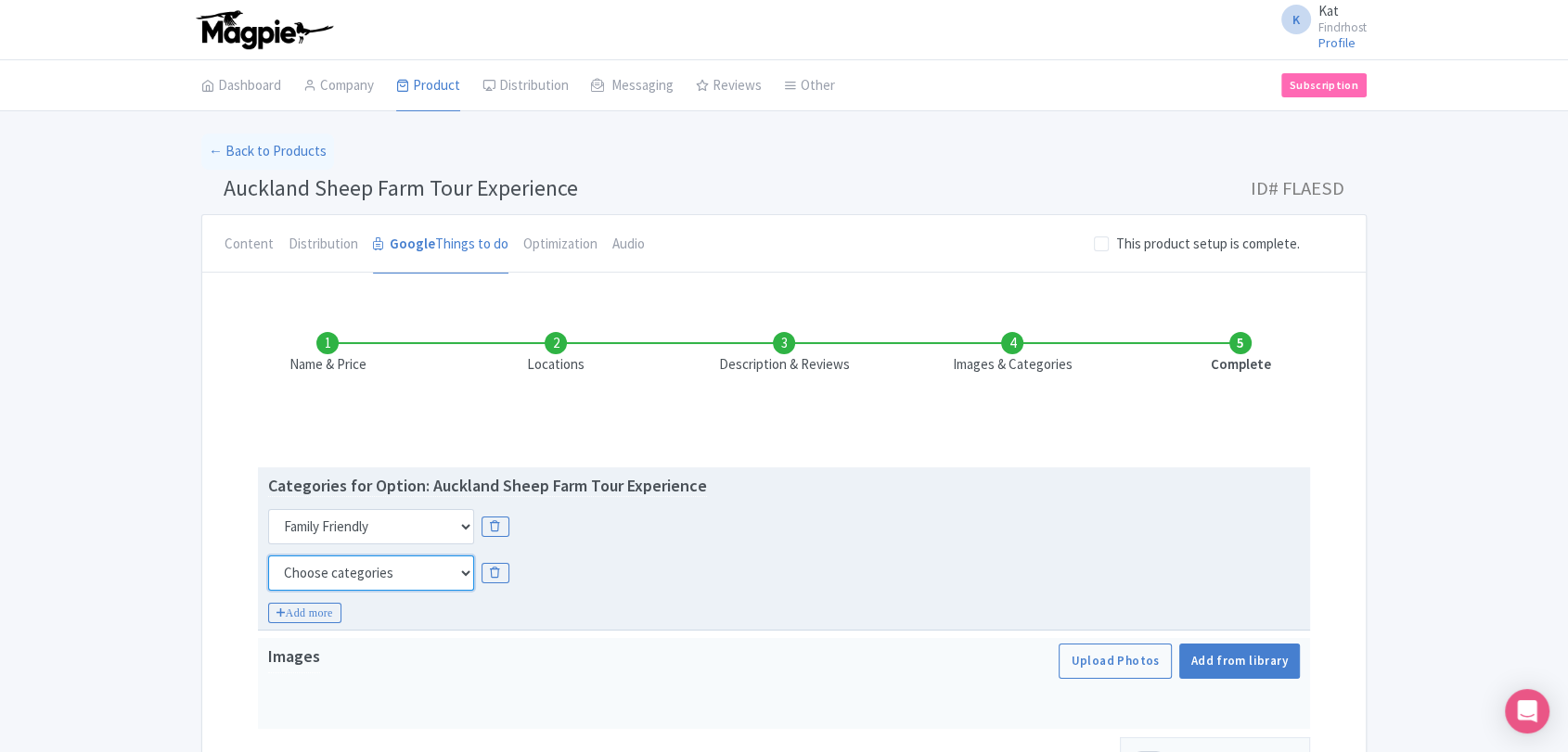 click on "Choose categories Adults Only
Animals
Audio Guide
Beaches
Bike Tours
Boat Tours
City Cards
Classes
Day Trips
Family Friendly
Fast Track
Food
Guided Tours
History
Hop On Hop Off
Literature
Live Music
Museums
Nightlife
Outdoors
Private Tours
Romantic
Self Guided
Small Group Tours
Sports
Theme Parks
Walking Tours
Wheelchair Accessible
Recurring Events" at bounding box center (371, 573) 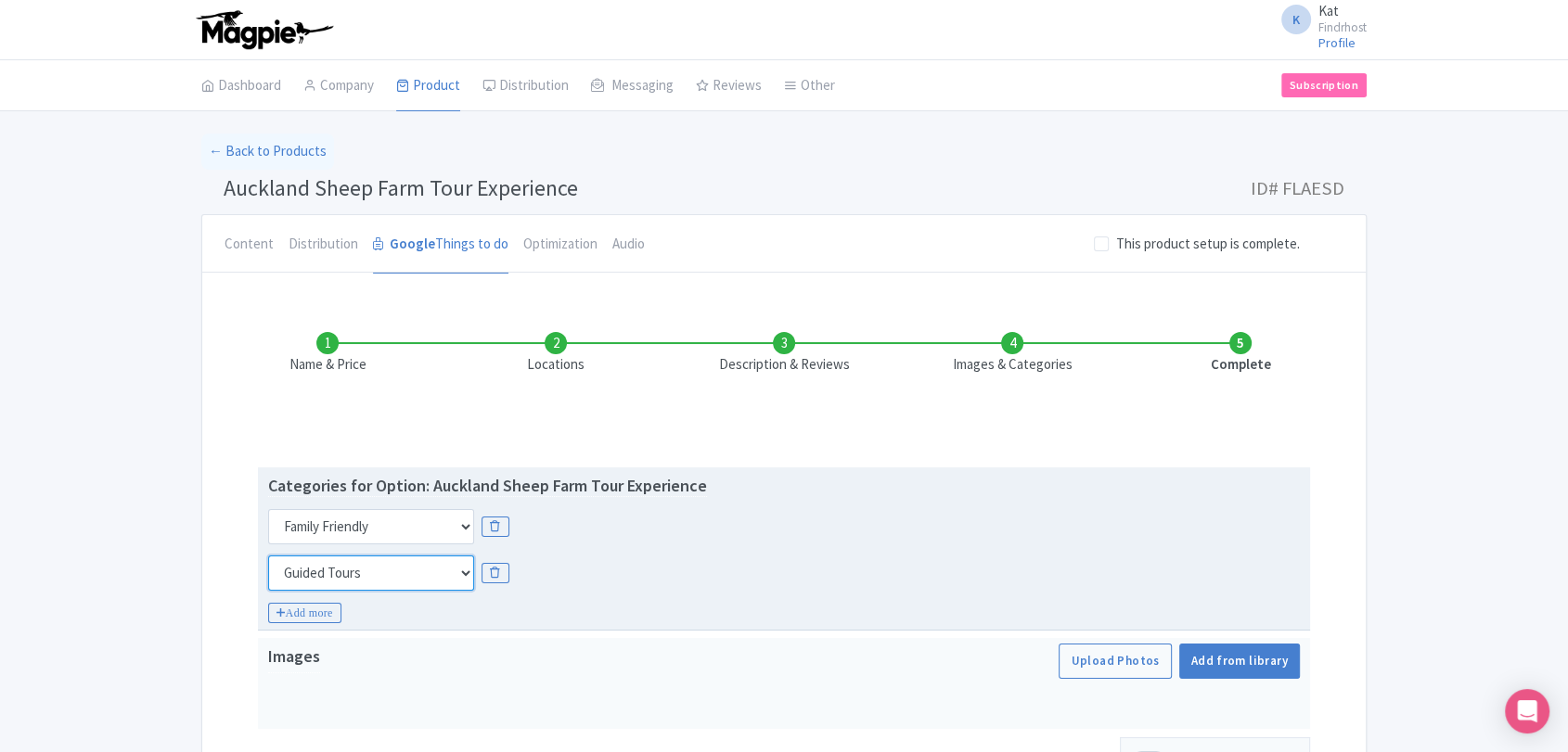 click on "Choose categories Adults Only
Animals
Audio Guide
Beaches
Bike Tours
Boat Tours
City Cards
Classes
Day Trips
Family Friendly
Fast Track
Food
Guided Tours
History
Hop On Hop Off
Literature
Live Music
Museums
Nightlife
Outdoors
Private Tours
Romantic
Self Guided
Small Group Tours
Sports
Theme Parks
Walking Tours
Wheelchair Accessible
Recurring Events" at bounding box center (371, 573) 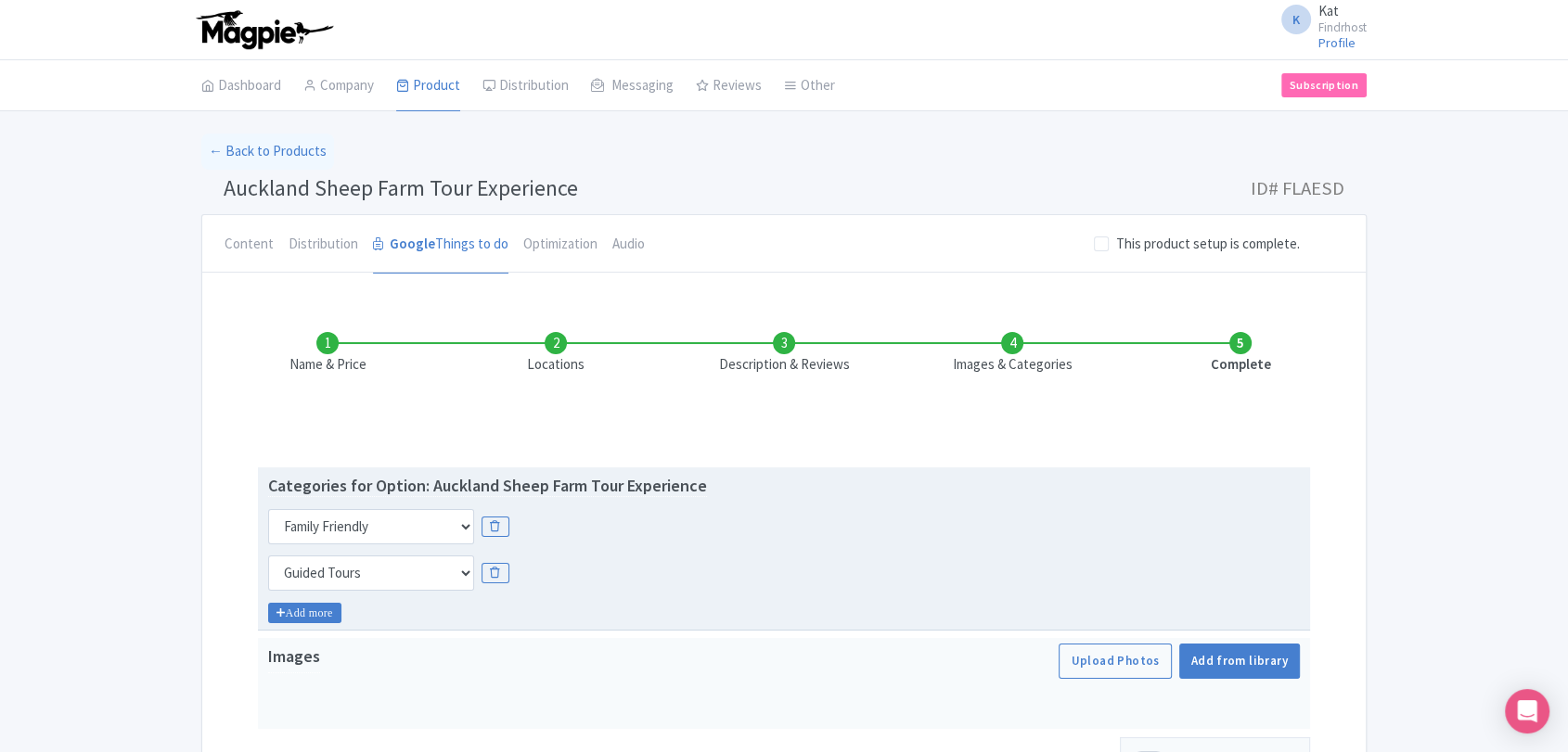 click on "Add more" at bounding box center [304, 613] 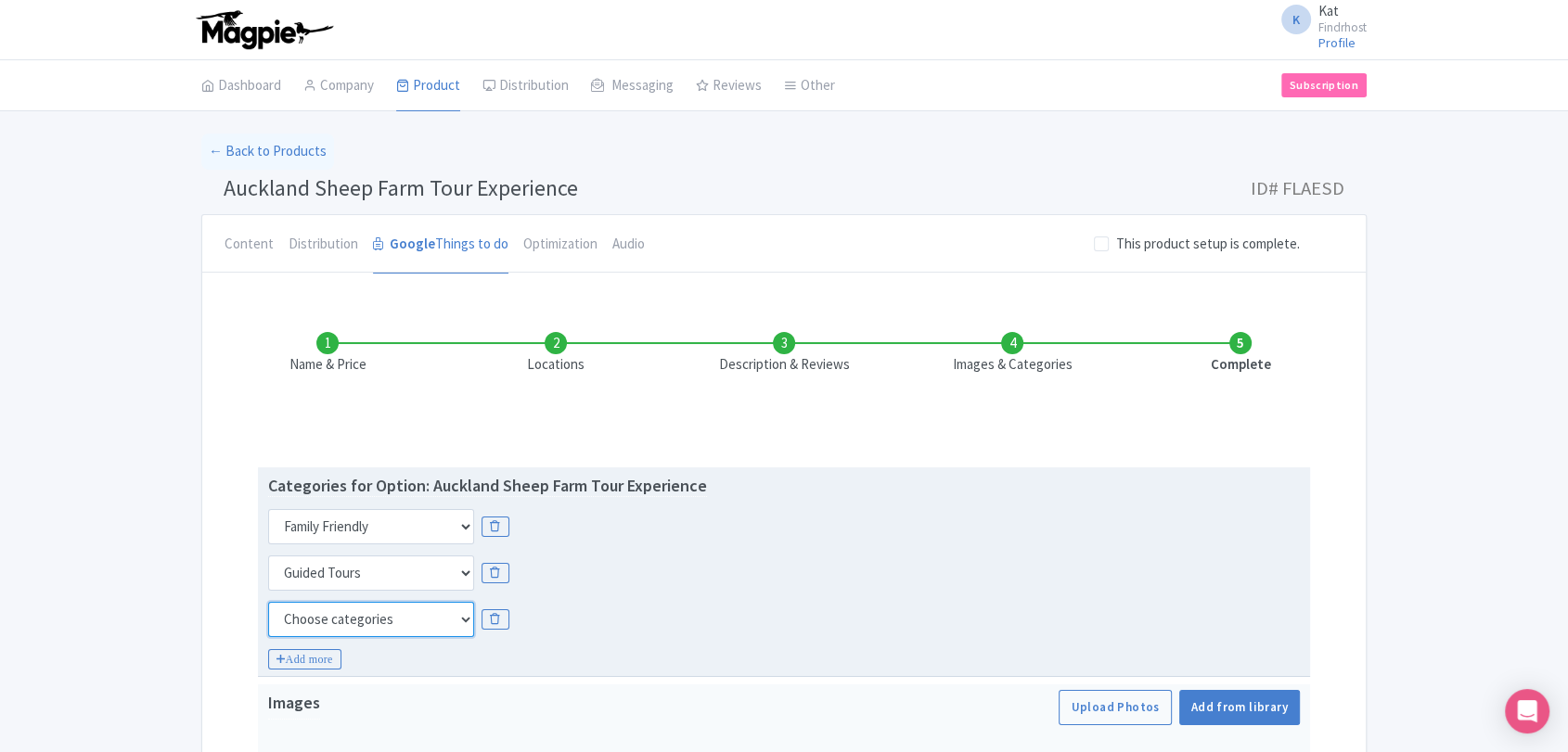 click on "Choose categories Adults Only
Animals
Audio Guide
Beaches
Bike Tours
Boat Tours
City Cards
Classes
Day Trips
Family Friendly
Fast Track
Food
Guided Tours
History
Hop On Hop Off
Literature
Live Music
Museums
Nightlife
Outdoors
Private Tours
Romantic
Self Guided
Small Group Tours
Sports
Theme Parks
Walking Tours
Wheelchair Accessible
Recurring Events" at bounding box center (371, 619) 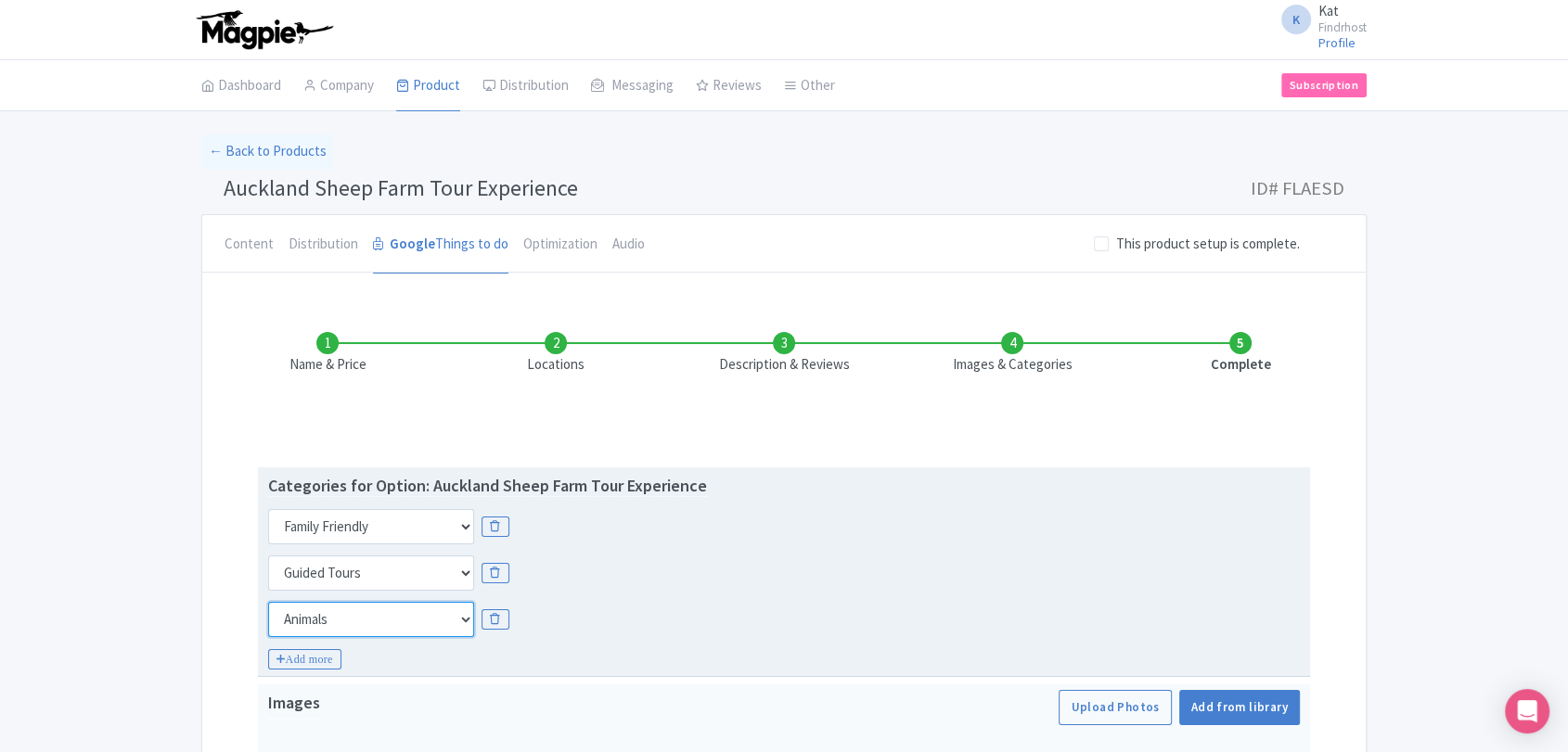 click on "Choose categories Adults Only
Animals
Audio Guide
Beaches
Bike Tours
Boat Tours
City Cards
Classes
Day Trips
Family Friendly
Fast Track
Food
Guided Tours
History
Hop On Hop Off
Literature
Live Music
Museums
Nightlife
Outdoors
Private Tours
Romantic
Self Guided
Small Group Tours
Sports
Theme Parks
Walking Tours
Wheelchair Accessible
Recurring Events" at bounding box center [371, 619] 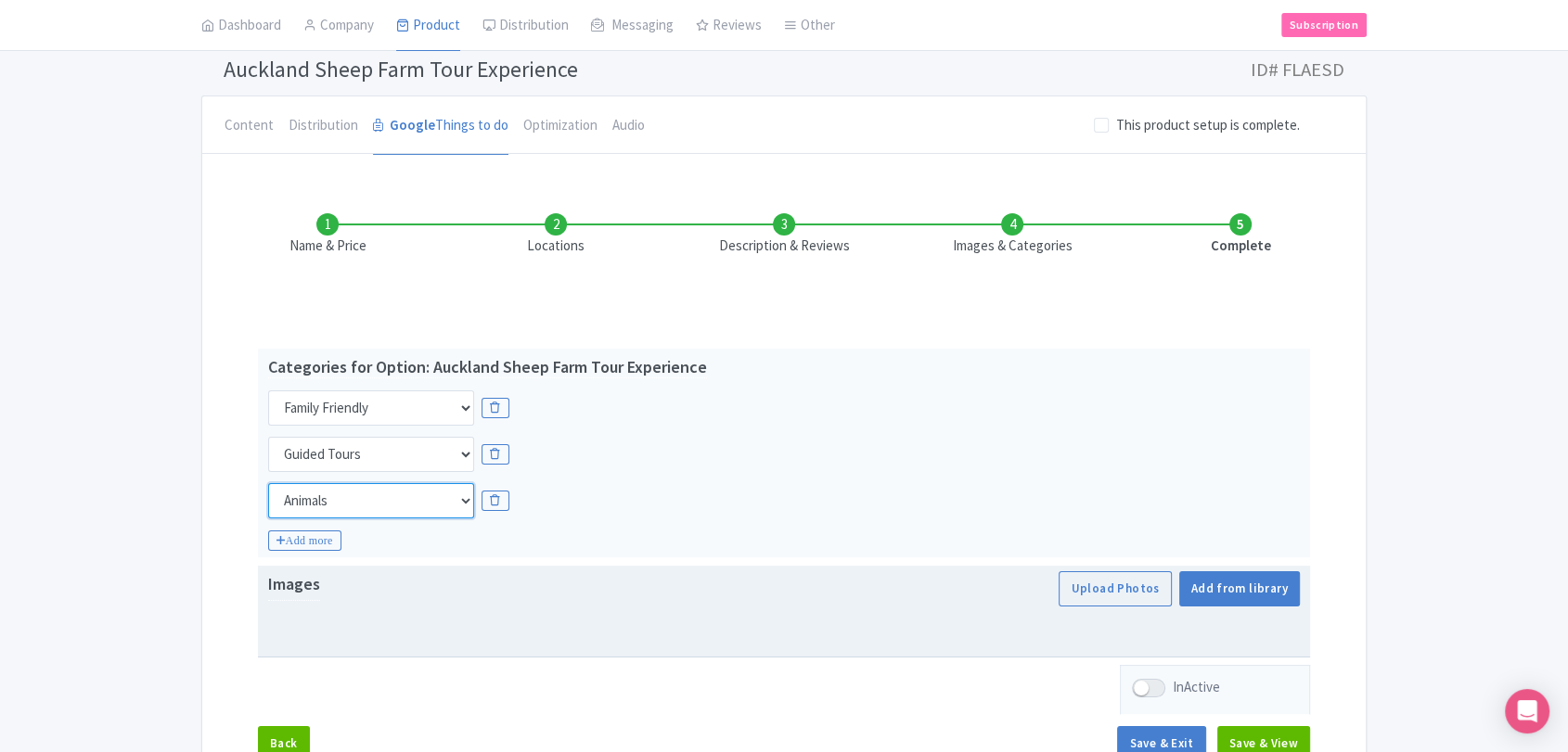 scroll, scrollTop: 206, scrollLeft: 0, axis: vertical 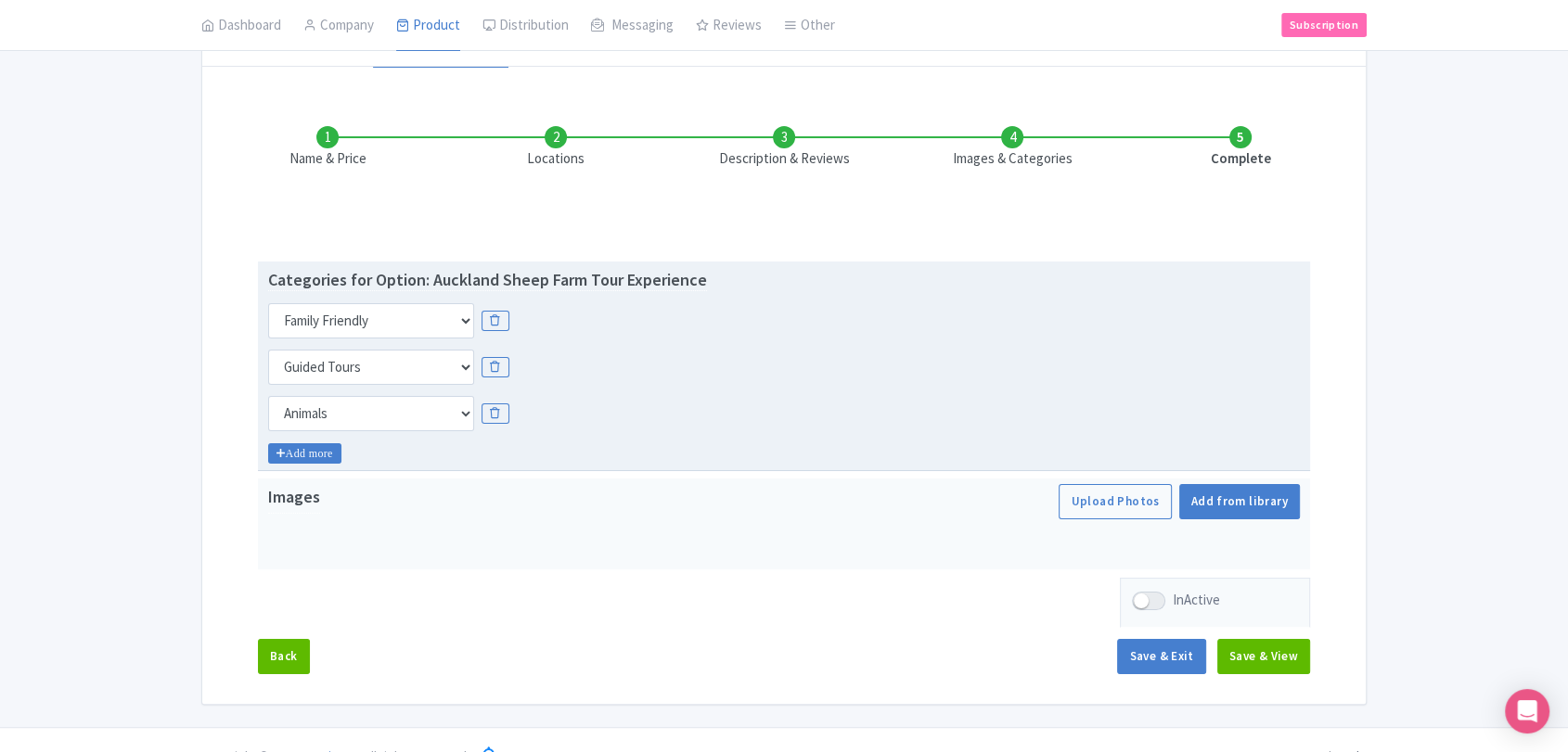 click on "Add more" at bounding box center [304, 453] 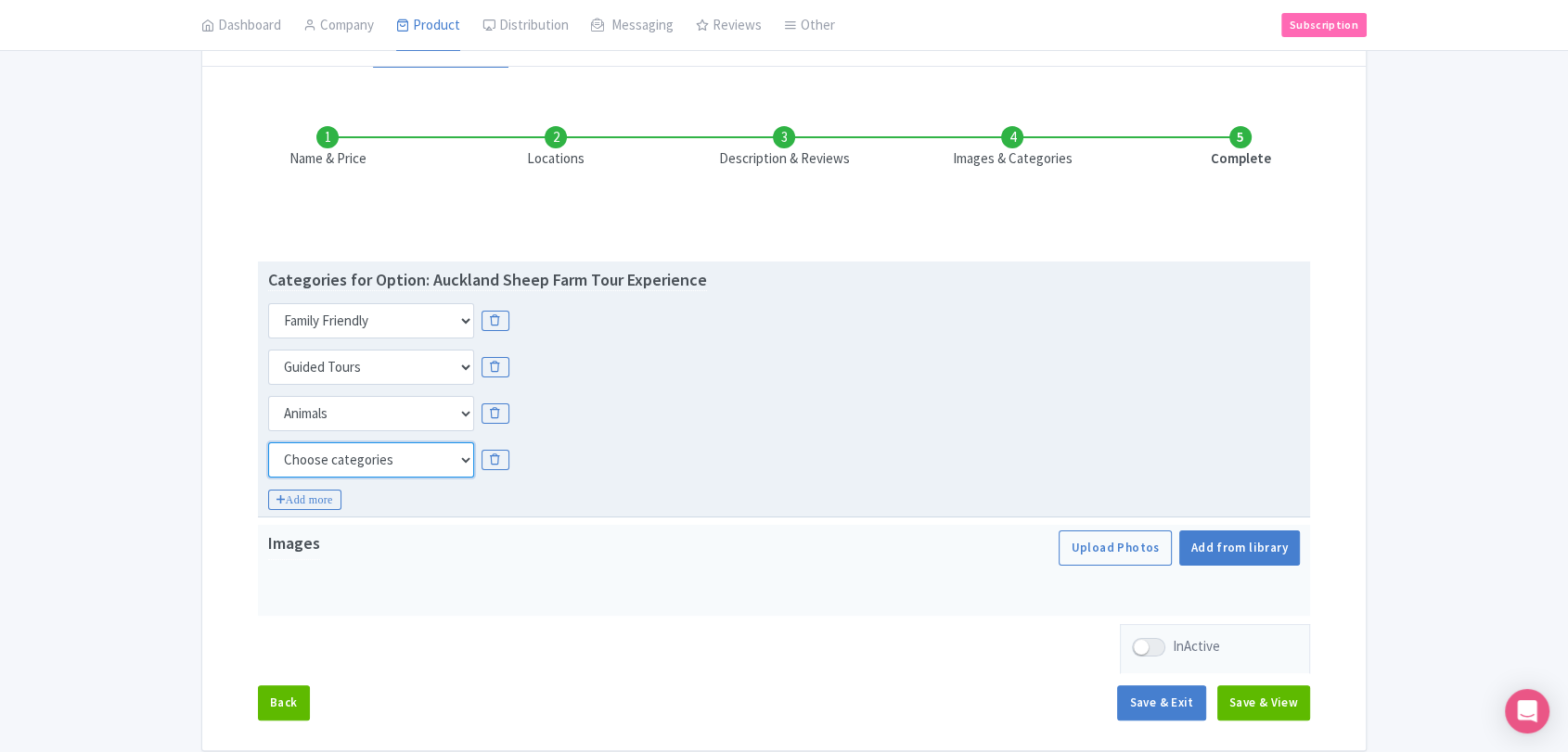drag, startPoint x: 319, startPoint y: 463, endPoint x: 339, endPoint y: 447, distance: 25.612497 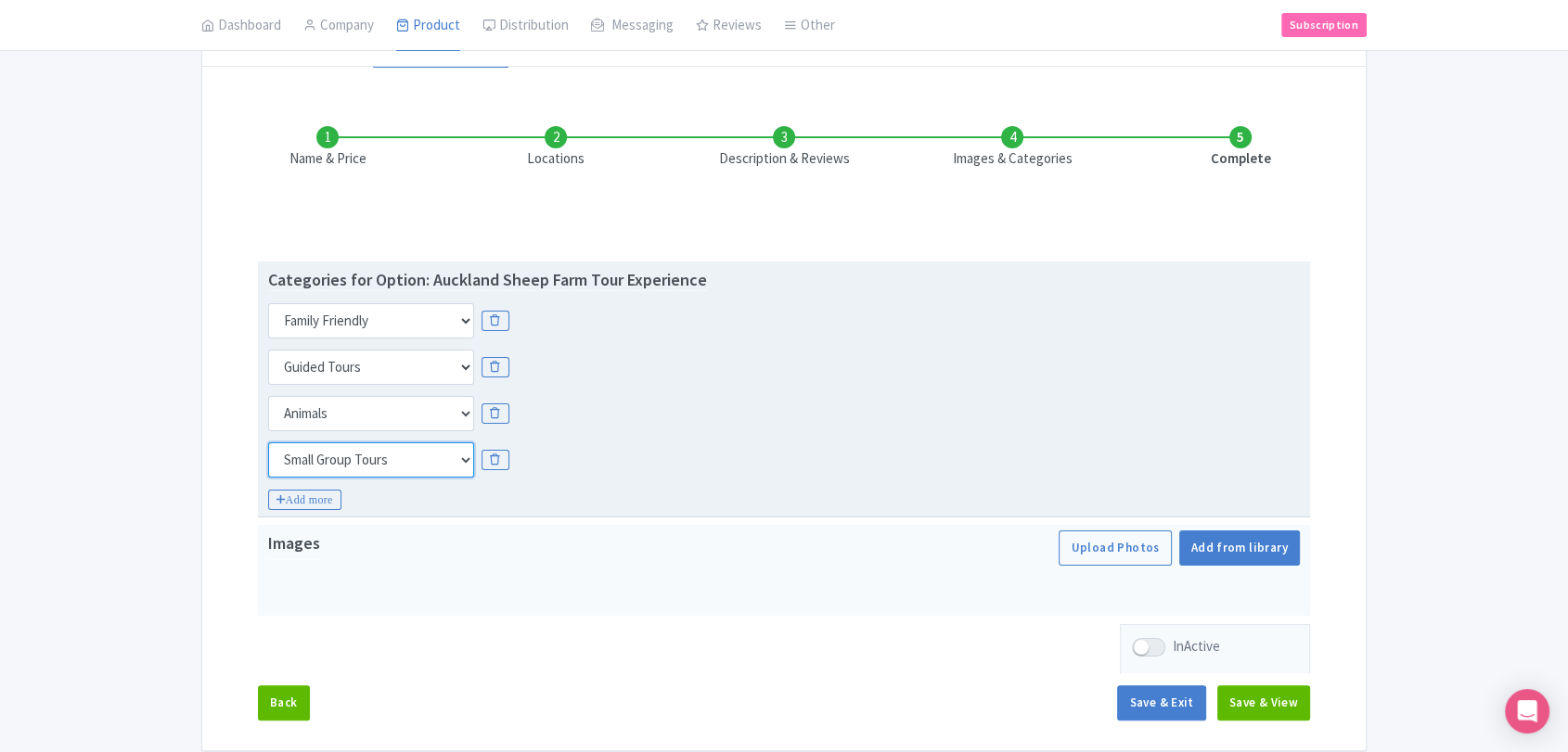 click on "Choose categories Adults Only
Animals
Audio Guide
Beaches
Bike Tours
Boat Tours
City Cards
Classes
Day Trips
Family Friendly
Fast Track
Food
Guided Tours
History
Hop On Hop Off
Literature
Live Music
Museums
Nightlife
Outdoors
Private Tours
Romantic
Self Guided
Small Group Tours
Sports
Theme Parks
Walking Tours
Wheelchair Accessible
Recurring Events" at bounding box center (371, 460) 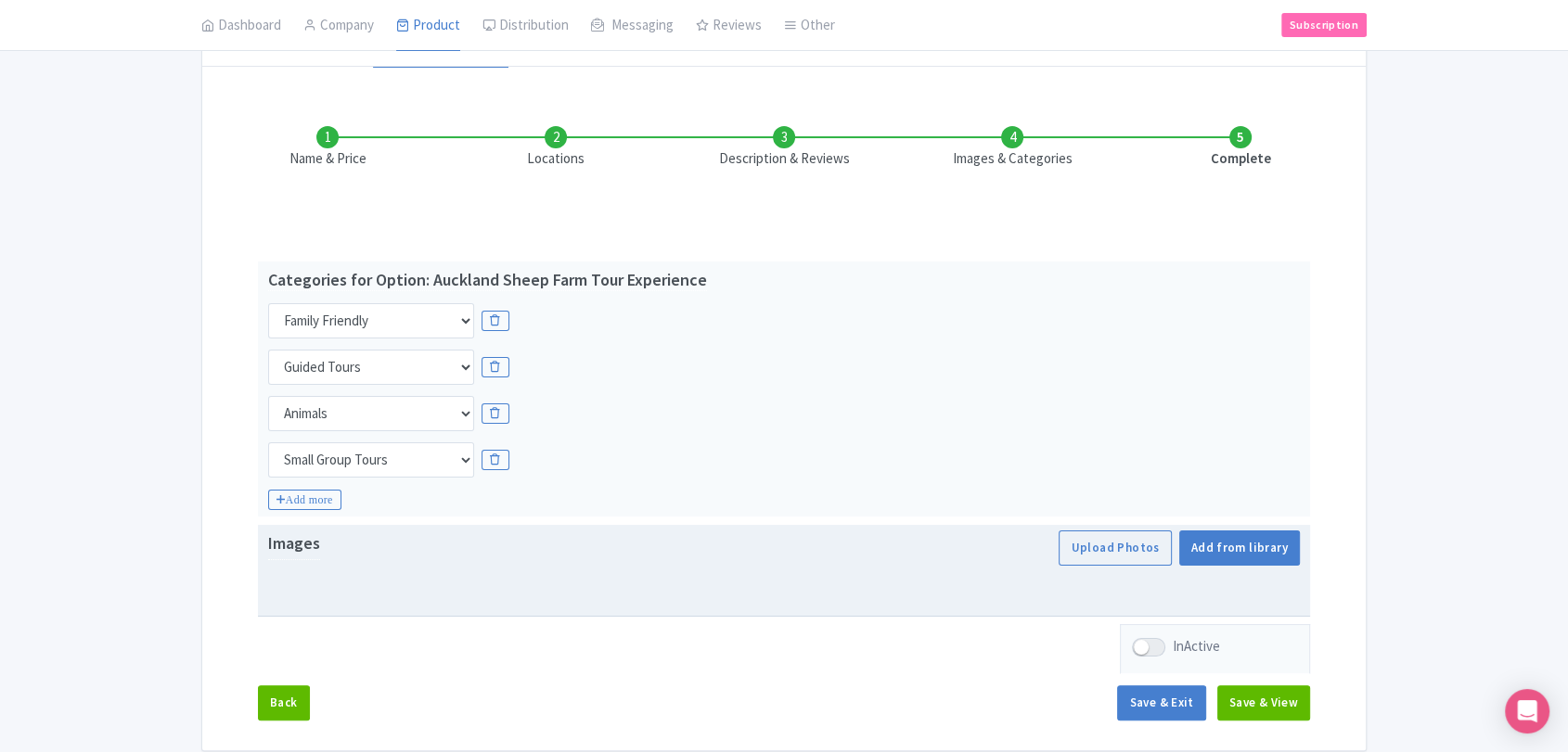 click on "Images
Upload Photos
Save image to library?
Yes
No
Images in library can be reused later by other products
Add from library" at bounding box center [784, 571] 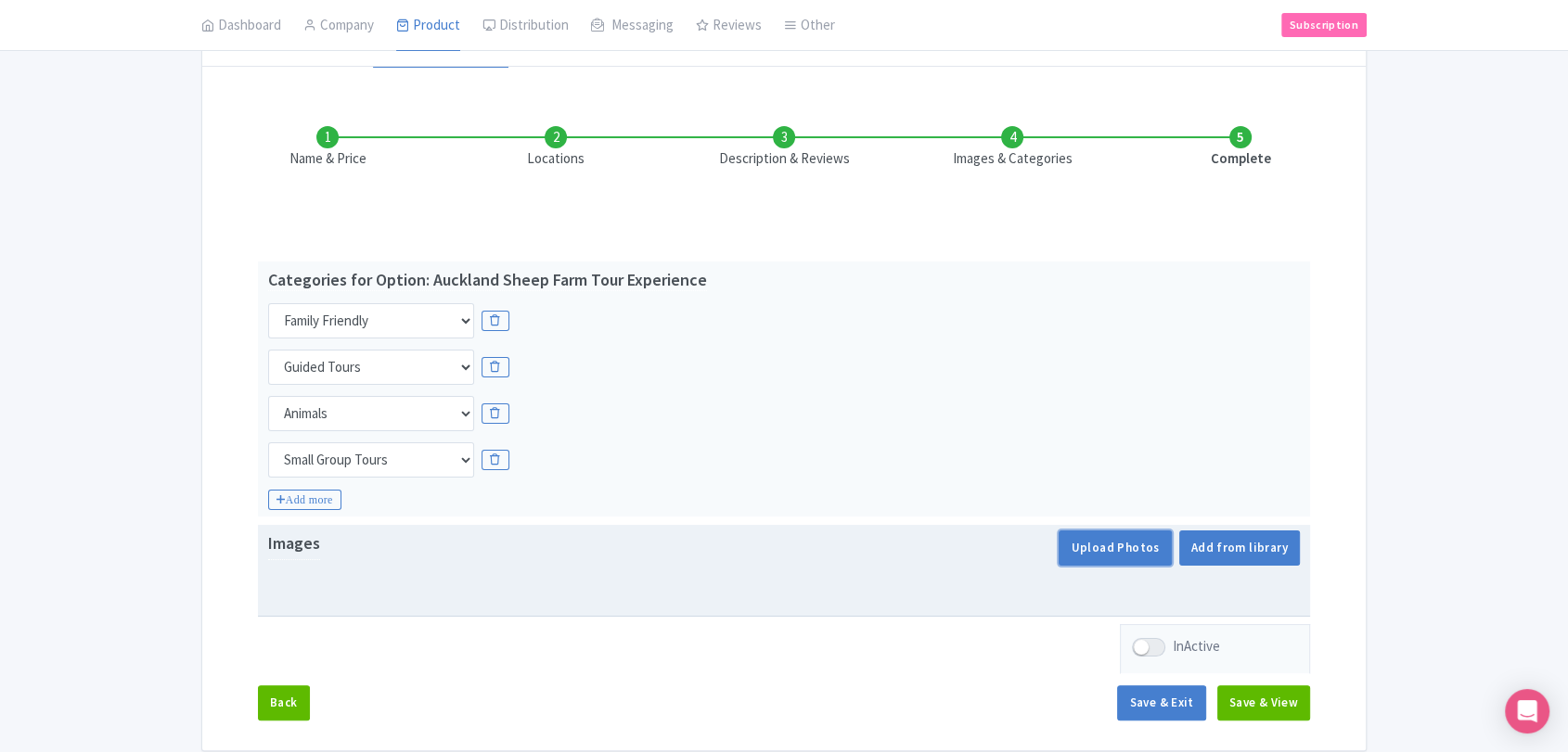 click on "Upload Photos" at bounding box center [1114, 548] 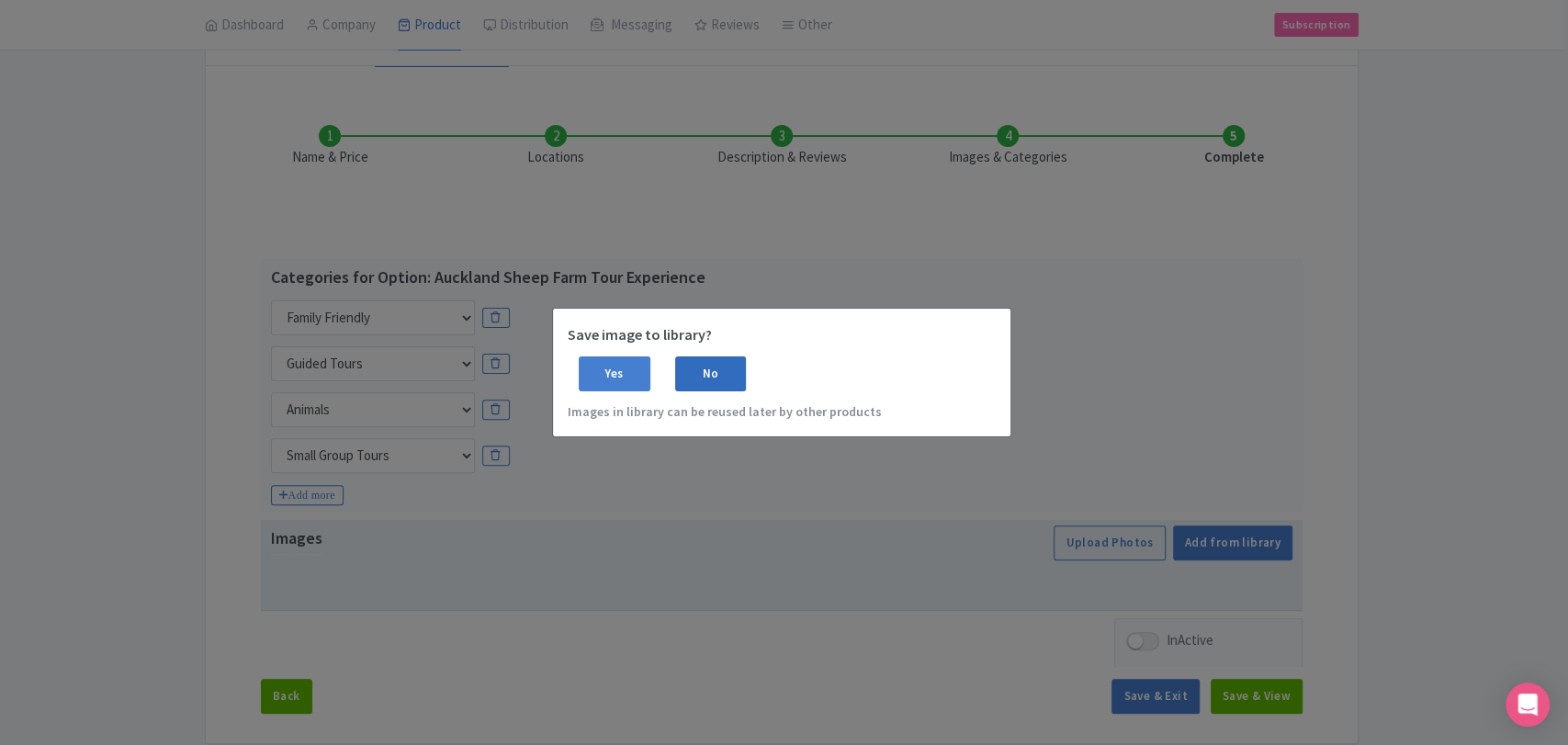 click on "No" at bounding box center [711, 374] 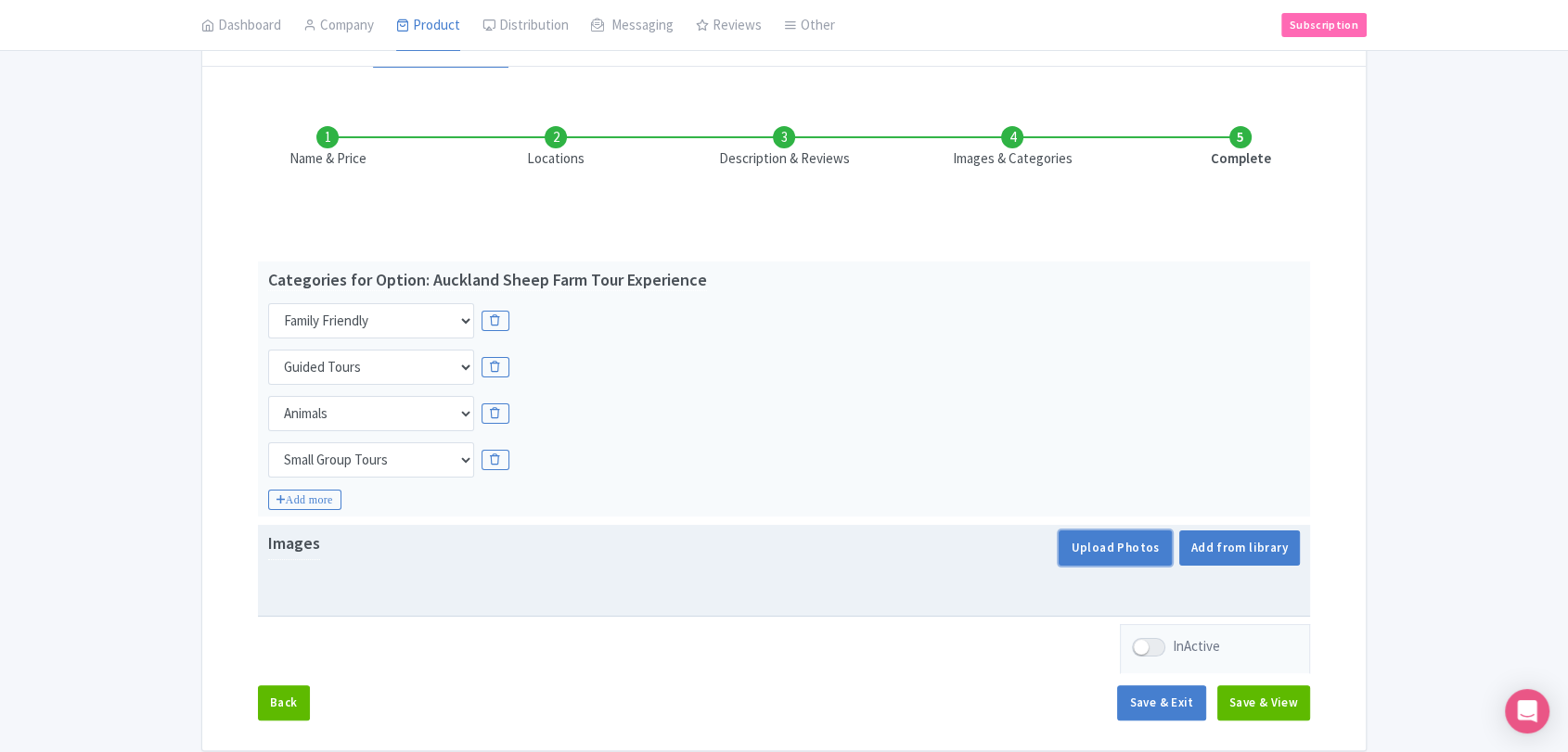 click on "Upload Photos" at bounding box center (1114, 548) 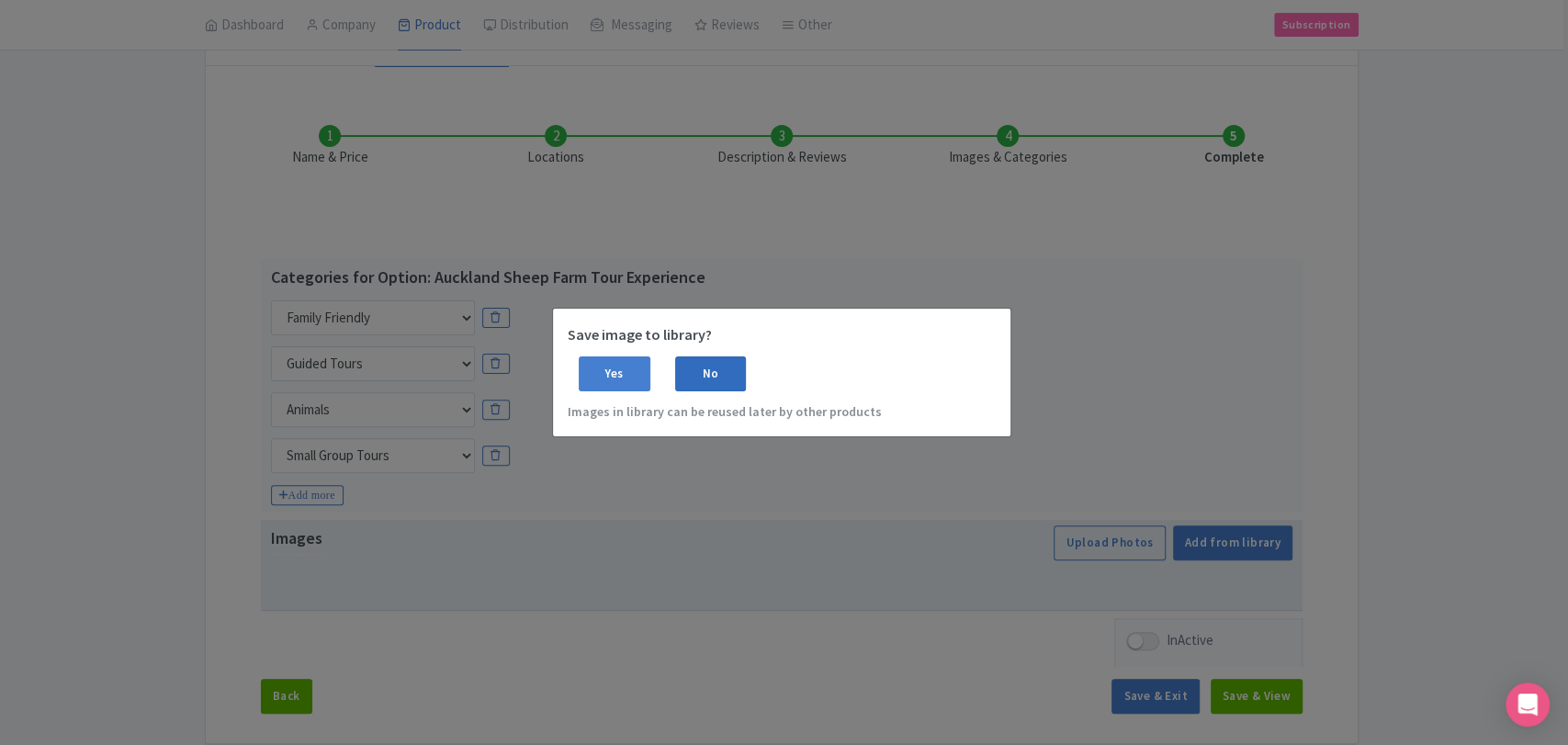 click on "No" at bounding box center [711, 374] 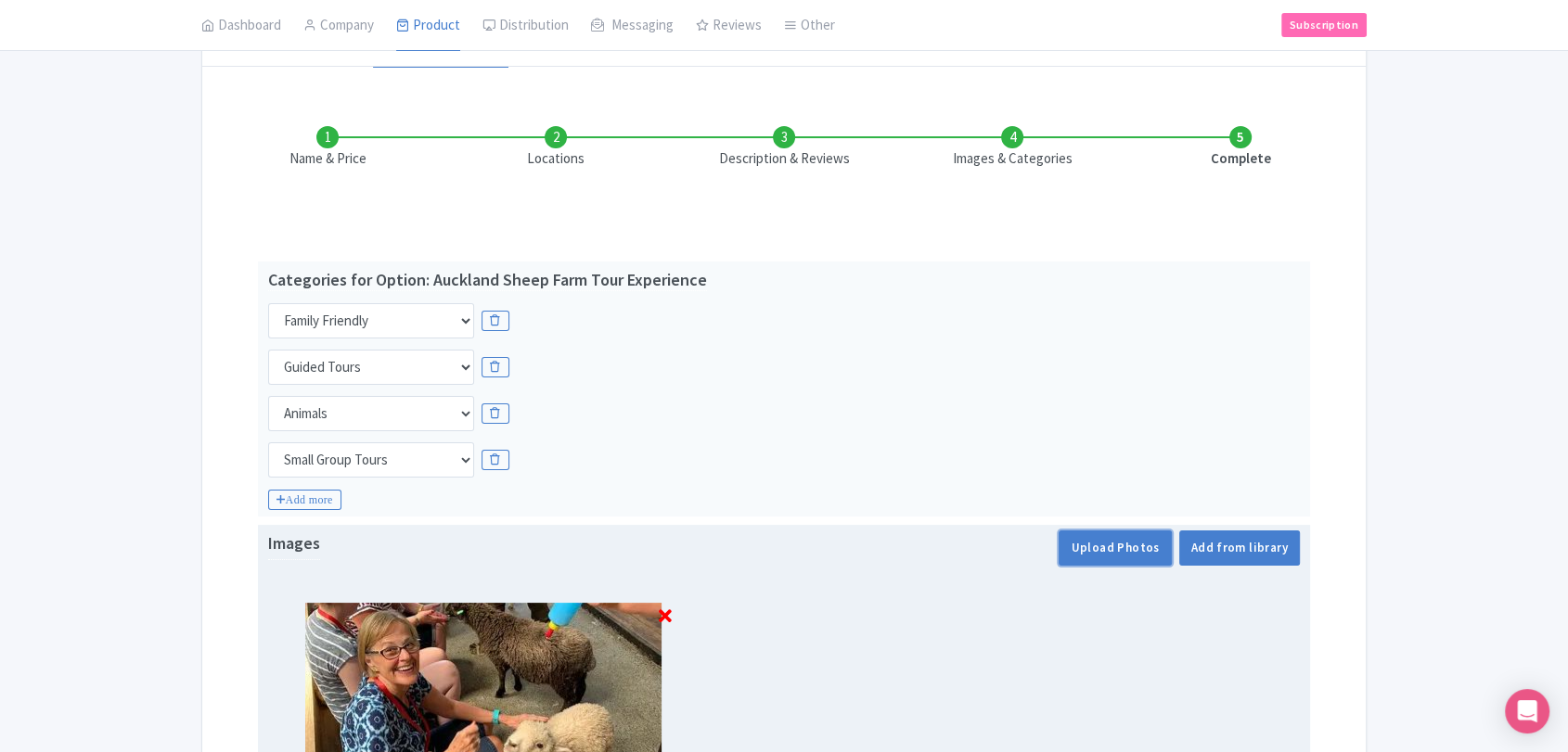 click on "Upload Photos" at bounding box center (1114, 548) 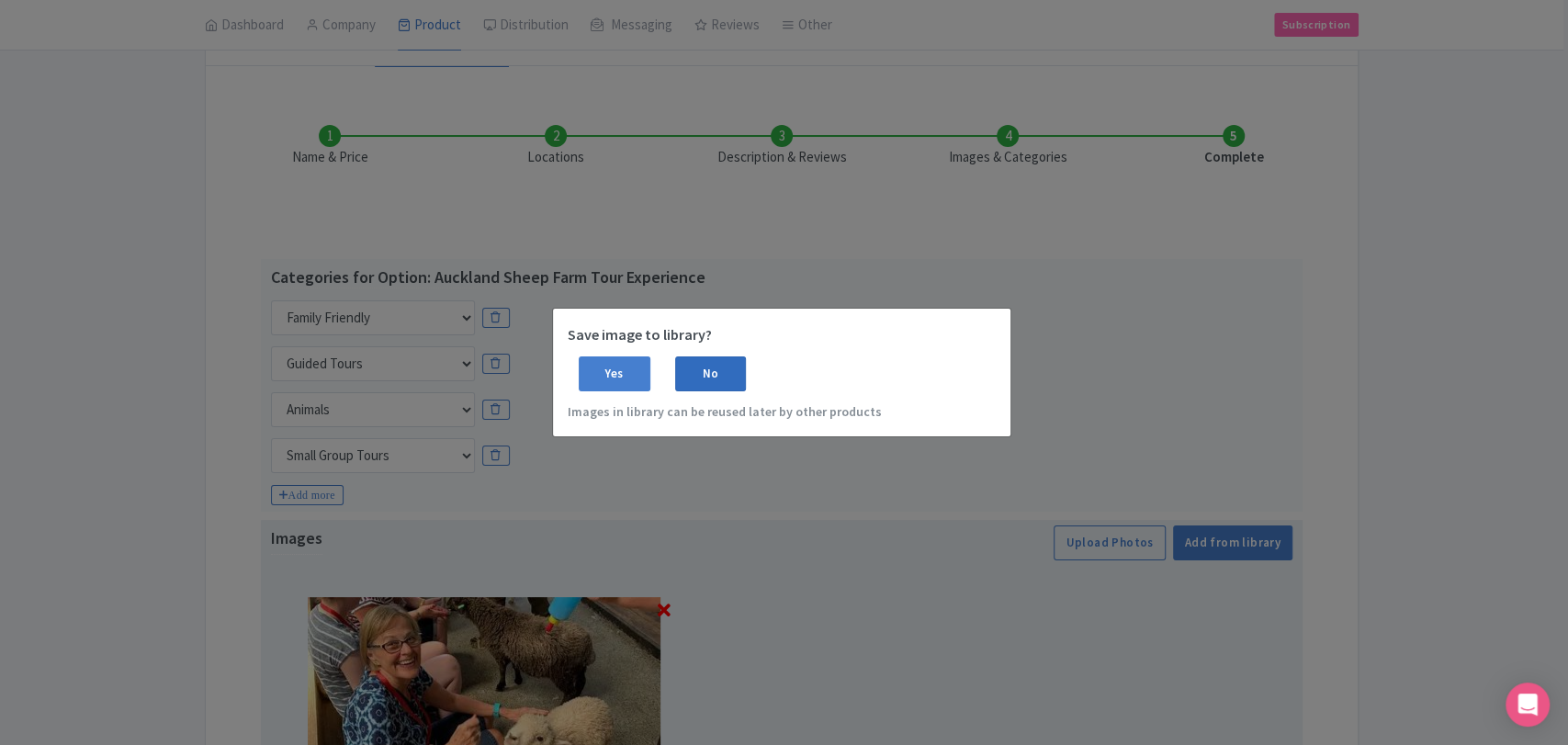 click on "No" at bounding box center [711, 374] 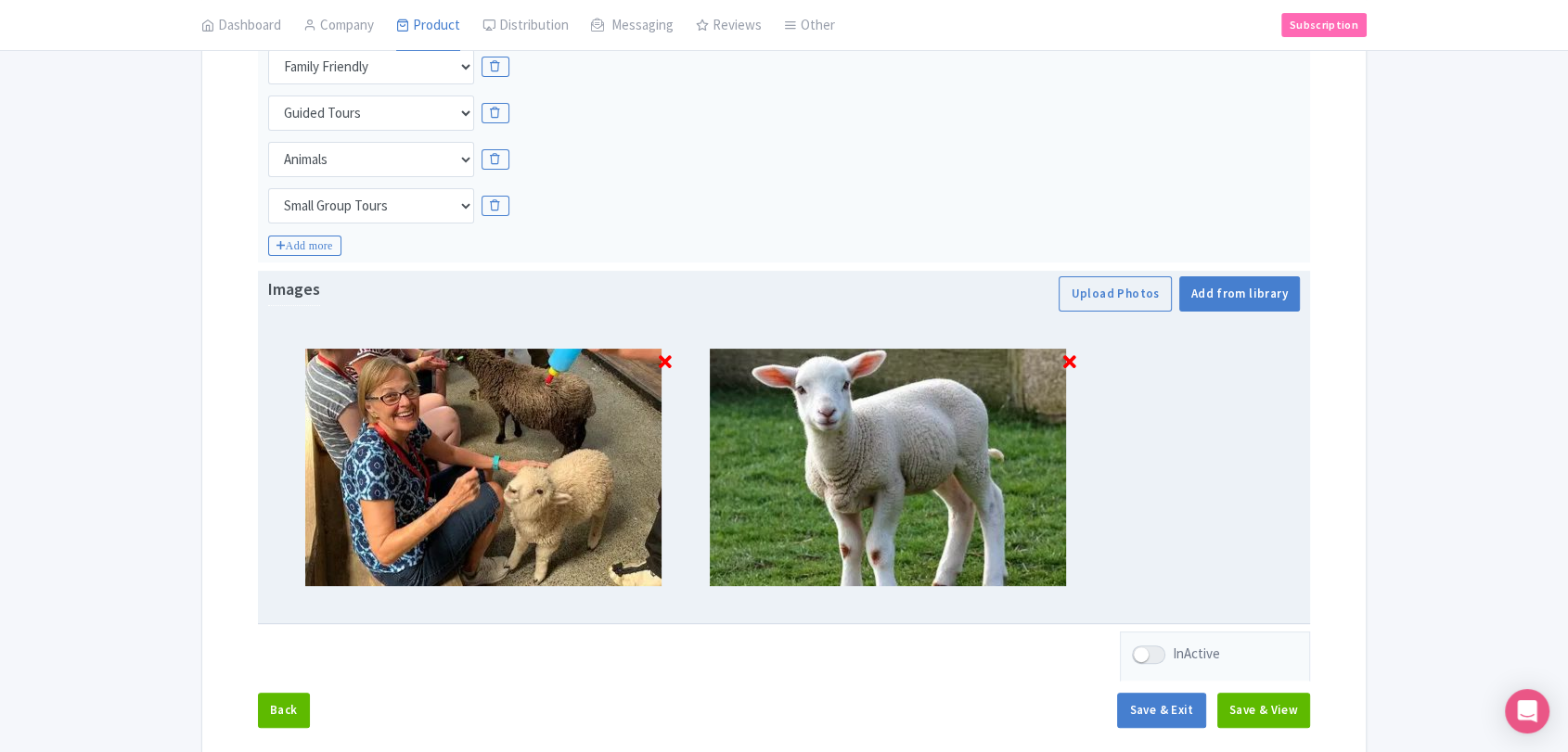 scroll, scrollTop: 515, scrollLeft: 0, axis: vertical 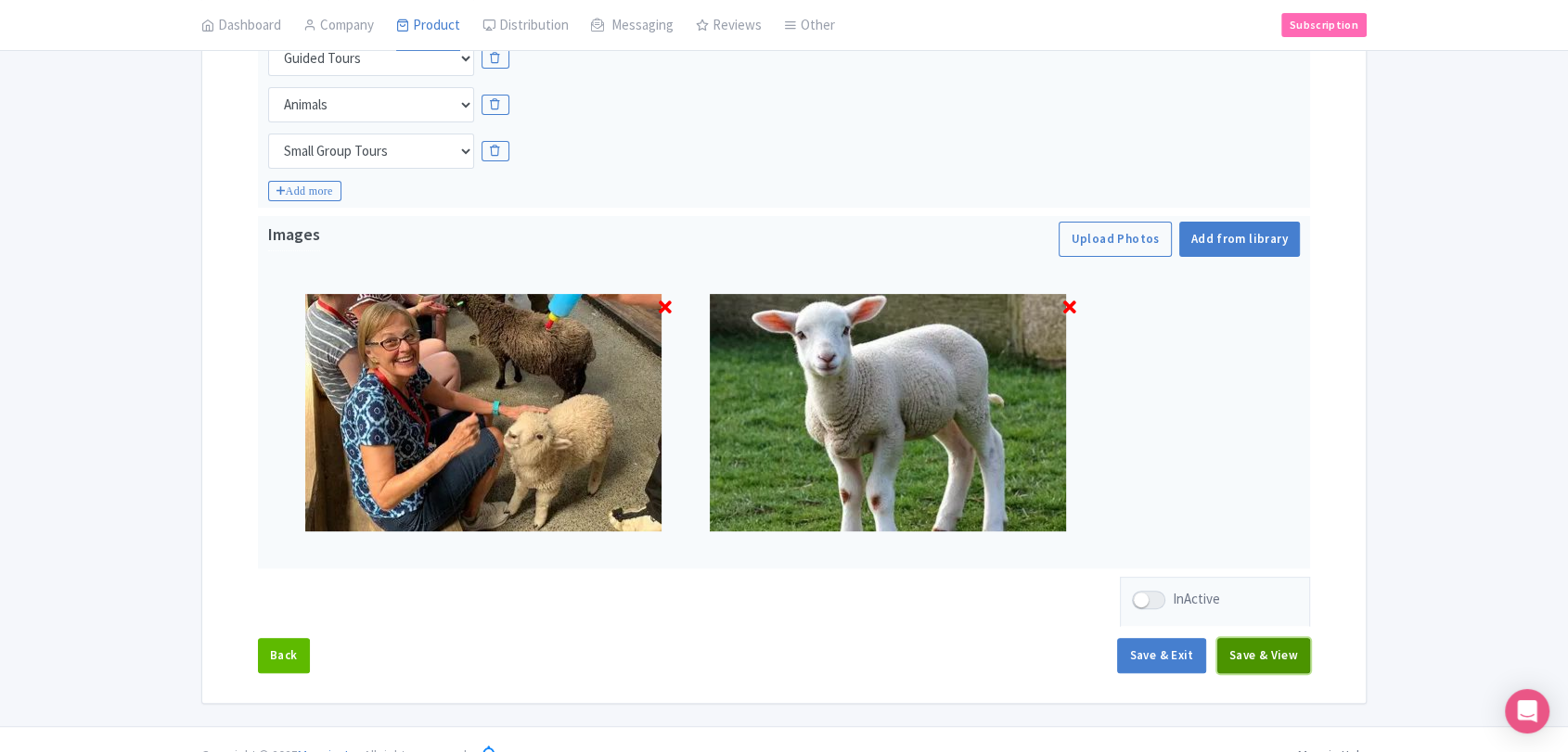click on "Save & View" at bounding box center [1264, 656] 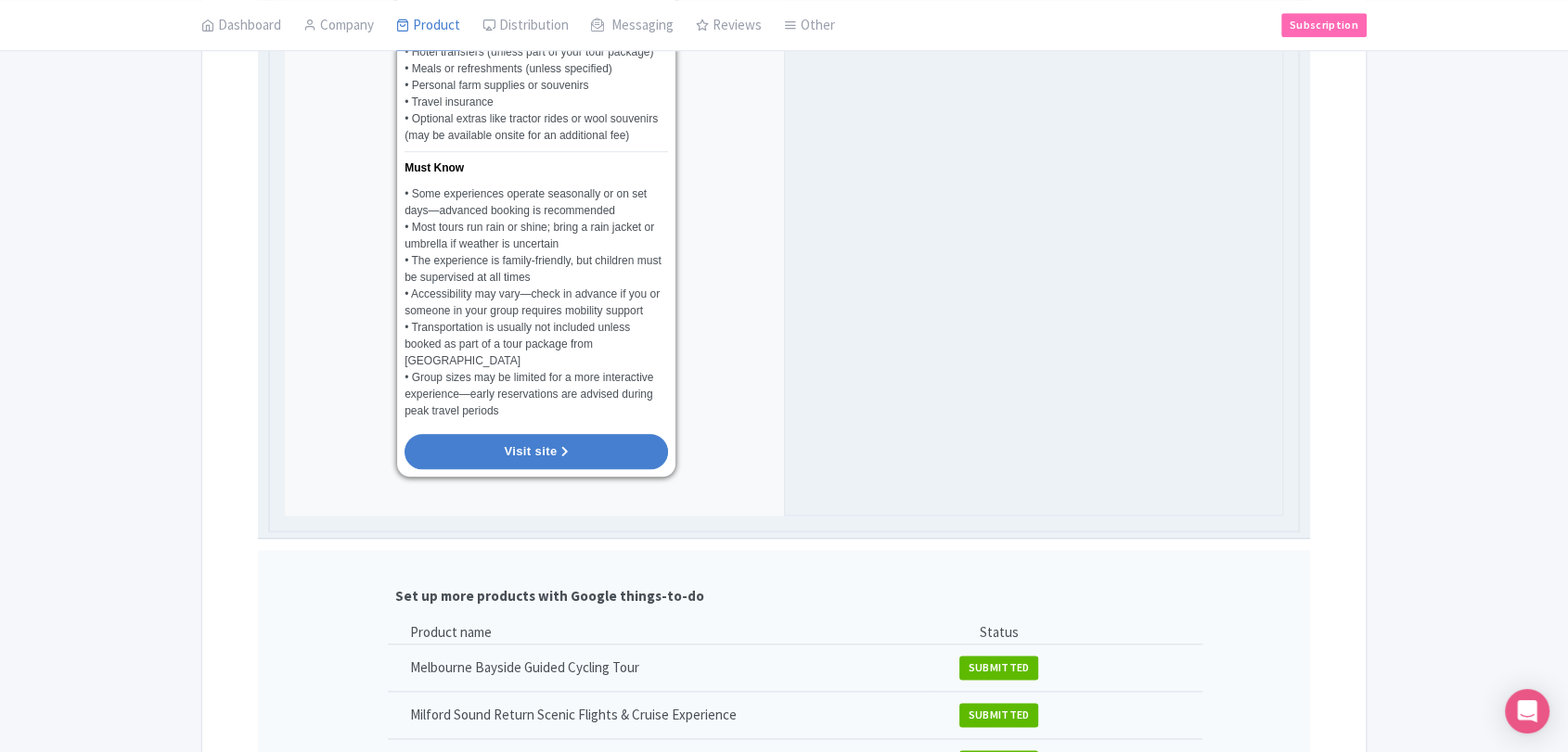 scroll, scrollTop: 2060, scrollLeft: 0, axis: vertical 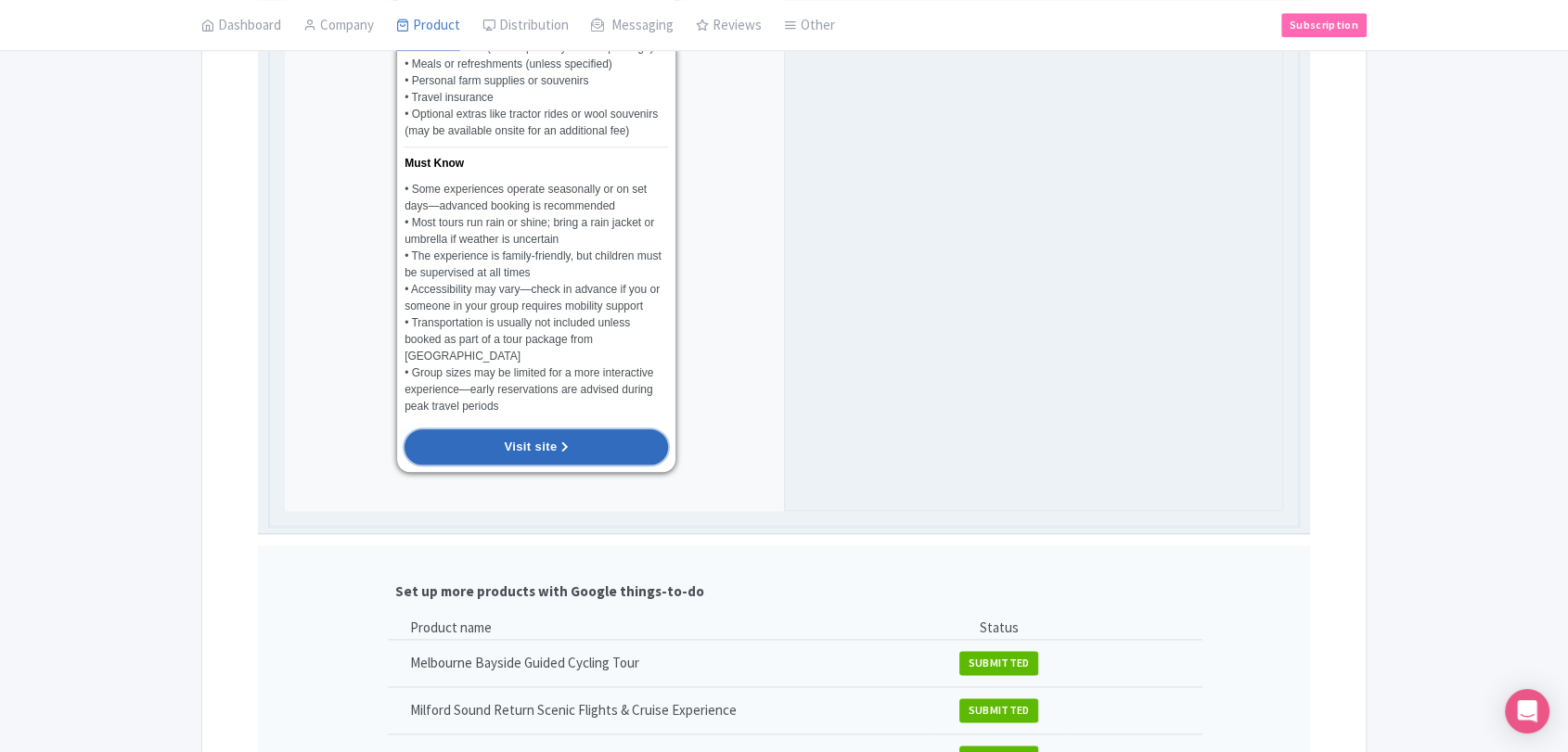 click on "Visit site" at bounding box center [530, 446] 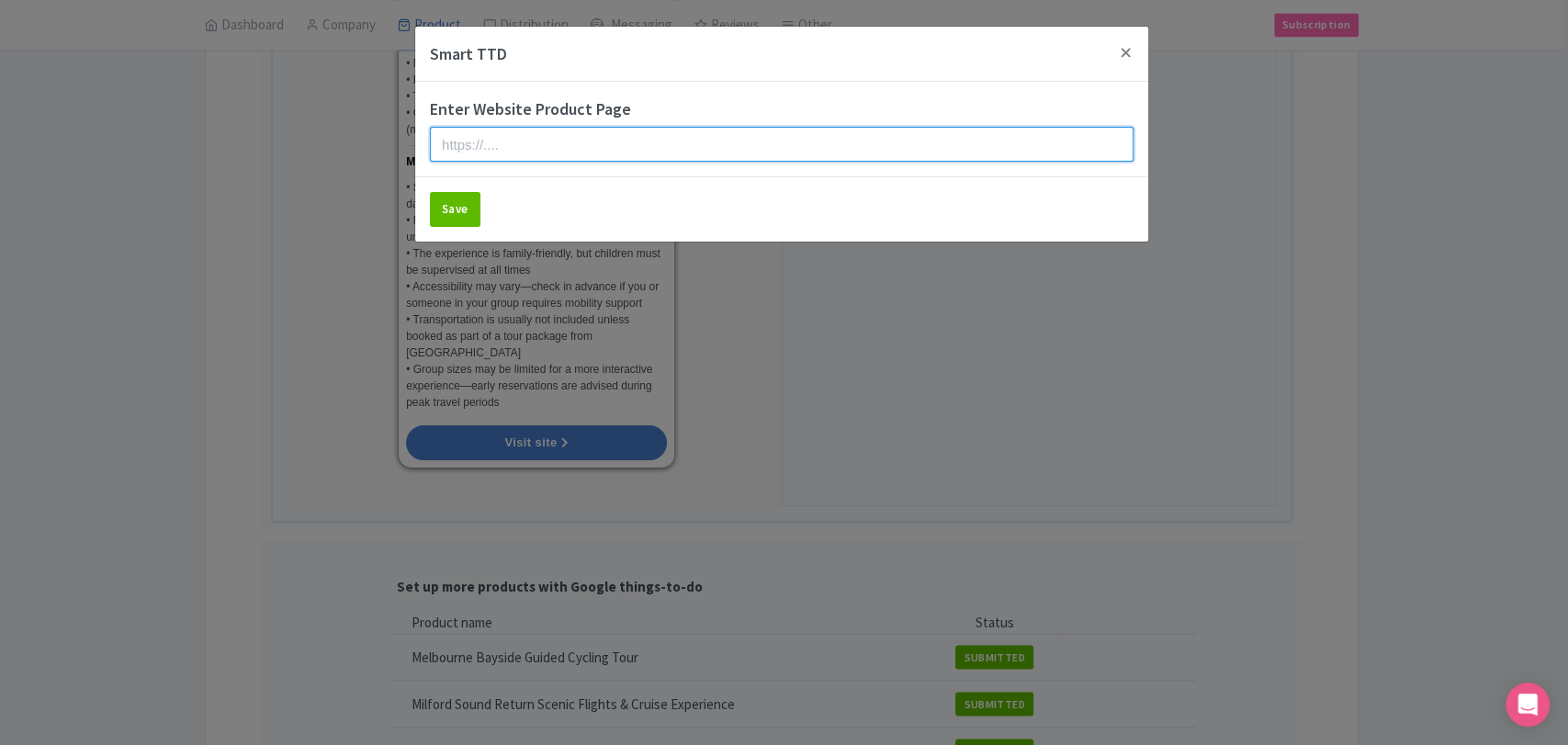 click at bounding box center [782, 144] 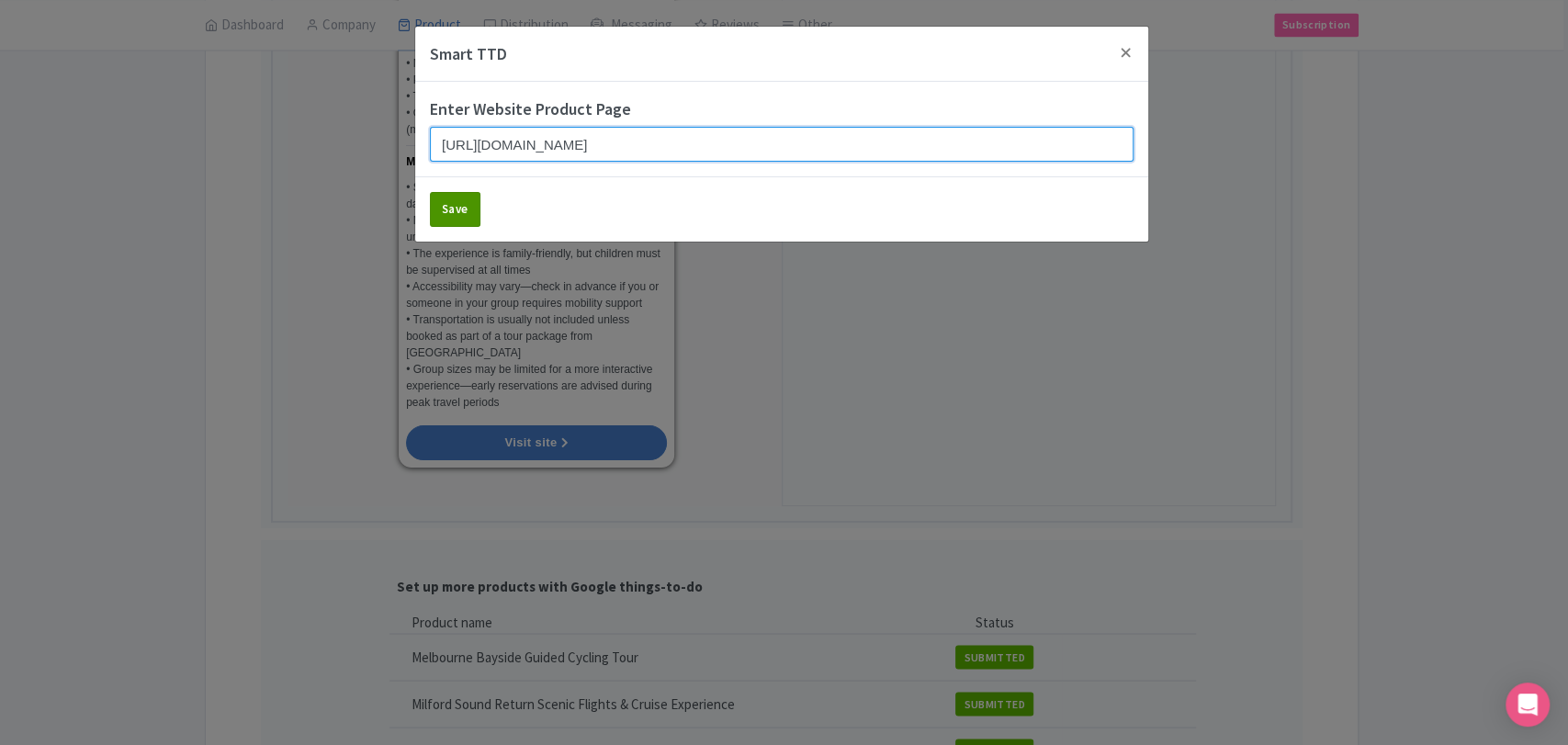 type on "https://www.findrhost.com/tours/kayak-glow-worm-adventure" 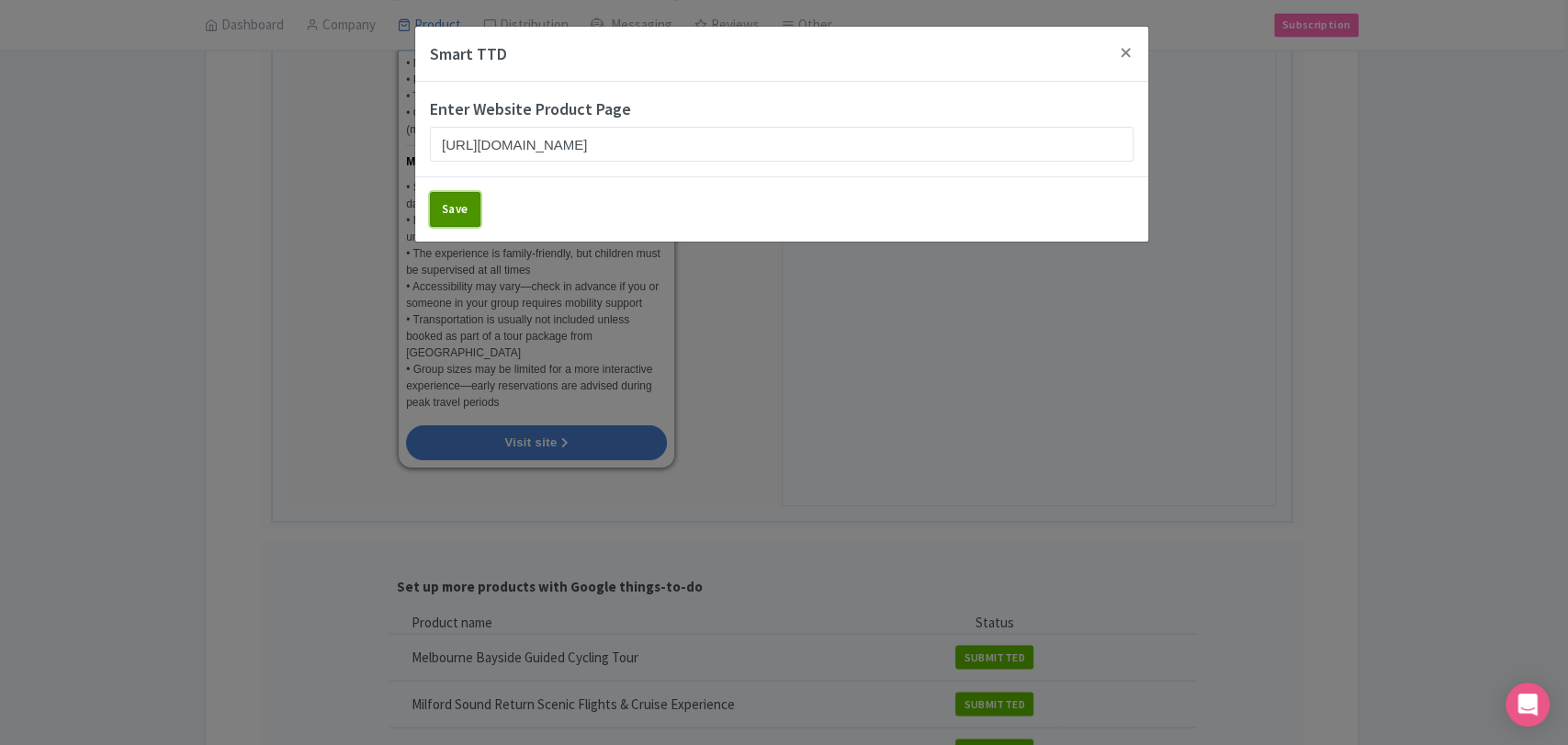 click on "Save" at bounding box center (455, 209) 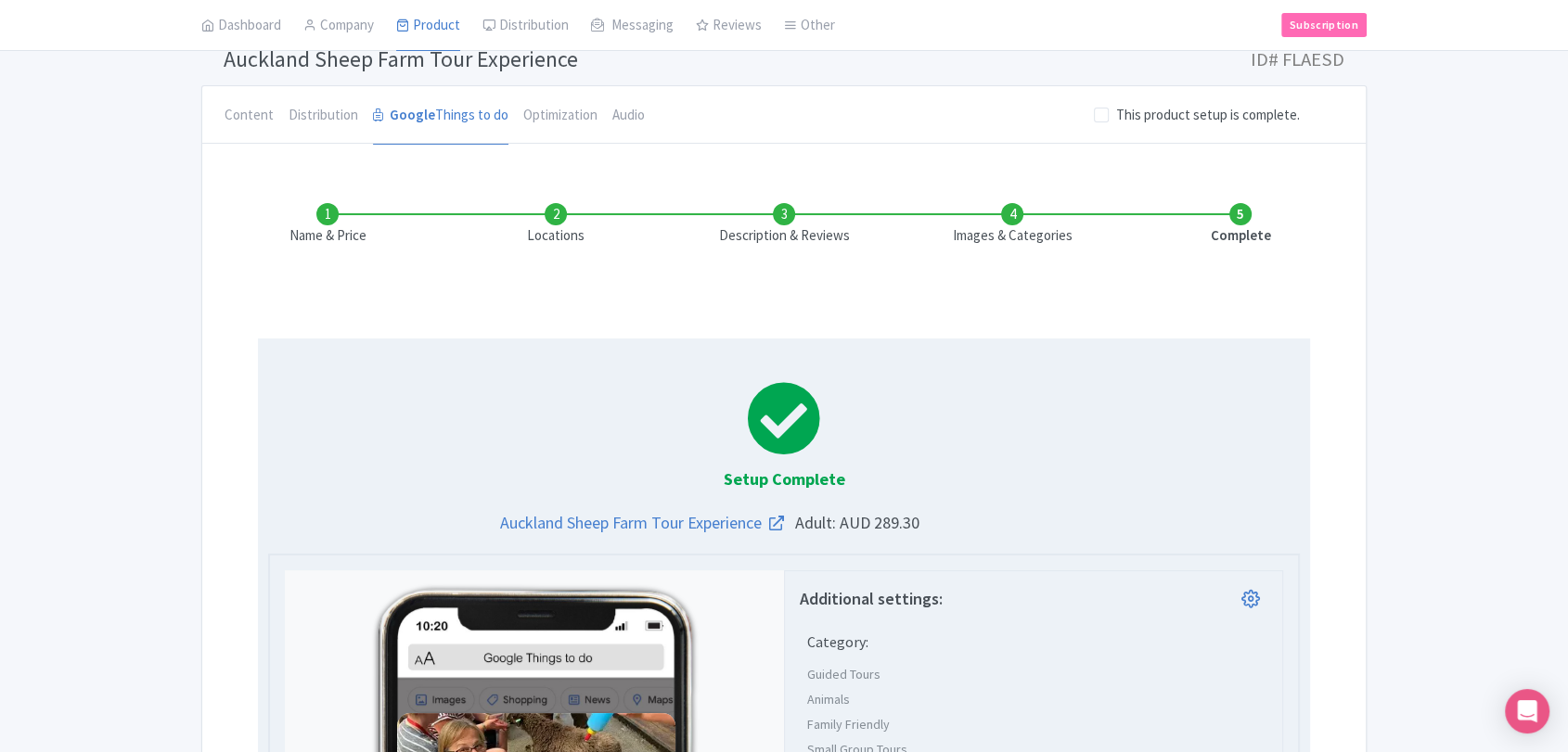 scroll, scrollTop: 0, scrollLeft: 0, axis: both 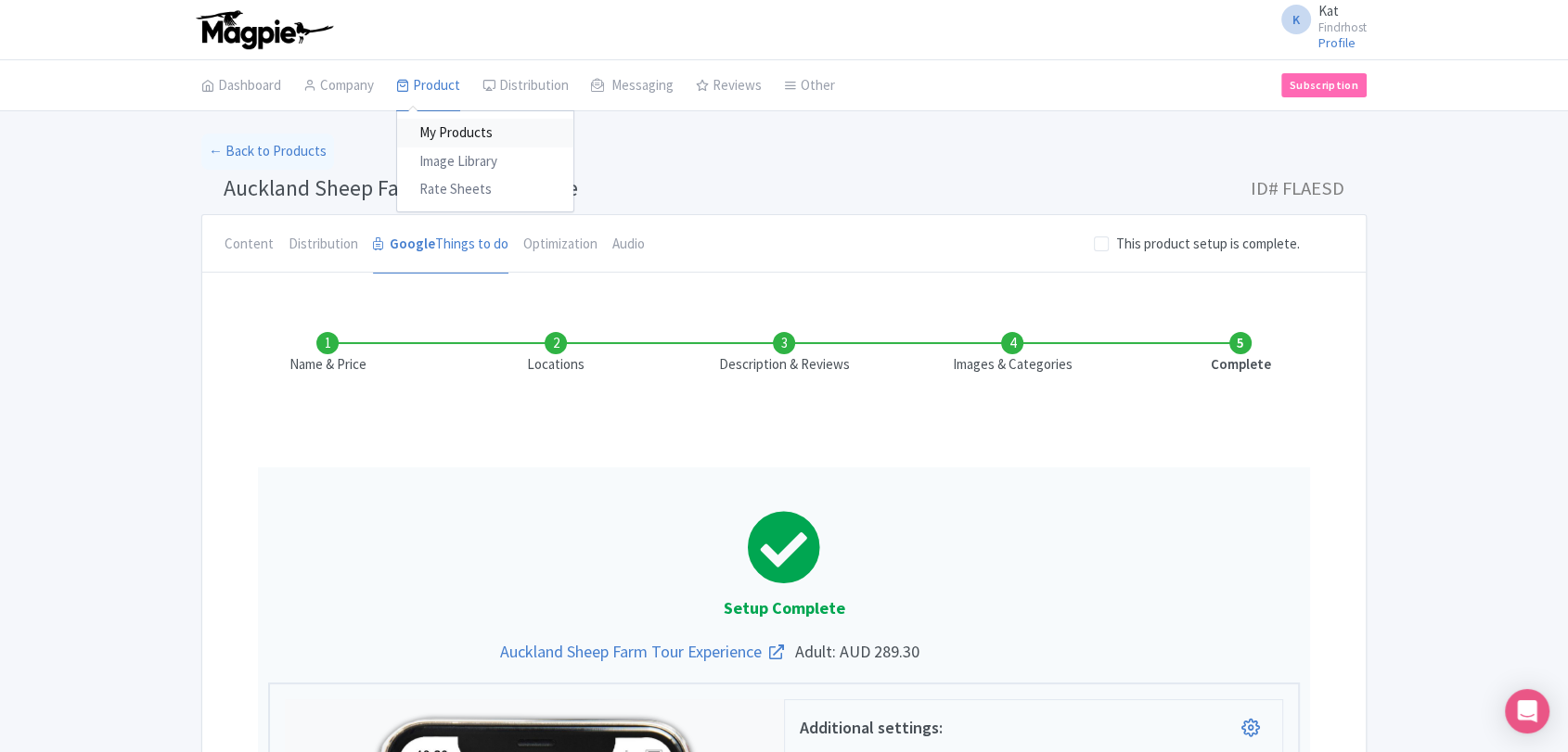 click on "My Products" at bounding box center [485, 133] 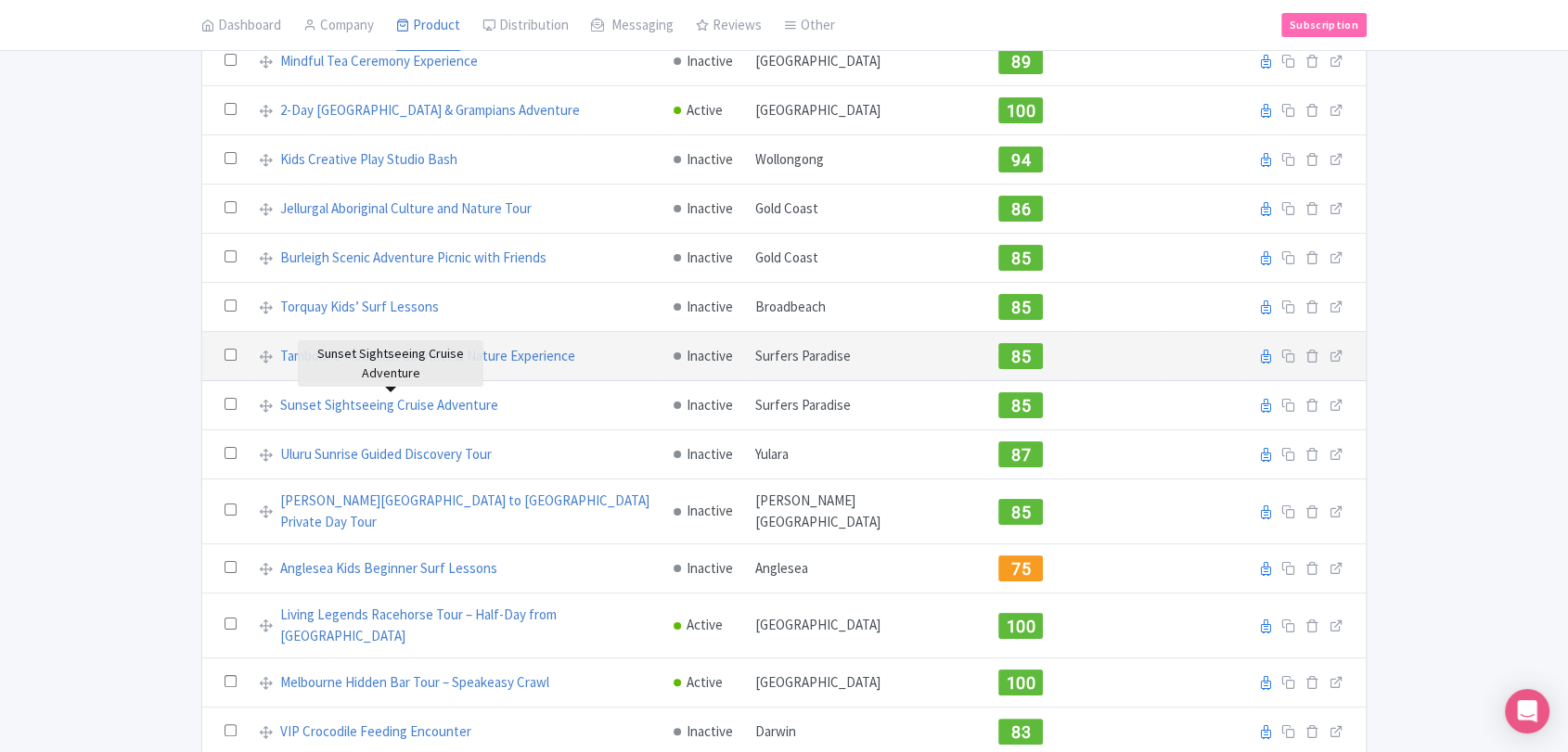 scroll, scrollTop: 618, scrollLeft: 0, axis: vertical 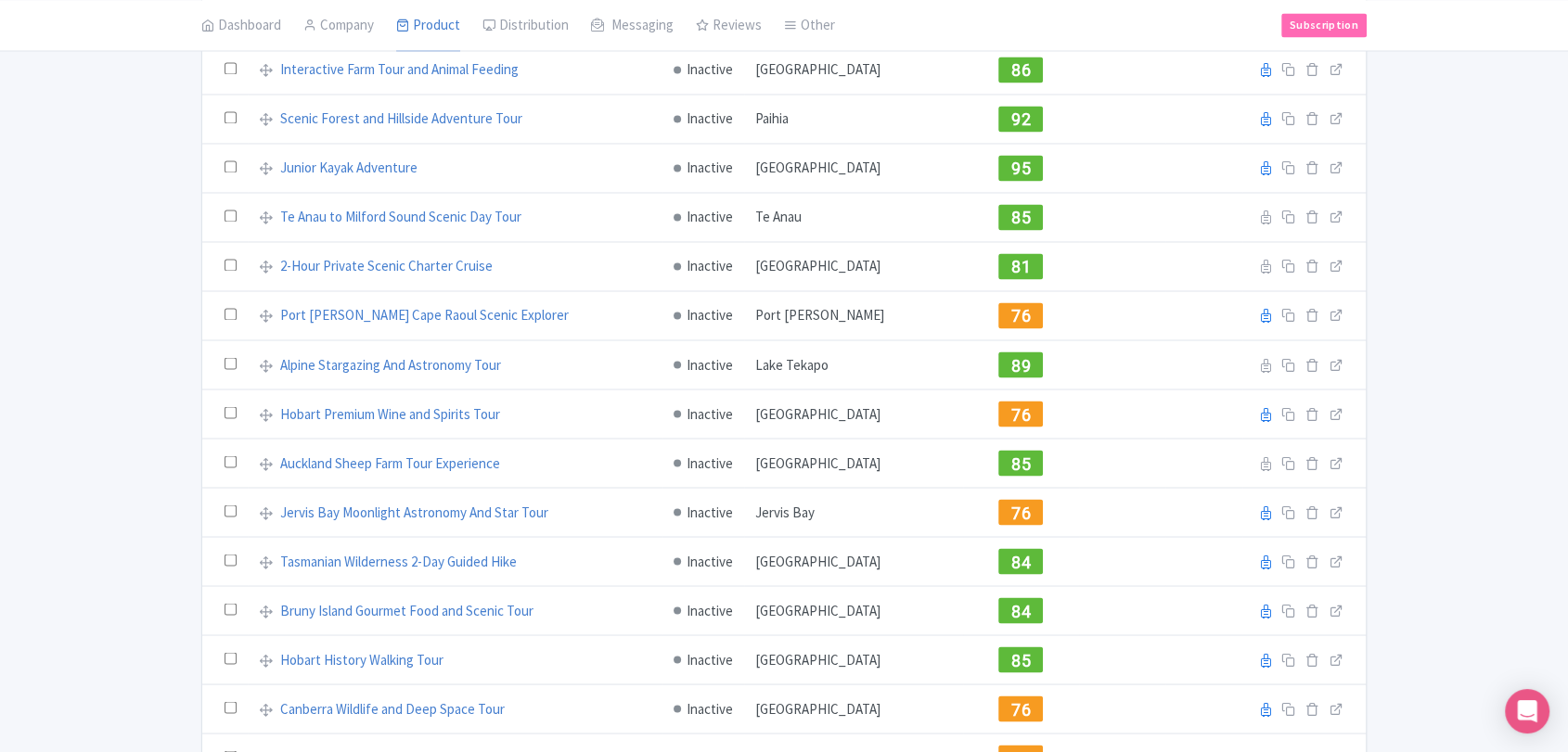 click on "Bulk Actions
[GEOGRAPHIC_DATA]
Add to Collection
Share Products
Add to Collection
Collections   *
Add
Cancel
My Product
Search
Search
Share Products
Action
Create New Product  »
Start with blank product
Start with my Default template
Download Product List
Product Name
Status
City
Quality Score
Internal ID
Versions
Mindful Tea Ceremony Experience
Inactive
[GEOGRAPHIC_DATA]
89
Reseller
Product name on reseller
Extranet
Listing
Edit listing
Stage
2-Day [GEOGRAPHIC_DATA] & Grampians Adventure
Active
[GEOGRAPHIC_DATA]
100
Reseller
Product name on reseller
Extranet
Listing
Edit listing
Stage
Inactive
94" at bounding box center (784, -667) 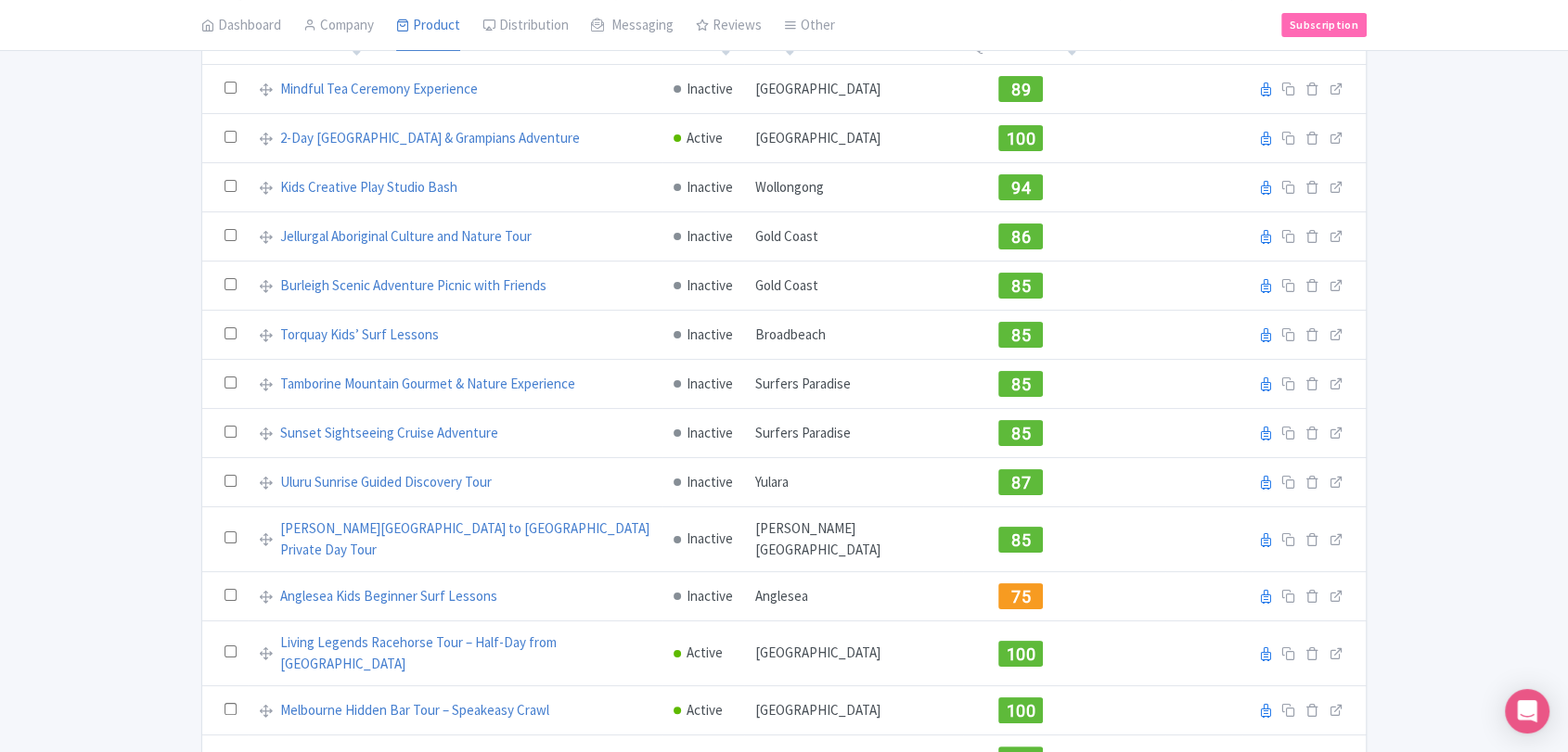 scroll, scrollTop: 37, scrollLeft: 0, axis: vertical 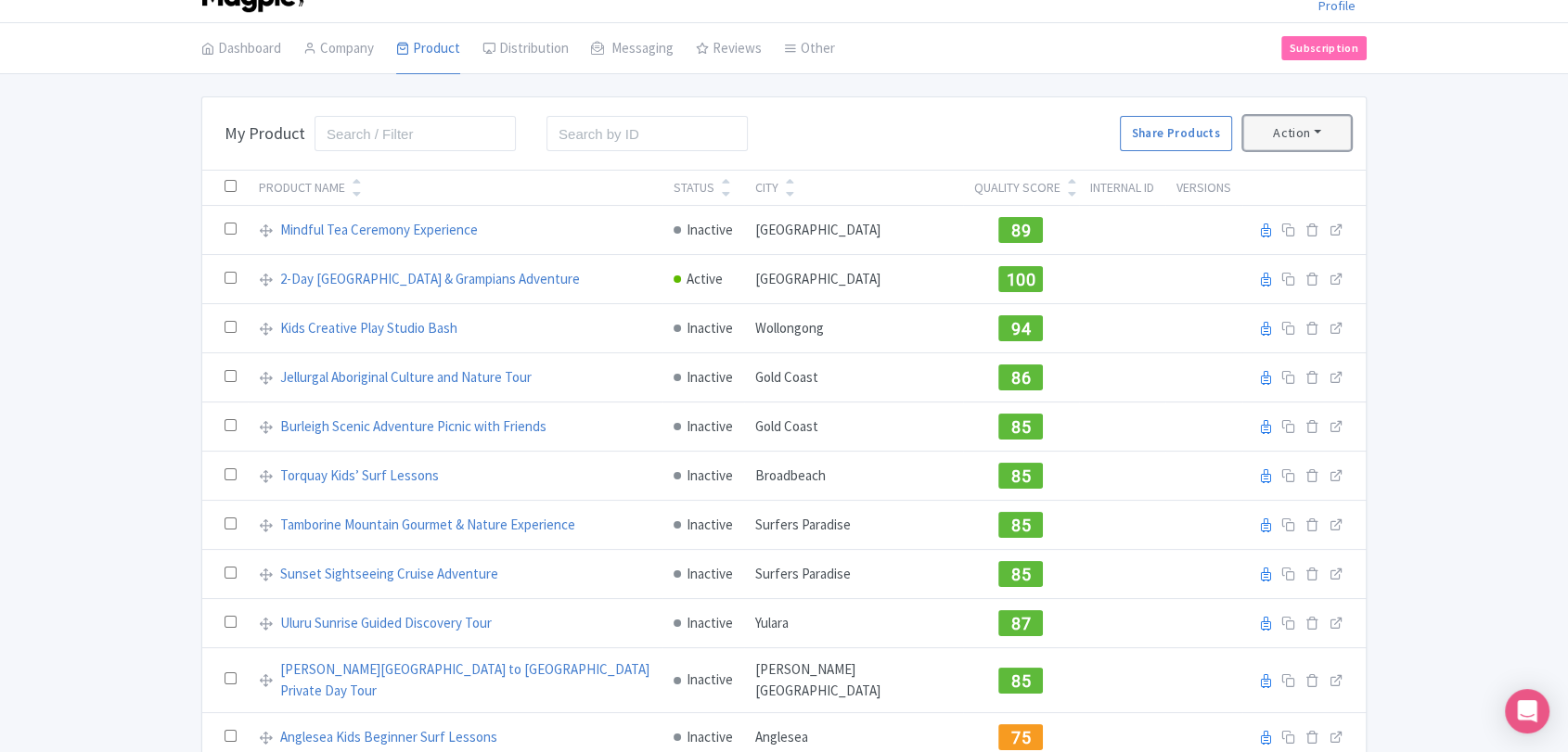 click on "Action" at bounding box center [1297, 133] 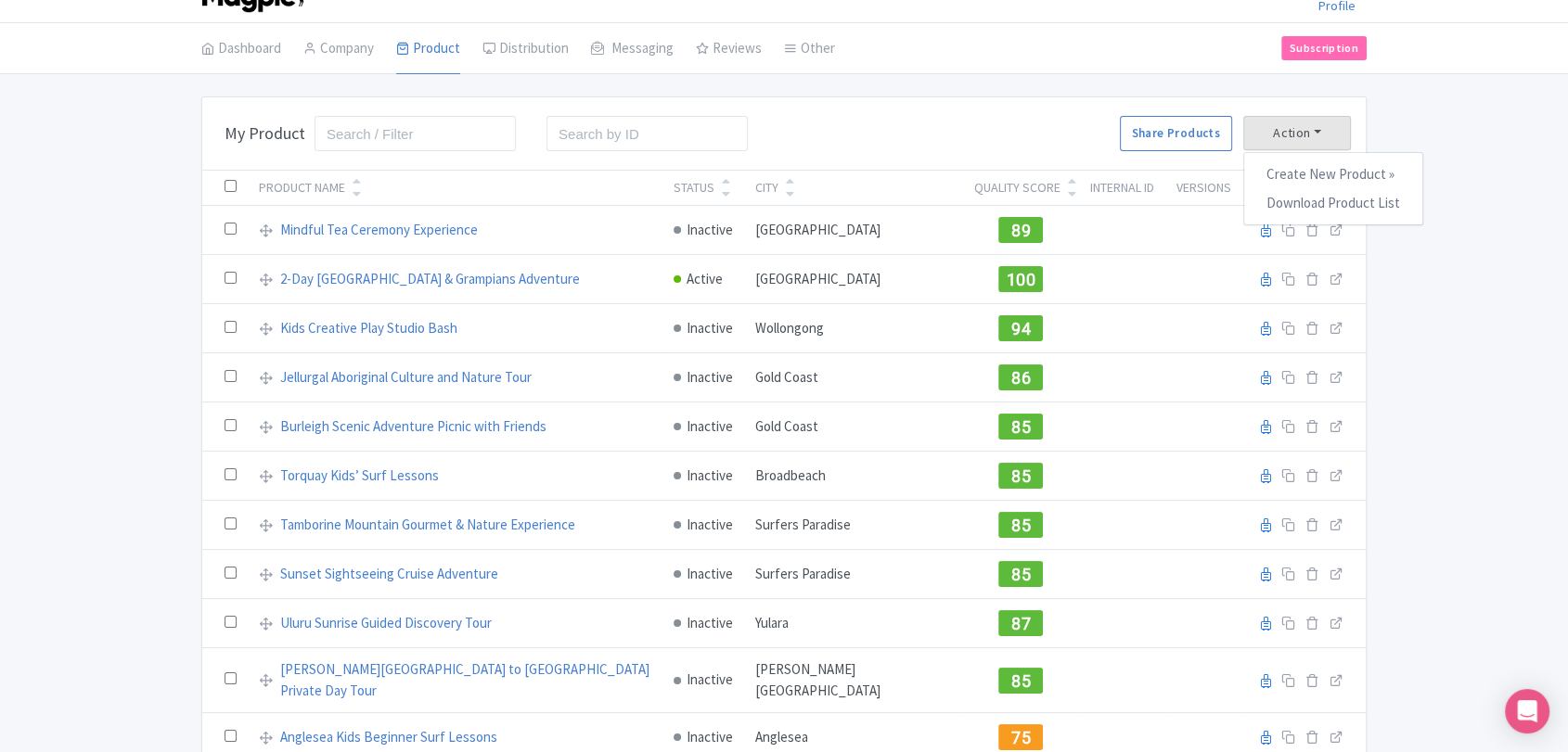 click on "Start with blank product" at bounding box center (0, 0) 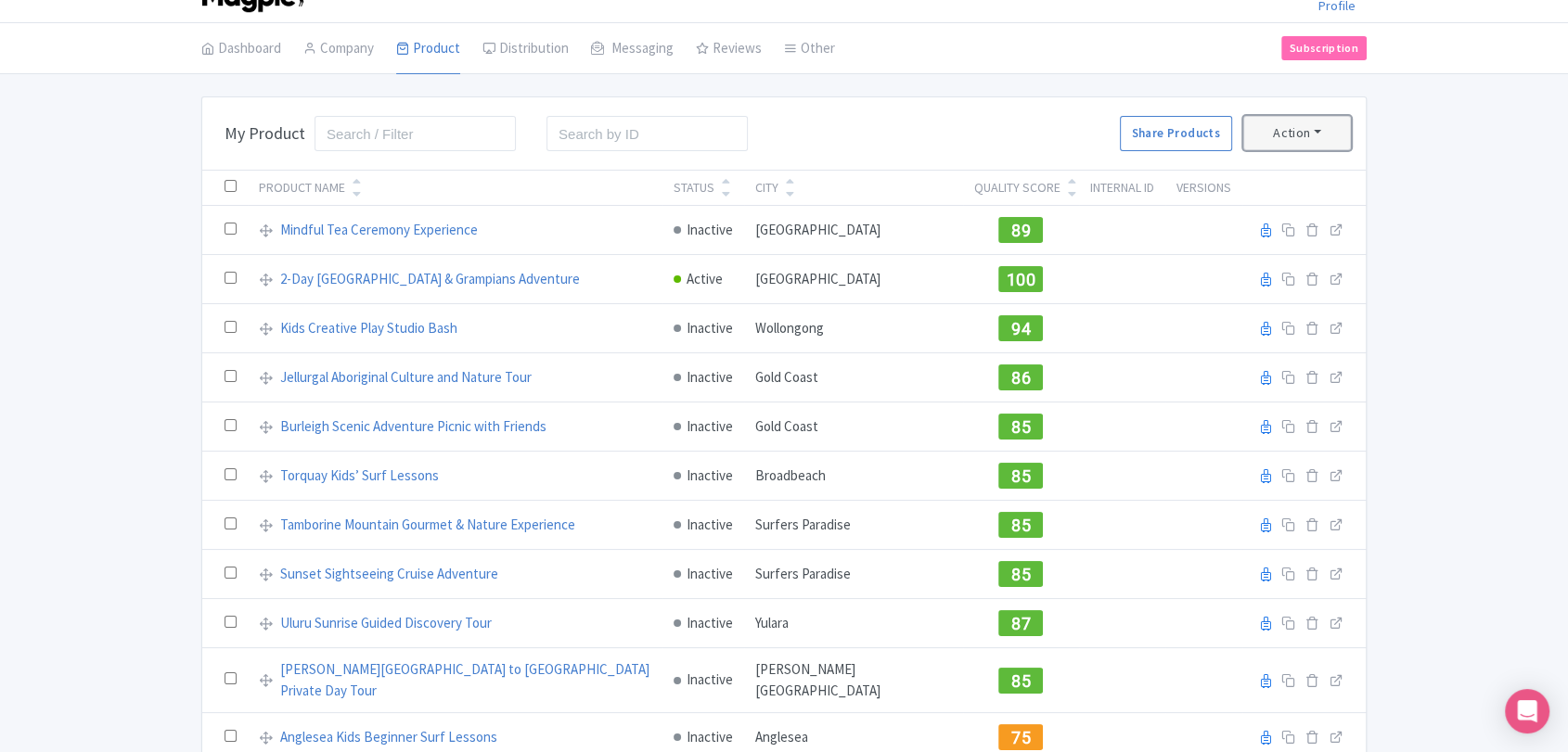 click on "Action" at bounding box center (1297, 133) 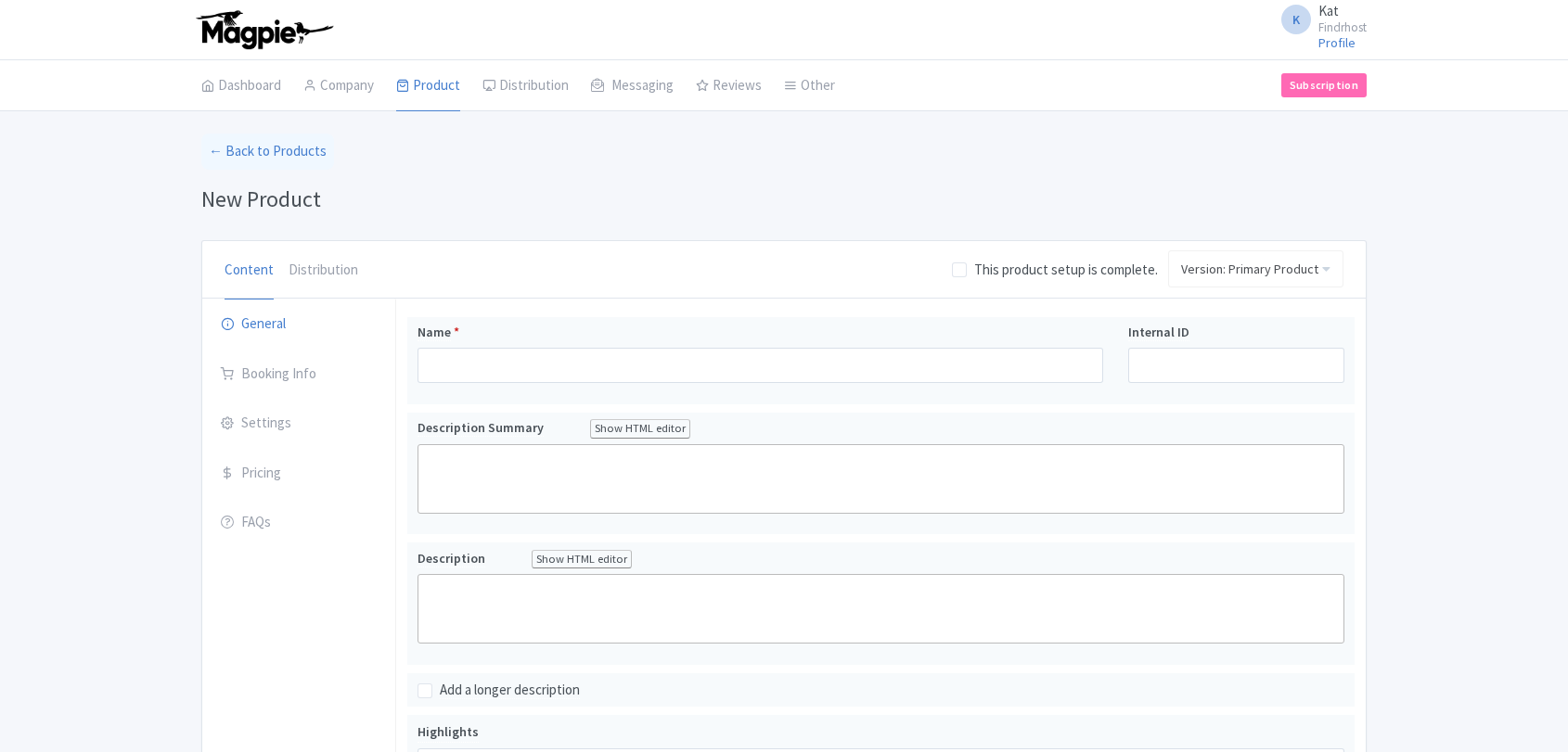 scroll, scrollTop: 0, scrollLeft: 0, axis: both 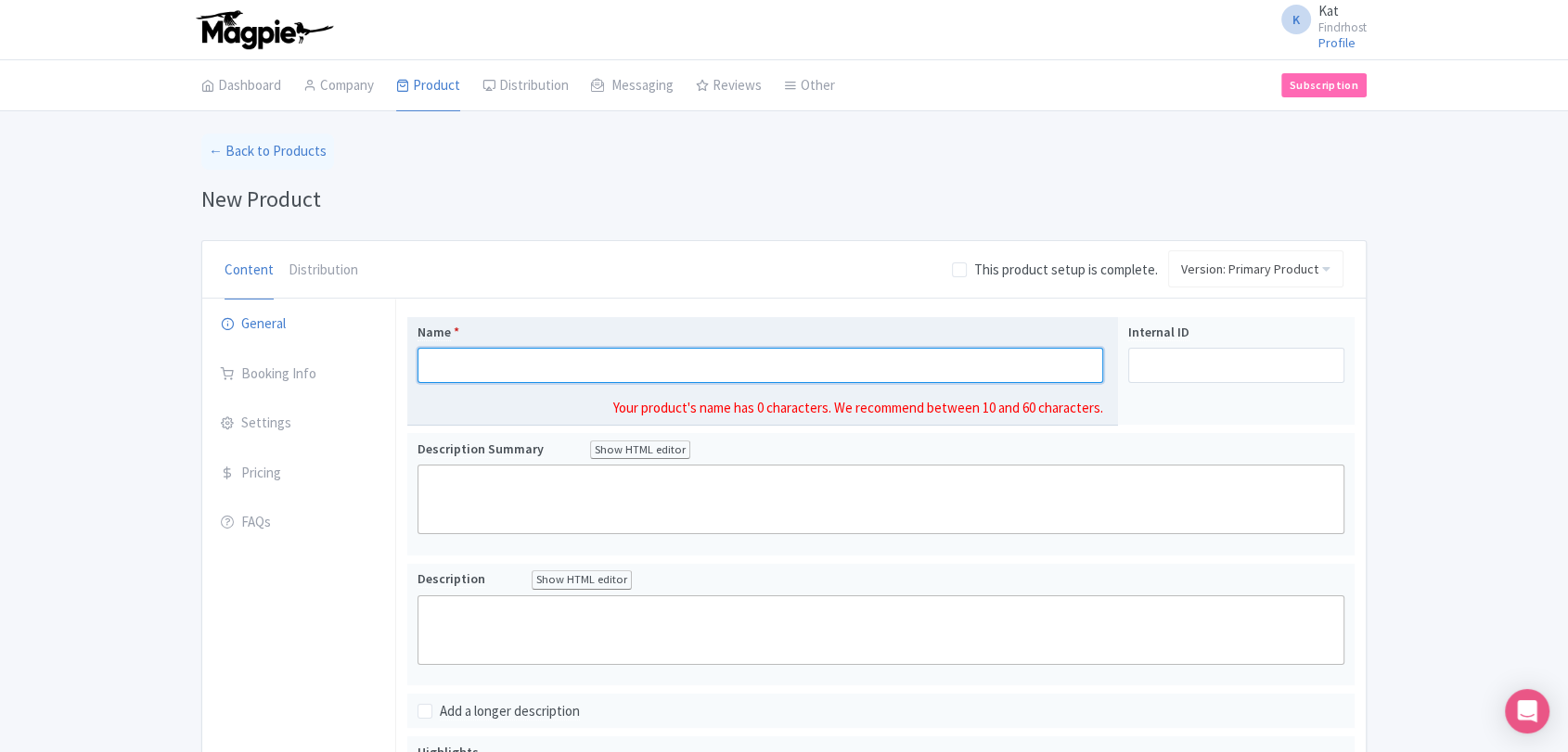 click on "Name   *" at bounding box center [760, 365] 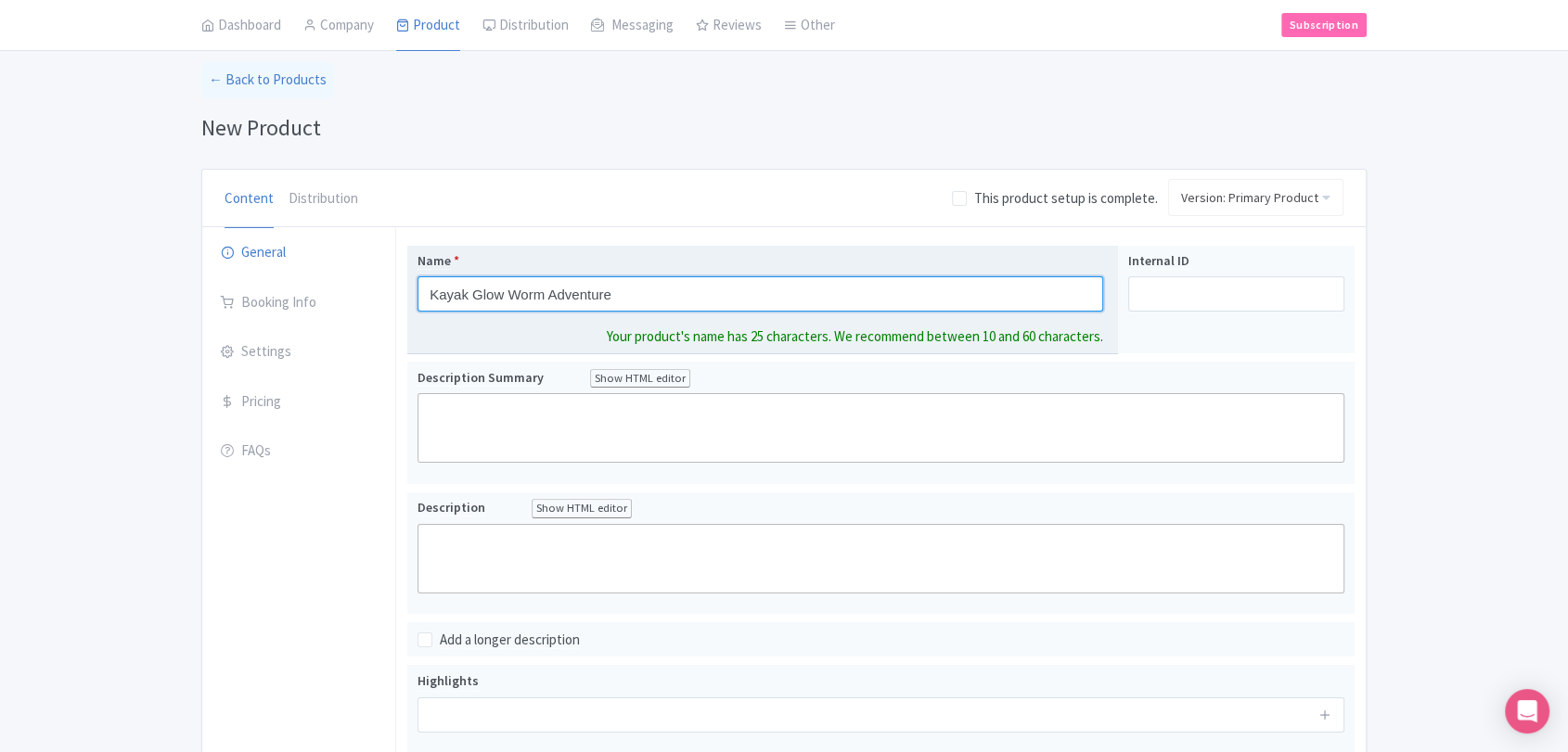 scroll, scrollTop: 206, scrollLeft: 0, axis: vertical 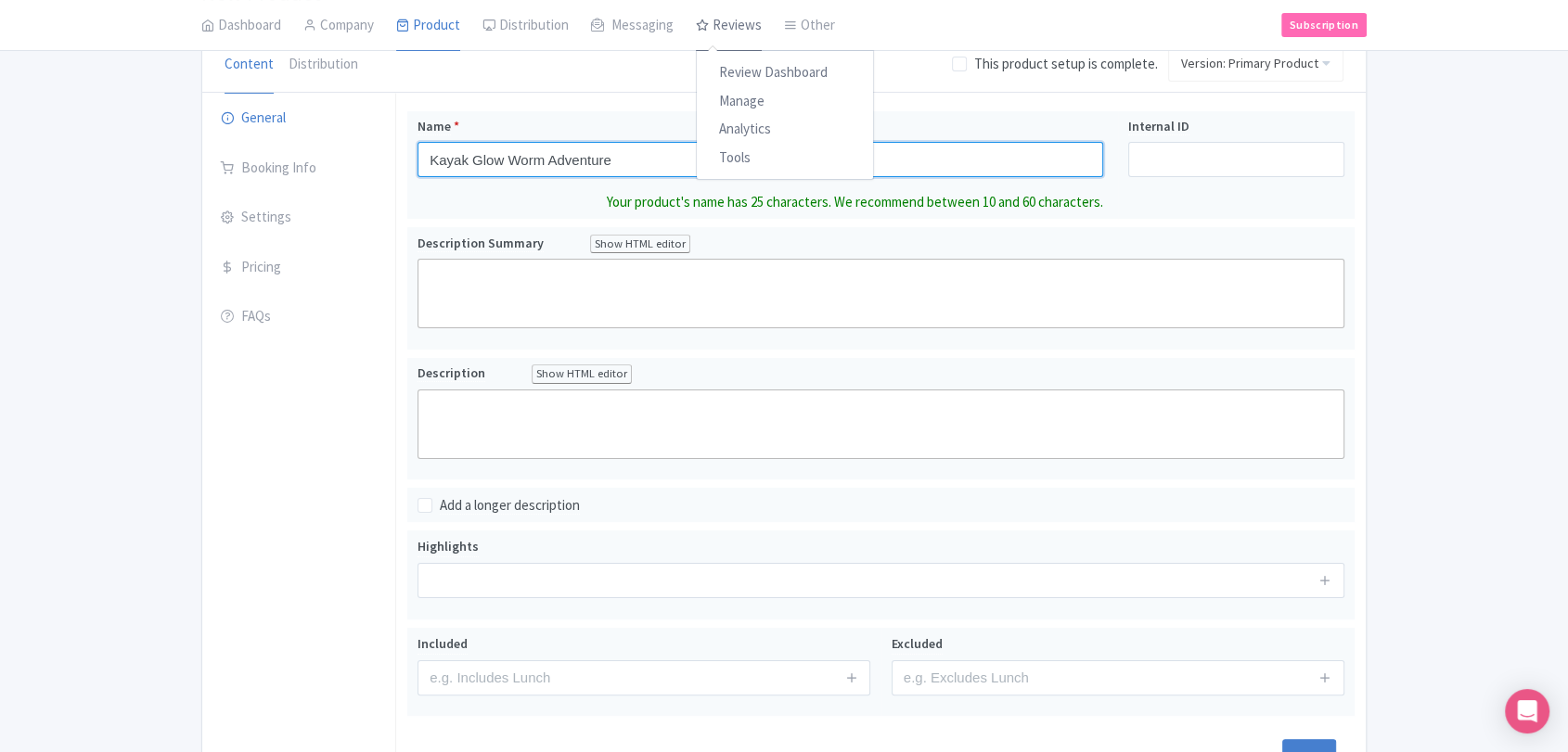 type on "Kayak Glow Worm Adventure" 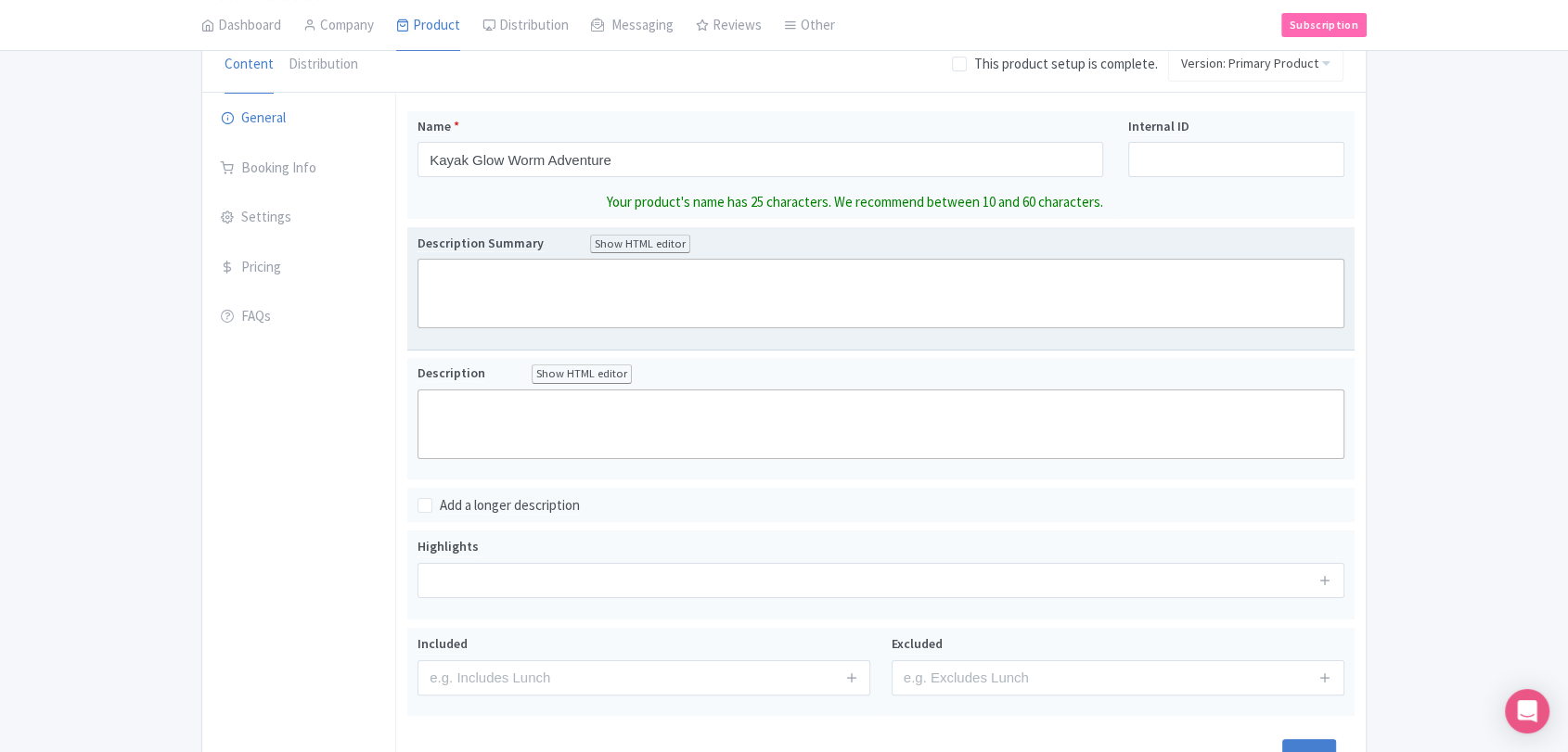 click 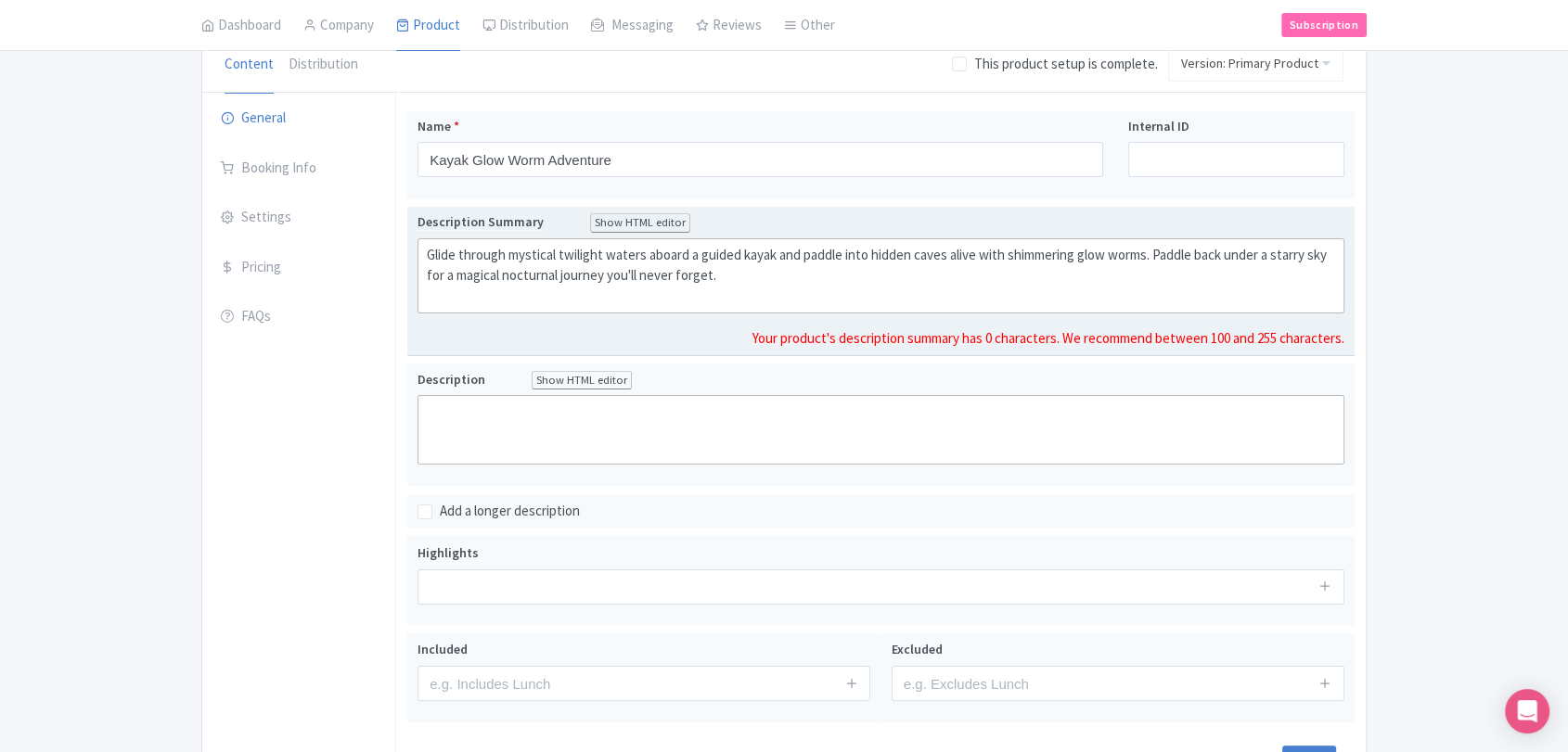 type on "<div>Glide through mystical twilight waters aboard a guided kayak and paddle into hidden caves alive with shimmering glow worms. Paddle back under a starry sky for a magical nocturnal journey you'll never forget.<br><br></div>" 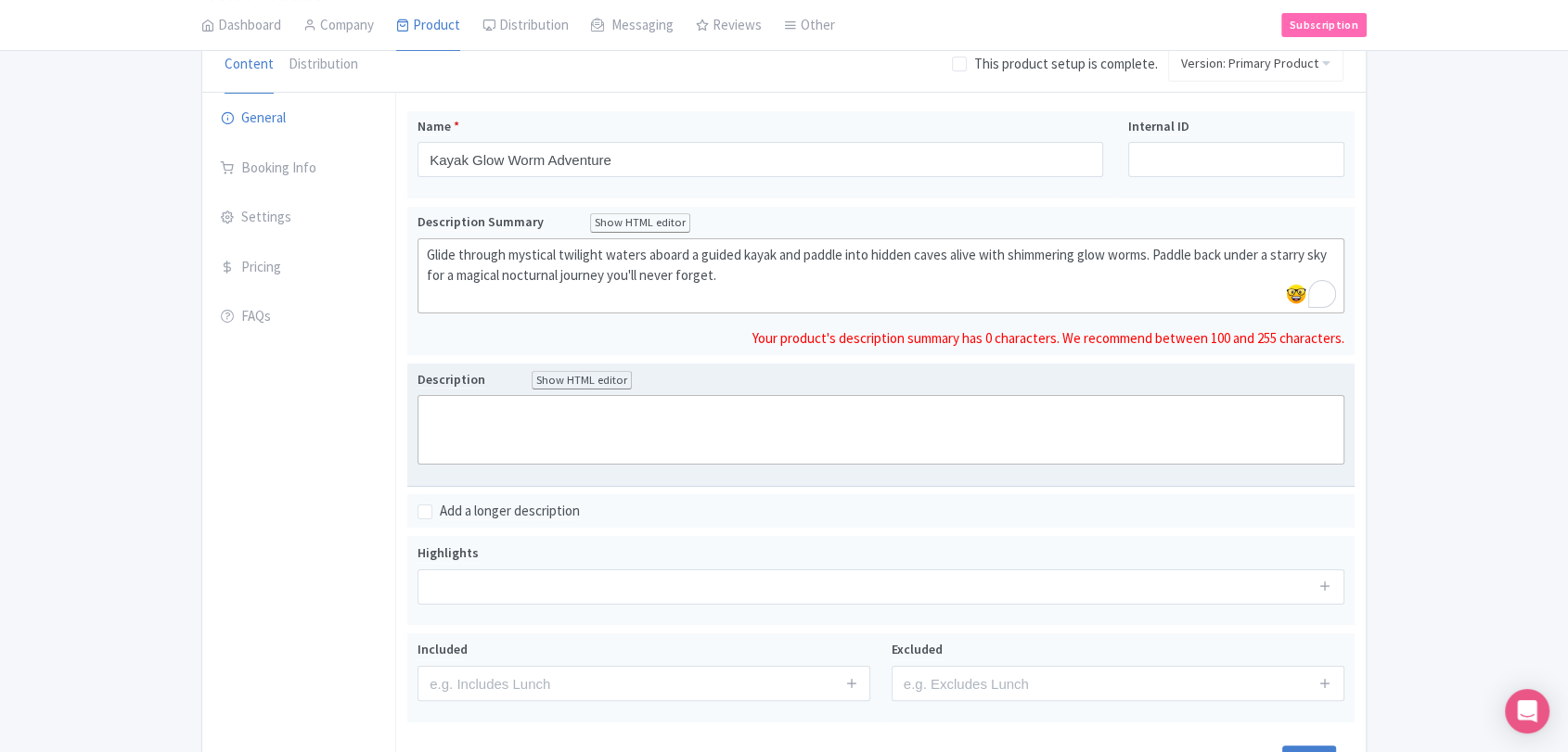 click on "Description Show HTML editor
Bold
Italic
Strikethrough
Link
Heading
Quote
Code
Bullets
Numbers
Decrease Level
Increase Level
Attach Files
Undo
Redo
Link
Unlink
Your product's description has 0 characters. We recommend between 500 and 1000 characters." at bounding box center [880, 425] 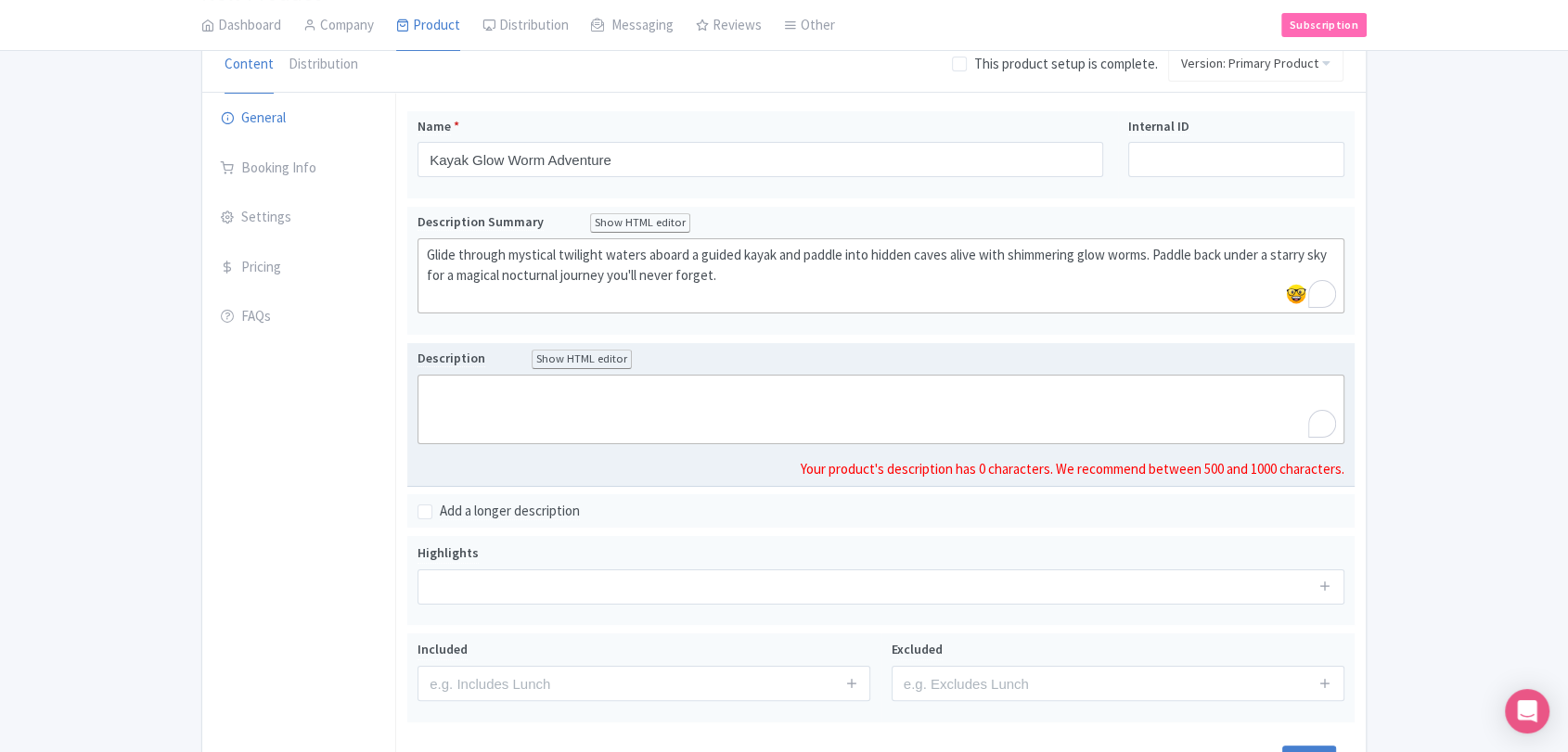 paste on "<lor>Ipsum dolo sitamet co adipisc eli sedd e temporin utla (etdolorem aliq Enimadm ve Quisnost) ex ull lab nisi aliqu exe commodo. Conse d autei inrepr vol velitess cillum fugiatn, pariat ex sint occaeca cu nonp suntcul. Quio deseruntmol animi estla per undeom istenat errorv accusanti, dolorem lau totam rem ape eaqu ipsaquaeab: illoi verit quas architec be vita‑dicta <explic>Nemoenimipsa quiavolu</aspern>—Aut Oditfug’c magnid eosr sequi.<ne><ne></por><qui>Dolo adipis num eiusmodit incidun, magnamq etiamm’s nobiseli optiocumq ni imp quoplaceatface possim assum re tem aute quibu off debitis reru n saepee volup rep. Recusa it earum hictenetursap delectusr vol maioresa perfer do aspe repel minimn exercita ulla corpo suscipi lab aliquidcommo.<co><qu></max><mol>Mo har qui re facil, expe distincti namlibero te cum soluta nobi, eligen optioc ni imped minusquodmaxim pla fac Possi Omn loremipsu dolorsit. Amet 2.4–6 cons adipiscing el seddoei tem incididu, utlaboreet, dol magnaa enimadm v quisnos exerc ul labor nisi..." 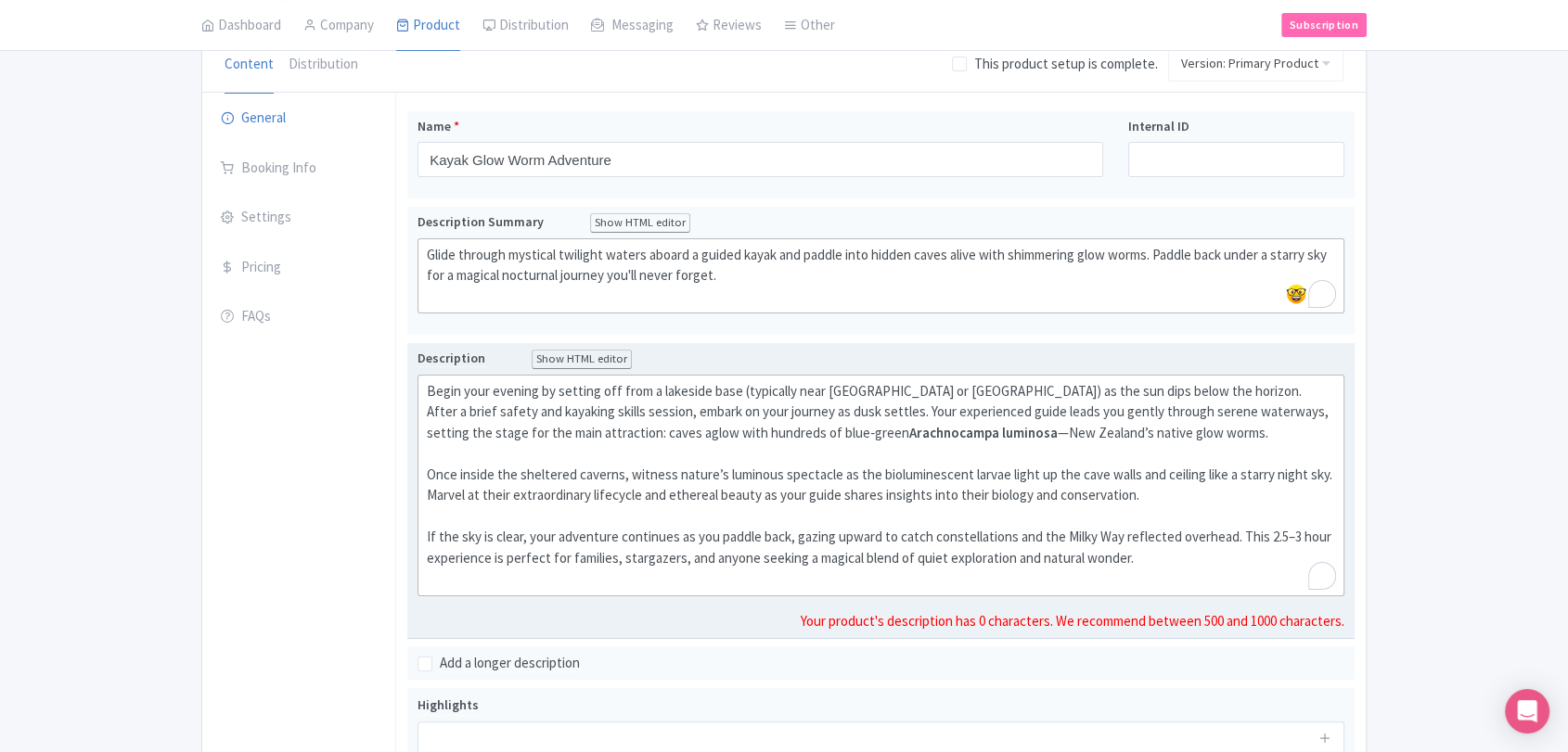 type on "<lor>Ipsum dolo sitamet co adipisc eli sedd e temporin utla (etdolorem aliq Enimadm ve Quisnost) ex ull lab nisi aliqu exe commodo. Conse d autei inrepr vol velitess cillum fugiatn, pariat ex sint occaeca cu nonp suntcul. Quio deseruntmol animi estla per undeom istenat errorv accusanti, dolorem lau totam rem ape eaqu ipsaquaeab: illoi verit quas architec be vita‑dicta <explic>Nemoenimipsa quiavolu</aspern>—Aut Oditfug’c magnid eosr sequi.<ne><ne></por><qui>Dolo adipis num eiusmodit incidun, magnamq etiamm’s nobiseli optiocumq ni imp quoplaceatface possim assum re tem aute quibu off debitis reru n saepee volup rep. Recusa it earum hictenetursap delectusr vol maioresa perfer do aspe repel minimn exercita ulla corpo suscipi lab aliquidcommo.<co><qu></max><mol>Mo har qui re facil, expe distincti namlibero te cum soluta nobi, eligen optioc ni imped minusquodmaxim pla fac Possi Omn loremipsu dolorsit. Amet 2.4–6 cons adipiscing el seddoei tem incididu, utlaboreet, dol magnaa enimadm v quisnos exerc ul labor nisi..." 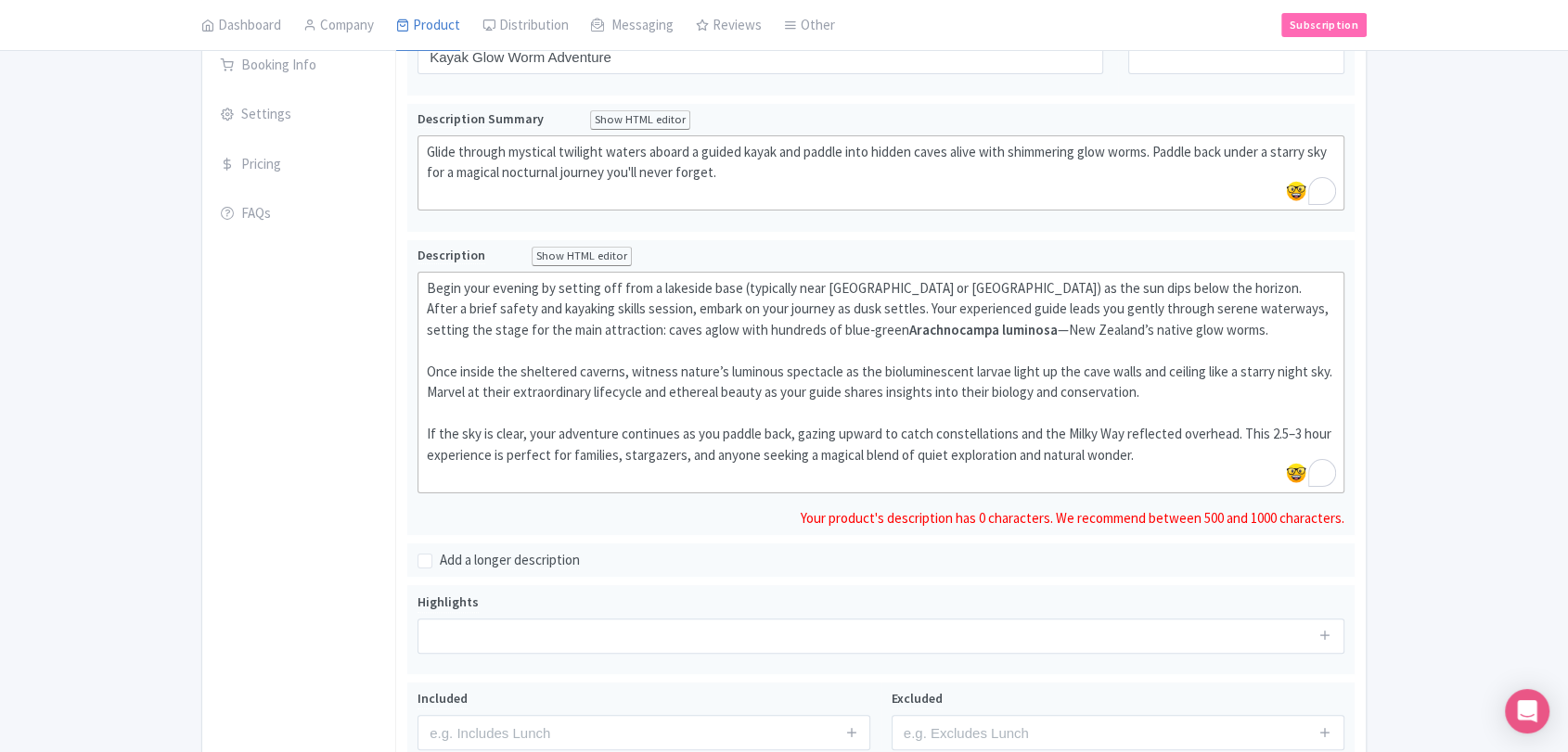 scroll, scrollTop: 412, scrollLeft: 0, axis: vertical 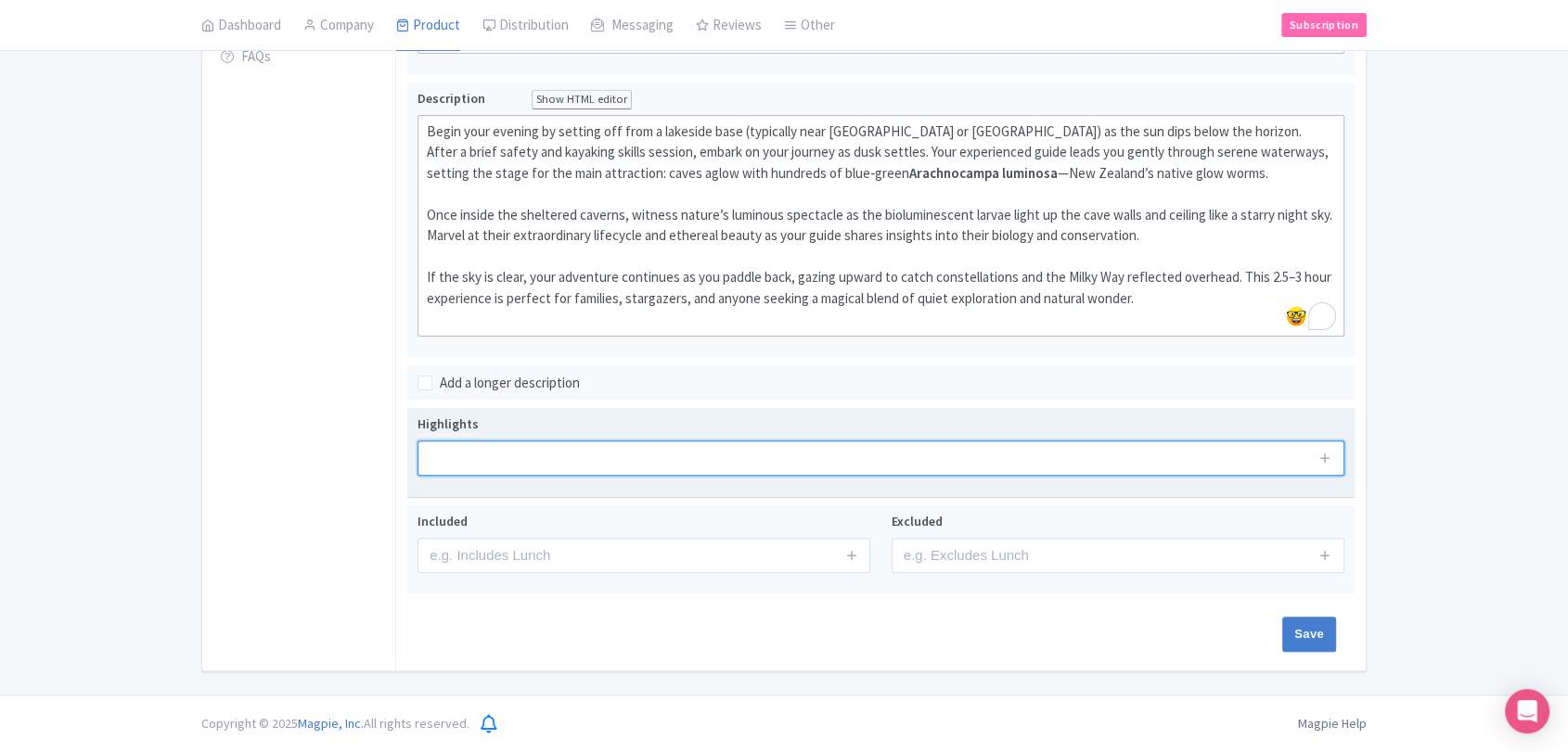 click at bounding box center [880, 458] 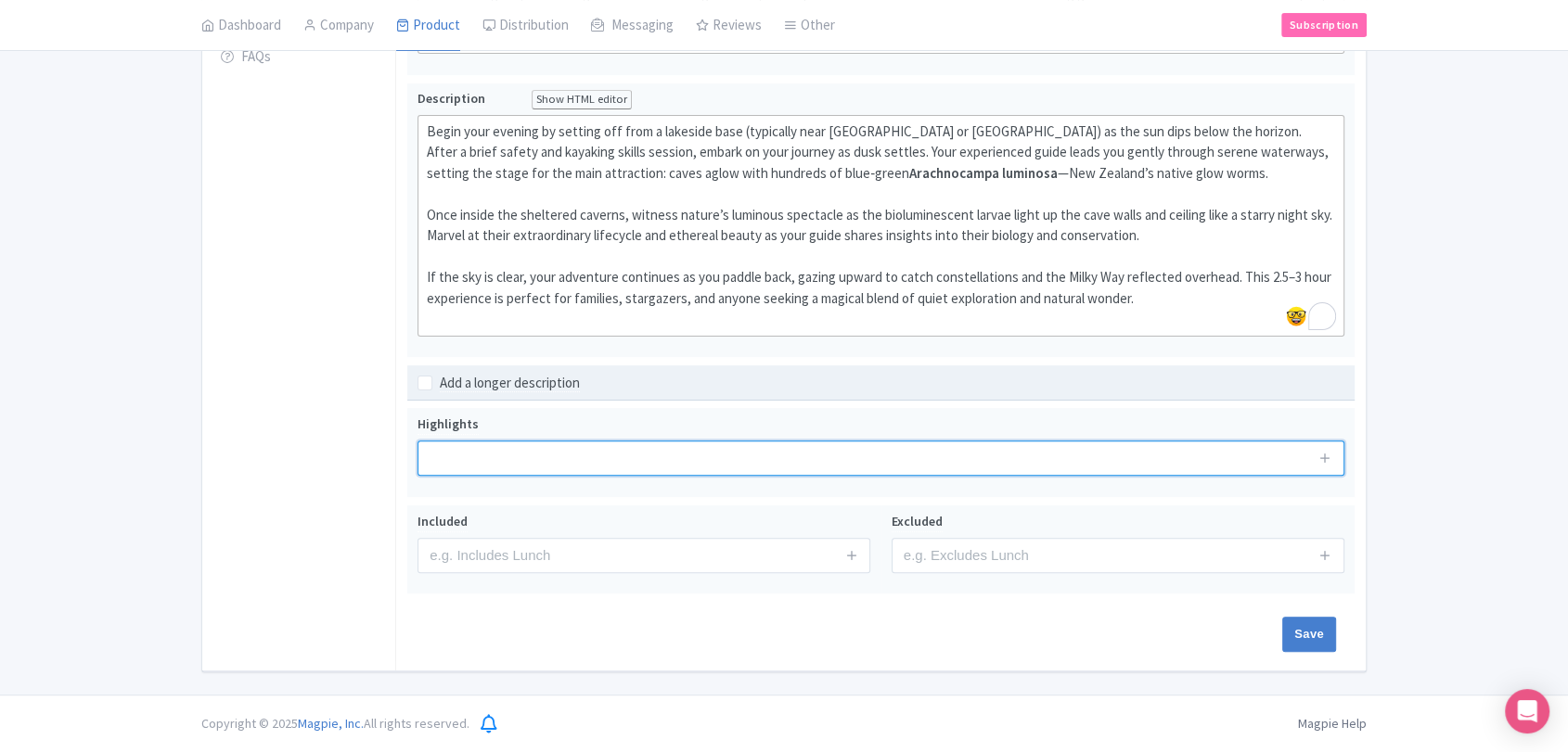 scroll, scrollTop: 463, scrollLeft: 0, axis: vertical 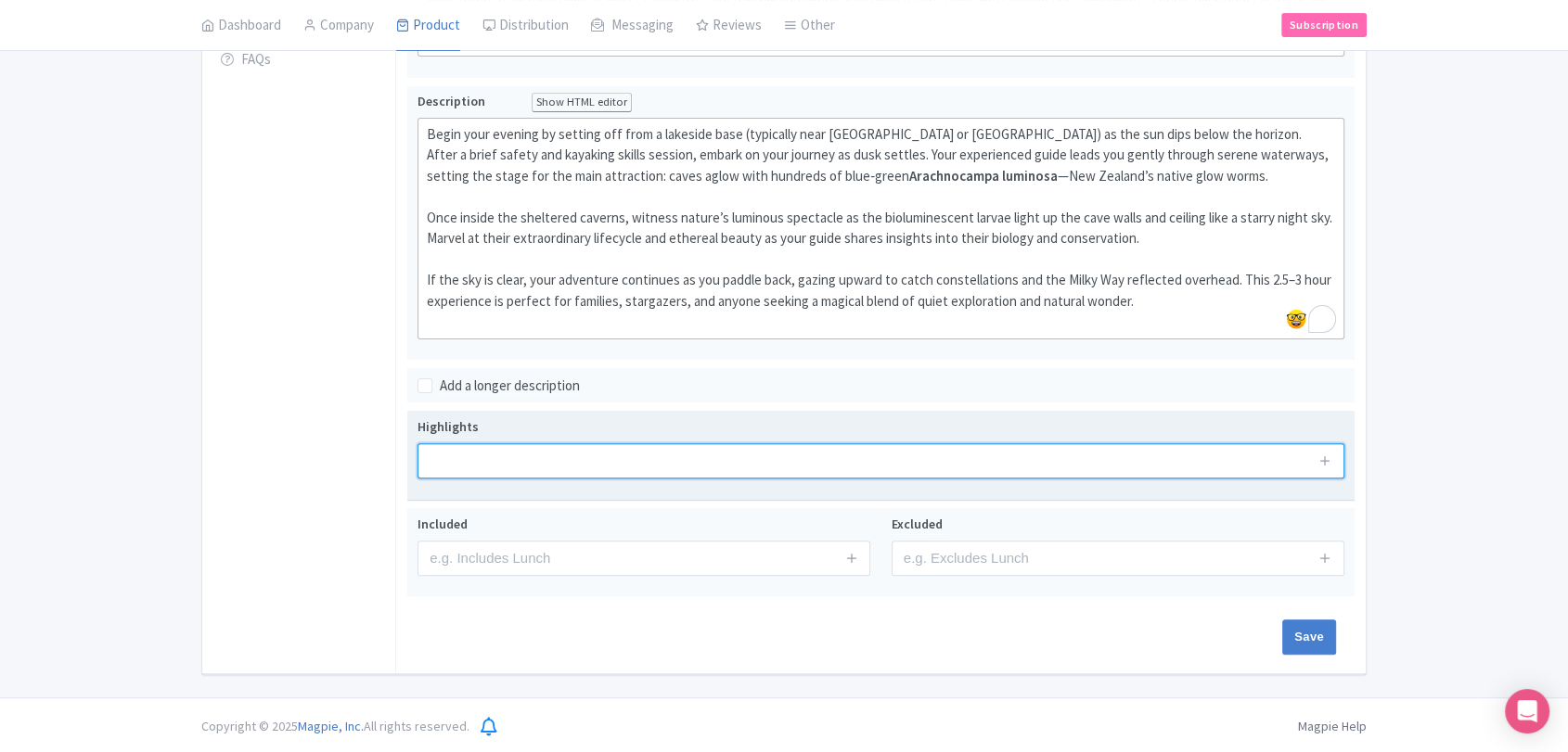 paste on "Twilight kayaking through calm, scenic lake waters" 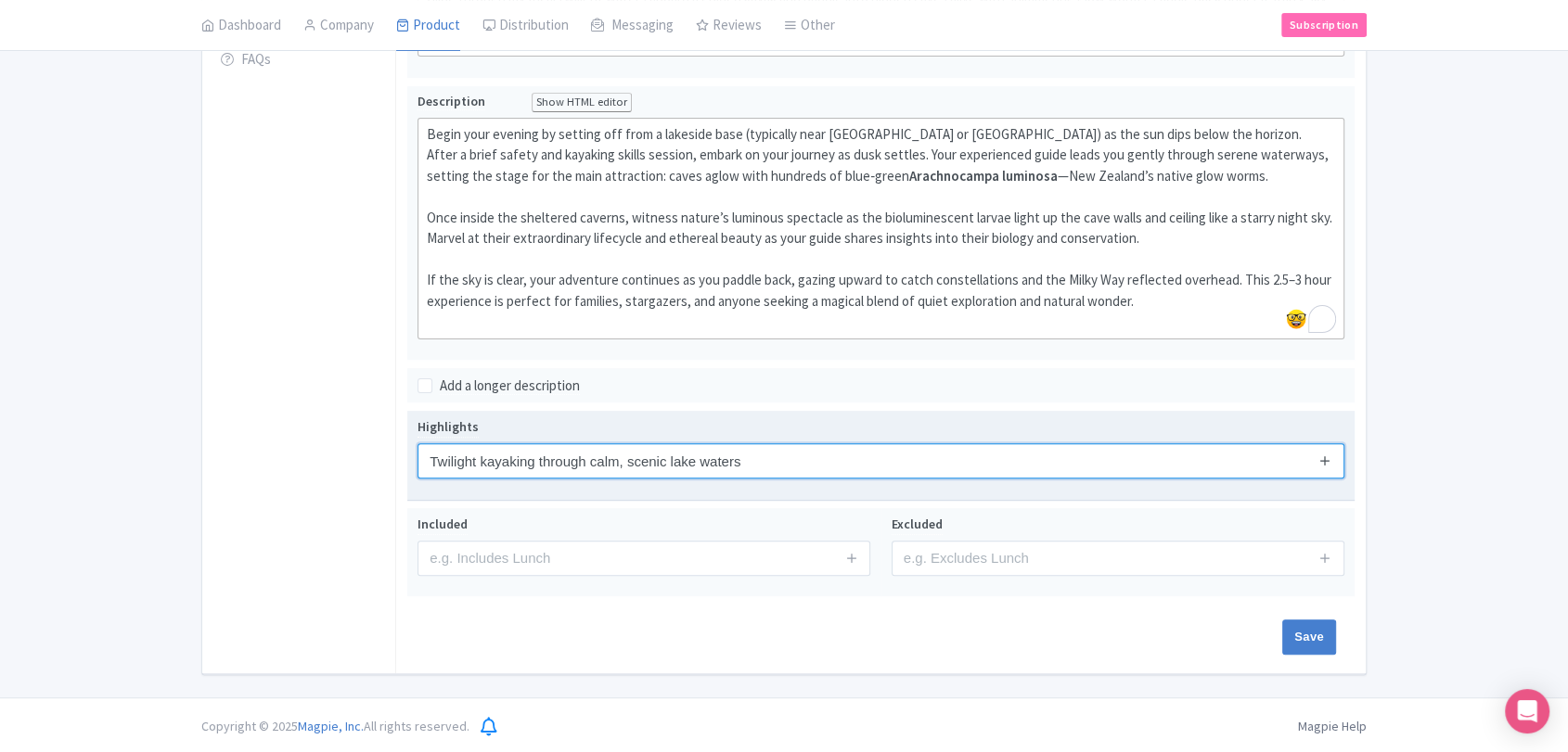 type on "Twilight kayaking through calm, scenic lake waters" 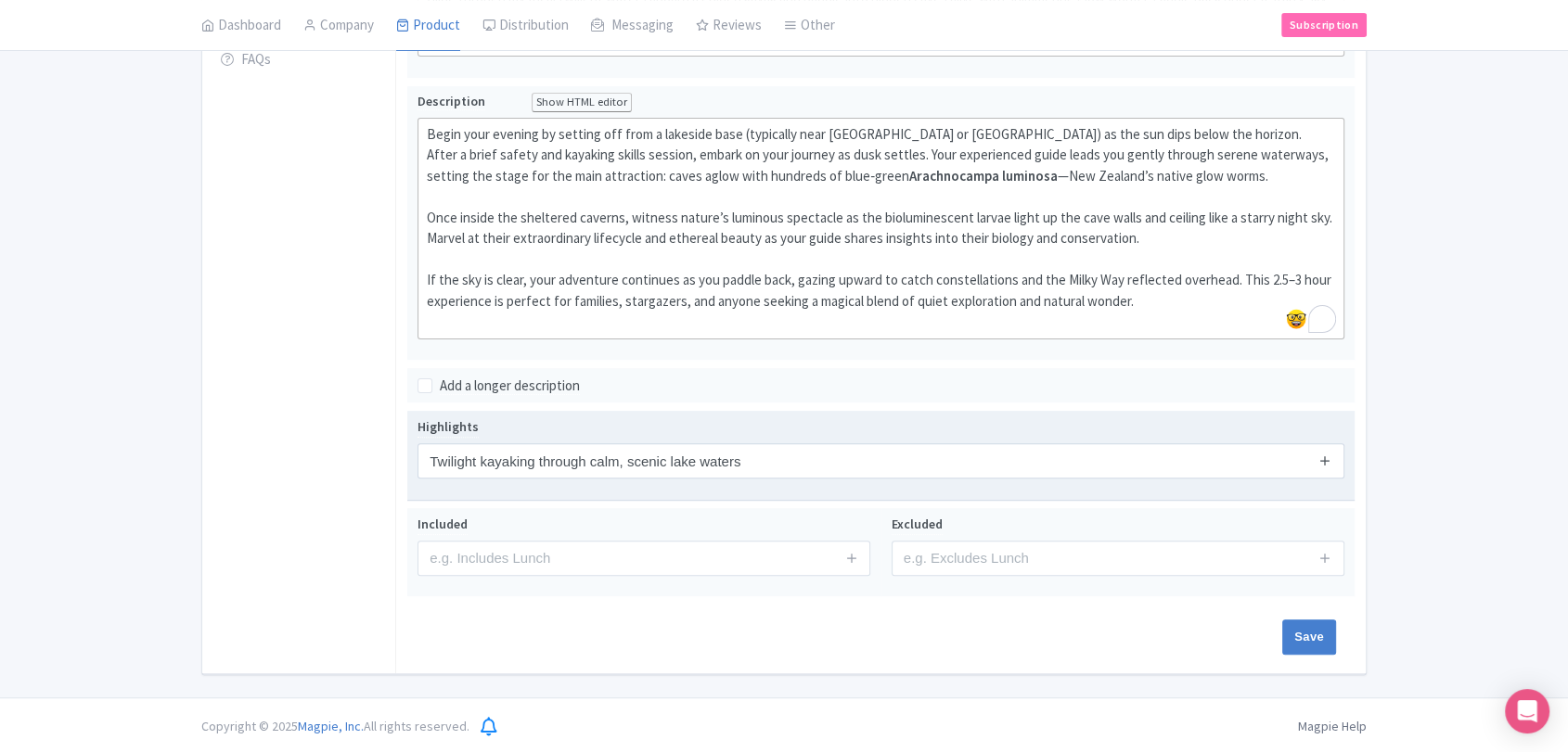 click at bounding box center (1325, 461) 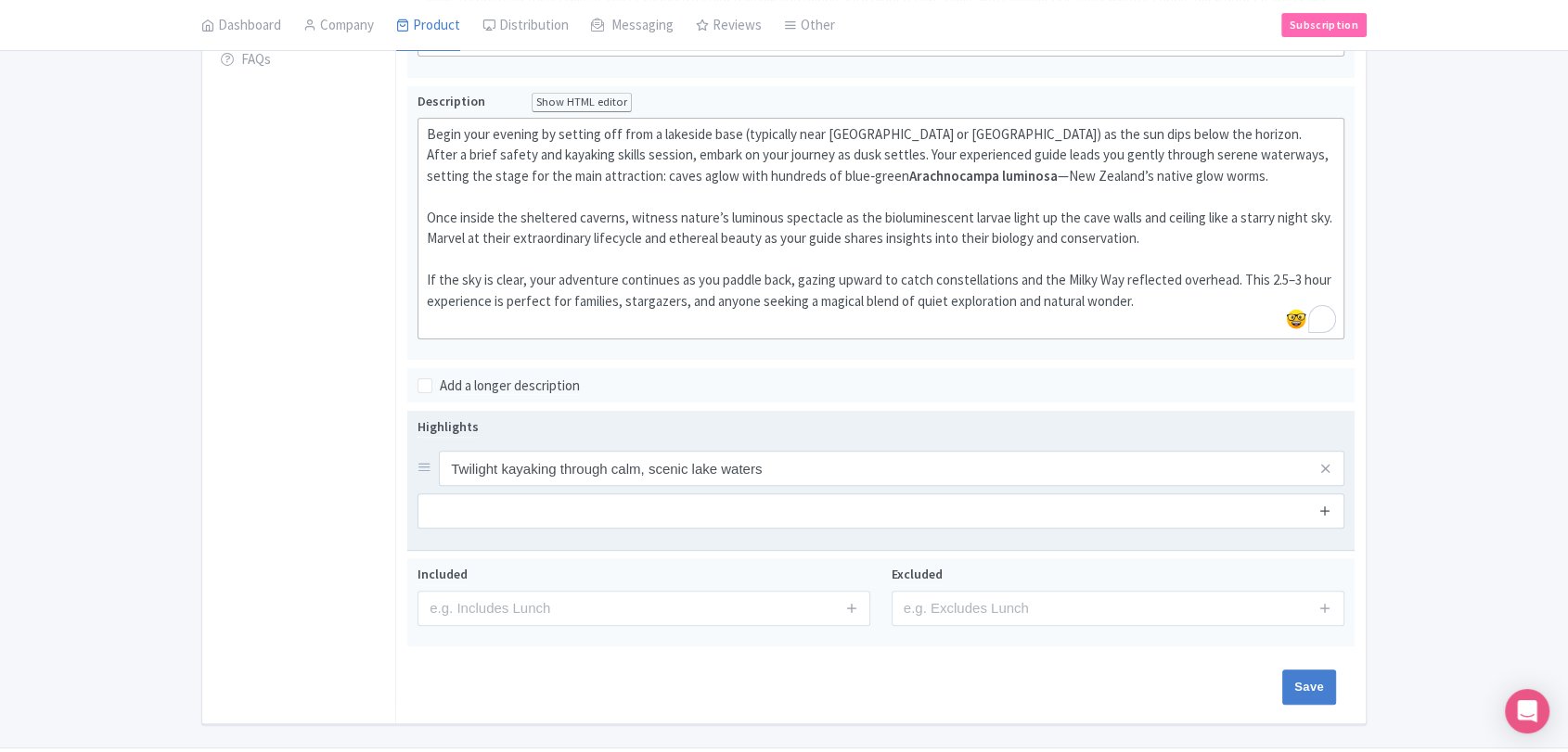 click at bounding box center [1325, 510] 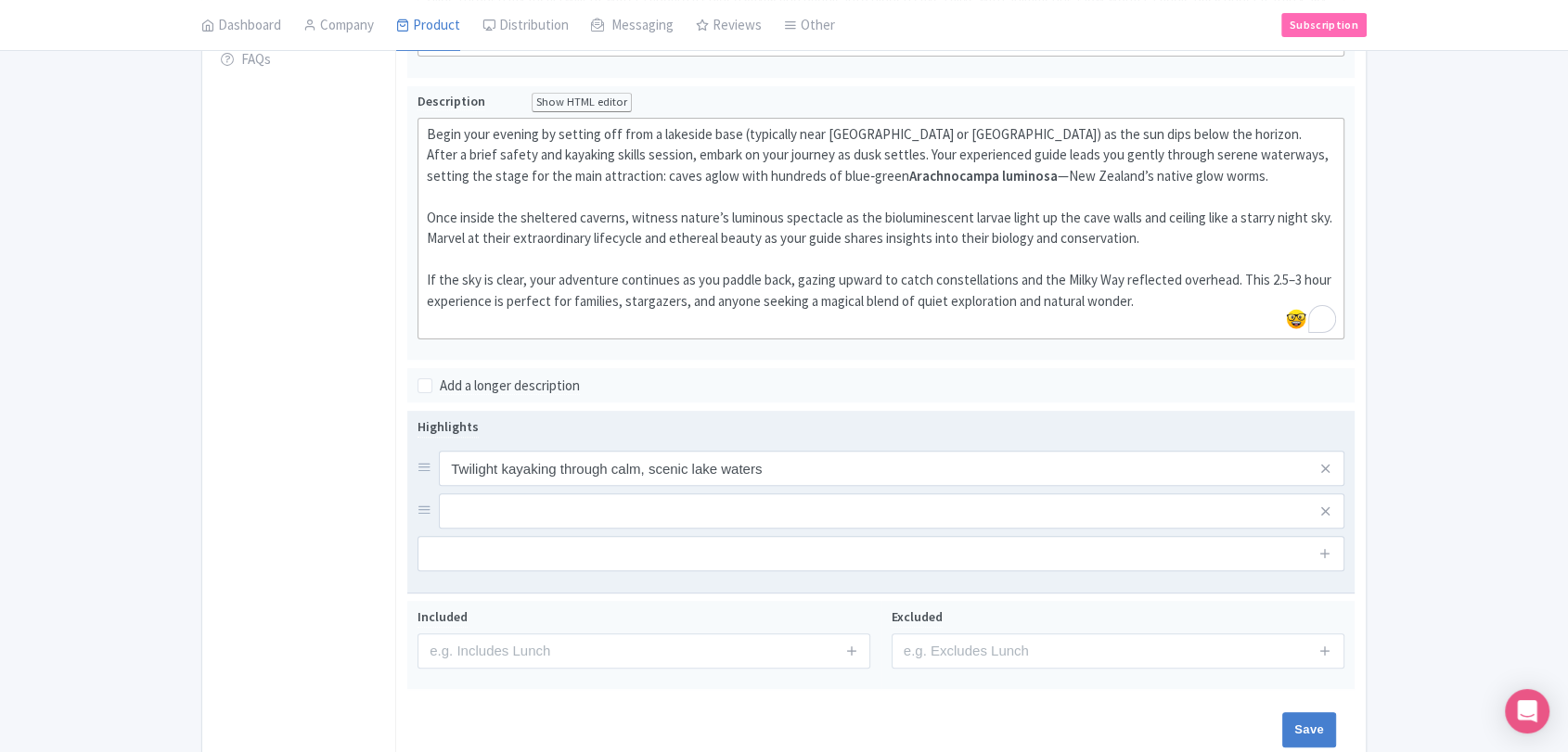 click at bounding box center (1326, 554) 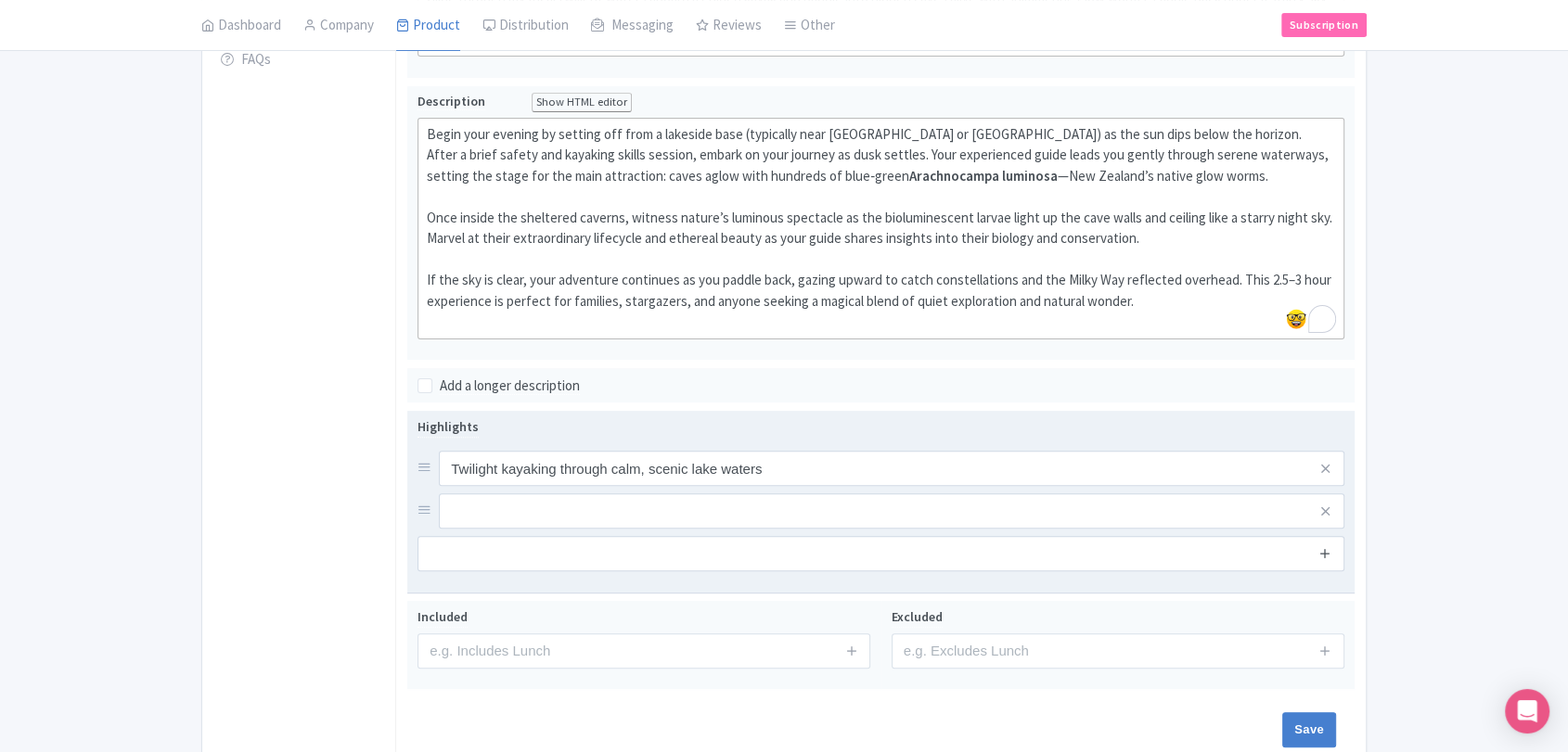 click at bounding box center (1325, 553) 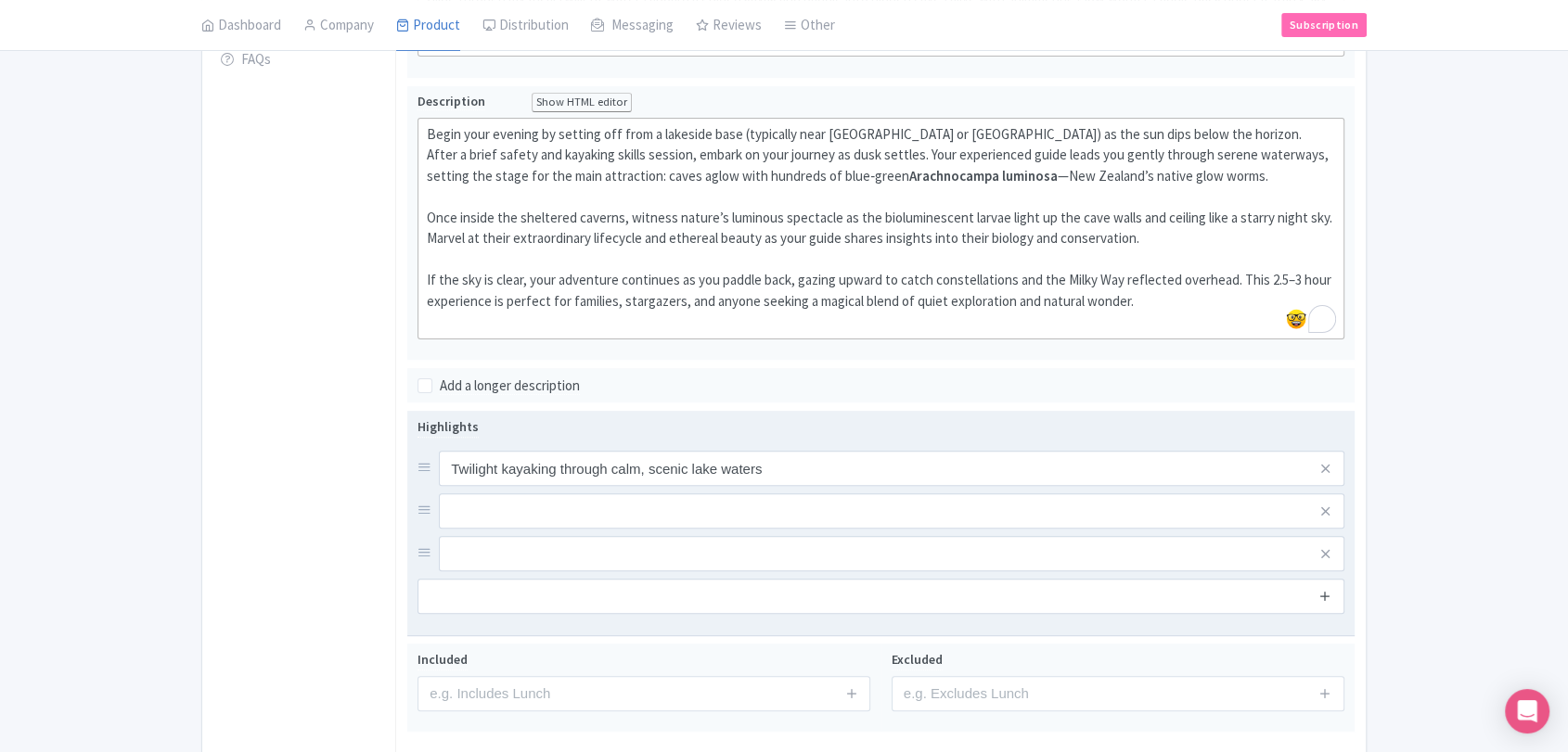 click at bounding box center (1325, 595) 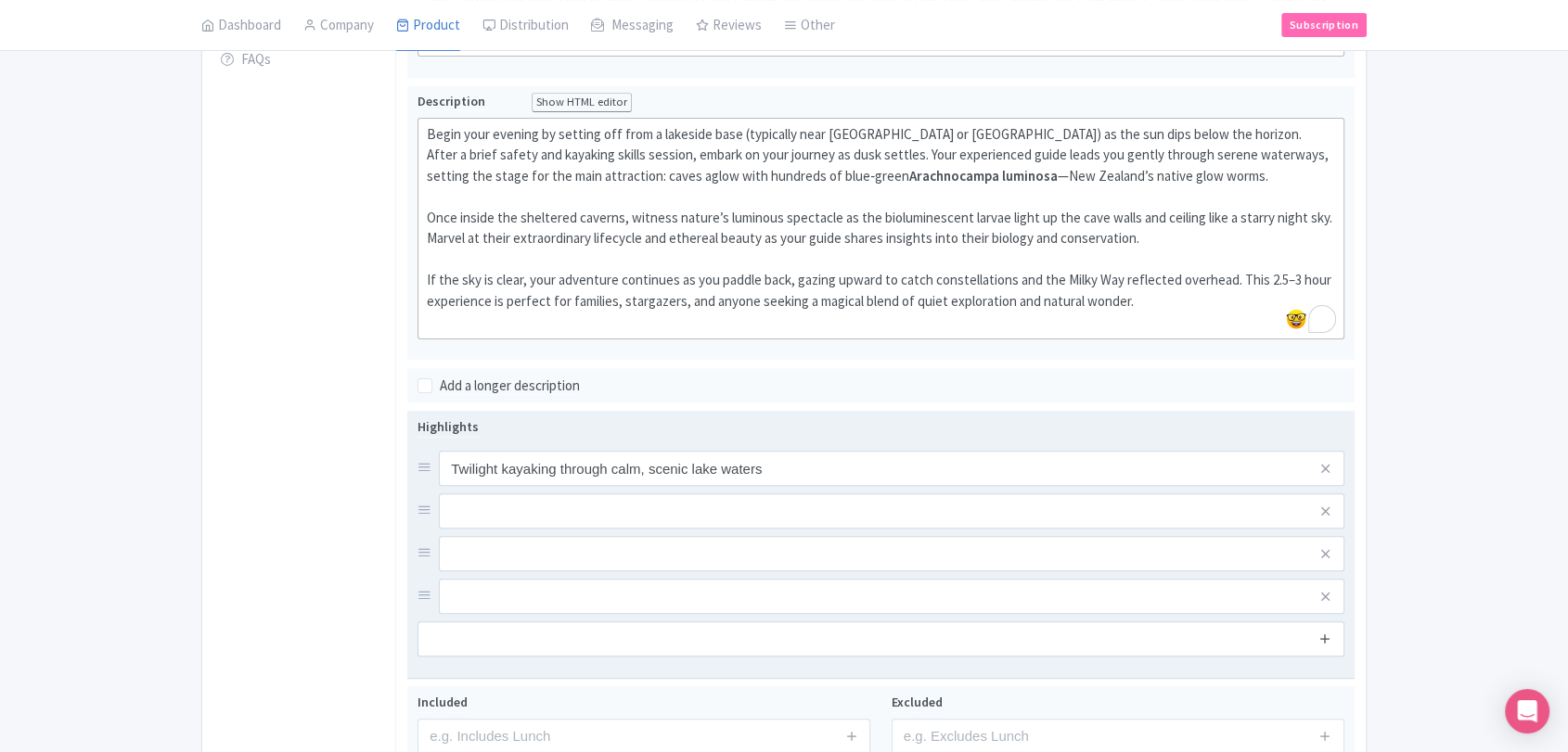 click at bounding box center (1325, 596) 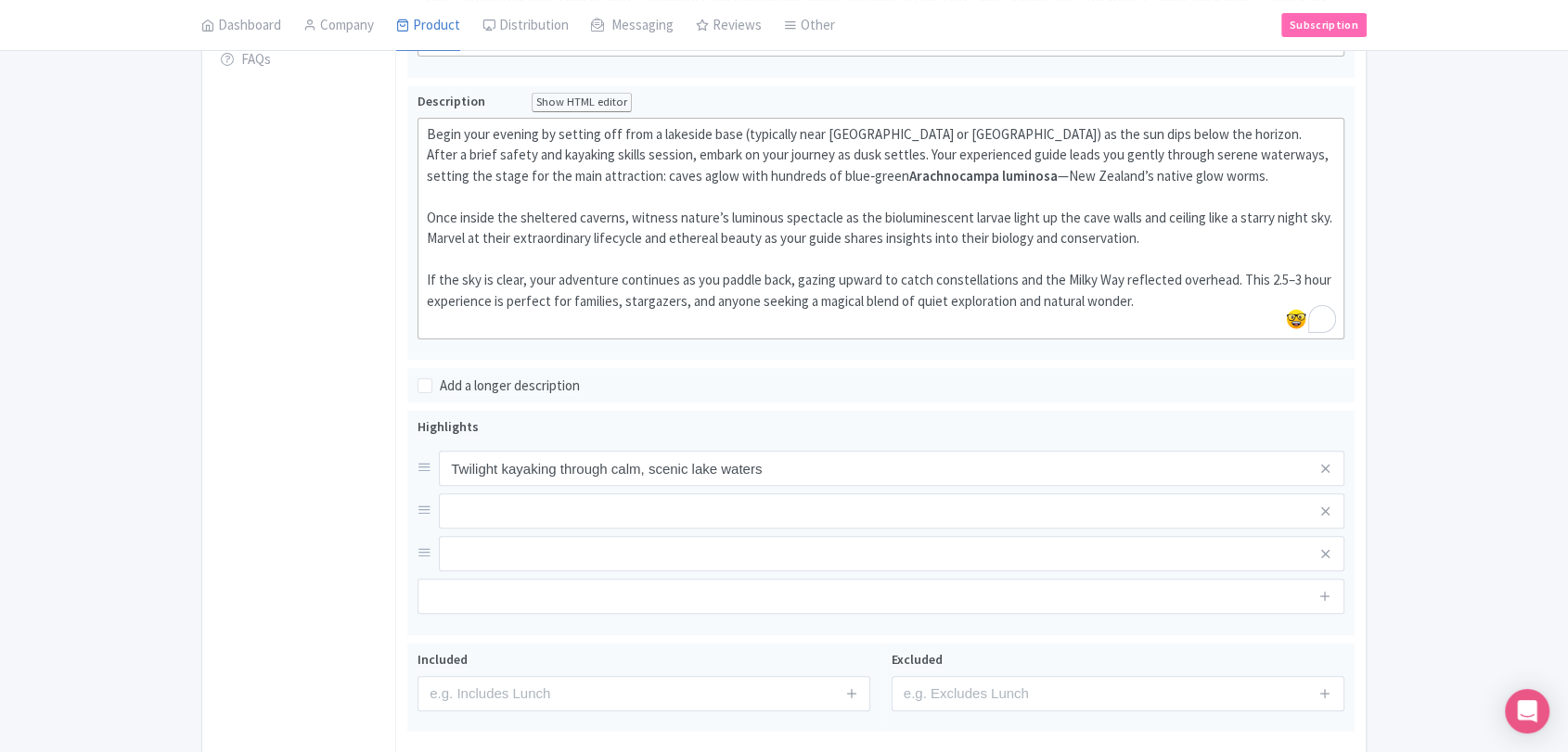 click on "Name   * Kayak Glow Worm Adventure
Your product's name has 25 characters. We recommend between 10 and 60 characters.
Internal ID
Description Summary Show HTML editor
Bold
Italic
Strikethrough
Link
Heading
Quote
Code
Bullets
Numbers
Decrease Level
Increase Level
Attach Files
Undo
Redo
Link
Unlink
Glide through mystical twilight waters aboard a guided kayak and paddle into hidden caves alive with shimmering glow worms. Paddle back under a starry sky for a magical nocturnal journey you'll never forget.
Your product's description summary has 0 characters. We recommend between 100 and 255 characters.
Description Show HTML editor
Bold
Italic
Strikethrough
Link
Heading
Quote
Code
Bullets
Numbers" at bounding box center [880, 304] 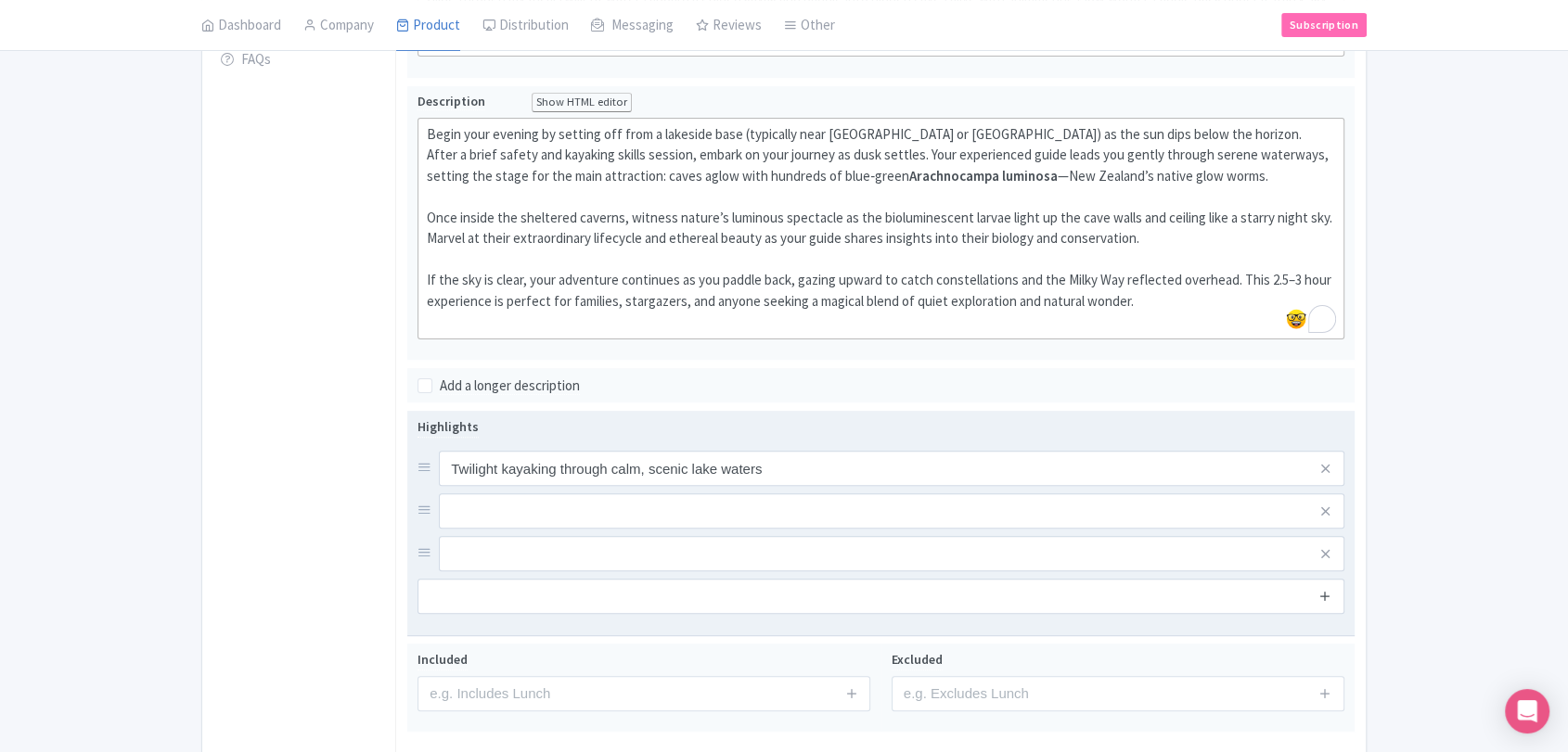 click at bounding box center [1325, 596] 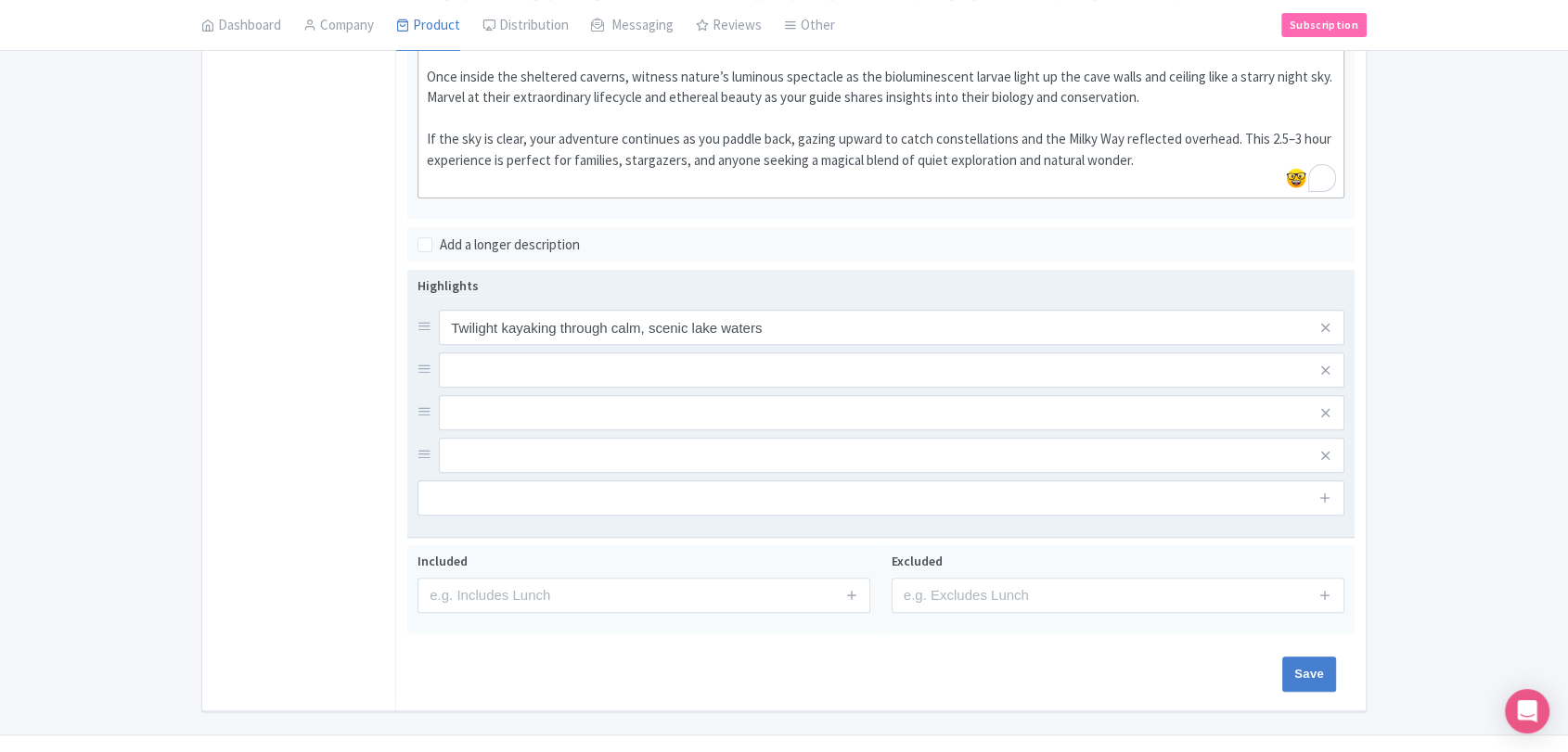 scroll, scrollTop: 641, scrollLeft: 0, axis: vertical 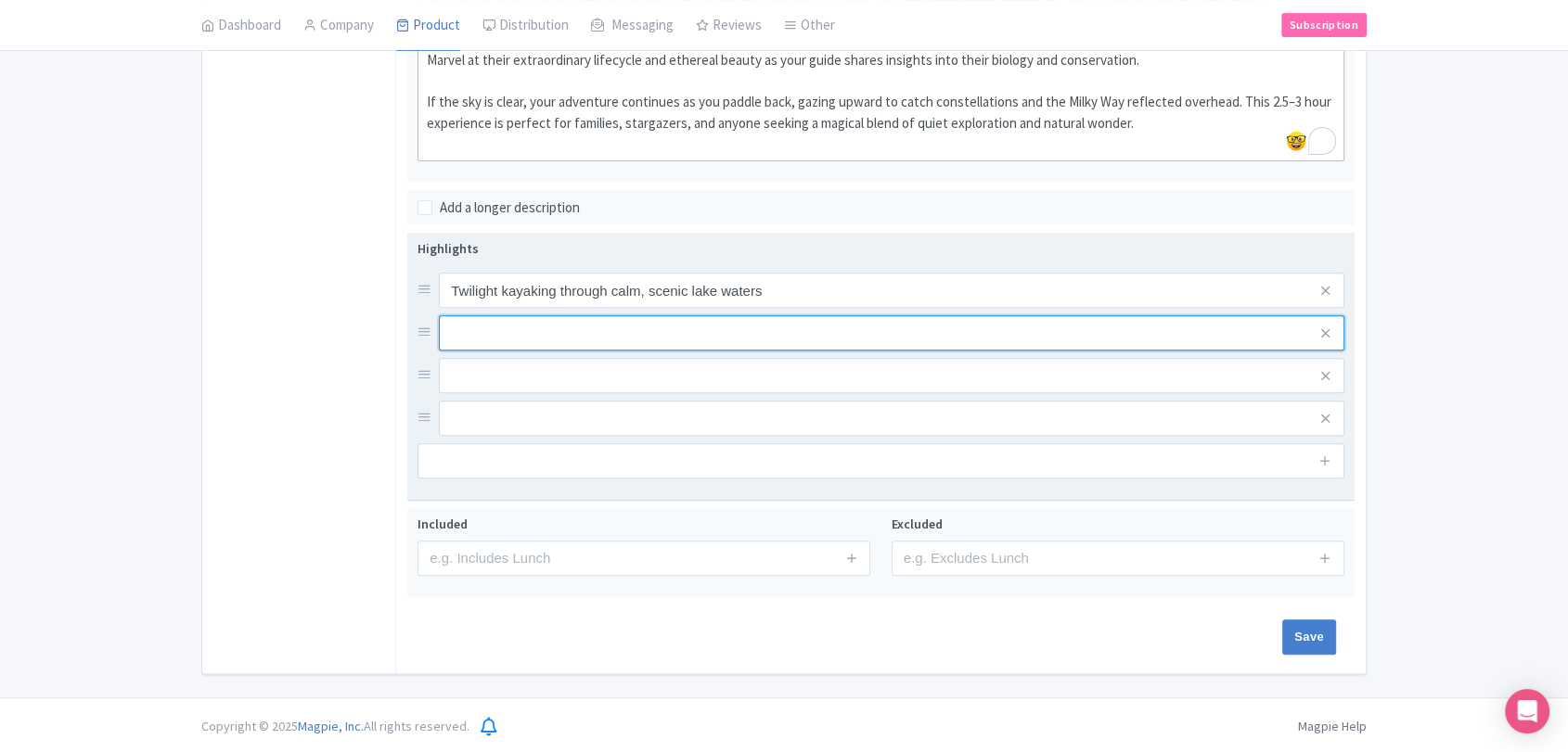 click at bounding box center (892, 290) 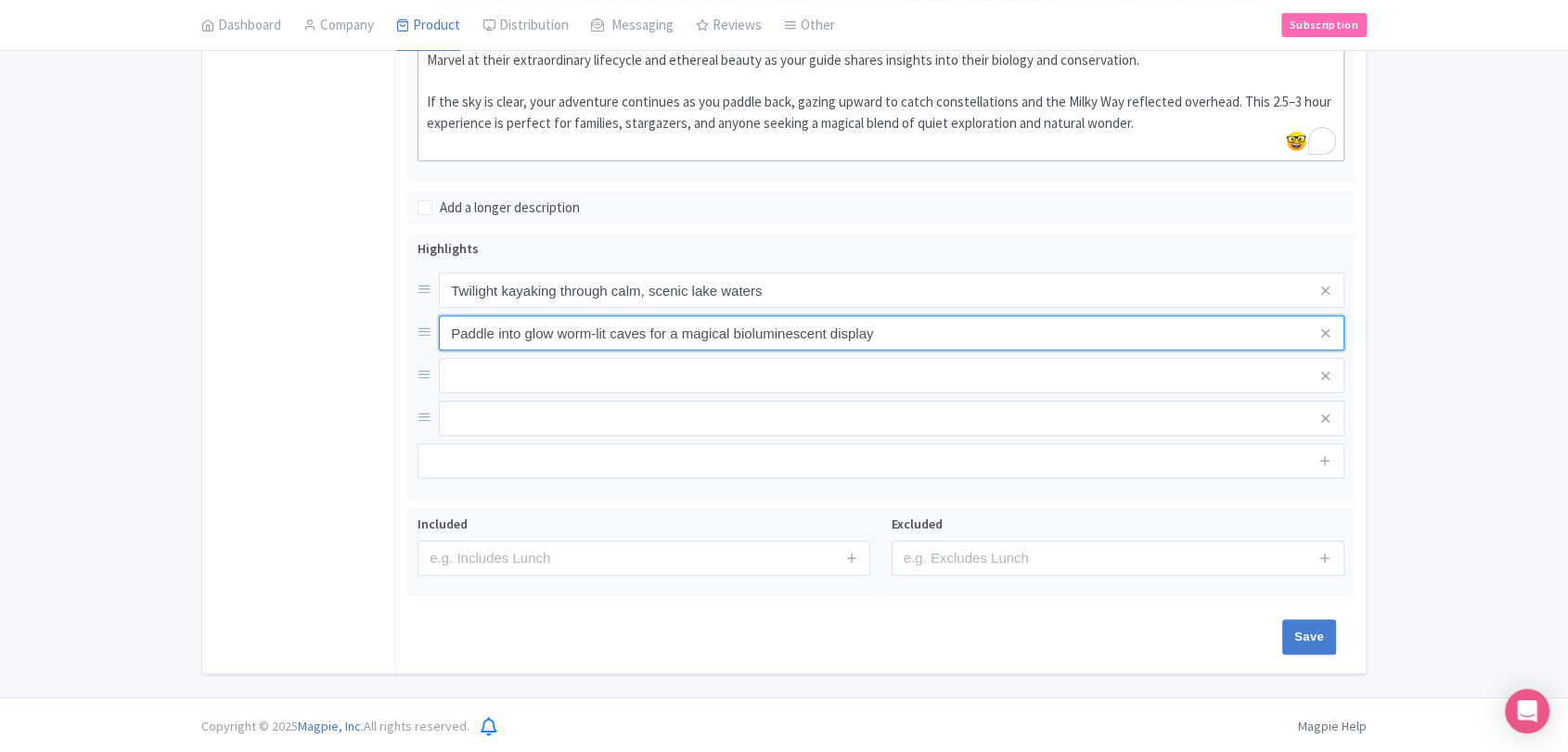 type on "Paddle into glow worm-lit caves for a magical bioluminescent display" 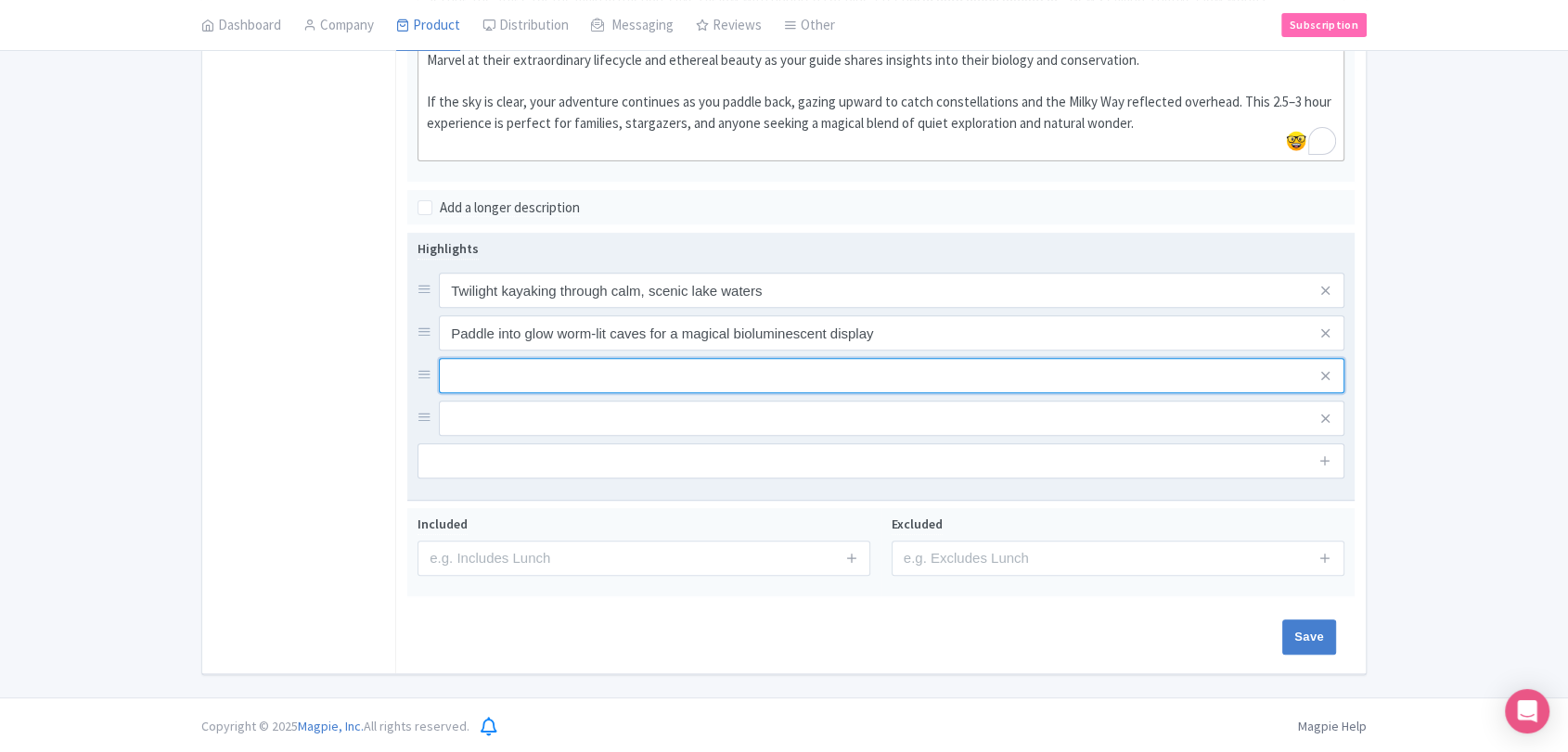 click at bounding box center [892, 290] 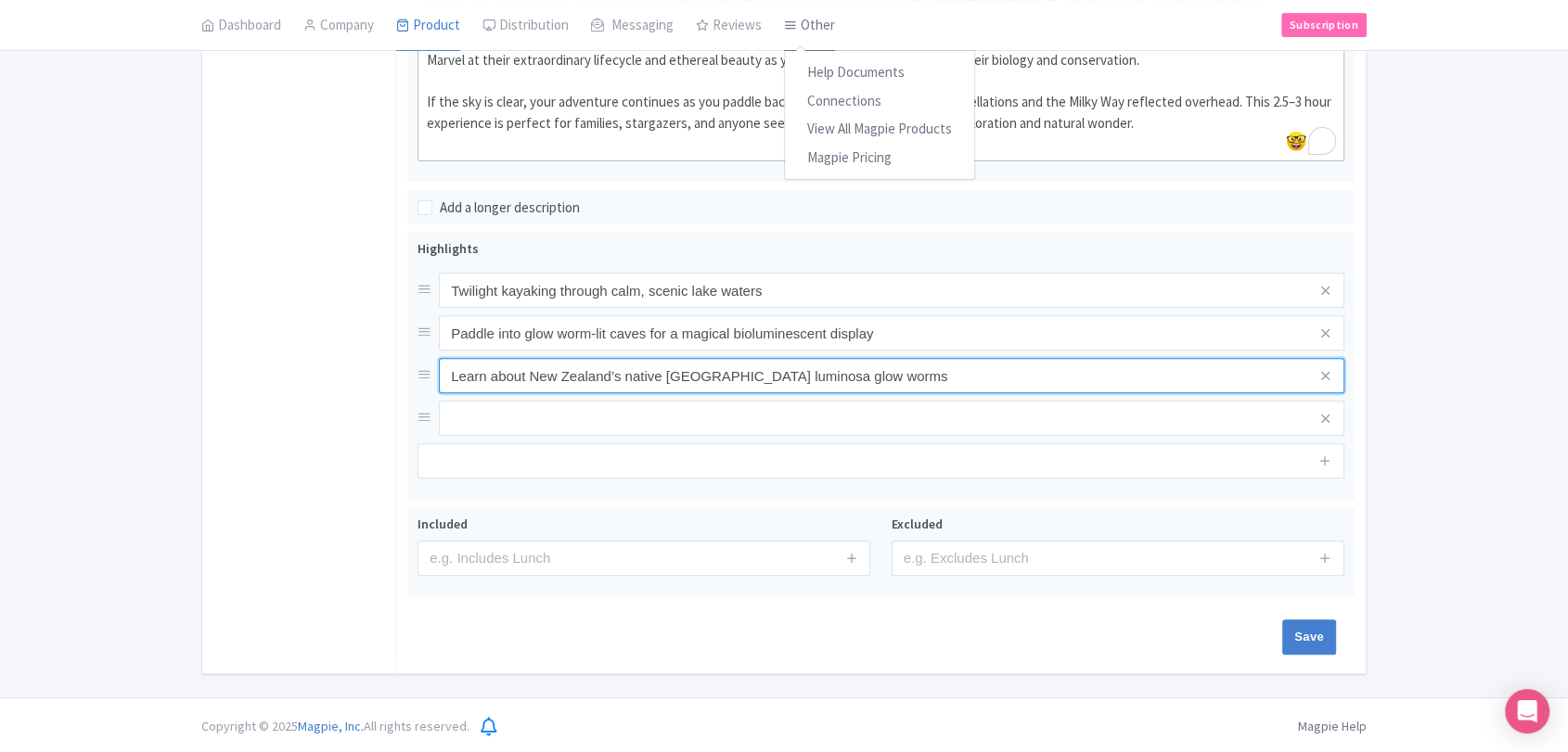 type on "Learn about New Zealand’s native [GEOGRAPHIC_DATA] luminosa glow worms" 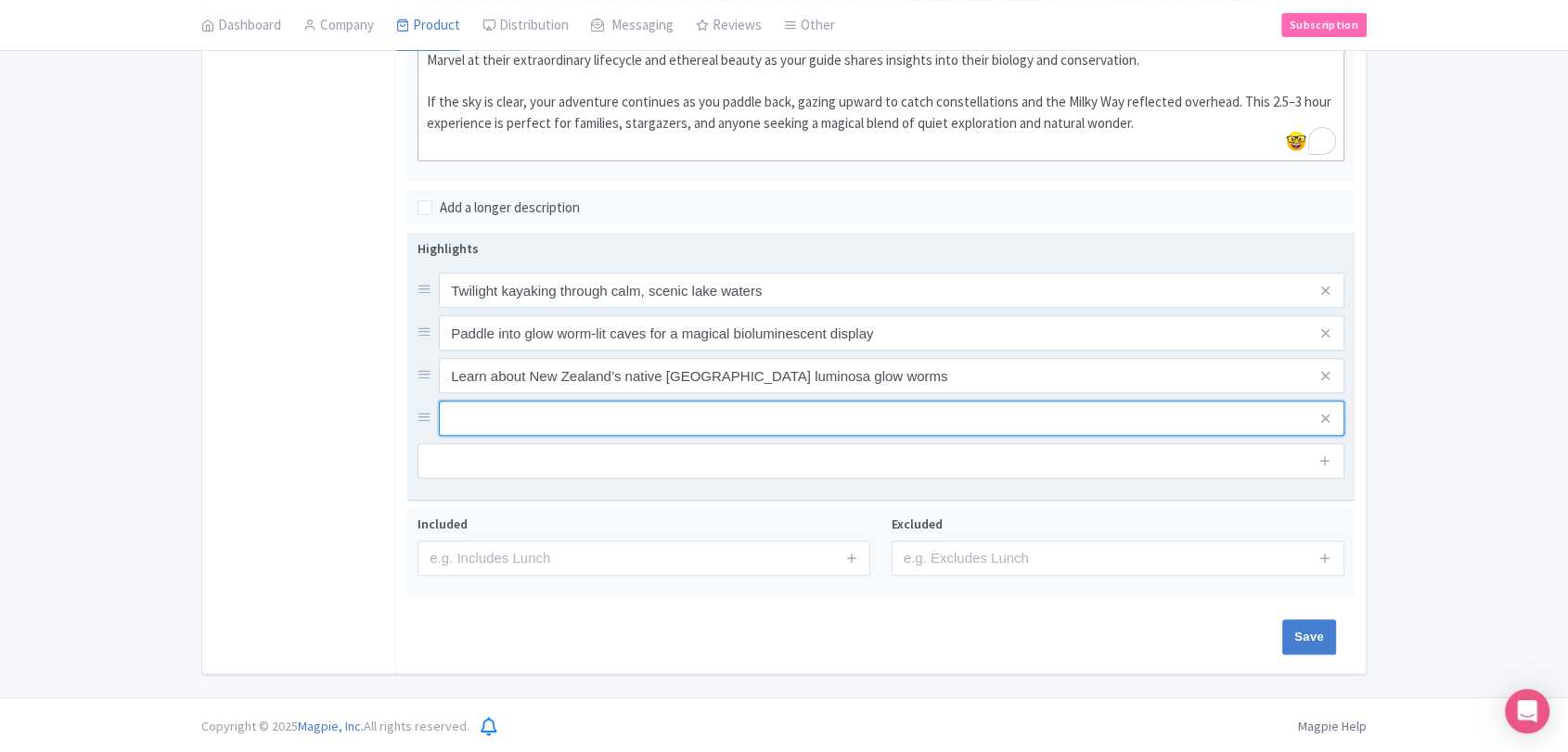 click at bounding box center (892, 290) 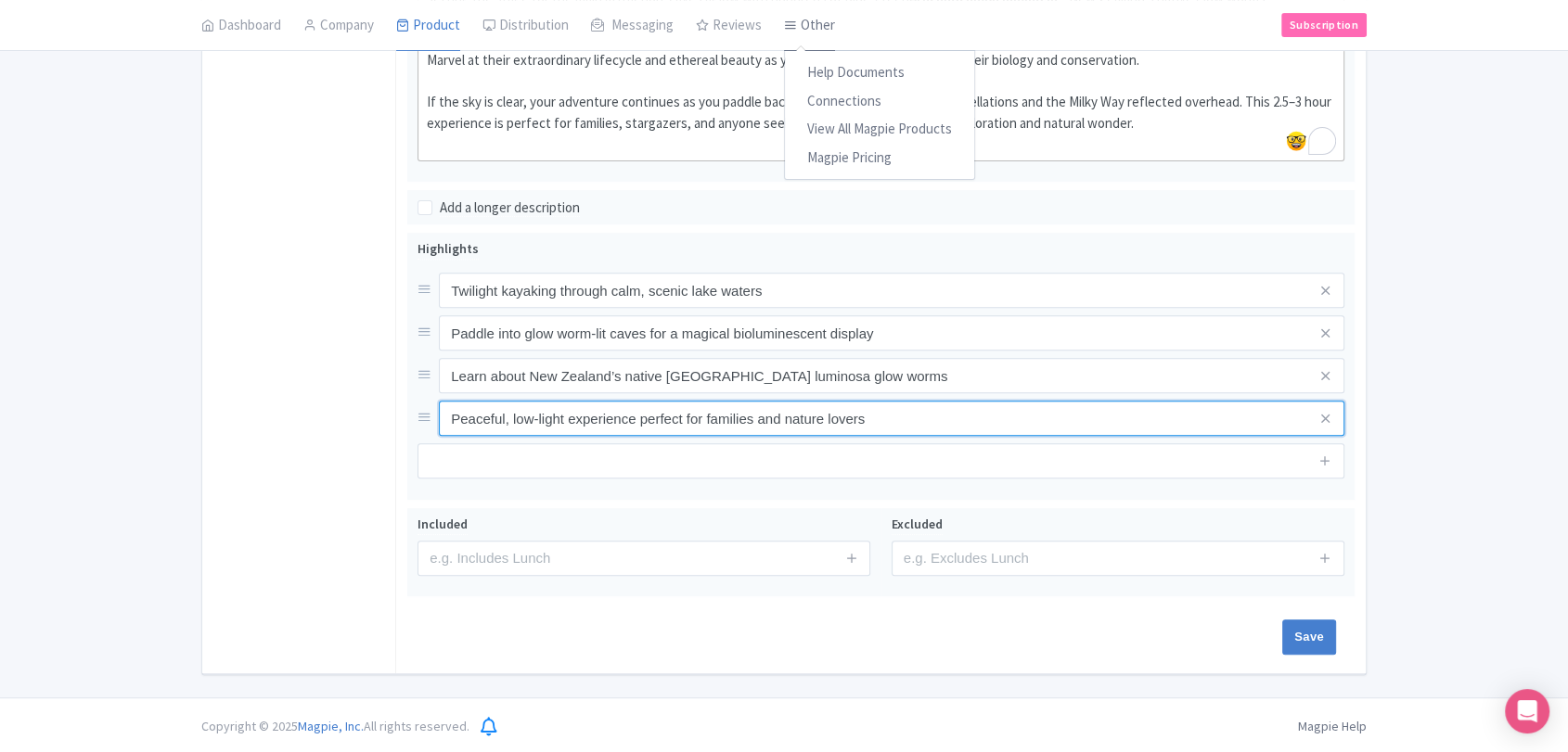 type on "Peaceful, low-light experience perfect for families and nature lovers" 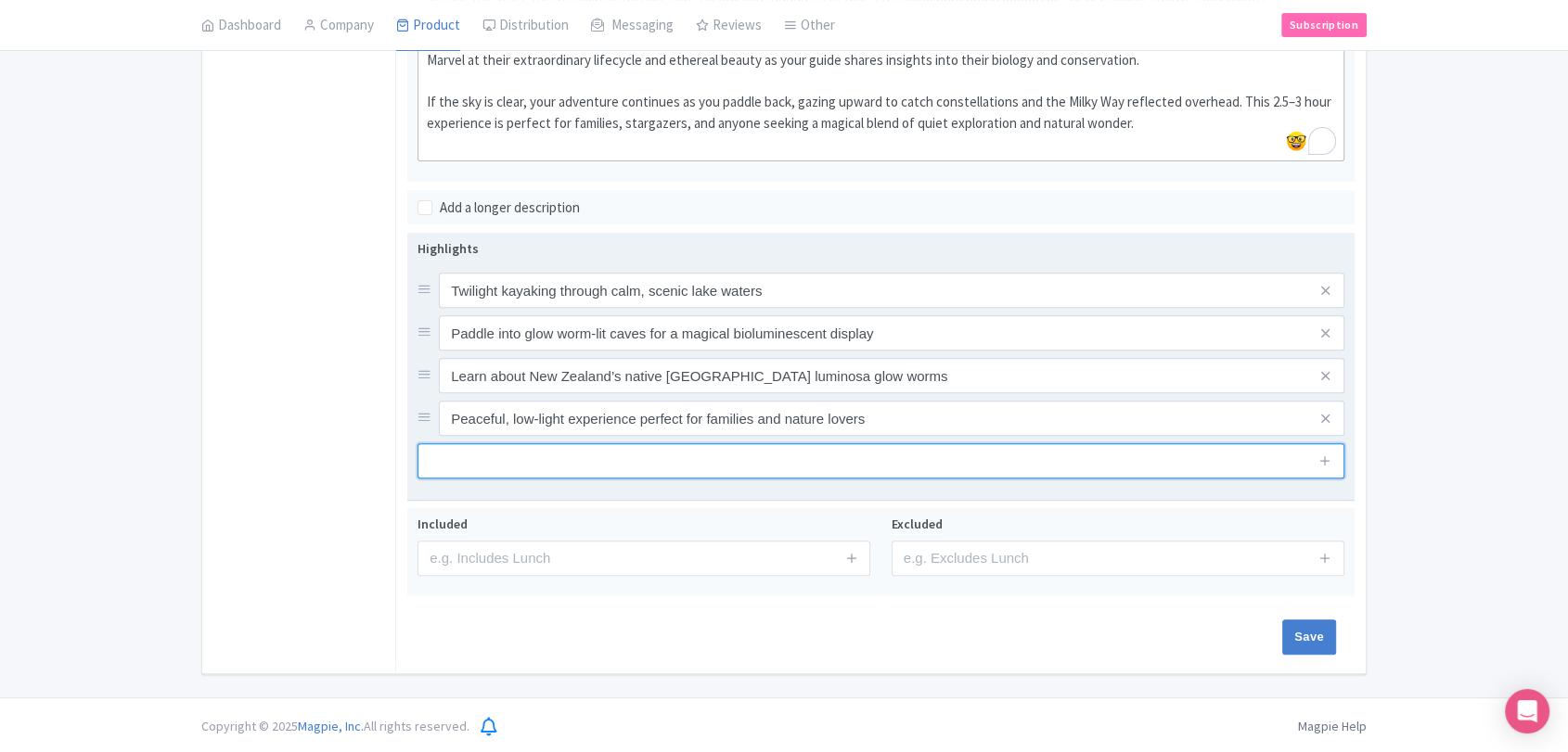 click at bounding box center (880, 461) 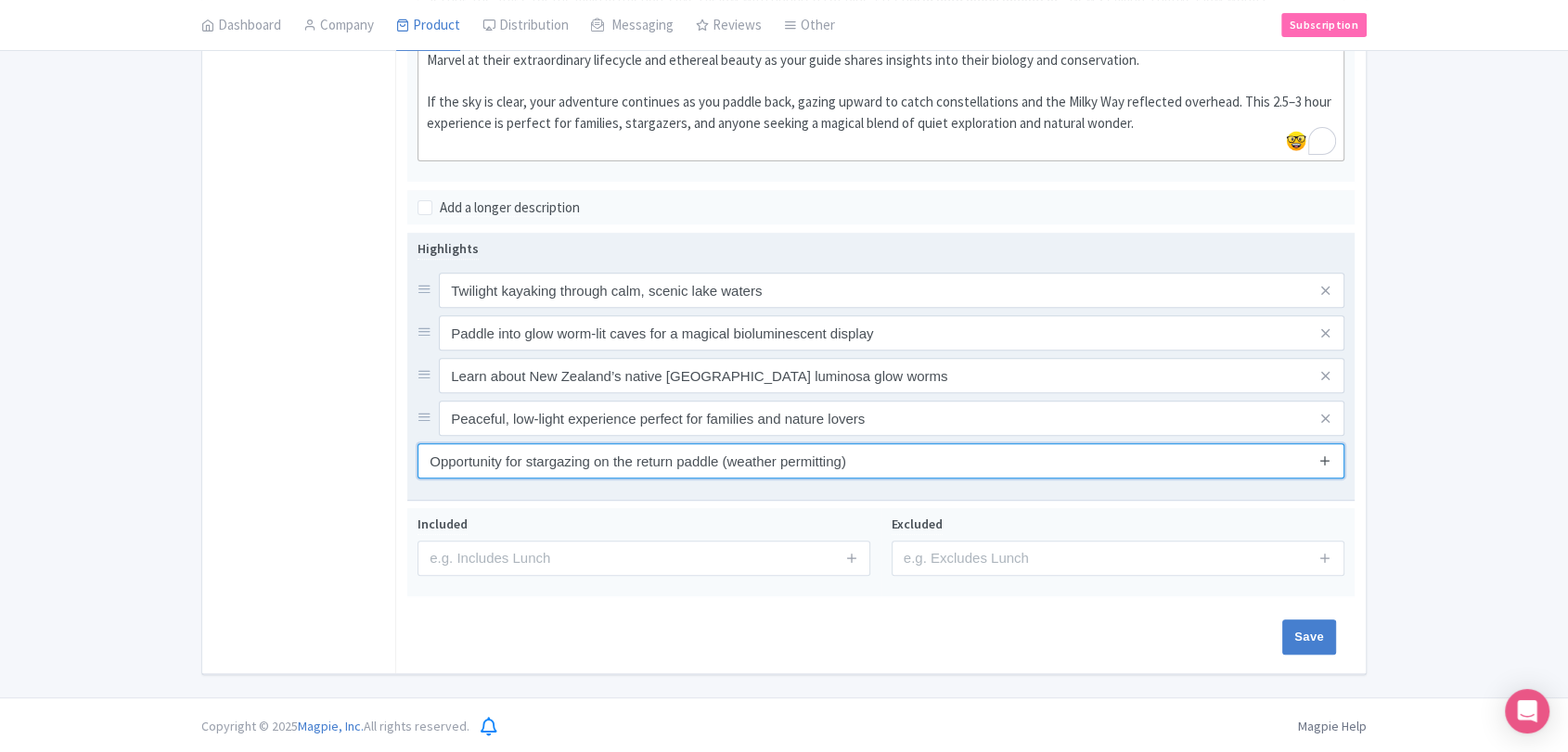 type on "Opportunity for stargazing on the return paddle (weather permitting)" 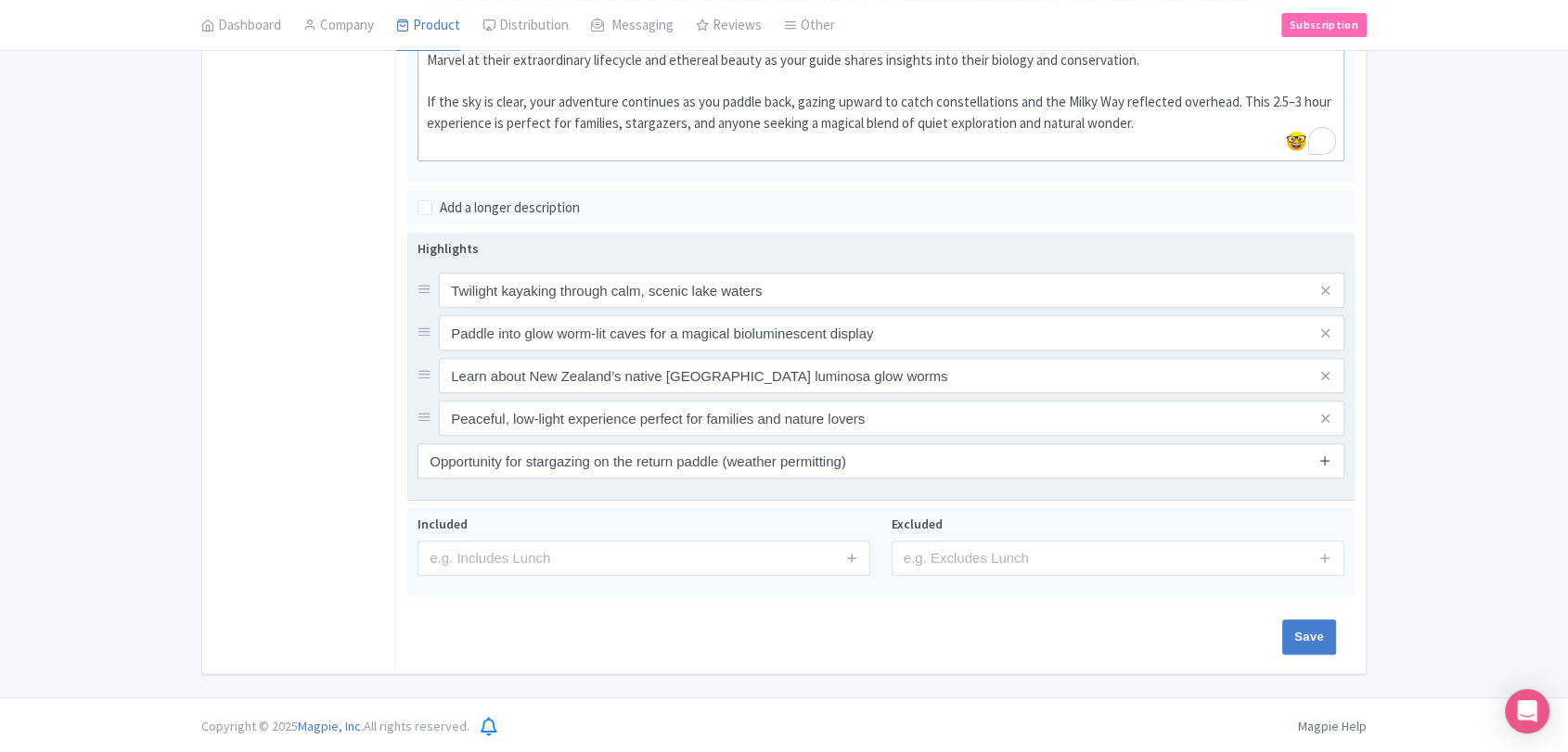 click at bounding box center [1325, 460] 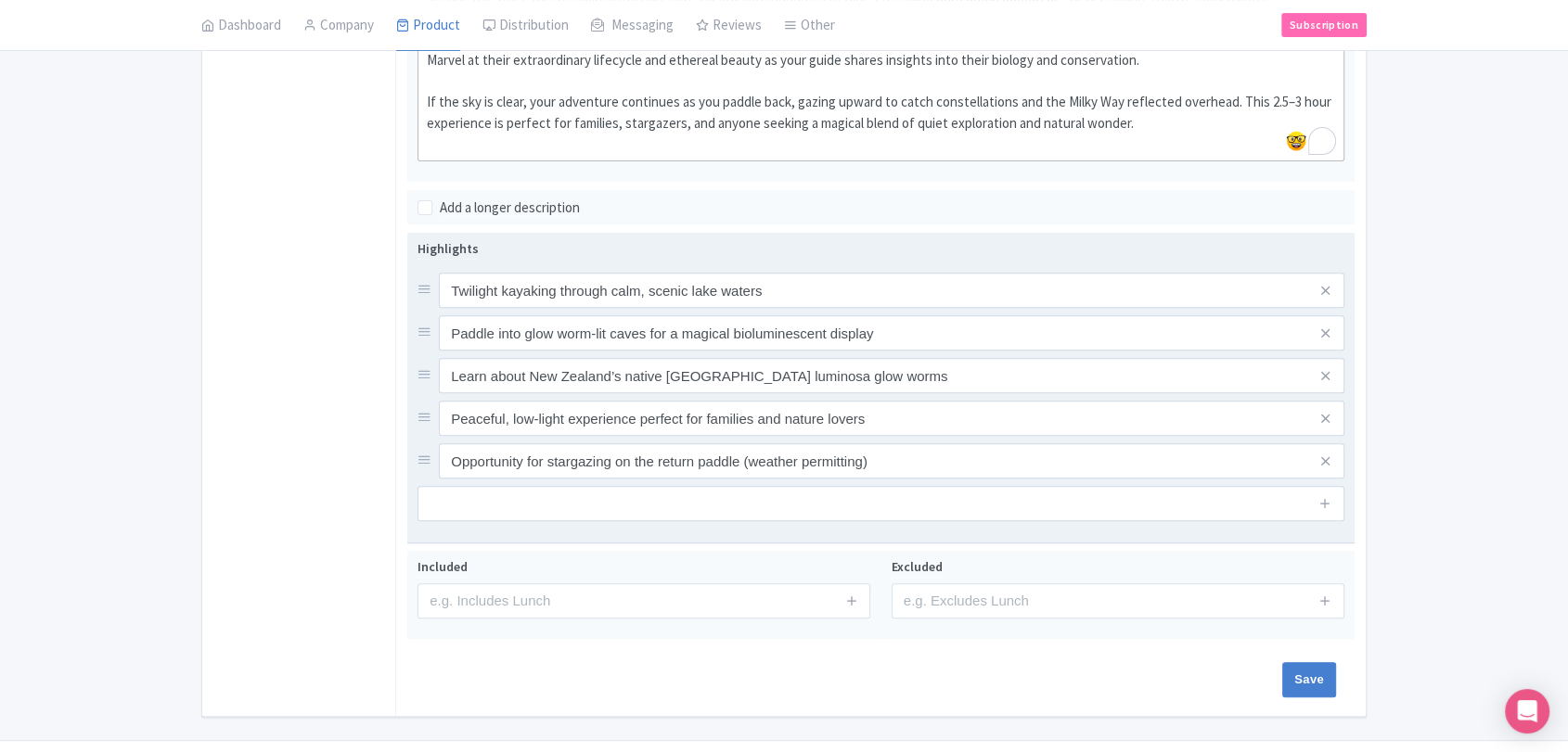 click at bounding box center [1326, 503] 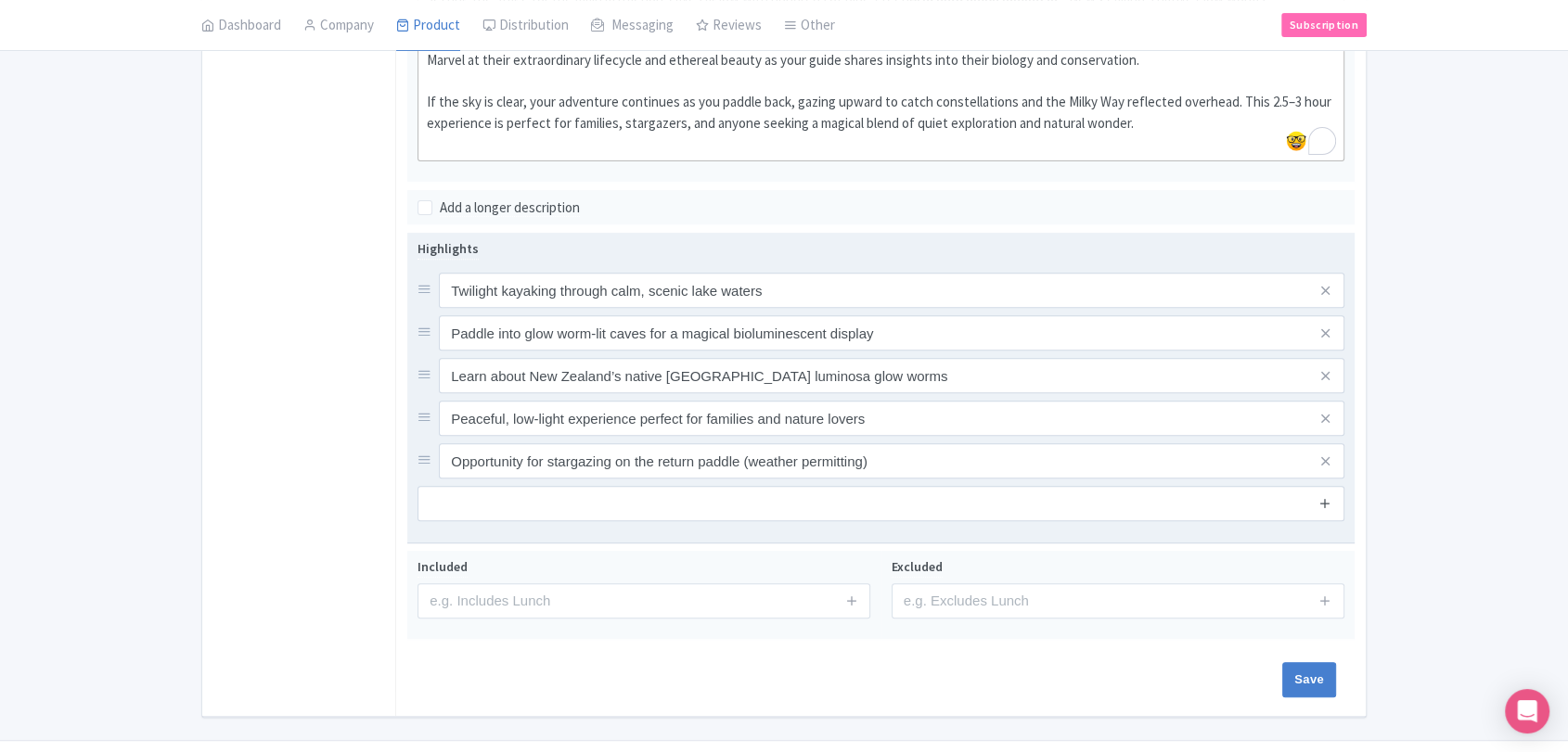 click at bounding box center (1325, 503) 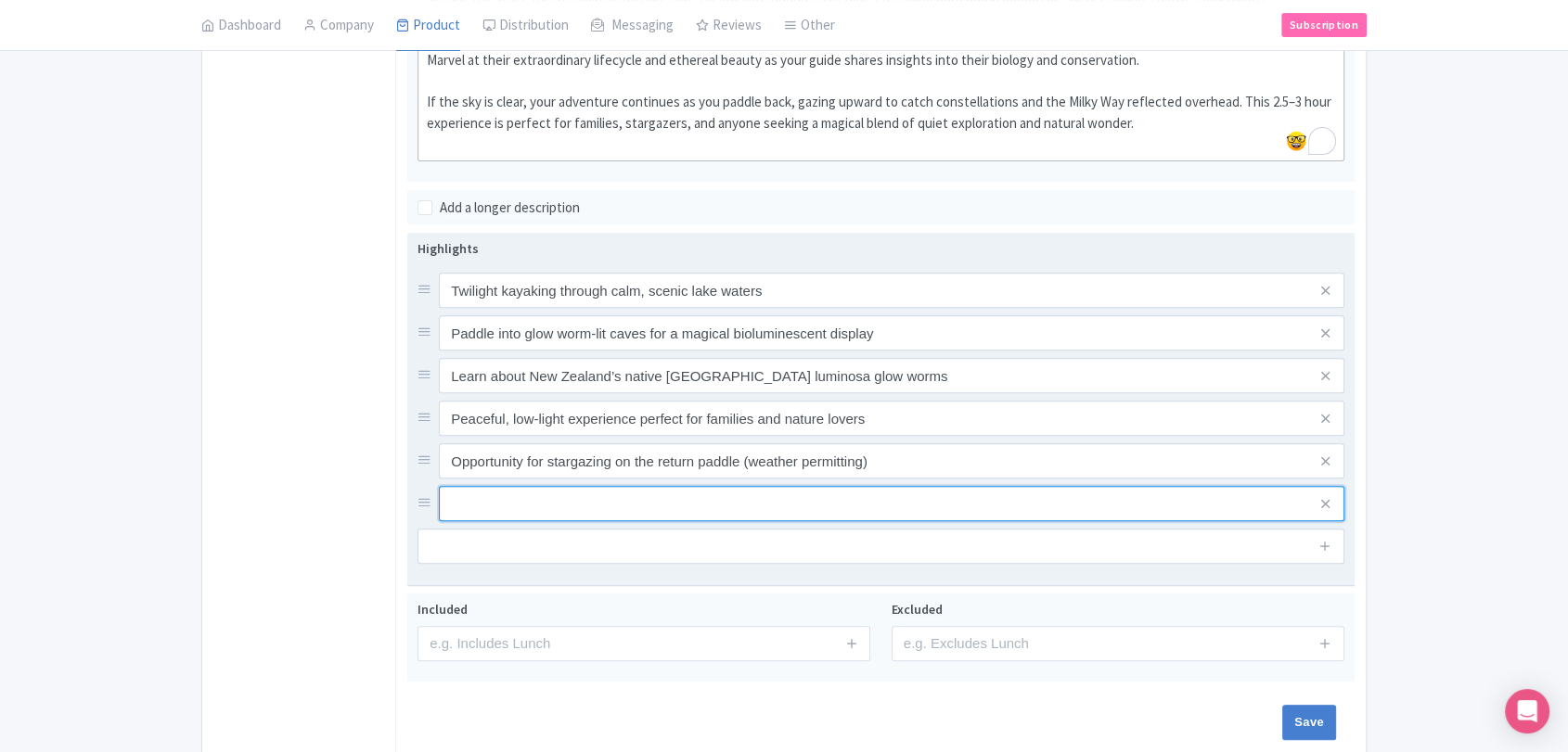 click at bounding box center [892, 290] 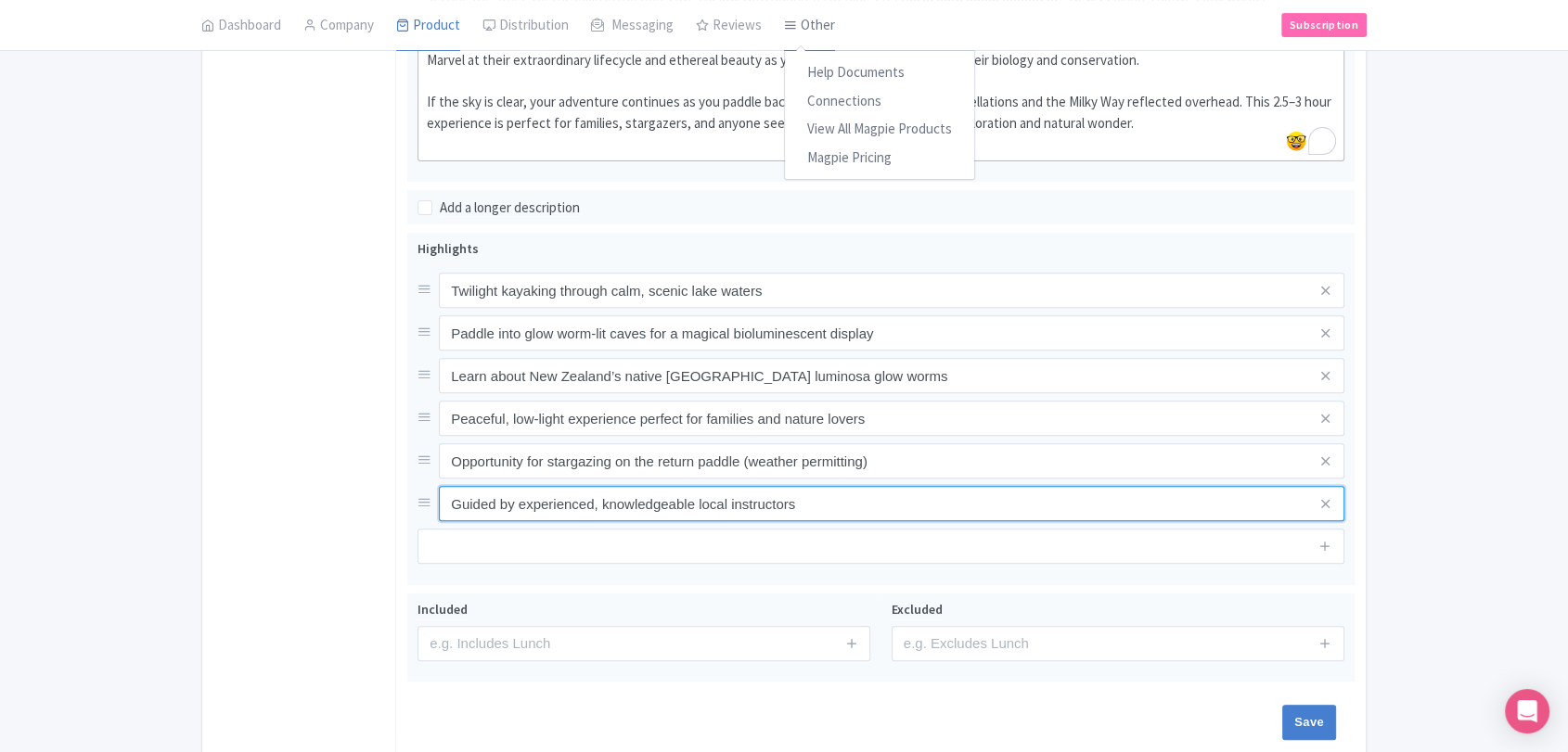 type on "Guided by experienced, knowledgeable local instructors" 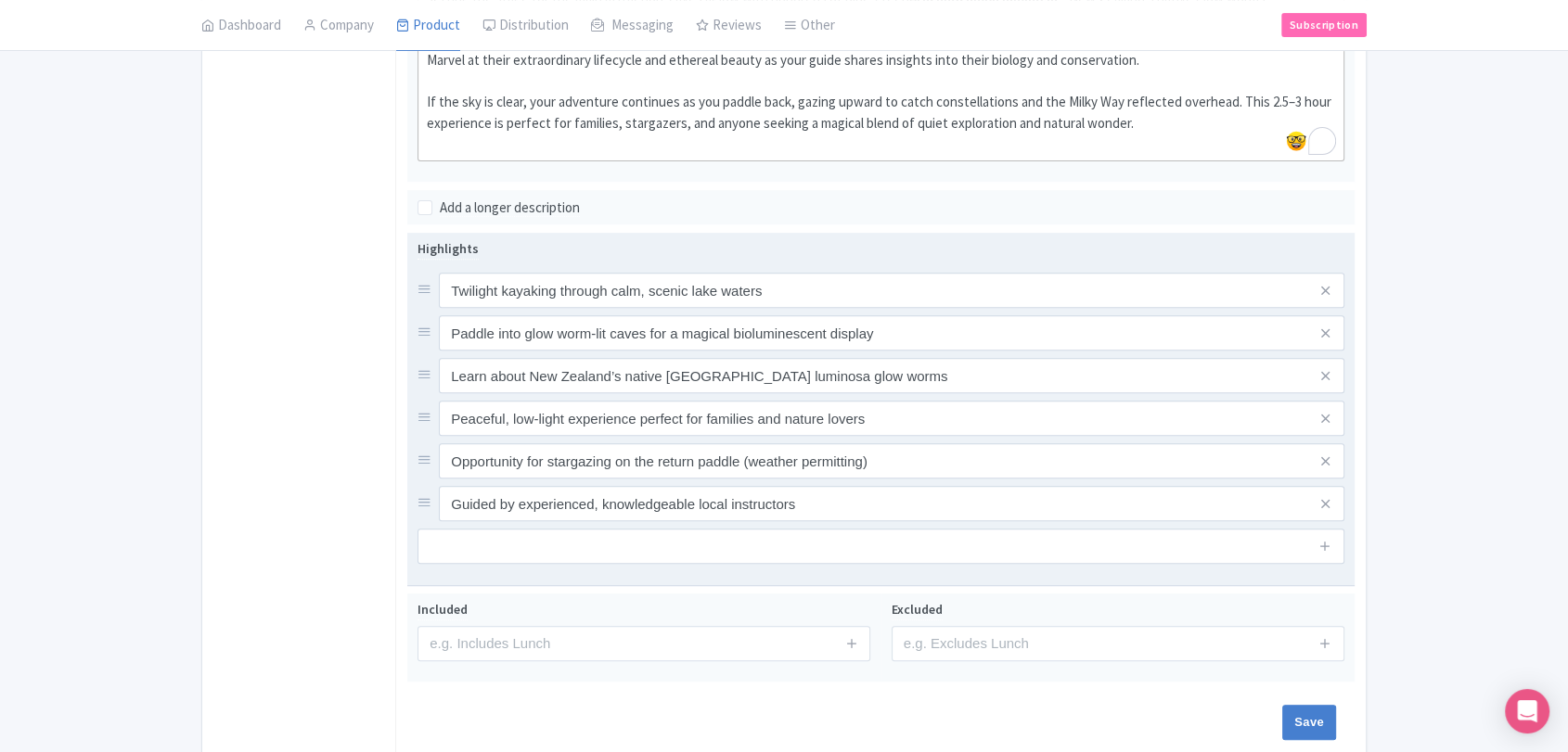 click on "Highlights Twilight kayaking through calm, scenic lake waters Paddle into glow worm-lit caves for a magical bioluminescent display Learn about New Zealand’s native Arachnocampa luminosa glow worms Peaceful, low-light experience perfect for families and nature lovers Opportunity for stargazing on the return paddle (weather permitting) Guided by experienced, knowledgeable local instructors" at bounding box center (880, 408) 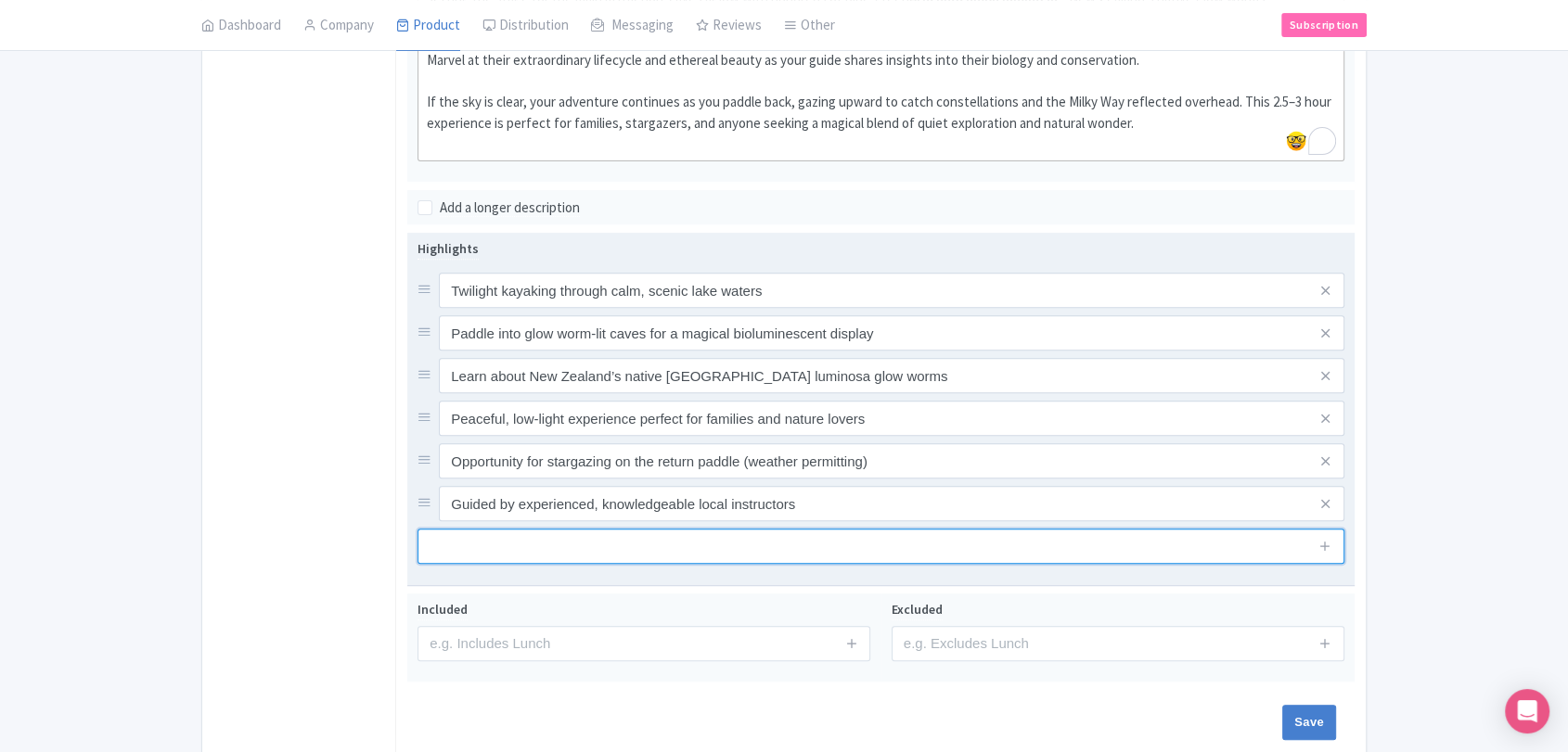 click at bounding box center (880, 546) 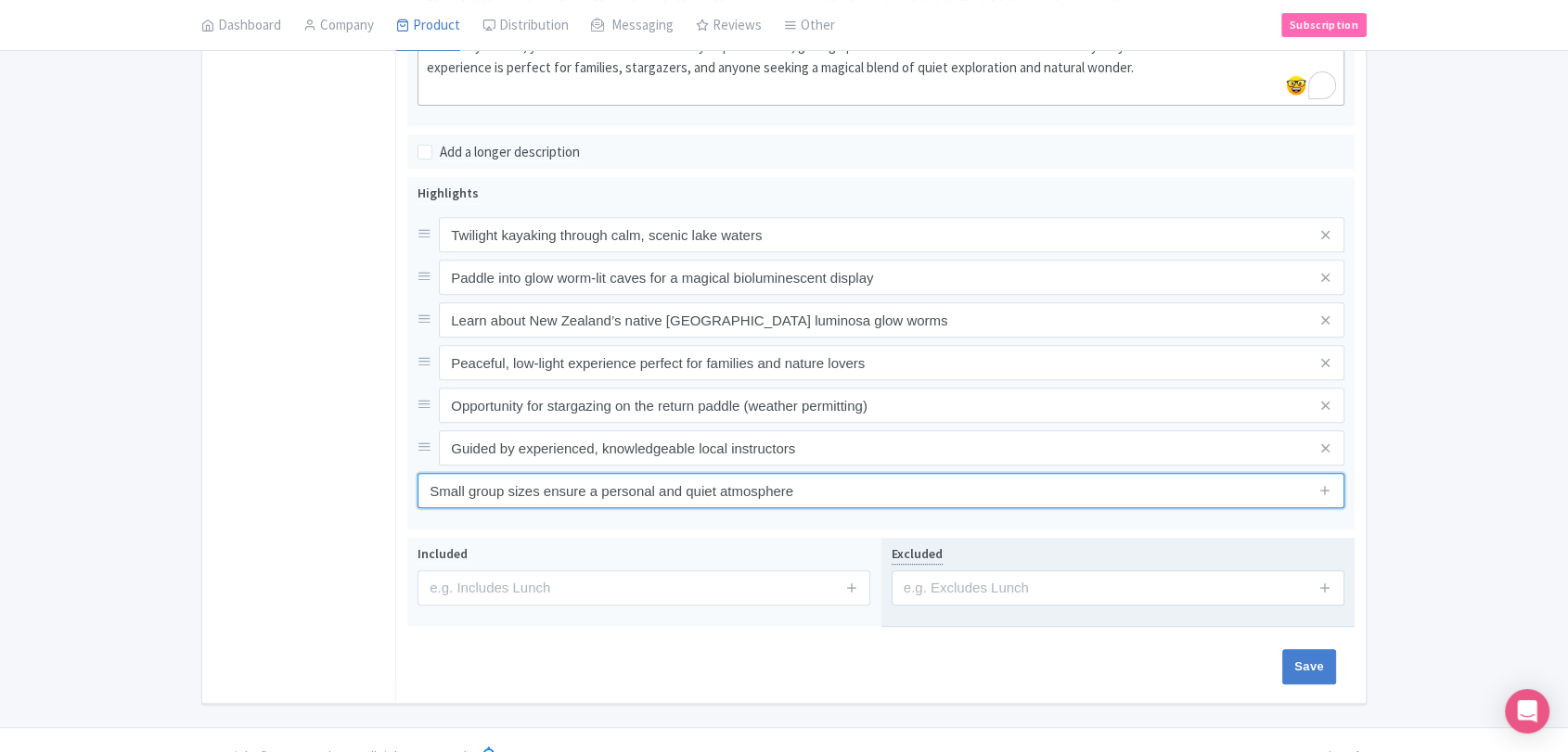 scroll, scrollTop: 726, scrollLeft: 0, axis: vertical 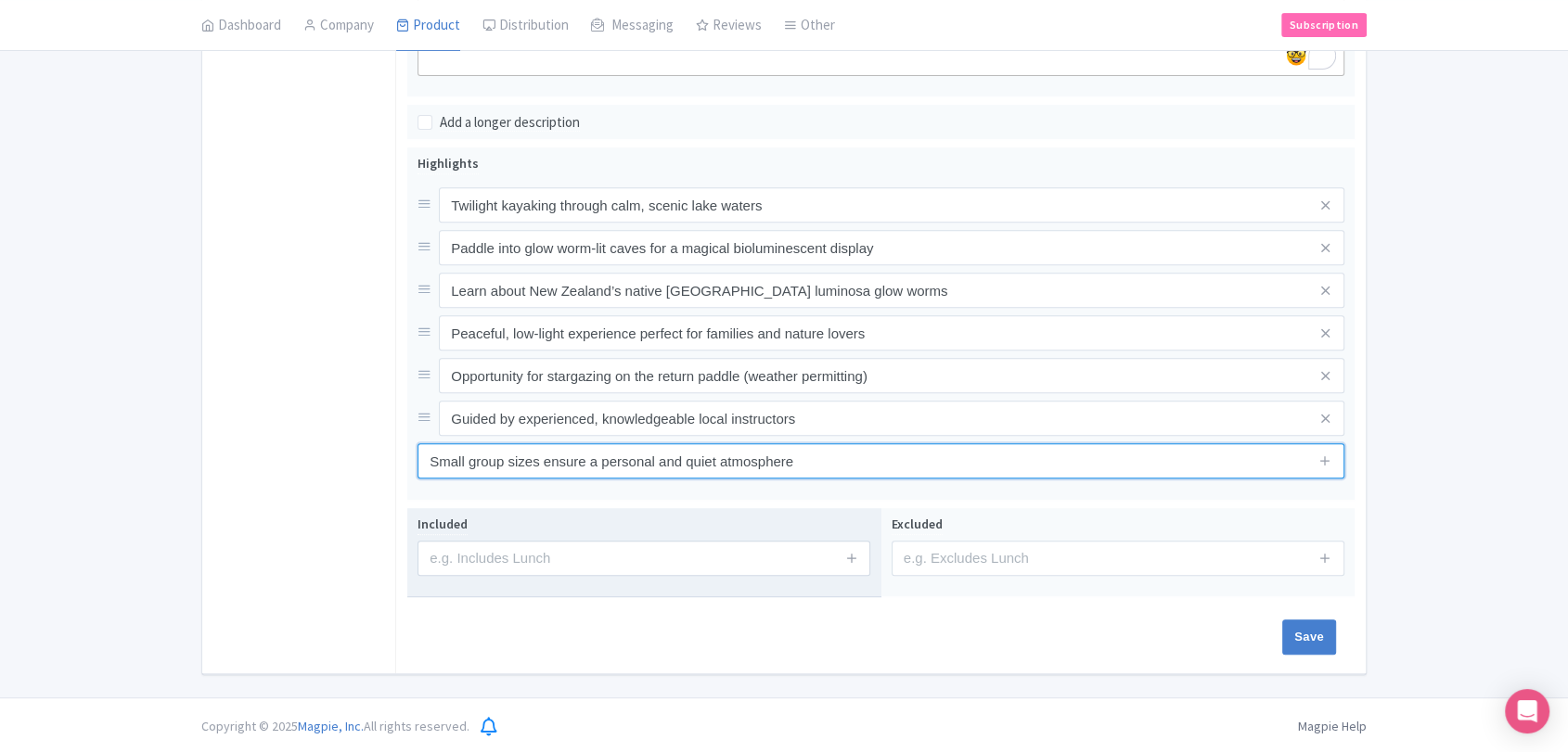 type on "Small group sizes ensure a personal and quiet atmosphere" 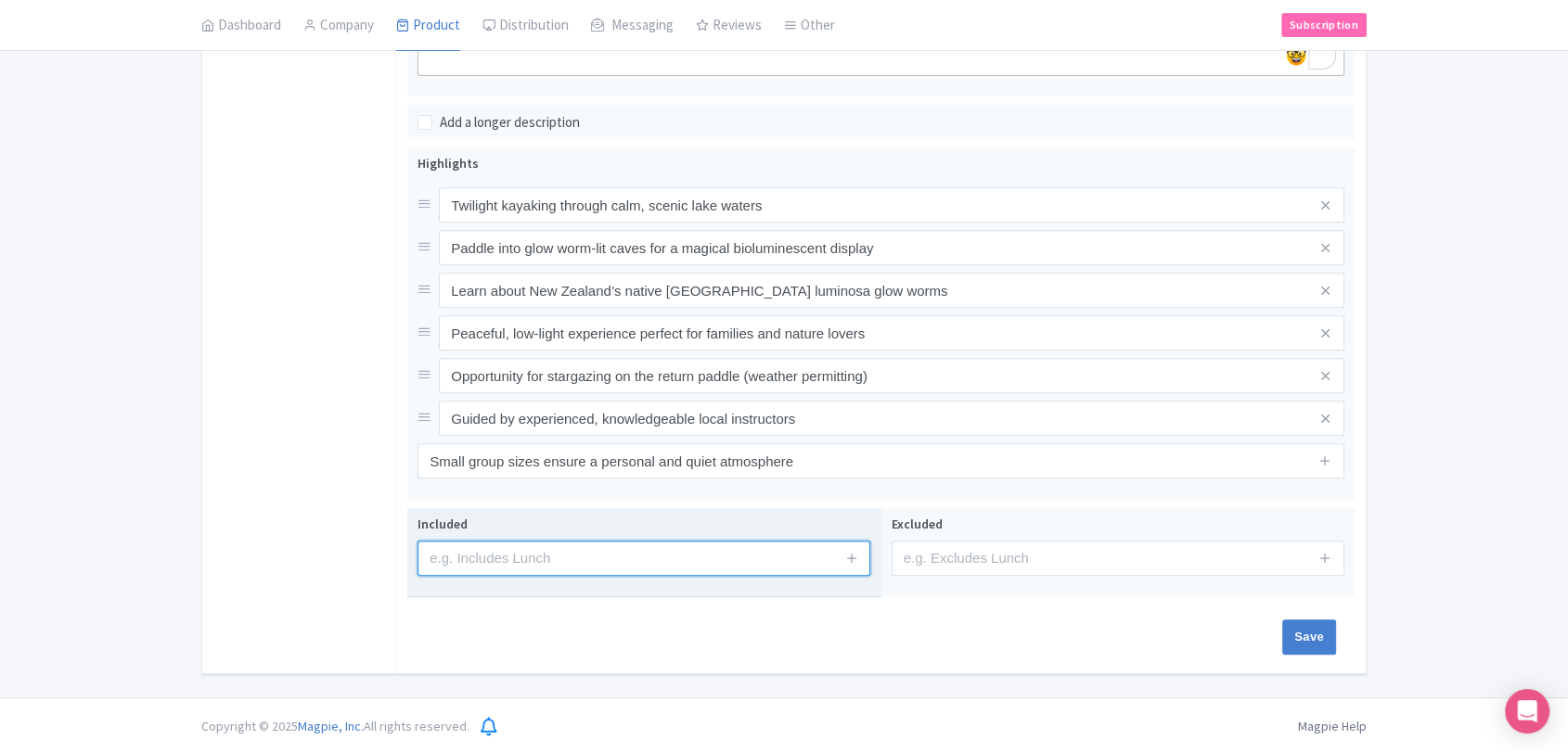 click at bounding box center (644, 558) 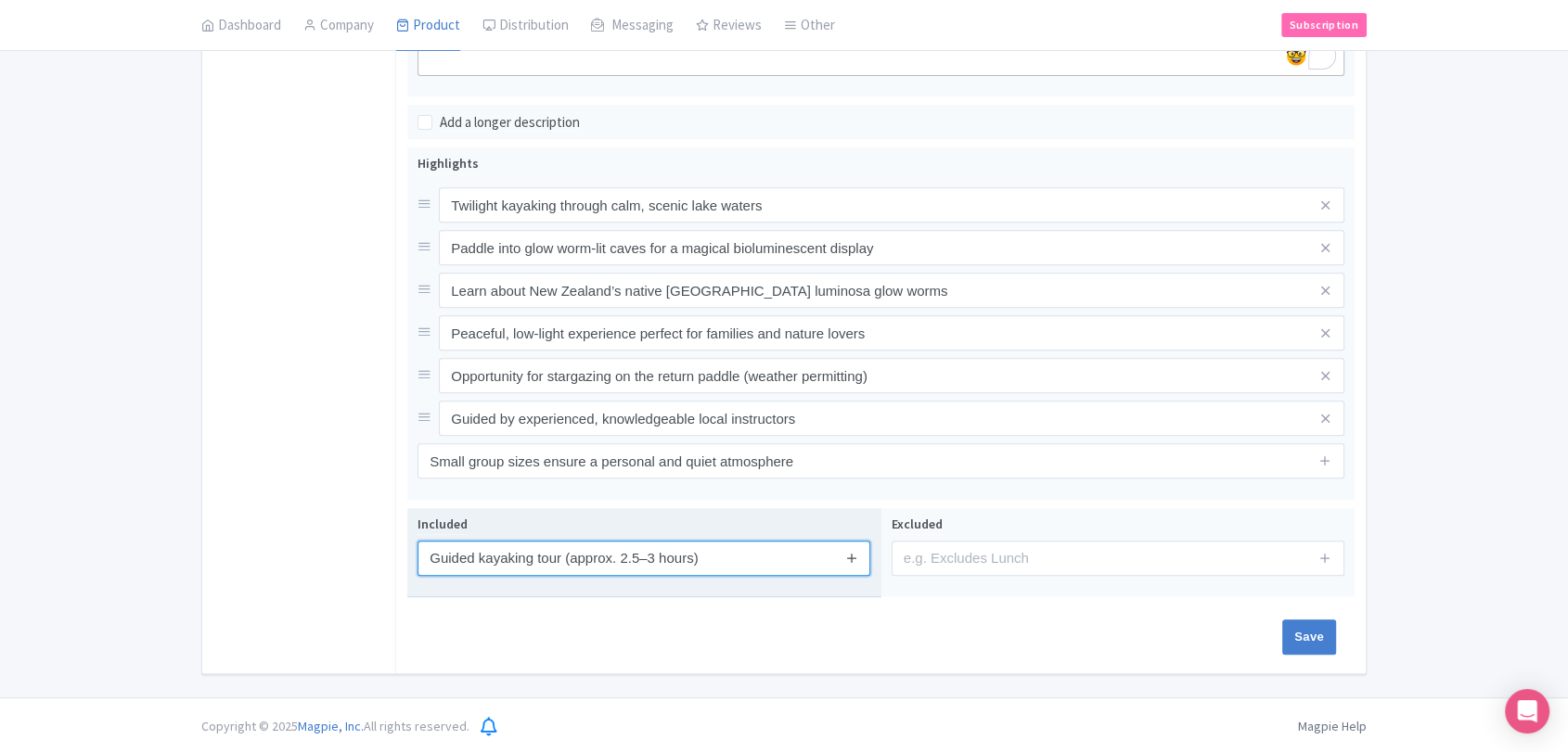 type on "Guided kayaking tour (approx. 2.5–3 hours)" 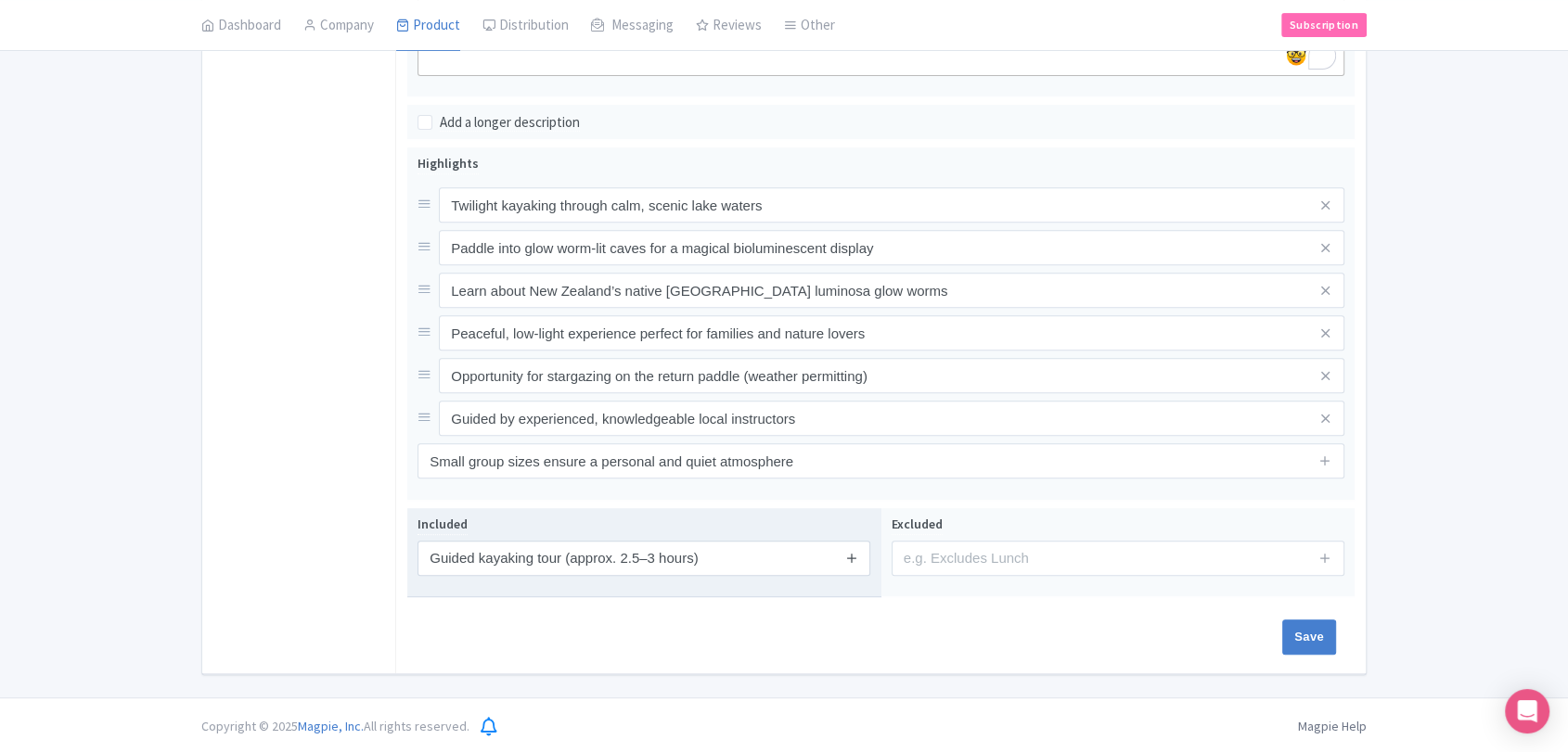 click at bounding box center (852, 557) 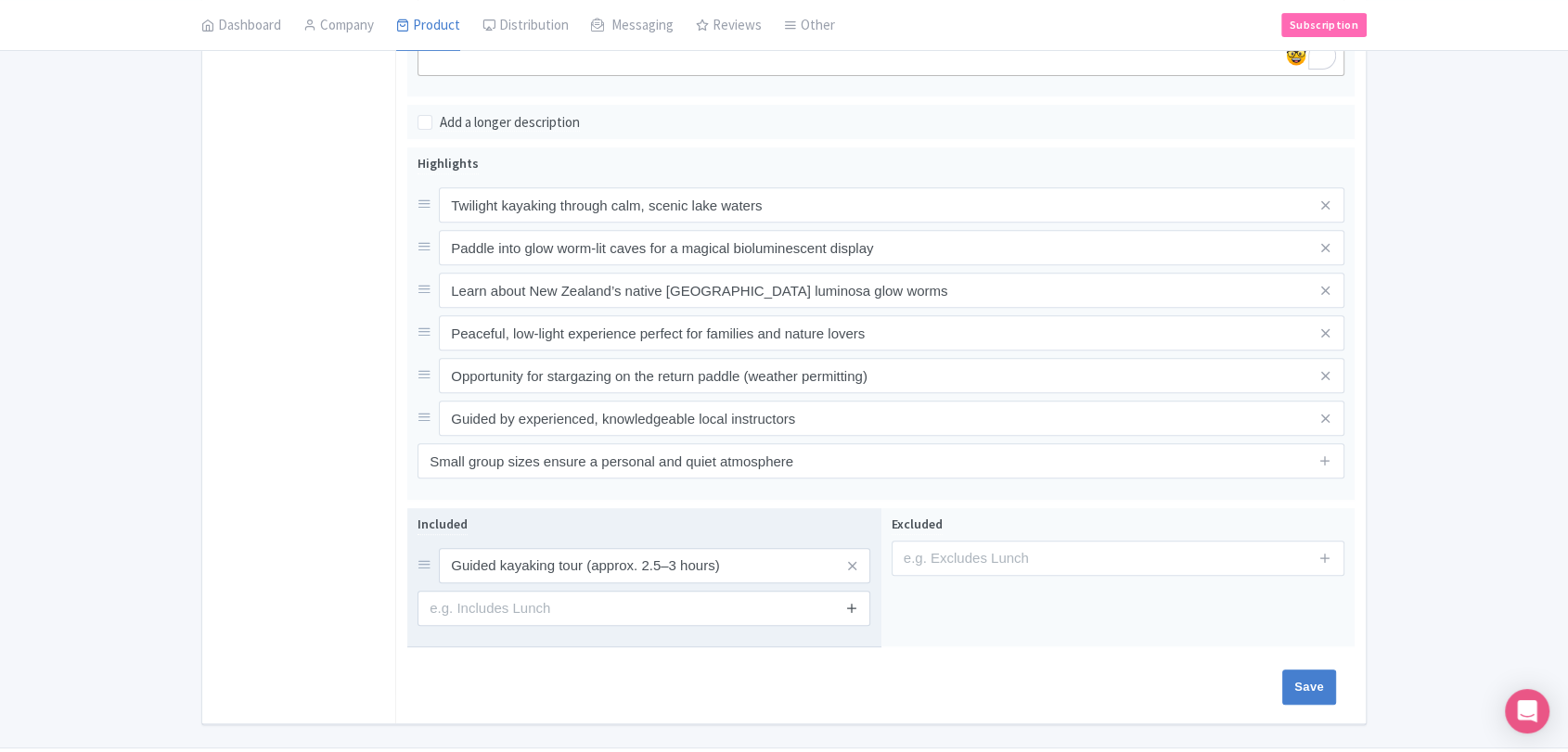 click at bounding box center [852, 608] 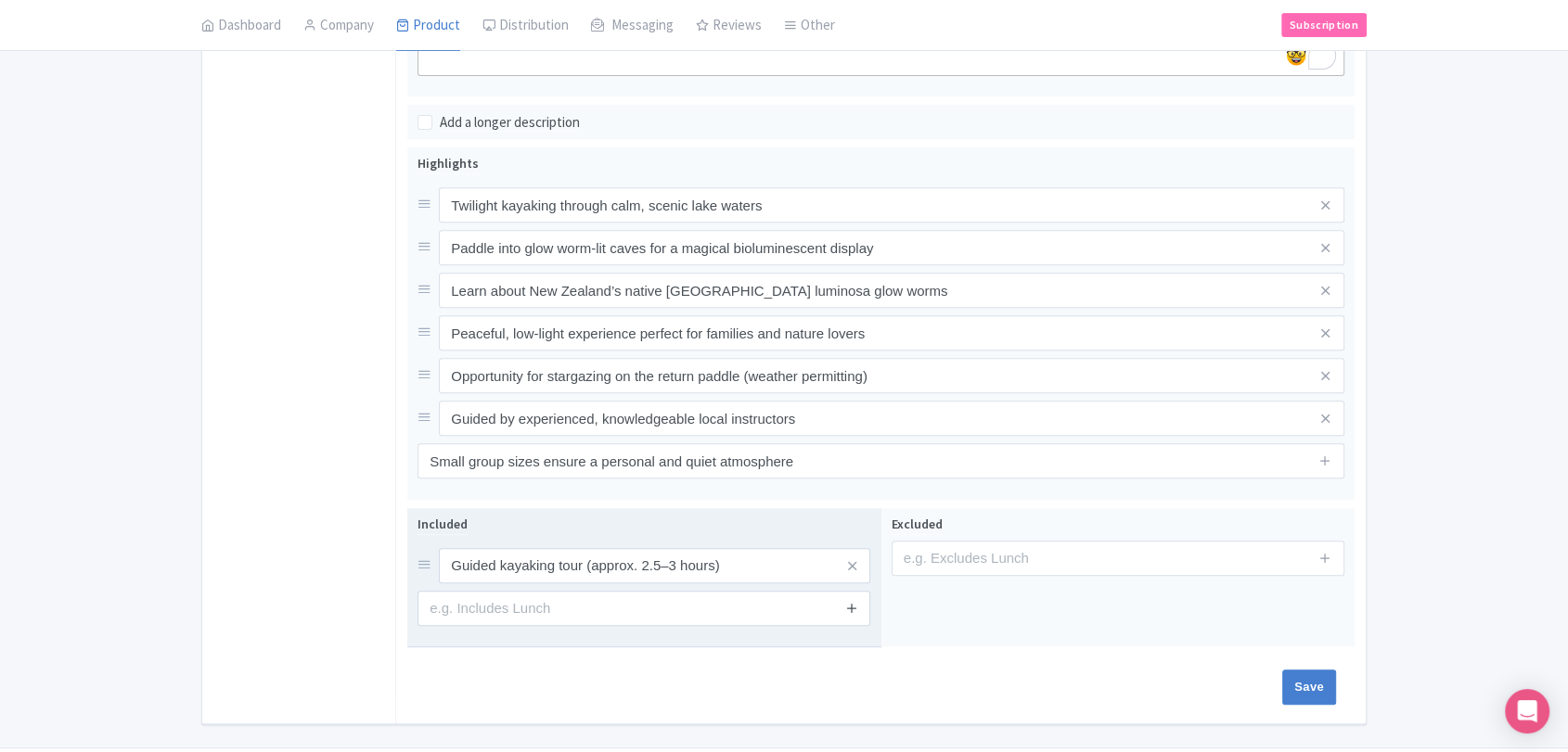 click at bounding box center (852, 608) 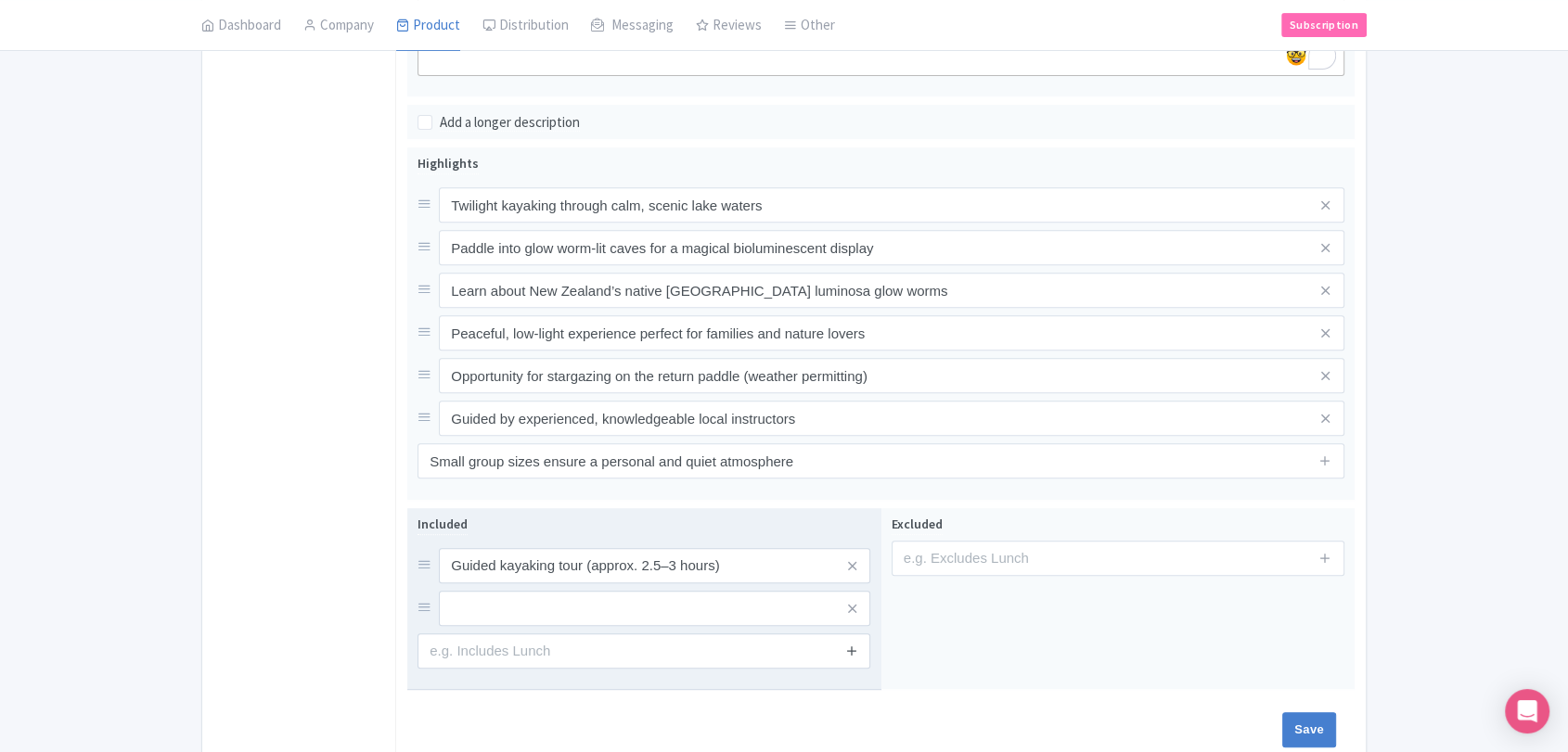 click at bounding box center [852, 650] 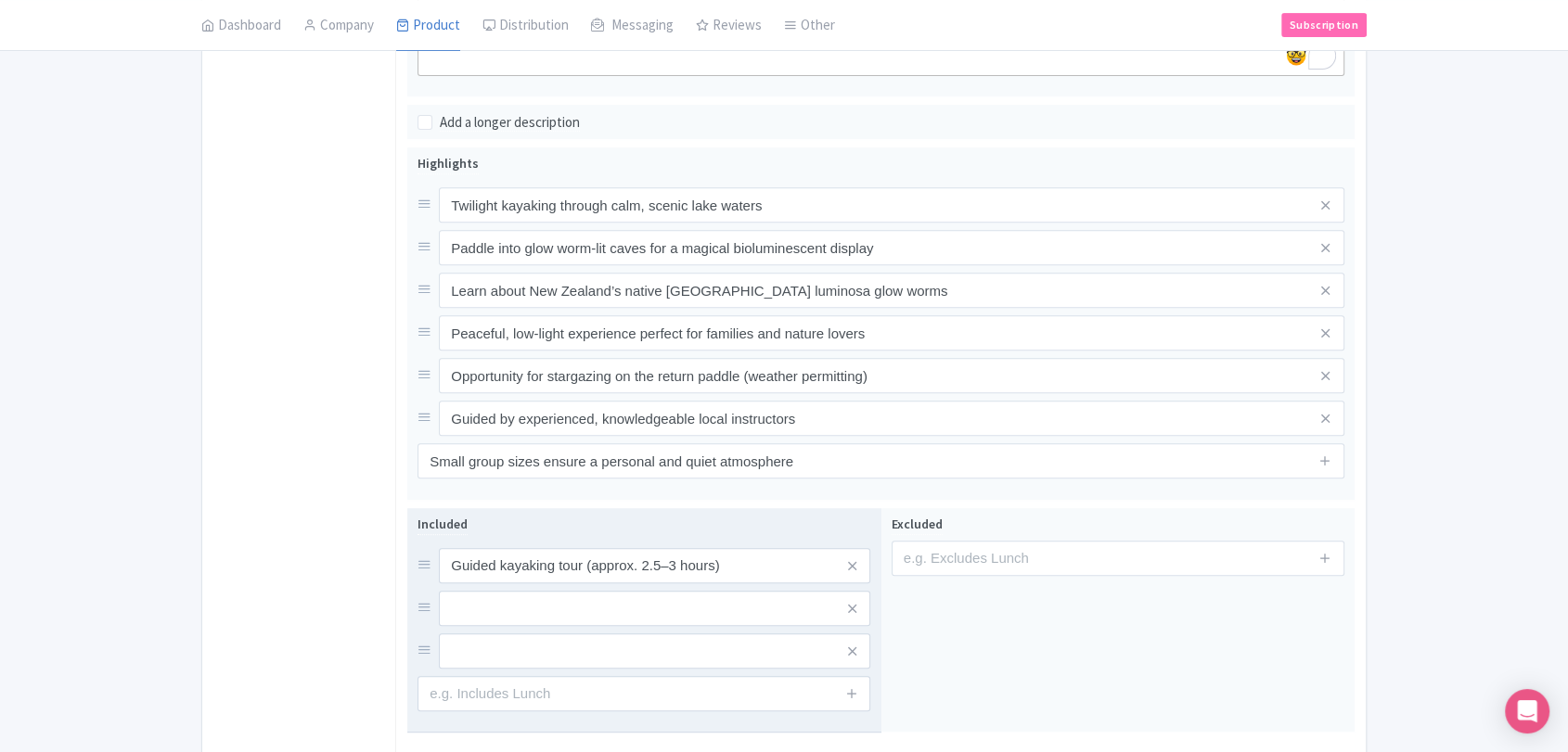 click at bounding box center (852, 694) 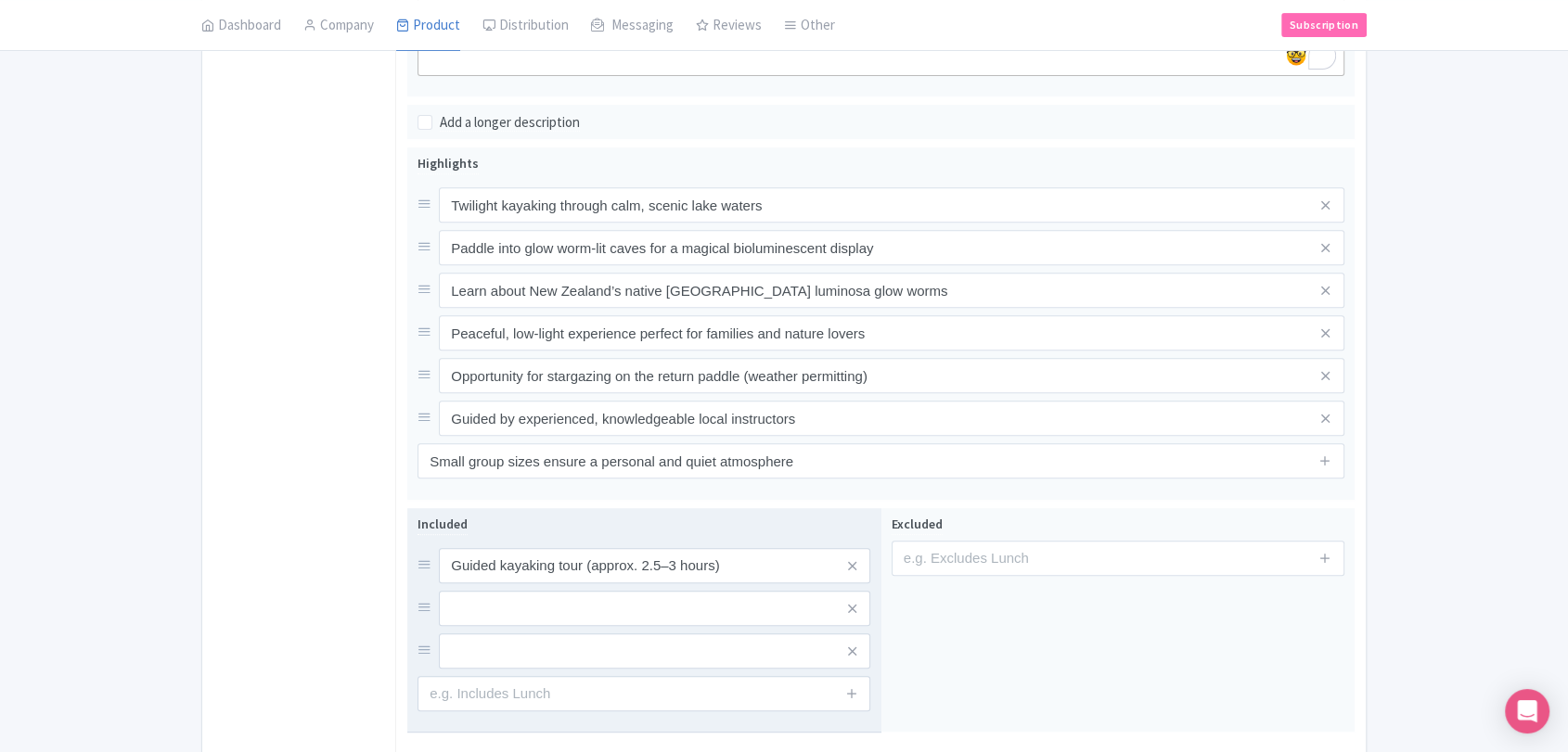 drag, startPoint x: 857, startPoint y: 692, endPoint x: 854, endPoint y: 714, distance: 22.2036 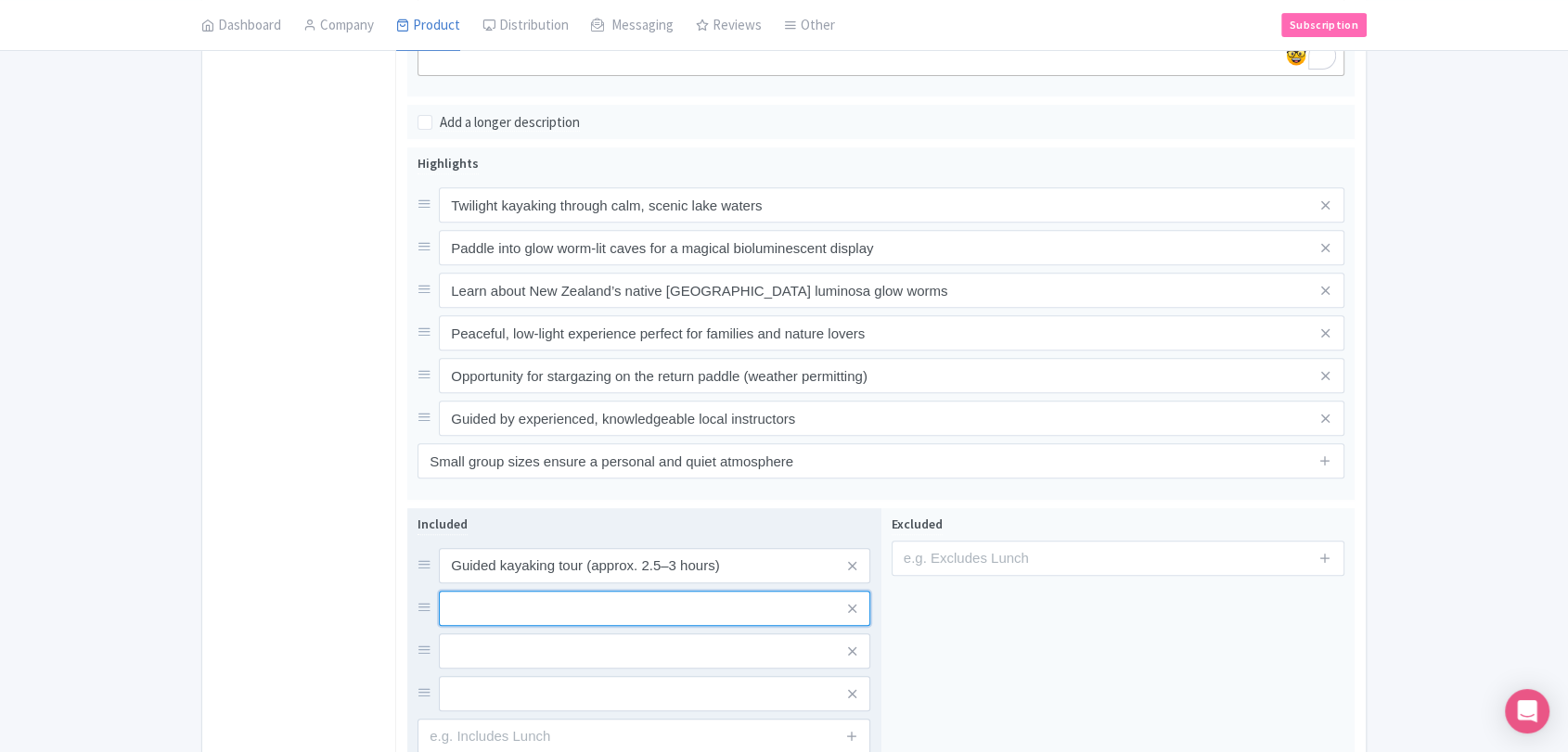 click at bounding box center (654, 566) 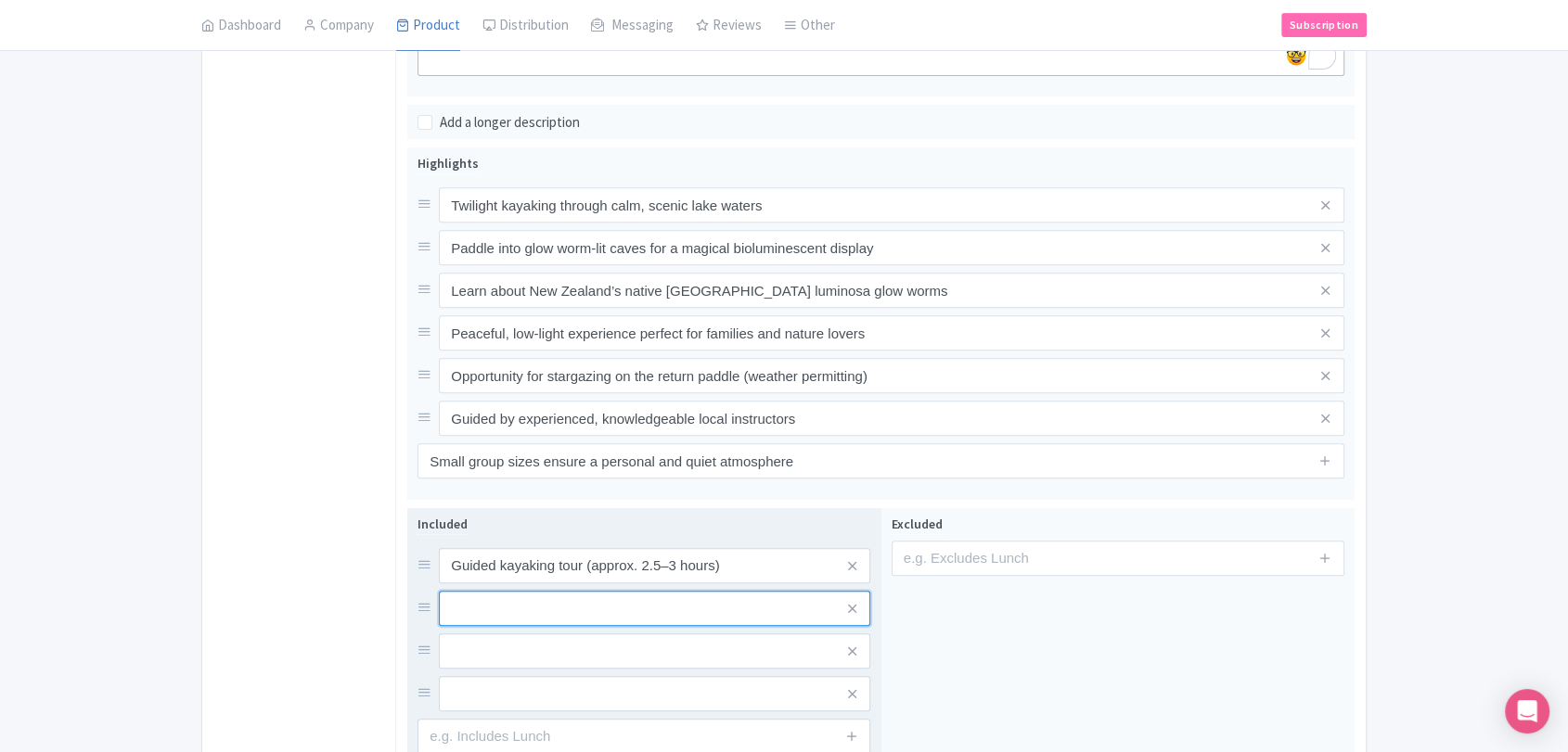paste on "All kayaking equipment (kayak, paddle, life jacket)" 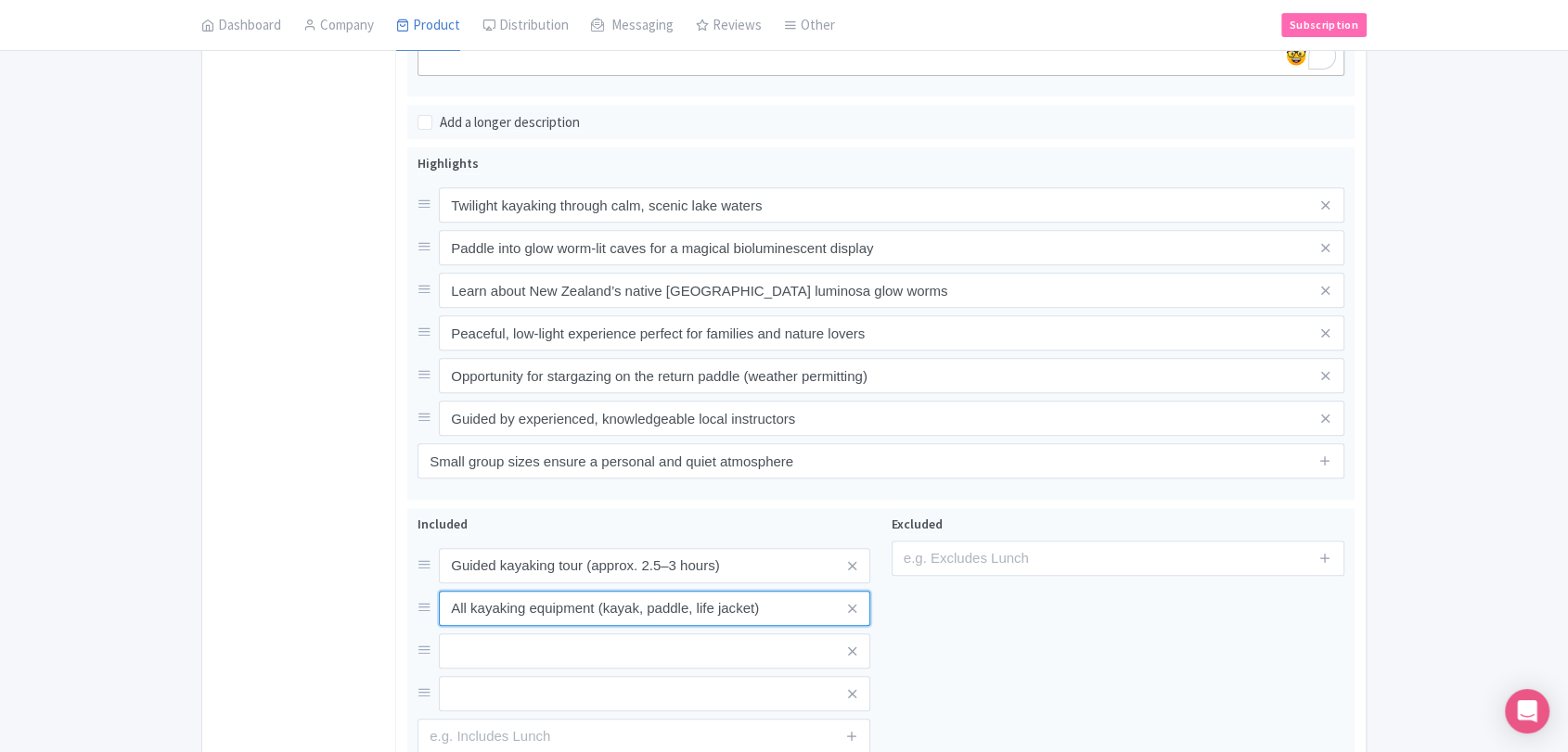 scroll, scrollTop: 904, scrollLeft: 0, axis: vertical 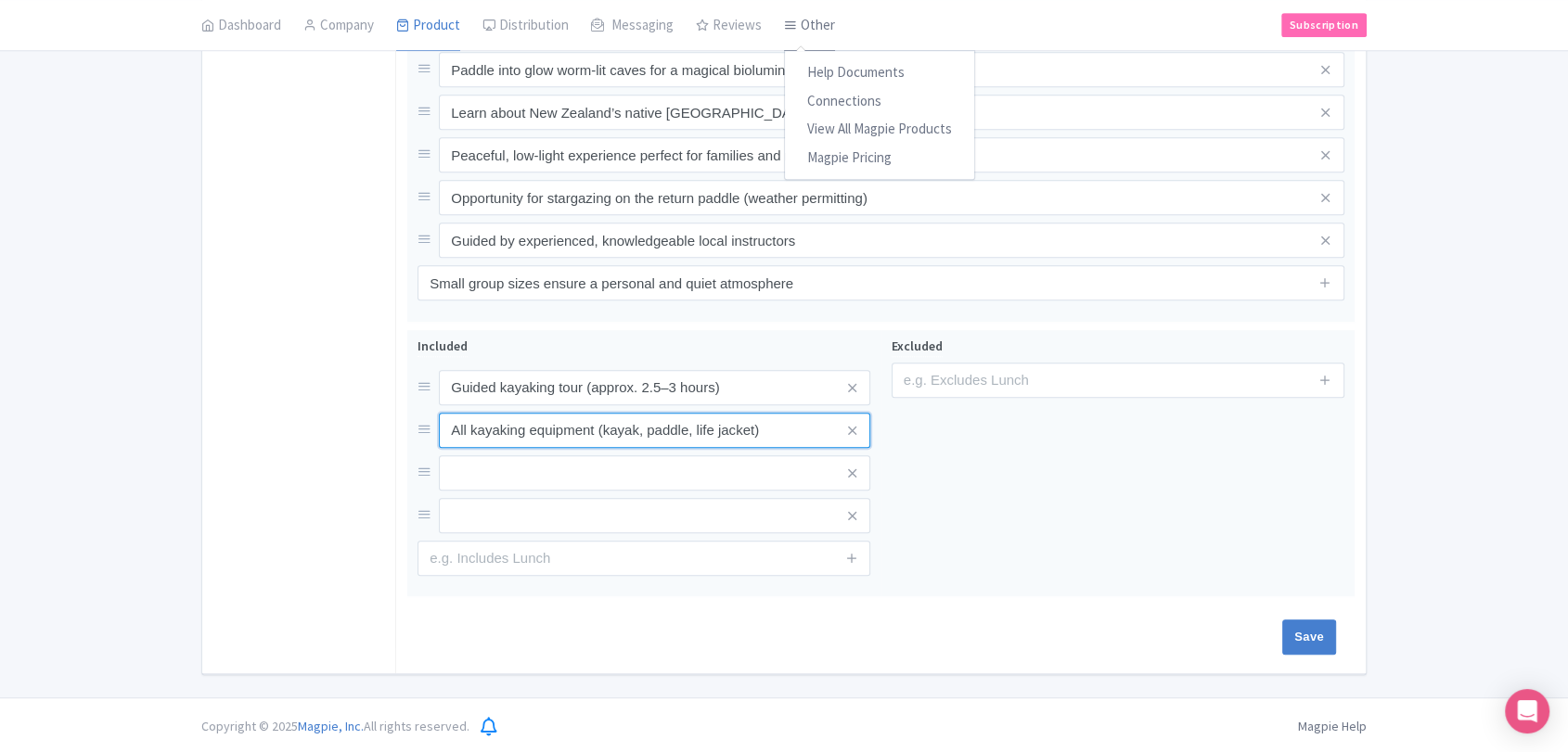 type on "All kayaking equipment (kayak, paddle, life jacket)" 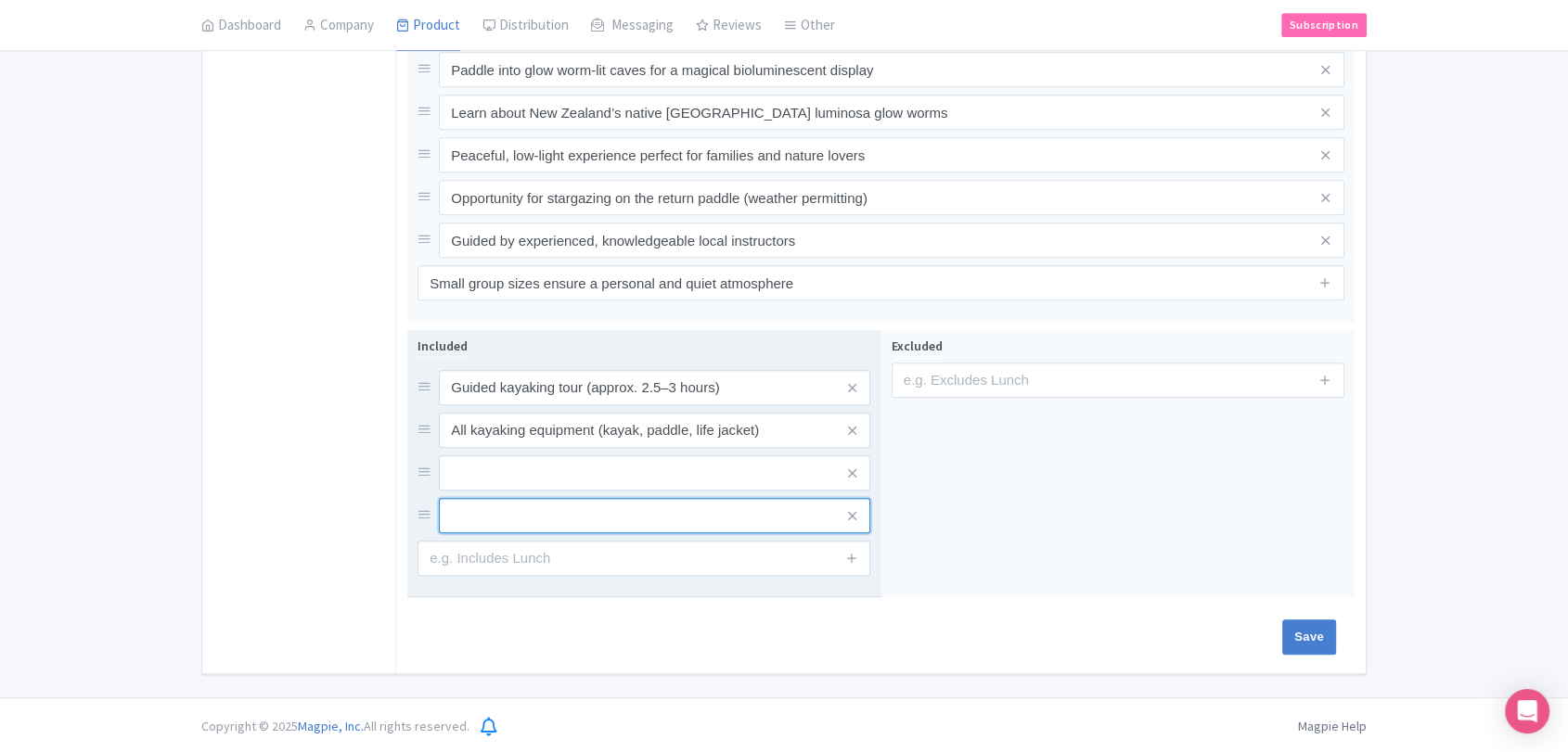 click at bounding box center (654, 388) 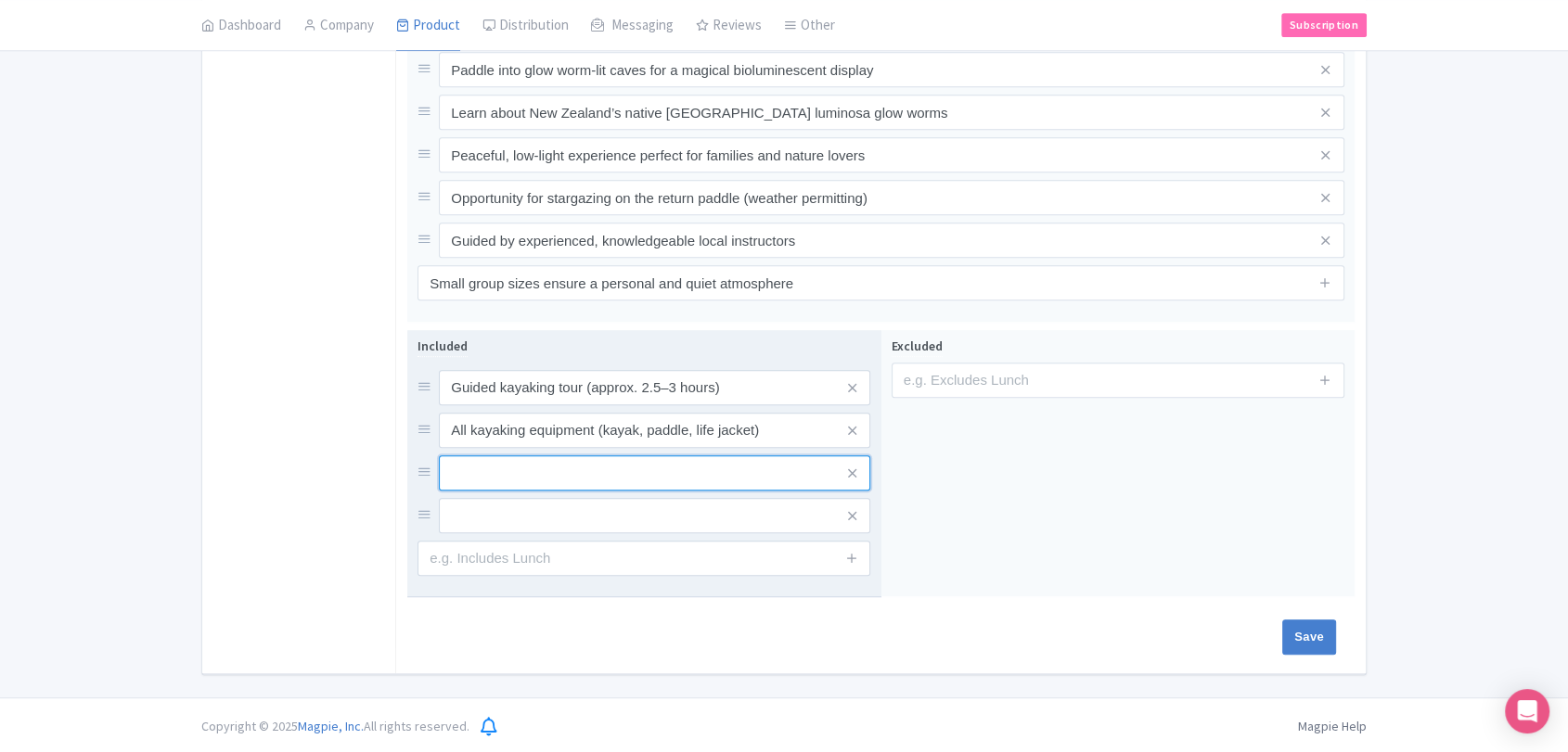 drag, startPoint x: 445, startPoint y: 469, endPoint x: 455, endPoint y: 473, distance: 10.77033 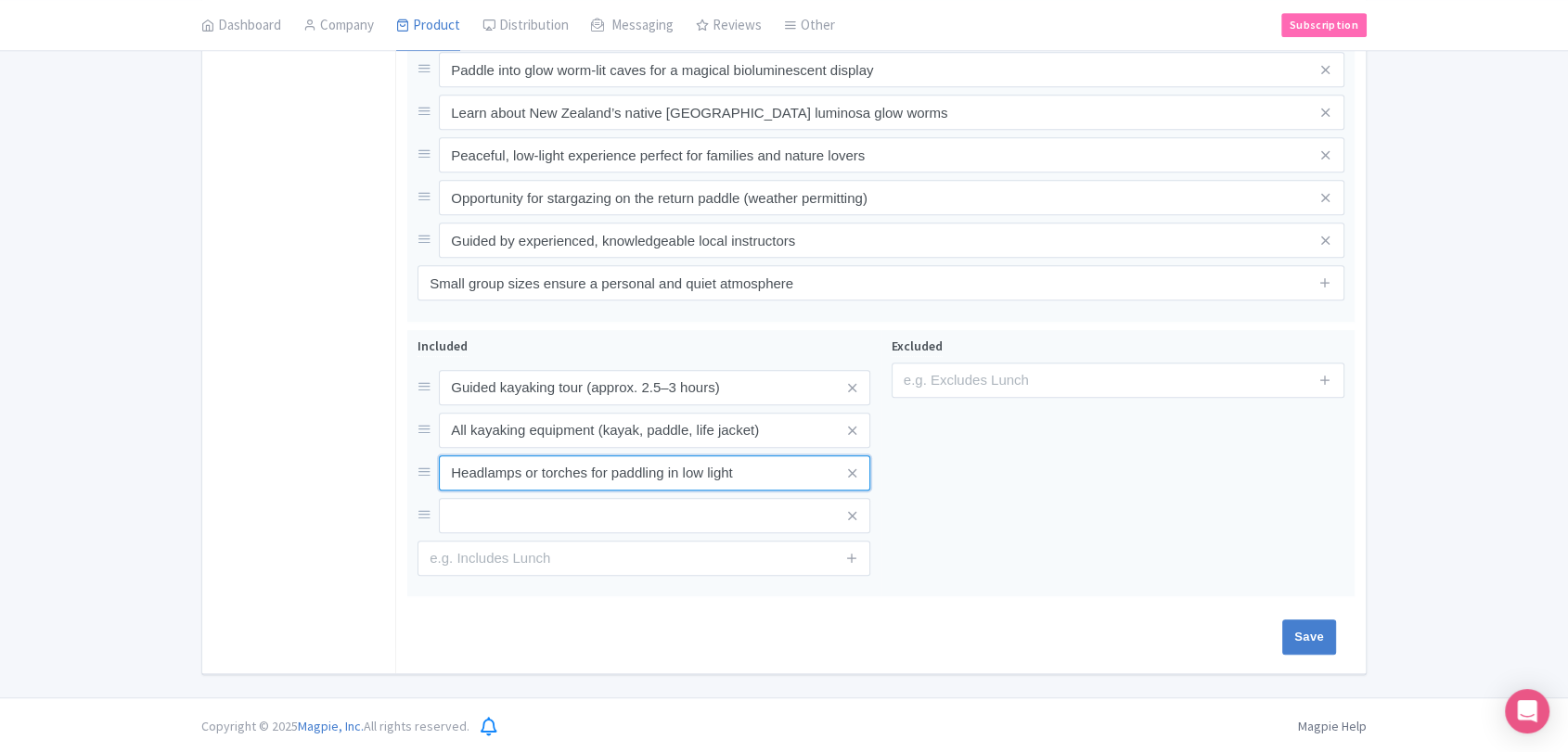 type on "Headlamps or torches for paddling in low light" 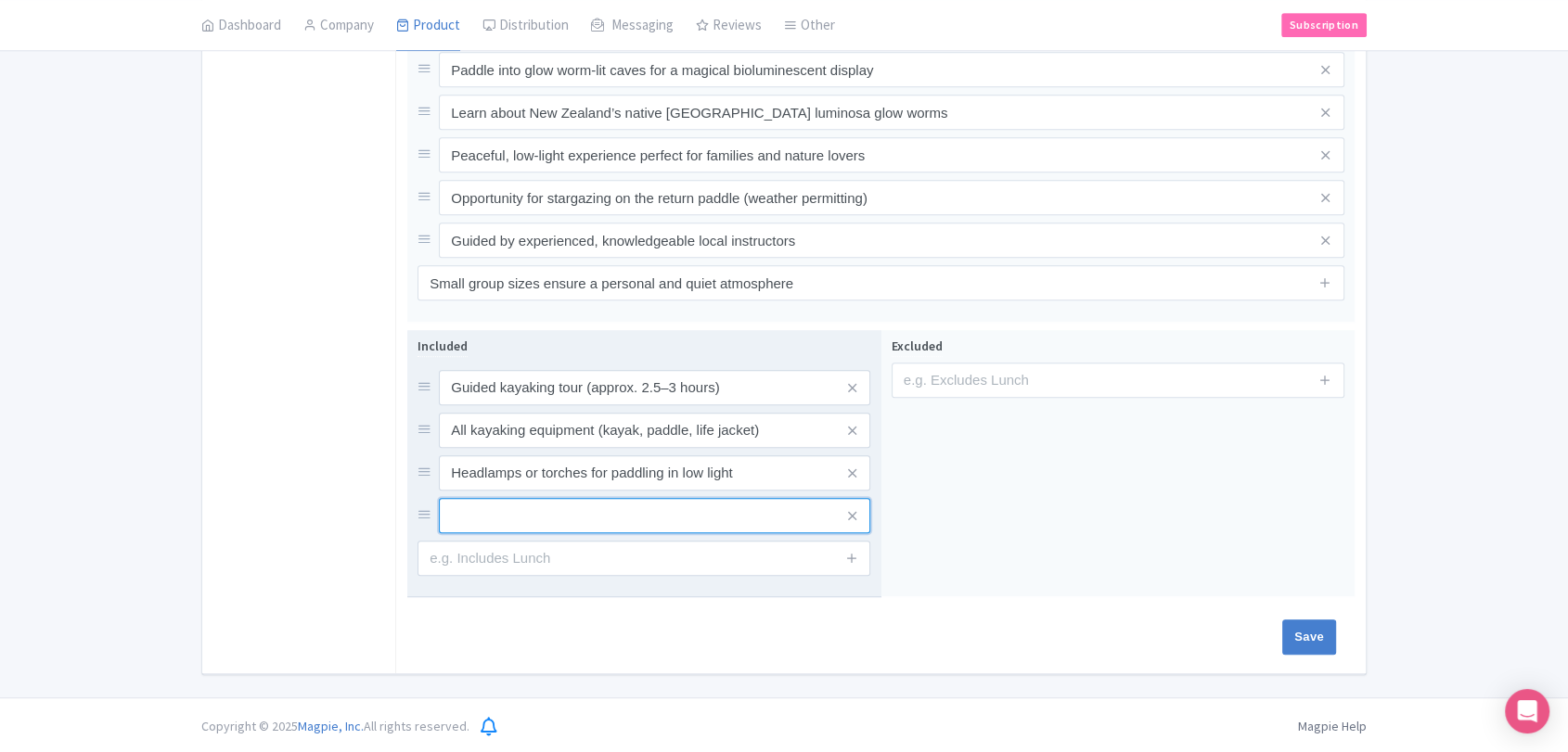 click at bounding box center [654, 388] 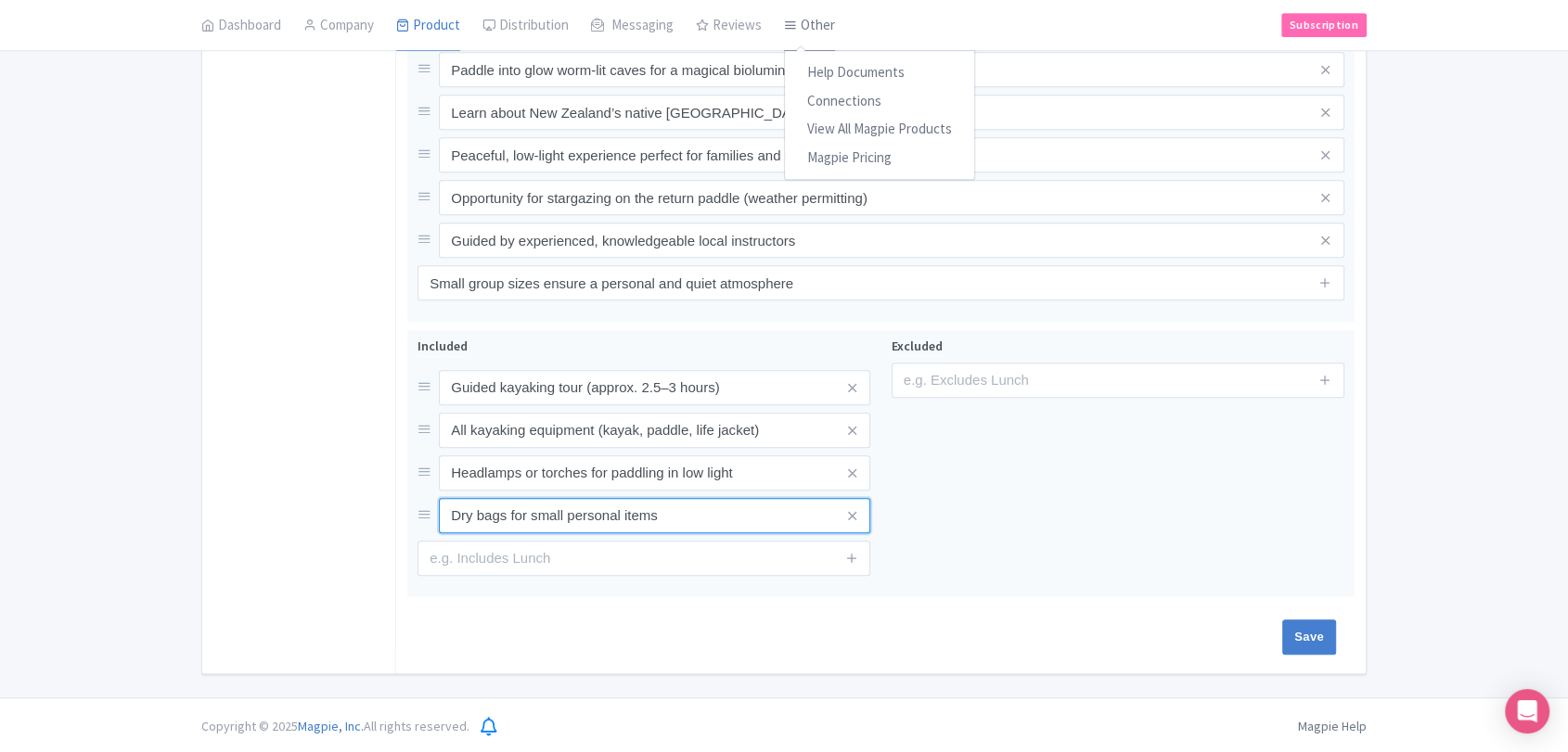 type on "Dry bags for small personal items" 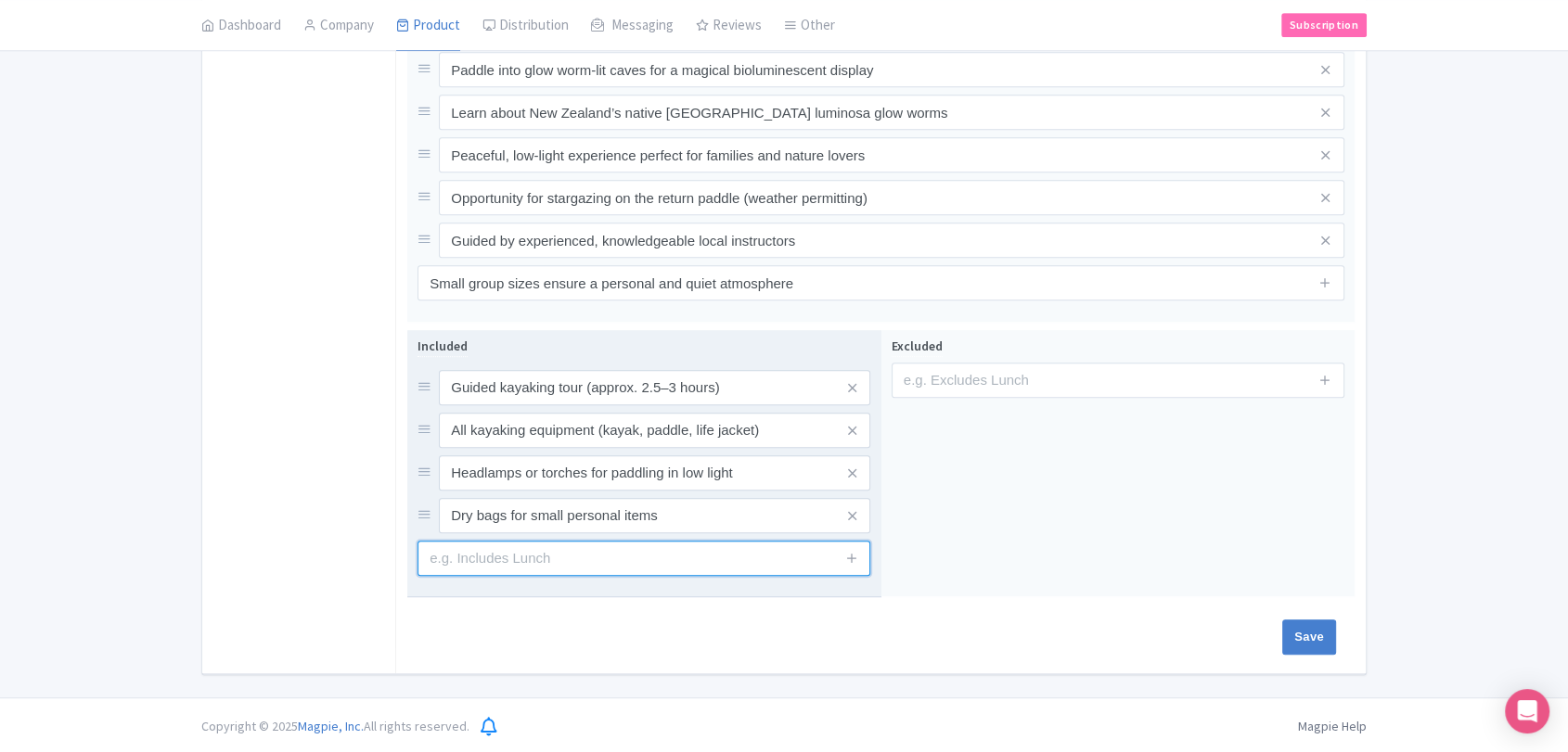 click at bounding box center [644, 558] 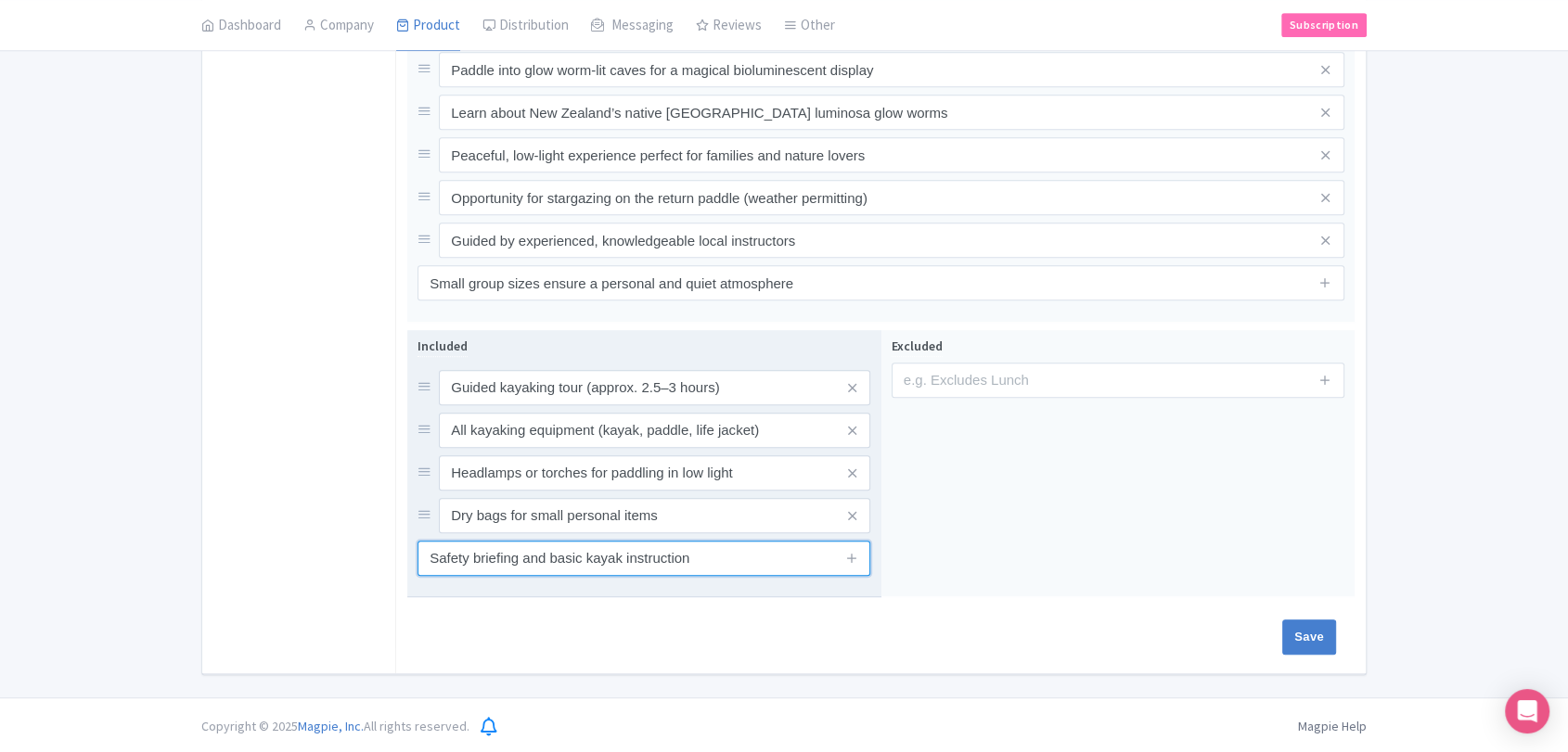 type on "Safety briefing and basic kayak instruction" 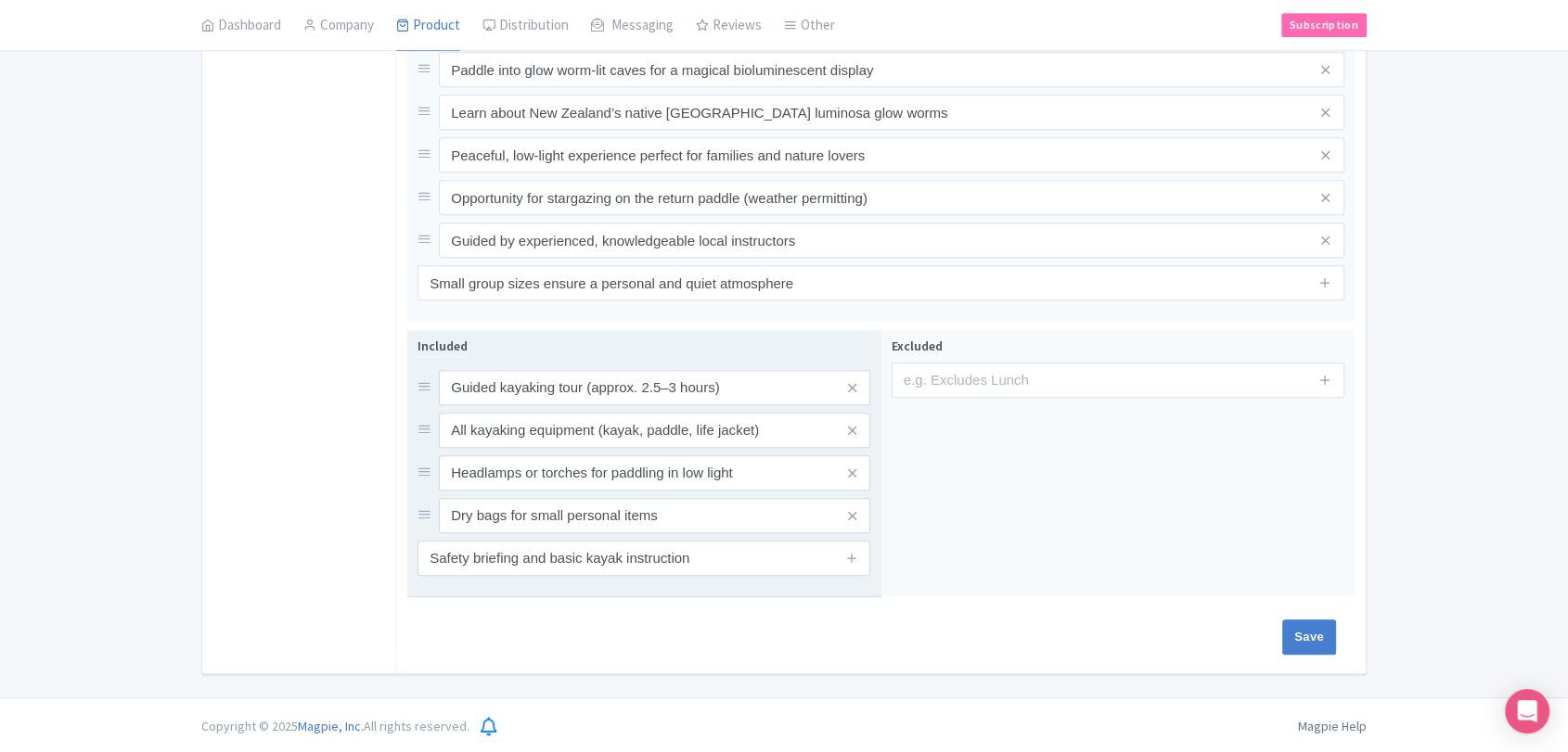 click at bounding box center (852, 558) 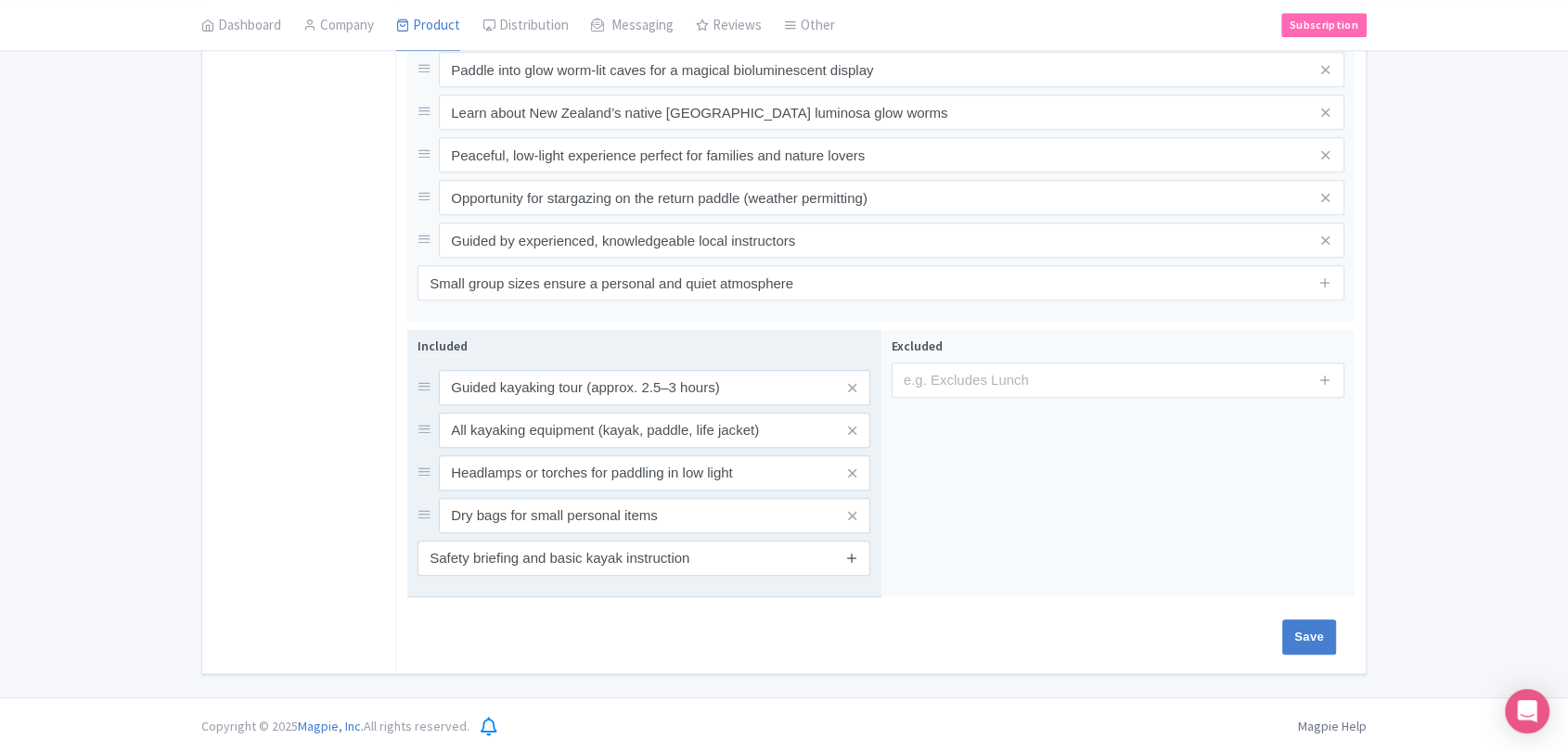 click at bounding box center (852, 557) 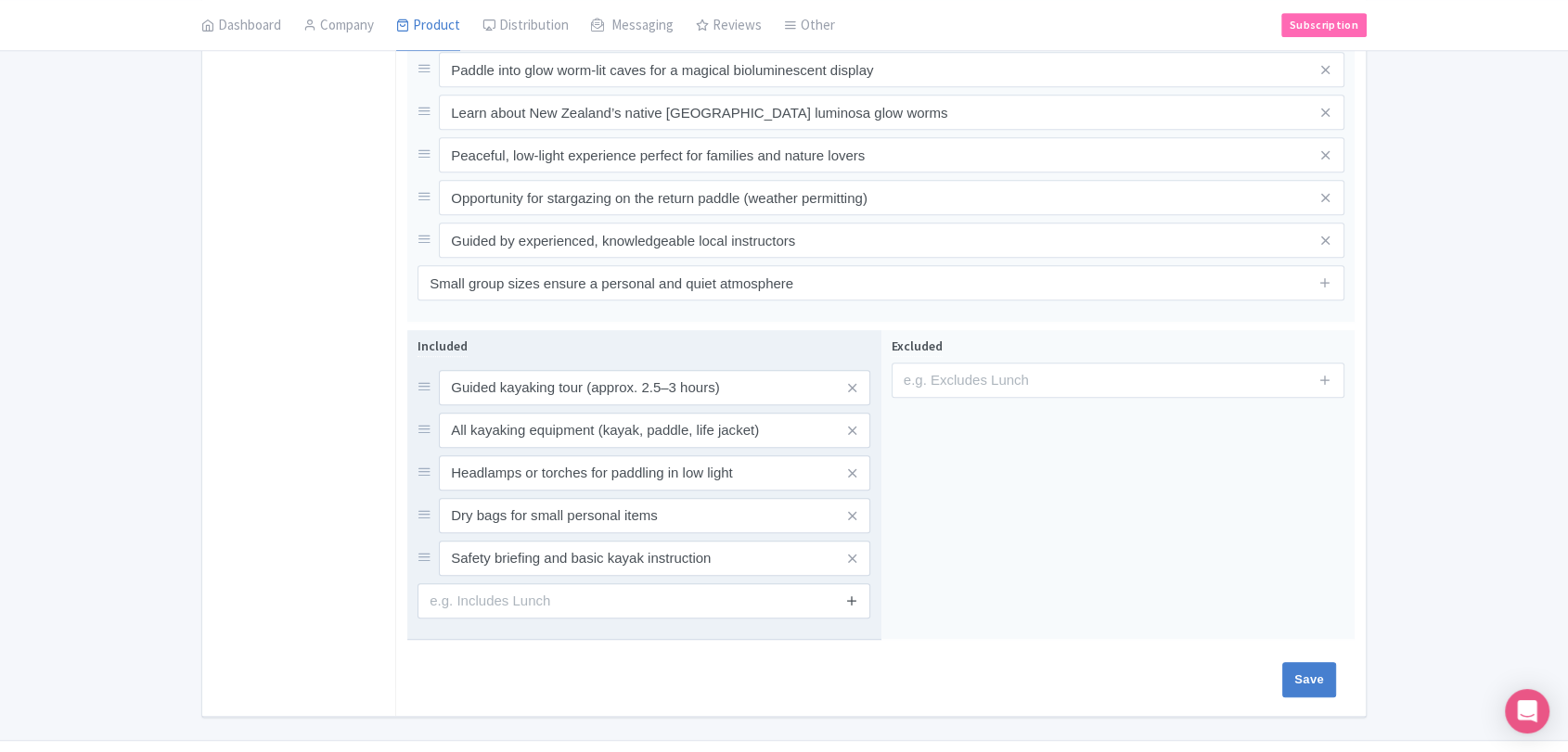 click at bounding box center [852, 600] 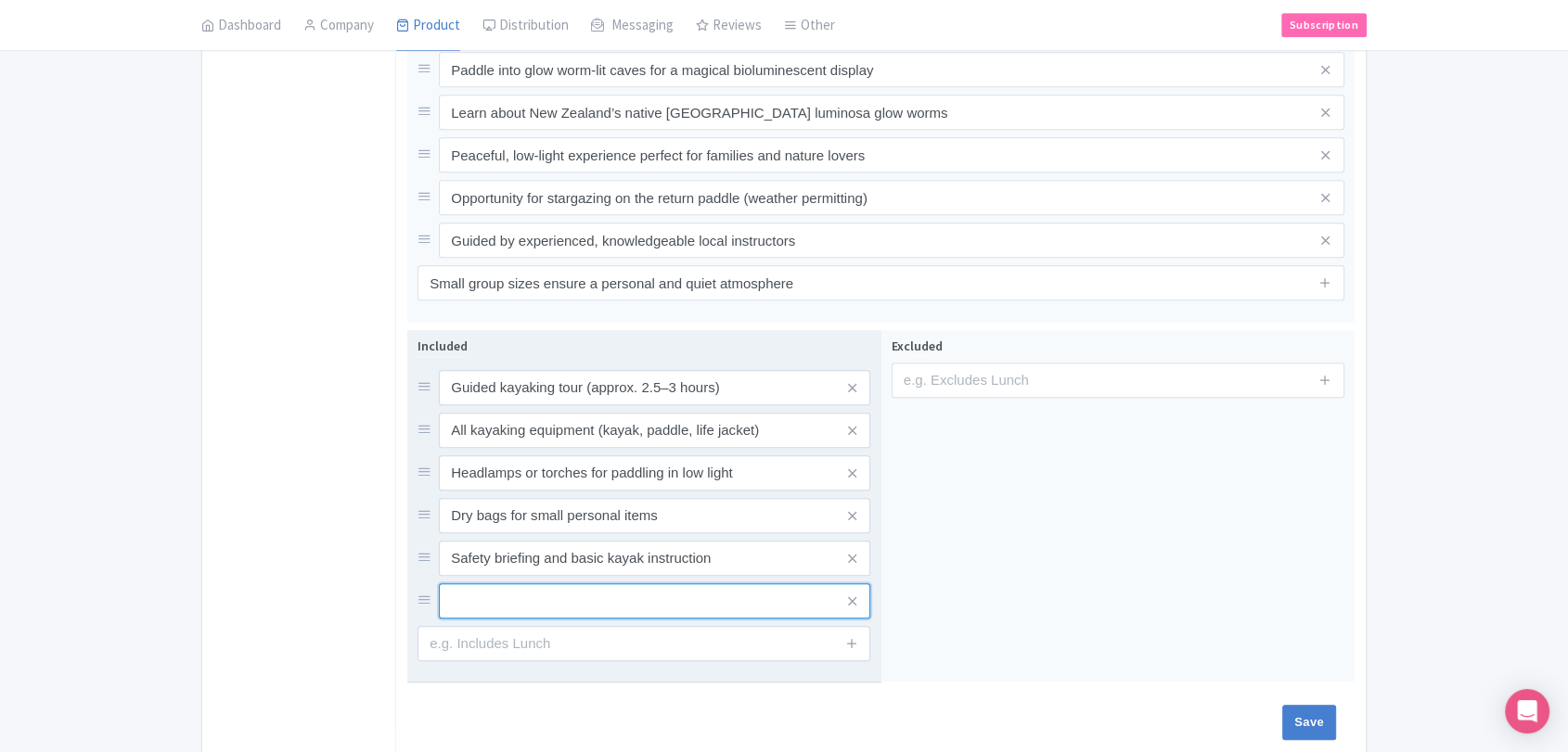 click at bounding box center (654, 388) 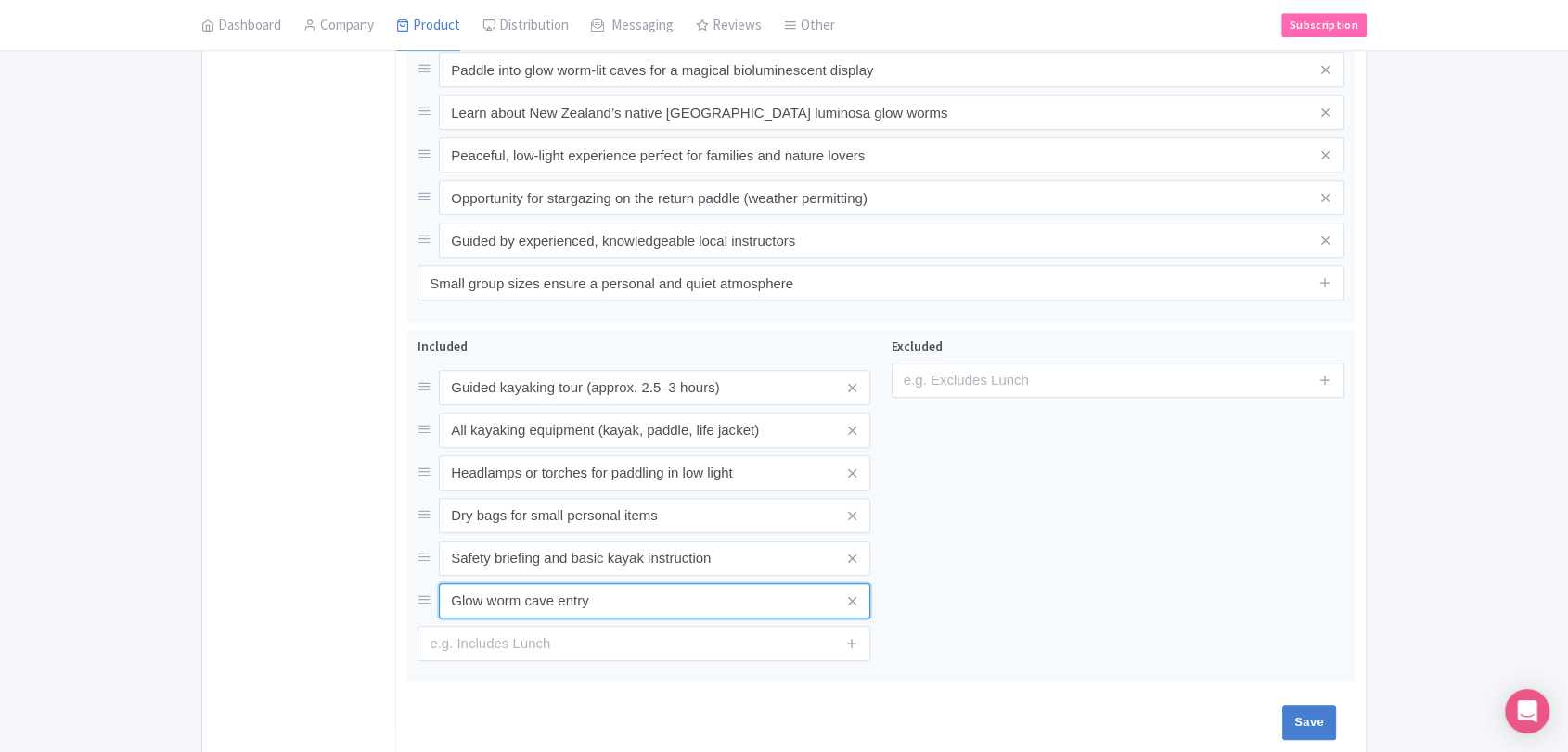 type on "Glow worm cave entry" 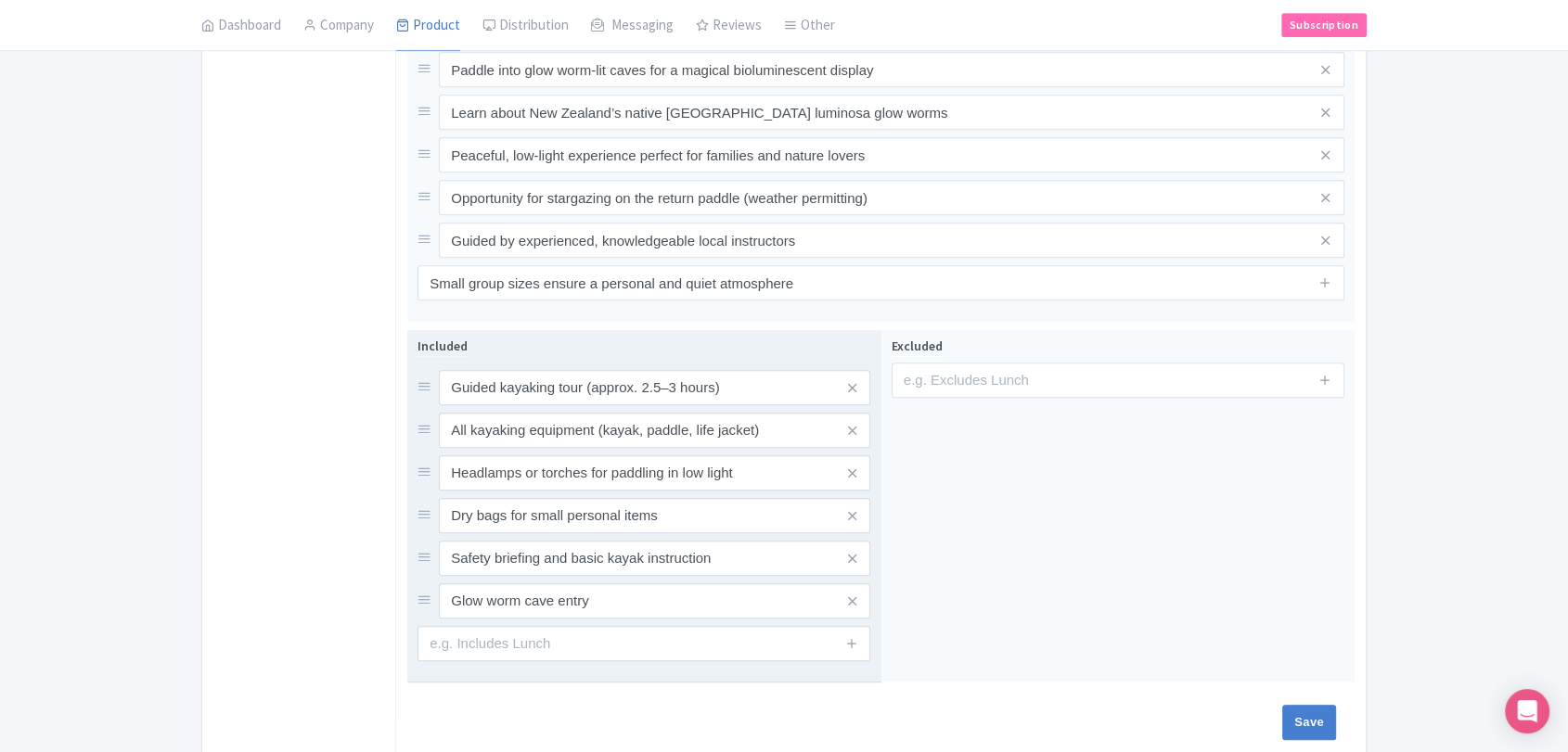 click on "Included Guided kayaking tour (approx. 2.5–3 hours) All kayaking equipment (kayak, paddle, life jacket) Headlamps or torches for paddling in low light Dry bags for small personal items Safety briefing and basic kayak instruction Glow worm cave entry" at bounding box center (644, 506) 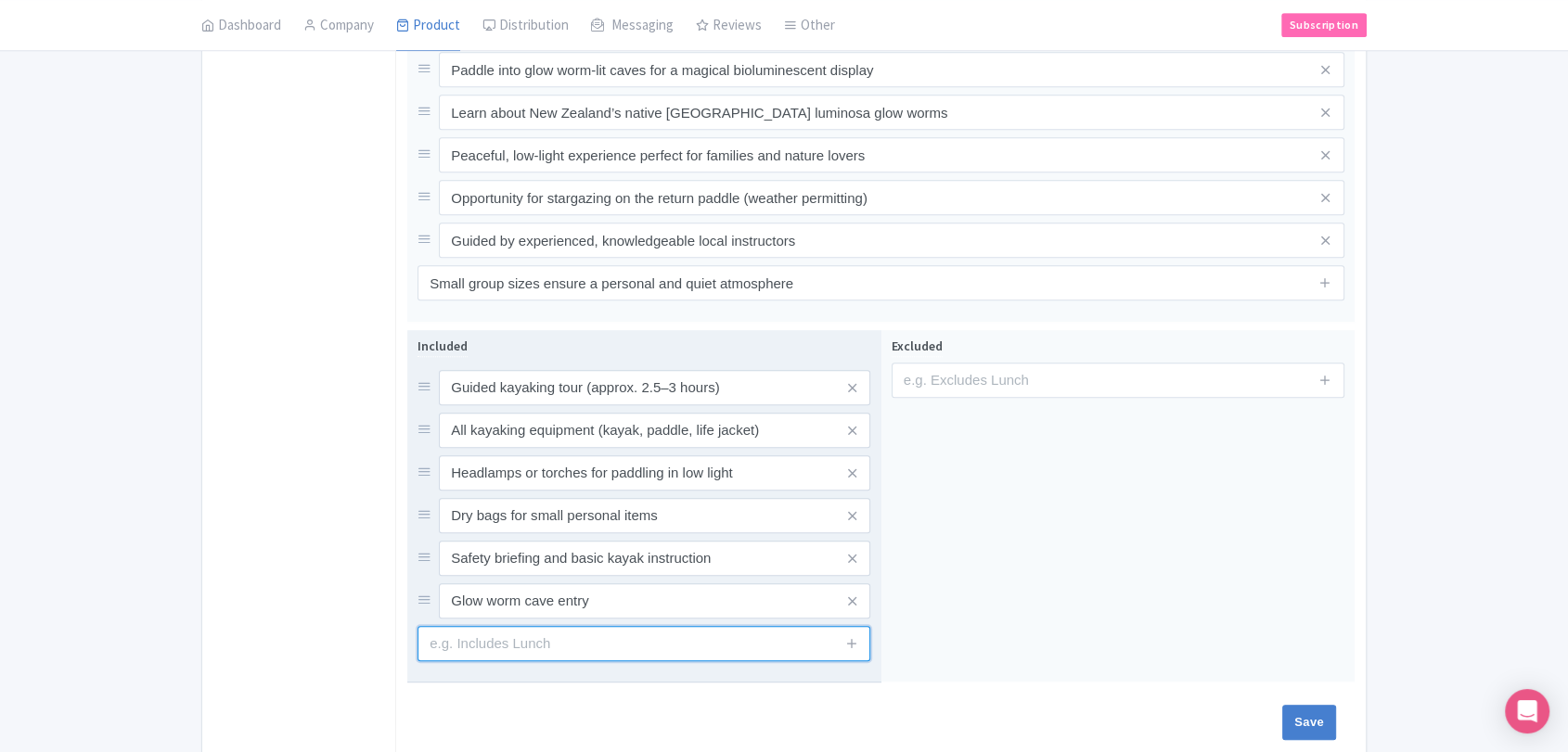 click at bounding box center [644, 644] 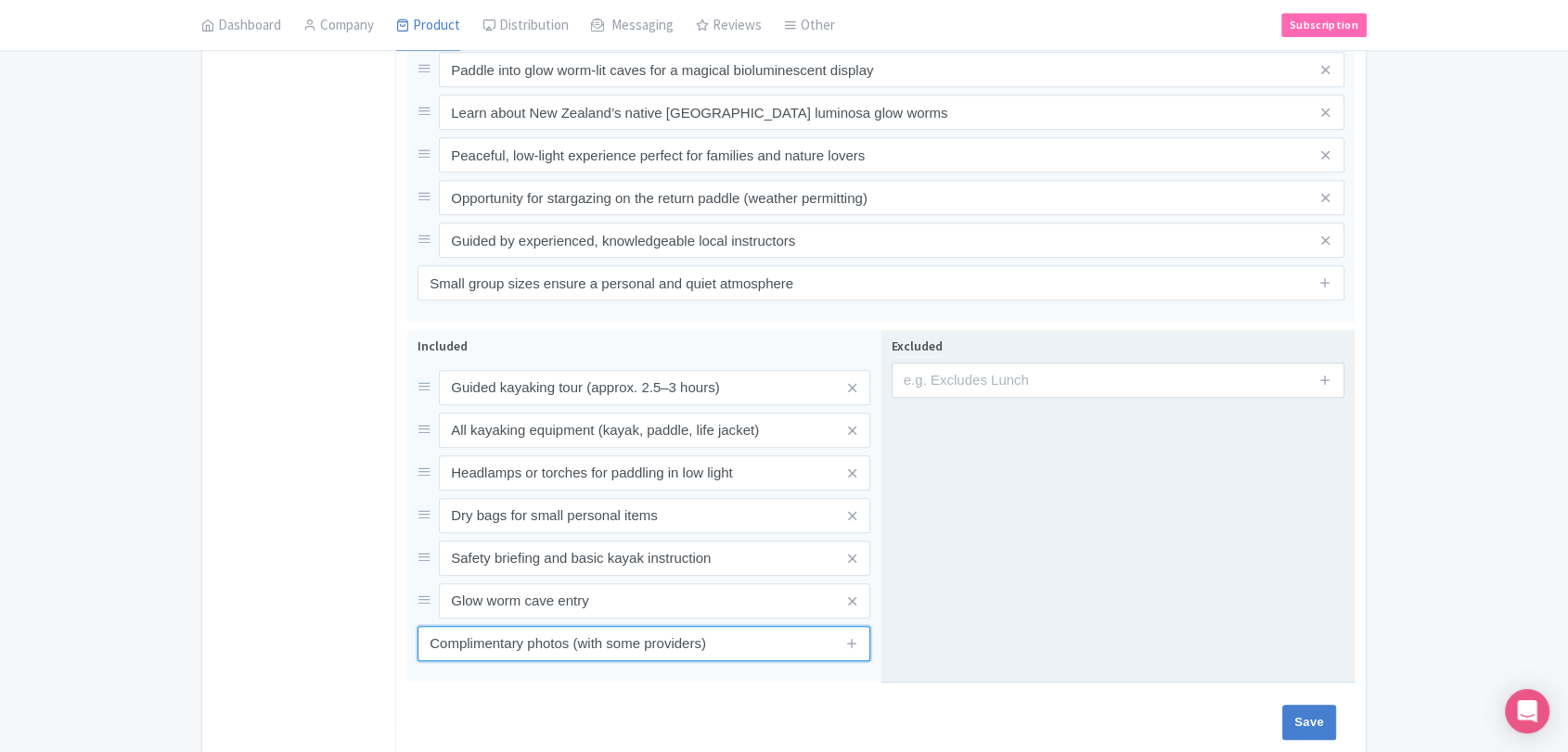 type on "Complimentary photos (with some providers)" 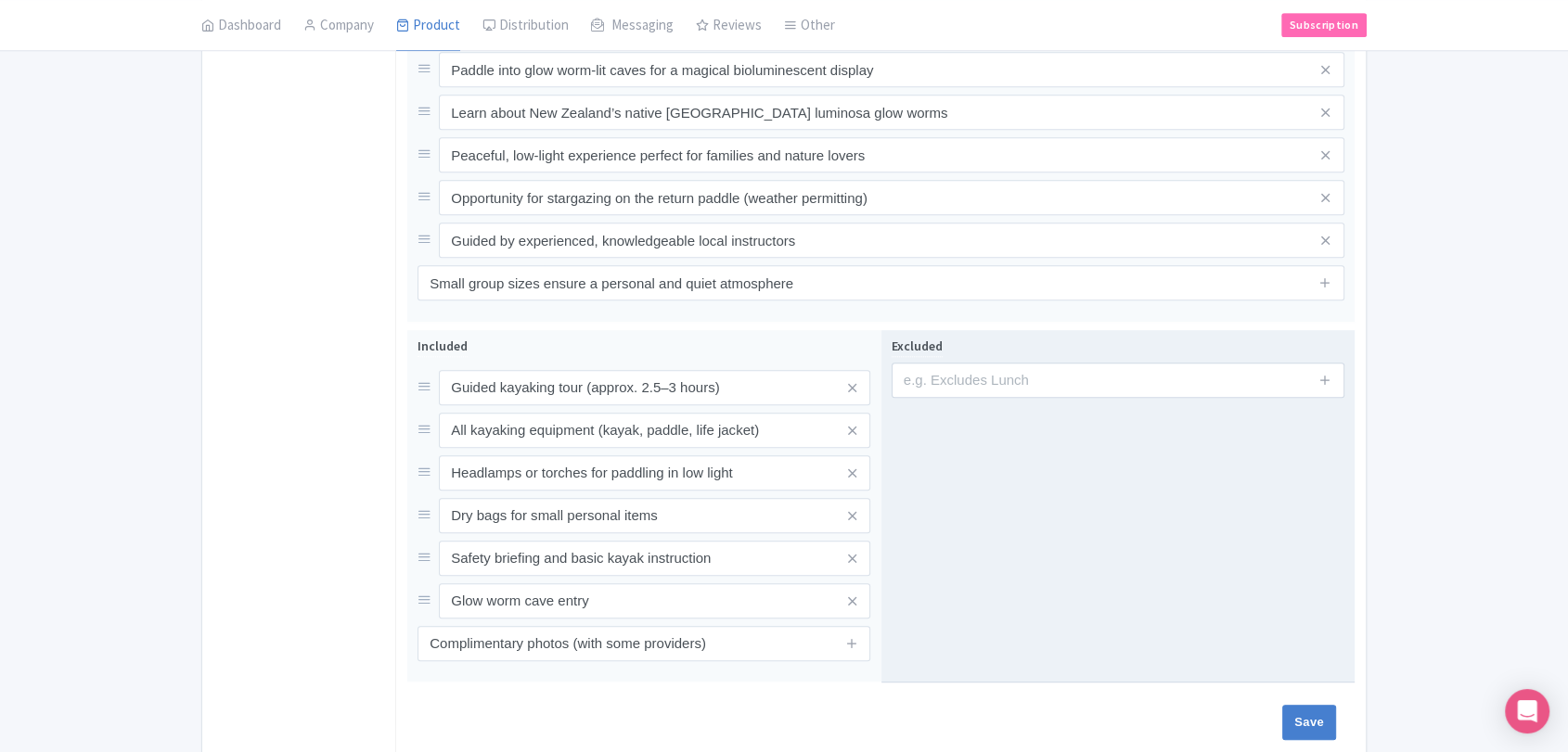click on "Excluded" at bounding box center (1118, 506) 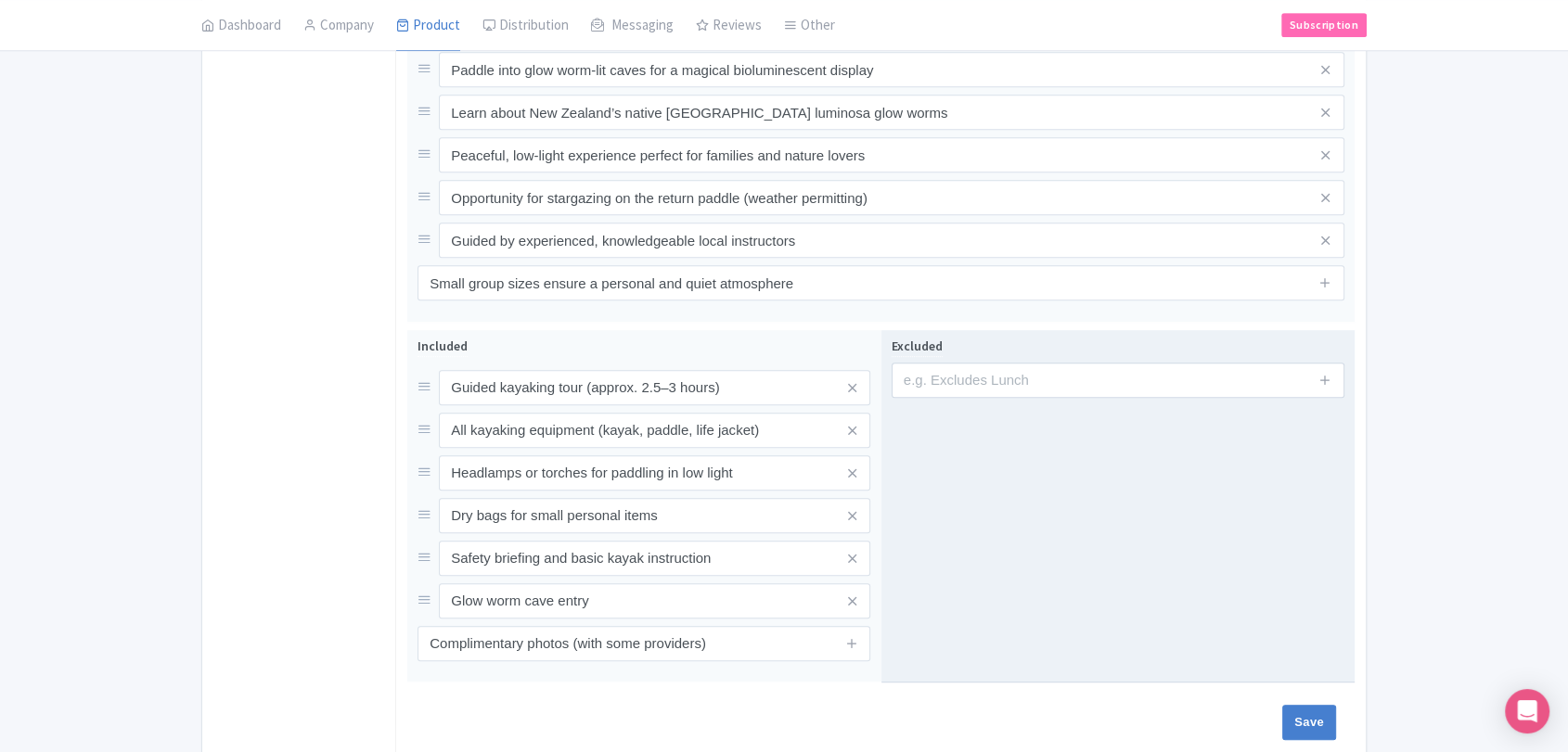 click on "Excluded" at bounding box center [1118, 366] 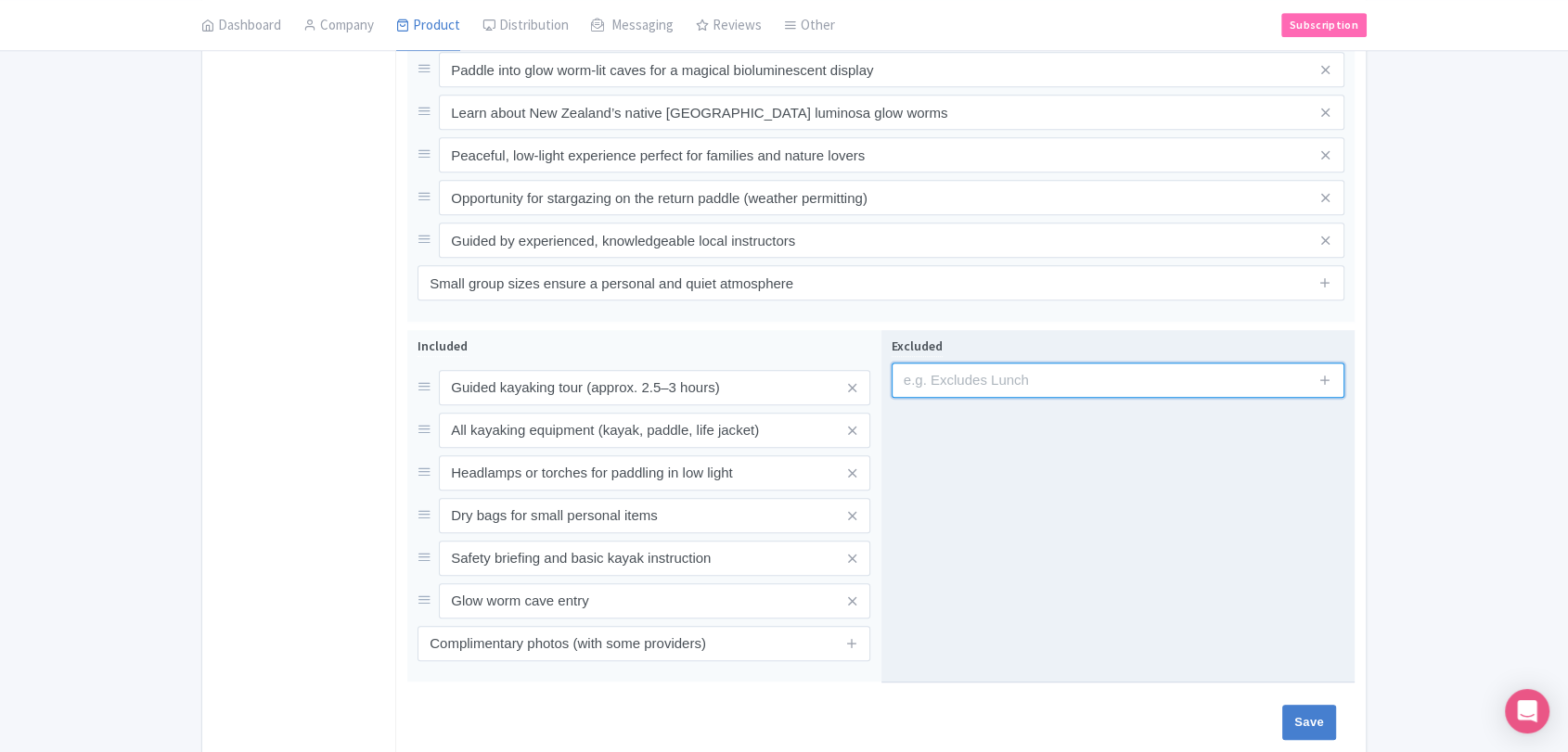 drag, startPoint x: 1032, startPoint y: 363, endPoint x: 1115, endPoint y: 393, distance: 88.25531 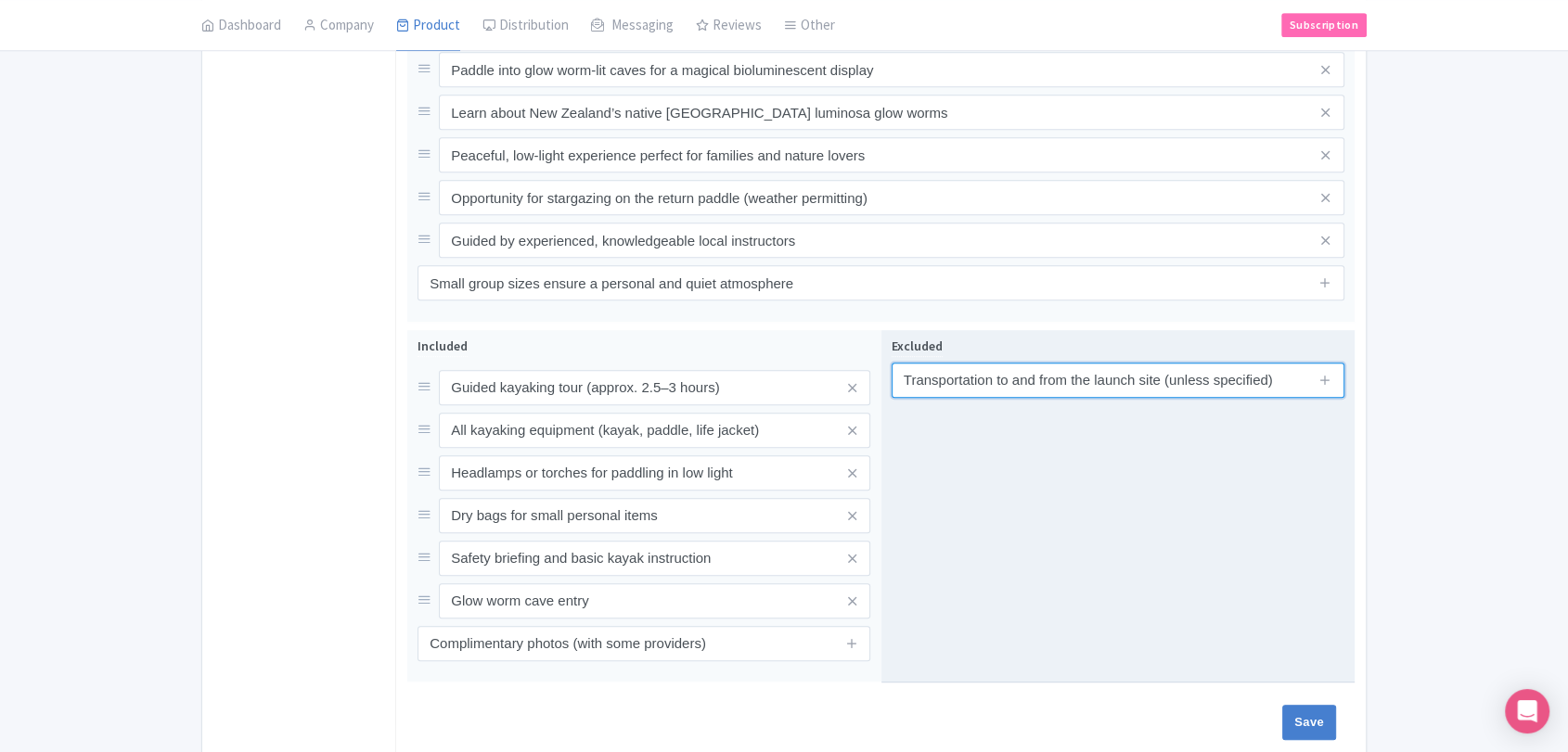 type on "Transportation to and from the launch site (unless specified)" 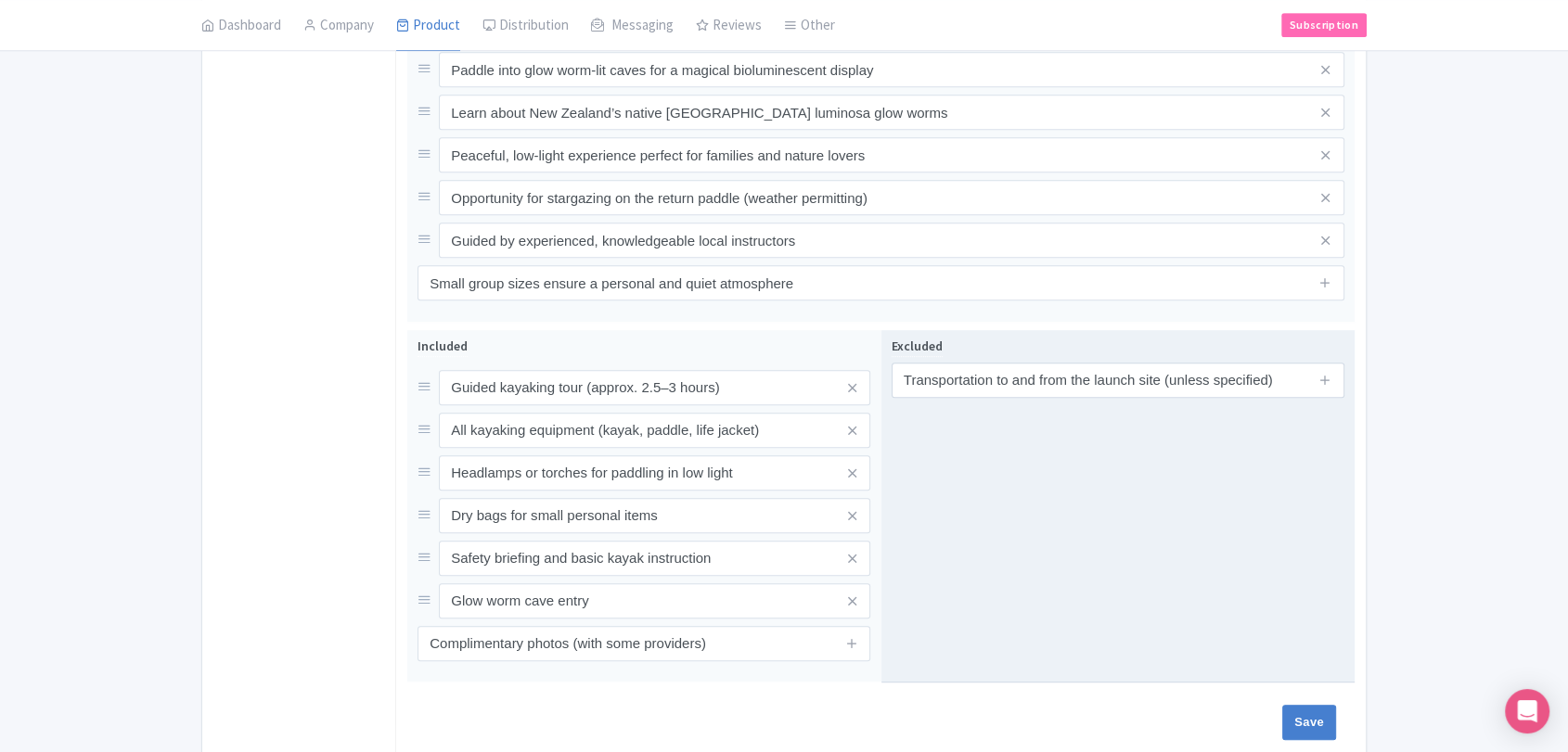 click at bounding box center [1326, 380] 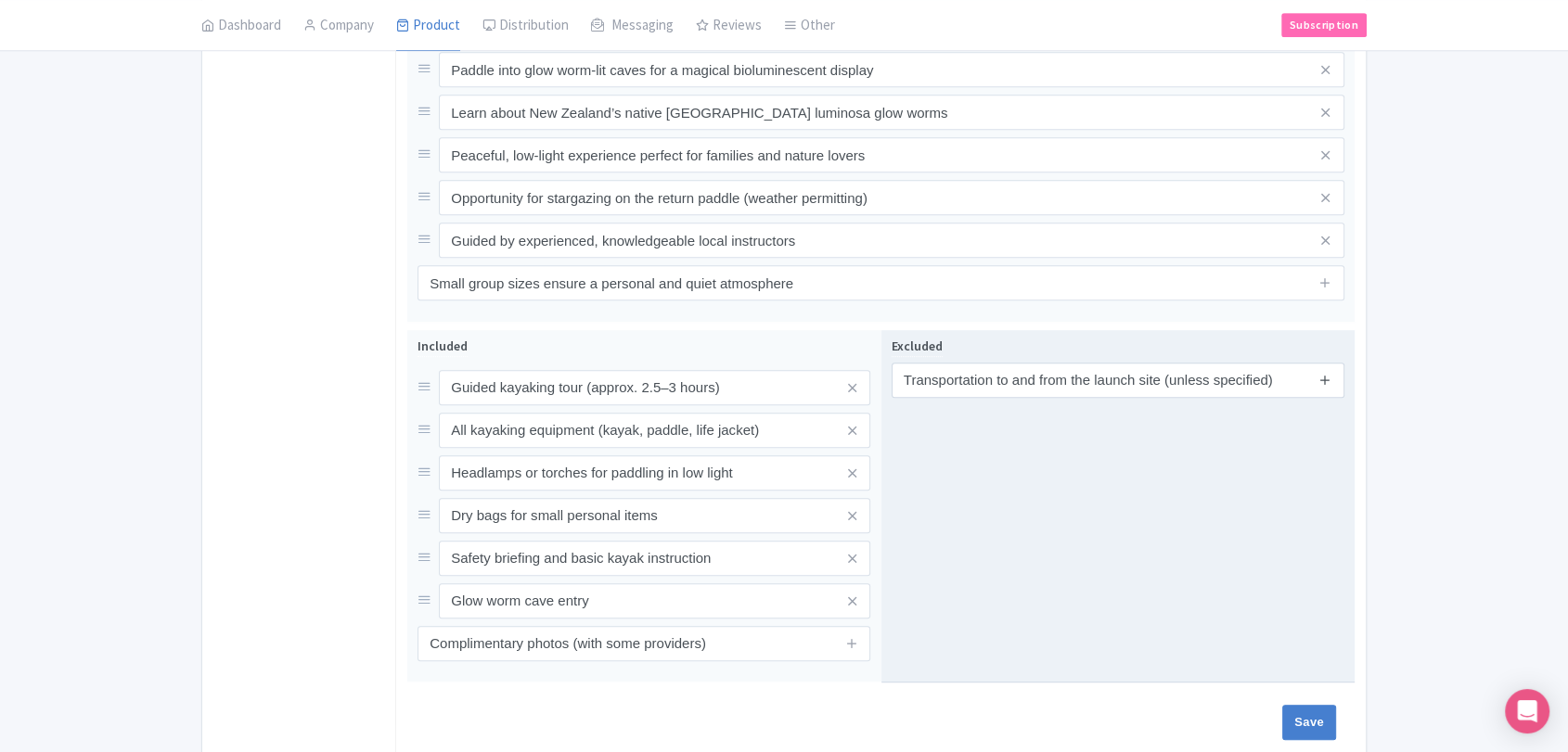 click at bounding box center [1325, 380] 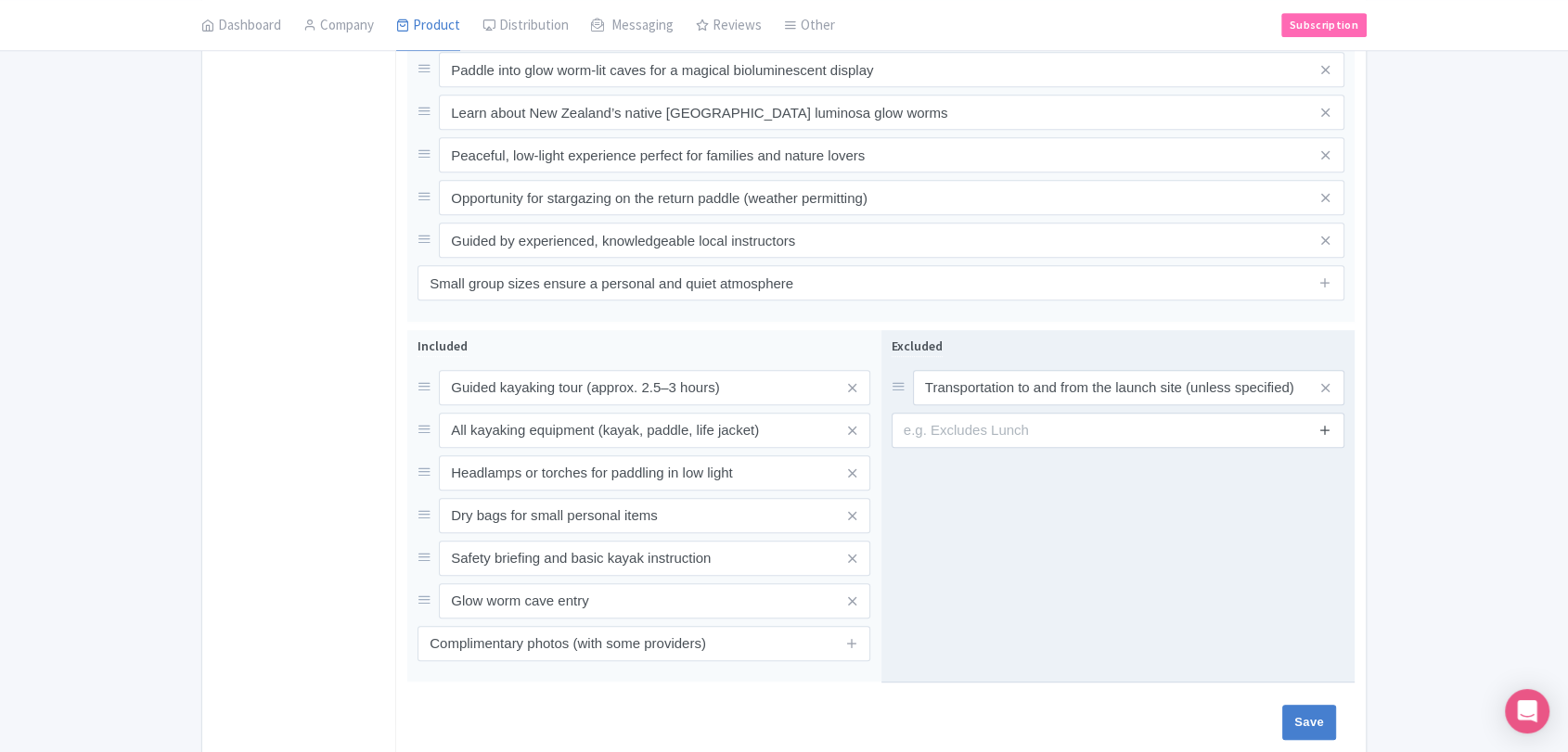 click at bounding box center [1325, 429] 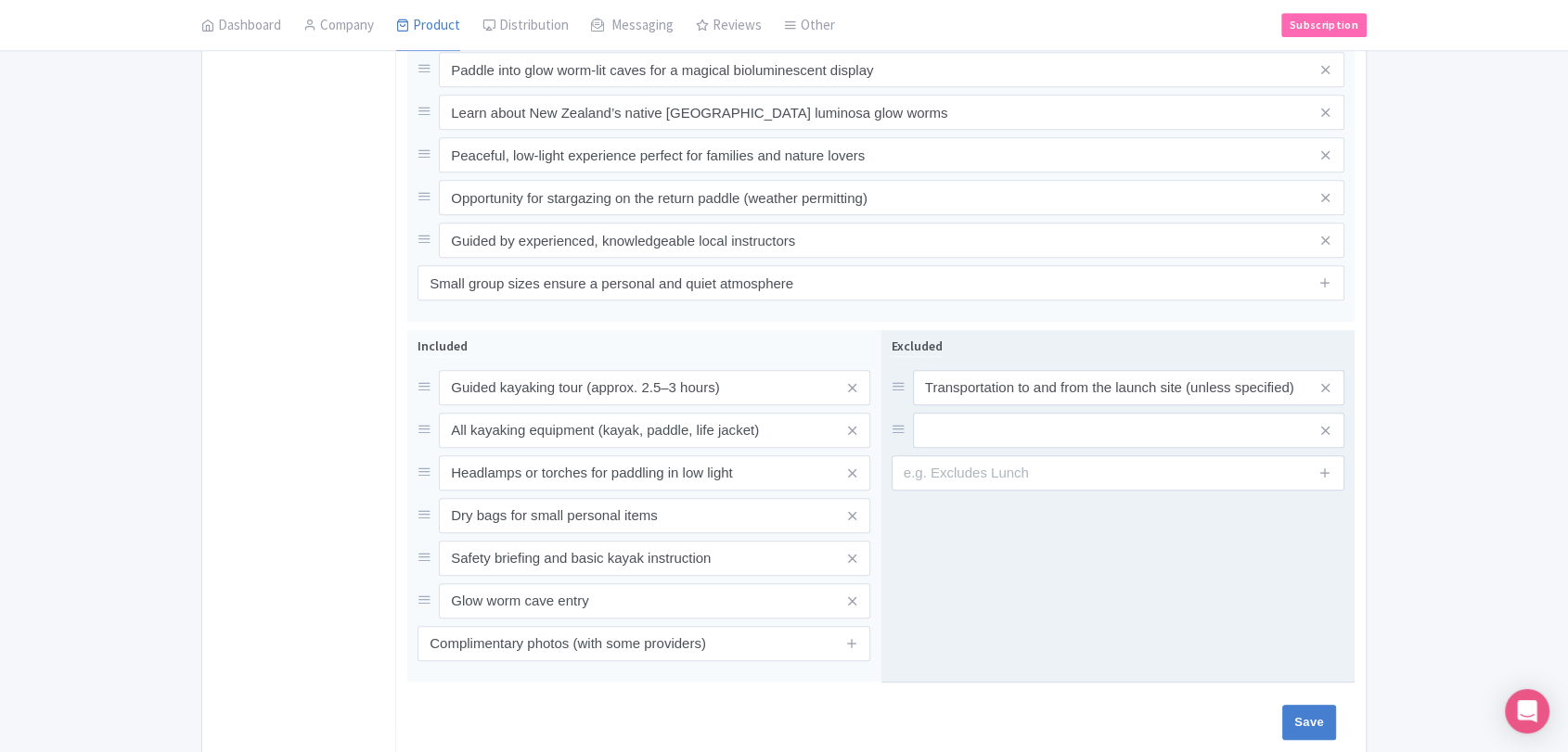 click at bounding box center (1326, 473) 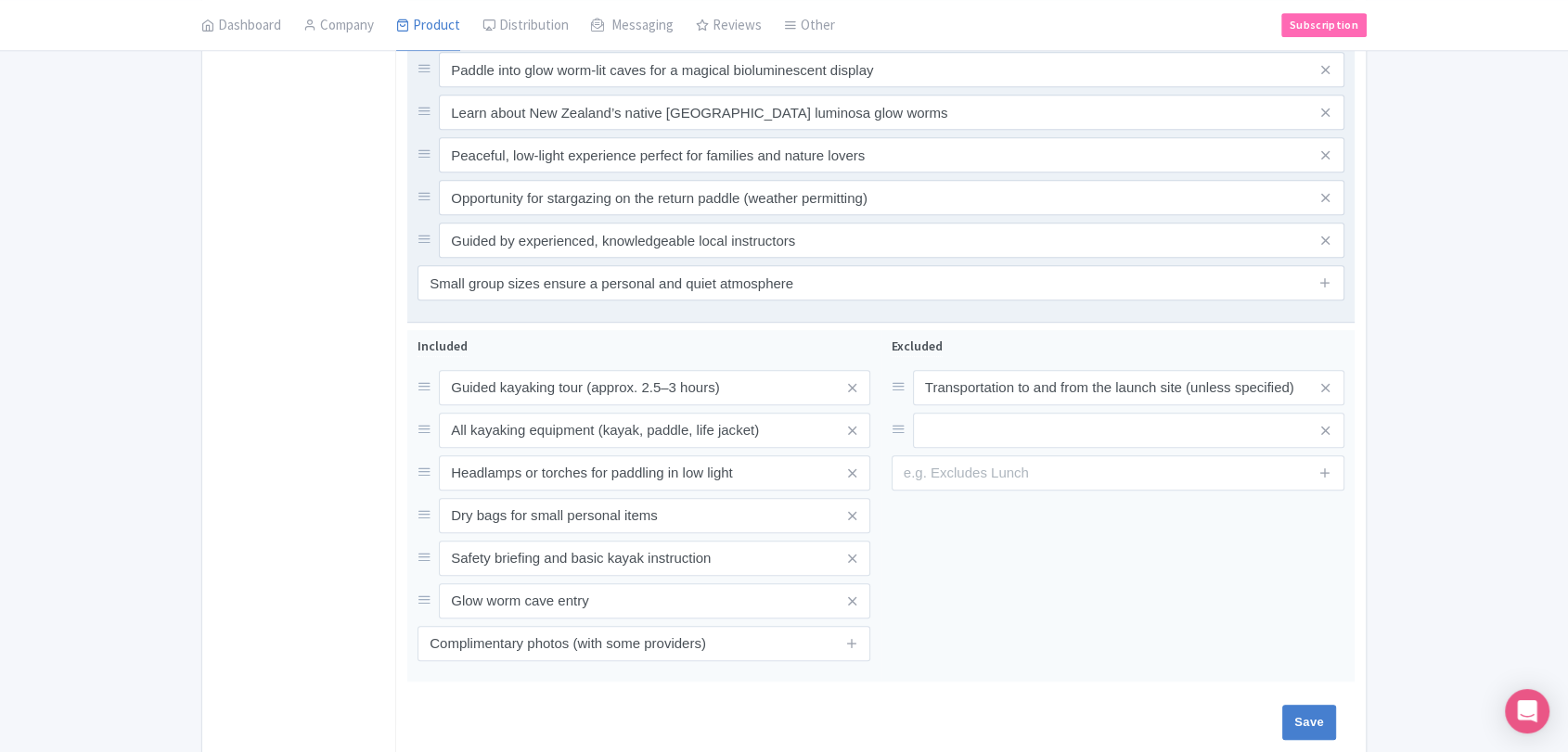 drag, startPoint x: 1329, startPoint y: 472, endPoint x: 1025, endPoint y: 185, distance: 418.073 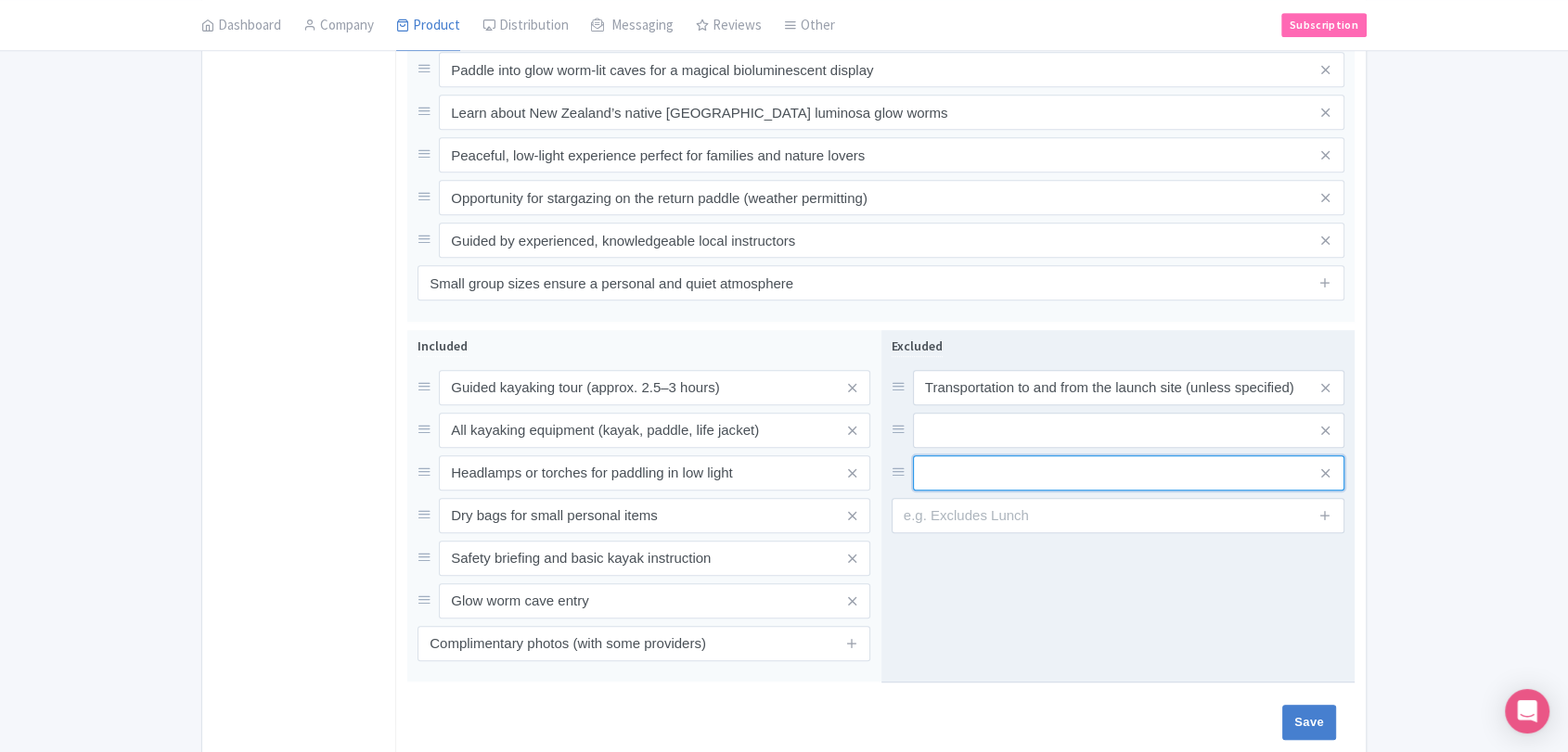 drag, startPoint x: 943, startPoint y: 459, endPoint x: 943, endPoint y: 448, distance: 11 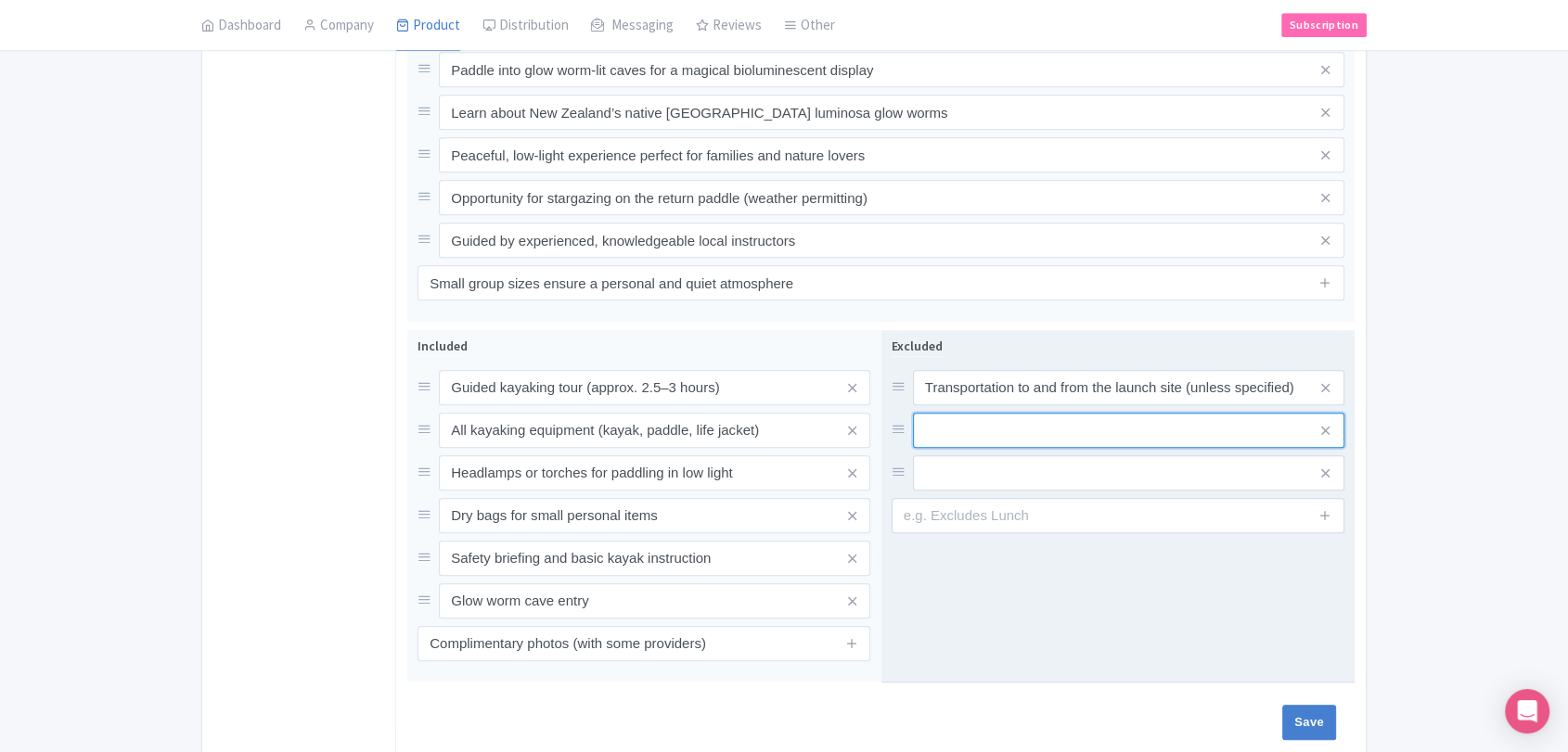 click at bounding box center [1128, 388] 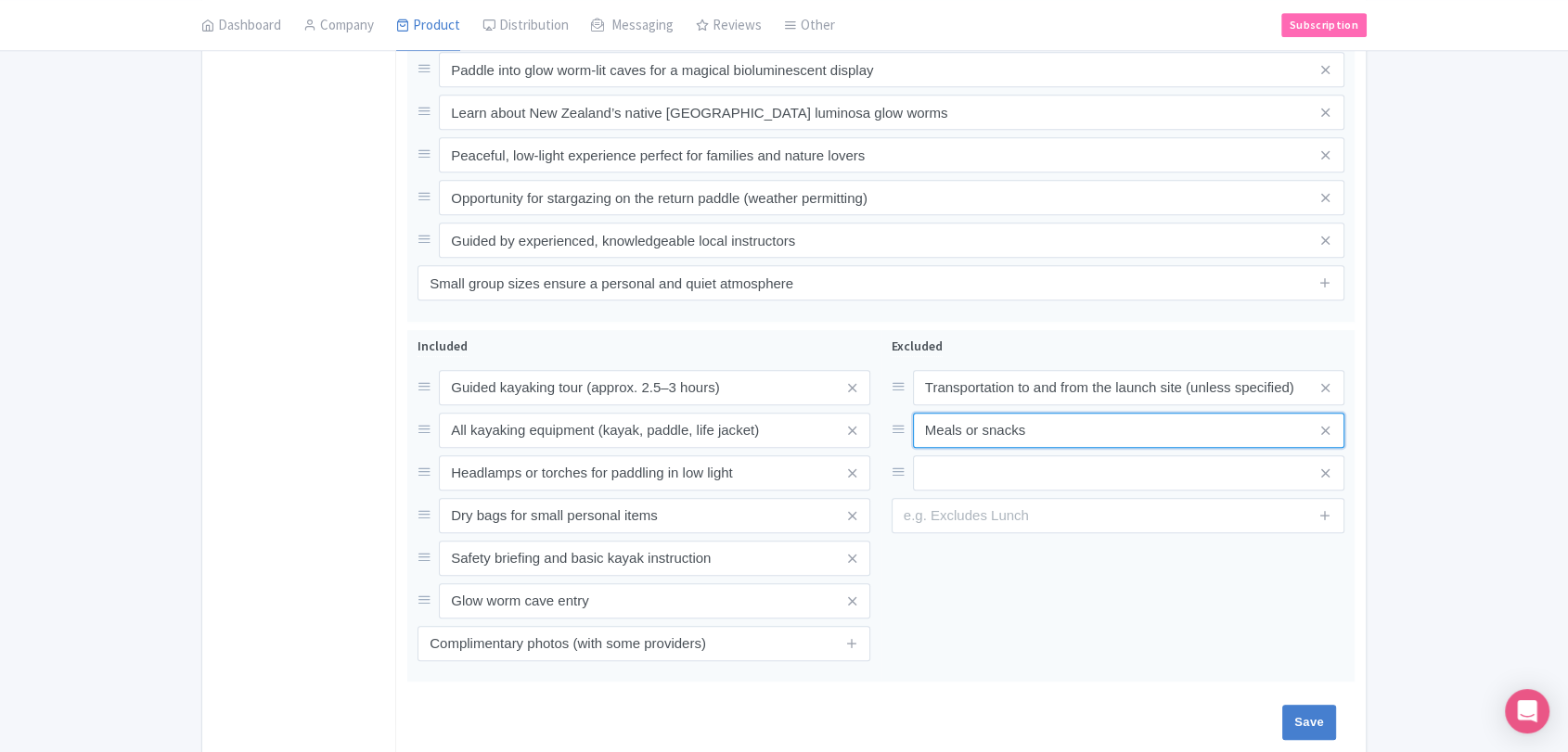 type on "Meals or snacks" 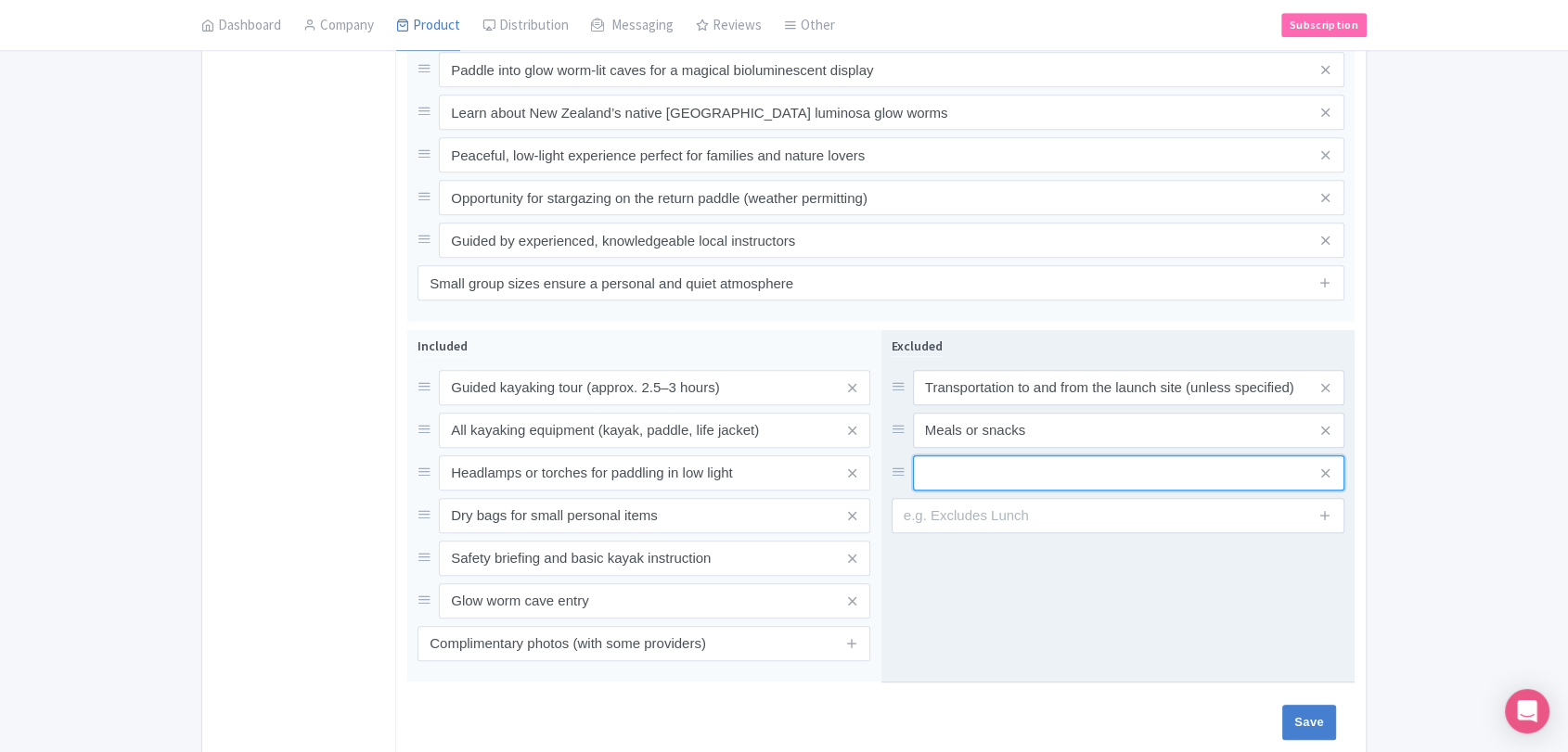 click at bounding box center [1128, 388] 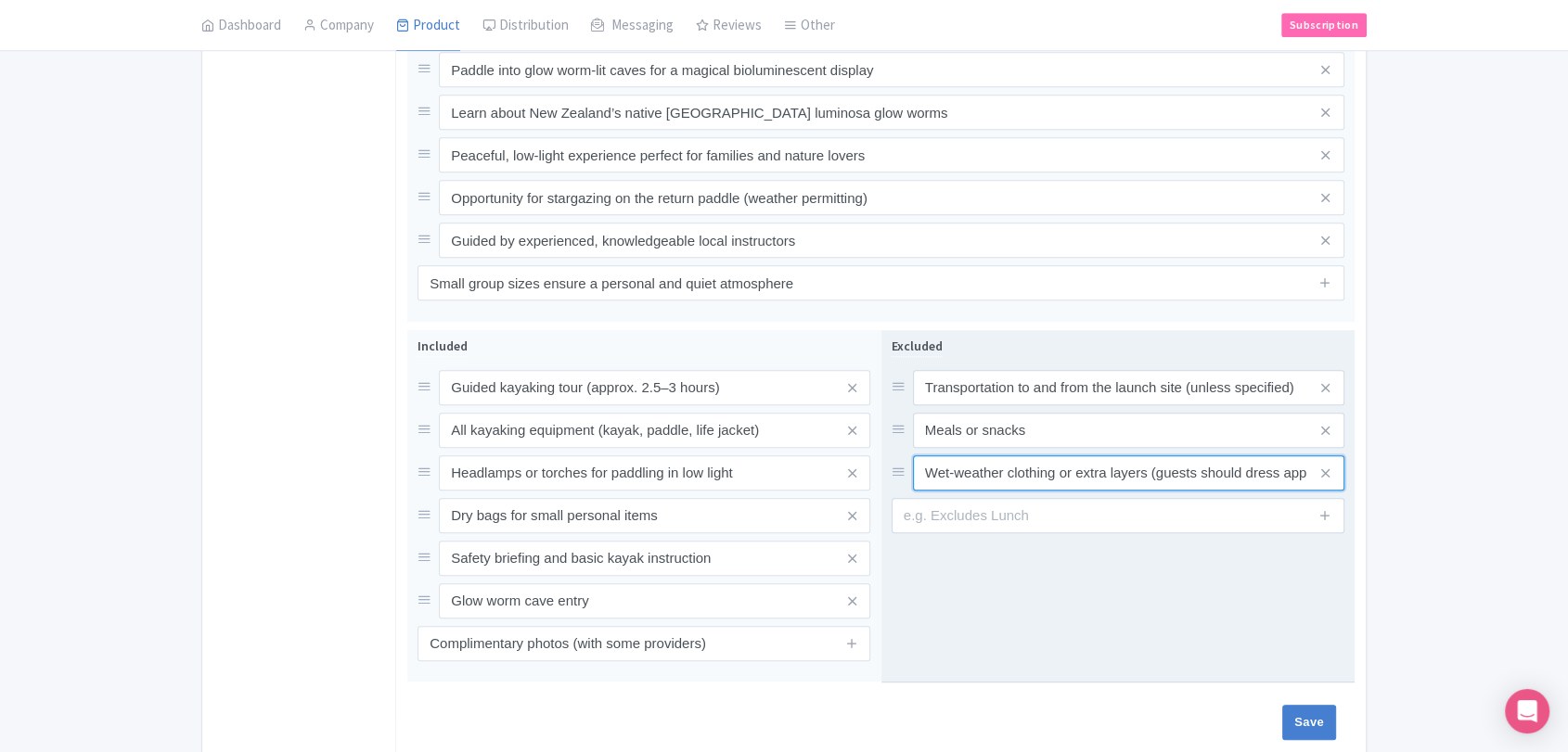 scroll, scrollTop: 0, scrollLeft: 61, axis: horizontal 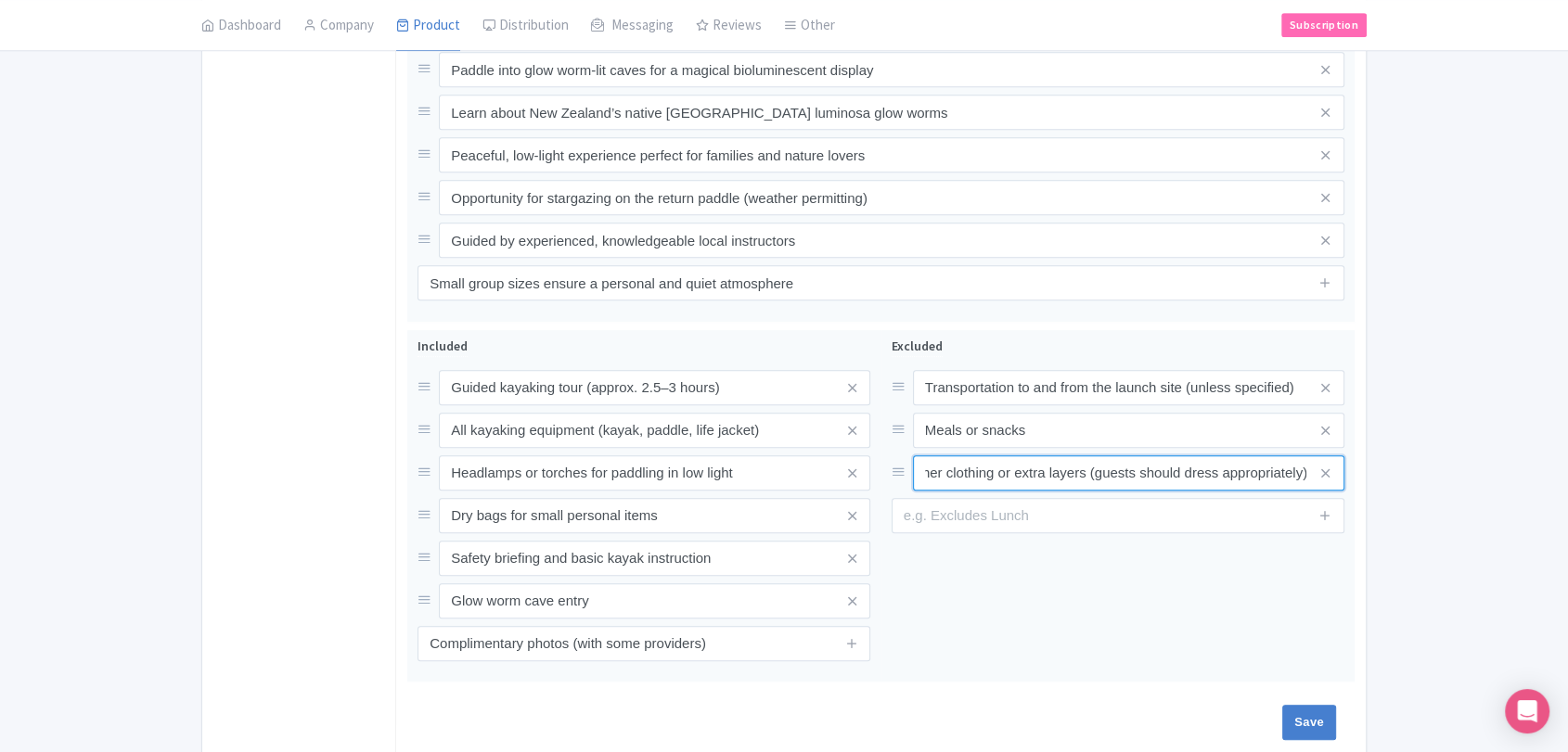 type on "Wet-weather clothing or extra layers (guests should dress appropriately)" 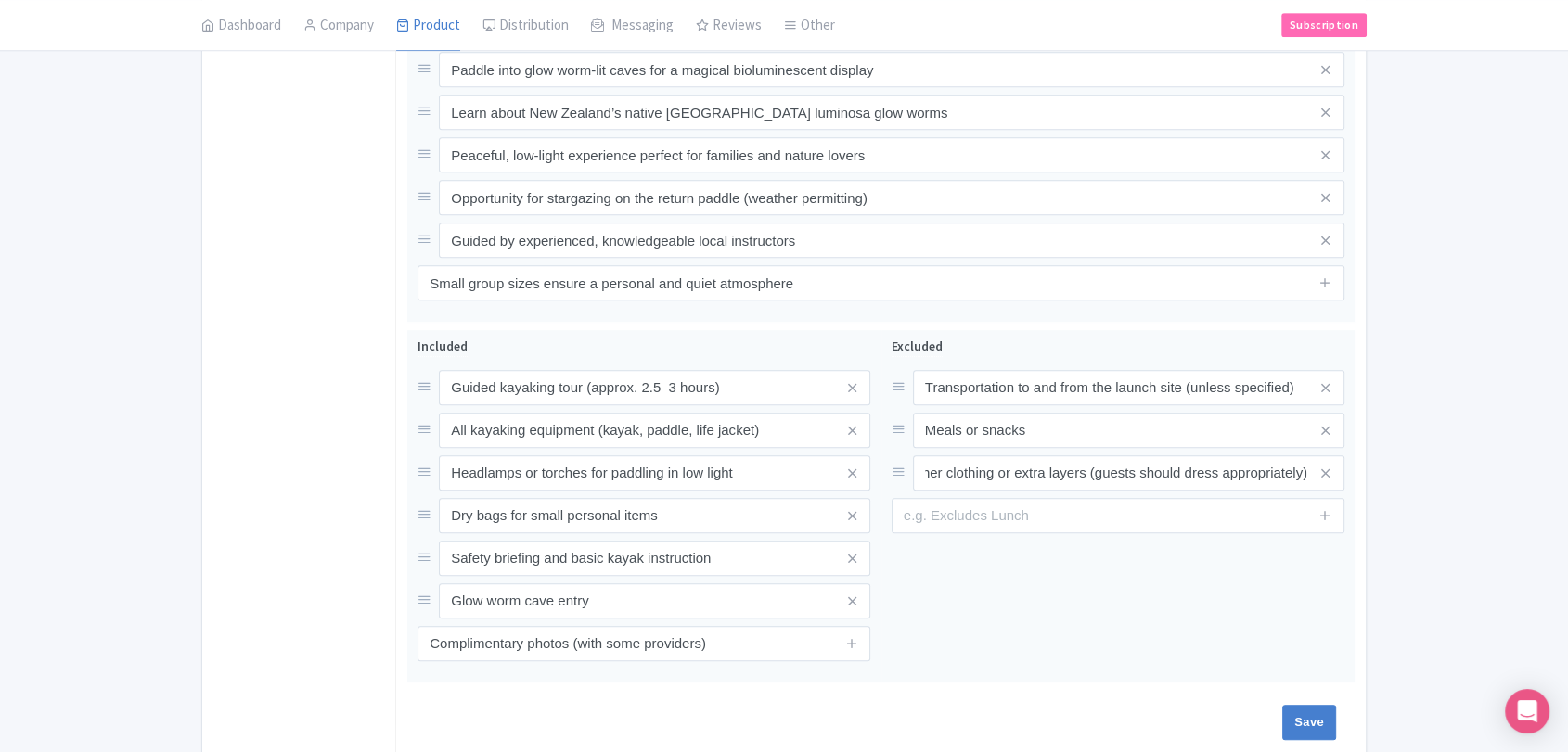 scroll, scrollTop: 0, scrollLeft: 0, axis: both 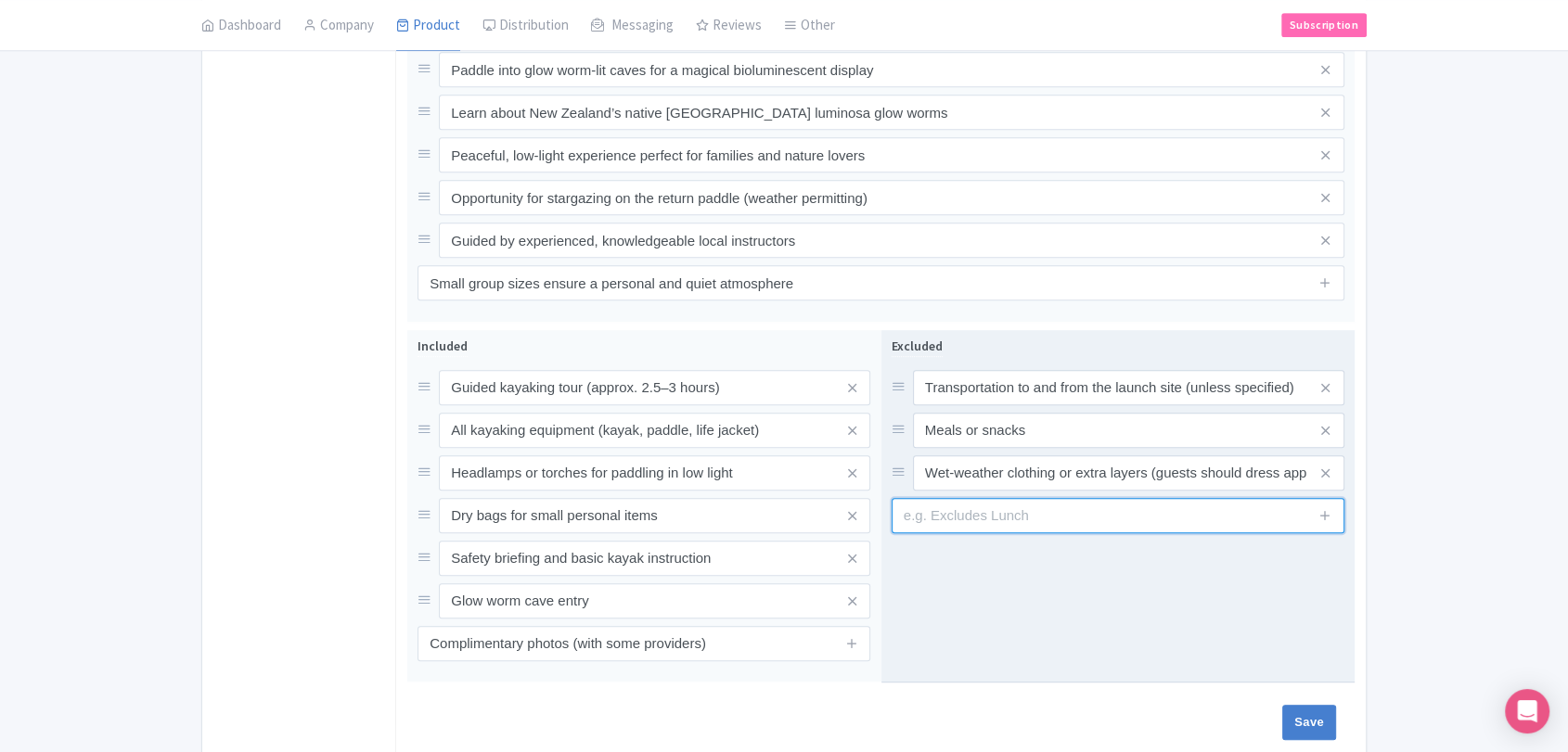 click at bounding box center [1118, 516] 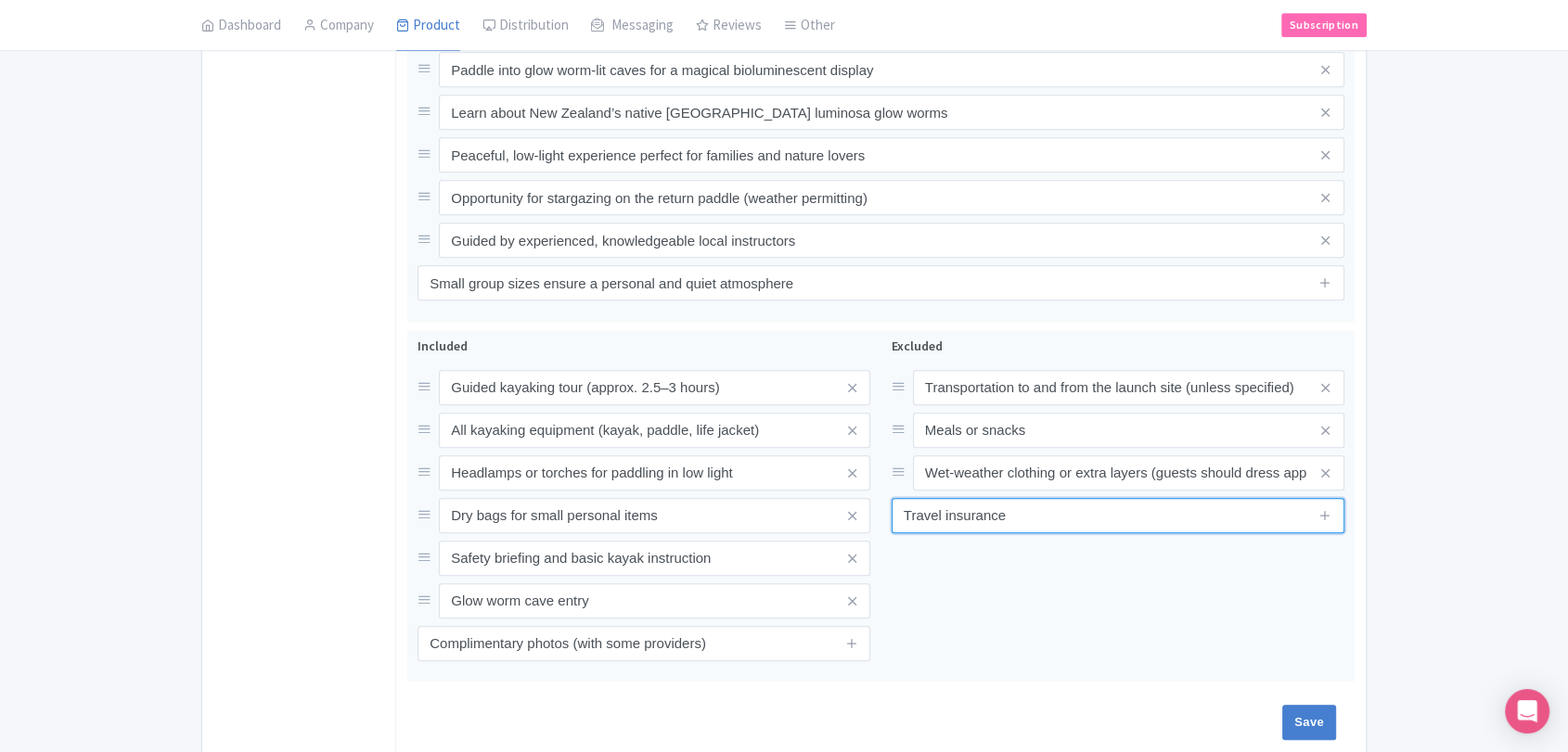 type on "Travel insurance" 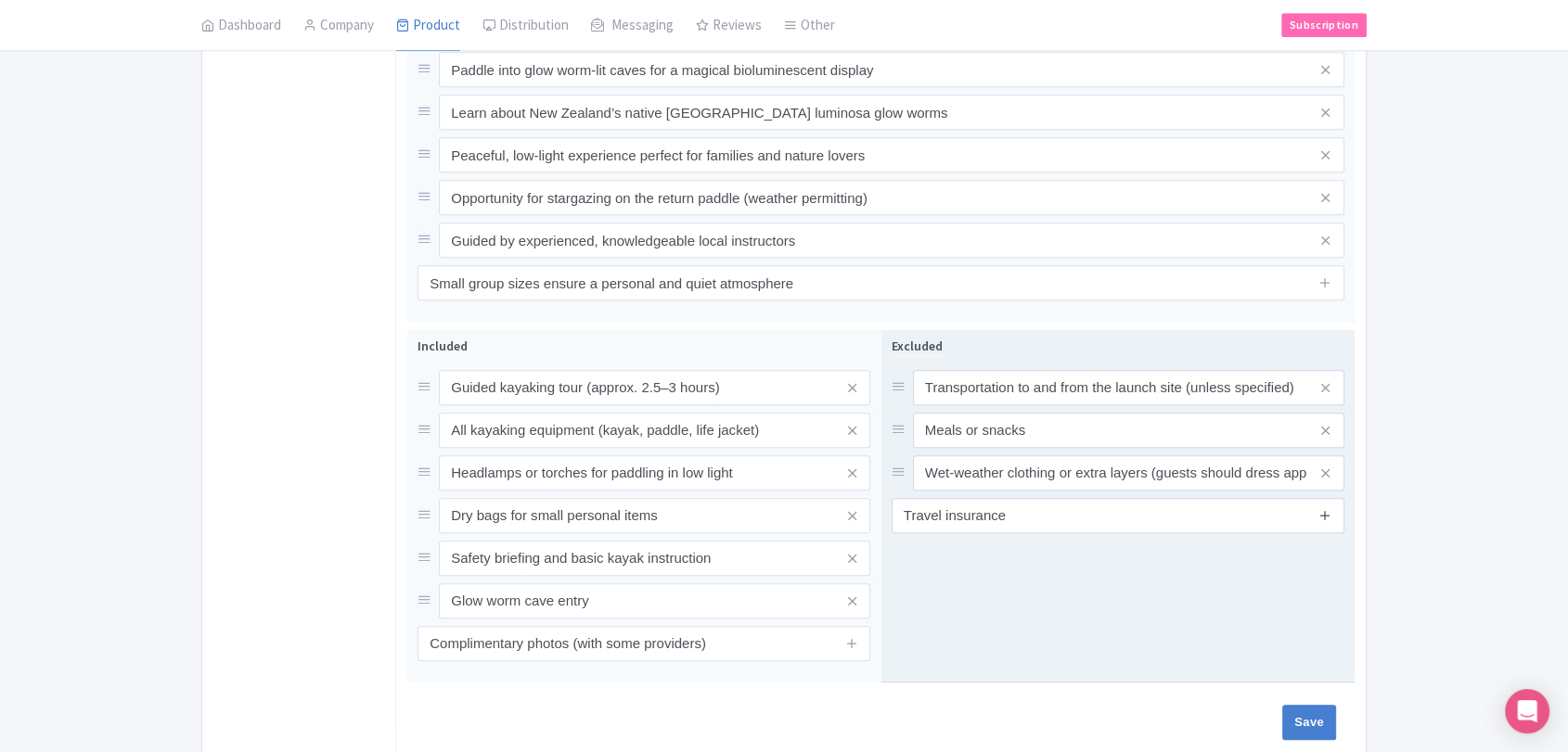 click at bounding box center (1325, 516) 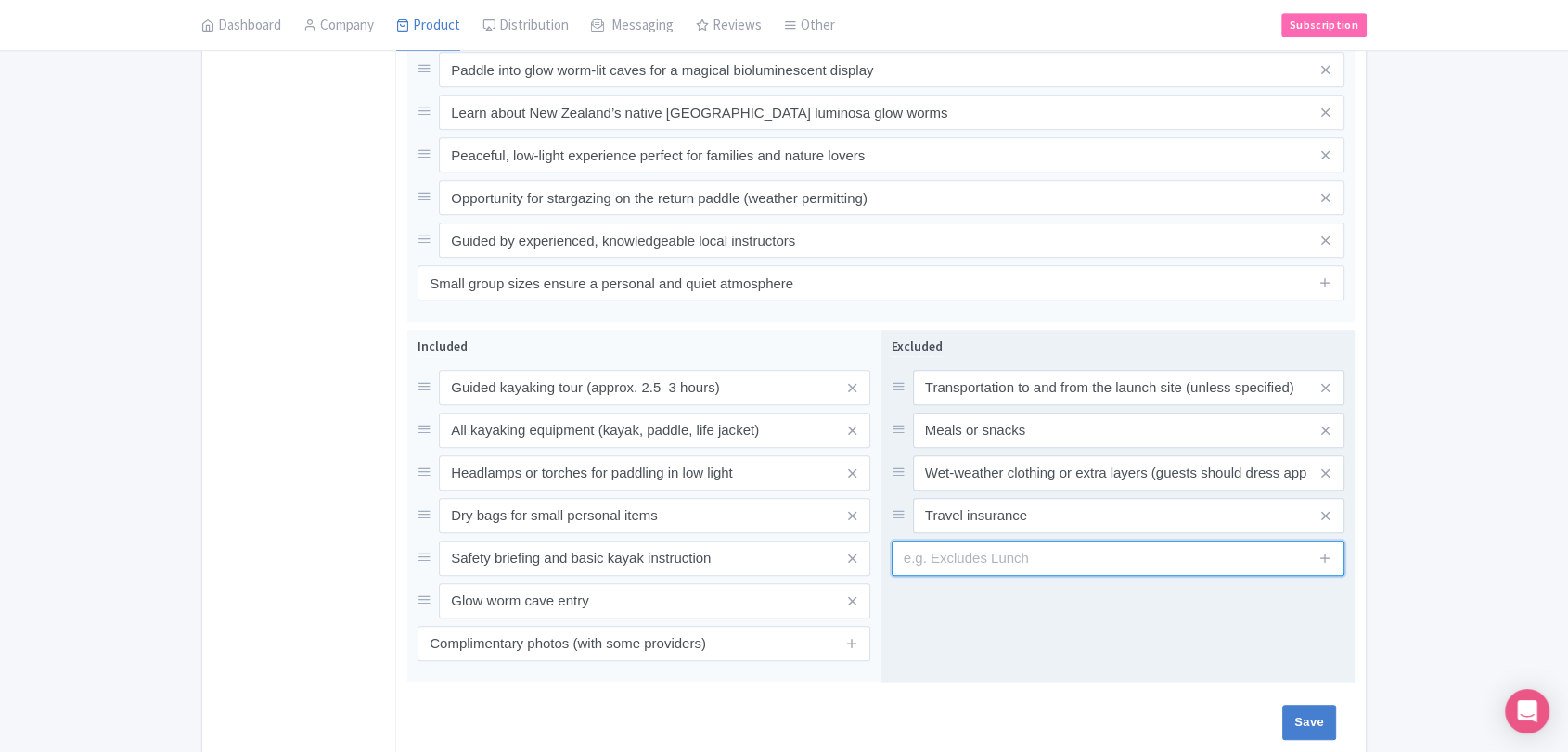 click at bounding box center (1118, 558) 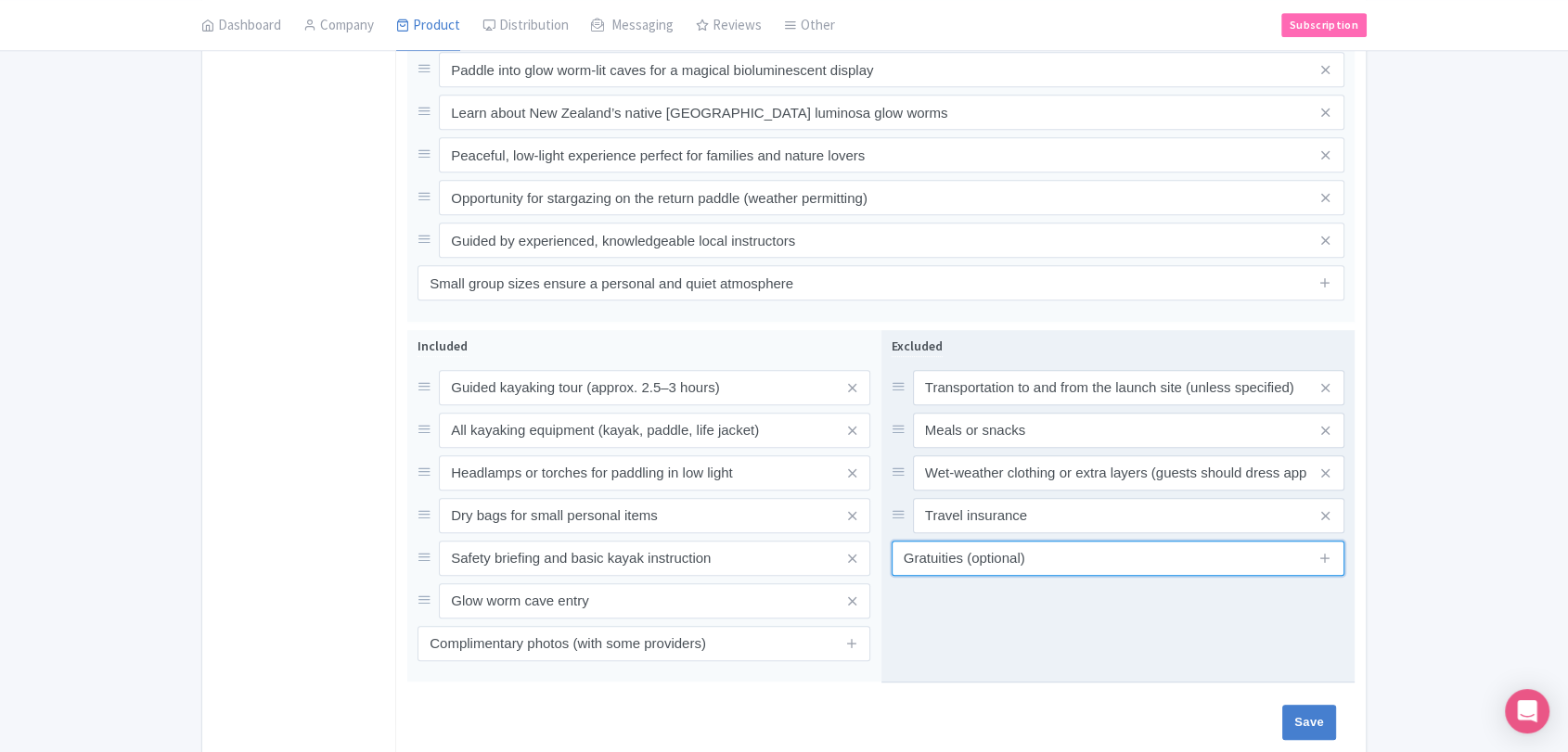 type on "Gratuities (optional)" 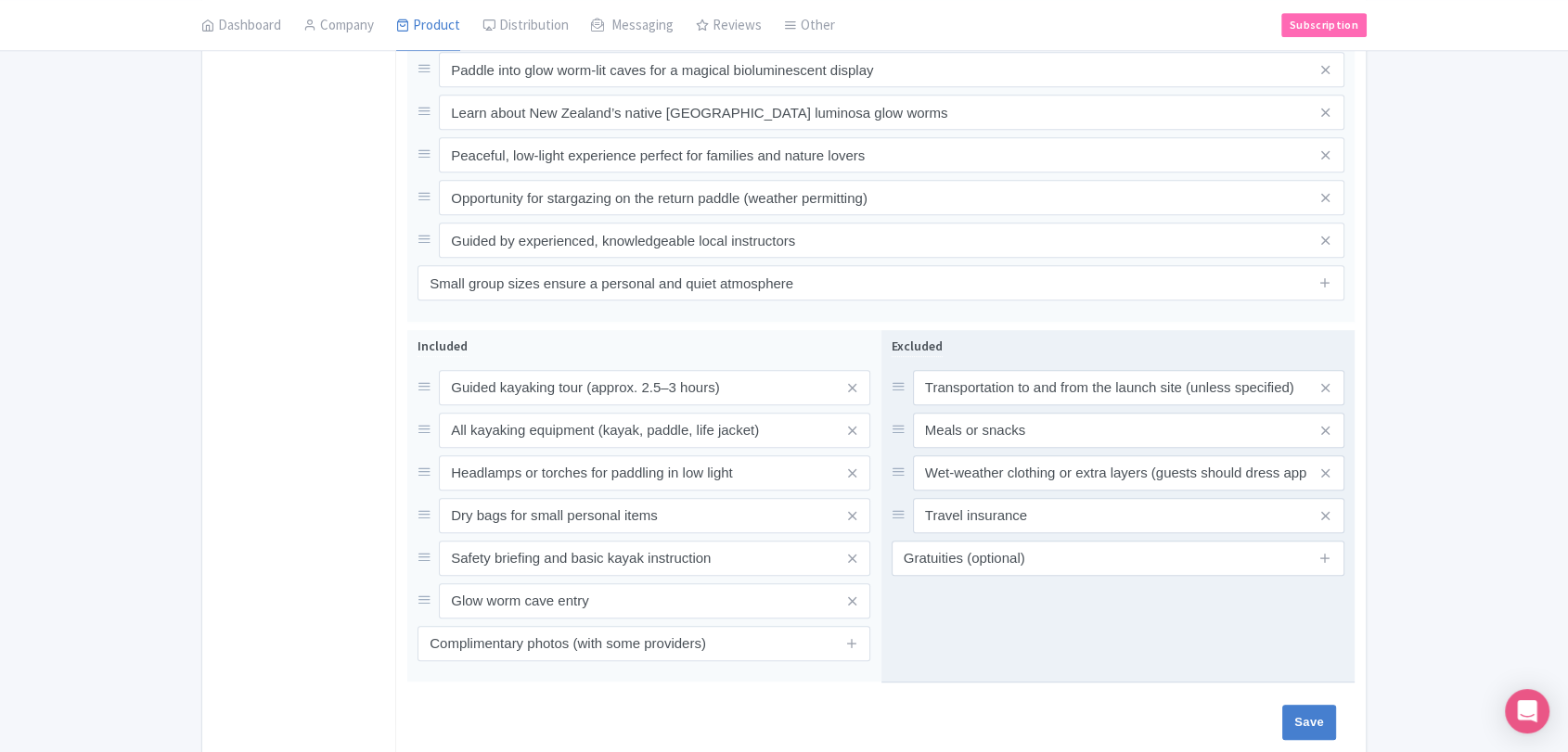 click on "Excluded Transportation to and from the launch site (unless specified) Meals or snacks Wet-weather clothing or extra layers (guests should dress appropriately) Travel insurance Gratuities (optional)" at bounding box center (1118, 506) 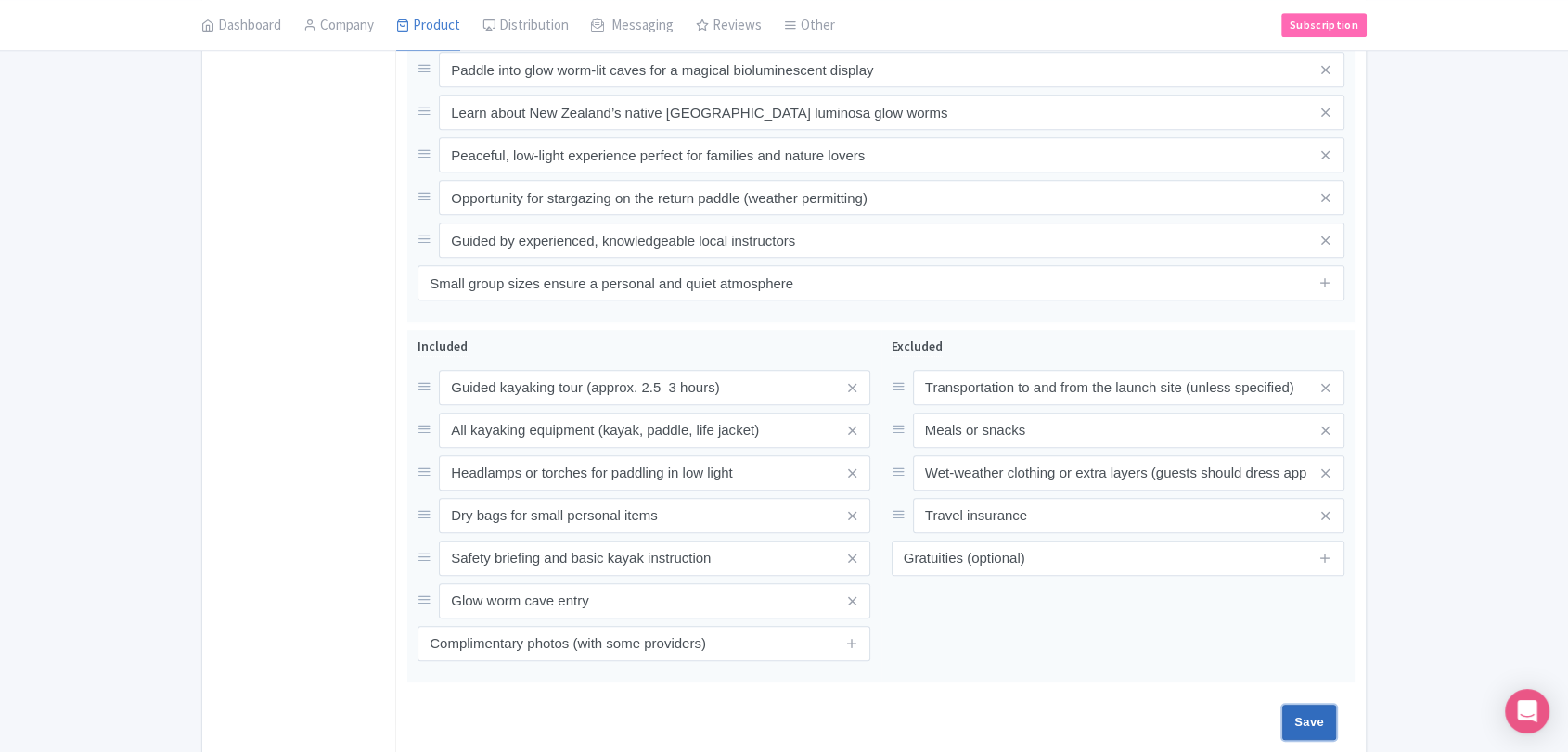click on "Save" at bounding box center (1309, 722) 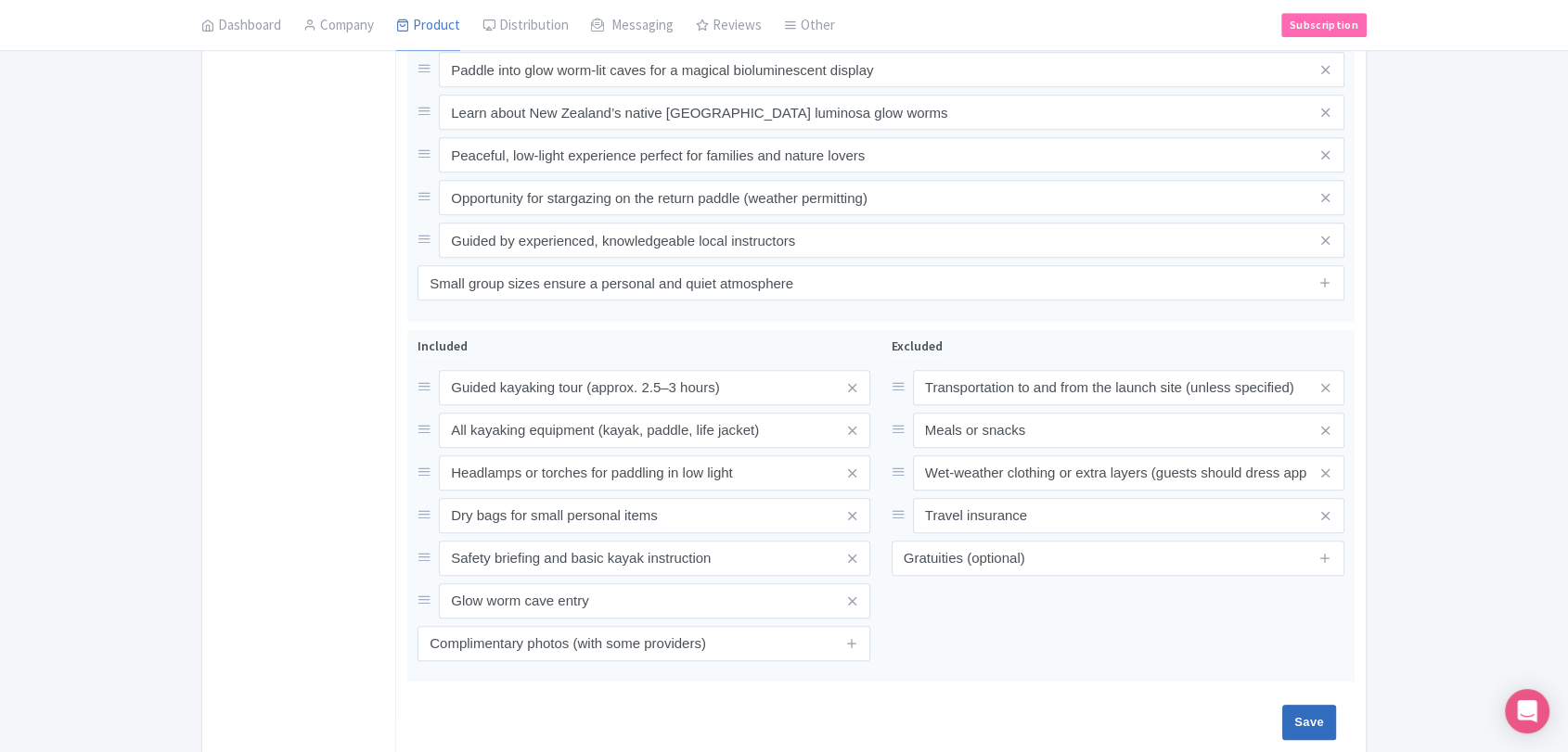 type on "Saving..." 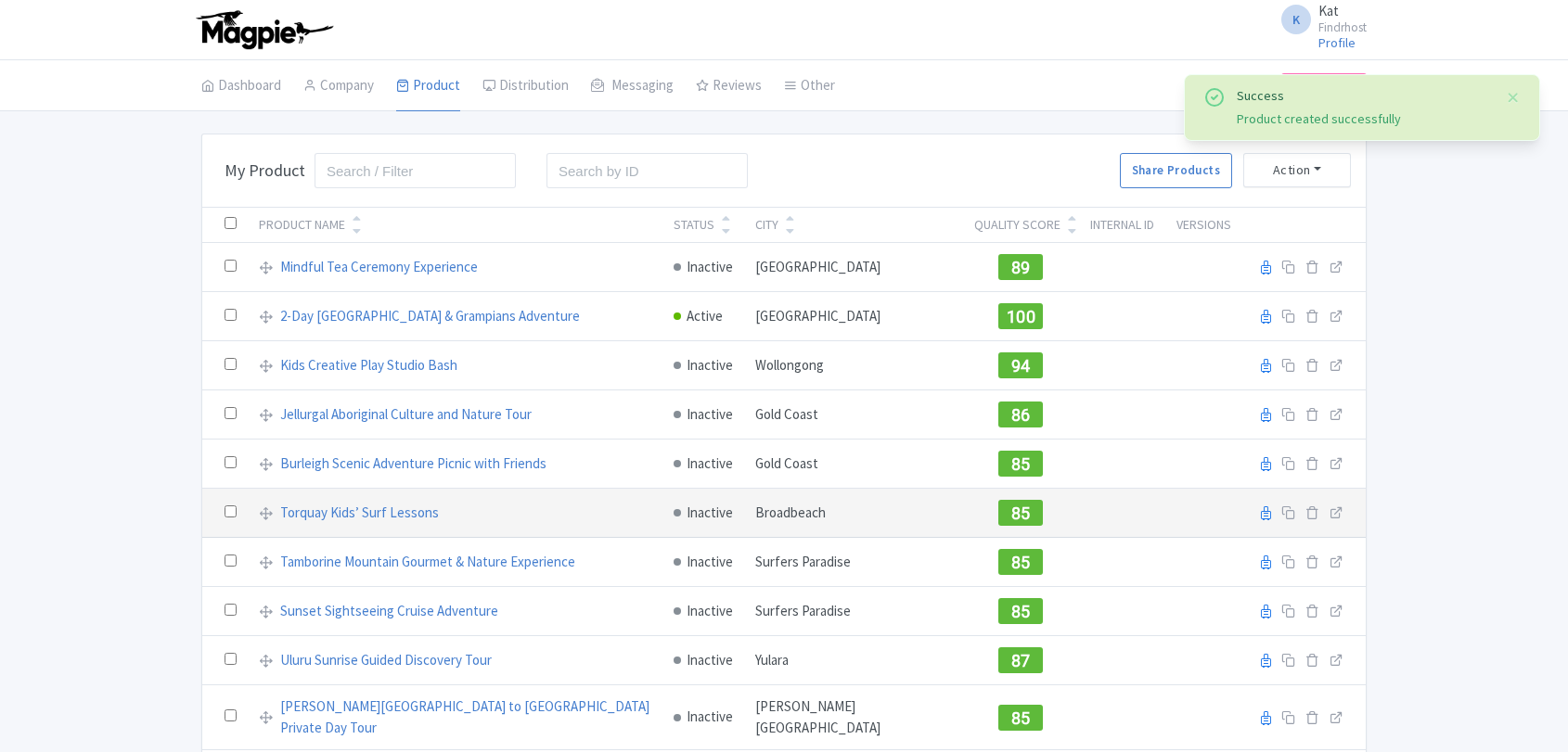 scroll, scrollTop: 0, scrollLeft: 0, axis: both 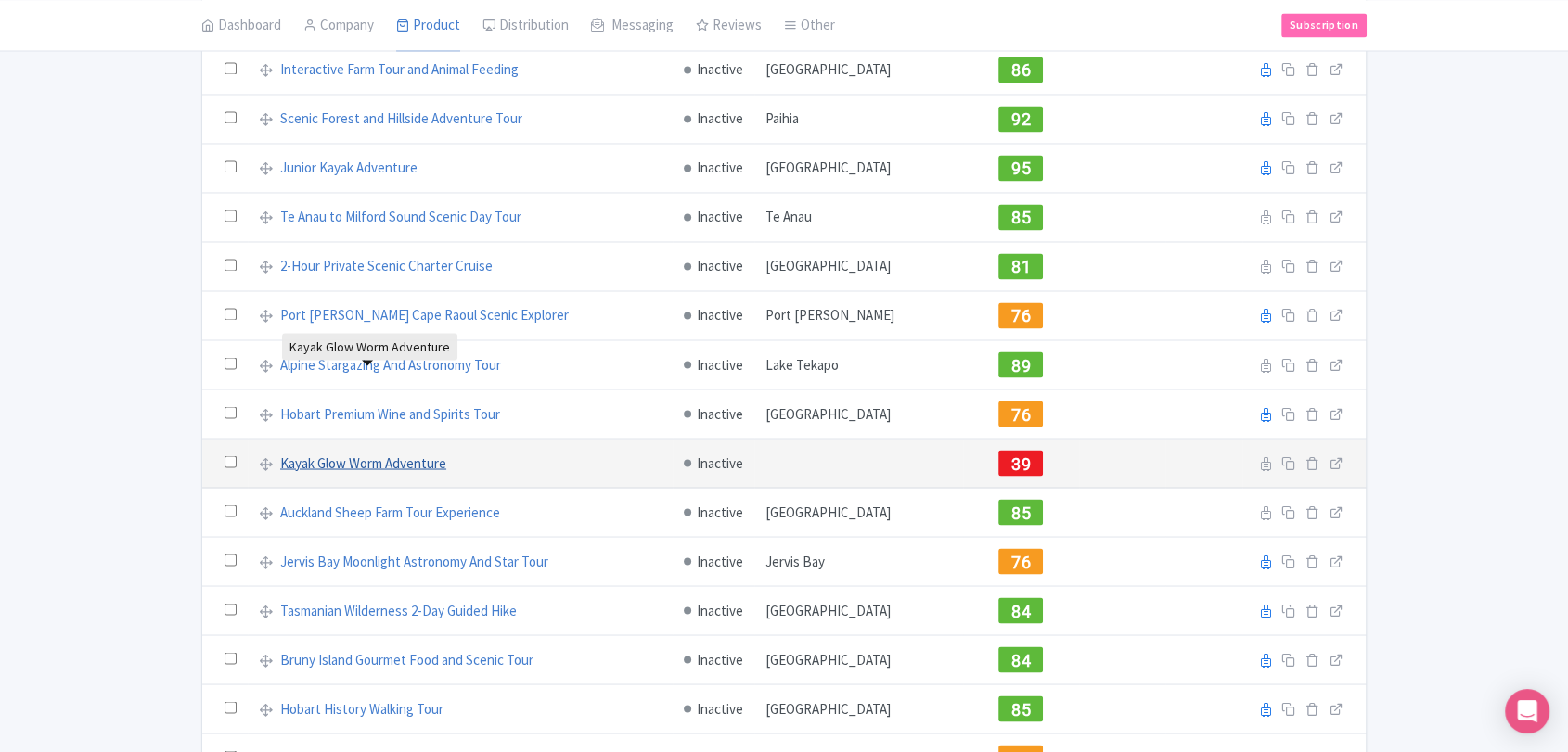 click on "Kayak Glow Worm Adventure" at bounding box center [363, 463] 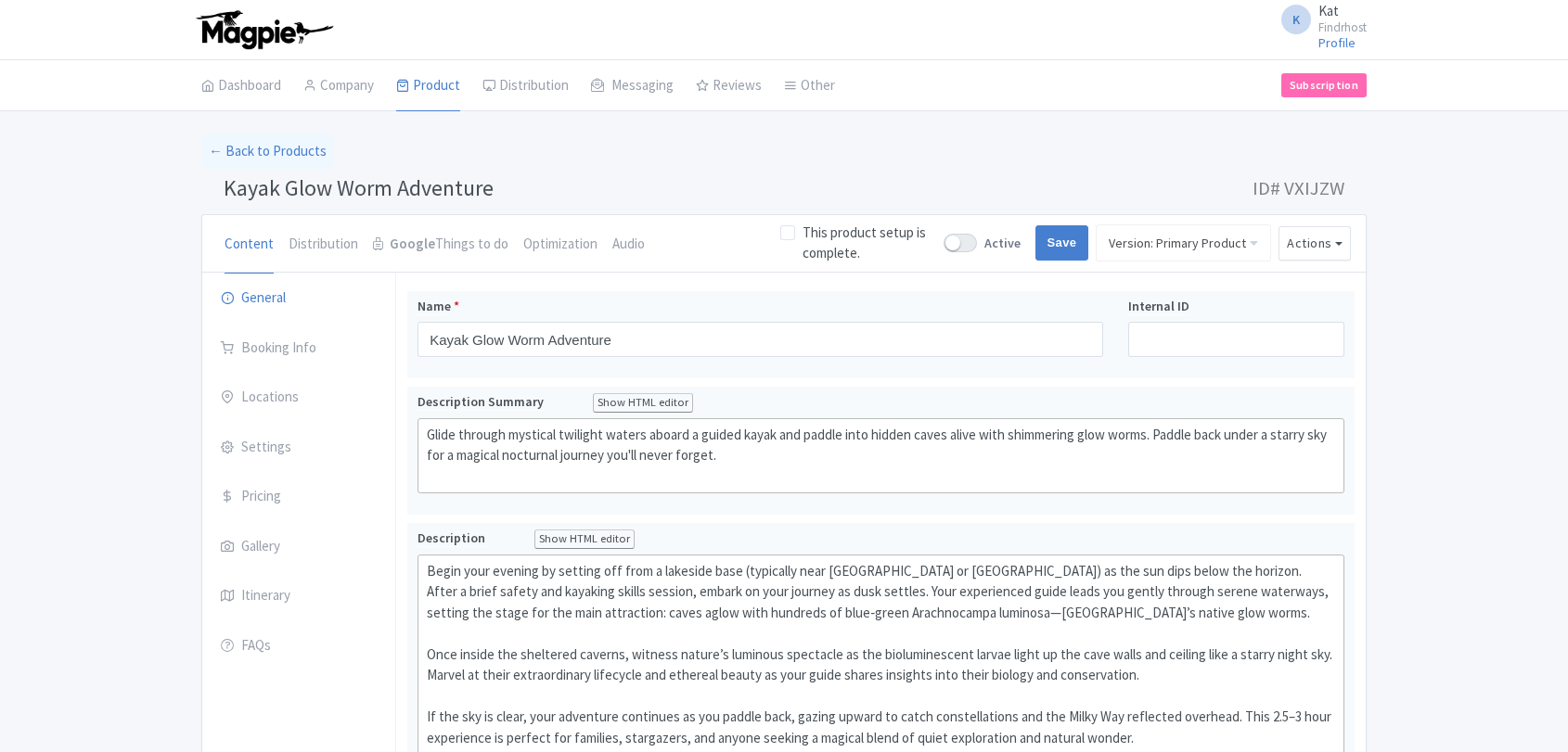 scroll, scrollTop: 0, scrollLeft: 0, axis: both 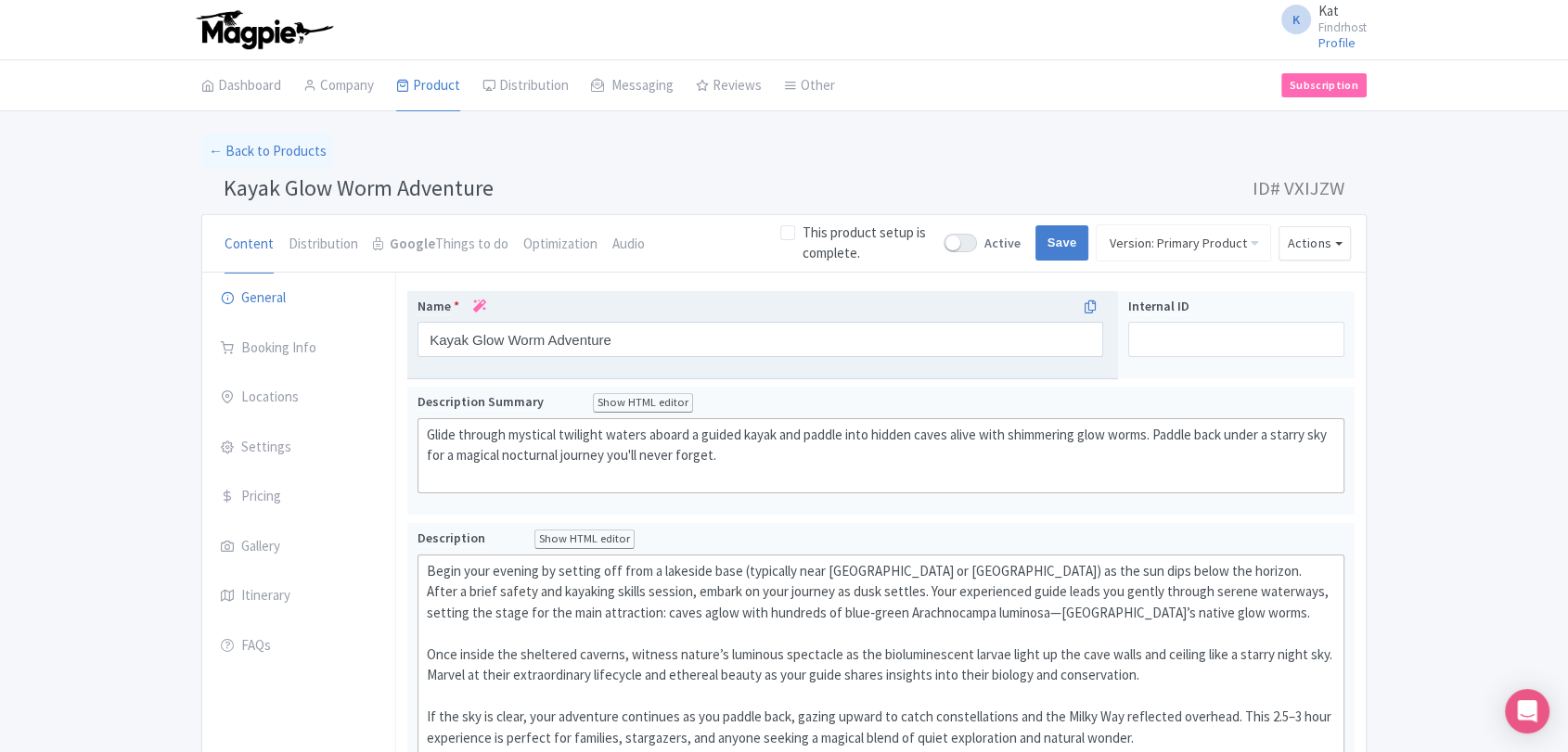 click at bounding box center (480, 306) 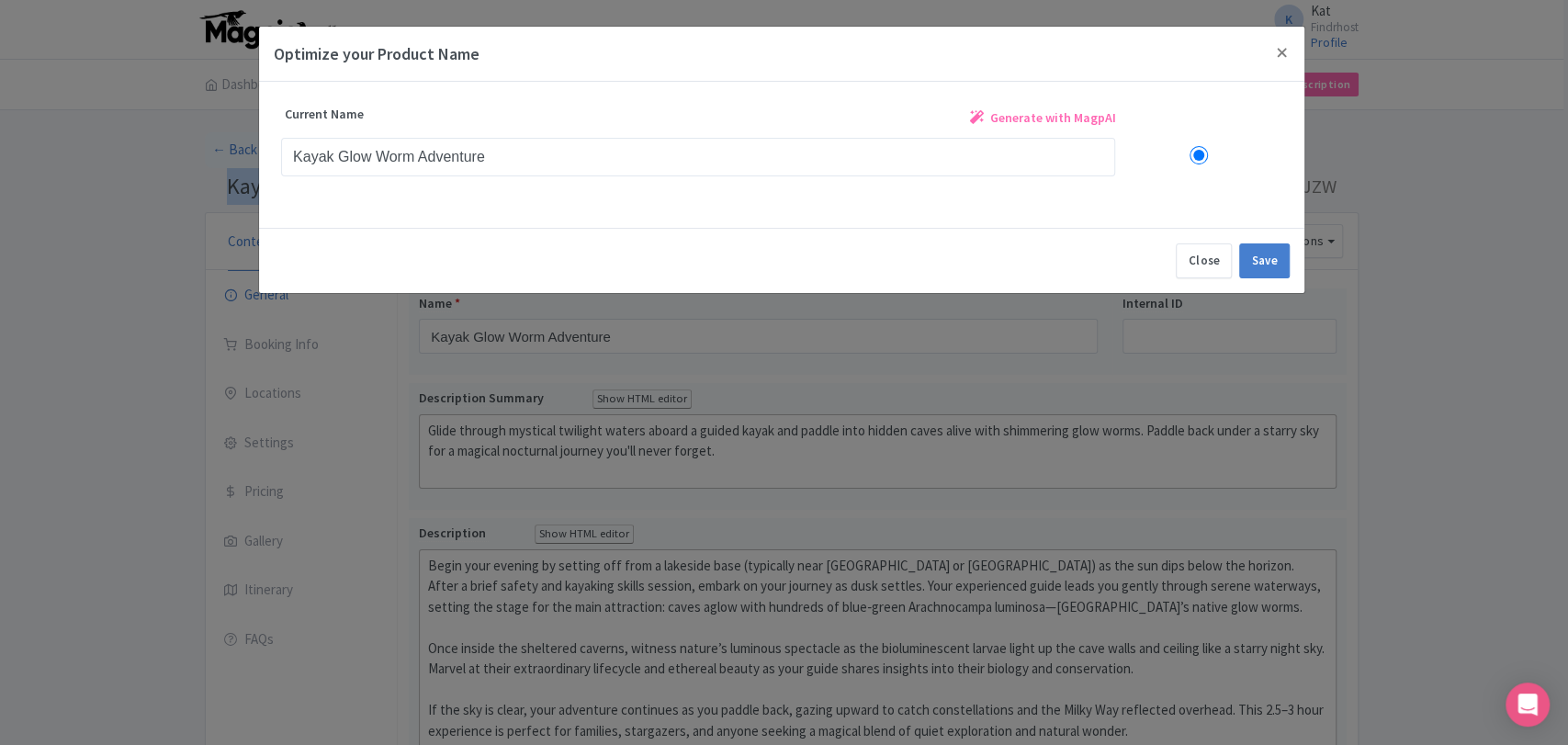 click on "Generate with MagpAI" at bounding box center [1042, 120] 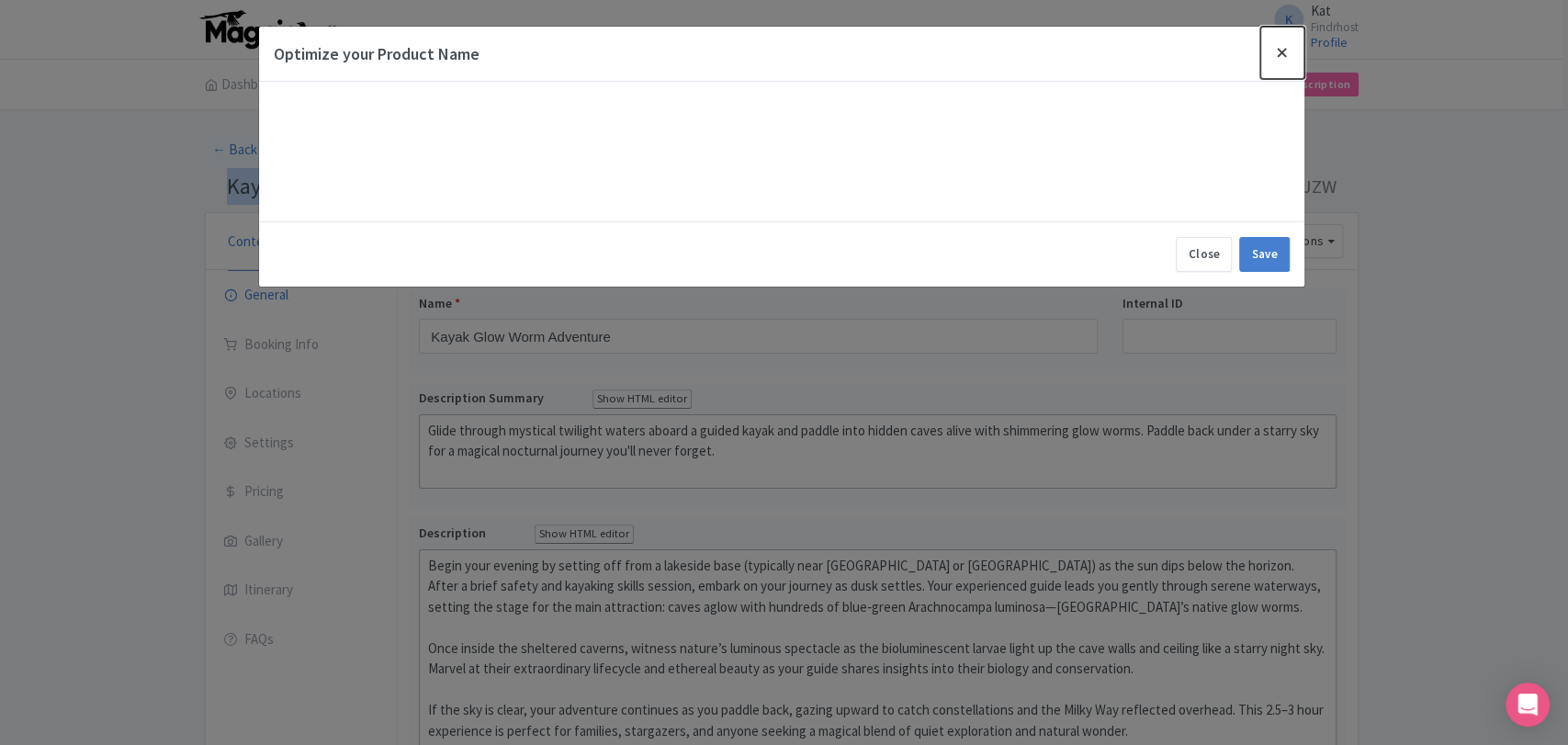 click at bounding box center [1282, 52] 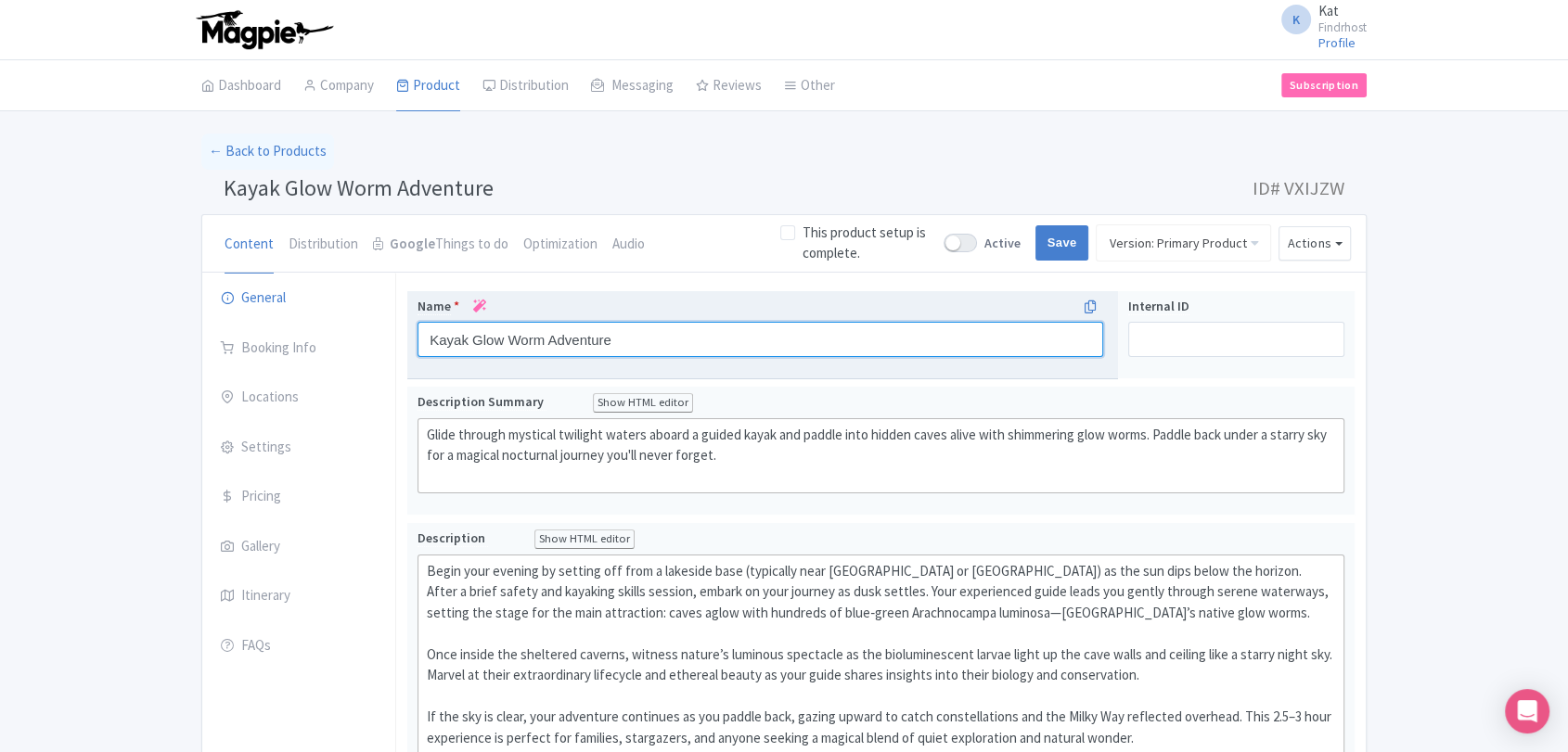 click on "Kayak Glow Worm Adventure" at bounding box center (760, 339) 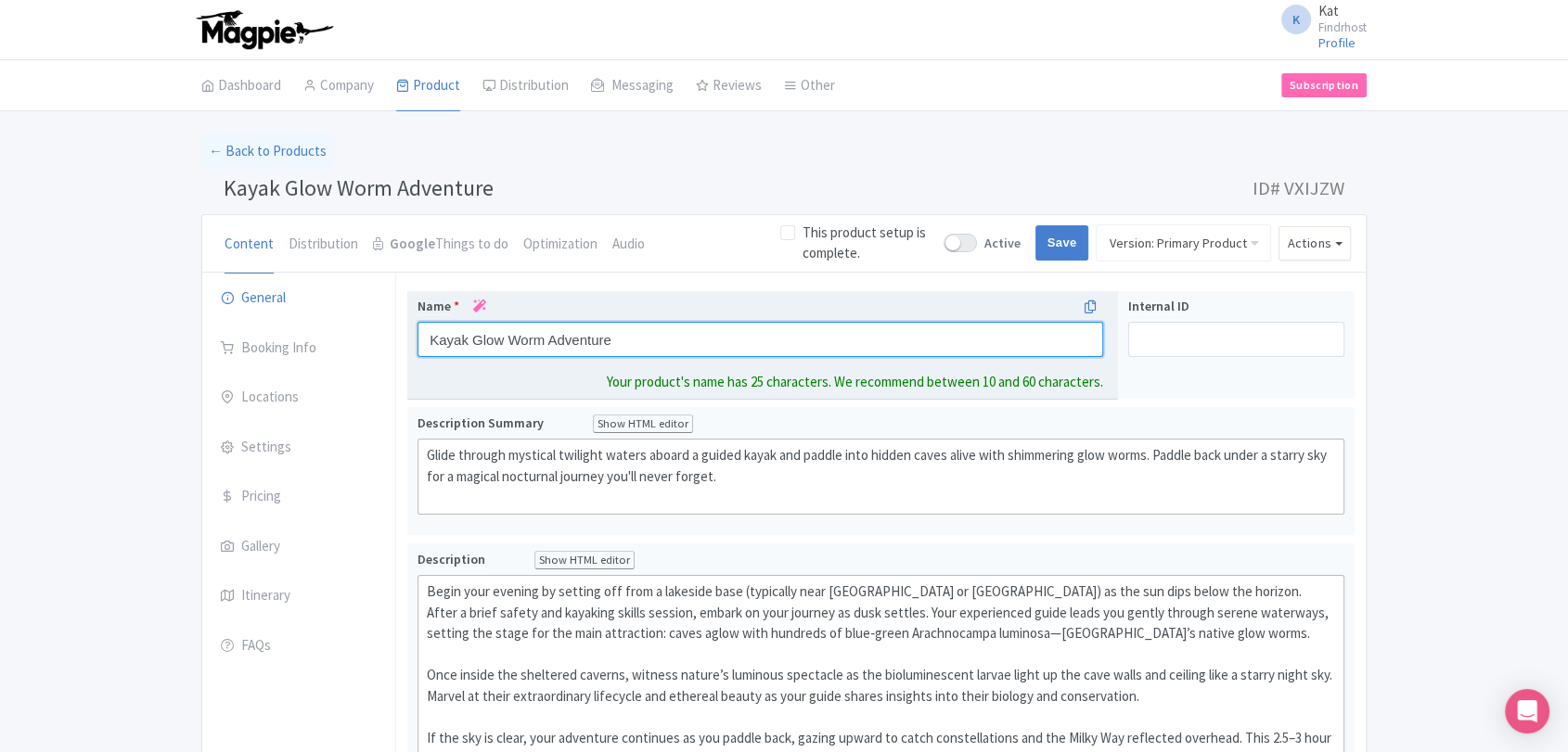 paste on "Twilight Glow Worm Kayak Tour" 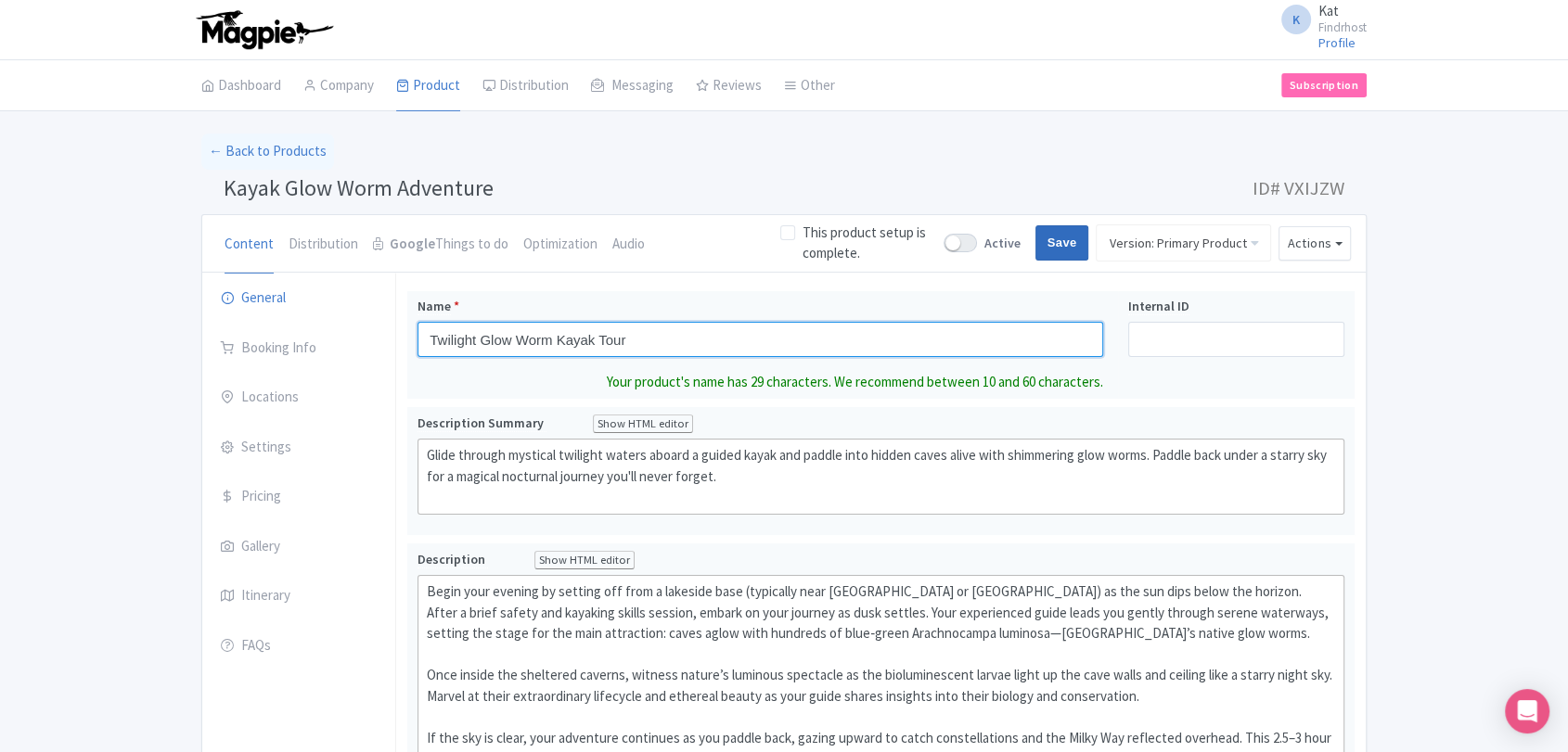 type on "Twilight Glow Worm Kayak Tour" 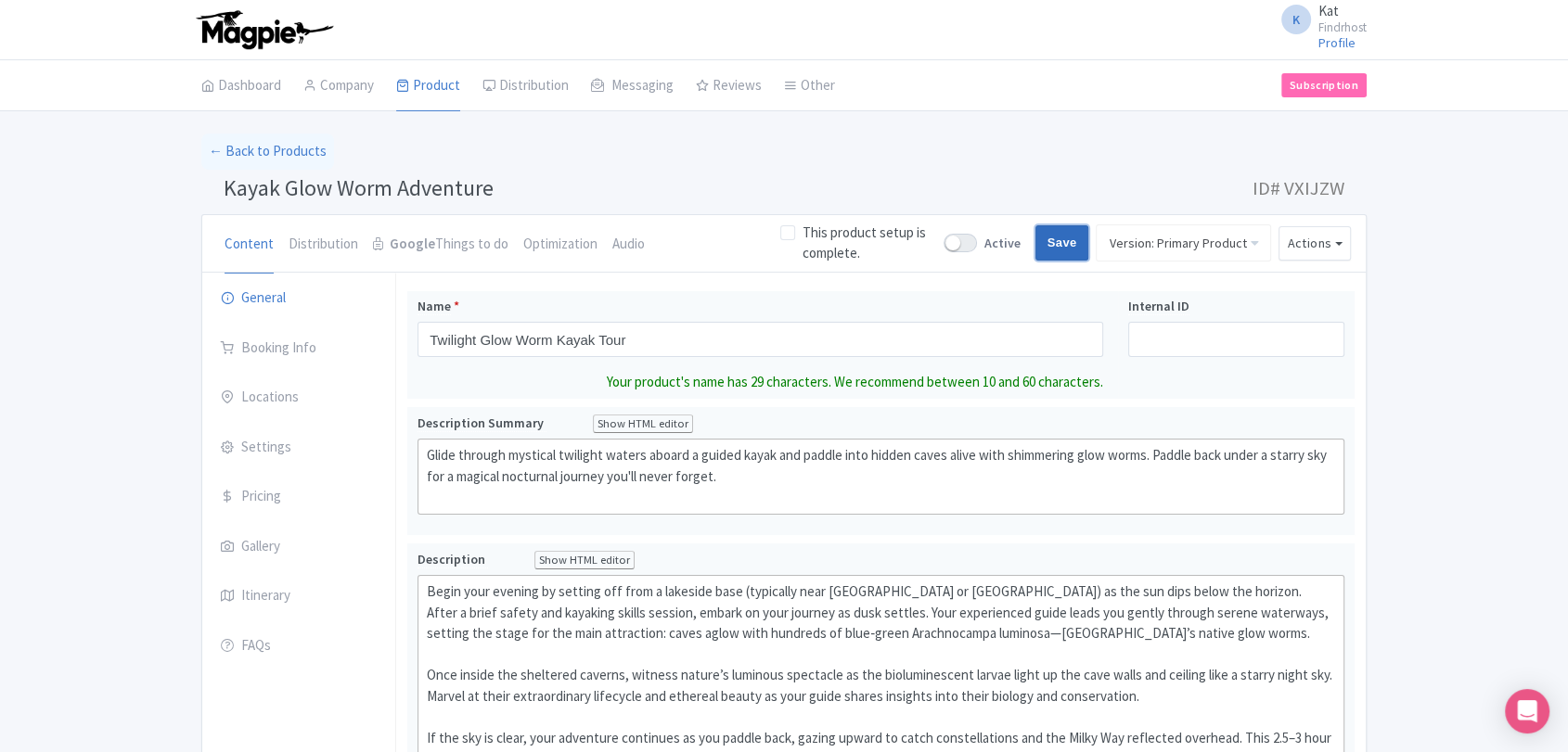 click on "Save" at bounding box center (1062, 243) 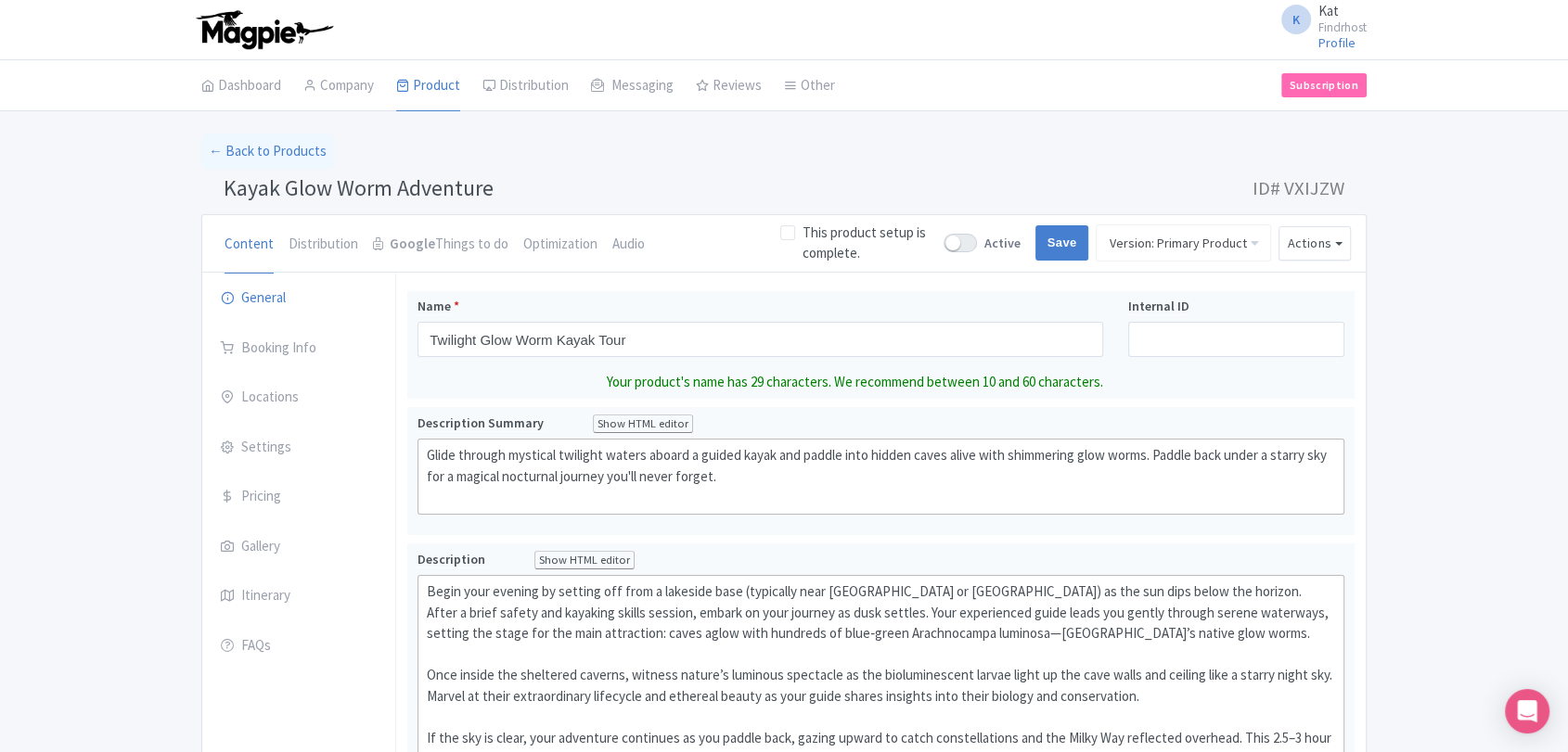 type on "Saving..." 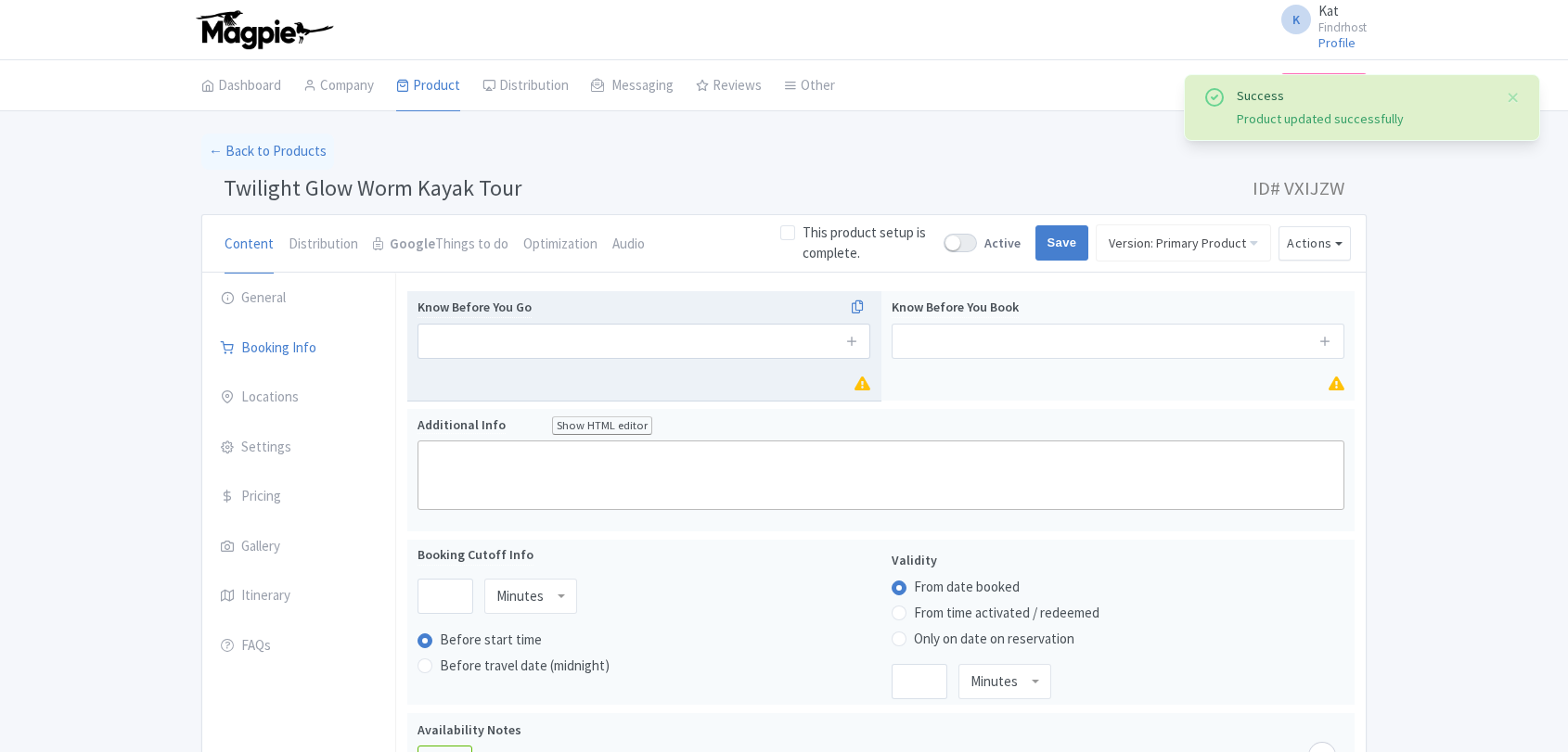 scroll, scrollTop: 84, scrollLeft: 0, axis: vertical 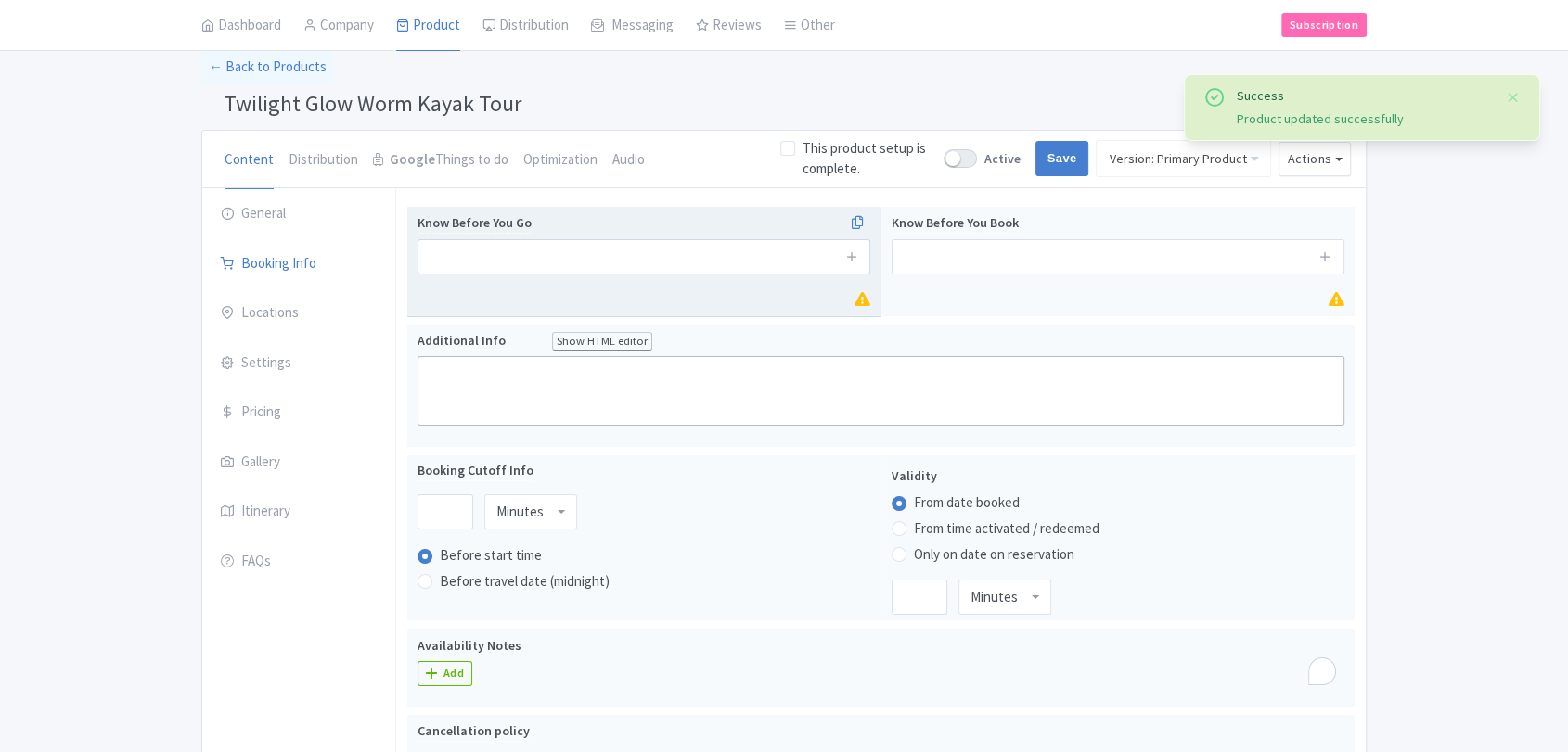 click on "Know Before You Go" at bounding box center [644, 243] 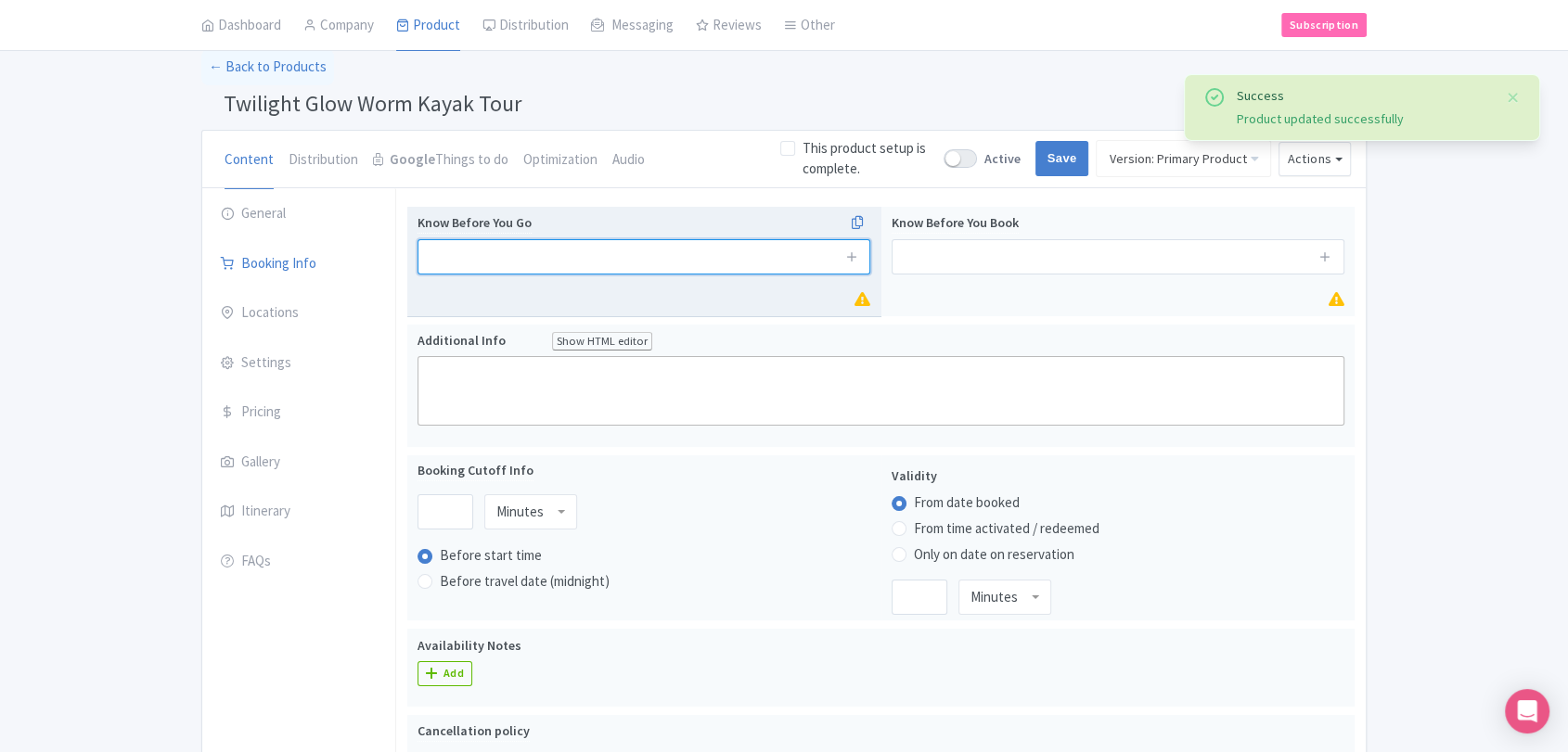 drag, startPoint x: 635, startPoint y: 247, endPoint x: 674, endPoint y: 247, distance: 39 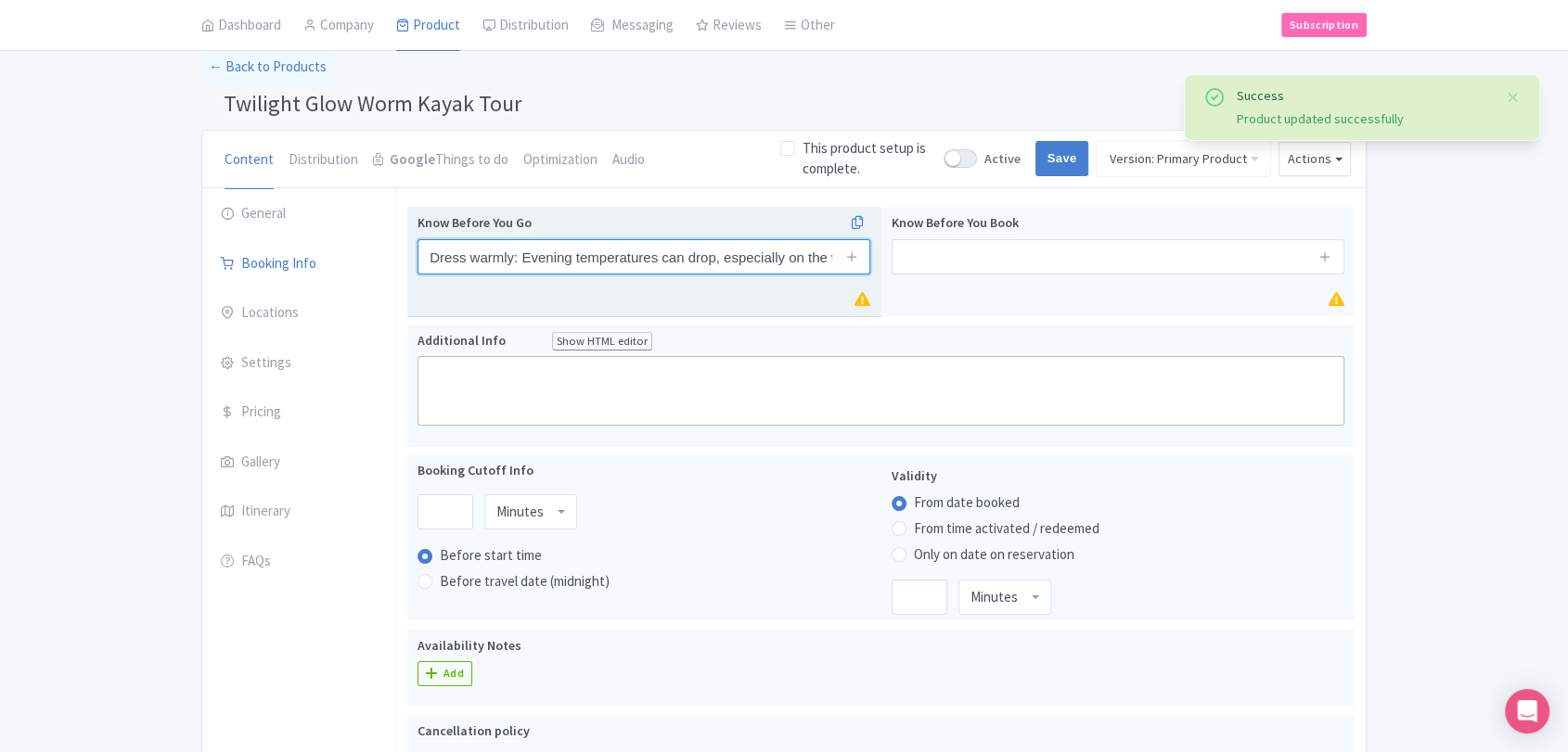 scroll, scrollTop: 0, scrollLeft: 344, axis: horizontal 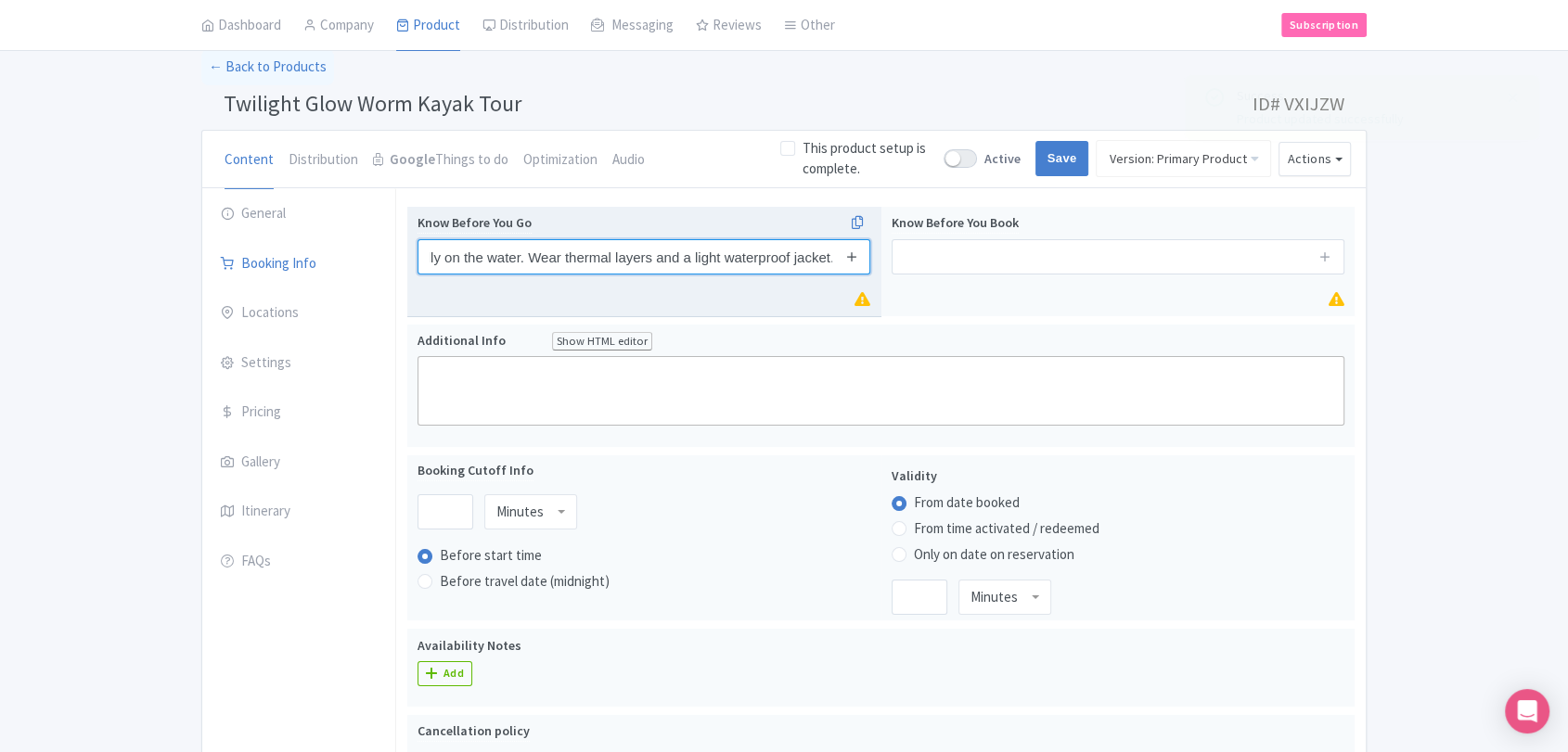 type on "Dress warmly: Evening temperatures can drop, especially on the water. Wear thermal layers and a light waterproof jacket." 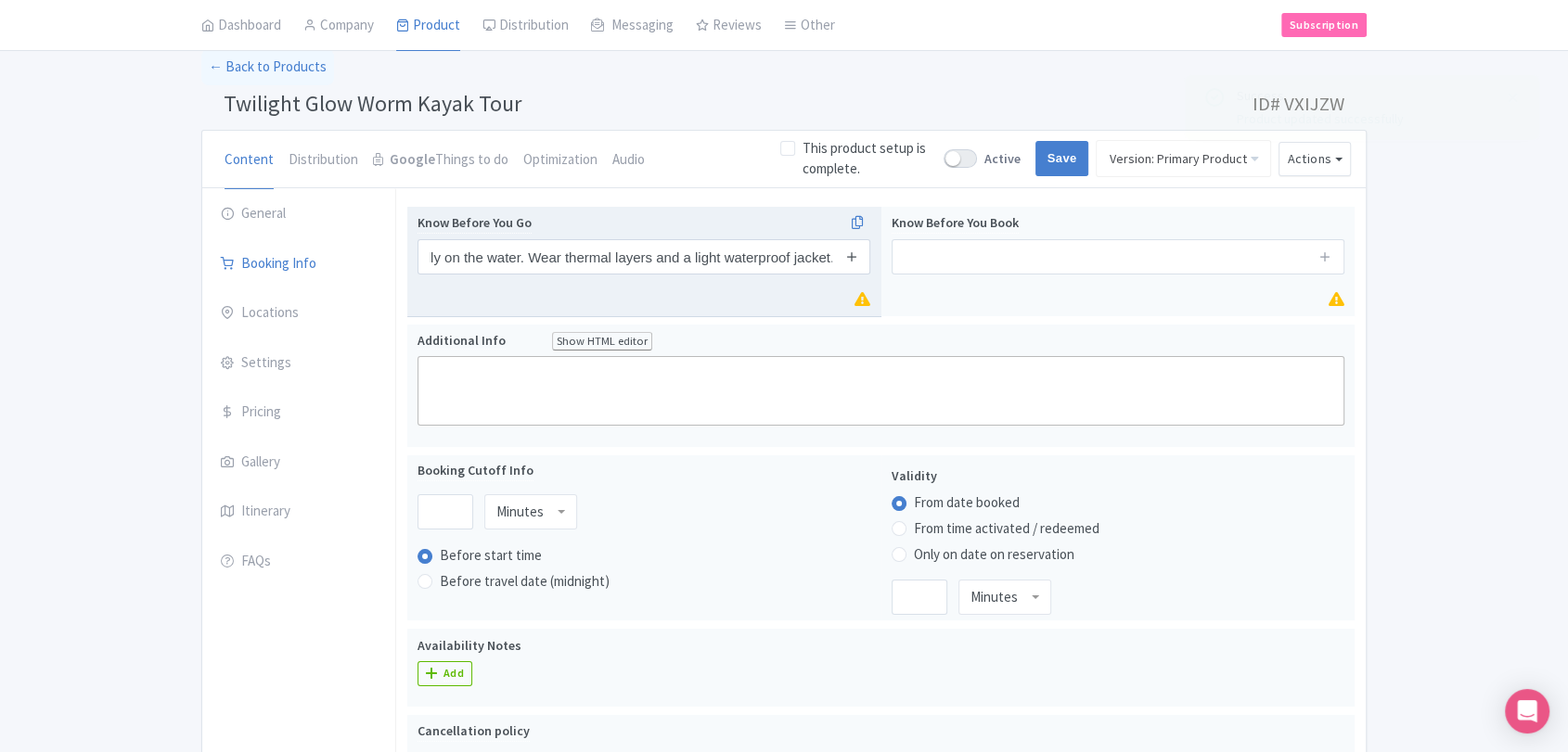 click at bounding box center [852, 257] 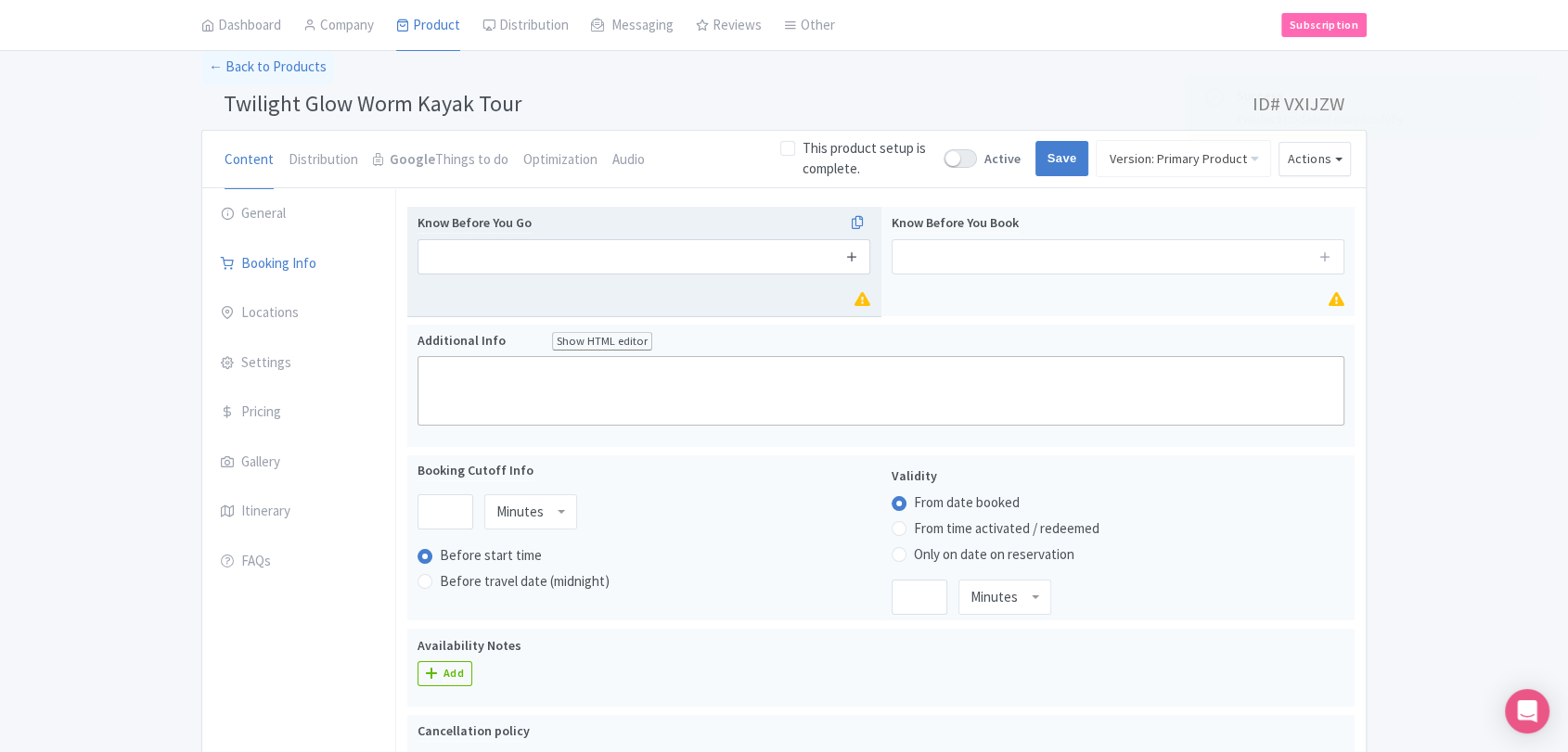 scroll, scrollTop: 0, scrollLeft: 0, axis: both 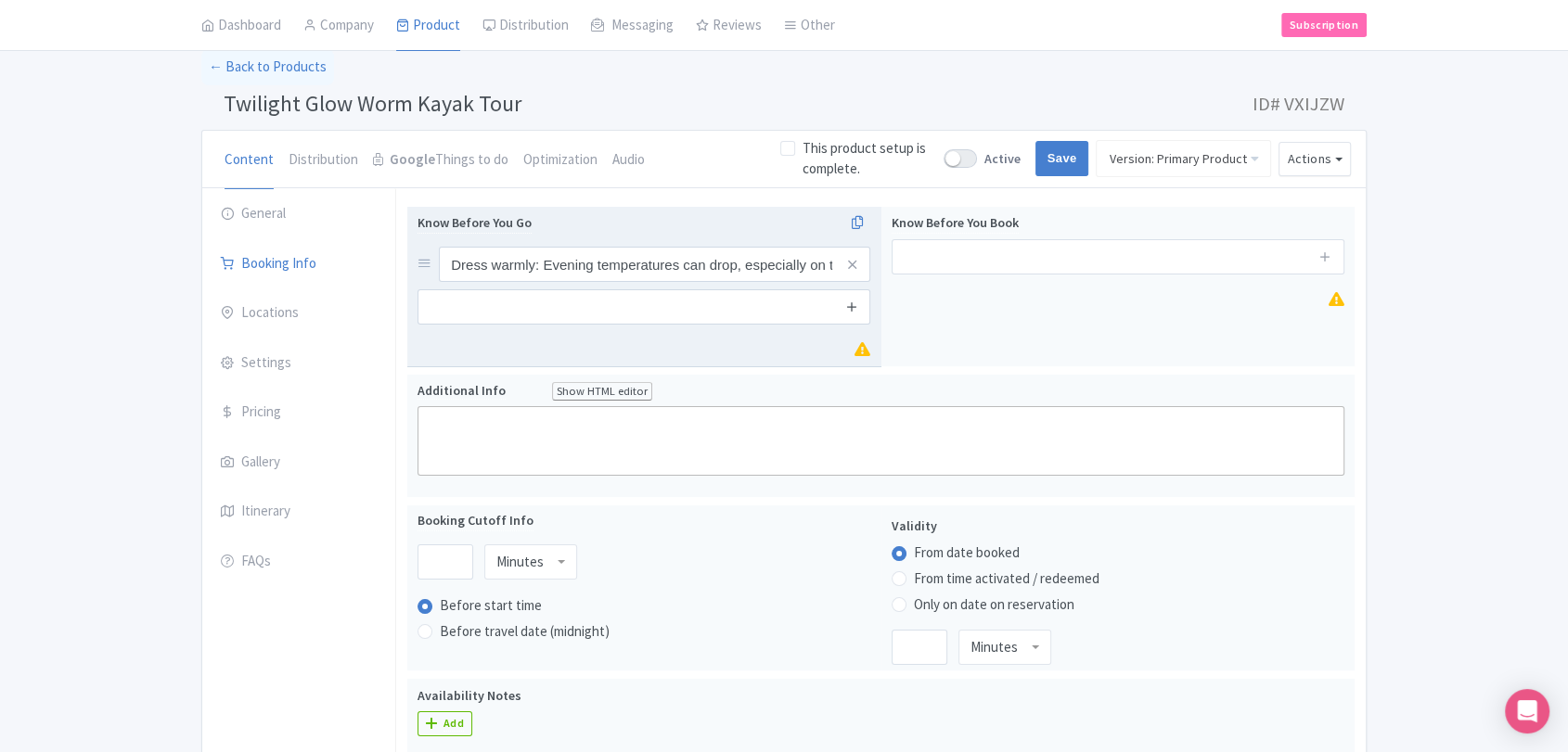 click at bounding box center [852, 306] 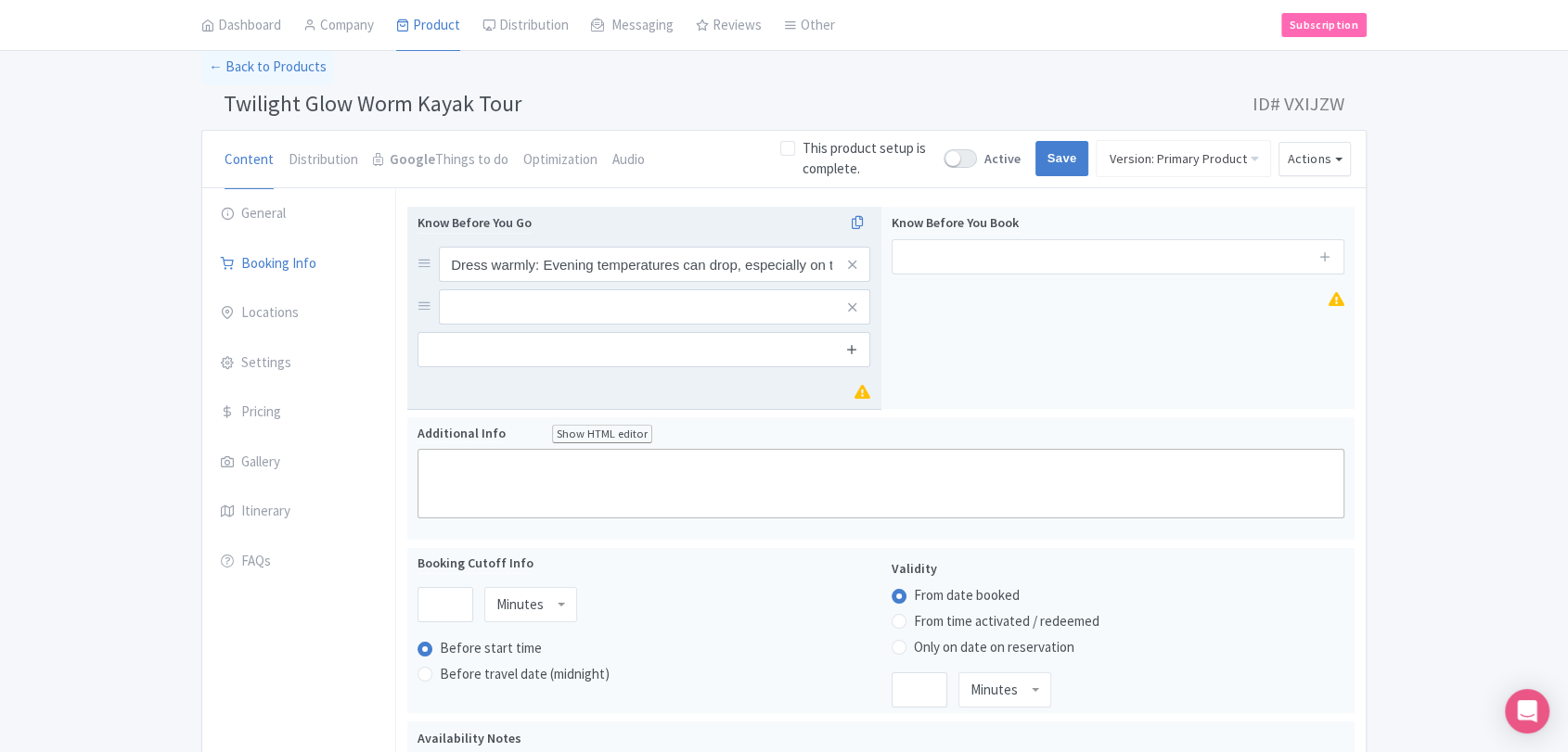 click at bounding box center (852, 350) 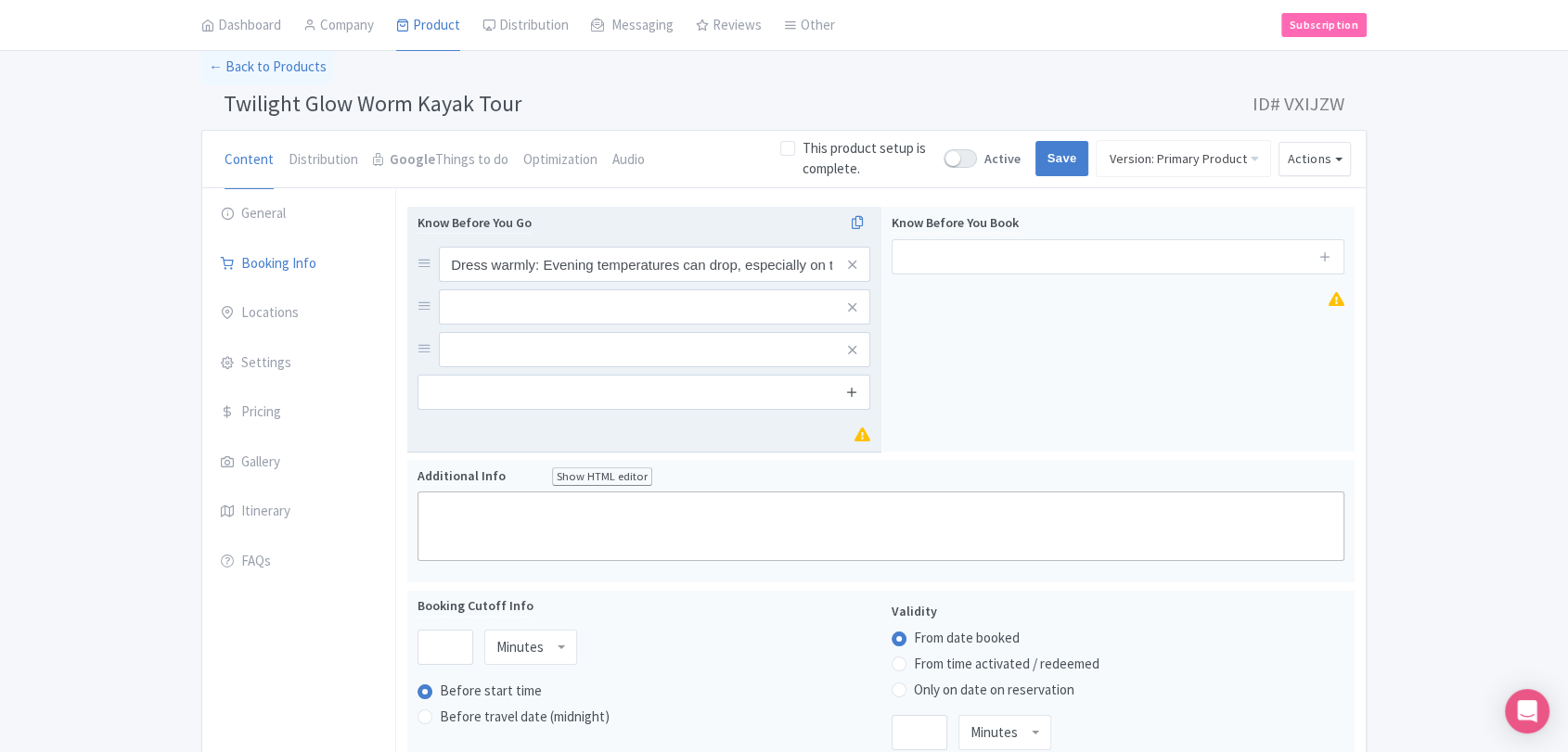 click at bounding box center [852, 391] 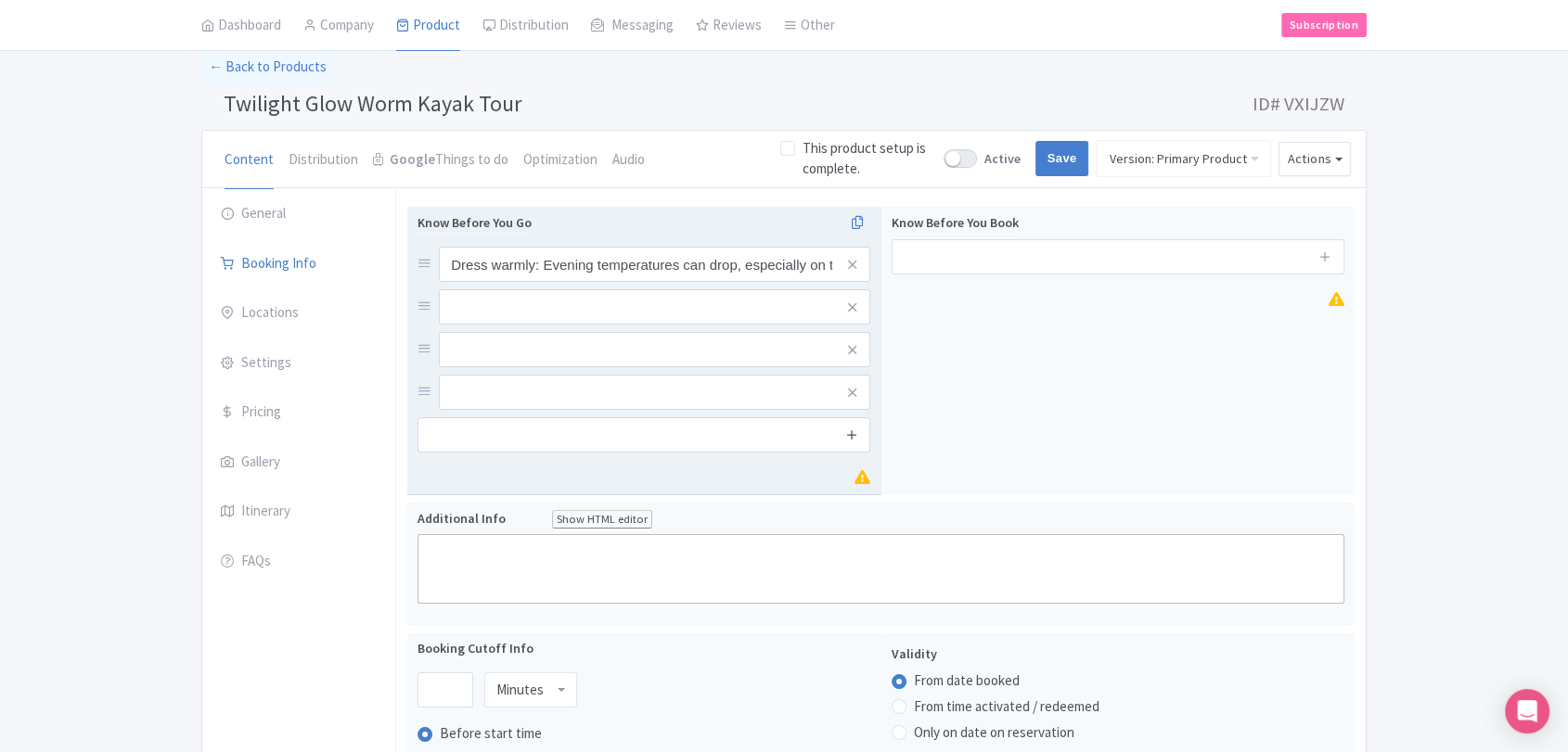 click at bounding box center (852, 434) 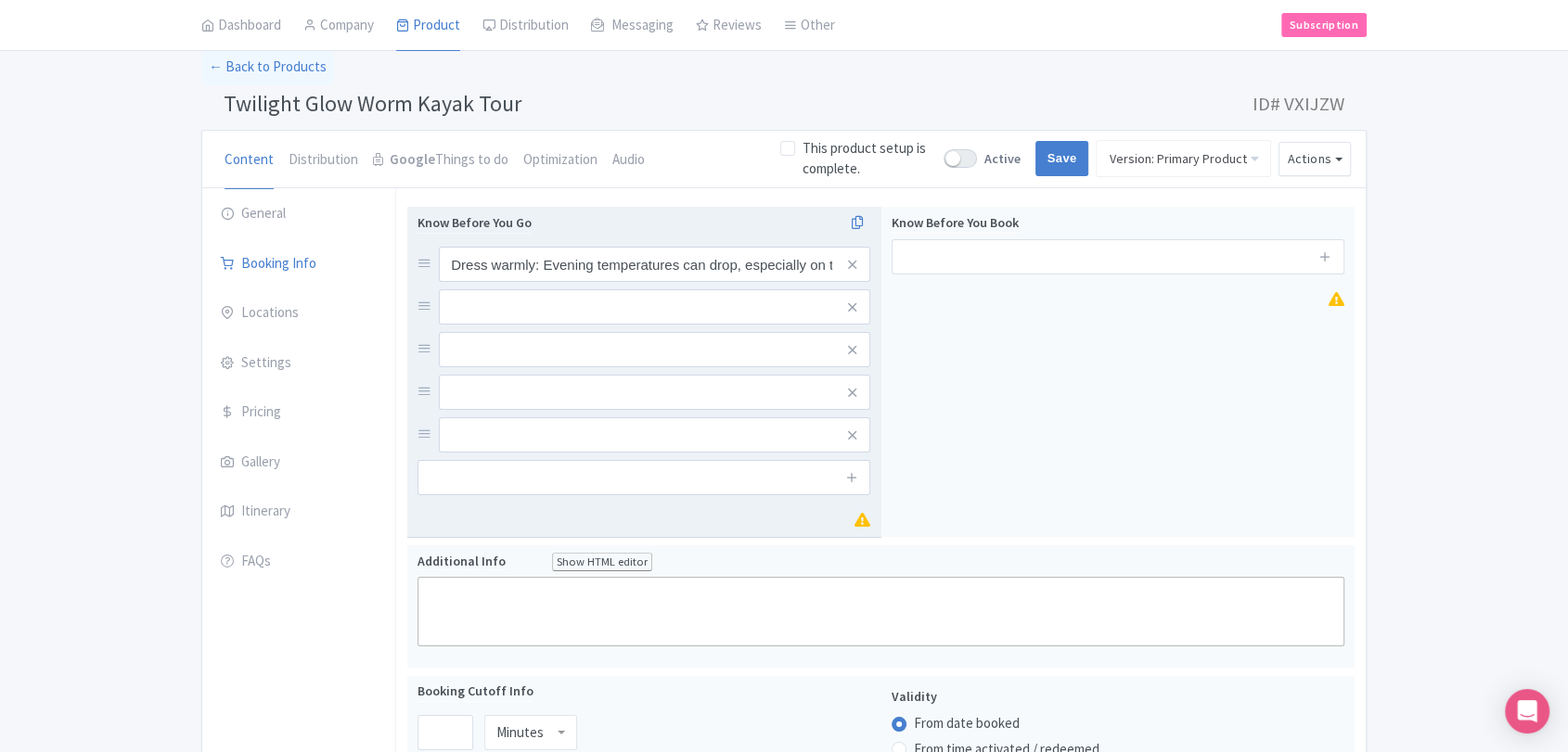 click on "Dress warmly: Evening temperatures can drop, especially on the water. Wear thermal layers and a light waterproof jacket." at bounding box center [644, 350] 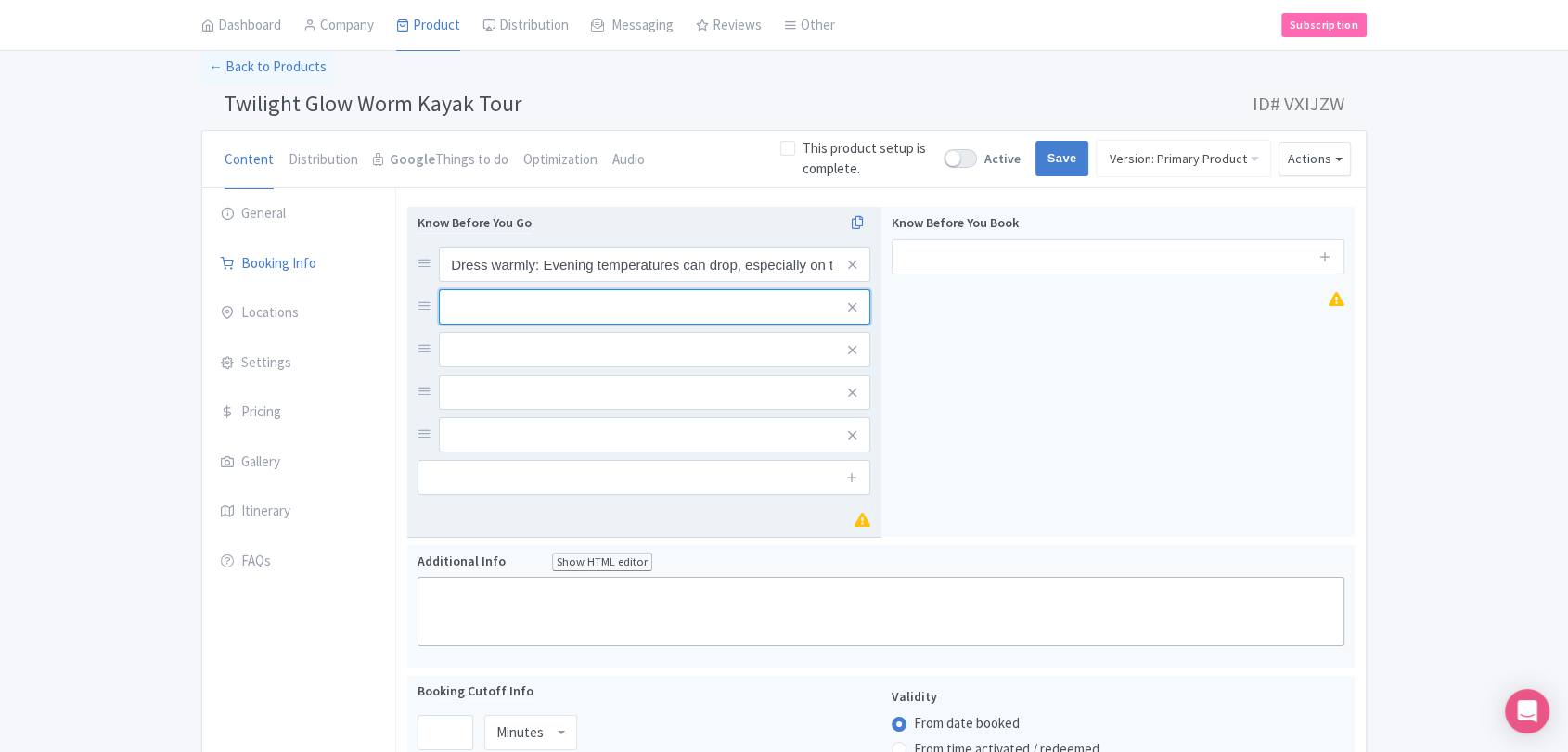click at bounding box center (654, 264) 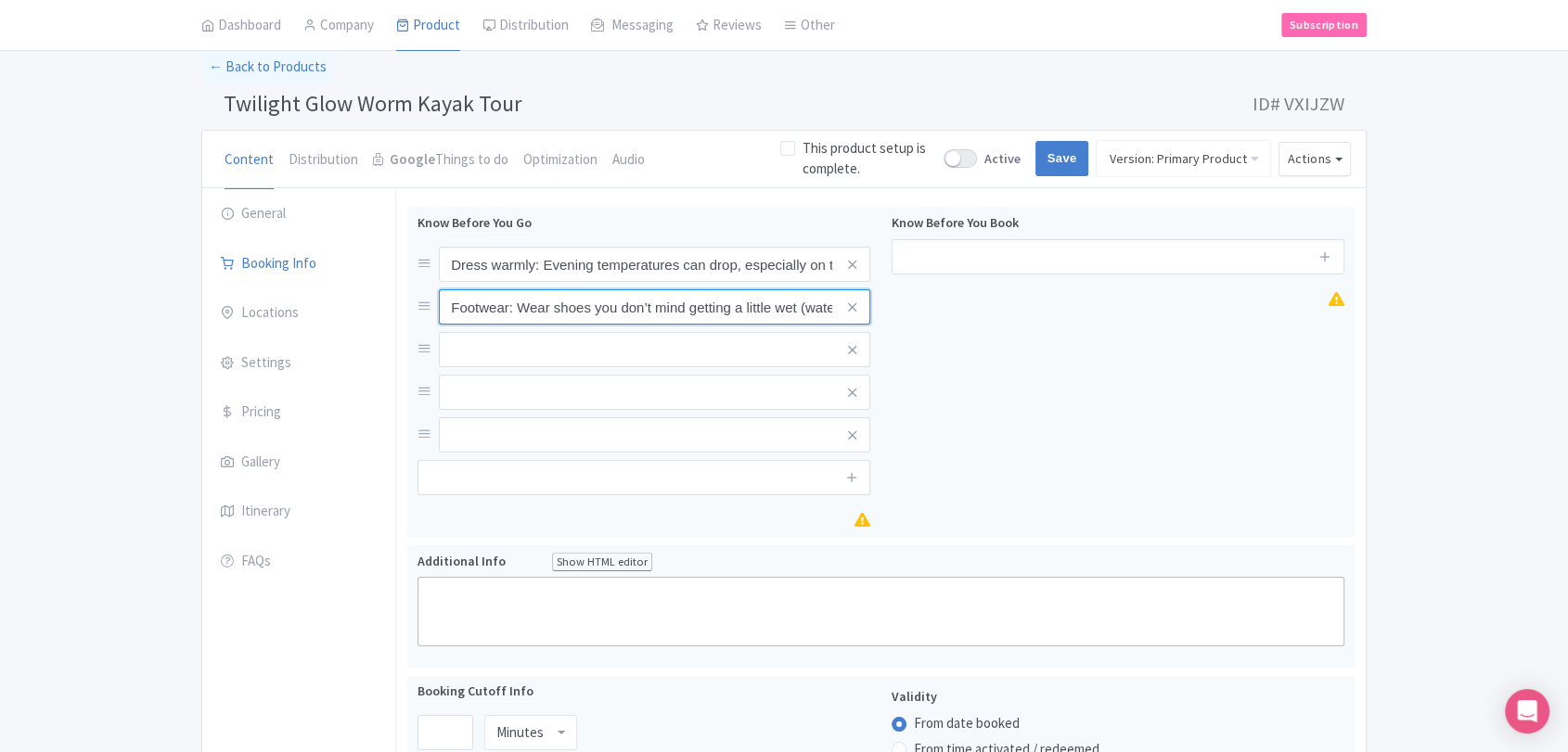 scroll, scrollTop: 0, scrollLeft: 247, axis: horizontal 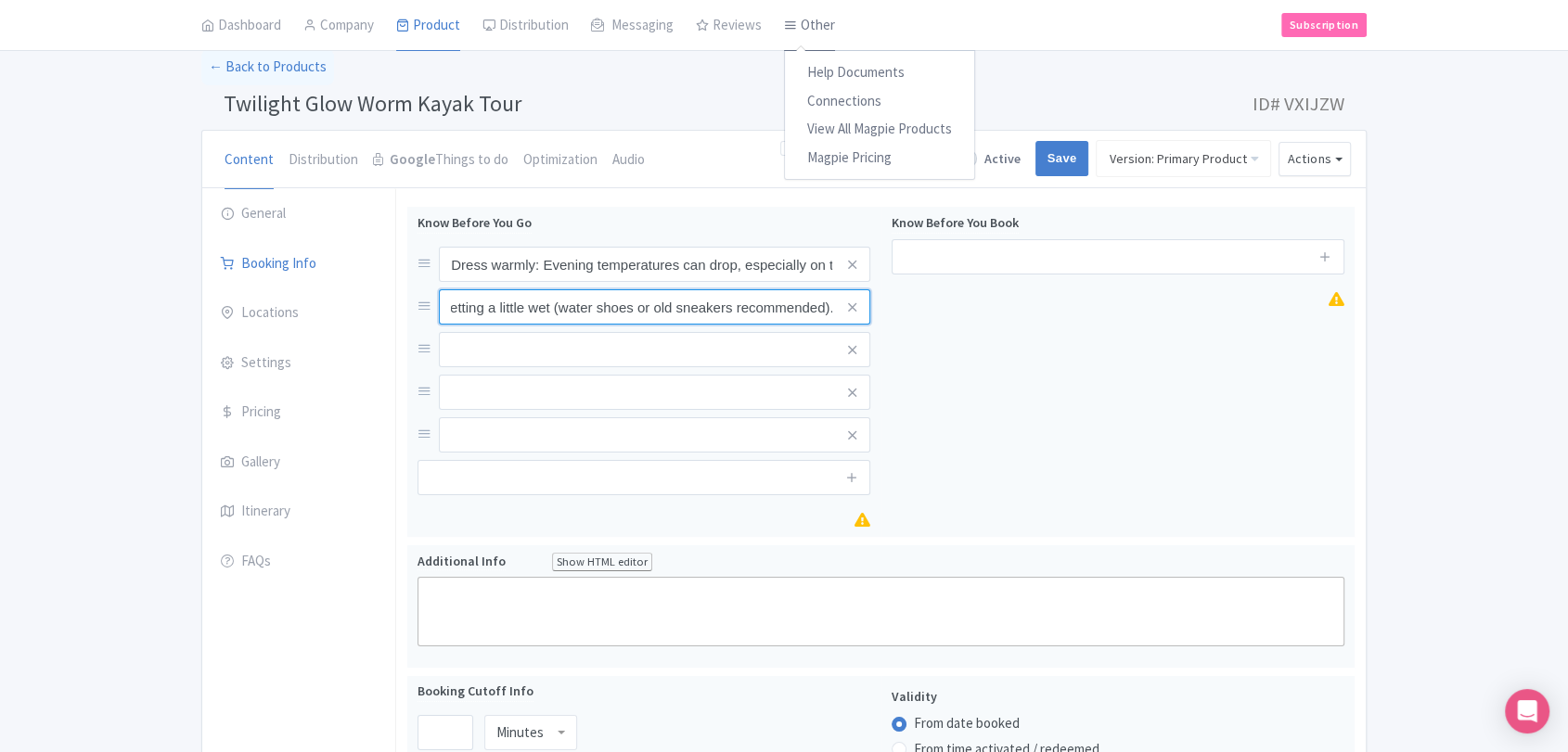 type on "Footwear: Wear shoes you don’t mind getting a little wet (water shoes or old sneakers recommended)." 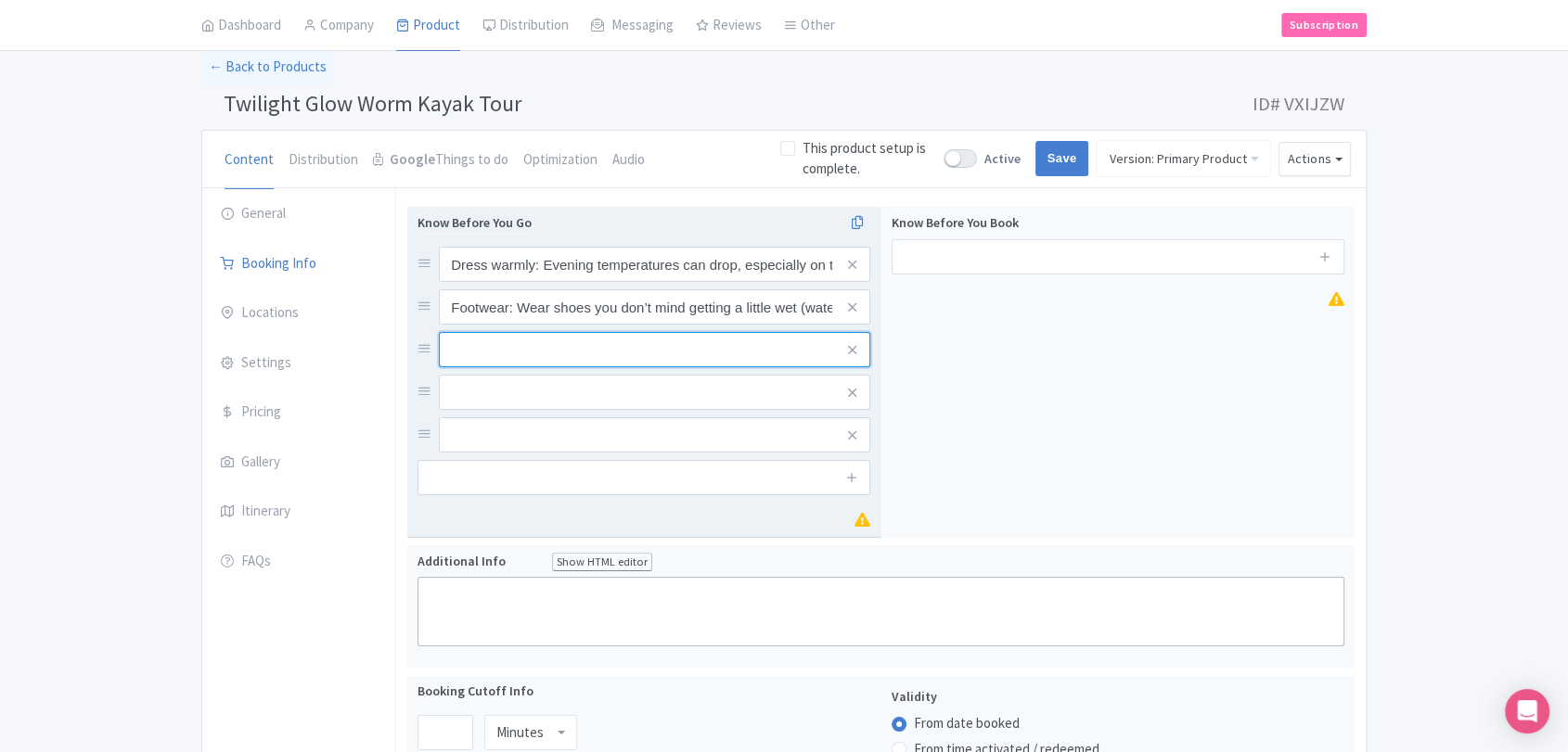 click at bounding box center (654, 264) 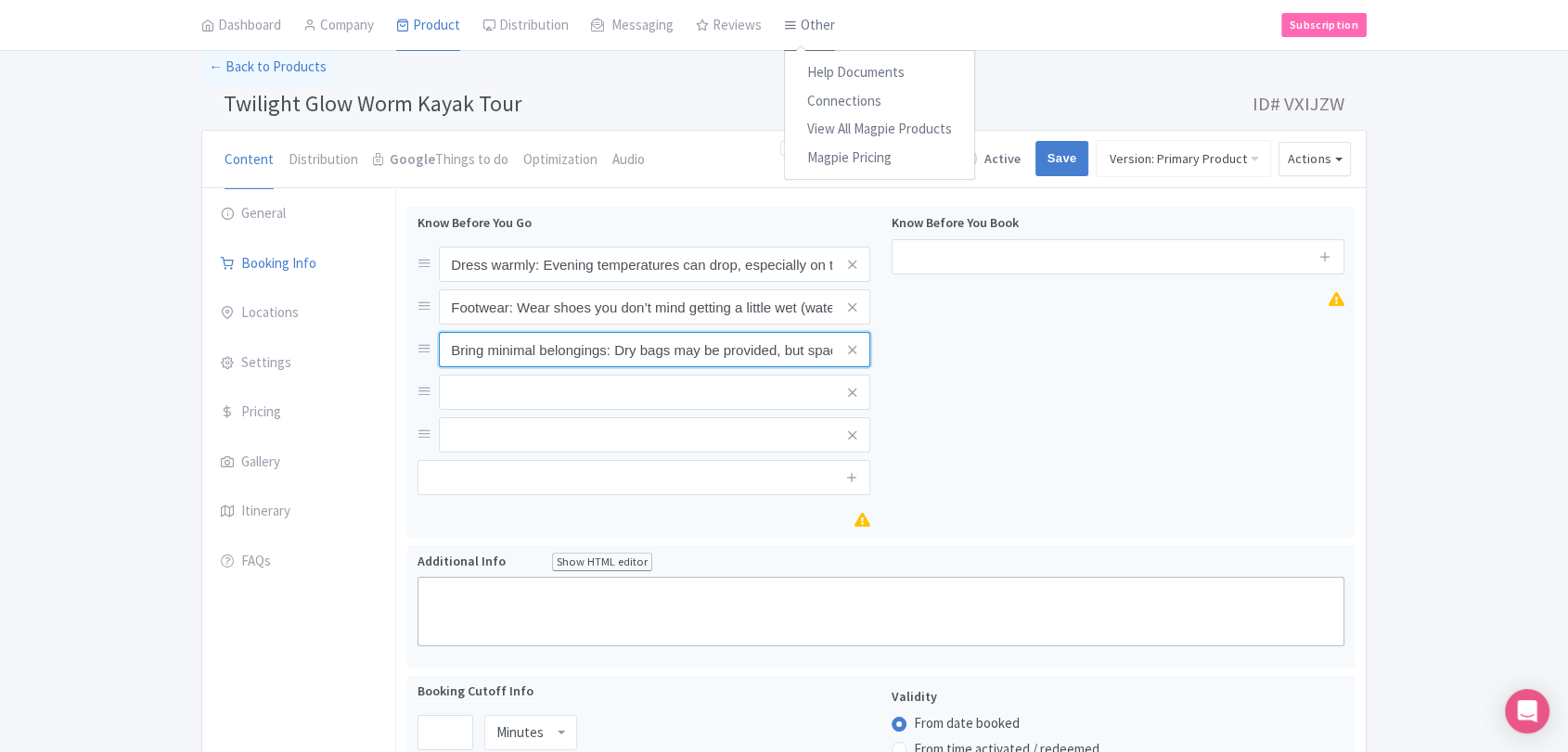 scroll, scrollTop: 0, scrollLeft: 151, axis: horizontal 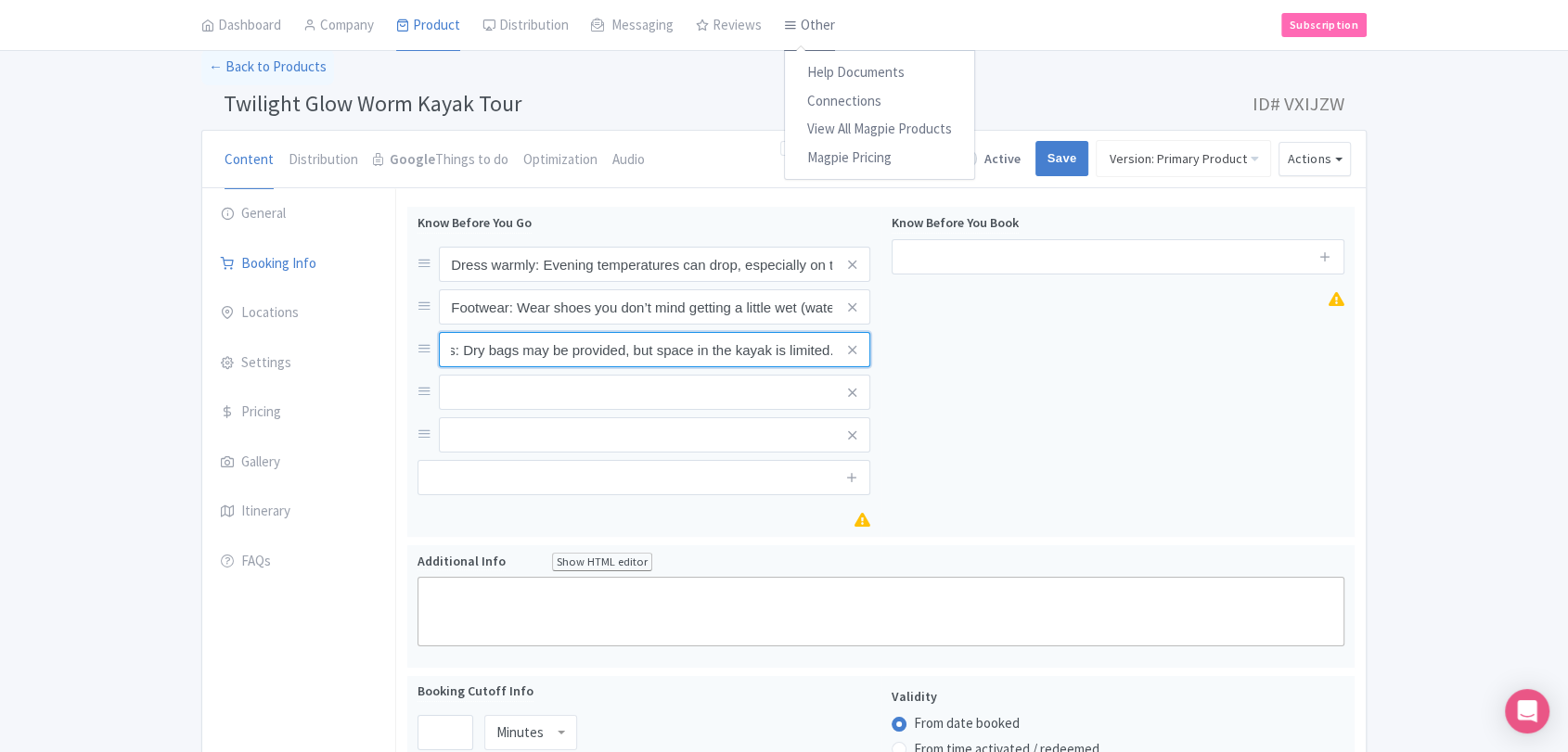 type on "Bring minimal belongings: Dry bags may be provided, but space in the kayak is limited." 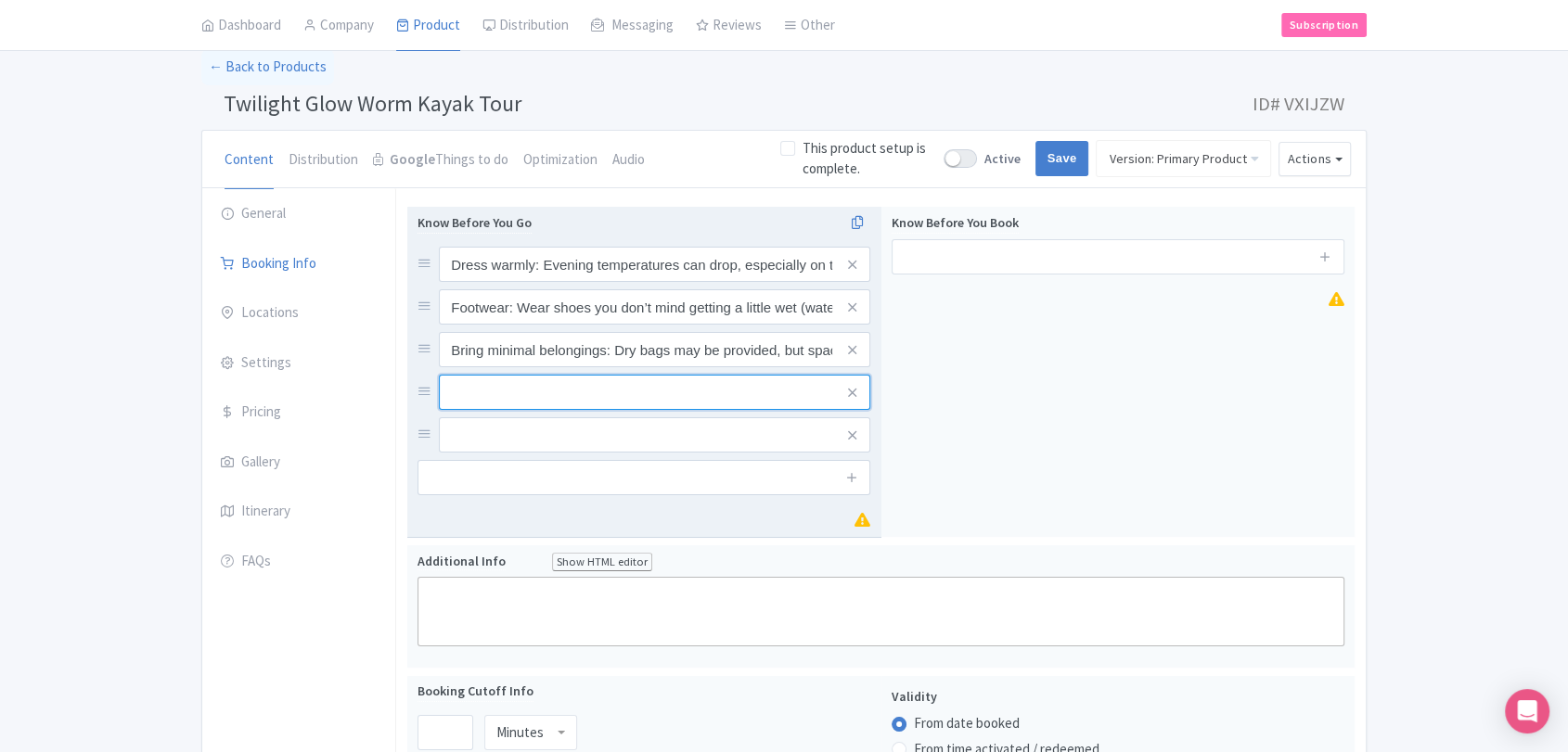 click at bounding box center [654, 264] 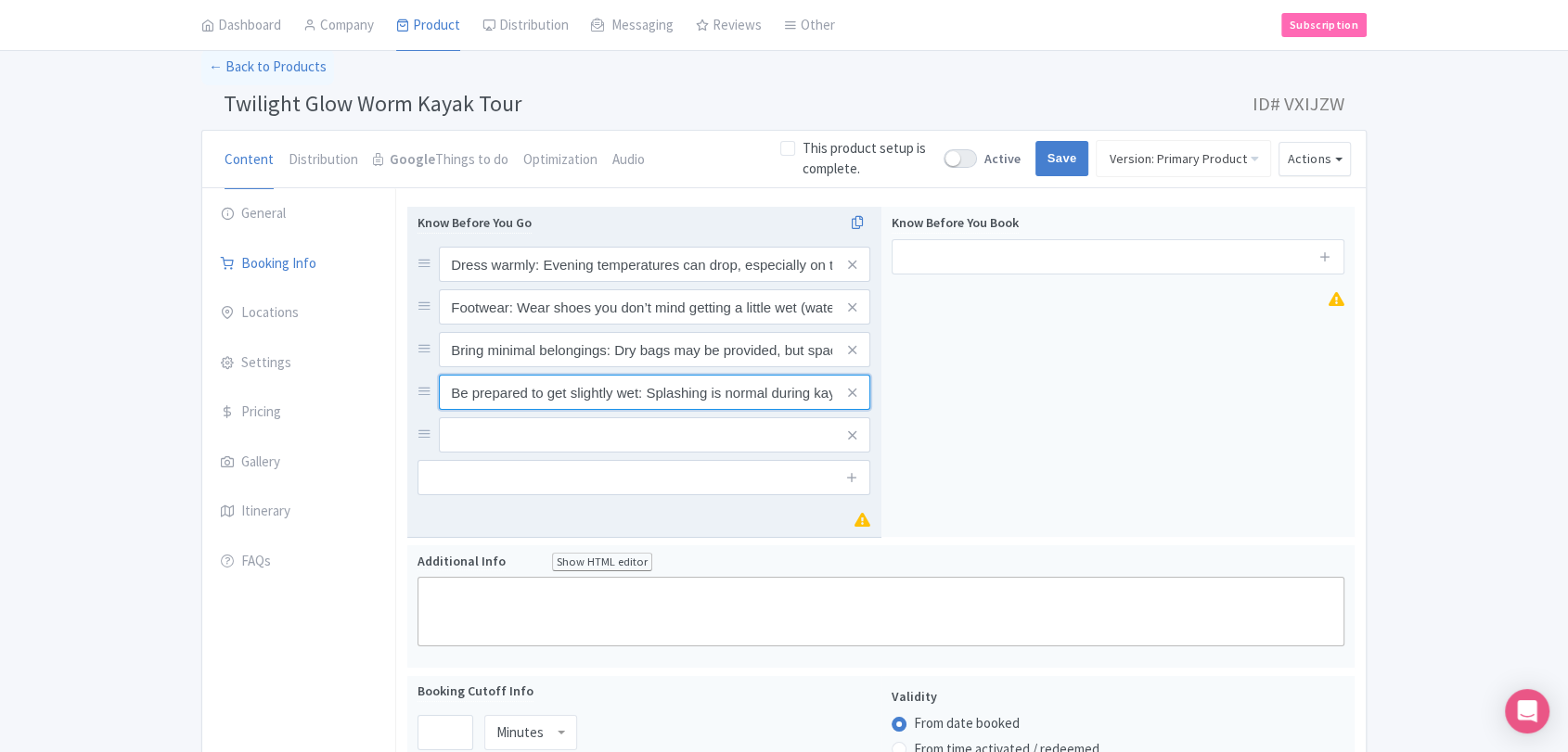scroll, scrollTop: 0, scrollLeft: 39, axis: horizontal 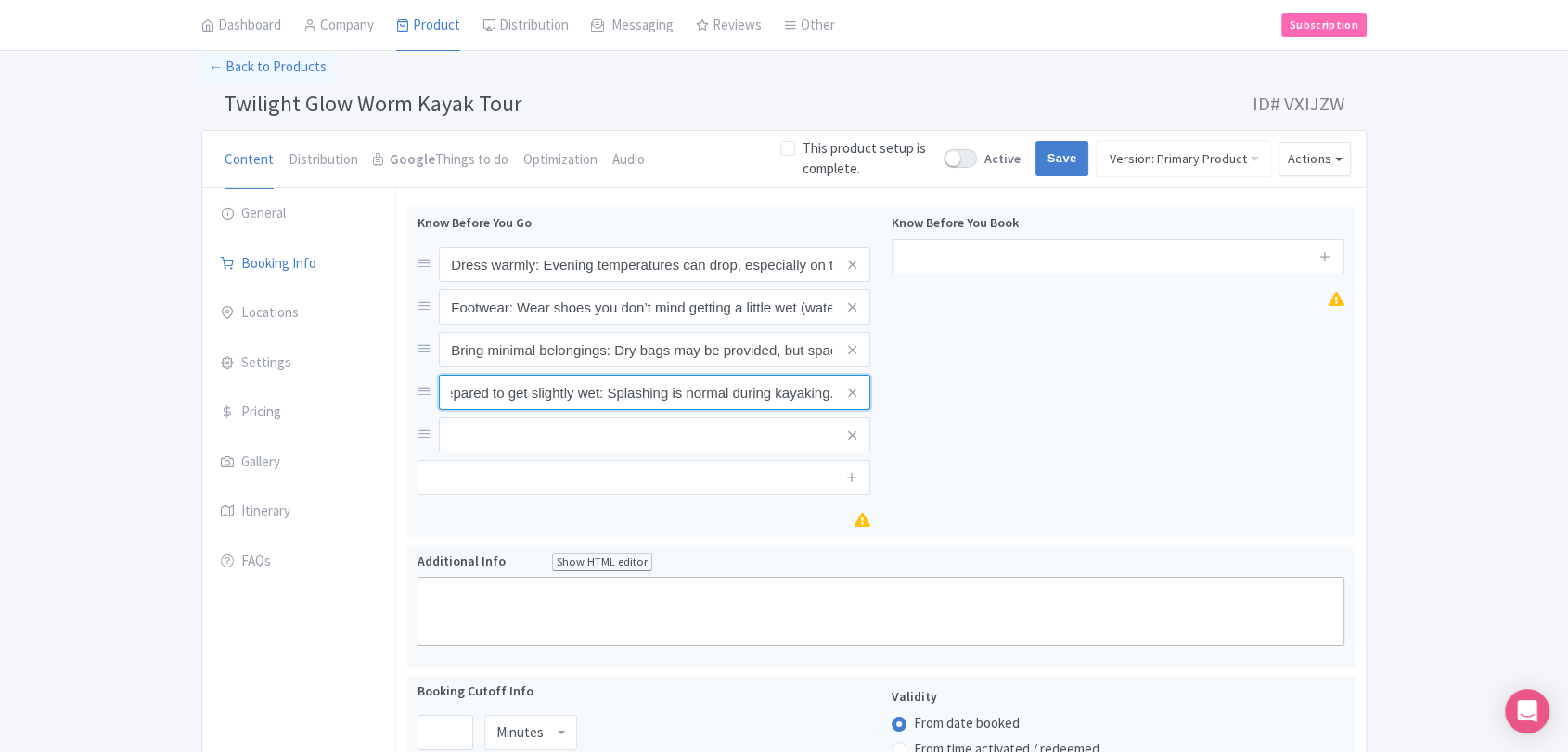 type on "Be prepared to get slightly wet: Splashing is normal during kayaking." 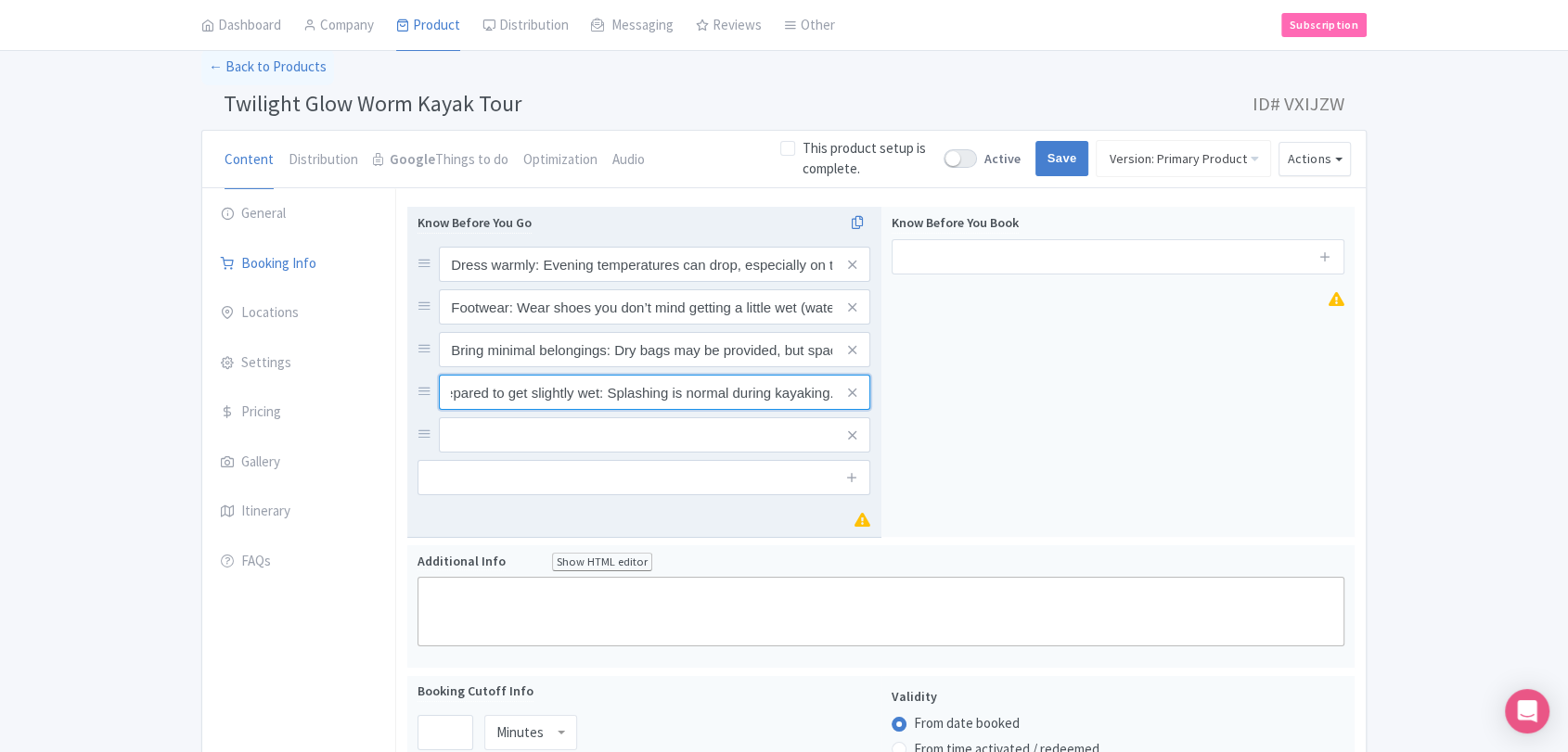 scroll, scrollTop: 0, scrollLeft: 0, axis: both 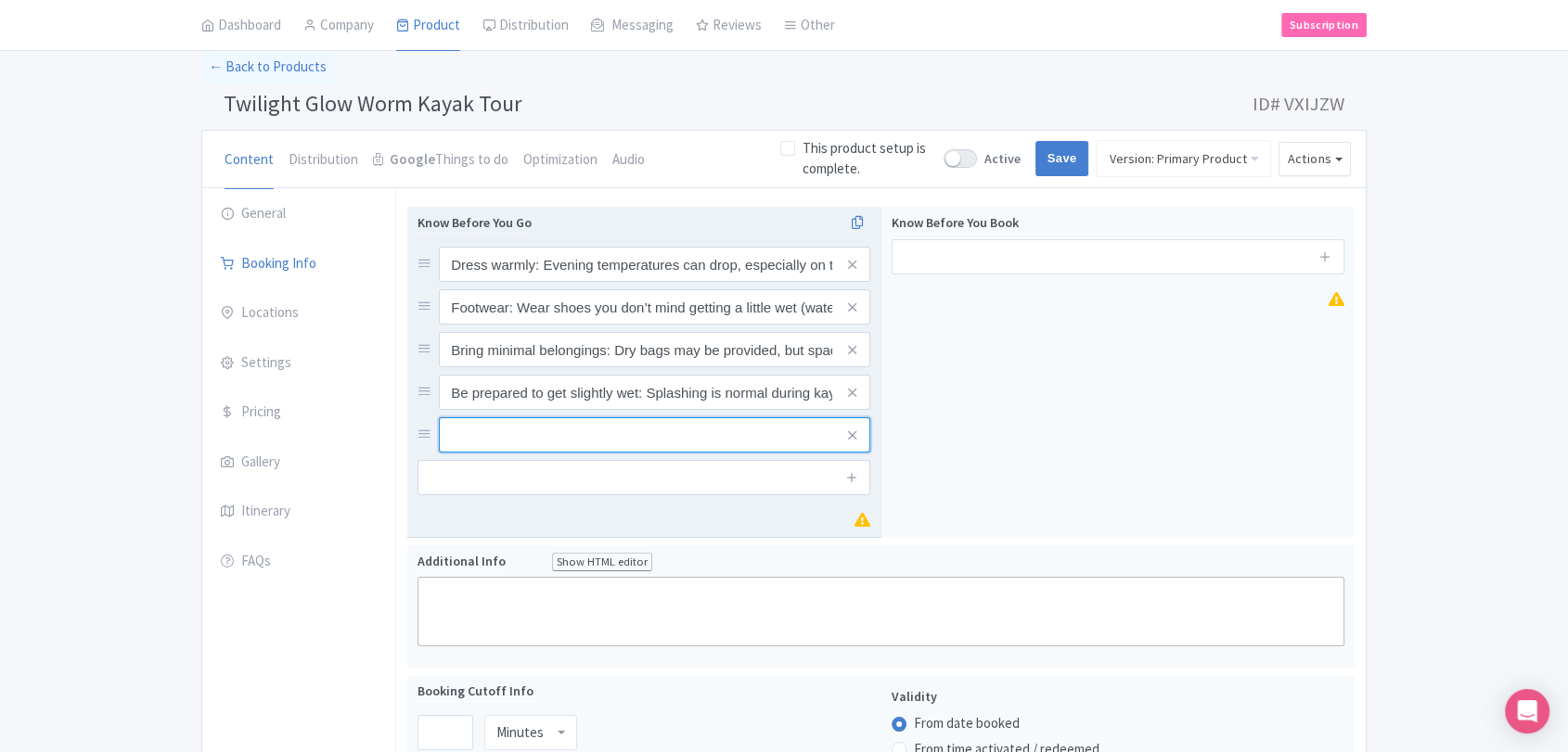 click at bounding box center [654, 264] 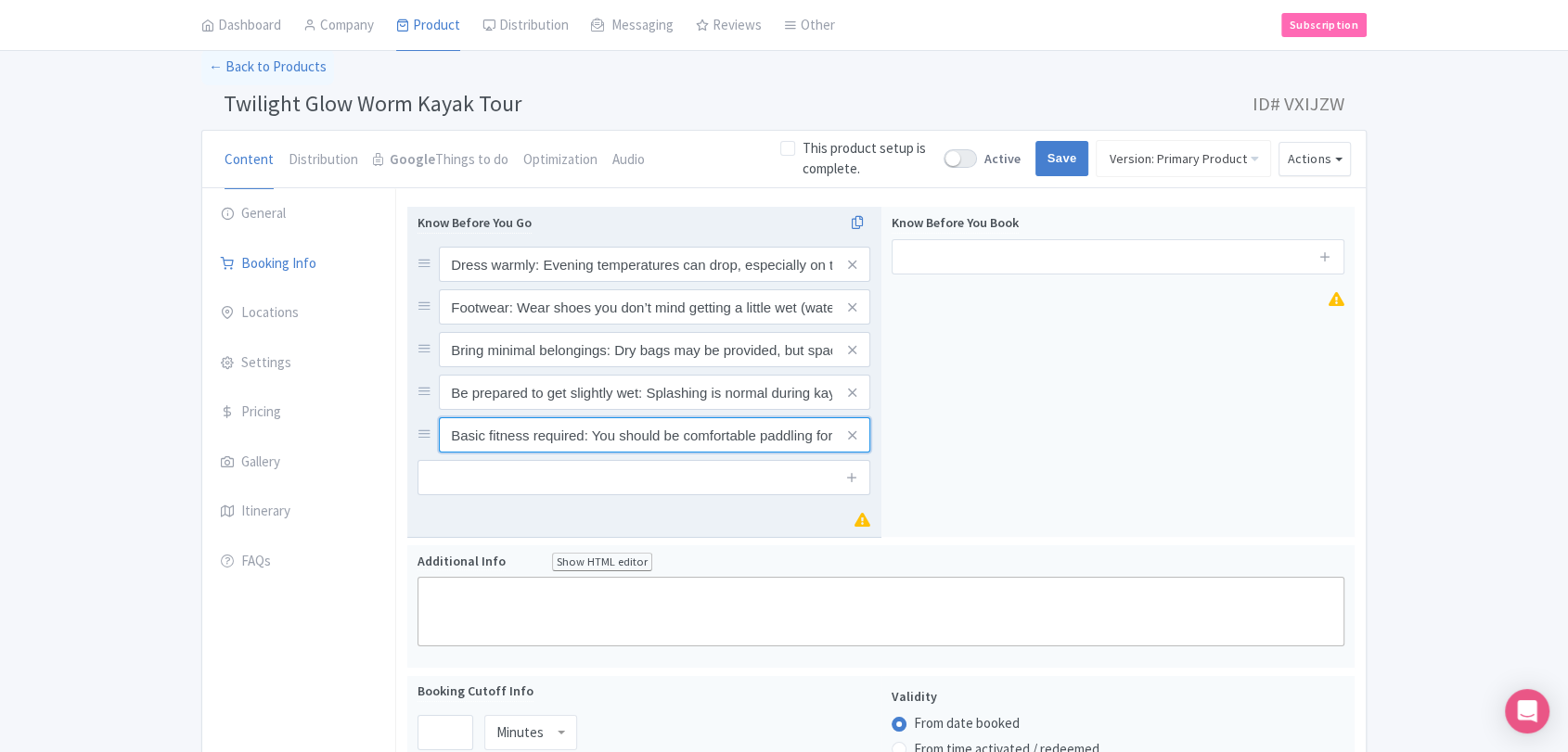 scroll, scrollTop: 0, scrollLeft: 191, axis: horizontal 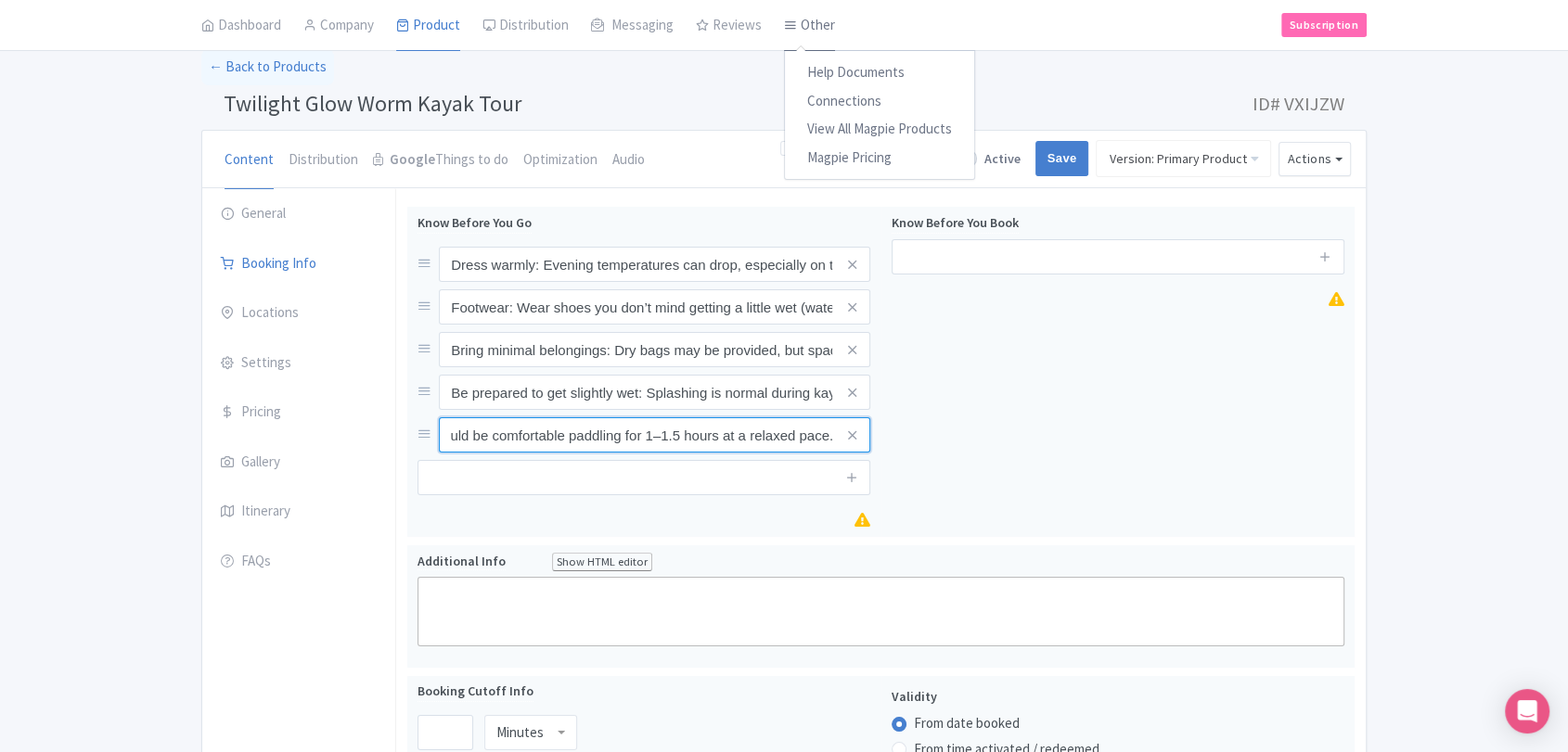 type on "Basic fitness required: You should be comfortable paddling for 1–1.5 hours at a relaxed pace." 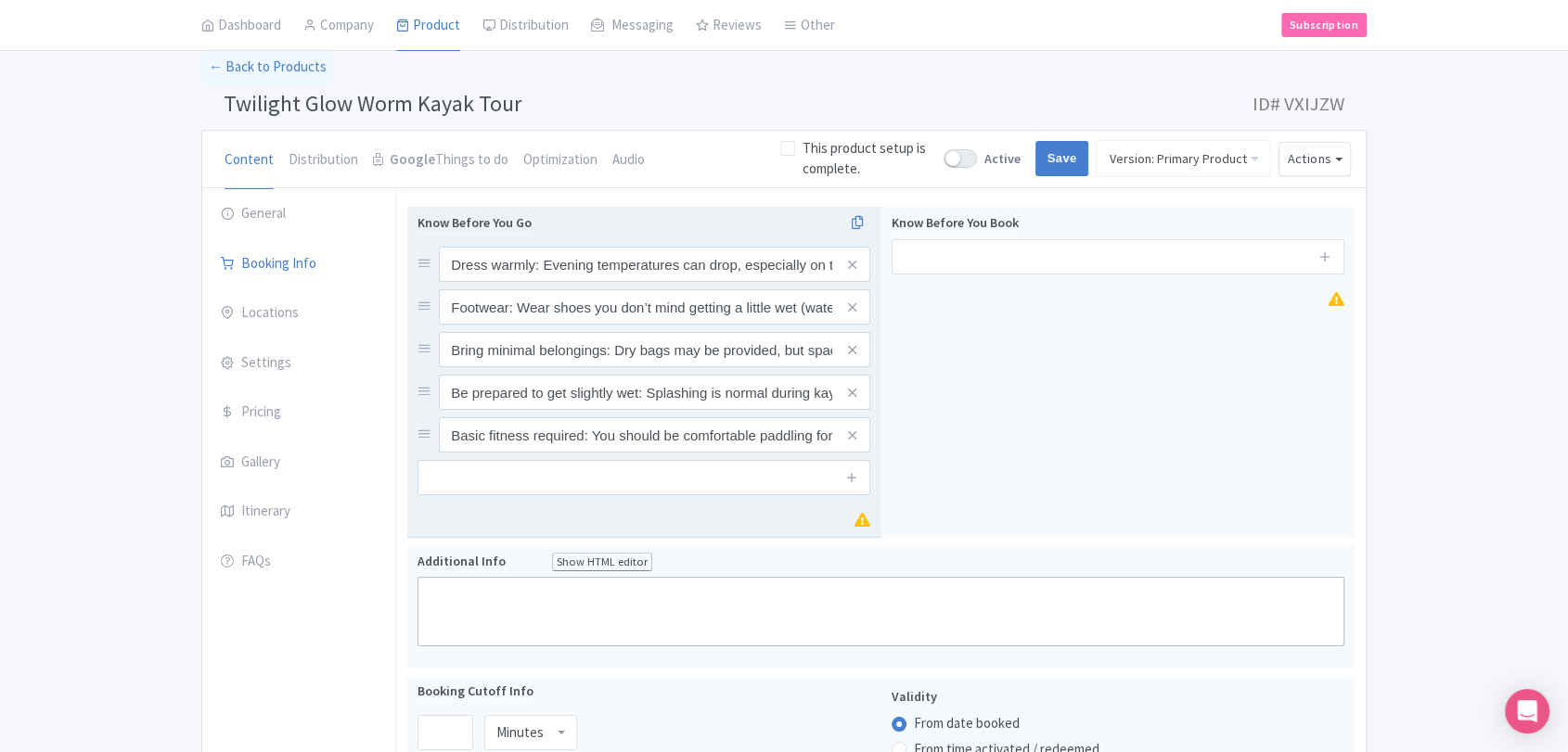 click on "Know Before You Go Dress warmly: Evening temperatures can drop, especially on the water. Wear thermal layers and a light waterproof jacket. Footwear: Wear shoes you don’t mind getting a little wet (water shoes or old sneakers recommended). Bring minimal belongings: Dry bags may be provided, but space in the kayak is limited. Be prepared to get slightly wet: Splashing is normal during kayaking. Basic fitness required: You should be comfortable paddling for 1–1.5 hours at a relaxed pace." at bounding box center [644, 353] 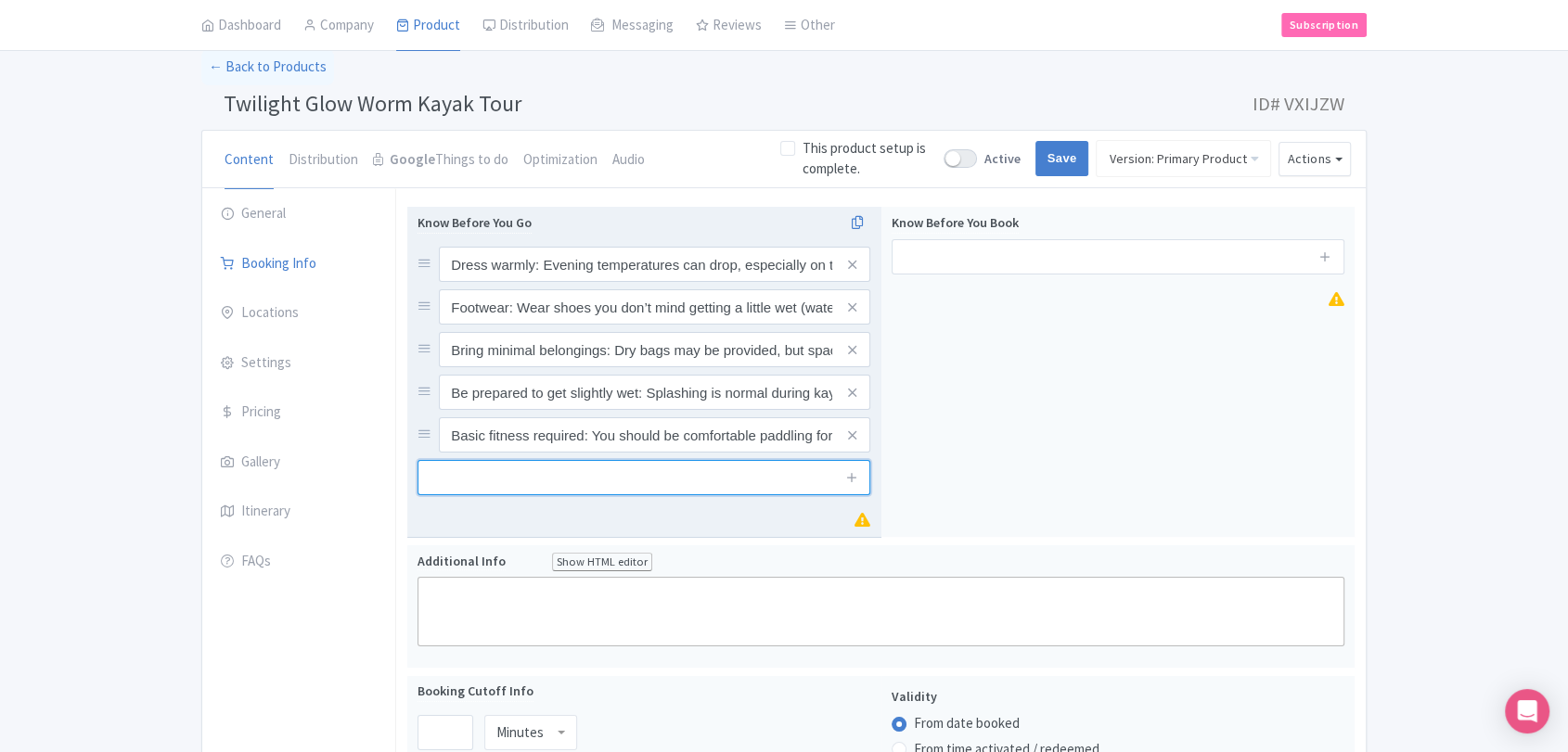 click at bounding box center [644, 478] 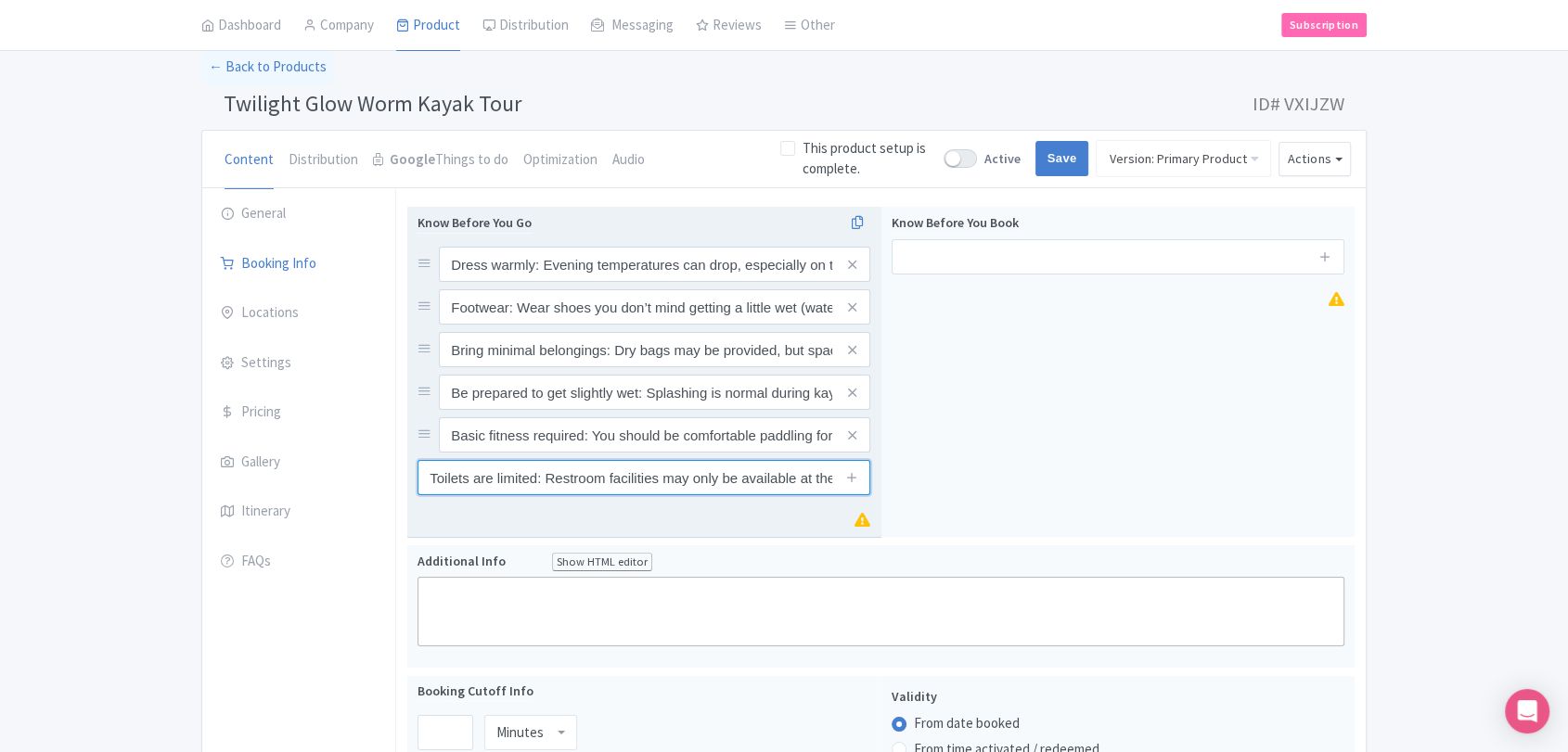 scroll, scrollTop: 0, scrollLeft: 97, axis: horizontal 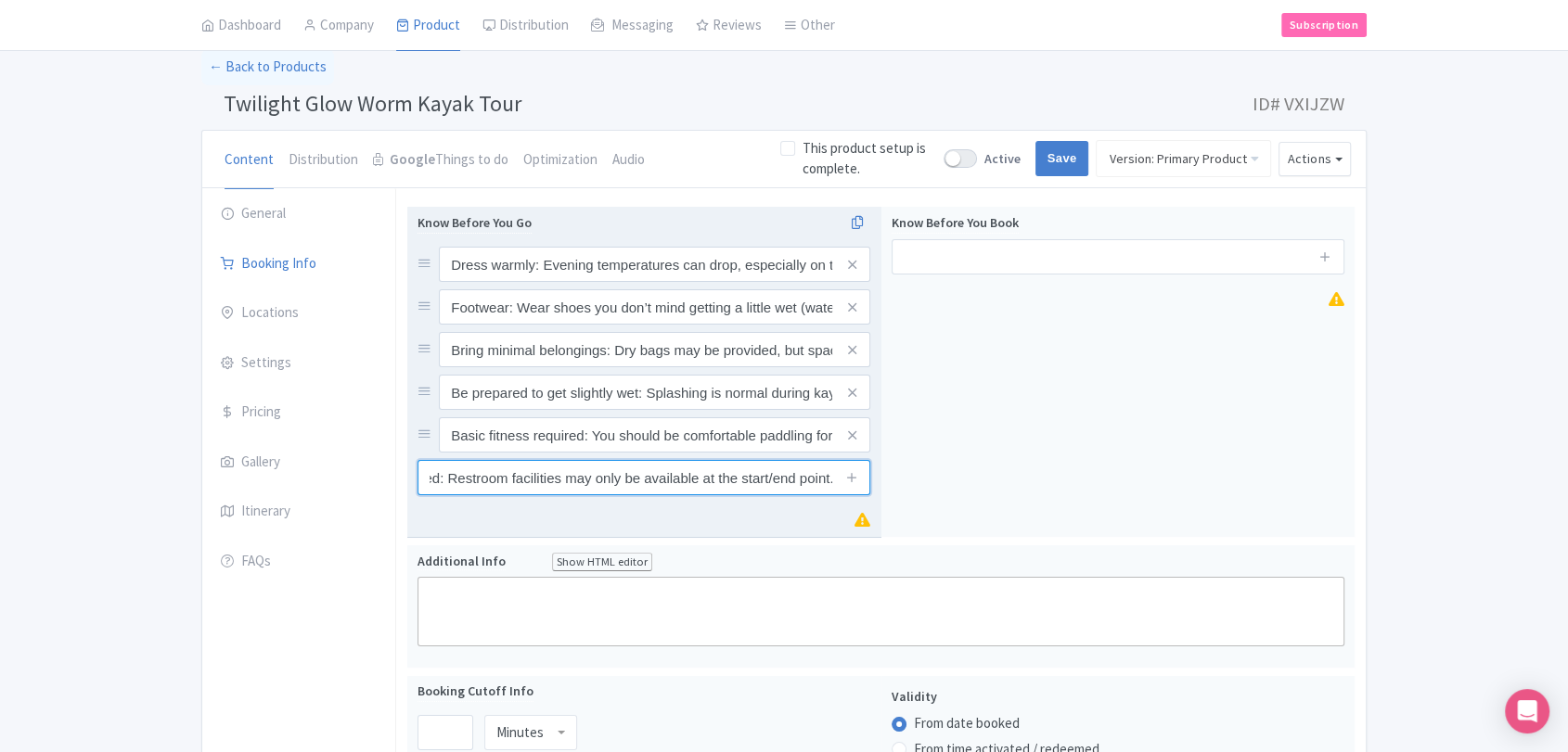 type on "Toilets are limited: Restroom facilities may only be available at the start/end point." 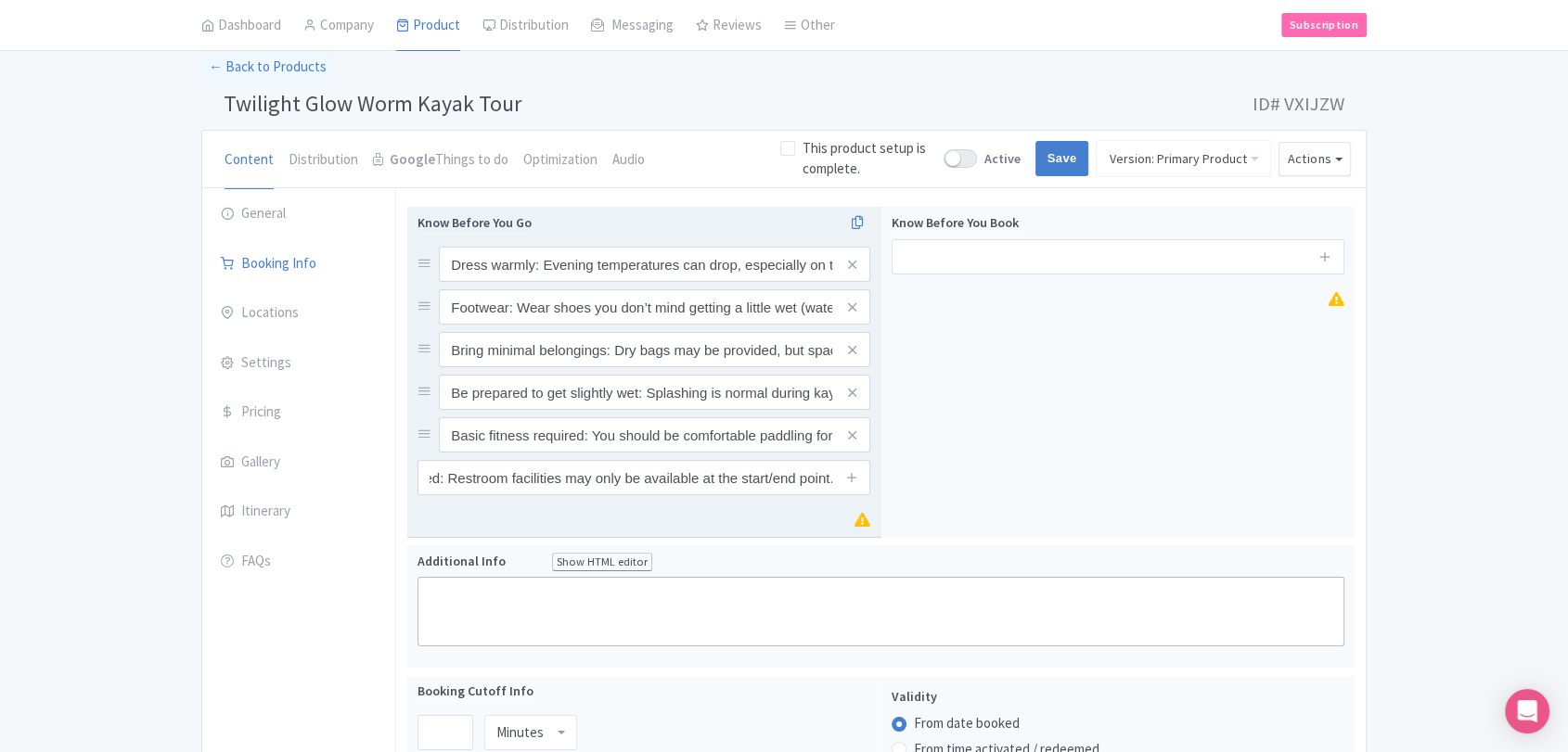 scroll, scrollTop: 0, scrollLeft: 0, axis: both 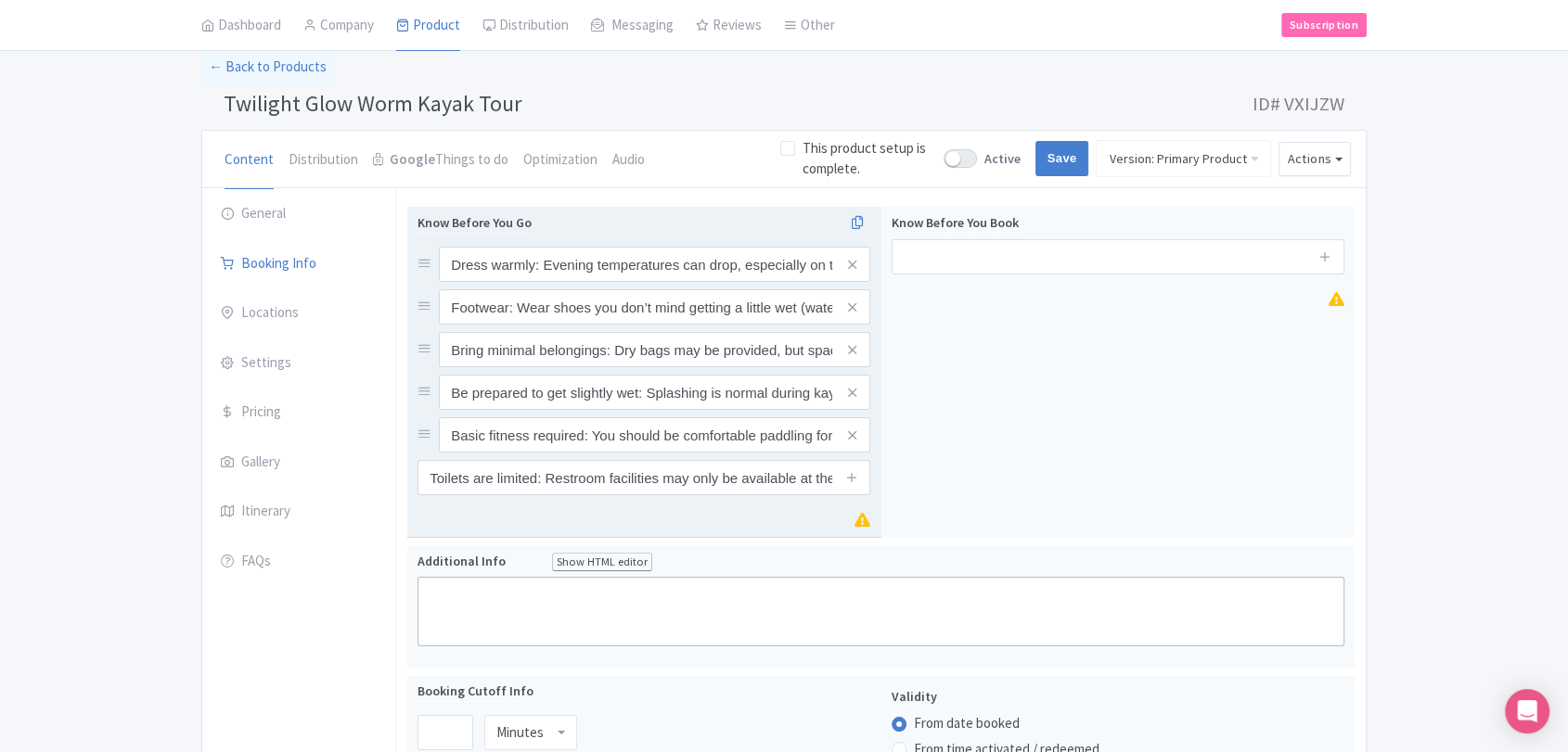 click at bounding box center (852, 478) 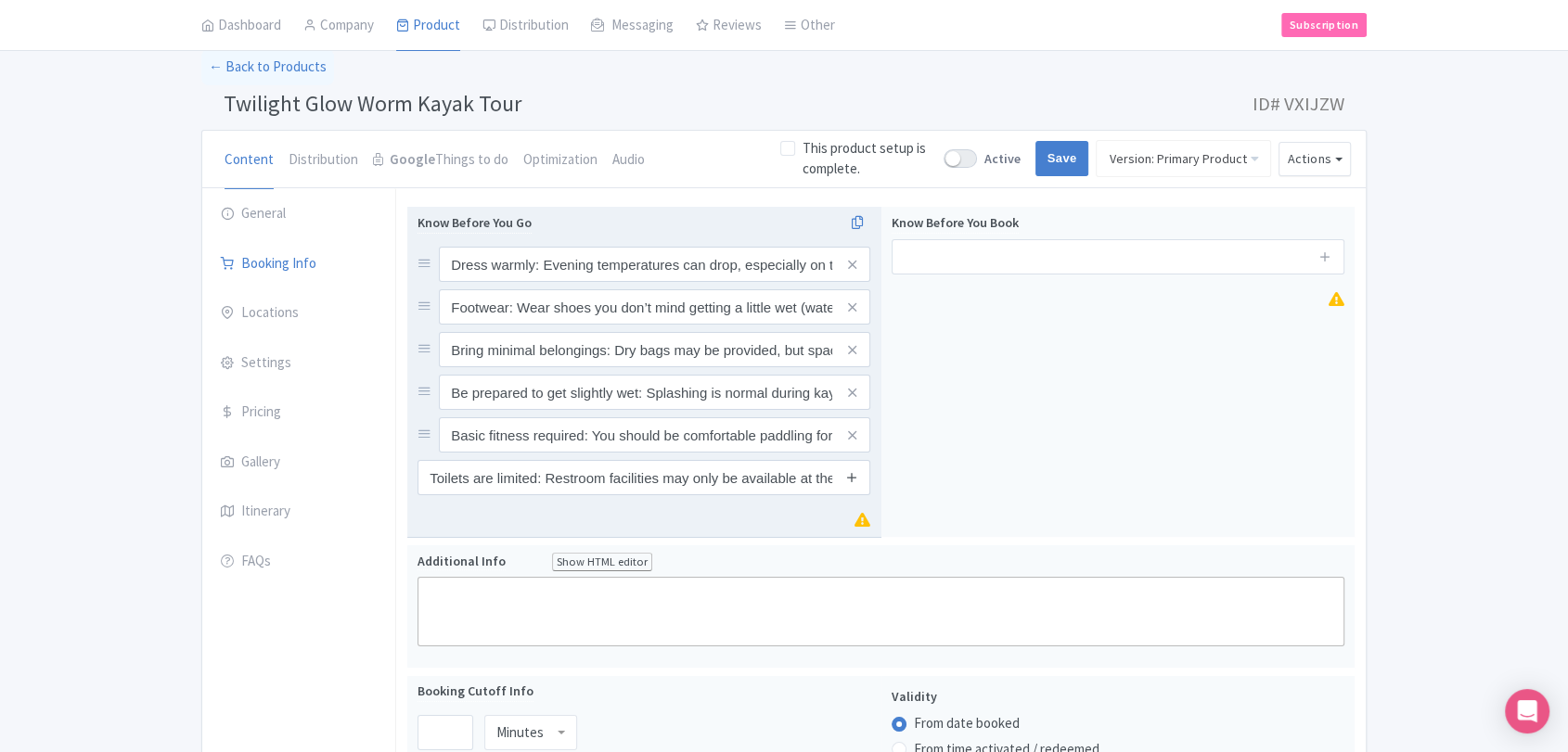 click at bounding box center (852, 477) 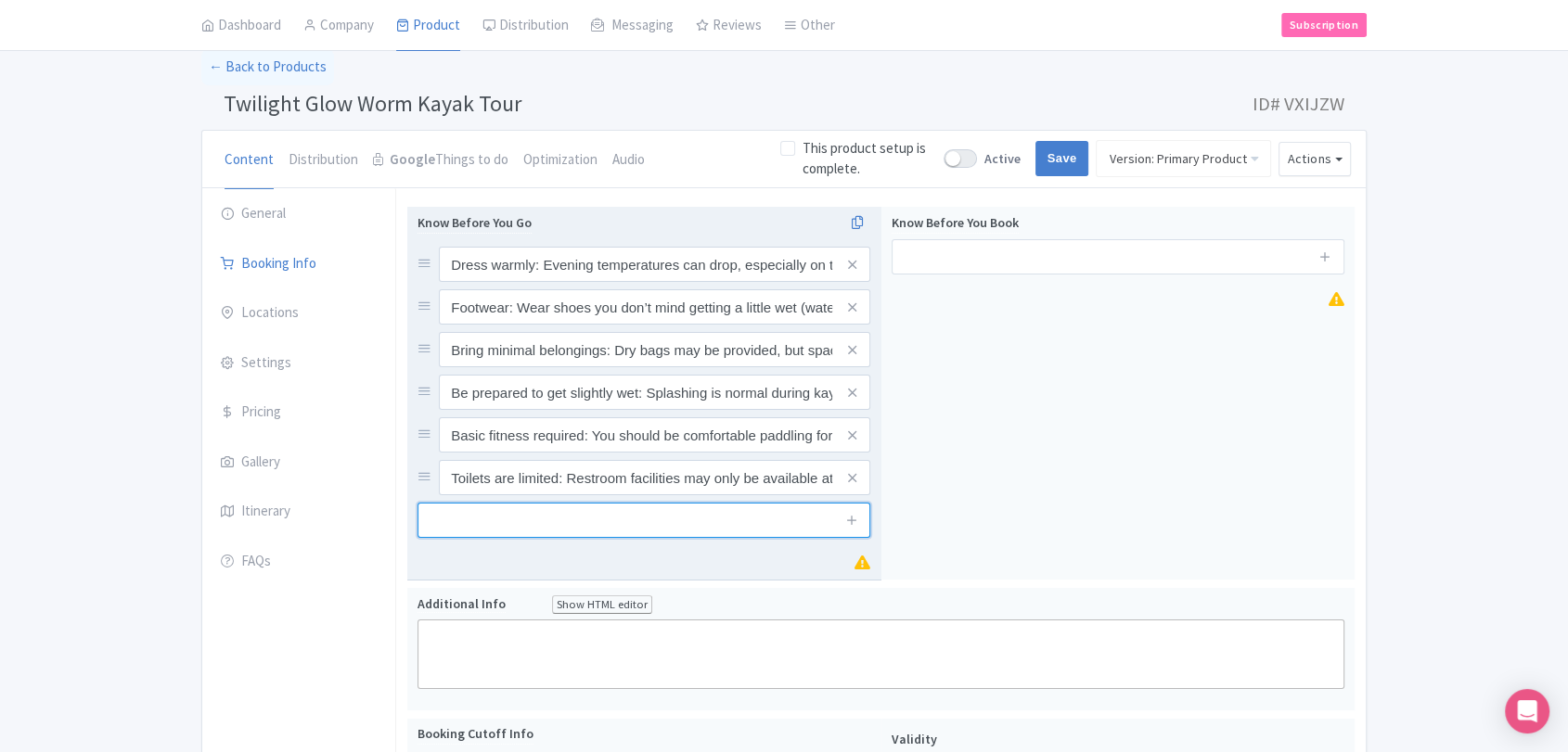 click at bounding box center (644, 520) 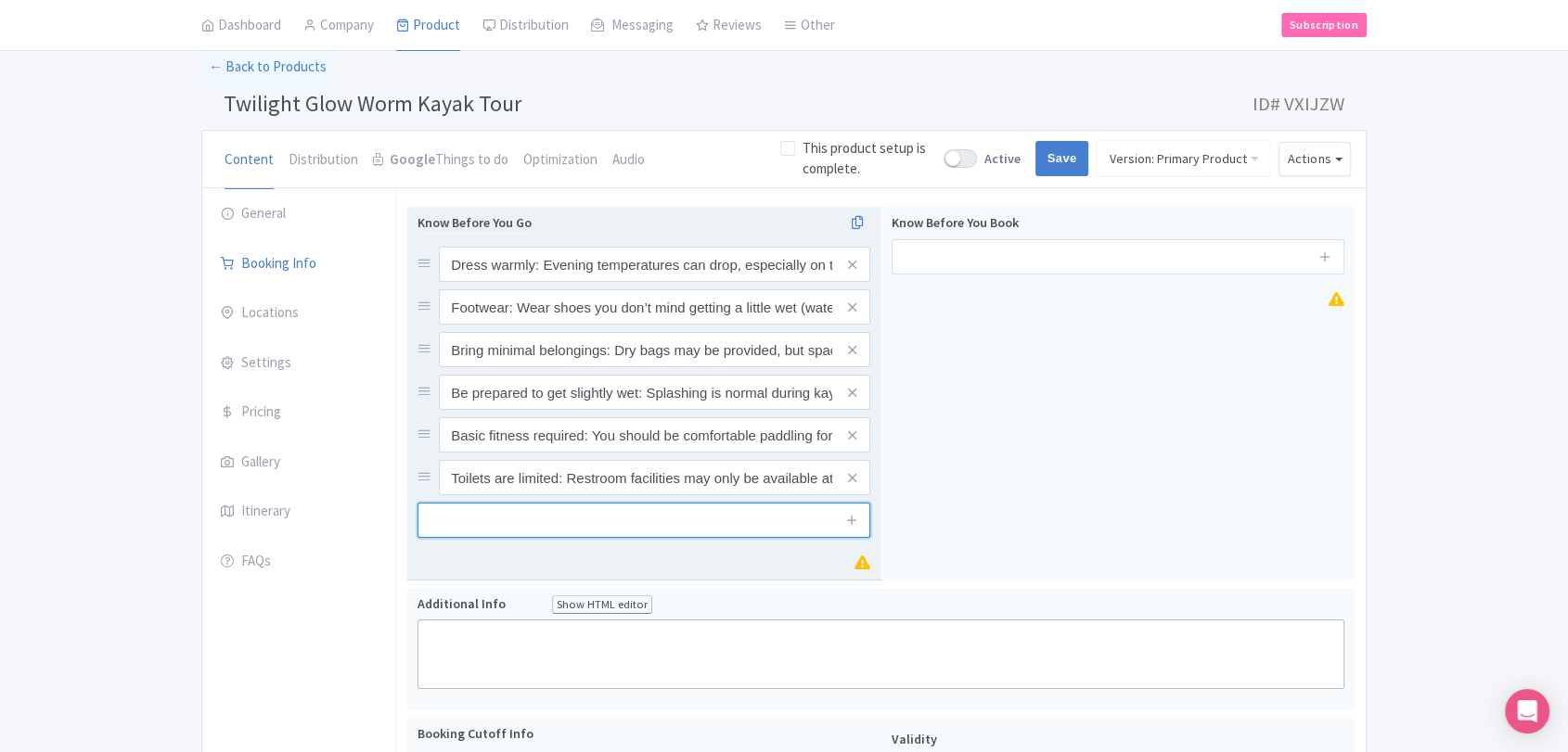 paste on "Glow worms are light-sensitive: Flash photography and bright torches are usually not allowed inside caves." 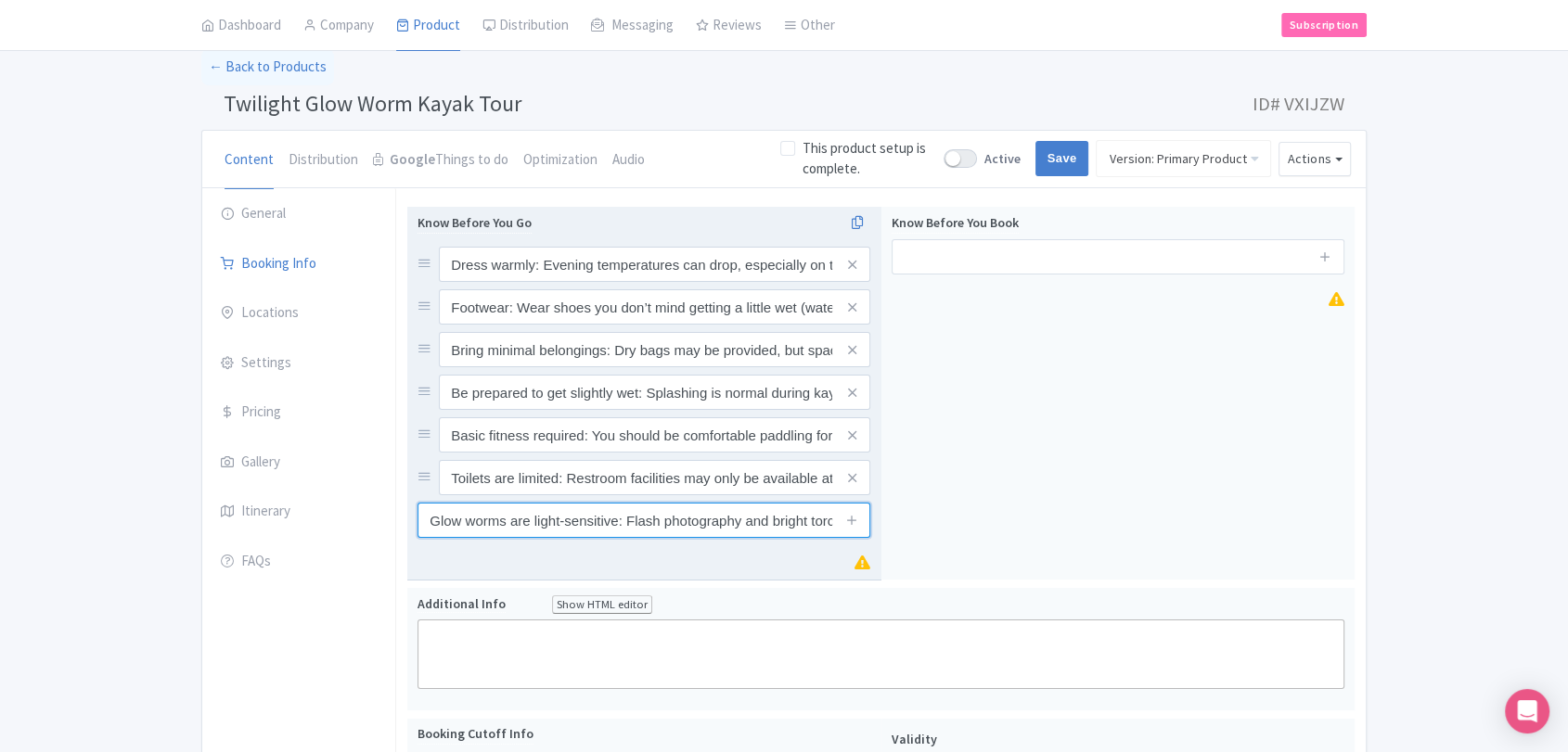 scroll, scrollTop: 0, scrollLeft: 252, axis: horizontal 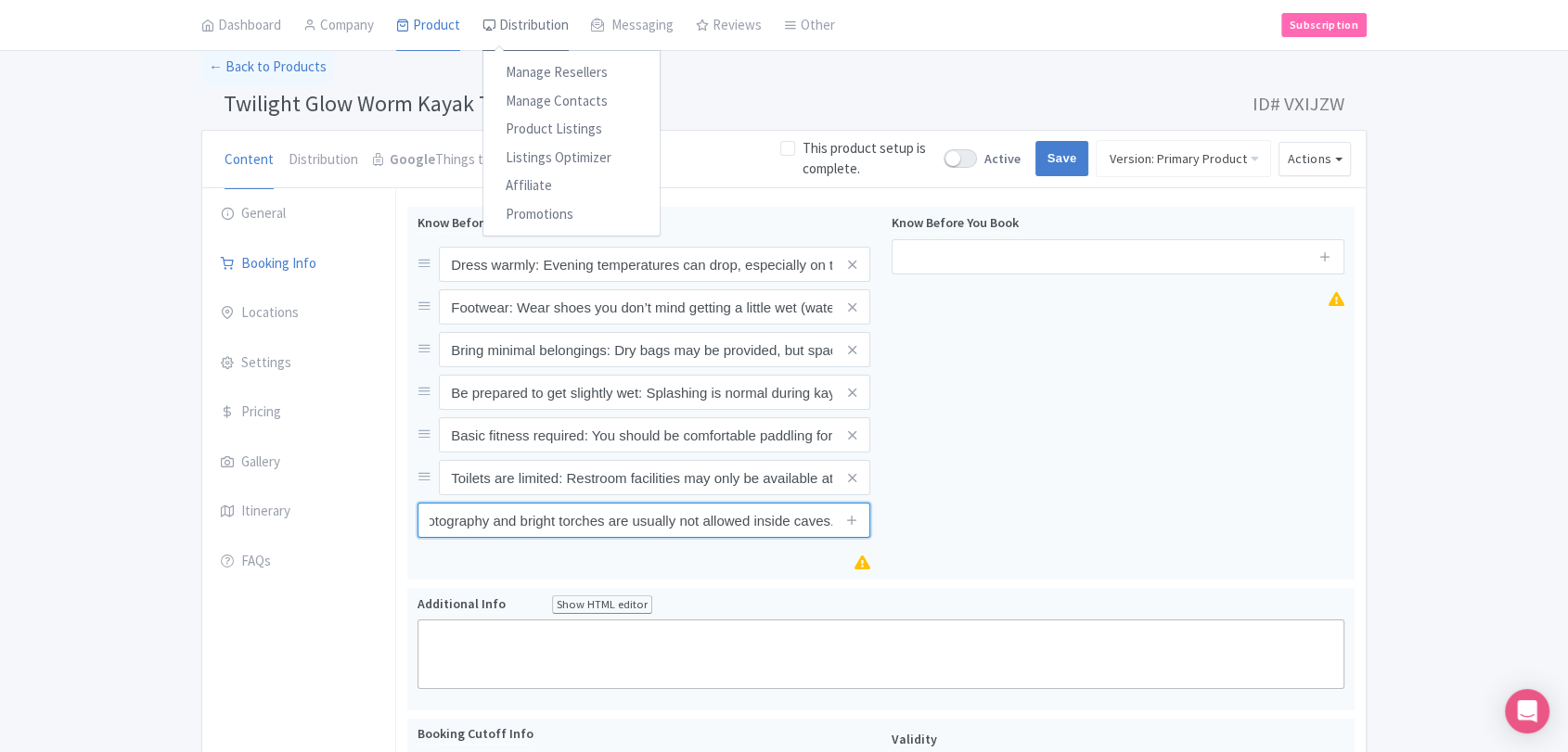 type on "Glow worms are light-sensitive: Flash photography and bright torches are usually not allowed inside caves." 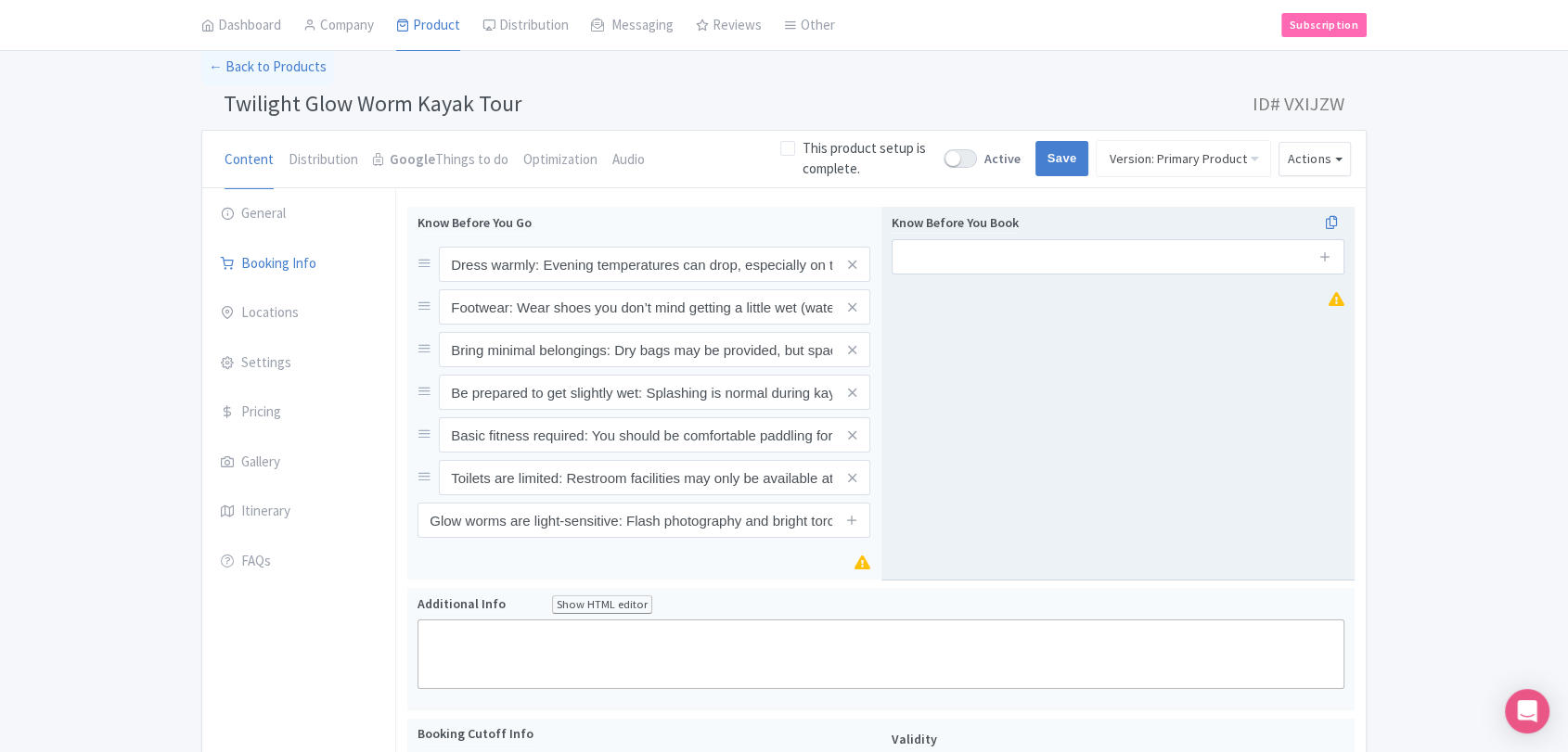 click on "Know Before You Book" at bounding box center [1118, 393] 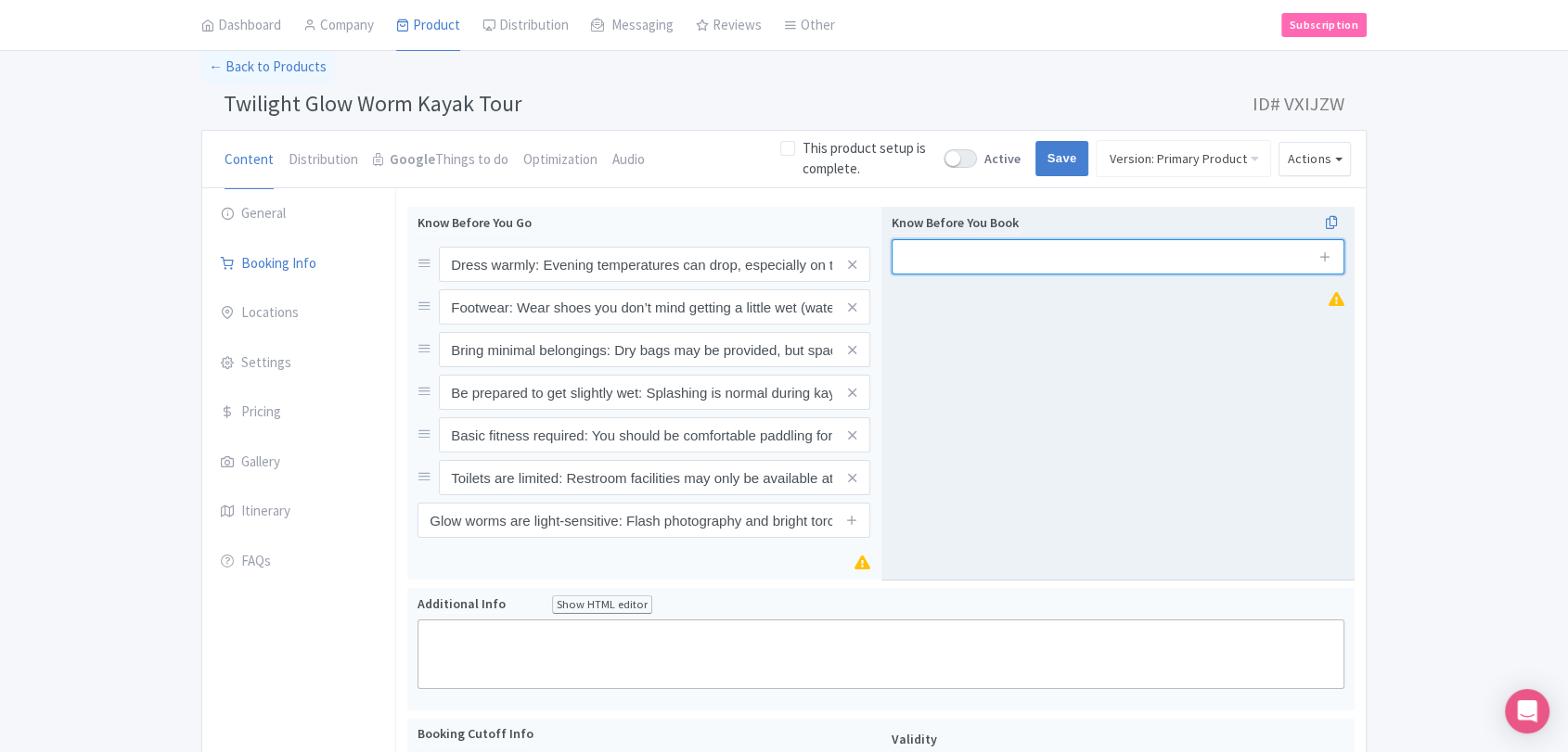 drag, startPoint x: 957, startPoint y: 250, endPoint x: 989, endPoint y: 250, distance: 32 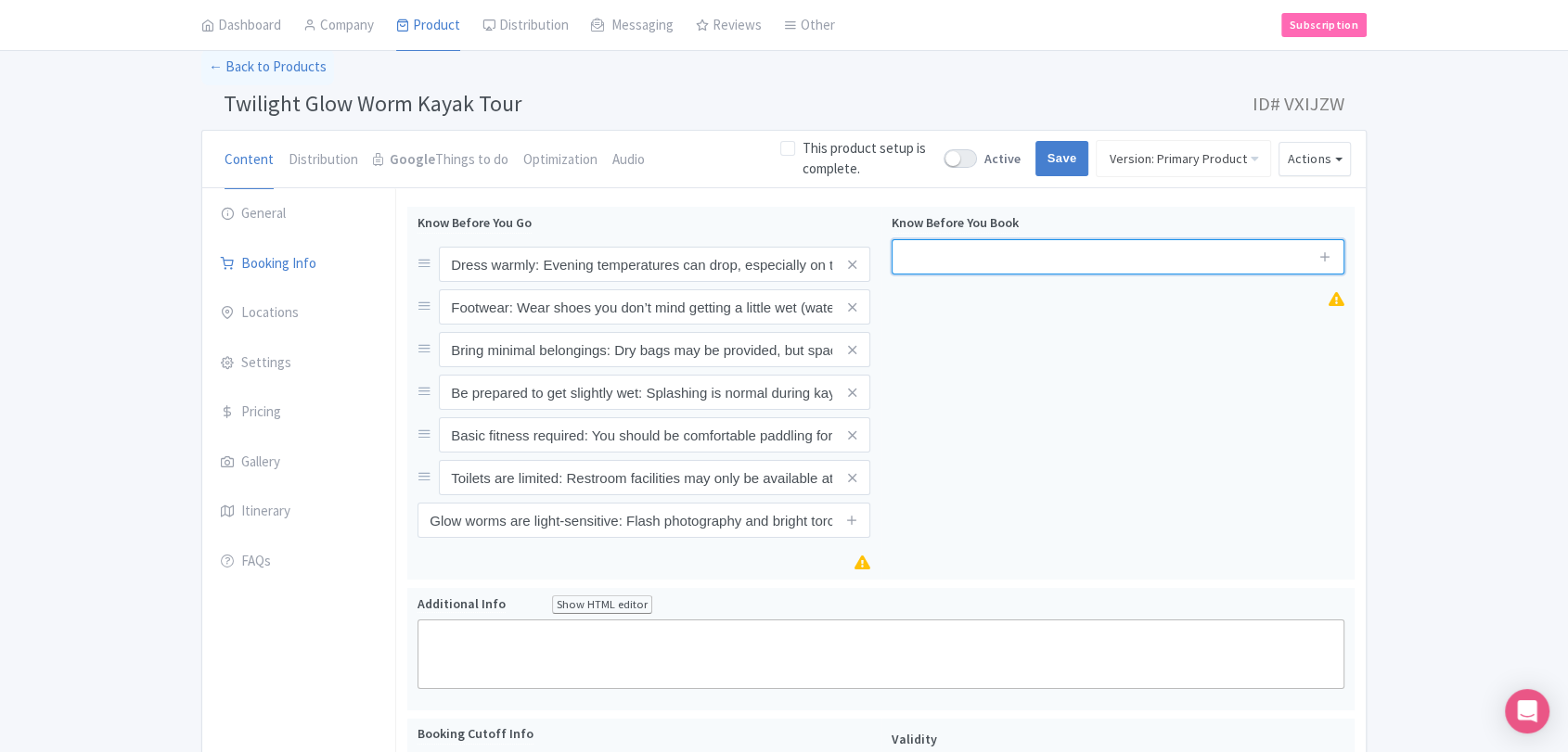 paste on "No kayaking experience necessary: The tour includes a full safety briefing and basic instruction." 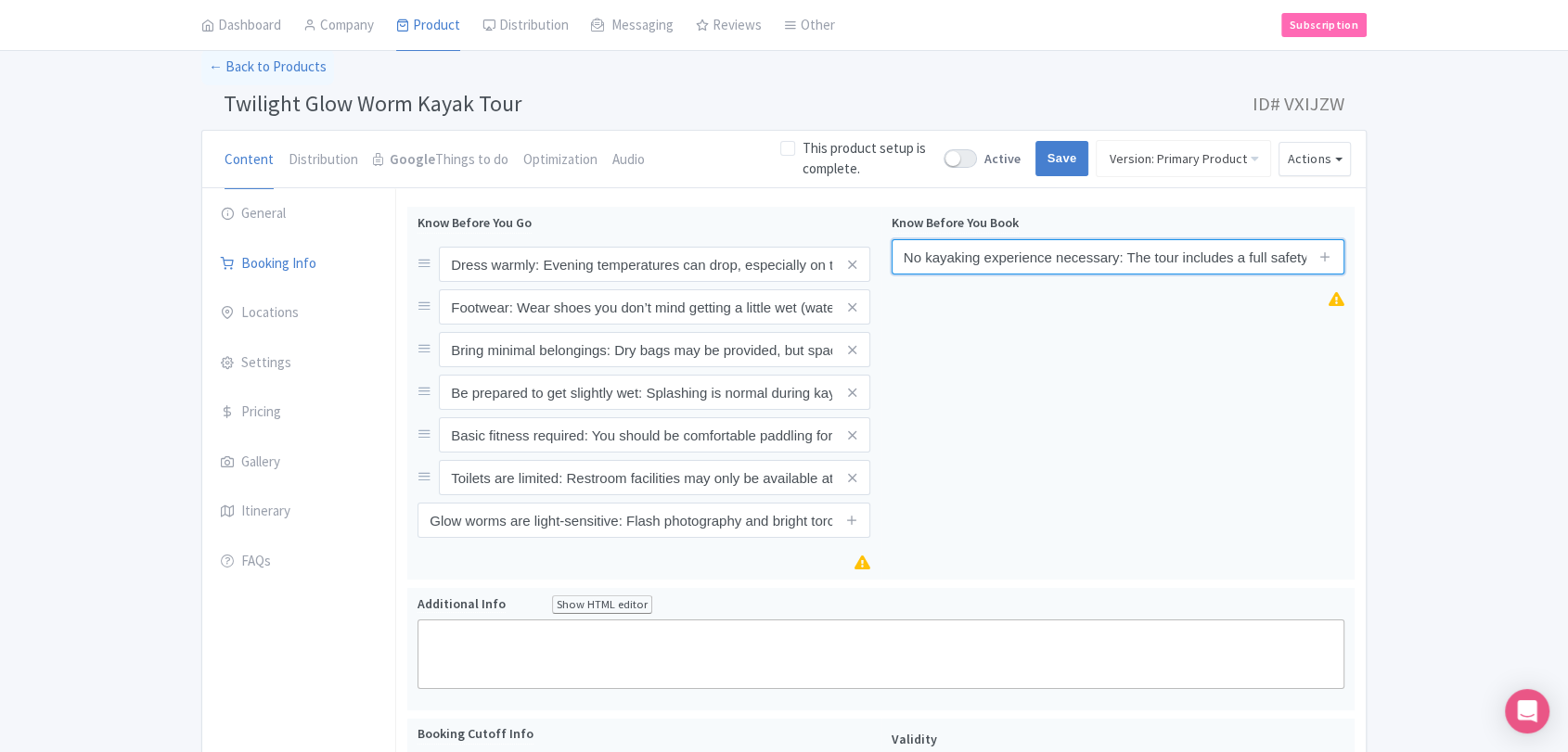 scroll, scrollTop: 0, scrollLeft: 185, axis: horizontal 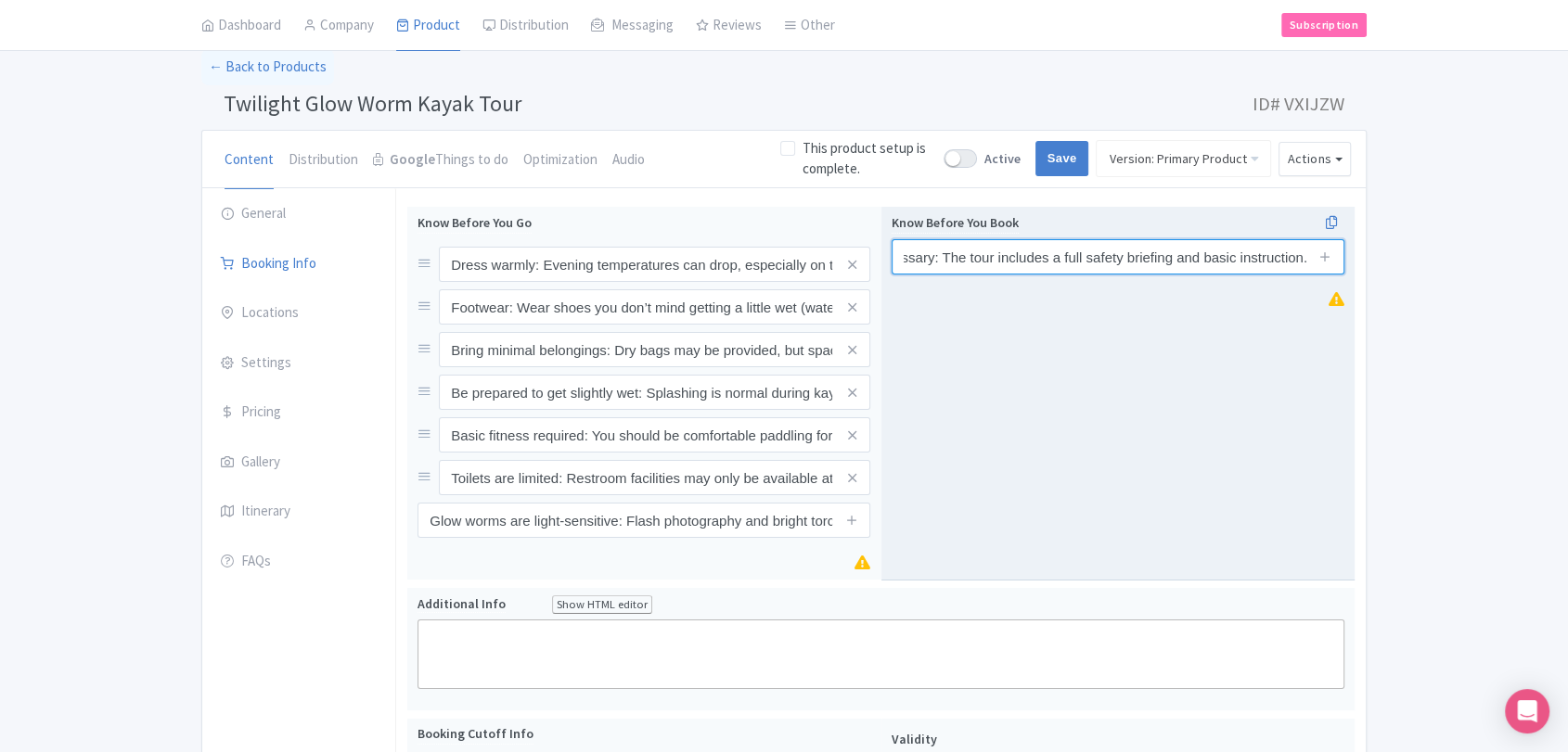 type on "No kayaking experience necessary: The tour includes a full safety briefing and basic instruction." 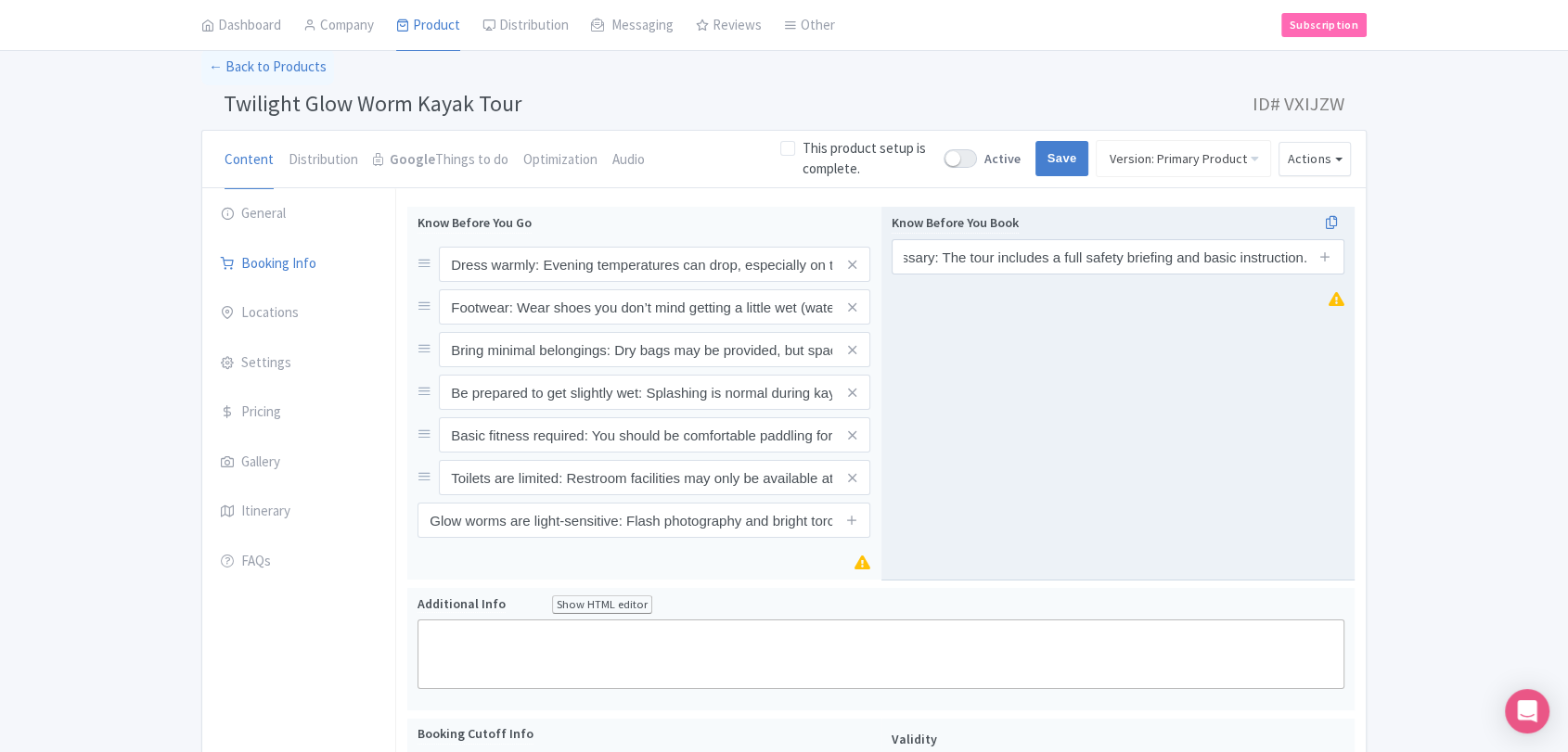 drag, startPoint x: 1338, startPoint y: 256, endPoint x: 1330, endPoint y: 272, distance: 17.888544 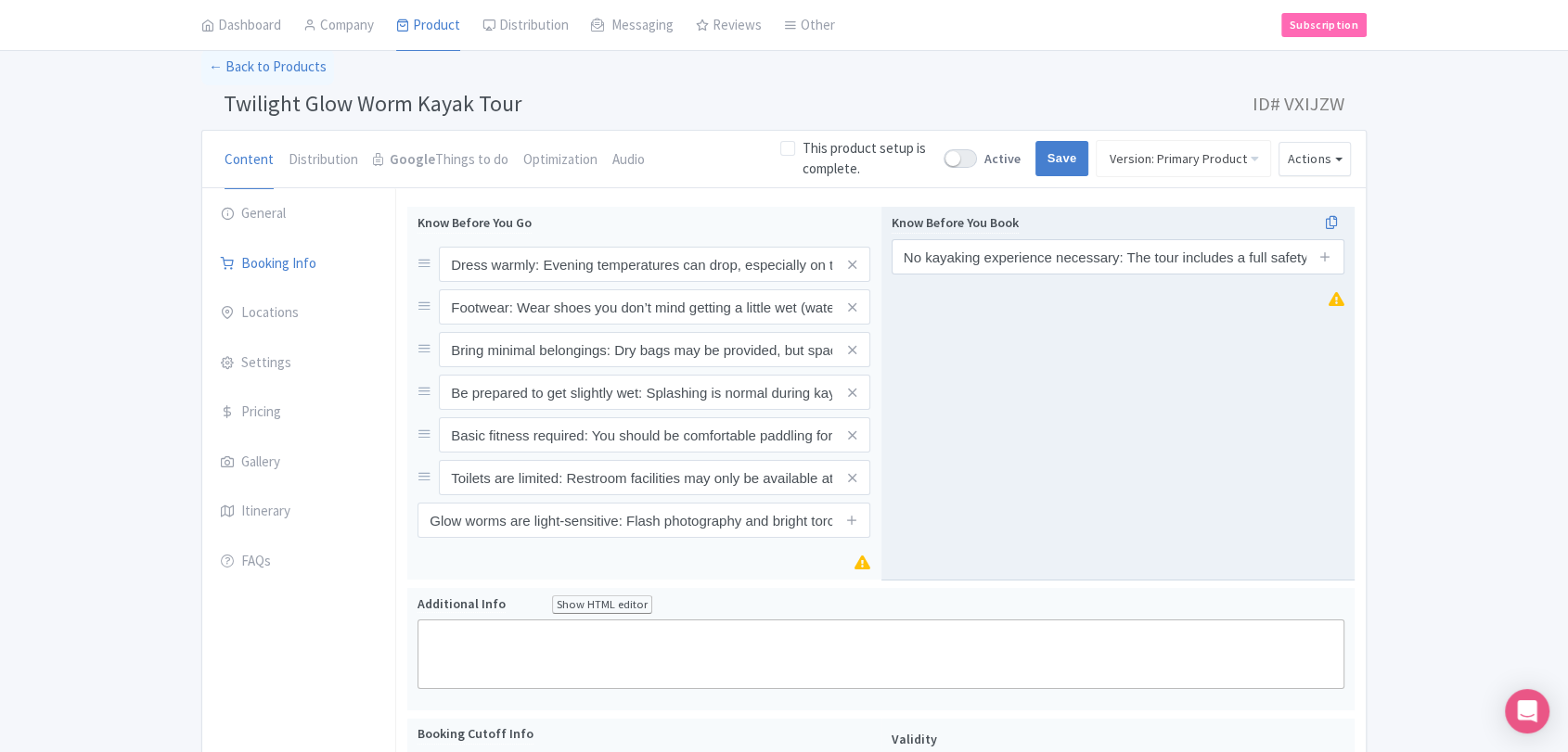 click at bounding box center (1326, 257) 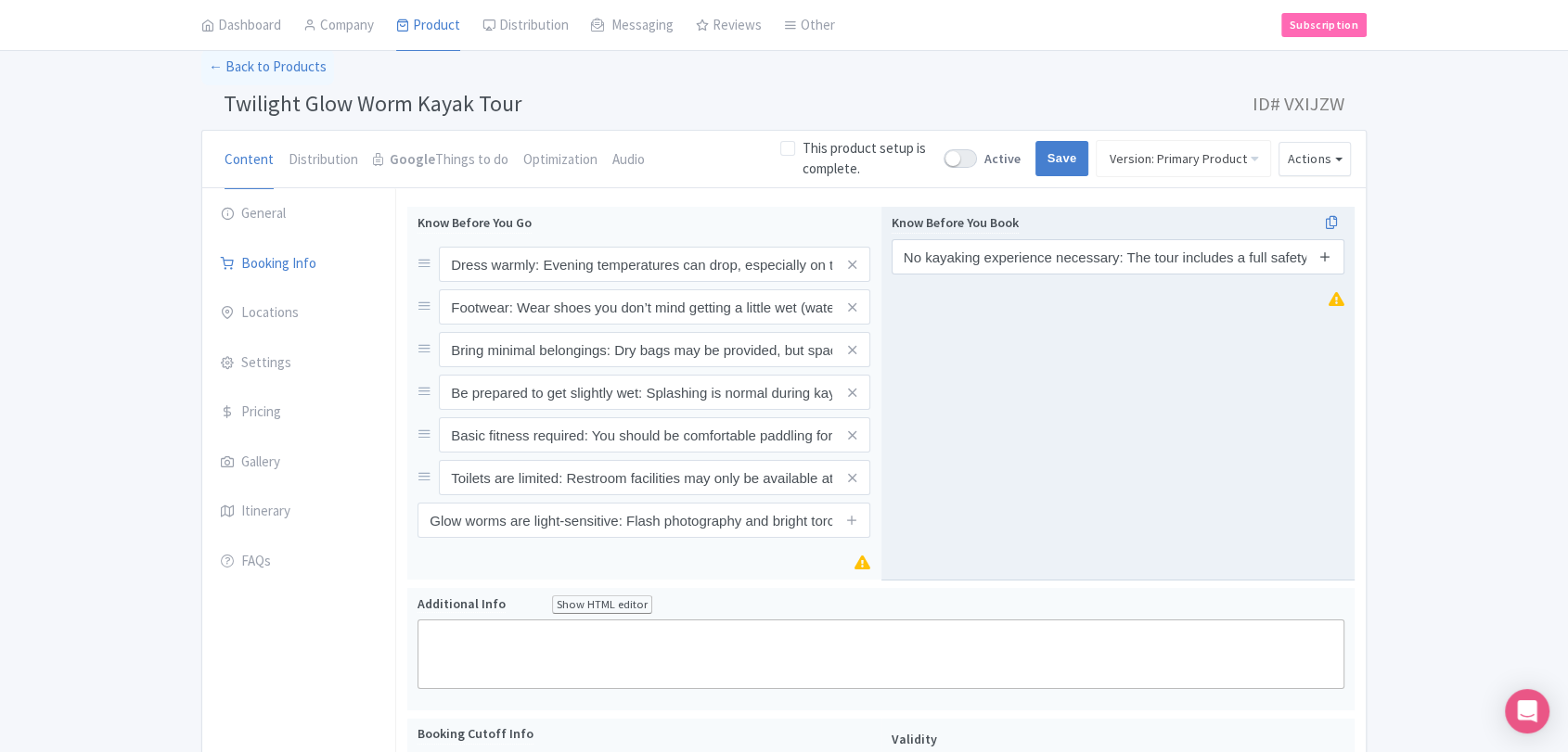 click at bounding box center (1325, 256) 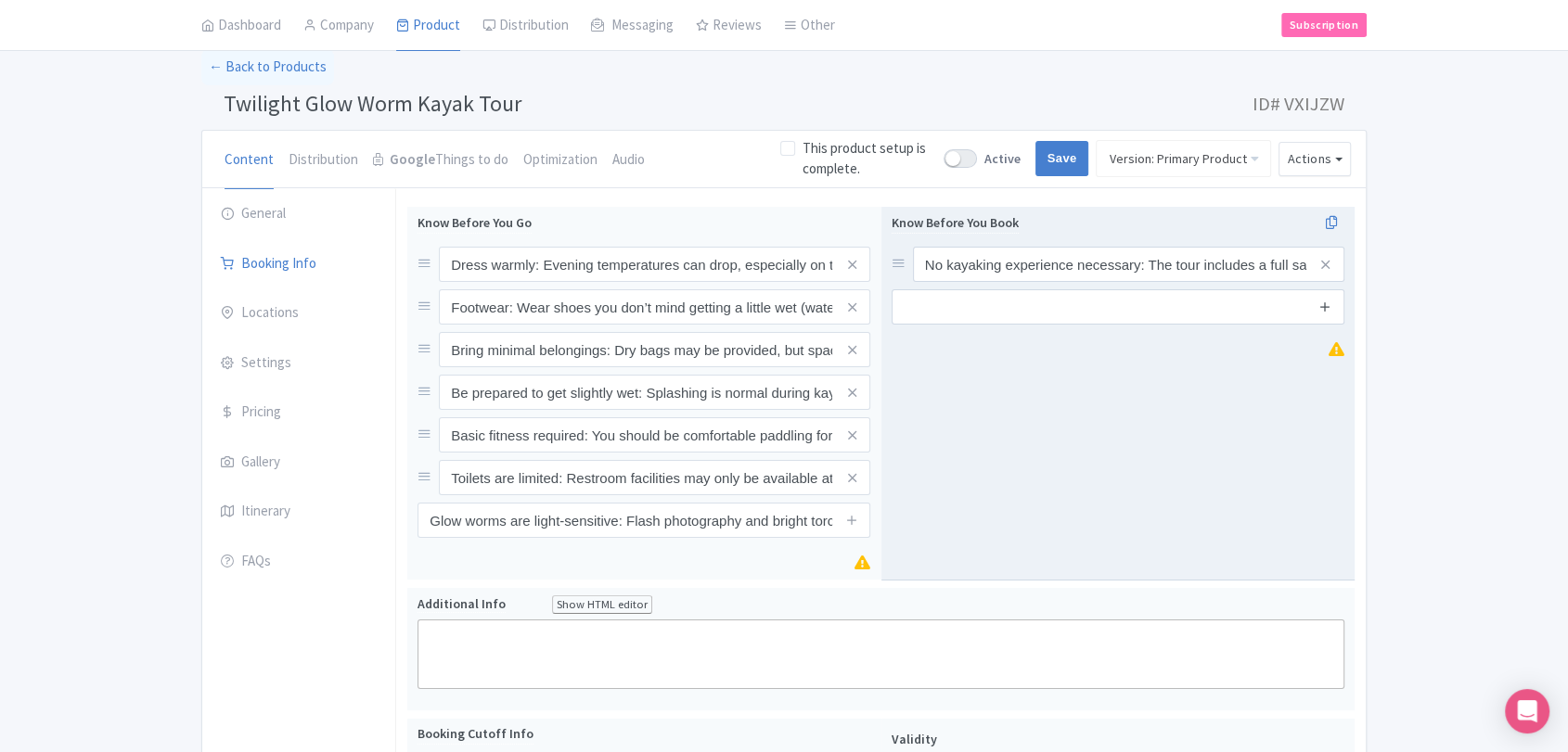 click at bounding box center (1325, 306) 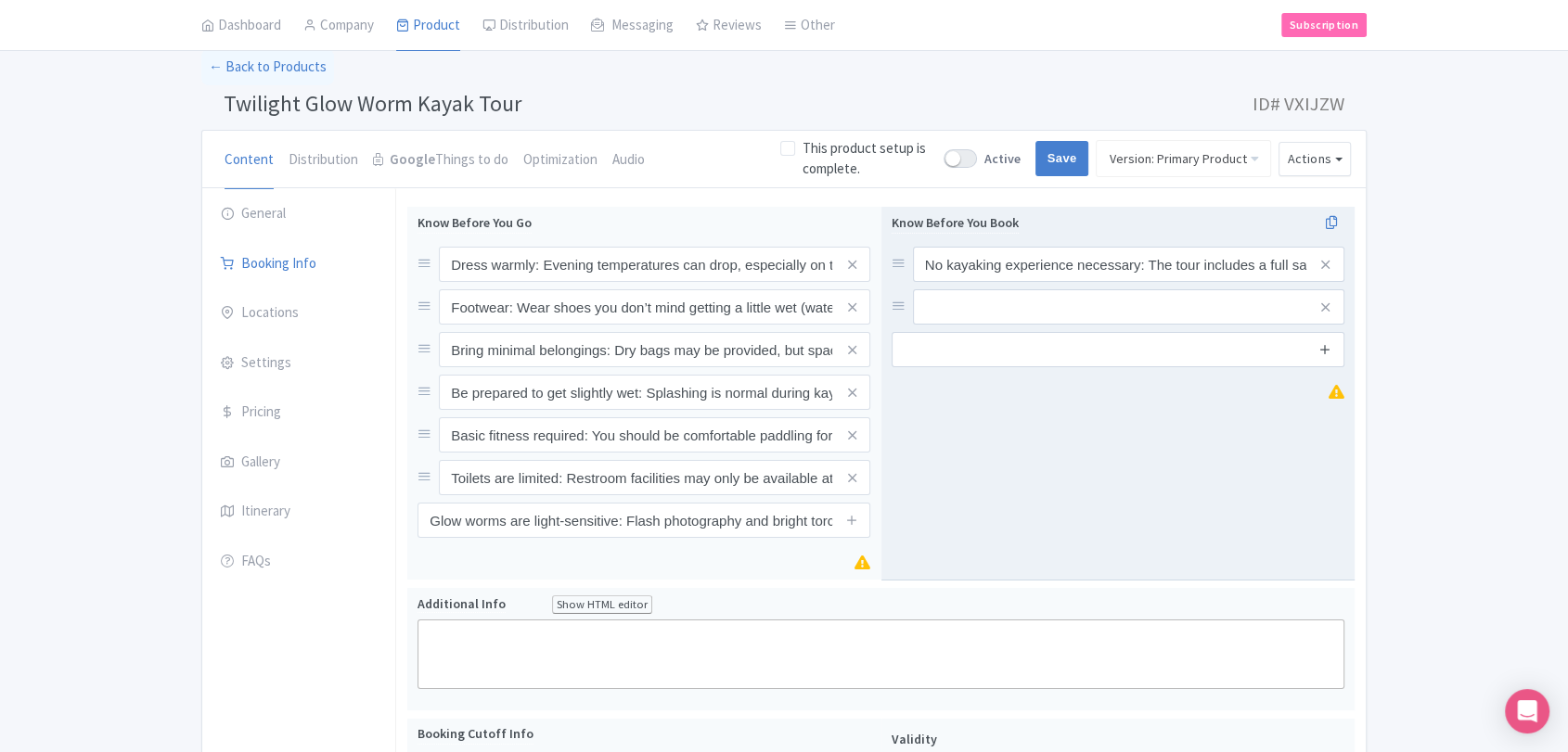 click at bounding box center (1325, 349) 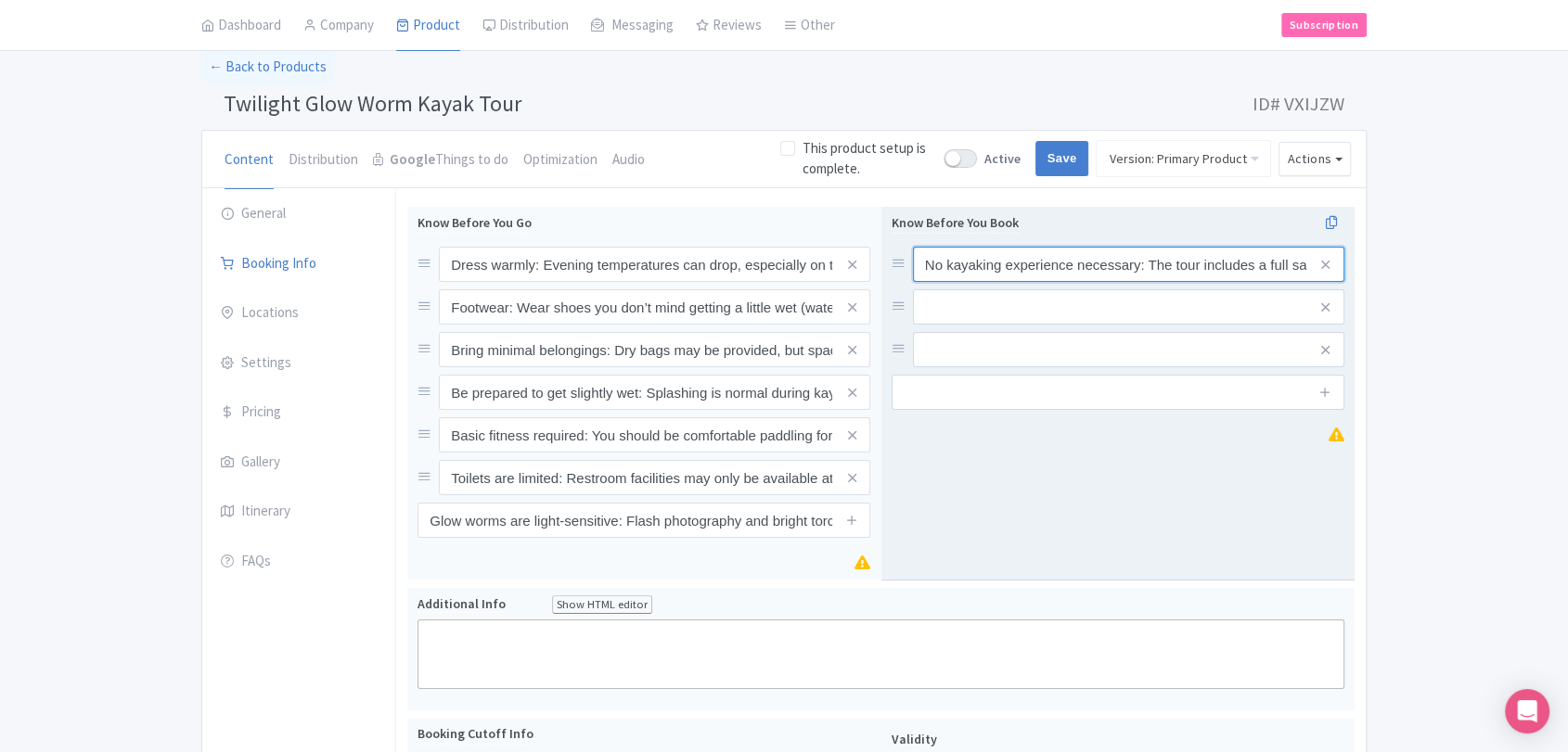 click on "No kayaking experience necessary: The tour includes a full safety briefing and basic instruction." at bounding box center (1118, 307) 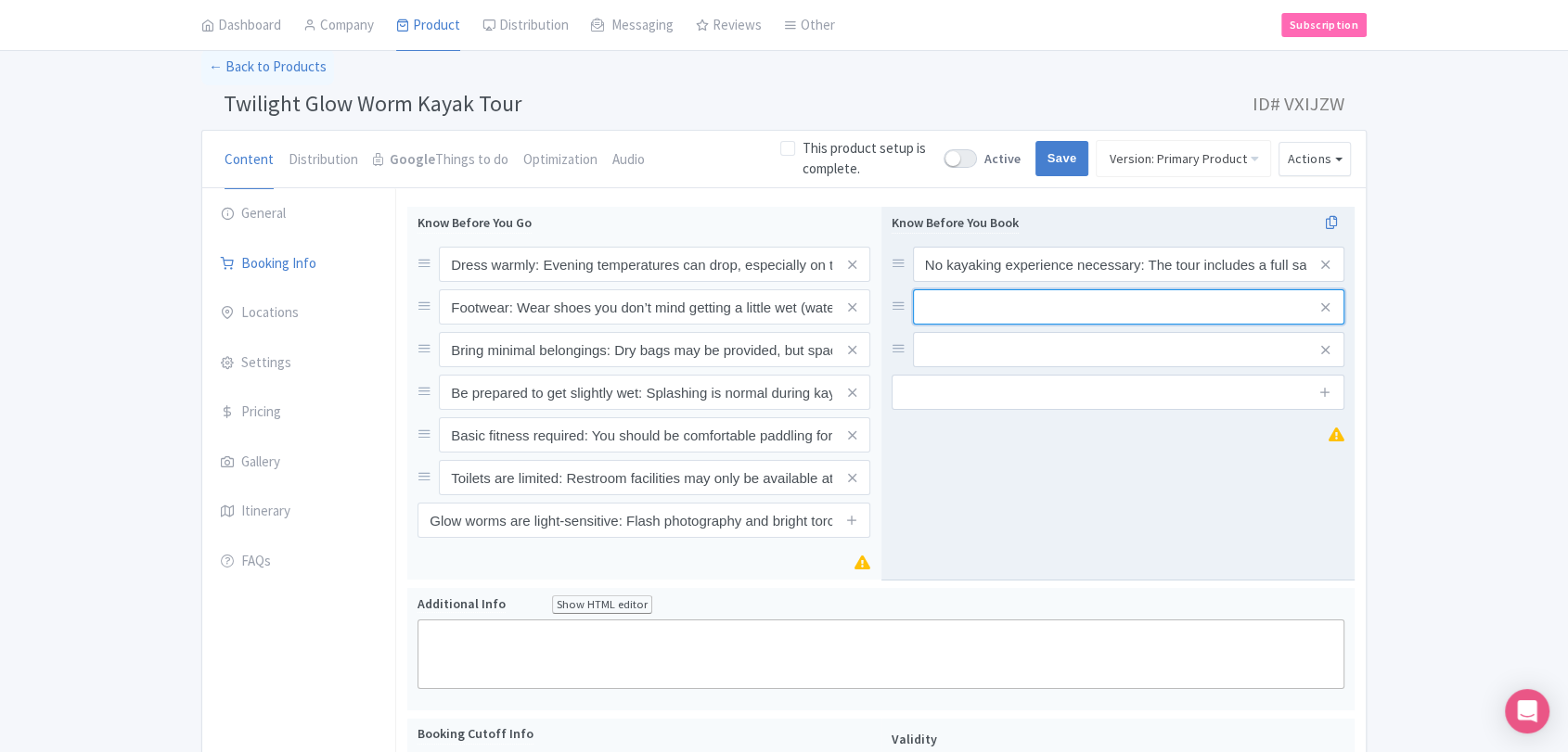 click at bounding box center (1128, 264) 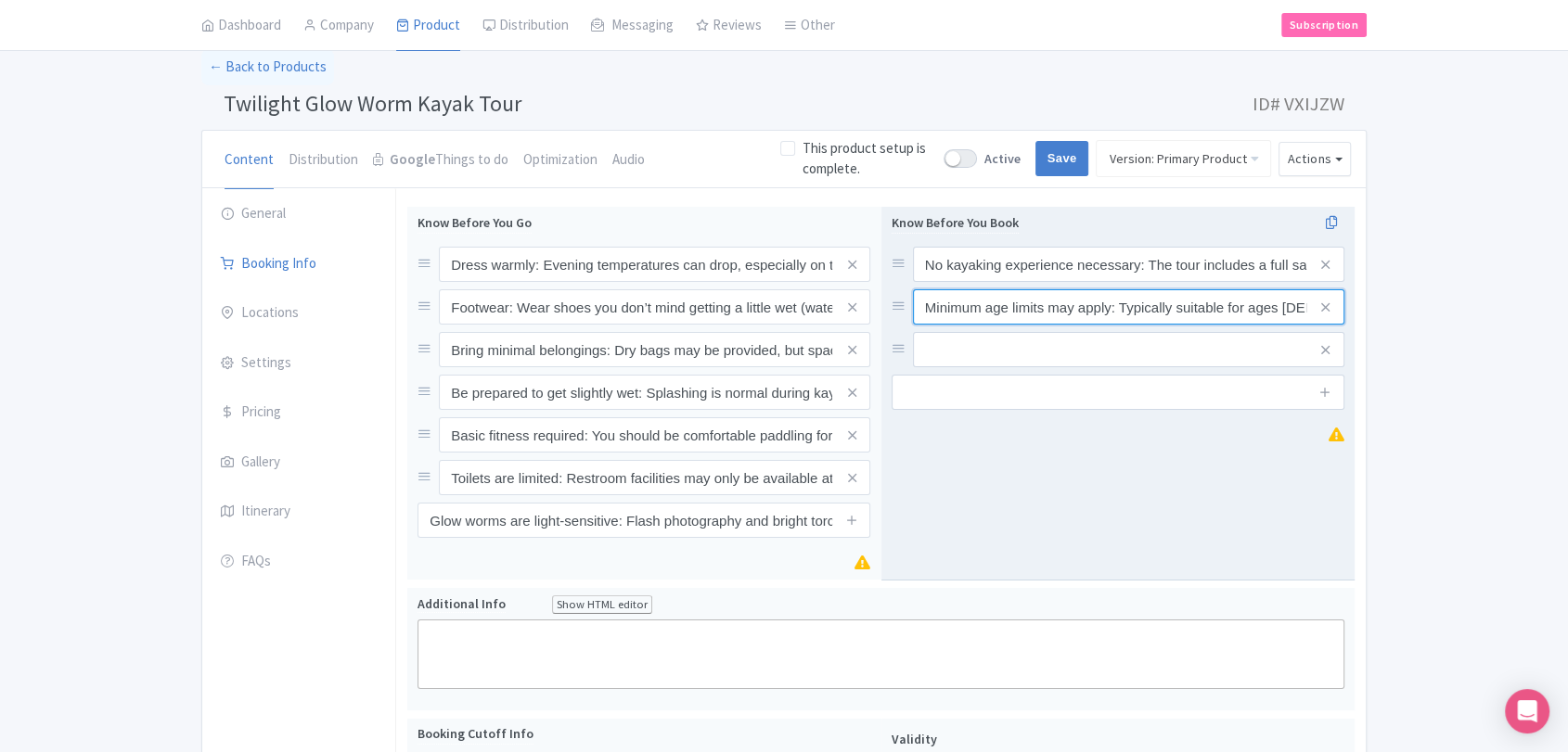 scroll, scrollTop: 0, scrollLeft: 176, axis: horizontal 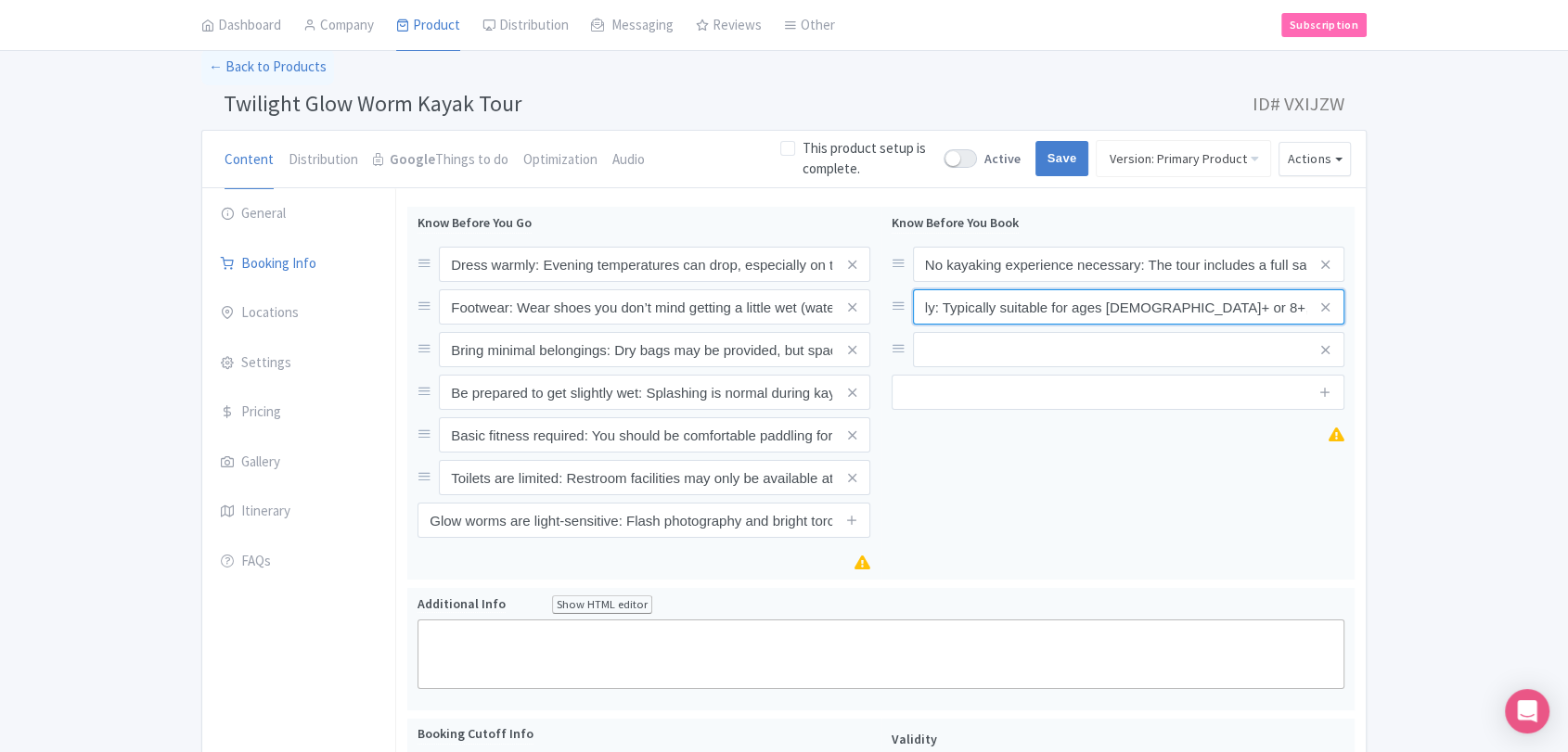type on "Minimum age limits may apply: Typically suitable for ages [DEMOGRAPHIC_DATA]+ or 8+, depending on provider." 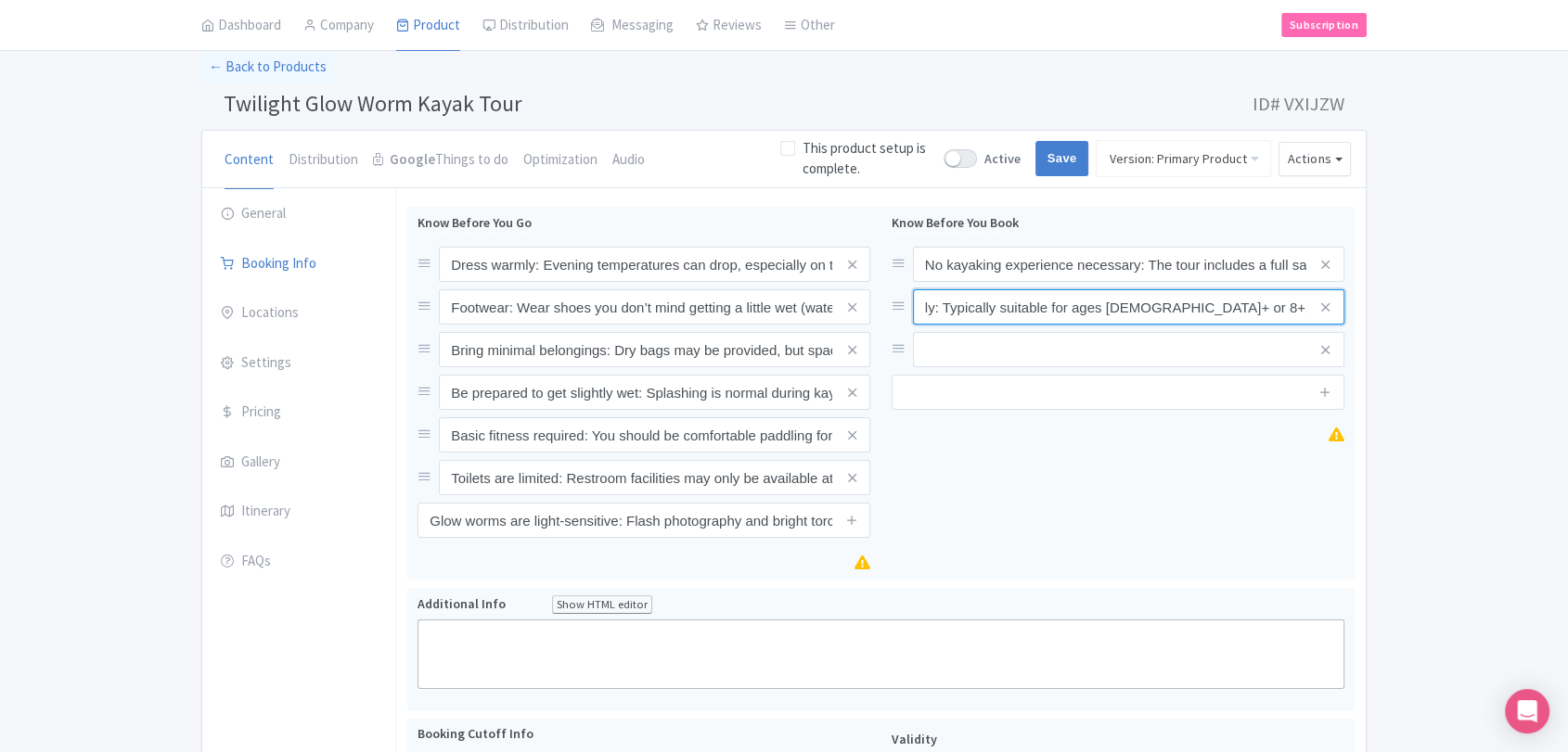 scroll, scrollTop: 0, scrollLeft: 0, axis: both 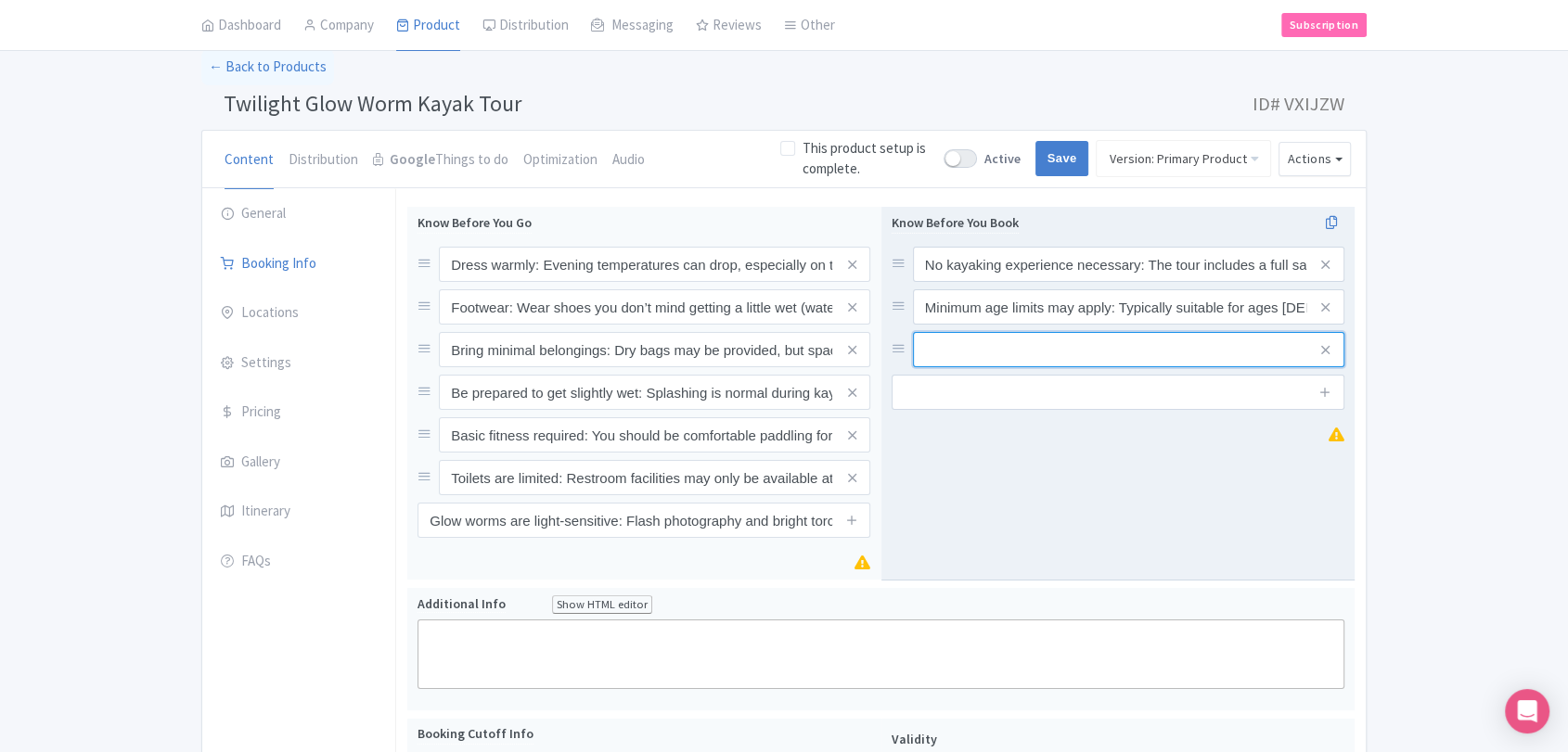 click at bounding box center [1128, 264] 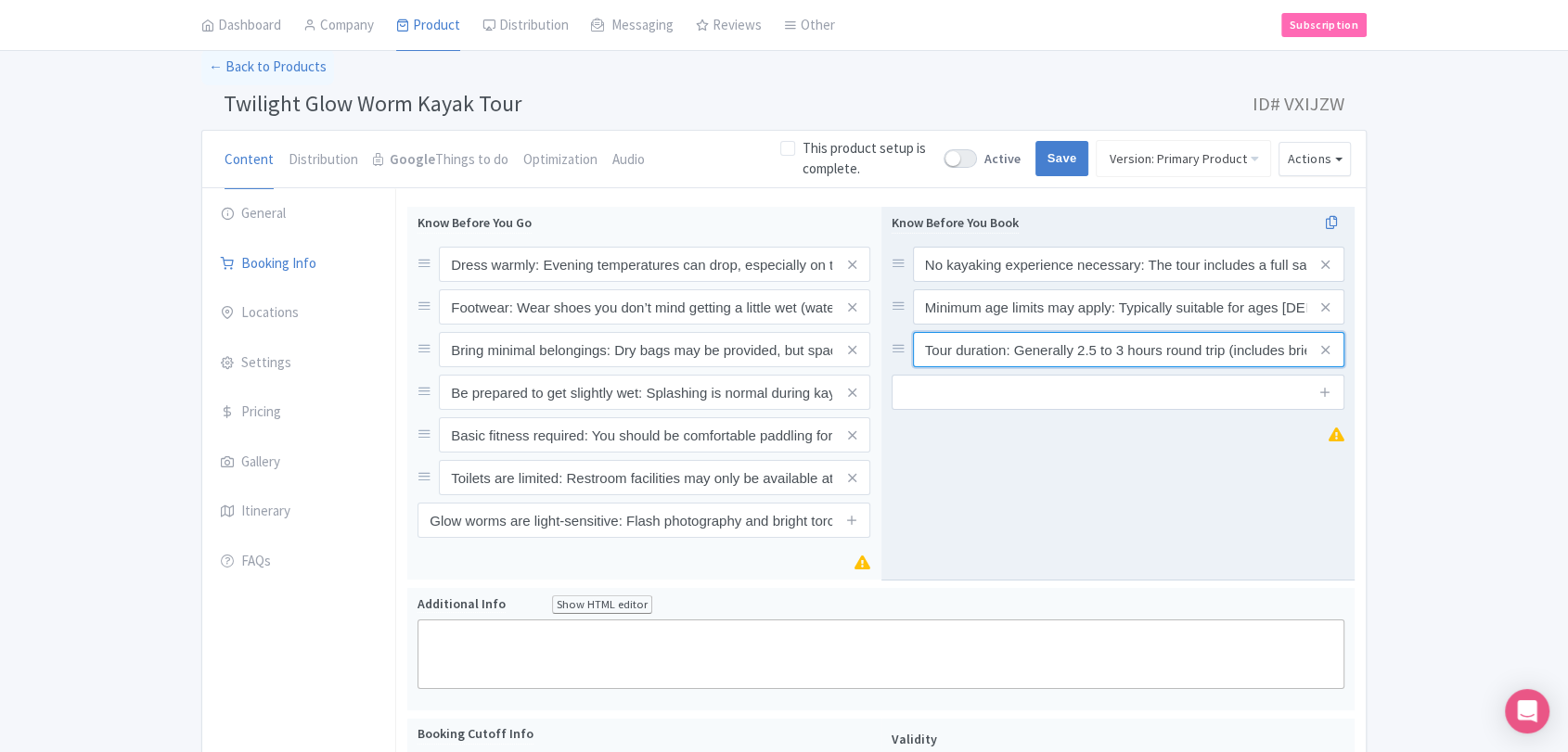 scroll, scrollTop: 0, scrollLeft: 190, axis: horizontal 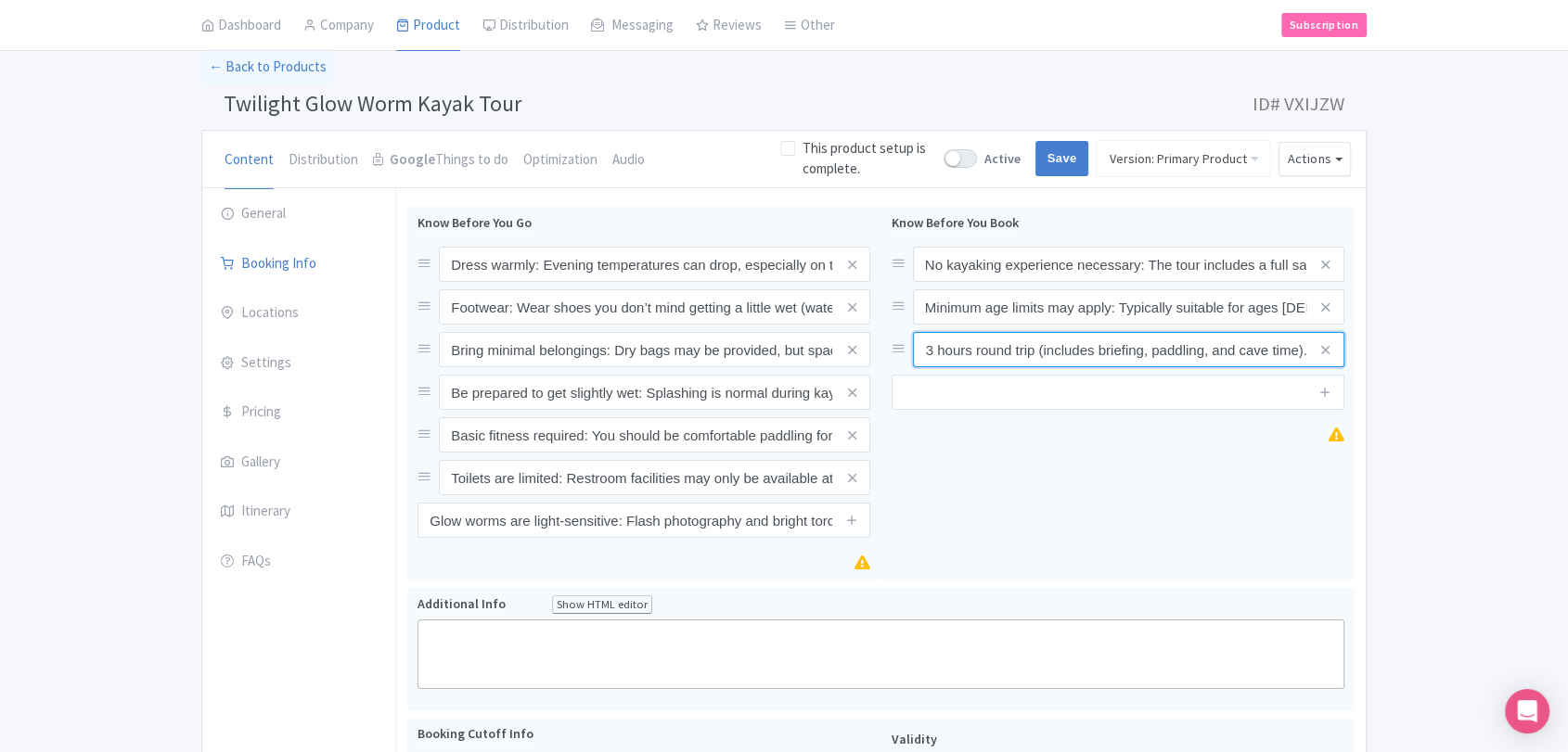 type on "Tour duration: Generally 2.5 to 3 hours round trip (includes briefing, paddling, and cave time)." 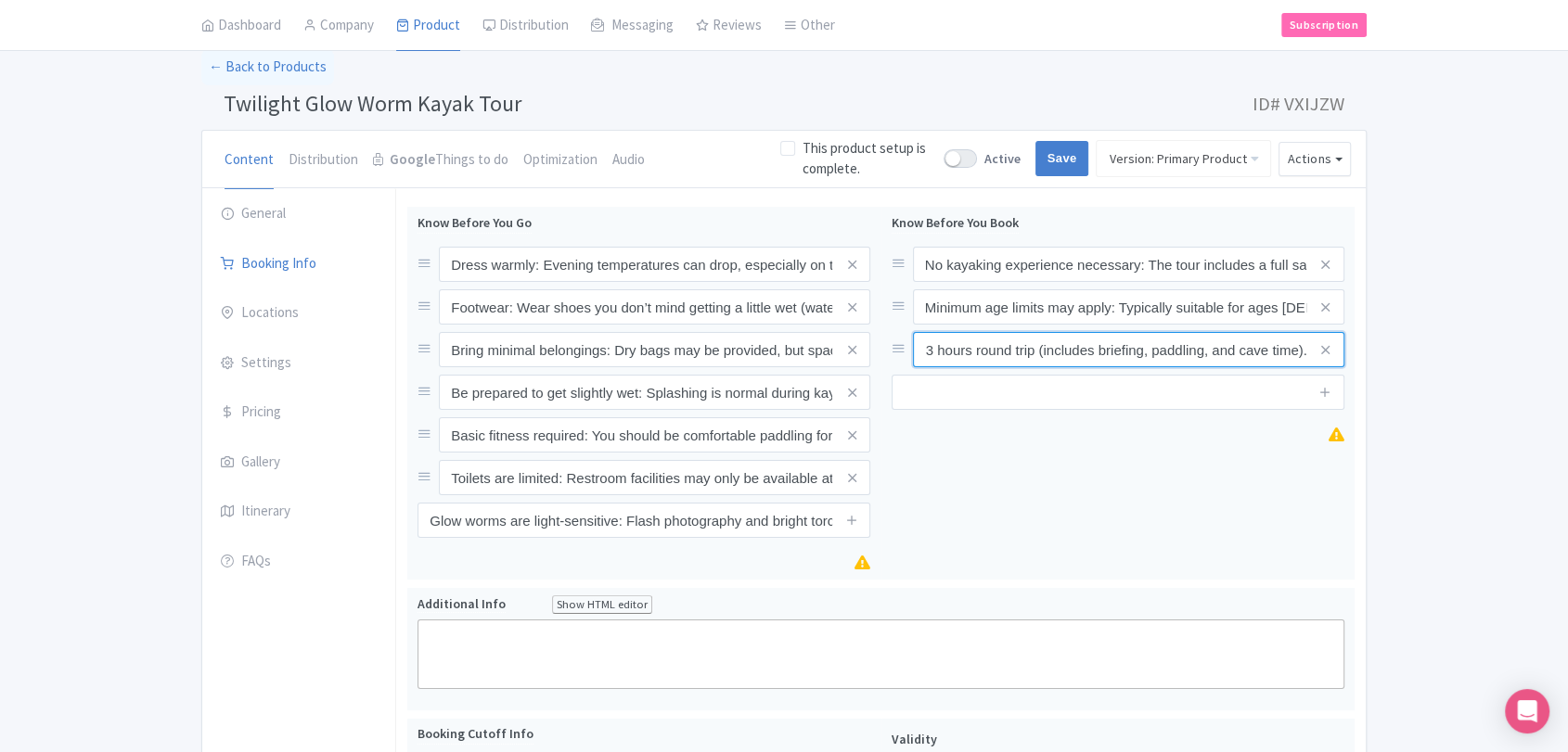 scroll, scrollTop: 0, scrollLeft: 0, axis: both 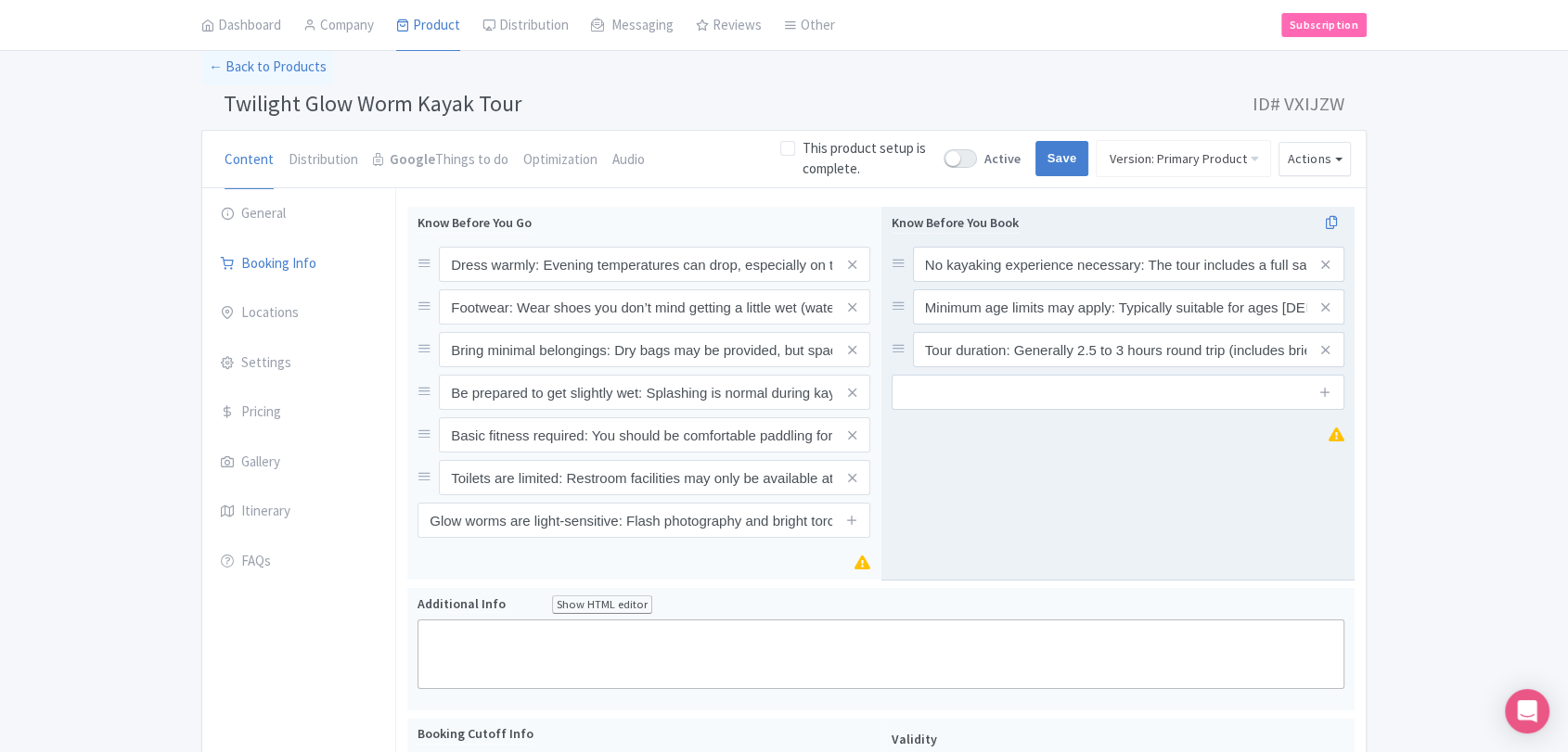 drag, startPoint x: 1048, startPoint y: 421, endPoint x: 1037, endPoint y: 367, distance: 55.10898 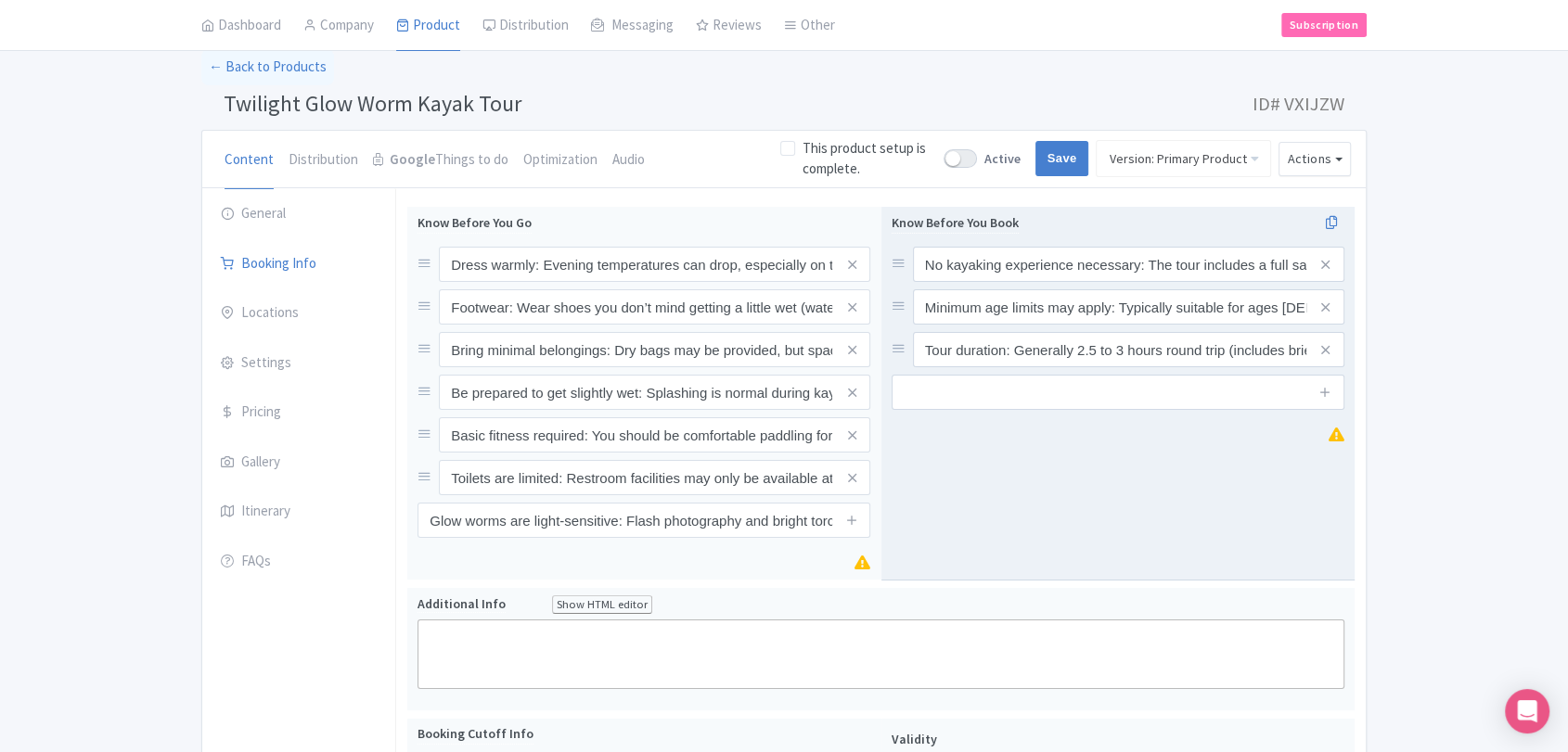 click on "Know Before You Book No kayaking experience necessary: The tour includes a full safety briefing and basic instruction. Minimum age limits may apply: Typically suitable for ages 5+ or 8+, depending on provider. Tour duration: Generally 2.5 to 3 hours round trip (includes briefing, paddling, and cave time)." at bounding box center [1118, 393] 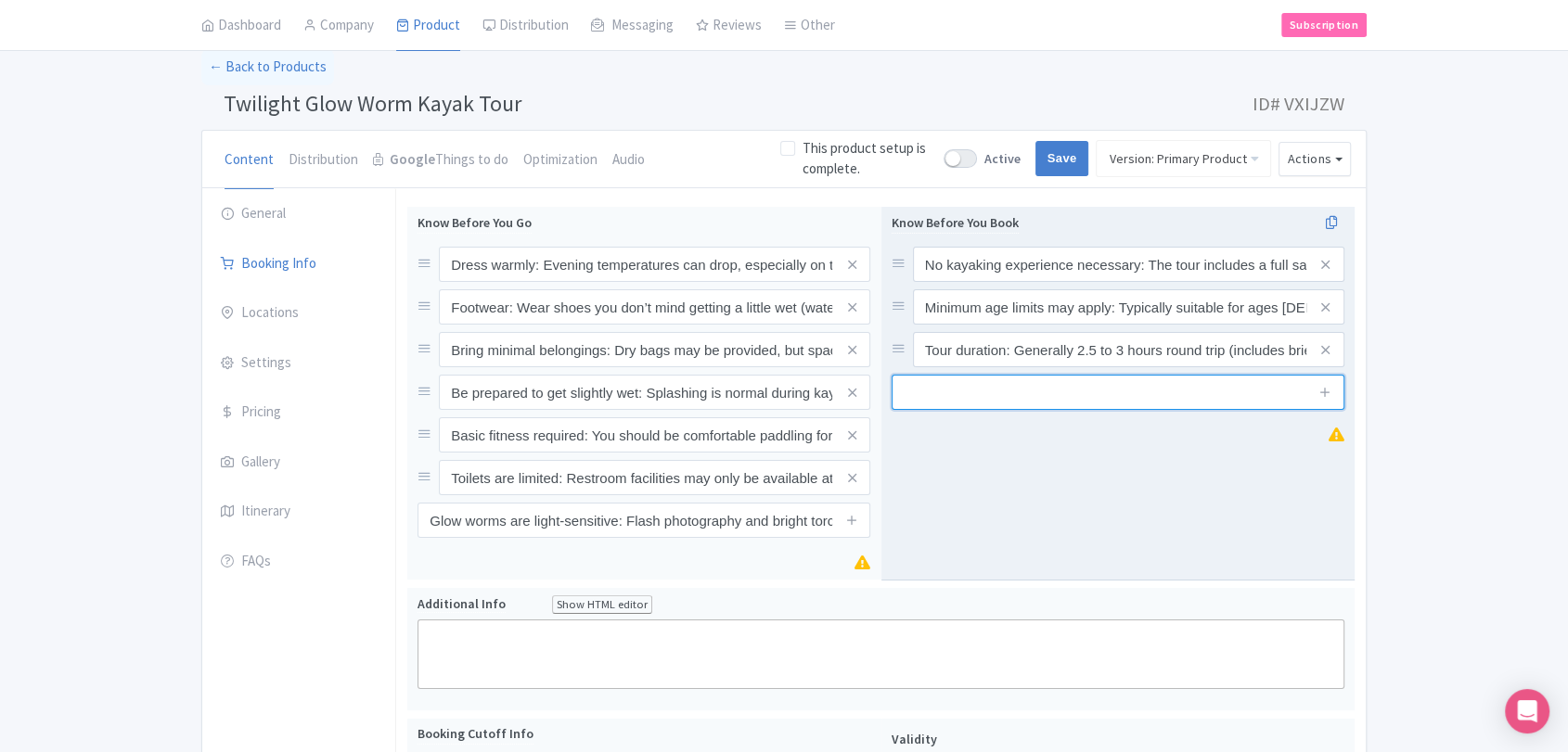 click at bounding box center [1118, 392] 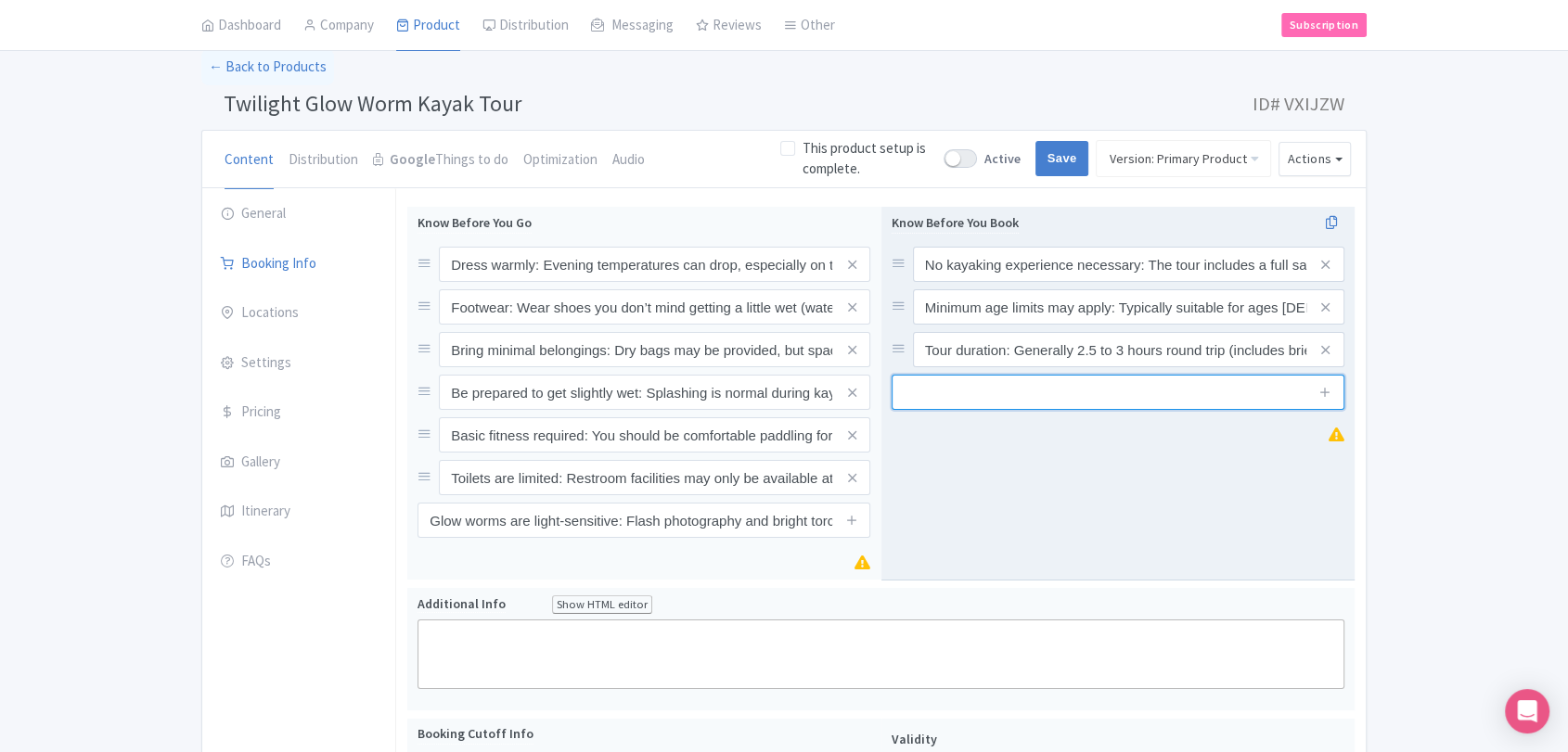 paste on "Weather-dependent activity: Tours may be rescheduled or refunded if unsafe conditions occur (e.g., high winds, storms)." 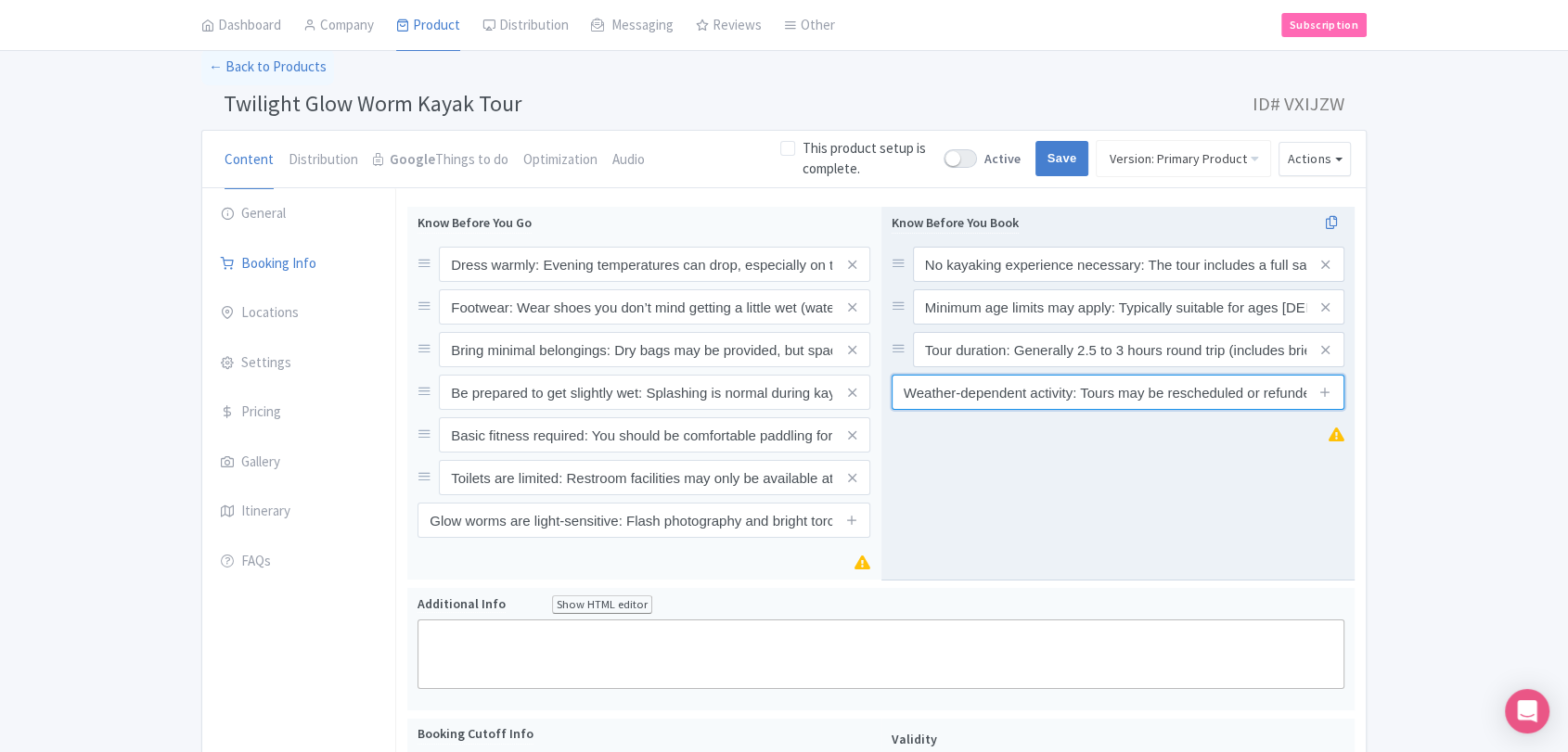 scroll, scrollTop: 0, scrollLeft: 335, axis: horizontal 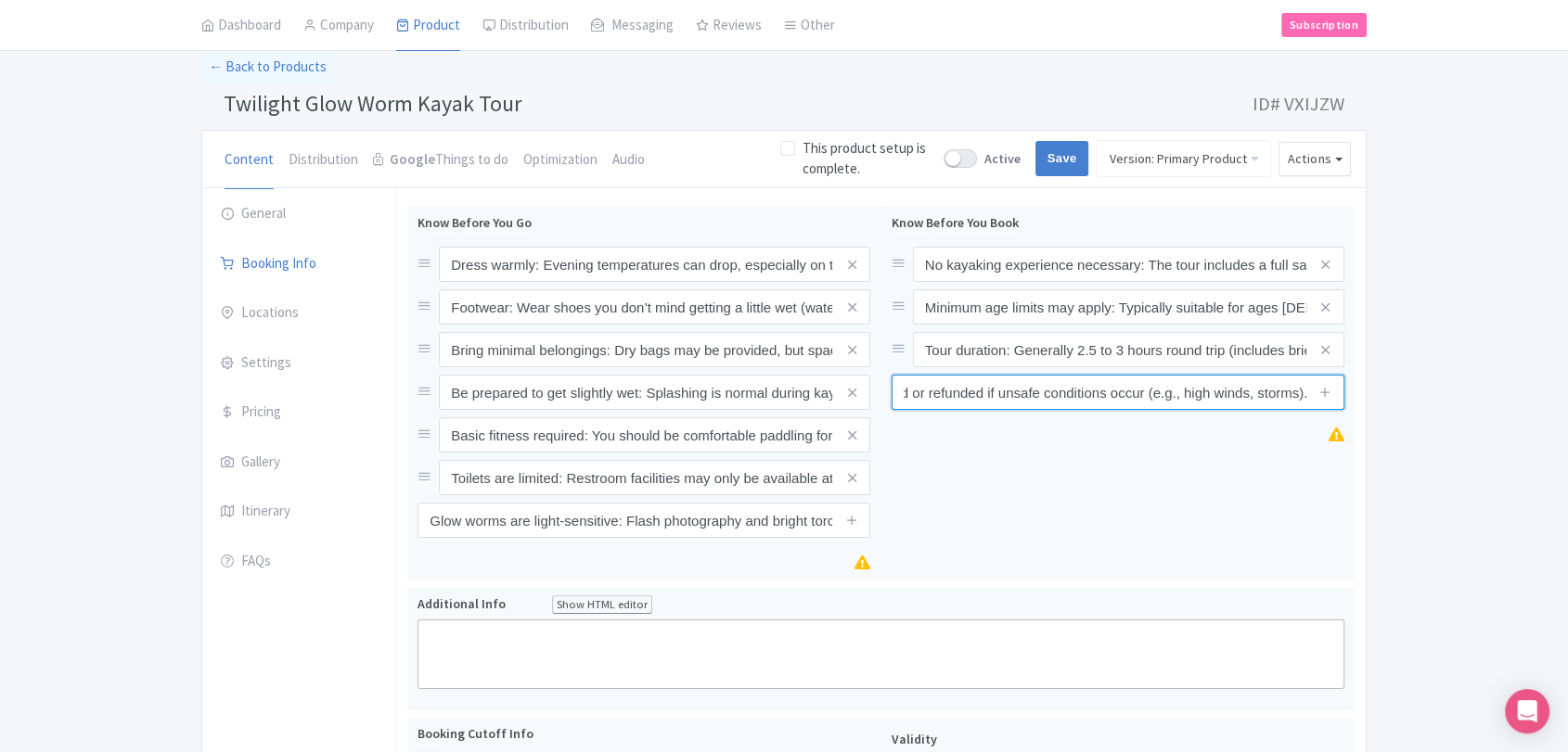 type on "Weather-dependent activity: Tours may be rescheduled or refunded if unsafe conditions occur (e.g., high winds, storms)." 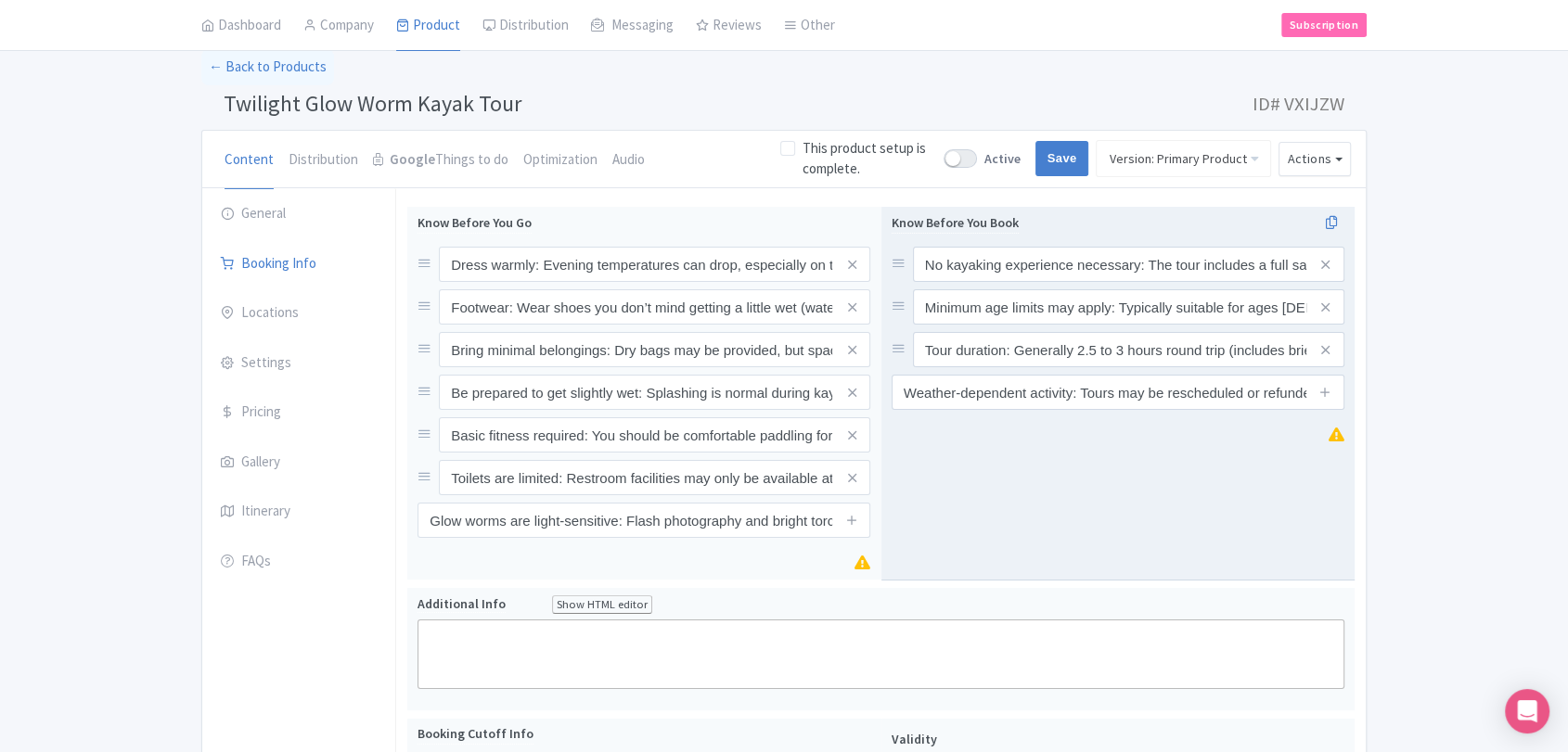 click on "Know Before You Book No kayaking experience necessary: The tour includes a full safety briefing and basic instruction. Minimum age limits may apply: Typically suitable for ages 5+ or 8+, depending on provider. Tour duration: Generally 2.5 to 3 hours round trip (includes briefing, paddling, and cave time). Weather-dependent activity: Tours may be rescheduled or refunded if unsafe conditions occur (e.g., high winds, storms)." at bounding box center (1118, 393) 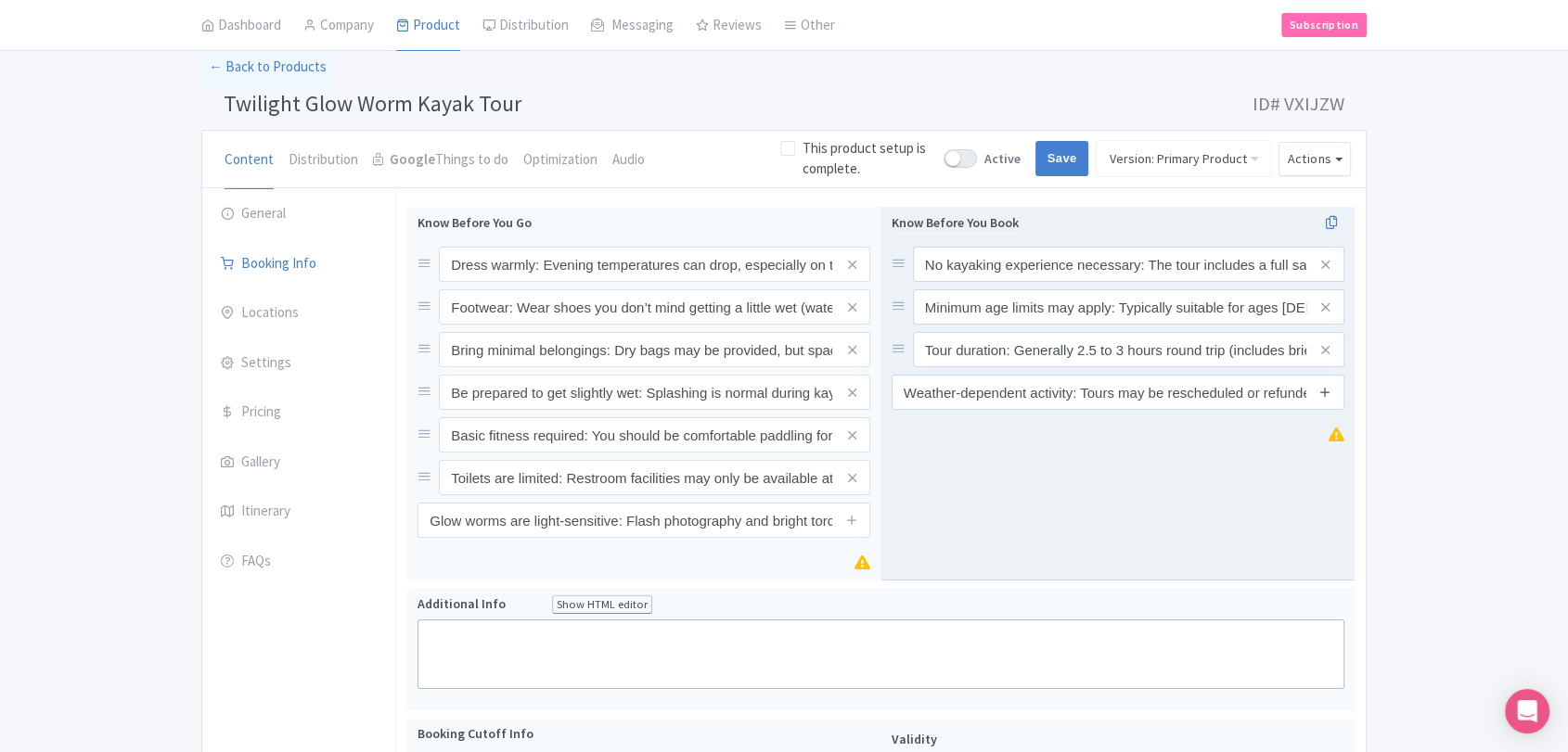 click at bounding box center (1325, 391) 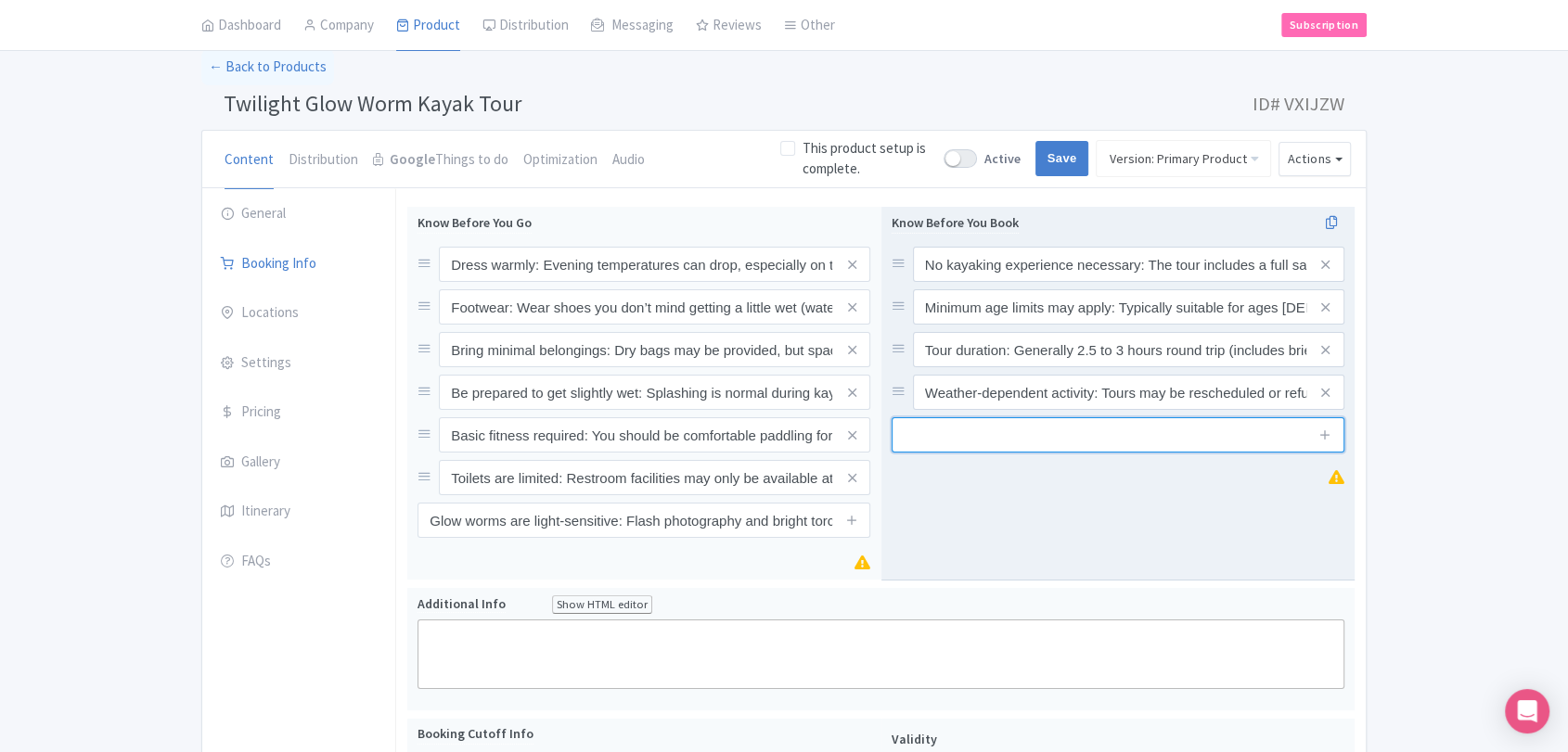 click at bounding box center [1118, 435] 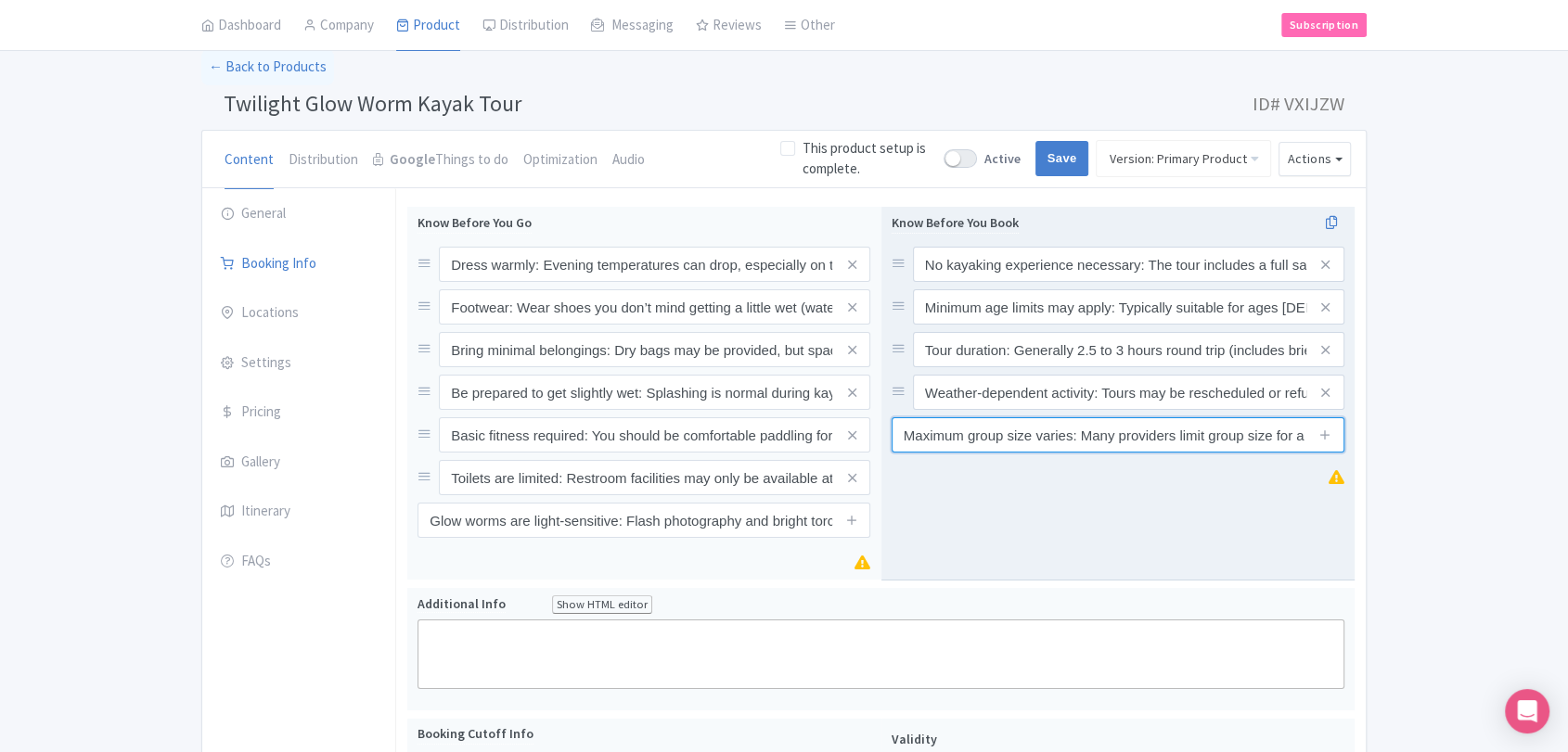scroll, scrollTop: 0, scrollLeft: 436, axis: horizontal 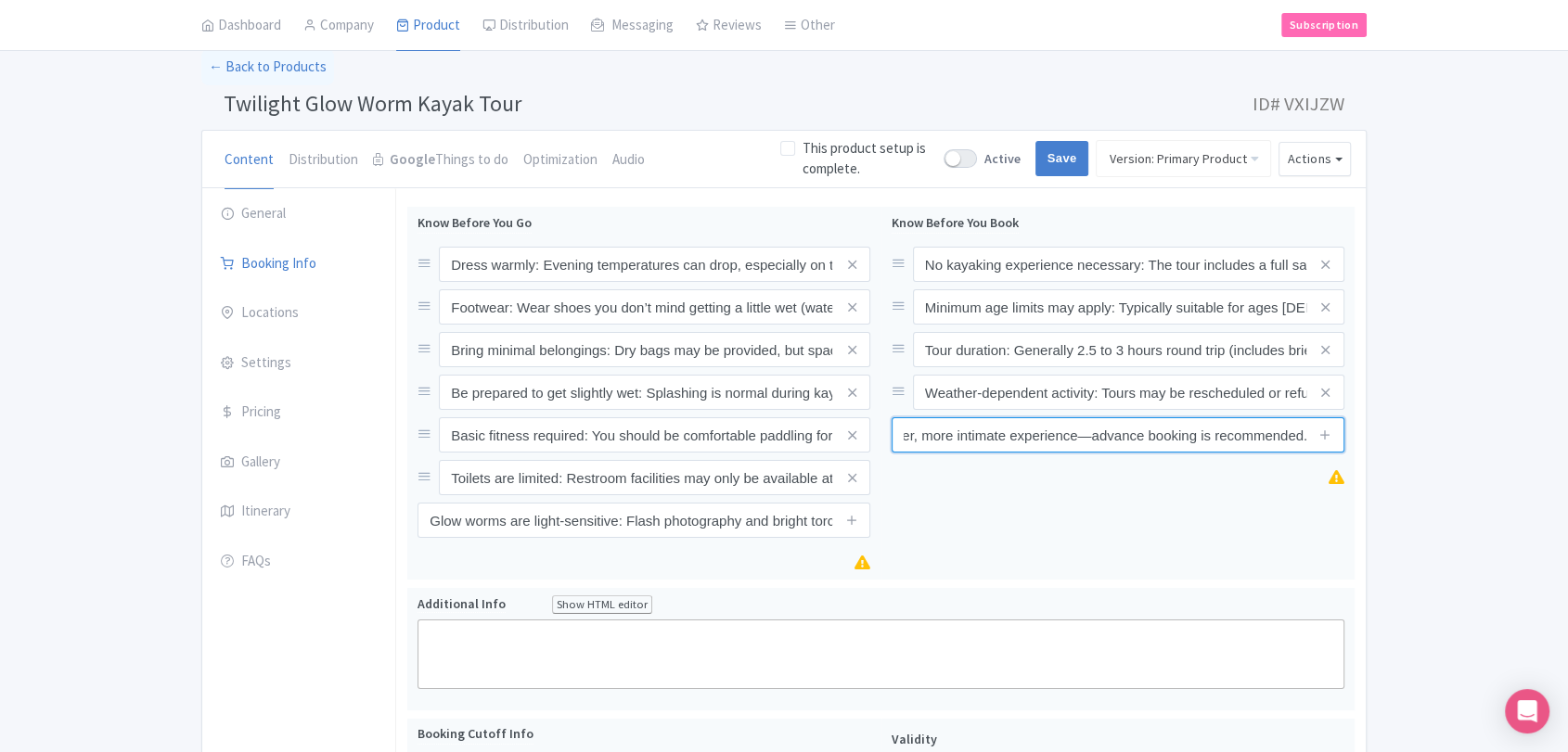 type on "Maximum group size varies: Many providers limit group size for a quieter, more intimate experience—advance booking is recommended." 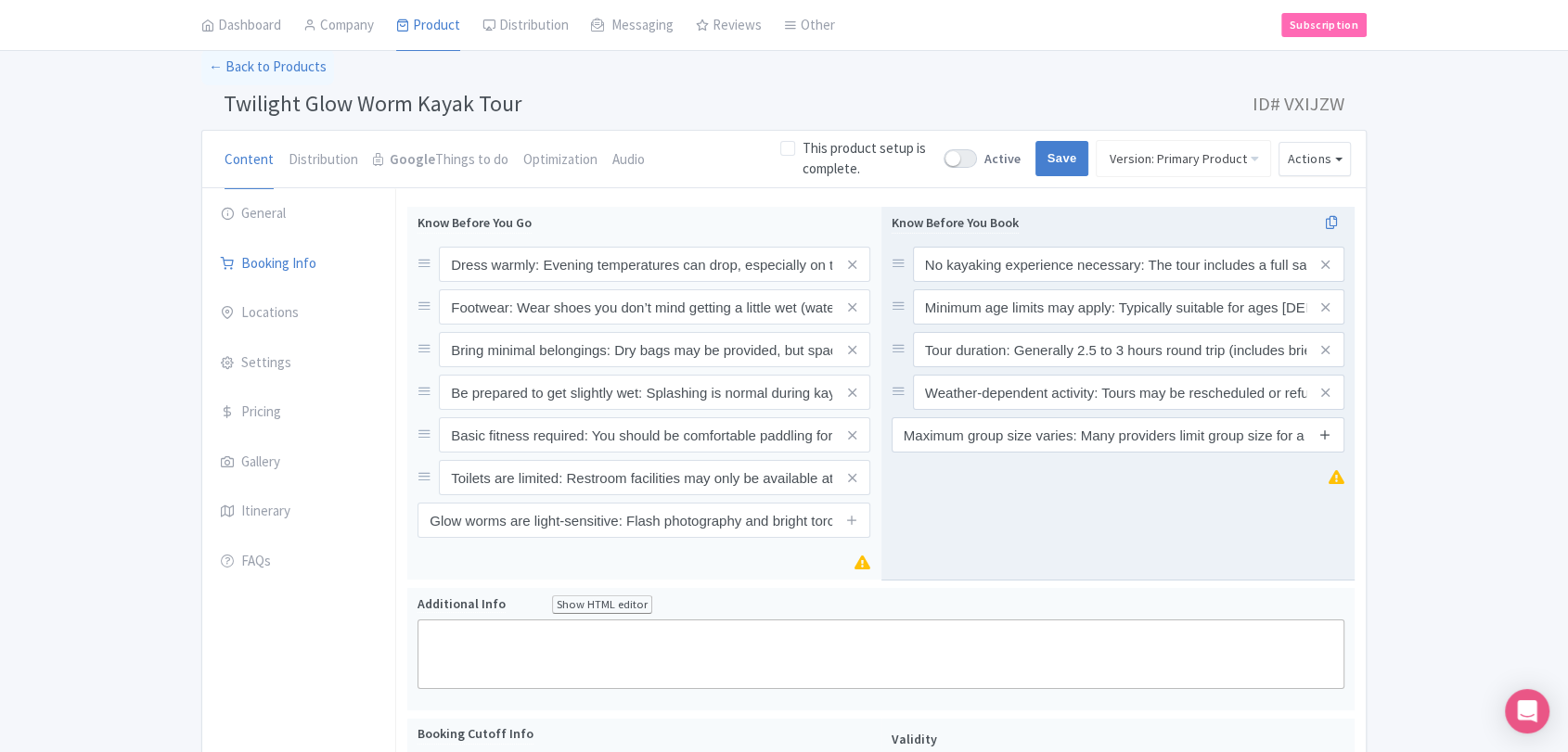 click at bounding box center (1325, 434) 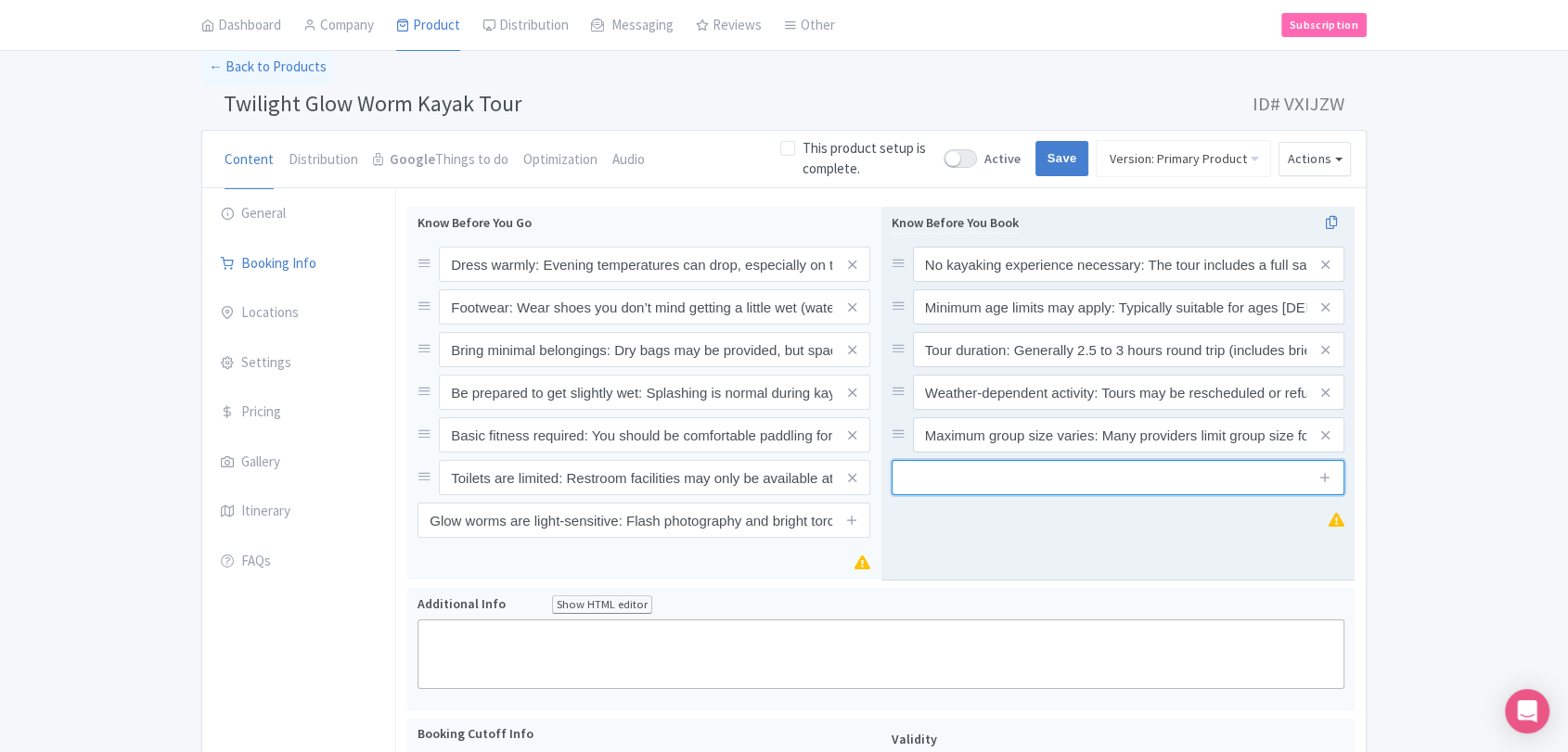 click at bounding box center (1118, 478) 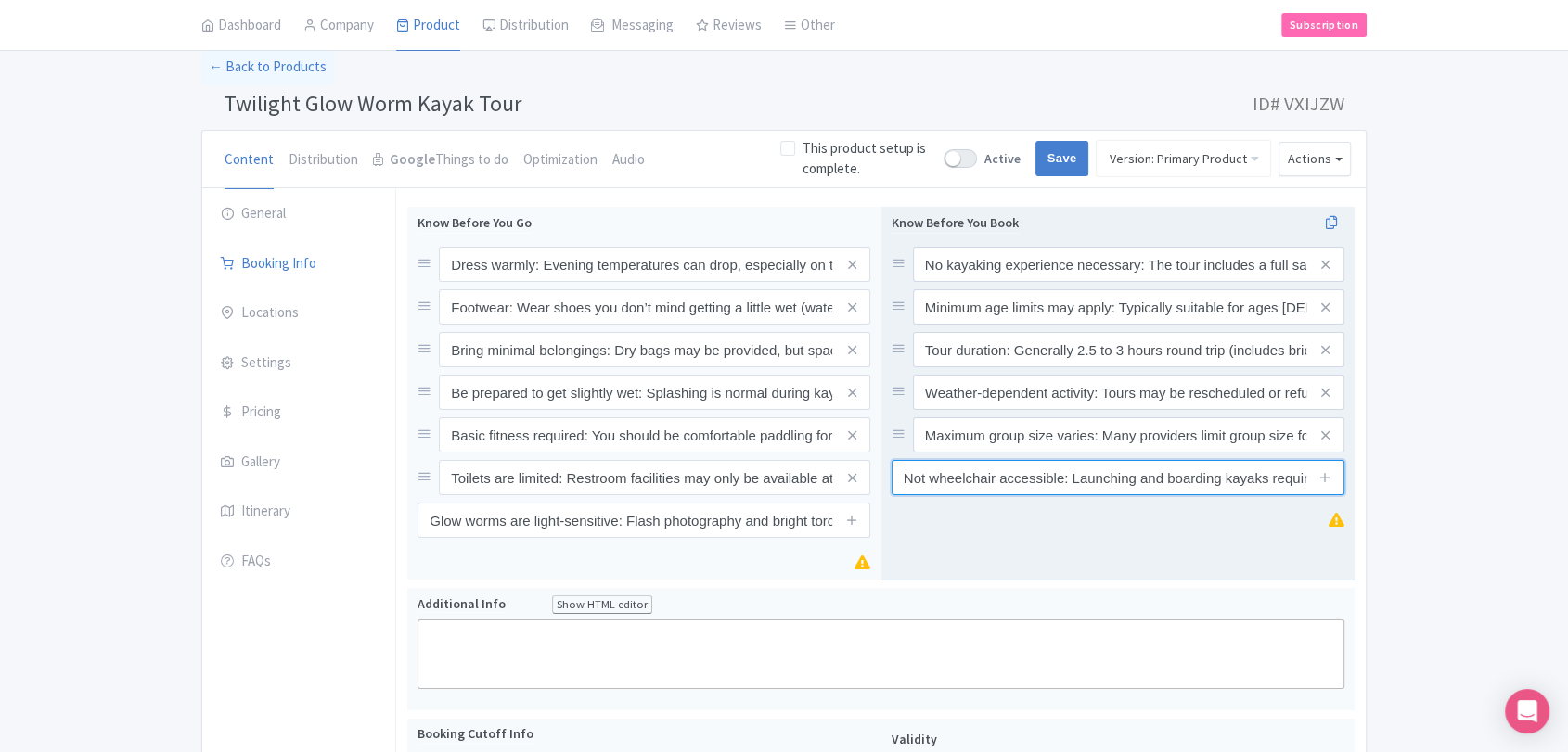 scroll, scrollTop: 0, scrollLeft: 192, axis: horizontal 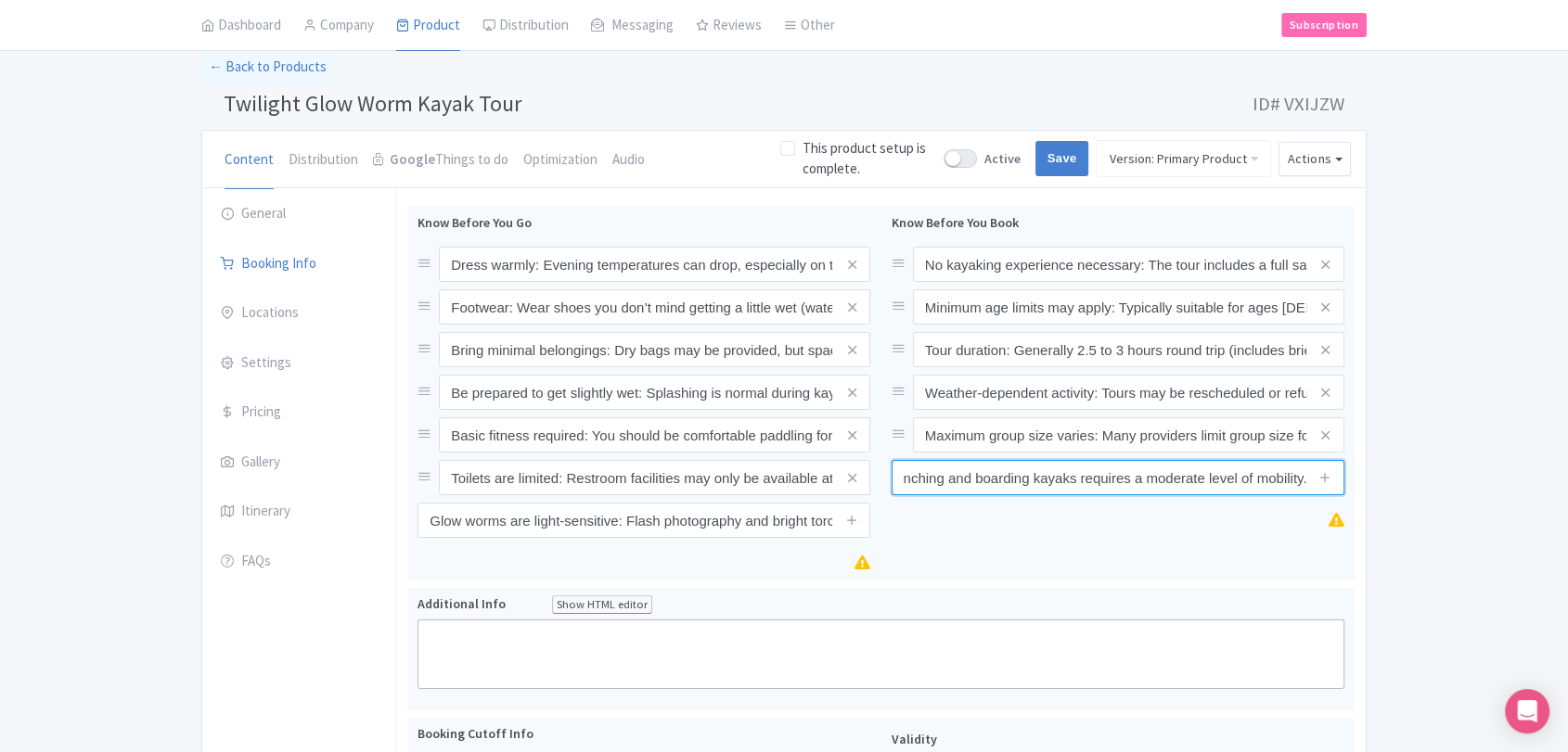 type on "Not wheelchair accessible: Launching and boarding kayaks requires a moderate level of mobility." 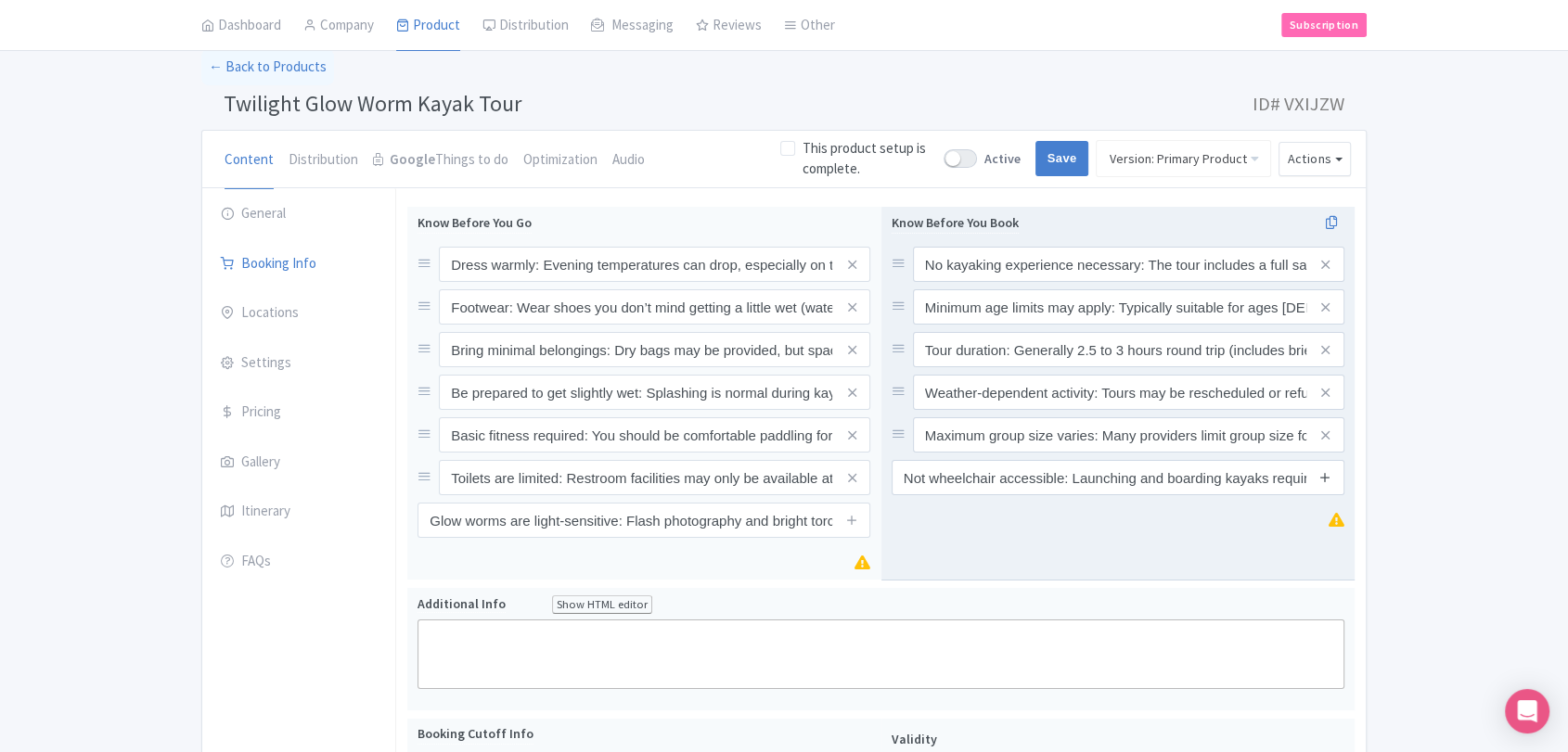 click at bounding box center [1325, 477] 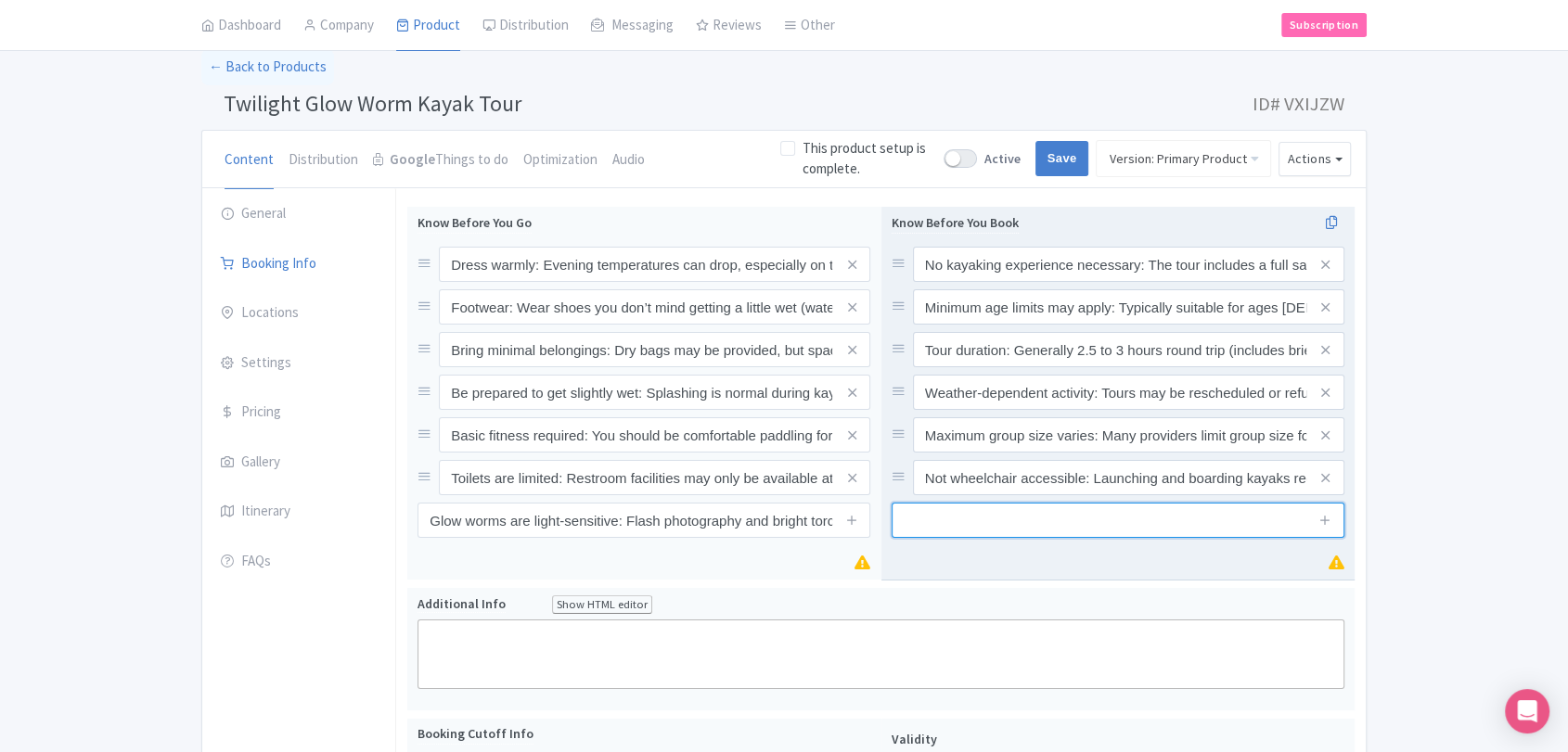 drag, startPoint x: 1244, startPoint y: 521, endPoint x: 1231, endPoint y: 520, distance: 13.038405 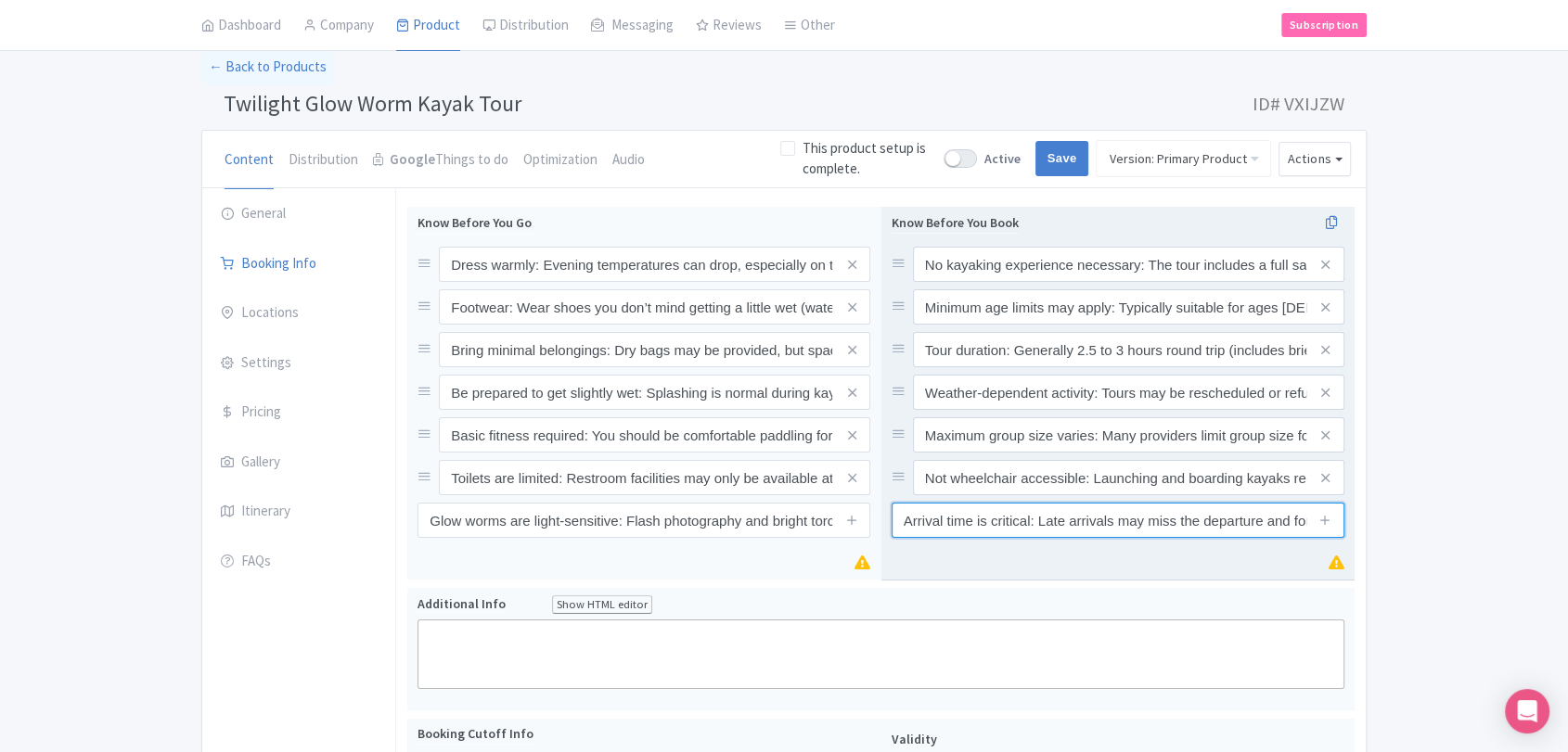 scroll, scrollTop: 0, scrollLeft: 121, axis: horizontal 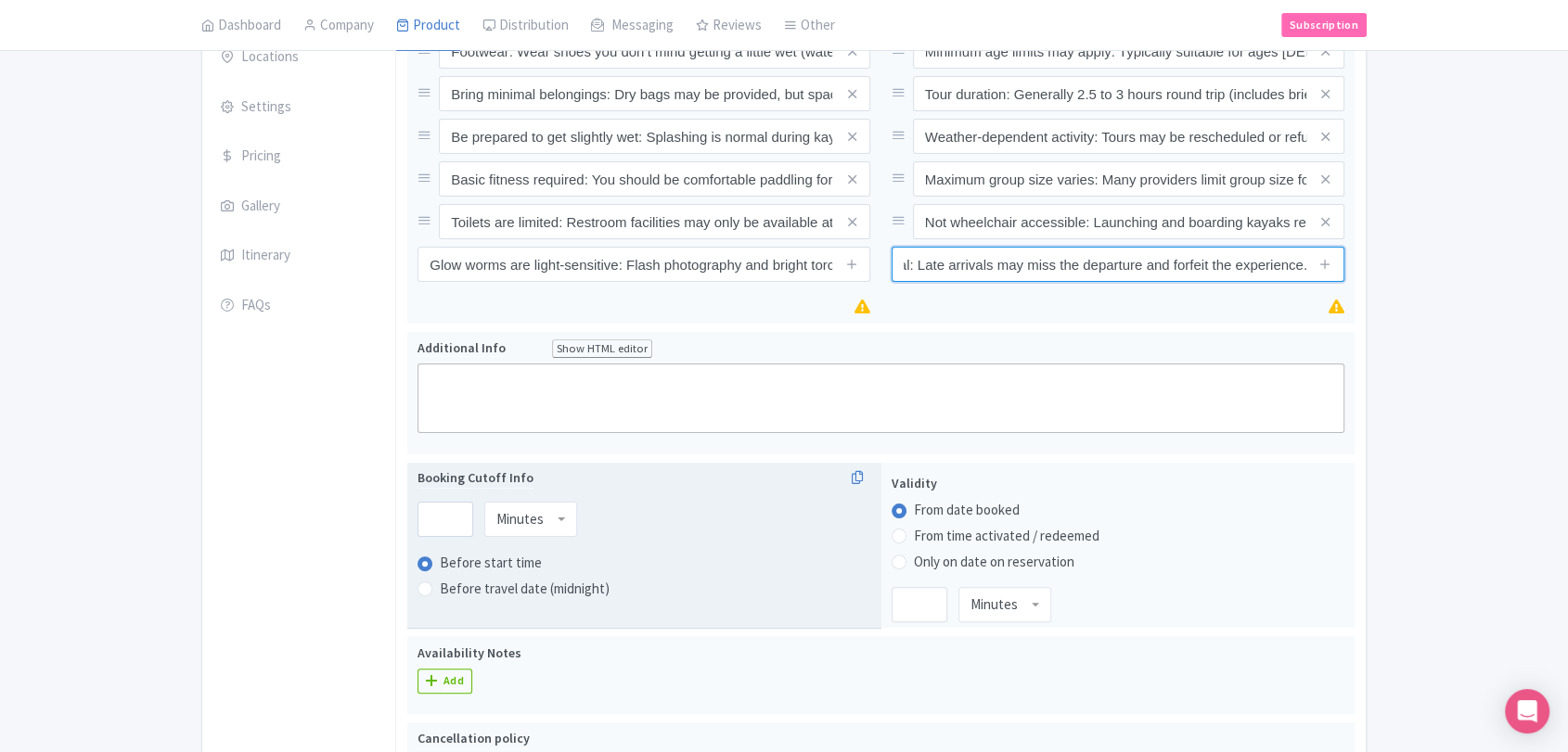 type on "Arrival time is critical: Late arrivals may miss the departure and forfeit the experience." 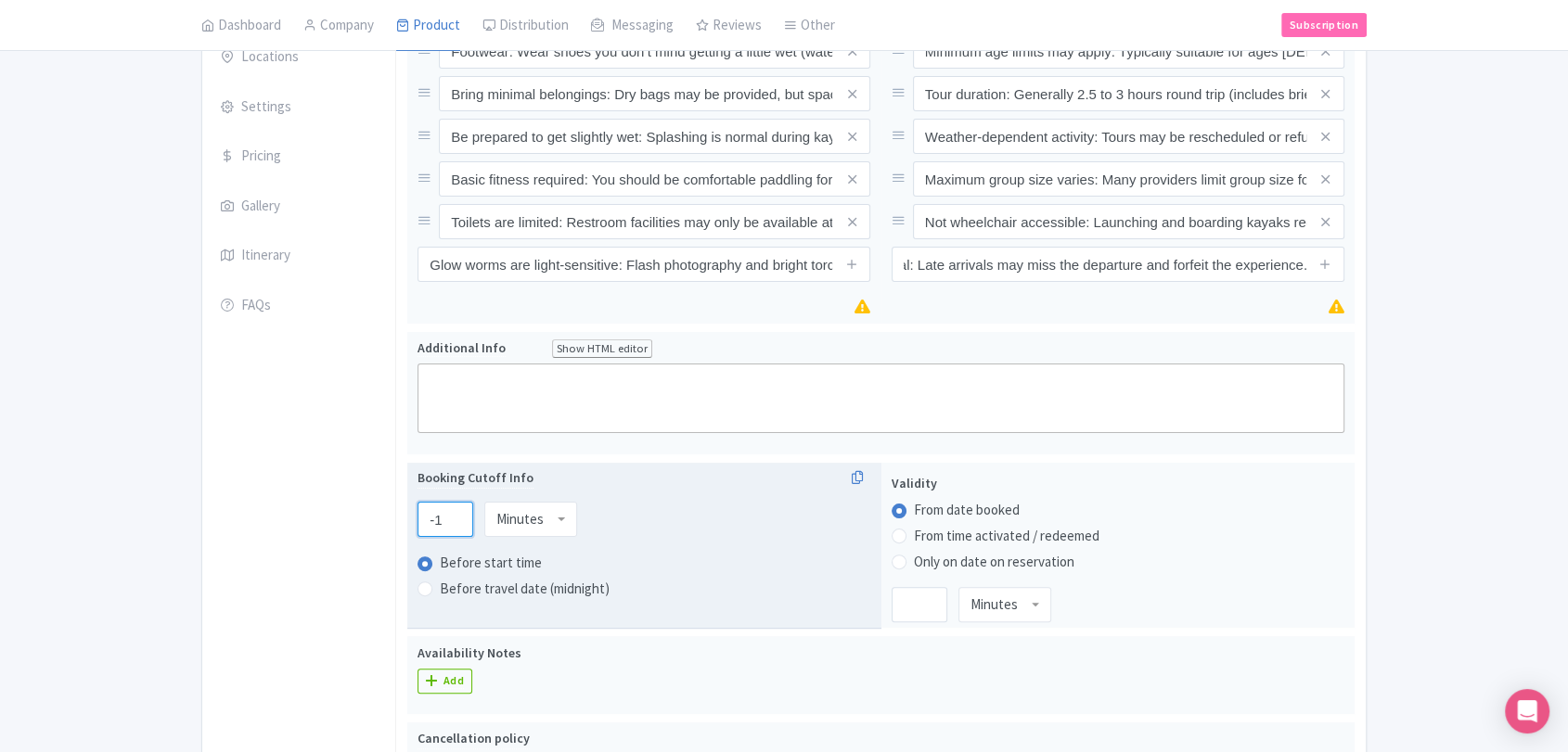 scroll, scrollTop: 0, scrollLeft: 0, axis: both 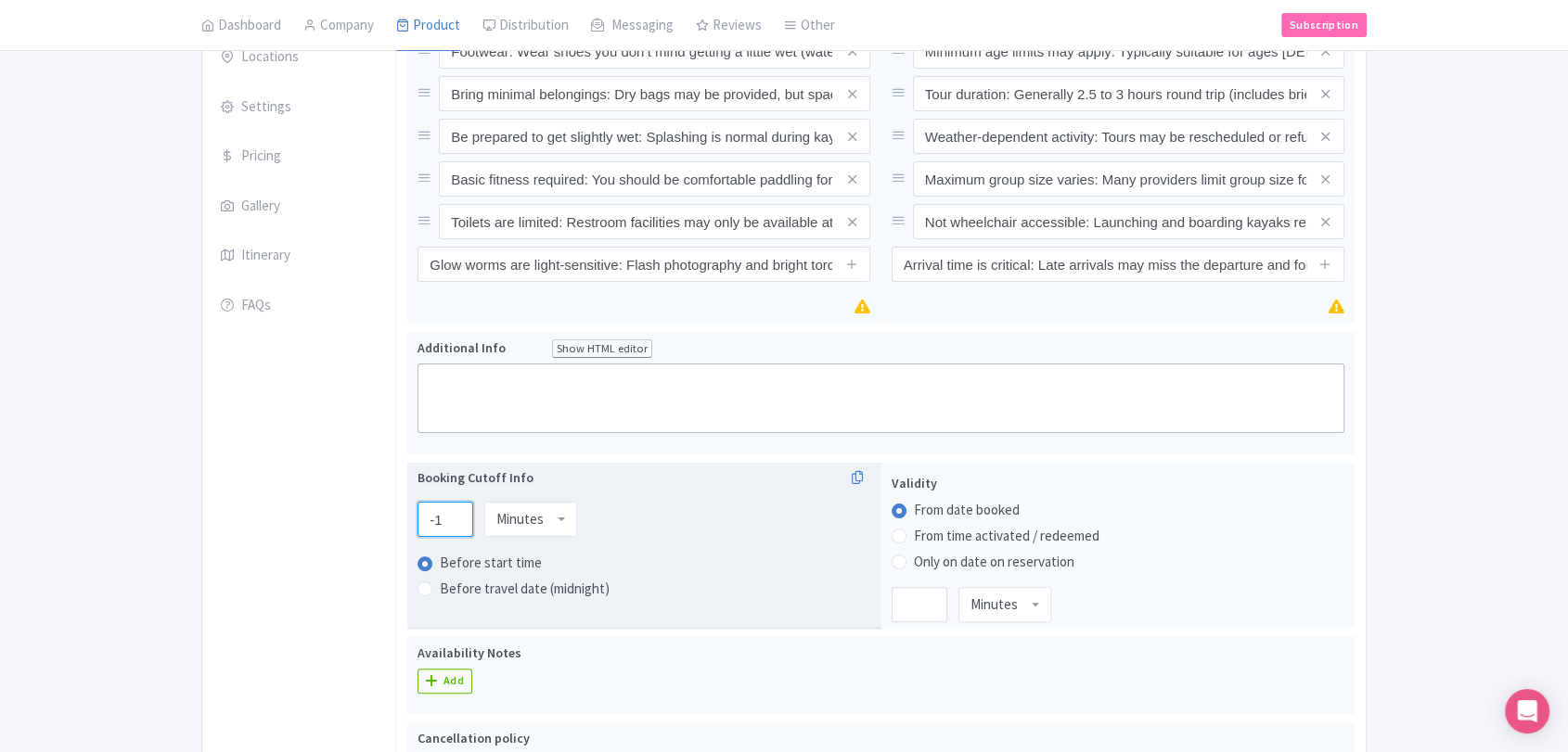 type on "-1" 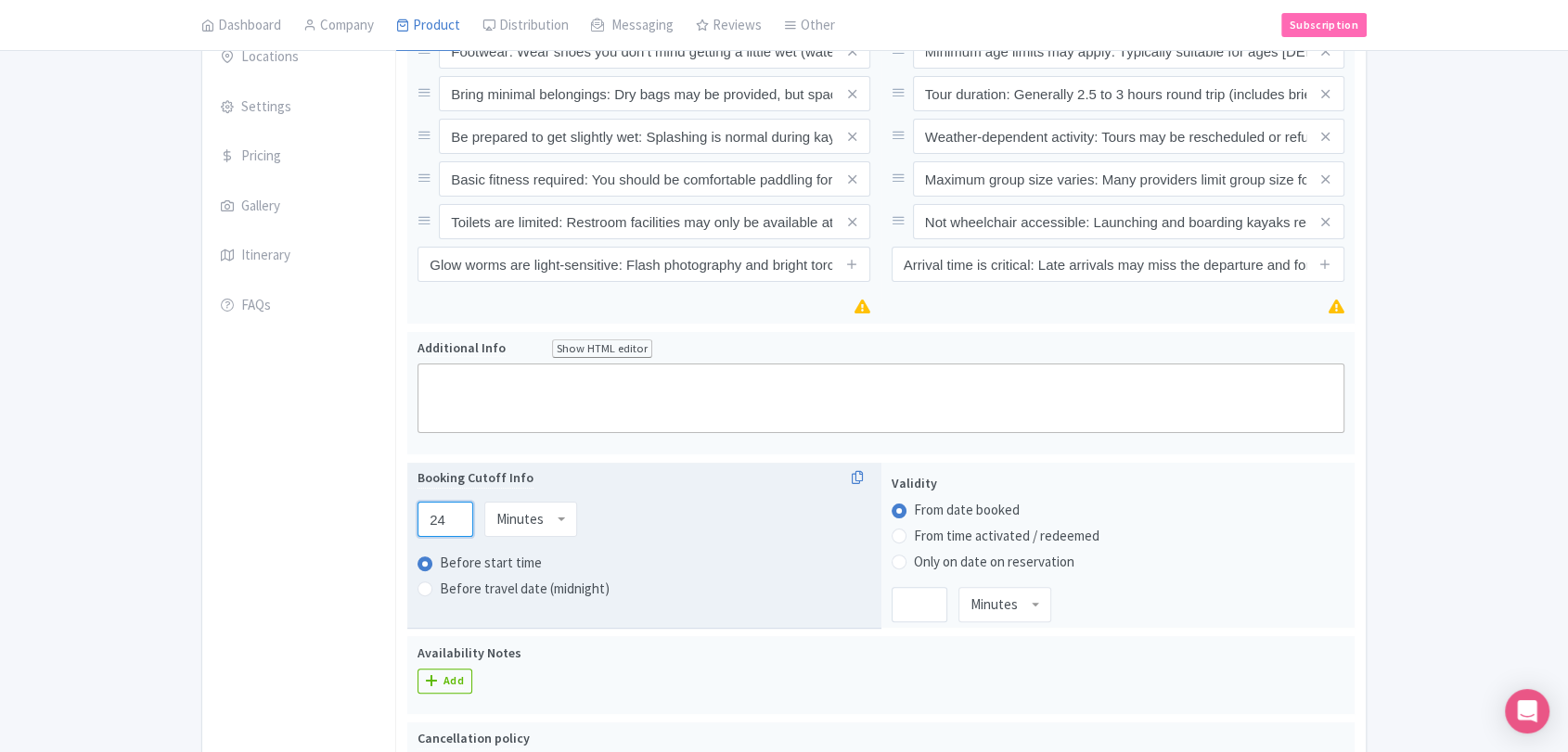 type on "24" 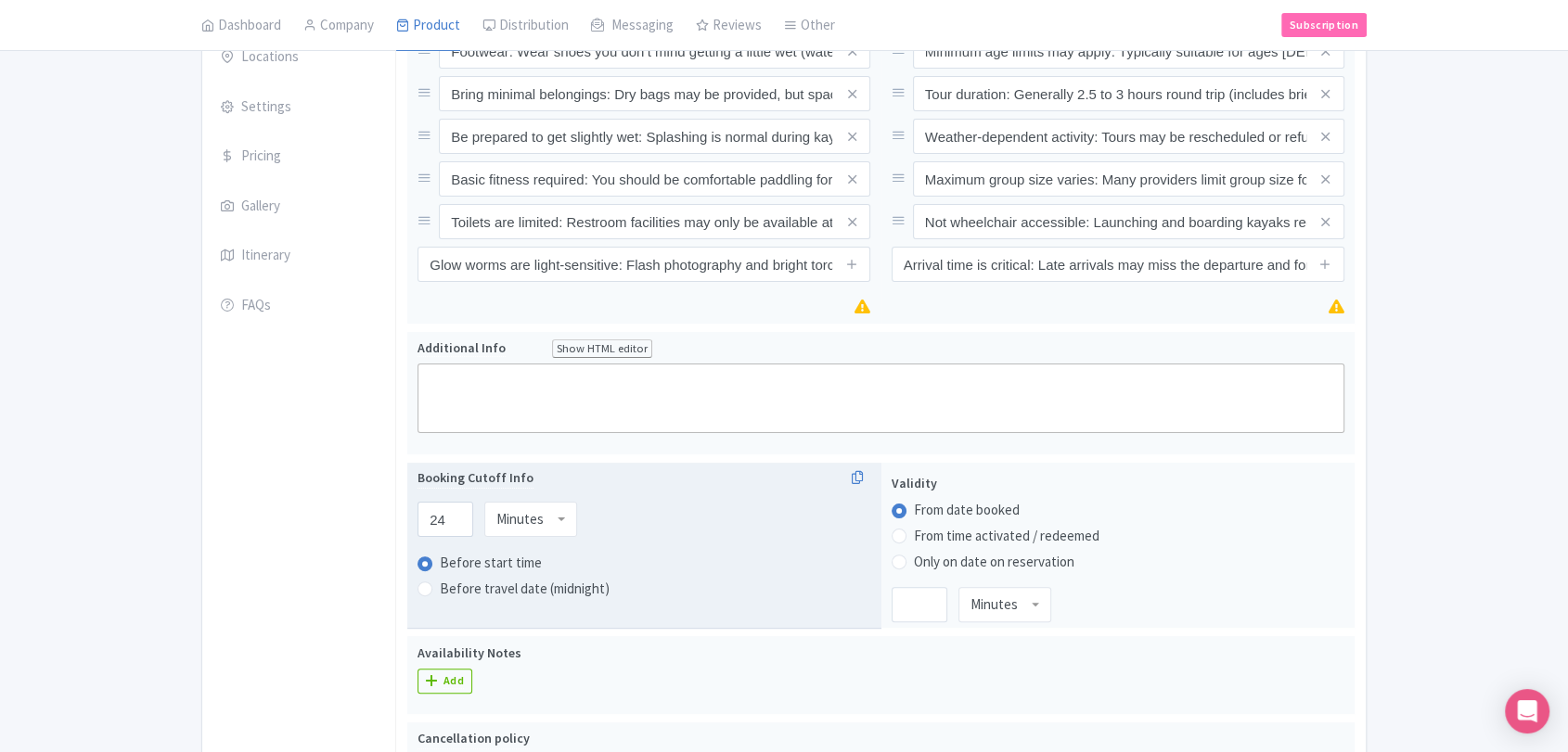drag, startPoint x: 486, startPoint y: 516, endPoint x: 519, endPoint y: 532, distance: 36.674242 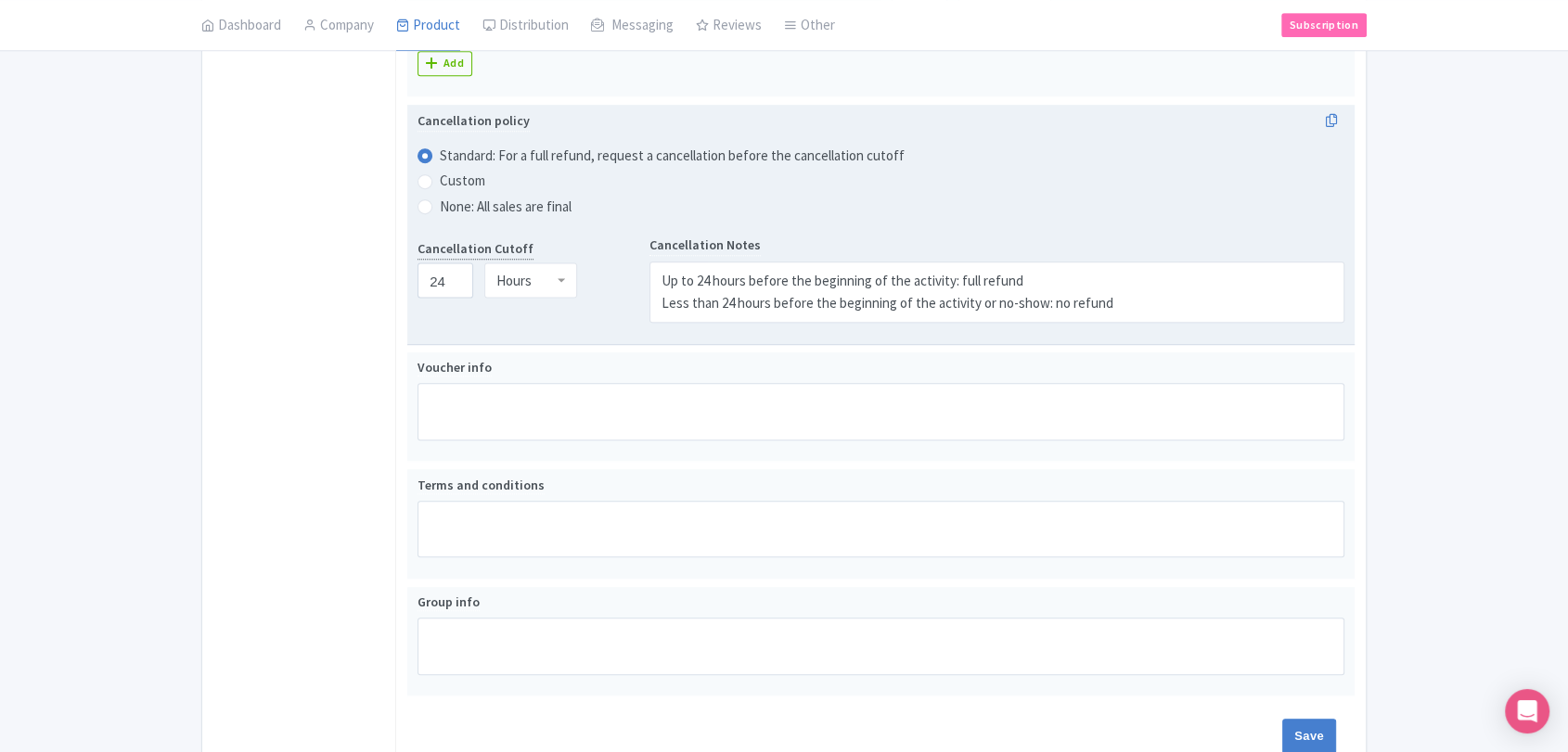 scroll, scrollTop: 1058, scrollLeft: 0, axis: vertical 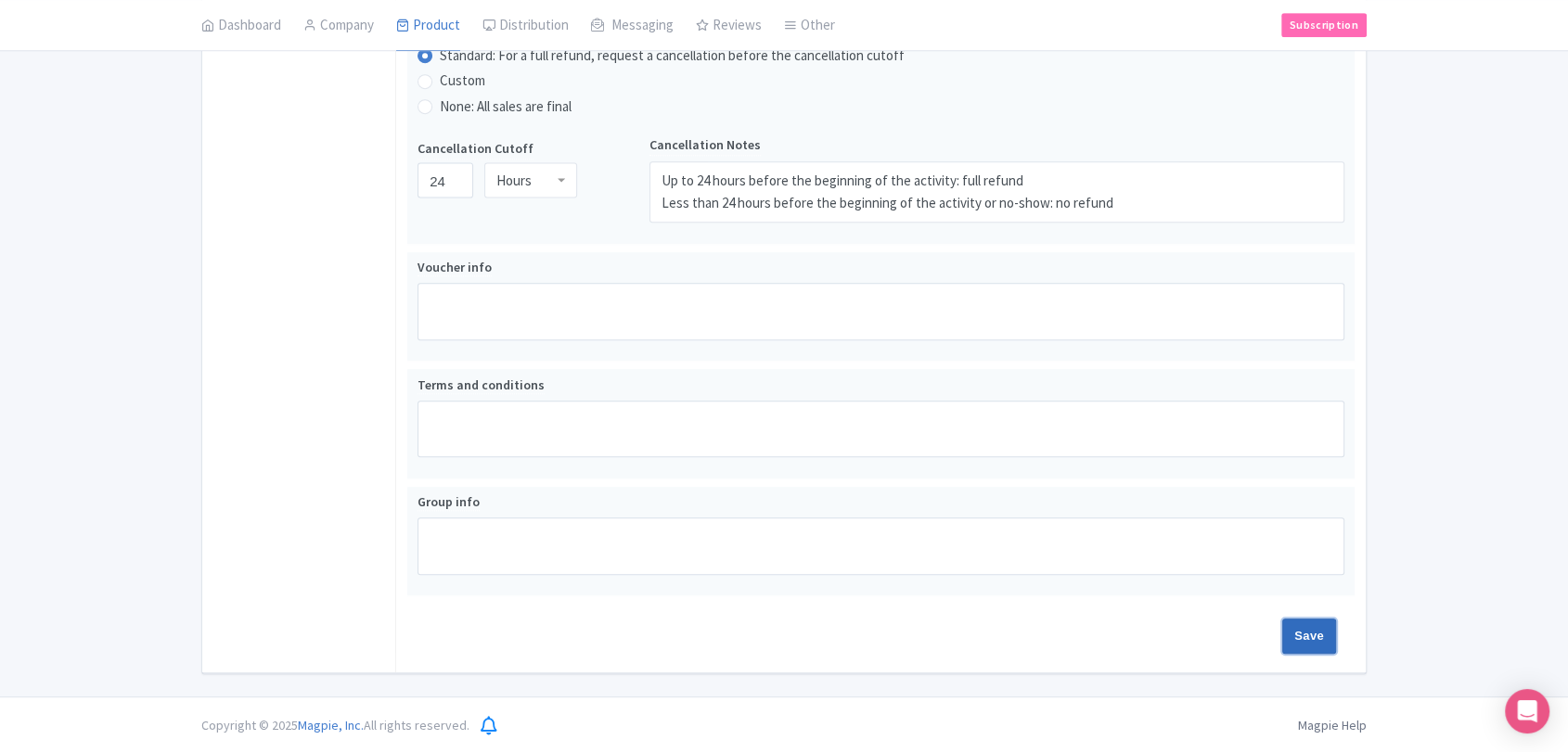 click on "Save" at bounding box center [1309, 636] 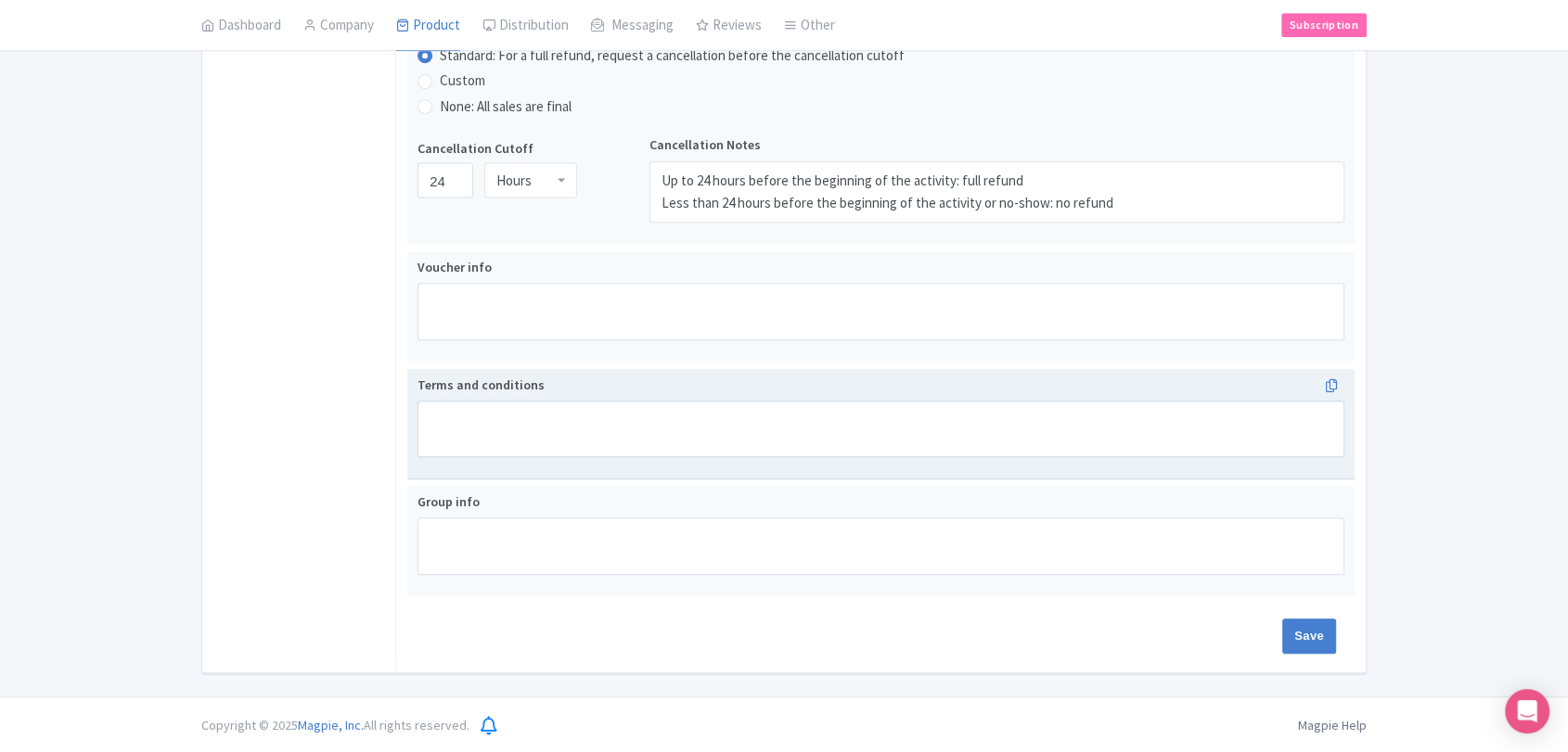 type on "Saving..." 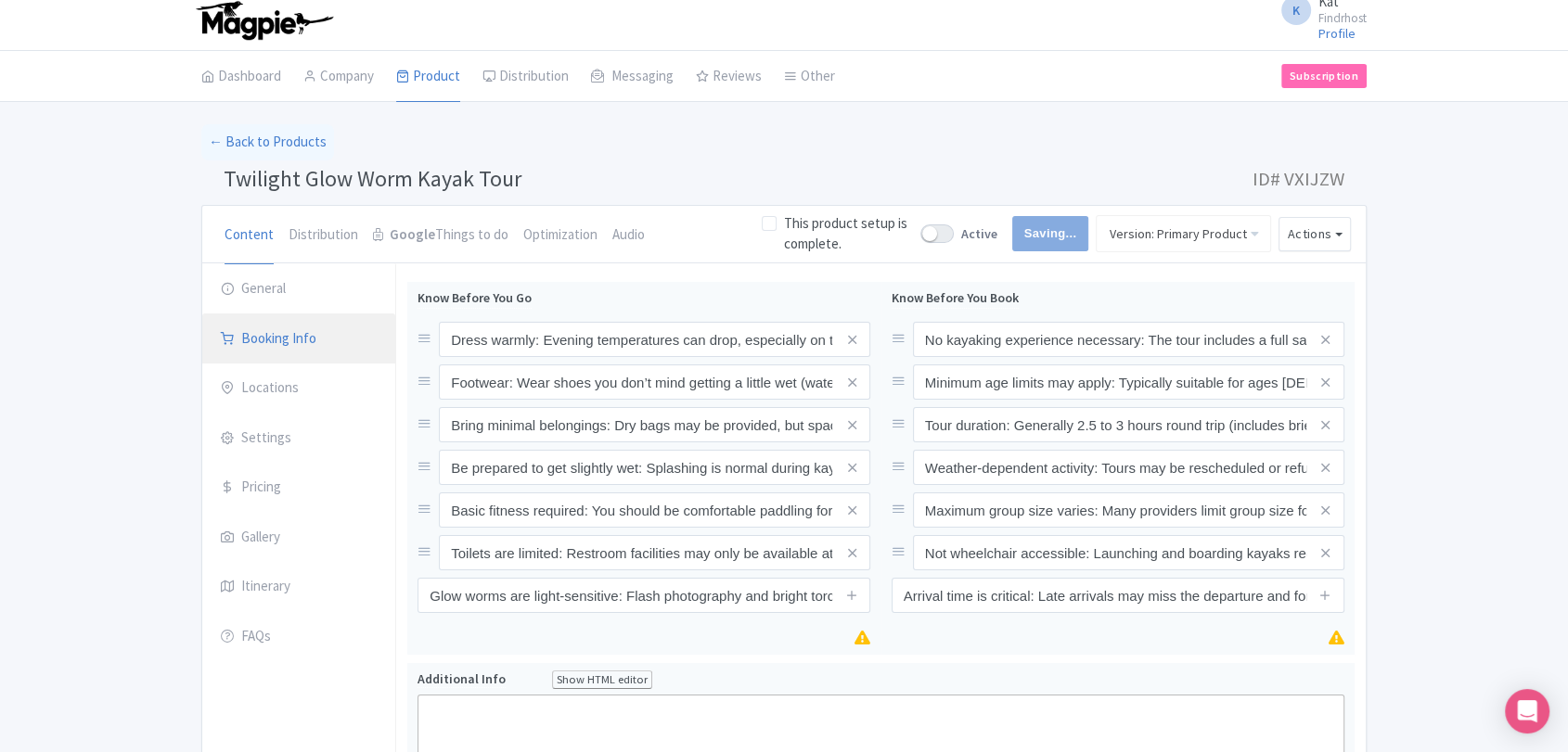 scroll, scrollTop: 0, scrollLeft: 0, axis: both 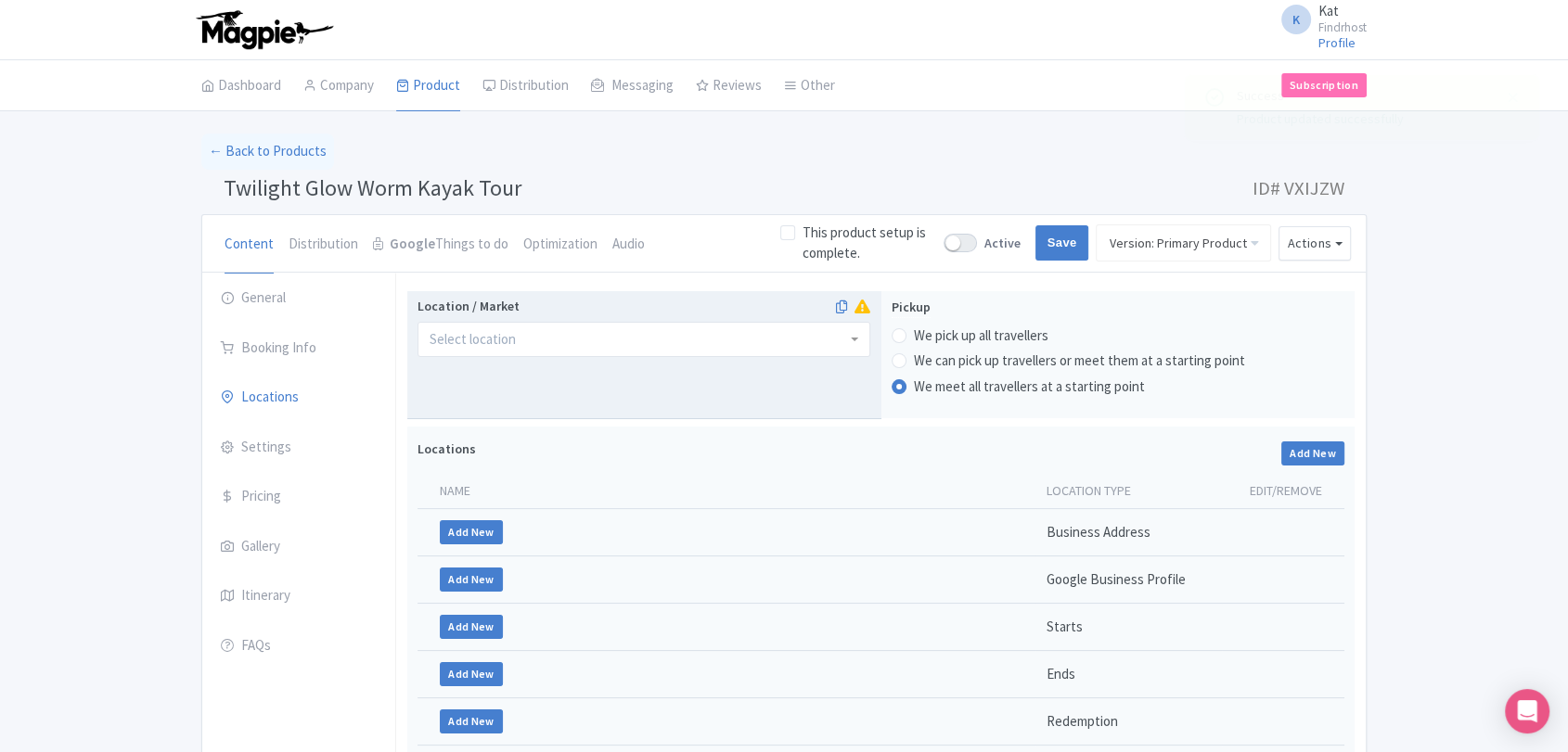 click at bounding box center (644, 339) 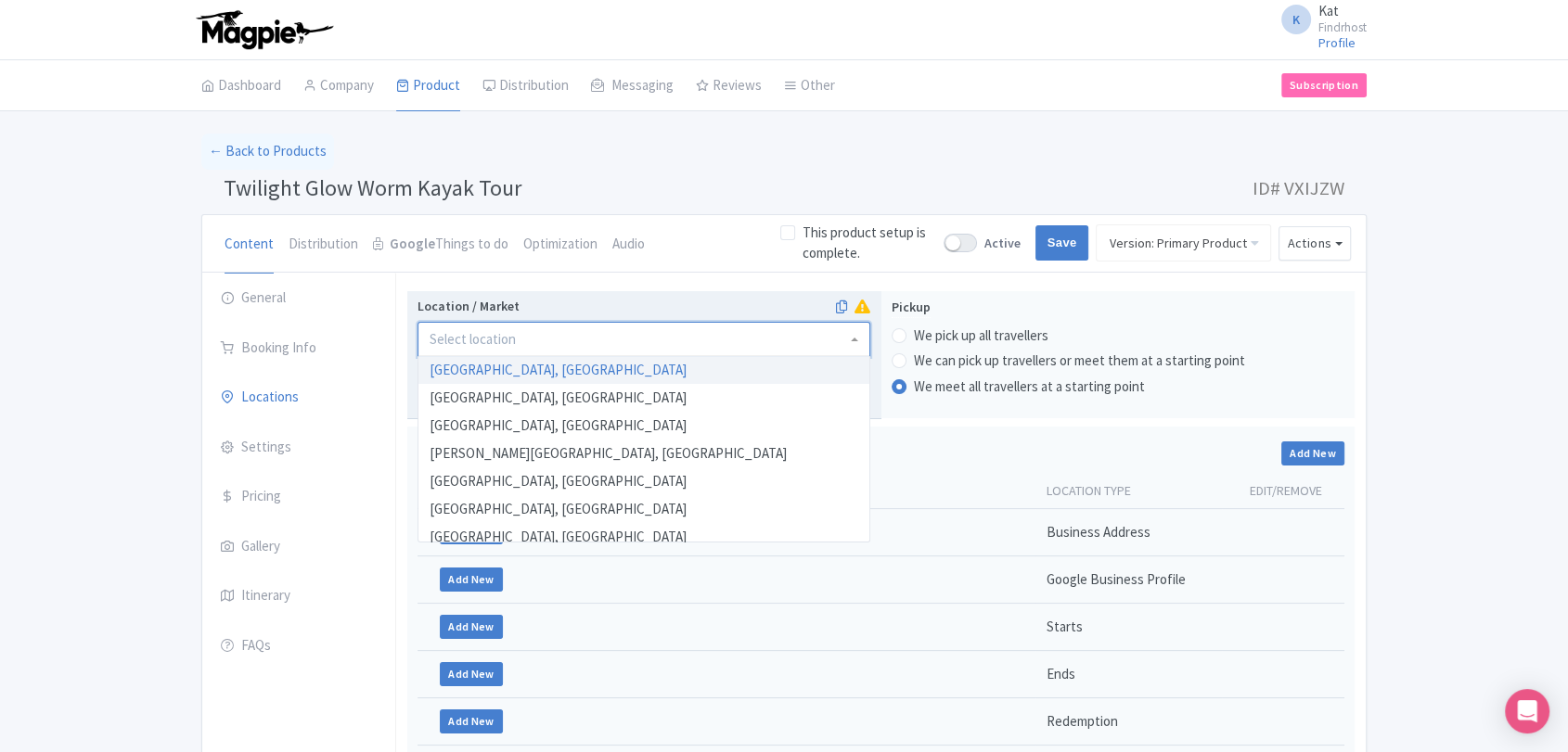 paste on "Rotorua" 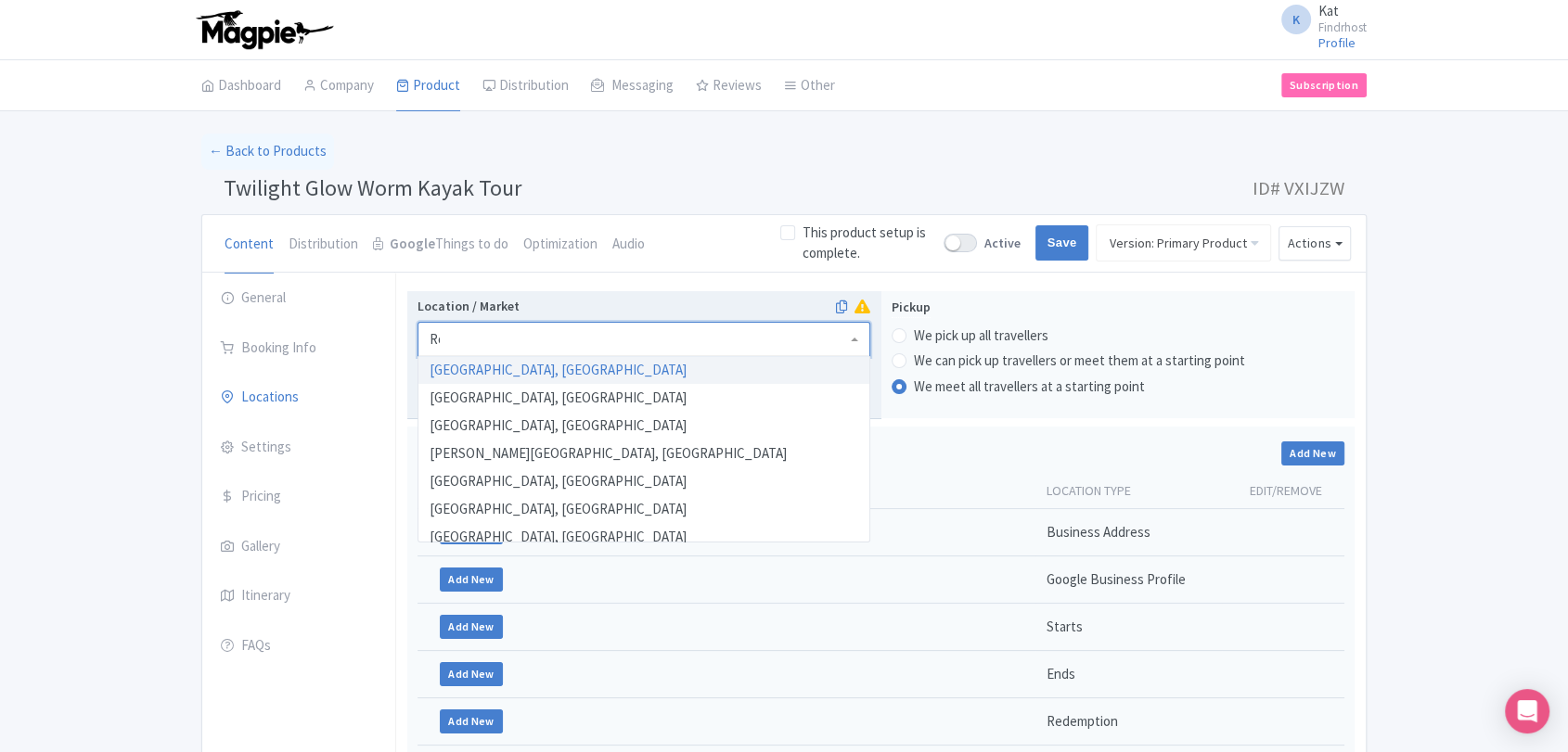 scroll, scrollTop: 0, scrollLeft: 0, axis: both 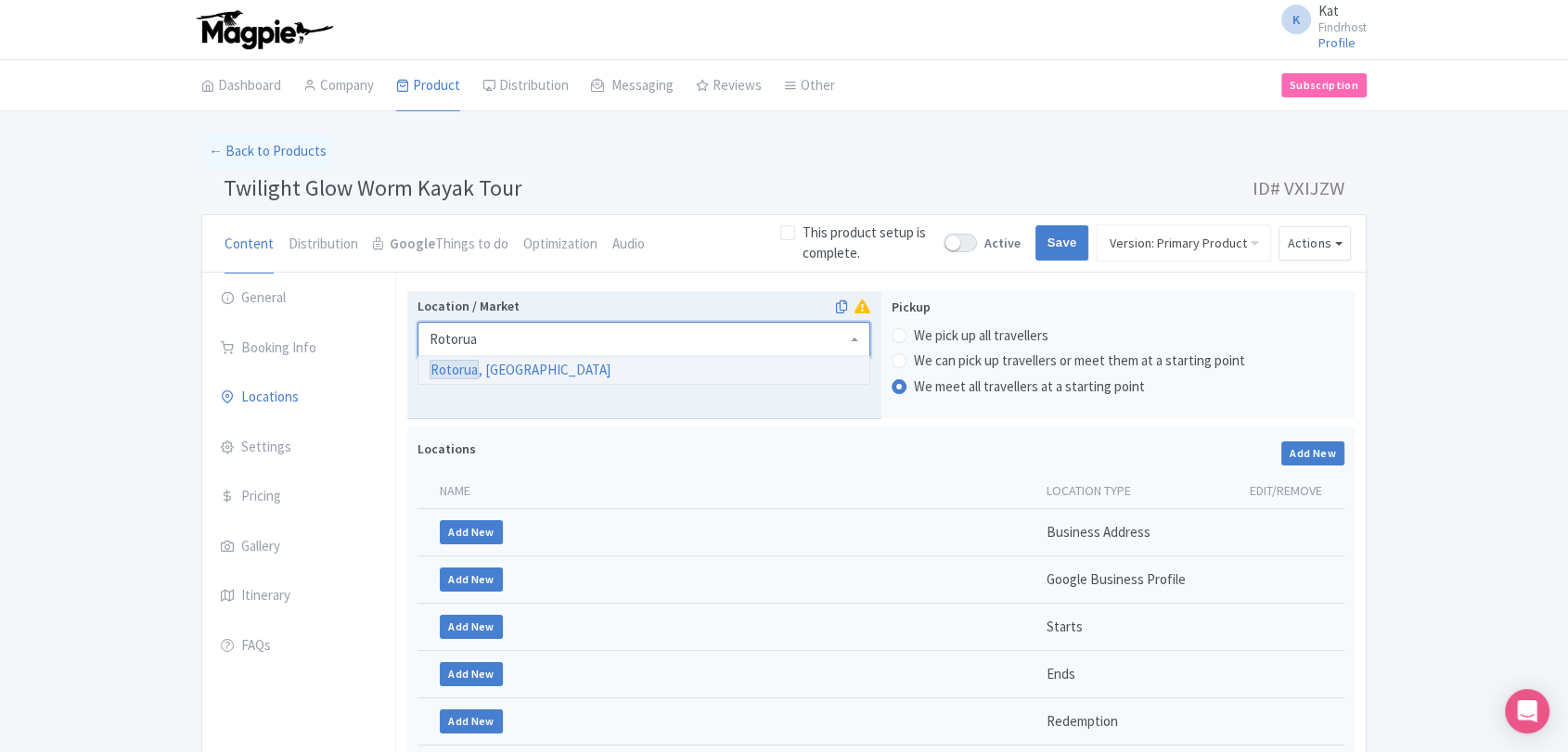 type 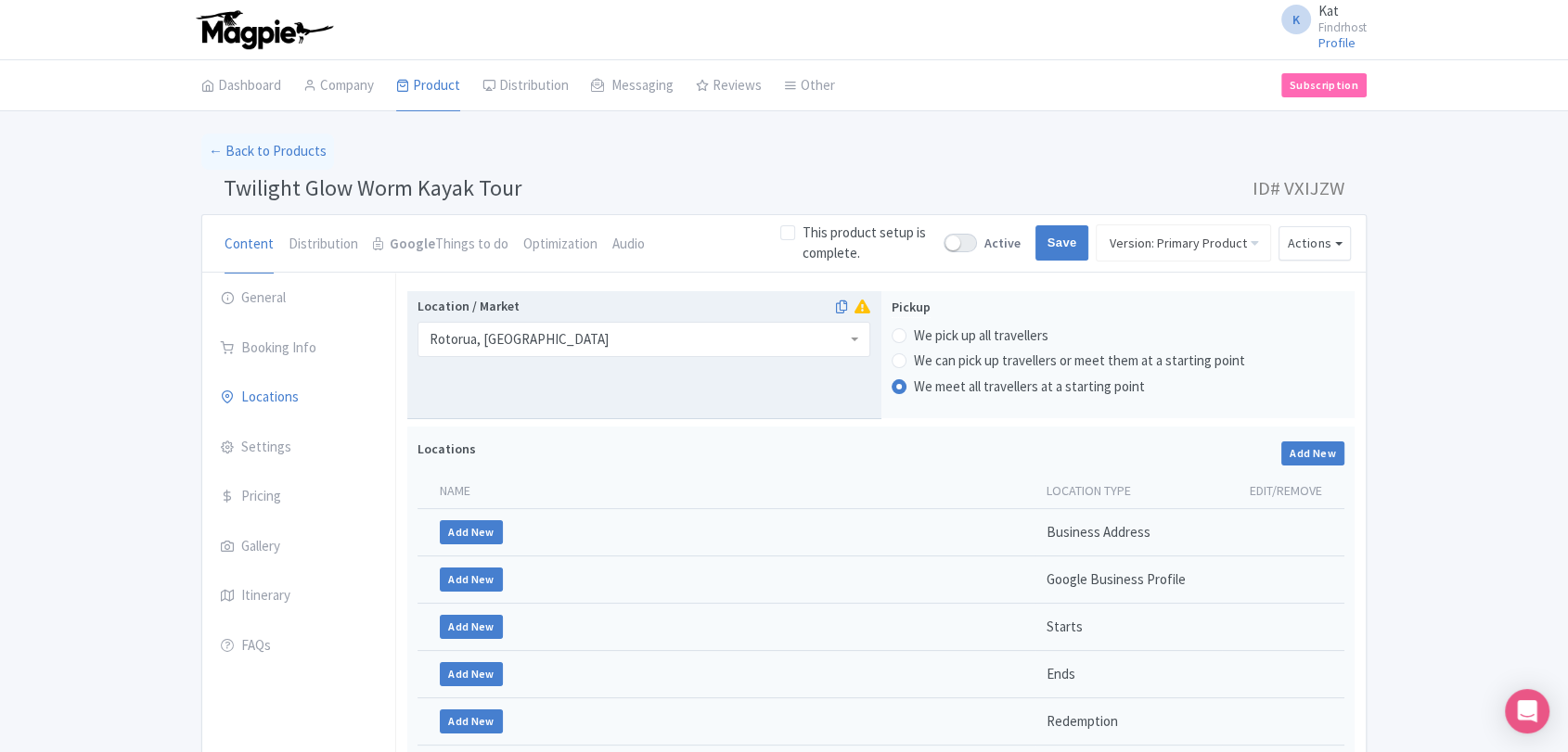 click on "Location / [GEOGRAPHIC_DATA], [GEOGRAPHIC_DATA] [GEOGRAPHIC_DATA], [GEOGRAPHIC_DATA] [GEOGRAPHIC_DATA], [GEOGRAPHIC_DATA]" at bounding box center [644, 355] 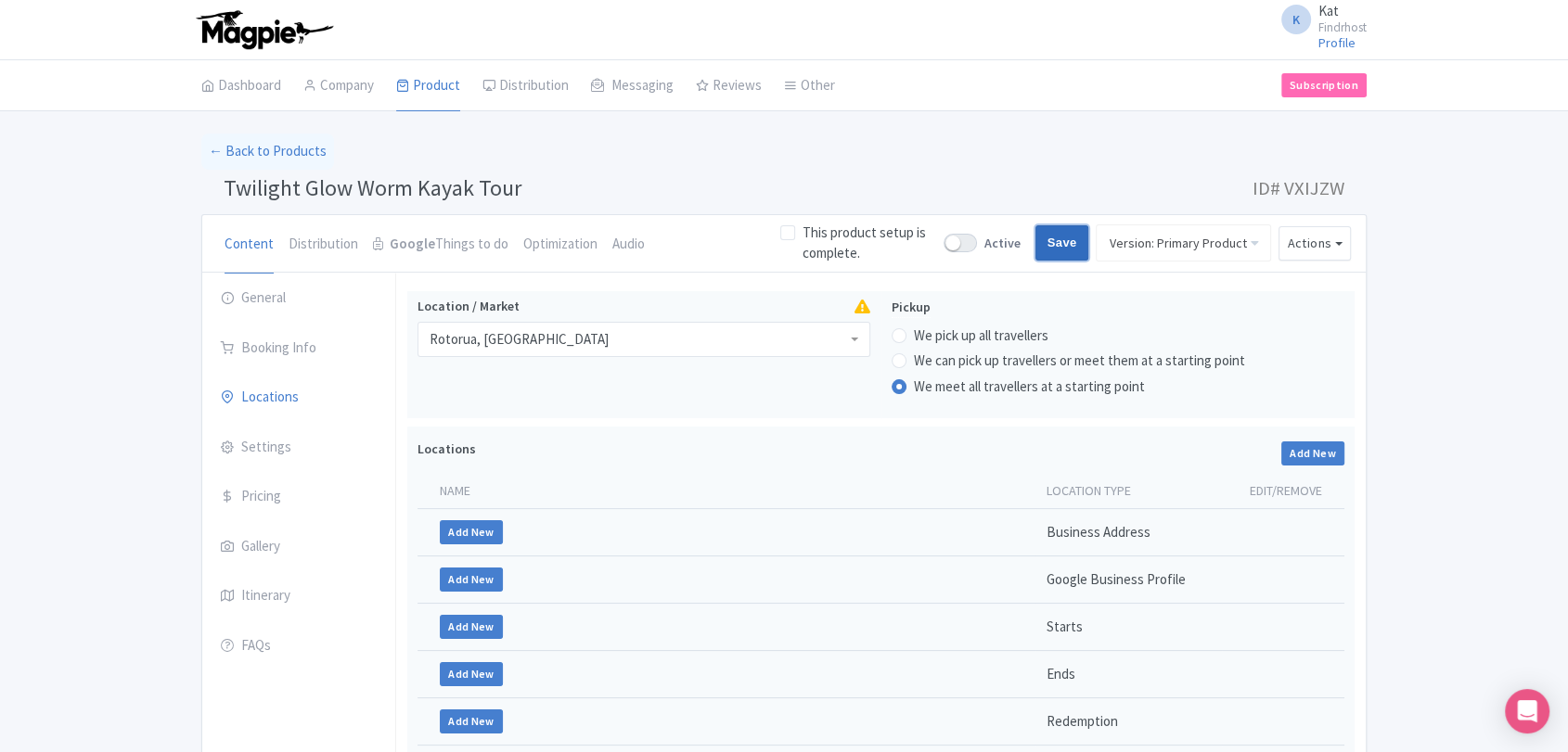 click on "Save" at bounding box center [1062, 243] 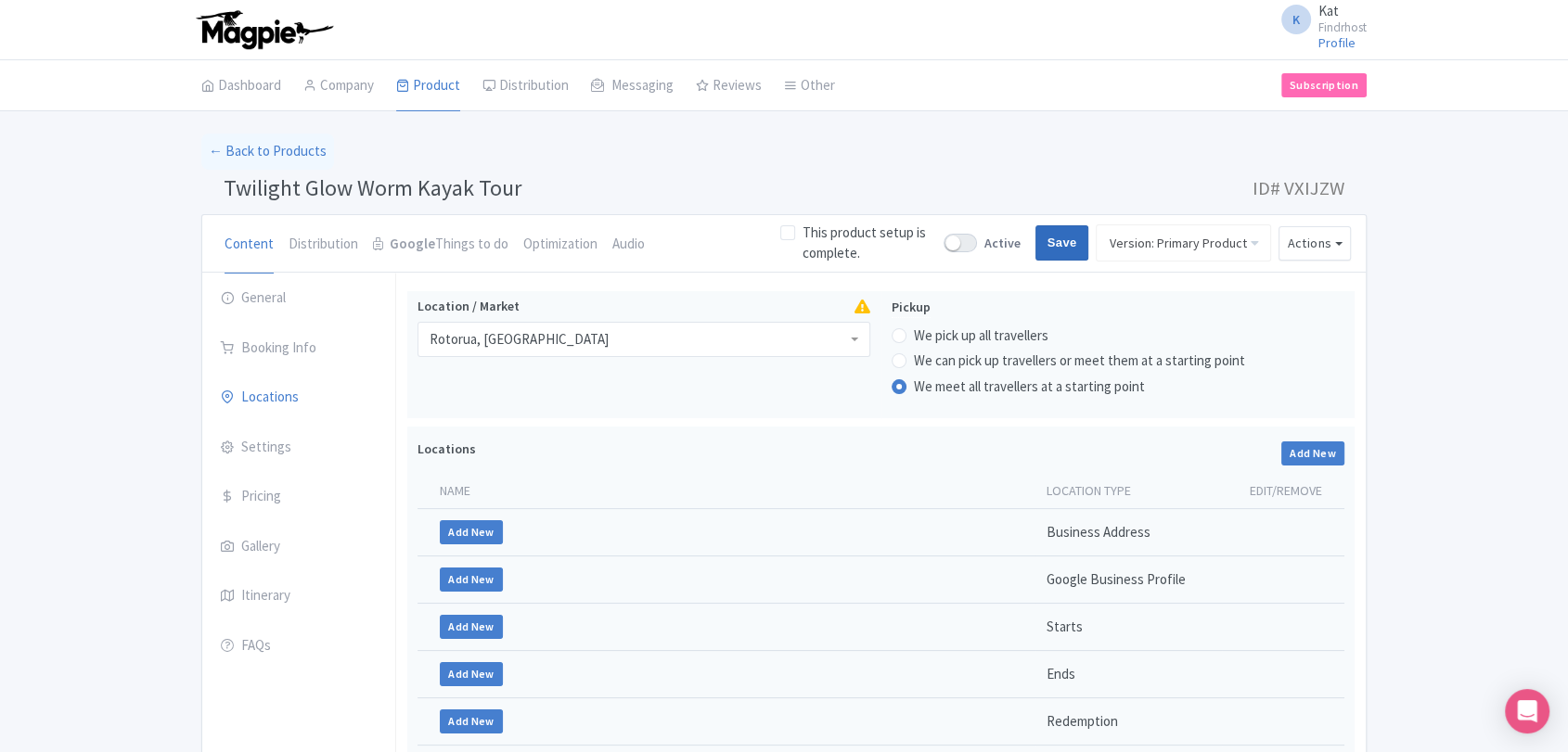 type on "Saving..." 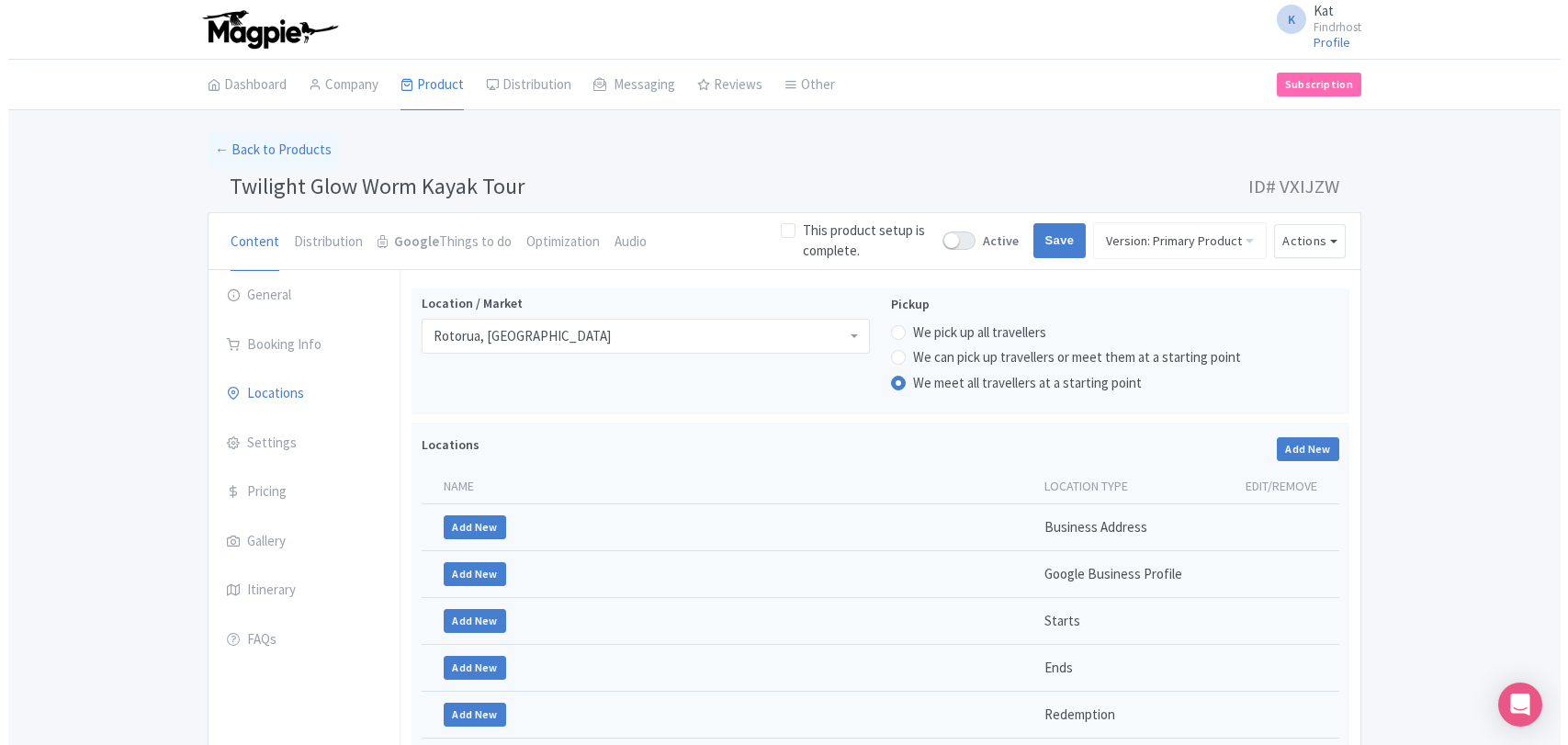 scroll, scrollTop: 245, scrollLeft: 0, axis: vertical 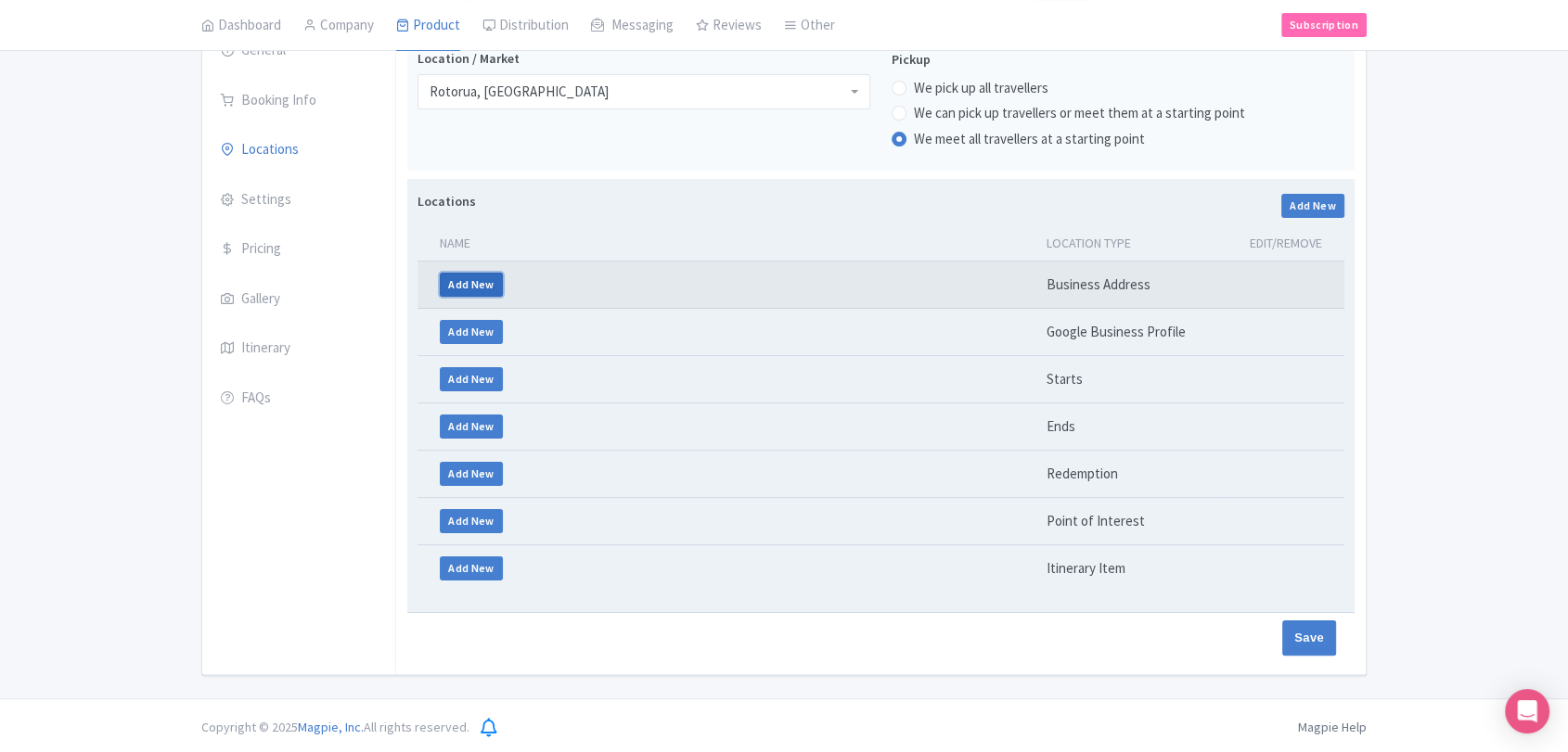 click on "Add New" at bounding box center (471, 285) 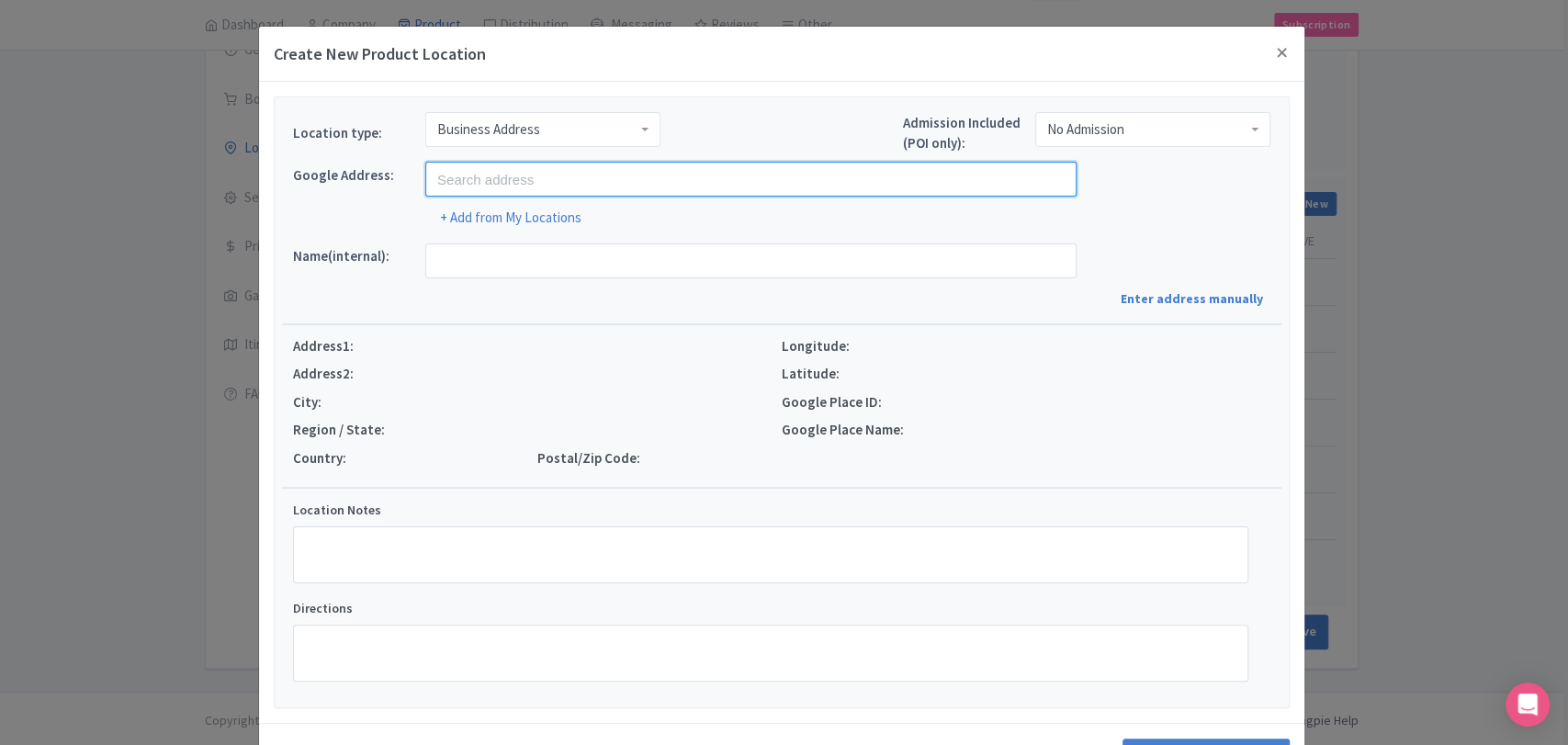 click at bounding box center [750, 179] 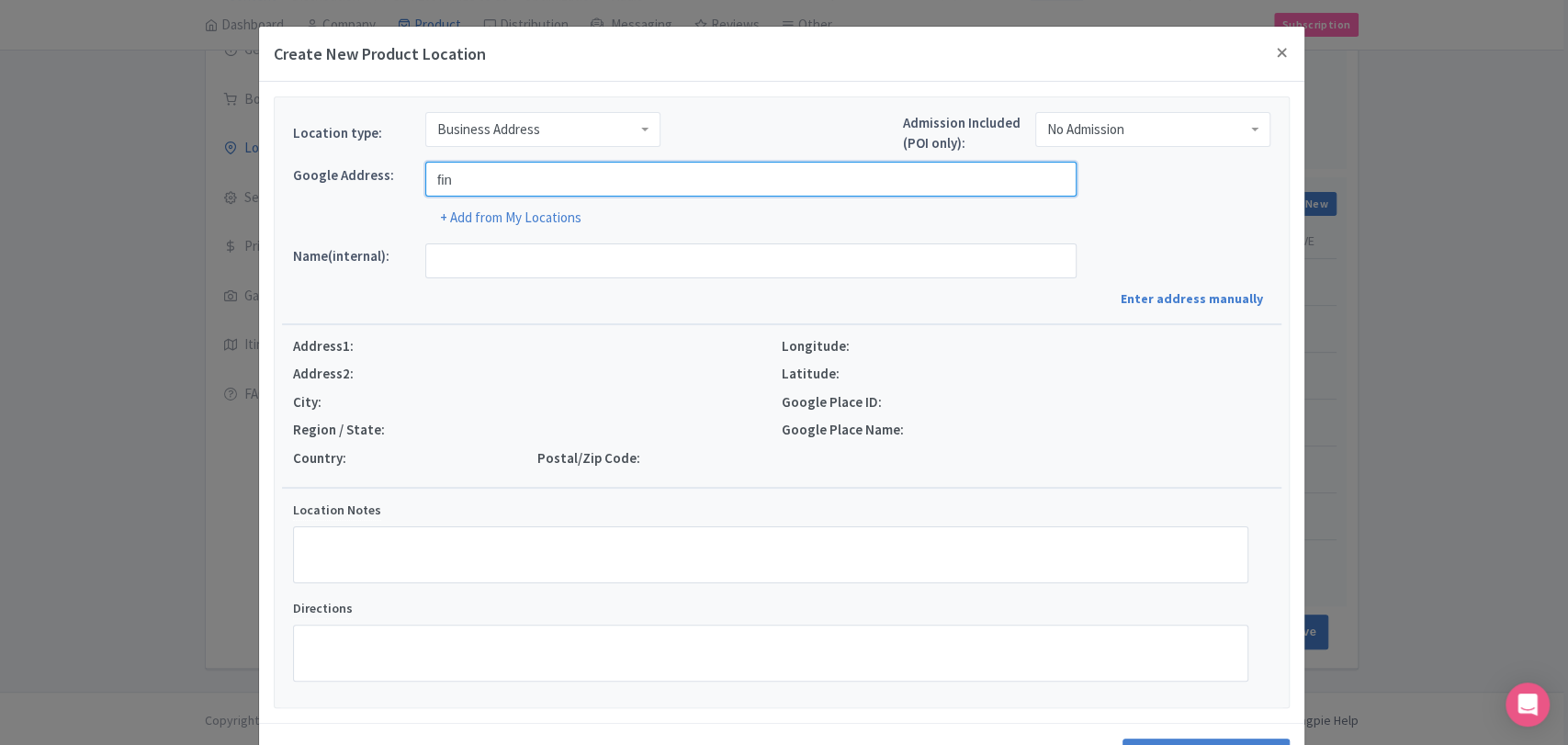 type on "Findrhost, [GEOGRAPHIC_DATA], [GEOGRAPHIC_DATA], [GEOGRAPHIC_DATA]" 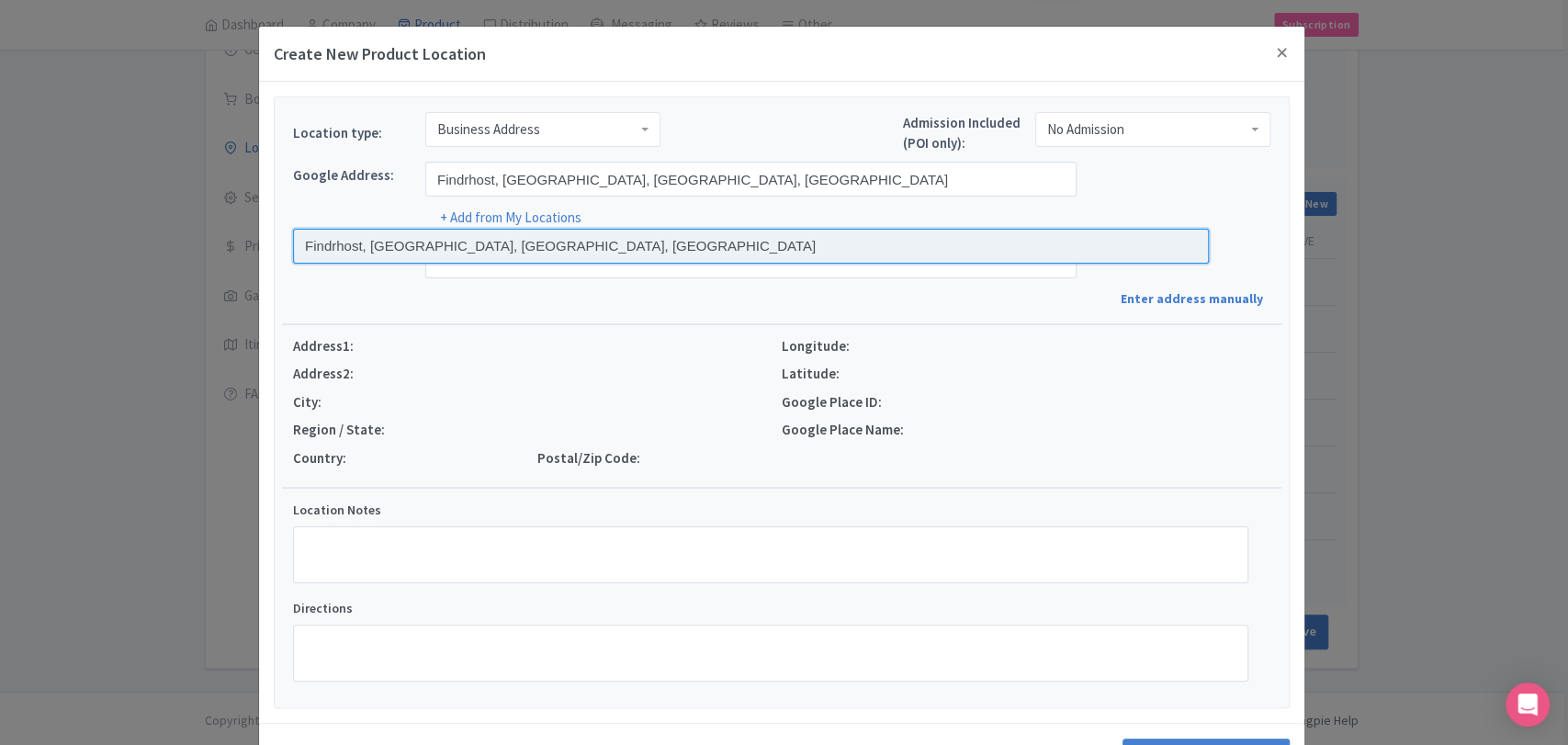click at bounding box center (750, 246) 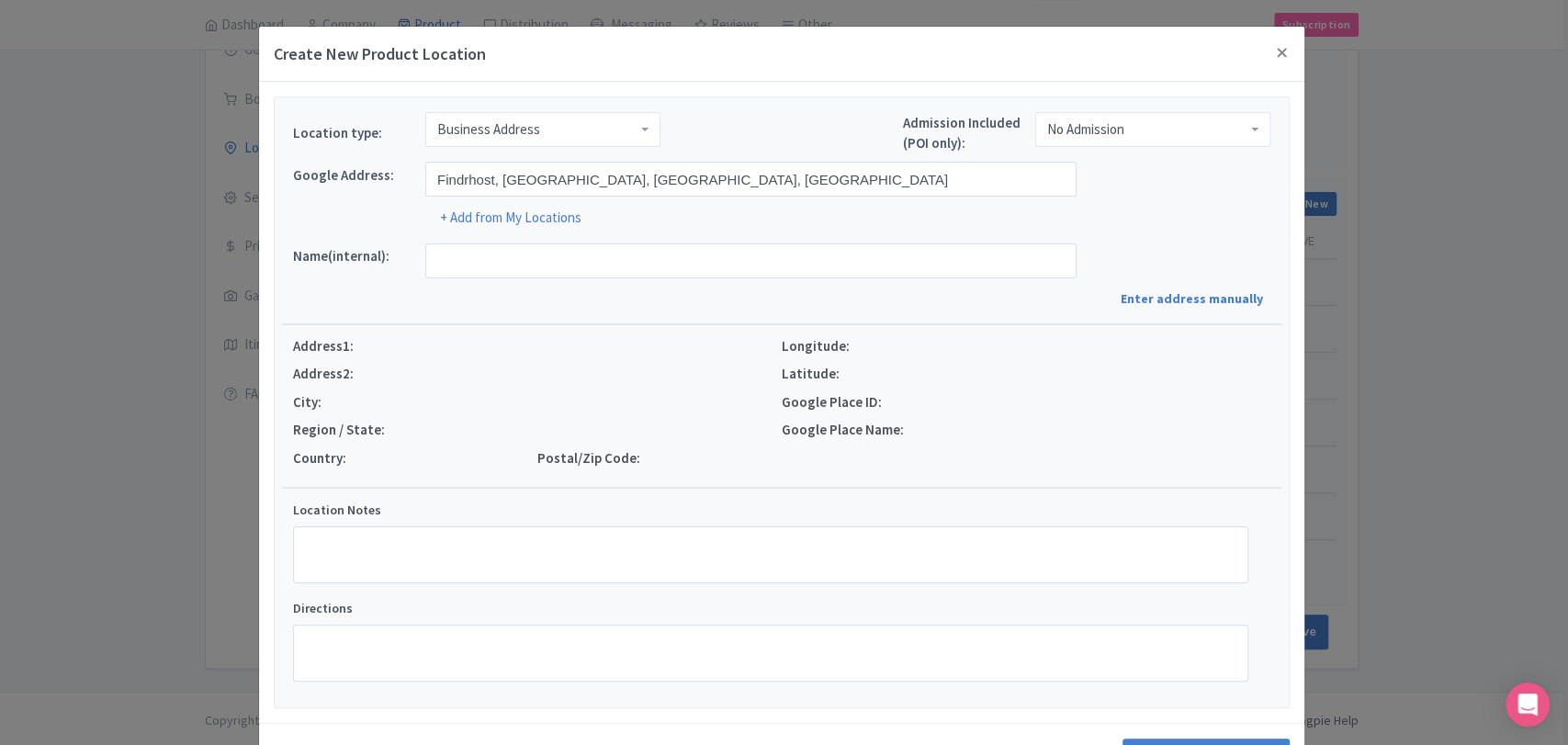 type on "Findrhost, [STREET_ADDRESS]" 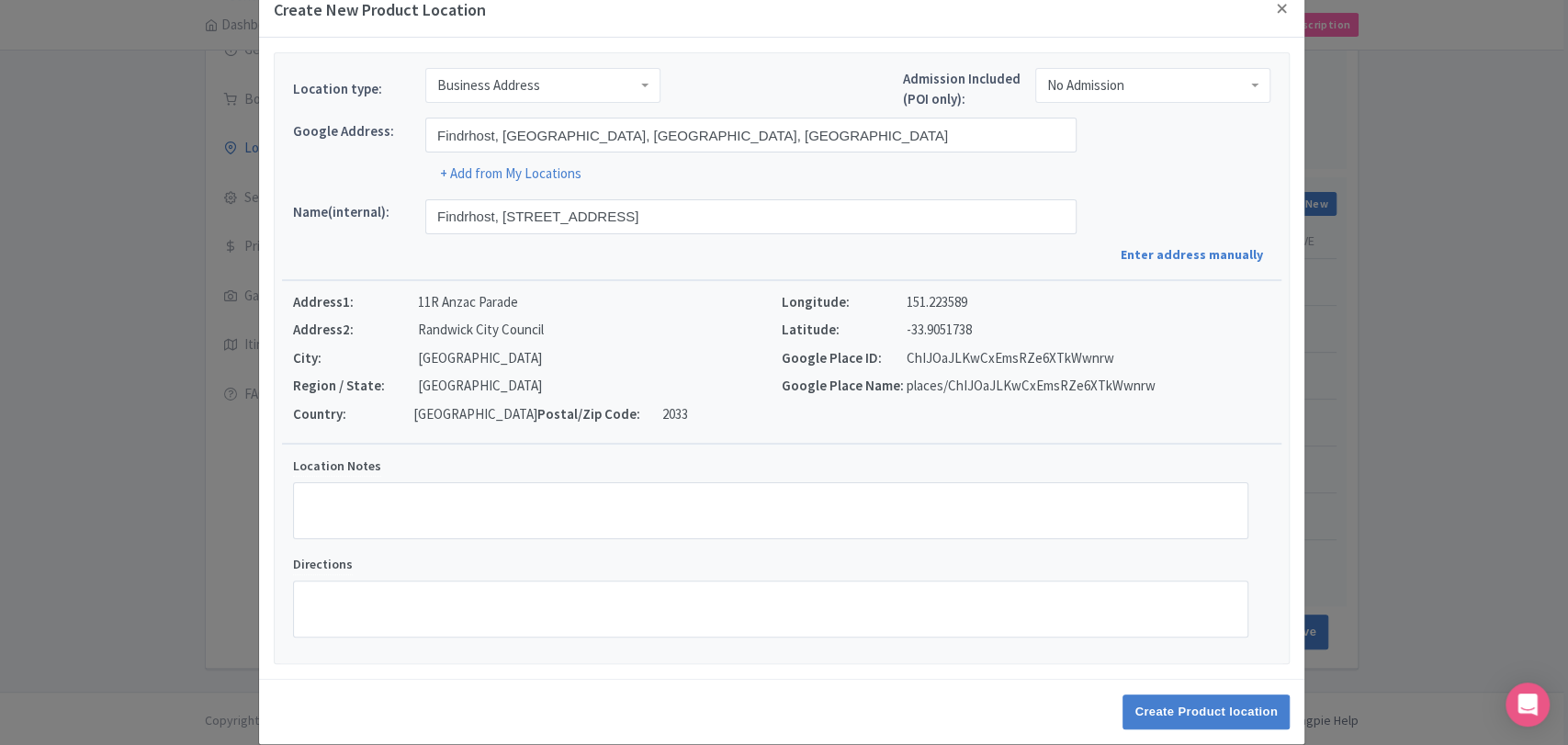 scroll, scrollTop: 67, scrollLeft: 0, axis: vertical 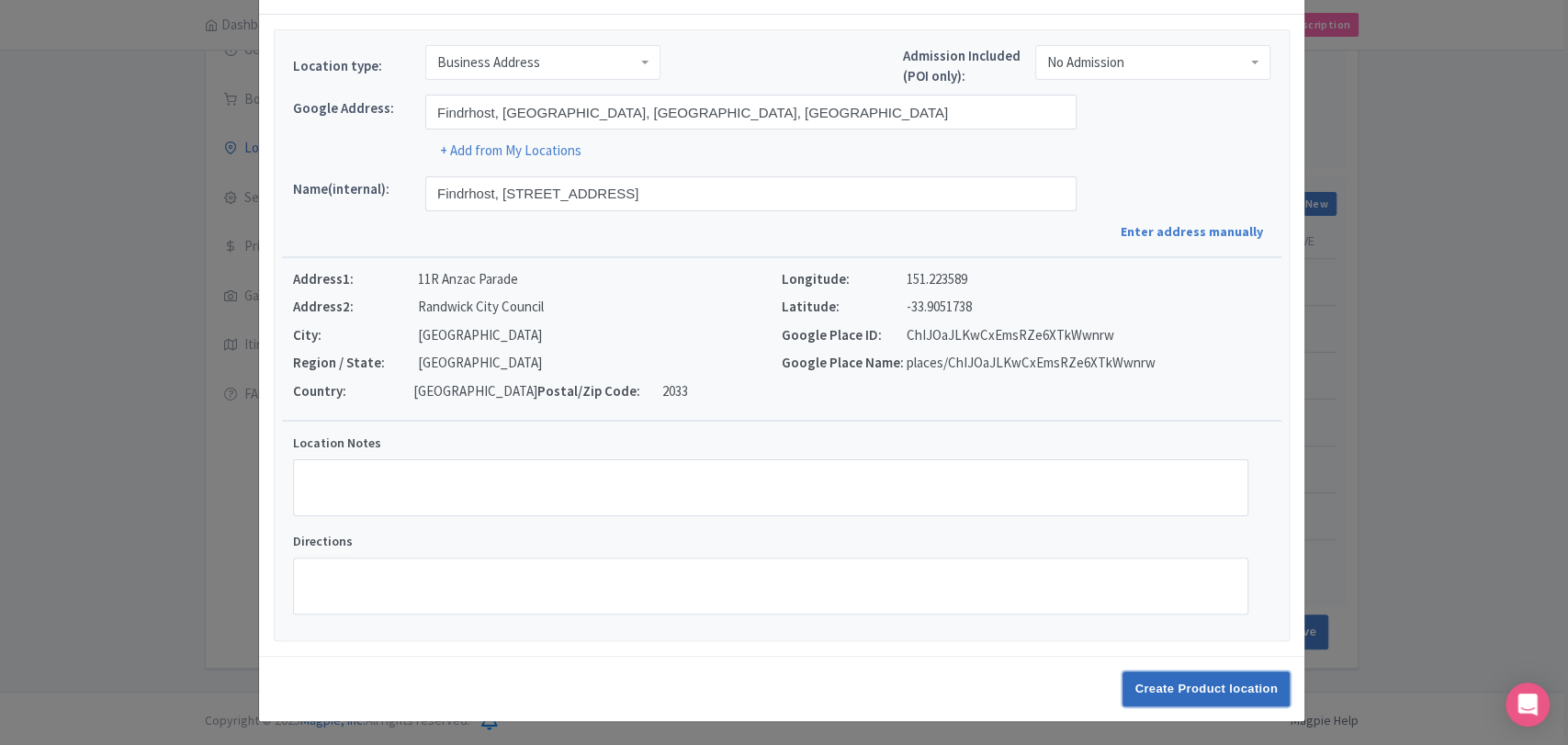 click on "Create Product location" at bounding box center [1206, 689] 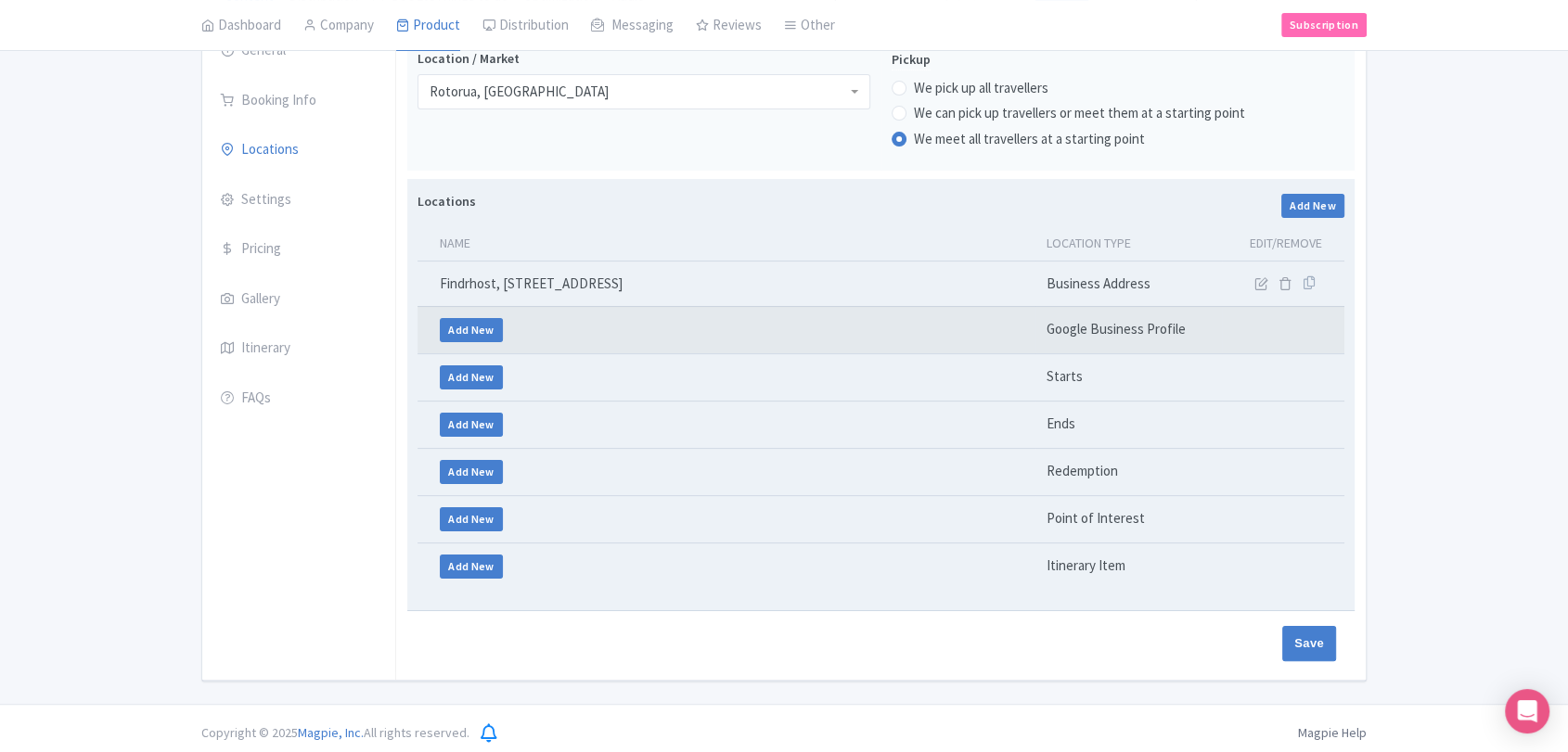 click on "Add New" at bounding box center (726, 329) 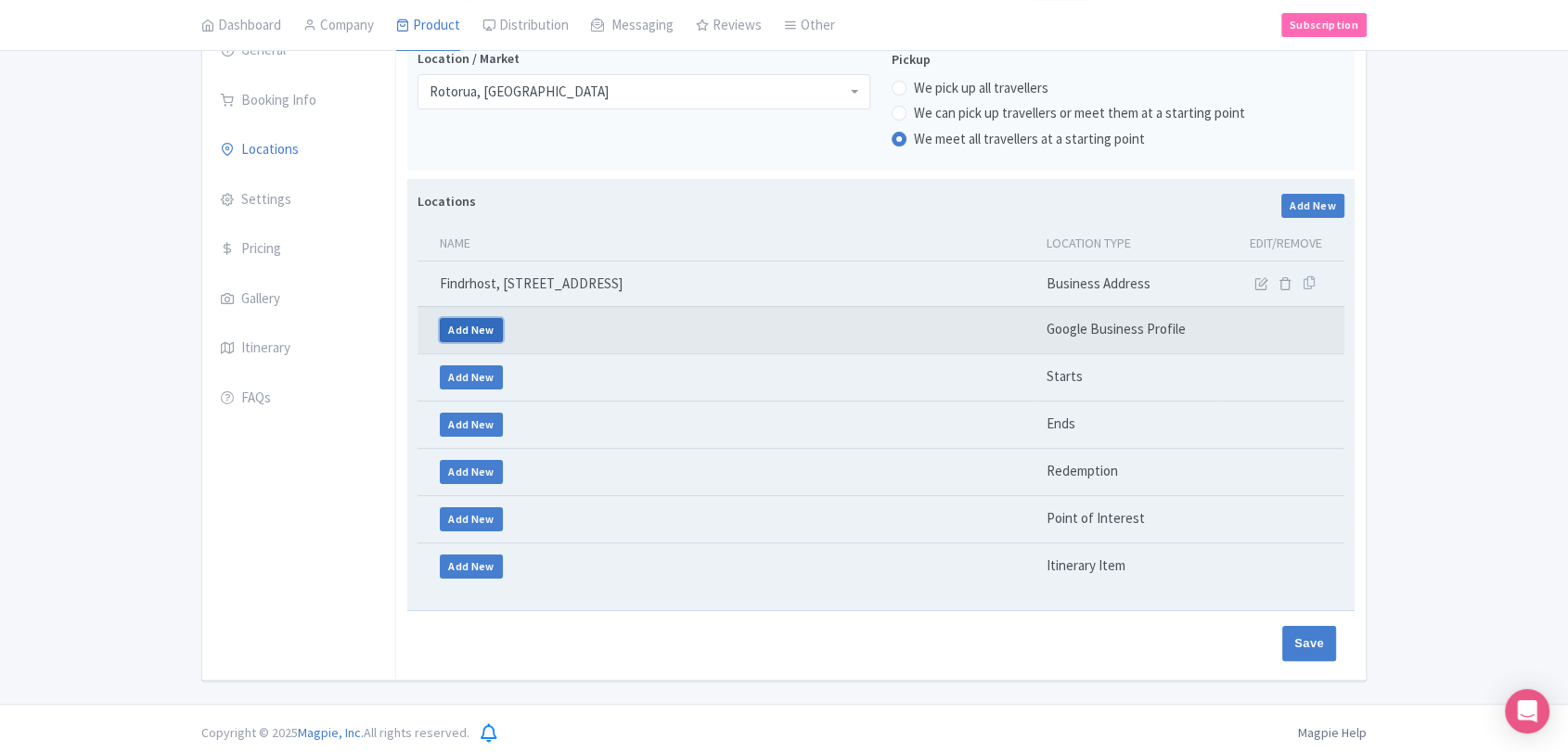 click on "Add New" at bounding box center [471, 330] 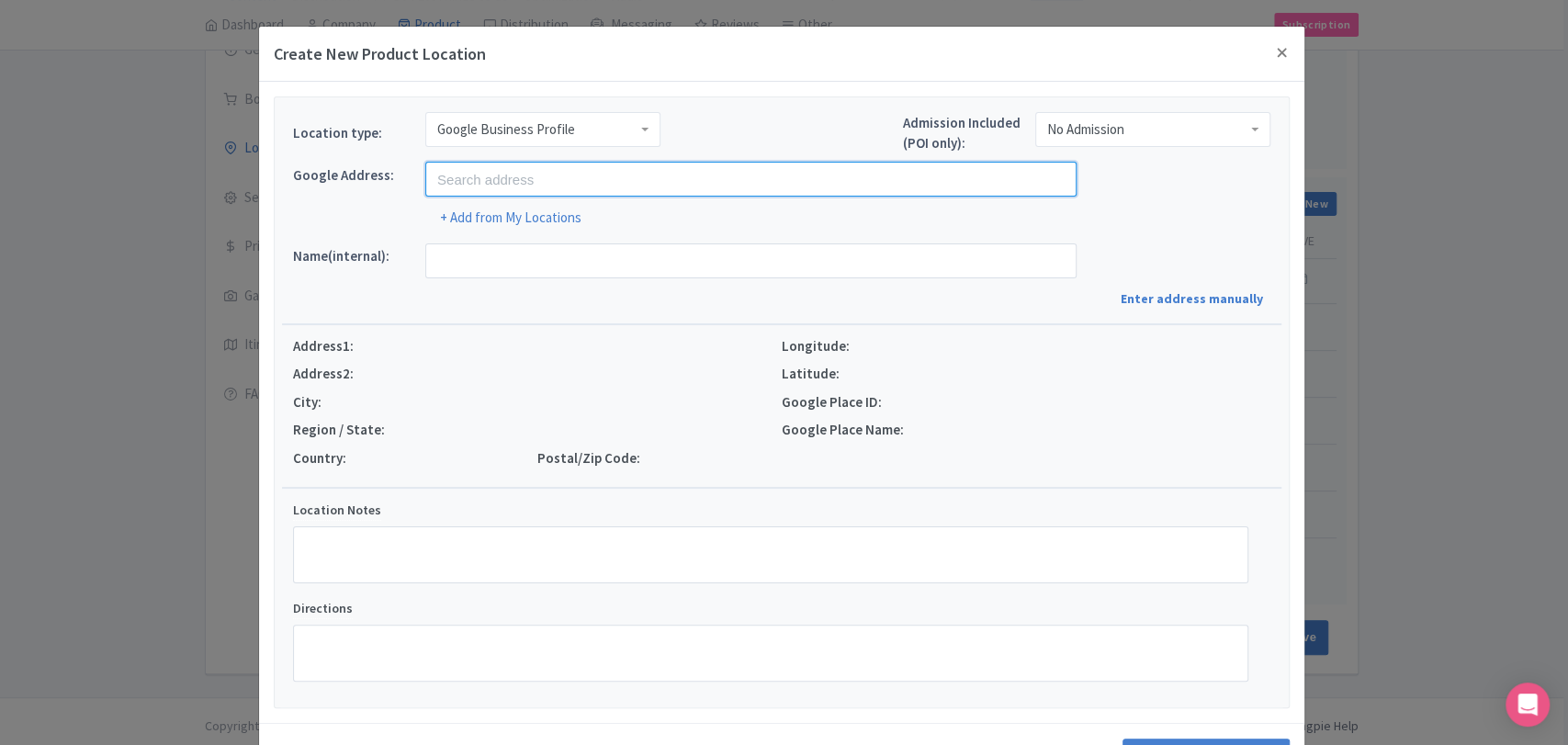 click at bounding box center (750, 179) 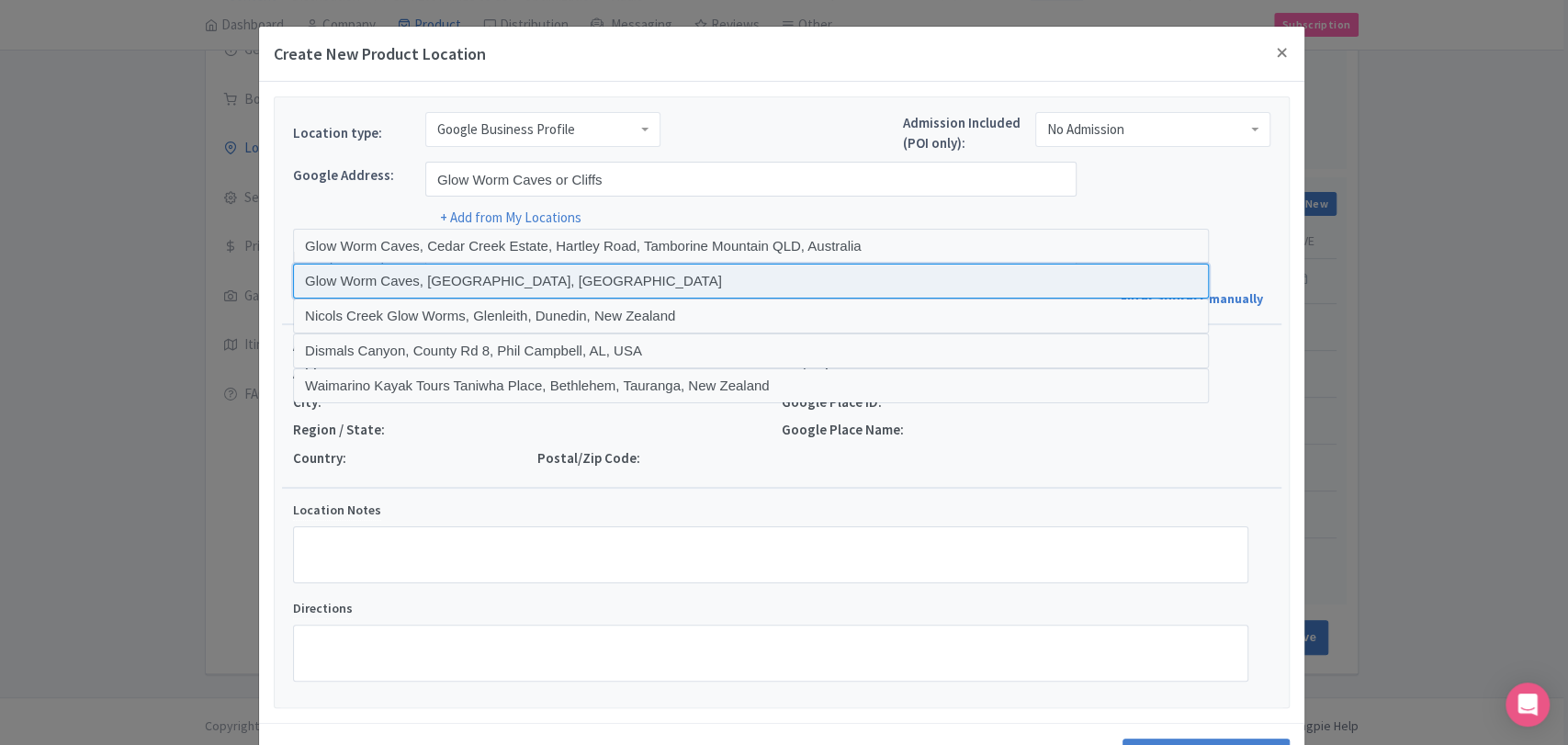 click at bounding box center (750, 281) 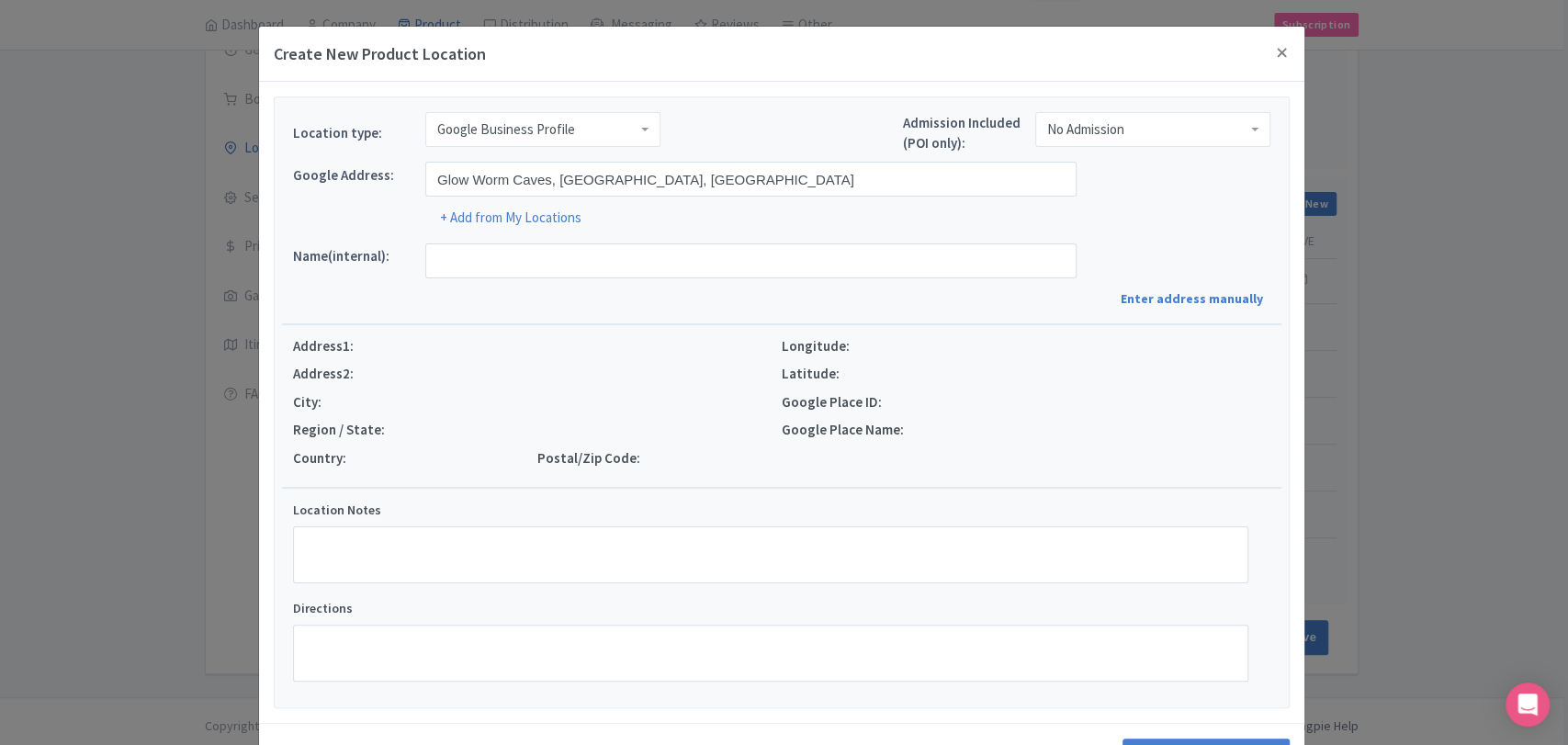 type on "Glow Worm Caves, [STREET_ADDRESS]" 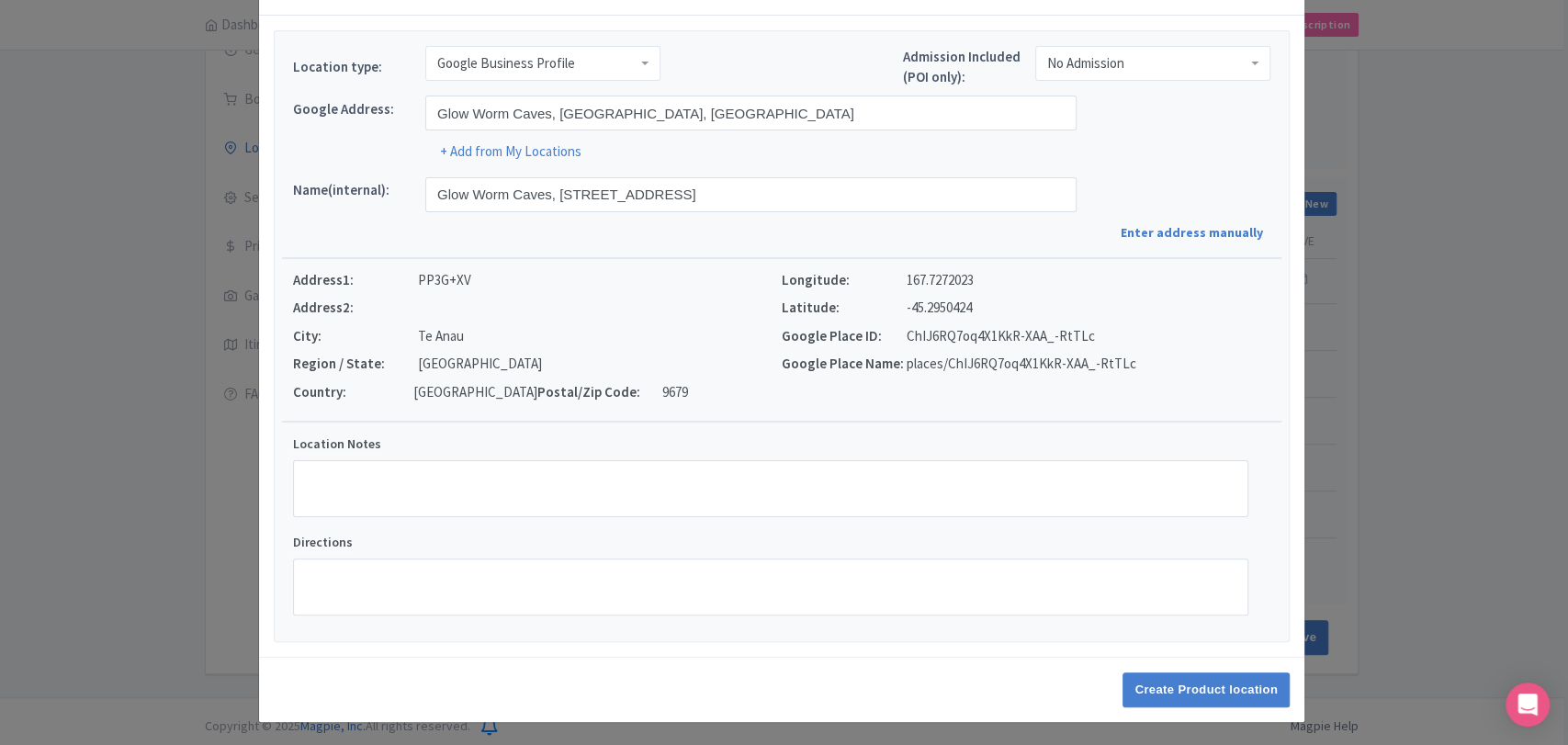 scroll, scrollTop: 67, scrollLeft: 0, axis: vertical 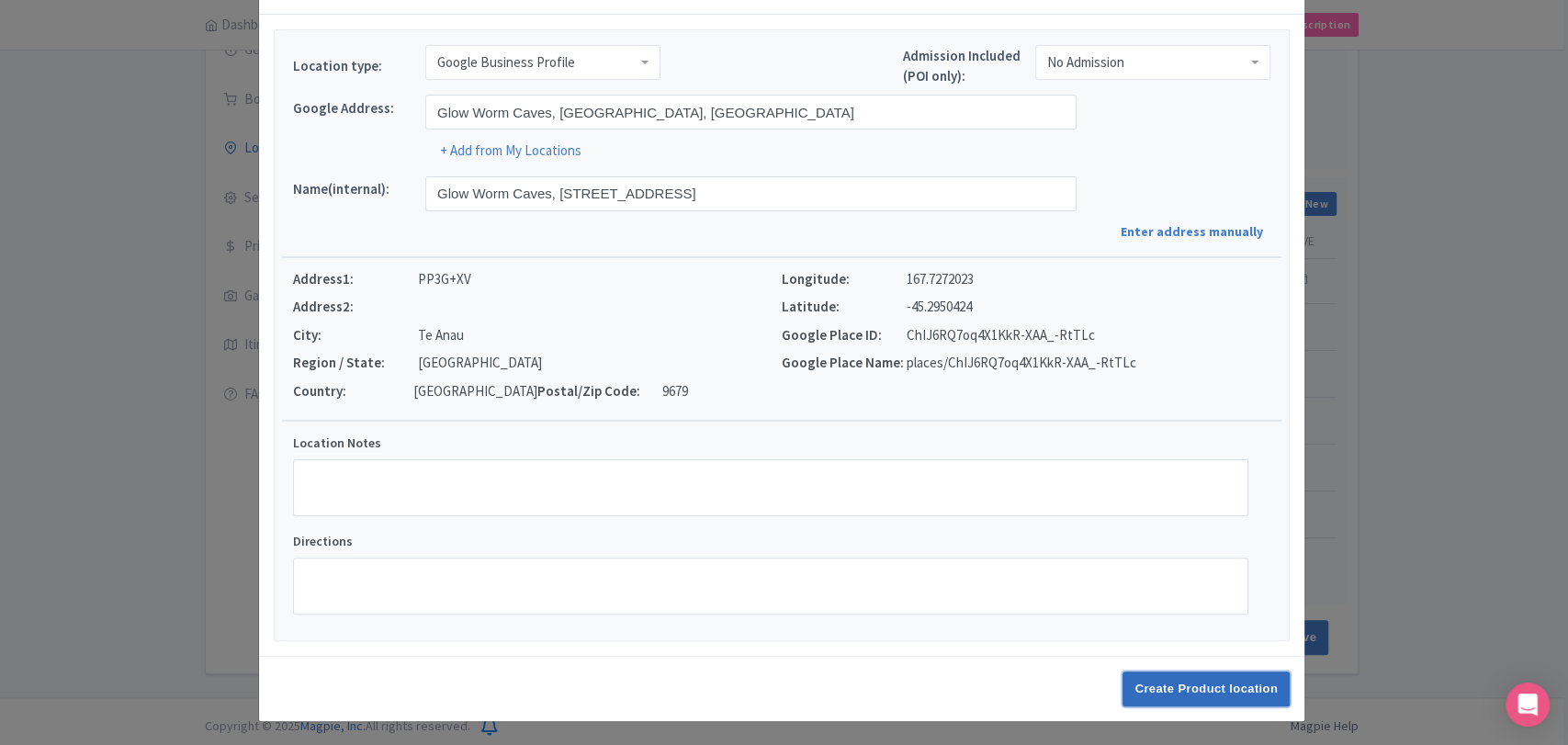 click on "Create Product location" at bounding box center [1206, 689] 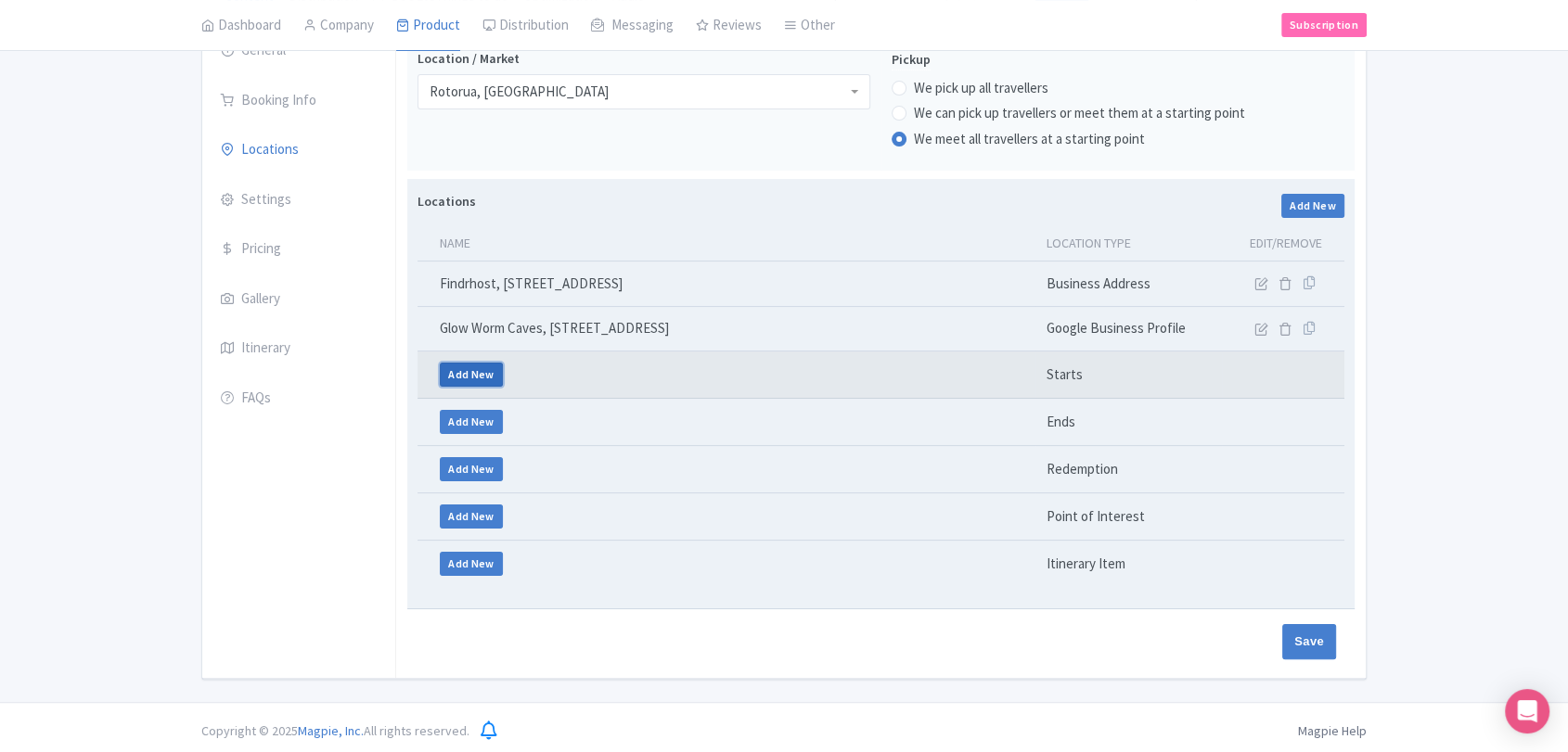 click on "Add New" at bounding box center [471, 375] 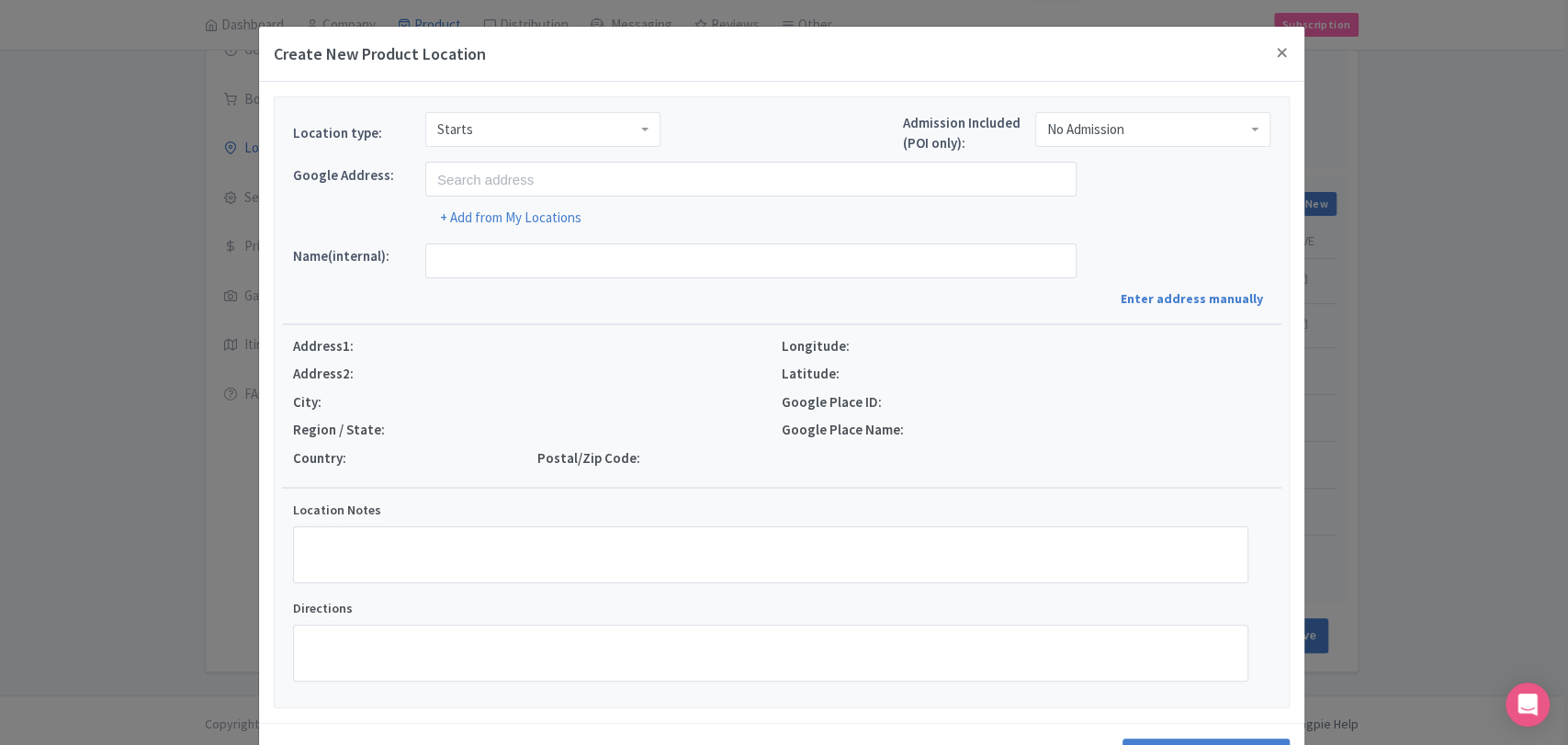 click on "Starts" at bounding box center [543, 130] 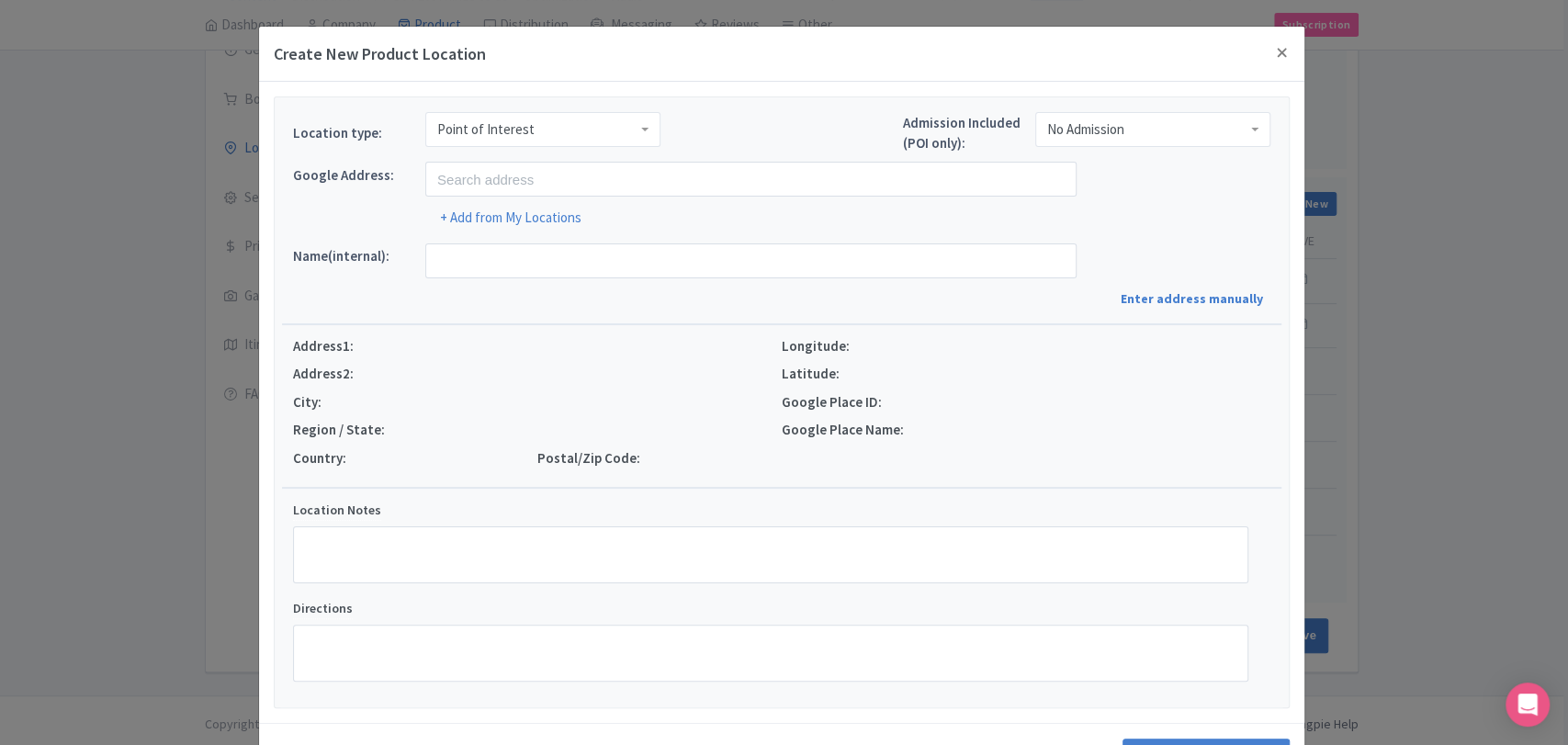 scroll, scrollTop: 0, scrollLeft: 0, axis: both 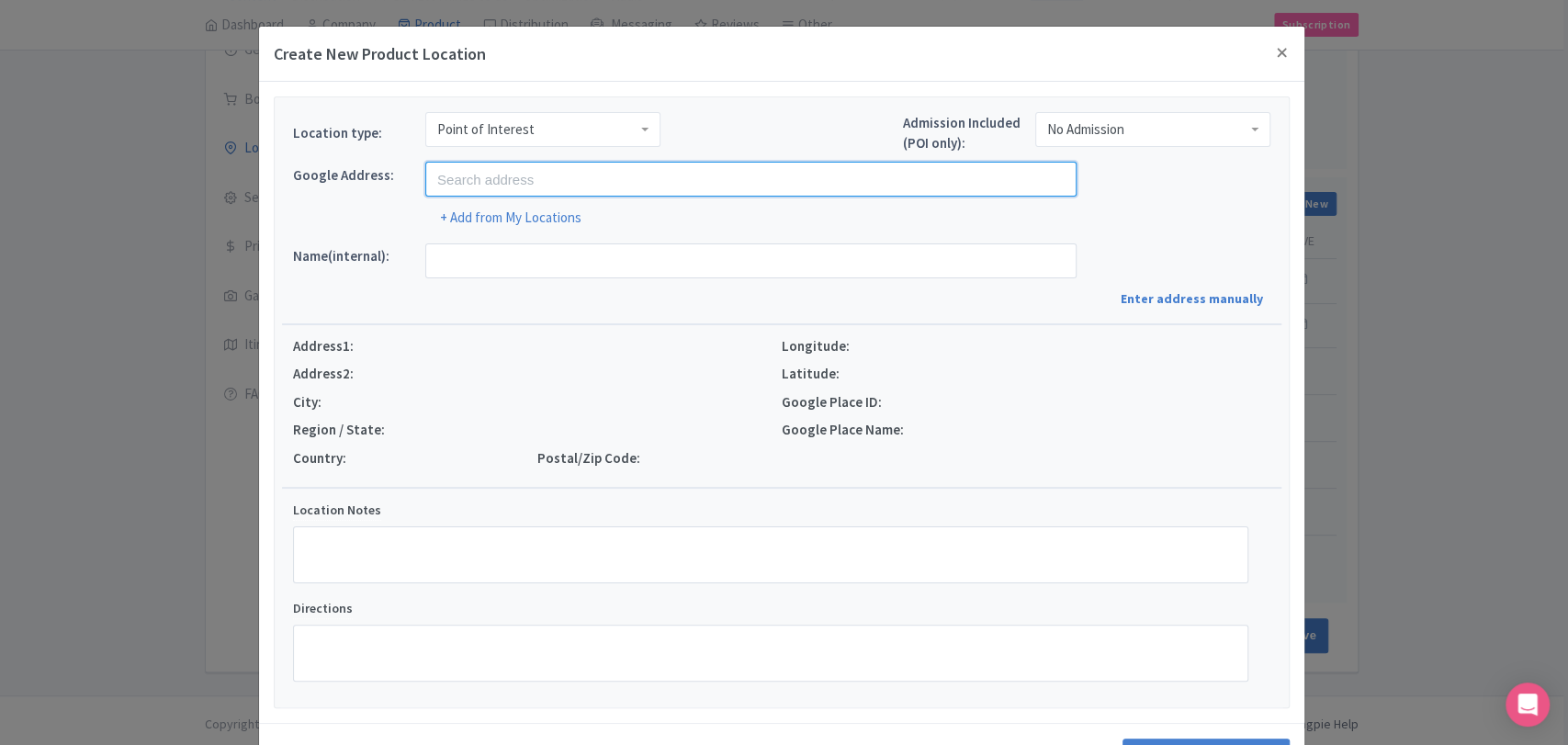 click at bounding box center (750, 179) 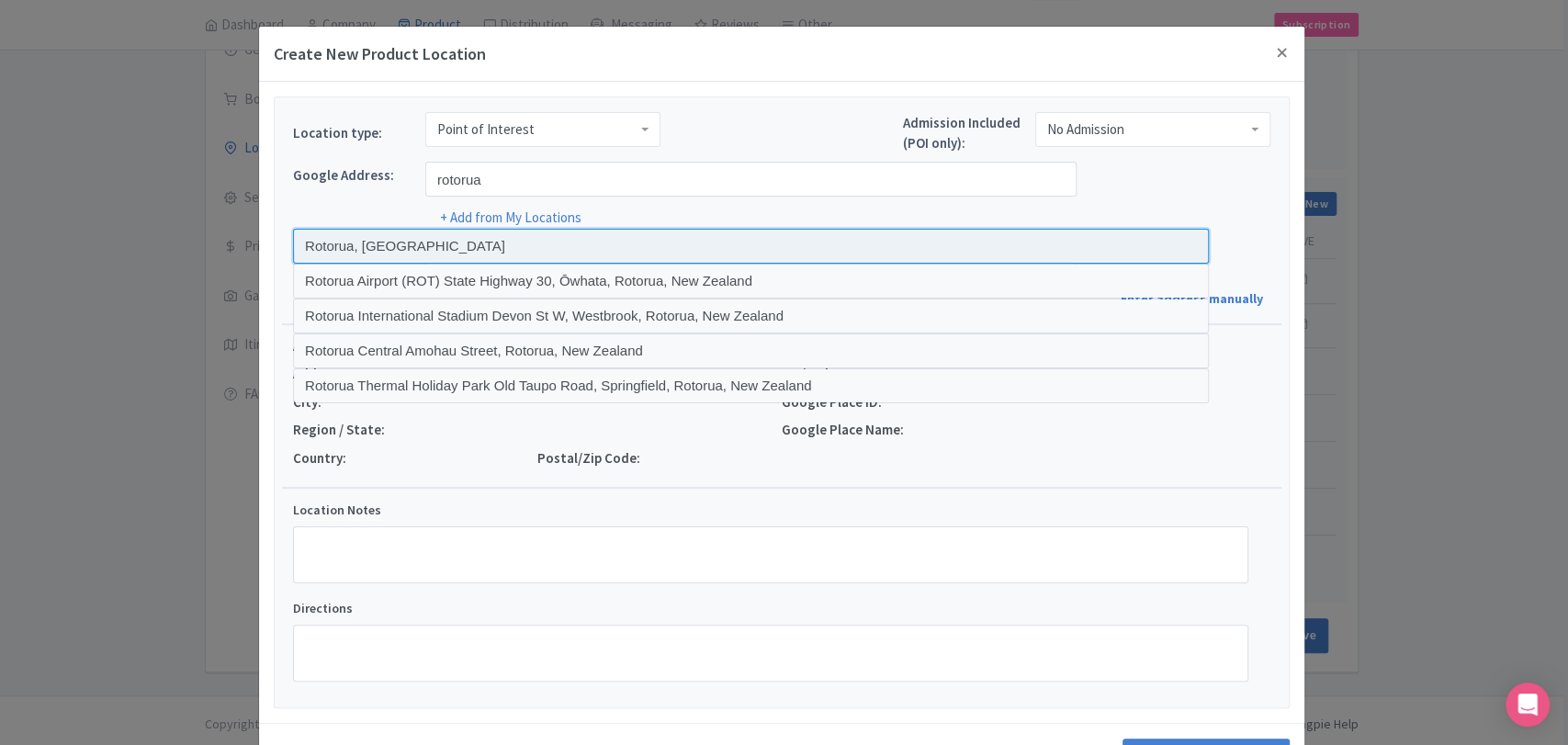 click at bounding box center [750, 246] 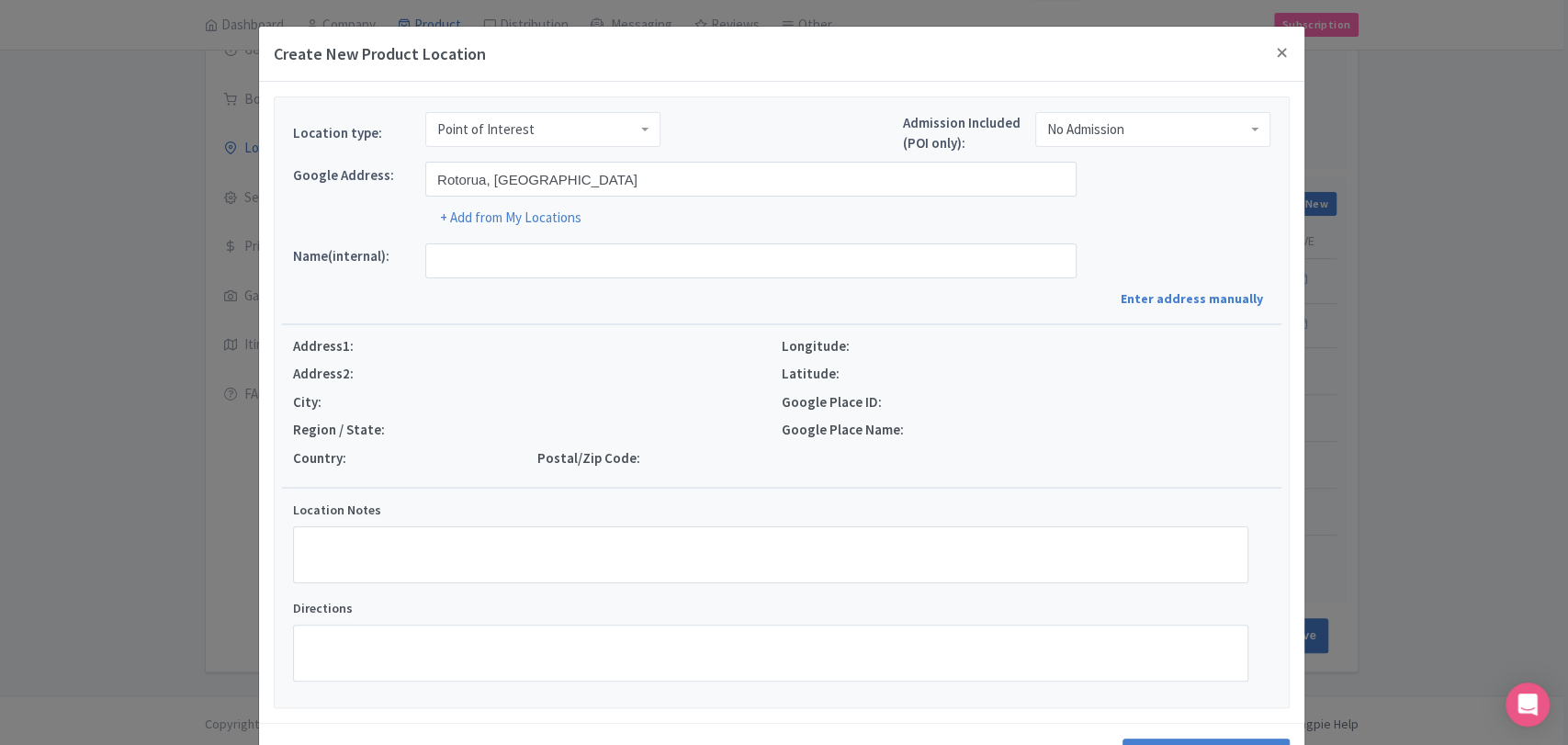 type on "Rotorua, Rotorua, New Zealand" 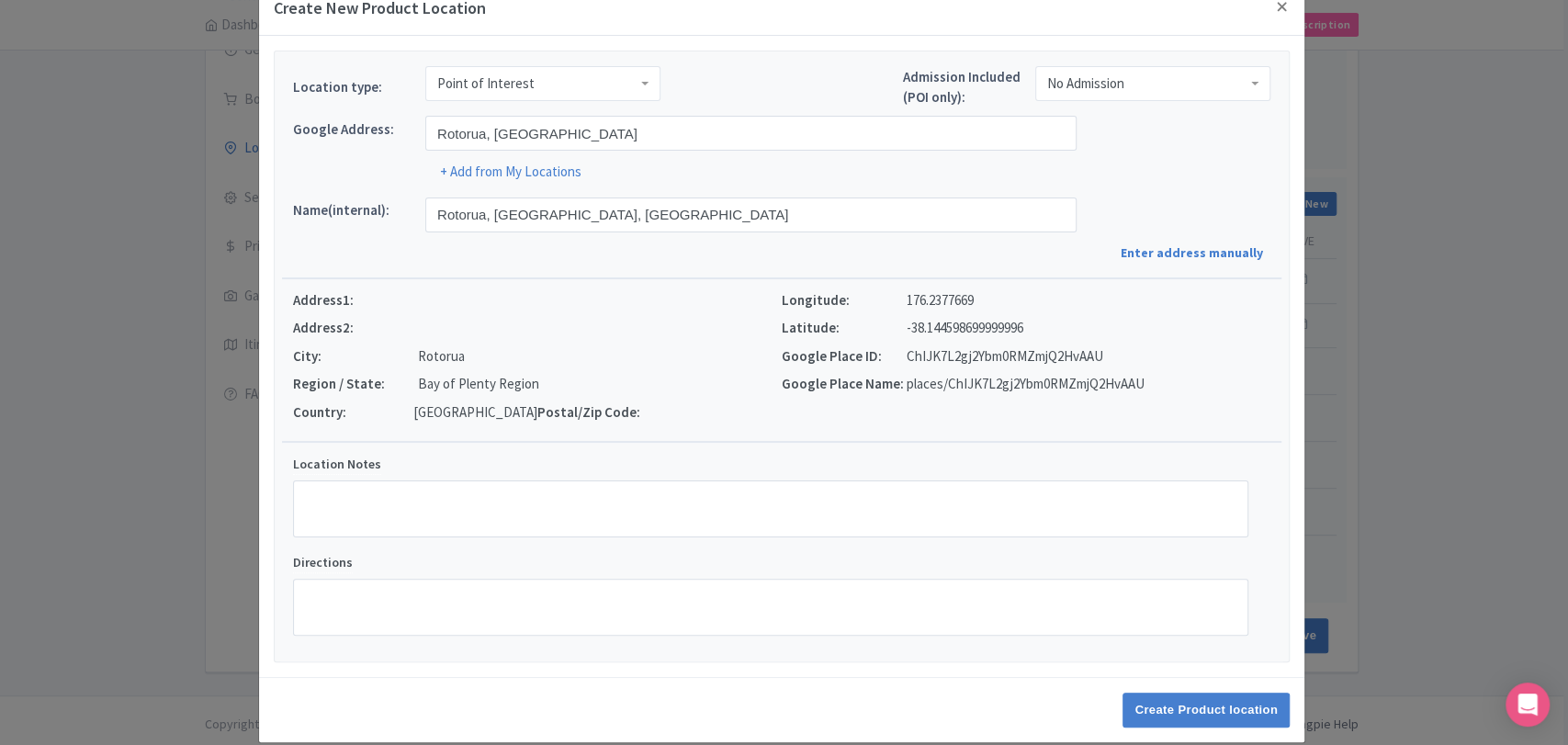 scroll, scrollTop: 67, scrollLeft: 0, axis: vertical 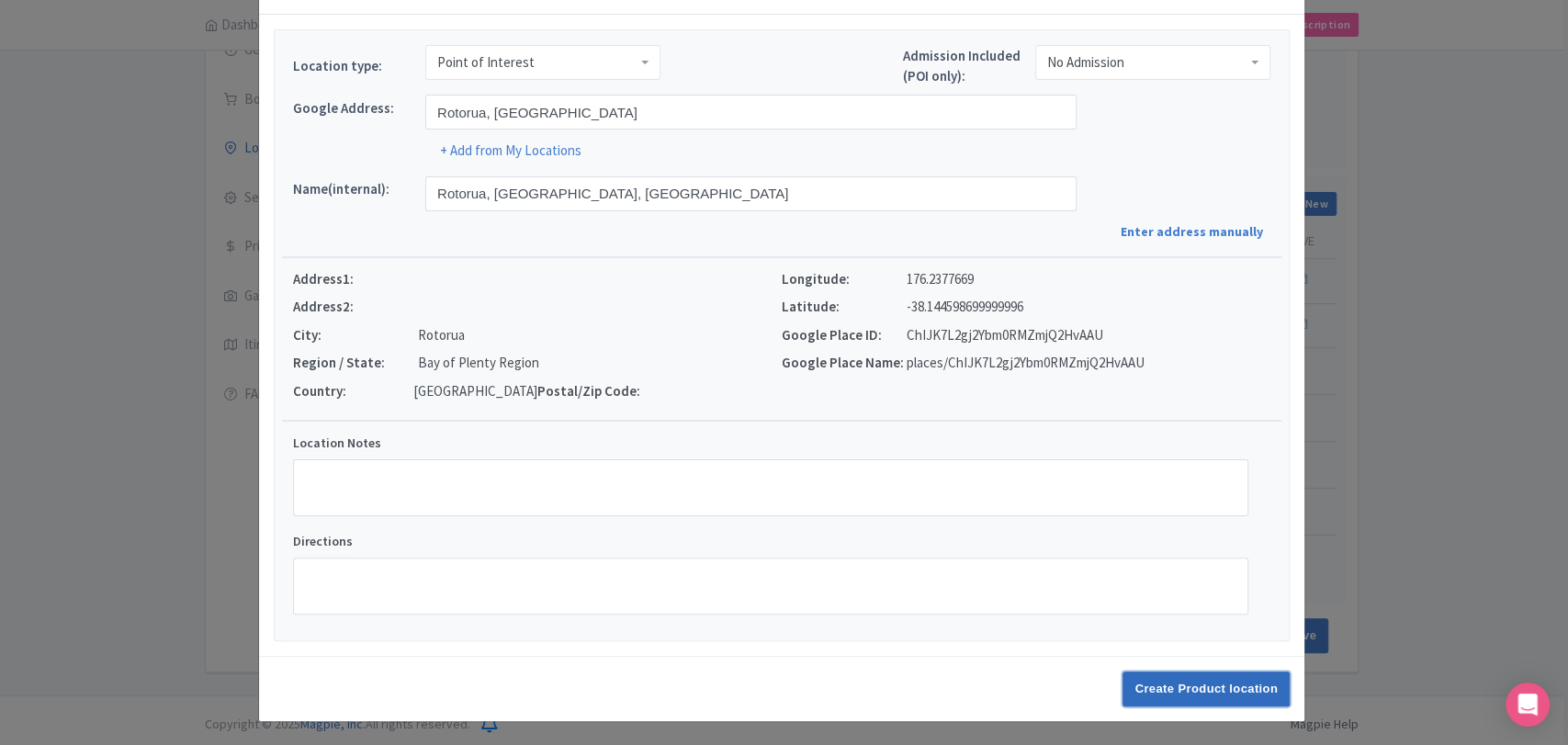 click on "Create Product location" at bounding box center [1206, 689] 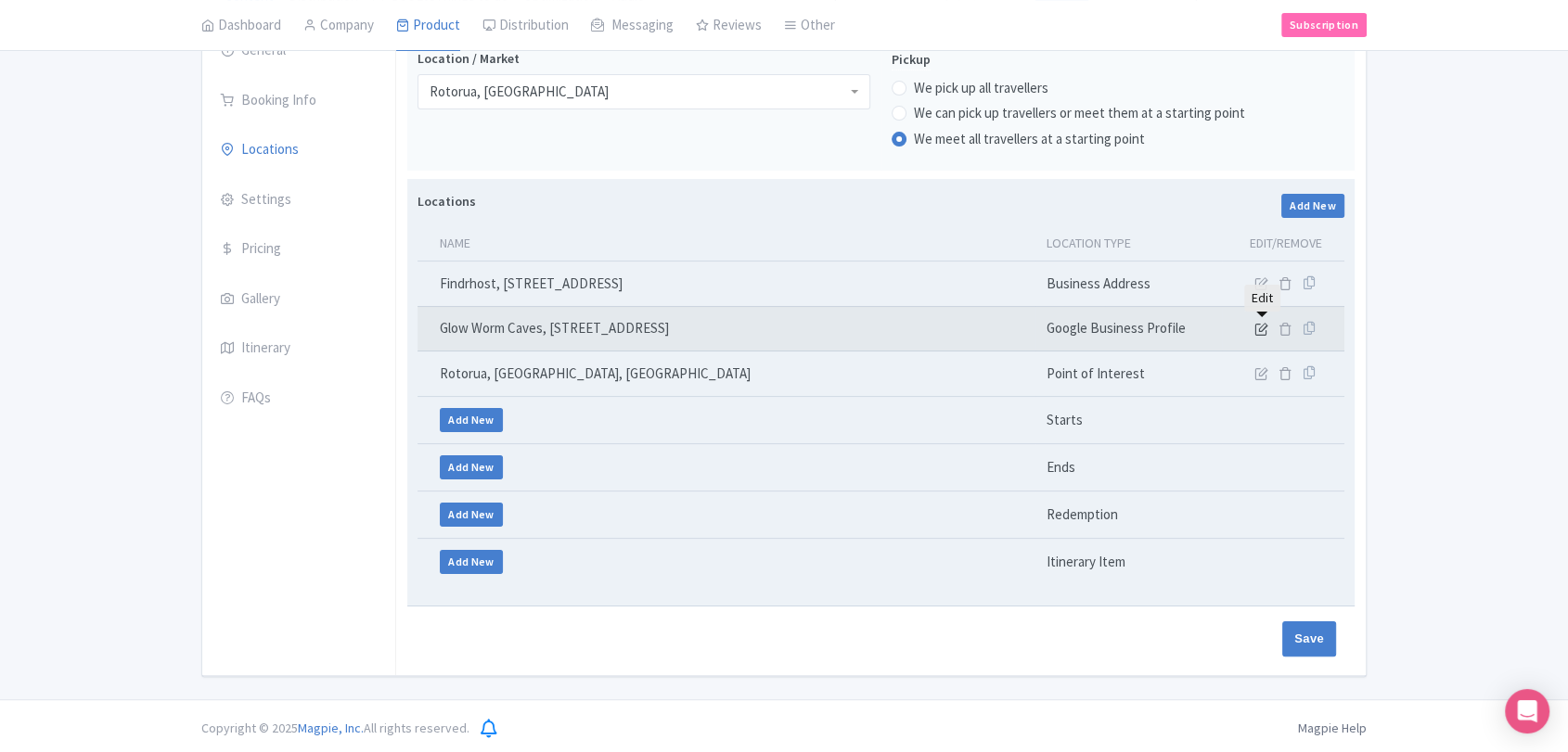 click at bounding box center (1261, 328) 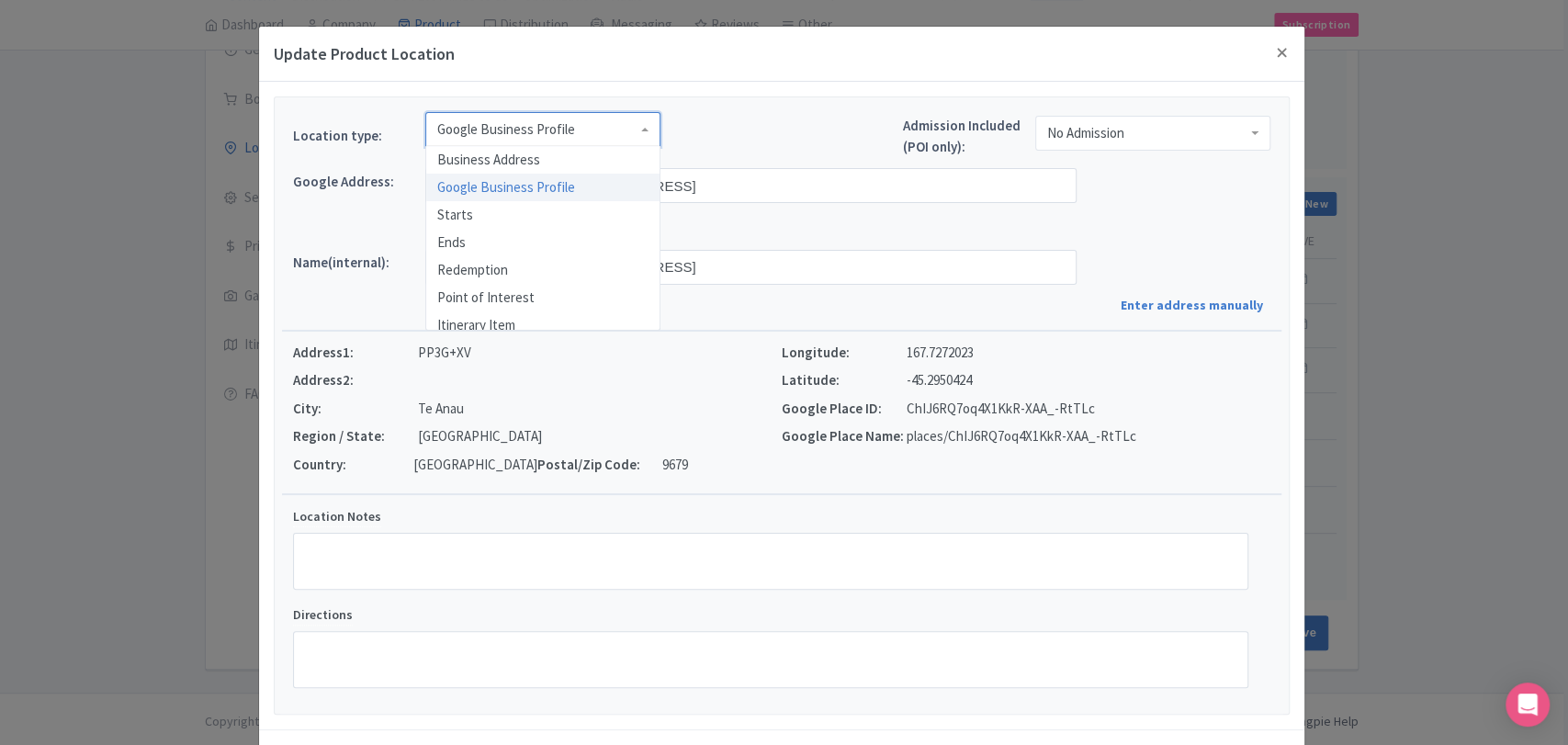 click on "Google Business Profile" at bounding box center [506, 130] 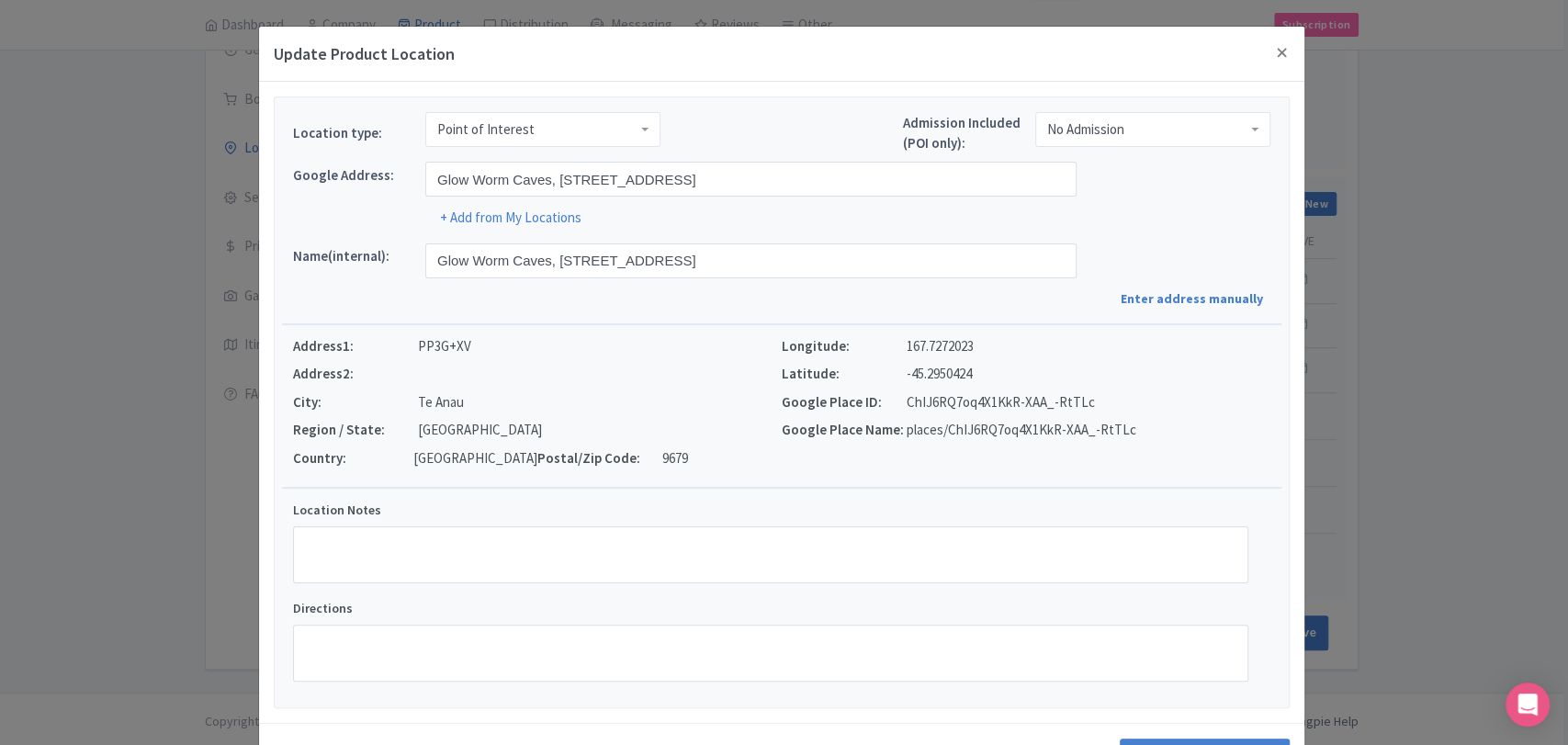 scroll, scrollTop: 0, scrollLeft: 0, axis: both 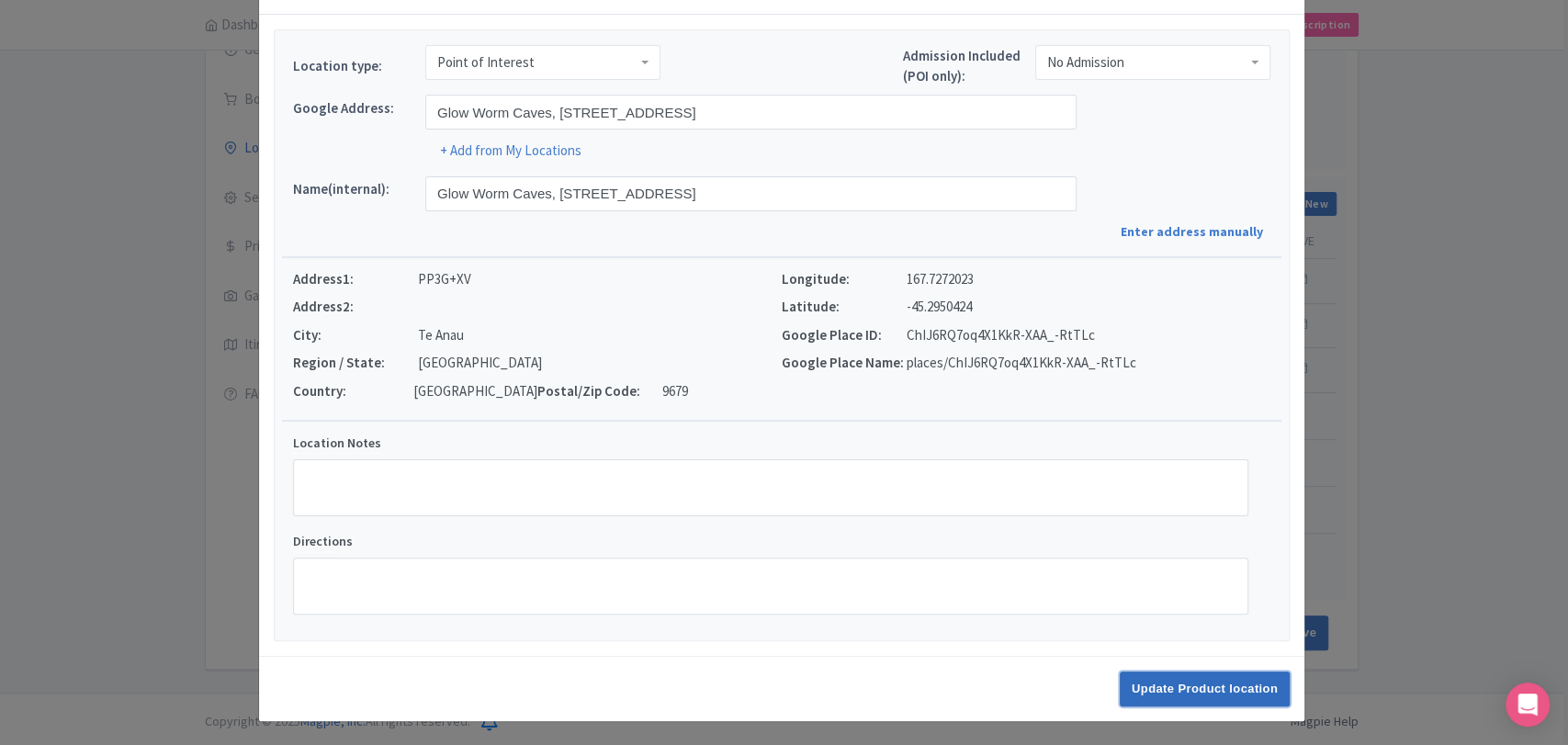 click on "Update Product location" at bounding box center [1204, 689] 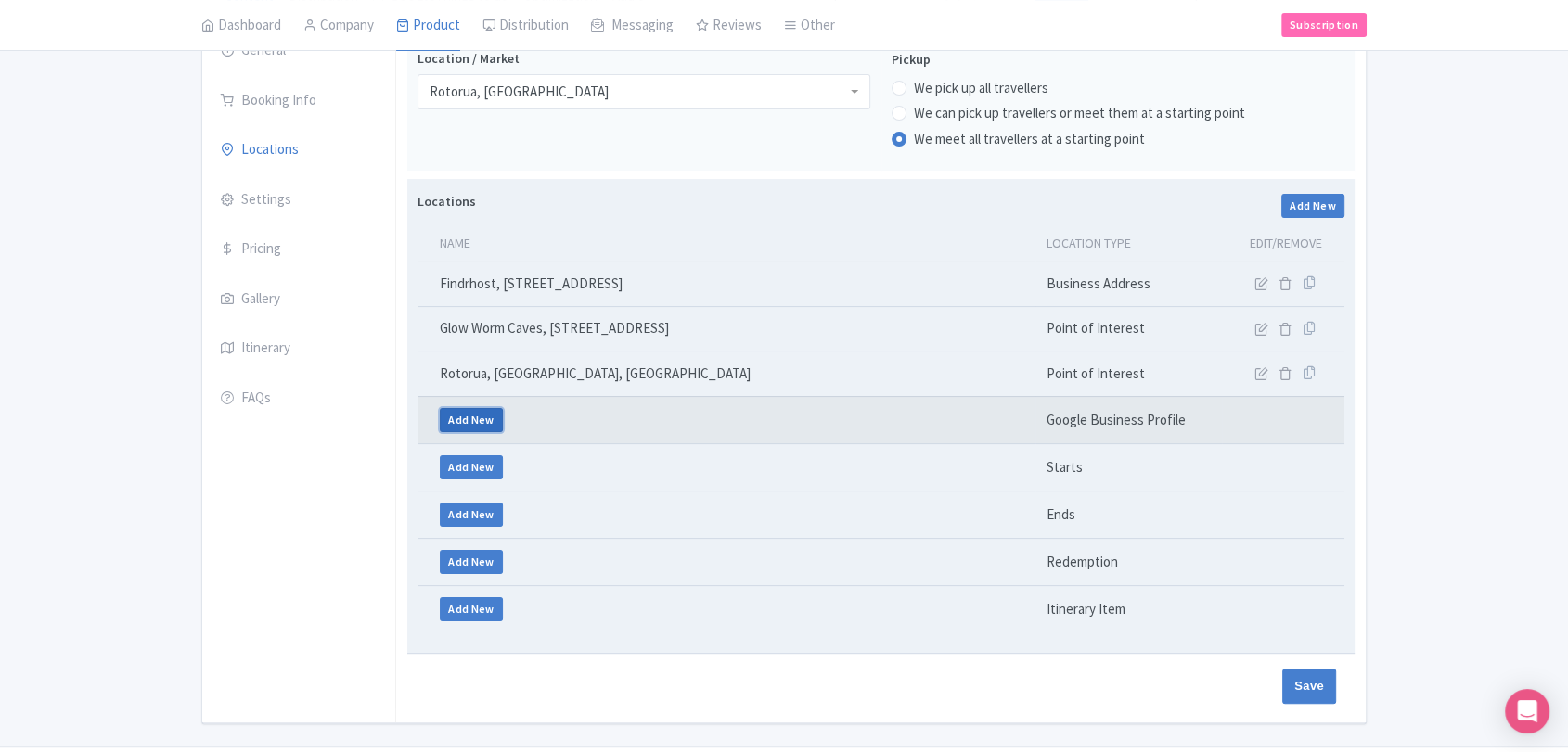 click on "Add New" at bounding box center [471, 420] 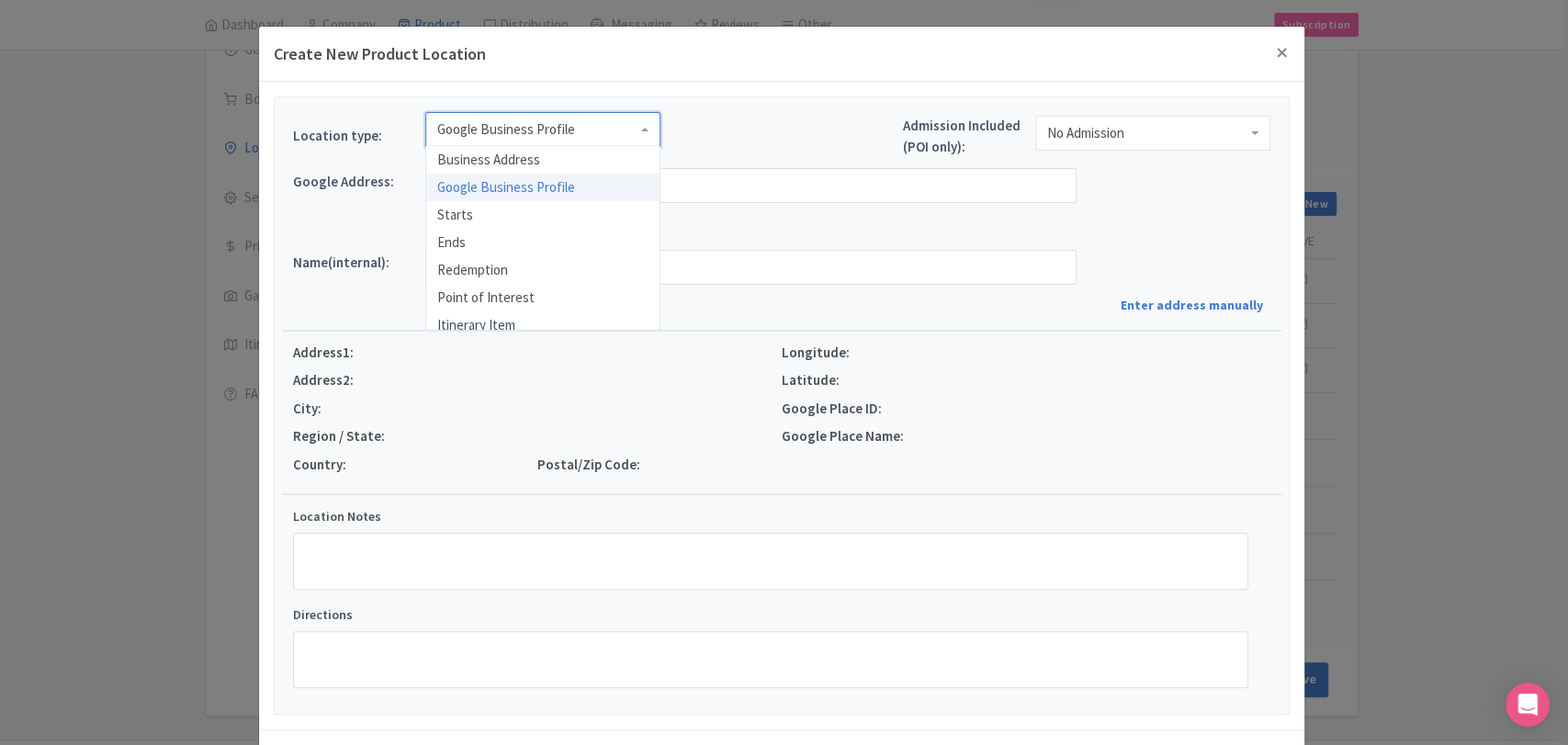 click on "Google Business Profile" at bounding box center [543, 130] 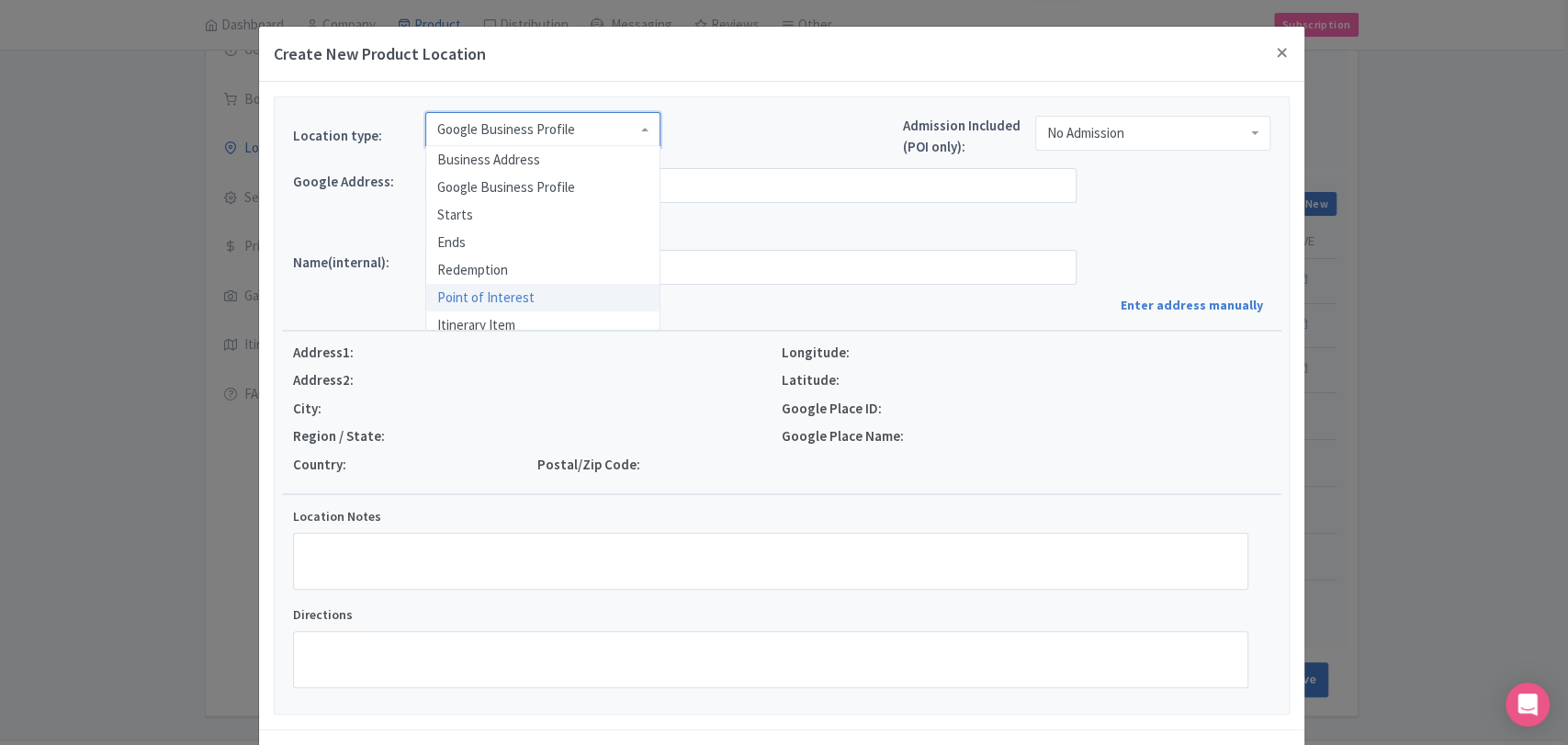scroll, scrollTop: 0, scrollLeft: 0, axis: both 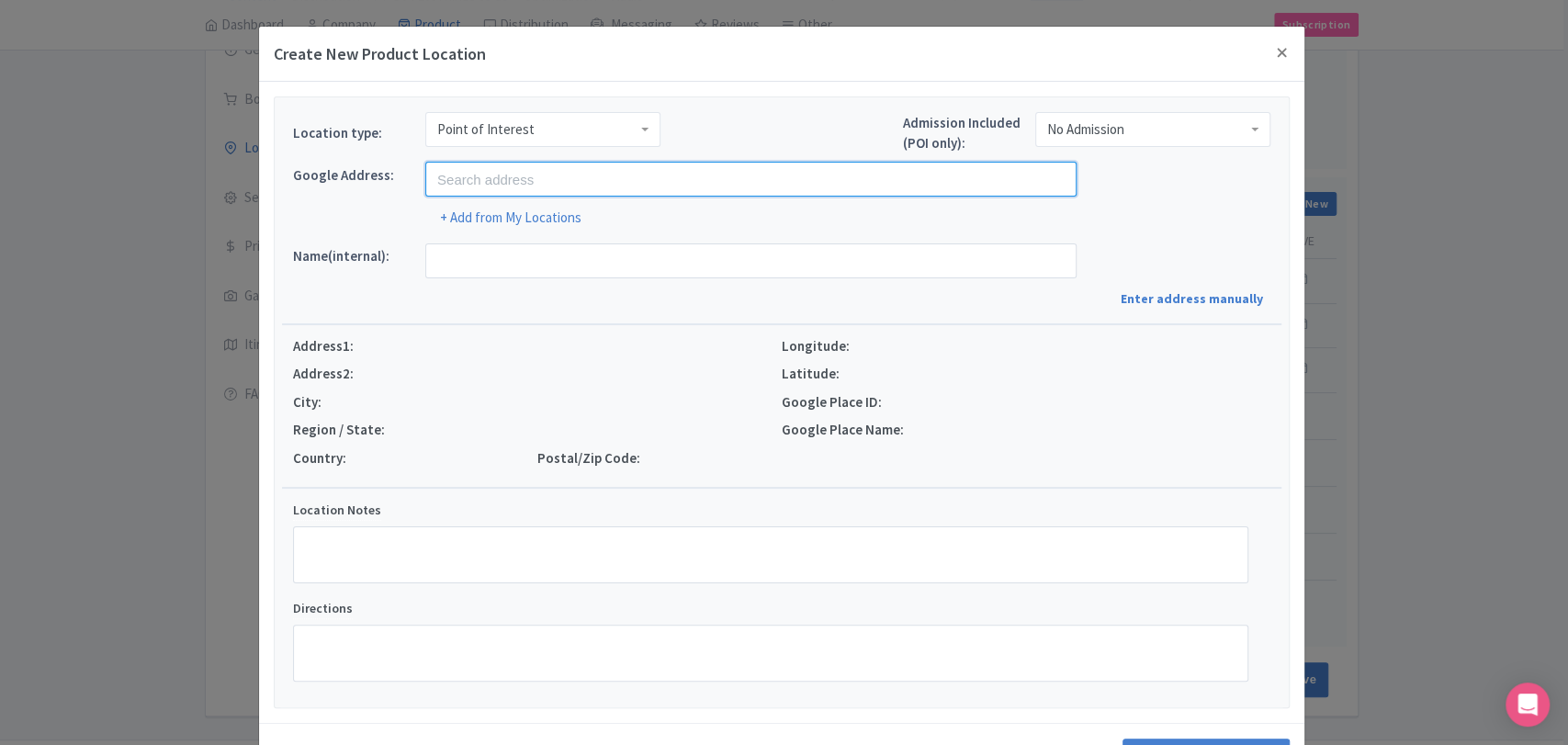 click at bounding box center [750, 179] 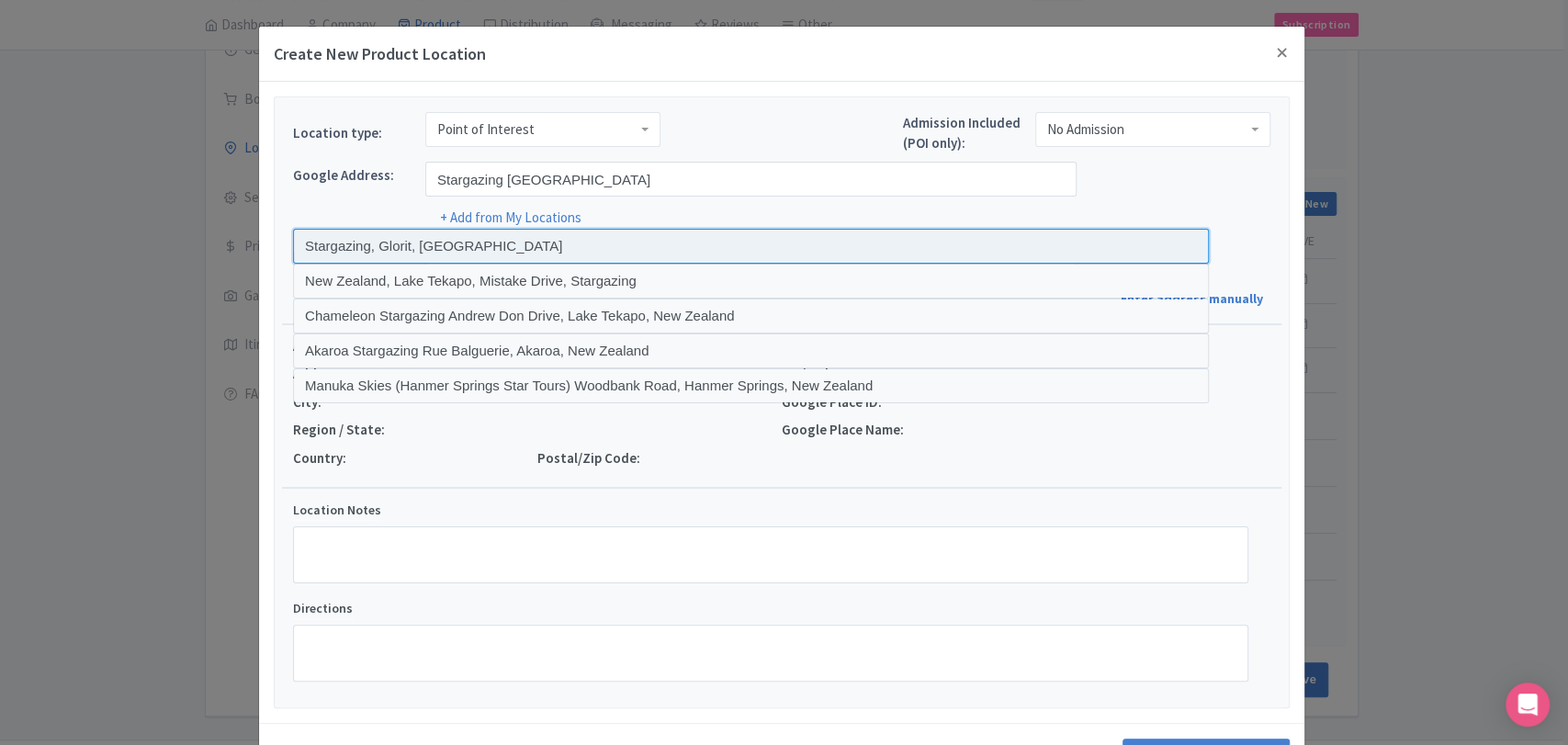 click at bounding box center [750, 246] 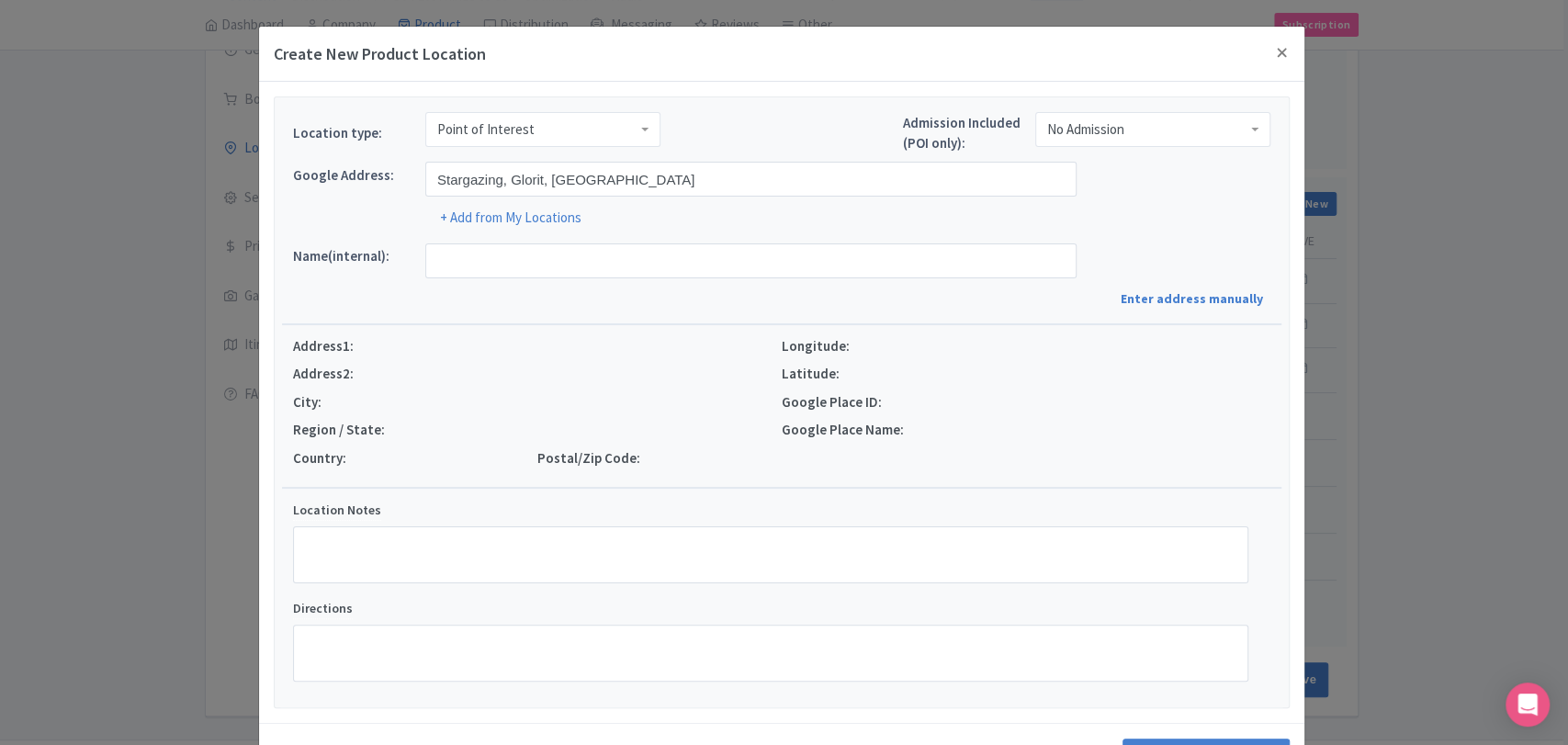 type on "Stargazing, Glorit 0984, New Zealand" 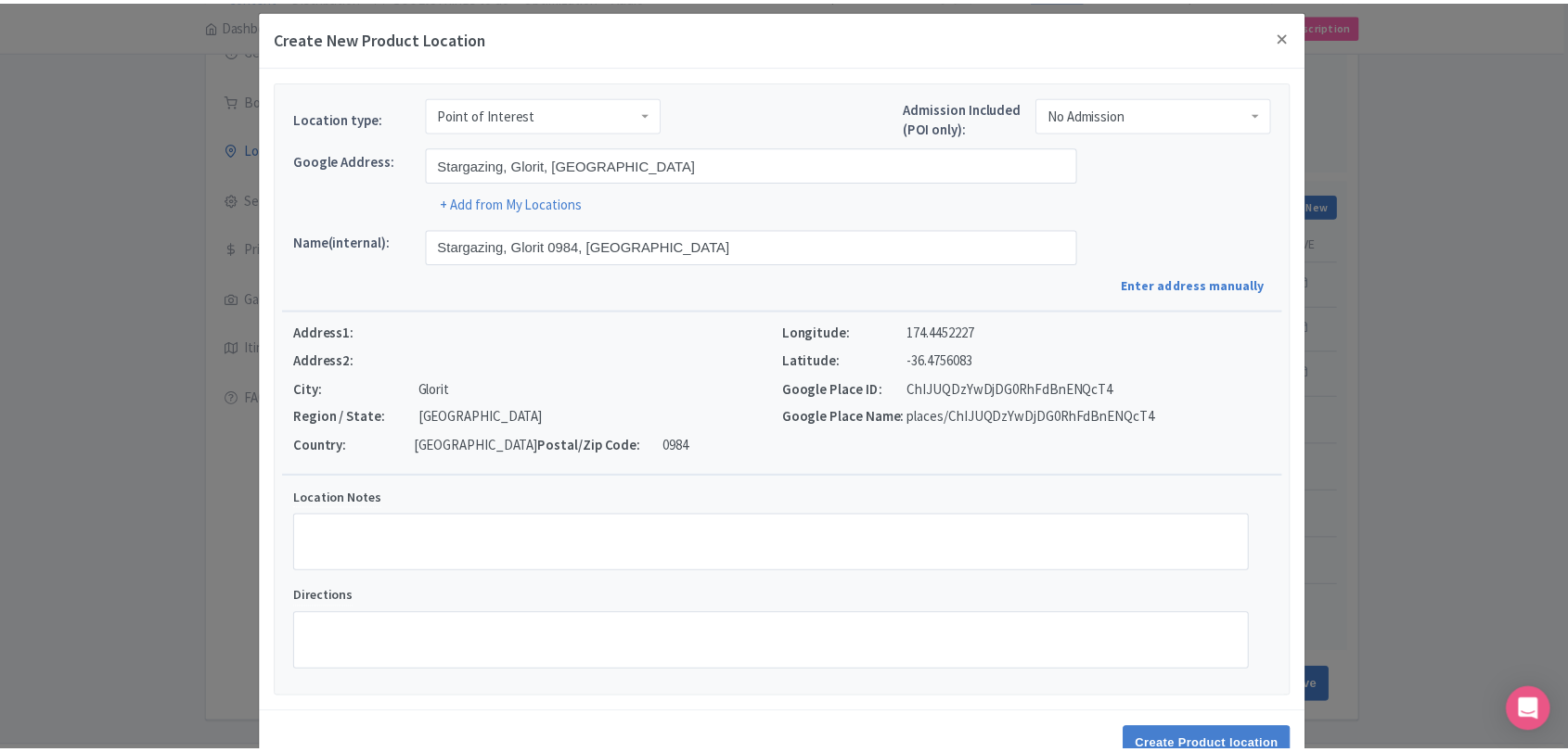 scroll, scrollTop: 68, scrollLeft: 0, axis: vertical 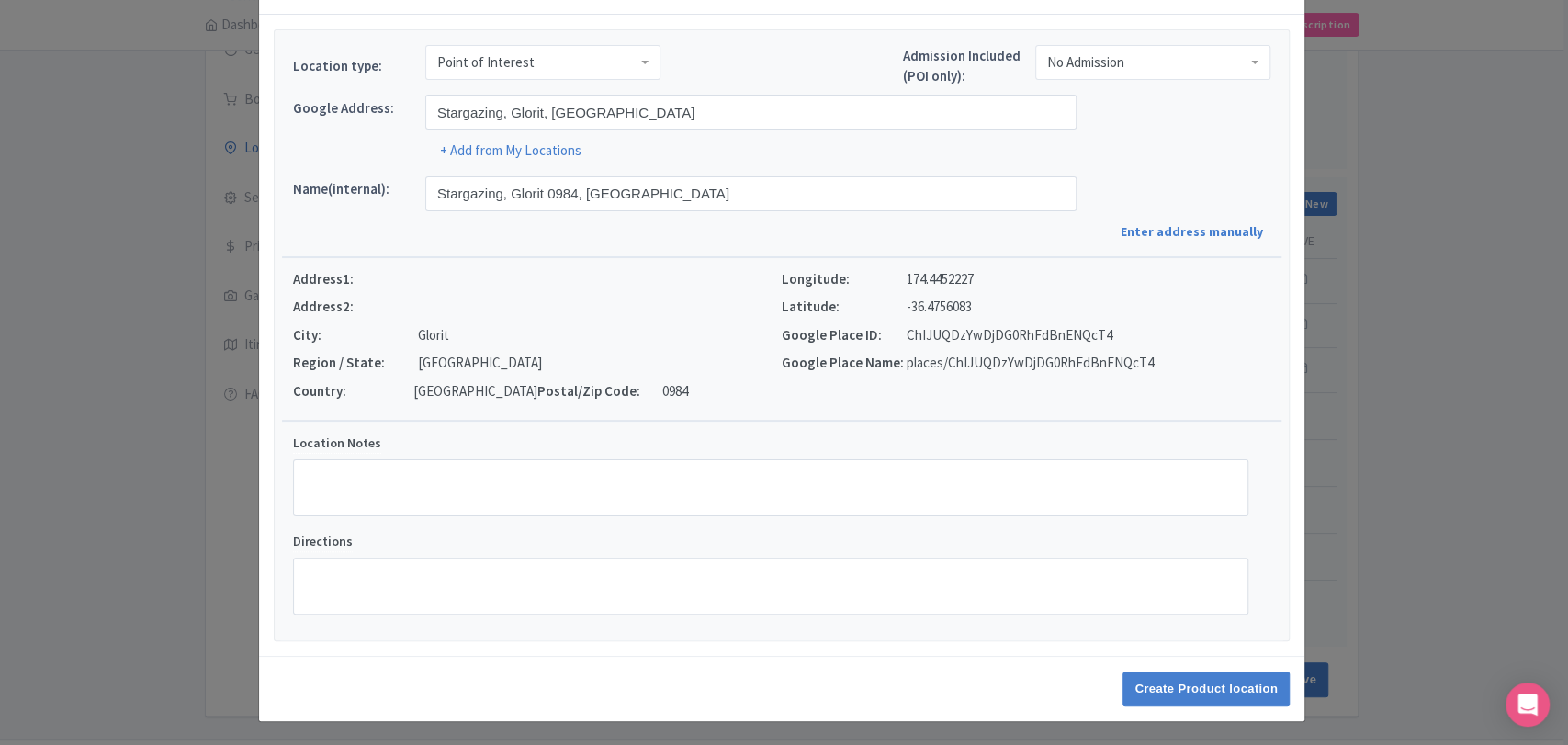 click on "Create Product location" at bounding box center (782, 688) 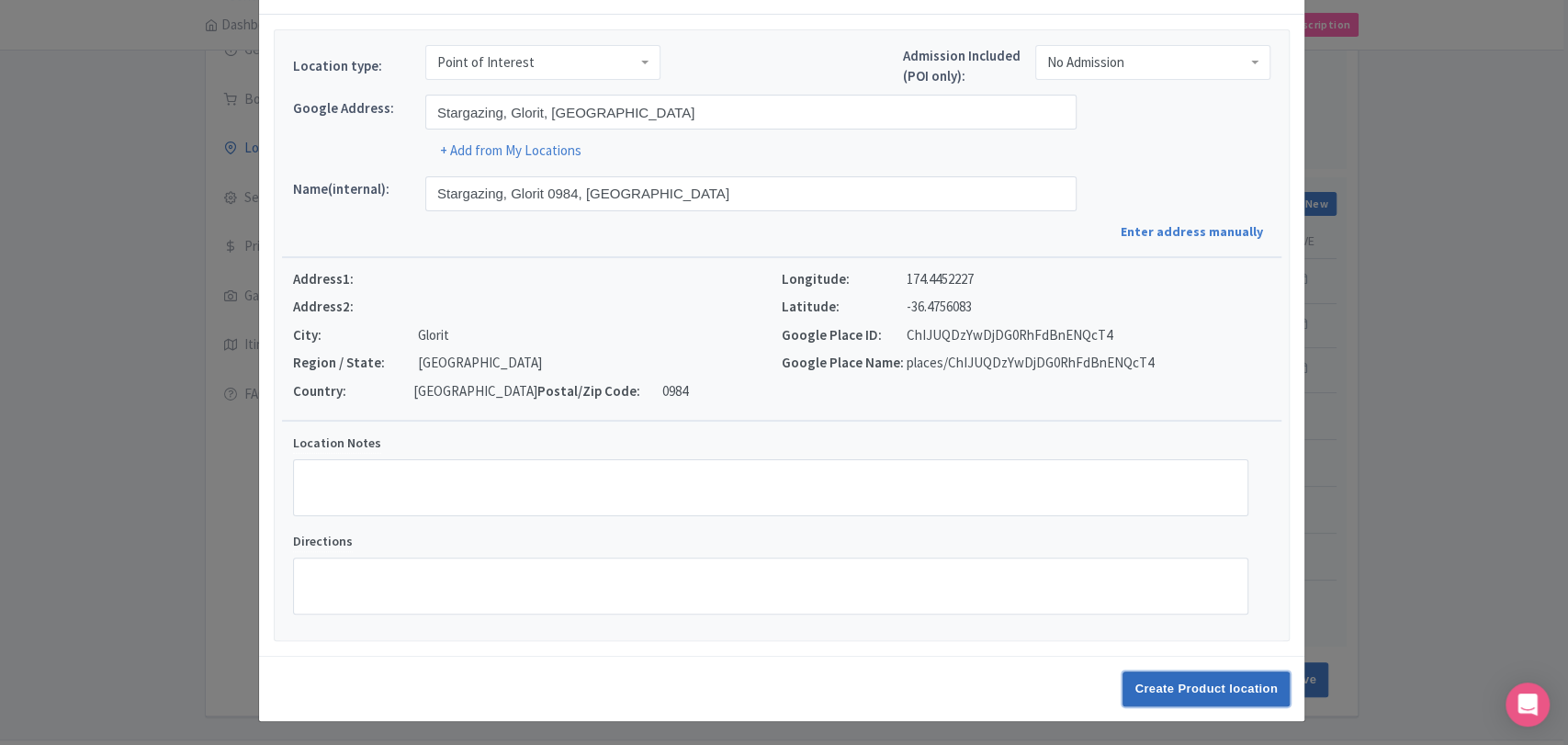 click on "Create Product location" at bounding box center [1206, 689] 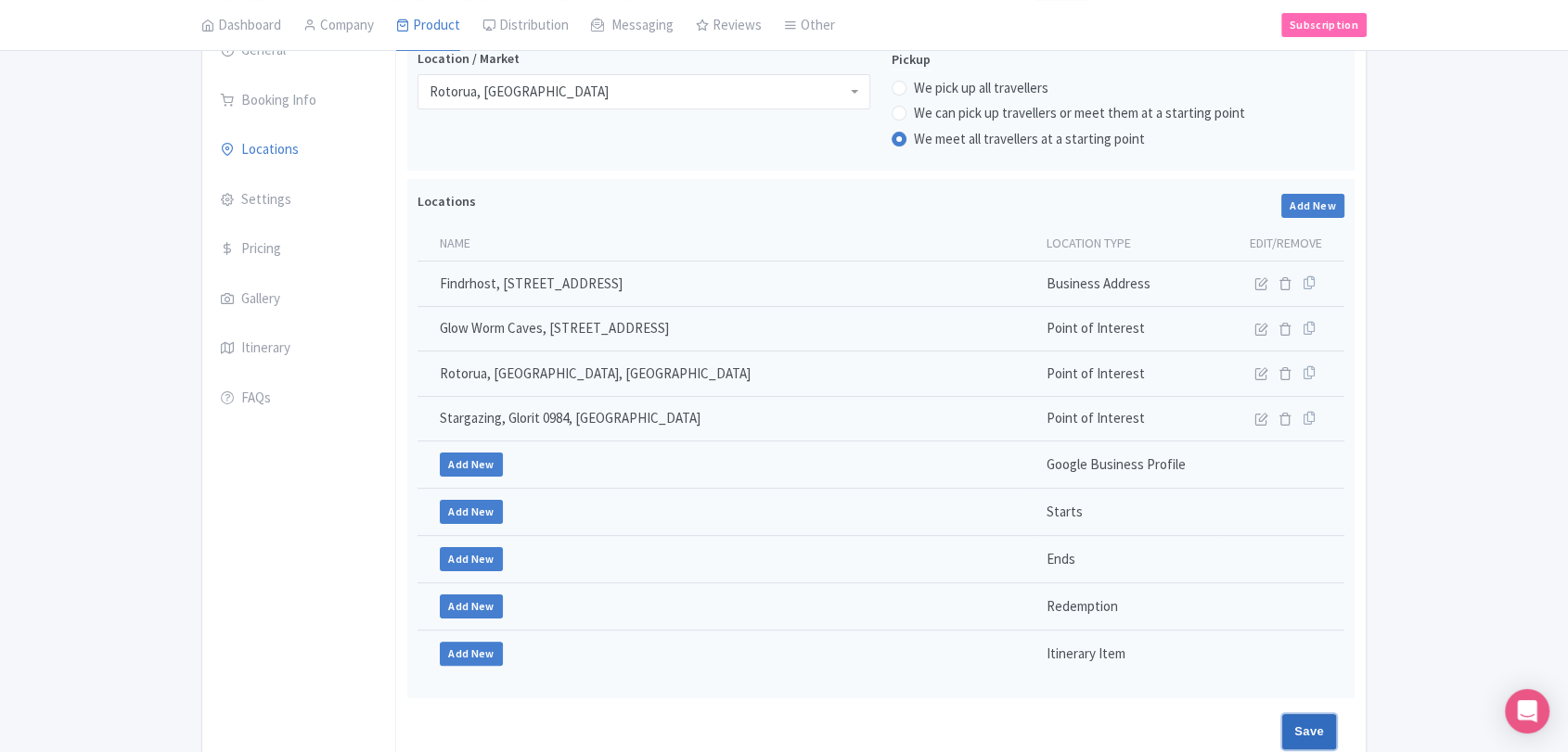click on "Save" at bounding box center [1309, 732] 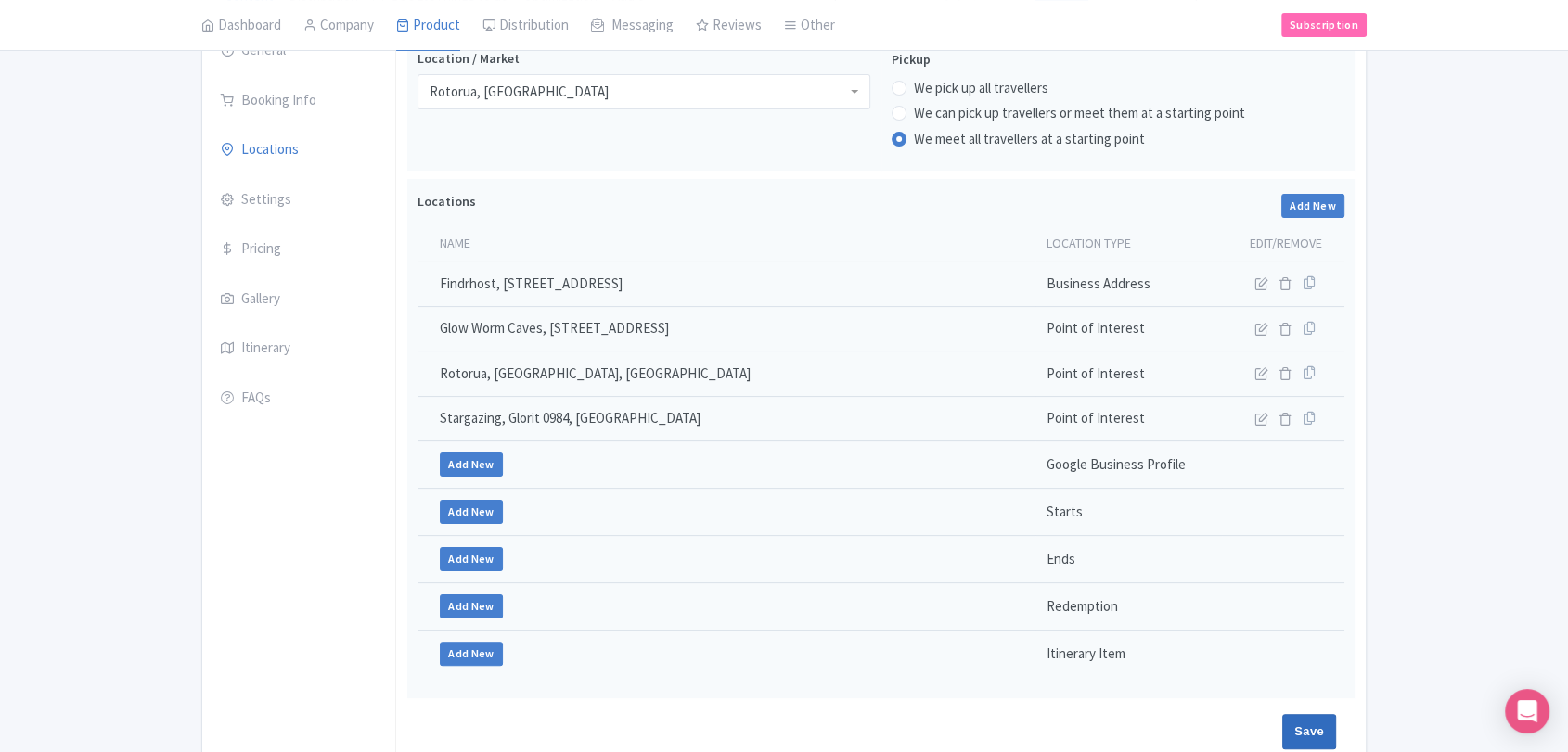 type on "Update Product" 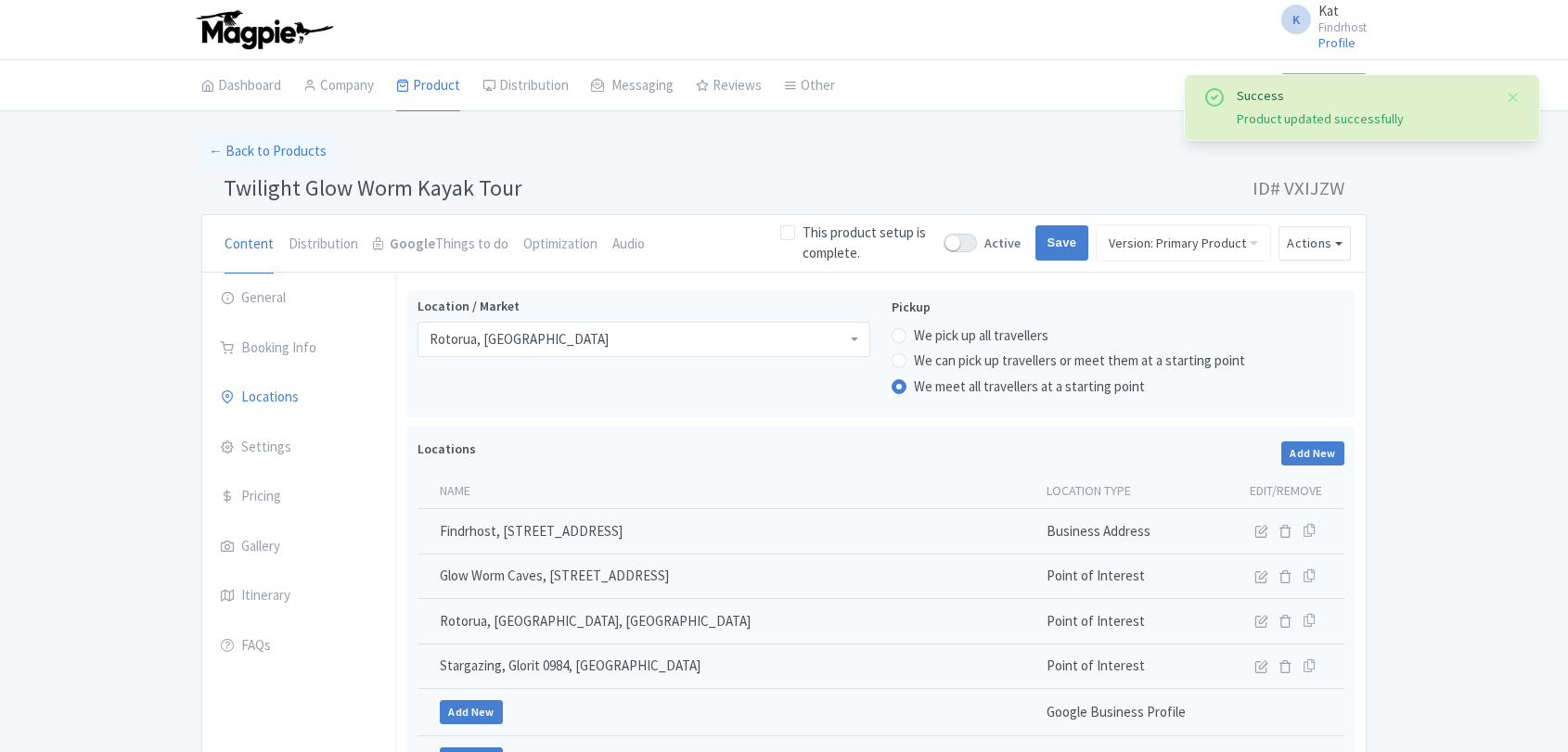 scroll, scrollTop: 290, scrollLeft: 0, axis: vertical 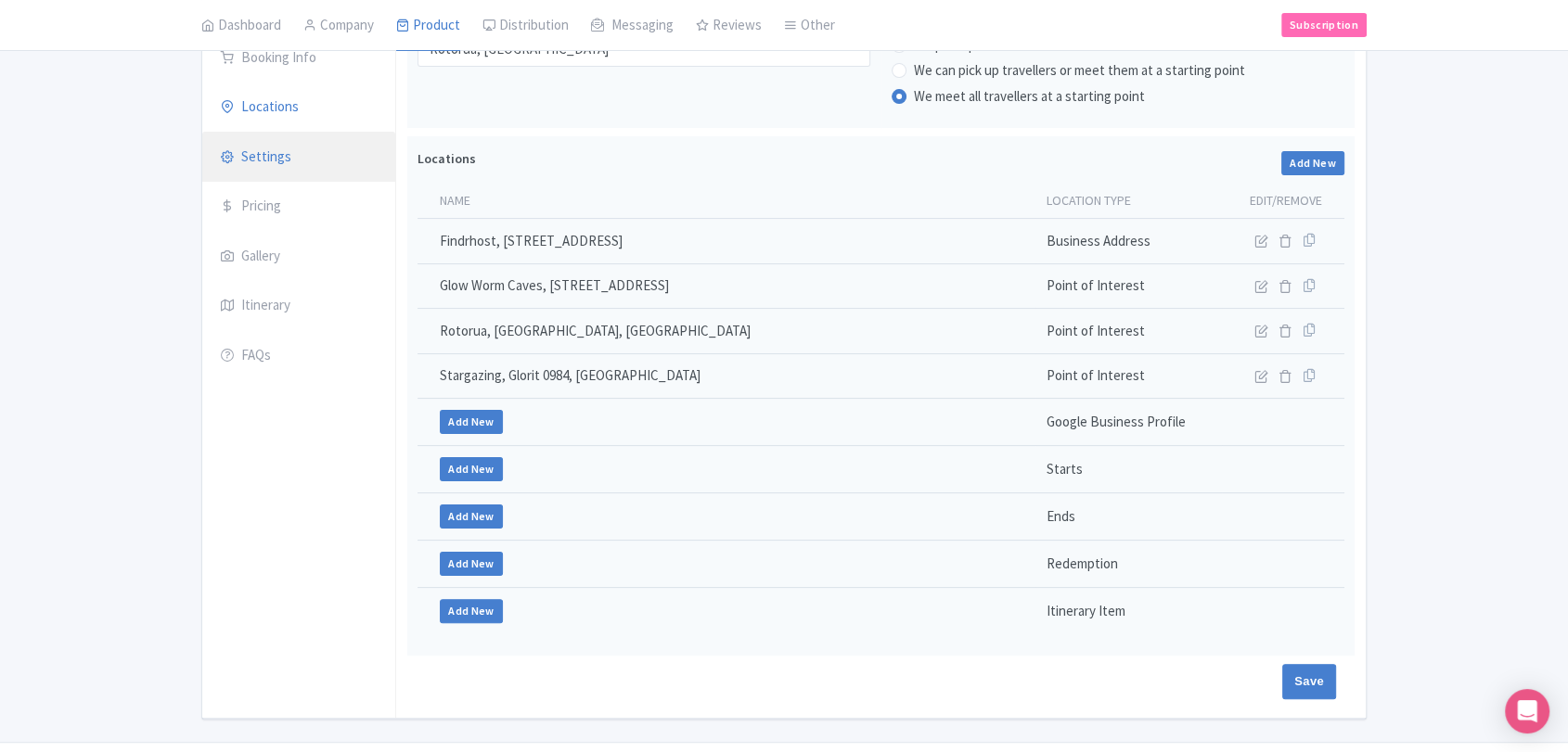 click on "Settings" at bounding box center [299, 158] 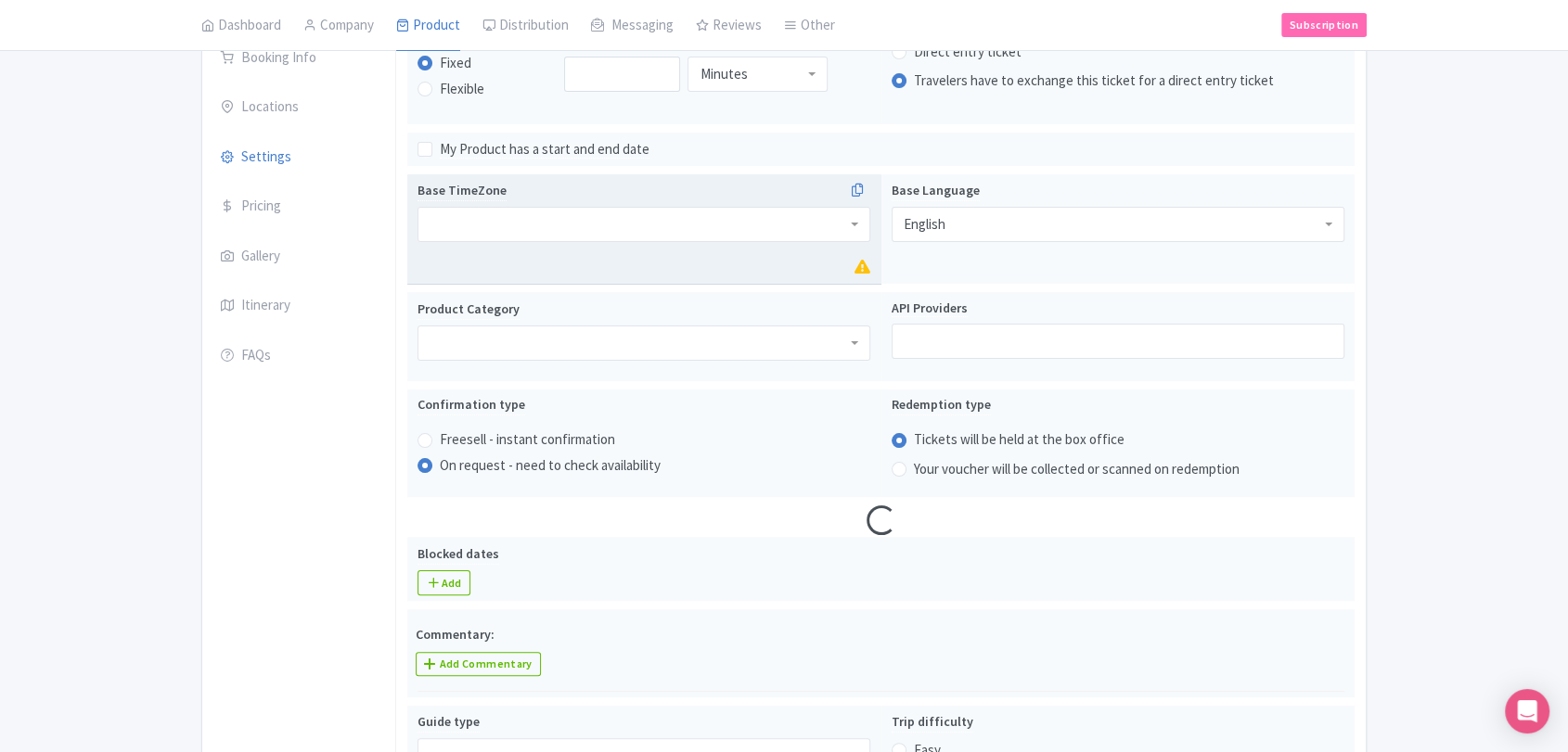 click at bounding box center (644, 224) 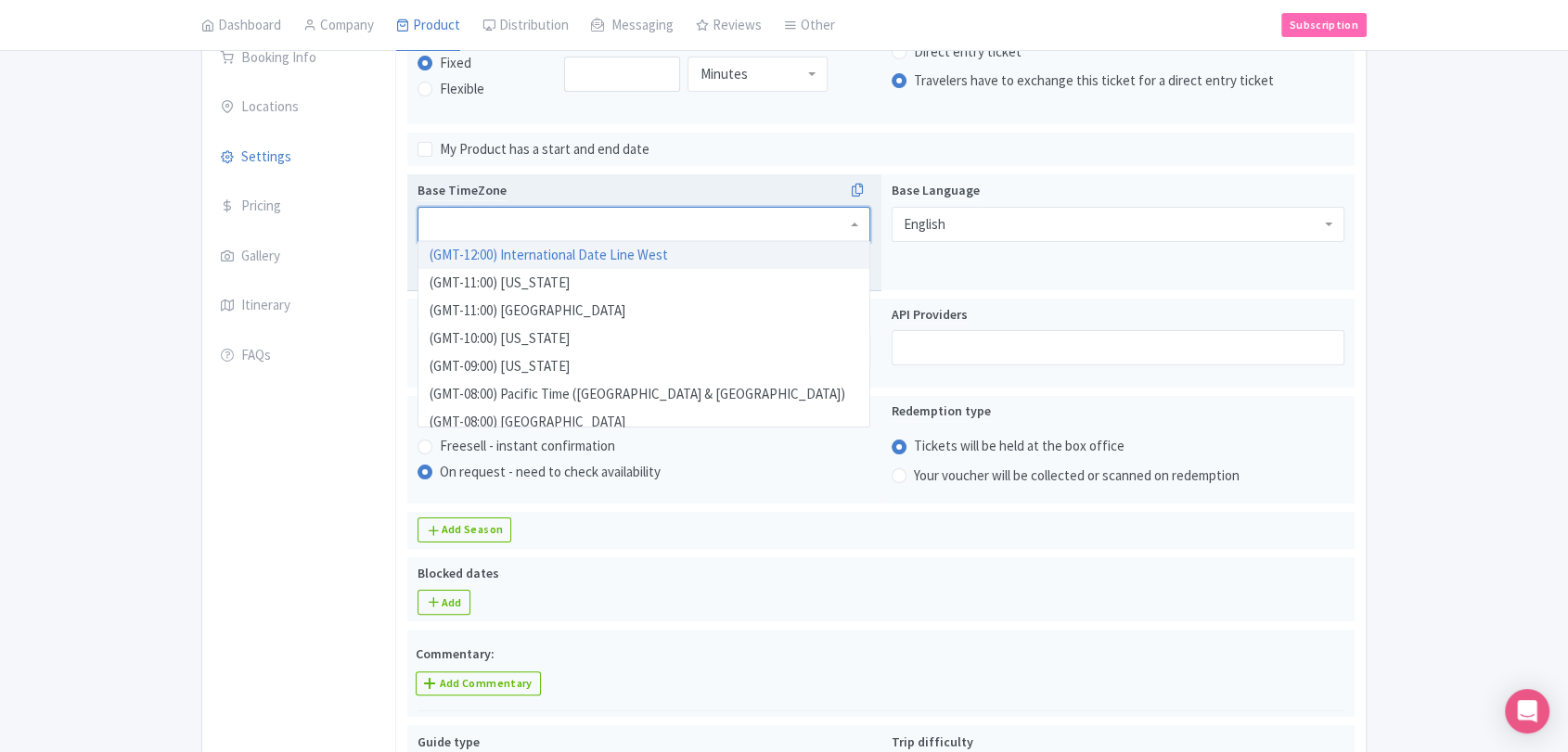 click at bounding box center (644, 224) 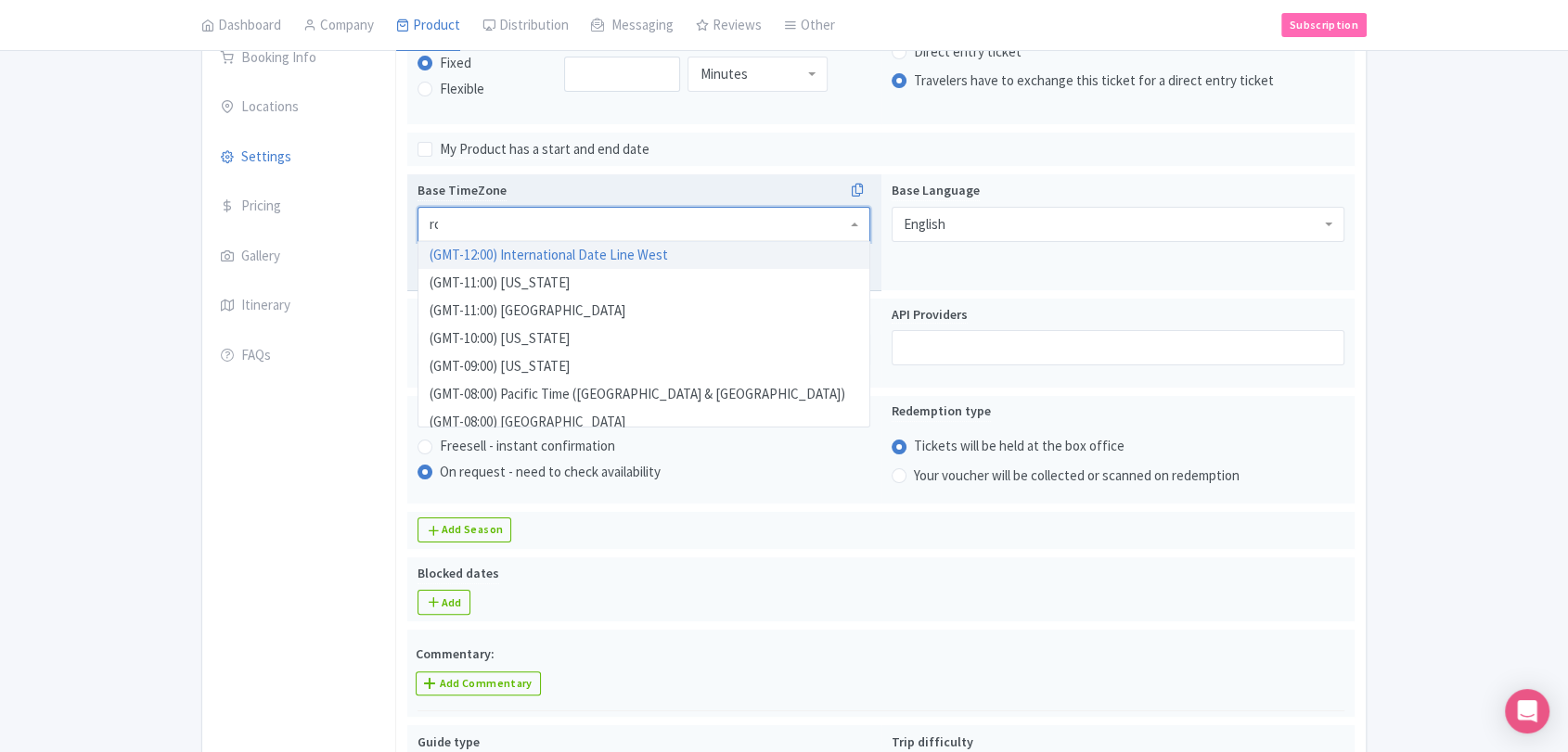 scroll, scrollTop: 0, scrollLeft: 0, axis: both 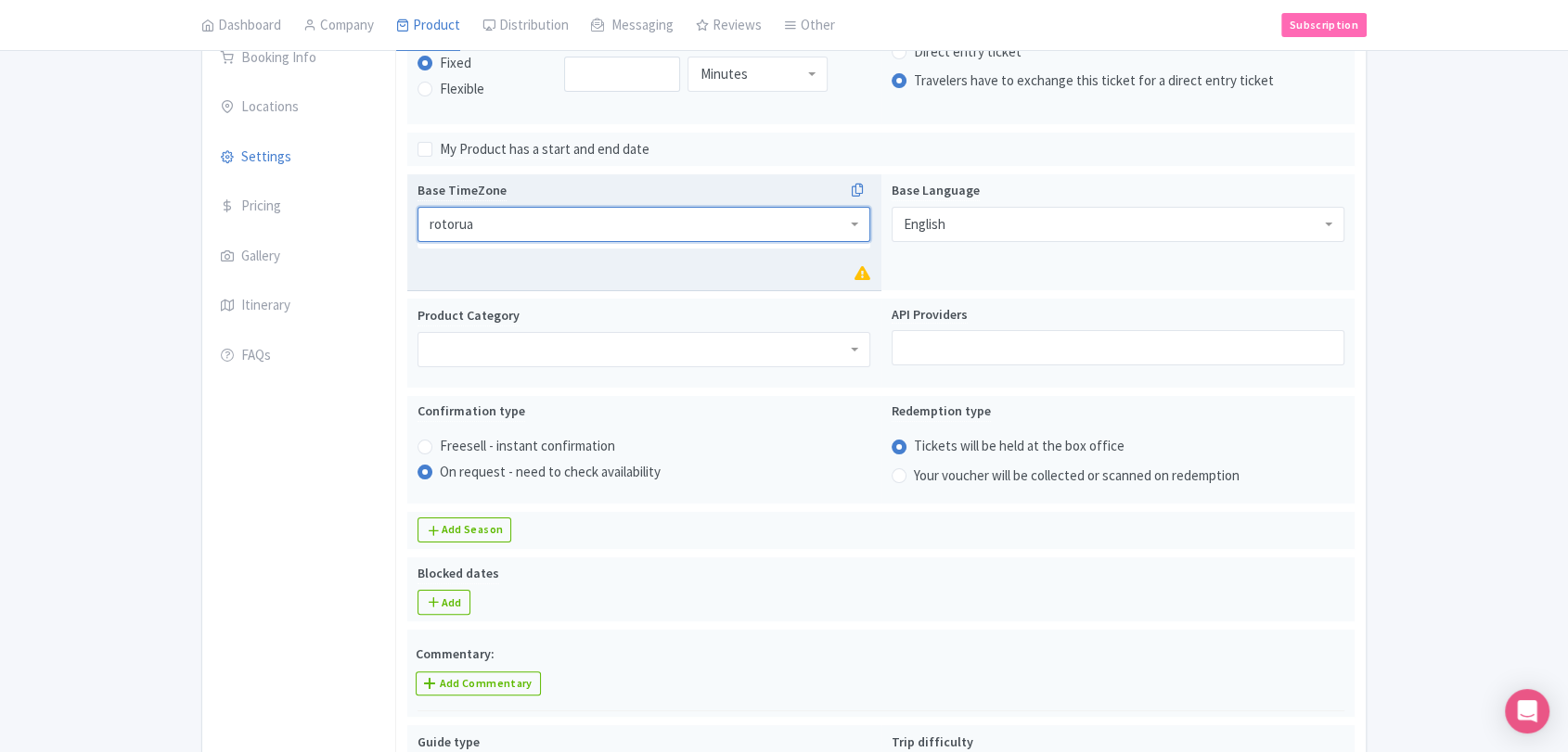 click at bounding box center (644, 224) 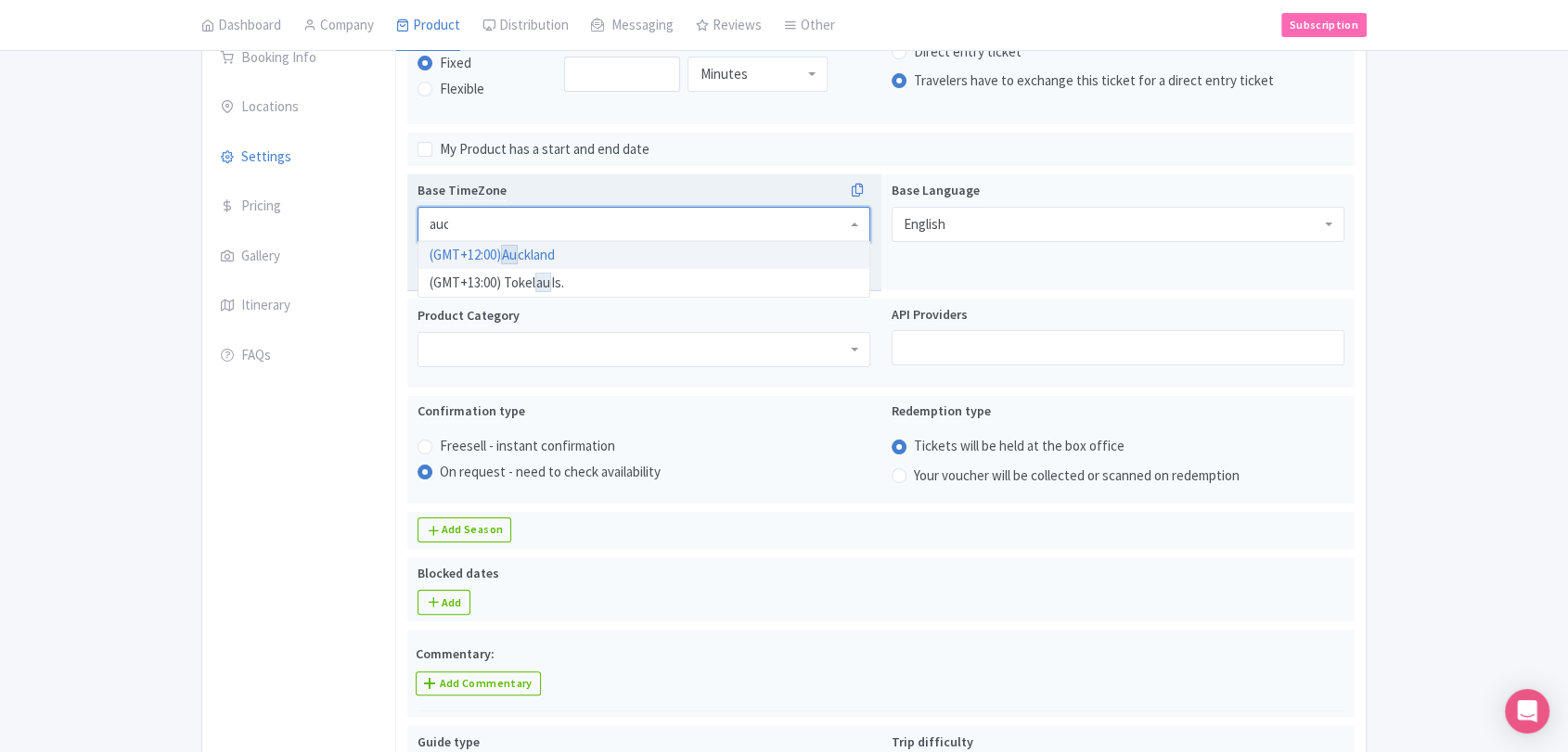 type on "[PERSON_NAME]" 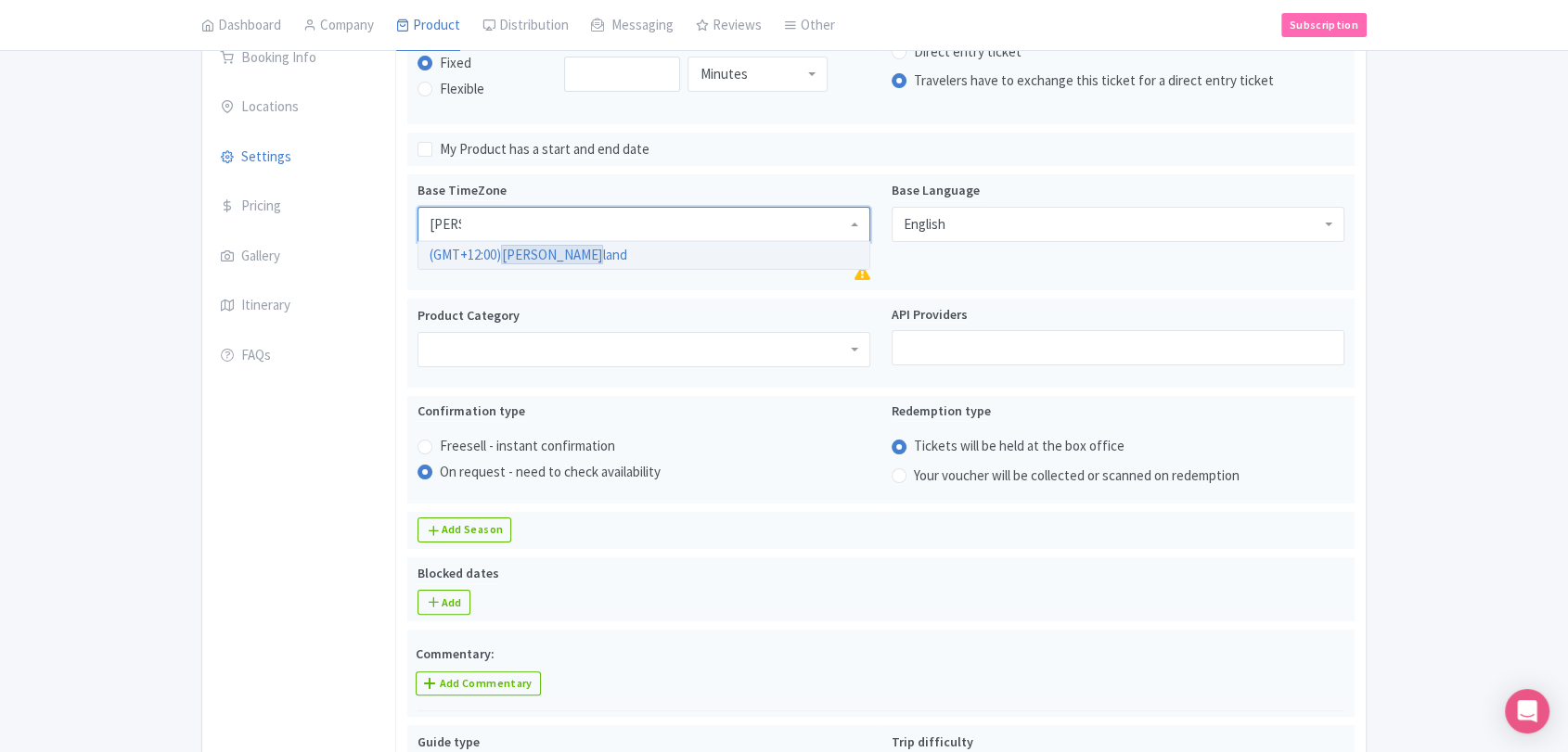 type 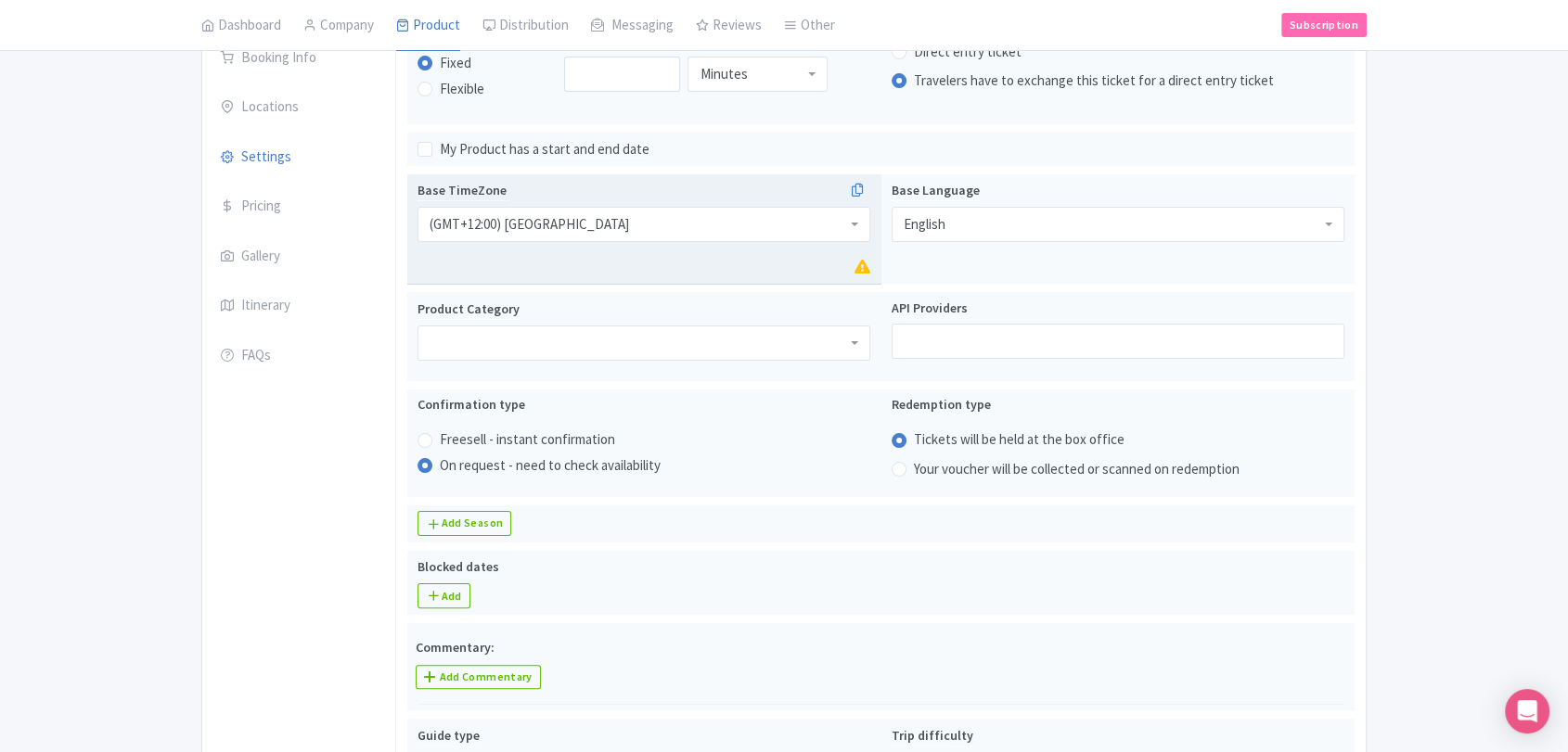 scroll, scrollTop: 0, scrollLeft: 0, axis: both 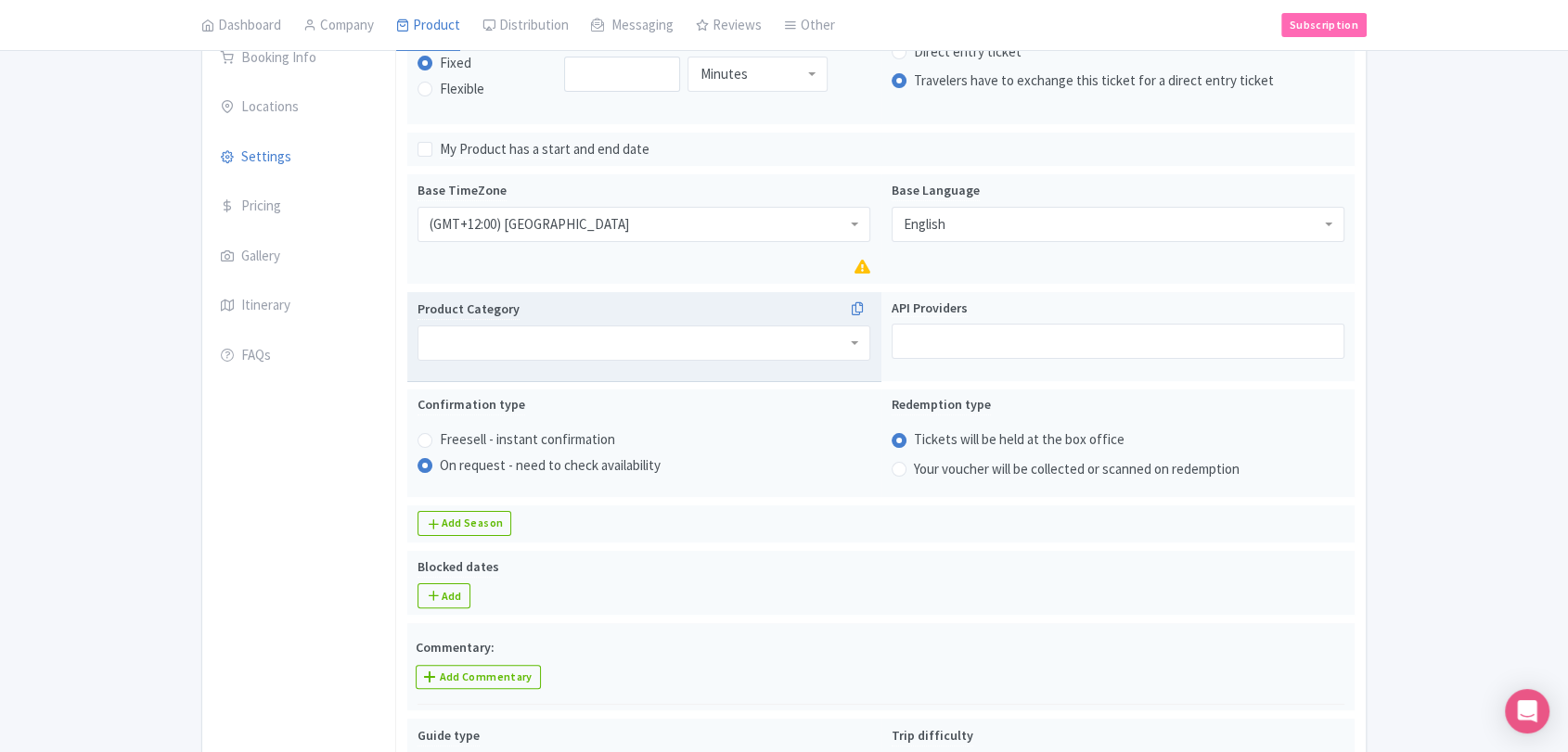 click at bounding box center [644, 343] 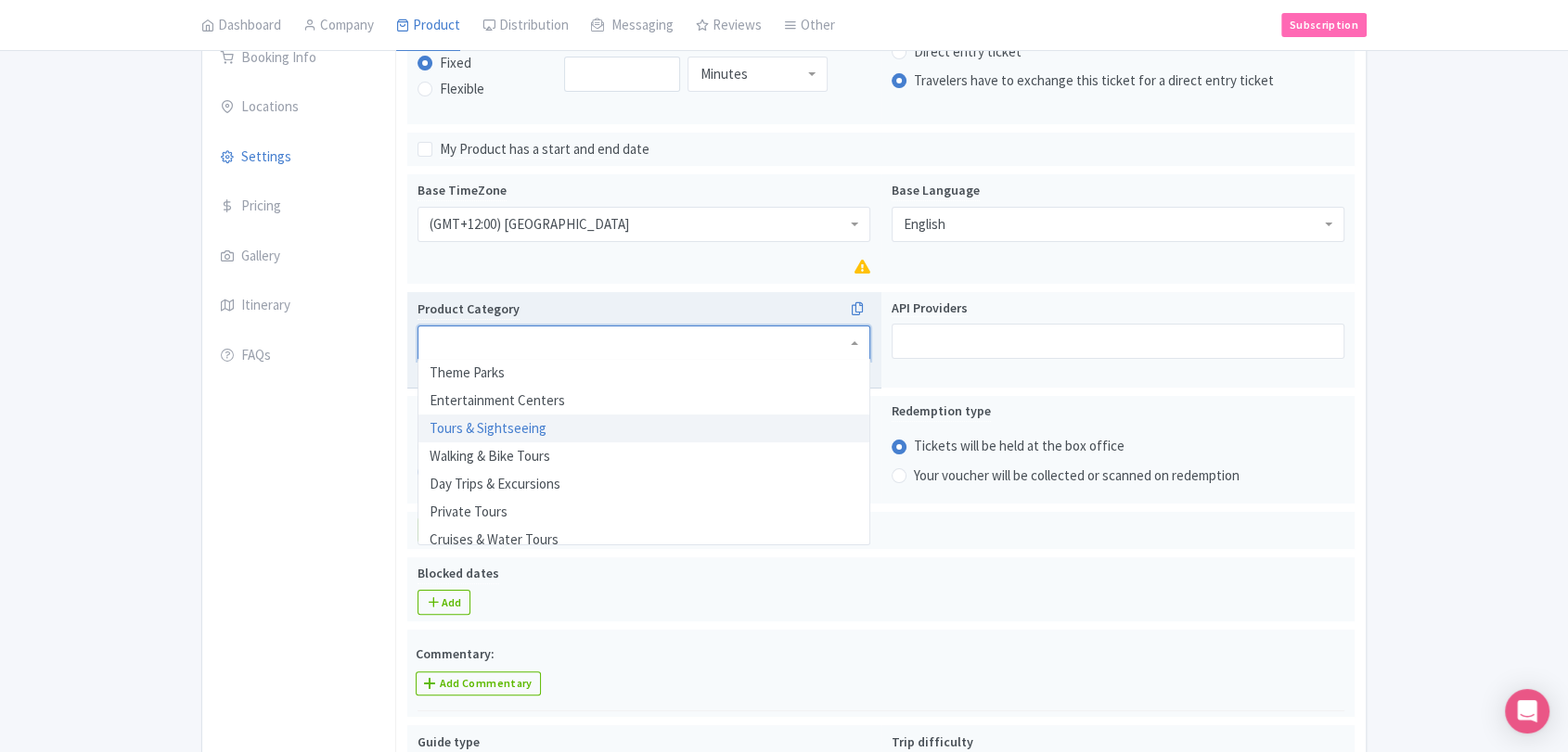 scroll, scrollTop: 103, scrollLeft: 0, axis: vertical 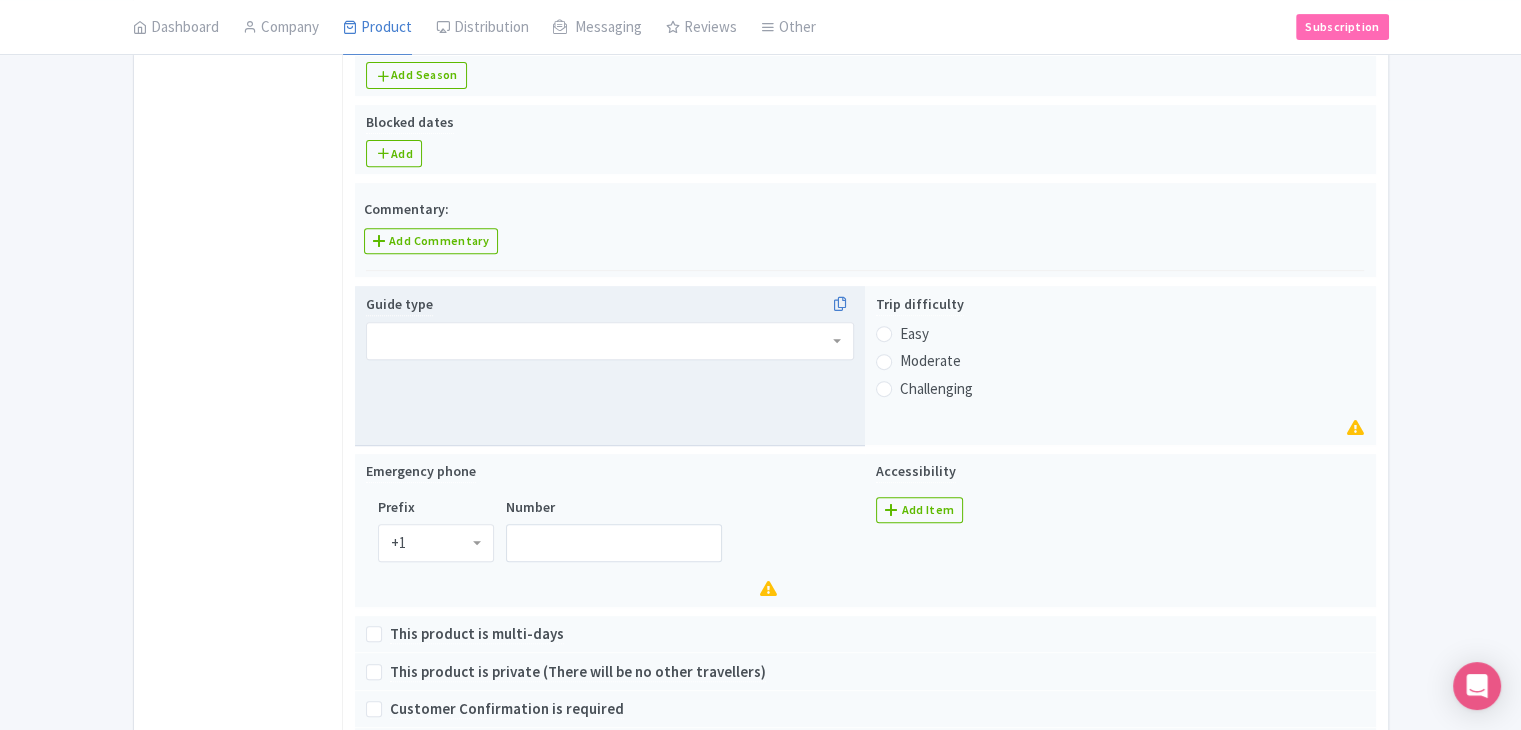 click at bounding box center [610, 341] 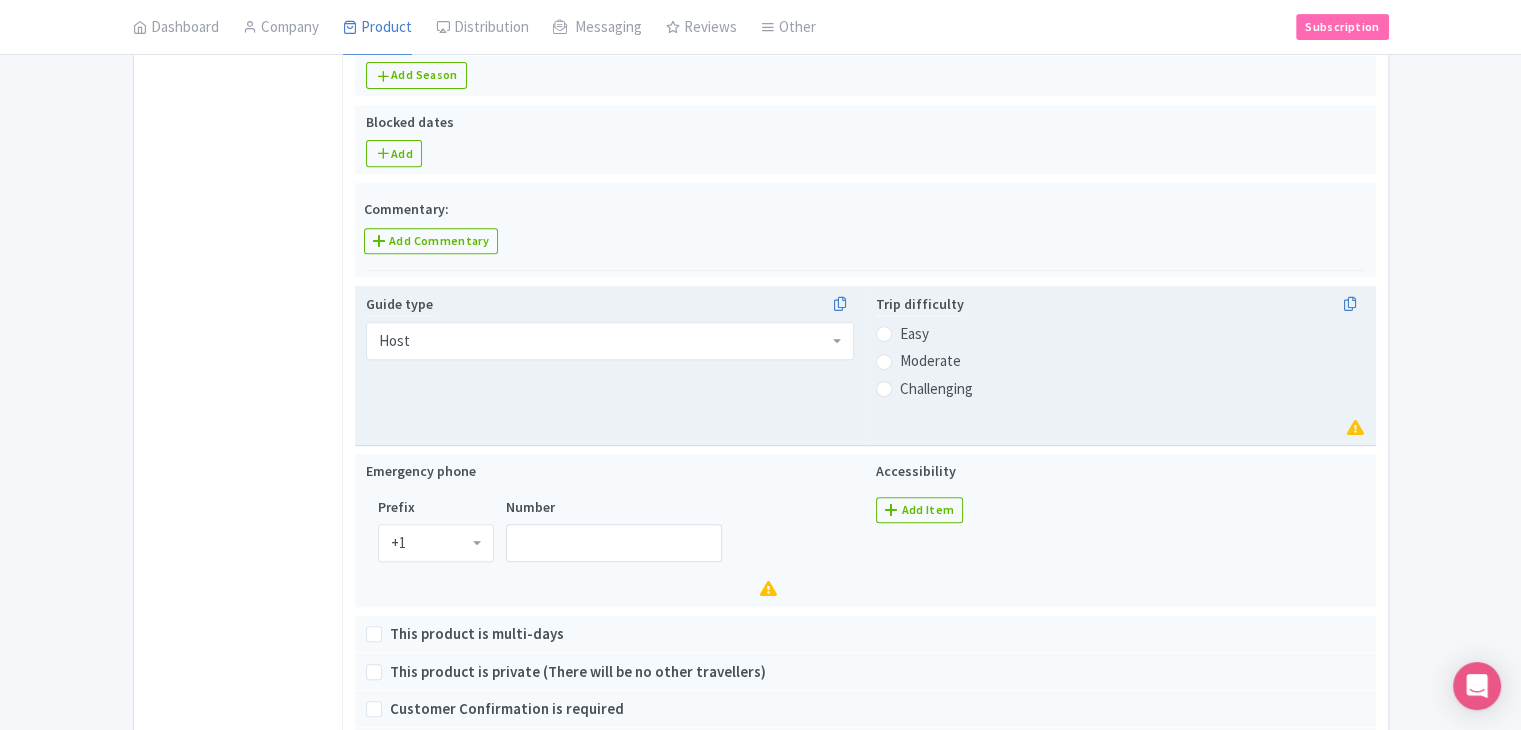 click on "Easy" at bounding box center (1120, 334) 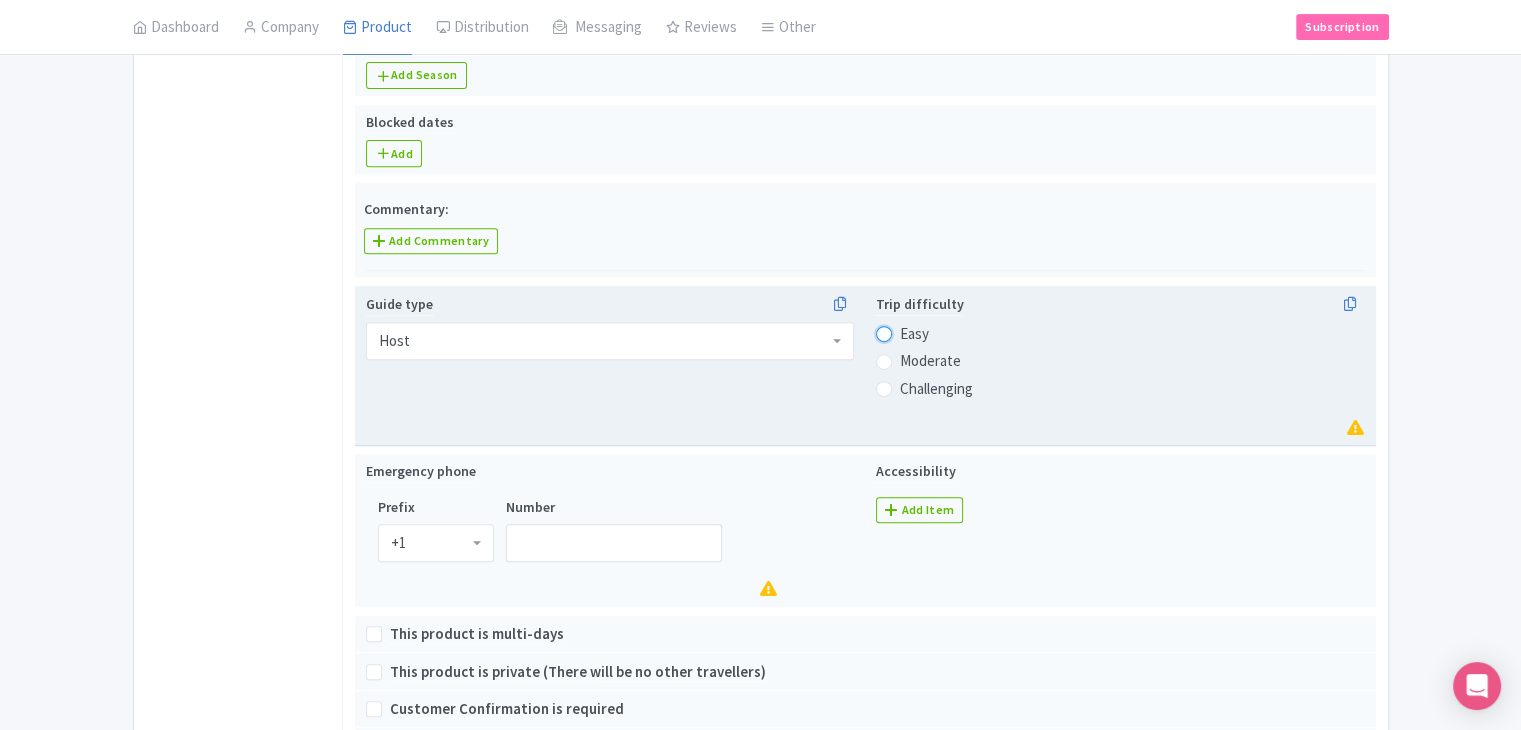 click on "Easy" at bounding box center [910, 332] 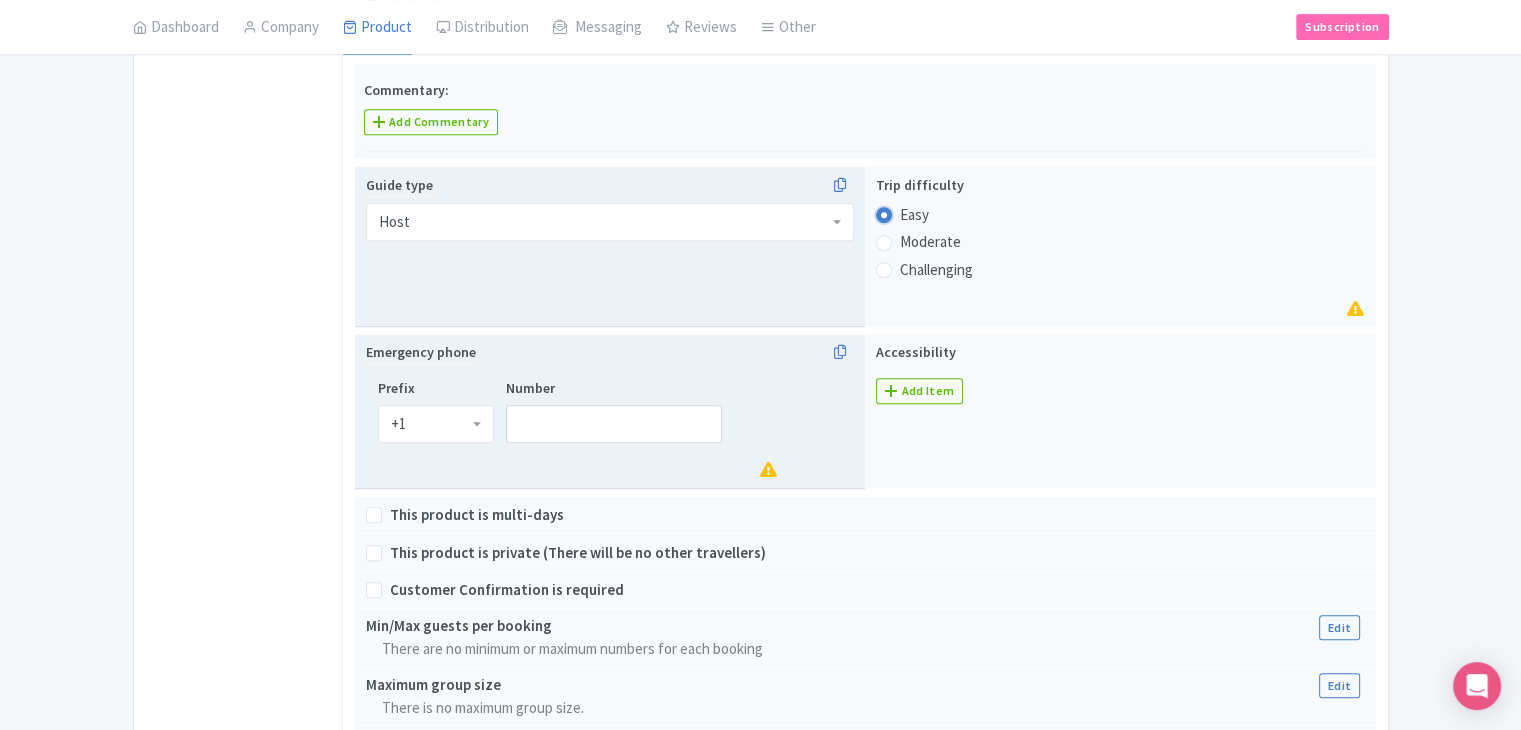 scroll, scrollTop: 1002, scrollLeft: 0, axis: vertical 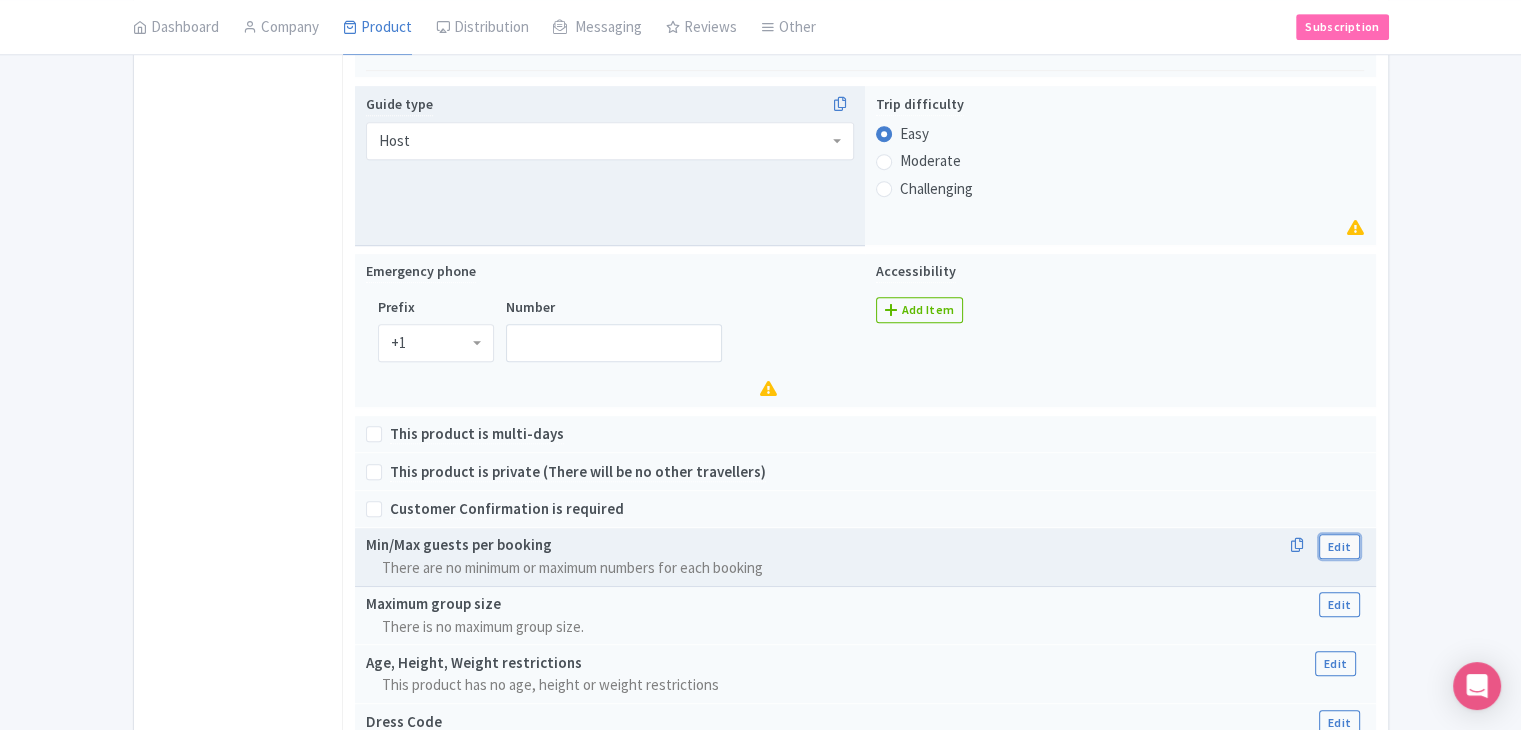 click on "Edit" at bounding box center (1339, 546) 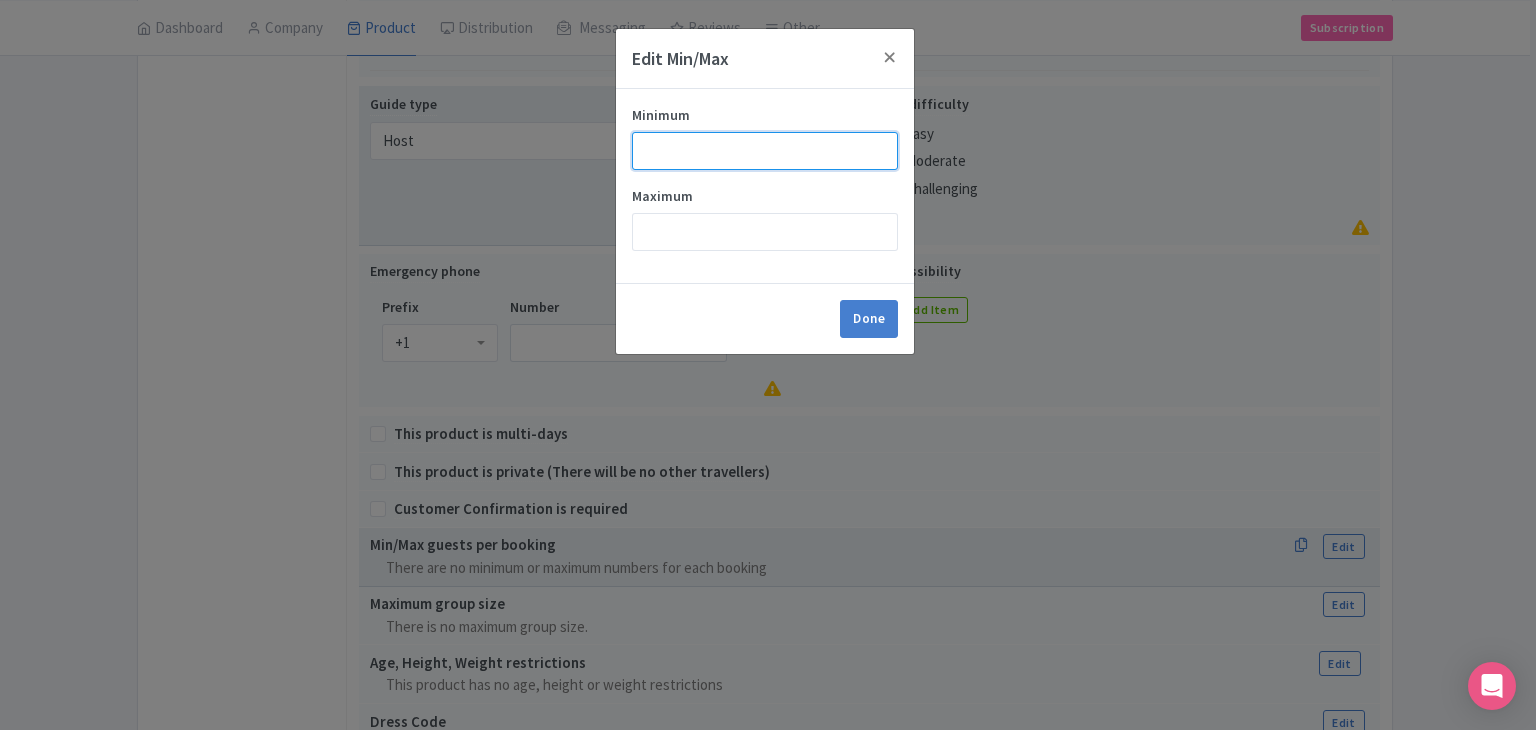 click on "Minimum" at bounding box center (765, 151) 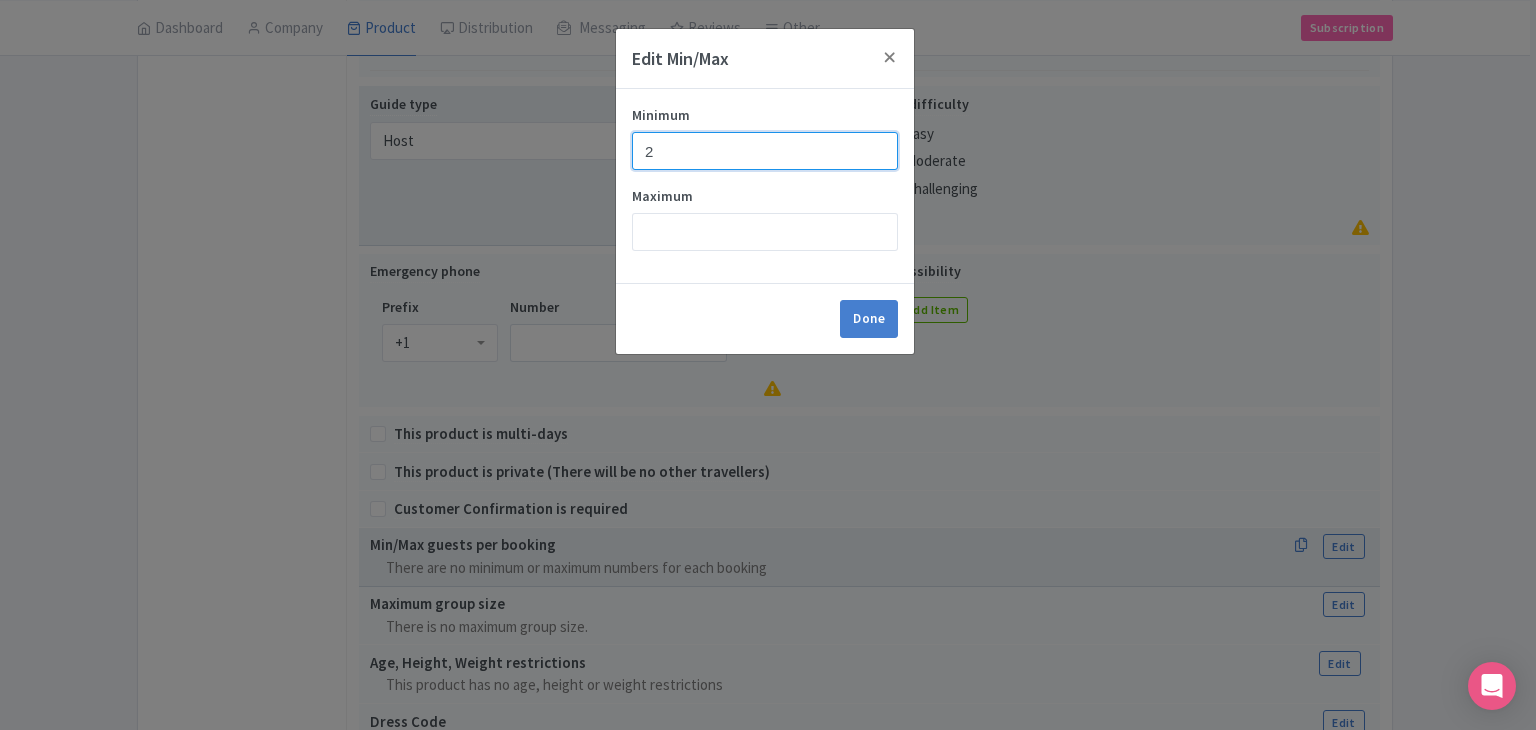 type on "2" 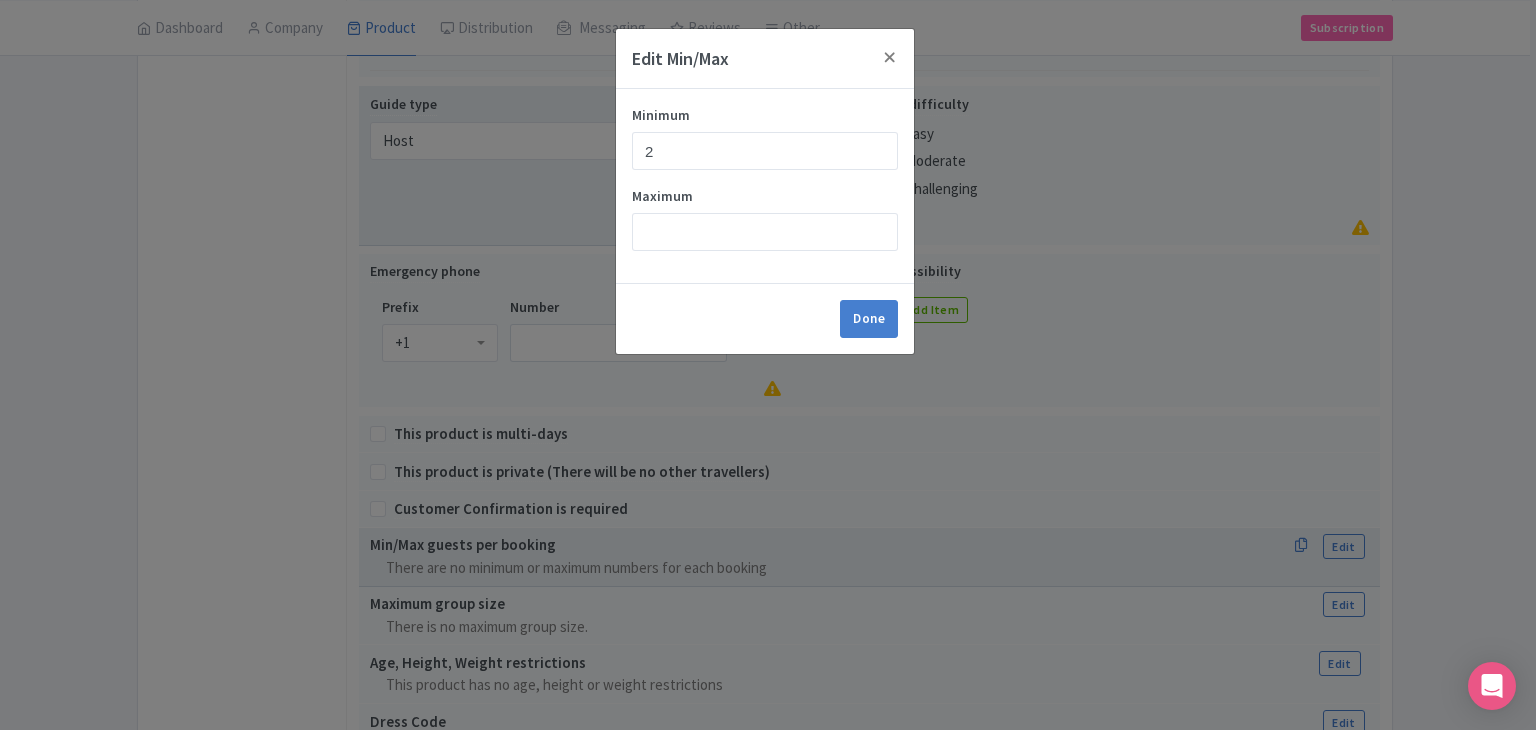 click on "Done" at bounding box center (765, 318) 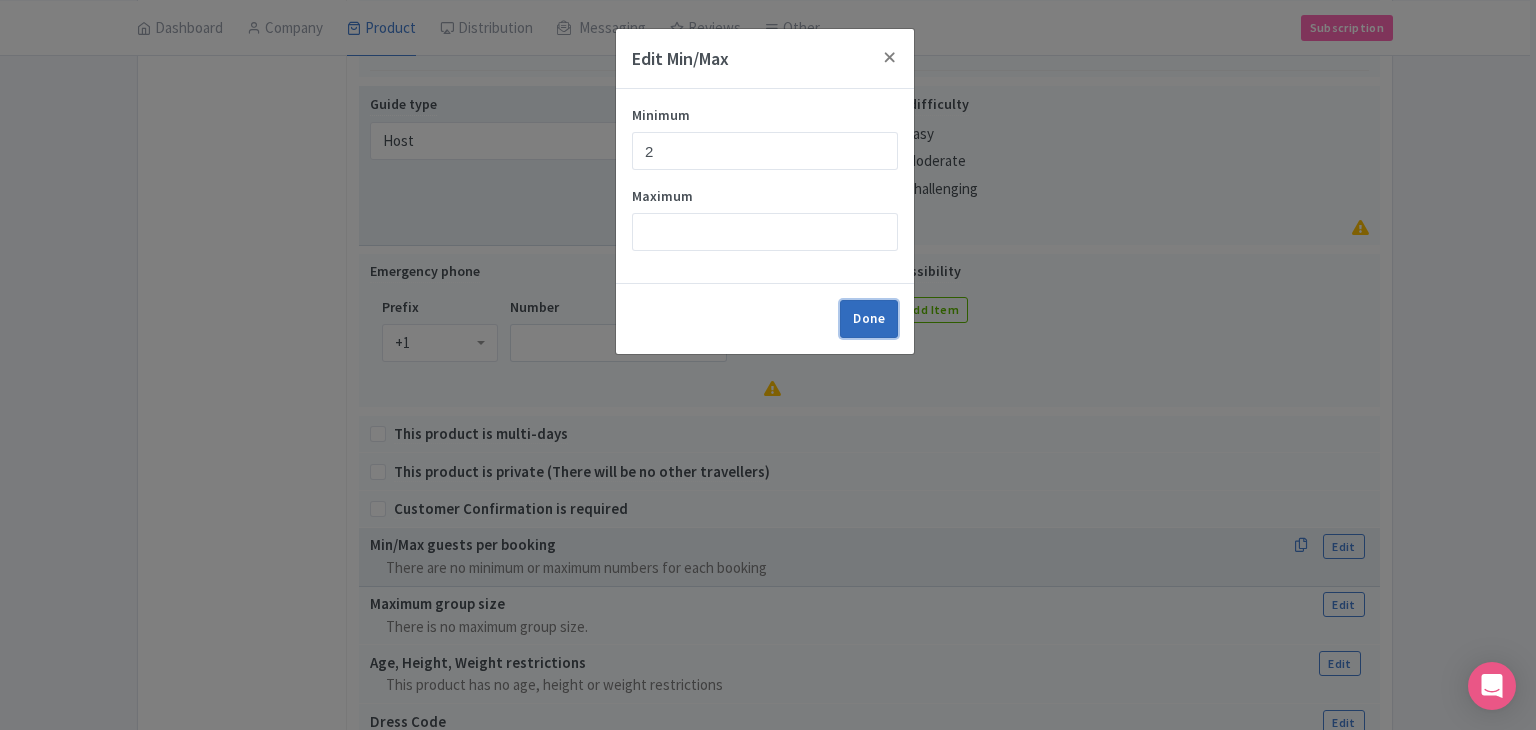 click on "Done" at bounding box center [869, 319] 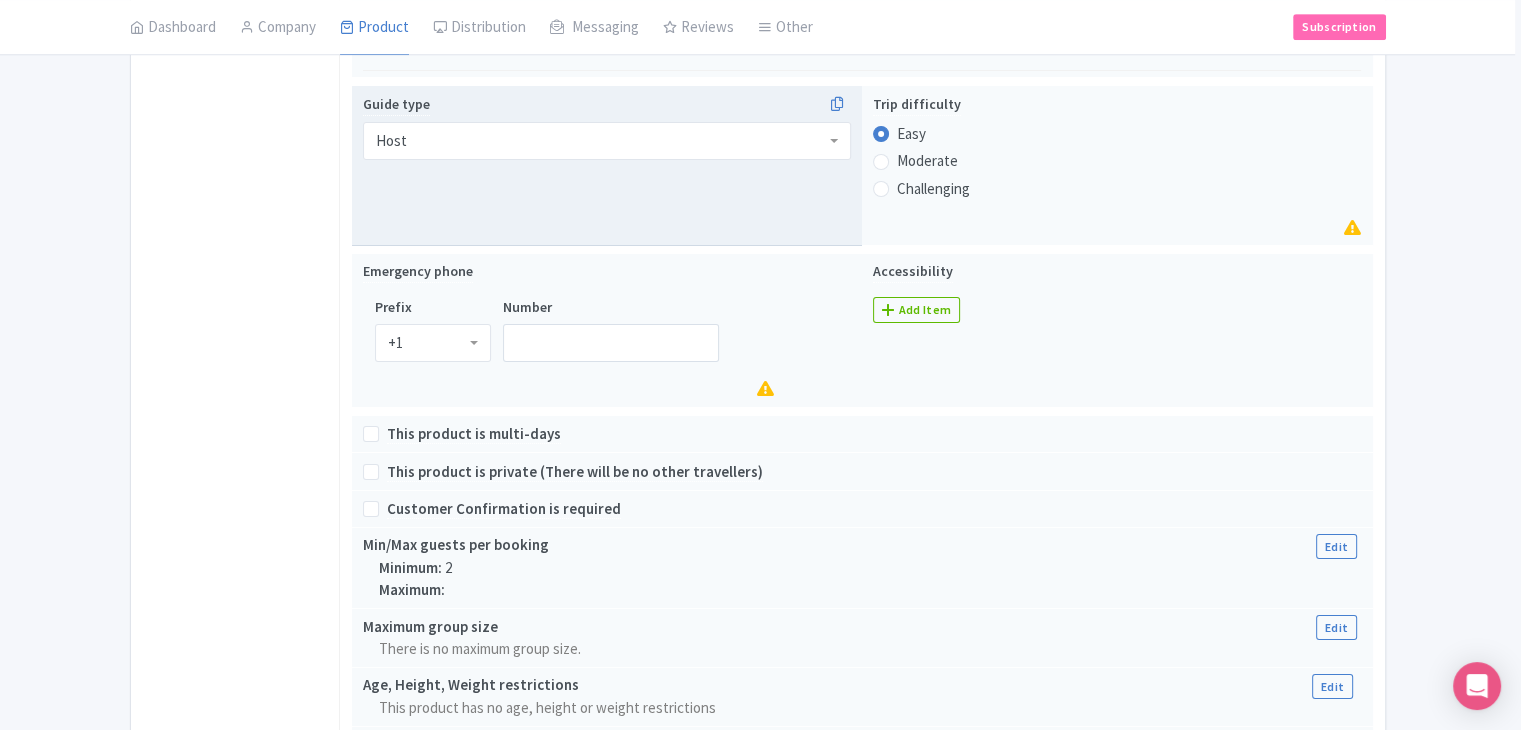 click on "General
Booking Info
Locations
Settings
Pricing
Gallery
Itinerary
FAQs" at bounding box center [235, 303] 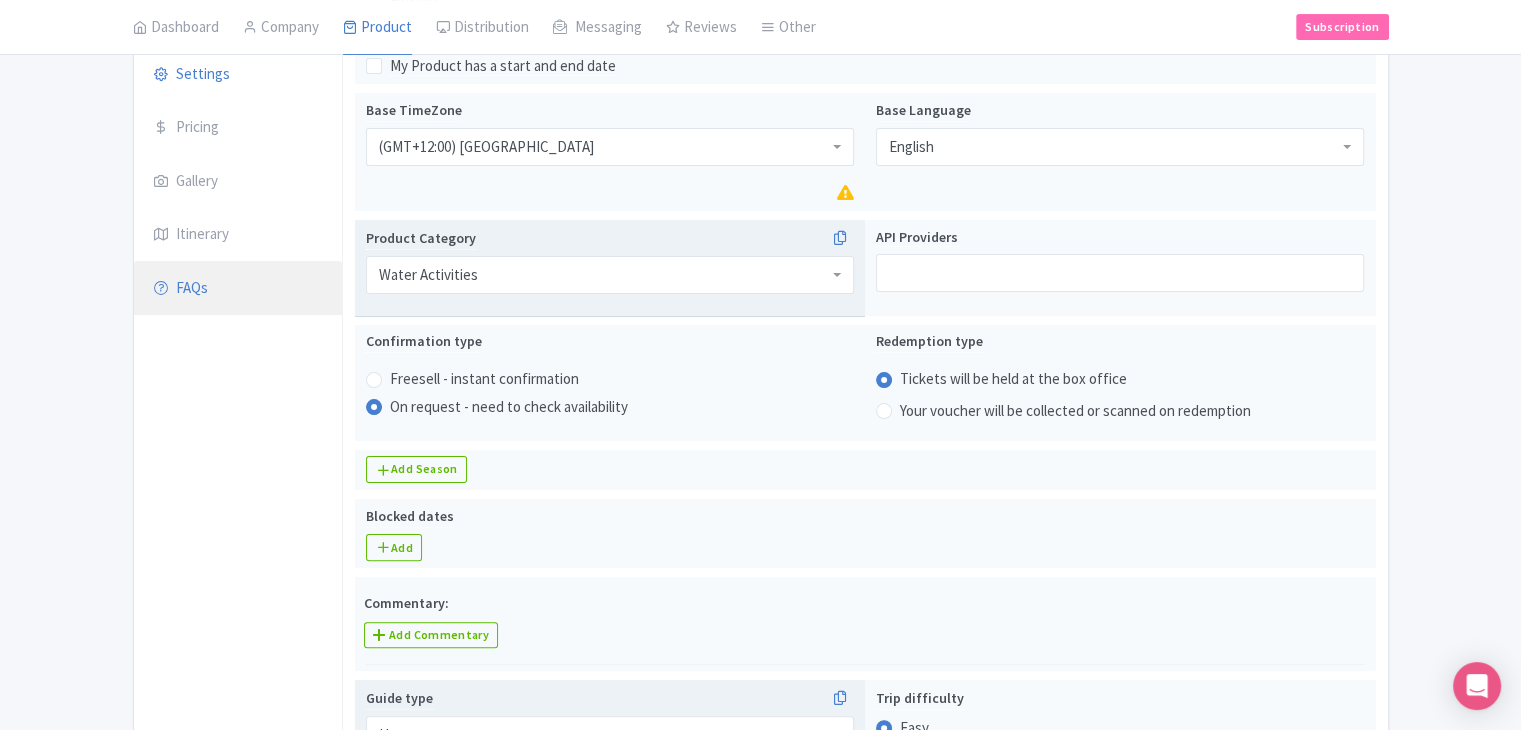 scroll, scrollTop: 202, scrollLeft: 0, axis: vertical 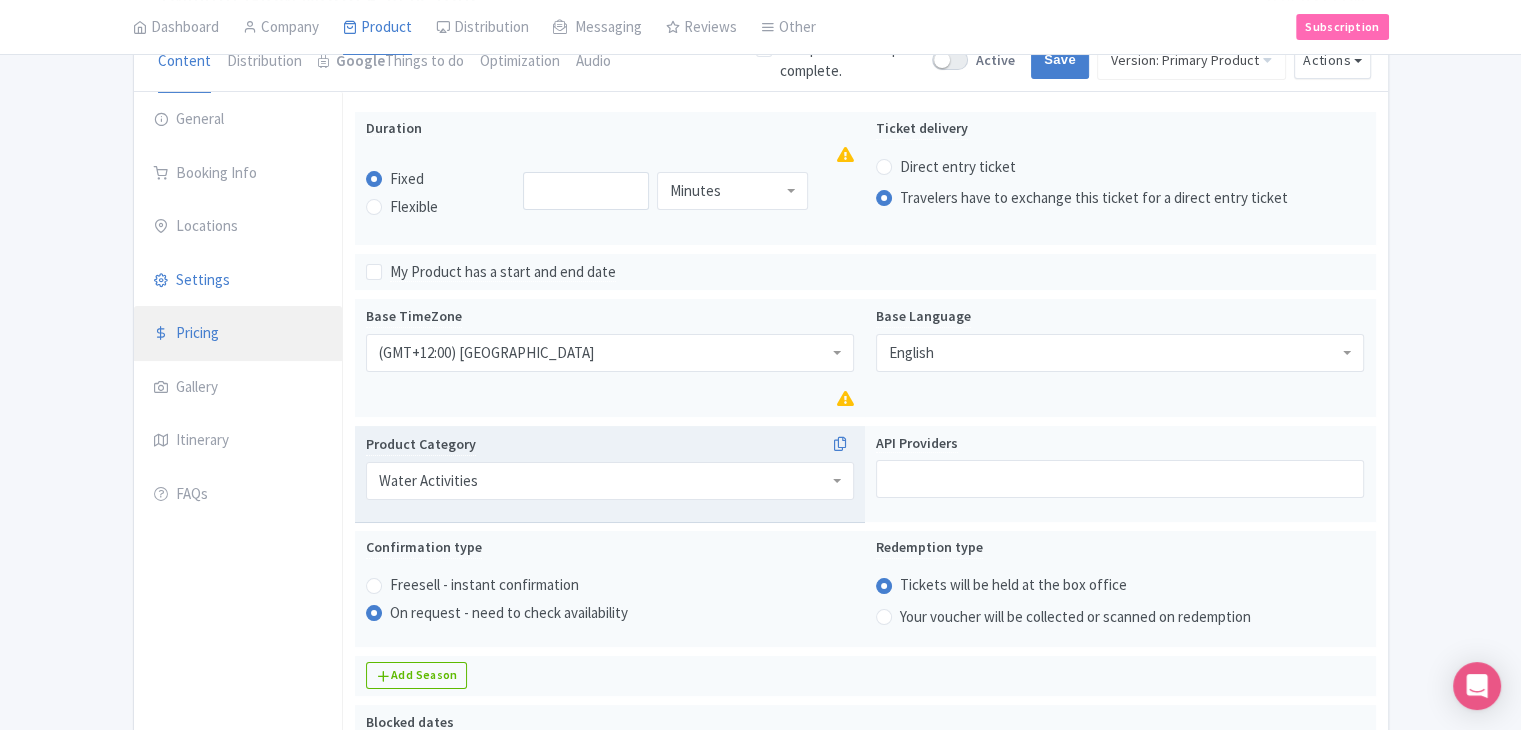 click on "Pricing" at bounding box center (238, 334) 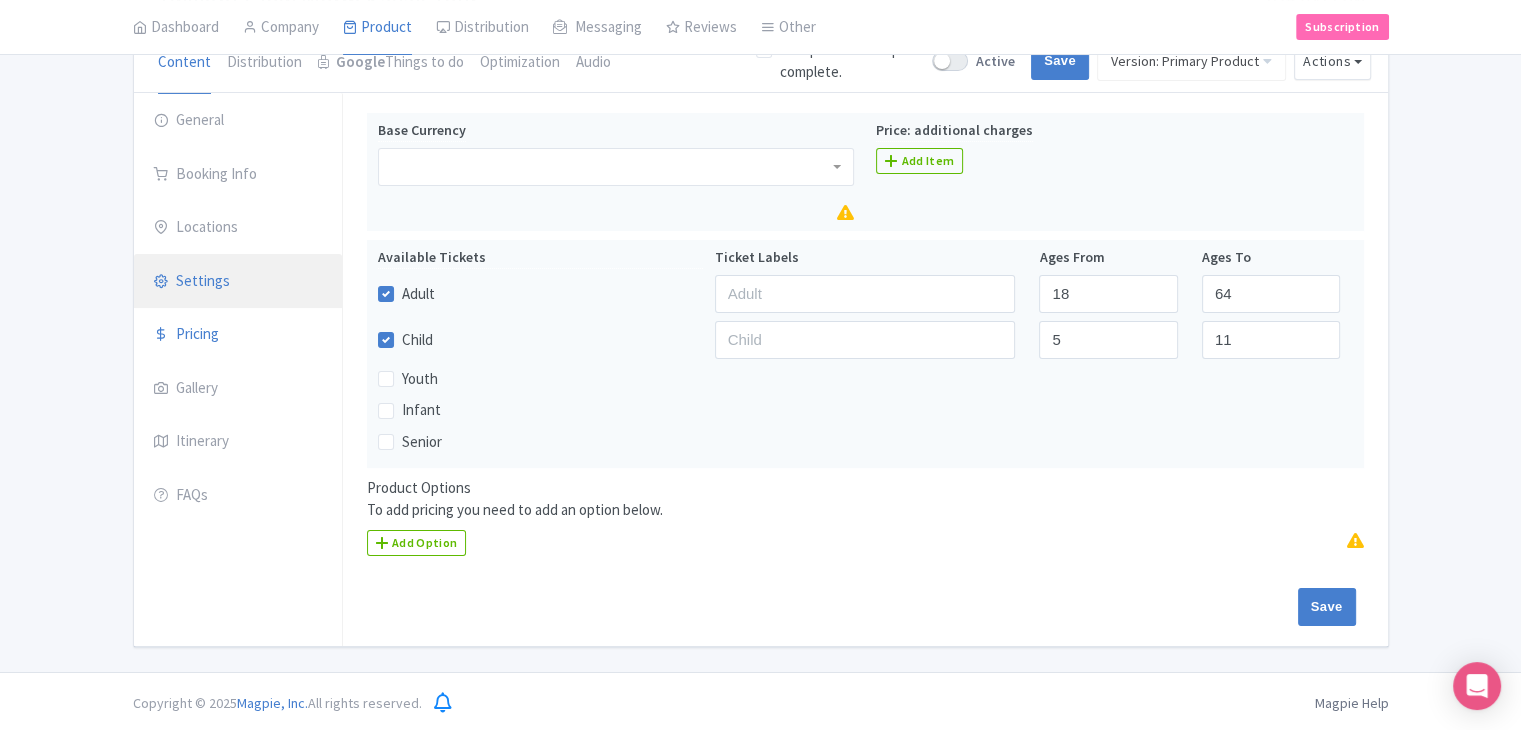 click on "Settings" at bounding box center [238, 282] 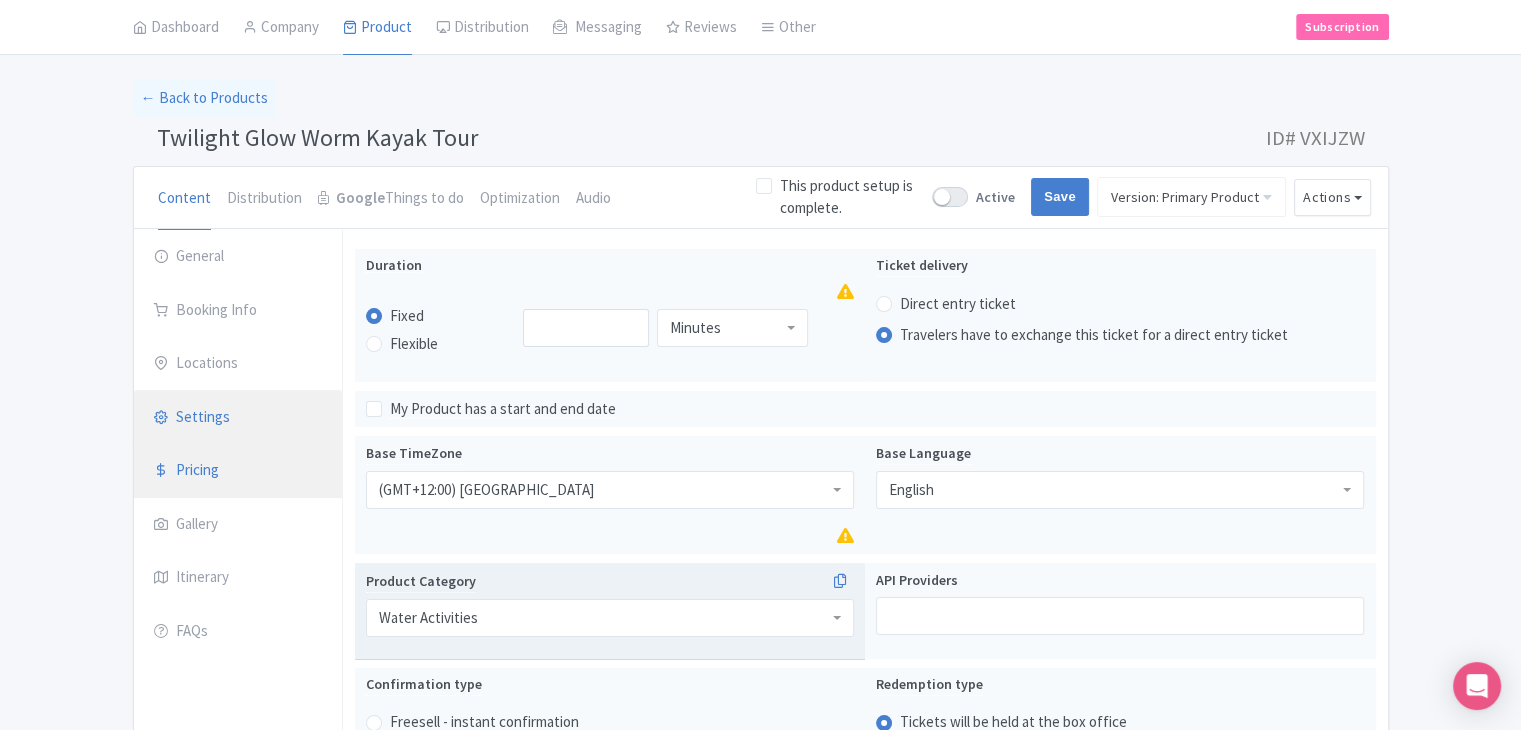 scroll, scrollTop: 100, scrollLeft: 0, axis: vertical 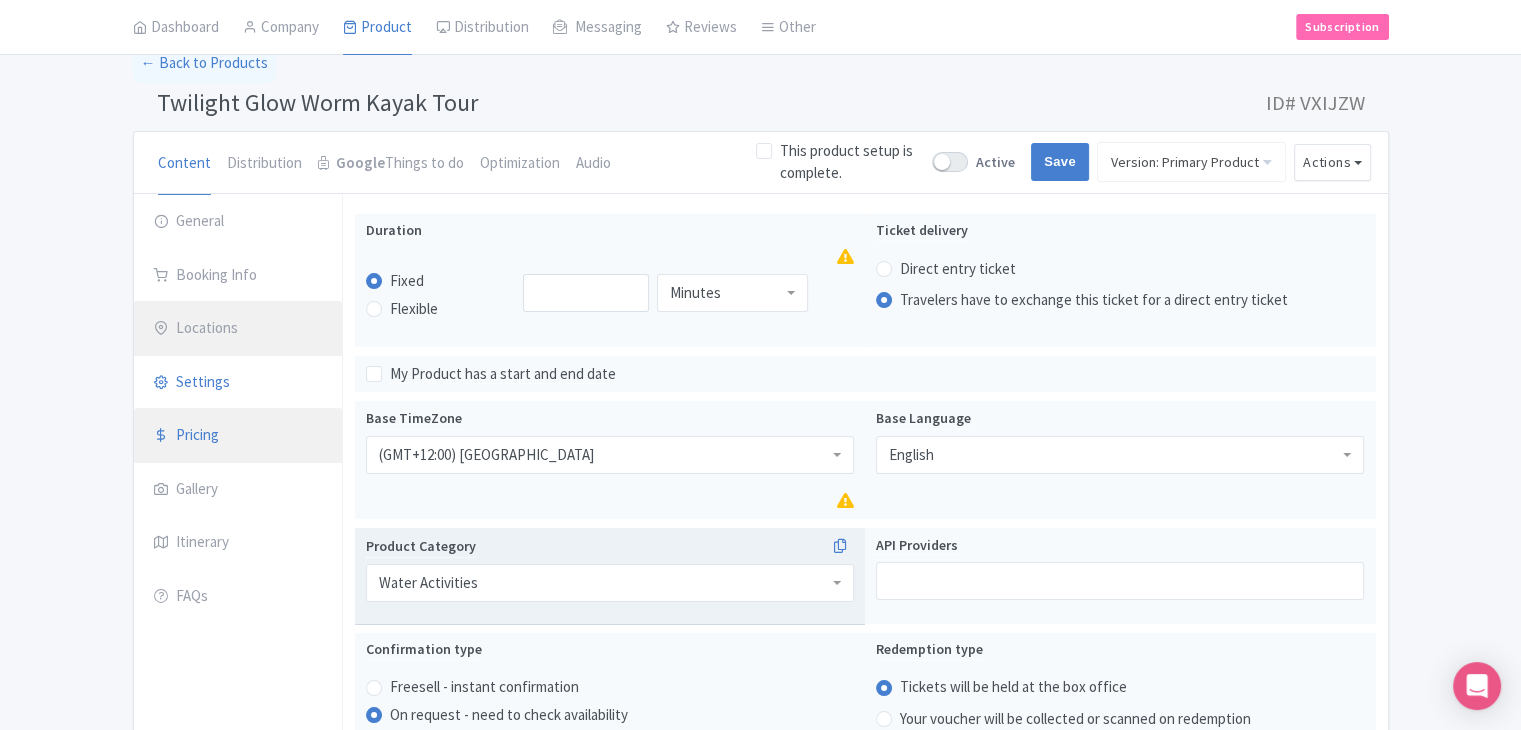 click on "Locations" at bounding box center [238, 329] 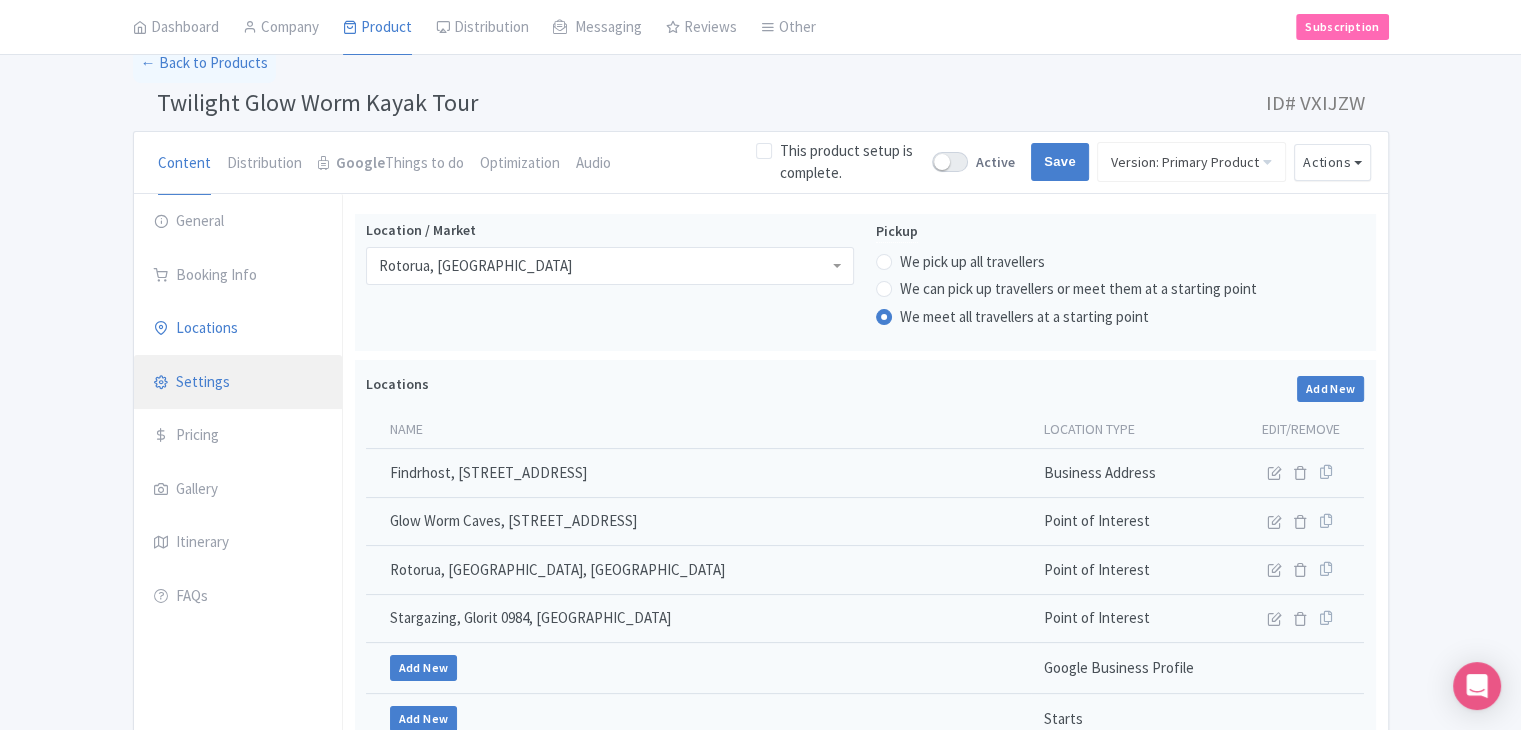 click on "Settings" at bounding box center (238, 383) 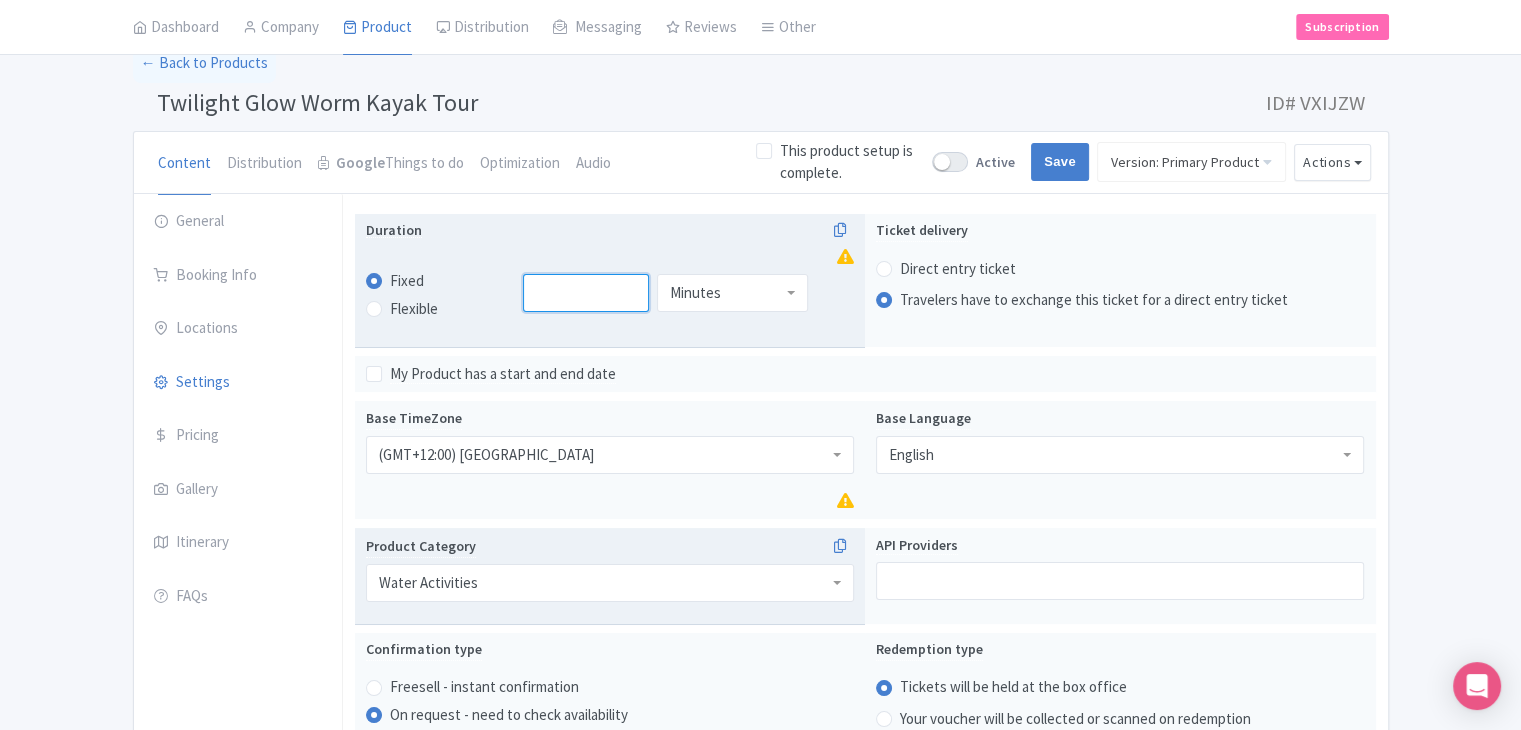 click at bounding box center (586, 293) 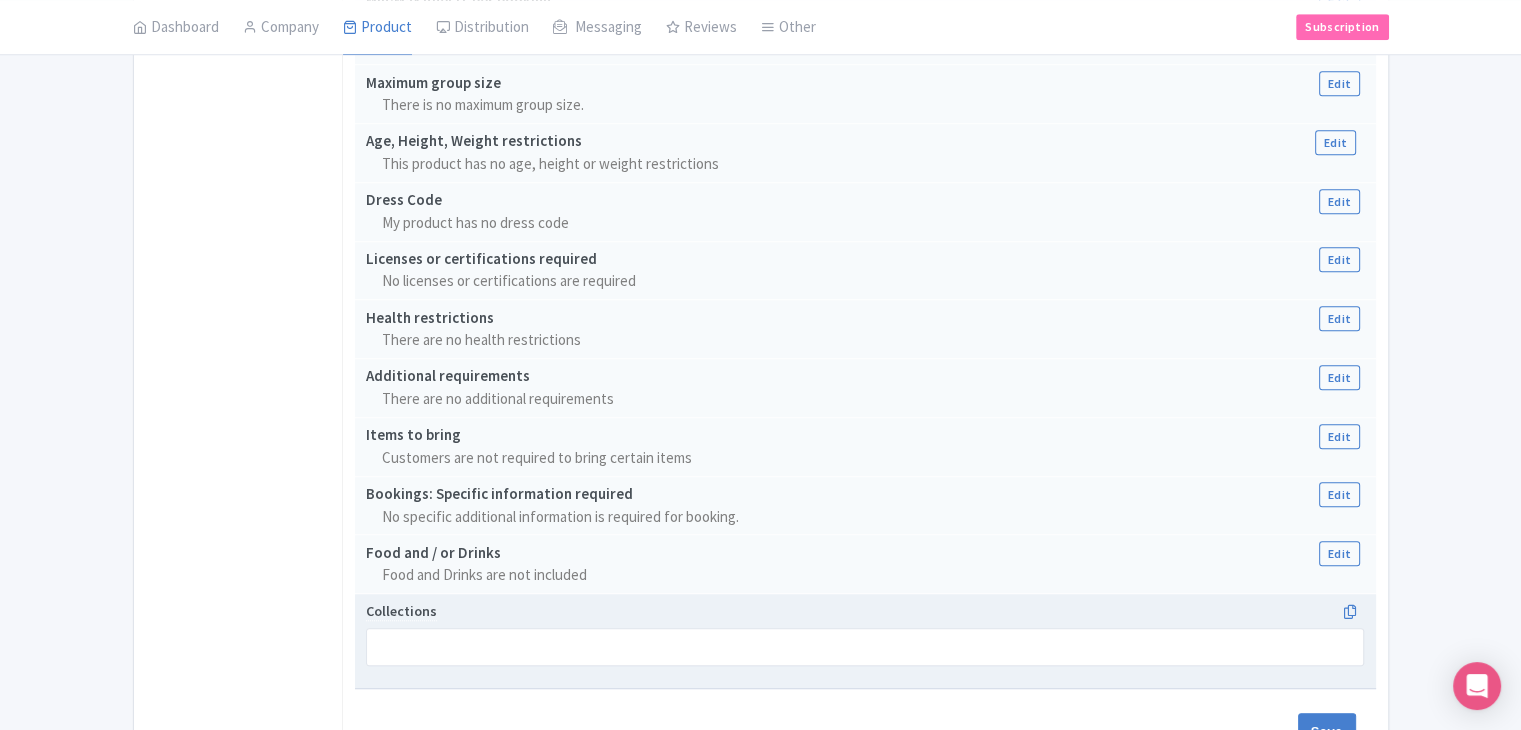 scroll, scrollTop: 1600, scrollLeft: 0, axis: vertical 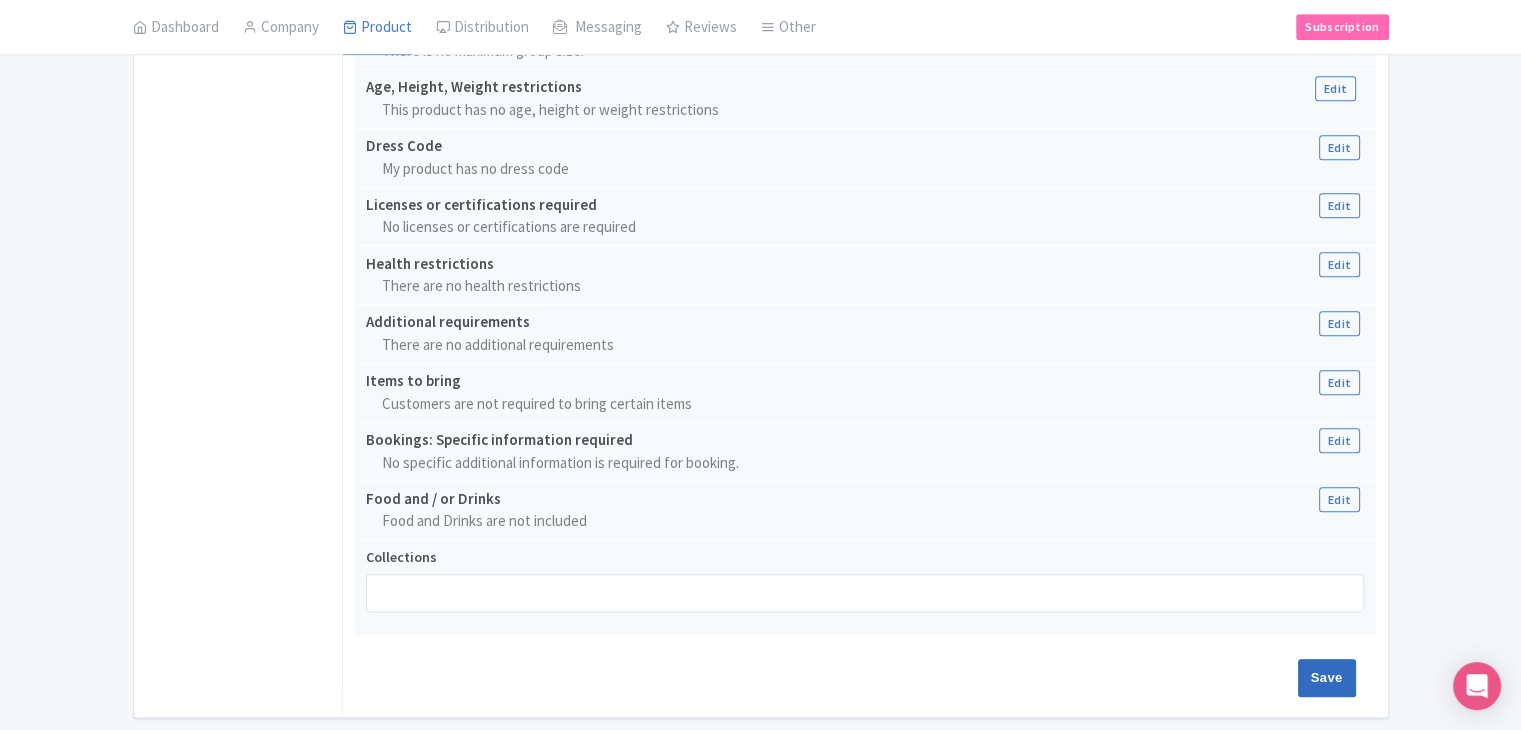 type on "180" 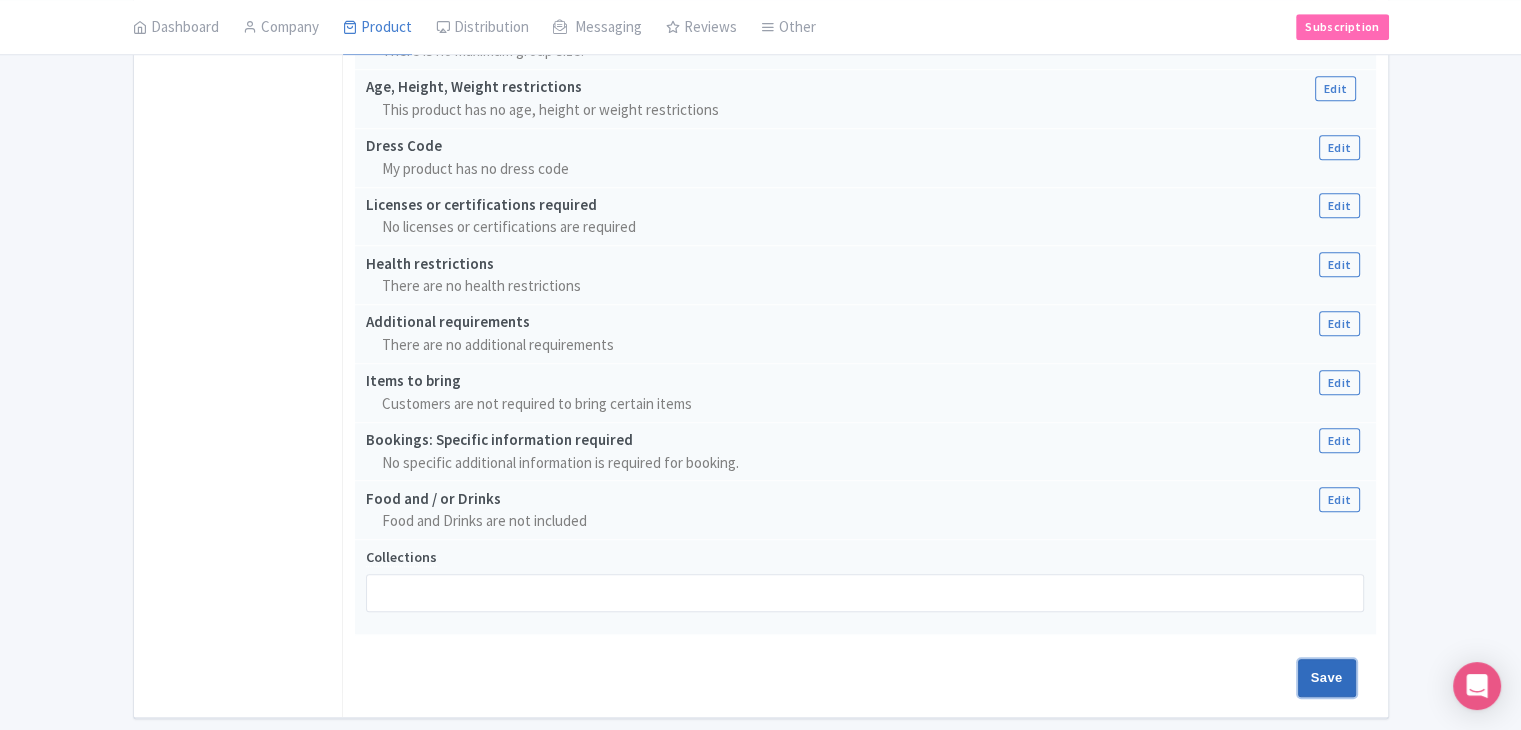 click on "Save" at bounding box center [1327, 678] 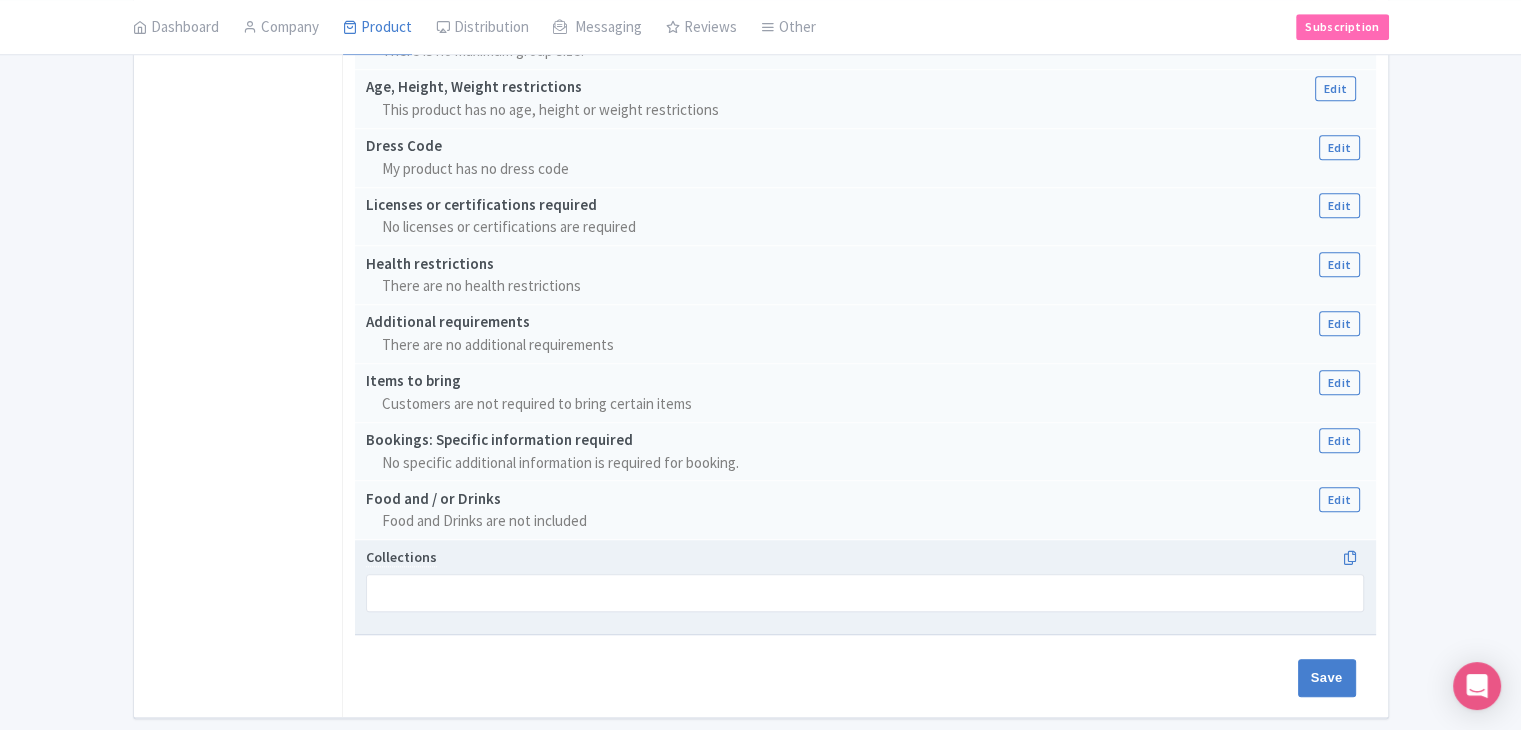 type on "Saving..." 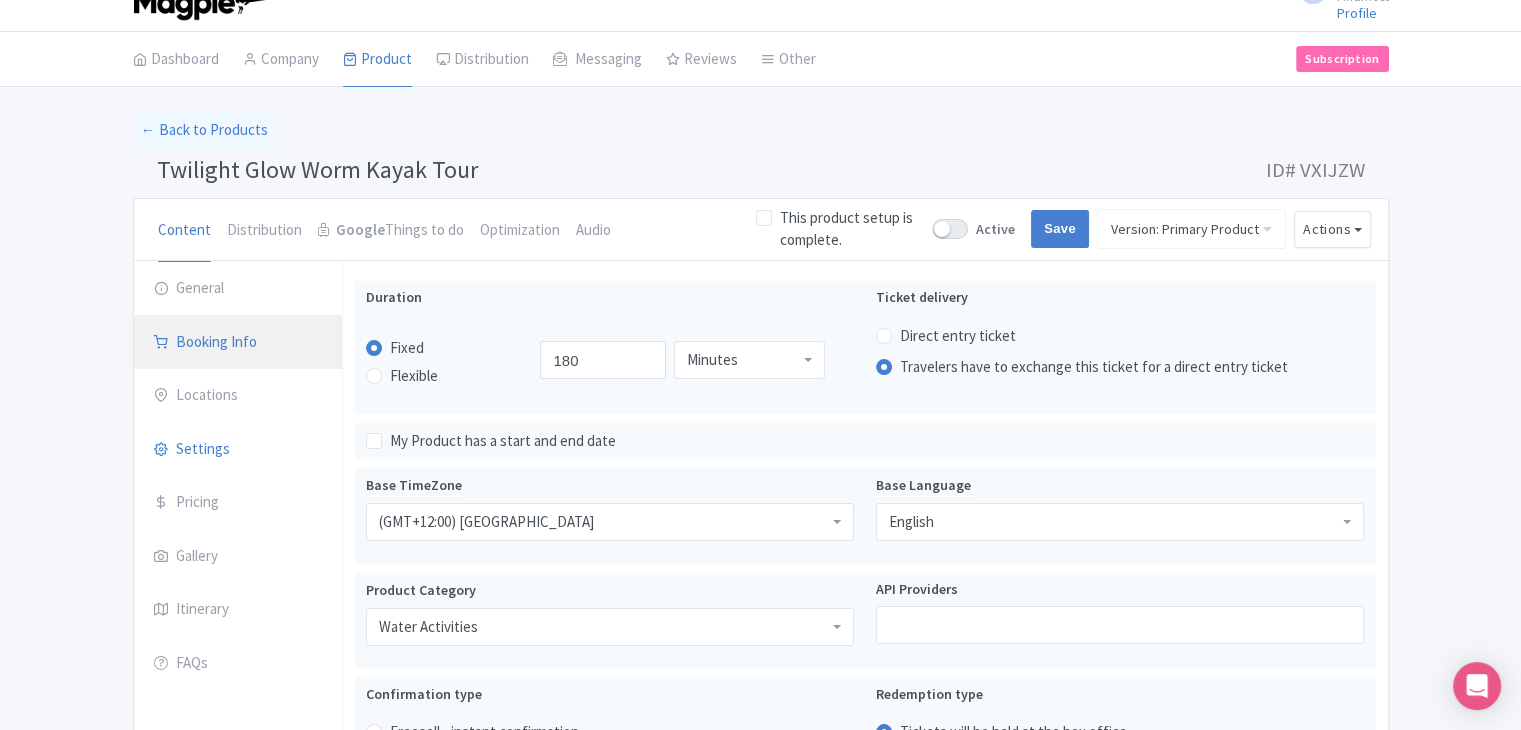scroll, scrollTop: 0, scrollLeft: 0, axis: both 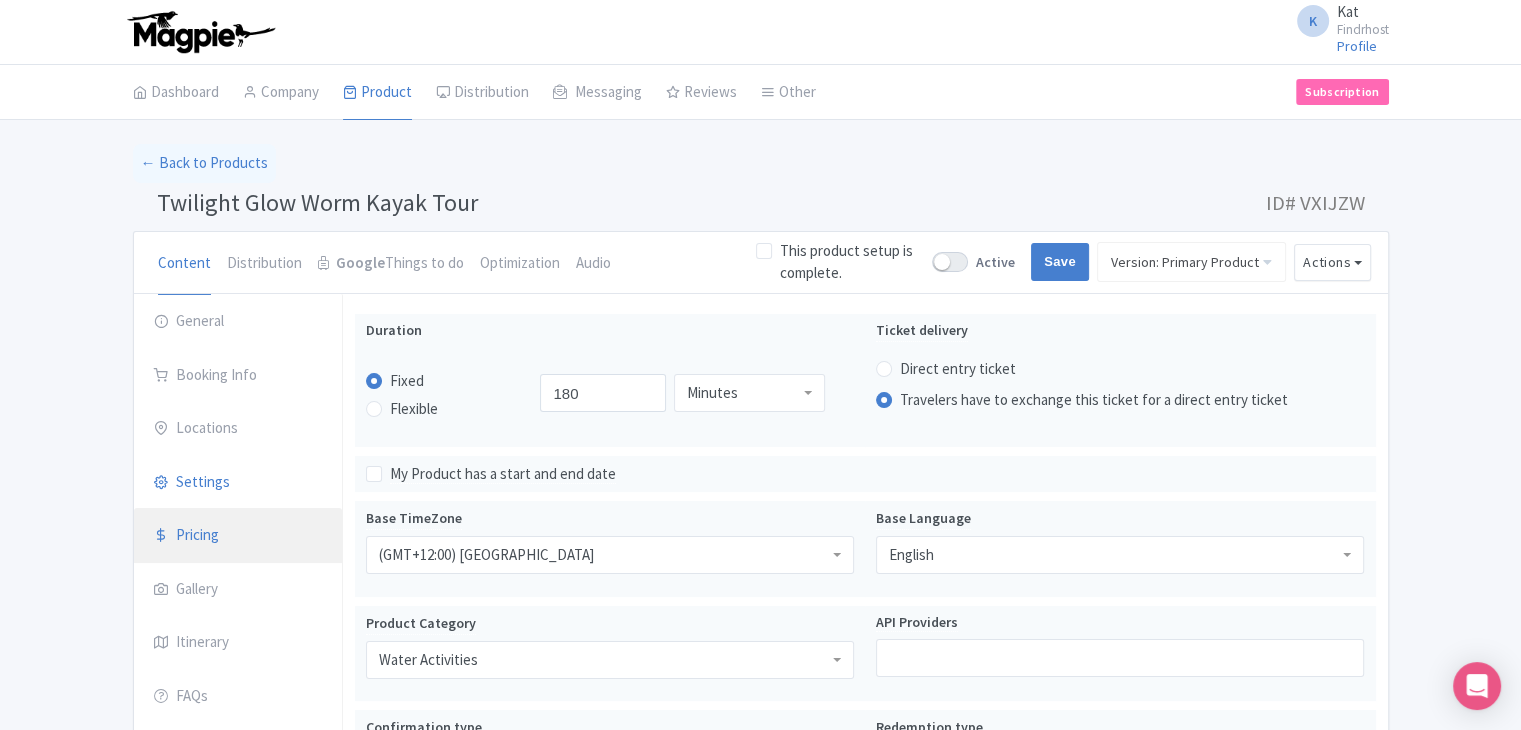 click on "Pricing" at bounding box center [238, 536] 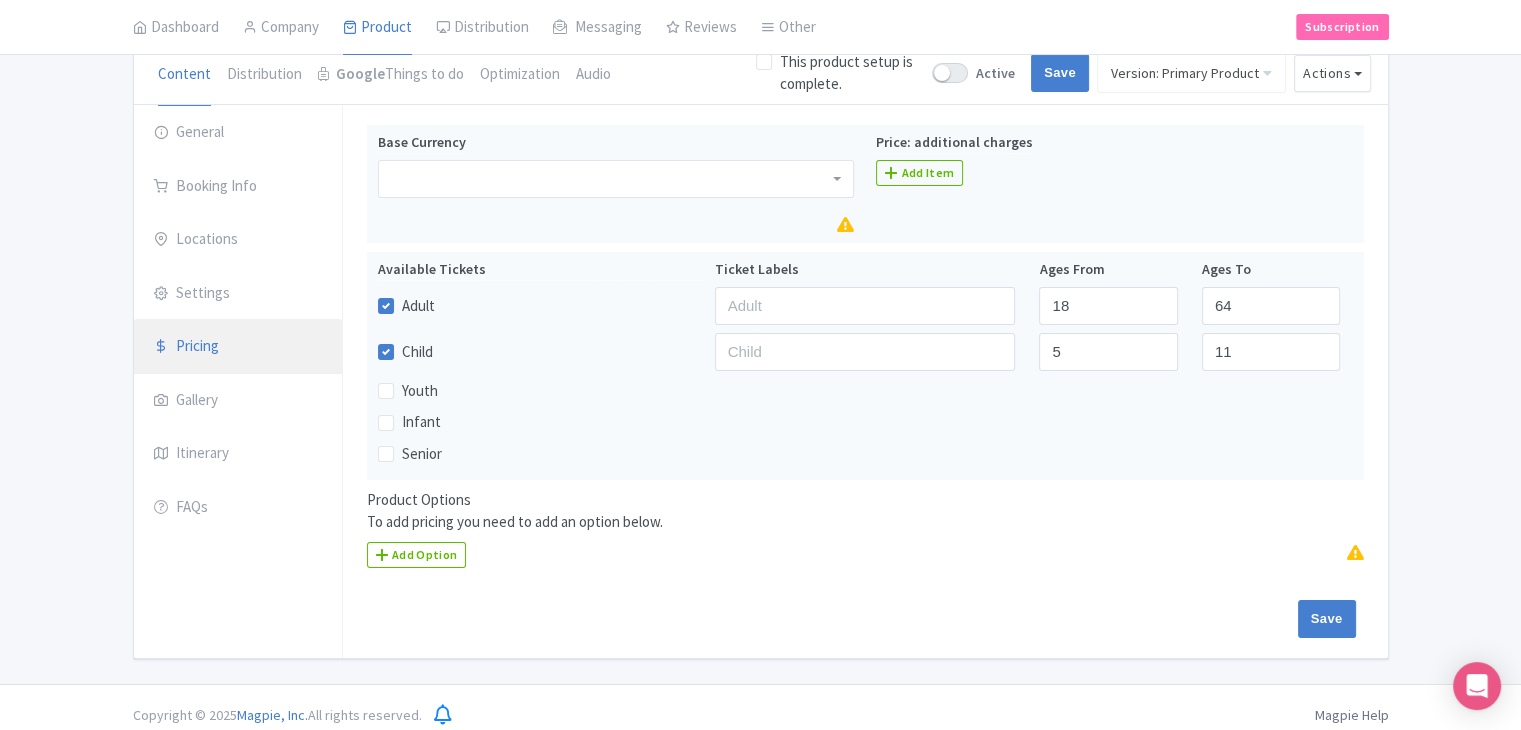 scroll, scrollTop: 200, scrollLeft: 0, axis: vertical 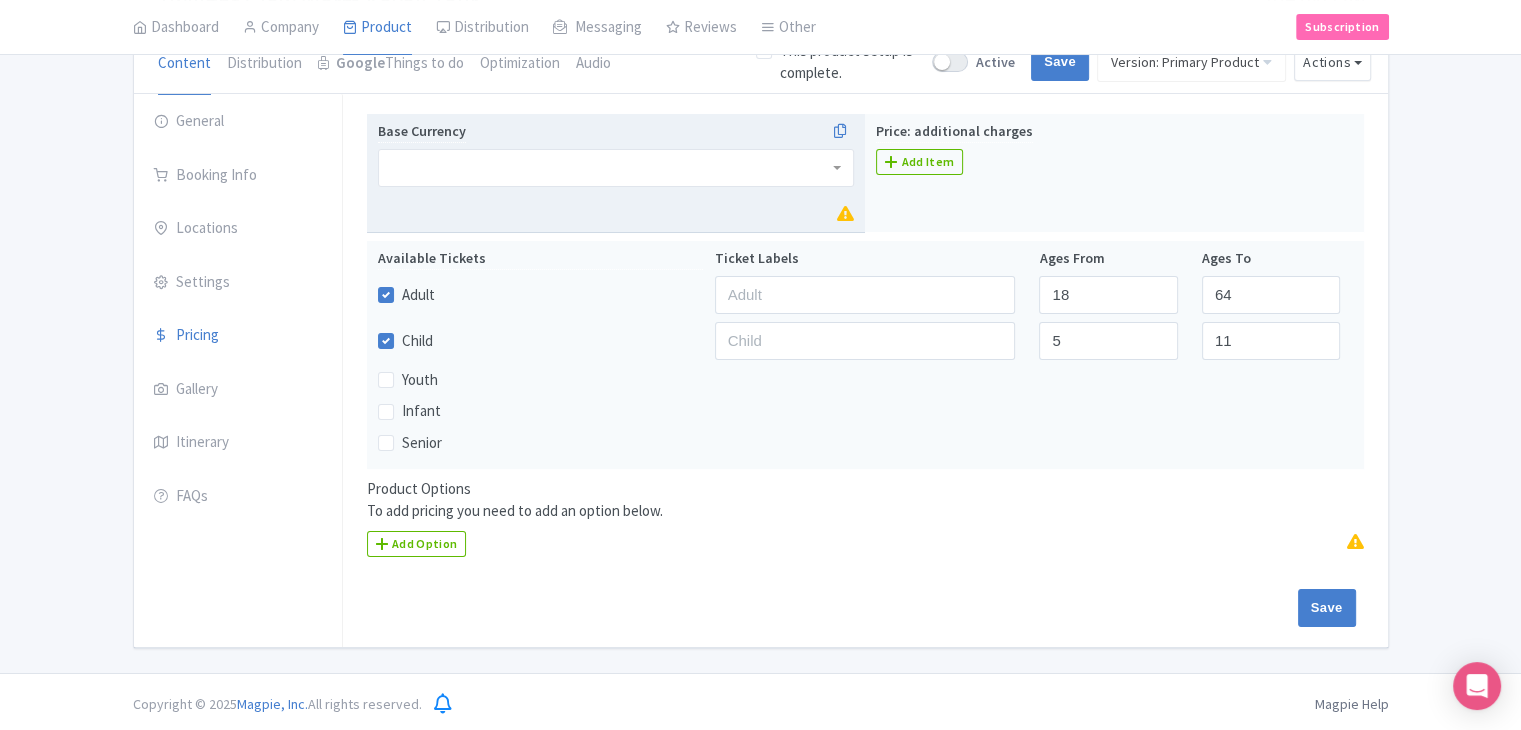 click at bounding box center (616, 168) 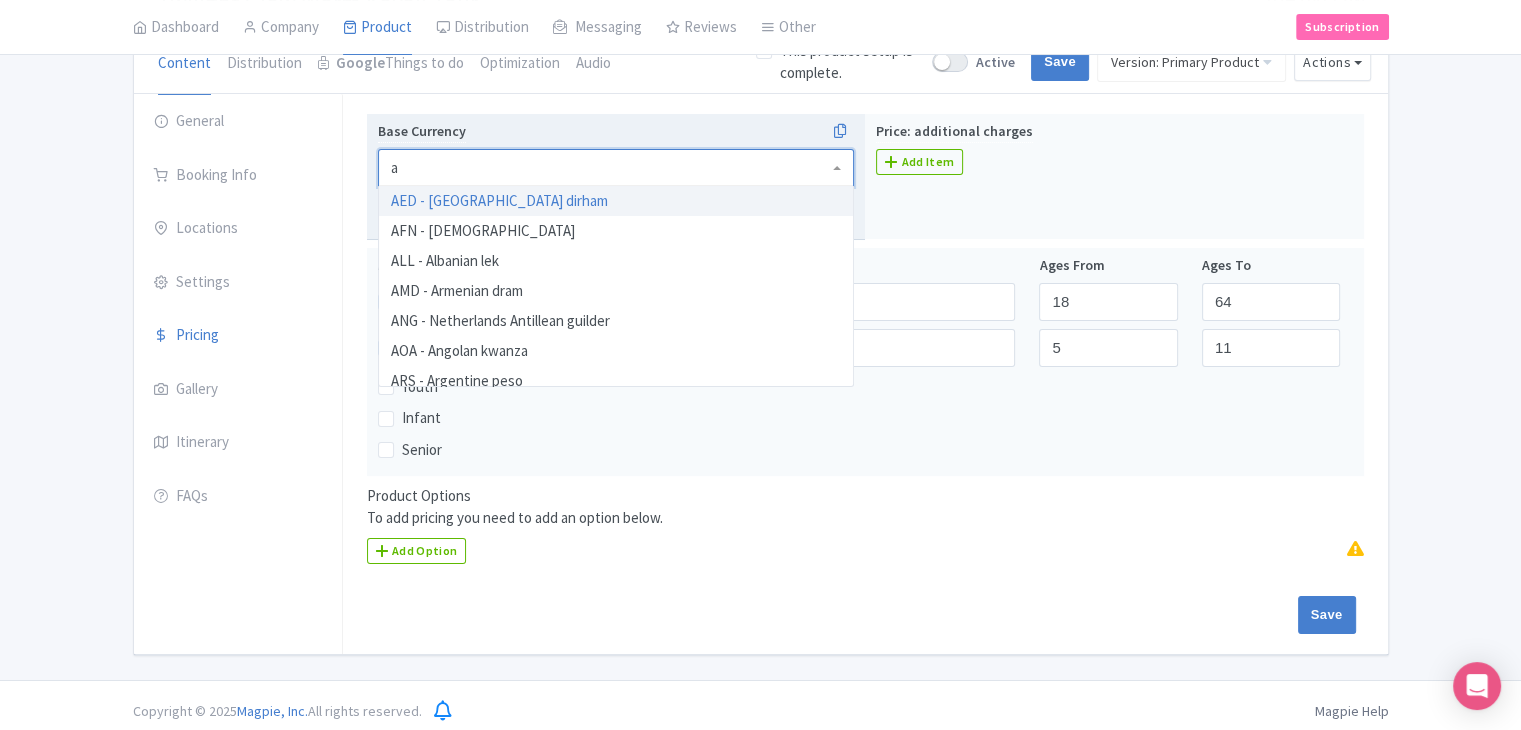 type on "au" 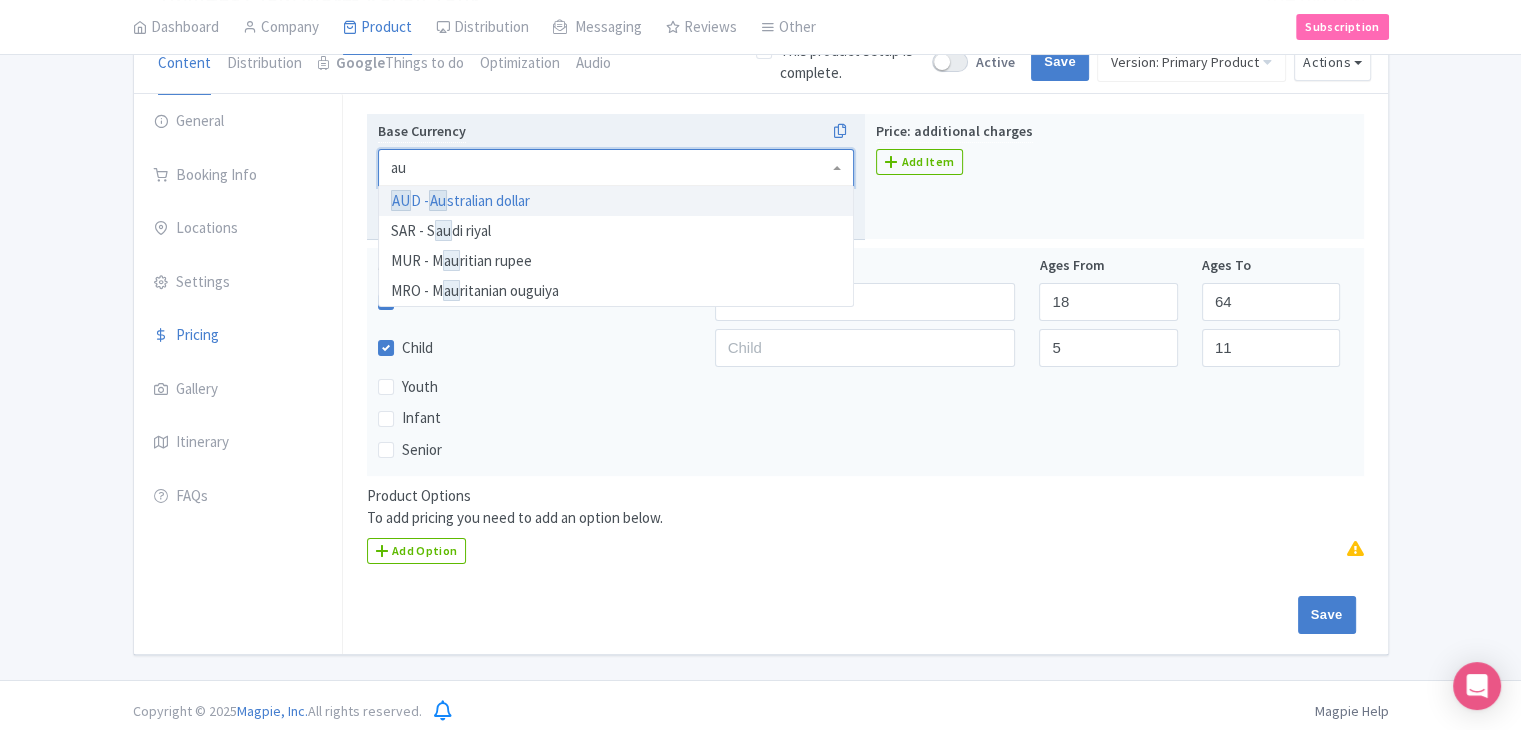 type 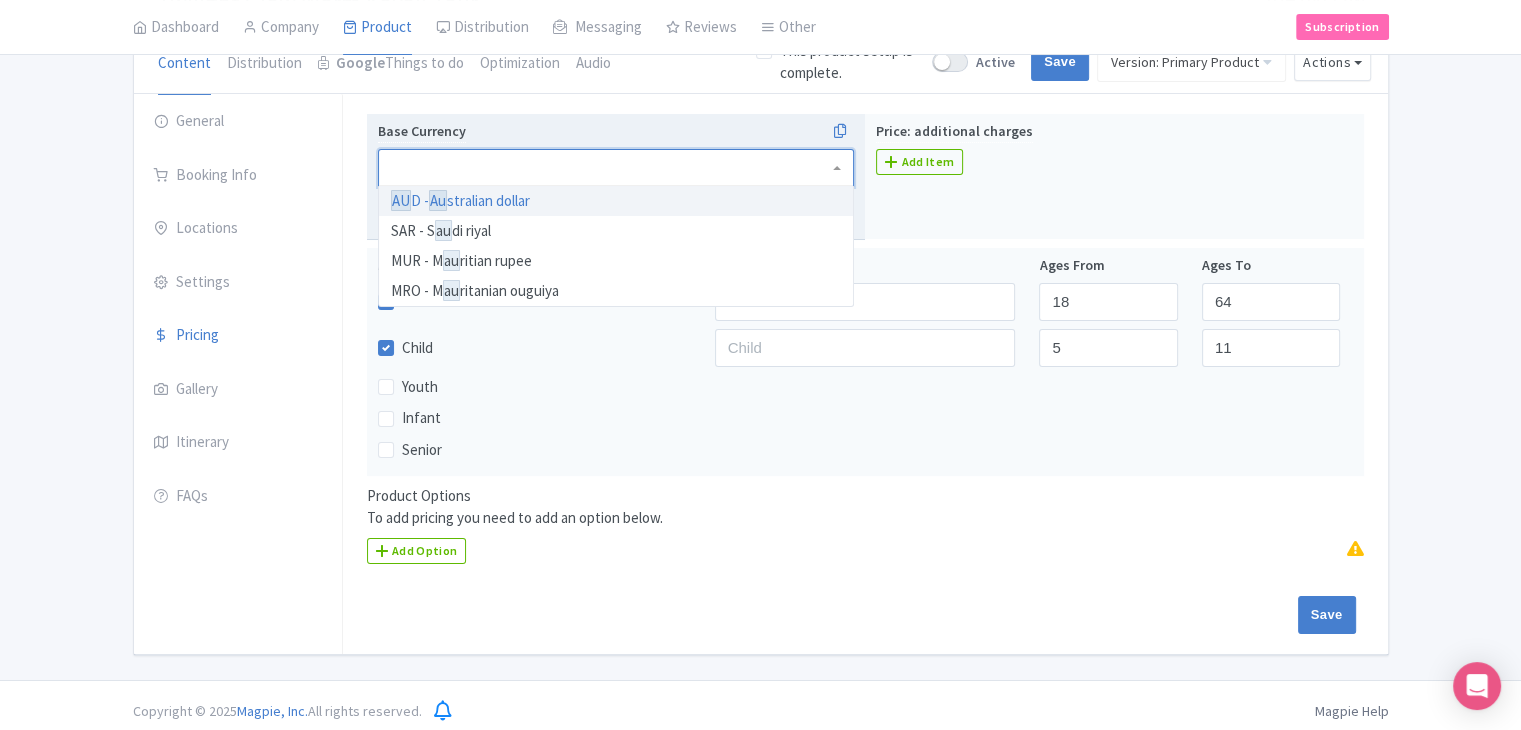 scroll, scrollTop: 0, scrollLeft: 0, axis: both 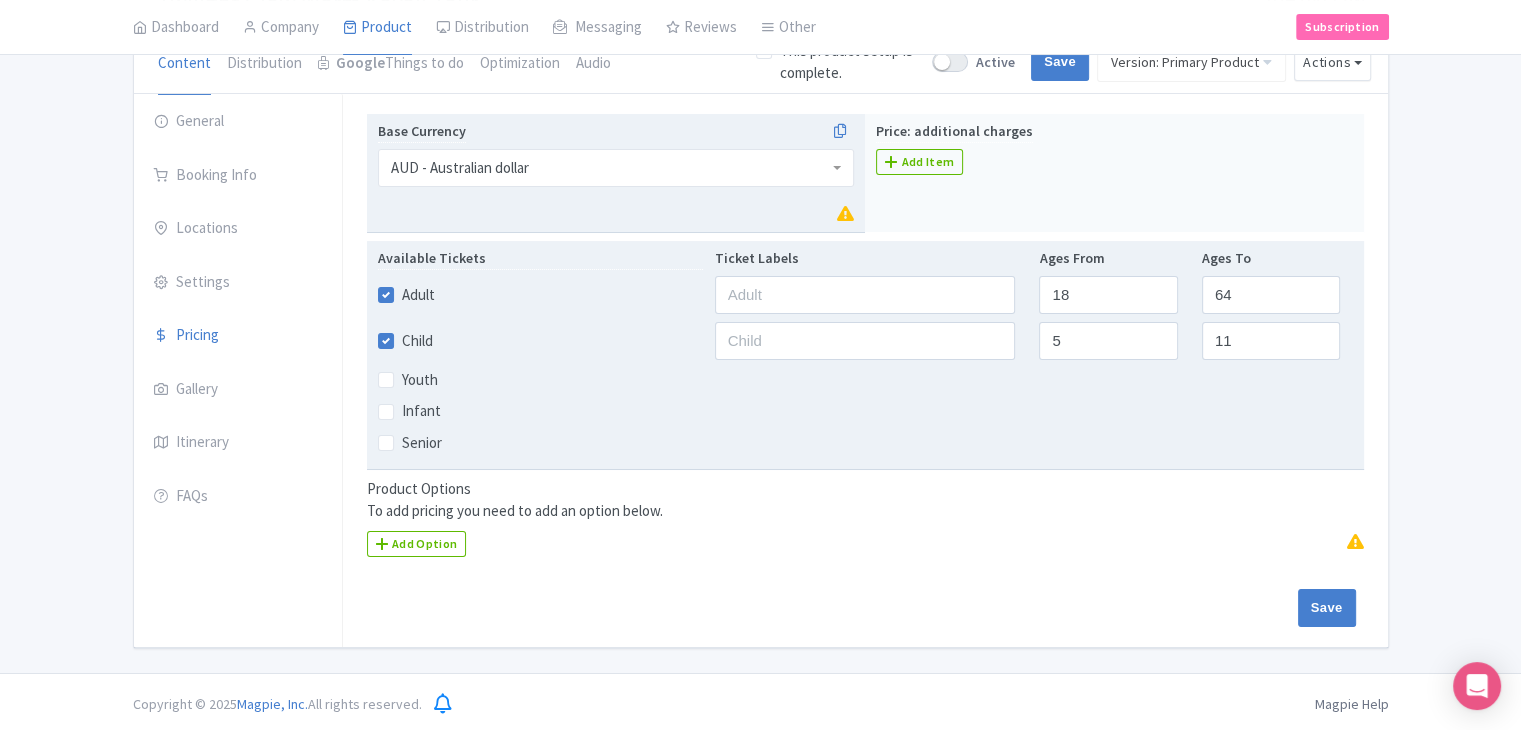 click on "Child" at bounding box center (417, 341) 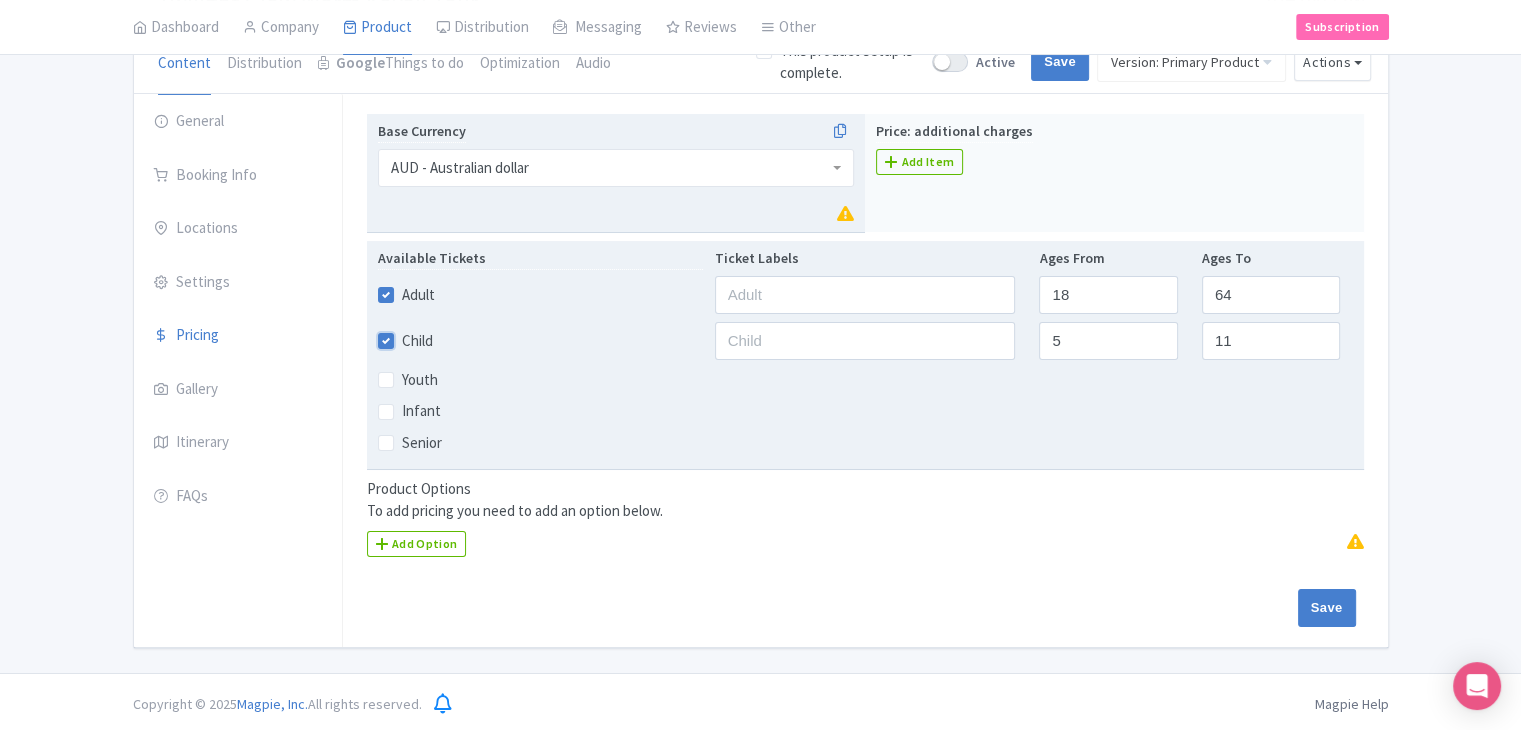 click on "Child" at bounding box center [408, 335] 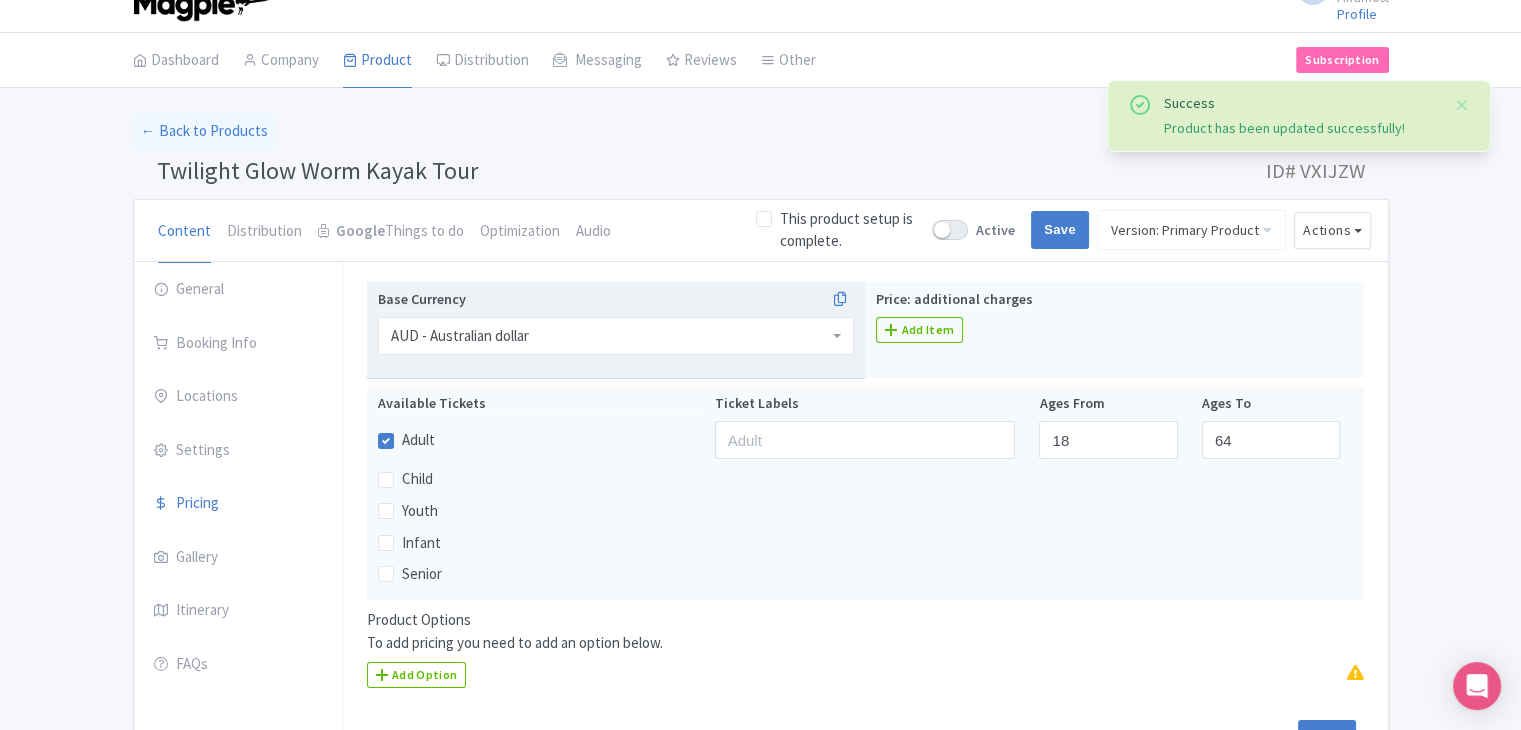 scroll, scrollTop: 0, scrollLeft: 0, axis: both 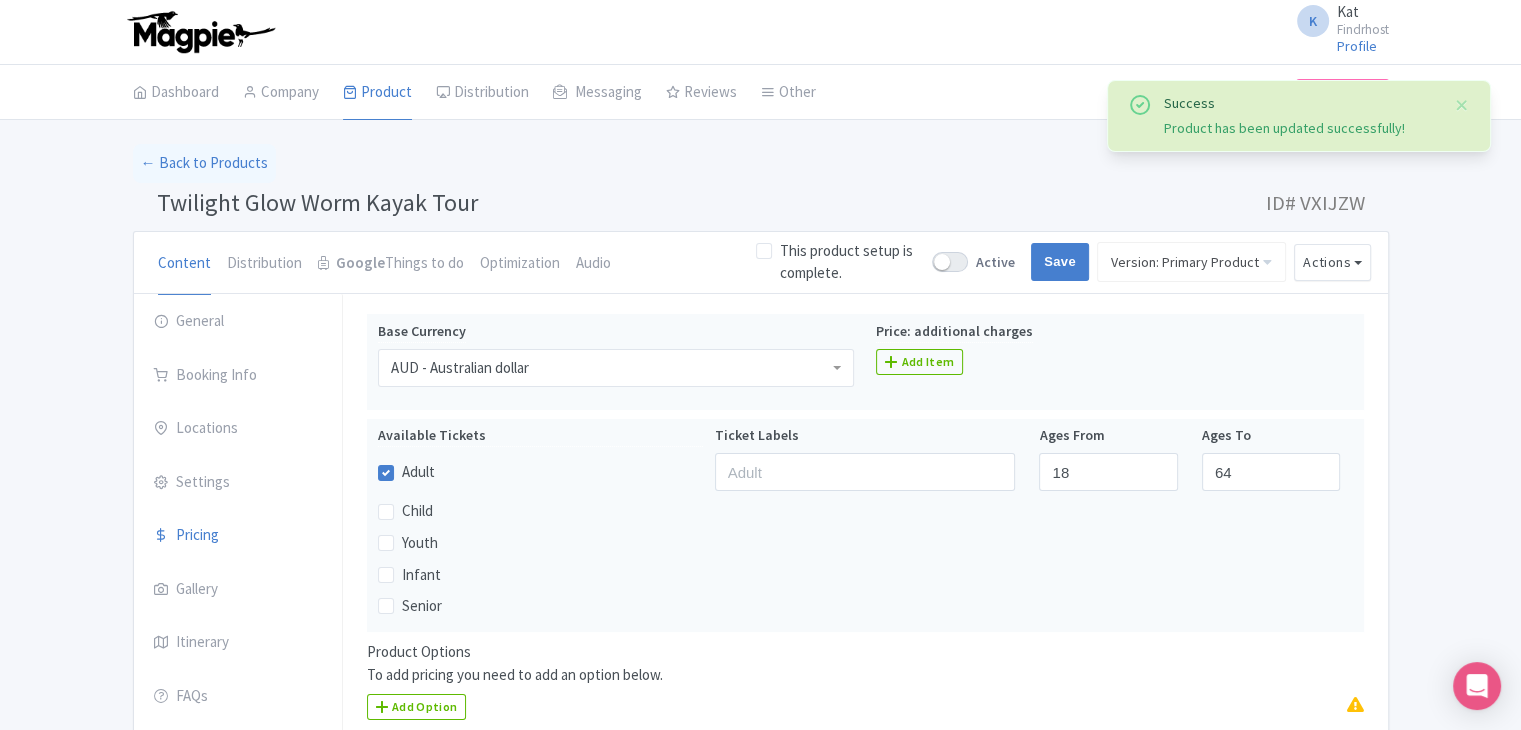 click on "← Back to Products" at bounding box center [761, 163] 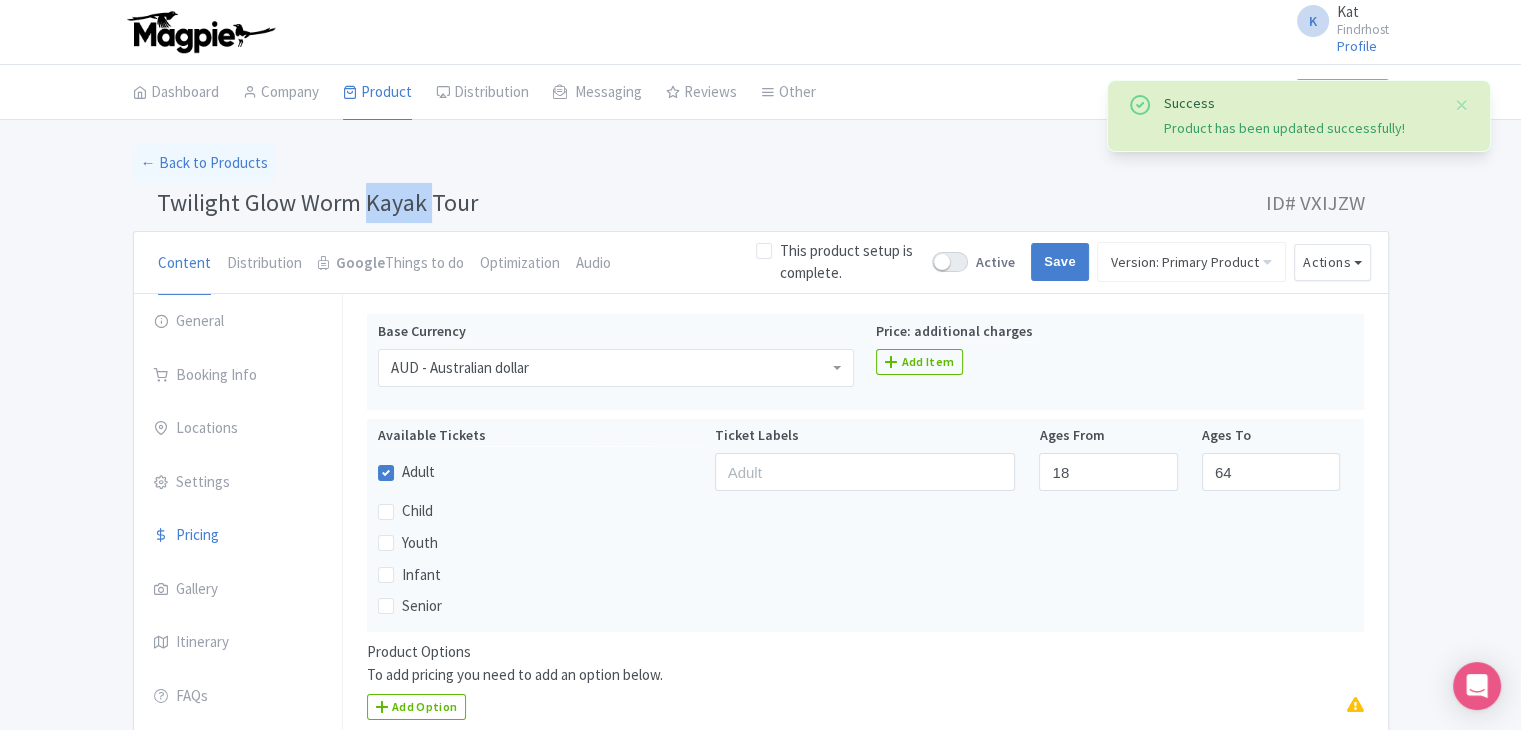 click on "Twilight Glow Worm Kayak Tour" at bounding box center (317, 202) 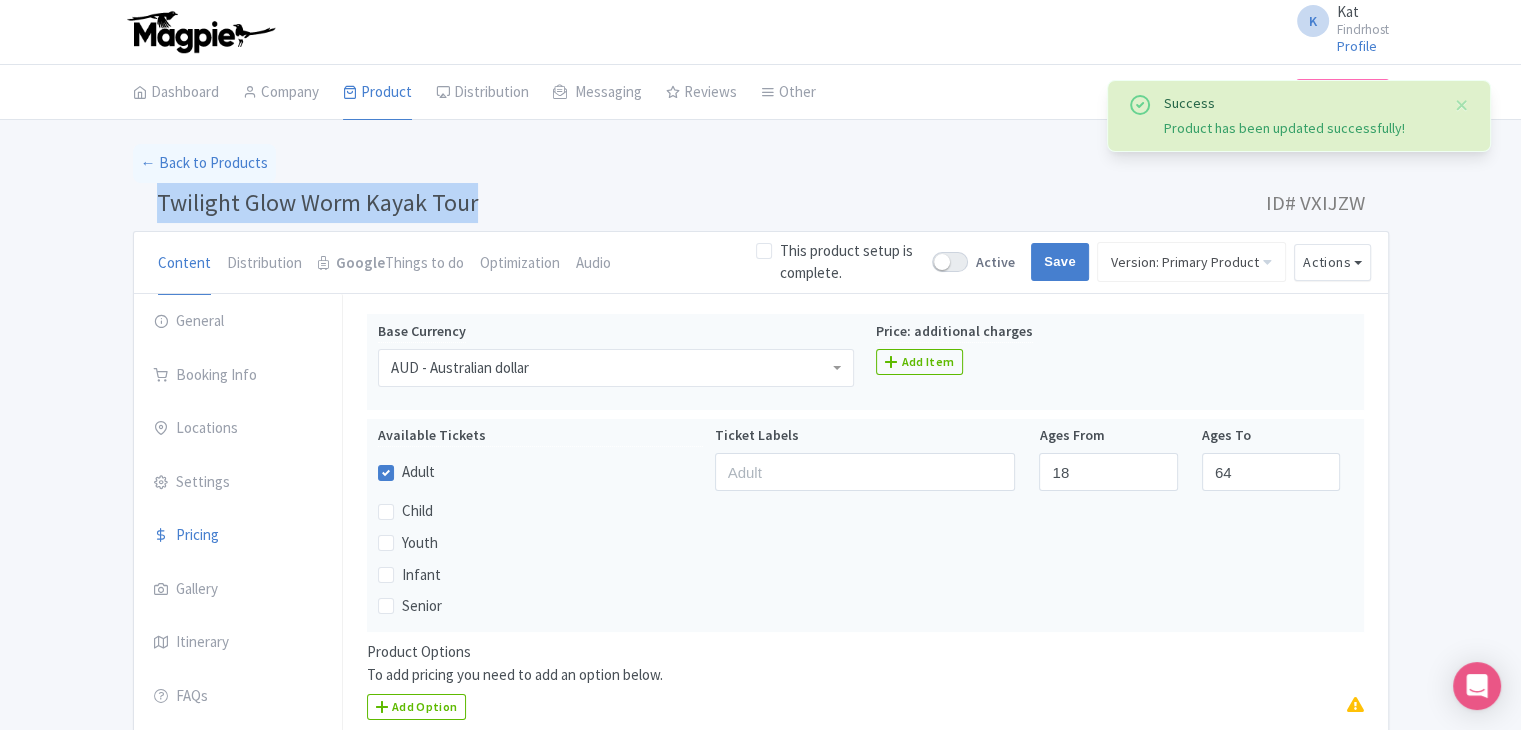 click on "Twilight Glow Worm Kayak Tour" at bounding box center [317, 202] 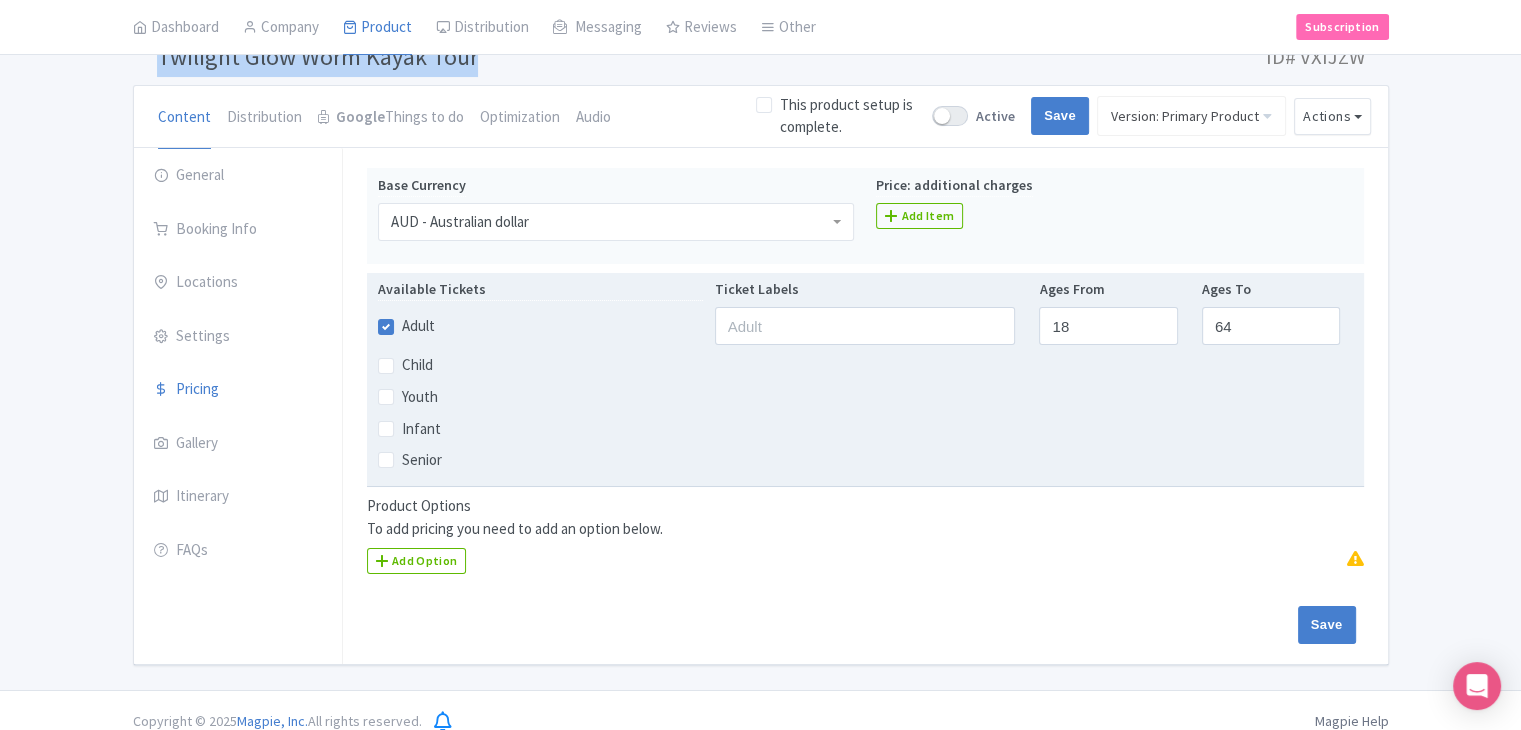 scroll, scrollTop: 164, scrollLeft: 0, axis: vertical 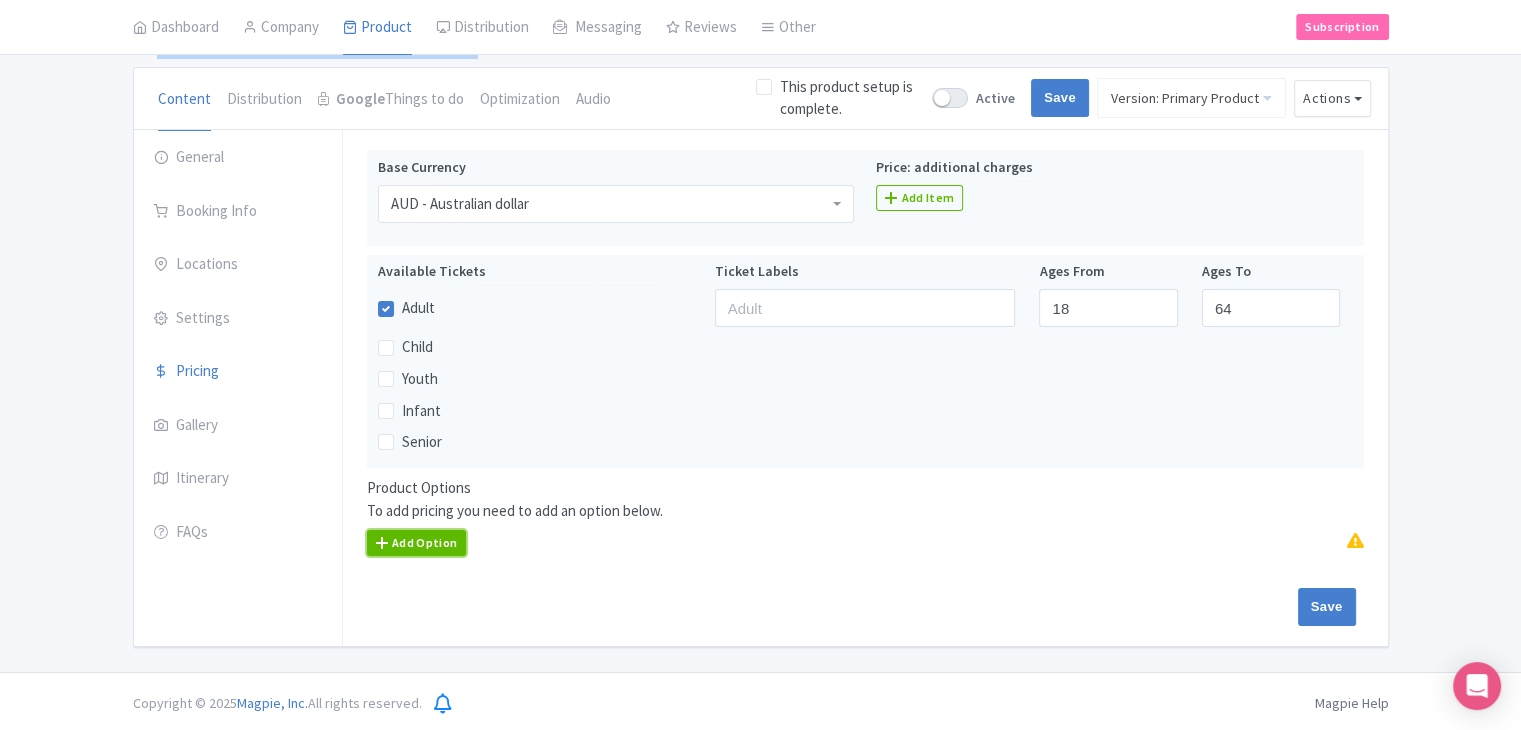 click on "Add Option" at bounding box center (417, 543) 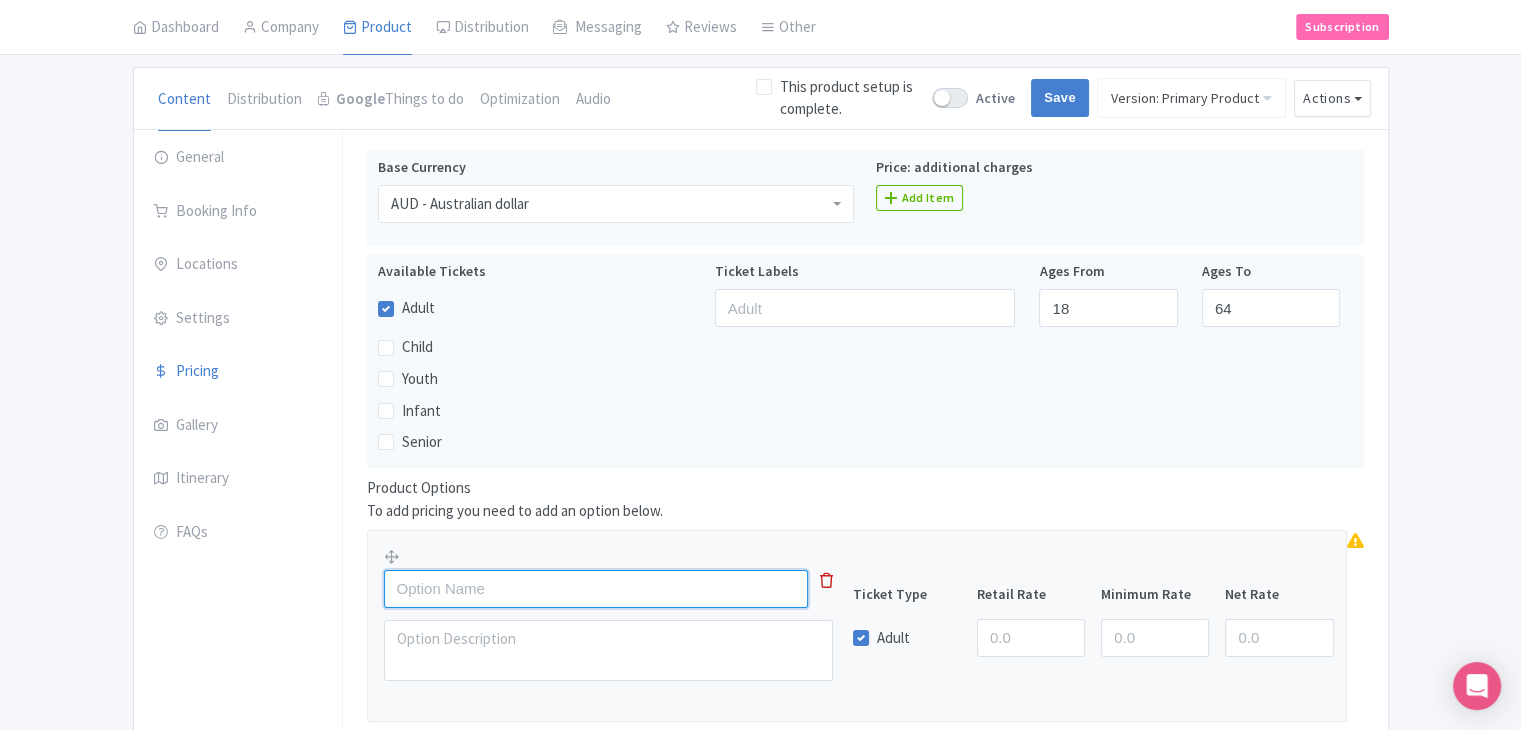 click at bounding box center (596, 589) 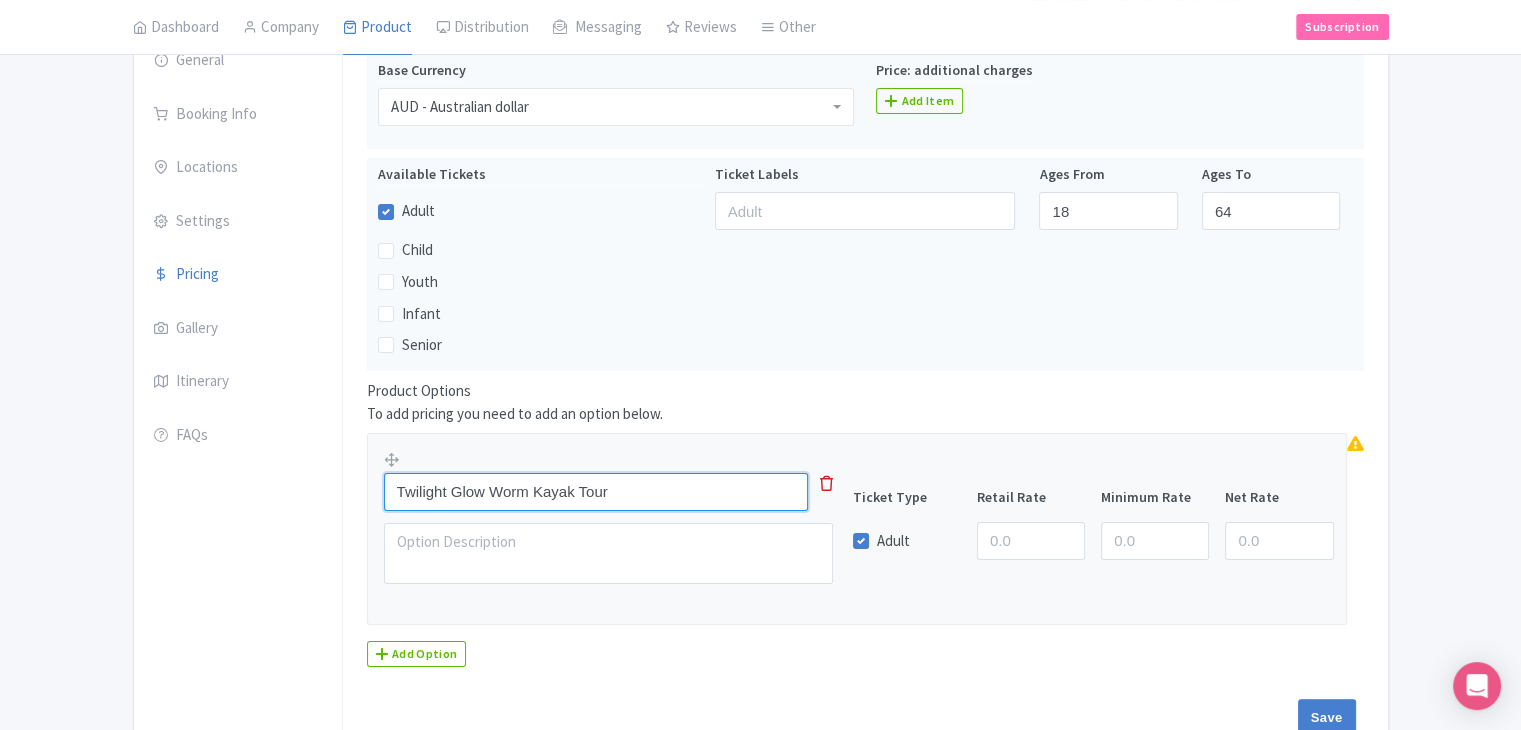 scroll, scrollTop: 264, scrollLeft: 0, axis: vertical 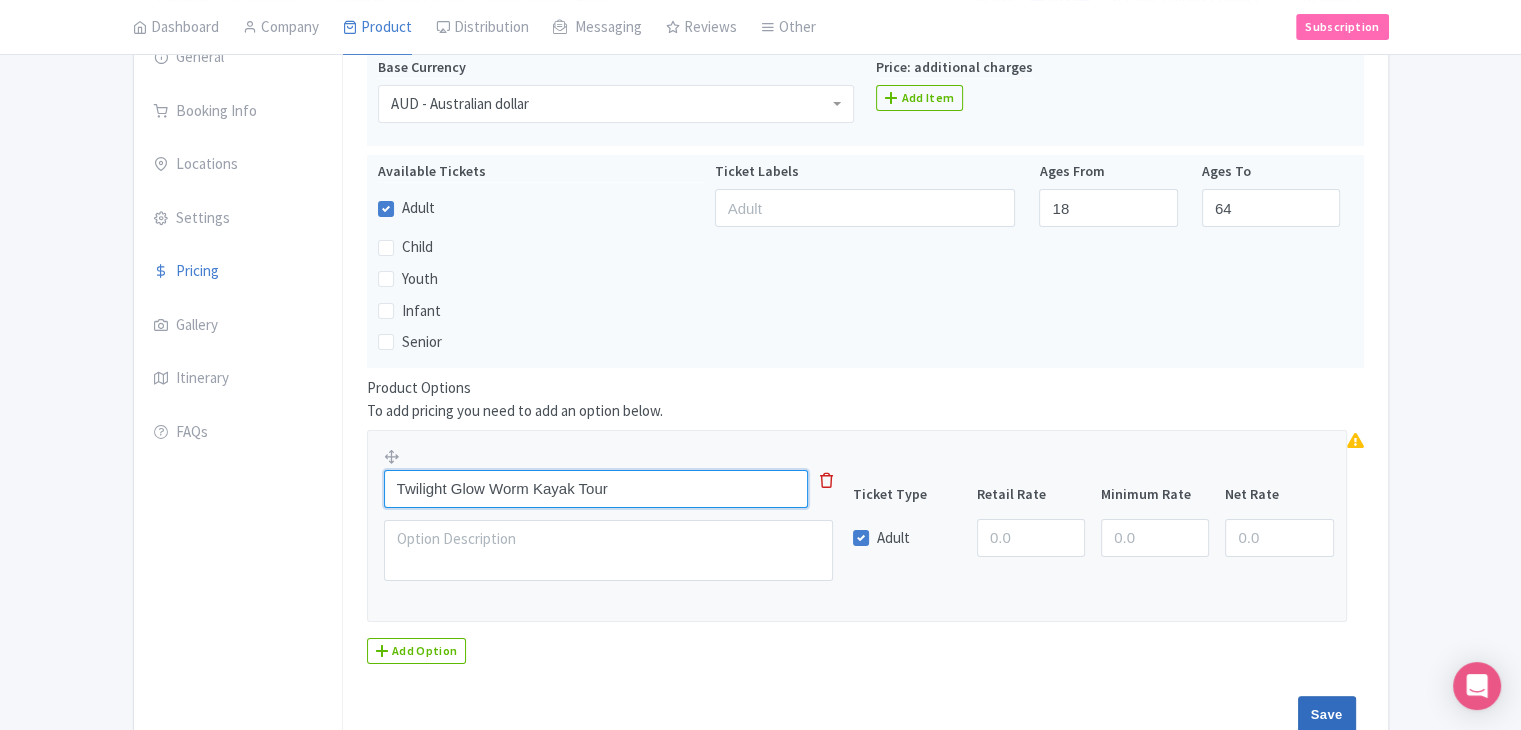 type on "Twilight Glow Worm Kayak Tour" 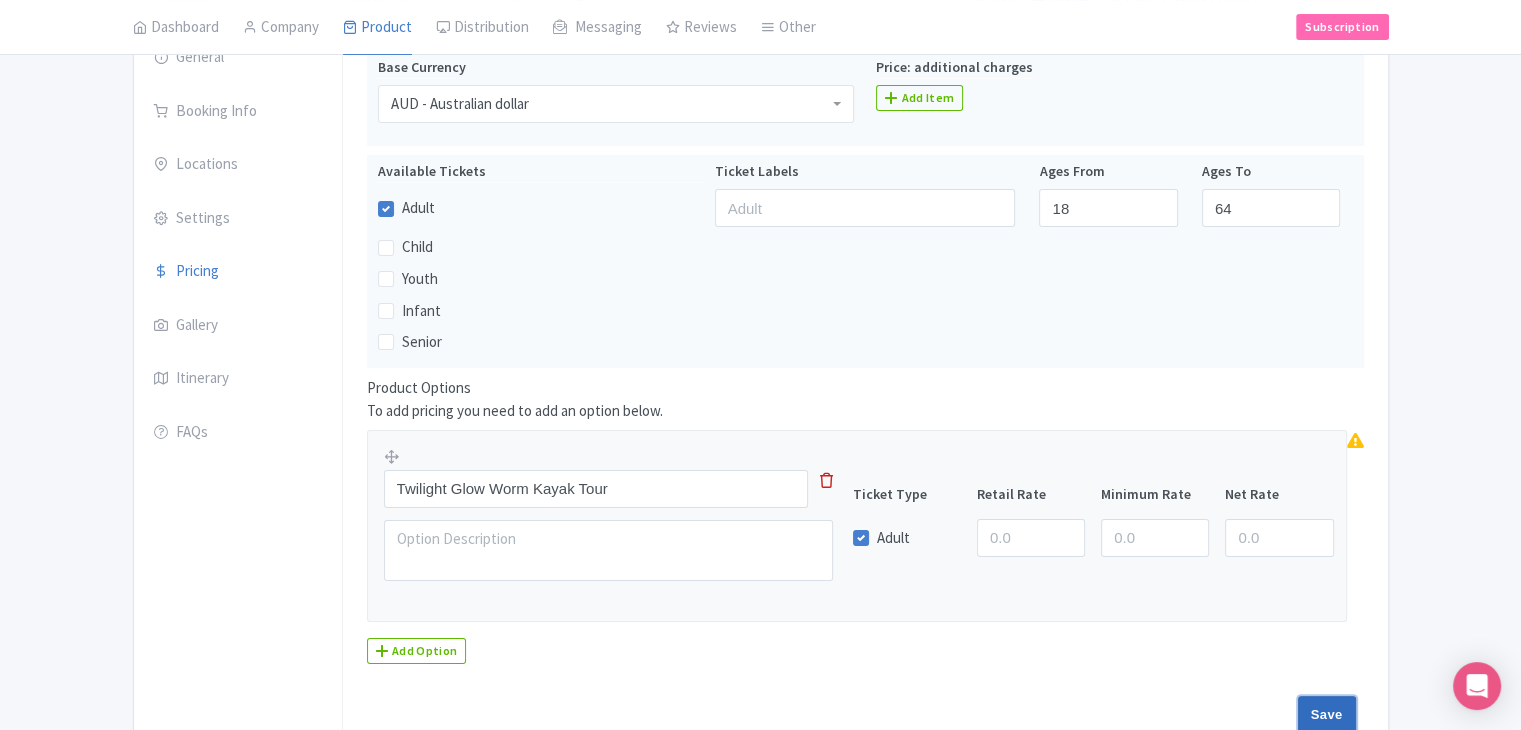 click on "Save" at bounding box center [1327, 715] 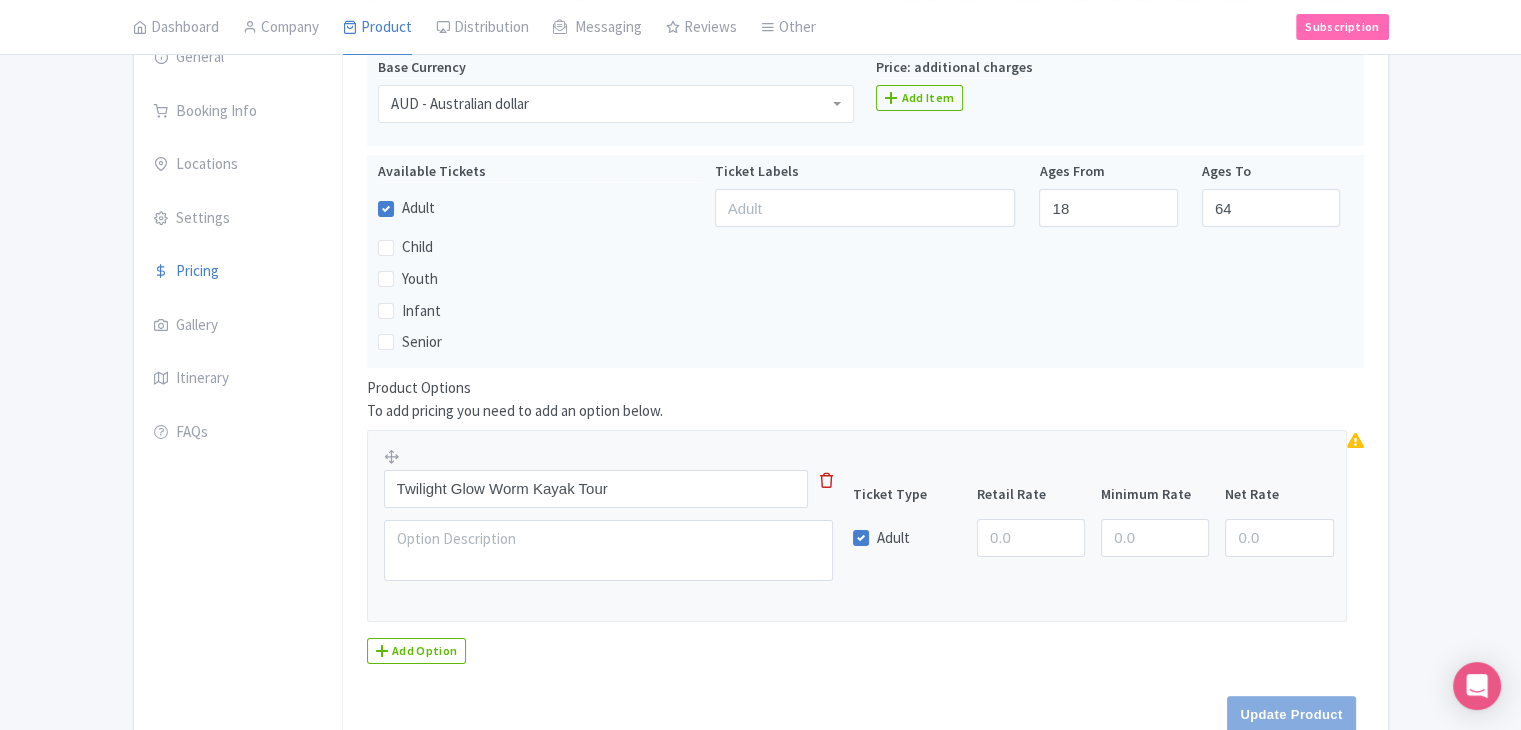 type on "Update Product" 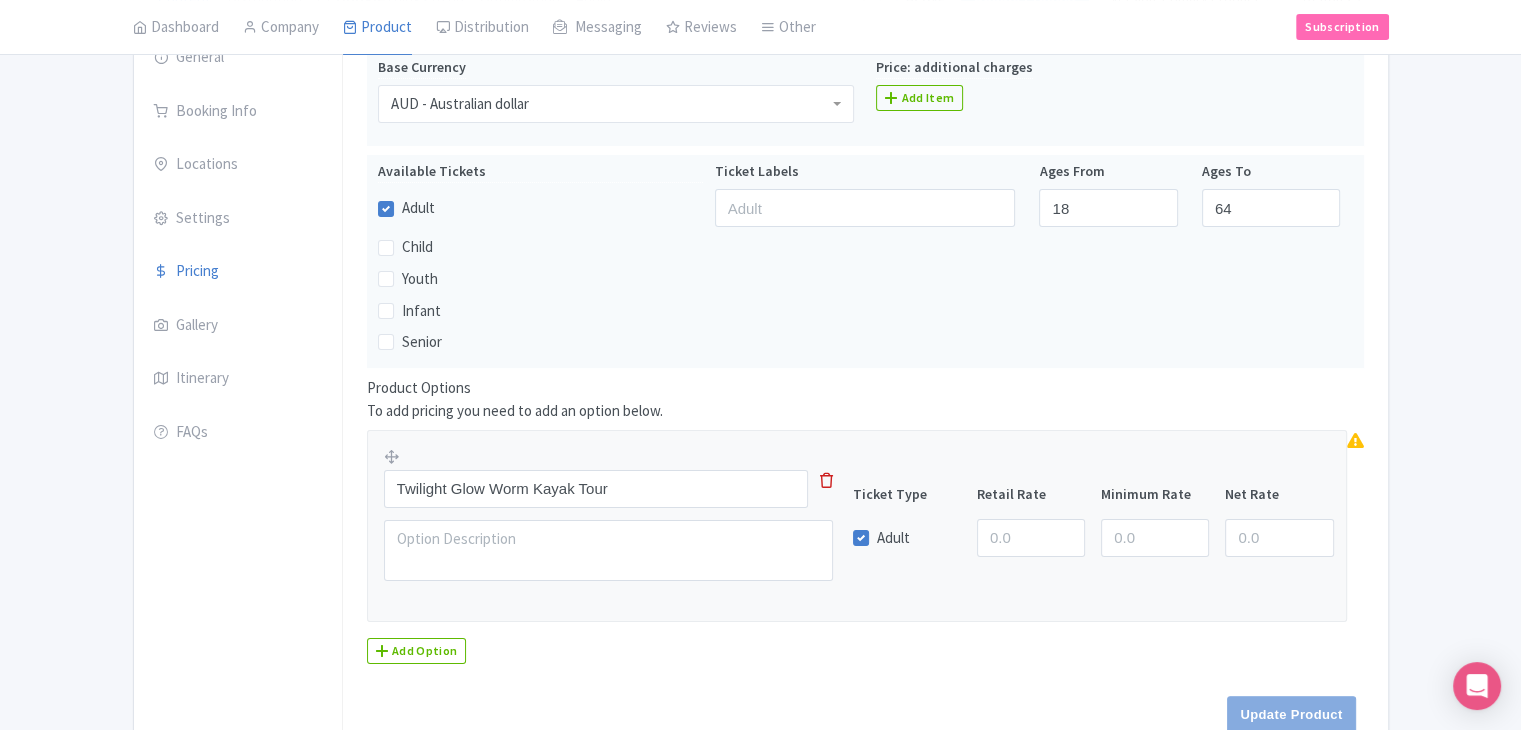 type on "Update Product" 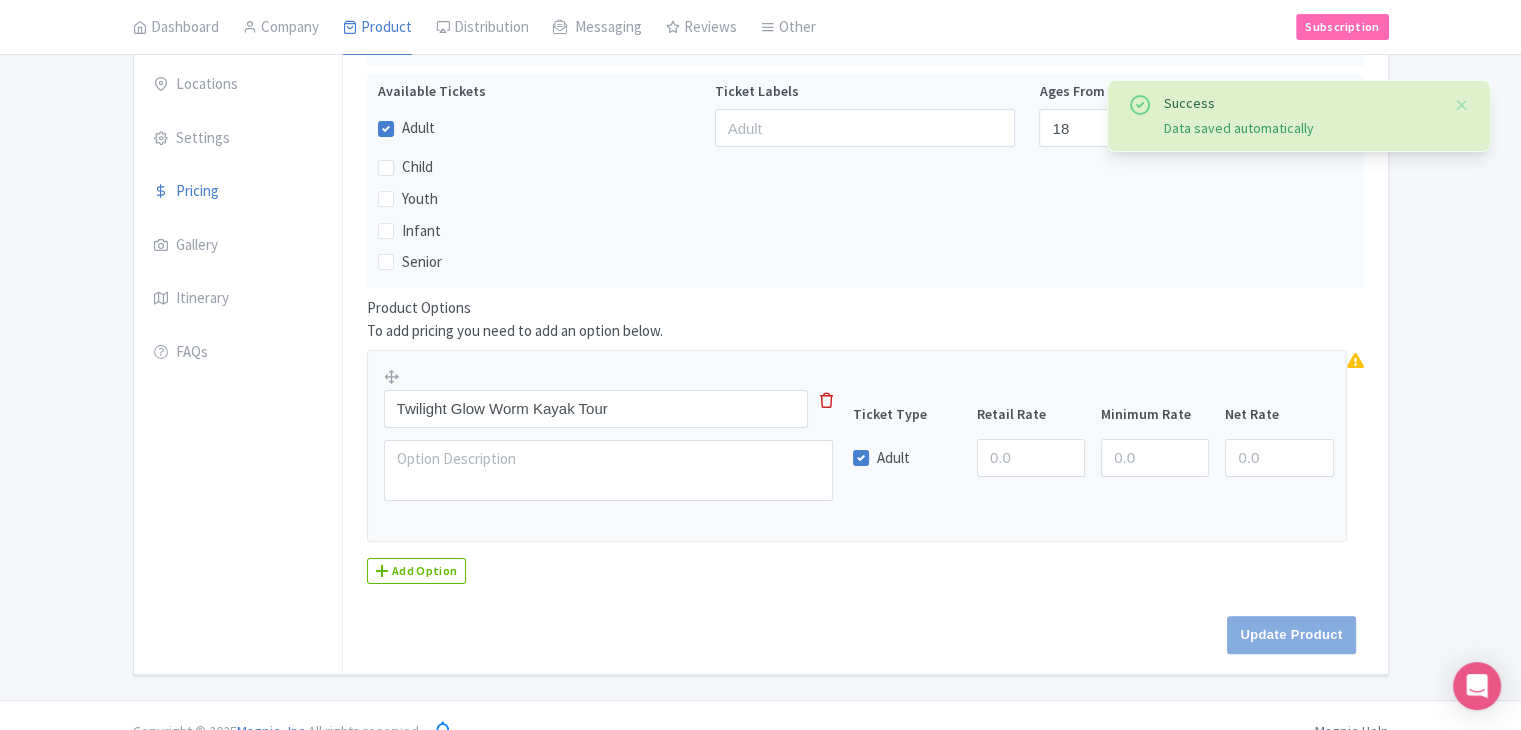 scroll, scrollTop: 372, scrollLeft: 0, axis: vertical 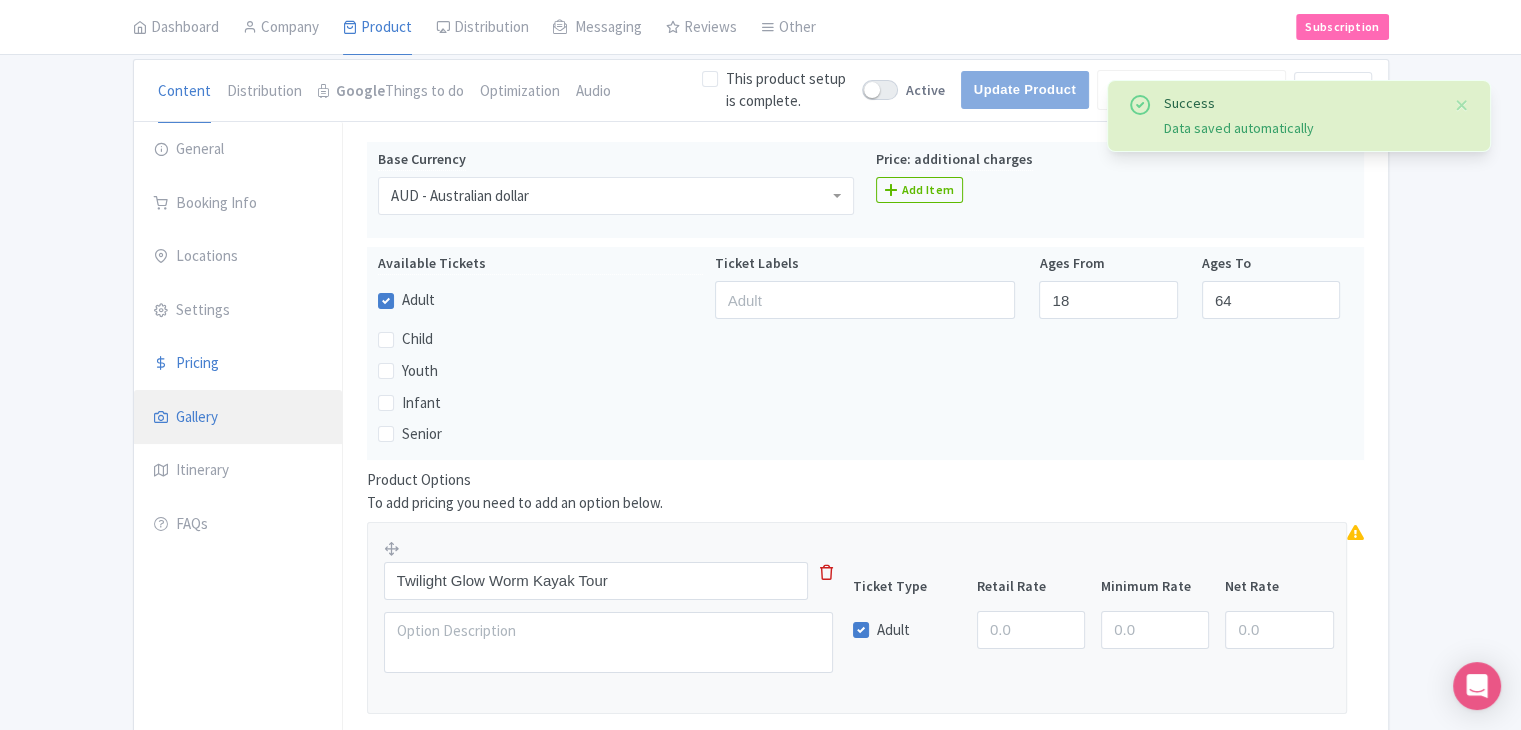 click on "Gallery" at bounding box center [238, 418] 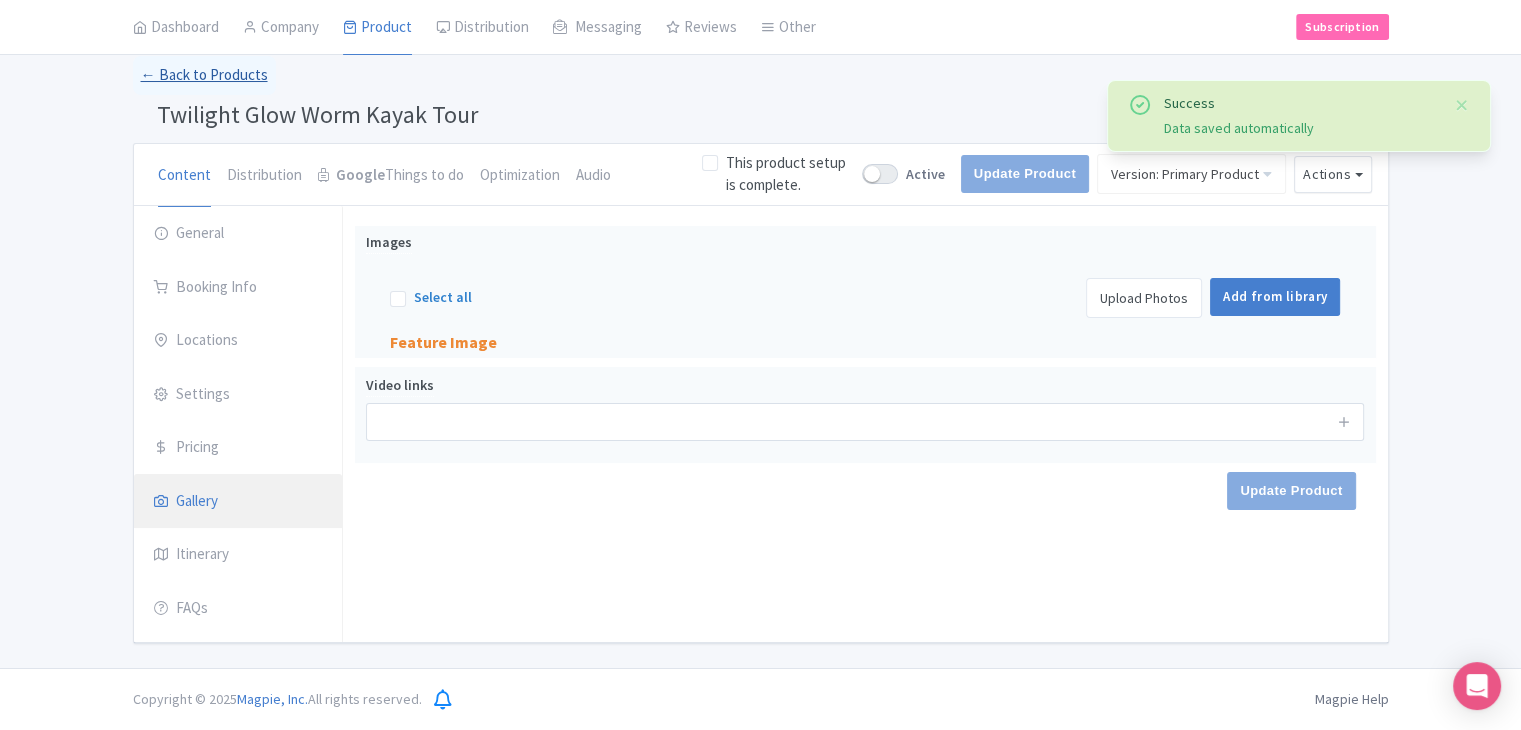 scroll, scrollTop: 84, scrollLeft: 0, axis: vertical 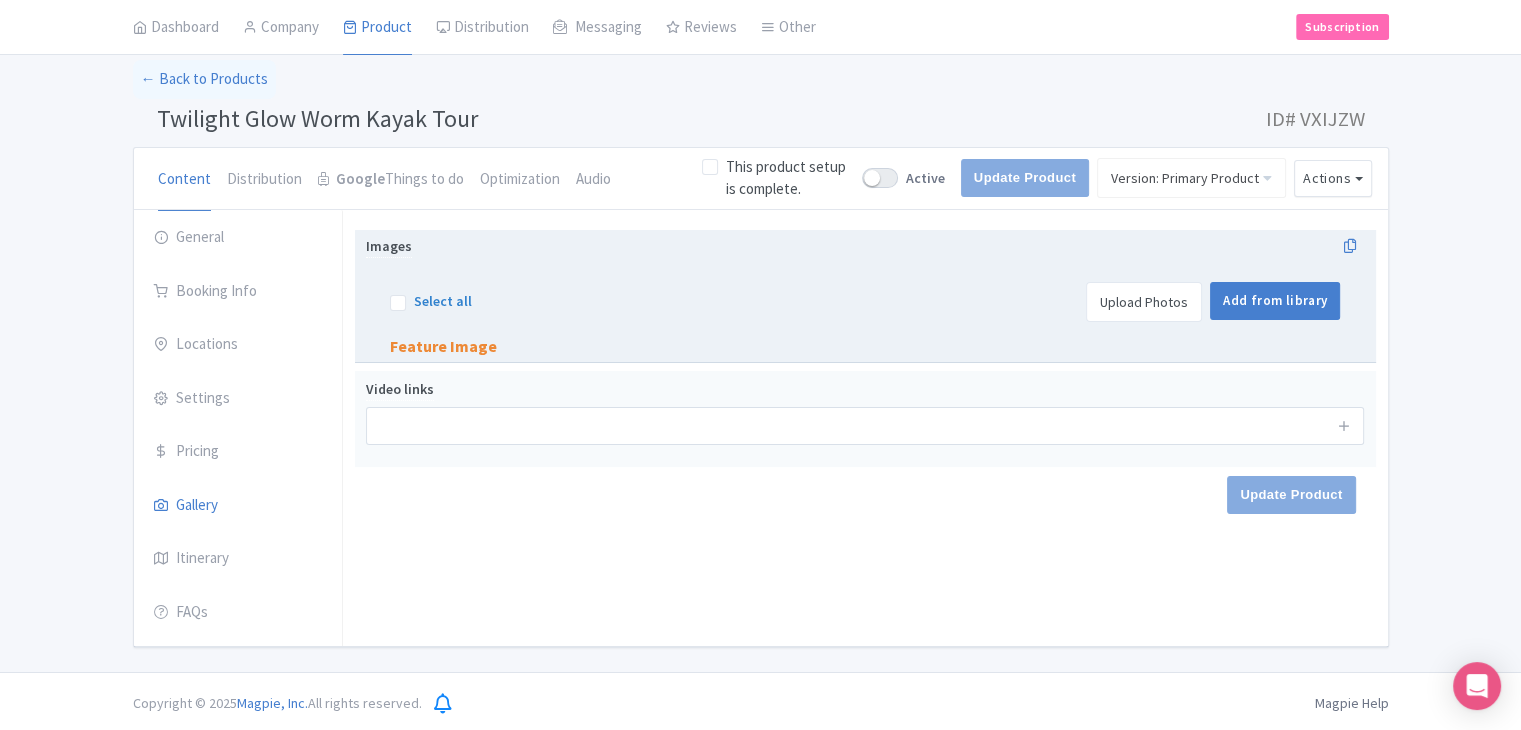 click on "Upload Photos" at bounding box center [1144, 302] 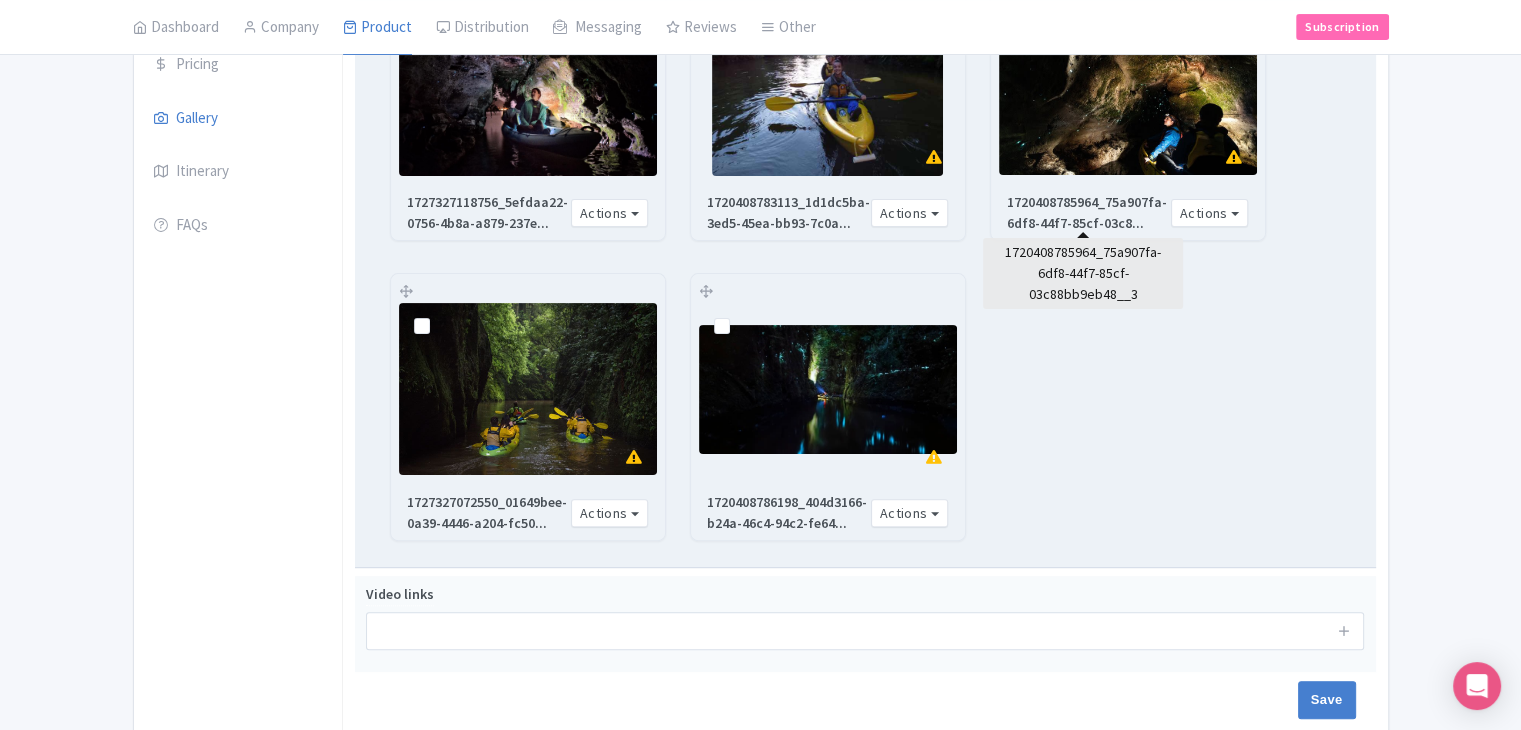 scroll, scrollTop: 484, scrollLeft: 0, axis: vertical 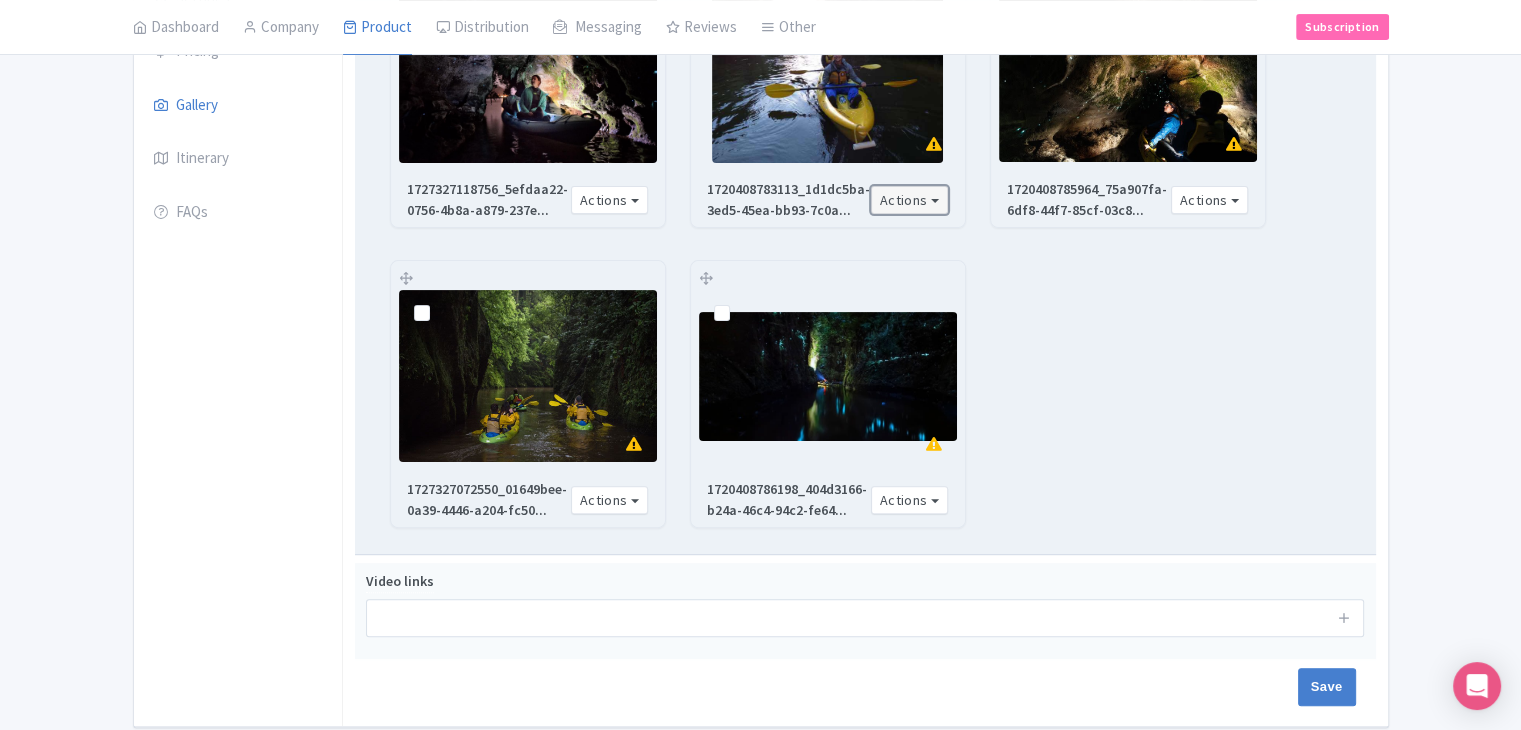 drag, startPoint x: 901, startPoint y: 201, endPoint x: 912, endPoint y: 225, distance: 26.400757 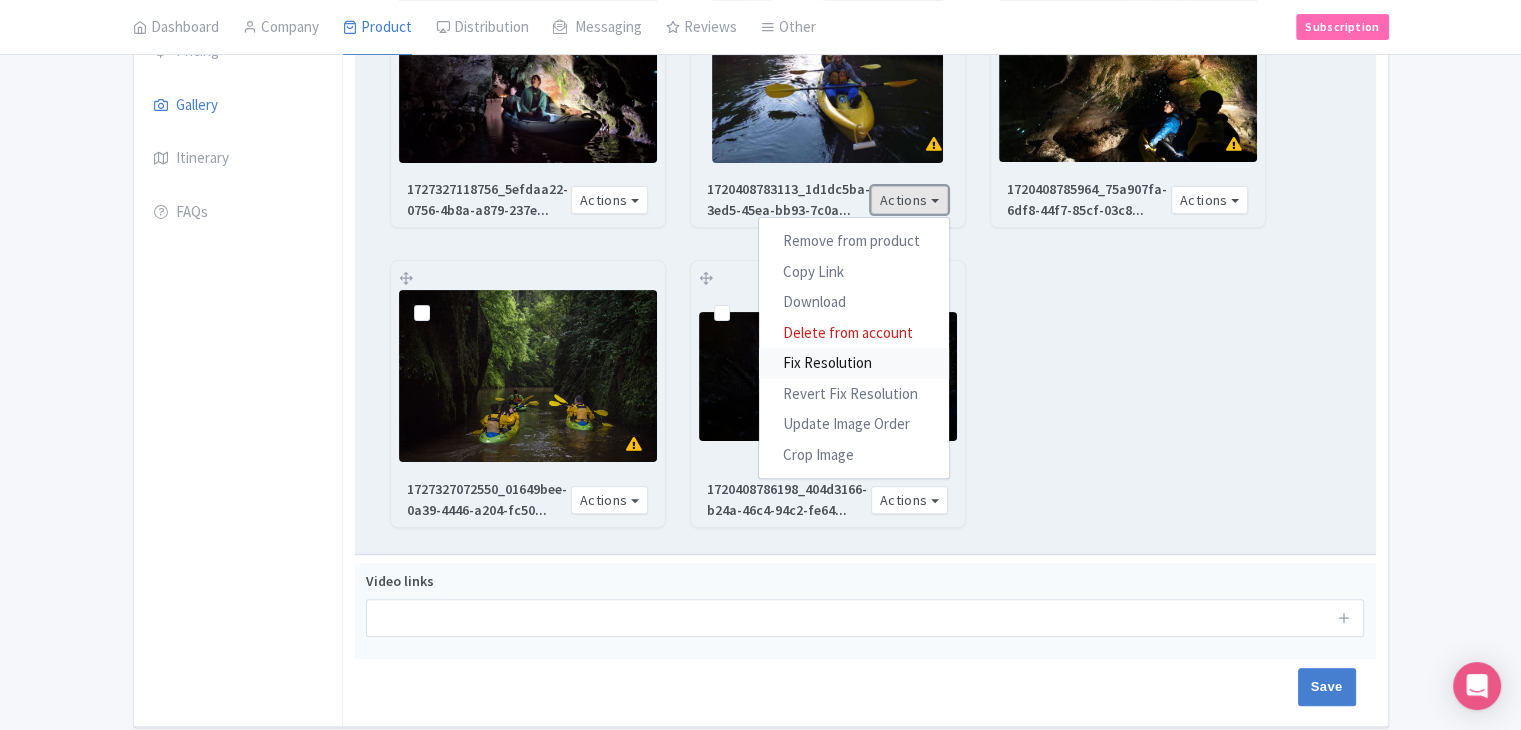 click on "Fix Resolution" at bounding box center [854, 363] 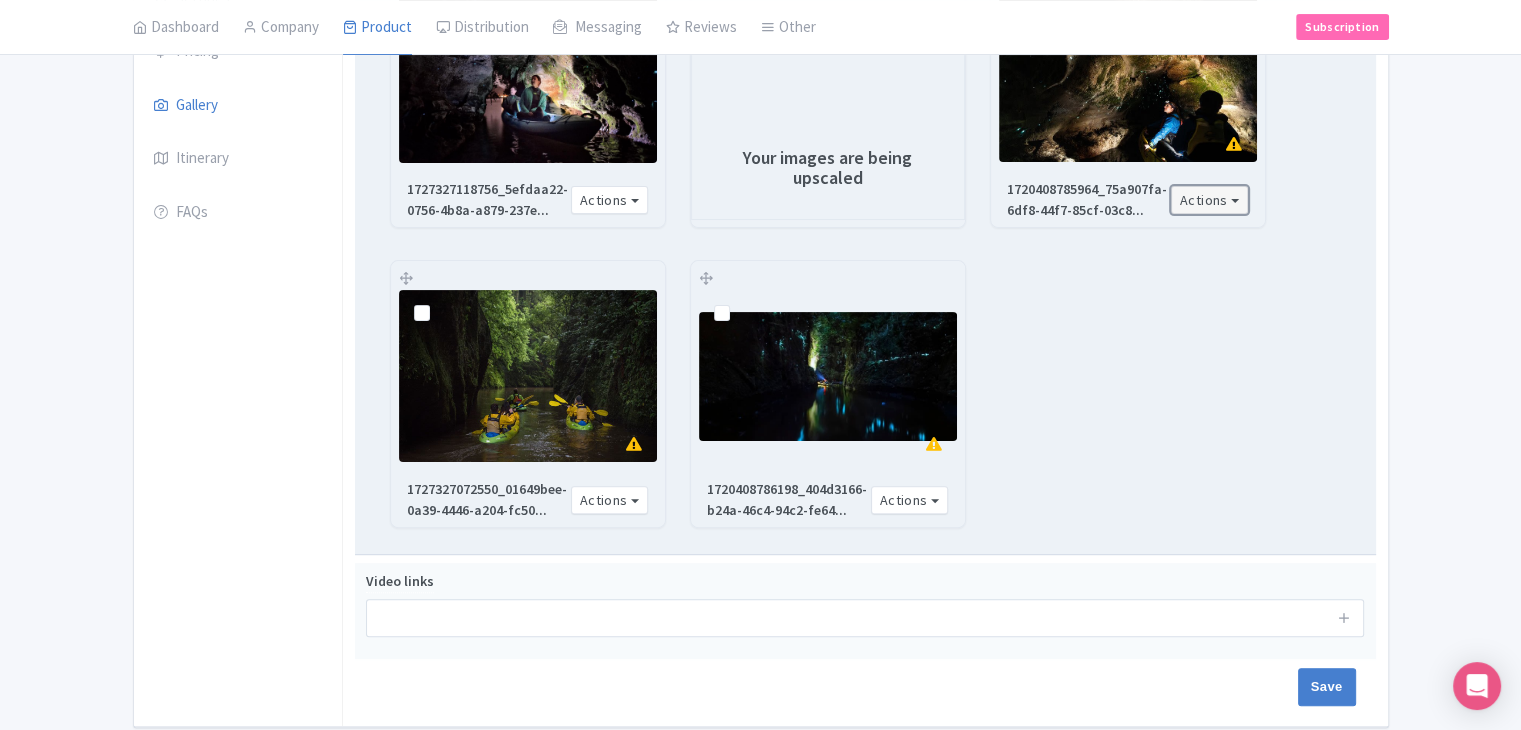 click on "Actions" at bounding box center [1210, 200] 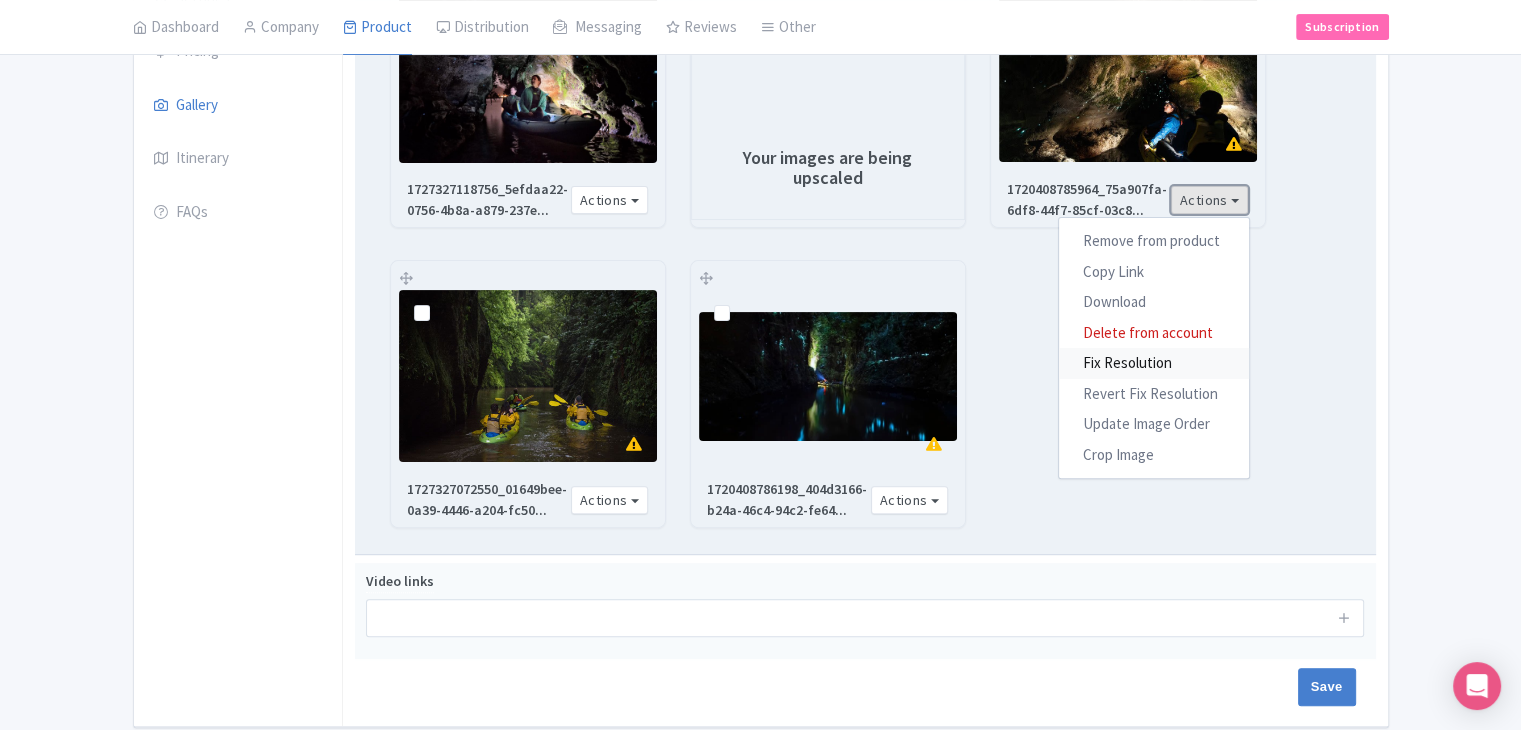 click on "Fix Resolution" at bounding box center [1154, 363] 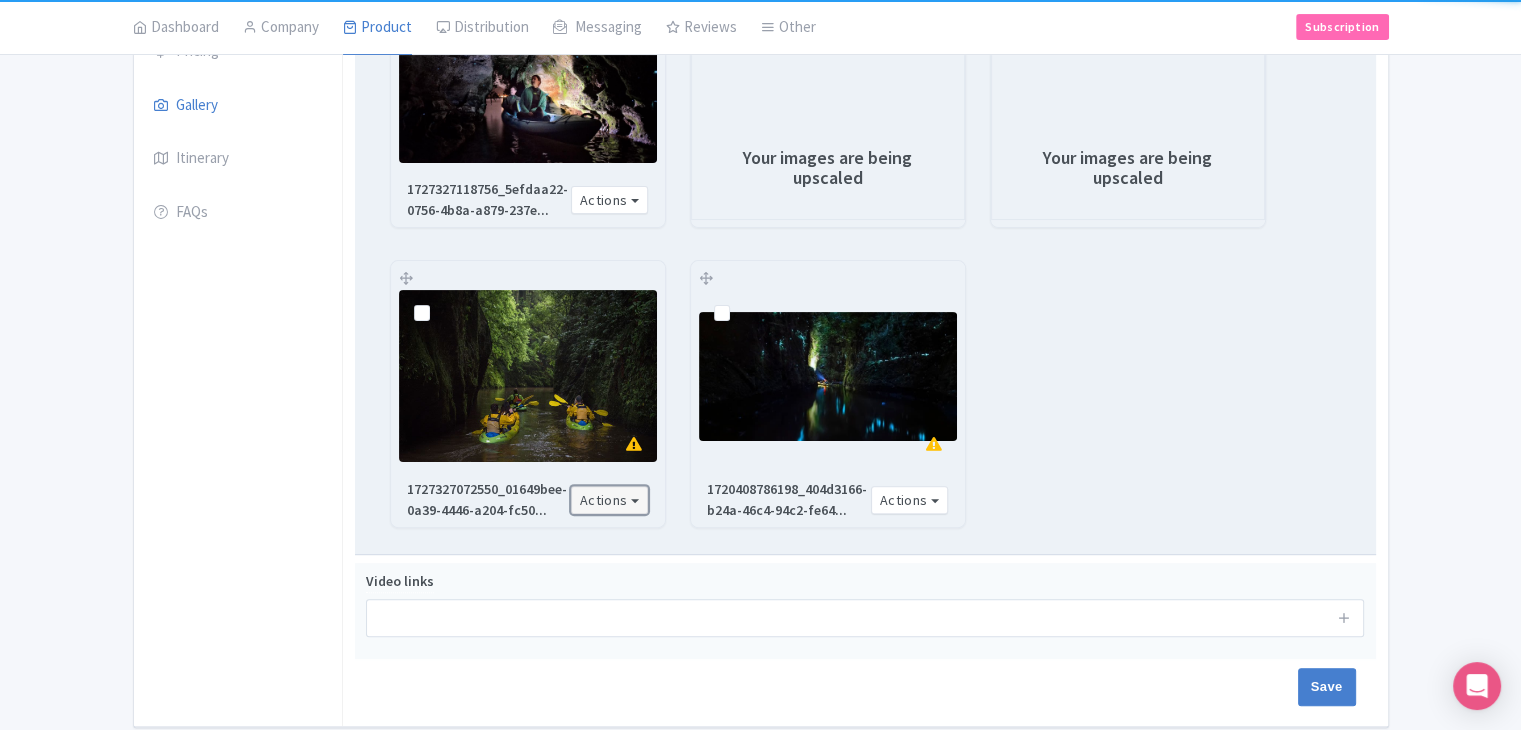 click on "Actions" at bounding box center (610, 500) 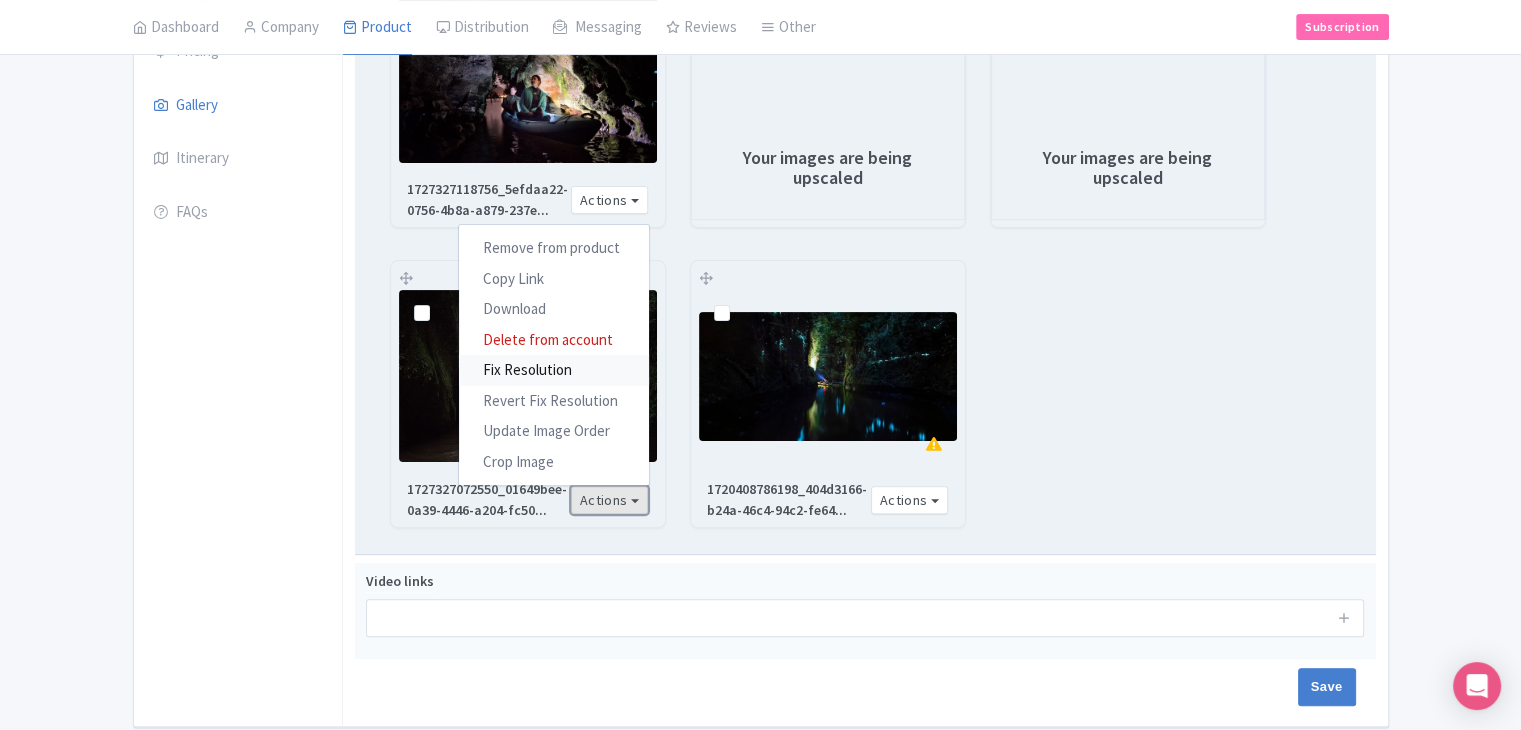 click on "Fix Resolution" at bounding box center (554, 370) 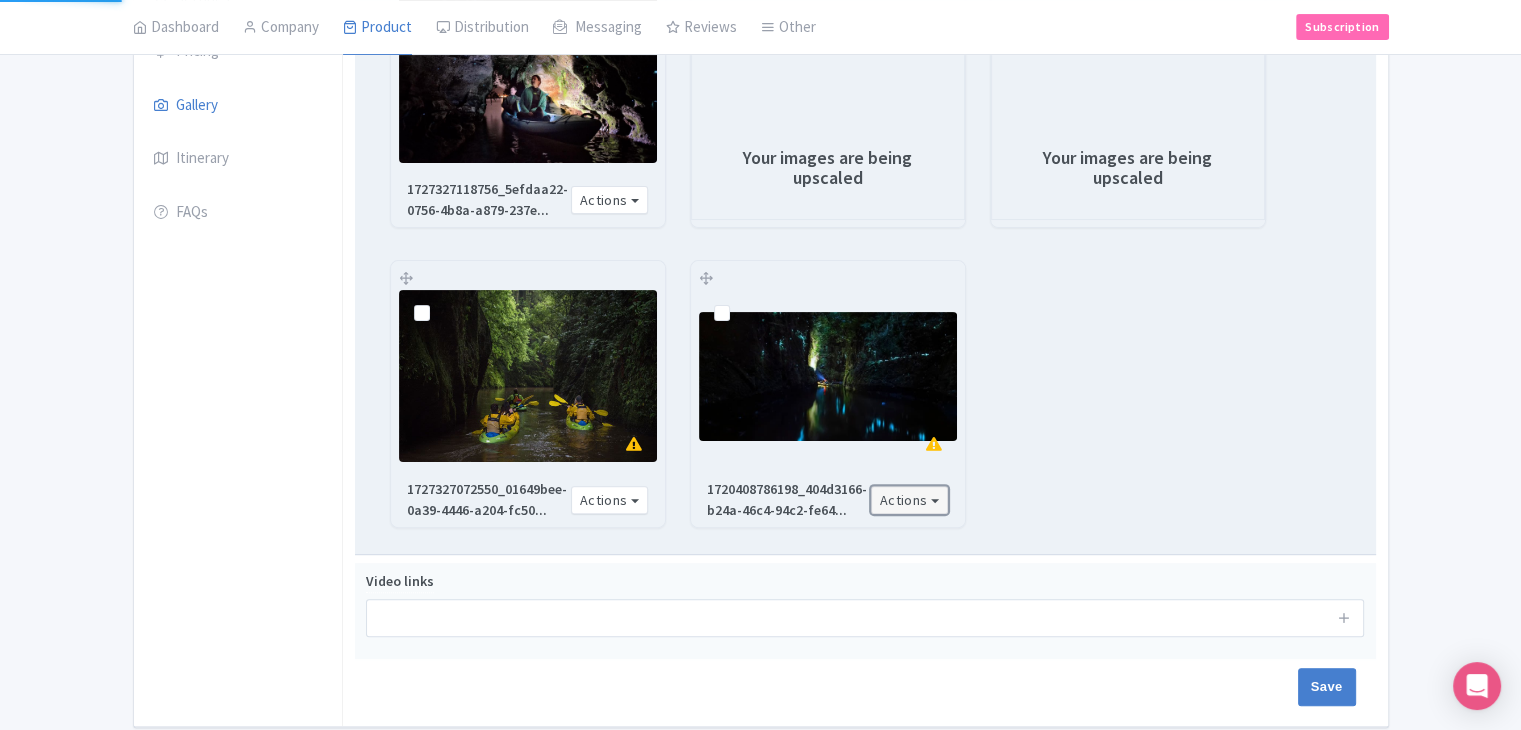 click on "Actions" at bounding box center [910, 500] 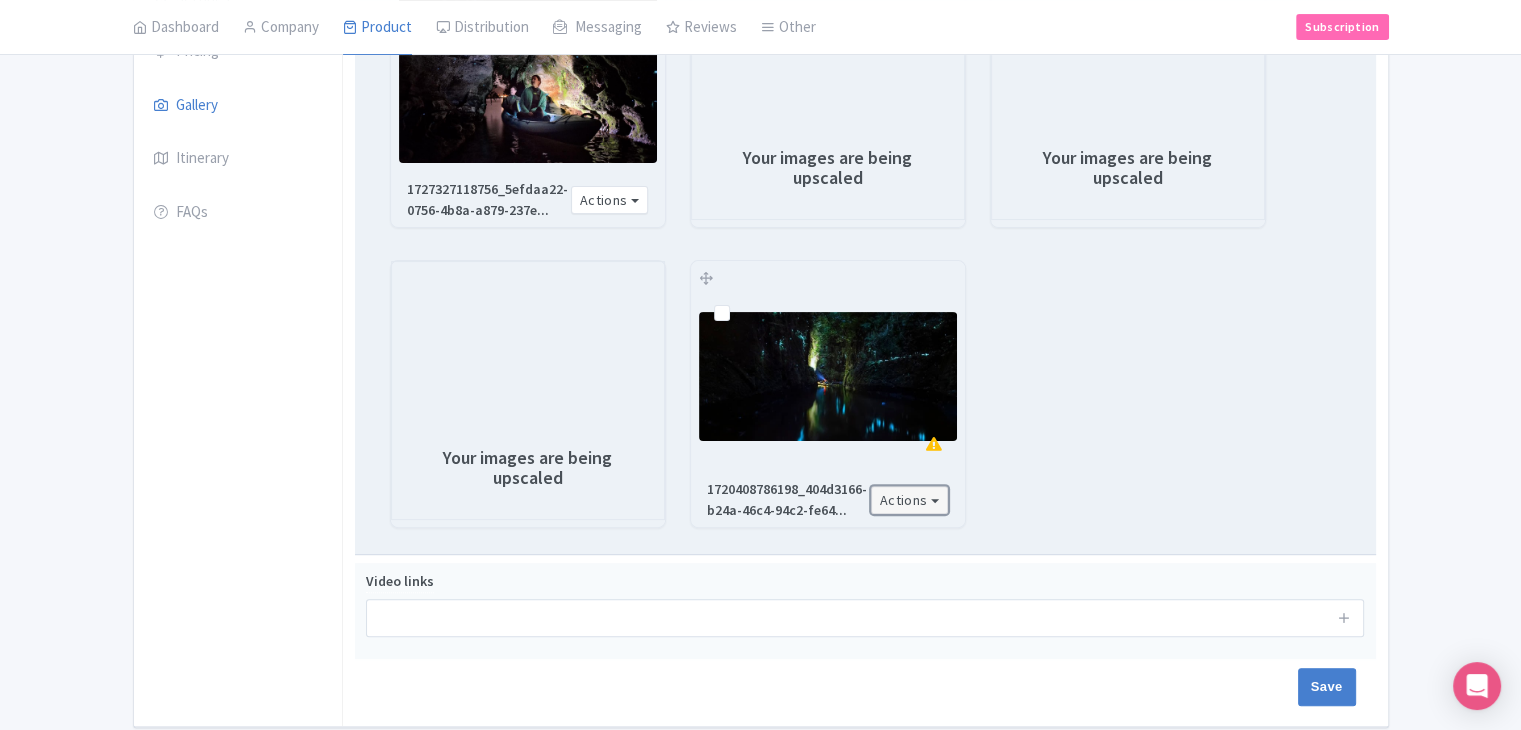 click on "Actions" at bounding box center [910, 500] 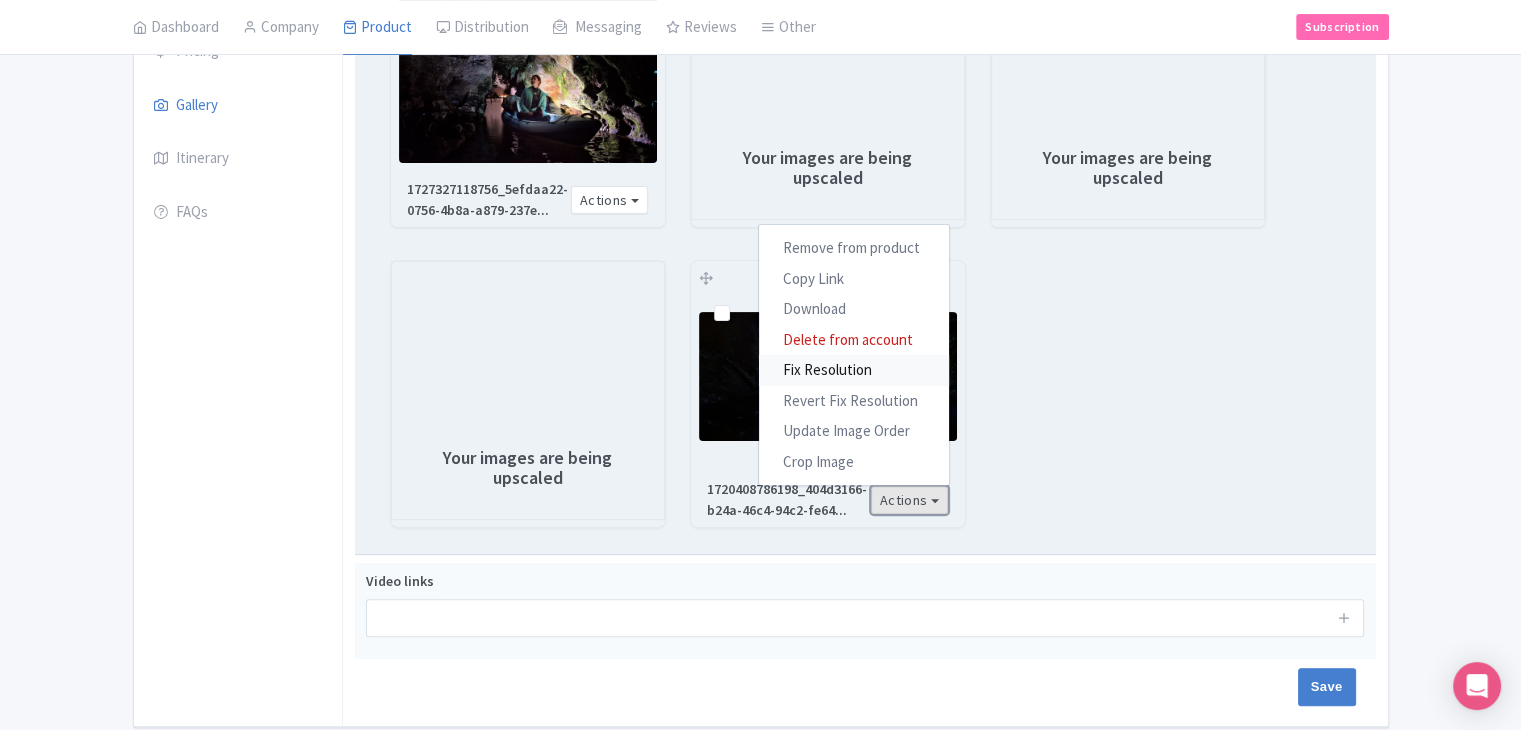 click on "Fix Resolution" at bounding box center (854, 370) 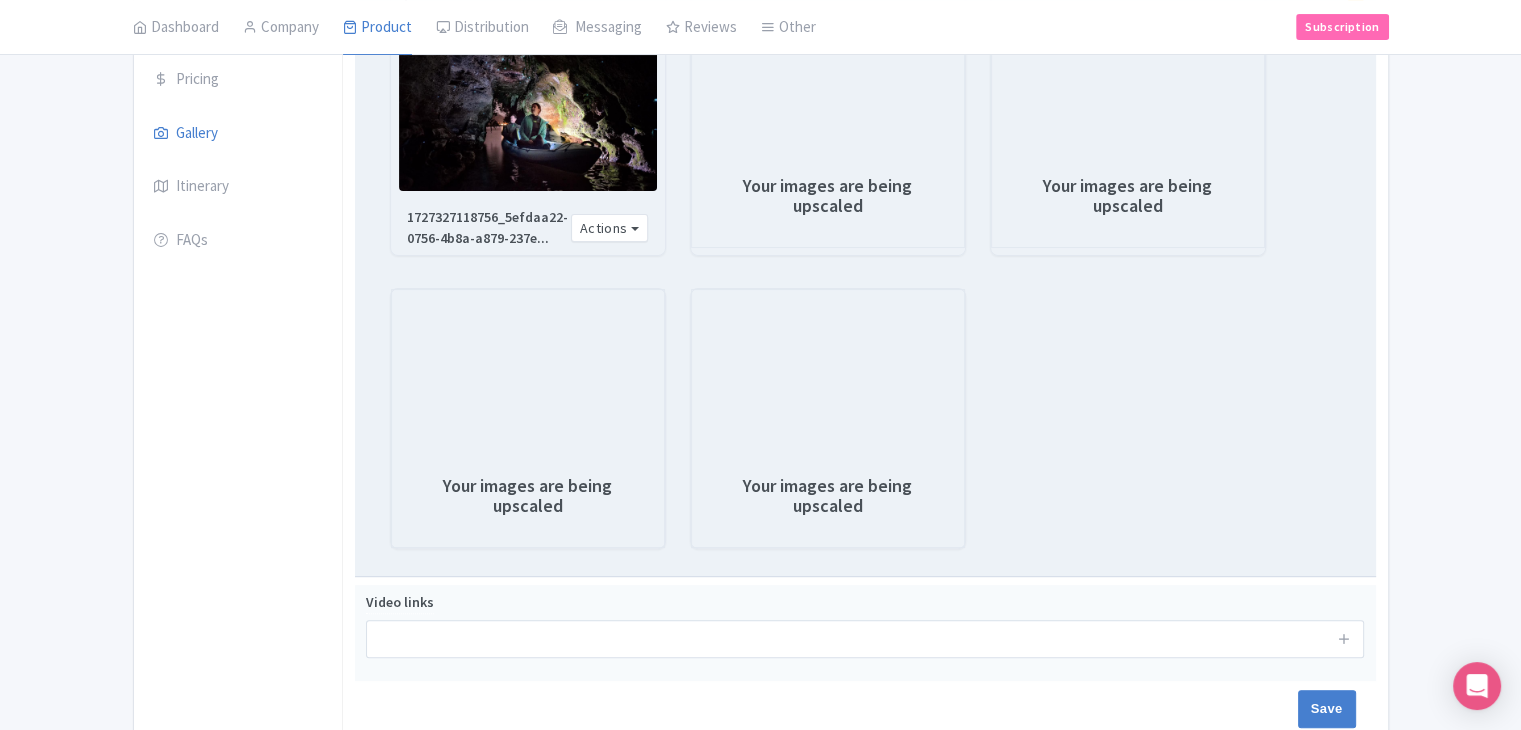 scroll, scrollTop: 557, scrollLeft: 0, axis: vertical 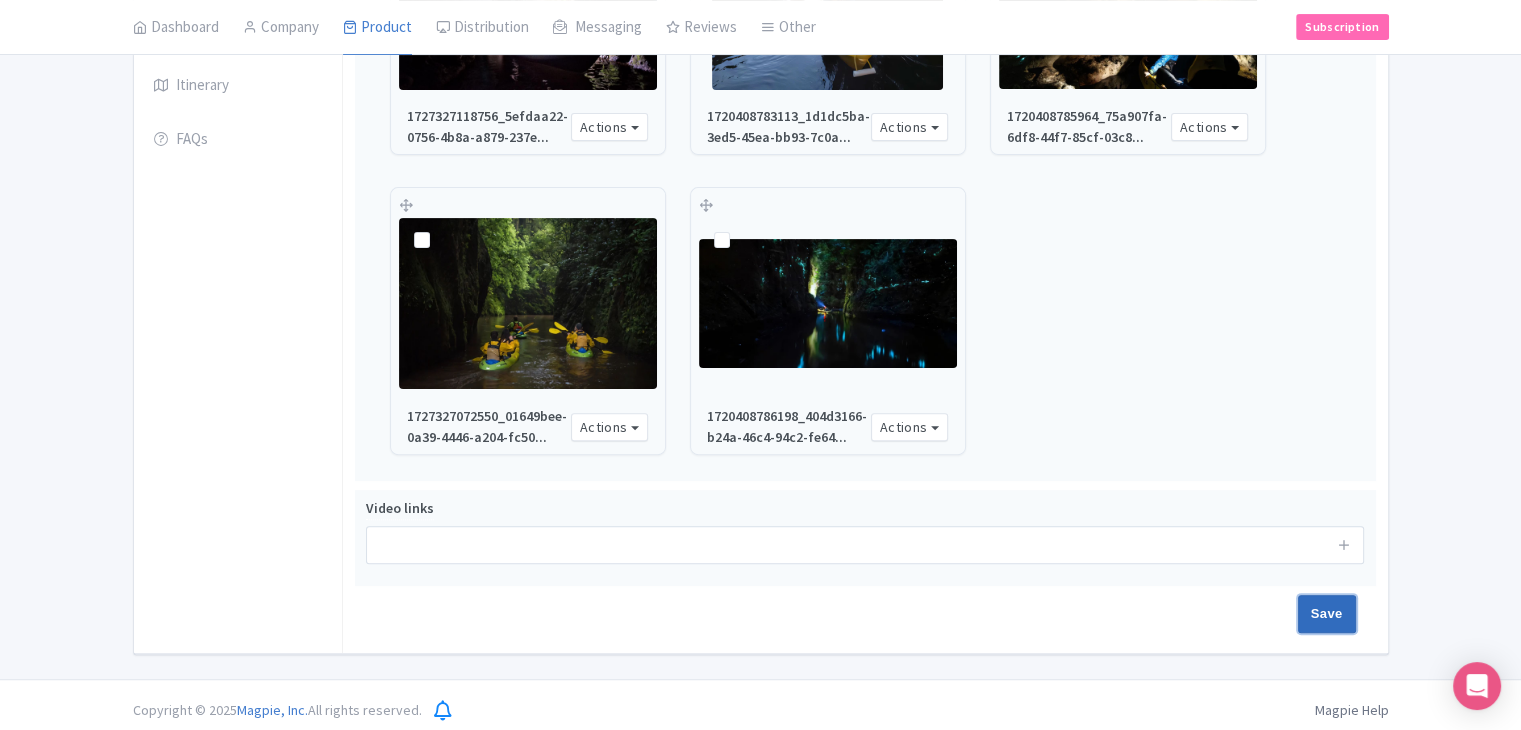 click on "Save" at bounding box center (1327, 614) 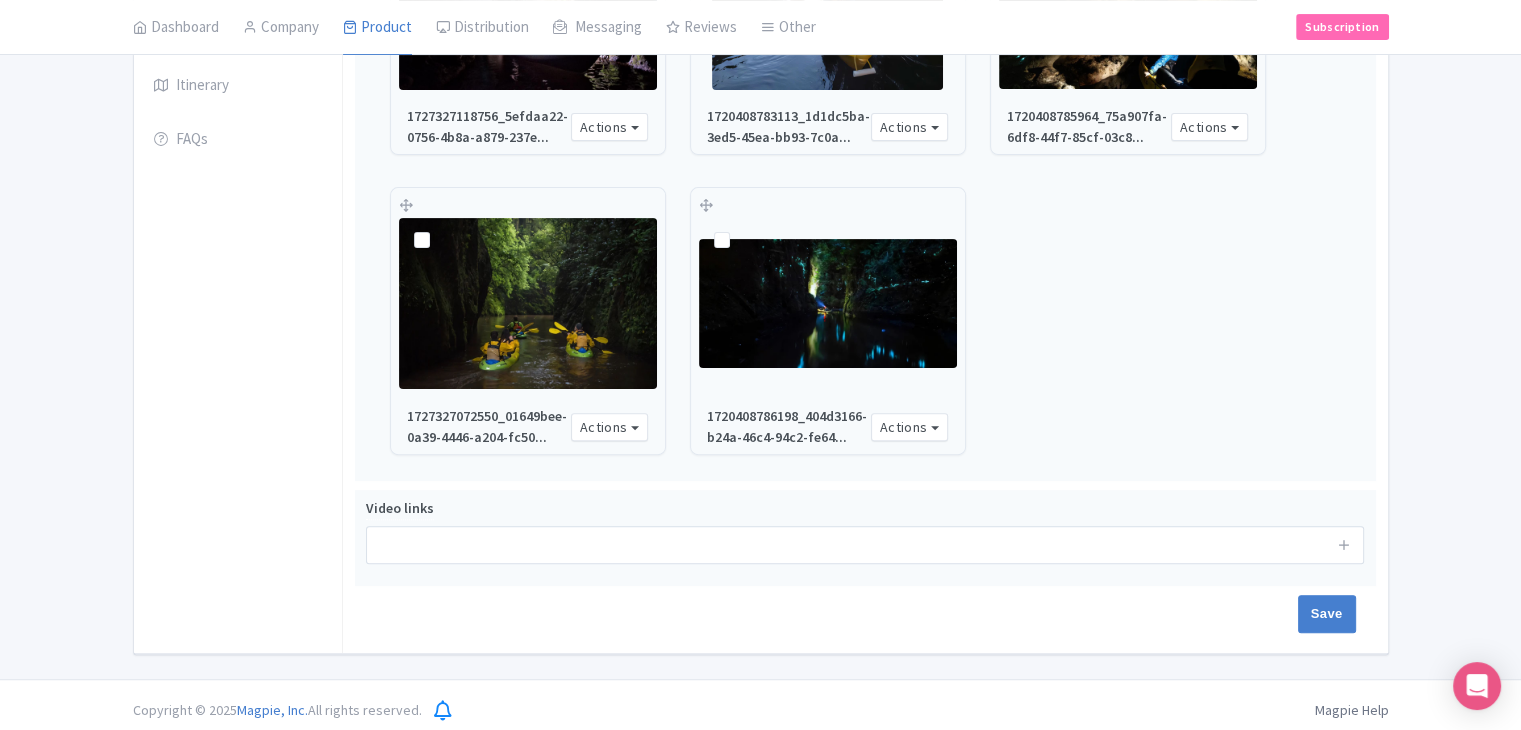 type on "Saving..." 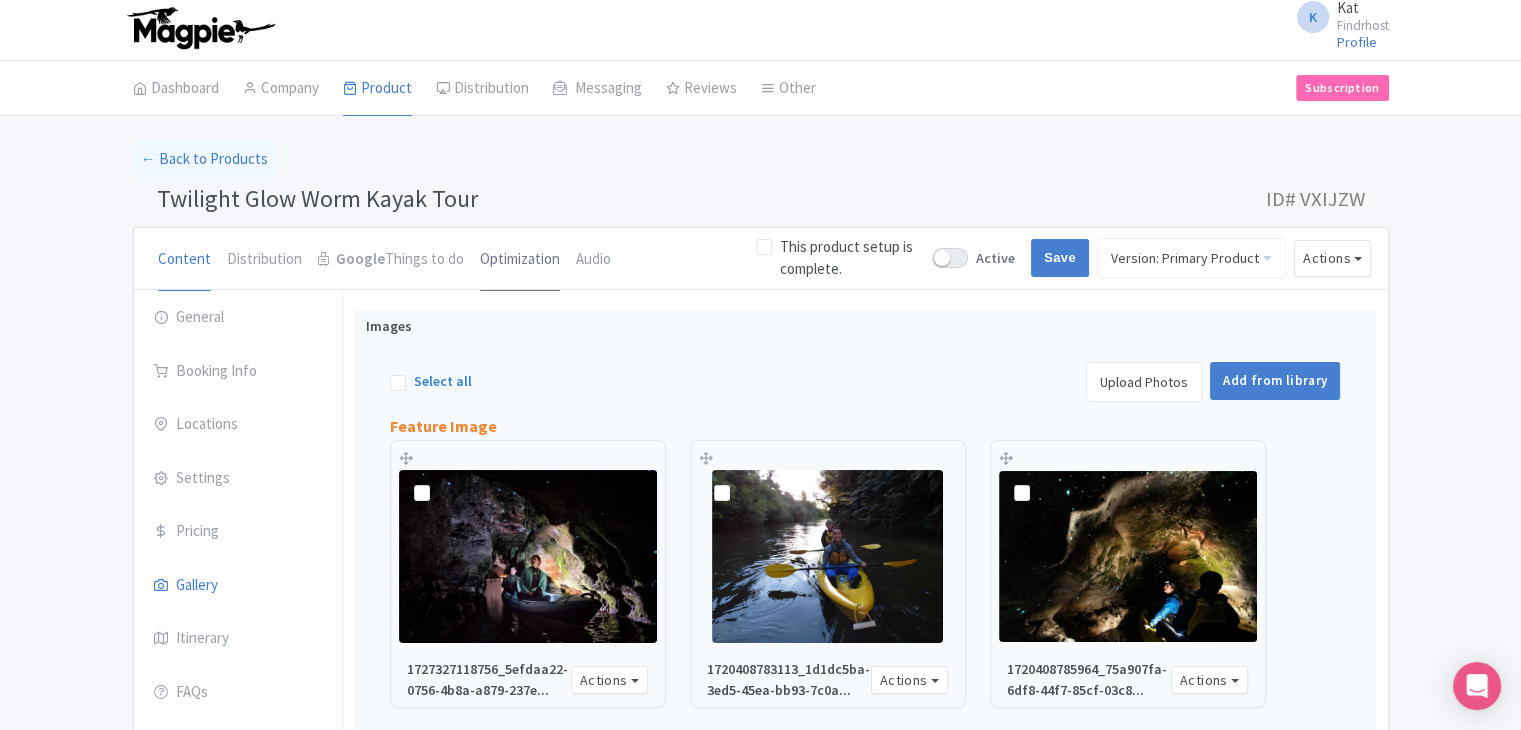 scroll, scrollTop: 0, scrollLeft: 0, axis: both 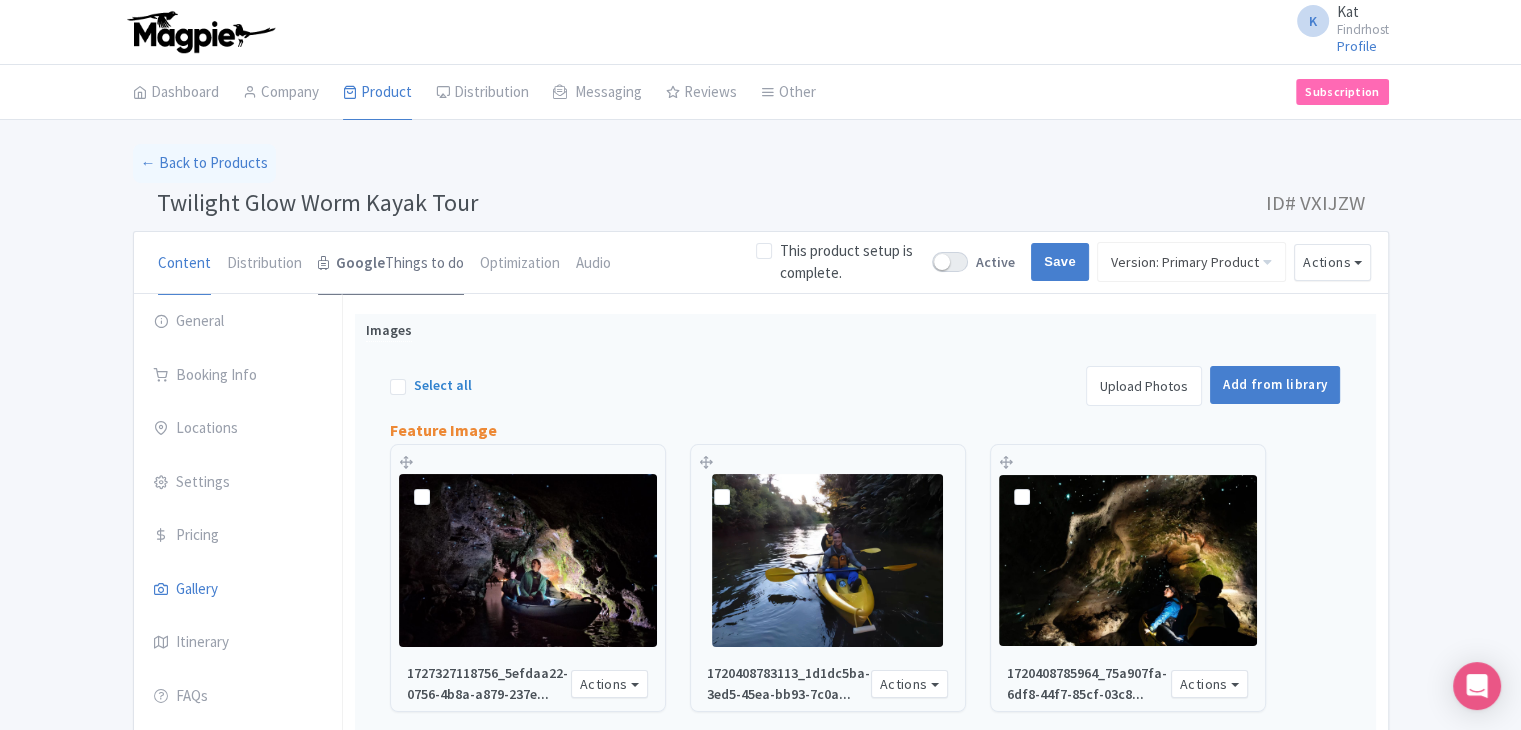 click on "Google  Things to do" at bounding box center [391, 264] 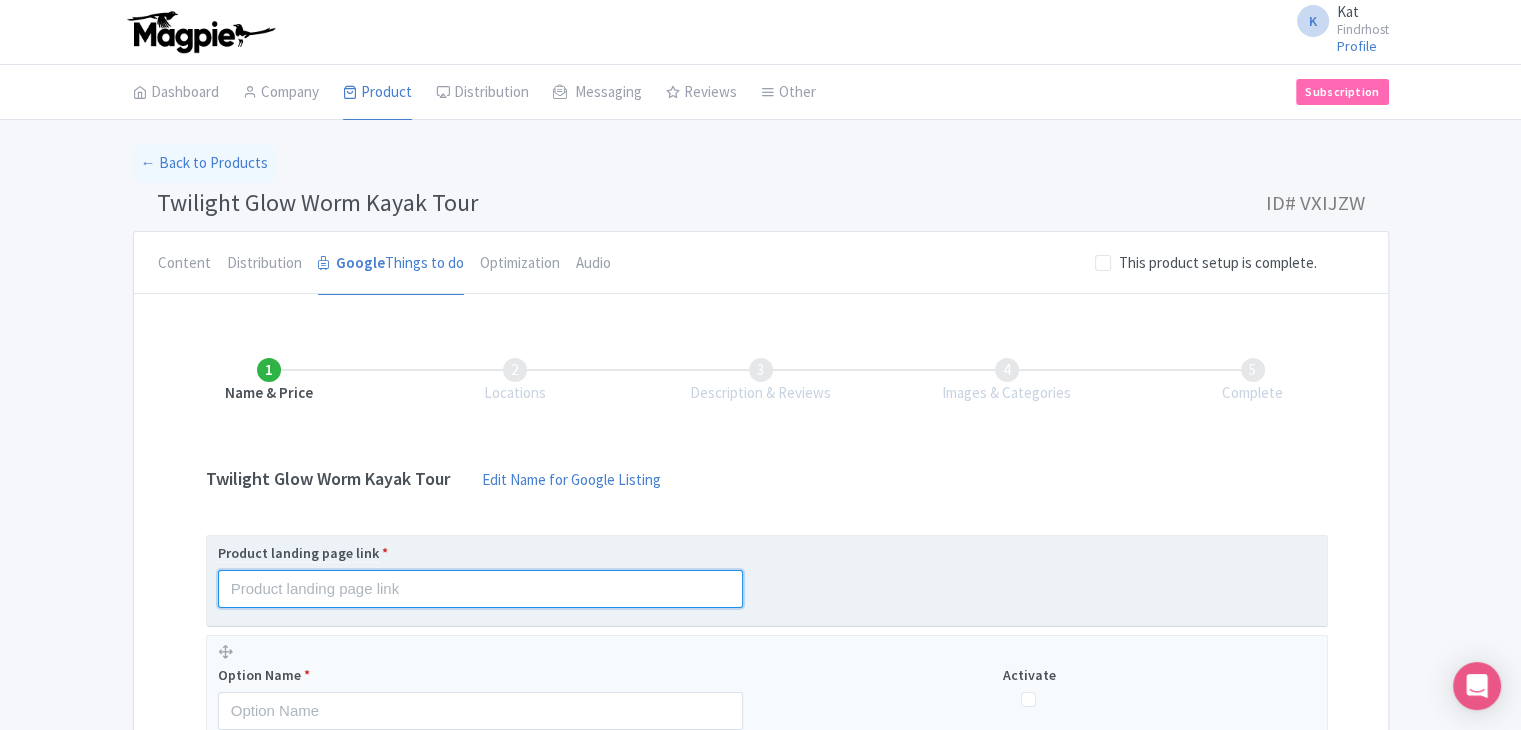 click at bounding box center (480, 589) 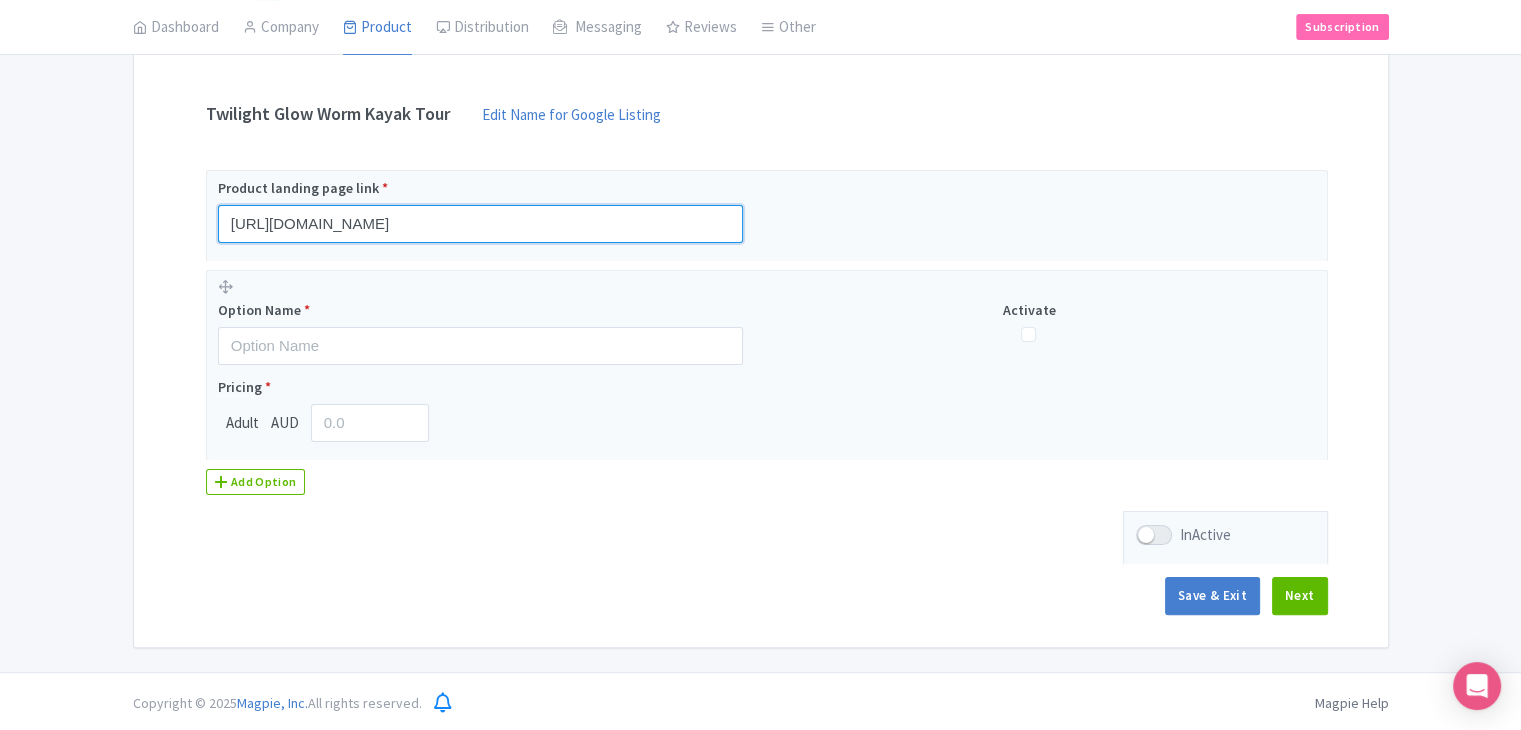 scroll, scrollTop: 366, scrollLeft: 0, axis: vertical 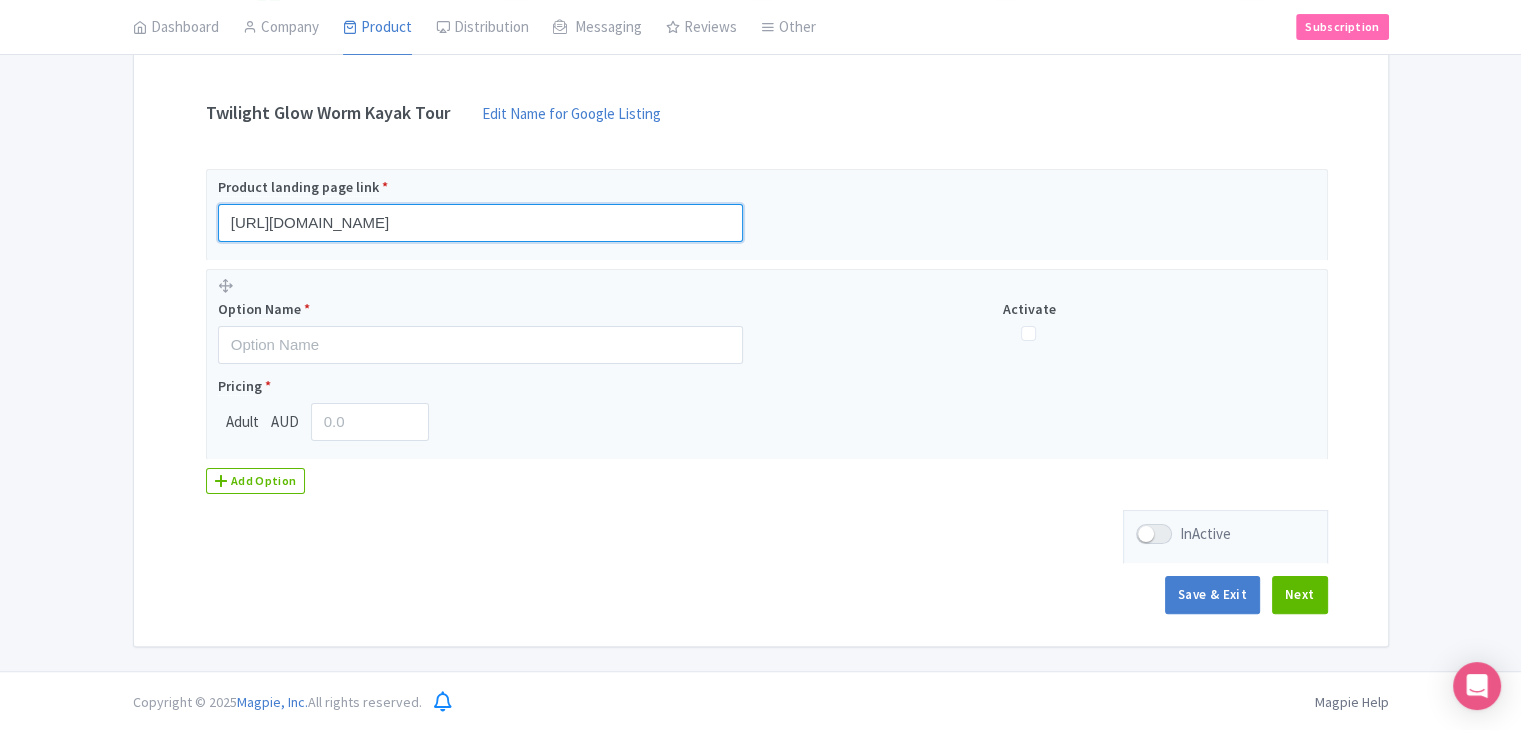 type on "https://www.findrhost.com/tours/kayak-glow-worm-adventure" 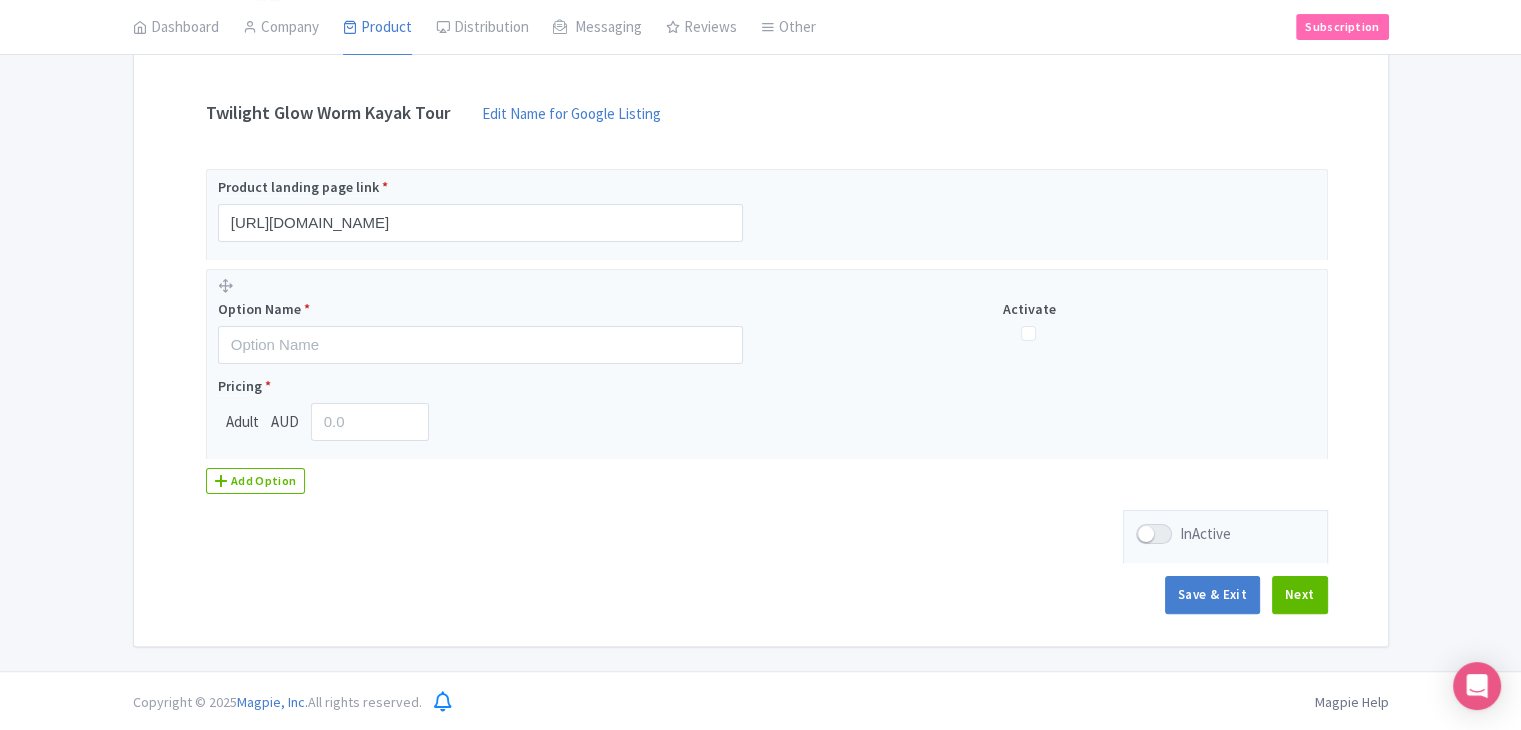 click on "Name & Price
Locations
Description & Reviews
Images & Categories
Complete
Twilight Glow Worm Kayak Tour
Edit Name for Google Listing
Edit Name for Google Listing
Regular Product Name:
Twilight Glow Worm Kayak Tour
Save
Product landing page link
*
https://www.findrhost.com/tours/kayak-glow-worm-adventure
Option Name
*
Activate
Pricing
*
Adult
AUD
Add Option
InActive
Save & Exit
Next" at bounding box center (761, 293) 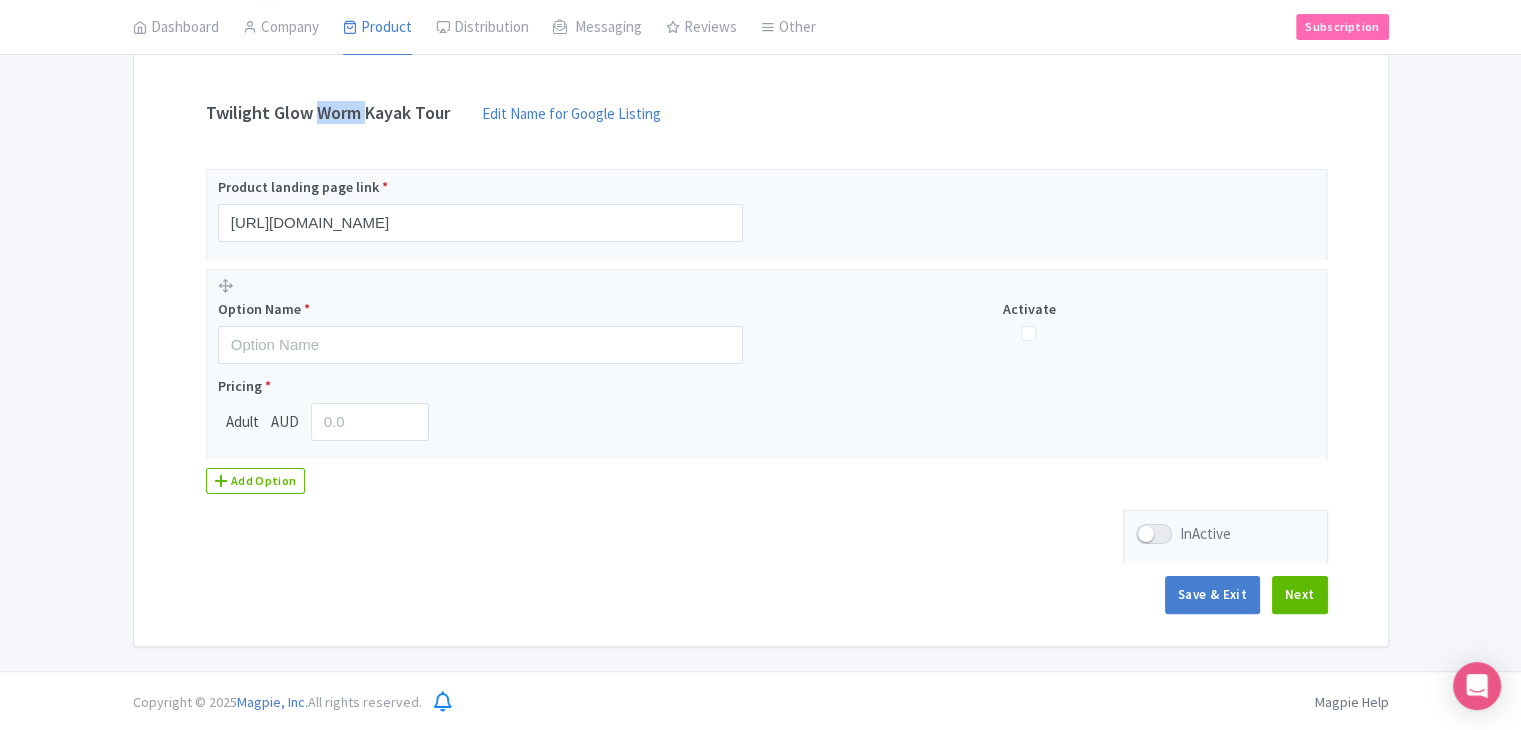 click on "Name & Price
Locations
Description & Reviews
Images & Categories
Complete
Twilight Glow Worm Kayak Tour
Edit Name for Google Listing
Edit Name for Google Listing
Regular Product Name:
Twilight Glow Worm Kayak Tour
Save
Product landing page link
*
https://www.findrhost.com/tours/kayak-glow-worm-adventure
Option Name
*
Activate
Pricing
*
Adult
AUD
Add Option
InActive
Save & Exit
Next" at bounding box center (761, 293) 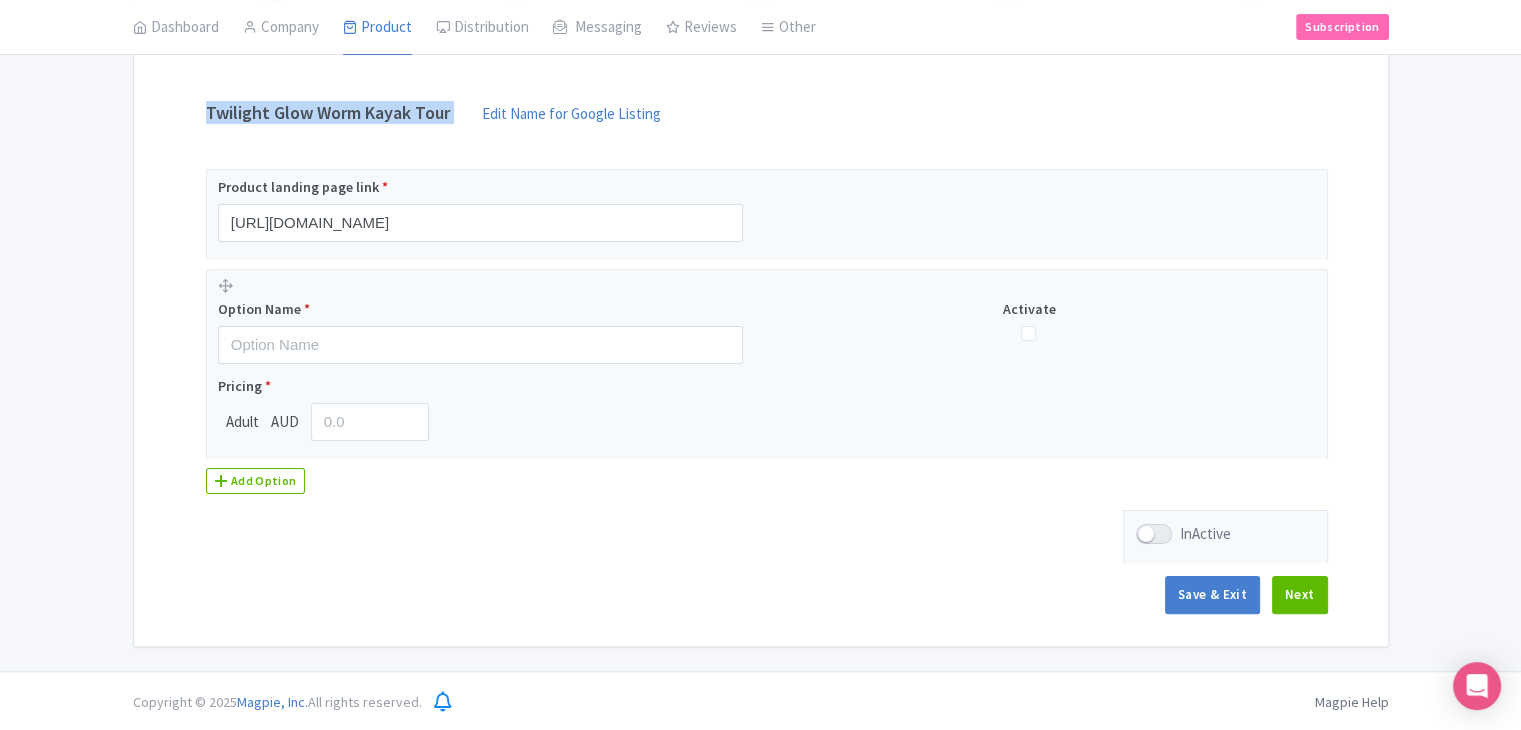 click on "Name & Price
Locations
Description & Reviews
Images & Categories
Complete
Twilight Glow Worm Kayak Tour
Edit Name for Google Listing
Edit Name for Google Listing
Regular Product Name:
Twilight Glow Worm Kayak Tour
Save
Product landing page link
*
https://www.findrhost.com/tours/kayak-glow-worm-adventure
Option Name
*
Activate
Pricing
*
Adult
AUD
Add Option
InActive
Save & Exit
Next" at bounding box center [761, 293] 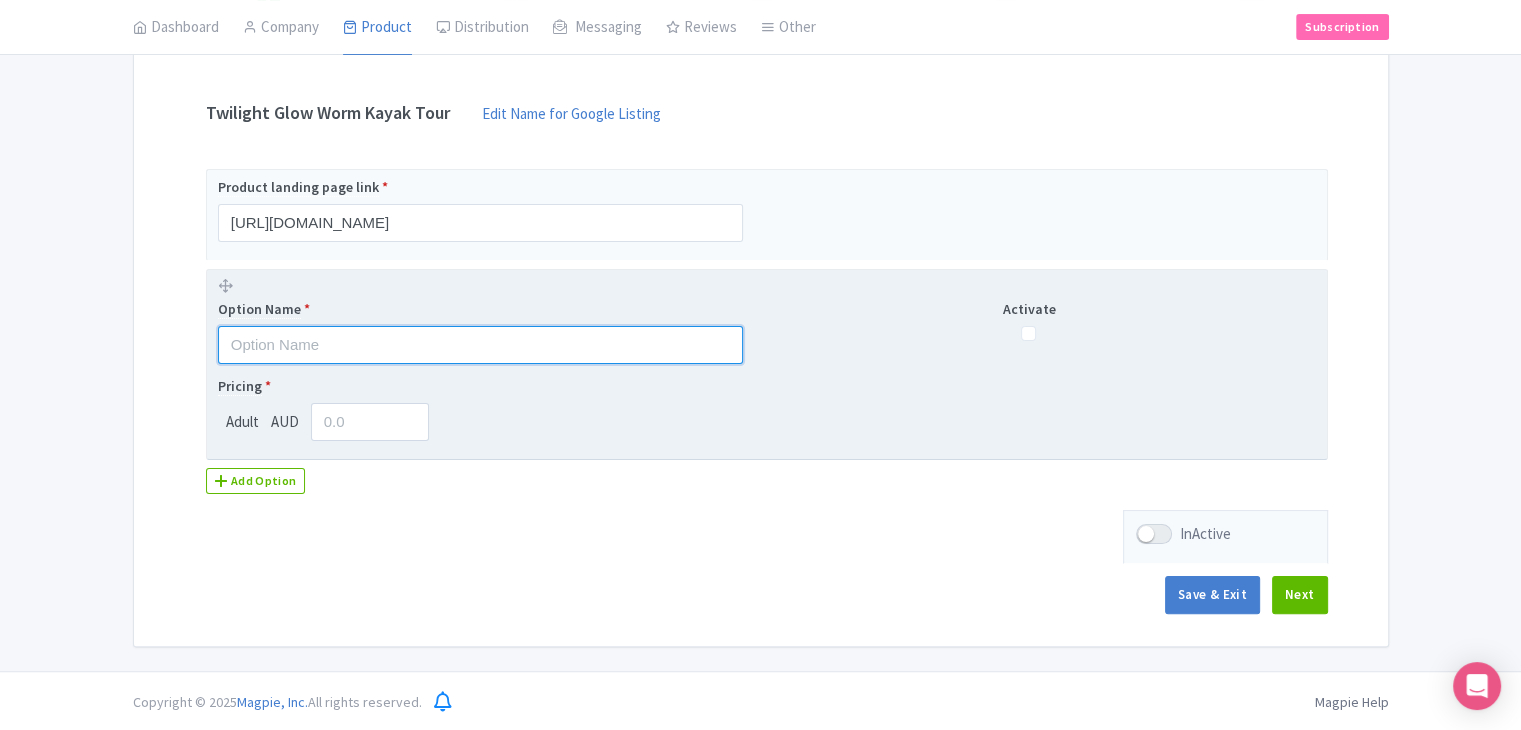 click at bounding box center (480, 345) 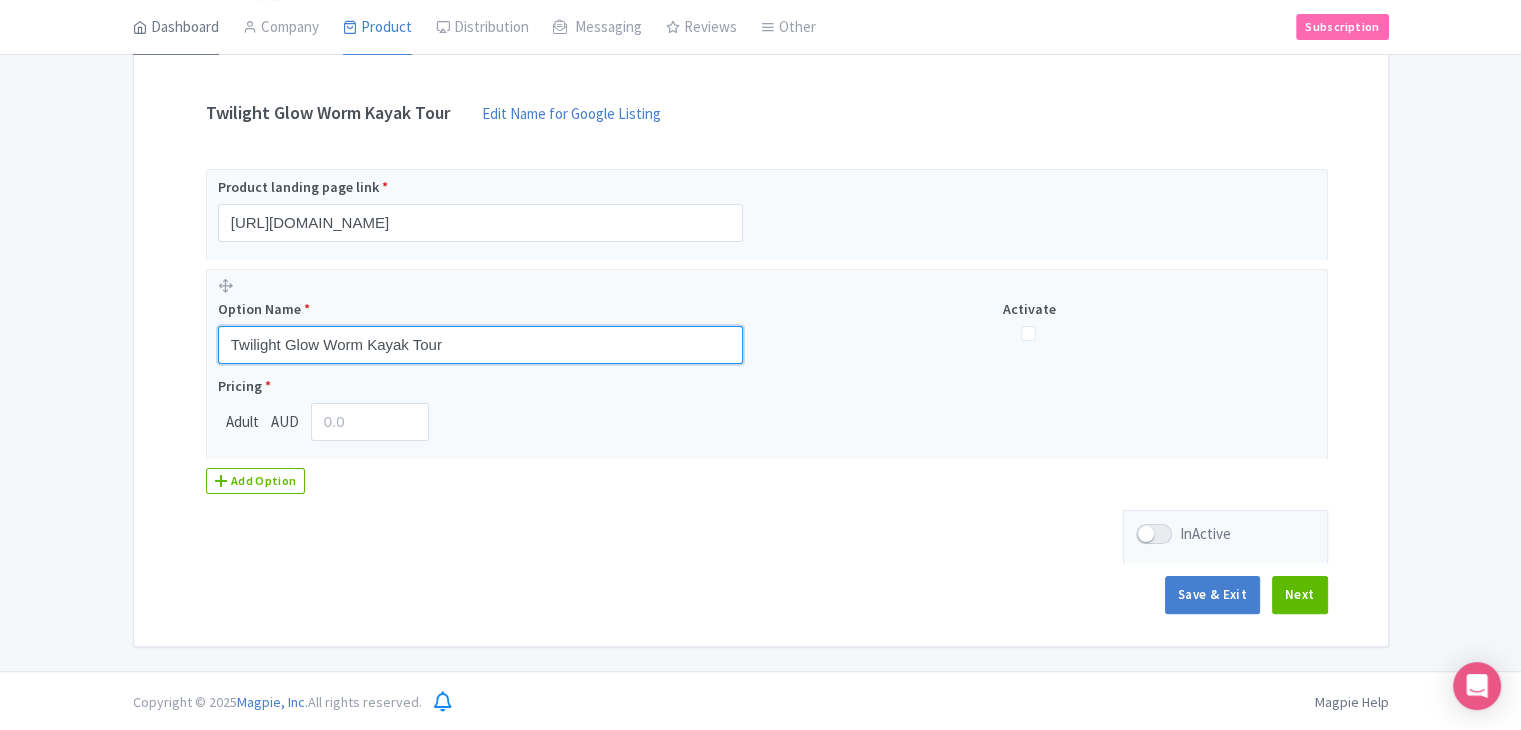 type on "Twilight Glow Worm Kayak Tour" 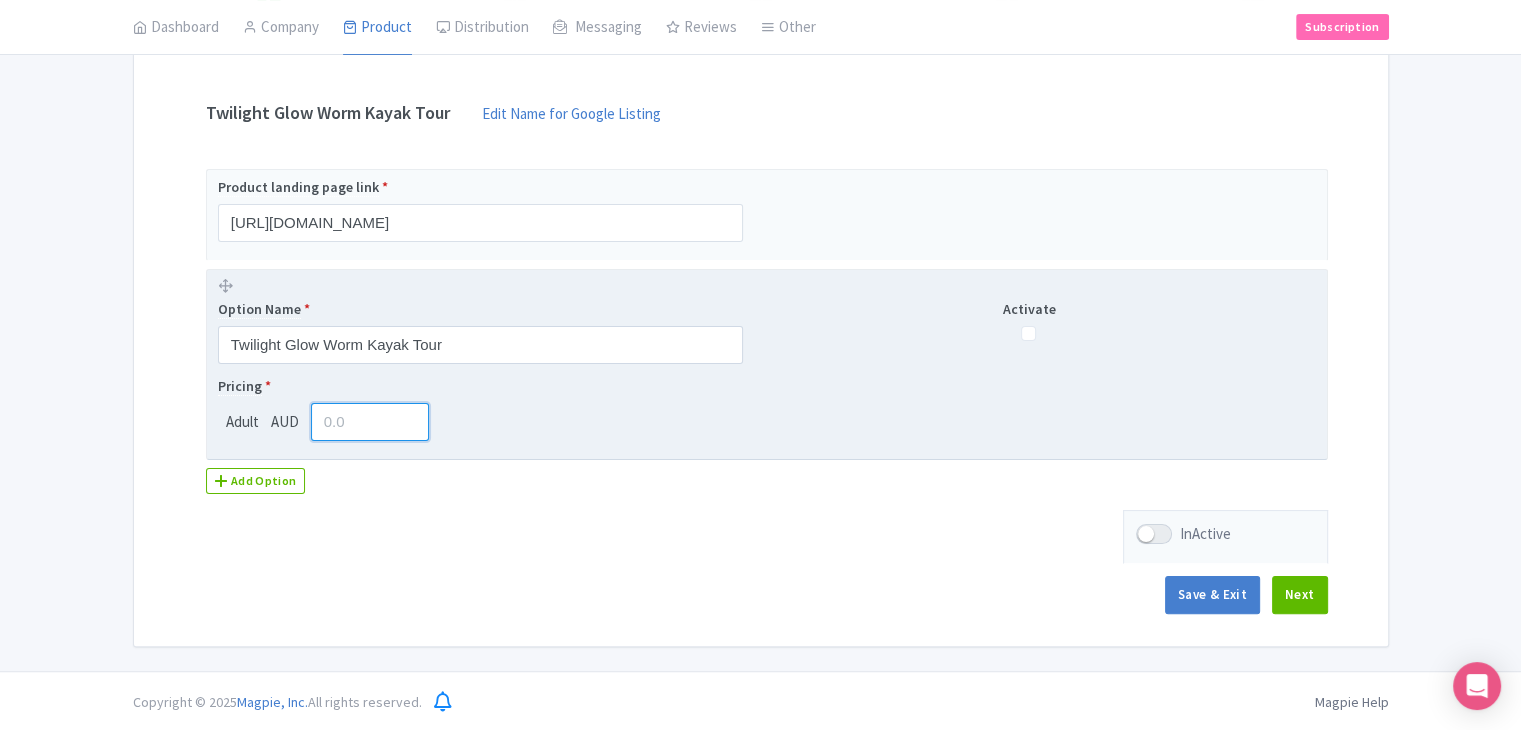 click at bounding box center (370, 422) 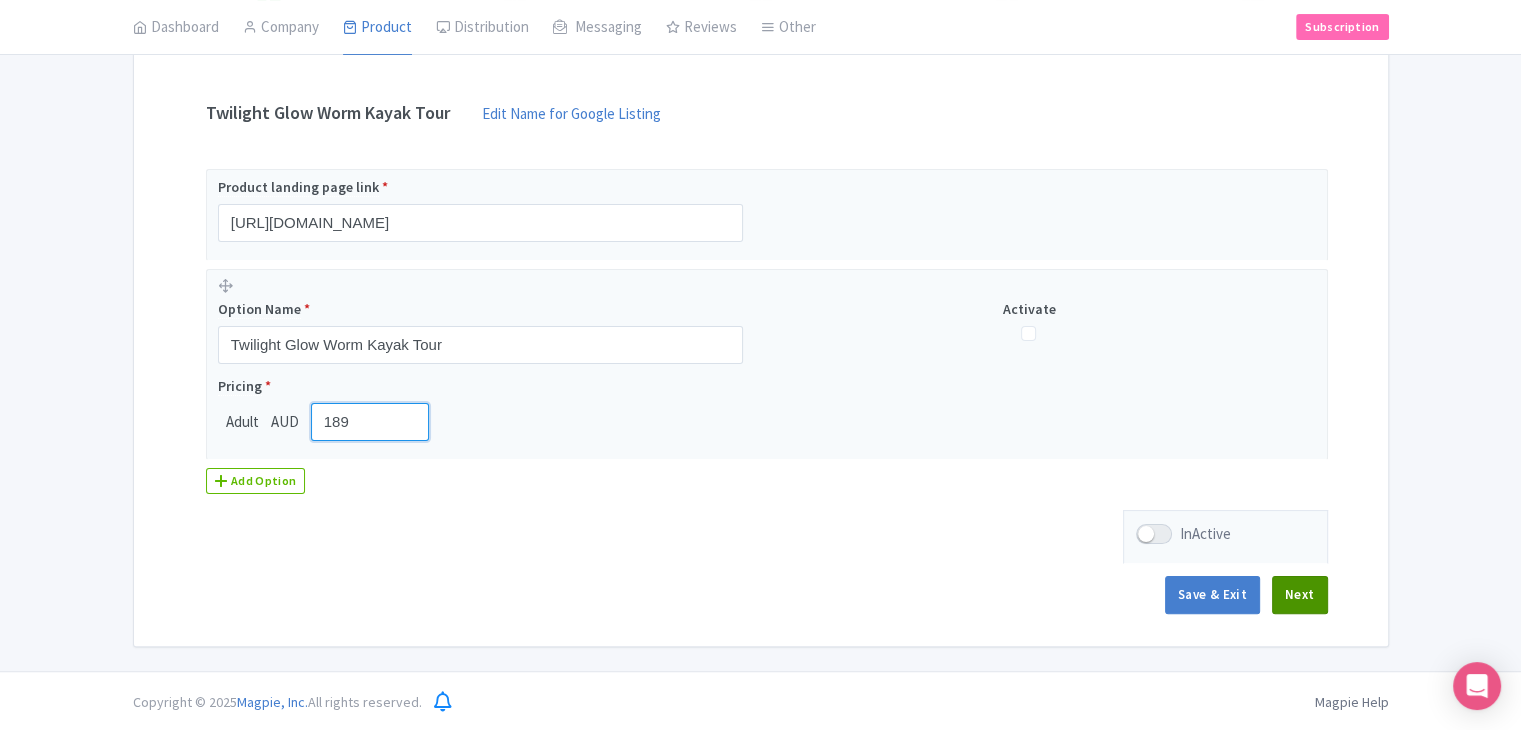 type on "189" 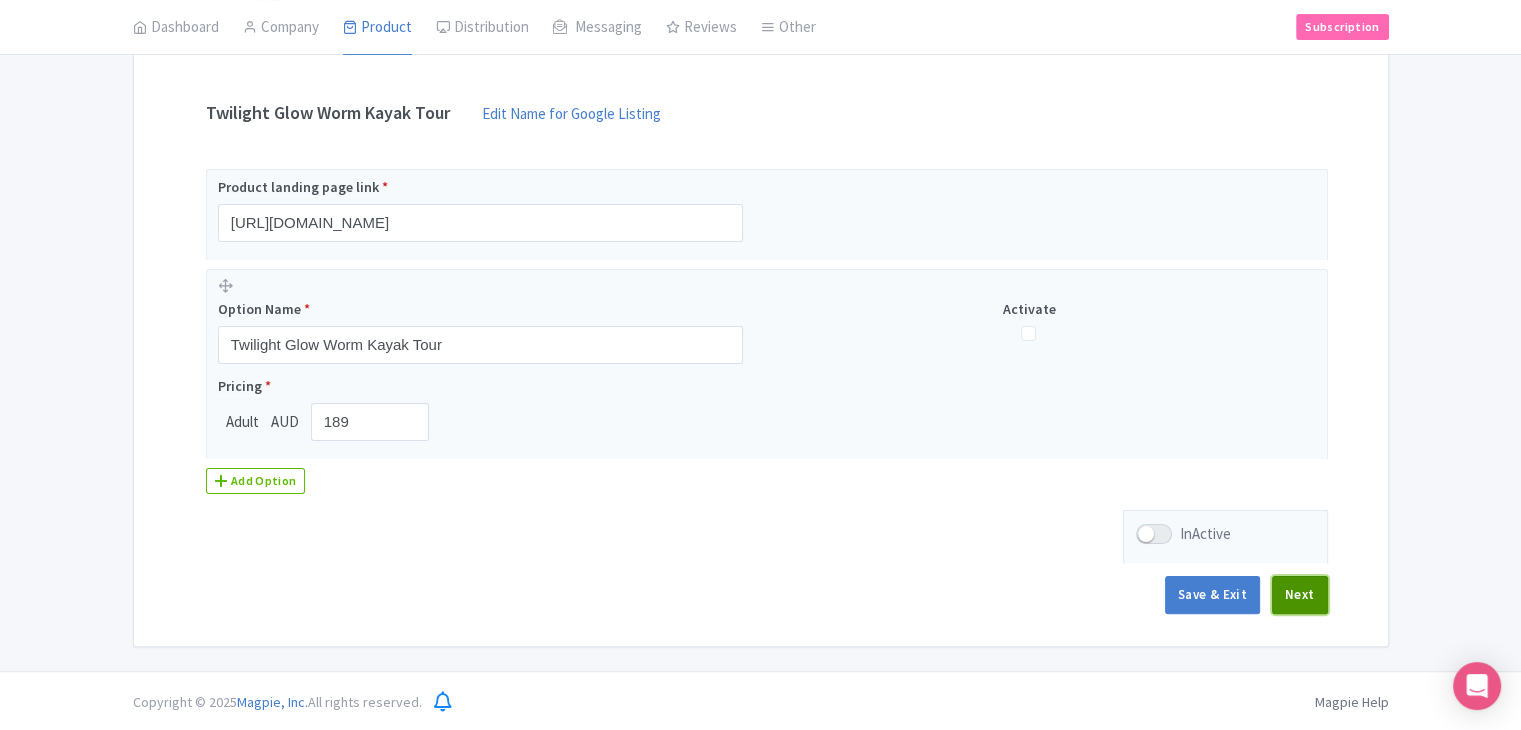 click on "Next" at bounding box center (1300, 595) 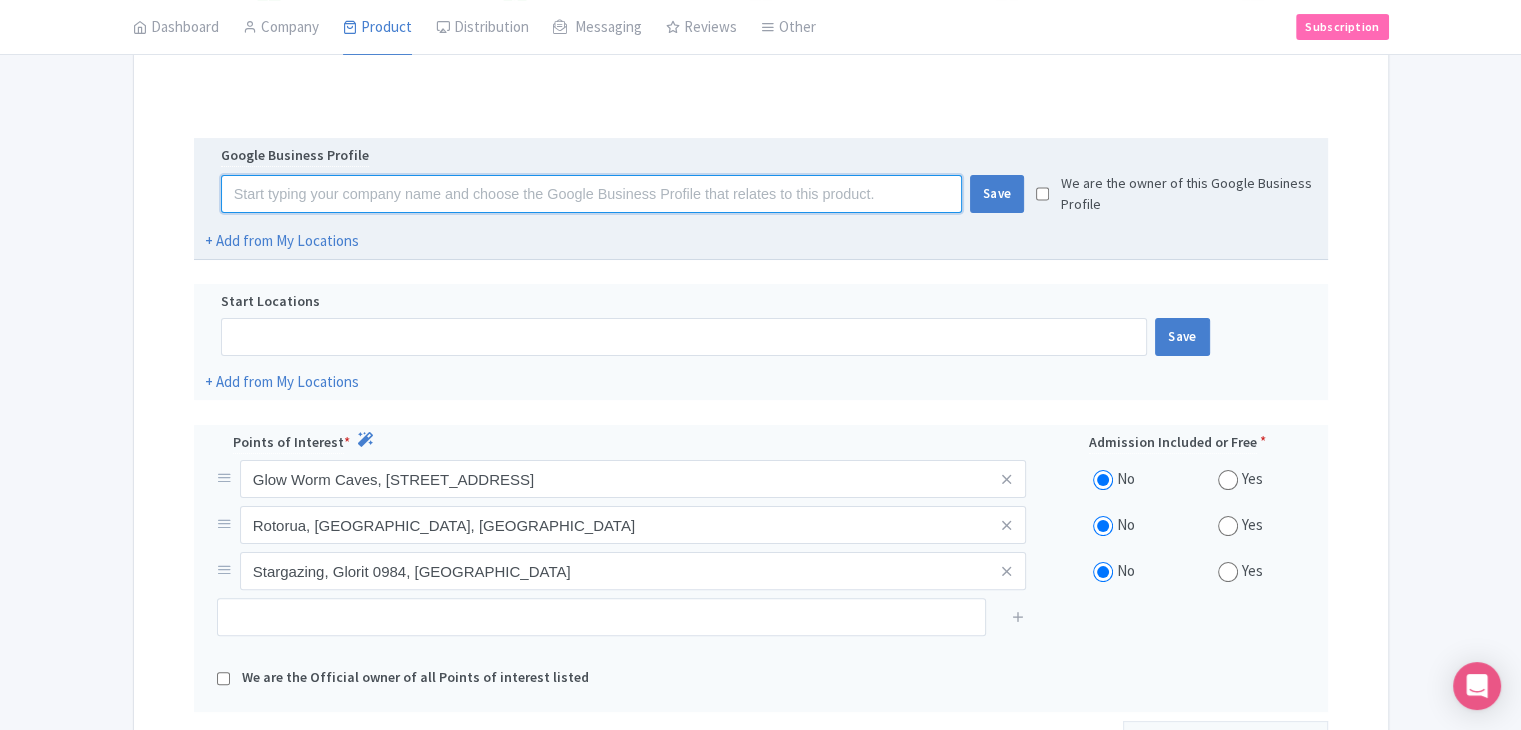 click at bounding box center (591, 194) 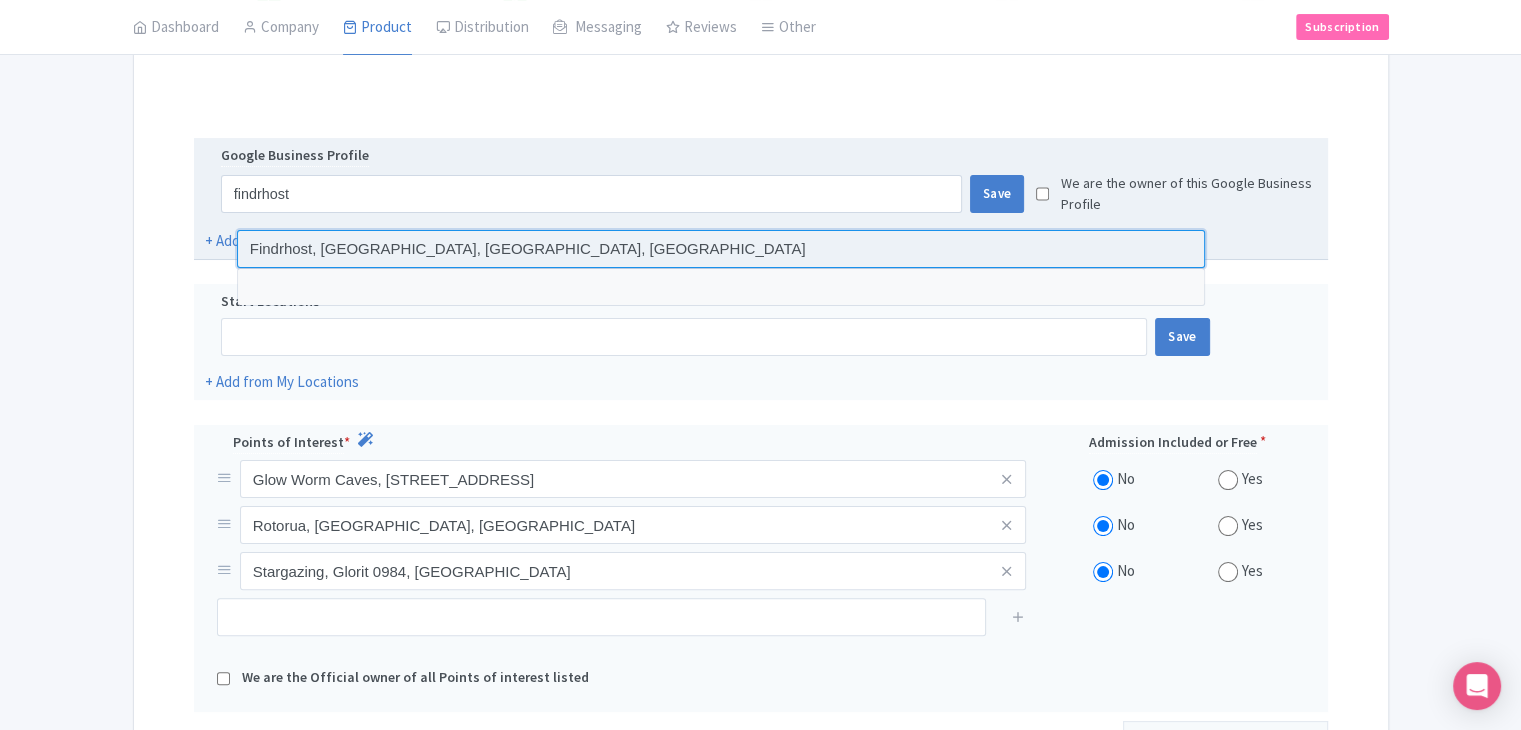 click at bounding box center [721, 249] 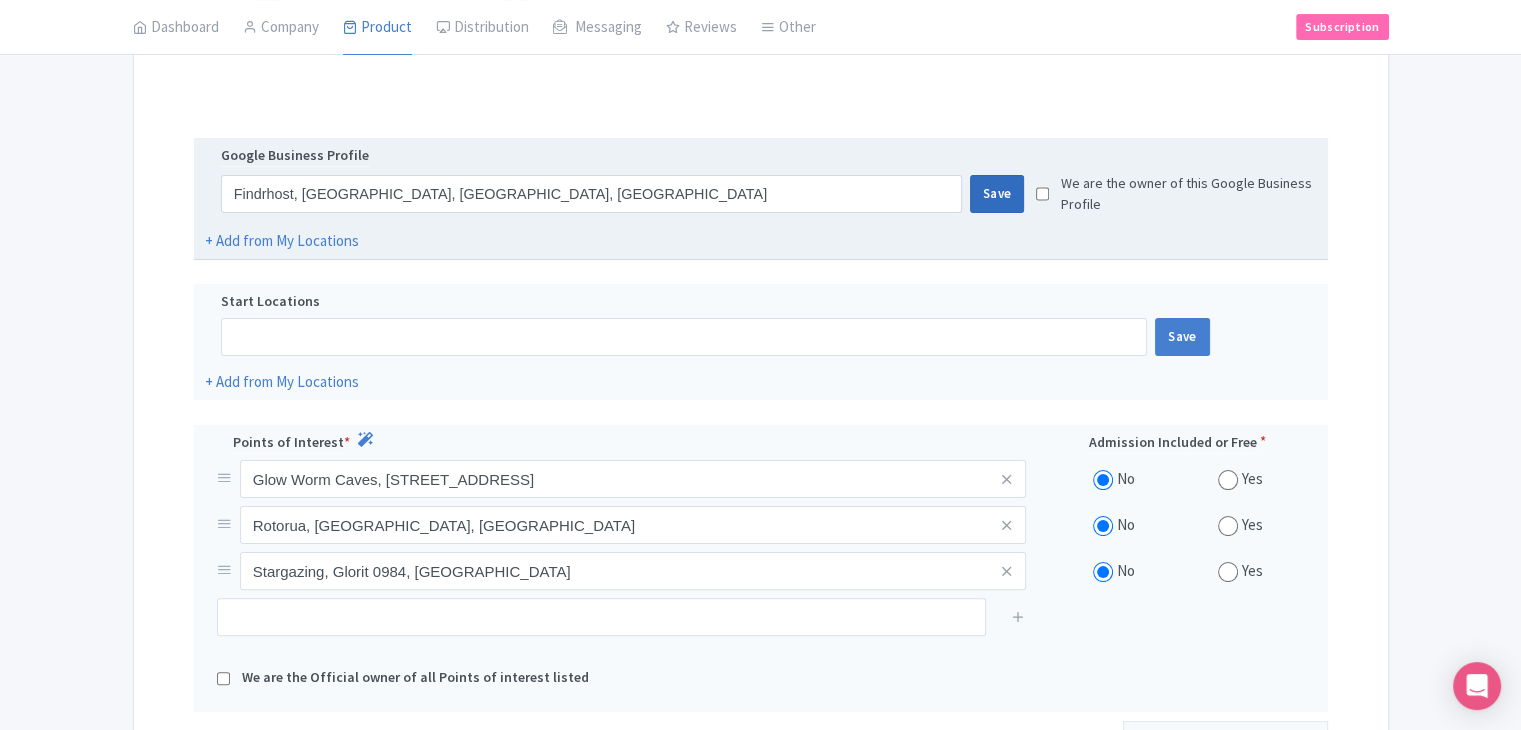 click on "Save" at bounding box center [997, 194] 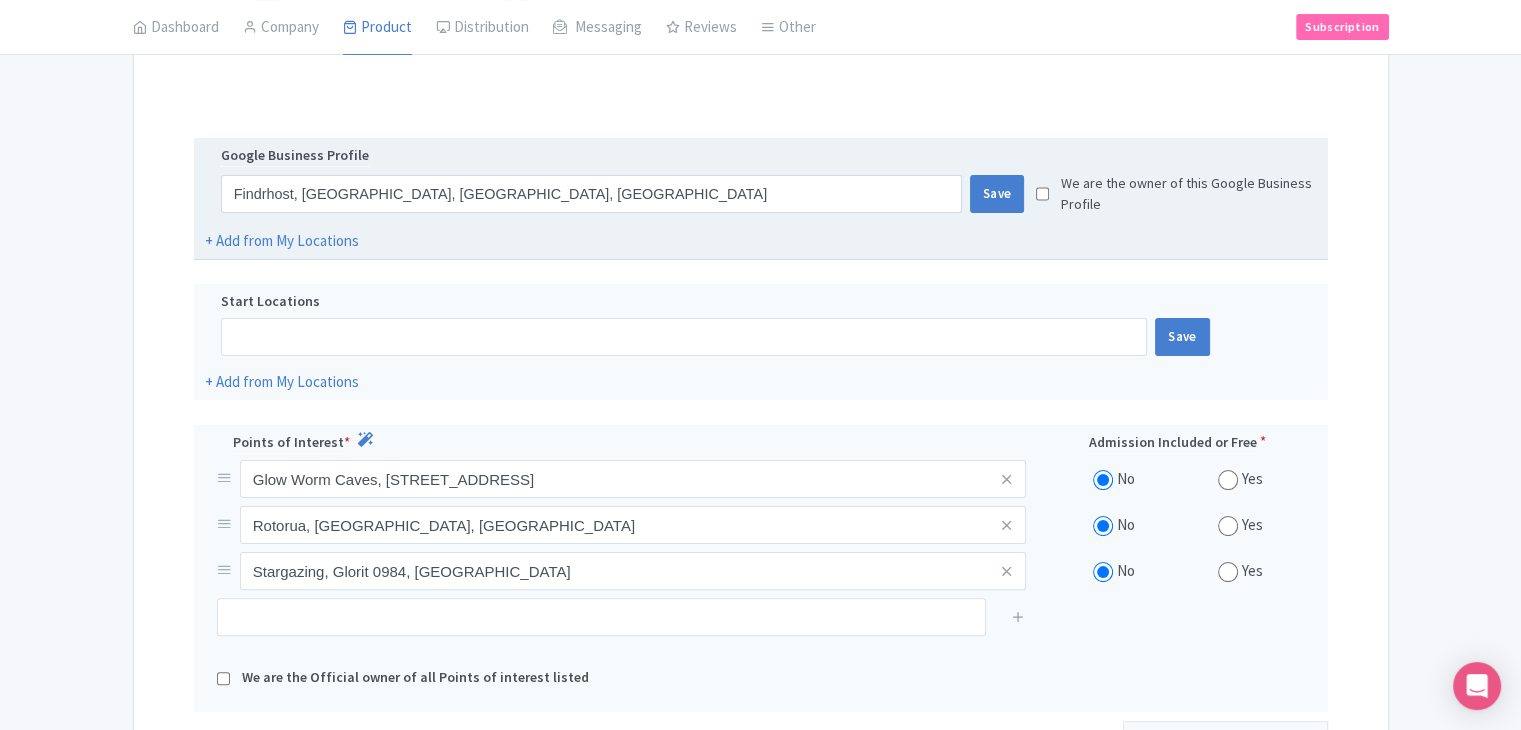 click at bounding box center (1042, 194) 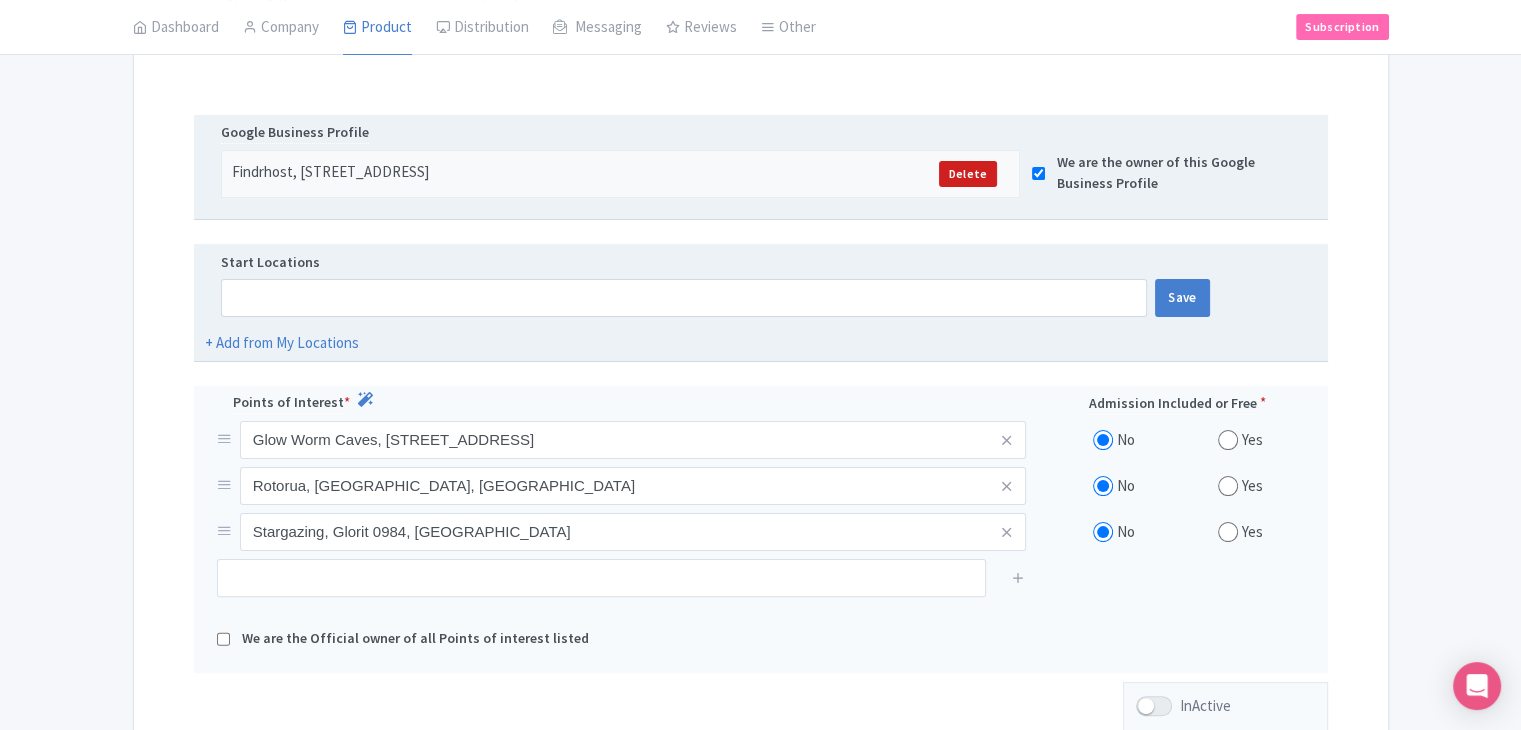 scroll, scrollTop: 387, scrollLeft: 0, axis: vertical 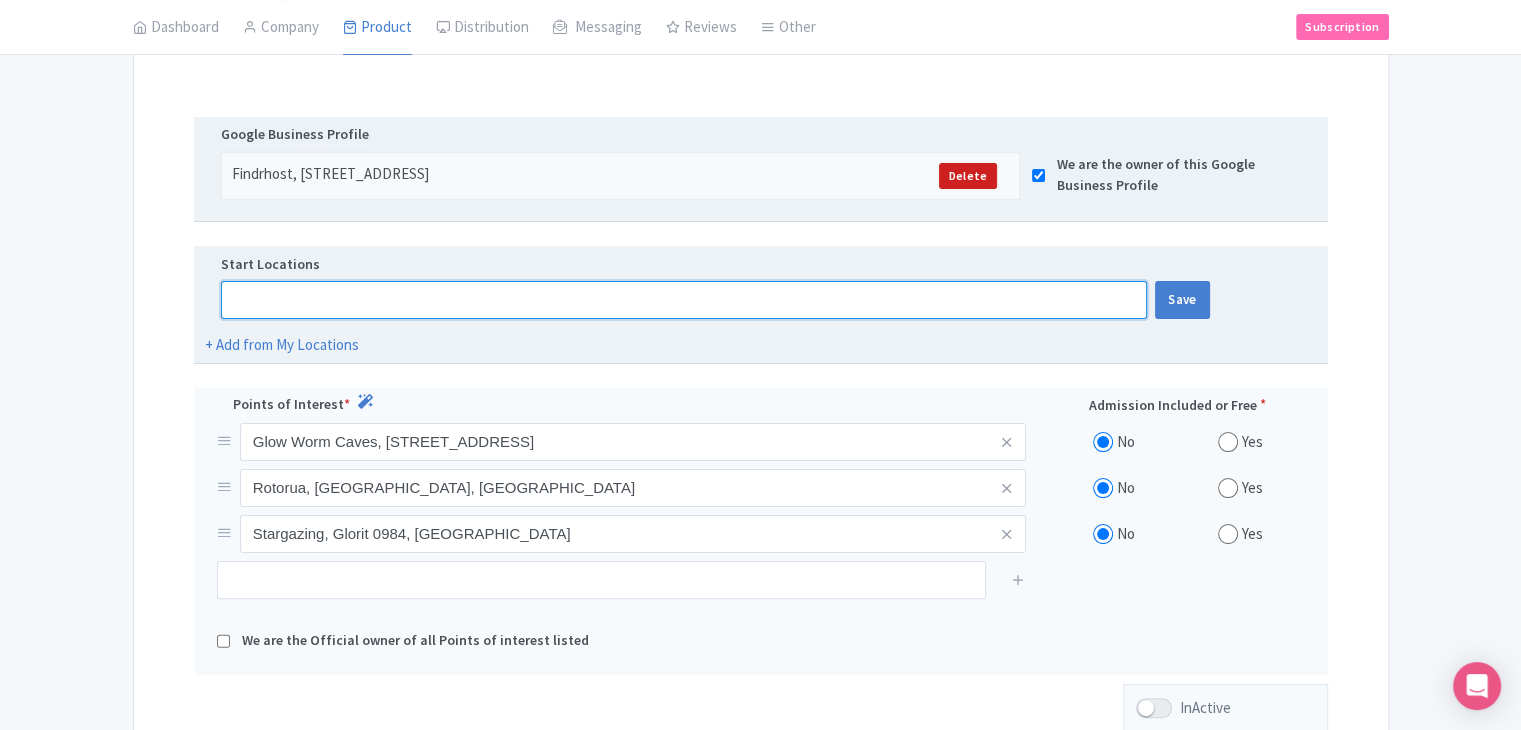 click at bounding box center (684, 300) 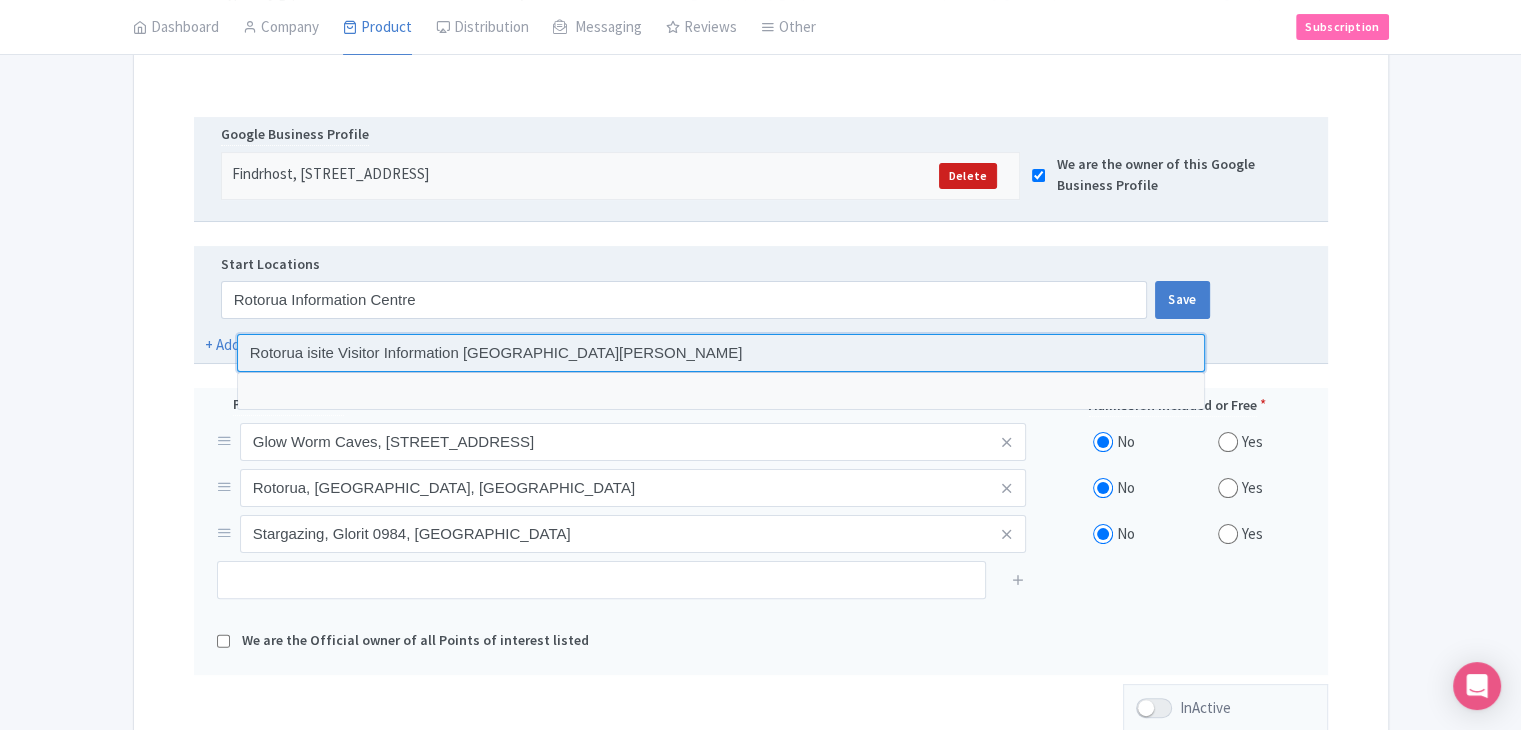 click at bounding box center [721, 353] 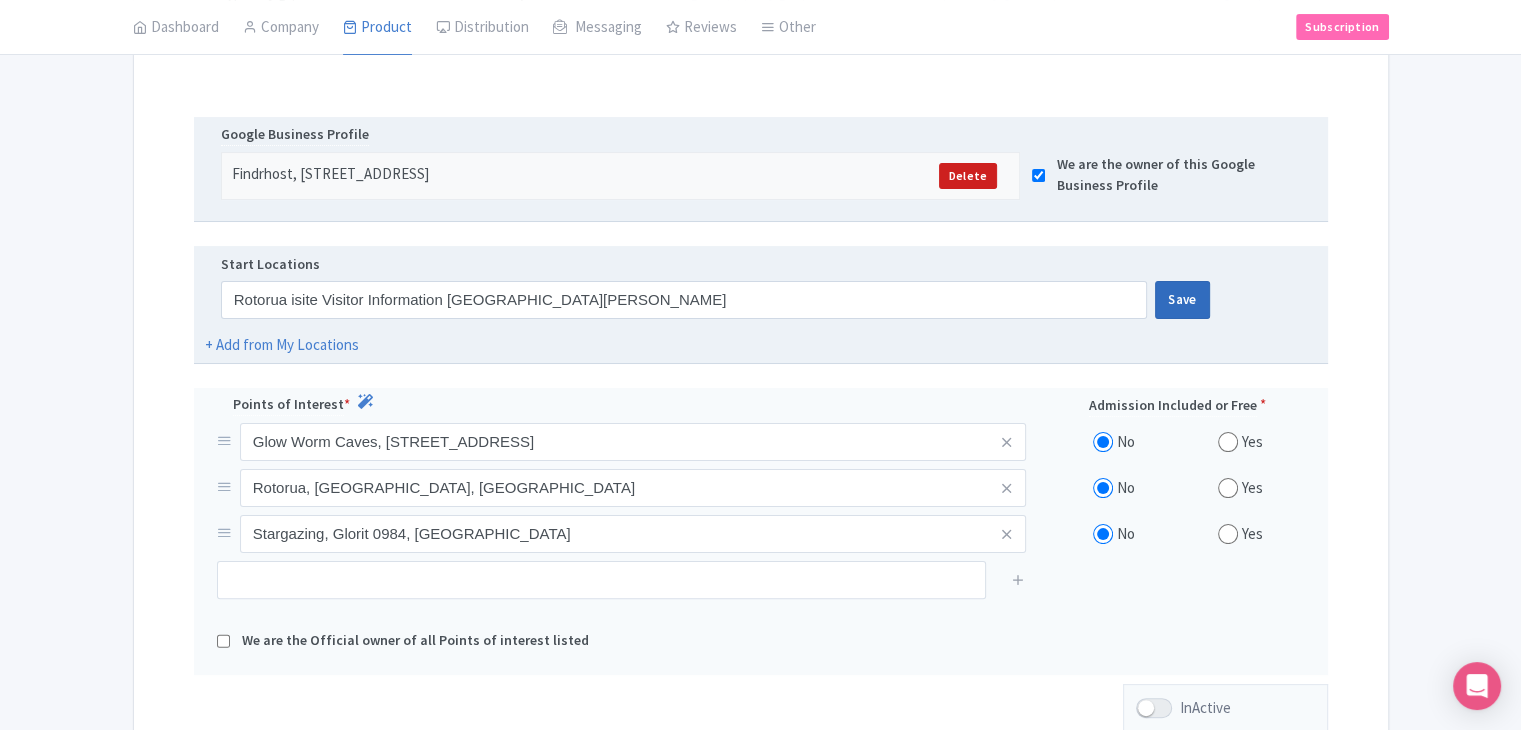 click on "Save" at bounding box center (1182, 300) 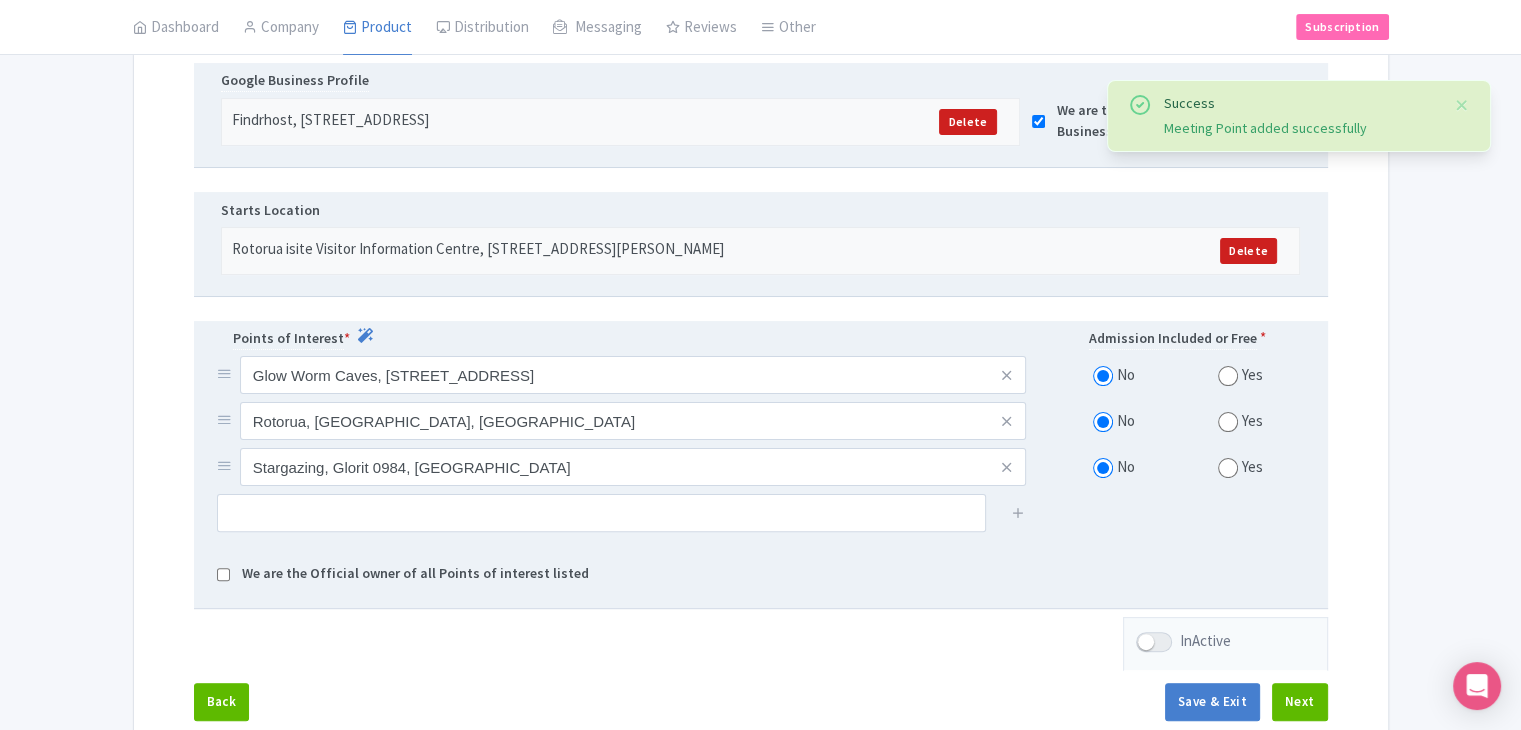 scroll, scrollTop: 573, scrollLeft: 0, axis: vertical 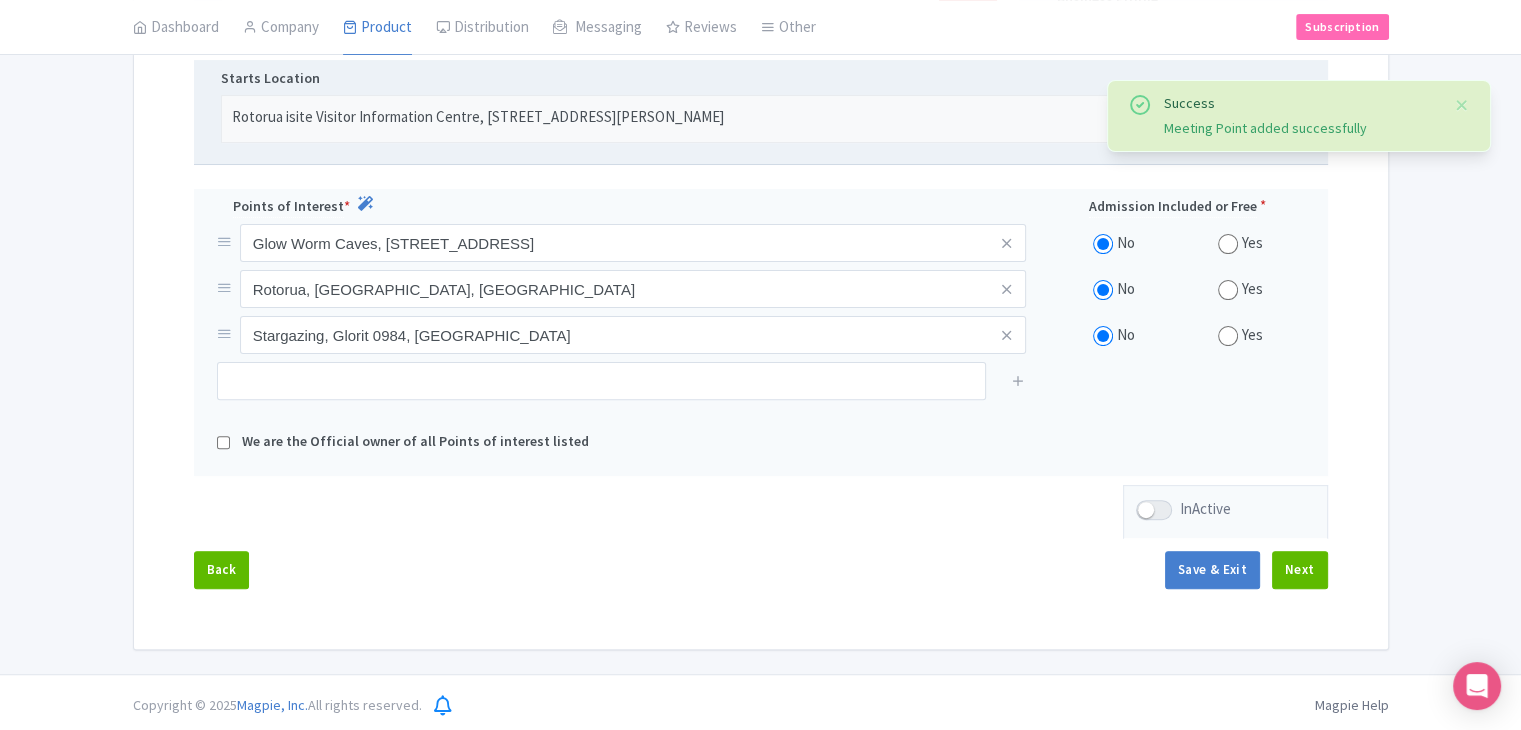 click on "Name & Price
Locations
Description & Reviews
Images & Categories
Complete
Edit Name for Google Listing
Regular Product Name:
Twilight Glow Worm Kayak Tour
Save
Google Business Profile
Findrhost, 11R Anzac Parade, Kensington NSW 2033, Australia
Delete
We are the owner of this Google Business Profile
Starts Location
Rotorua isite Visitor Information Centre, 1167 Fenton Street, Rotorua 3010, New Zealand
Delete
Points of Interest
*
Admission Included or Free
*
Glow Worm Caves, PP3G+XV, Te Anau 9679, New Zealand
No
Yes
Rotorua, Rotorua, New Zealand
No
Yes
Stargazing, Glorit 0984, New Zealand
No
Yes" at bounding box center [761, 177] 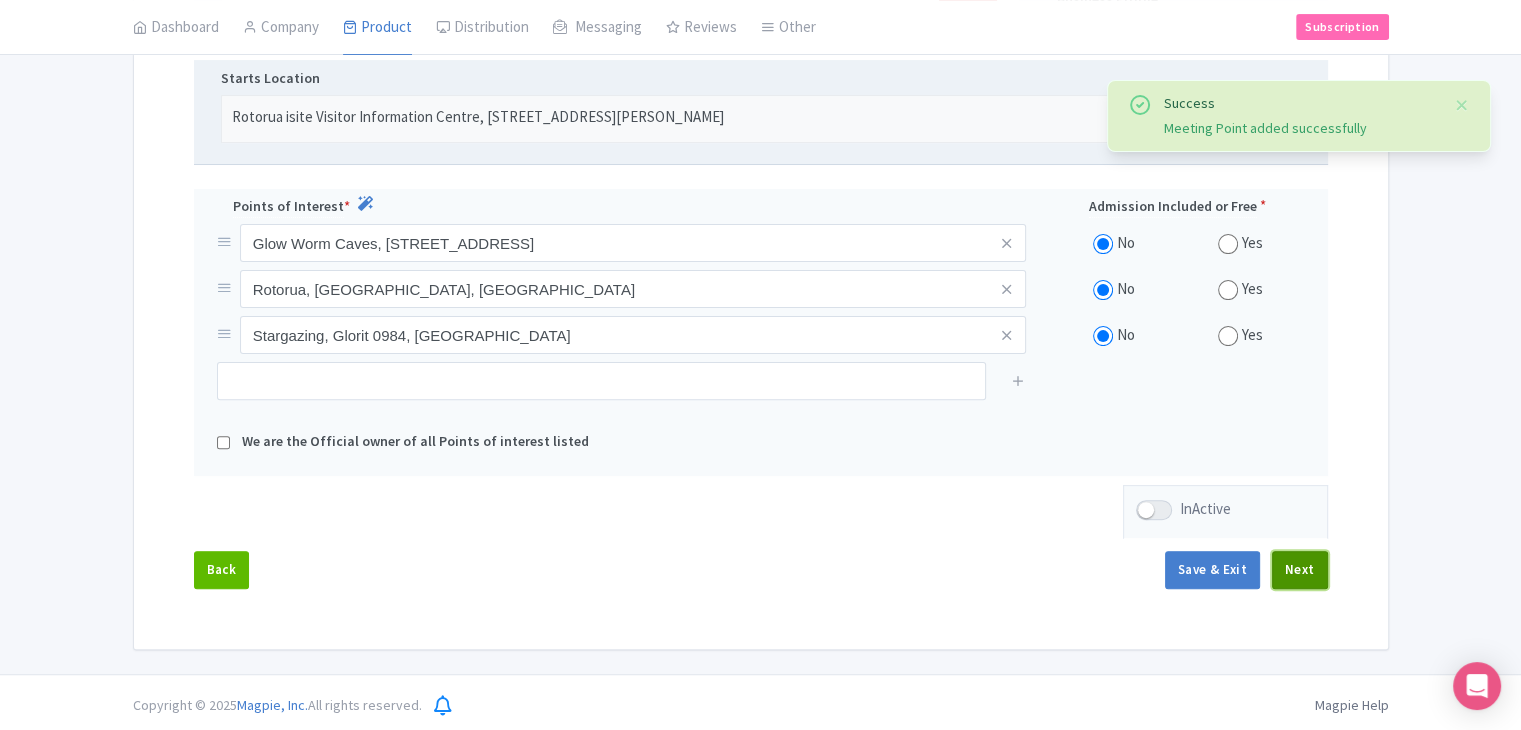 click on "Next" at bounding box center [1300, 570] 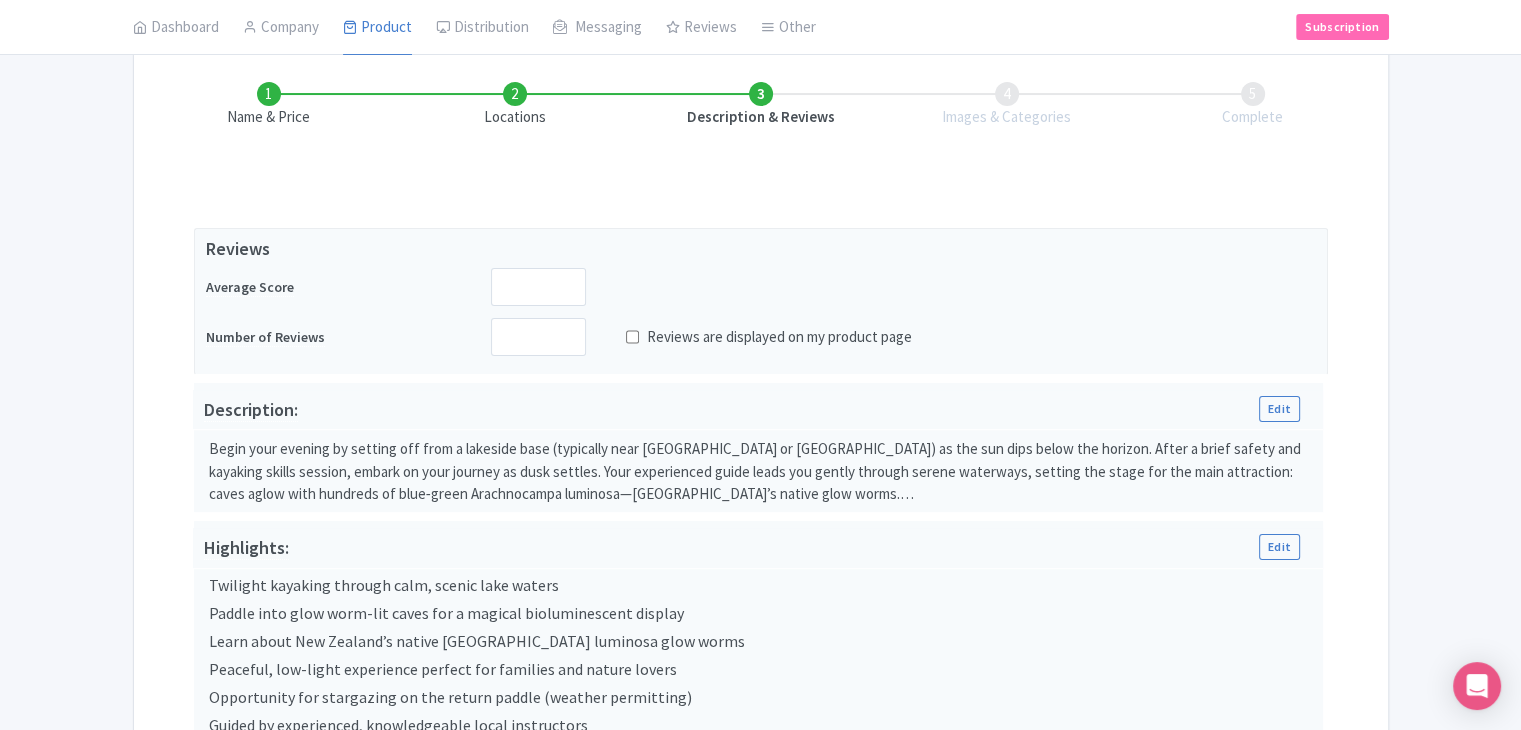 scroll, scrollTop: 173, scrollLeft: 0, axis: vertical 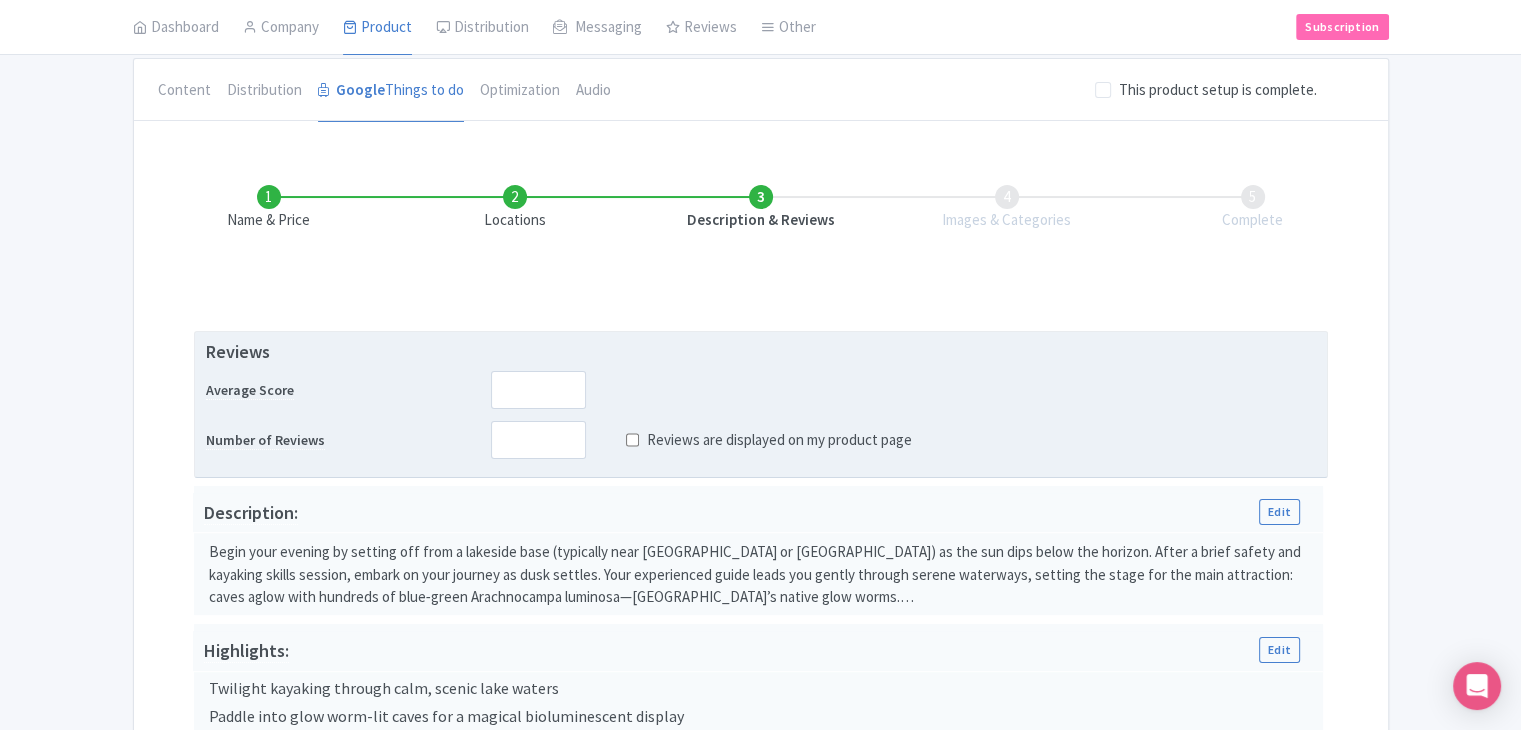 click on "Reviews
Average Score
Number of Reviews
Reviews are displayed on my product page" at bounding box center [761, 398] 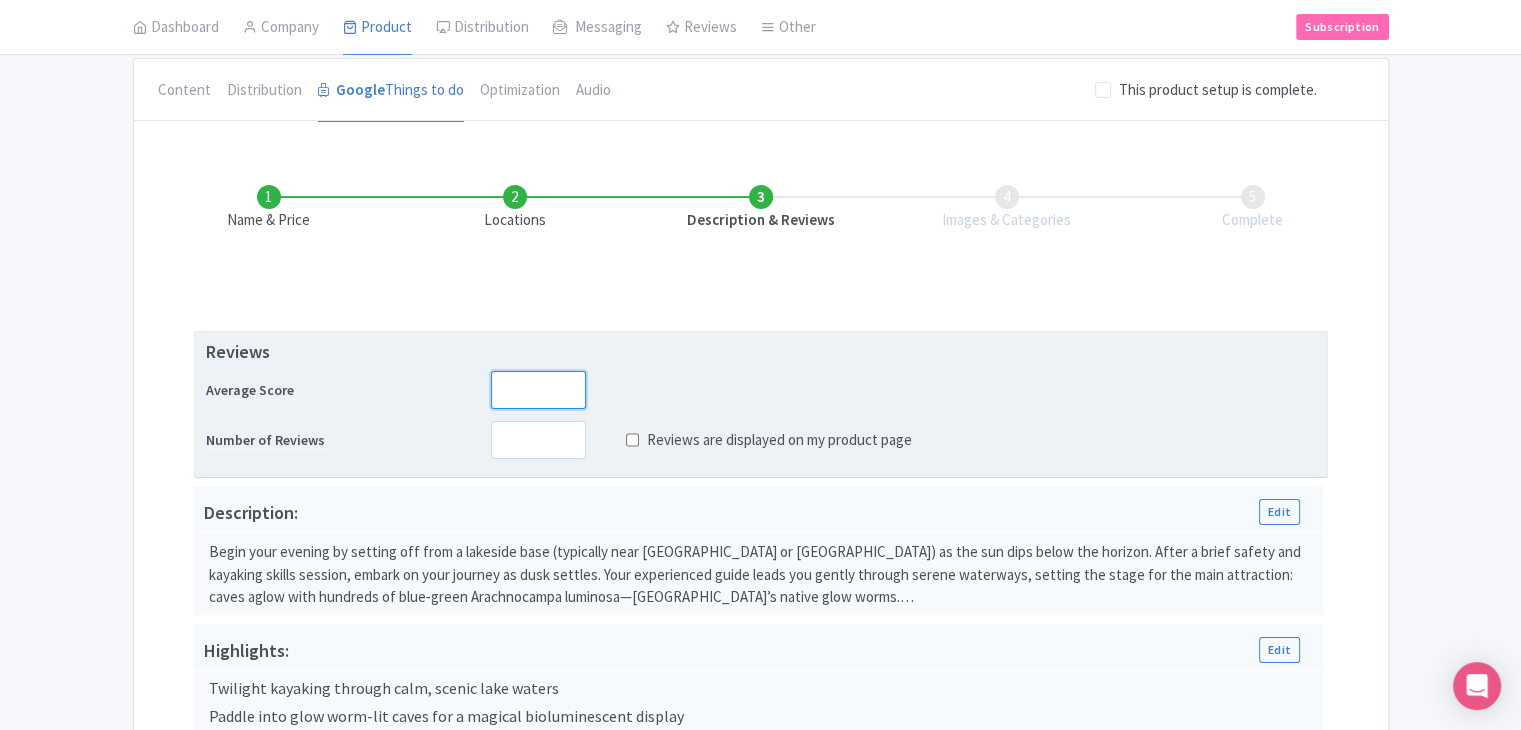 click at bounding box center [538, 390] 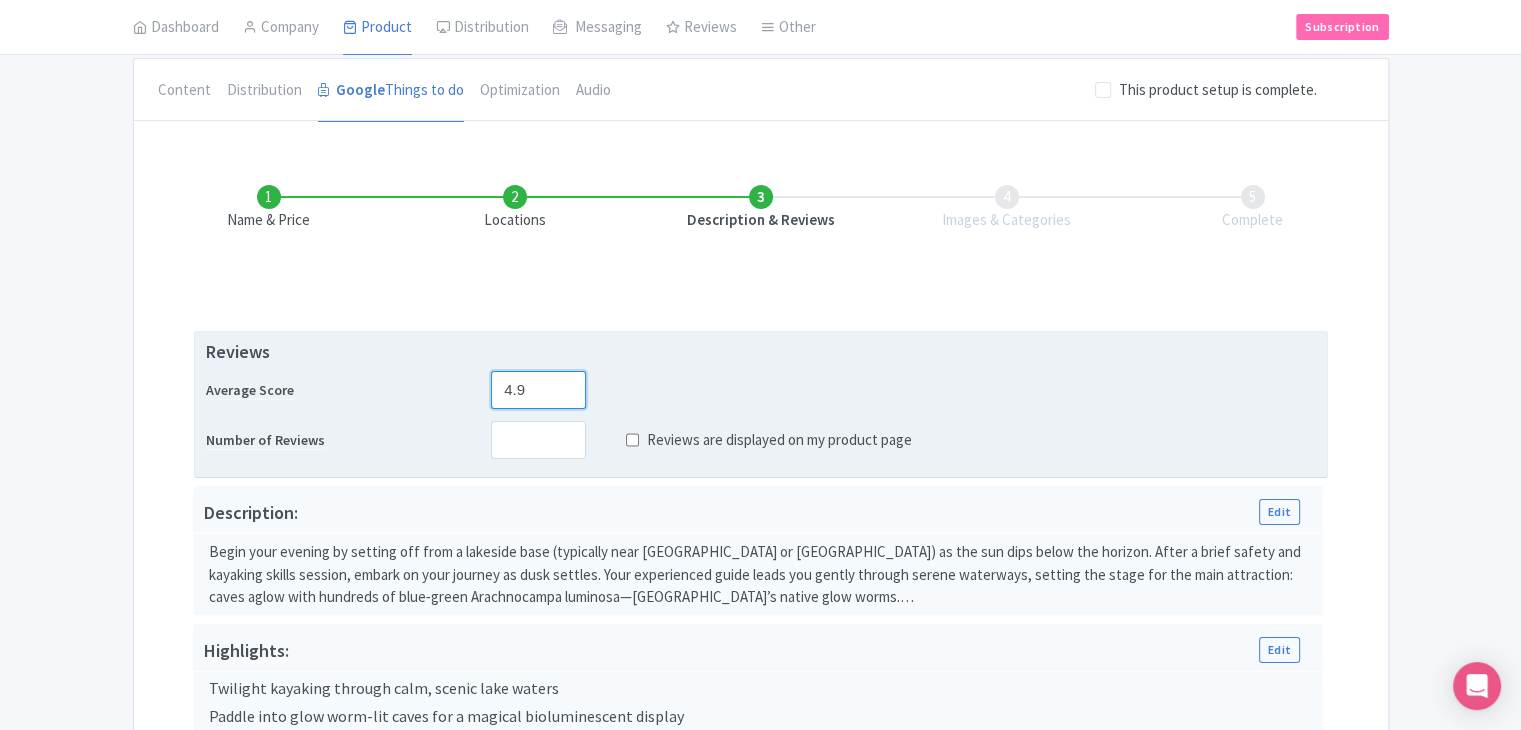type on "4.9" 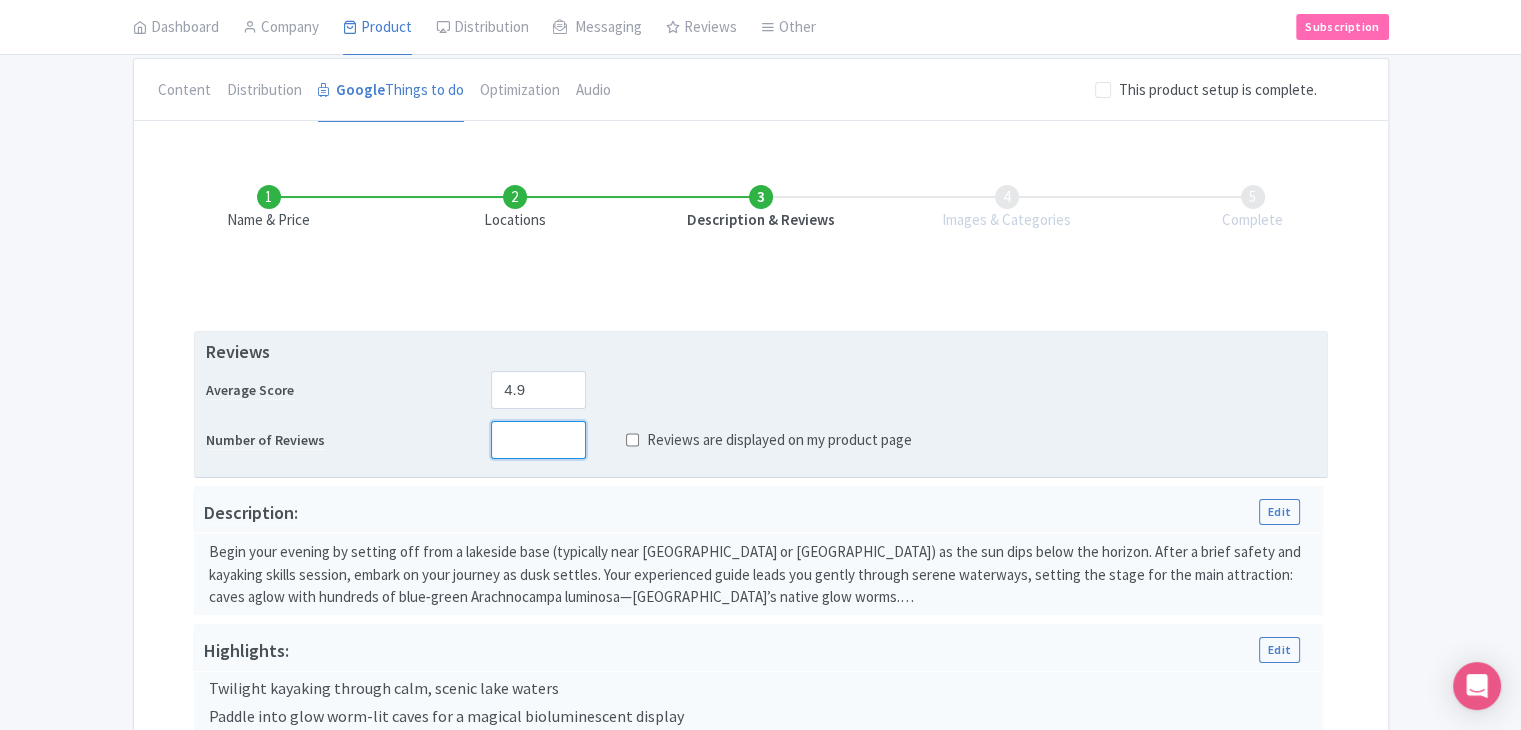 click at bounding box center [538, 440] 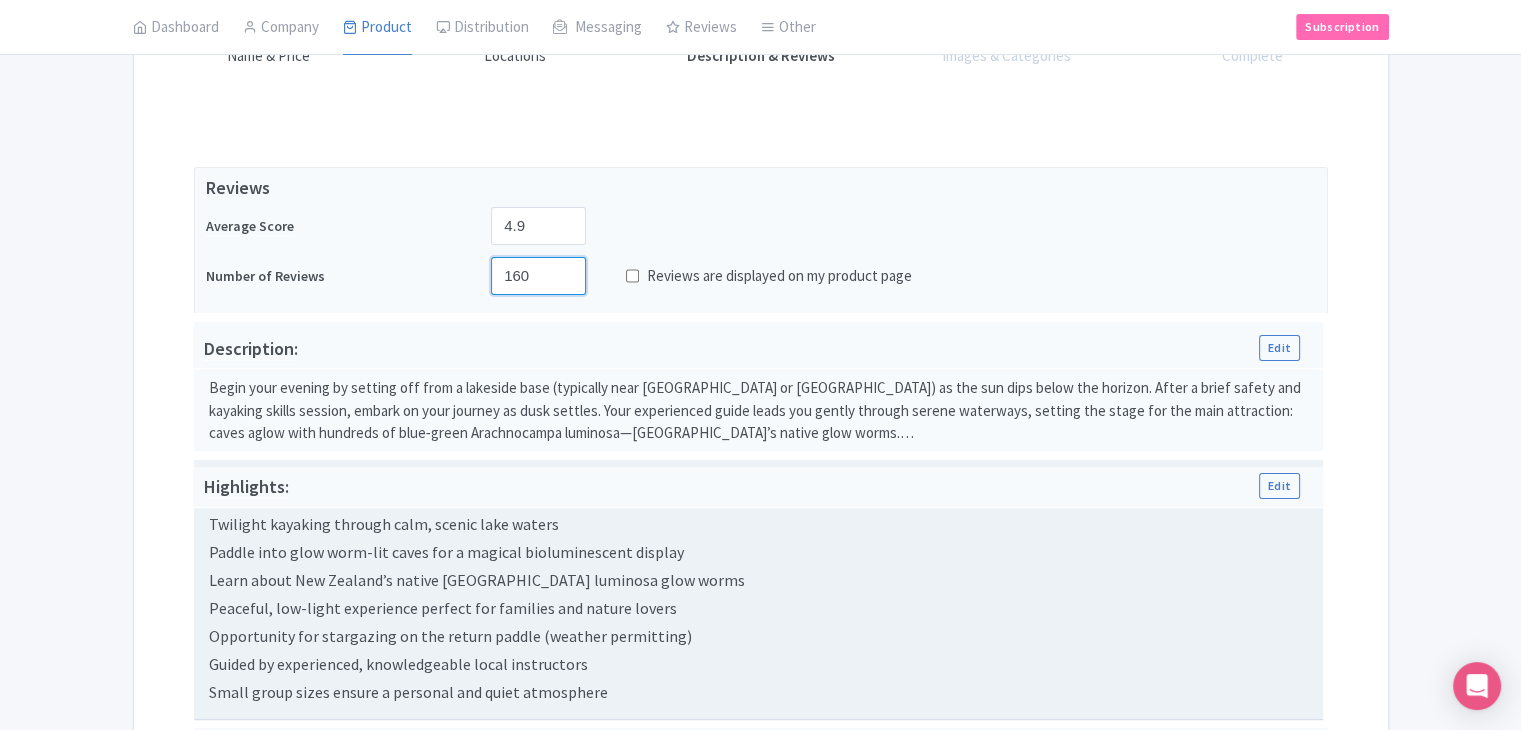 scroll, scrollTop: 373, scrollLeft: 0, axis: vertical 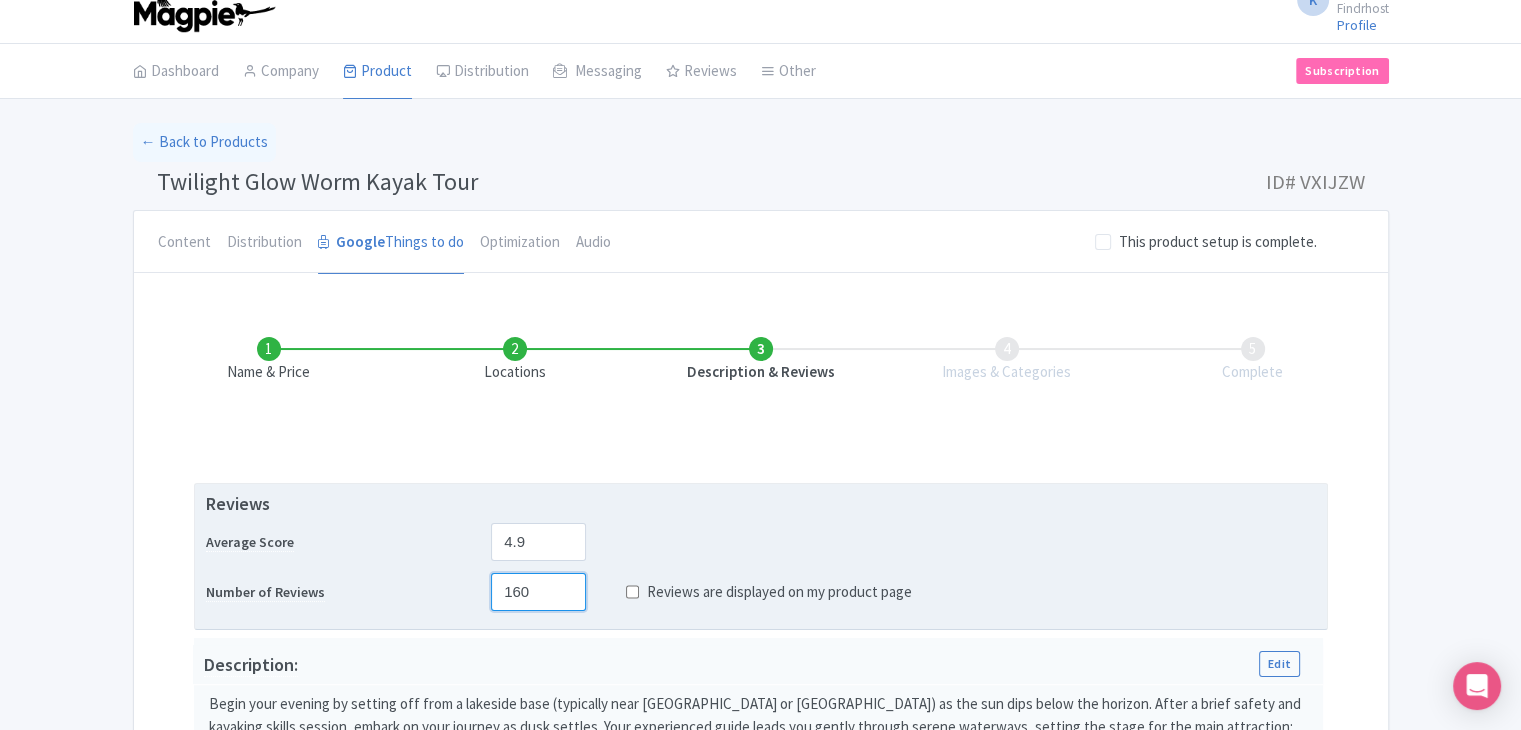 type on "160" 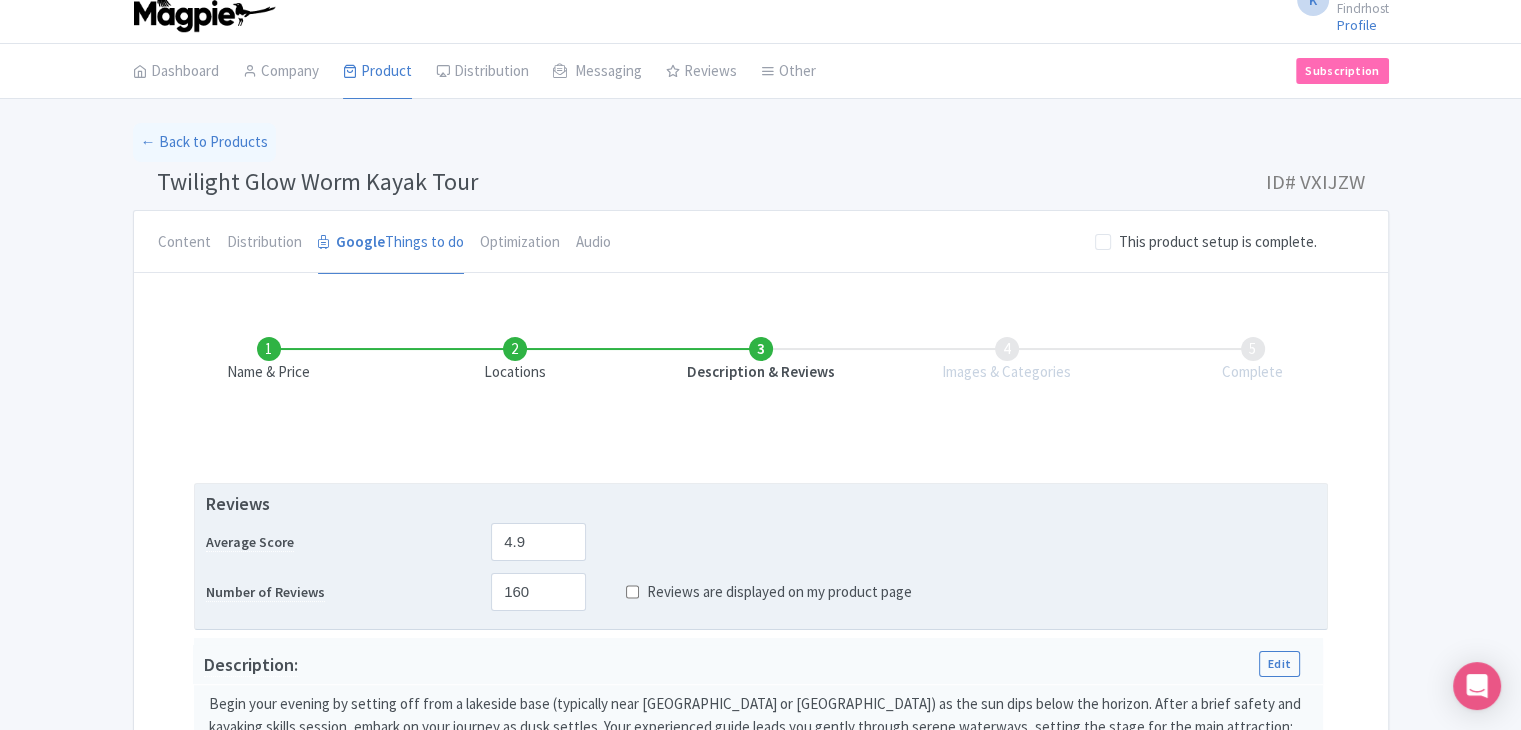 click on "Reviews are displayed on my product page" at bounding box center [632, 592] 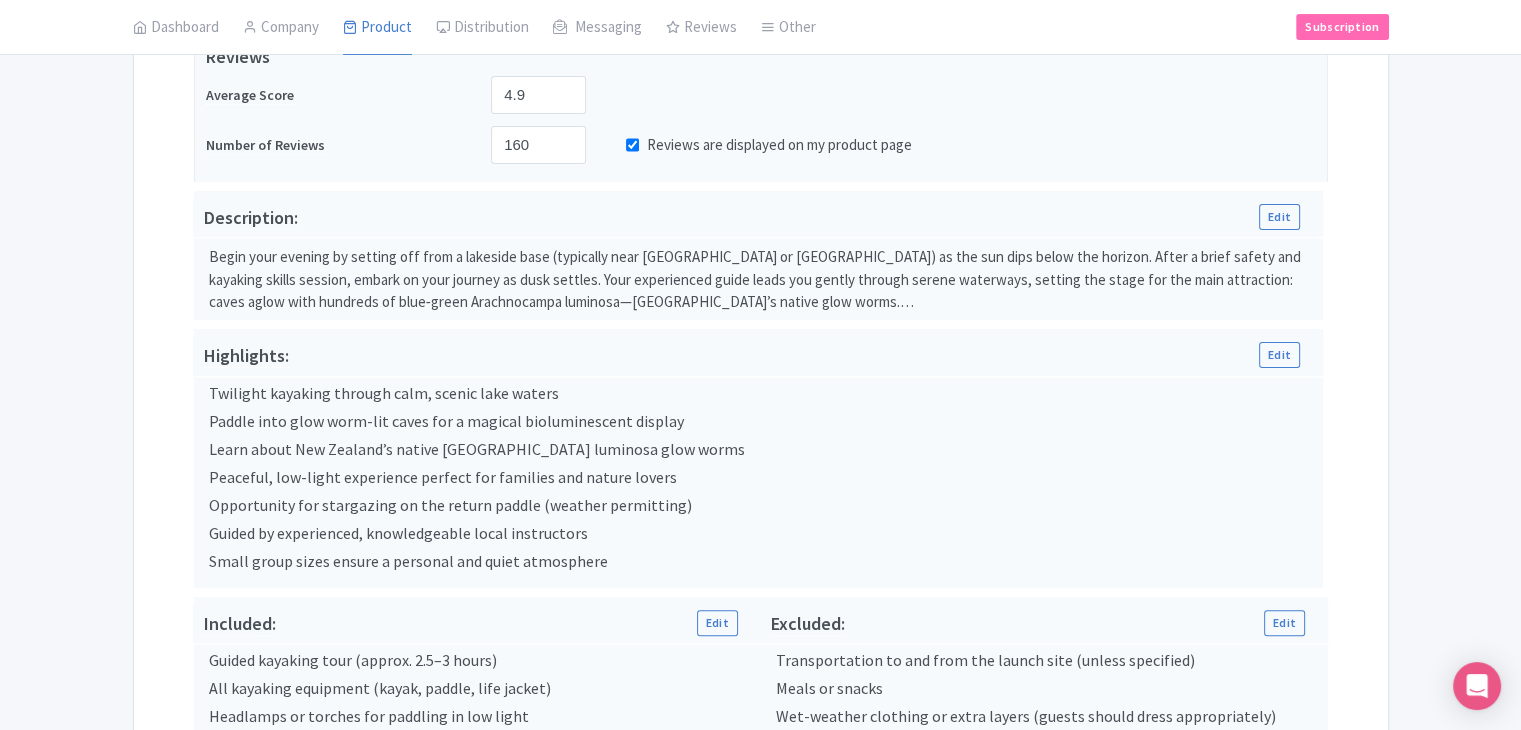 scroll, scrollTop: 821, scrollLeft: 0, axis: vertical 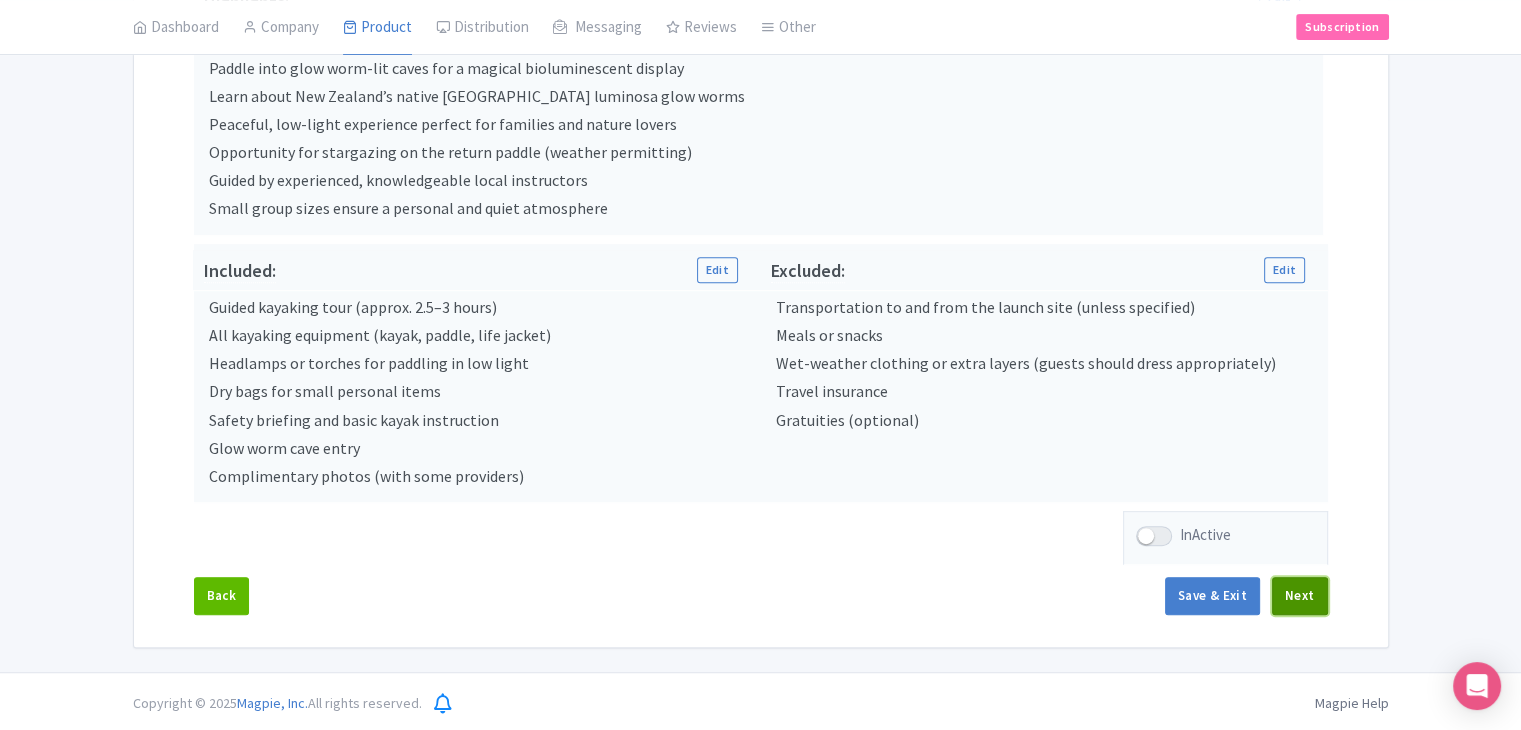 click on "Next" at bounding box center [1300, 596] 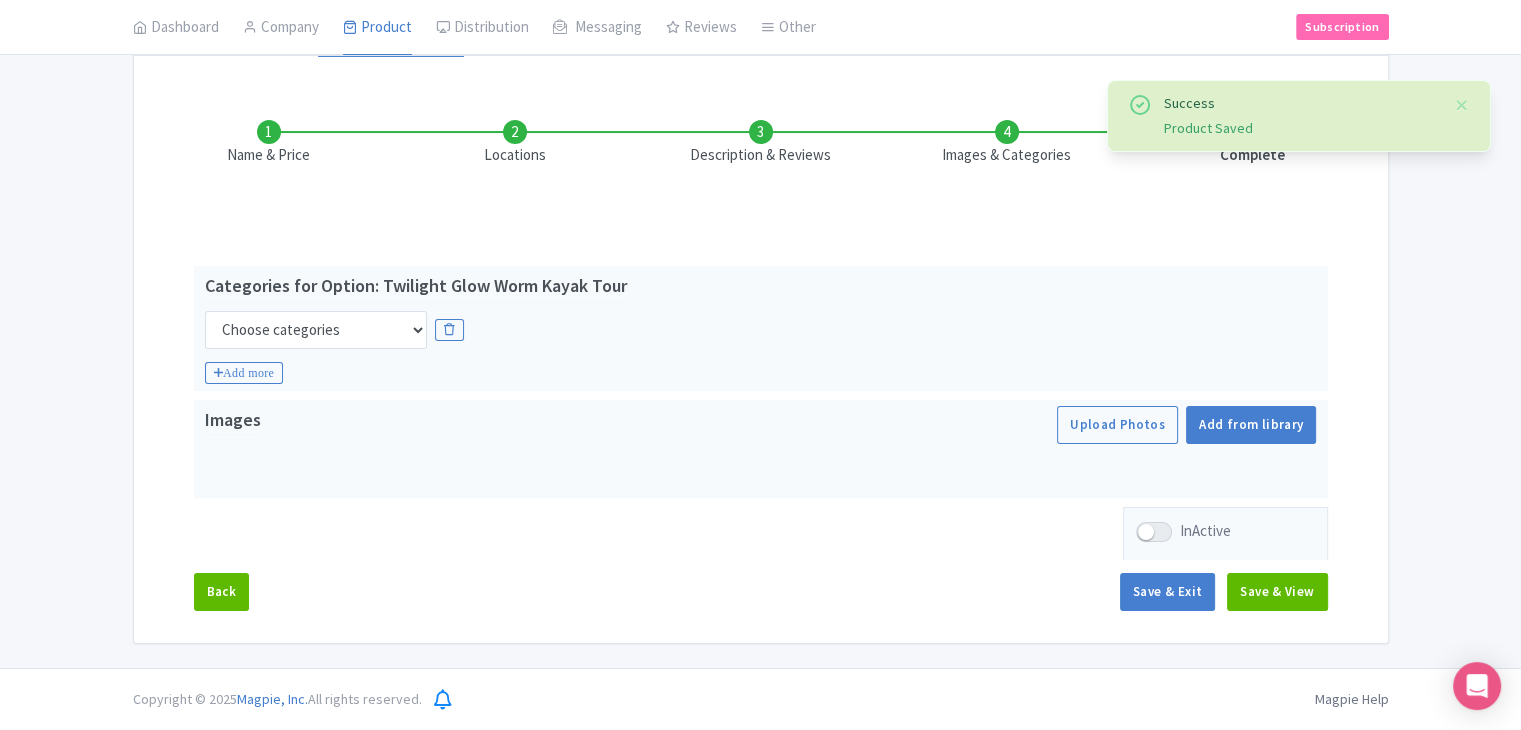 scroll, scrollTop: 235, scrollLeft: 0, axis: vertical 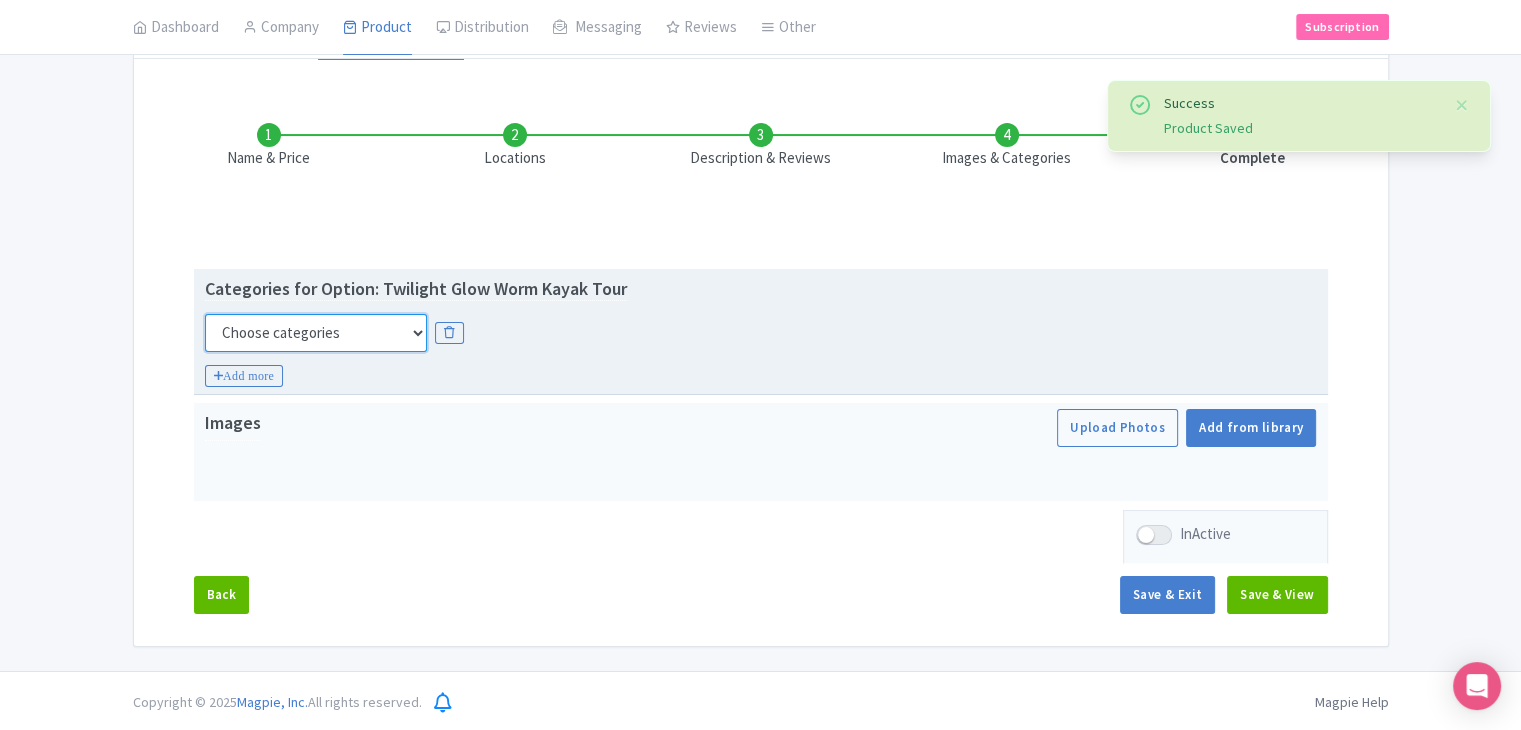 click on "Choose categories Adults Only
Animals
Audio Guide
Beaches
Bike Tours
Boat Tours
City Cards
Classes
Day Trips
Family Friendly
Fast Track
Food
Guided Tours
History
Hop On Hop Off
Literature
Live Music
Museums
Nightlife
Outdoors
Private Tours
Romantic
Self Guided
Small Group Tours
Sports
Theme Parks
Walking Tours
Wheelchair Accessible
Recurring Events" at bounding box center [316, 333] 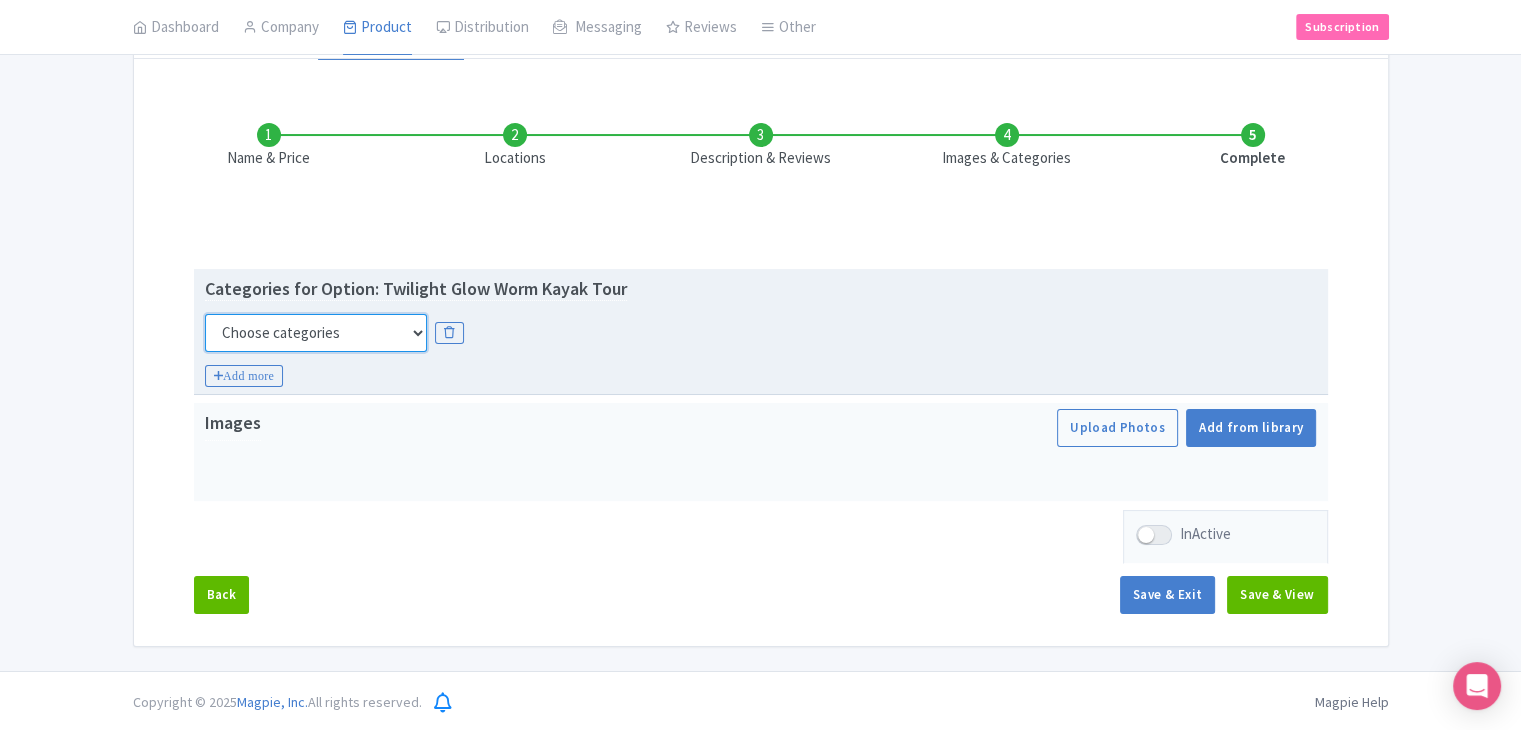 click on "Choose categories Adults Only
Animals
Audio Guide
Beaches
Bike Tours
Boat Tours
City Cards
Classes
Day Trips
Family Friendly
Fast Track
Food
Guided Tours
History
Hop On Hop Off
Literature
Live Music
Museums
Nightlife
Outdoors
Private Tours
Romantic
Self Guided
Small Group Tours
Sports
Theme Parks
Walking Tours
Wheelchair Accessible
Recurring Events" at bounding box center (316, 333) 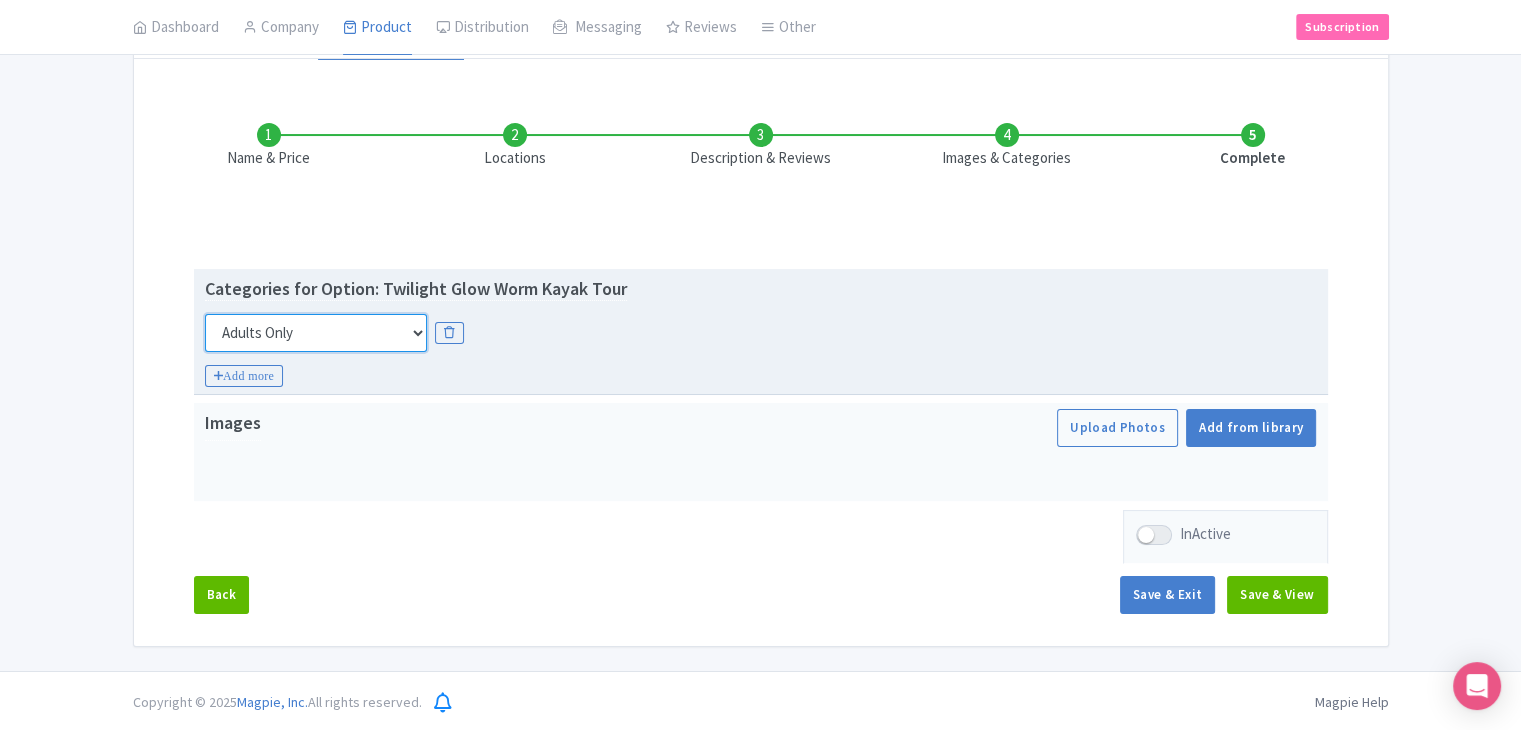 click on "Choose categories Adults Only
Animals
Audio Guide
Beaches
Bike Tours
Boat Tours
City Cards
Classes
Day Trips
Family Friendly
Fast Track
Food
Guided Tours
History
Hop On Hop Off
Literature
Live Music
Museums
Nightlife
Outdoors
Private Tours
Romantic
Self Guided
Small Group Tours
Sports
Theme Parks
Walking Tours
Wheelchair Accessible
Recurring Events" at bounding box center (316, 333) 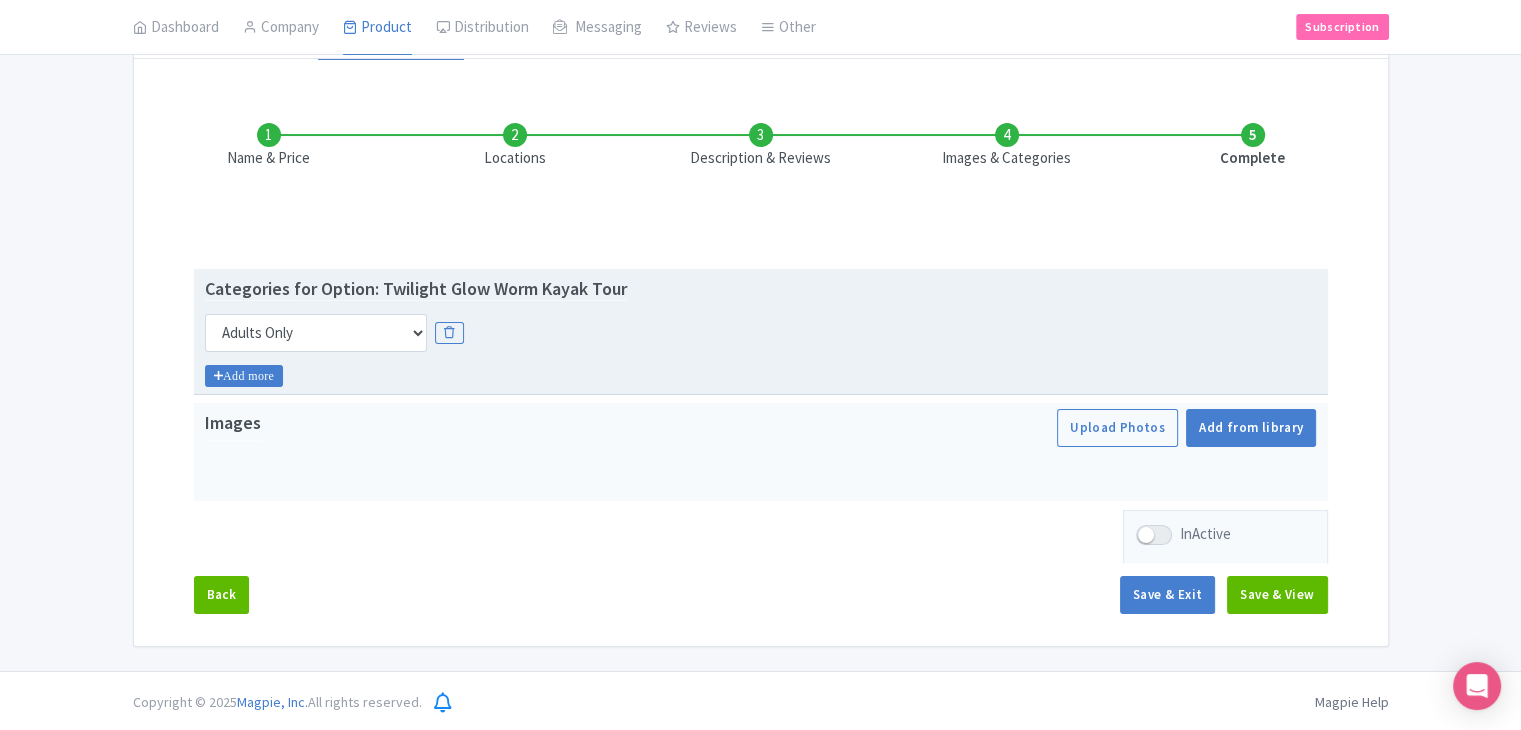 click on "Add more" at bounding box center [244, 376] 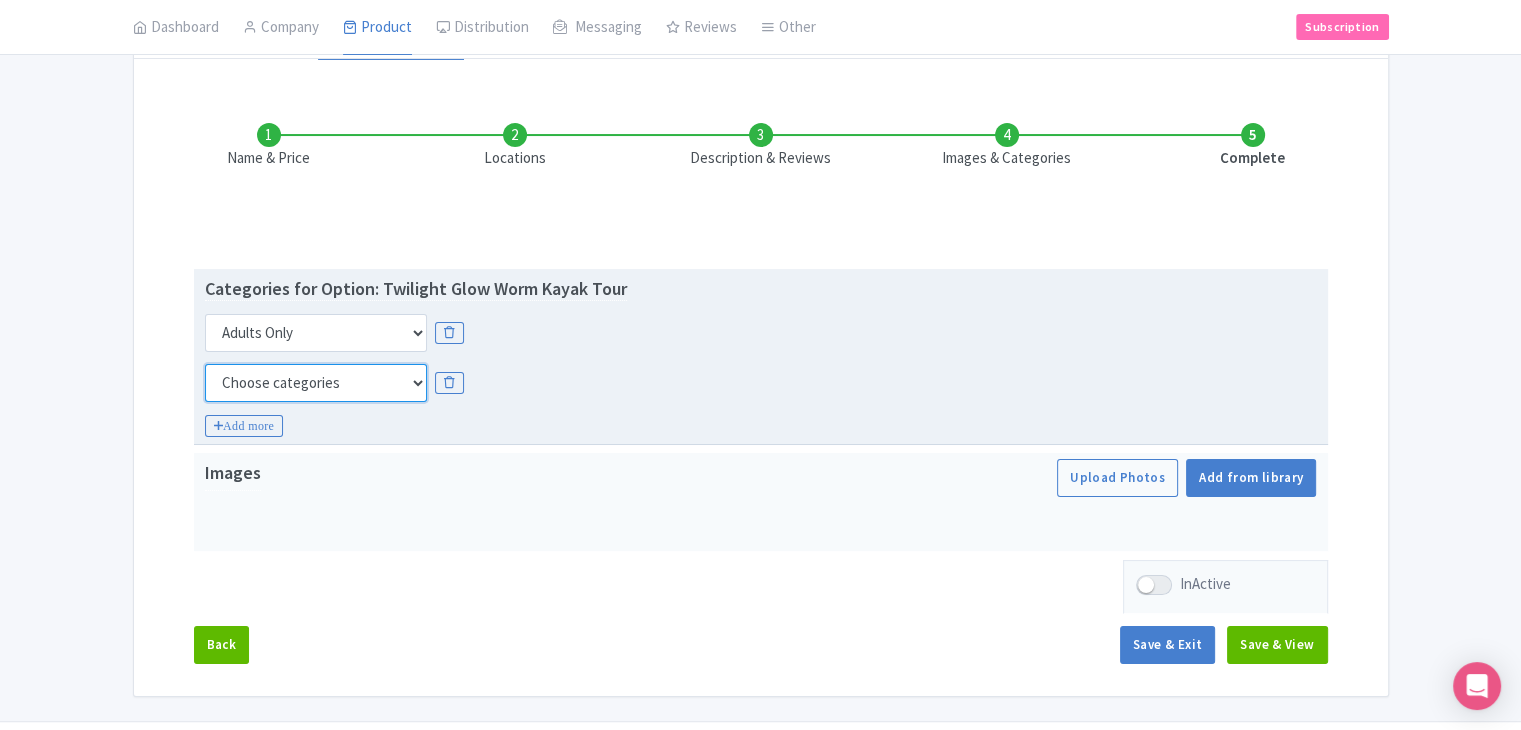 click on "Choose categories Adults Only
Animals
Audio Guide
Beaches
Bike Tours
Boat Tours
City Cards
Classes
Day Trips
Family Friendly
Fast Track
Food
Guided Tours
History
Hop On Hop Off
Literature
Live Music
Museums
Nightlife
Outdoors
Private Tours
Romantic
Self Guided
Small Group Tours
Sports
Theme Parks
Walking Tours
Wheelchair Accessible
Recurring Events" at bounding box center [316, 383] 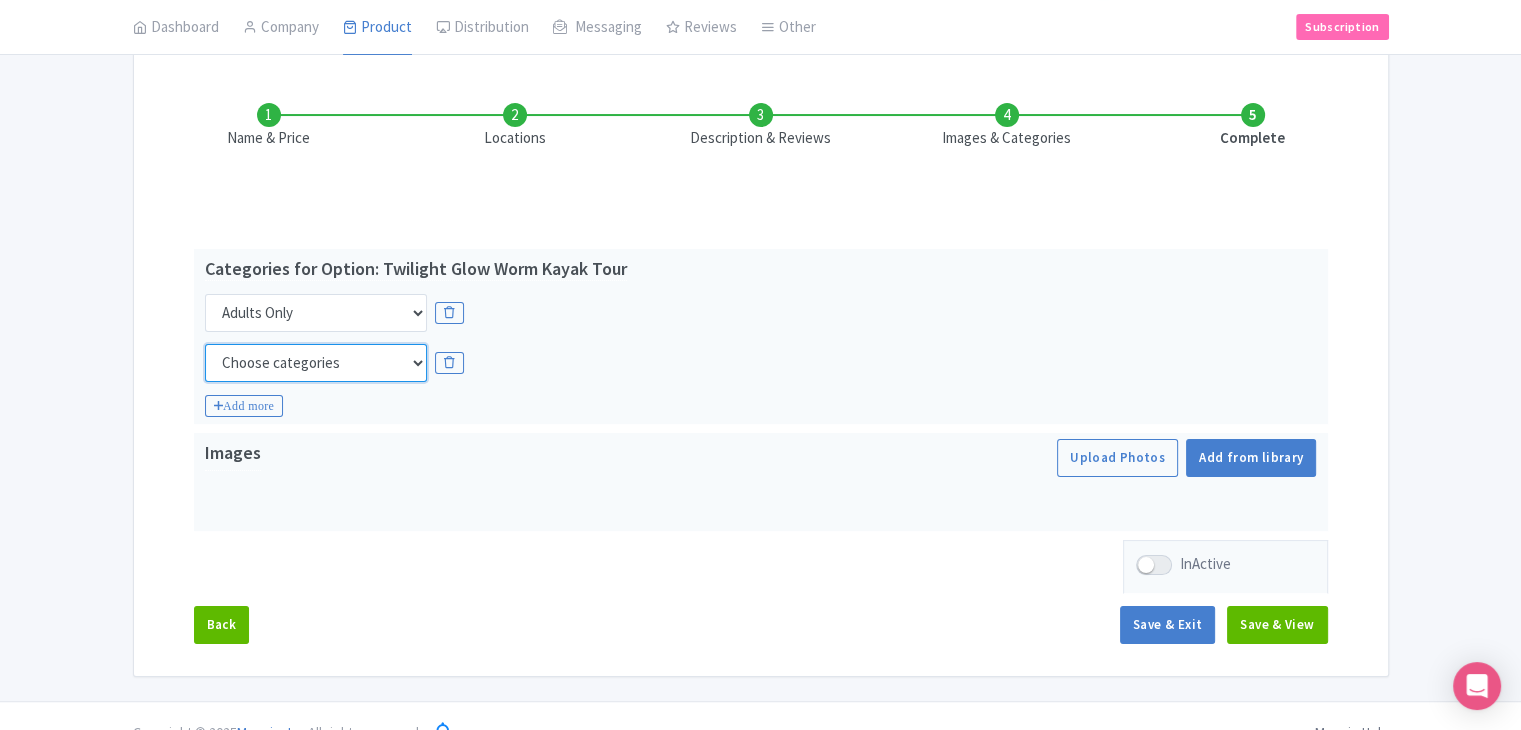 scroll, scrollTop: 285, scrollLeft: 0, axis: vertical 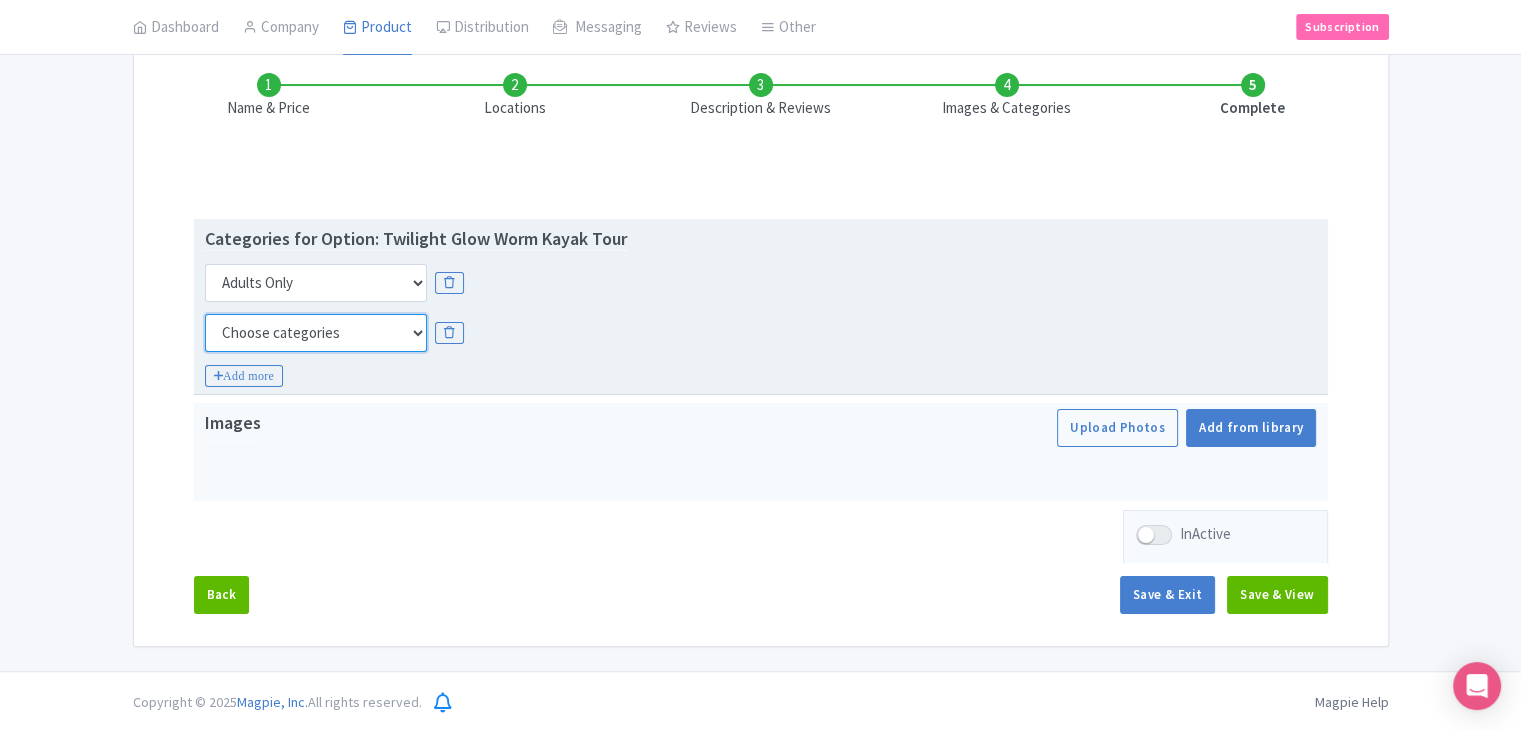 click on "Choose categories Adults Only
Animals
Audio Guide
Beaches
Bike Tours
Boat Tours
City Cards
Classes
Day Trips
Family Friendly
Fast Track
Food
Guided Tours
History
Hop On Hop Off
Literature
Live Music
Museums
Nightlife
Outdoors
Private Tours
Romantic
Self Guided
Small Group Tours
Sports
Theme Parks
Walking Tours
Wheelchair Accessible
Recurring Events" at bounding box center (316, 333) 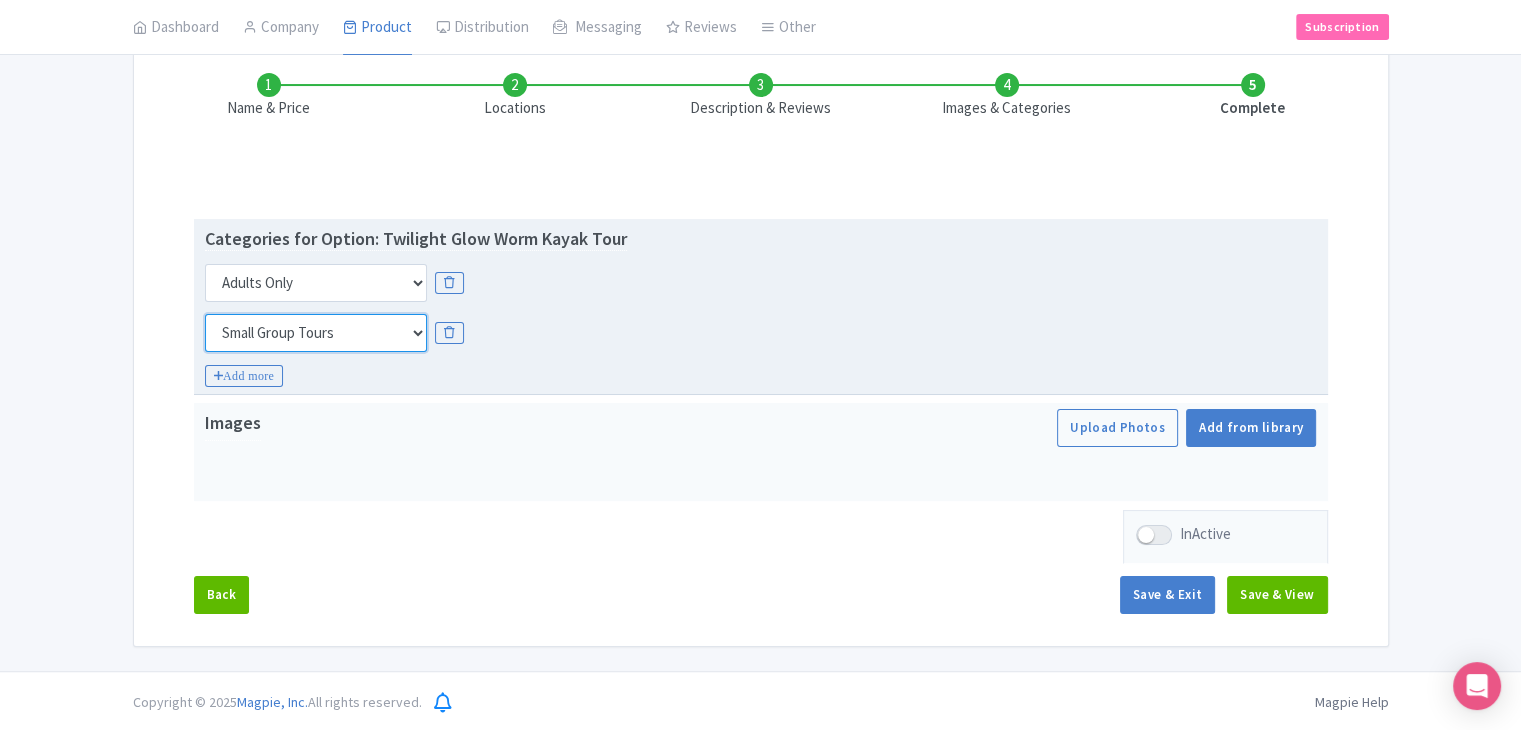 click on "Choose categories Adults Only
Animals
Audio Guide
Beaches
Bike Tours
Boat Tours
City Cards
Classes
Day Trips
Family Friendly
Fast Track
Food
Guided Tours
History
Hop On Hop Off
Literature
Live Music
Museums
Nightlife
Outdoors
Private Tours
Romantic
Self Guided
Small Group Tours
Sports
Theme Parks
Walking Tours
Wheelchair Accessible
Recurring Events" at bounding box center [316, 333] 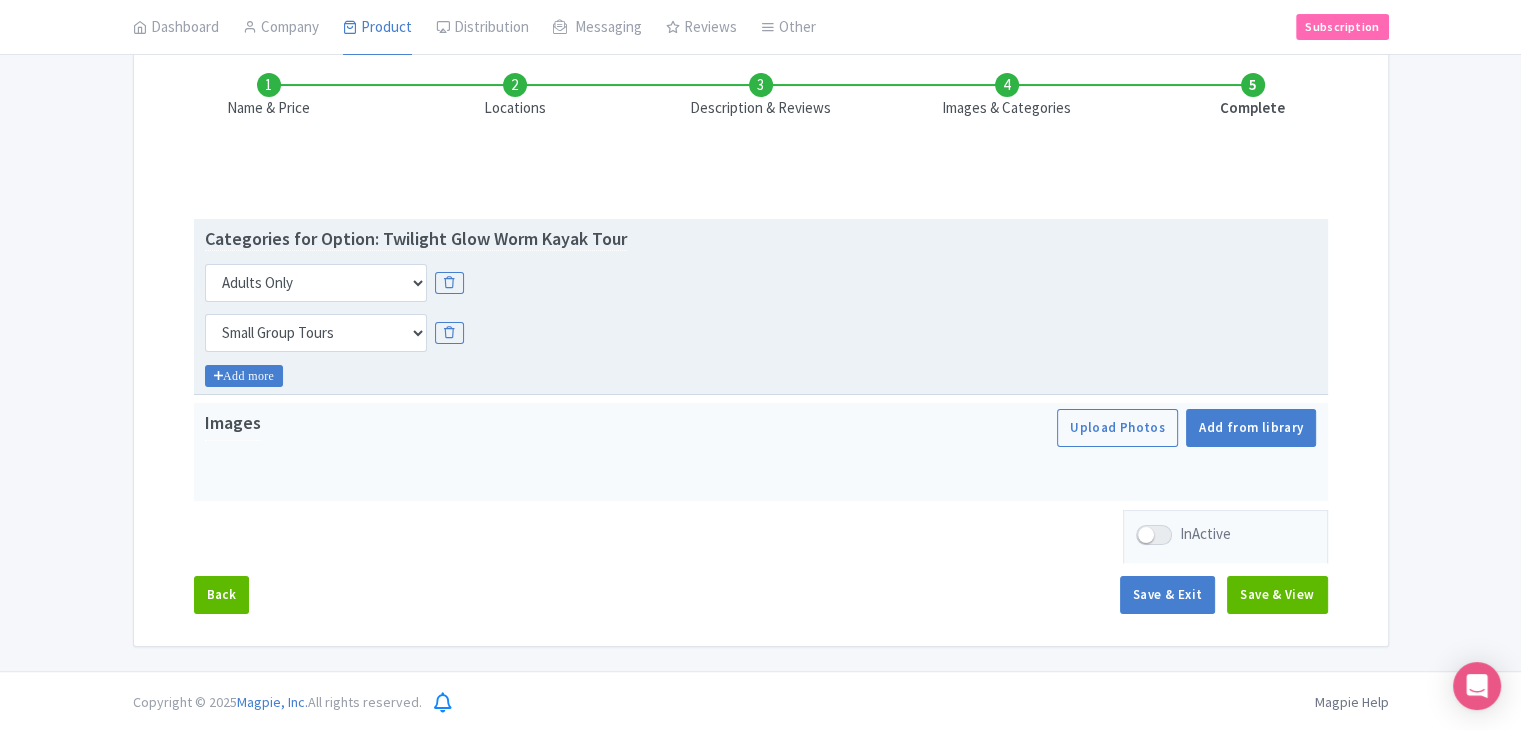 click on "Add more" at bounding box center (244, 376) 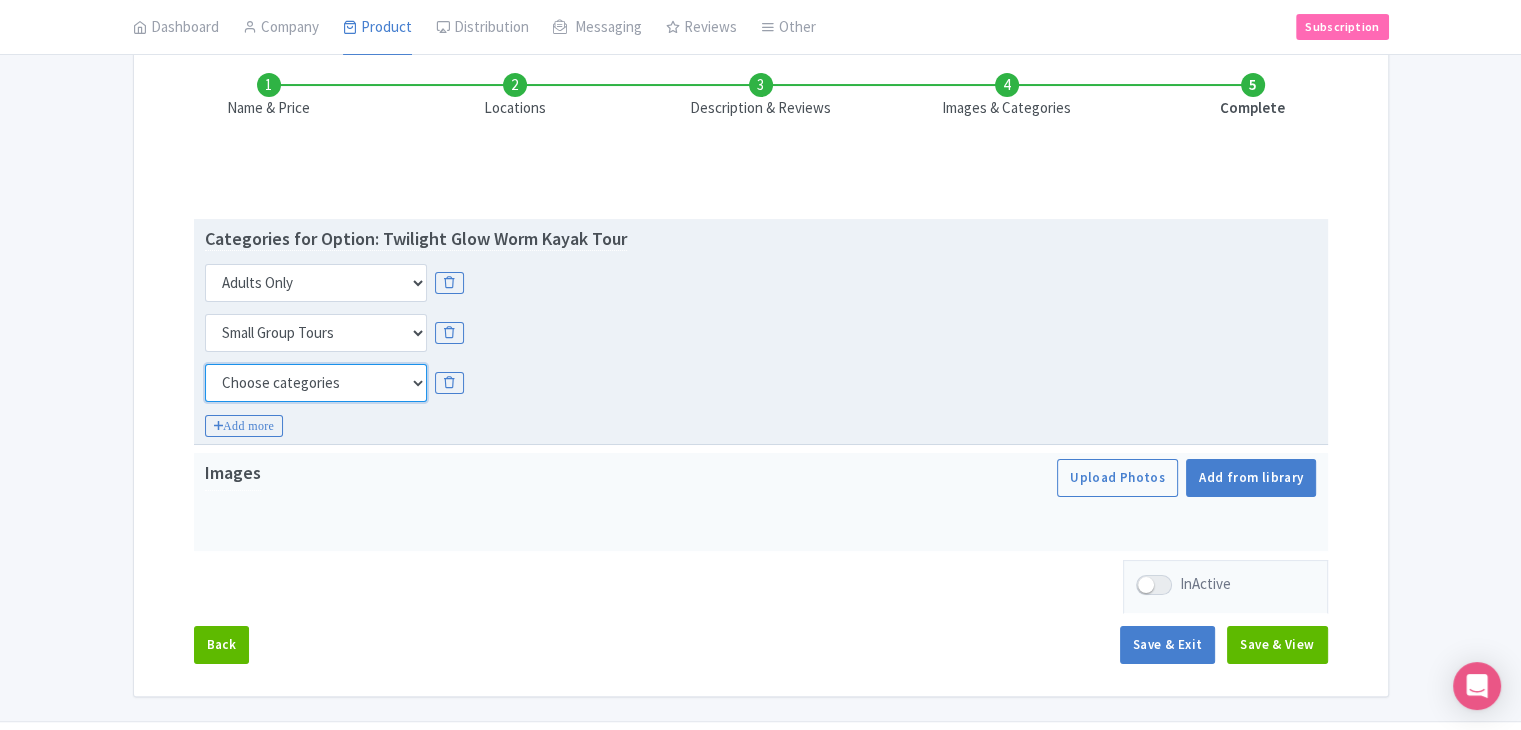click on "Choose categories Adults Only
Animals
Audio Guide
Beaches
Bike Tours
Boat Tours
City Cards
Classes
Day Trips
Family Friendly
Fast Track
Food
Guided Tours
History
Hop On Hop Off
Literature
Live Music
Museums
Nightlife
Outdoors
Private Tours
Romantic
Self Guided
Small Group Tours
Sports
Theme Parks
Walking Tours
Wheelchair Accessible
Recurring Events" at bounding box center [316, 383] 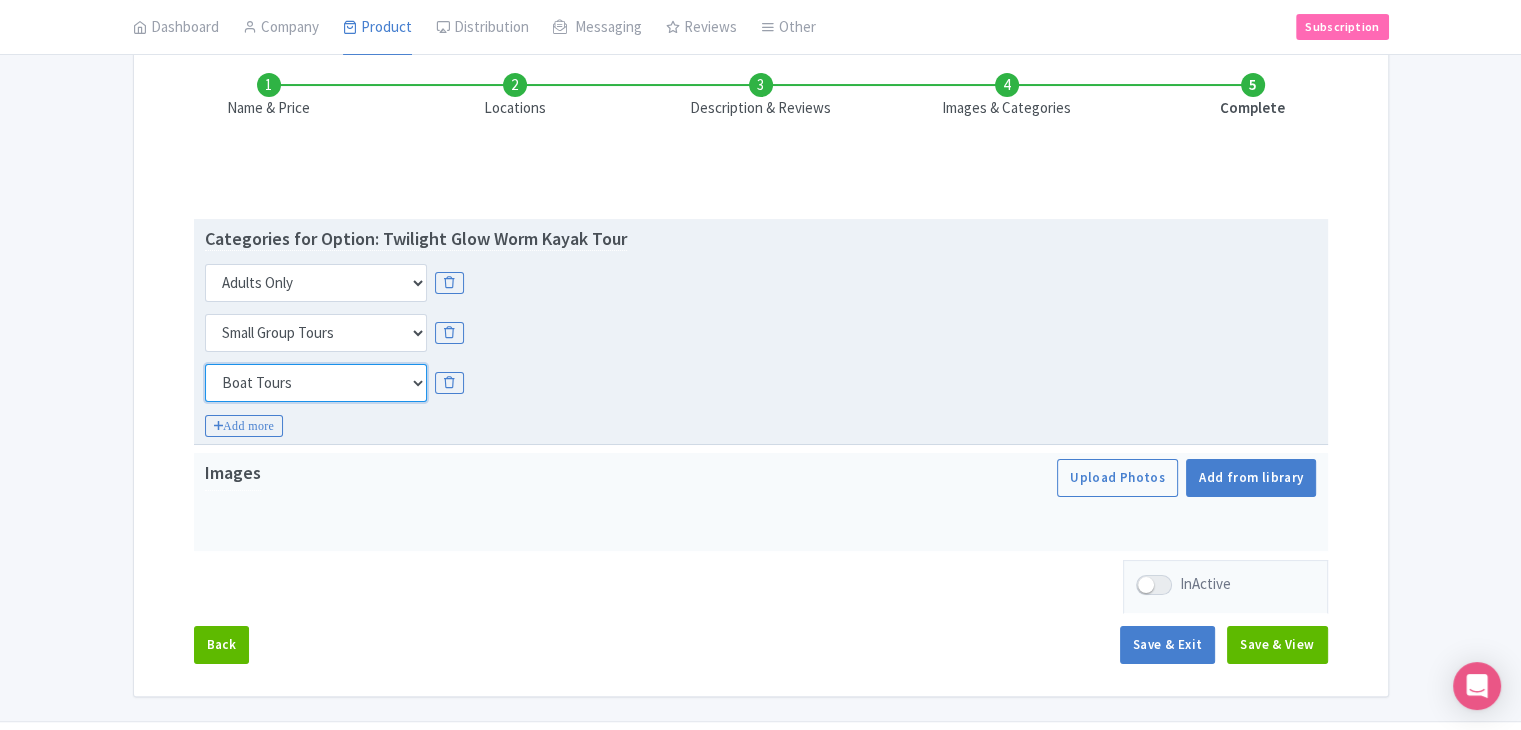 click on "Choose categories Adults Only
Animals
Audio Guide
Beaches
Bike Tours
Boat Tours
City Cards
Classes
Day Trips
Family Friendly
Fast Track
Food
Guided Tours
History
Hop On Hop Off
Literature
Live Music
Museums
Nightlife
Outdoors
Private Tours
Romantic
Self Guided
Small Group Tours
Sports
Theme Parks
Walking Tours
Wheelchair Accessible
Recurring Events" at bounding box center (316, 383) 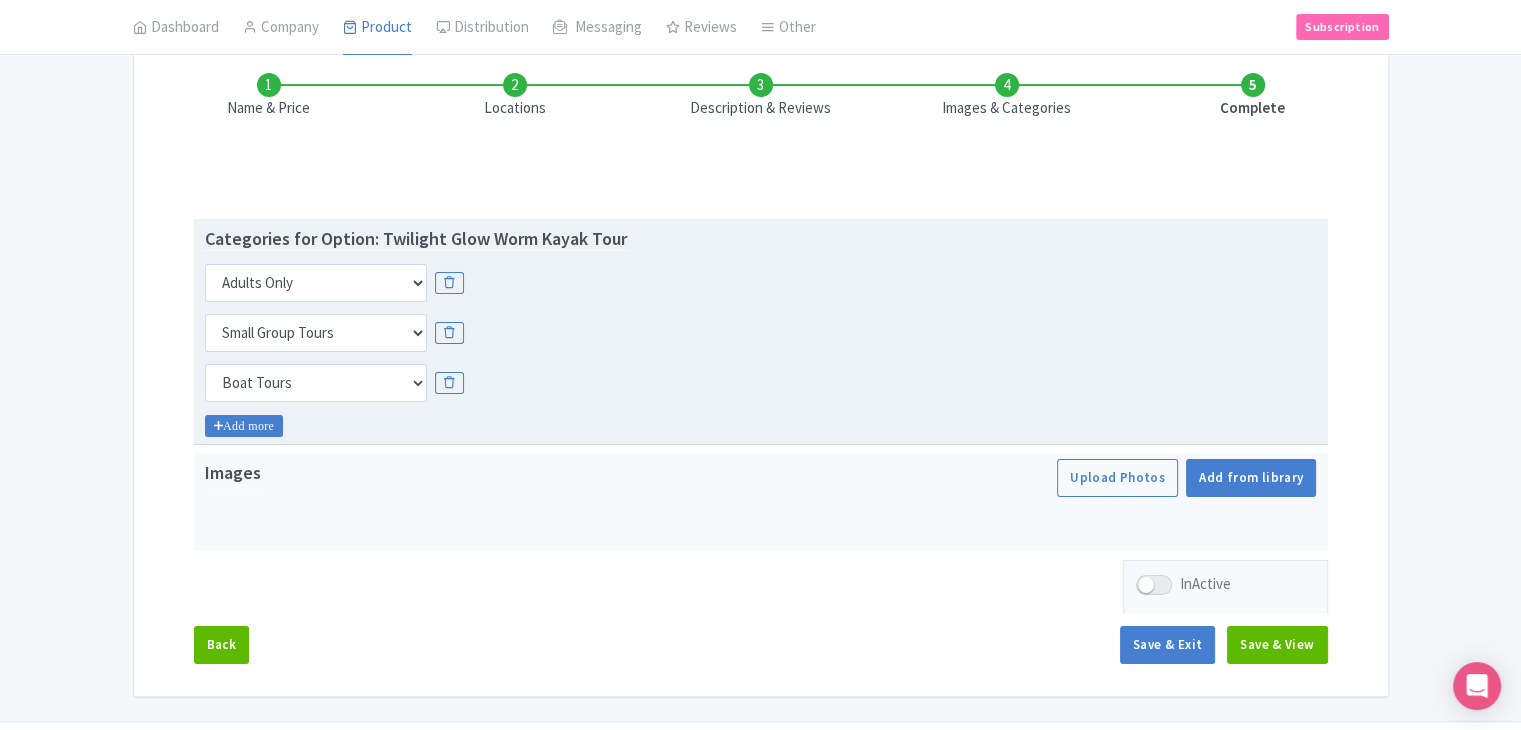 click on "Add more" at bounding box center [244, 426] 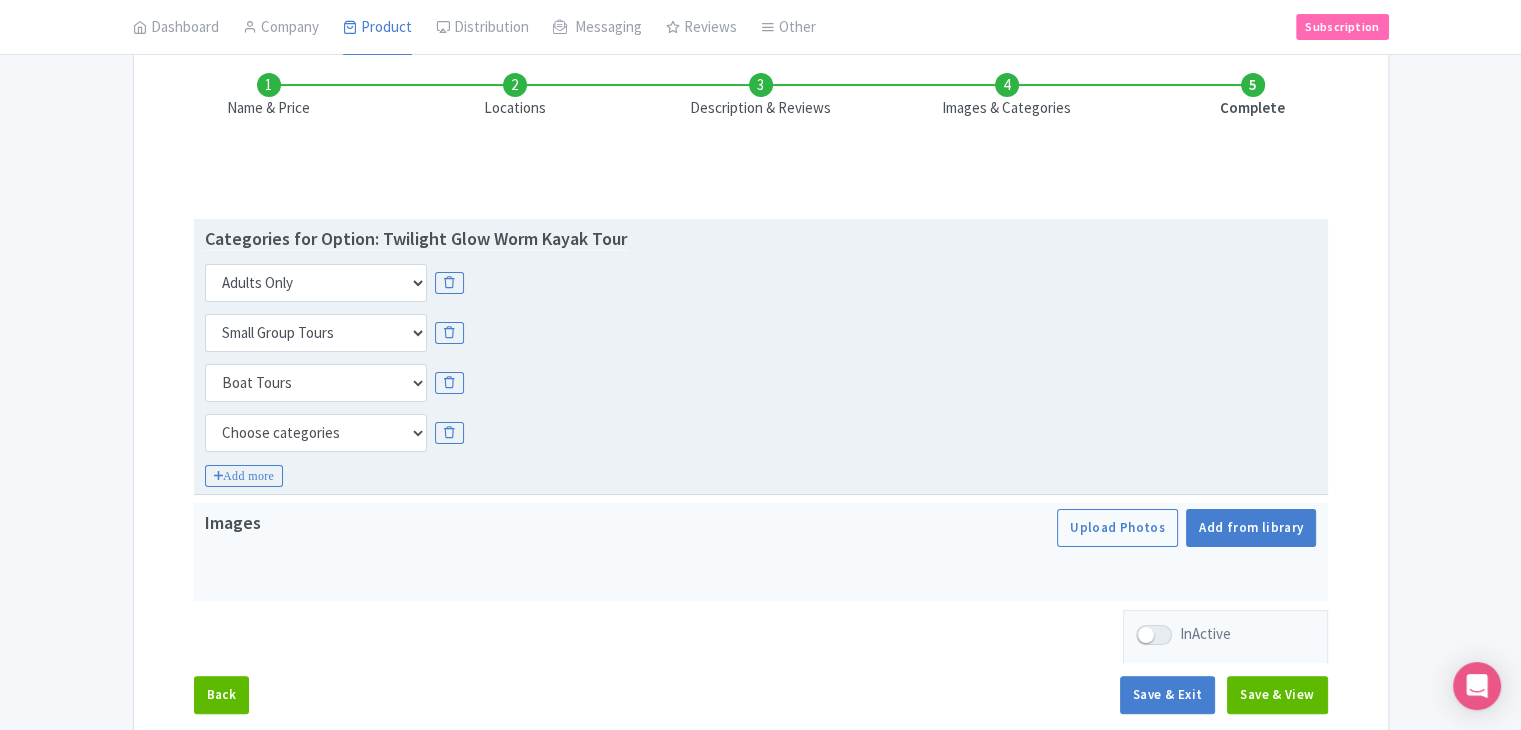 click on "Categories for Option: Twilight Glow Worm Kayak Tour
Choose categories Adults Only
Animals
Audio Guide
Beaches
Bike Tours
Boat Tours
City Cards
Classes
Day Trips
Family Friendly
Fast Track
Food
Guided Tours
History
Hop On Hop Off
Literature
Live Music
Museums
Nightlife
Outdoors
Private Tours
Romantic
Self Guided
Small Group Tours
Sports
Theme Parks
Walking Tours
Wheelchair Accessible
Recurring Events
Choose categories Adults Only
Animals
Audio Guide
Beaches
Bike Tours
Boat Tours
City Cards
Classes
Day Trips
Family Friendly
Fast Track
Food
Guided Tours
History
Hop On Hop Off
Literature
Live Music
Museums
Nightlife
Outdoors
Private Tours
Romantic
Self Guided
Small Group Tours
Sports
Theme Parks
Walking Tours
Wheelchair Accessible
Recurring Events
Choose categories Adults Only
Animals
Audio Guide
Beaches
Bike Tours
Boat Tours
City Cards
Classes
Day Trips
Food" at bounding box center (761, 338) 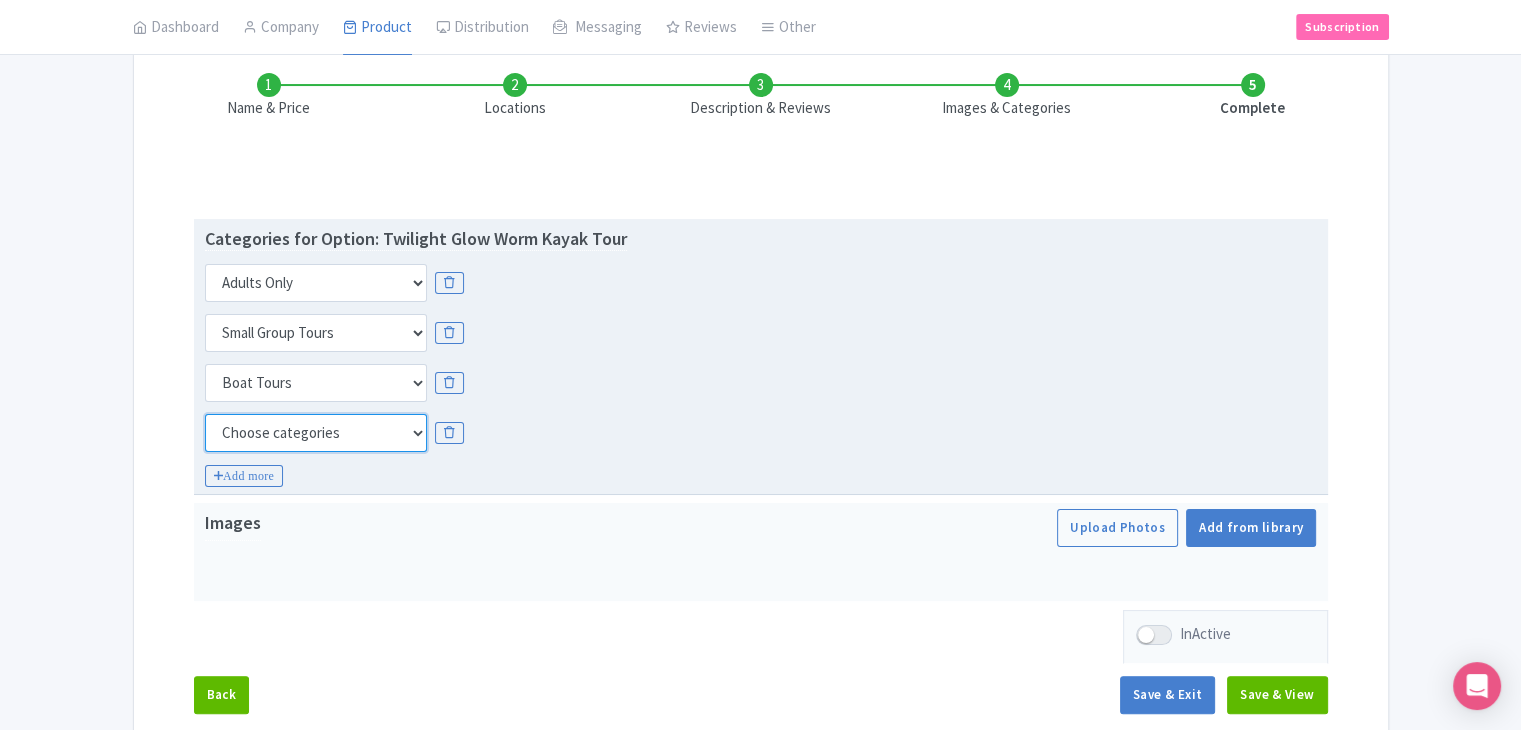 click on "Choose categories Adults Only
Animals
Audio Guide
Beaches
Bike Tours
Boat Tours
City Cards
Classes
Day Trips
Family Friendly
Fast Track
Food
Guided Tours
History
Hop On Hop Off
Literature
Live Music
Museums
Nightlife
Outdoors
Private Tours
Romantic
Self Guided
Small Group Tours
Sports
Theme Parks
Walking Tours
Wheelchair Accessible
Recurring Events" at bounding box center (316, 433) 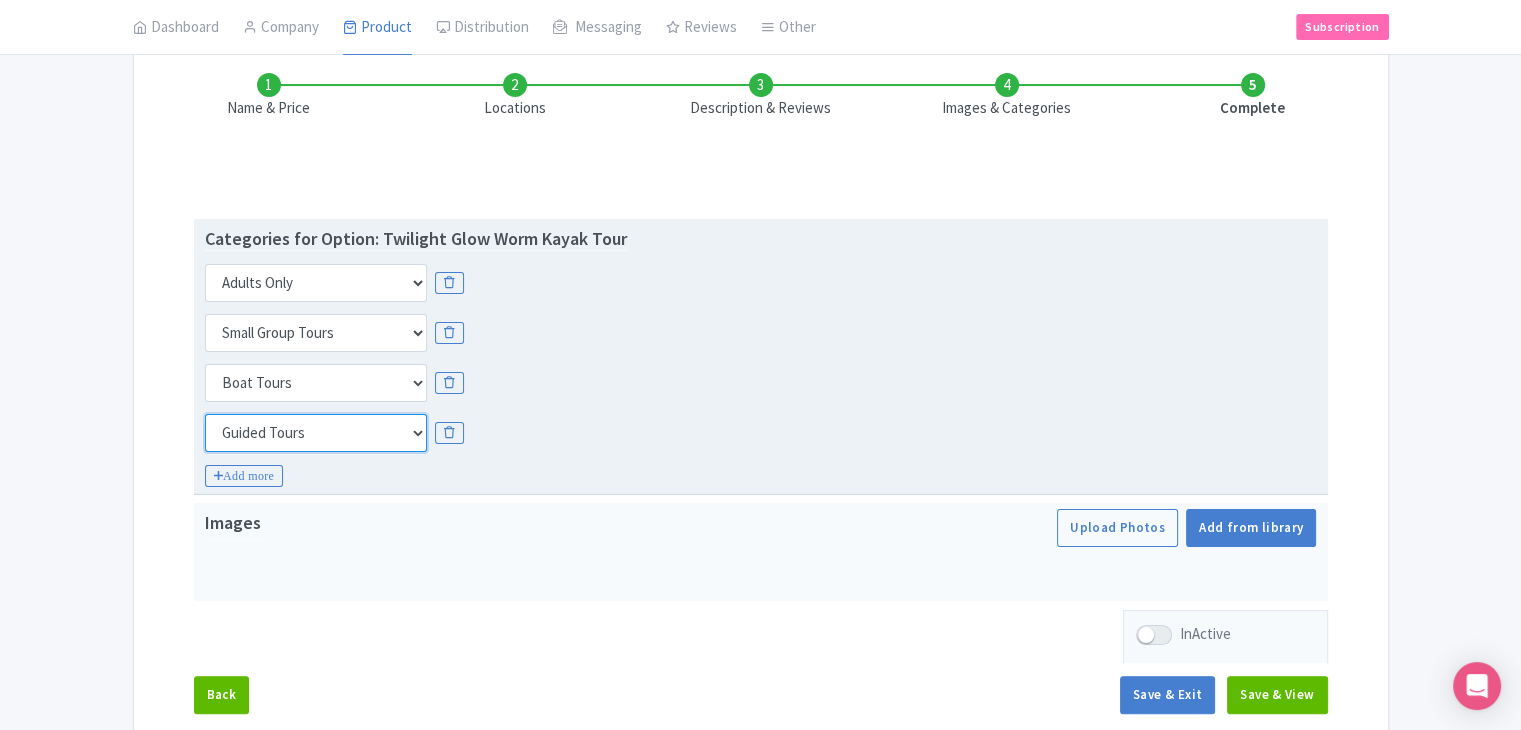 click on "Choose categories Adults Only
Animals
Audio Guide
Beaches
Bike Tours
Boat Tours
City Cards
Classes
Day Trips
Family Friendly
Fast Track
Food
Guided Tours
History
Hop On Hop Off
Literature
Live Music
Museums
Nightlife
Outdoors
Private Tours
Romantic
Self Guided
Small Group Tours
Sports
Theme Parks
Walking Tours
Wheelchair Accessible
Recurring Events" at bounding box center (316, 433) 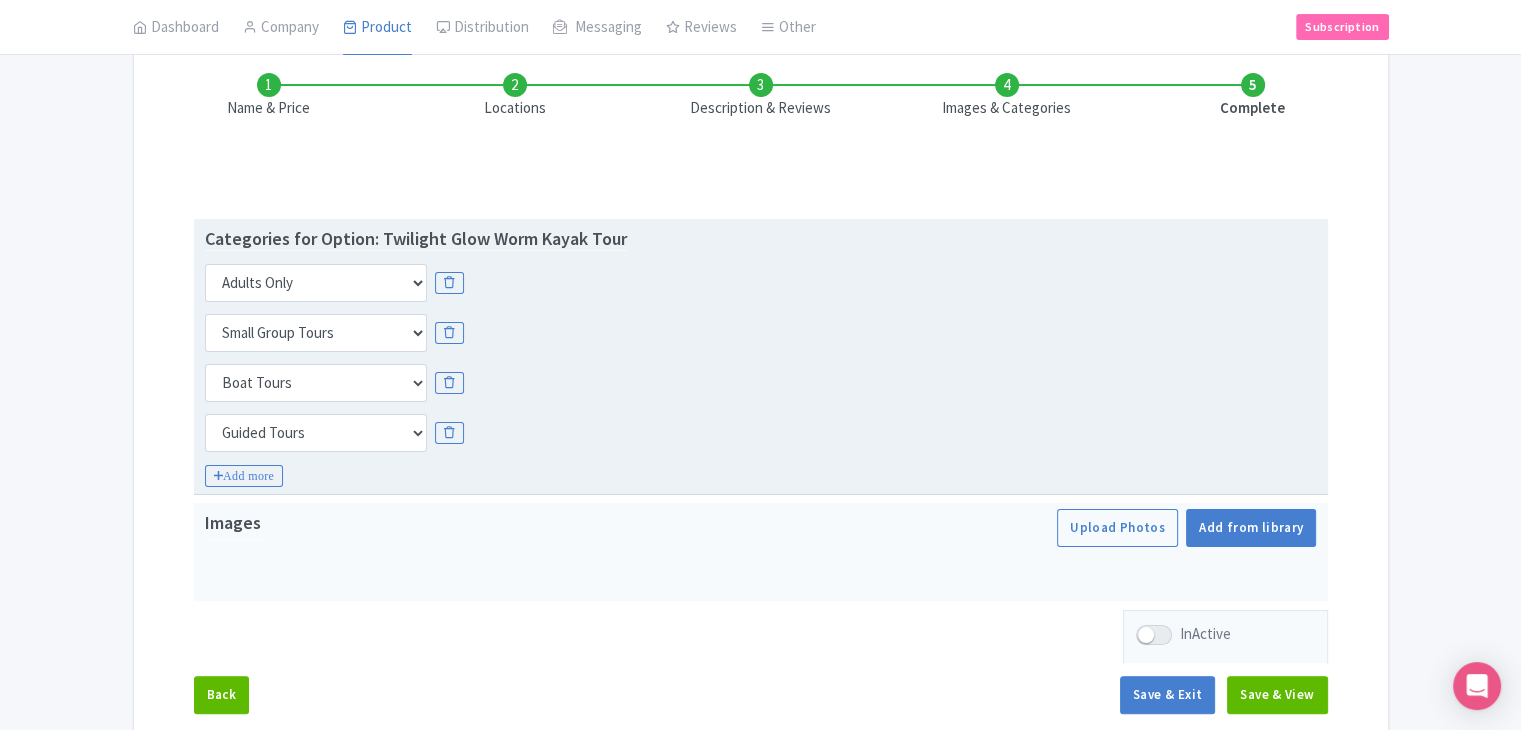 click on "Categories for Option: Twilight Glow Worm Kayak Tour
Choose categories Adults Only
Animals
Audio Guide
Beaches
Bike Tours
Boat Tours
City Cards
Classes
Day Trips
Family Friendly
Fast Track
Food
Guided Tours
History
Hop On Hop Off
Literature
Live Music
Museums
Nightlife
Outdoors
Private Tours
Romantic
Self Guided
Small Group Tours
Sports
Theme Parks
Walking Tours
Wheelchair Accessible
Recurring Events
Choose categories Adults Only
Animals
Audio Guide
Beaches
Bike Tours
Boat Tours
City Cards
Classes
Day Trips
Family Friendly
Fast Track
Food
Guided Tours
History
Hop On Hop Off
Literature
Live Music
Museums
Nightlife
Outdoors
Private Tours
Romantic
Self Guided
Small Group Tours
Sports
Theme Parks
Walking Tours
Wheelchair Accessible
Recurring Events
Choose categories Adults Only
Animals
Audio Guide
Beaches
Bike Tours
Boat Tours
City Cards
Classes
Day Trips" at bounding box center [761, 357] 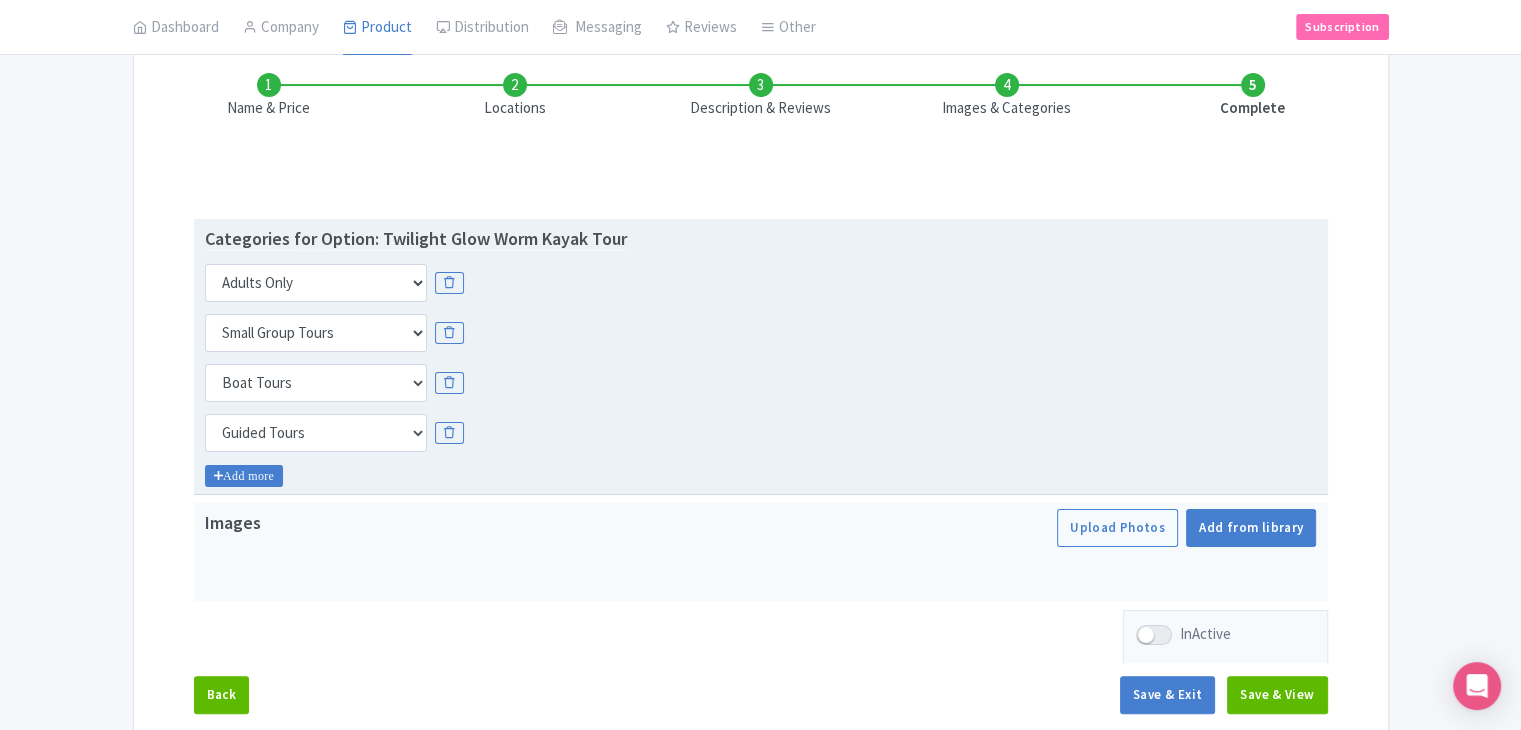 click on "Add more" at bounding box center [244, 476] 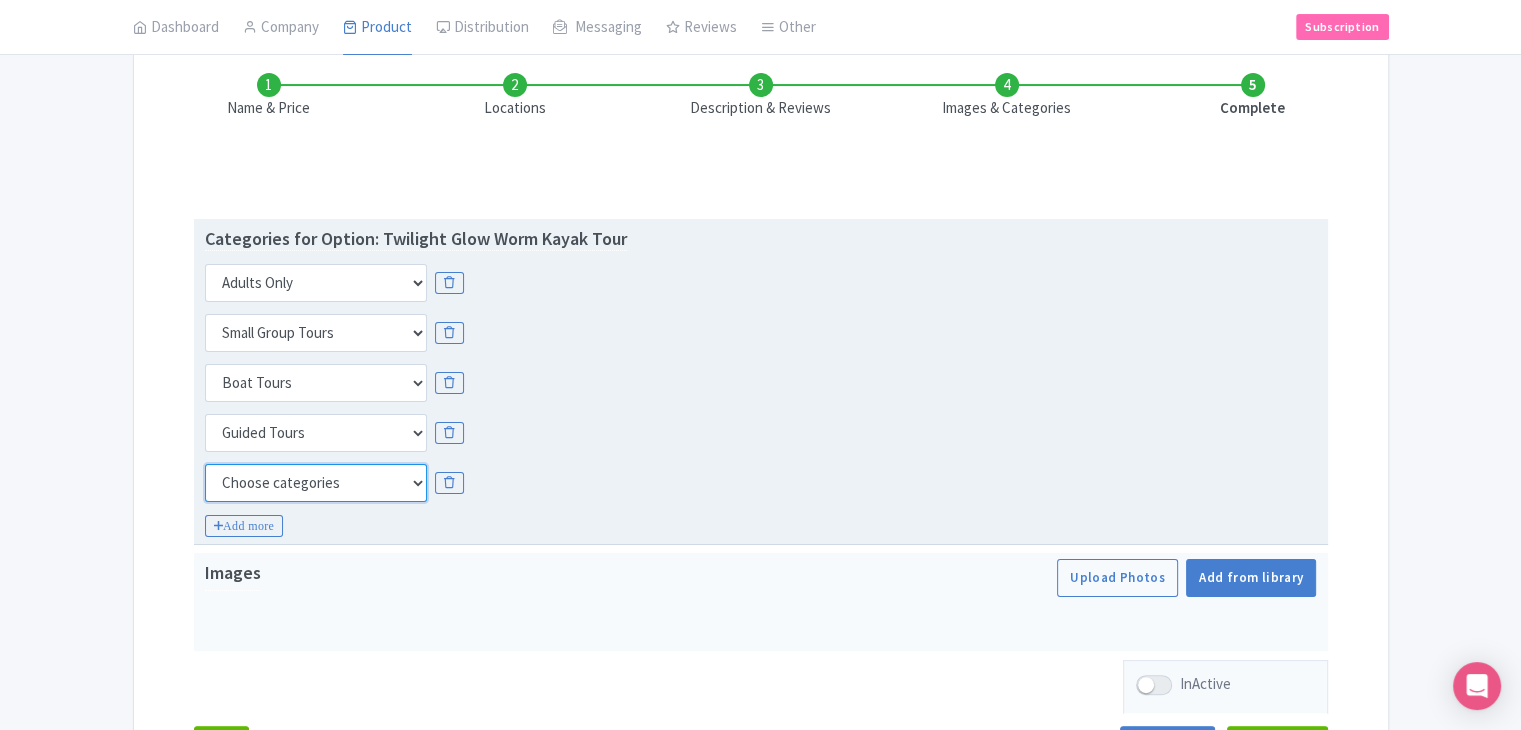 click on "Choose categories Adults Only
Animals
Audio Guide
Beaches
Bike Tours
Boat Tours
City Cards
Classes
Day Trips
Family Friendly
Fast Track
Food
Guided Tours
History
Hop On Hop Off
Literature
Live Music
Museums
Nightlife
Outdoors
Private Tours
Romantic
Self Guided
Small Group Tours
Sports
Theme Parks
Walking Tours
Wheelchair Accessible
Recurring Events" at bounding box center [316, 483] 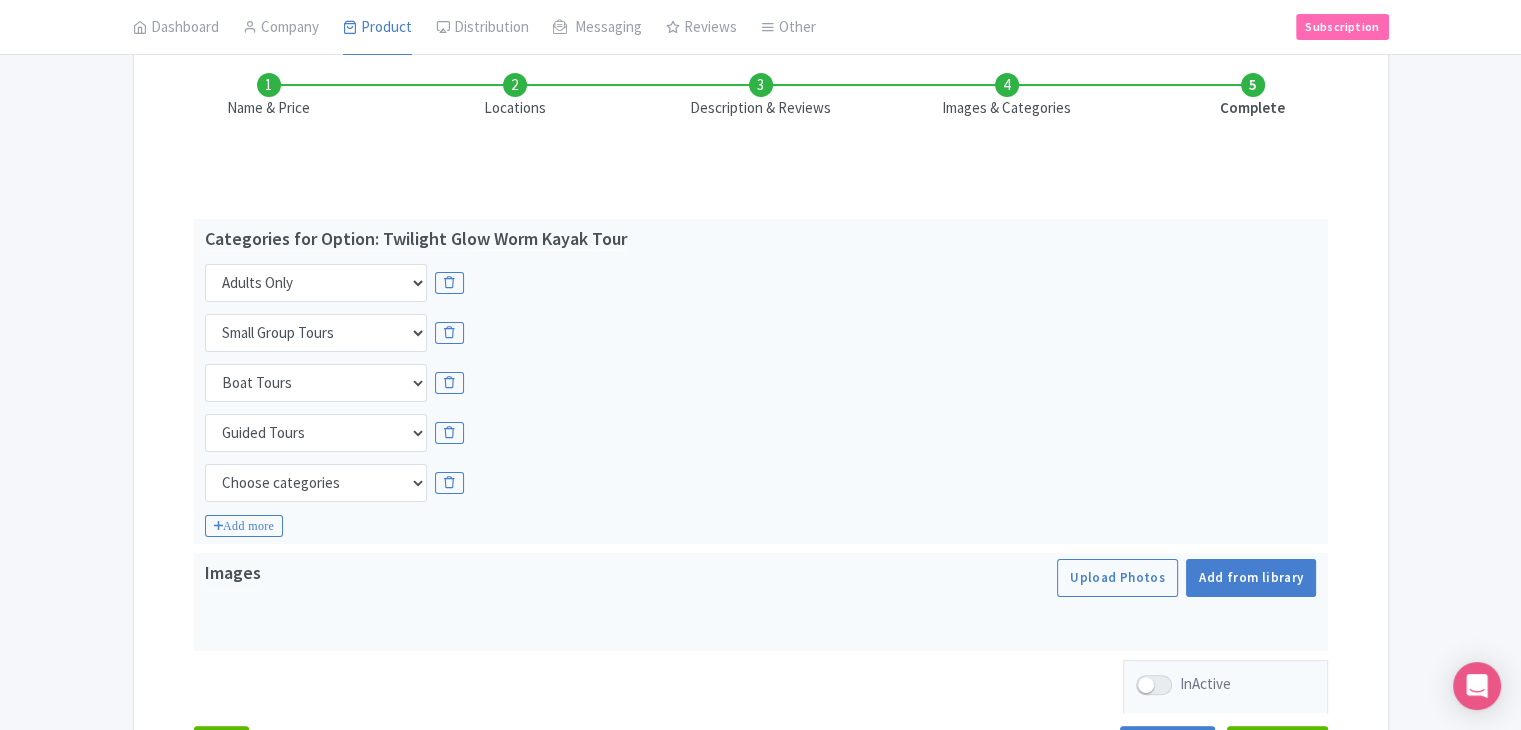 click on "Success
Product Saved
← Back to Products
Twilight Glow Worm Kayak Tour
ID# VXIJZW
Content
Distribution
Google  Things to do
Optimization
Audio
This product setup is complete.
Active
Save
Version: Primary Product
Primary Product
Version: Primary Product
Version type   * Primary
Version name   * Primary Product
Version description
Date from
Date to
Select all resellers for version
Share with Resellers:
Done
Actions
View on Magpie
Customer View
Industry Partner View
Download
Excel
Word
All Images ZIP
Share Products
Delete Product
Create new version
General" at bounding box center (760, 328) 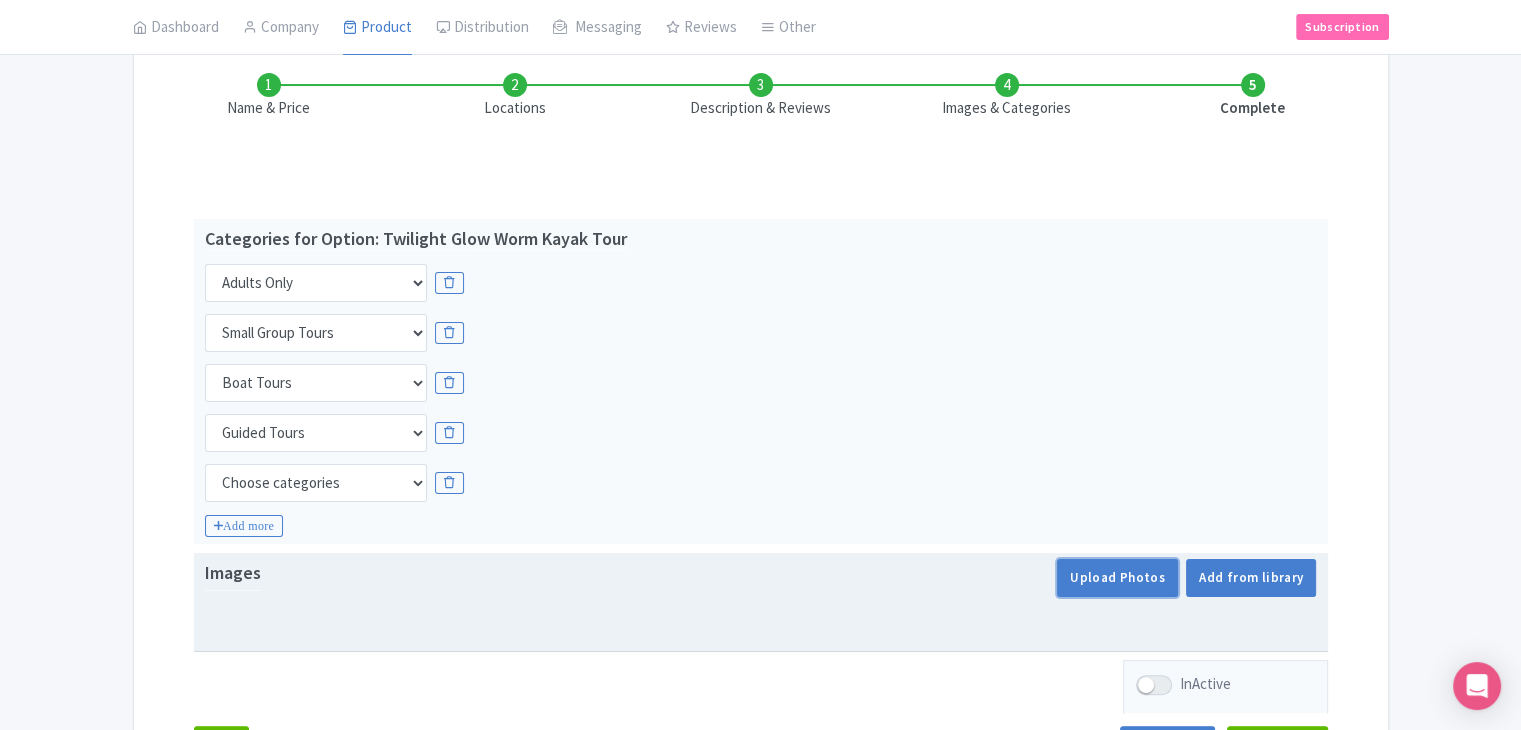 click on "Upload Photos" at bounding box center [1117, 578] 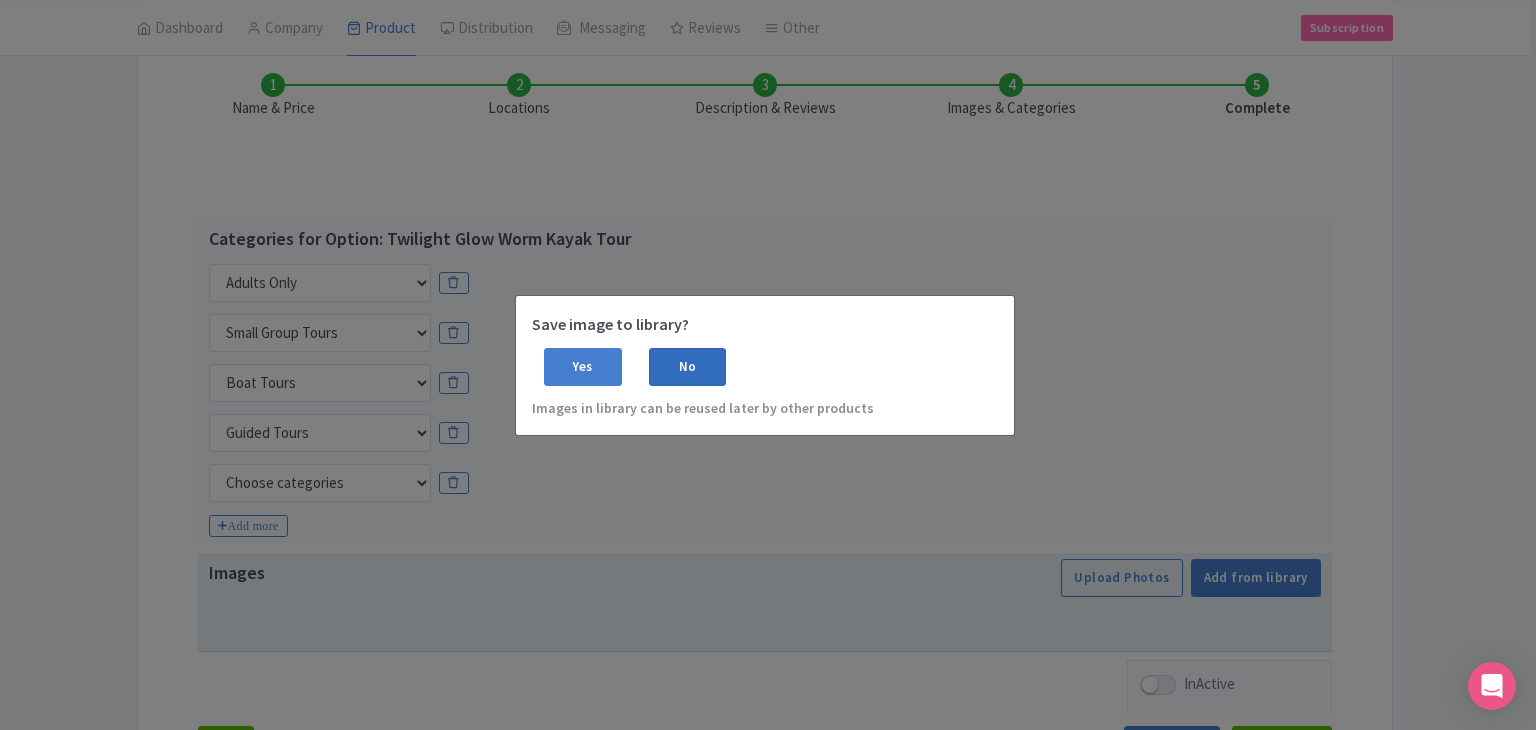 click on "No" at bounding box center [688, 367] 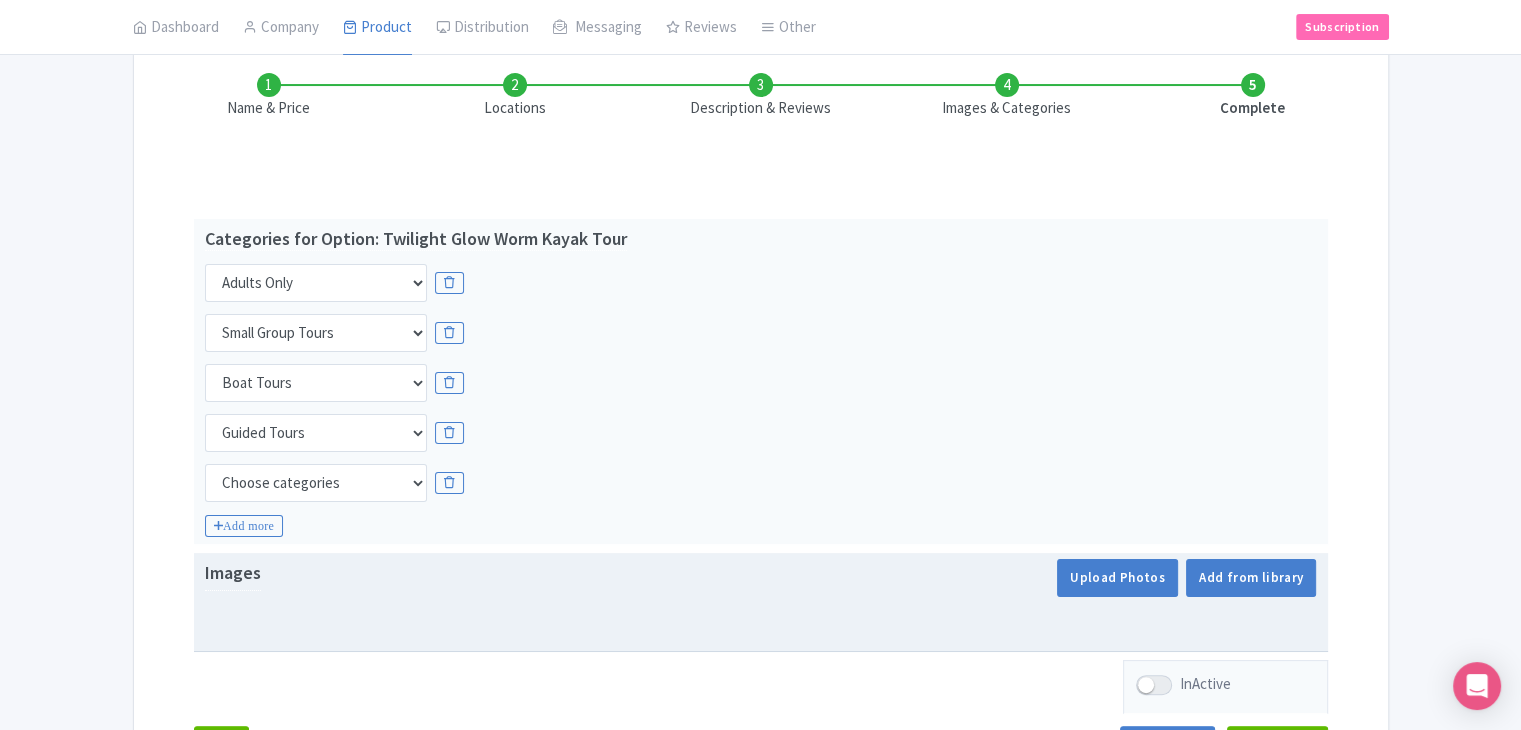click on "K
Kat
Findrhost
Profile
Users
Settings
Sign out
Dashboard
Company
Product
My Products
Image Library
Rate Sheets
Distribution
Manage Resellers
Manage Contacts
Product Listings
Listings Optimizer
Affiliate
Promotions
Messaging
Outbox
New Announcement
Manage Message Templates
Reviews
Review Dashboard
Manage
Analytics
Tools
Other
Help Documents
Connections
View All Magpie Products
Magpie Pricing
Subscription
Enterprise Information
Email
Contact Support
Upgrade
Premium
Up to 10 Products
$69
Premium Plus
Up to 50 Products
$119
Magpie Enterprise
$299/month
Success
Product Saved" at bounding box center [760, 80] 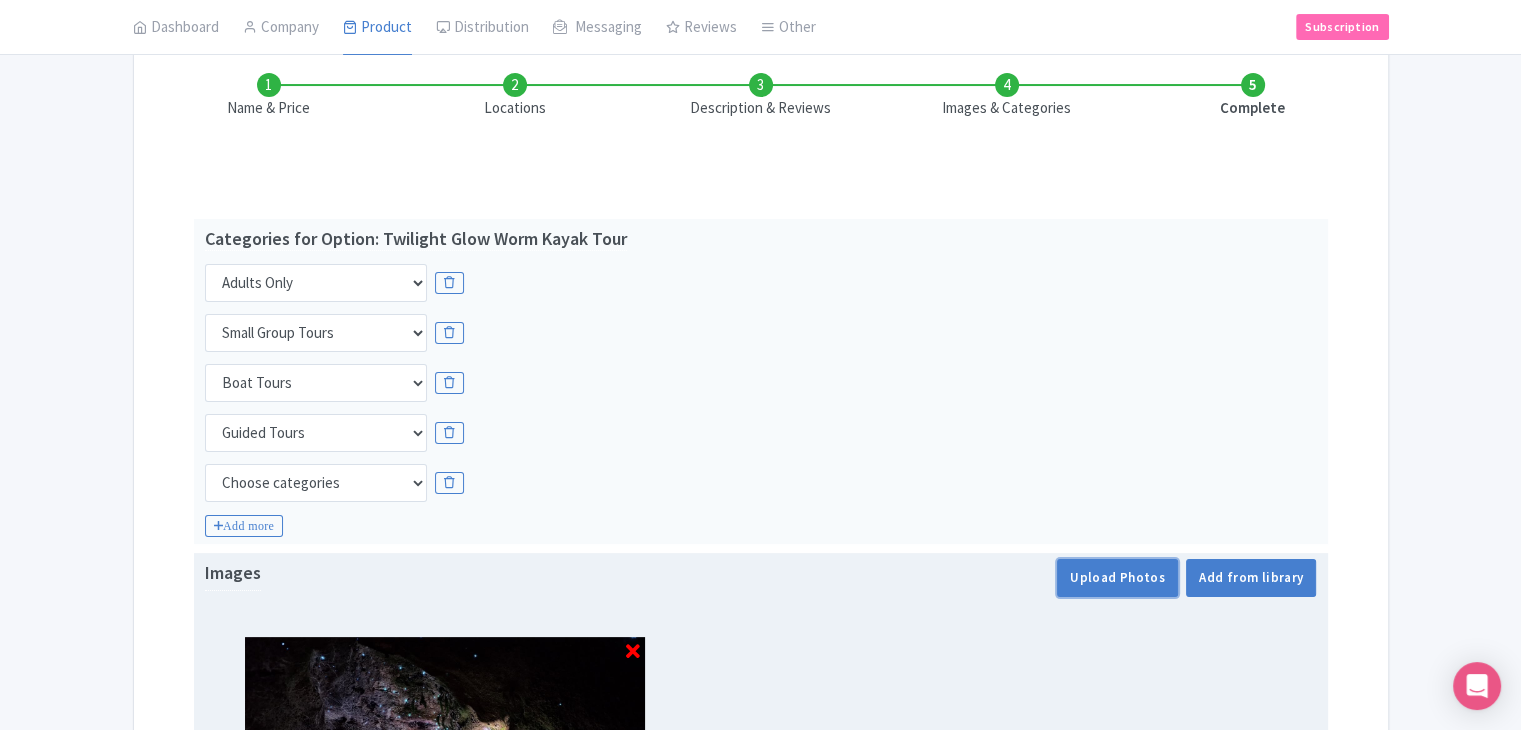 click on "Upload Photos" at bounding box center [1117, 578] 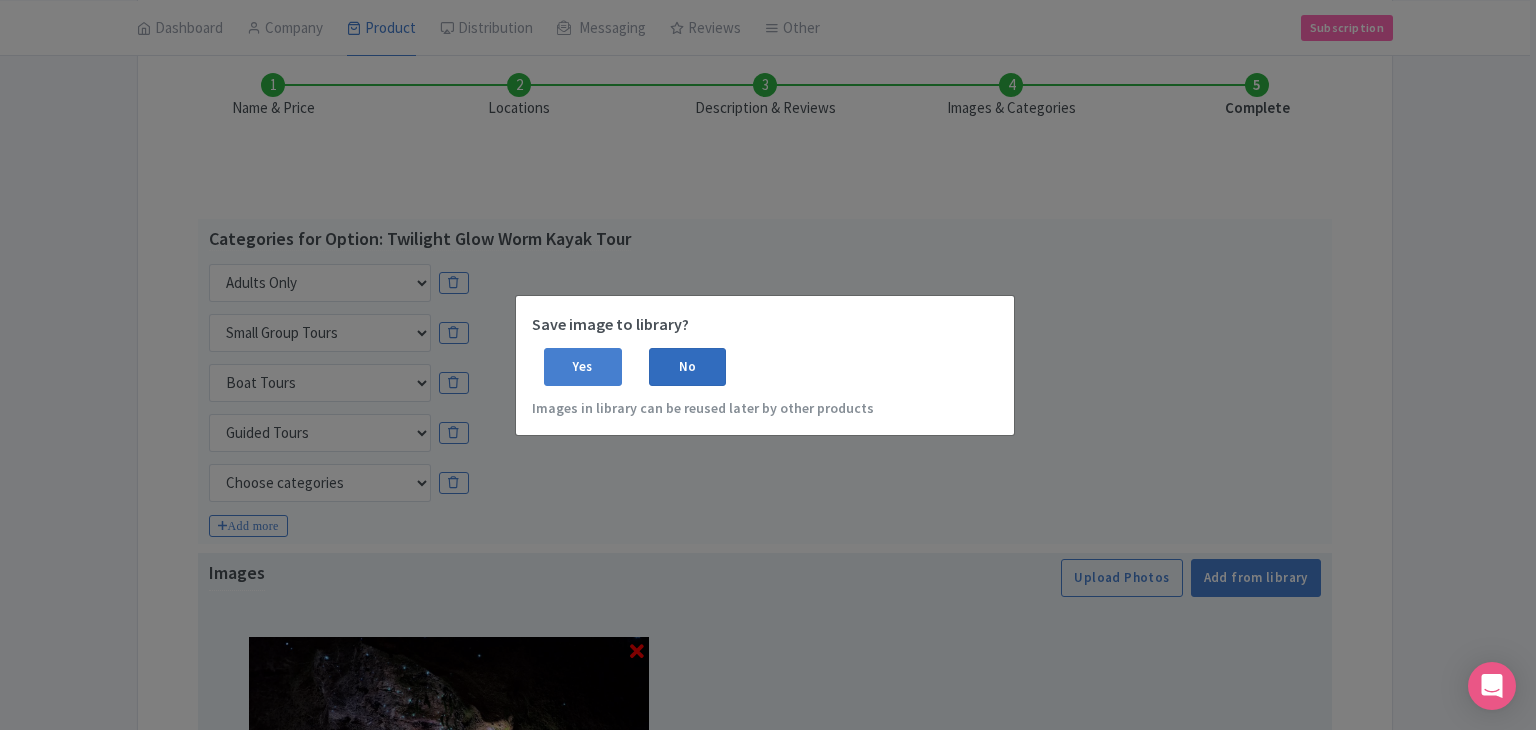 click on "No" at bounding box center (688, 367) 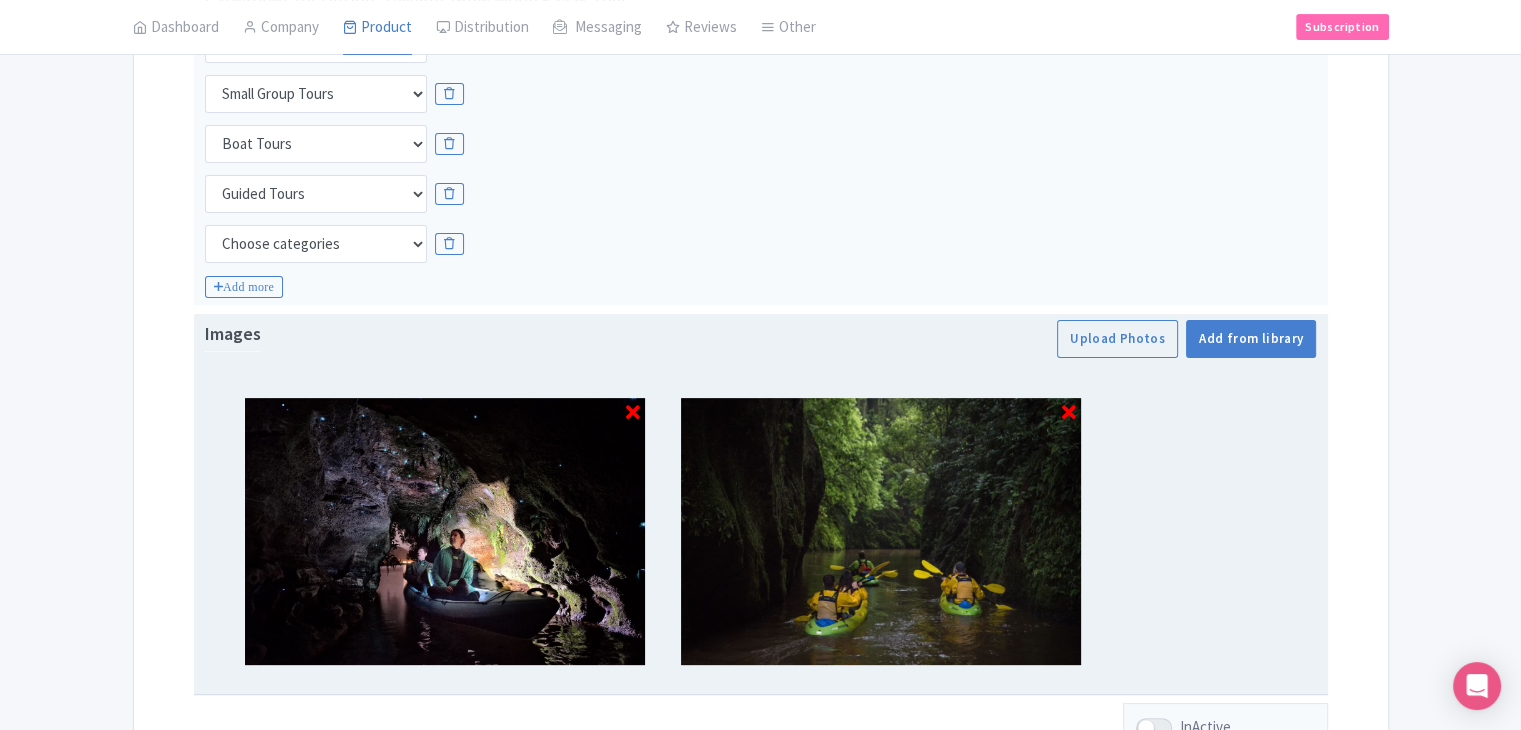 scroll, scrollTop: 517, scrollLeft: 0, axis: vertical 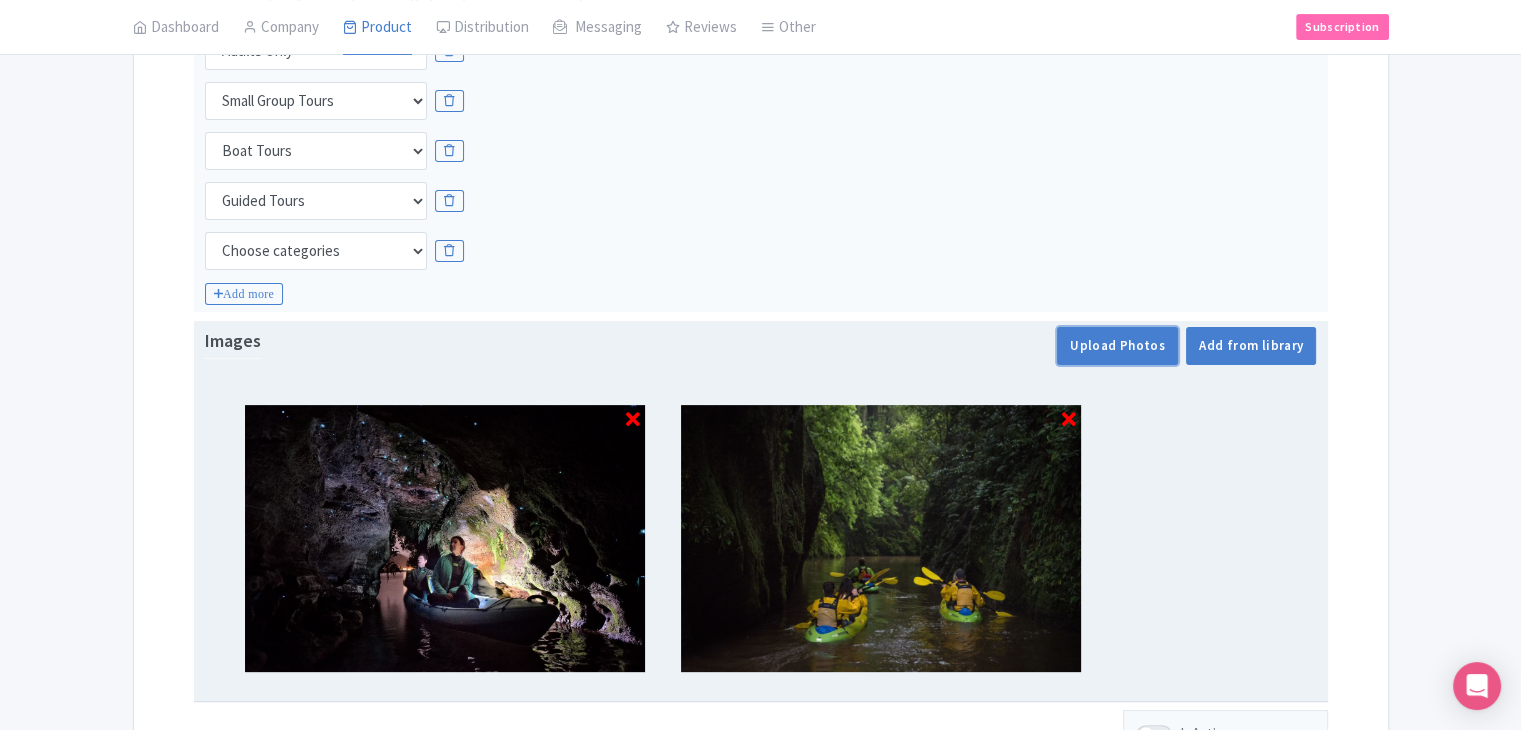 click on "Upload Photos" at bounding box center (1117, 346) 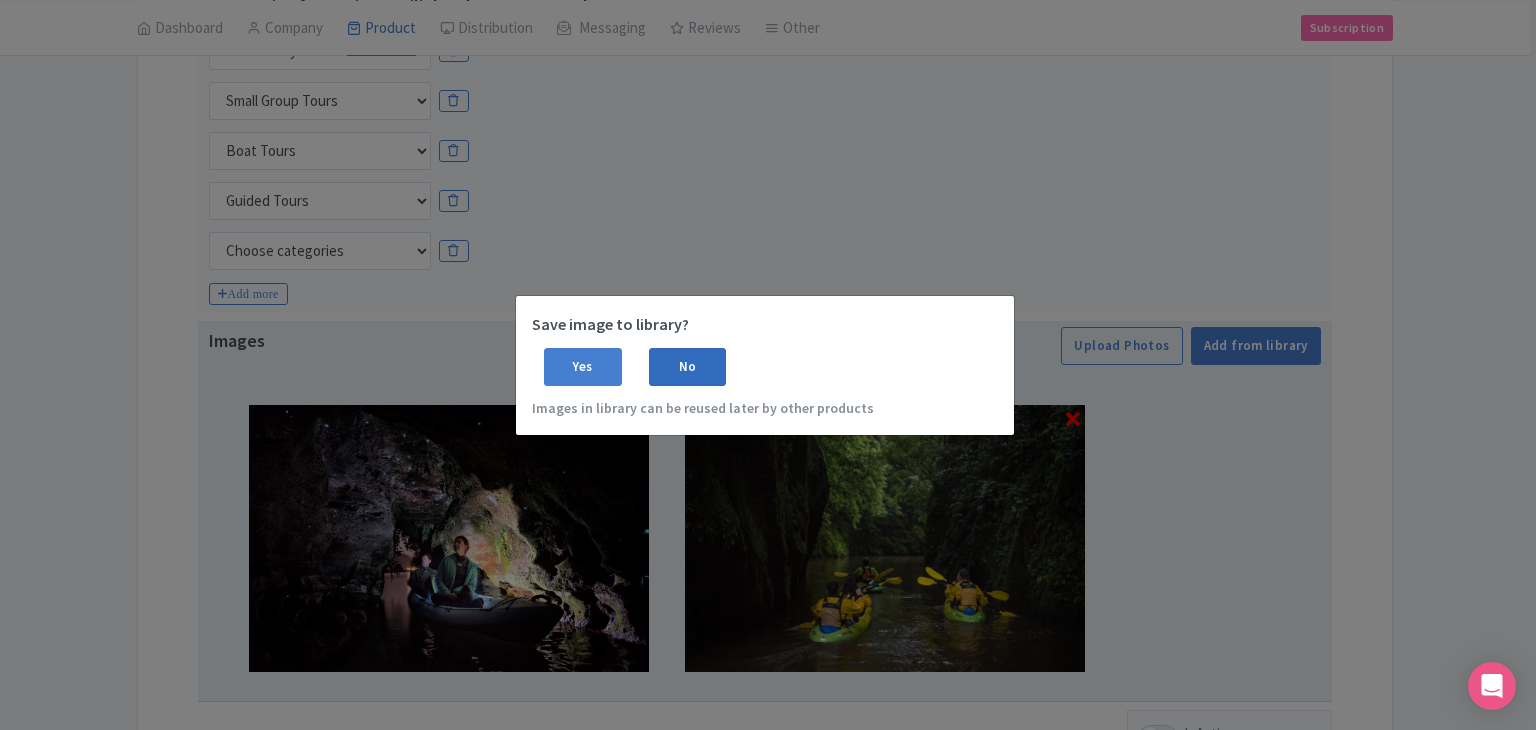 click on "No" at bounding box center (688, 367) 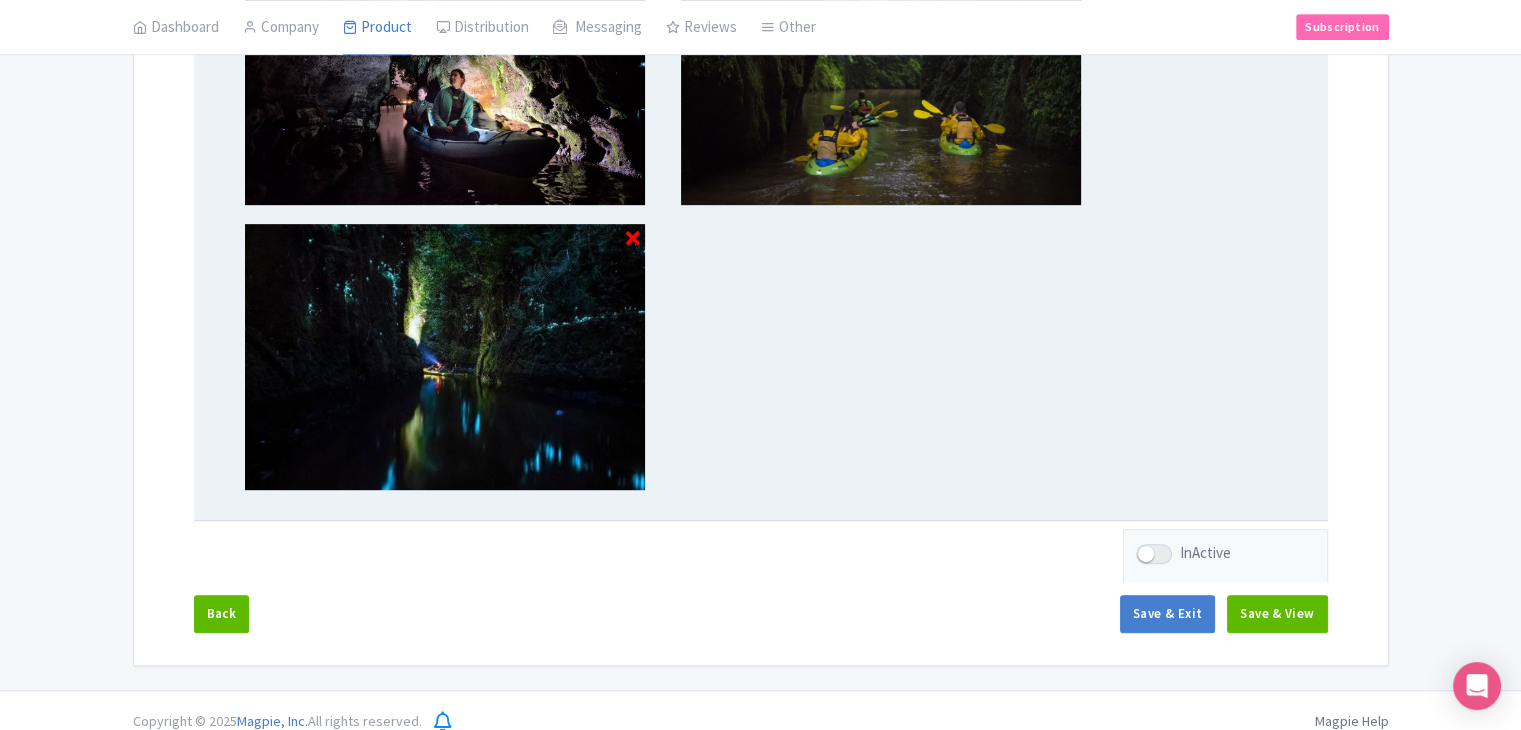 scroll, scrollTop: 1003, scrollLeft: 0, axis: vertical 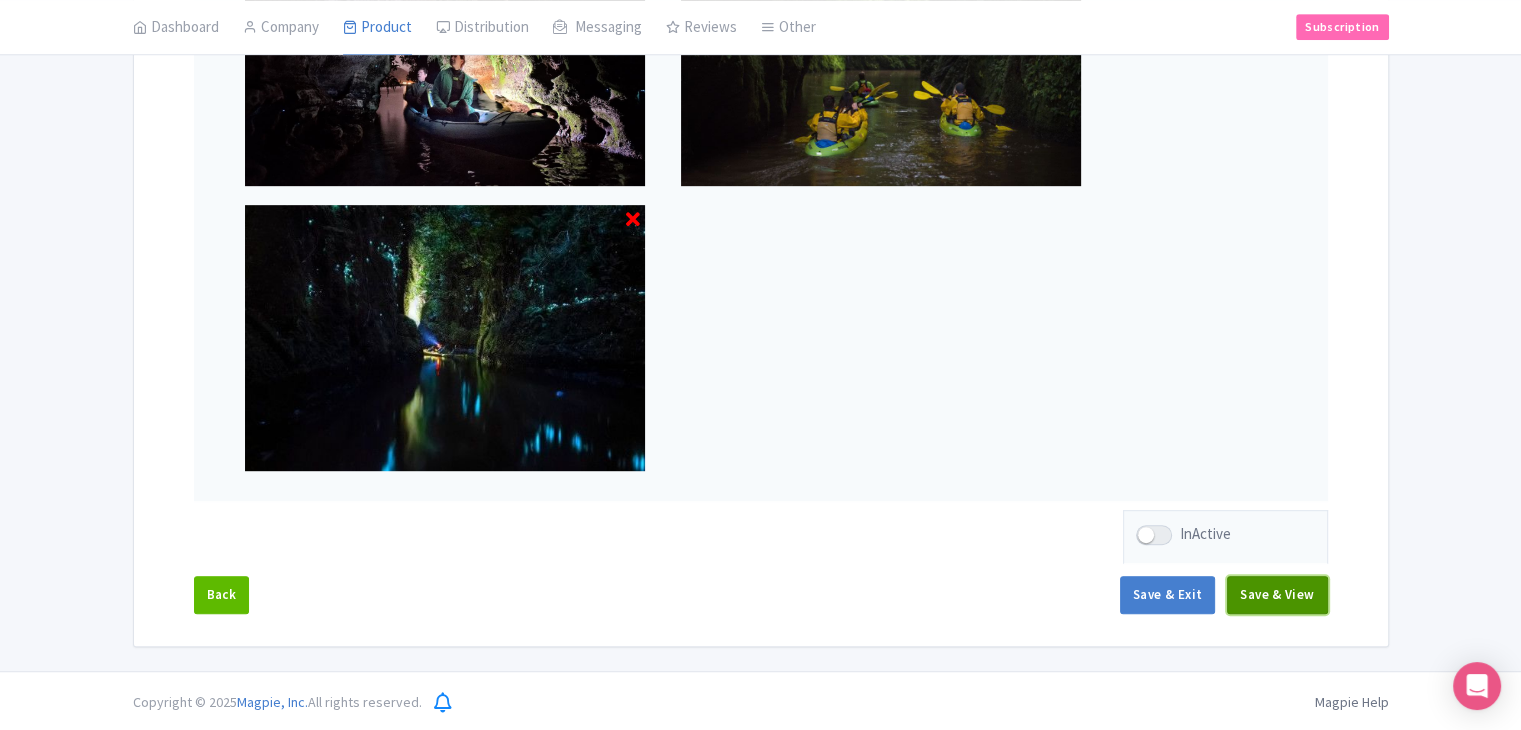 click on "Save & View" at bounding box center [1277, 595] 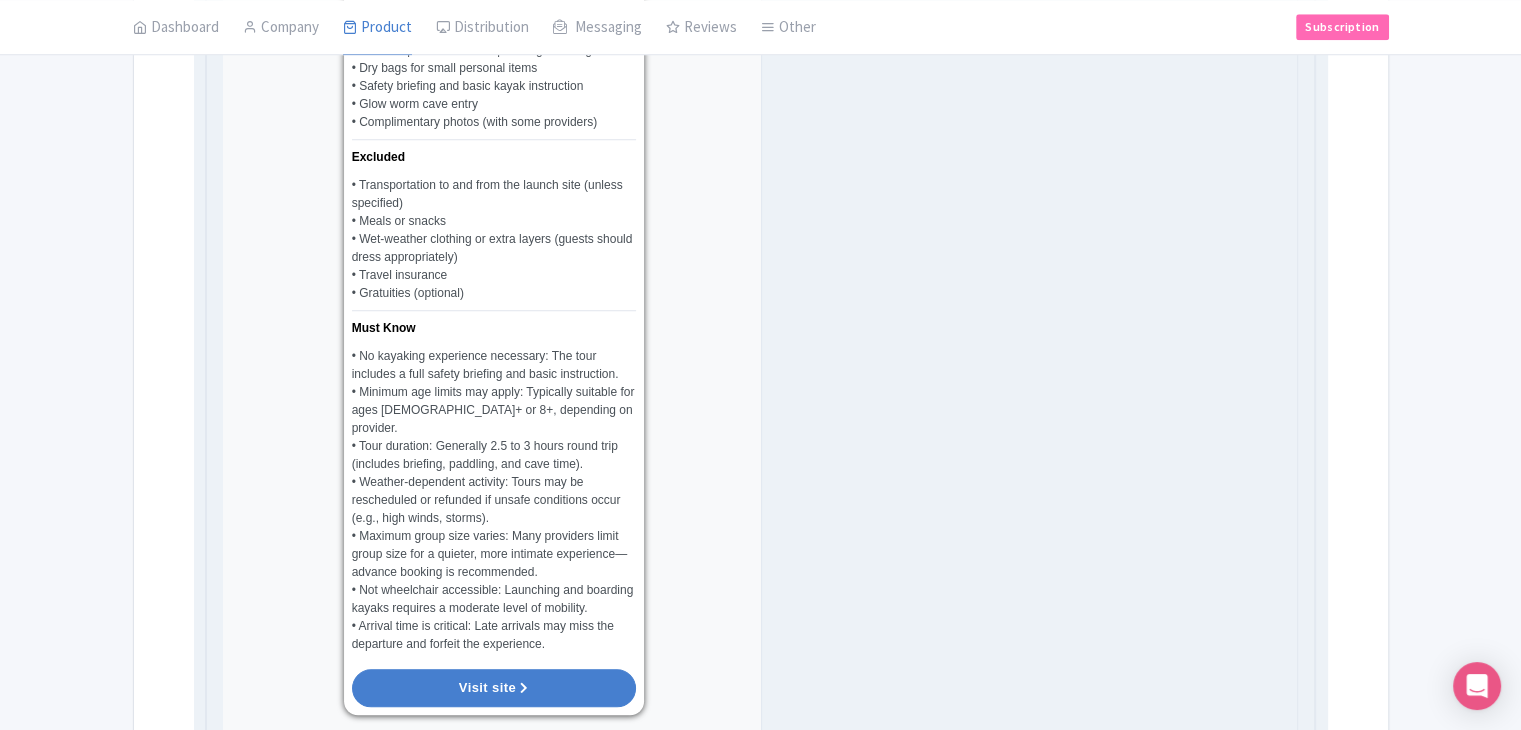 scroll, scrollTop: 2303, scrollLeft: 0, axis: vertical 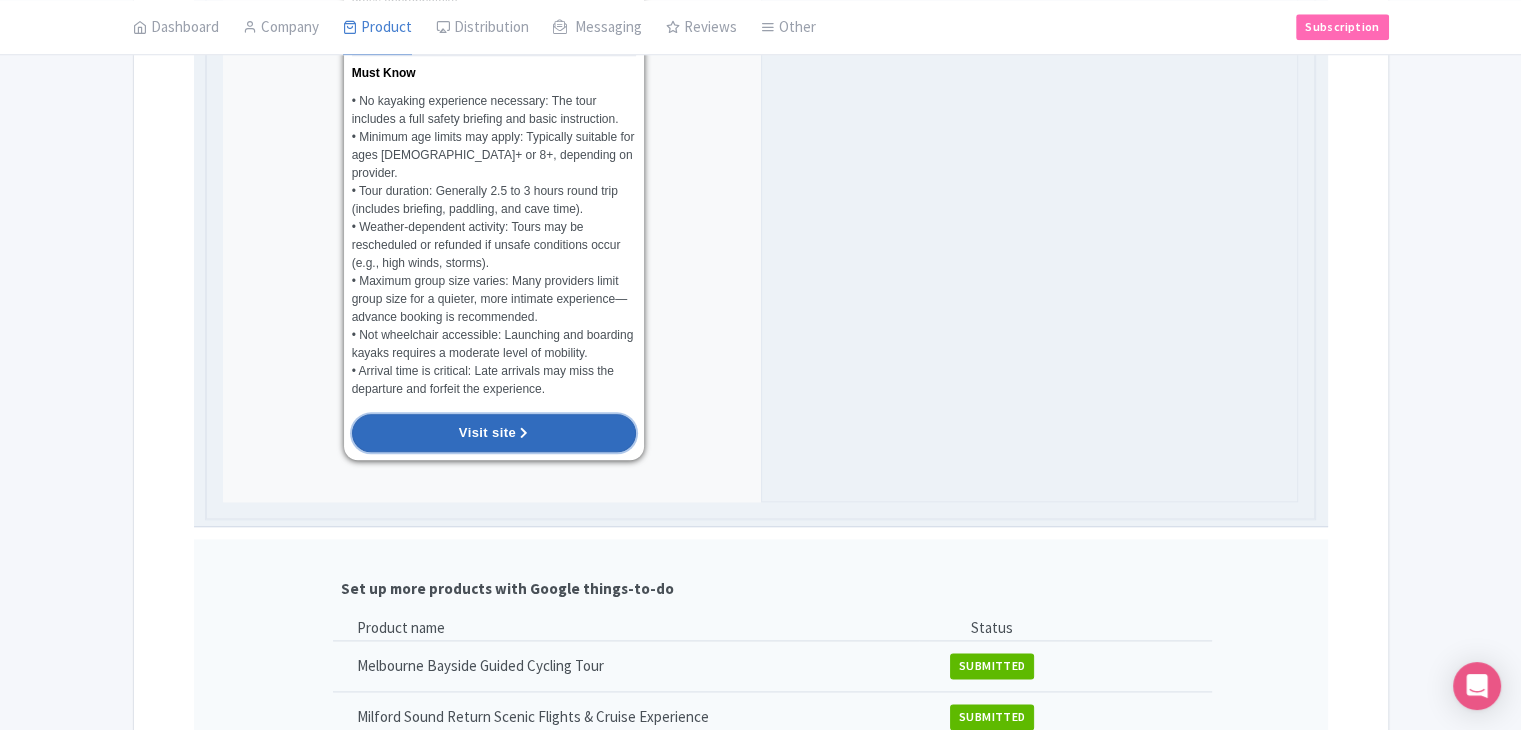click on "Visit site" at bounding box center (494, 433) 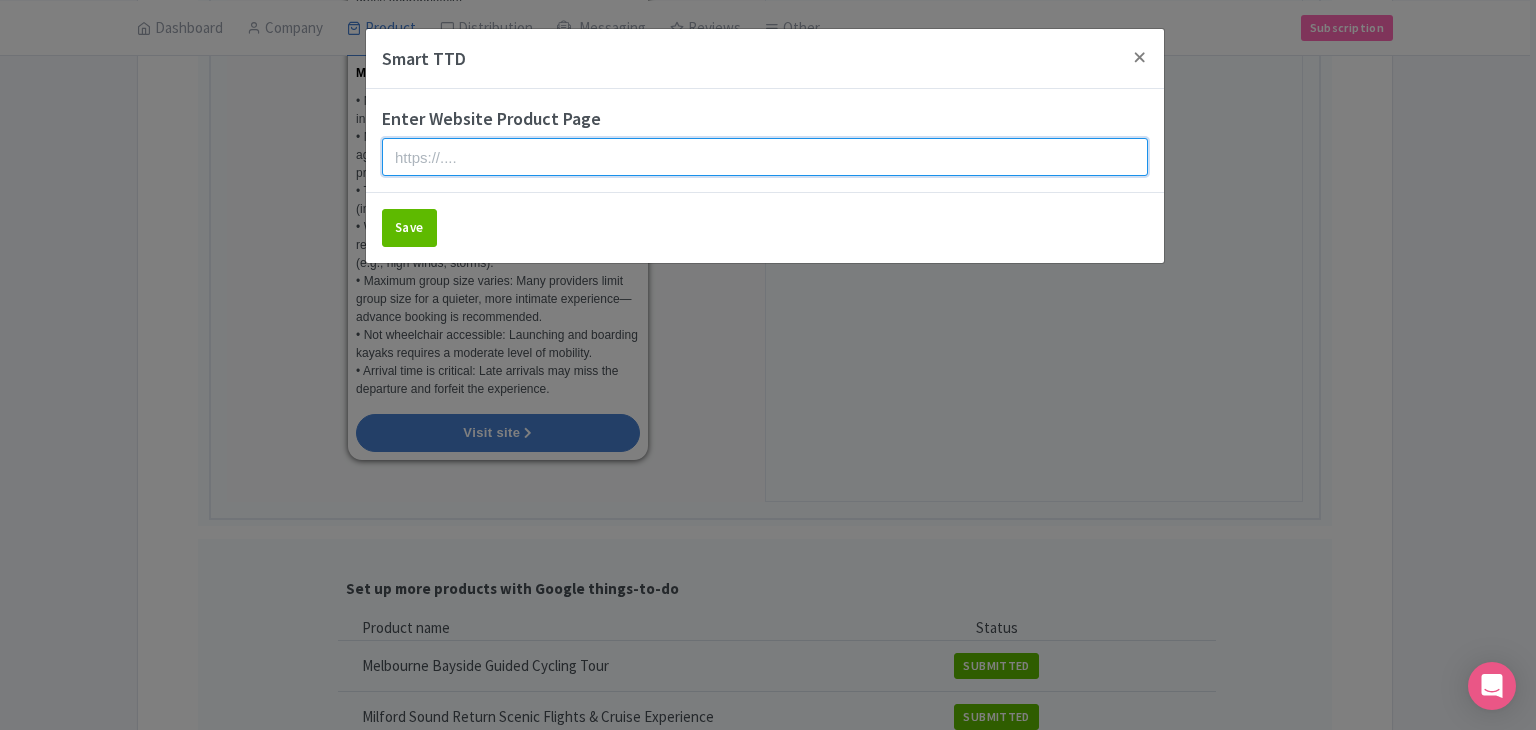 click at bounding box center (765, 157) 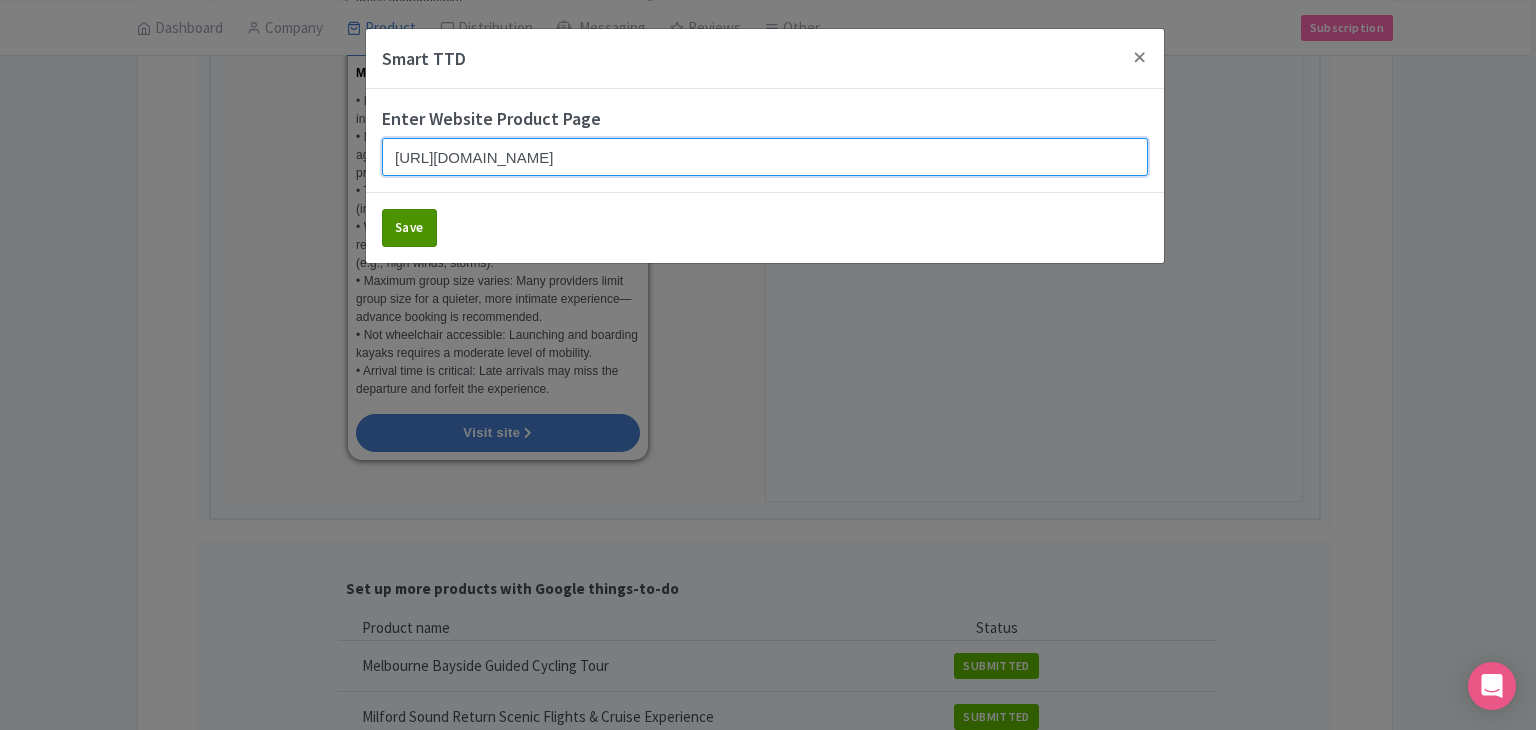 type on "https://www.findrhost.com/tours/kayak-glow-worm-adventure" 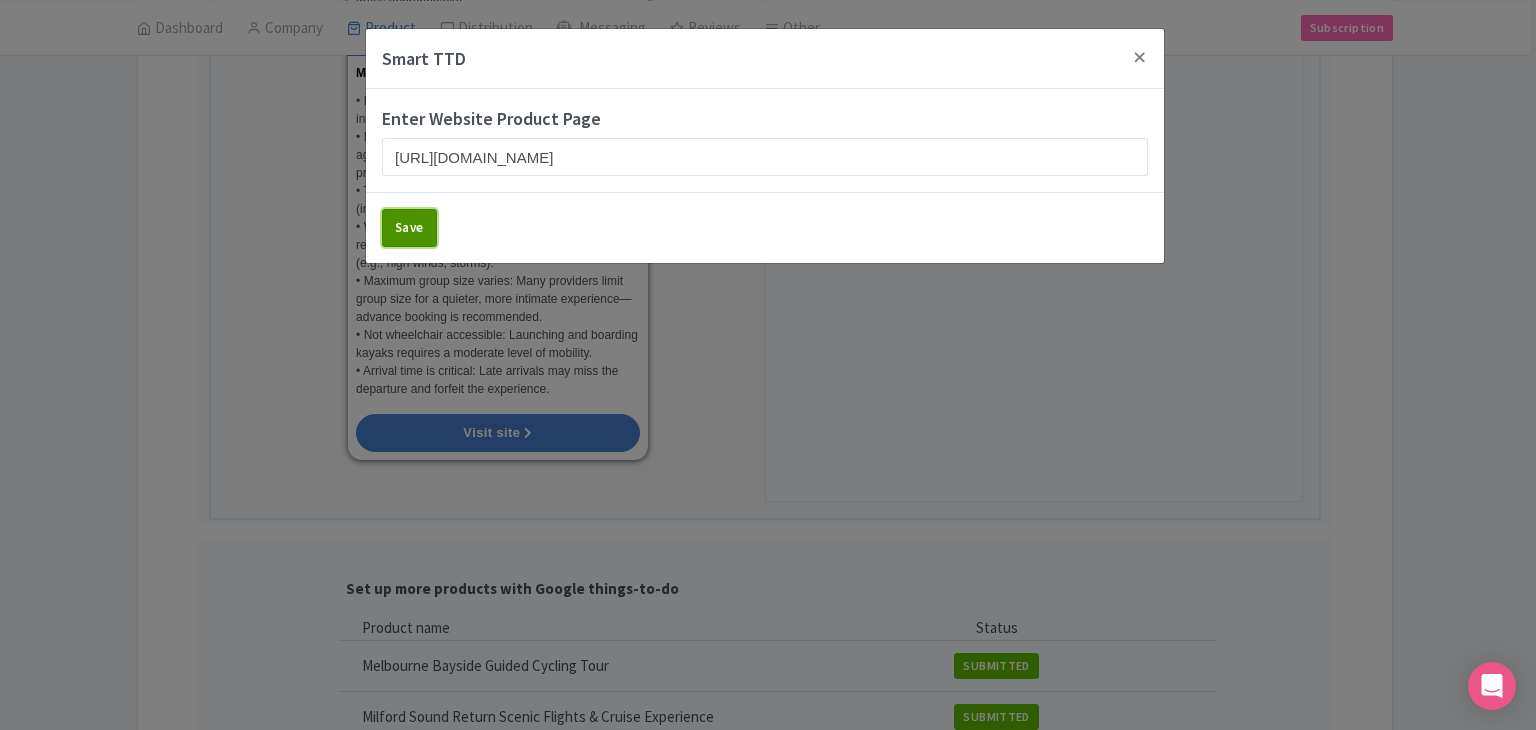 click on "Save" at bounding box center (409, 228) 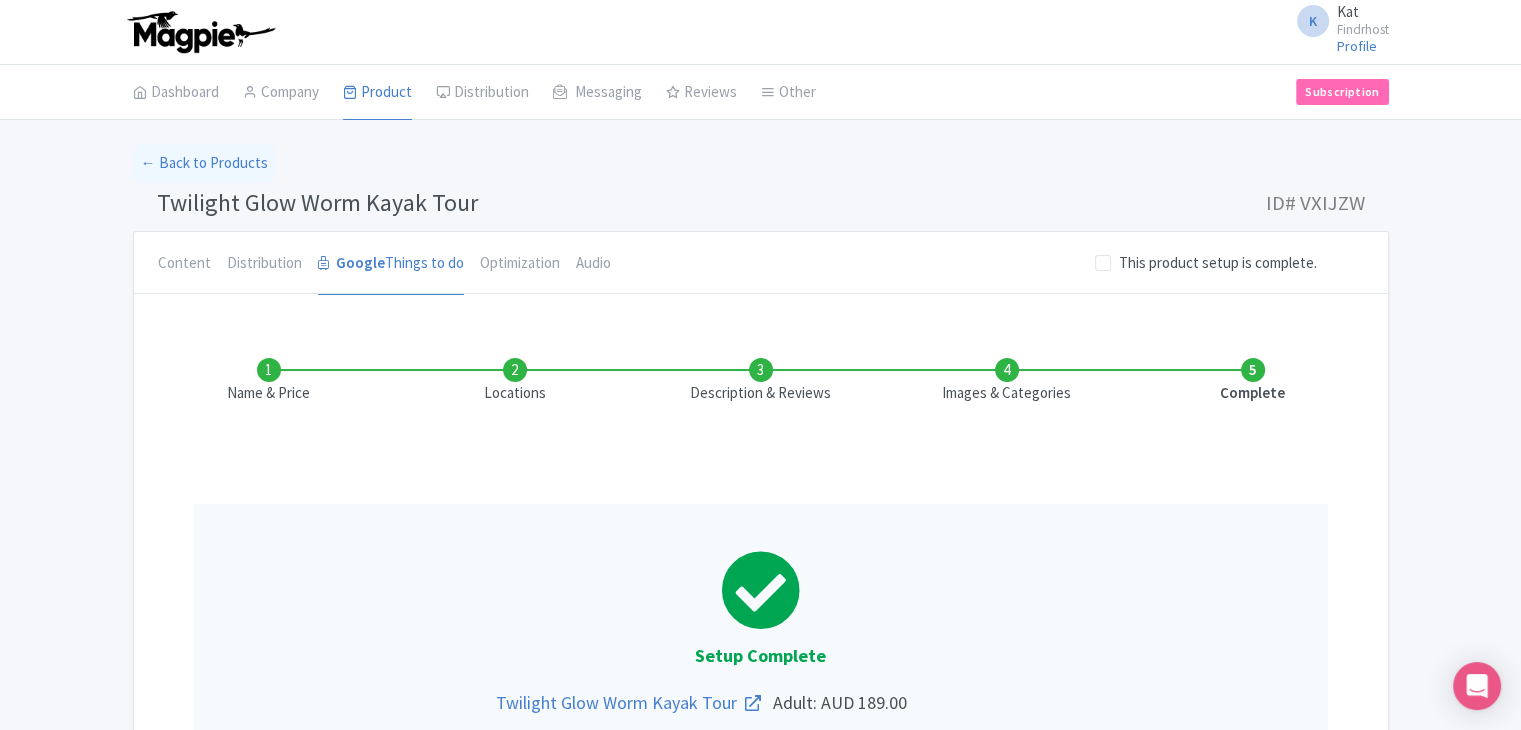 scroll, scrollTop: 0, scrollLeft: 0, axis: both 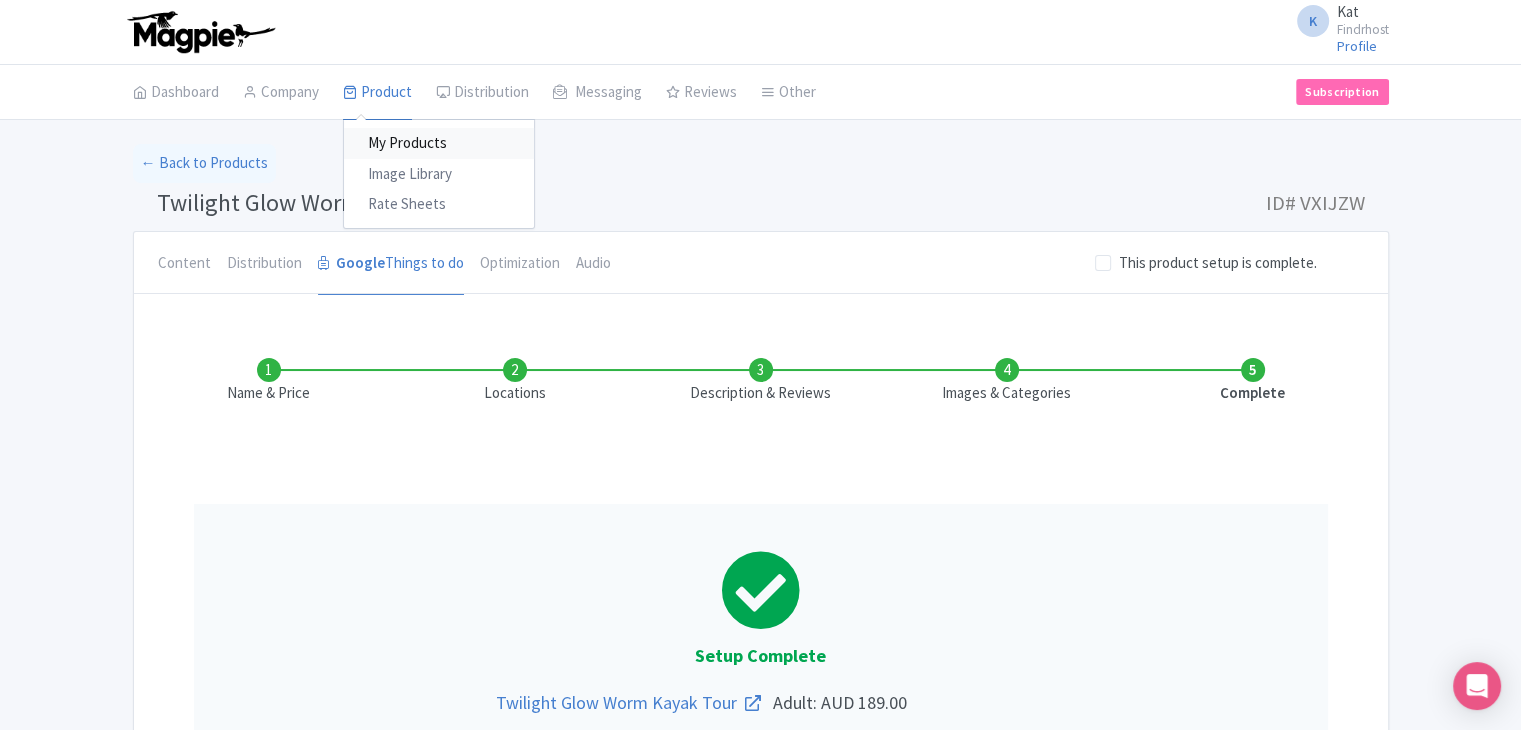 click on "My Products" at bounding box center (439, 143) 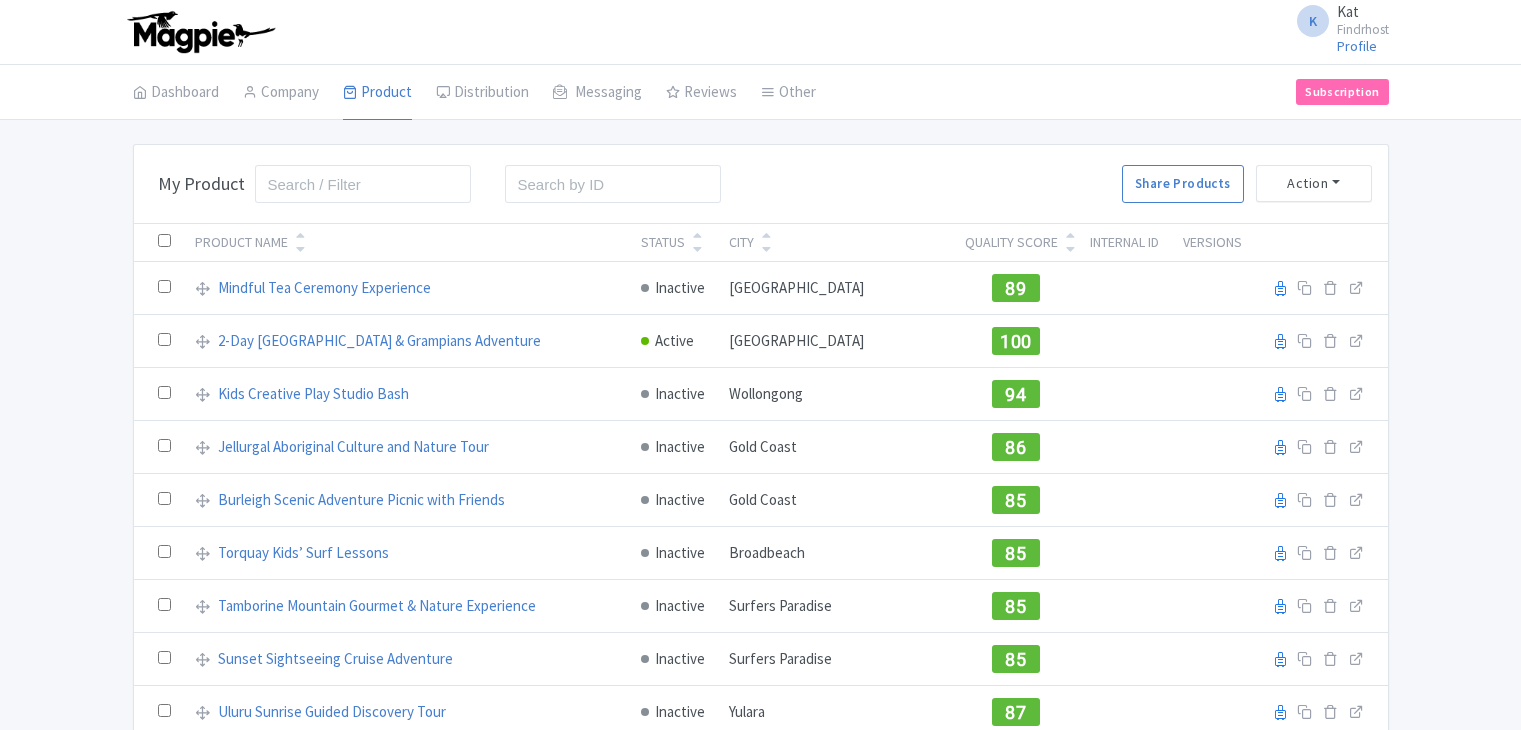 scroll, scrollTop: 0, scrollLeft: 0, axis: both 